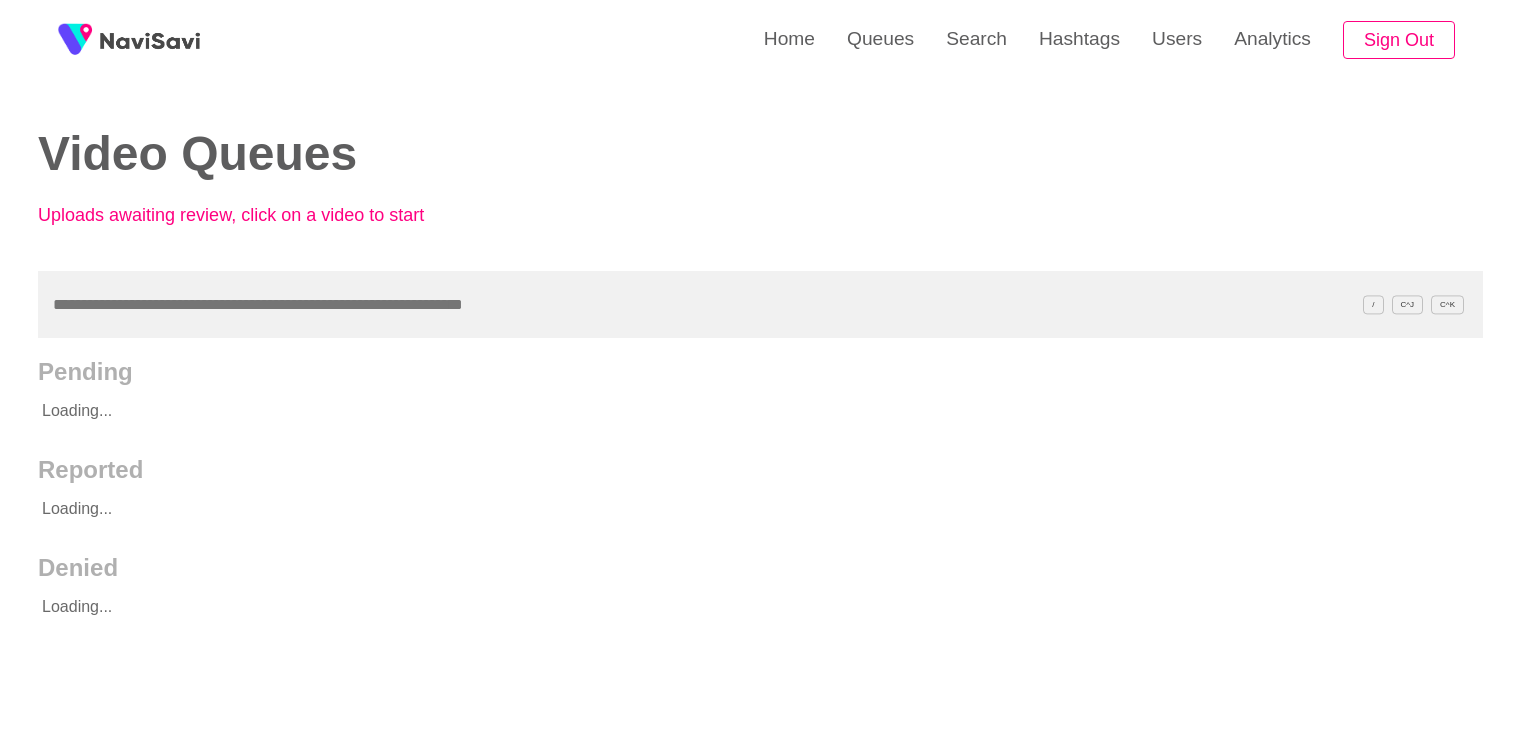 scroll, scrollTop: 0, scrollLeft: 0, axis: both 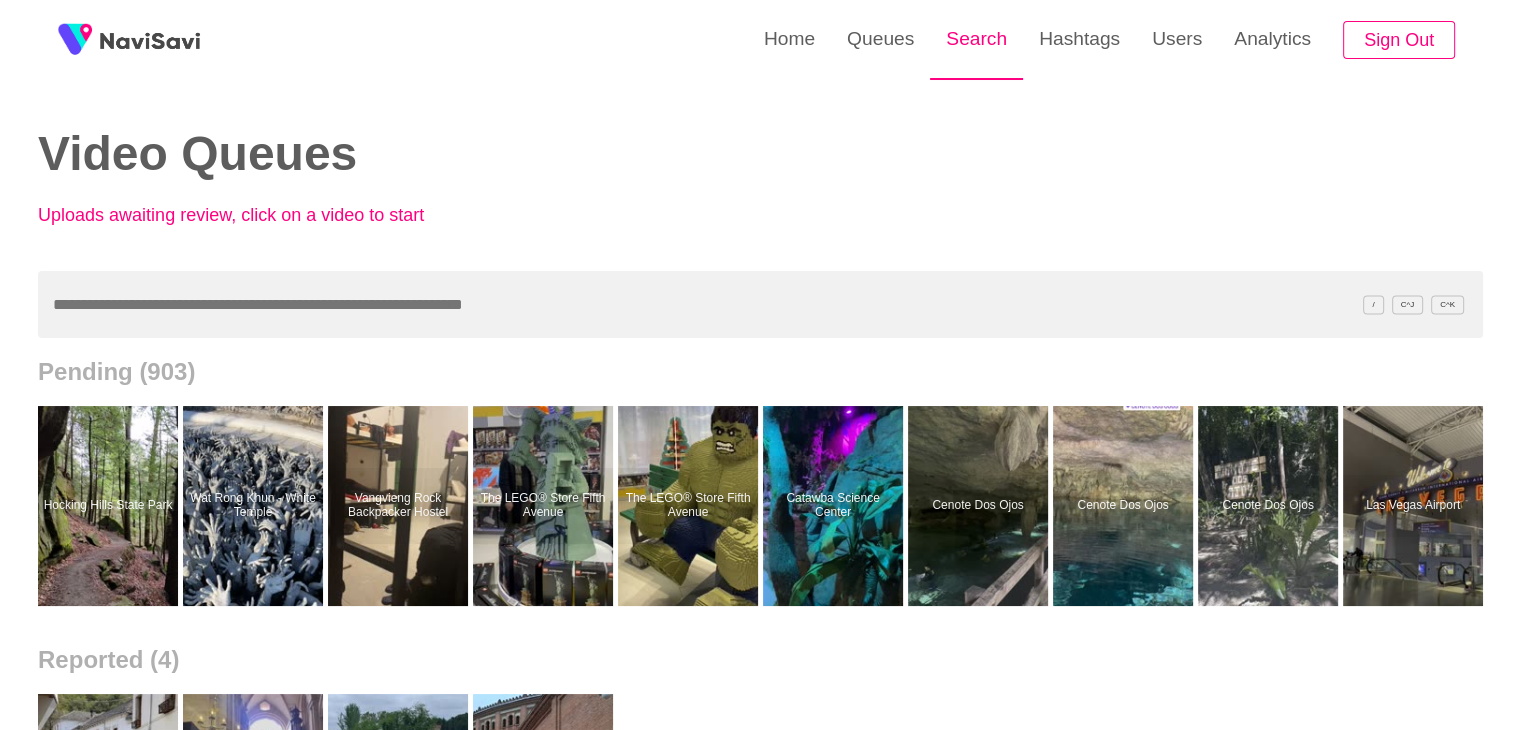 click on "Search" at bounding box center [976, 39] 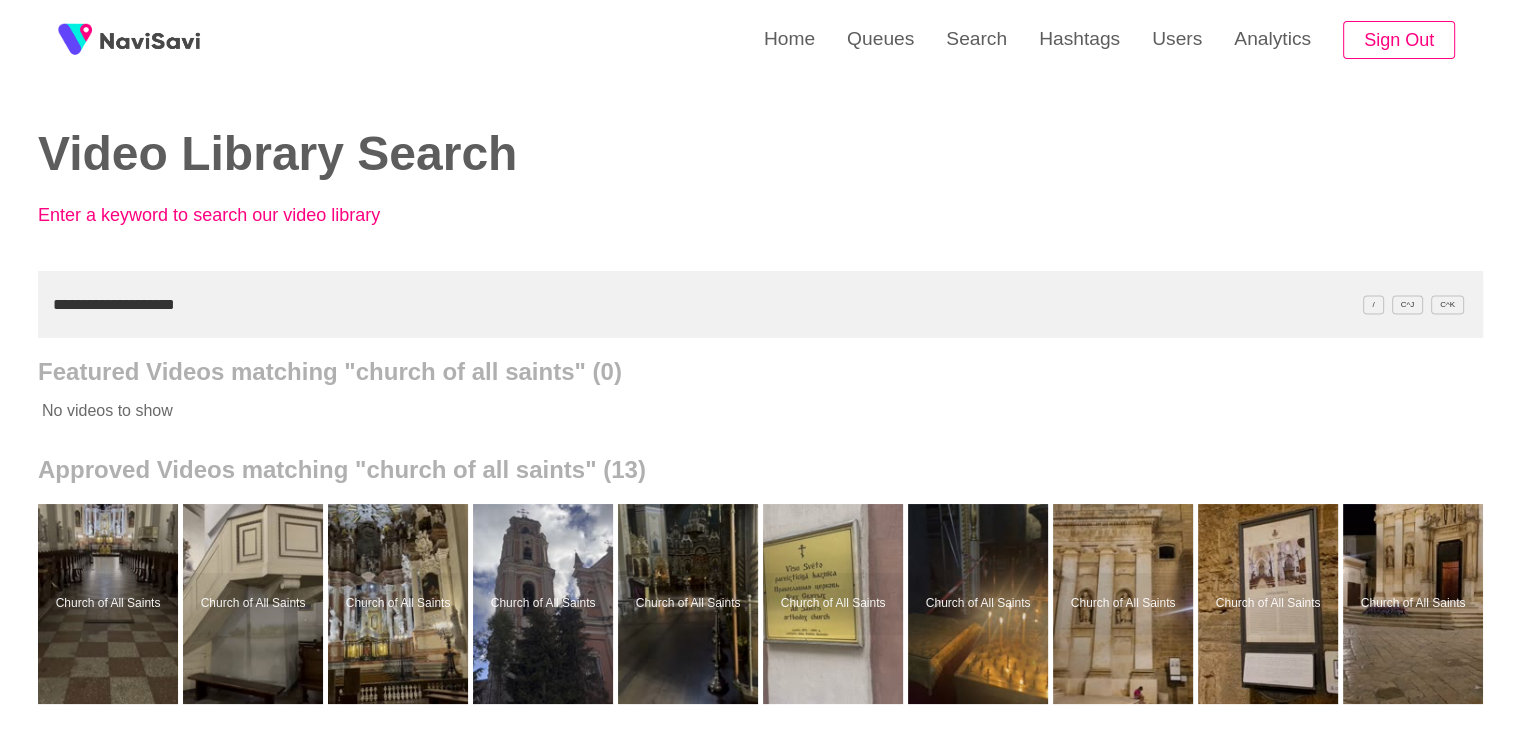 click on "**********" at bounding box center [760, 304] 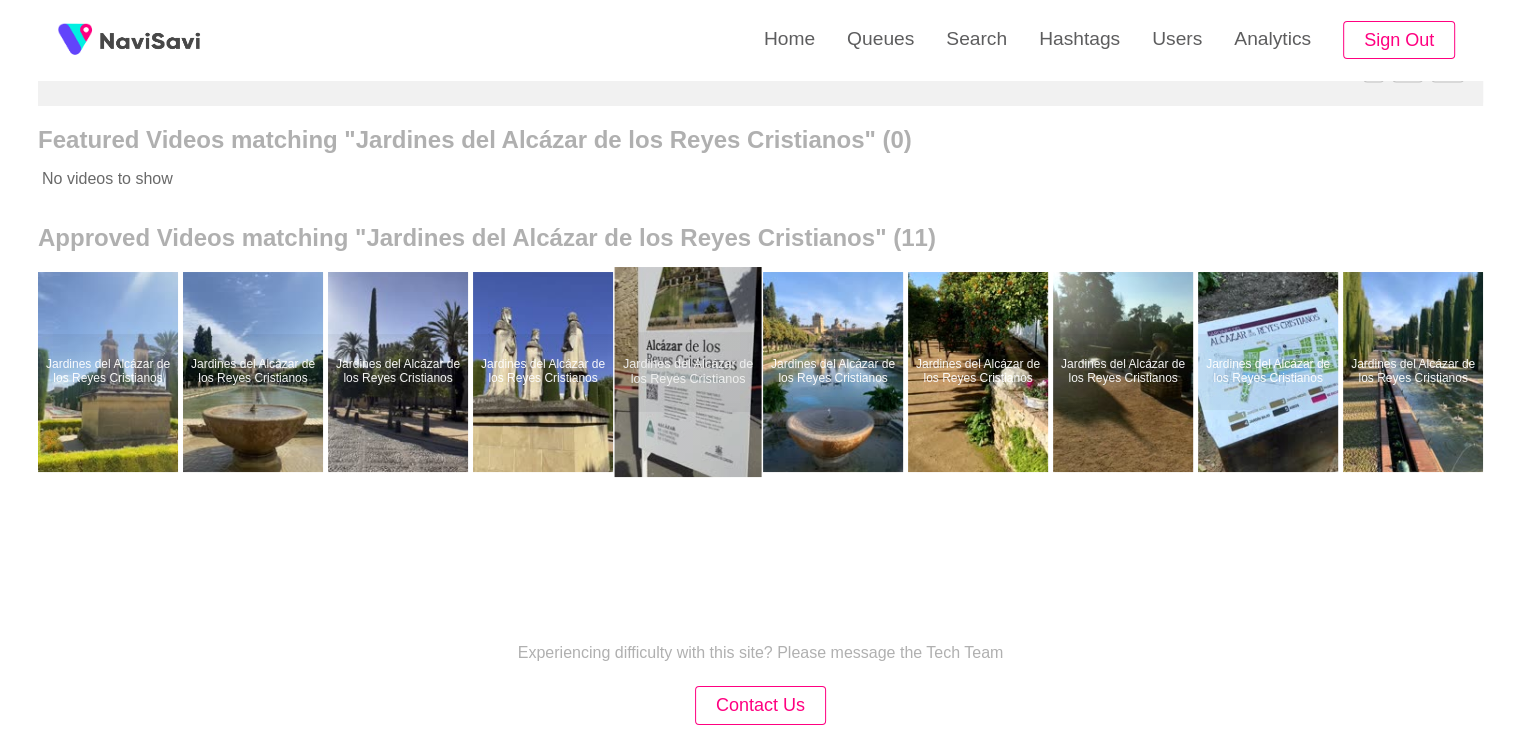 scroll, scrollTop: 236, scrollLeft: 0, axis: vertical 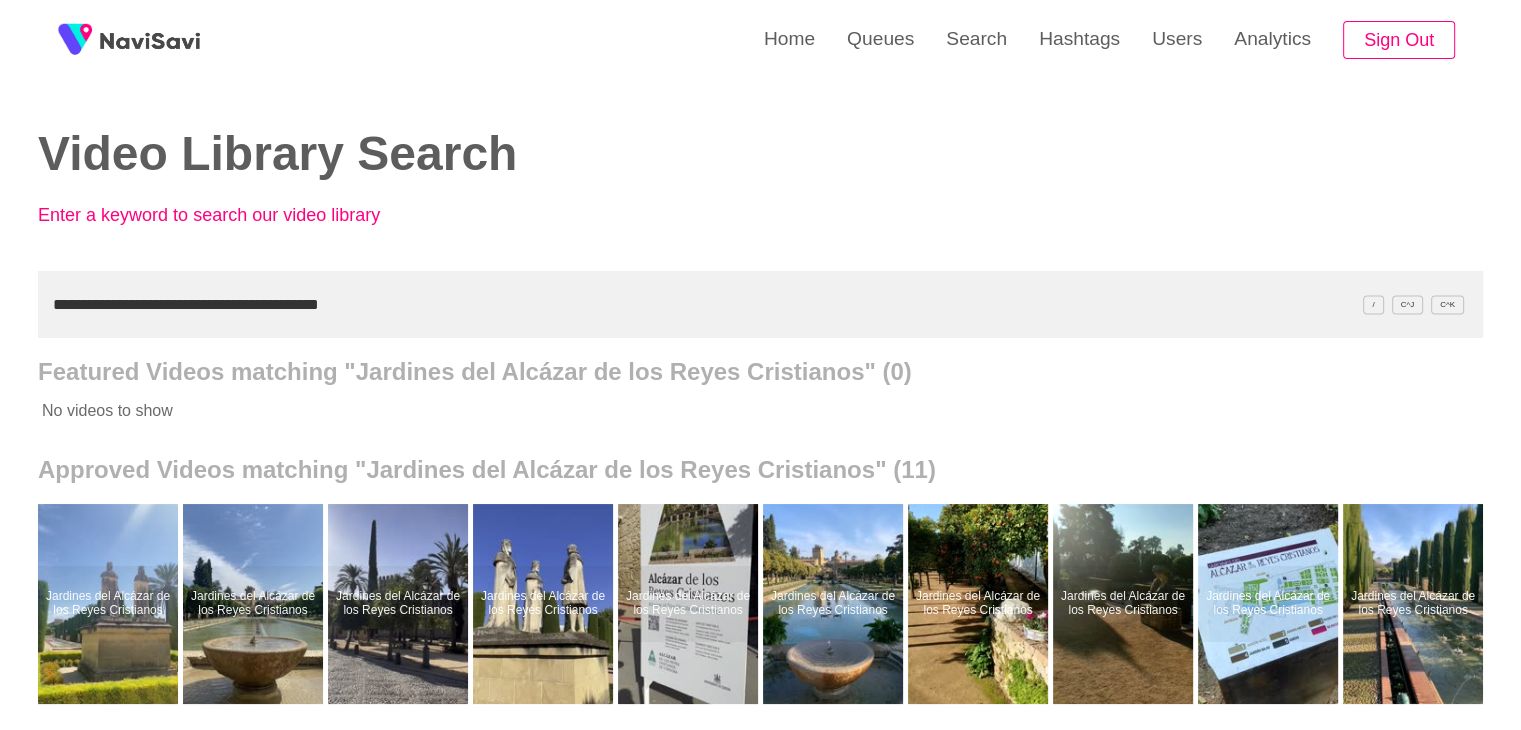 click on "**********" at bounding box center (760, 304) 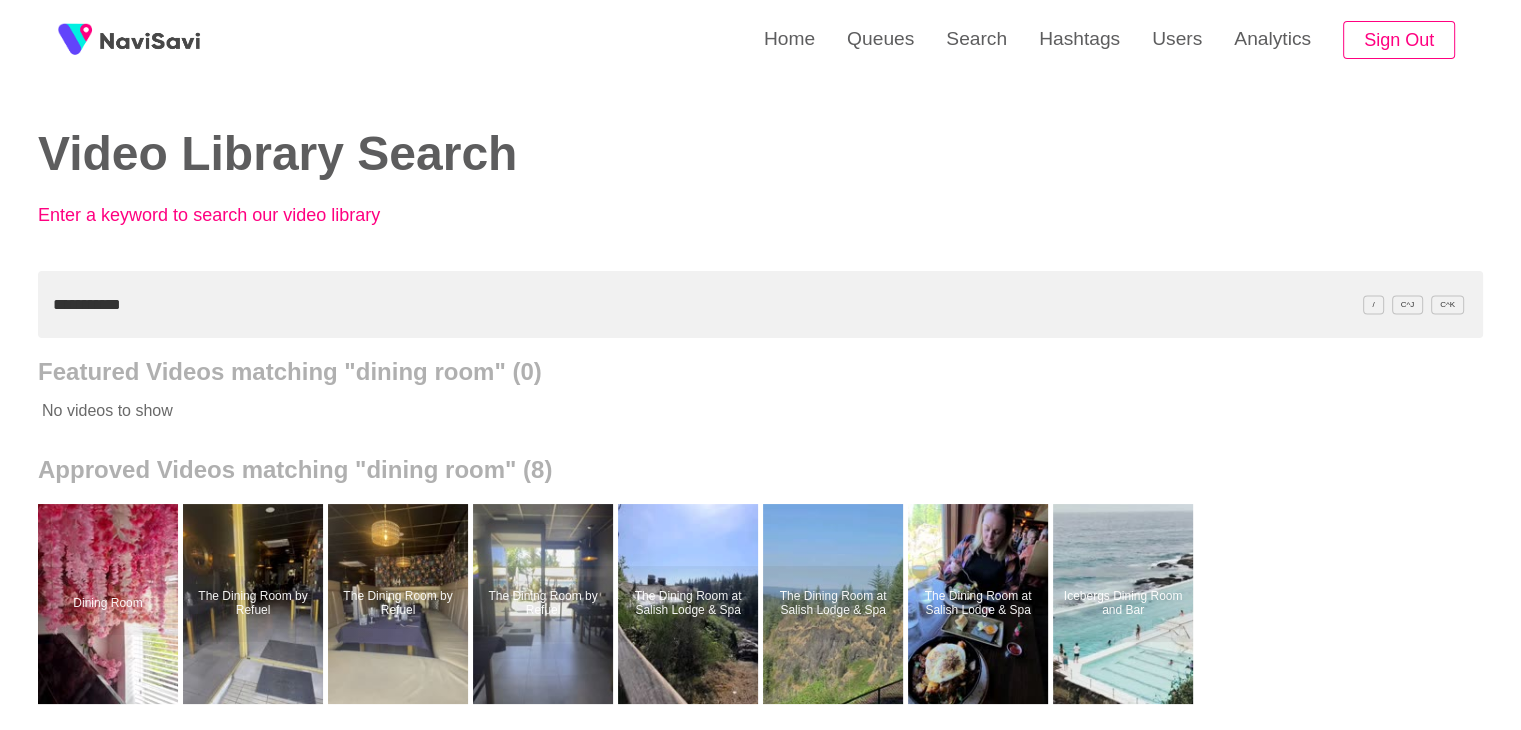 click on "**********" at bounding box center (760, 304) 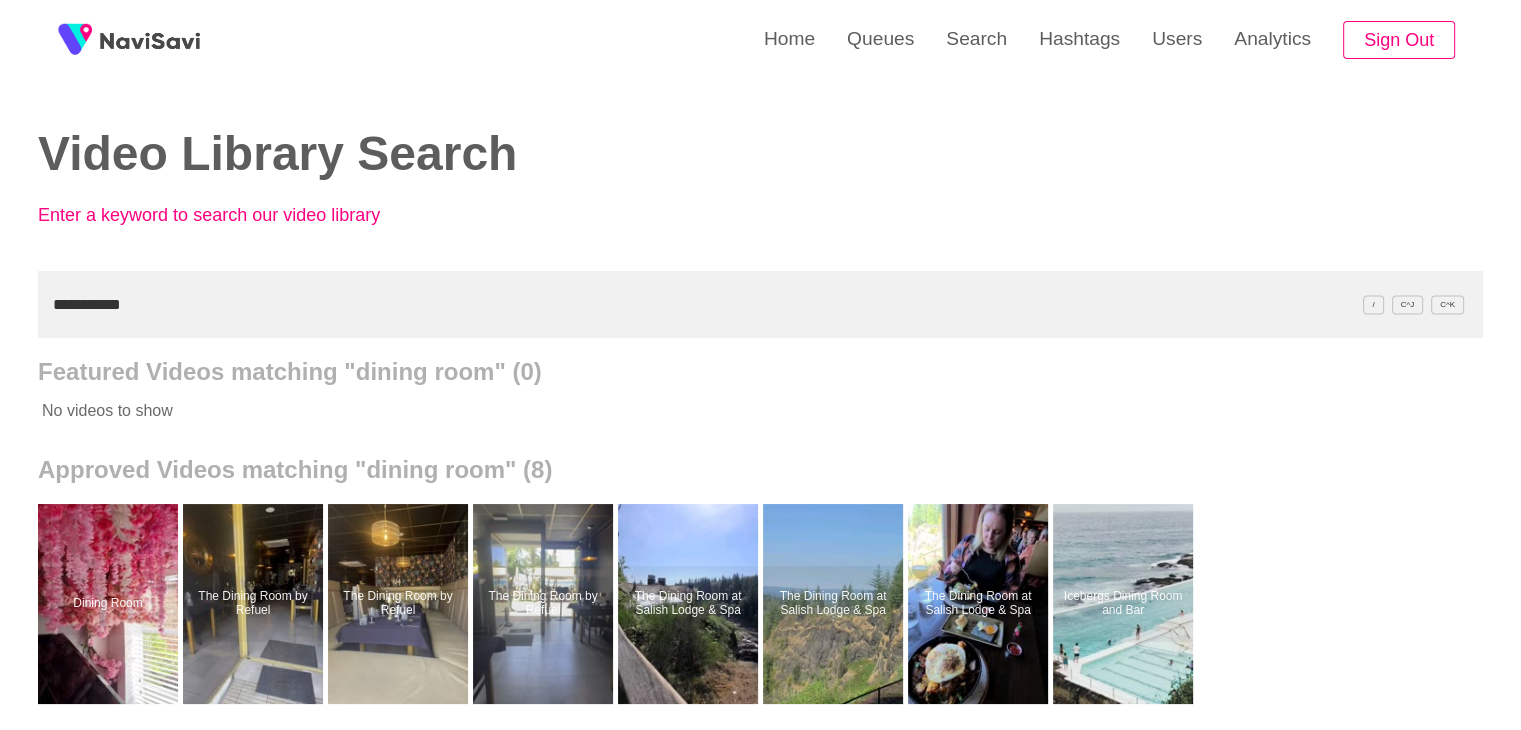 click on "**********" at bounding box center [760, 304] 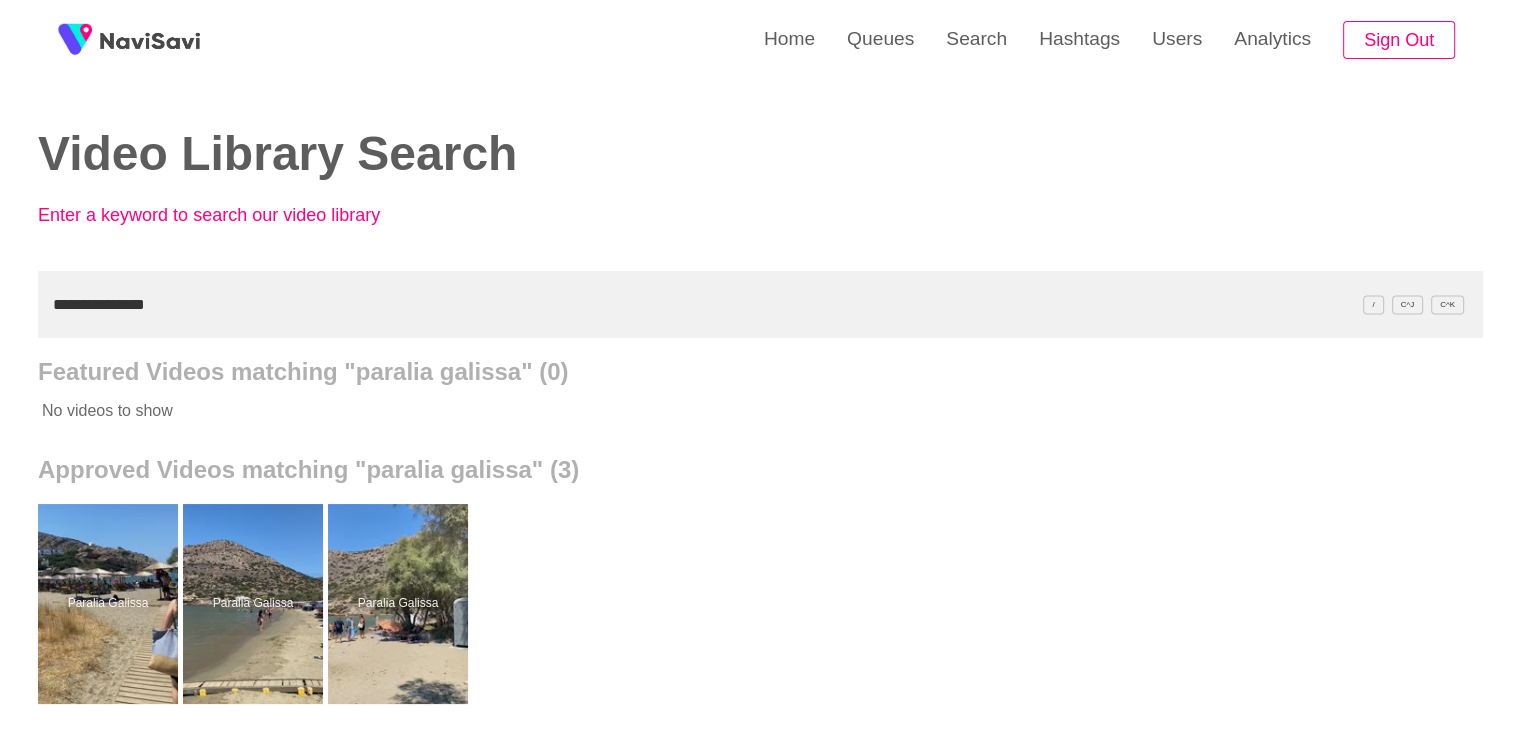 click on "**********" at bounding box center [760, 304] 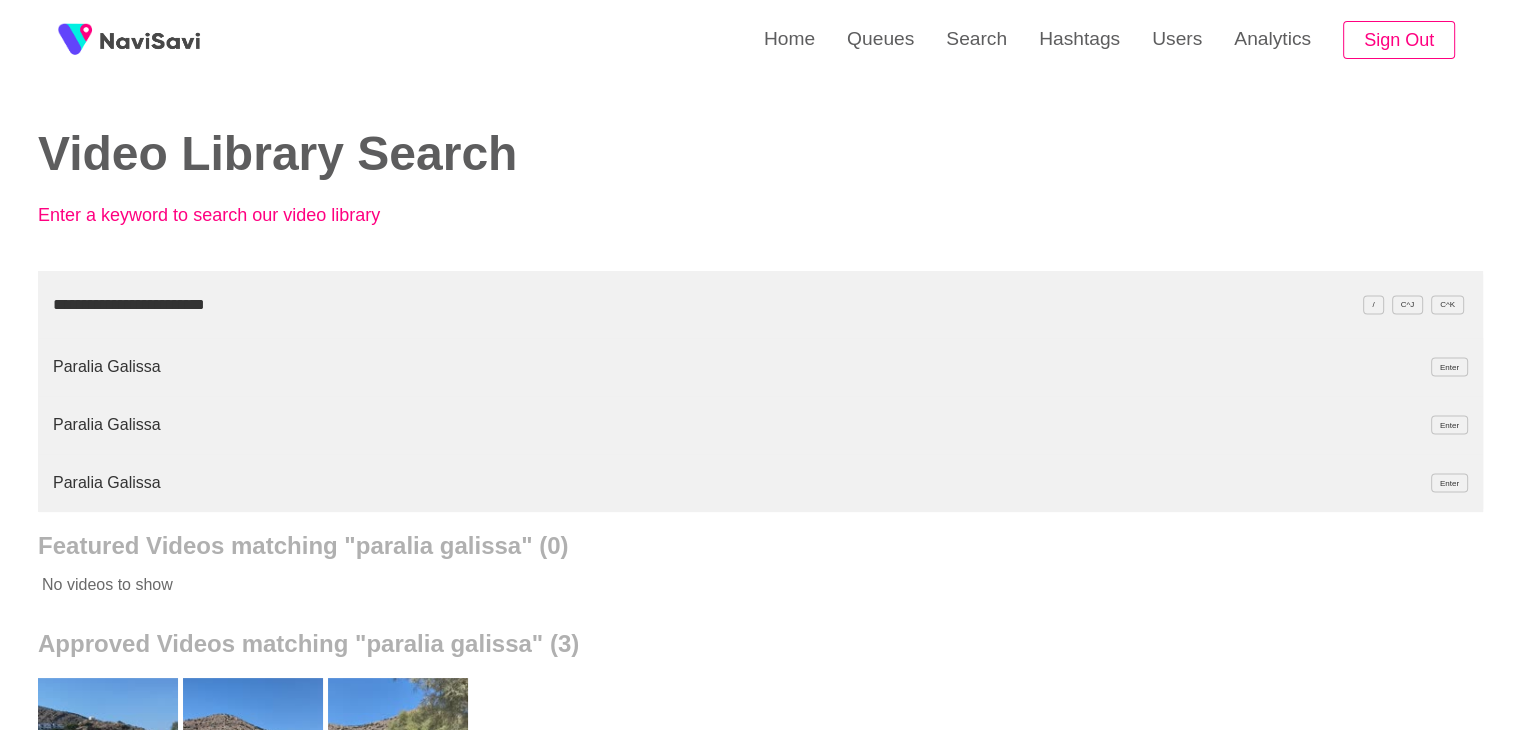 type on "**********" 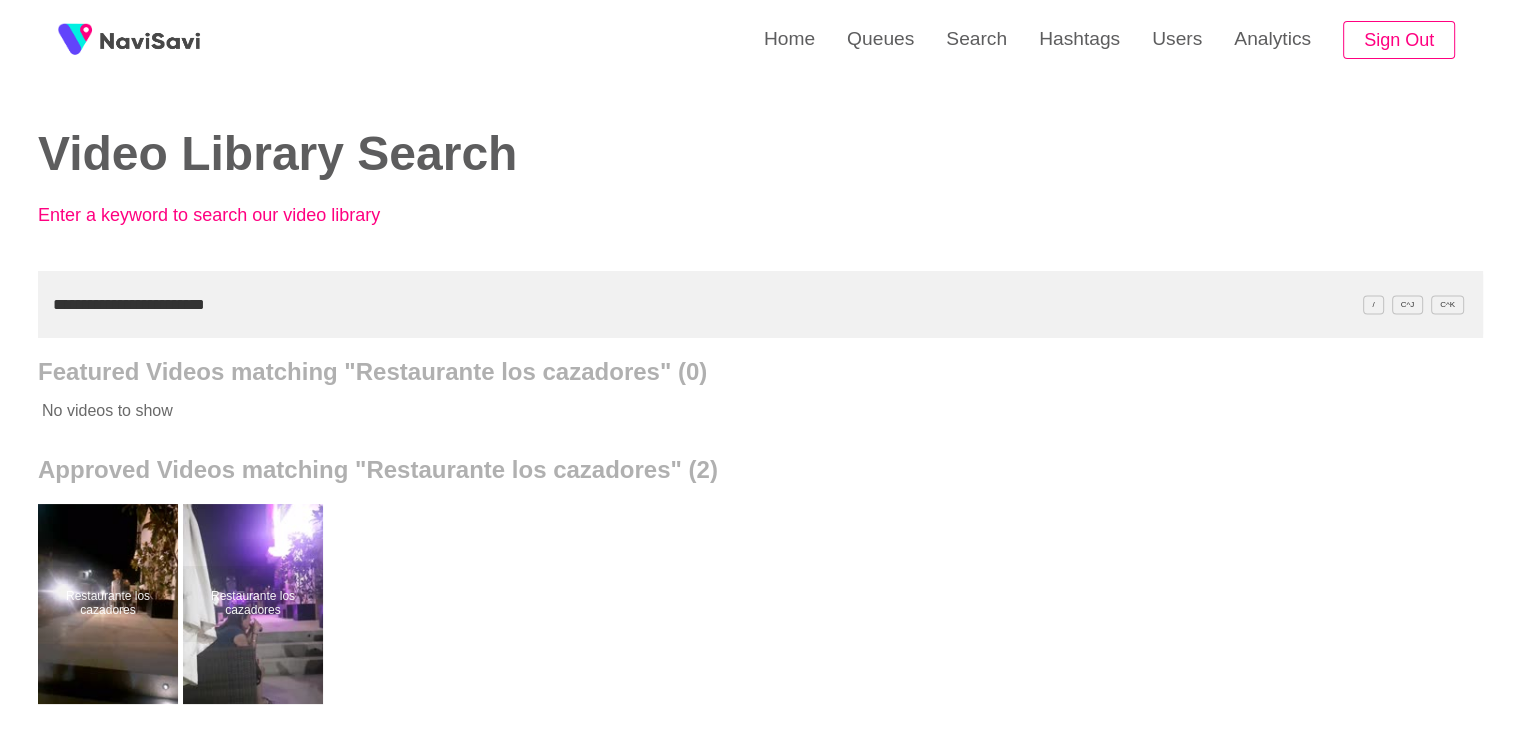 click on "**********" at bounding box center [760, 304] 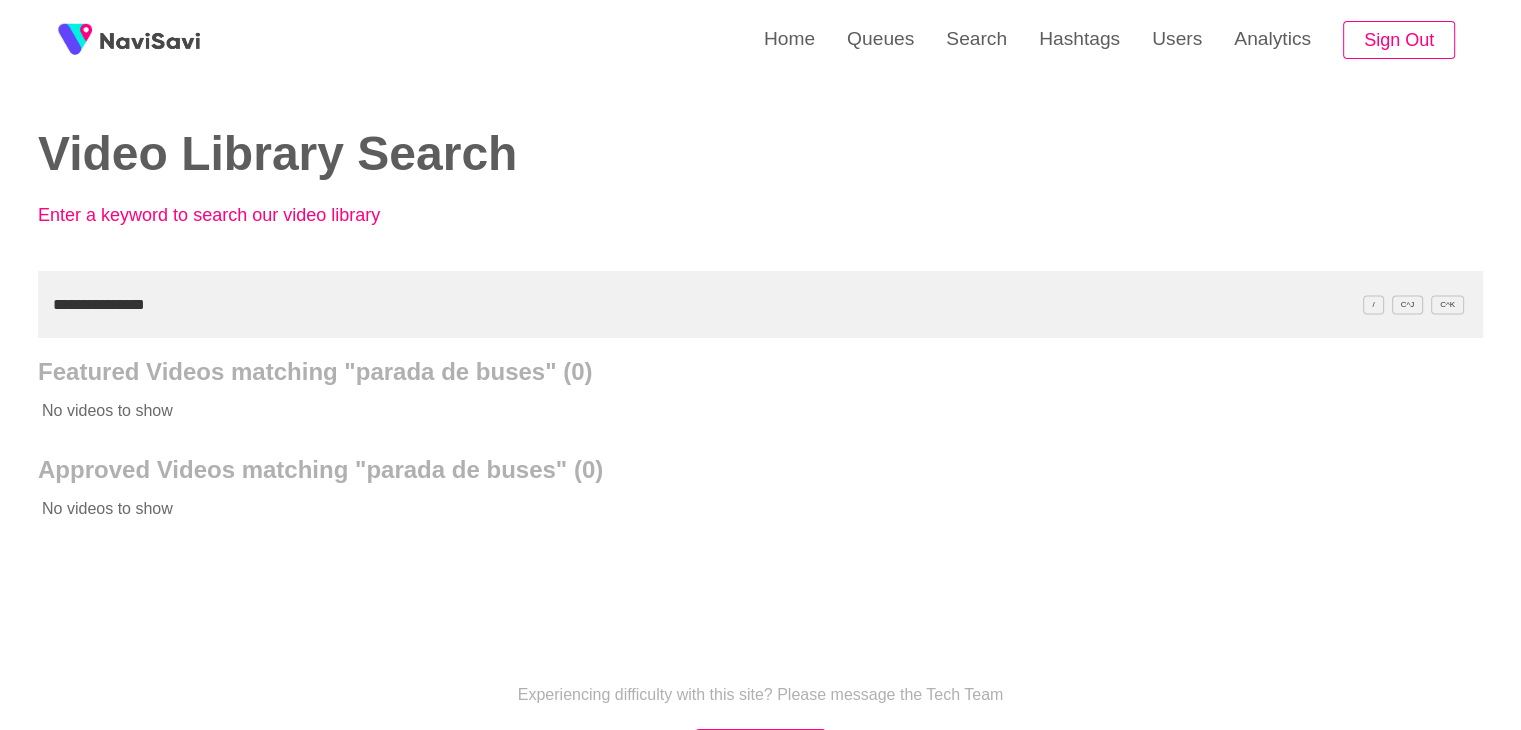click on "**********" at bounding box center [760, 304] 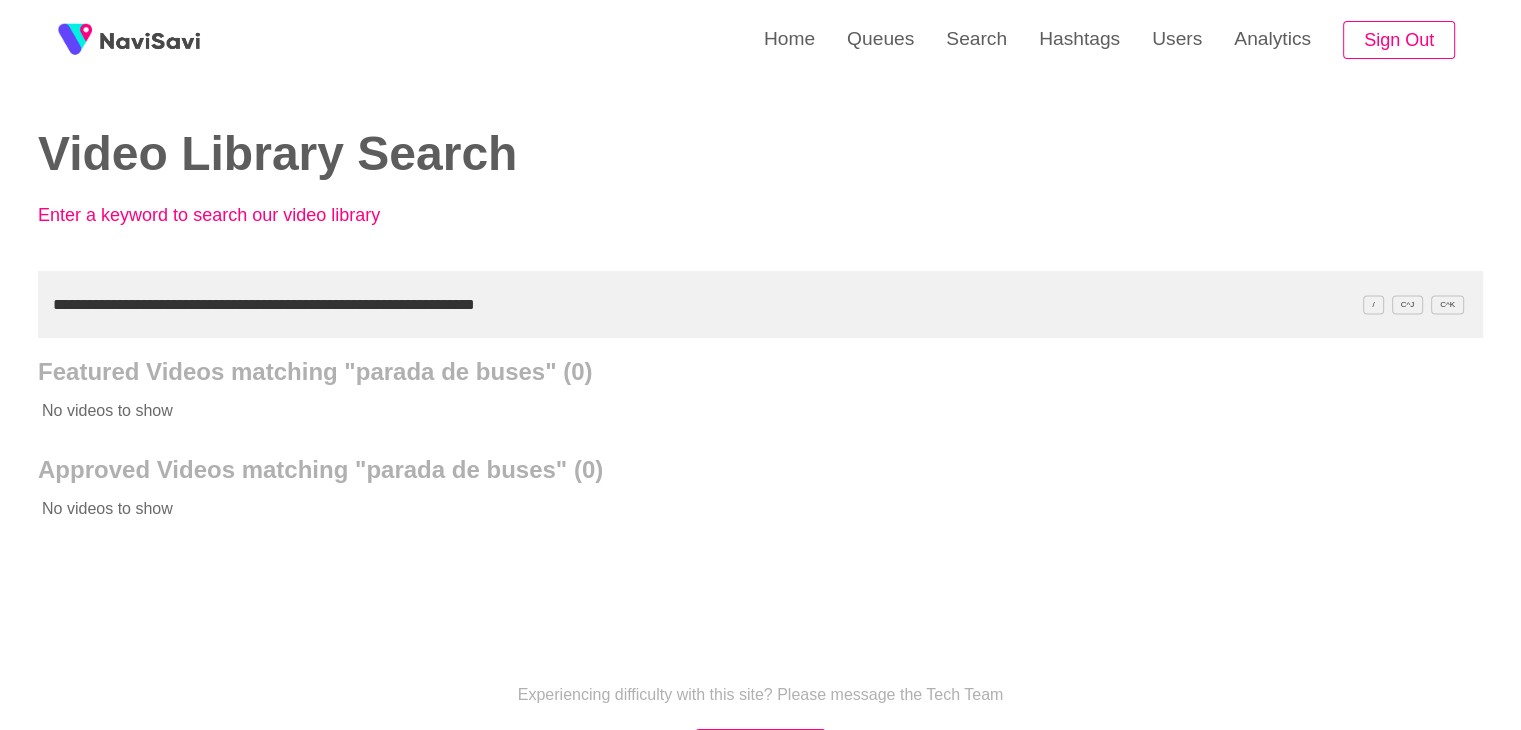 type on "**********" 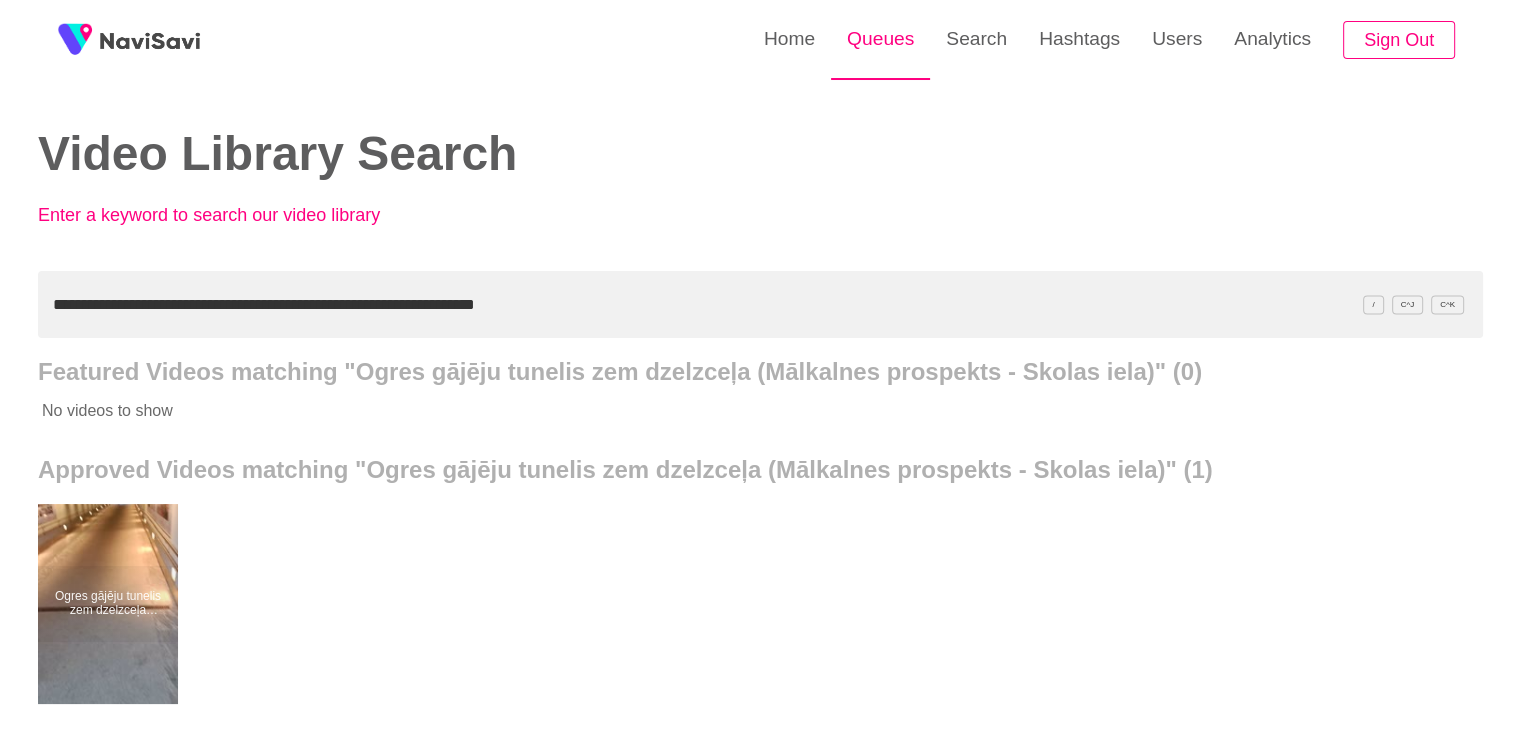 click on "Queues" at bounding box center (880, 39) 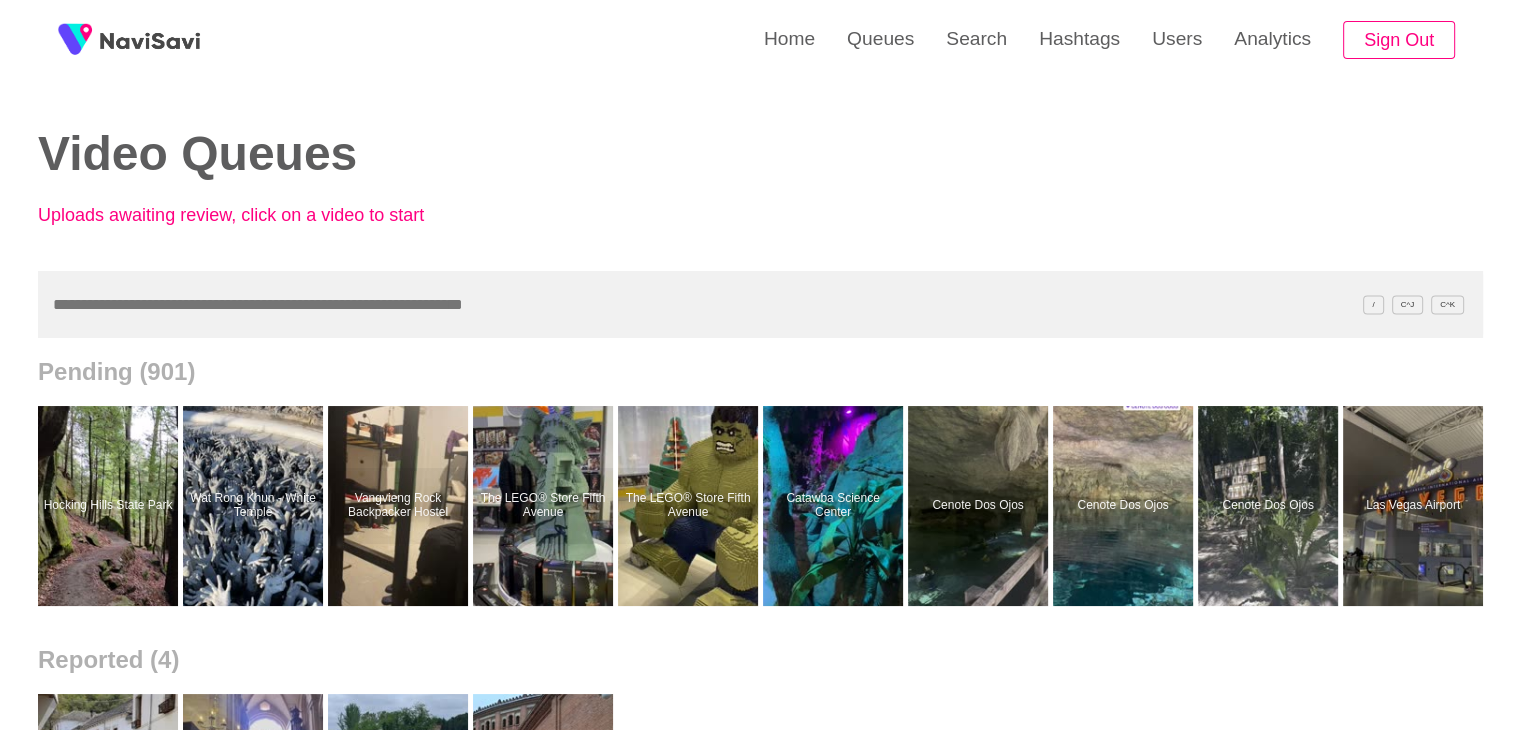 click at bounding box center (760, 304) 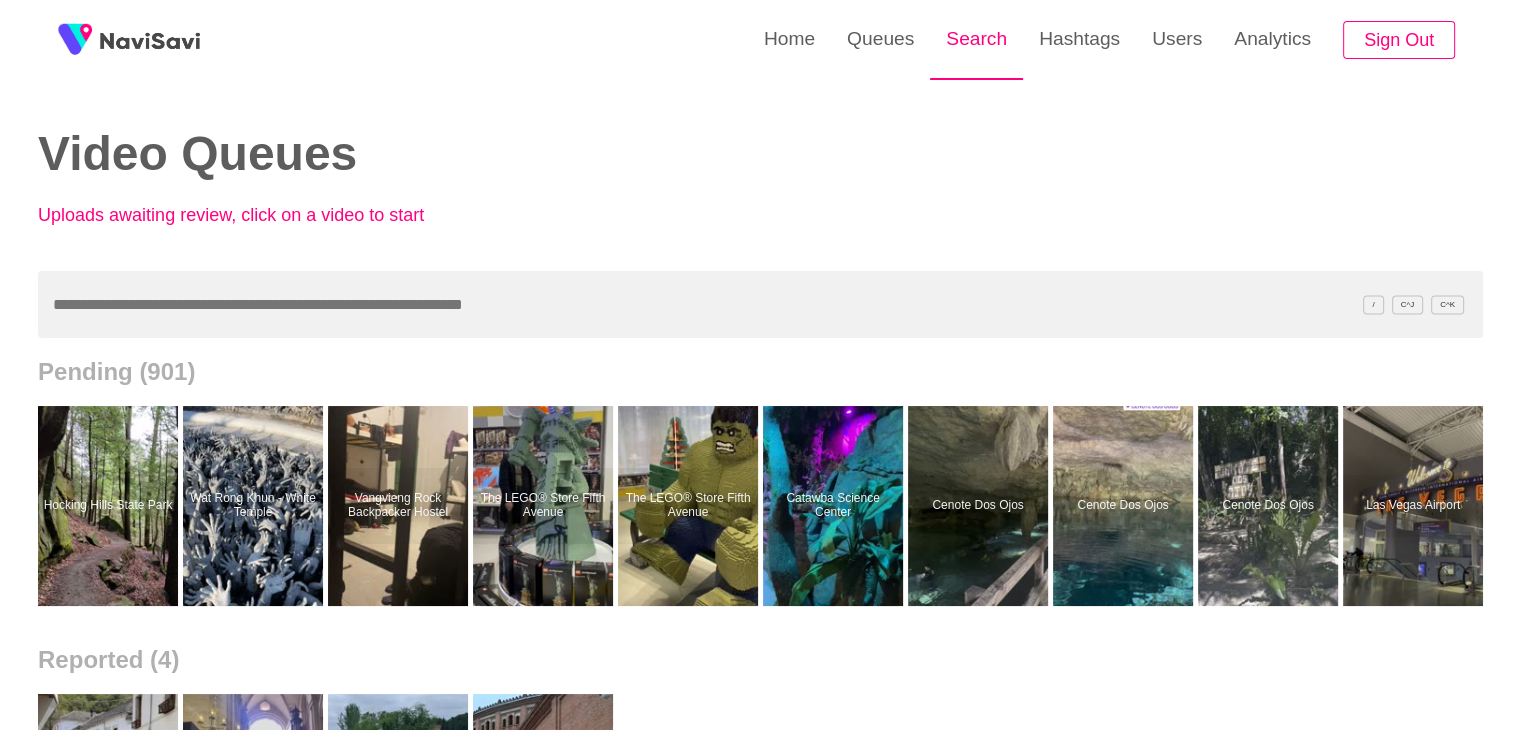 click on "Search" at bounding box center (976, 39) 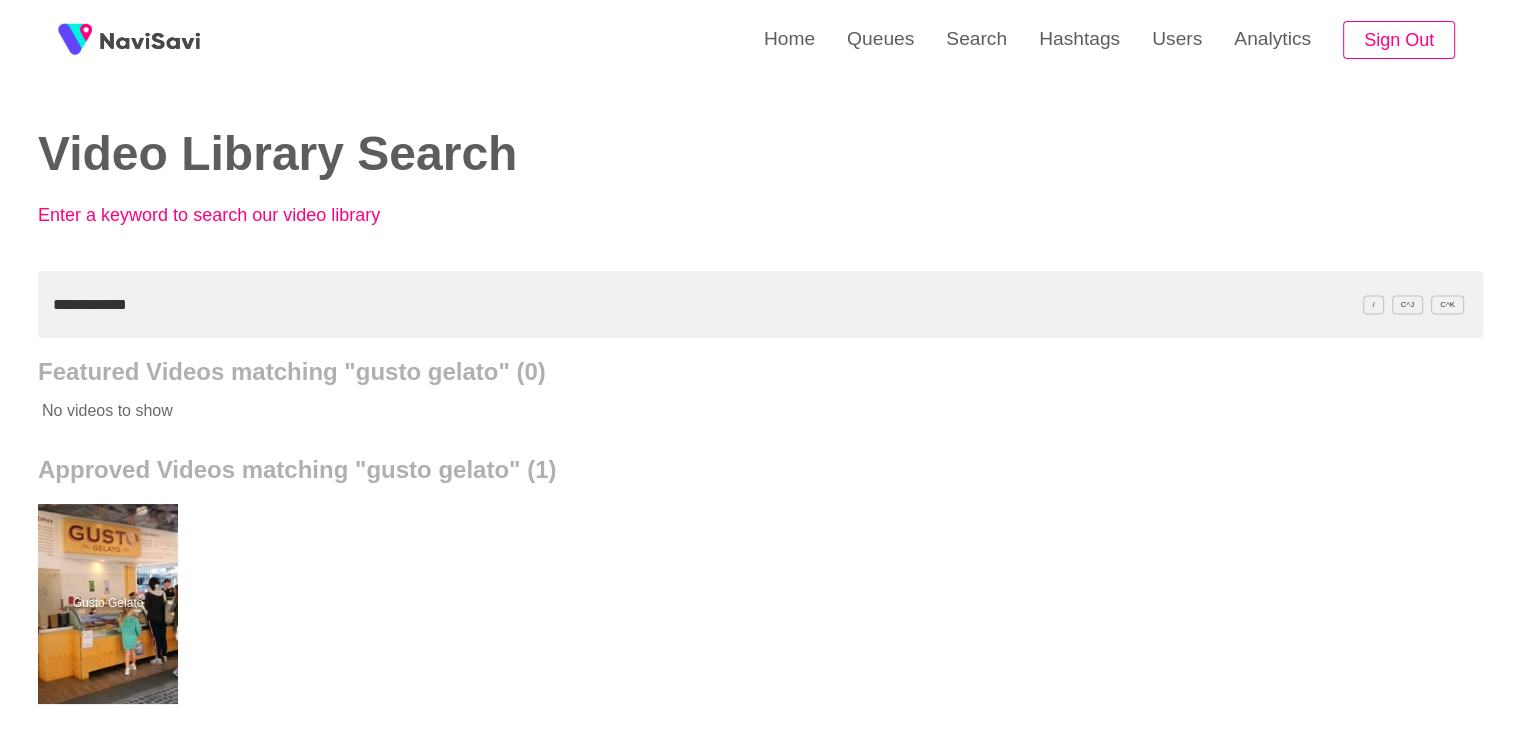 click on "**********" at bounding box center (760, 304) 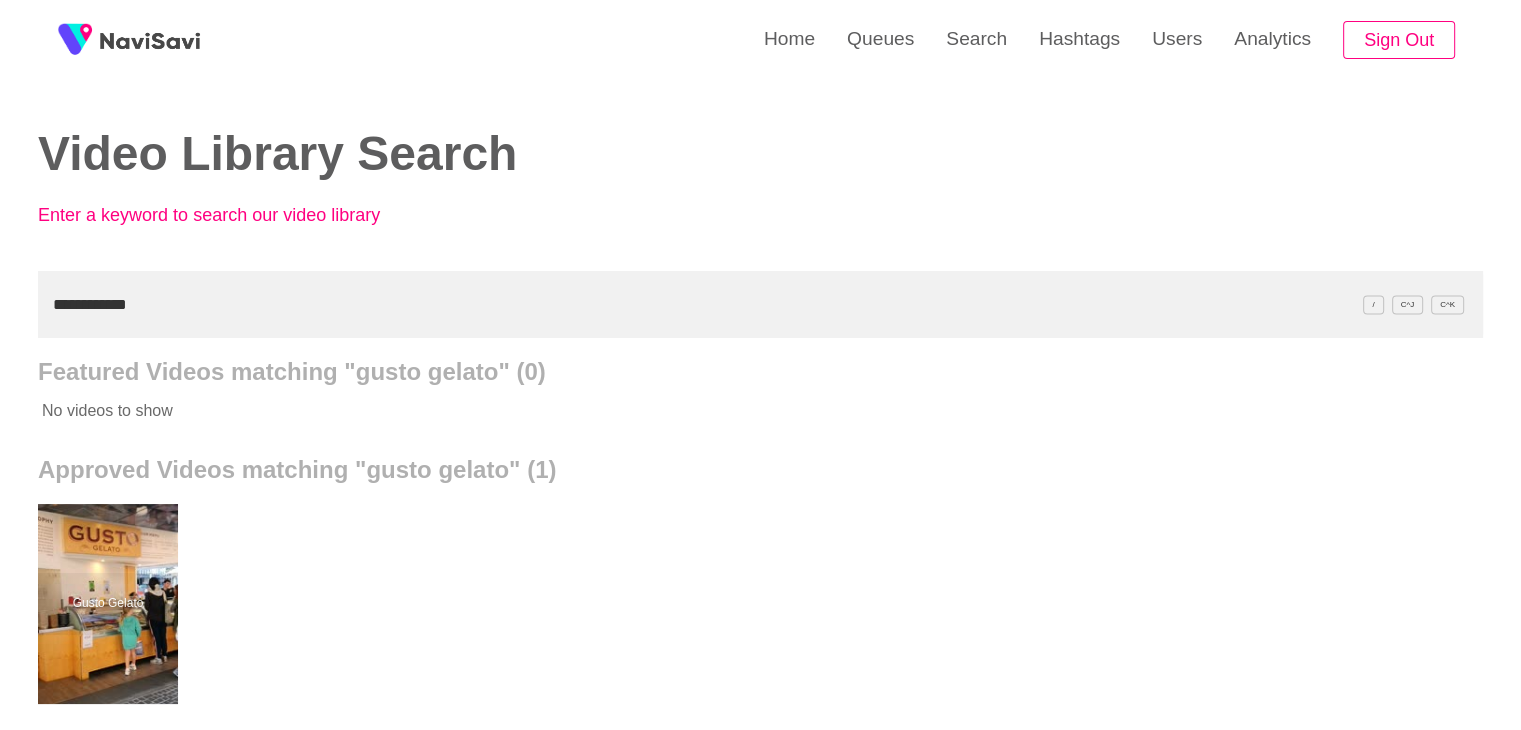 click on "**********" at bounding box center [760, 304] 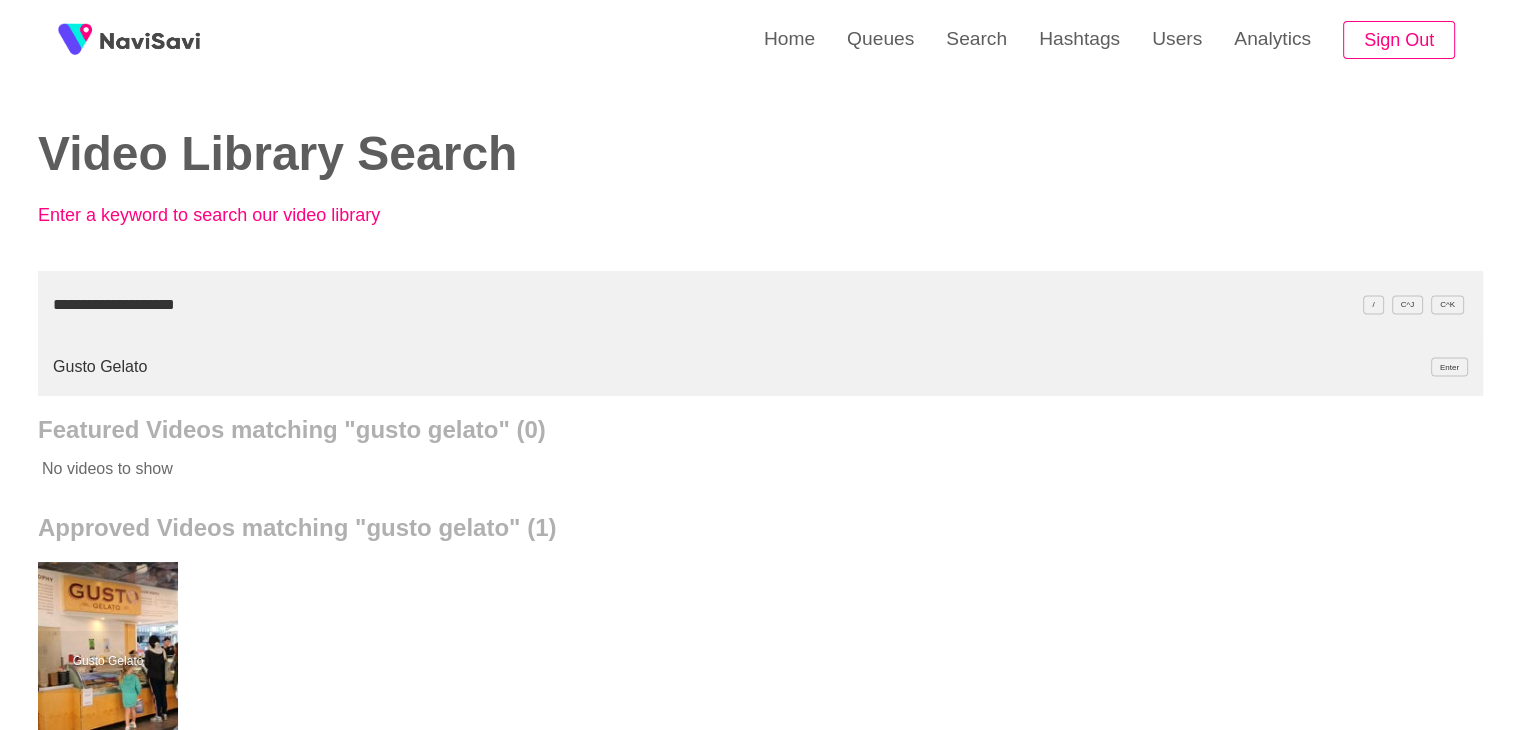type on "**********" 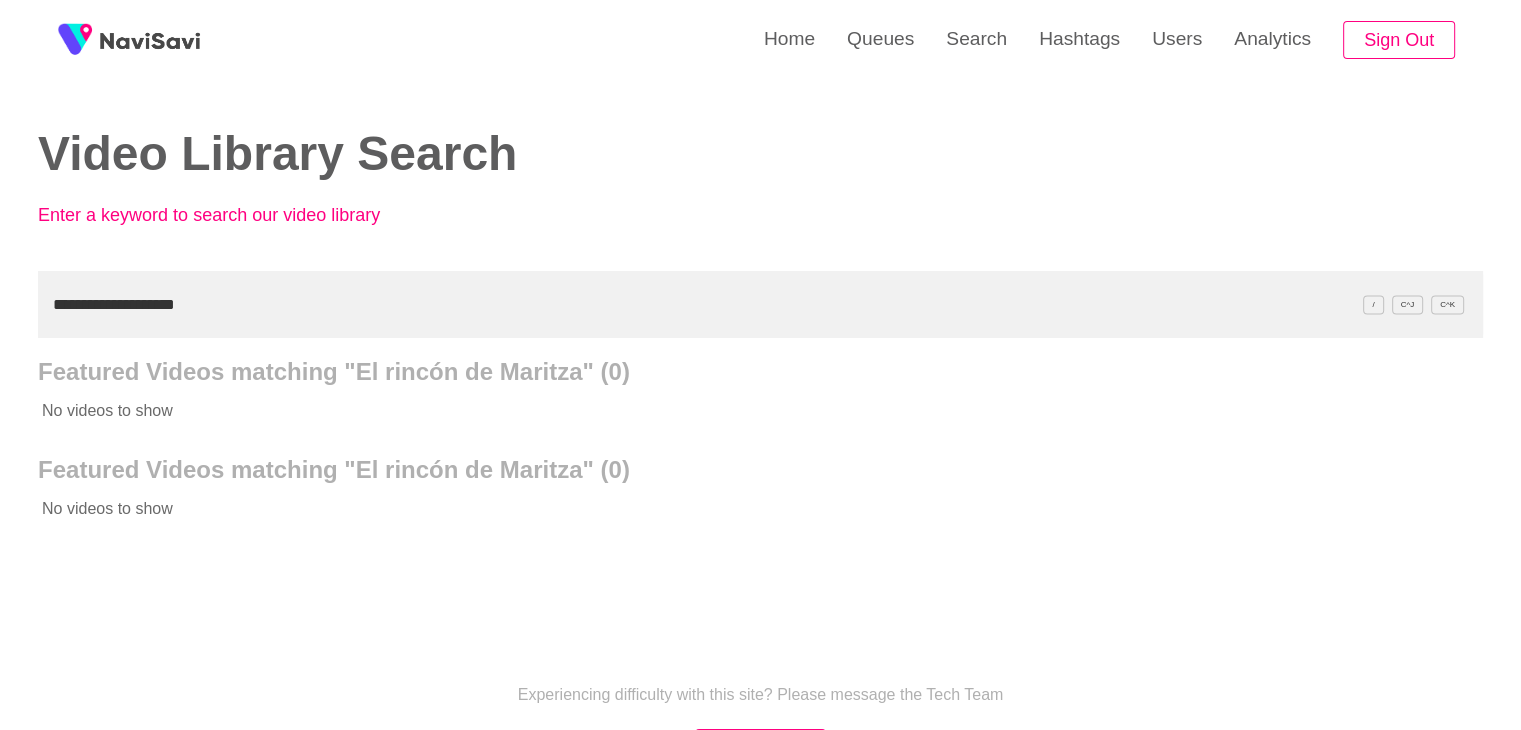 click on "**********" at bounding box center [760, 304] 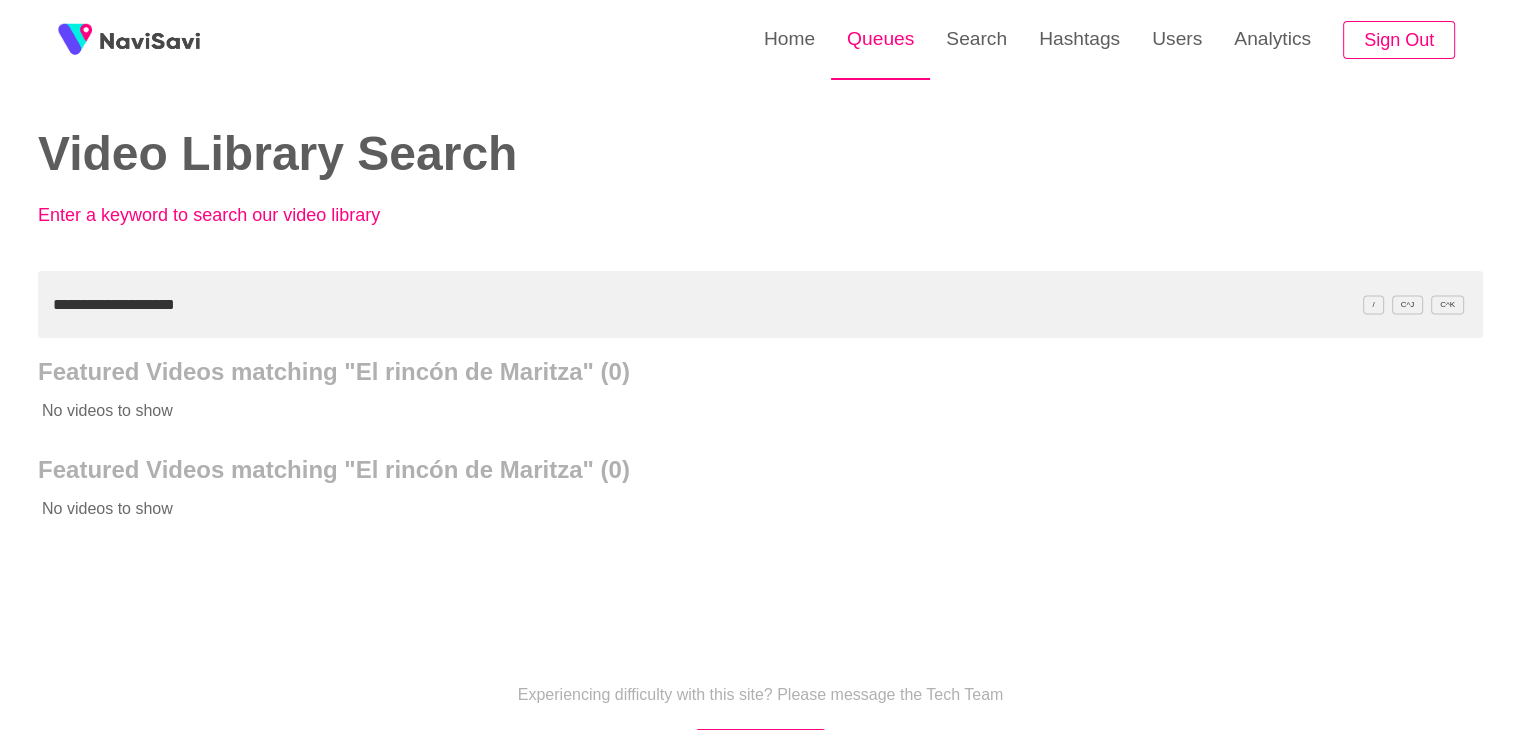 click on "Queues" at bounding box center (880, 39) 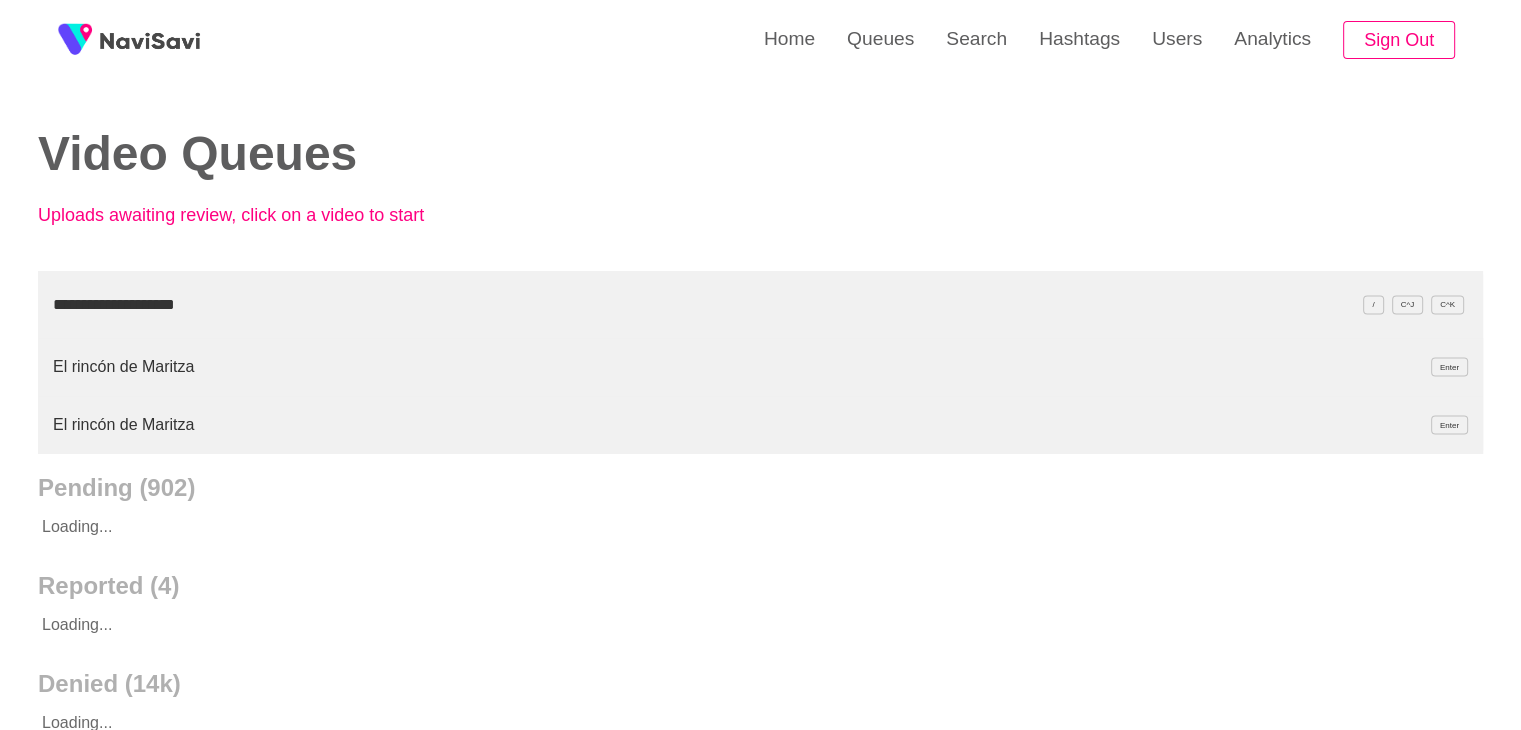 type on "**********" 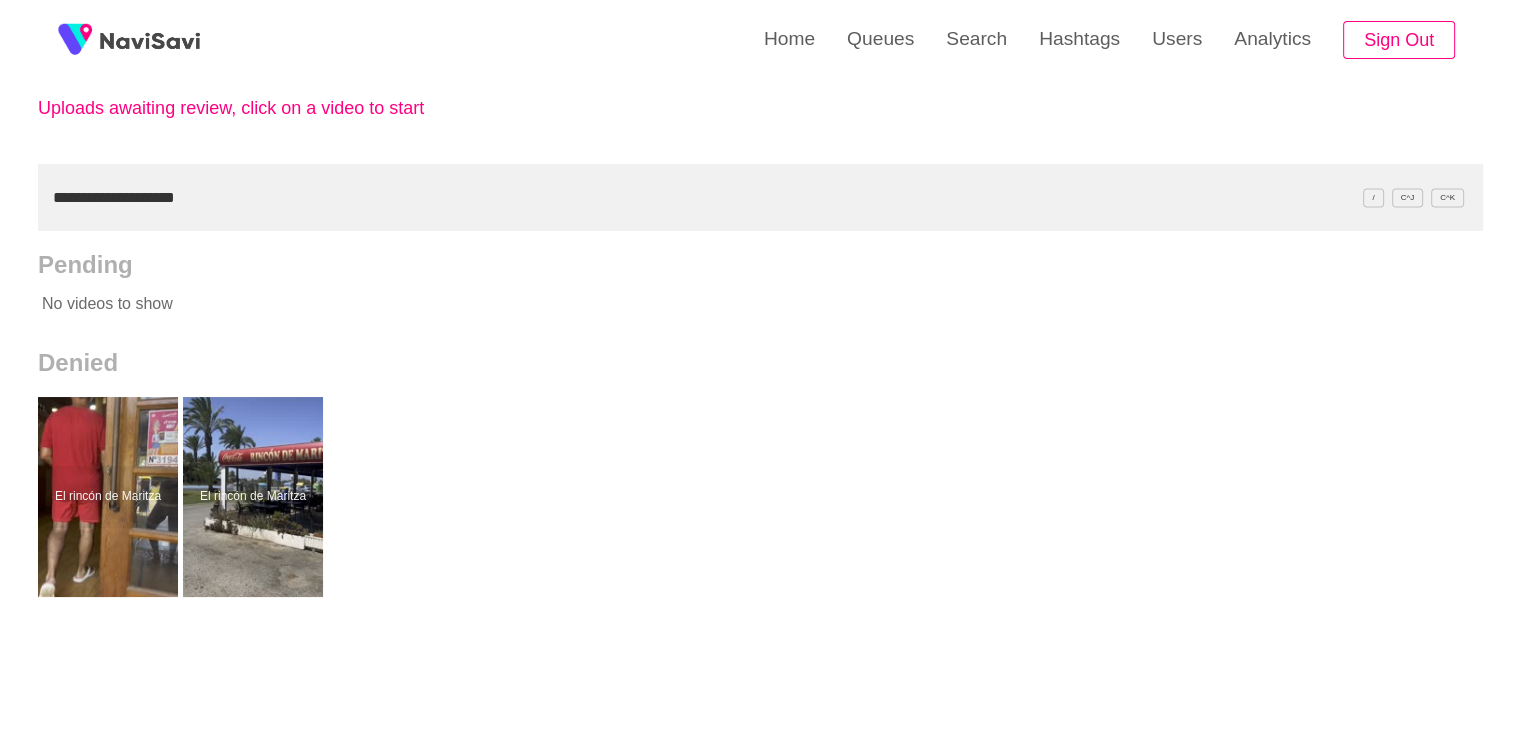 scroll, scrollTop: 116, scrollLeft: 0, axis: vertical 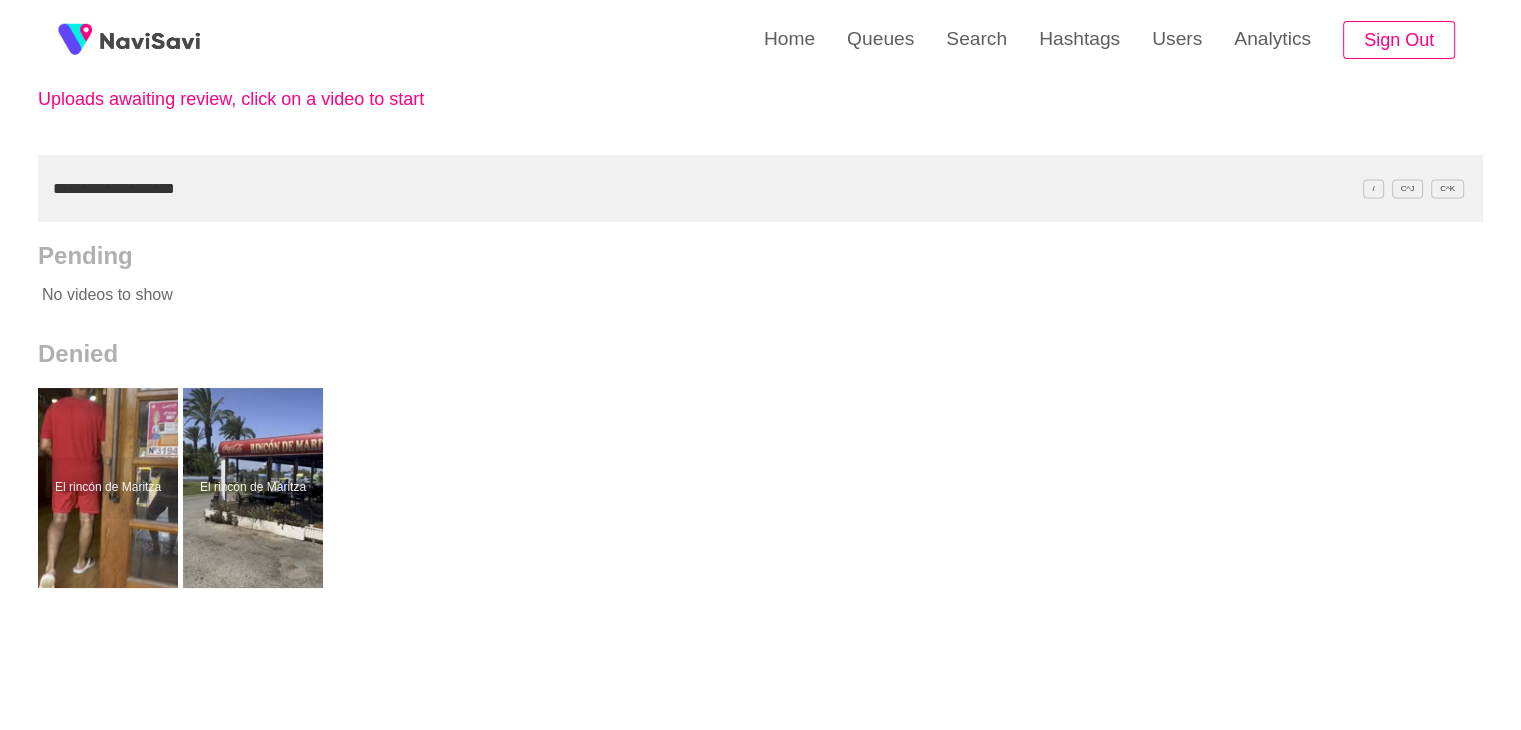 click on "**********" at bounding box center [760, 188] 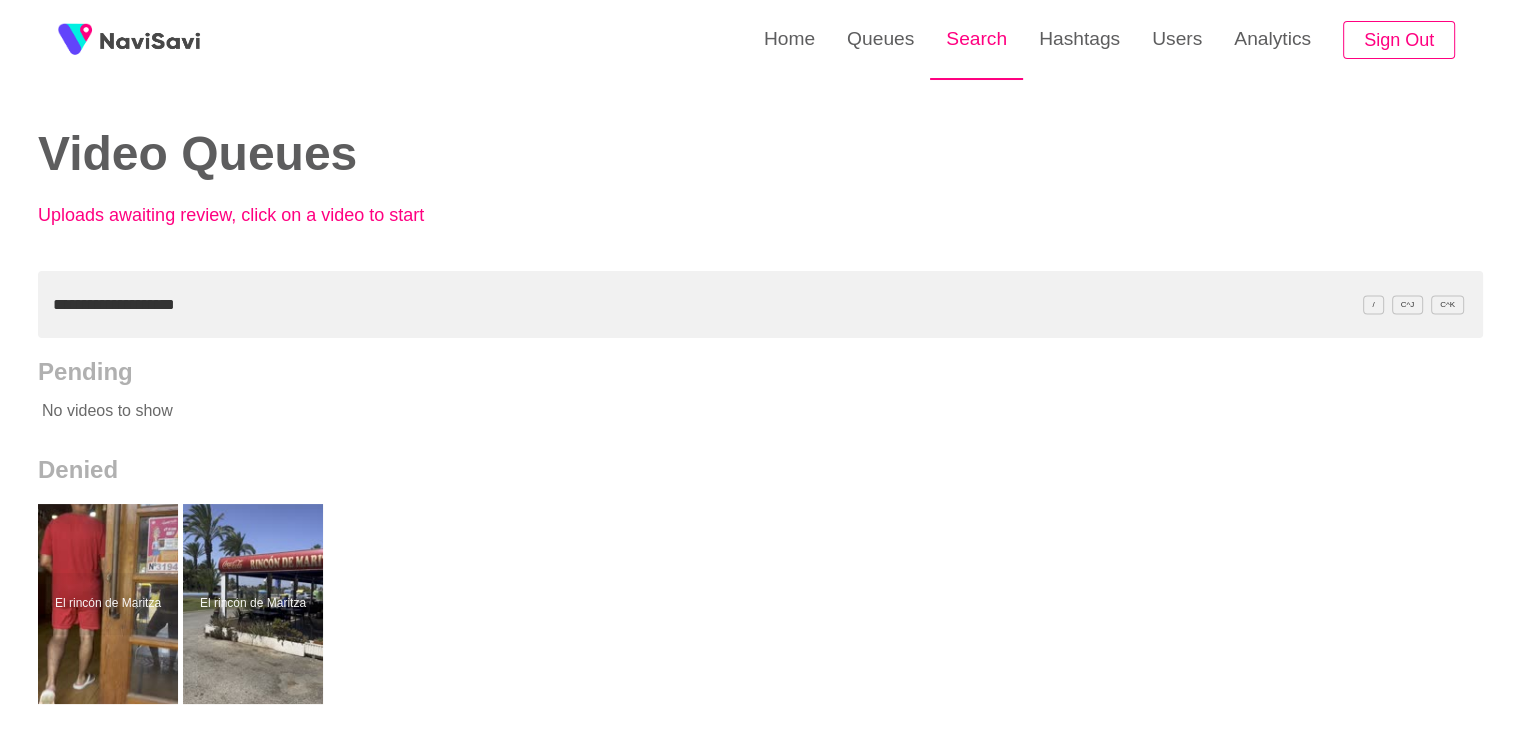 click on "Search" at bounding box center (976, 39) 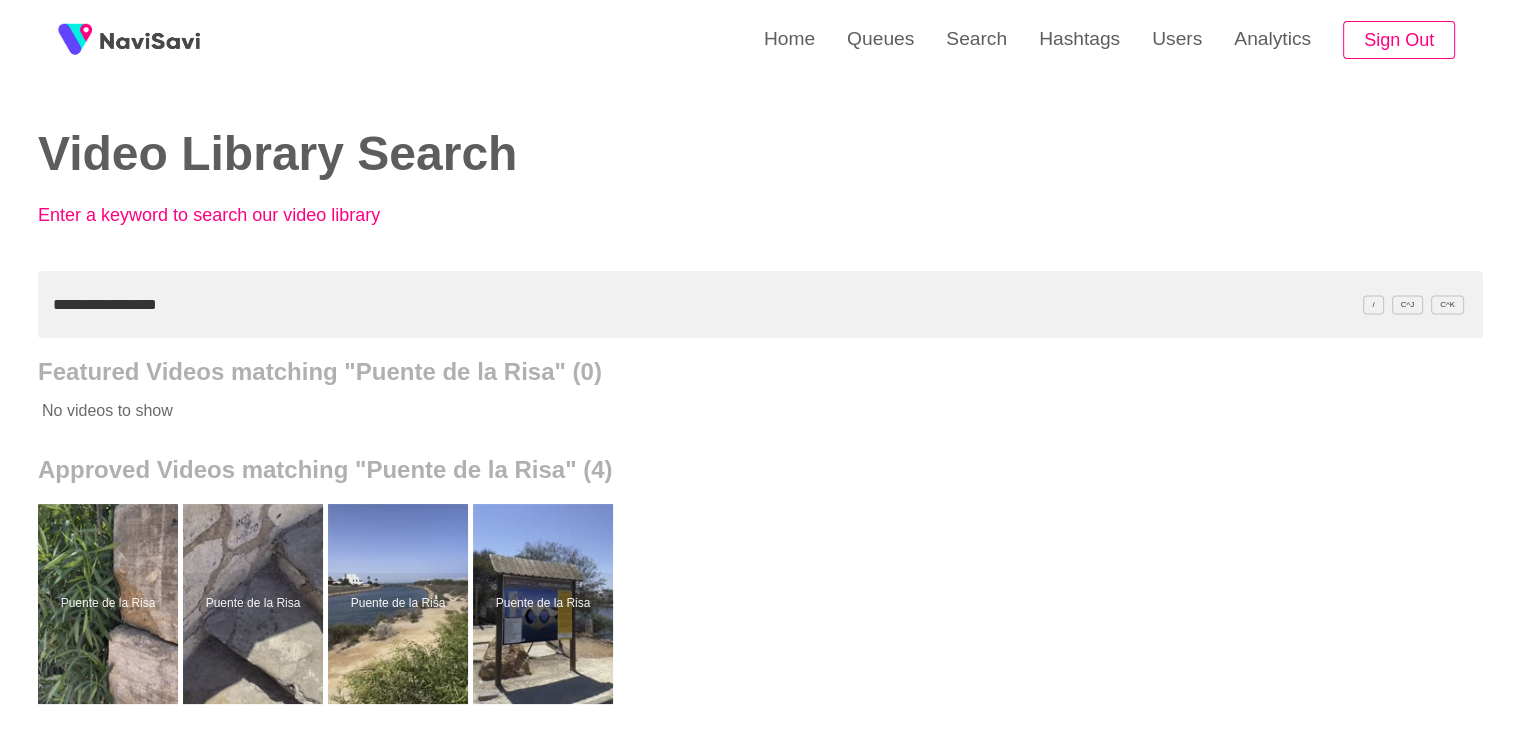 click on "**********" at bounding box center (760, 304) 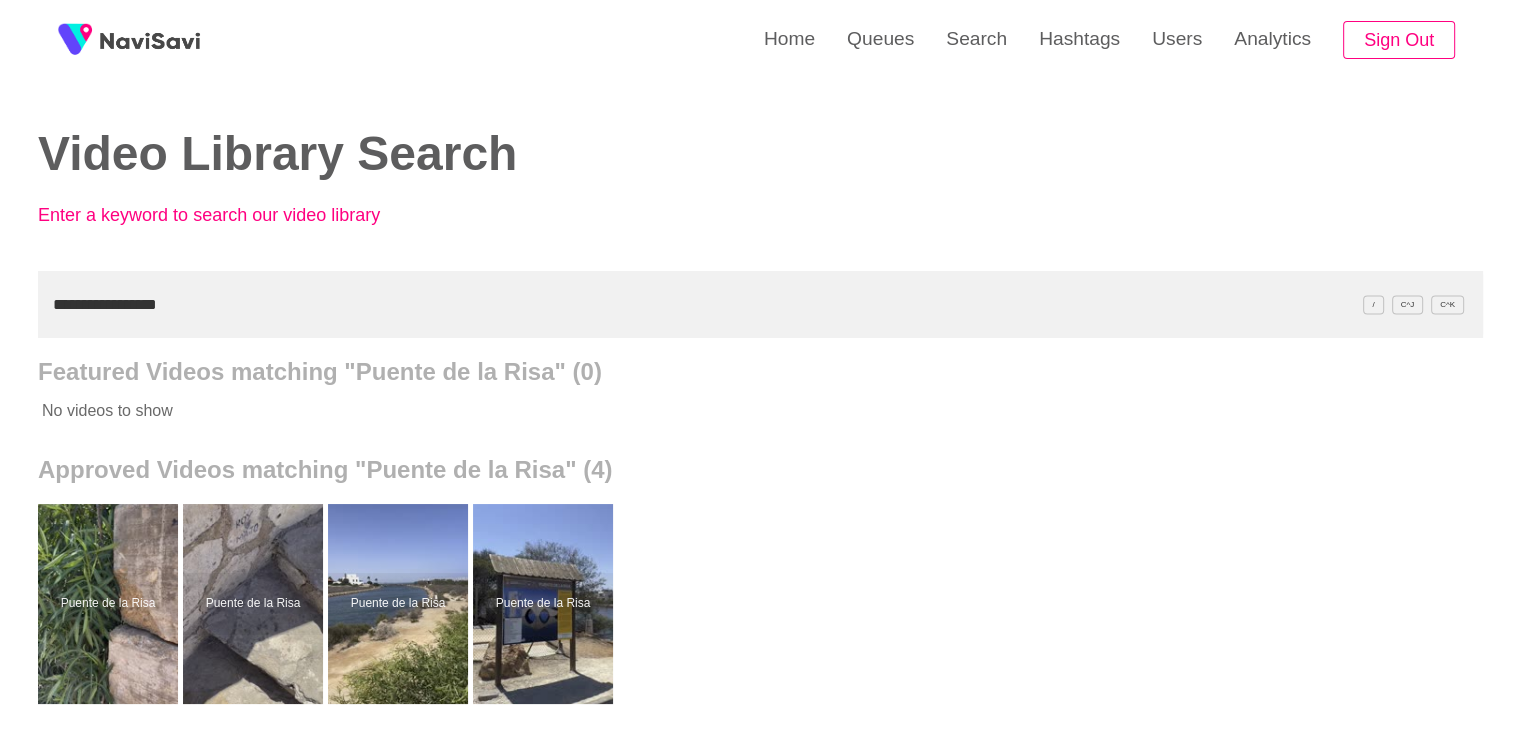 click on "**********" at bounding box center (760, 304) 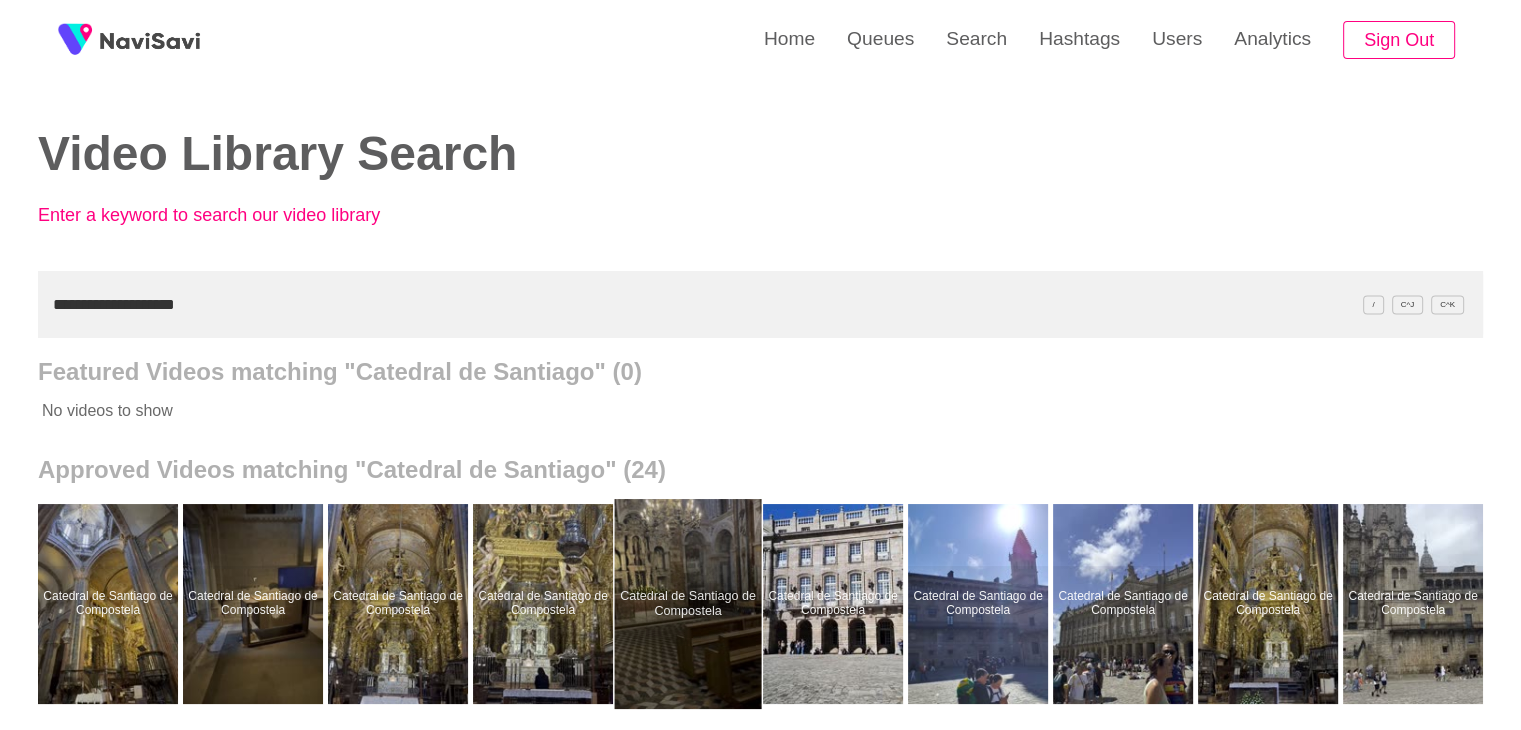 scroll, scrollTop: 180, scrollLeft: 0, axis: vertical 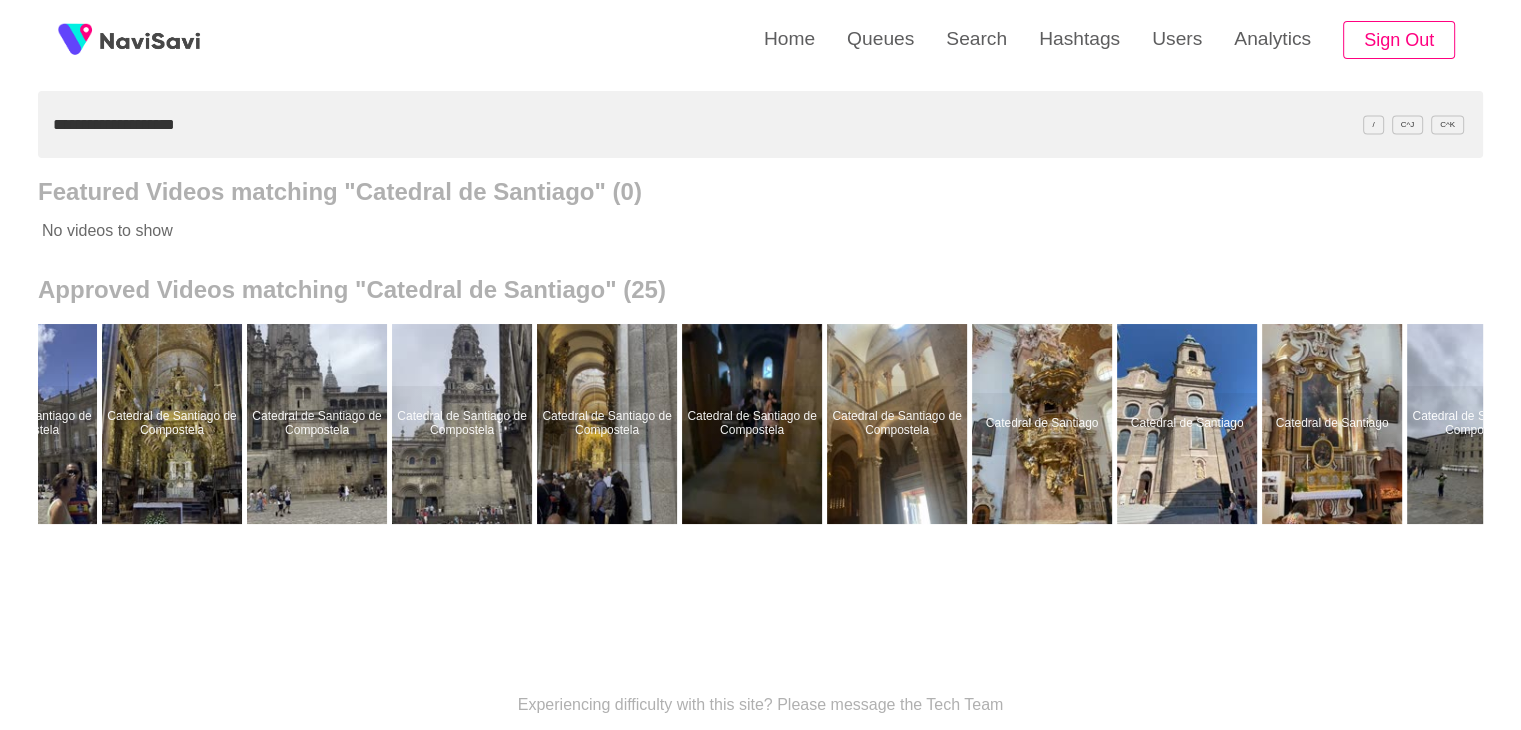 click on "**********" at bounding box center (760, 124) 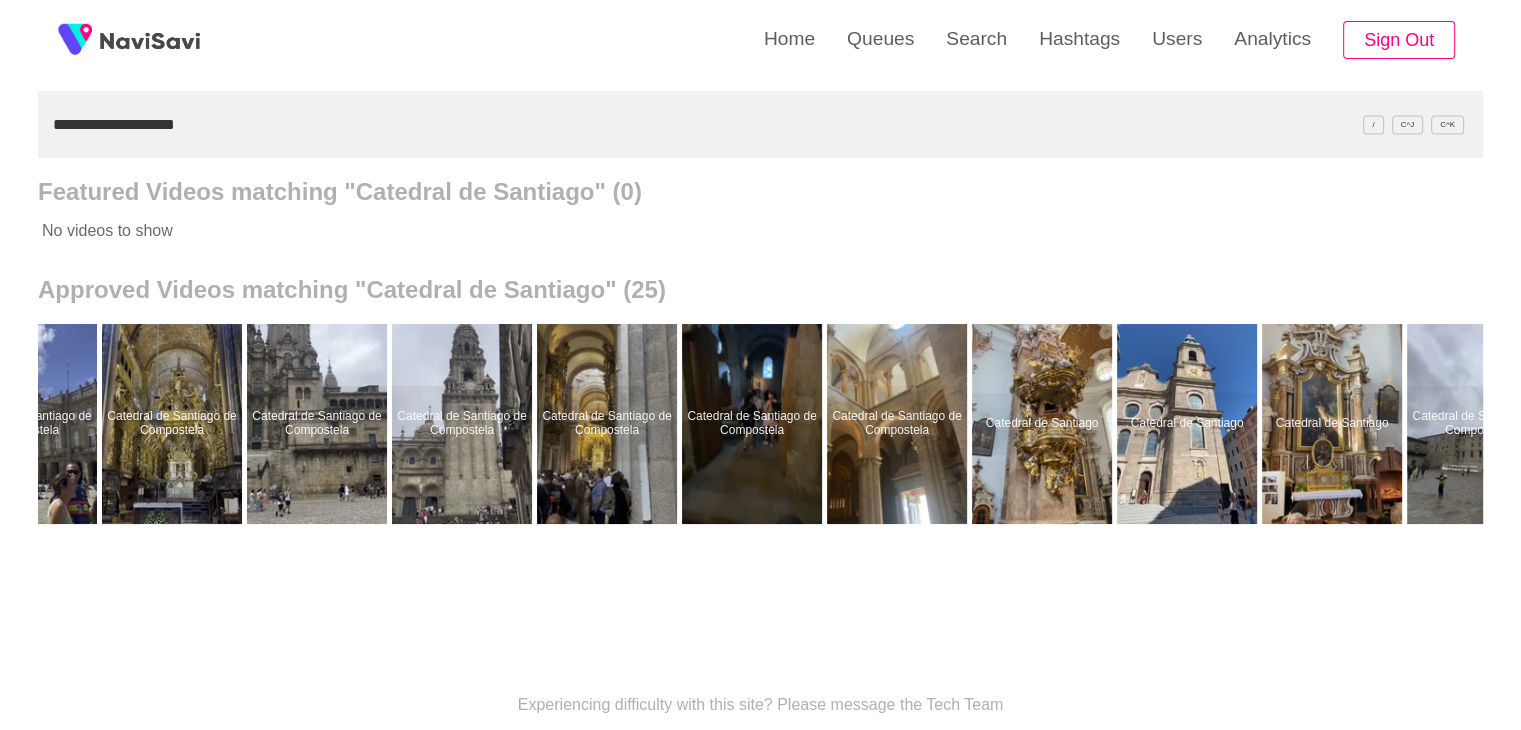 click on "**********" at bounding box center [760, 124] 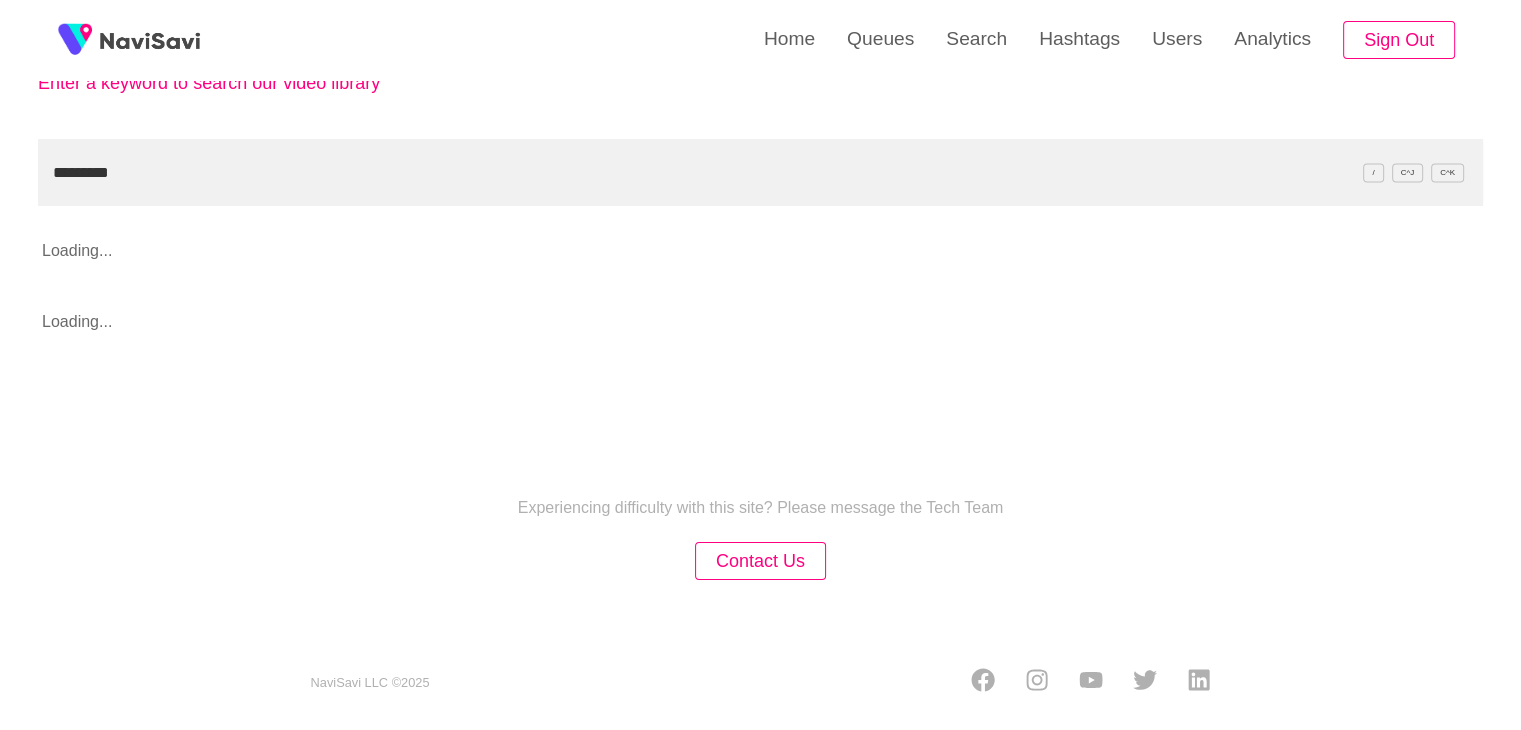 scroll, scrollTop: 180, scrollLeft: 0, axis: vertical 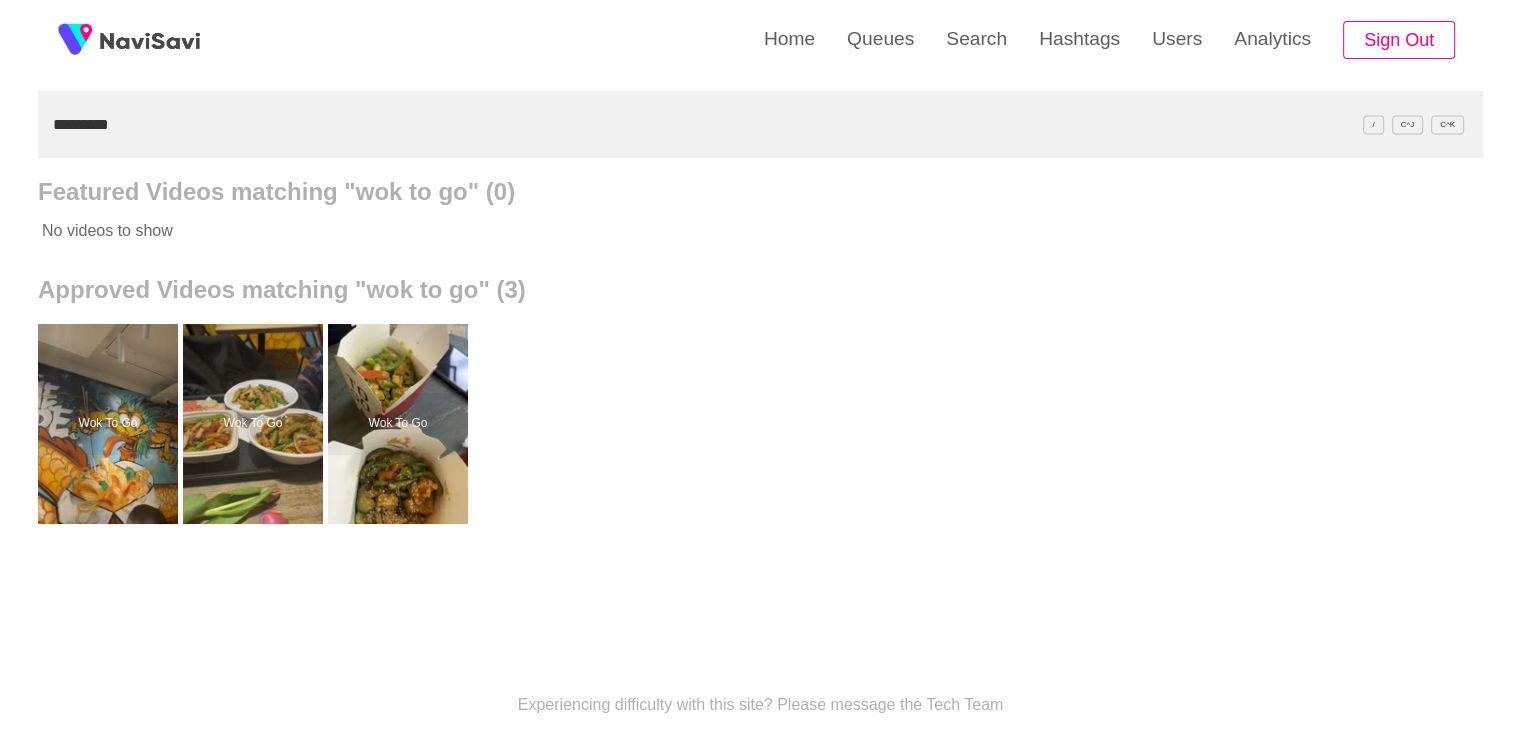 click on "*********" at bounding box center [760, 124] 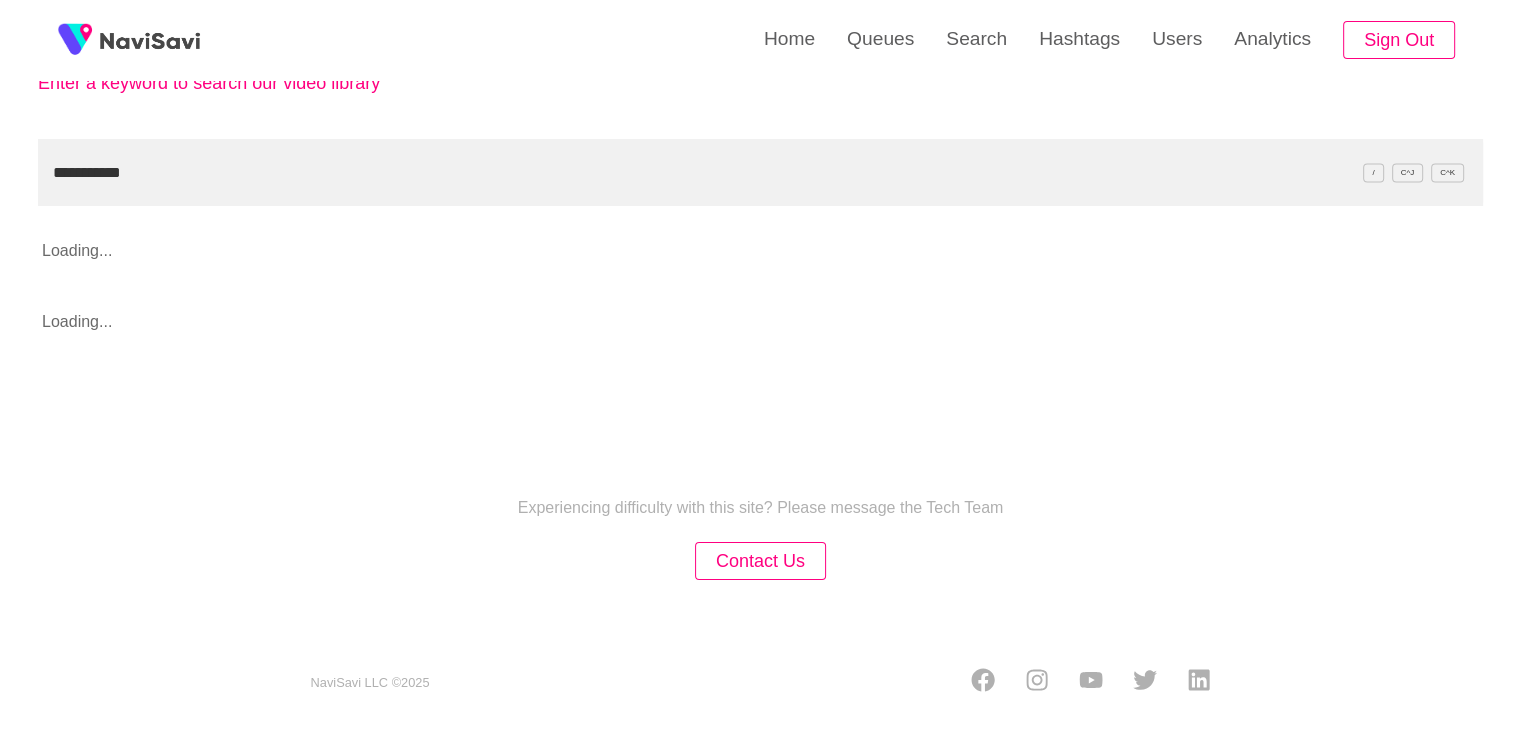 scroll, scrollTop: 180, scrollLeft: 0, axis: vertical 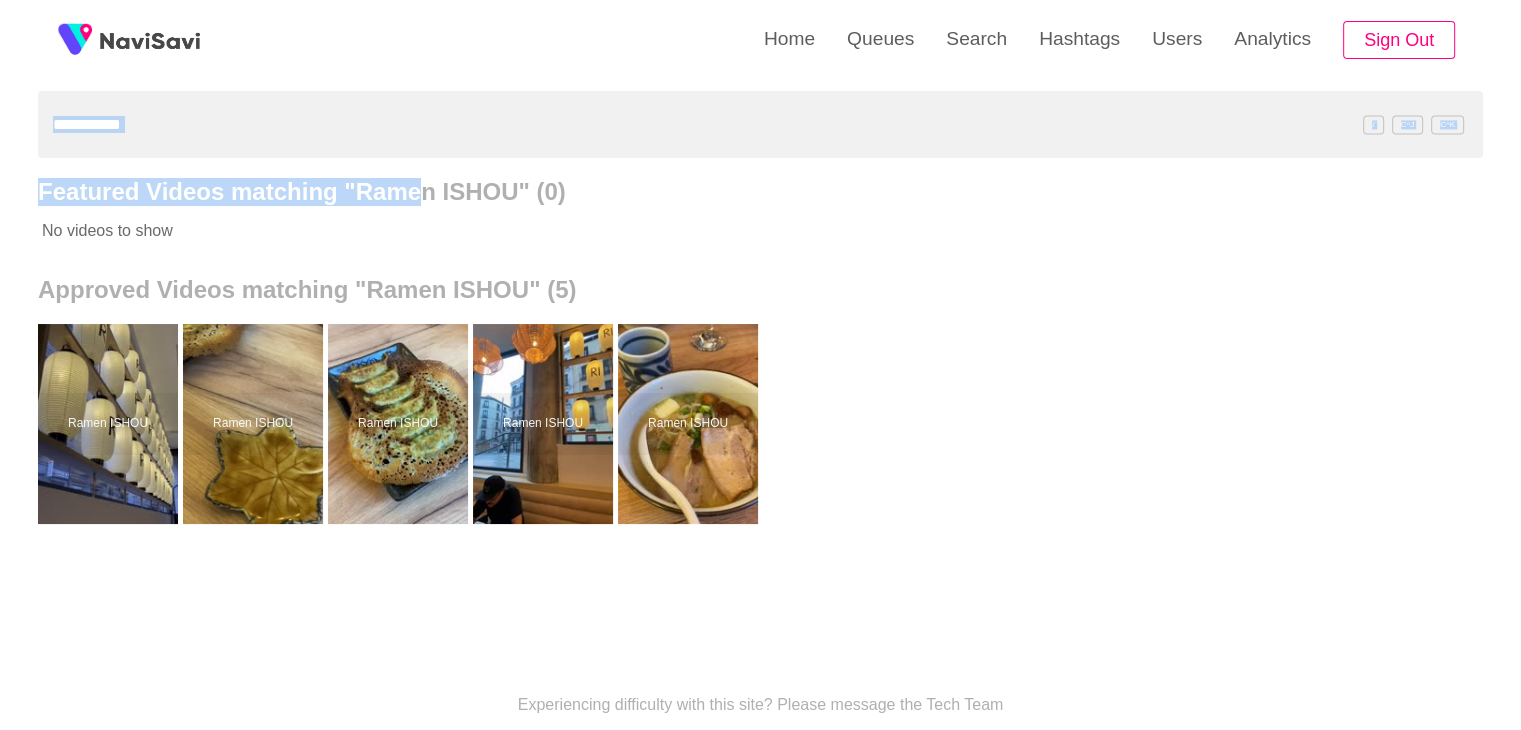 drag, startPoint x: 425, startPoint y: 161, endPoint x: 405, endPoint y: 131, distance: 36.05551 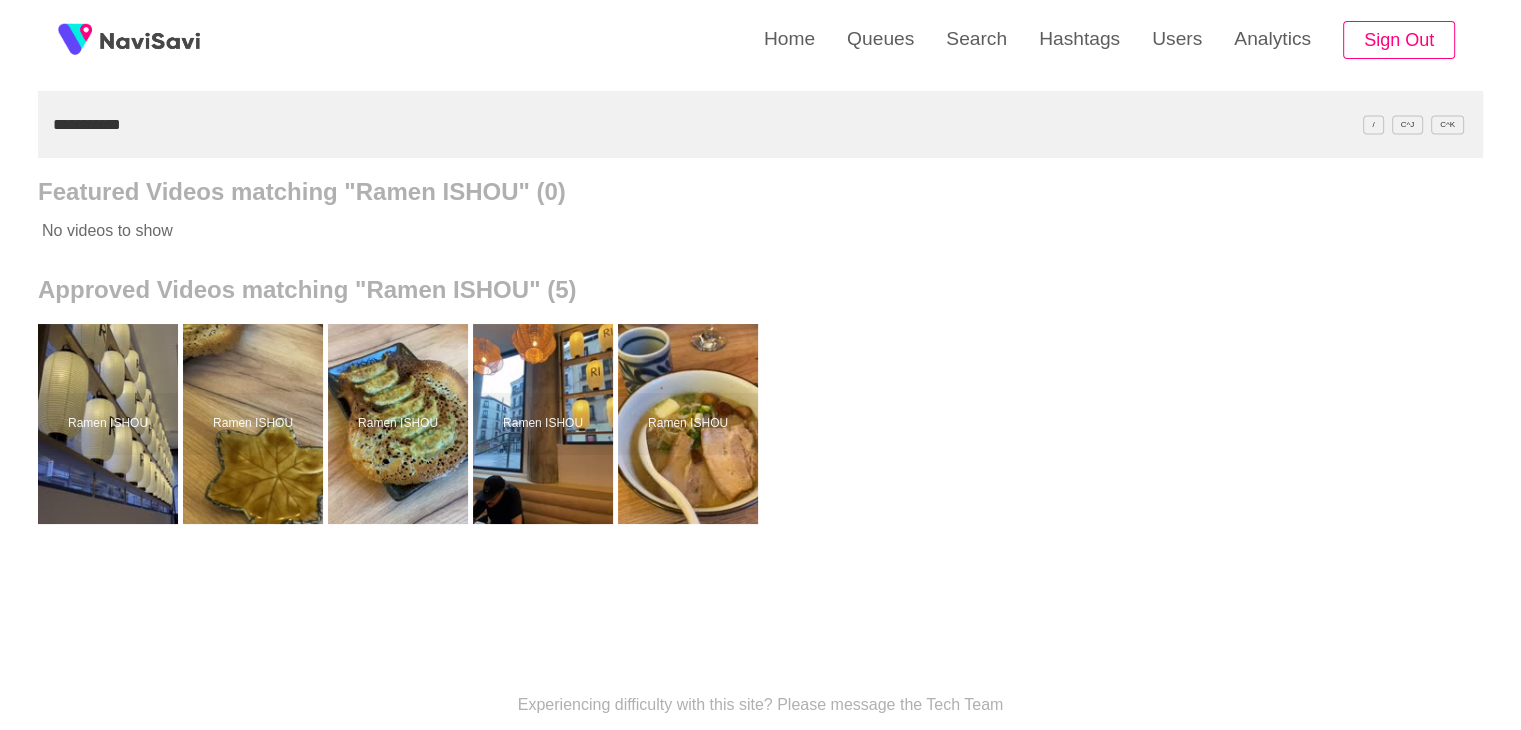 click on "**********" at bounding box center (760, 124) 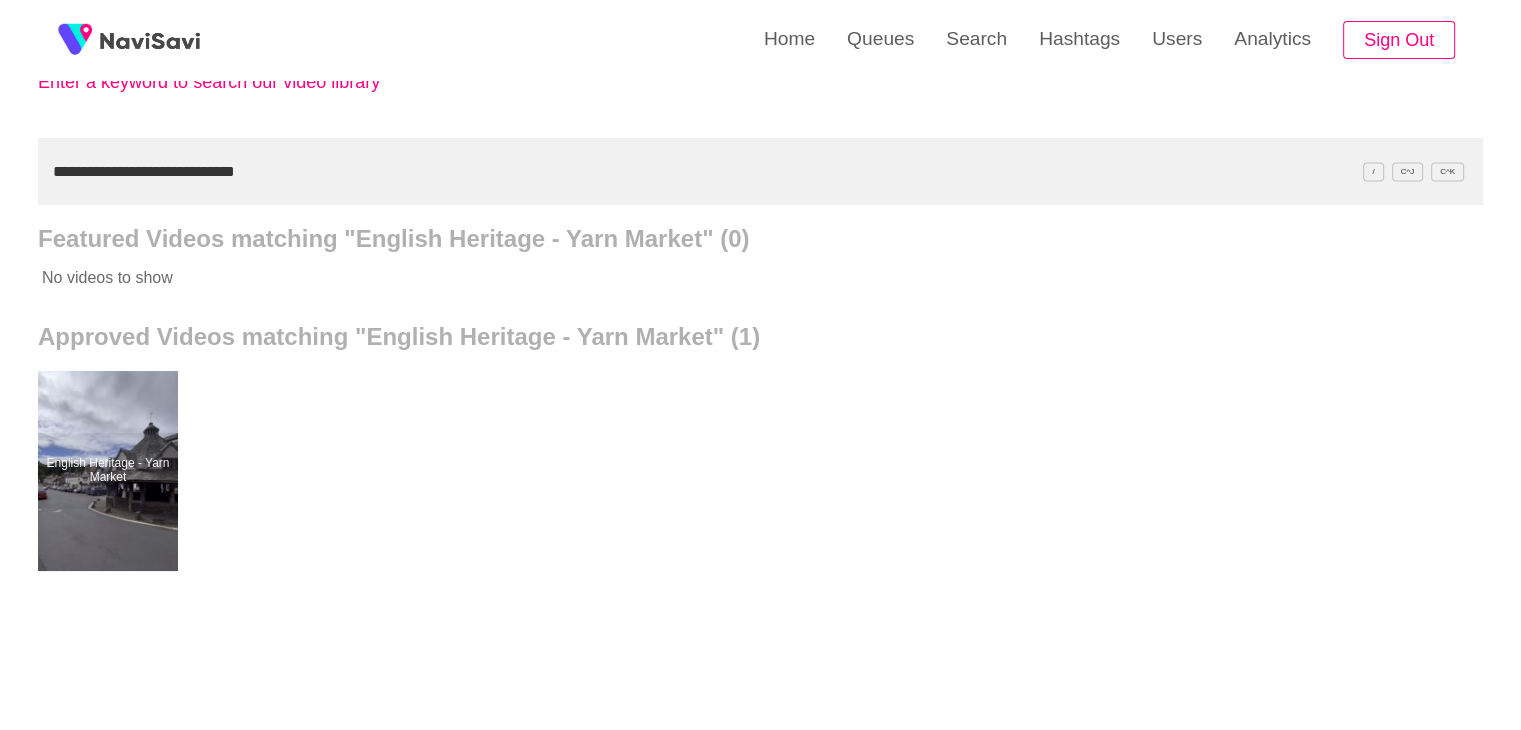 scroll, scrollTop: 180, scrollLeft: 0, axis: vertical 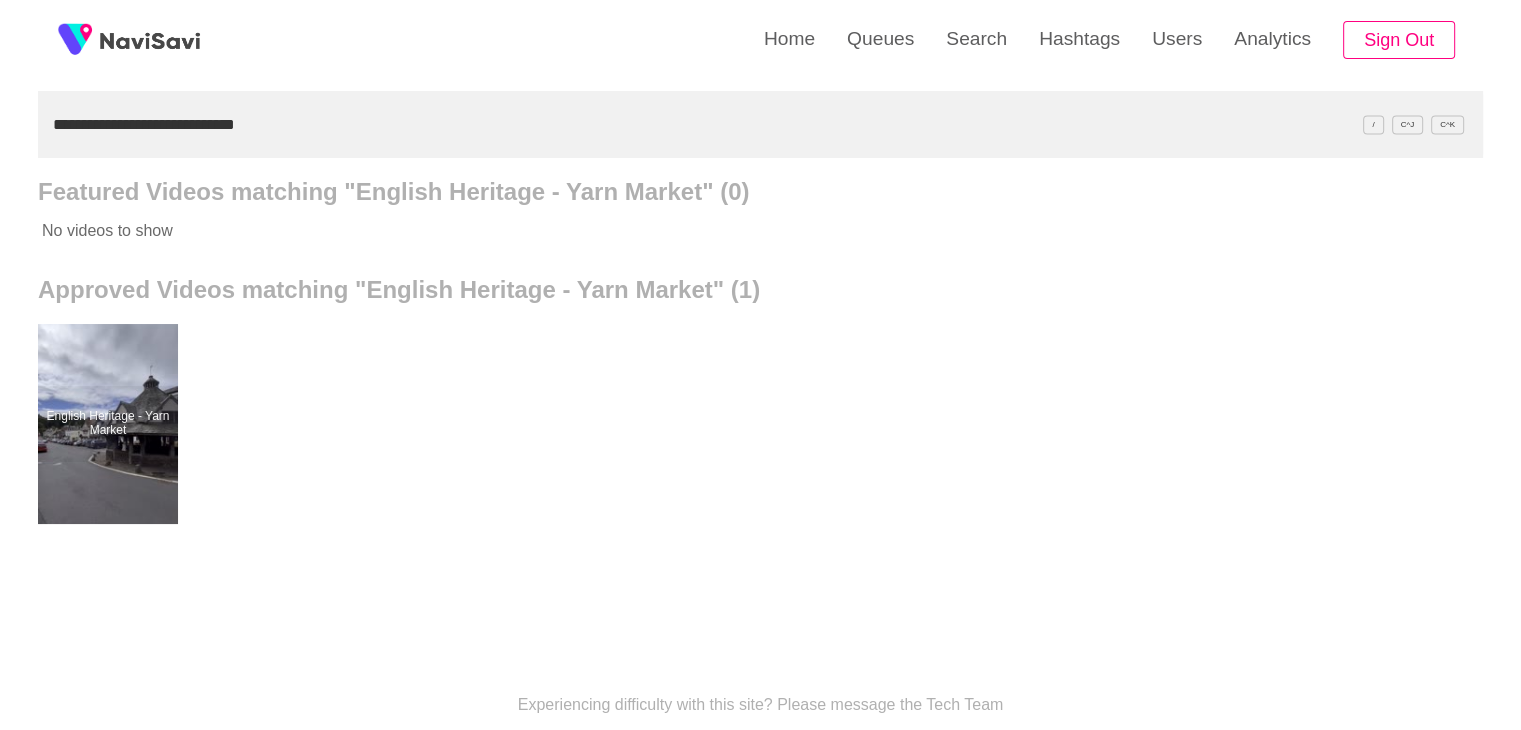 click on "**********" at bounding box center [760, 124] 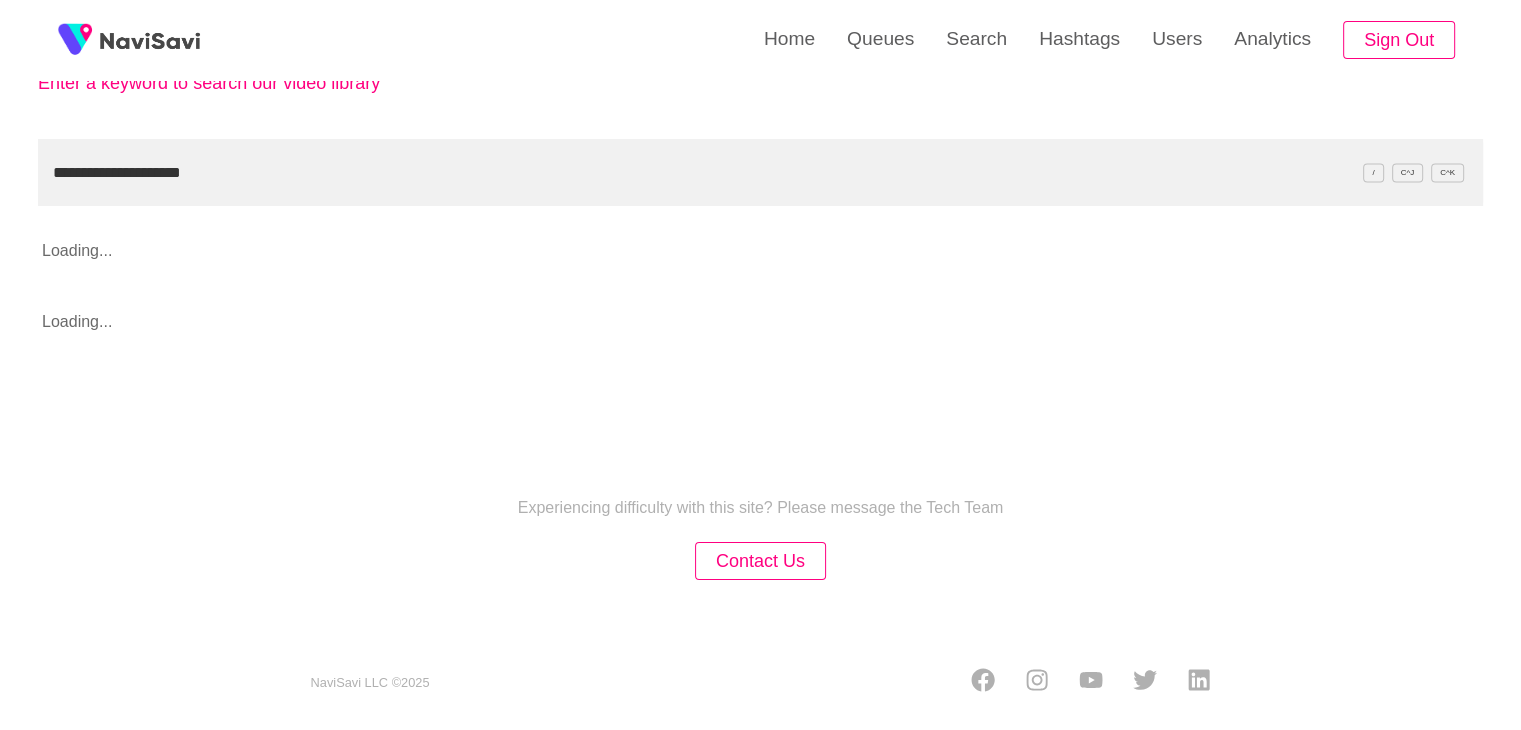 scroll, scrollTop: 133, scrollLeft: 0, axis: vertical 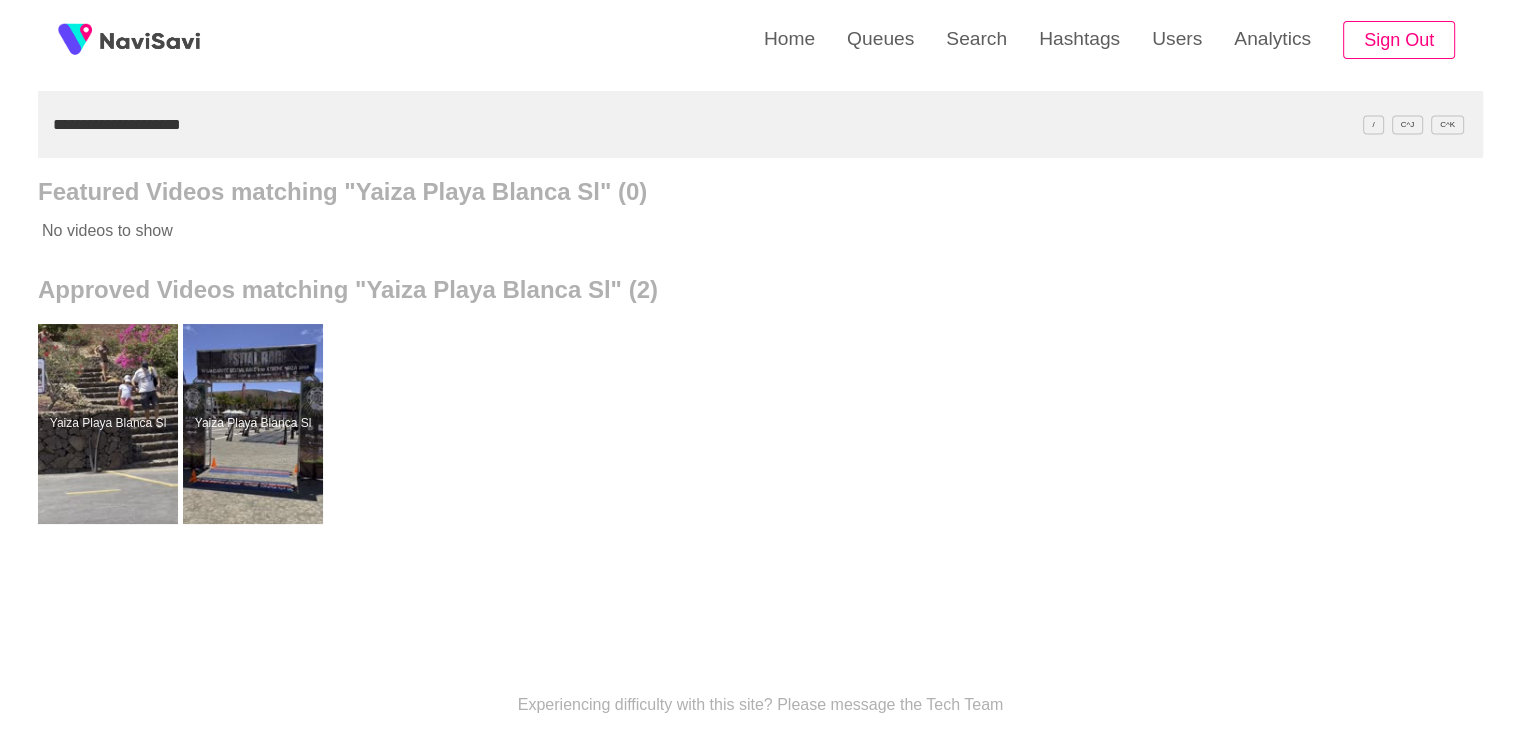 click on "**********" at bounding box center (760, 124) 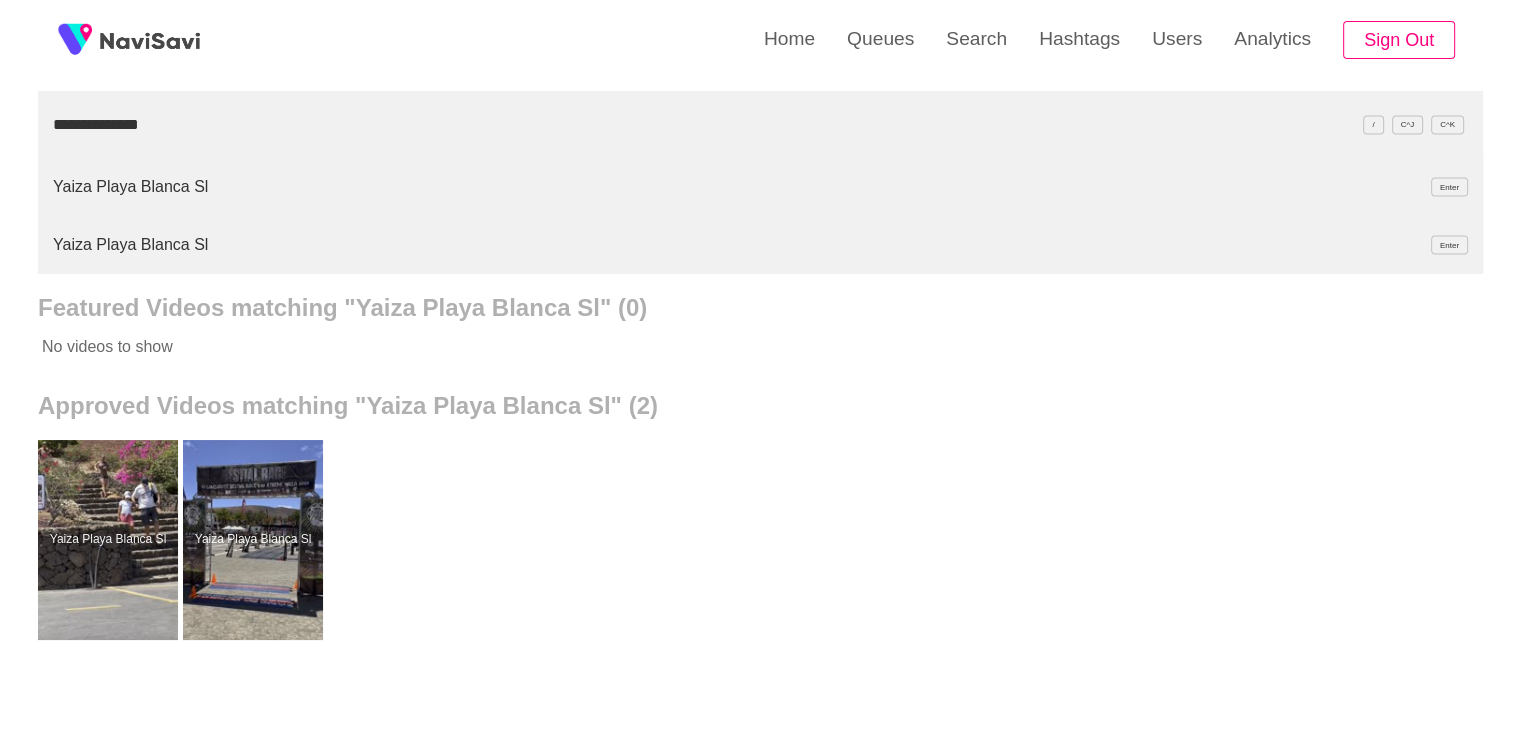 scroll, scrollTop: 133, scrollLeft: 0, axis: vertical 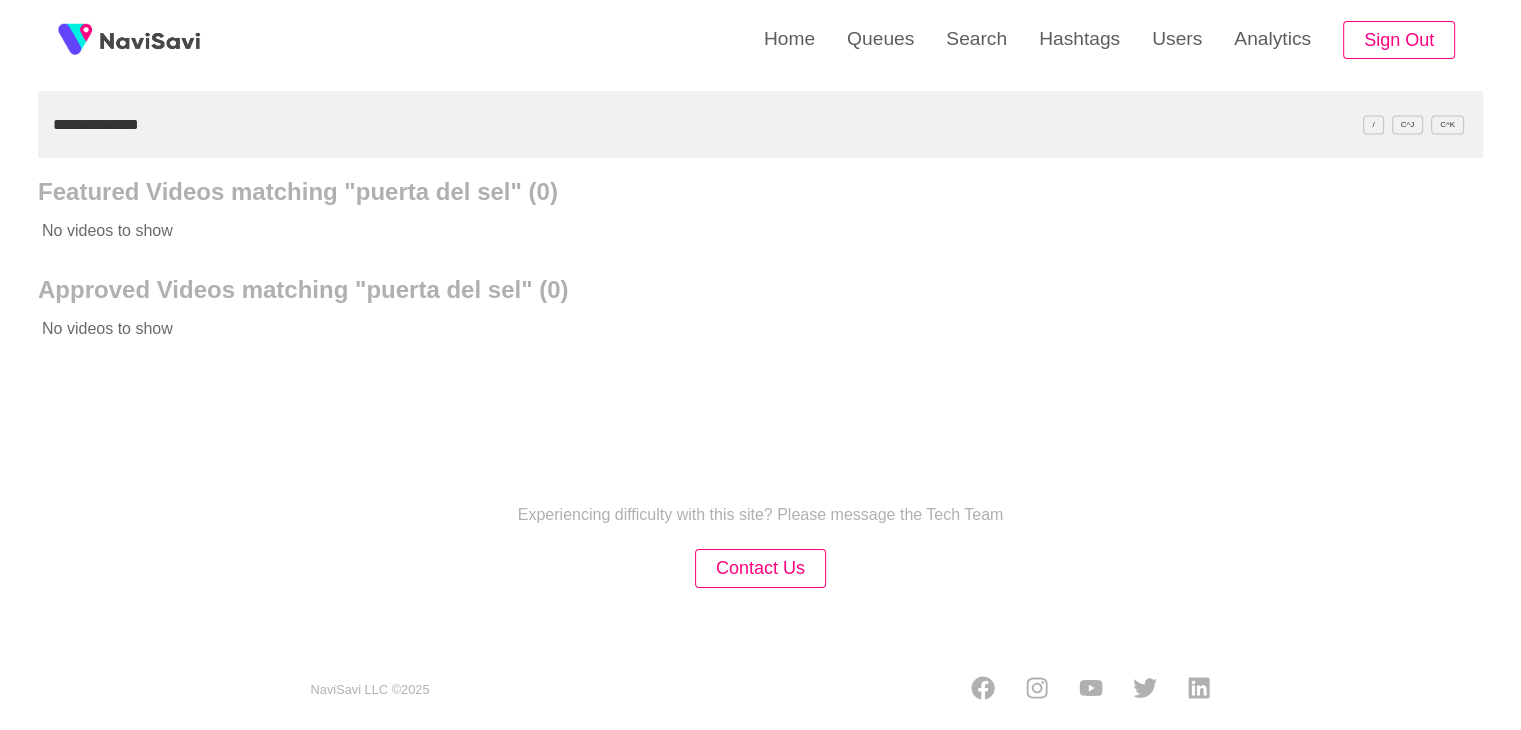 click on "**********" at bounding box center [760, 124] 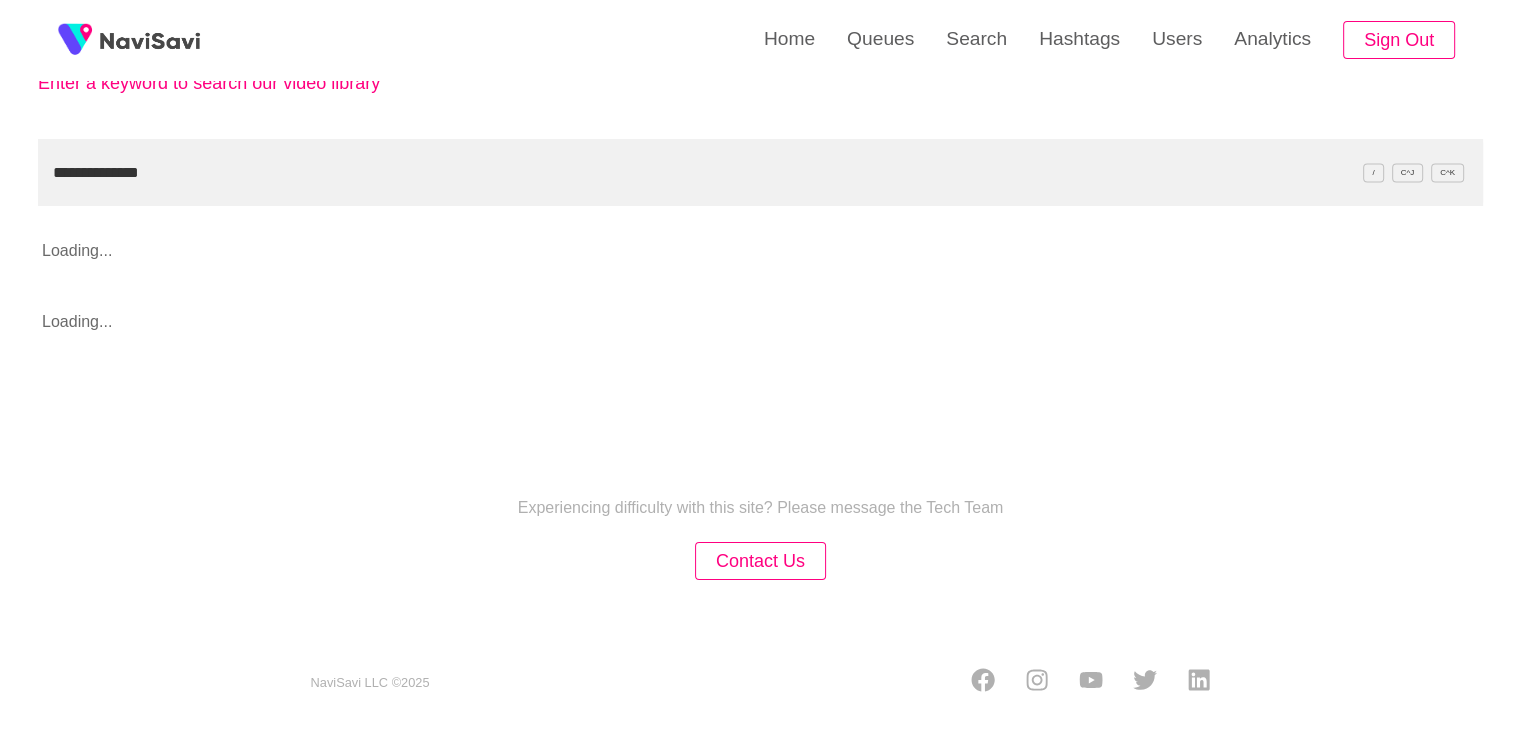 scroll, scrollTop: 180, scrollLeft: 0, axis: vertical 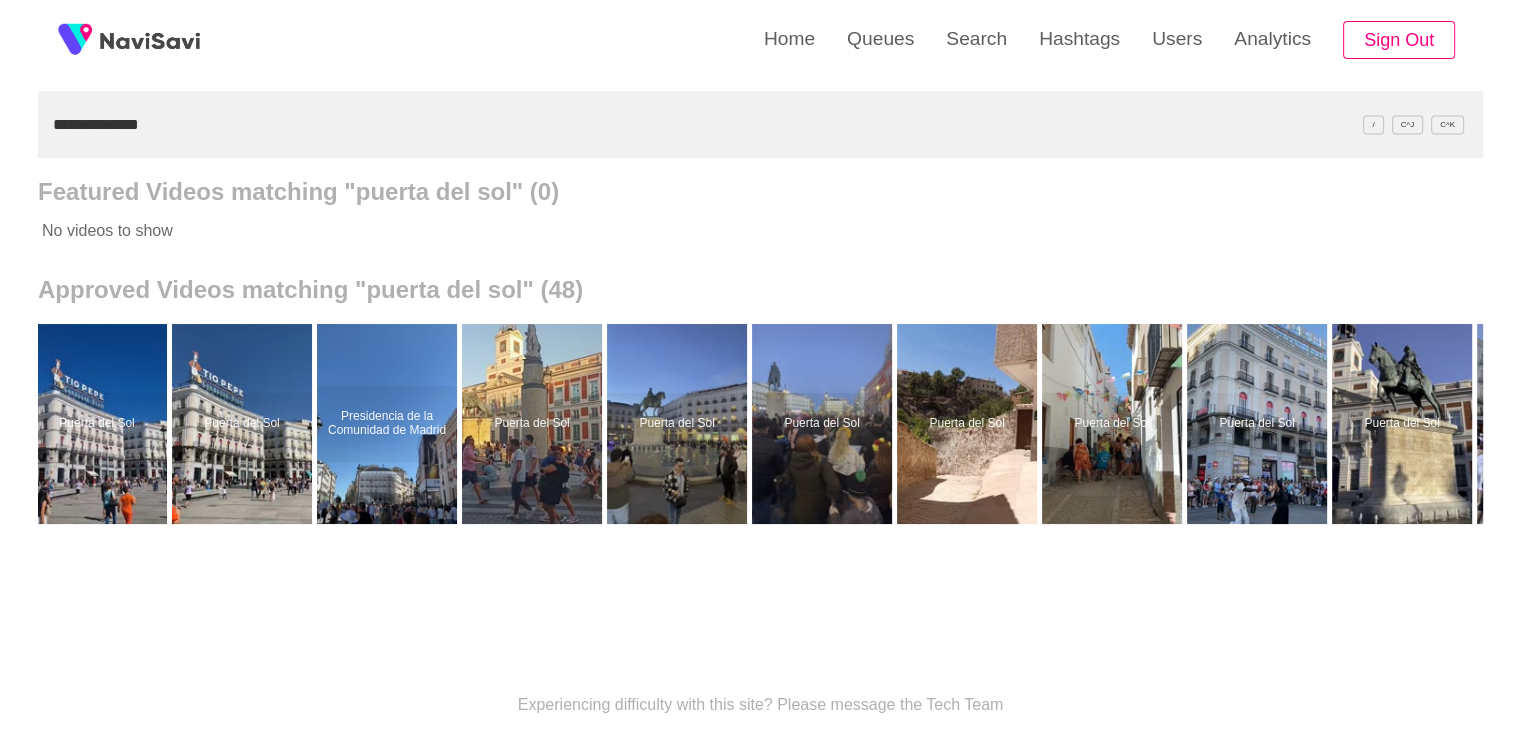 click on "**********" at bounding box center [760, 124] 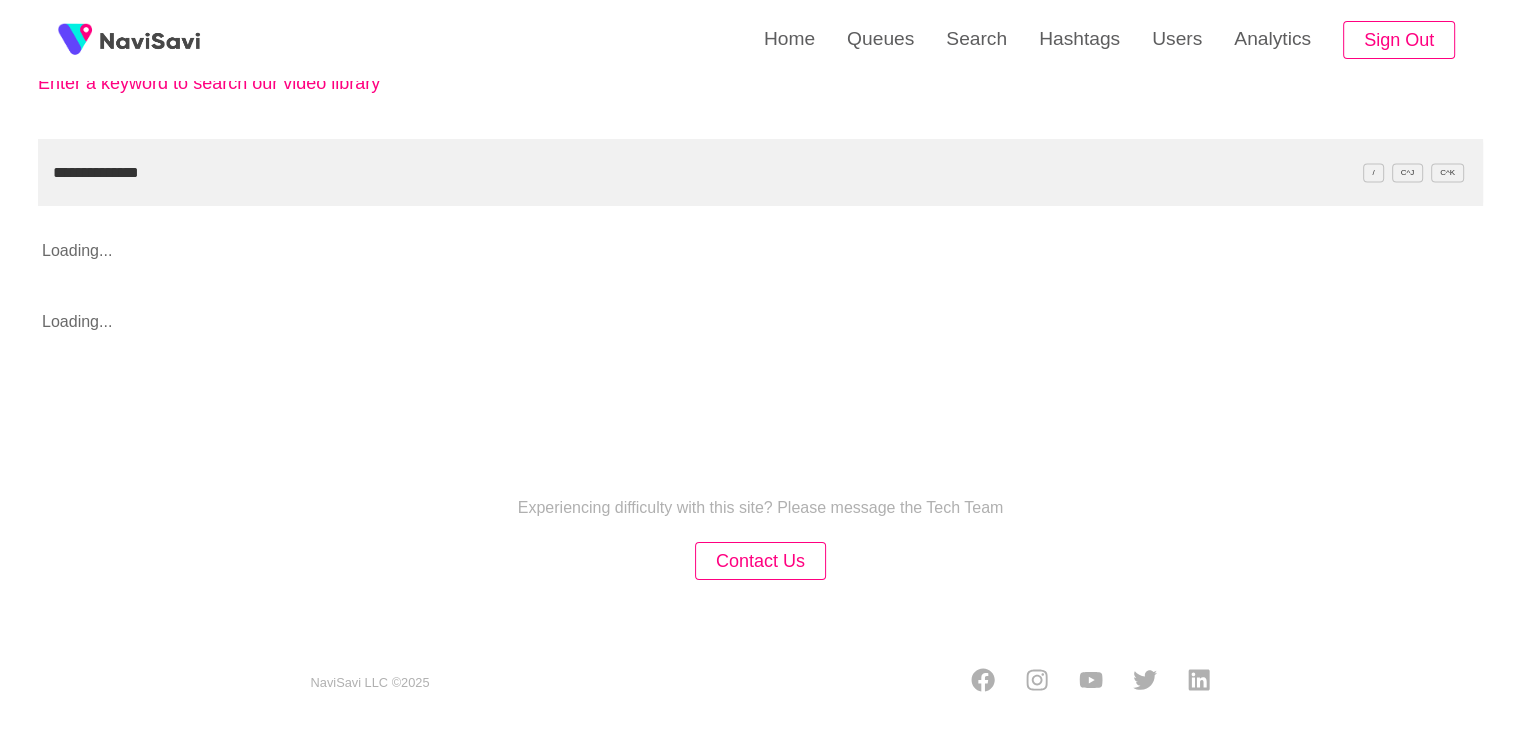 scroll, scrollTop: 133, scrollLeft: 0, axis: vertical 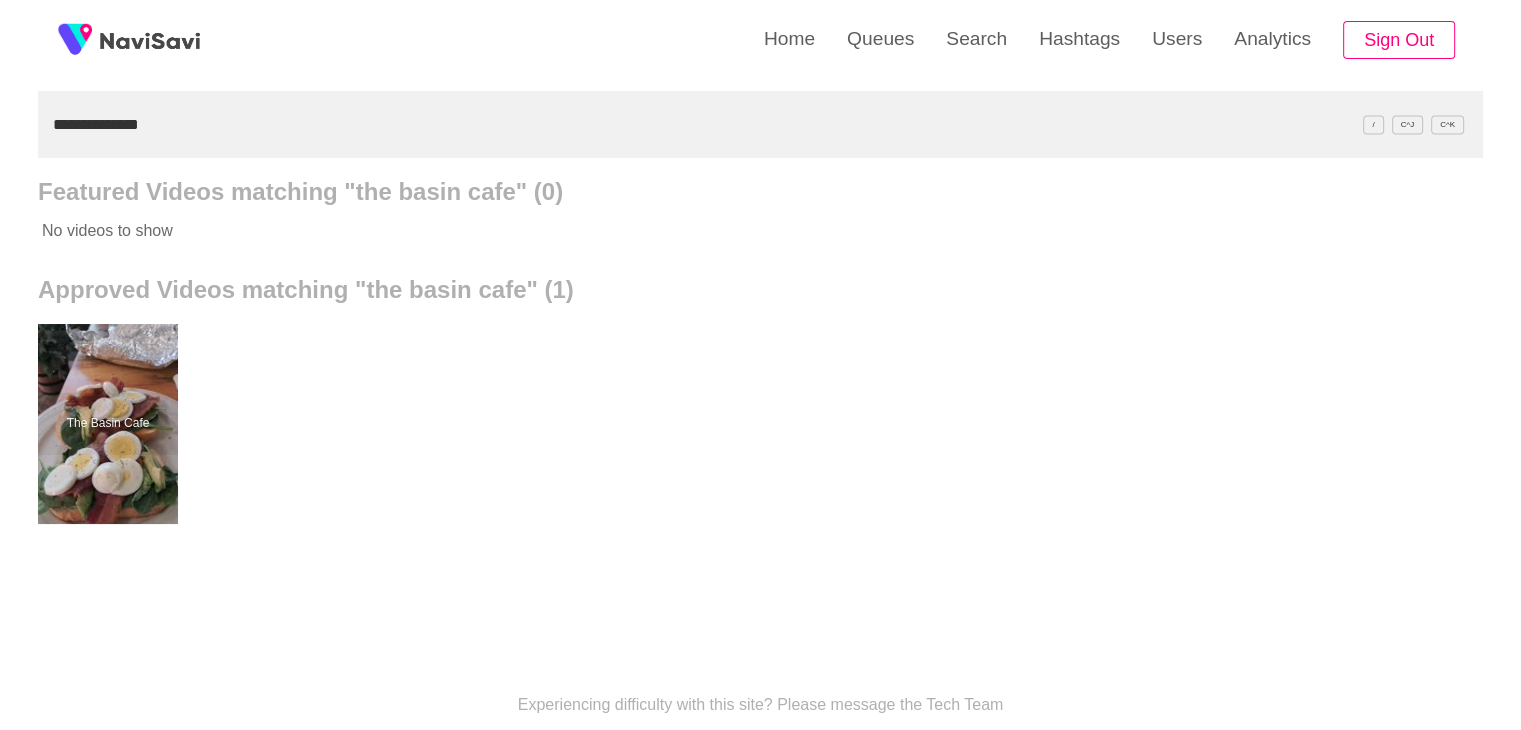 click on "**********" at bounding box center (760, 124) 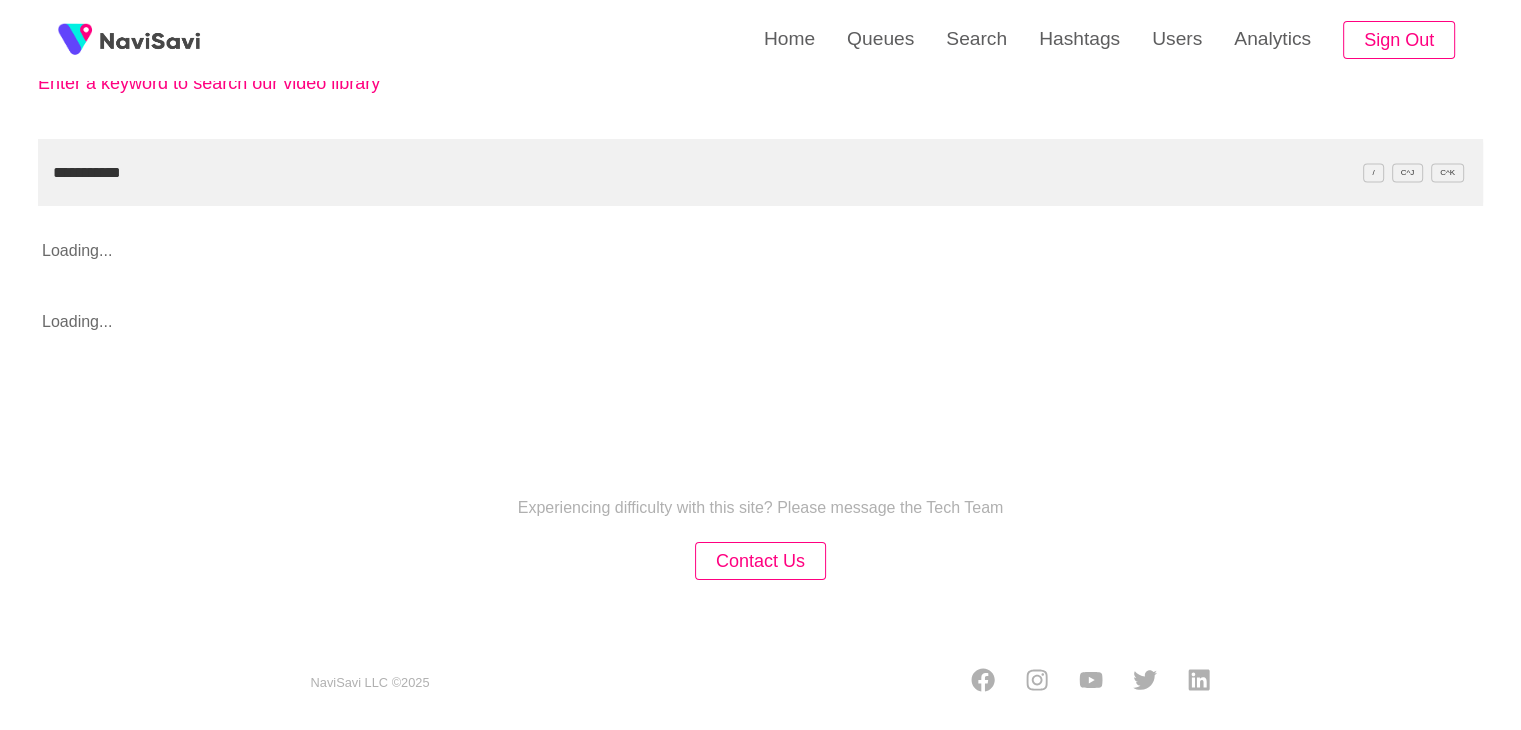 scroll, scrollTop: 180, scrollLeft: 0, axis: vertical 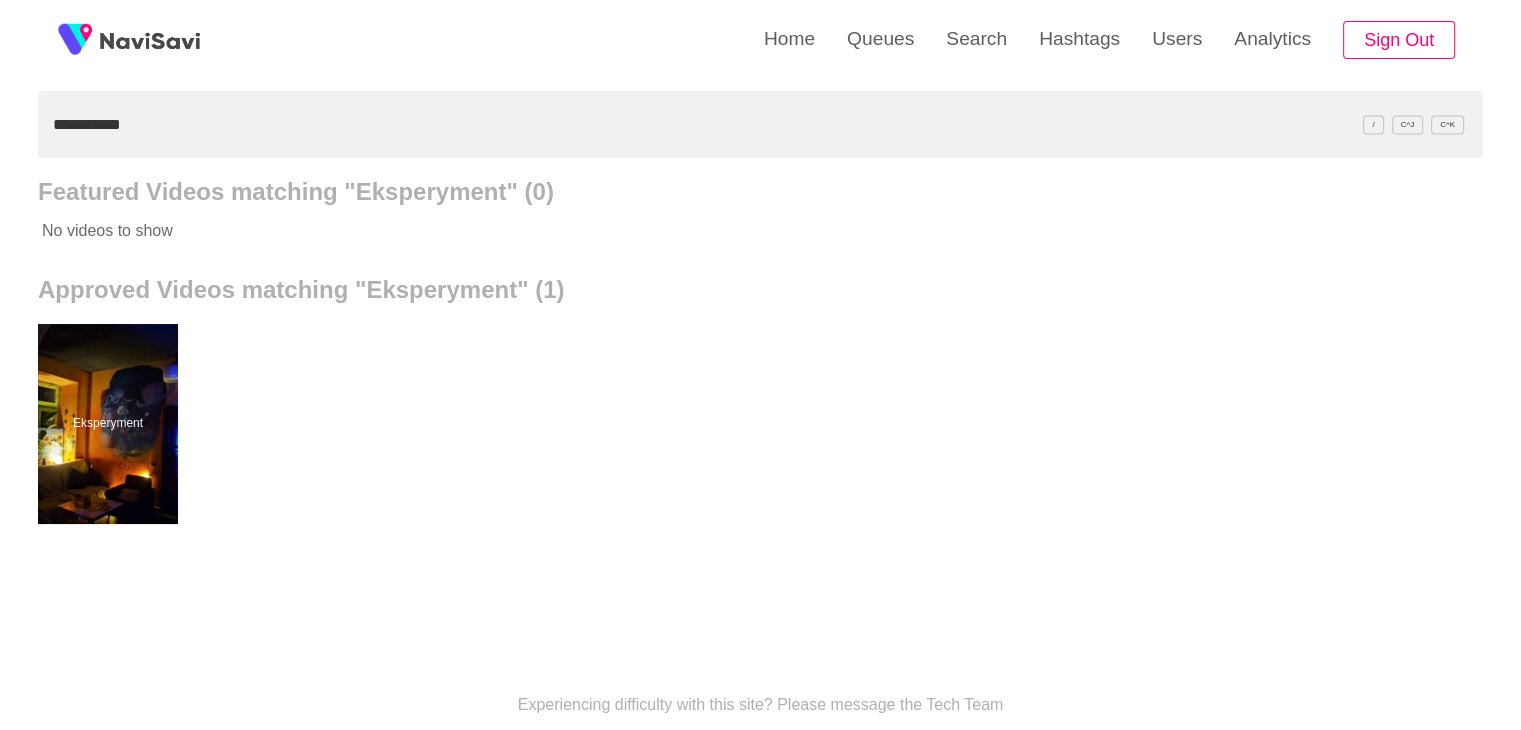 click on "**********" at bounding box center [760, 124] 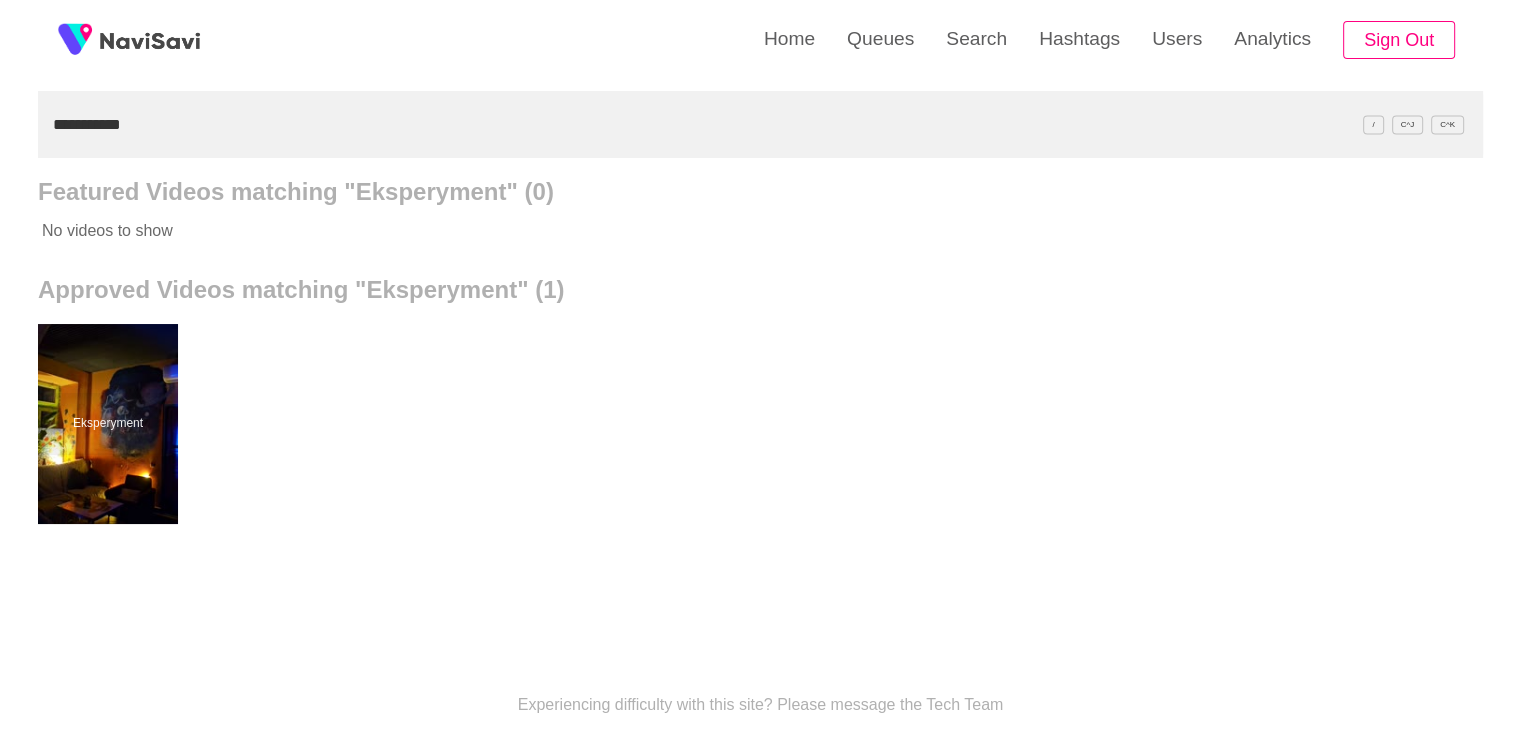 click on "**********" at bounding box center [760, 124] 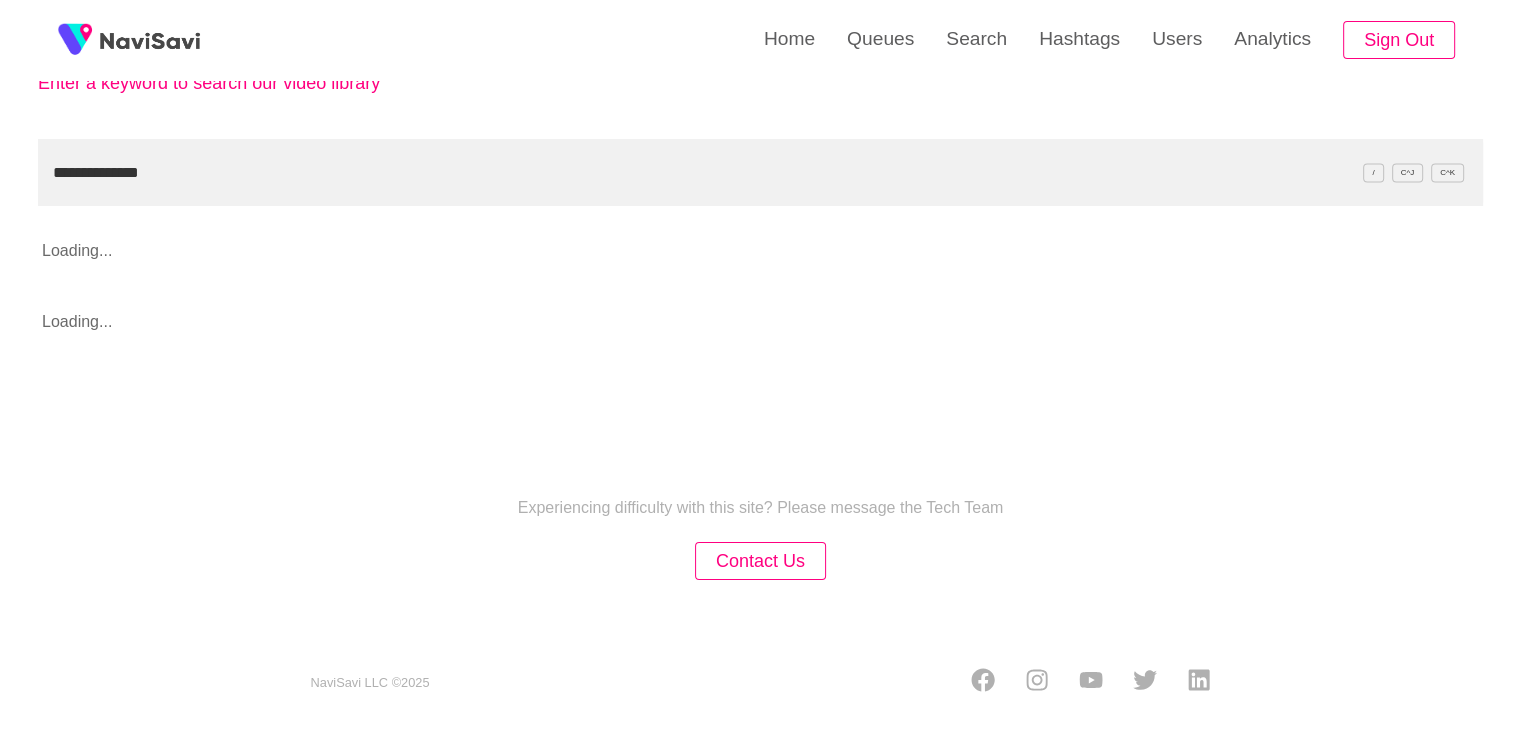 scroll, scrollTop: 180, scrollLeft: 0, axis: vertical 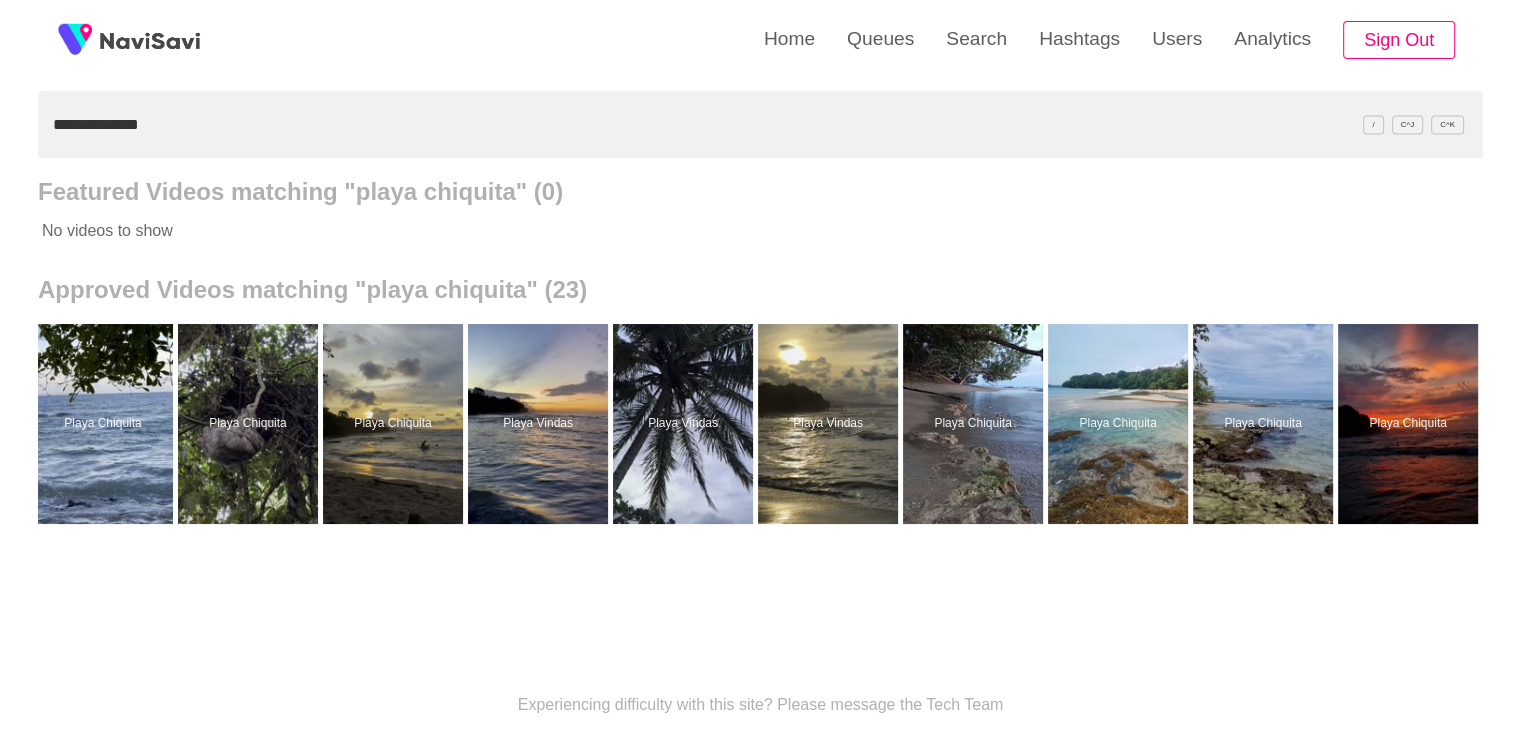 click on "**********" at bounding box center (760, 124) 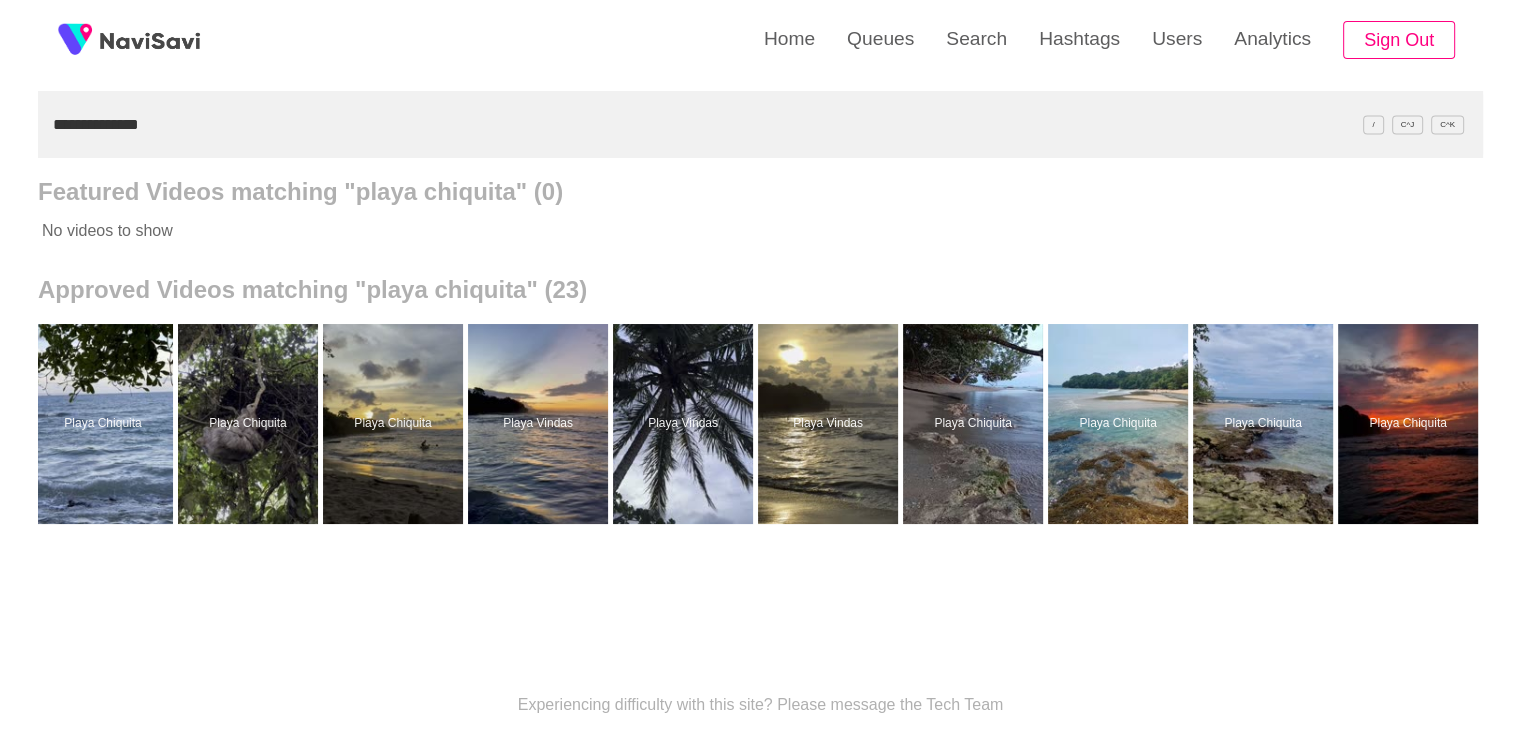 click on "**********" at bounding box center [760, 124] 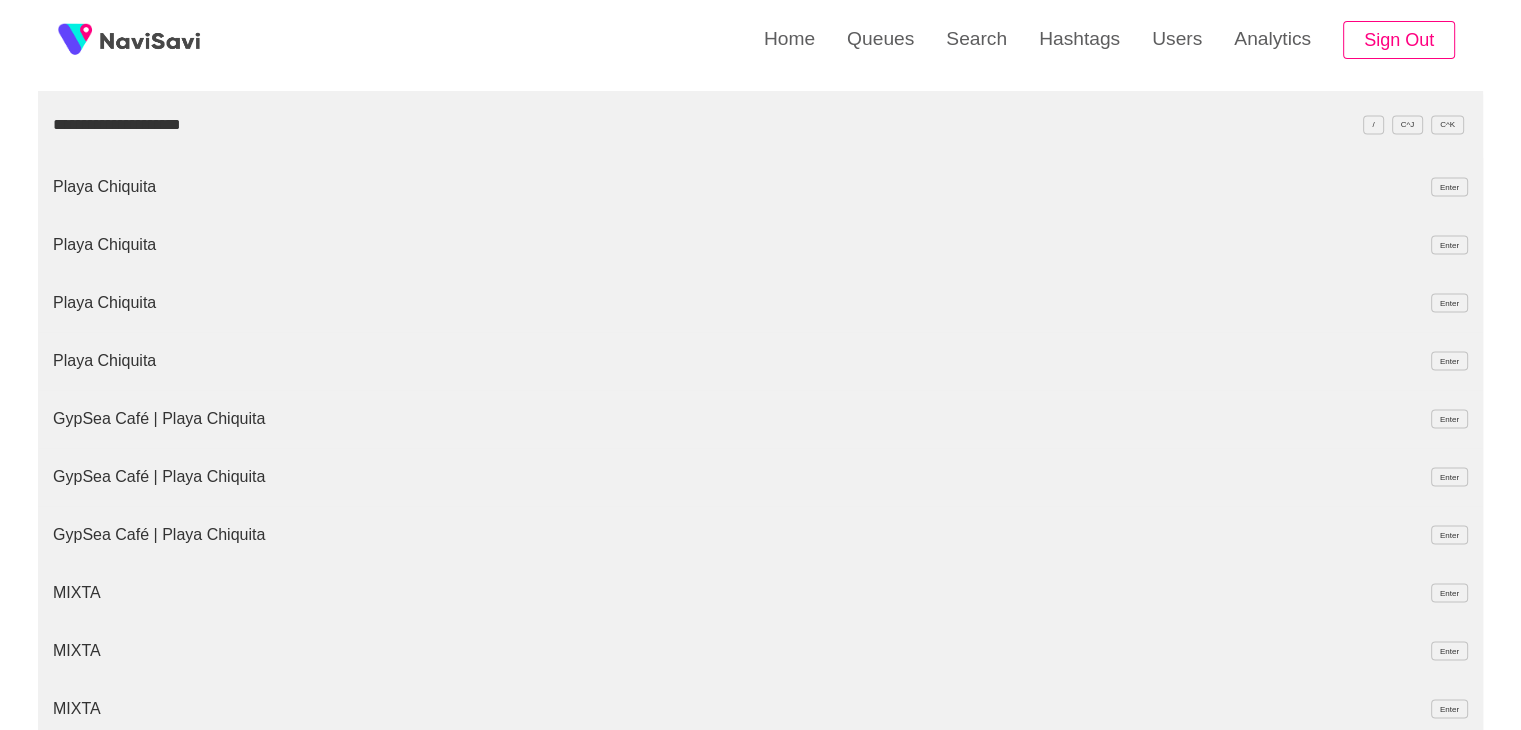 type on "**********" 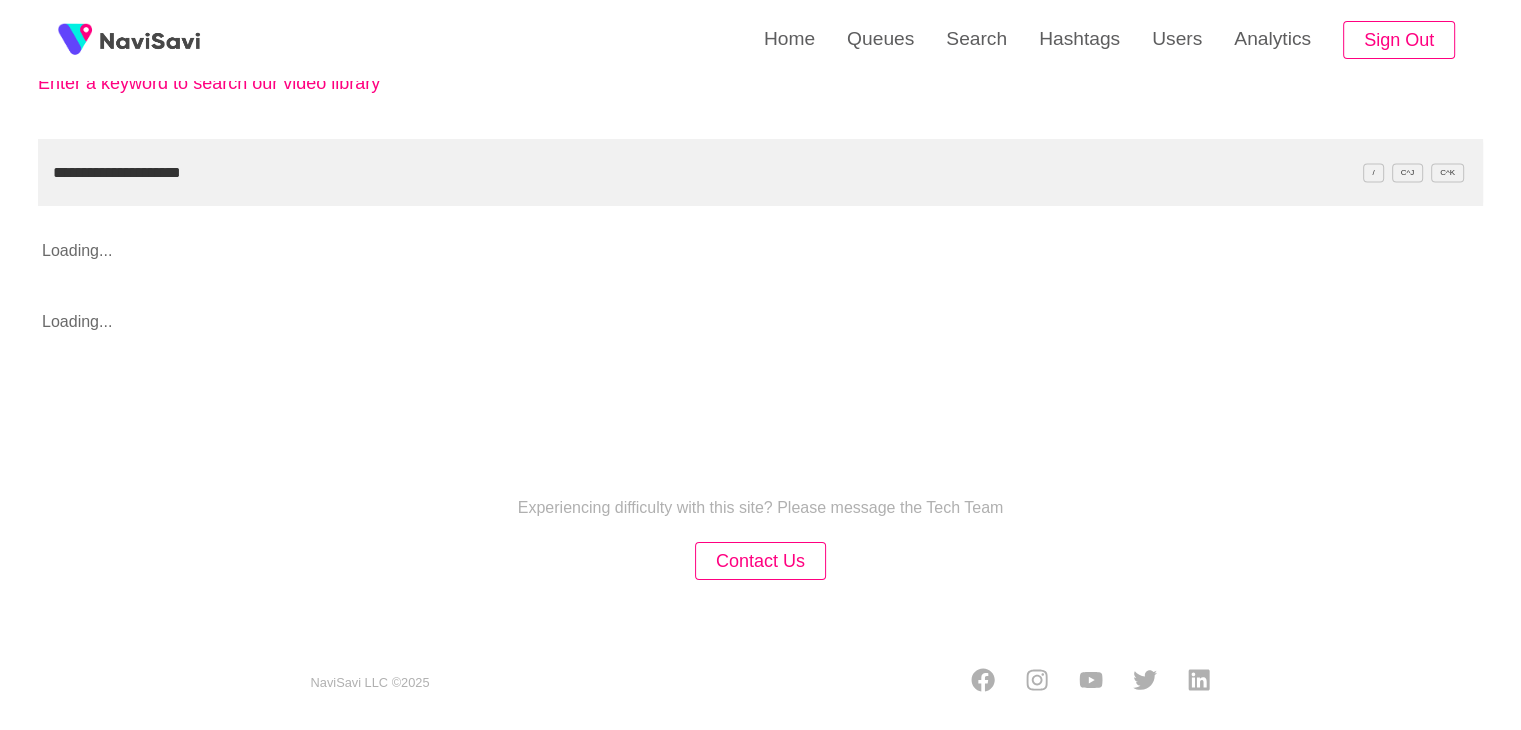 scroll, scrollTop: 180, scrollLeft: 0, axis: vertical 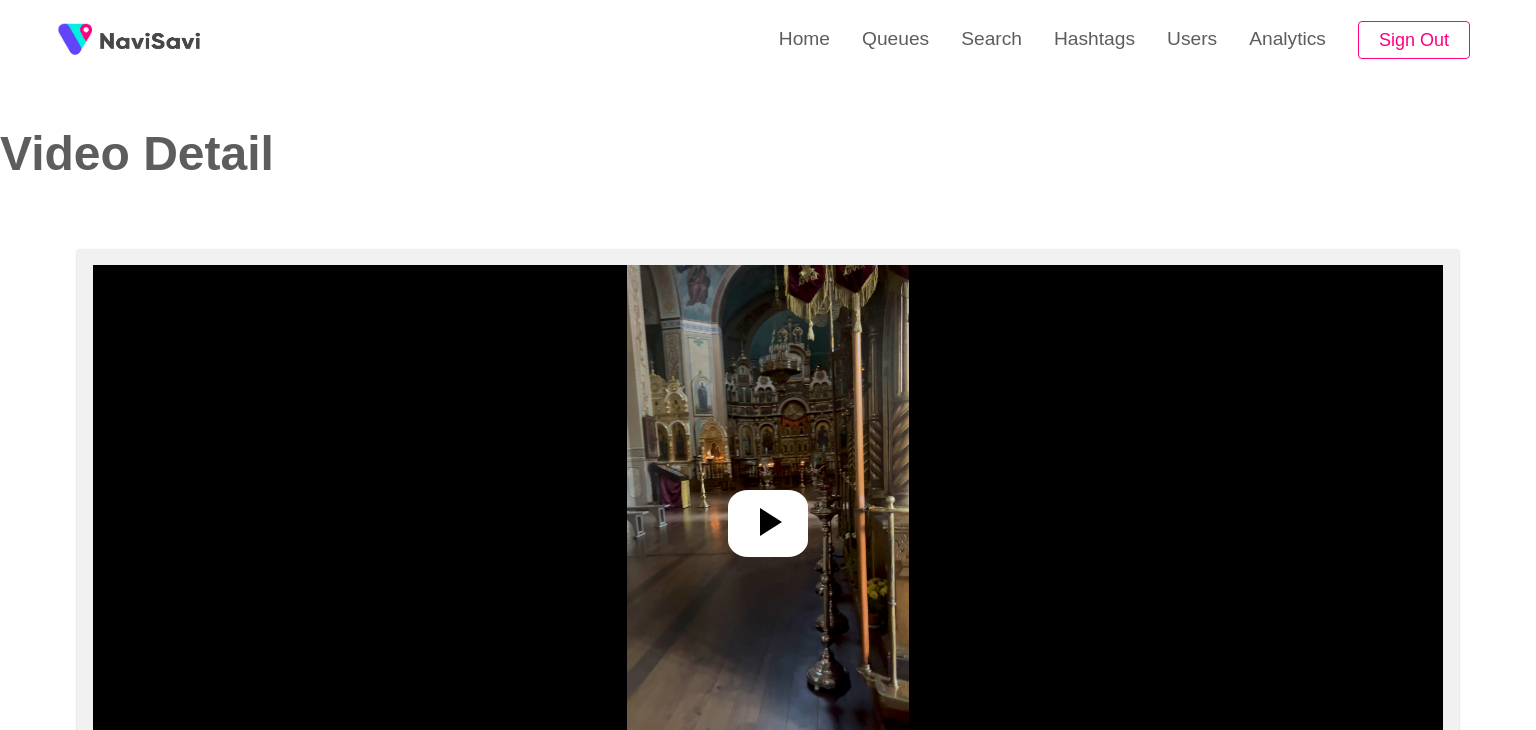 select on "**" 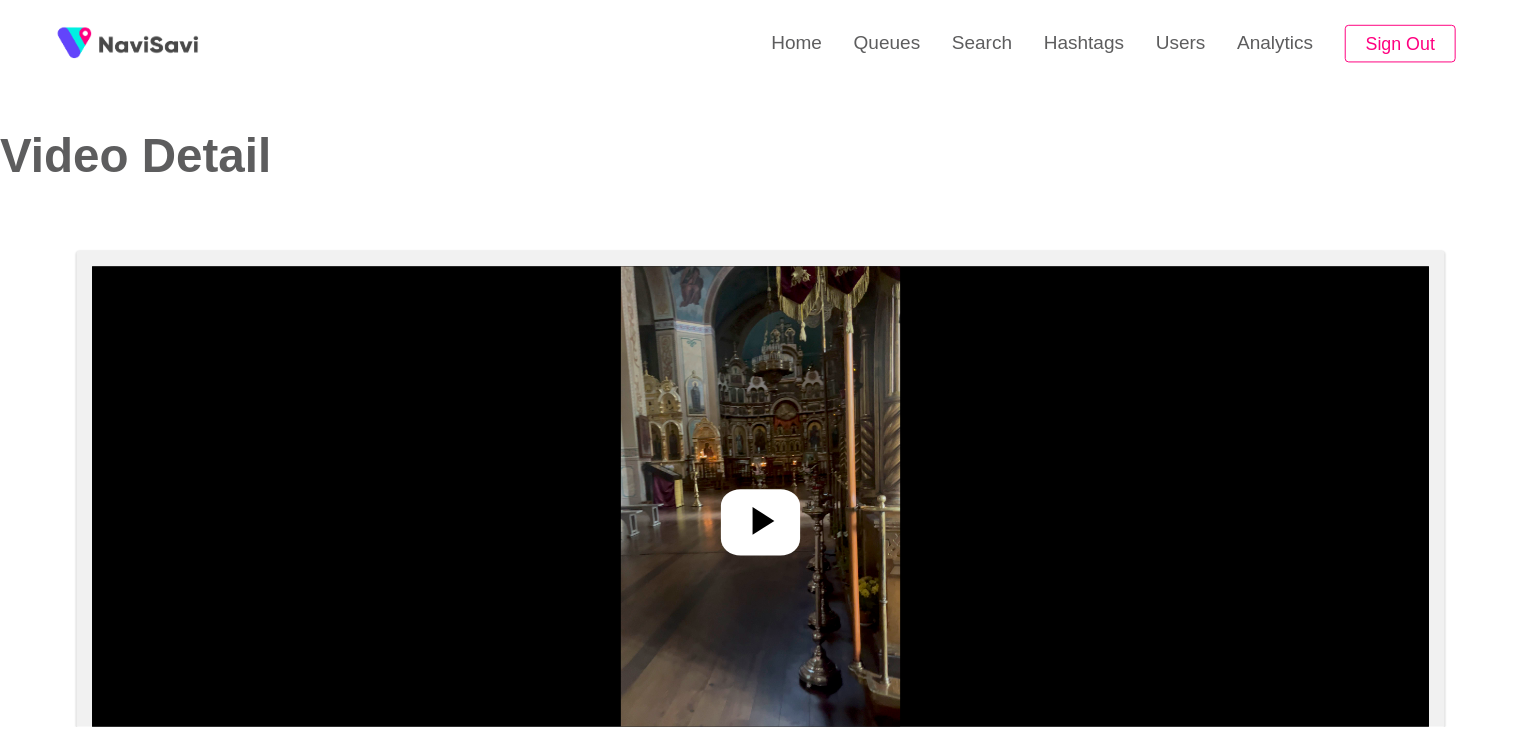 scroll, scrollTop: 0, scrollLeft: 0, axis: both 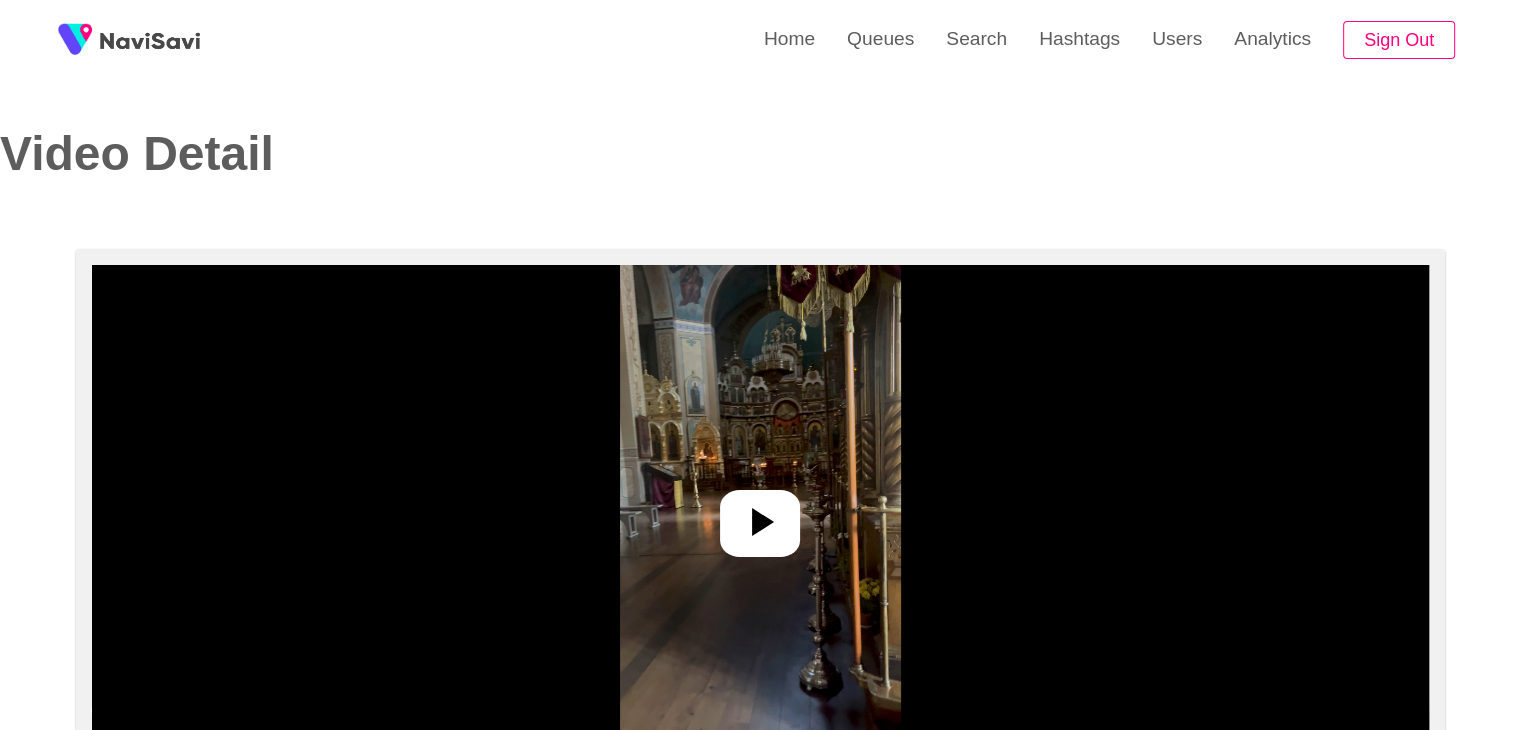 select on "**********" 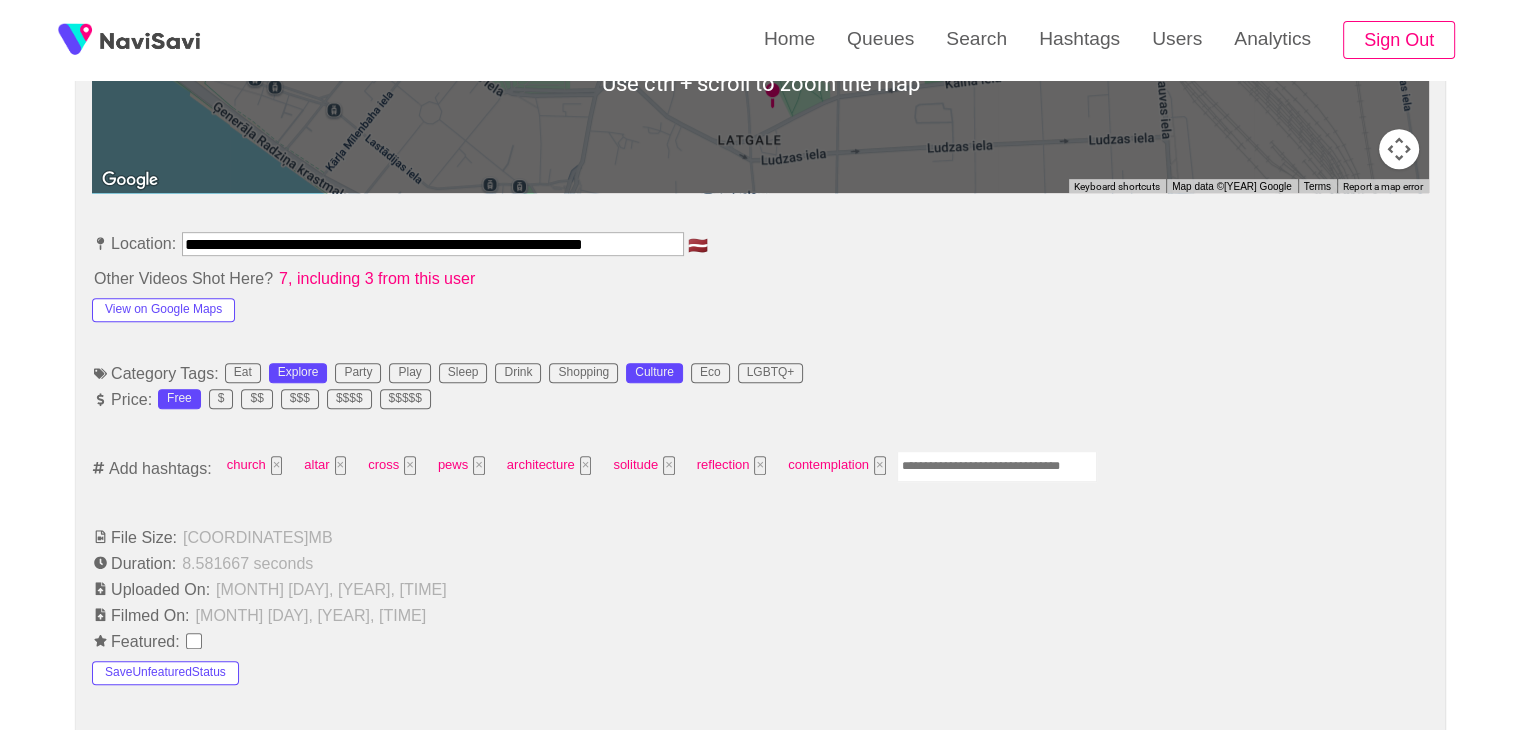 scroll, scrollTop: 1026, scrollLeft: 0, axis: vertical 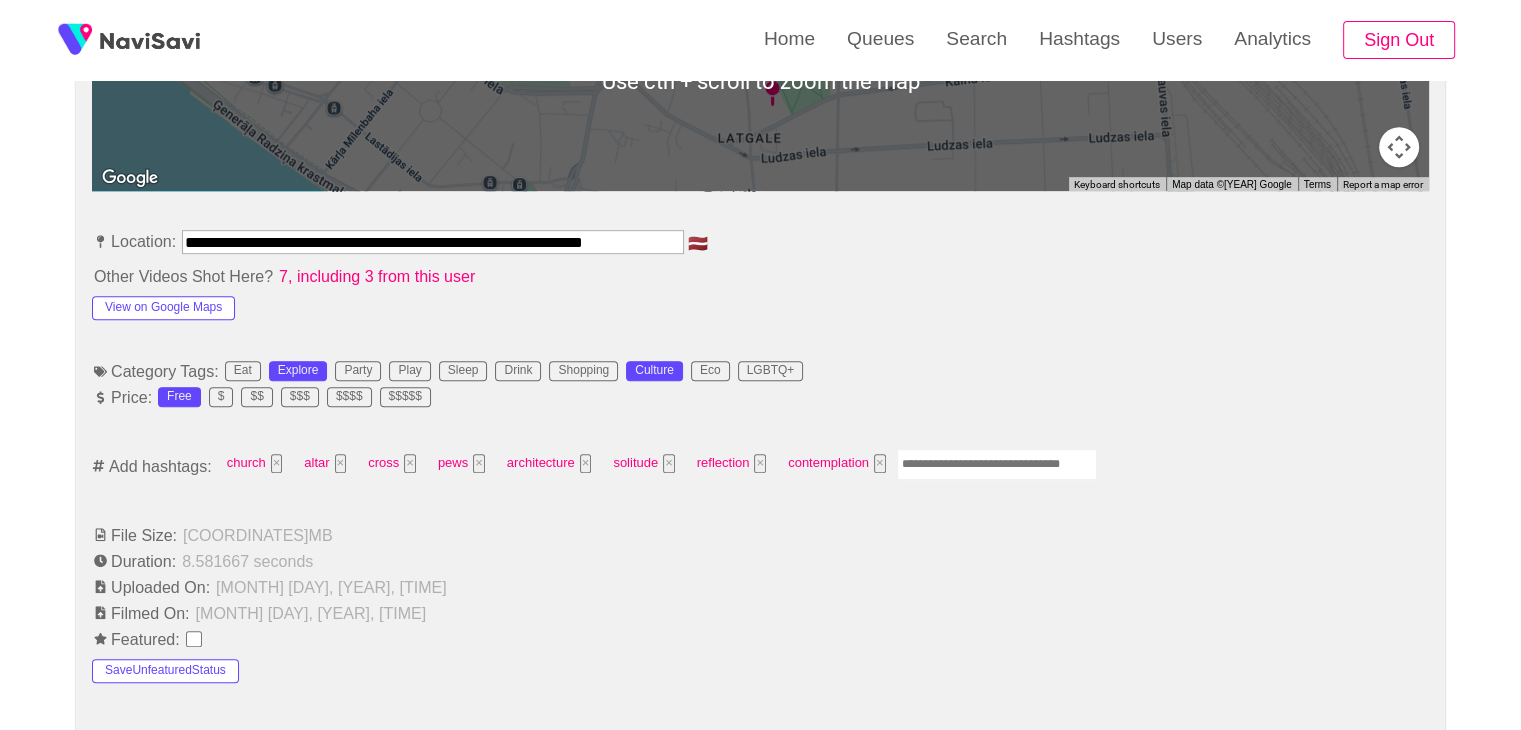 click at bounding box center [997, 464] 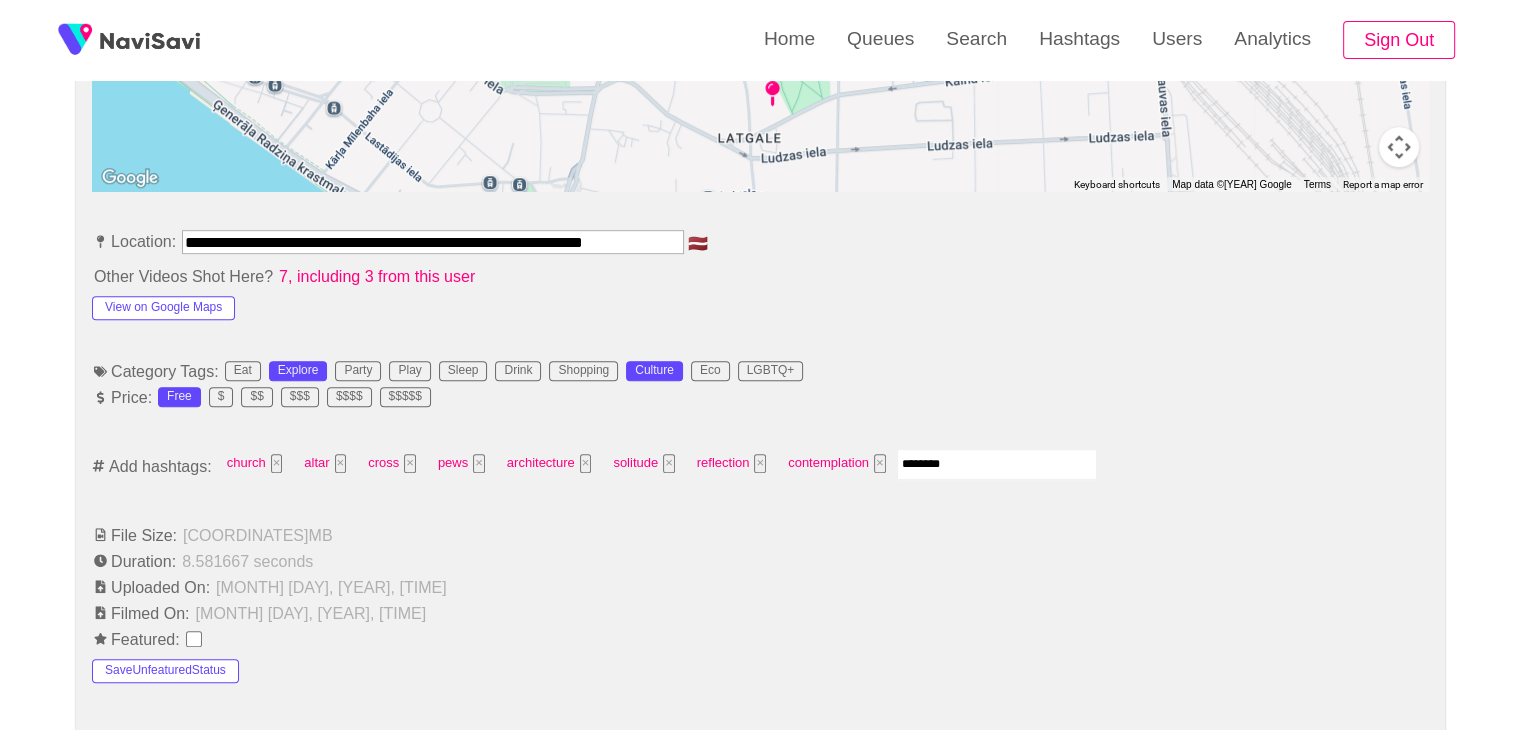 type on "*********" 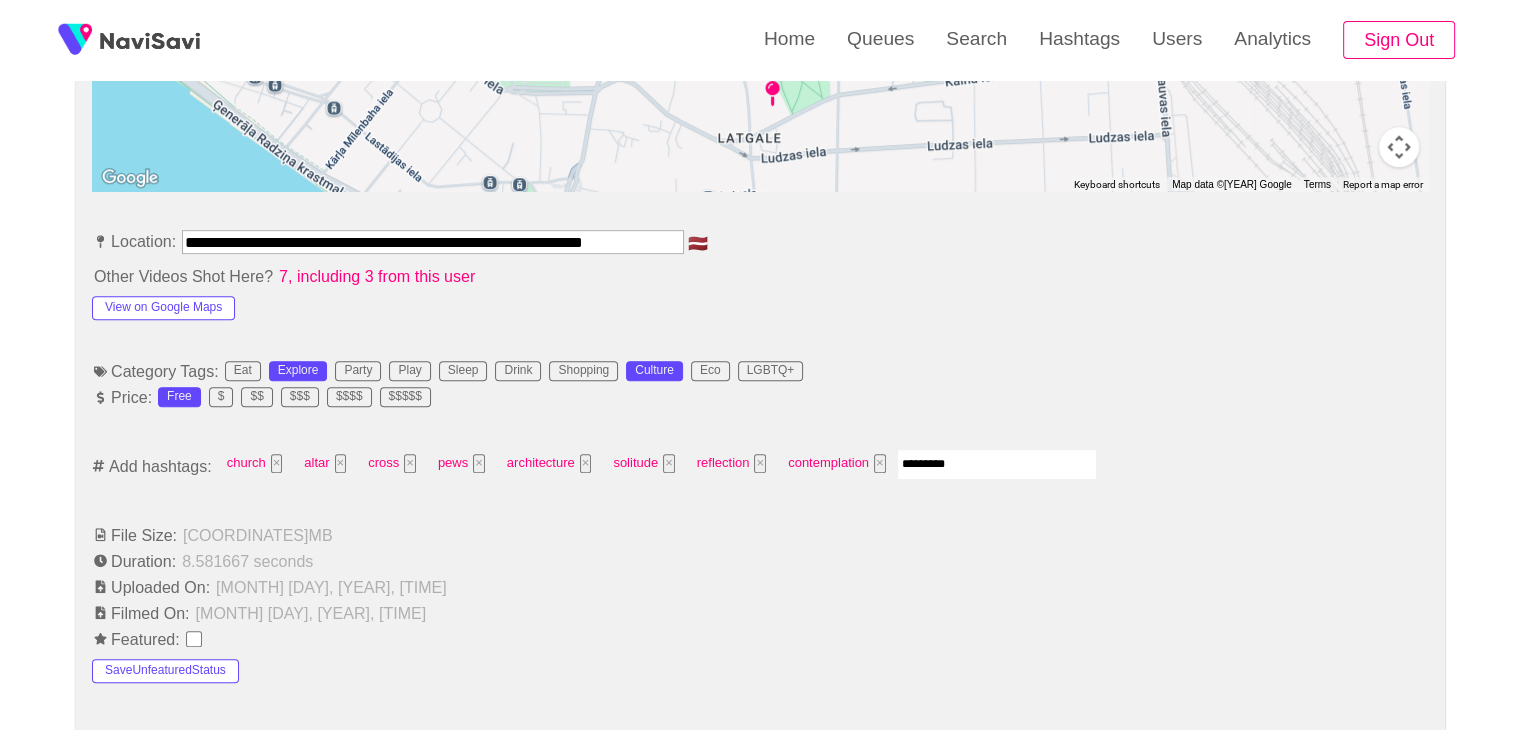 type 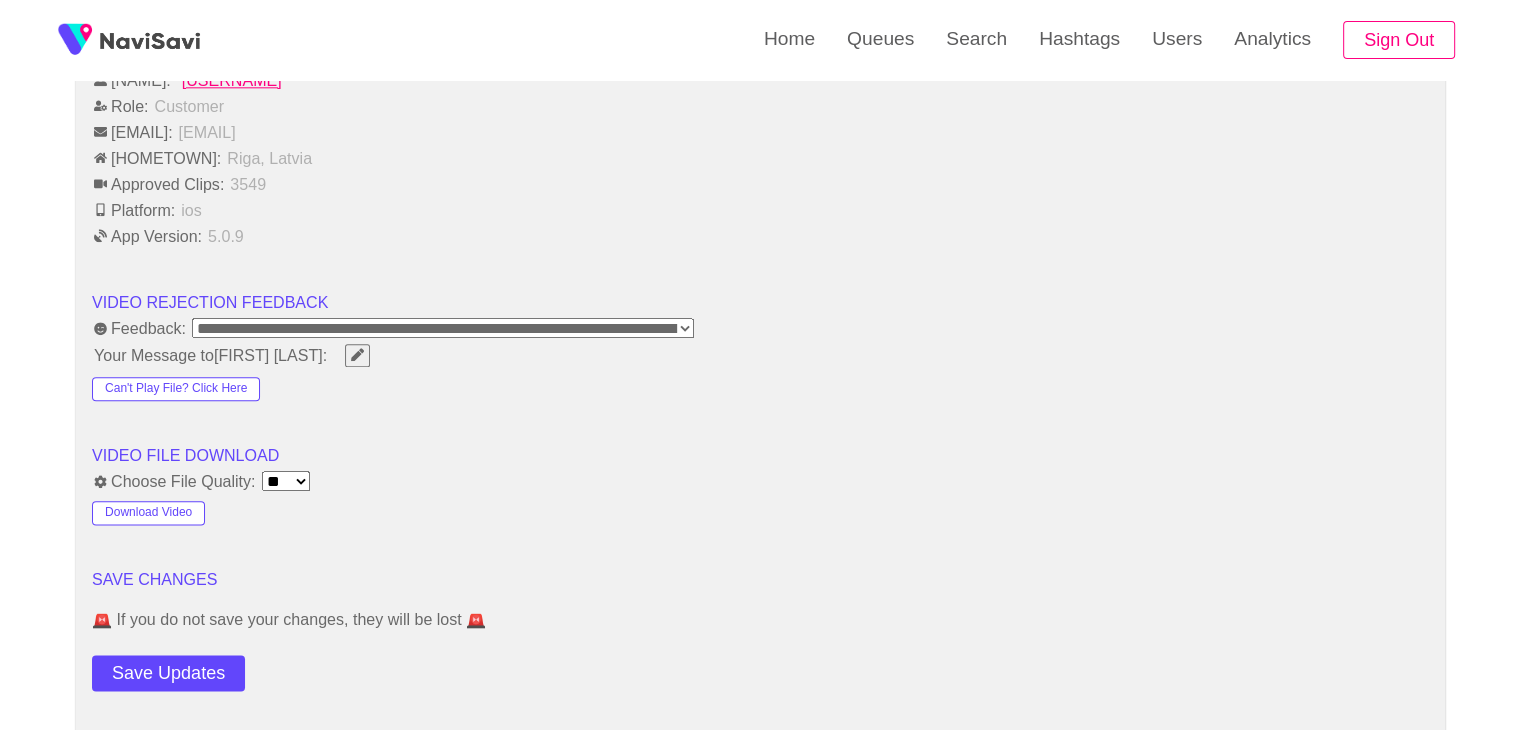 scroll, scrollTop: 2342, scrollLeft: 0, axis: vertical 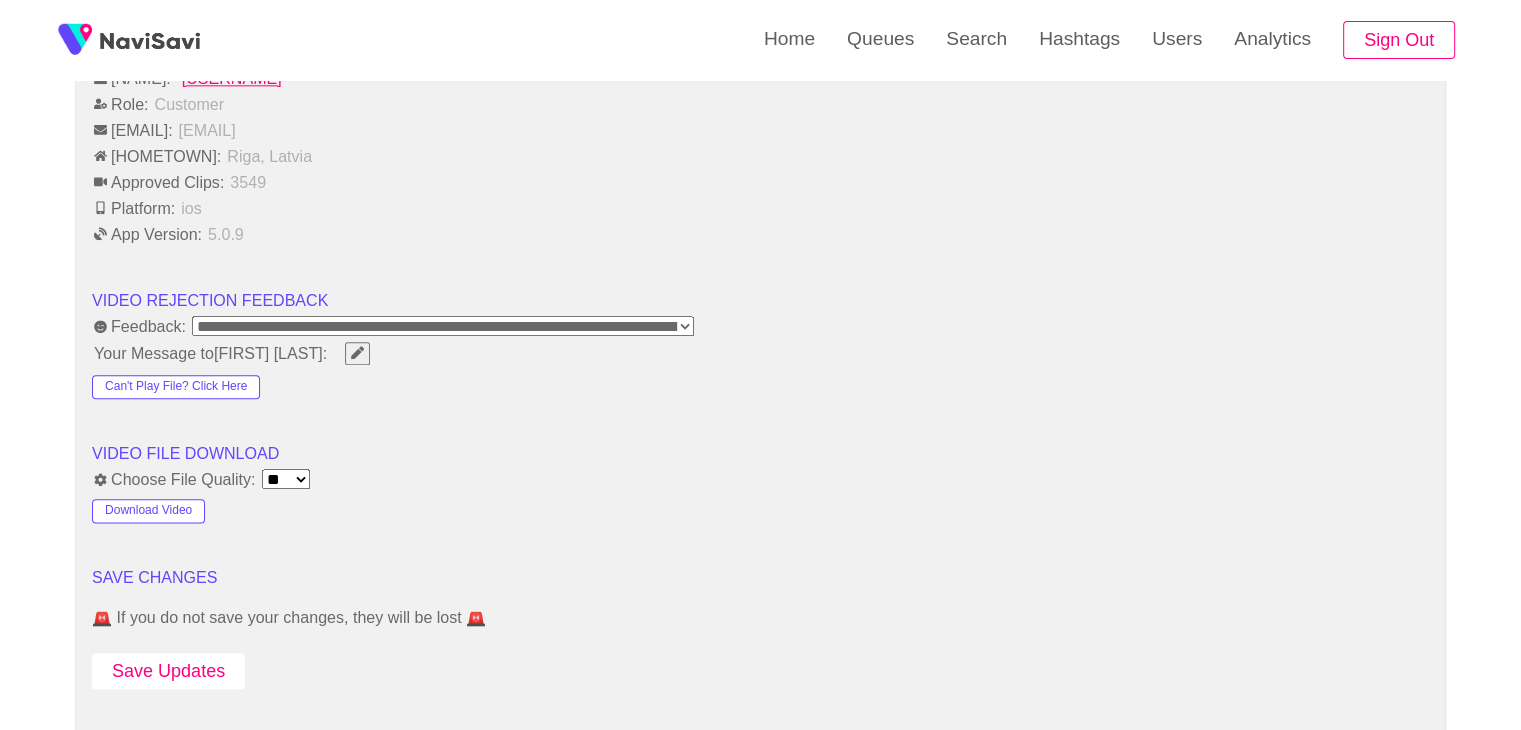 click on "Save Updates" at bounding box center [168, 671] 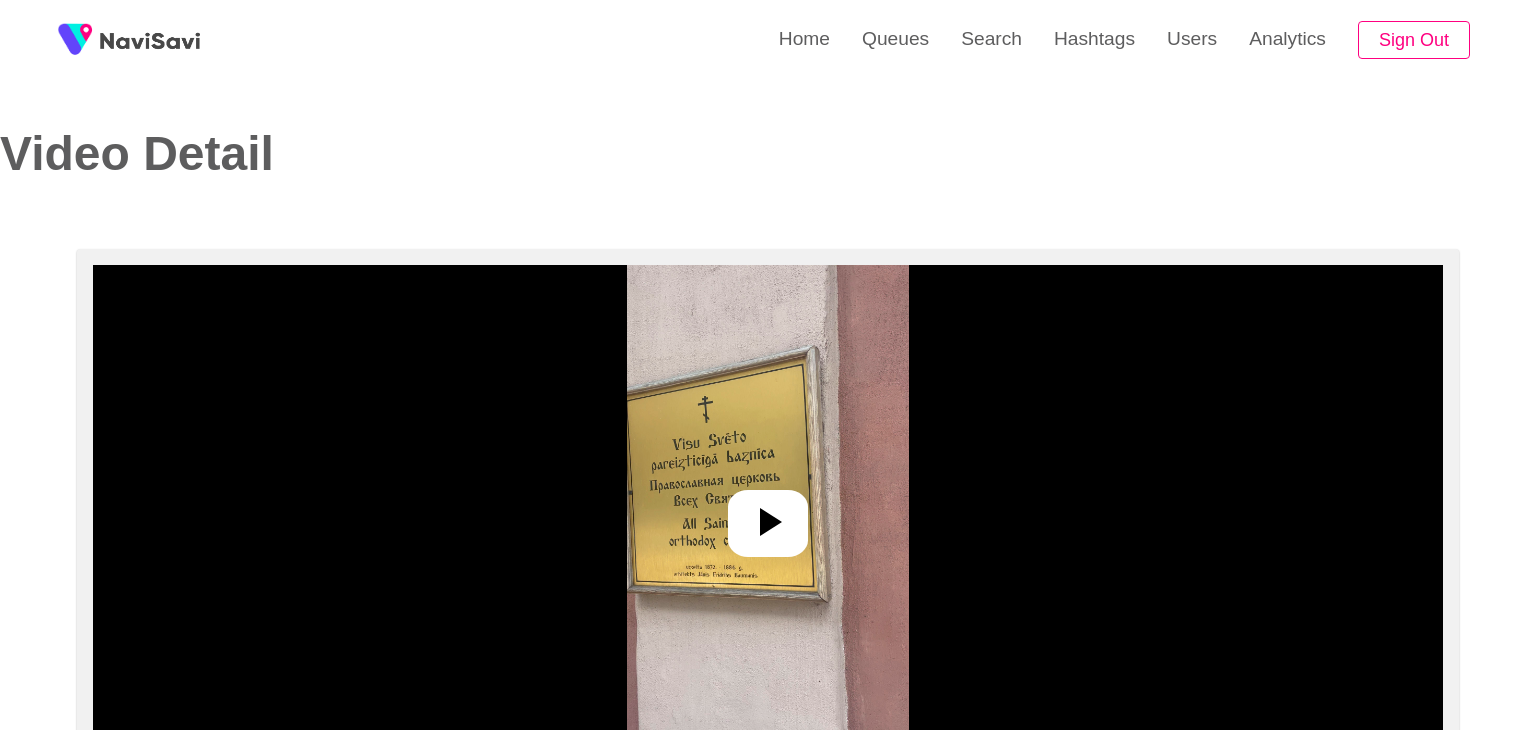 select on "**********" 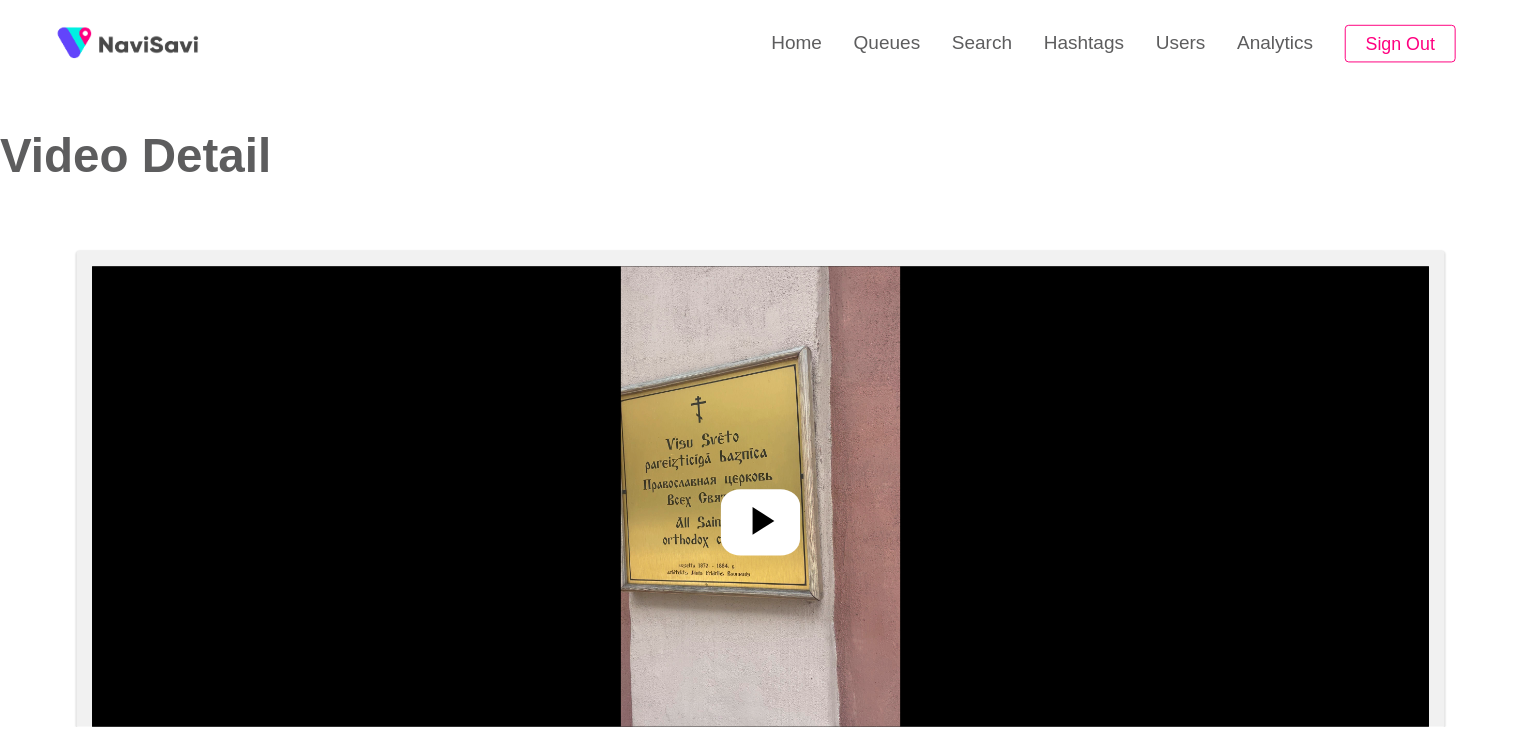 scroll, scrollTop: 0, scrollLeft: 0, axis: both 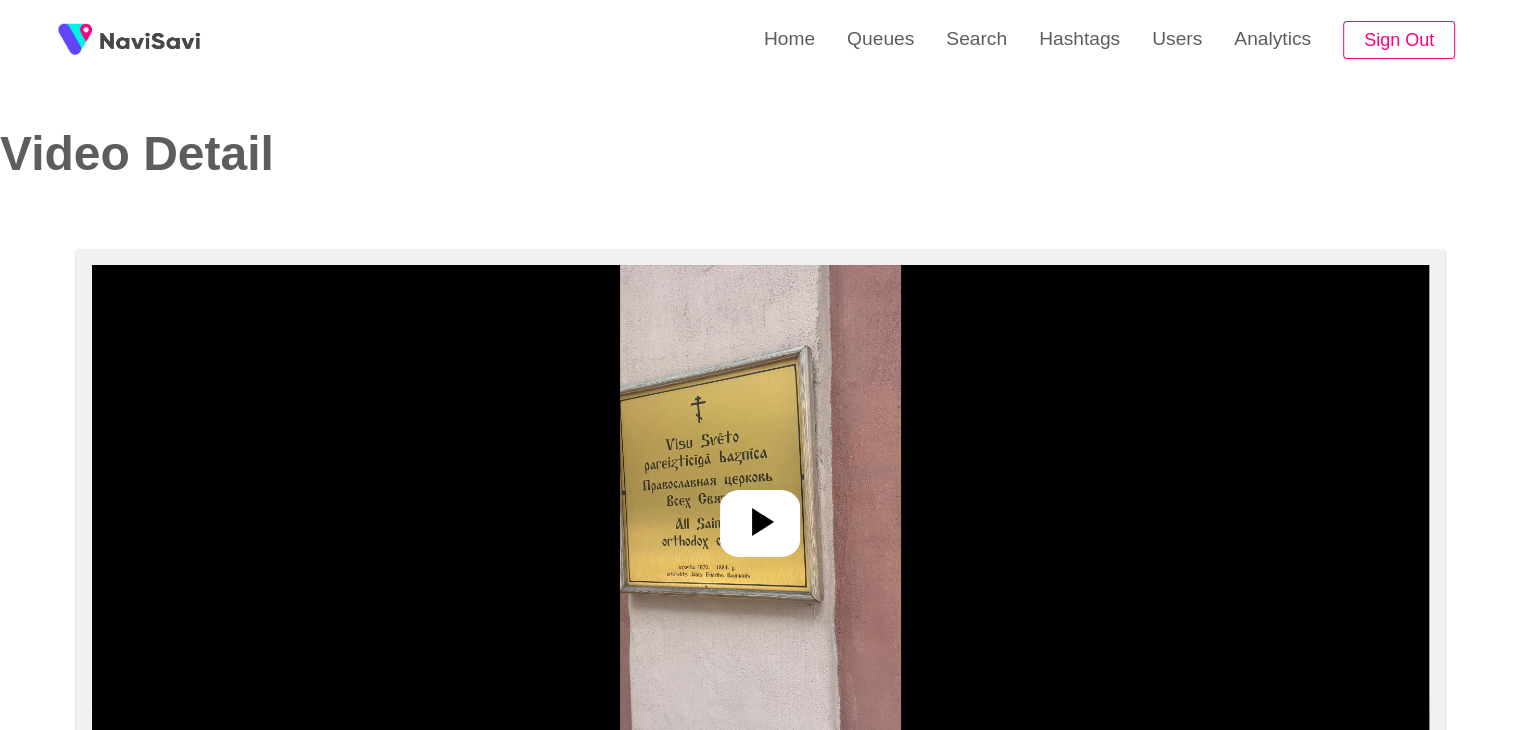 click at bounding box center [760, 515] 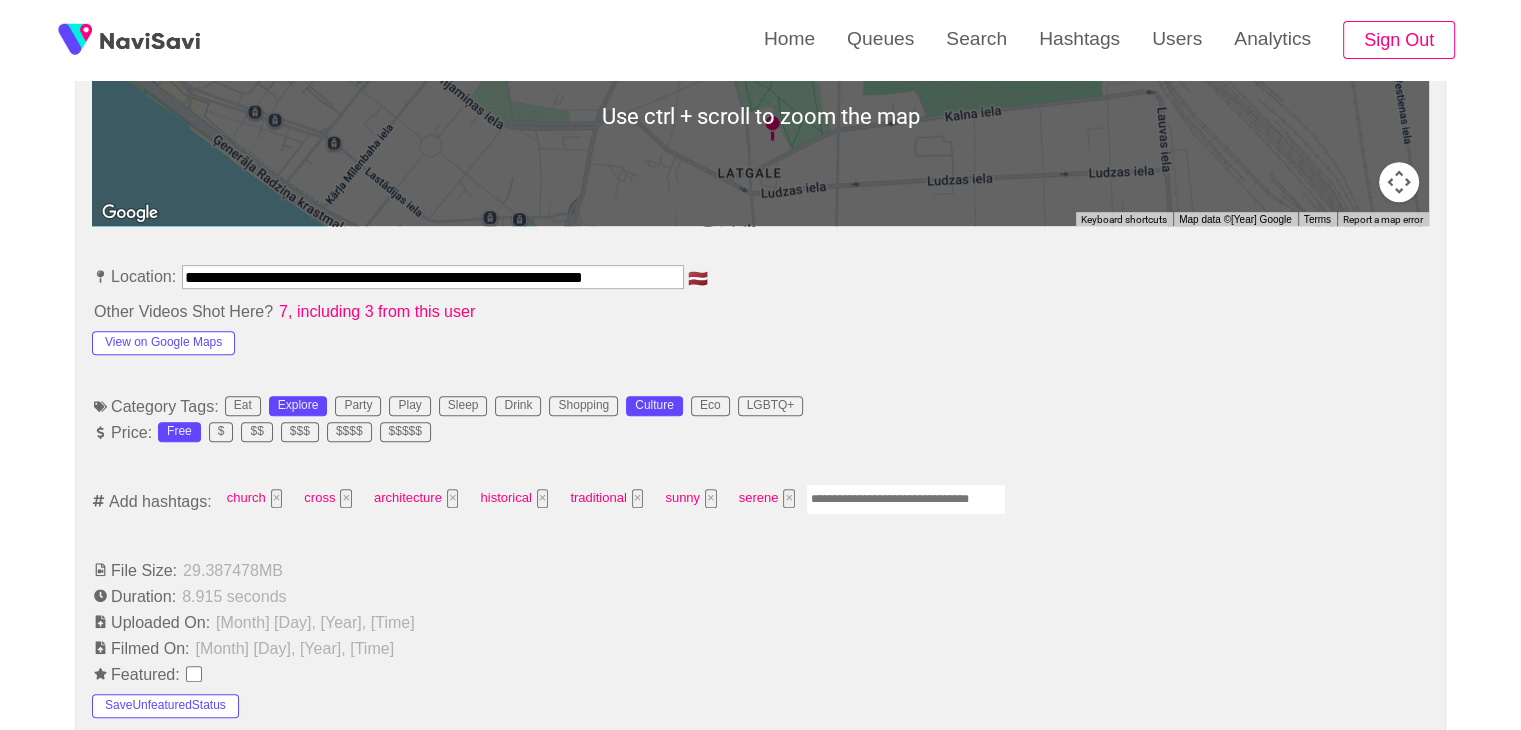 scroll, scrollTop: 1000, scrollLeft: 0, axis: vertical 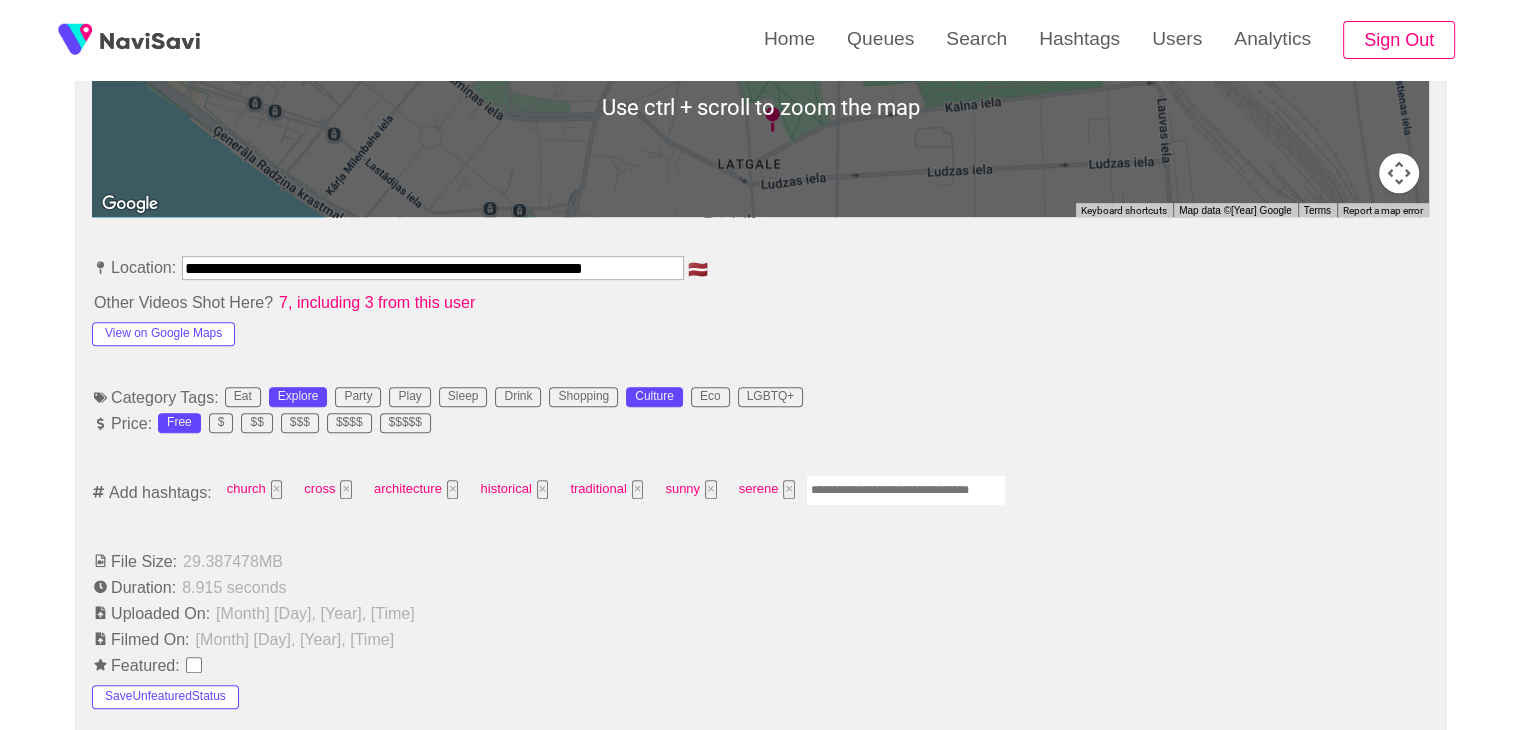 click on "church × cross × architecture × historical × traditional × sunny × serene ×" at bounding box center (611, 492) 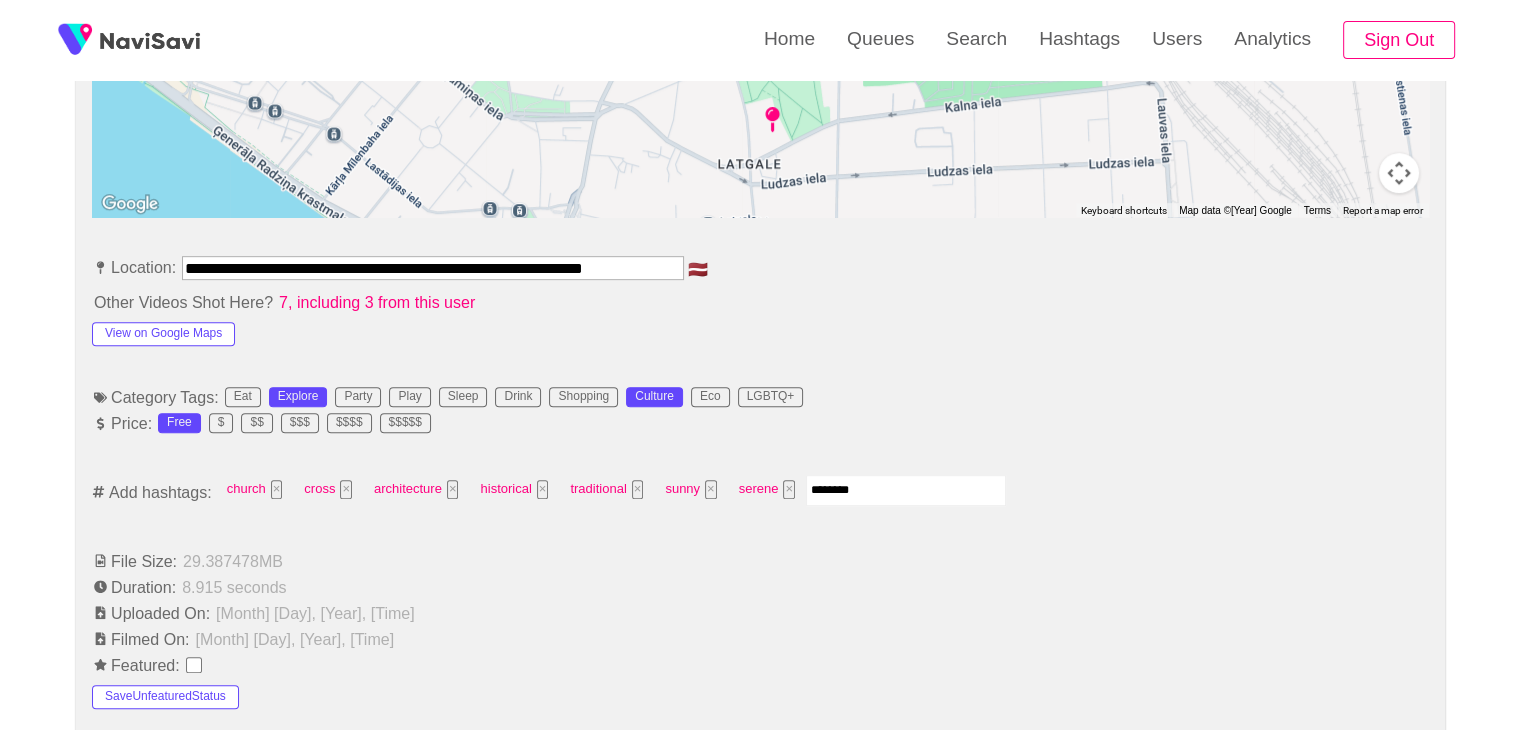 type on "*********" 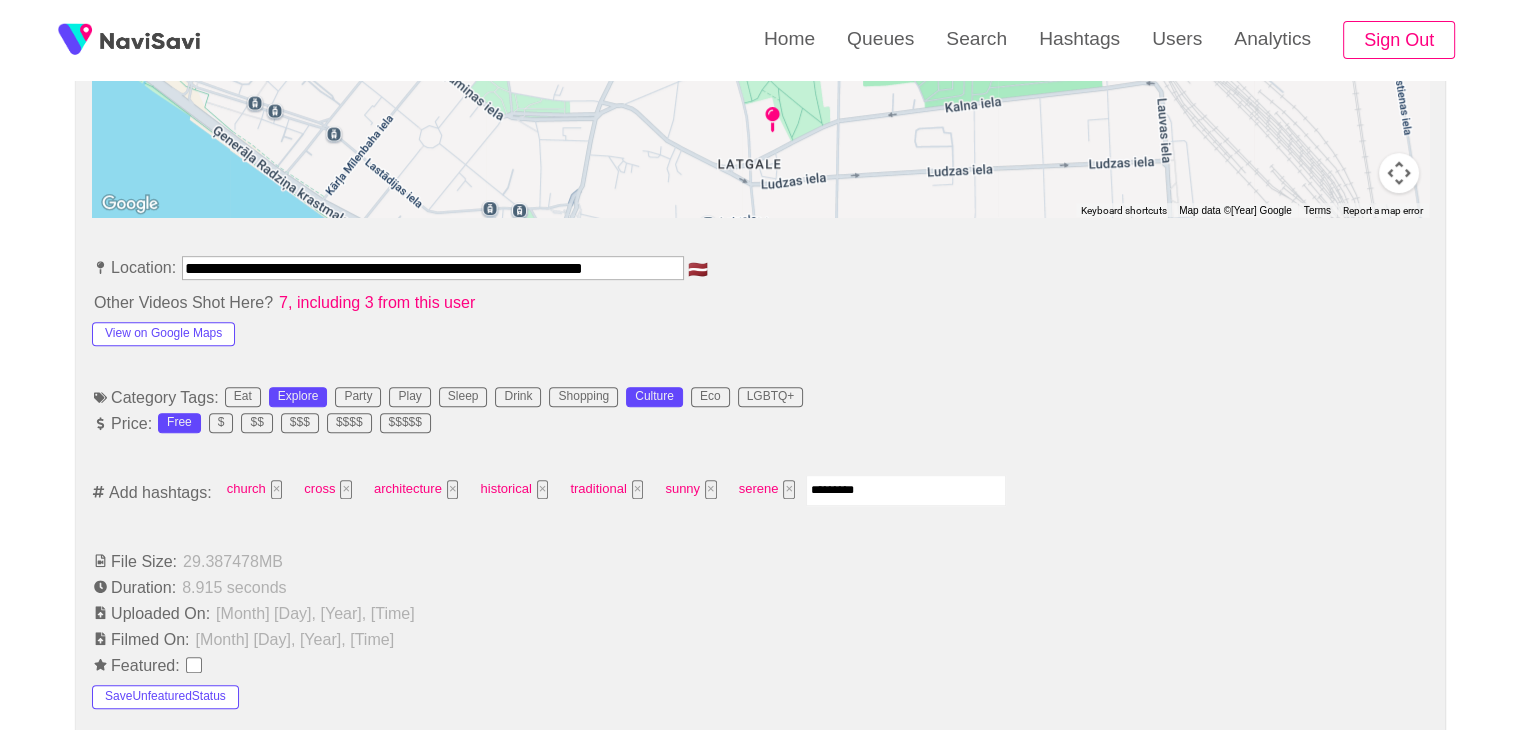 type 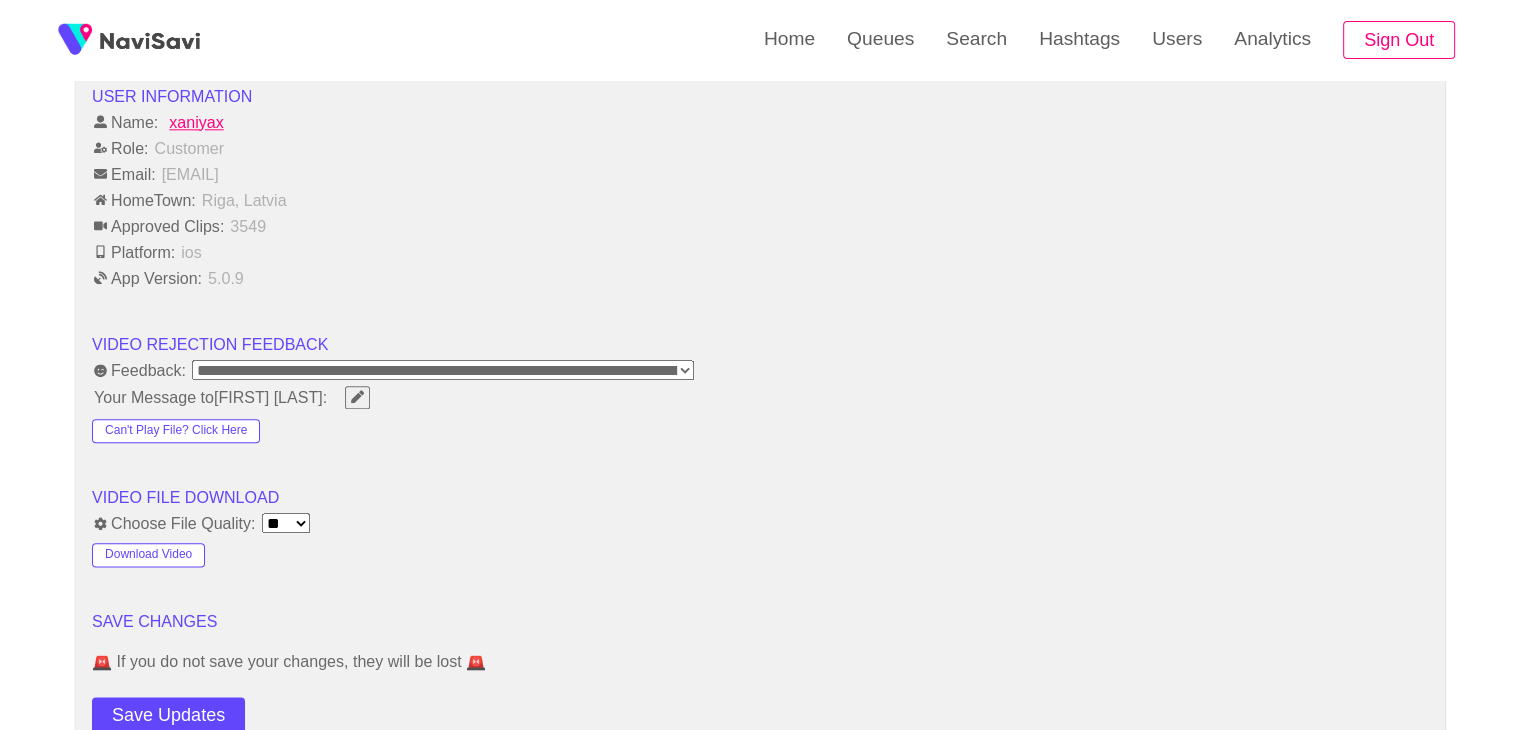 scroll, scrollTop: 2363, scrollLeft: 0, axis: vertical 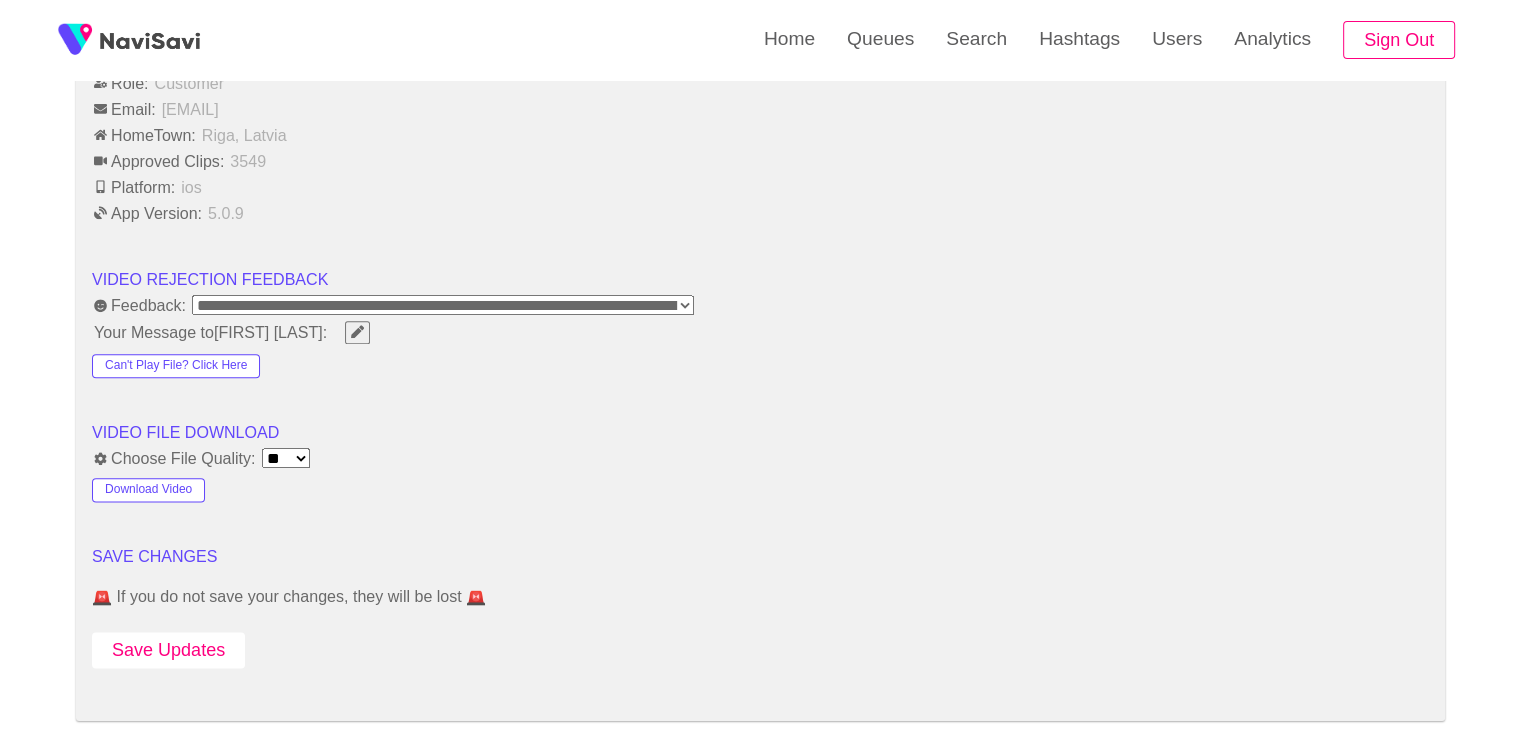 click on "Save Updates" at bounding box center (168, 650) 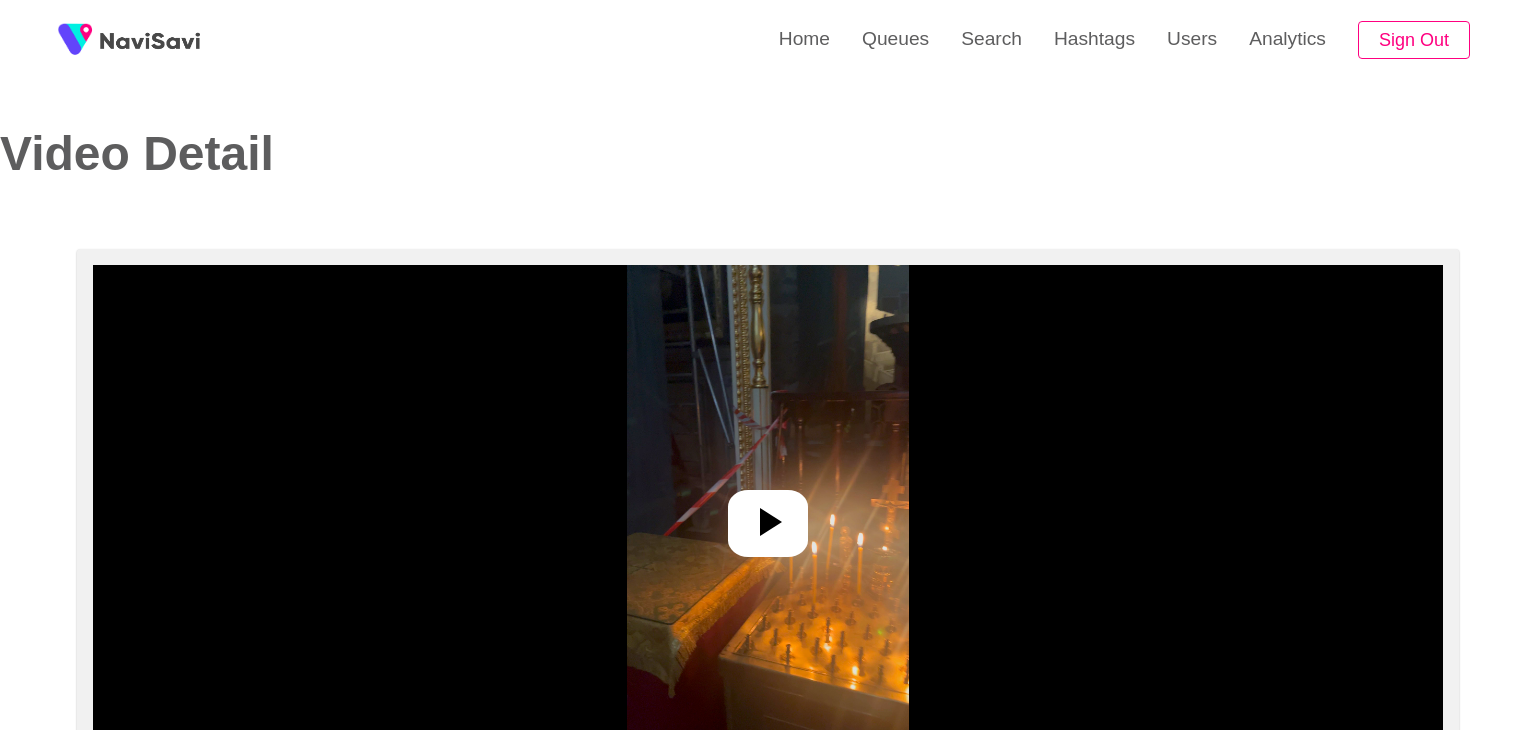 select on "**********" 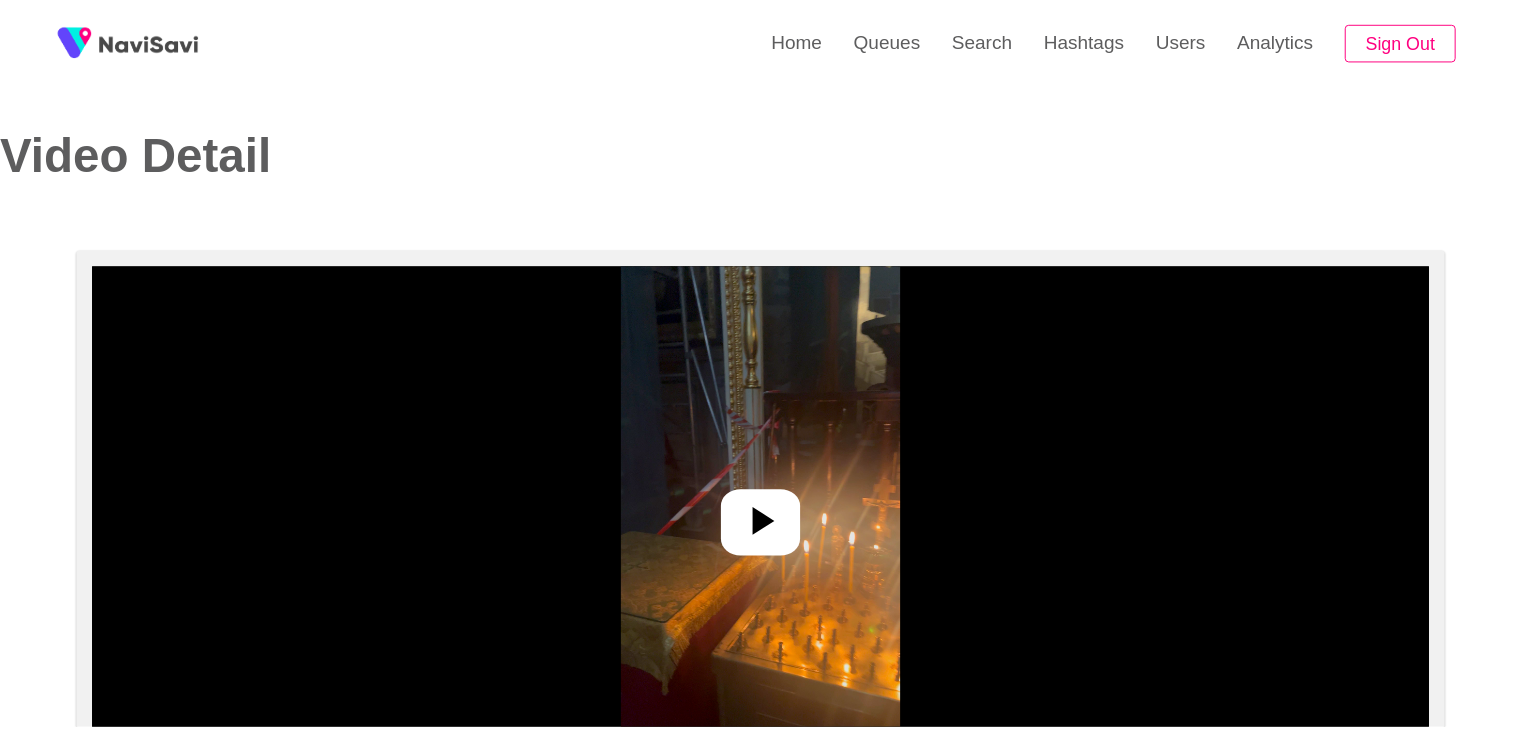 scroll, scrollTop: 0, scrollLeft: 0, axis: both 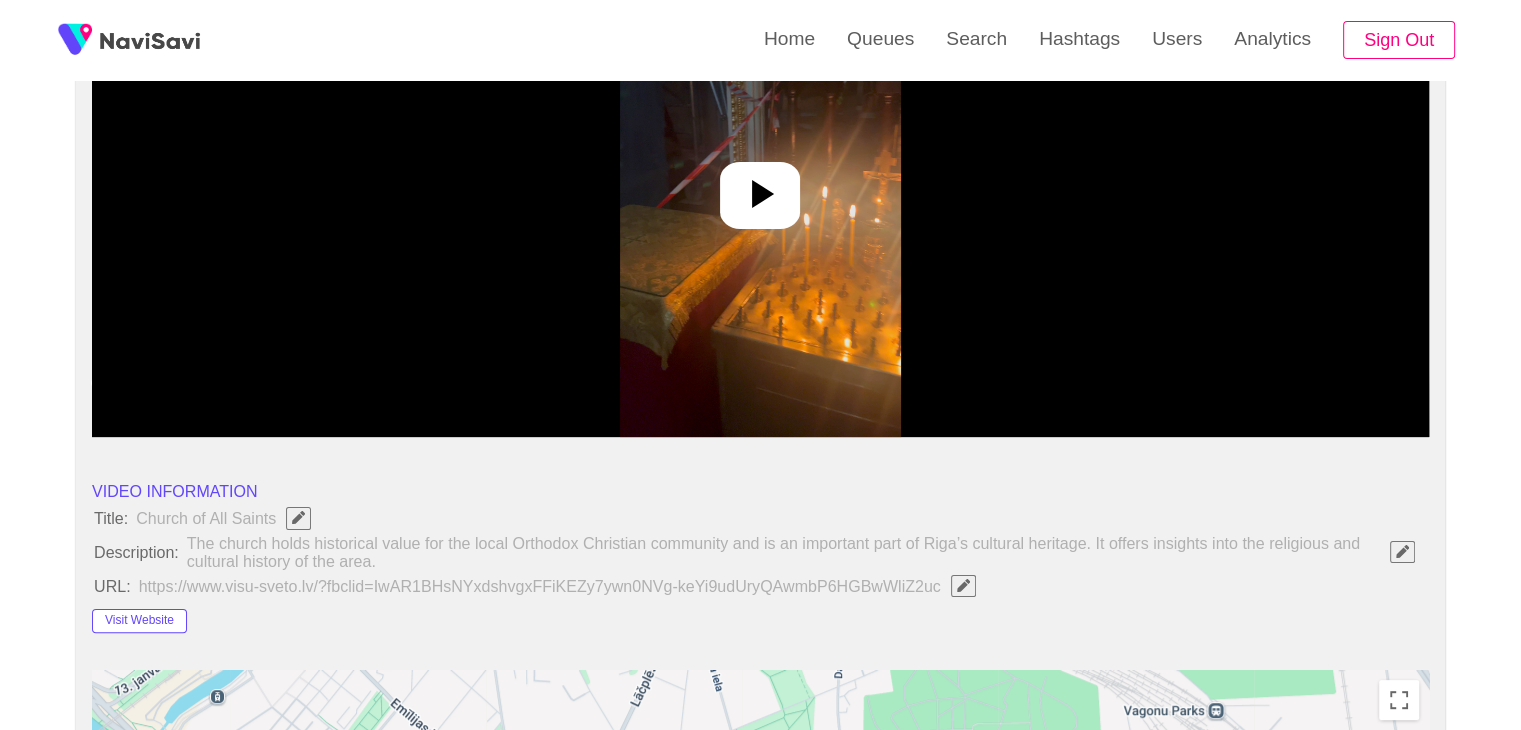 click 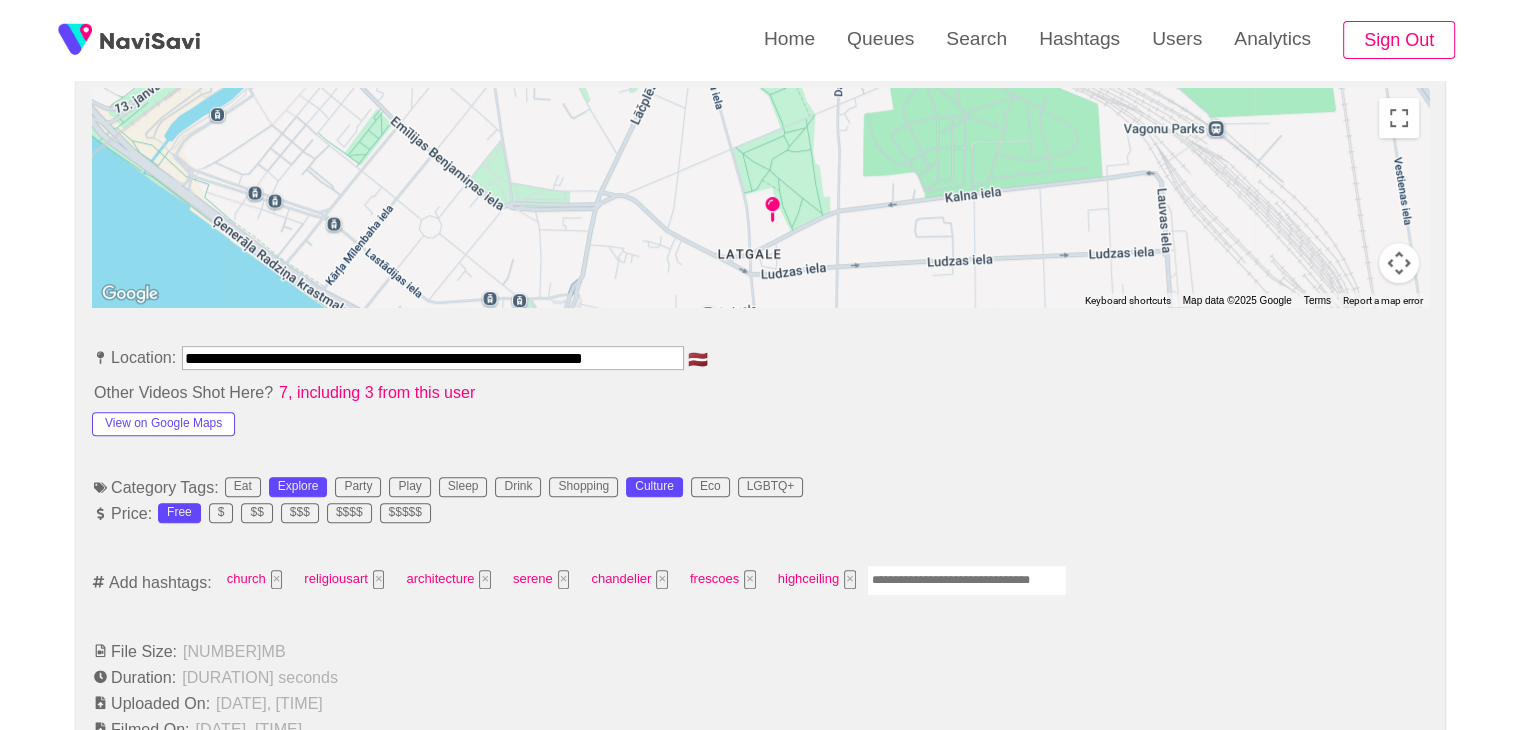 scroll, scrollTop: 920, scrollLeft: 0, axis: vertical 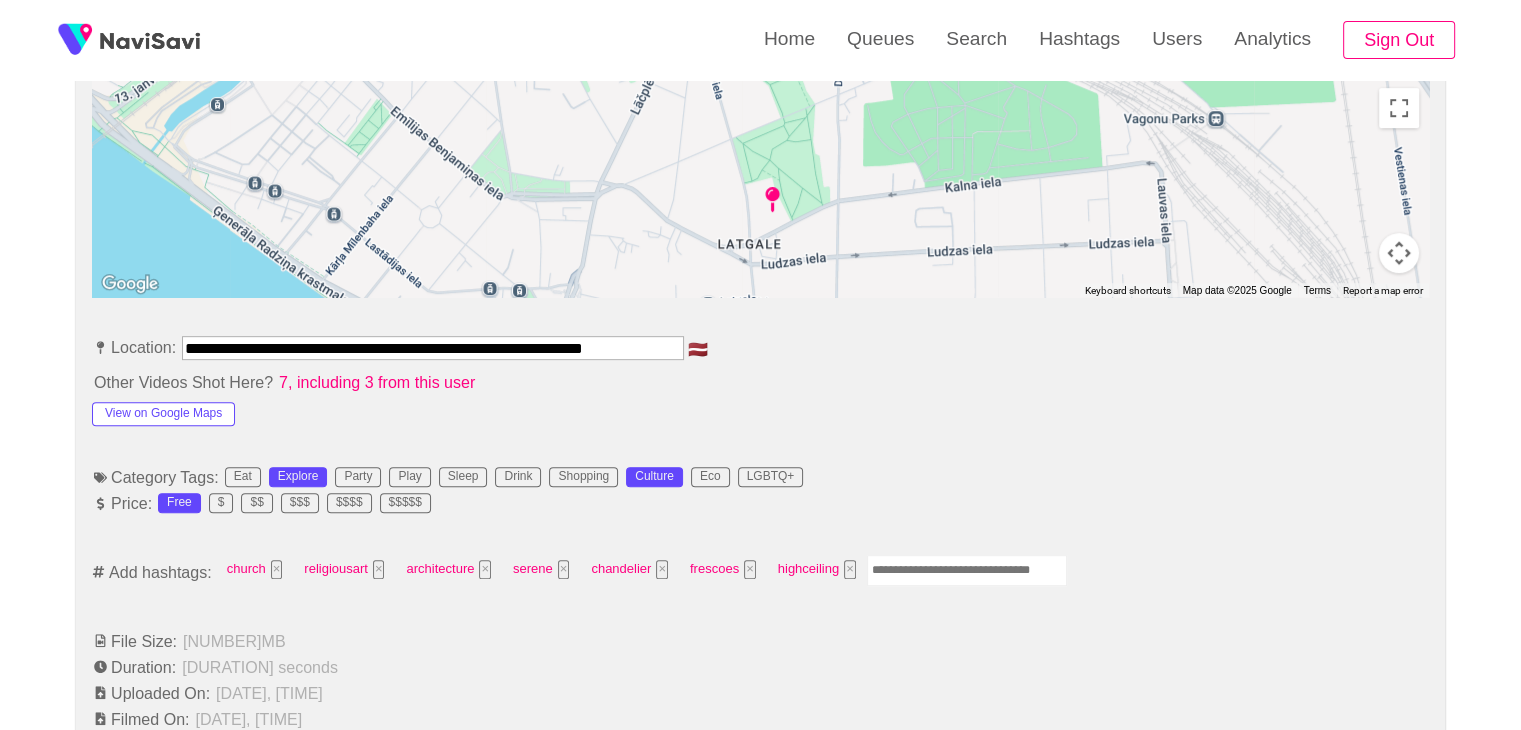 click at bounding box center (967, 570) 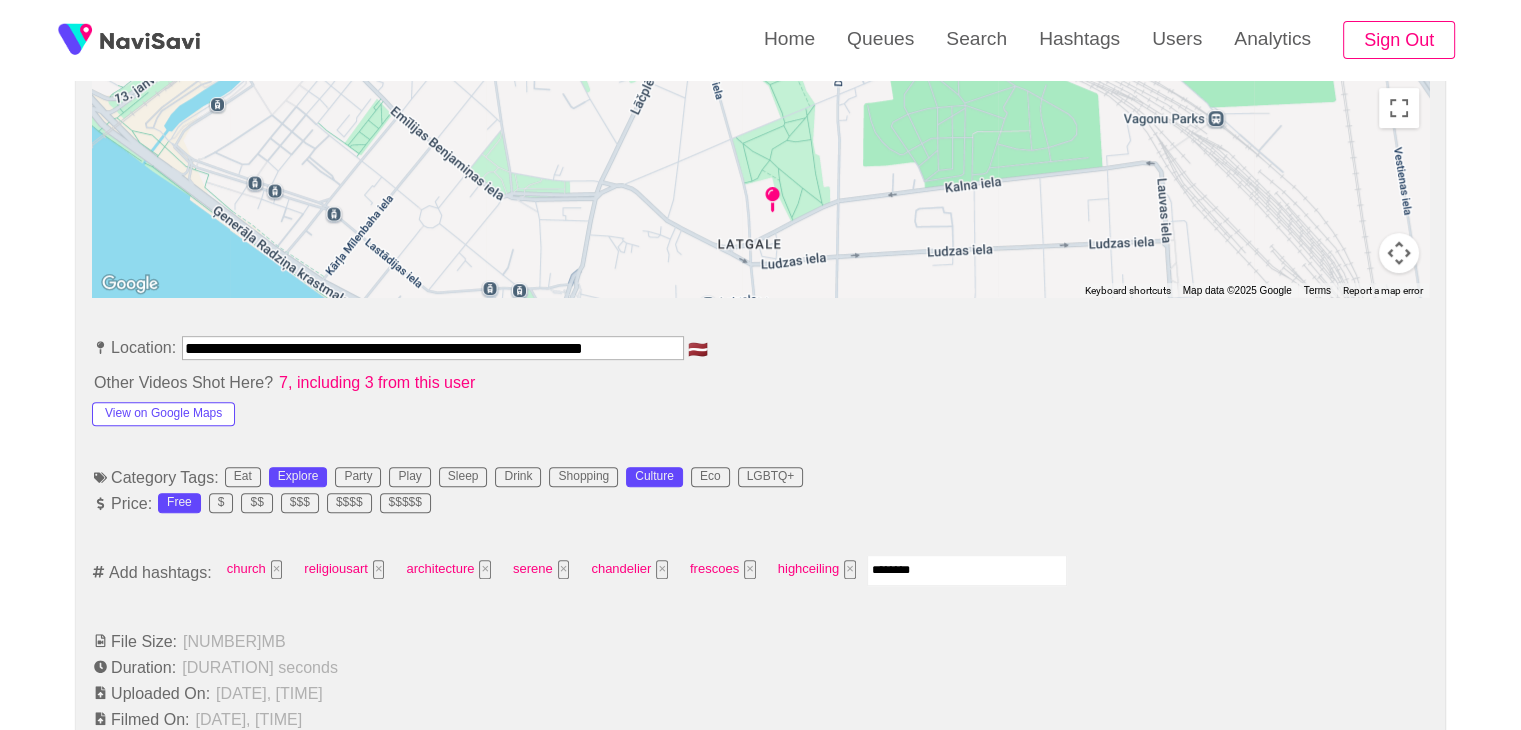 type on "*********" 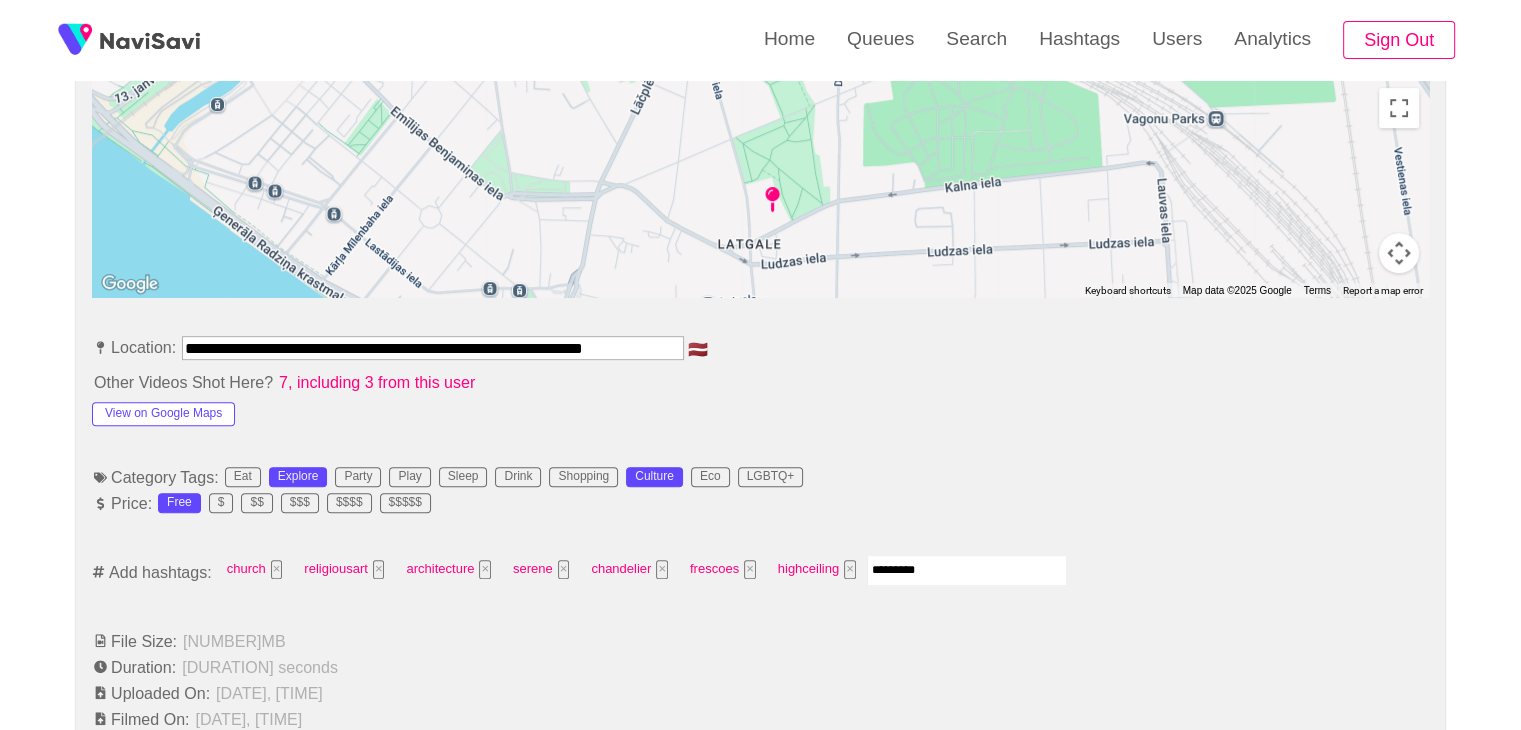 type 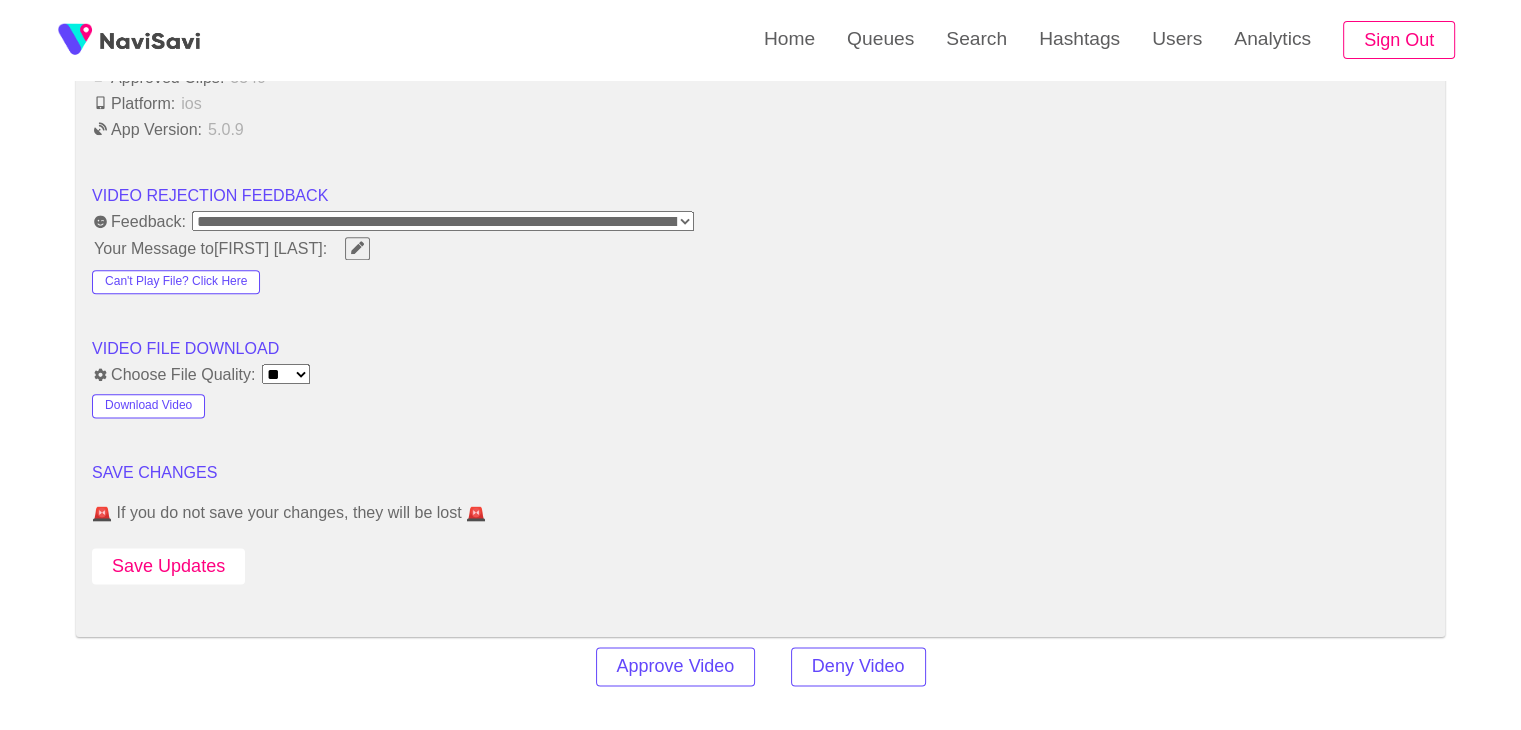 scroll, scrollTop: 2483, scrollLeft: 0, axis: vertical 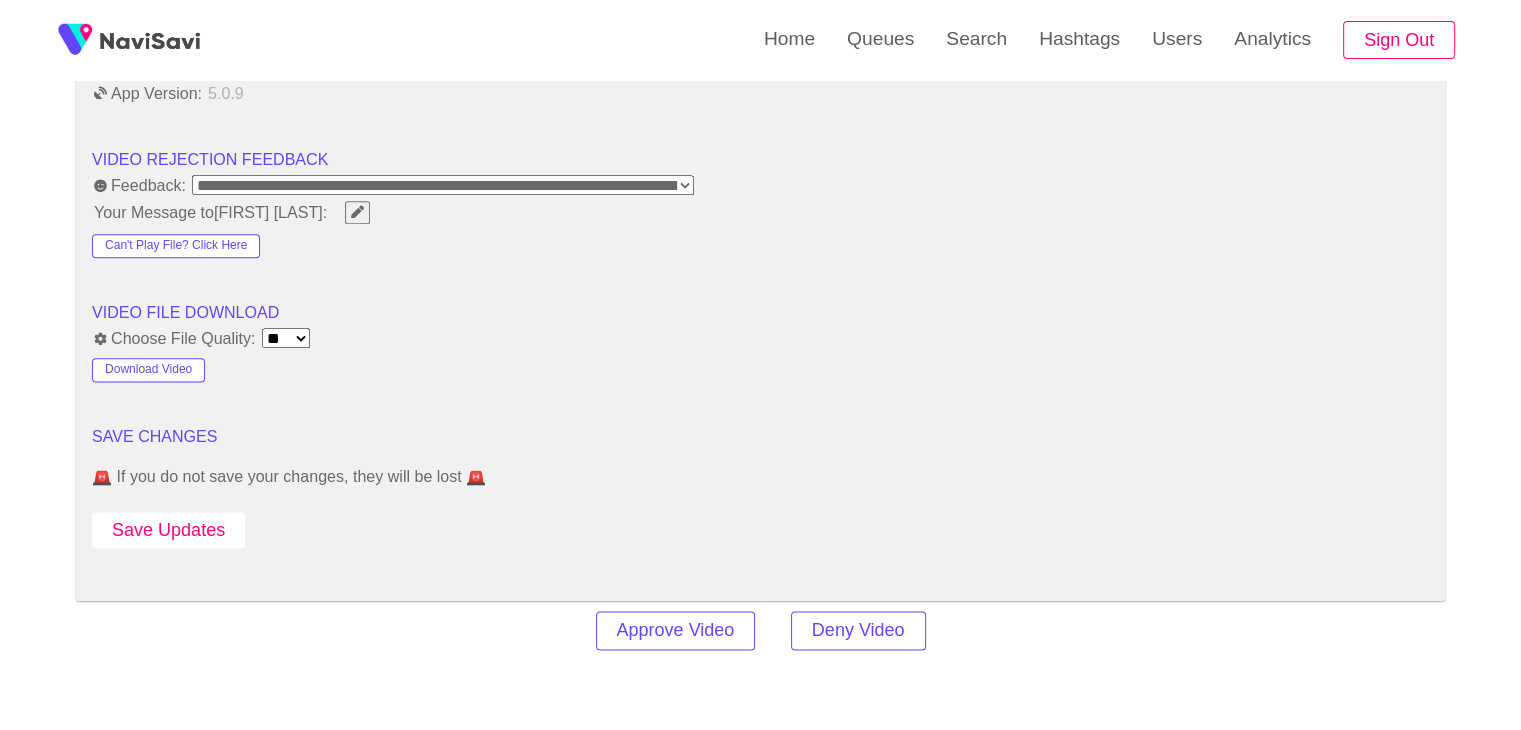 click on "Save Updates" at bounding box center [168, 530] 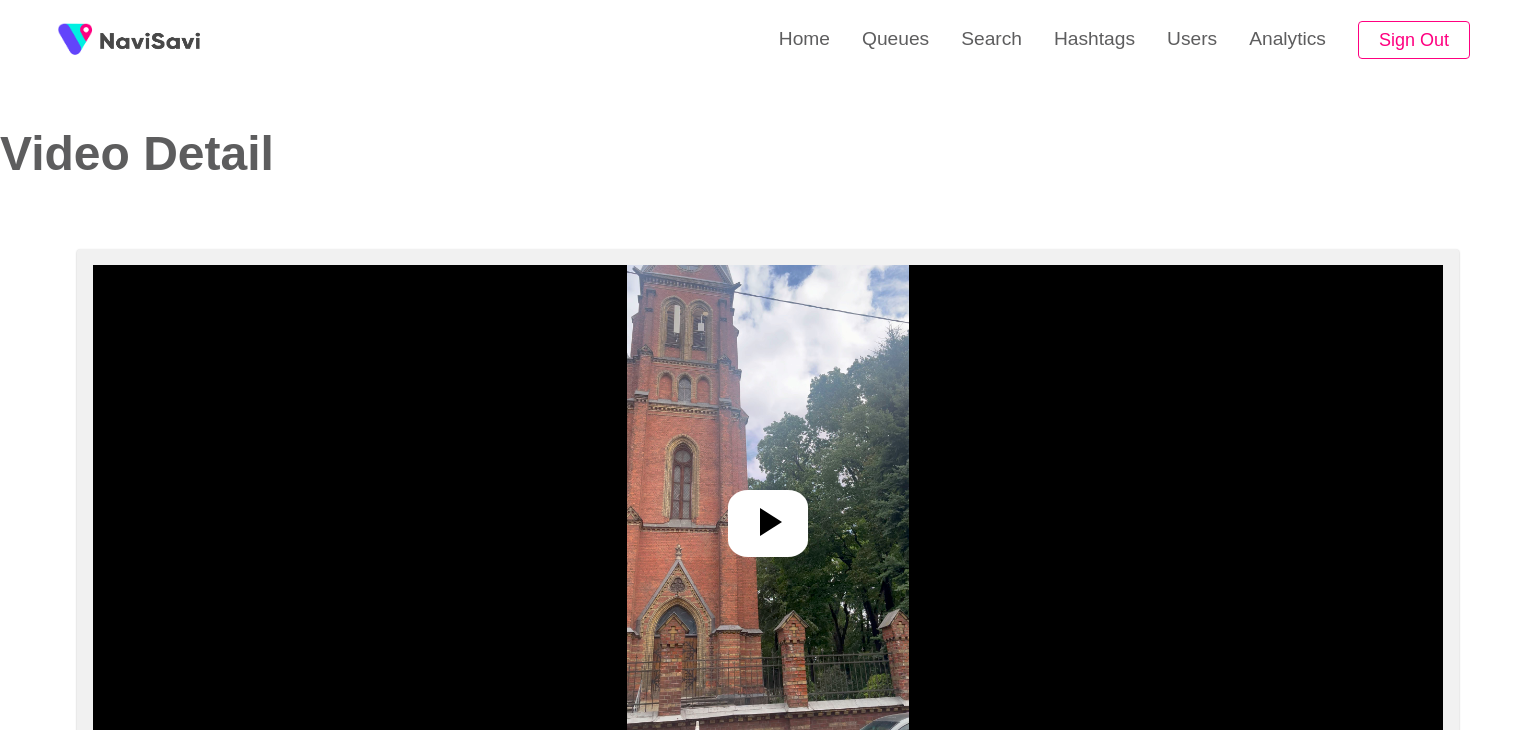select on "**********" 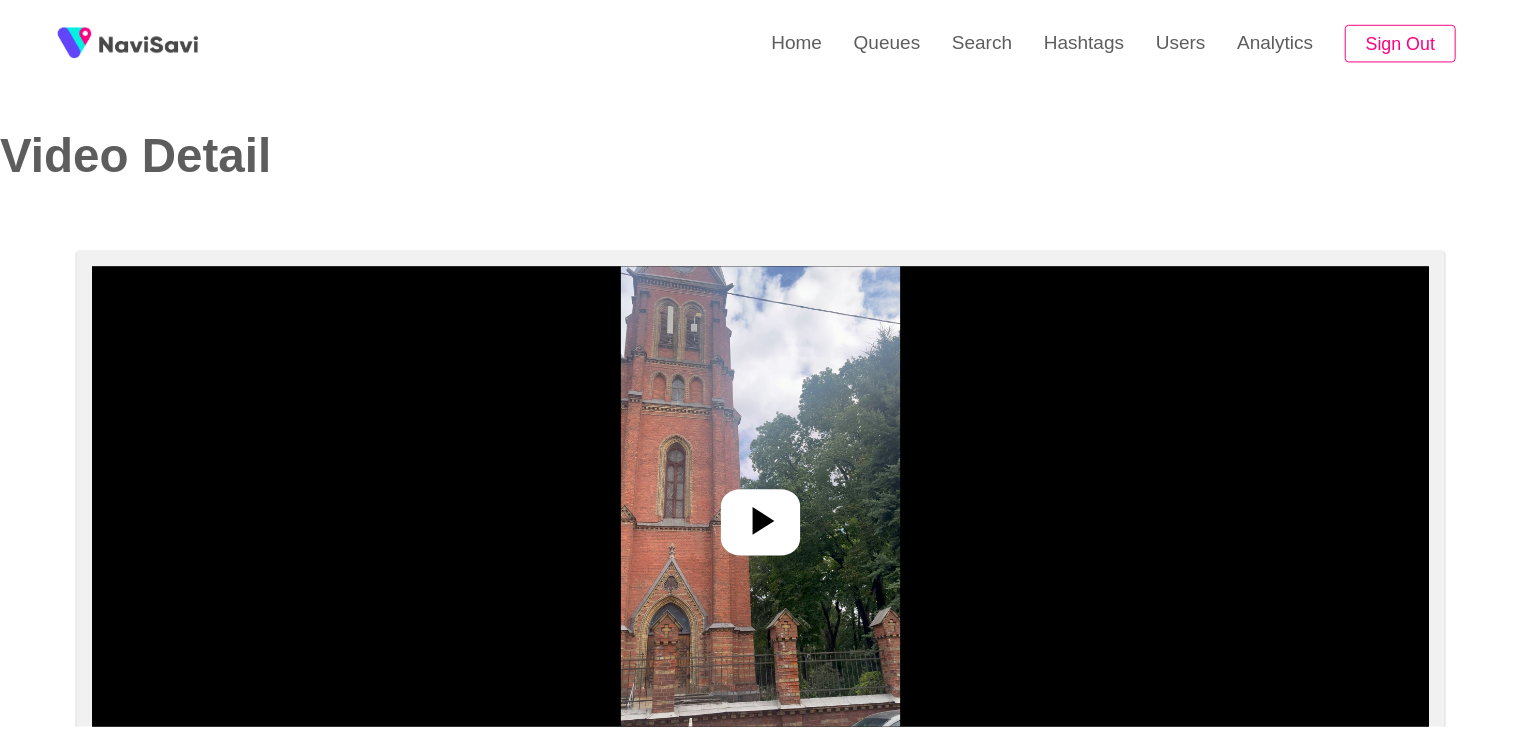 scroll, scrollTop: 0, scrollLeft: 0, axis: both 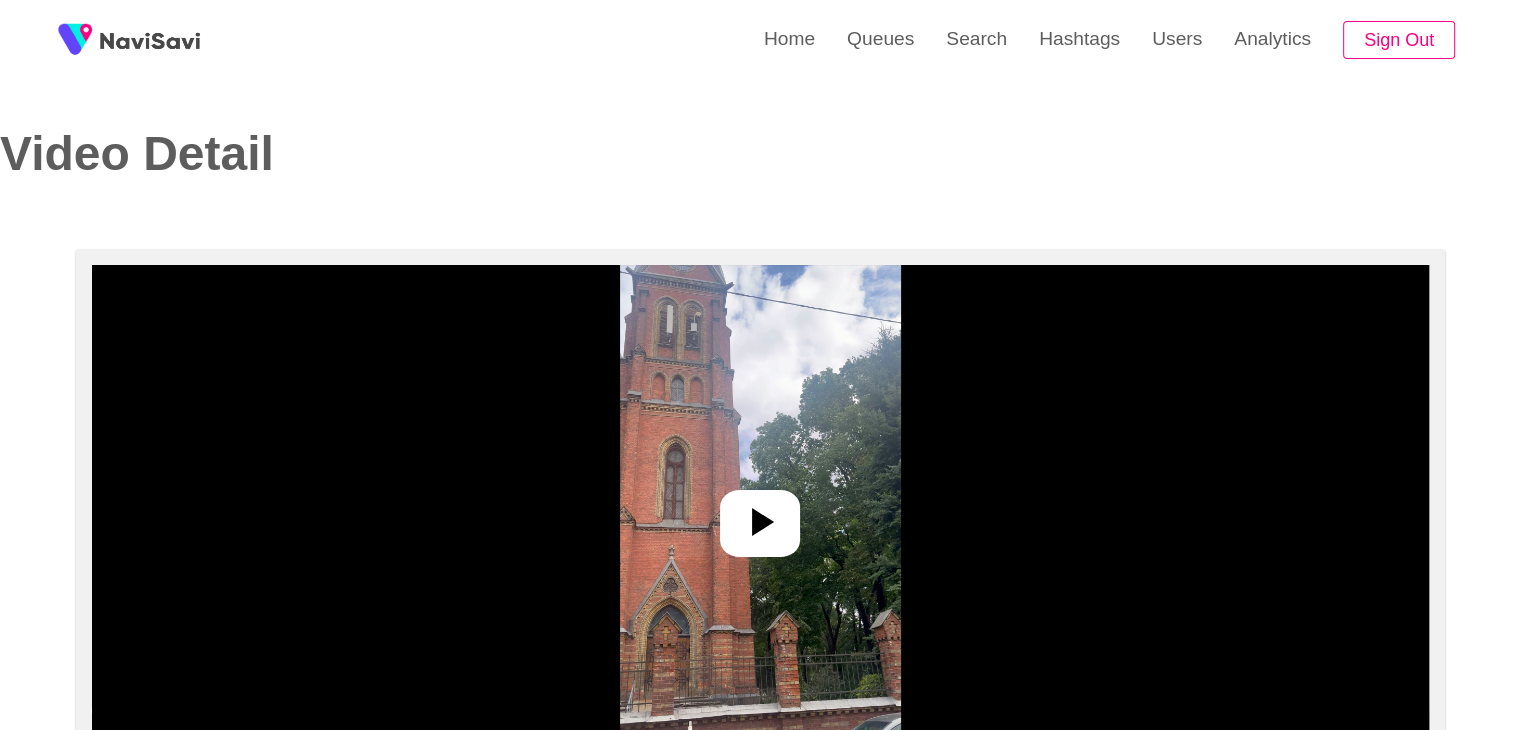 click at bounding box center [760, 515] 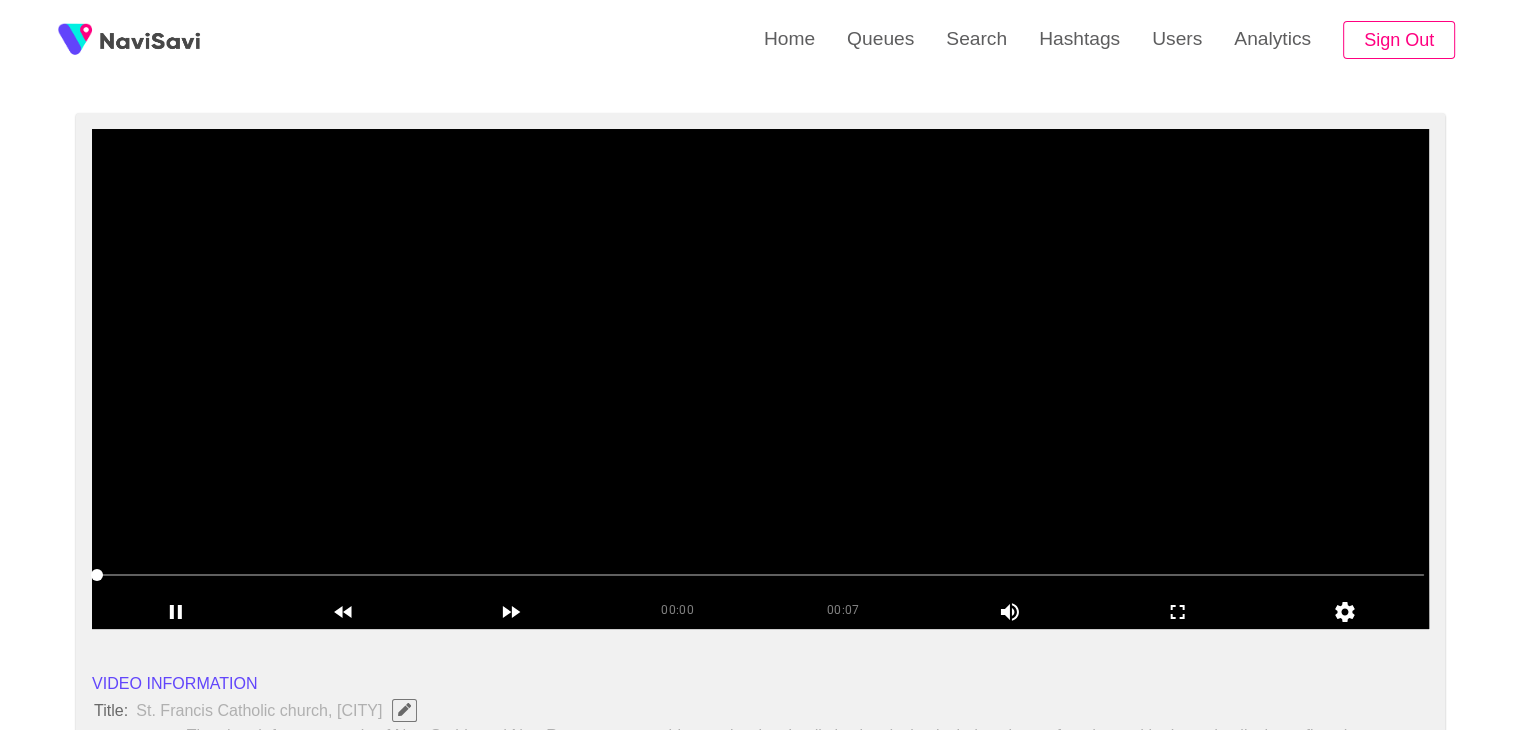 scroll, scrollTop: 140, scrollLeft: 0, axis: vertical 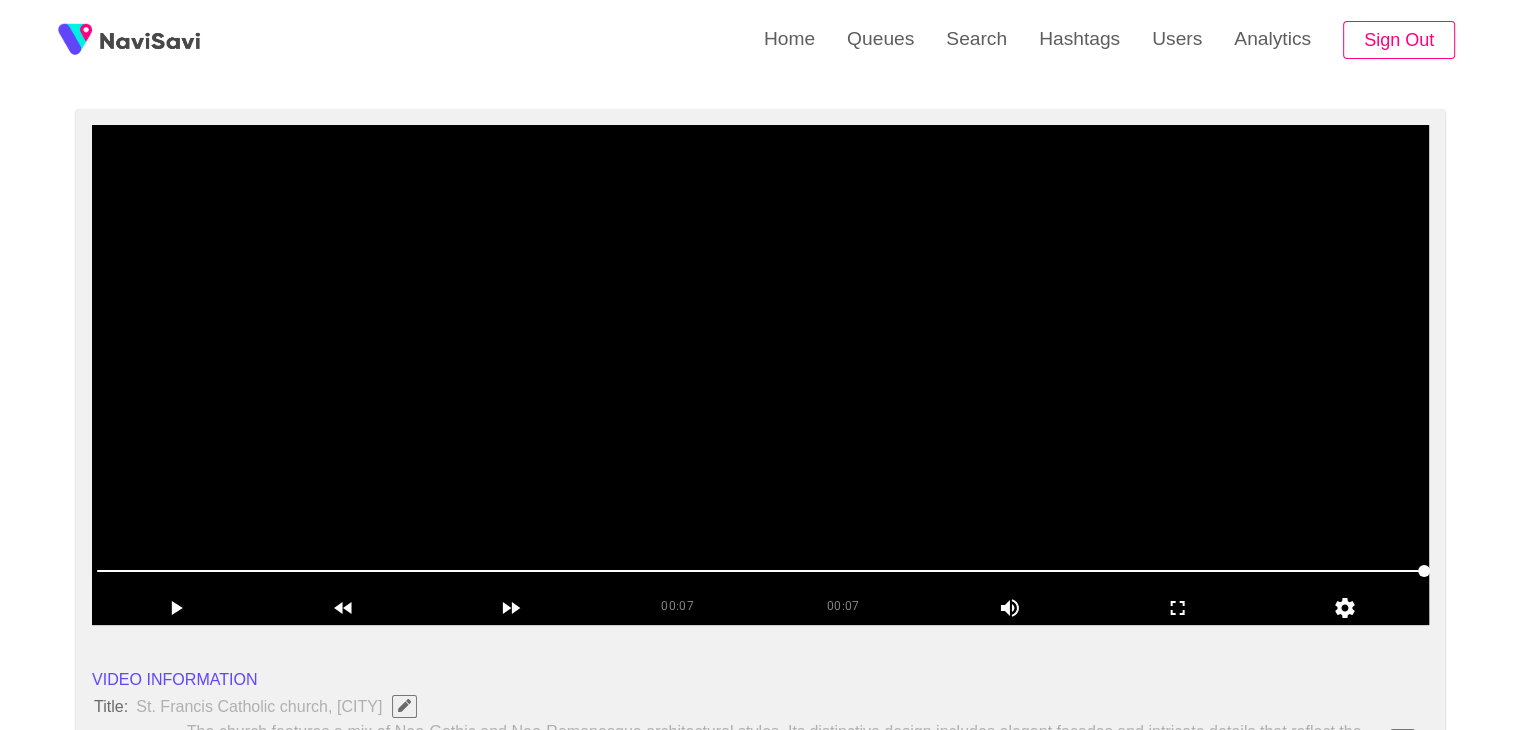click at bounding box center (760, 375) 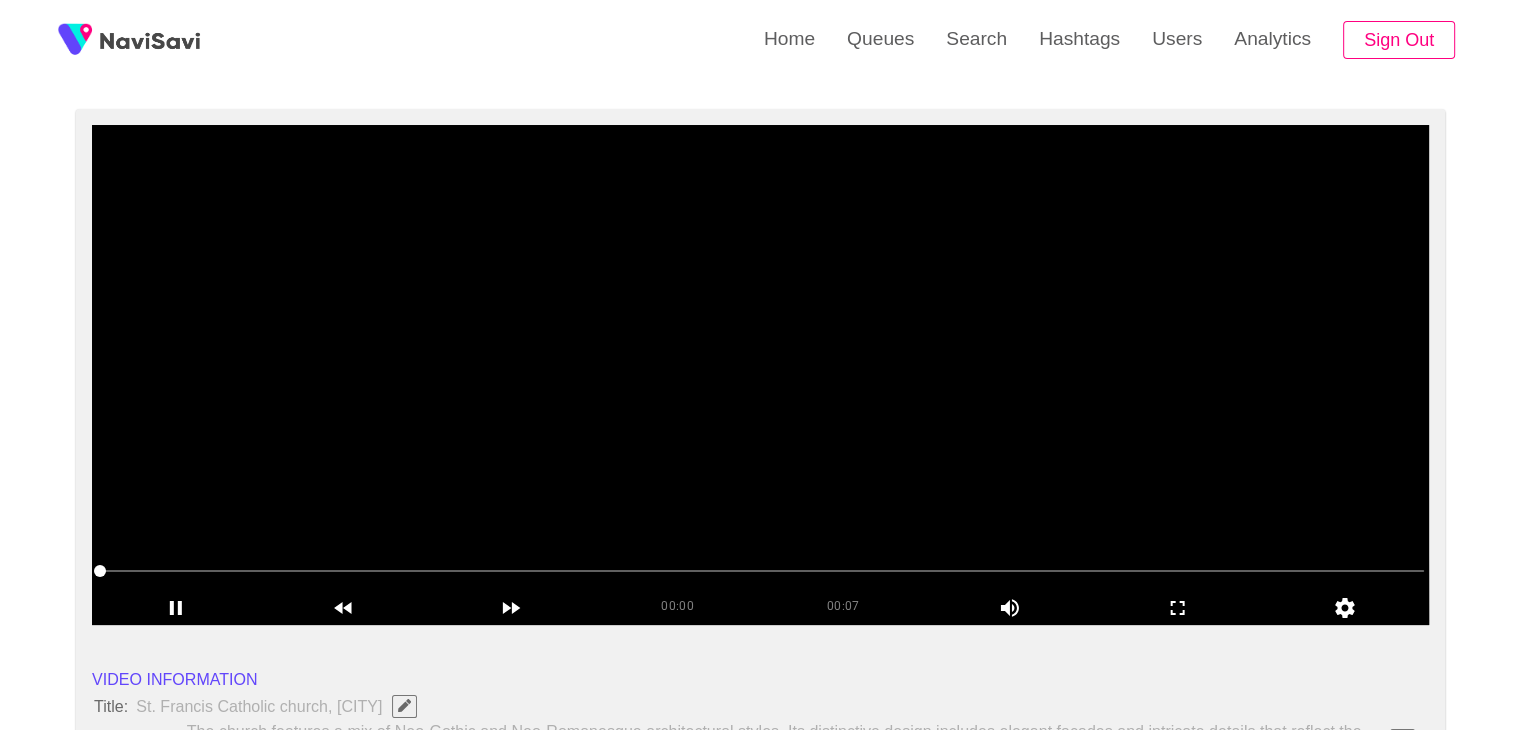 scroll, scrollTop: 140, scrollLeft: 0, axis: vertical 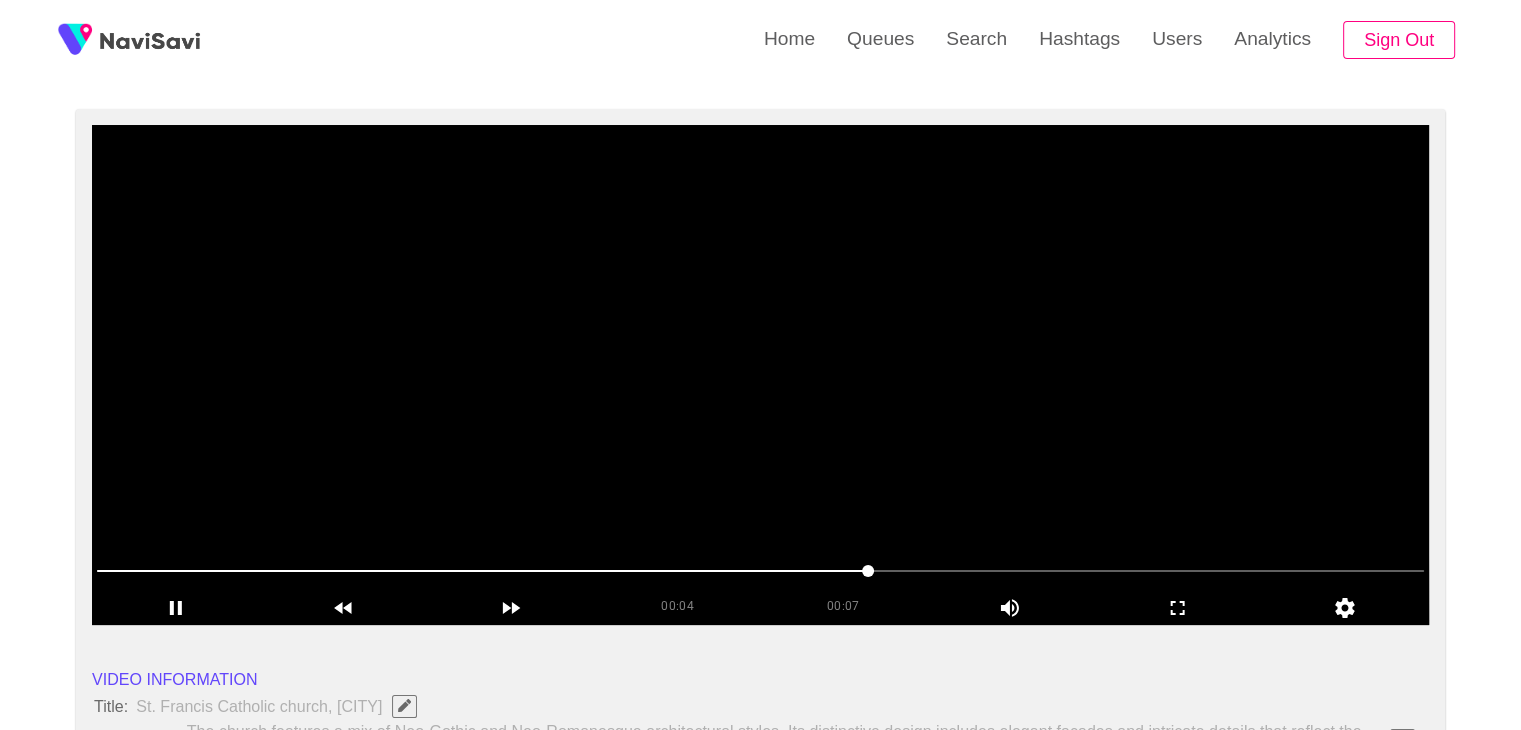 click at bounding box center [760, 375] 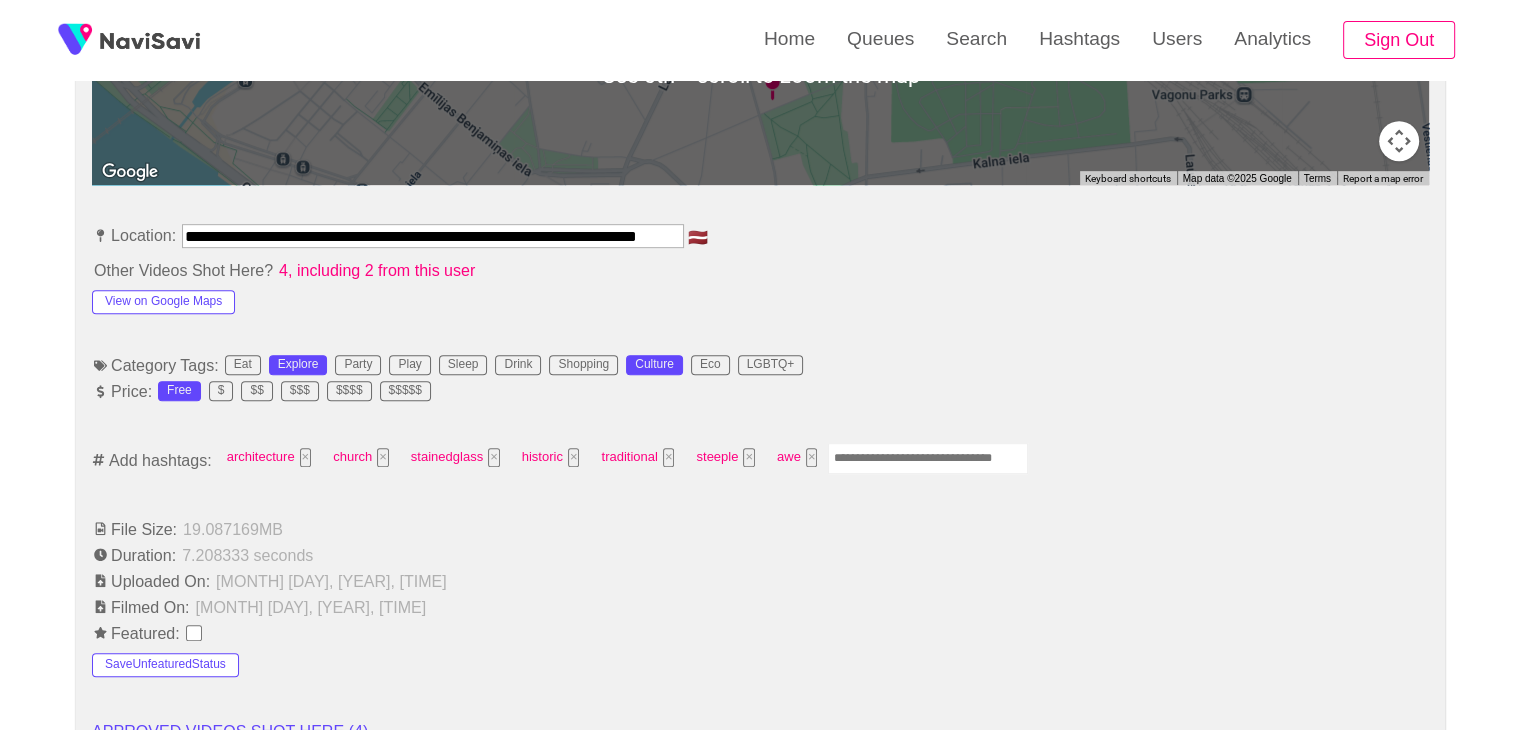 scroll, scrollTop: 1103, scrollLeft: 0, axis: vertical 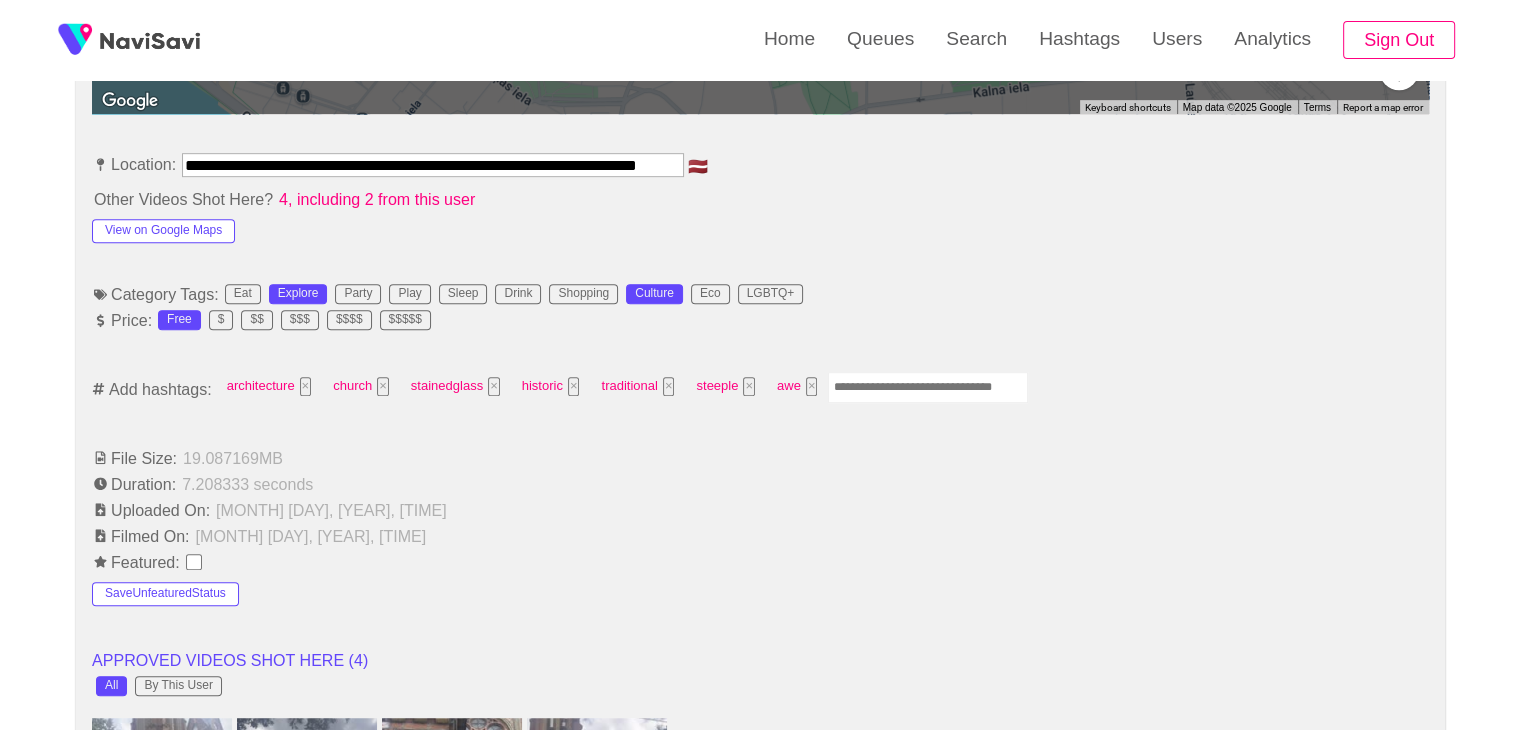 click at bounding box center (928, 387) 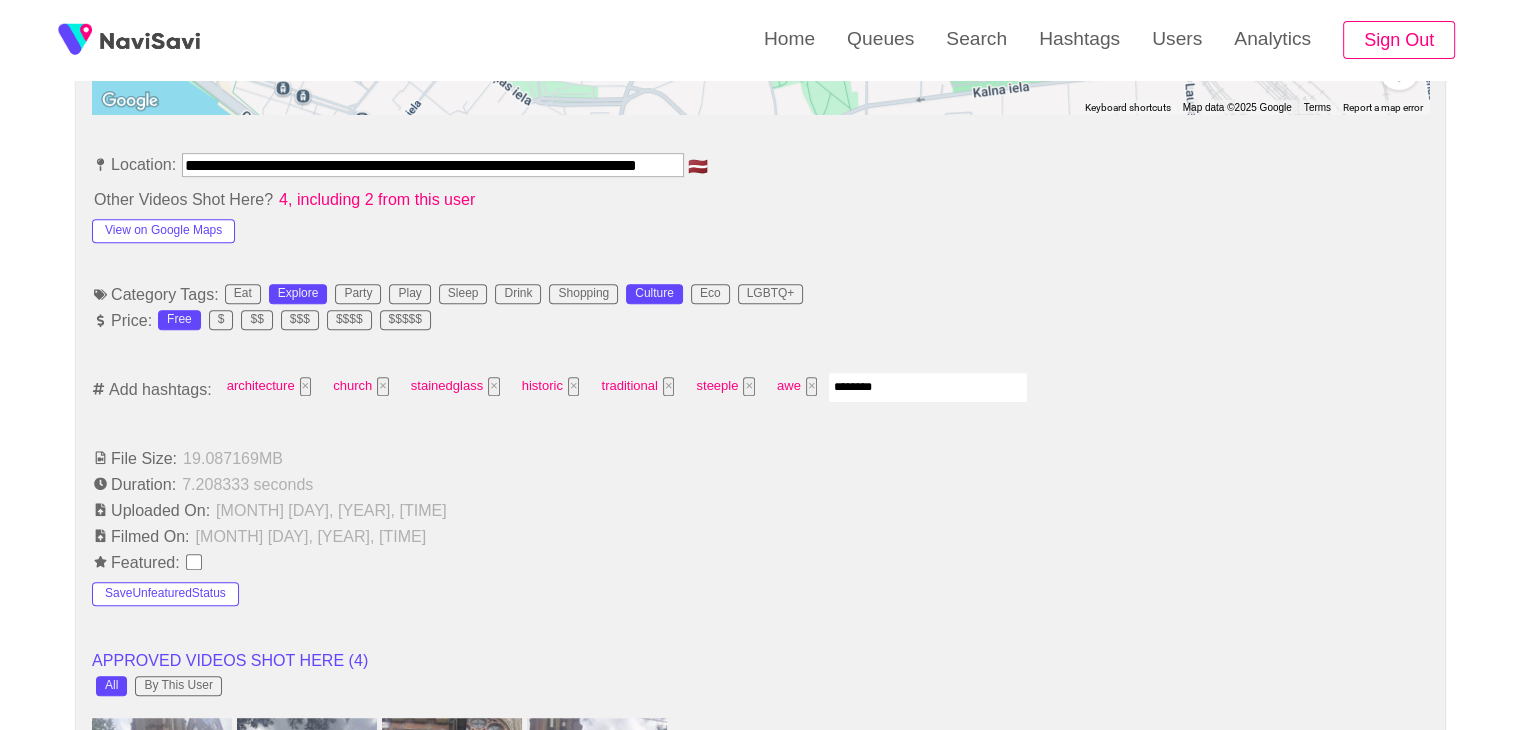 type on "*********" 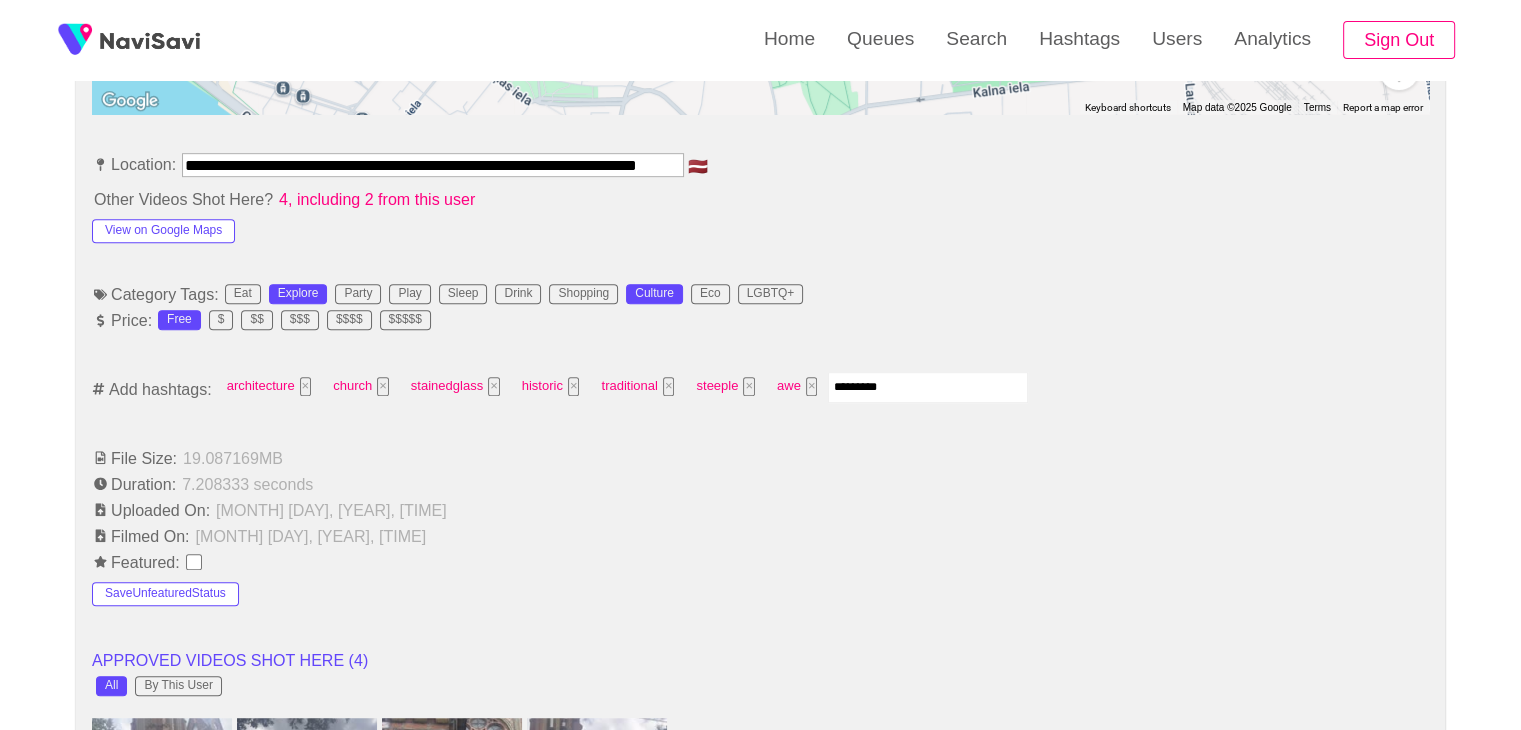 type 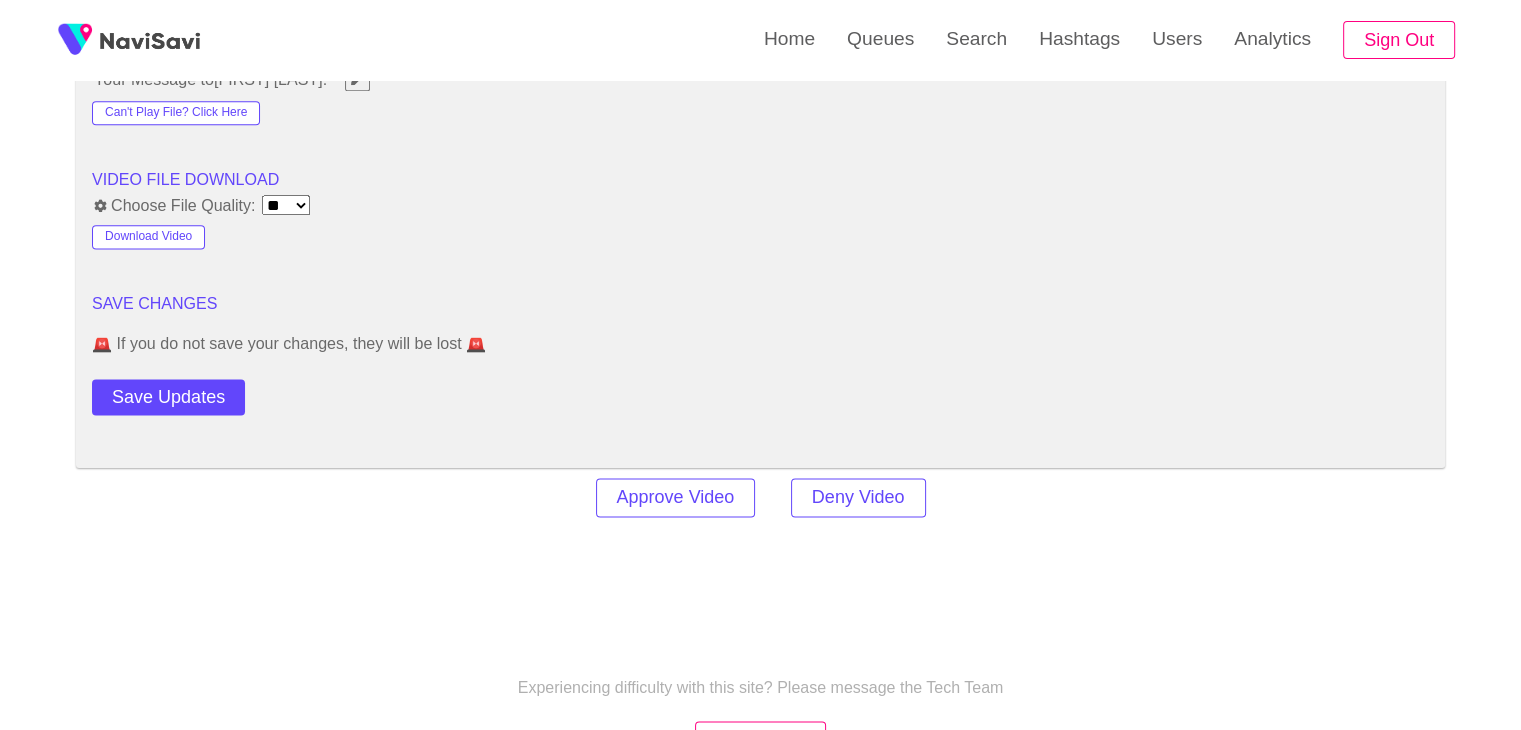 scroll, scrollTop: 2620, scrollLeft: 0, axis: vertical 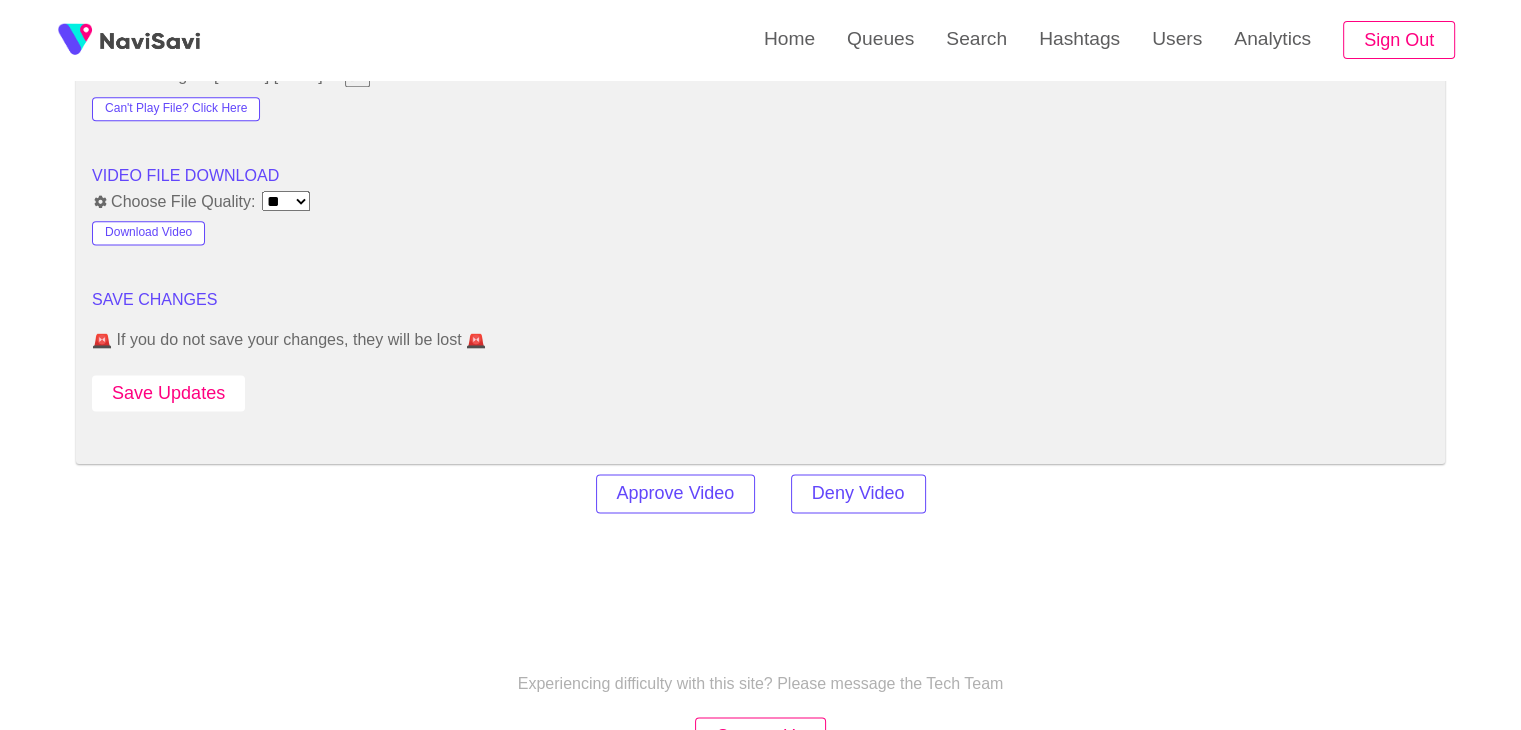 click on "Save Updates" at bounding box center (168, 393) 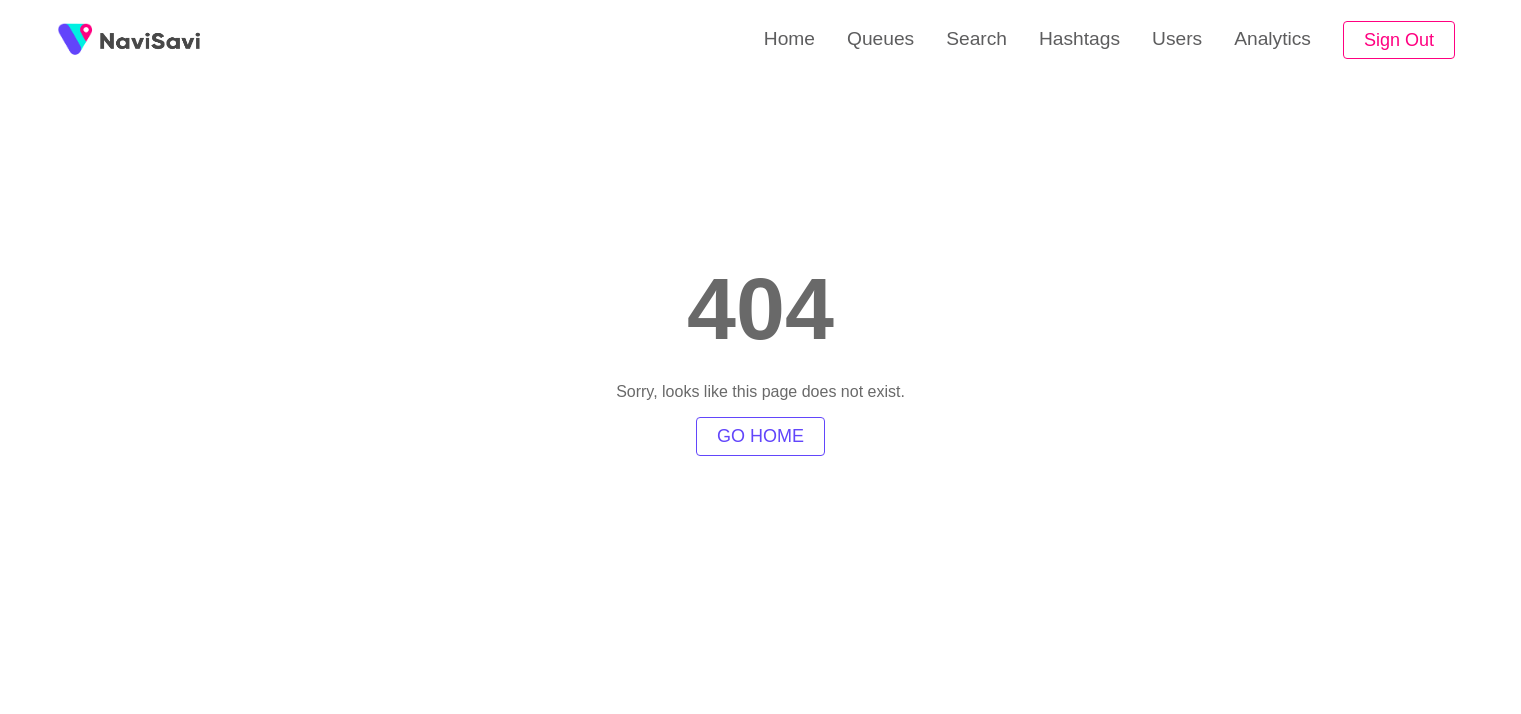 scroll, scrollTop: 0, scrollLeft: 0, axis: both 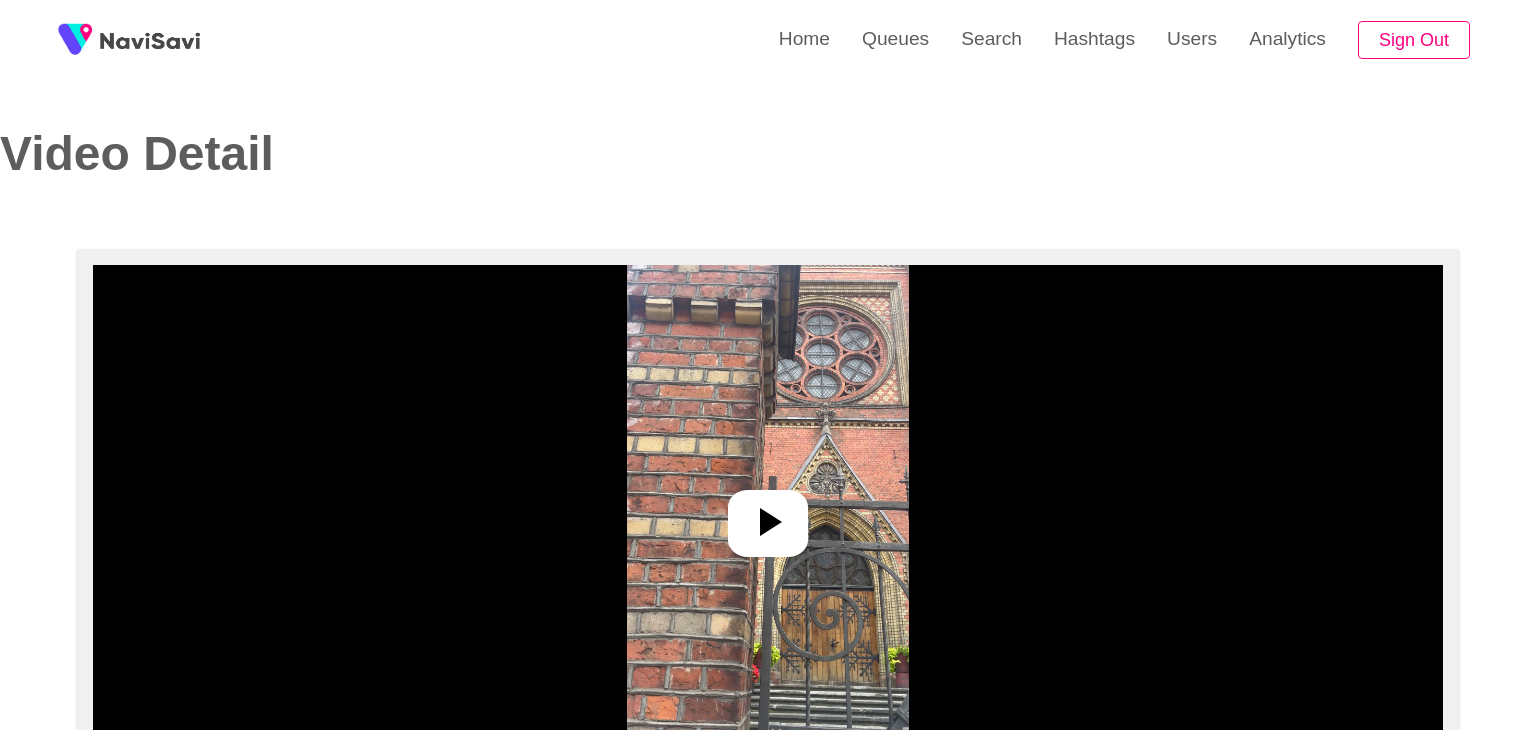 select on "**********" 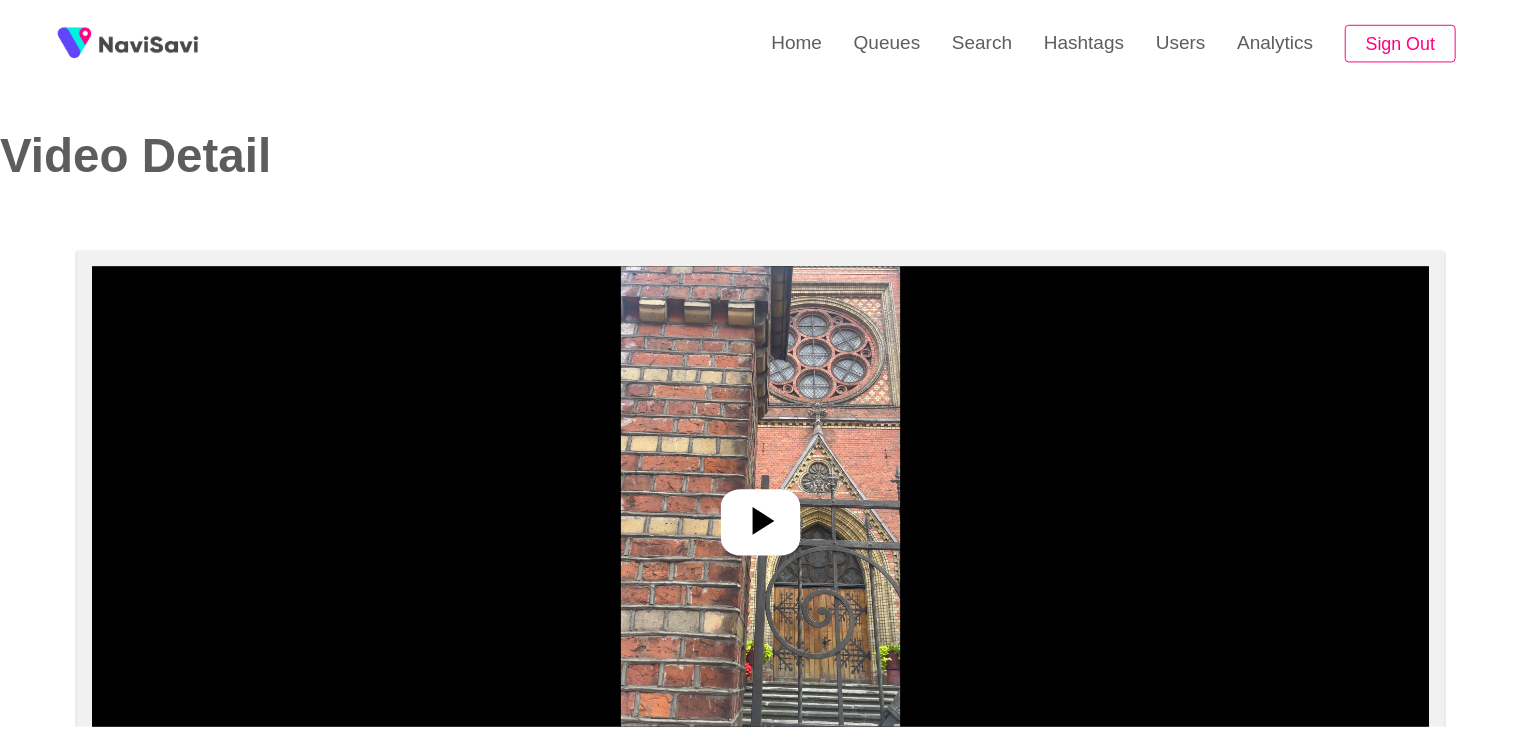 scroll, scrollTop: 0, scrollLeft: 0, axis: both 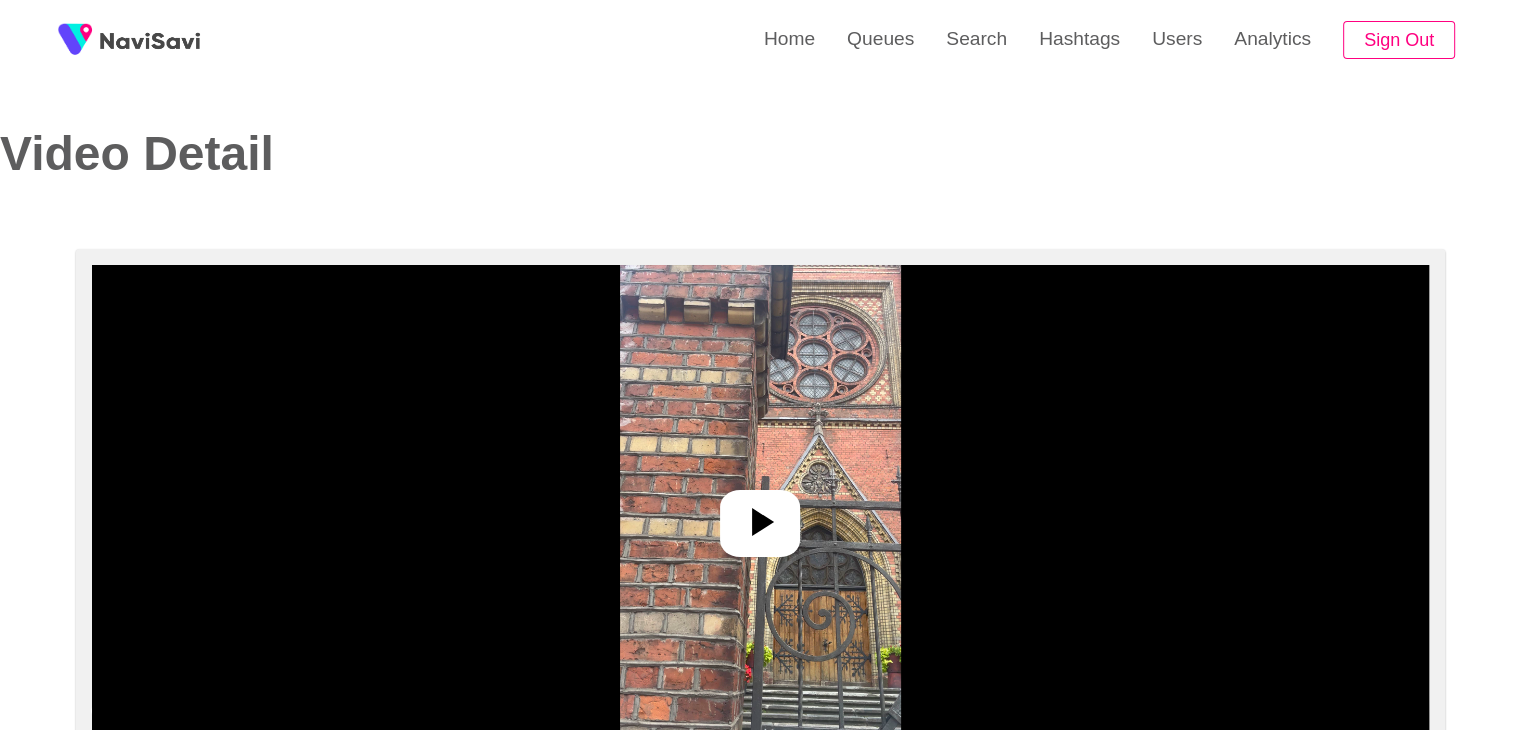 click at bounding box center [760, 515] 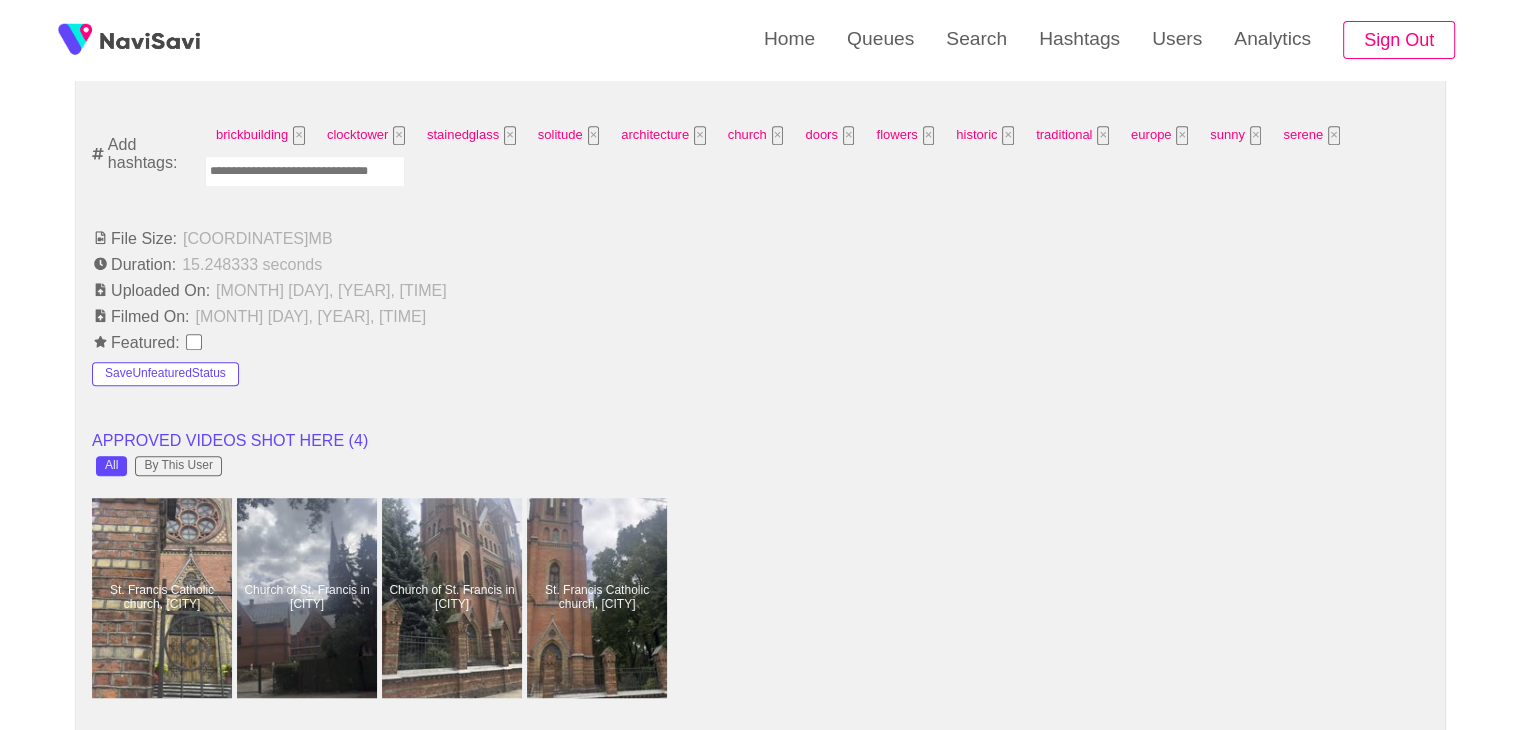 scroll, scrollTop: 1359, scrollLeft: 0, axis: vertical 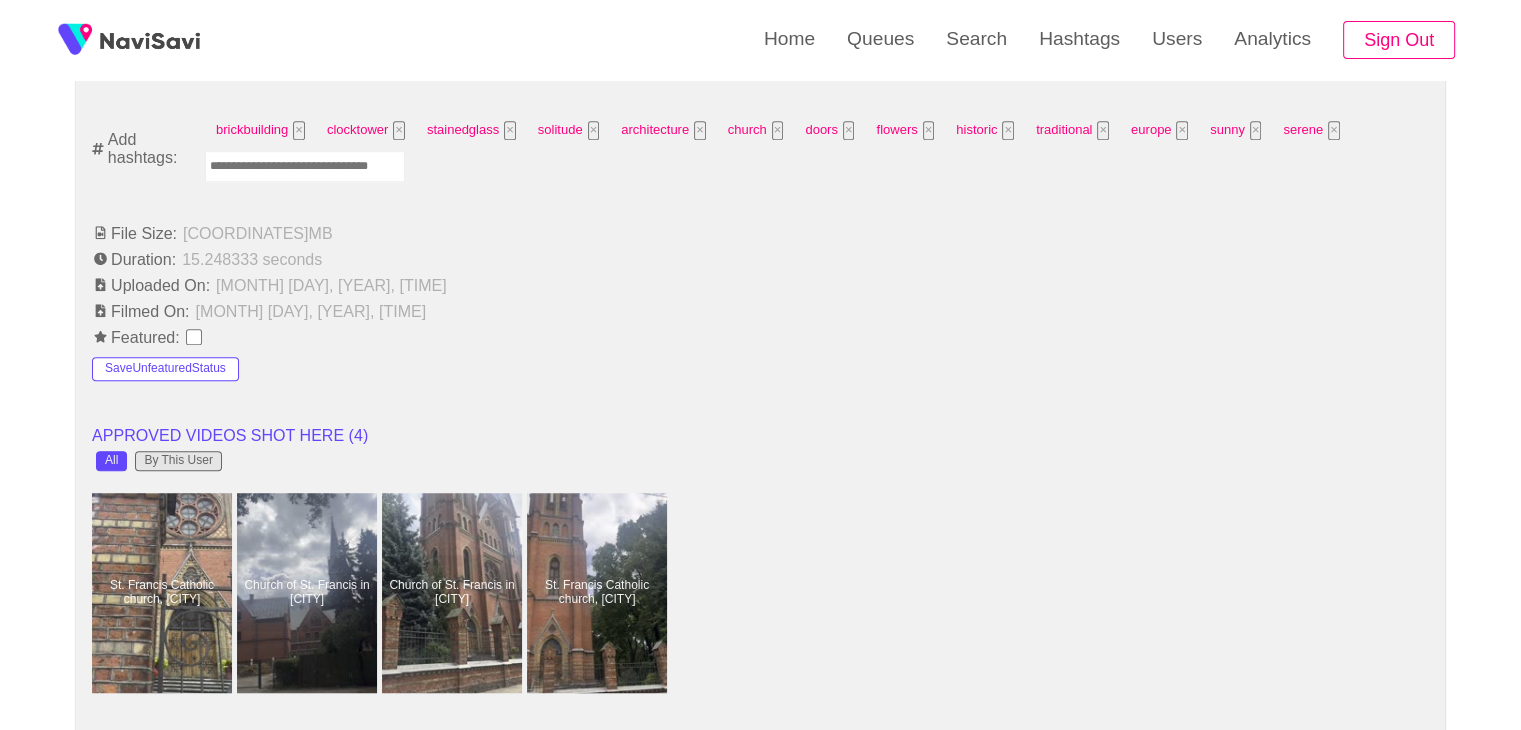 click on "By This User" at bounding box center [178, 461] 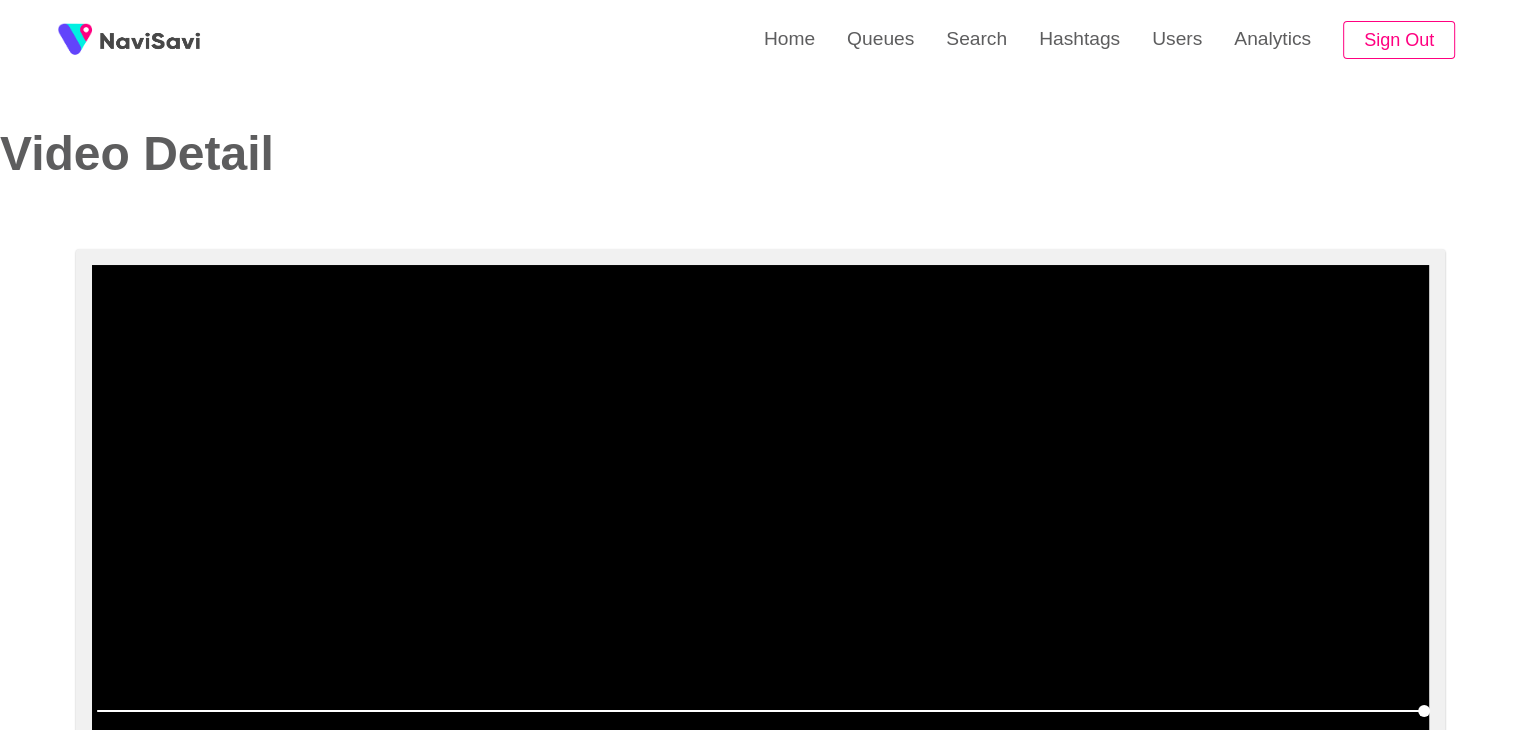 scroll, scrollTop: 74, scrollLeft: 0, axis: vertical 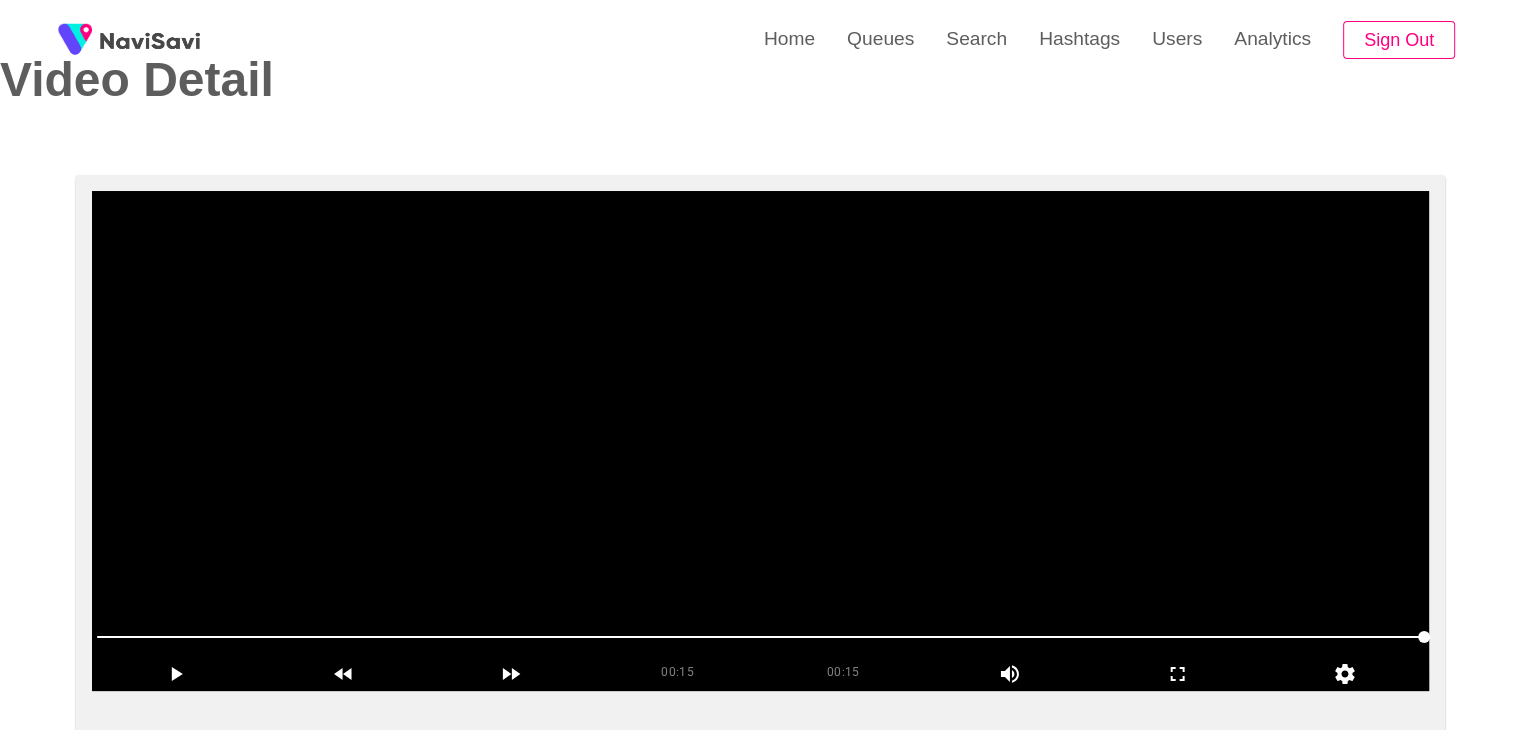 click at bounding box center [760, 441] 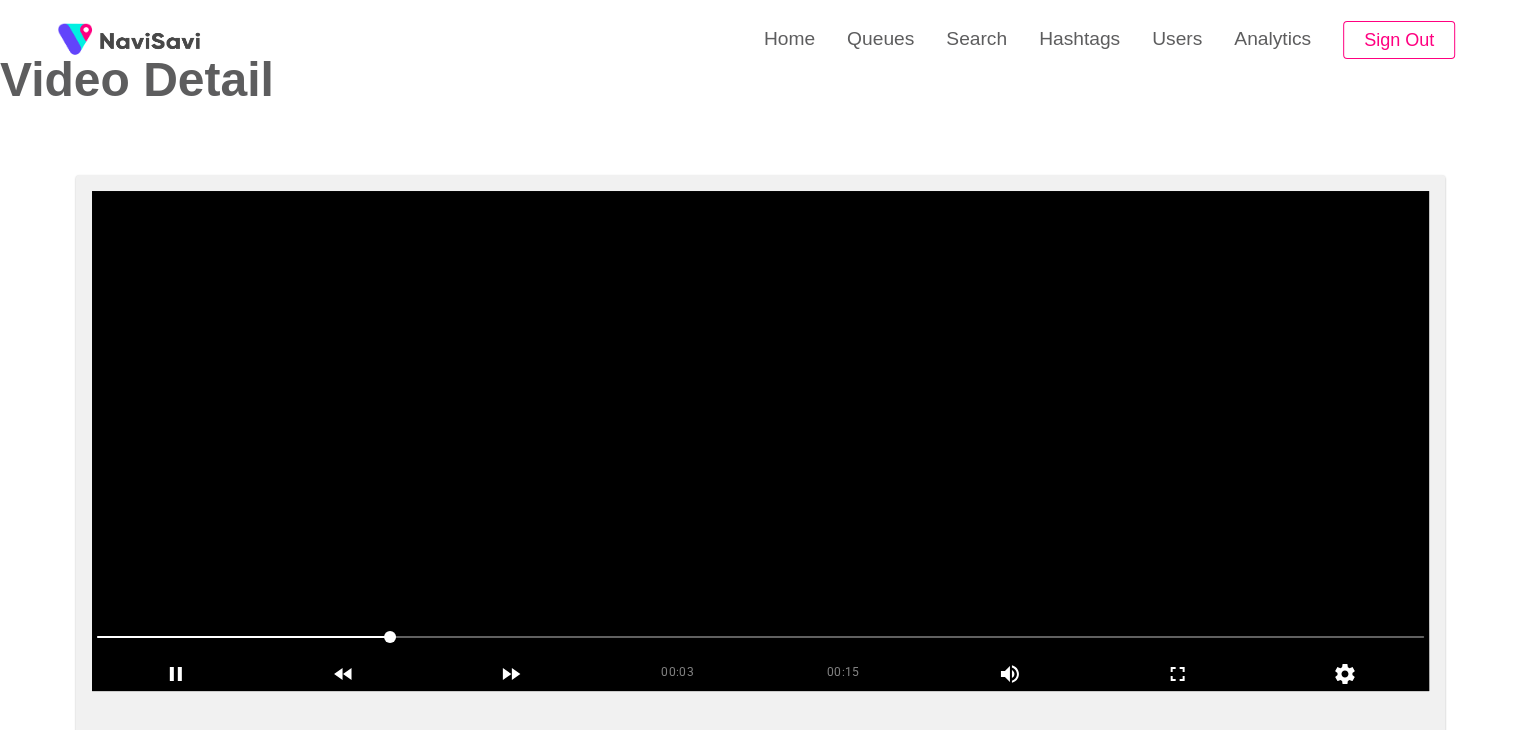 click at bounding box center [760, 441] 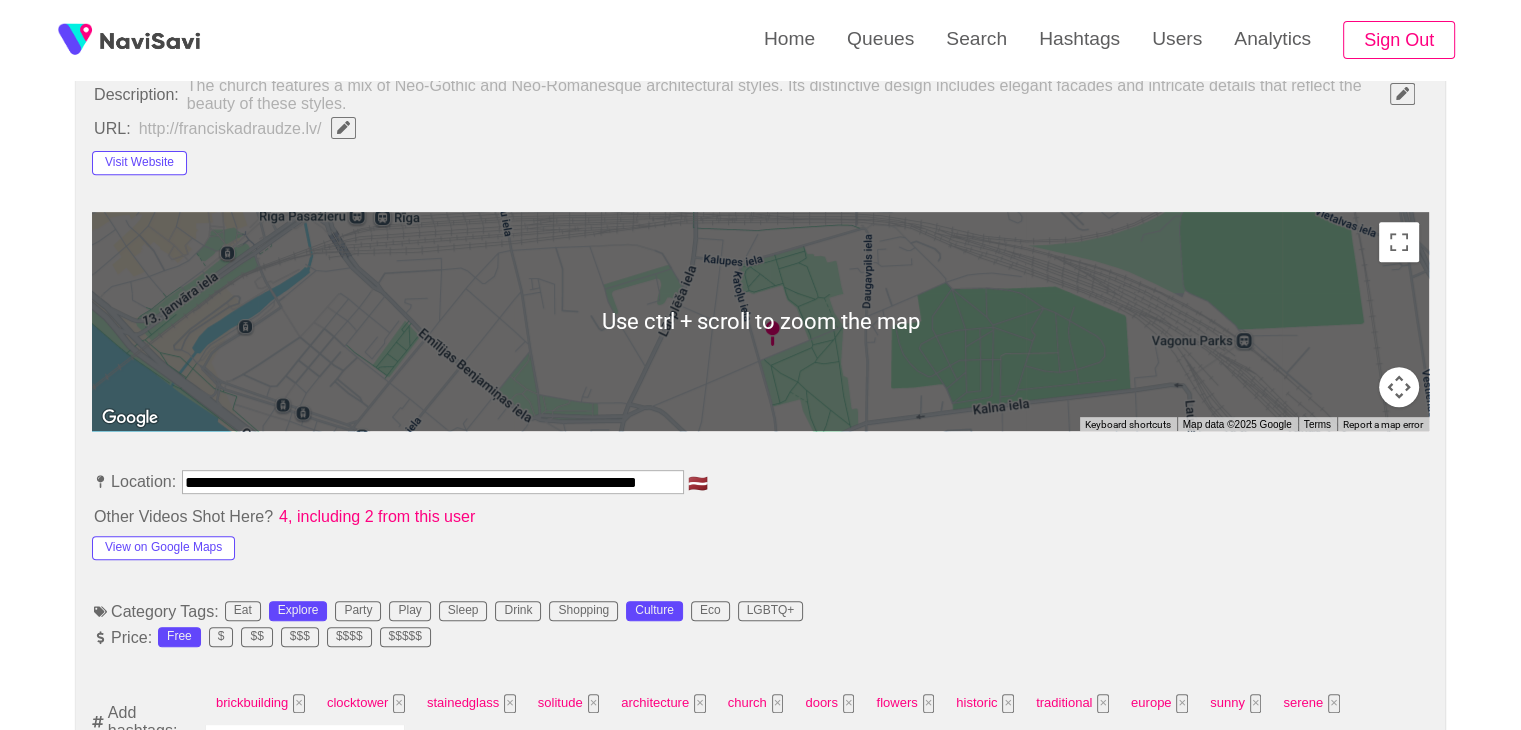 scroll, scrollTop: 787, scrollLeft: 0, axis: vertical 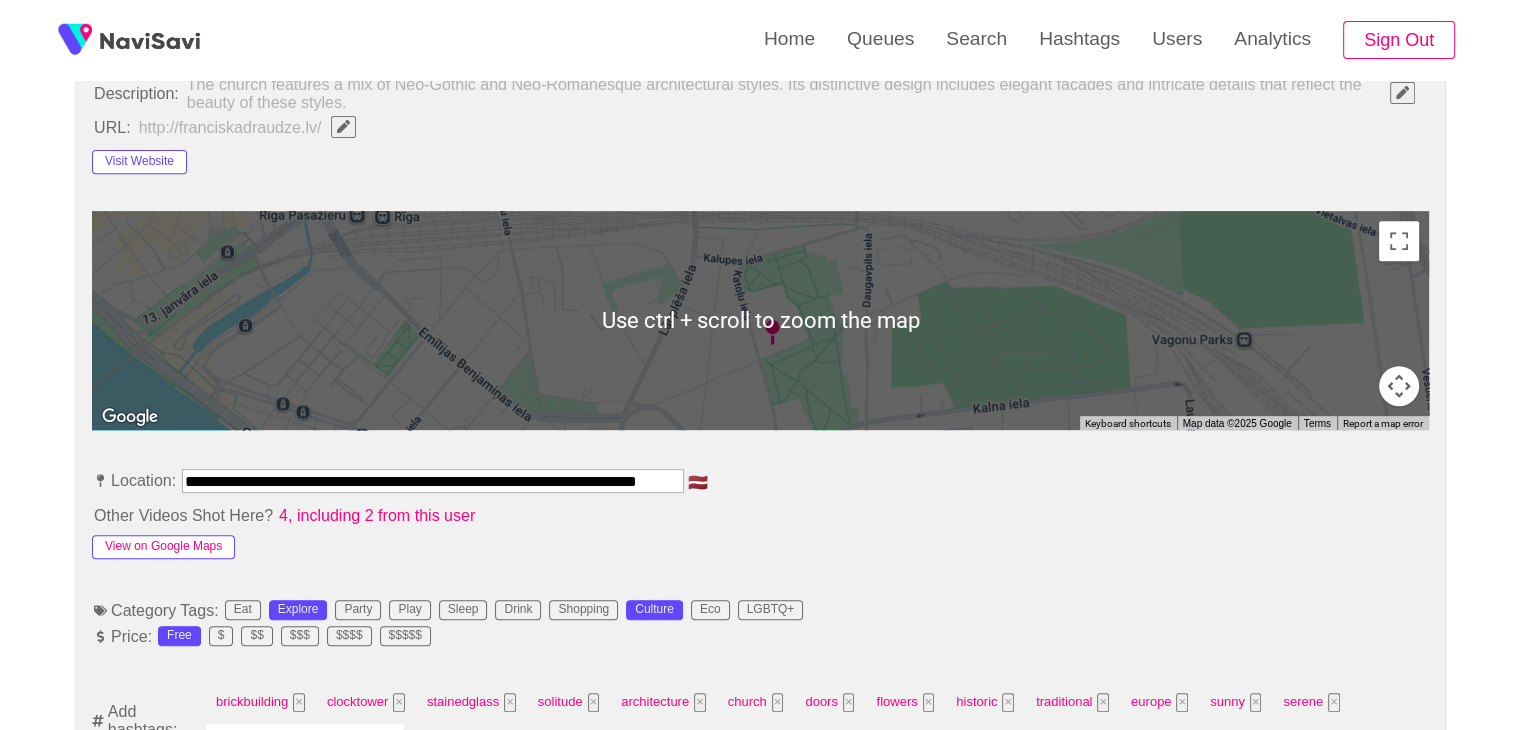 click on "View on Google Maps" at bounding box center (163, 547) 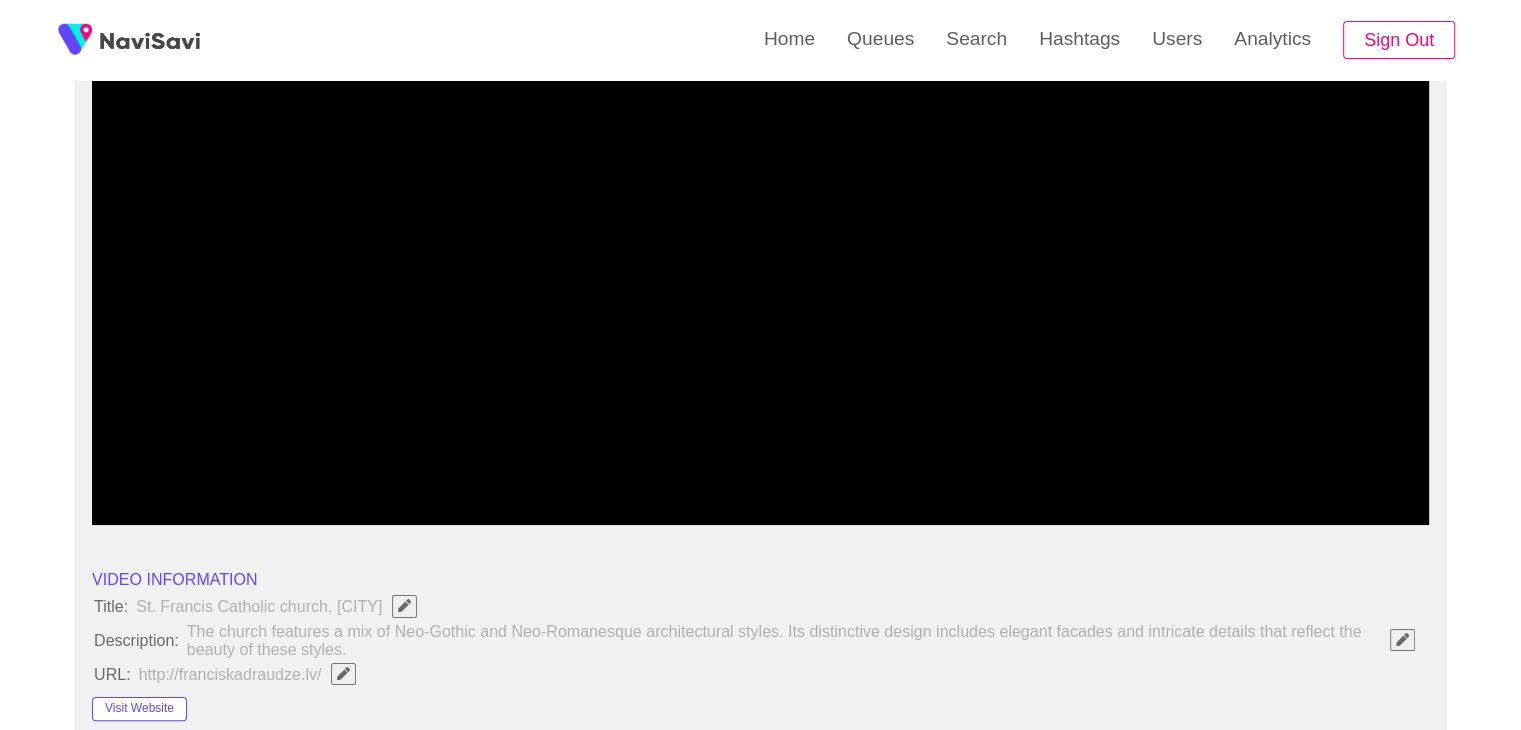 scroll, scrollTop: 83, scrollLeft: 0, axis: vertical 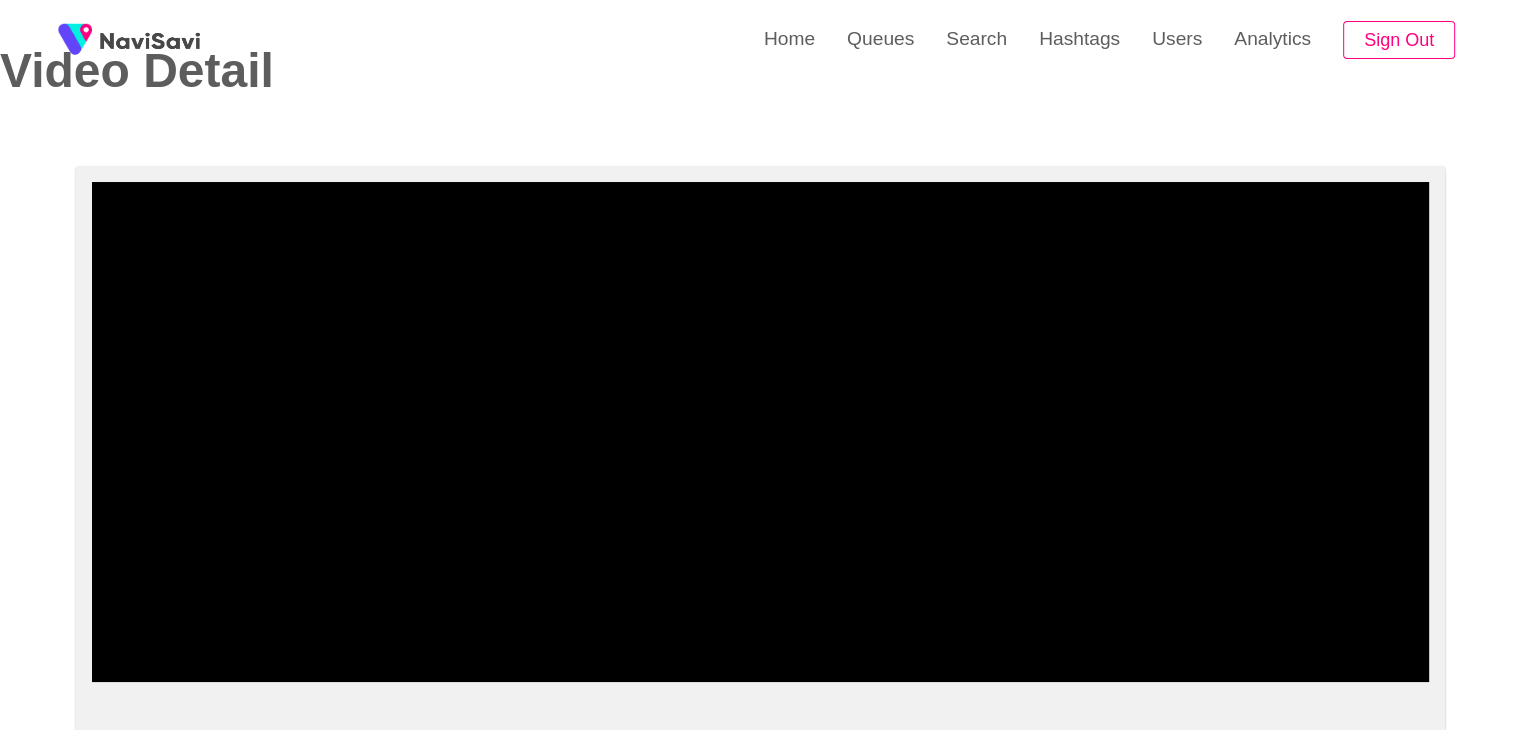 click at bounding box center [760, 432] 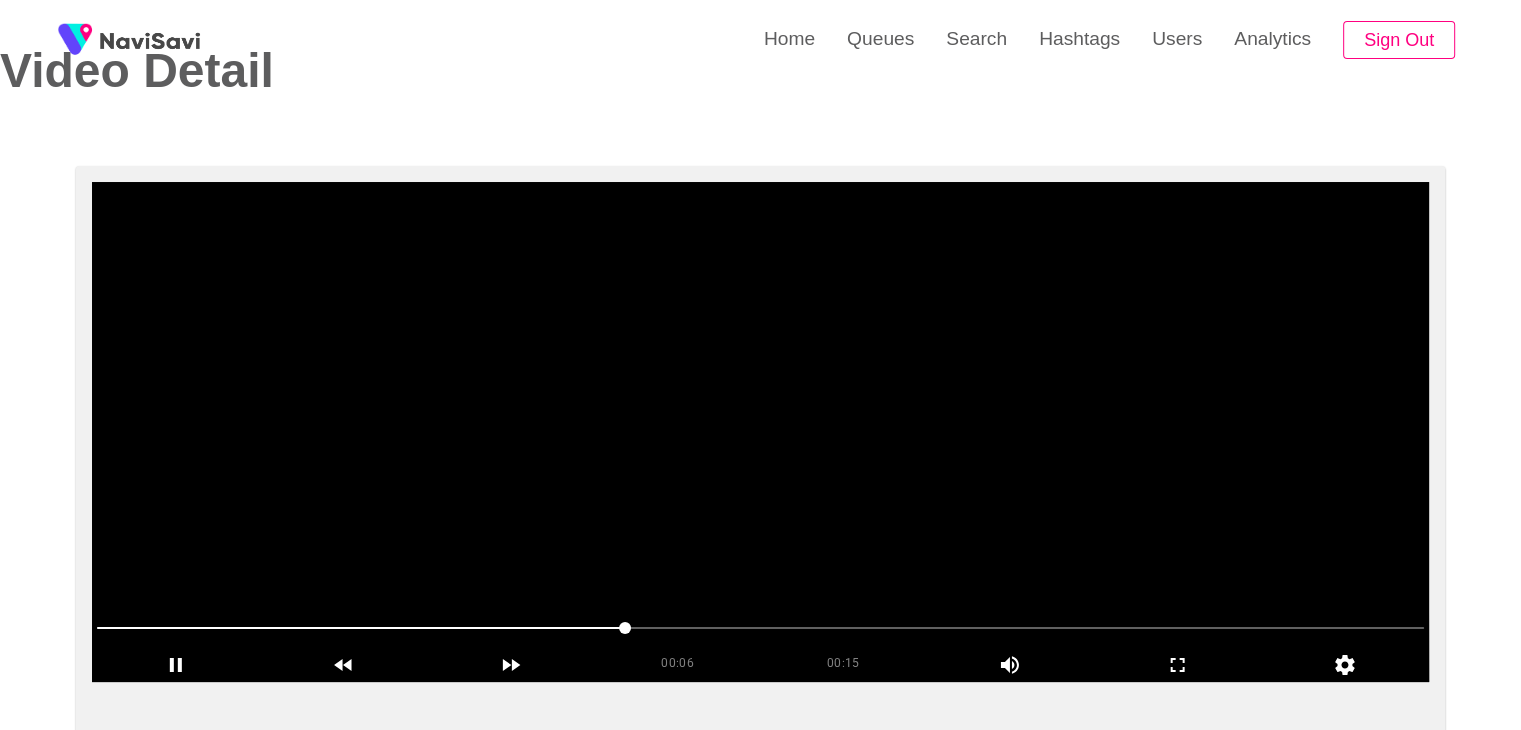 click at bounding box center (760, 432) 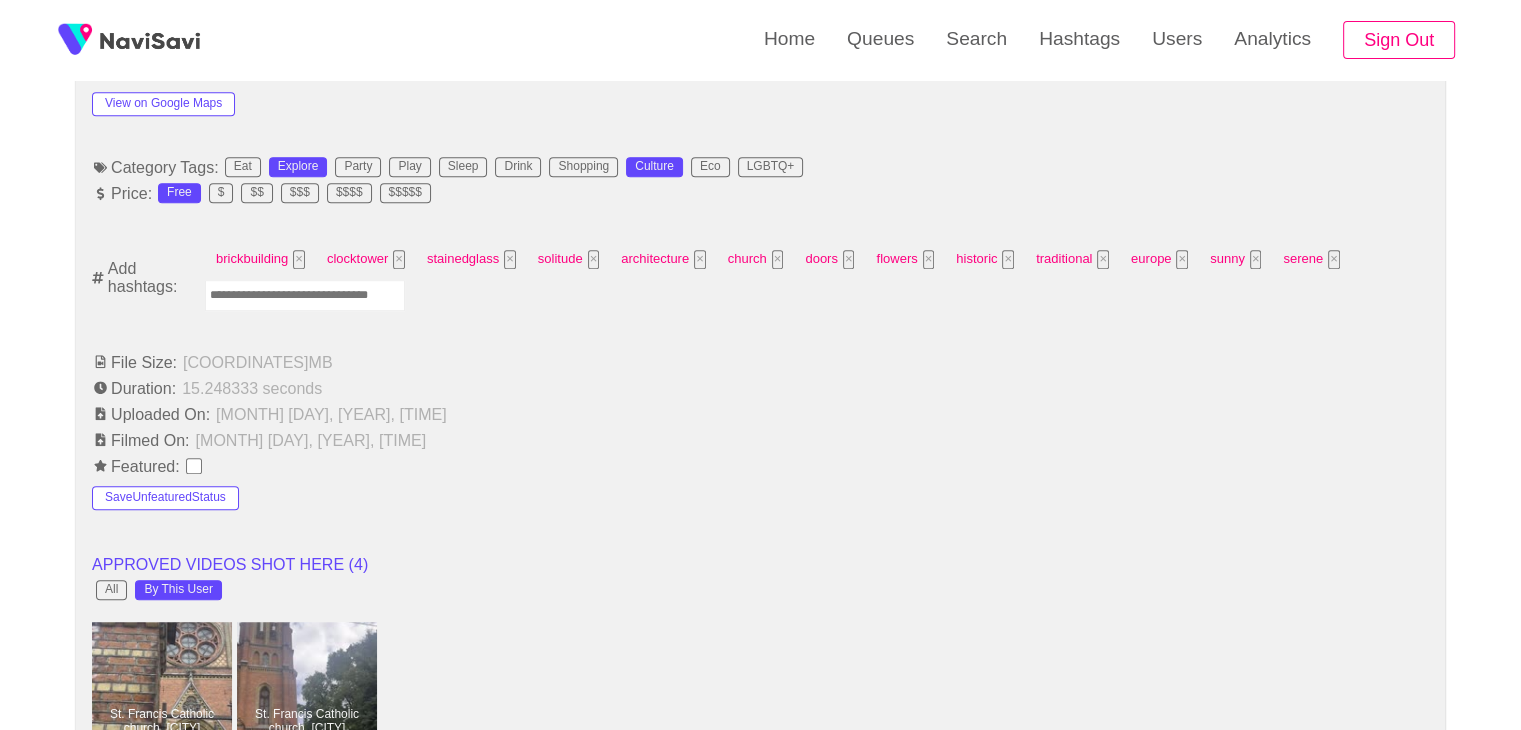 scroll, scrollTop: 1232, scrollLeft: 0, axis: vertical 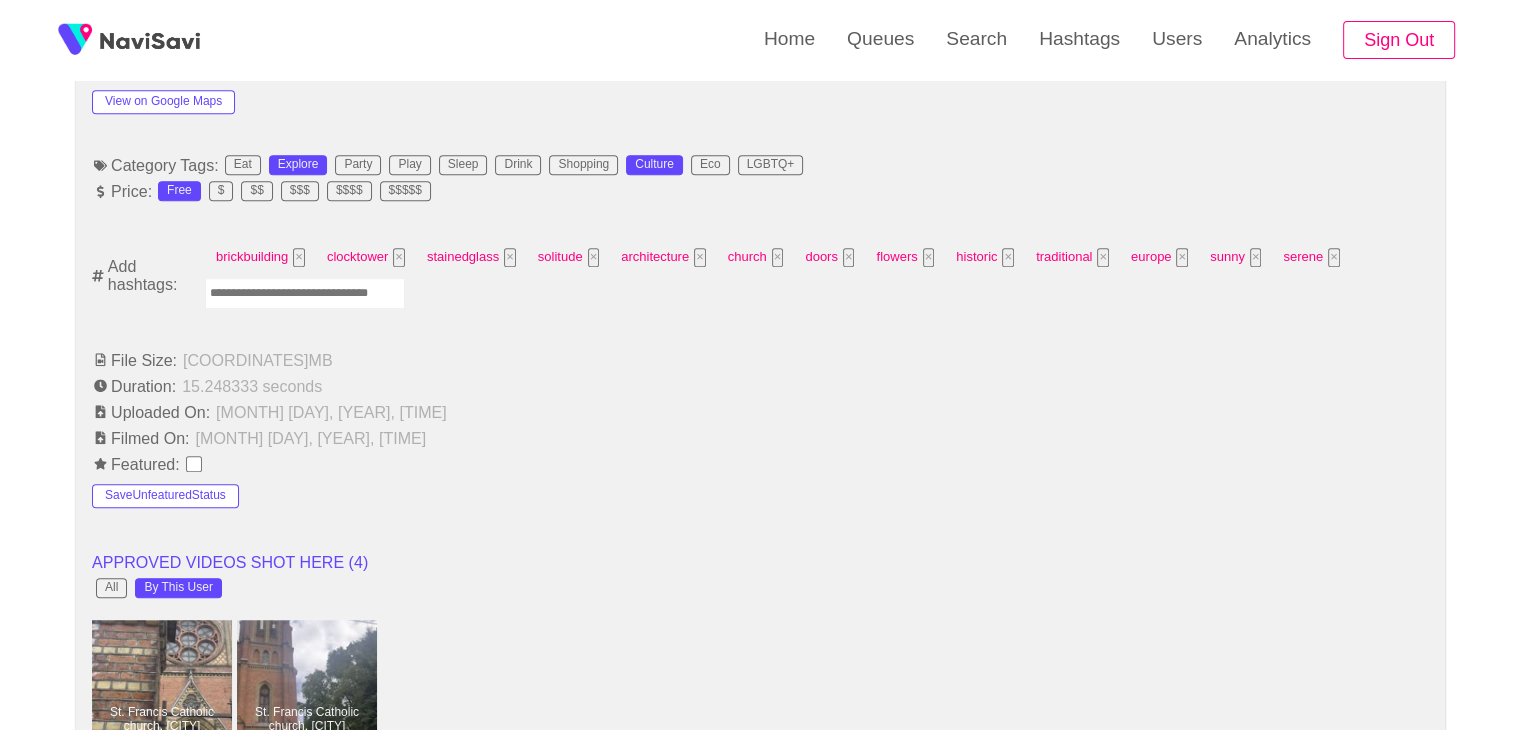 click at bounding box center (305, 293) 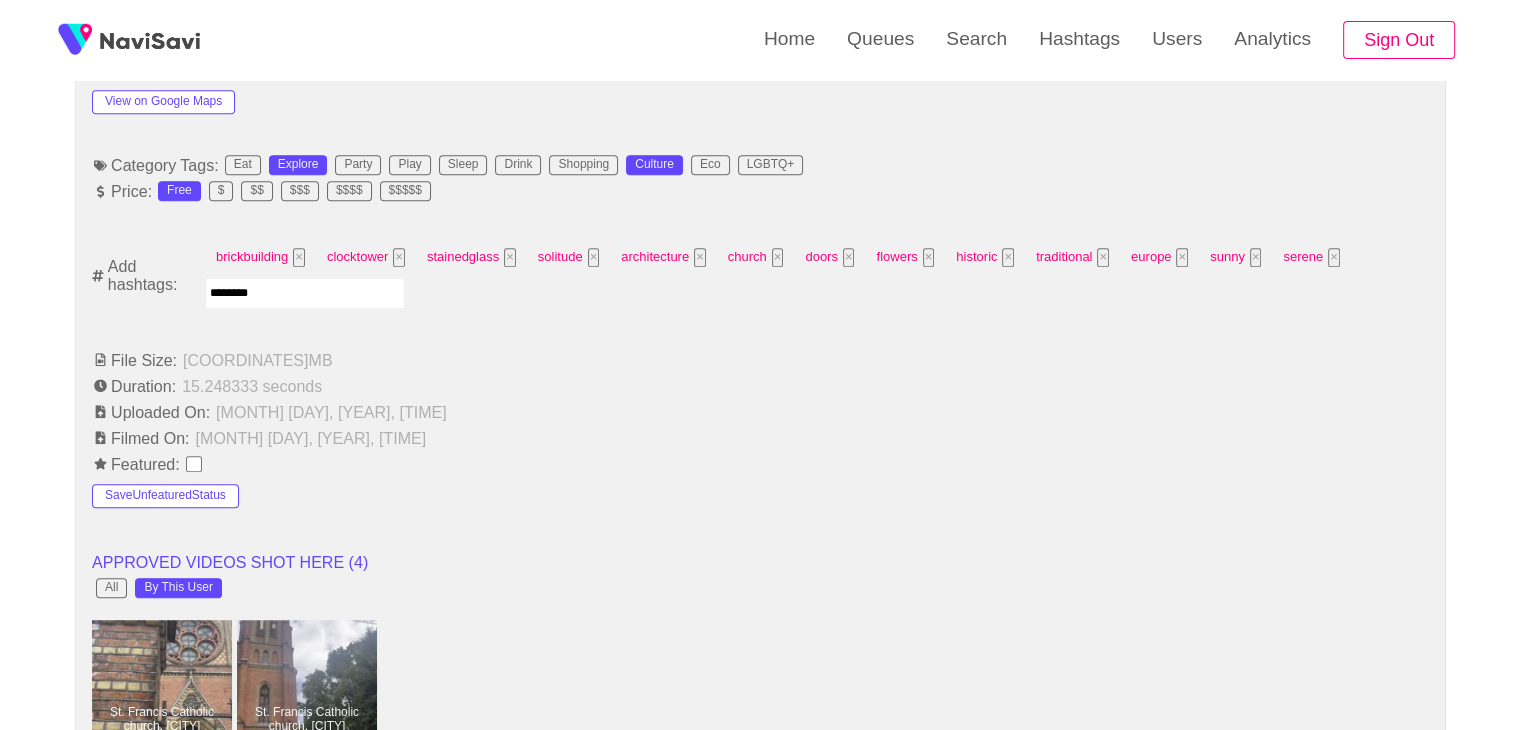 type on "*********" 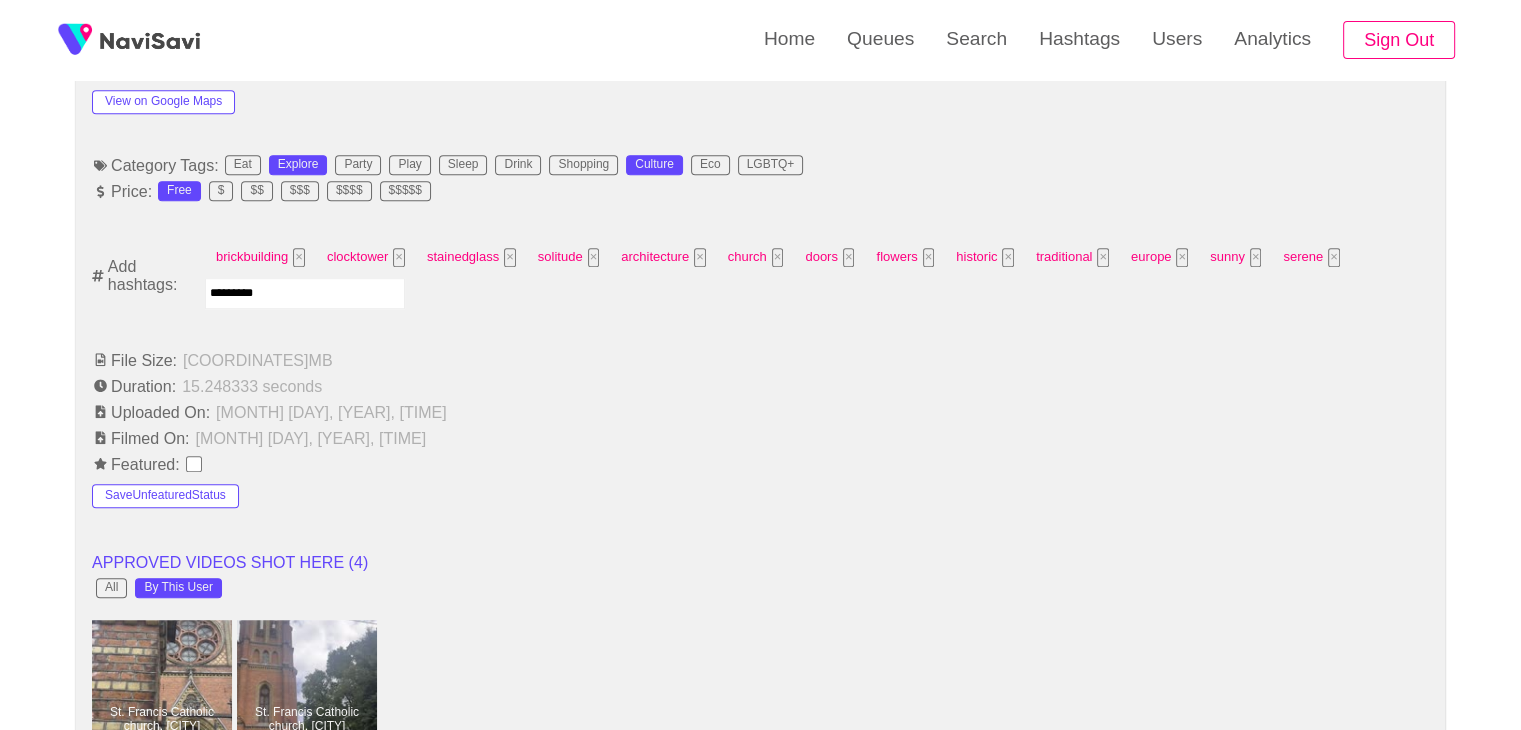 type 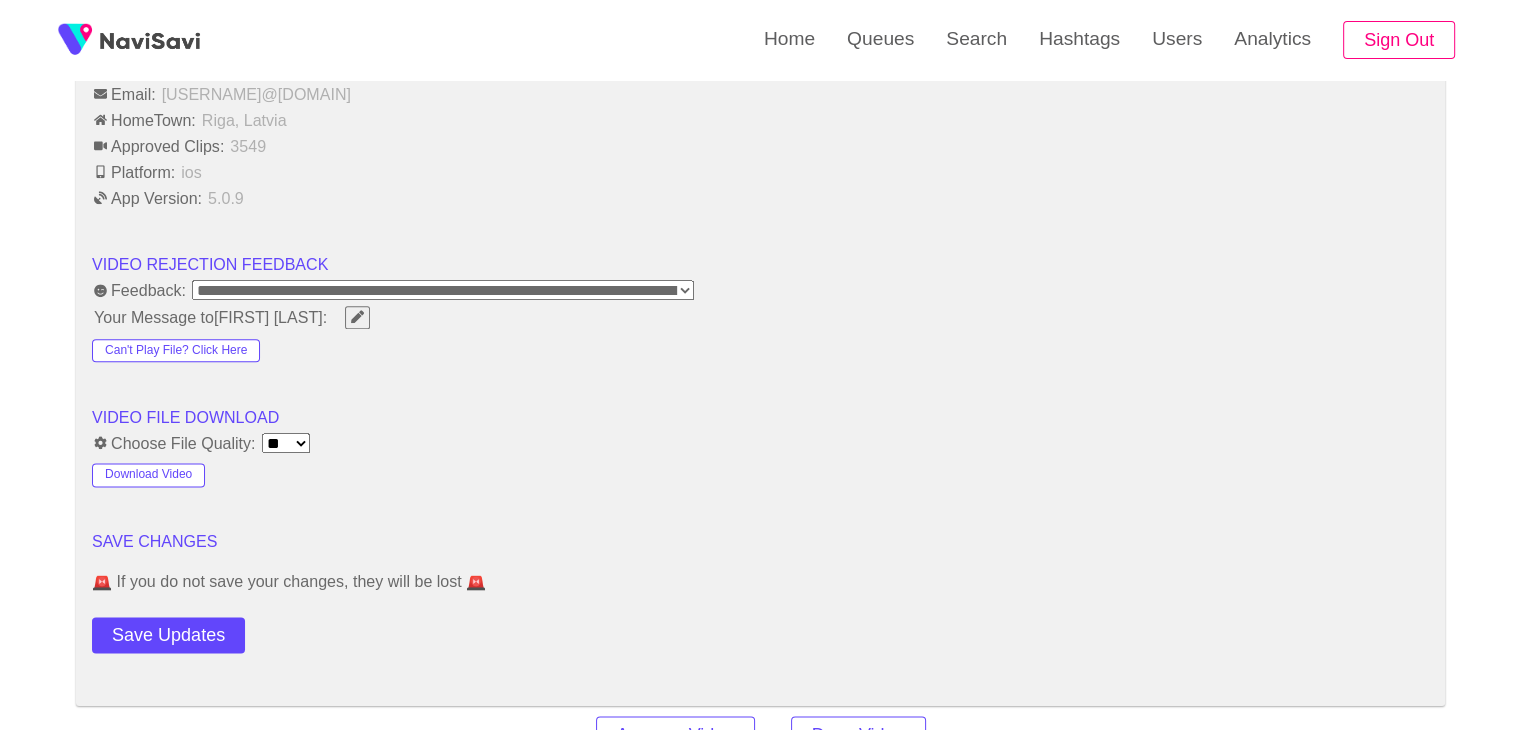 scroll, scrollTop: 2426, scrollLeft: 0, axis: vertical 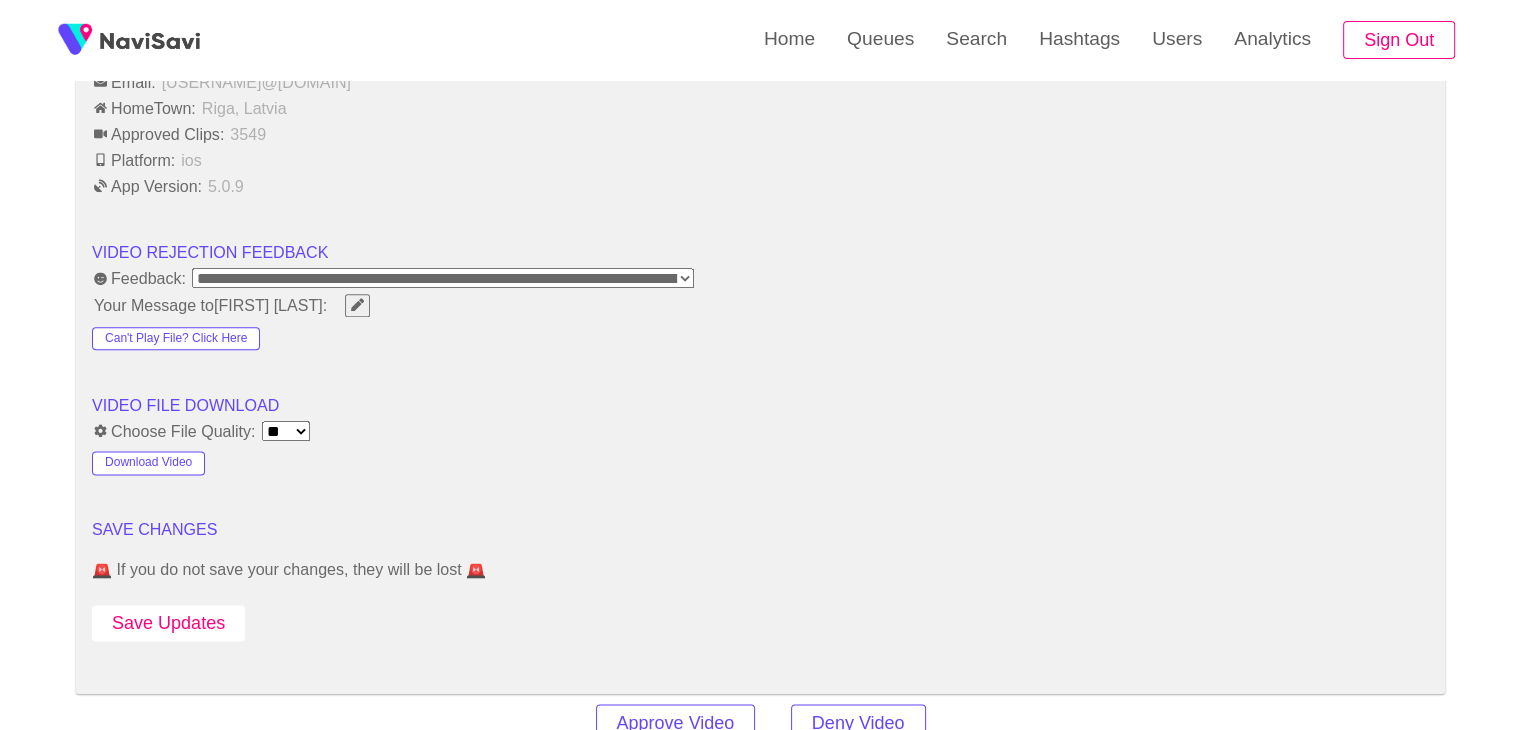 click on "Save Updates" at bounding box center (168, 623) 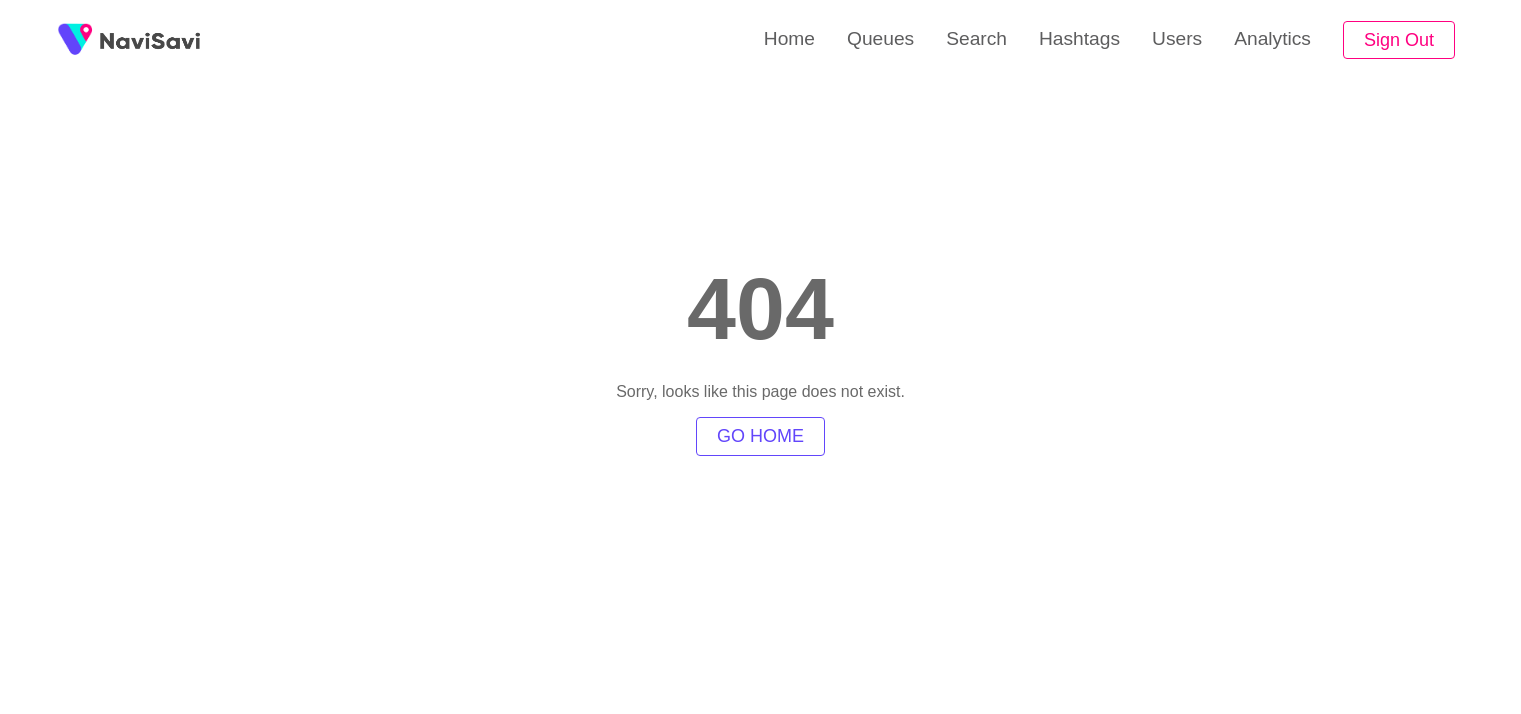 scroll, scrollTop: 0, scrollLeft: 0, axis: both 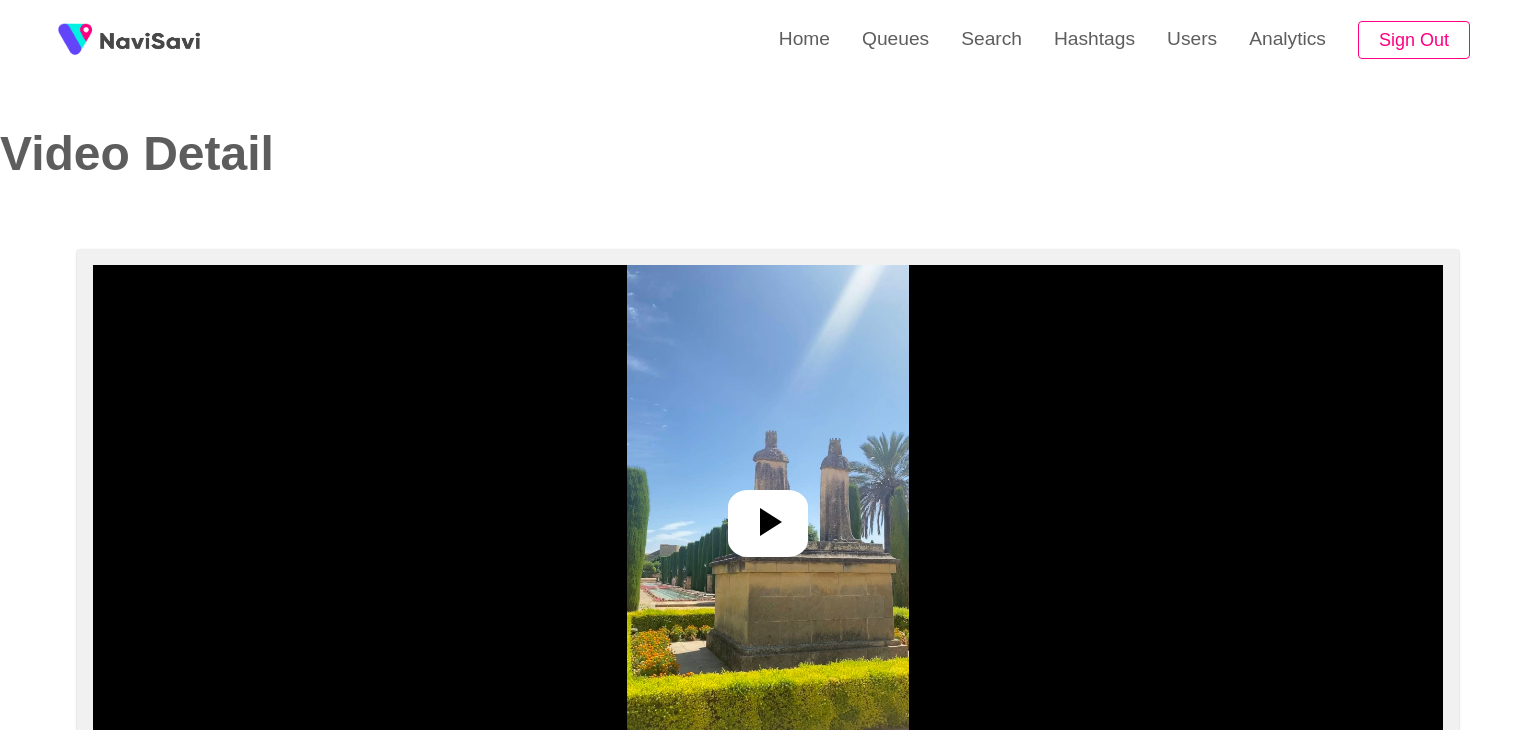 select on "**********" 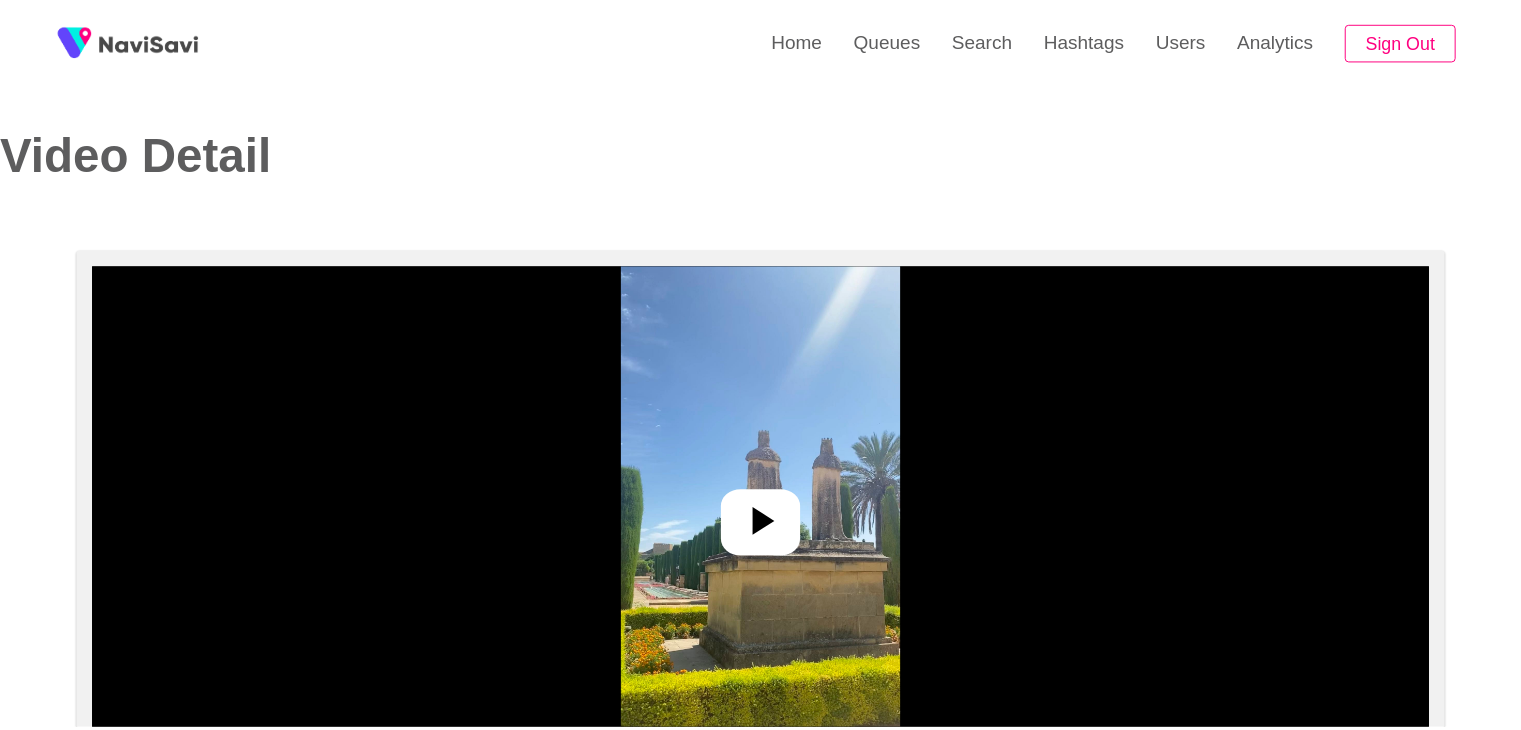 scroll, scrollTop: 0, scrollLeft: 0, axis: both 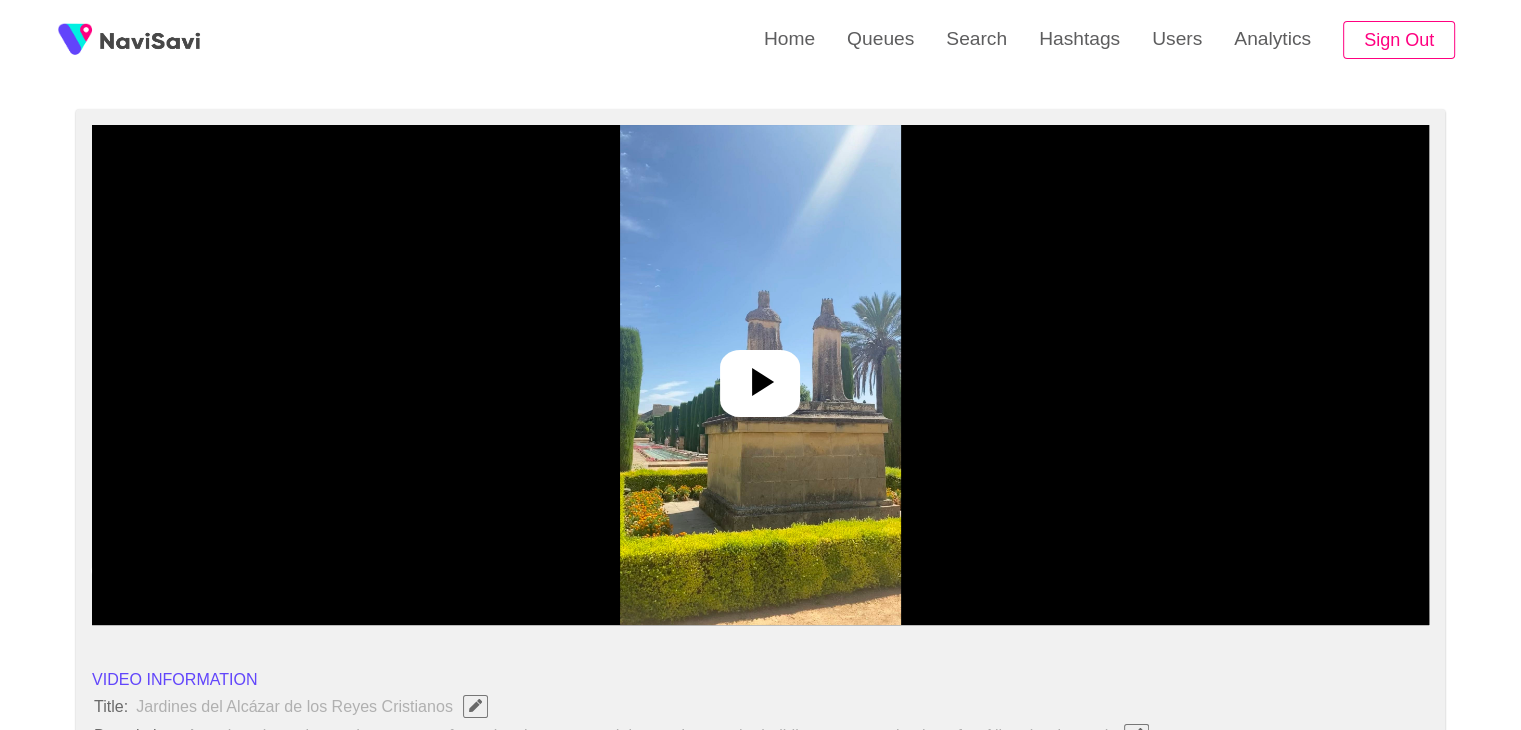 click at bounding box center (760, 375) 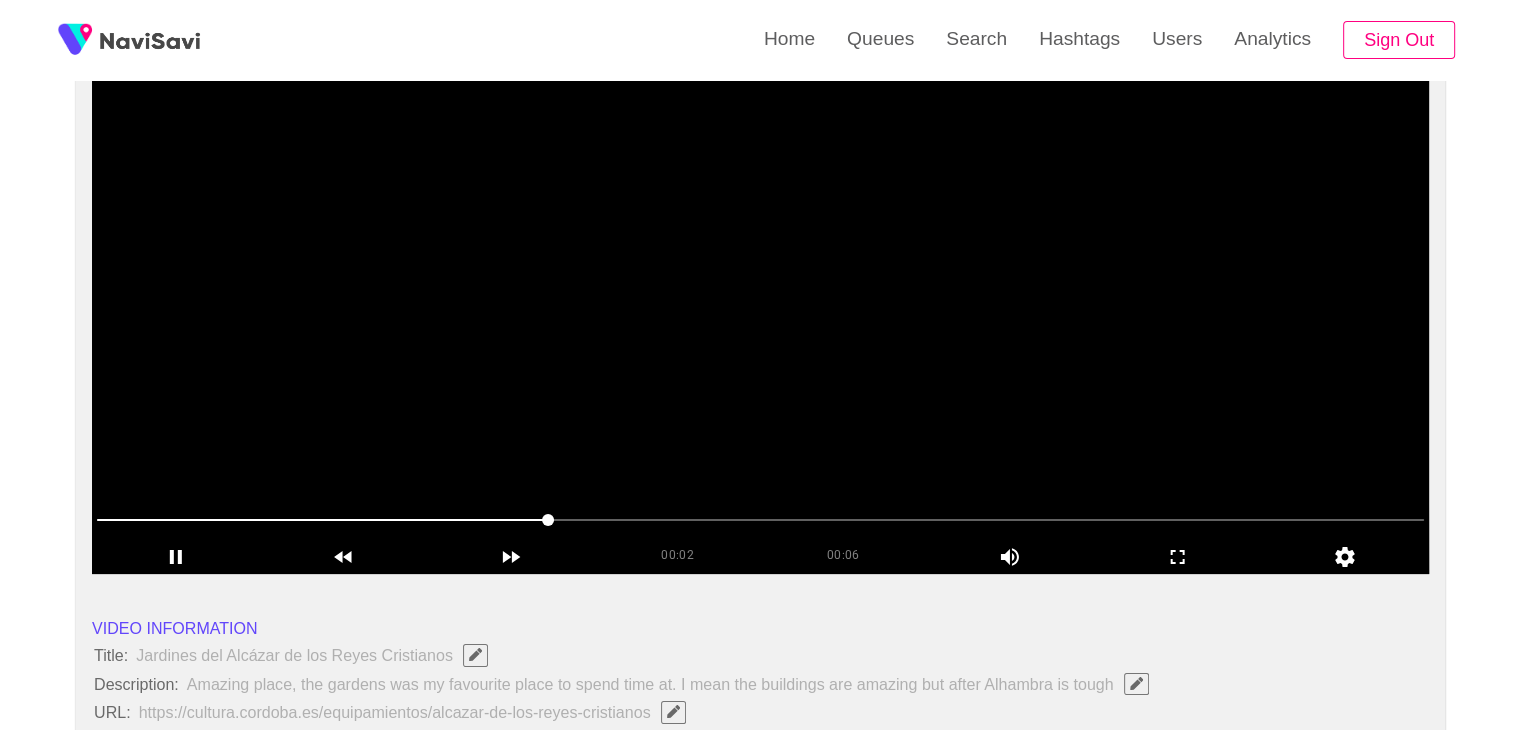 scroll, scrollTop: 191, scrollLeft: 0, axis: vertical 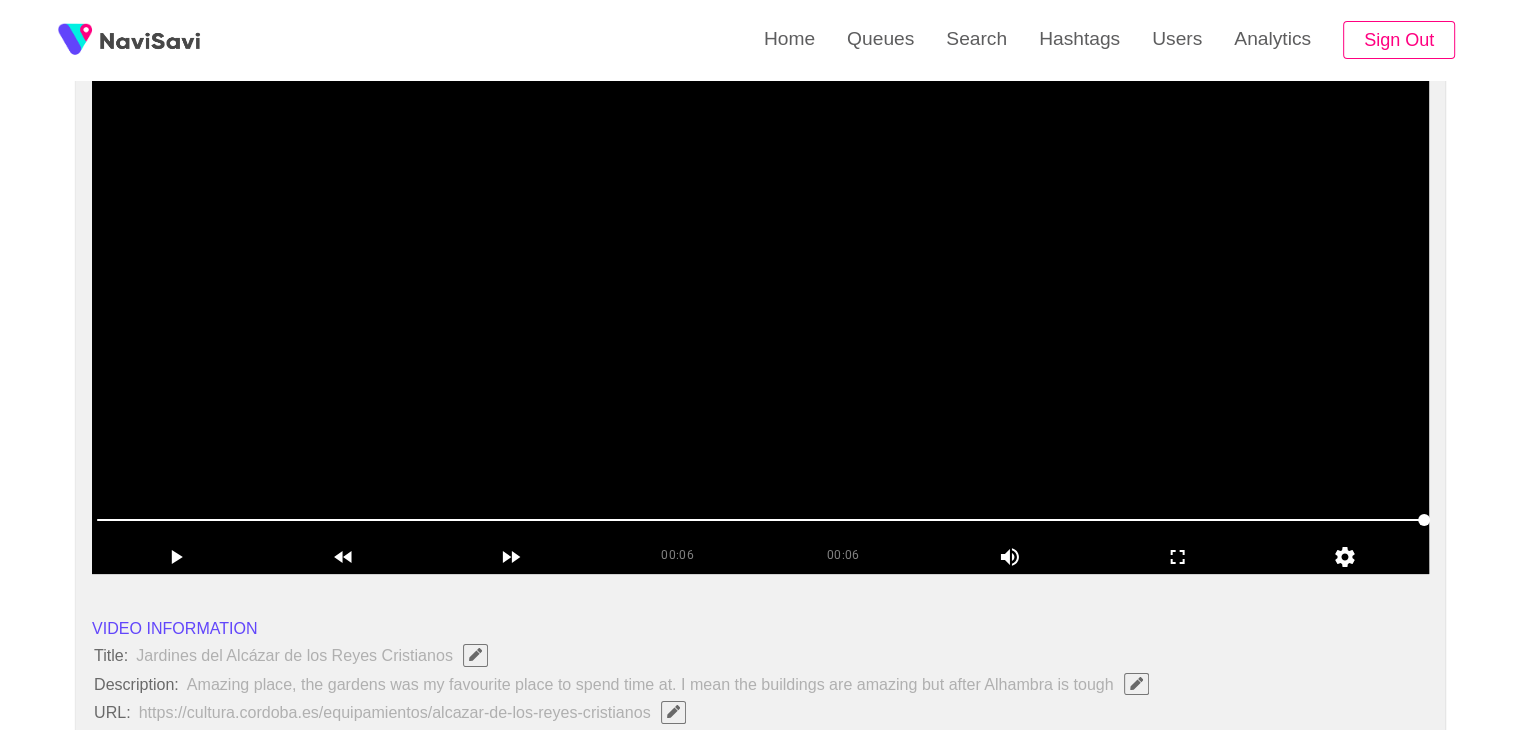 click at bounding box center [760, 324] 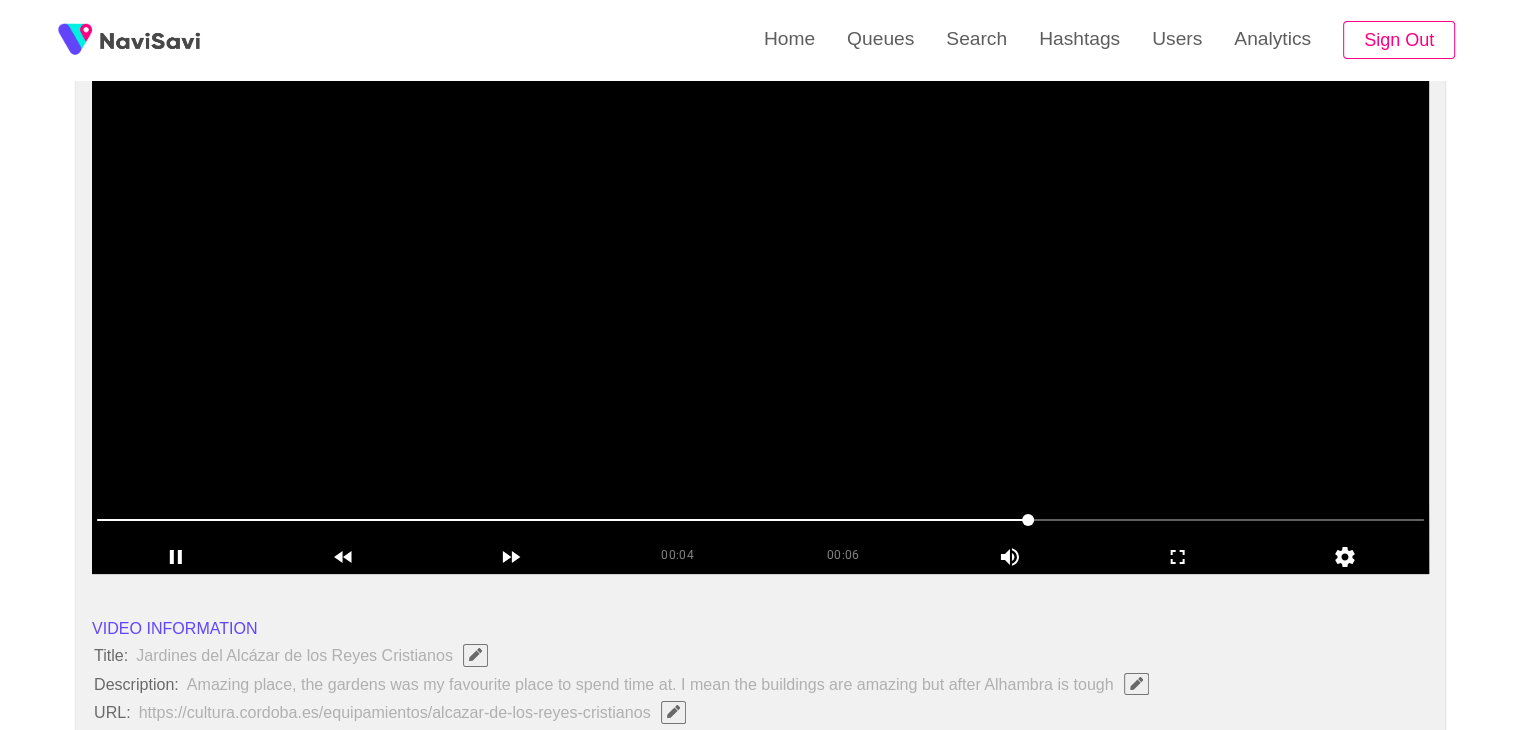 click at bounding box center [760, 324] 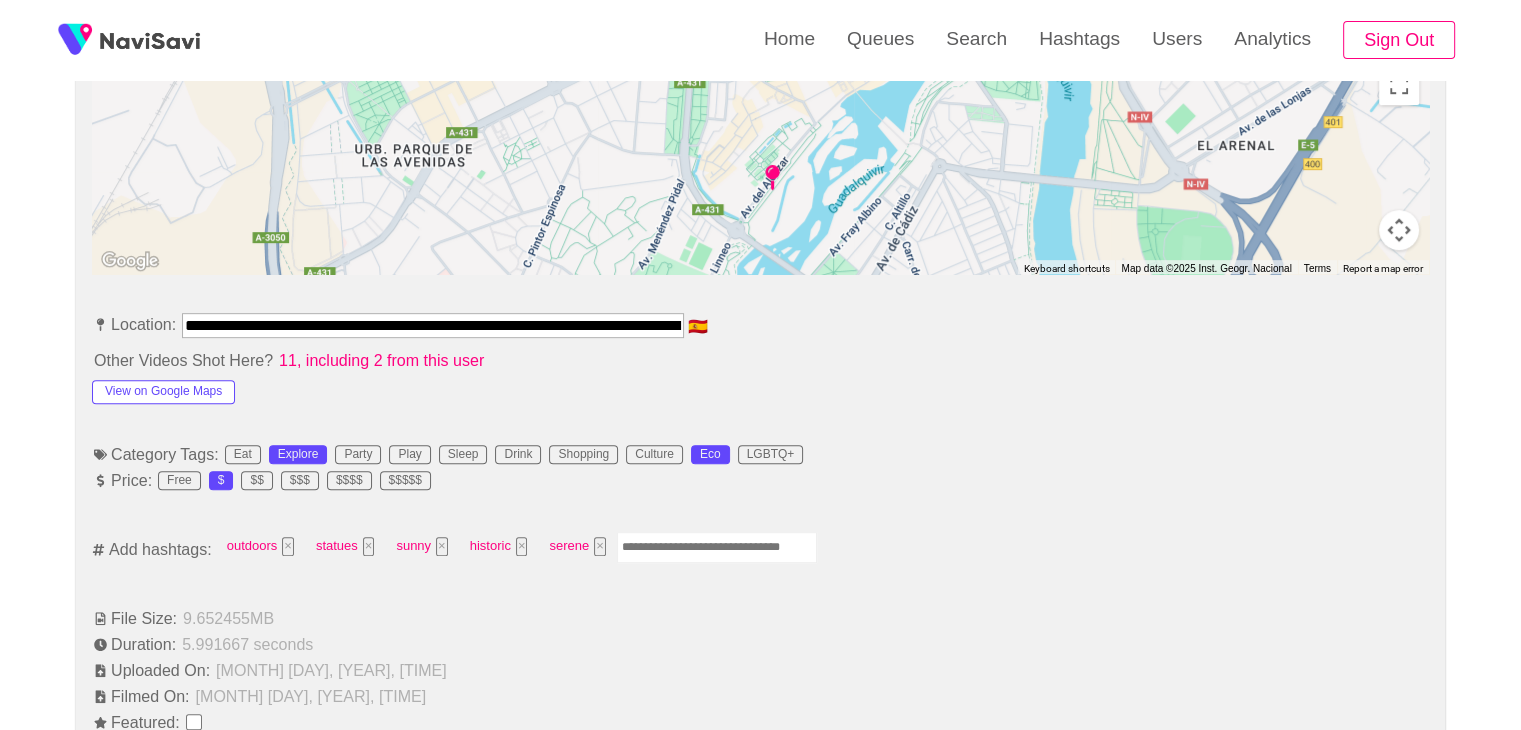 scroll, scrollTop: 911, scrollLeft: 0, axis: vertical 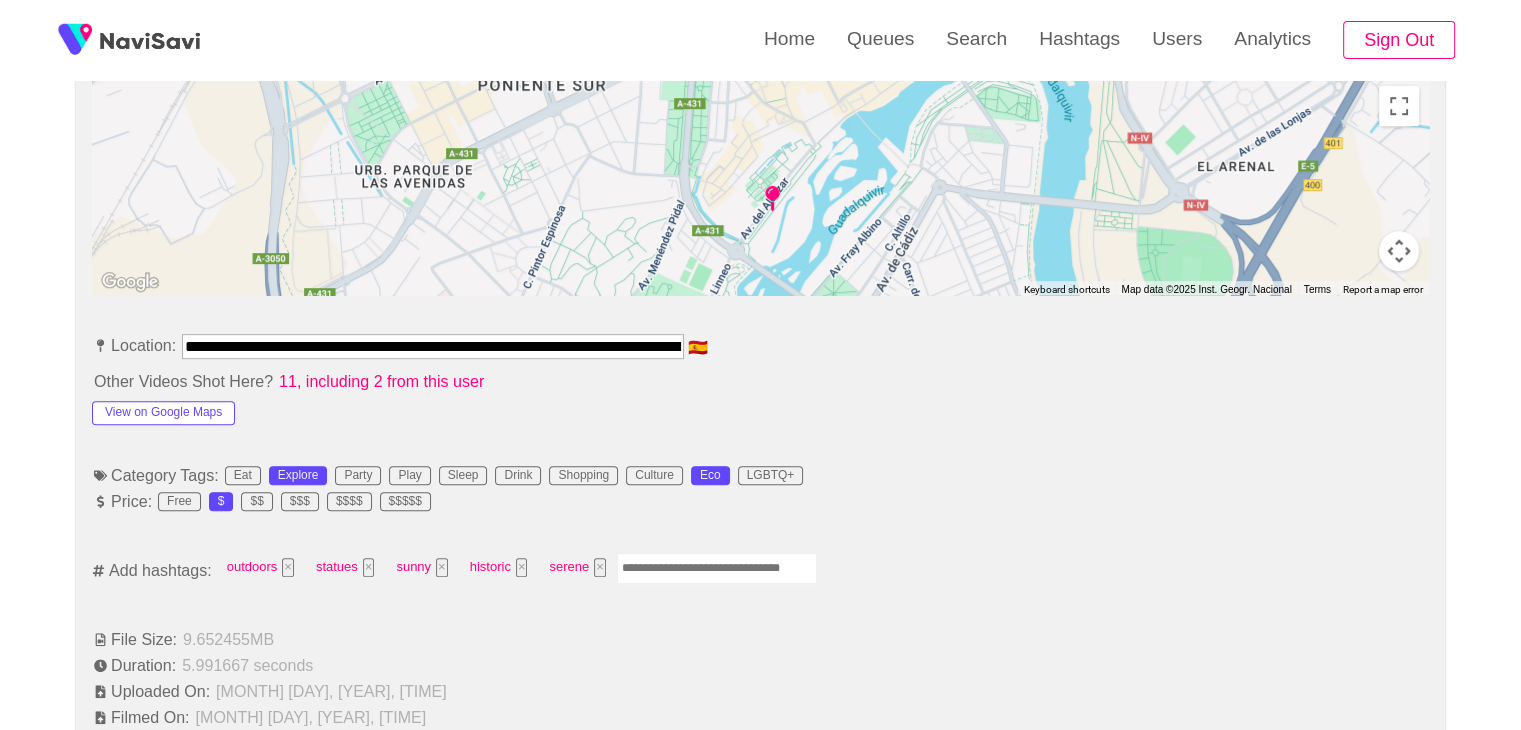 click at bounding box center (717, 568) 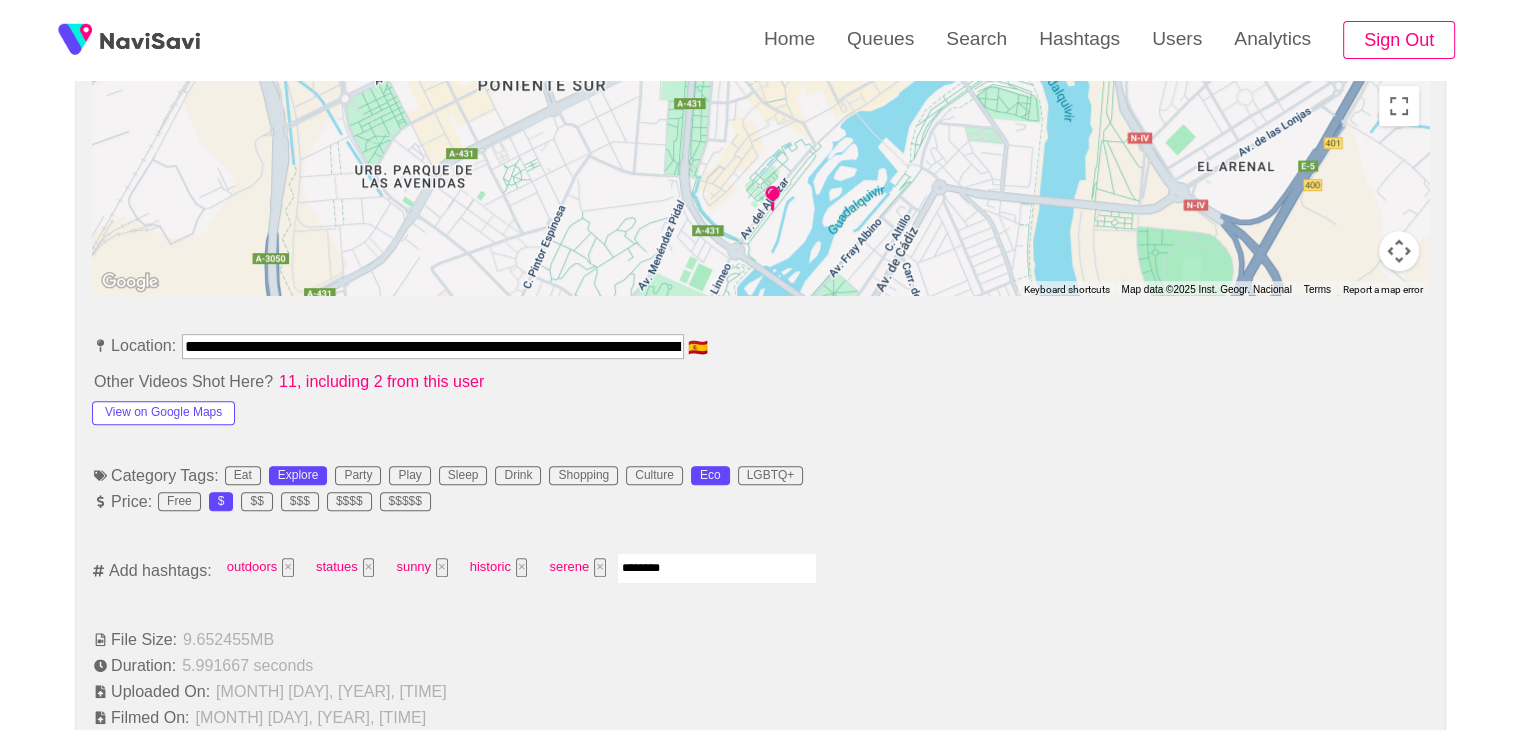 type on "*********" 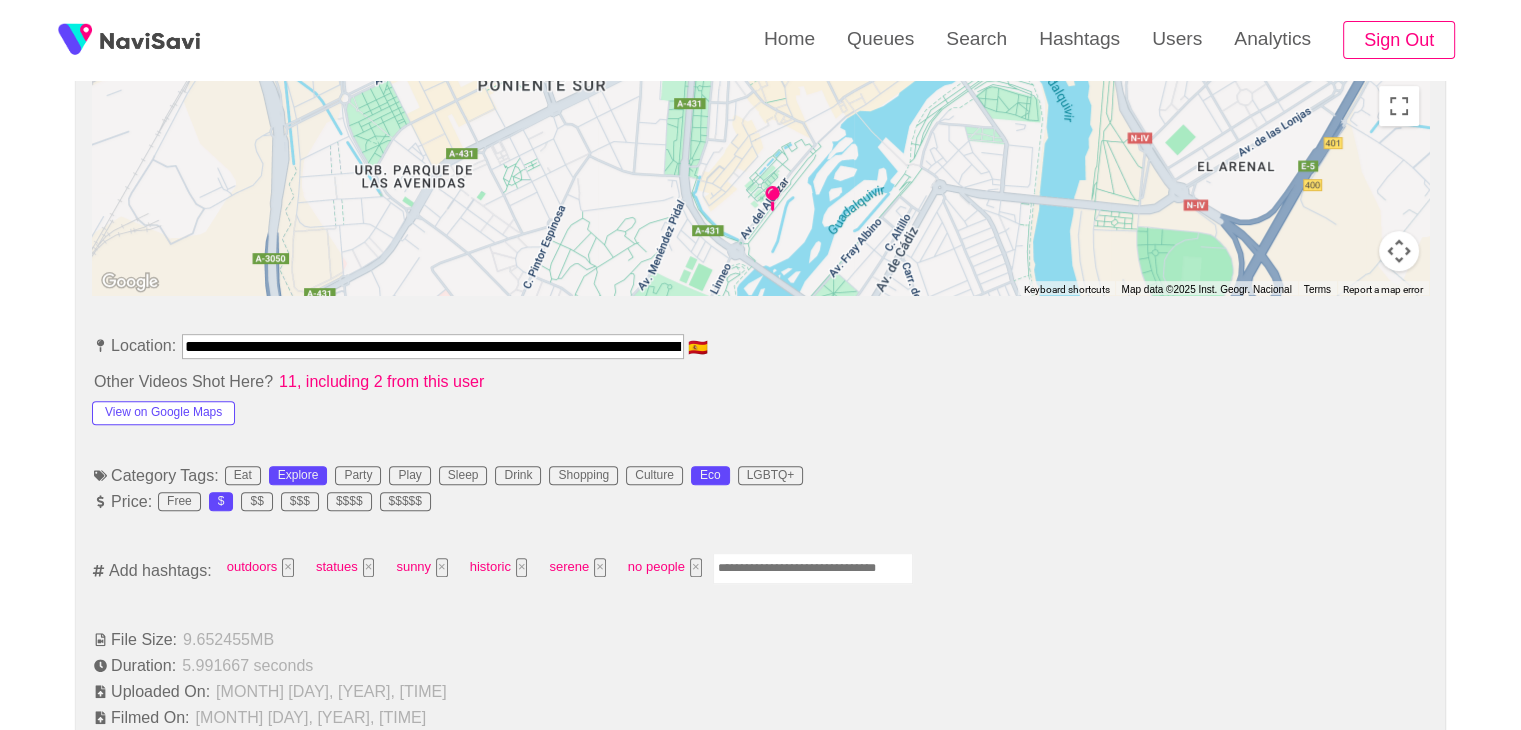type on "*" 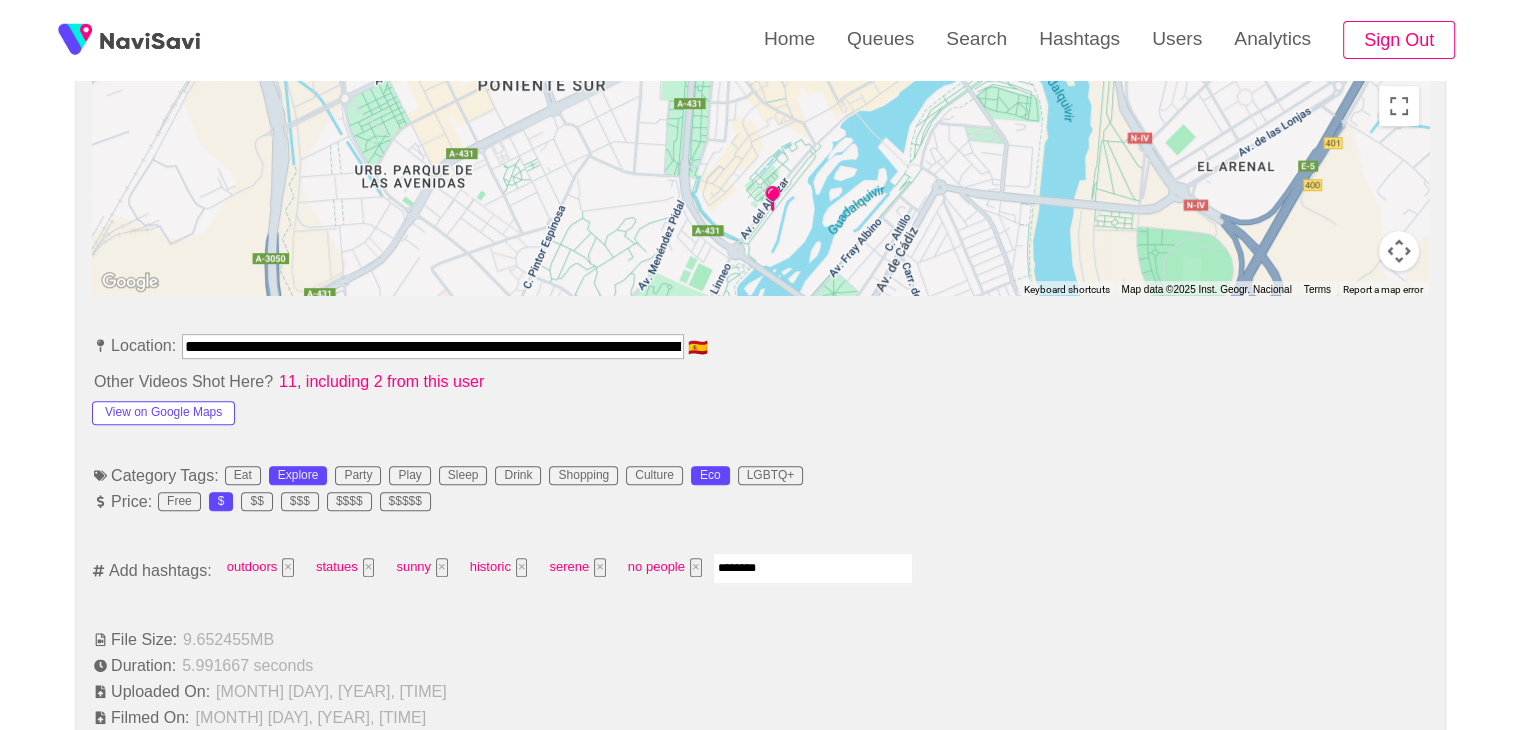 type on "*********" 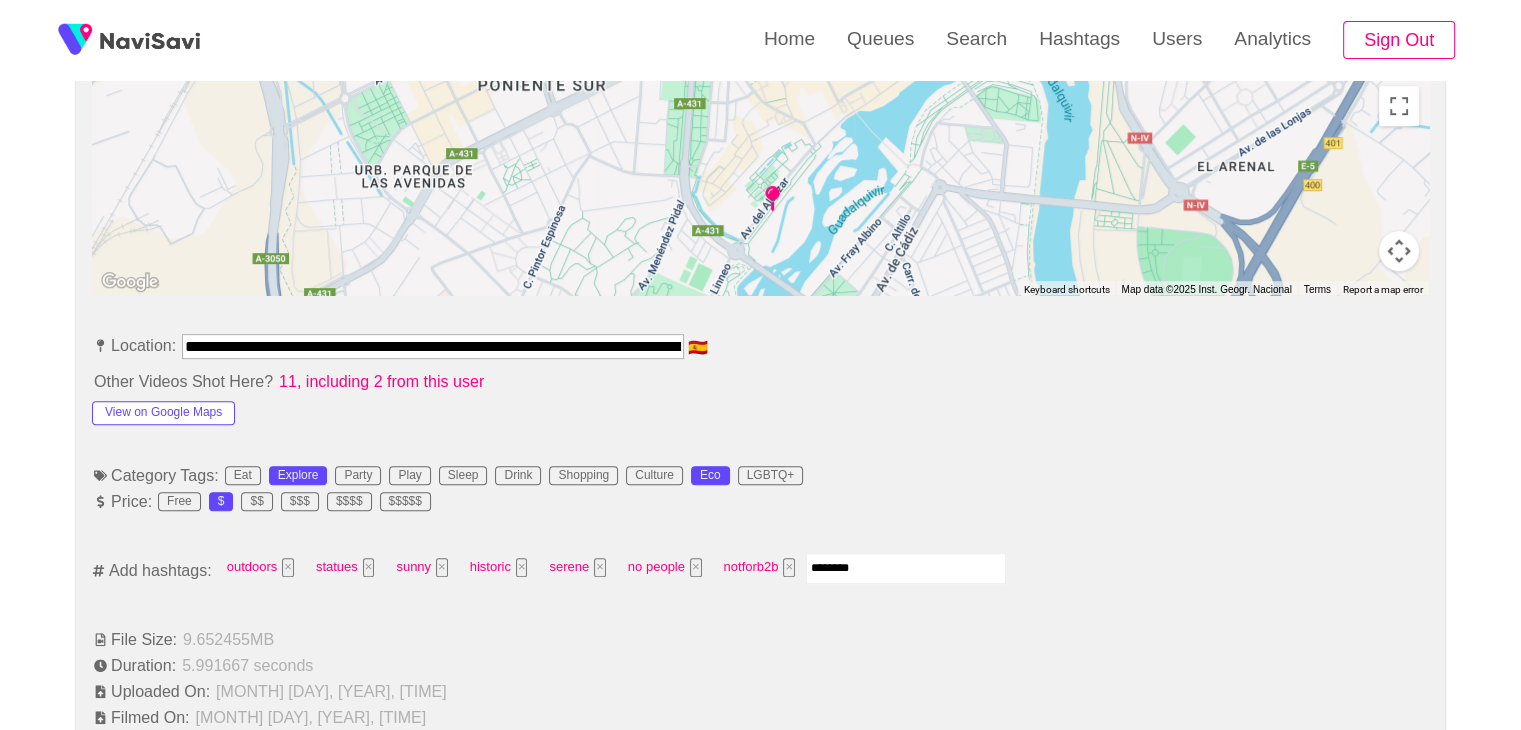 type on "*********" 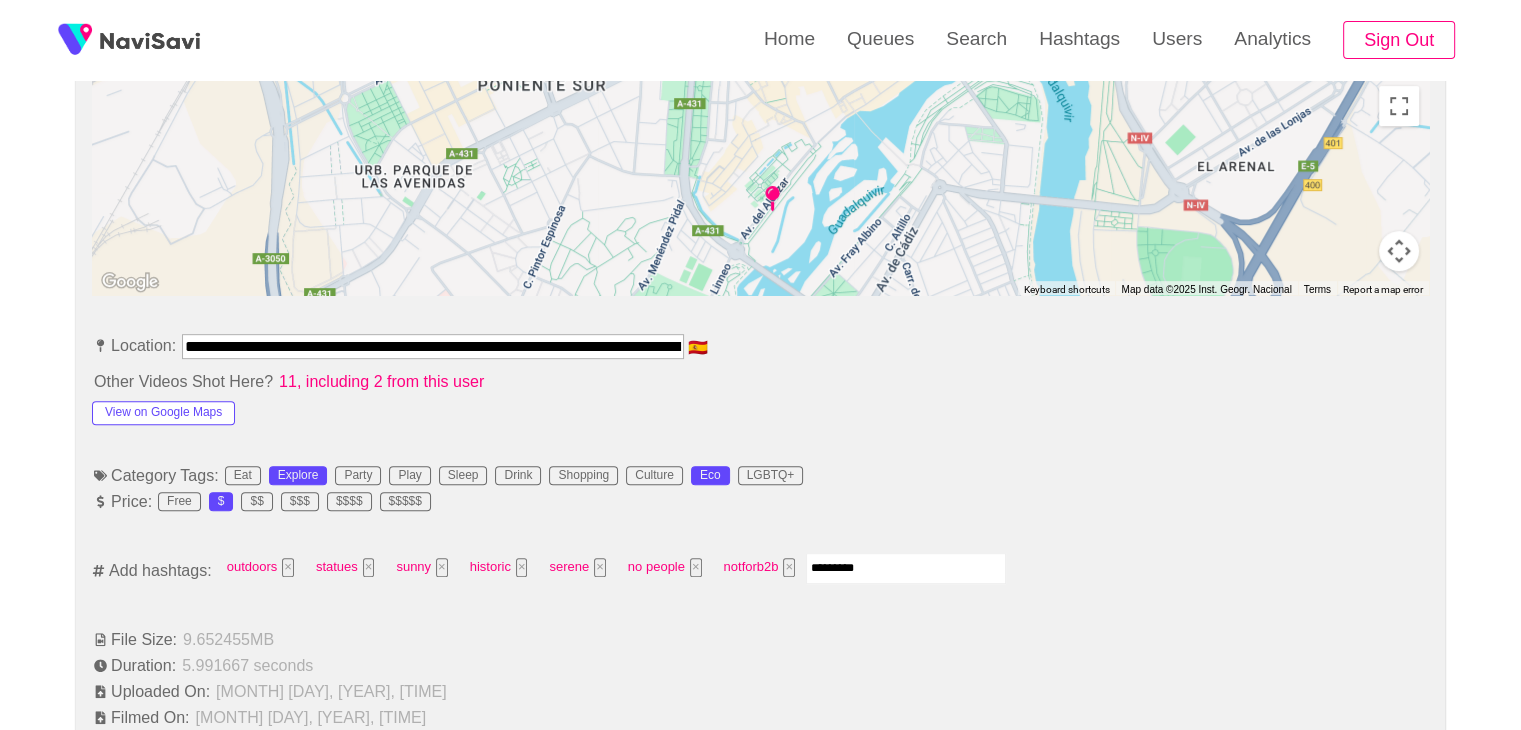 type 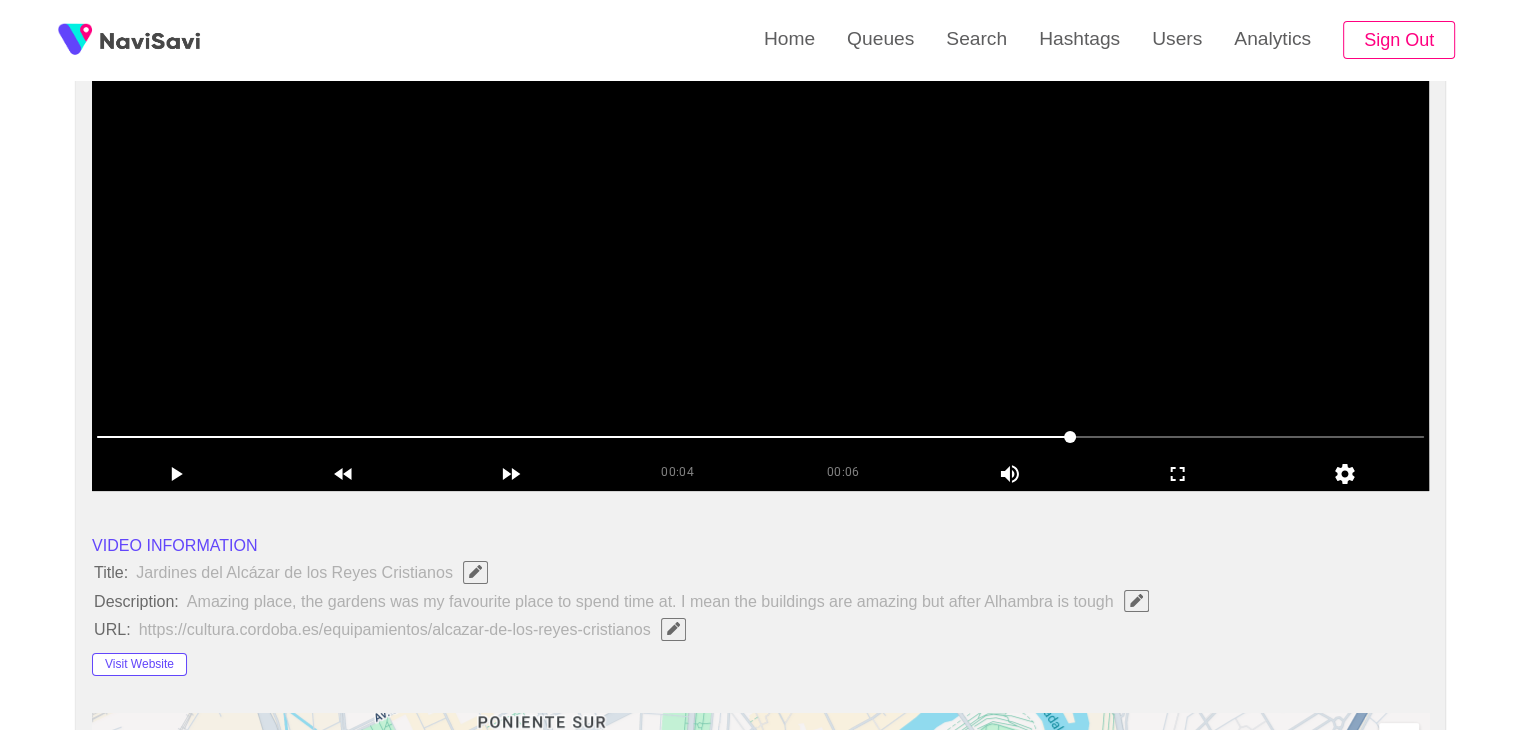 scroll, scrollTop: 236, scrollLeft: 0, axis: vertical 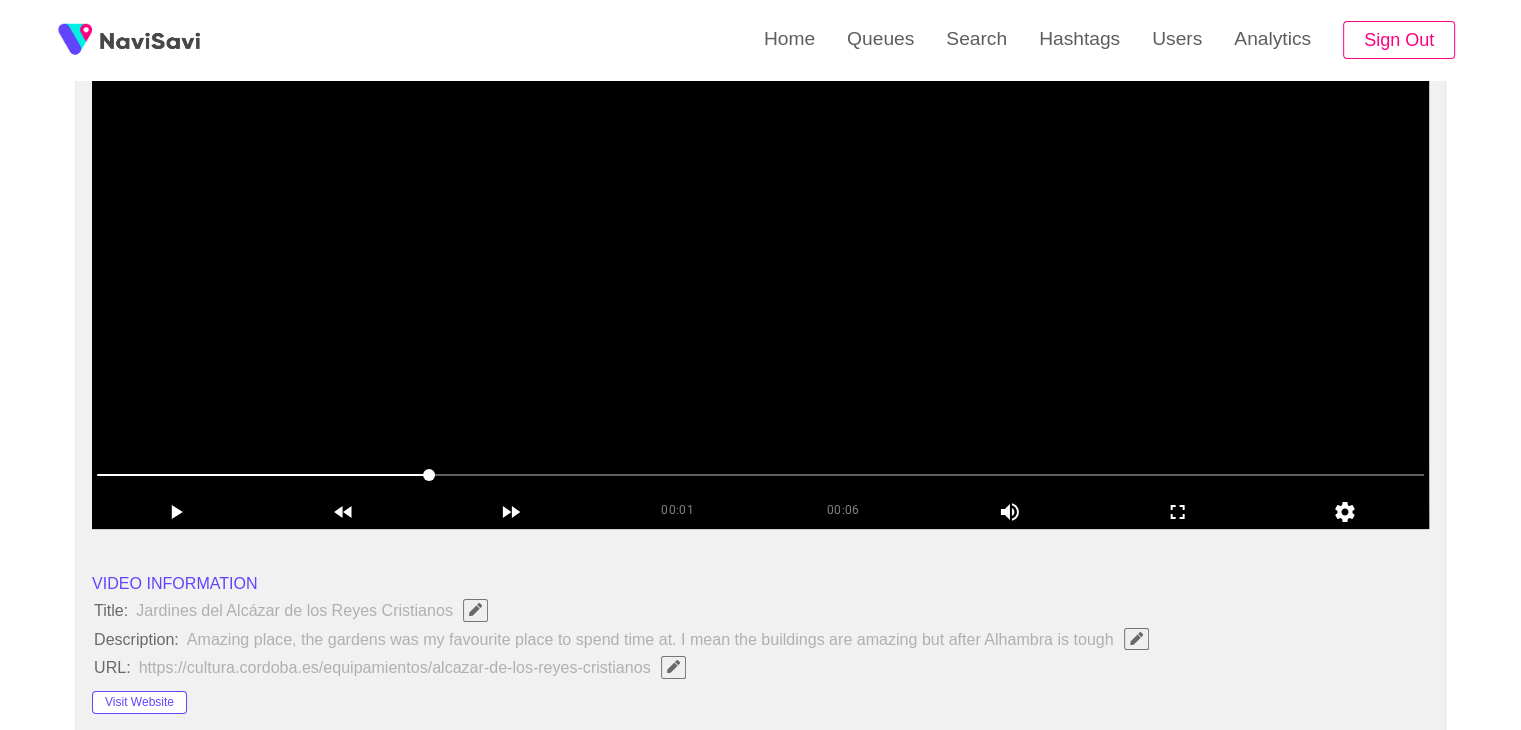 click at bounding box center (760, 279) 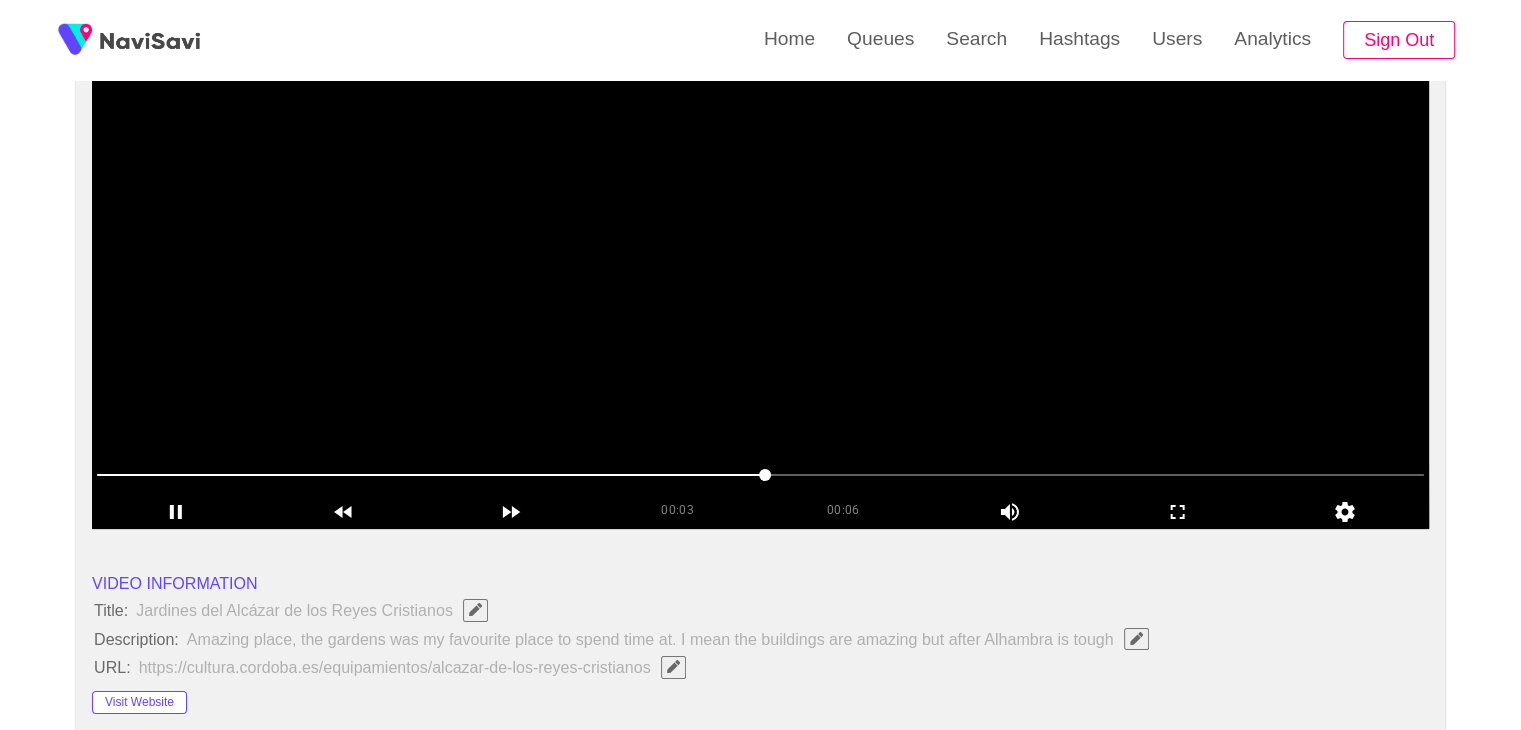 click at bounding box center [760, 279] 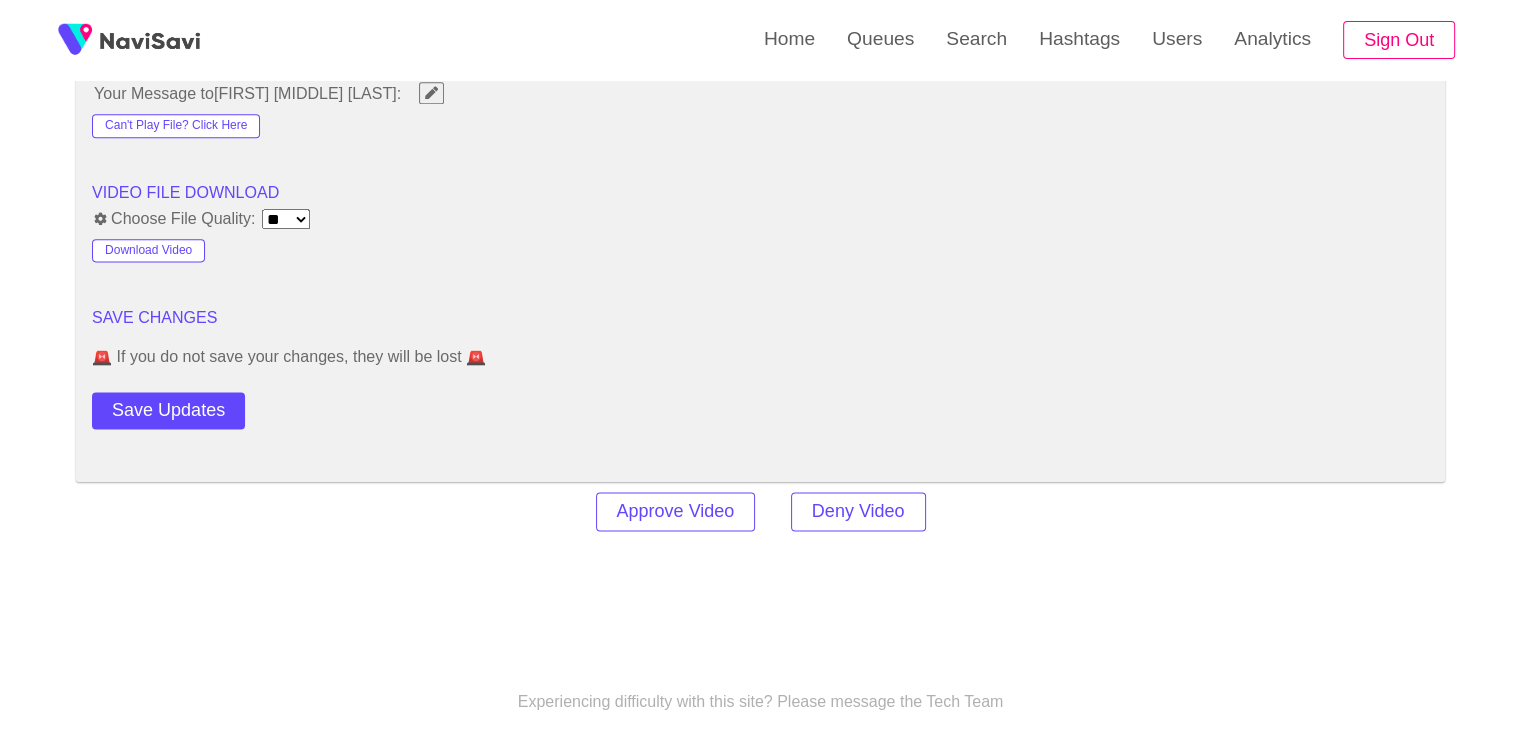 scroll, scrollTop: 2596, scrollLeft: 0, axis: vertical 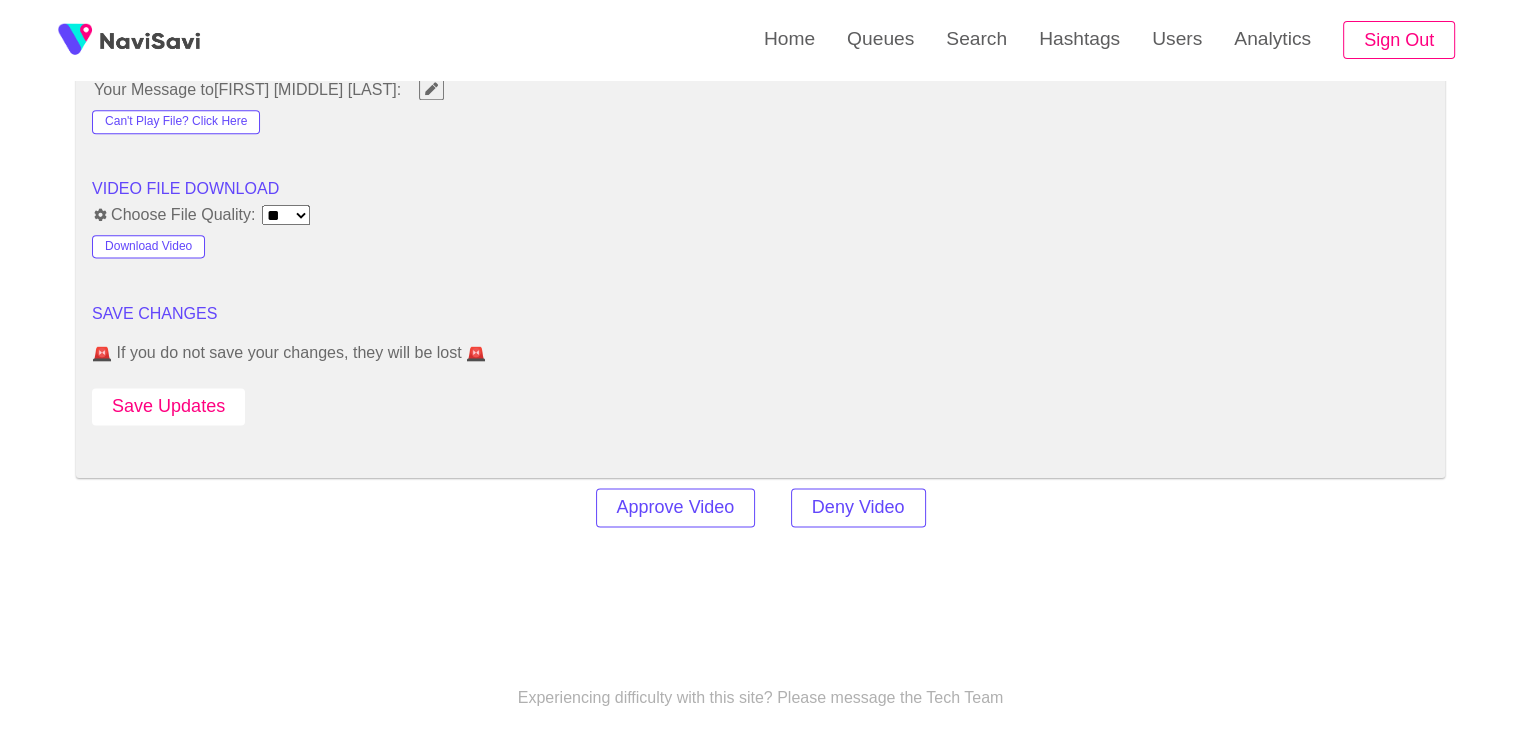 click on "Save Updates" at bounding box center (168, 406) 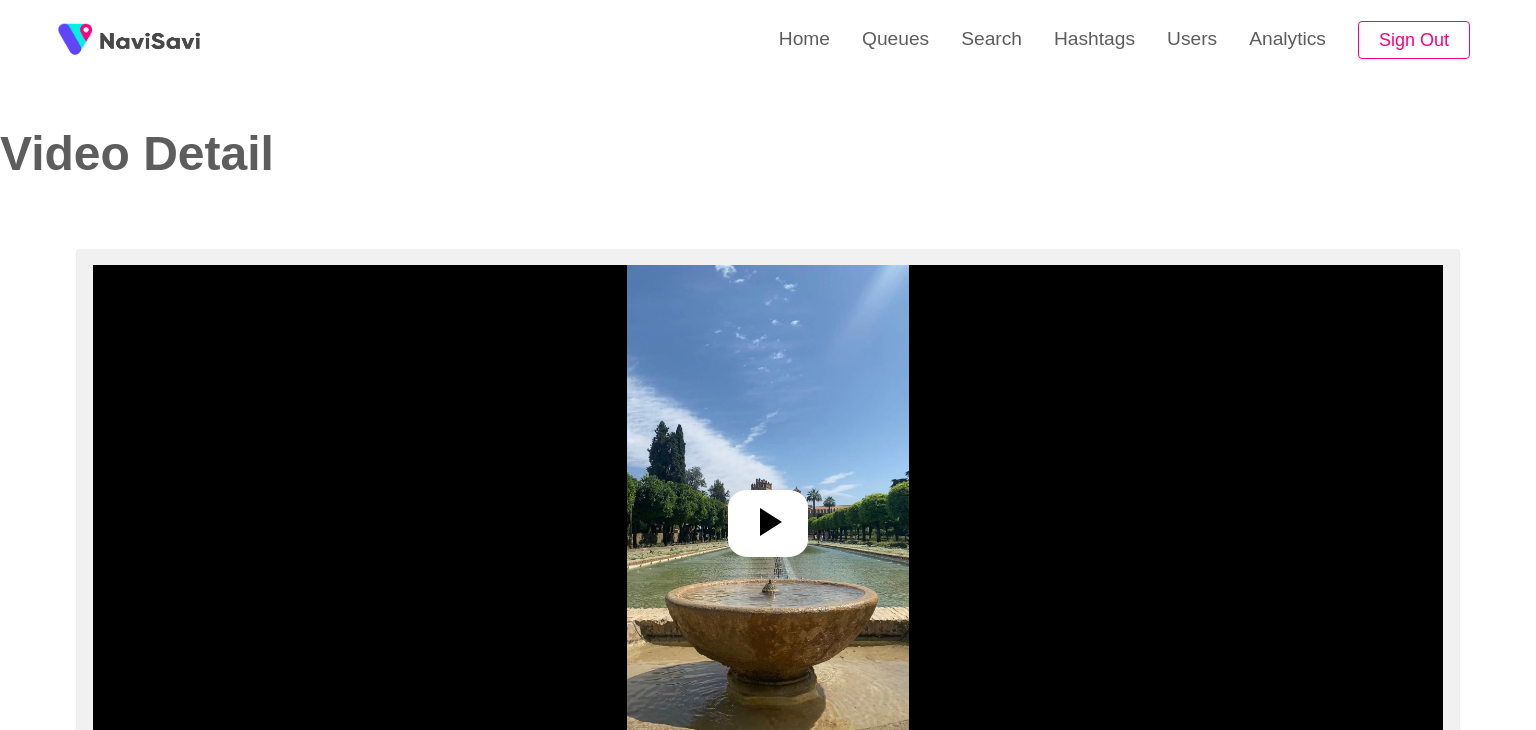 select on "**********" 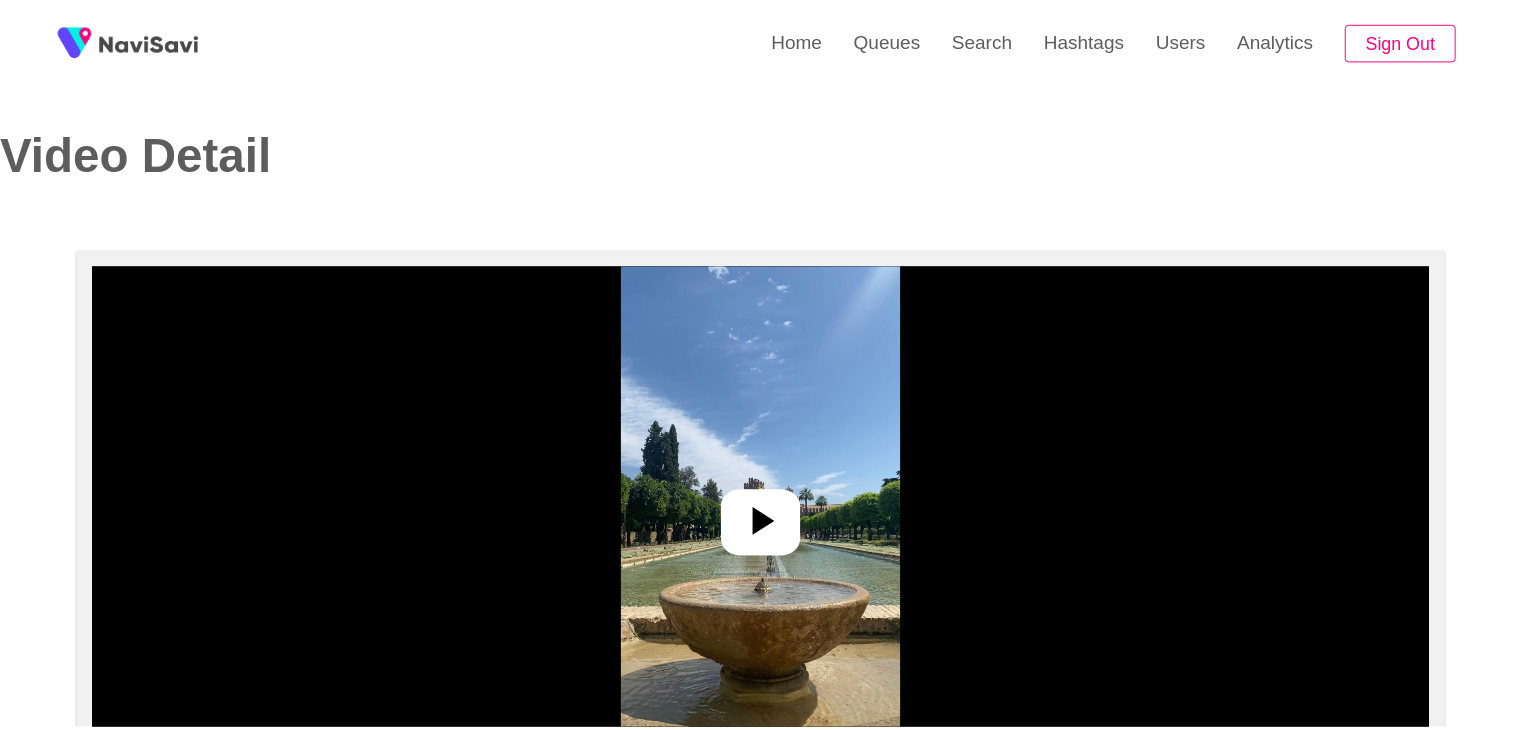 scroll, scrollTop: 0, scrollLeft: 0, axis: both 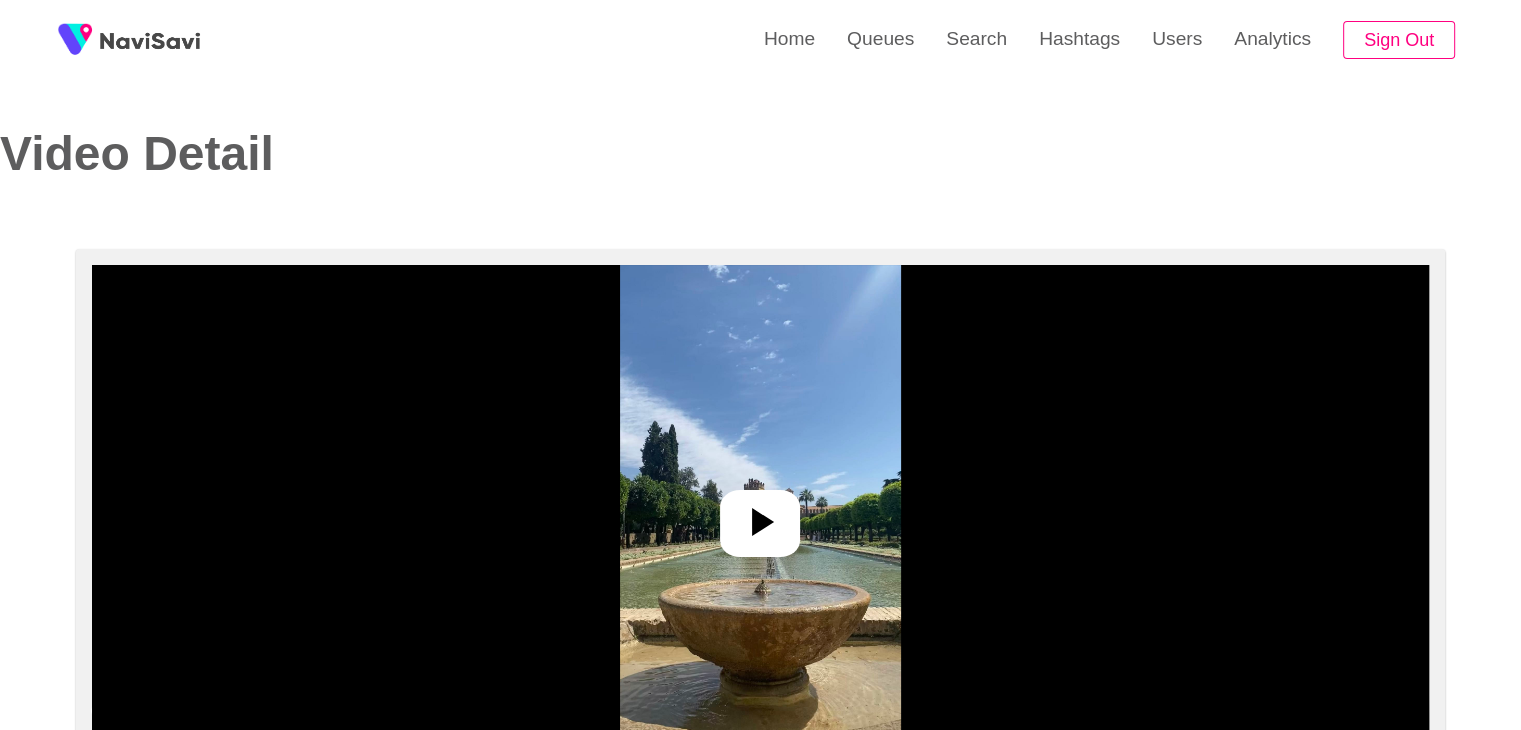click at bounding box center (760, 515) 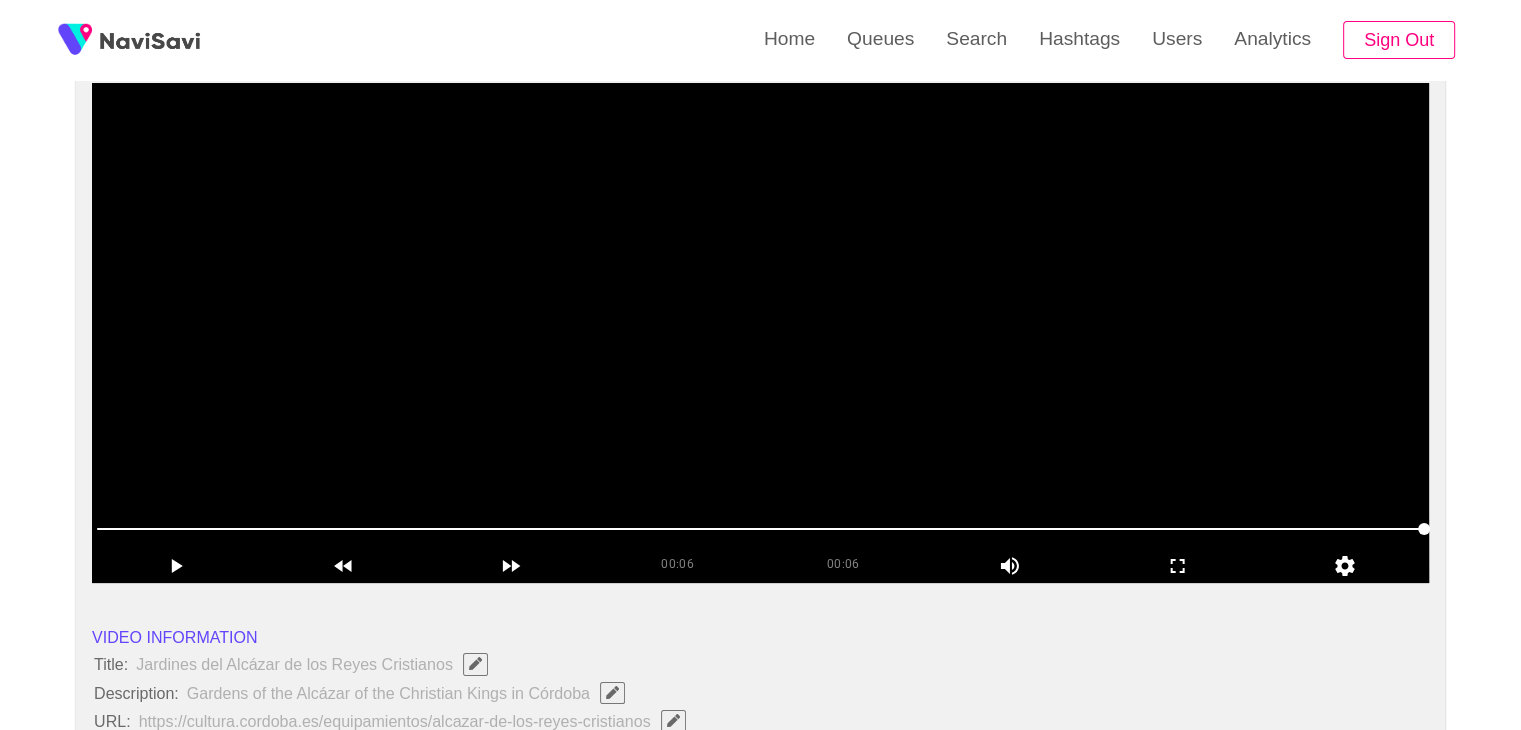 scroll, scrollTop: 164, scrollLeft: 0, axis: vertical 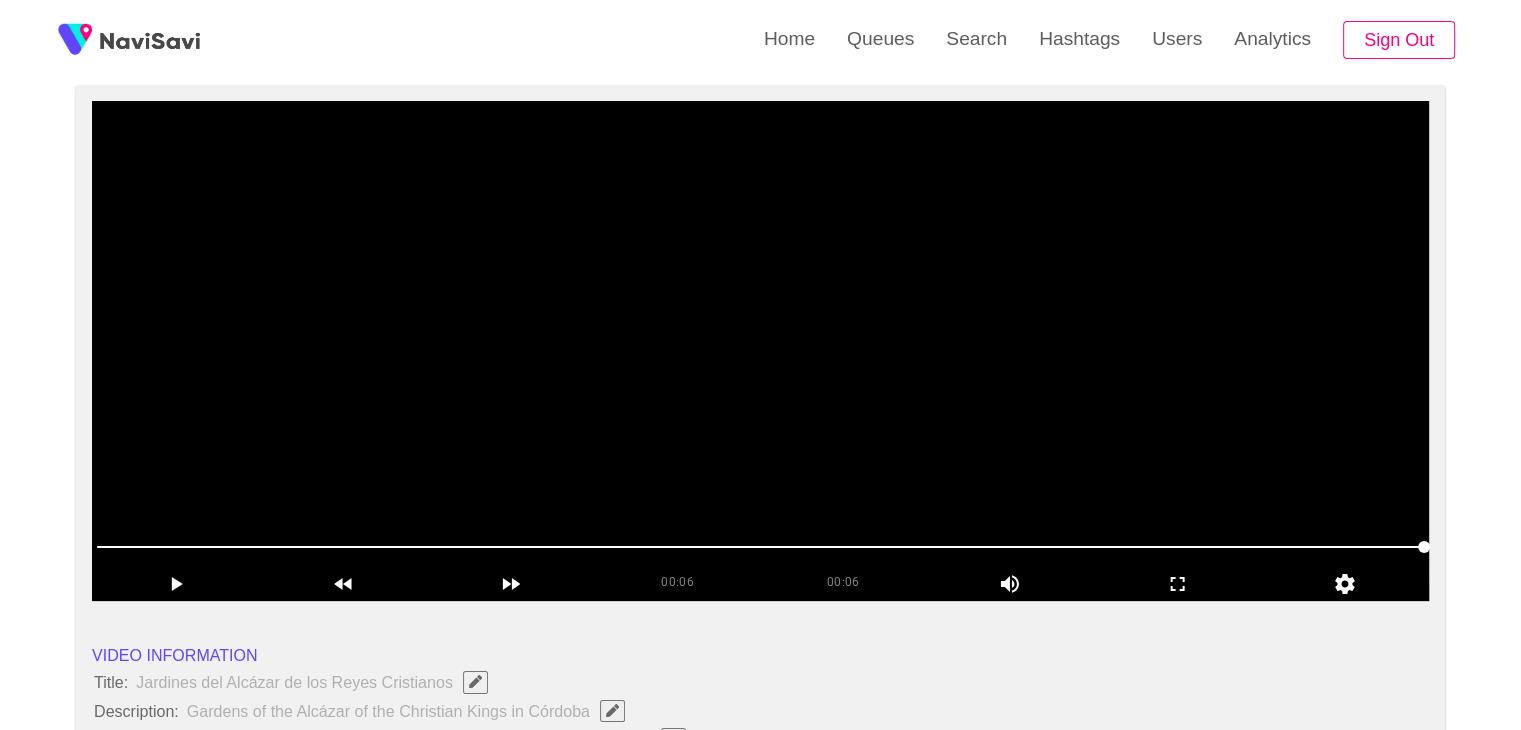 click at bounding box center (760, 351) 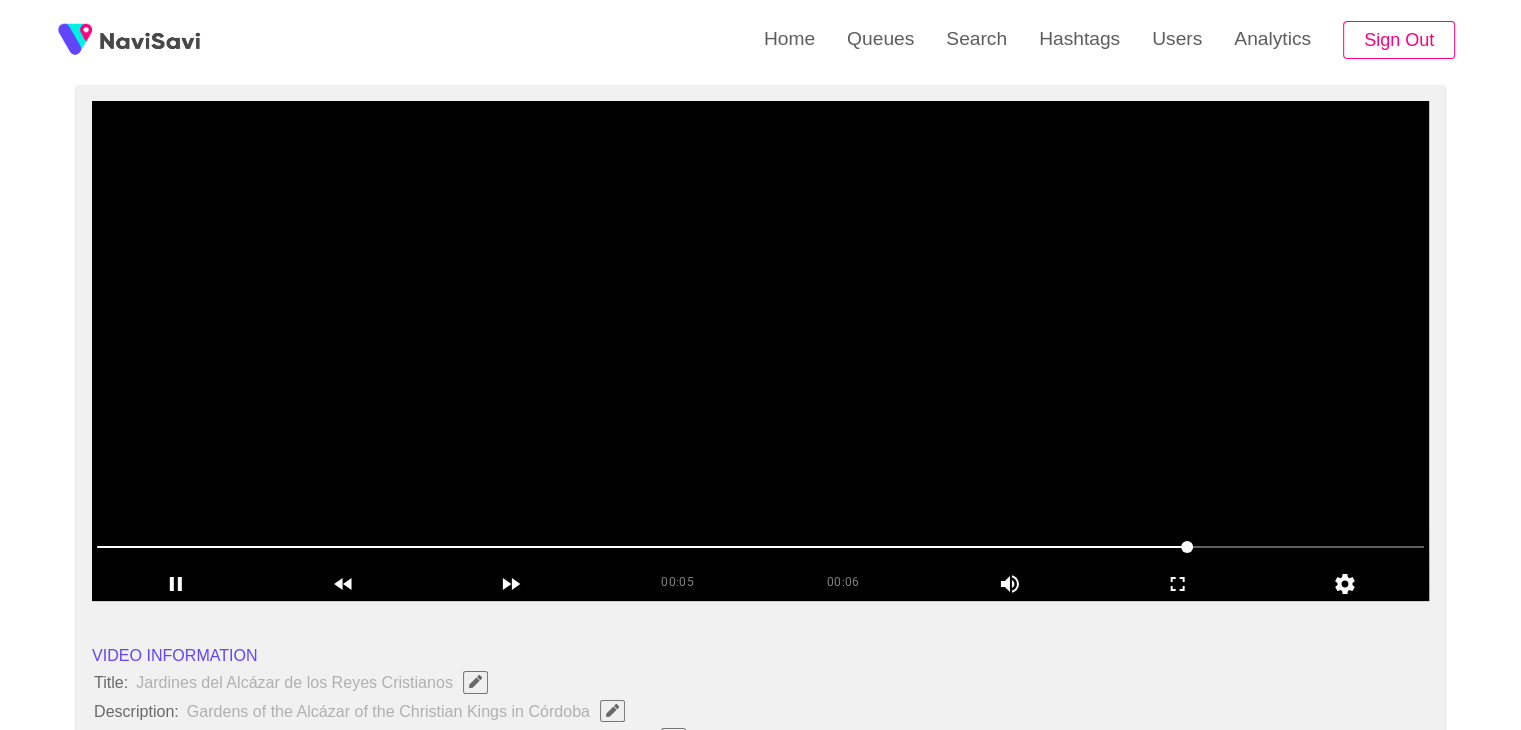 click at bounding box center [760, 351] 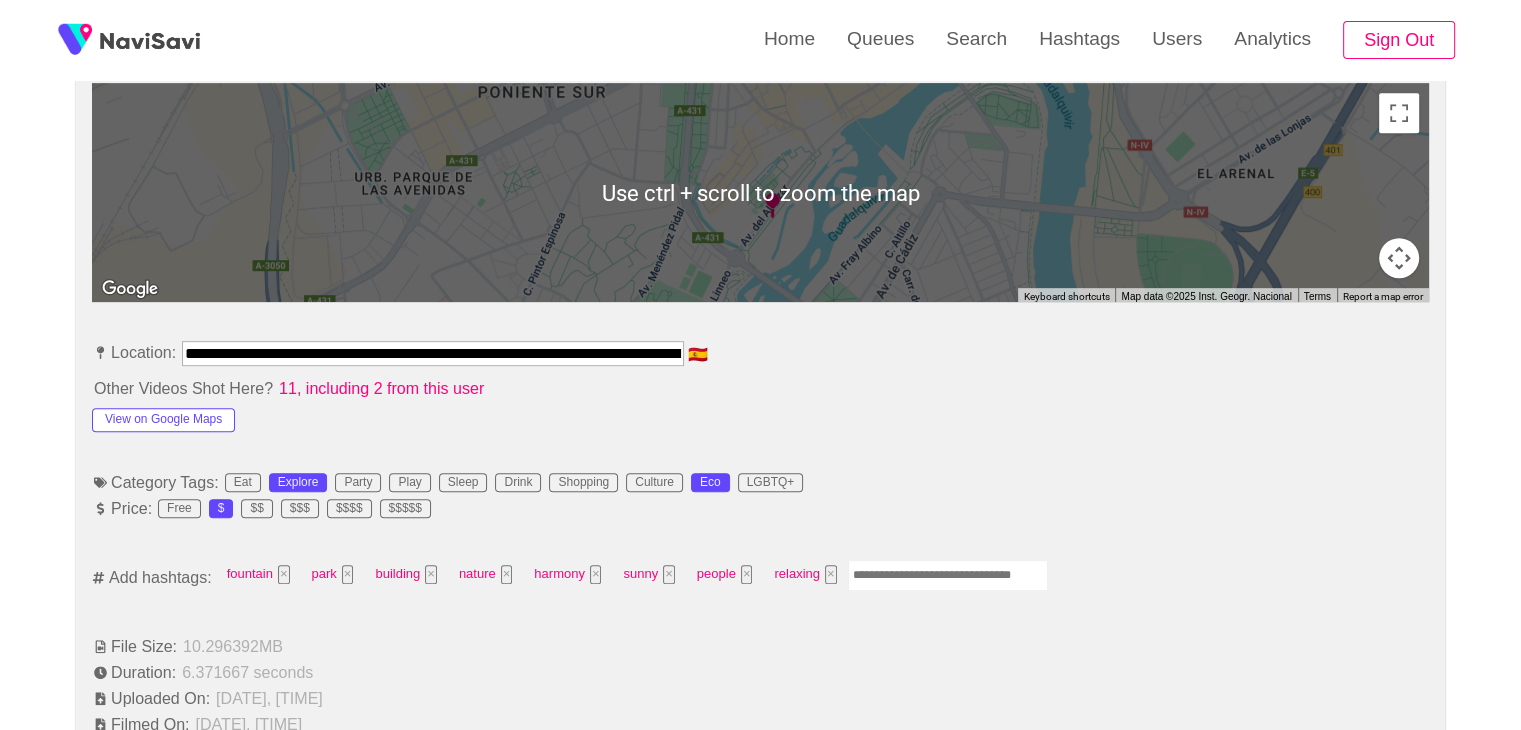 scroll, scrollTop: 919, scrollLeft: 0, axis: vertical 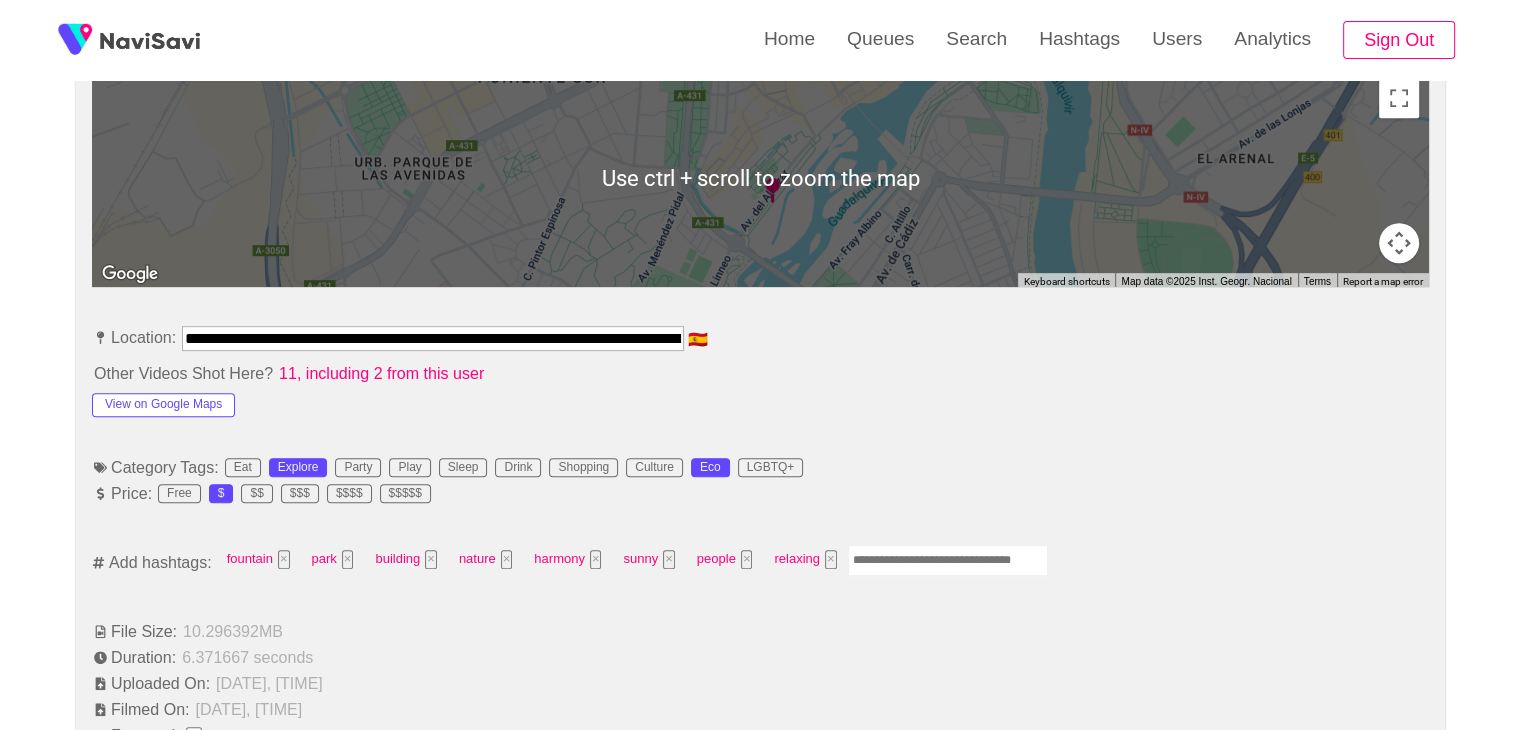 click at bounding box center (948, 560) 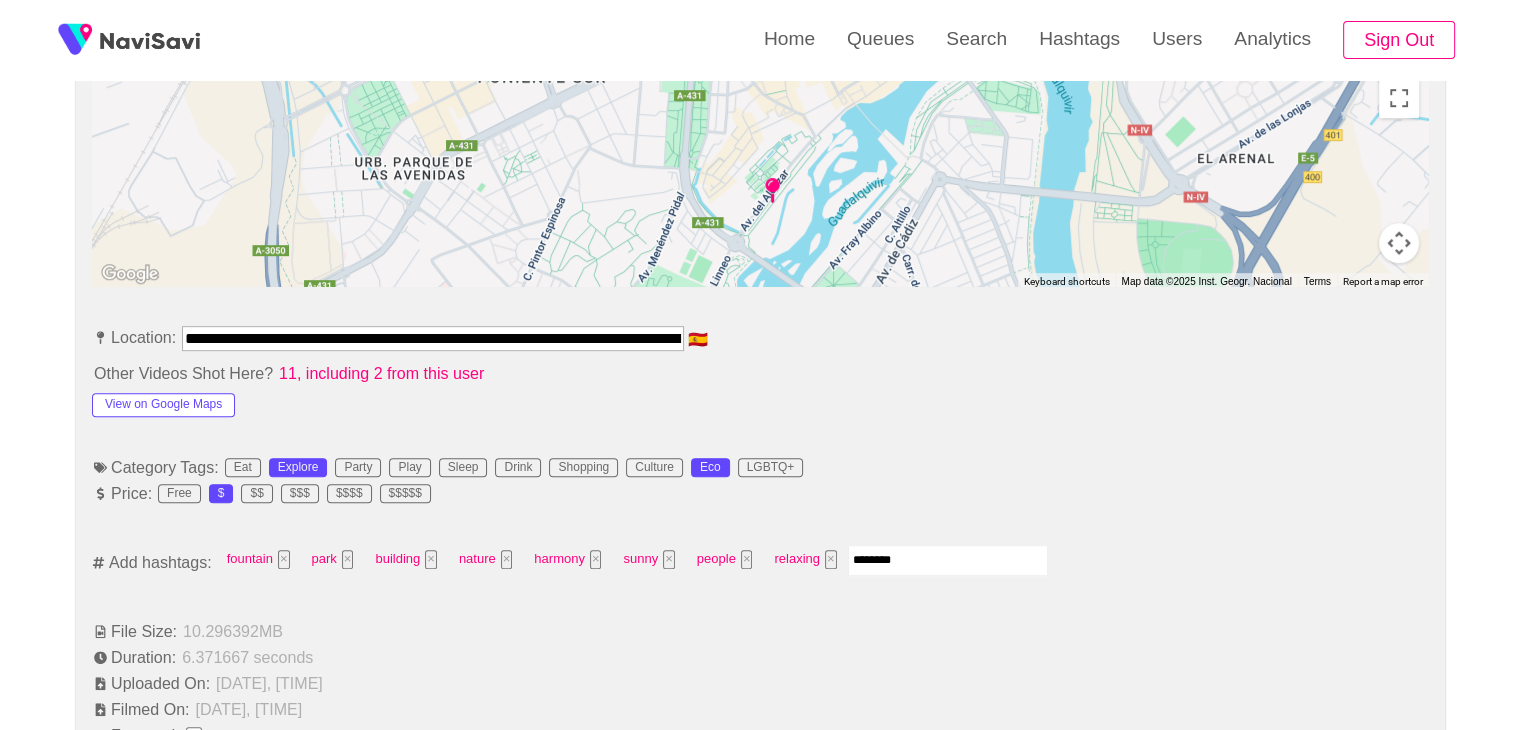 type on "*********" 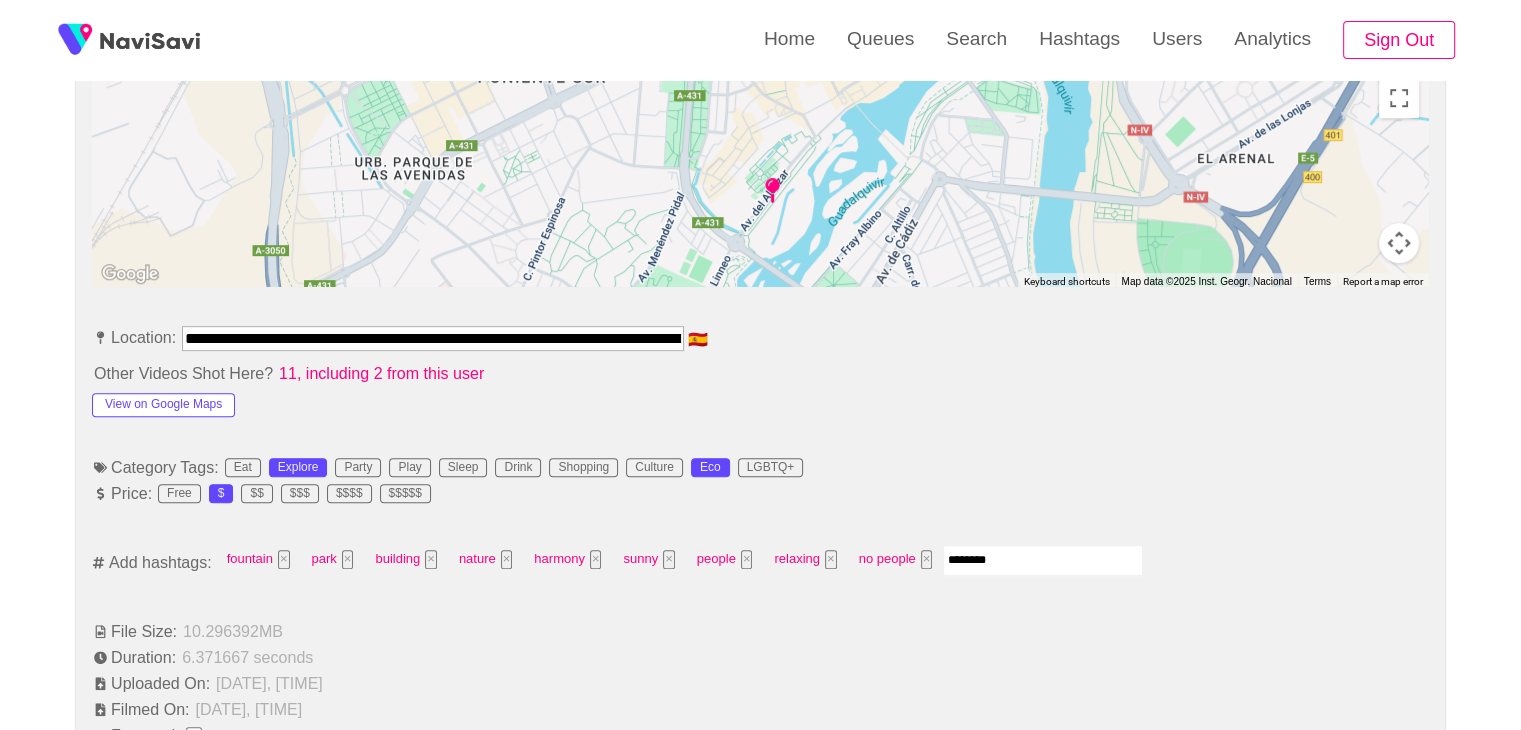 type on "*********" 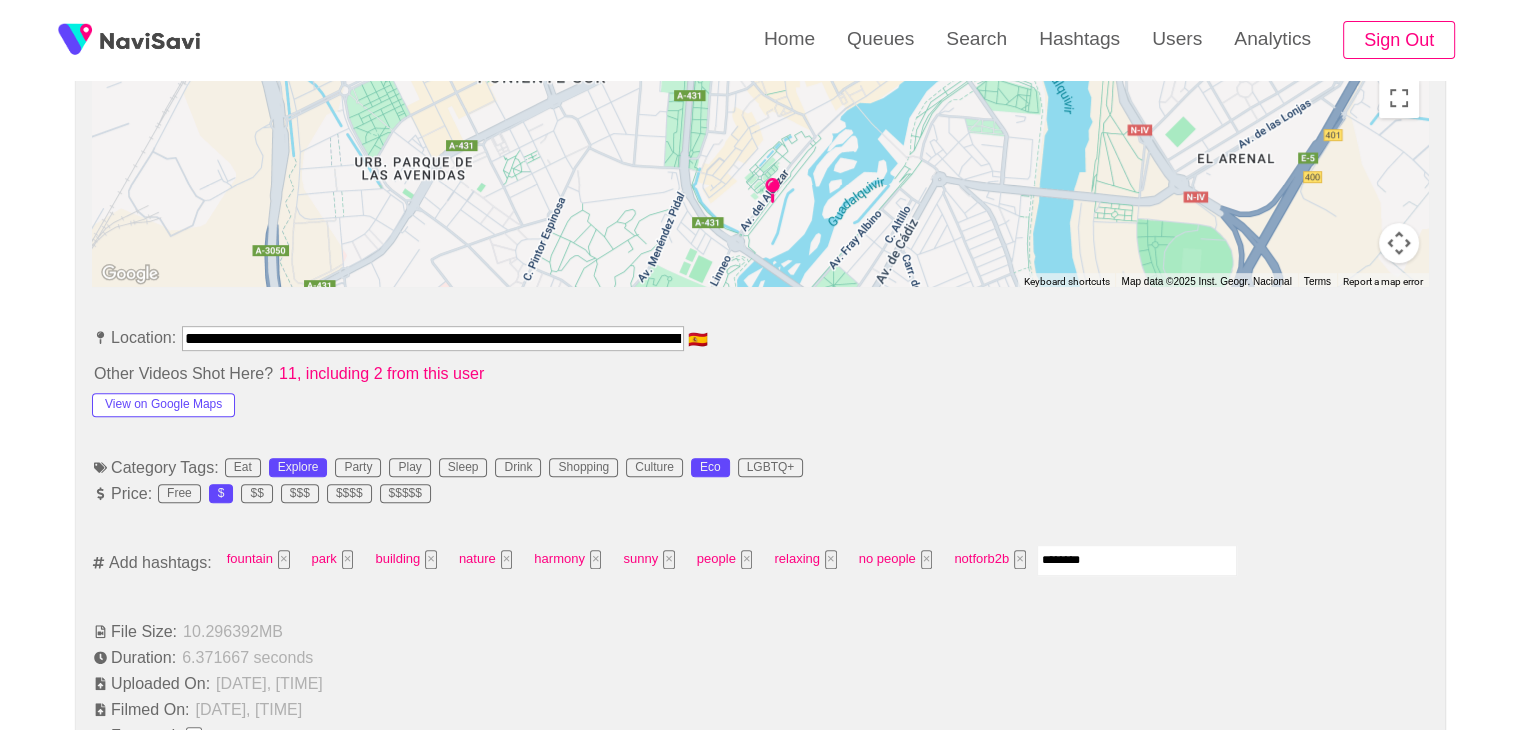 type on "*********" 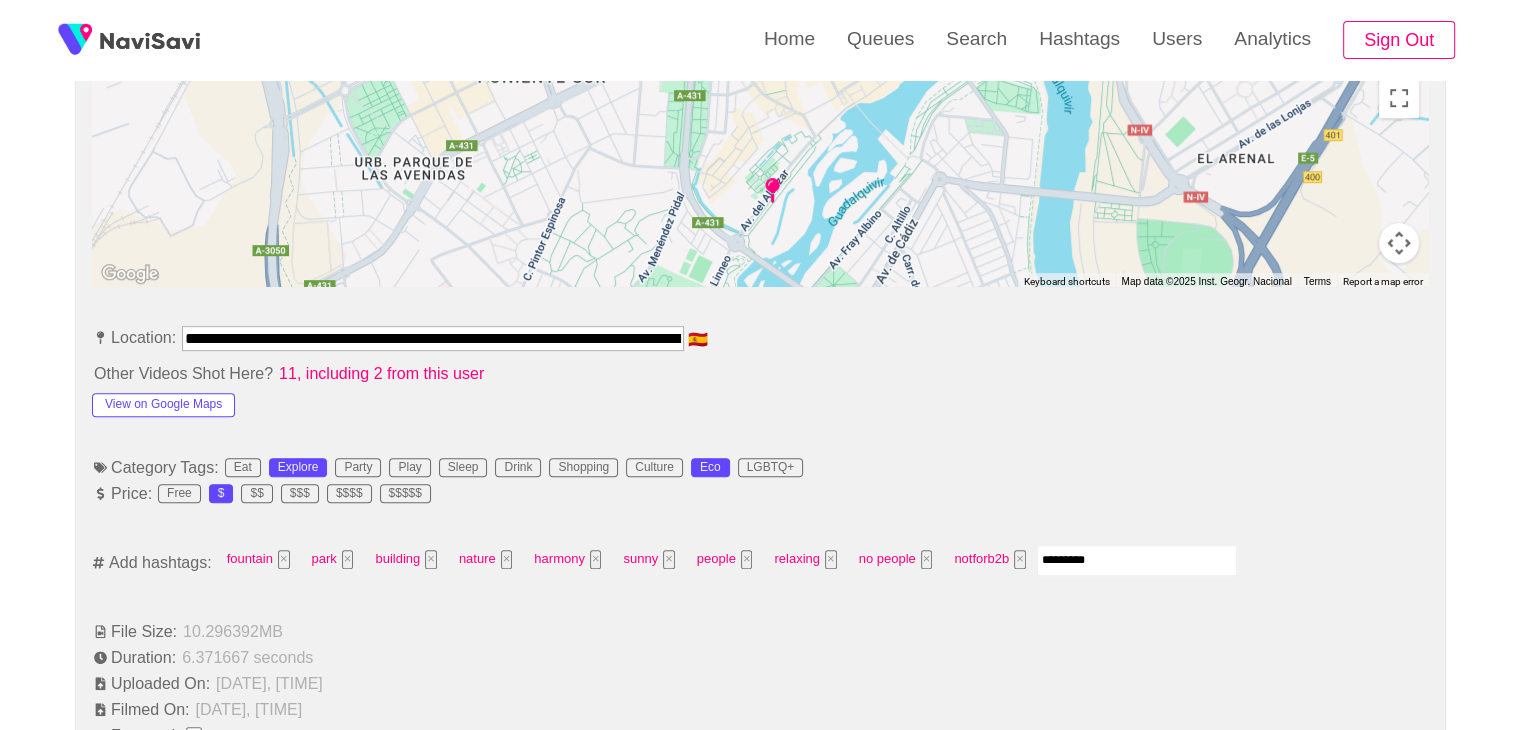 type 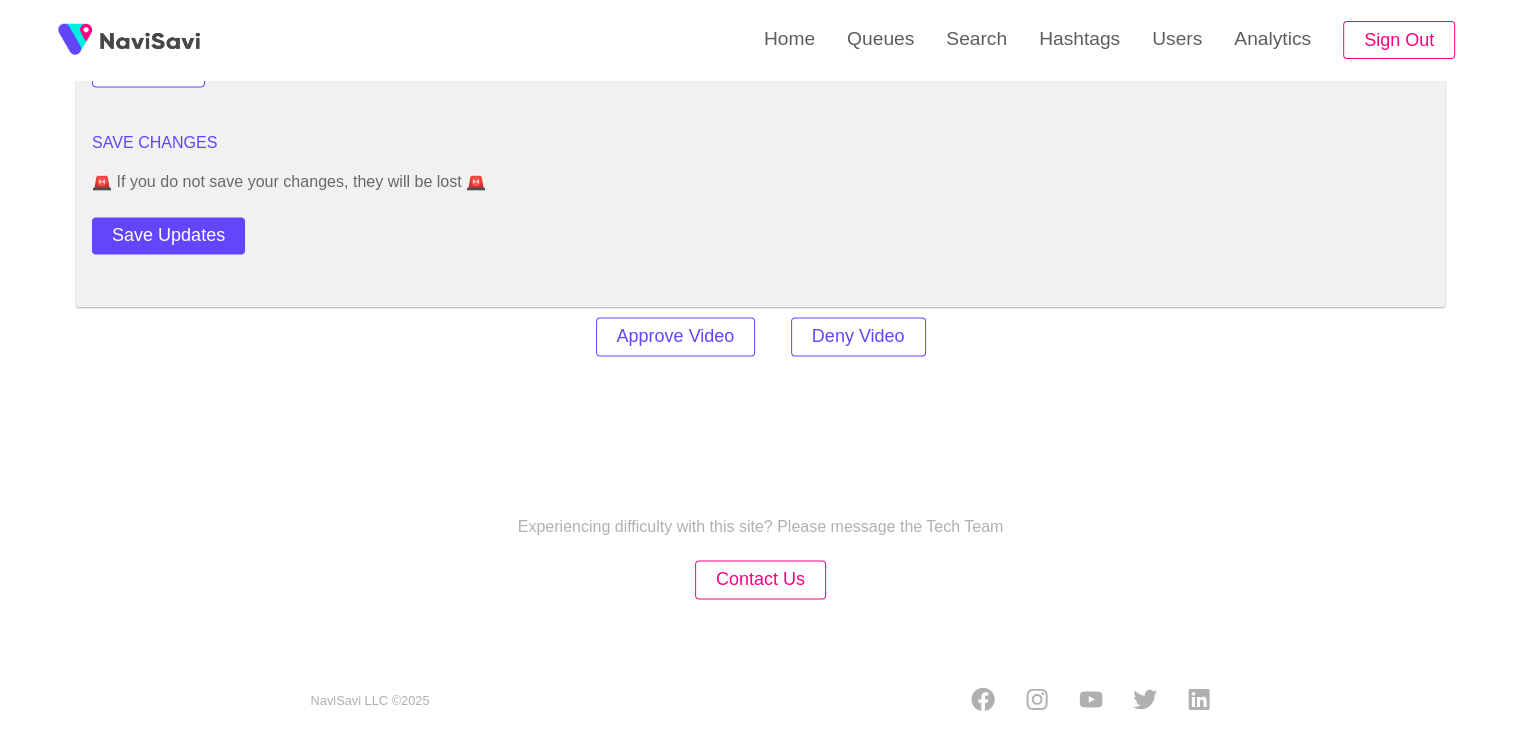scroll, scrollTop: 2778, scrollLeft: 0, axis: vertical 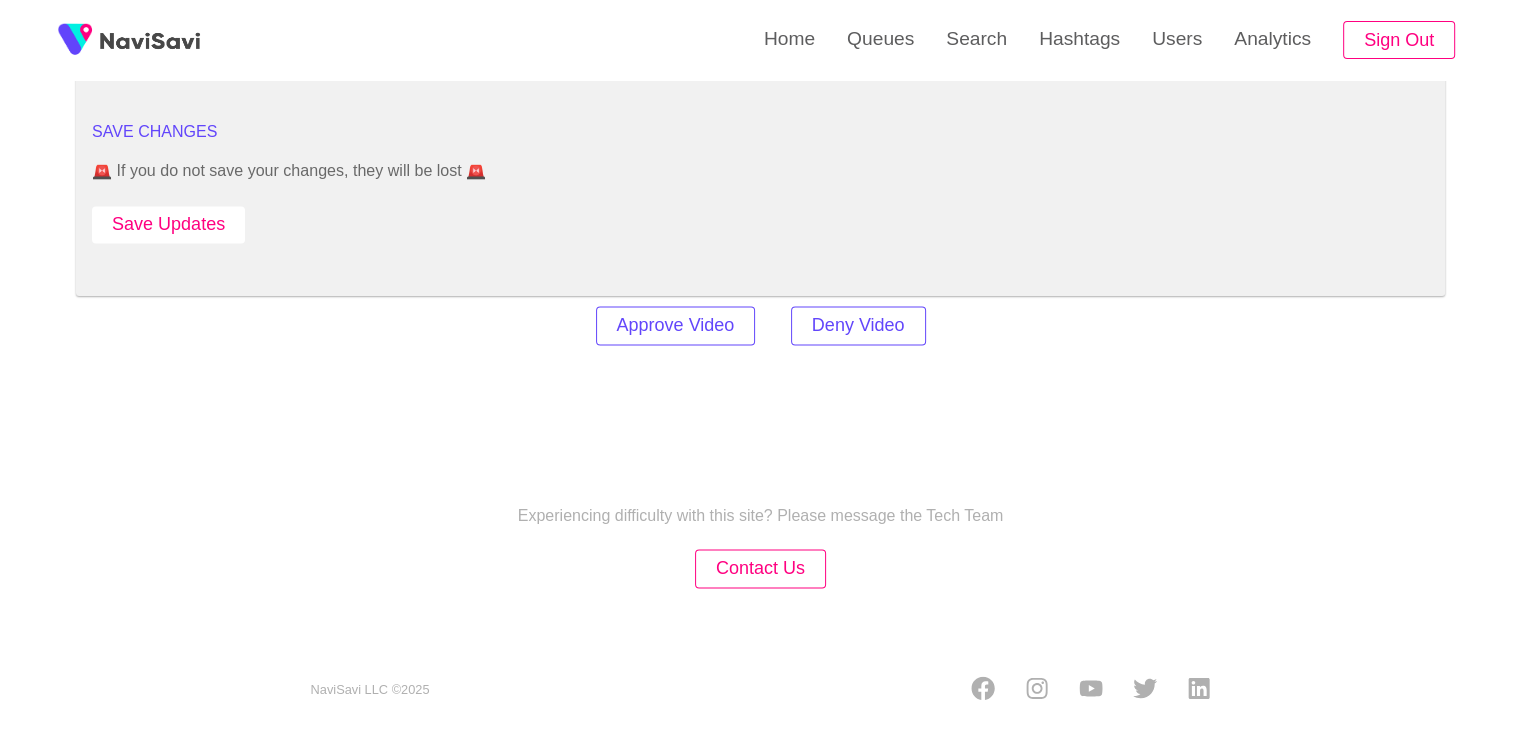 click on "Save Updates" at bounding box center [168, 224] 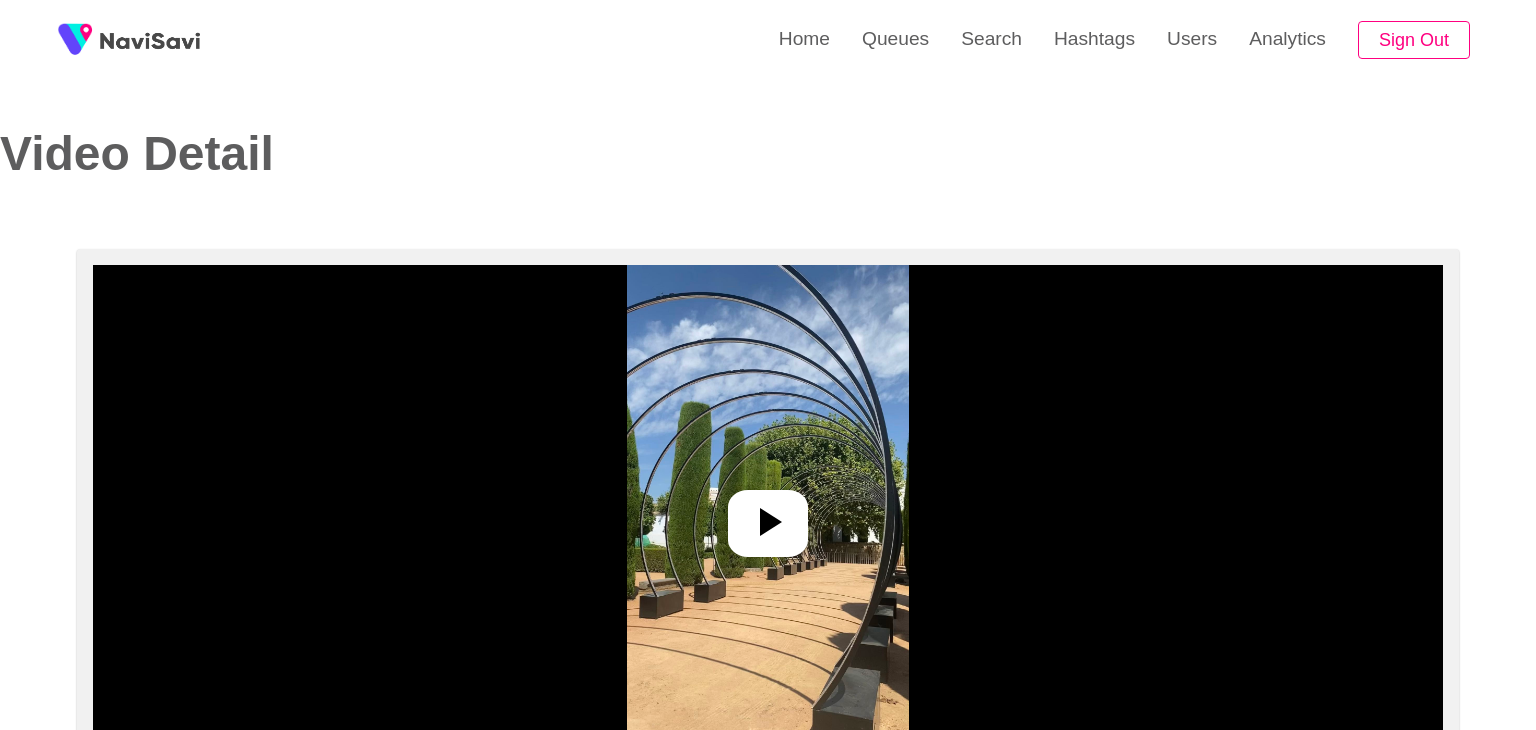 select on "**********" 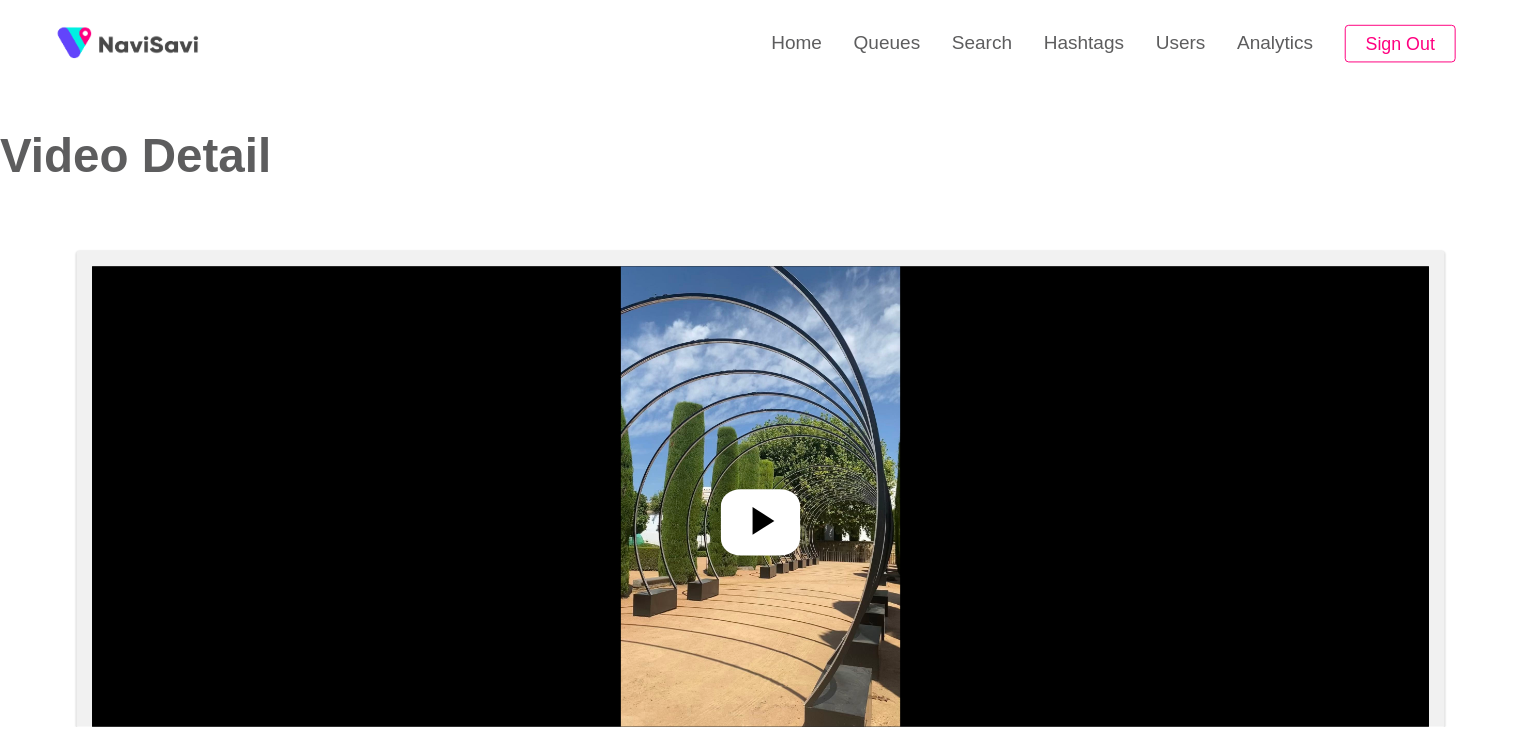 scroll, scrollTop: 0, scrollLeft: 0, axis: both 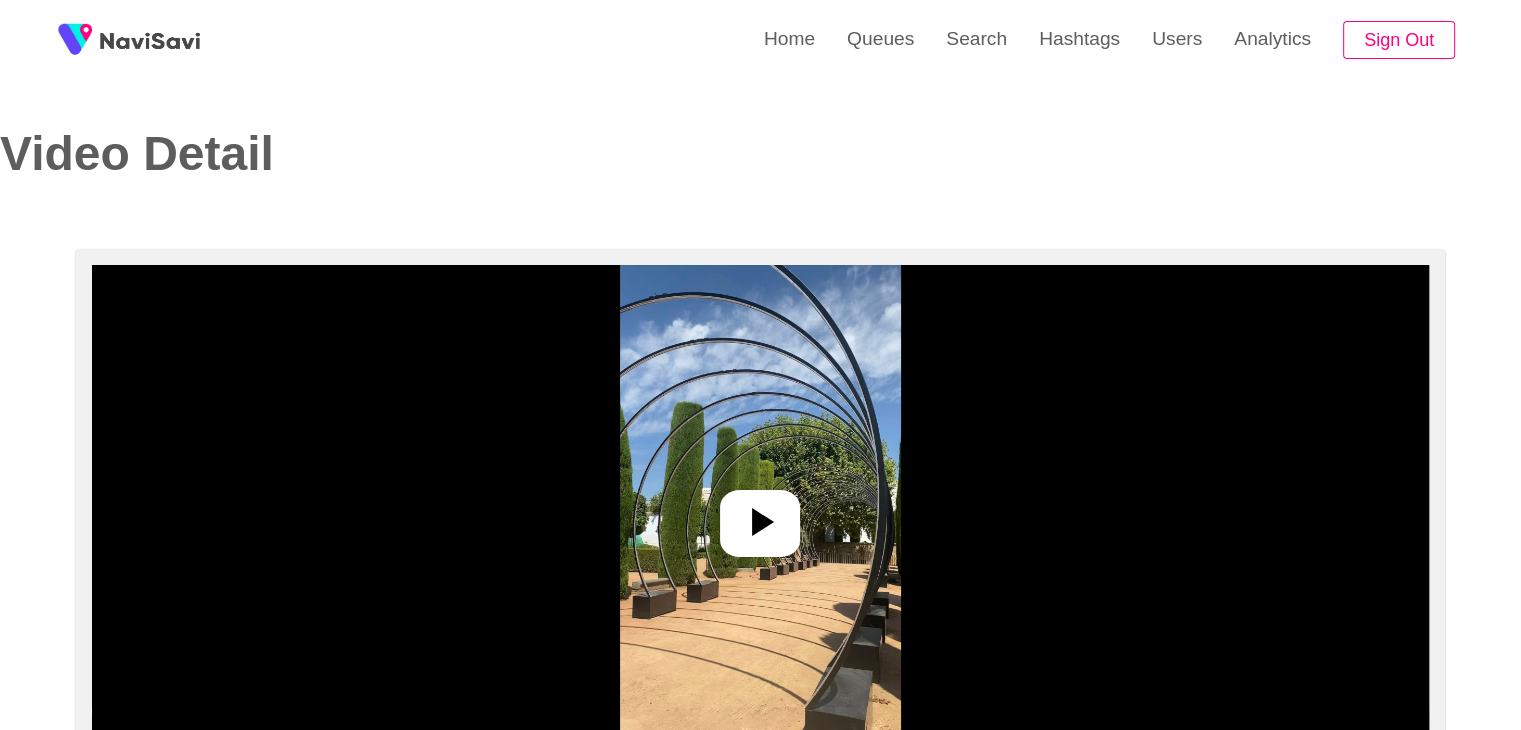 click at bounding box center (760, 515) 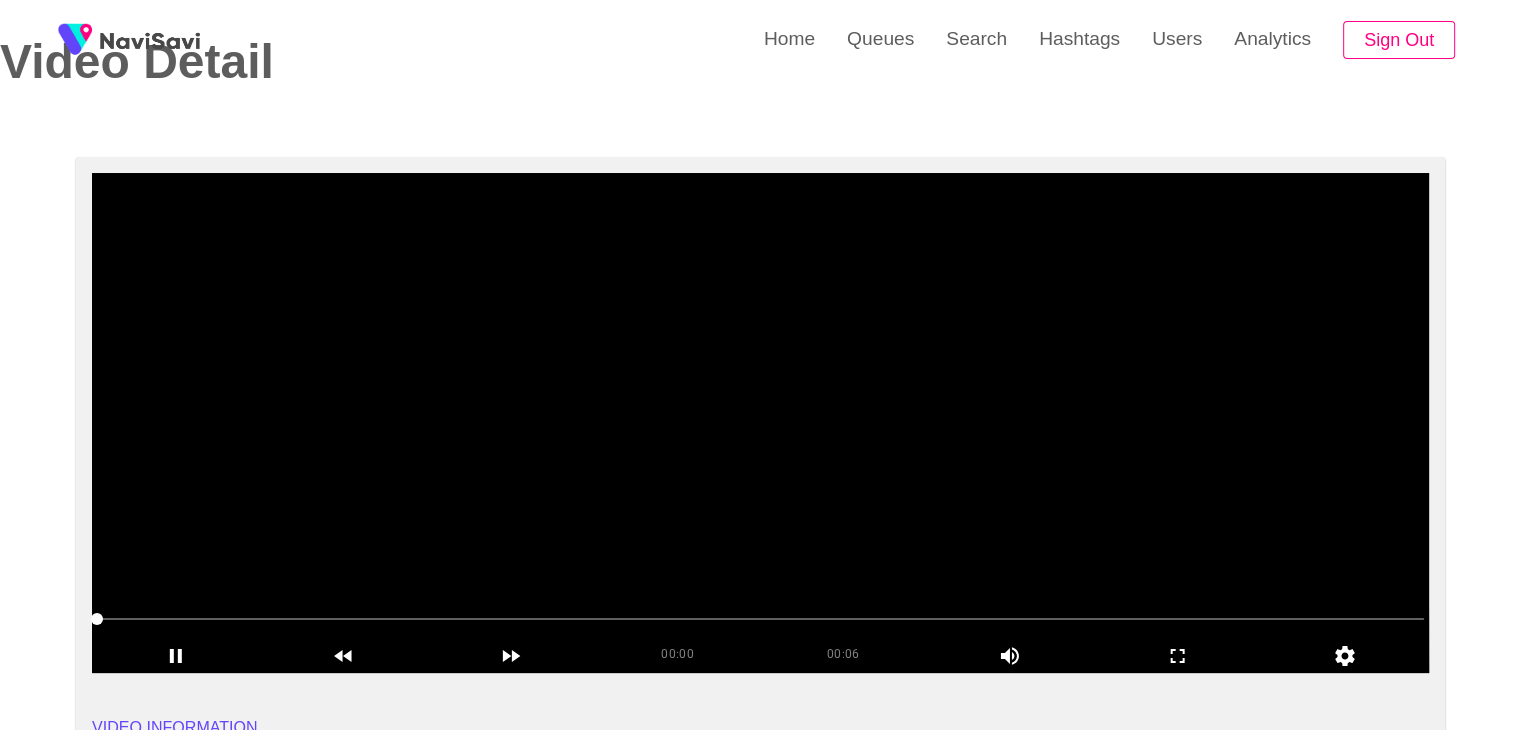scroll, scrollTop: 94, scrollLeft: 0, axis: vertical 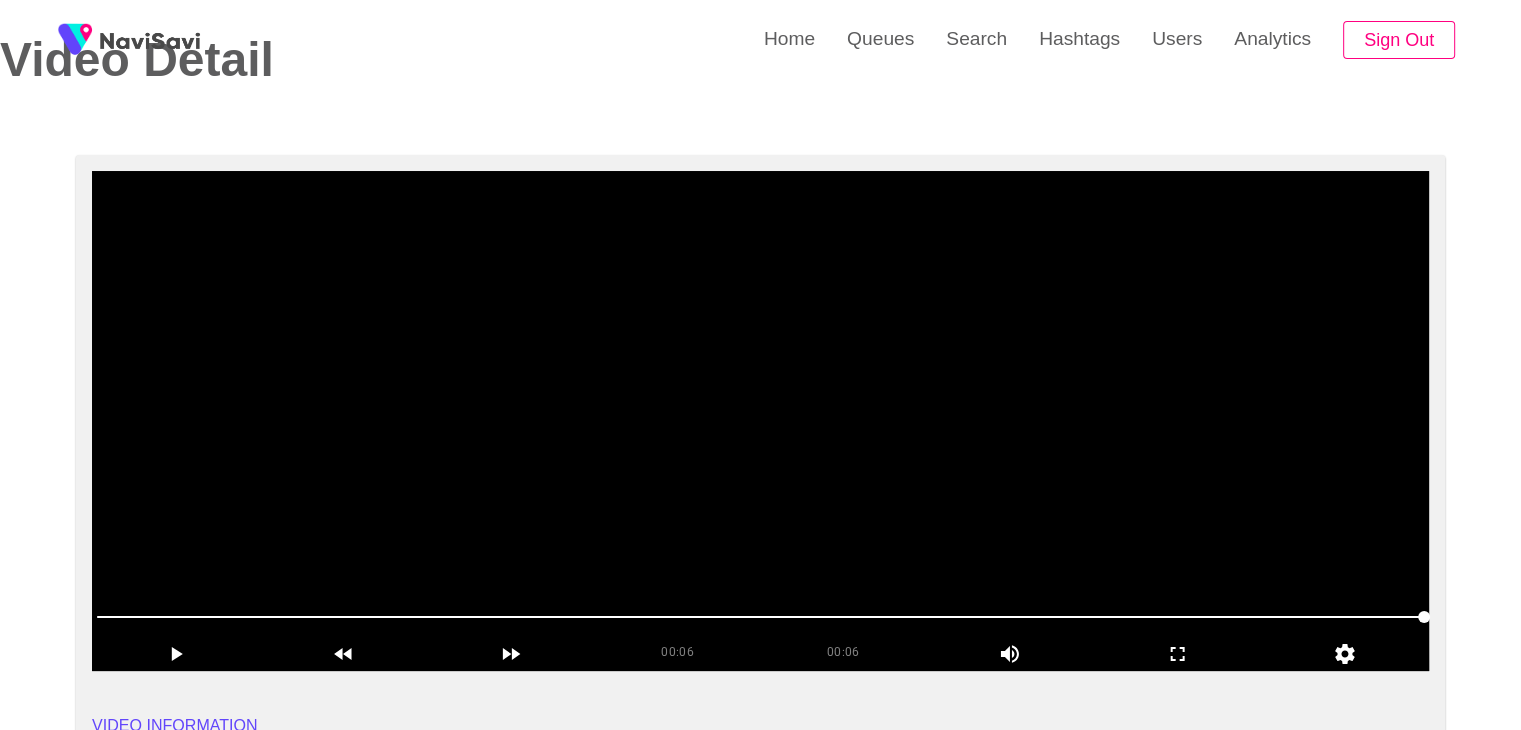 click at bounding box center (760, 421) 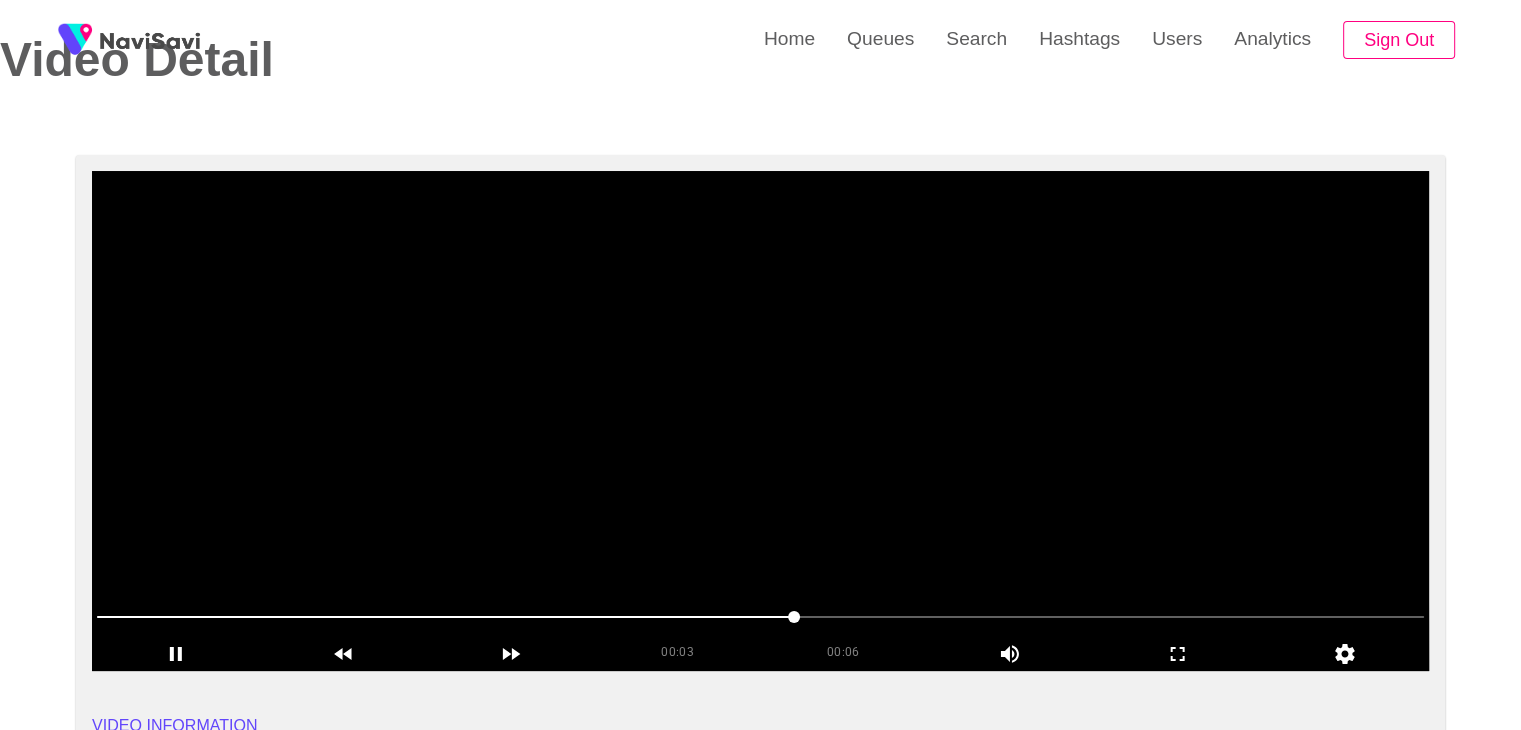 click at bounding box center (760, 421) 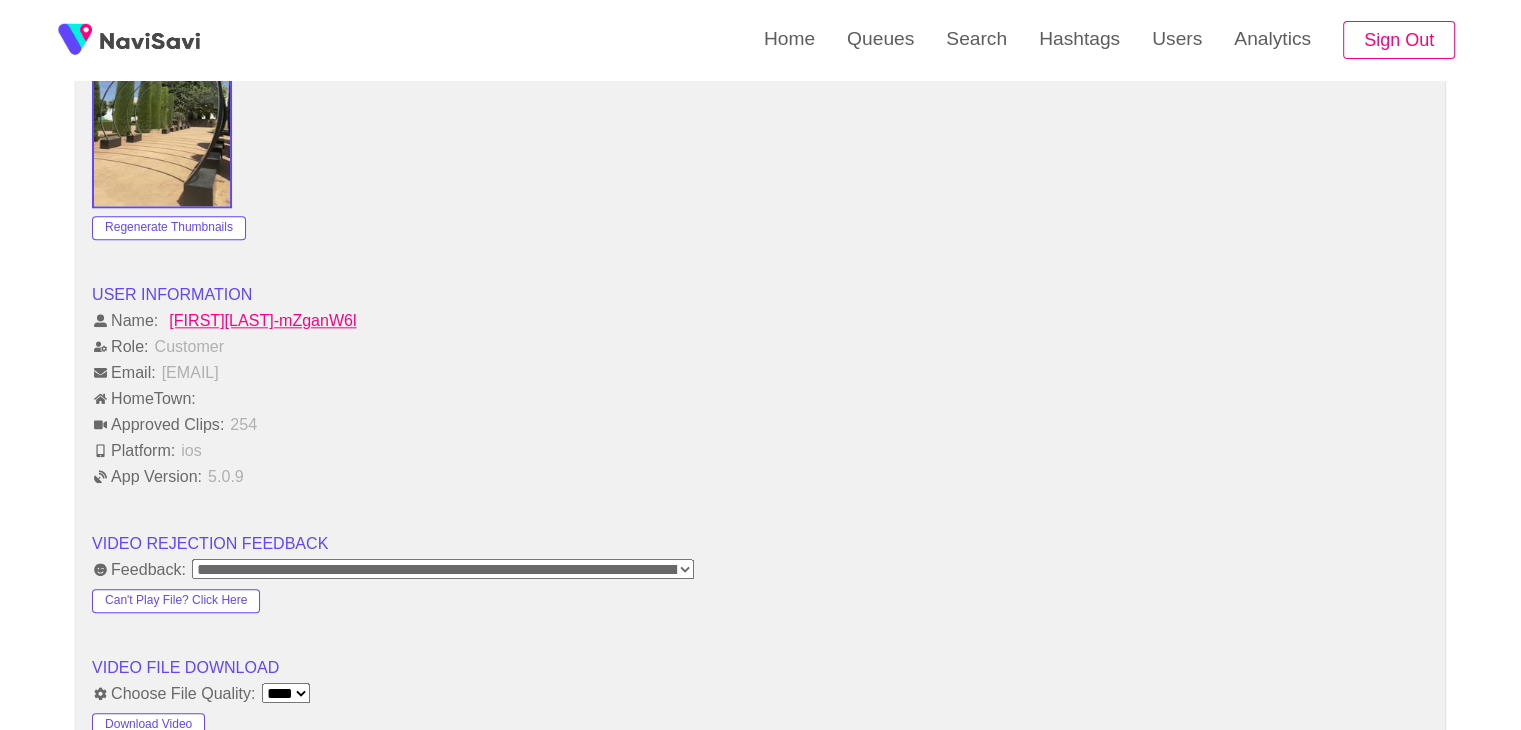 scroll, scrollTop: 2060, scrollLeft: 0, axis: vertical 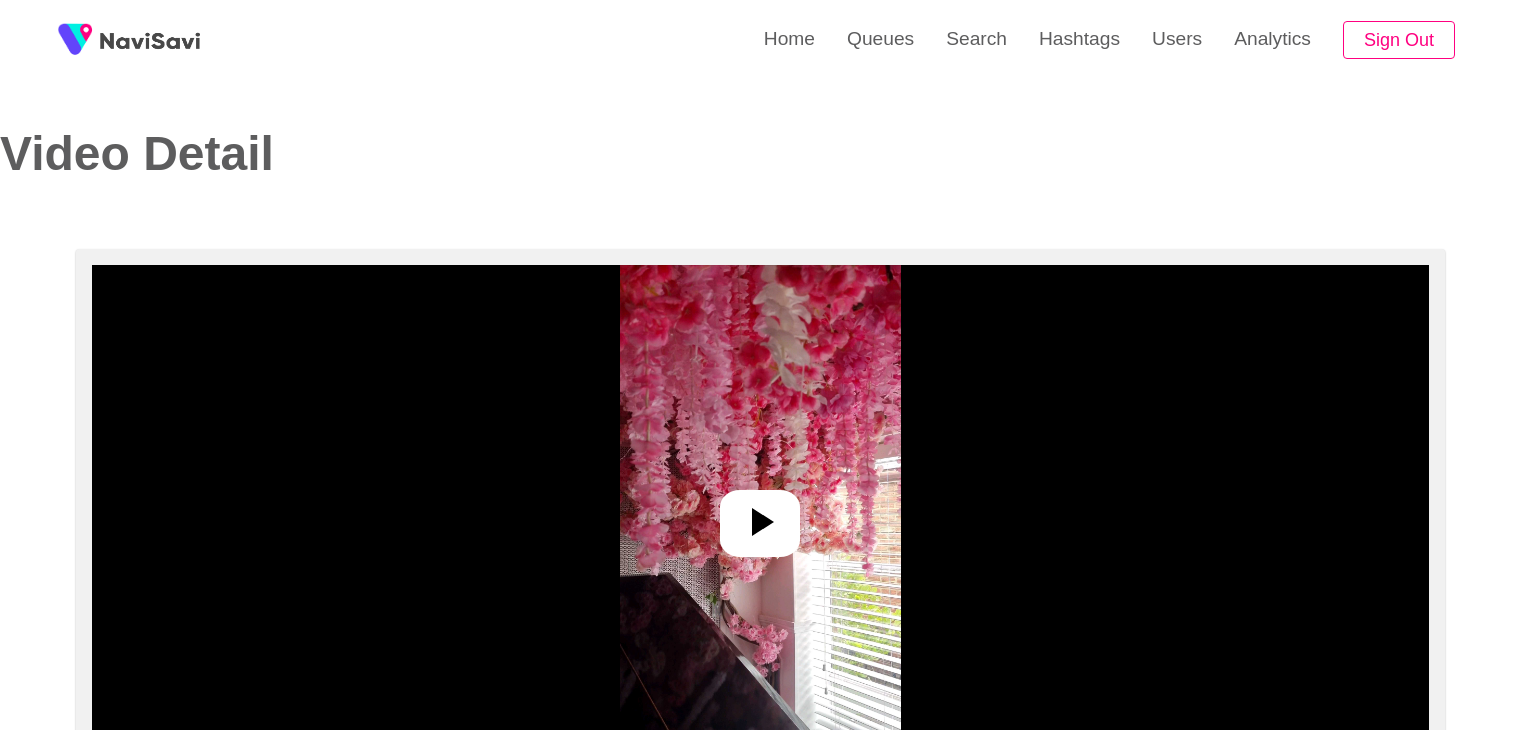 select on "**********" 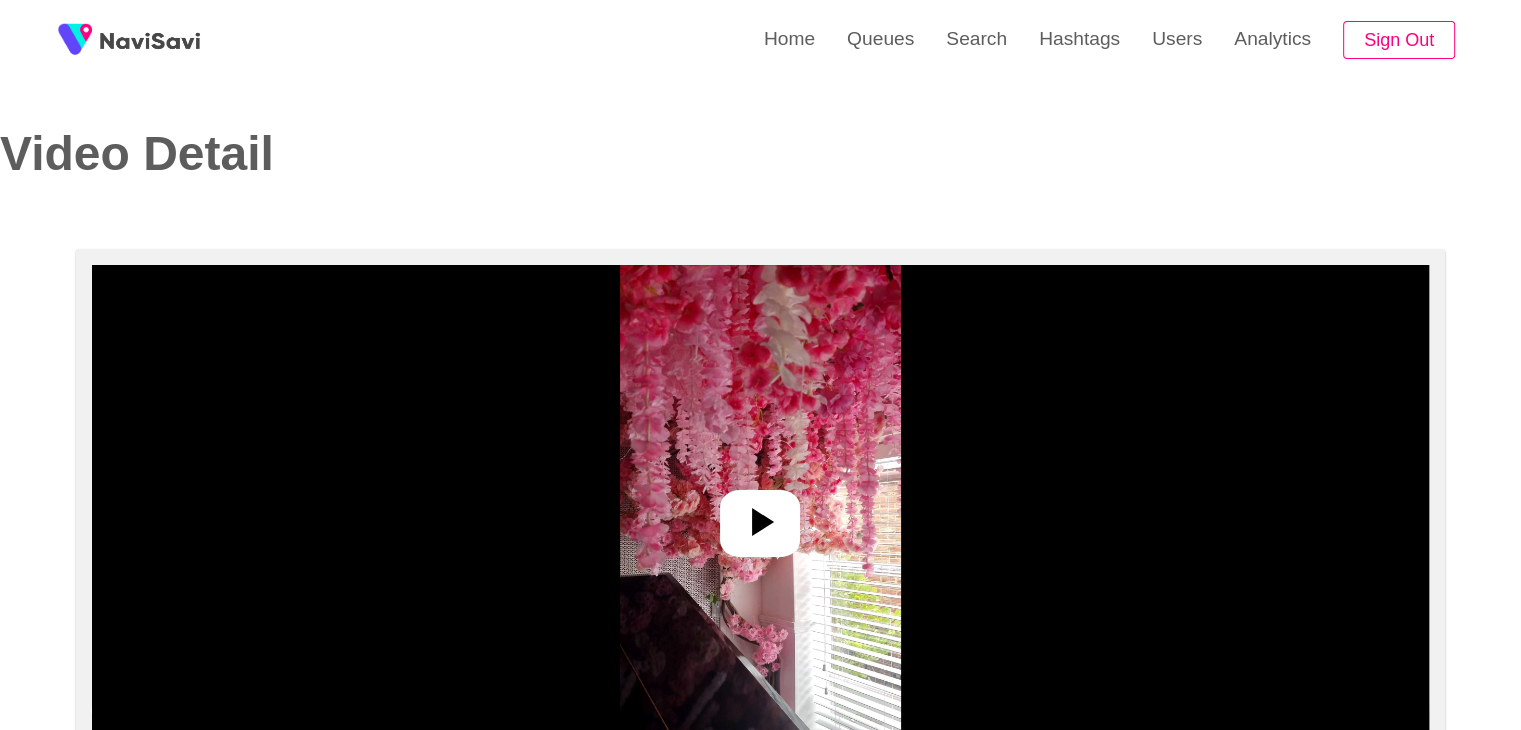 click at bounding box center (760, 515) 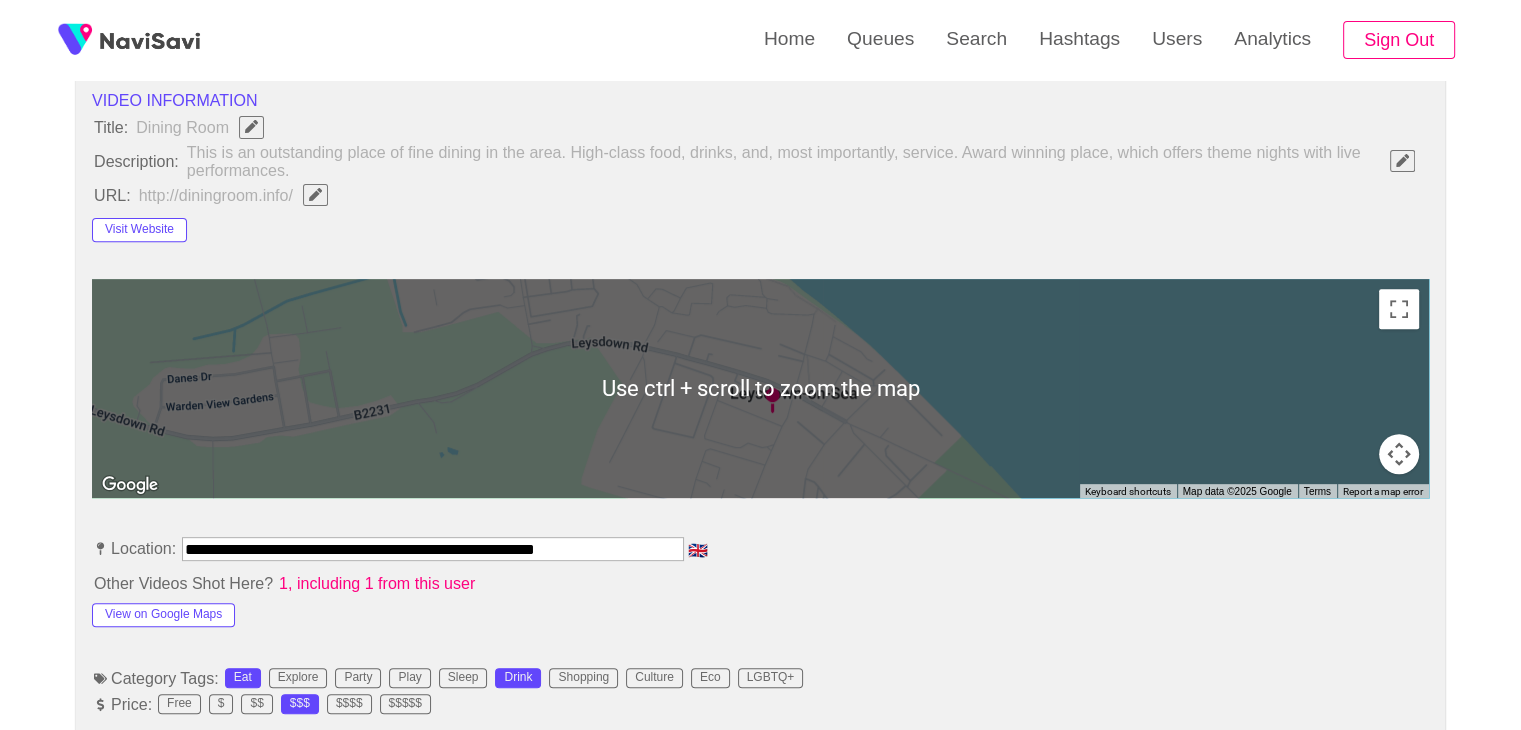 scroll, scrollTop: 720, scrollLeft: 0, axis: vertical 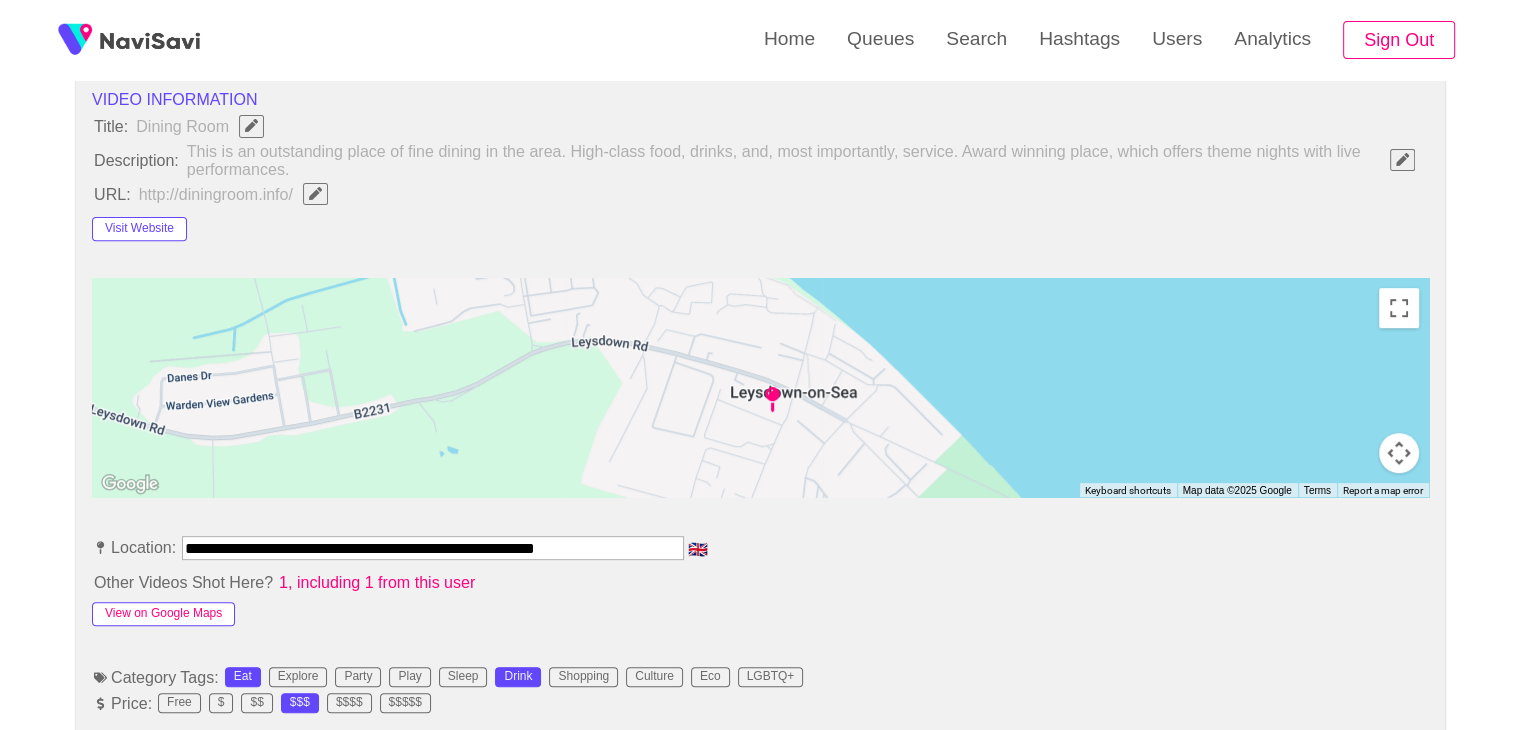 click on "View on Google Maps" at bounding box center [163, 614] 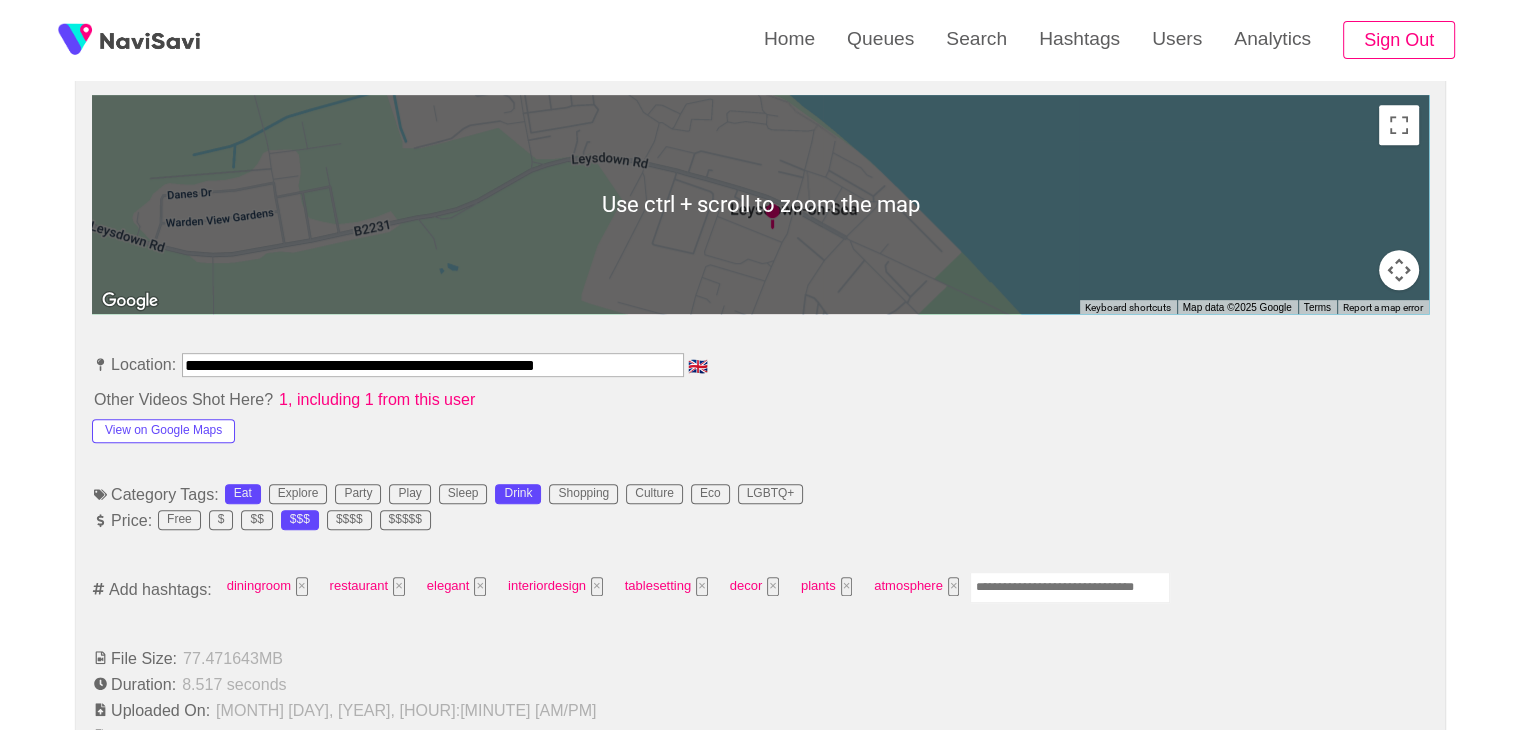 scroll, scrollTop: 908, scrollLeft: 0, axis: vertical 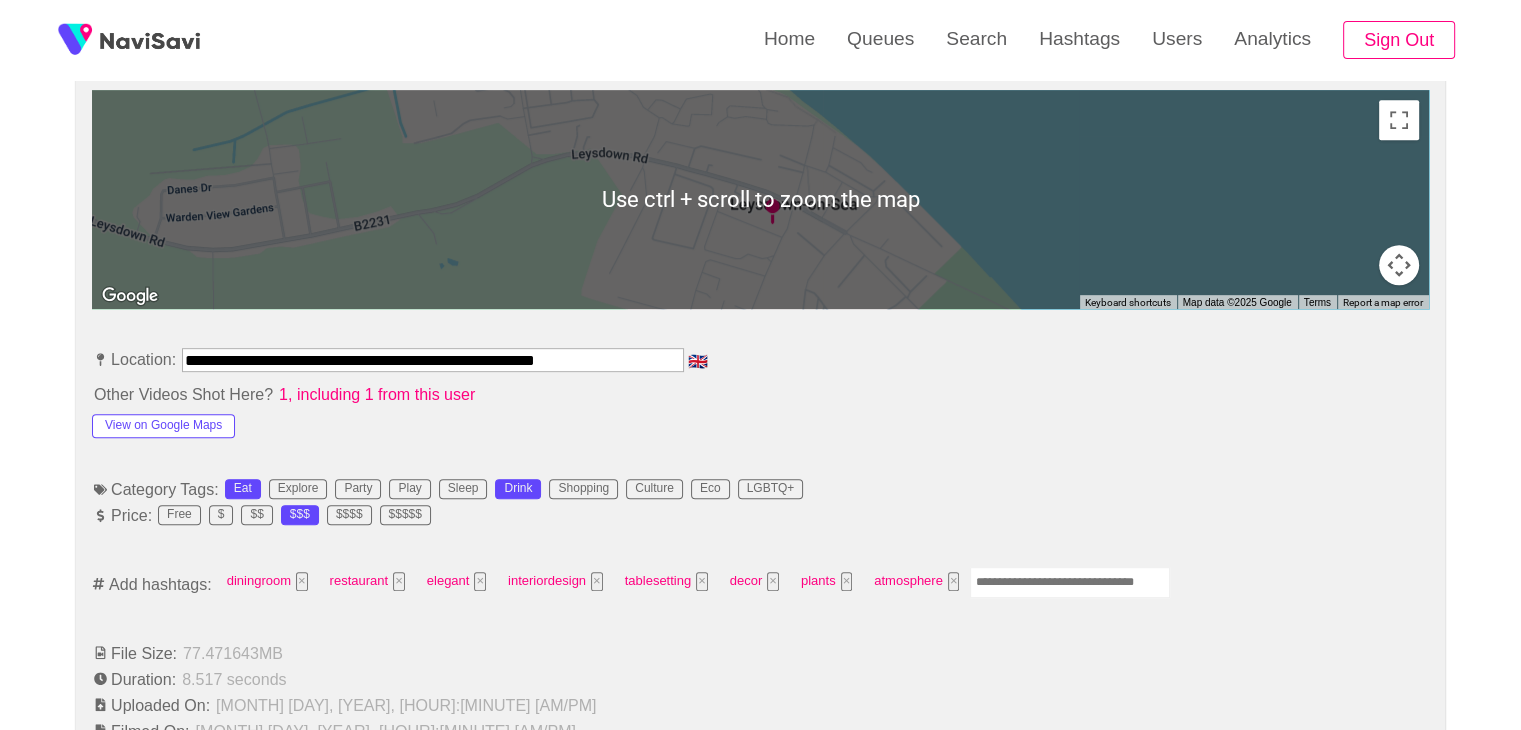 click at bounding box center (1070, 582) 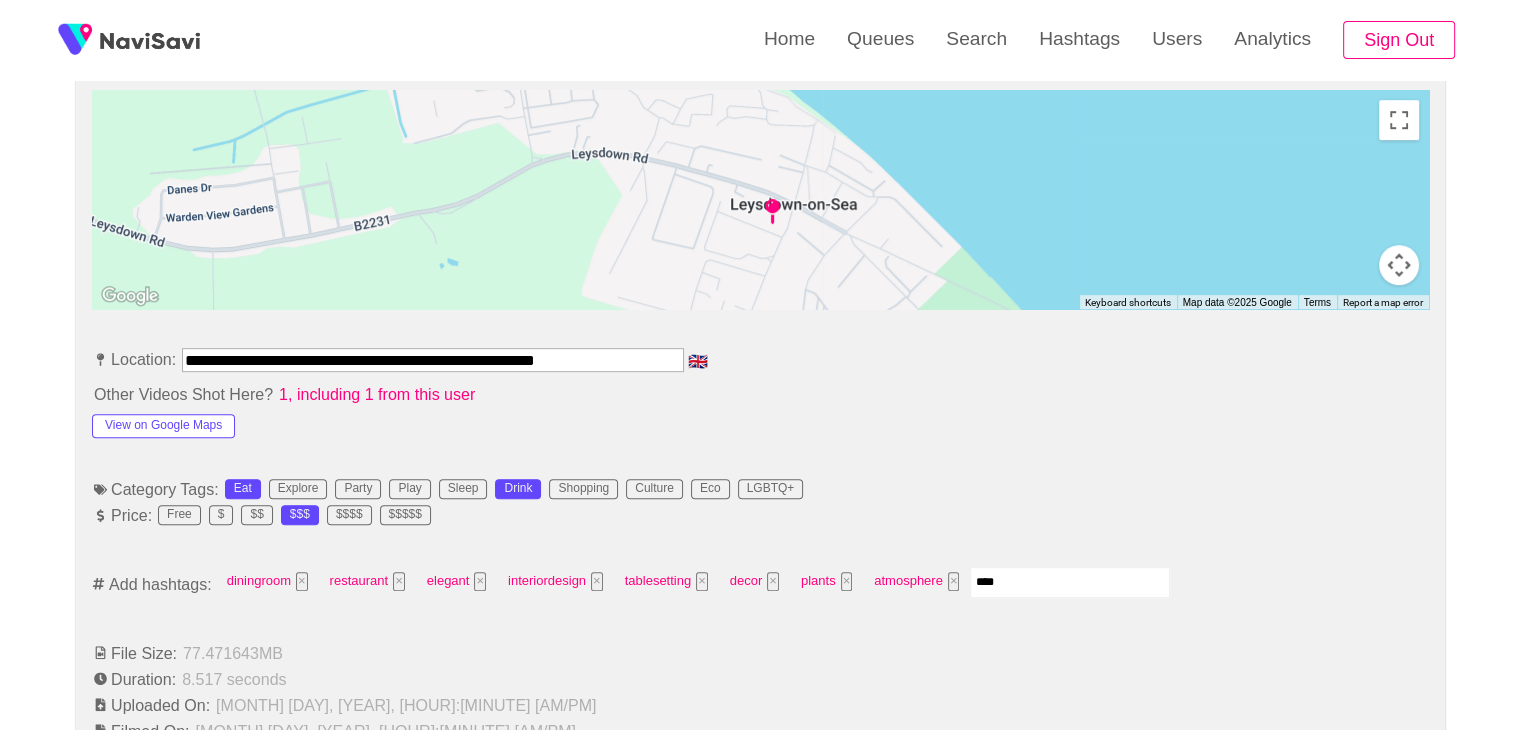 type on "*****" 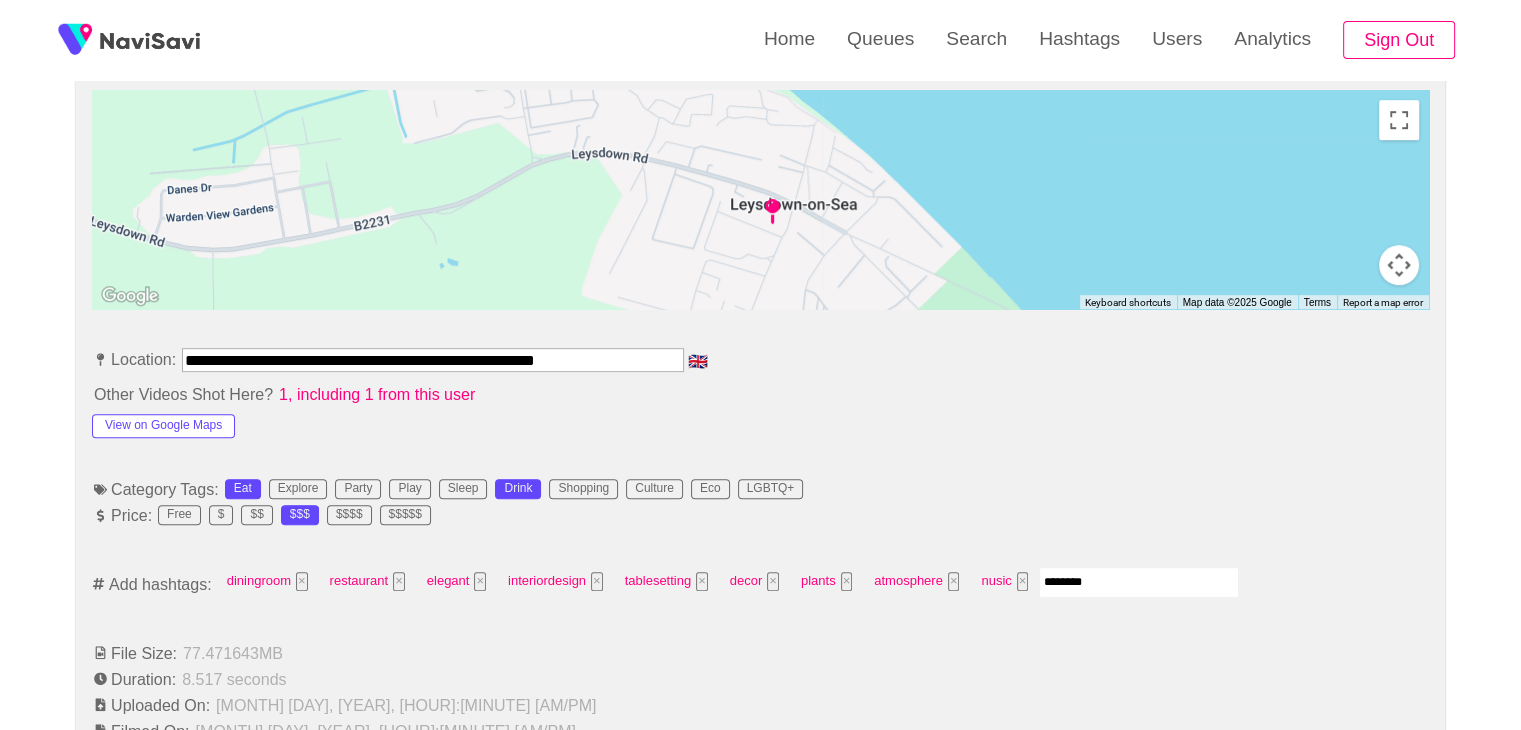 type on "*********" 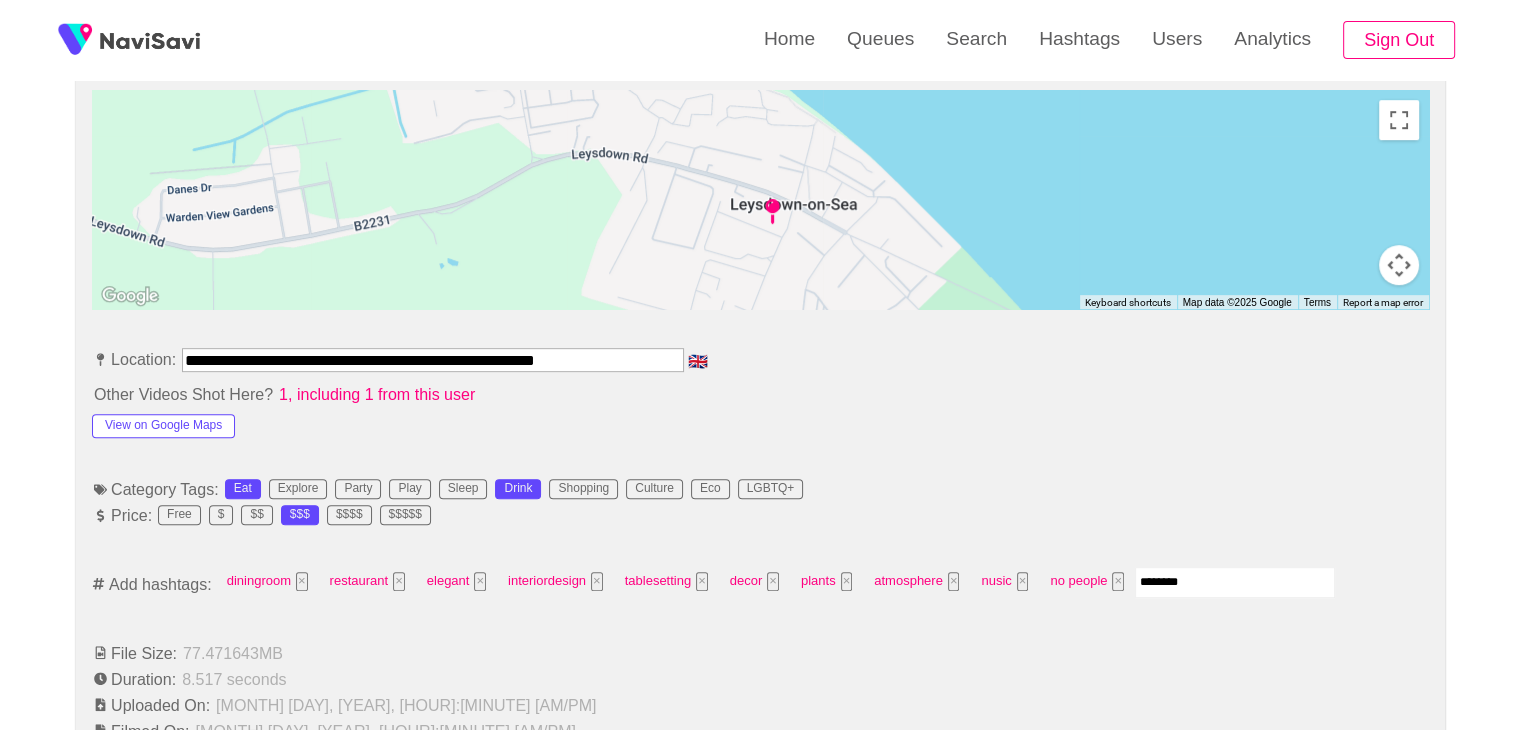 type on "*********" 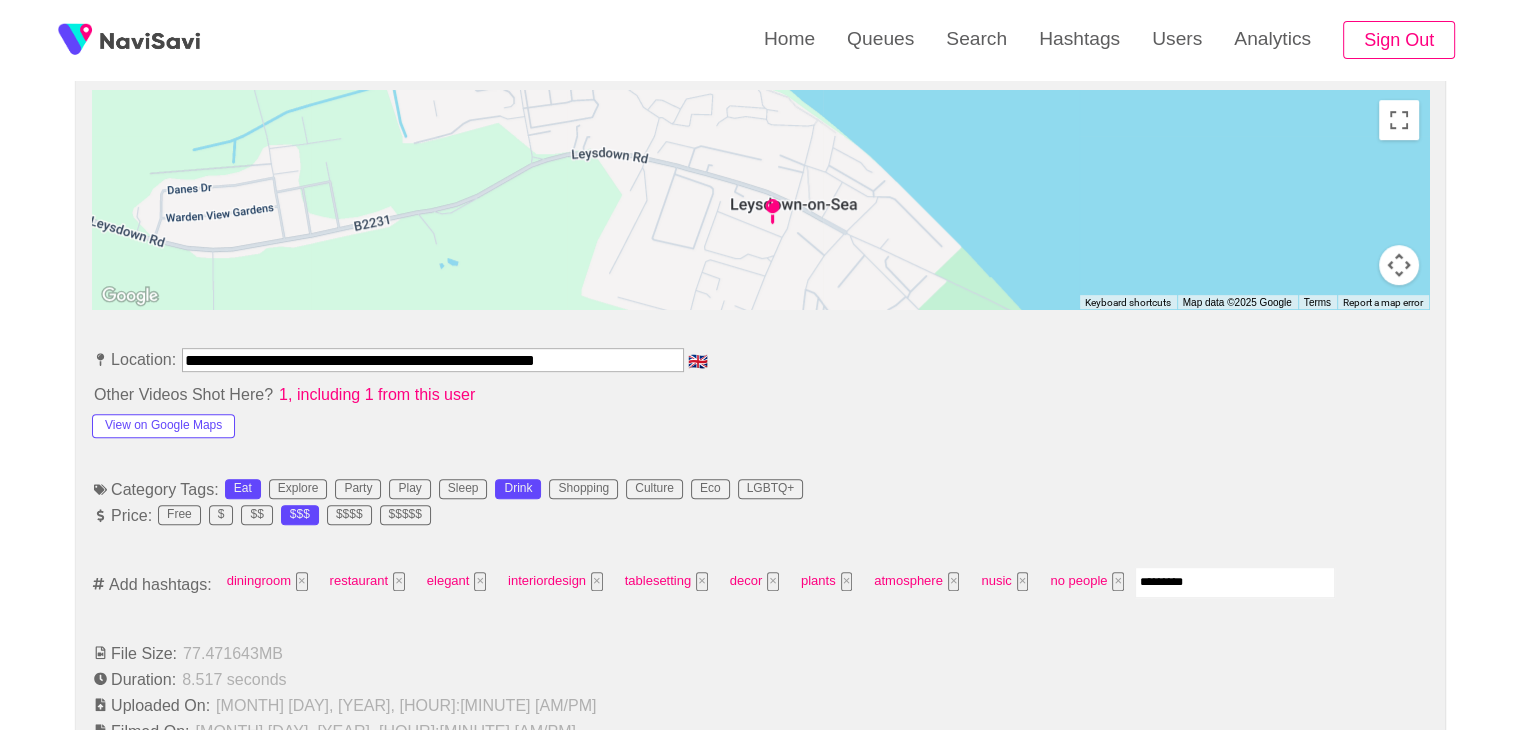 type 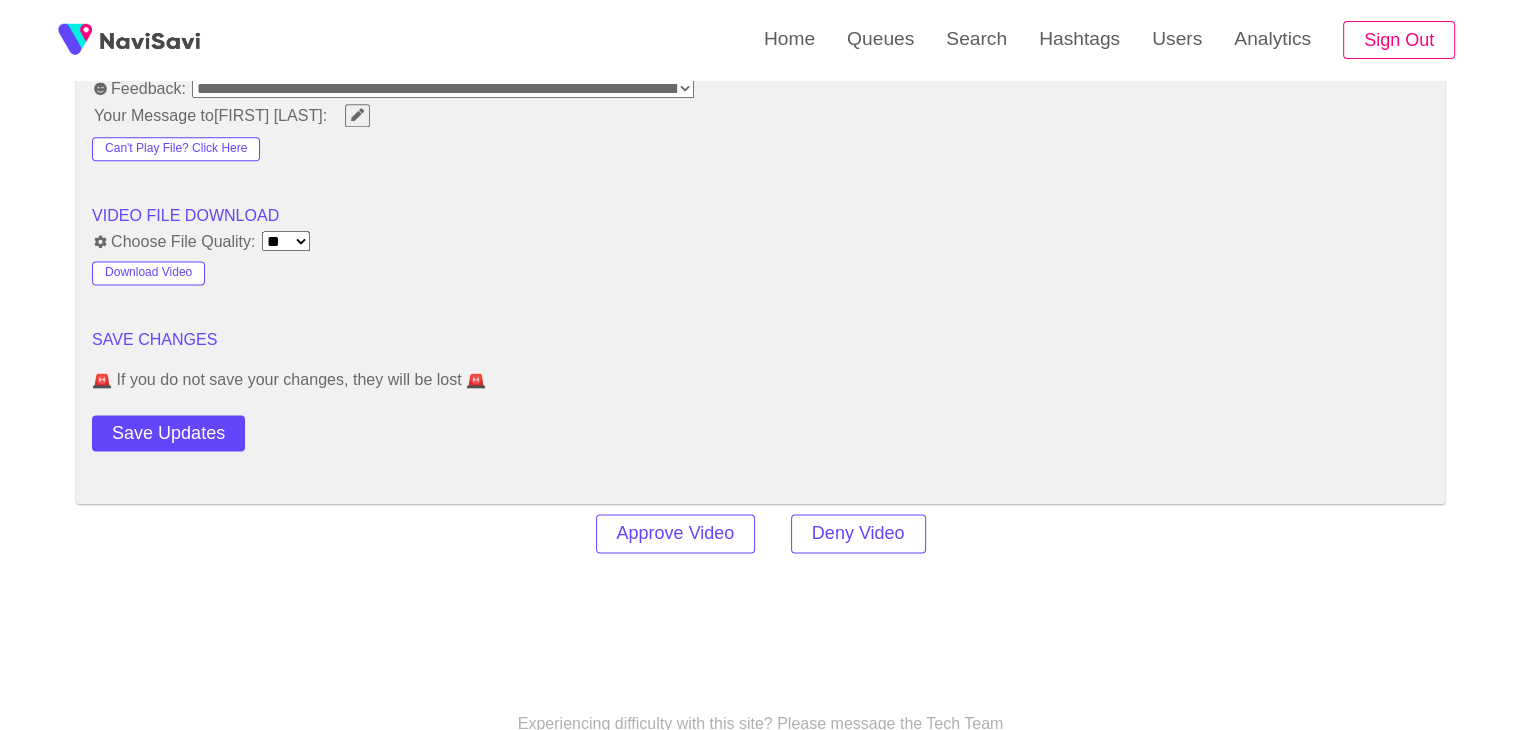 scroll, scrollTop: 2627, scrollLeft: 0, axis: vertical 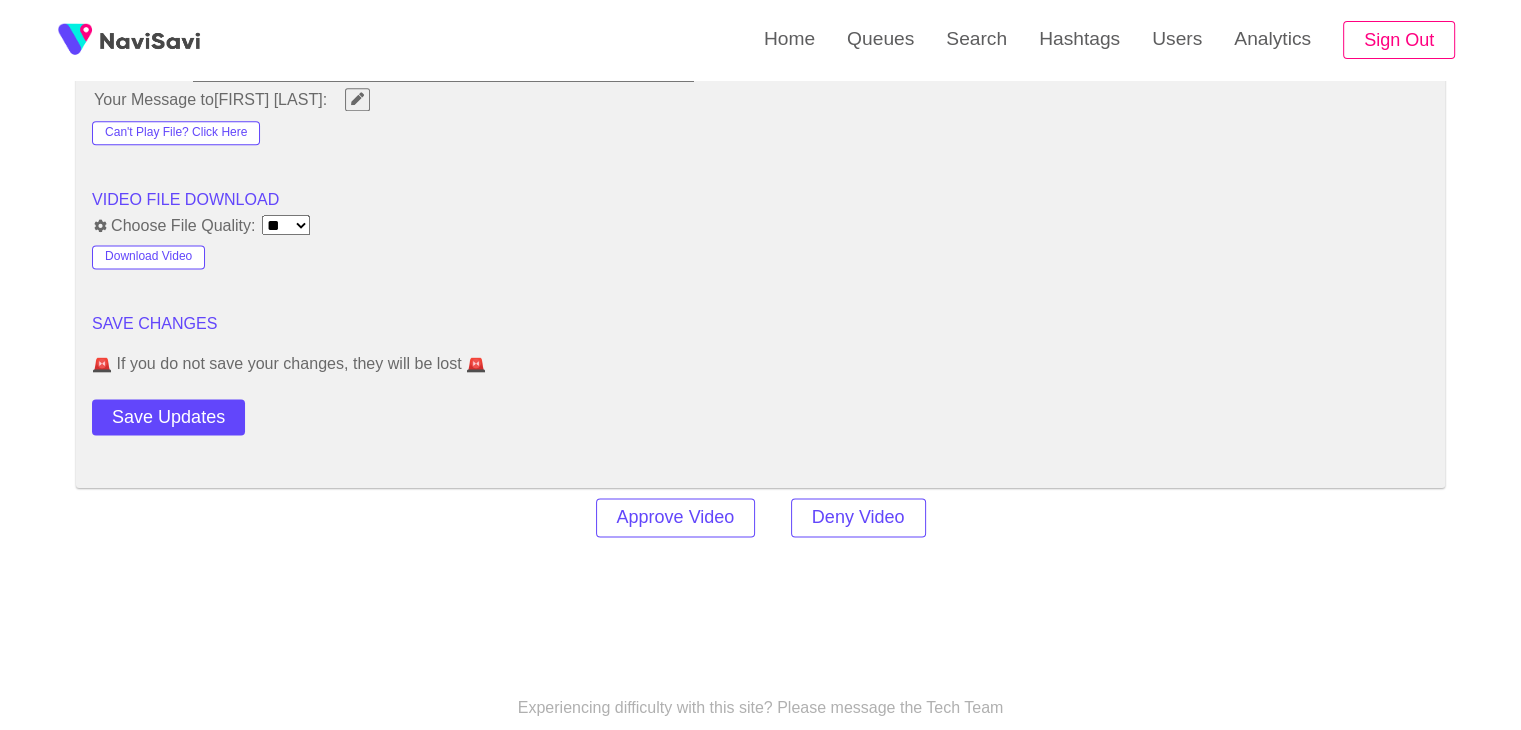 click on "**********" at bounding box center [760, -704] 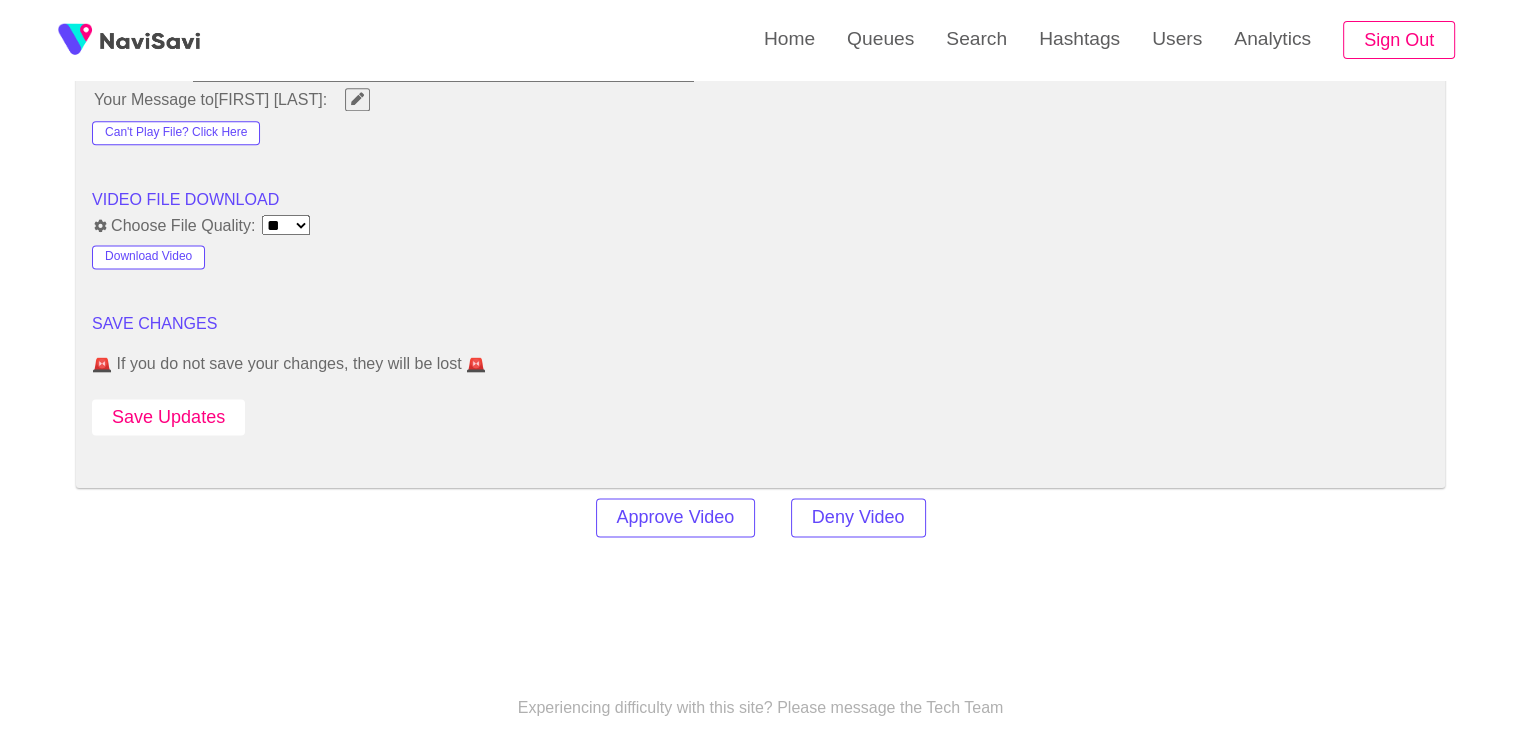 click on "Save Updates" at bounding box center [168, 417] 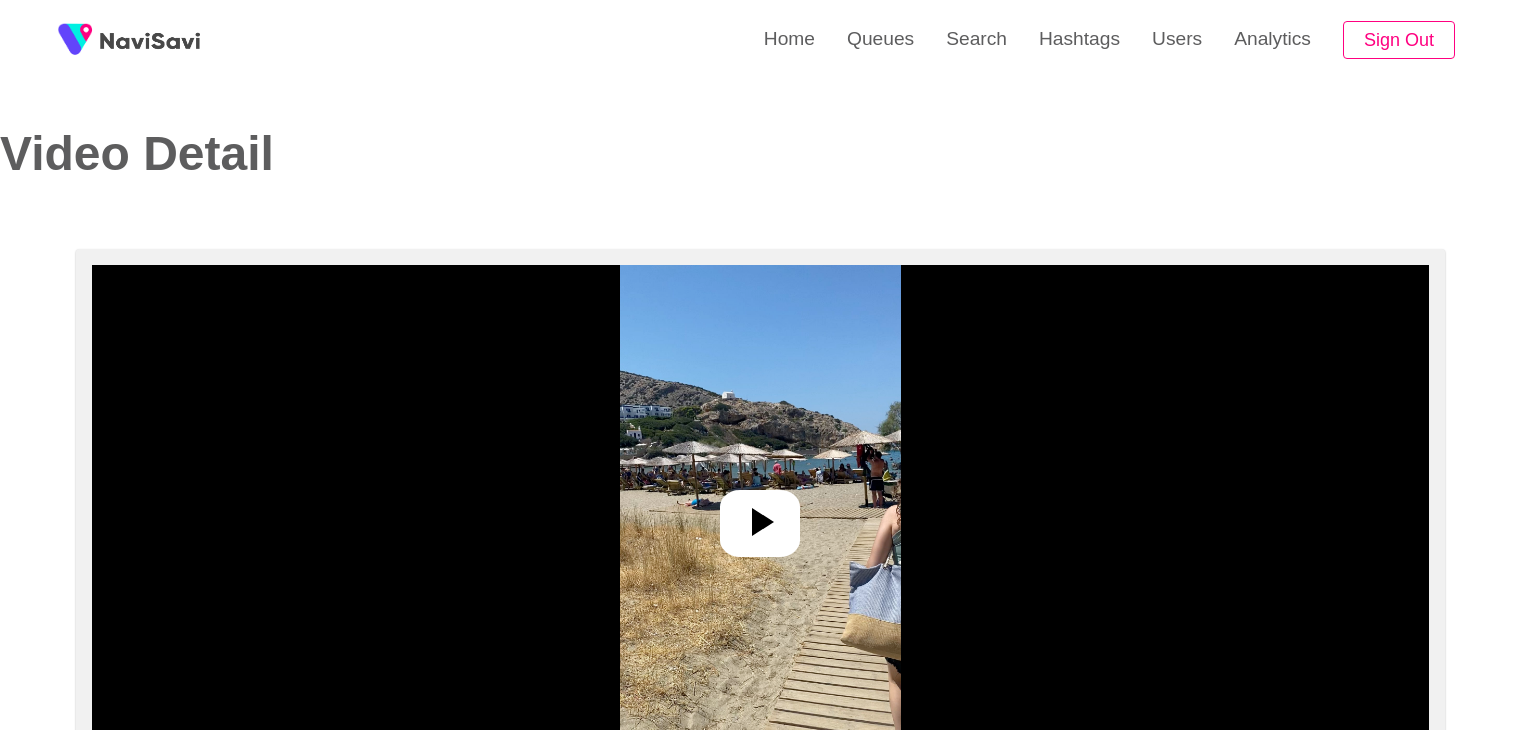 select on "**********" 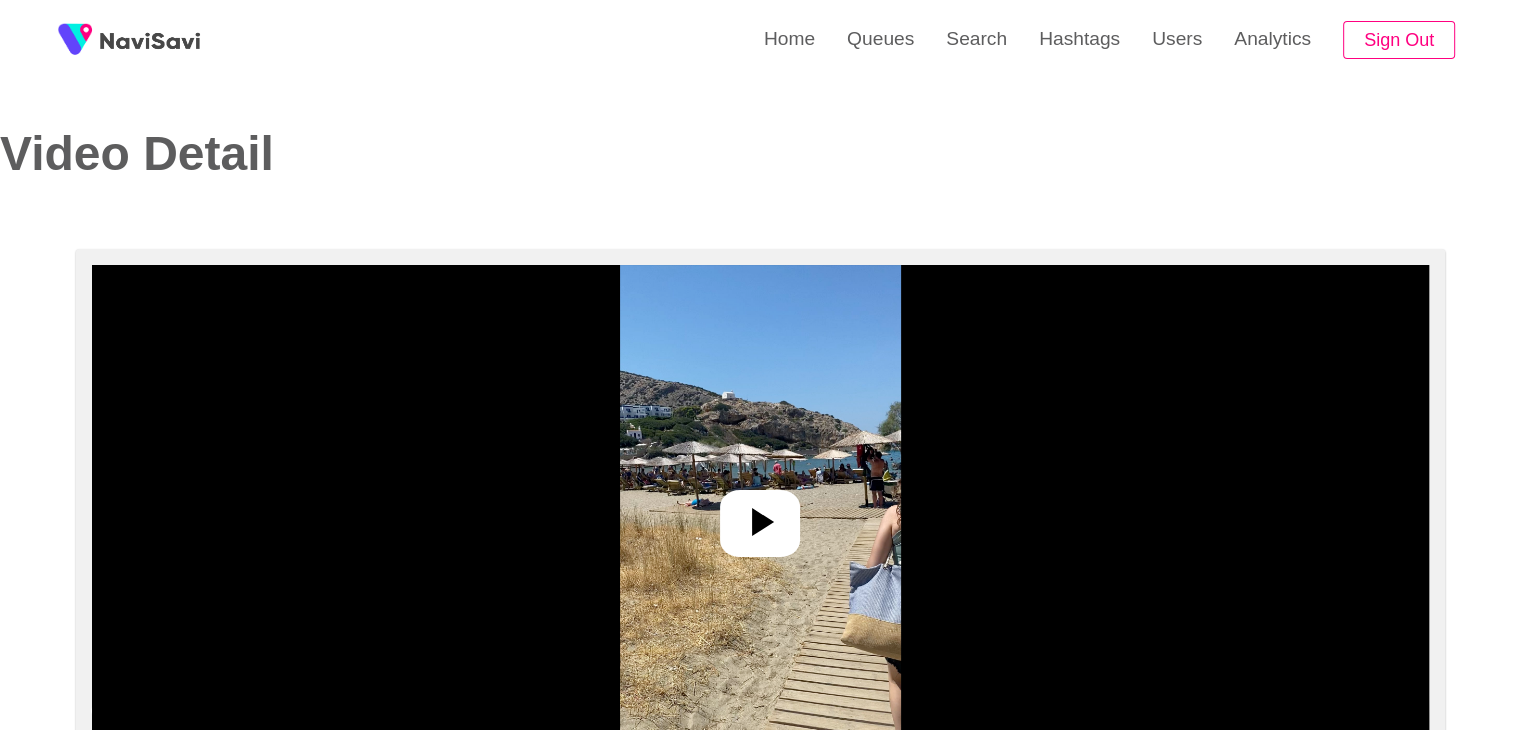 click at bounding box center [760, 515] 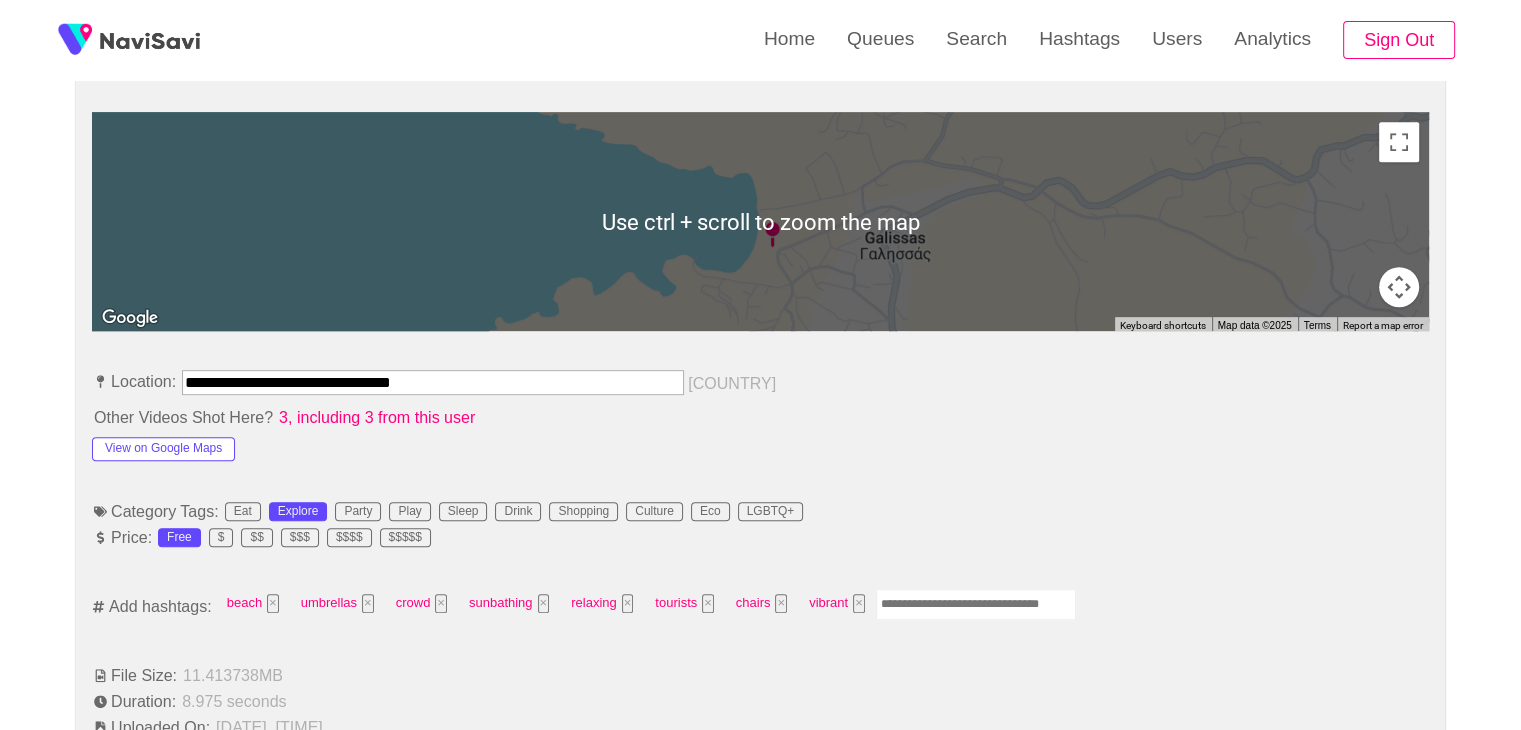 scroll, scrollTop: 920, scrollLeft: 0, axis: vertical 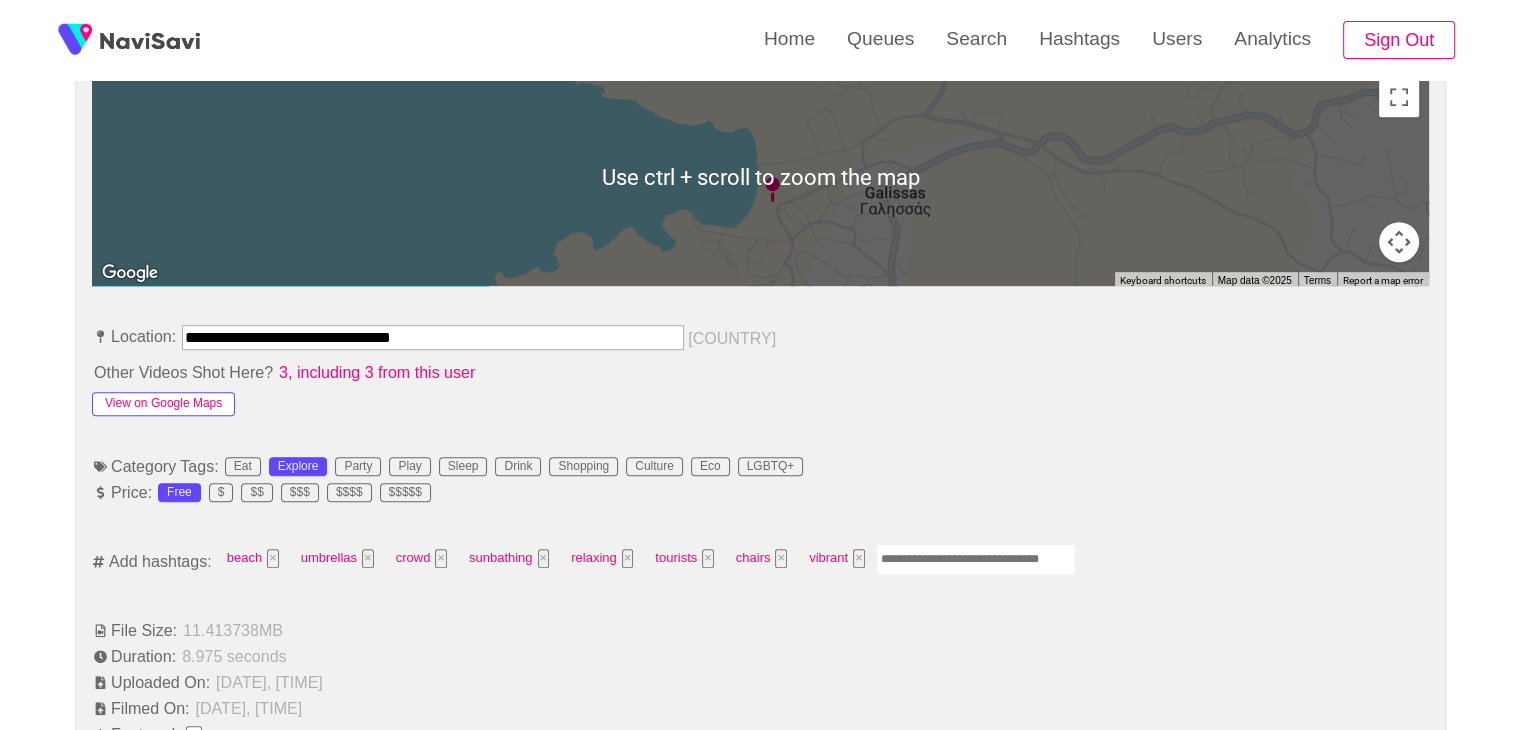 click on "View on Google Maps" at bounding box center (163, 404) 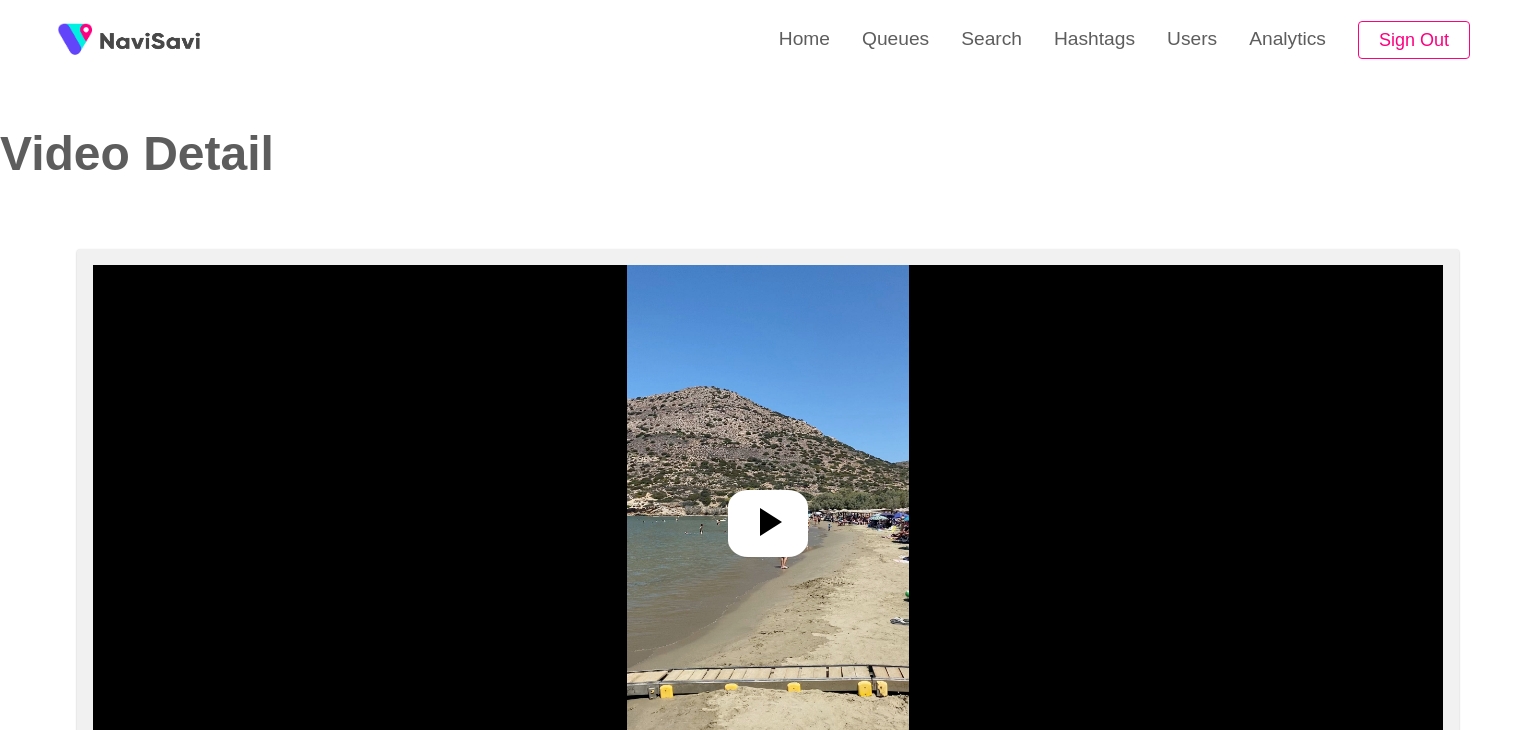 select on "**********" 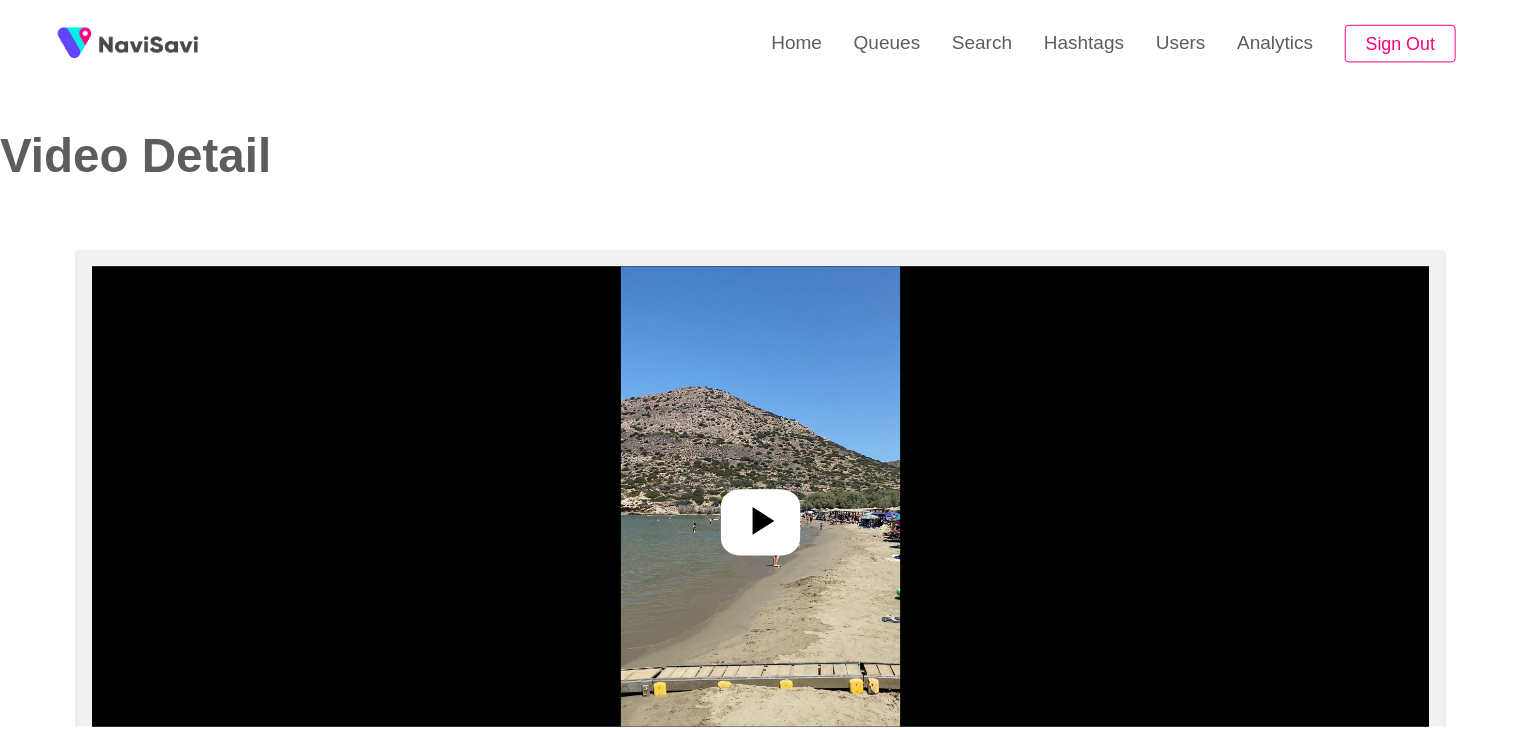 scroll, scrollTop: 0, scrollLeft: 0, axis: both 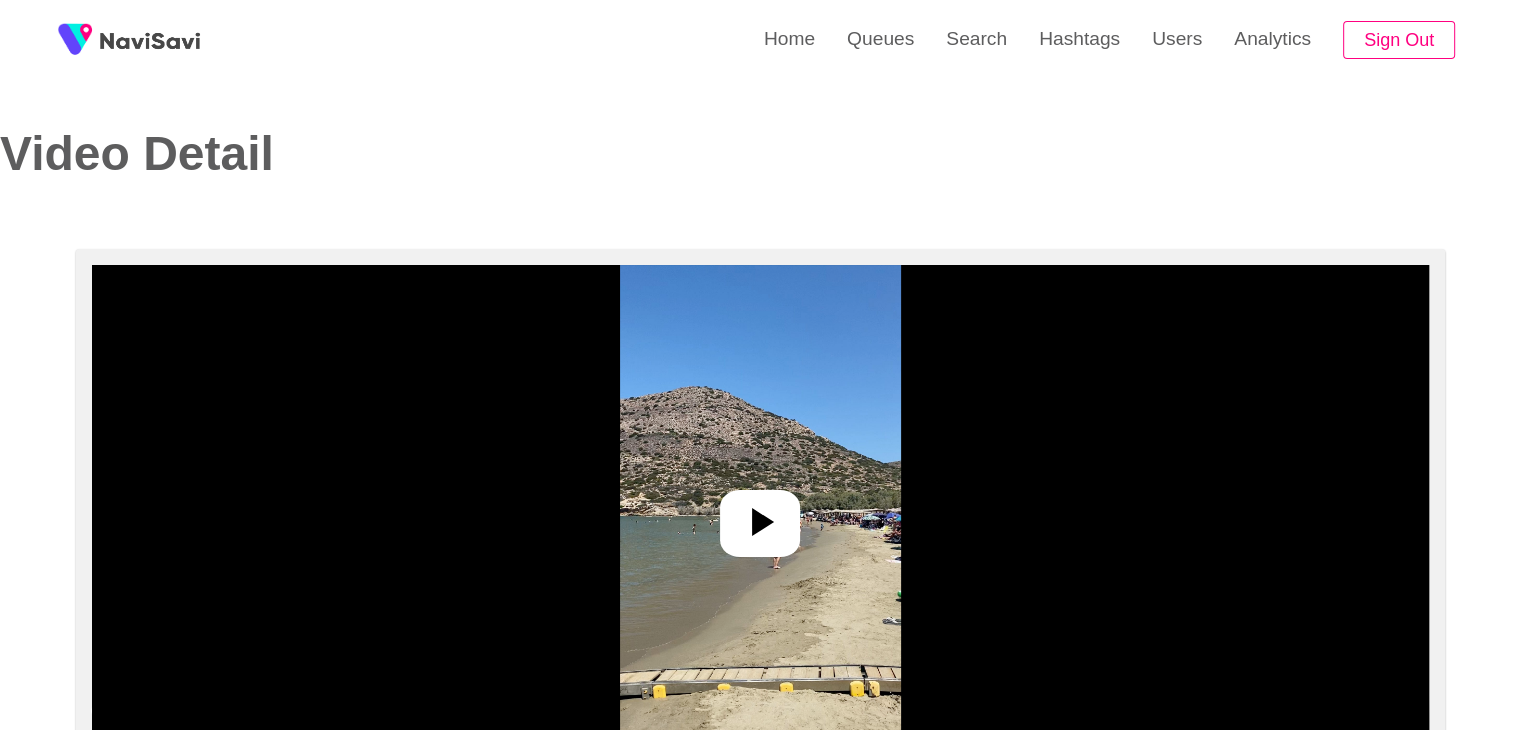 click at bounding box center (760, 515) 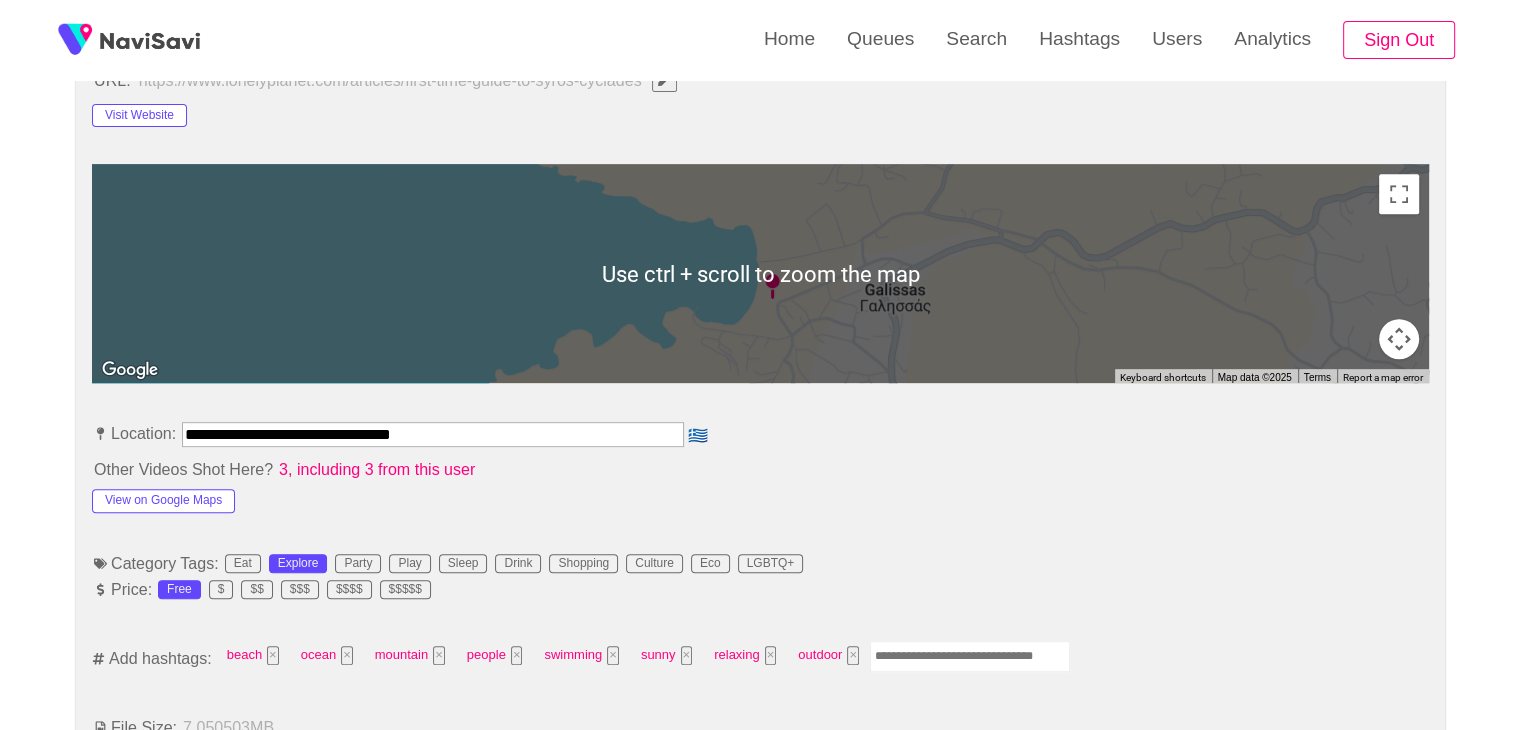 scroll, scrollTop: 890, scrollLeft: 0, axis: vertical 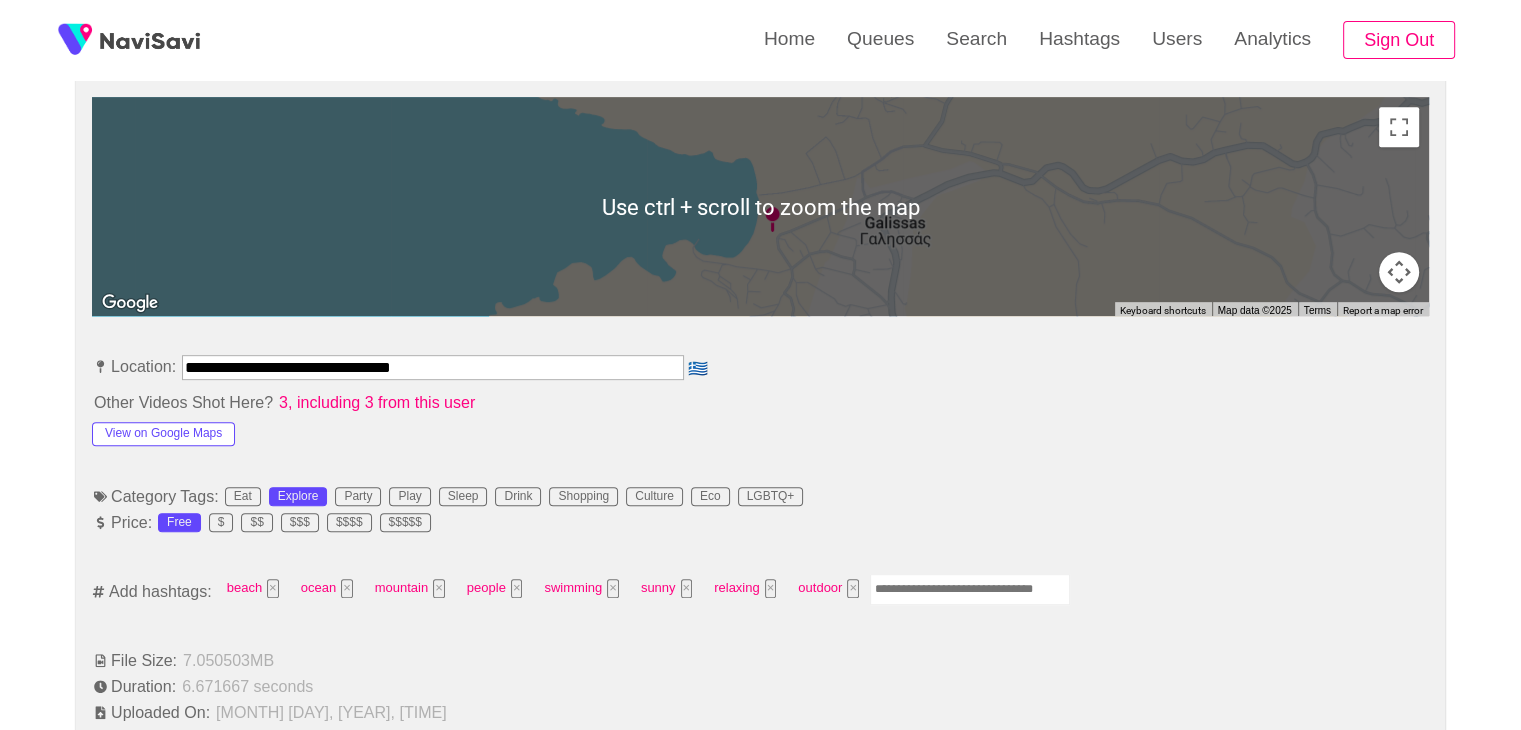 click at bounding box center [970, 589] 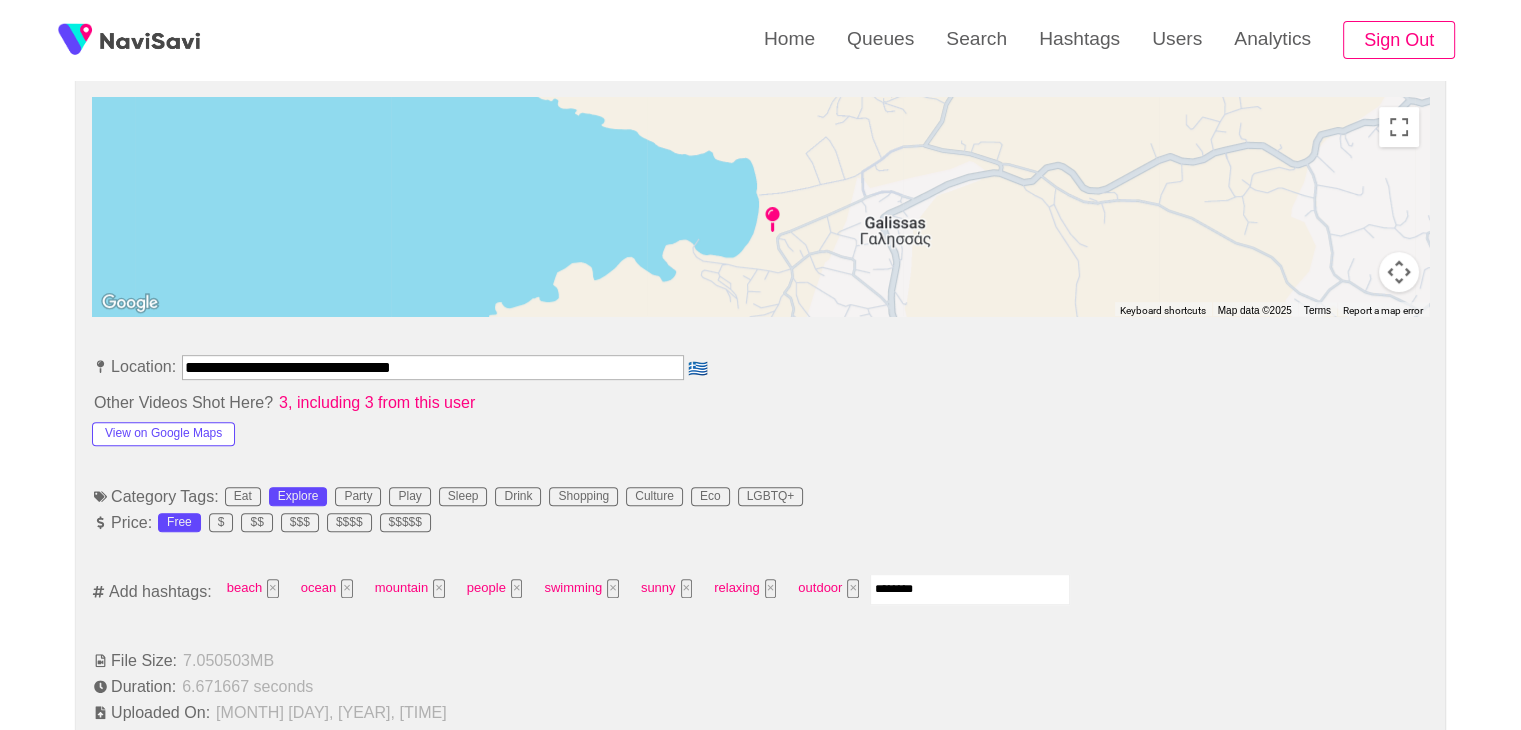 type on "*********" 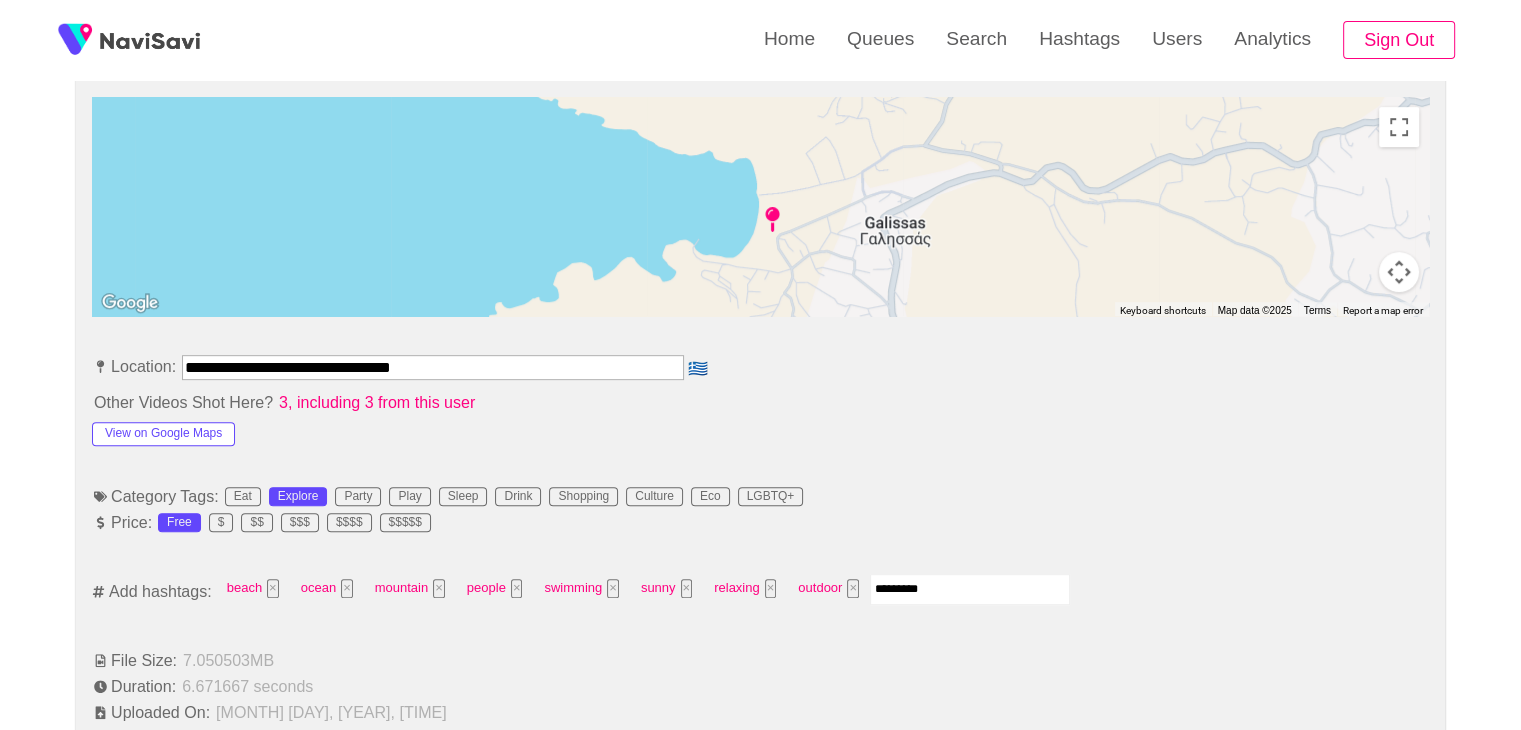 type 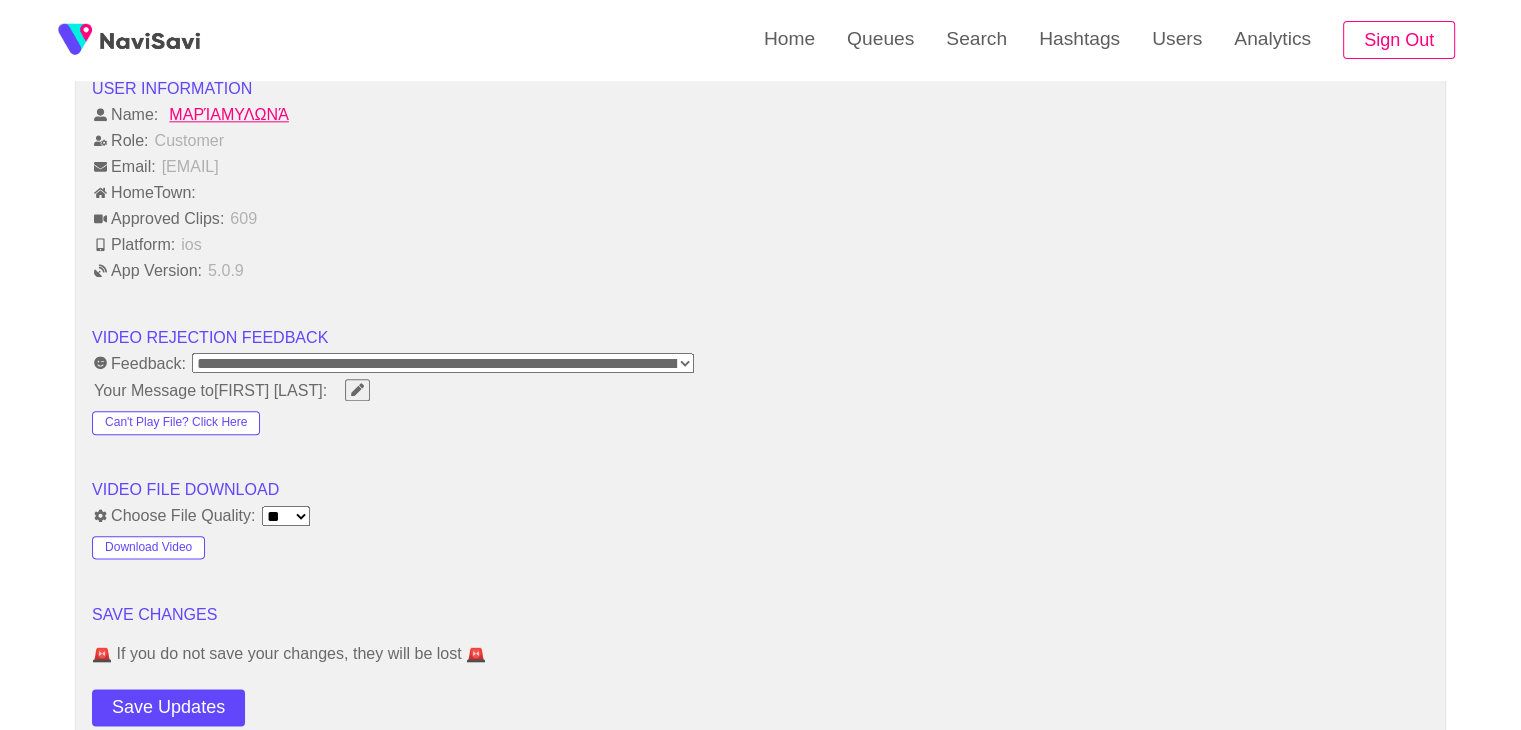 scroll, scrollTop: 2331, scrollLeft: 0, axis: vertical 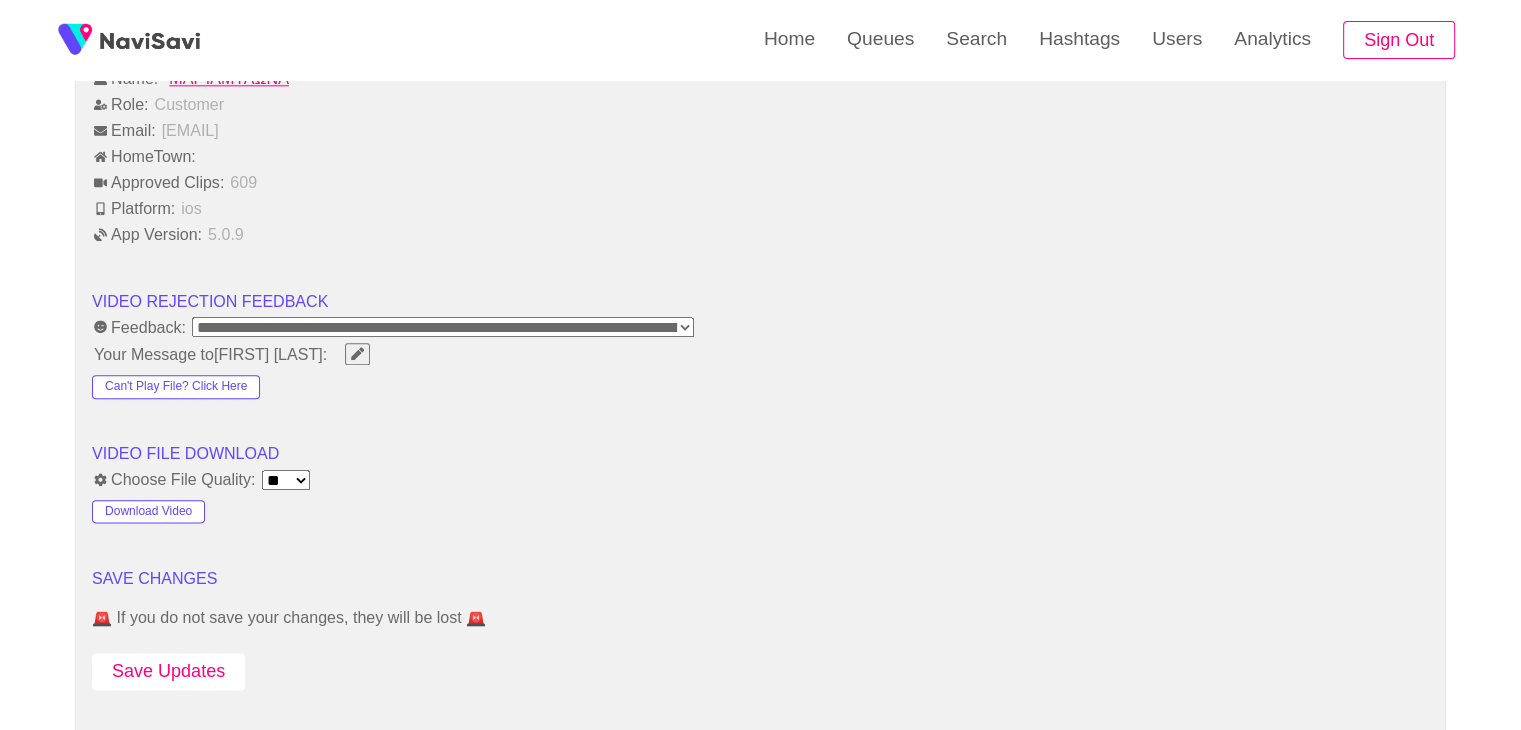 click on "Save Updates" at bounding box center (168, 671) 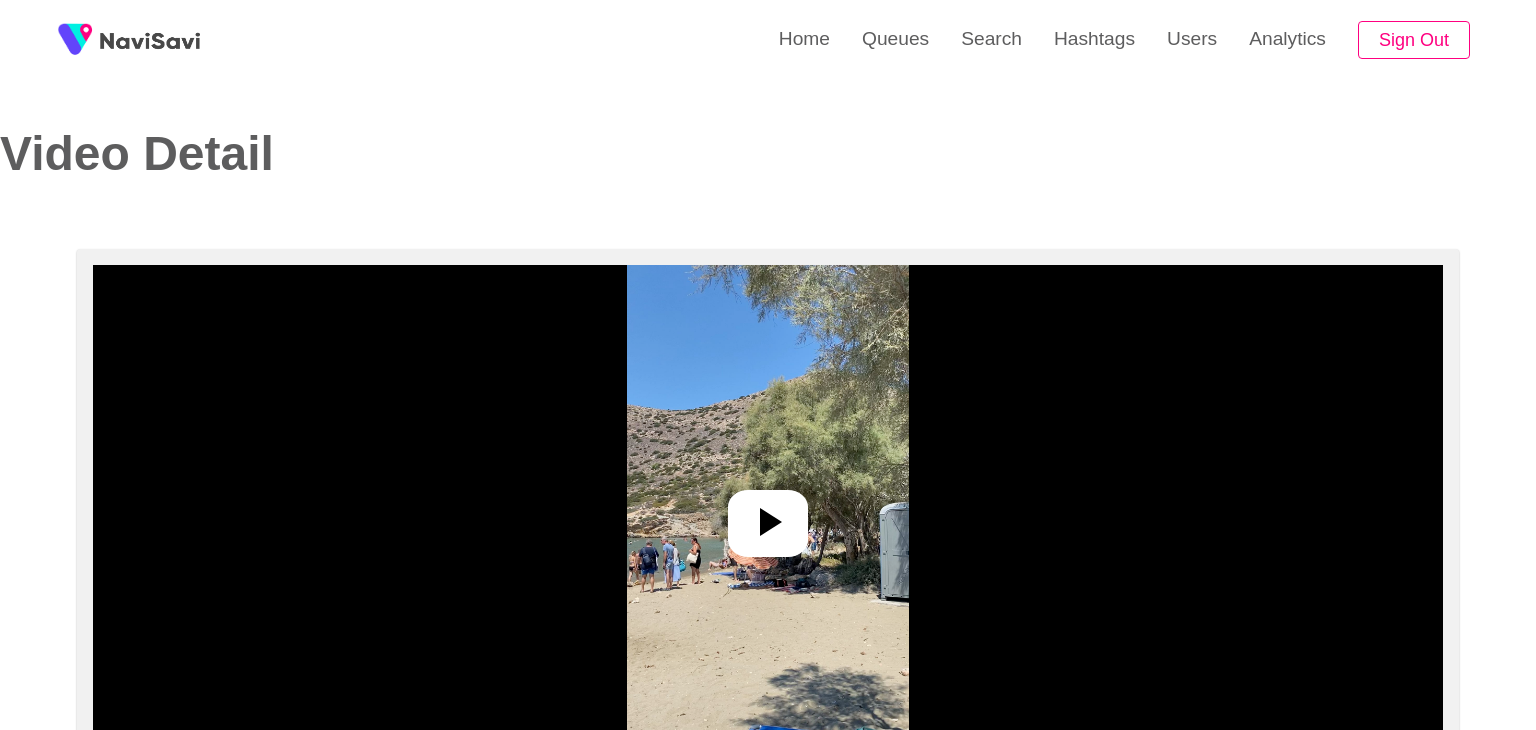 select on "**********" 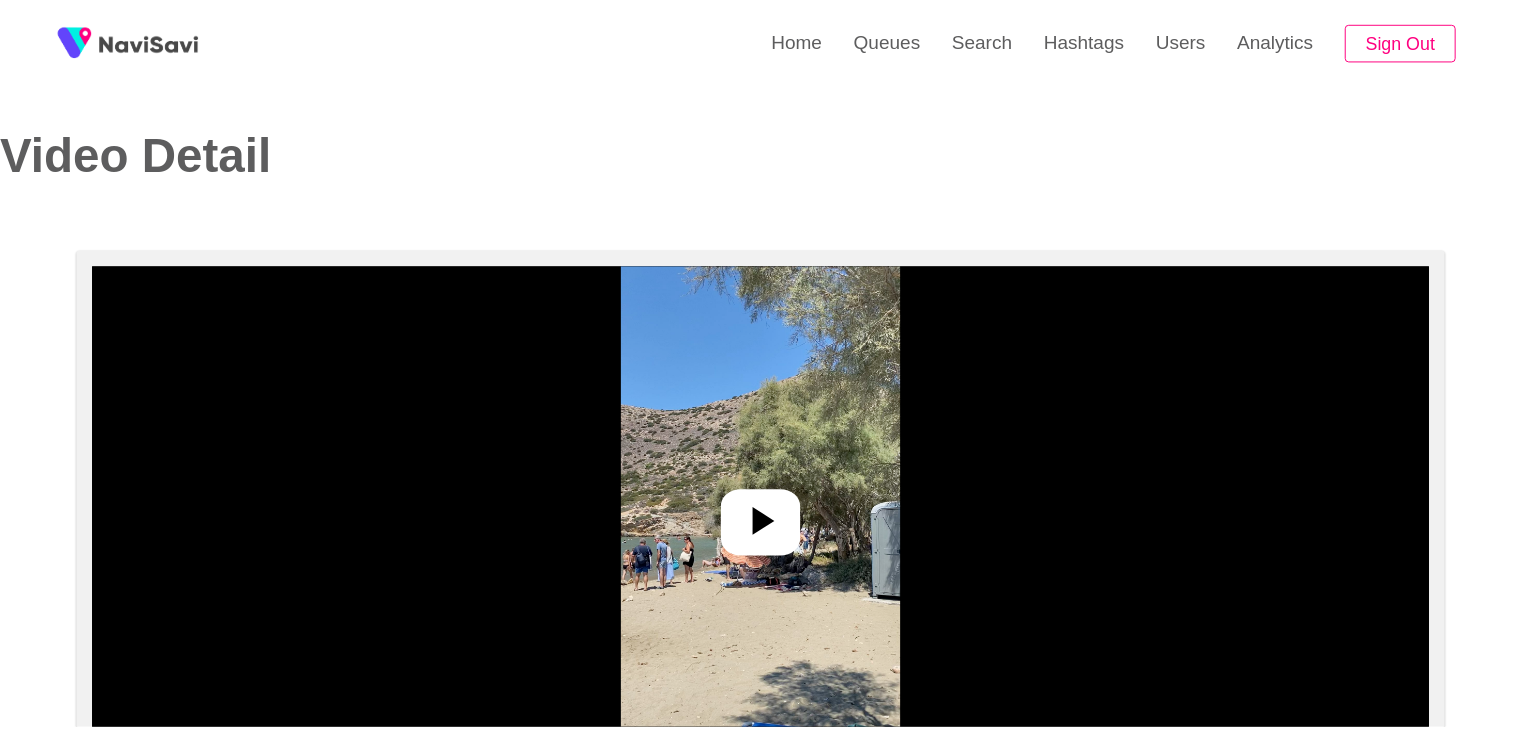 scroll, scrollTop: 0, scrollLeft: 0, axis: both 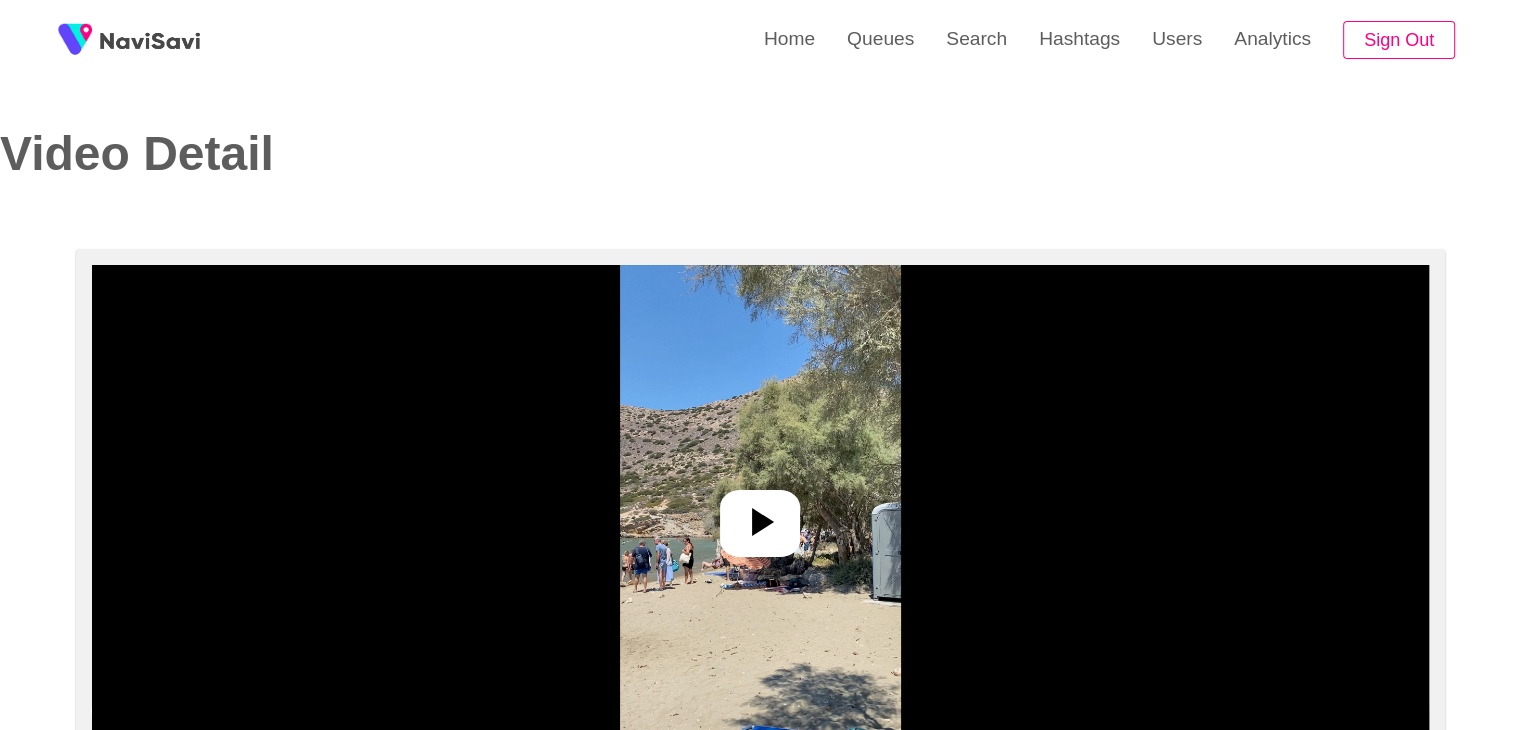 click at bounding box center (760, 515) 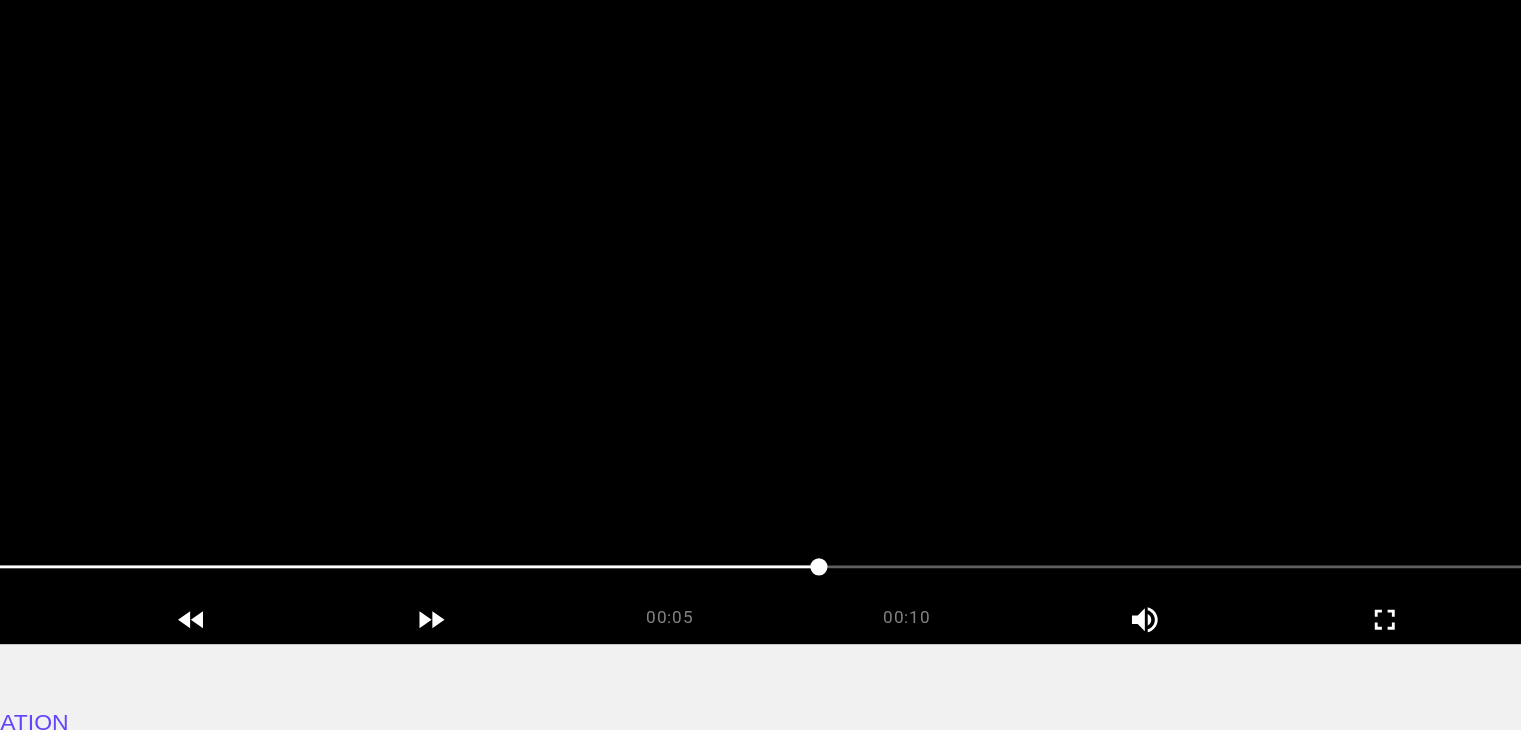 scroll, scrollTop: 174, scrollLeft: 0, axis: vertical 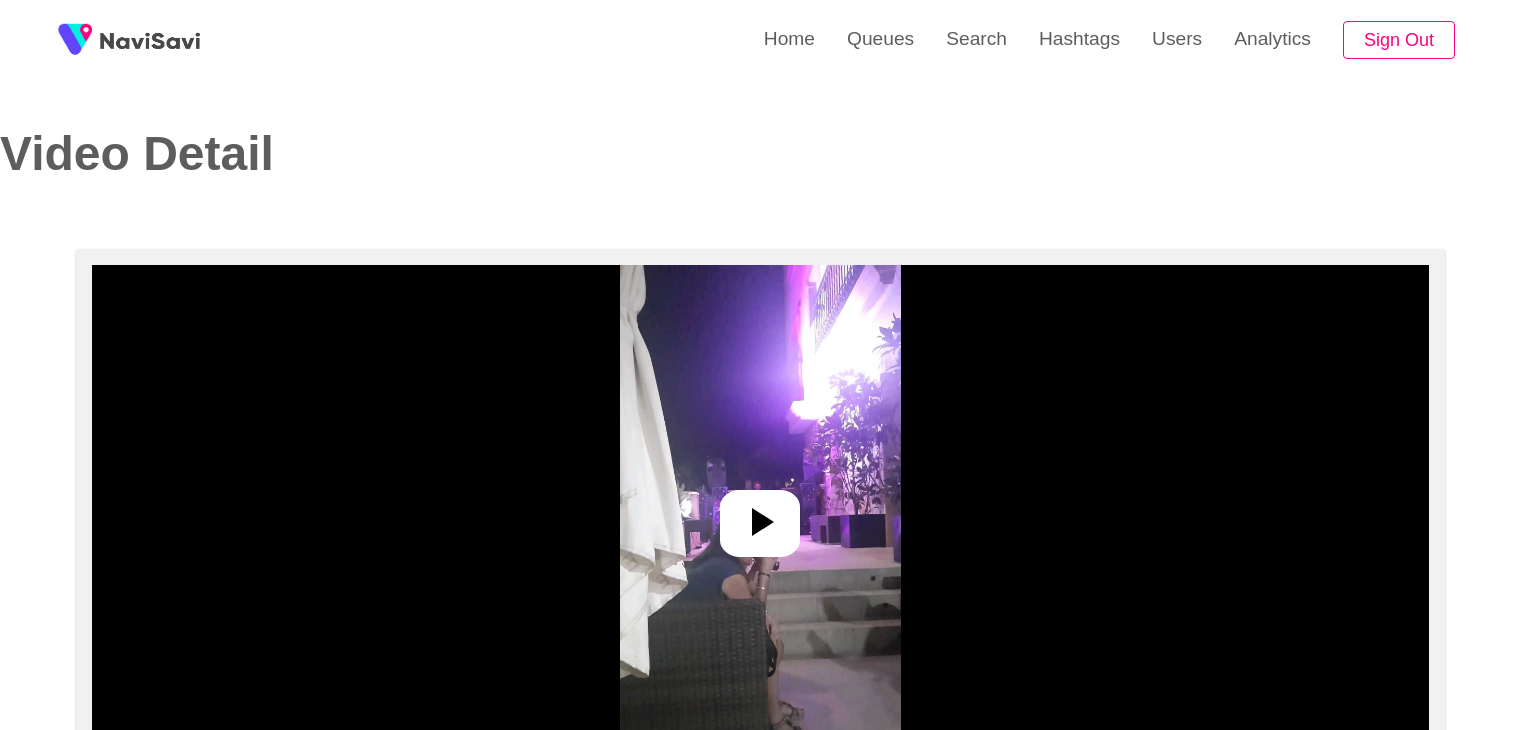 select on "**********" 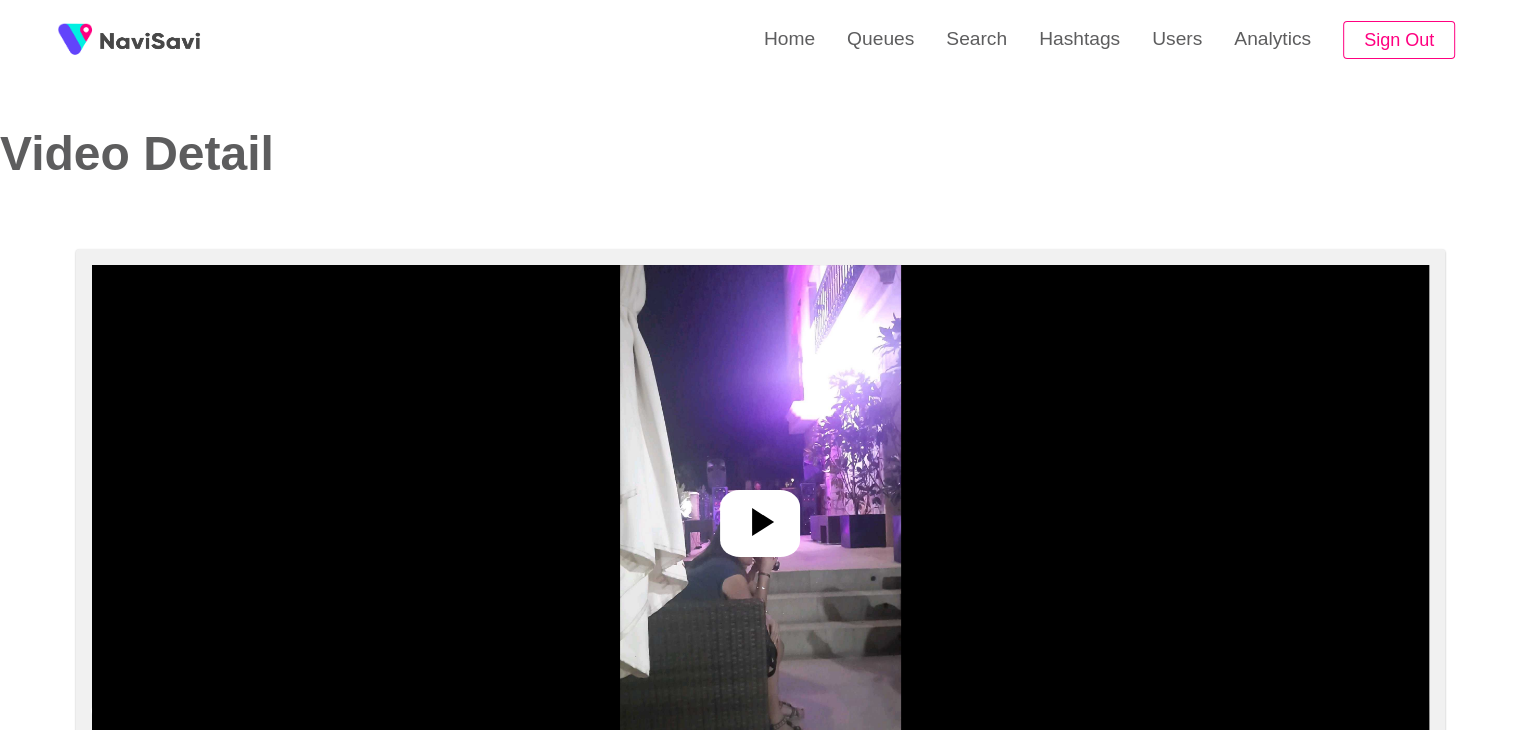 click at bounding box center (760, 515) 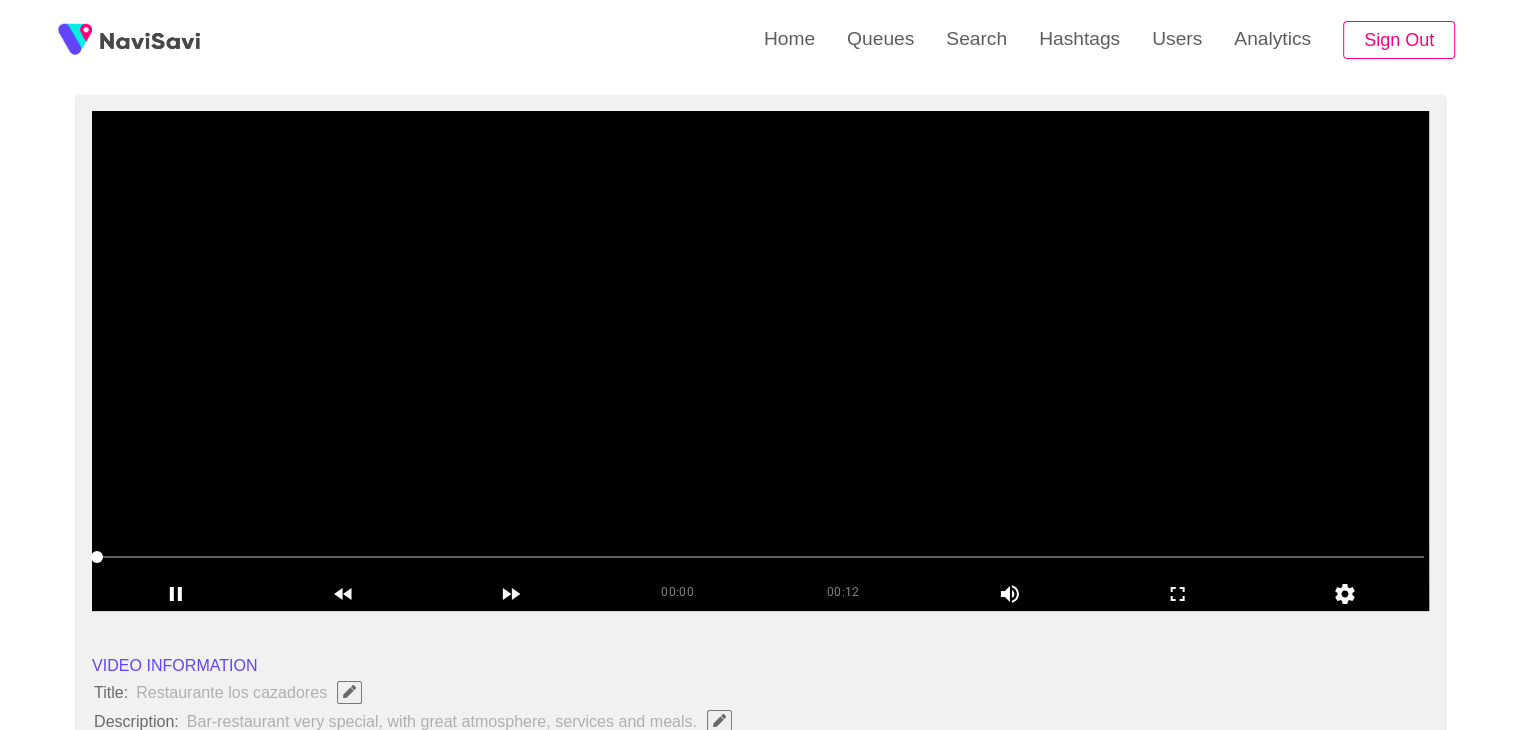 scroll, scrollTop: 155, scrollLeft: 0, axis: vertical 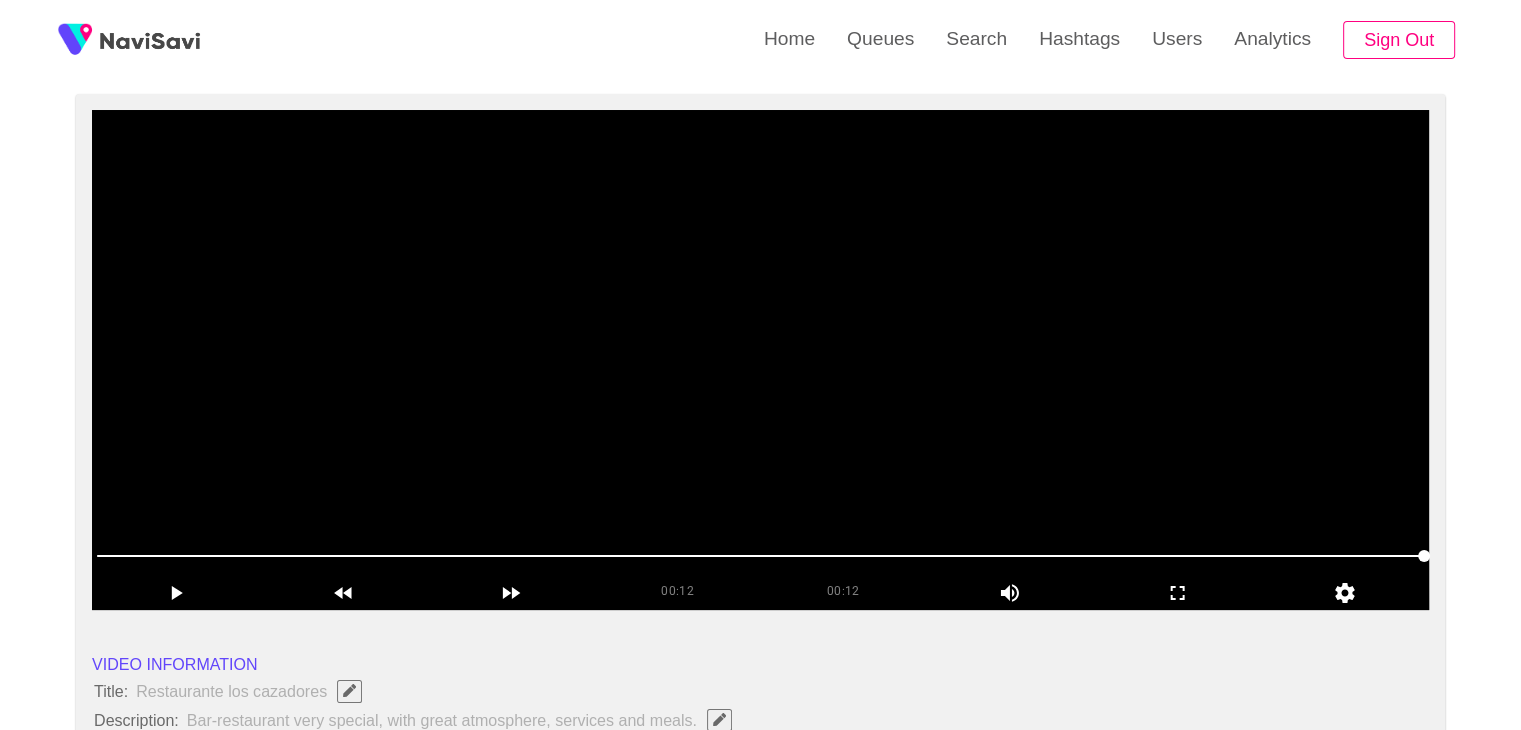 click at bounding box center [760, 360] 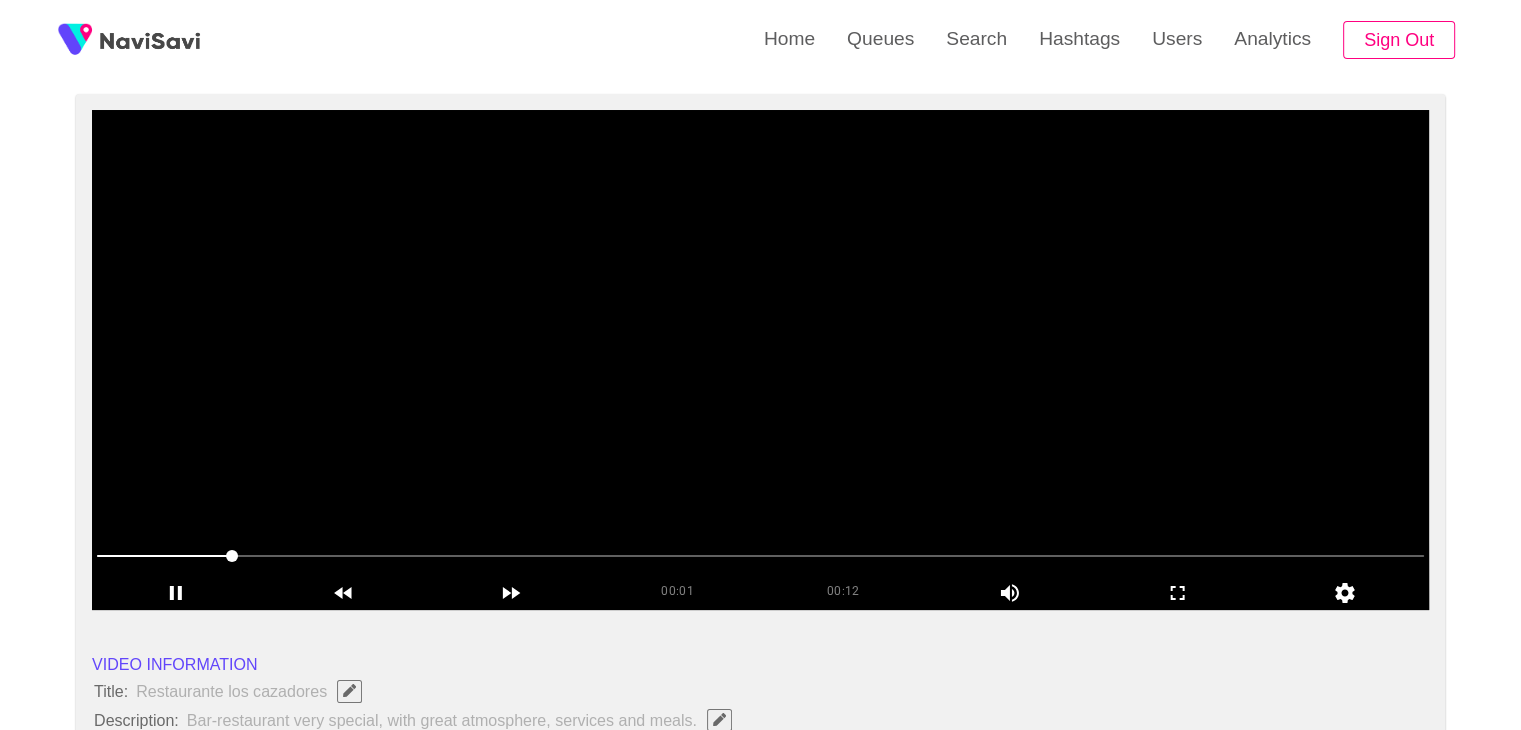 click at bounding box center (760, 360) 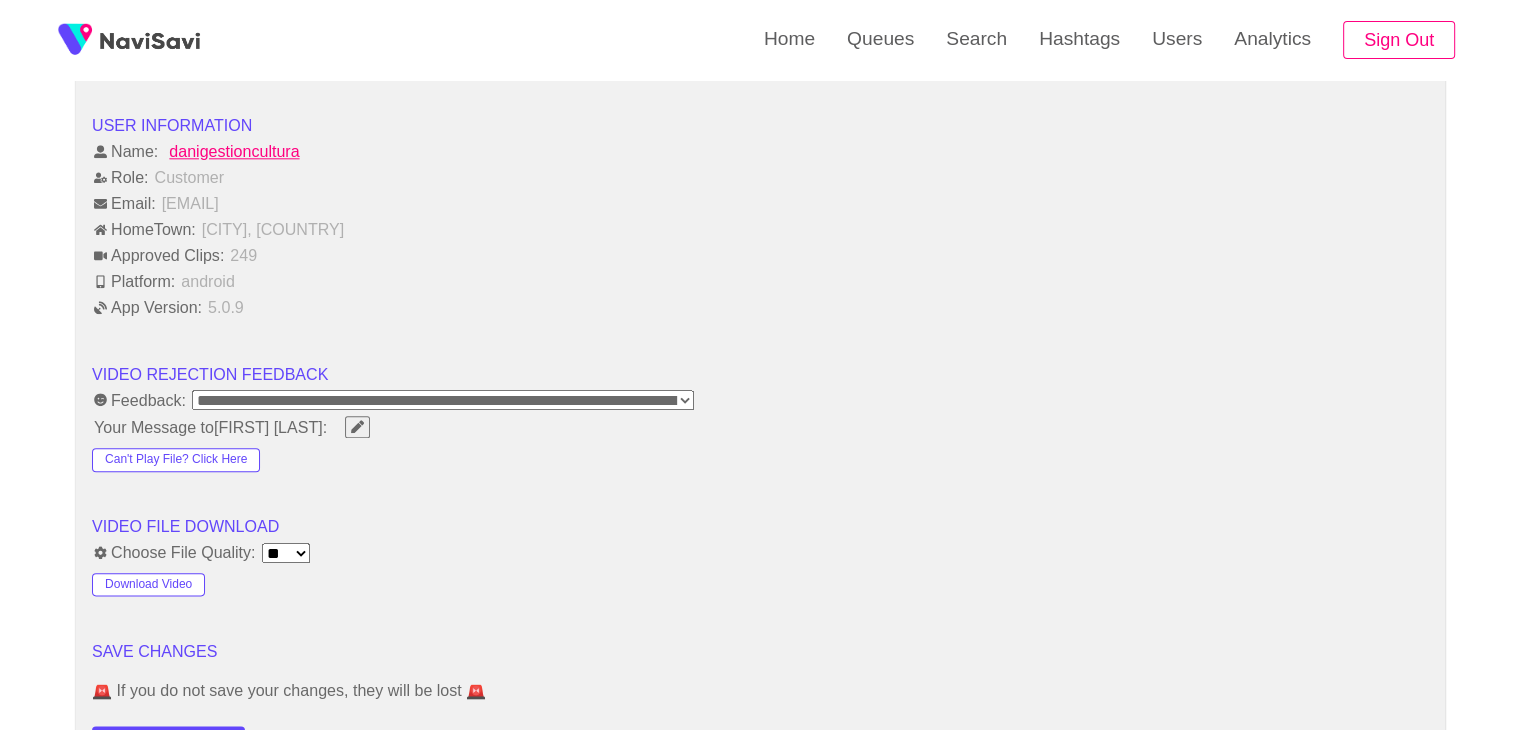 scroll, scrollTop: 2262, scrollLeft: 0, axis: vertical 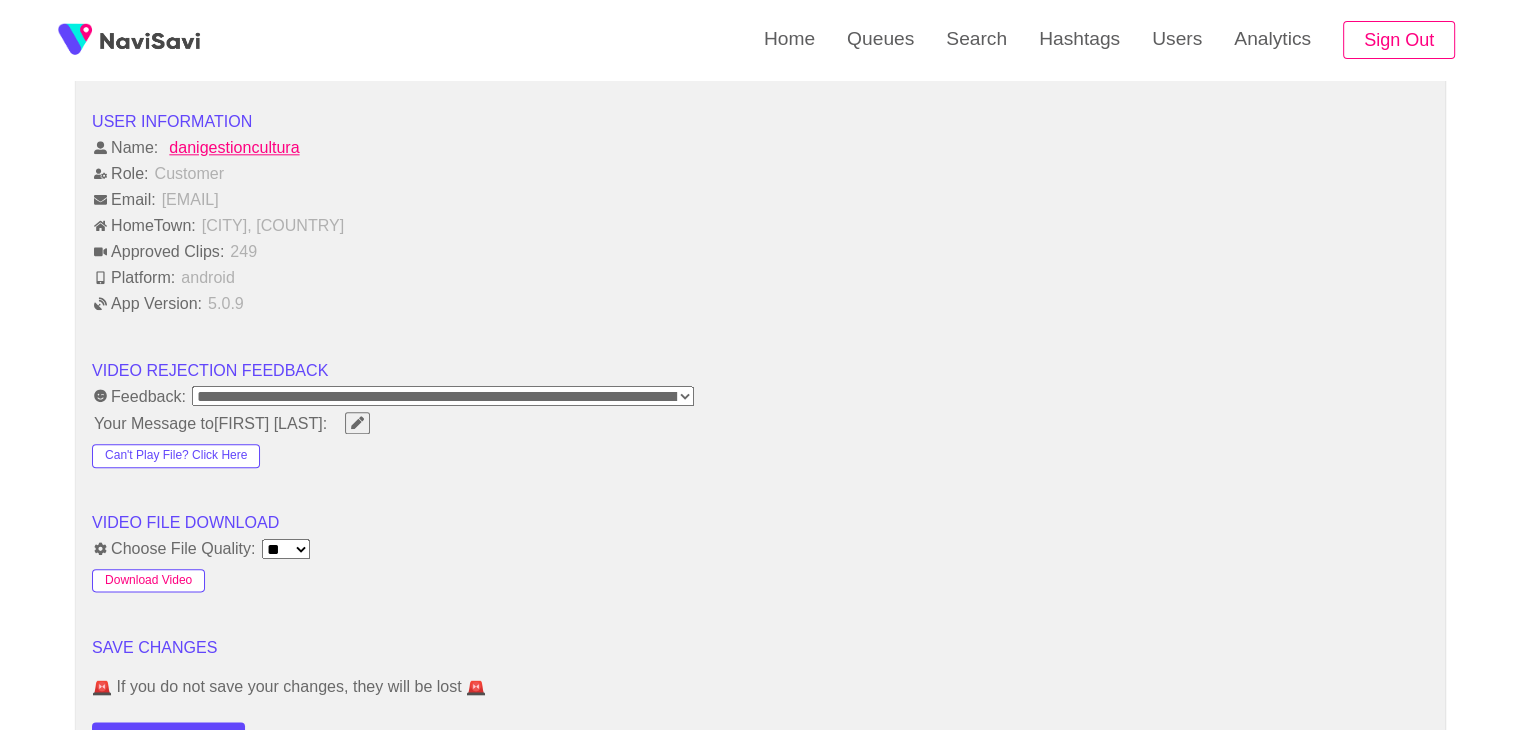 click on "Download Video" at bounding box center (148, 581) 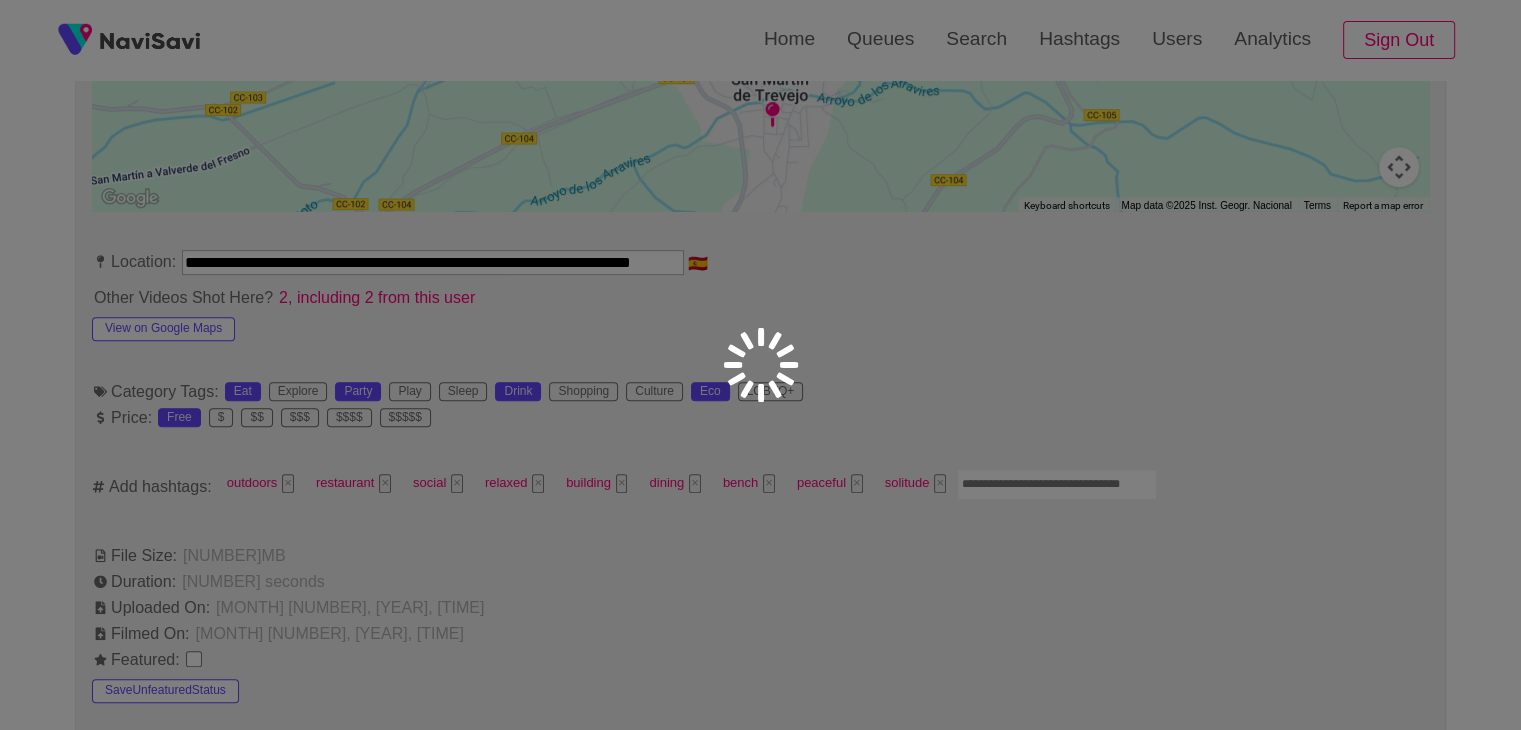scroll, scrollTop: 988, scrollLeft: 0, axis: vertical 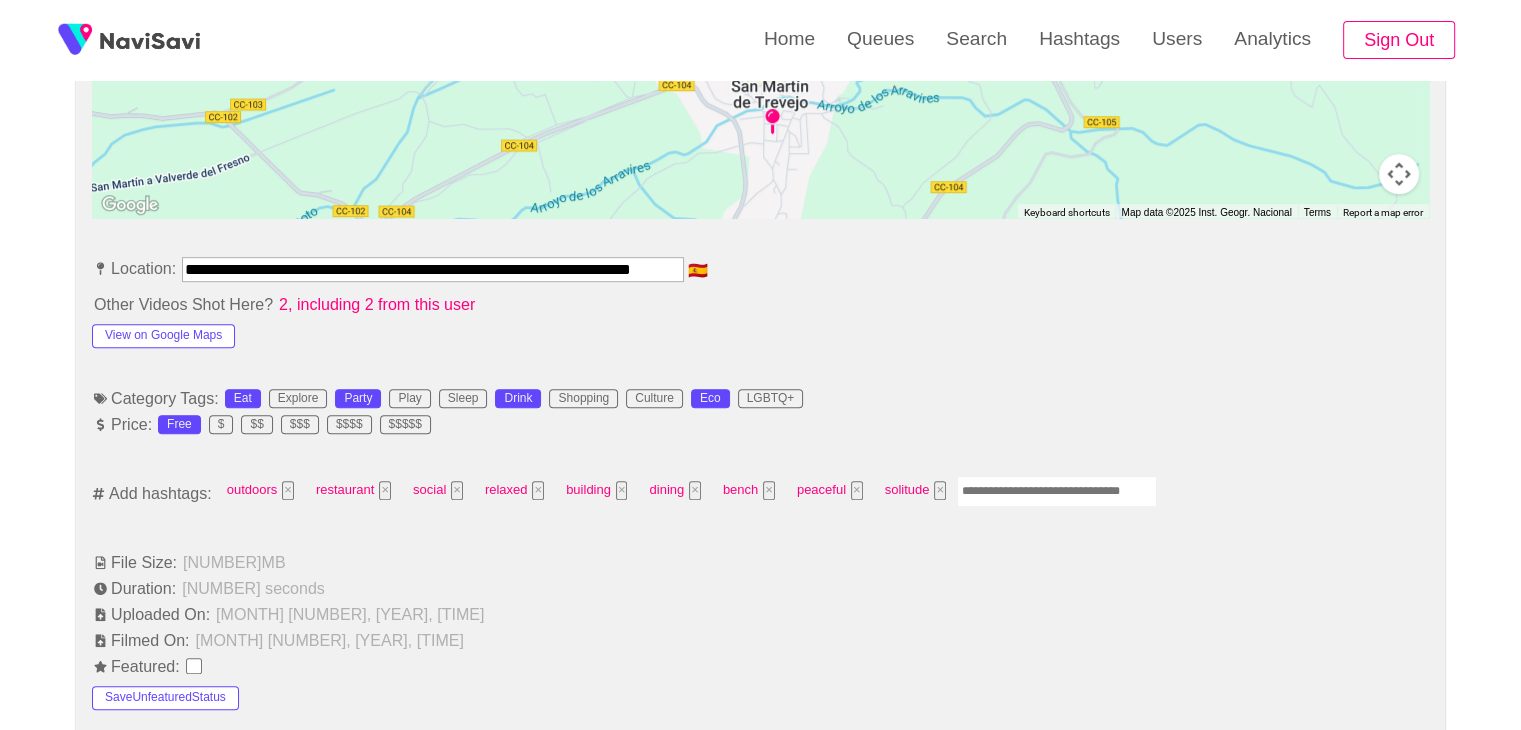click at bounding box center [1057, 491] 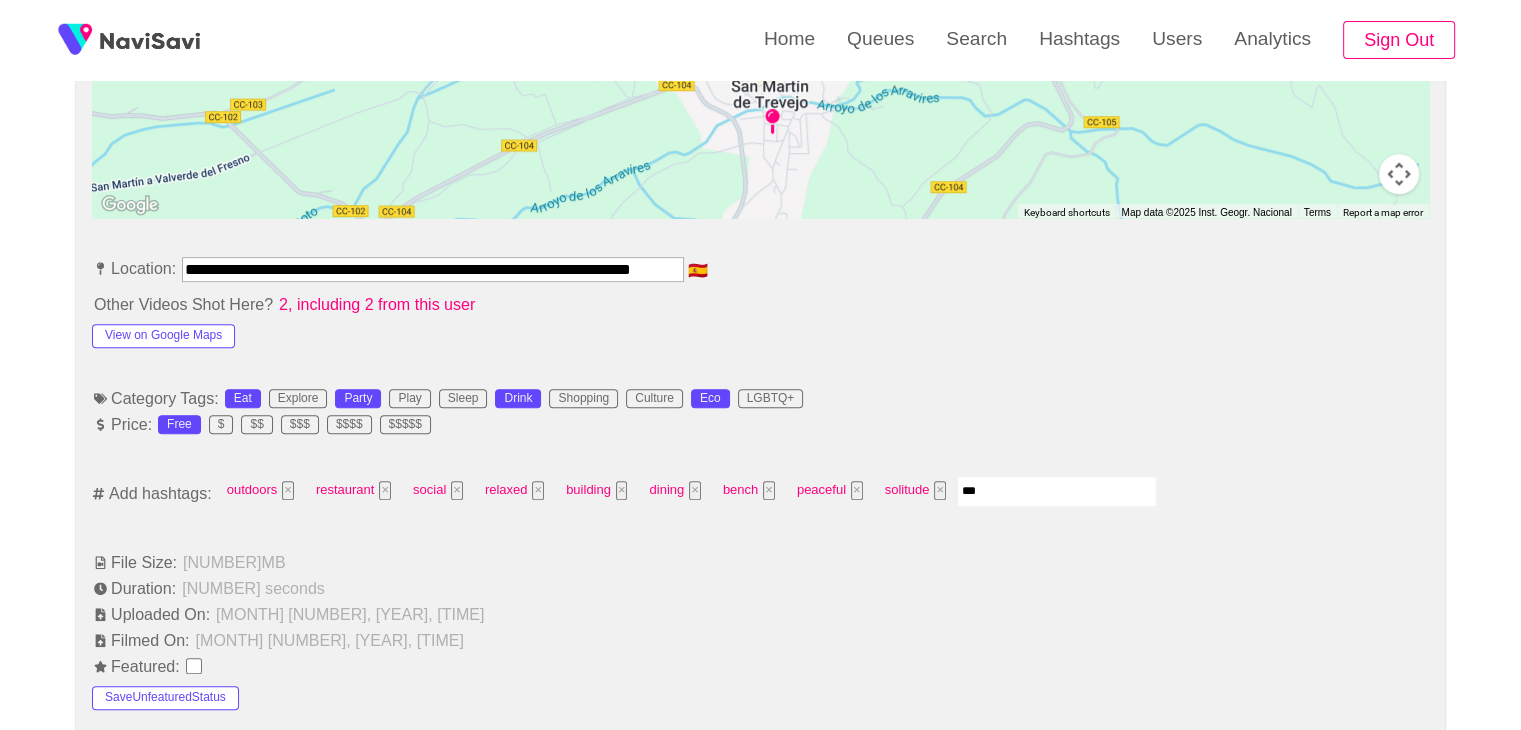 type on "****" 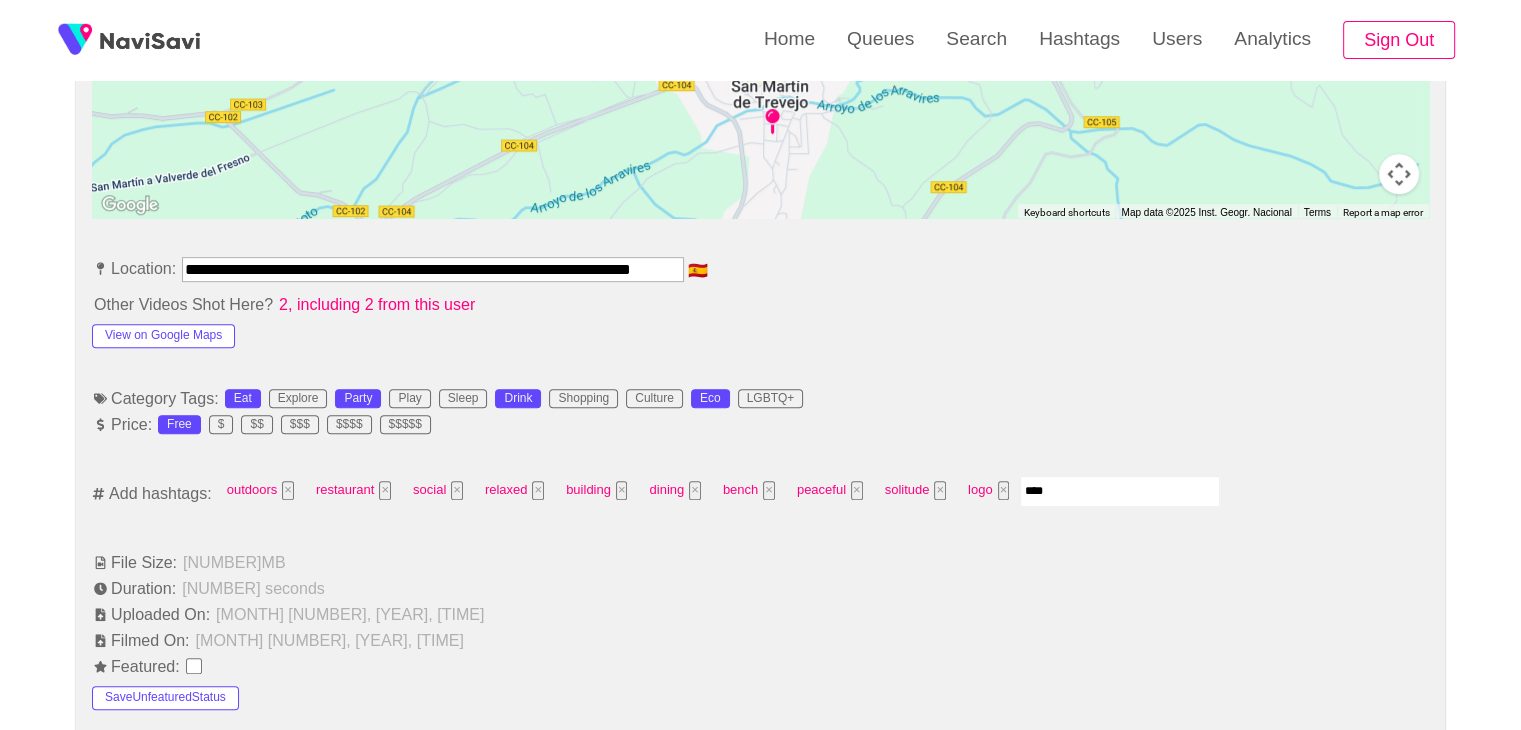 type on "*****" 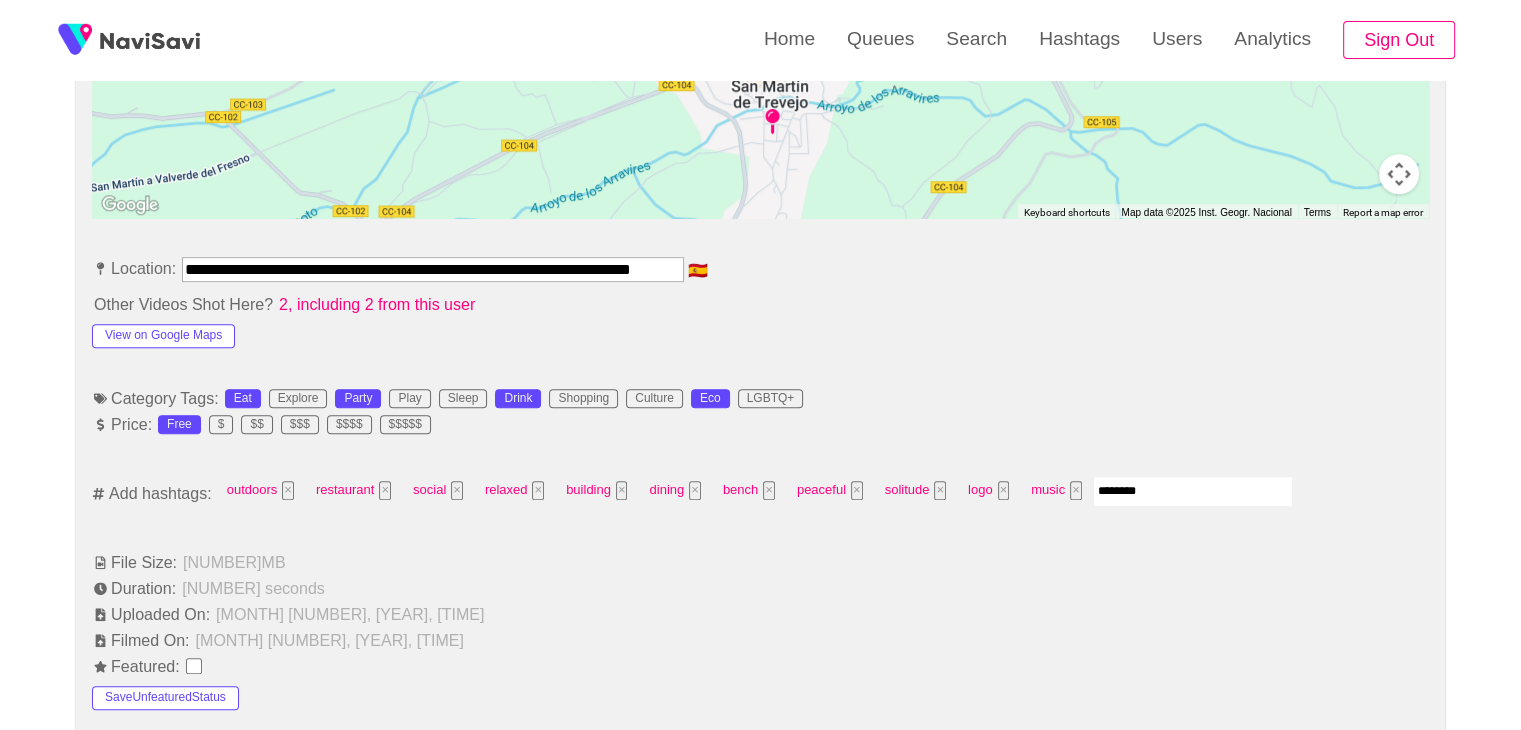 type on "*********" 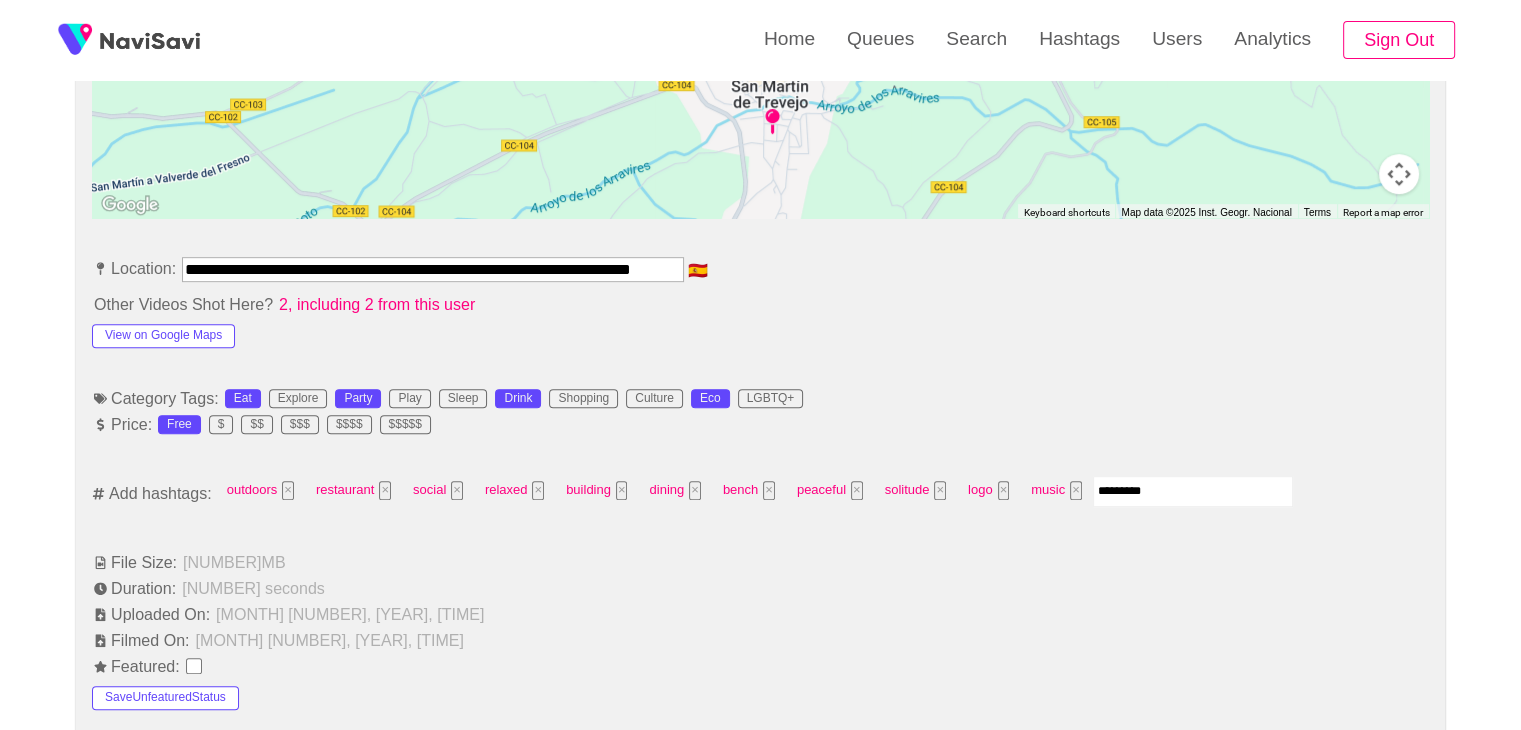 type 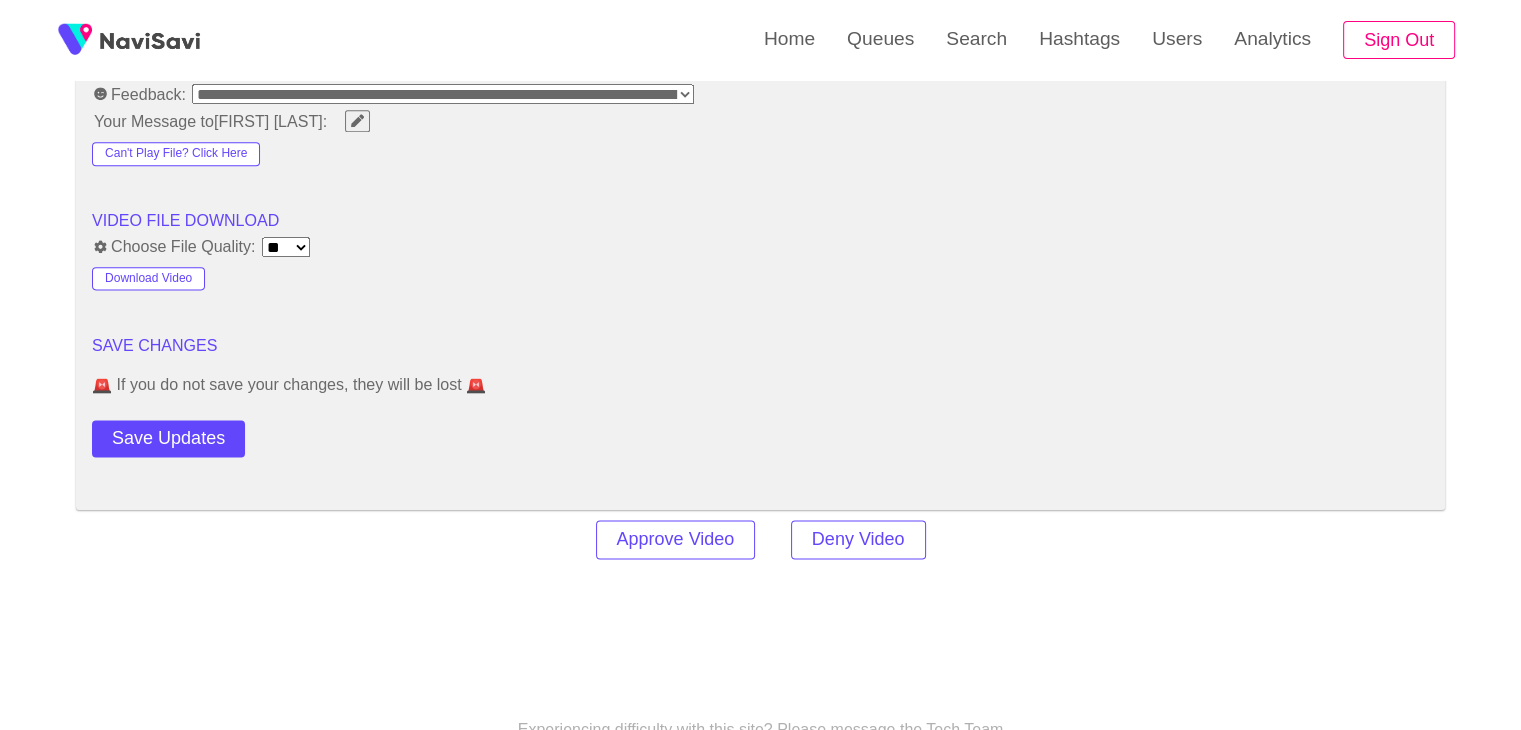scroll, scrollTop: 2672, scrollLeft: 0, axis: vertical 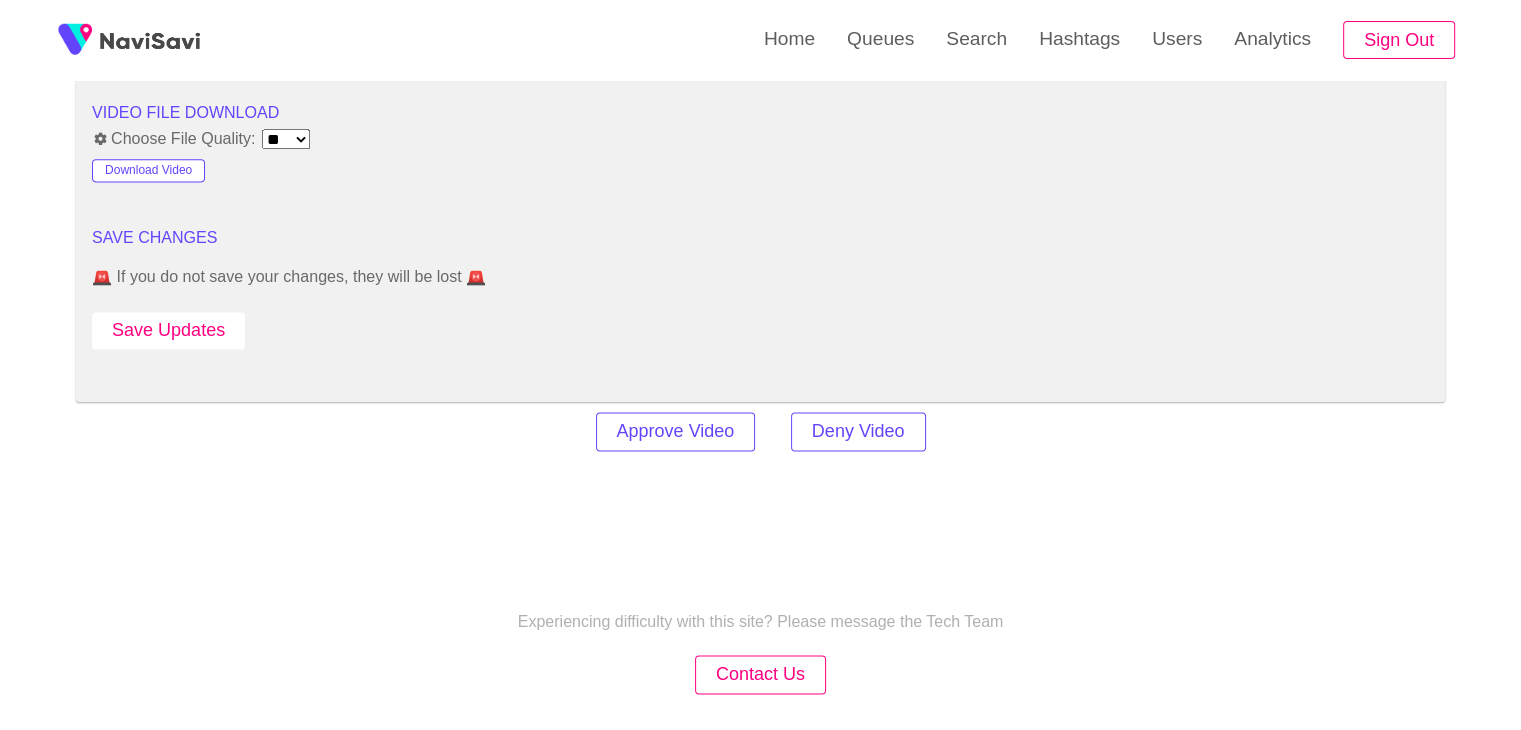 click on "Save Updates" at bounding box center (168, 330) 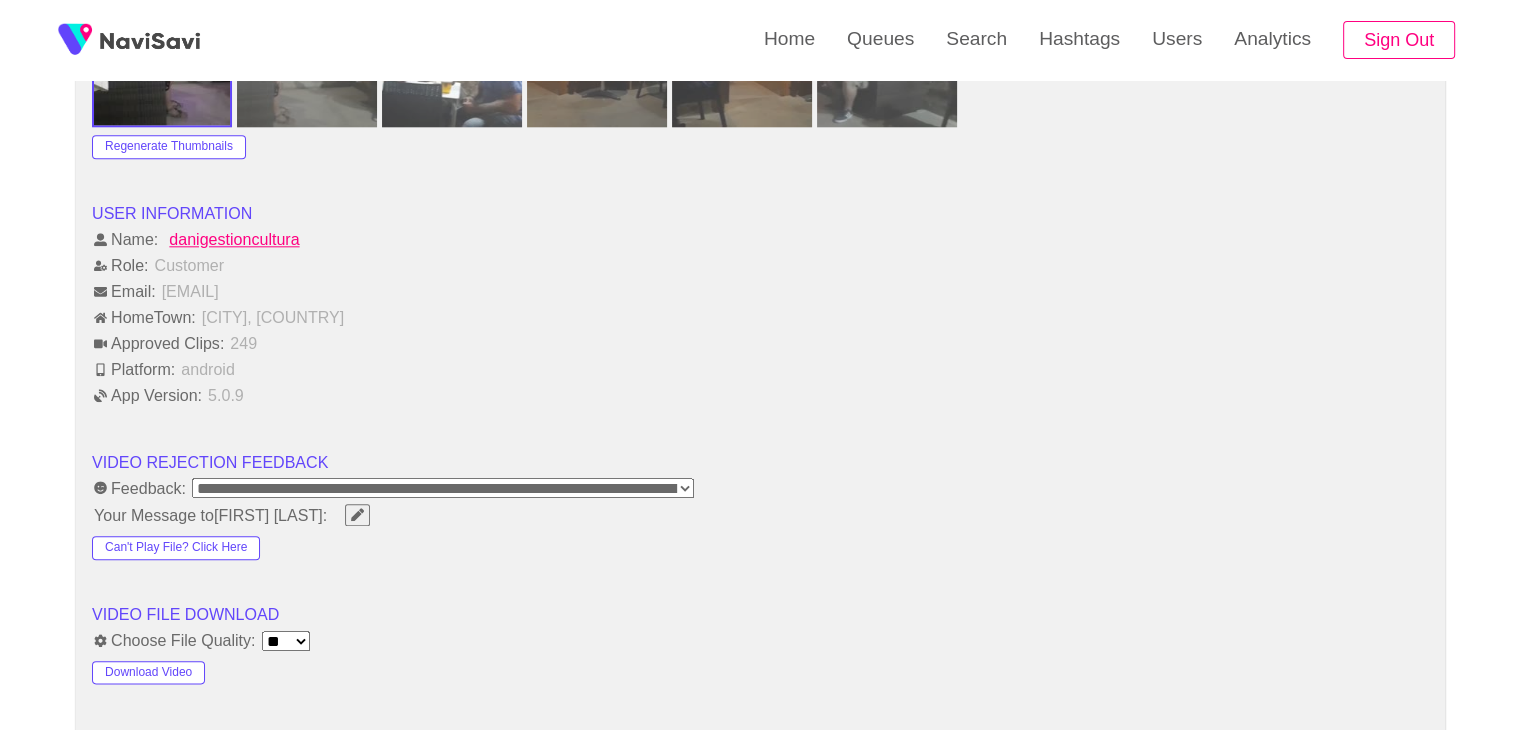 scroll, scrollTop: 1916, scrollLeft: 0, axis: vertical 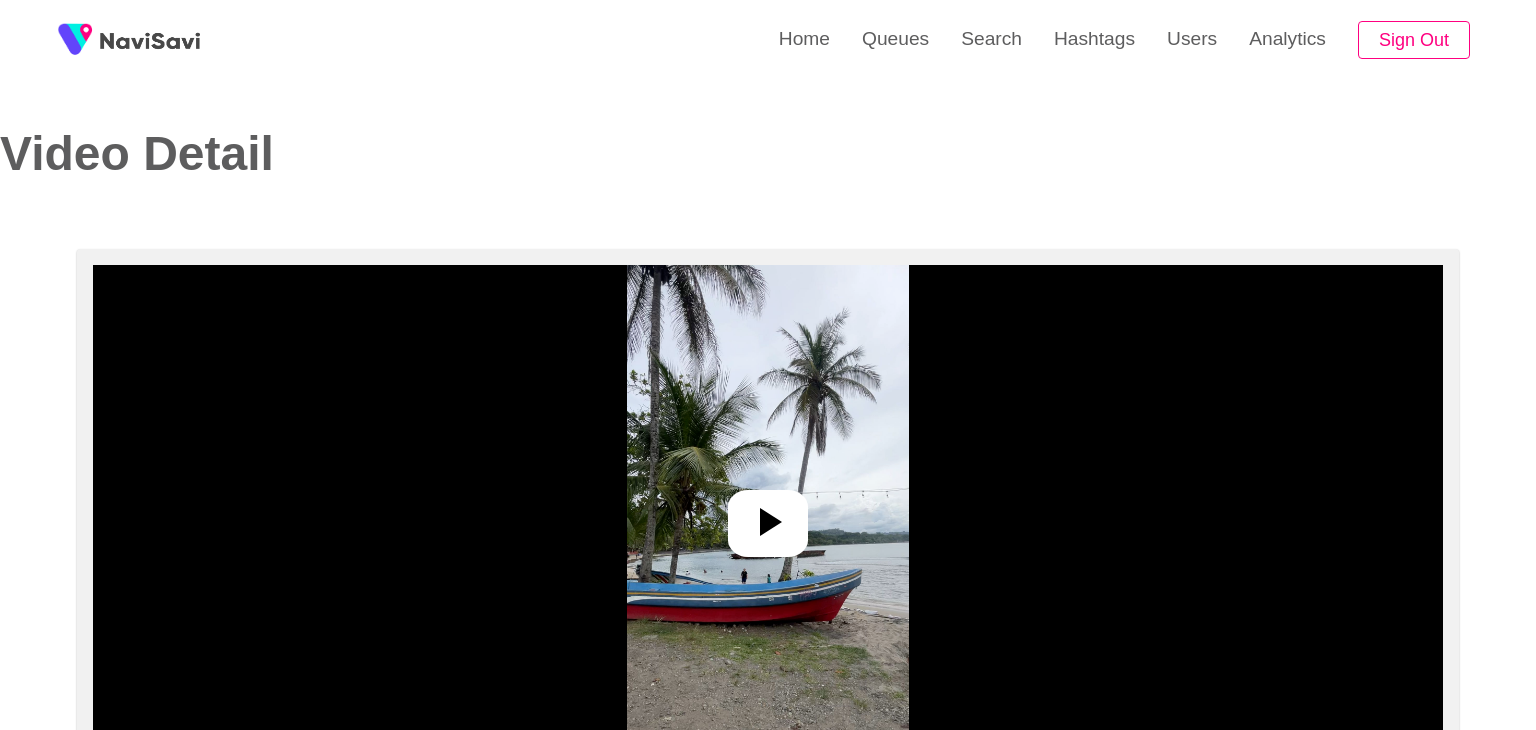 select on "**********" 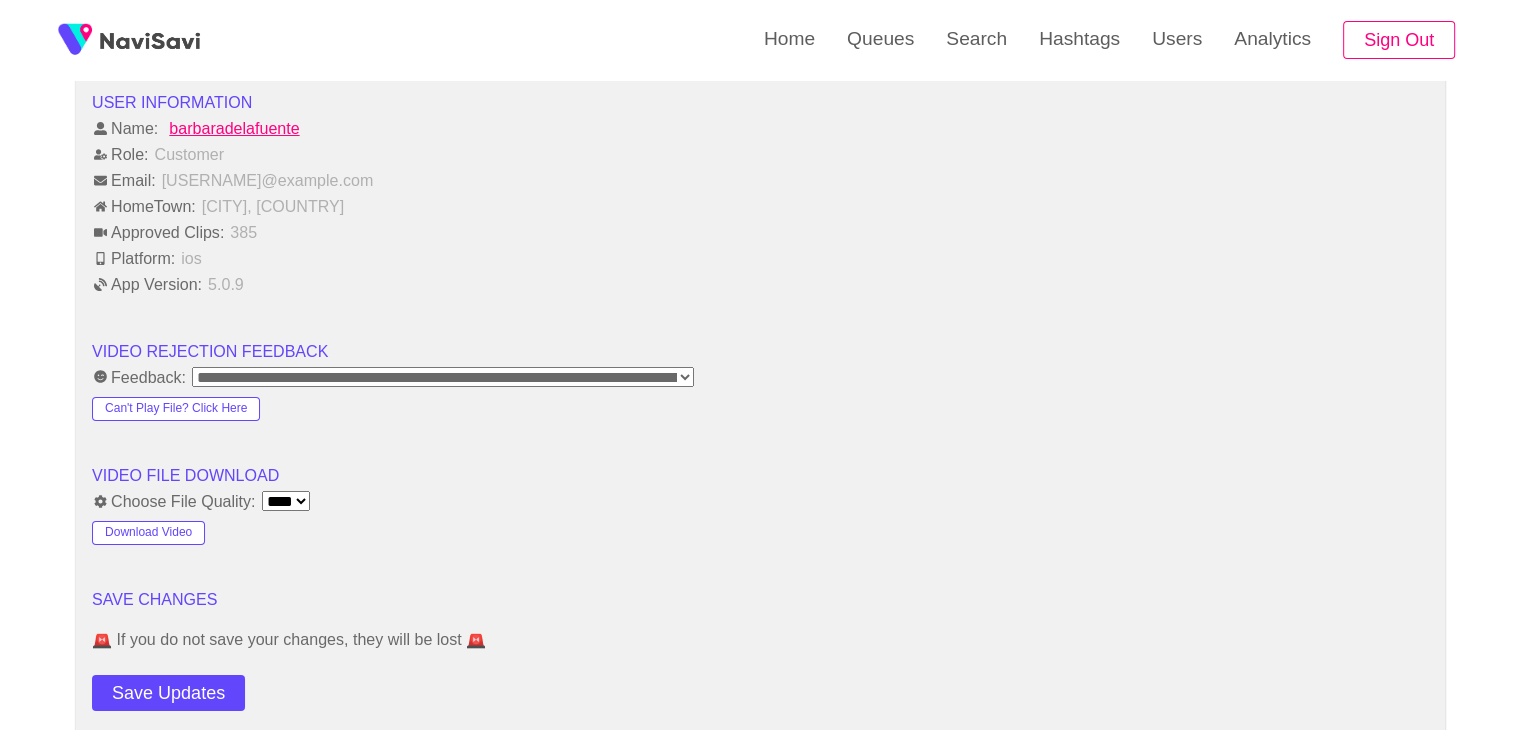scroll, scrollTop: 1908, scrollLeft: 0, axis: vertical 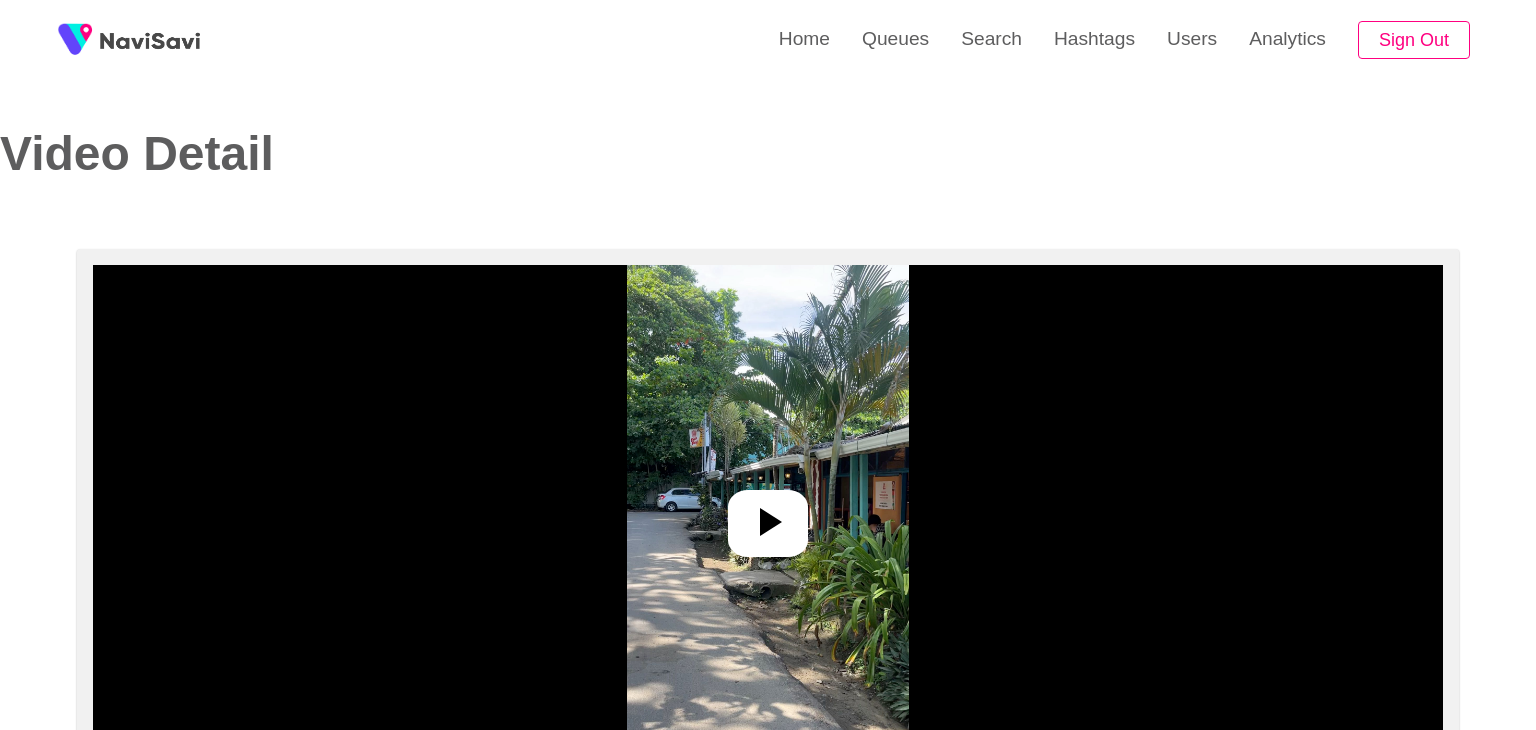 select on "**********" 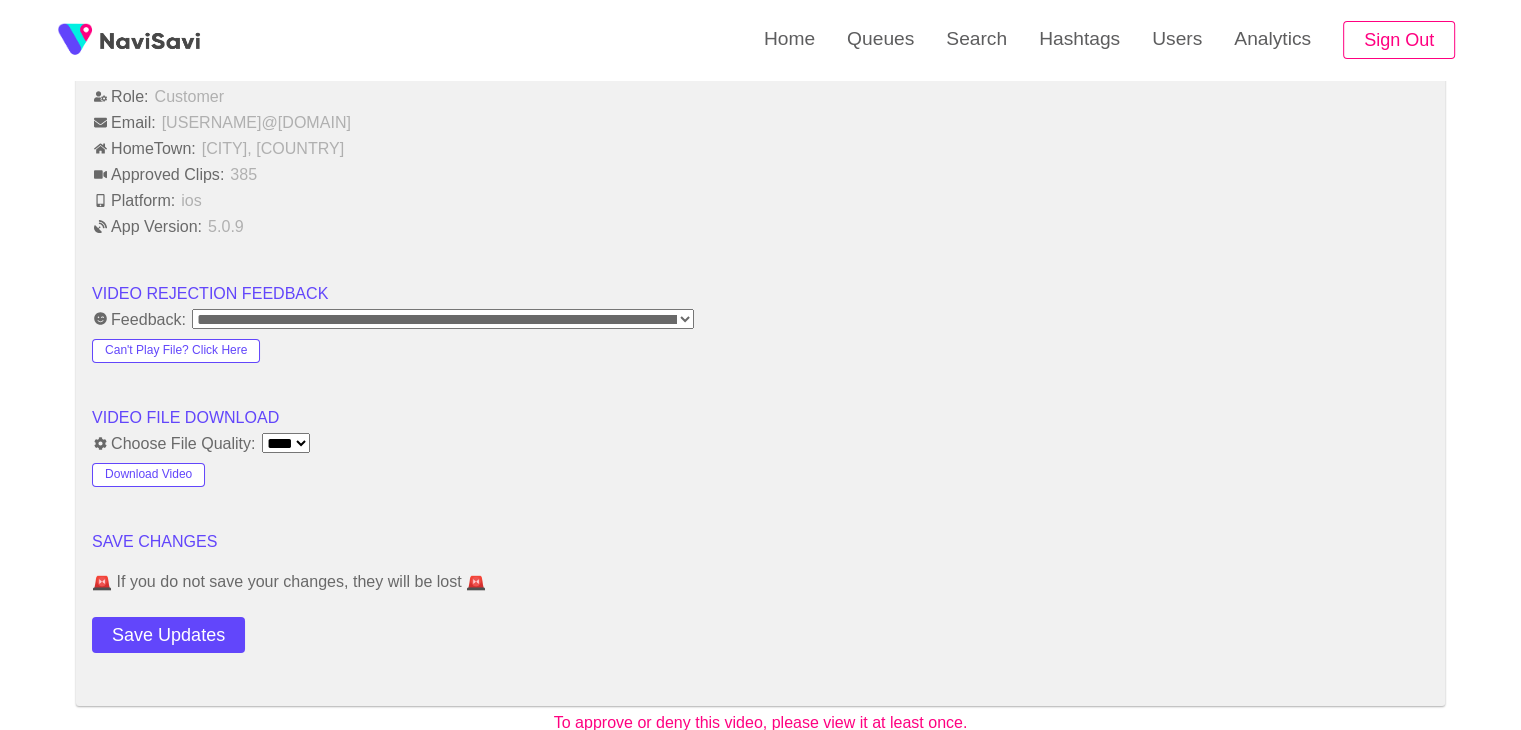 scroll, scrollTop: 1967, scrollLeft: 0, axis: vertical 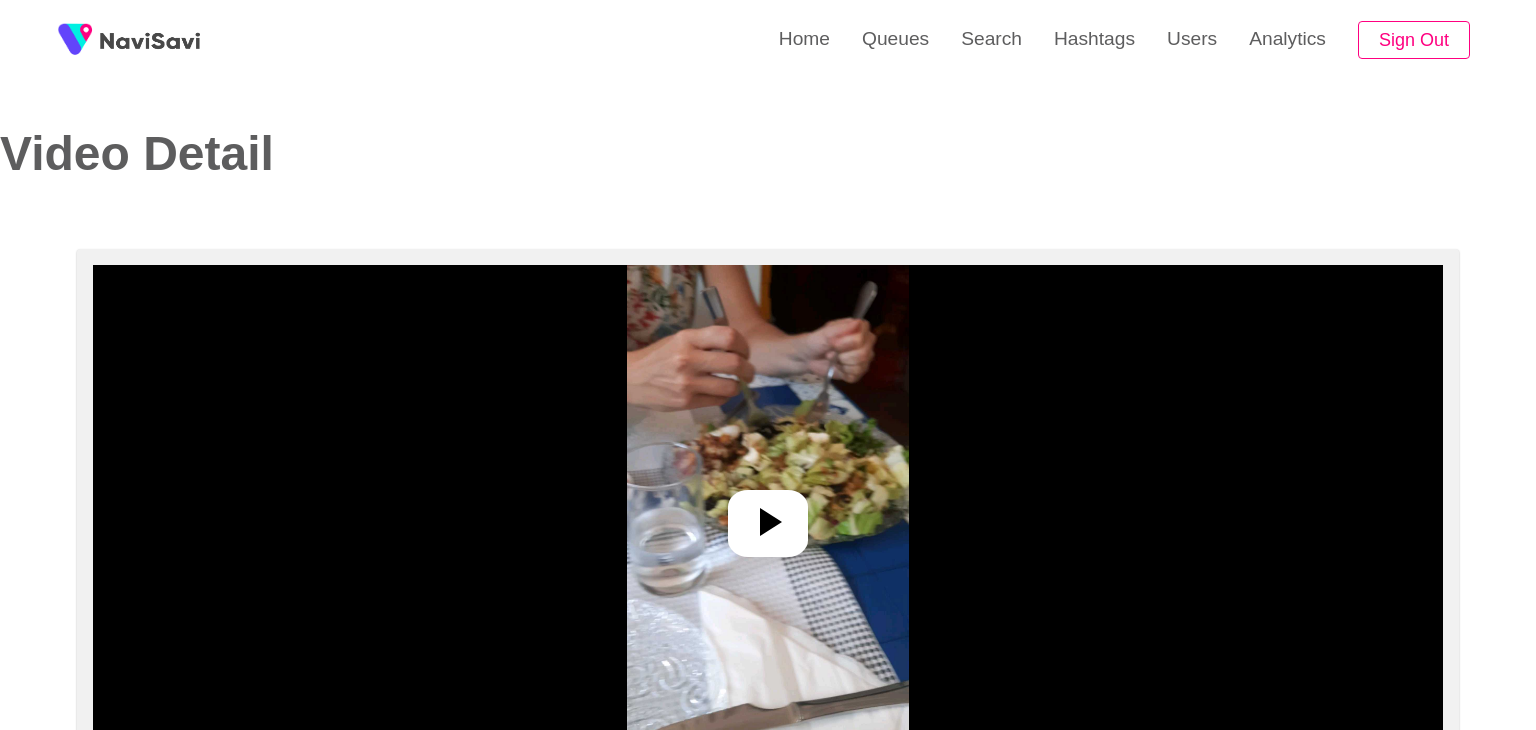 select on "**********" 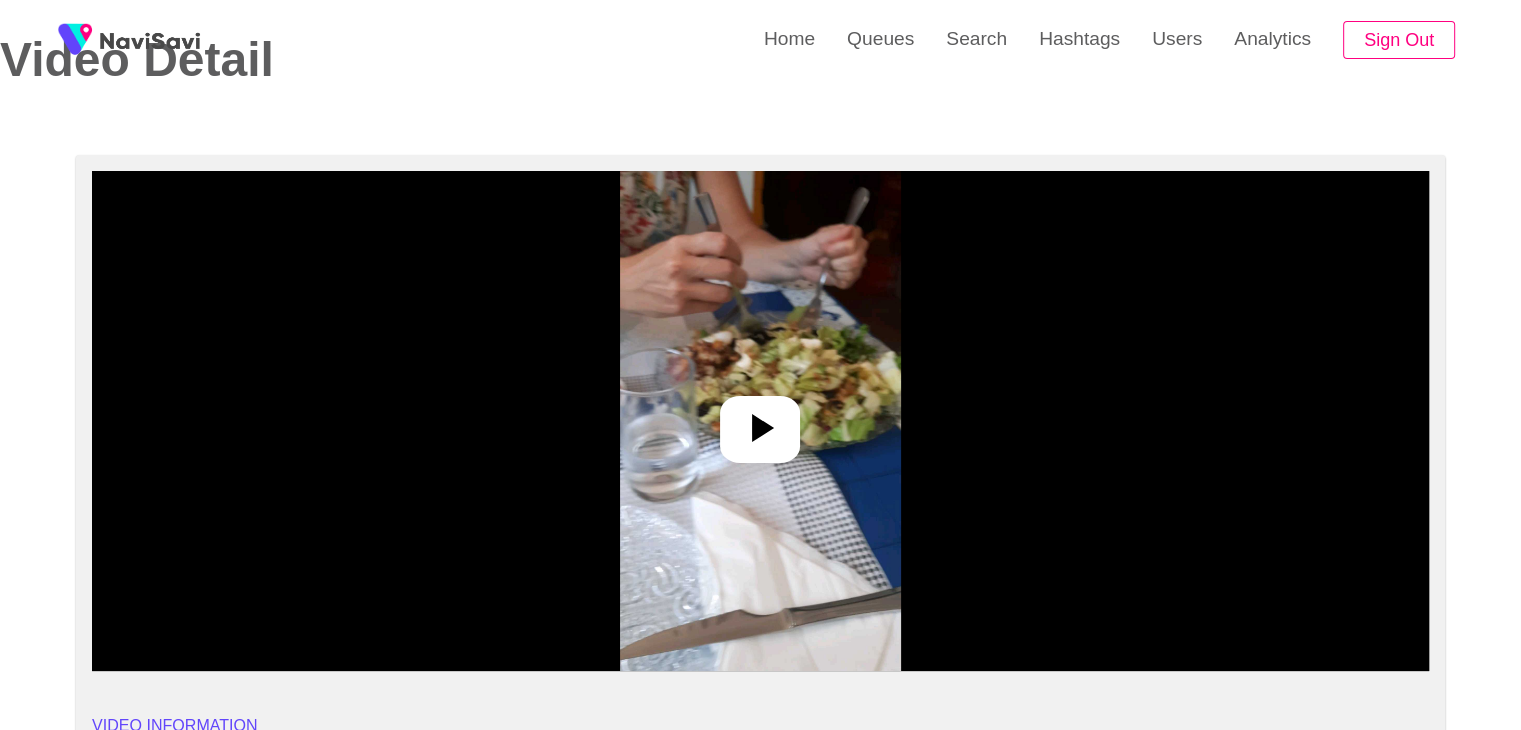 scroll, scrollTop: 91, scrollLeft: 0, axis: vertical 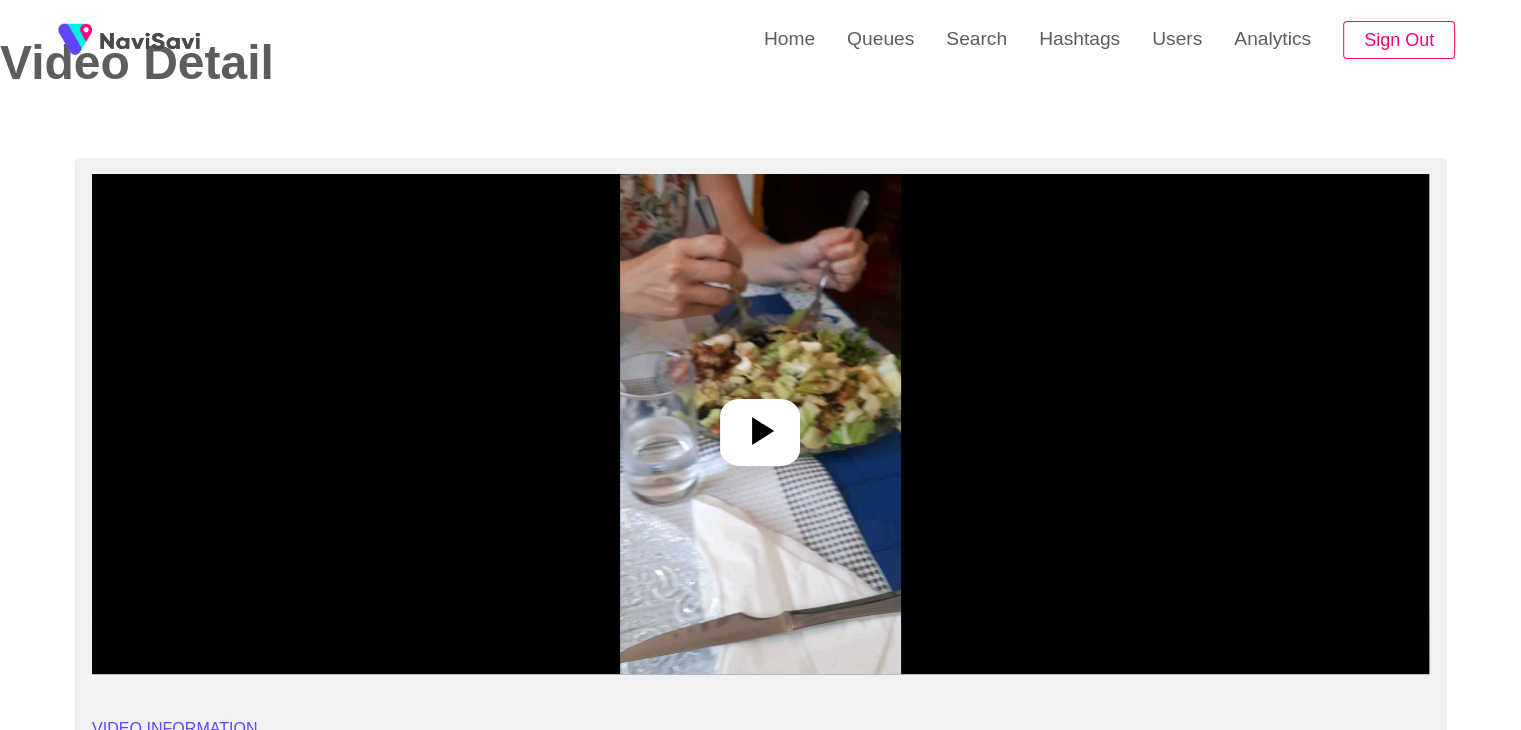 click 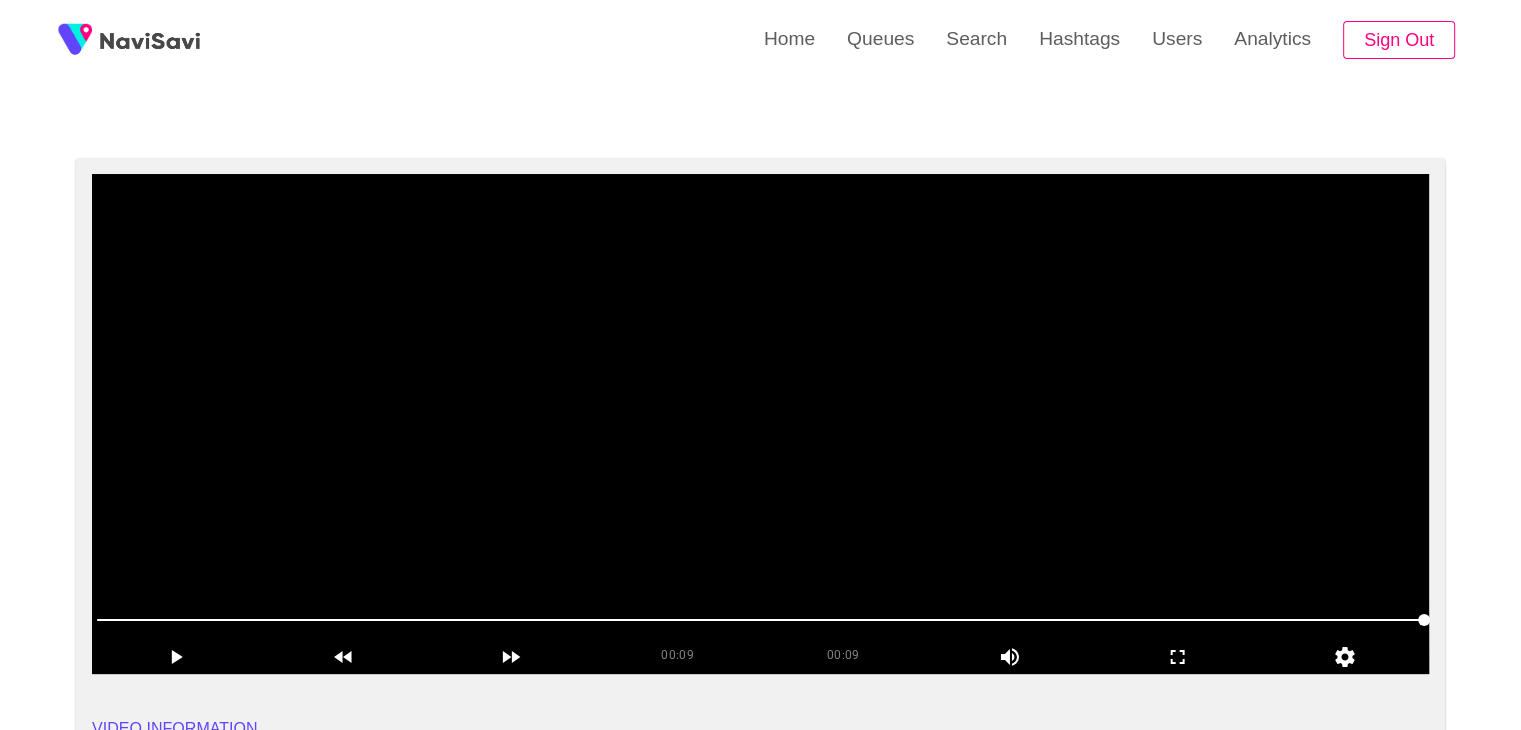scroll, scrollTop: 143, scrollLeft: 0, axis: vertical 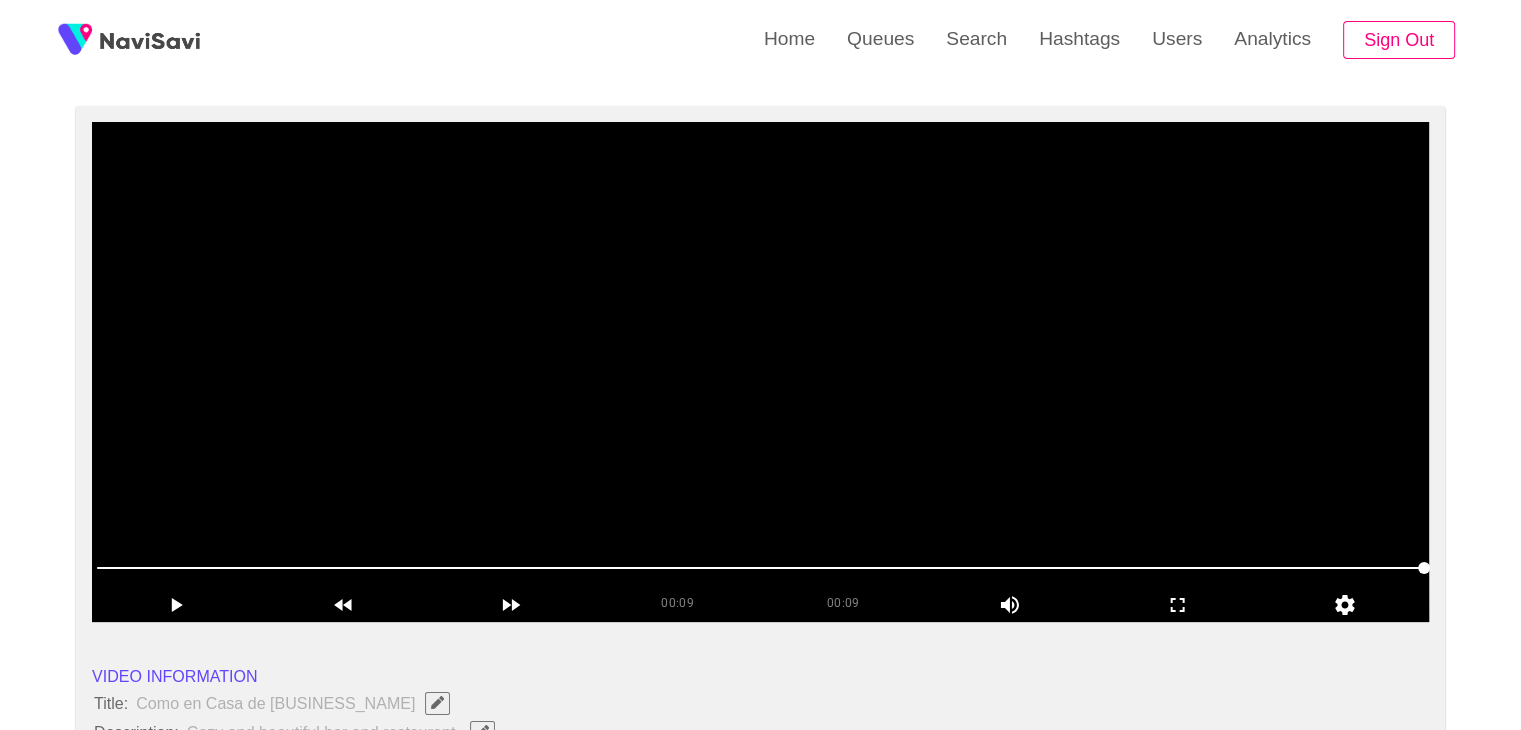 click at bounding box center (760, 372) 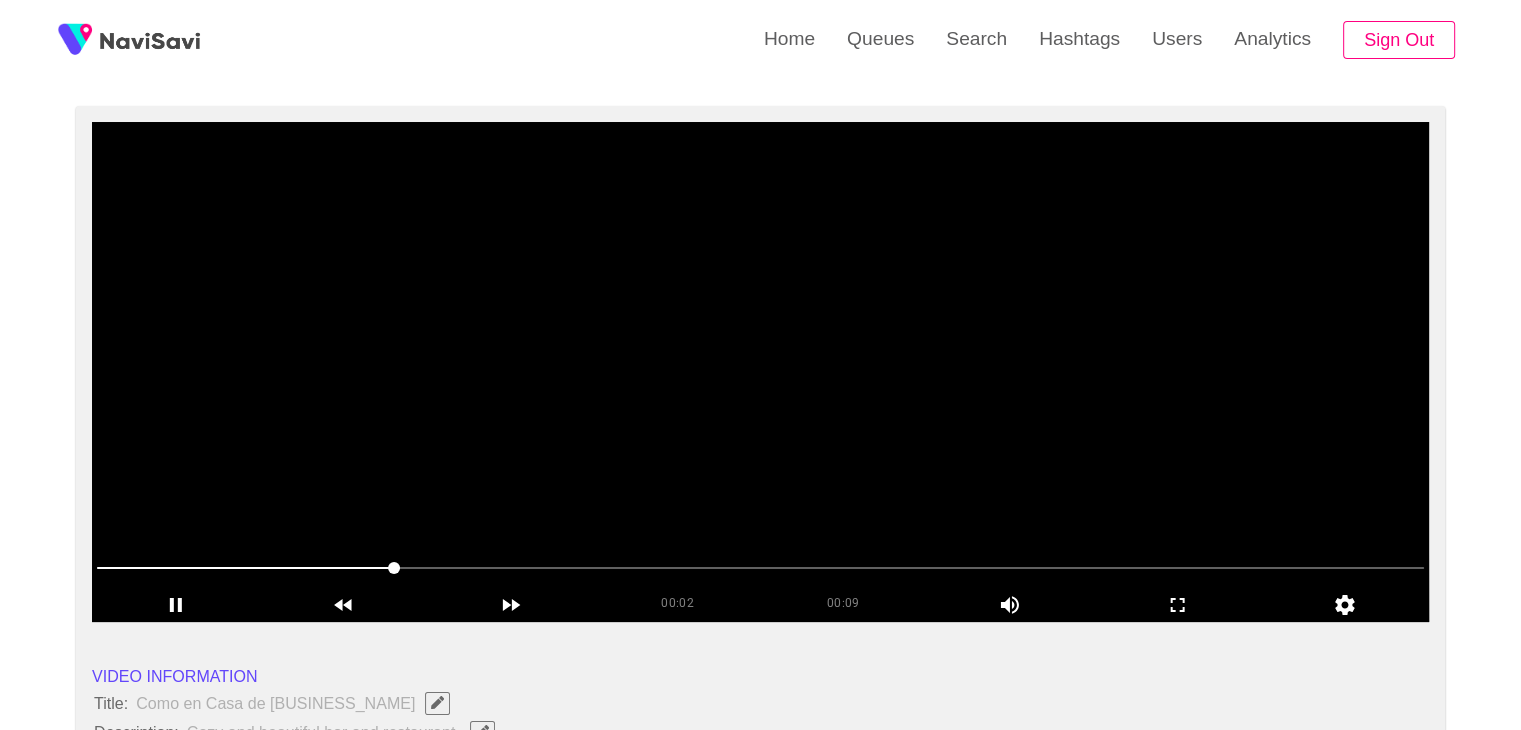 click at bounding box center (760, 372) 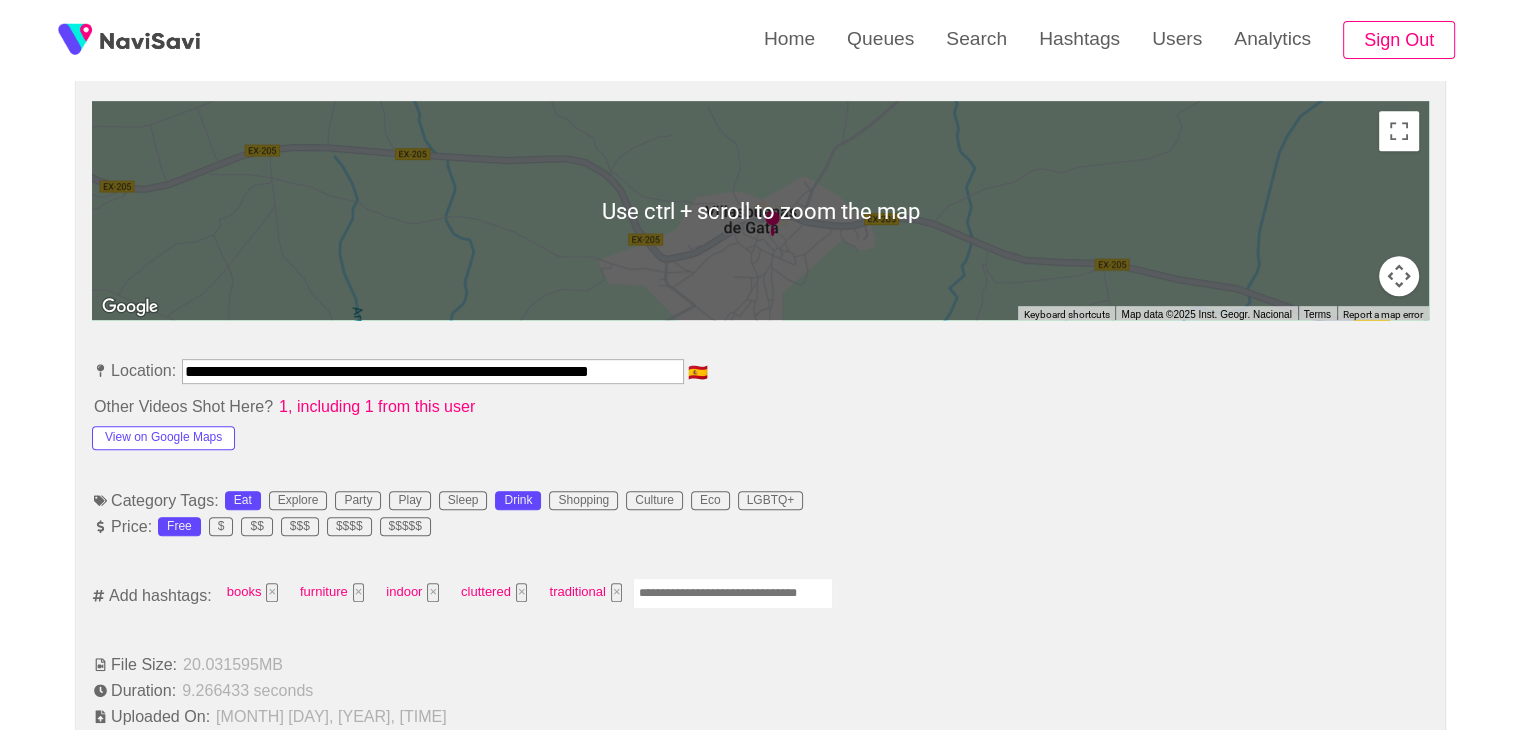 scroll, scrollTop: 887, scrollLeft: 0, axis: vertical 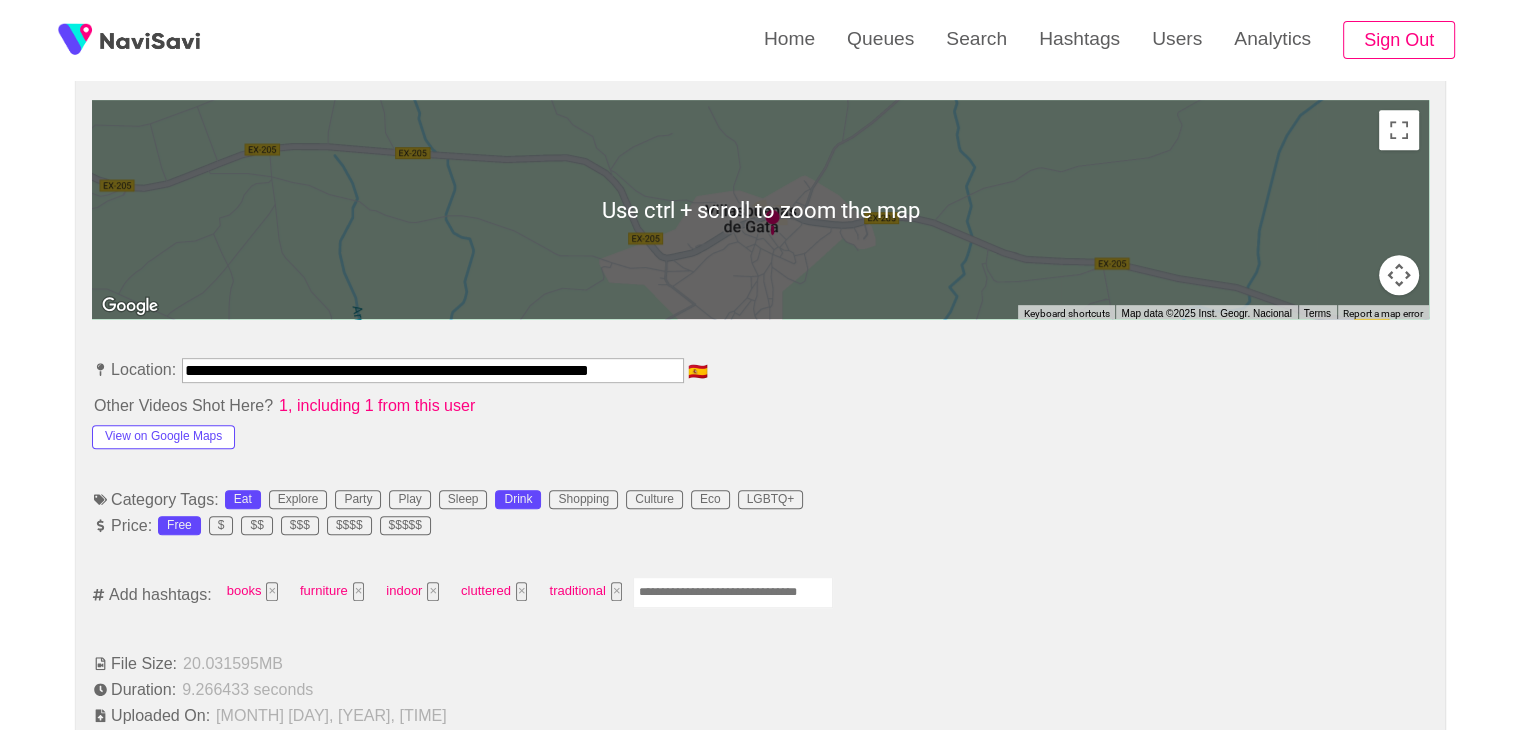 click at bounding box center (733, 592) 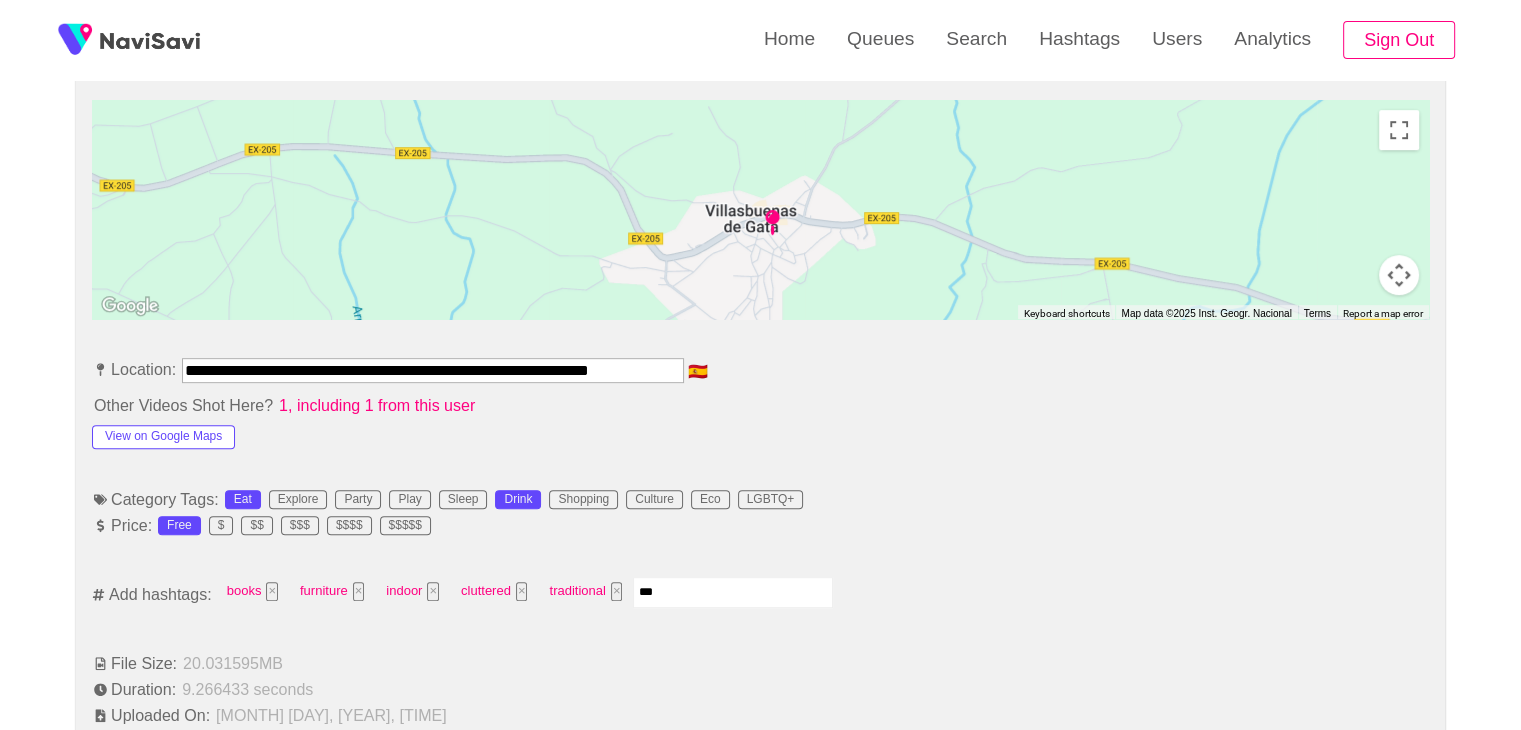type on "****" 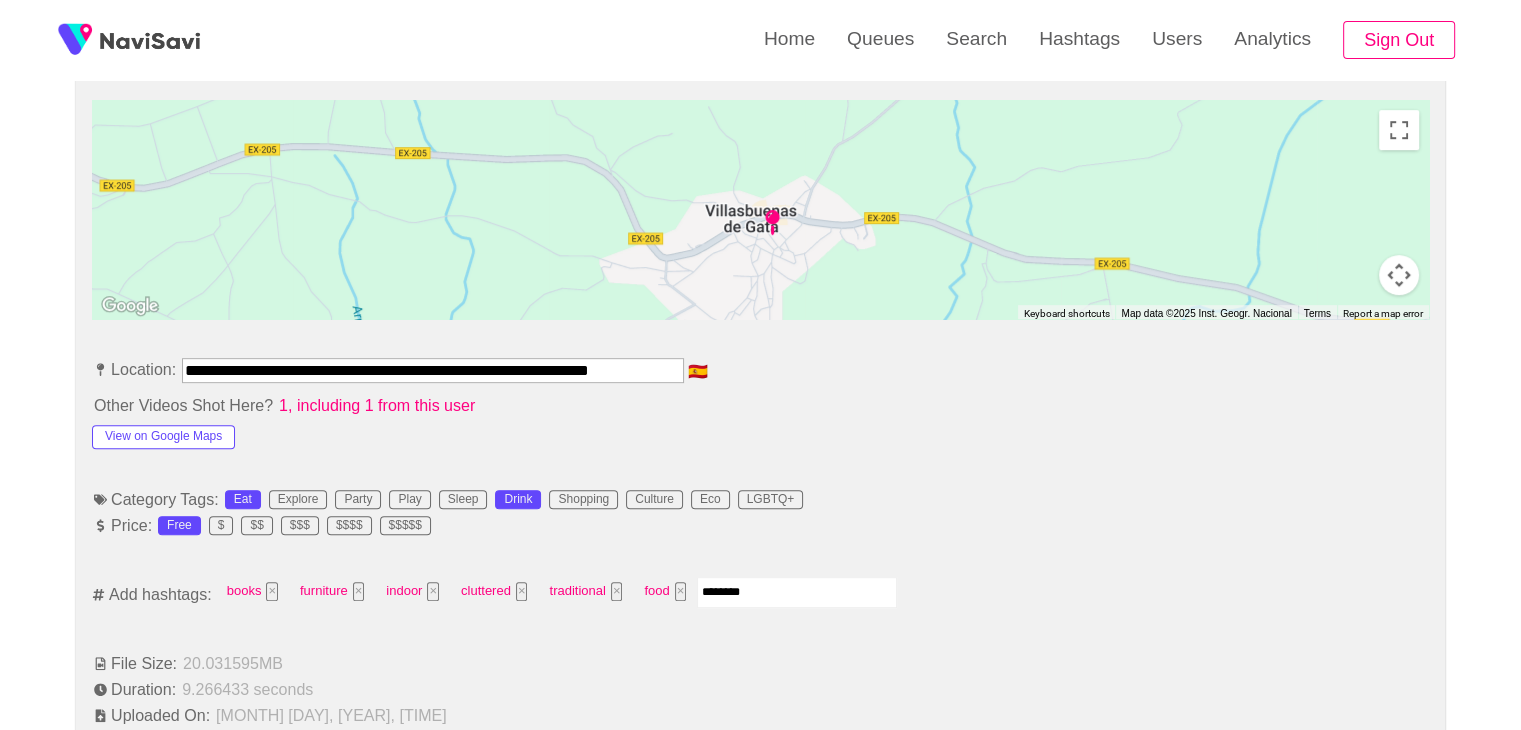 type on "*********" 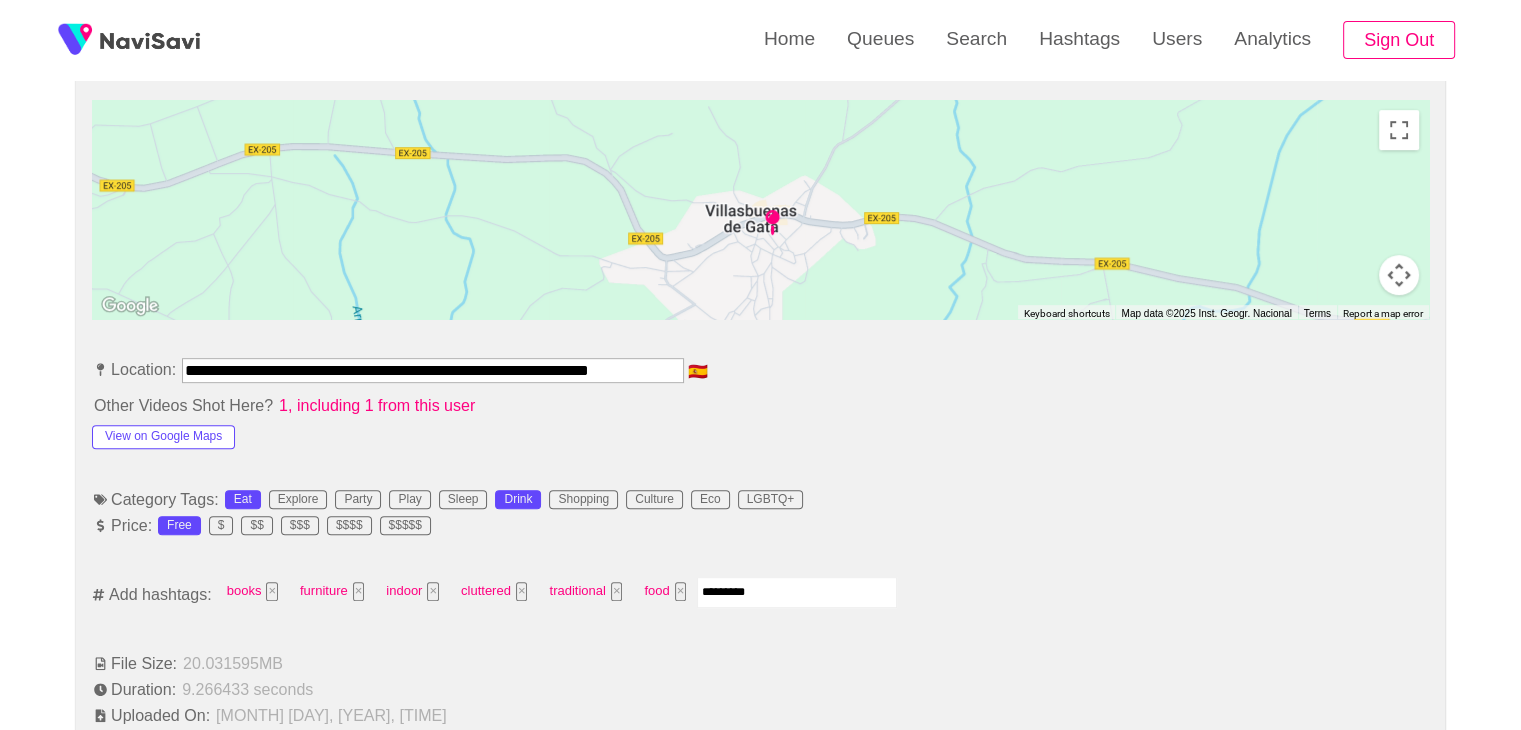 type 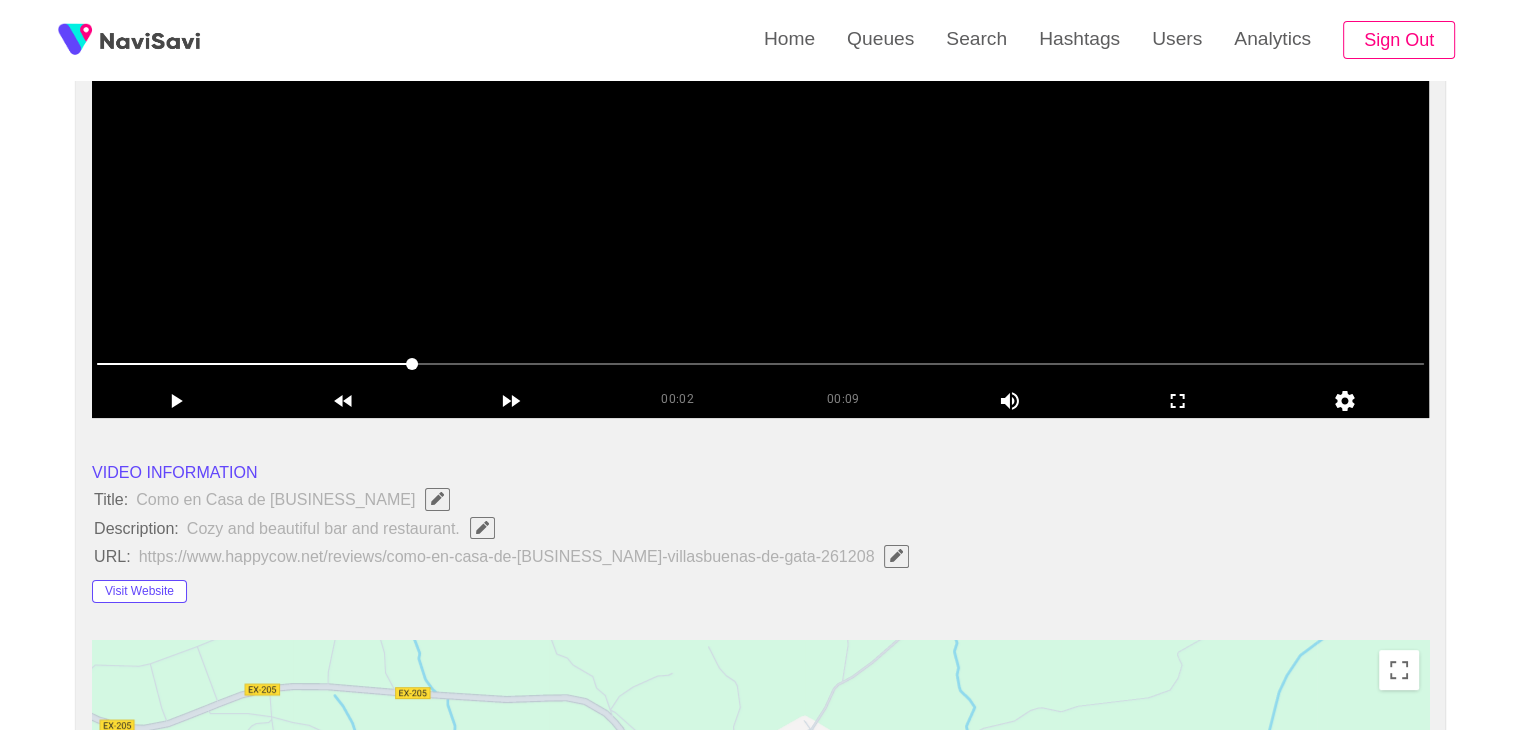 scroll, scrollTop: 0, scrollLeft: 0, axis: both 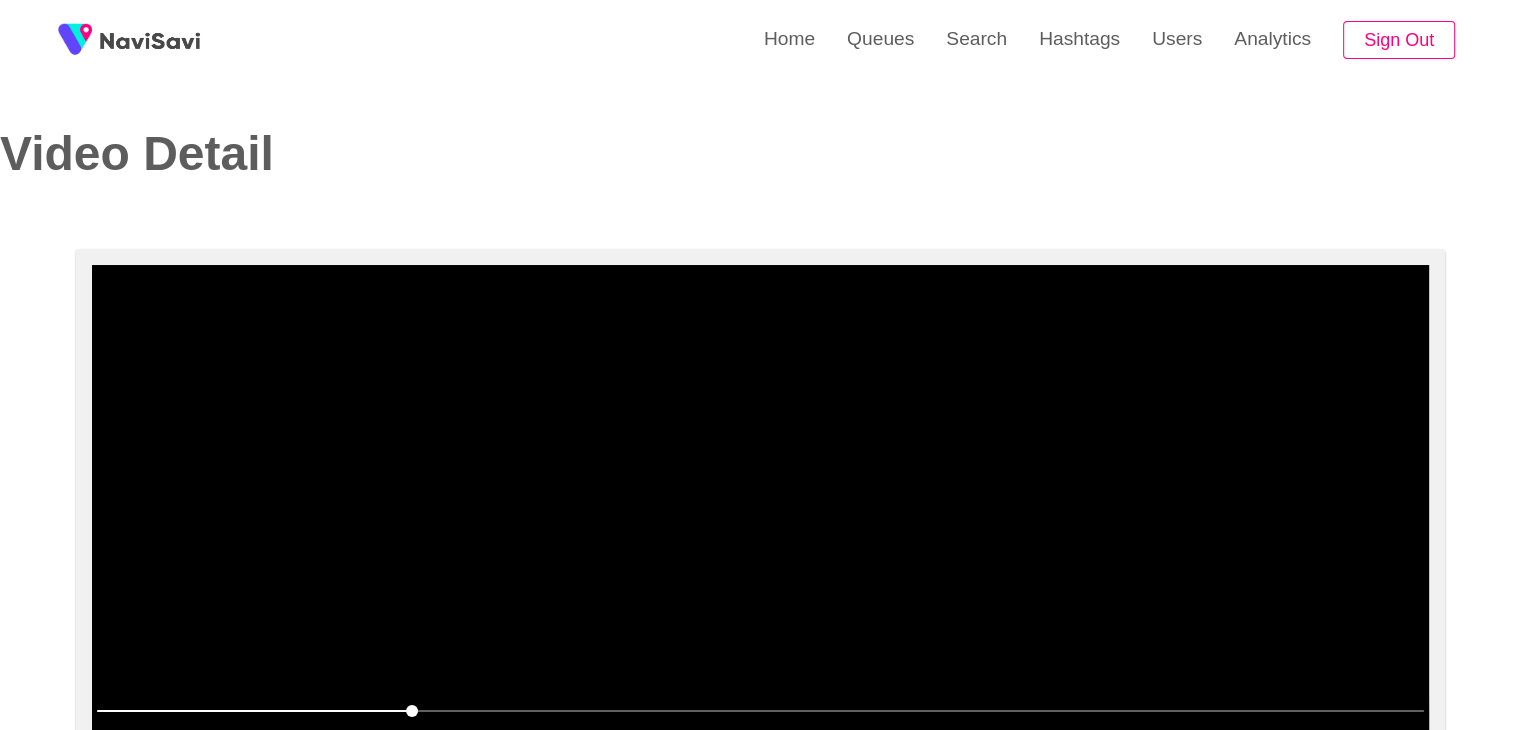 click at bounding box center (760, 515) 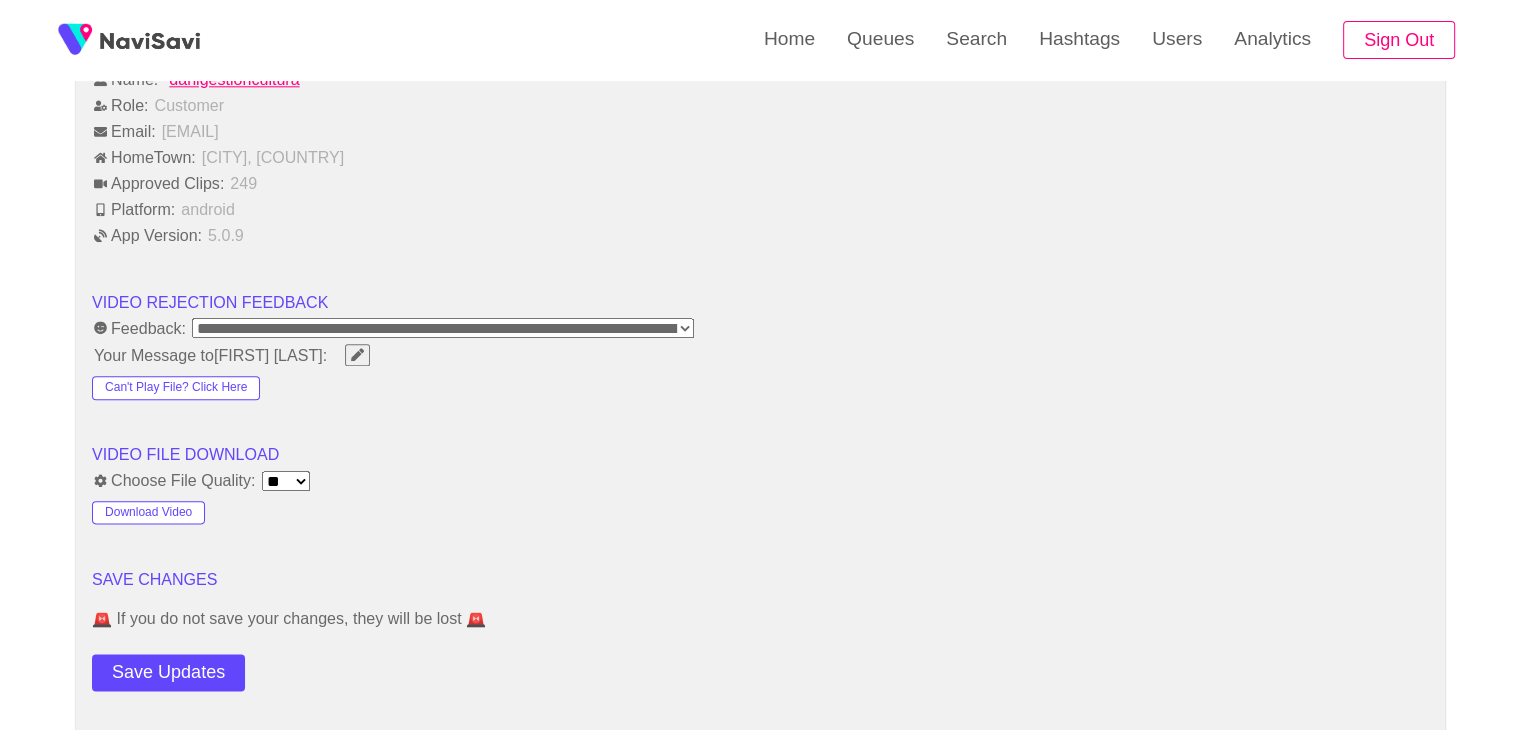 scroll, scrollTop: 2371, scrollLeft: 0, axis: vertical 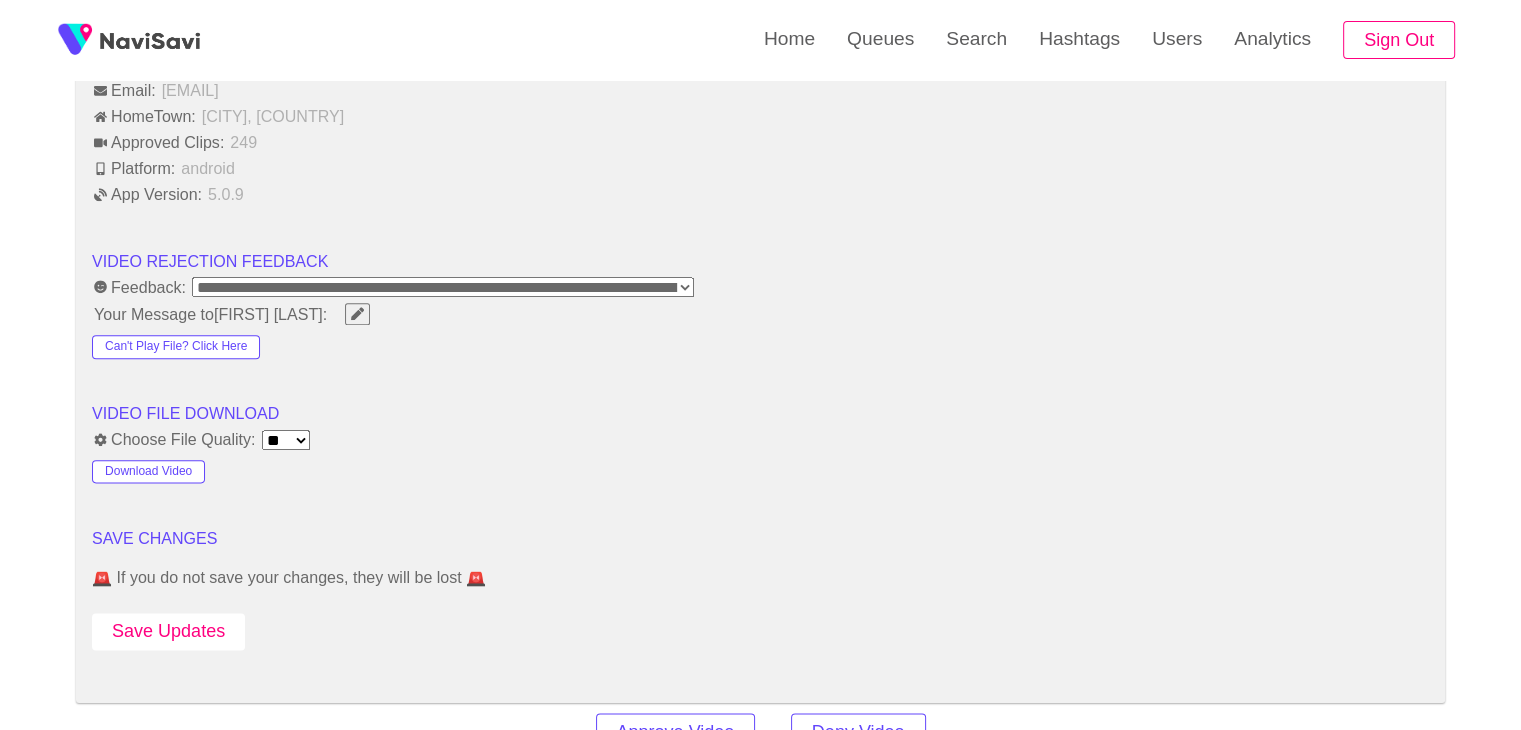click on "Save Updates" at bounding box center (168, 631) 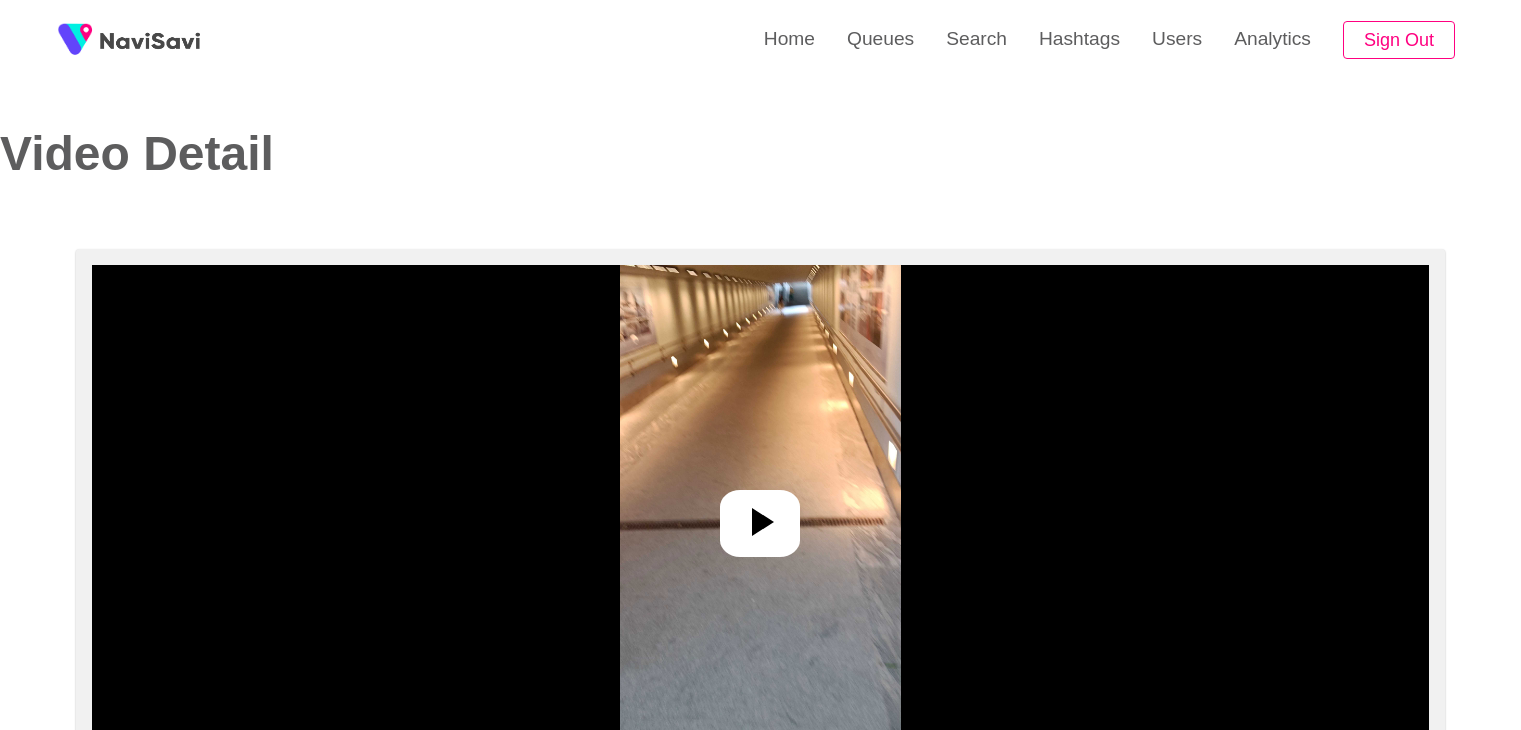 select on "**********" 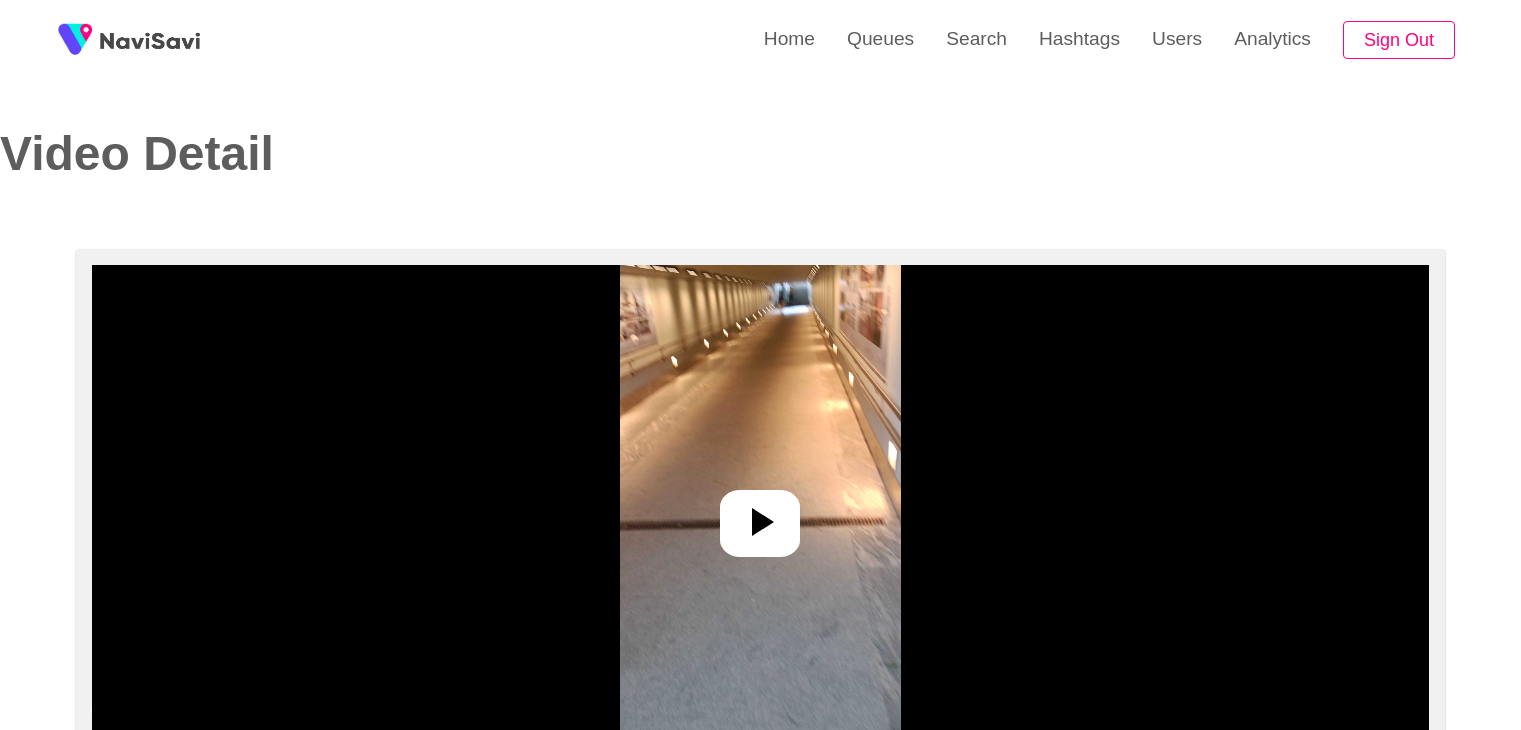scroll, scrollTop: 0, scrollLeft: 0, axis: both 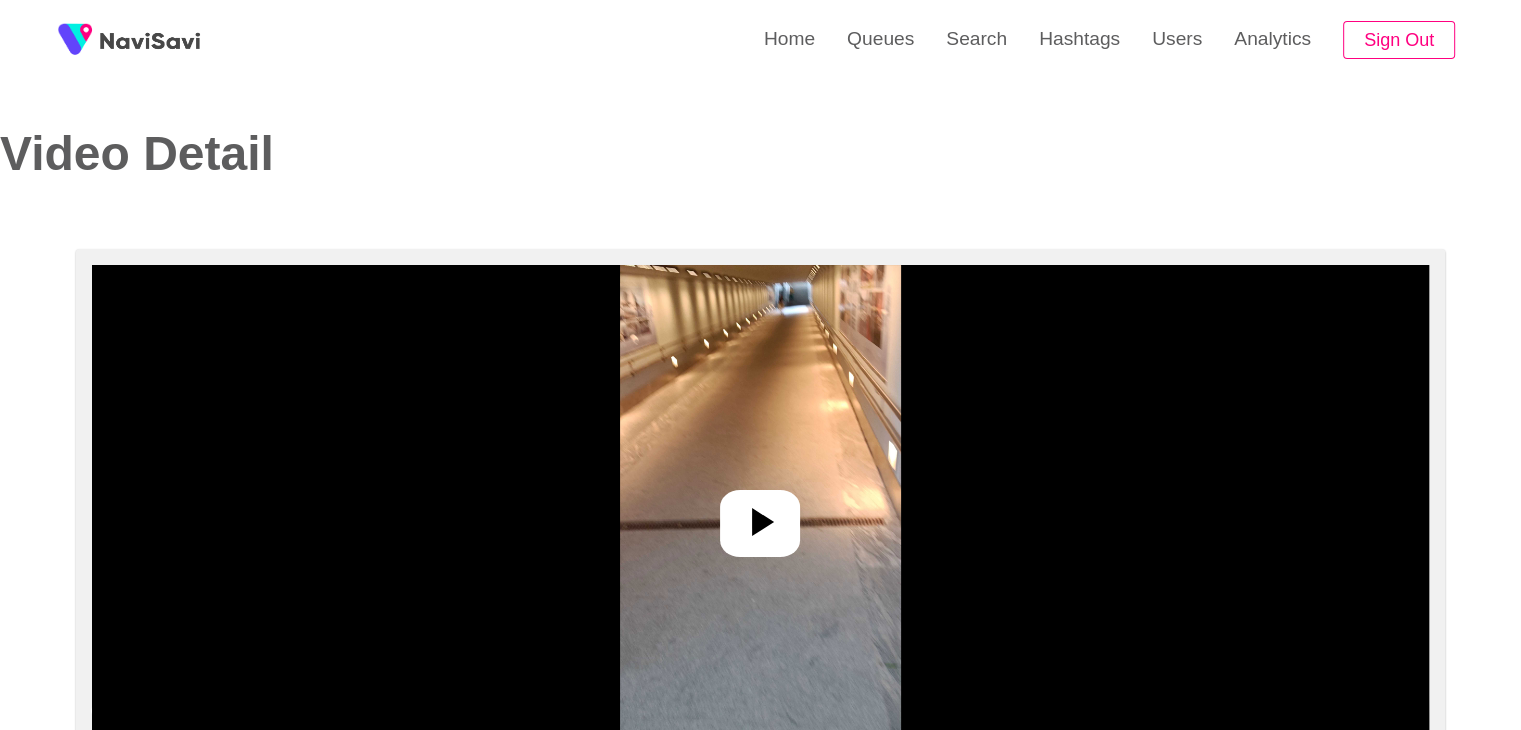 click at bounding box center (760, 515) 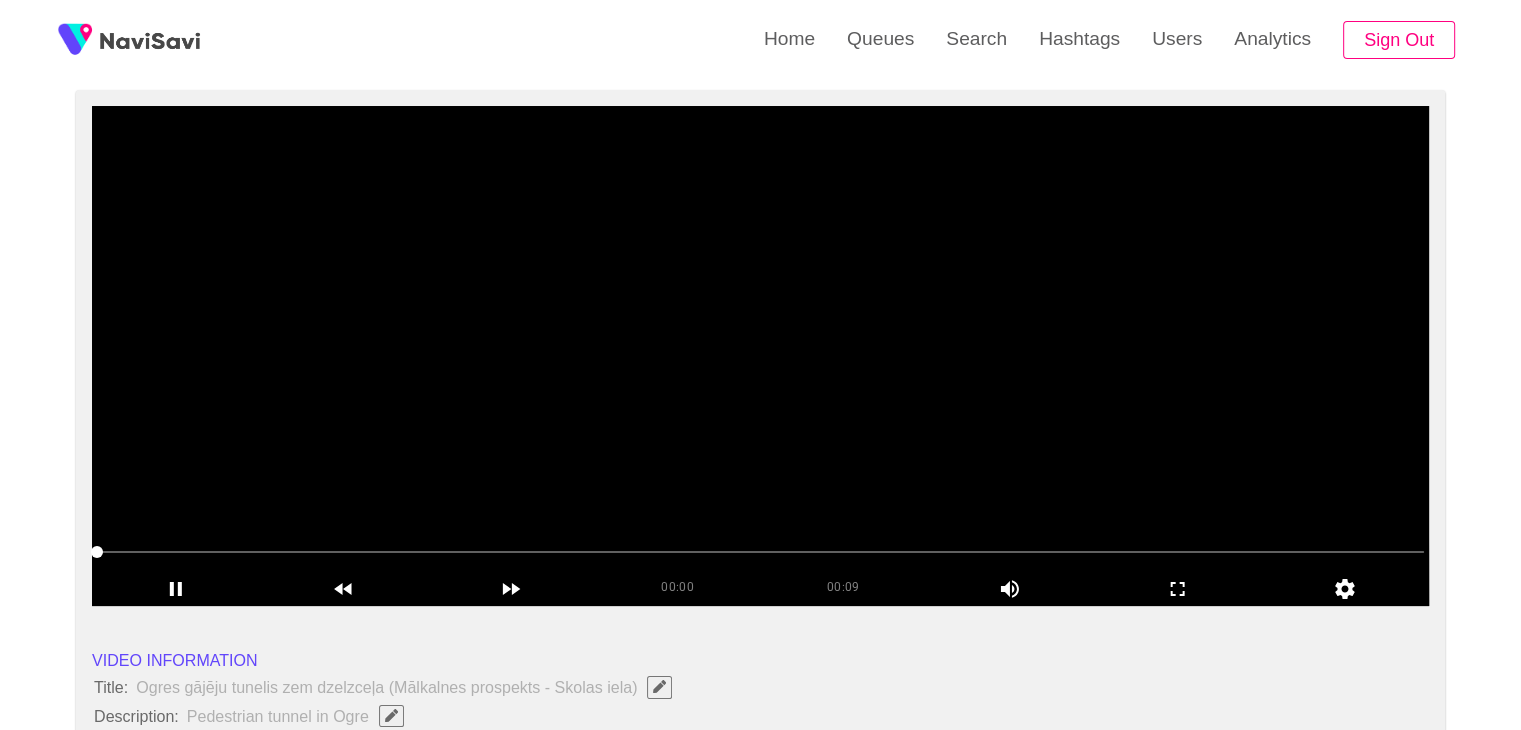 click at bounding box center [760, 356] 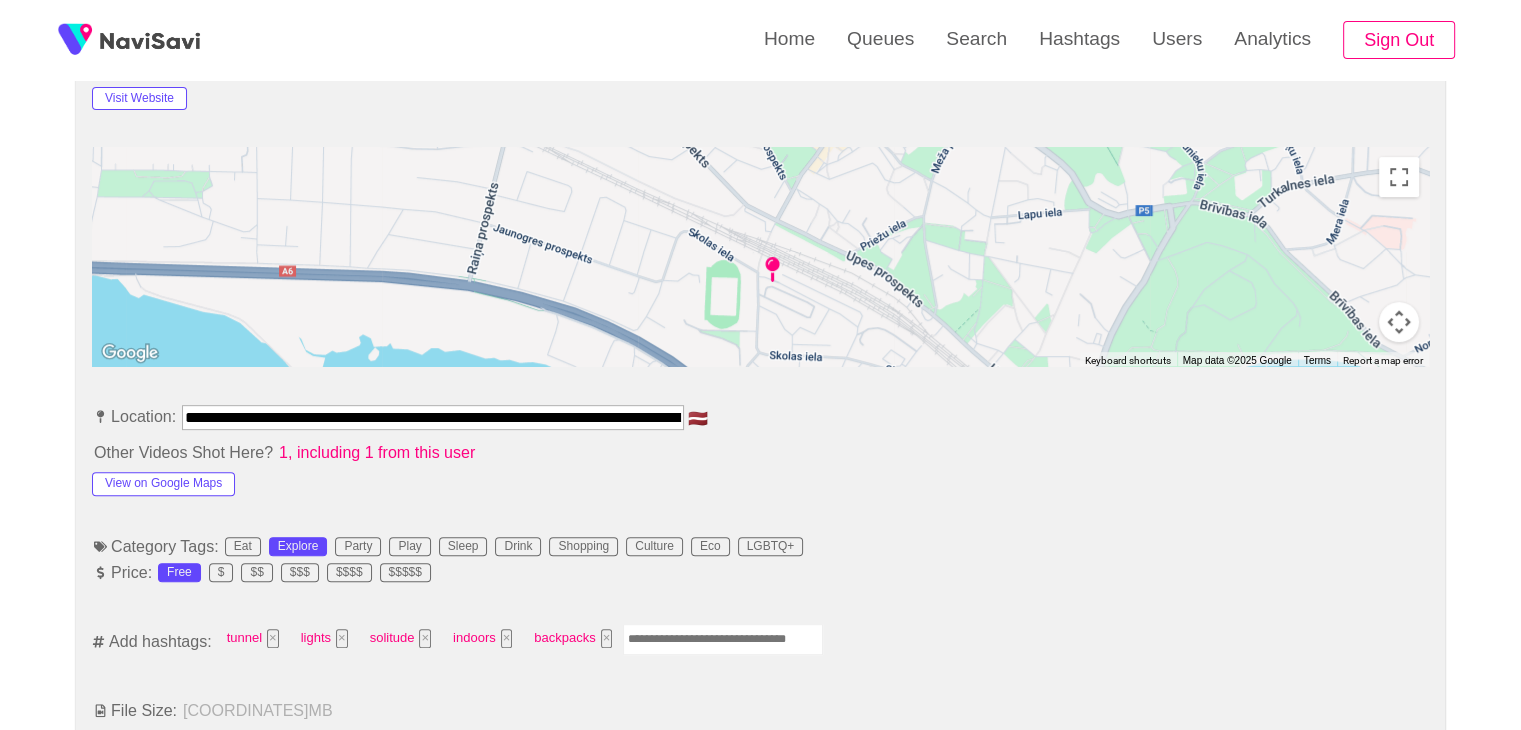 scroll, scrollTop: 940, scrollLeft: 0, axis: vertical 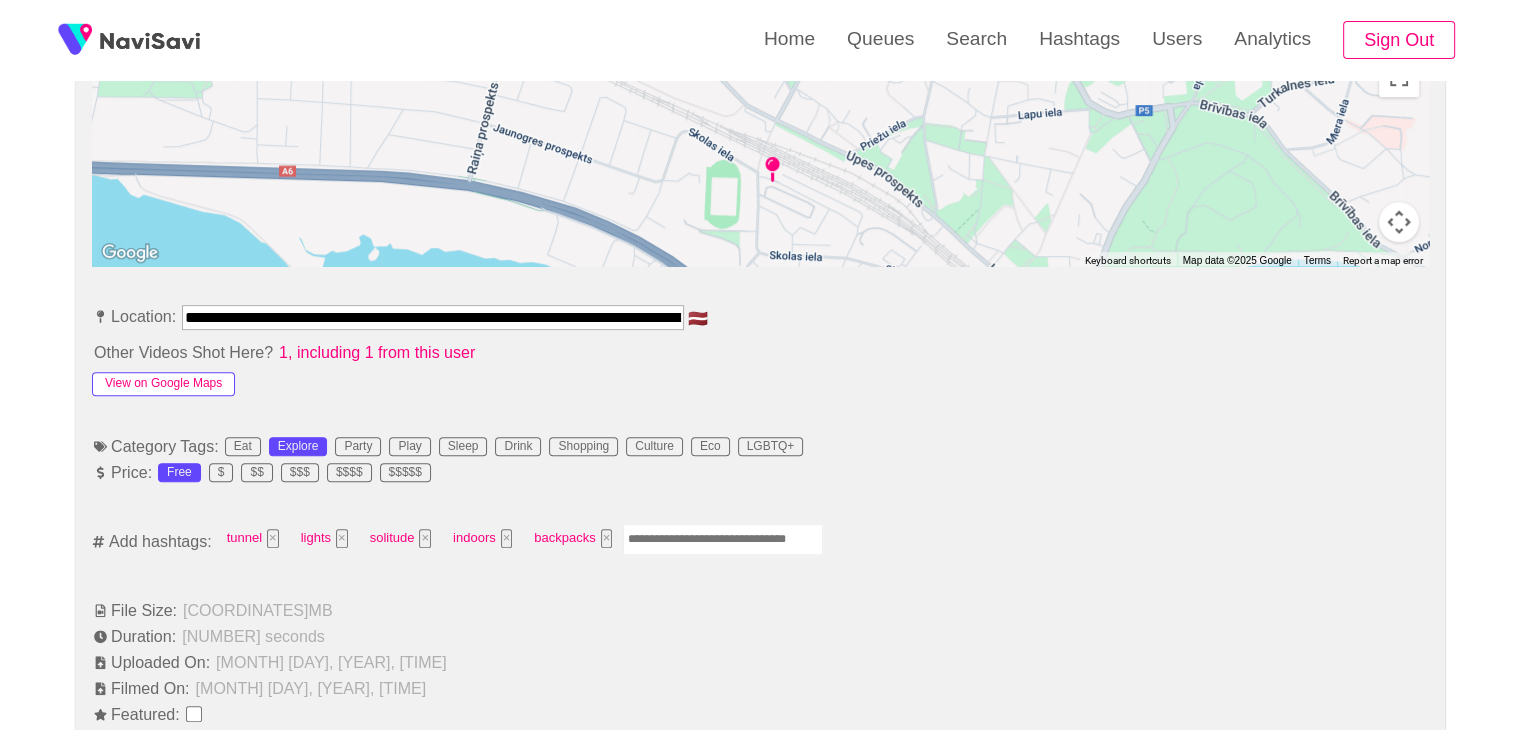 click on "View on Google Maps" at bounding box center [163, 384] 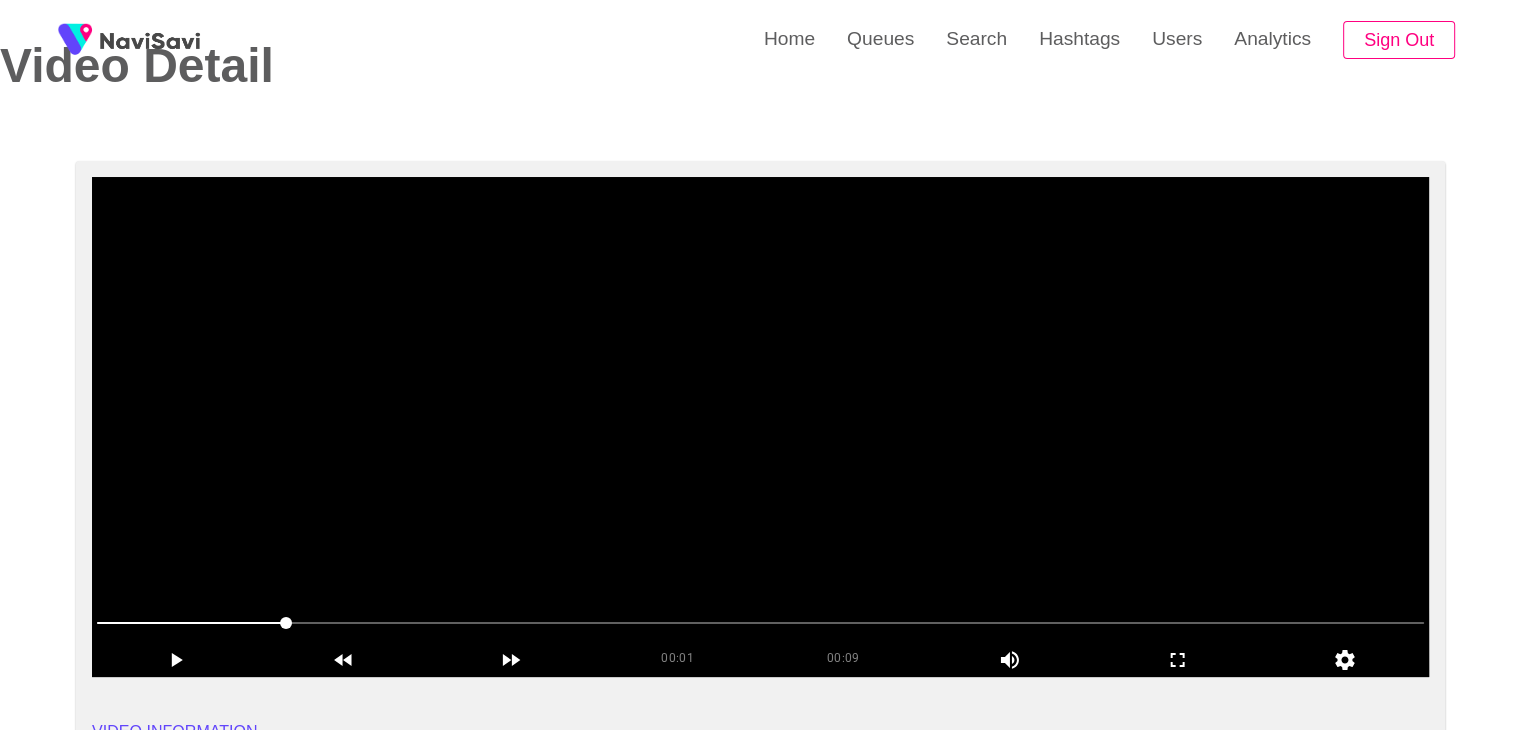 scroll, scrollTop: 88, scrollLeft: 0, axis: vertical 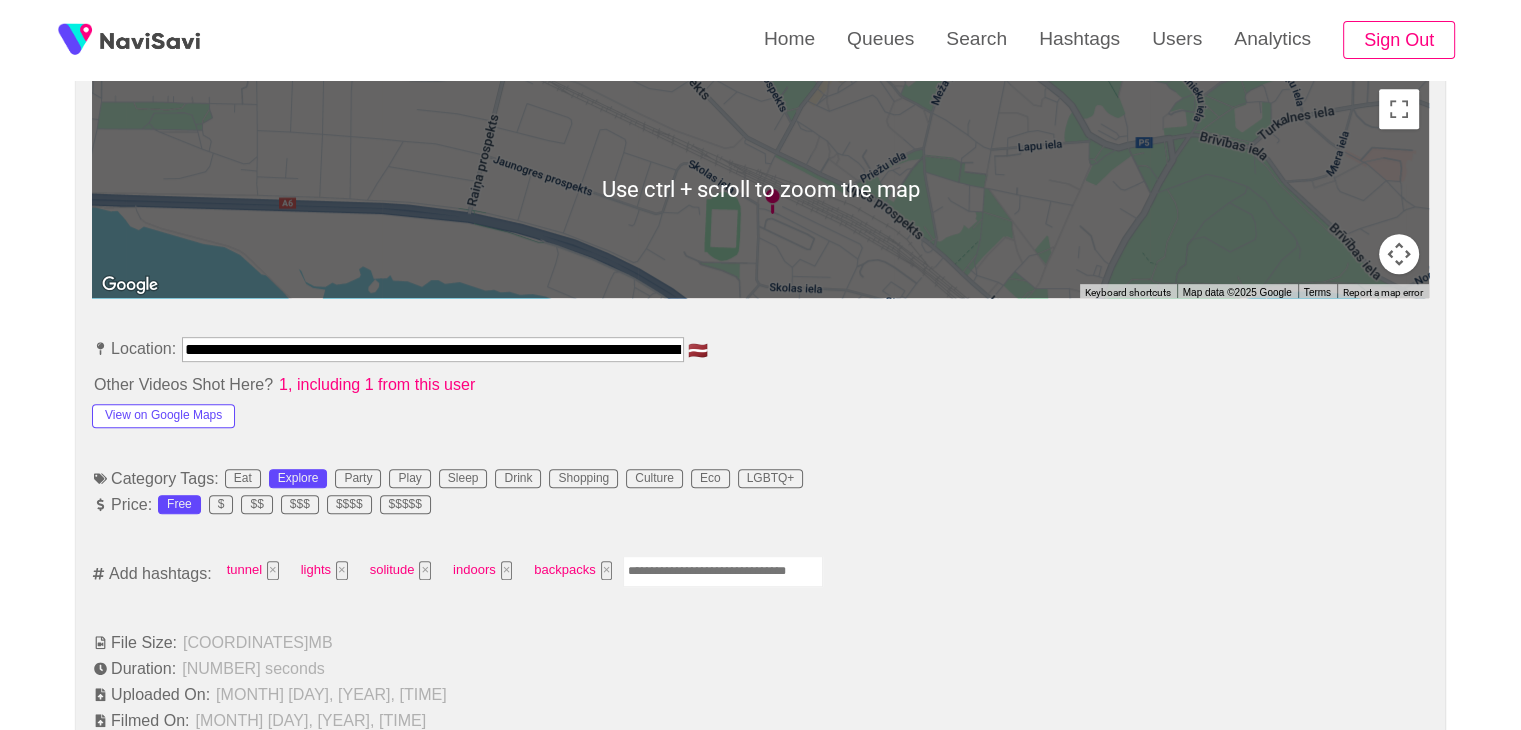 click on "**********" at bounding box center [760, 994] 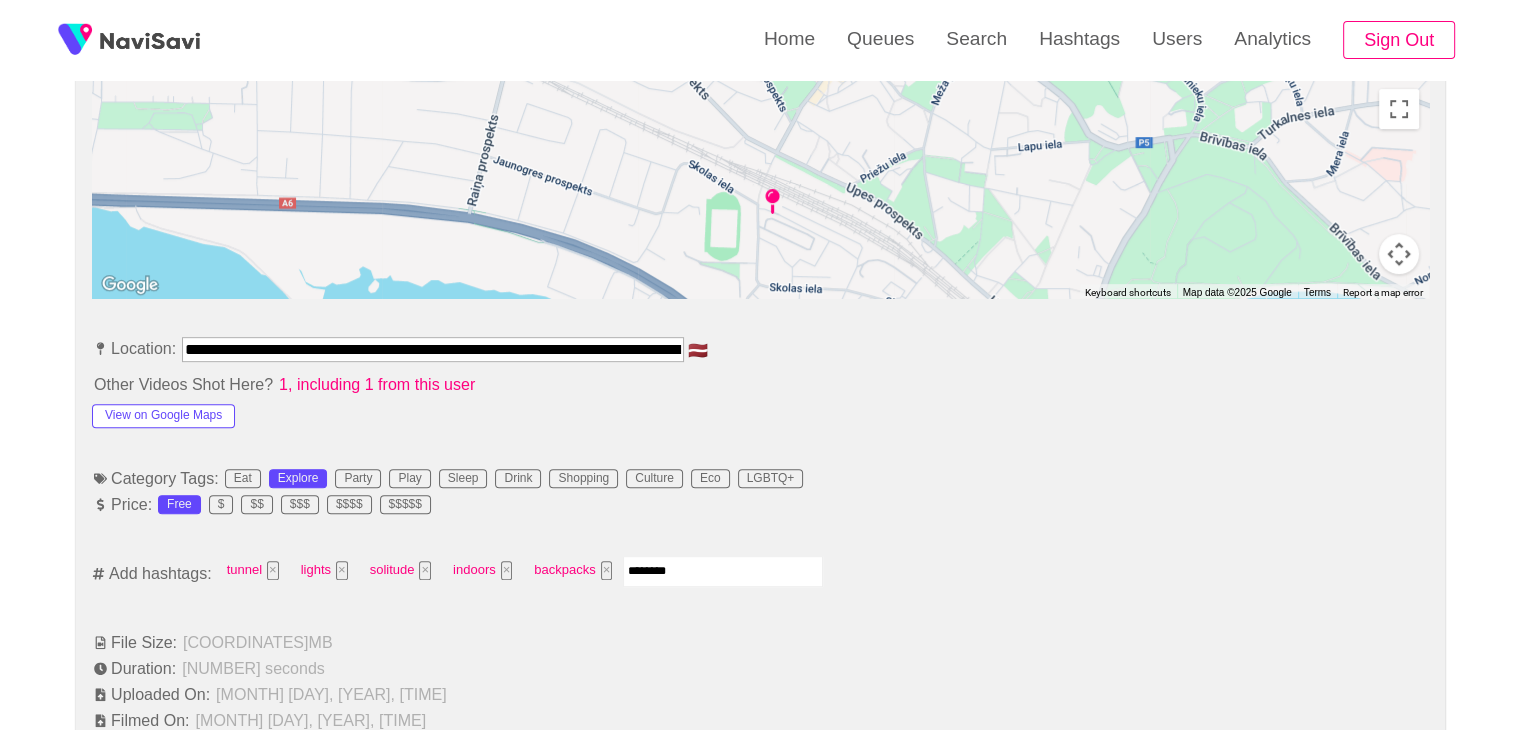 type on "*********" 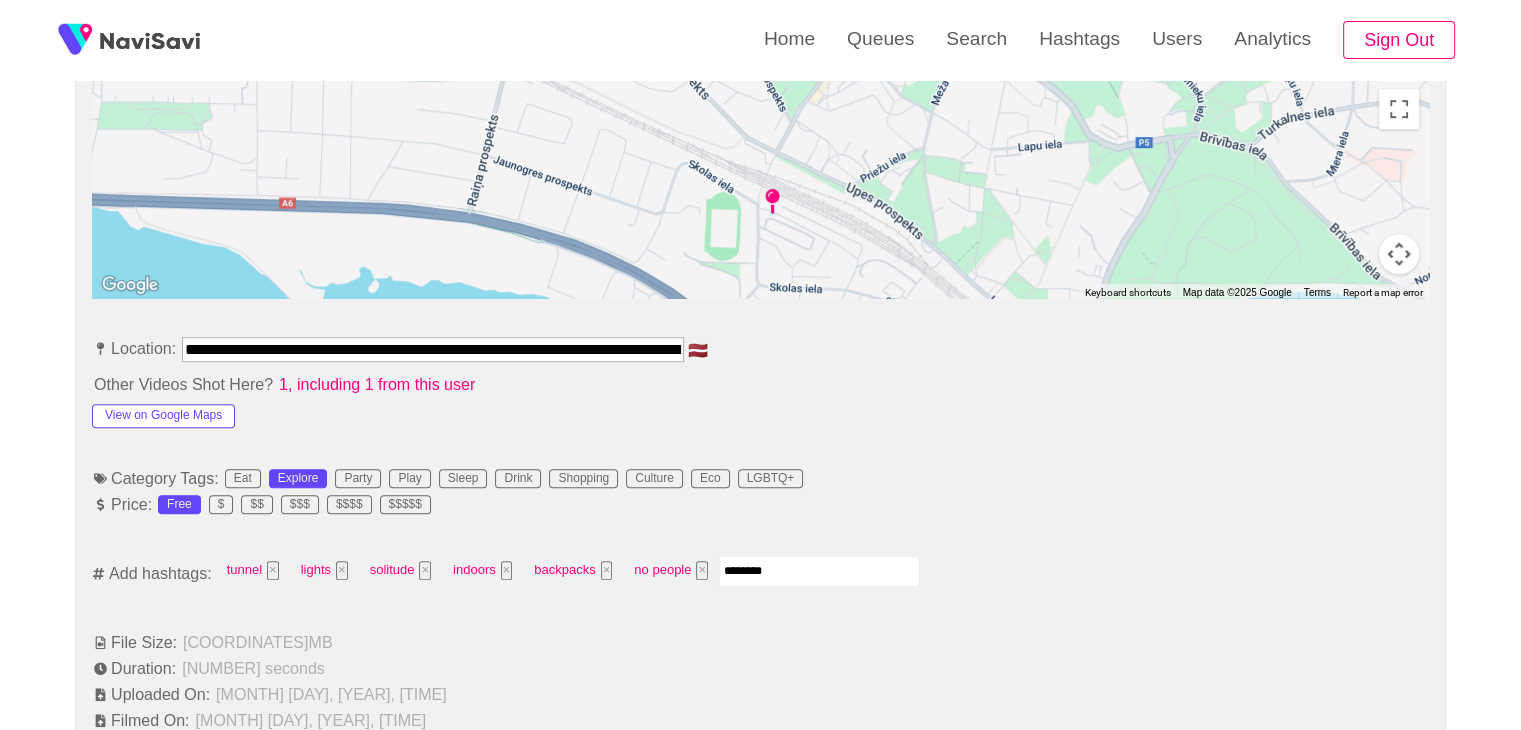 type on "*********" 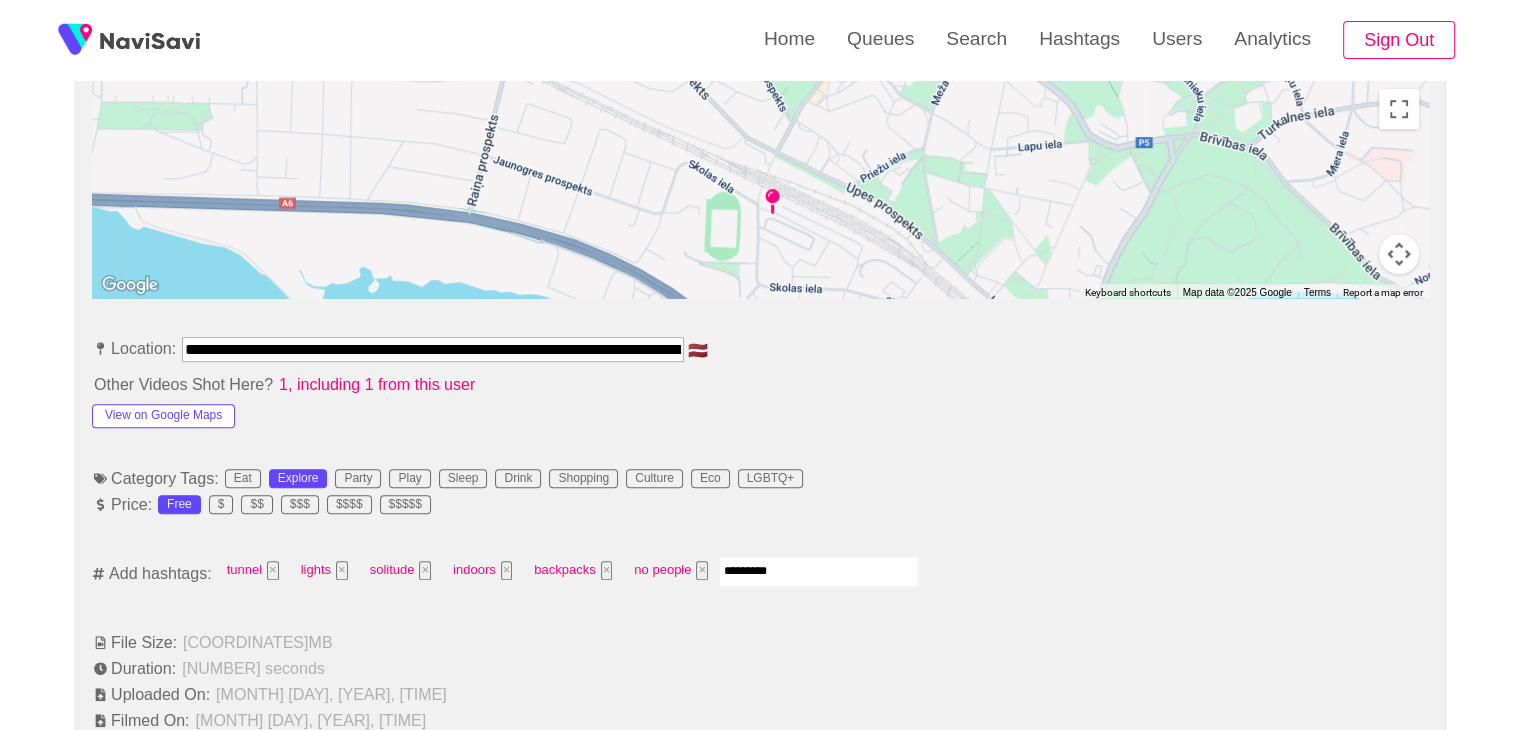 type 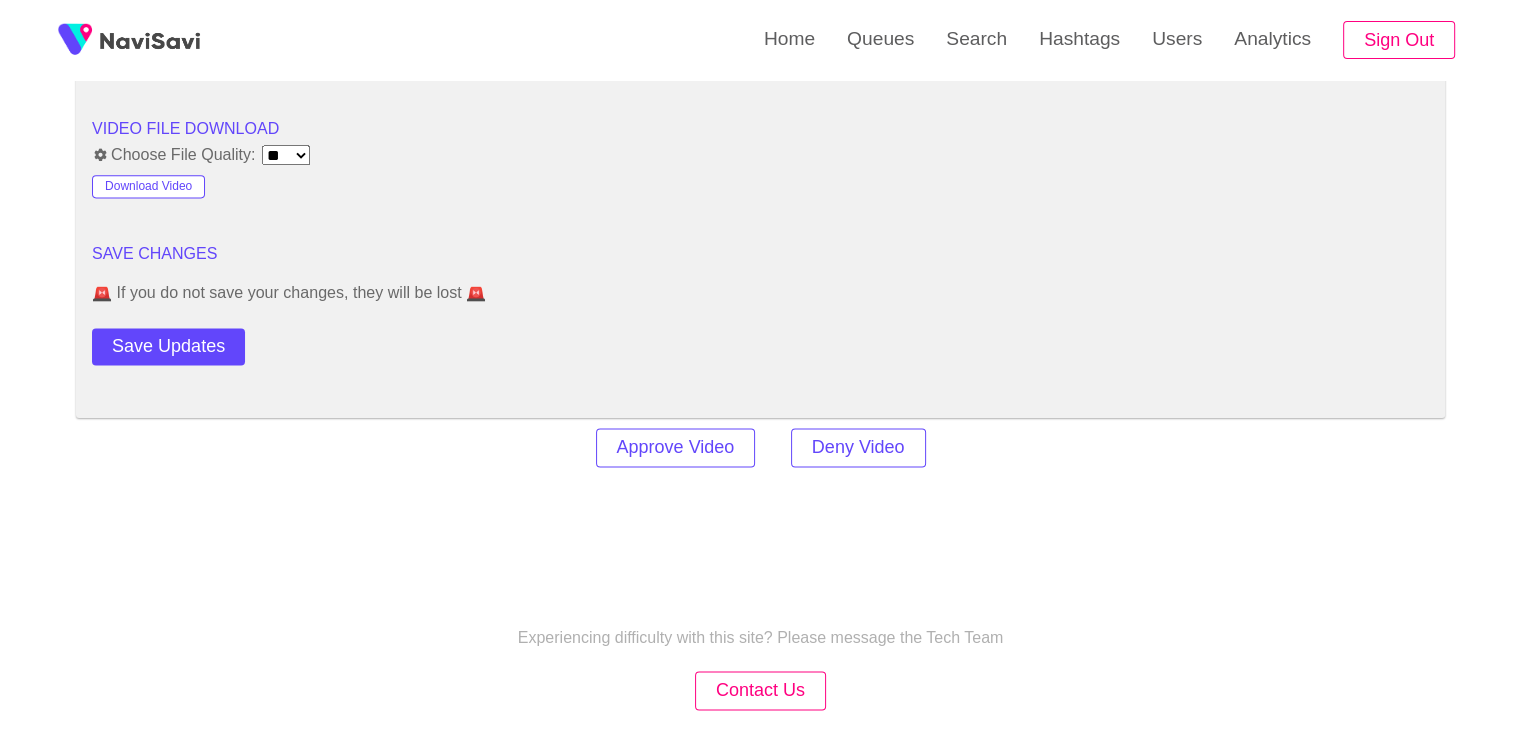 scroll, scrollTop: 2656, scrollLeft: 0, axis: vertical 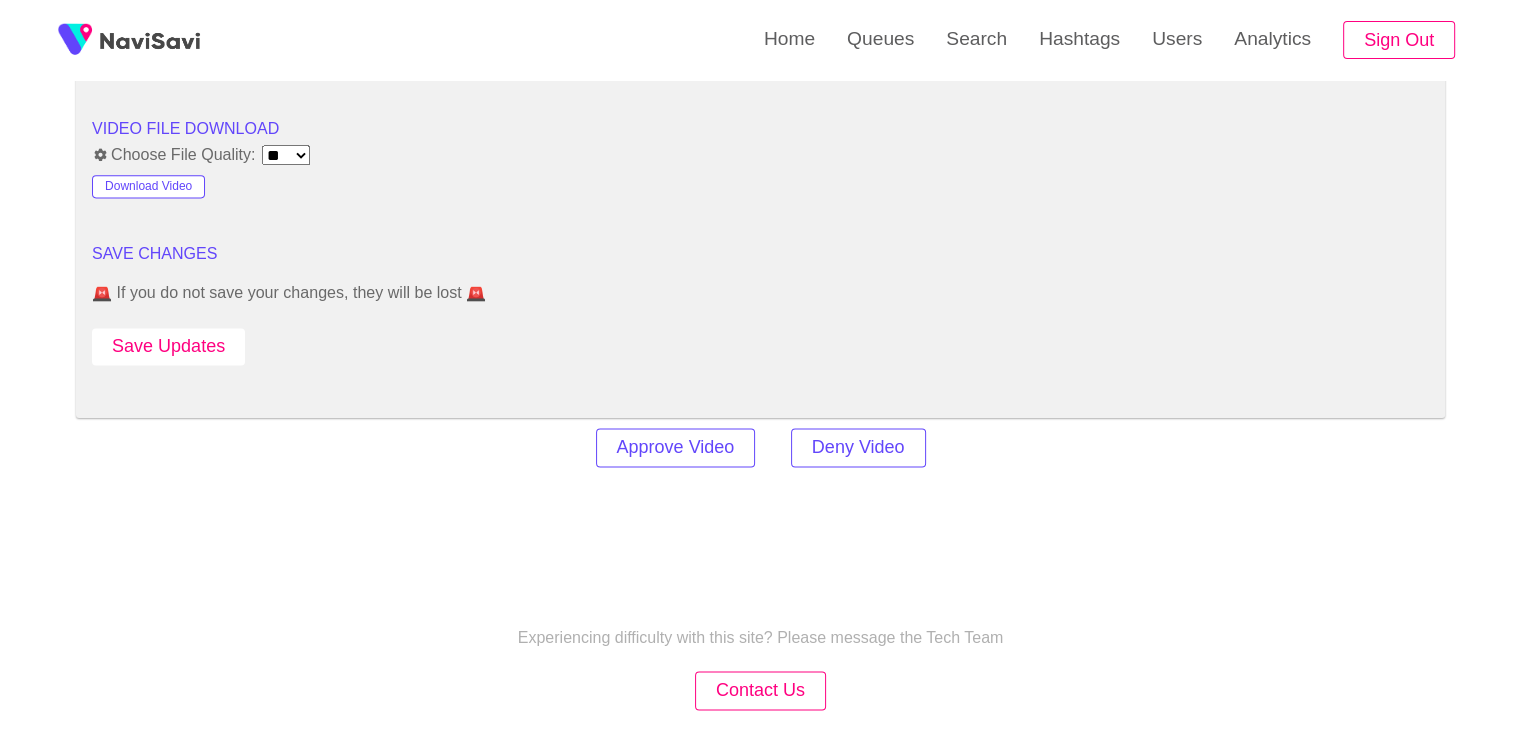 click on "Save Updates" at bounding box center (168, 346) 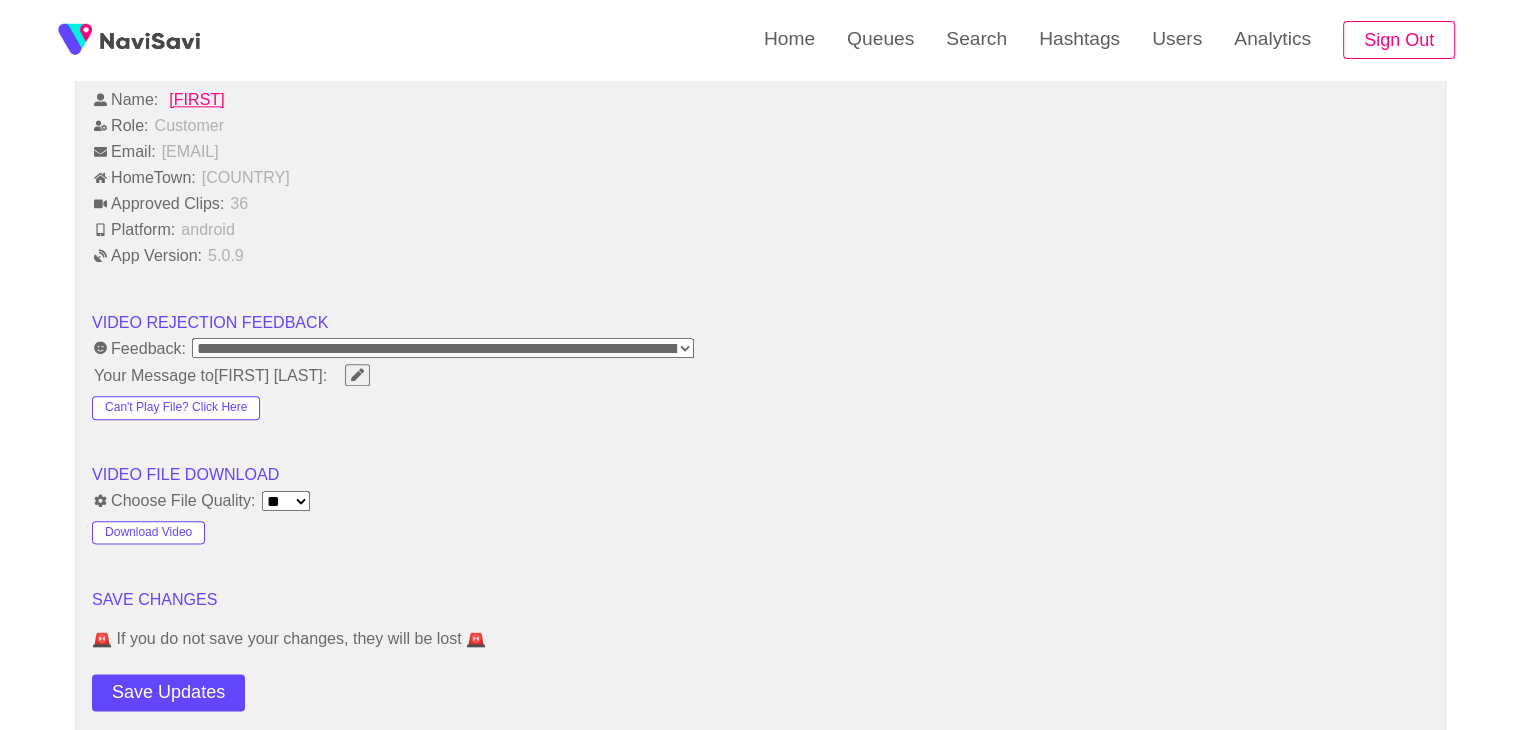 scroll, scrollTop: 2306, scrollLeft: 0, axis: vertical 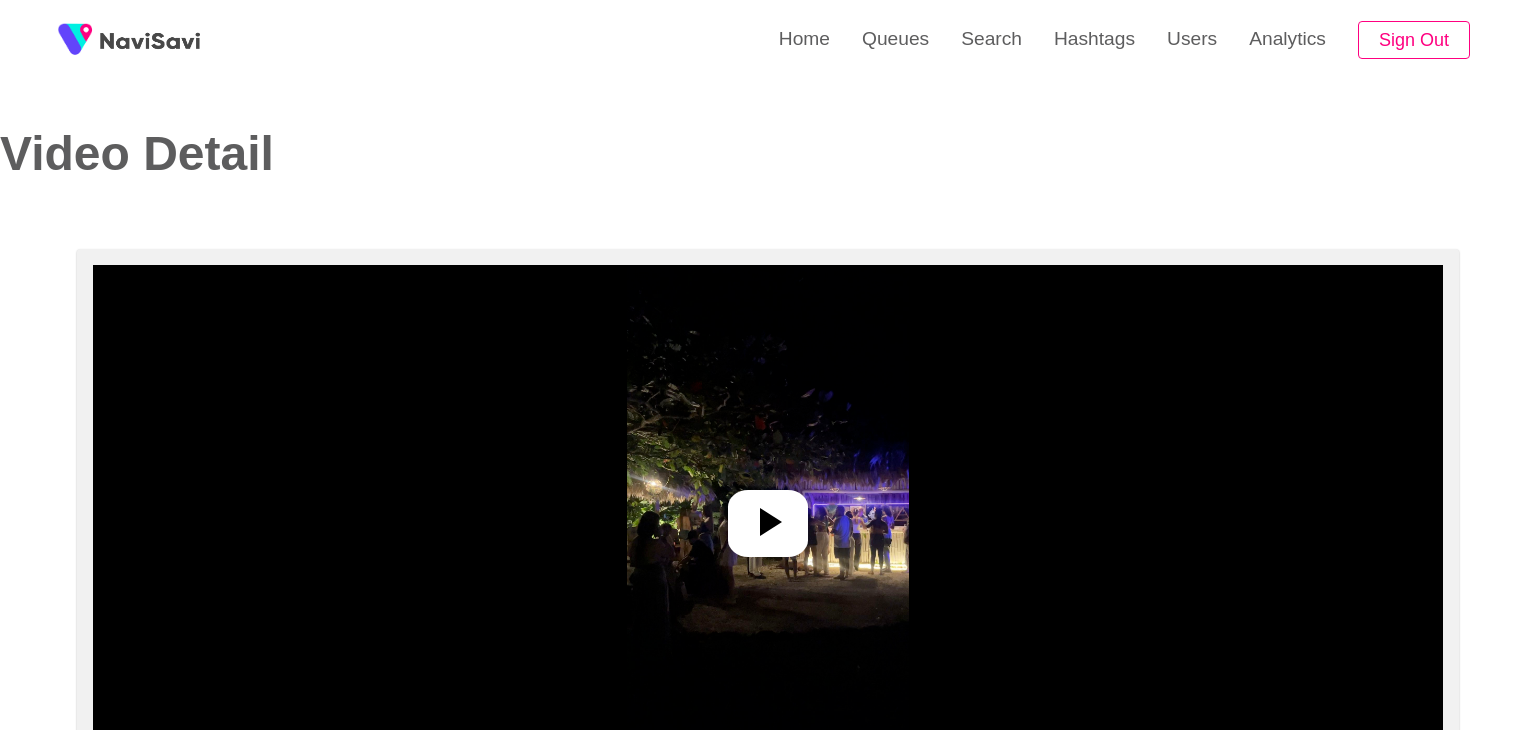 select on "**********" 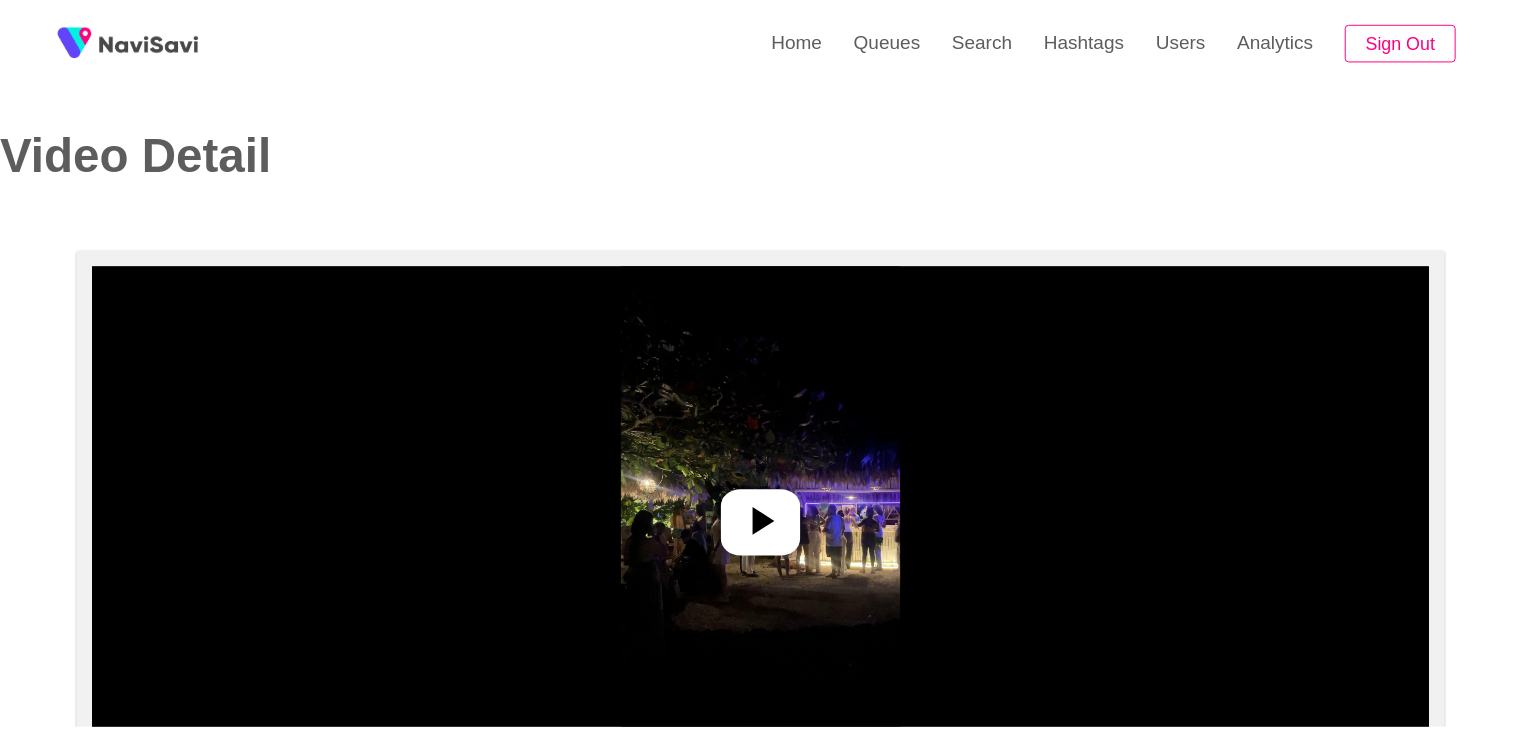 scroll, scrollTop: 0, scrollLeft: 0, axis: both 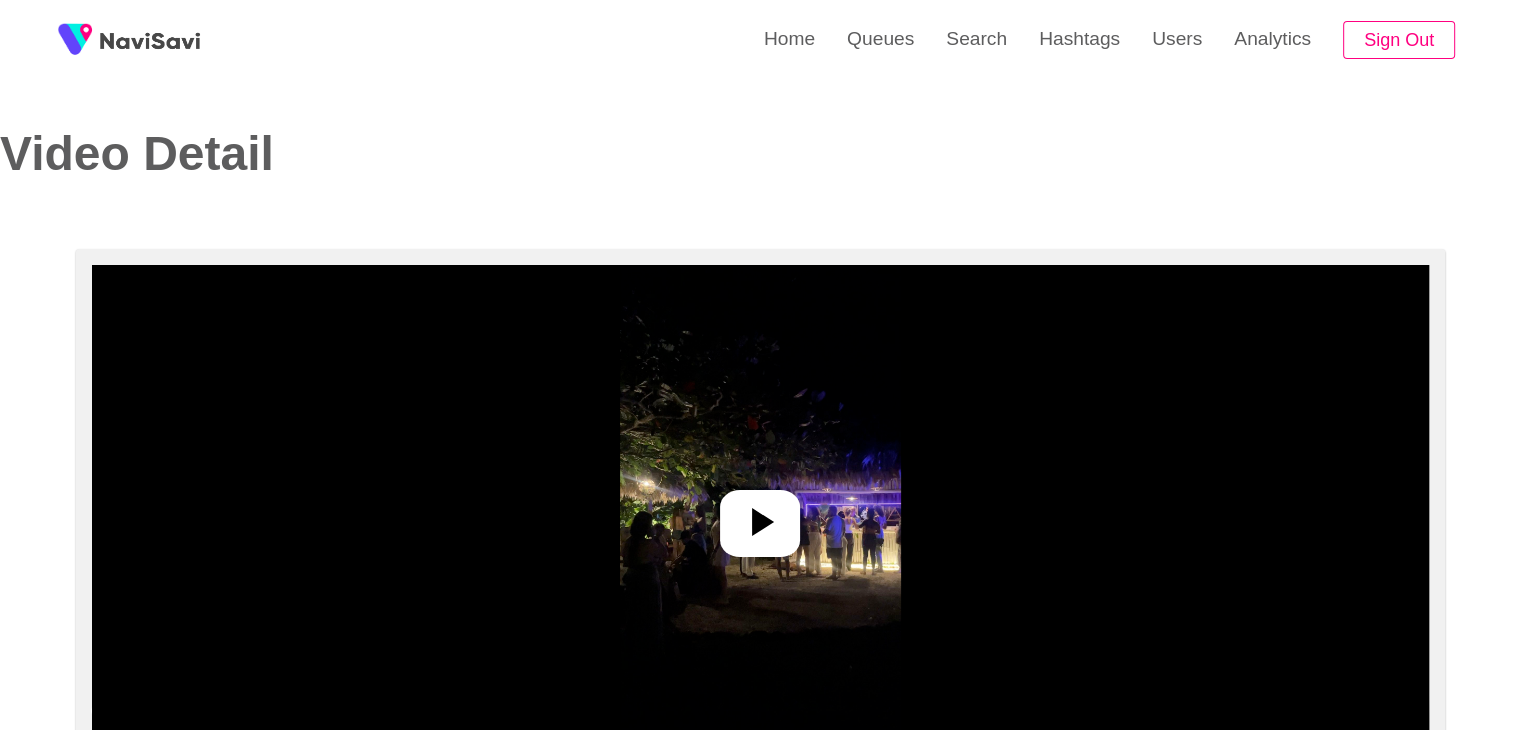 click at bounding box center (760, 515) 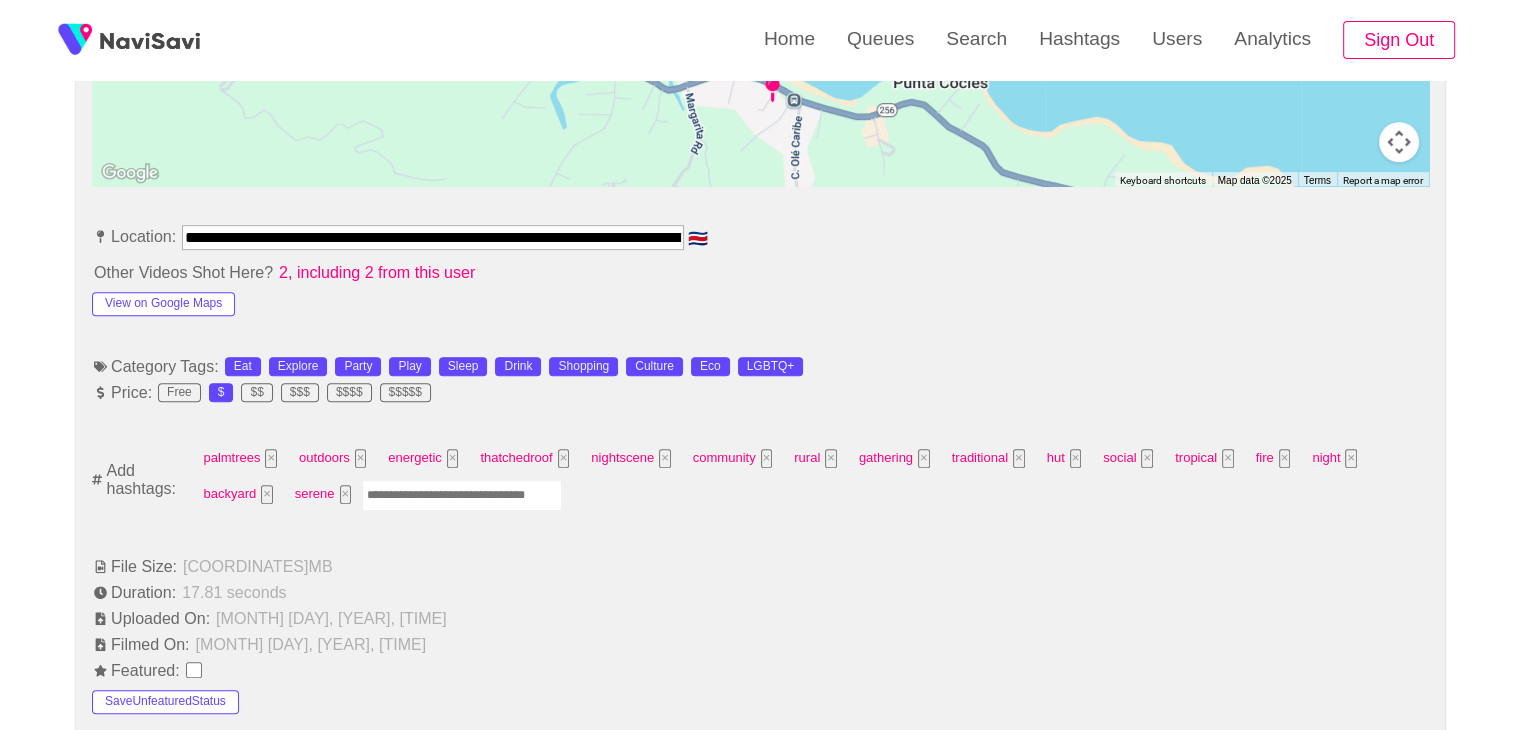 scroll, scrollTop: 1023, scrollLeft: 0, axis: vertical 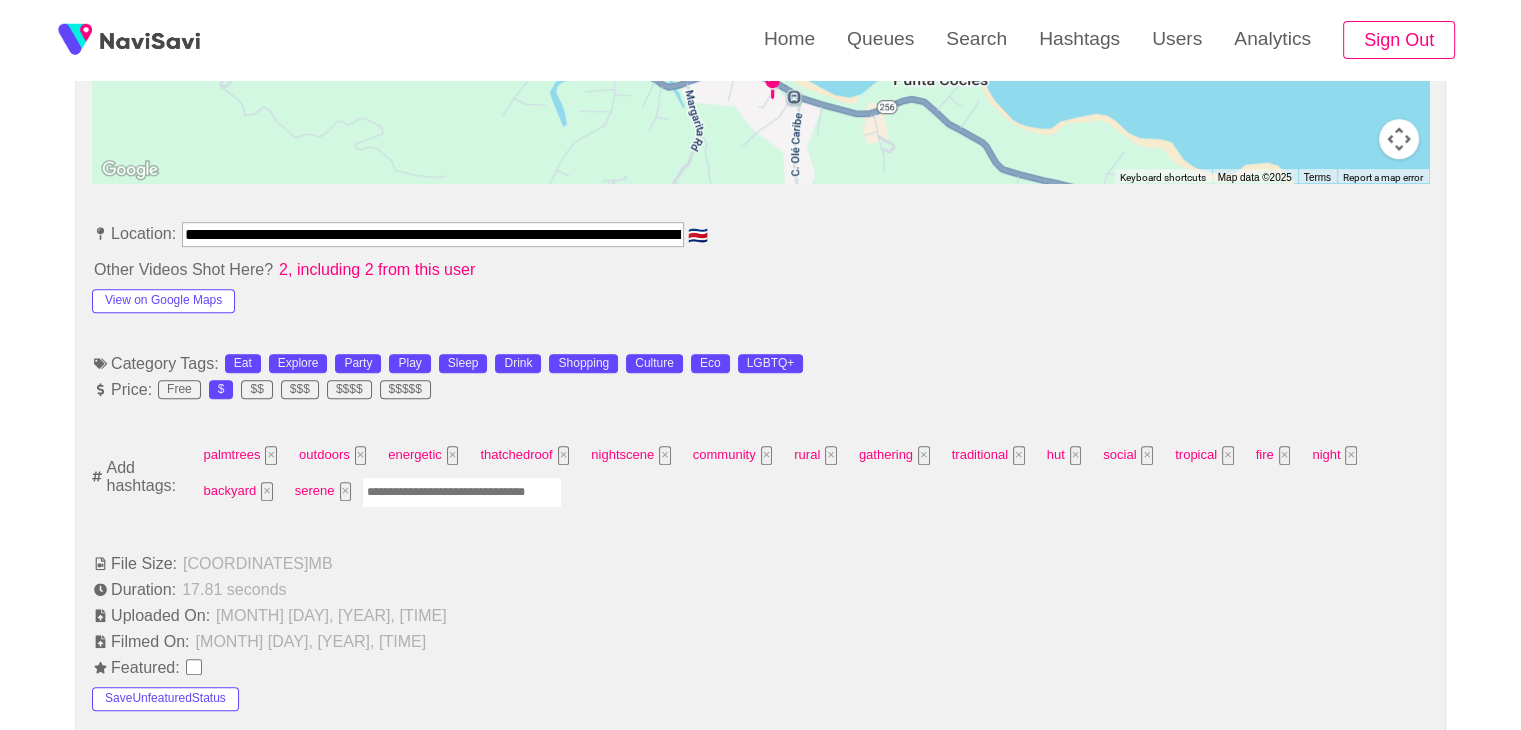 click at bounding box center [462, 492] 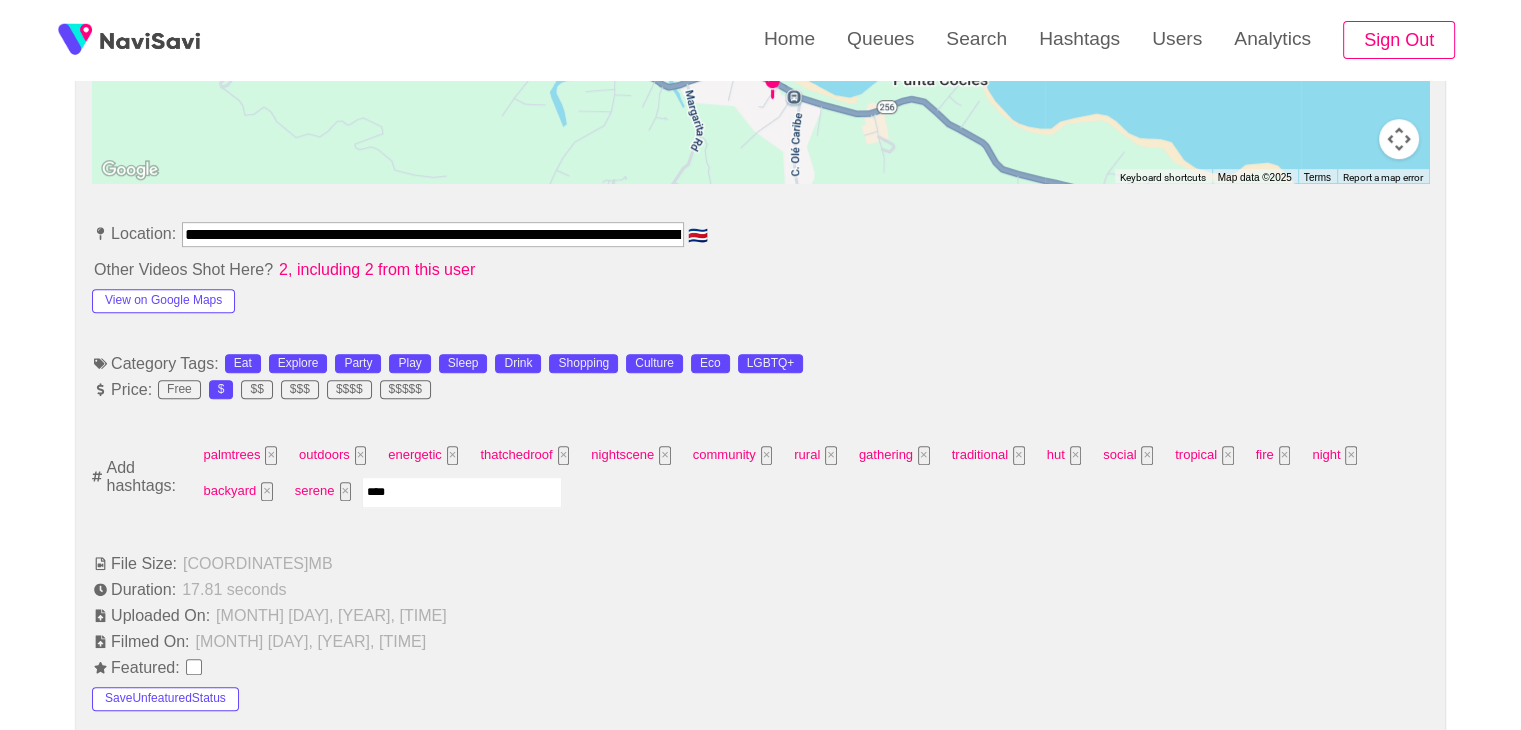 type on "*****" 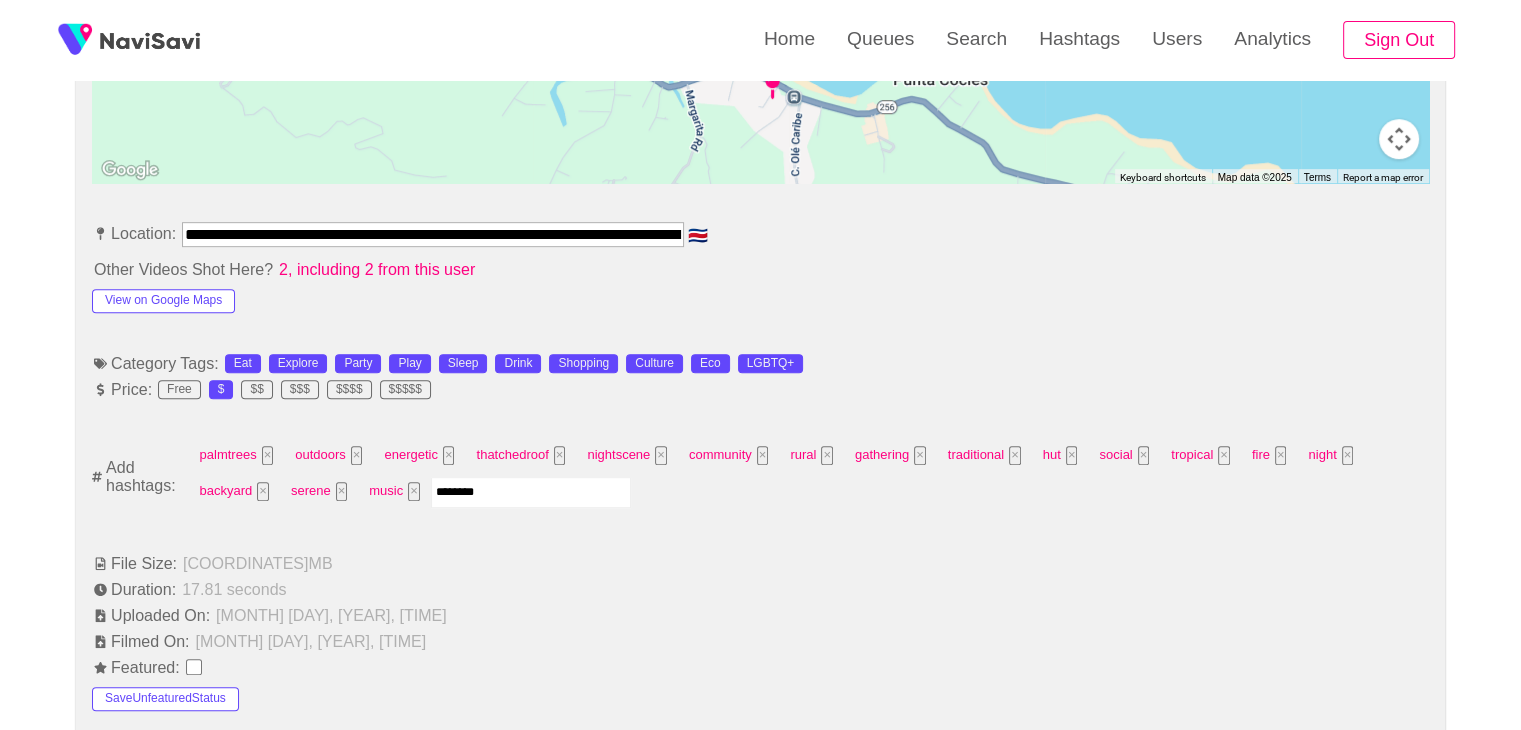 type on "*********" 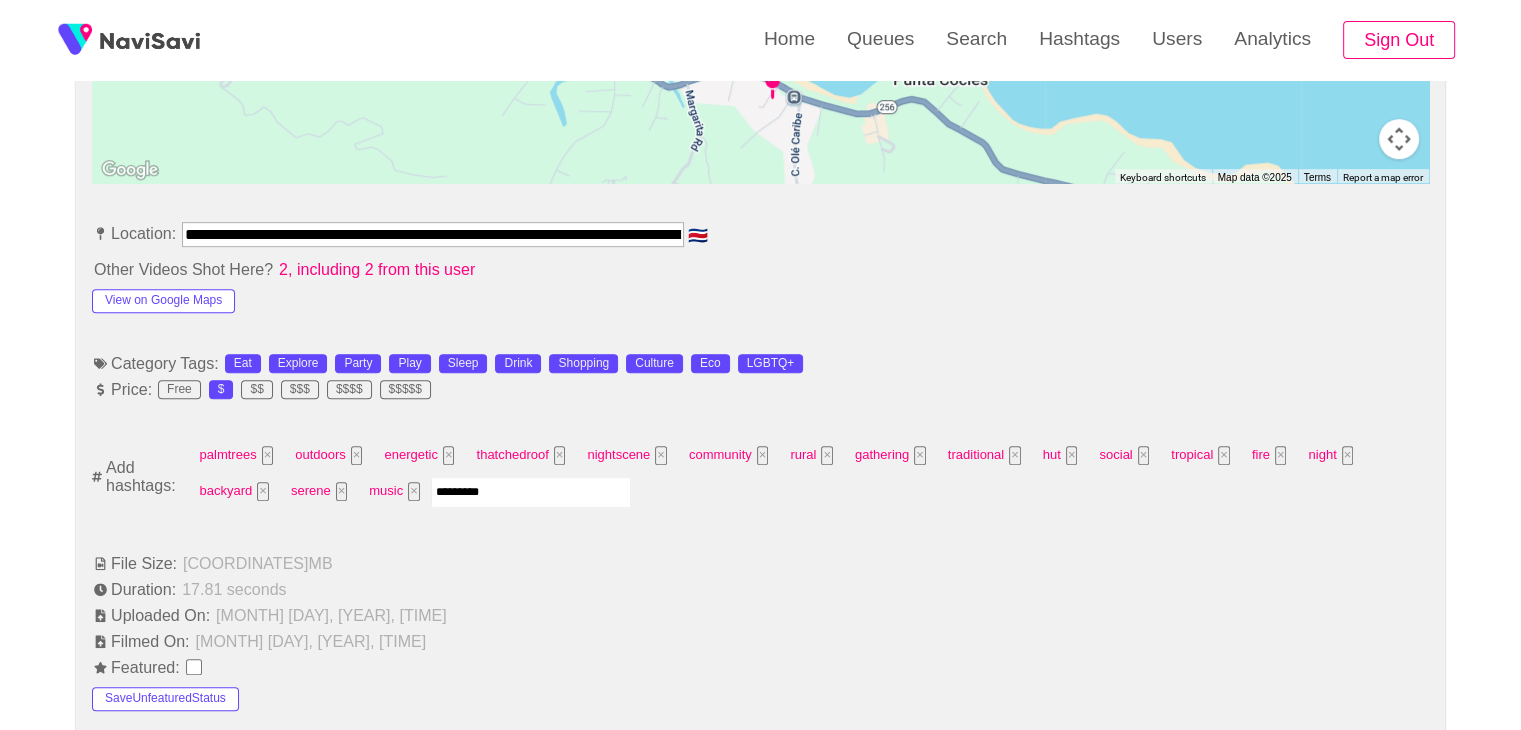 type 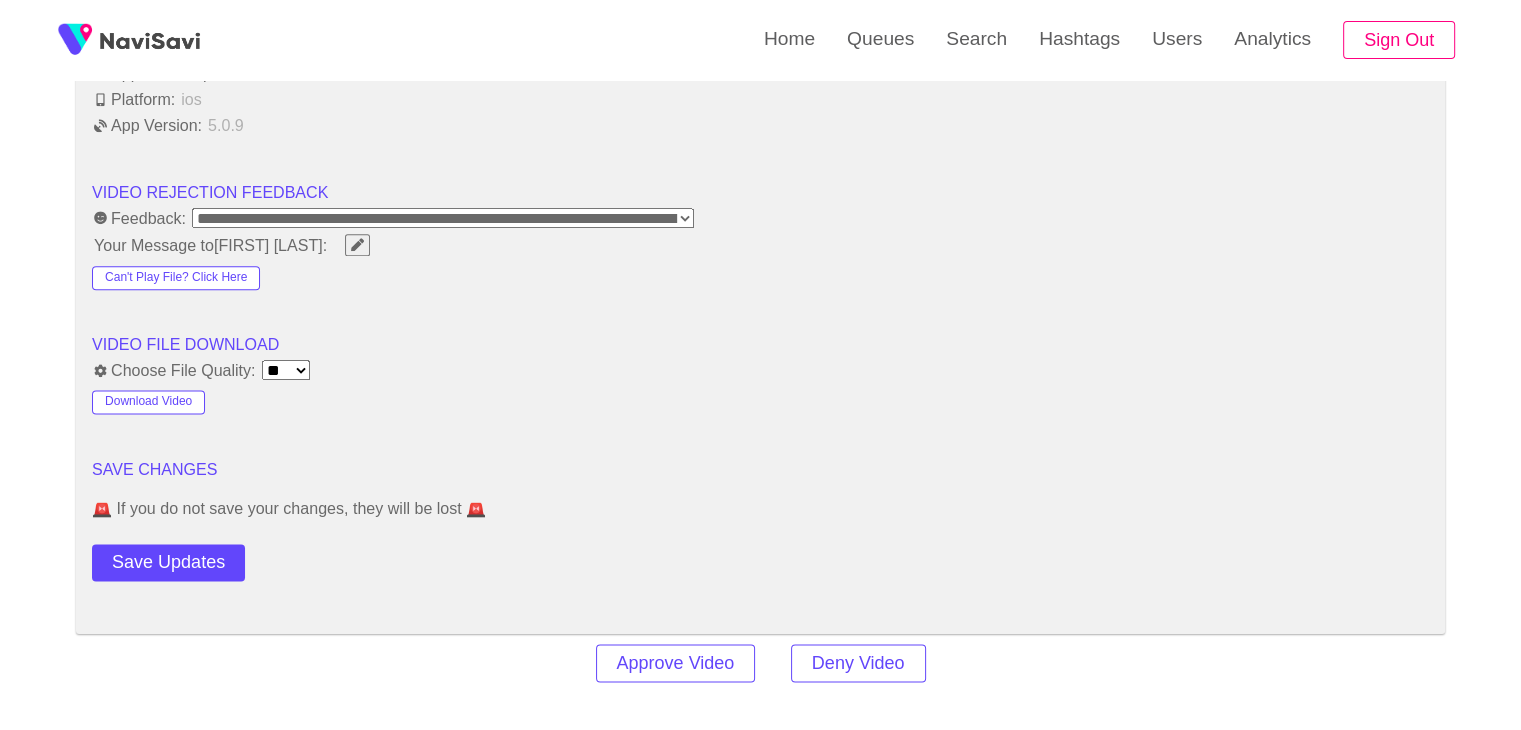 scroll, scrollTop: 2488, scrollLeft: 0, axis: vertical 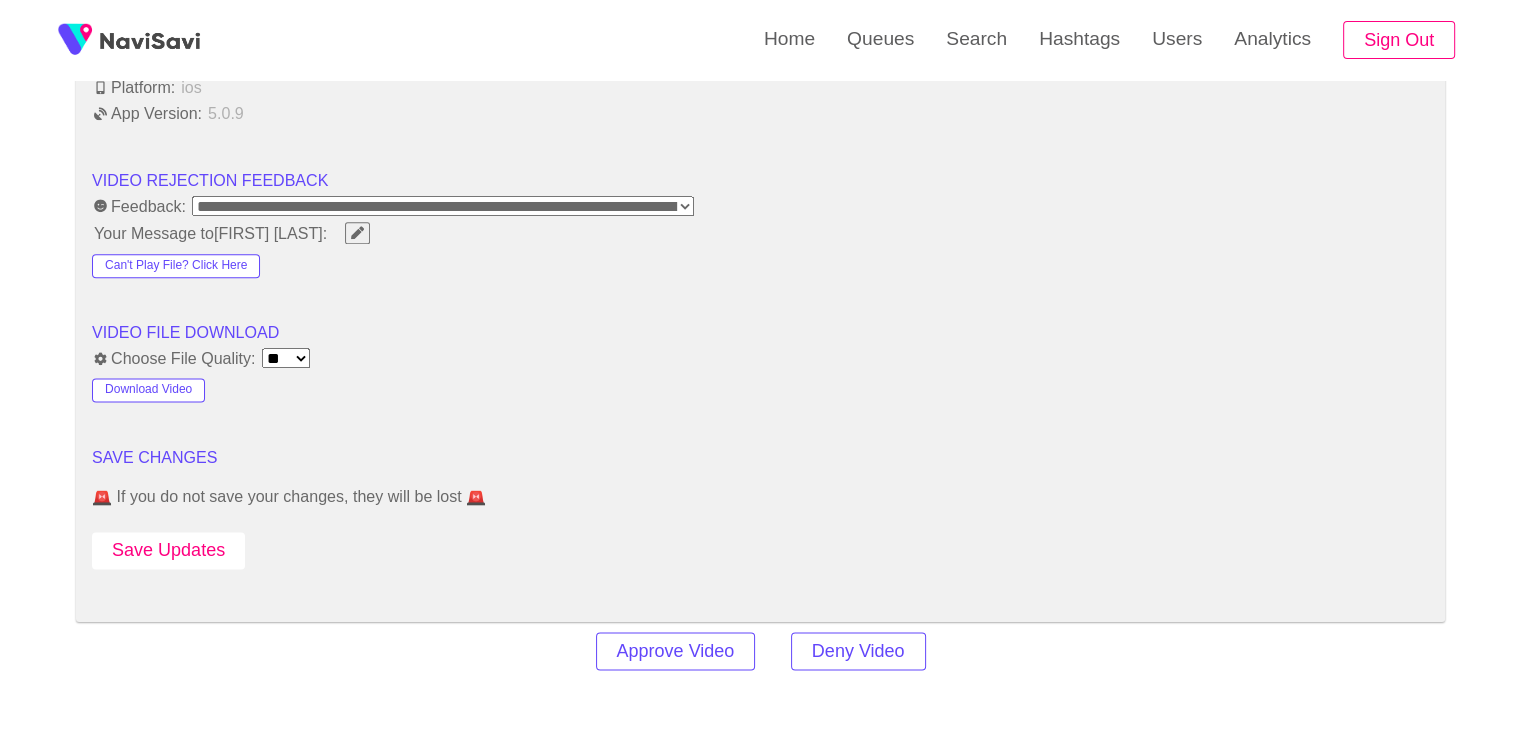 click on "Save Updates" at bounding box center (168, 550) 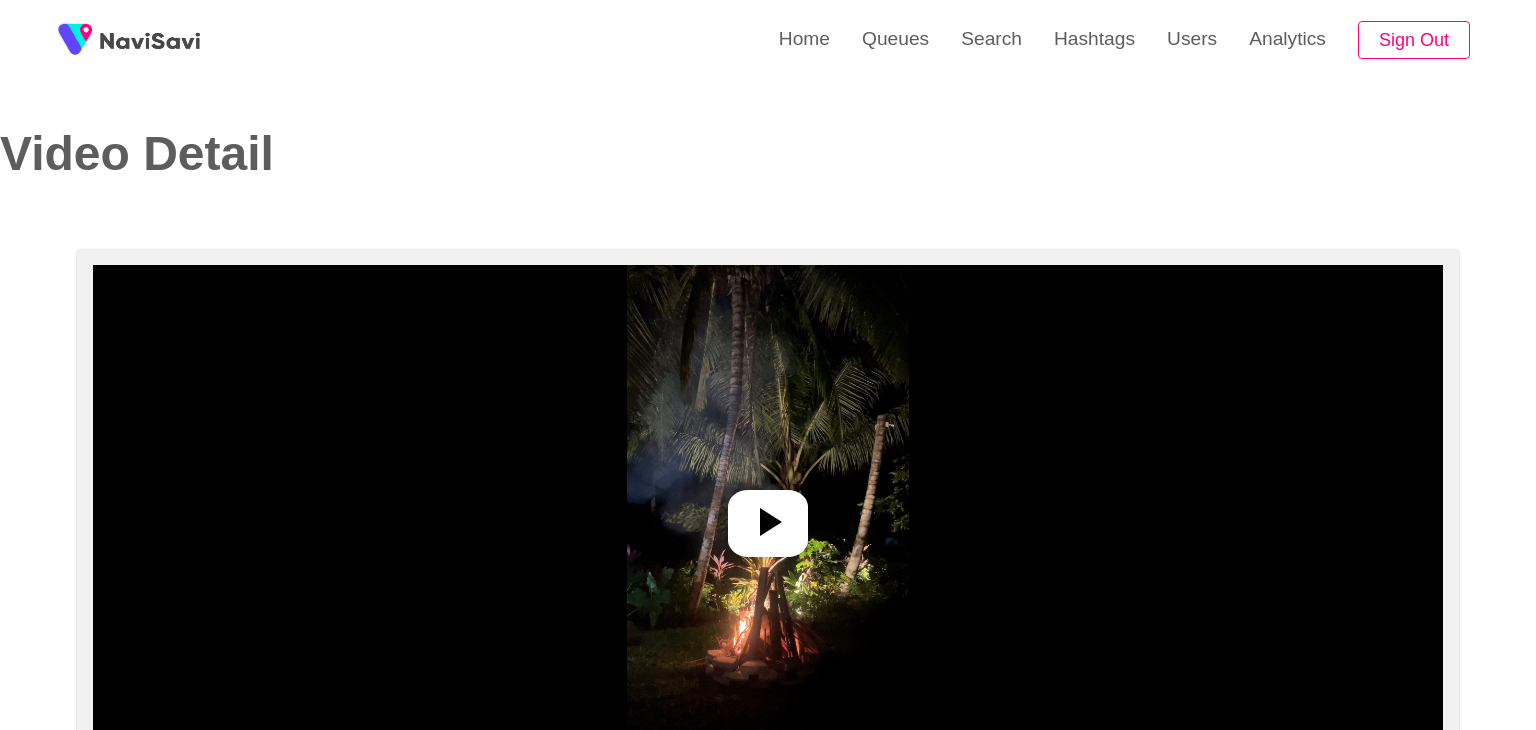 select on "**********" 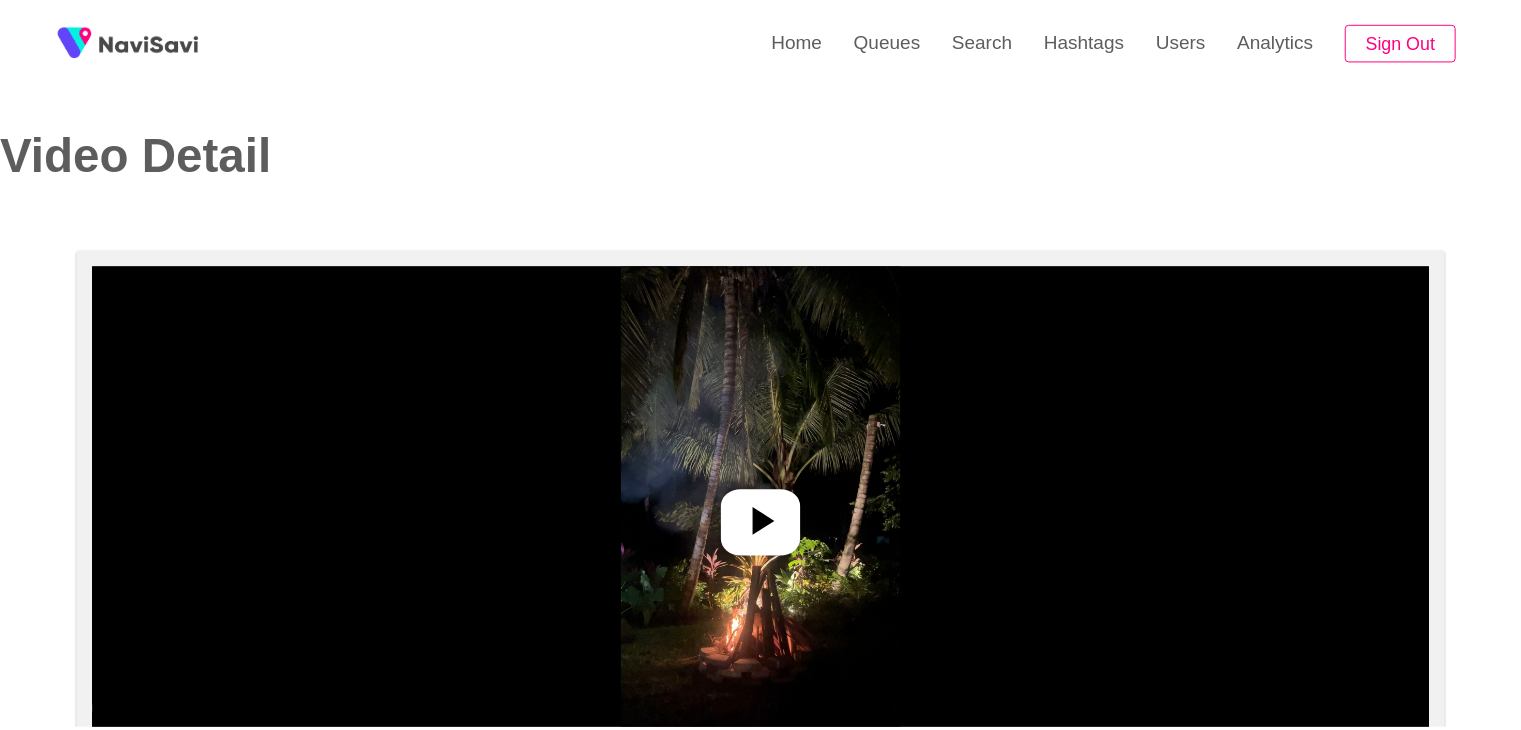 scroll, scrollTop: 0, scrollLeft: 0, axis: both 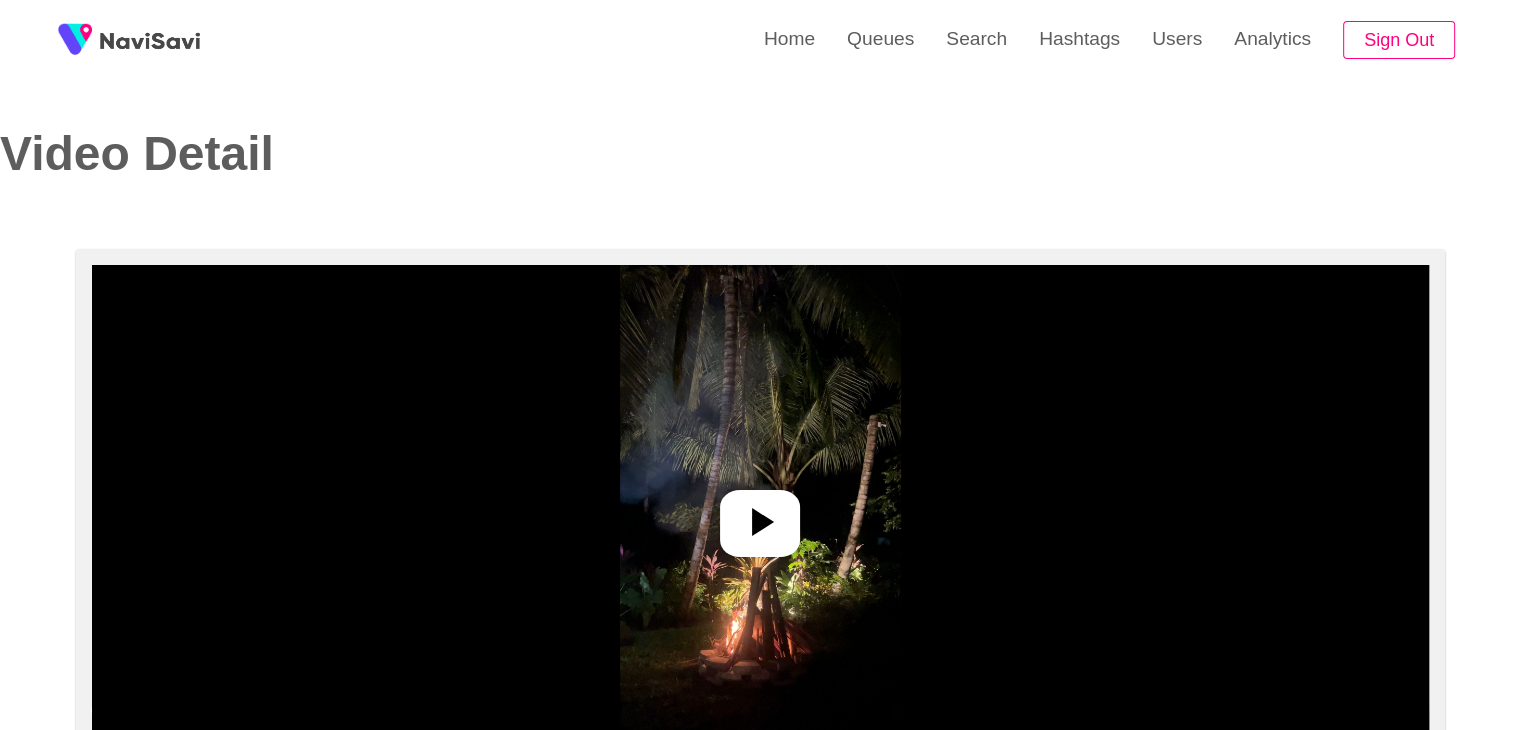 click at bounding box center [760, 515] 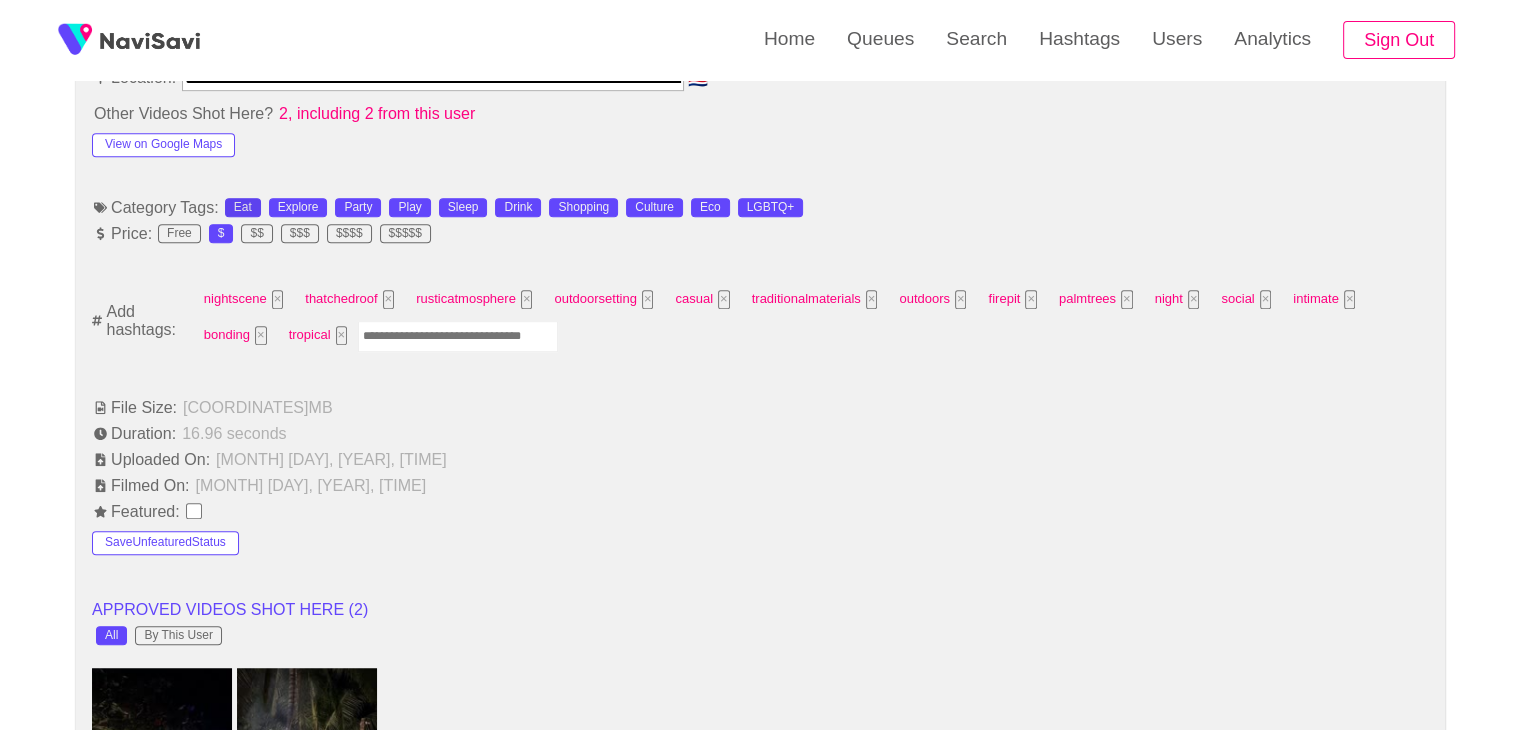 scroll, scrollTop: 1180, scrollLeft: 0, axis: vertical 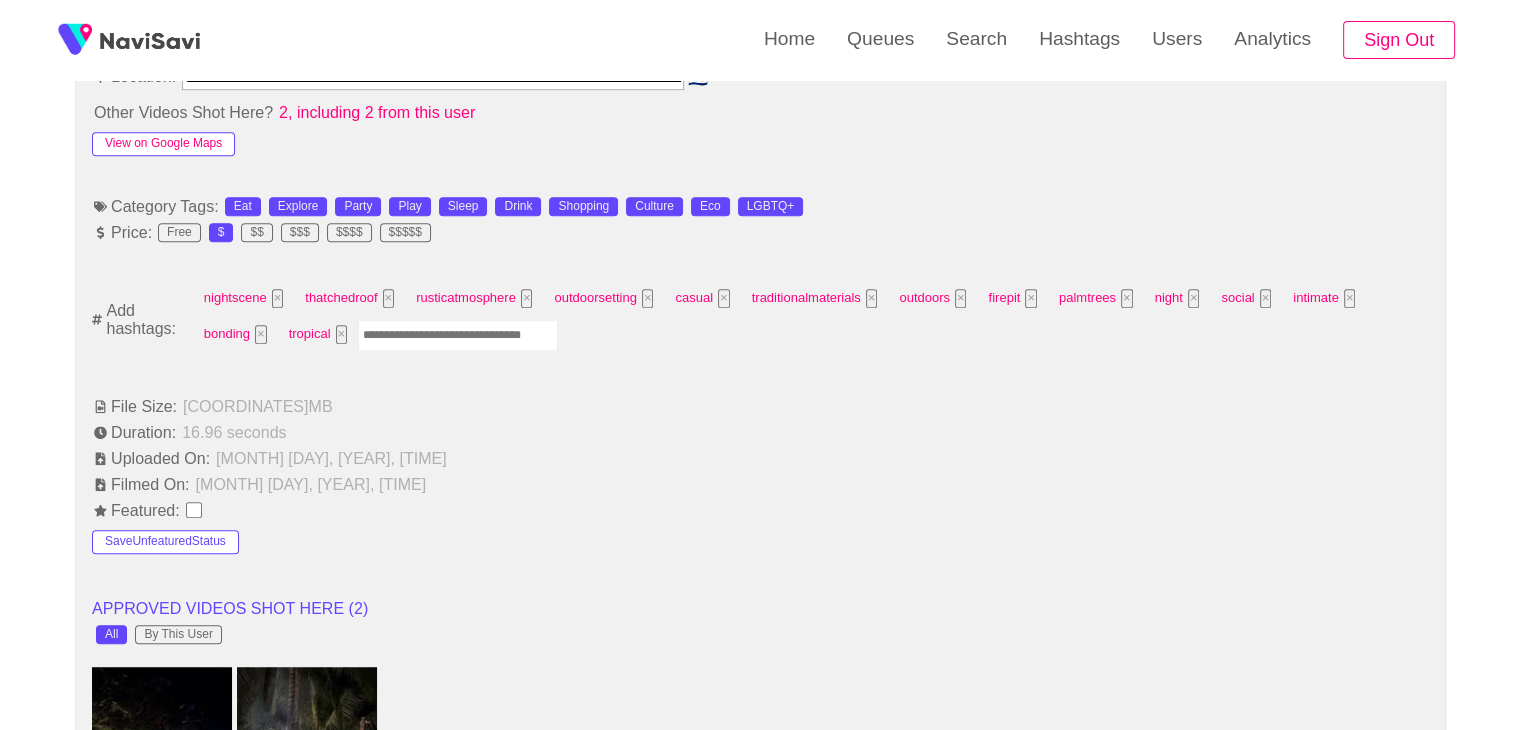 click on "View on Google Maps" at bounding box center [163, 144] 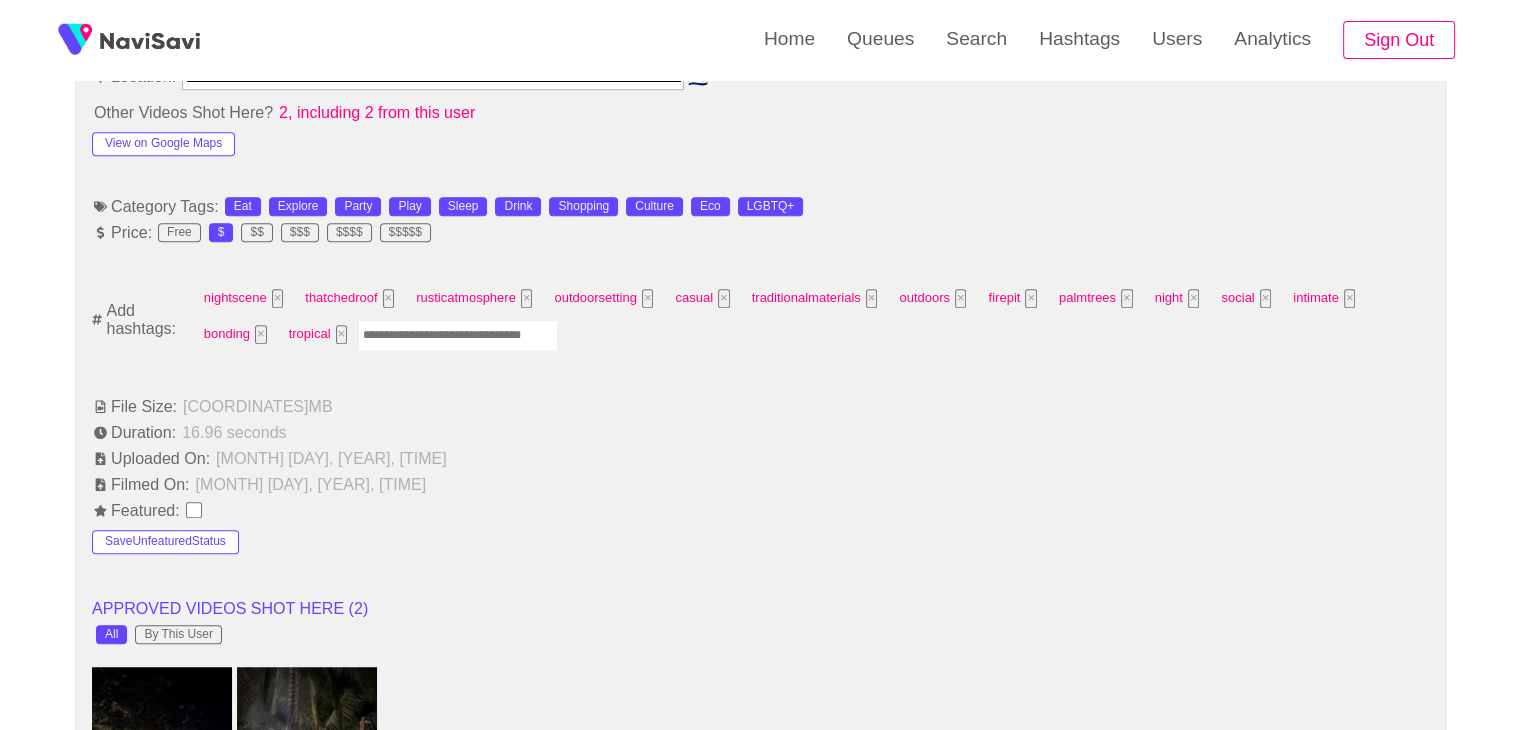 click at bounding box center (458, 335) 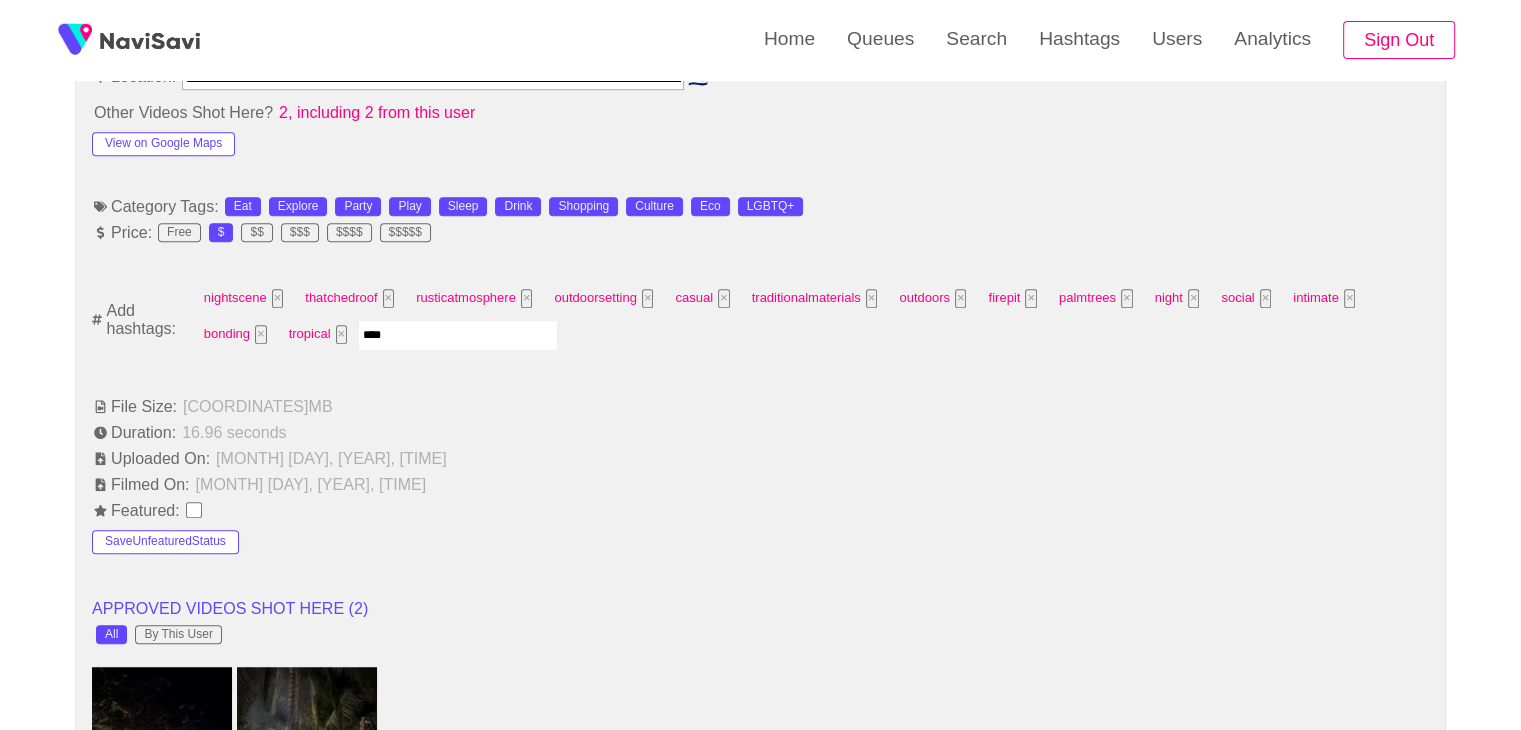 type on "*****" 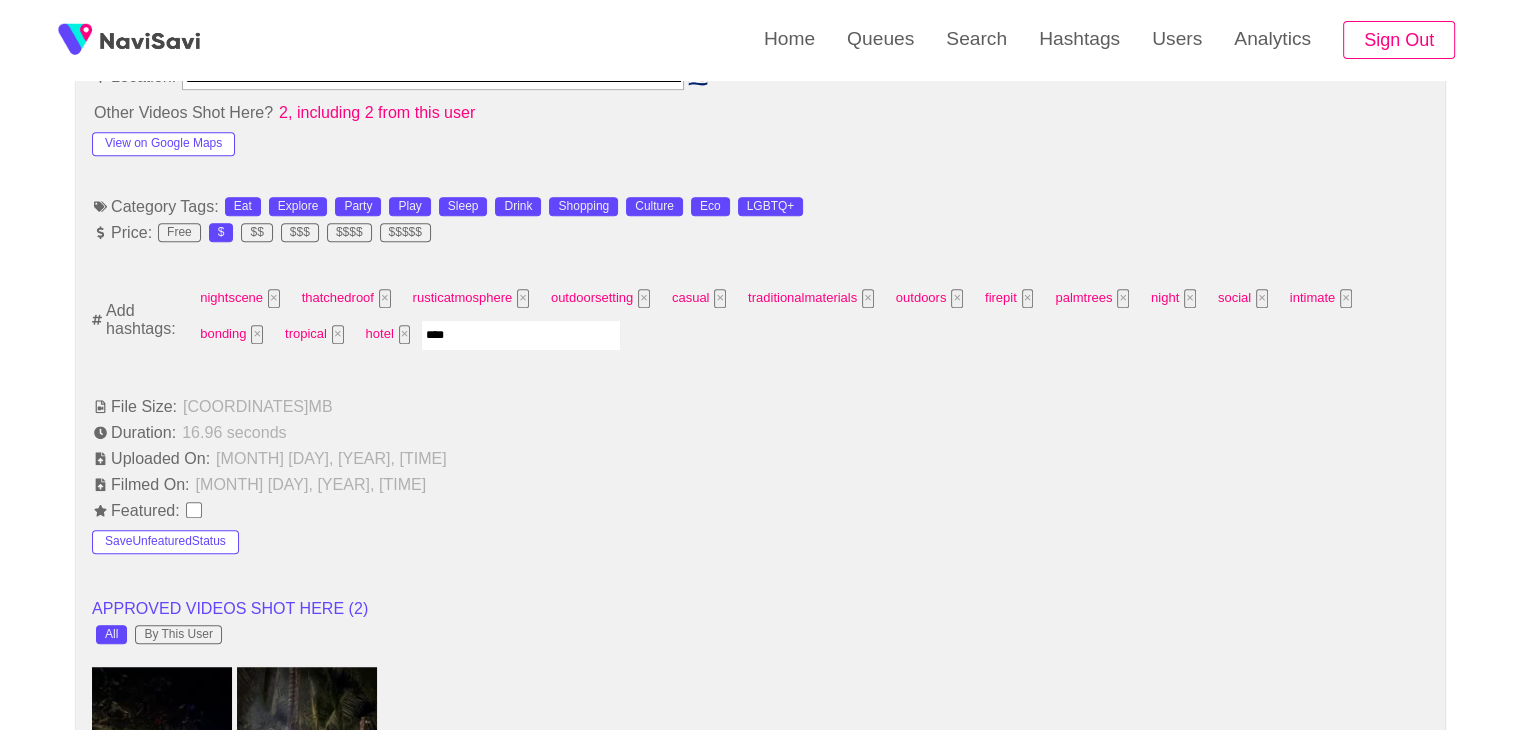 type on "*****" 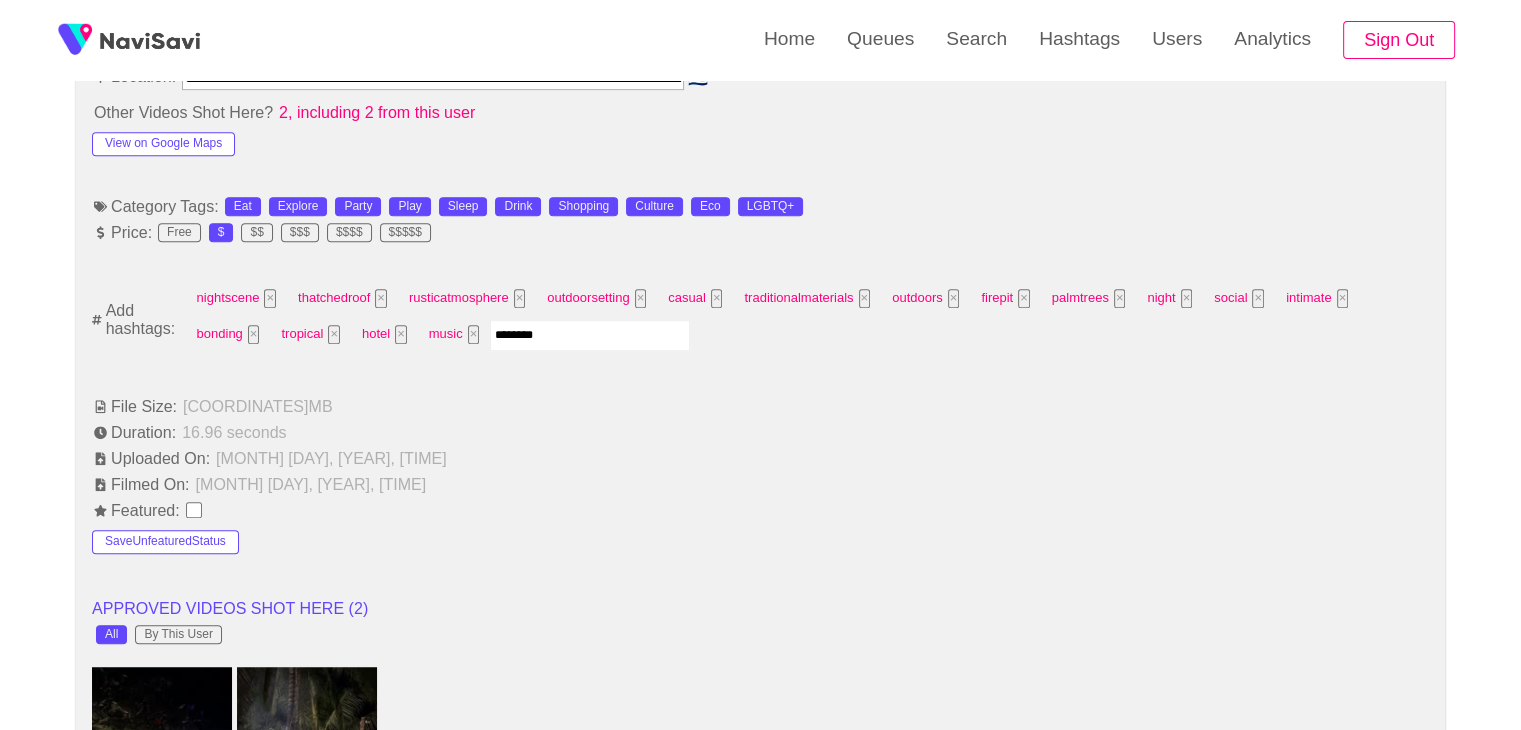 type on "*********" 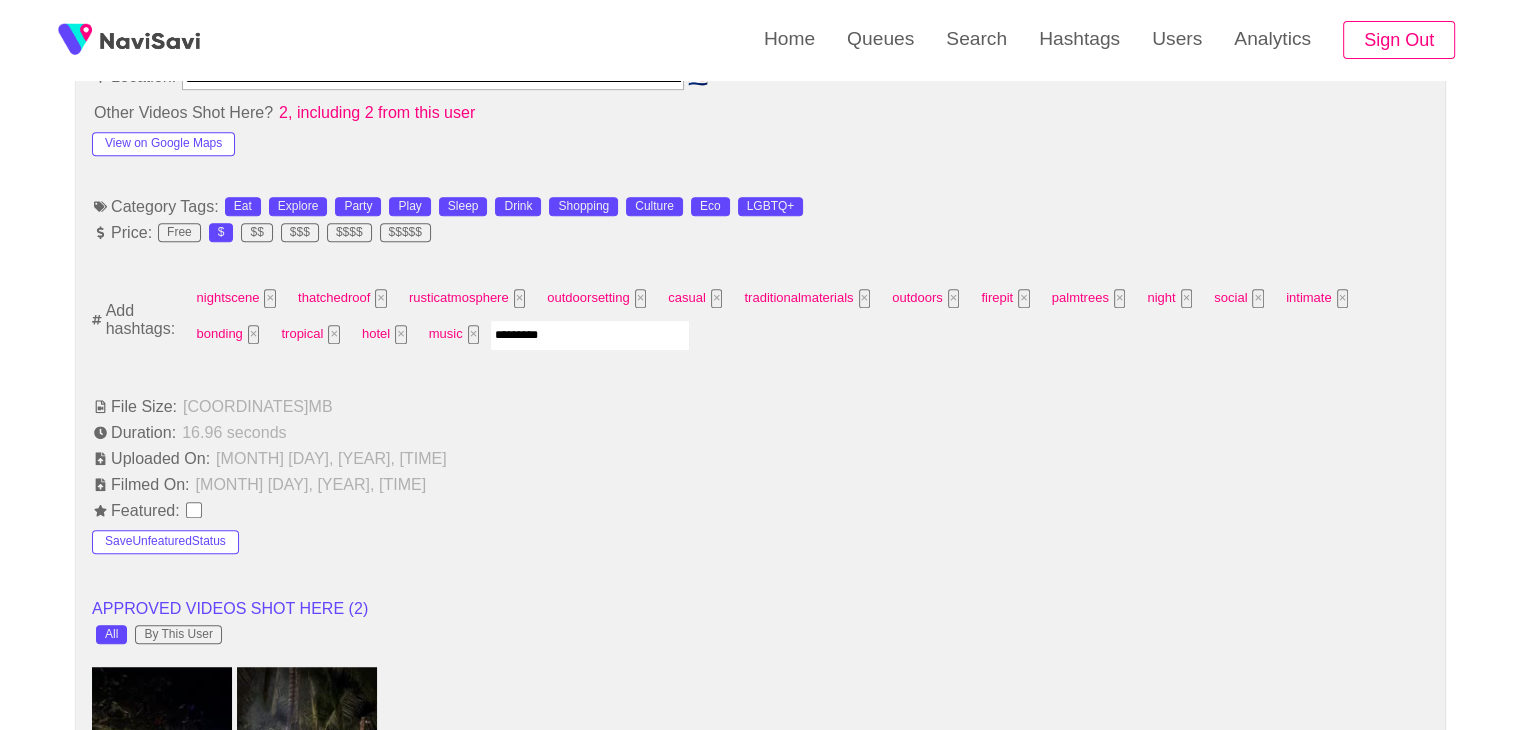 type 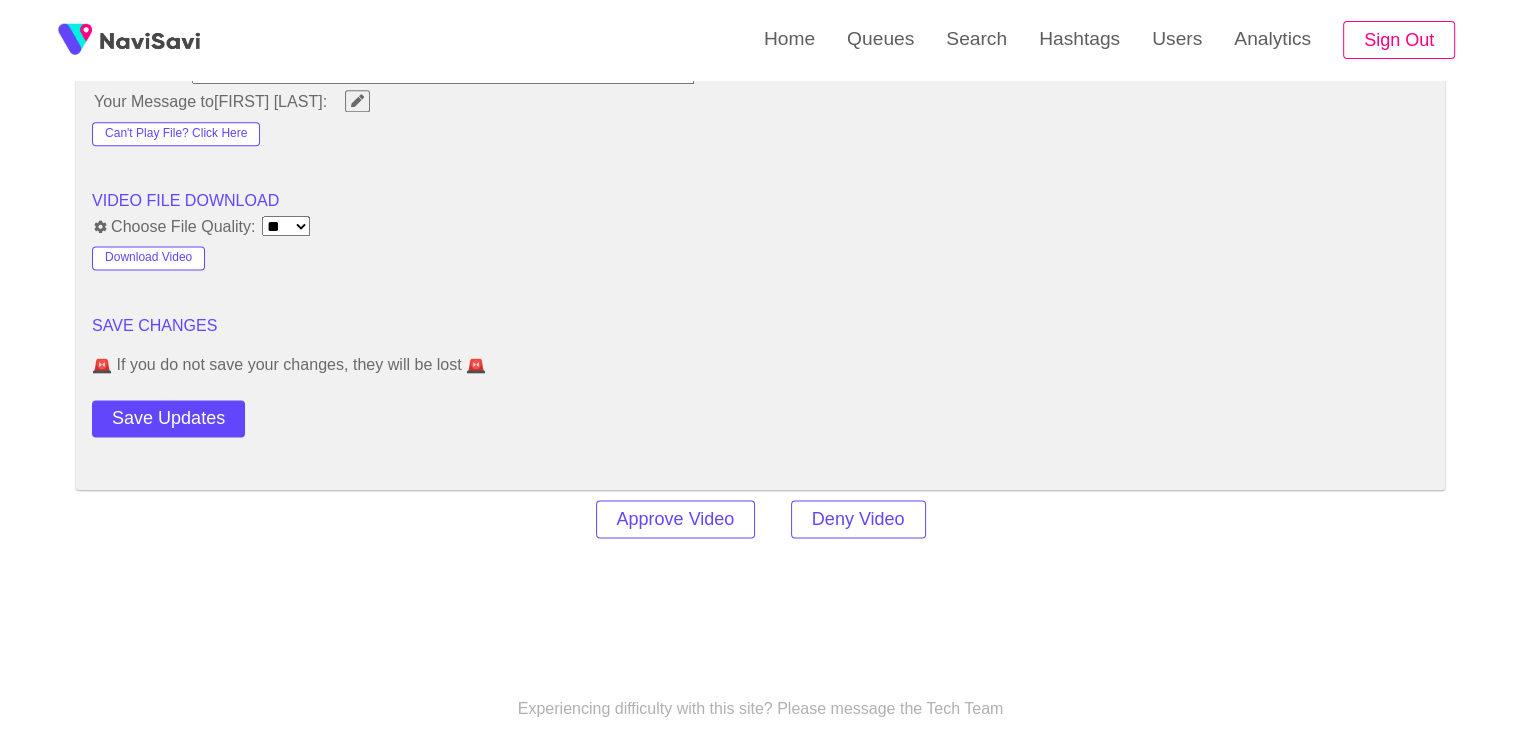 scroll, scrollTop: 2714, scrollLeft: 0, axis: vertical 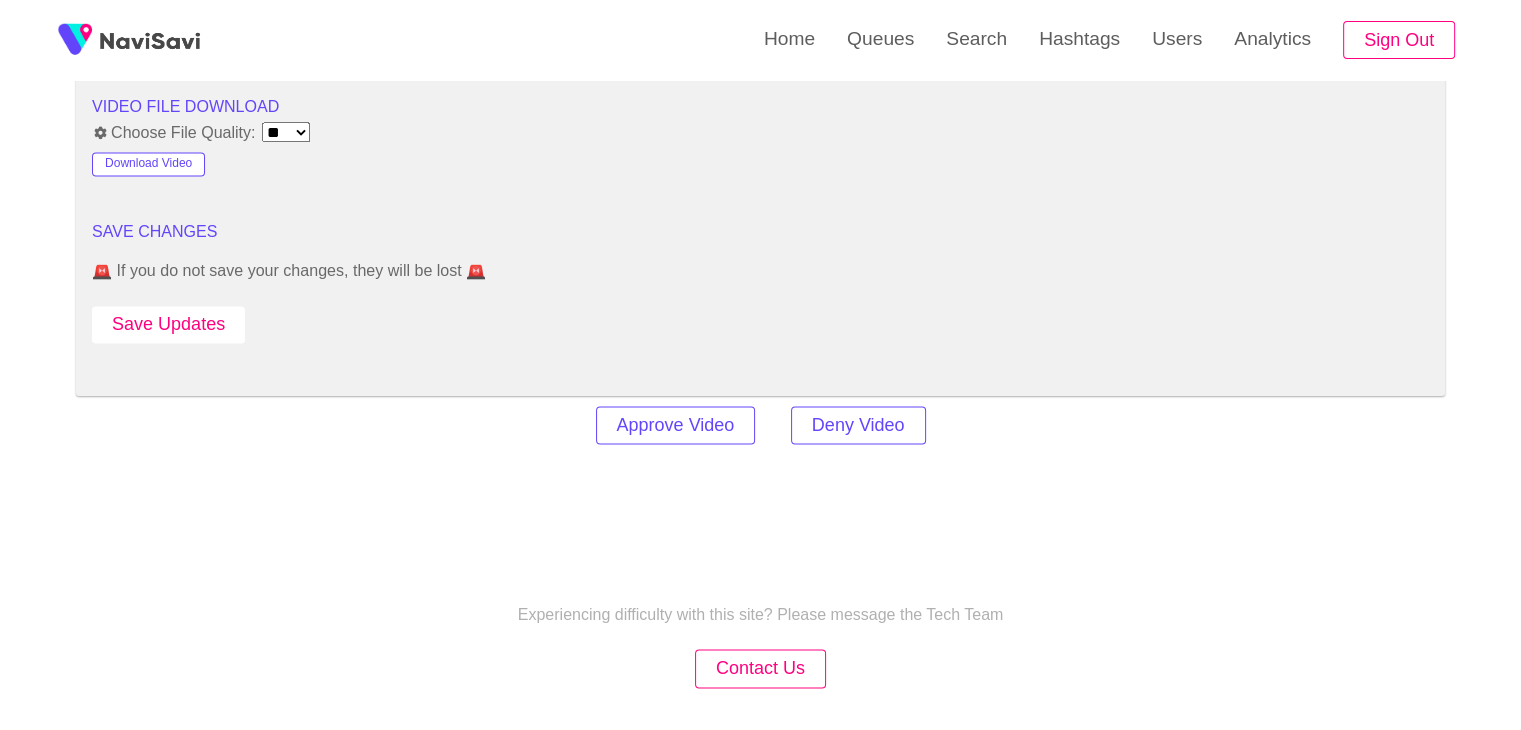 click on "Save Updates" at bounding box center [168, 324] 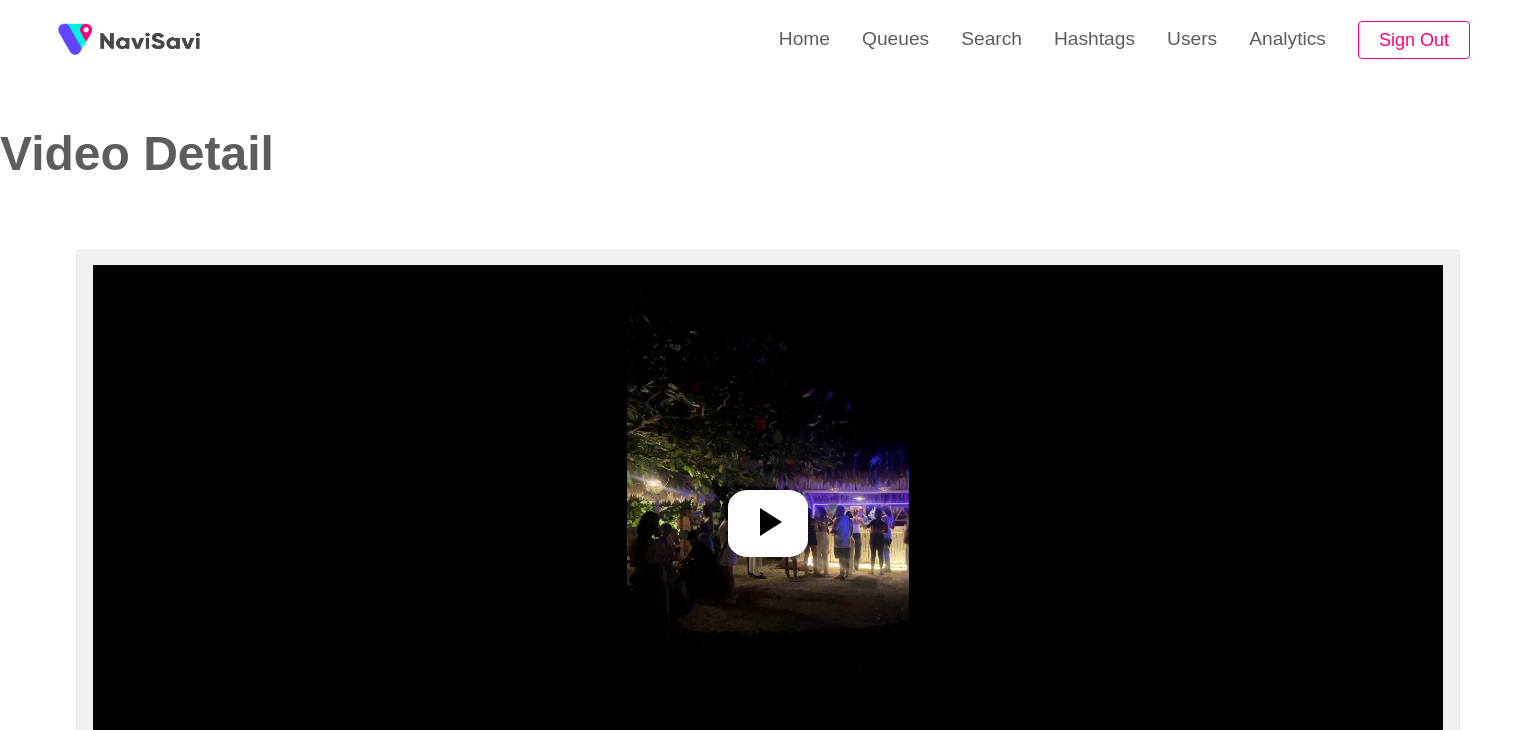 select on "**********" 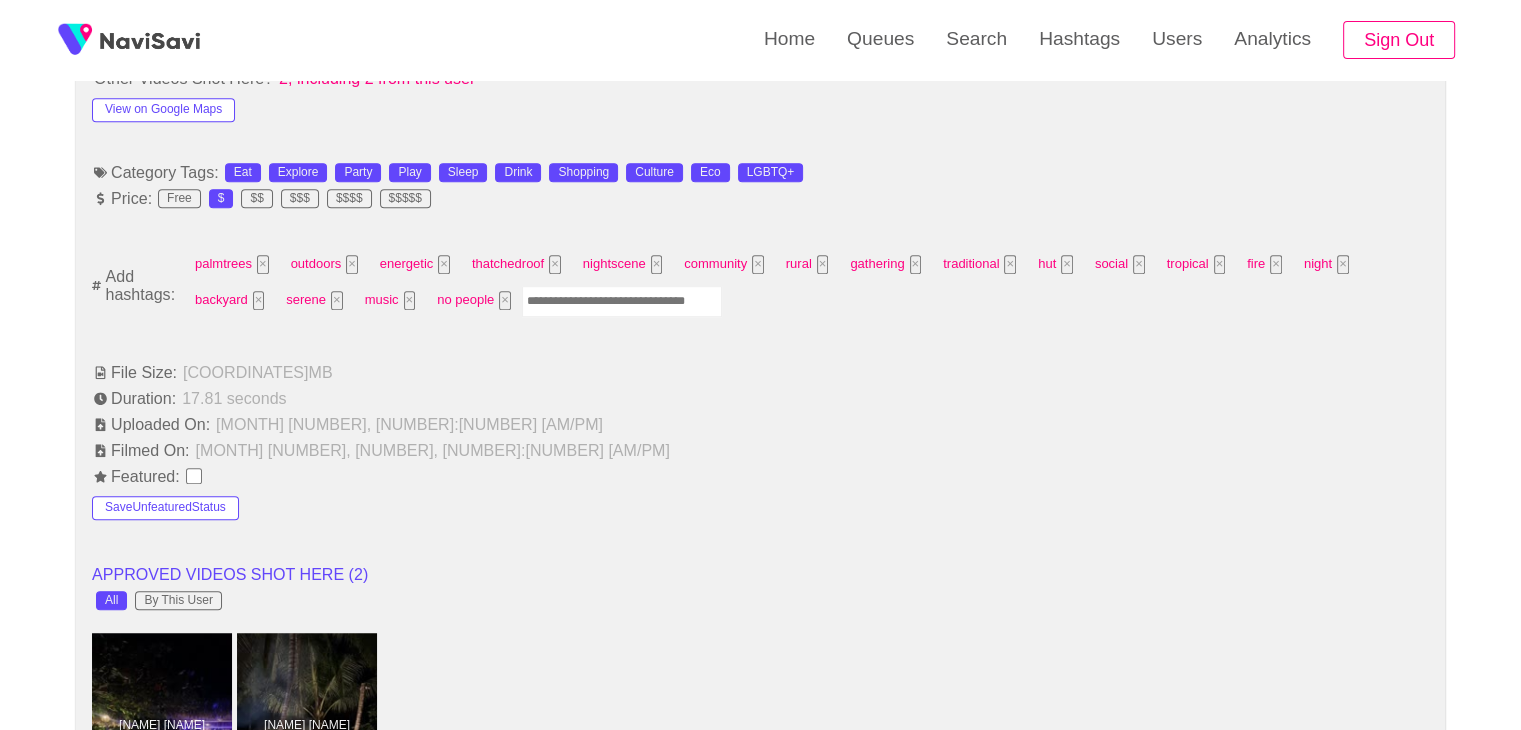 scroll, scrollTop: 1310, scrollLeft: 0, axis: vertical 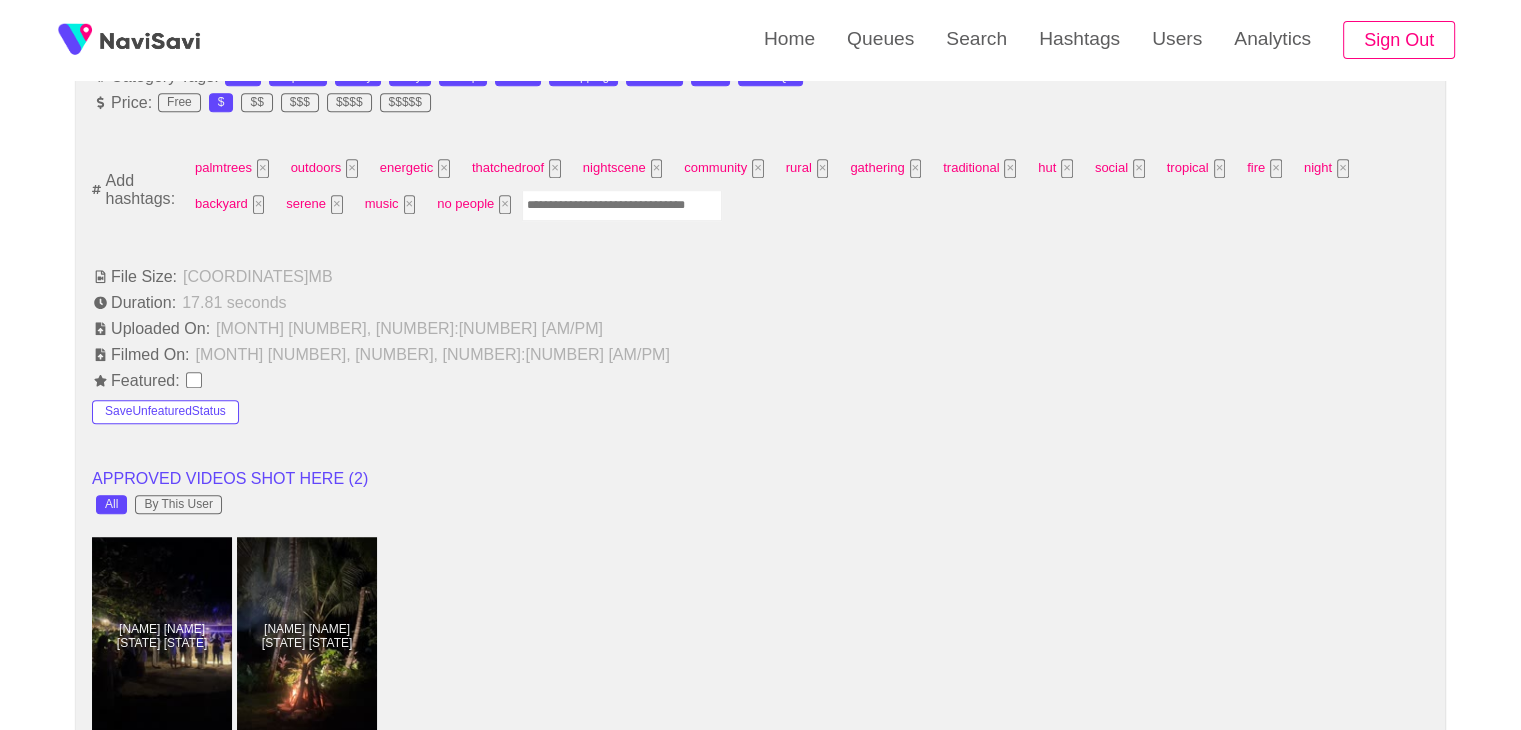 click at bounding box center (622, 205) 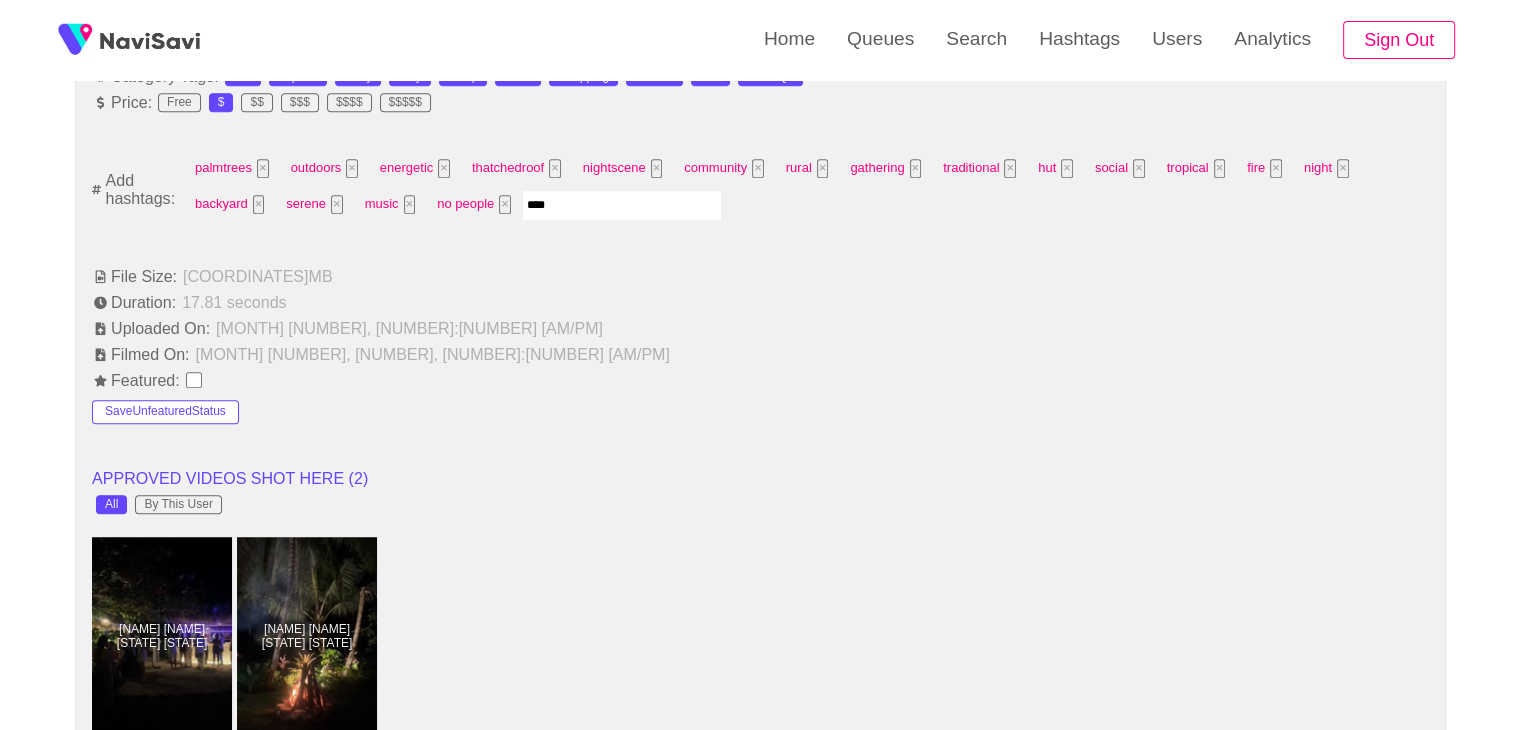 type on "*****" 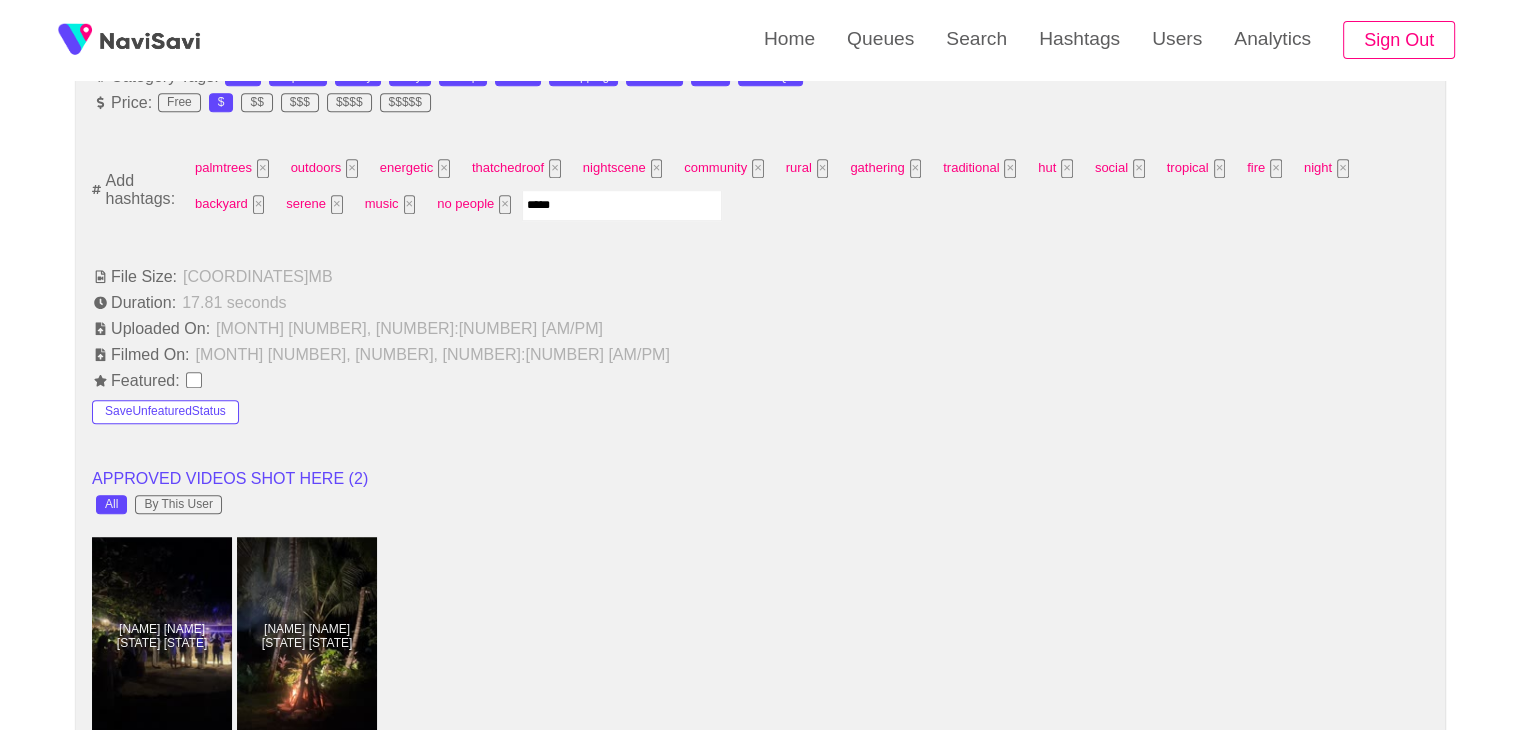 type 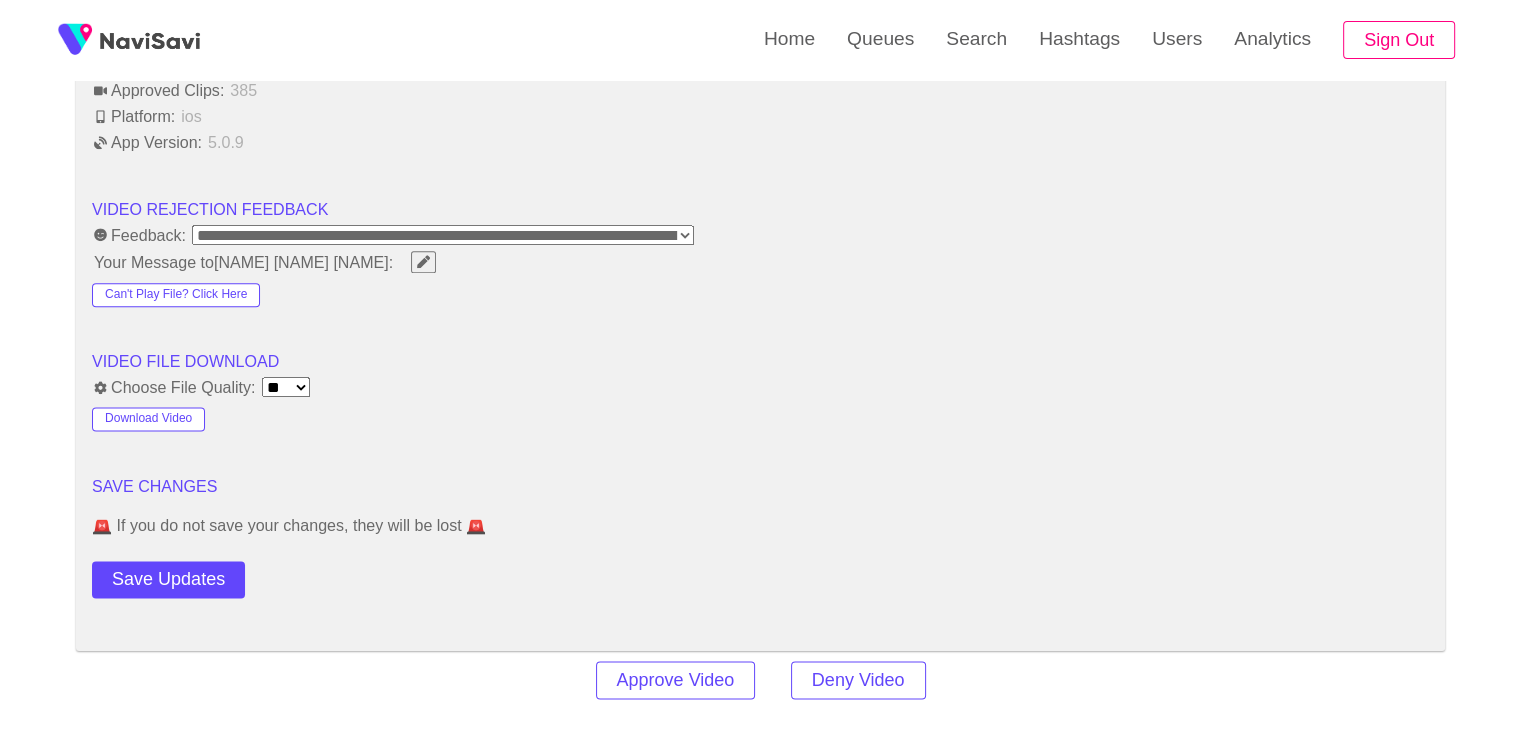 scroll, scrollTop: 2508, scrollLeft: 0, axis: vertical 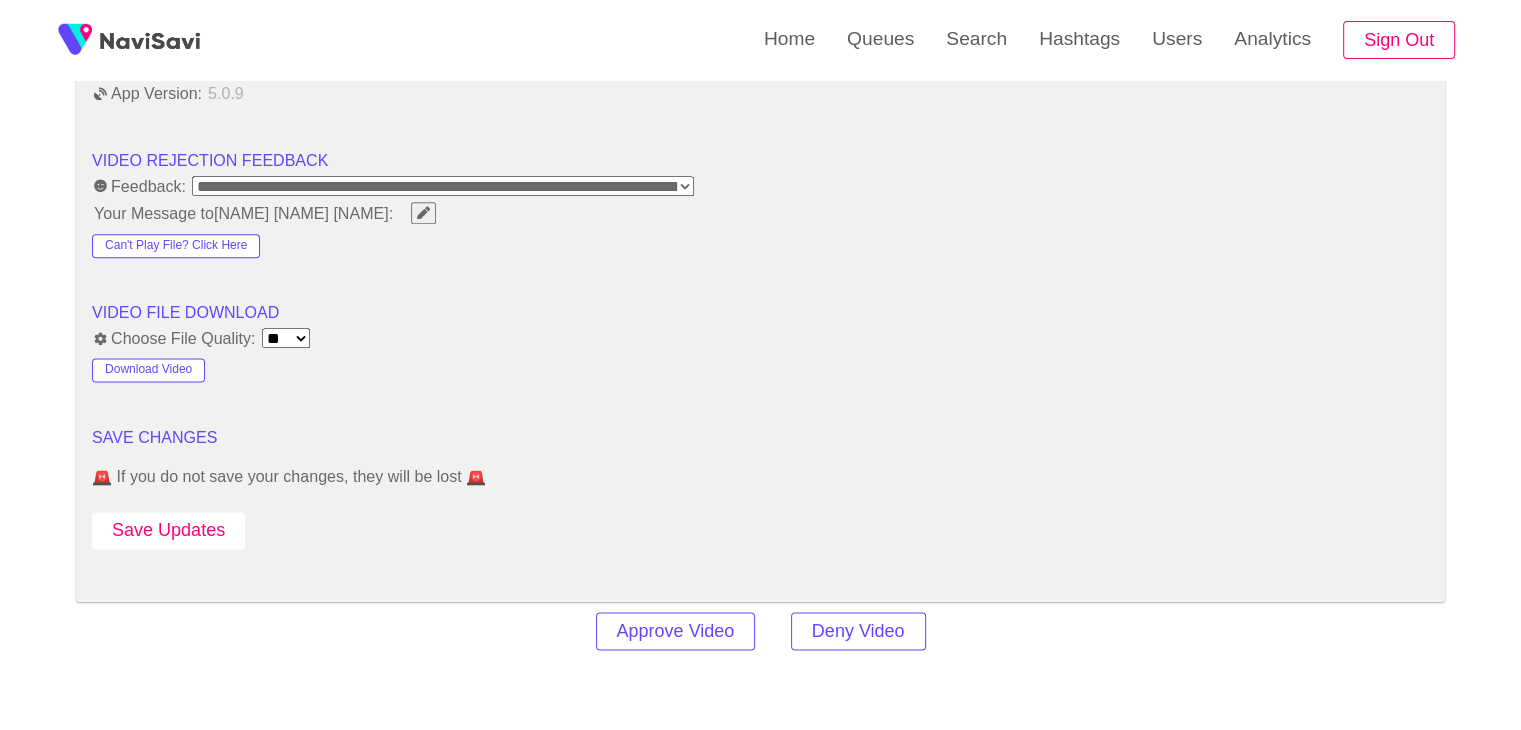 click on "Save Updates" at bounding box center (168, 530) 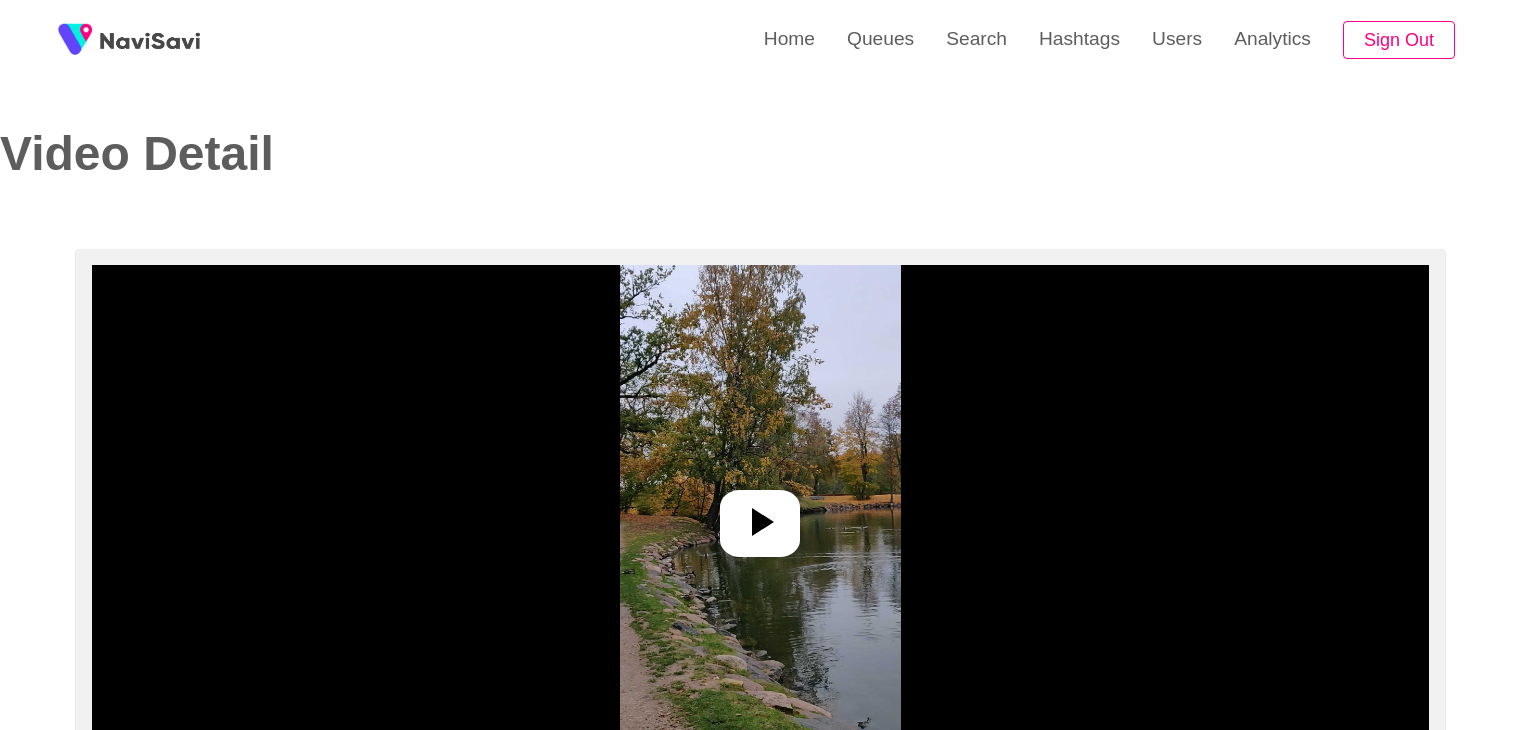 select on "**********" 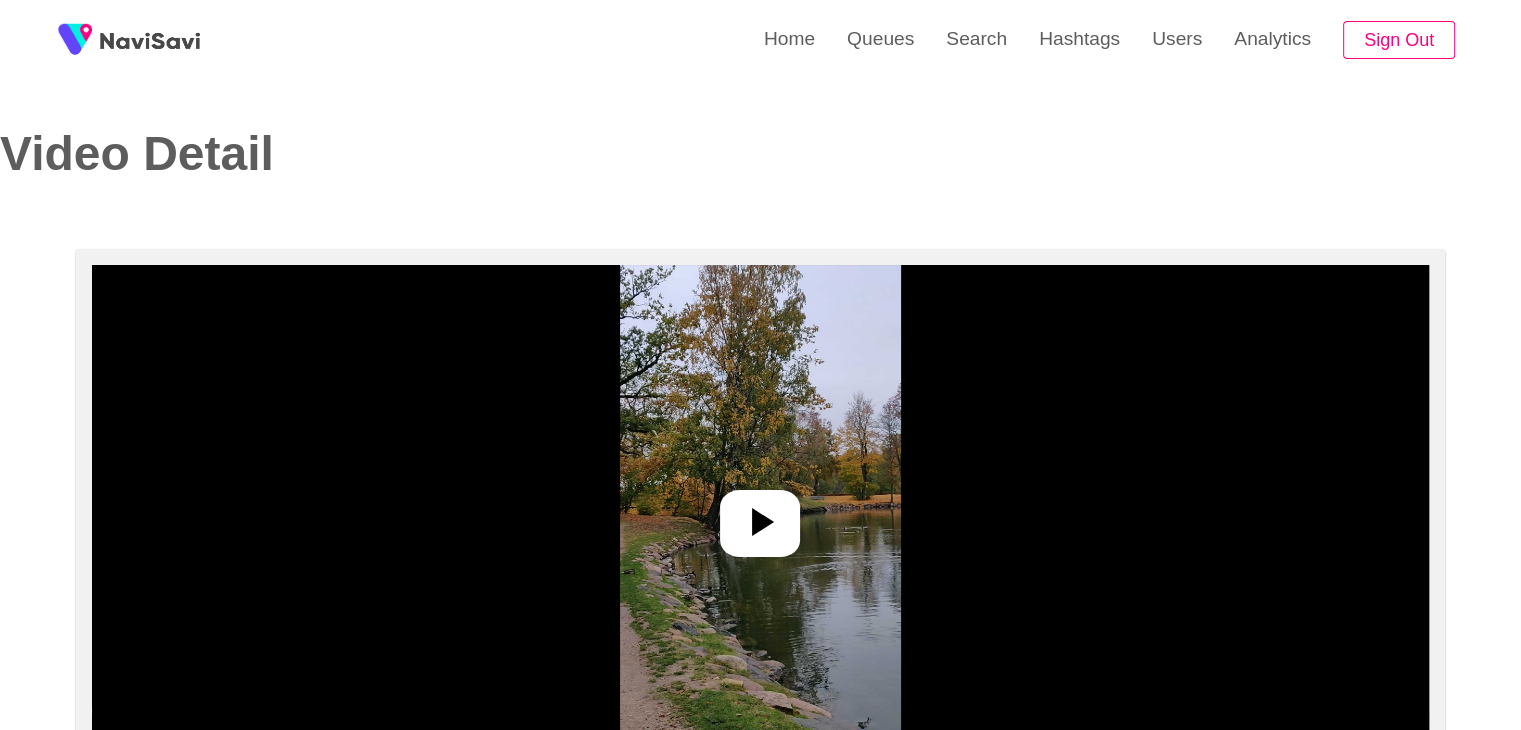 click at bounding box center (760, 515) 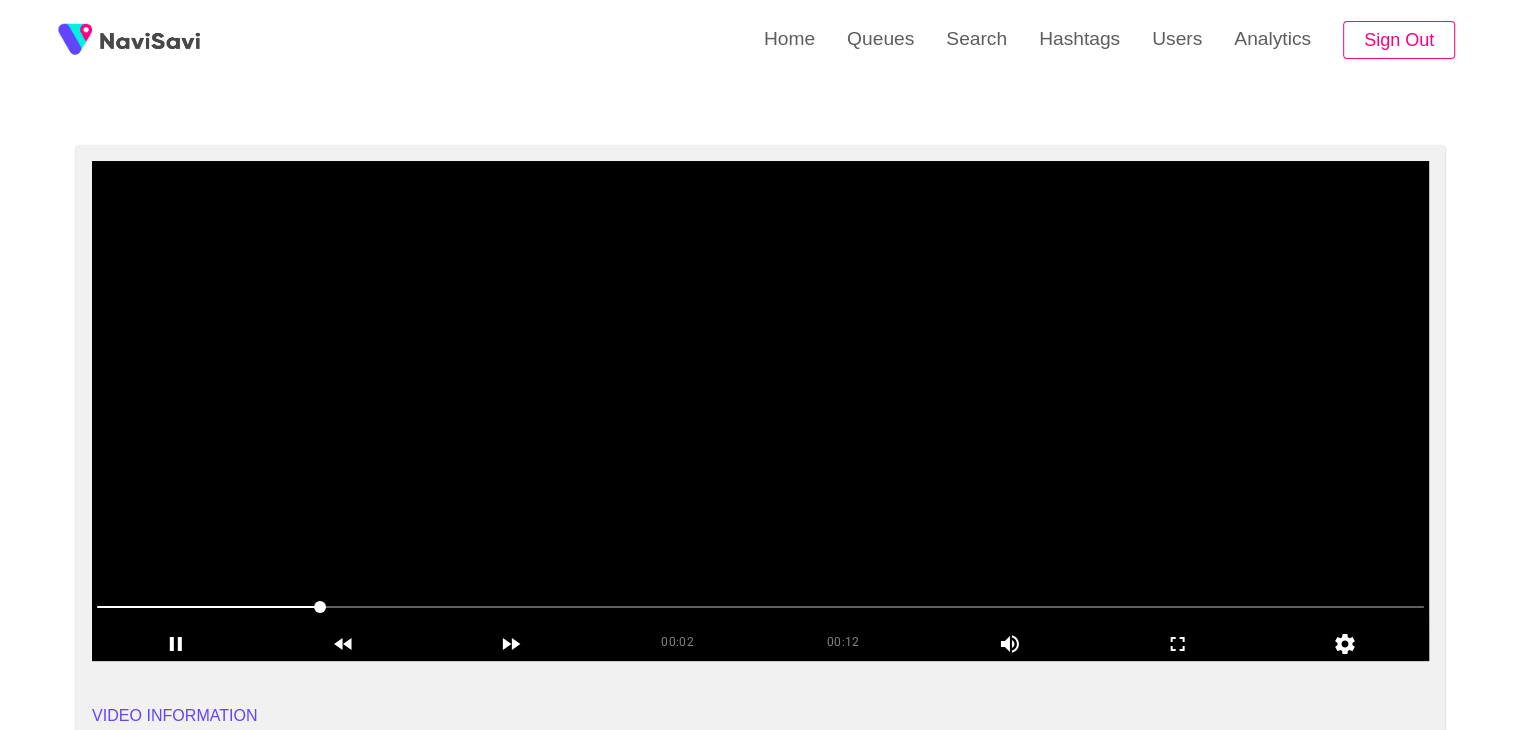 scroll, scrollTop: 104, scrollLeft: 0, axis: vertical 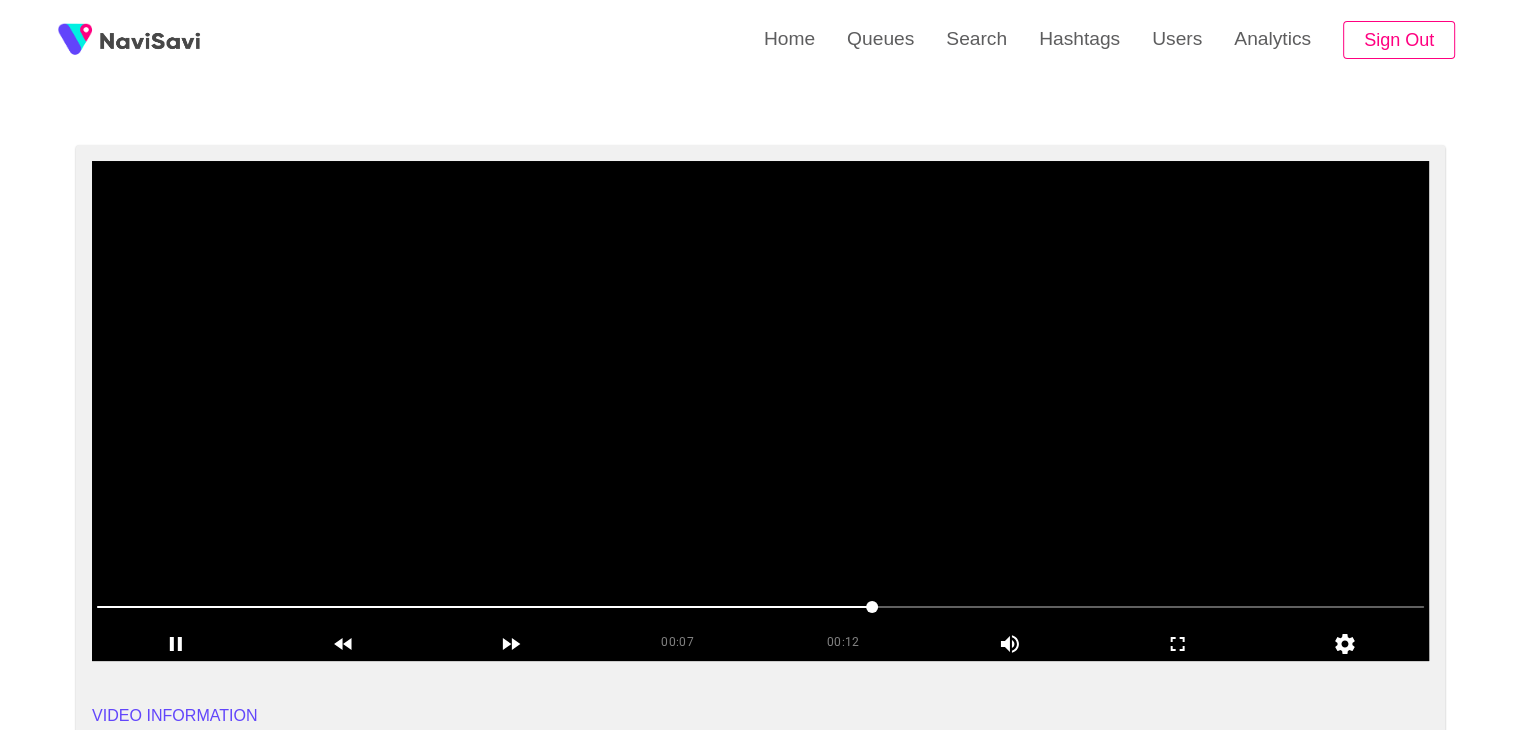 click at bounding box center (760, 411) 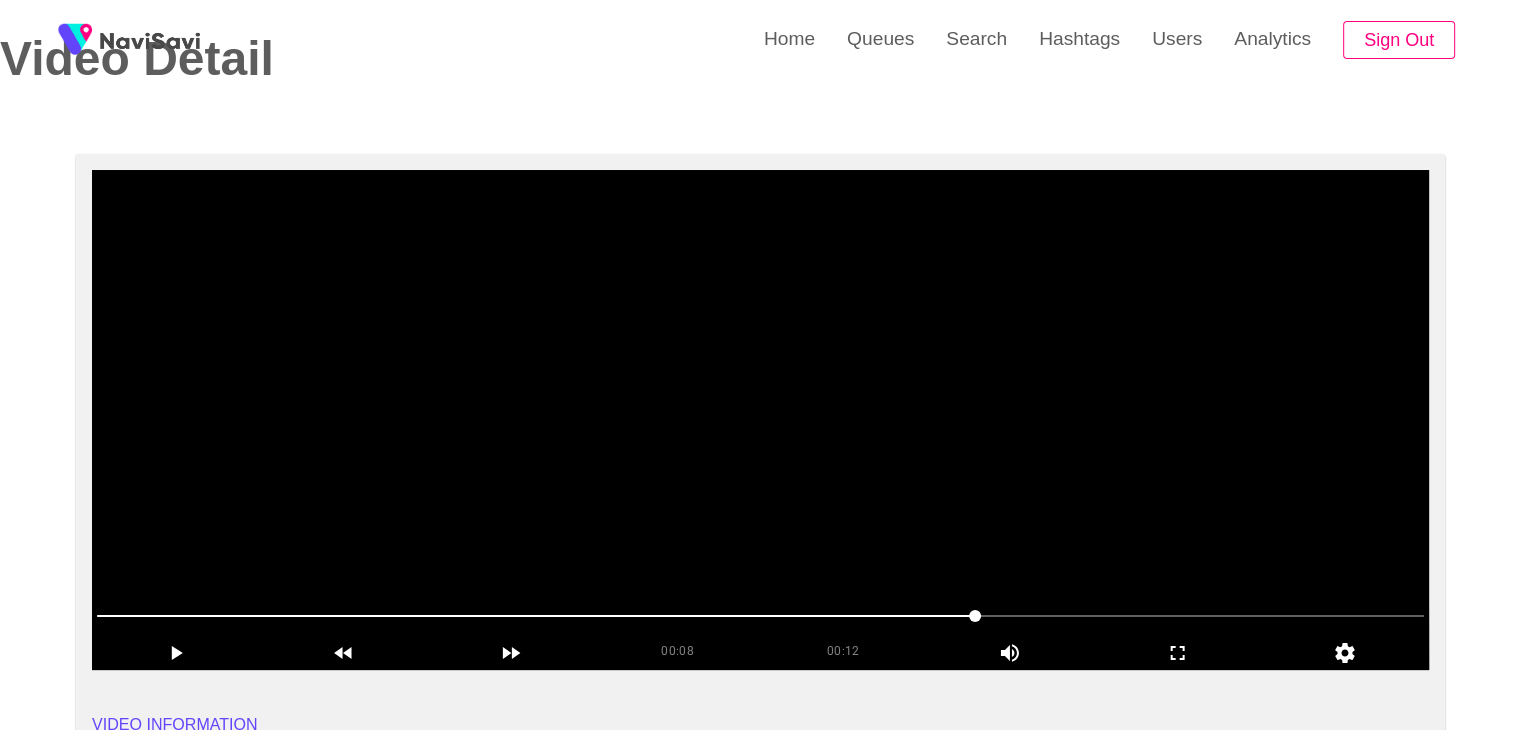 scroll, scrollTop: 99, scrollLeft: 0, axis: vertical 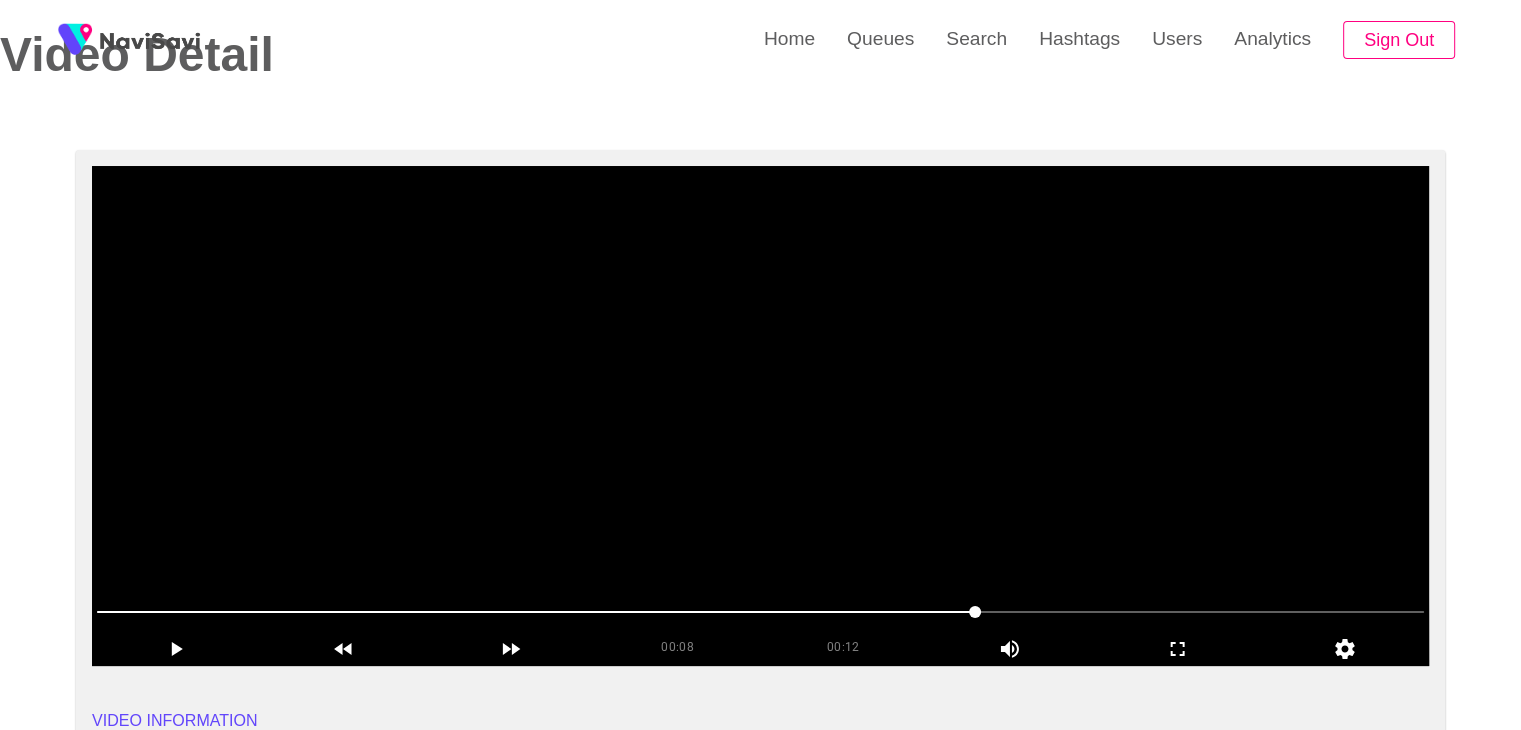 click at bounding box center (760, 416) 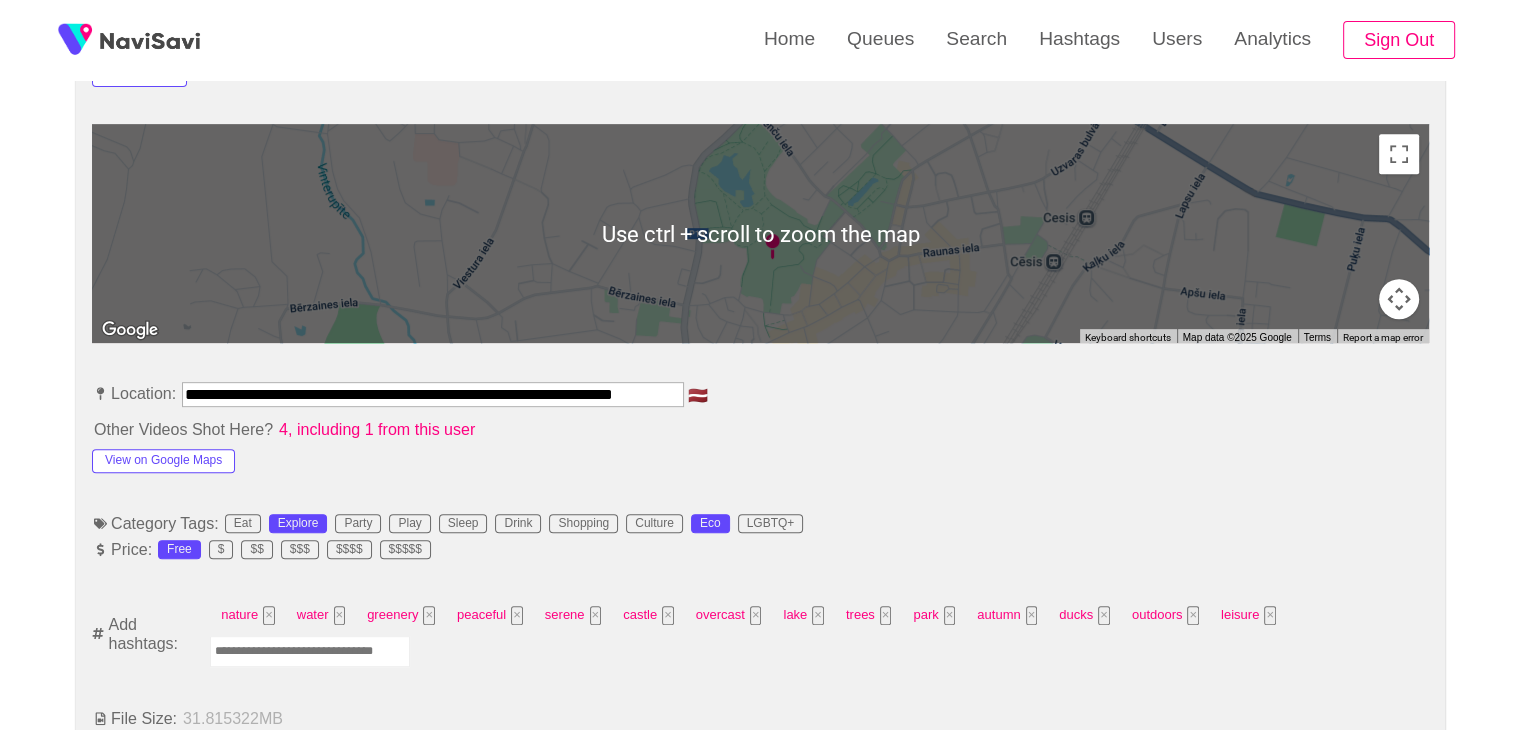 scroll, scrollTop: 868, scrollLeft: 0, axis: vertical 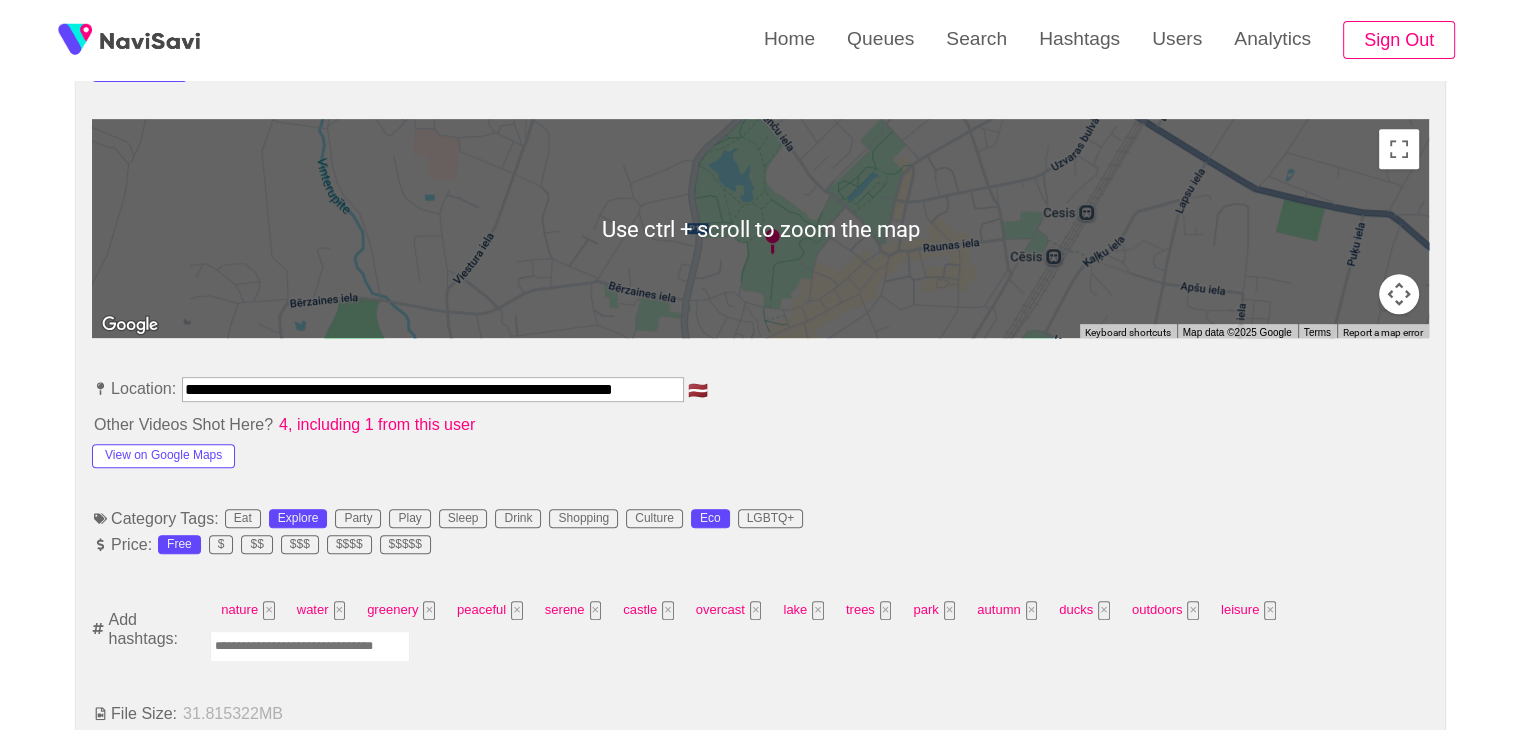 click at bounding box center (310, 646) 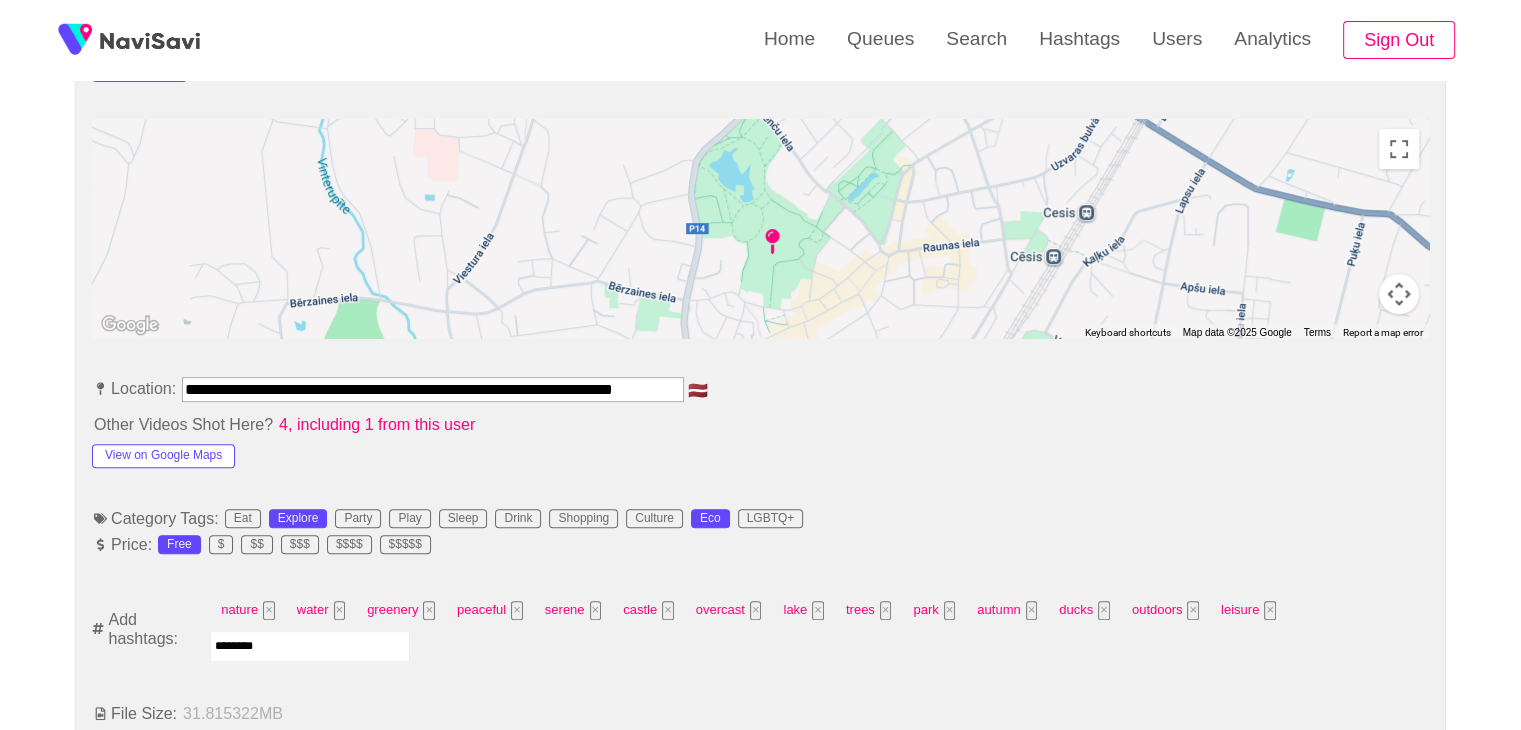 type on "*********" 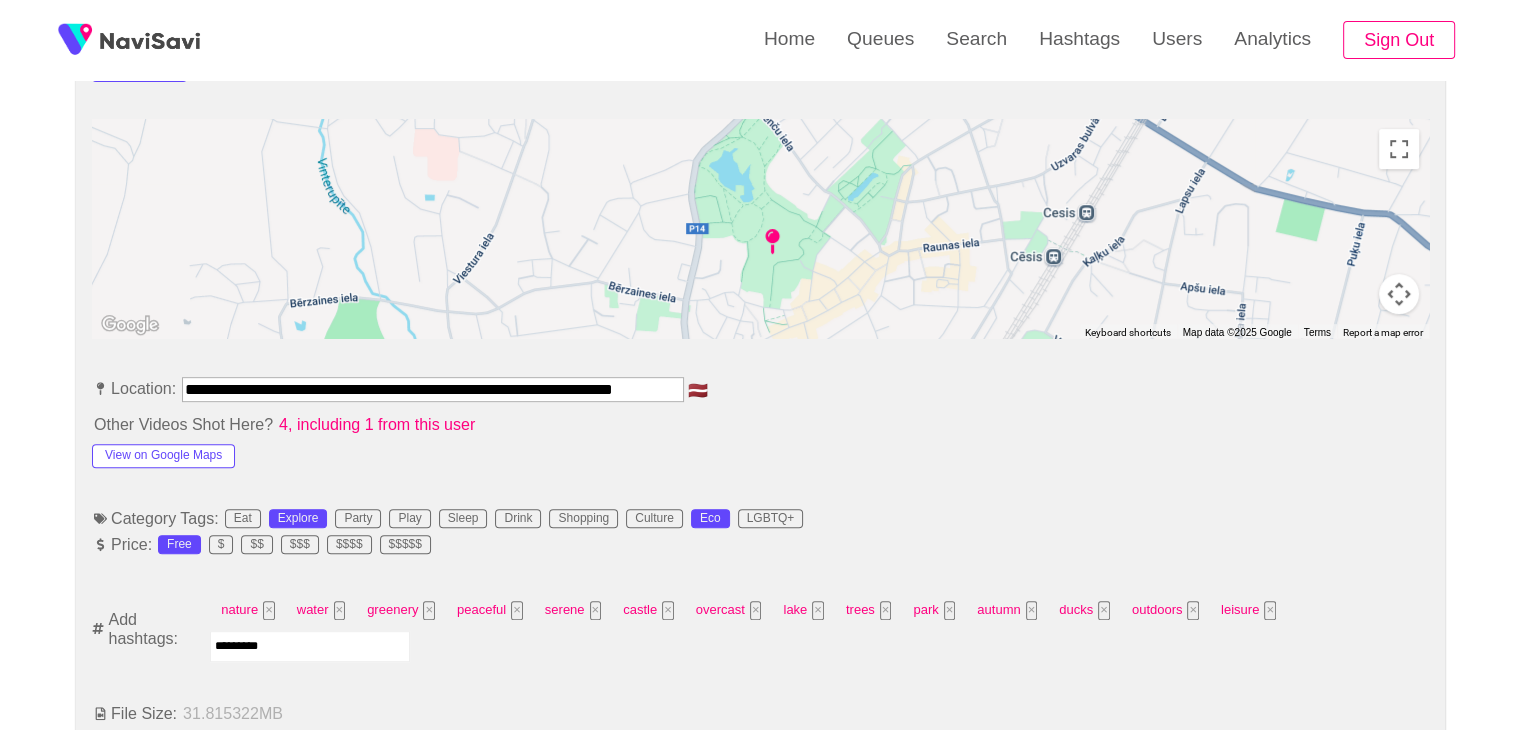 type 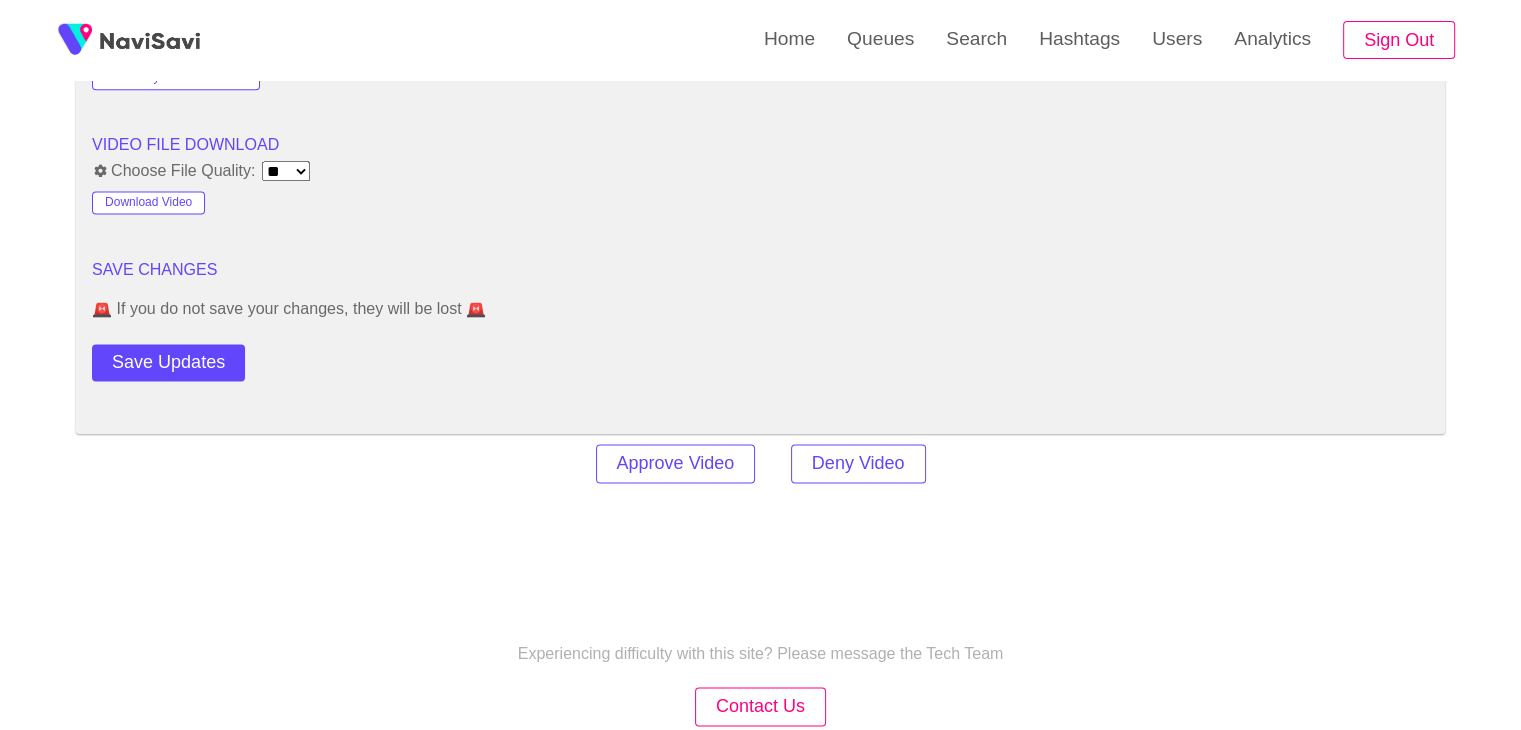 scroll, scrollTop: 2714, scrollLeft: 0, axis: vertical 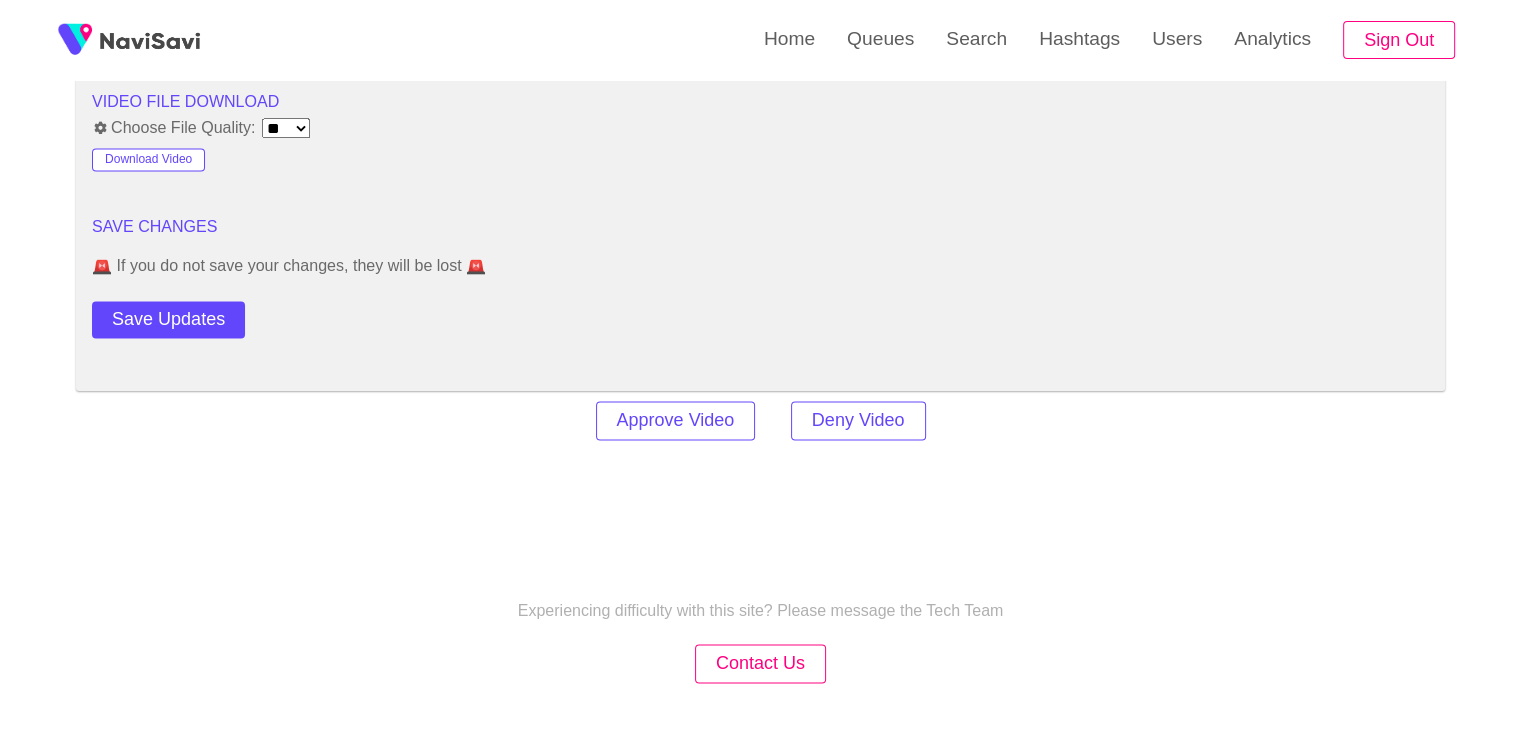 click on "**********" at bounding box center (760, -796) 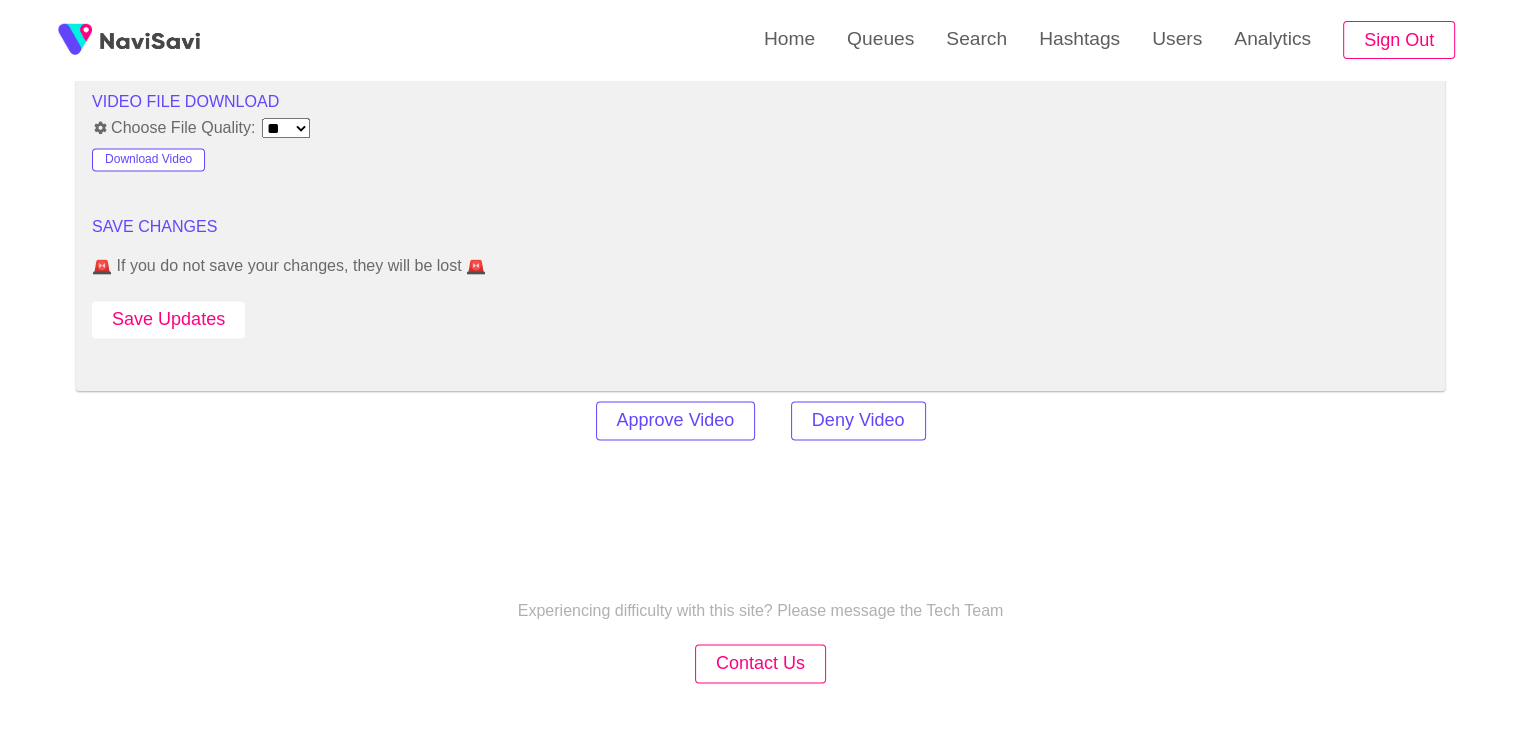 click on "Save Updates" at bounding box center [168, 319] 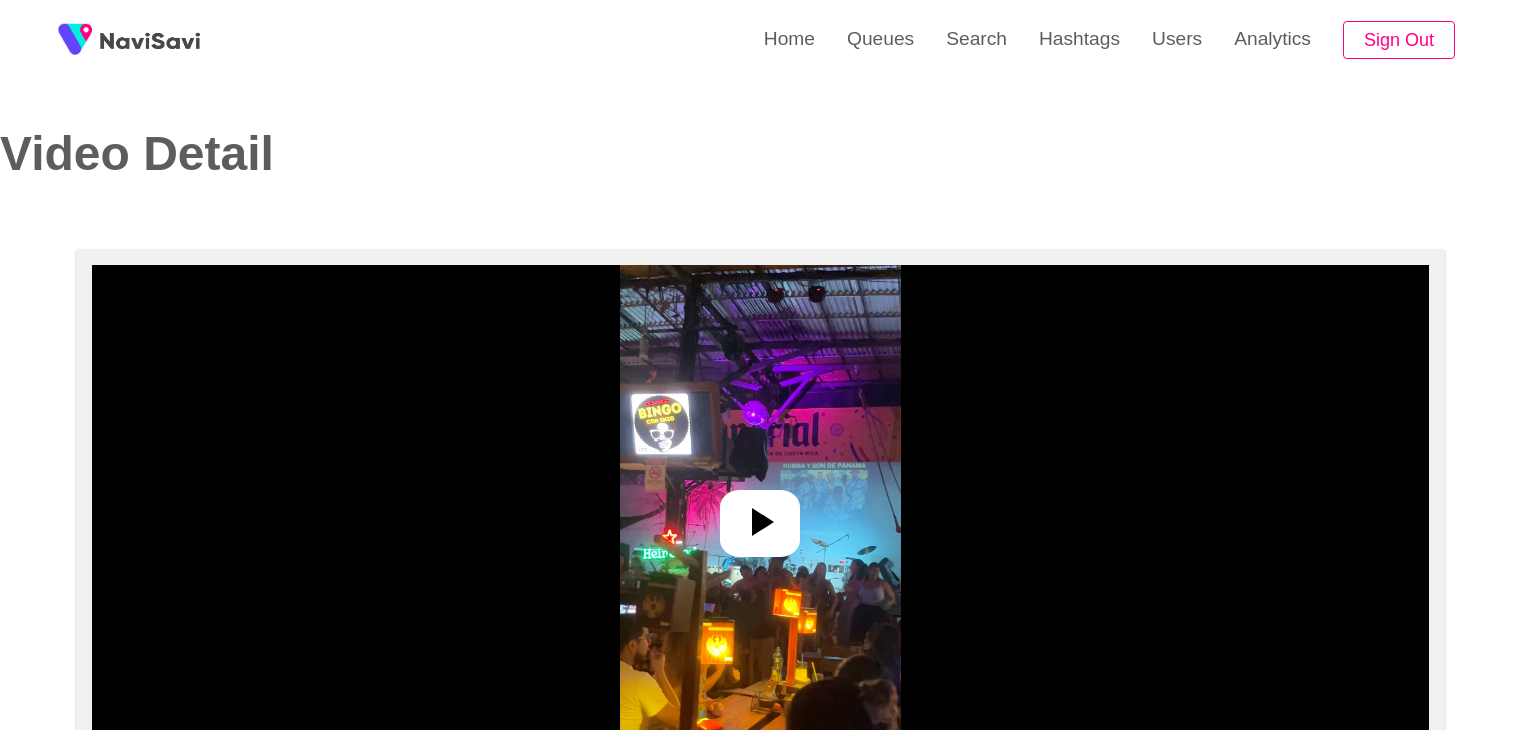 select on "**********" 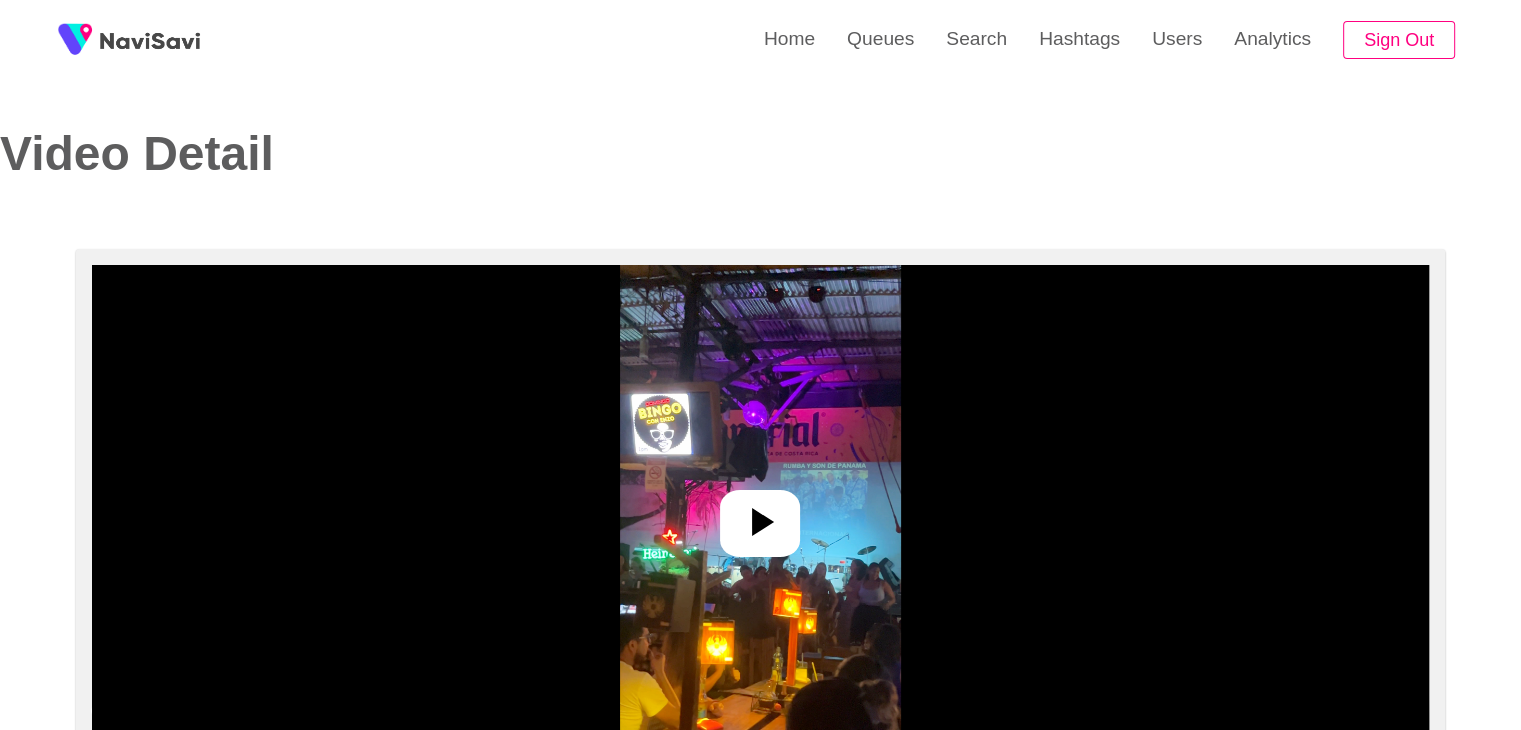 click at bounding box center (760, 515) 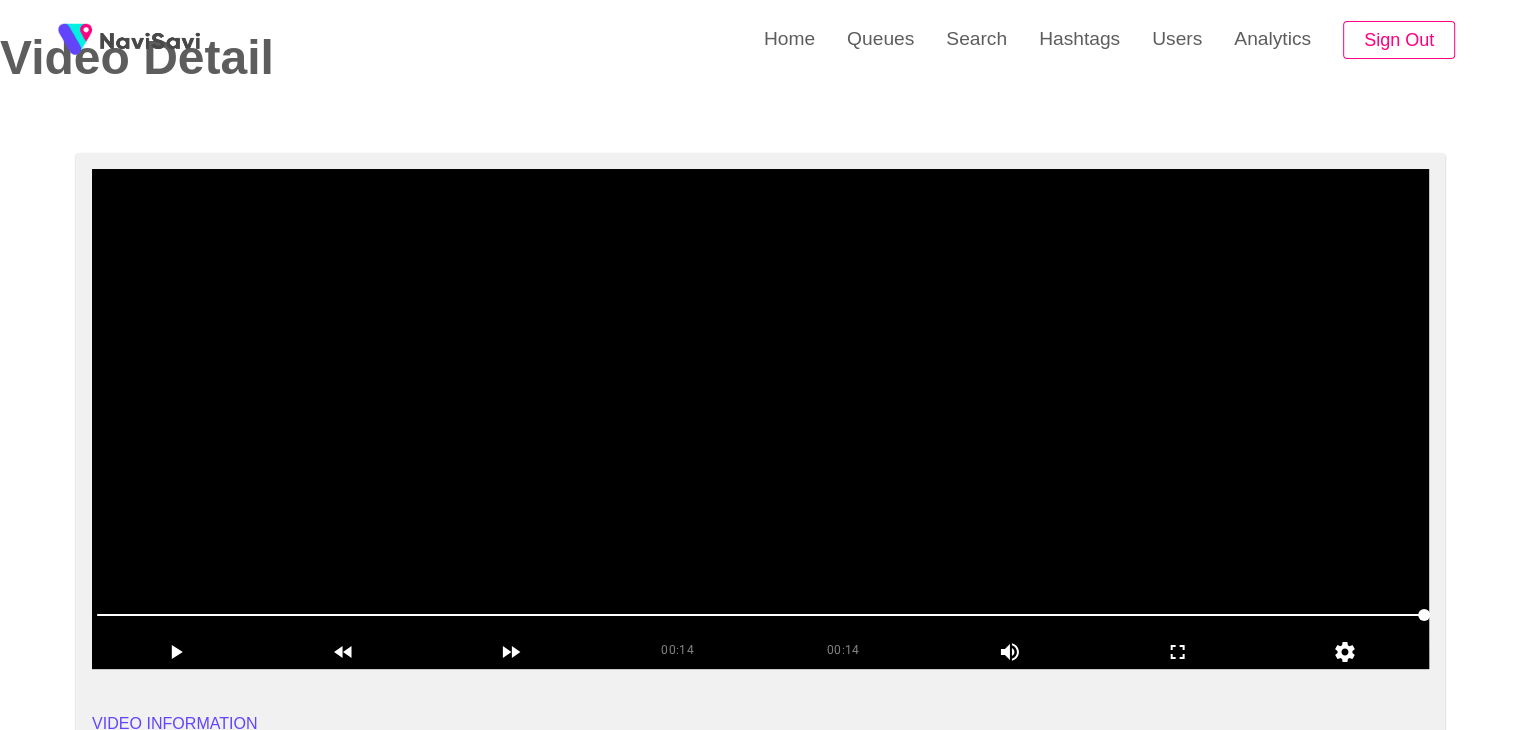 scroll, scrollTop: 90, scrollLeft: 0, axis: vertical 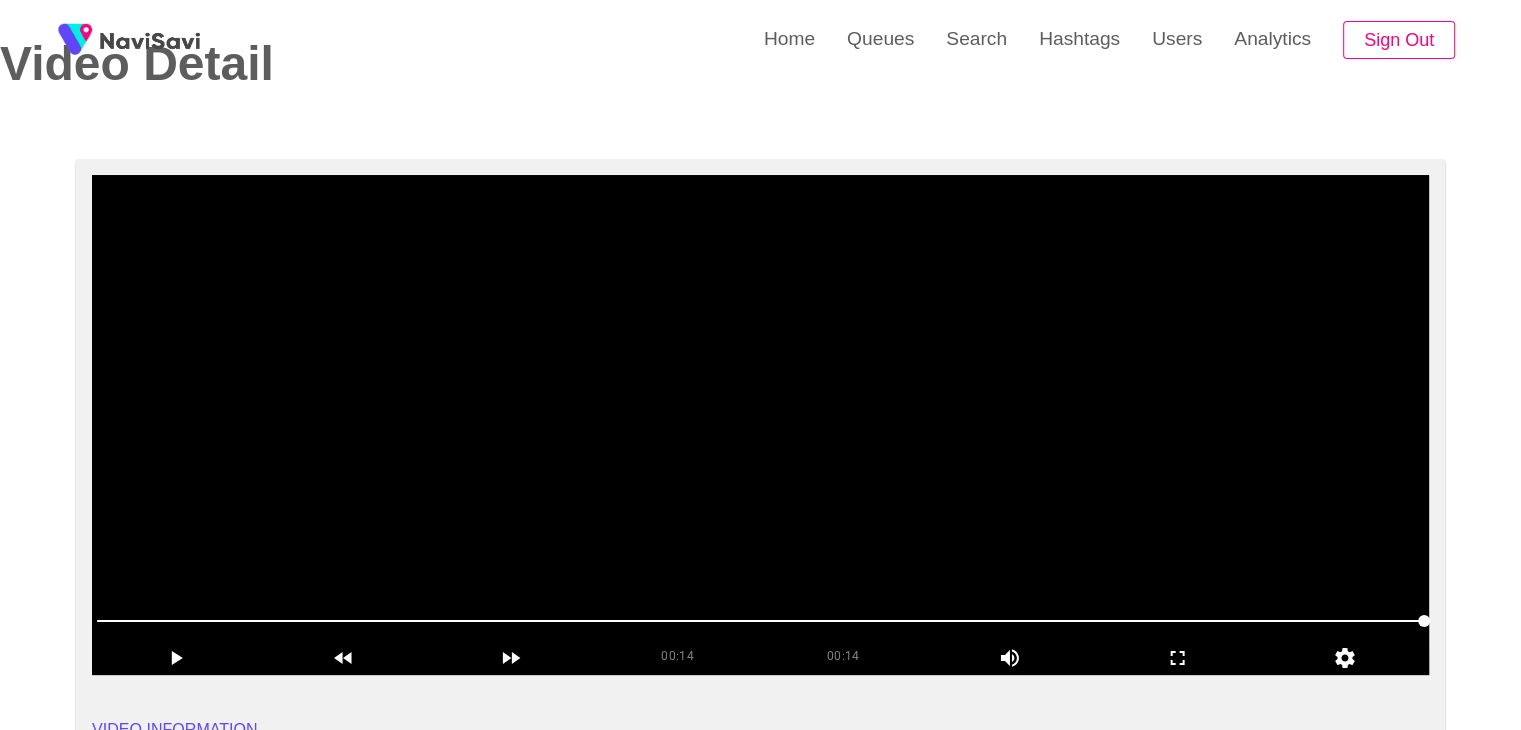 click at bounding box center (760, 425) 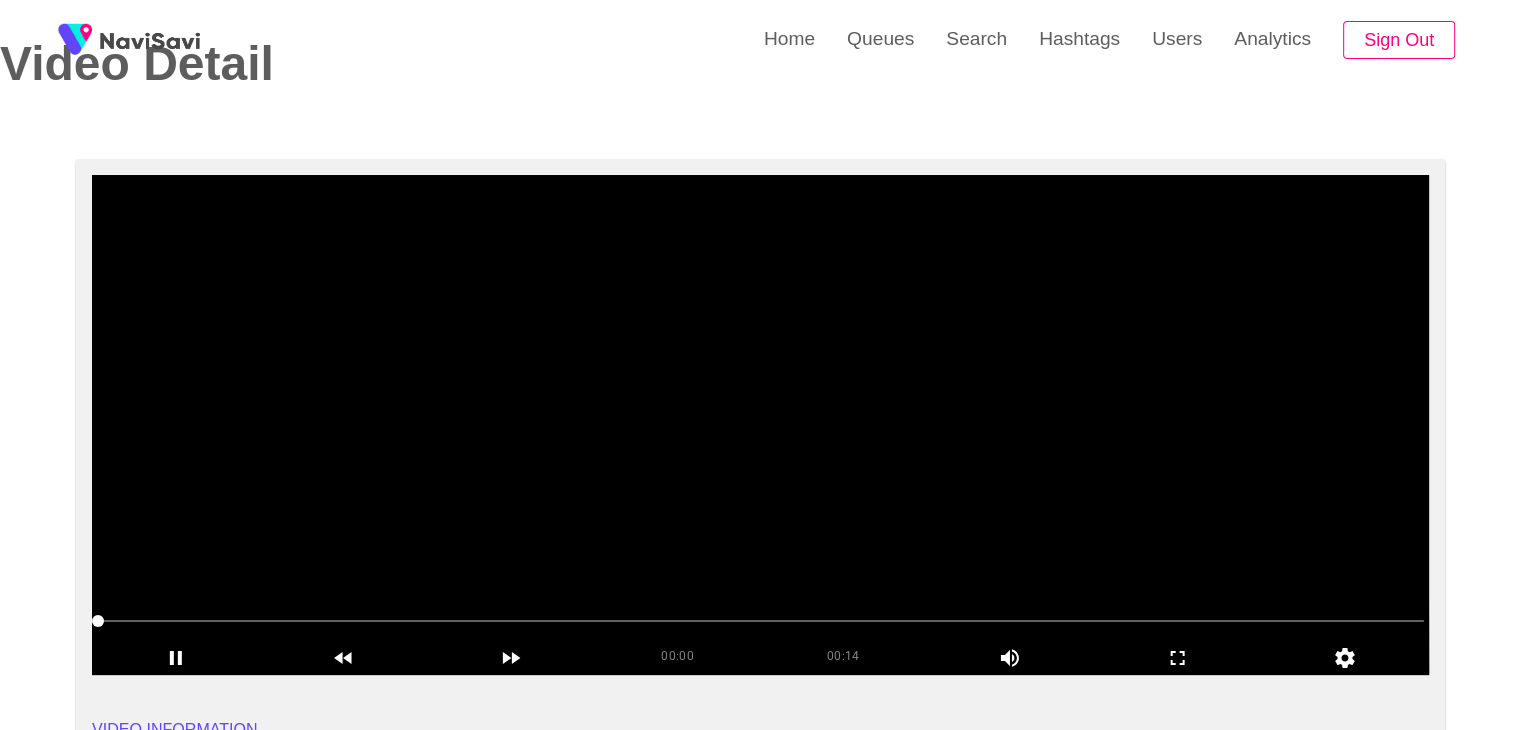 click at bounding box center (760, 425) 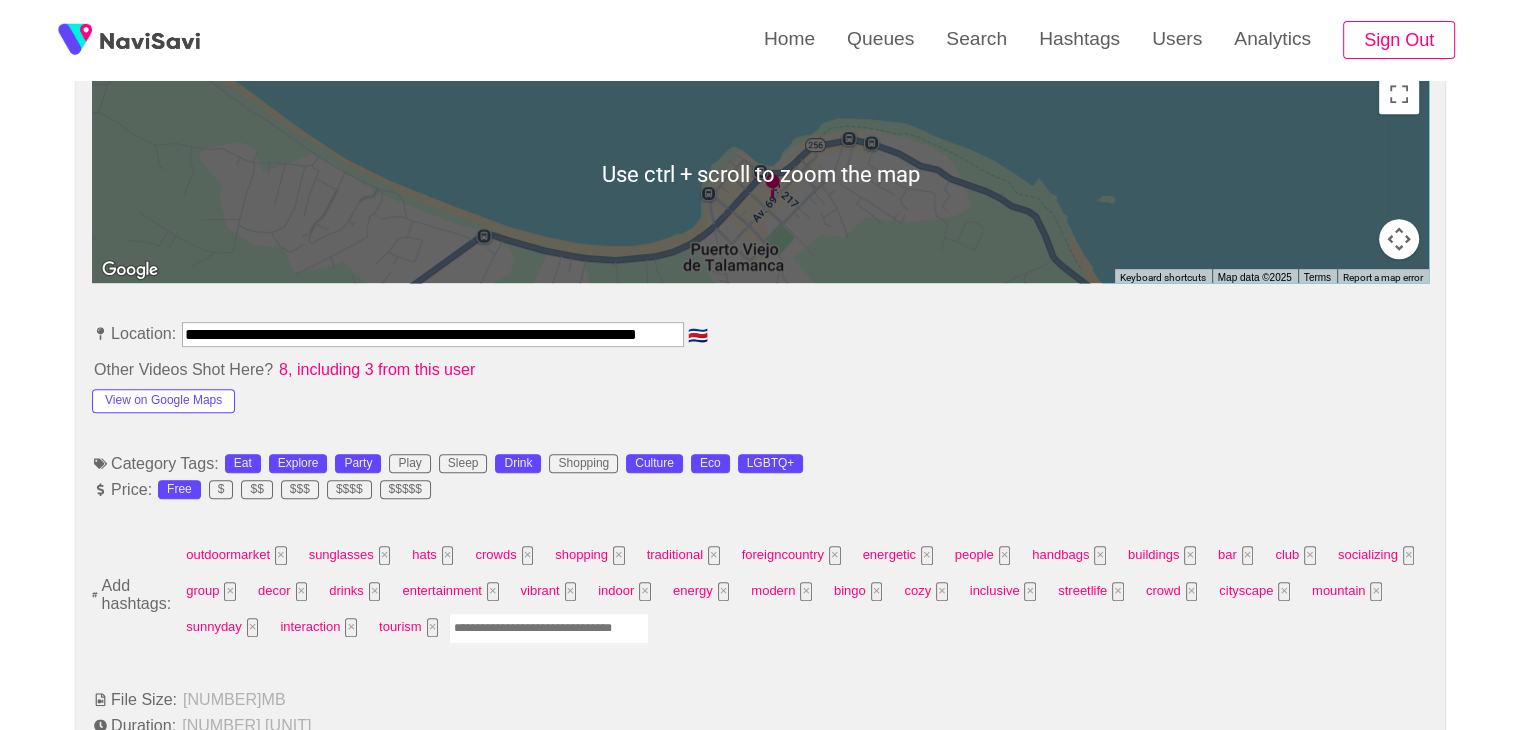 scroll, scrollTop: 934, scrollLeft: 0, axis: vertical 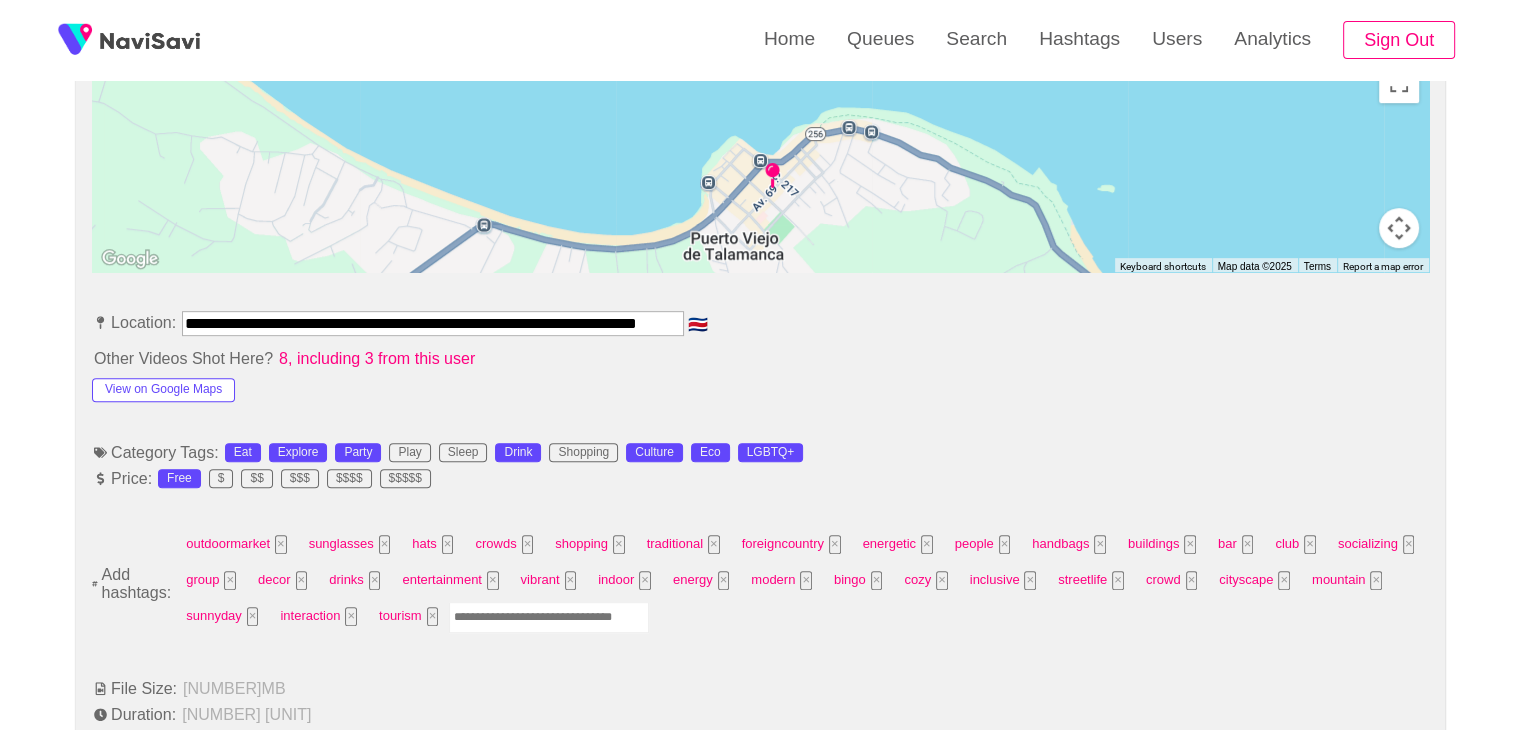 click at bounding box center (549, 617) 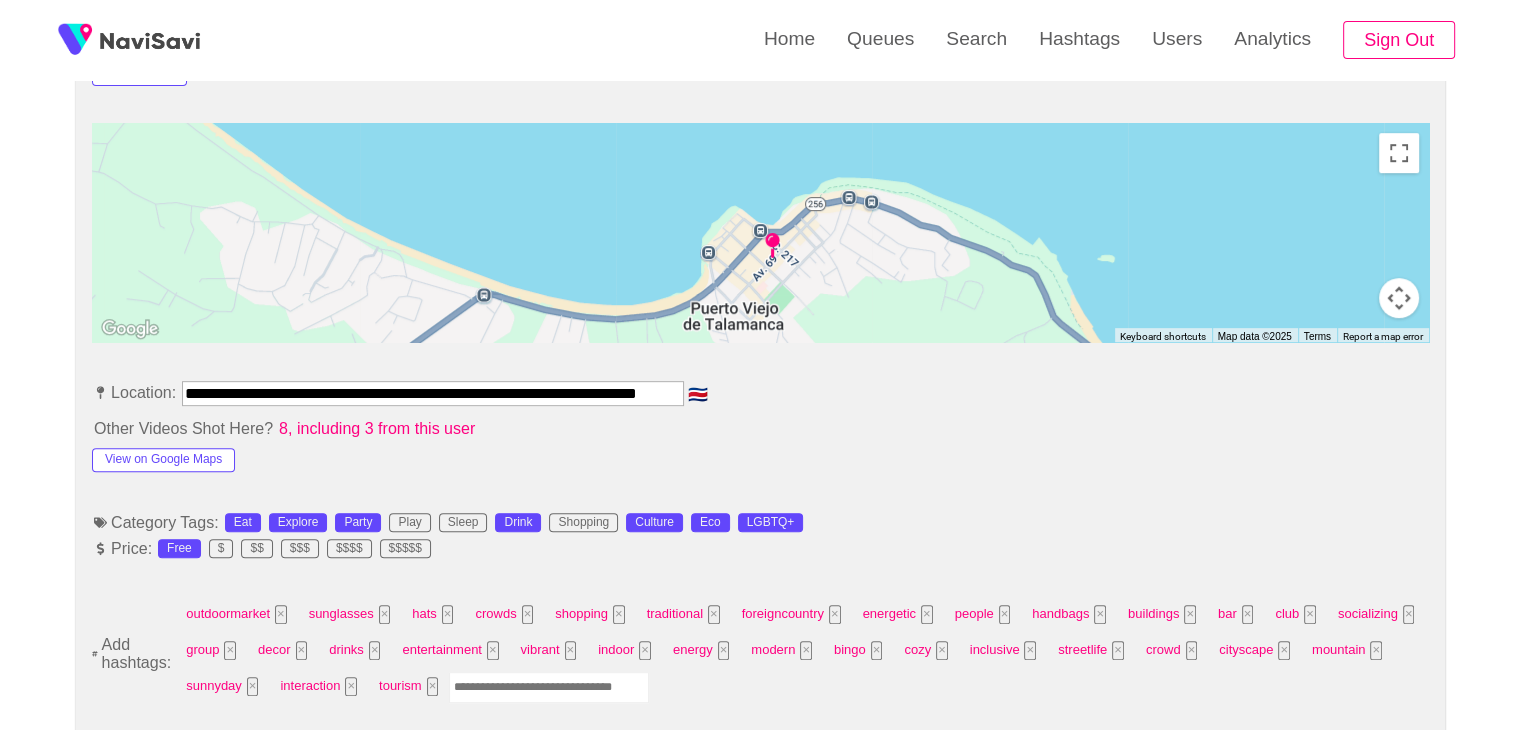 scroll, scrollTop: 932, scrollLeft: 0, axis: vertical 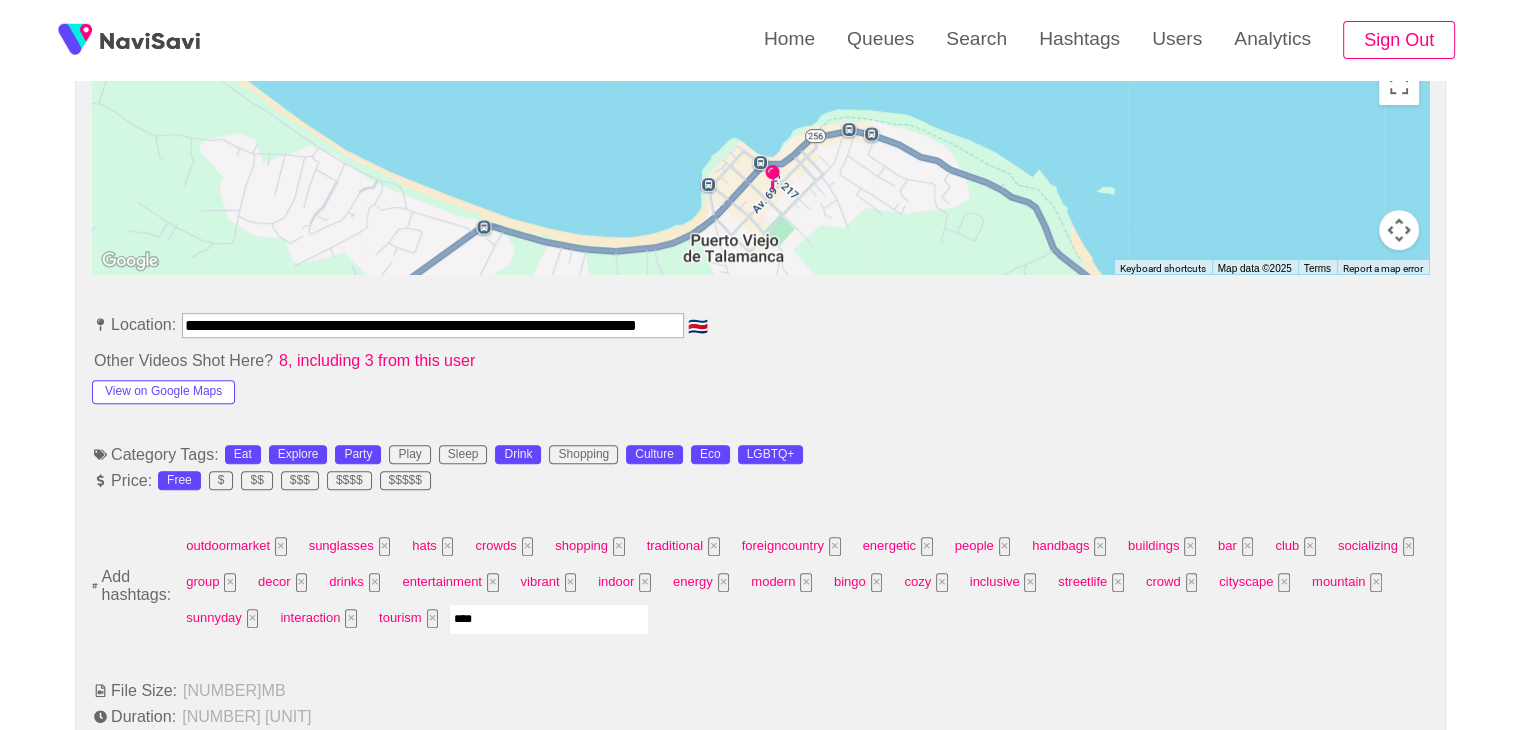 type on "*****" 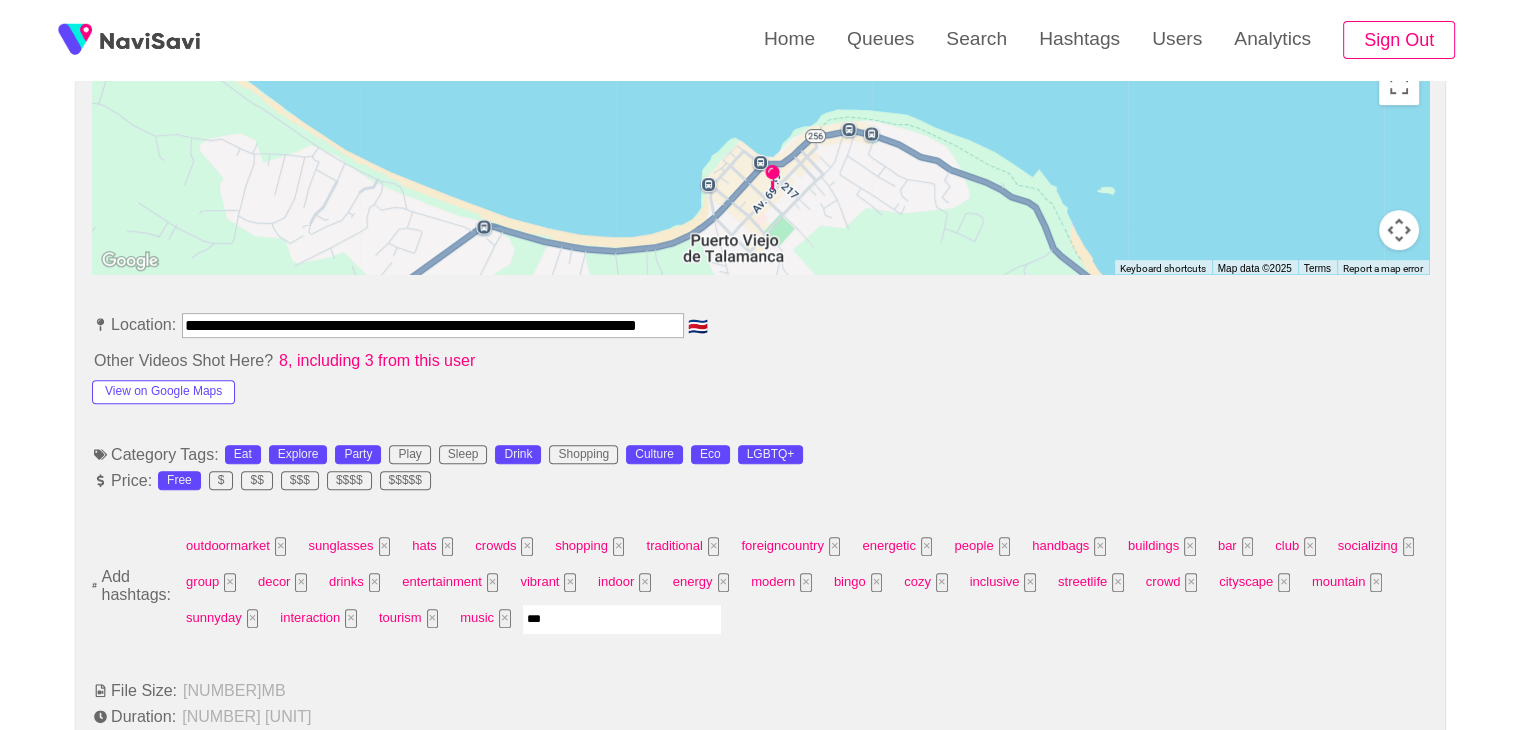 type on "****" 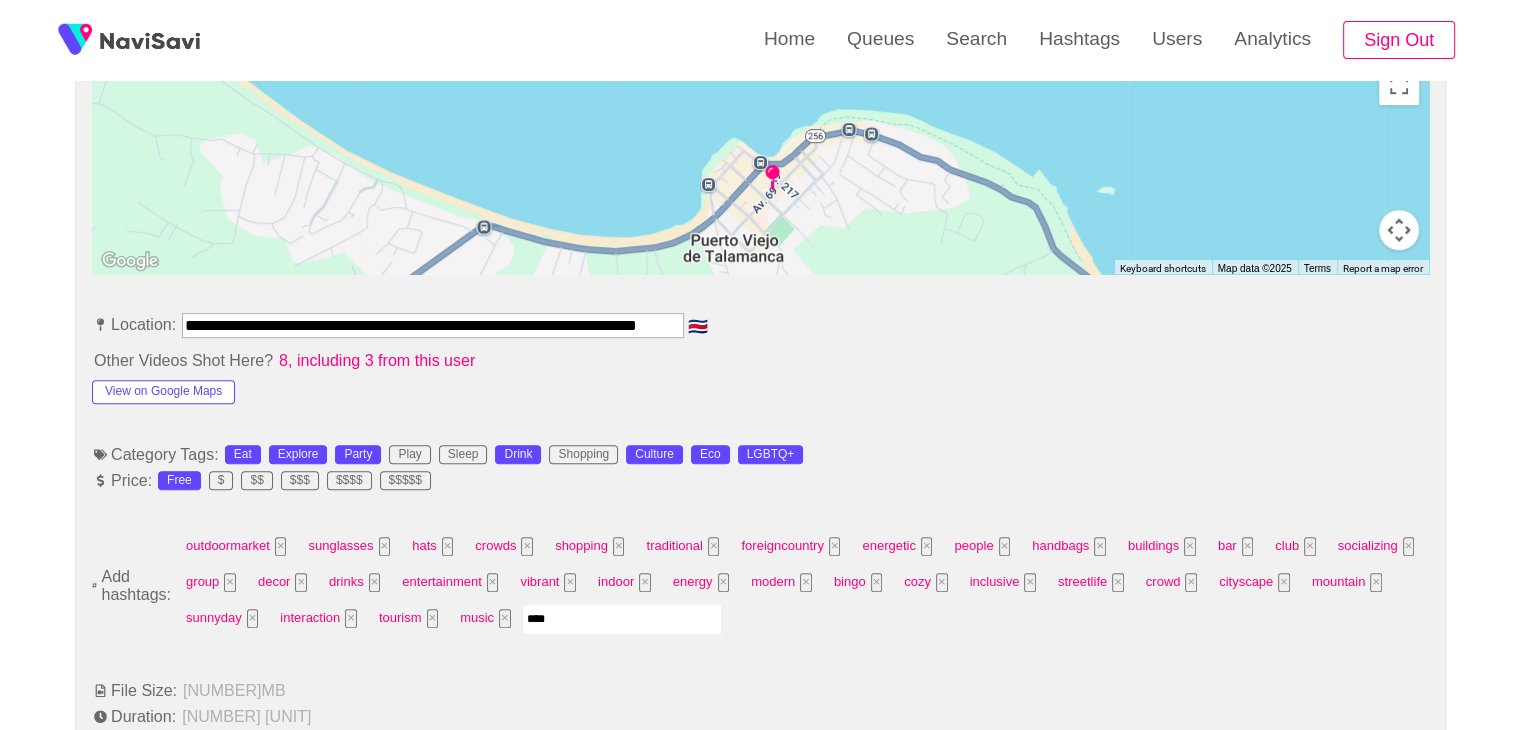 type 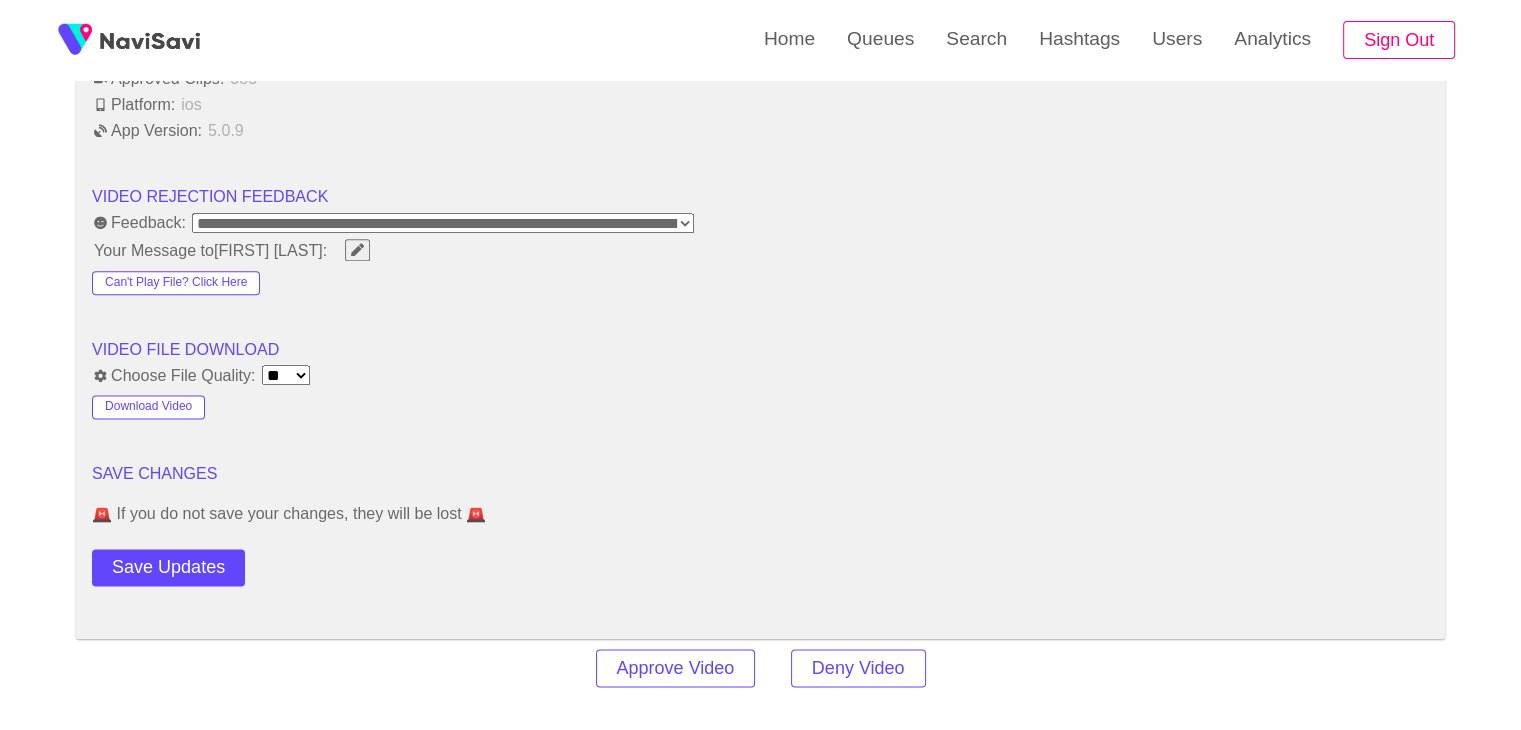 scroll, scrollTop: 2512, scrollLeft: 0, axis: vertical 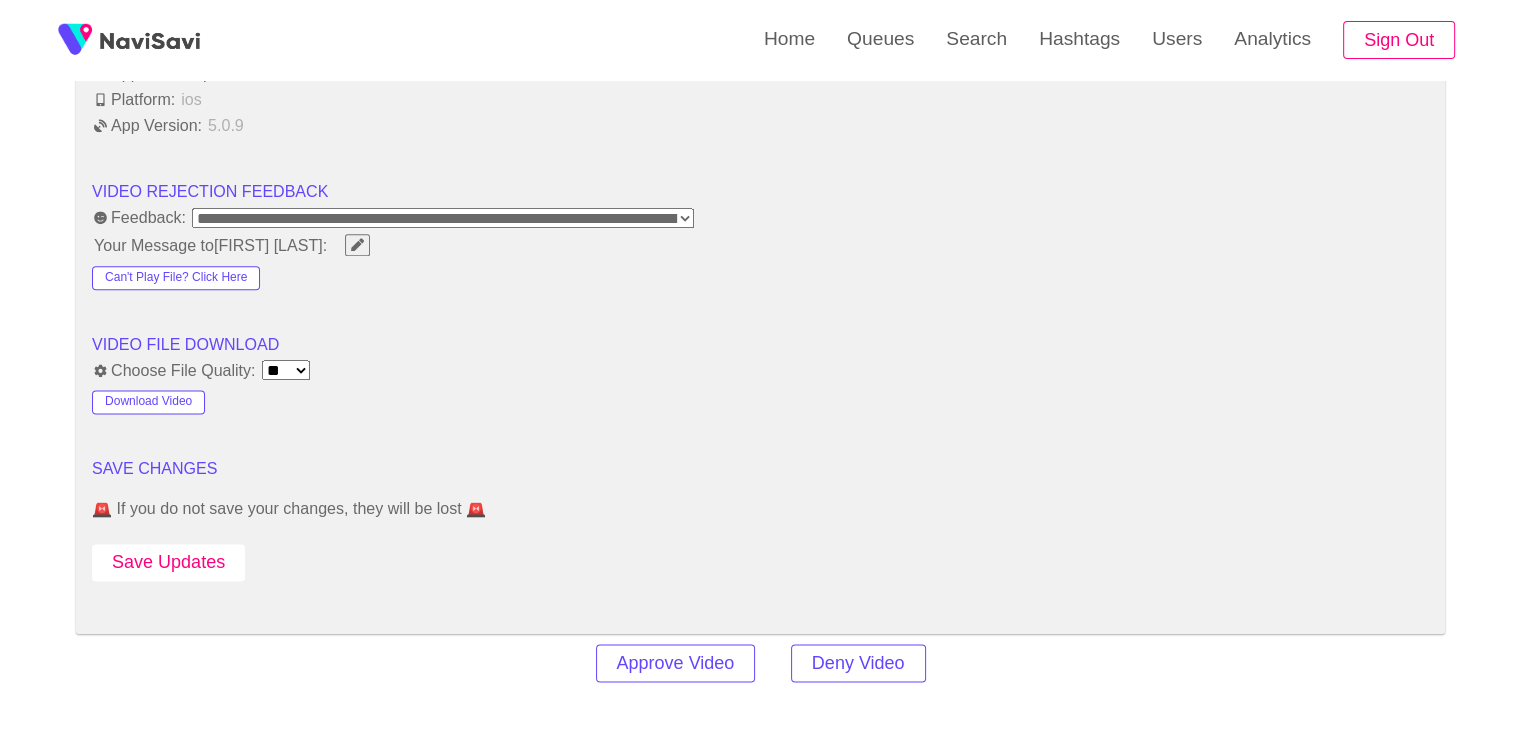 click on "Save Updates" at bounding box center [168, 562] 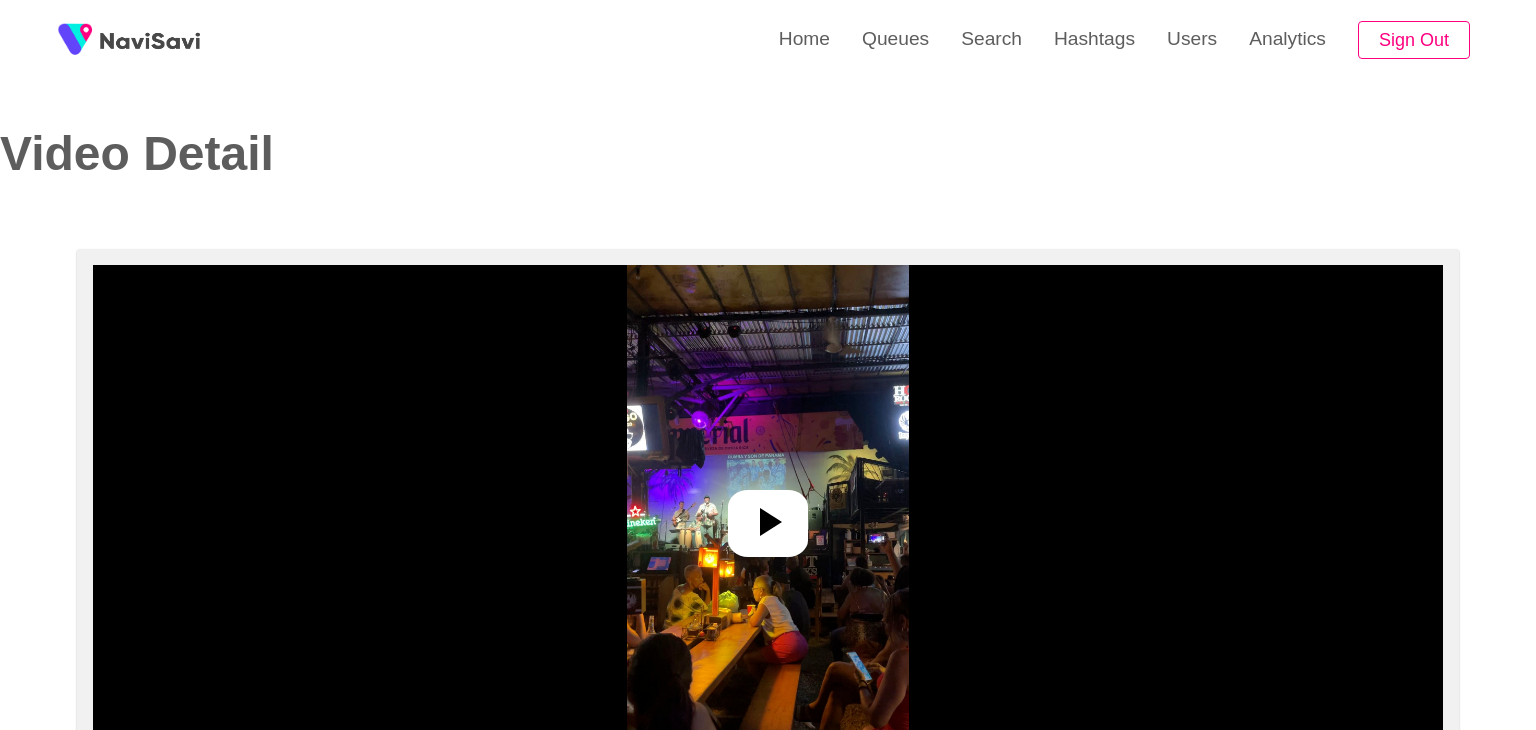 select on "**********" 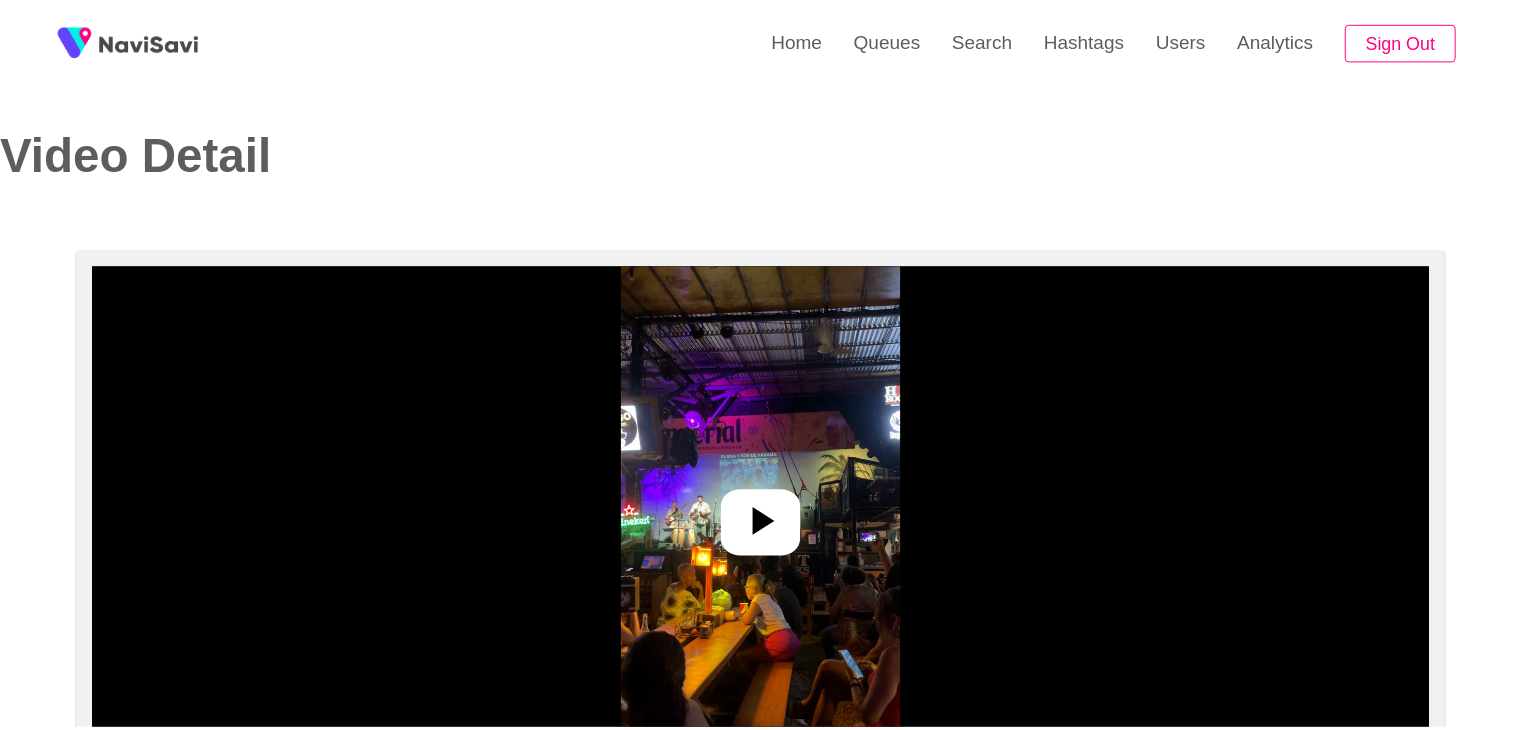 scroll, scrollTop: 0, scrollLeft: 0, axis: both 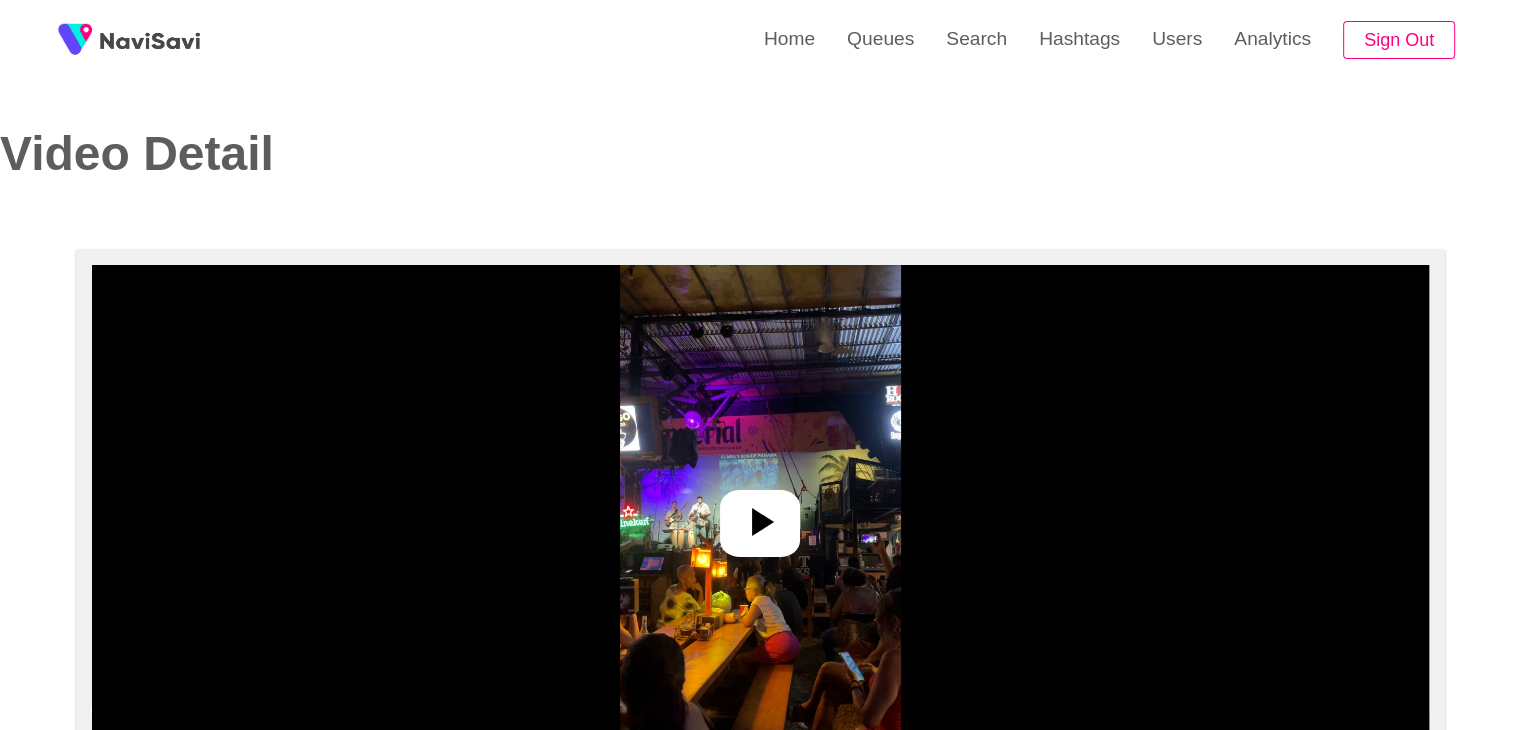 click at bounding box center (760, 515) 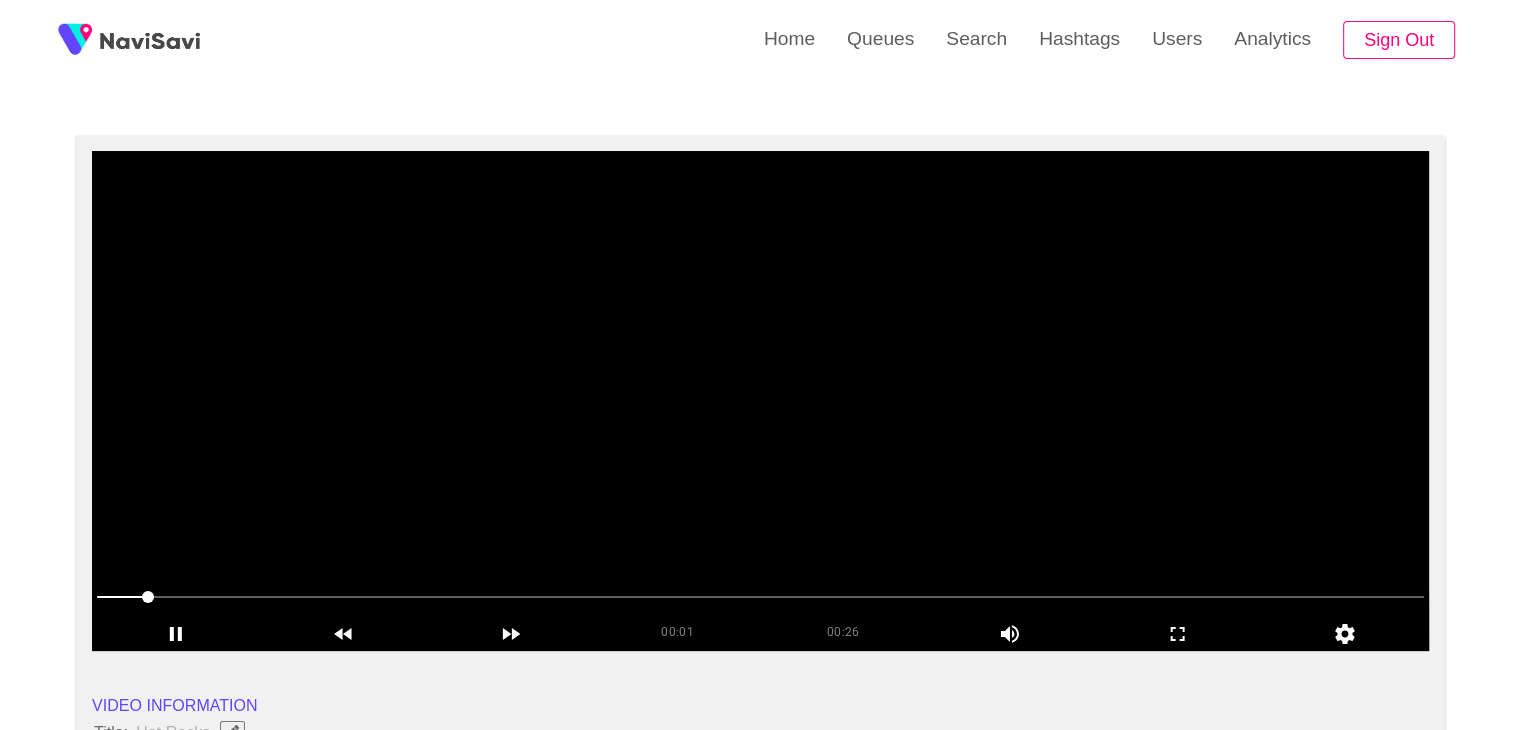 click at bounding box center [760, 401] 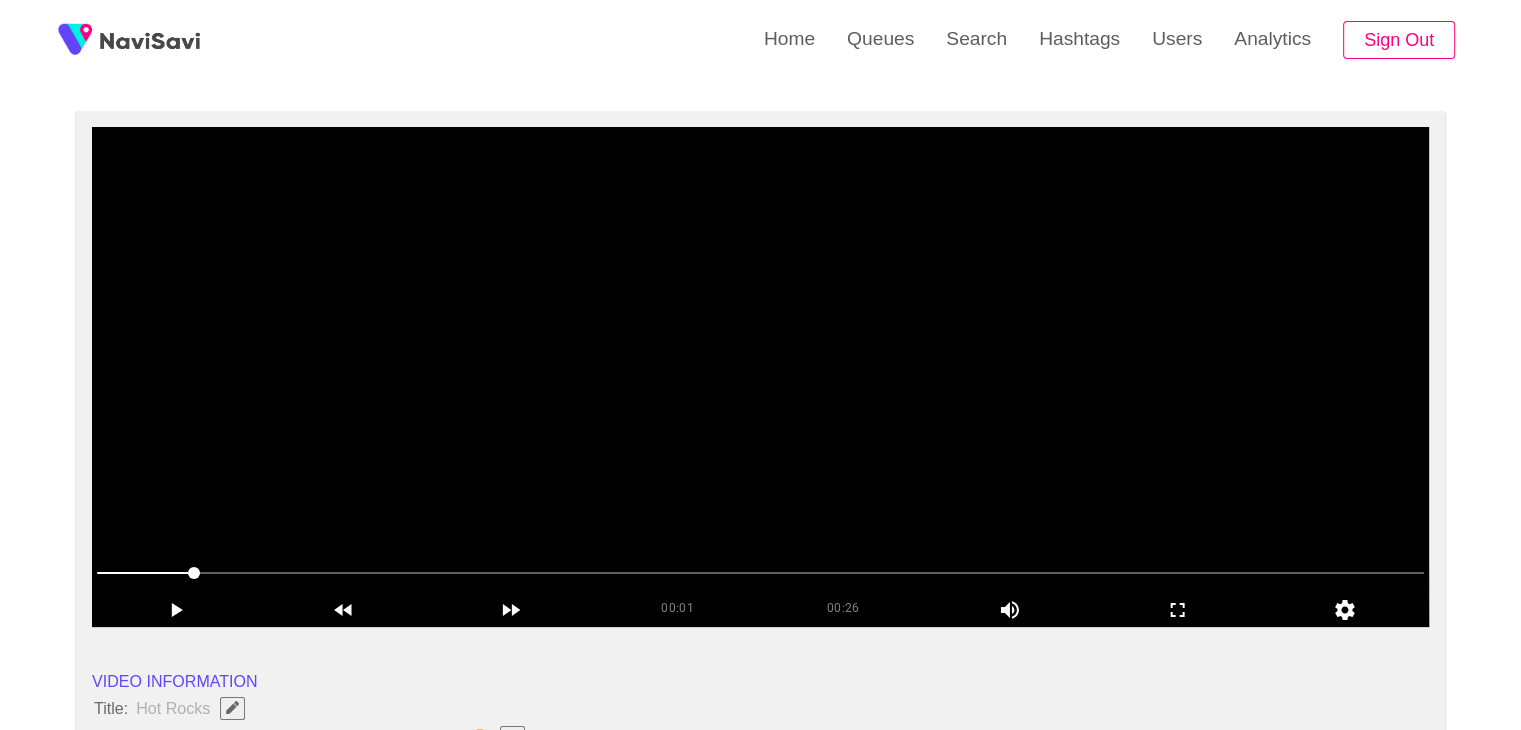 scroll, scrollTop: 135, scrollLeft: 0, axis: vertical 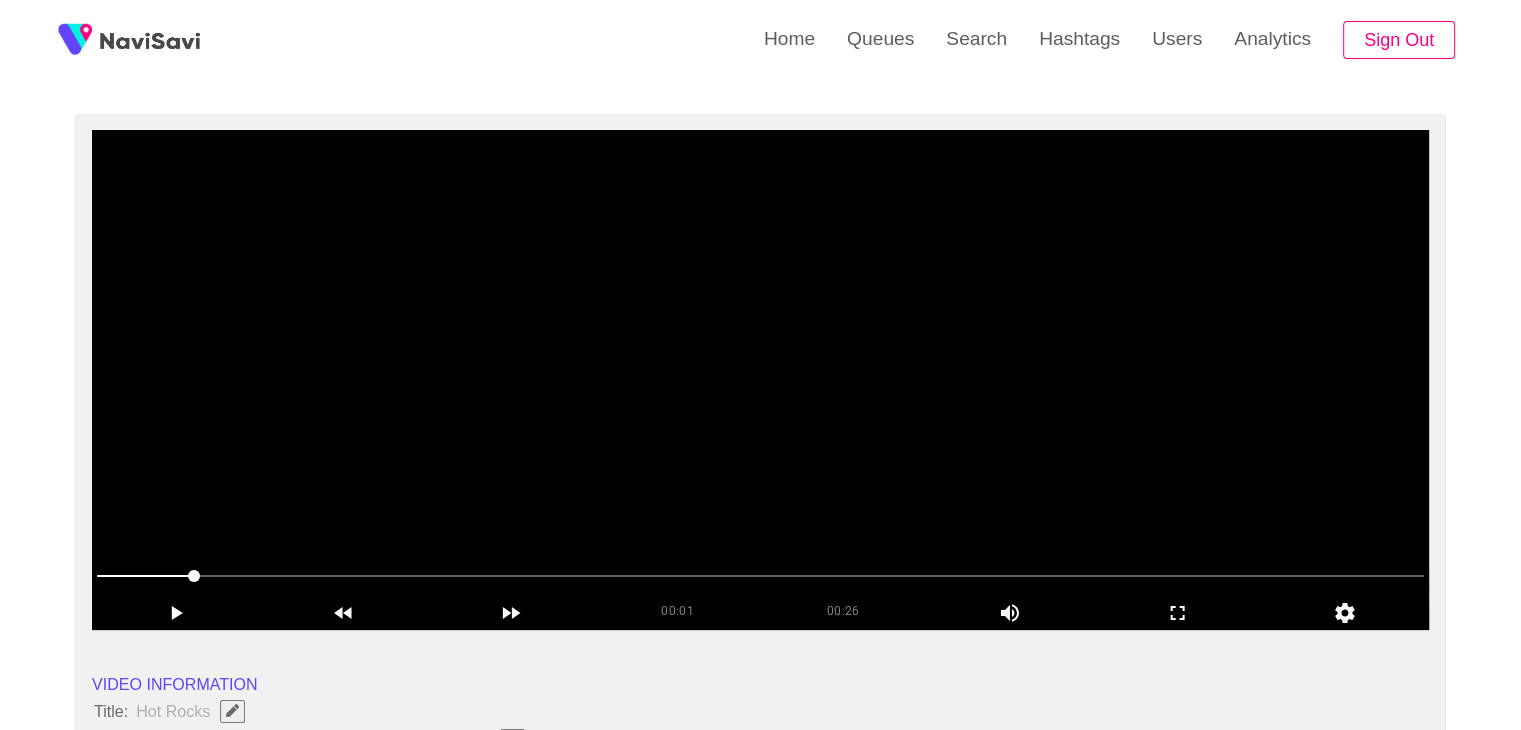click at bounding box center [760, 380] 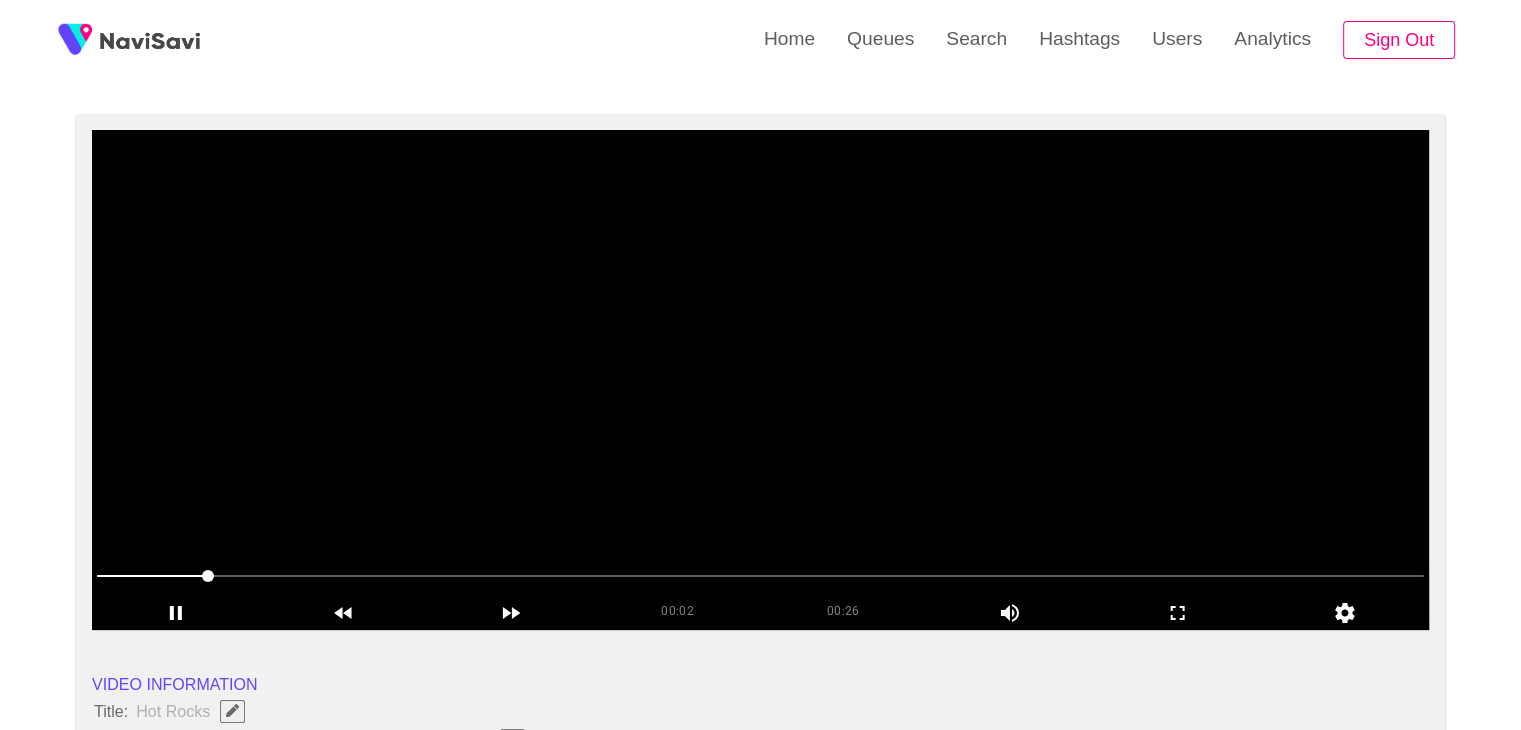click at bounding box center (760, 380) 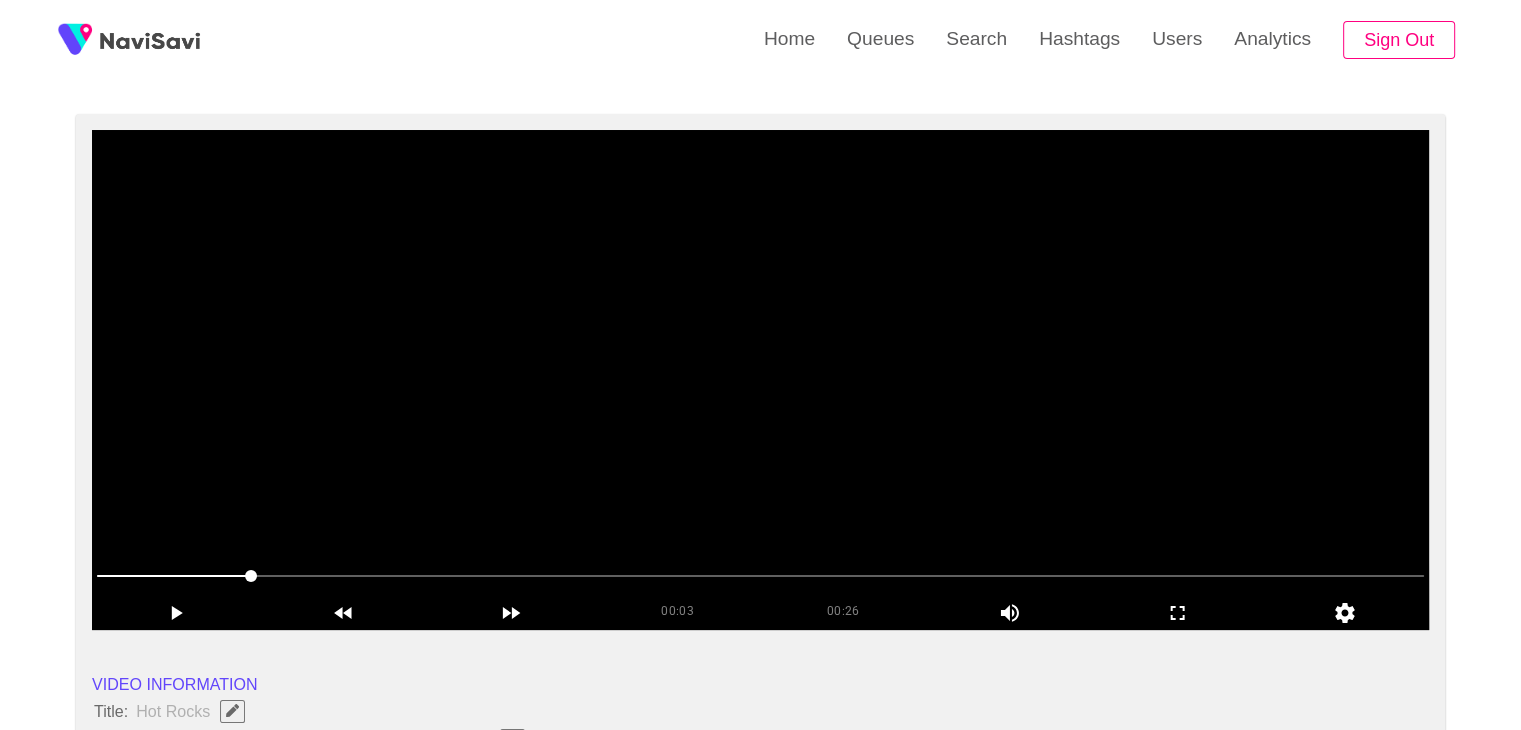 click at bounding box center (760, 380) 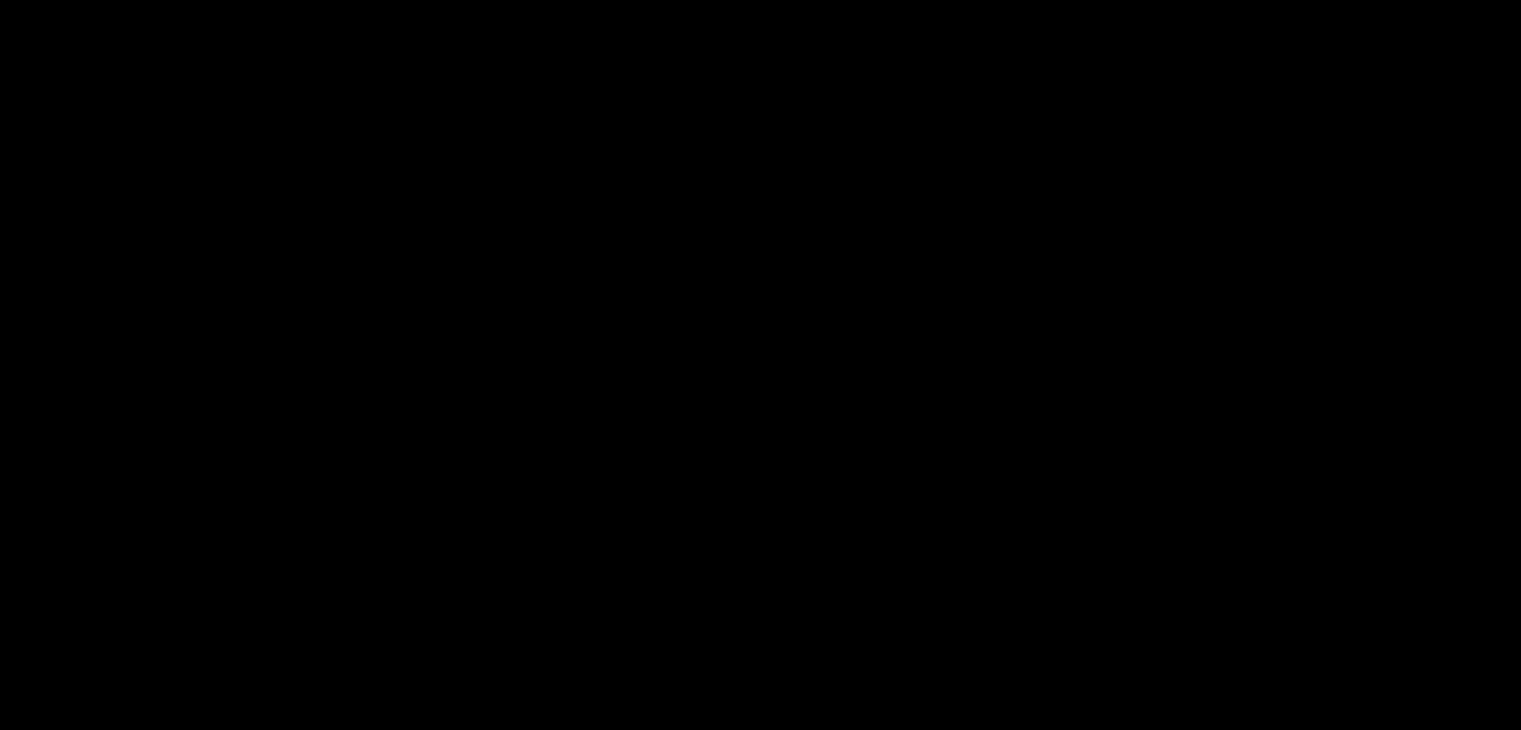 scroll, scrollTop: 135, scrollLeft: 0, axis: vertical 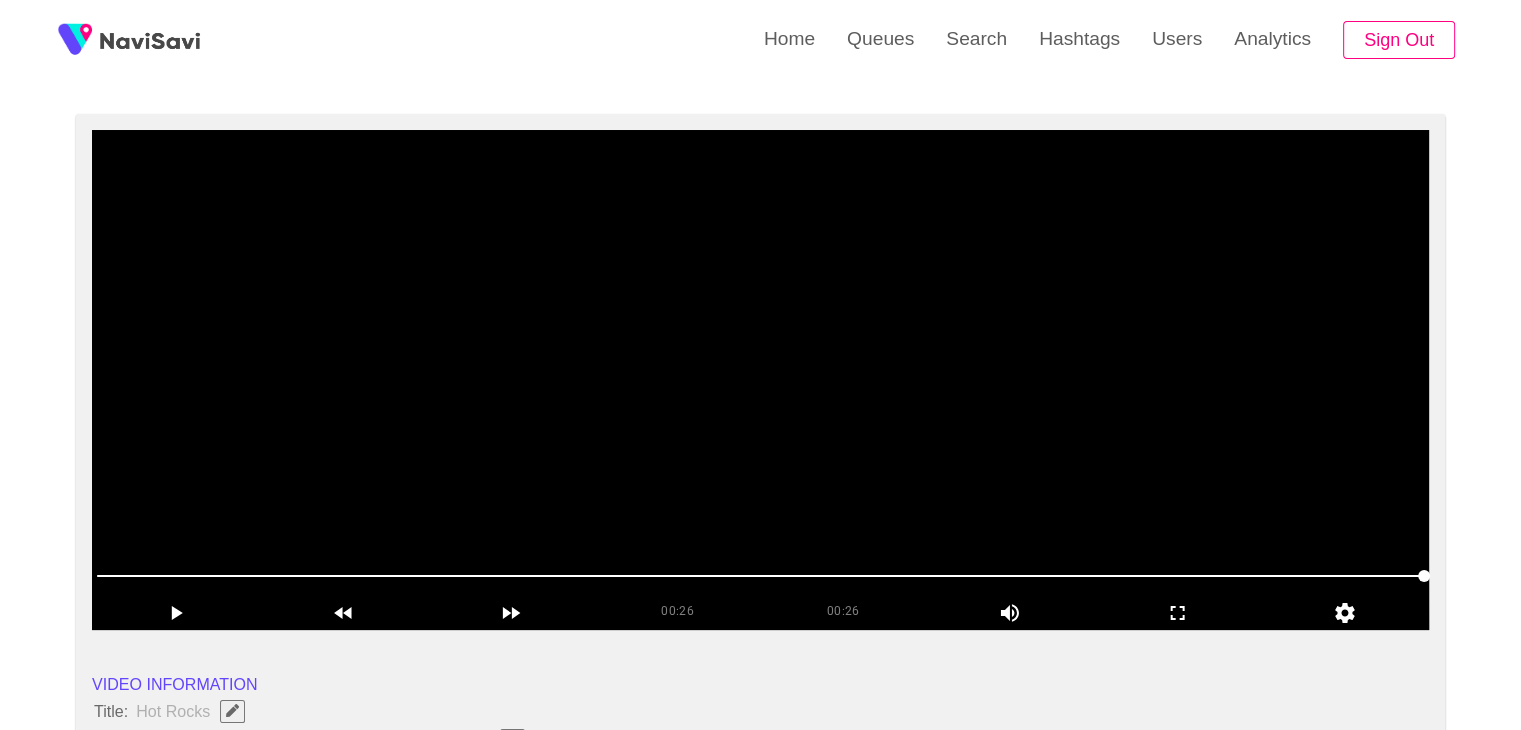click at bounding box center [760, 380] 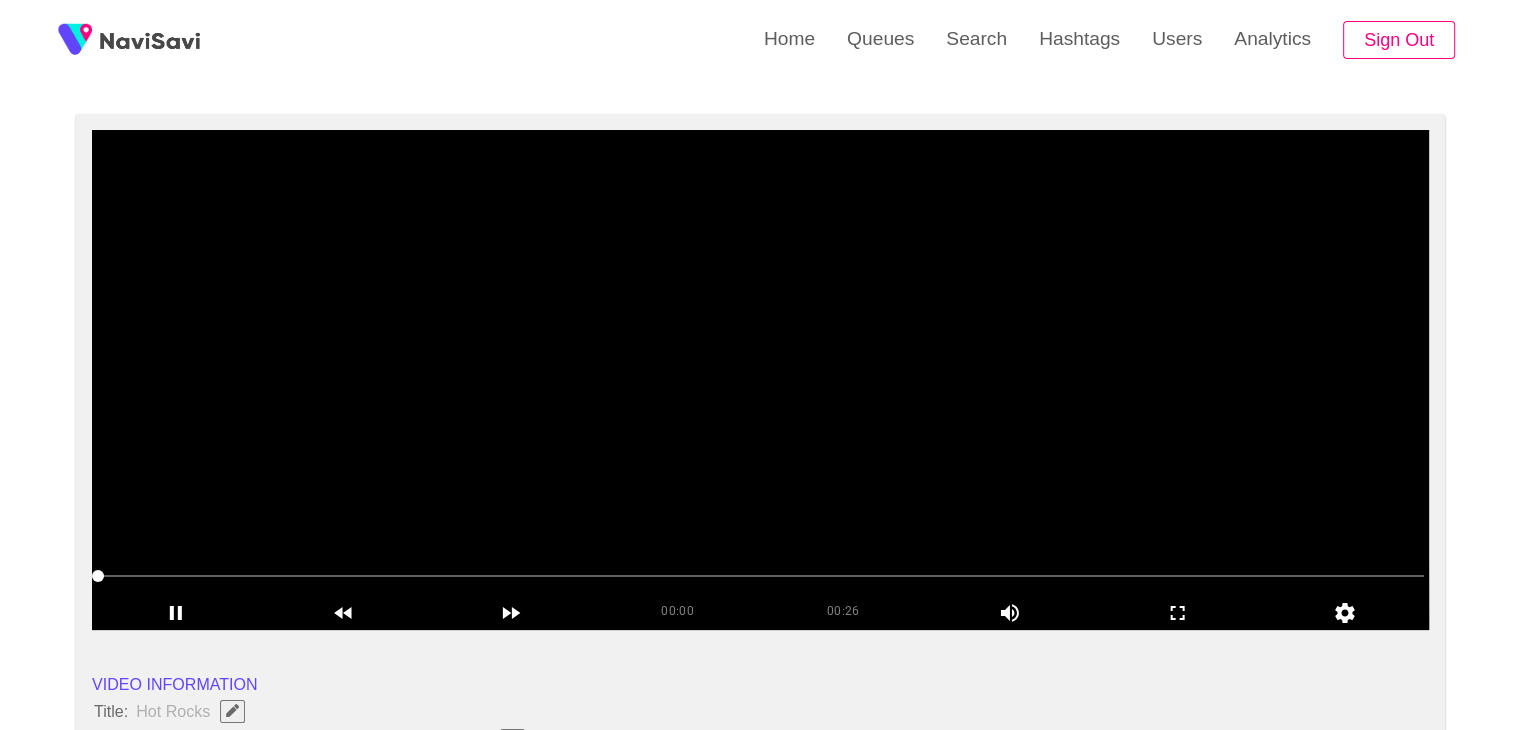 click at bounding box center [760, 380] 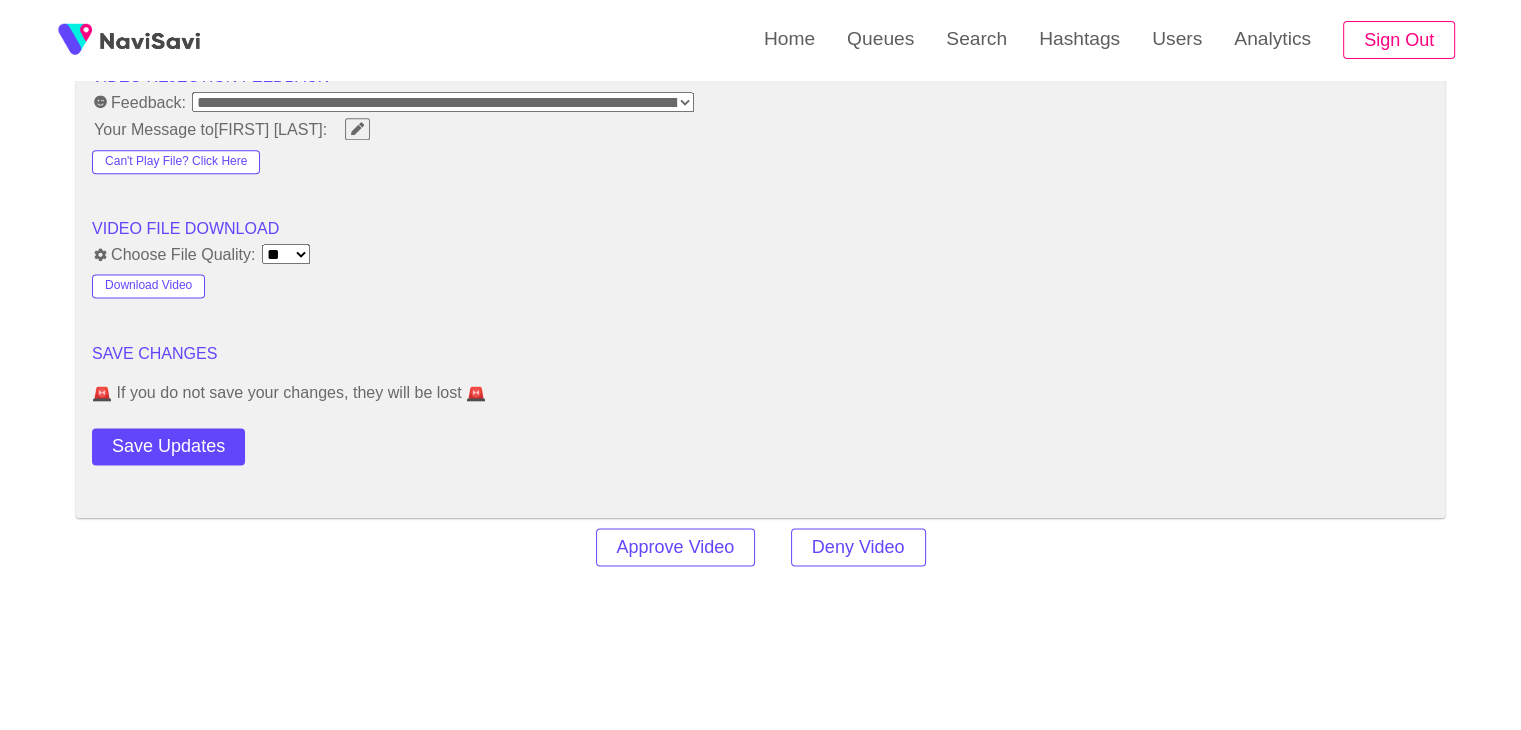 scroll, scrollTop: 2595, scrollLeft: 0, axis: vertical 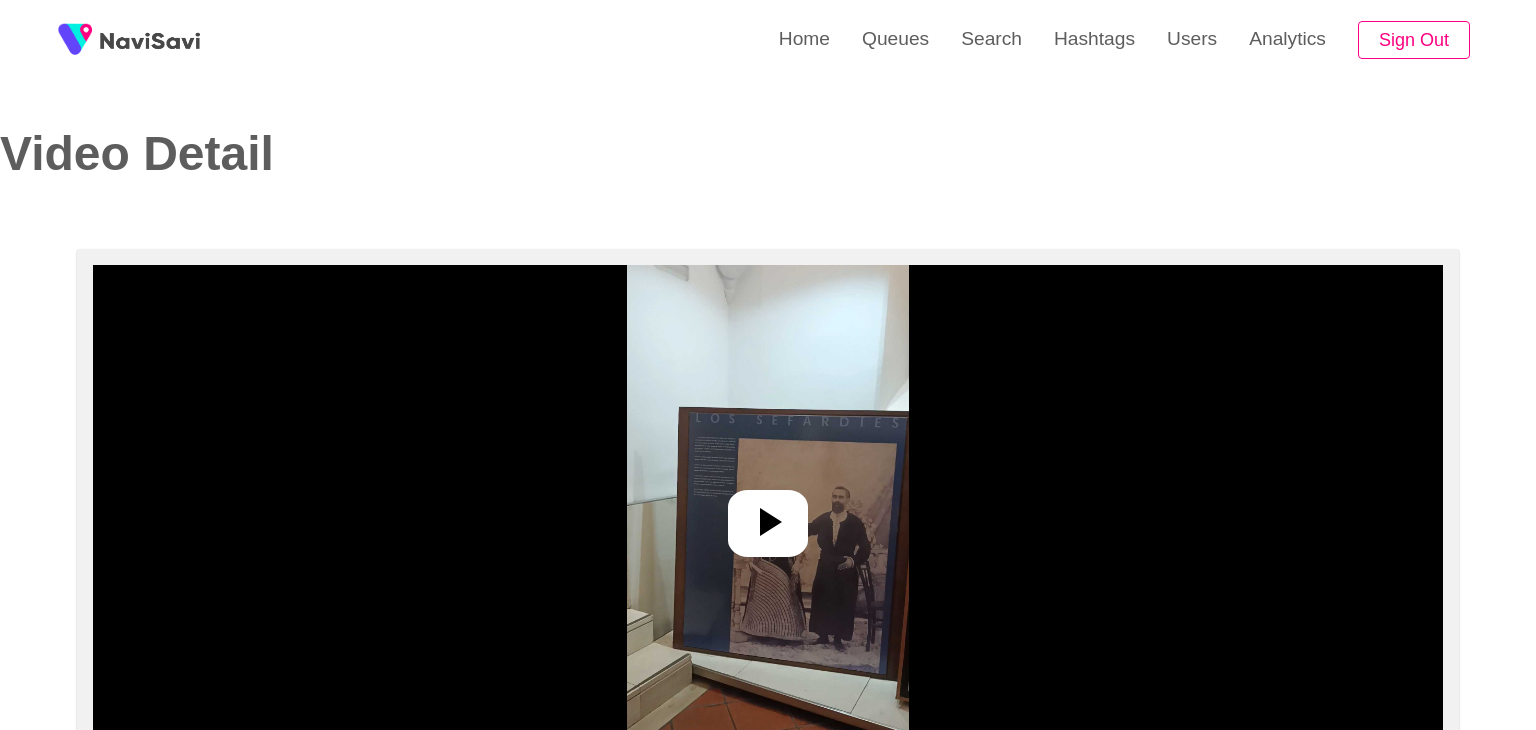 select on "**********" 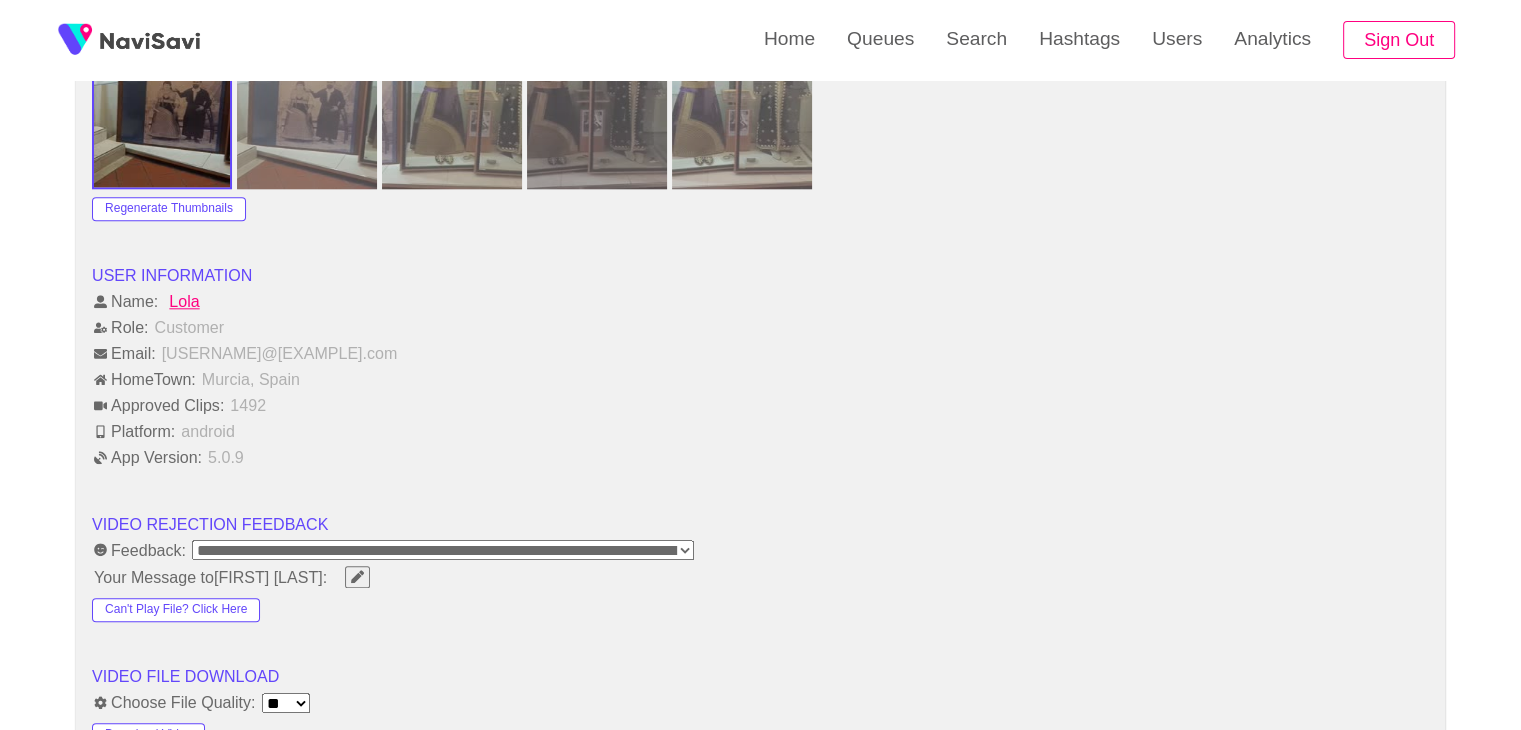 scroll, scrollTop: 2132, scrollLeft: 0, axis: vertical 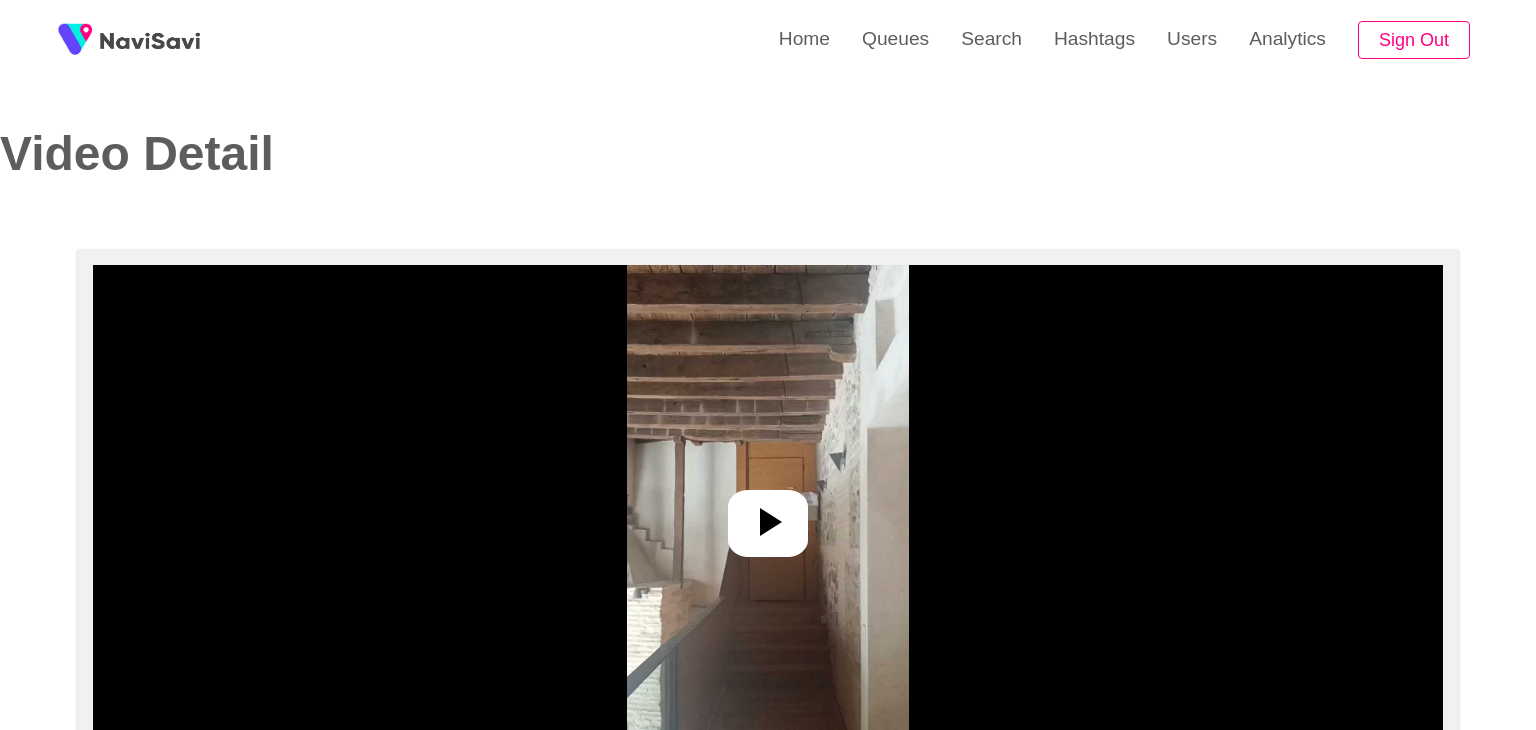 select on "**********" 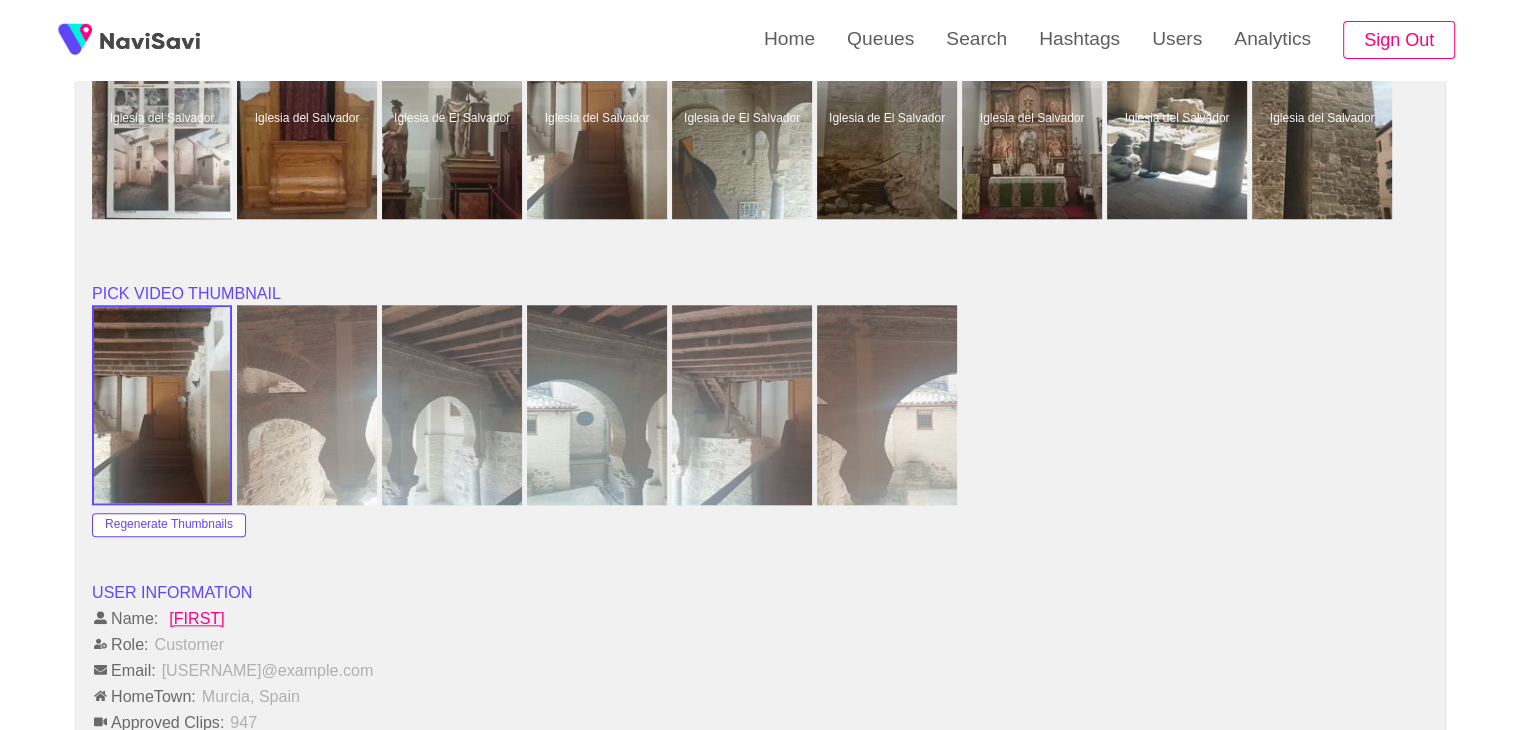 scroll, scrollTop: 1839, scrollLeft: 0, axis: vertical 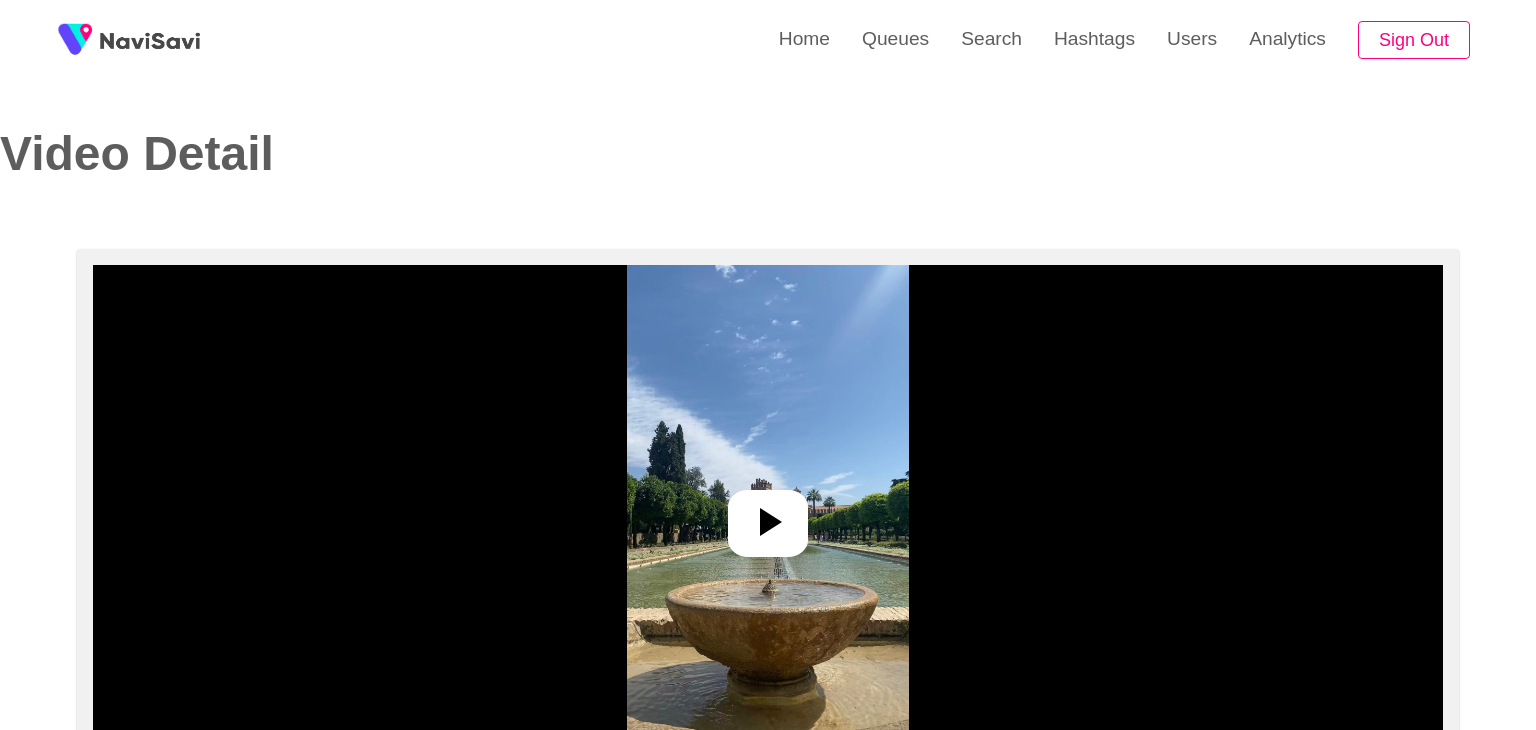 select on "**********" 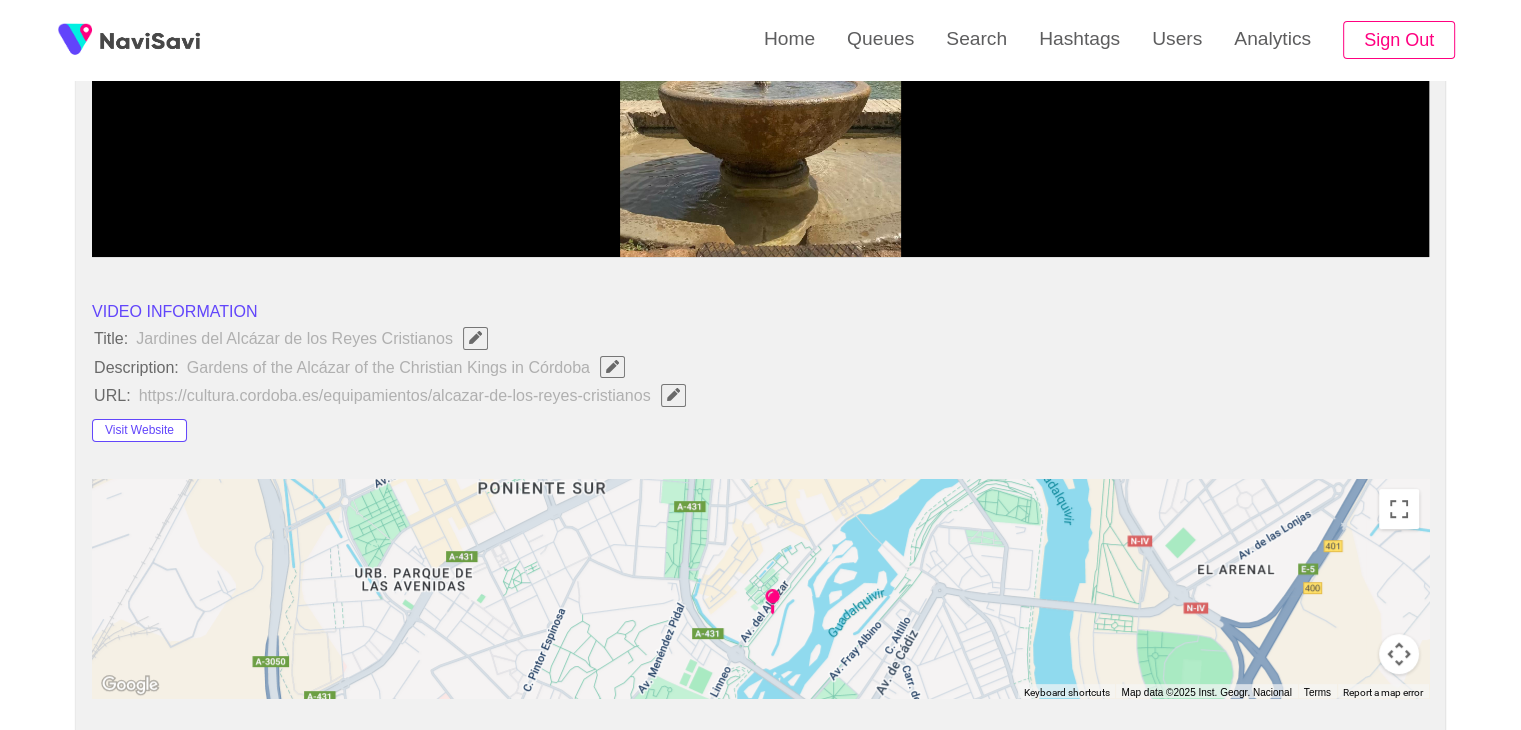 scroll, scrollTop: 414, scrollLeft: 0, axis: vertical 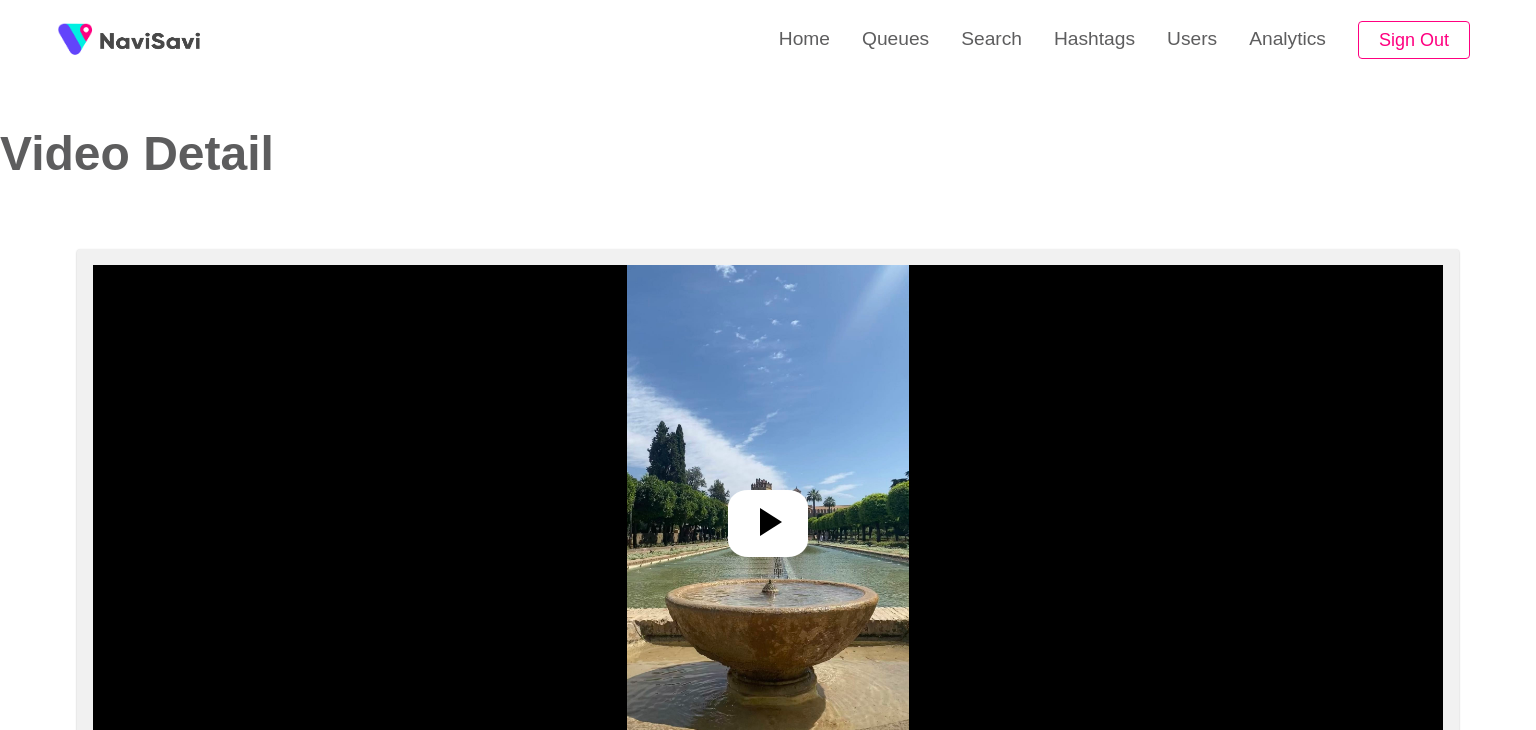 select on "**" 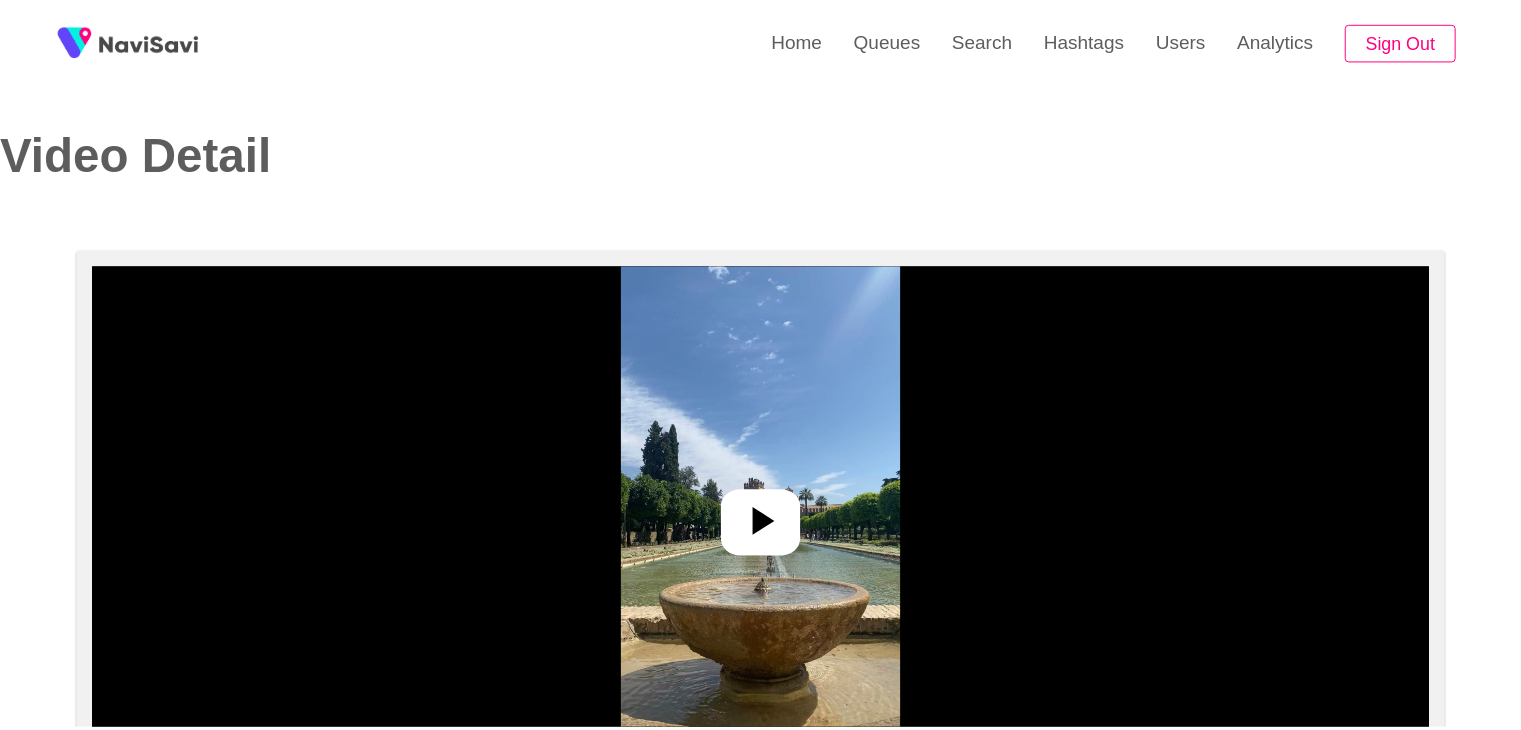 scroll, scrollTop: 0, scrollLeft: 0, axis: both 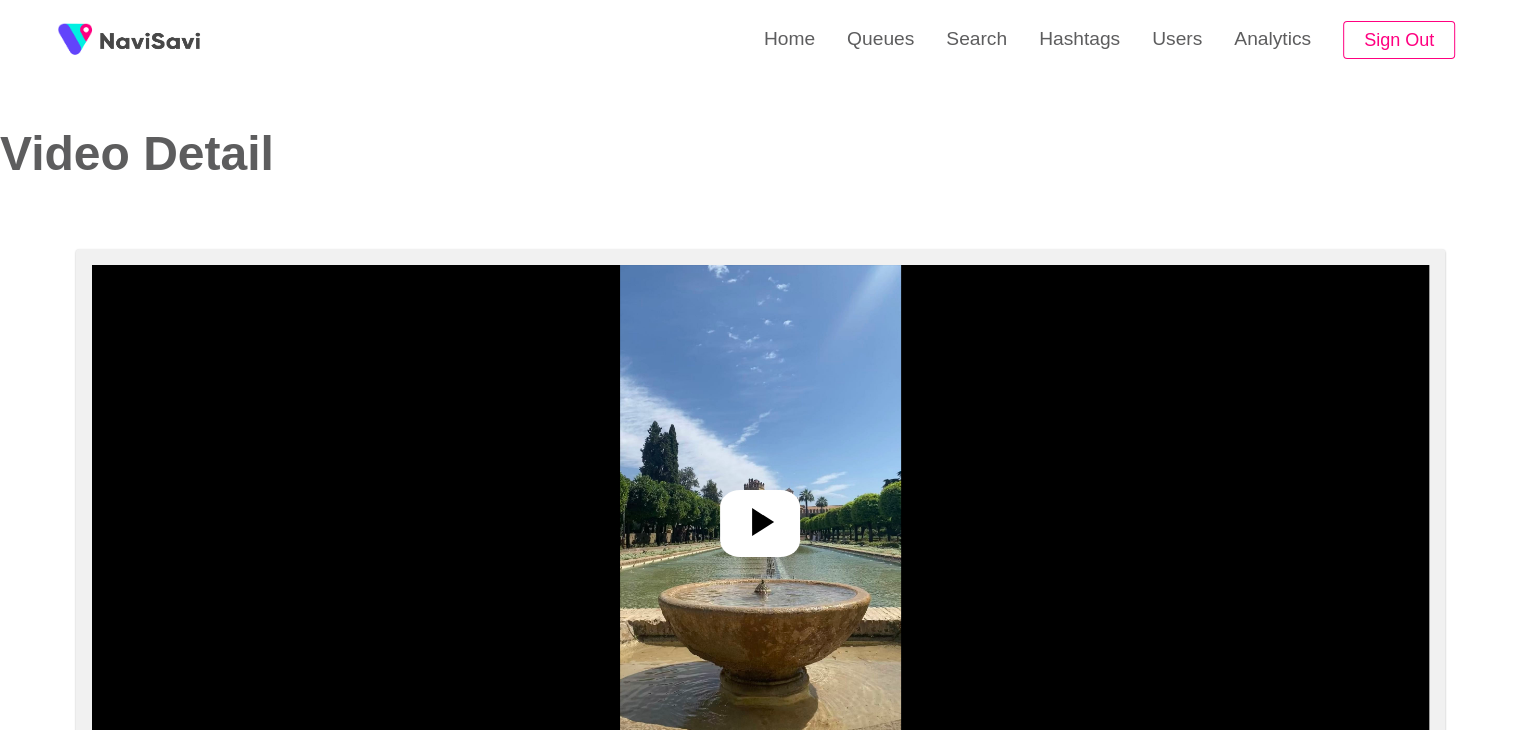 select on "**********" 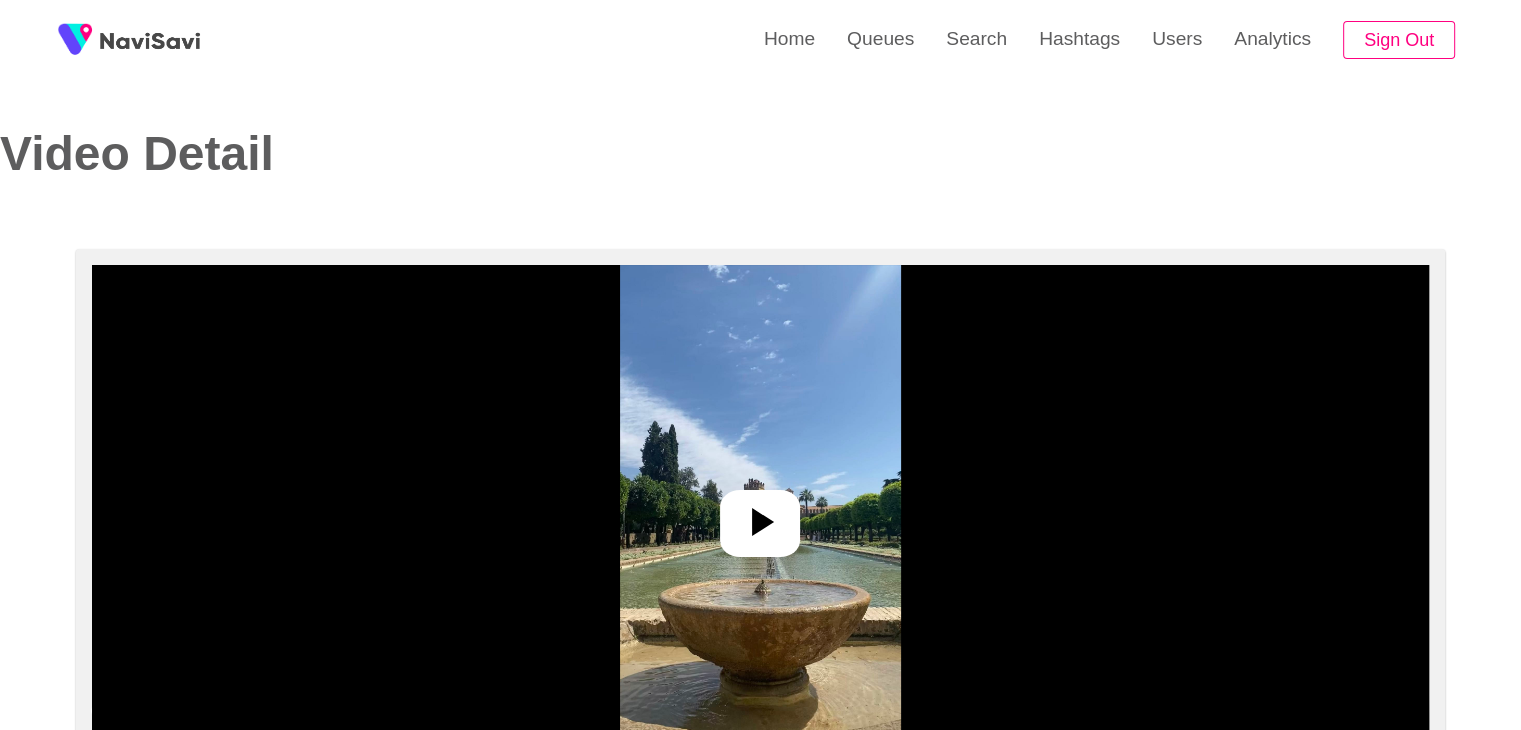 click at bounding box center (760, 515) 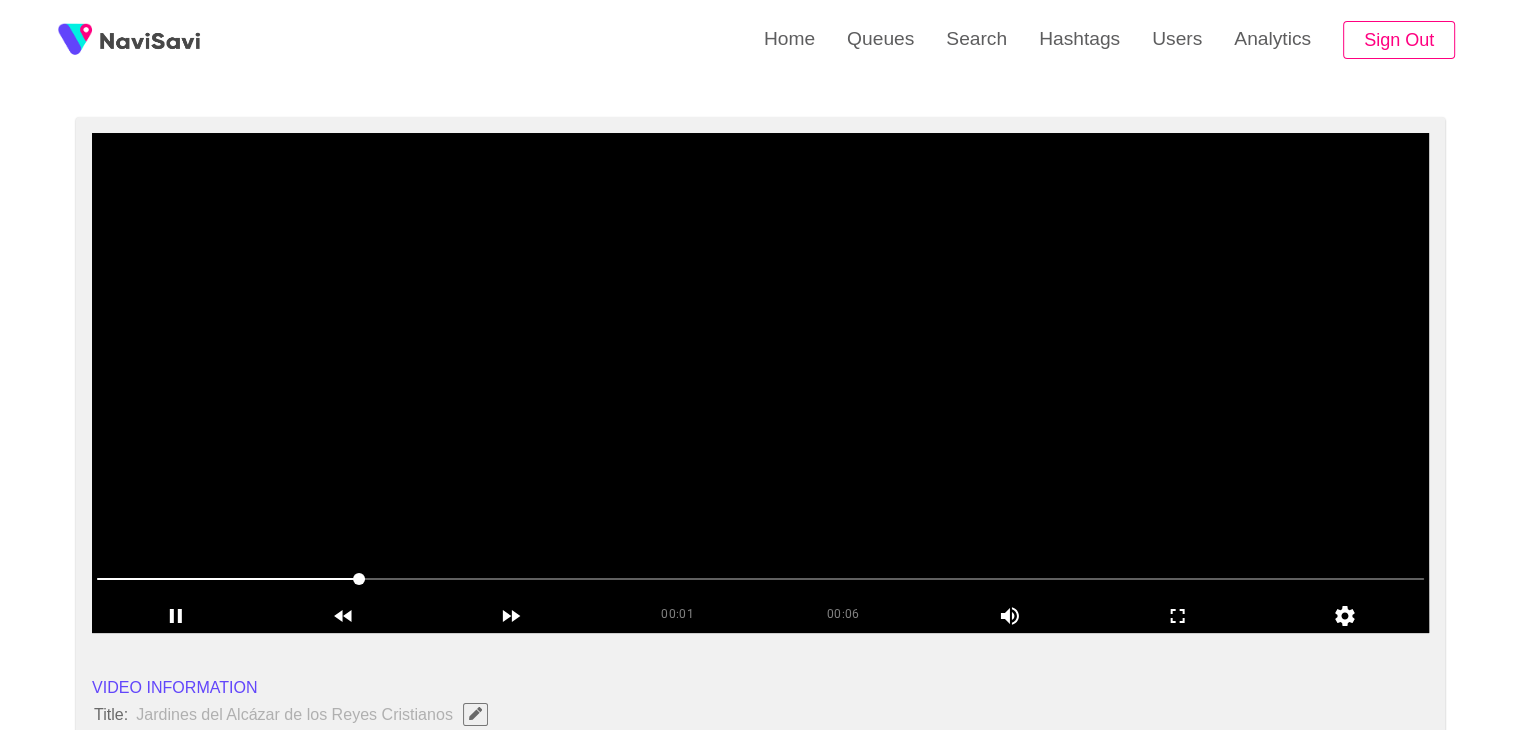 scroll, scrollTop: 132, scrollLeft: 0, axis: vertical 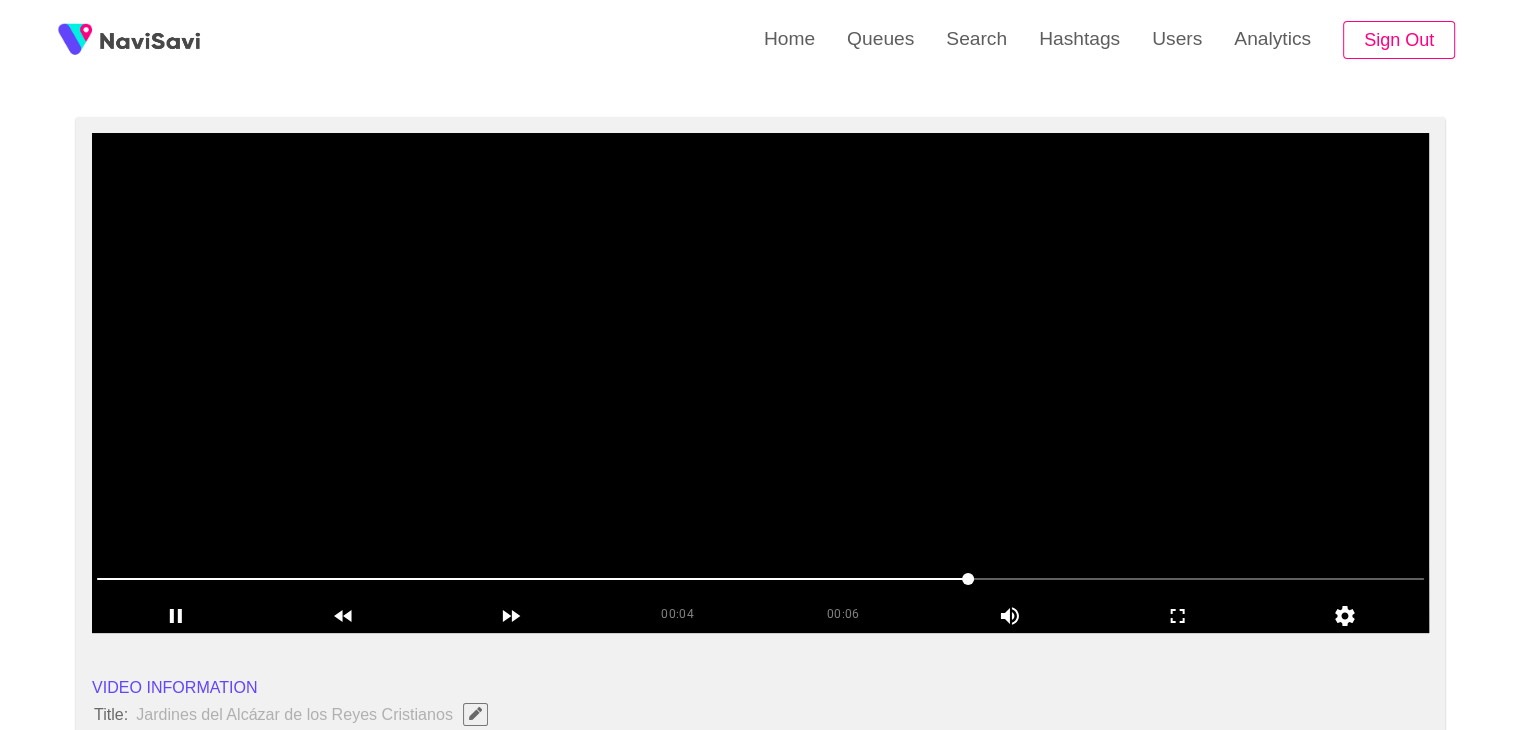 click at bounding box center [760, 383] 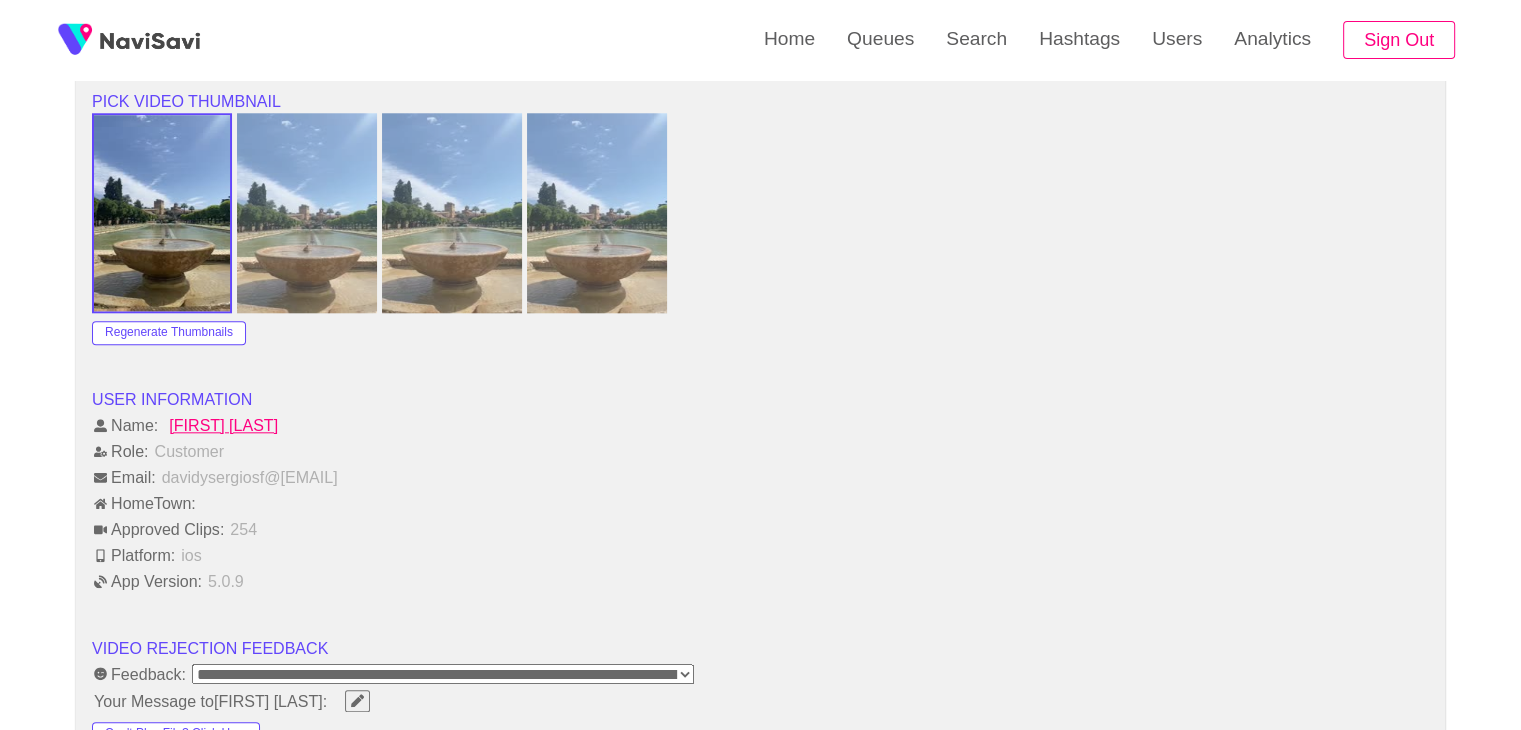 scroll, scrollTop: 1996, scrollLeft: 0, axis: vertical 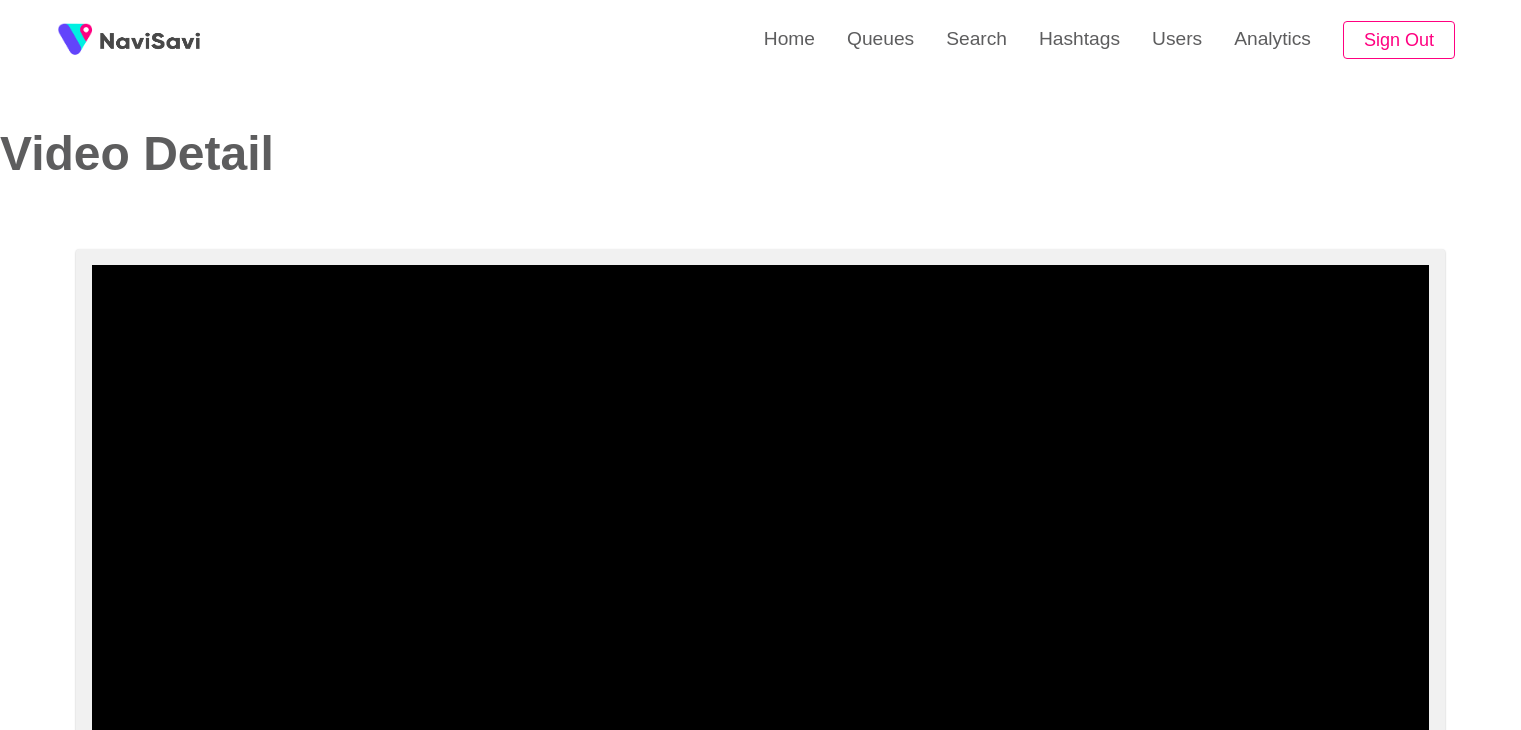 select on "**********" 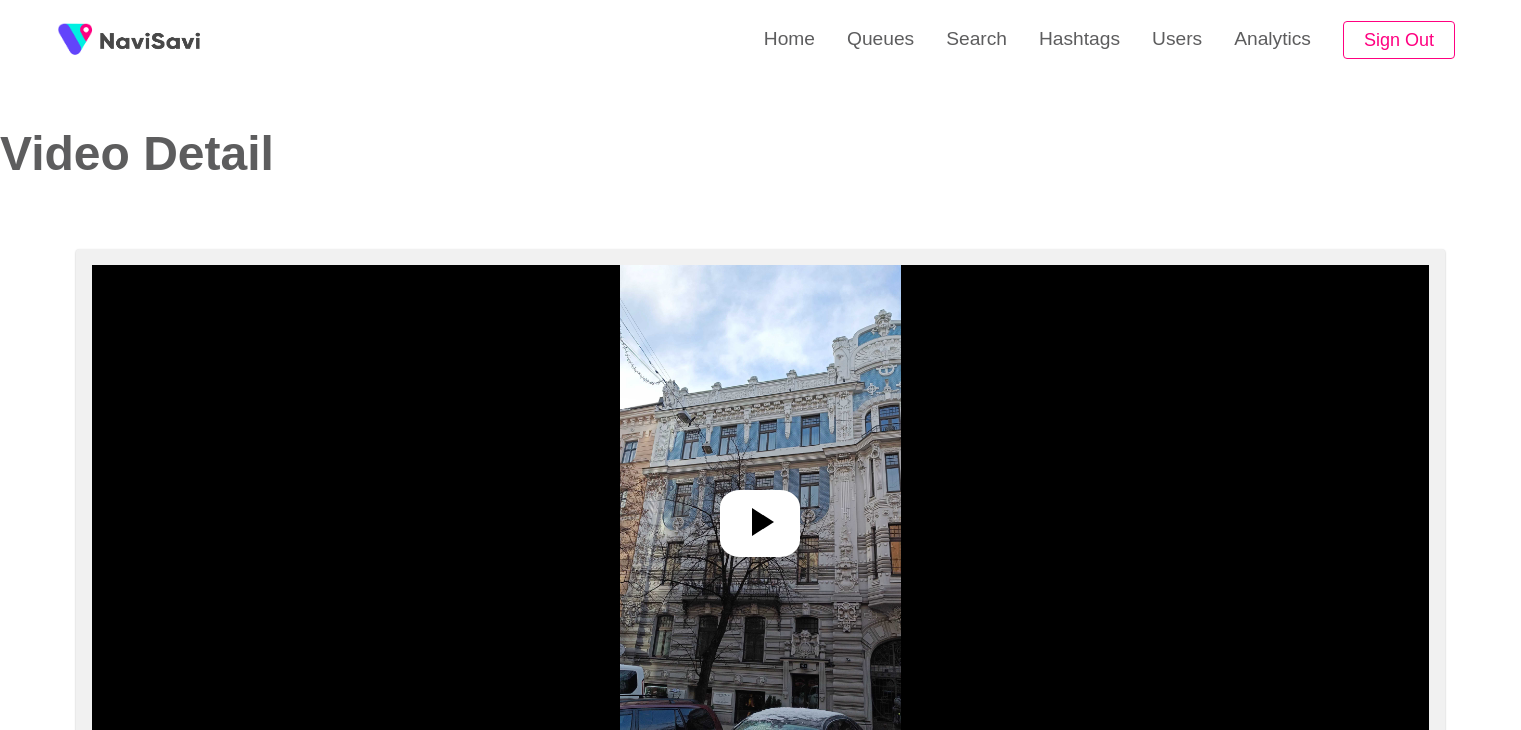 select on "**********" 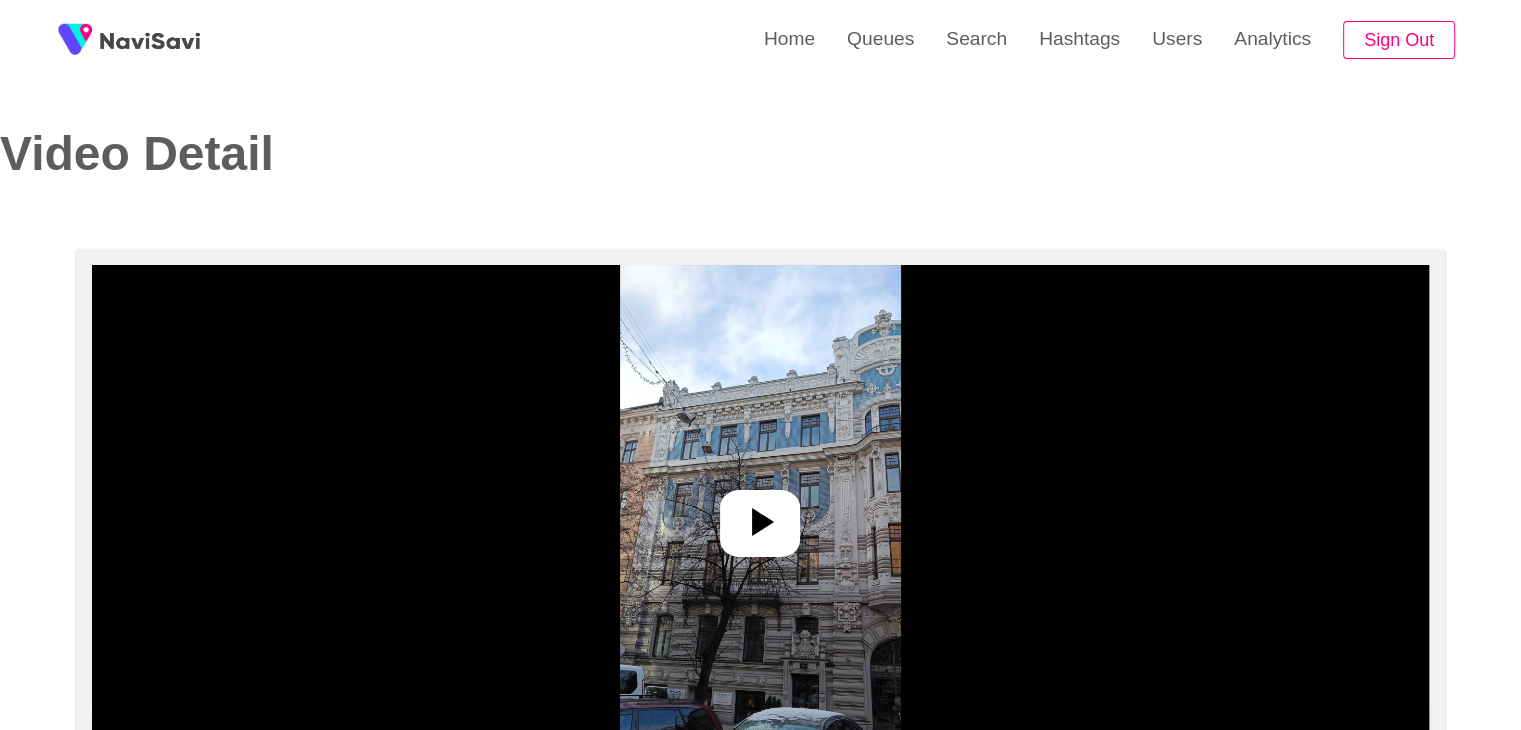 click at bounding box center (760, 515) 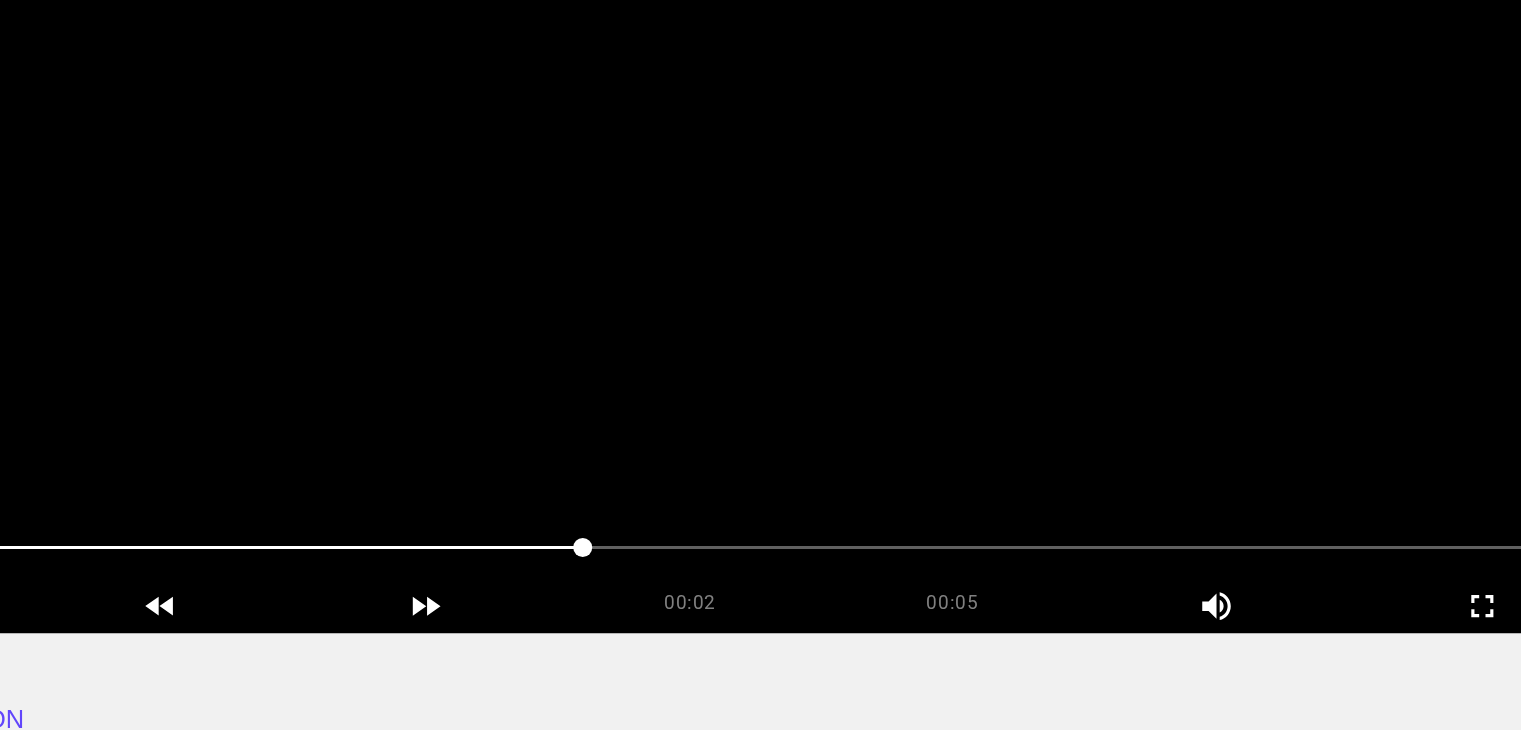 scroll, scrollTop: 216, scrollLeft: 0, axis: vertical 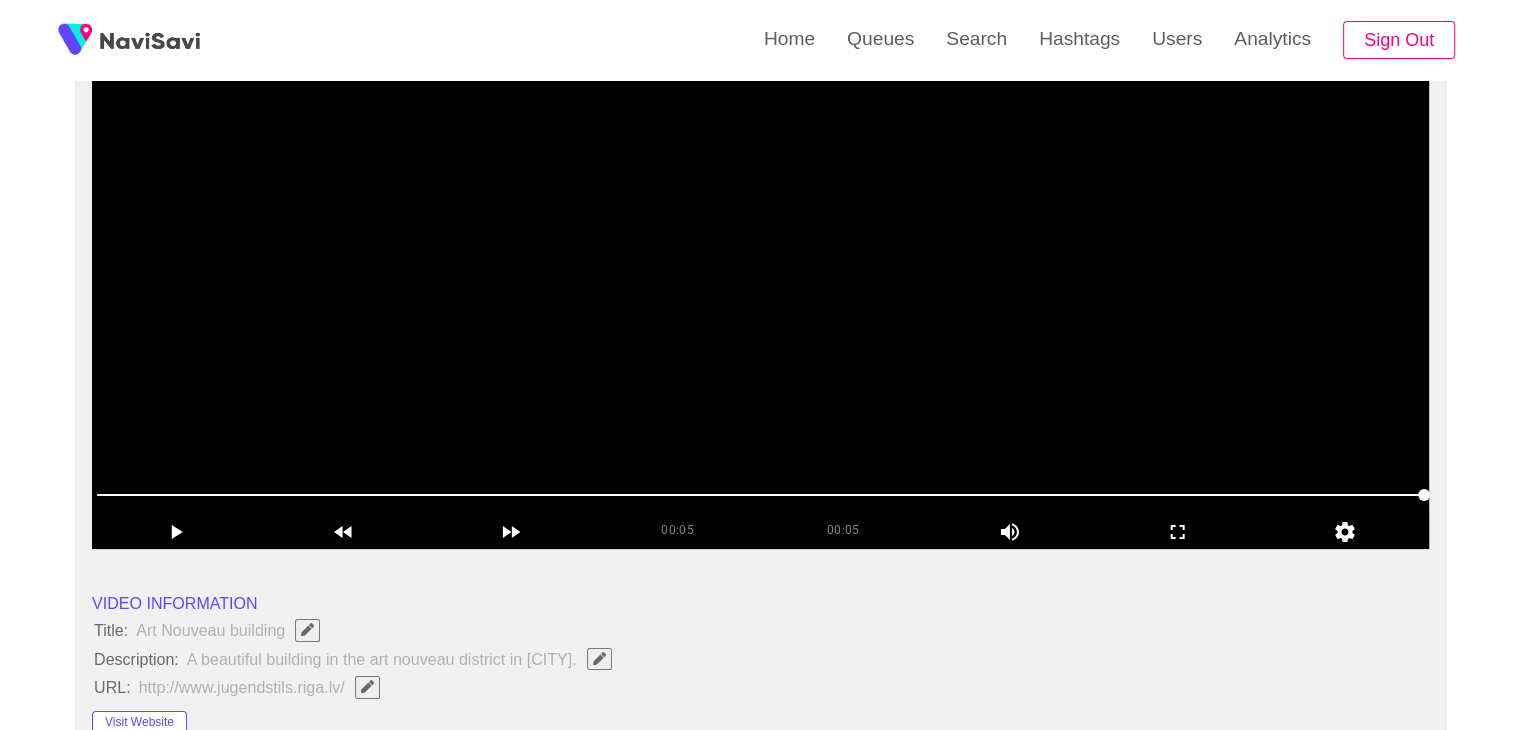 click at bounding box center [760, 299] 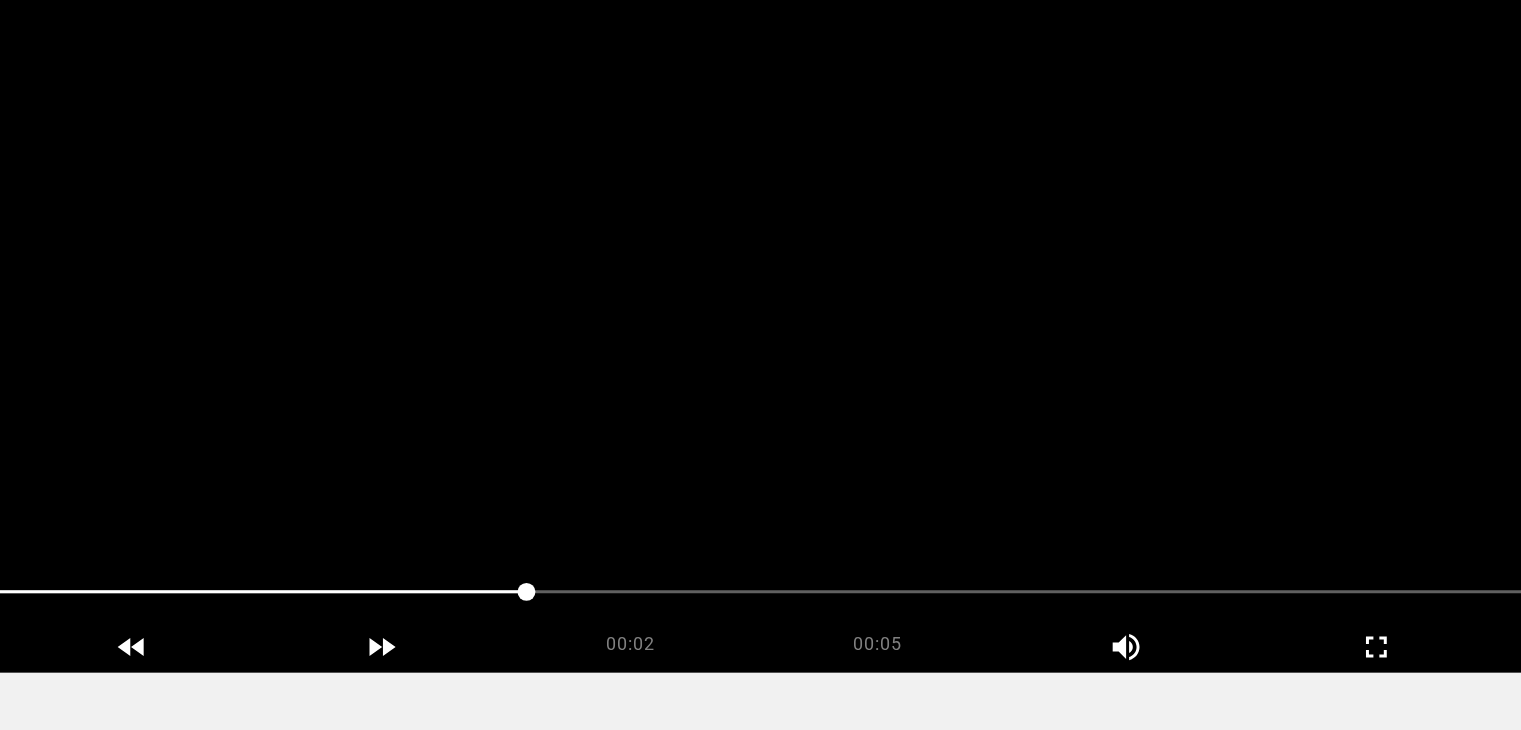 scroll, scrollTop: 216, scrollLeft: 0, axis: vertical 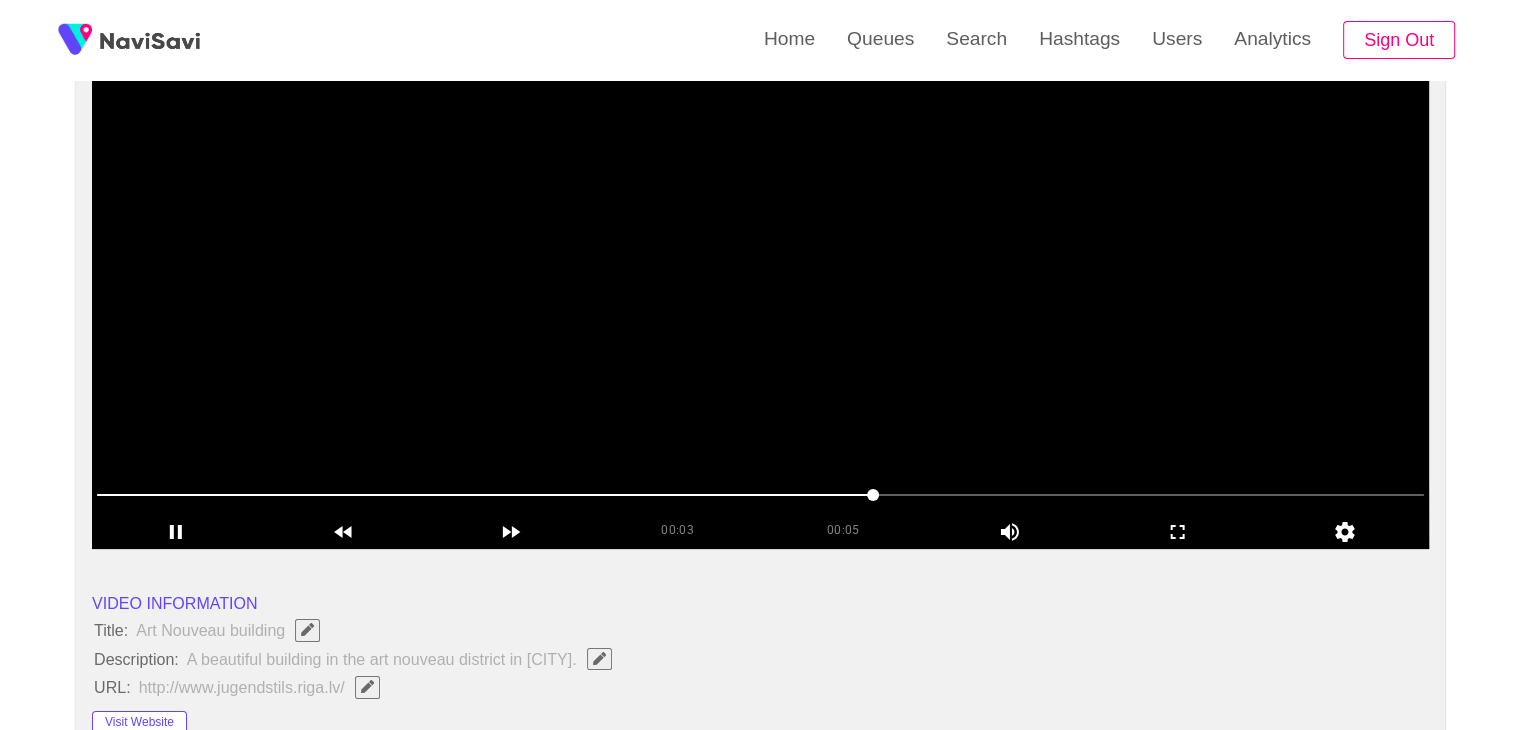 click at bounding box center [760, 299] 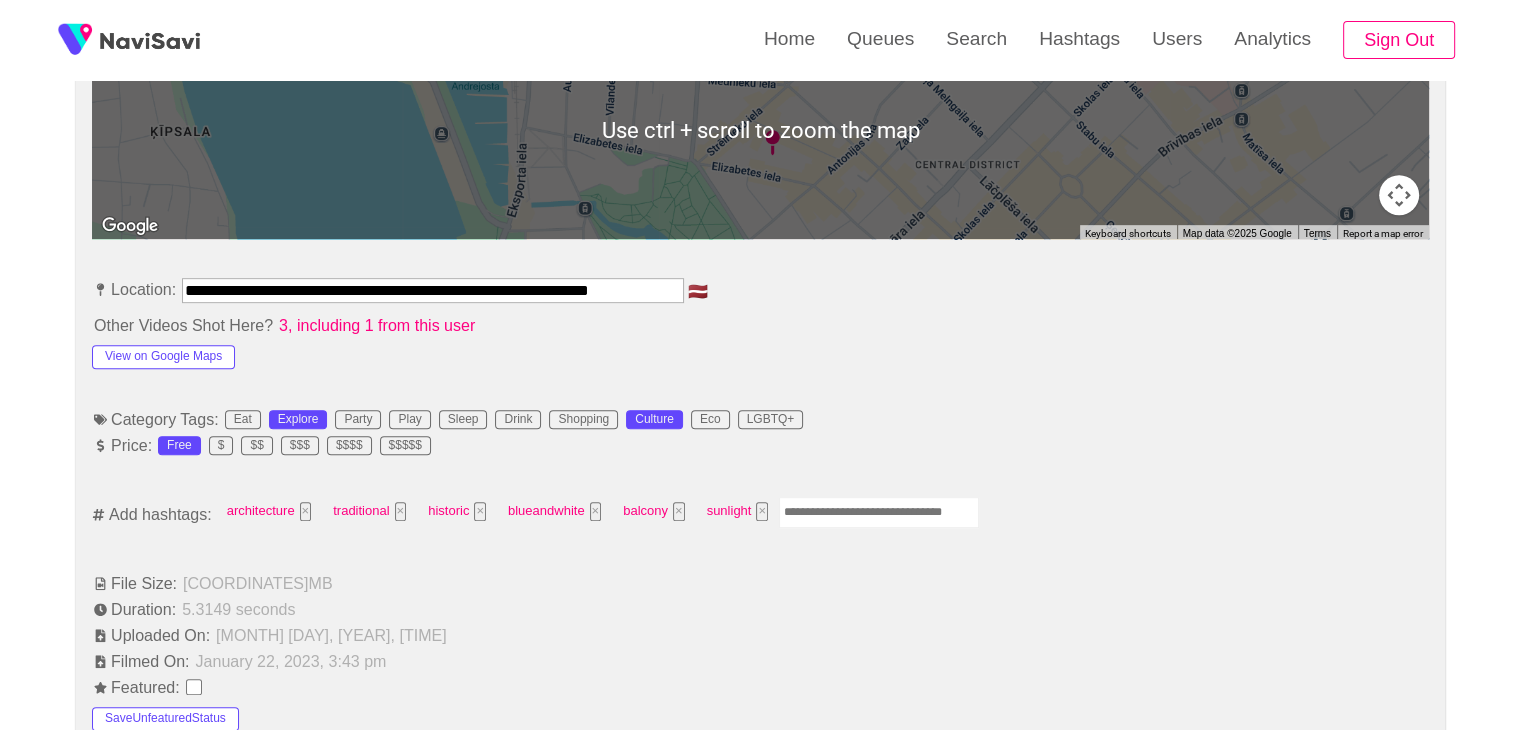 scroll, scrollTop: 970, scrollLeft: 0, axis: vertical 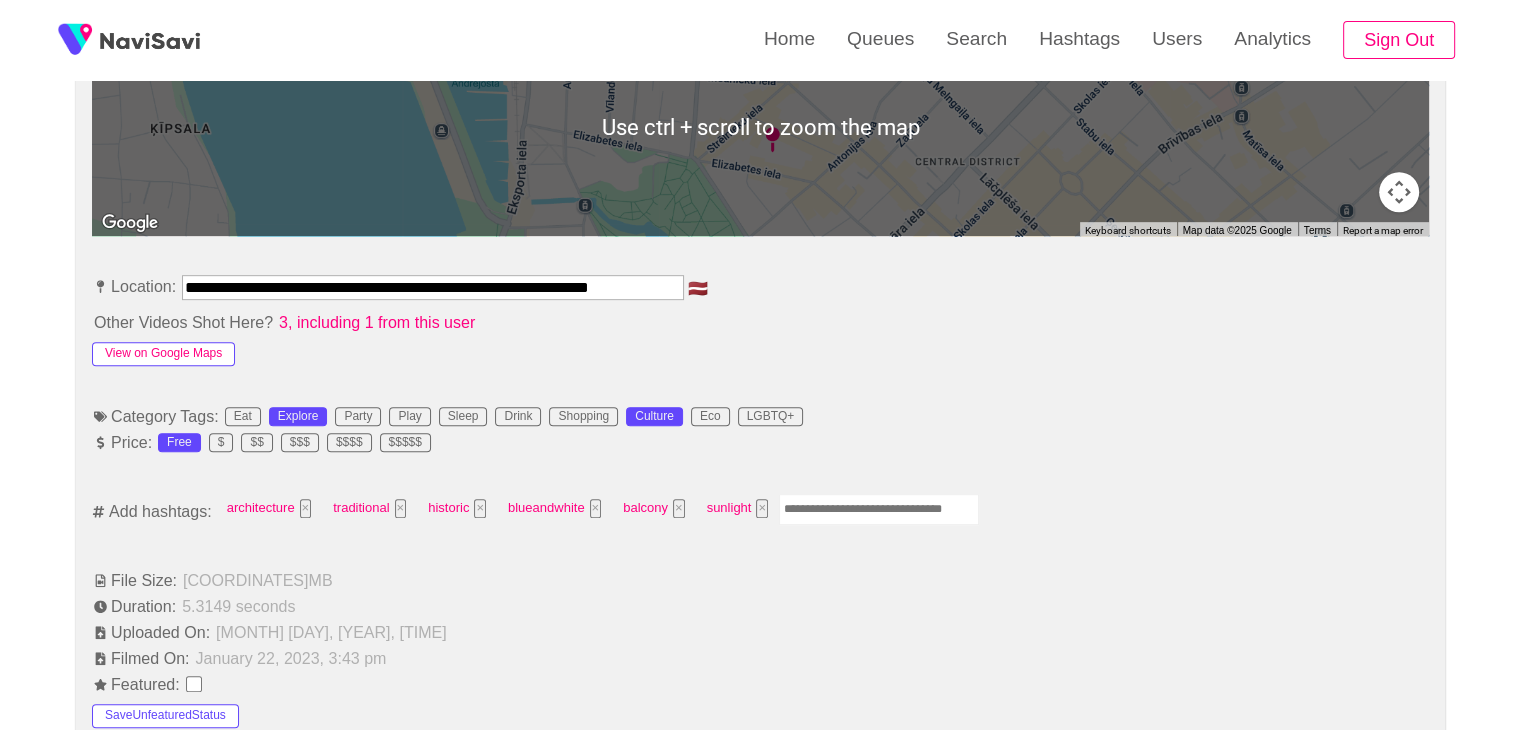 click on "View on Google Maps" at bounding box center [163, 354] 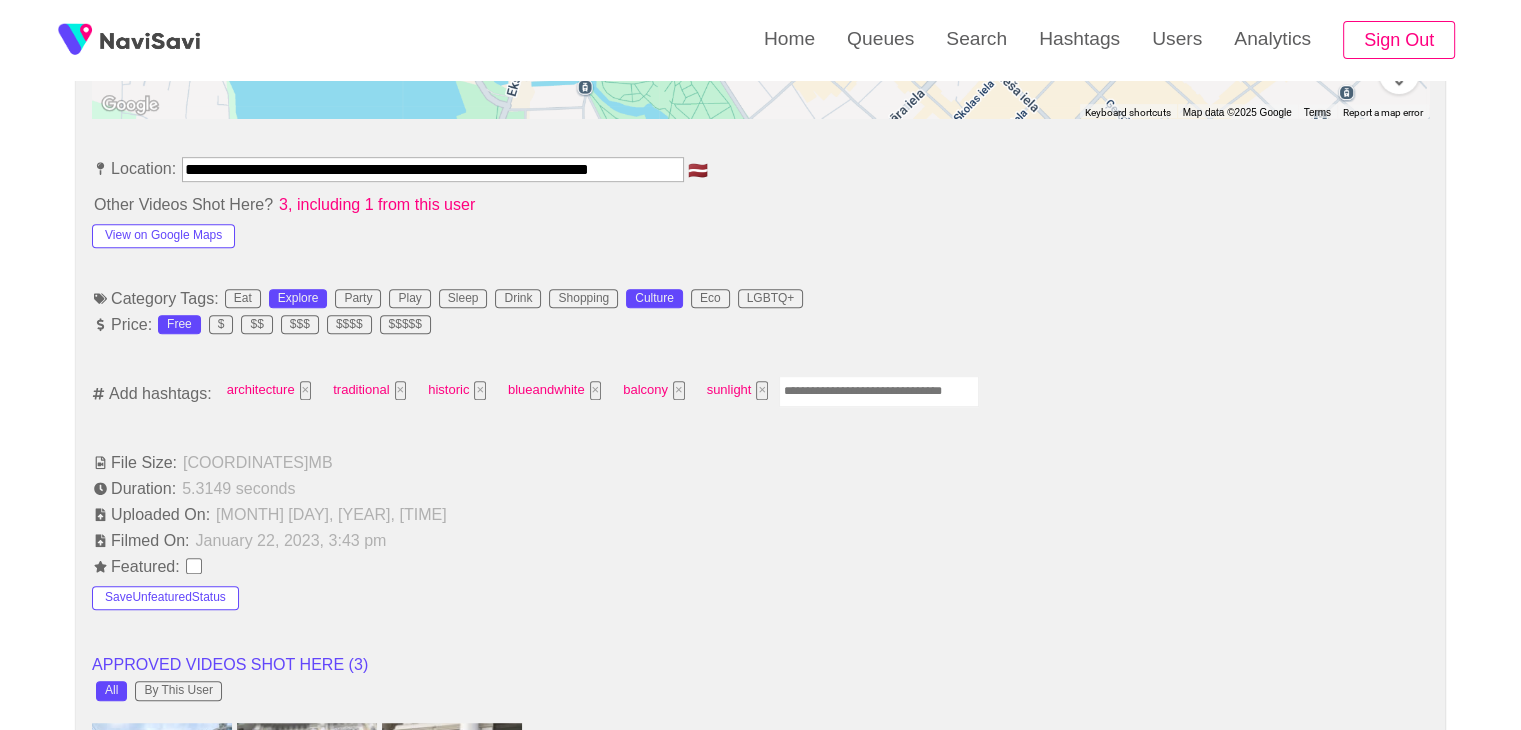 scroll, scrollTop: 1090, scrollLeft: 0, axis: vertical 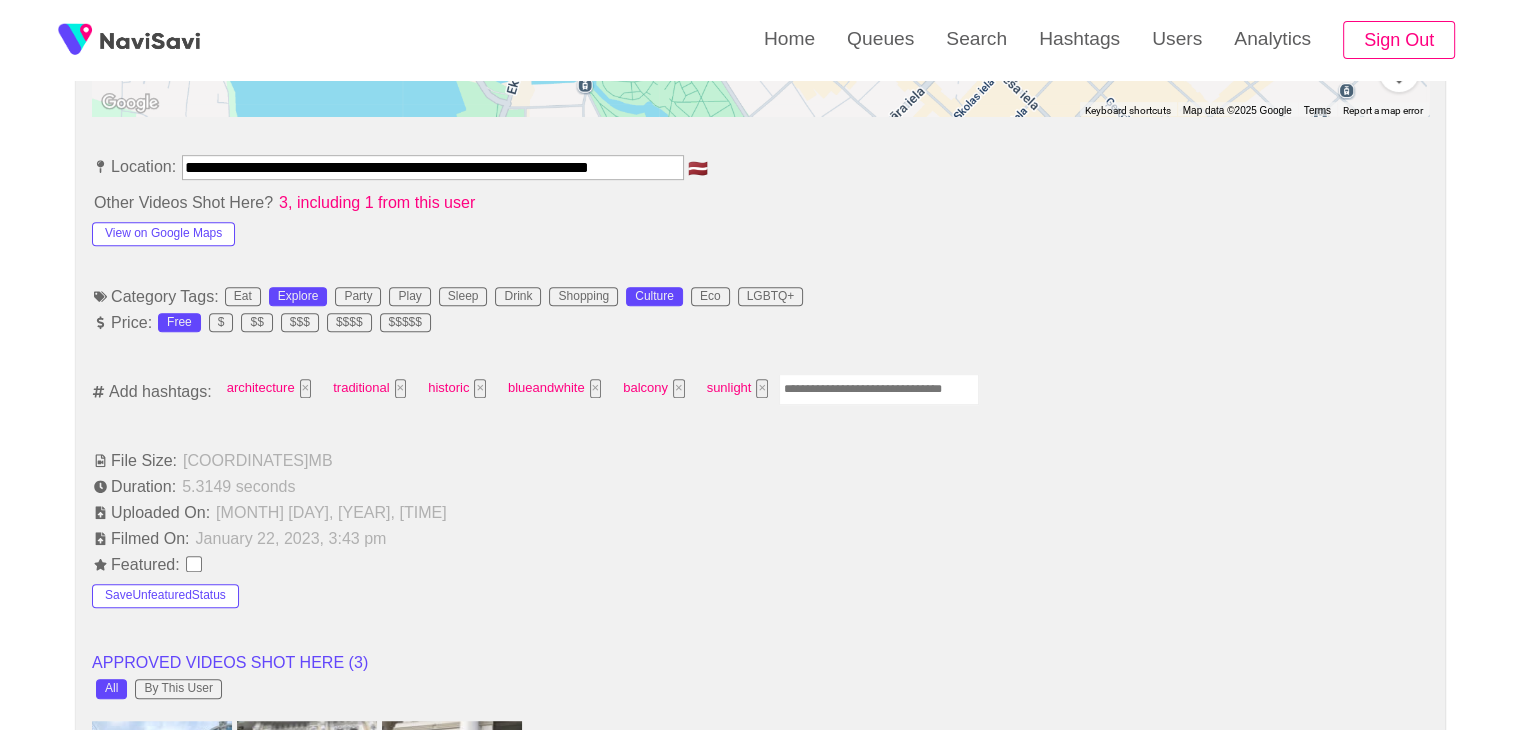 click at bounding box center (879, 389) 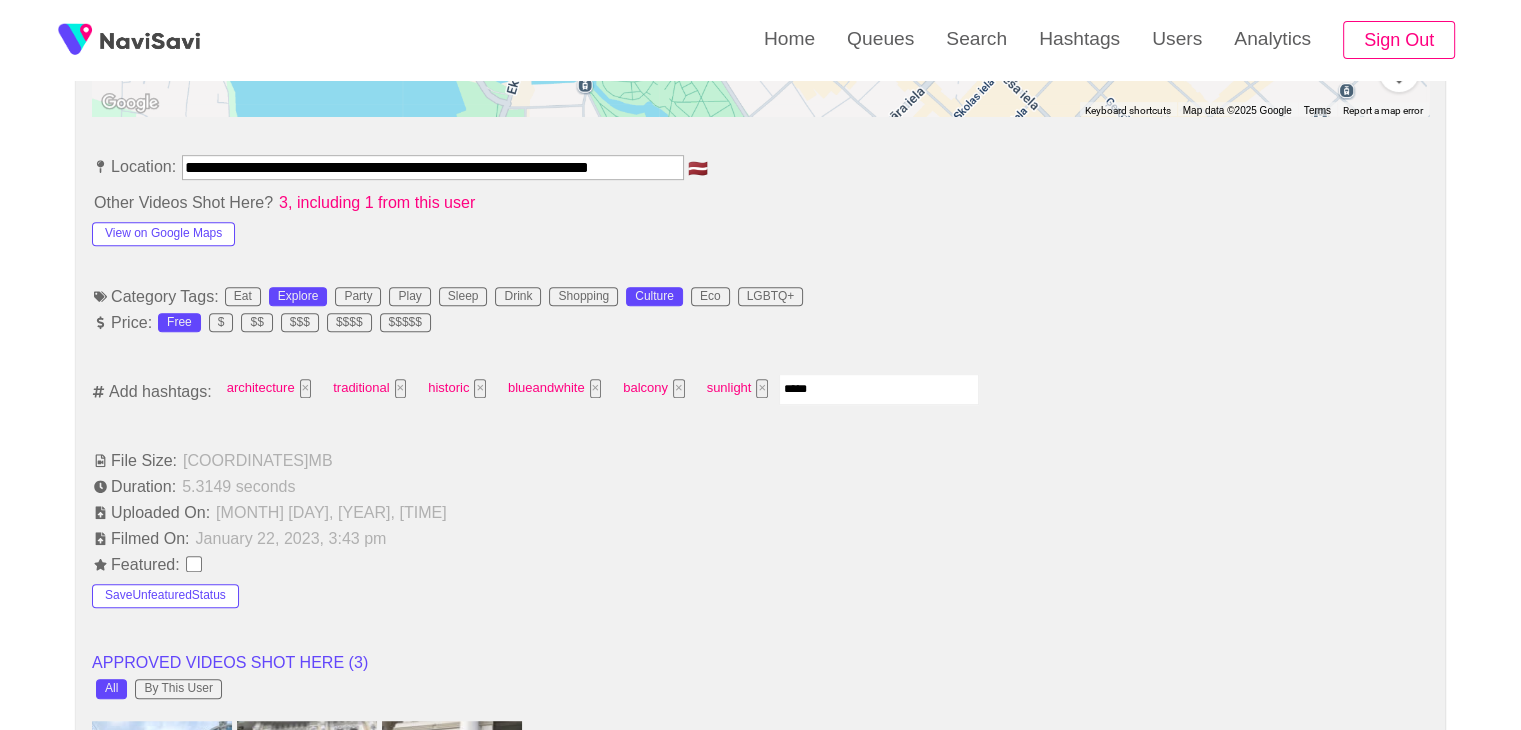 type on "******" 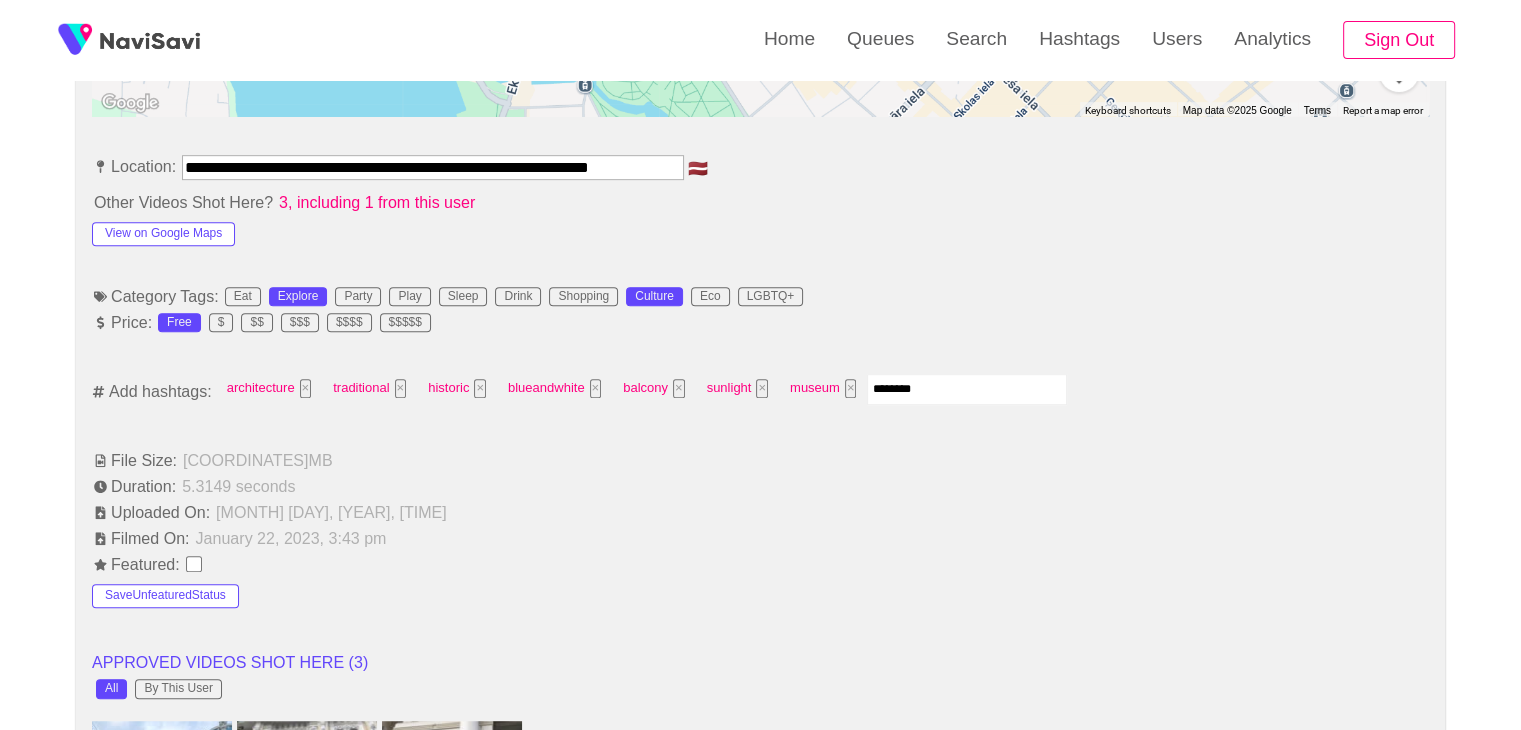 type on "*********" 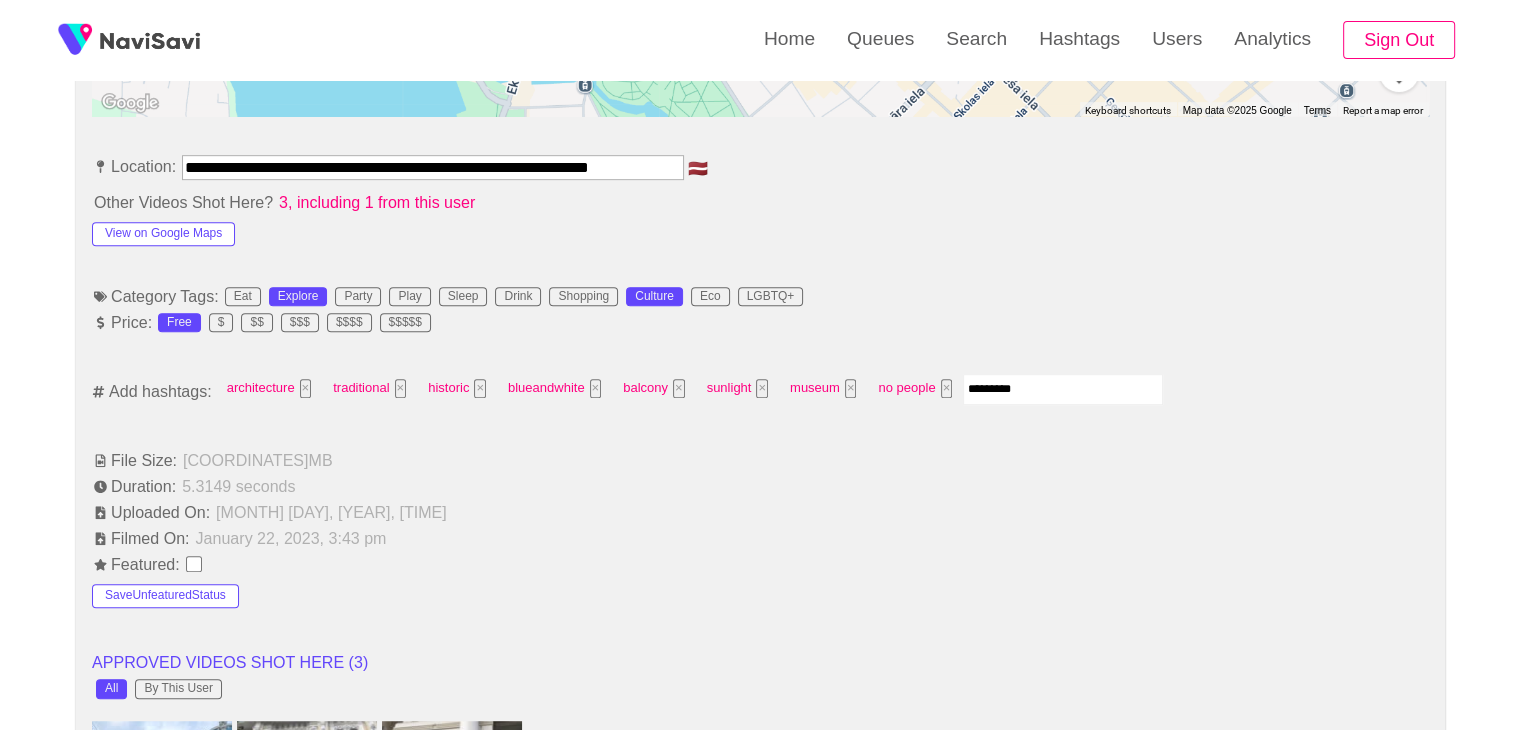 type 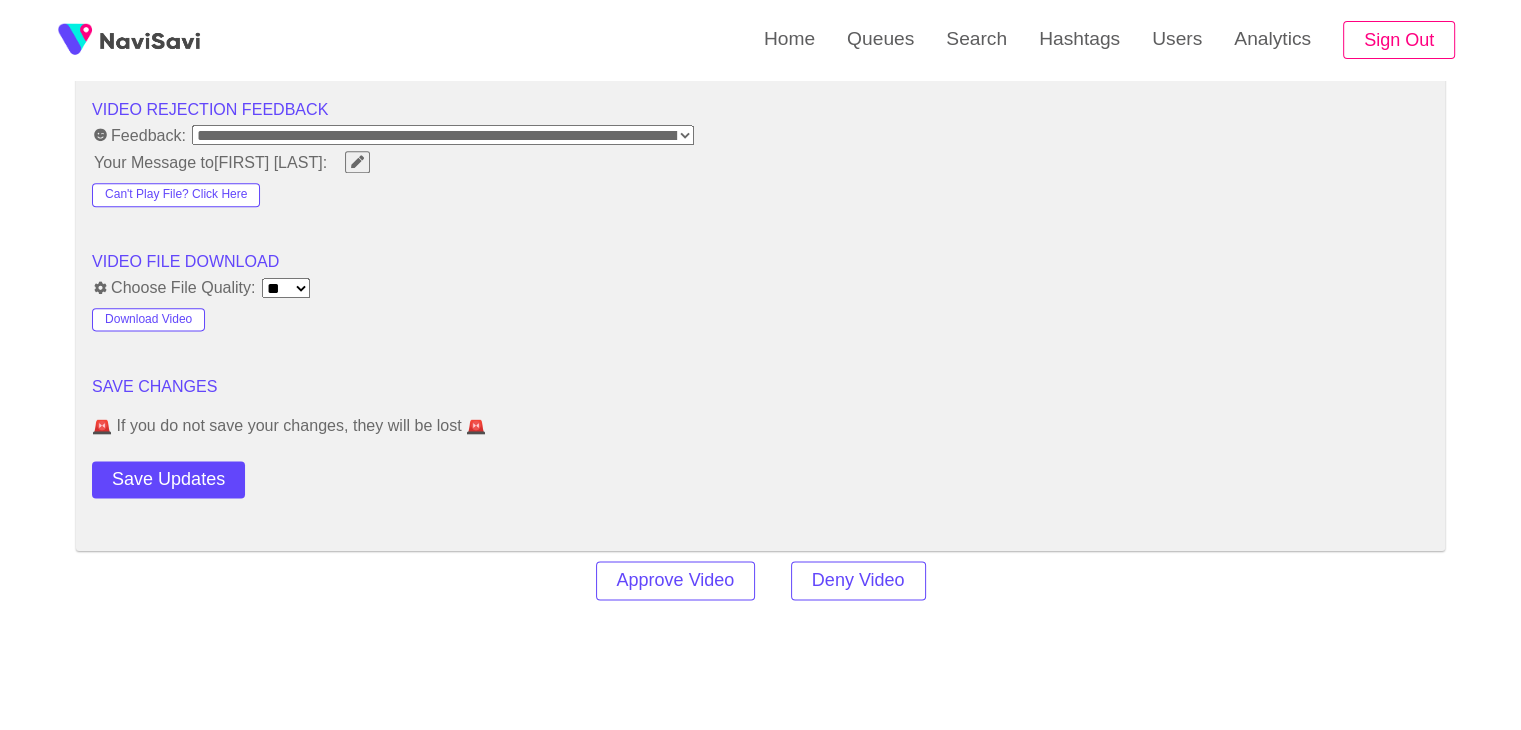 scroll, scrollTop: 2671, scrollLeft: 0, axis: vertical 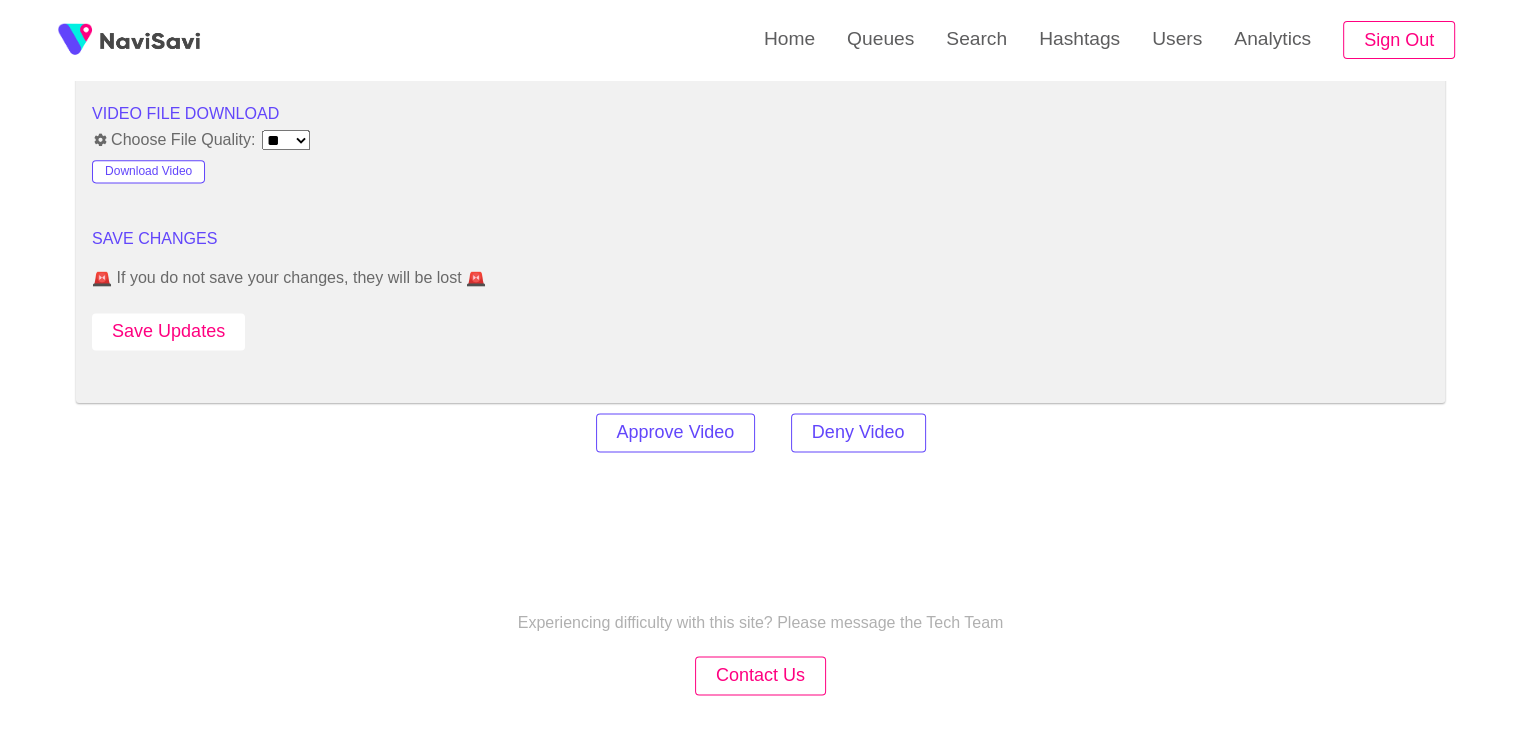 click on "Save Updates" at bounding box center [168, 331] 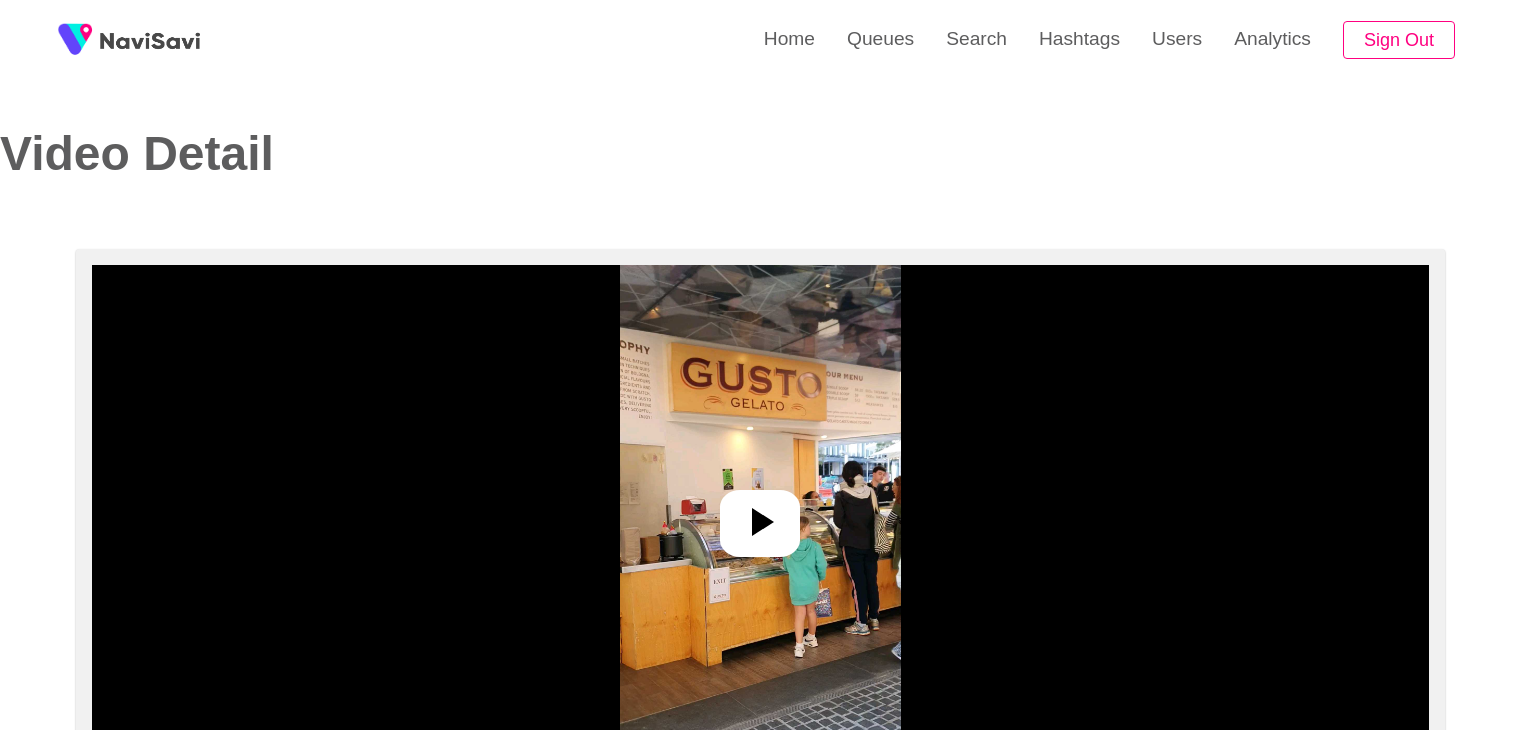 select on "**********" 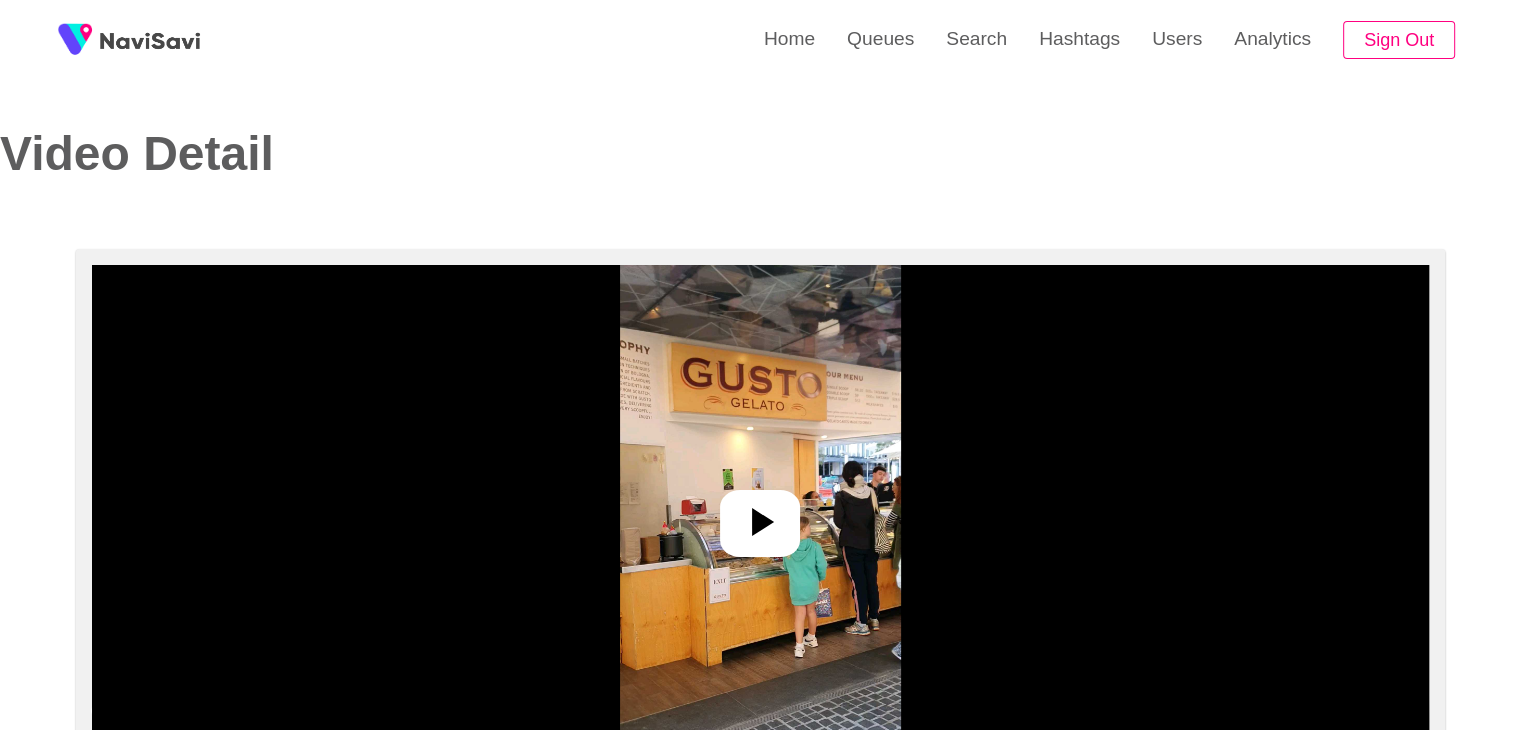 click at bounding box center [760, 515] 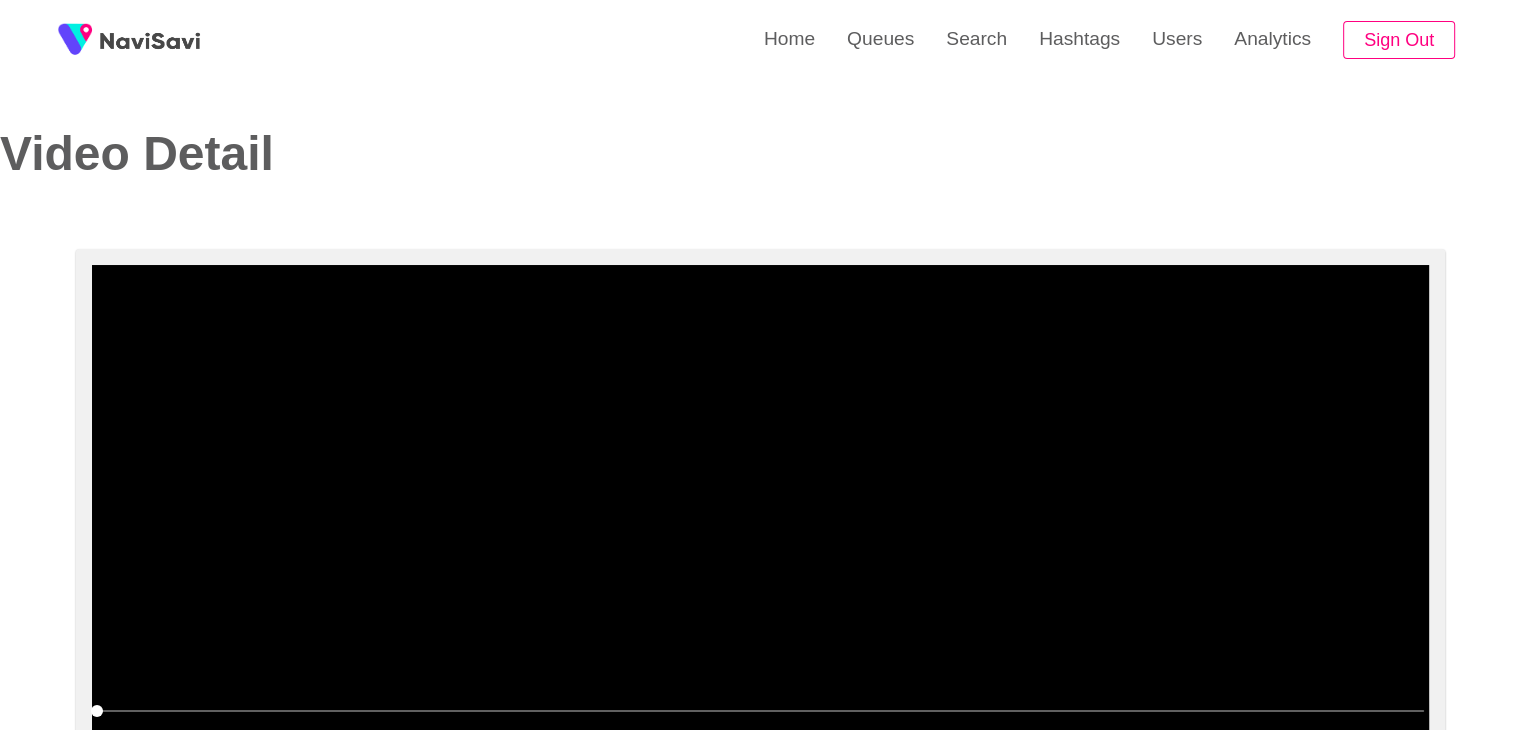scroll, scrollTop: 144, scrollLeft: 0, axis: vertical 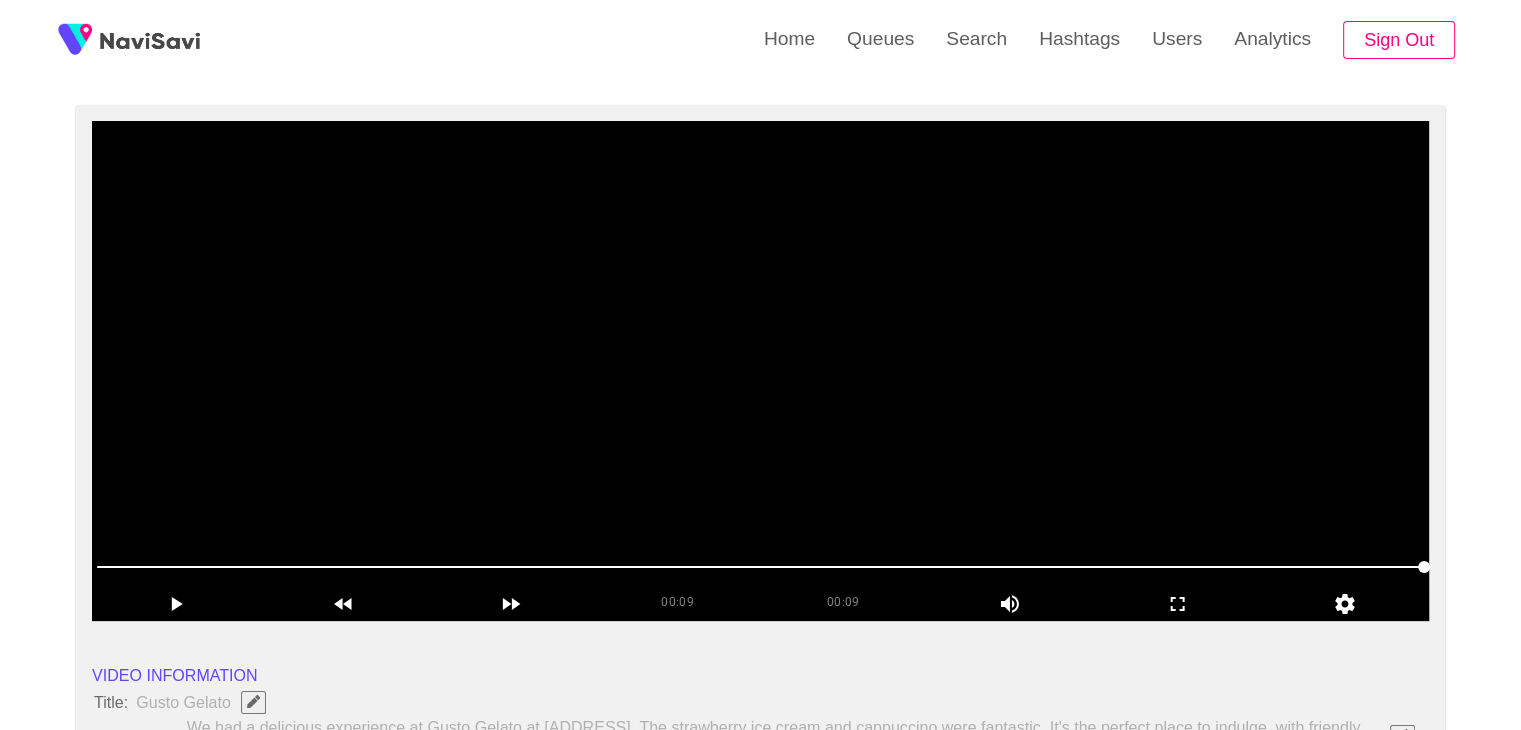 click at bounding box center (760, 371) 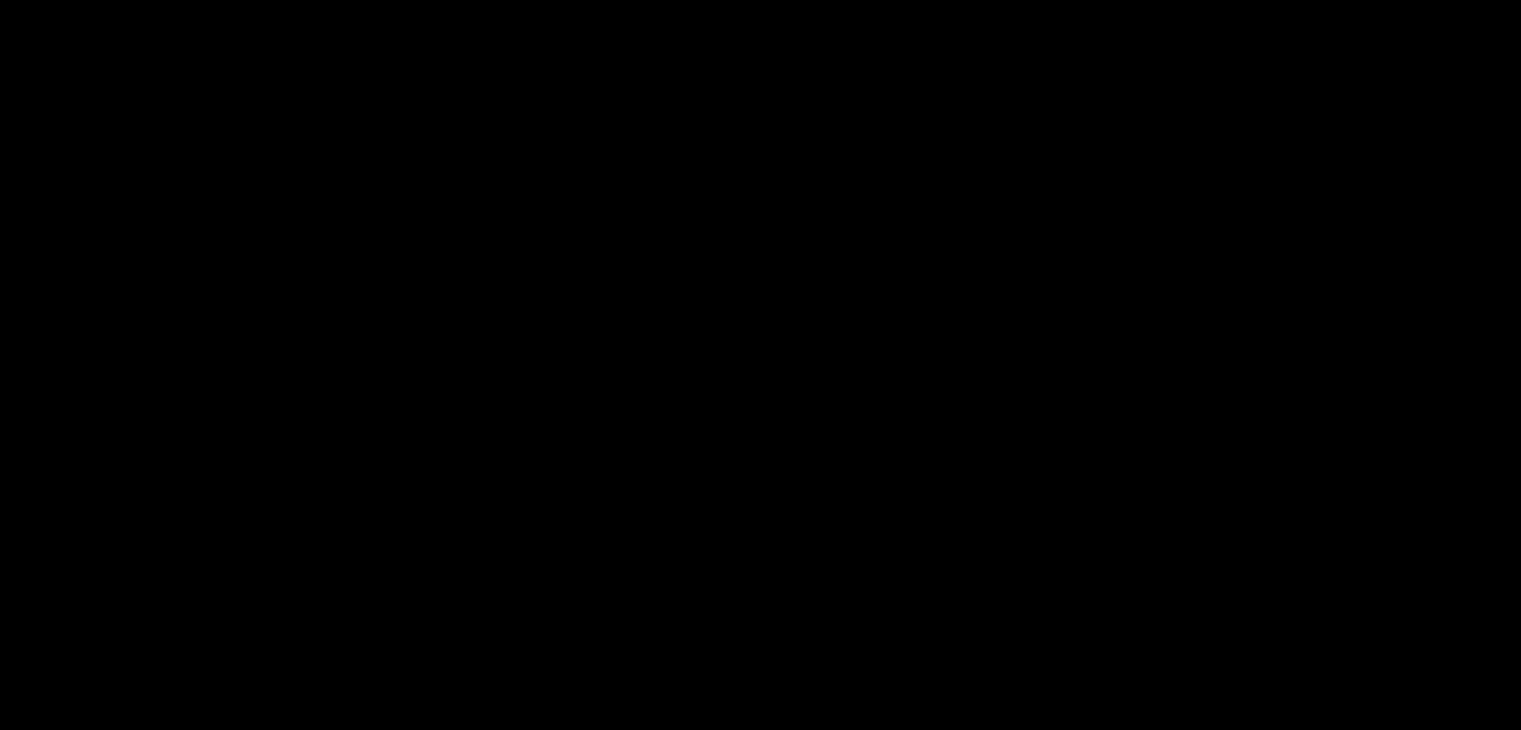 scroll, scrollTop: 144, scrollLeft: 0, axis: vertical 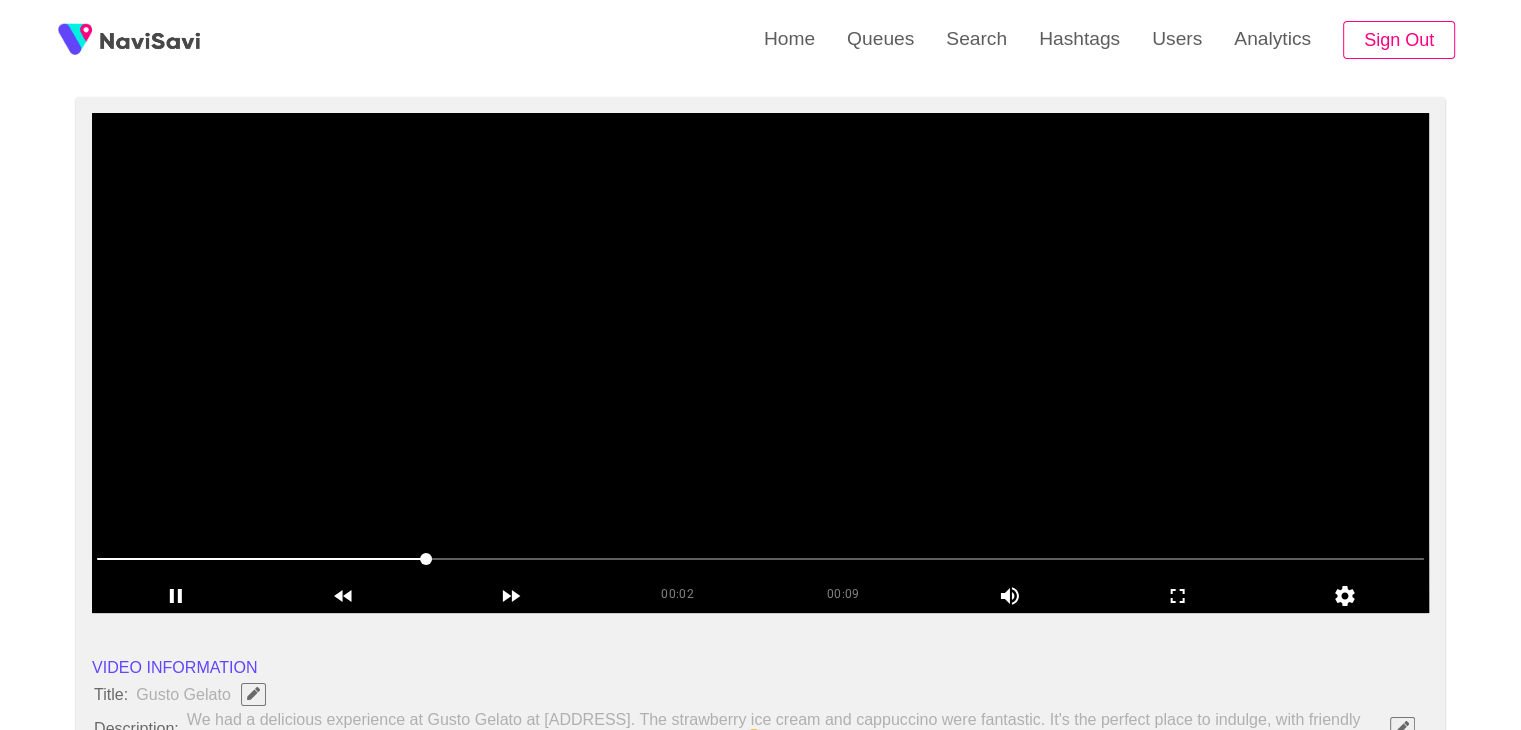 click at bounding box center [760, 363] 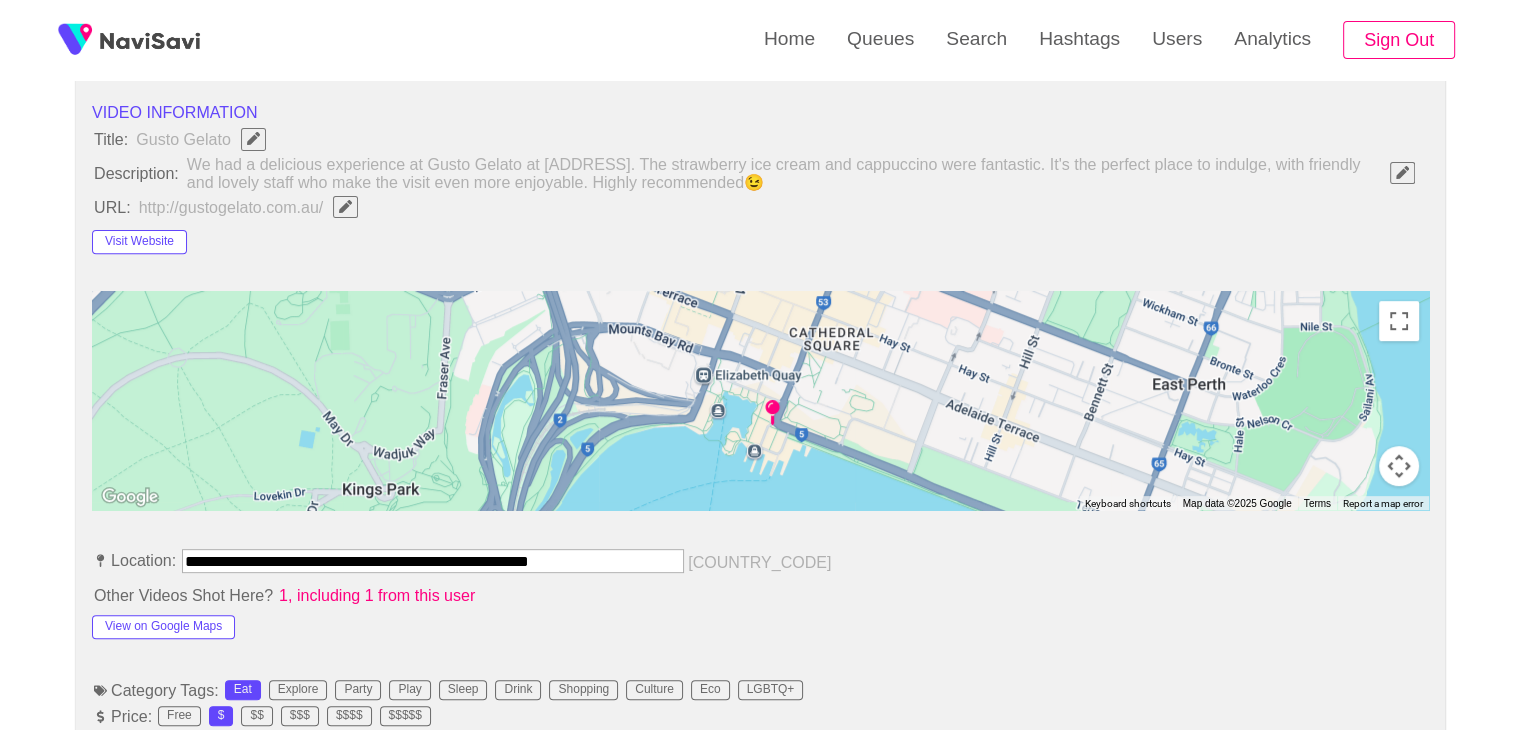 scroll, scrollTop: 772, scrollLeft: 0, axis: vertical 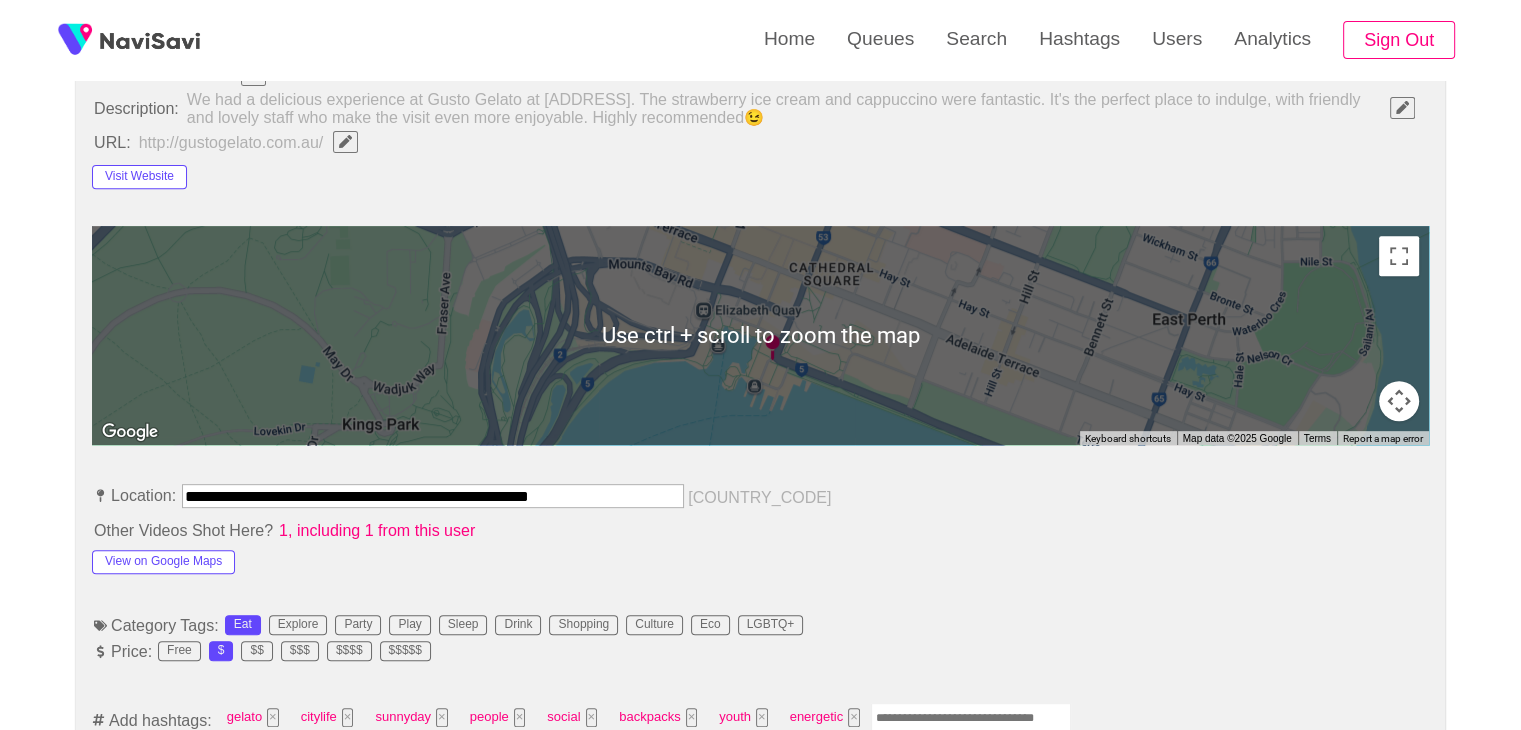 click on "View on Google Maps" at bounding box center [225, 558] 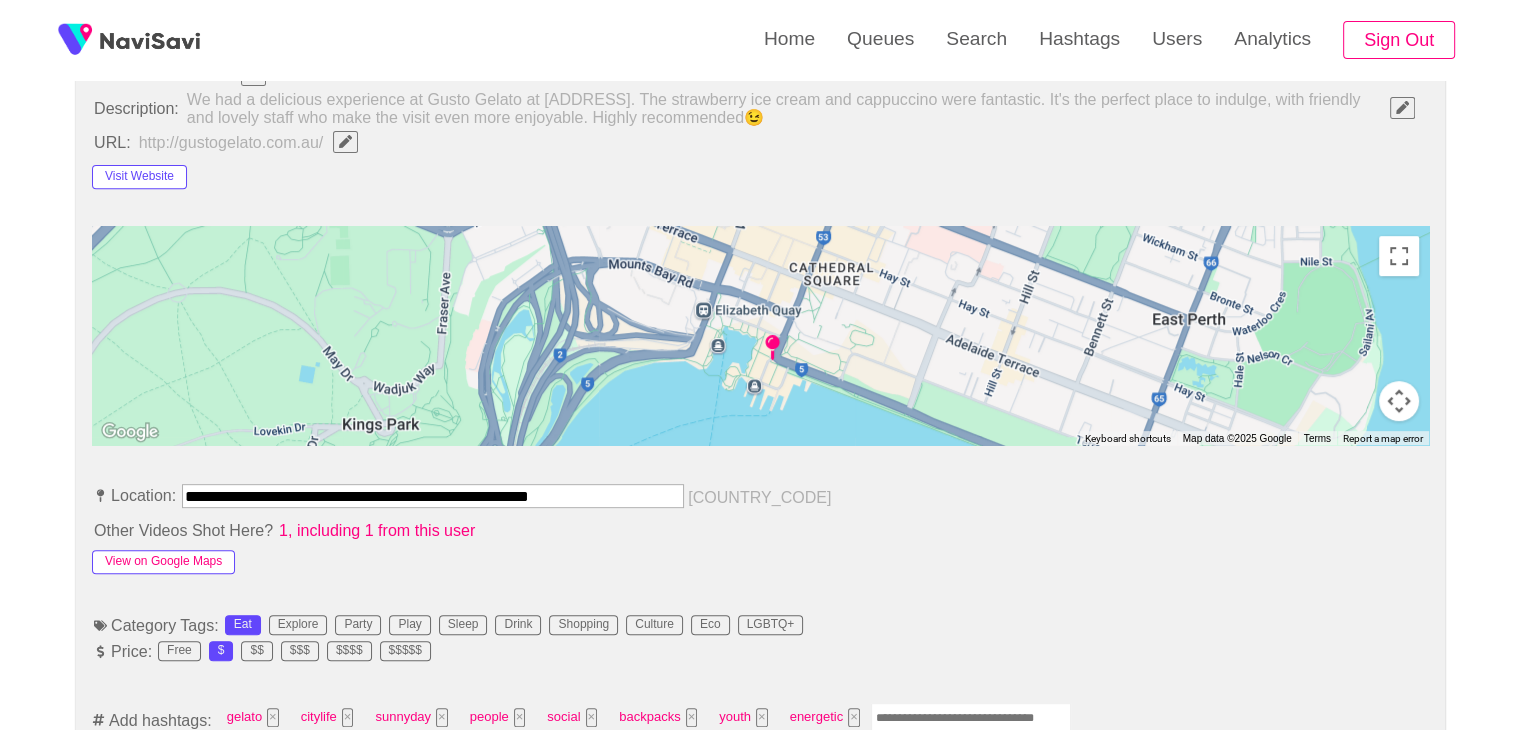 click on "View on Google Maps" at bounding box center (163, 562) 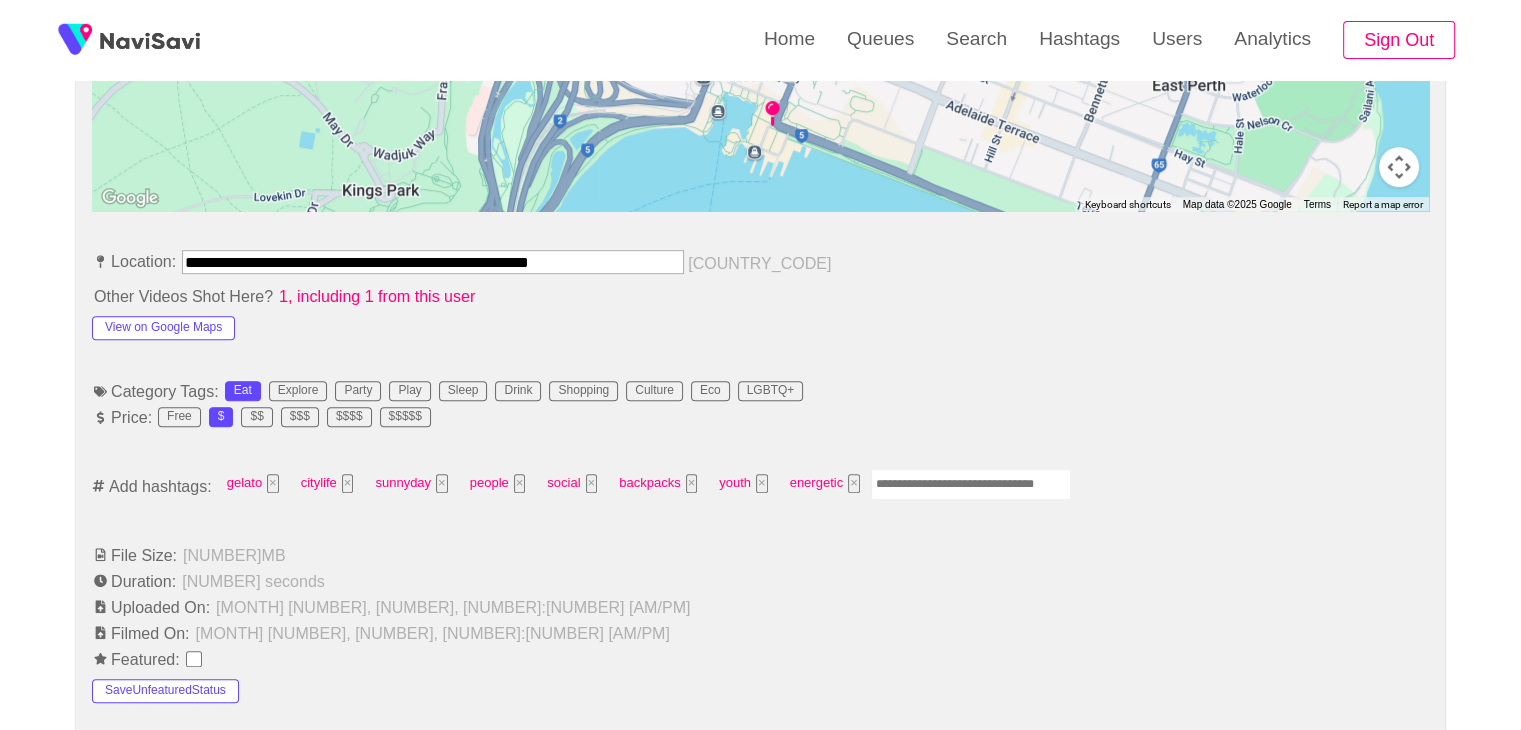 scroll, scrollTop: 1011, scrollLeft: 0, axis: vertical 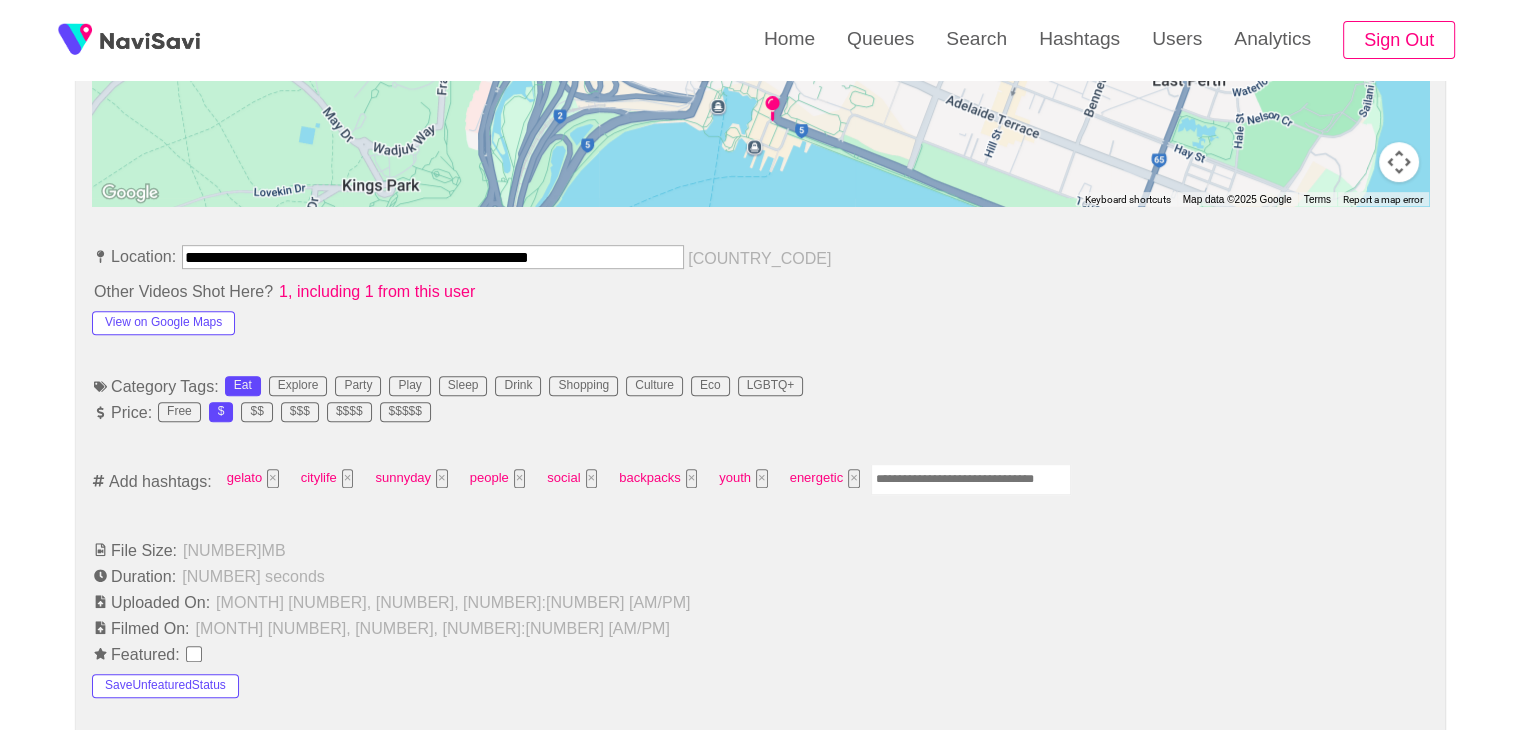 click at bounding box center [971, 479] 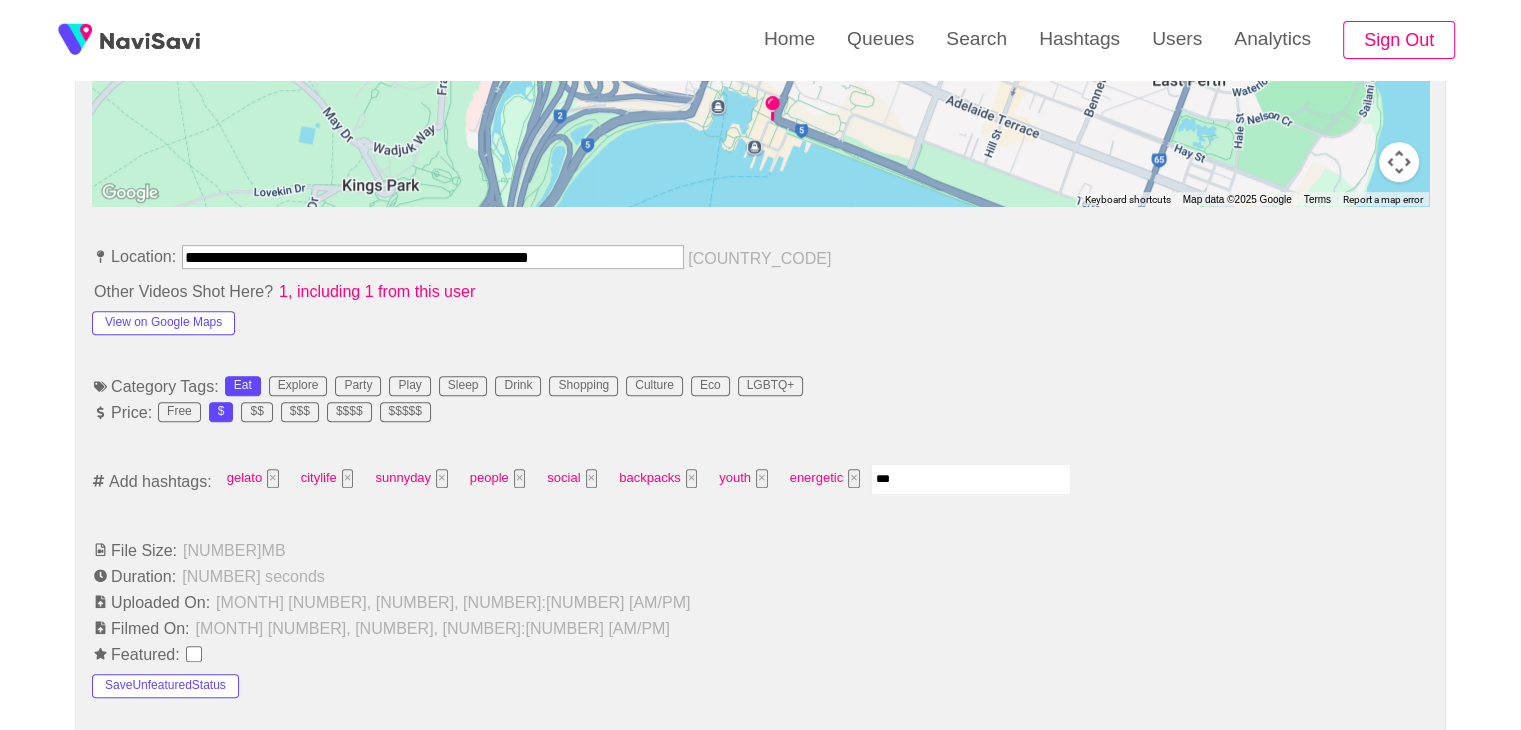type on "****" 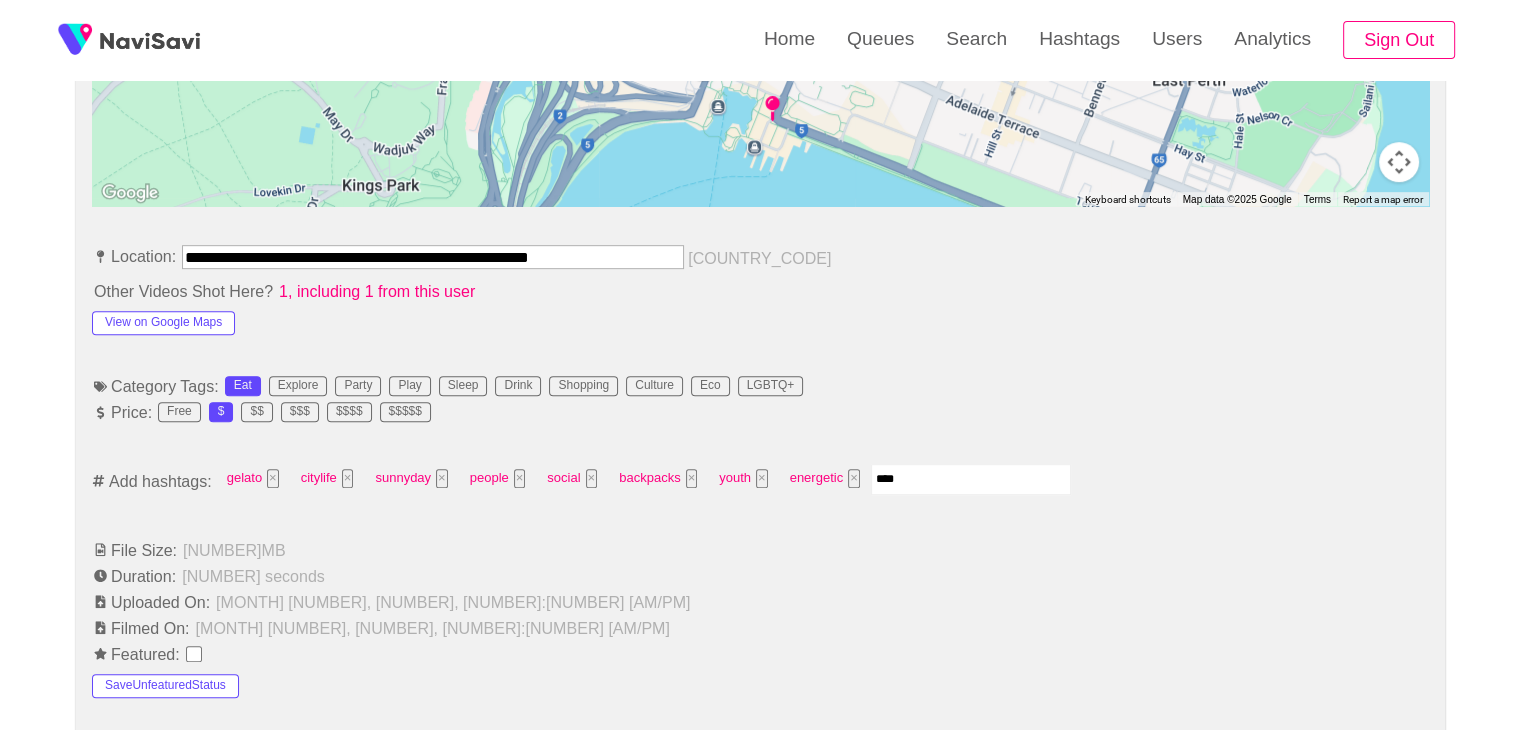 type 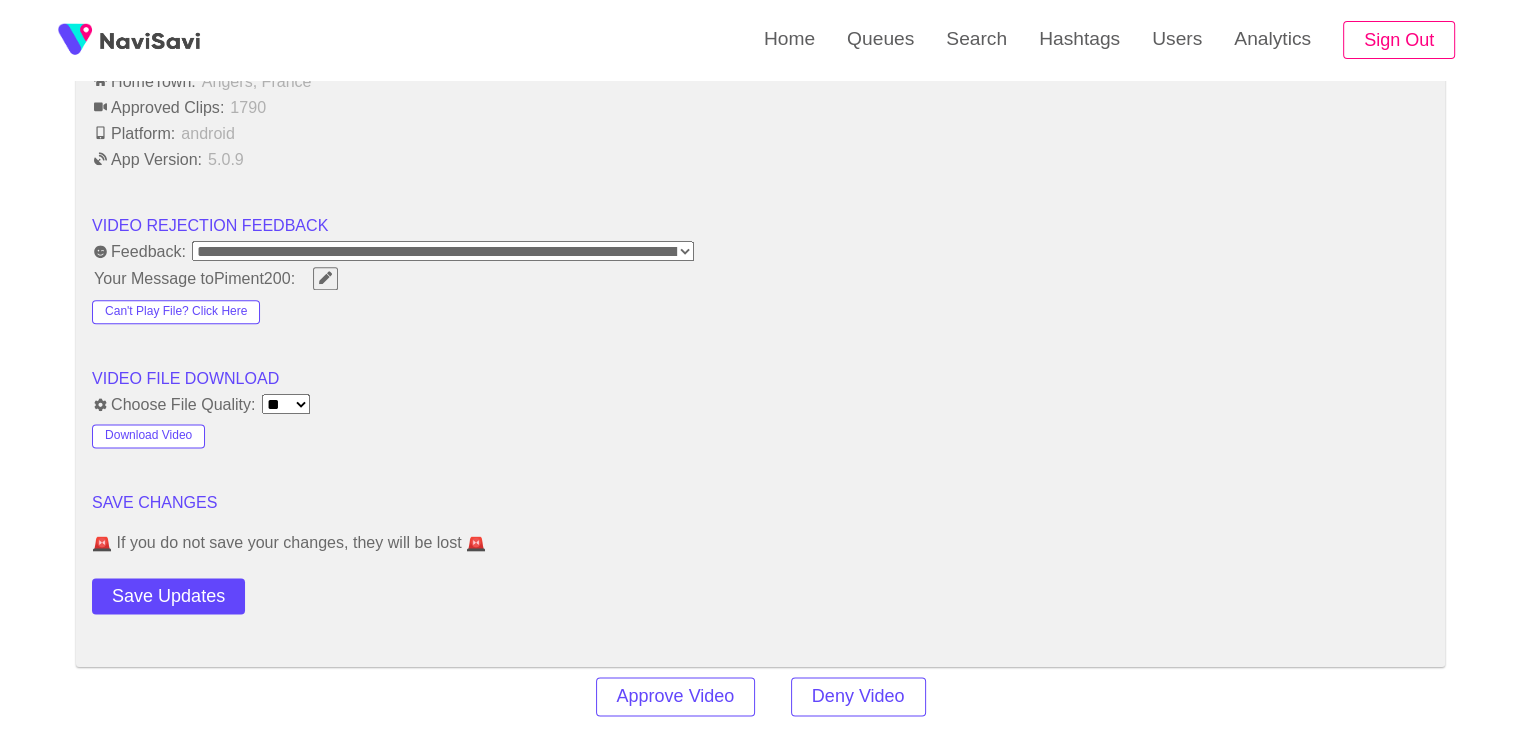scroll, scrollTop: 2707, scrollLeft: 0, axis: vertical 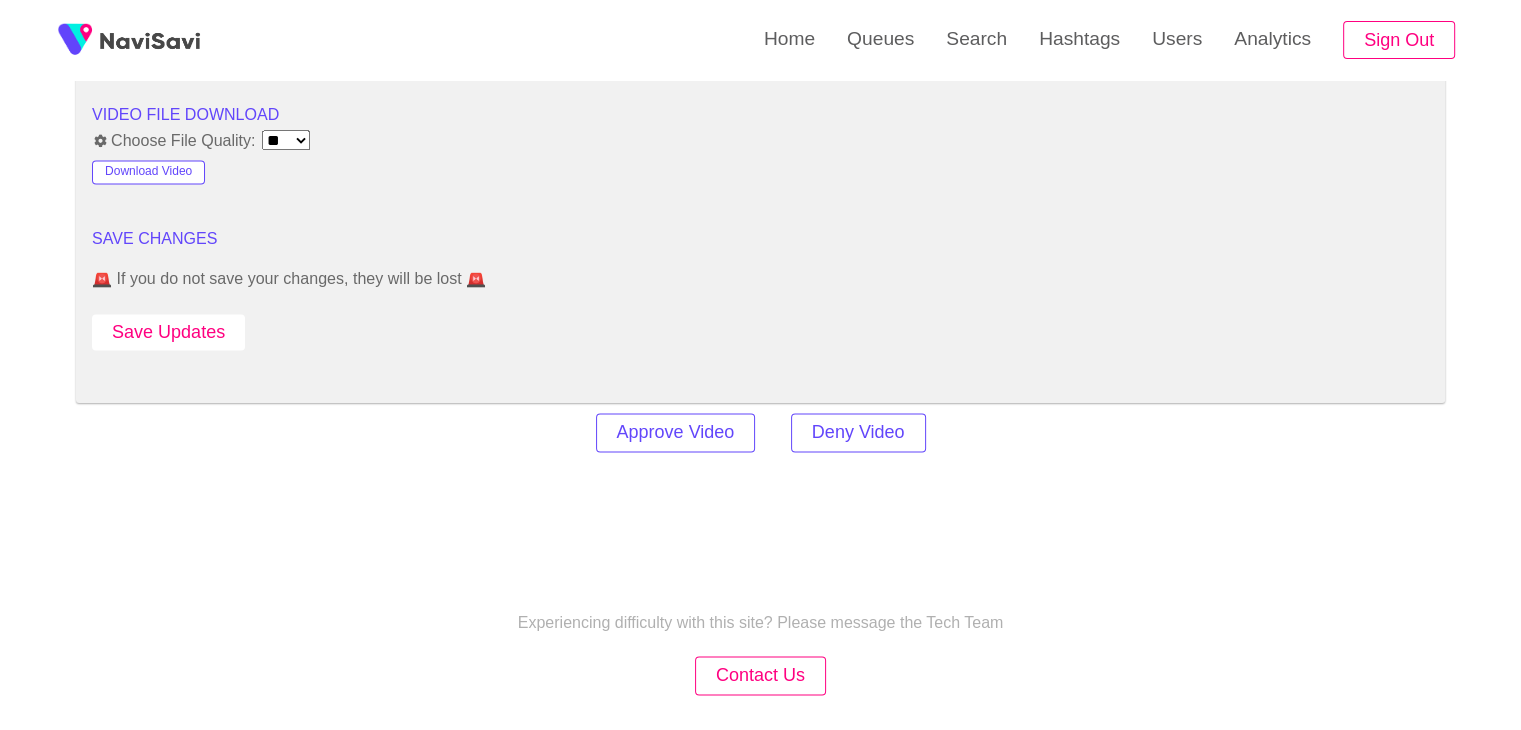 click on "Save Updates" at bounding box center (168, 332) 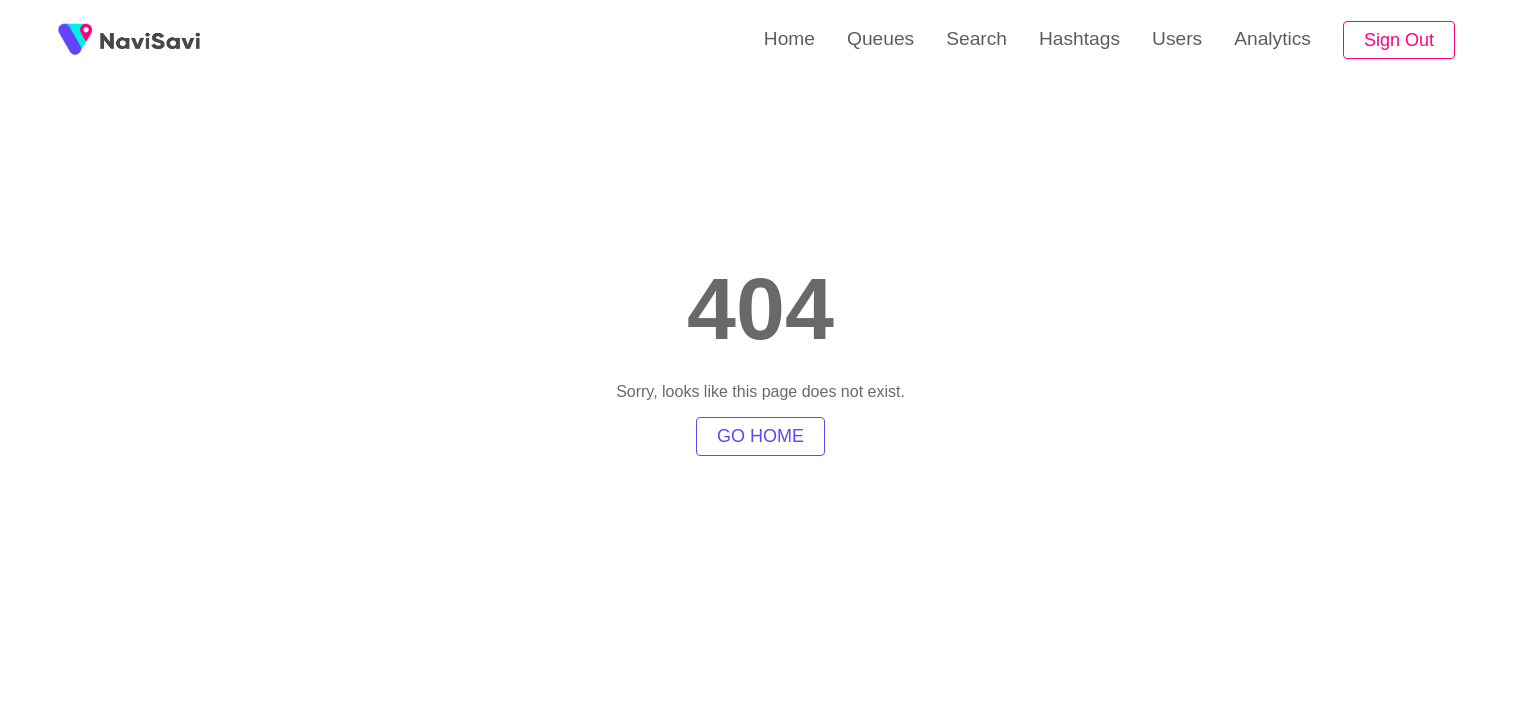 scroll, scrollTop: 0, scrollLeft: 0, axis: both 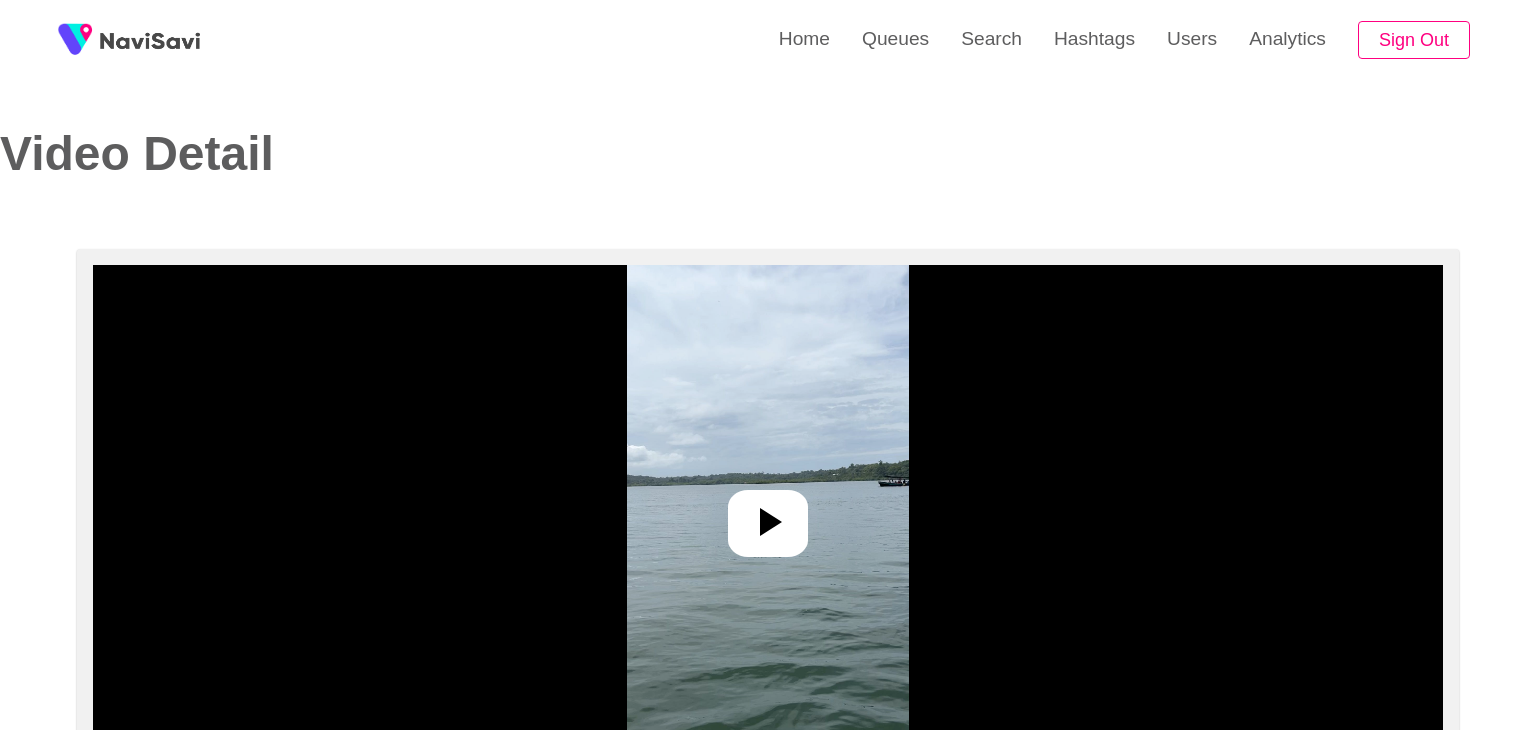 select on "**********" 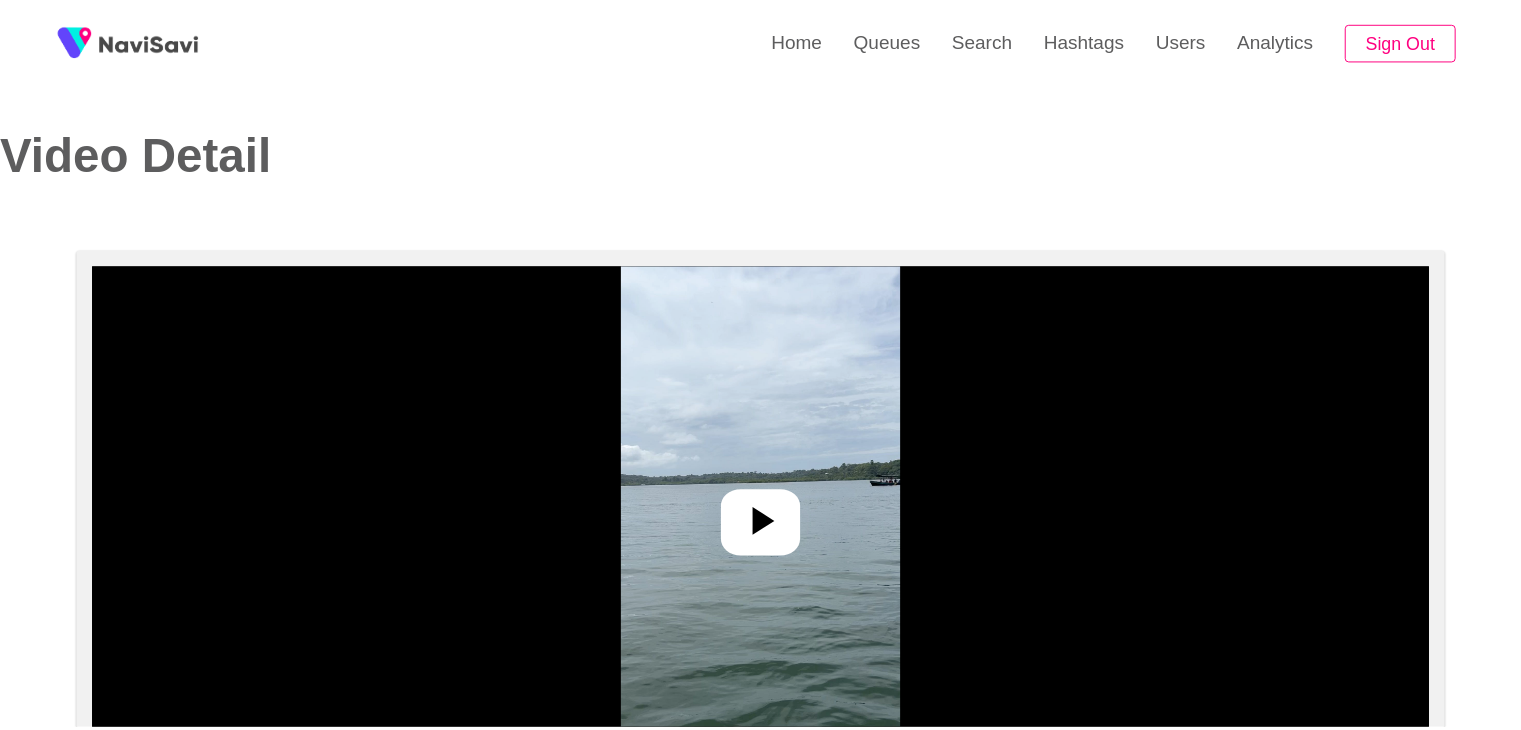 scroll, scrollTop: 0, scrollLeft: 0, axis: both 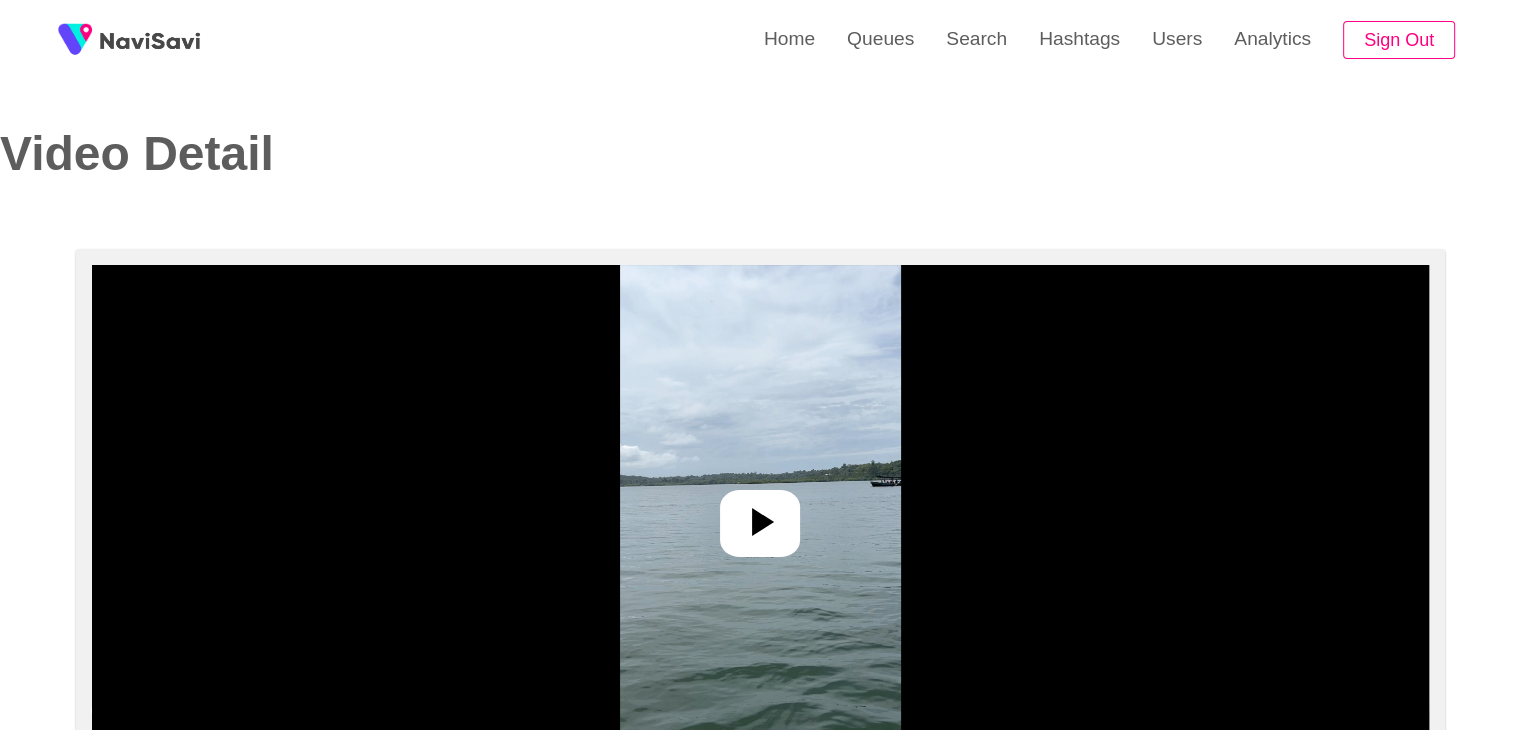 click at bounding box center (760, 515) 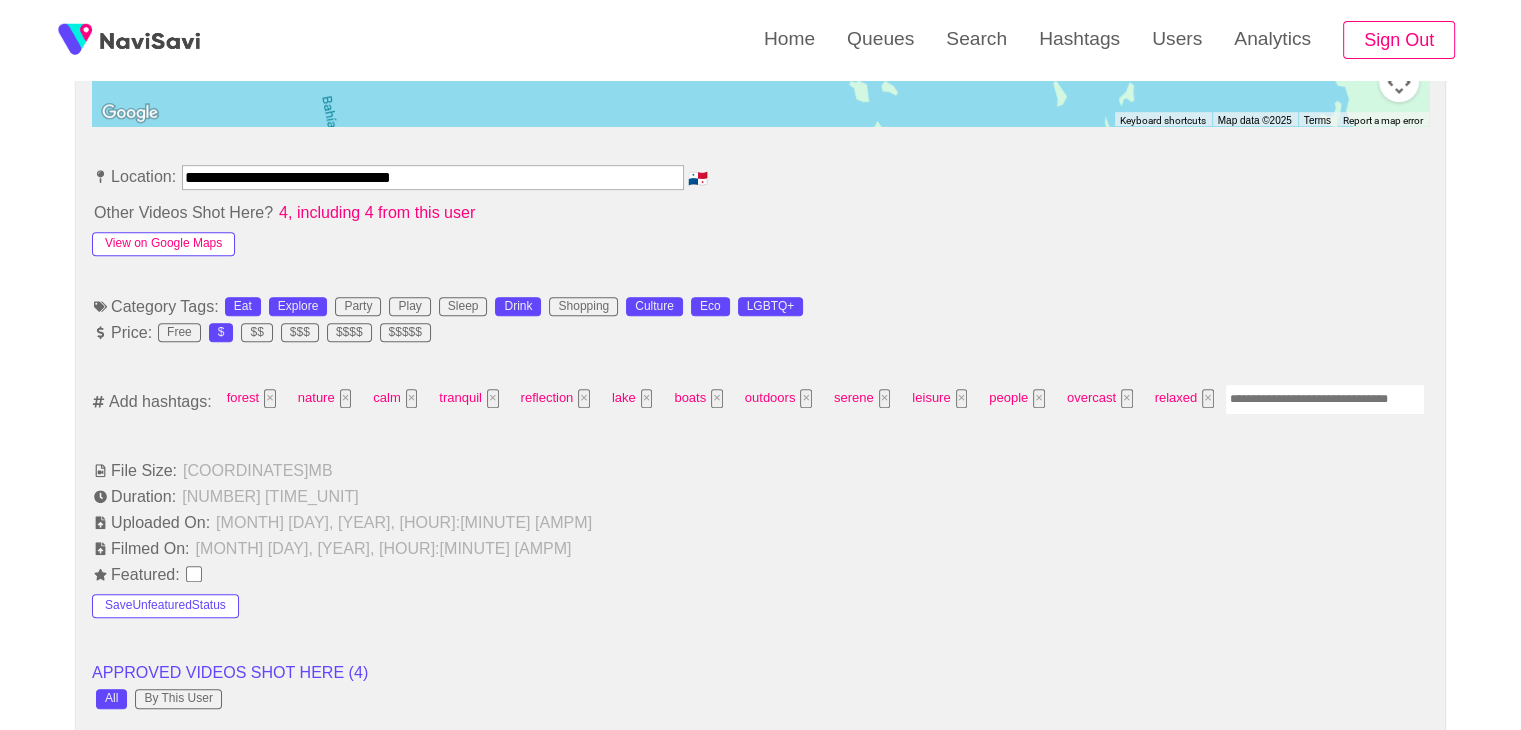 scroll, scrollTop: 1078, scrollLeft: 0, axis: vertical 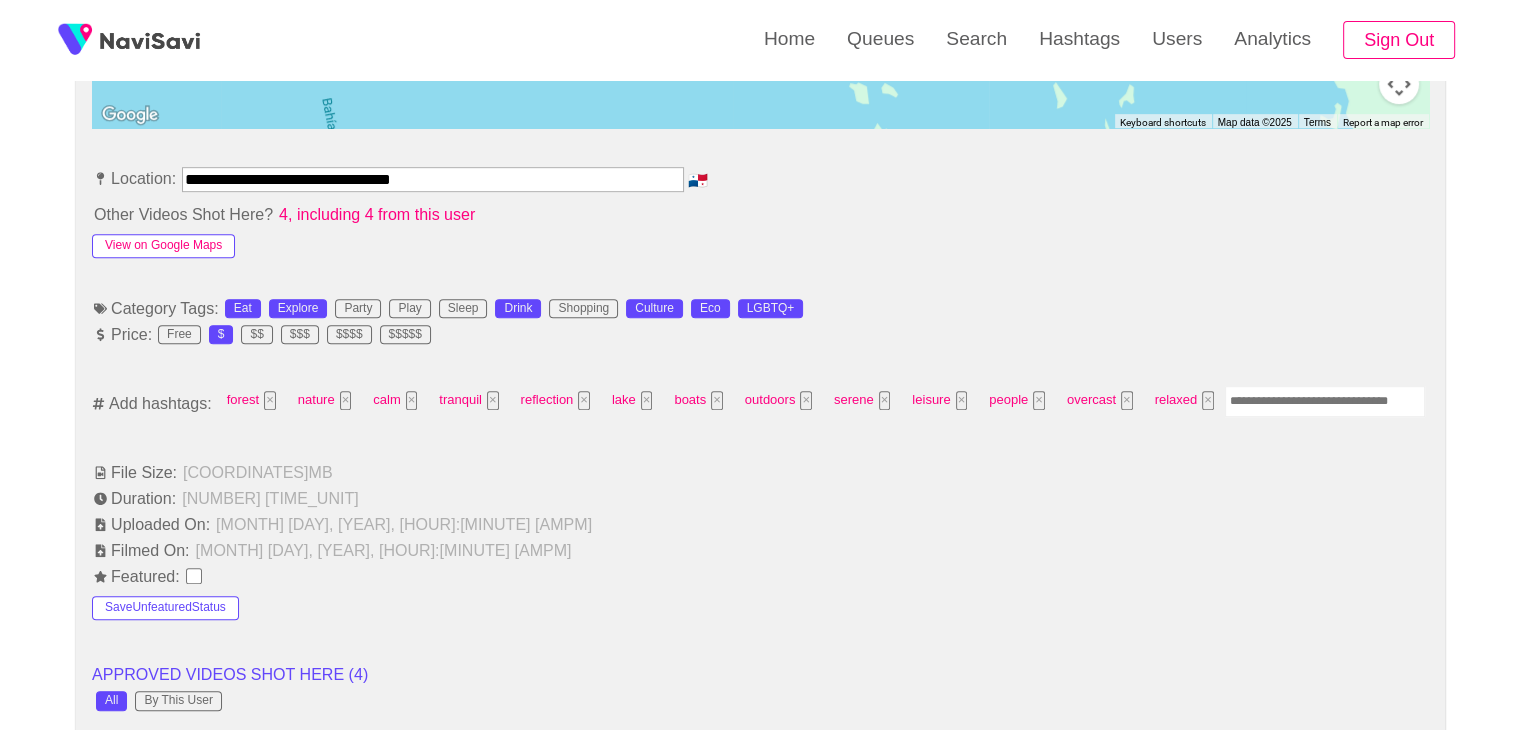 click on "View on Google Maps" at bounding box center (163, 246) 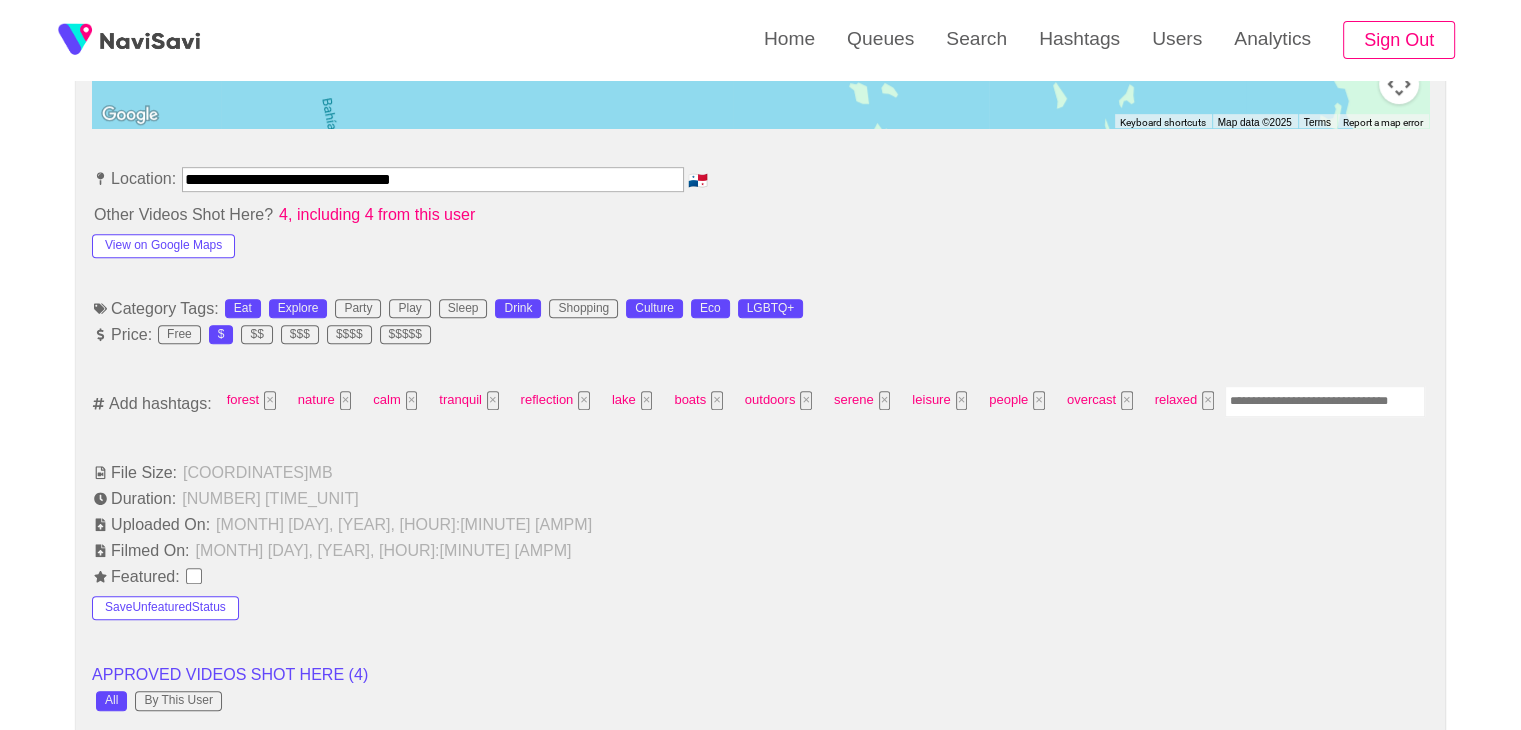 click at bounding box center (1325, 401) 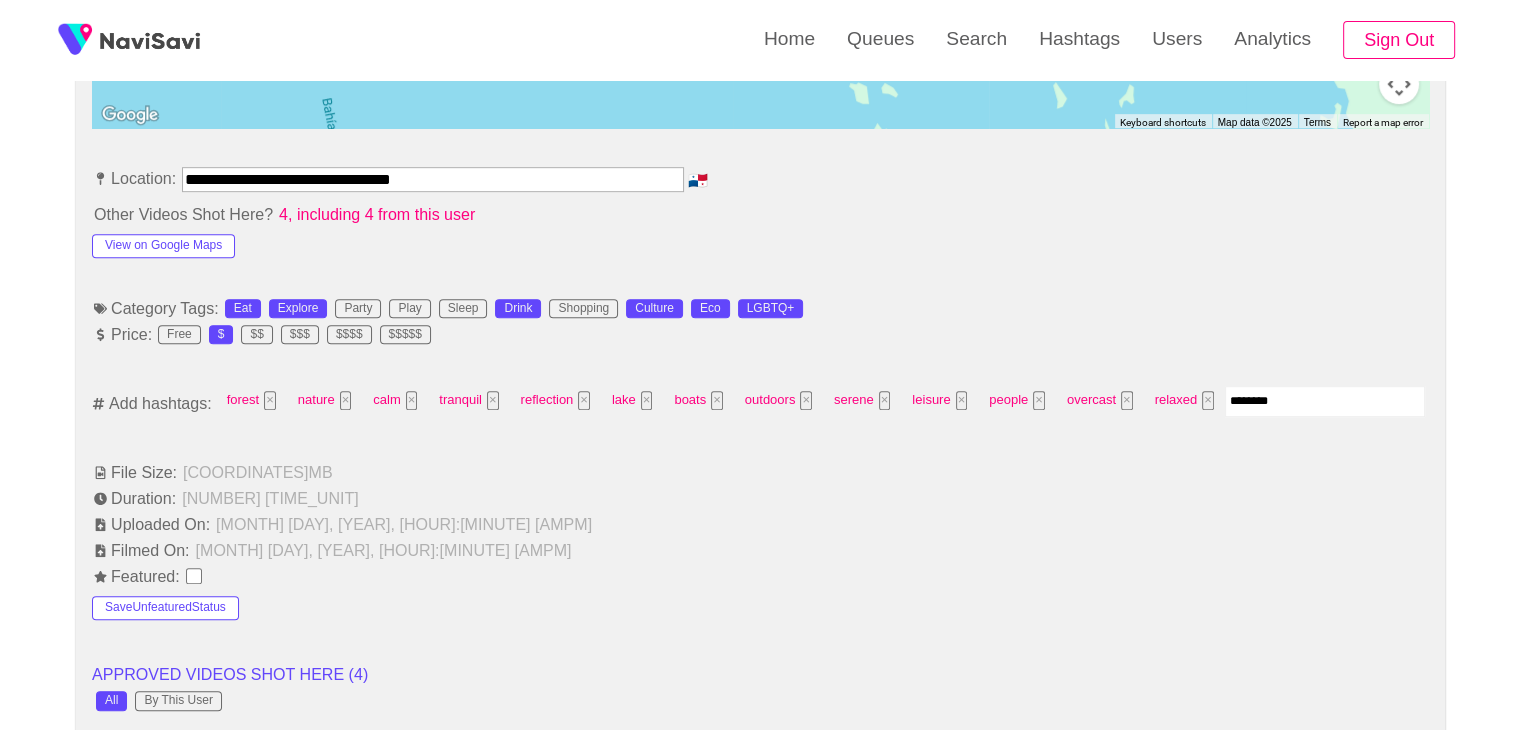 type on "*********" 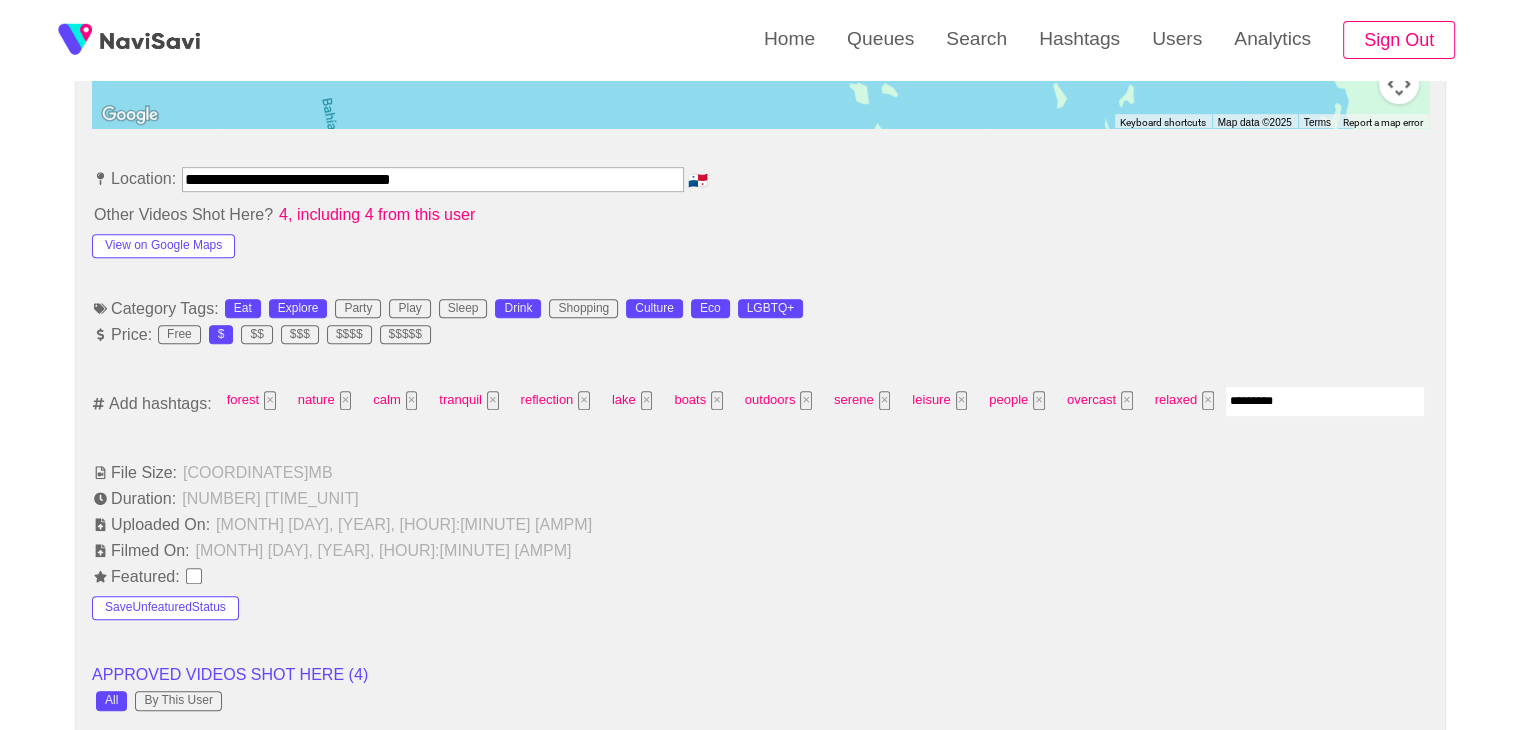 type 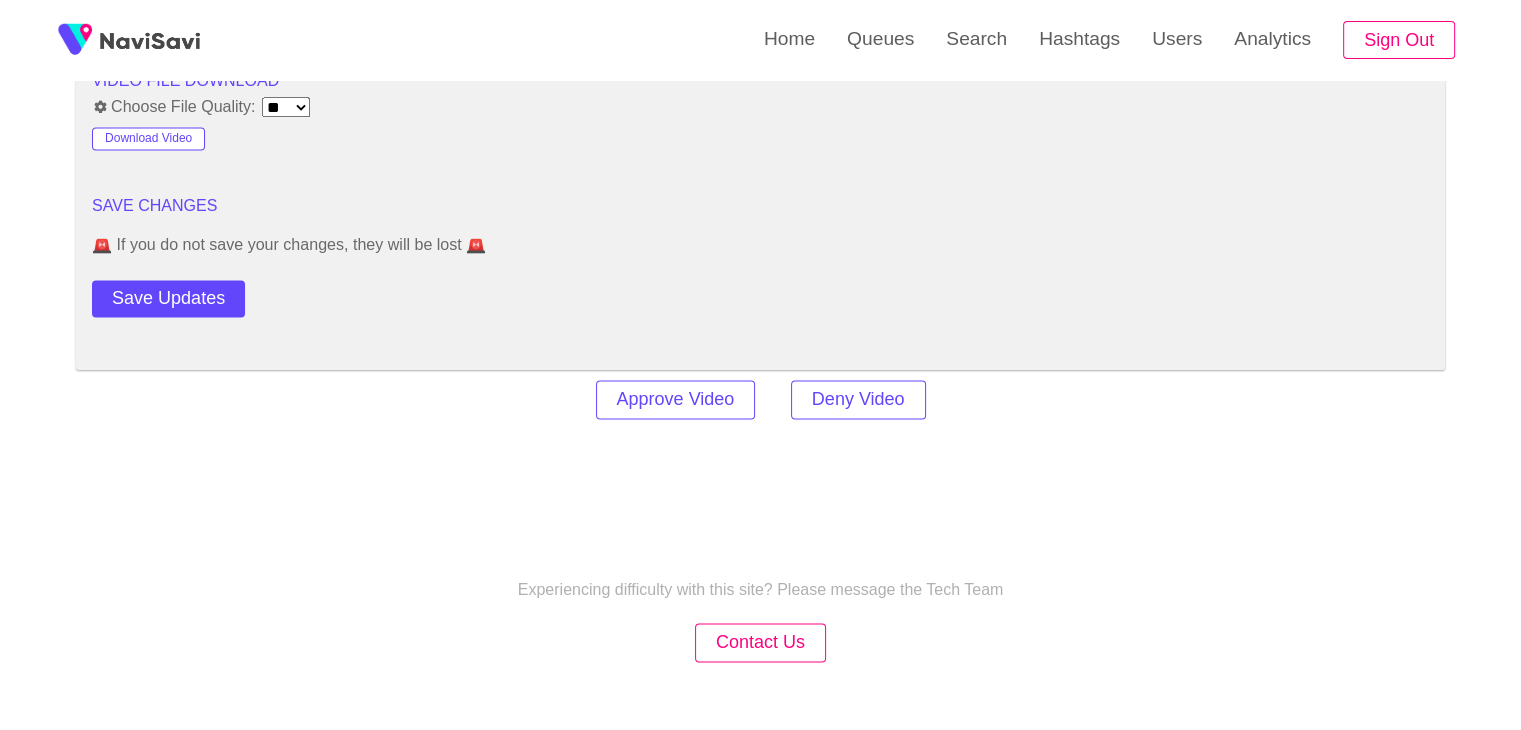 scroll, scrollTop: 2808, scrollLeft: 0, axis: vertical 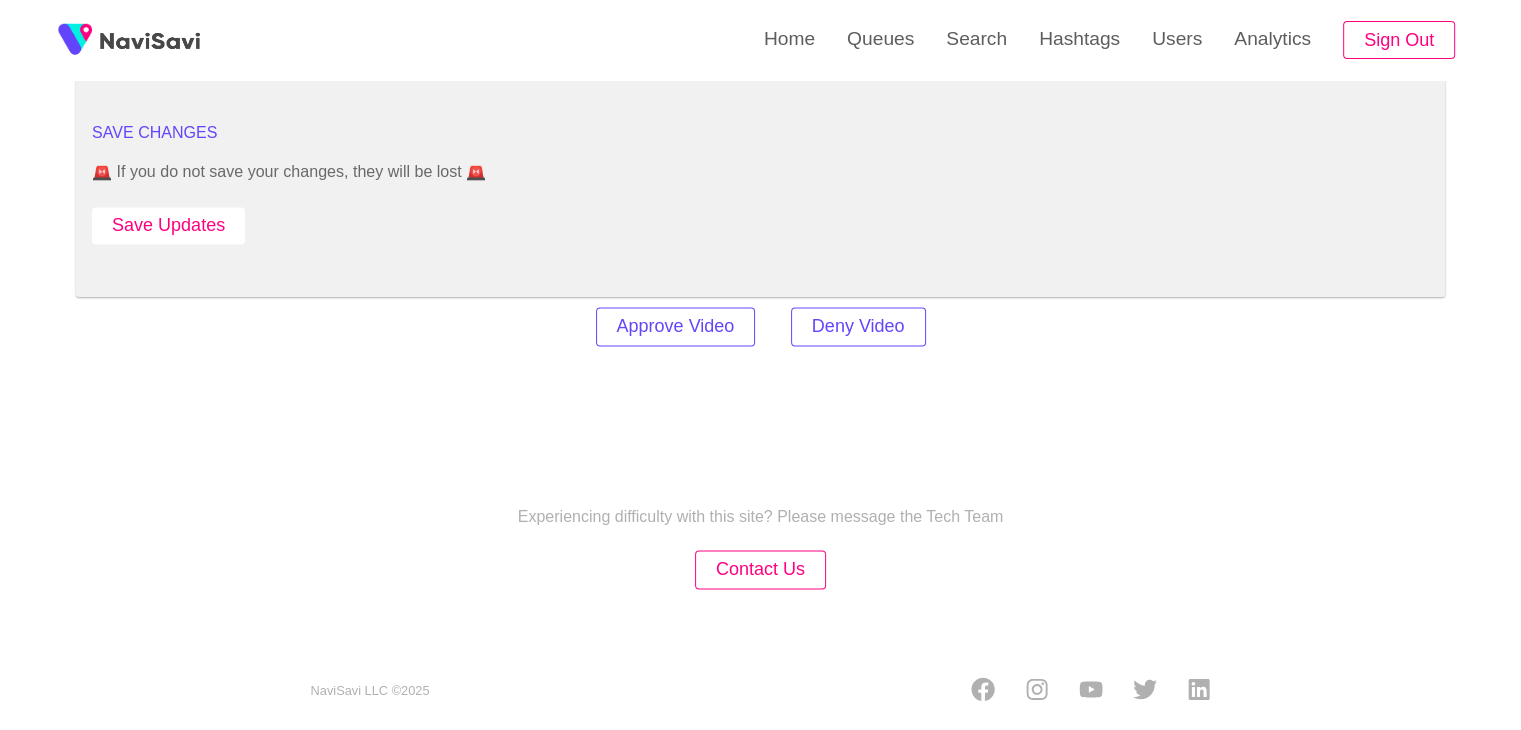 click on "Save Updates" at bounding box center (168, 225) 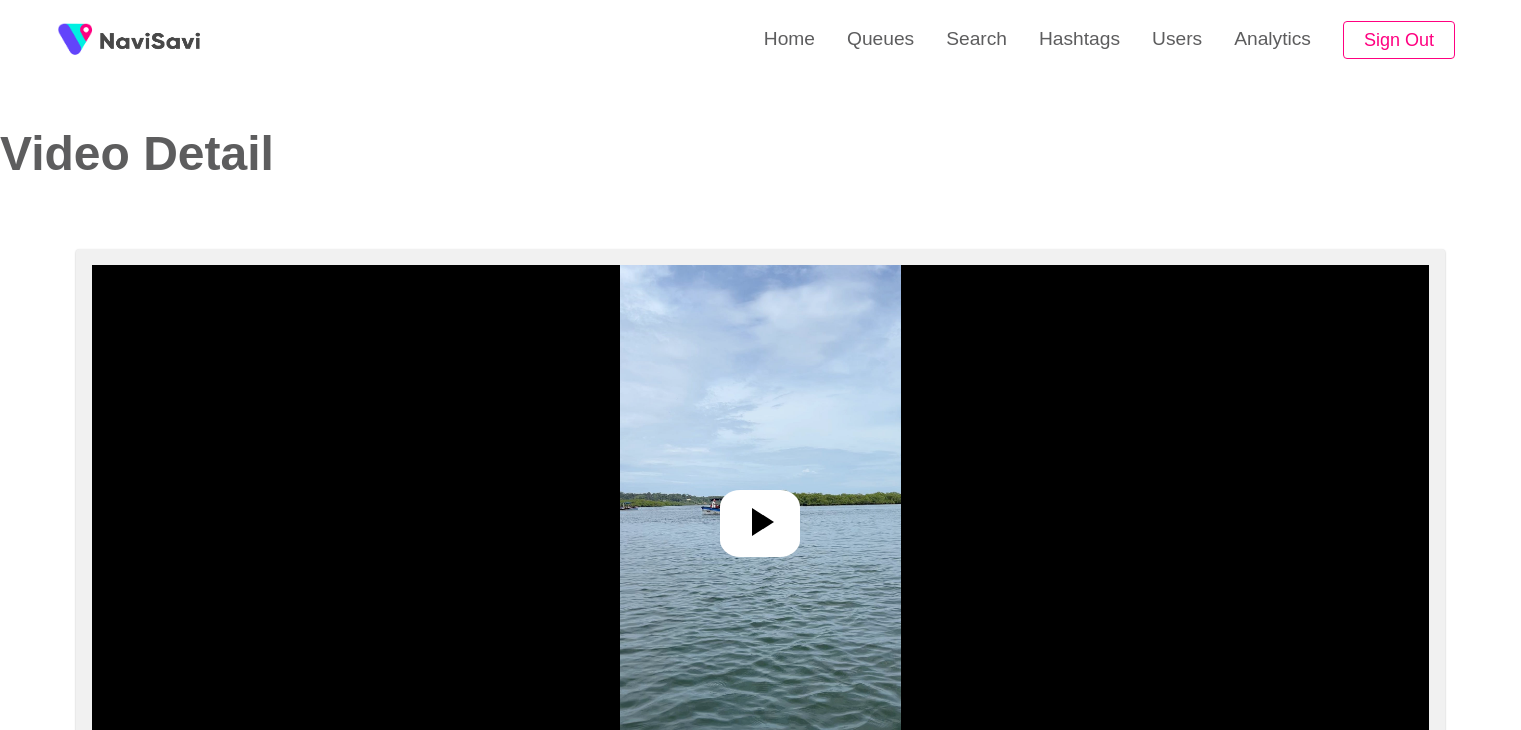 select on "**********" 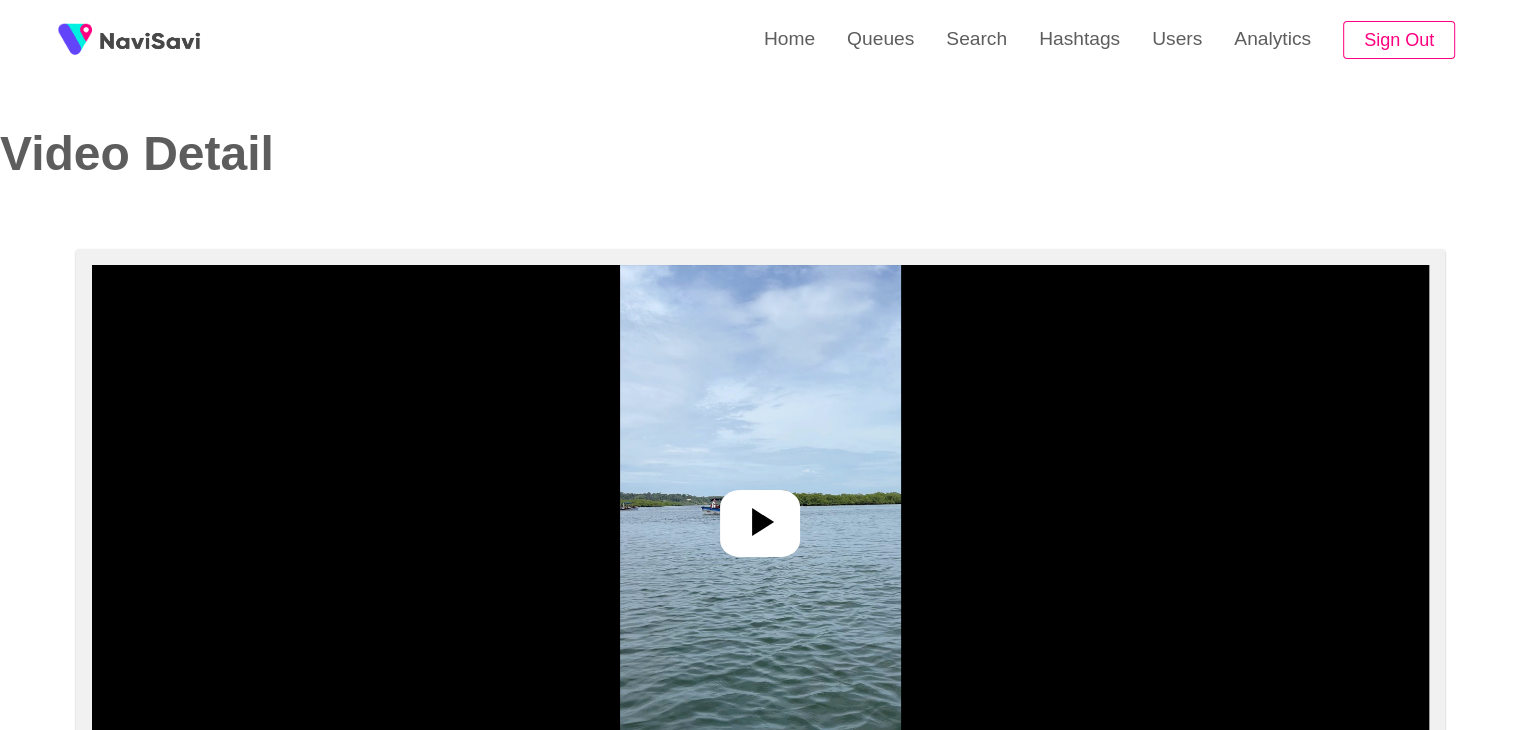 click at bounding box center [760, 523] 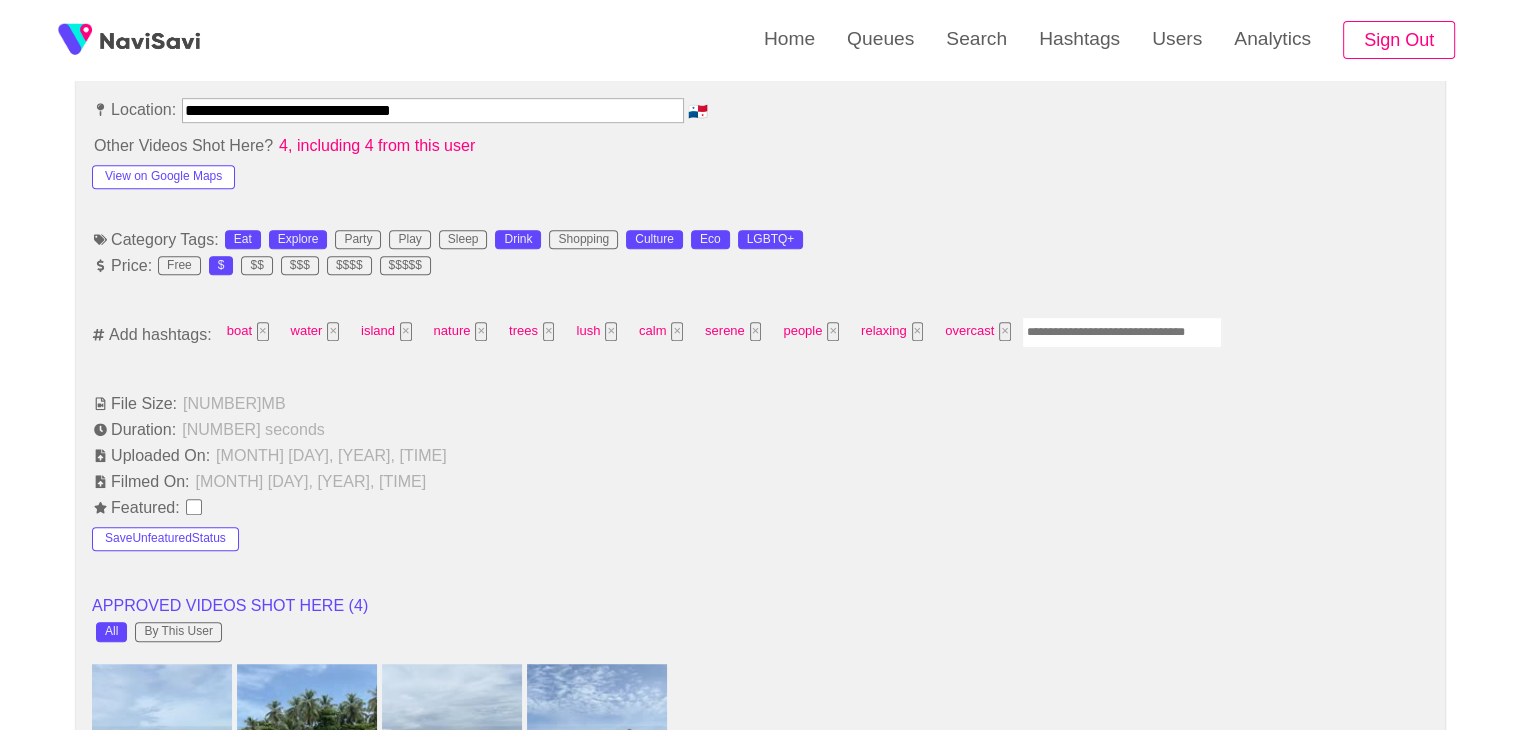 scroll, scrollTop: 1146, scrollLeft: 0, axis: vertical 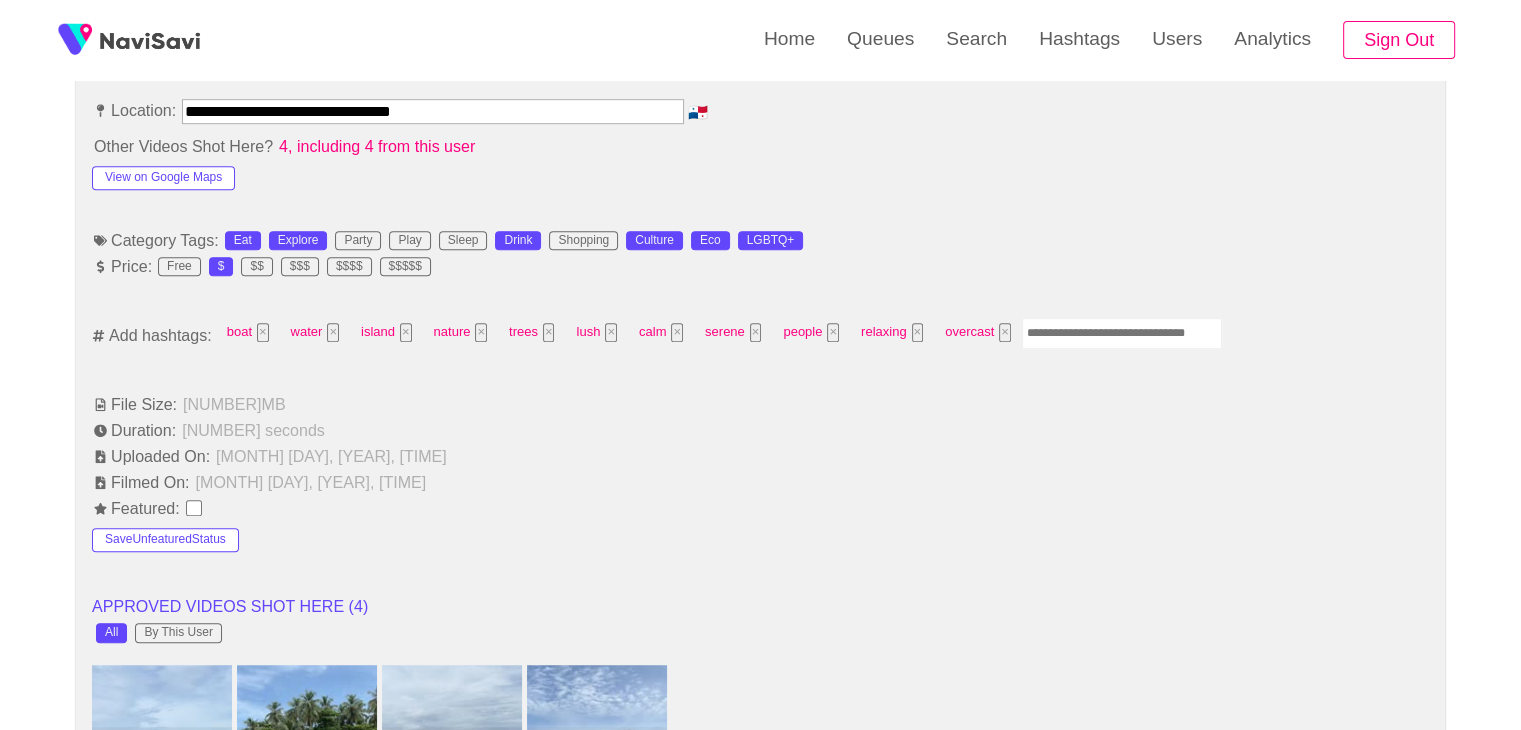 click at bounding box center (1122, 333) 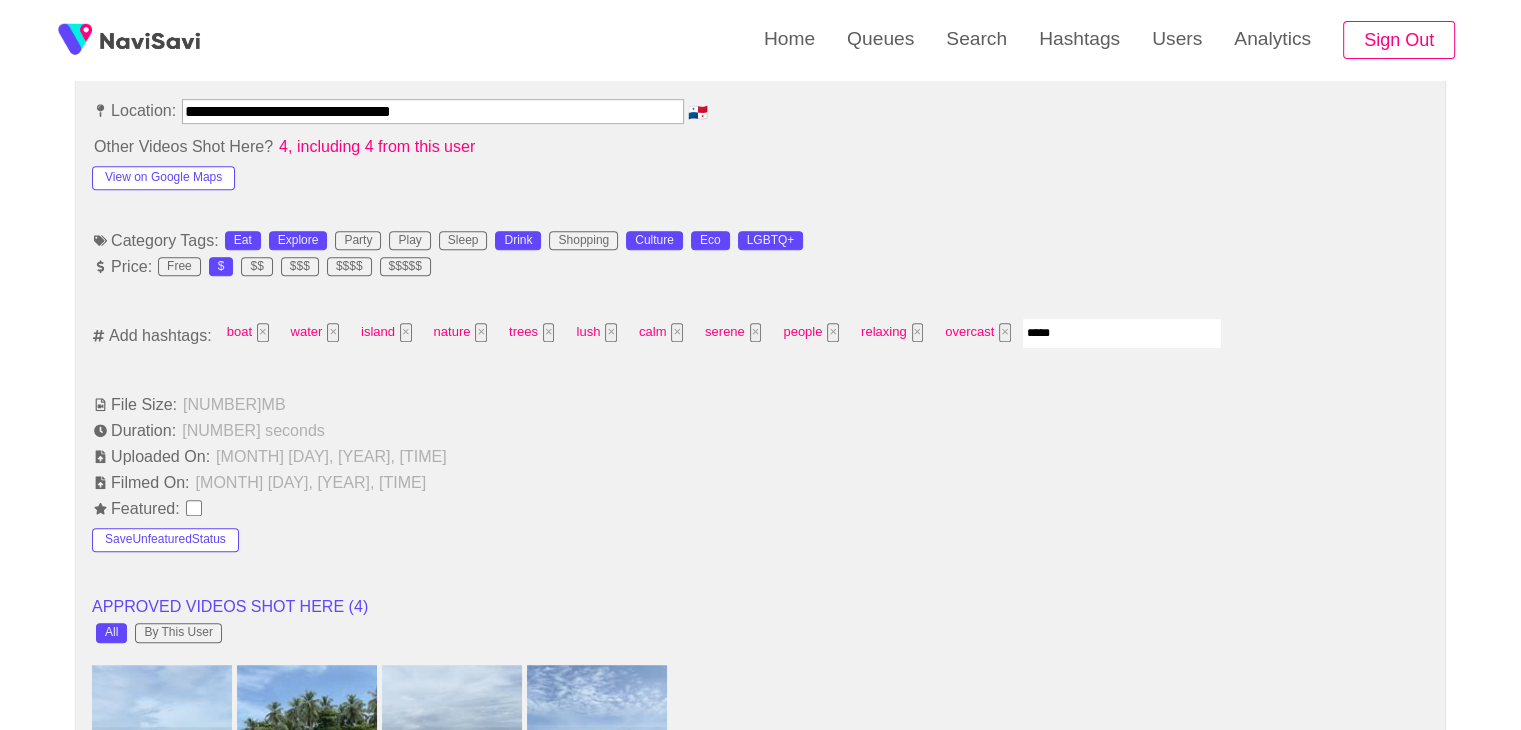 type on "******" 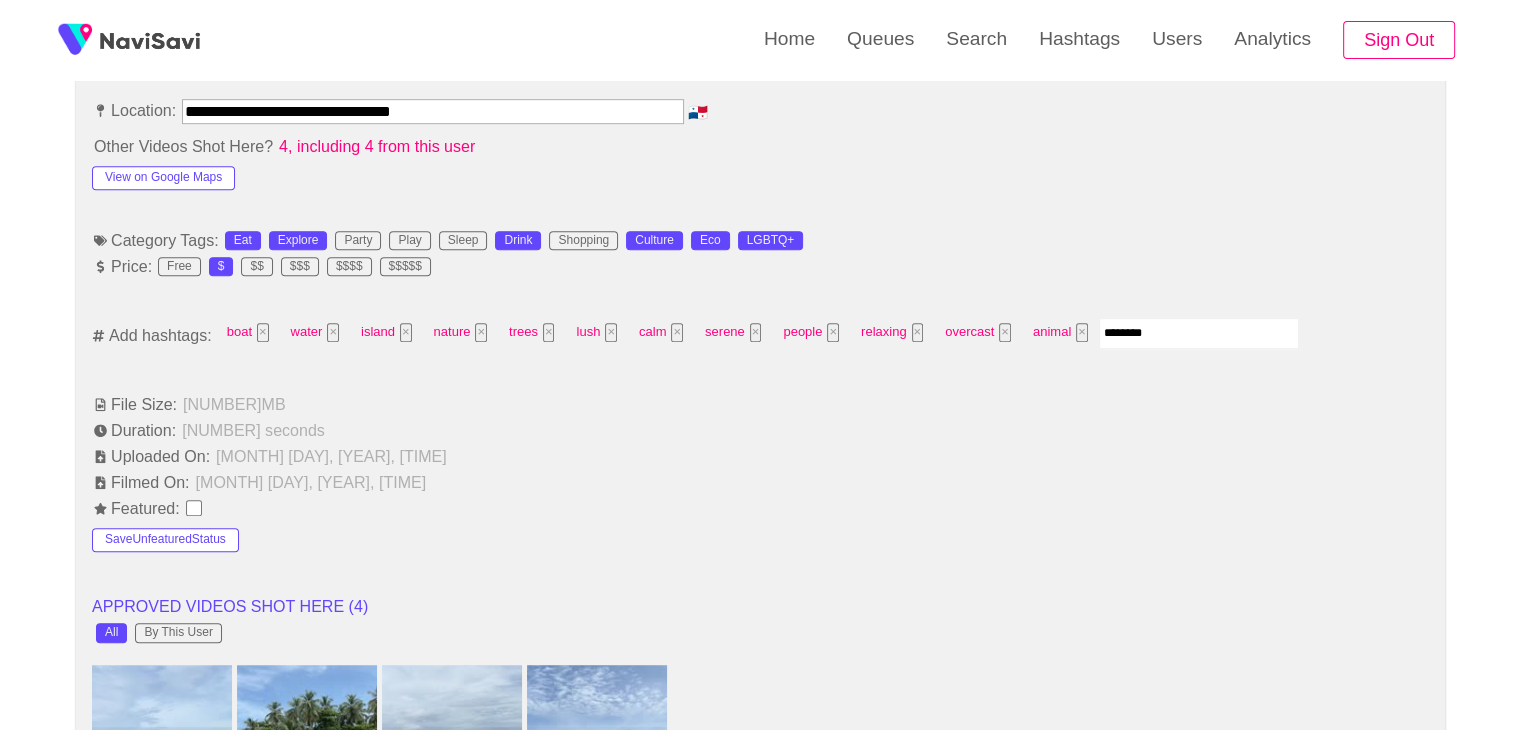type on "*********" 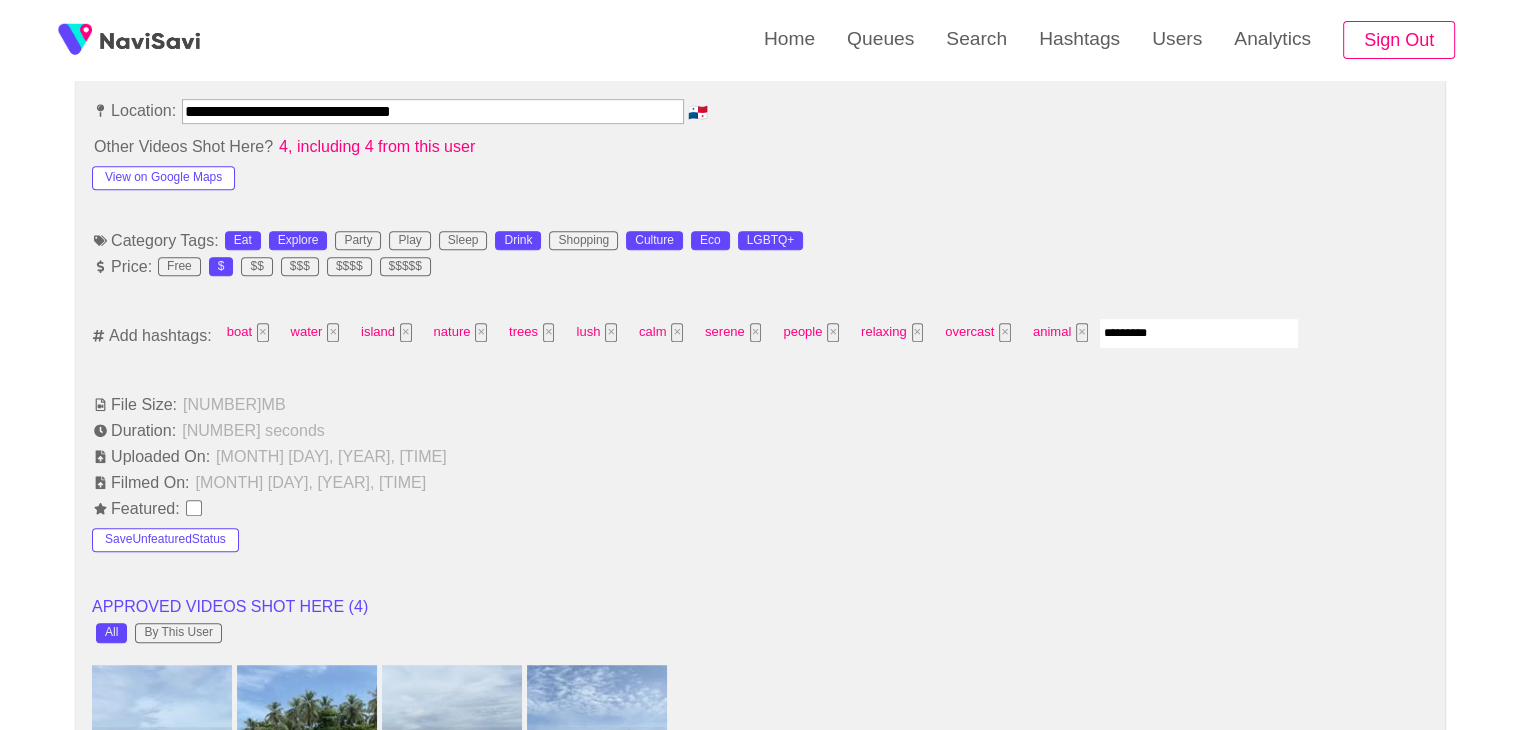 type 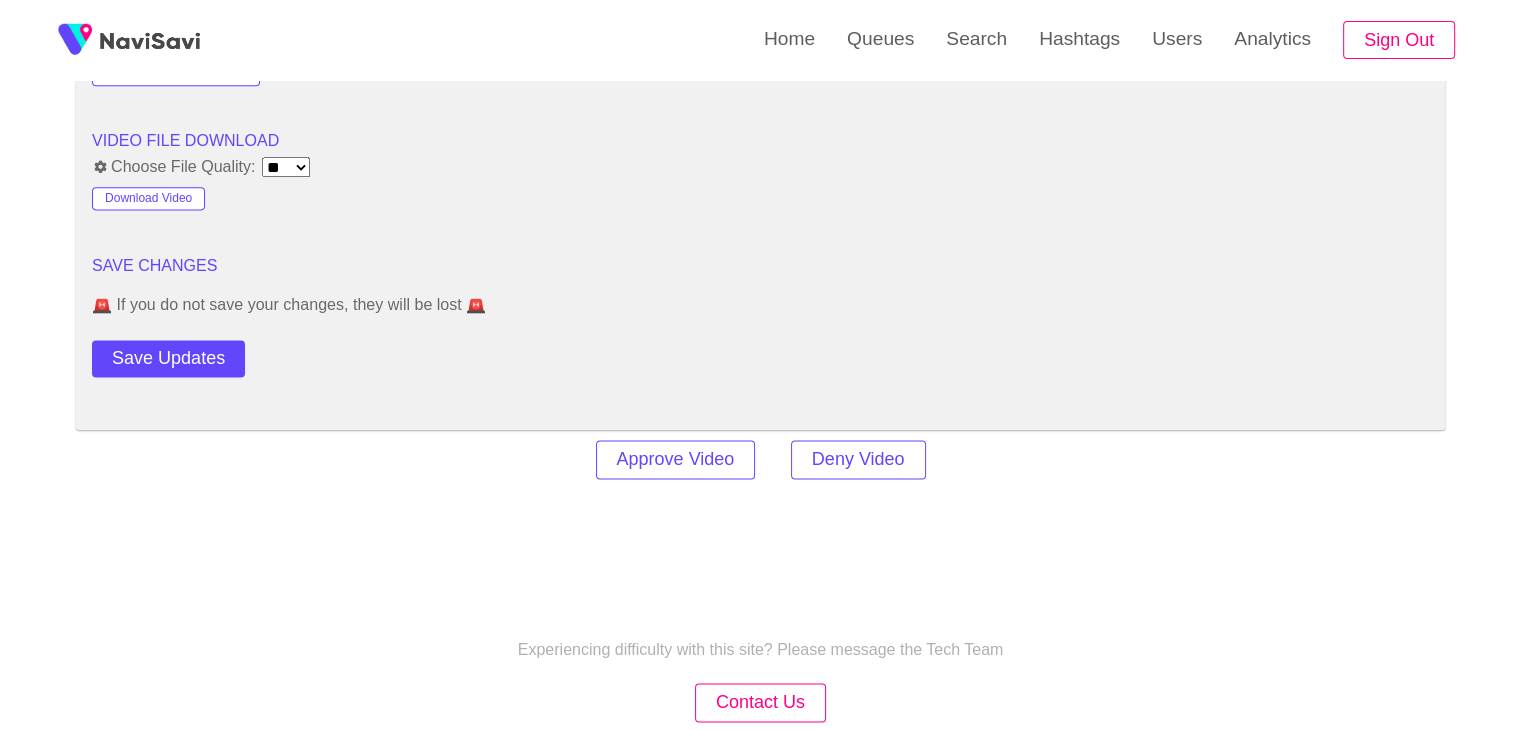 scroll, scrollTop: 2707, scrollLeft: 0, axis: vertical 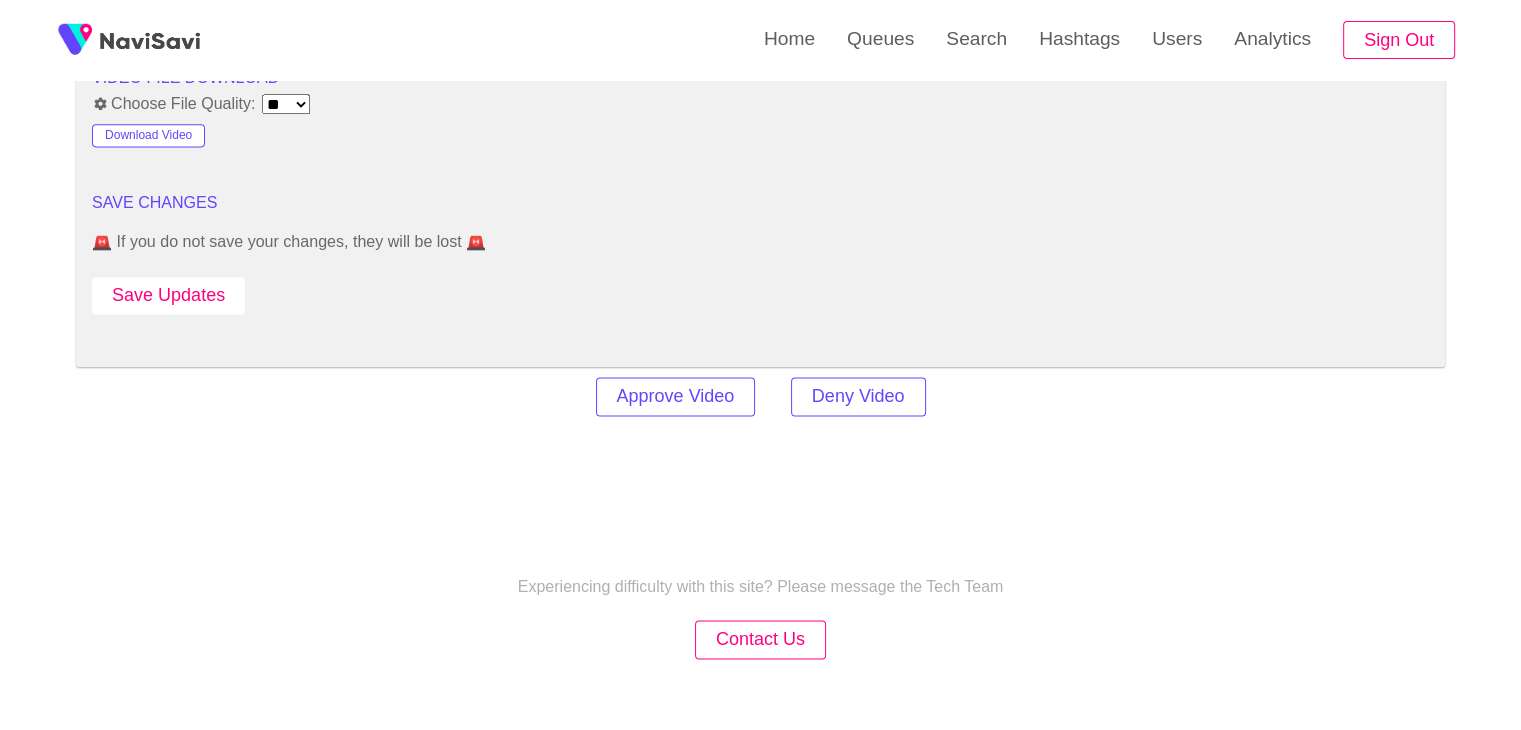 click on "Save Updates" at bounding box center [168, 295] 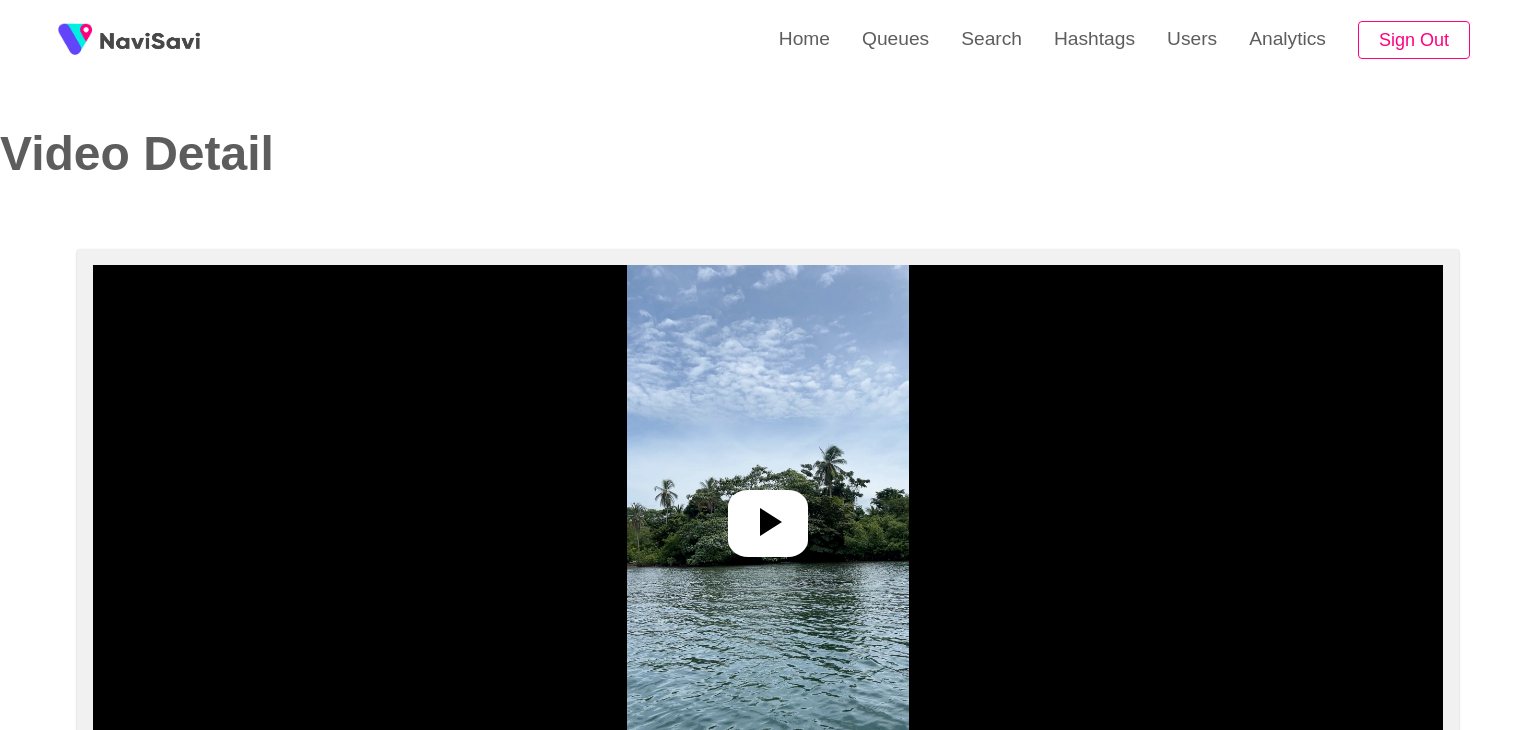 select on "**********" 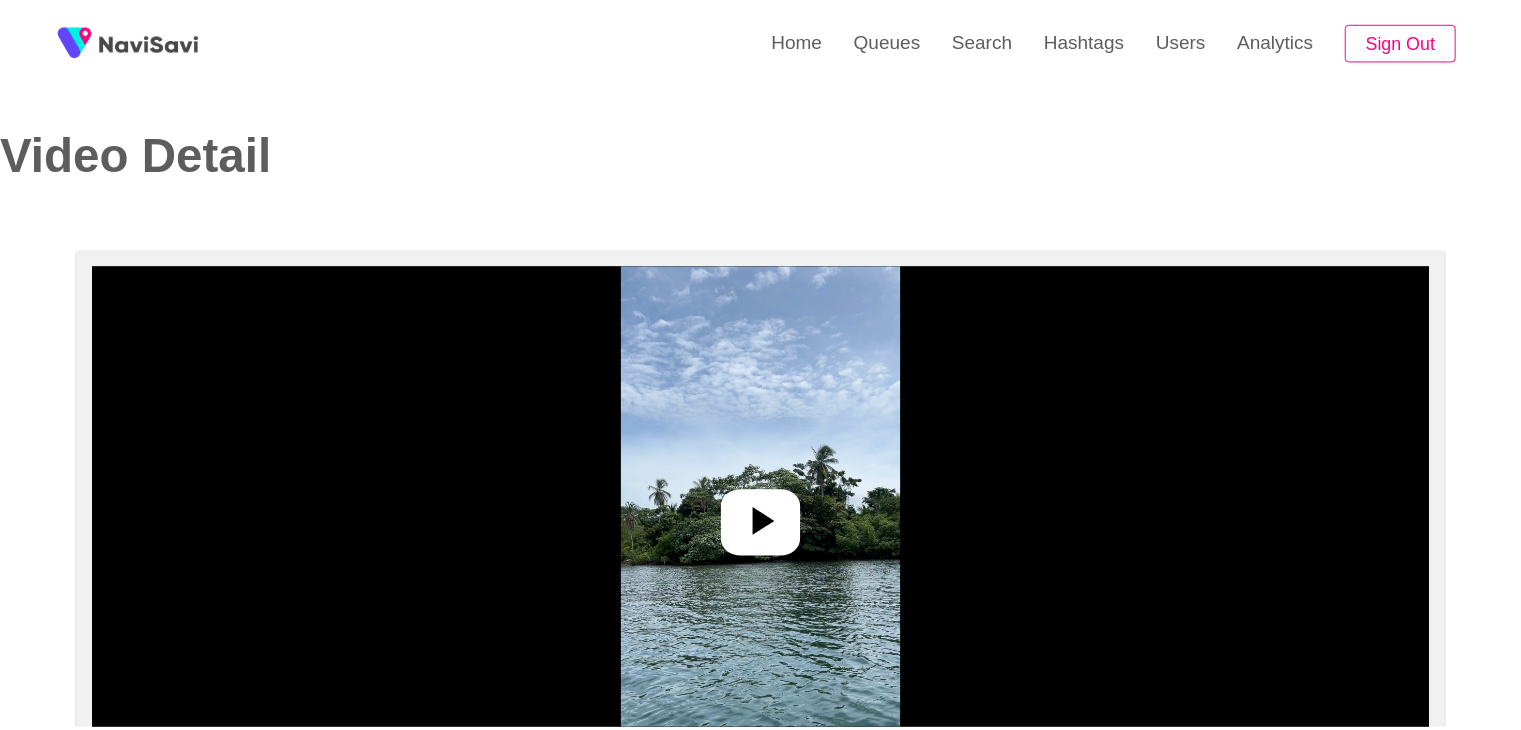 scroll, scrollTop: 0, scrollLeft: 0, axis: both 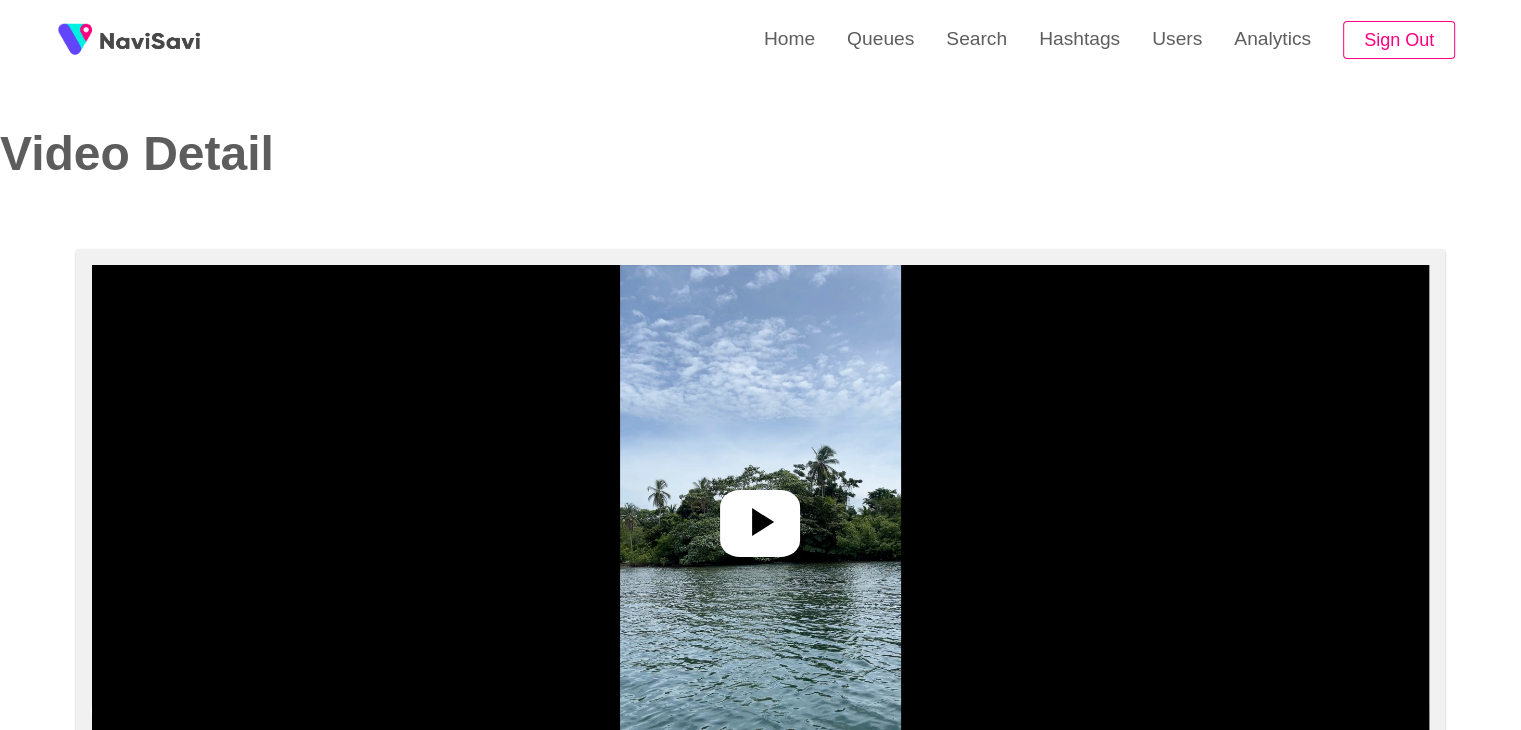 click at bounding box center (760, 515) 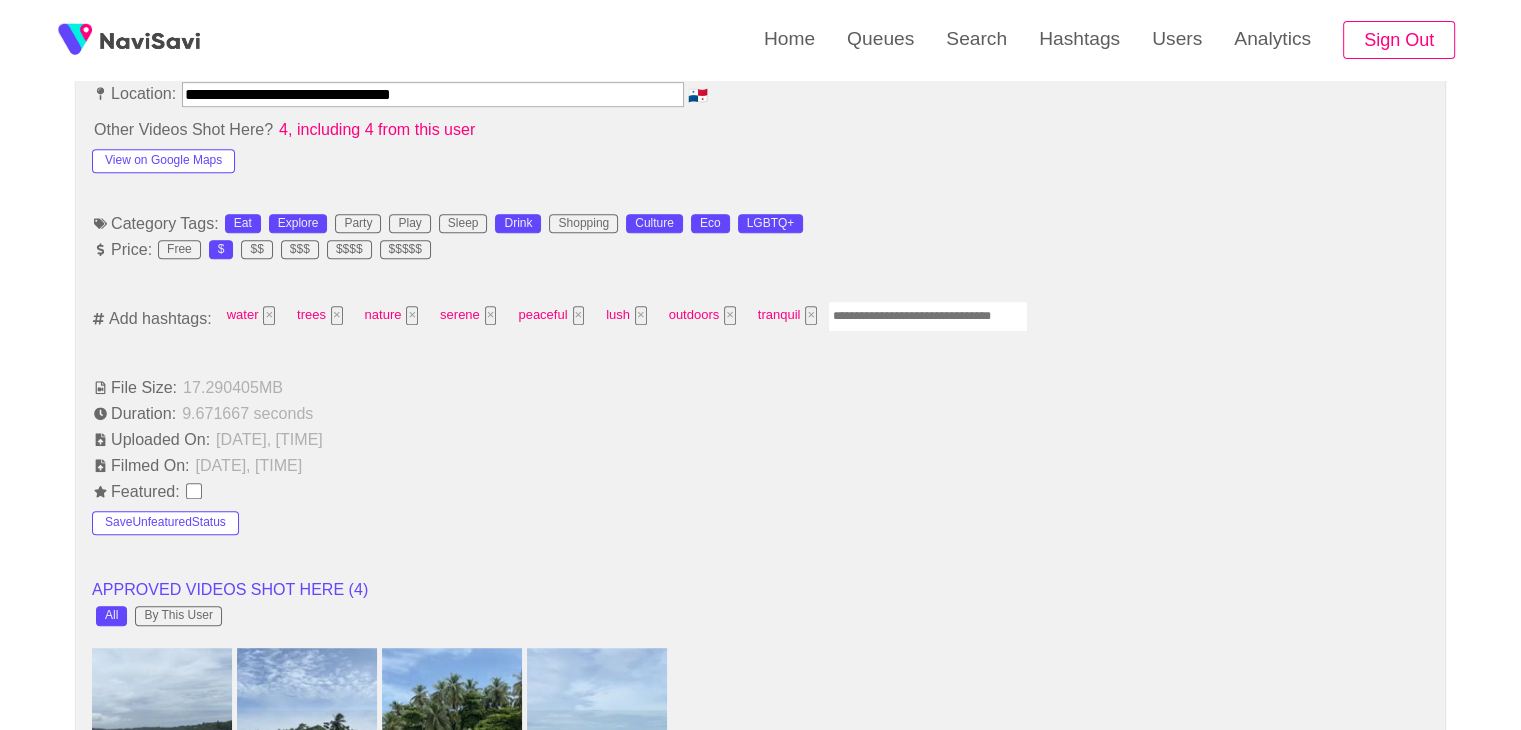 scroll, scrollTop: 1168, scrollLeft: 0, axis: vertical 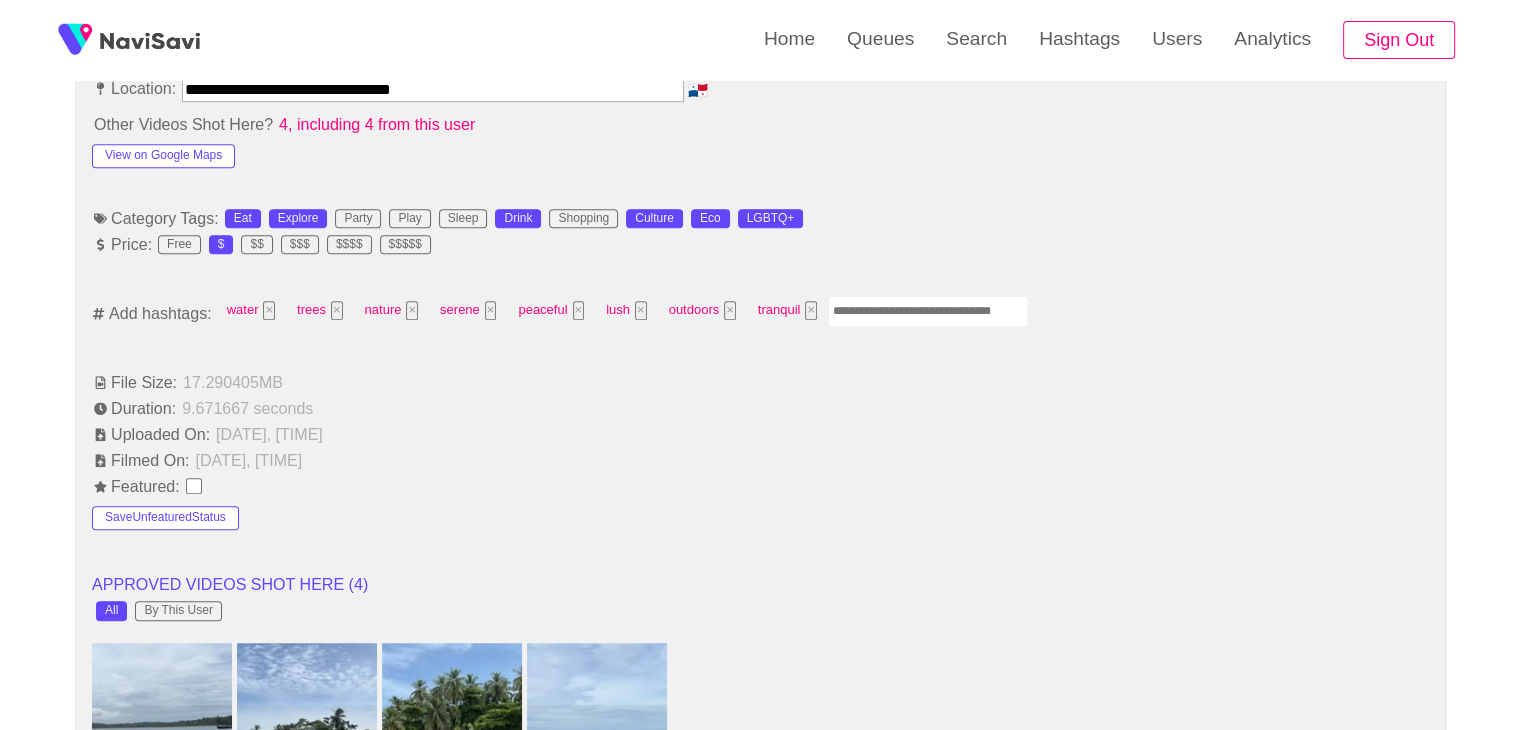 click at bounding box center [928, 311] 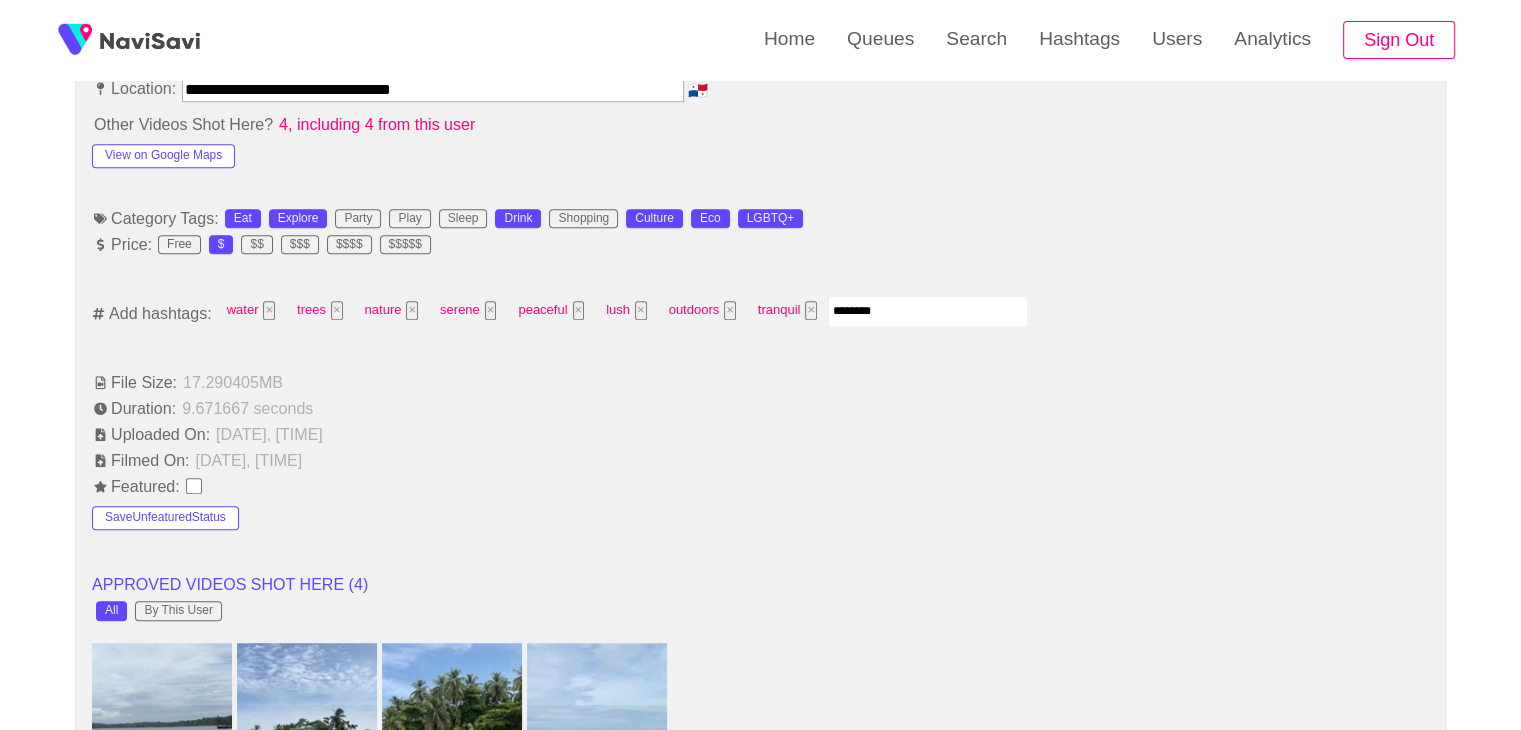 type on "*********" 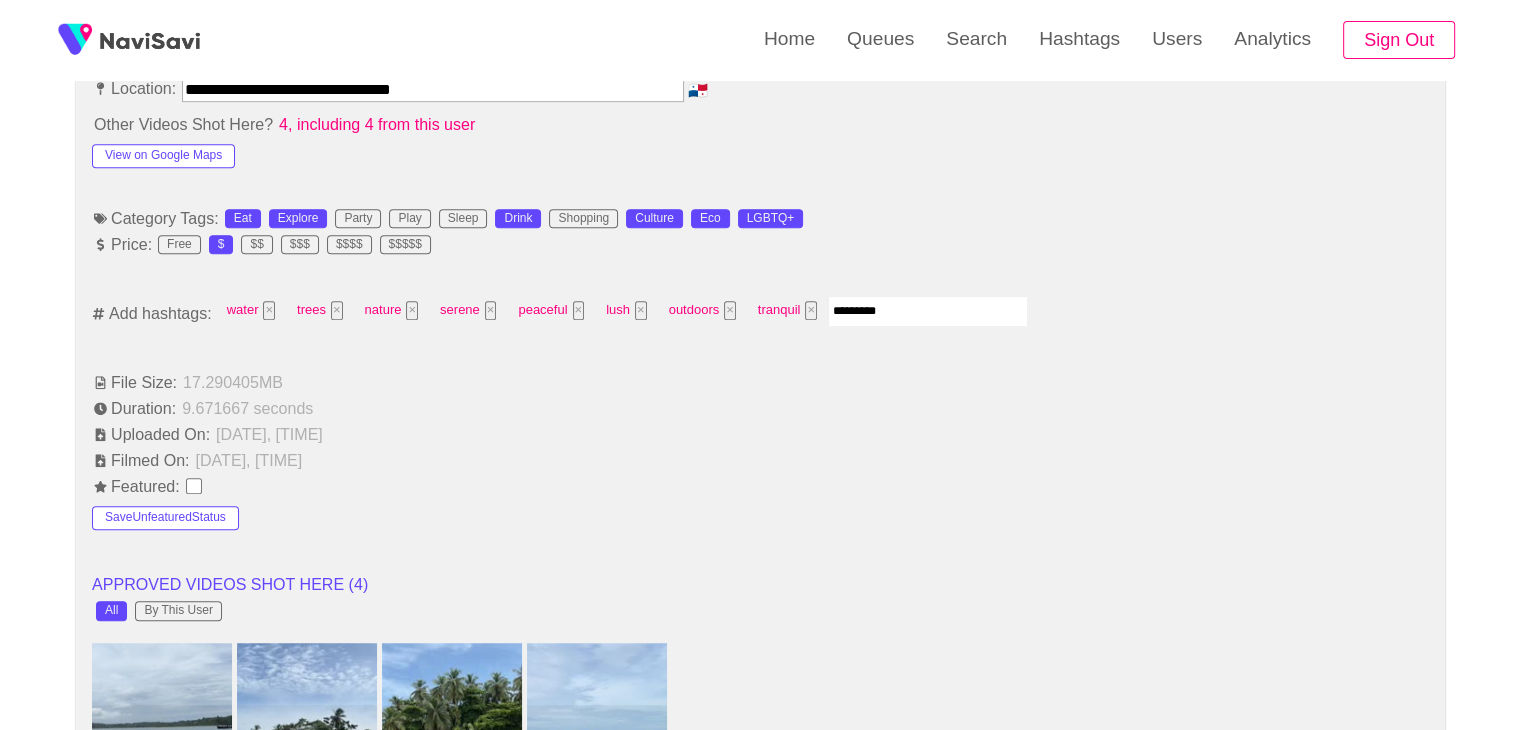 type 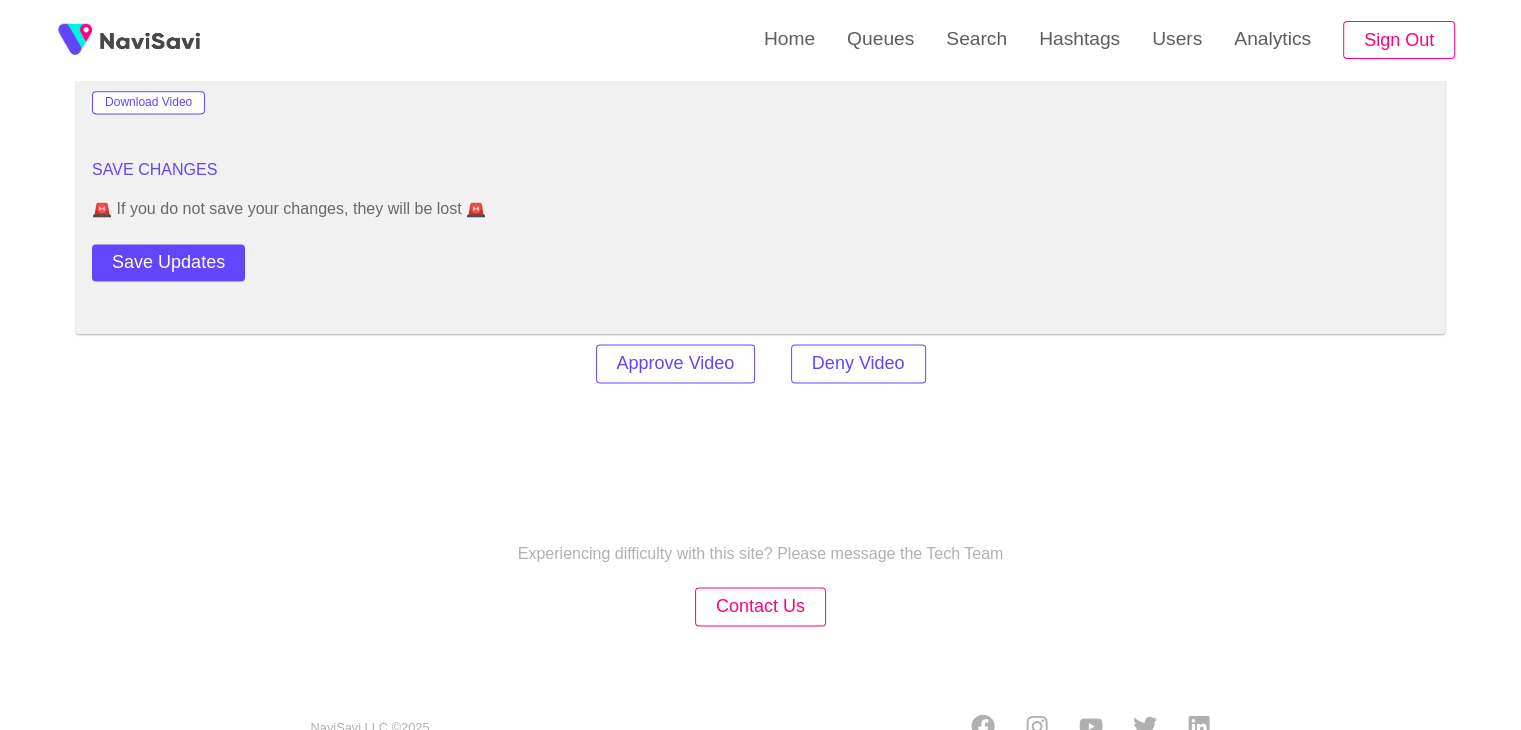 scroll, scrollTop: 2778, scrollLeft: 0, axis: vertical 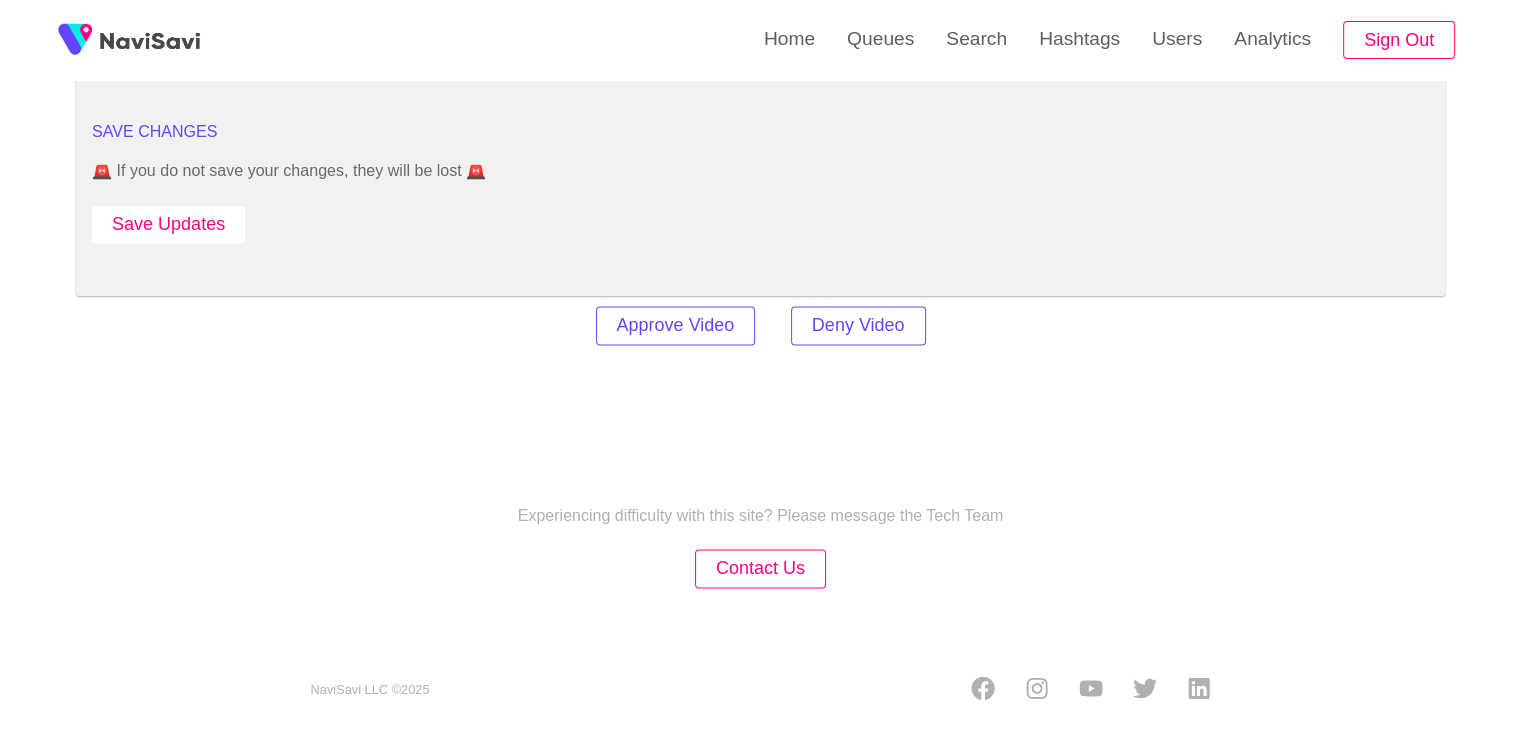 click on "Save Updates" at bounding box center (168, 224) 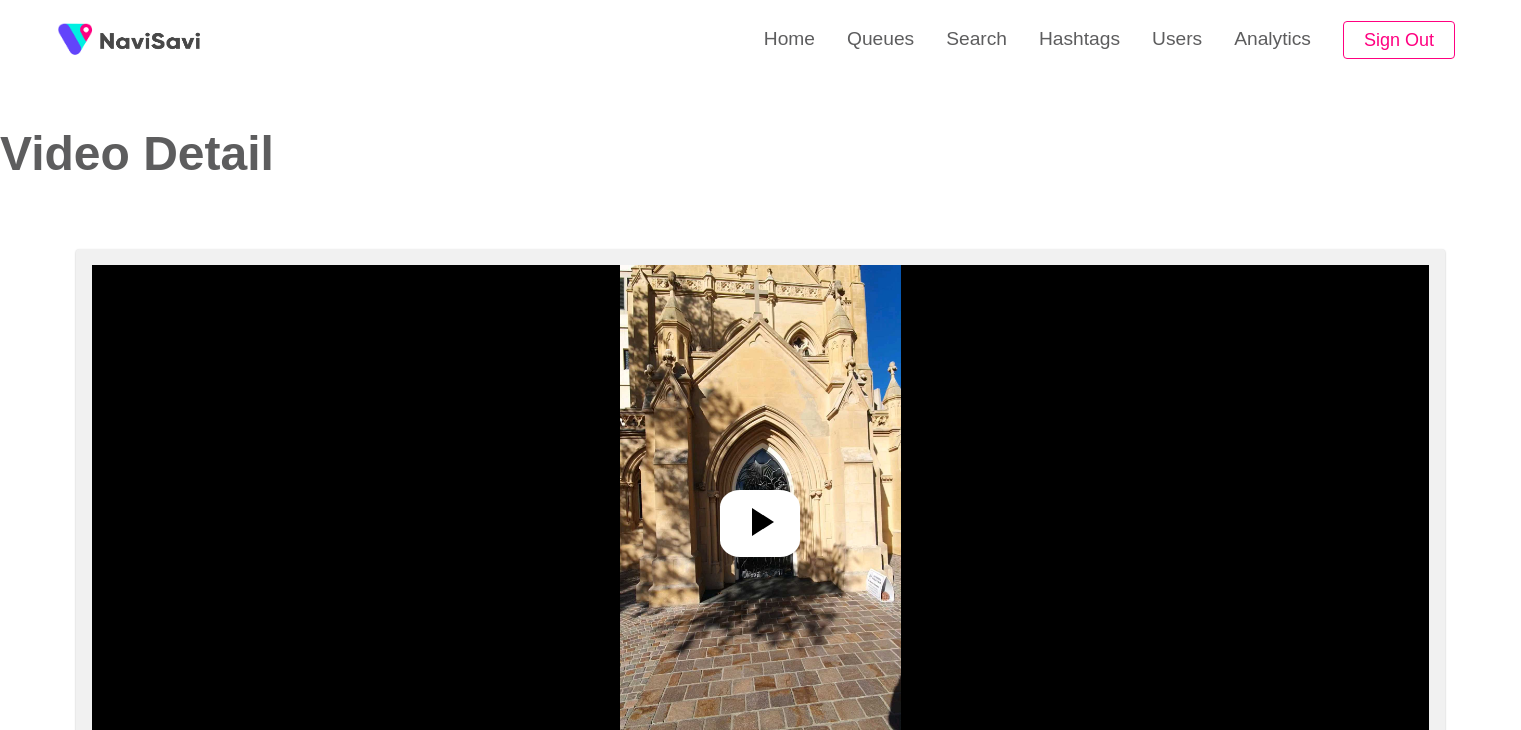 select on "**********" 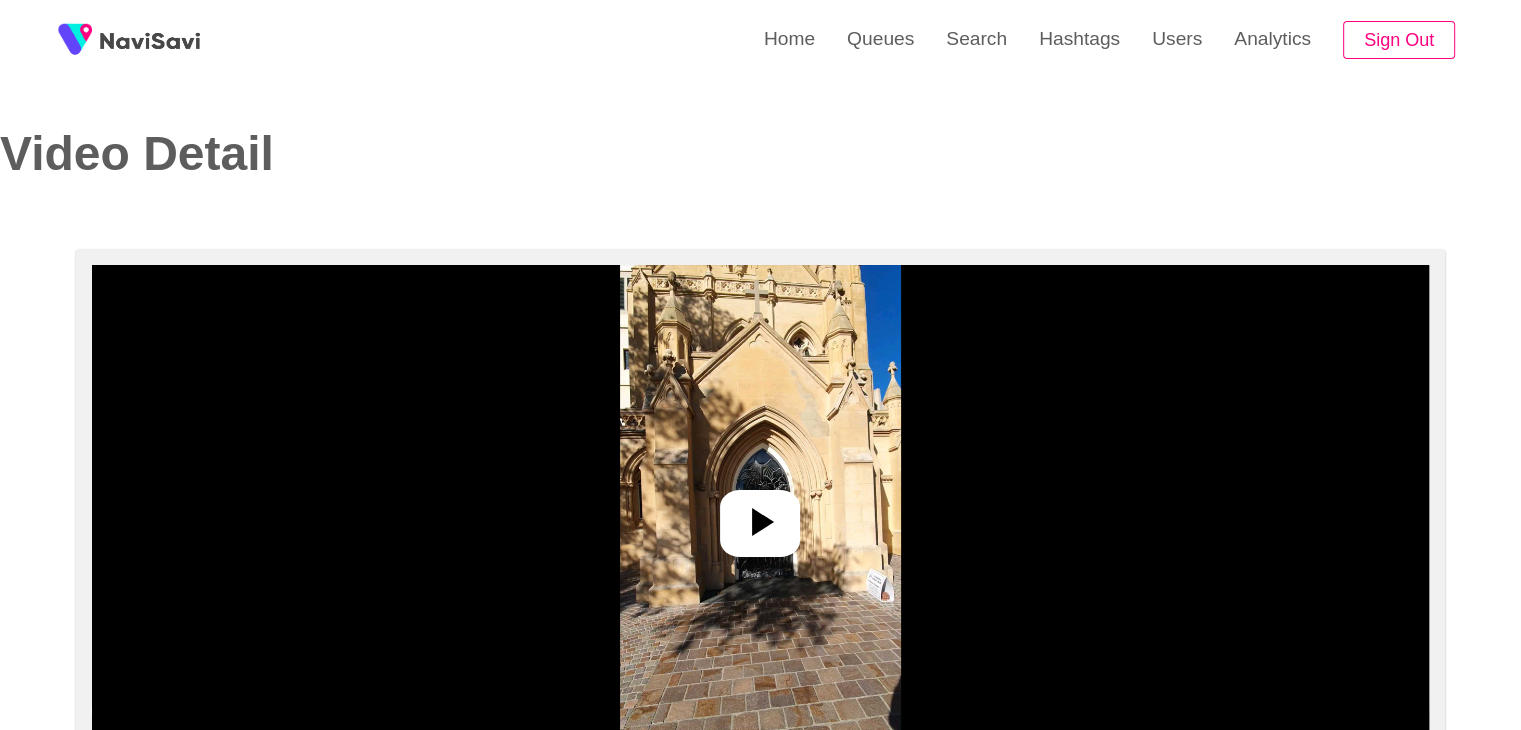 click at bounding box center [760, 515] 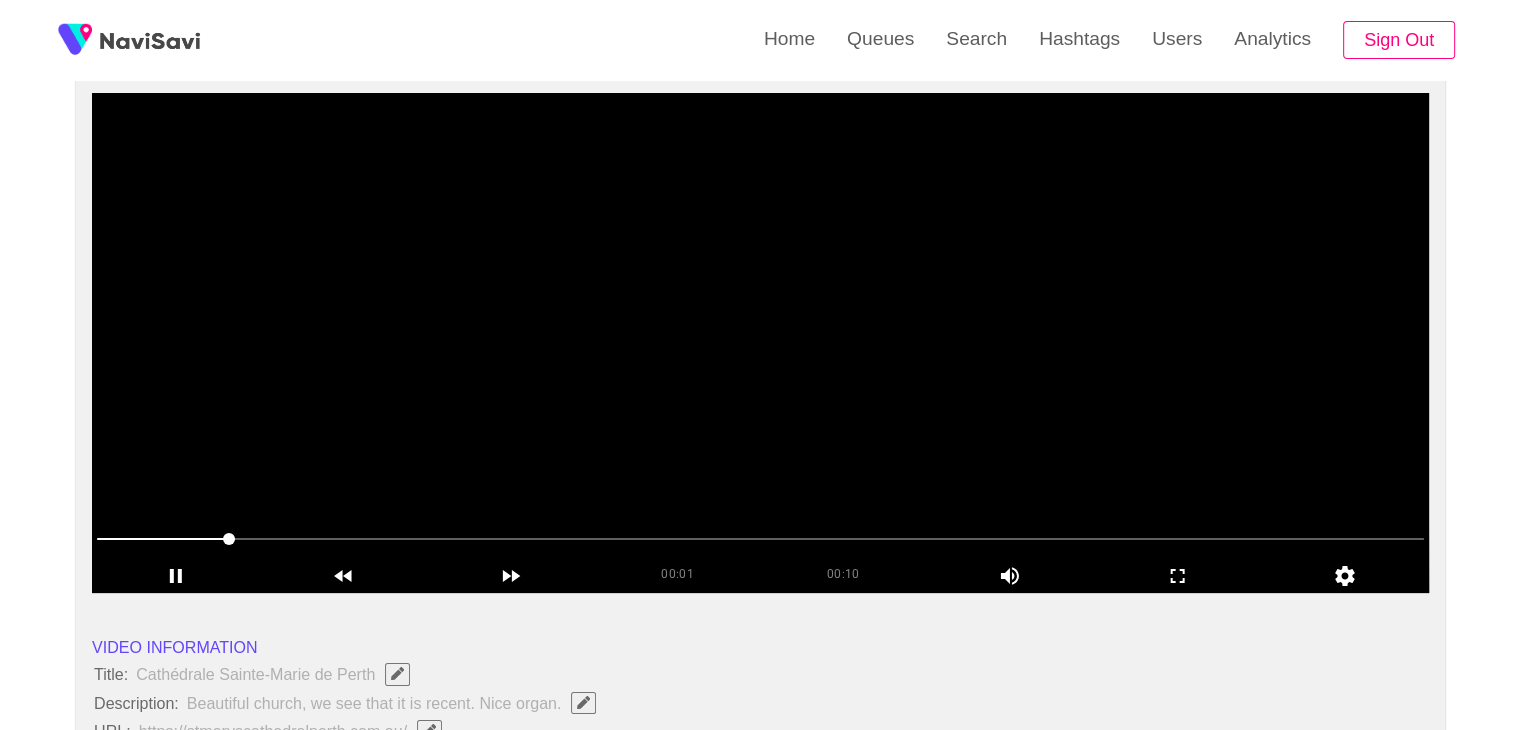 scroll, scrollTop: 171, scrollLeft: 0, axis: vertical 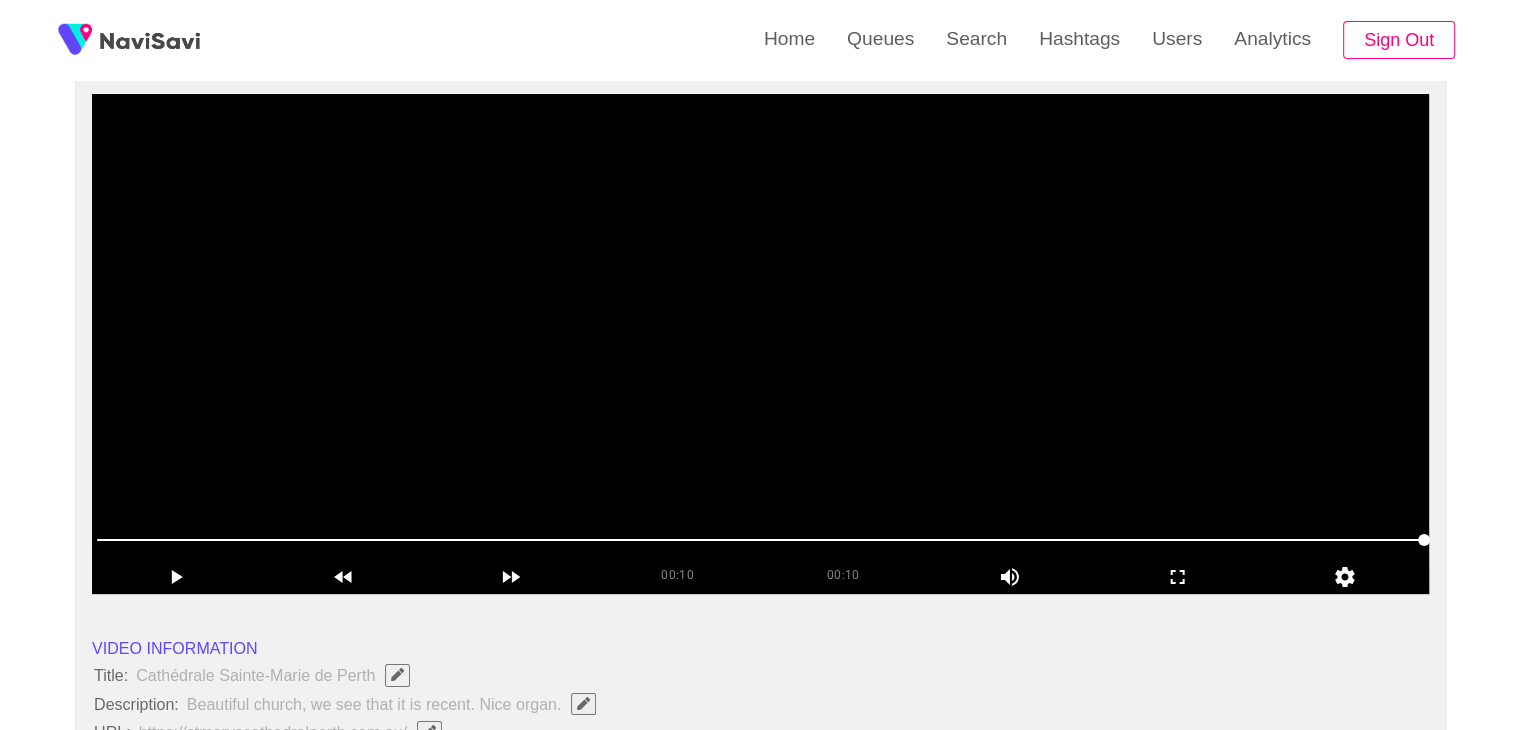 click at bounding box center [760, 344] 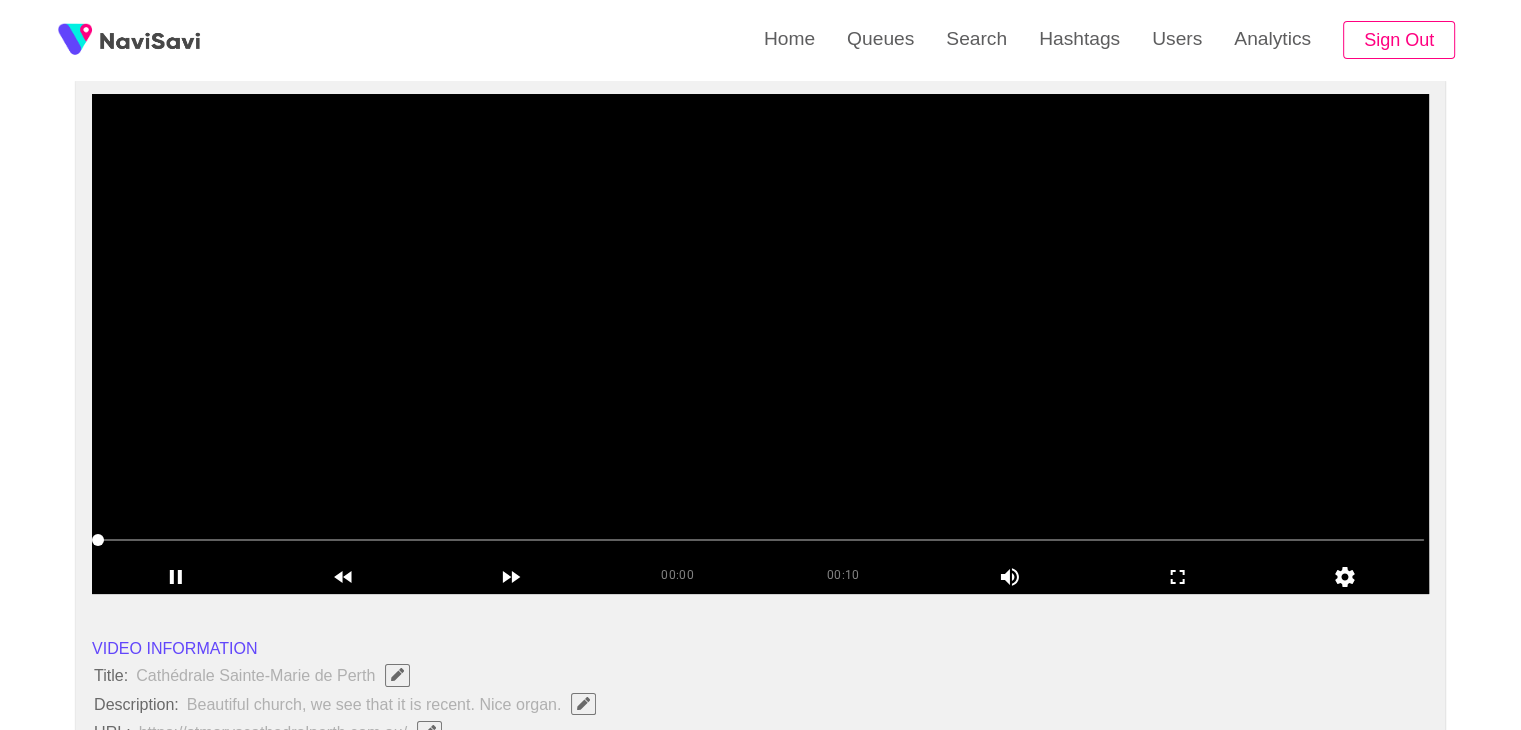 click at bounding box center (760, 344) 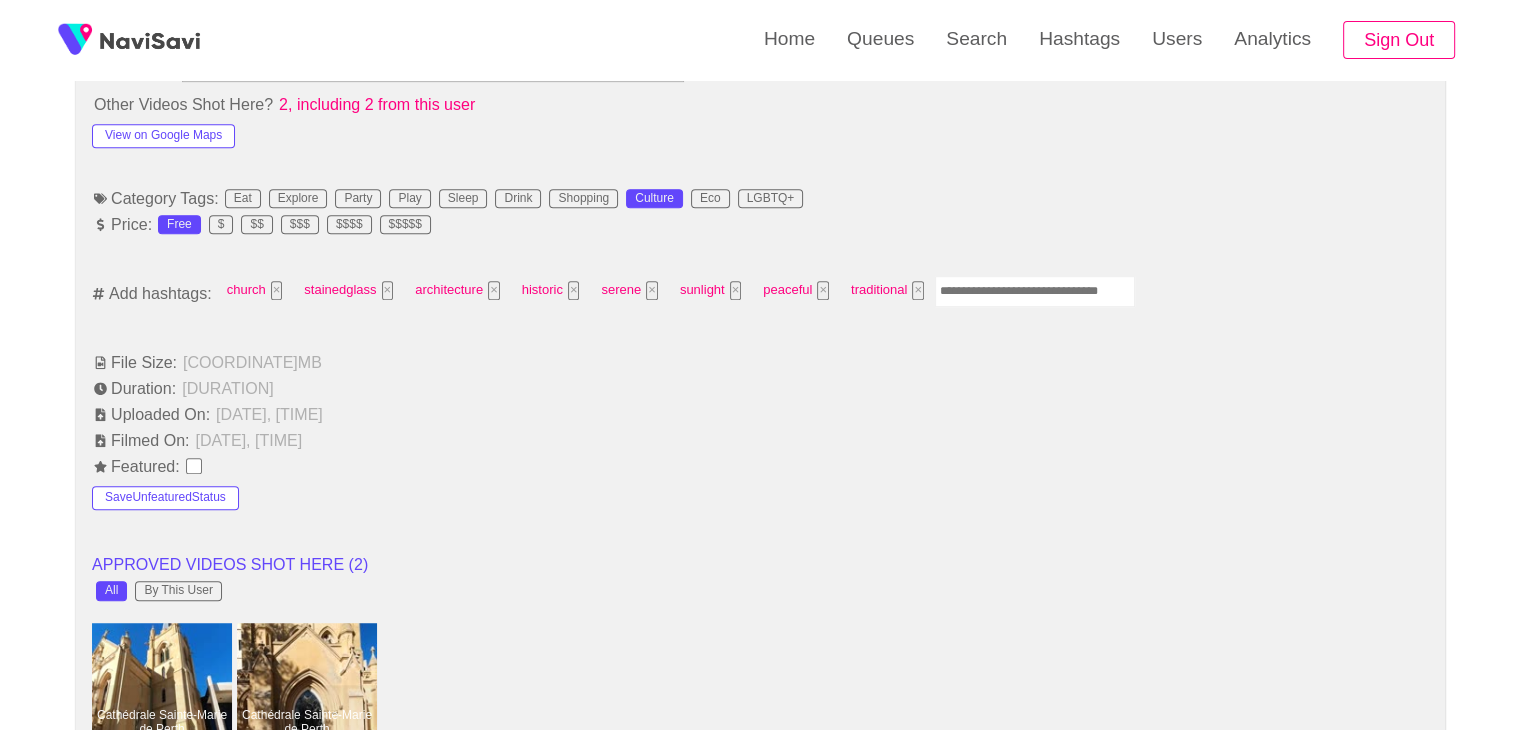 scroll, scrollTop: 1199, scrollLeft: 0, axis: vertical 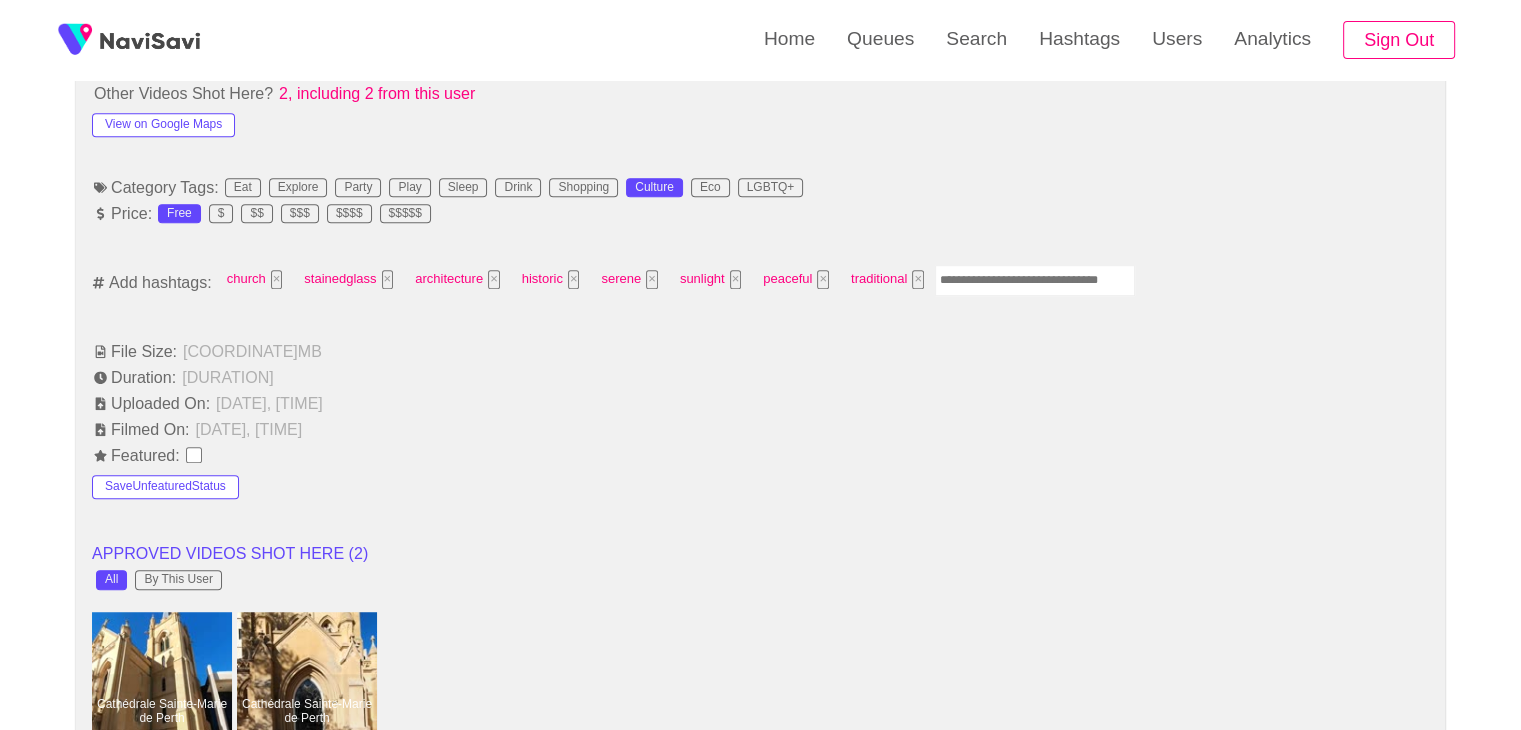 click at bounding box center (1035, 280) 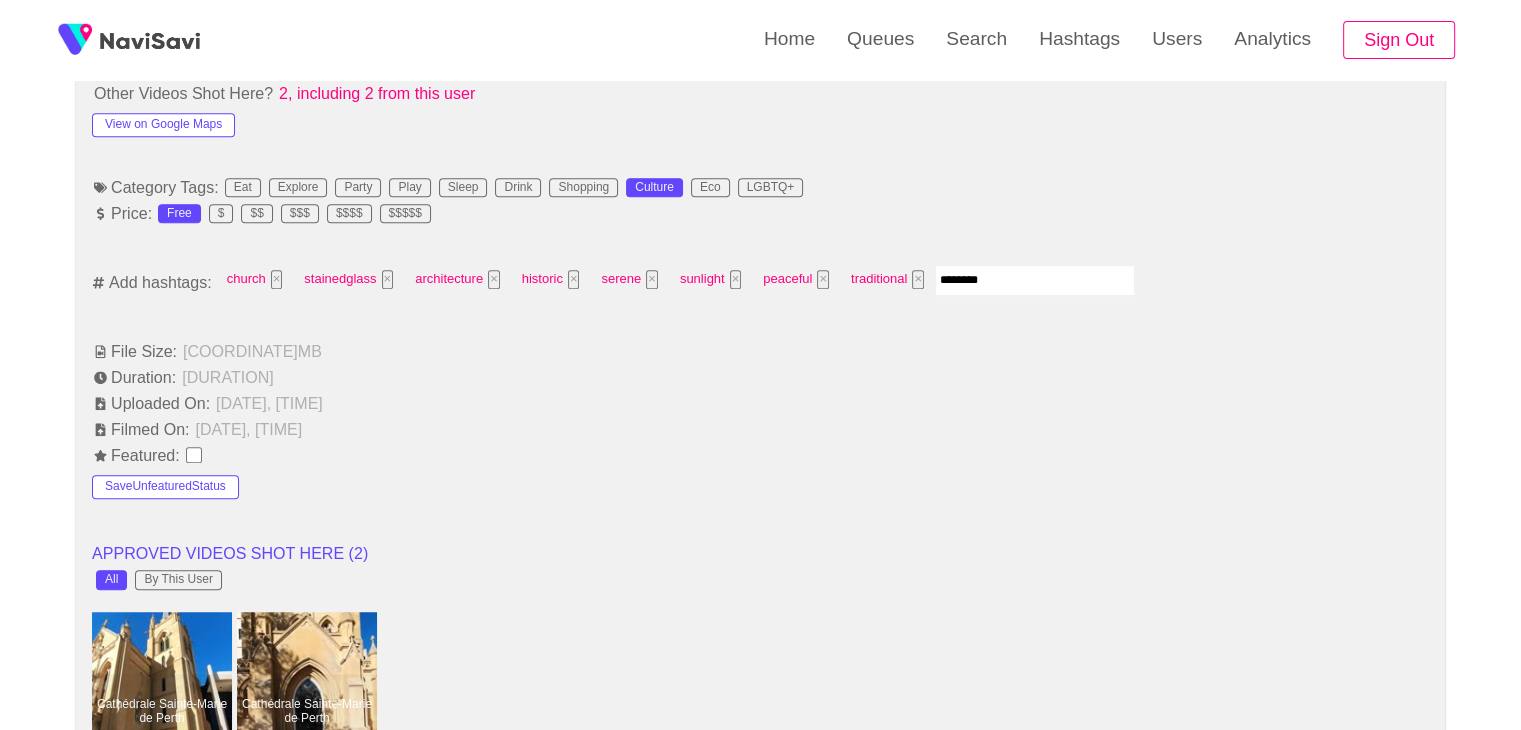 type on "*********" 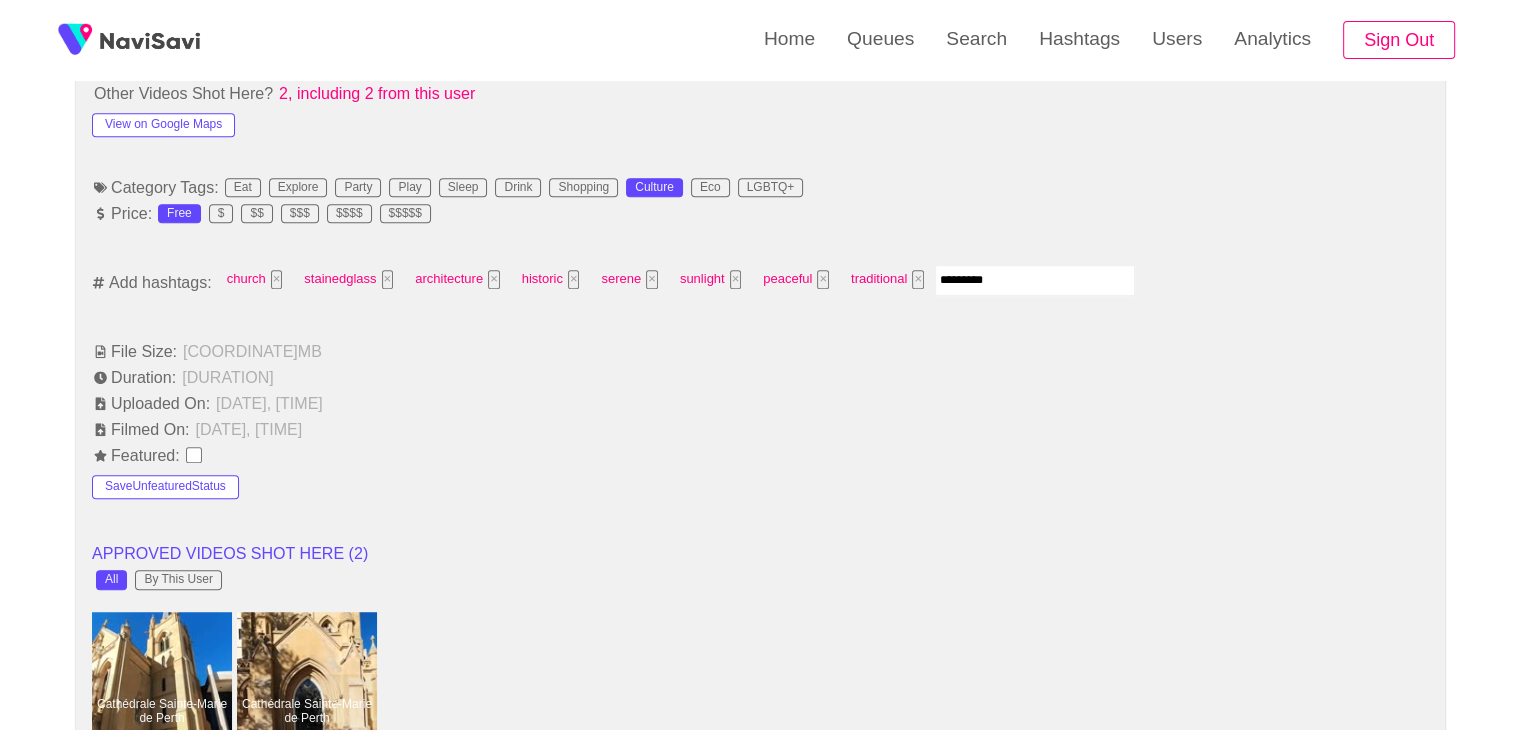 type 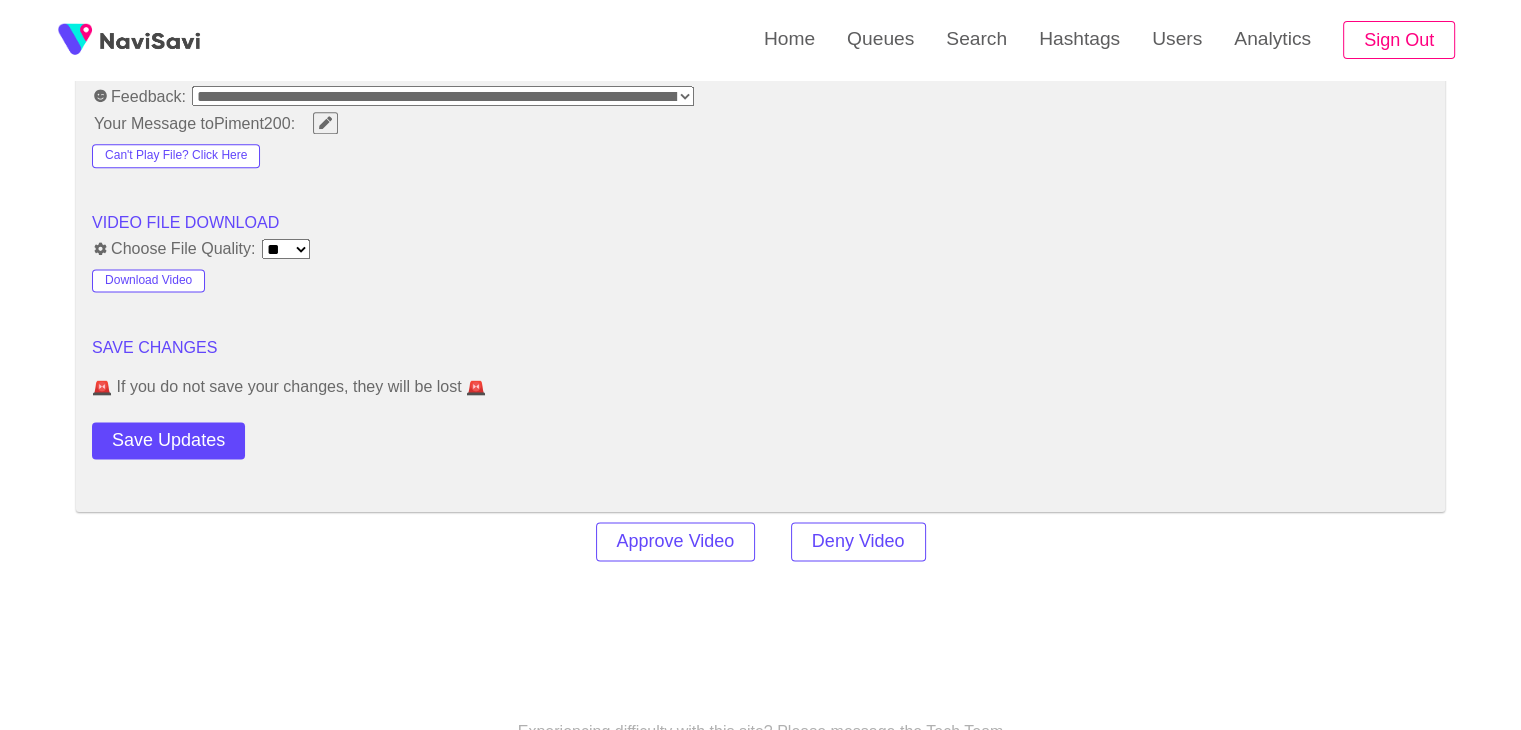 scroll, scrollTop: 2719, scrollLeft: 0, axis: vertical 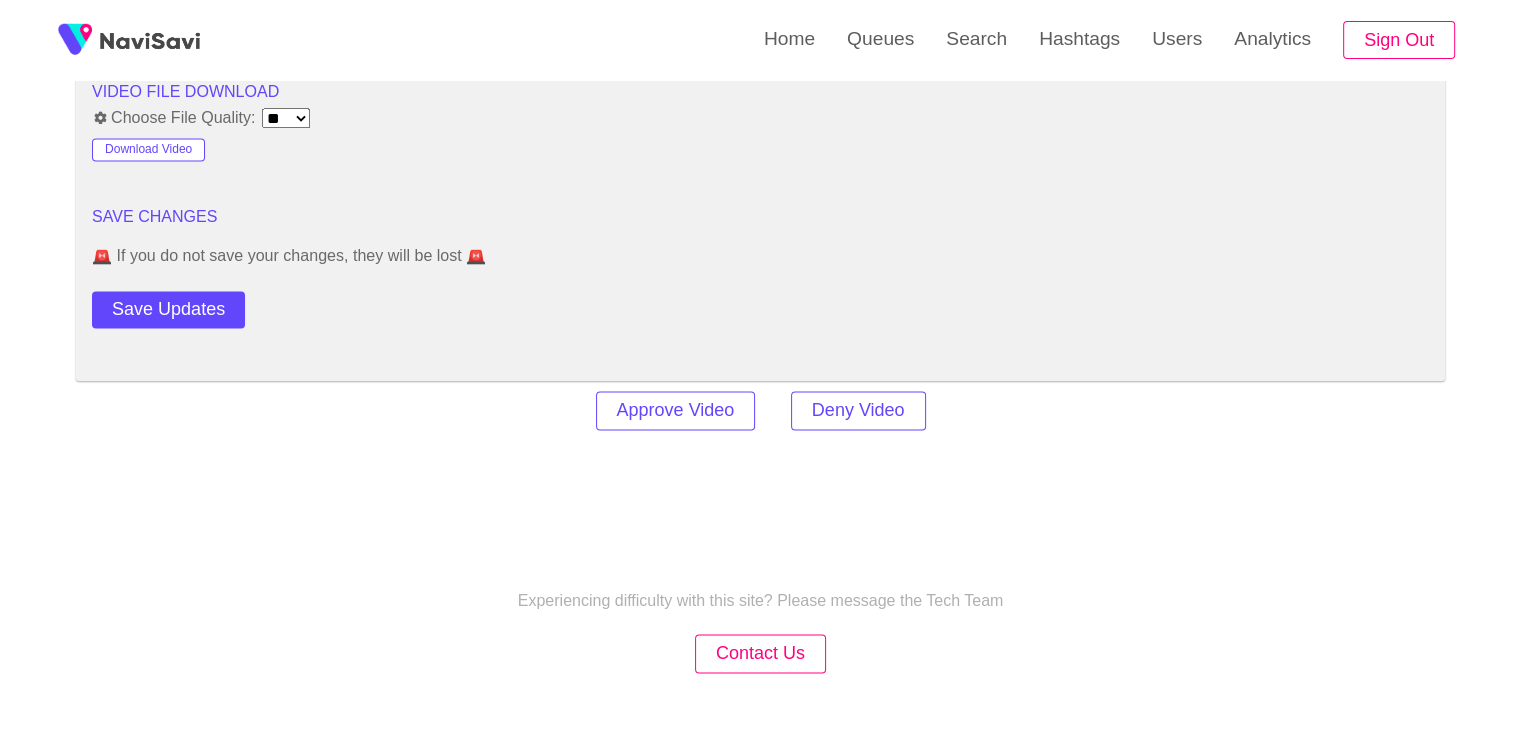 click on "Save Updates" at bounding box center [225, 305] 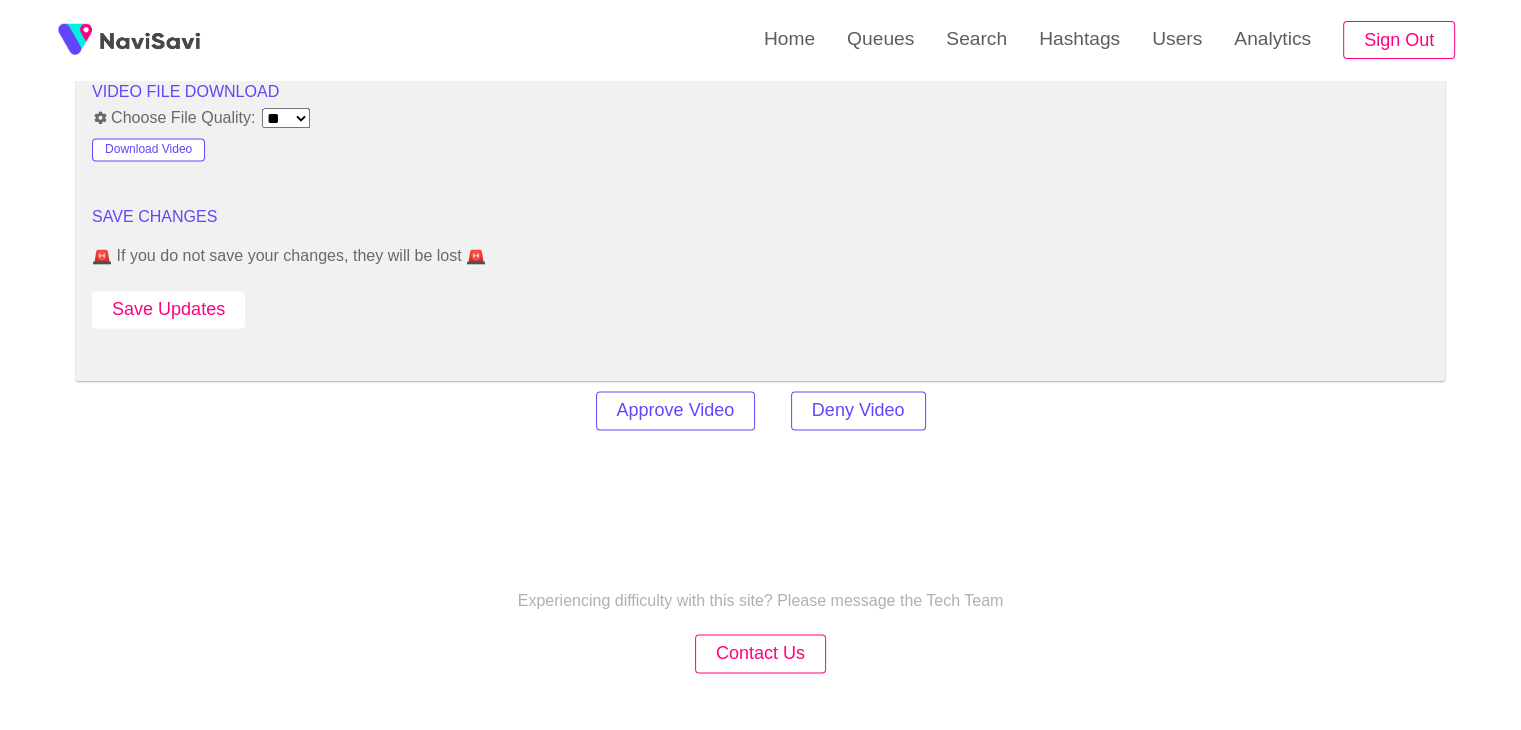 click on "Save Updates" at bounding box center (168, 309) 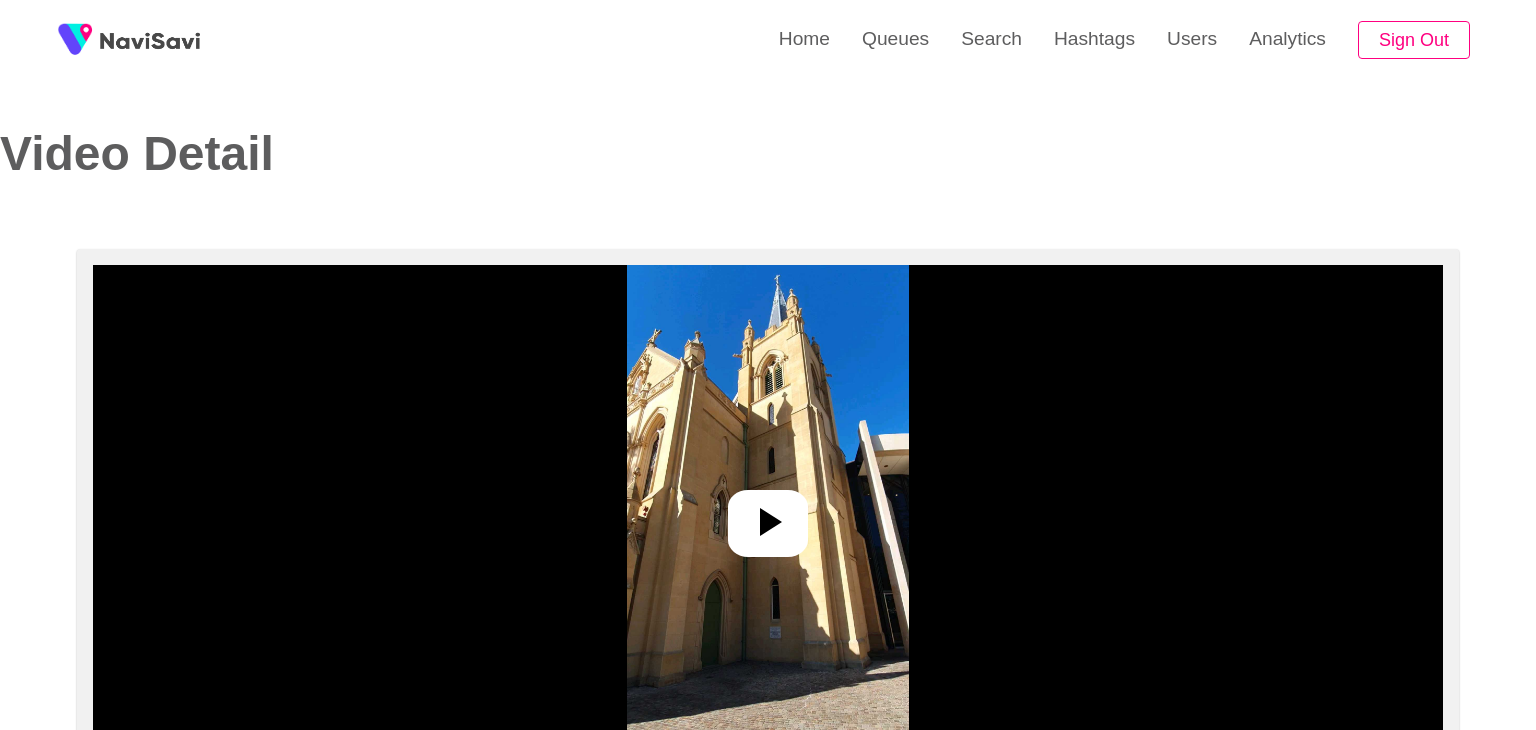 select on "**********" 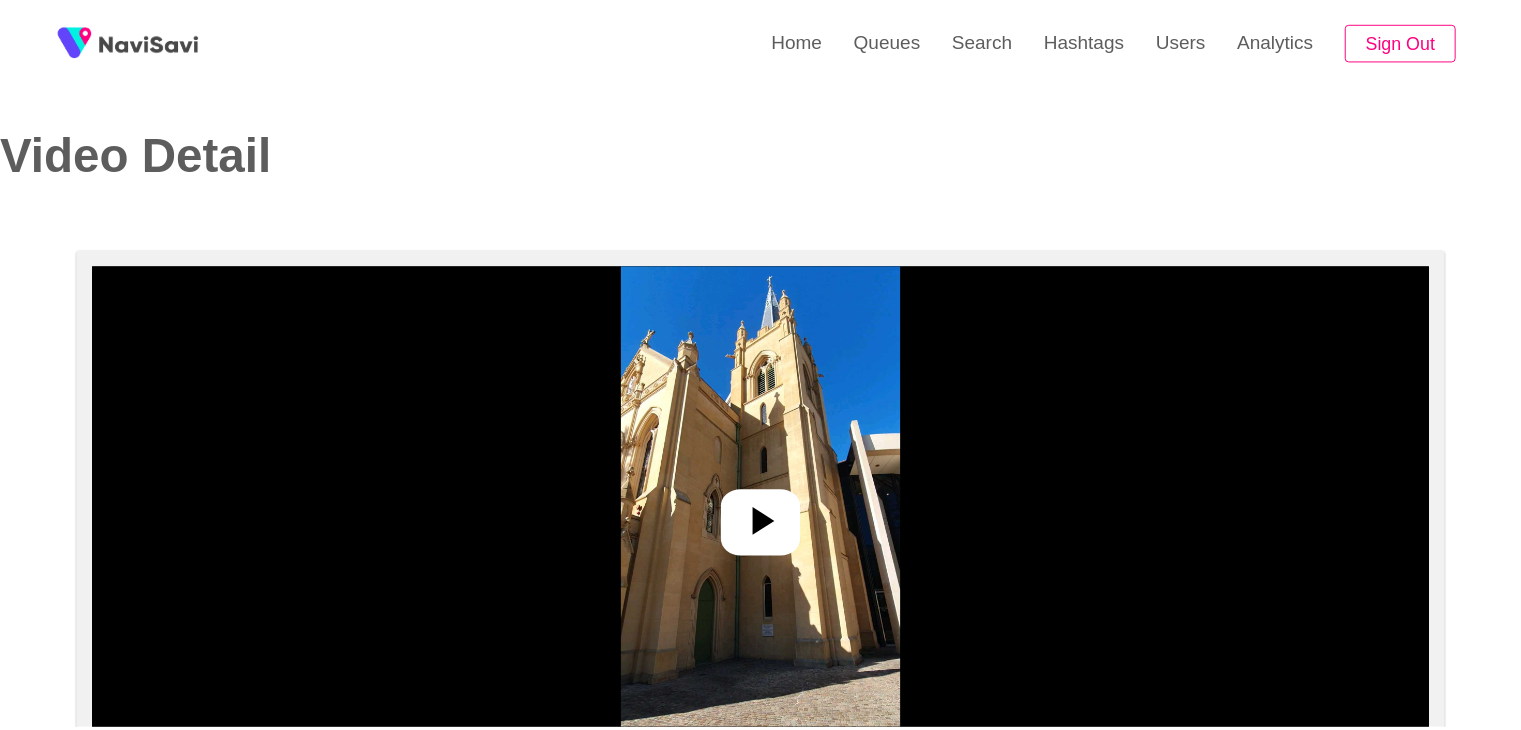 scroll, scrollTop: 0, scrollLeft: 0, axis: both 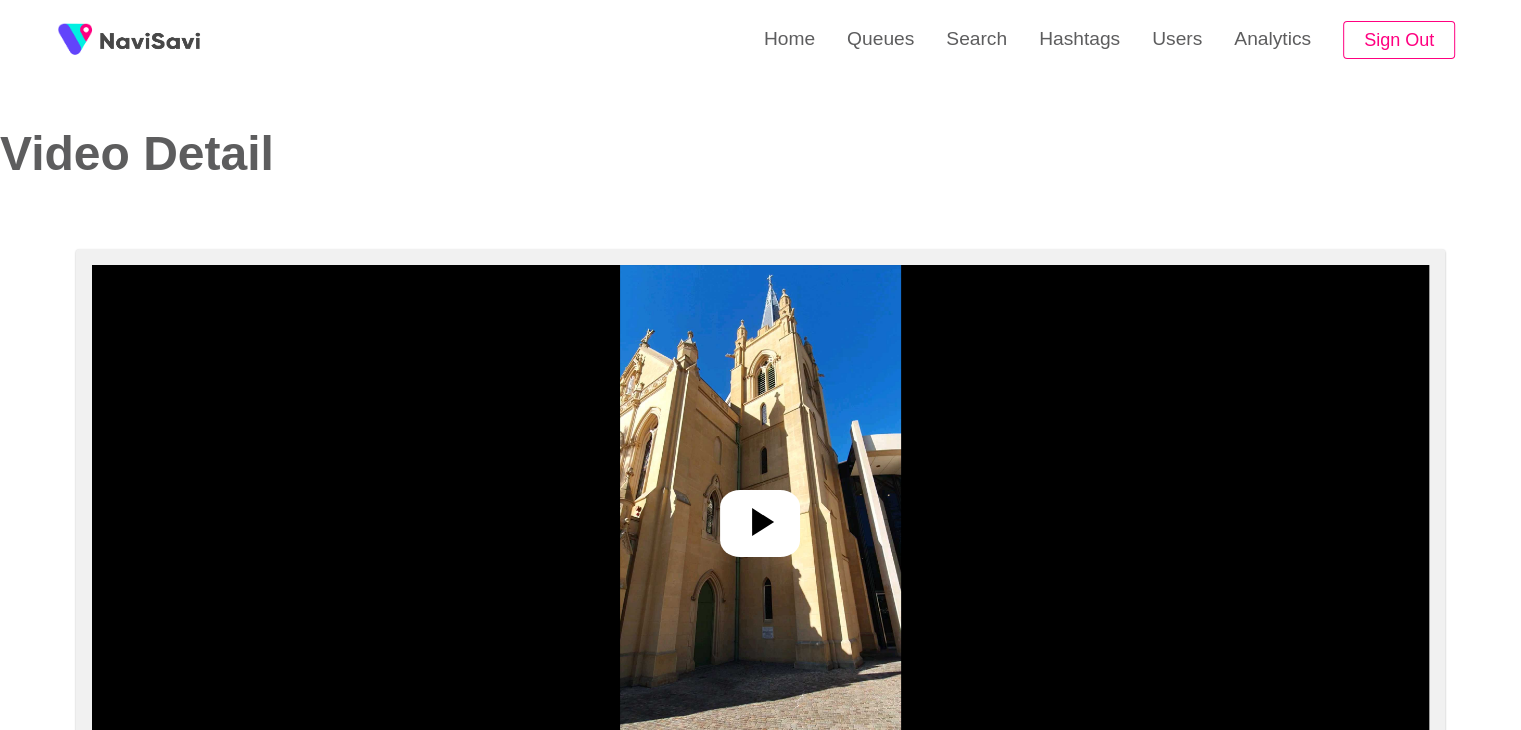 click at bounding box center [760, 515] 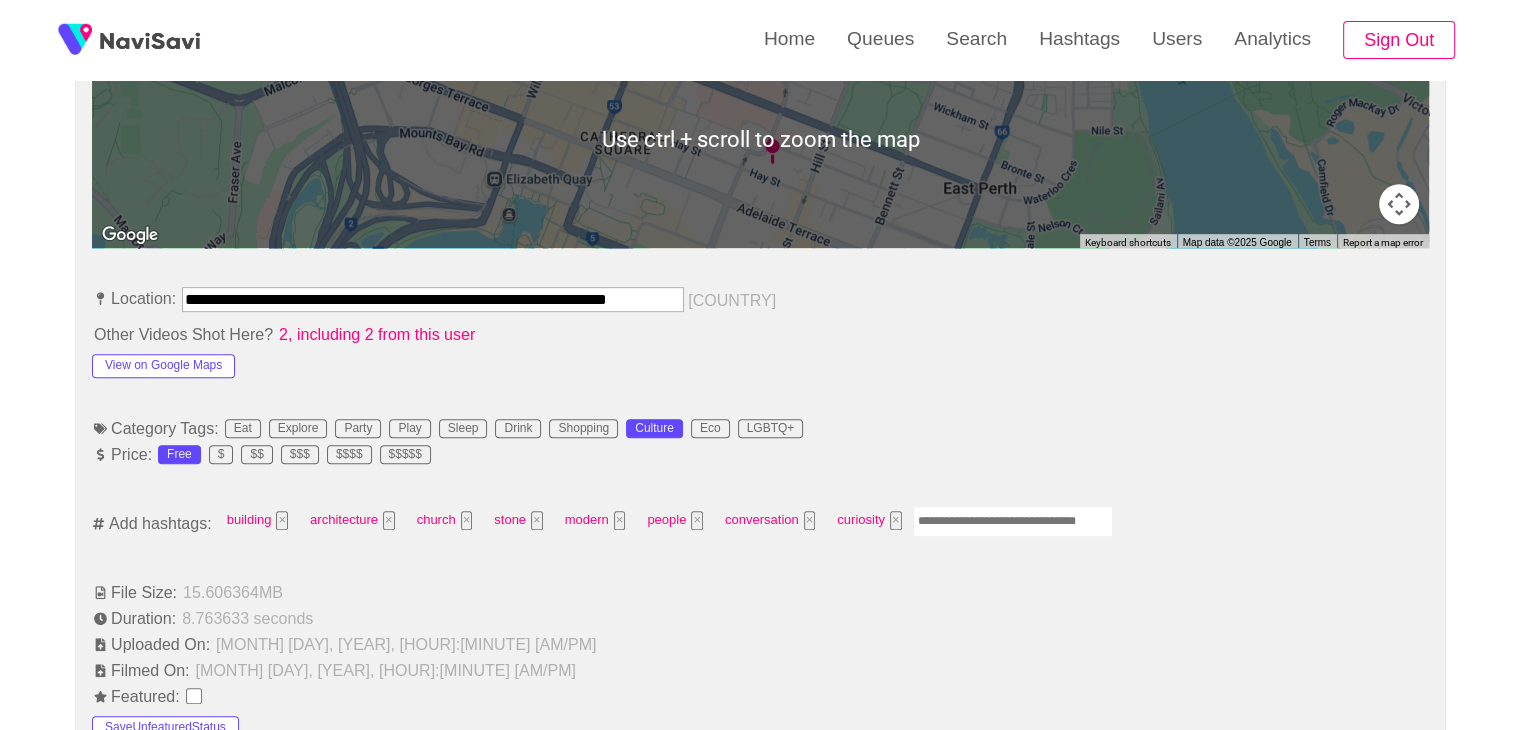 scroll, scrollTop: 960, scrollLeft: 0, axis: vertical 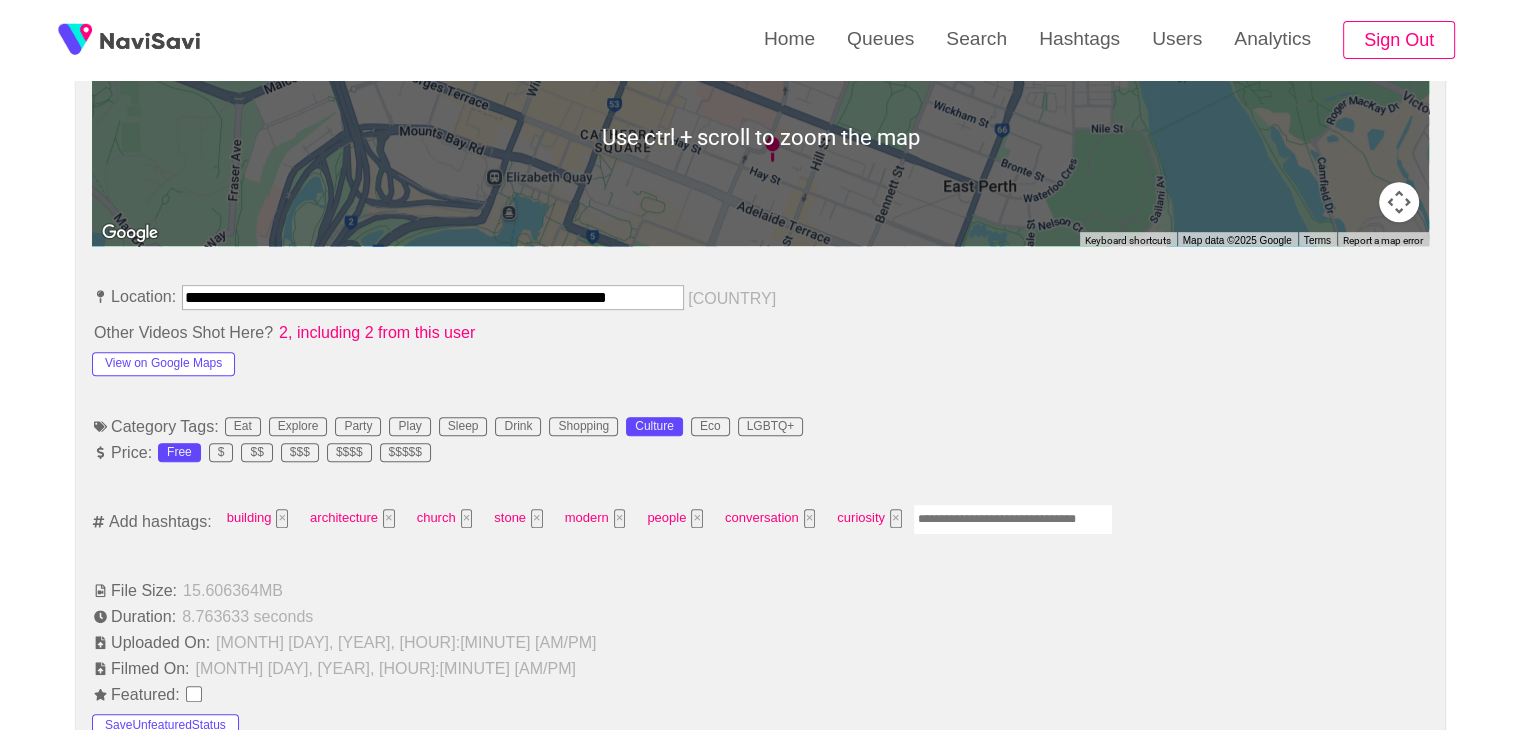click at bounding box center [1013, 519] 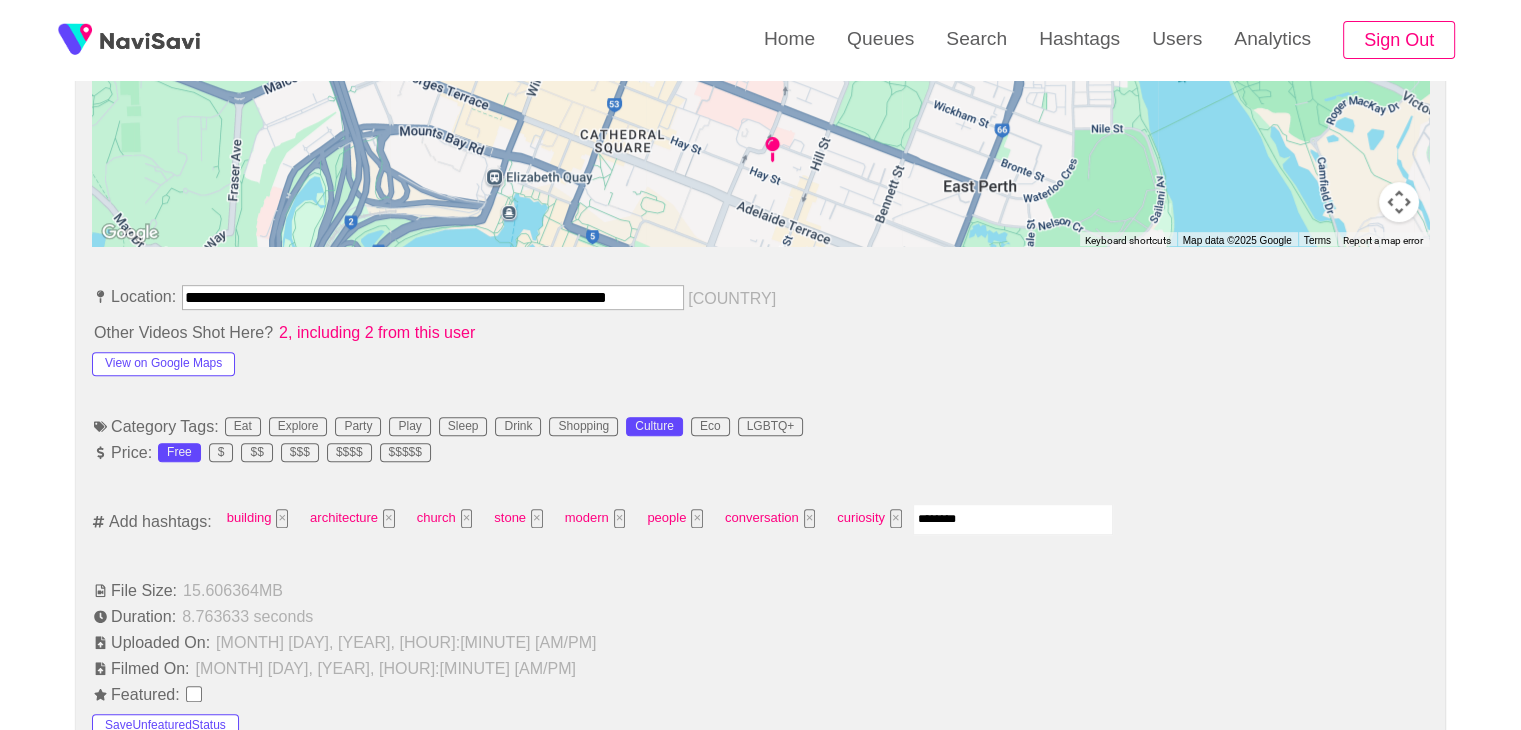 type on "*********" 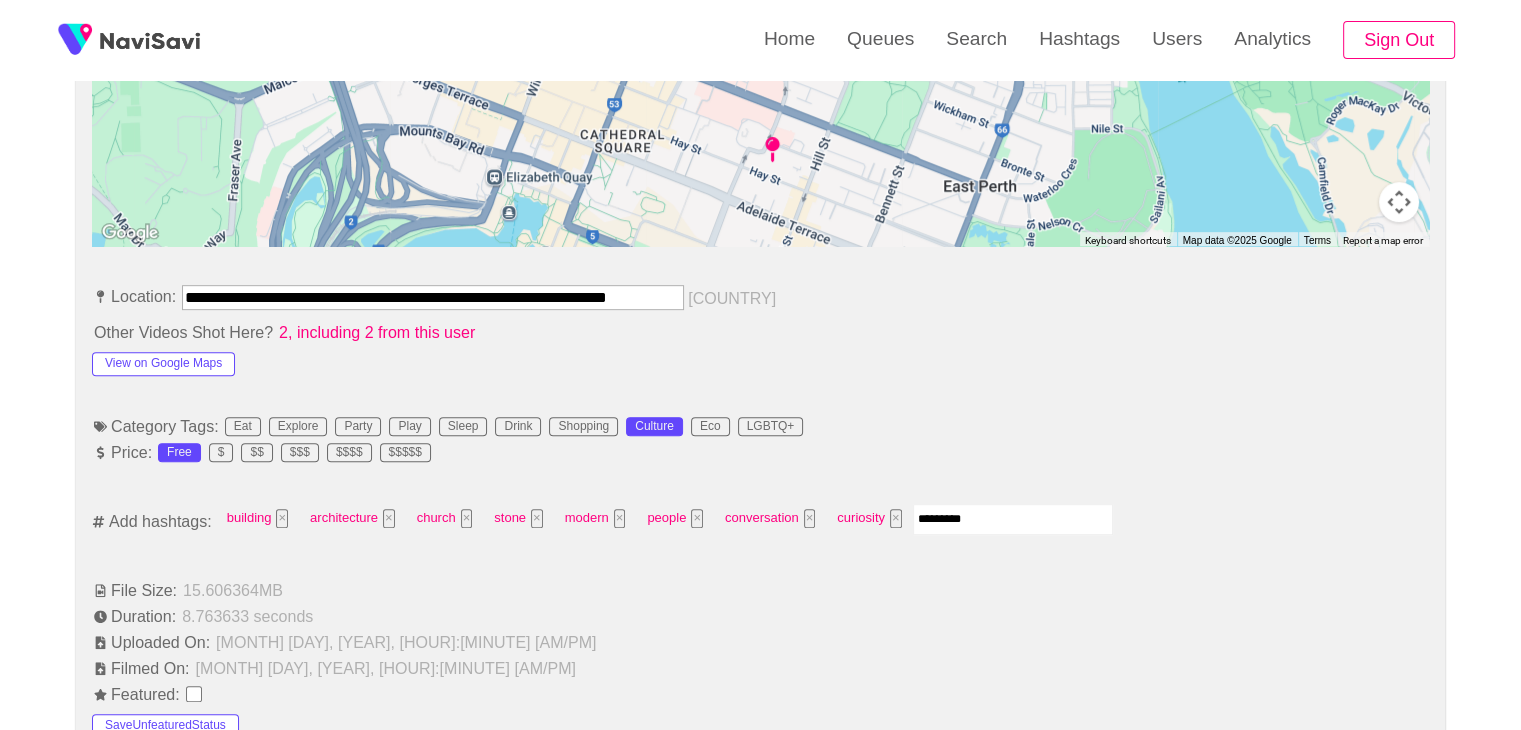 type 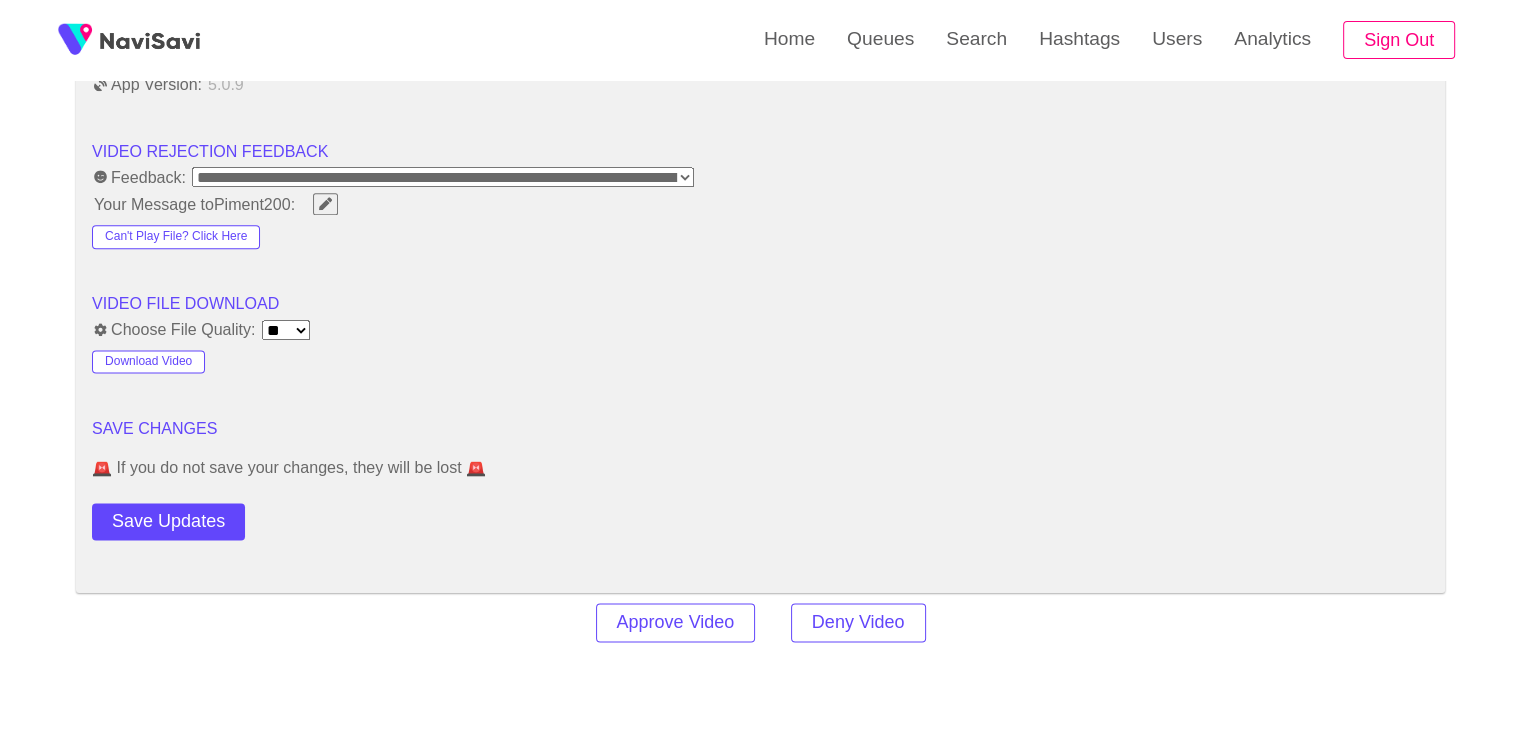 scroll, scrollTop: 2522, scrollLeft: 0, axis: vertical 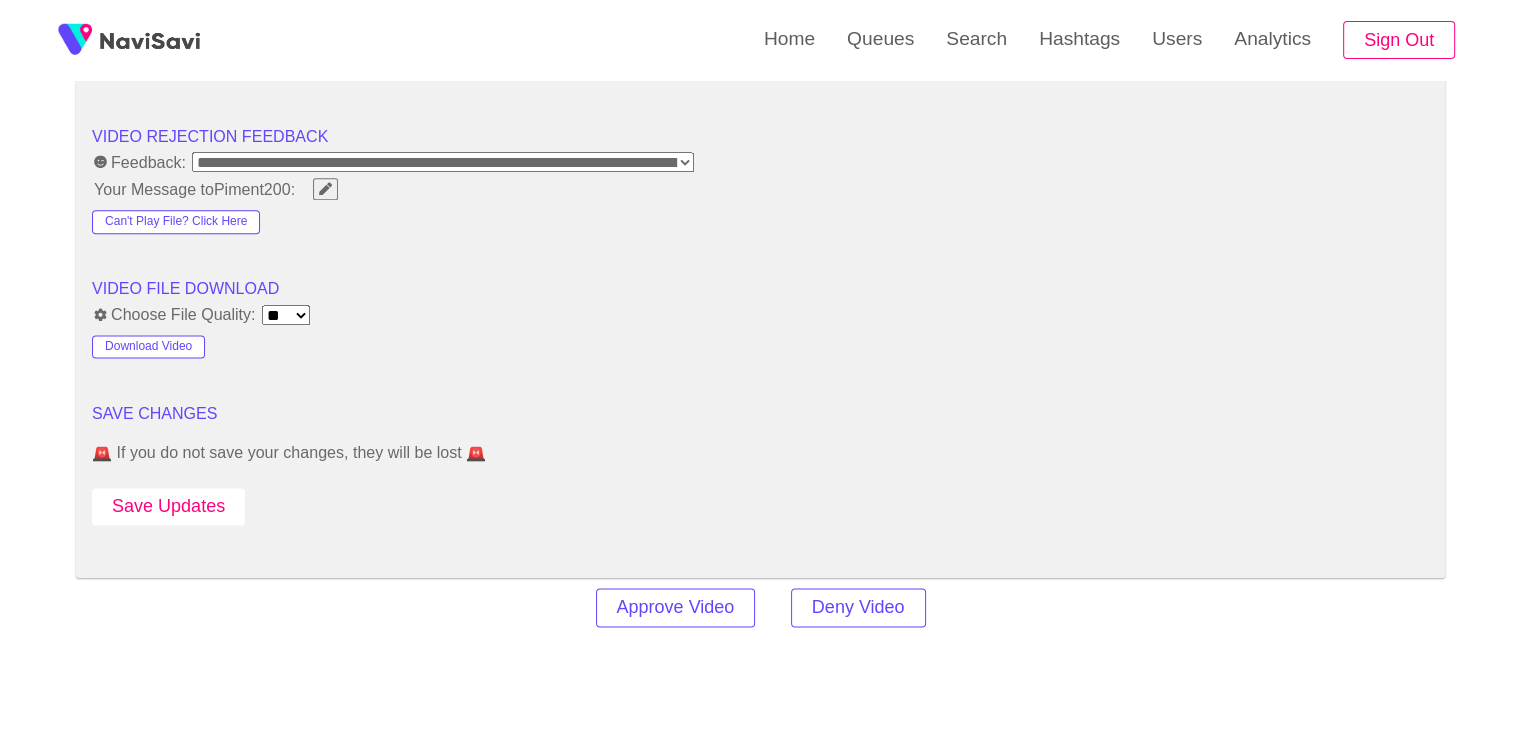 click on "Save Updates" at bounding box center (168, 506) 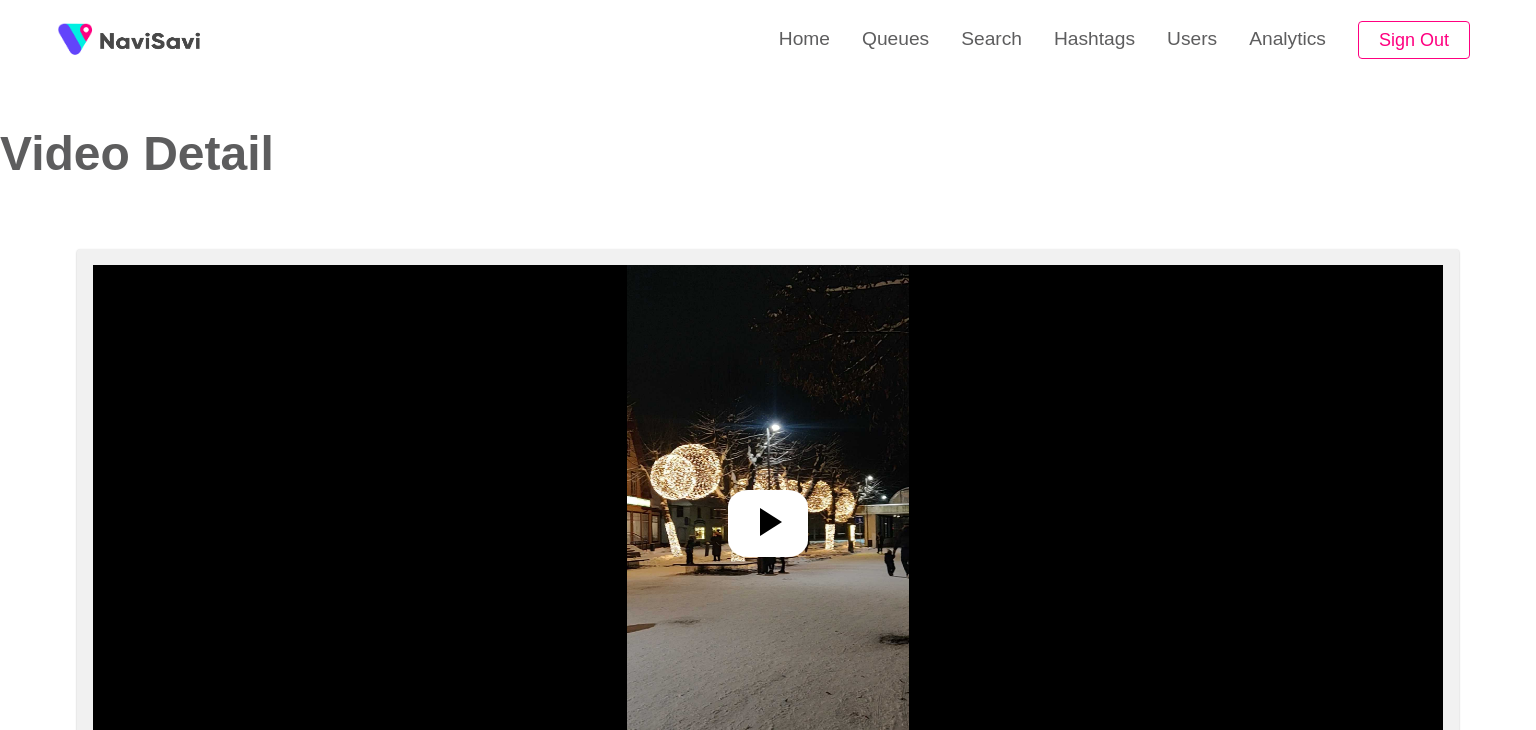 select on "**********" 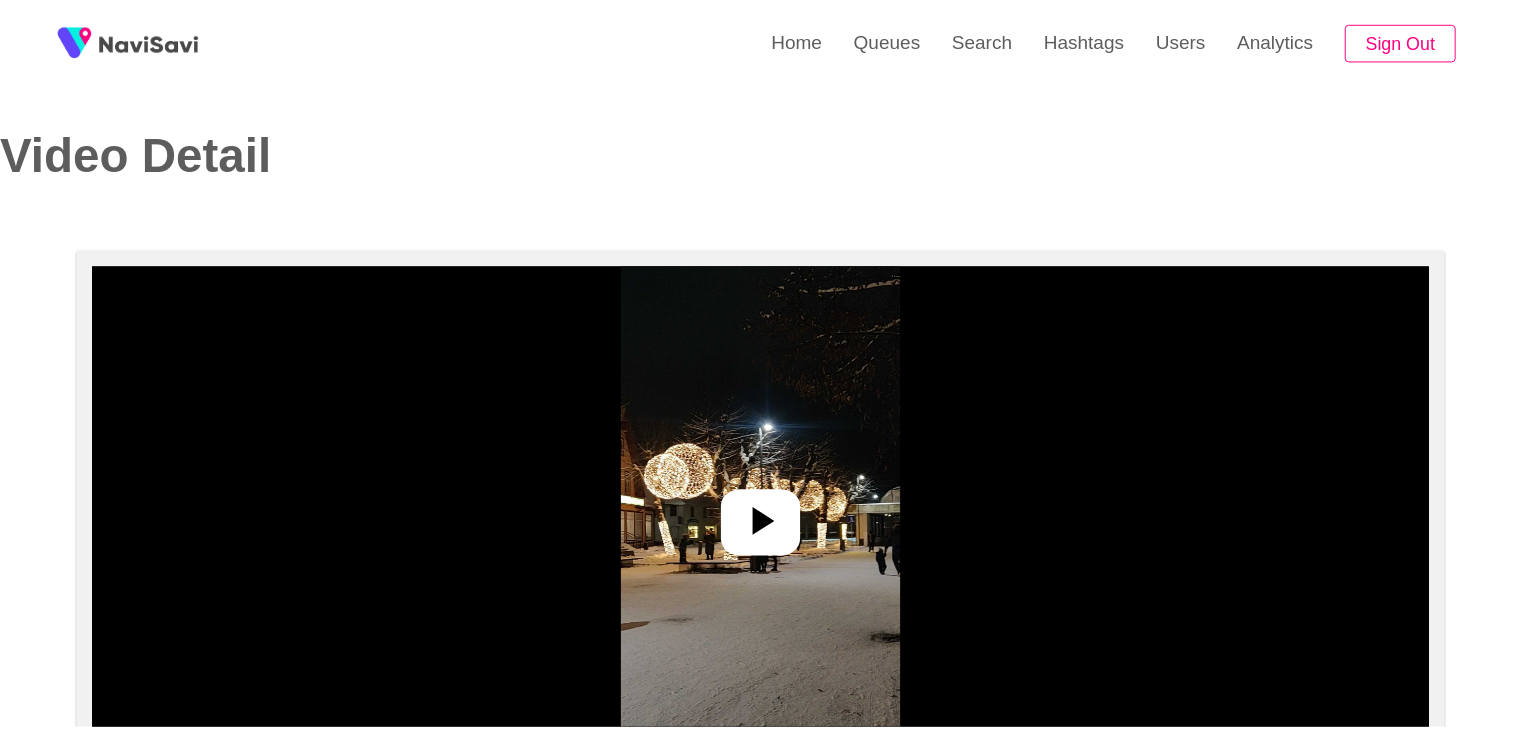 scroll, scrollTop: 0, scrollLeft: 0, axis: both 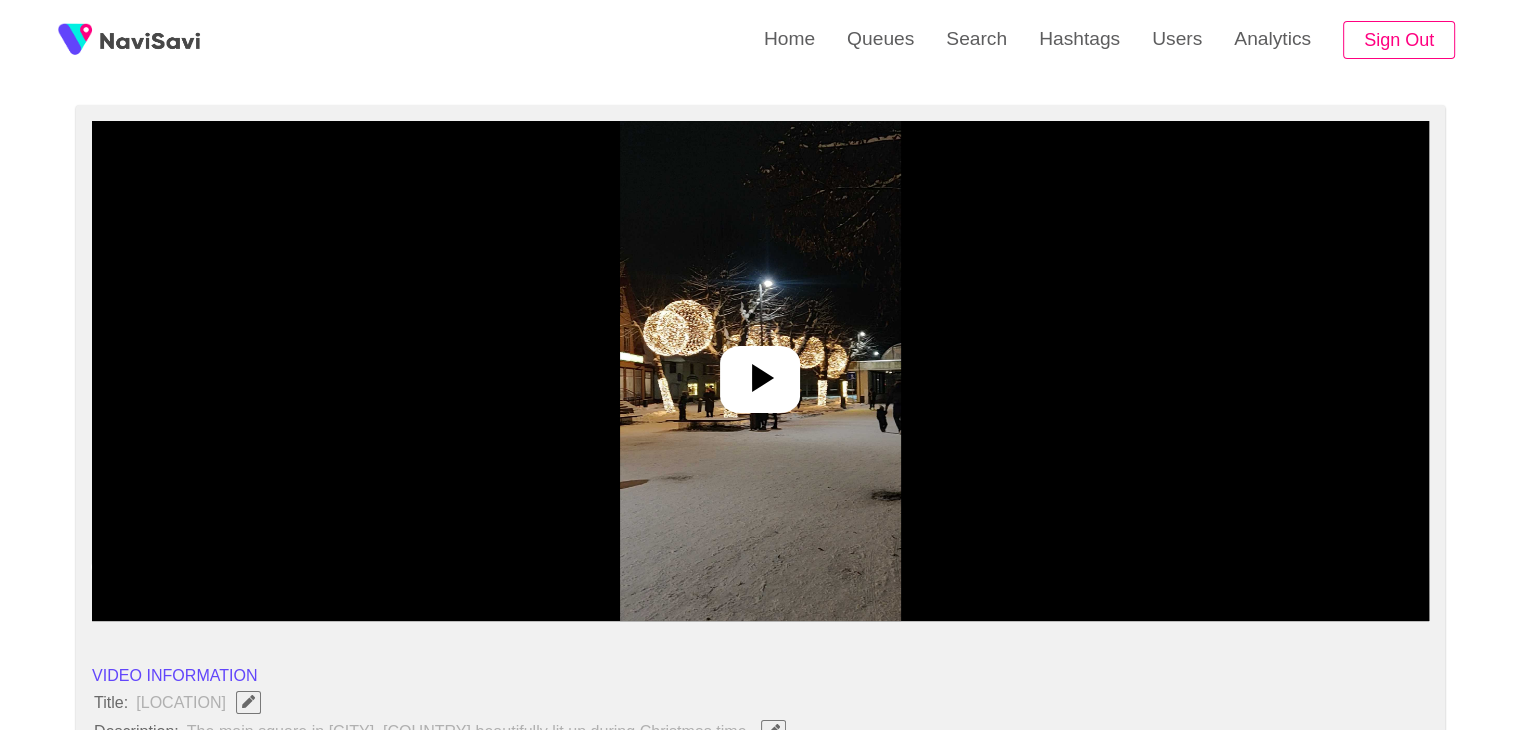 click at bounding box center [760, 371] 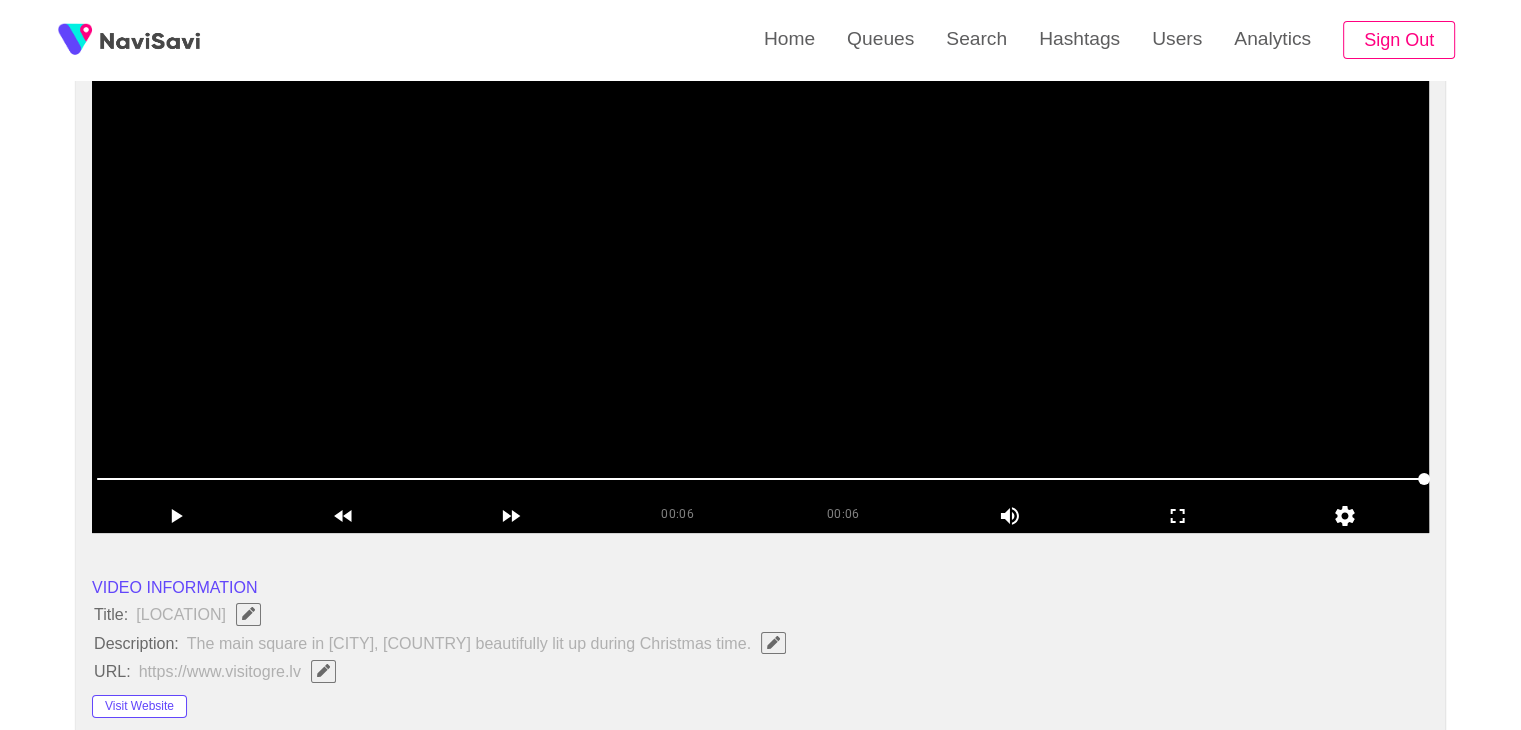 scroll, scrollTop: 233, scrollLeft: 0, axis: vertical 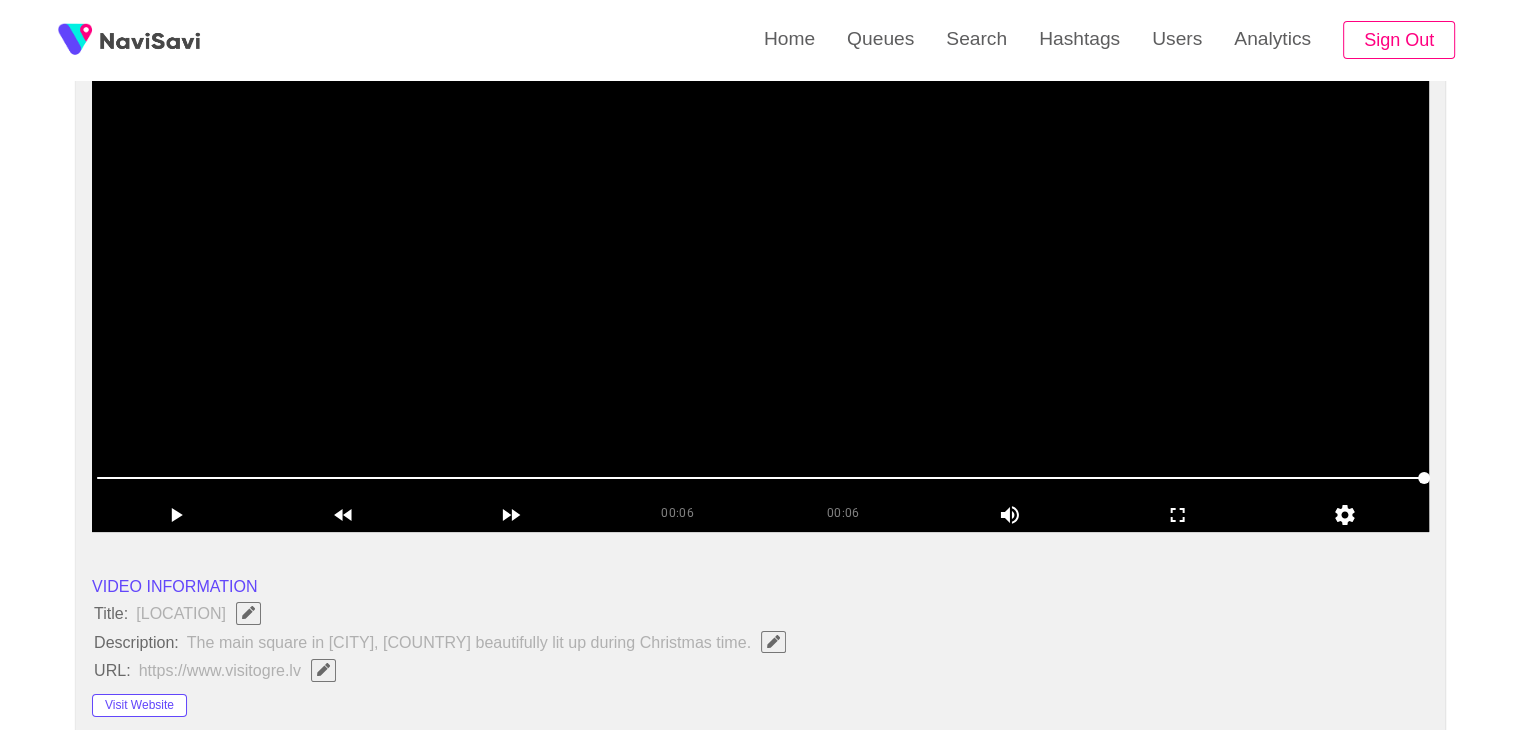 click at bounding box center [760, 282] 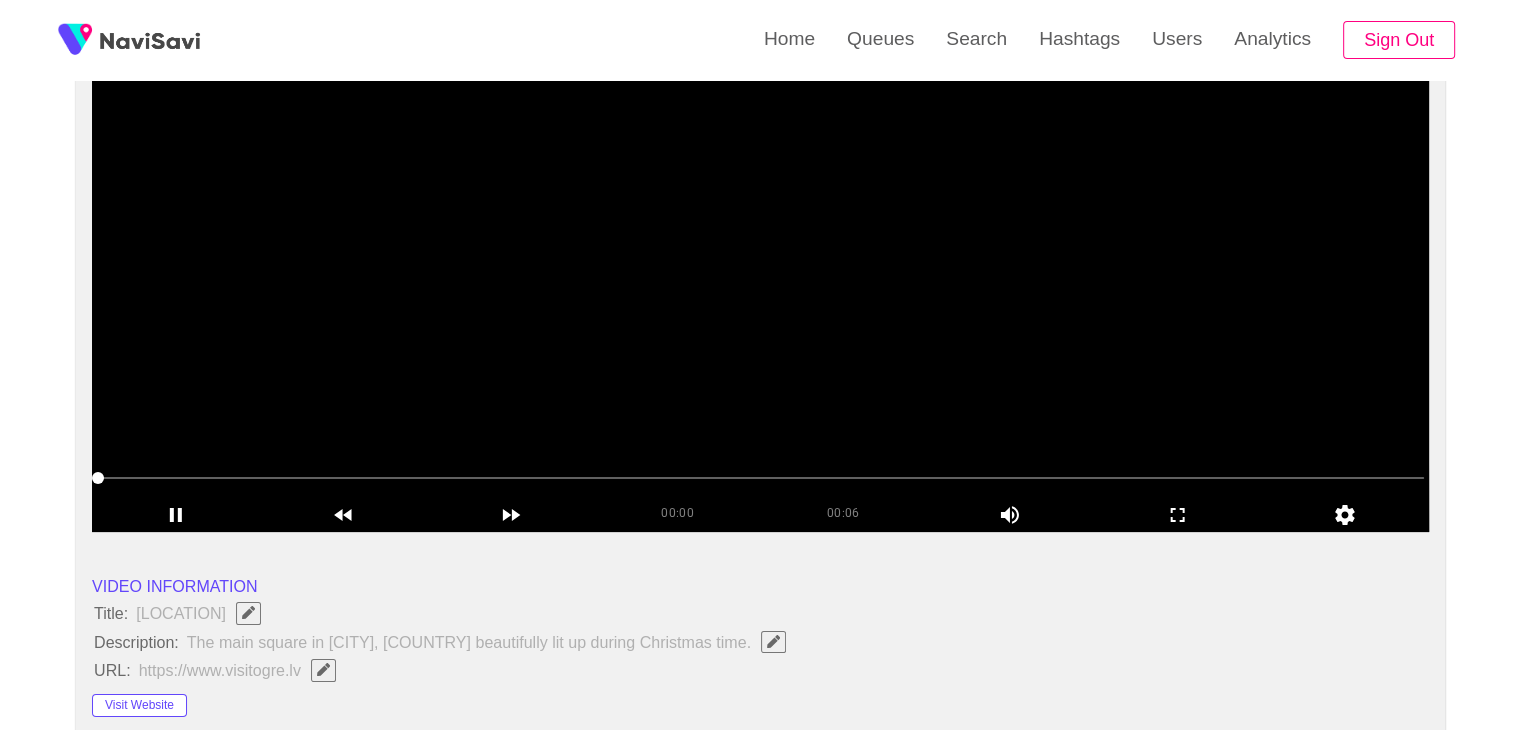 click at bounding box center [760, 282] 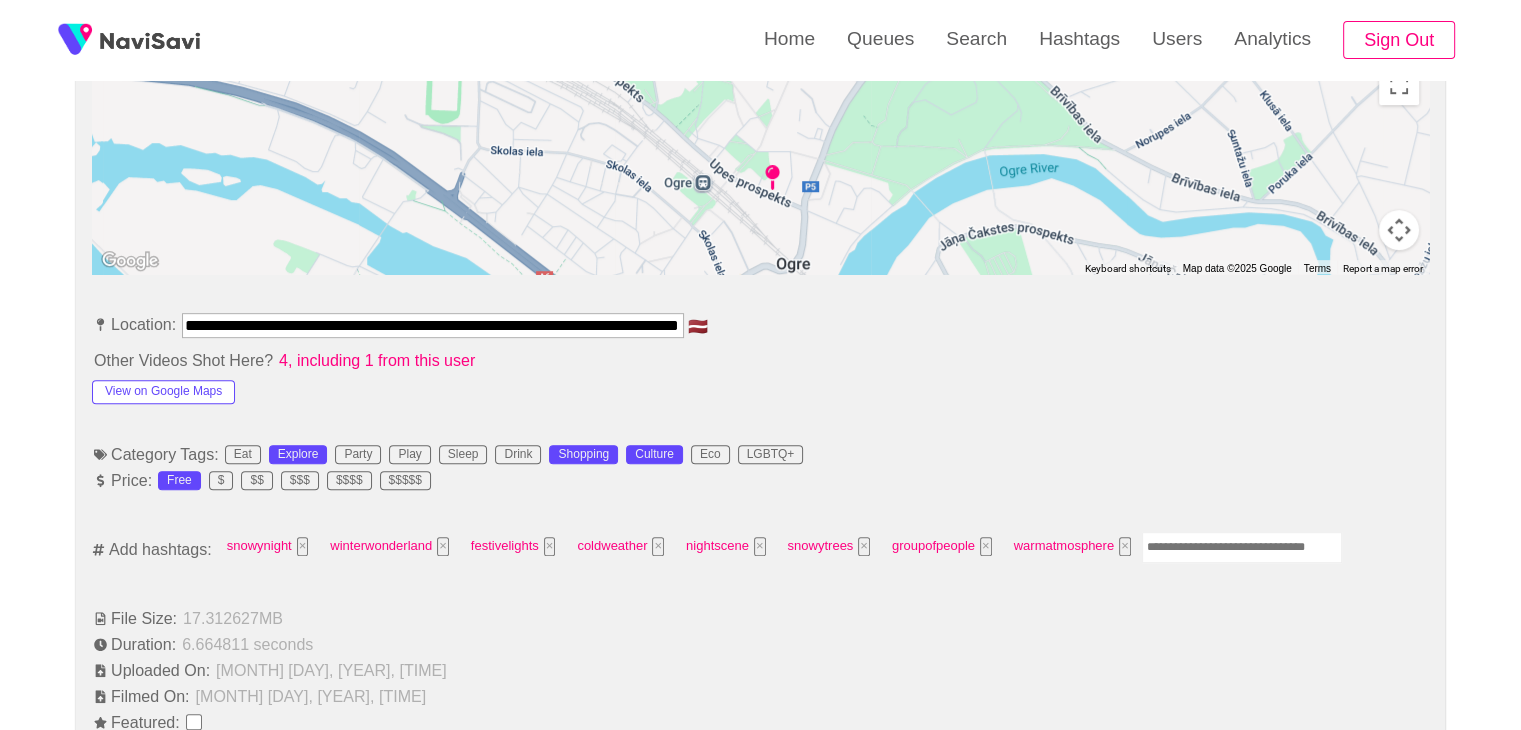 scroll, scrollTop: 1080, scrollLeft: 0, axis: vertical 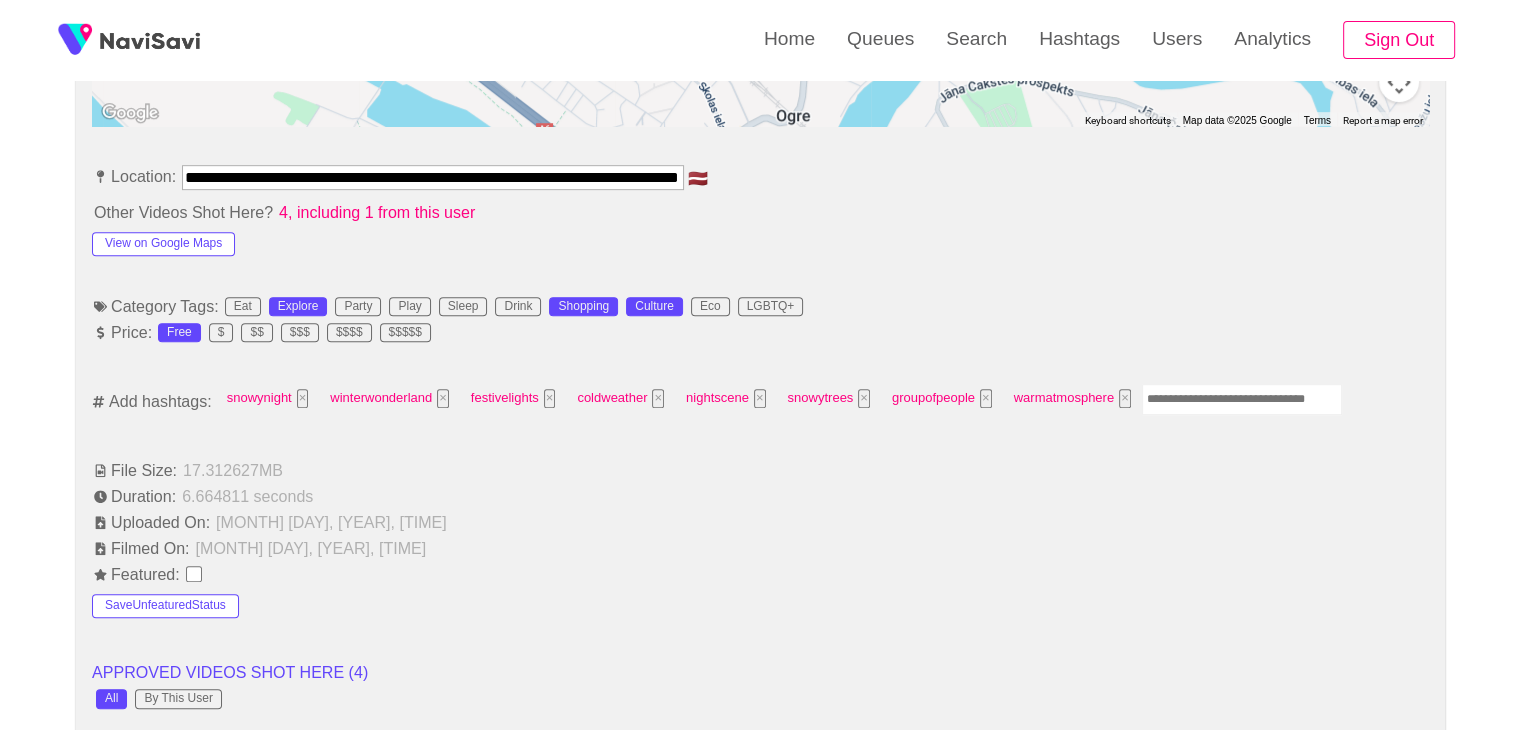 click on "**********" at bounding box center [760, 822] 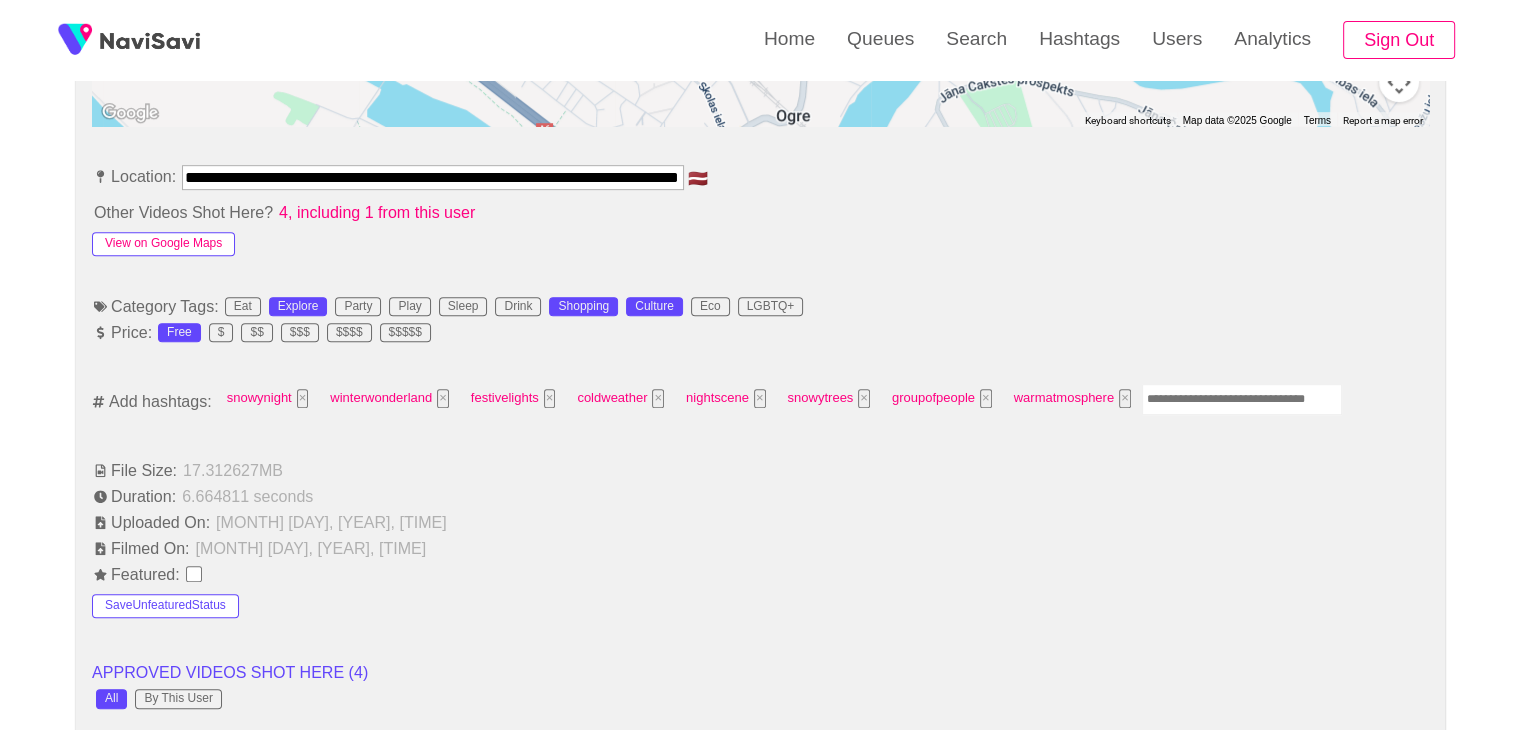 click on "View on Google Maps" at bounding box center (163, 244) 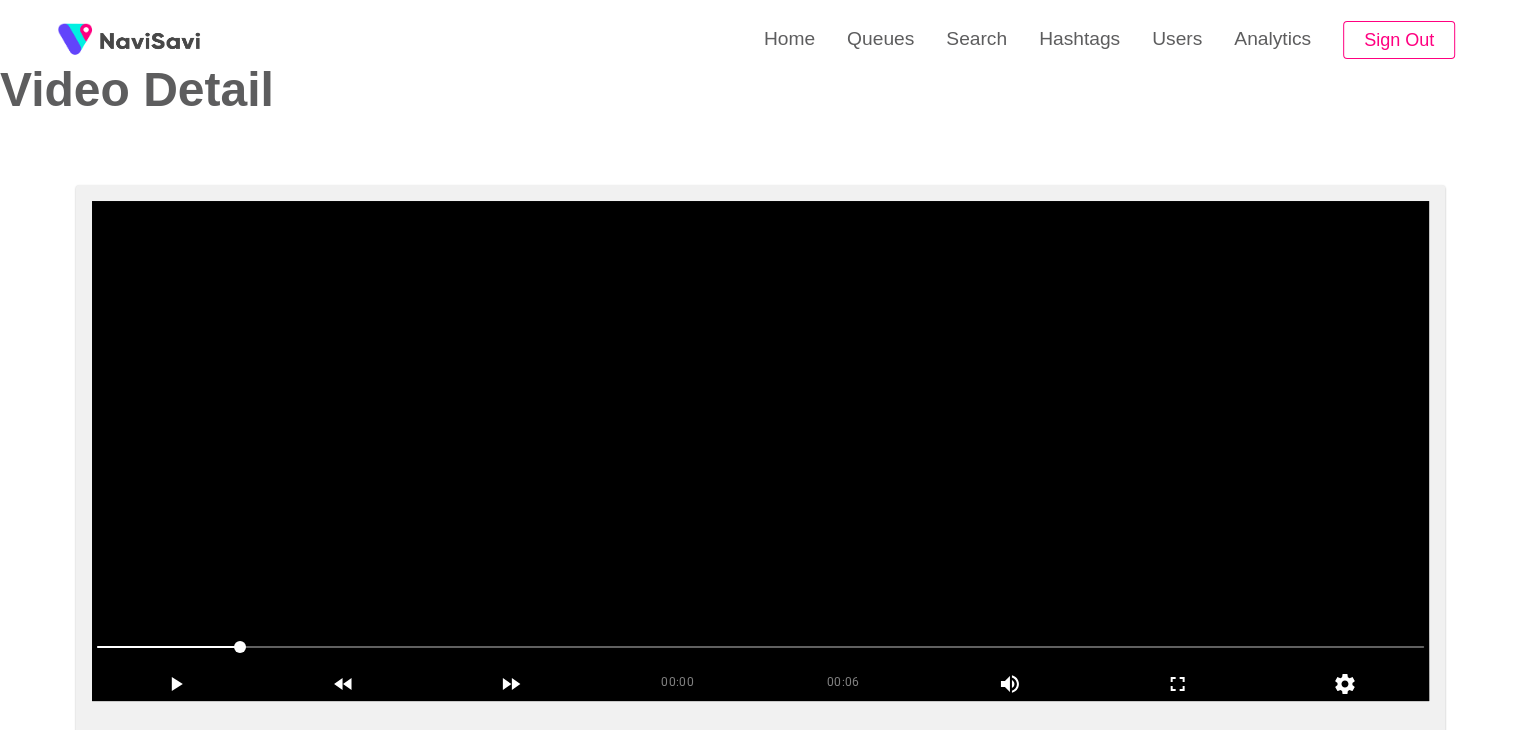 click at bounding box center [760, 451] 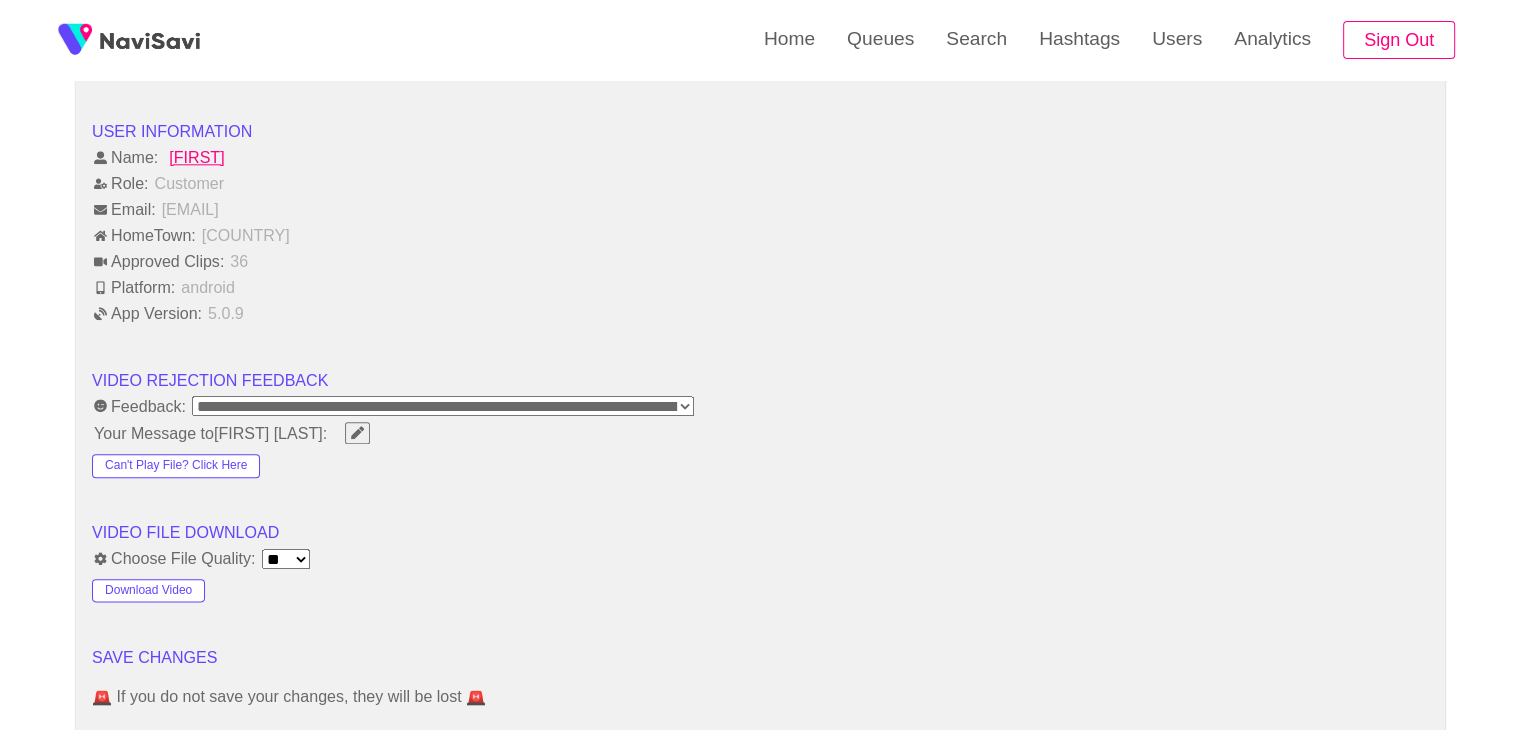 scroll, scrollTop: 2253, scrollLeft: 0, axis: vertical 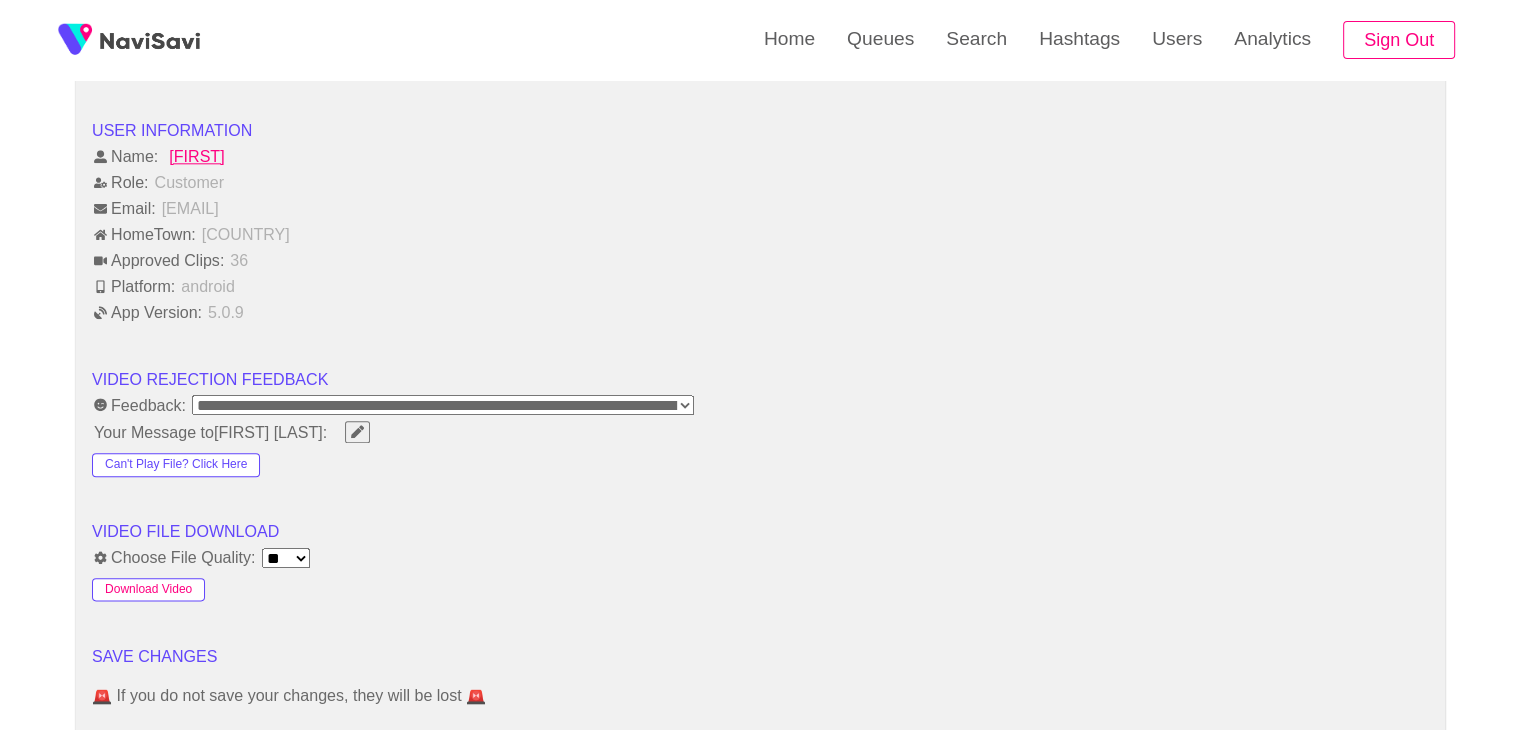 click on "Download Video" at bounding box center (148, 590) 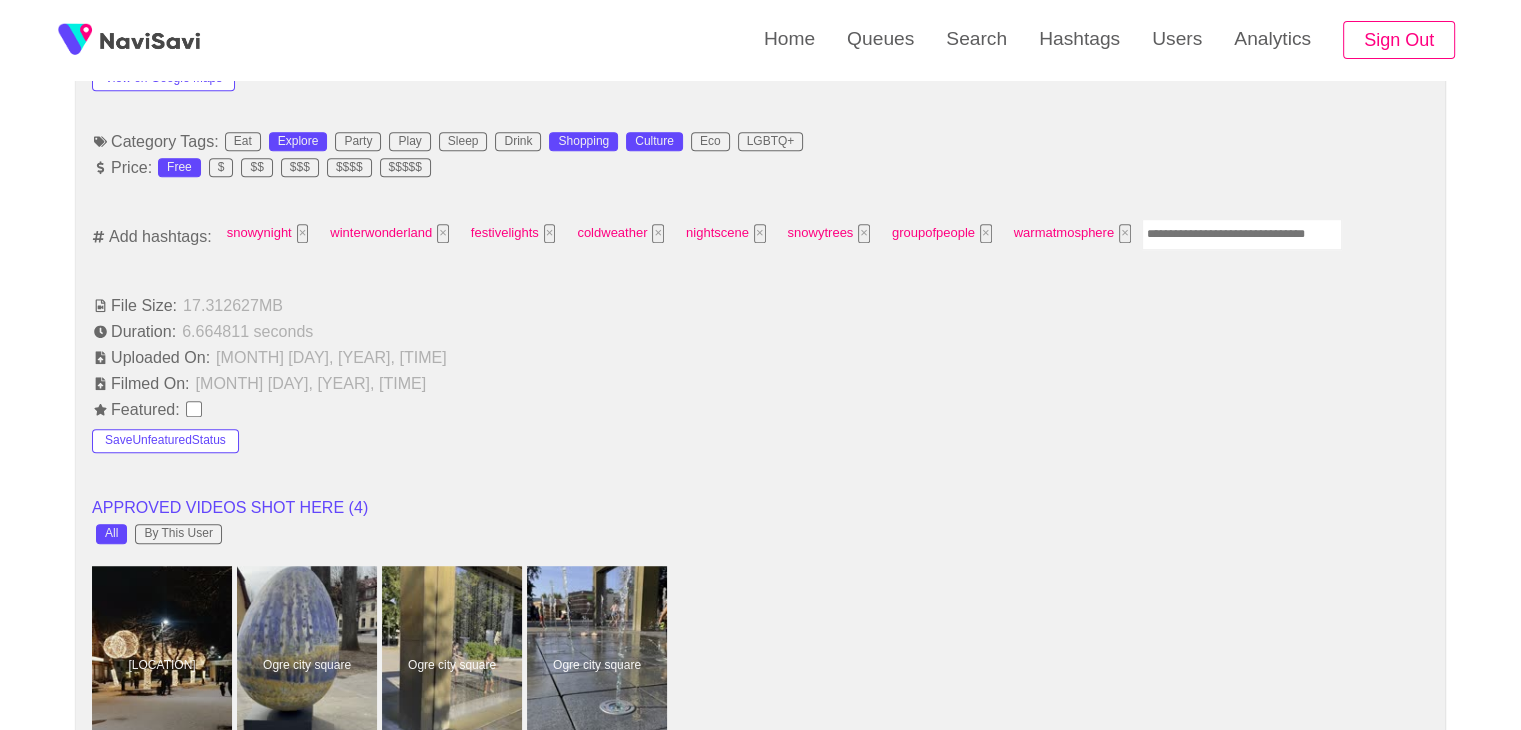 scroll, scrollTop: 1241, scrollLeft: 0, axis: vertical 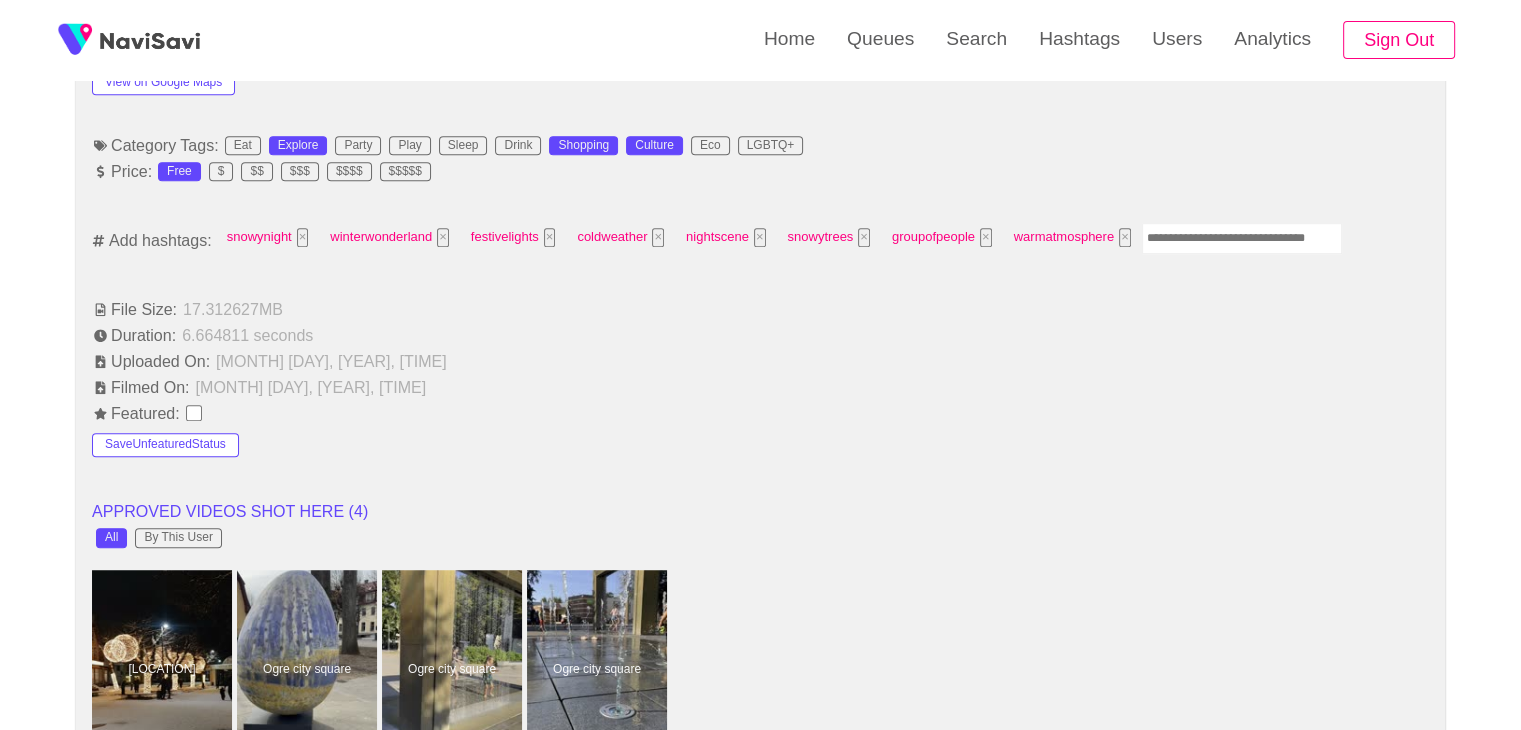 click on "Duration:     6.664811 seconds" at bounding box center (760, 335) 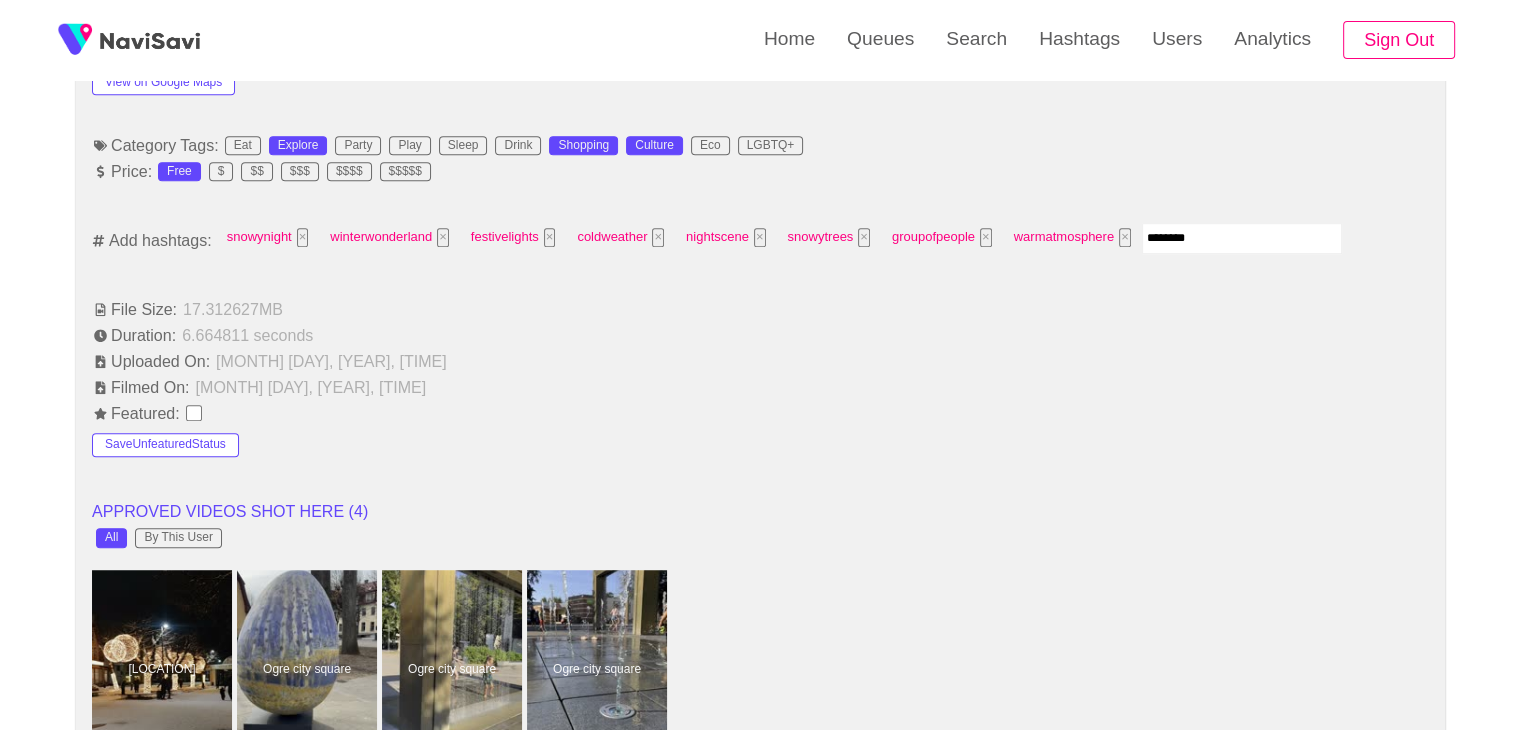 type on "*********" 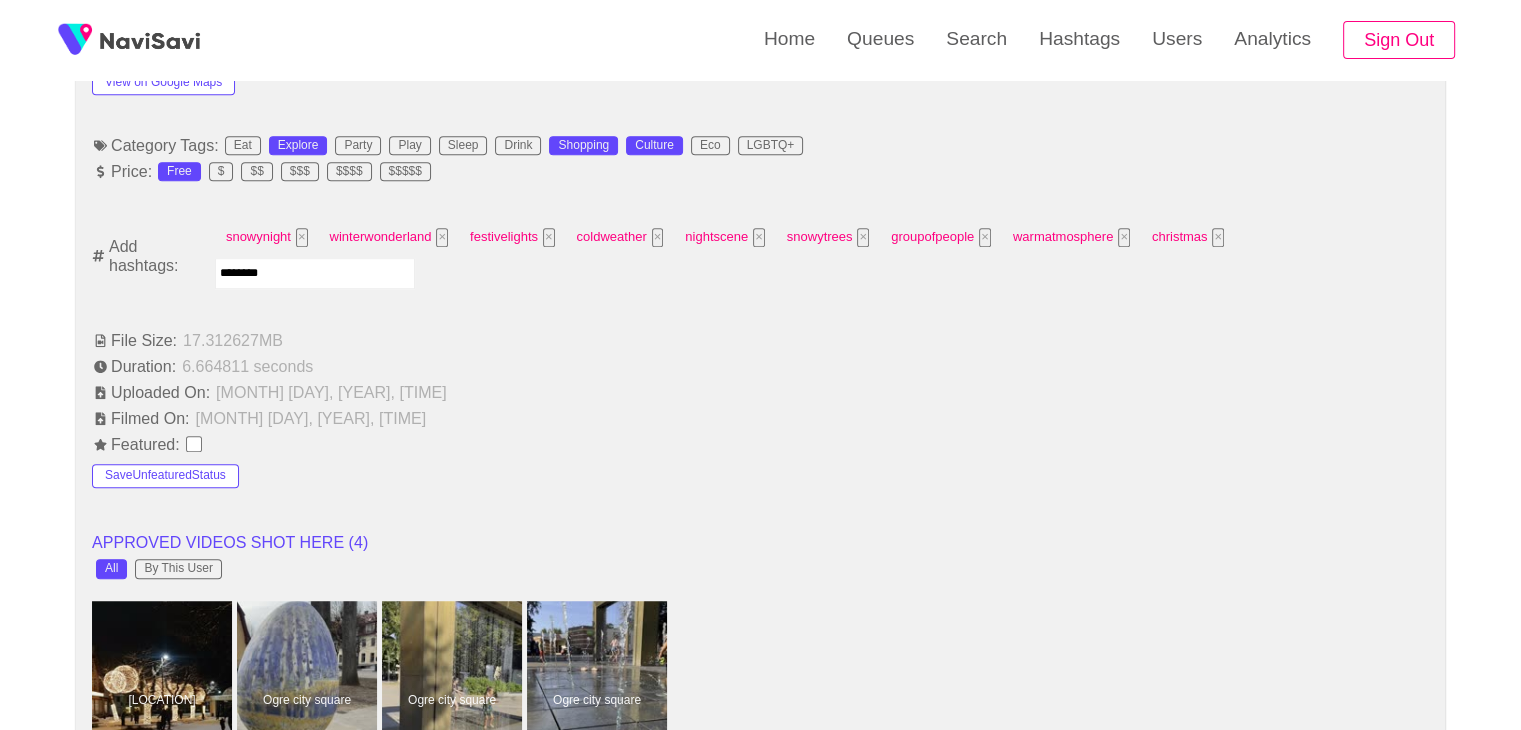 type on "*********" 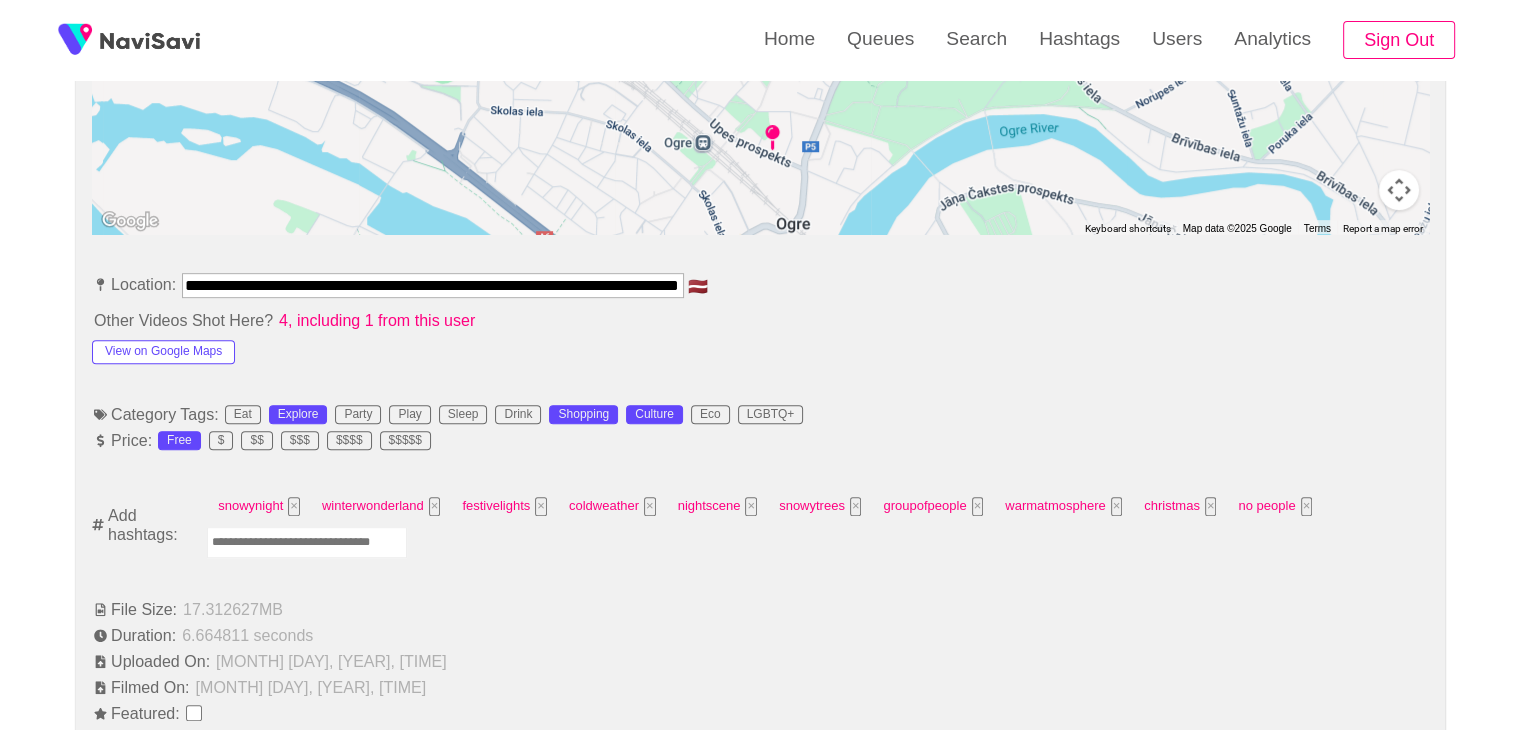 scroll, scrollTop: 945, scrollLeft: 0, axis: vertical 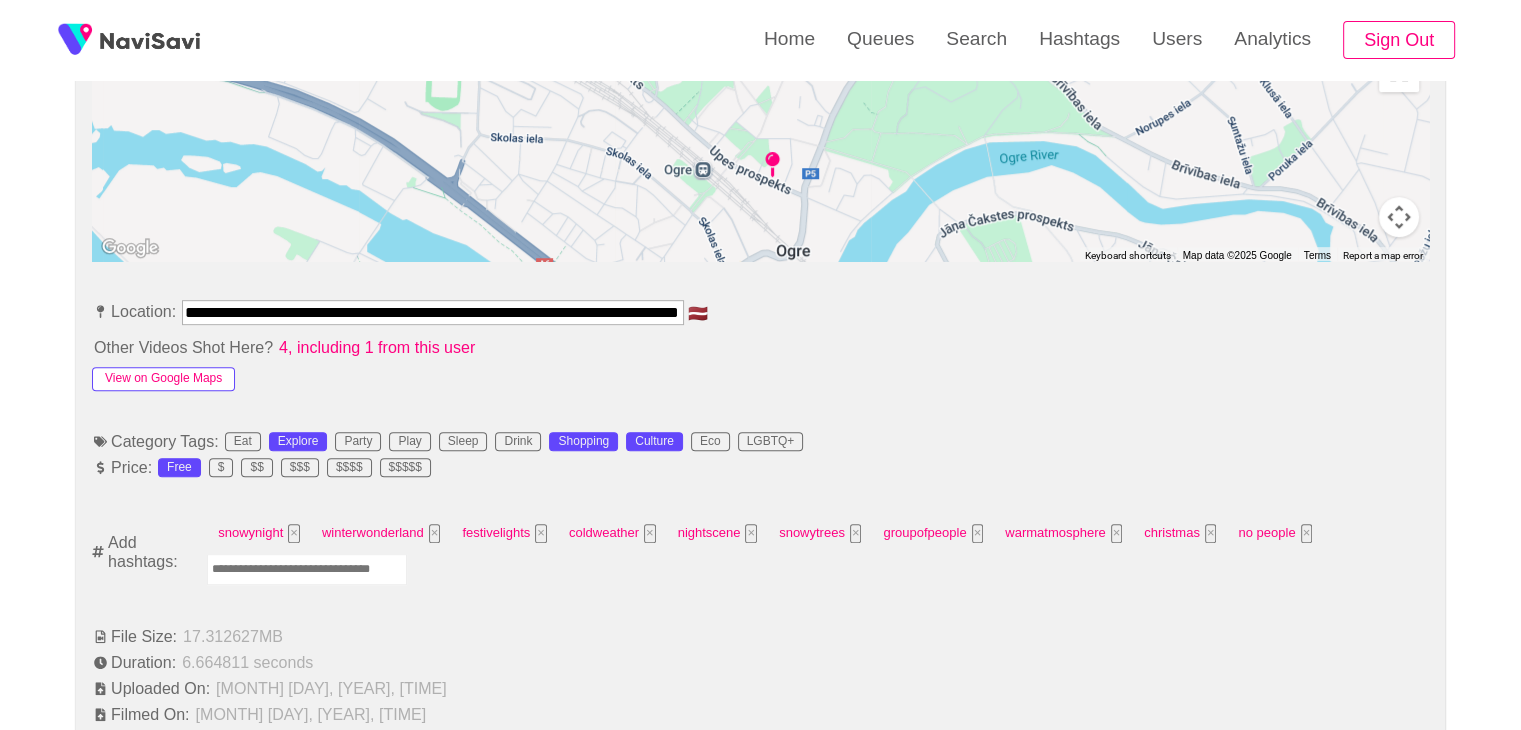 click on "View on Google Maps" at bounding box center [163, 379] 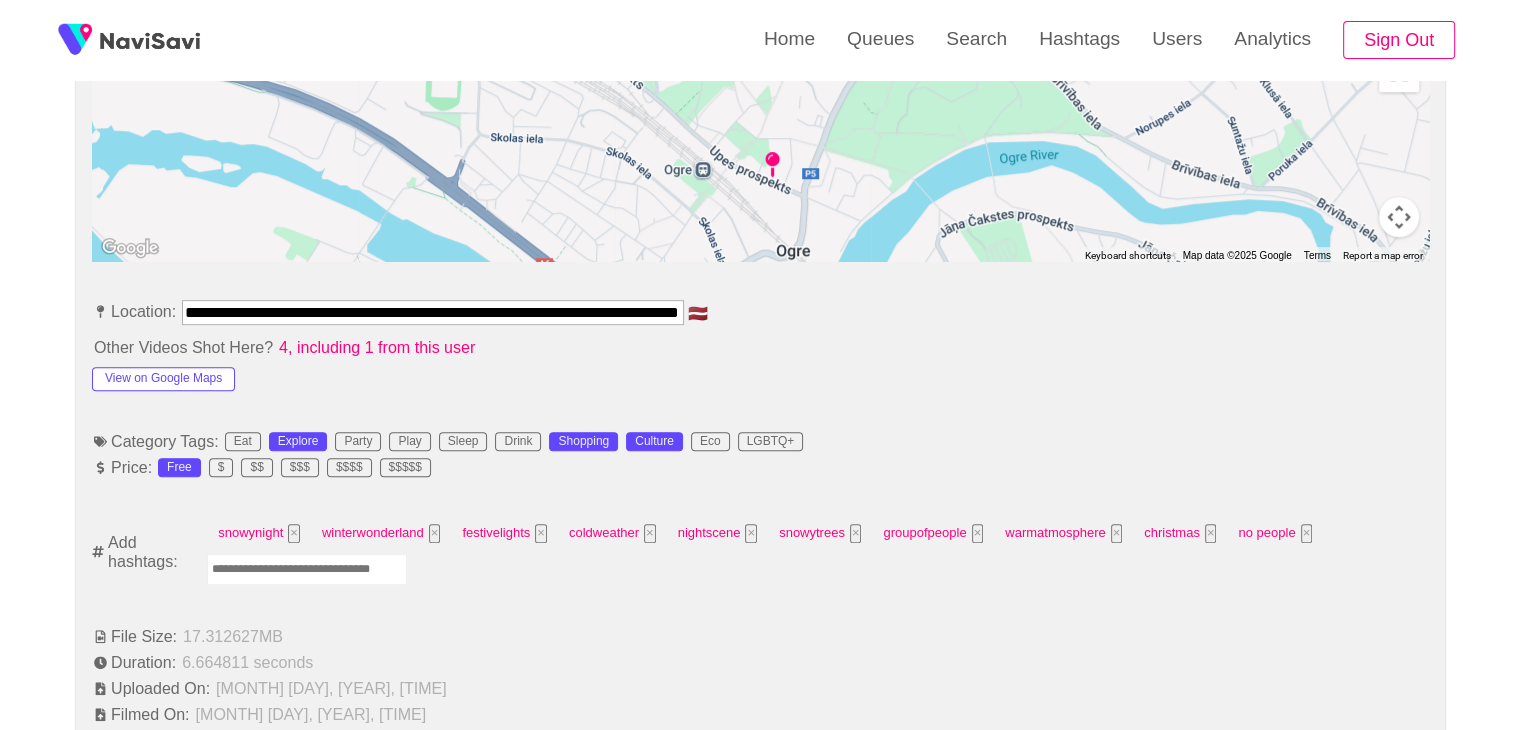 click at bounding box center (307, 569) 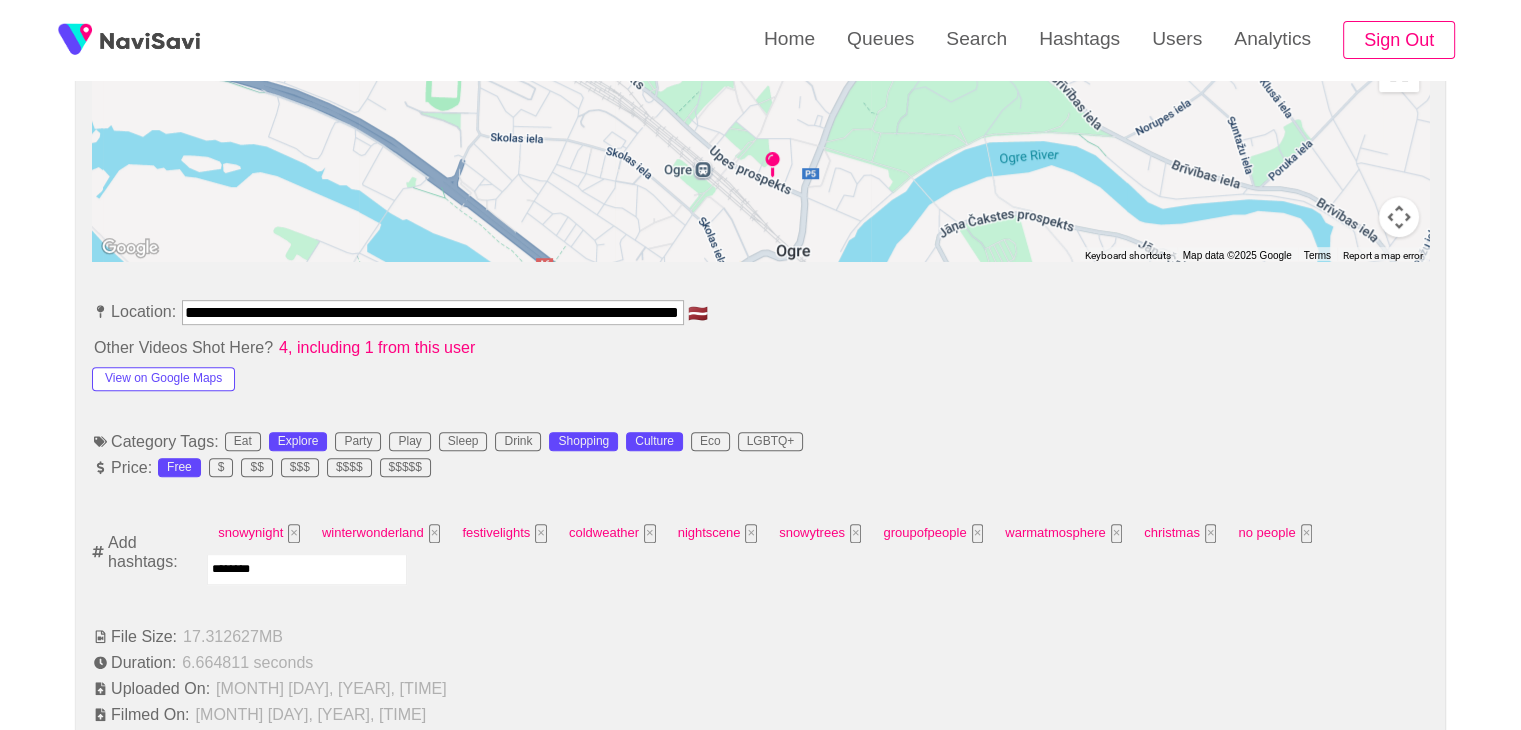 type on "*********" 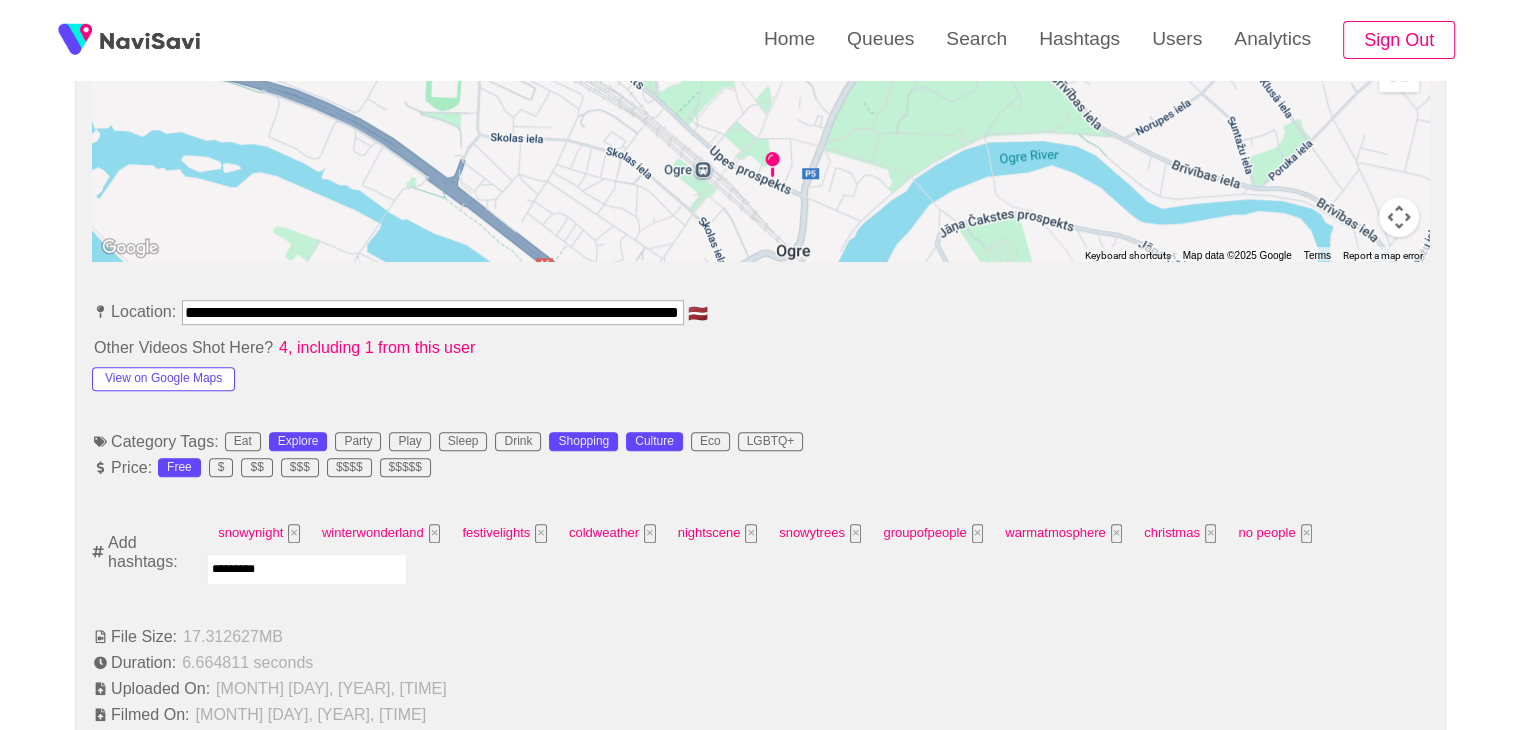 type 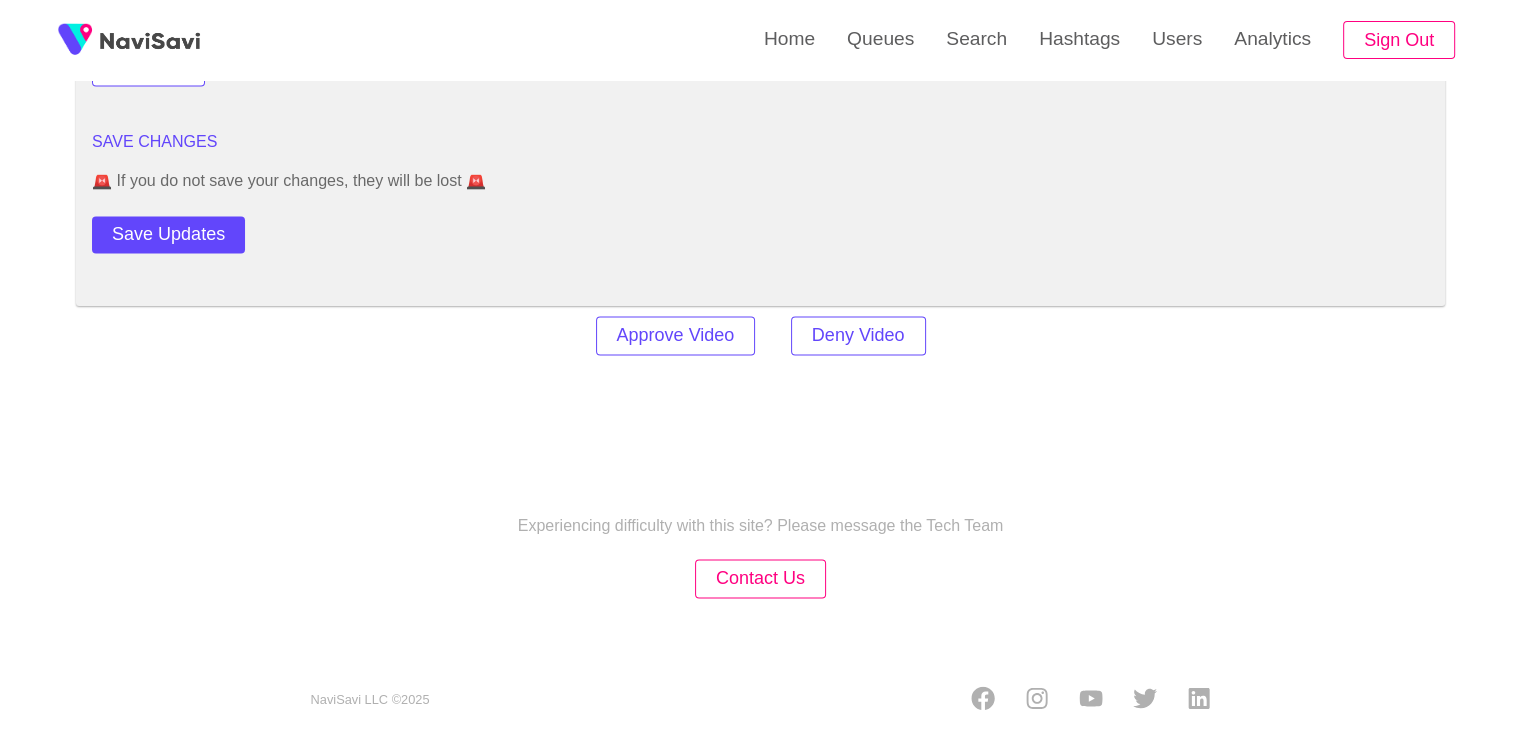 scroll, scrollTop: 2803, scrollLeft: 0, axis: vertical 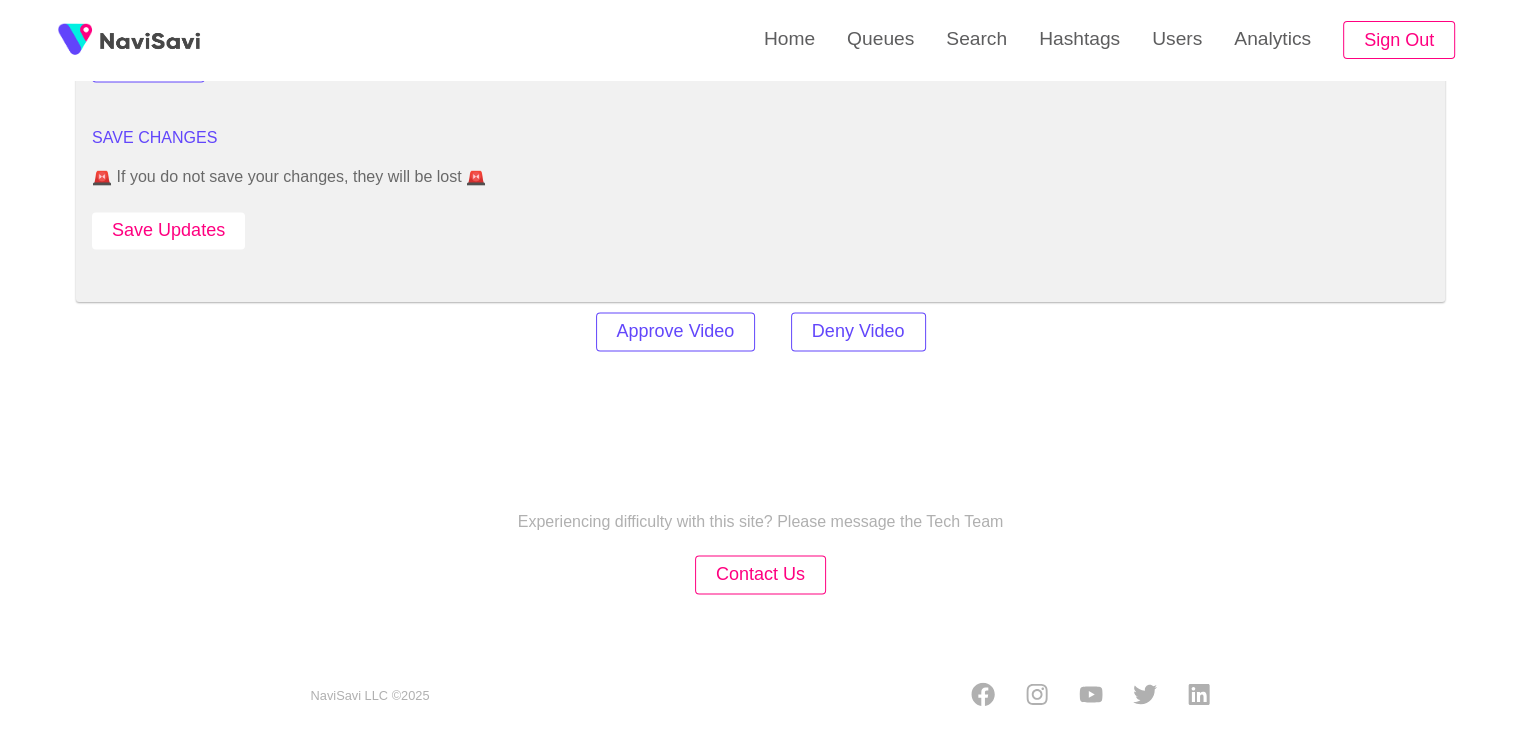click on "Save Updates" at bounding box center (168, 230) 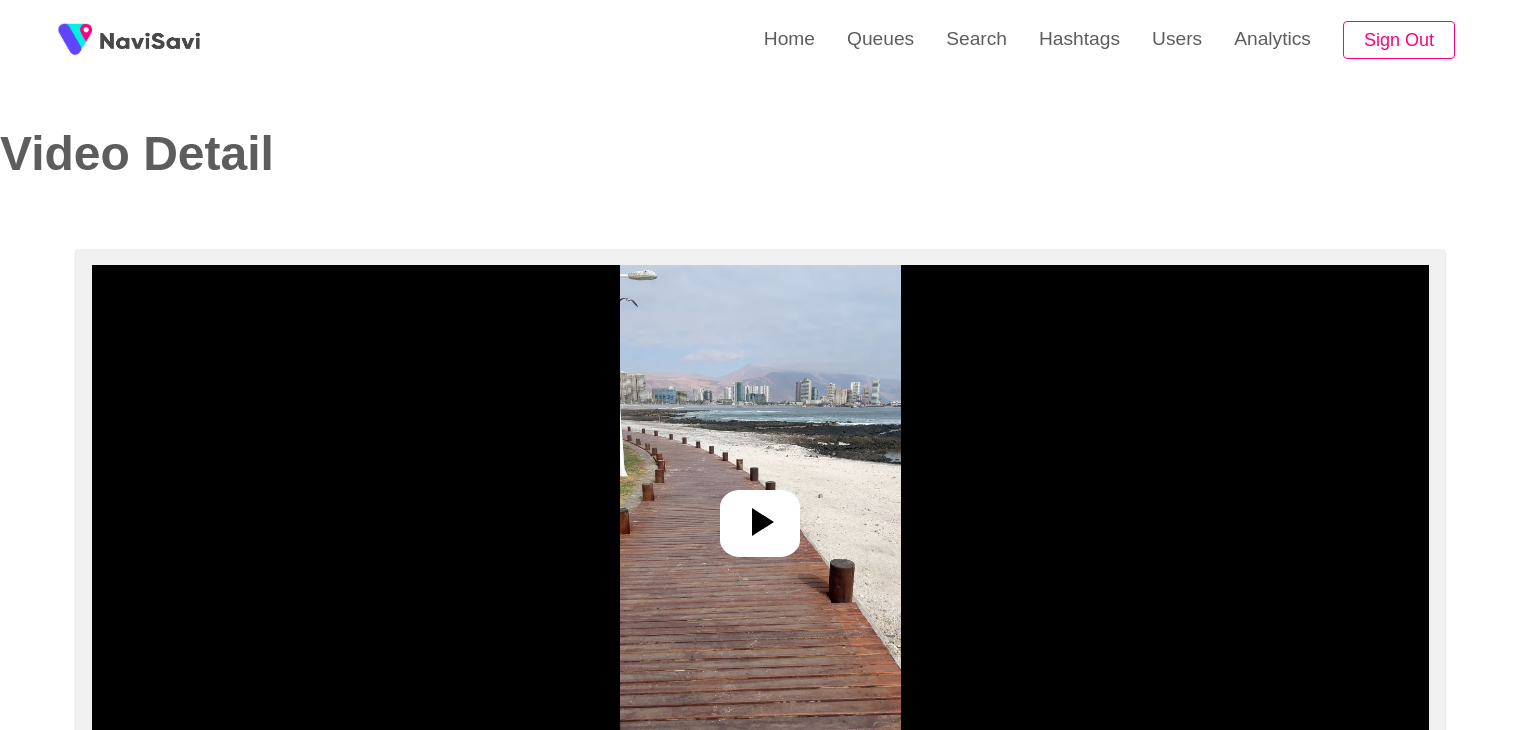 select on "**********" 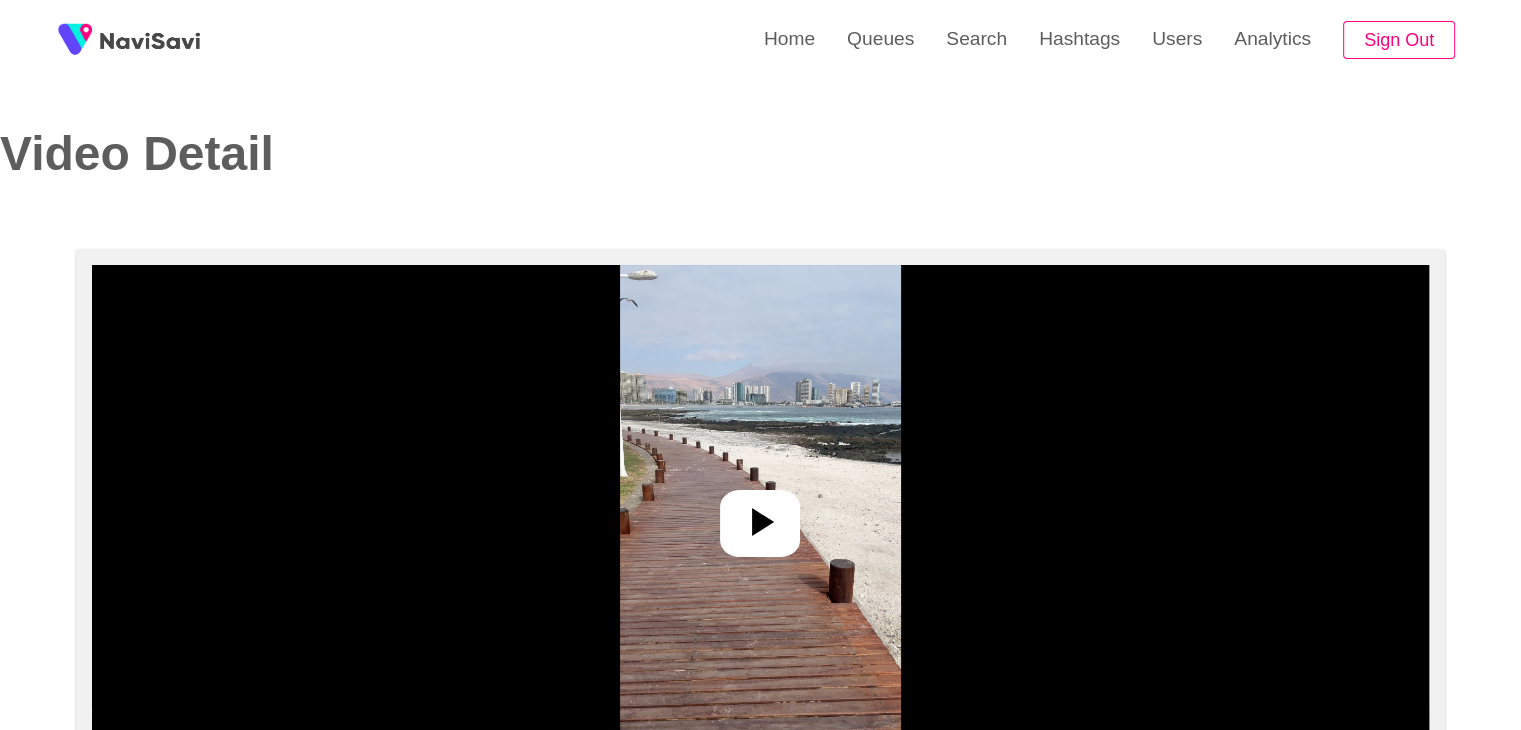 click at bounding box center [760, 515] 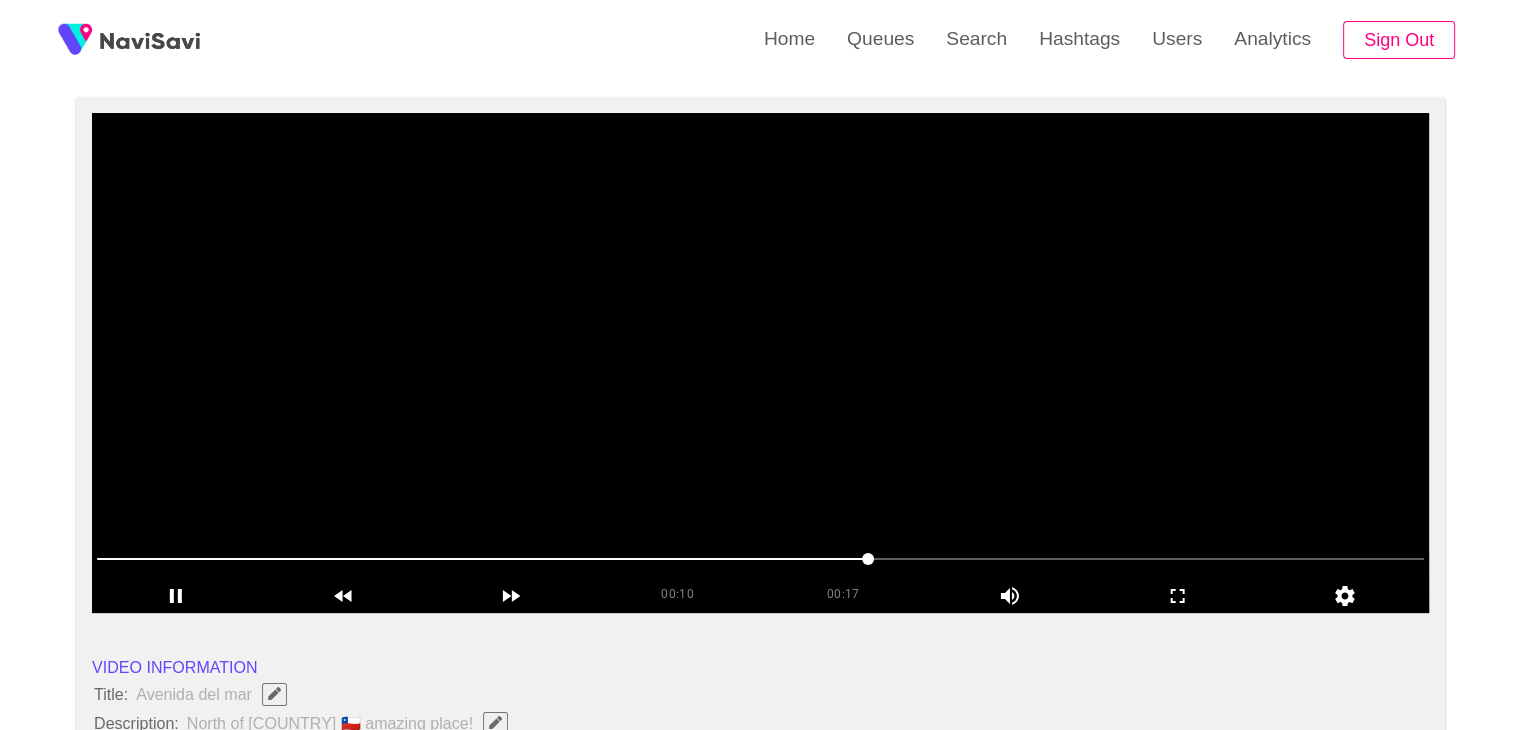 scroll, scrollTop: 152, scrollLeft: 0, axis: vertical 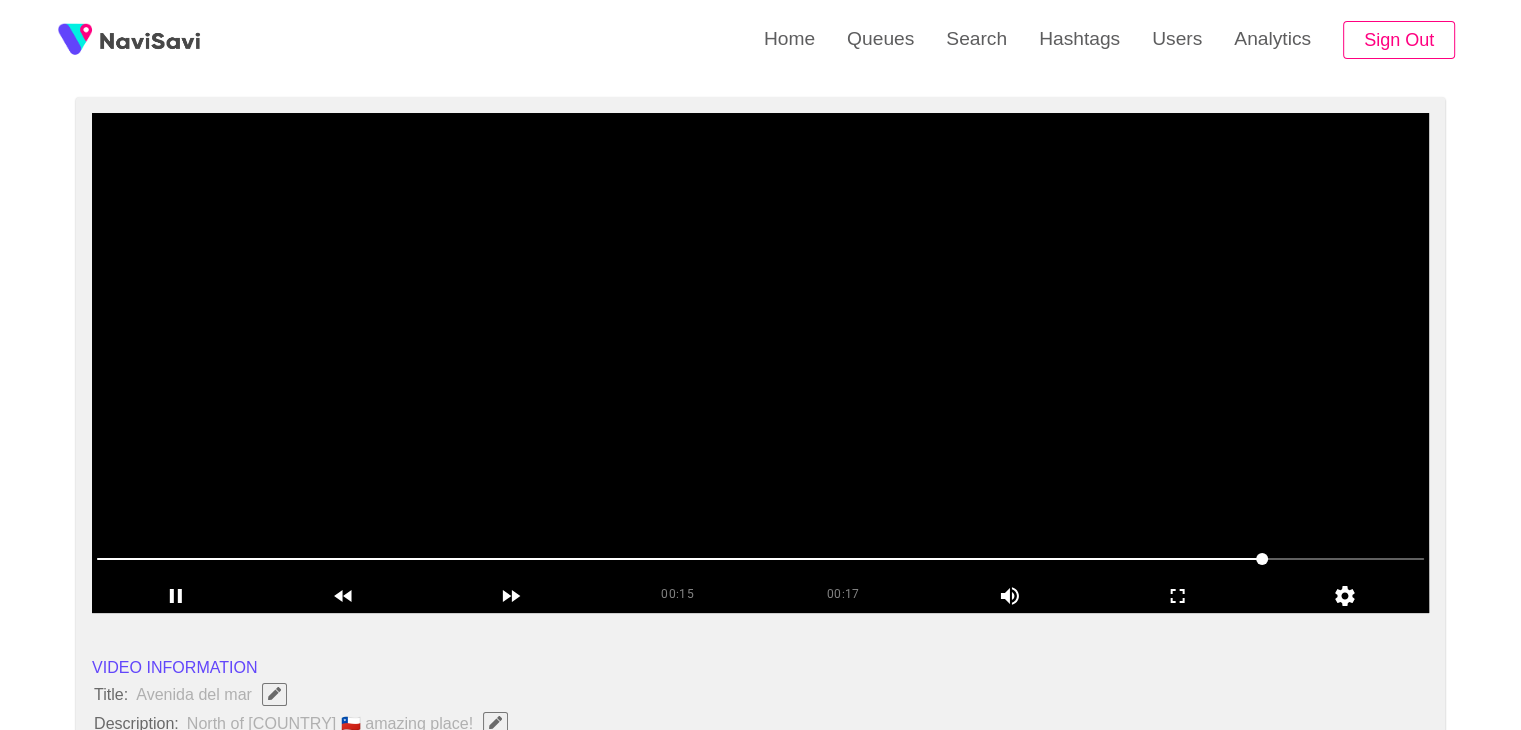 click at bounding box center [760, 559] 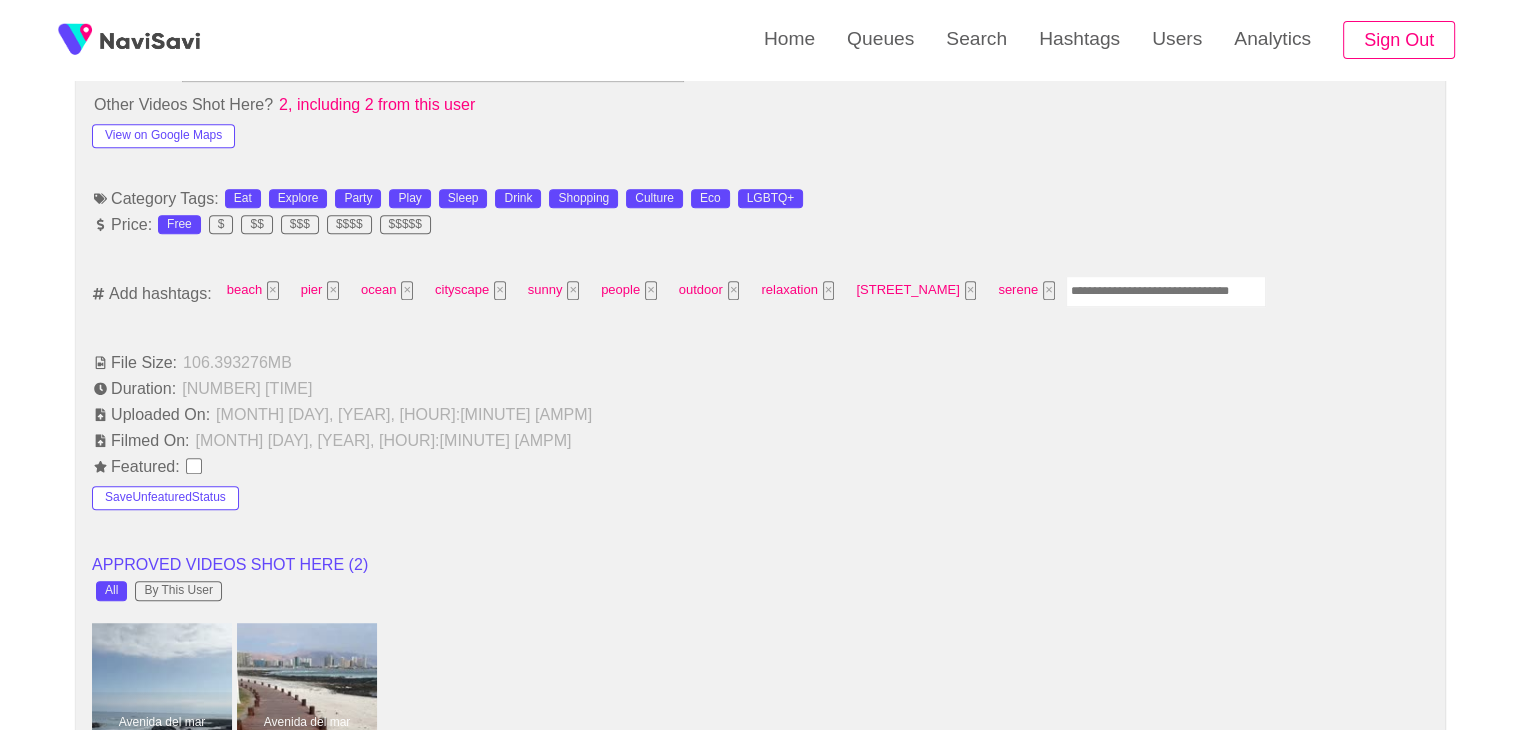 scroll, scrollTop: 1236, scrollLeft: 0, axis: vertical 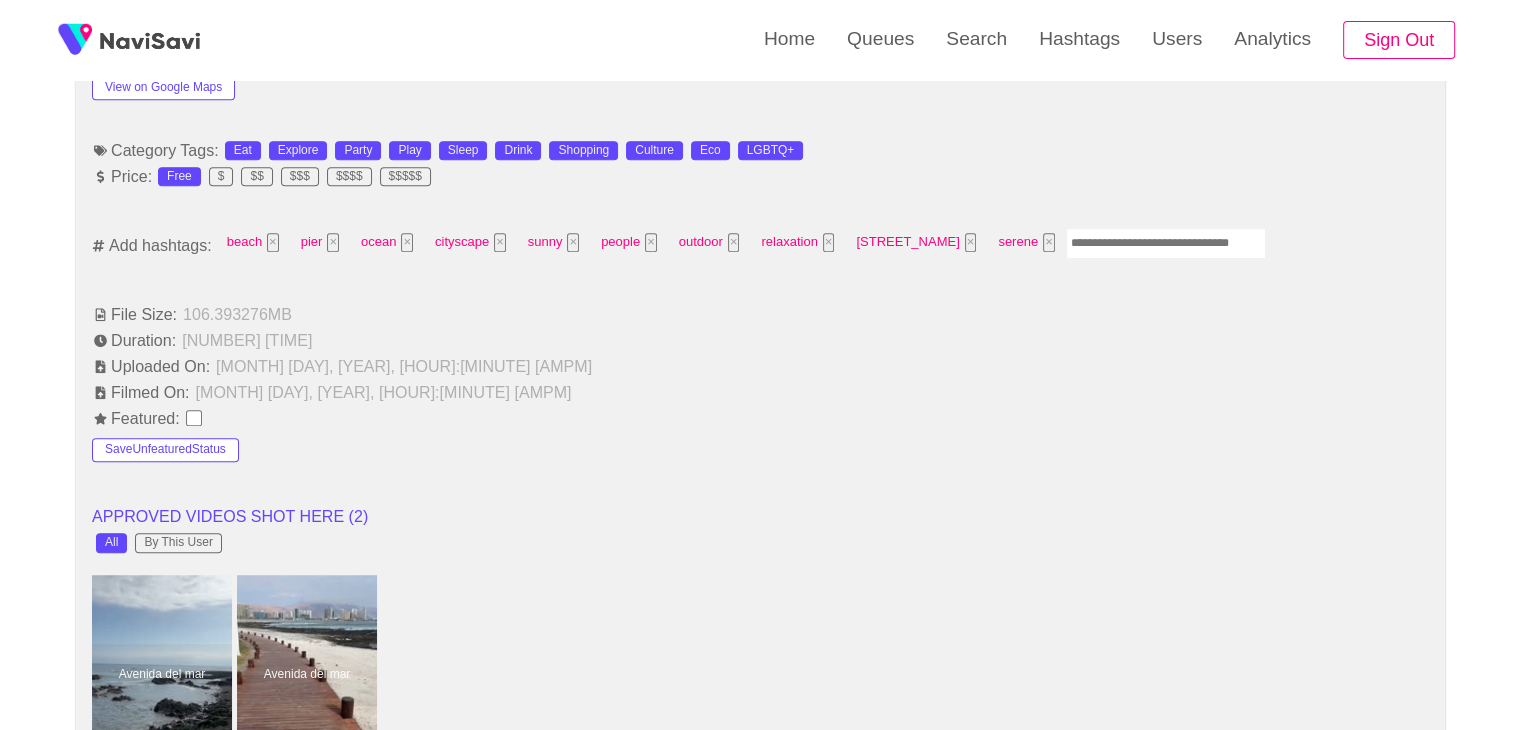 click at bounding box center (1166, 243) 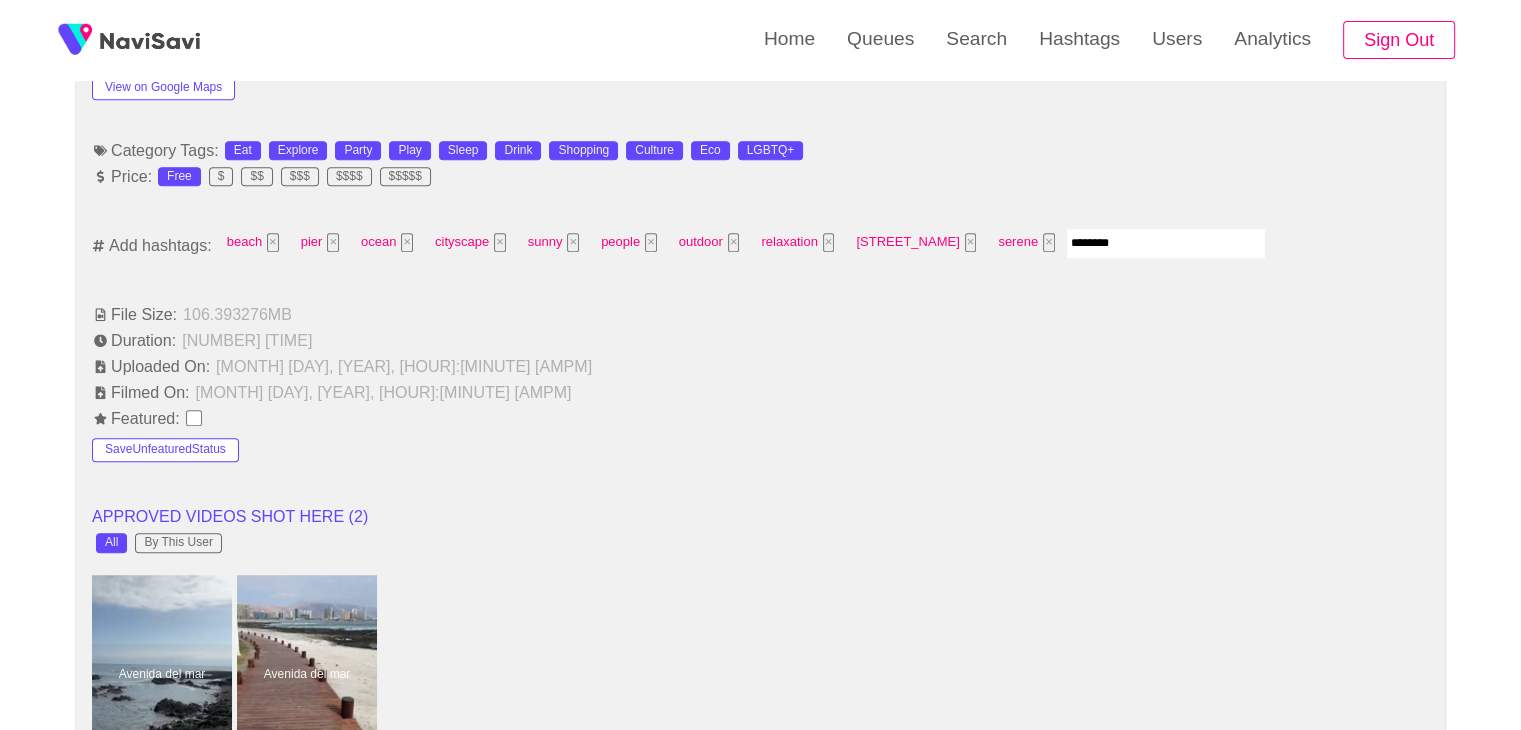 type on "*********" 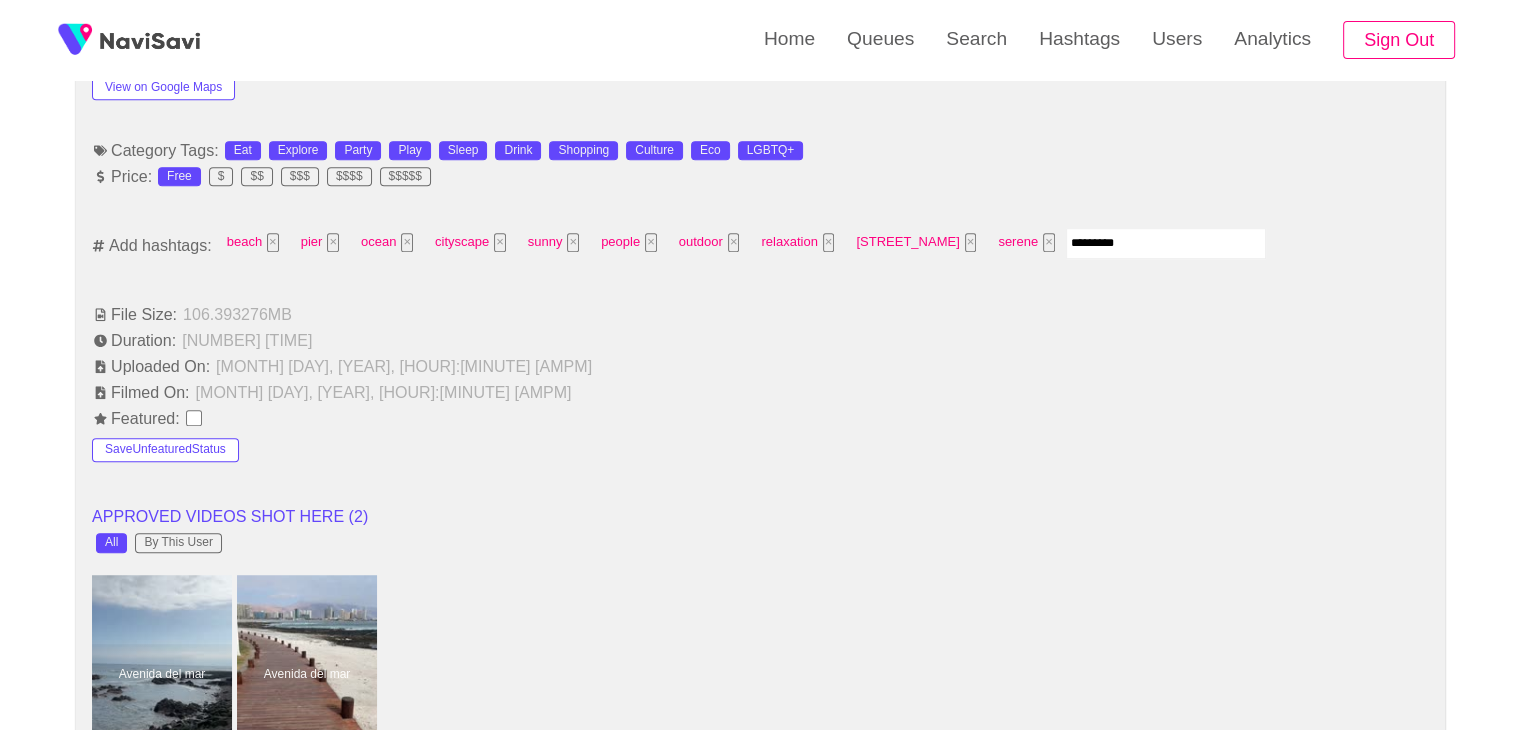type 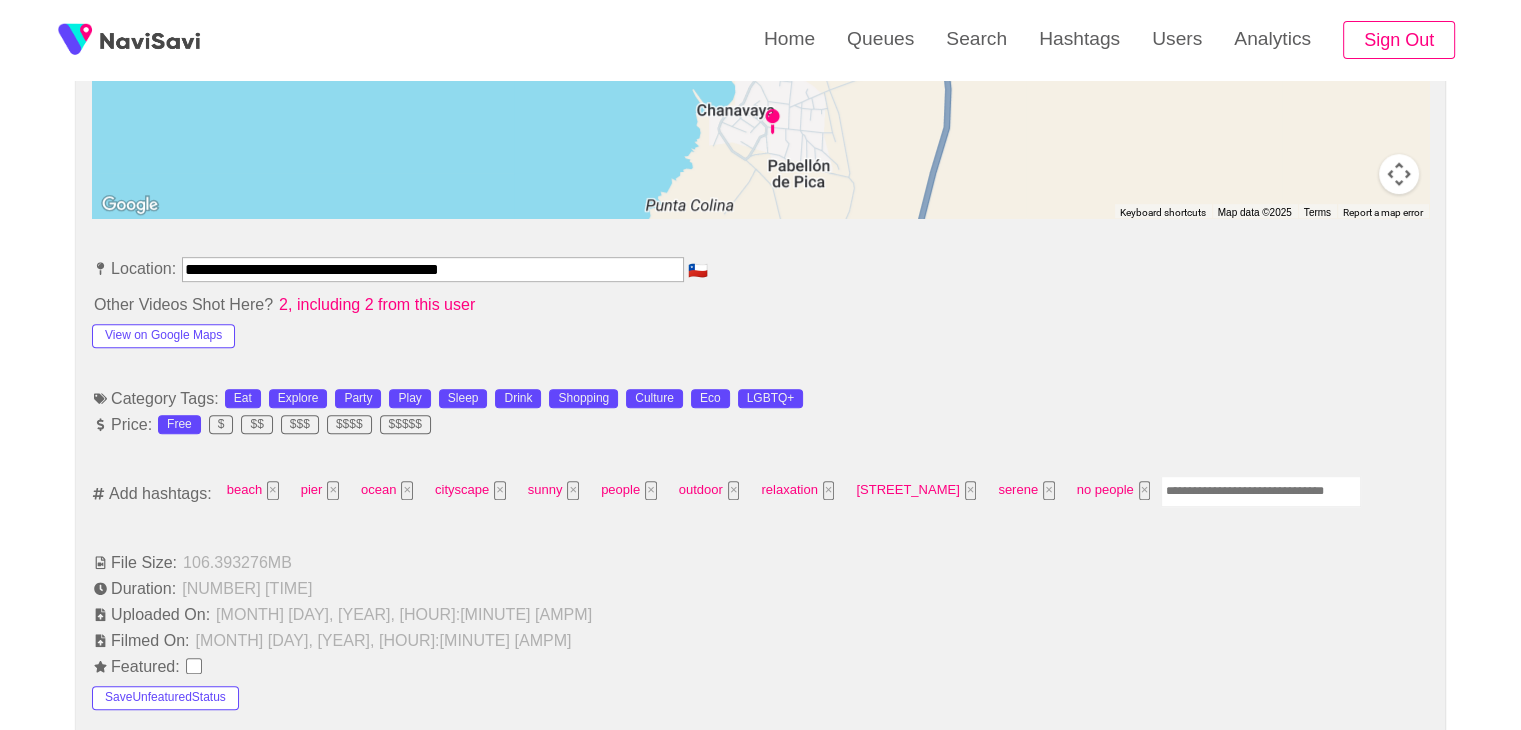 scroll, scrollTop: 988, scrollLeft: 0, axis: vertical 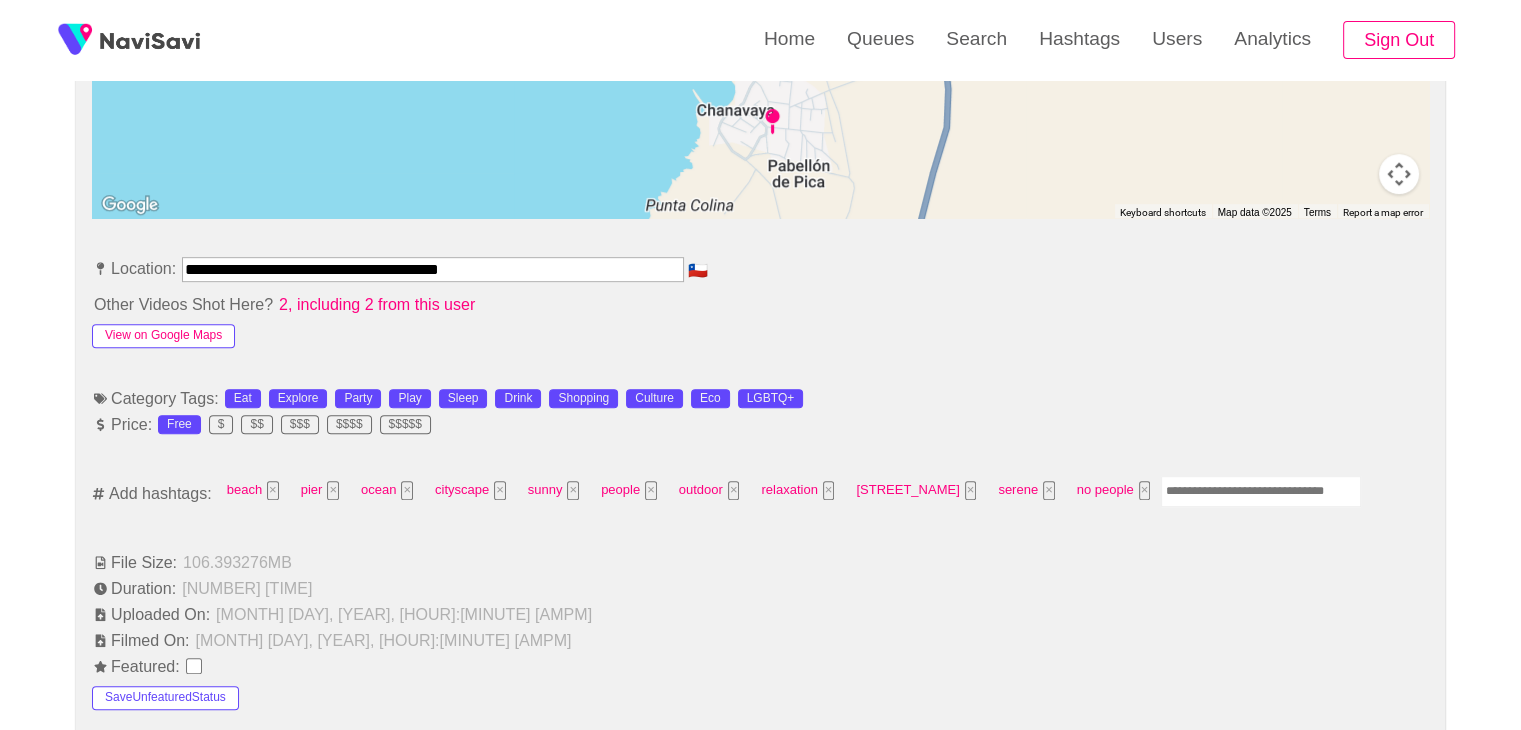 click on "View on Google Maps" at bounding box center [163, 336] 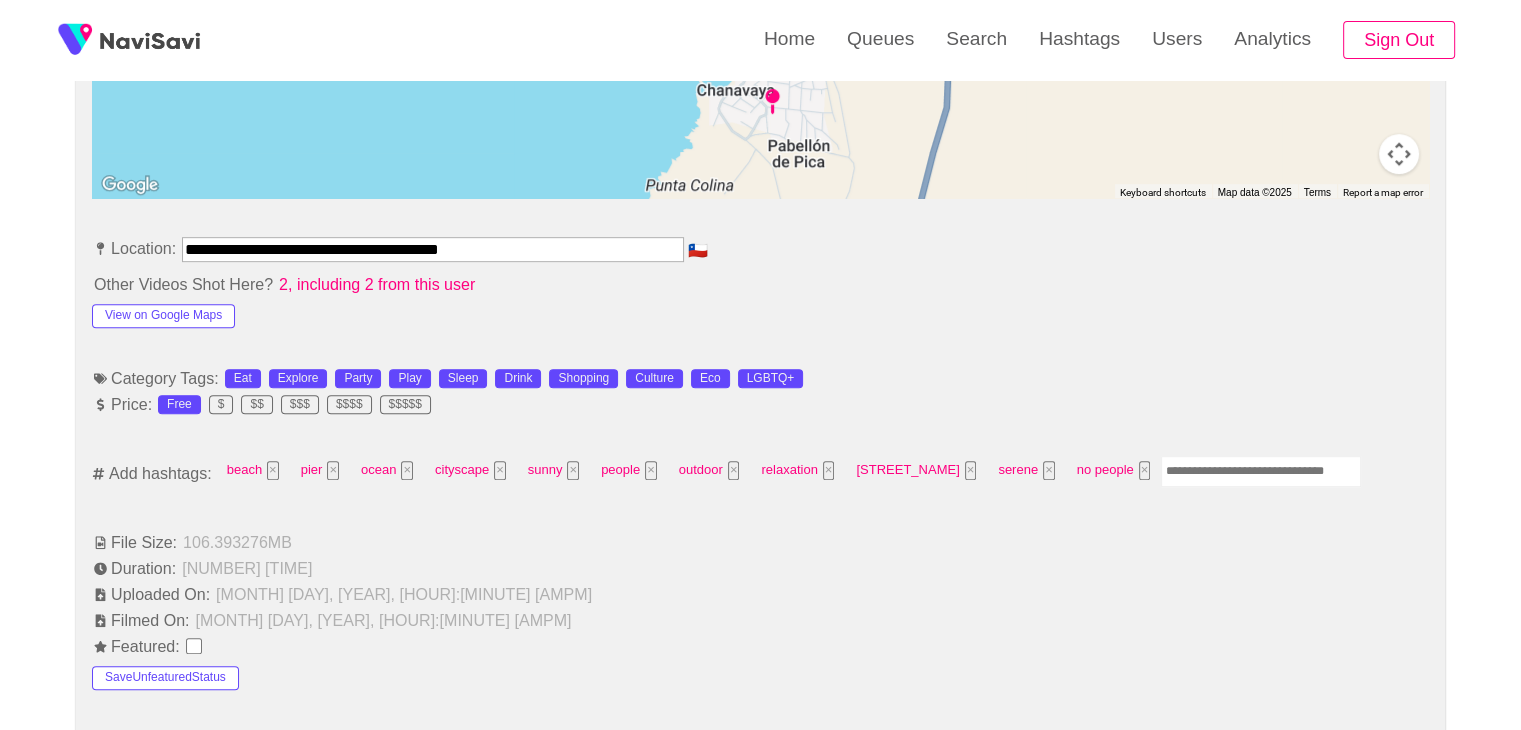 scroll, scrollTop: 1008, scrollLeft: 0, axis: vertical 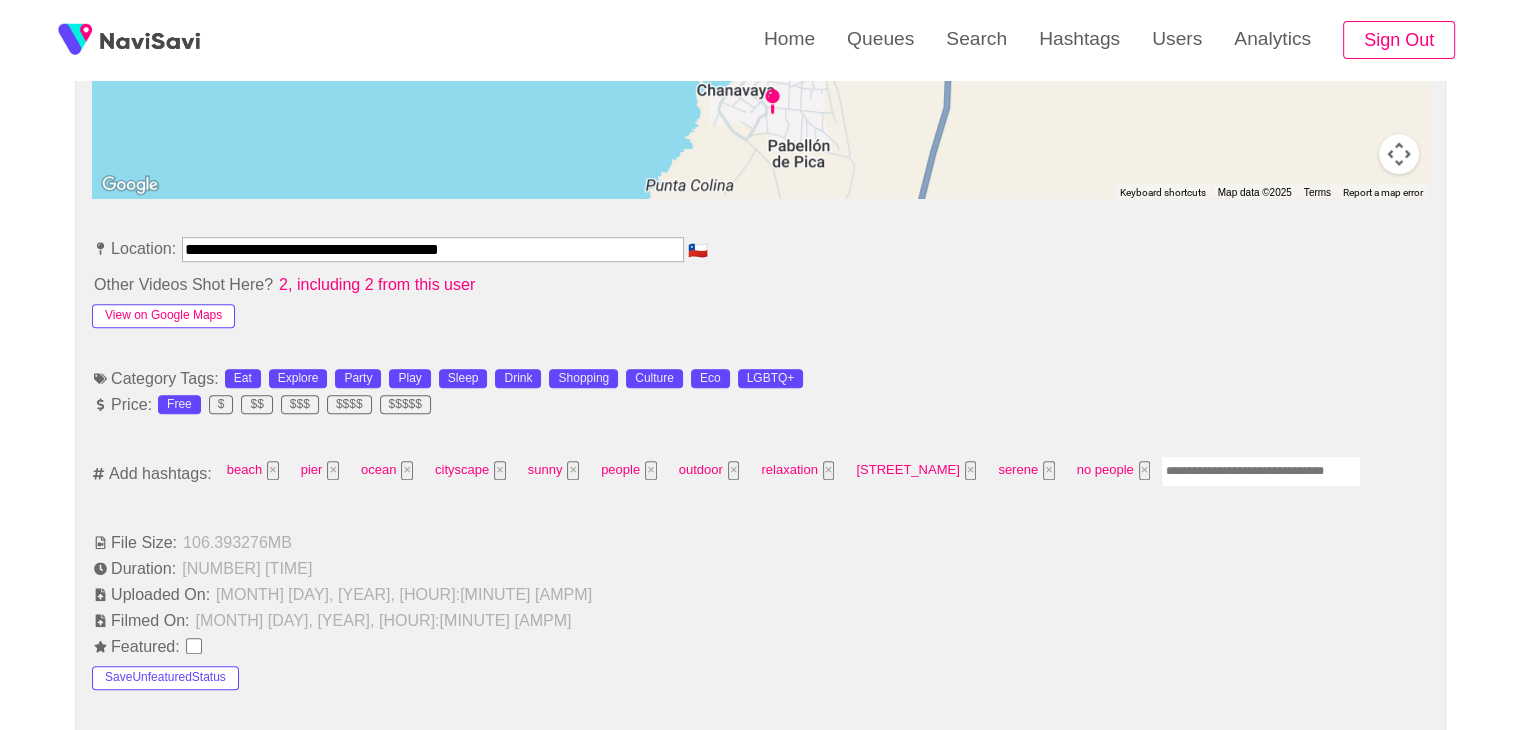 click on "View on Google Maps" at bounding box center [163, 316] 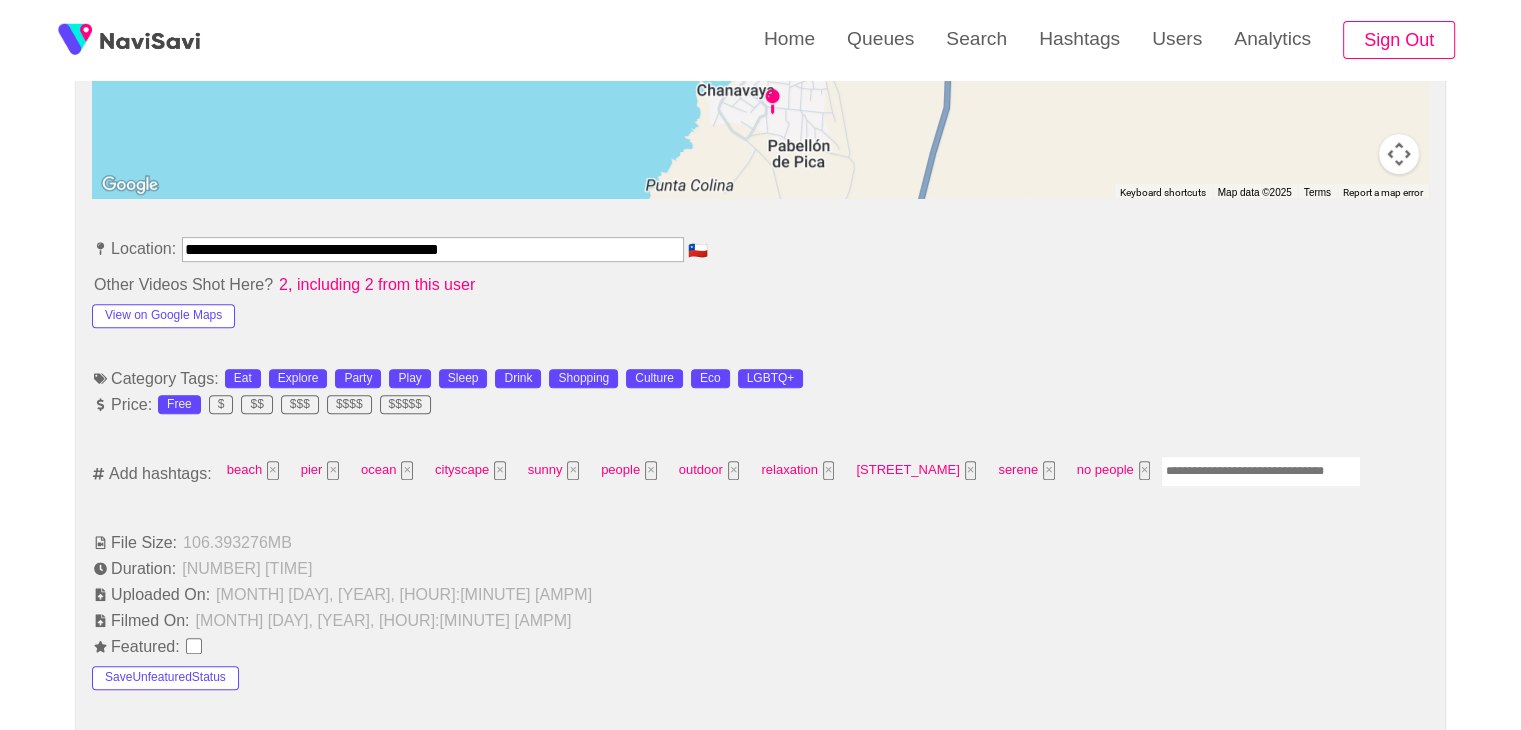 click on "**********" at bounding box center [433, 249] 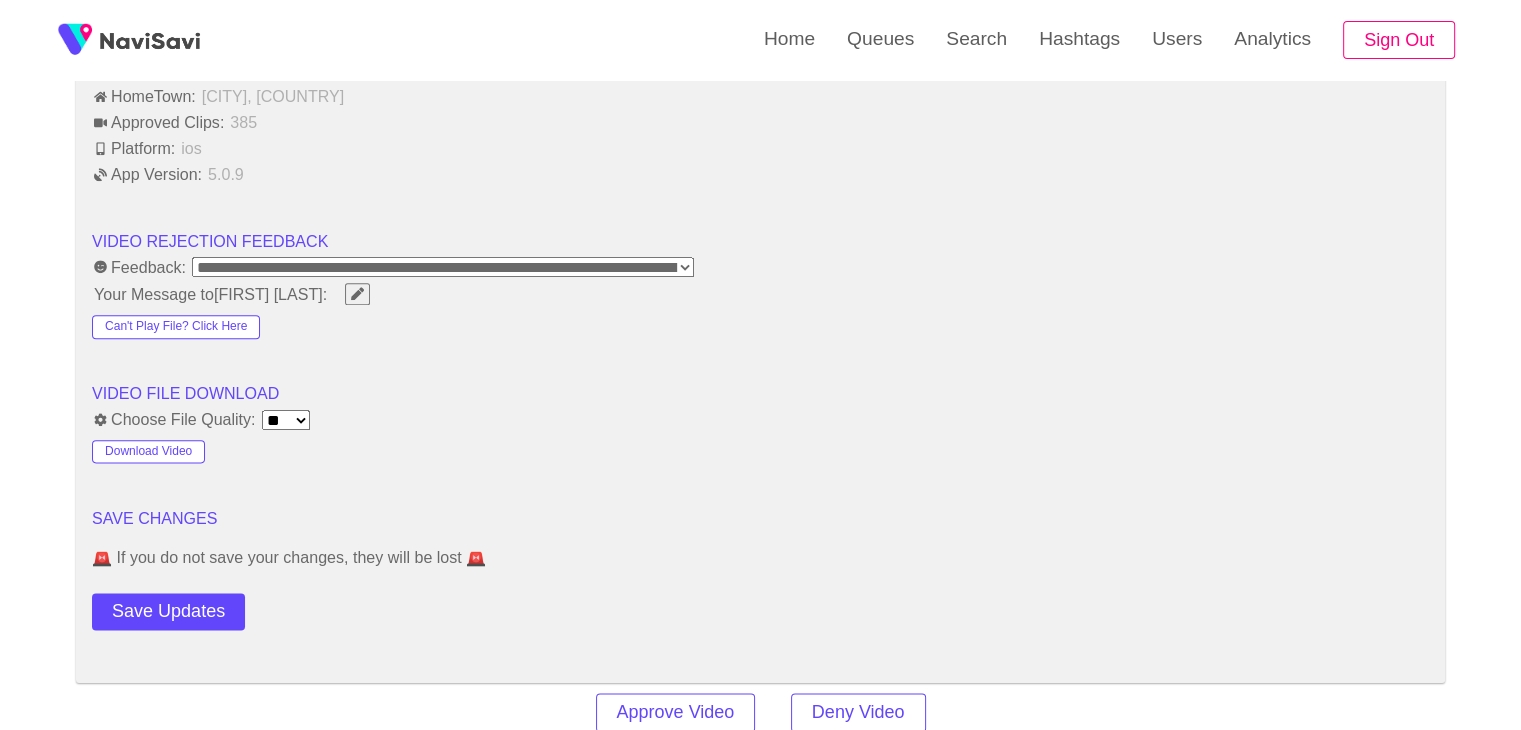 scroll, scrollTop: 2464, scrollLeft: 0, axis: vertical 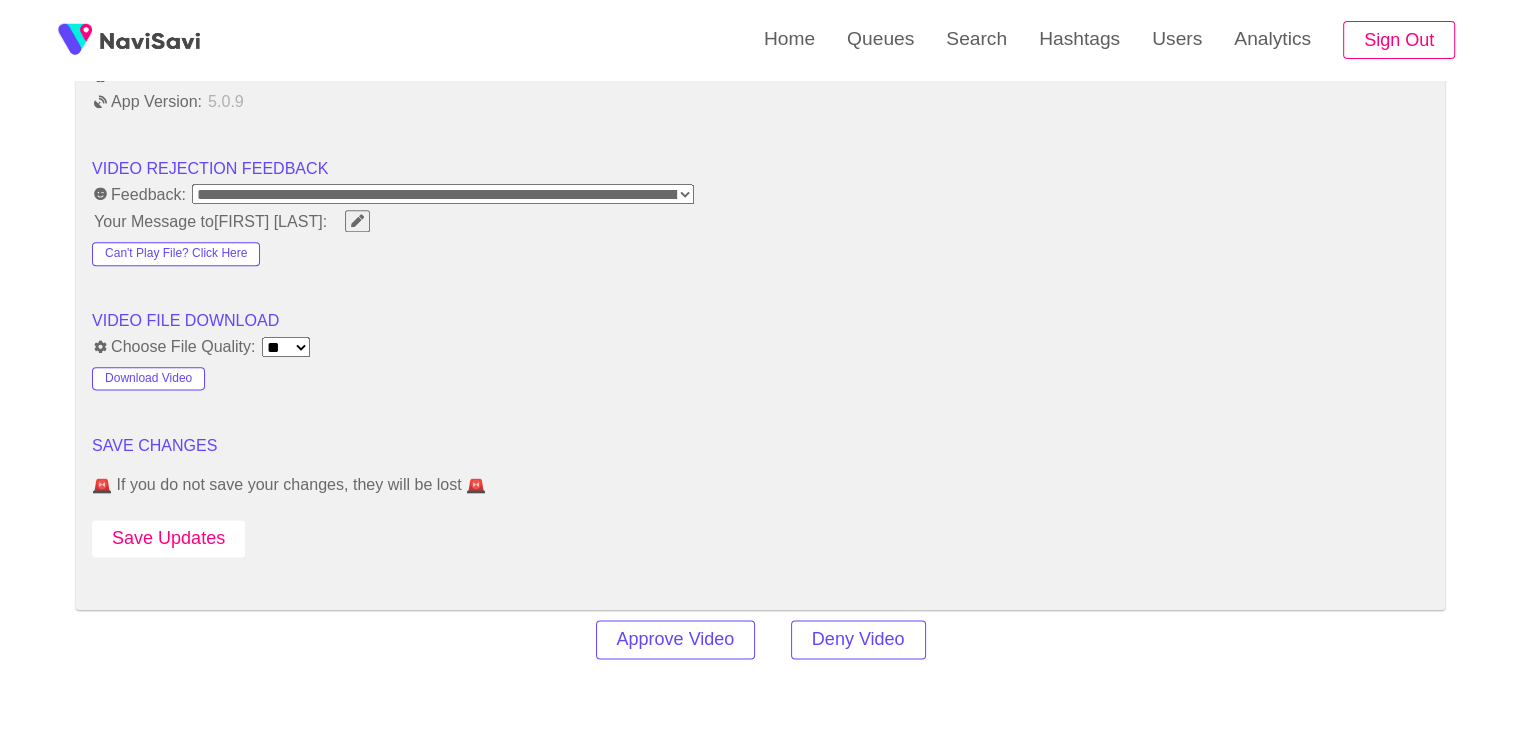 click on "Save Updates" at bounding box center (168, 538) 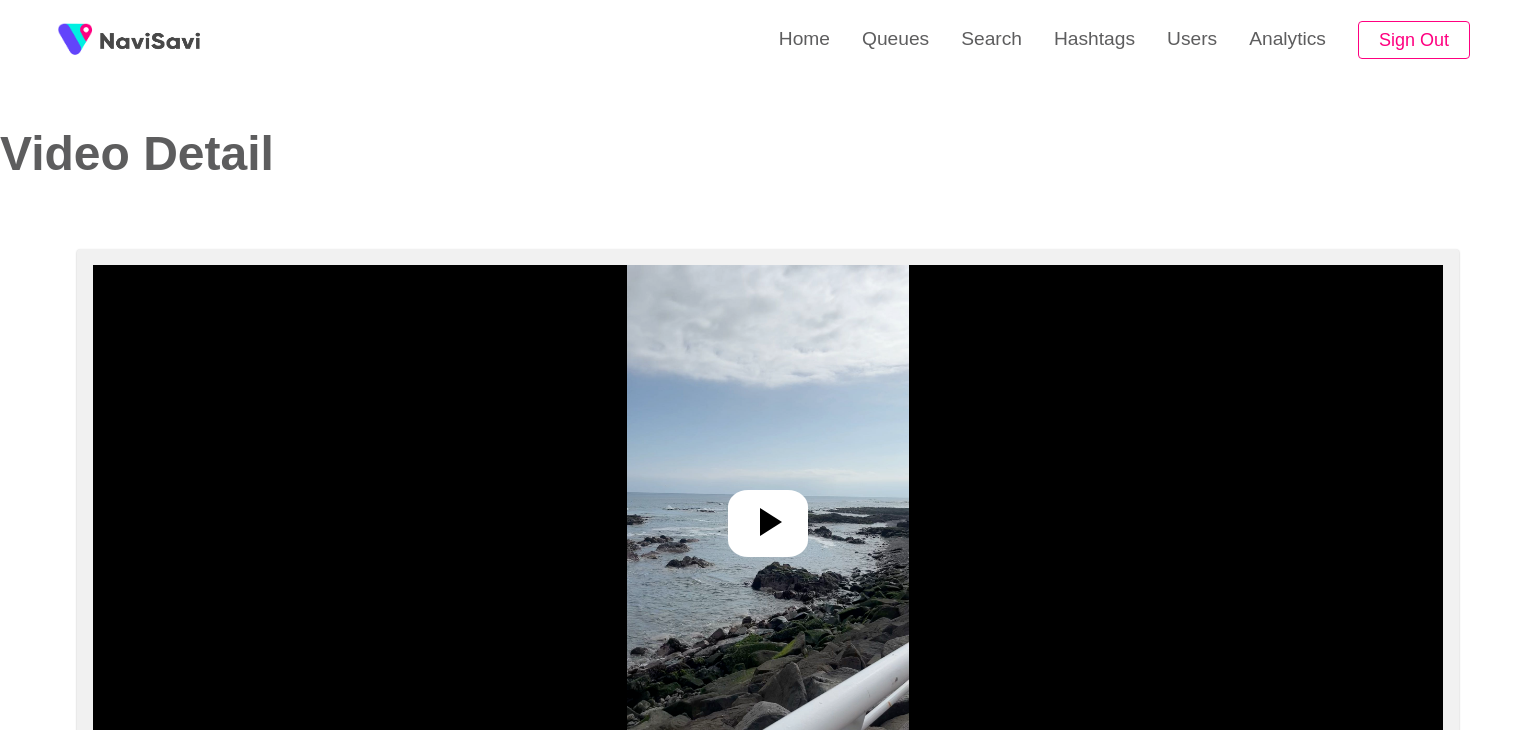 select on "**" 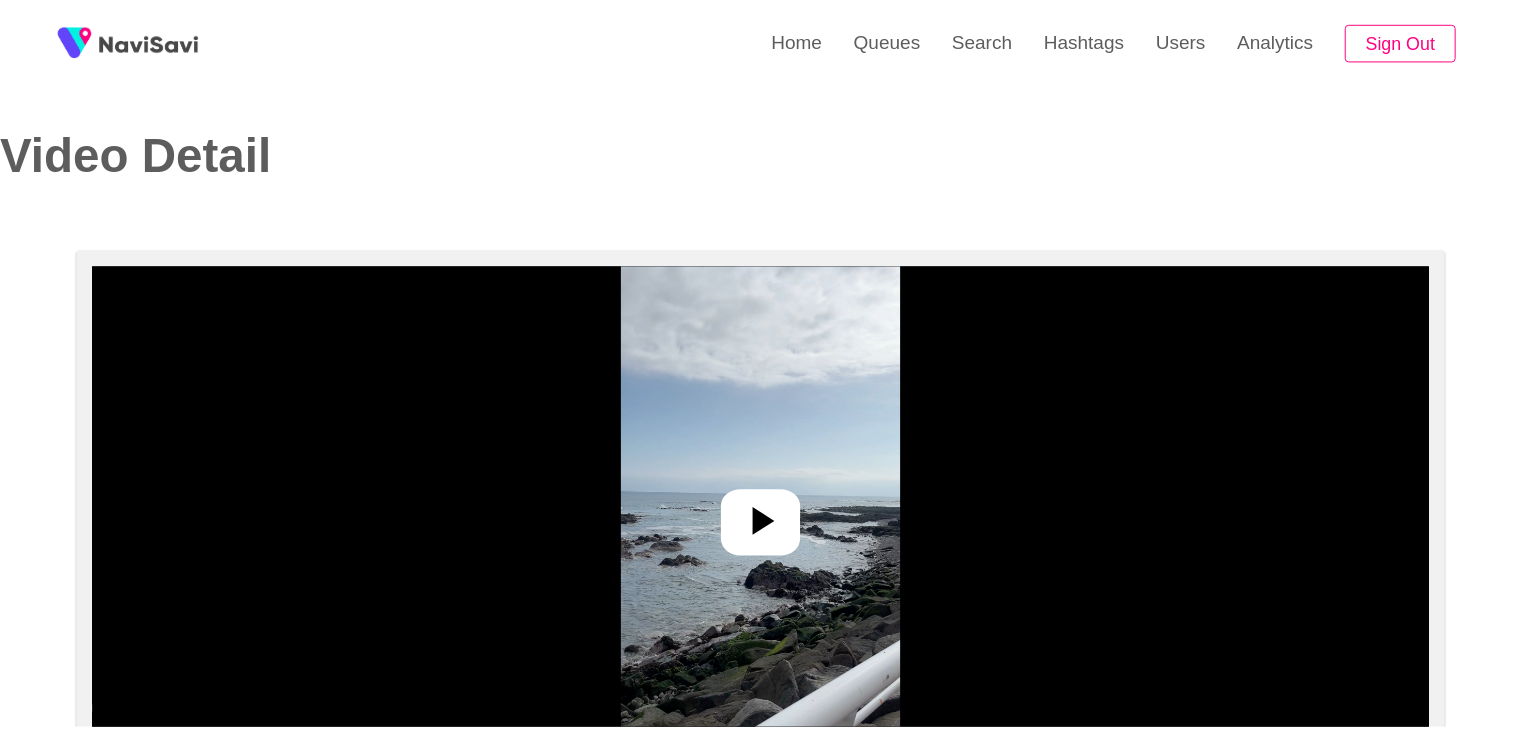 scroll, scrollTop: 0, scrollLeft: 0, axis: both 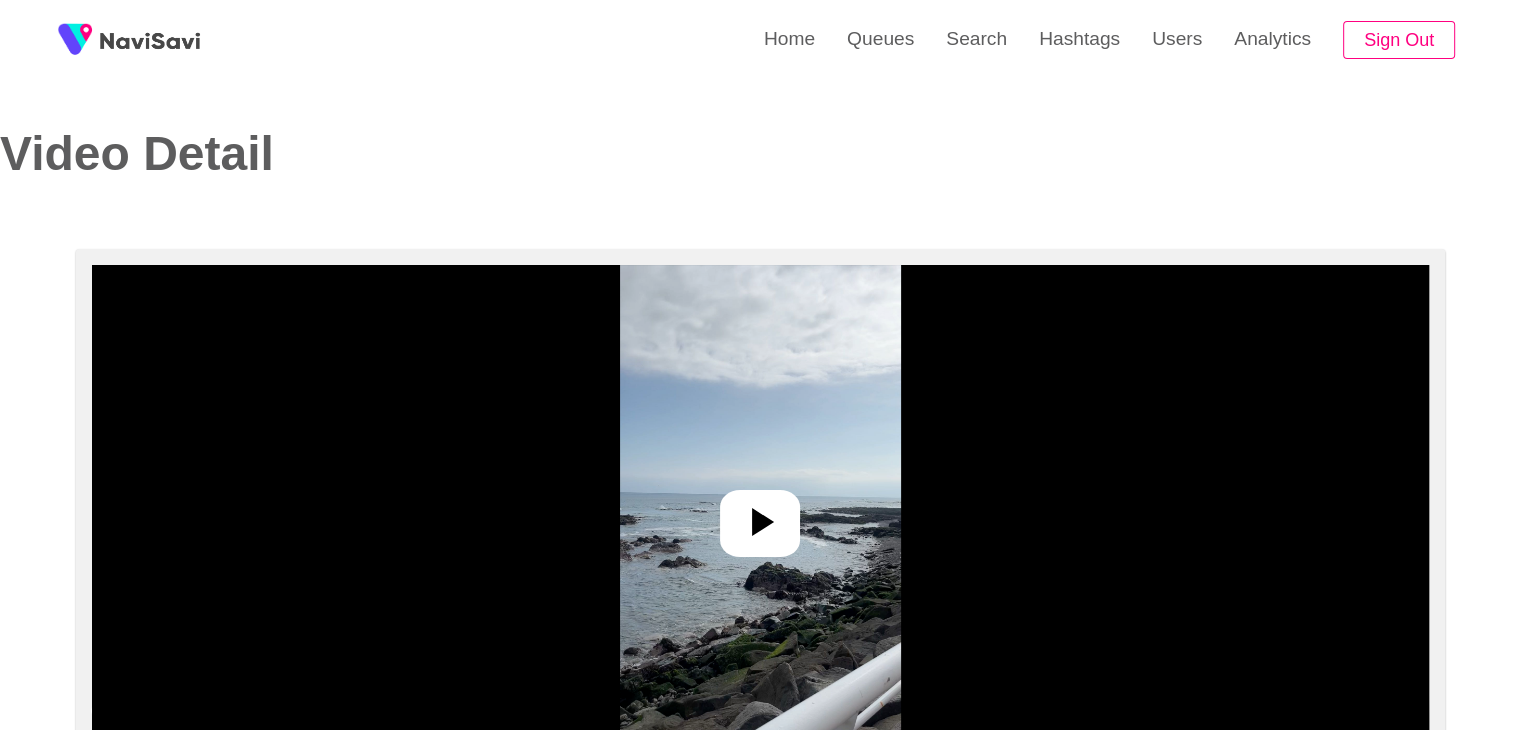 select on "**********" 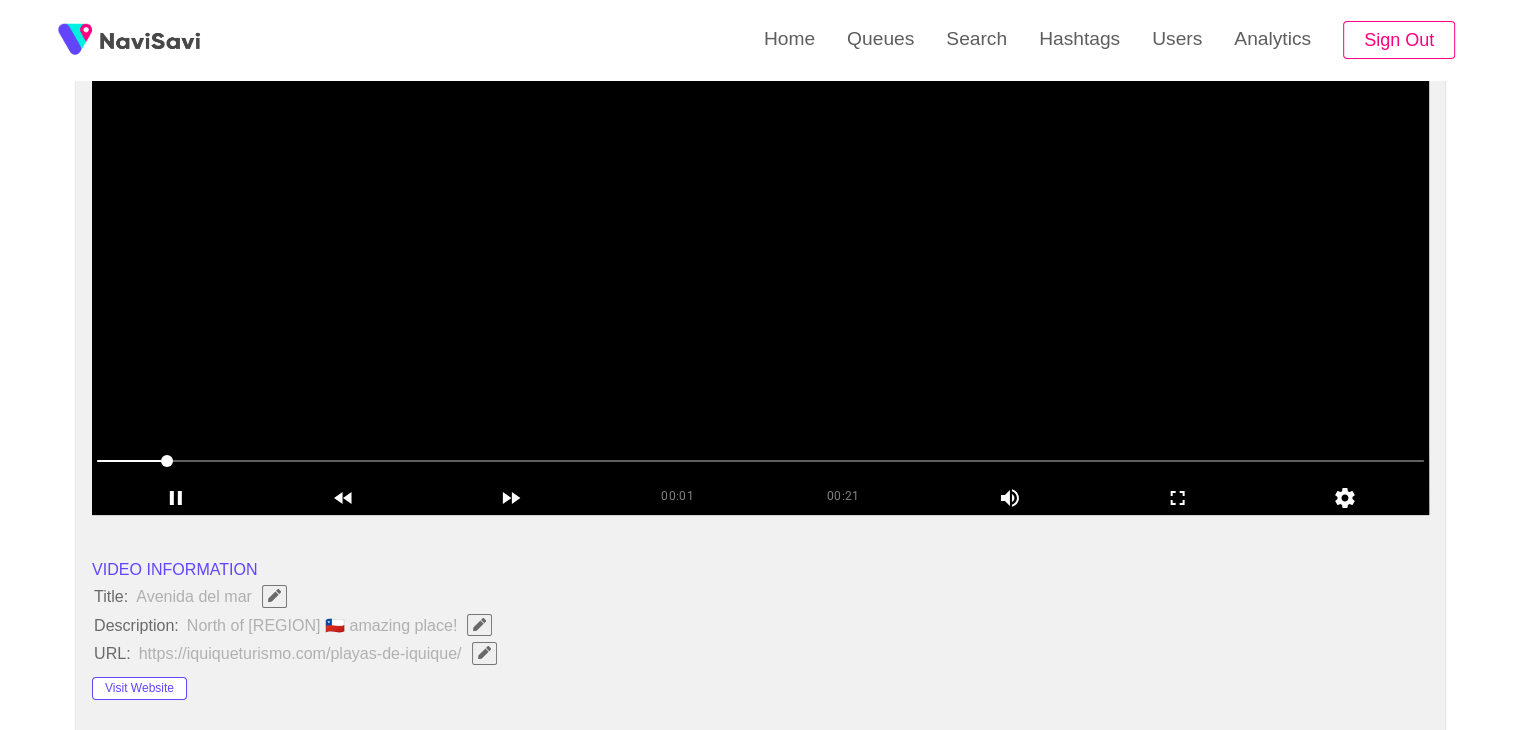 scroll, scrollTop: 251, scrollLeft: 0, axis: vertical 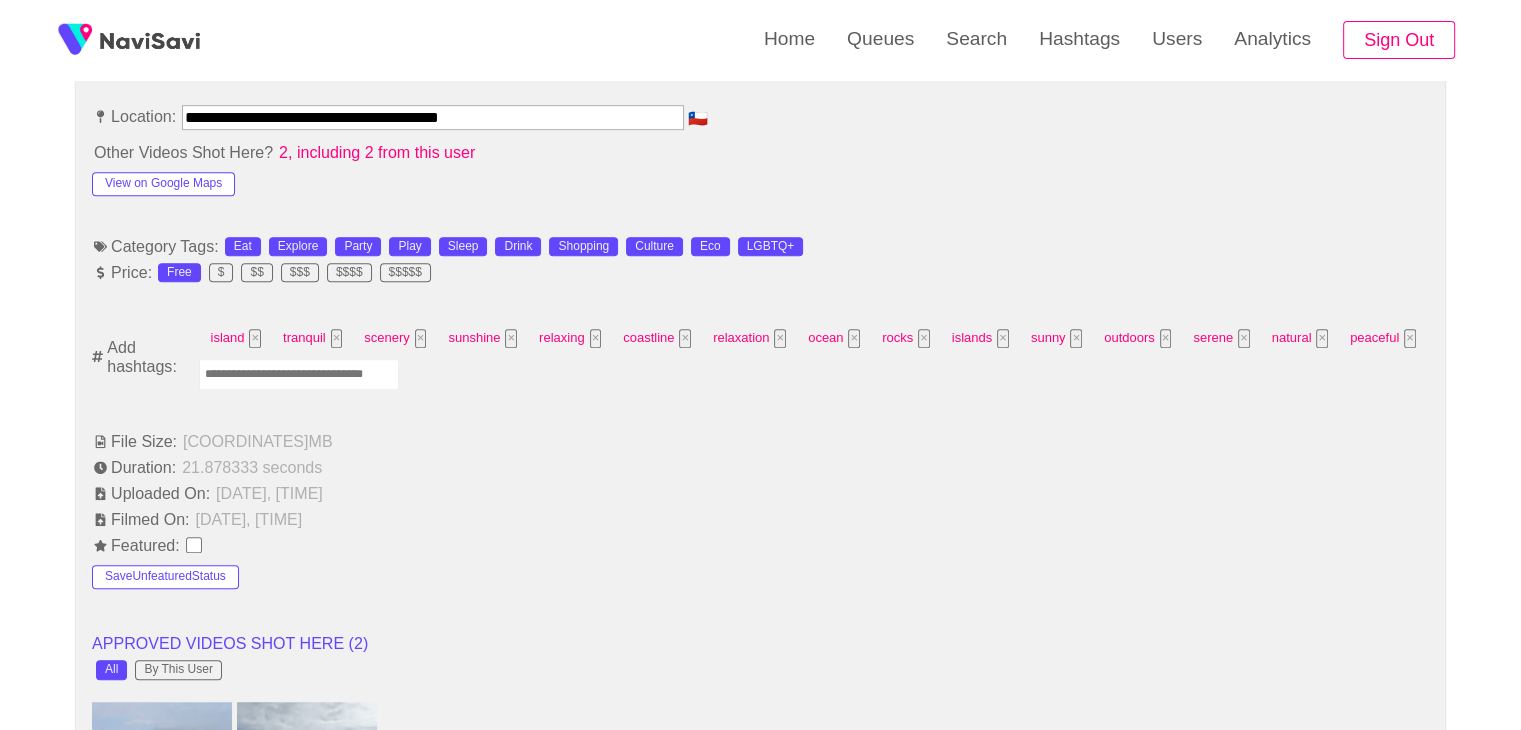 click at bounding box center (299, 374) 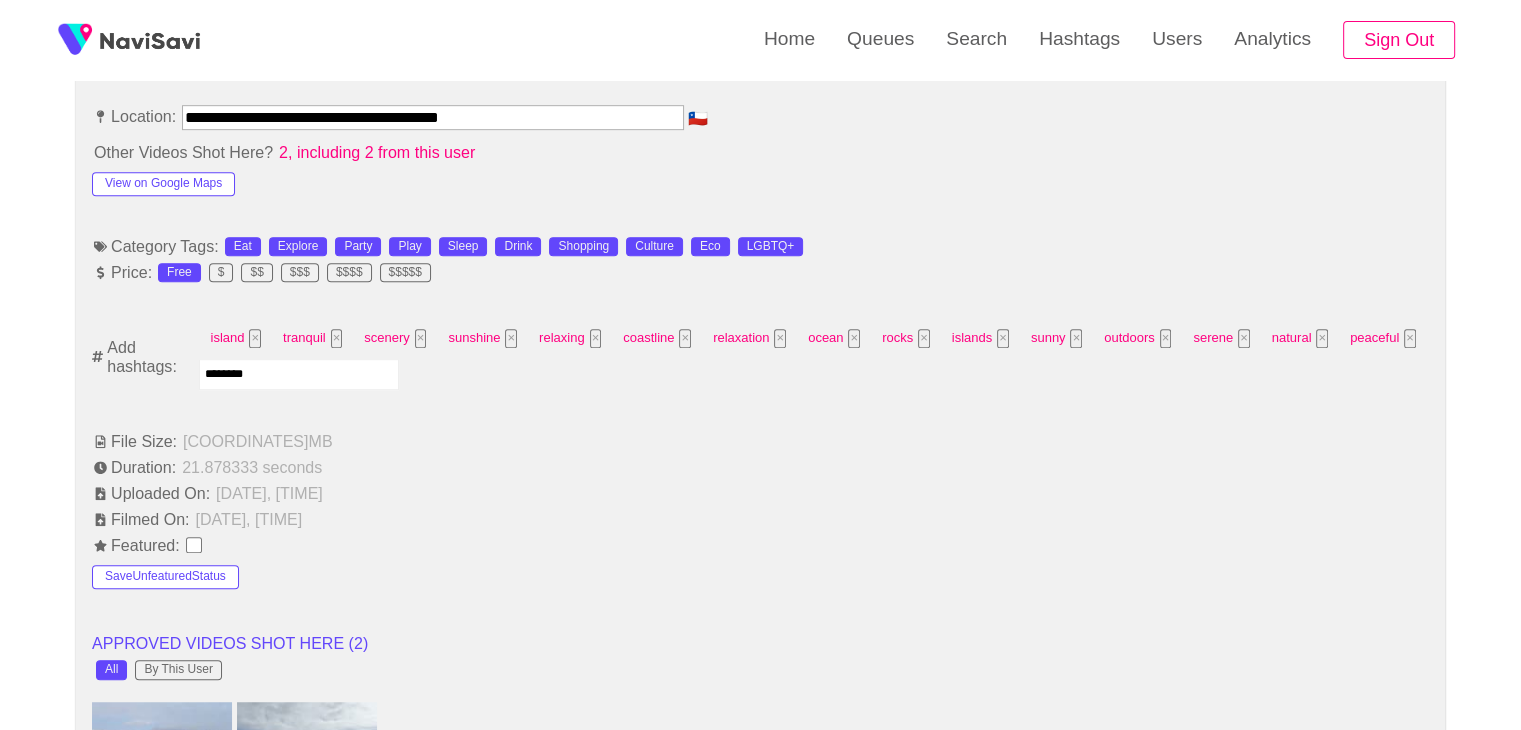 type on "*********" 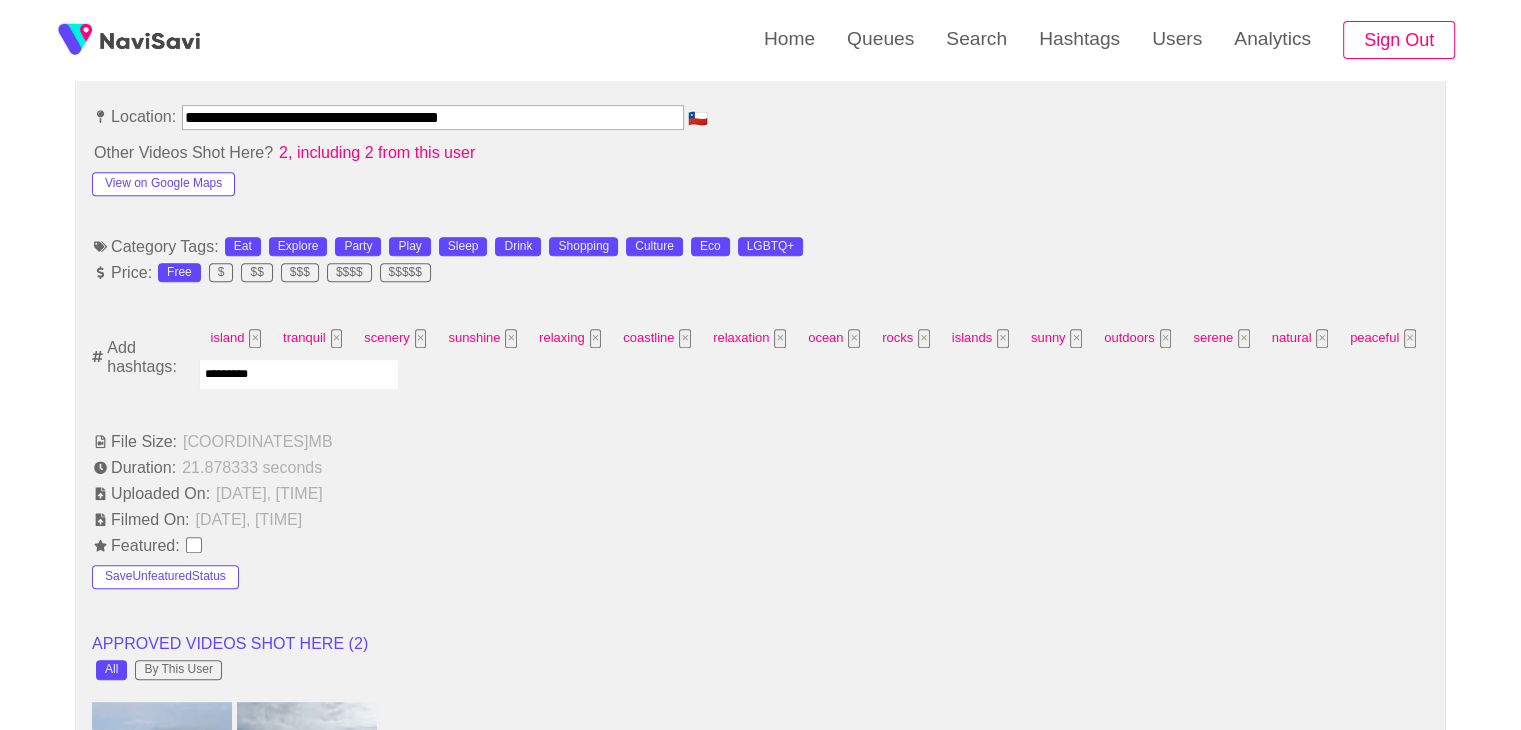 type 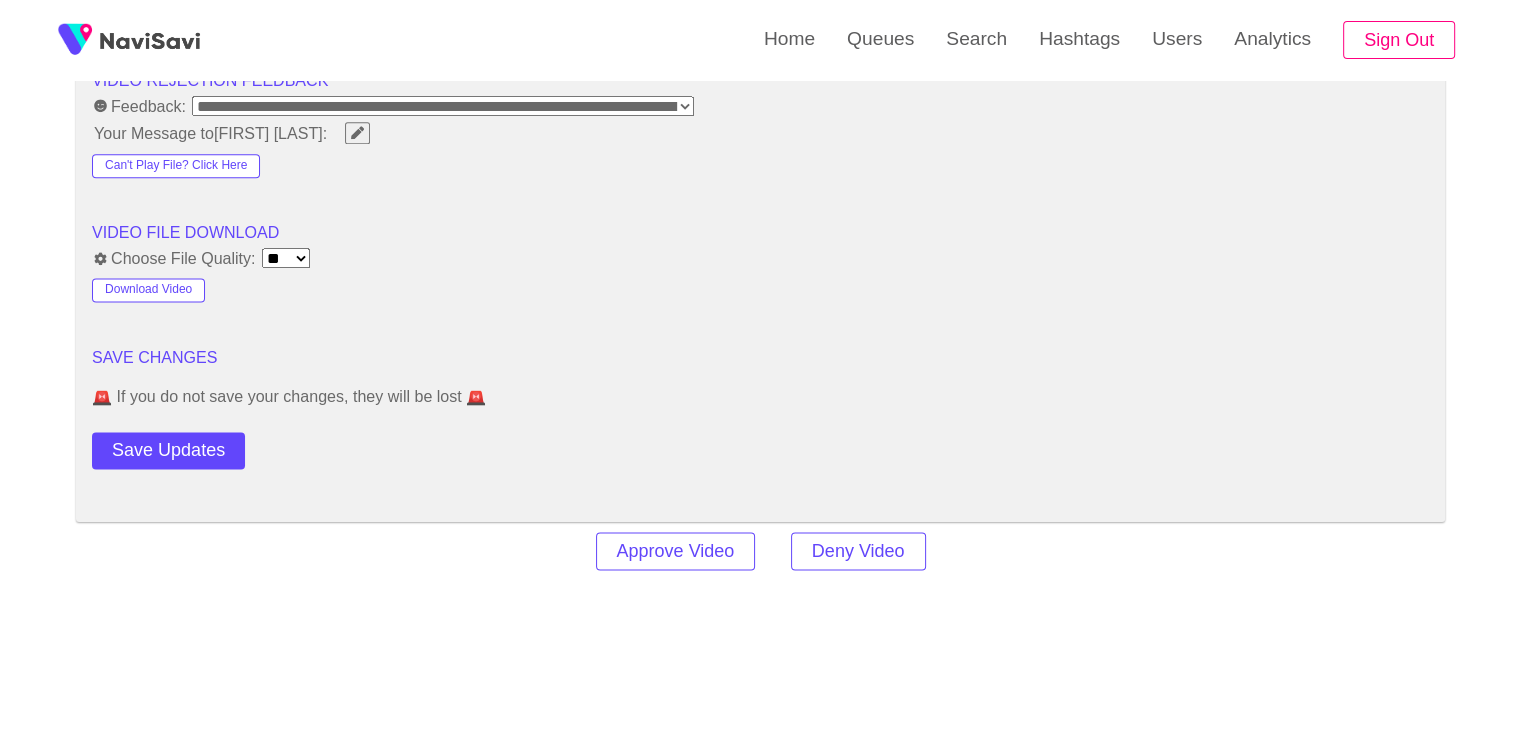 scroll, scrollTop: 2813, scrollLeft: 0, axis: vertical 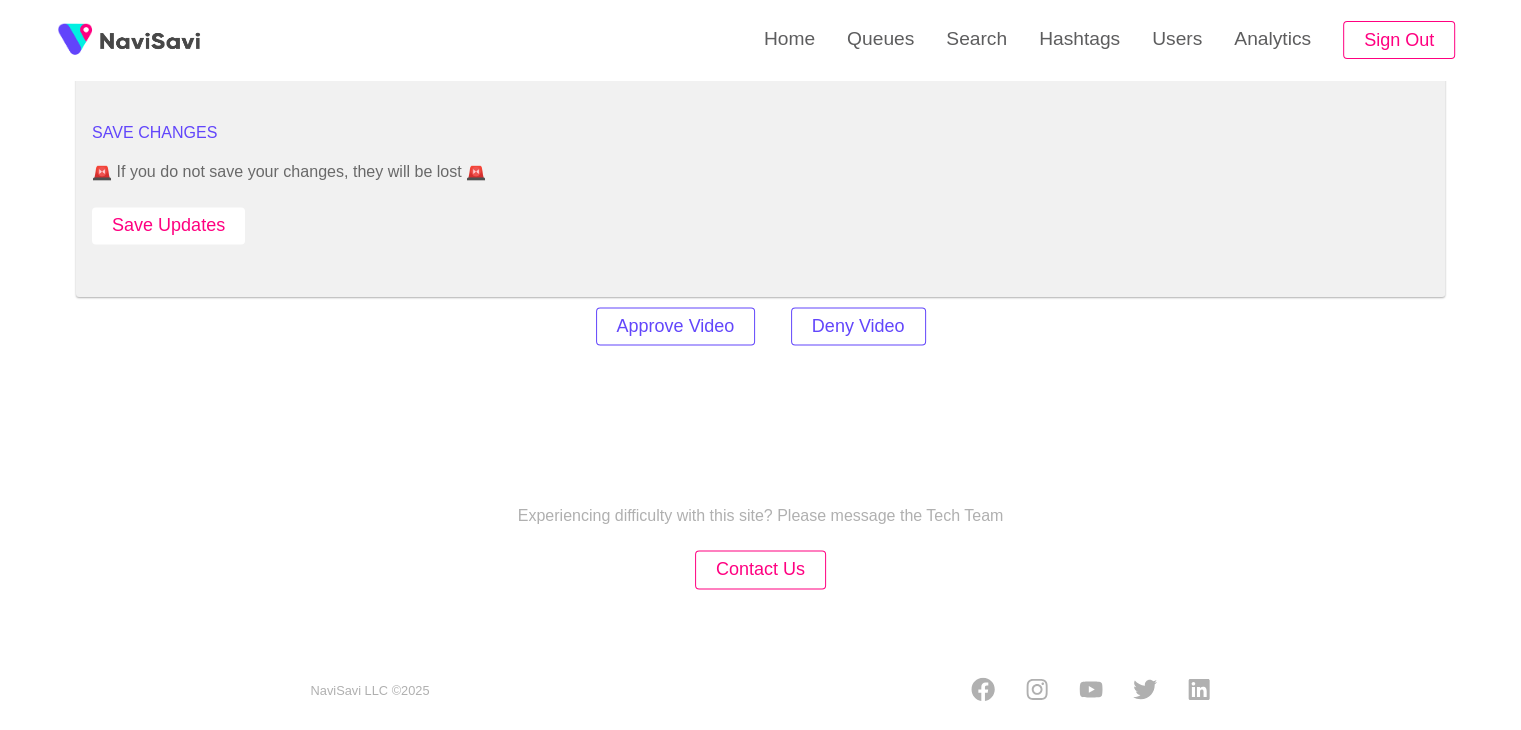 click on "Save Updates" at bounding box center [168, 225] 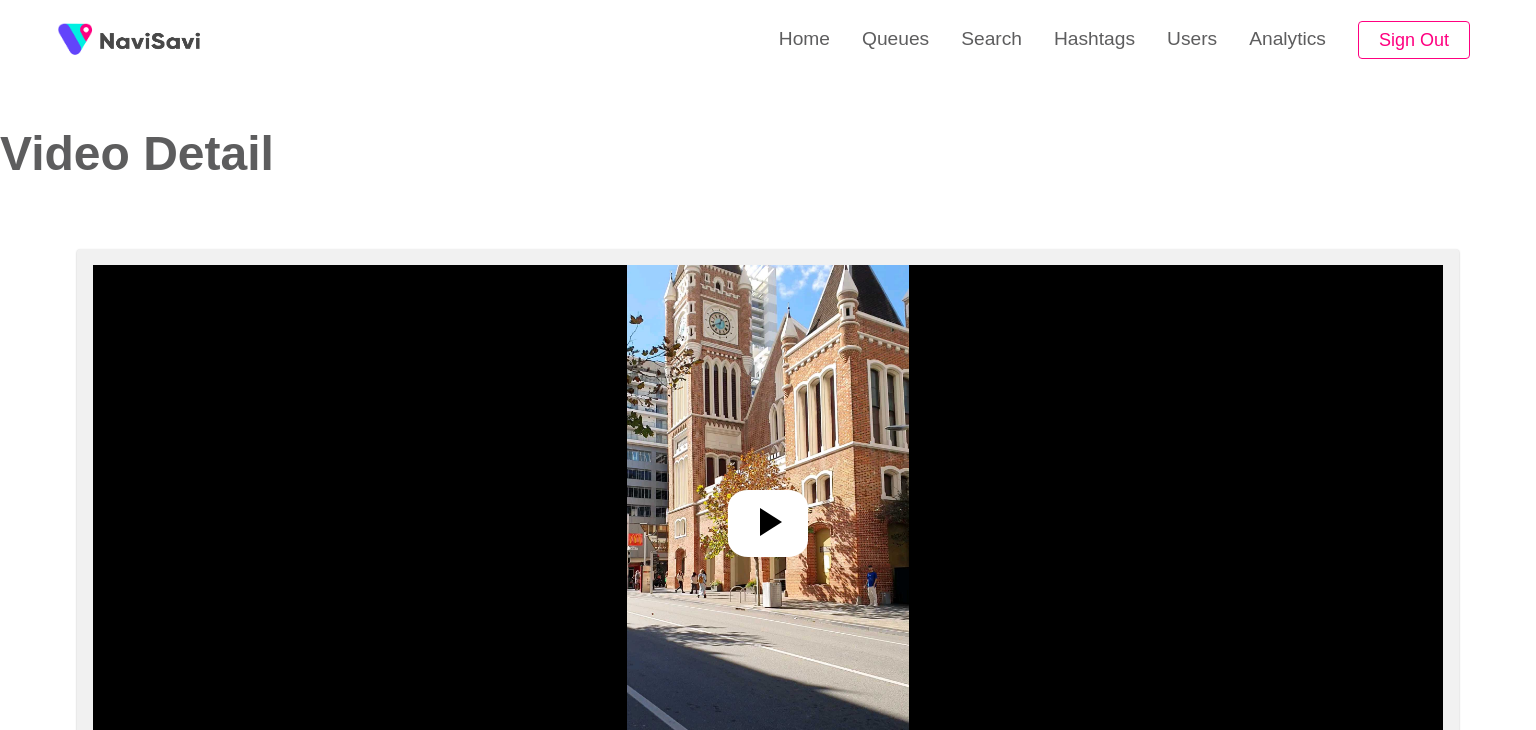 select on "**********" 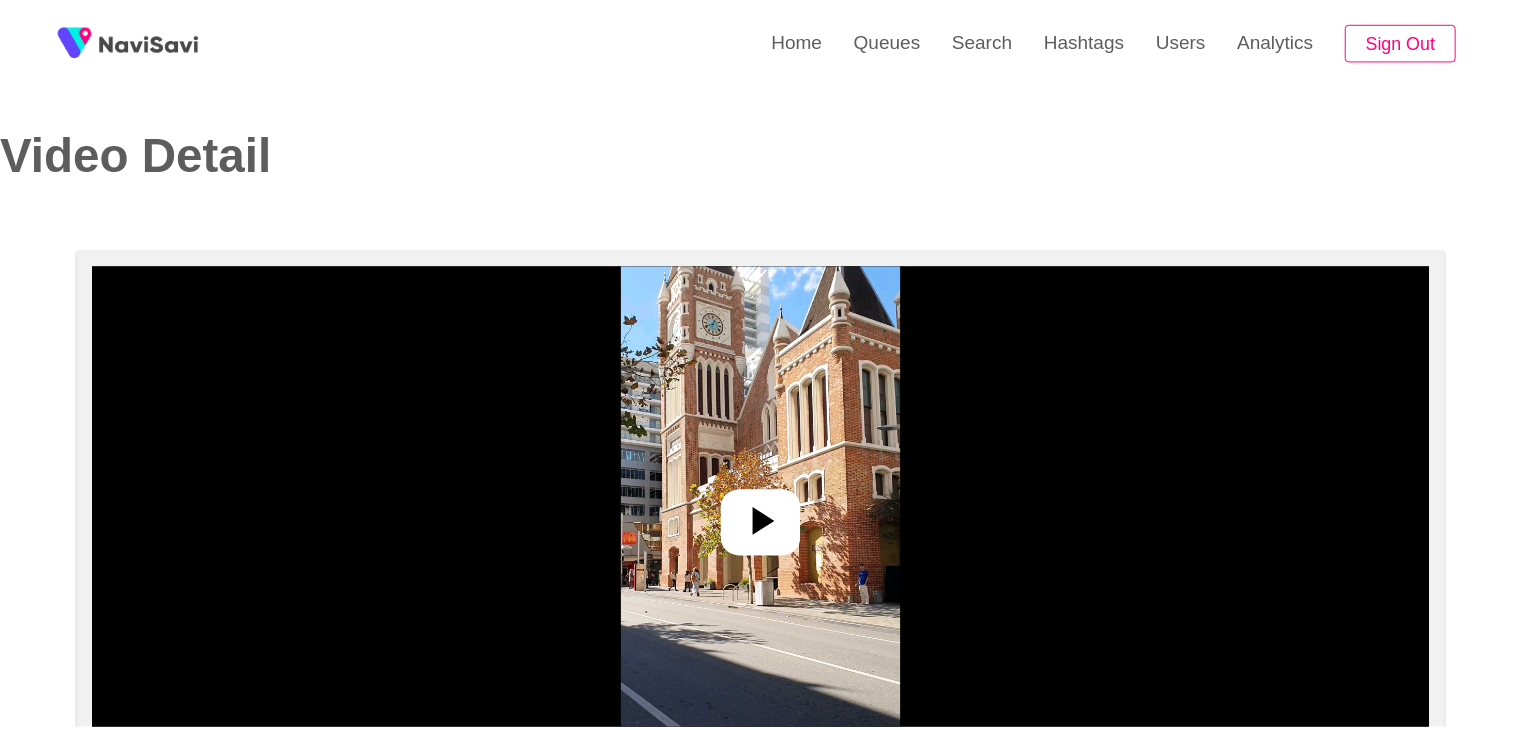 scroll, scrollTop: 0, scrollLeft: 0, axis: both 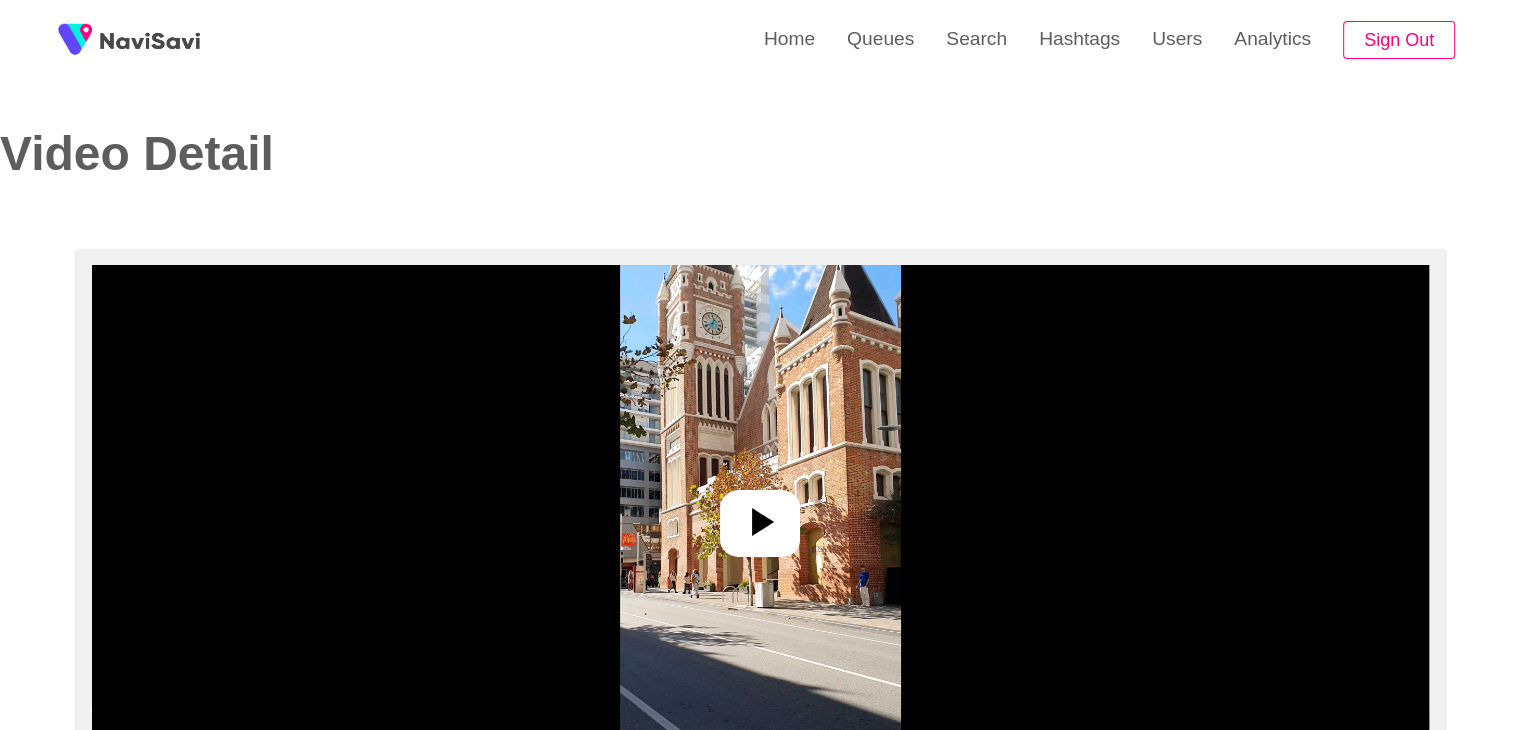click at bounding box center (760, 515) 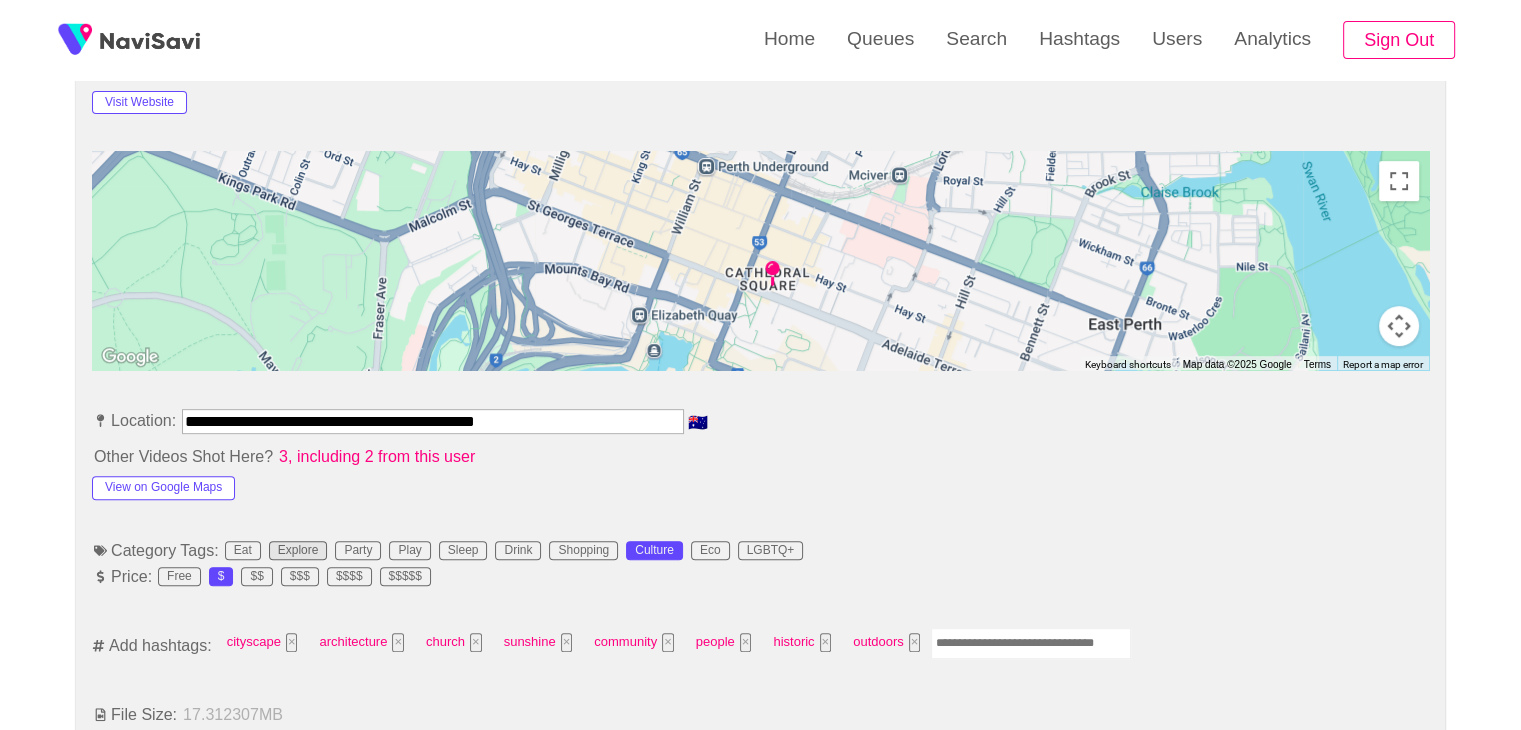 scroll, scrollTop: 936, scrollLeft: 0, axis: vertical 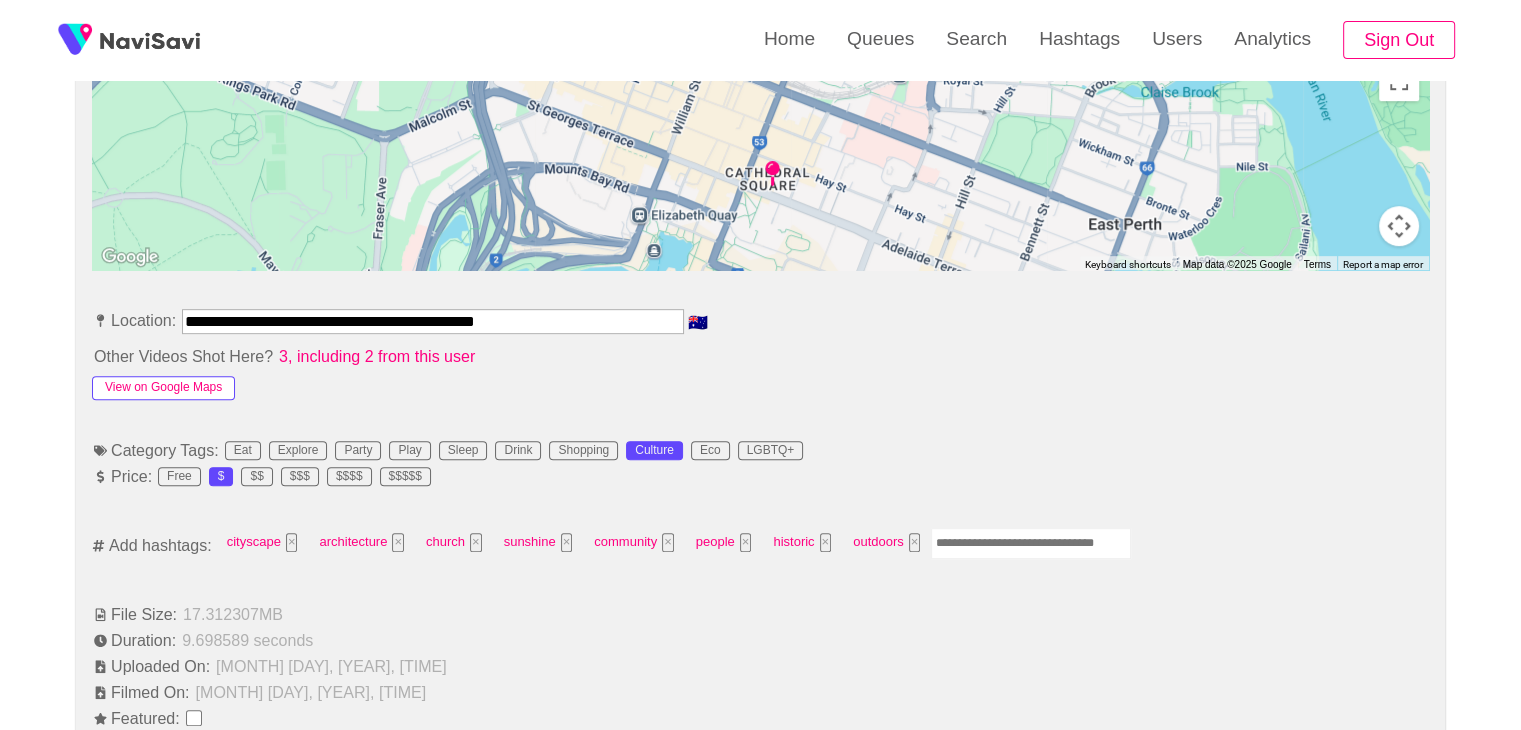 click on "View on Google Maps" at bounding box center (163, 388) 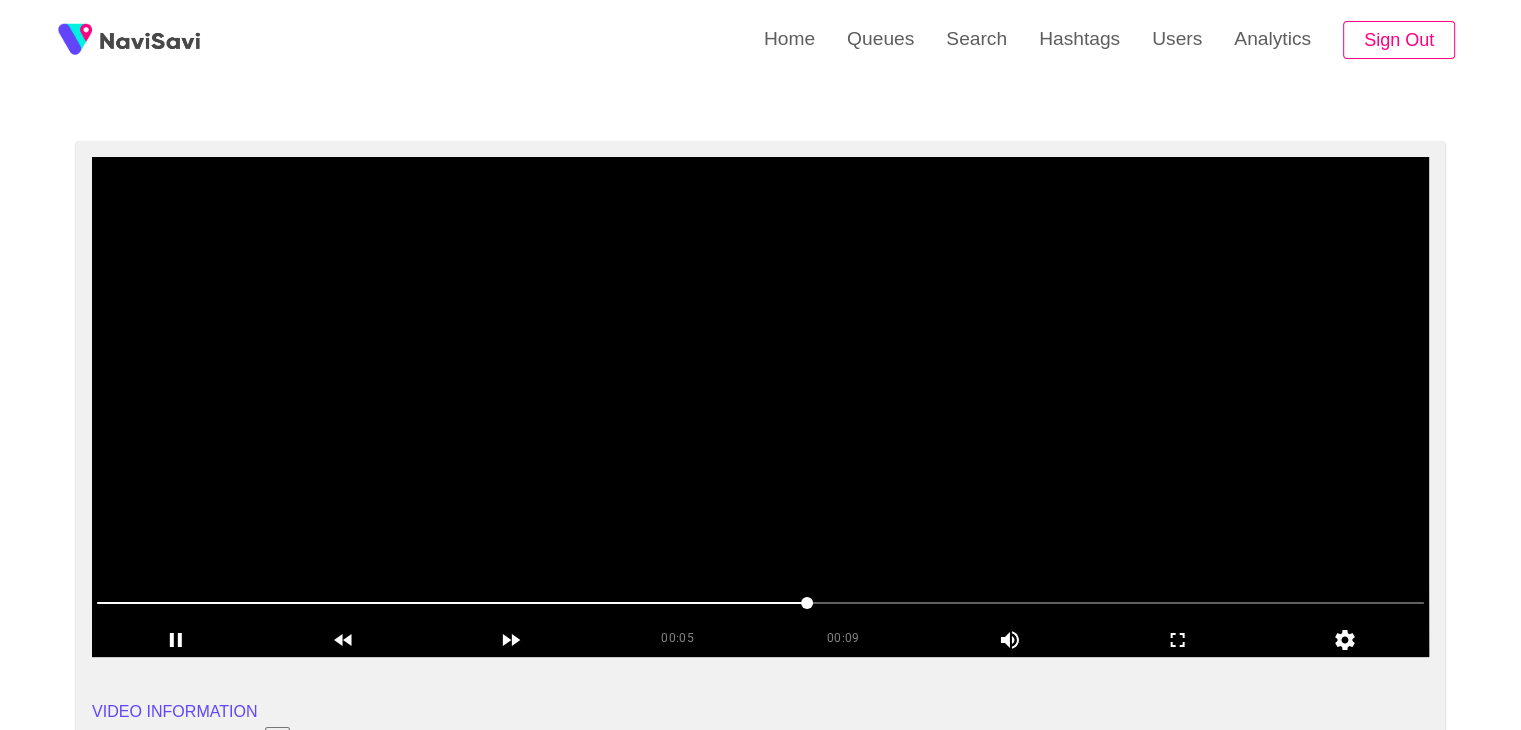 scroll, scrollTop: 0, scrollLeft: 0, axis: both 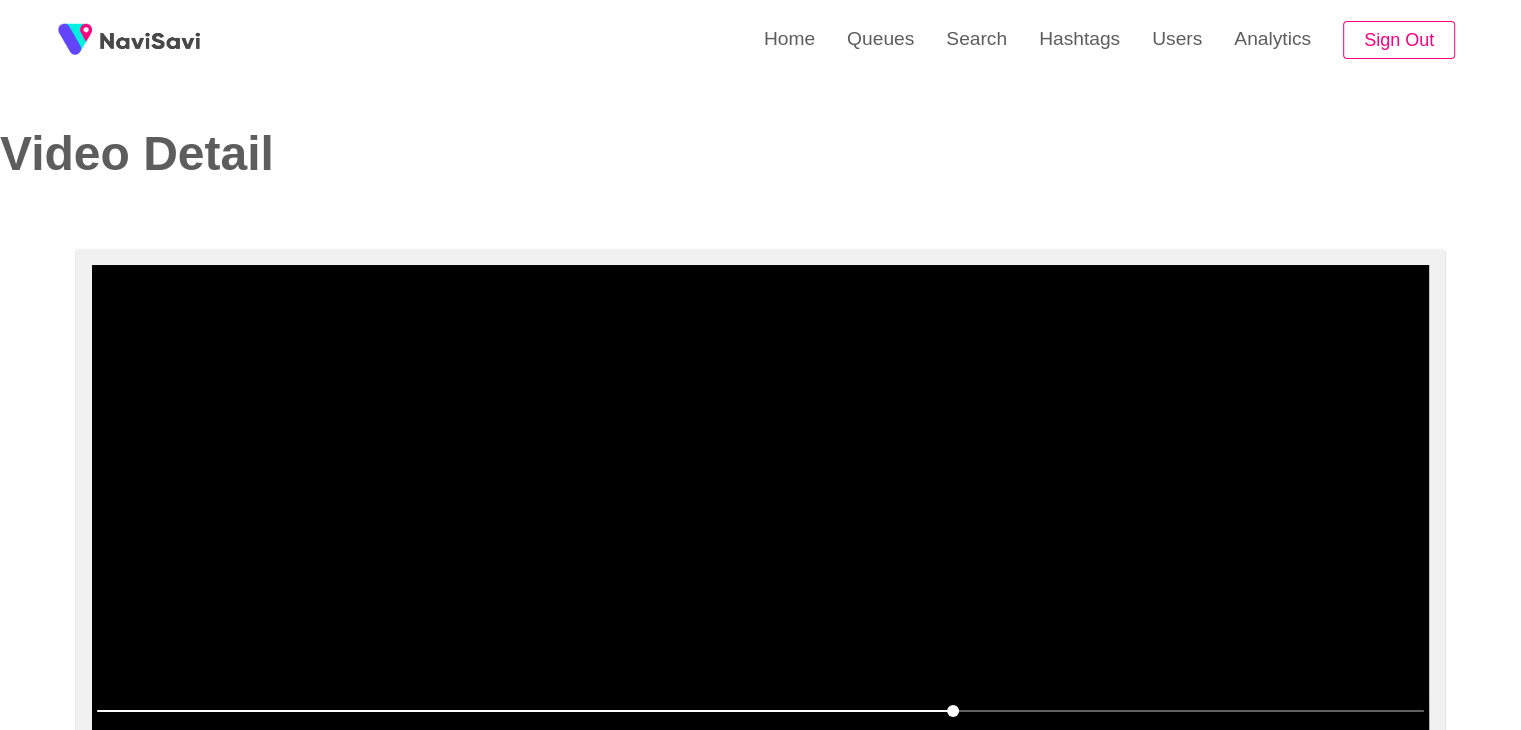 click at bounding box center (760, 515) 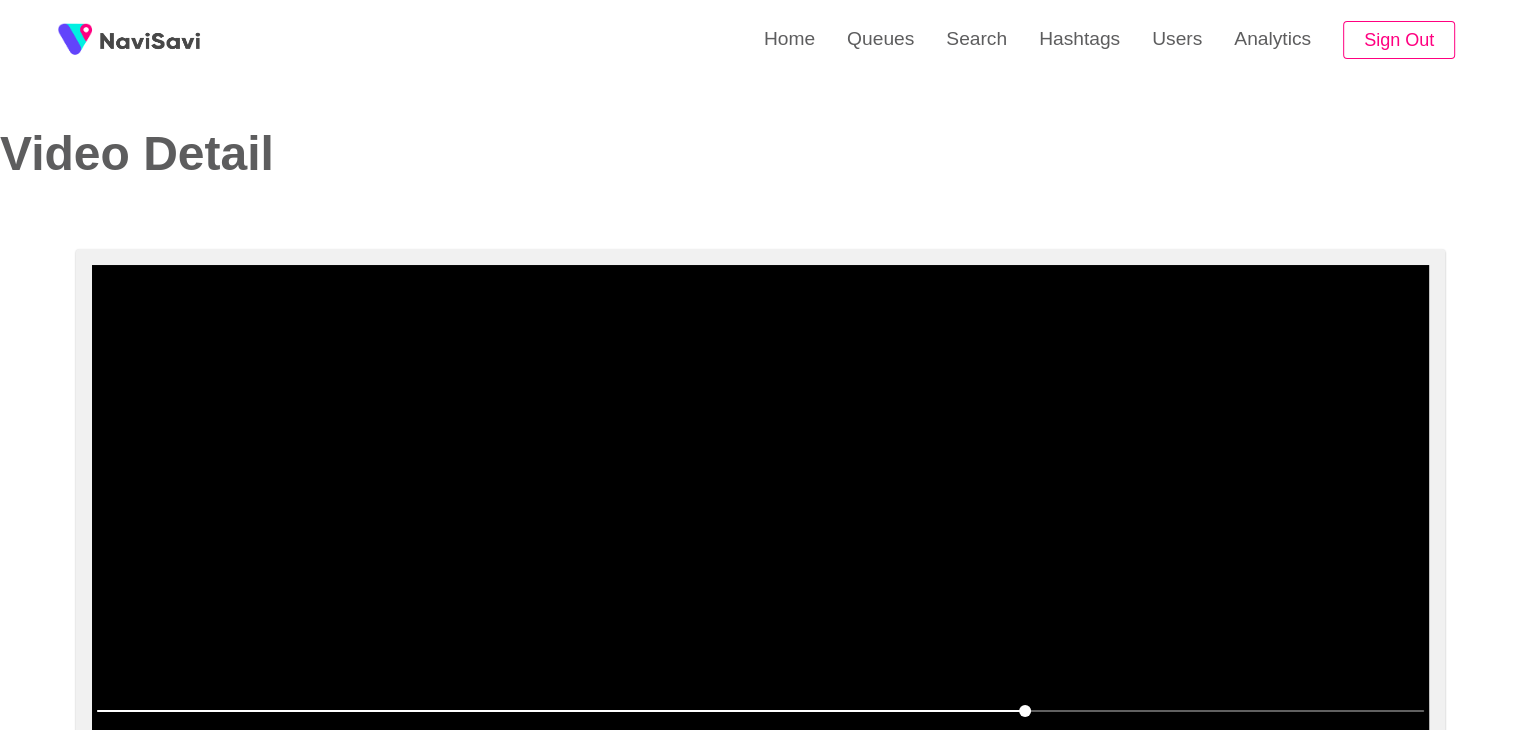 click at bounding box center [760, 515] 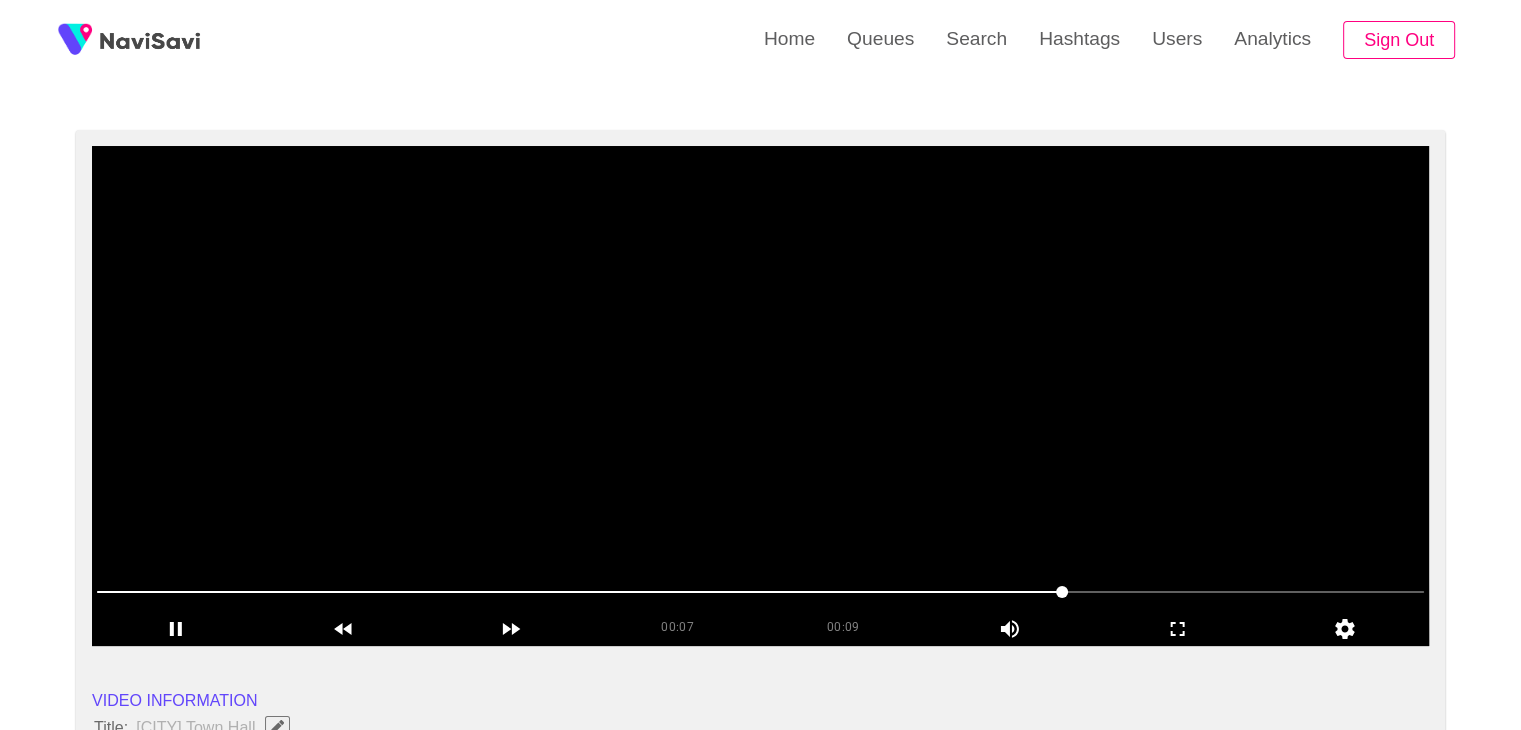 scroll, scrollTop: 120, scrollLeft: 0, axis: vertical 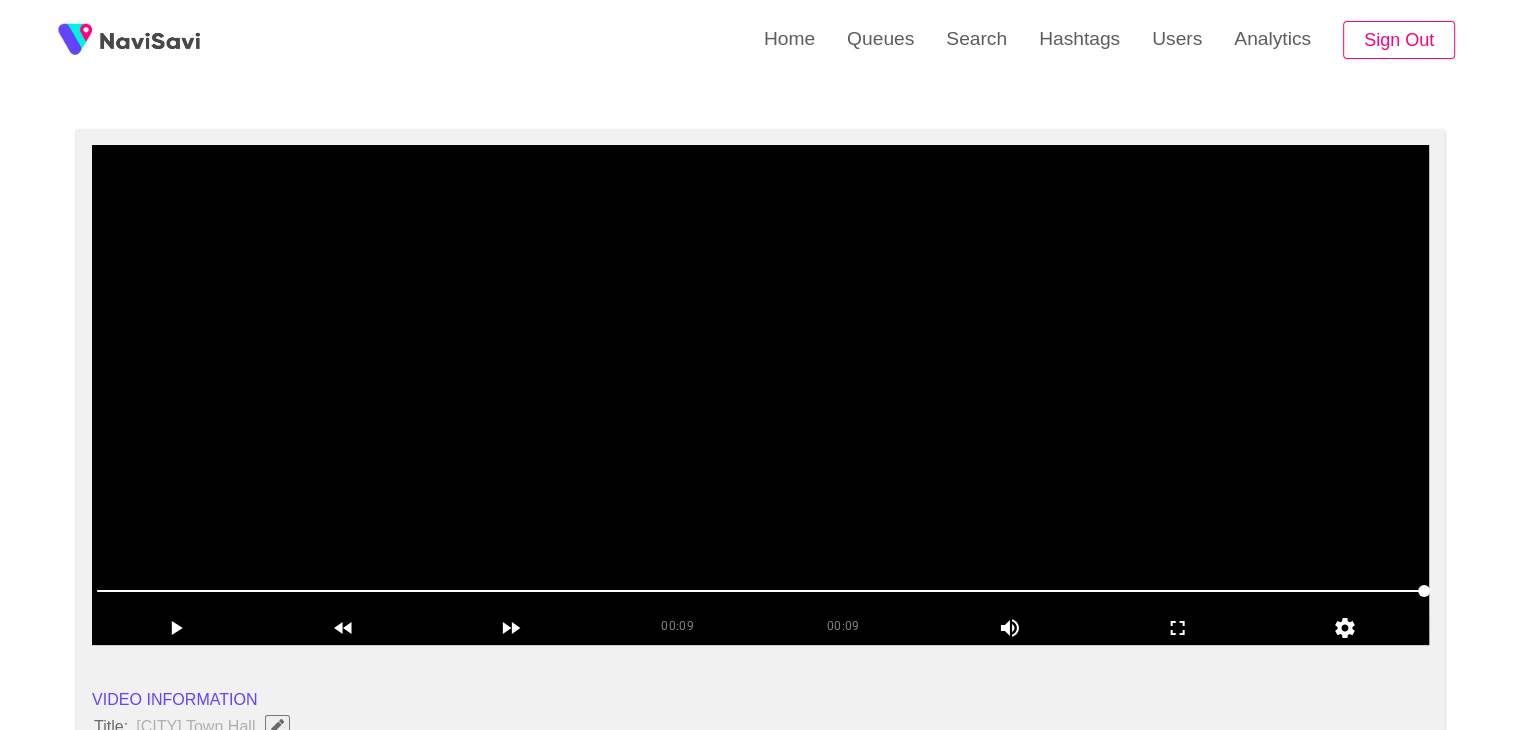 click at bounding box center (760, 395) 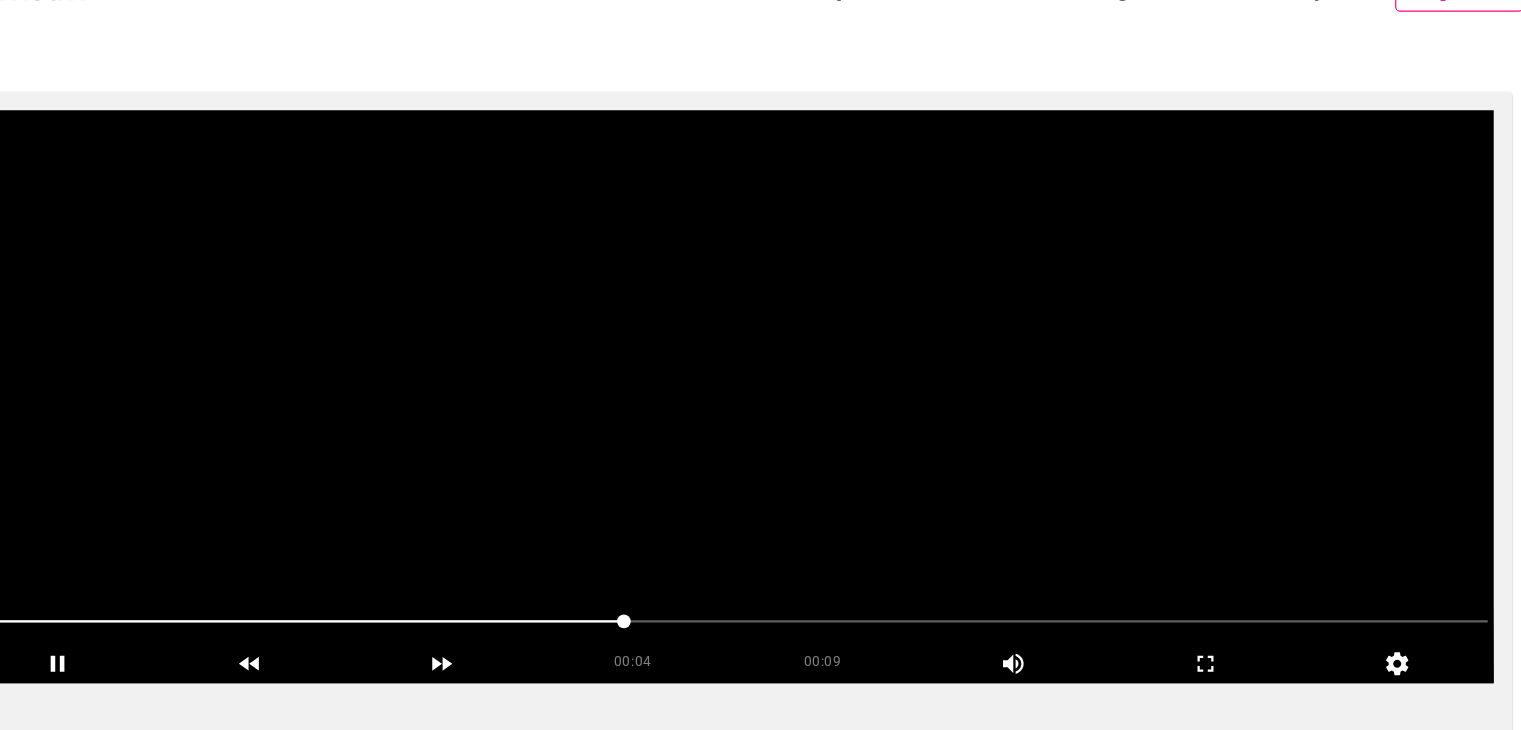 scroll, scrollTop: 120, scrollLeft: 0, axis: vertical 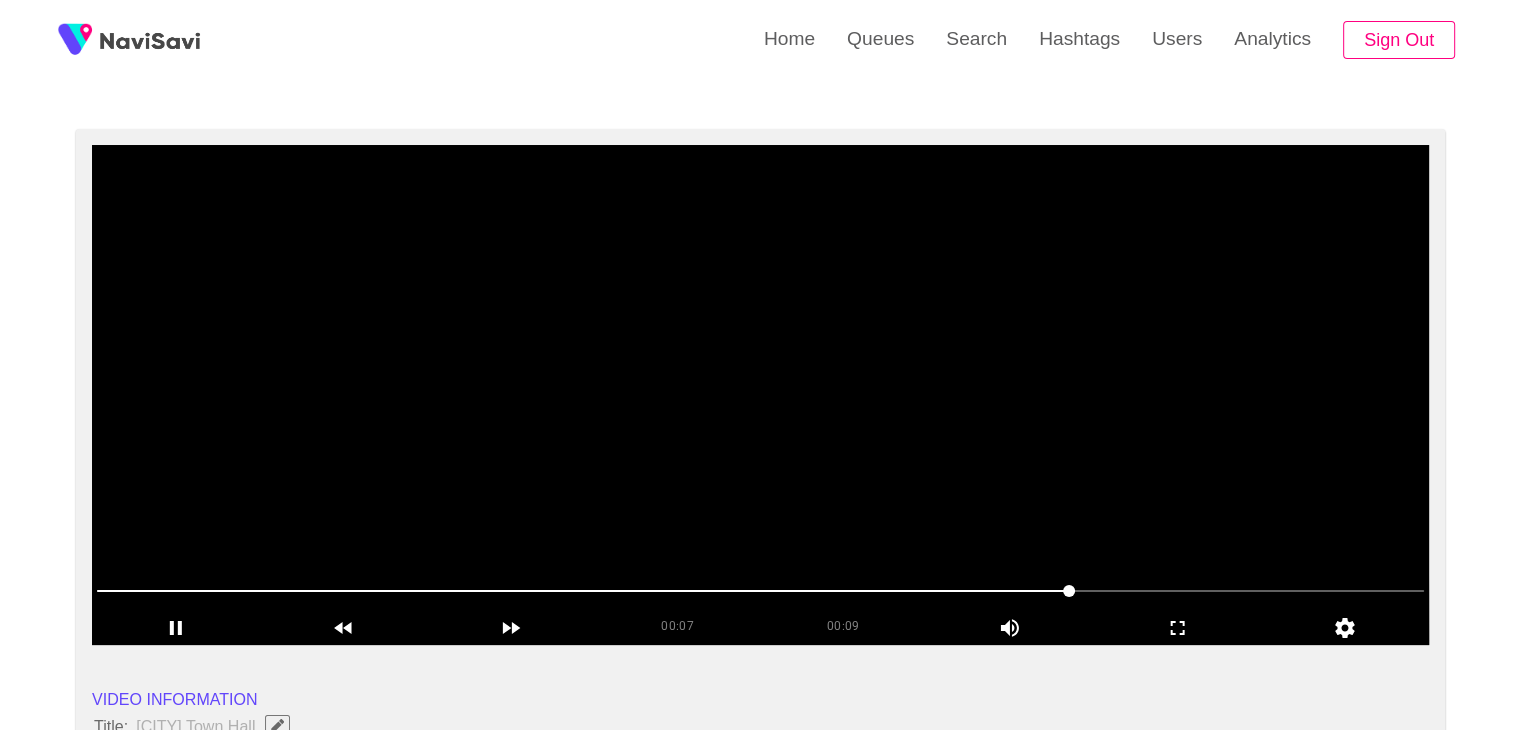 click at bounding box center [760, 395] 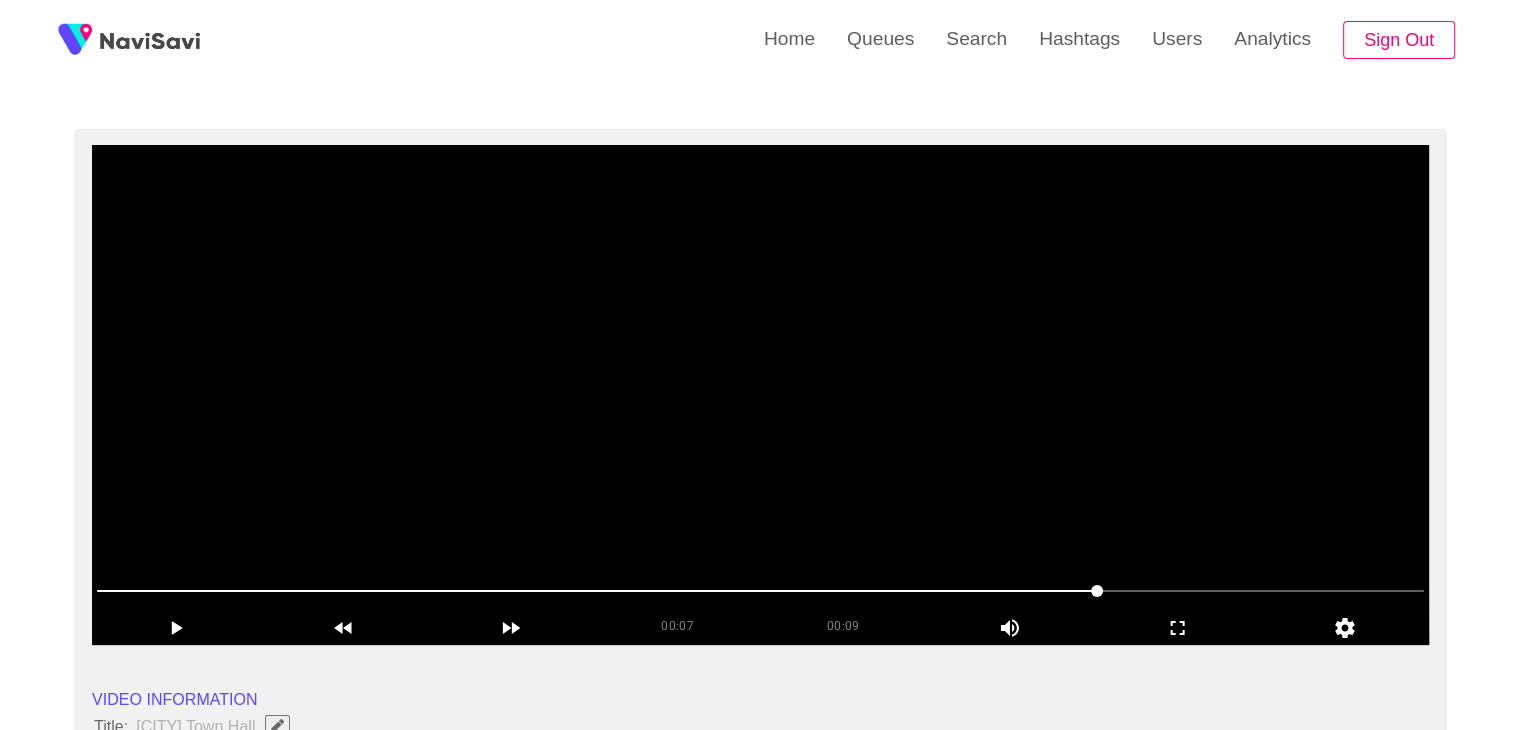 click at bounding box center (760, 395) 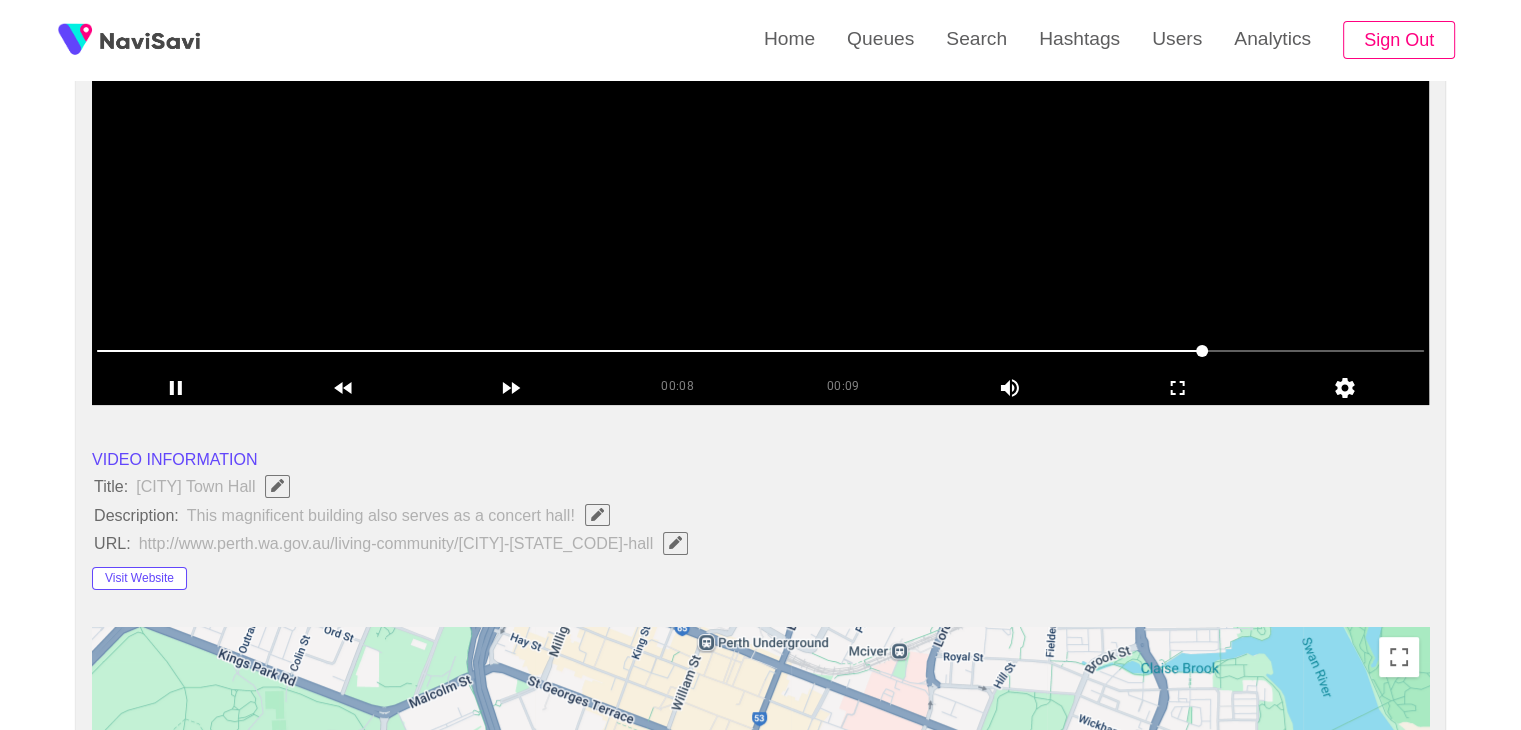 click at bounding box center [760, 155] 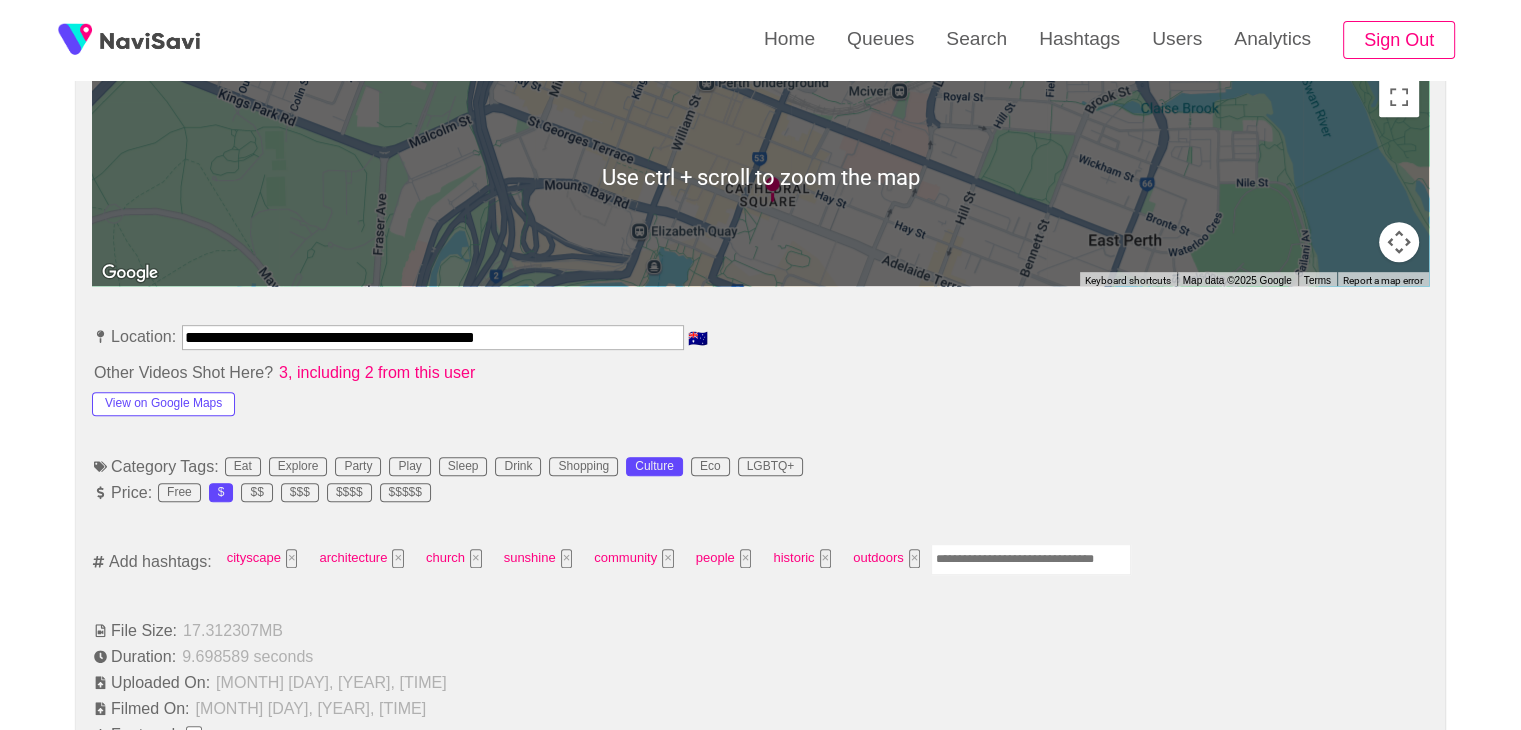 scroll, scrollTop: 932, scrollLeft: 0, axis: vertical 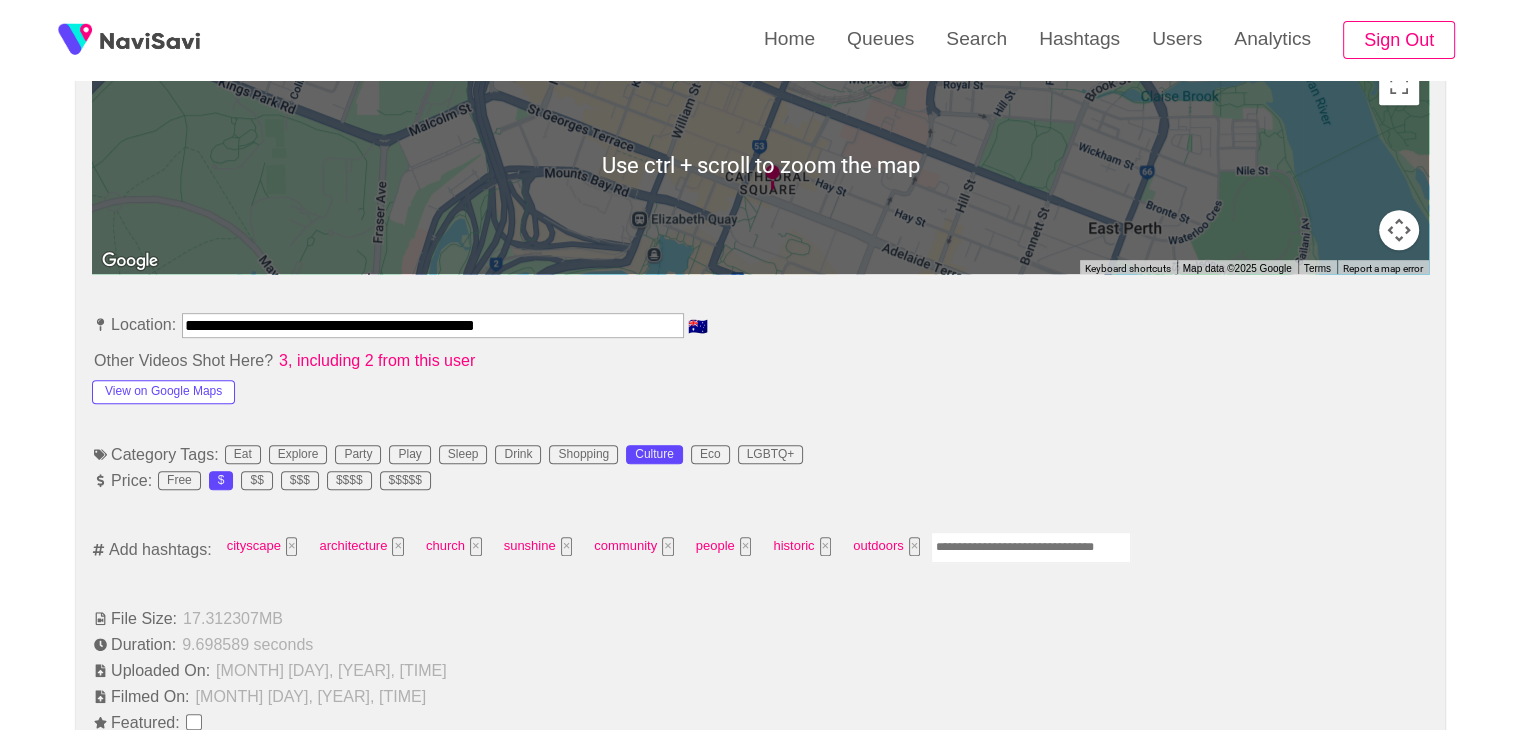 click at bounding box center [1031, 547] 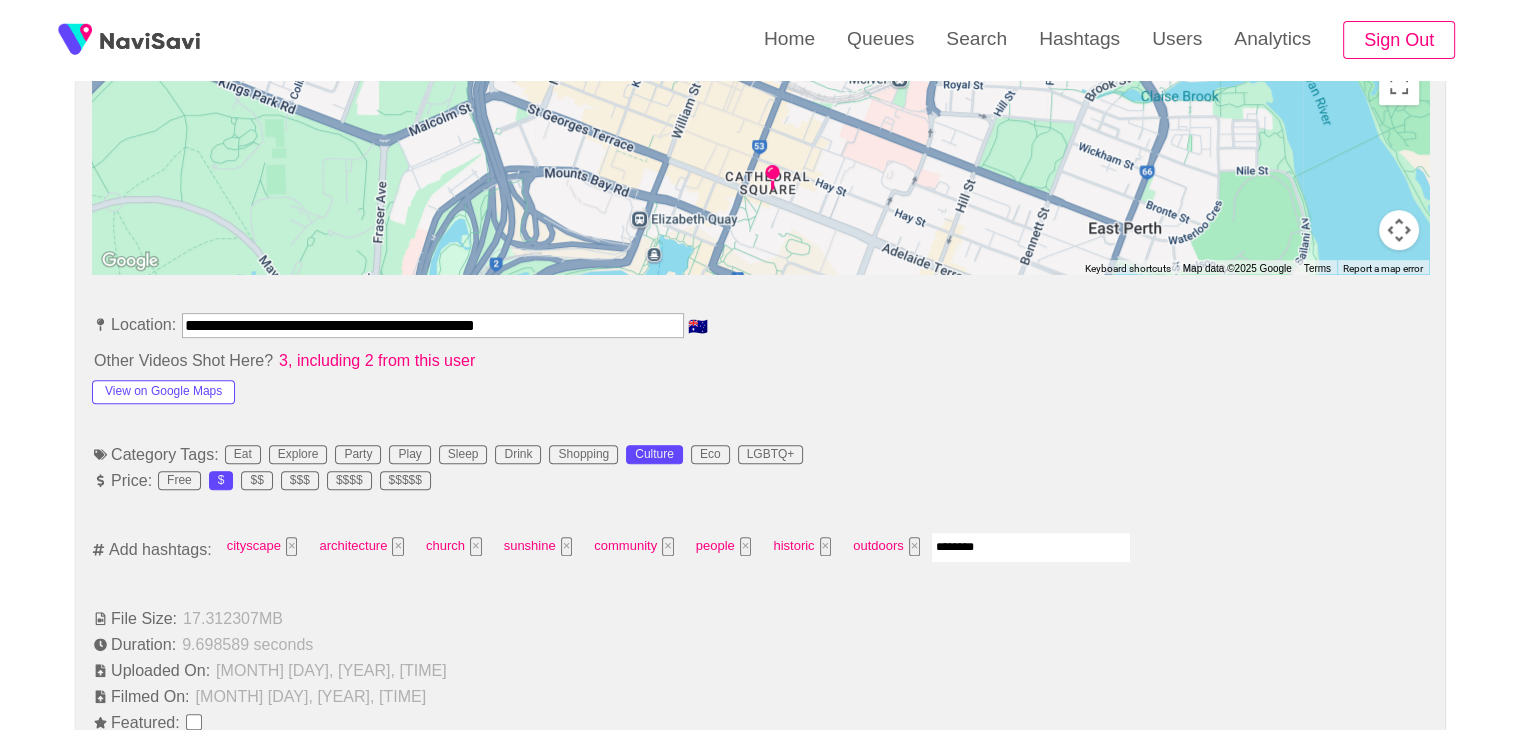 type on "*********" 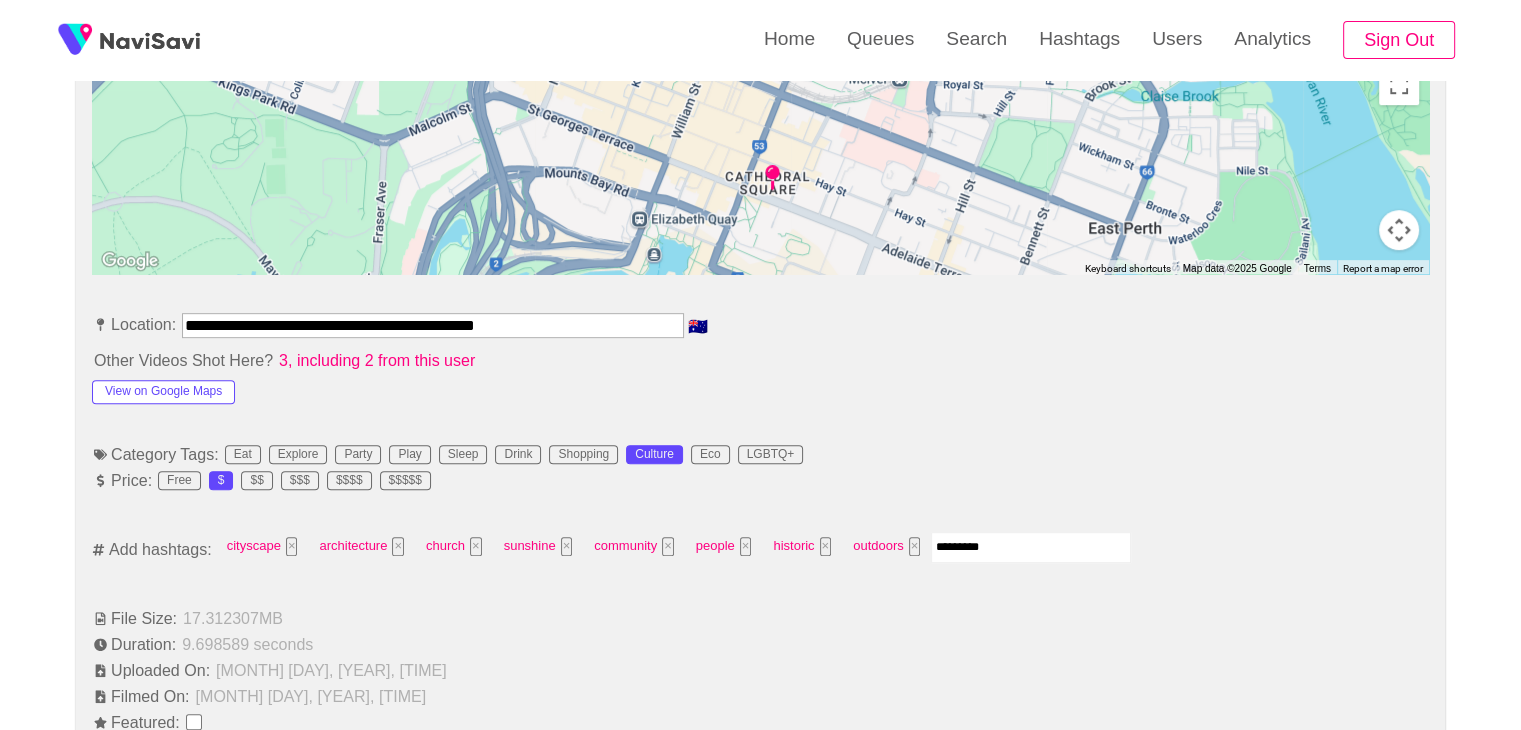 type 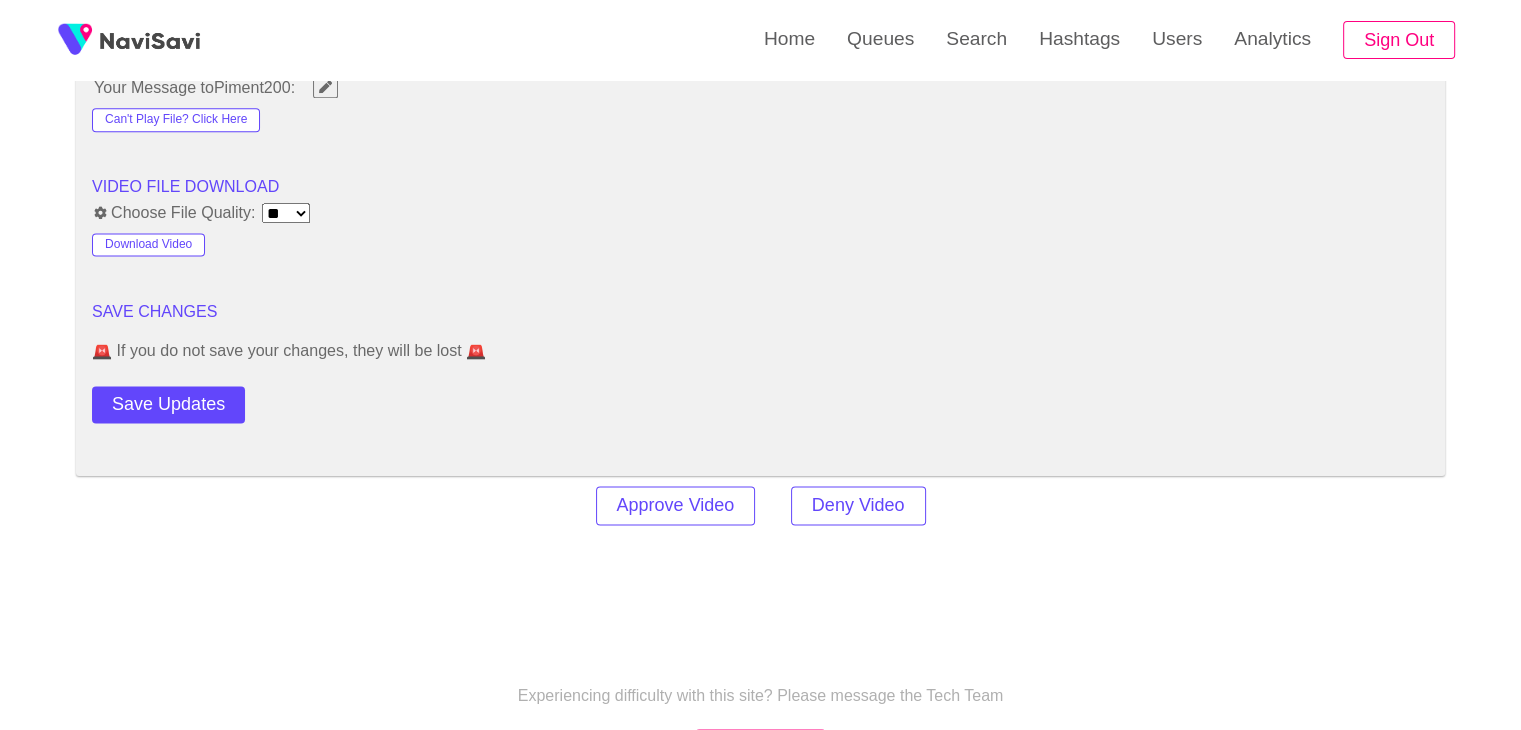 scroll, scrollTop: 2646, scrollLeft: 0, axis: vertical 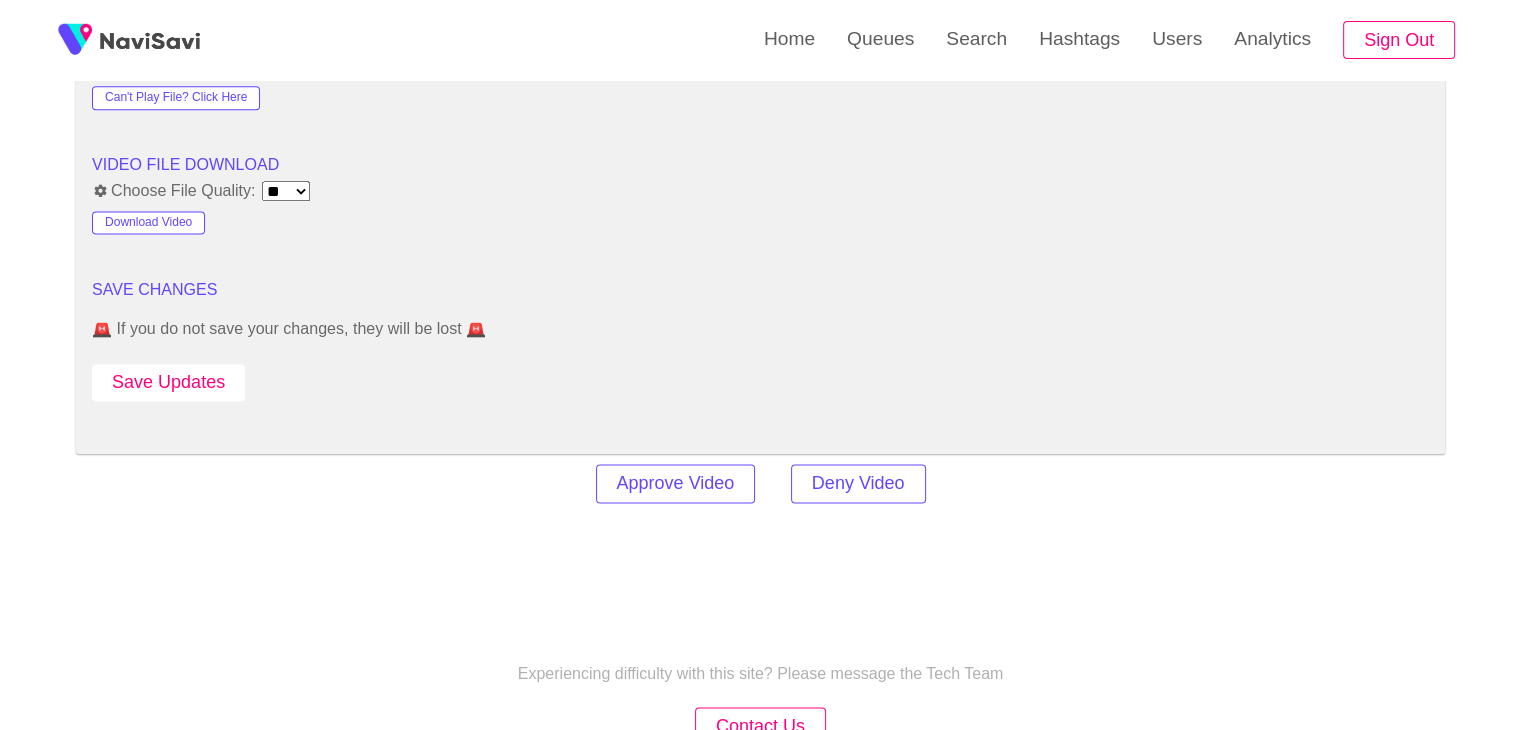 click on "Save Updates" at bounding box center (168, 382) 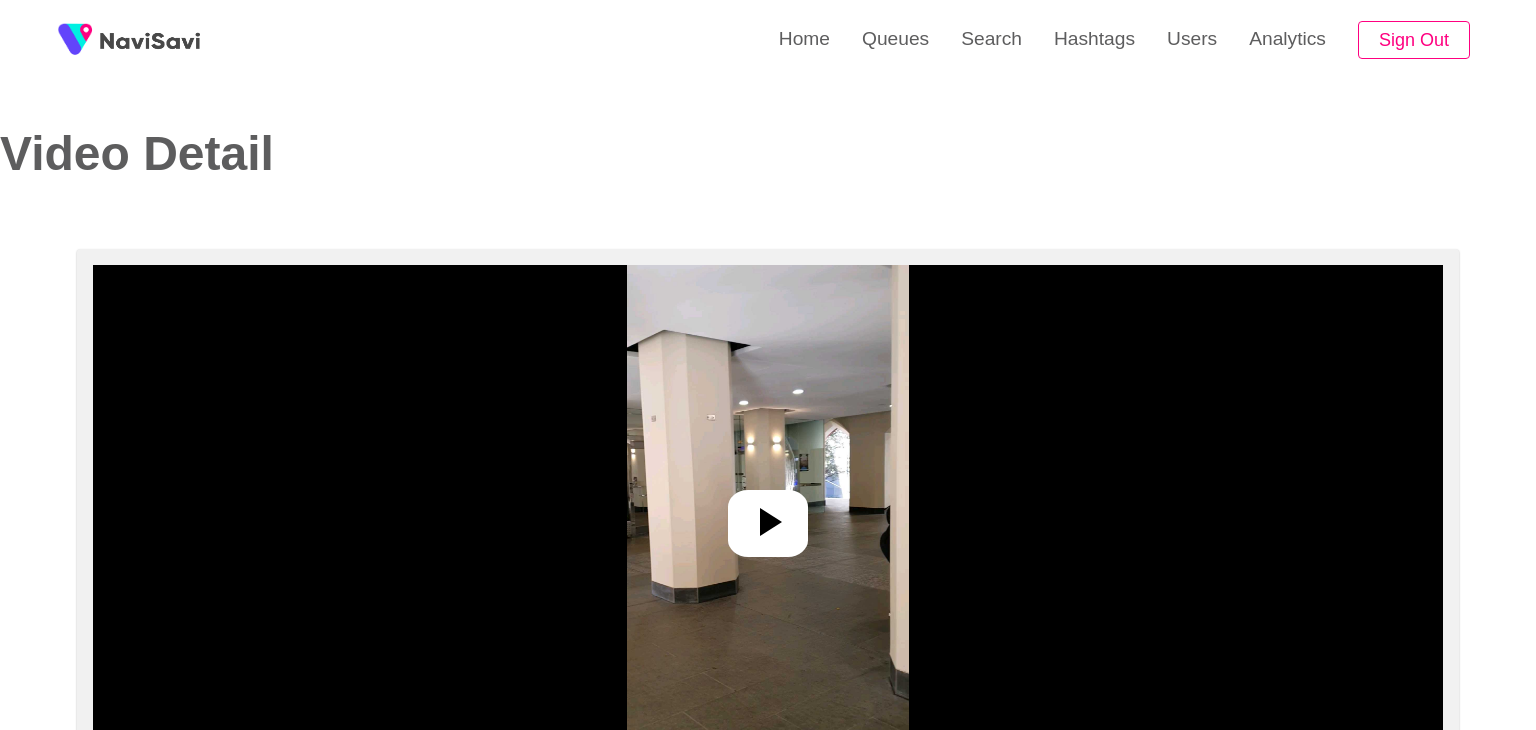 select on "**********" 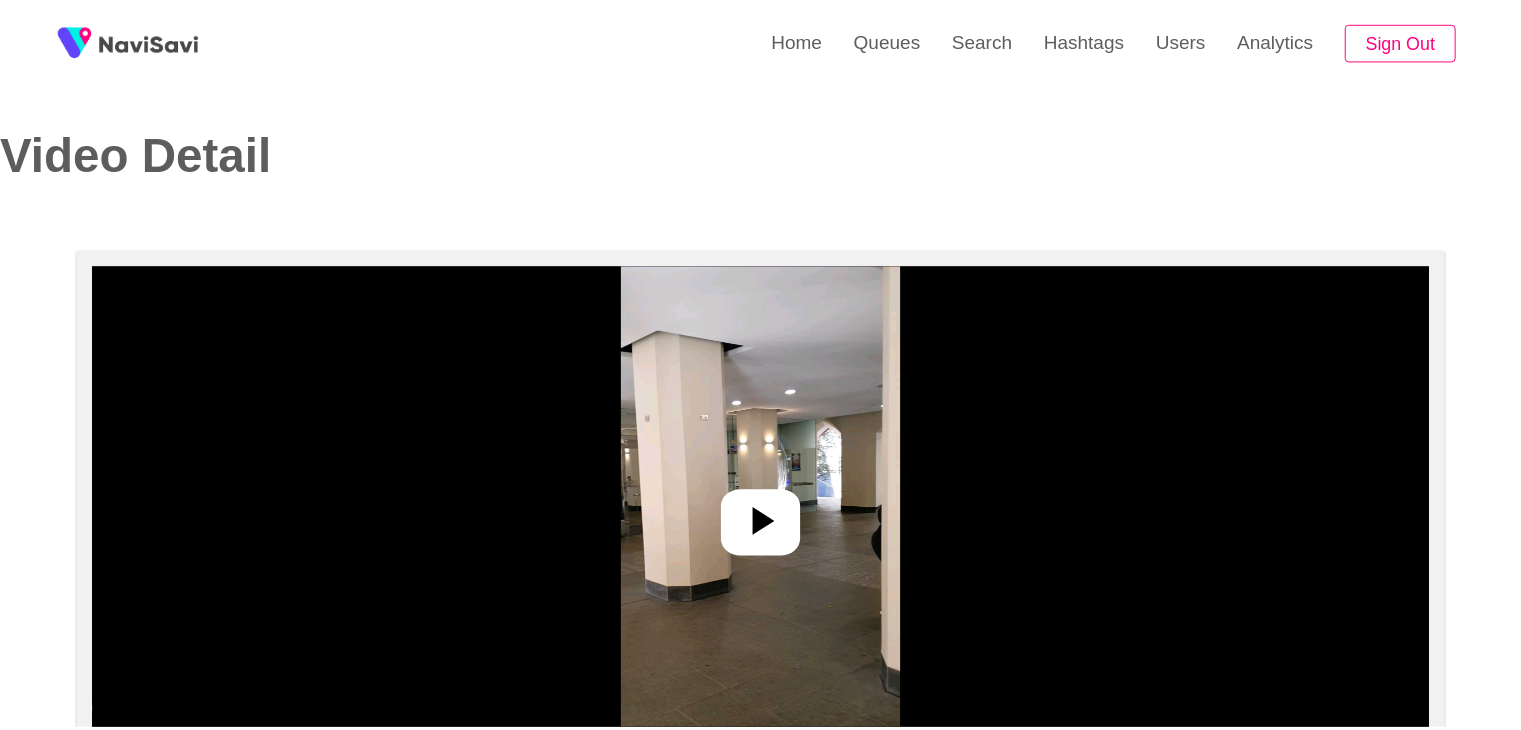 scroll, scrollTop: 0, scrollLeft: 0, axis: both 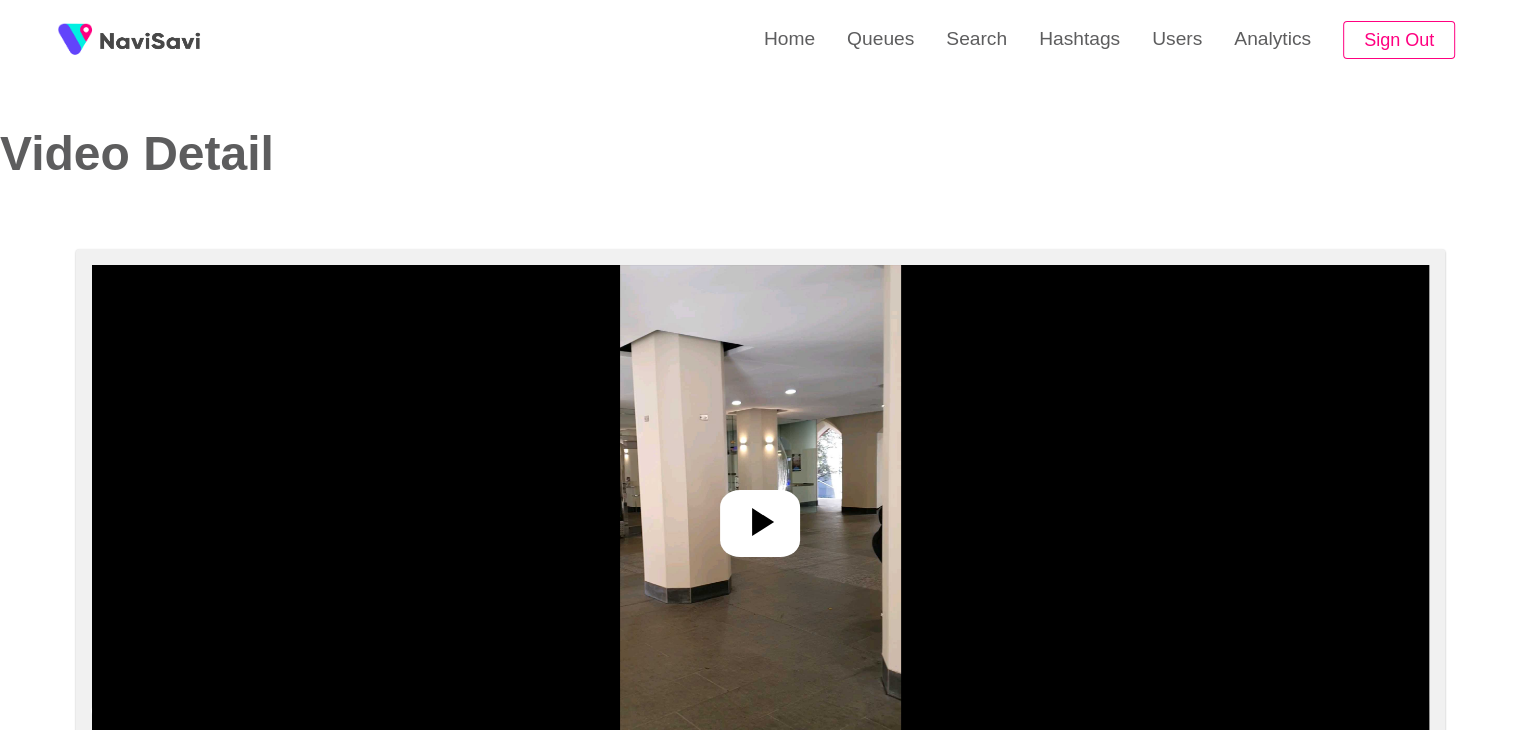 click at bounding box center (760, 515) 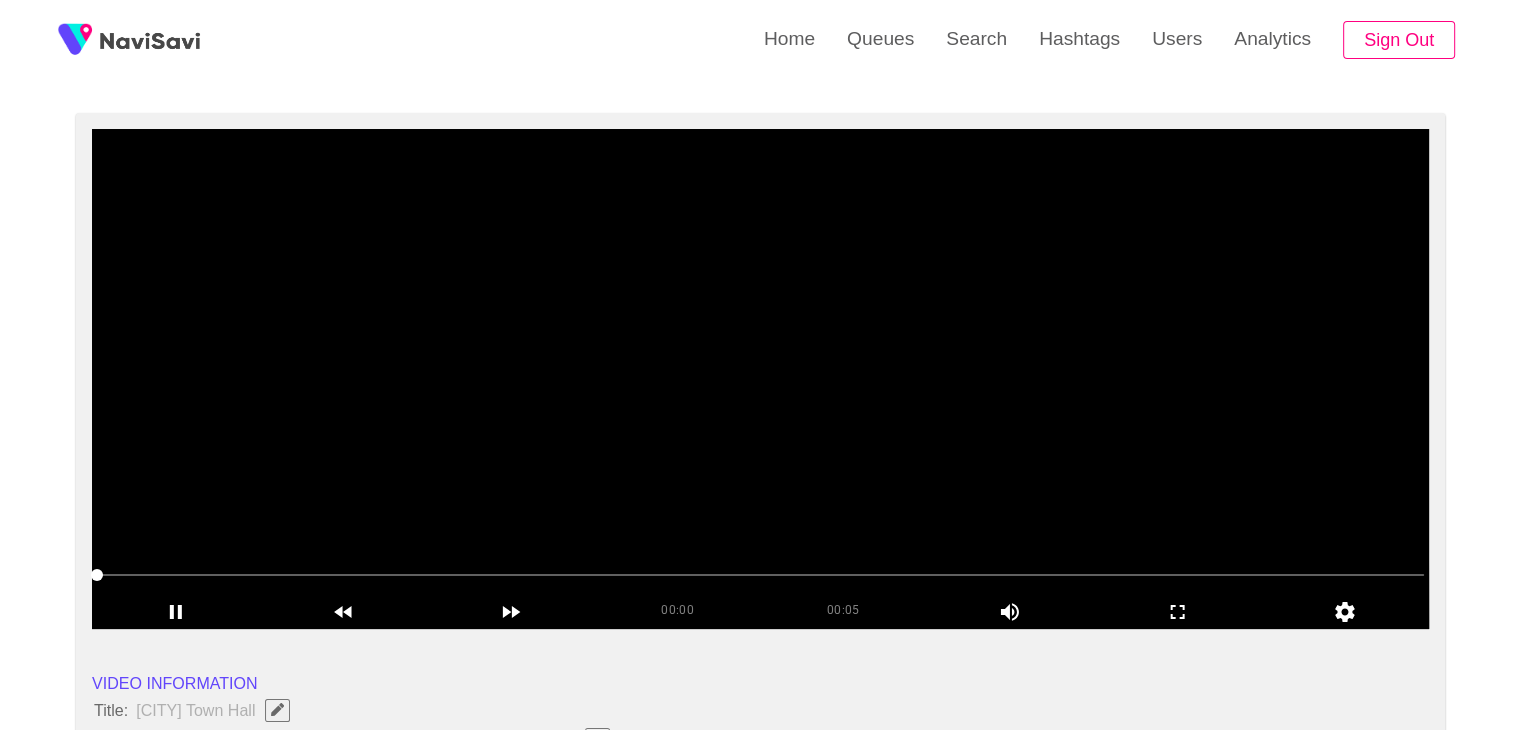 scroll, scrollTop: 139, scrollLeft: 0, axis: vertical 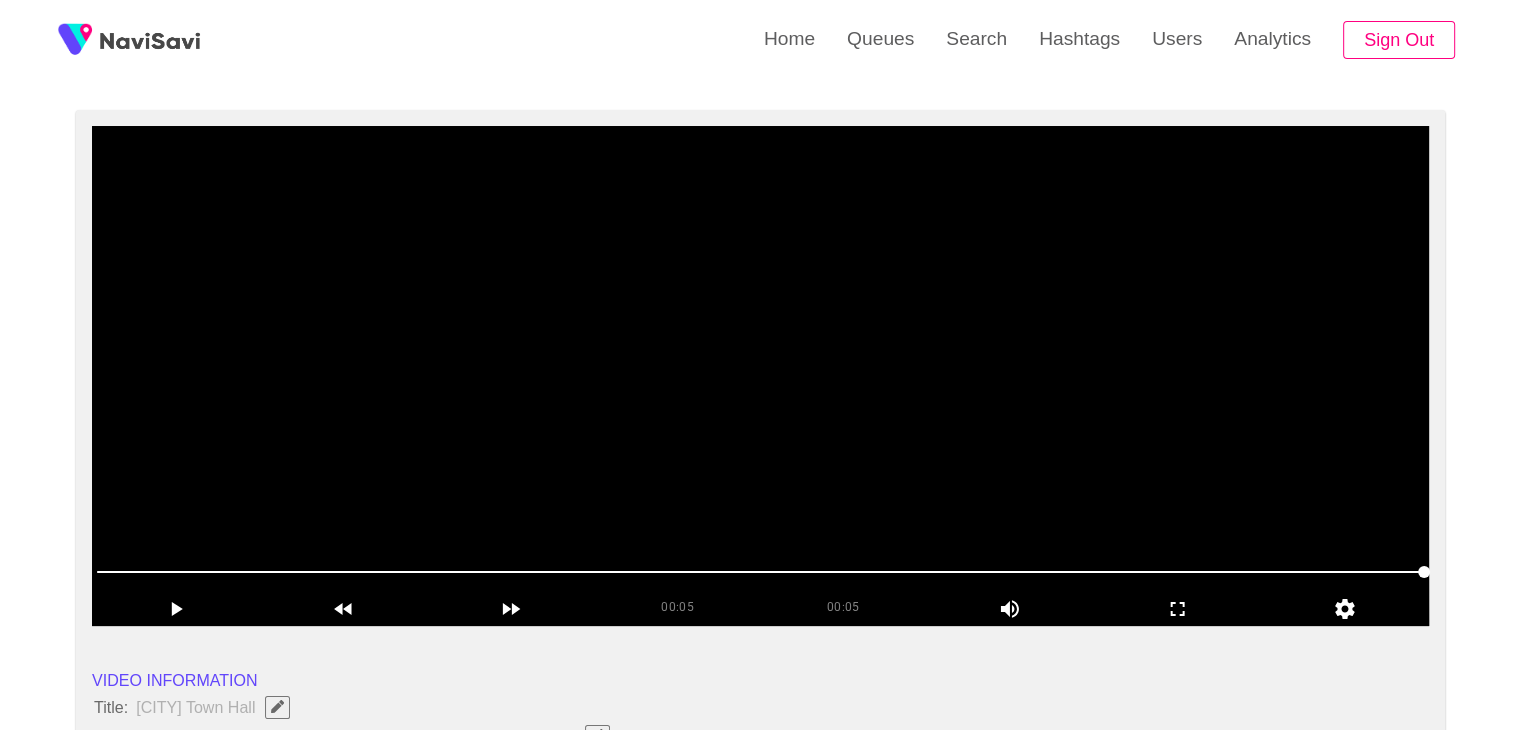 click at bounding box center [760, 376] 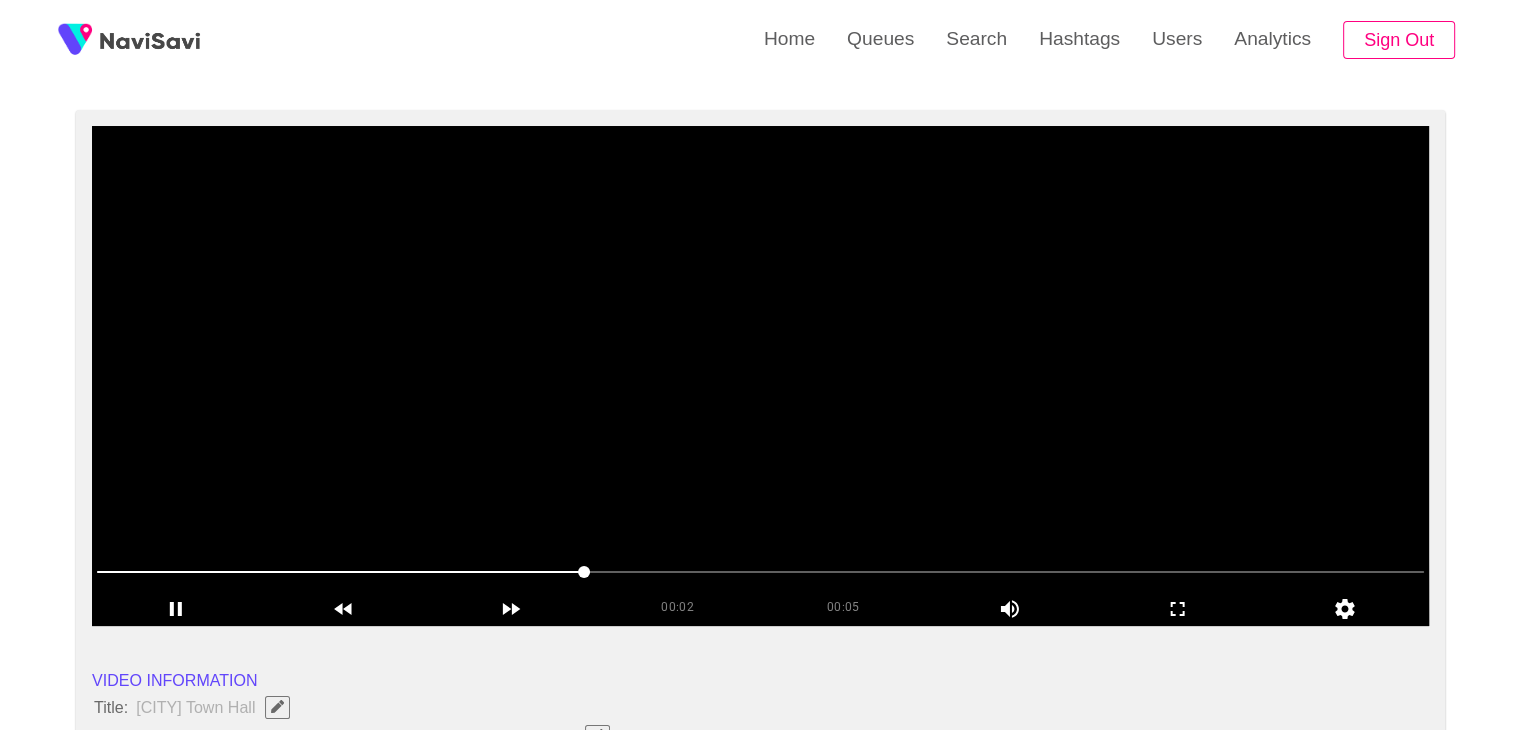 scroll, scrollTop: 139, scrollLeft: 0, axis: vertical 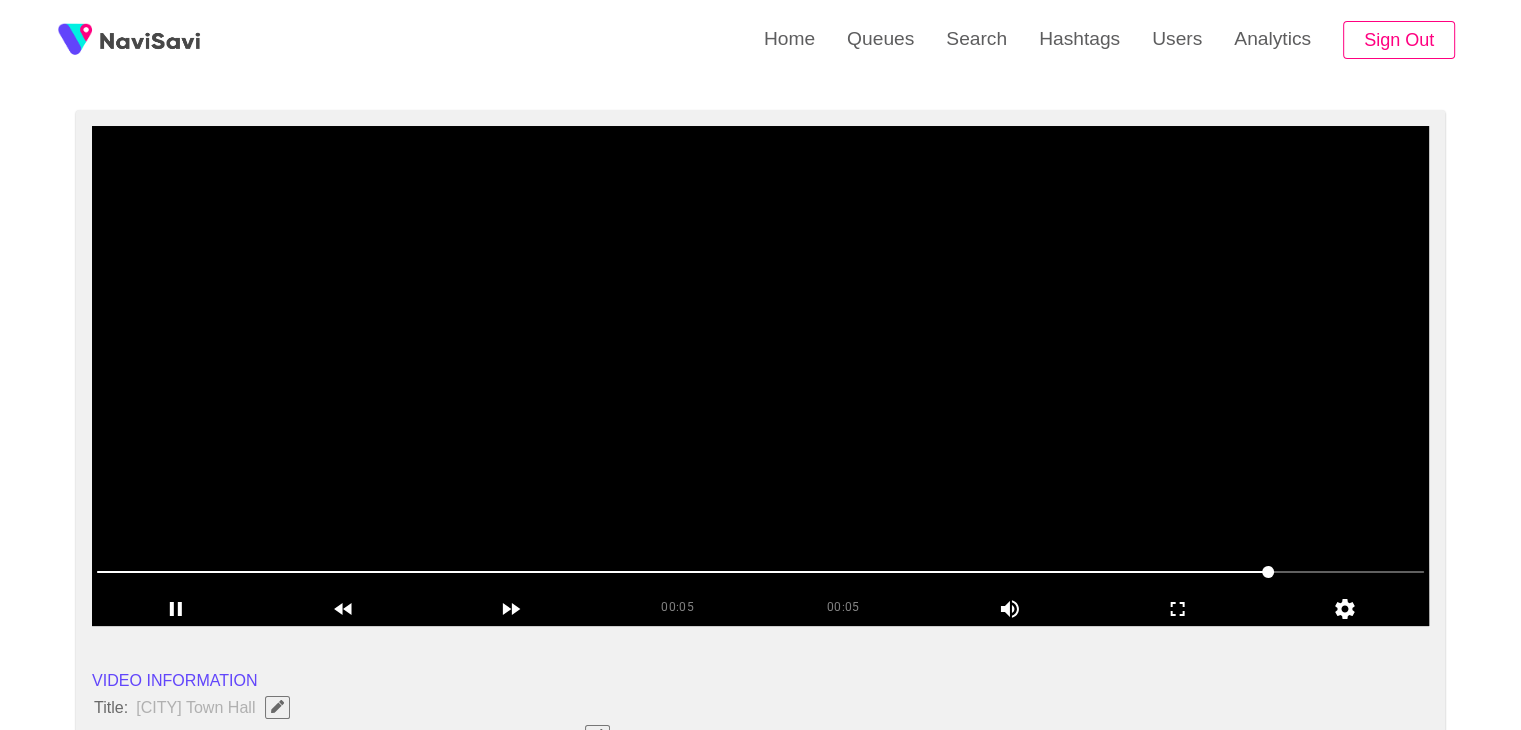 click at bounding box center (760, 376) 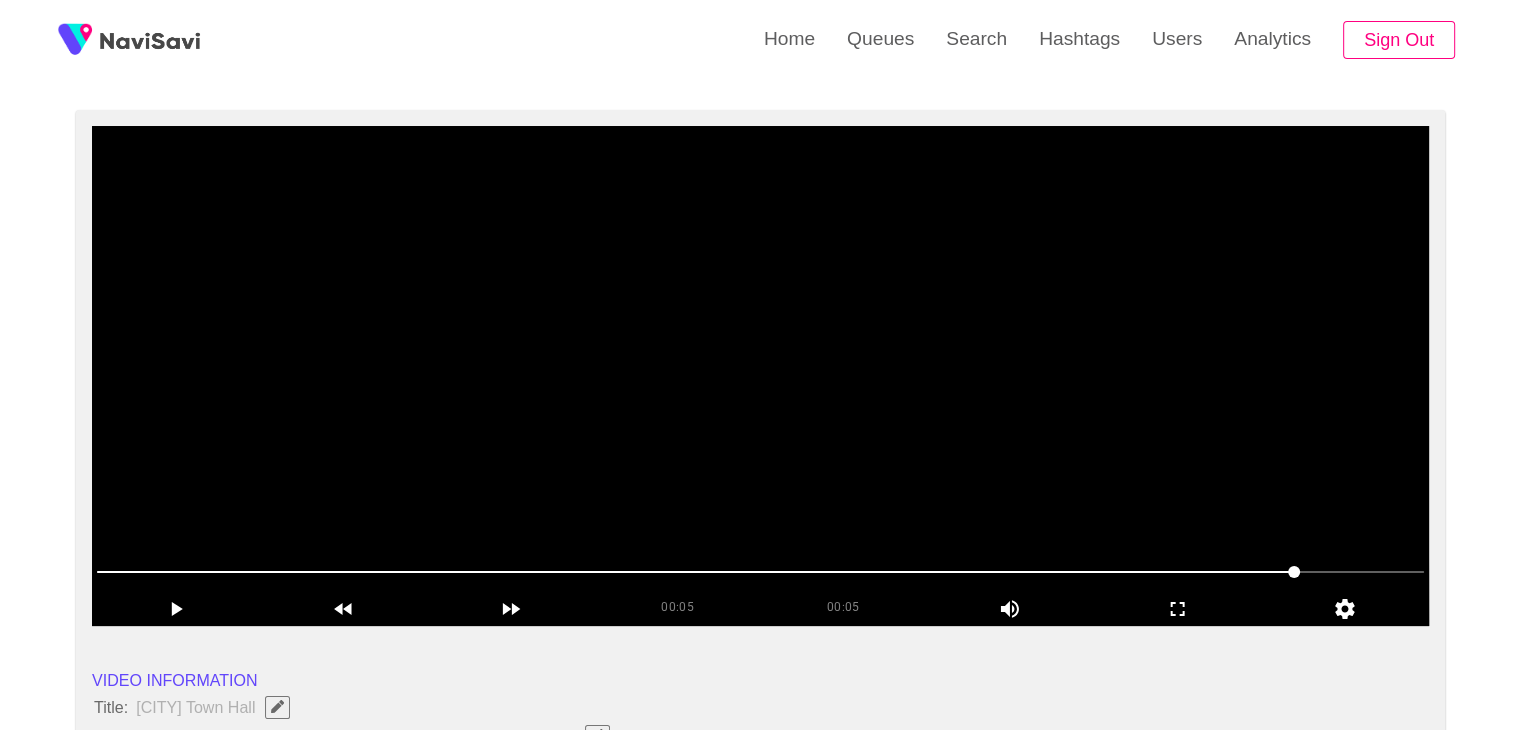 click at bounding box center [760, 376] 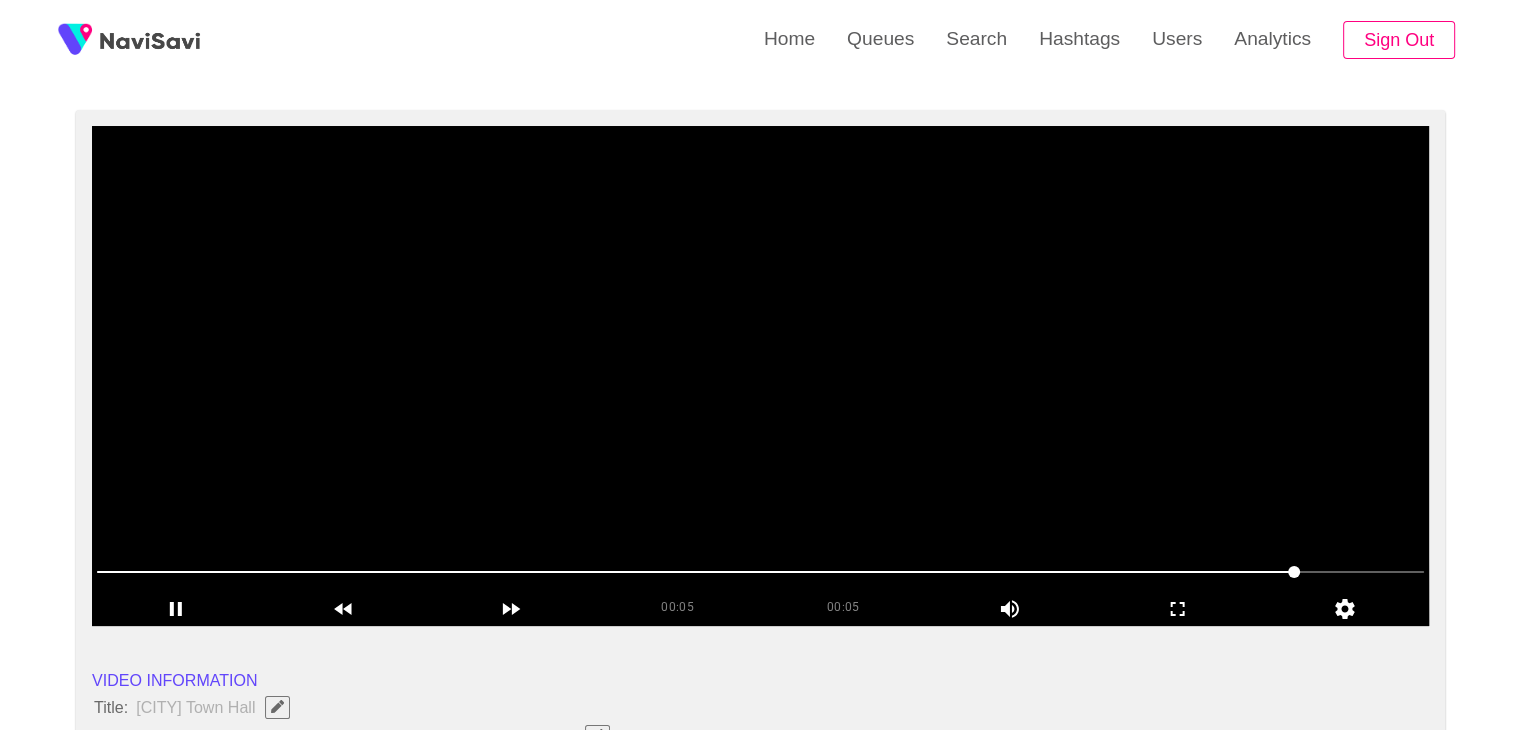 click at bounding box center (760, 376) 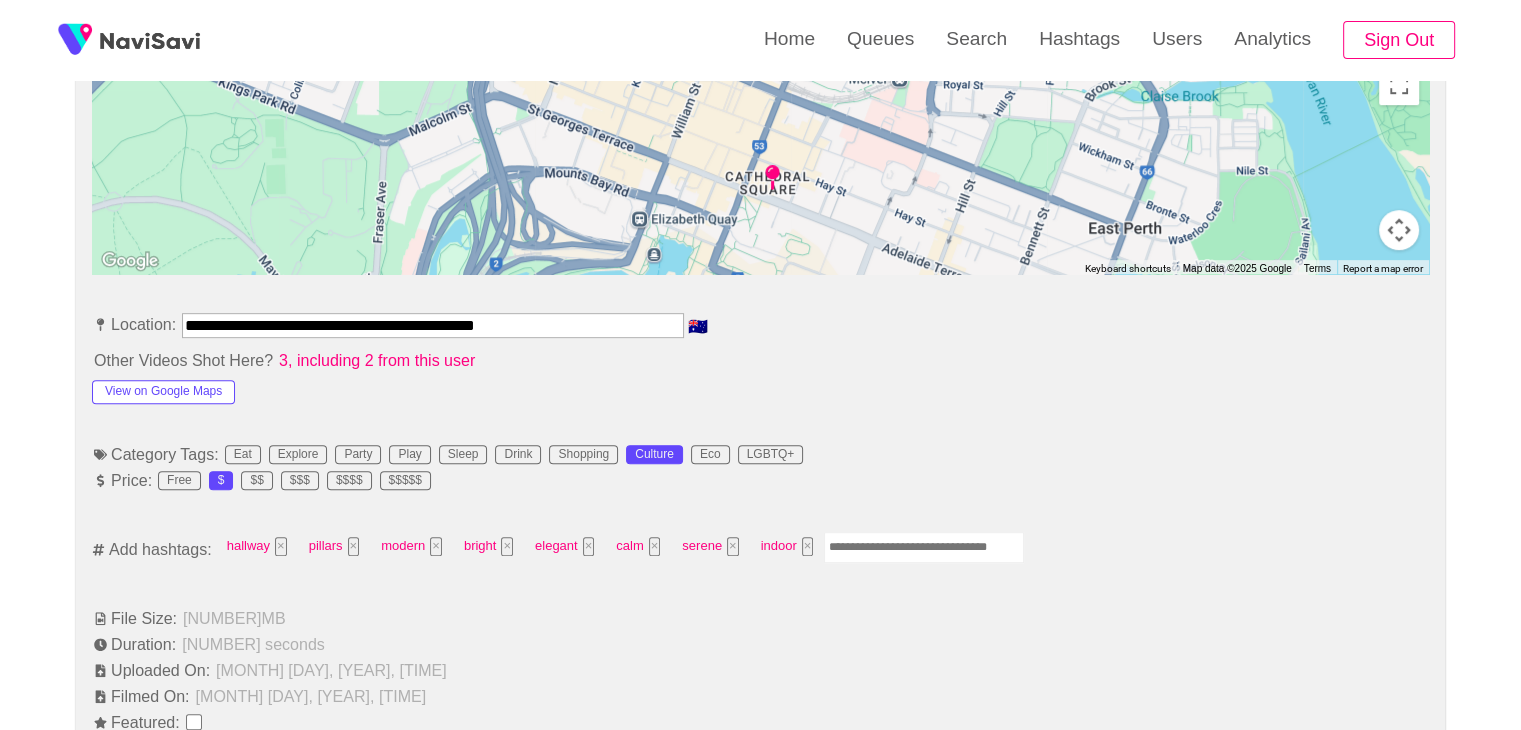 scroll, scrollTop: 942, scrollLeft: 0, axis: vertical 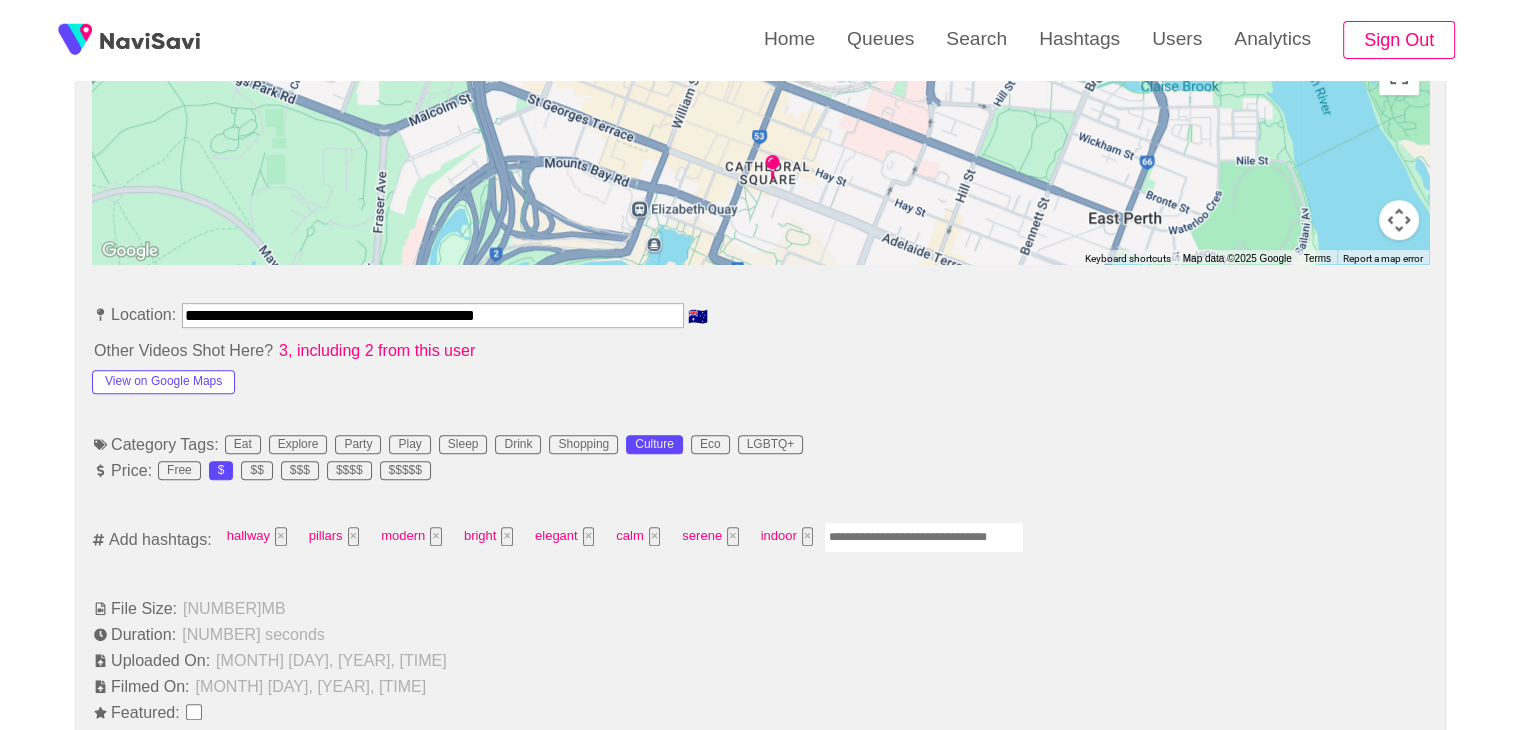 click at bounding box center [924, 537] 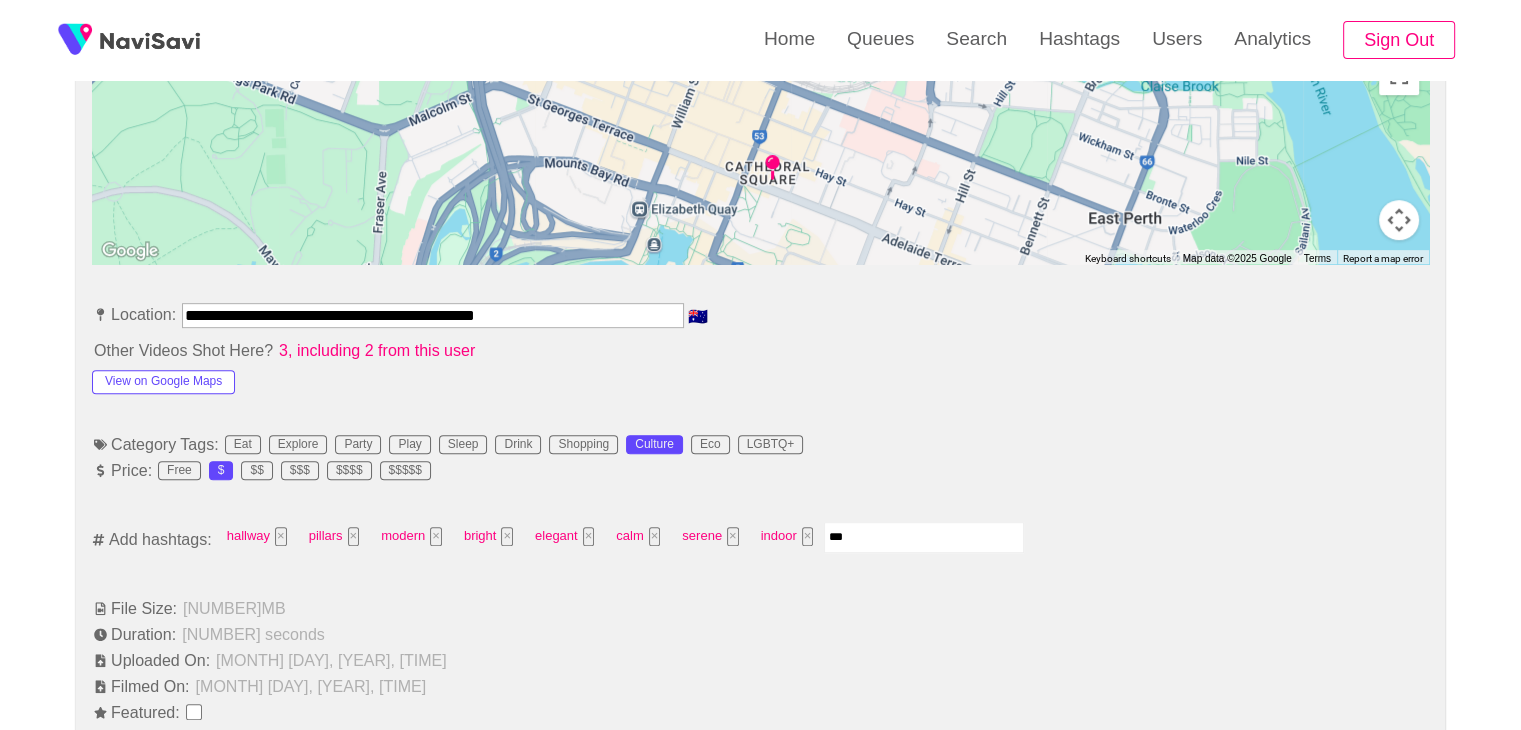 type on "****" 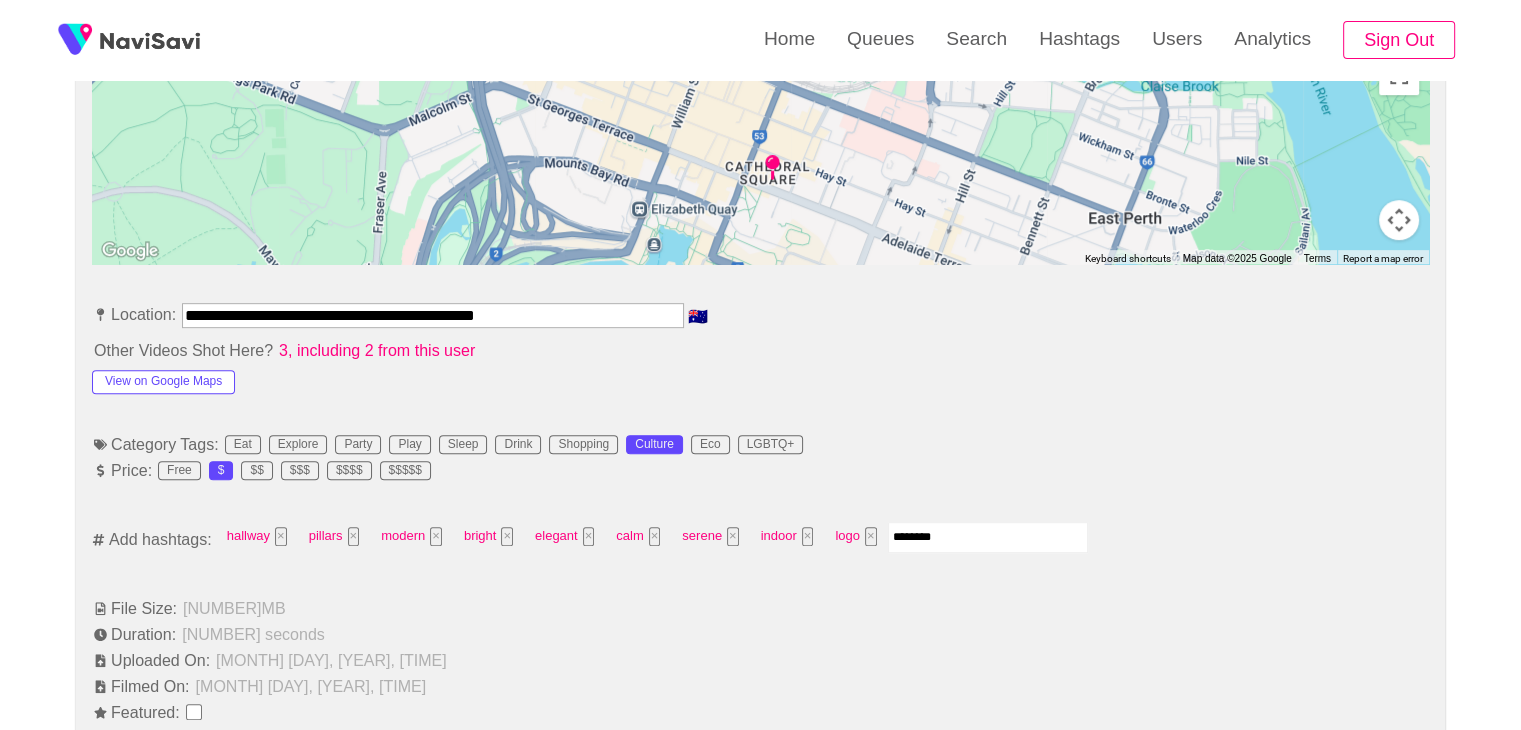 type on "*********" 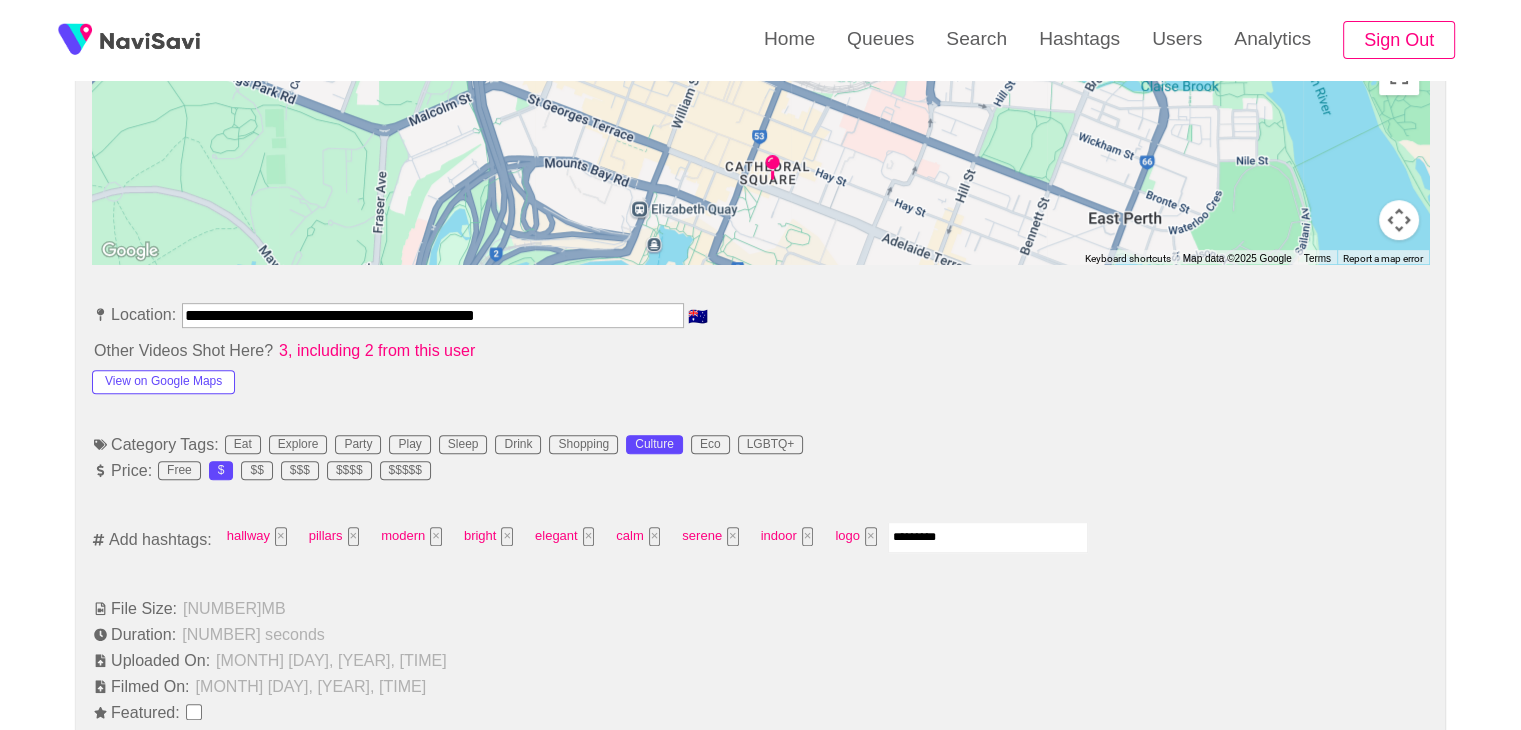 type 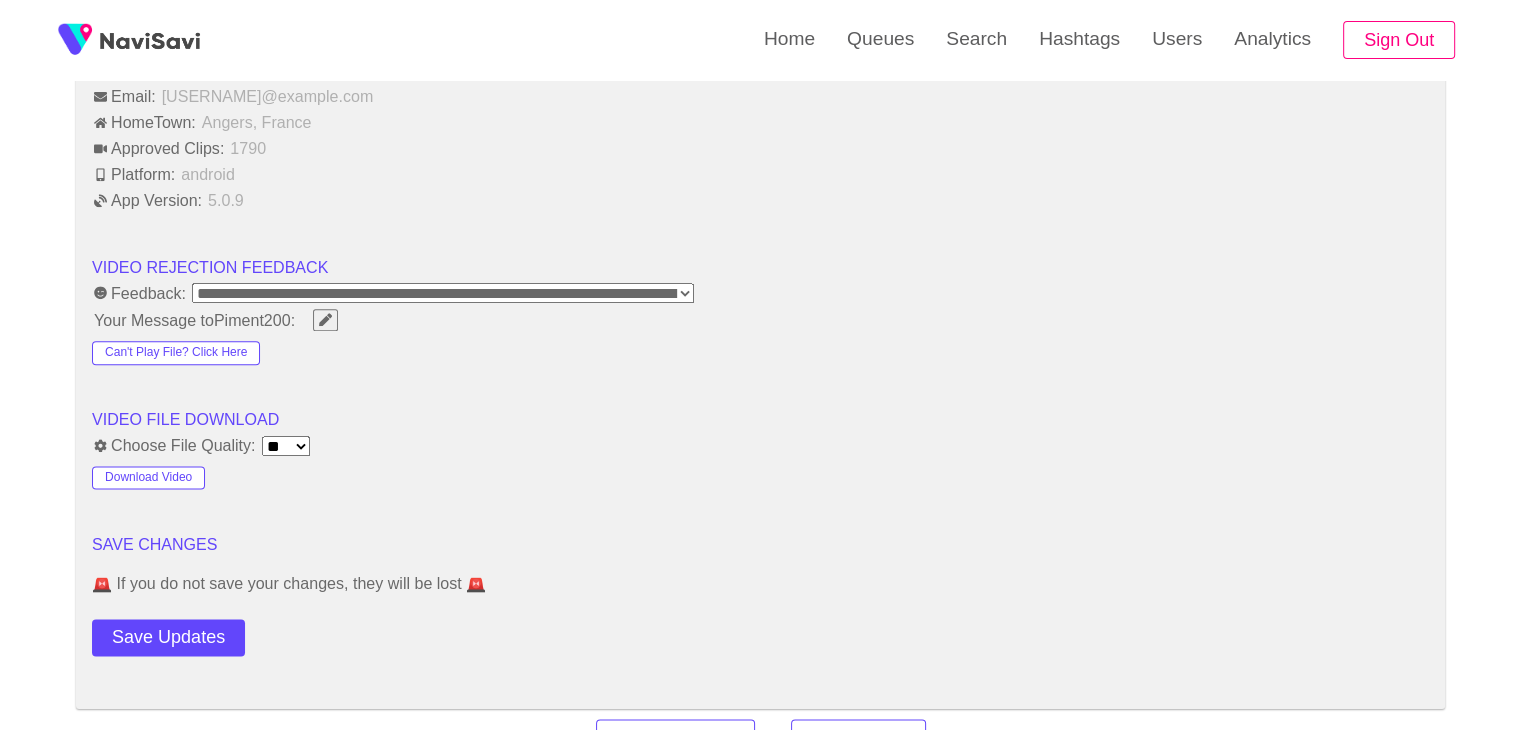 scroll, scrollTop: 2392, scrollLeft: 0, axis: vertical 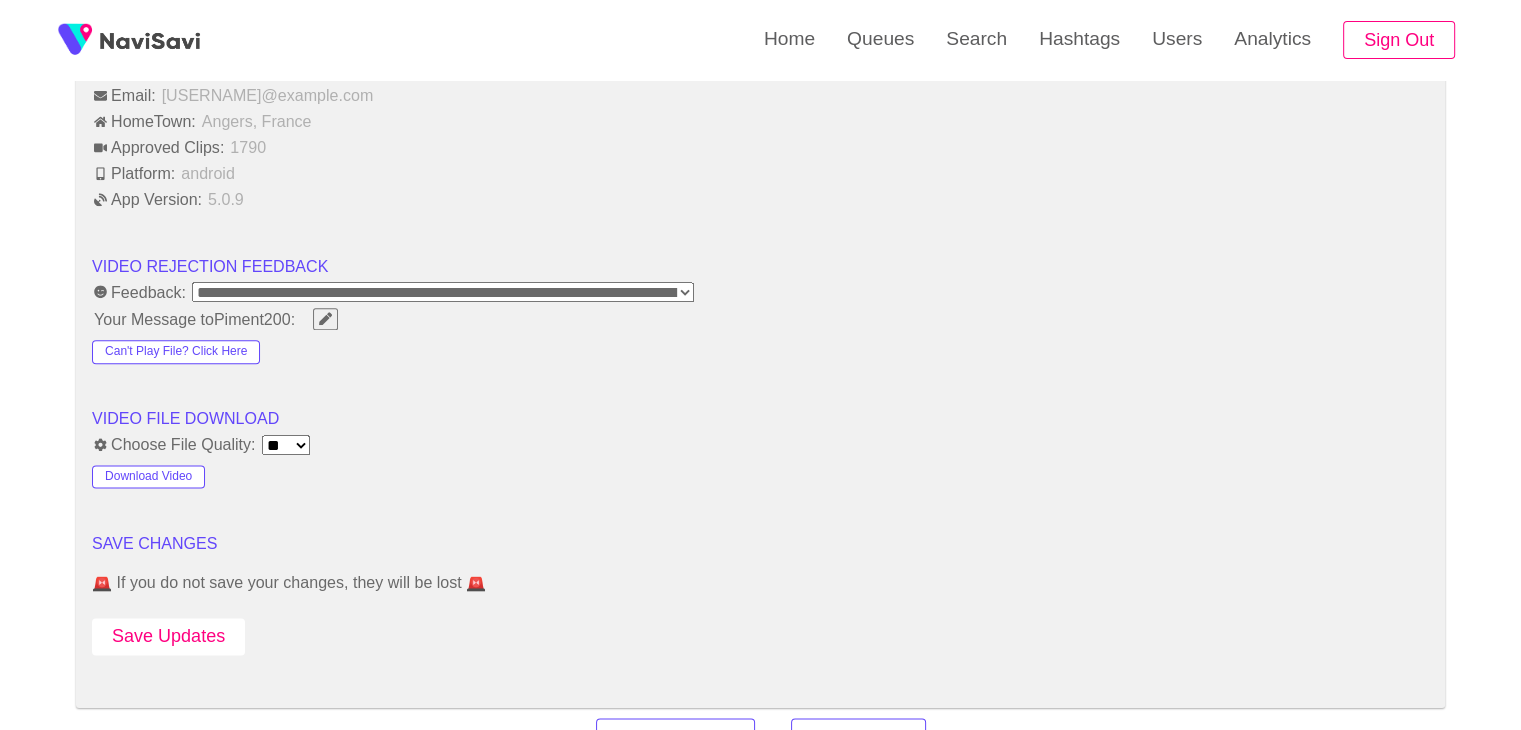 click on "Save Updates" at bounding box center [168, 636] 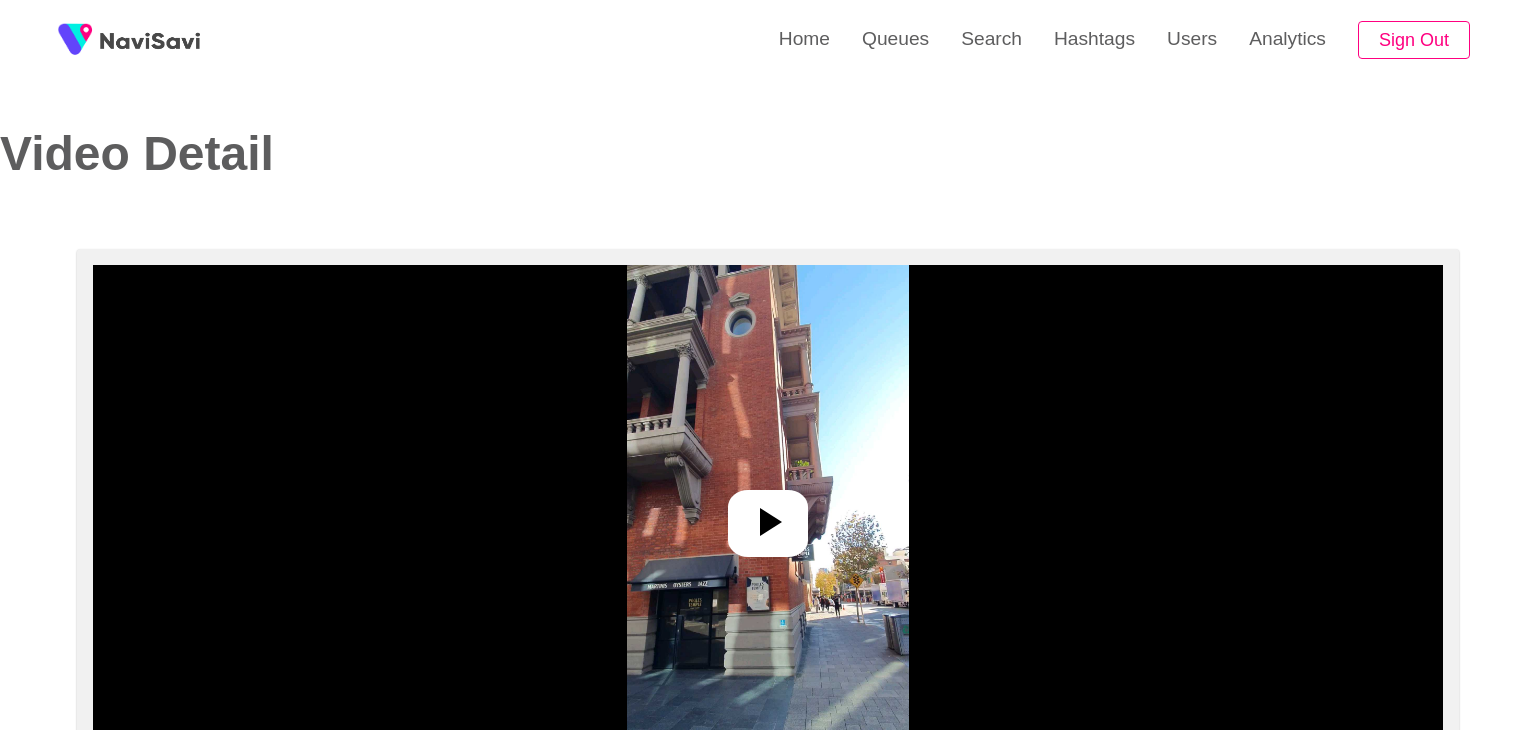 select on "**********" 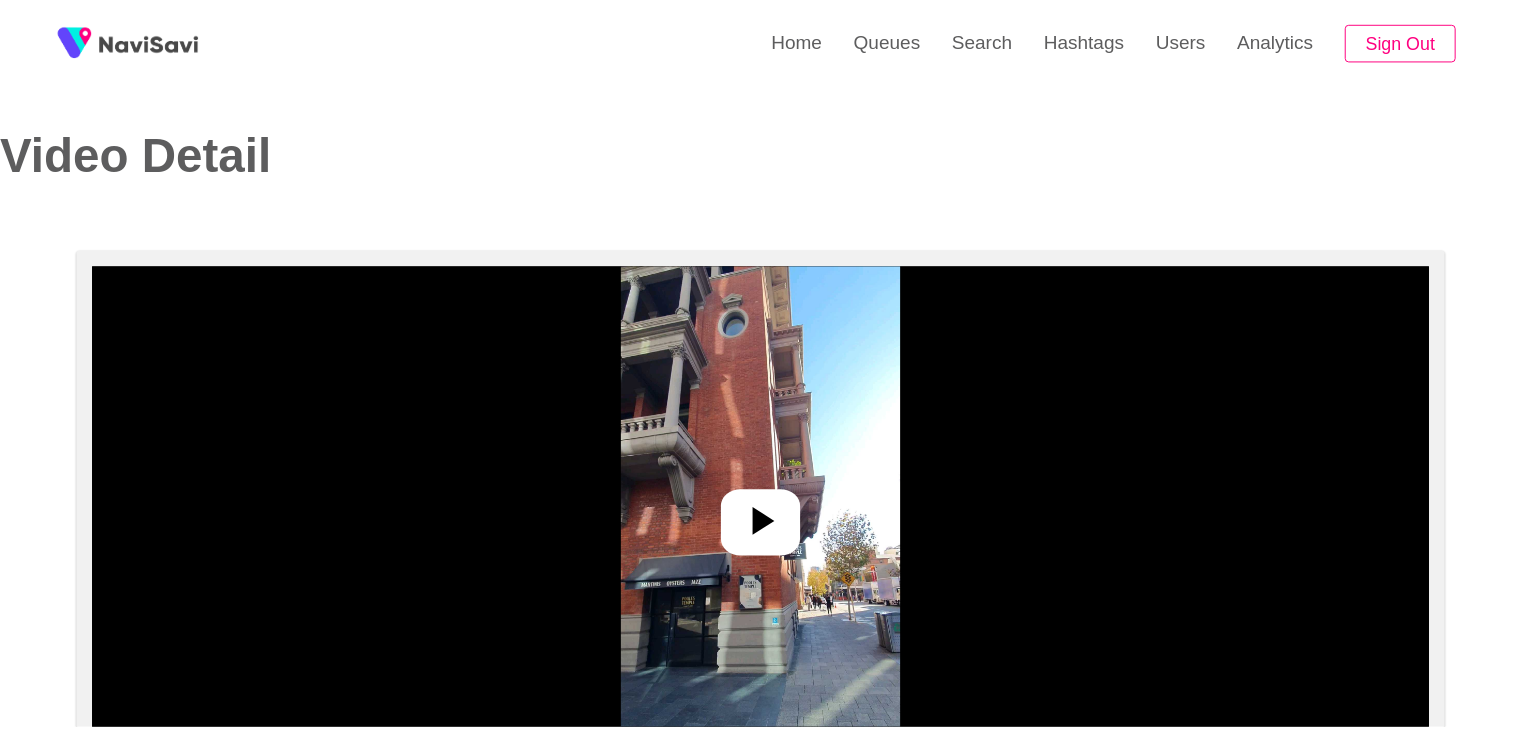 scroll, scrollTop: 0, scrollLeft: 0, axis: both 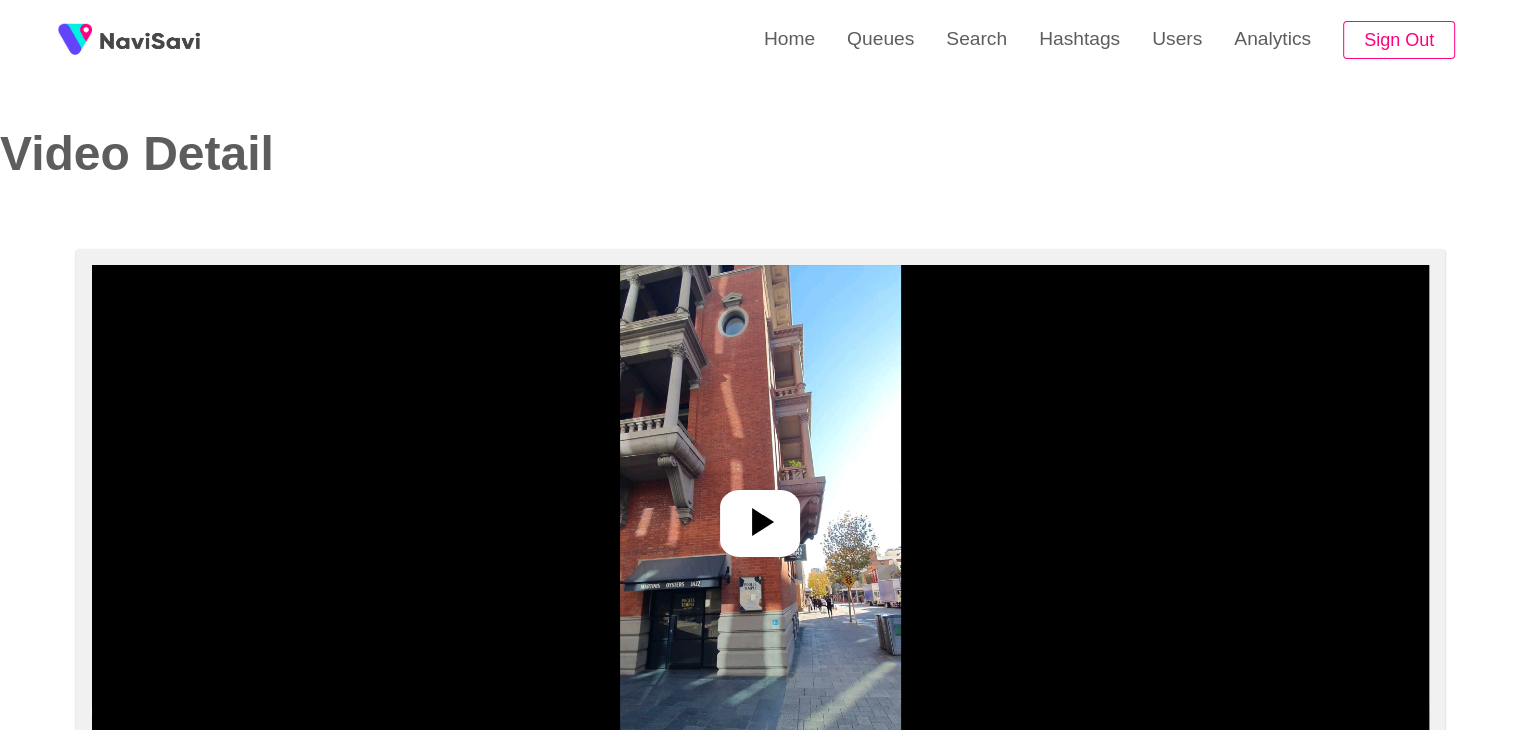 click 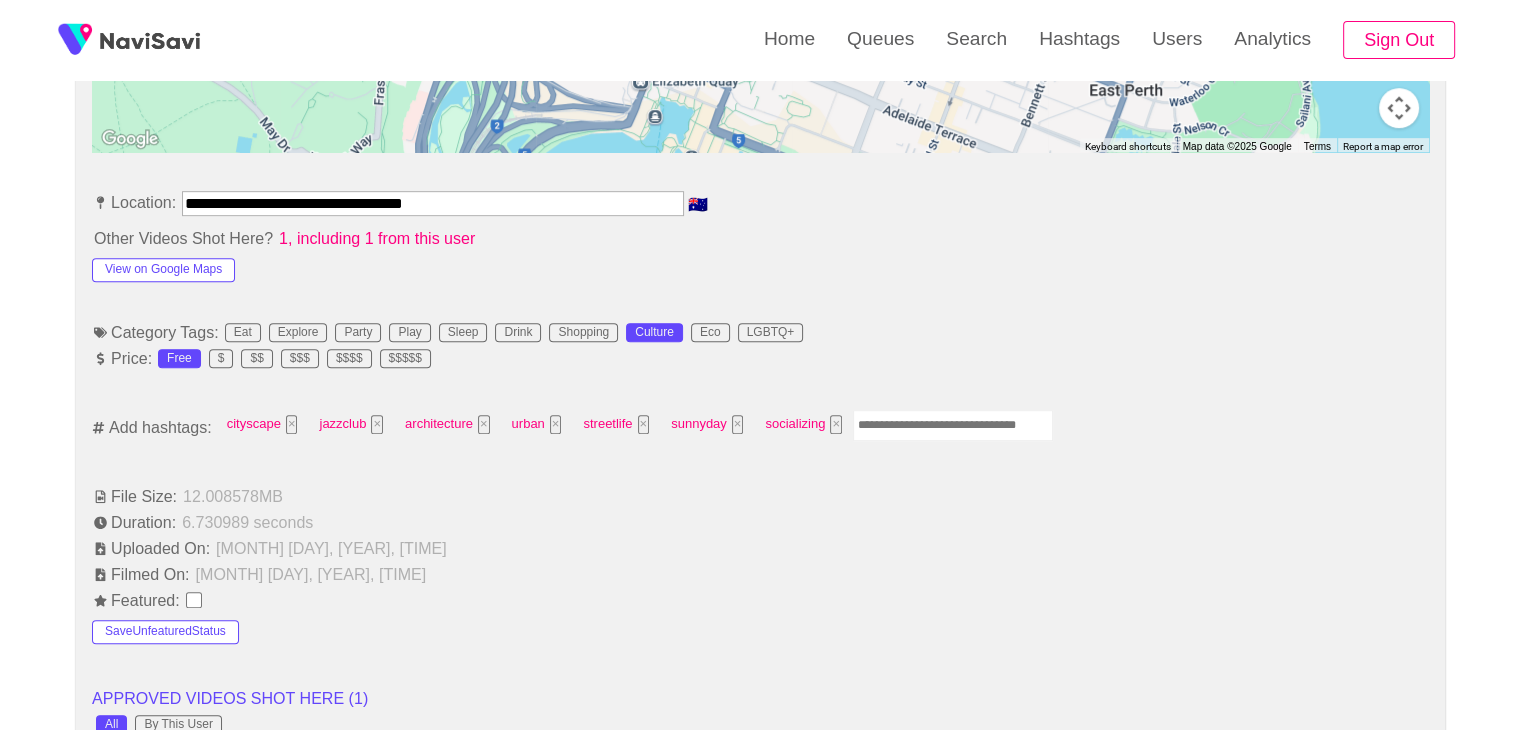 scroll, scrollTop: 1098, scrollLeft: 0, axis: vertical 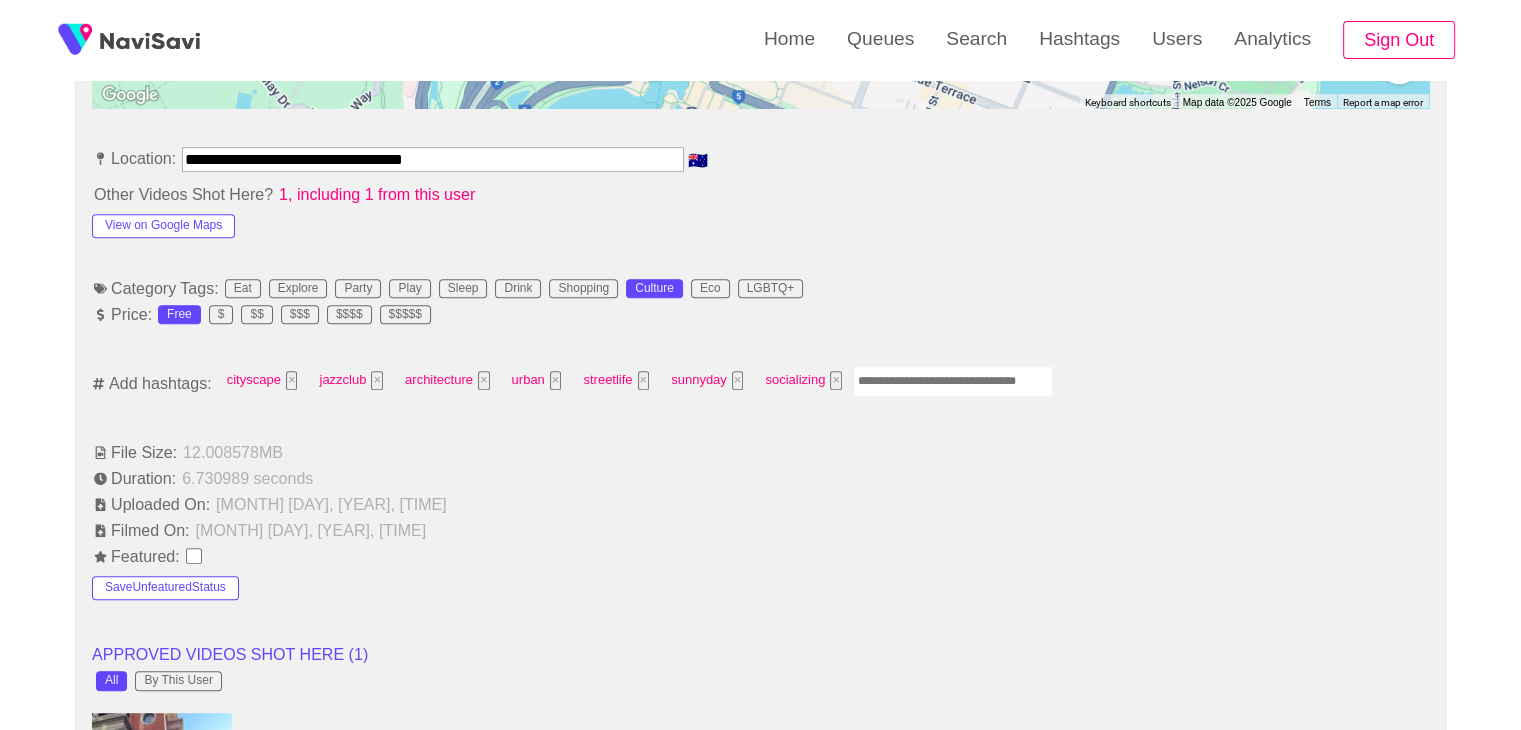 click at bounding box center [953, 381] 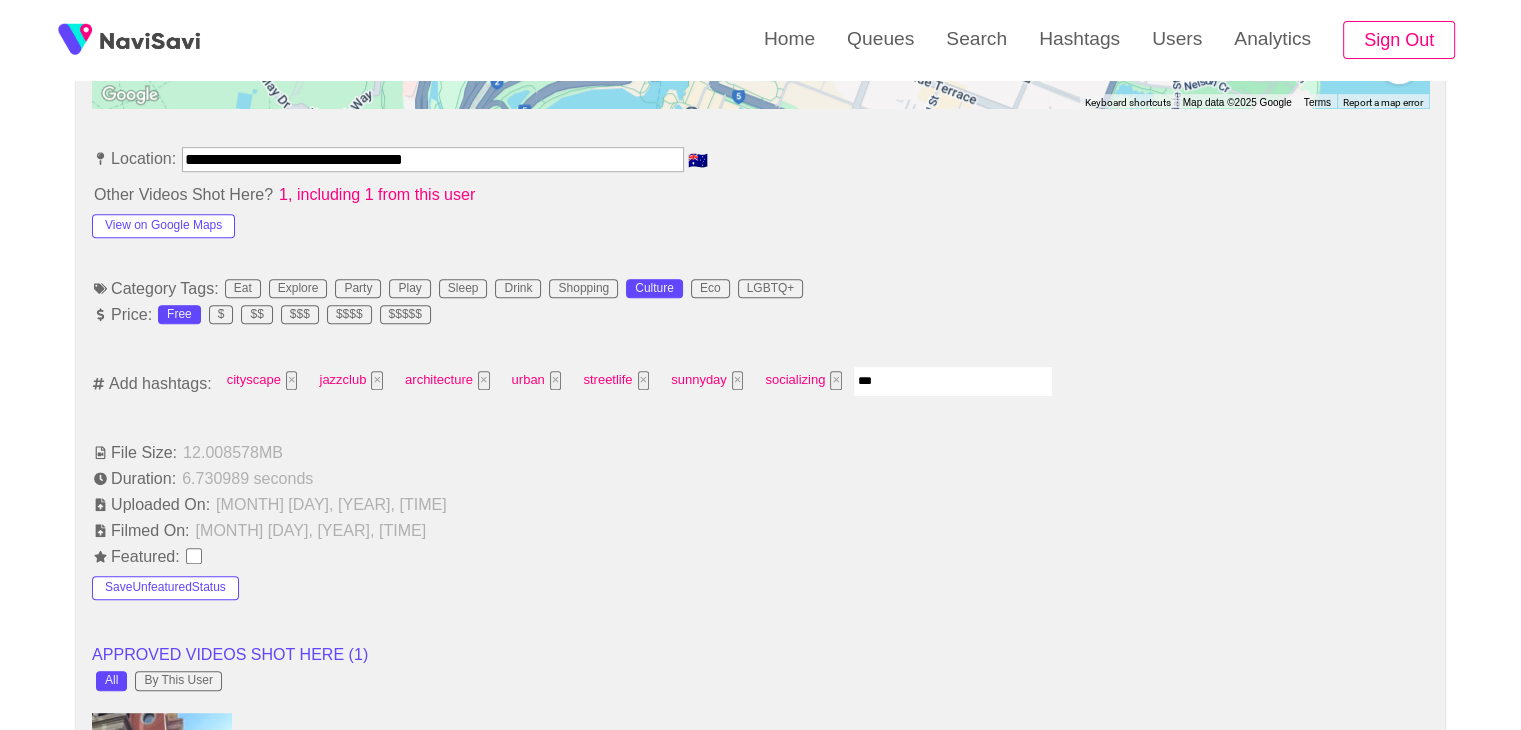 type on "****" 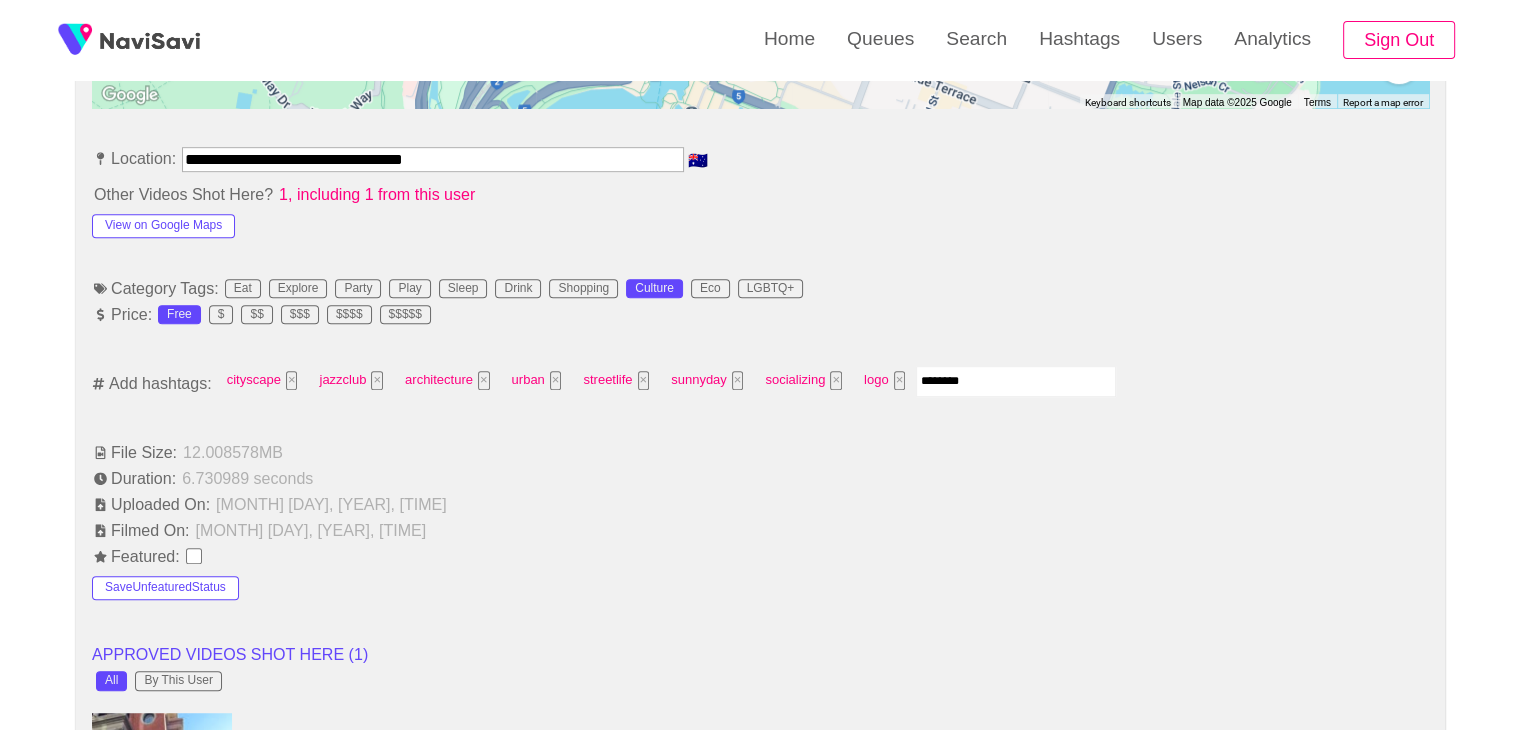 type on "*********" 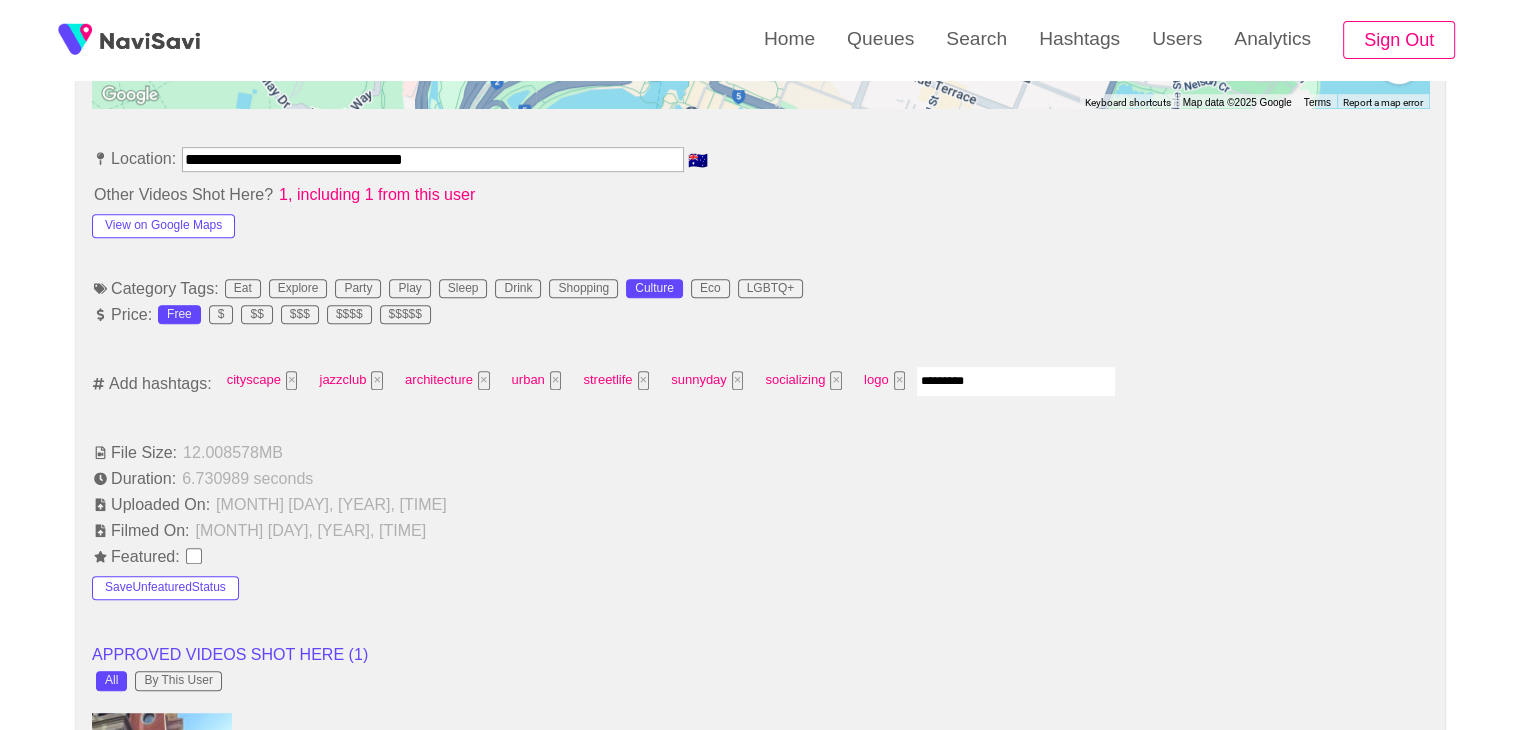 type 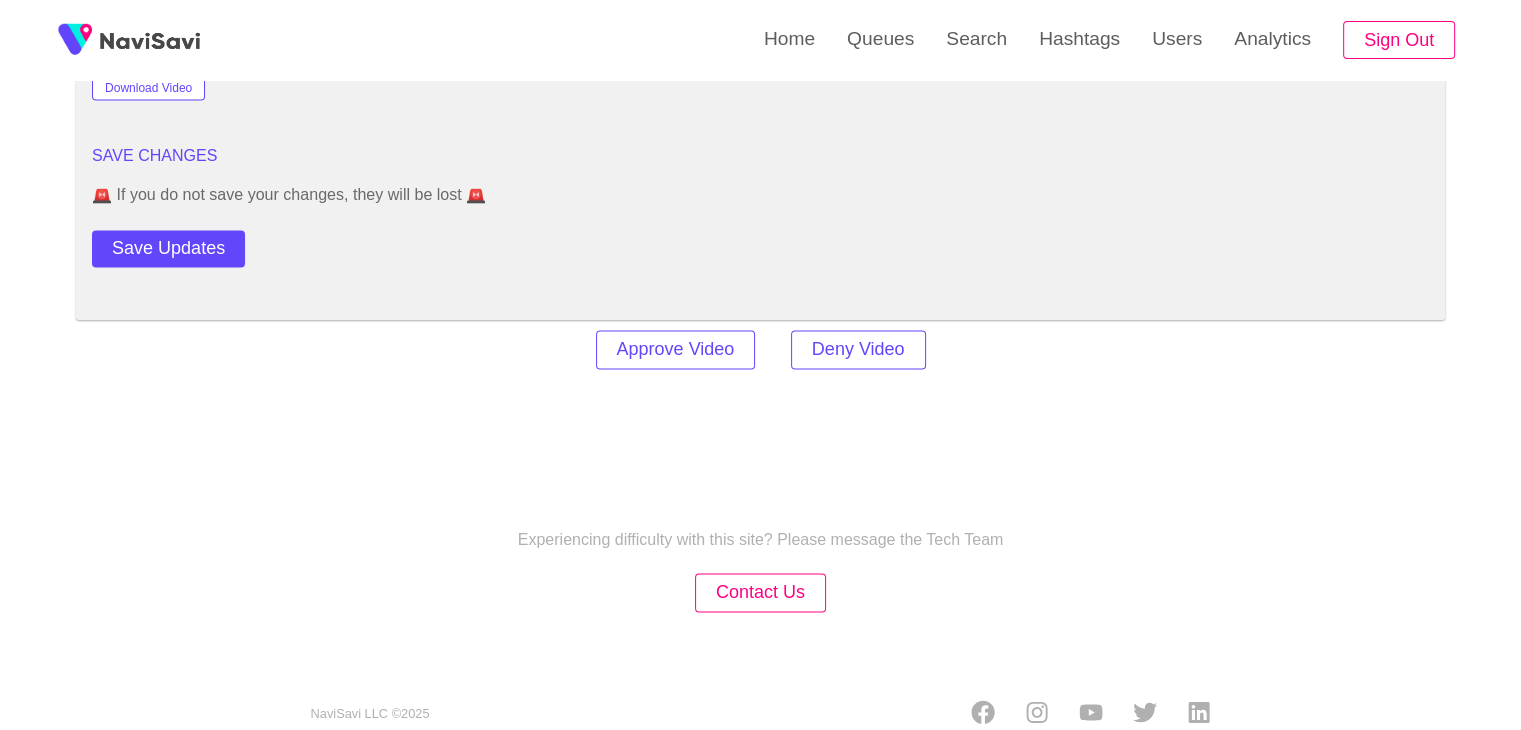 scroll, scrollTop: 2804, scrollLeft: 0, axis: vertical 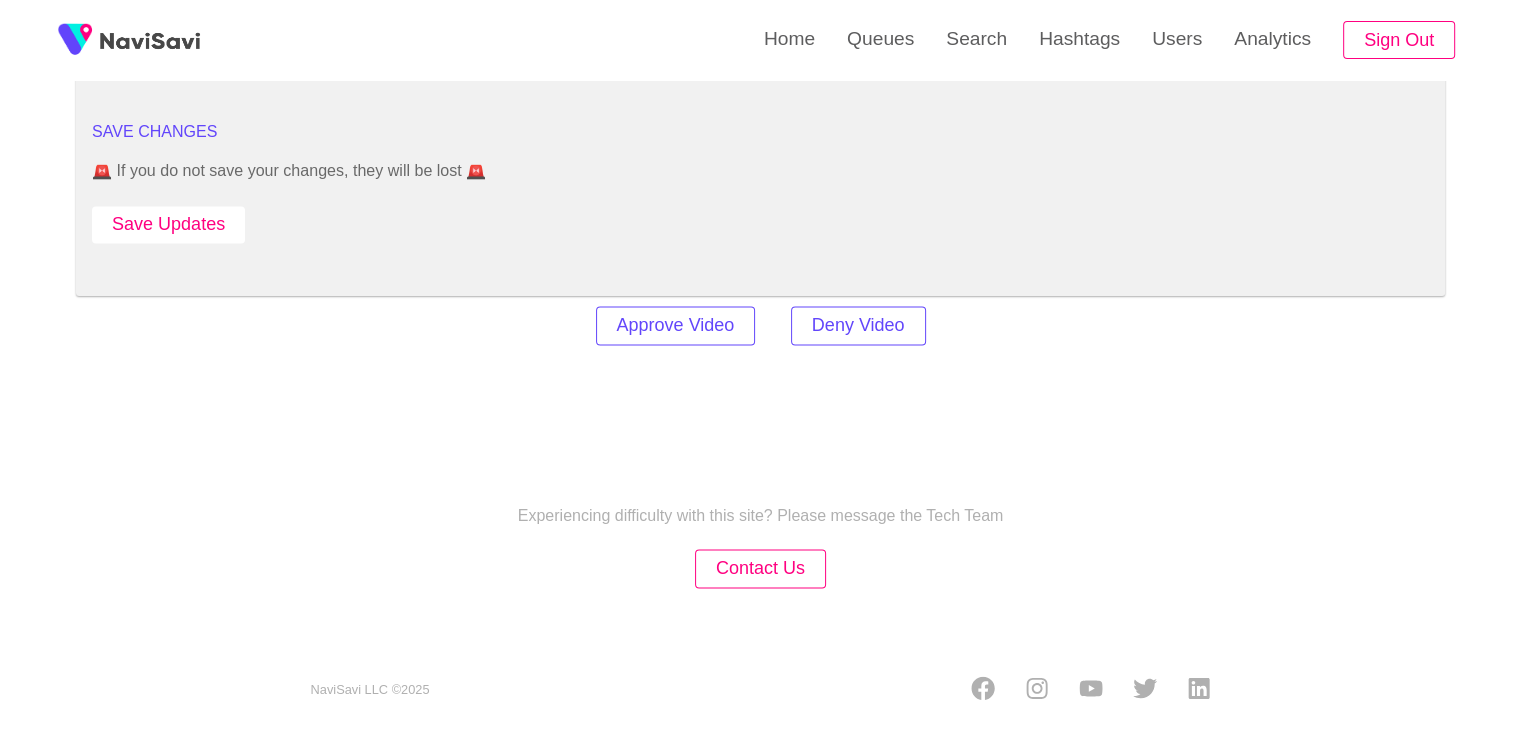 click on "Save Updates" at bounding box center (168, 224) 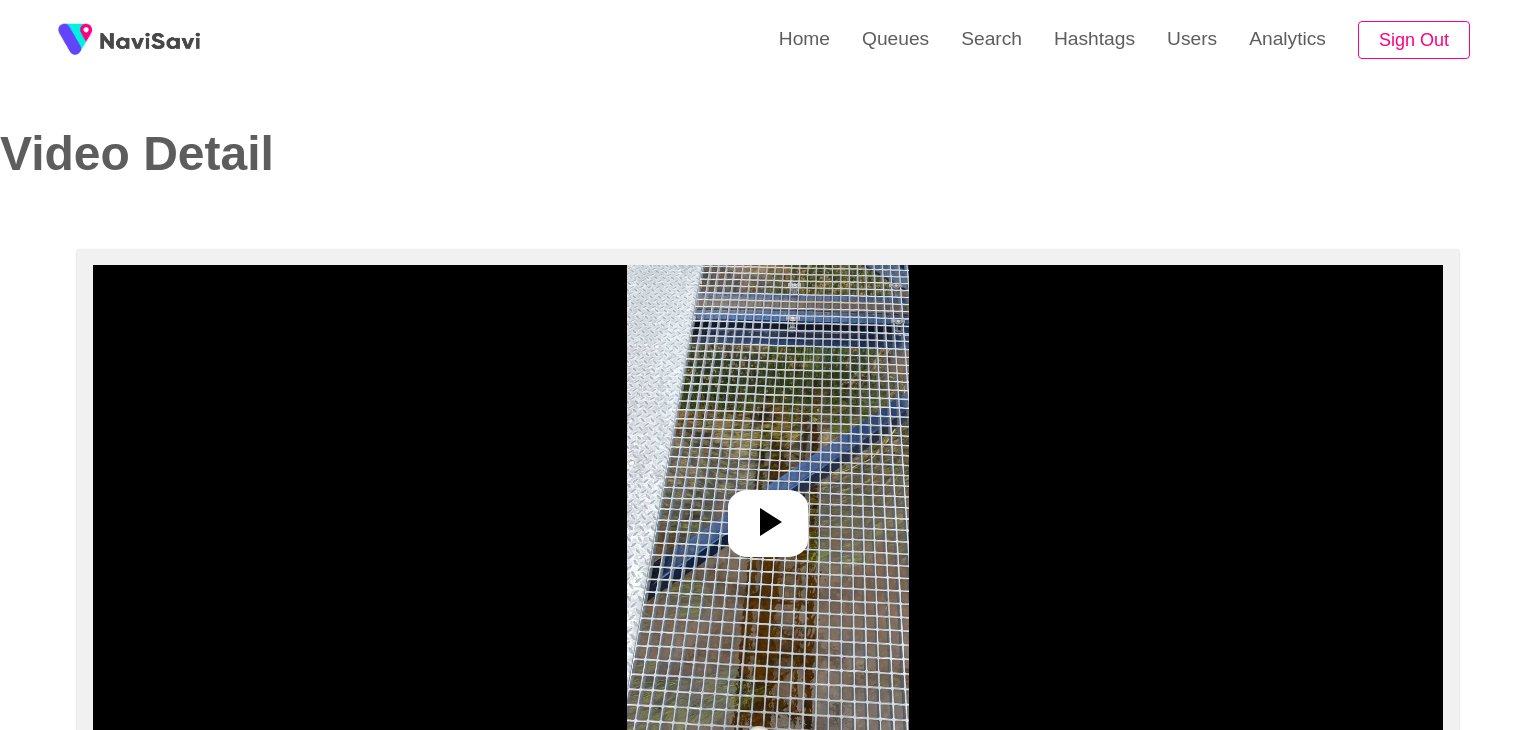 select on "**********" 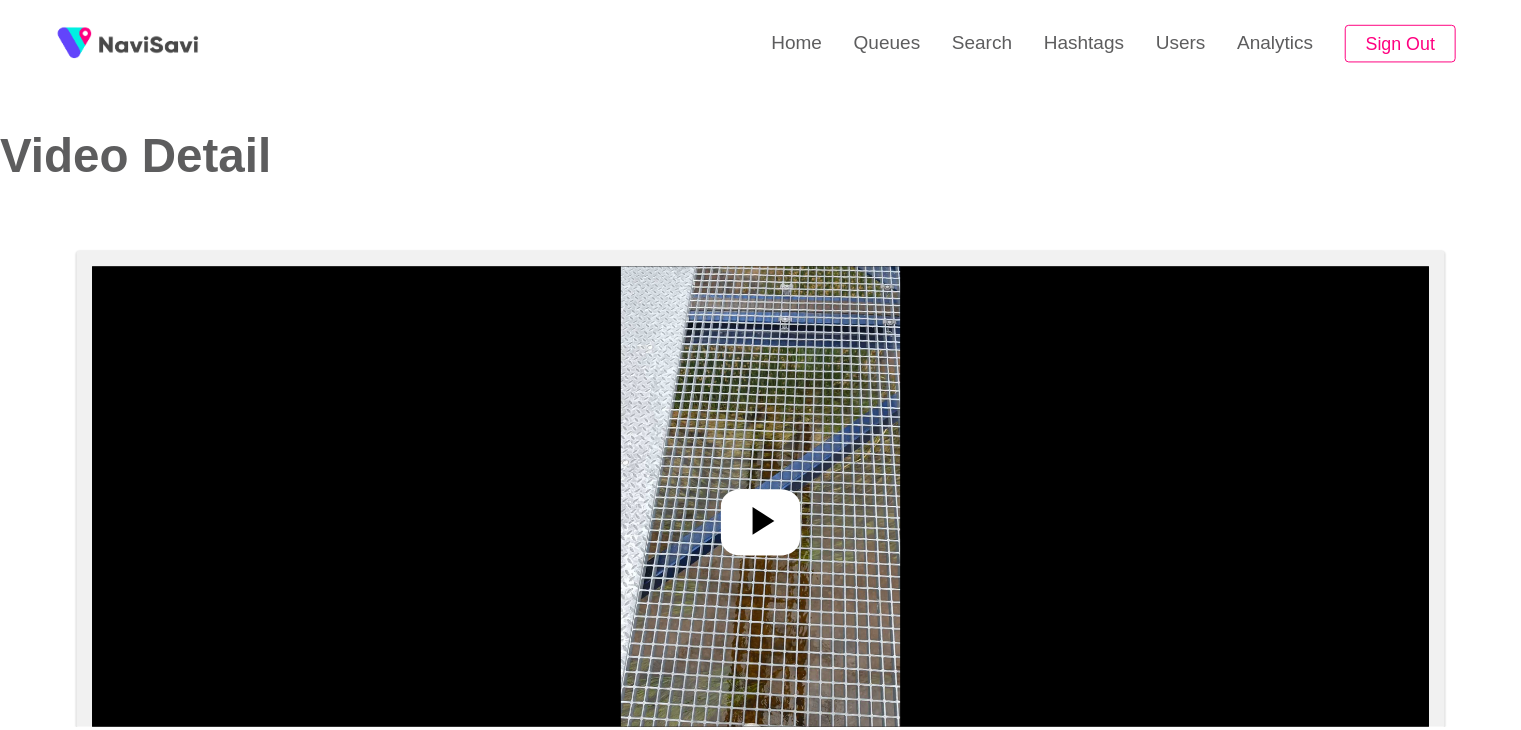scroll, scrollTop: 0, scrollLeft: 0, axis: both 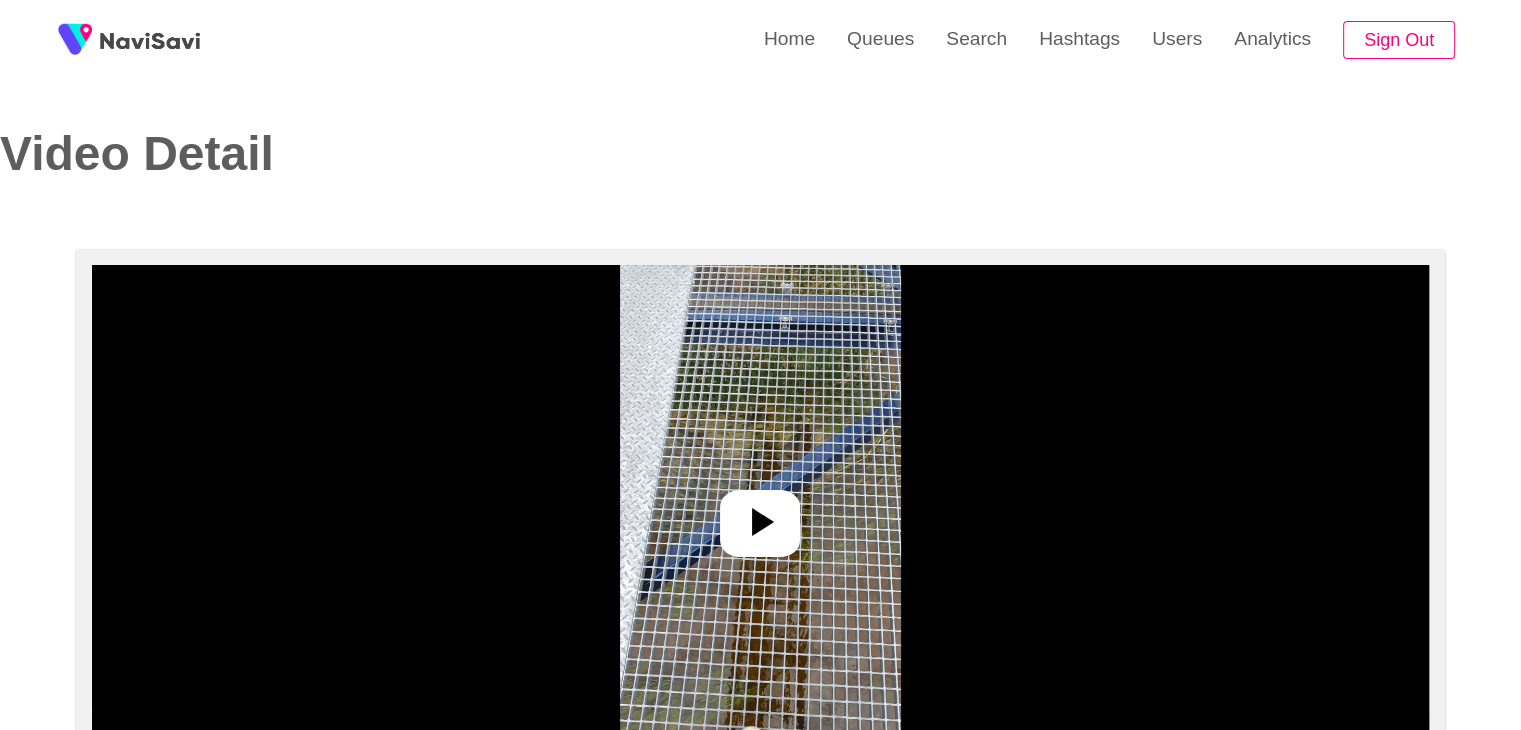 click at bounding box center [760, 515] 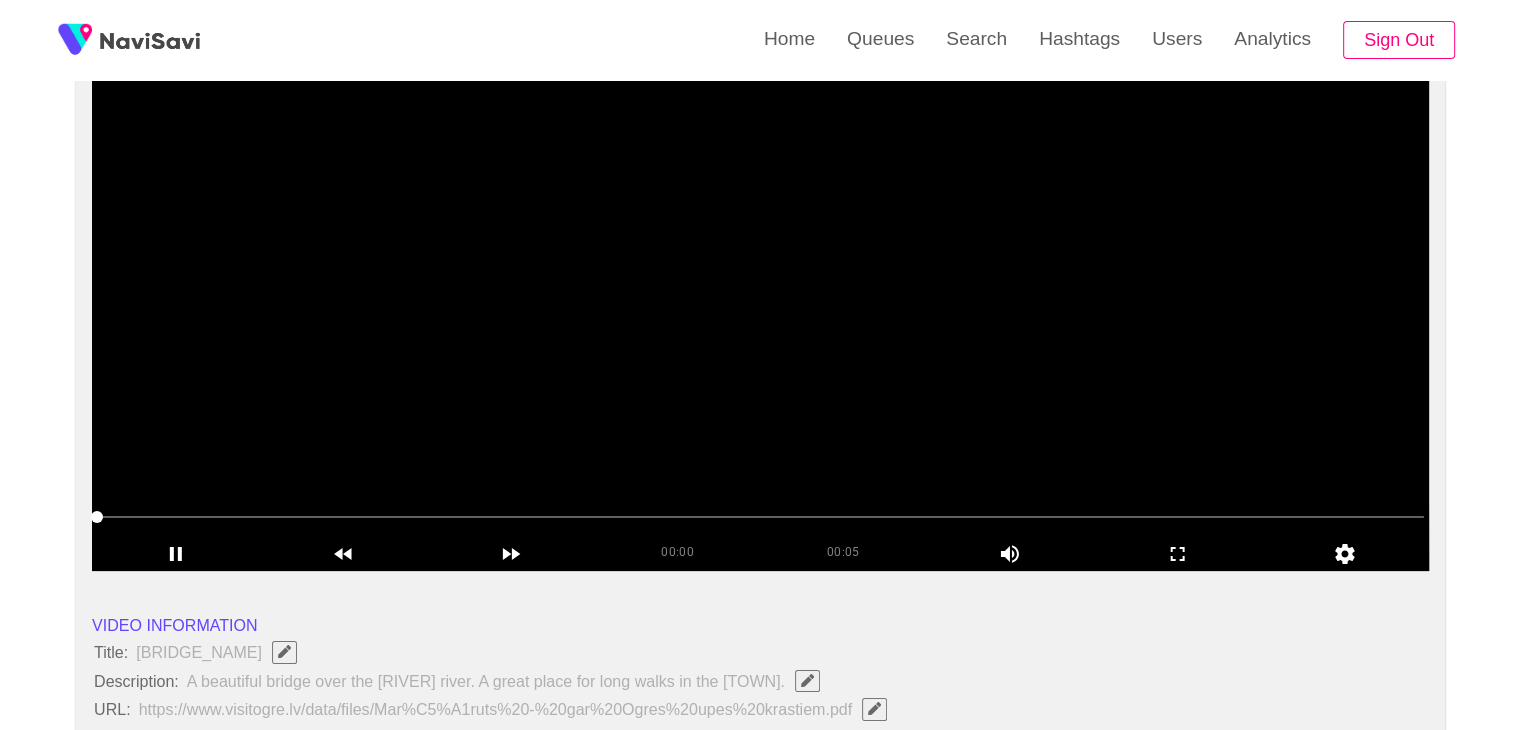 scroll, scrollTop: 195, scrollLeft: 0, axis: vertical 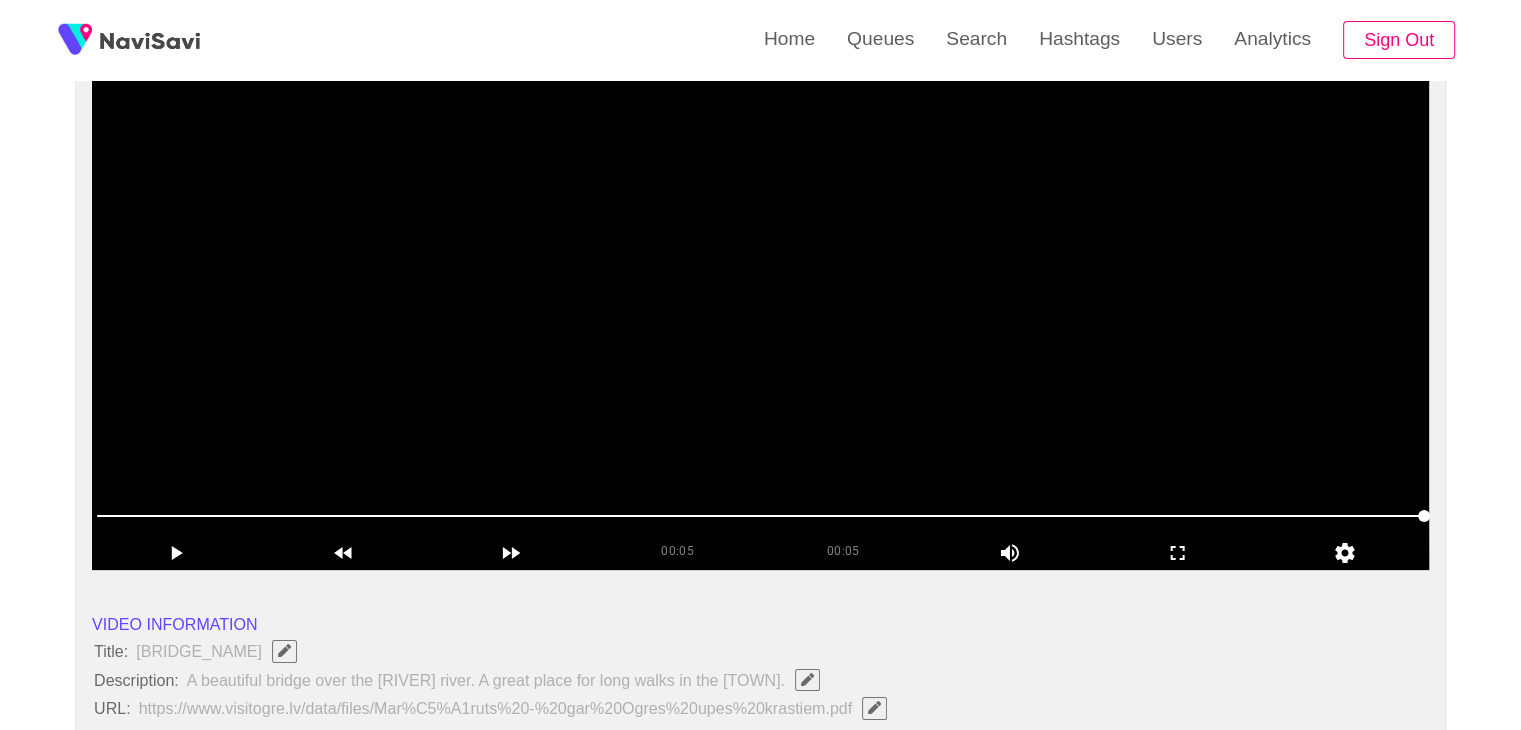 click at bounding box center [760, 320] 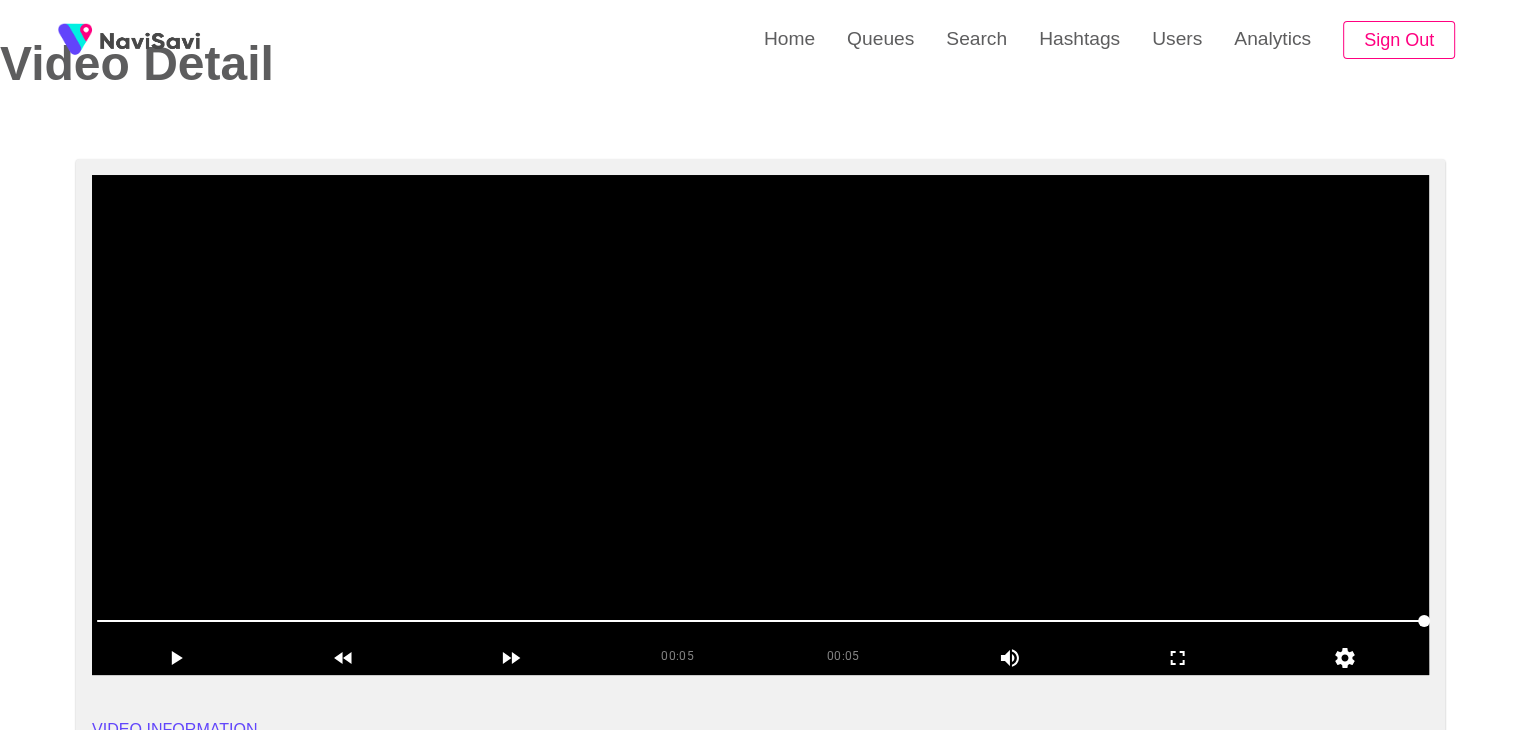 scroll, scrollTop: 55, scrollLeft: 0, axis: vertical 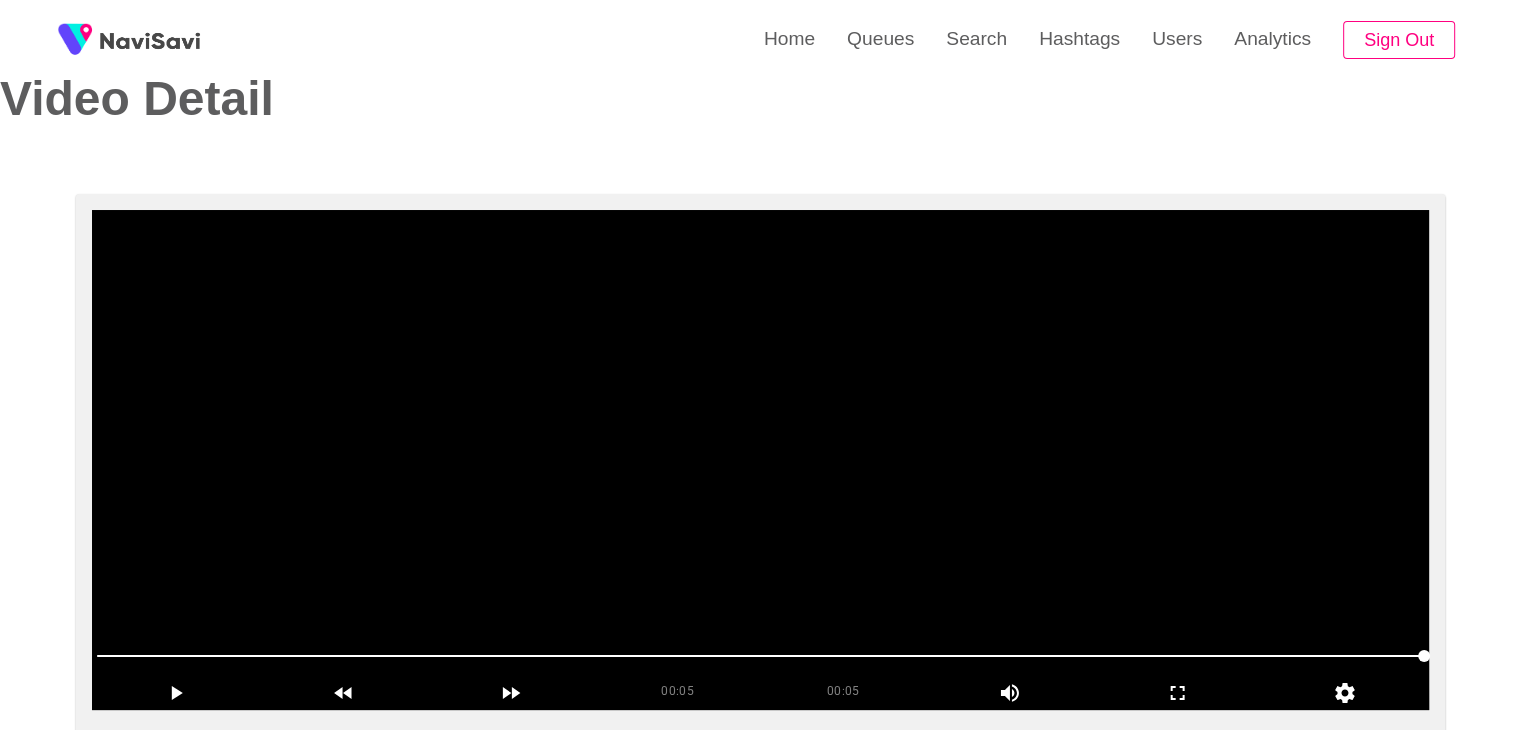 click at bounding box center [760, 460] 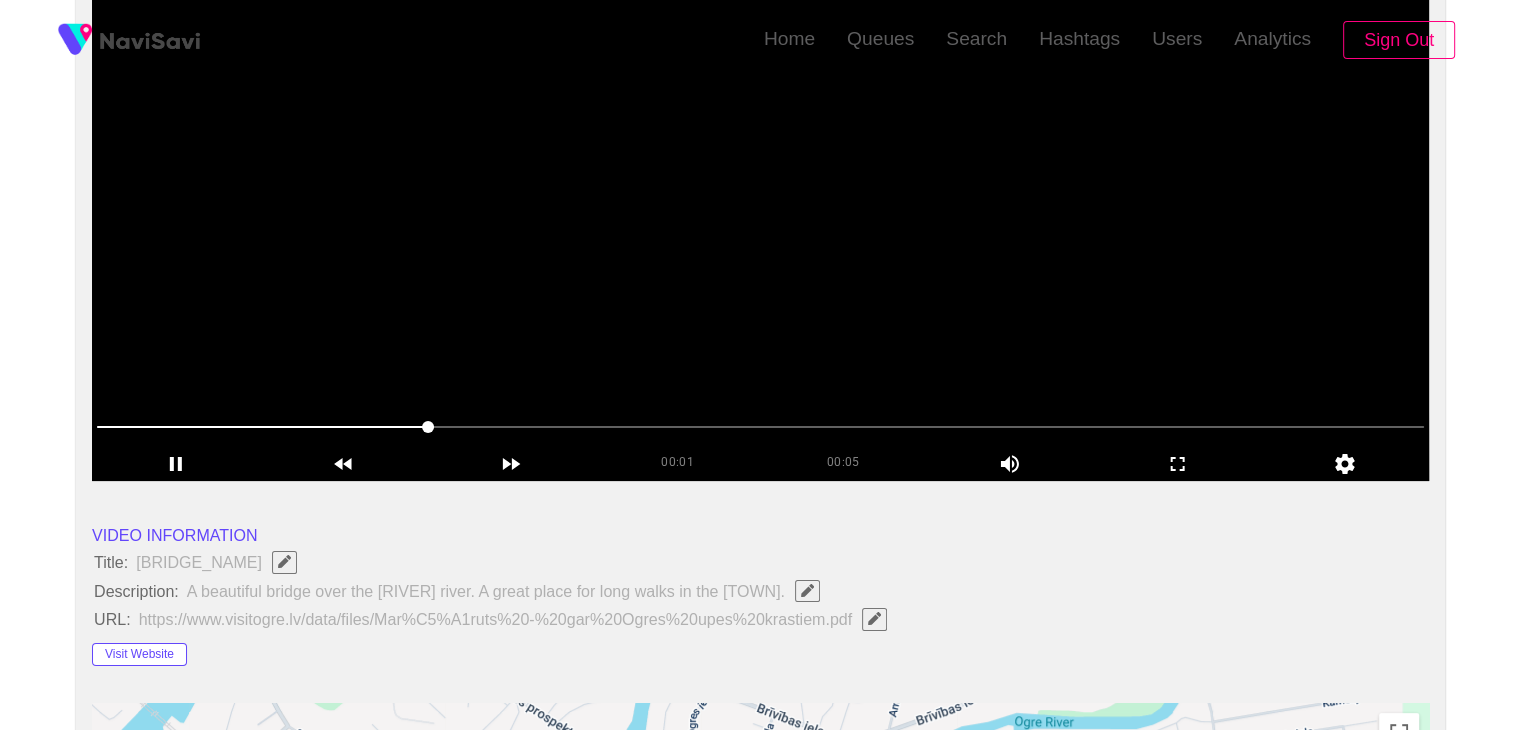 scroll, scrollTop: 3, scrollLeft: 0, axis: vertical 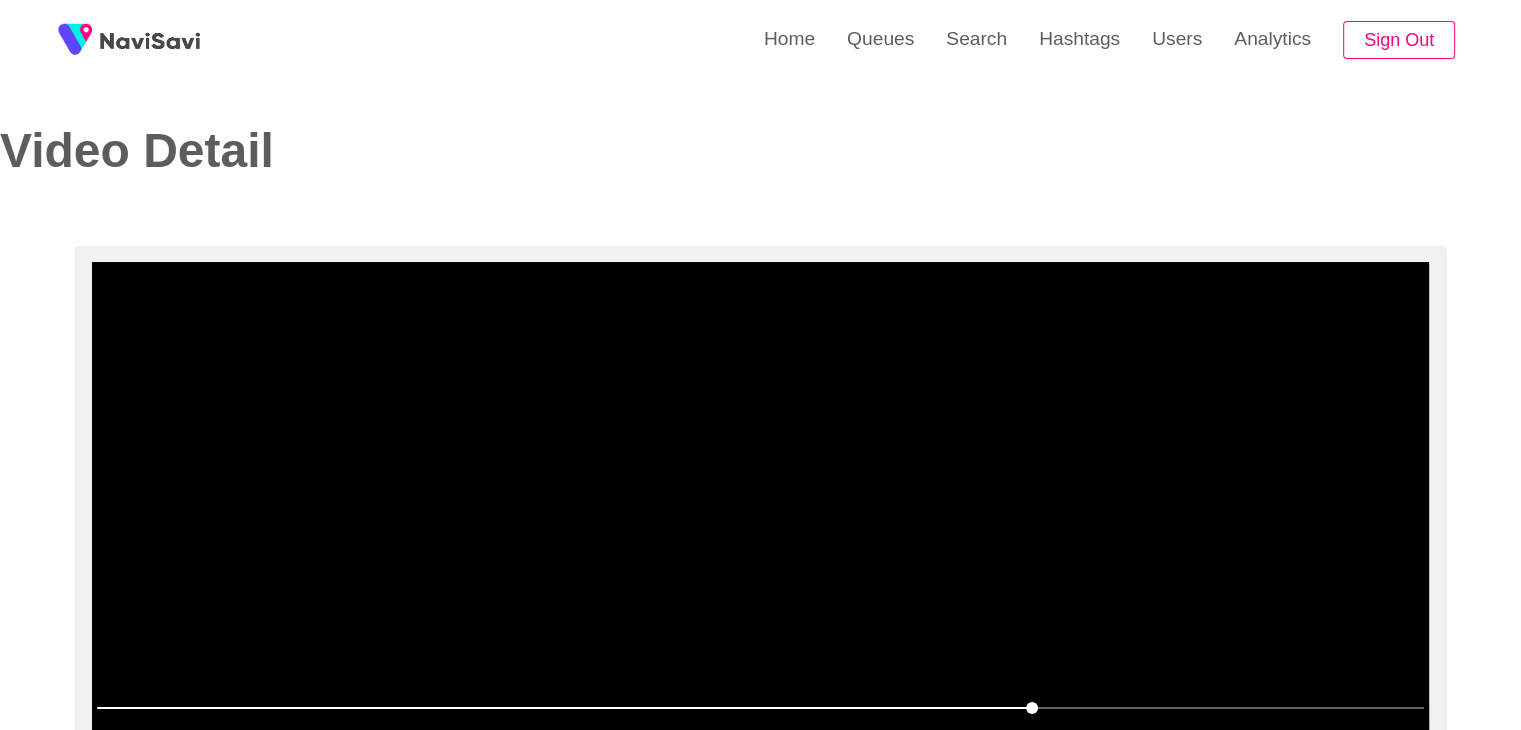 click at bounding box center [760, 512] 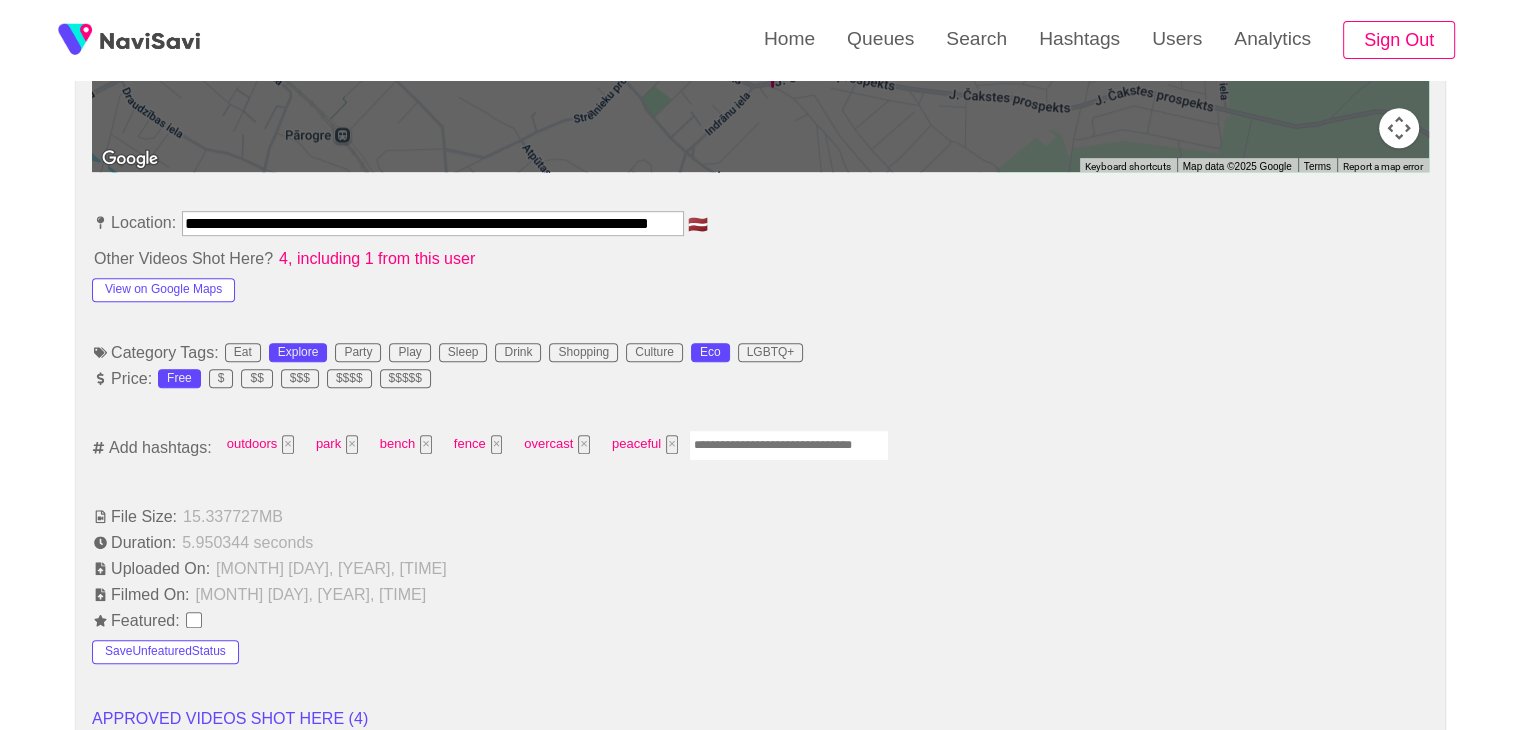 scroll, scrollTop: 1036, scrollLeft: 0, axis: vertical 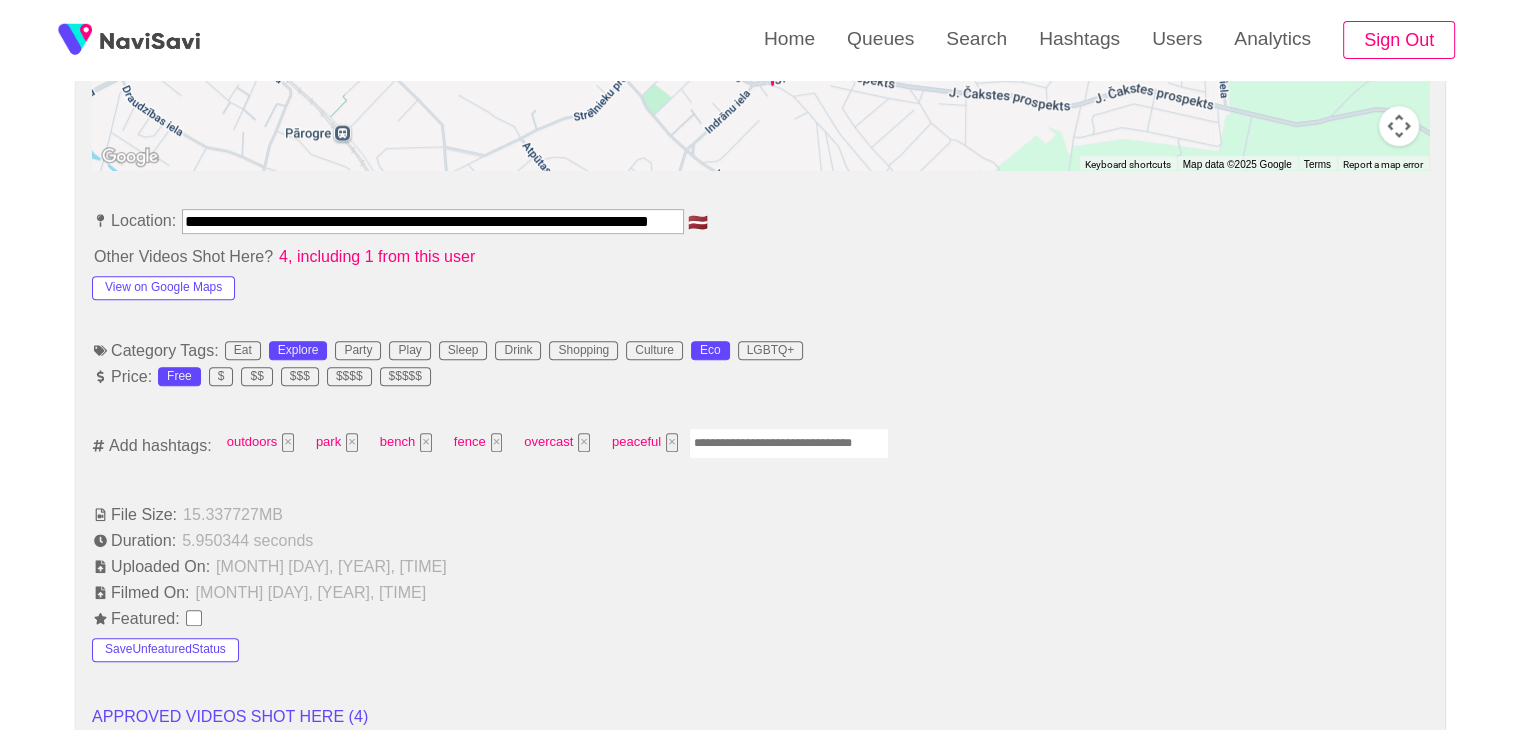 click at bounding box center (789, 443) 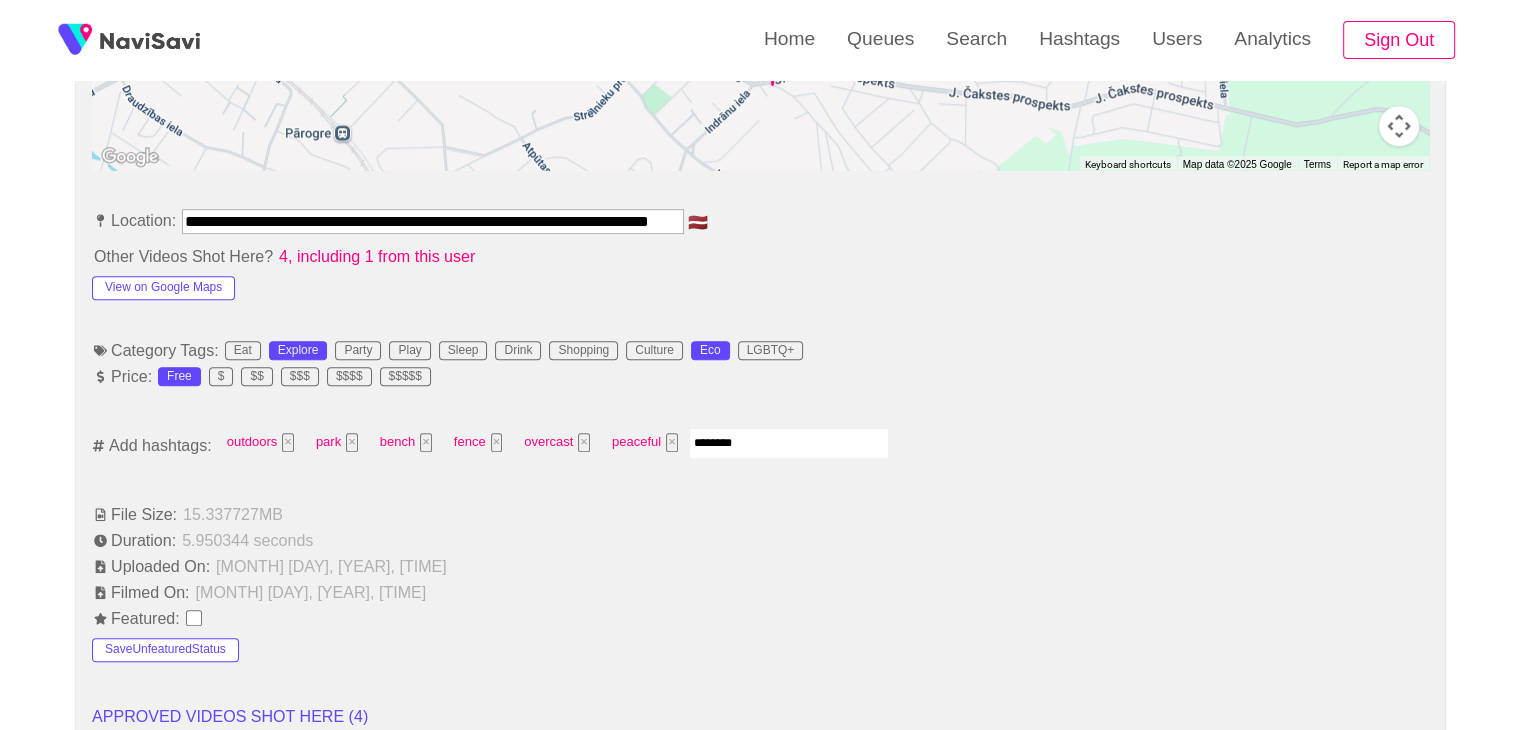 type on "*********" 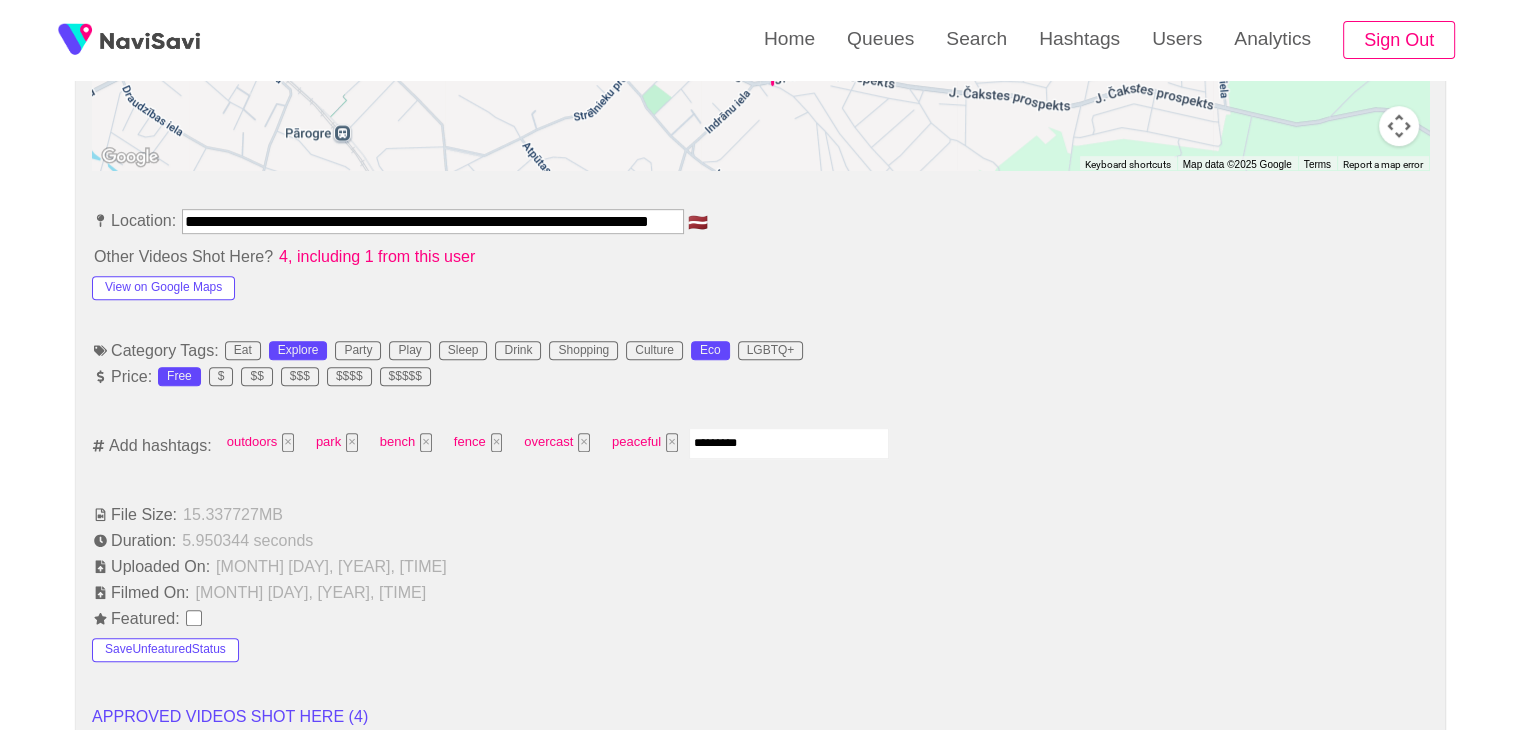 type 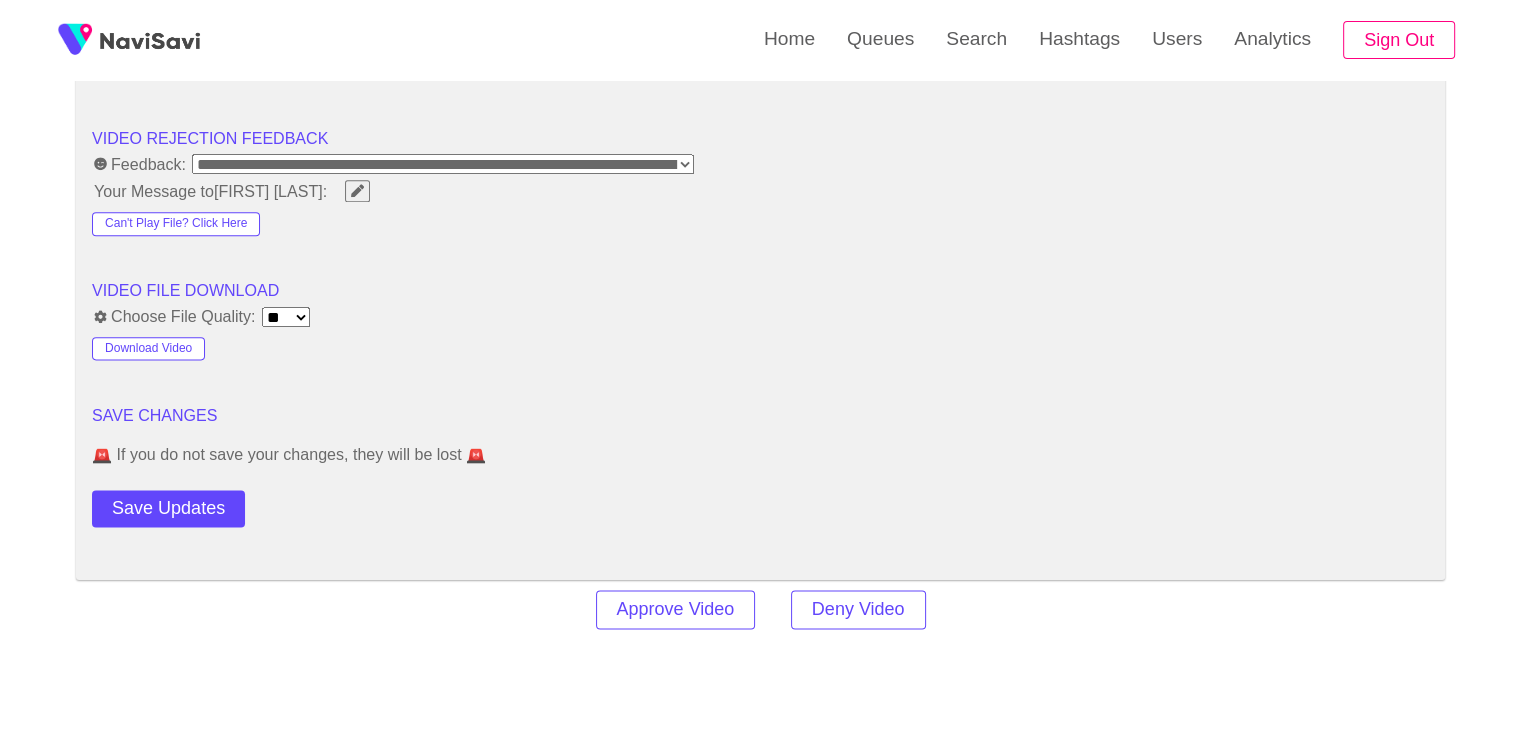 scroll, scrollTop: 2515, scrollLeft: 0, axis: vertical 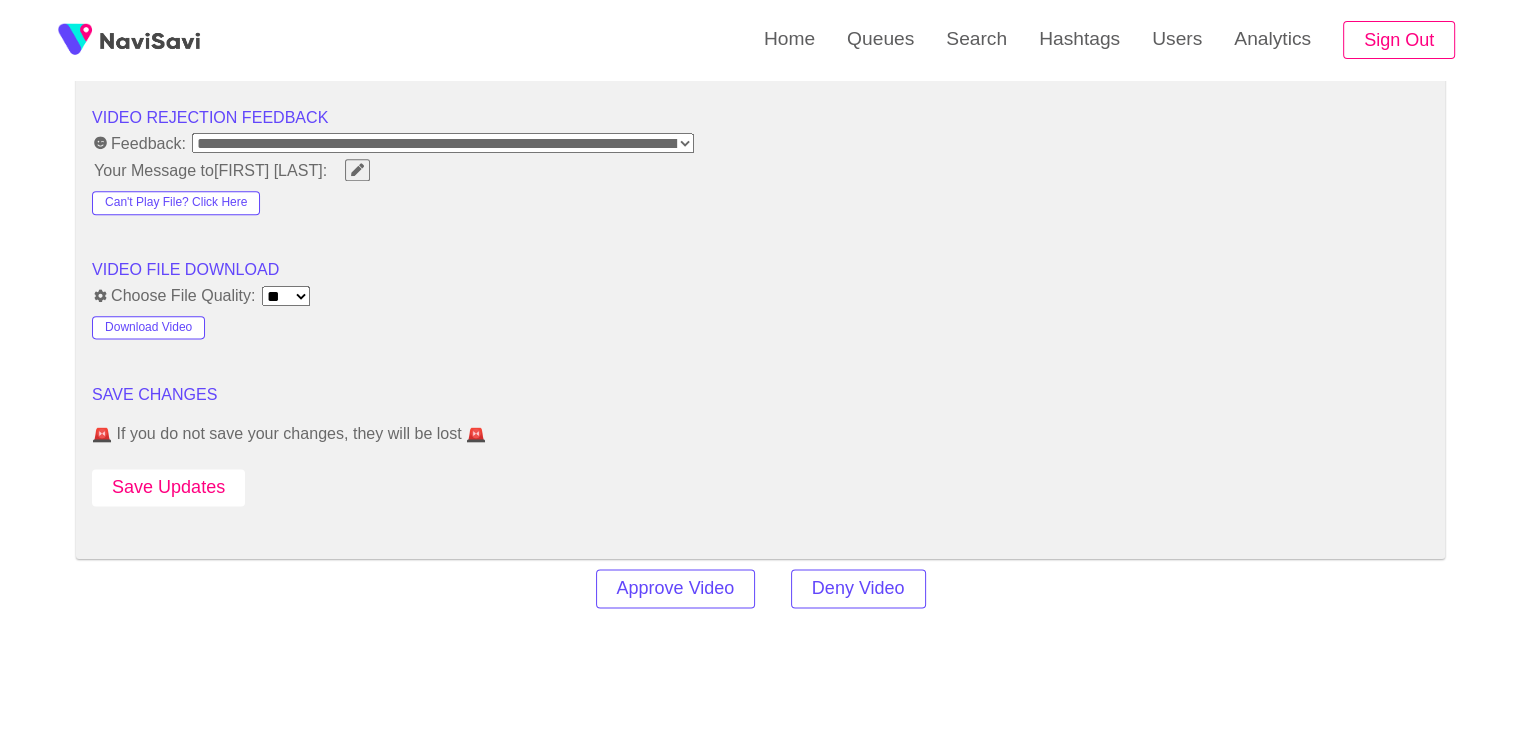 click on "Save Updates" at bounding box center (168, 487) 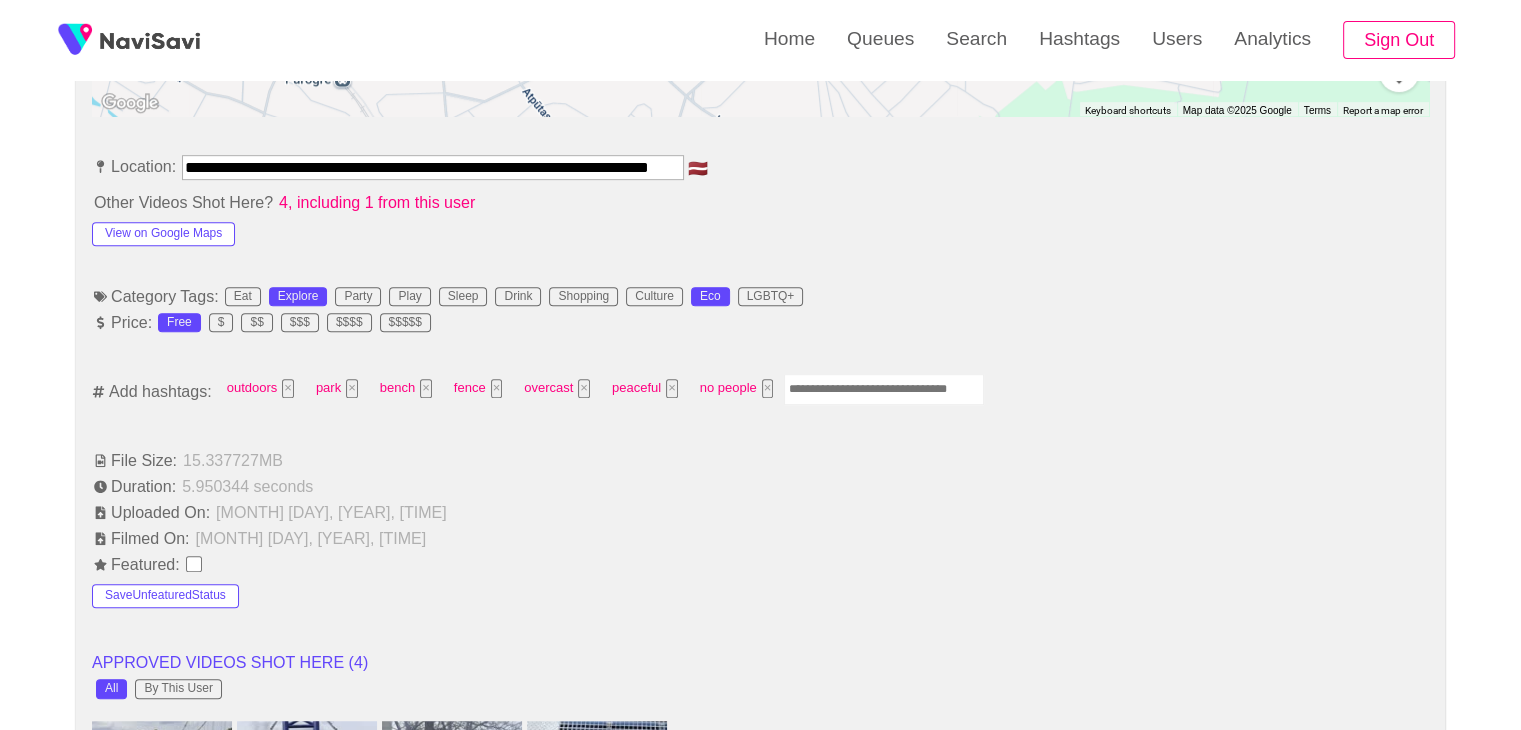 scroll, scrollTop: 1072, scrollLeft: 0, axis: vertical 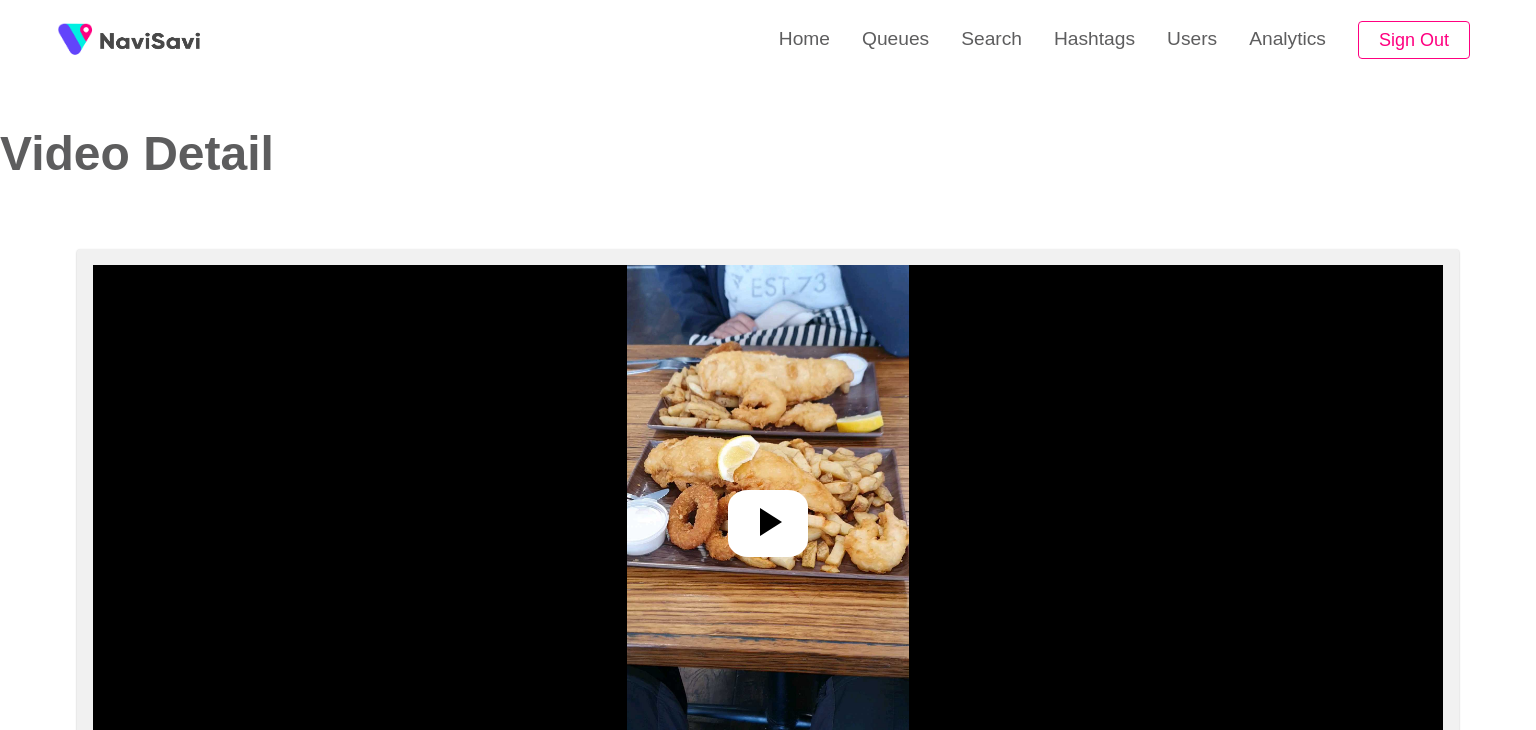 select on "**********" 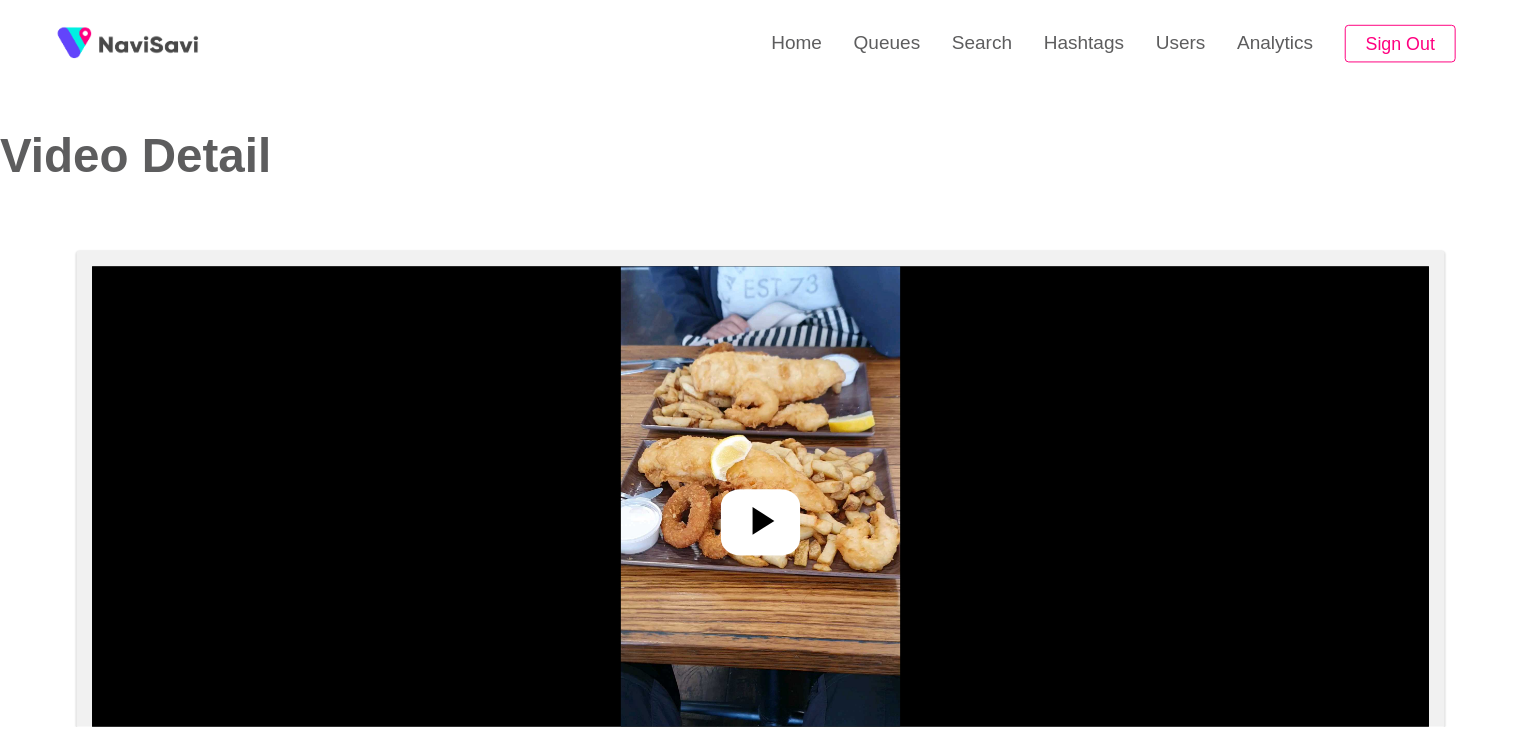 scroll, scrollTop: 0, scrollLeft: 0, axis: both 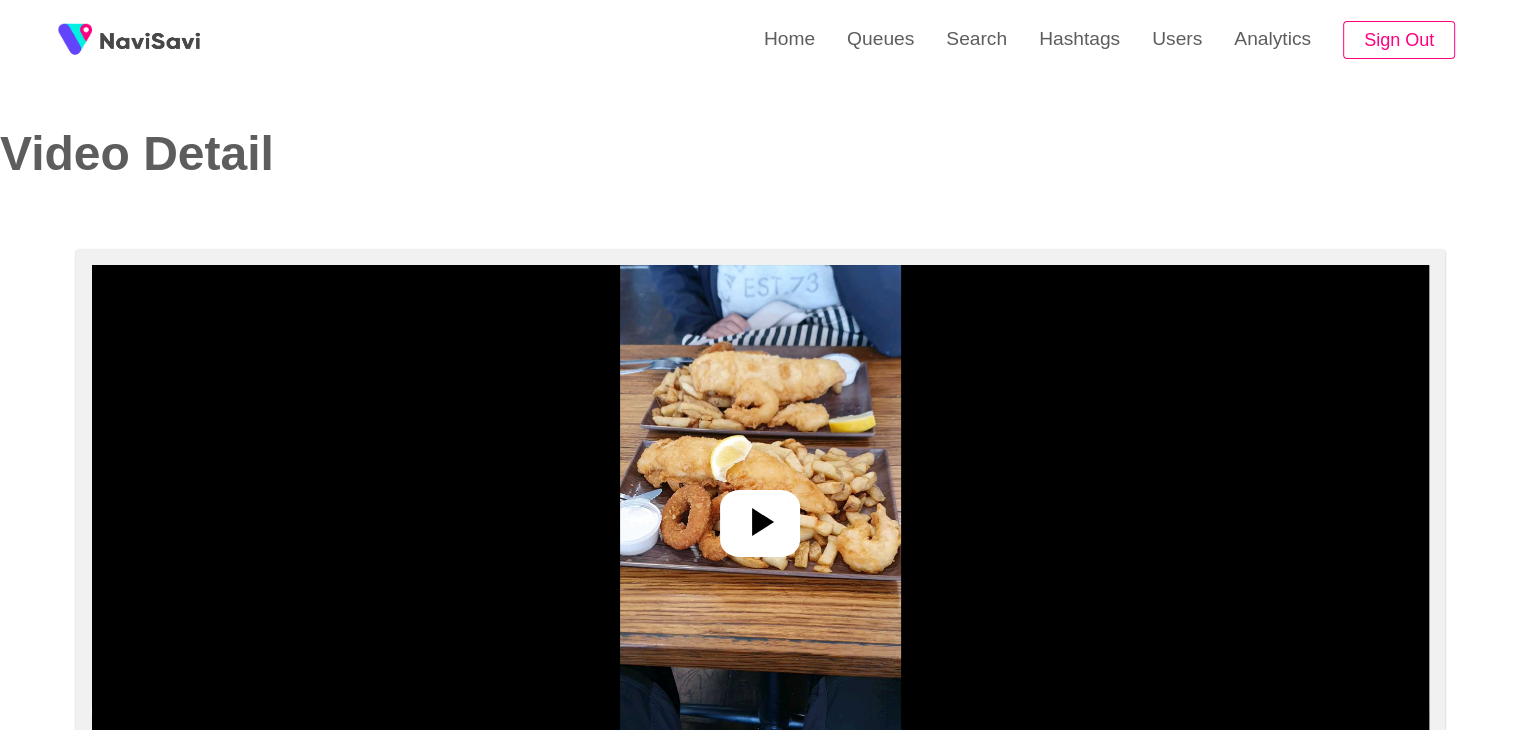 click at bounding box center (760, 515) 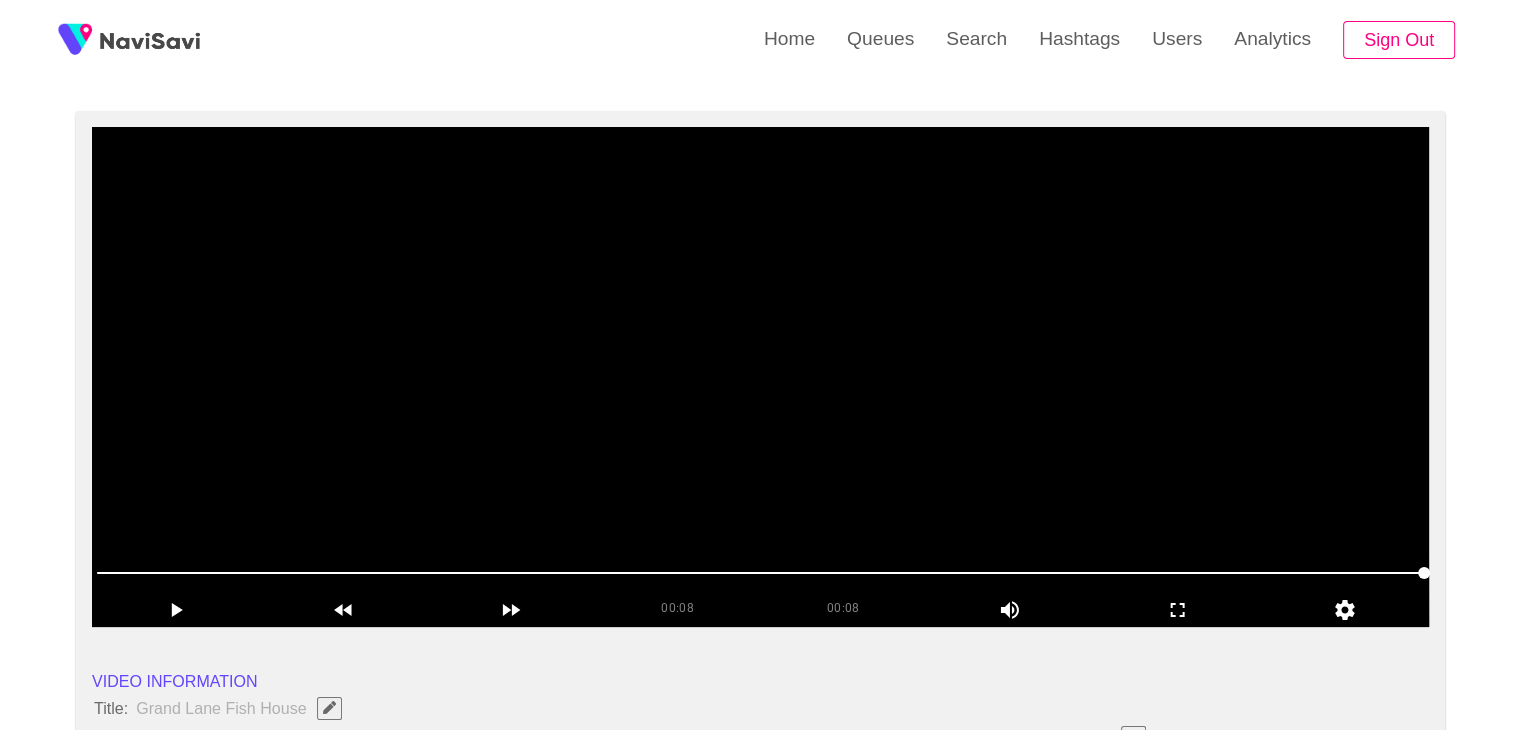 scroll, scrollTop: 139, scrollLeft: 0, axis: vertical 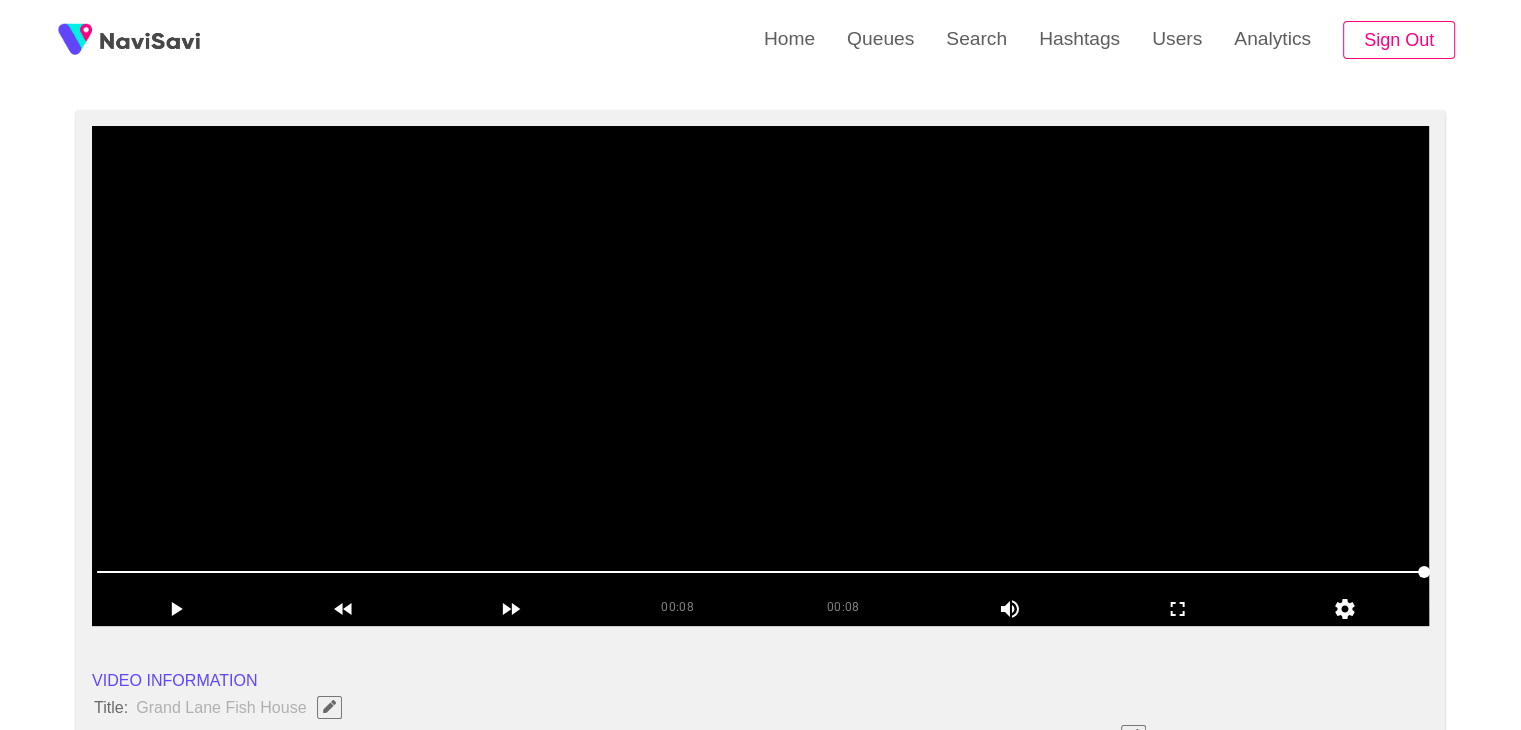 click at bounding box center (760, 376) 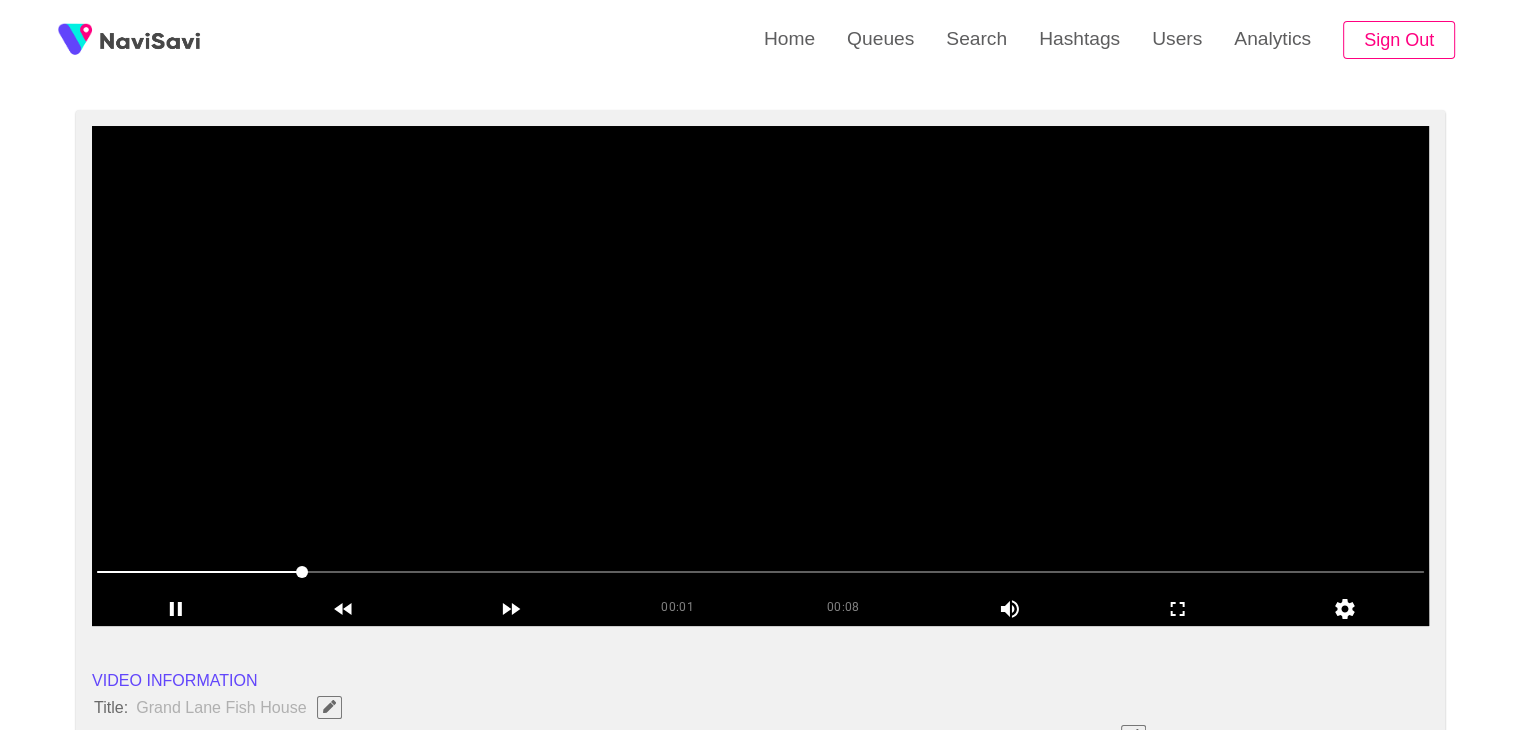 click at bounding box center (760, 376) 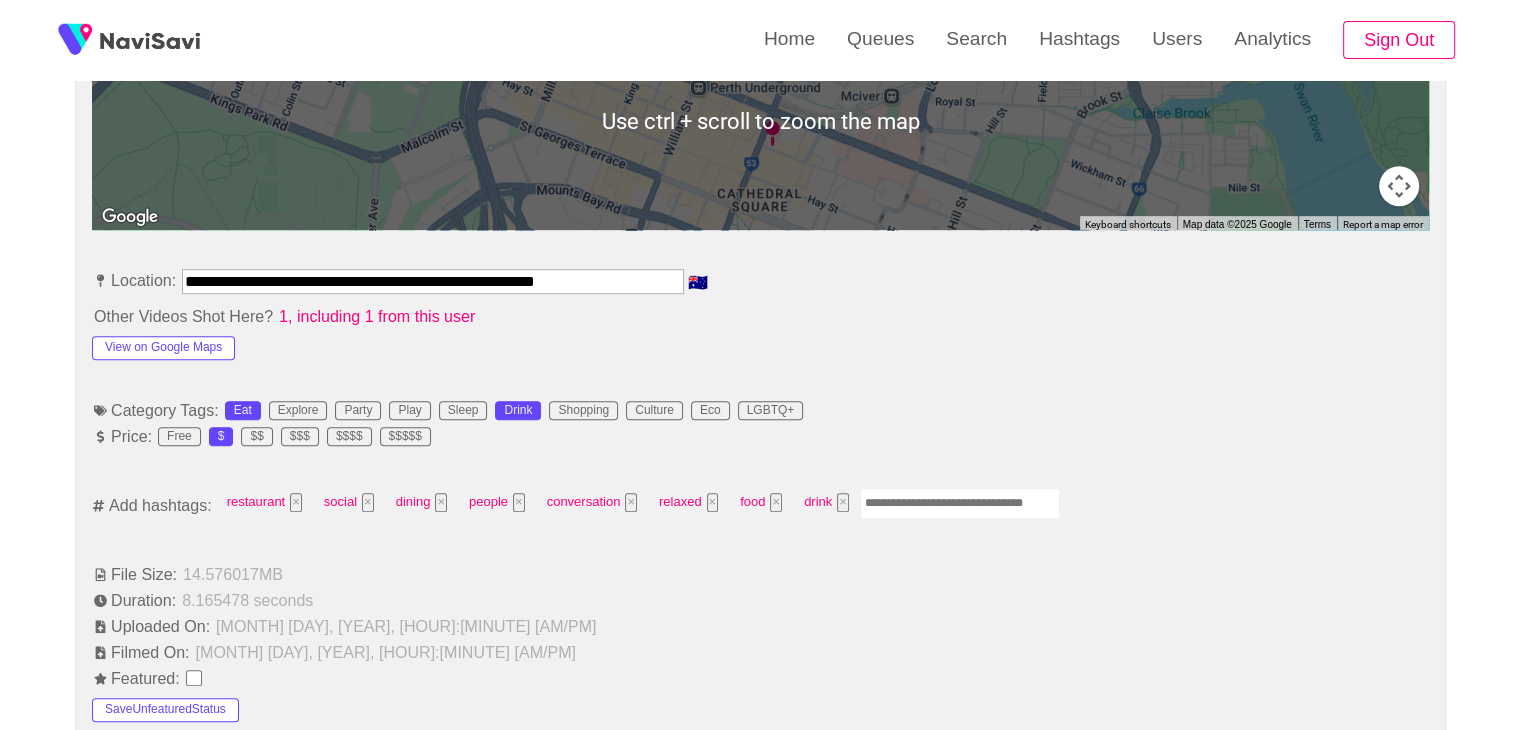 scroll, scrollTop: 988, scrollLeft: 0, axis: vertical 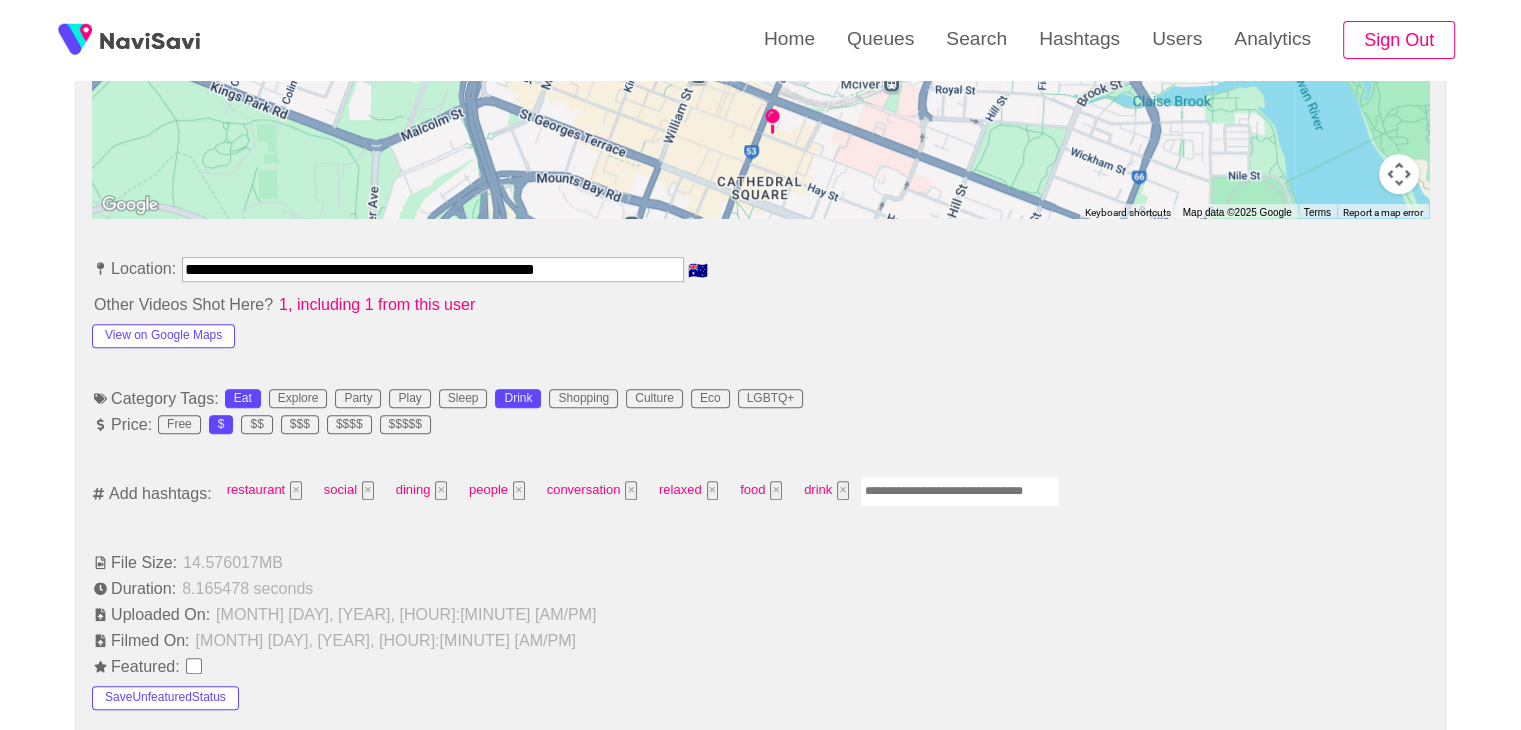 click at bounding box center (960, 491) 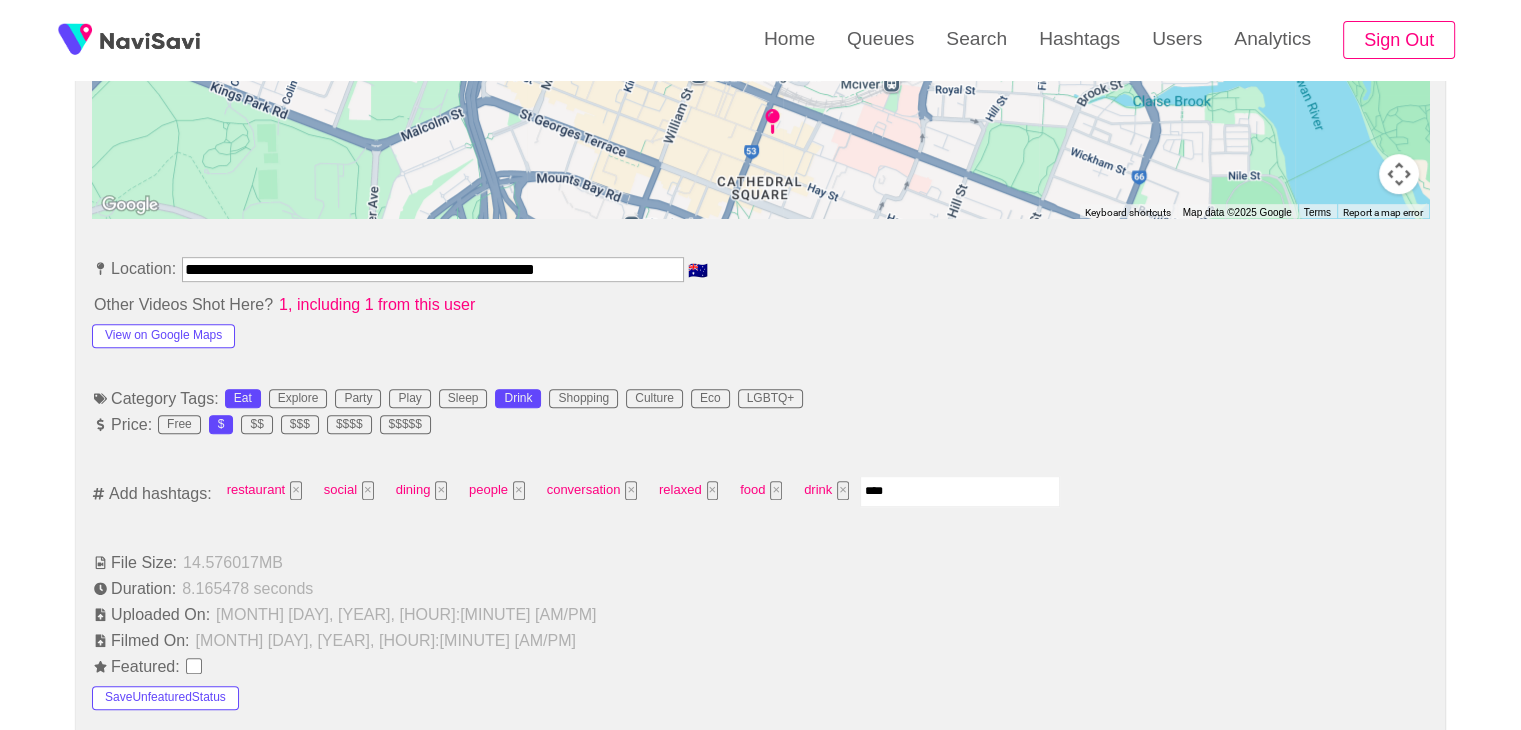 type on "*****" 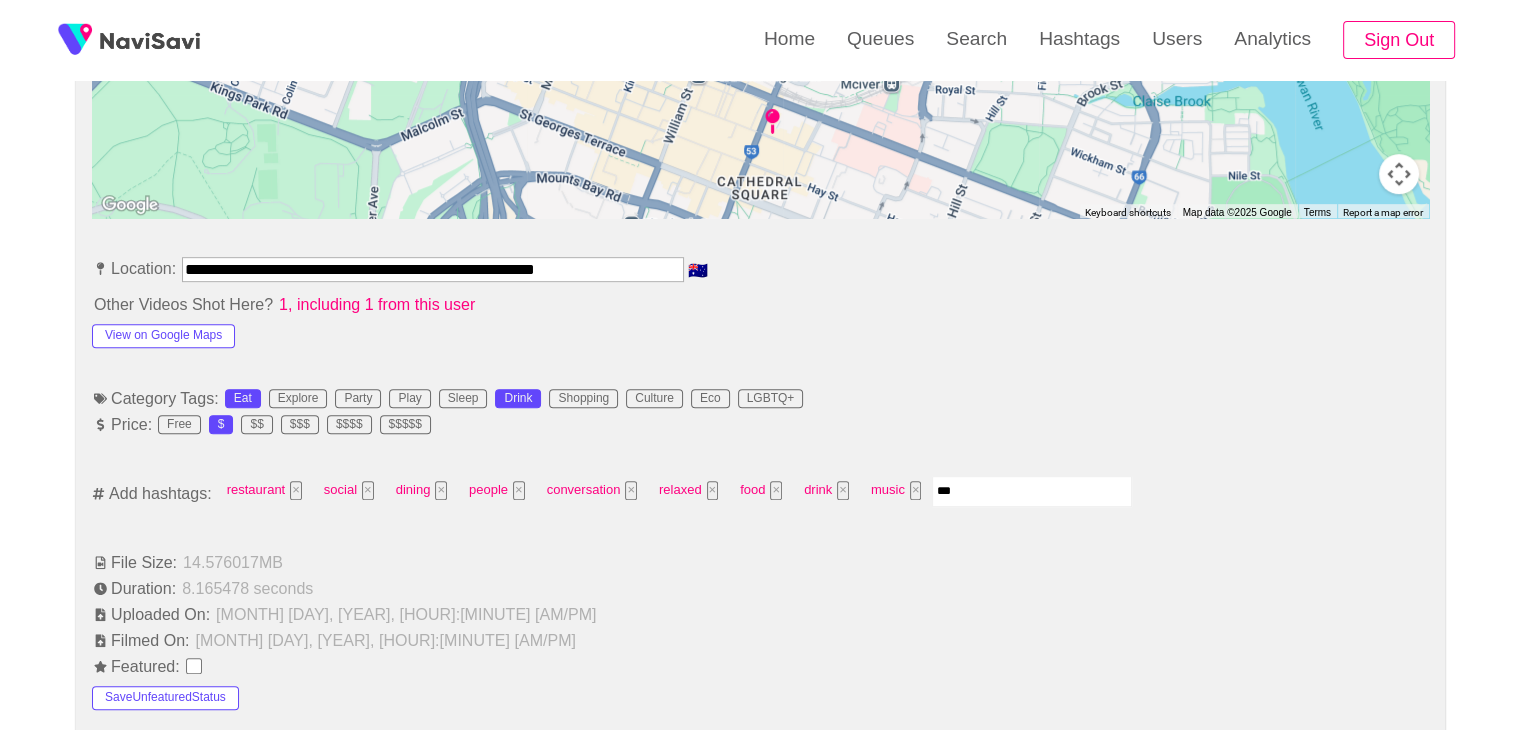 type on "****" 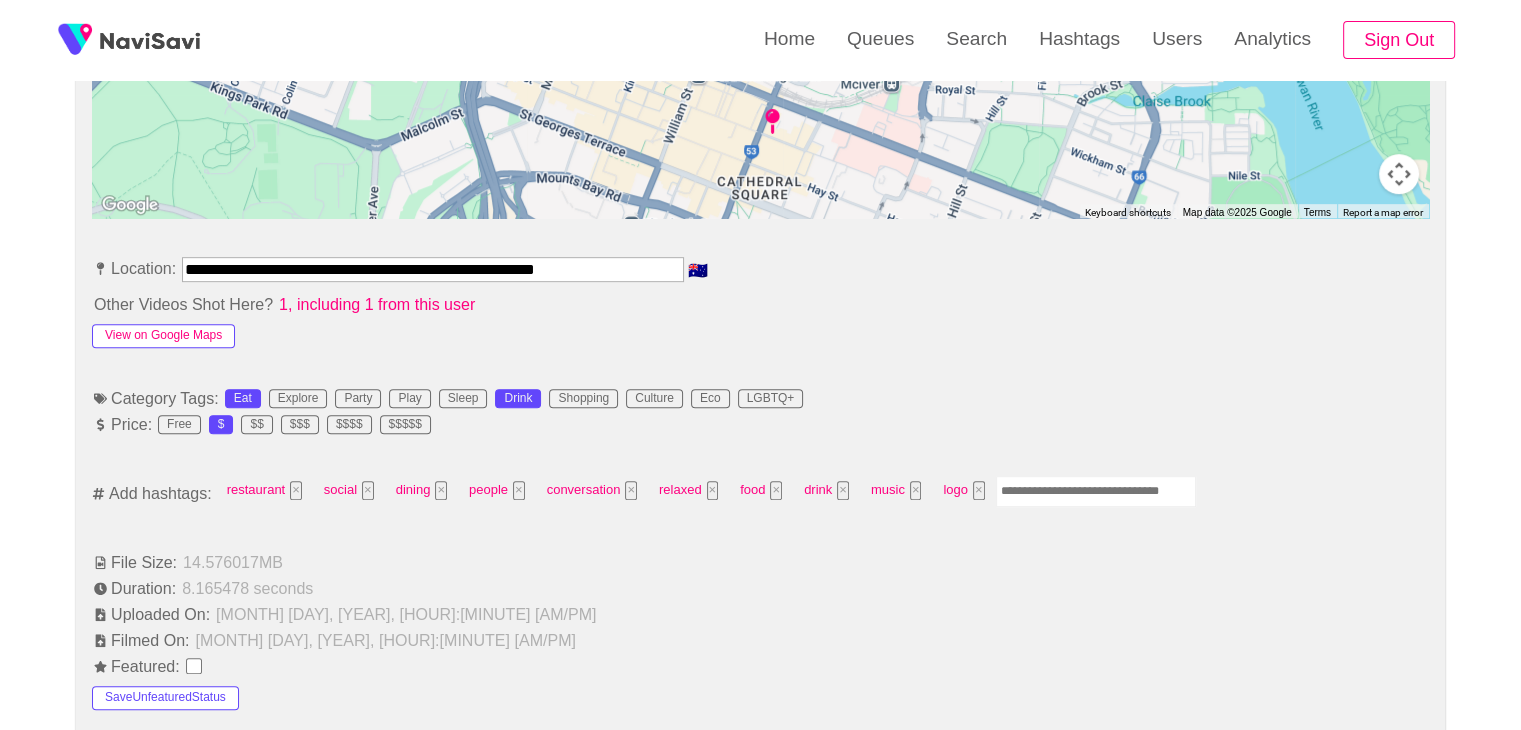 click on "View on Google Maps" at bounding box center (163, 336) 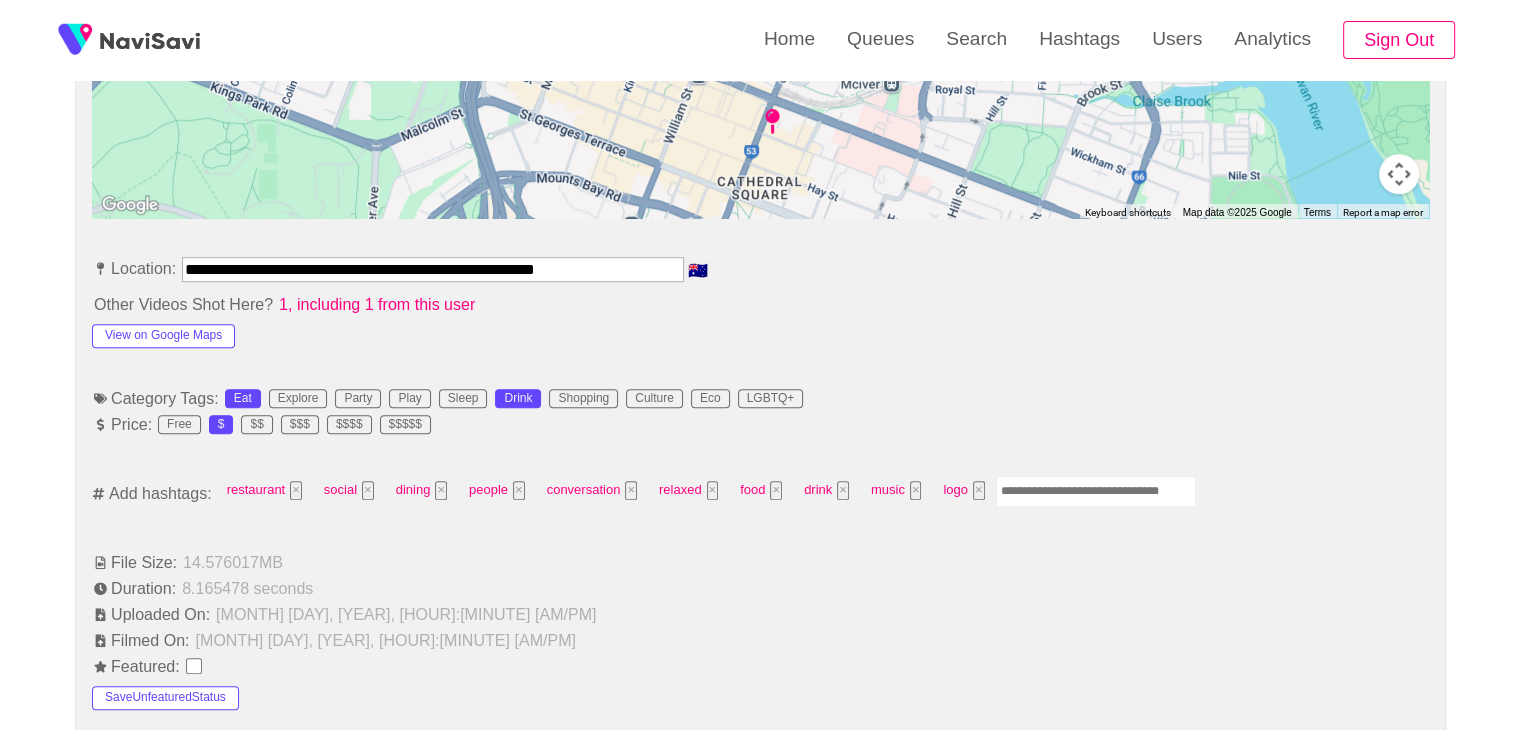 click at bounding box center [1096, 491] 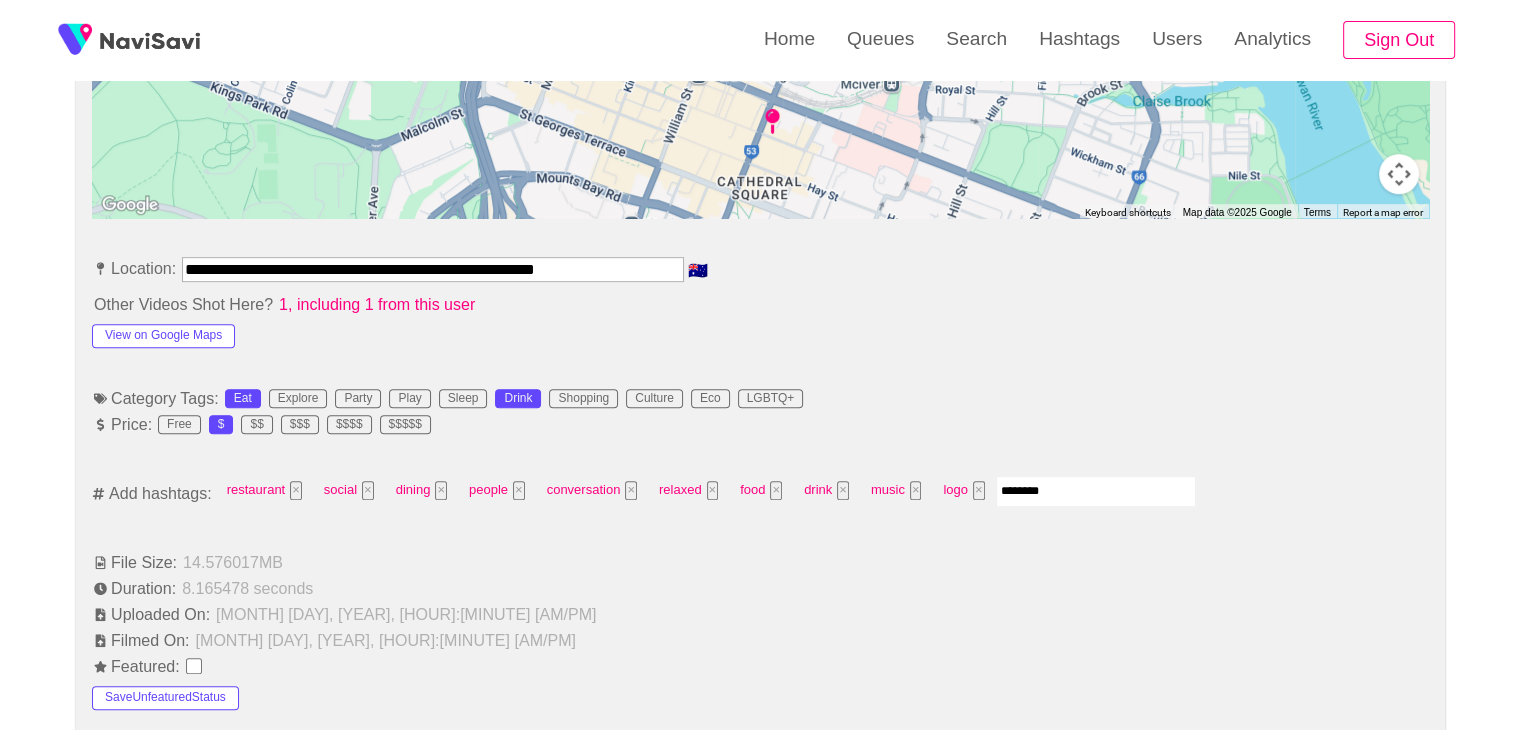 type on "*********" 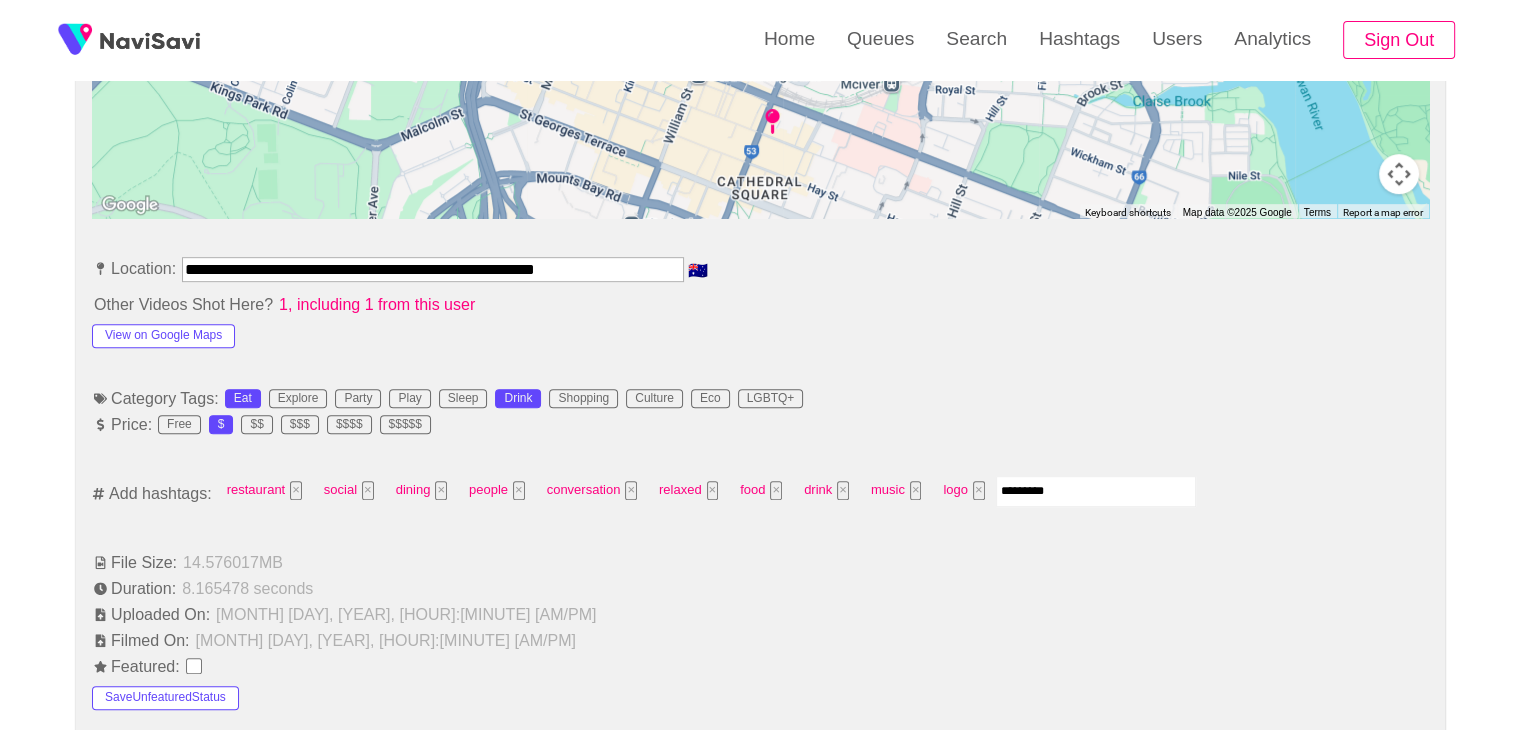 type 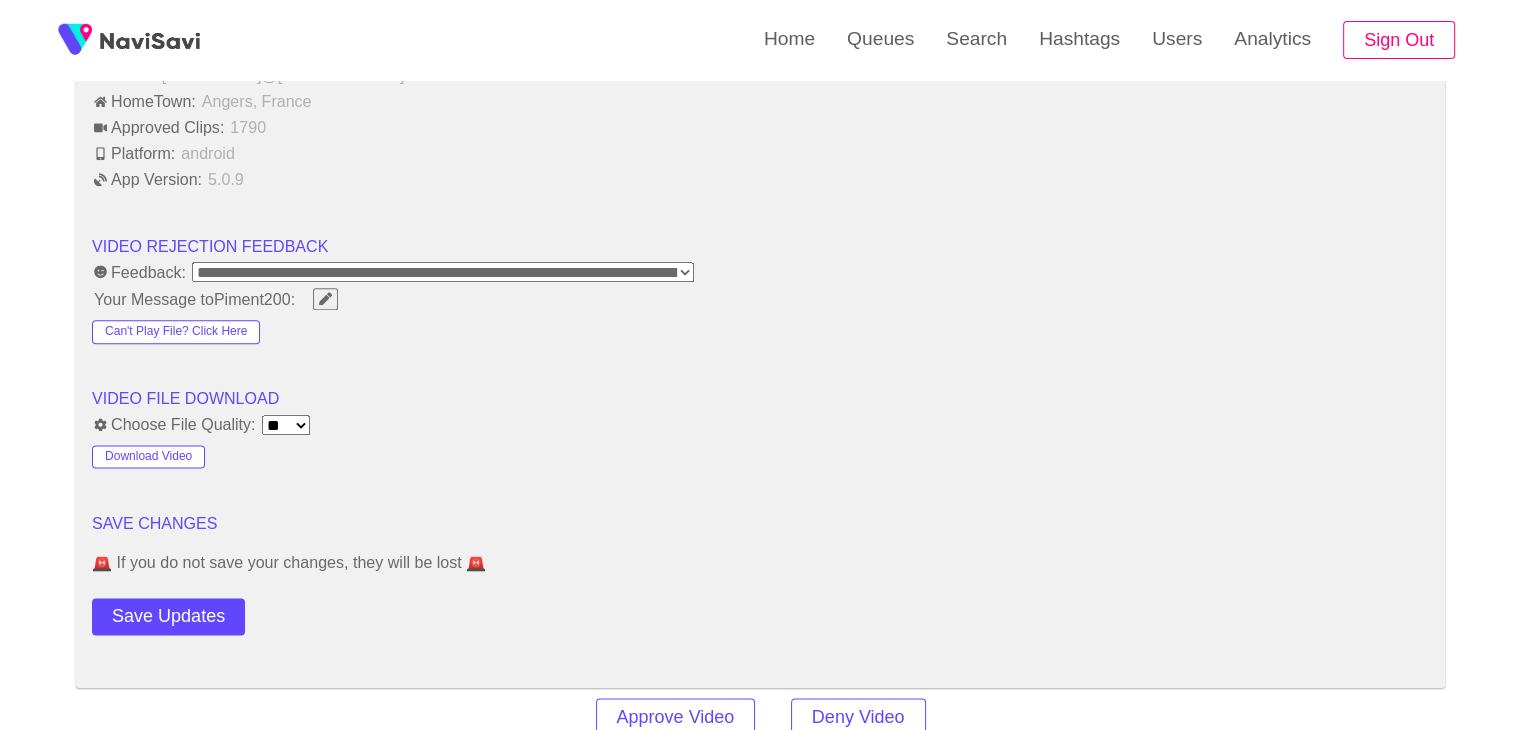 scroll, scrollTop: 2420, scrollLeft: 0, axis: vertical 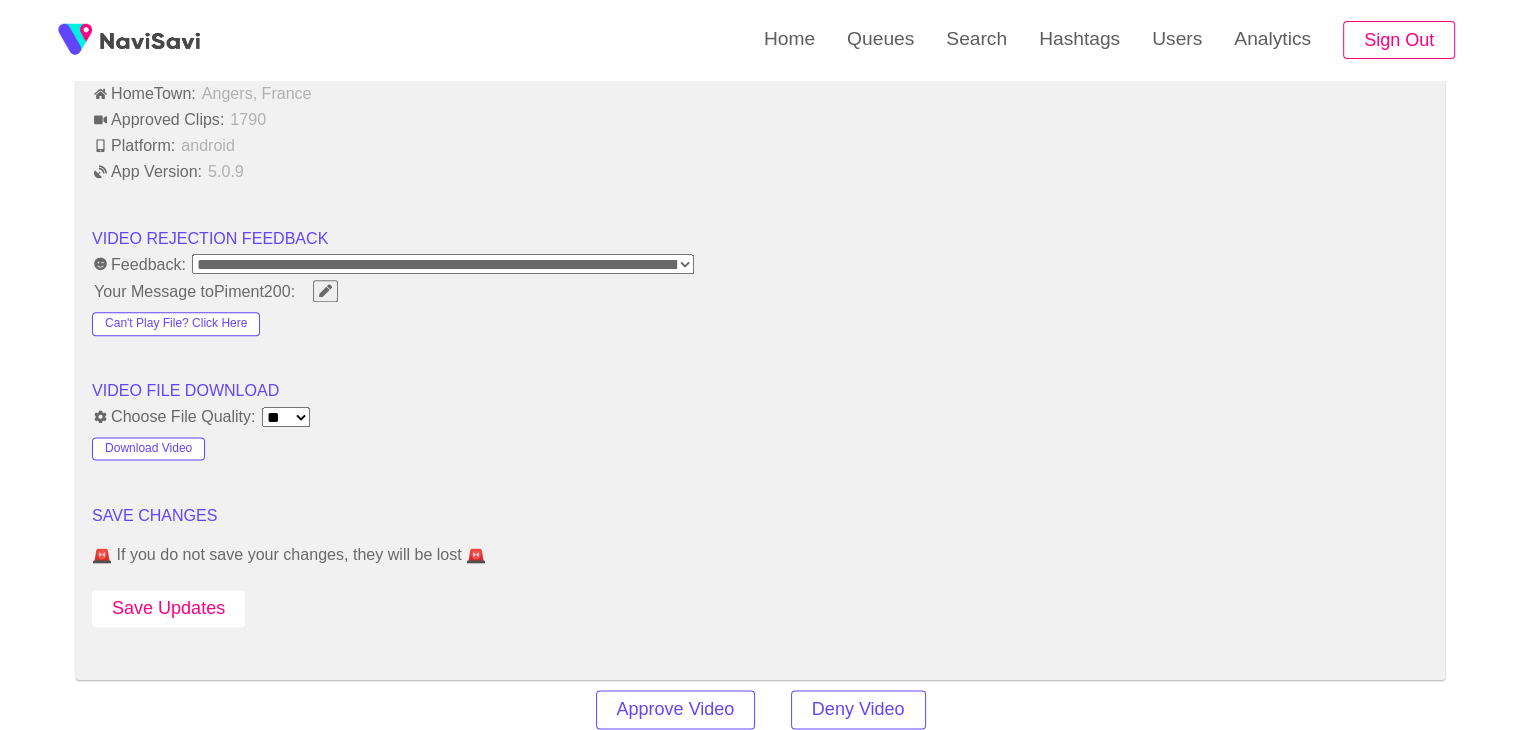 click on "Save Updates" at bounding box center [168, 608] 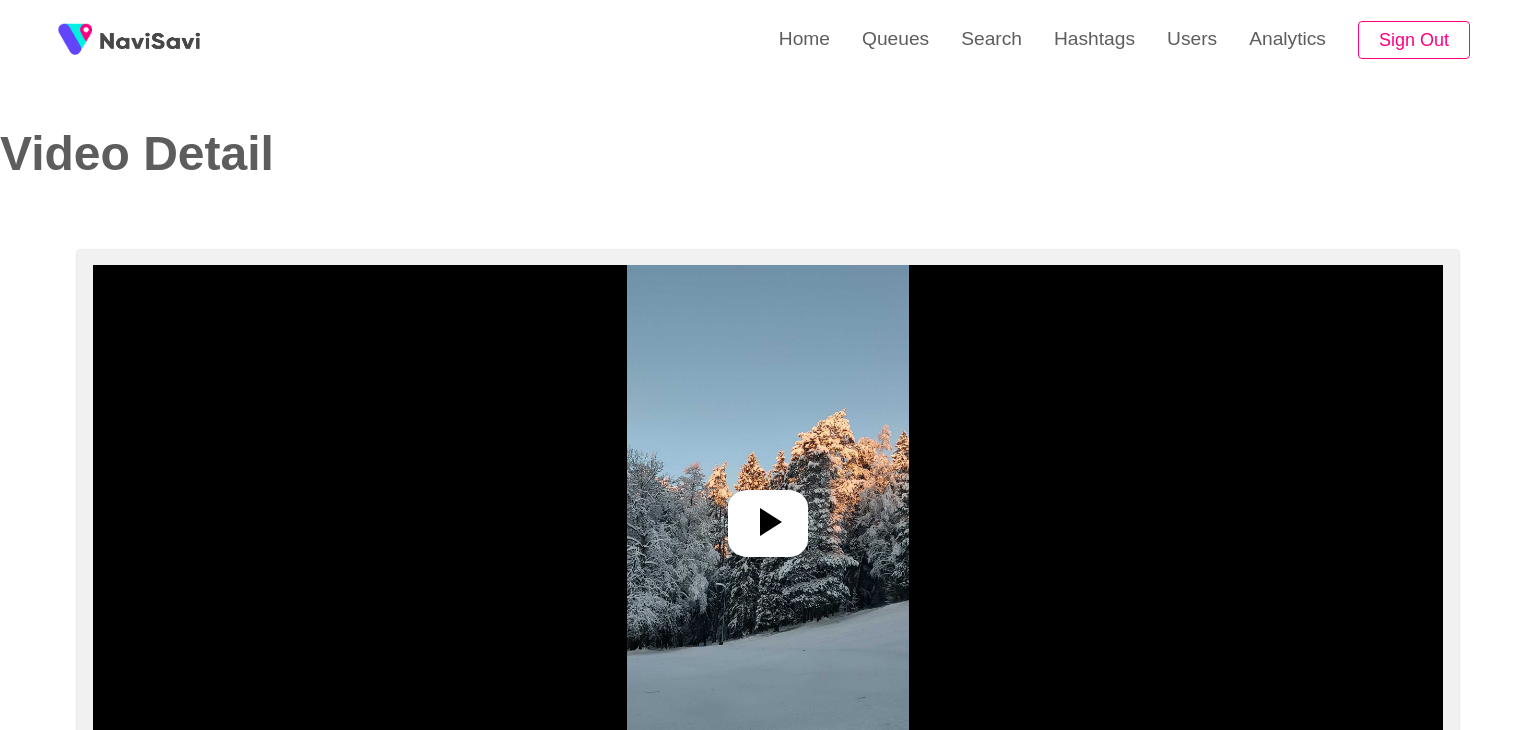 select on "**" 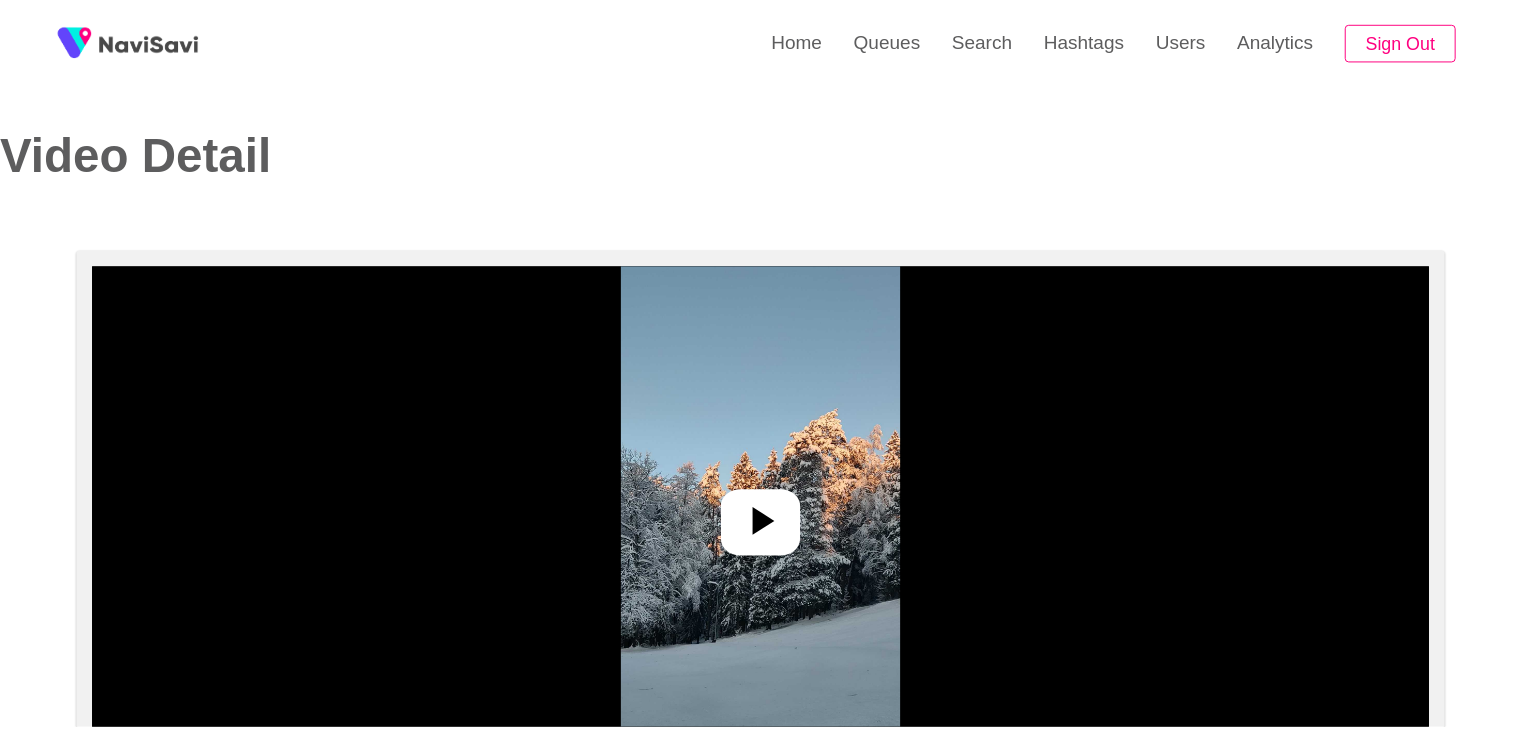 scroll, scrollTop: 0, scrollLeft: 0, axis: both 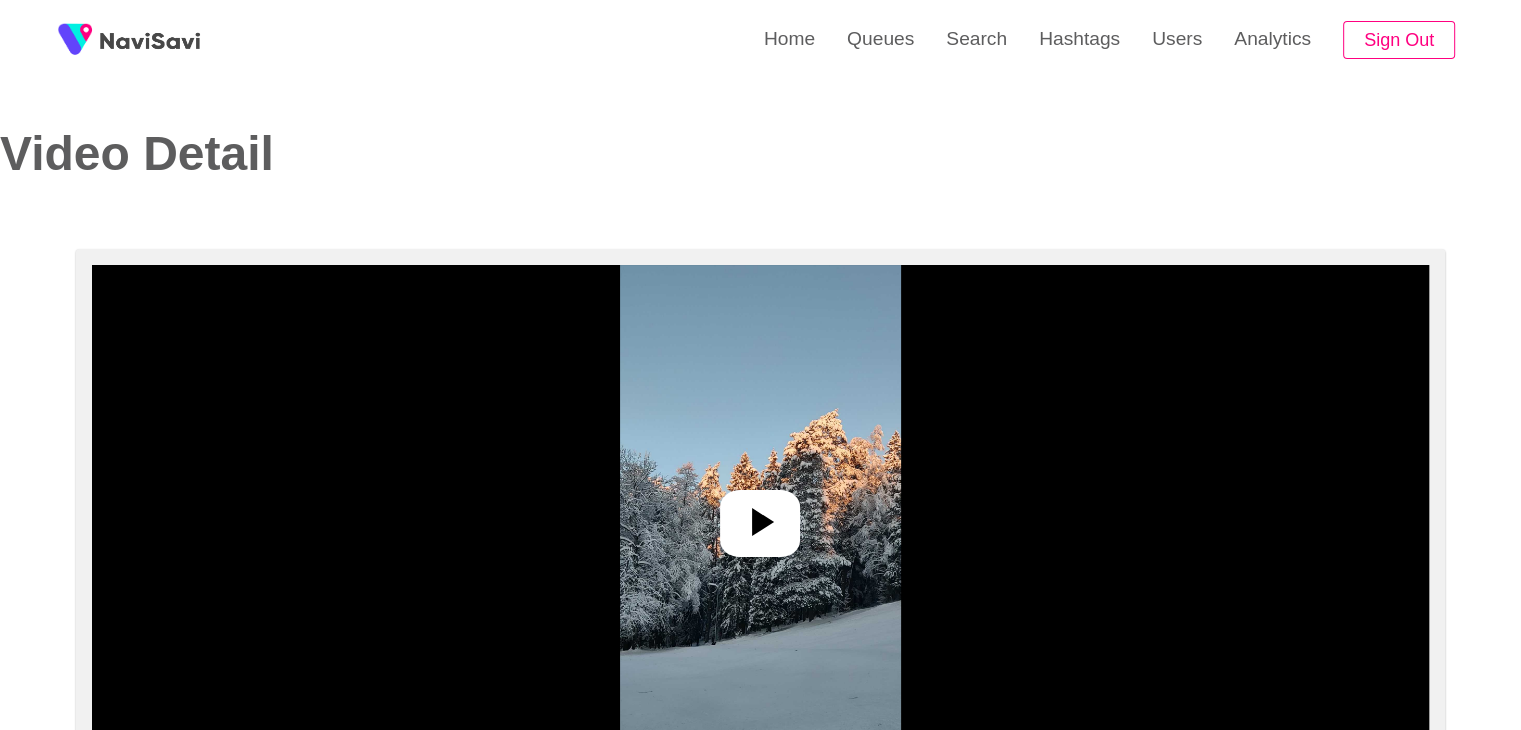 click at bounding box center (760, 515) 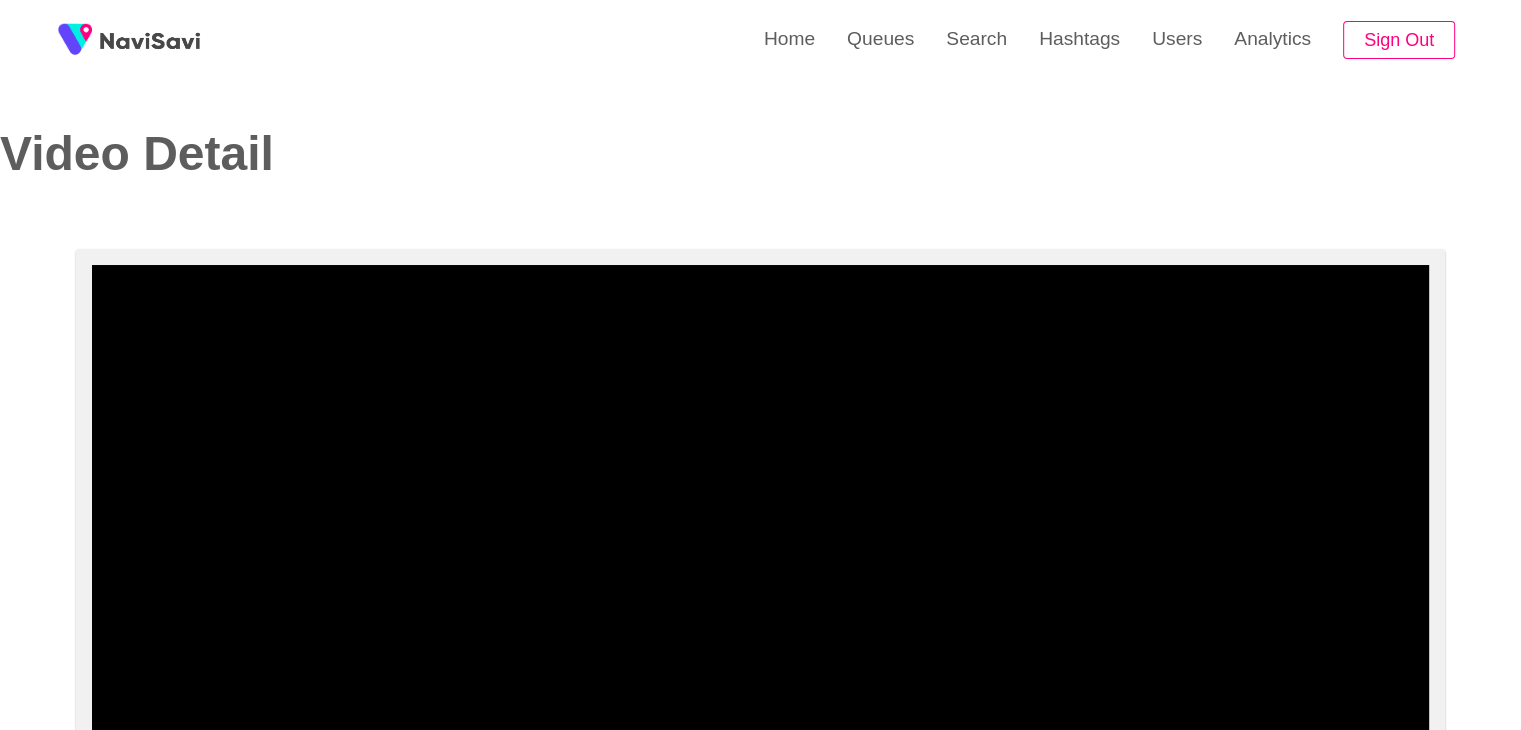 select on "**********" 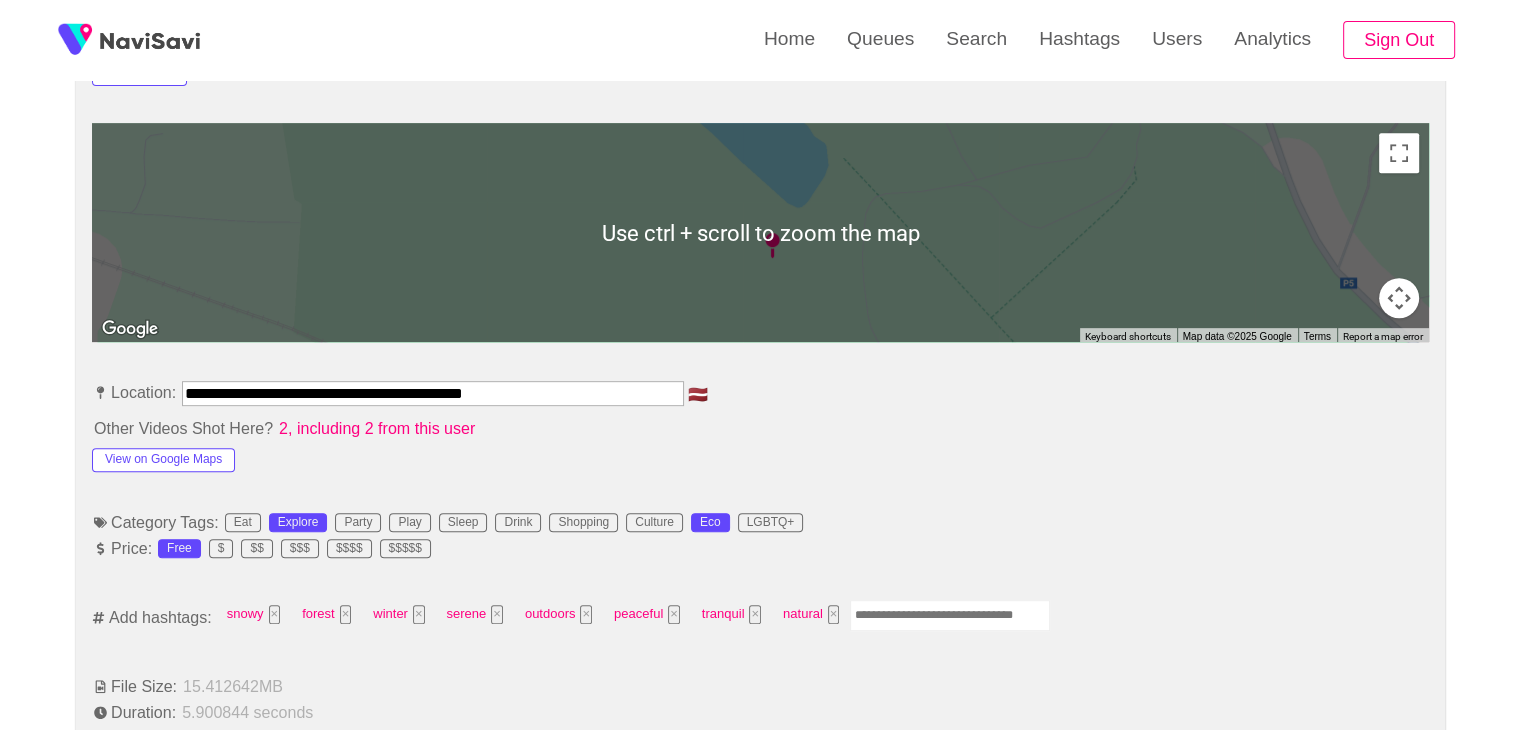 scroll, scrollTop: 866, scrollLeft: 0, axis: vertical 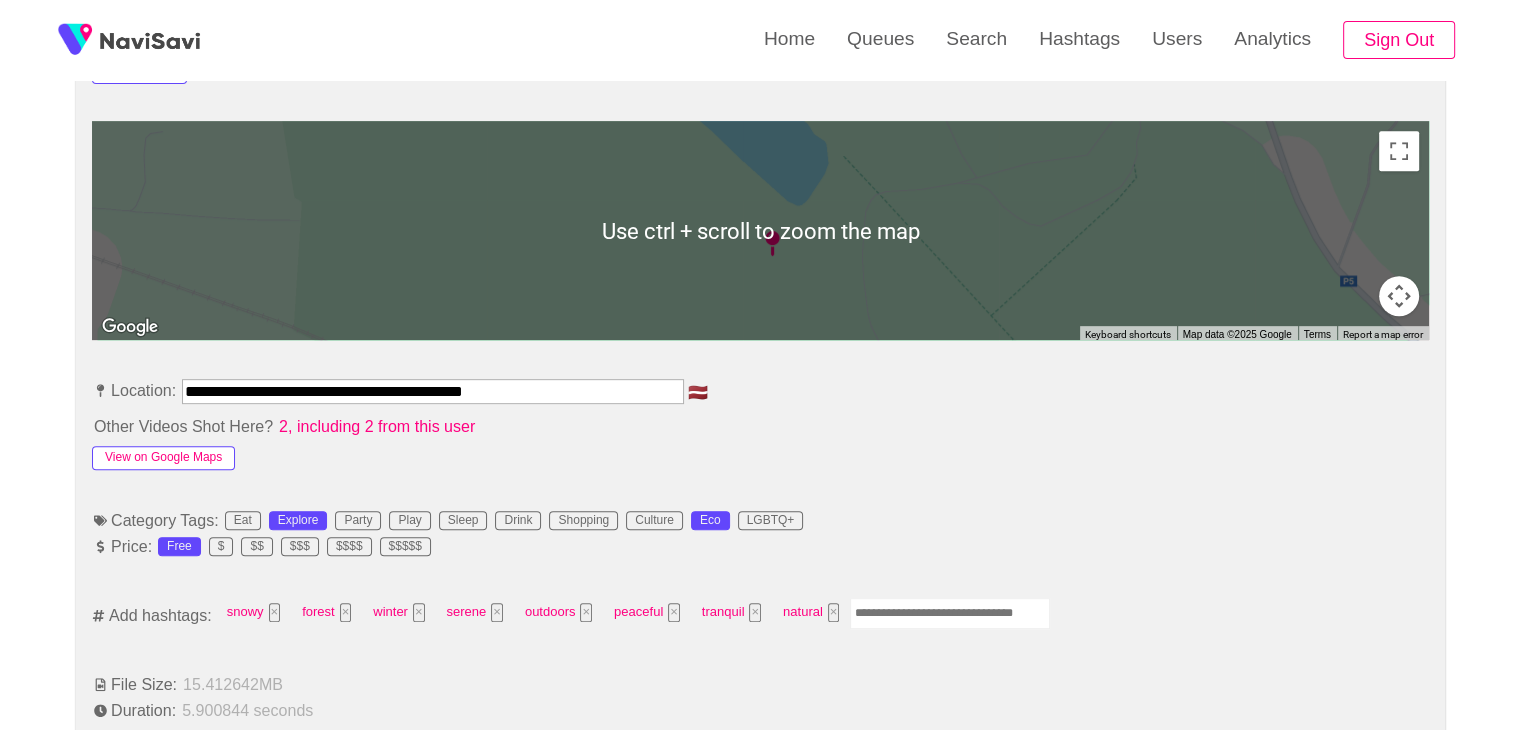 click on "View on Google Maps" at bounding box center [163, 458] 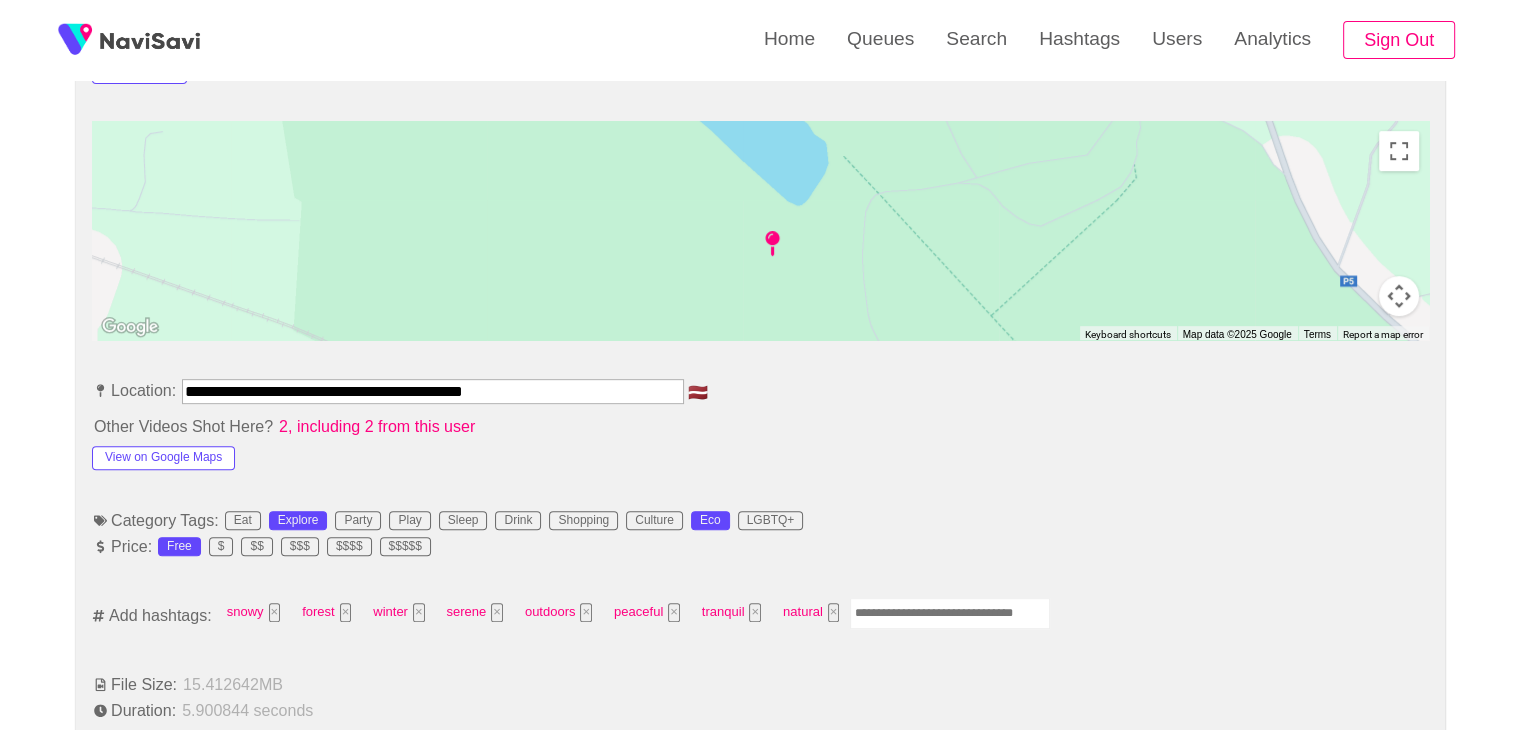 click on "**********" at bounding box center (760, 1036) 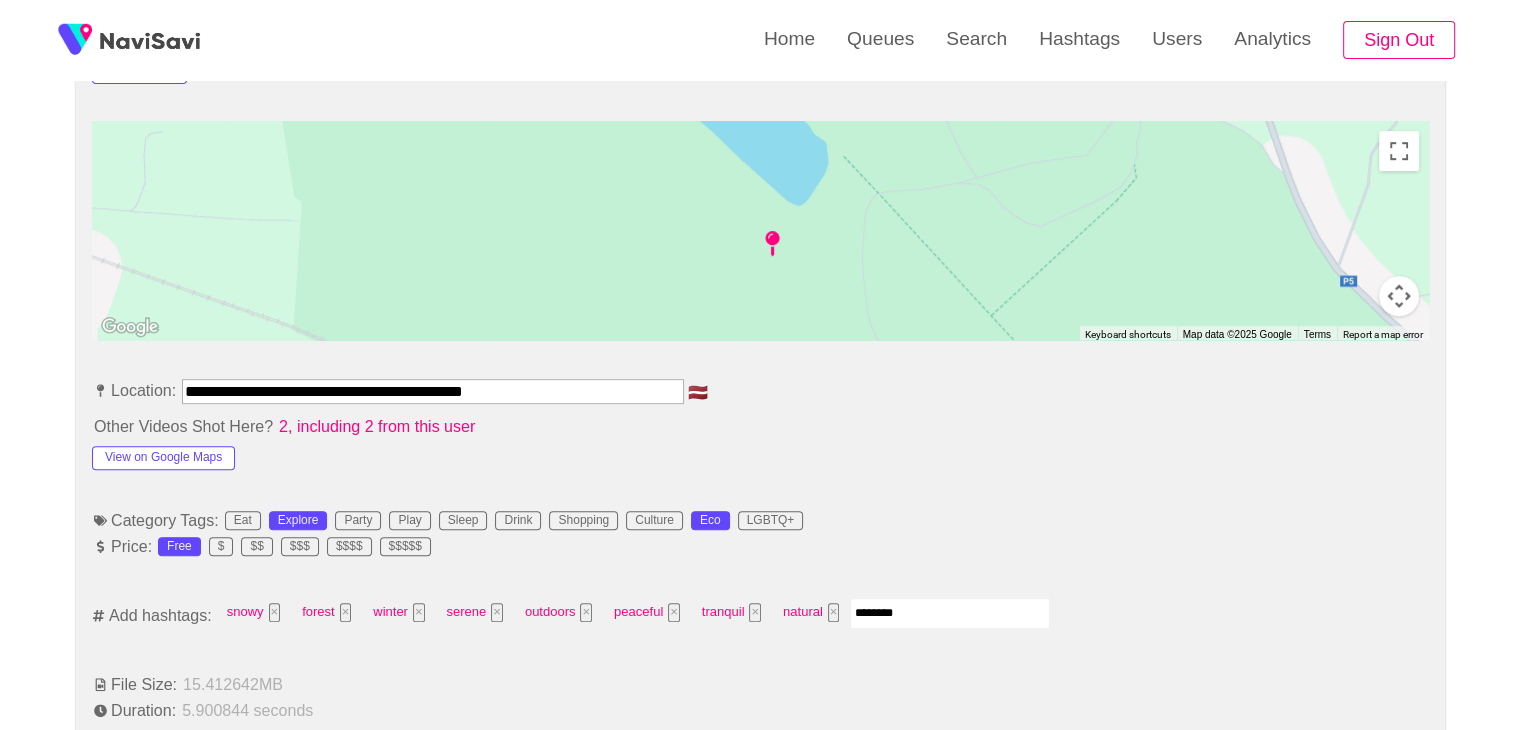 type on "*********" 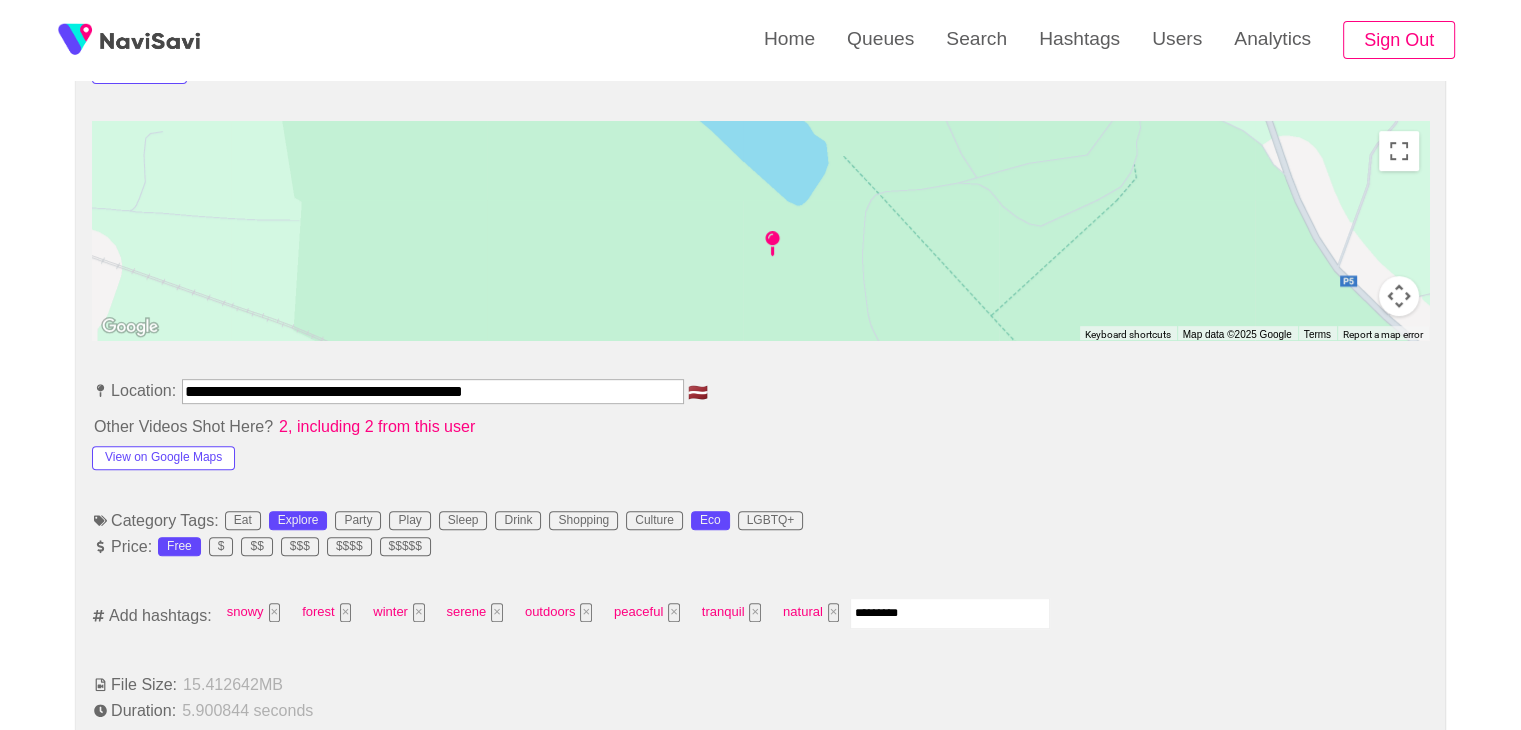 type 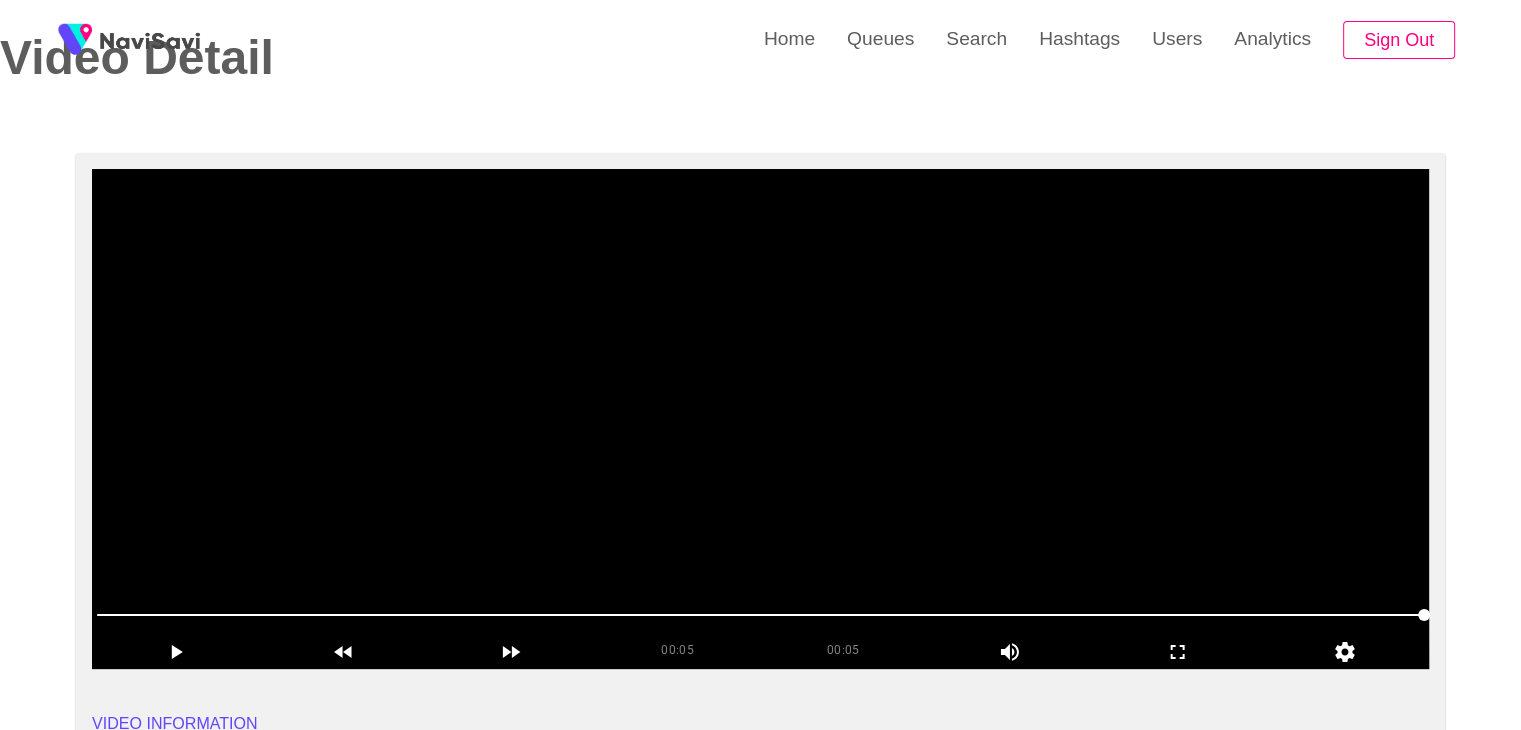 scroll, scrollTop: 91, scrollLeft: 0, axis: vertical 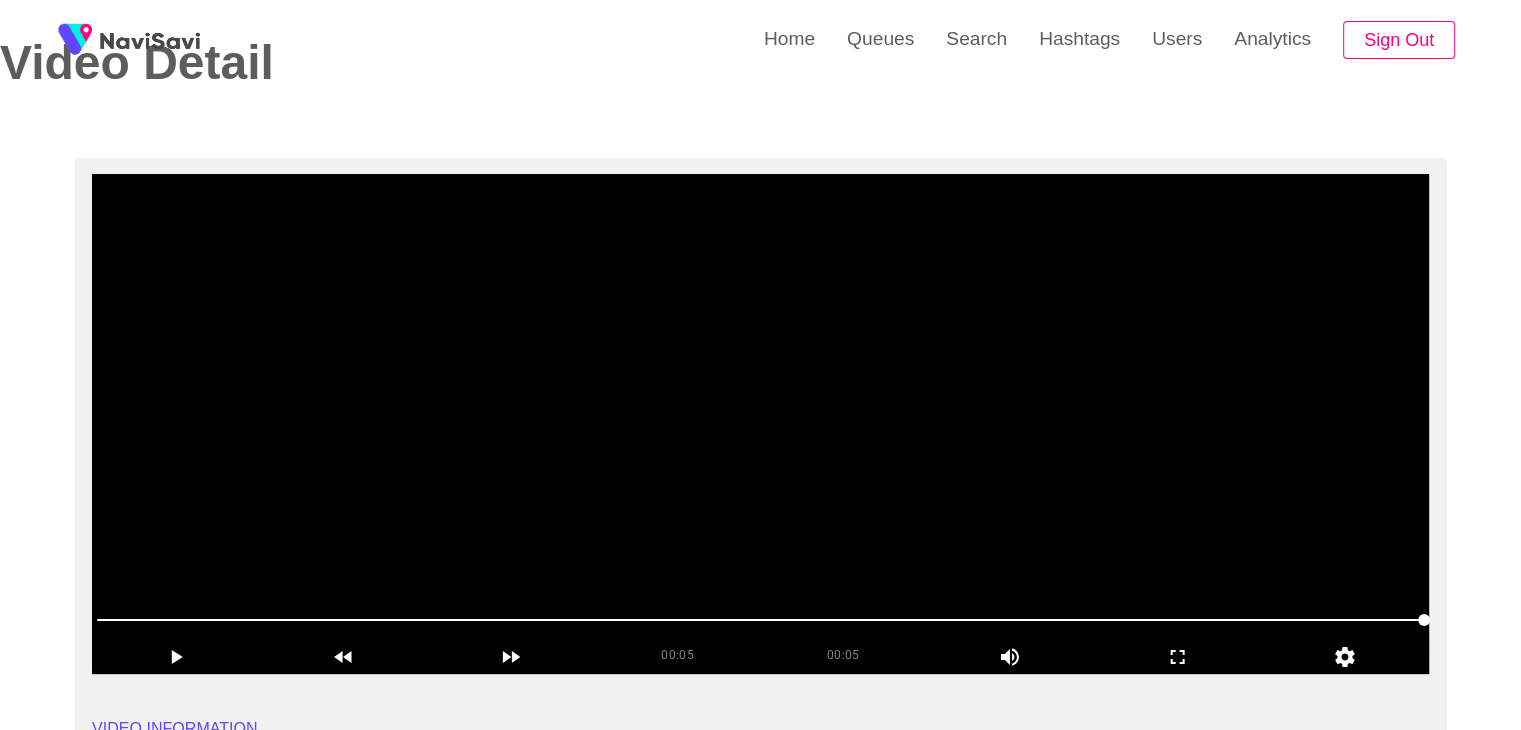 click at bounding box center (760, 424) 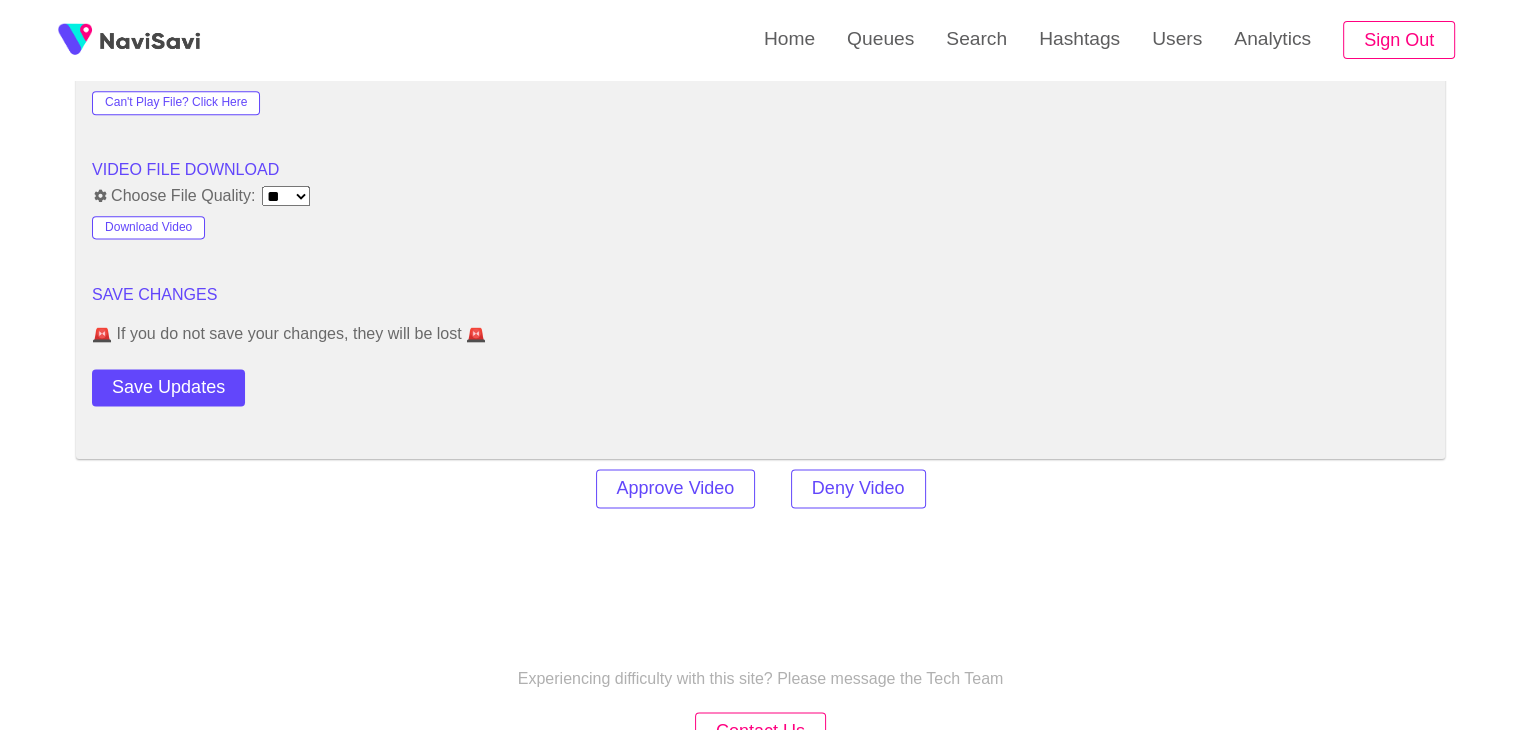 scroll, scrollTop: 2690, scrollLeft: 0, axis: vertical 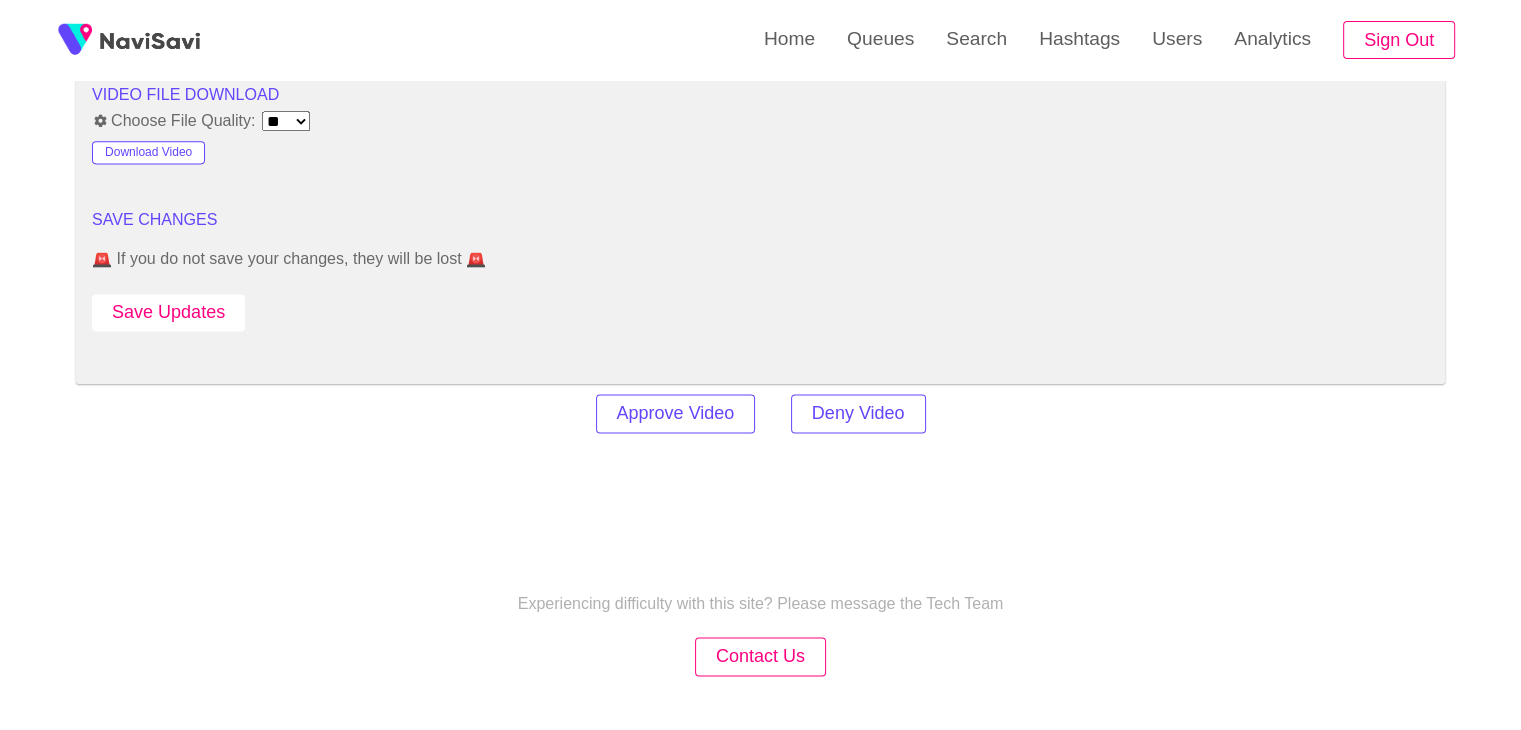 click on "Save Updates" at bounding box center (168, 312) 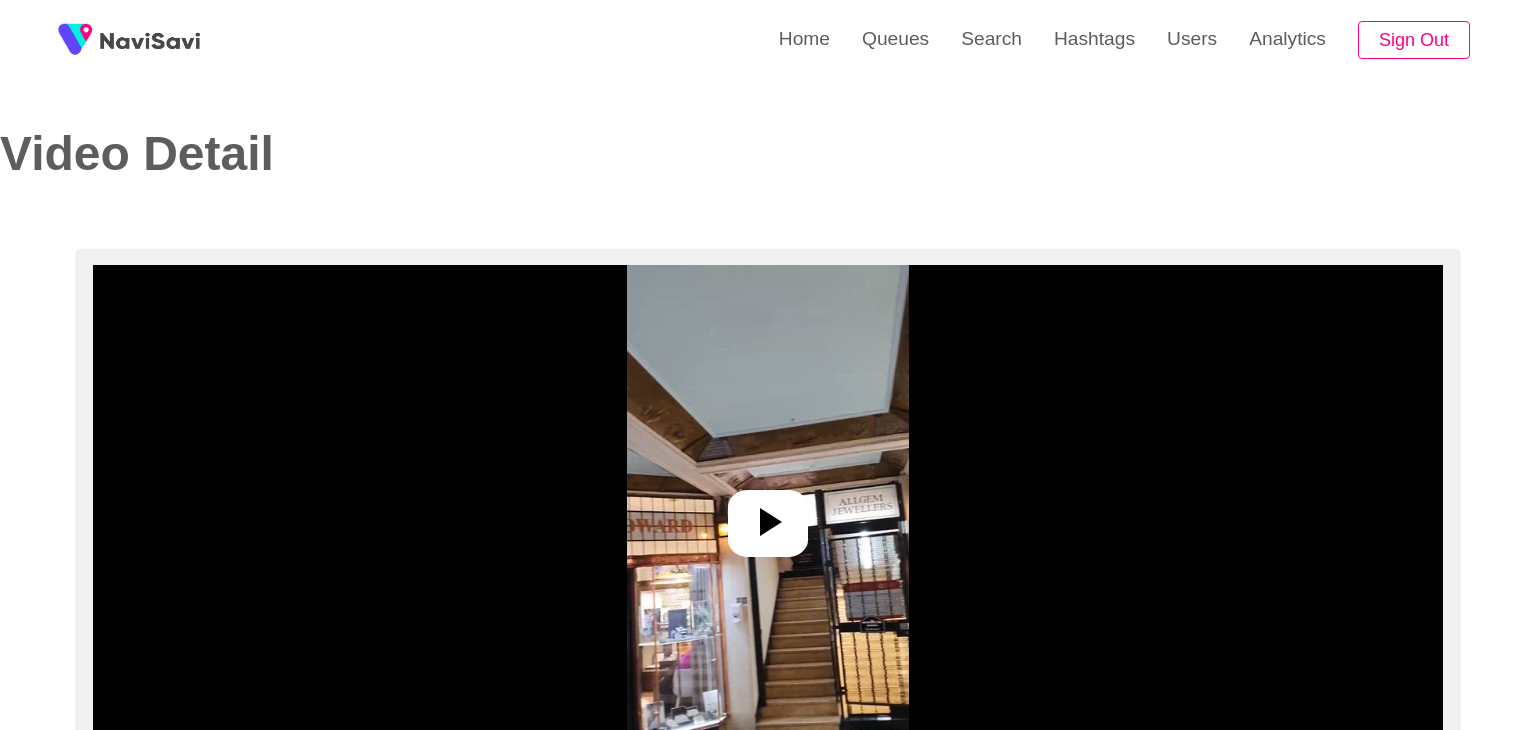 select on "**********" 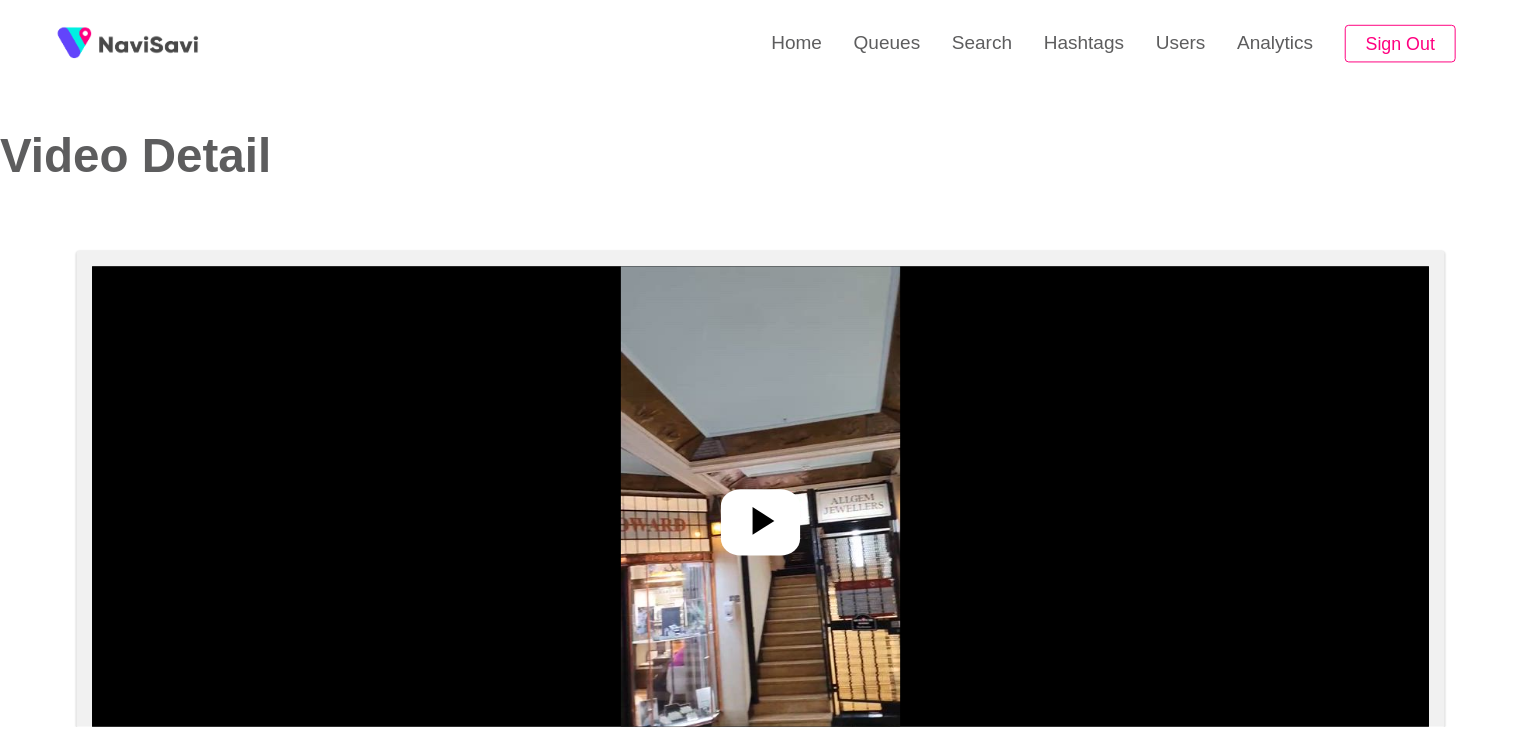 scroll, scrollTop: 0, scrollLeft: 0, axis: both 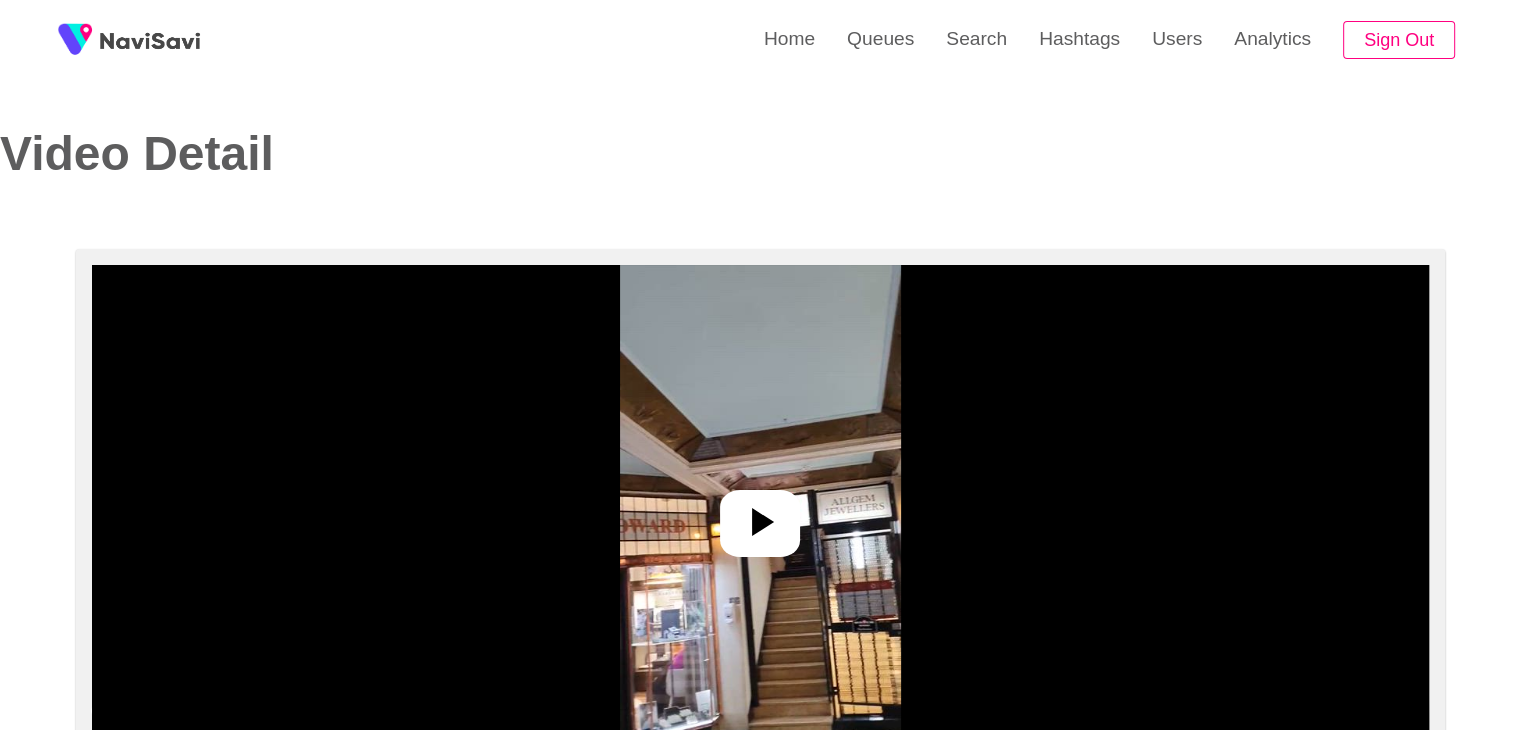 click at bounding box center (760, 515) 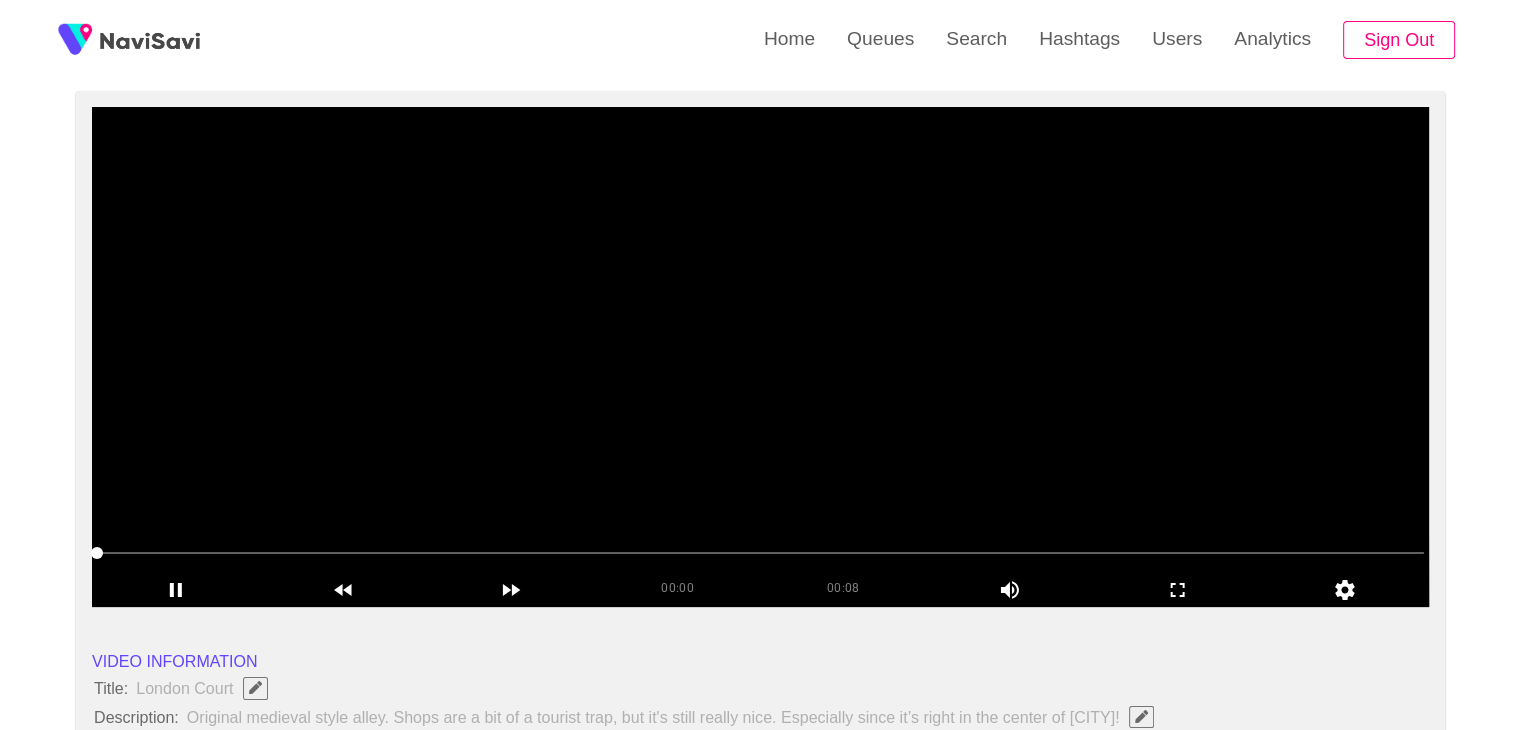 click at bounding box center [760, 357] 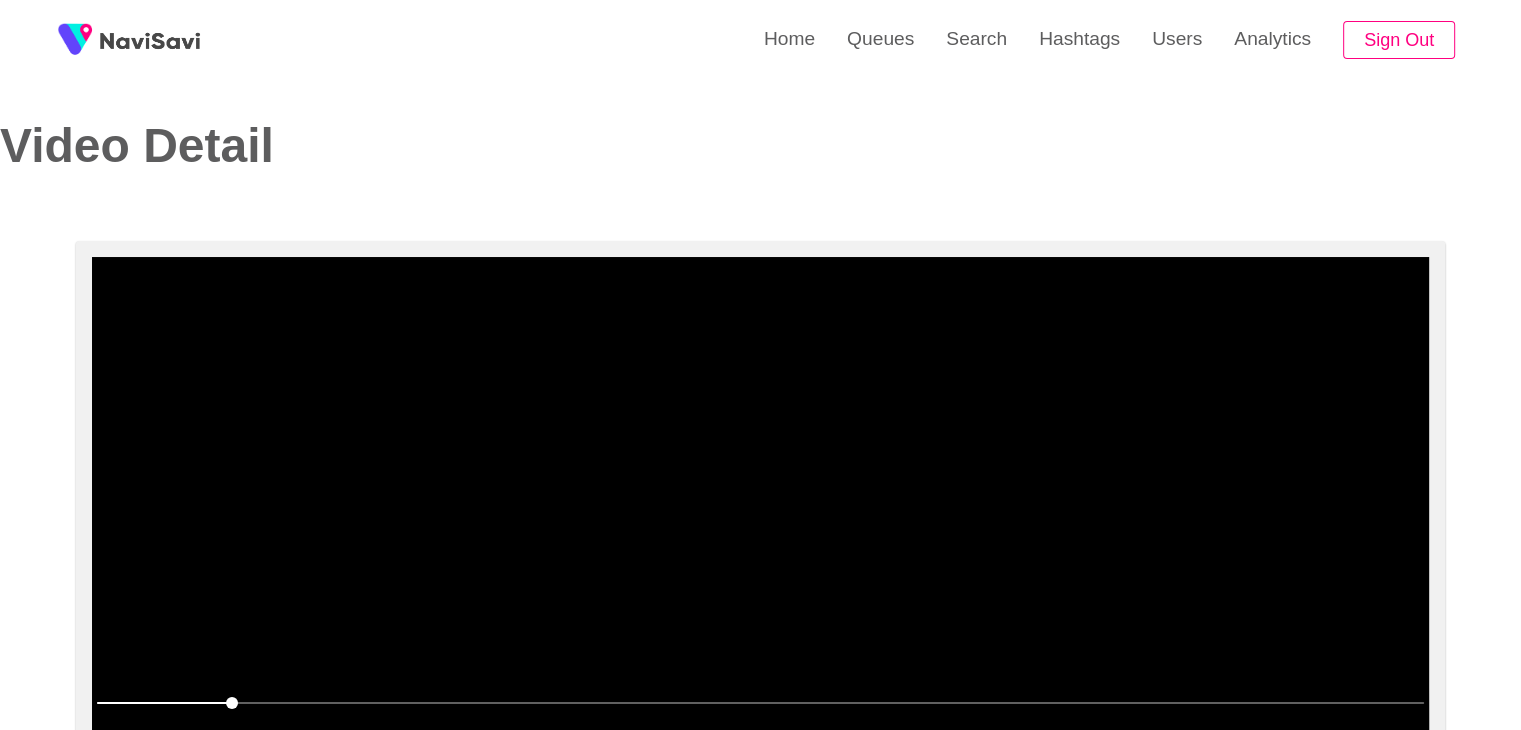 scroll, scrollTop: 0, scrollLeft: 0, axis: both 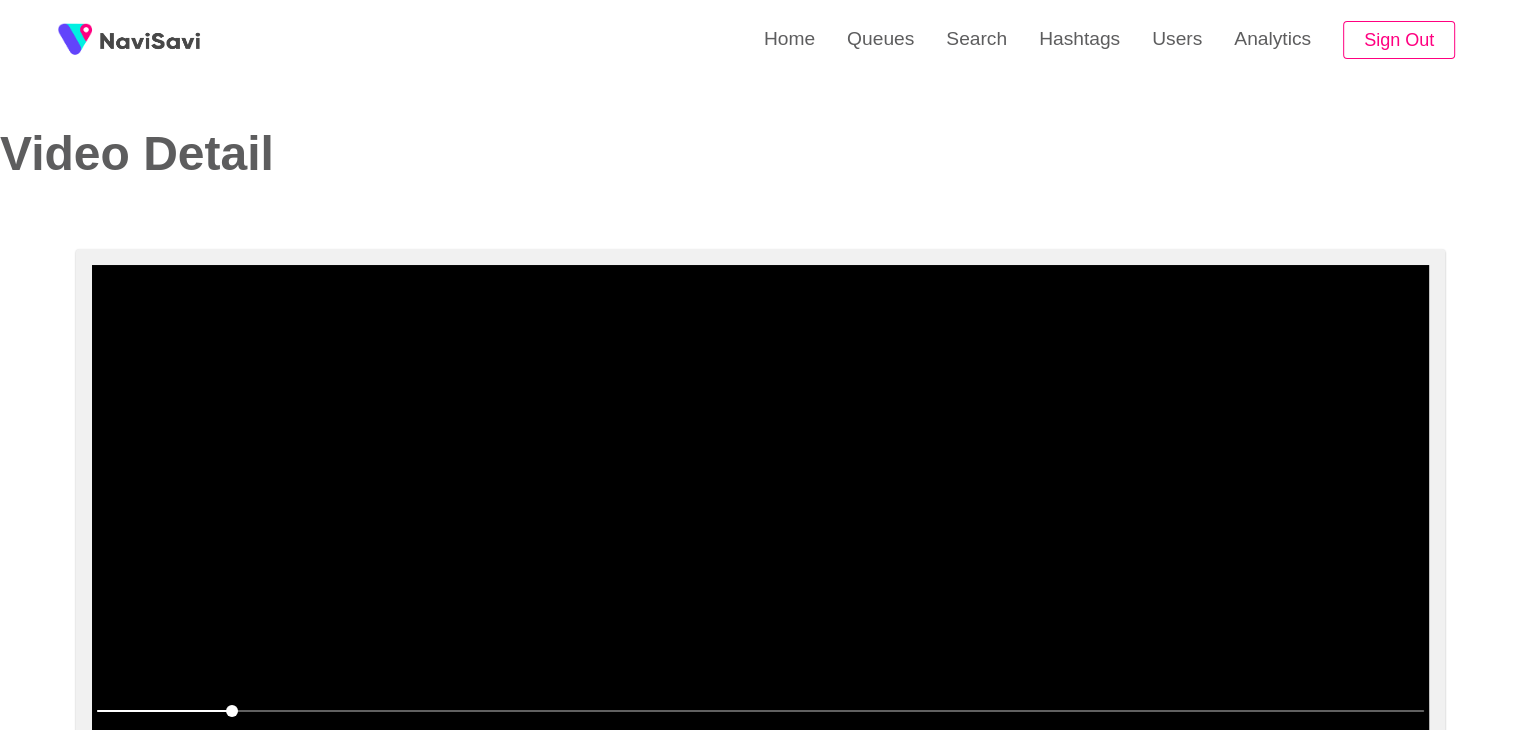 click at bounding box center (760, 515) 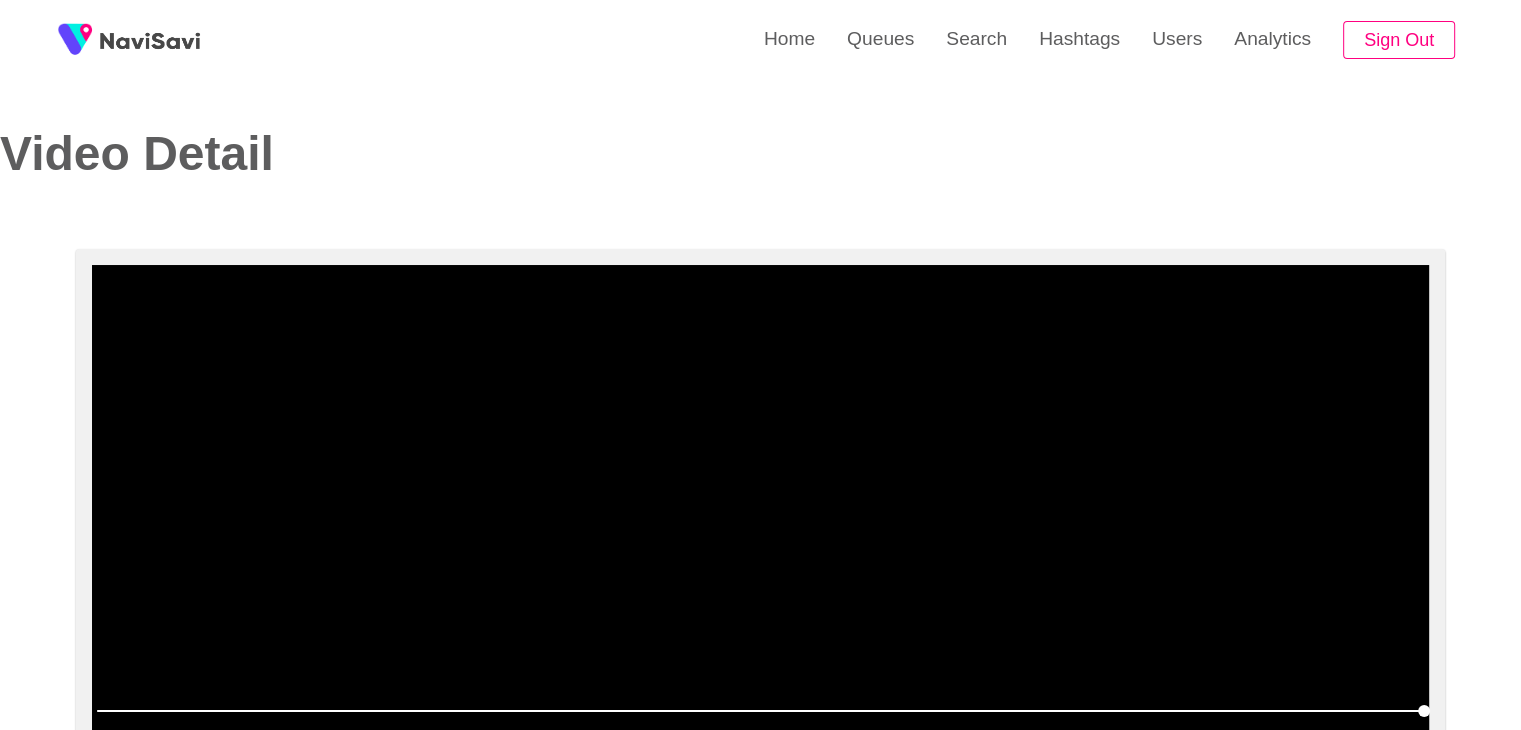 click at bounding box center [760, 515] 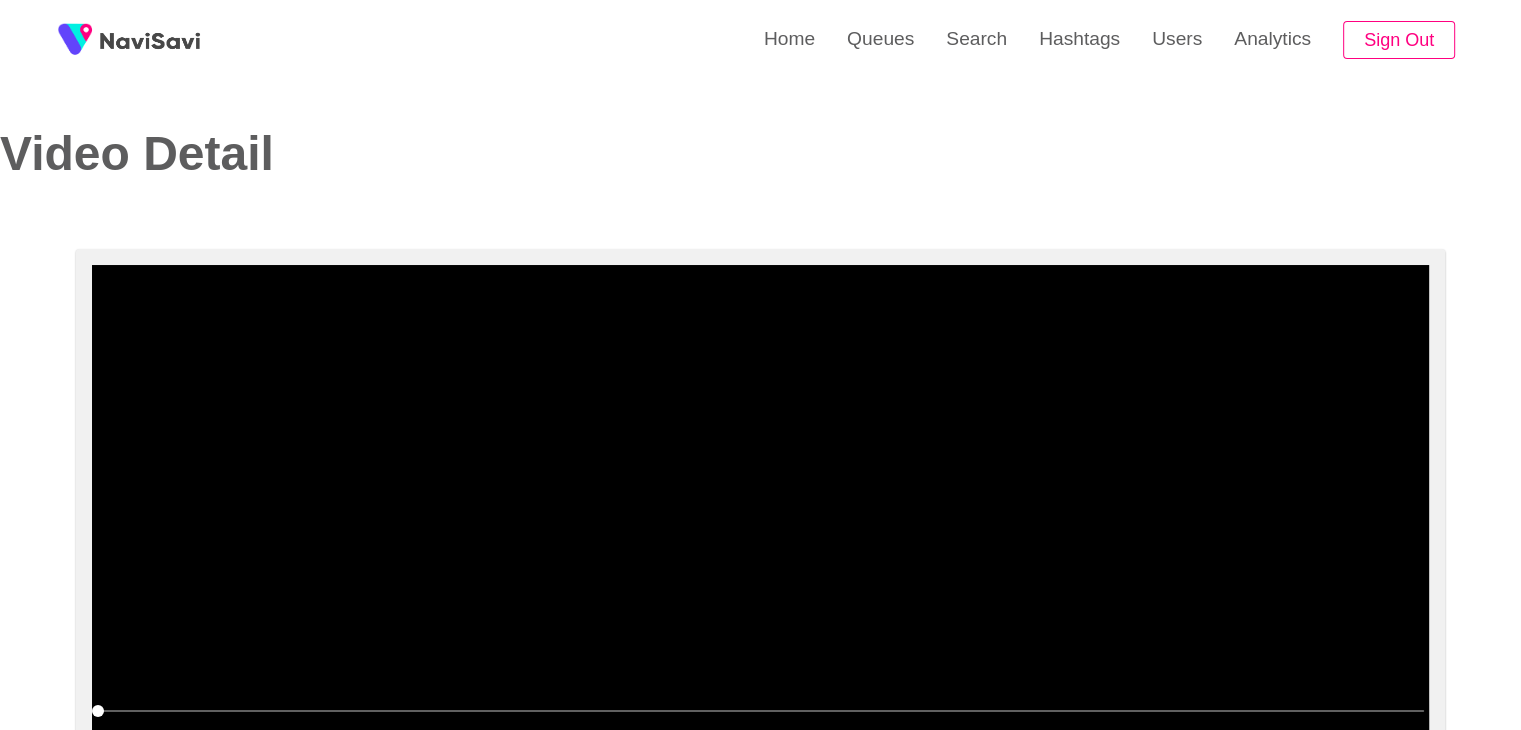 click at bounding box center (760, 515) 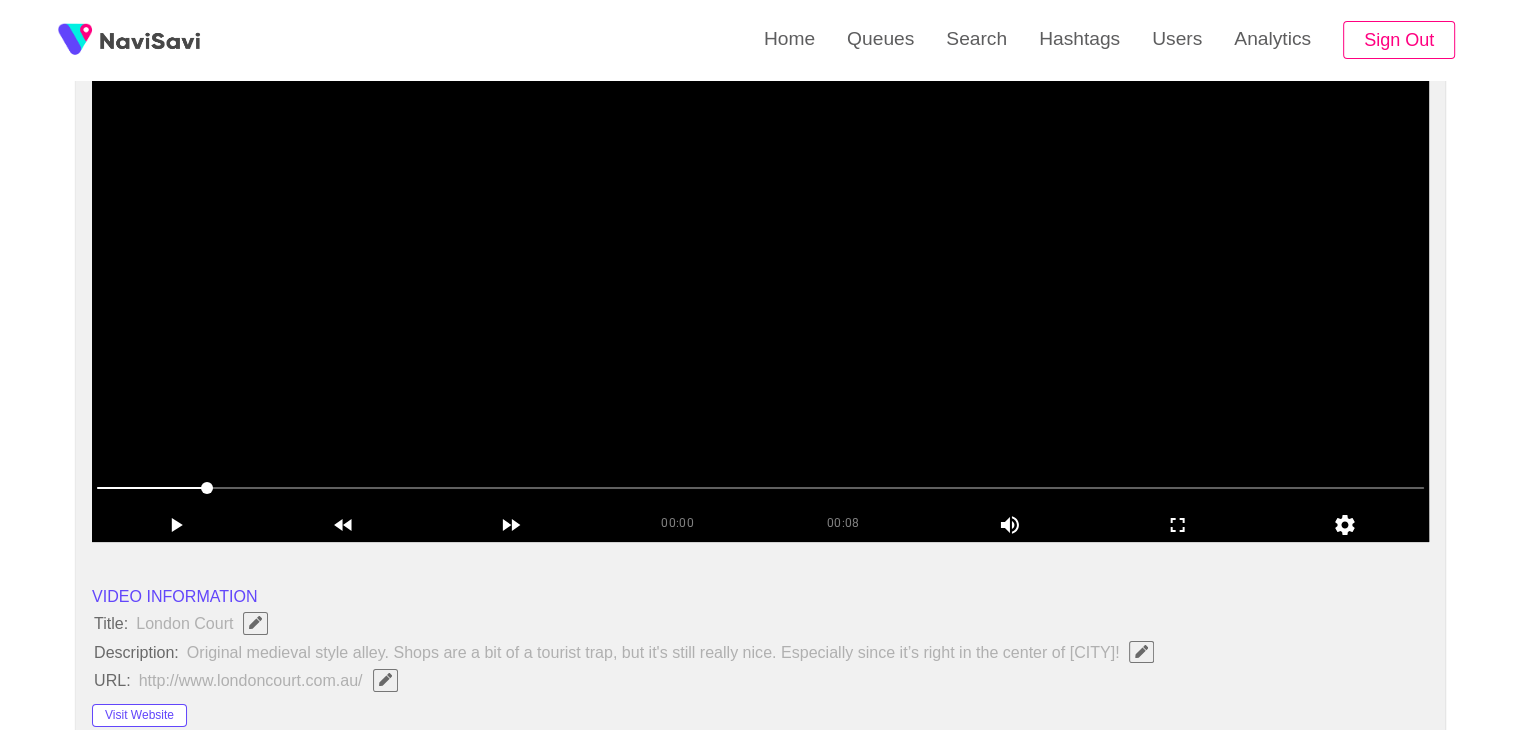 scroll, scrollTop: 218, scrollLeft: 0, axis: vertical 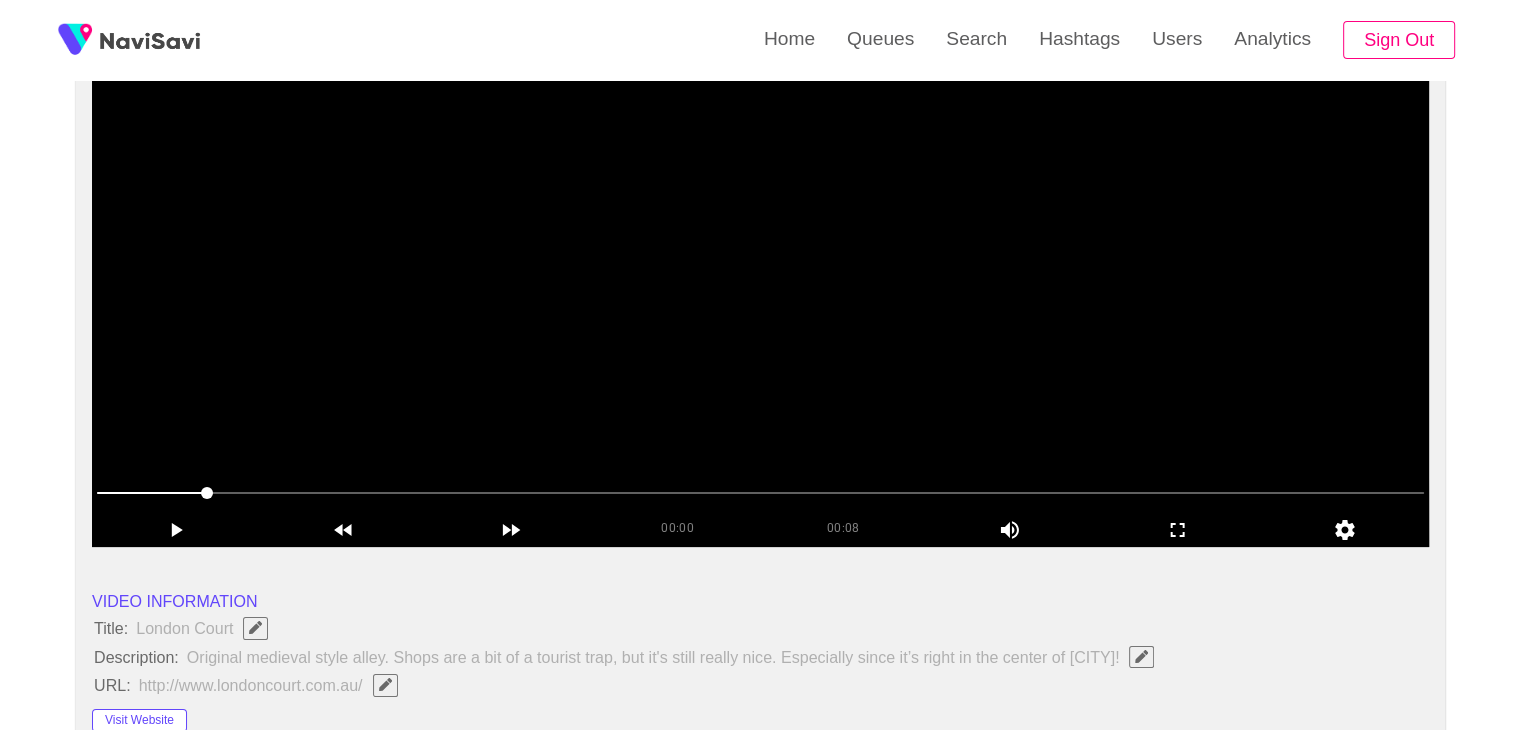 click at bounding box center (760, 297) 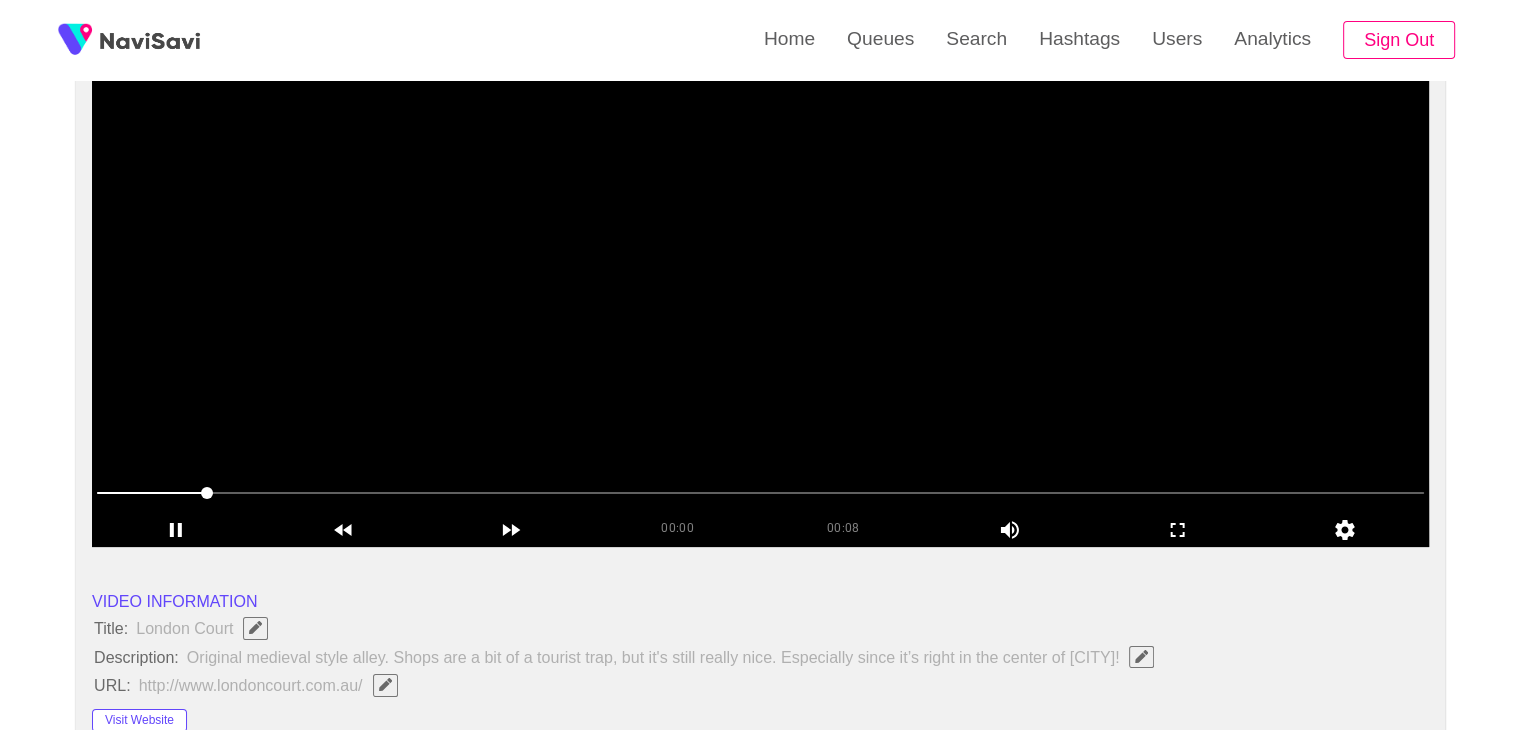 click at bounding box center [760, 297] 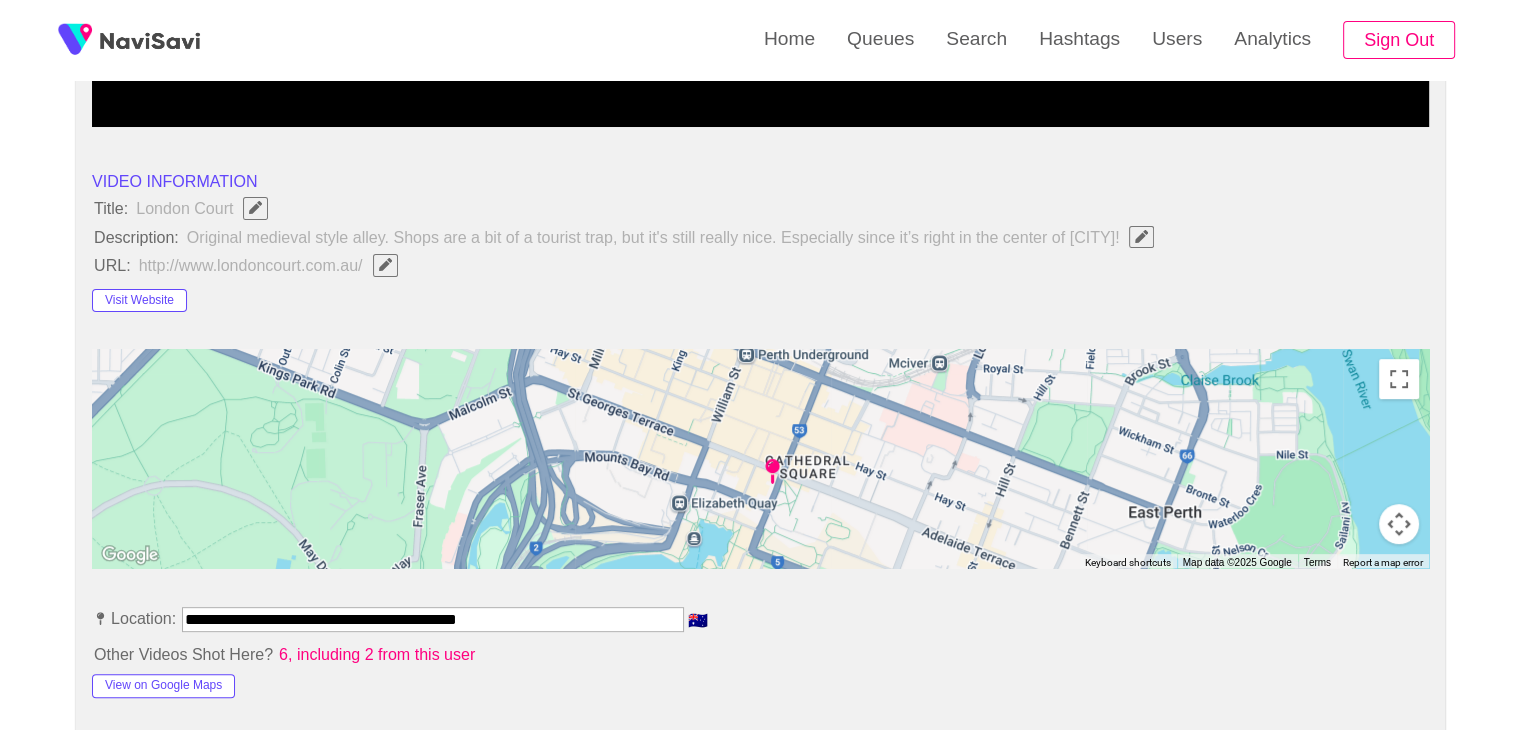 scroll, scrollTop: 663, scrollLeft: 0, axis: vertical 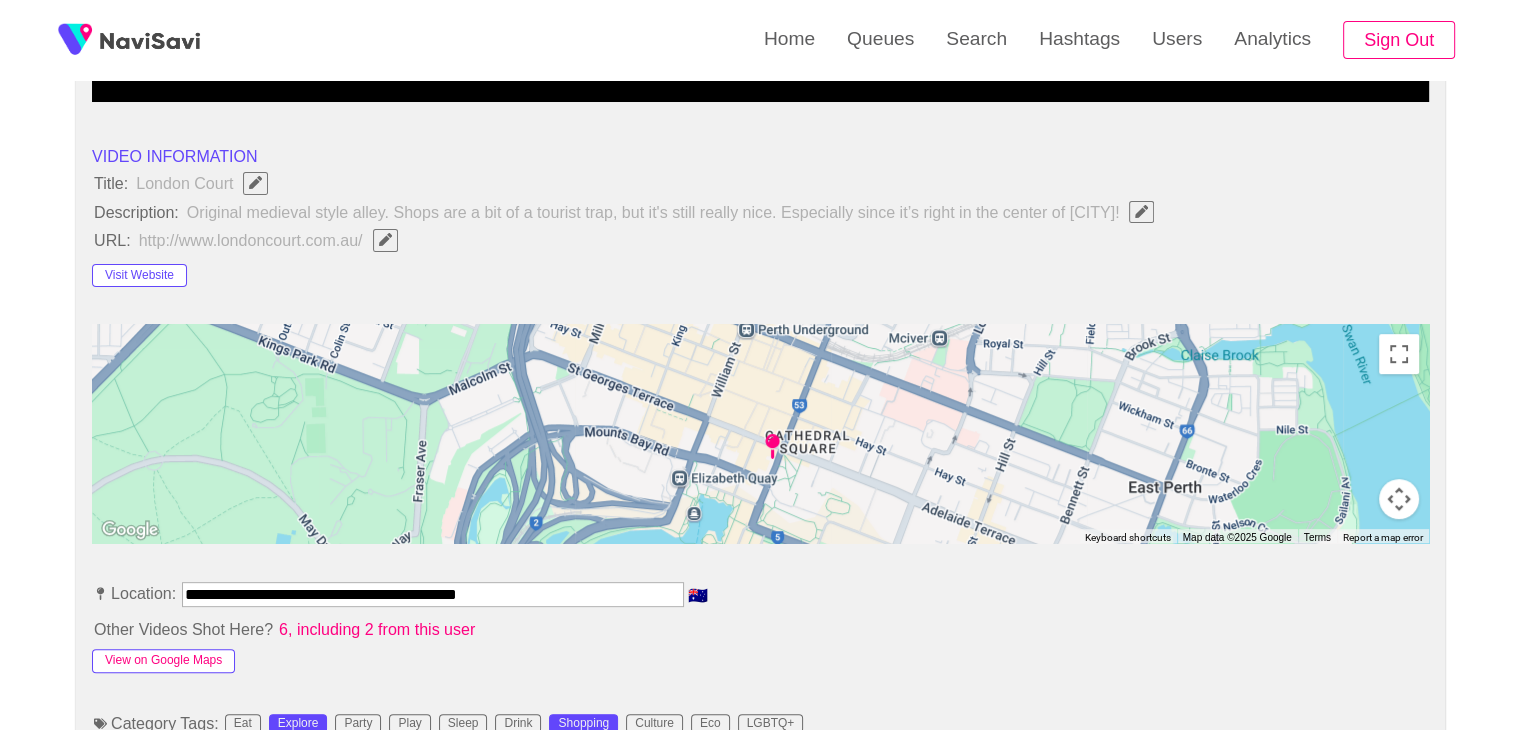 click on "View on Google Maps" at bounding box center [163, 661] 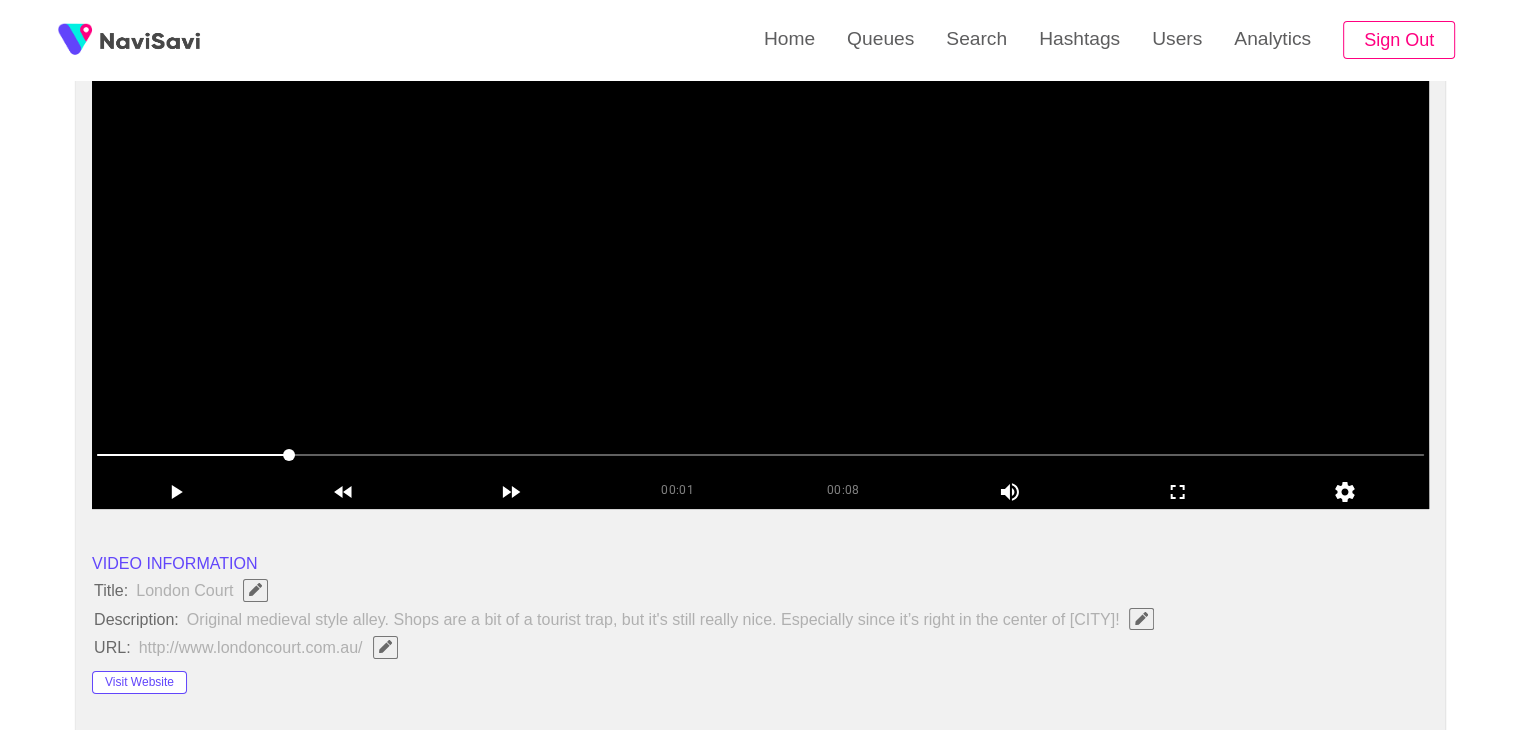 click at bounding box center [760, 259] 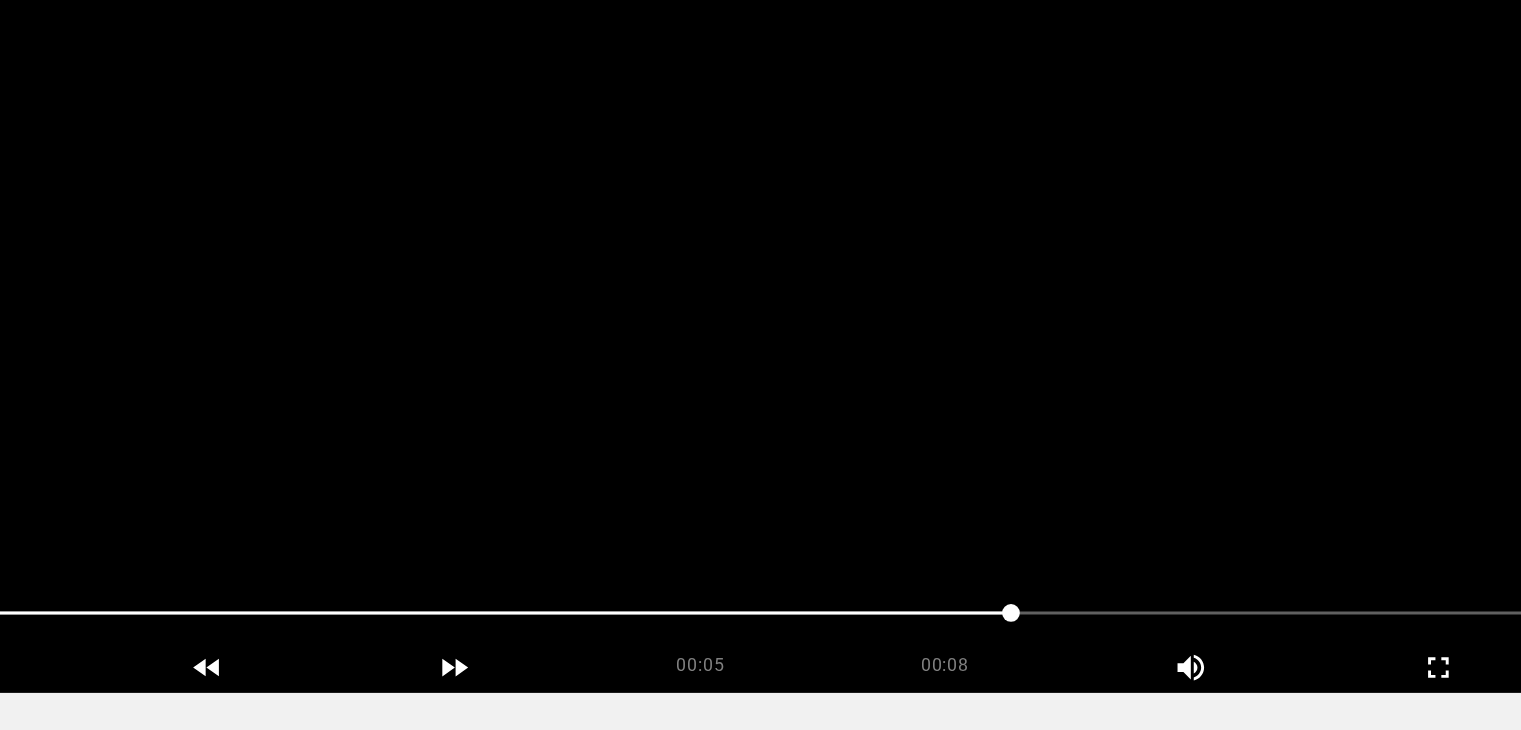 scroll, scrollTop: 216, scrollLeft: 0, axis: vertical 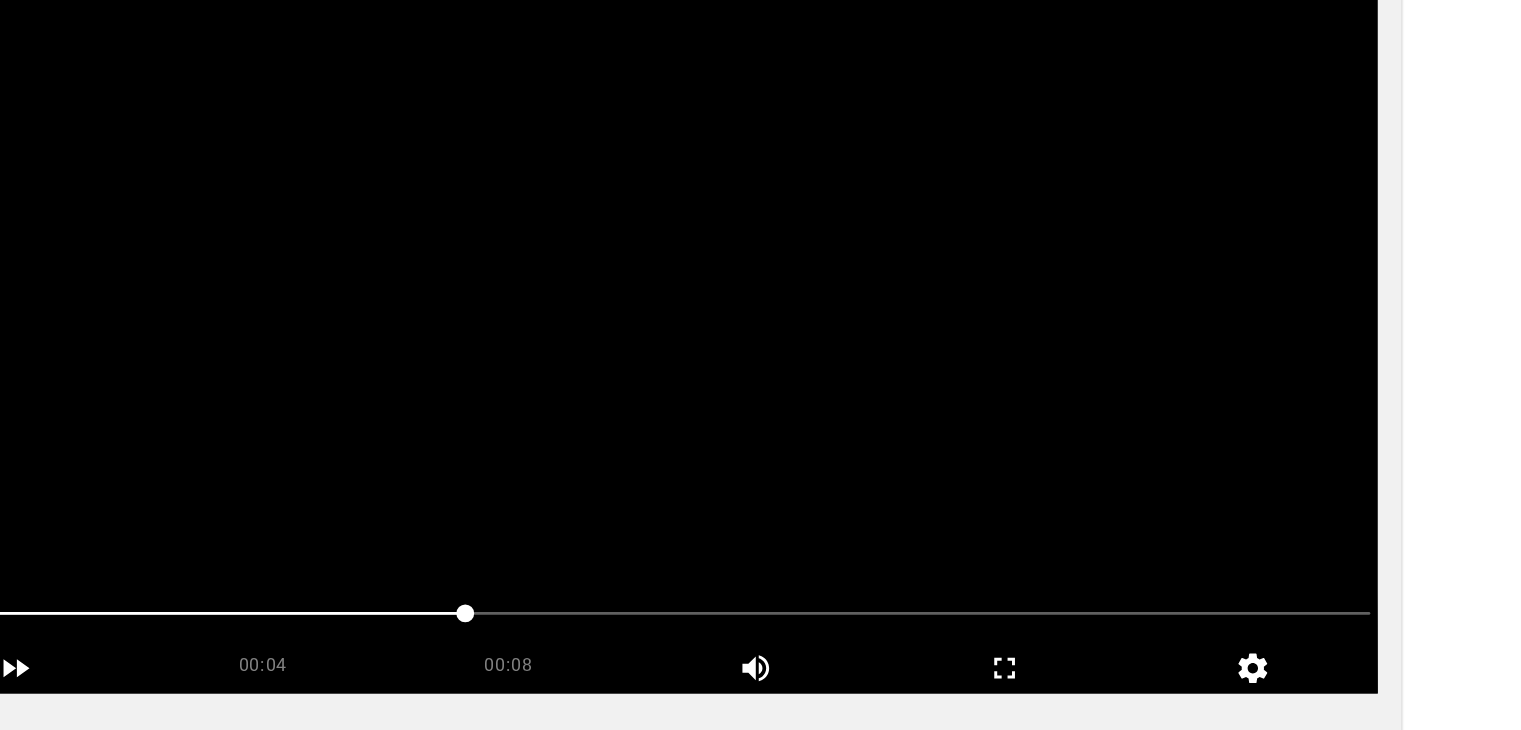 click at bounding box center (760, 299) 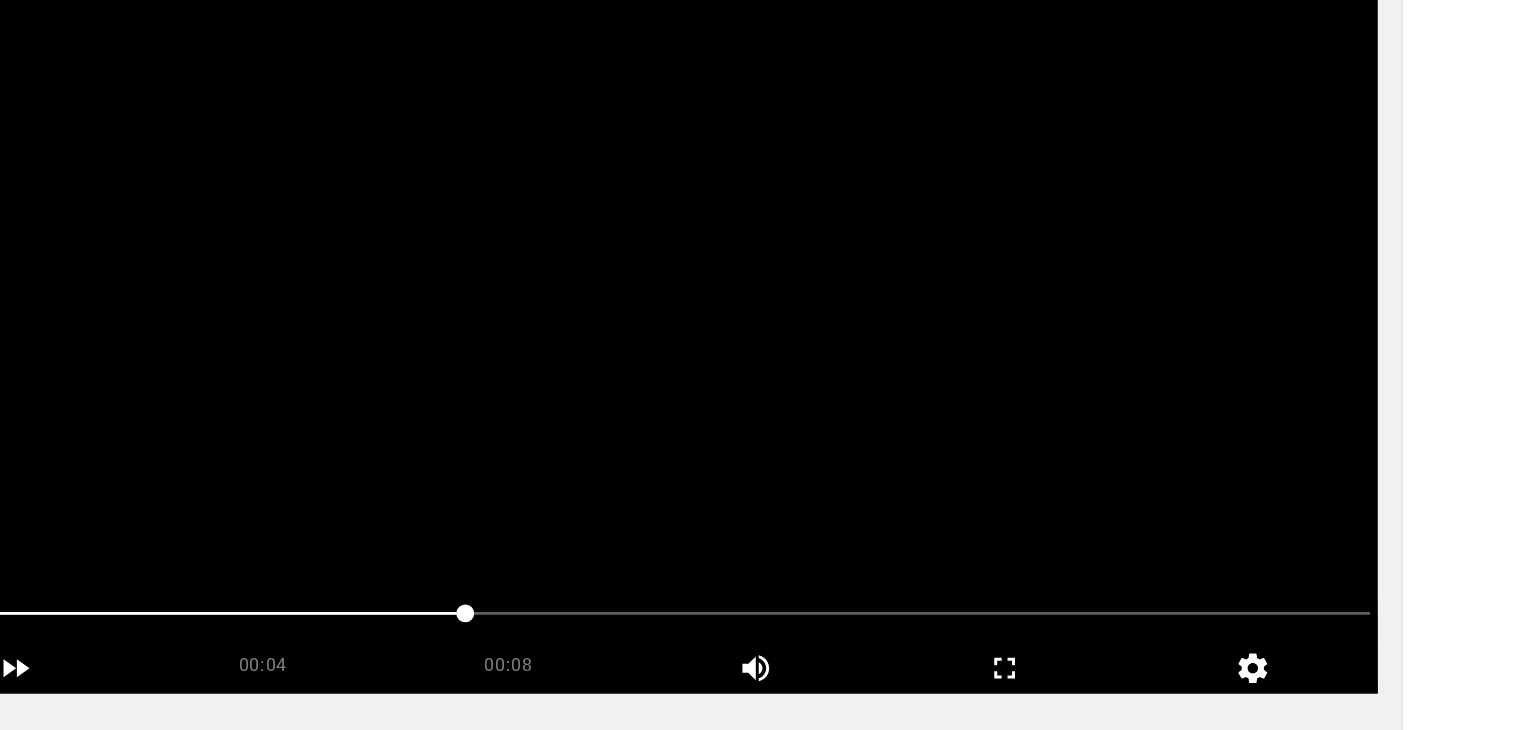 scroll, scrollTop: 216, scrollLeft: 0, axis: vertical 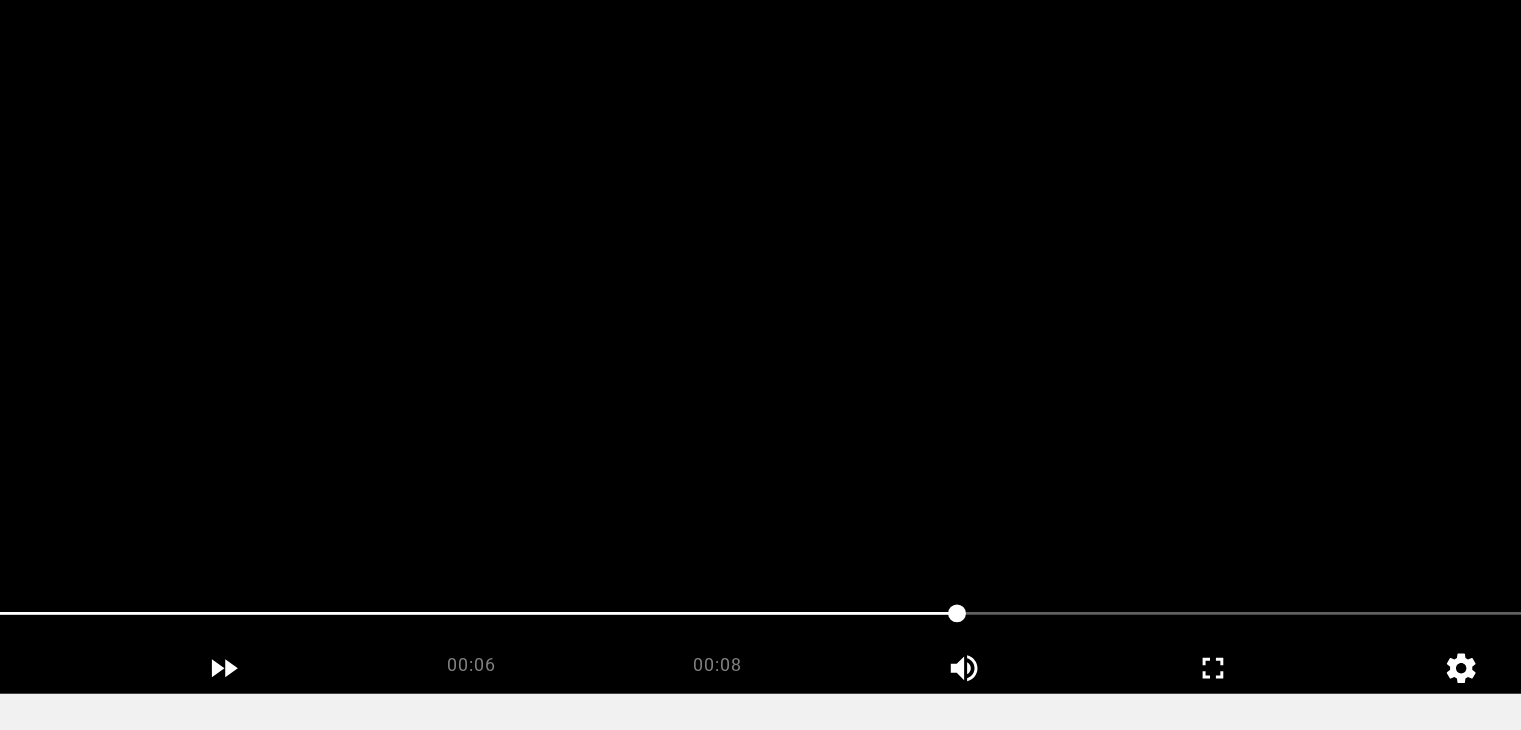 click at bounding box center (760, 299) 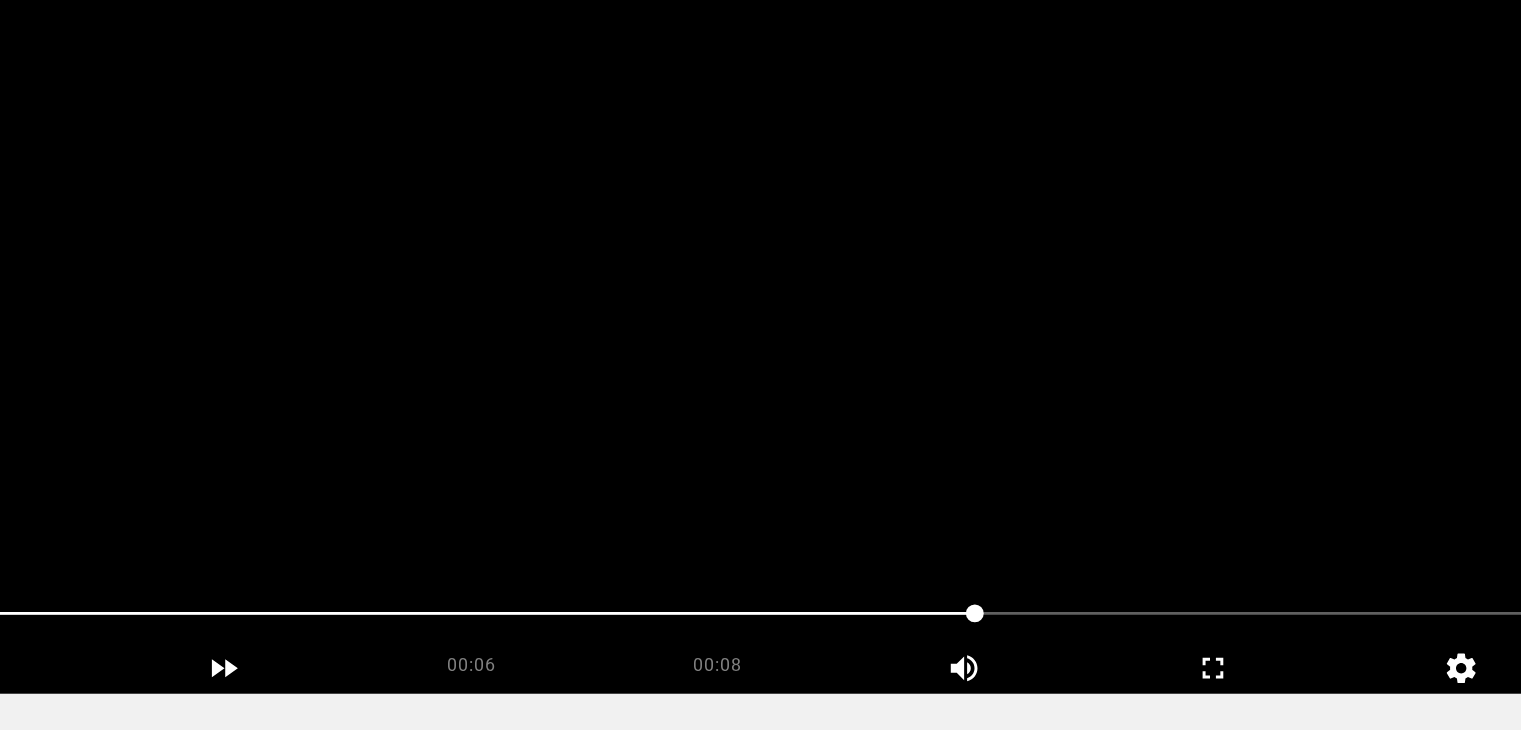 click at bounding box center [760, 299] 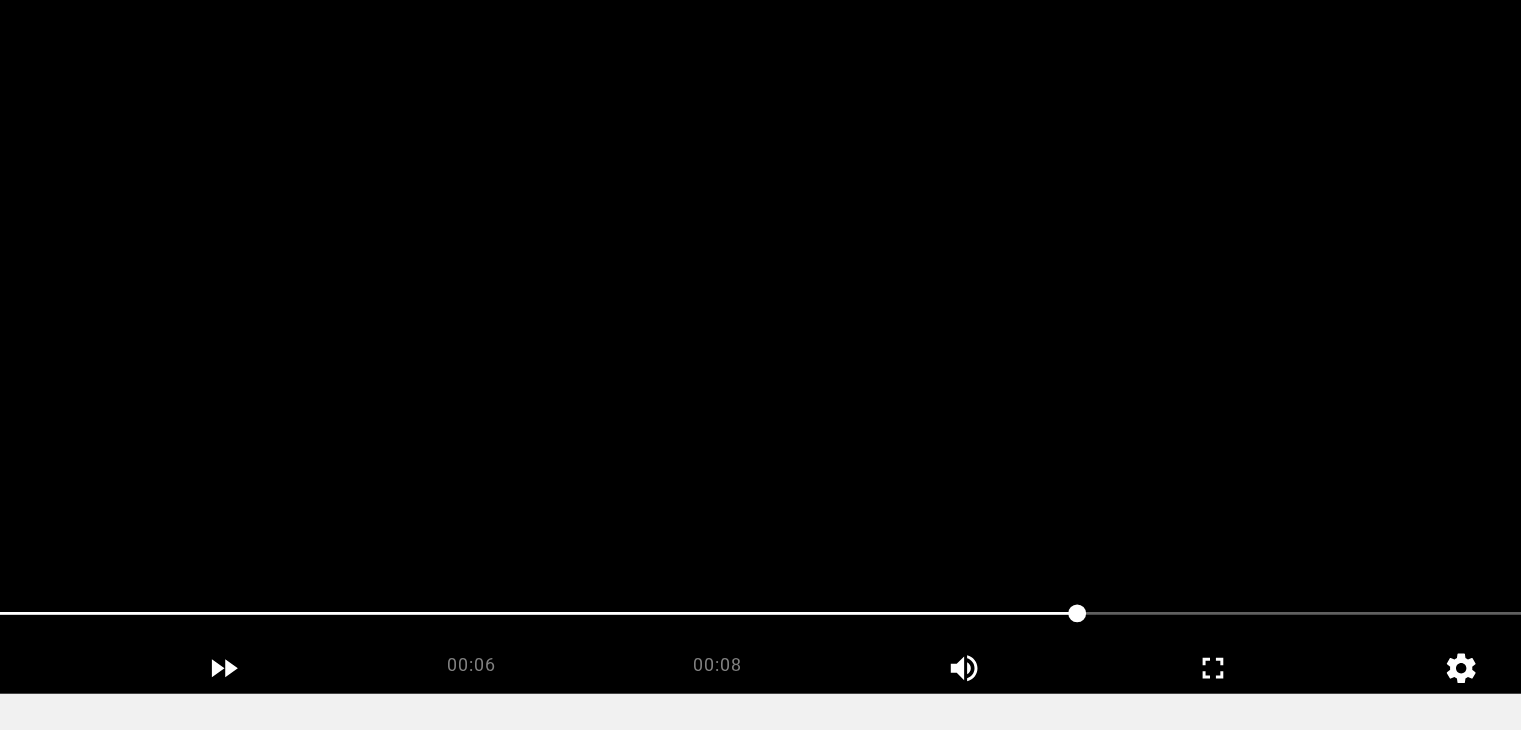 click at bounding box center [760, 299] 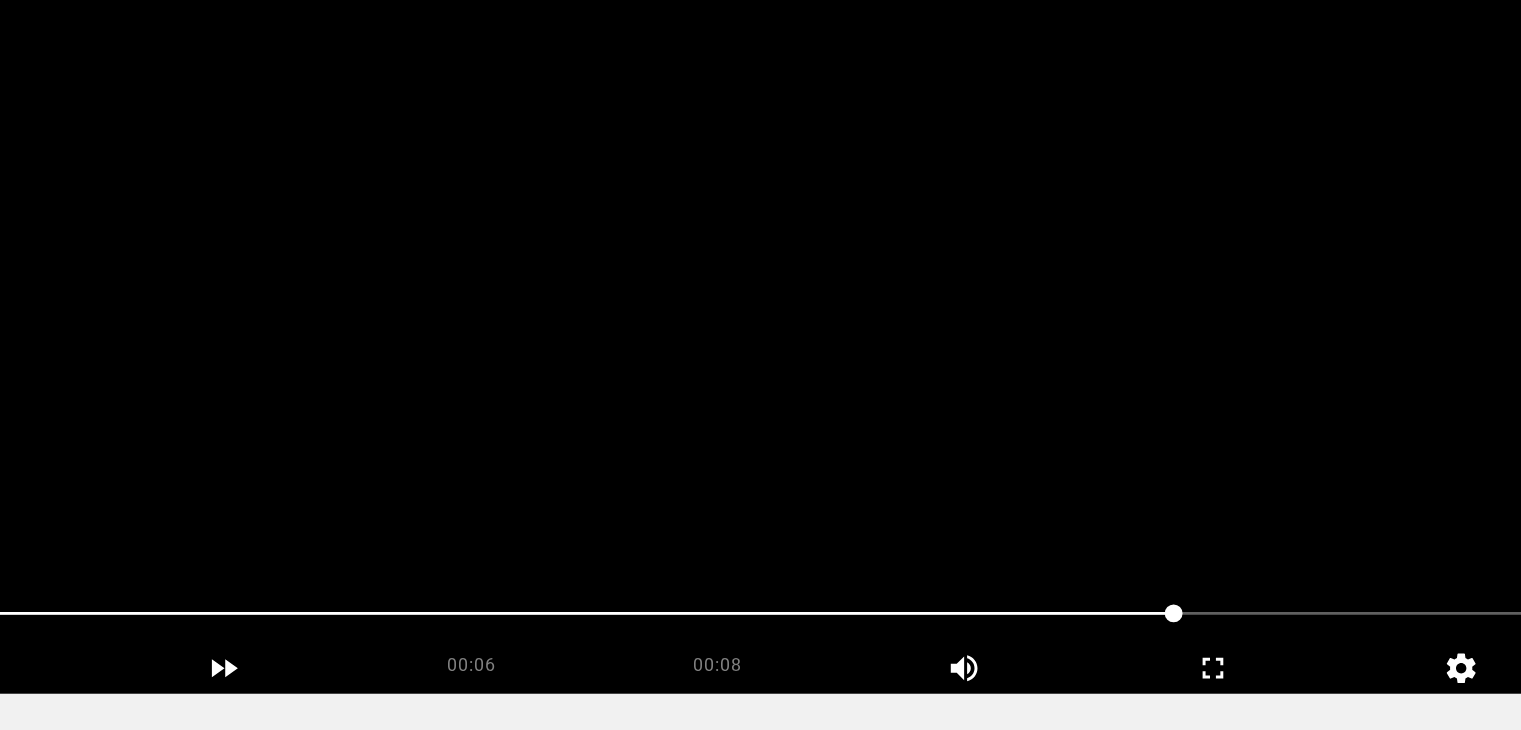 click at bounding box center [760, 299] 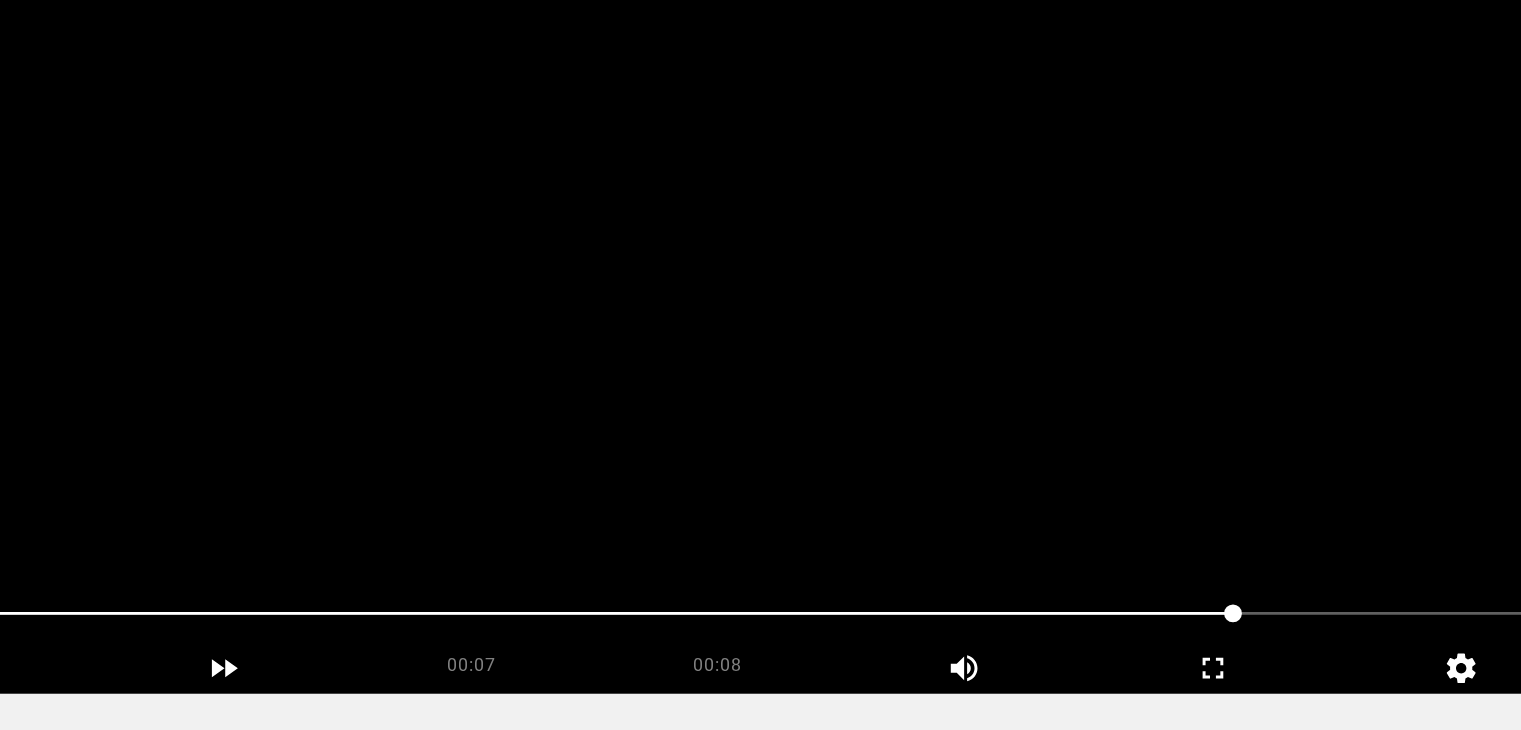 click at bounding box center [760, 299] 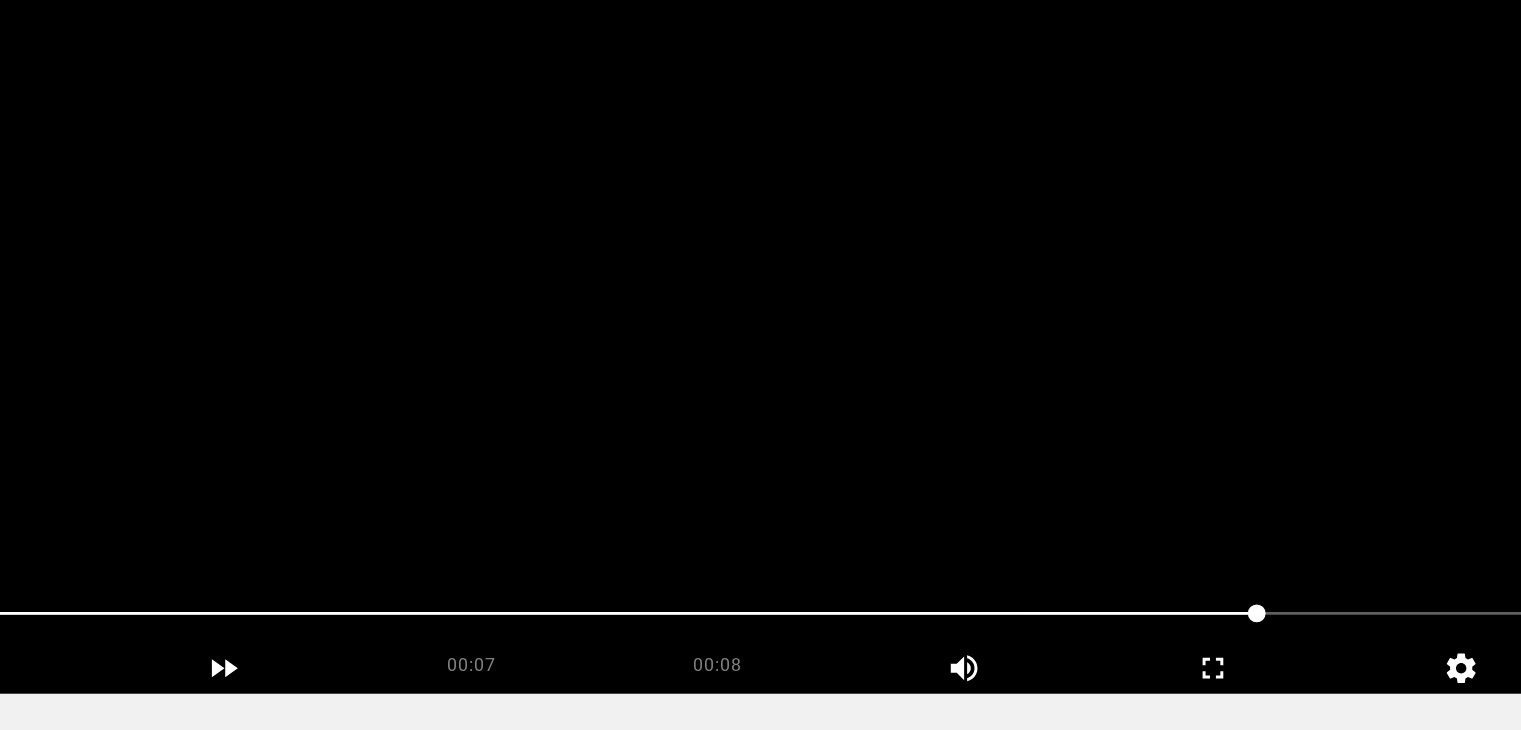 click at bounding box center (760, 299) 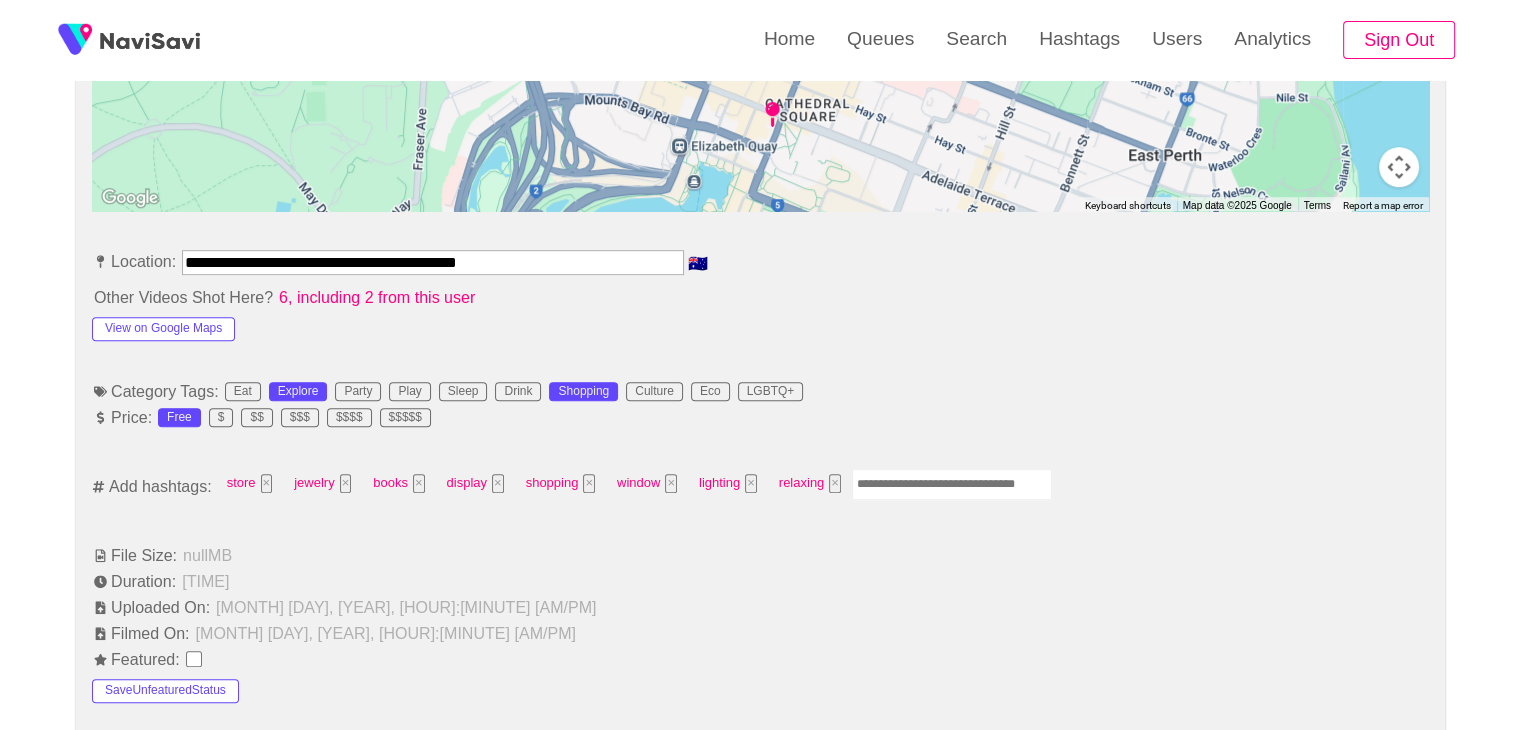 scroll, scrollTop: 1044, scrollLeft: 0, axis: vertical 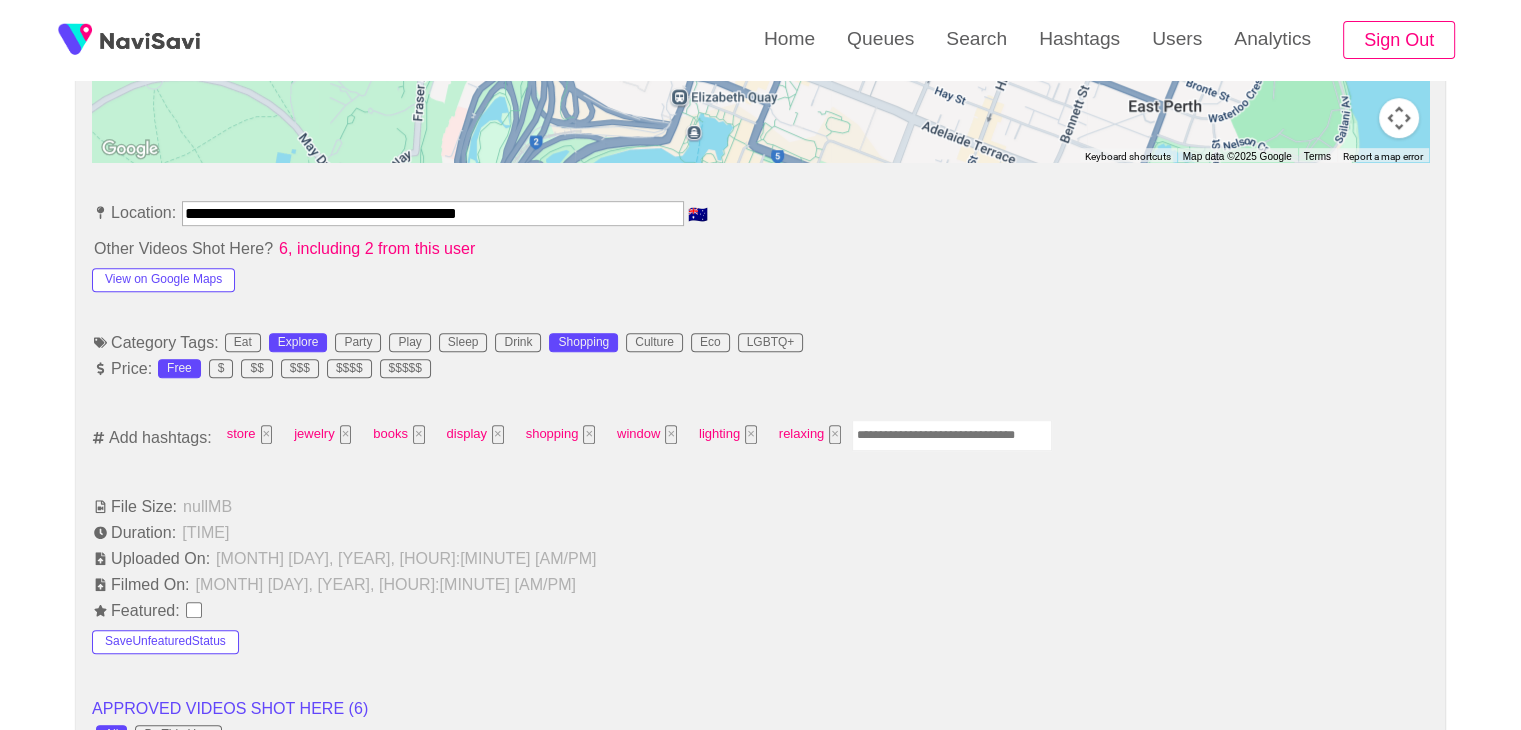 click at bounding box center (952, 435) 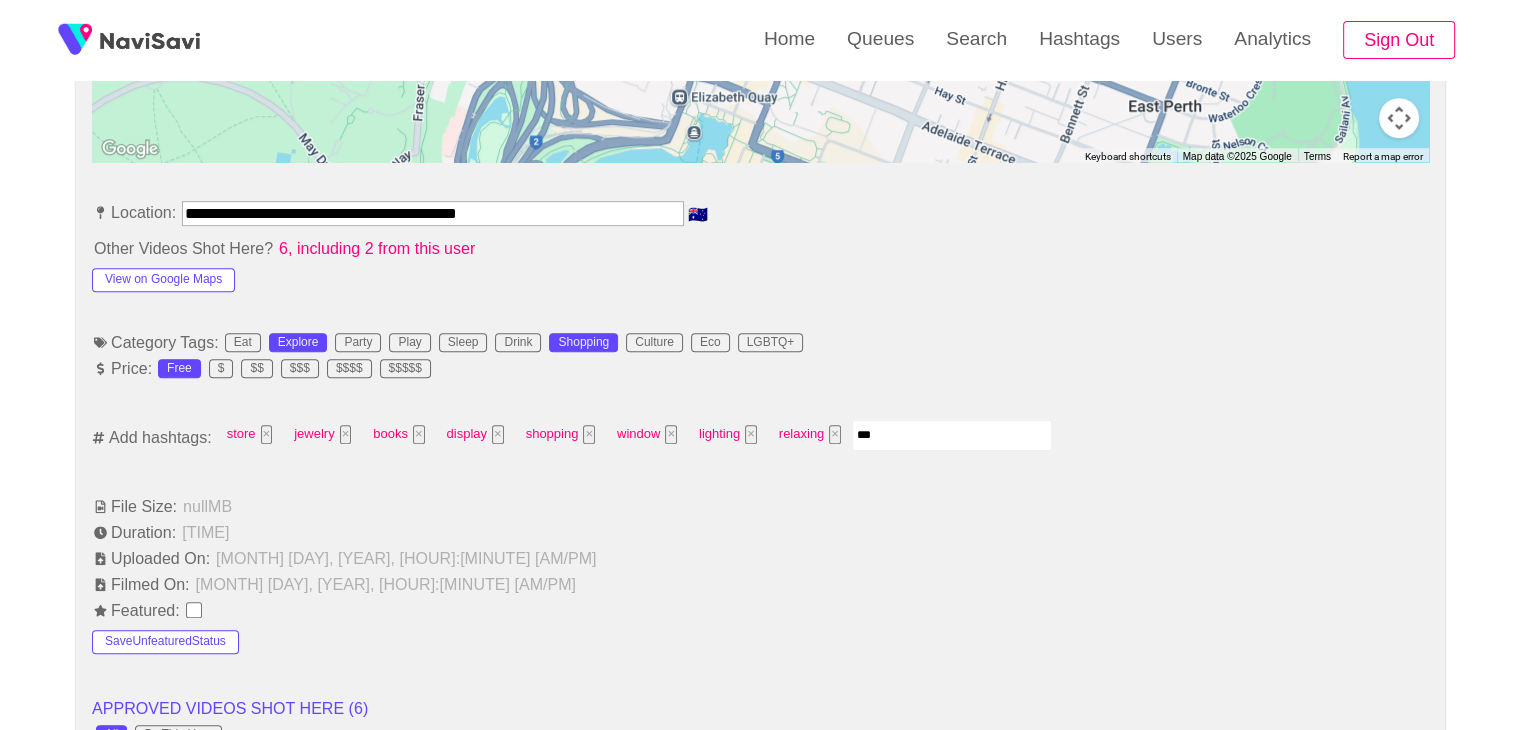 type on "****" 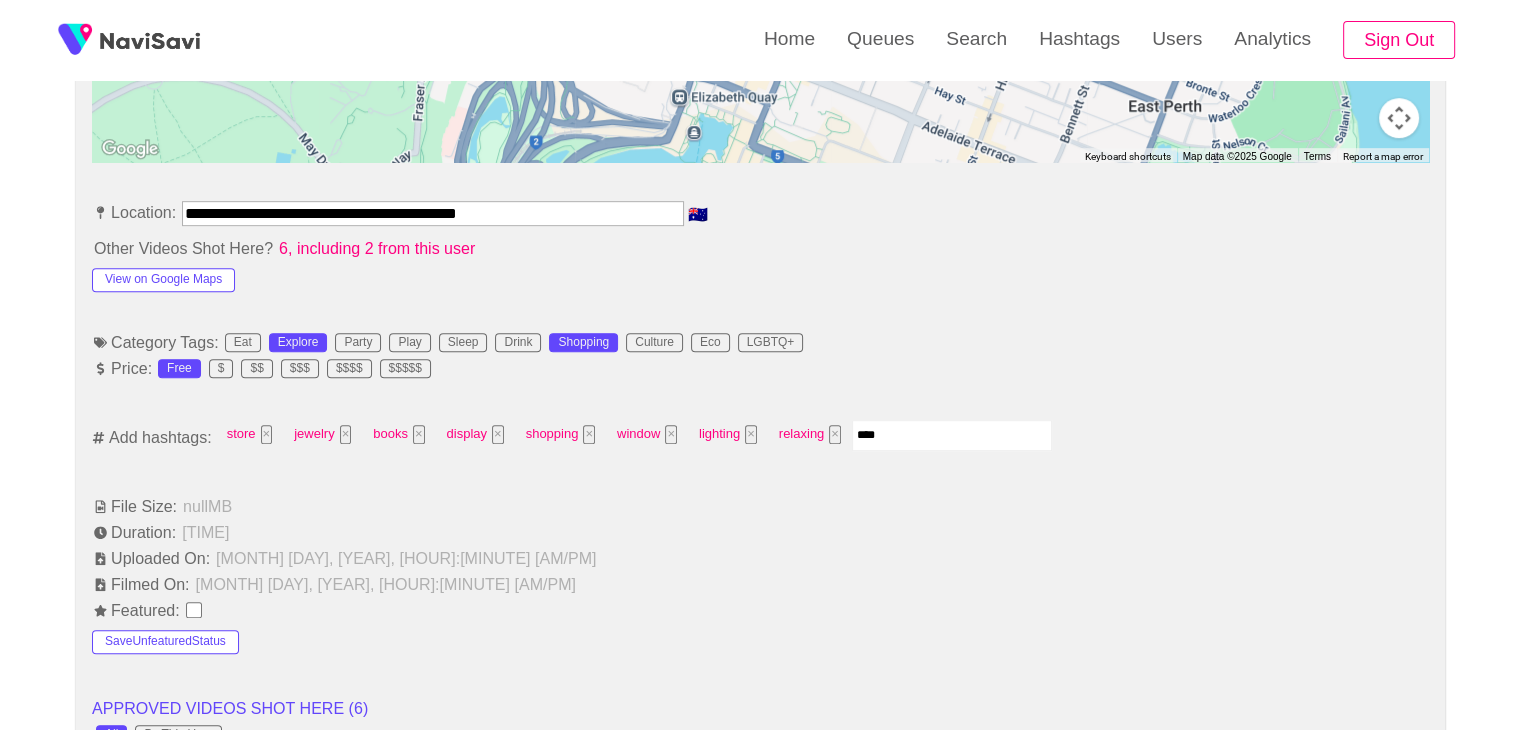 type 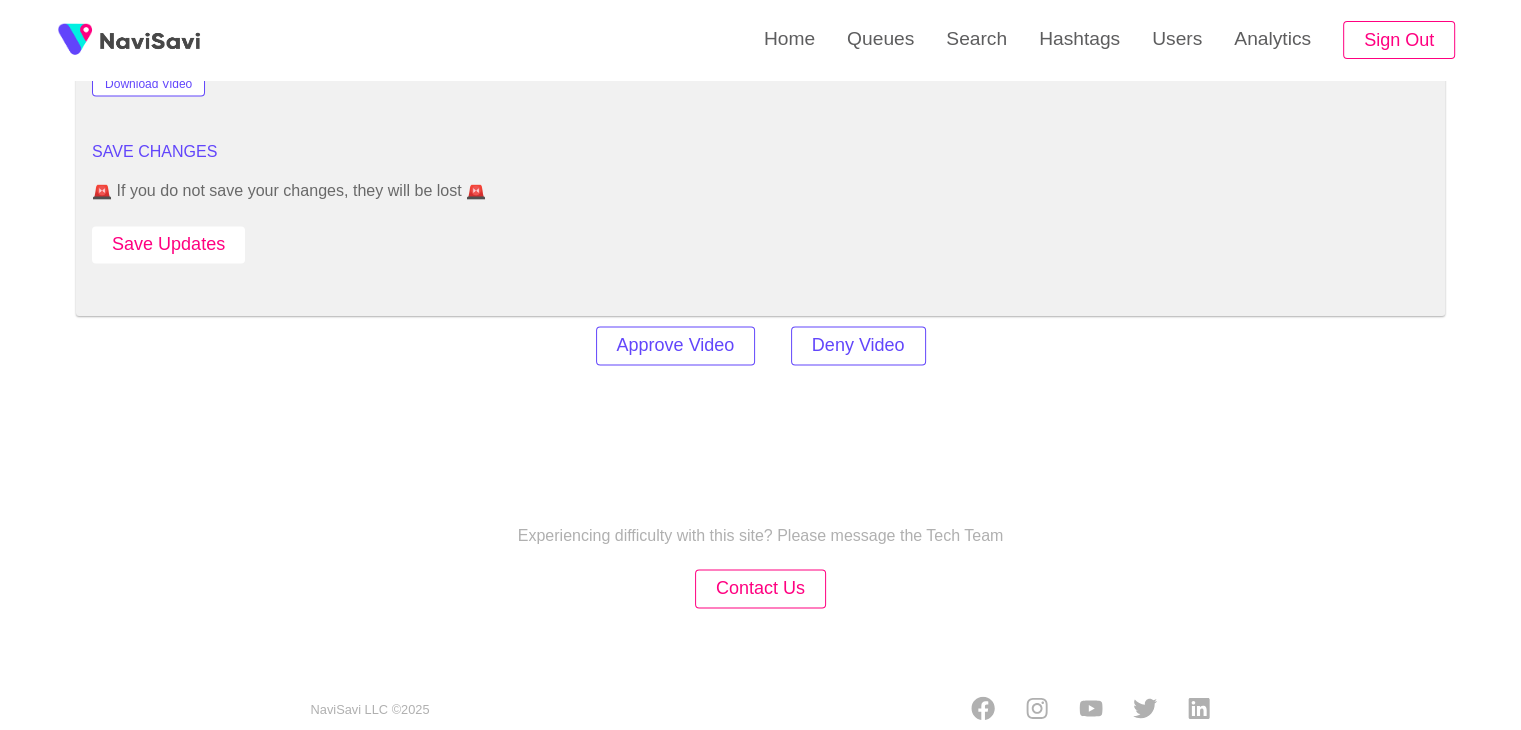 scroll, scrollTop: 2786, scrollLeft: 0, axis: vertical 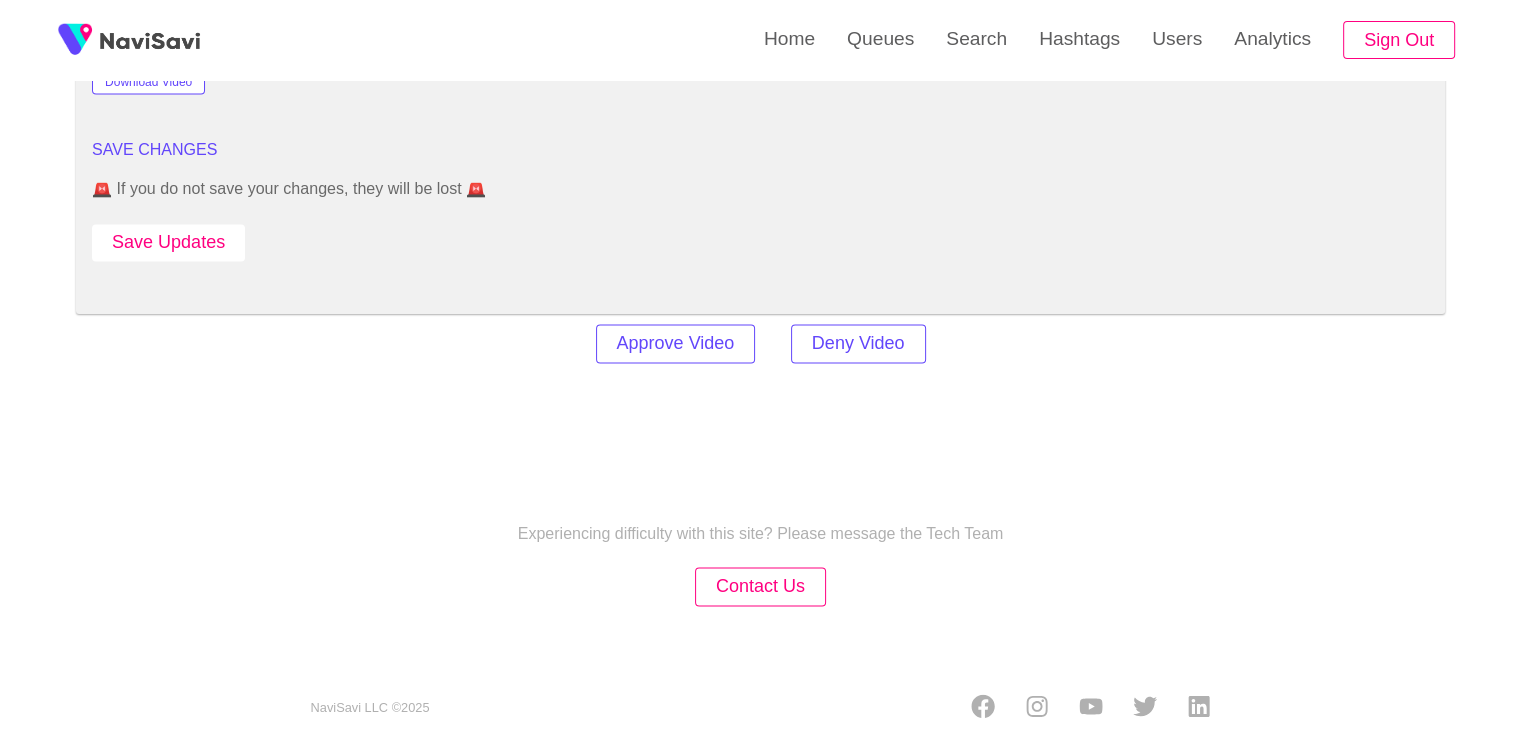 click on "**********" at bounding box center (760, -871) 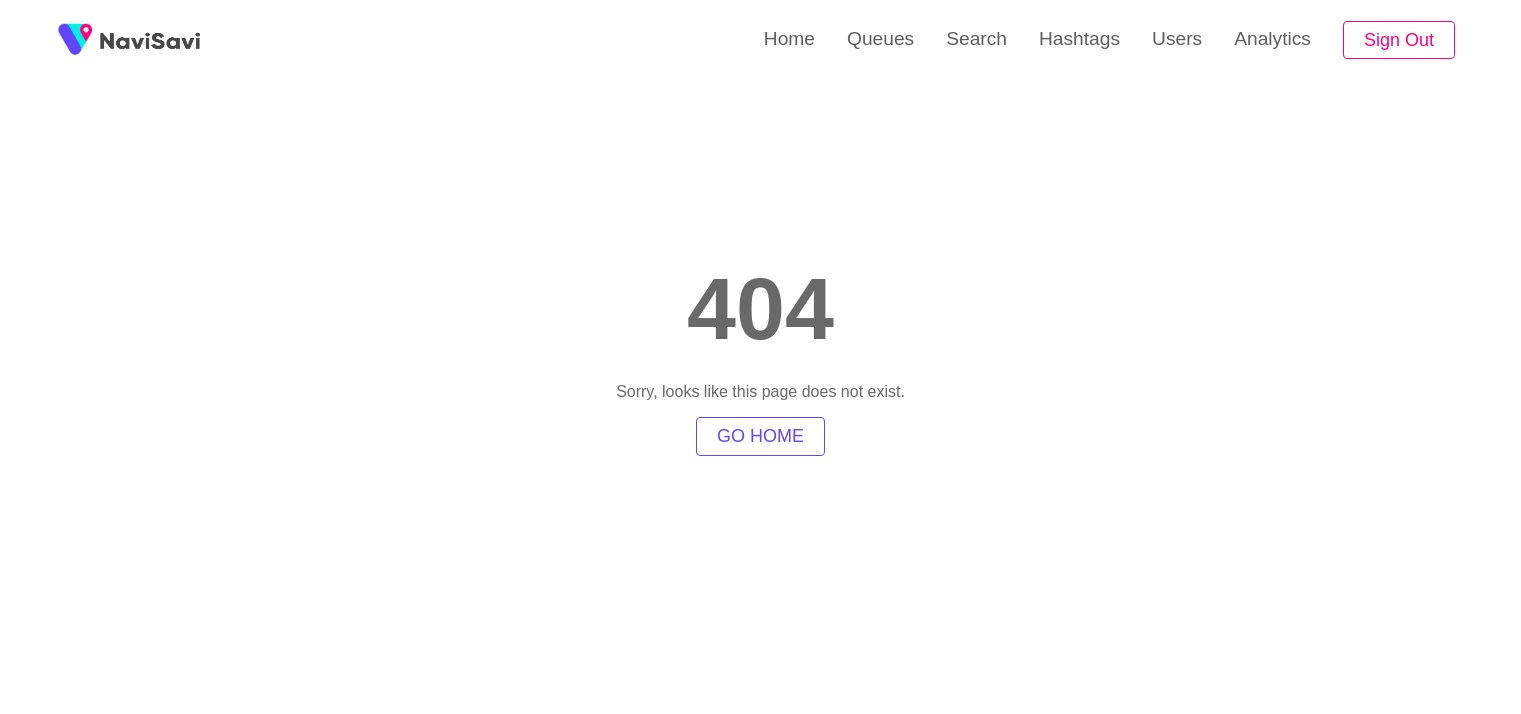 scroll, scrollTop: 0, scrollLeft: 0, axis: both 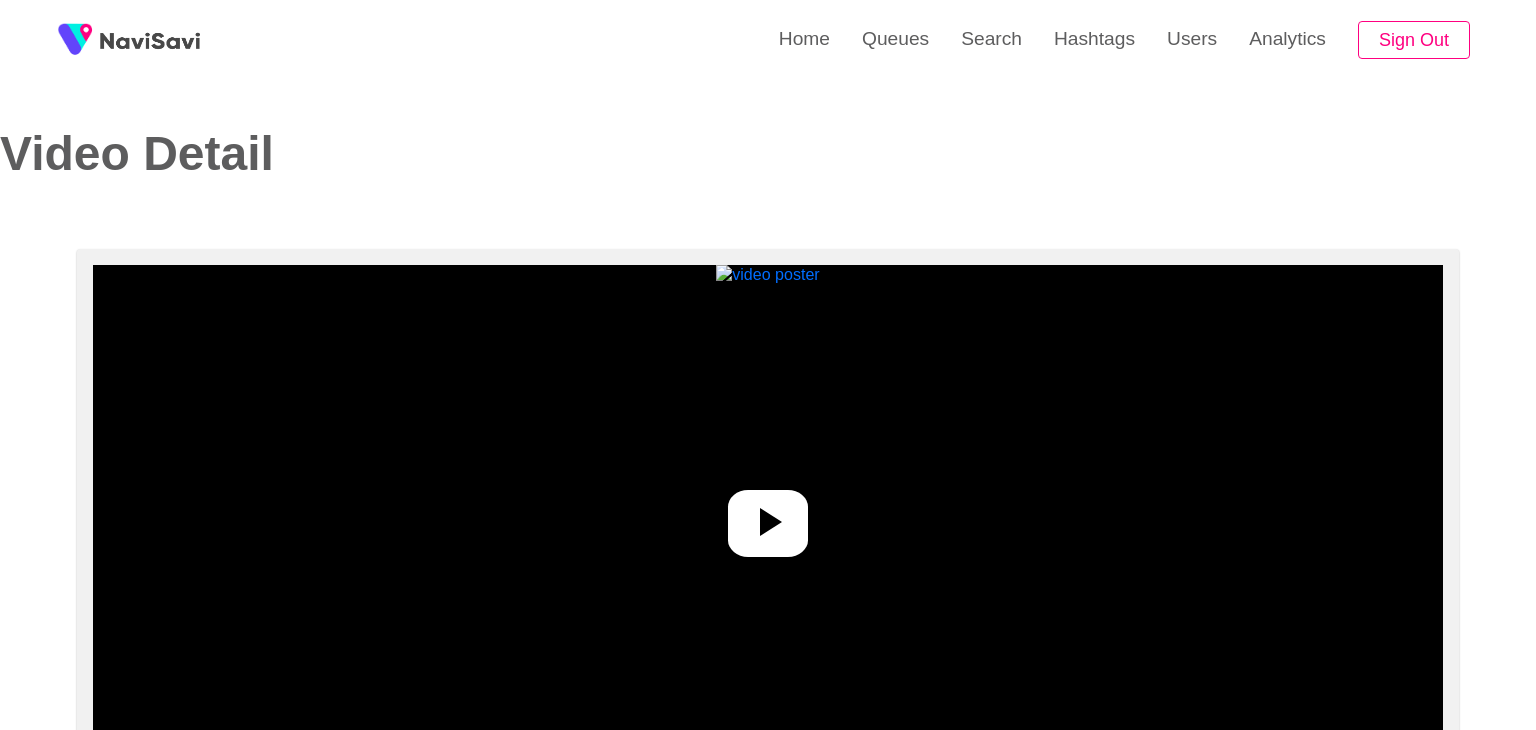 select on "**********" 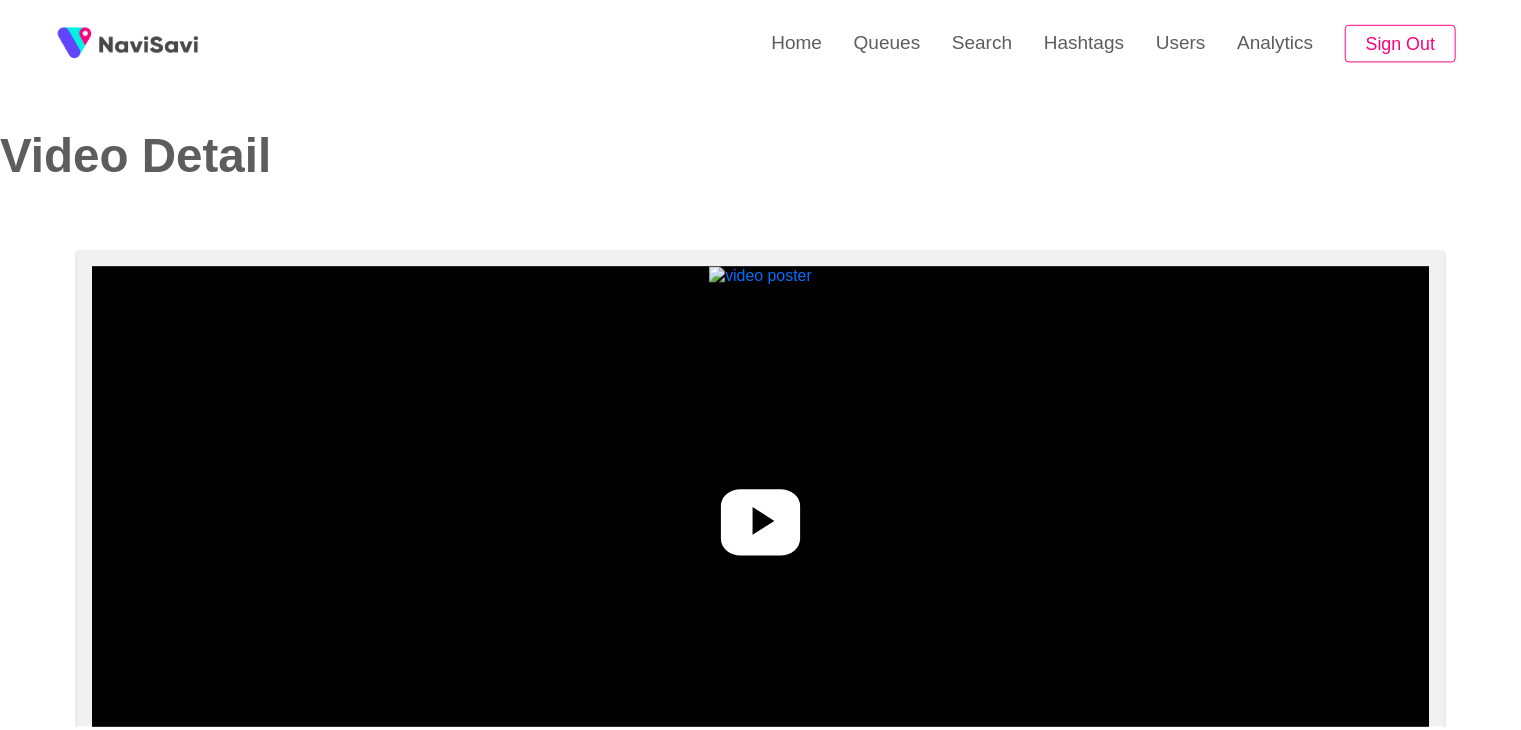 scroll, scrollTop: 0, scrollLeft: 0, axis: both 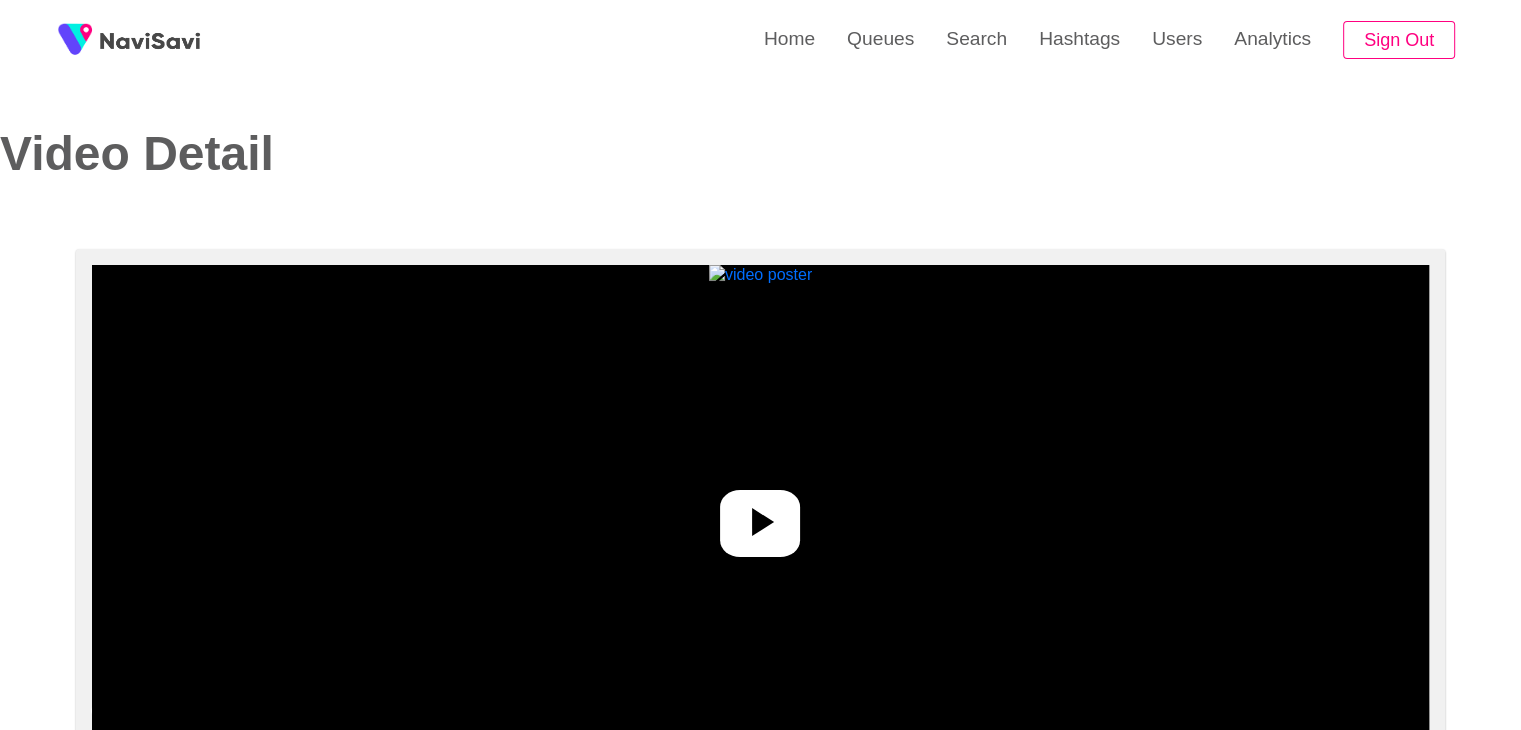 click at bounding box center [760, 515] 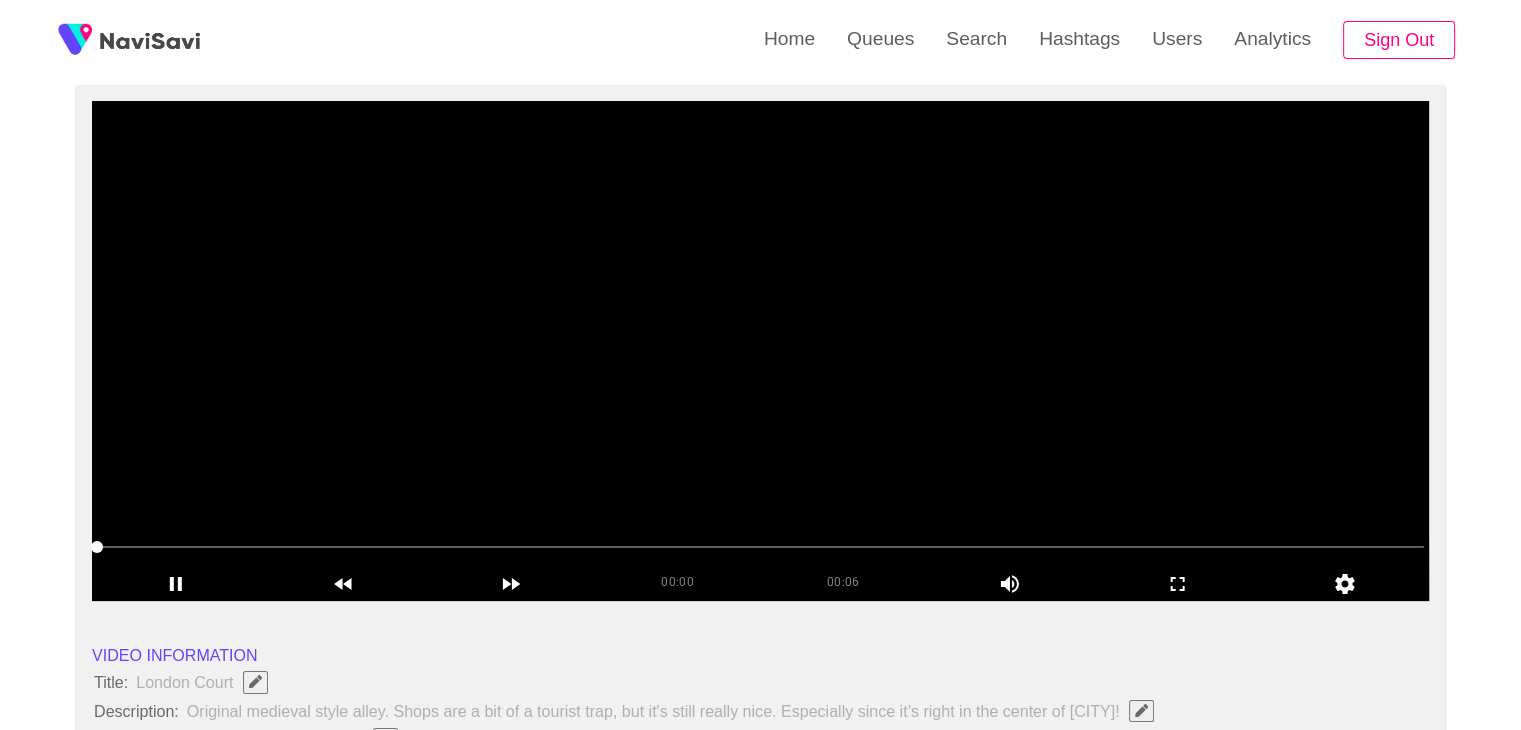 click at bounding box center [760, 351] 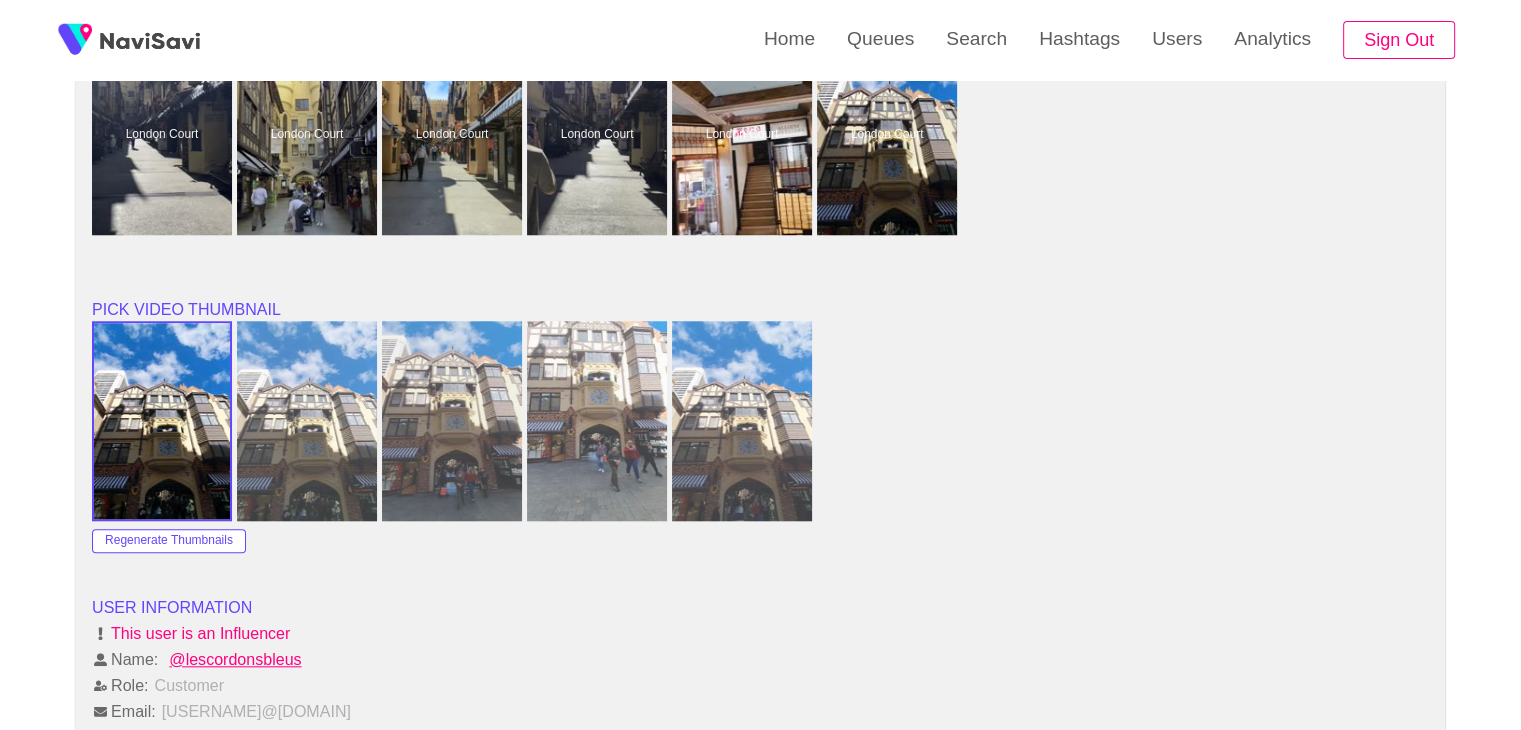 scroll, scrollTop: 1776, scrollLeft: 0, axis: vertical 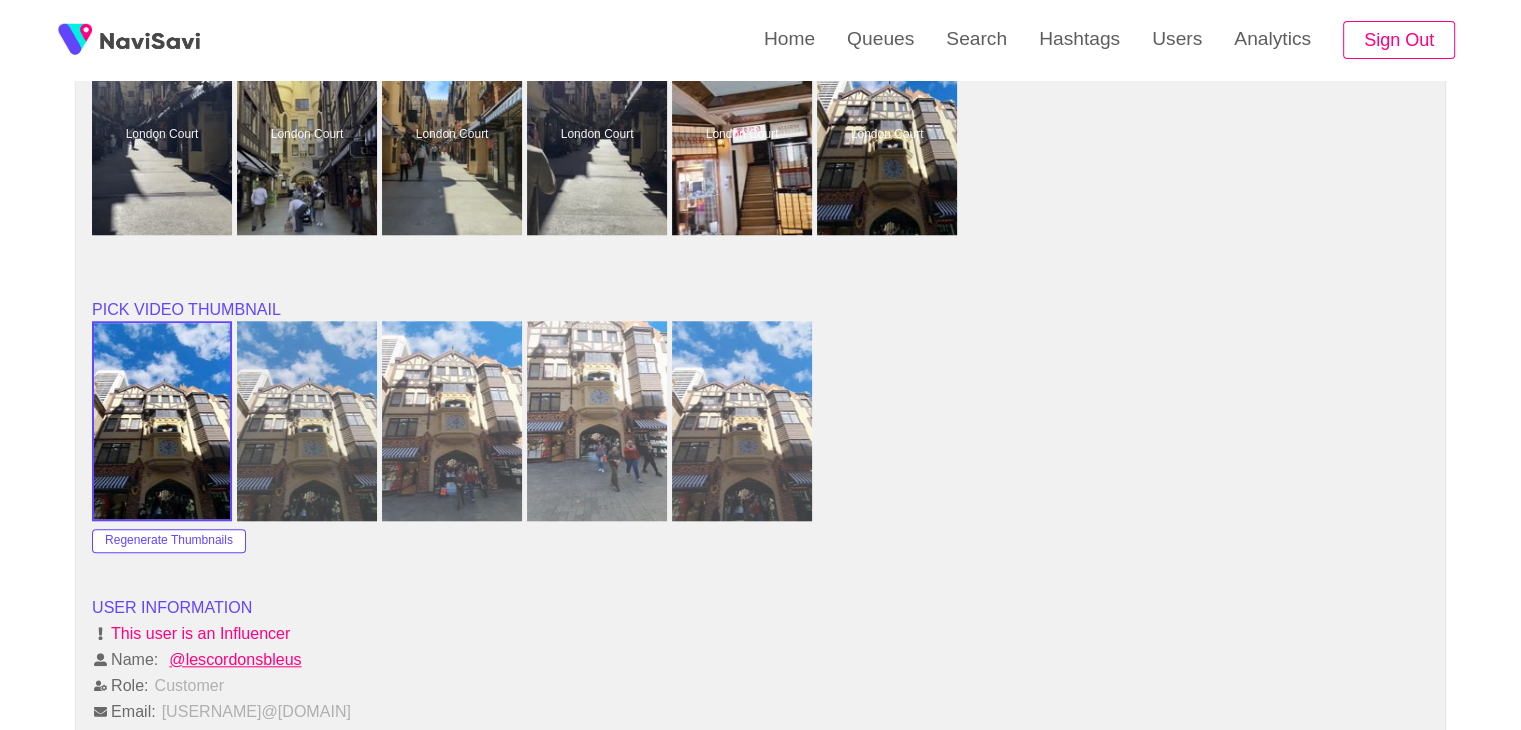click at bounding box center [307, 421] 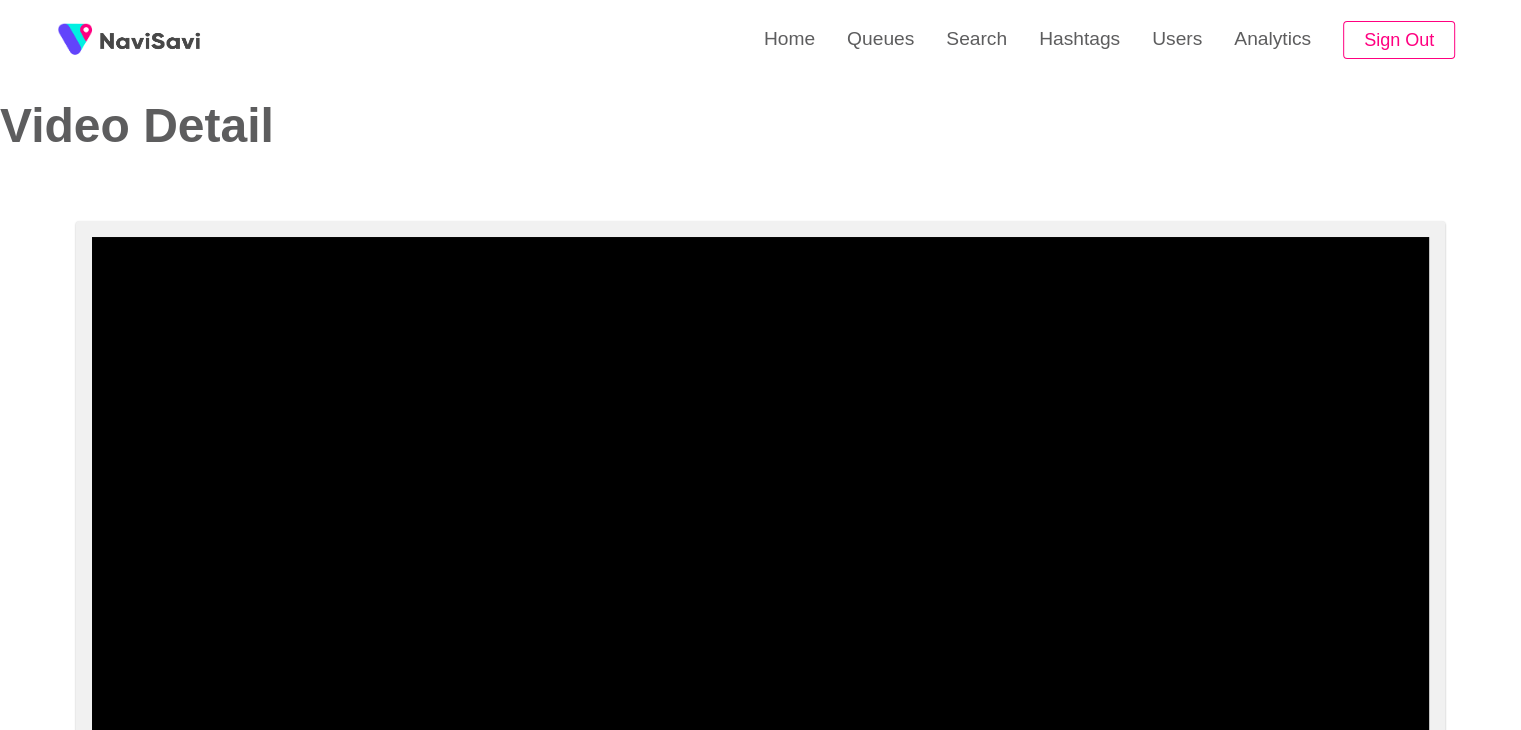 scroll, scrollTop: 27, scrollLeft: 0, axis: vertical 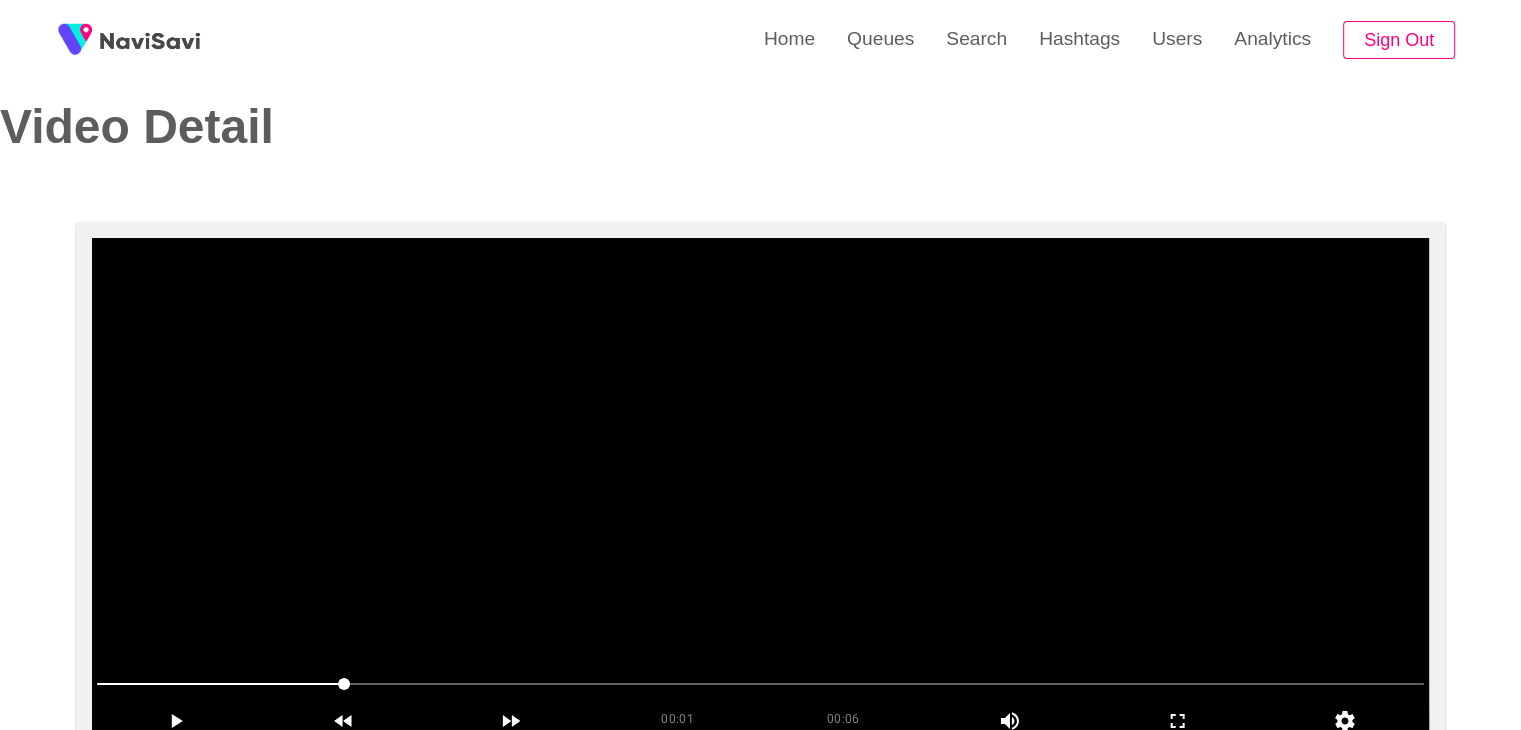 click at bounding box center [760, 488] 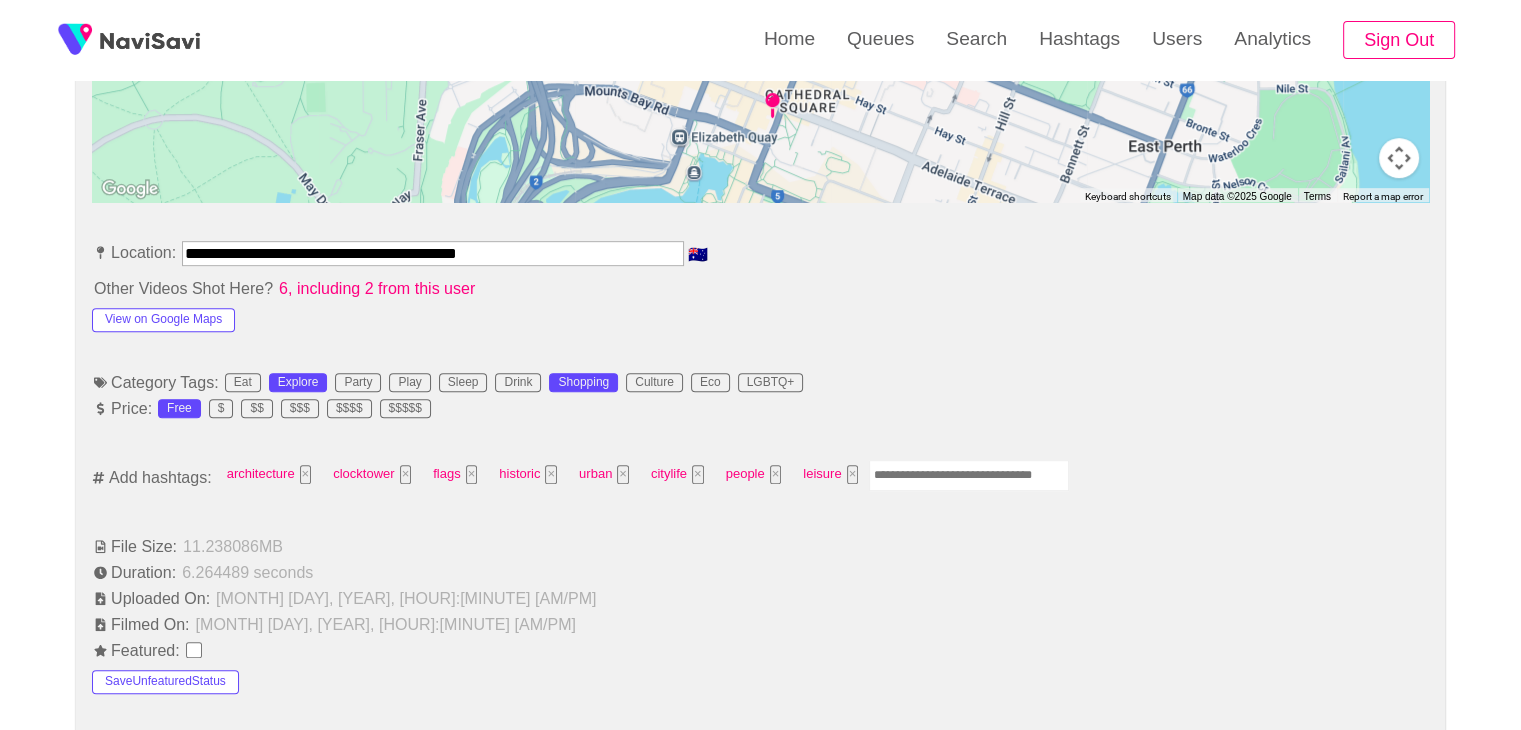scroll, scrollTop: 1004, scrollLeft: 0, axis: vertical 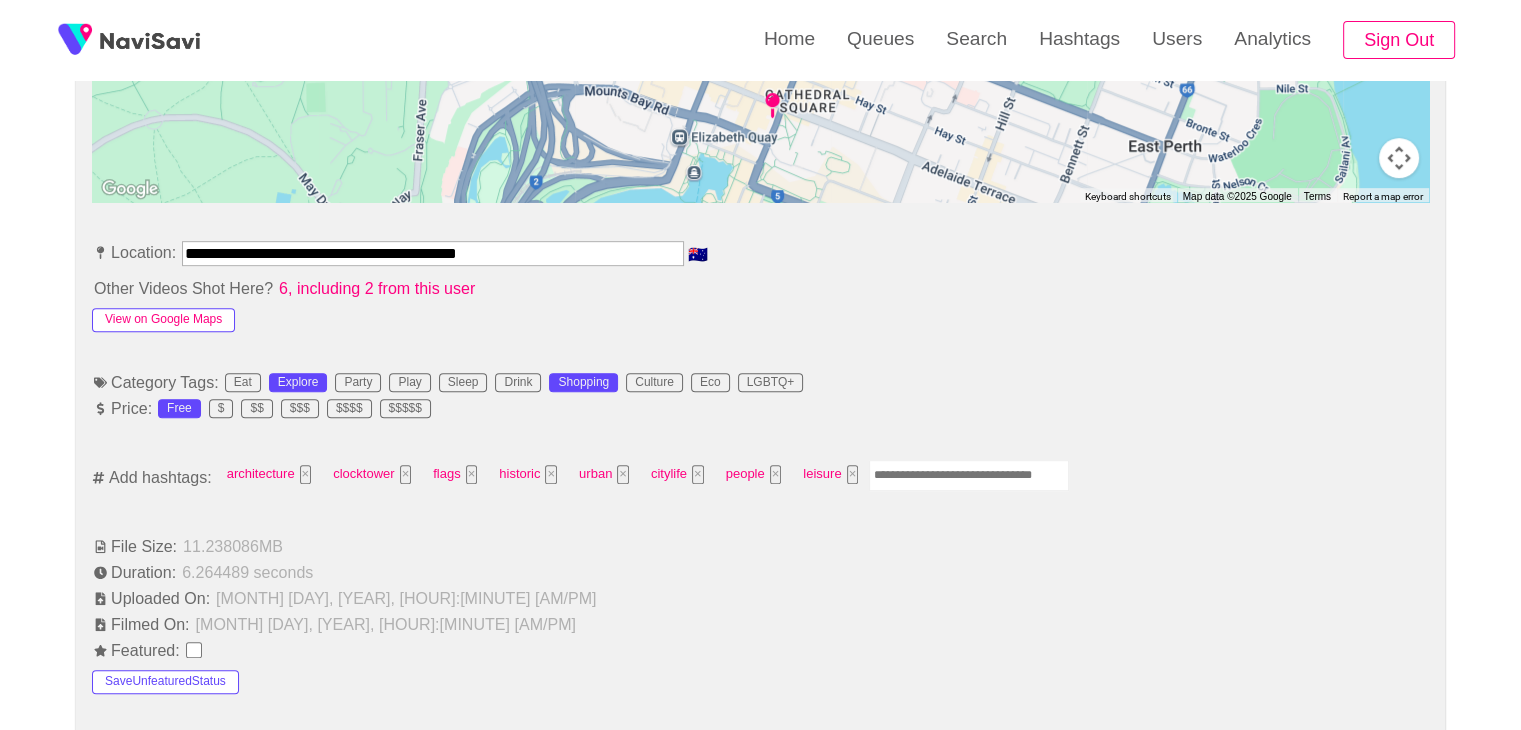 click on "View on Google Maps" at bounding box center [163, 320] 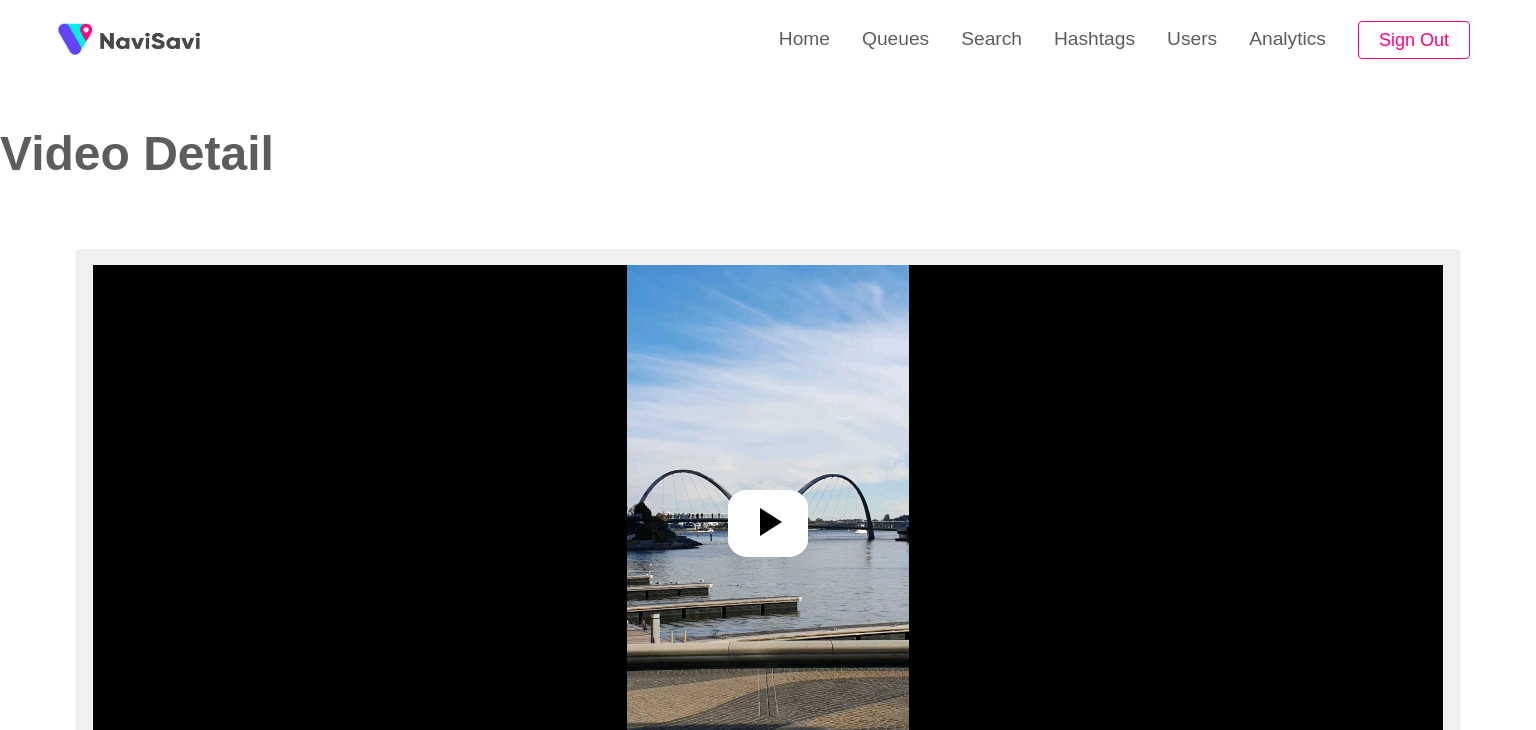 select on "**" 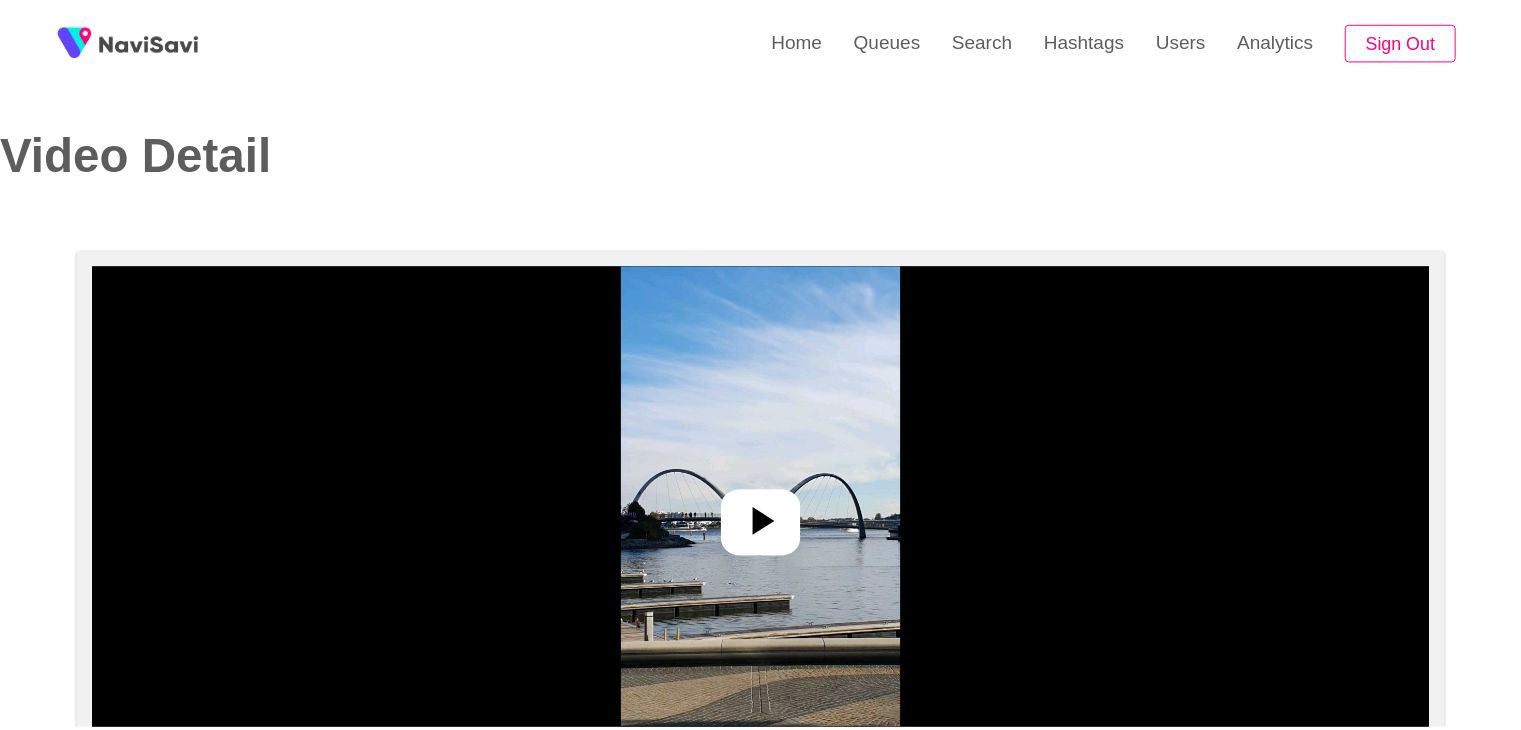 scroll, scrollTop: 0, scrollLeft: 0, axis: both 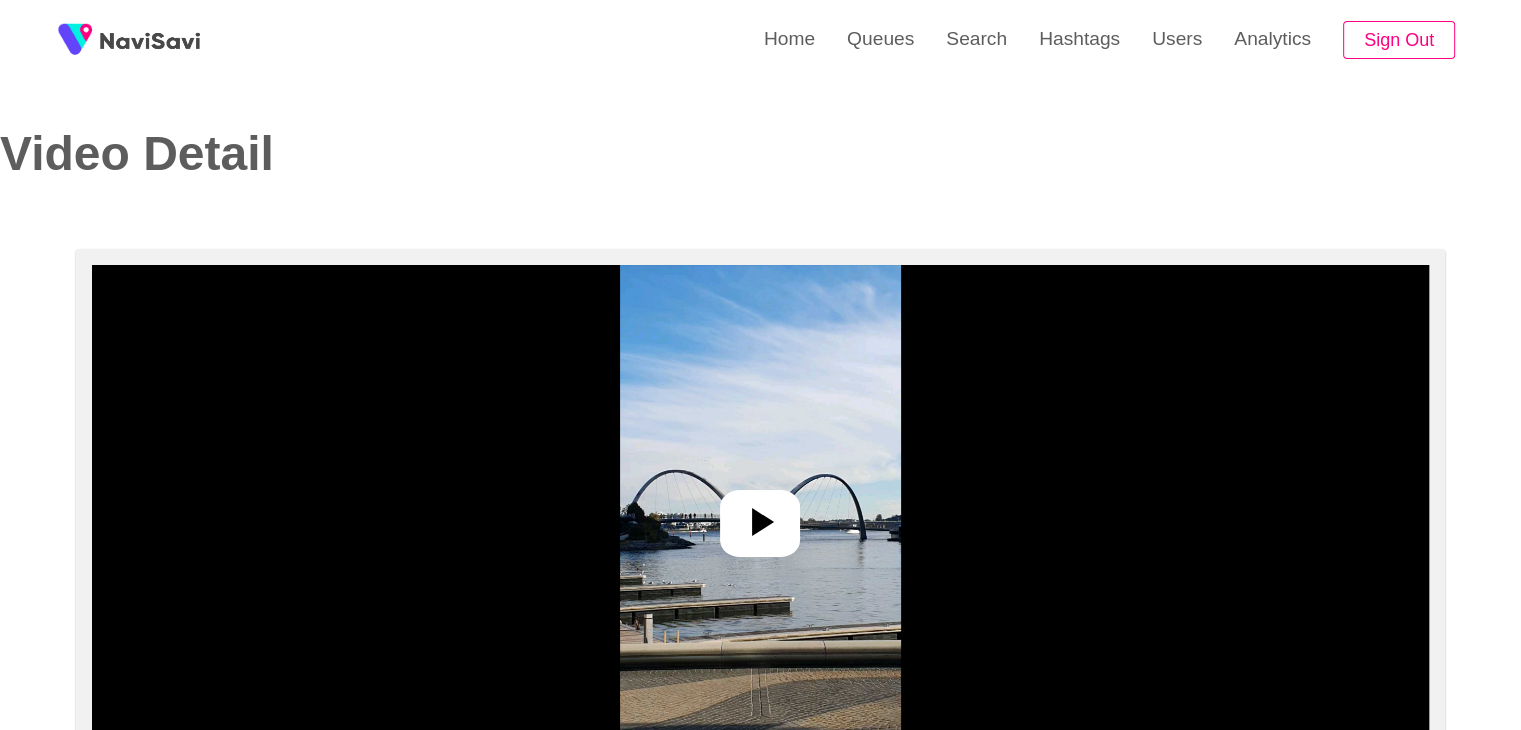 select on "**********" 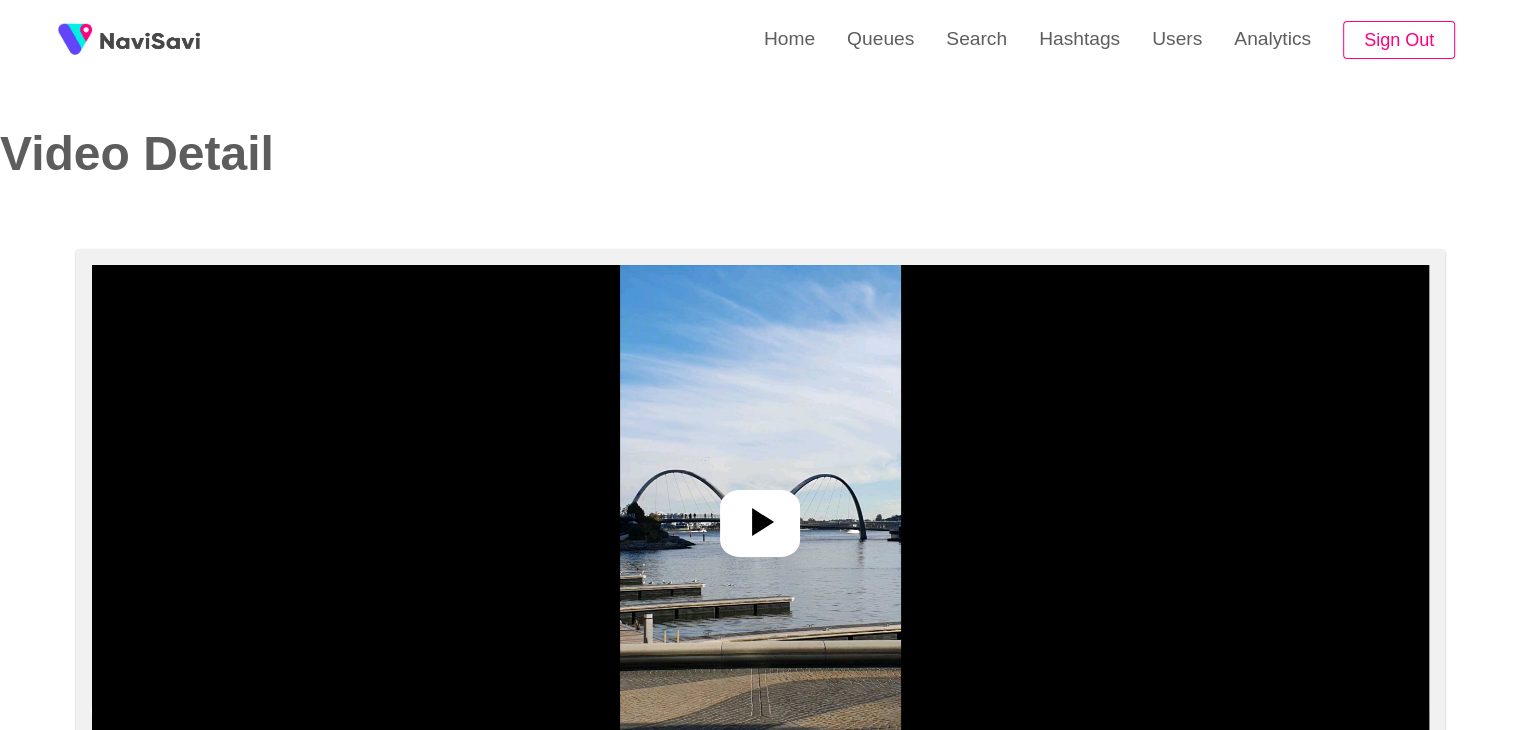 click at bounding box center [760, 515] 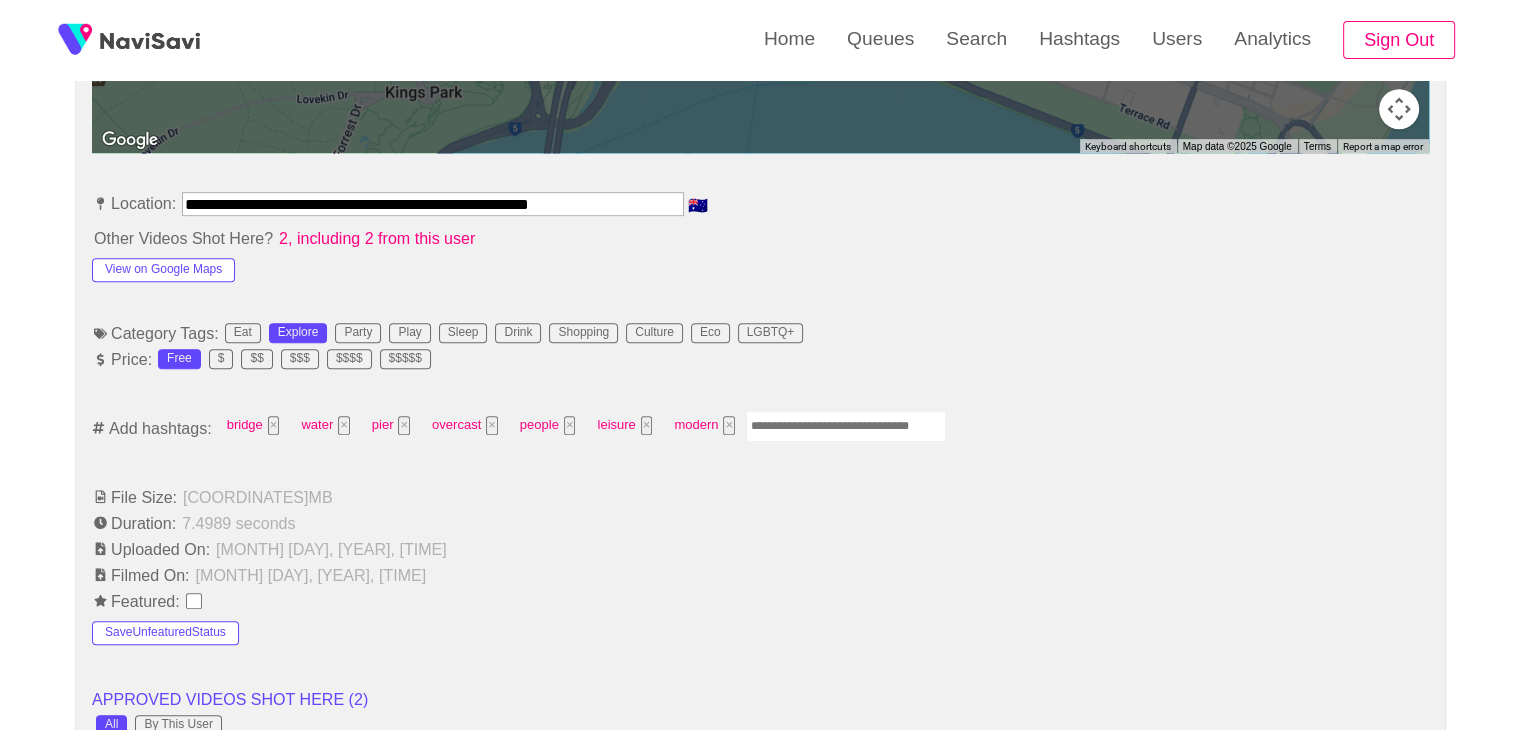 scroll, scrollTop: 1070, scrollLeft: 0, axis: vertical 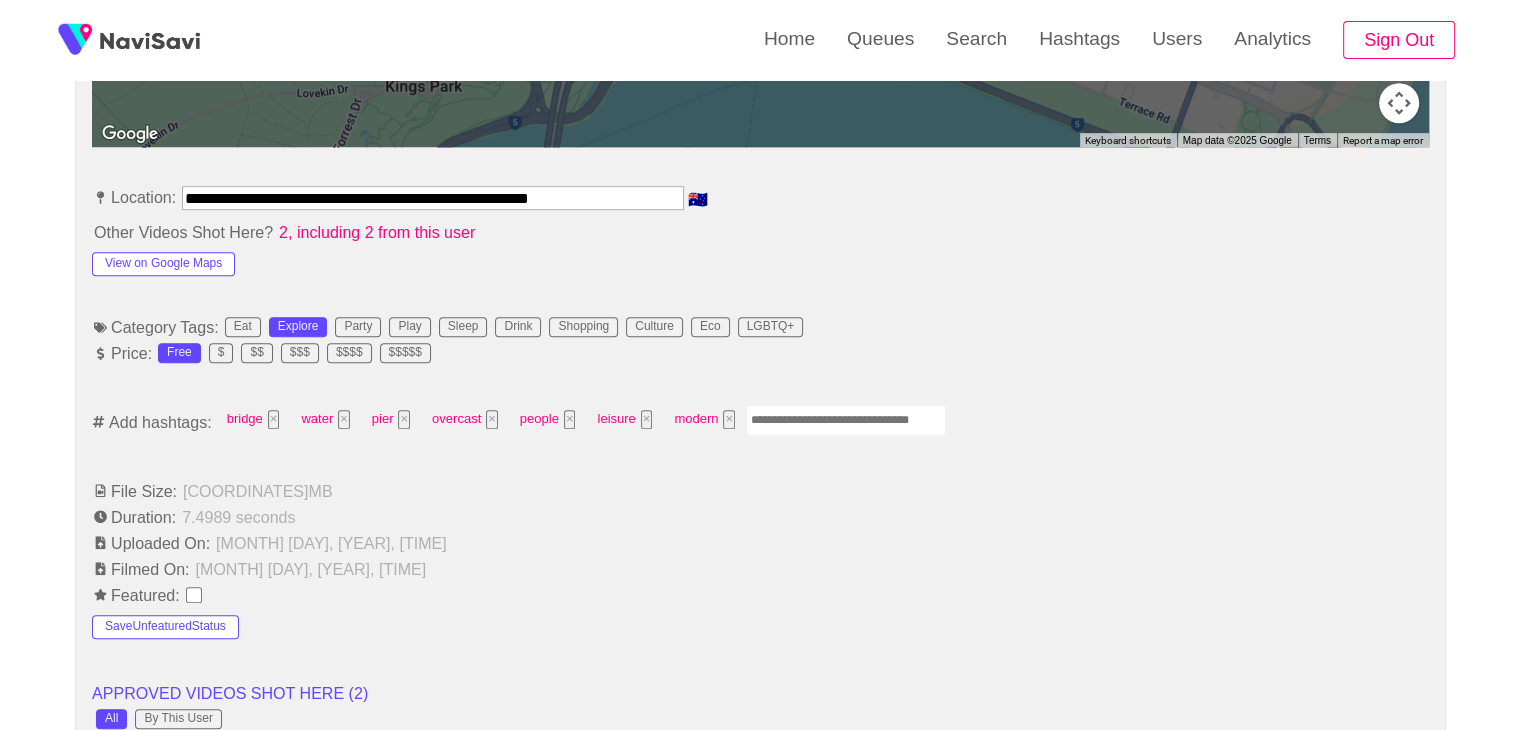 click at bounding box center [846, 420] 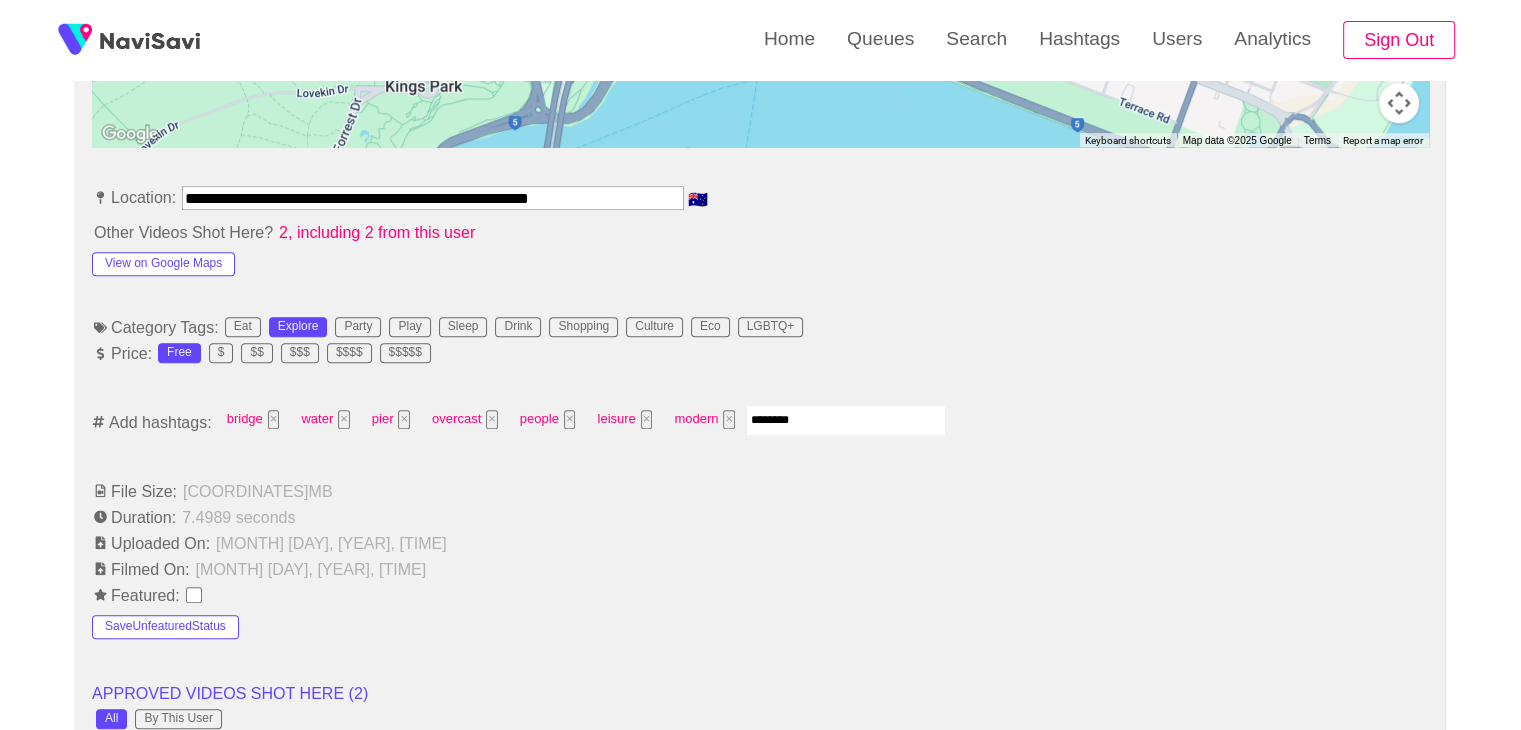 type on "*********" 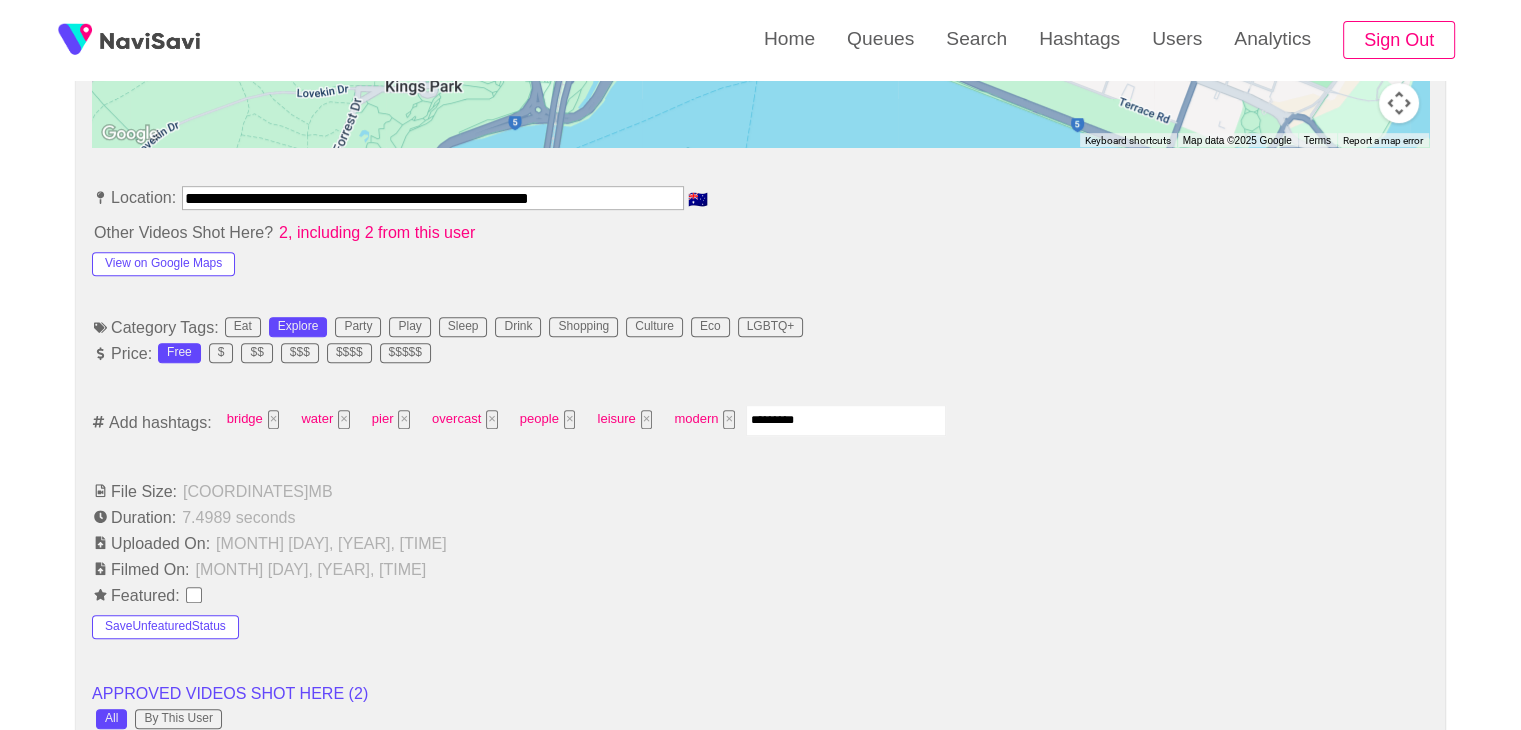 type 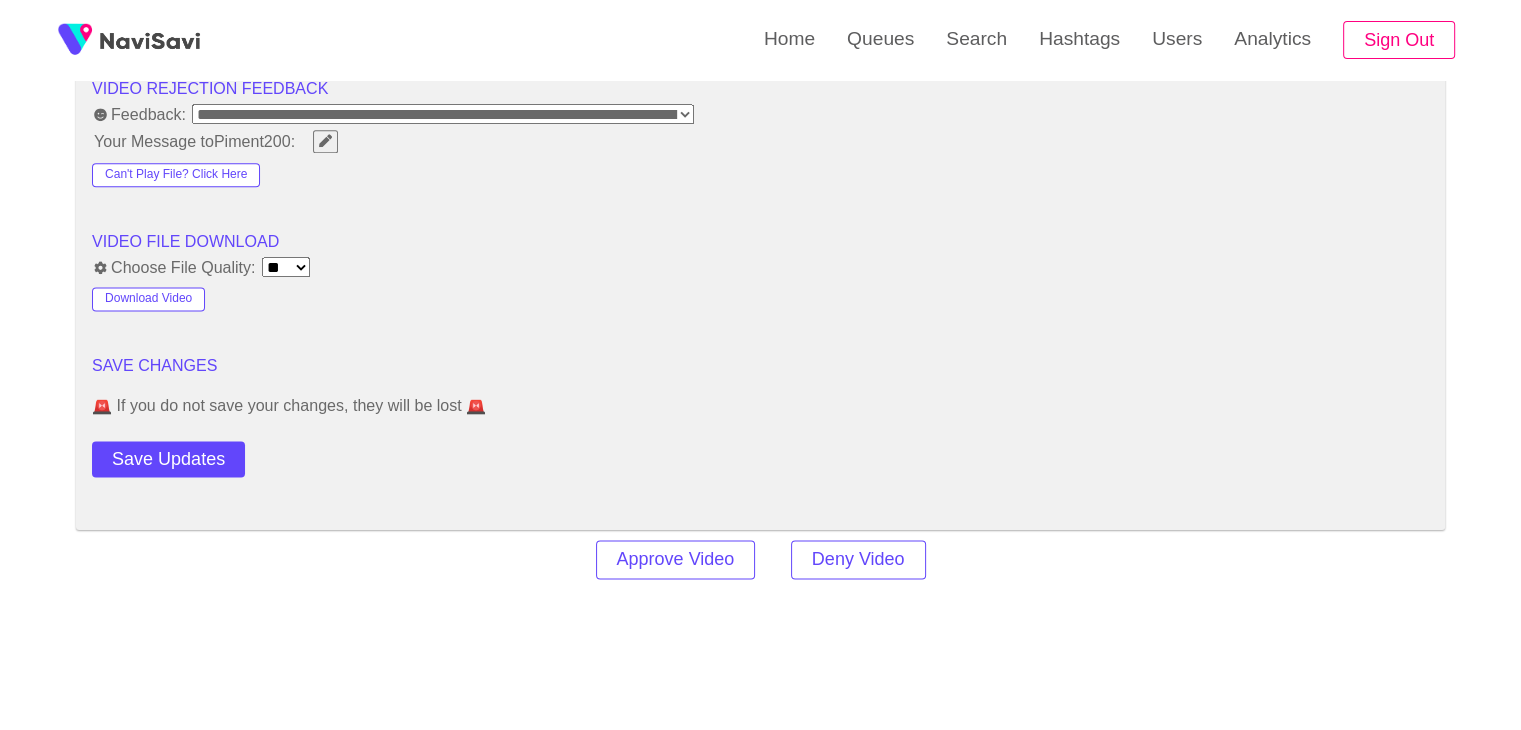 scroll, scrollTop: 2634, scrollLeft: 0, axis: vertical 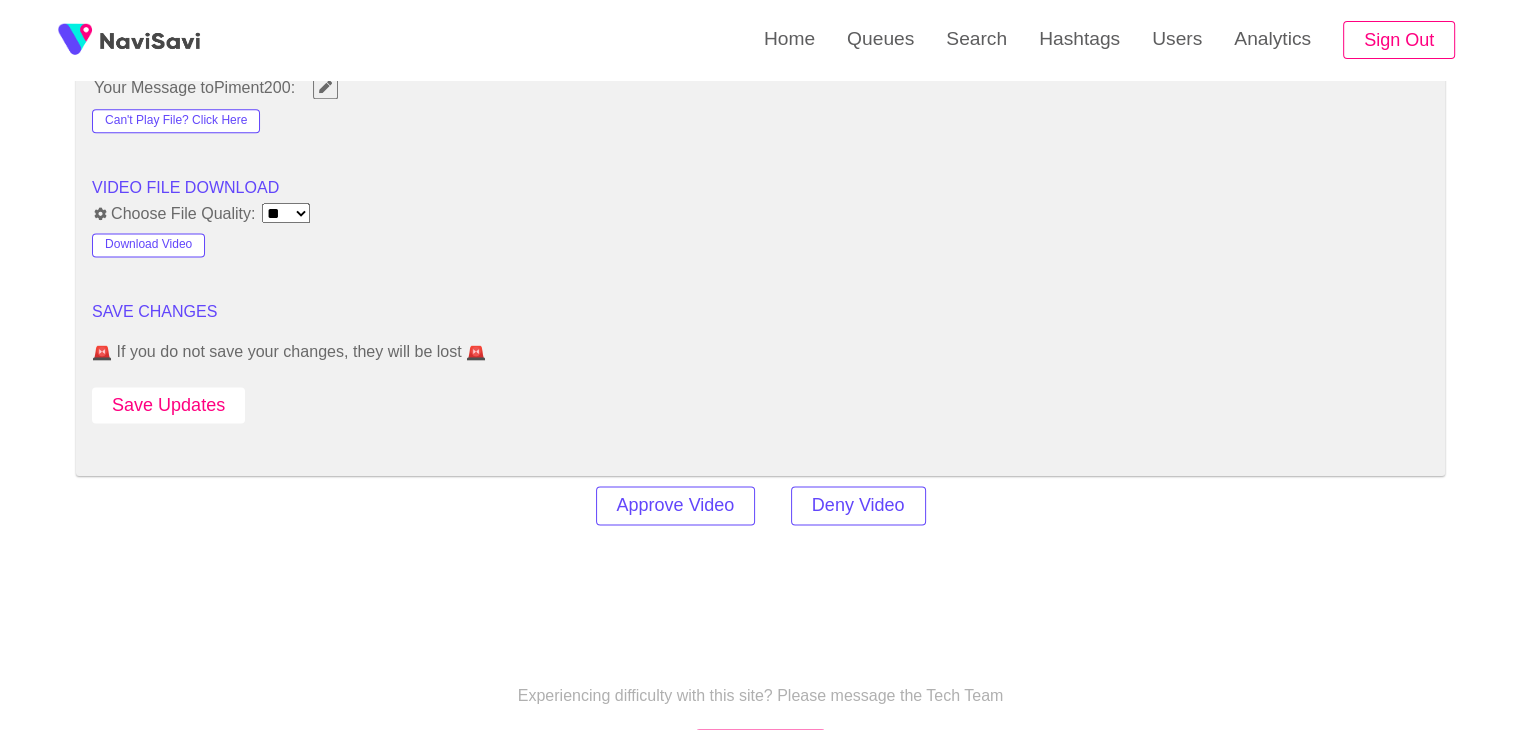 click on "Save Updates" at bounding box center (168, 405) 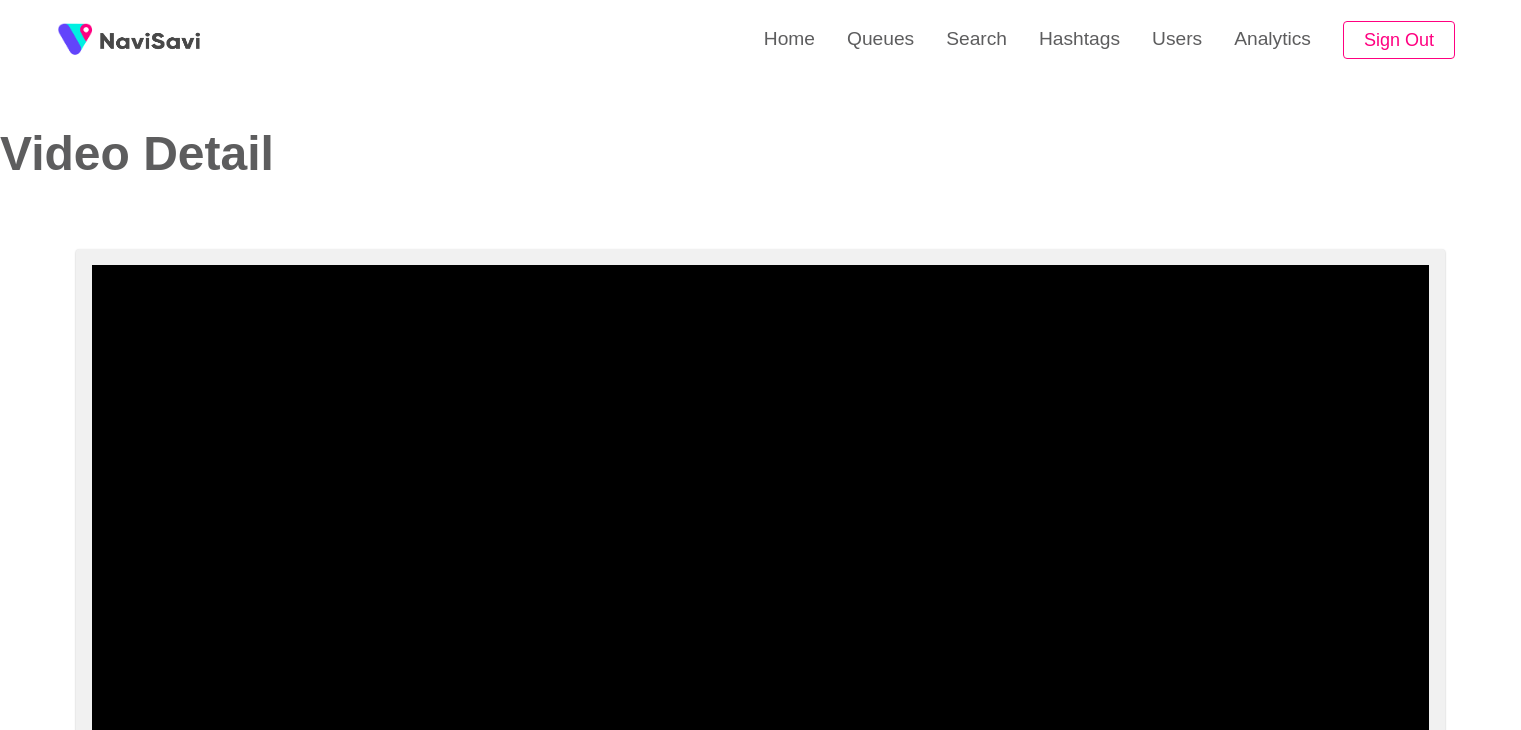 select on "**********" 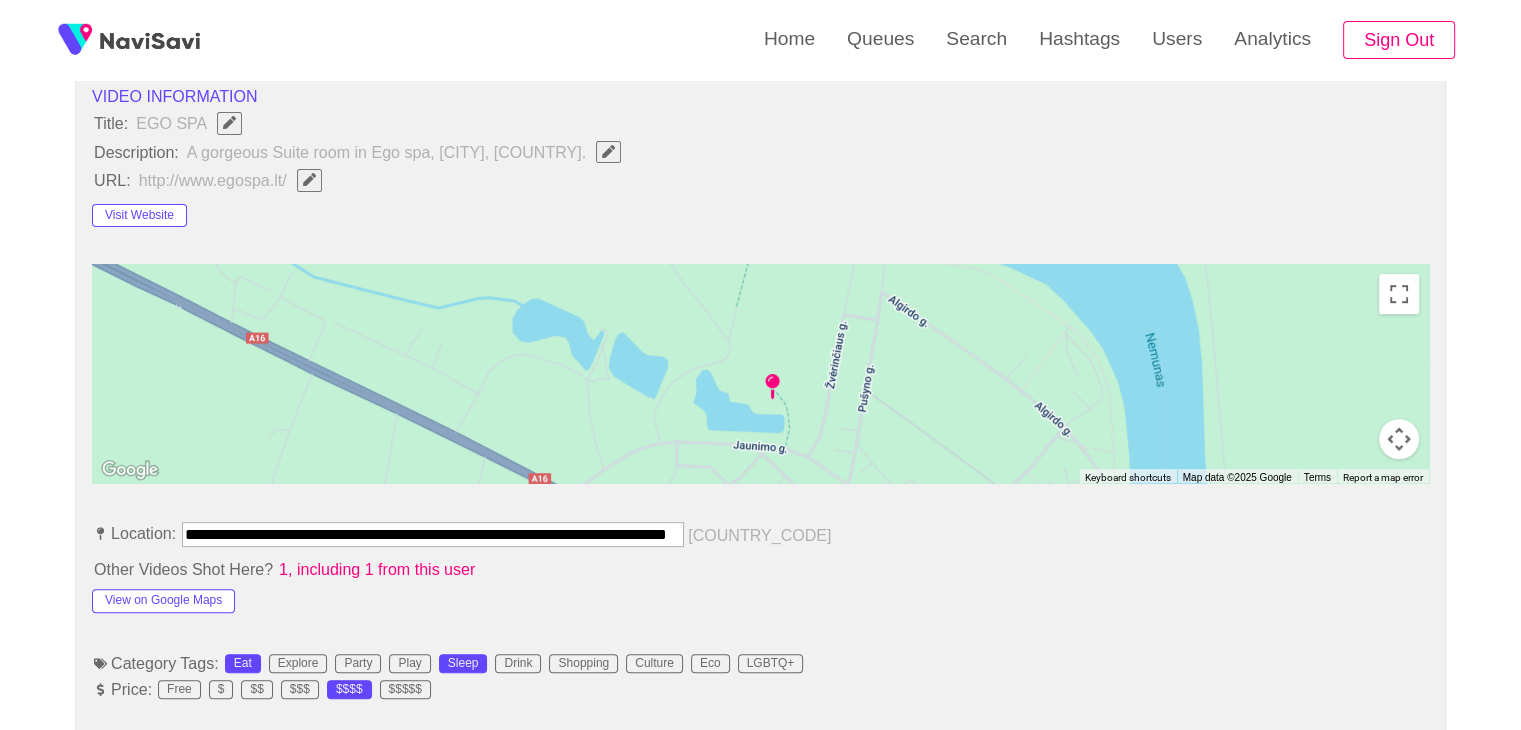 scroll, scrollTop: 722, scrollLeft: 0, axis: vertical 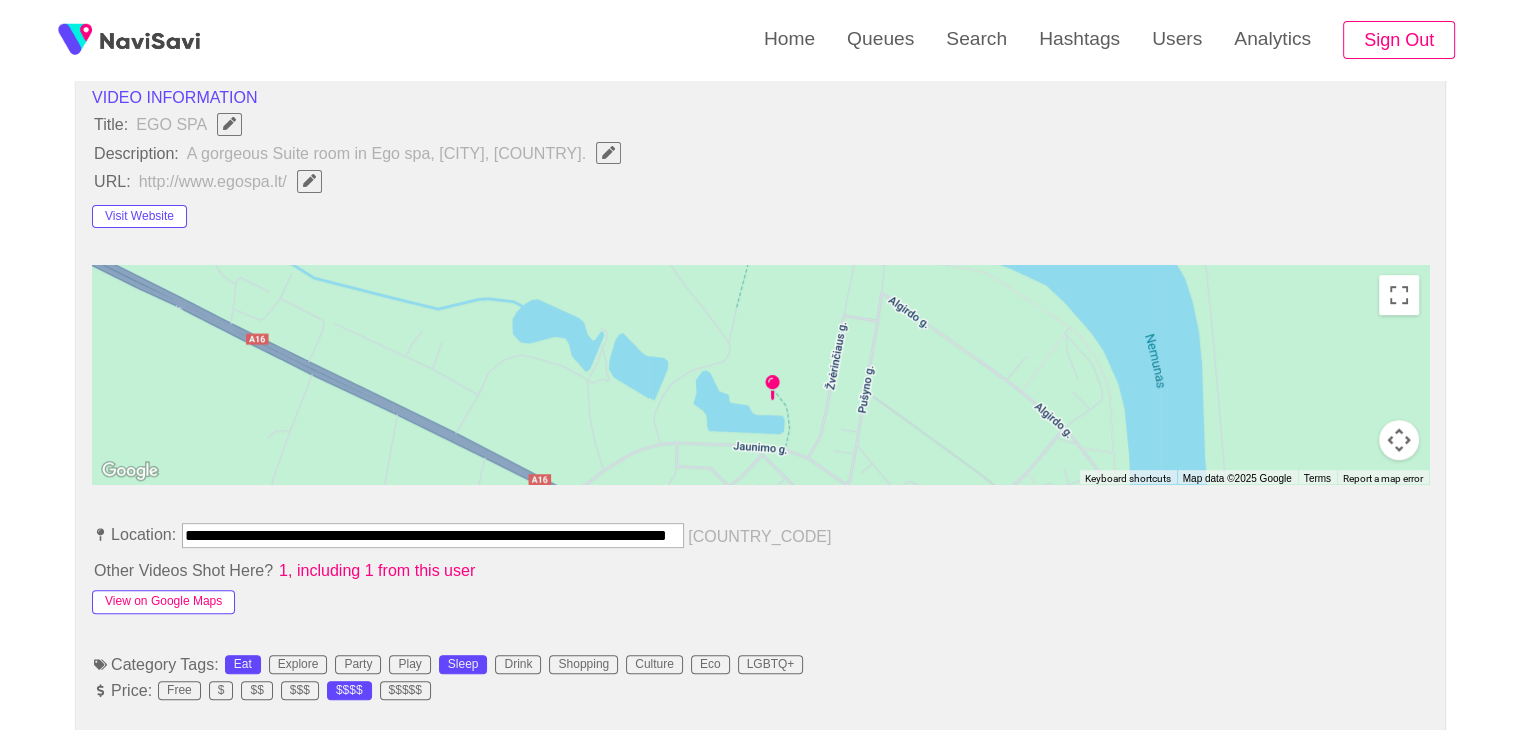 click on "View on Google Maps" at bounding box center (163, 602) 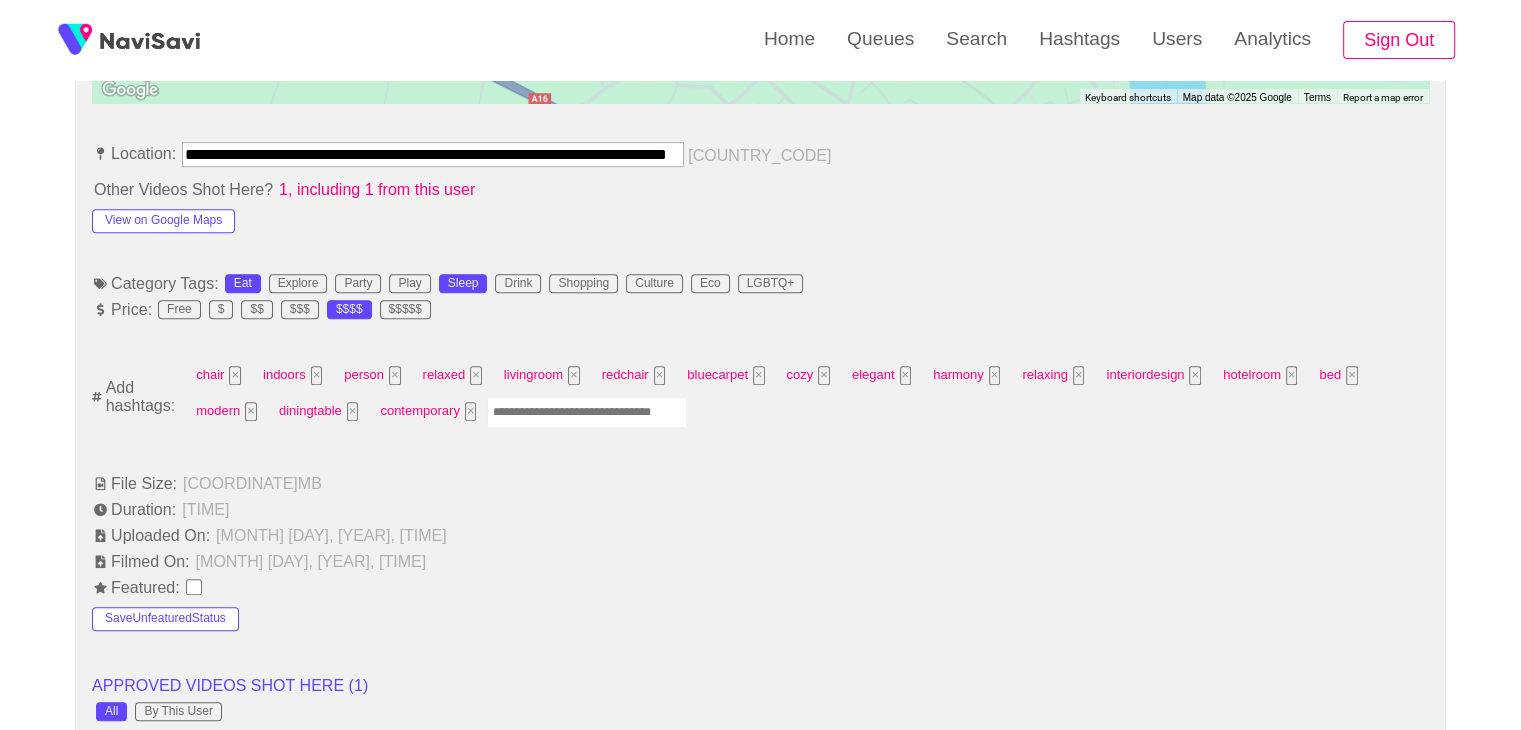scroll, scrollTop: 1139, scrollLeft: 0, axis: vertical 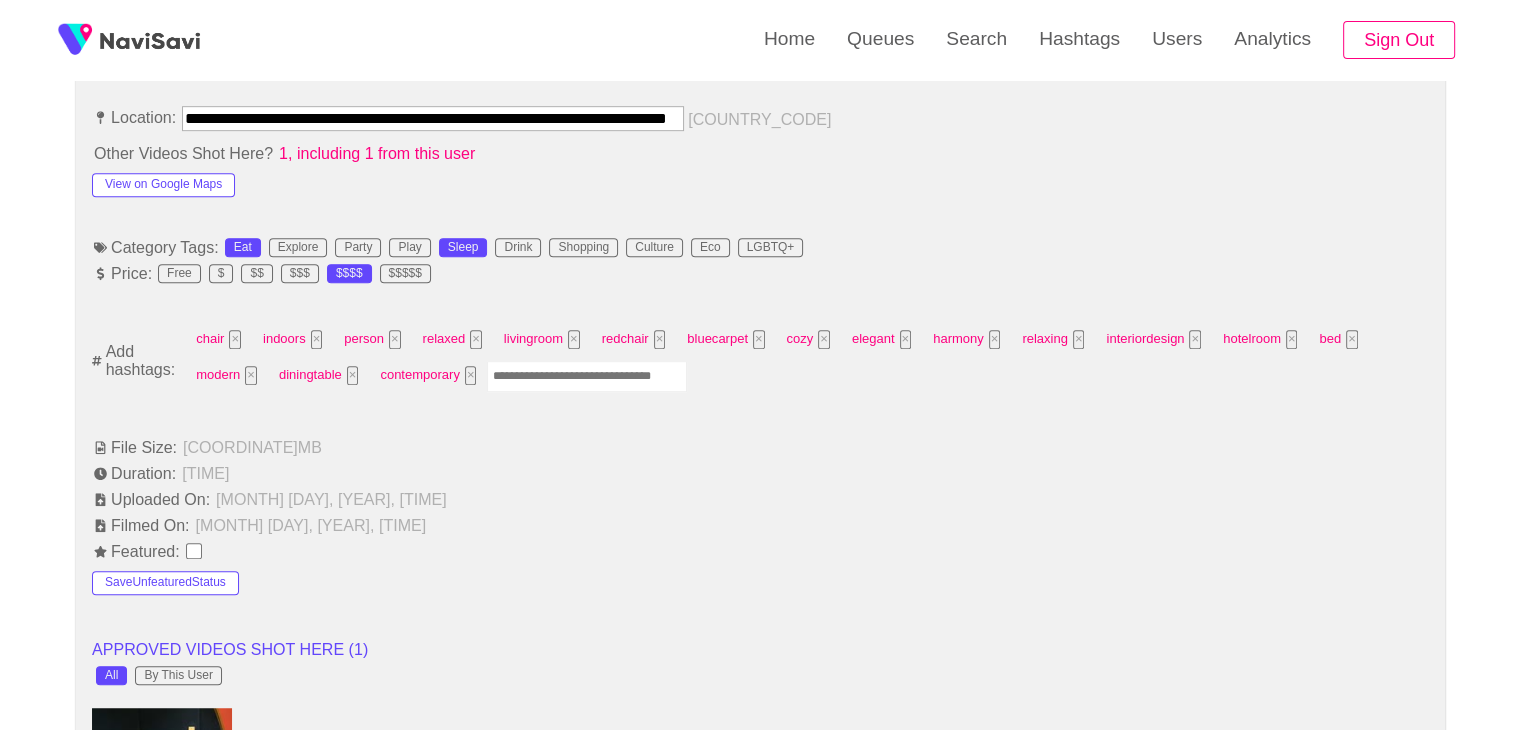 click at bounding box center [587, 376] 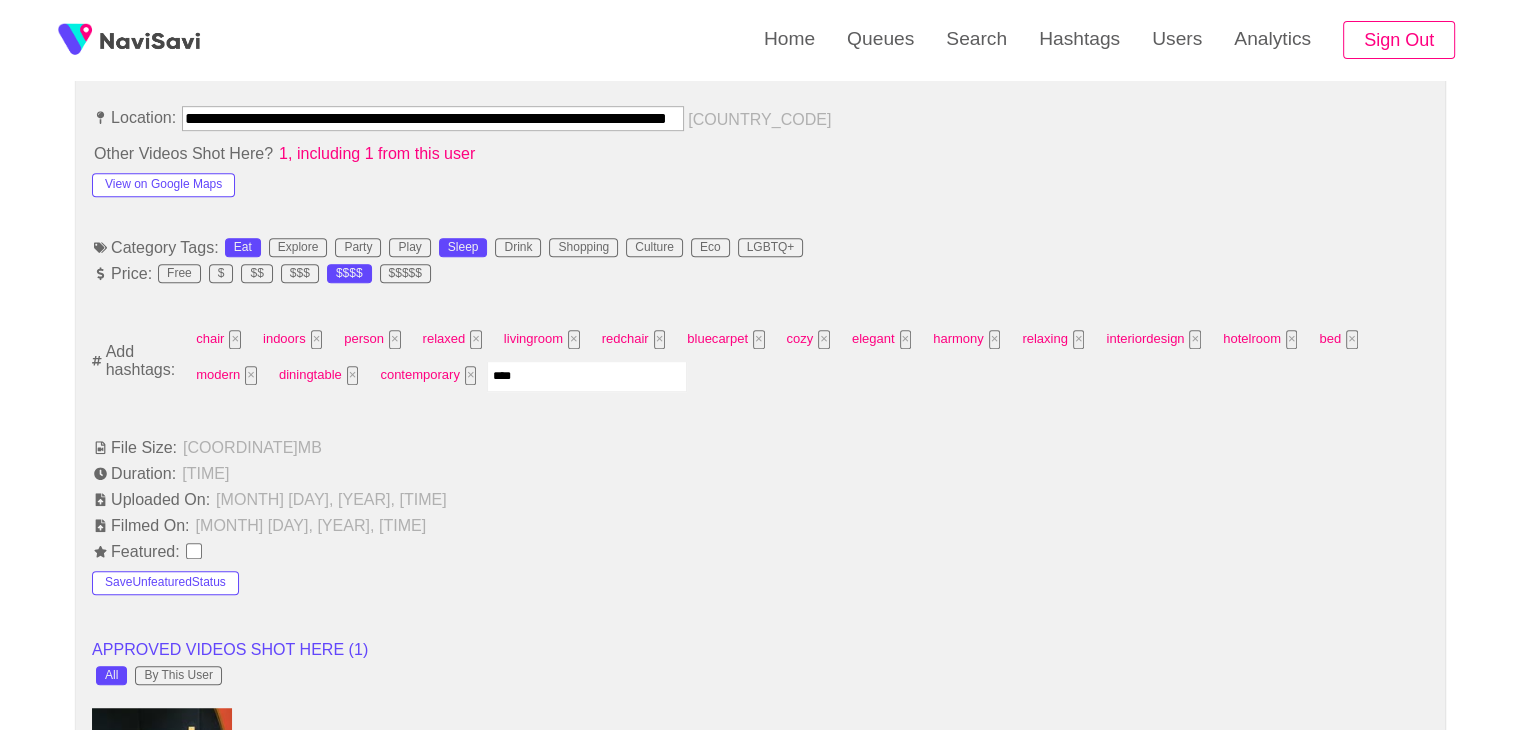 type on "*****" 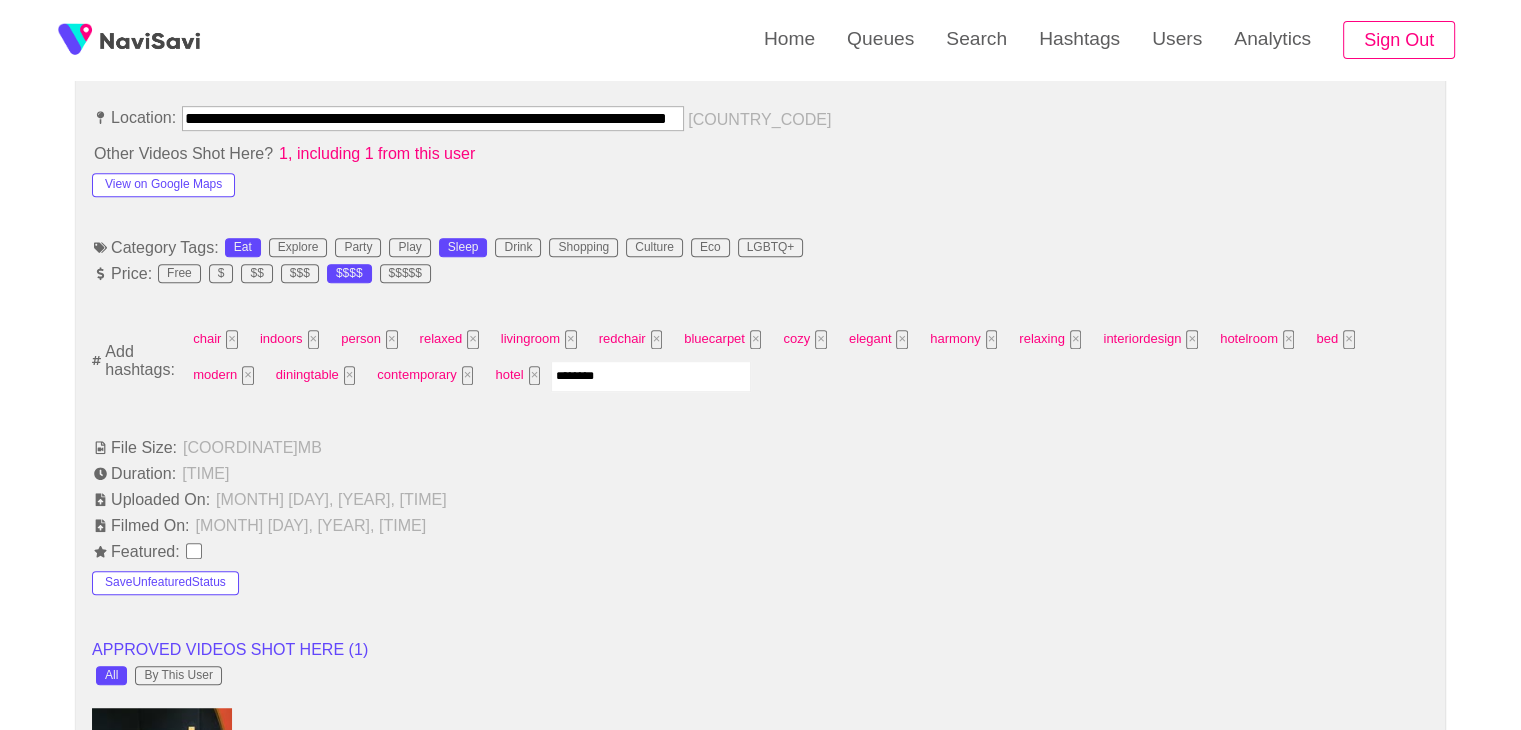 type on "*********" 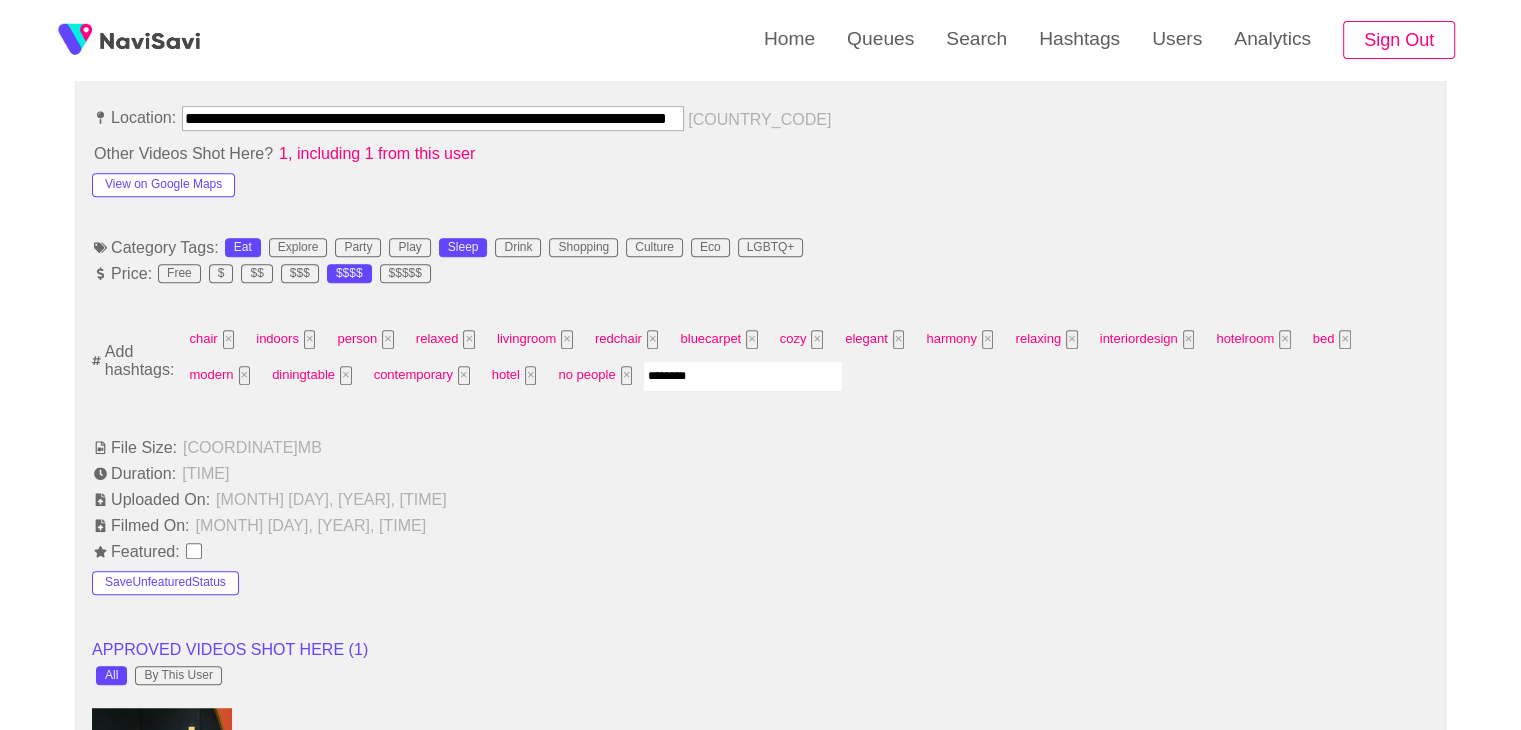 type on "*********" 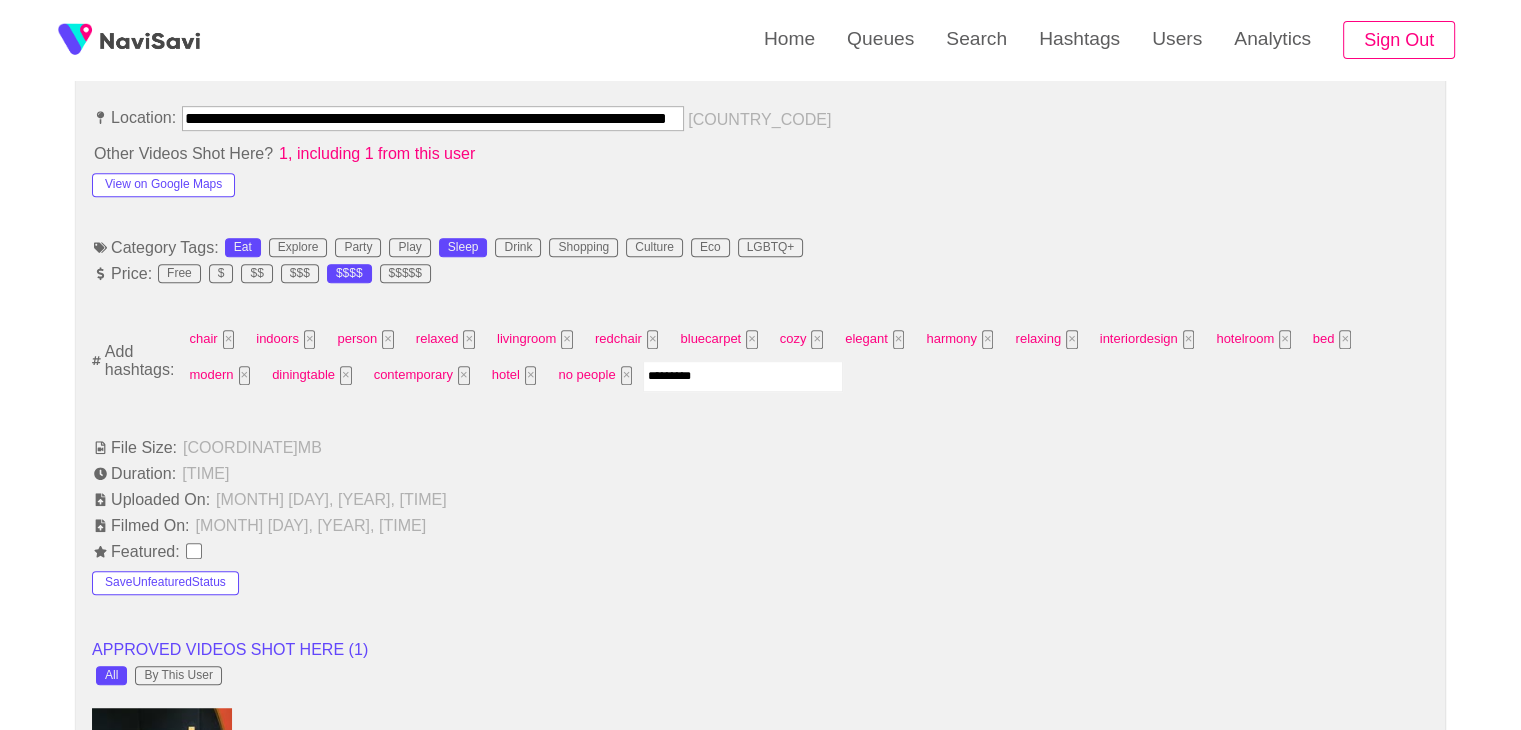 type 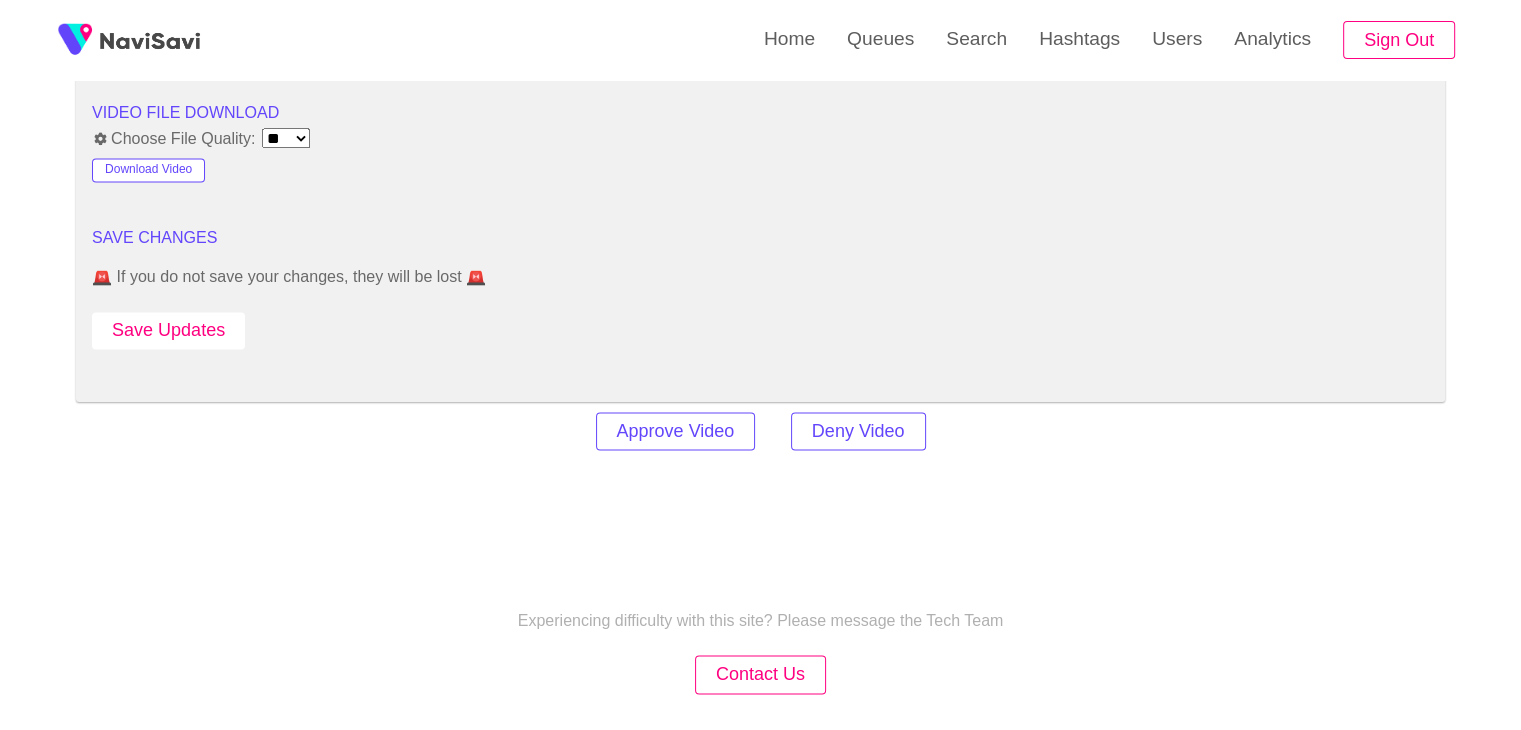 scroll, scrollTop: 2710, scrollLeft: 0, axis: vertical 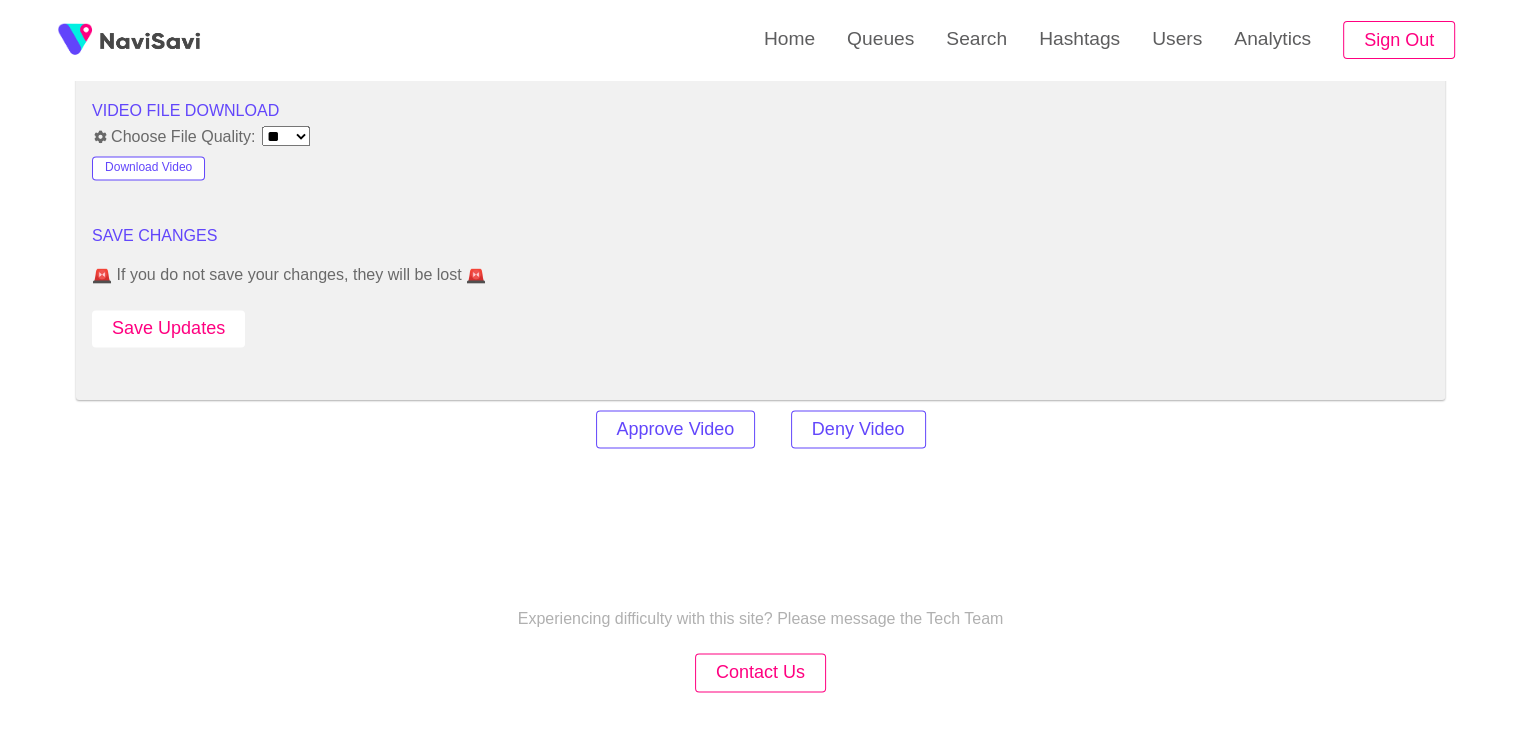 click on "Save Updates" at bounding box center [168, 328] 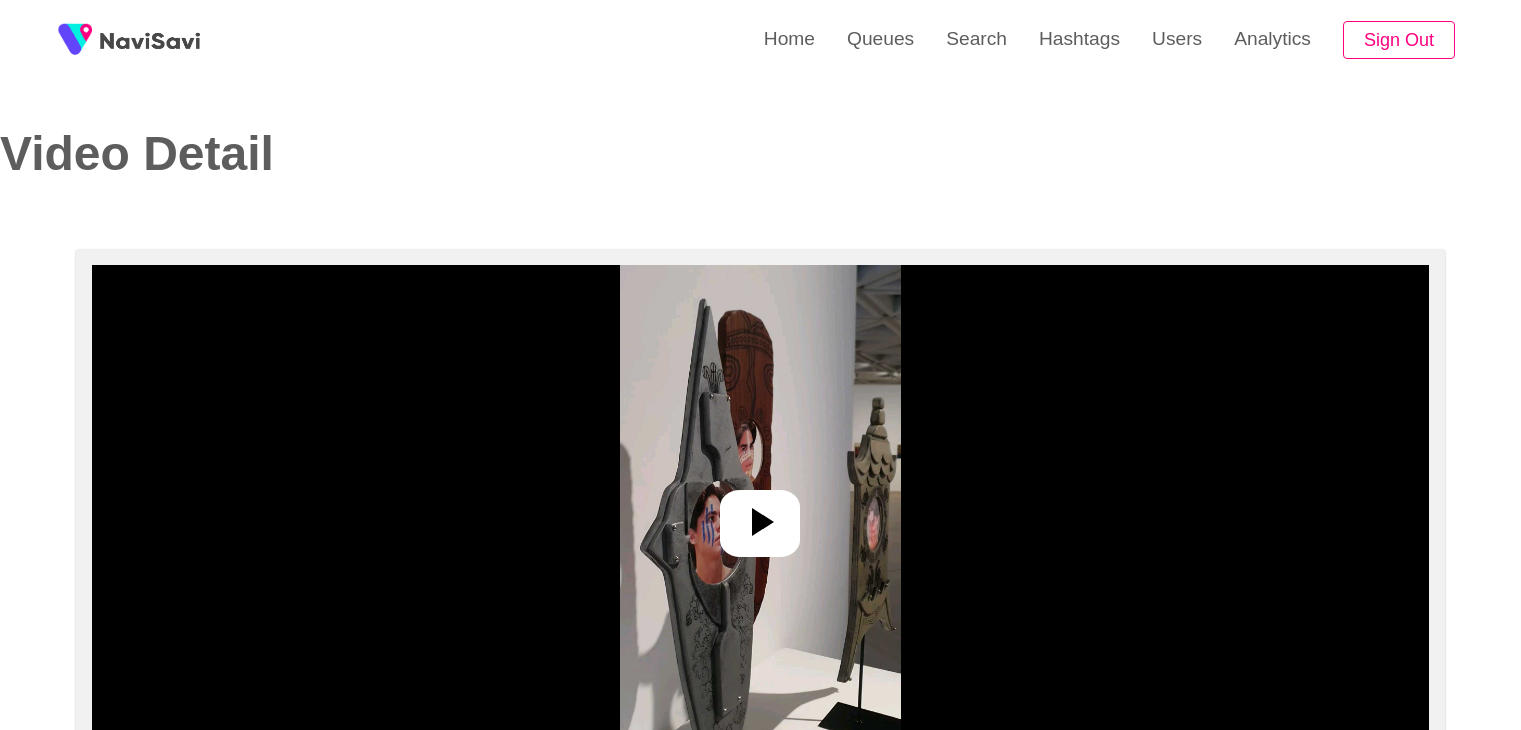 select on "**********" 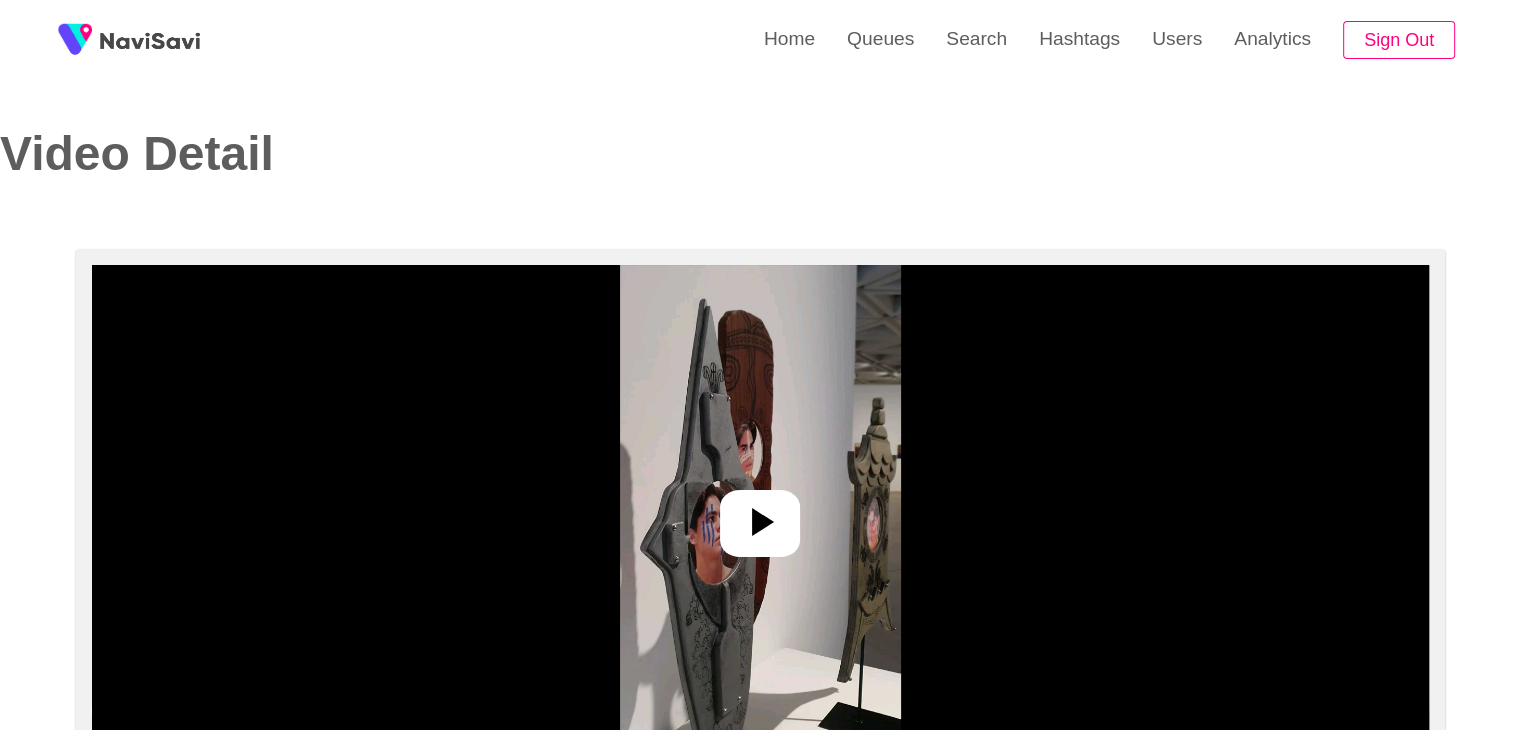 click at bounding box center [760, 515] 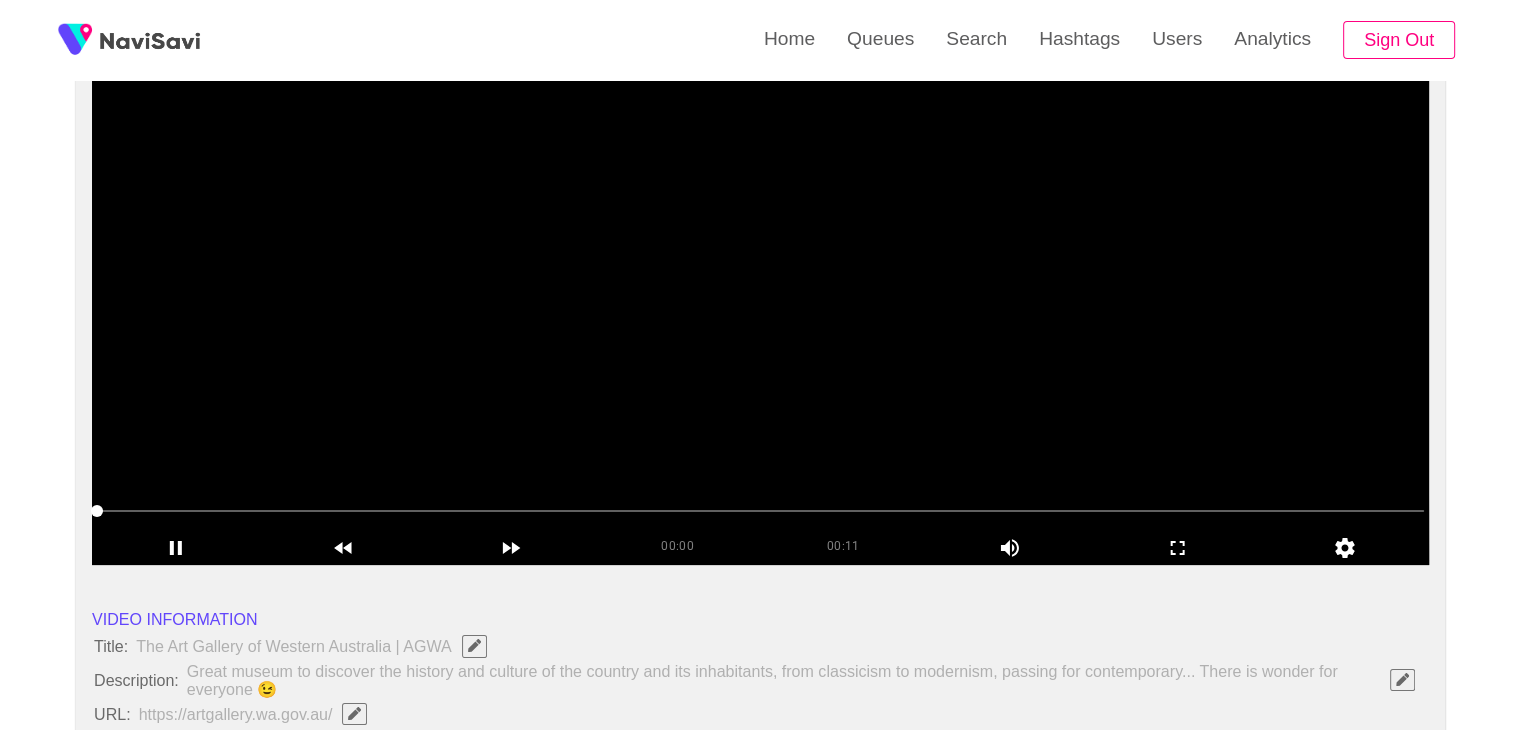 scroll, scrollTop: 204, scrollLeft: 0, axis: vertical 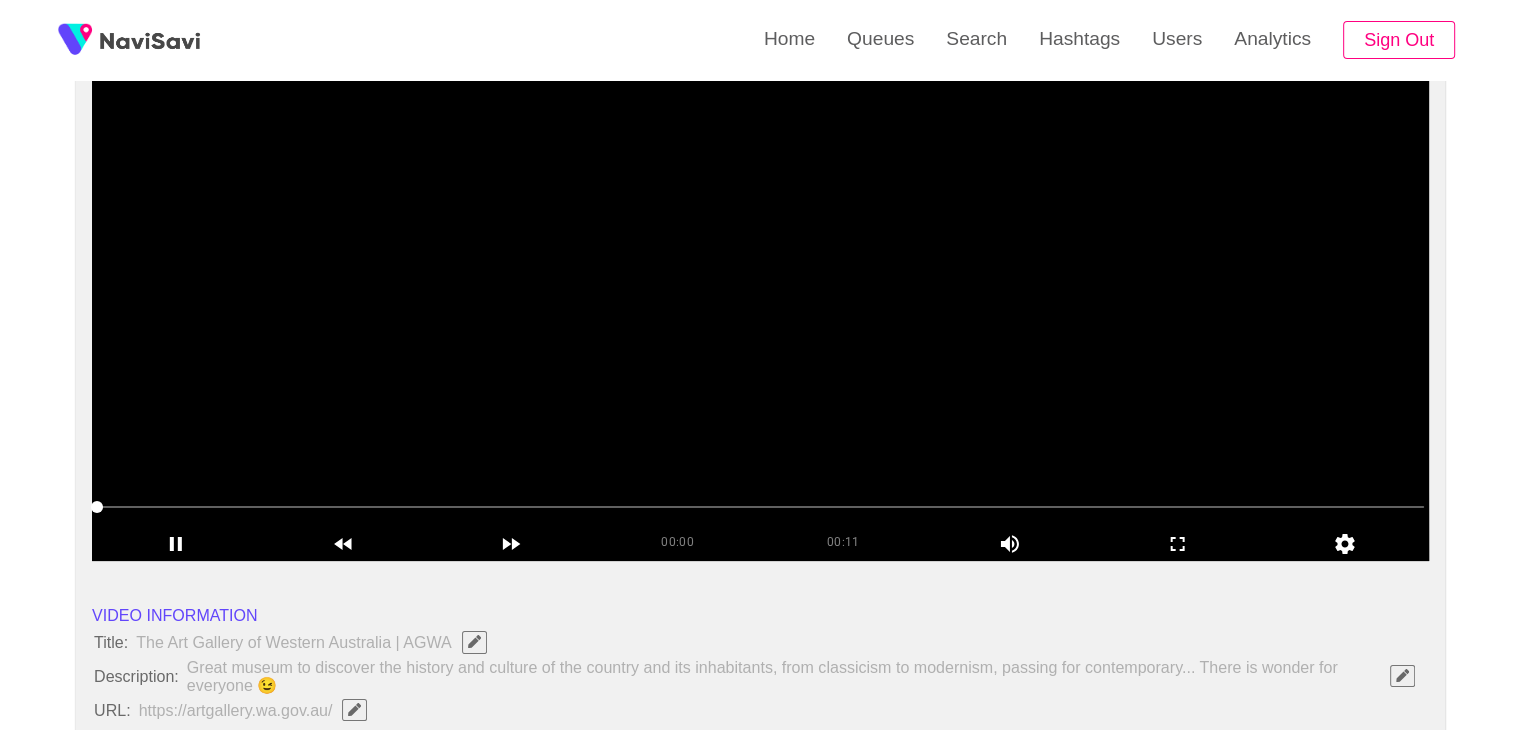 click at bounding box center (760, 311) 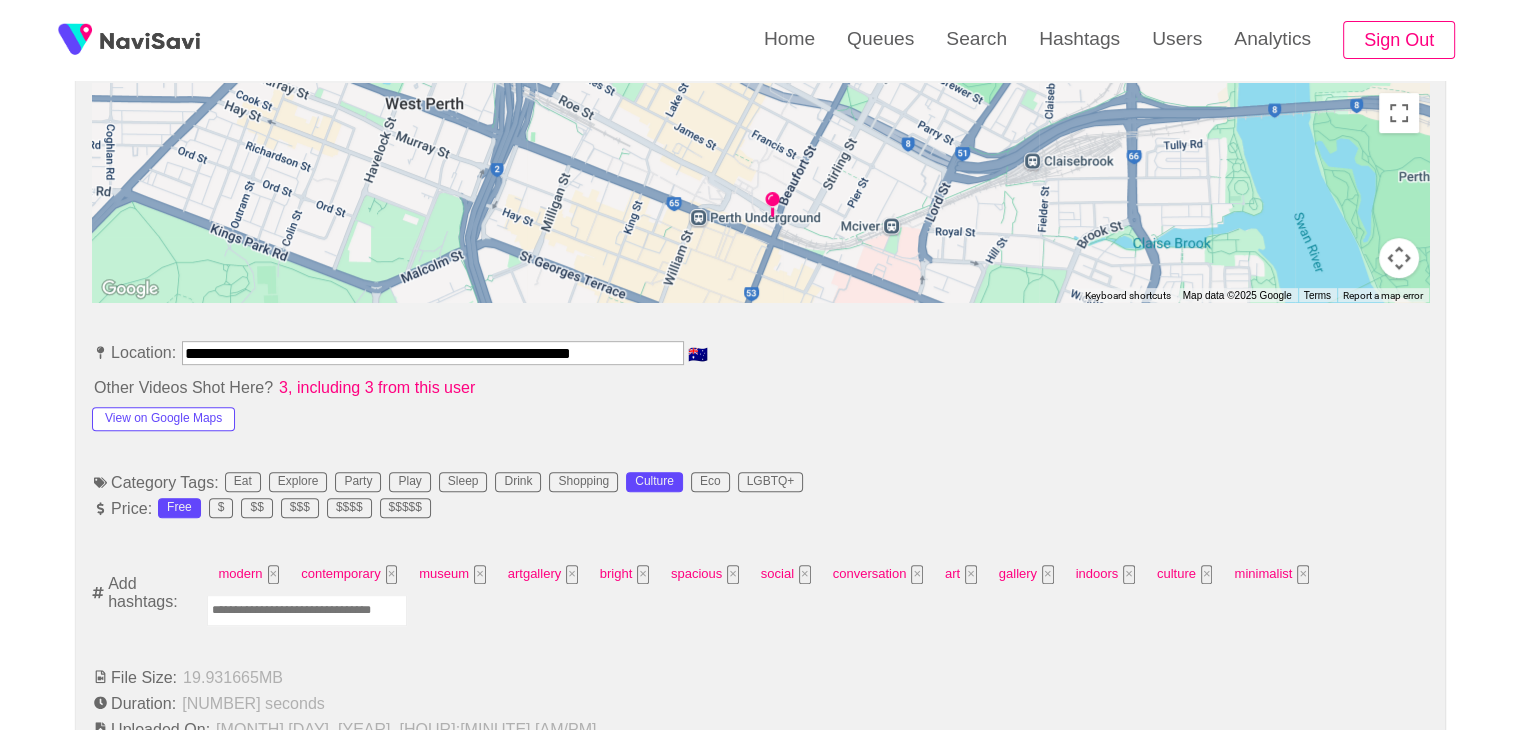 scroll, scrollTop: 1192, scrollLeft: 0, axis: vertical 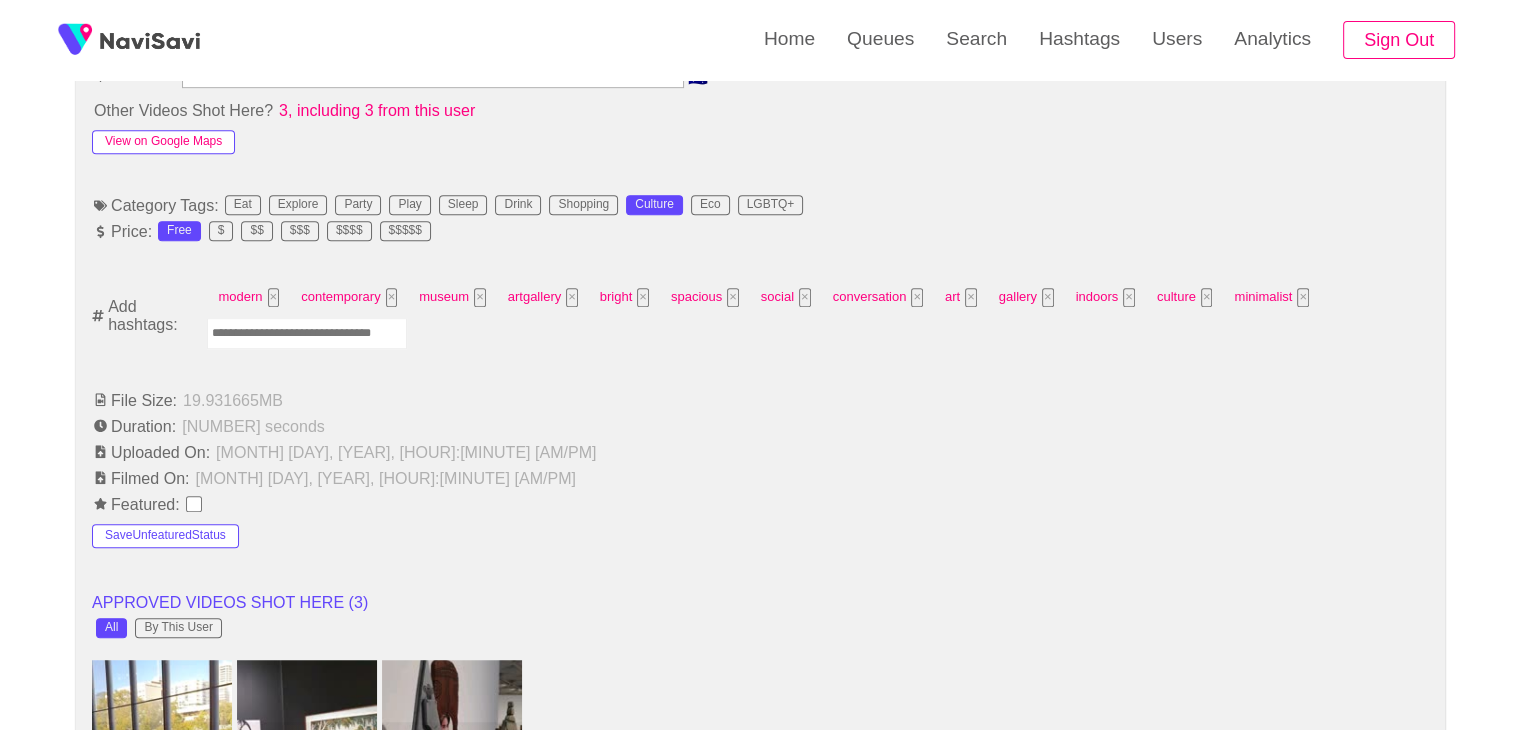 click on "View on Google Maps" at bounding box center (163, 142) 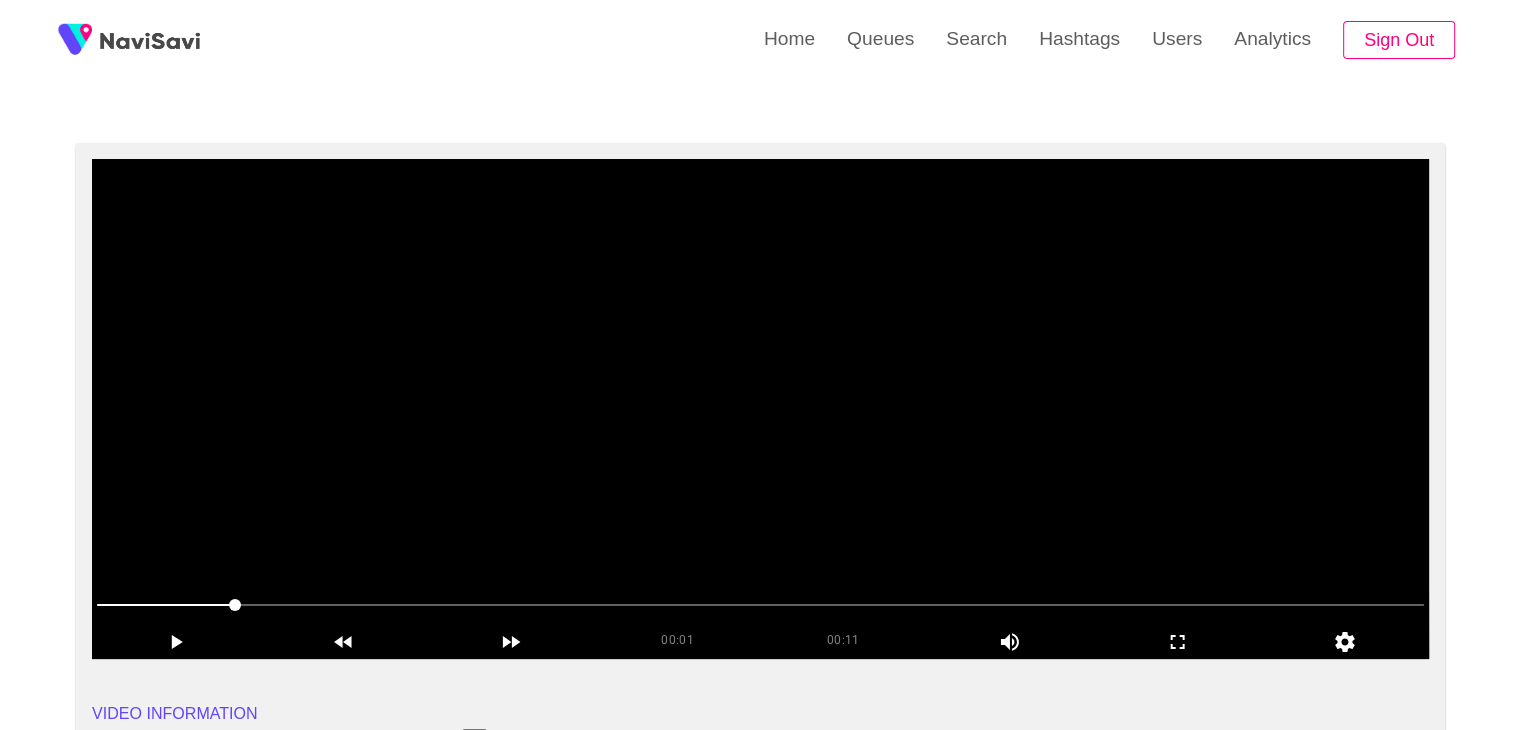 click at bounding box center [760, 409] 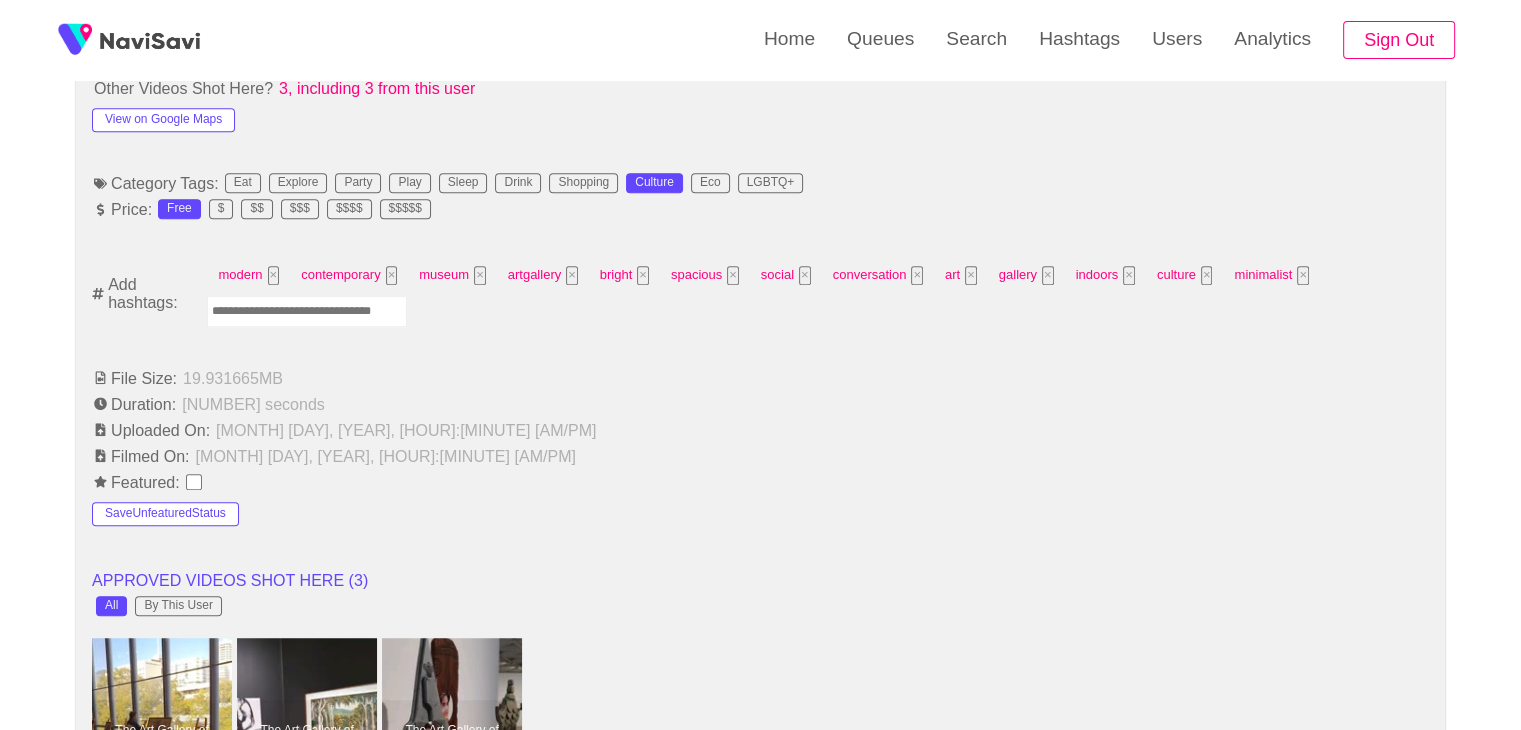 scroll, scrollTop: 1248, scrollLeft: 0, axis: vertical 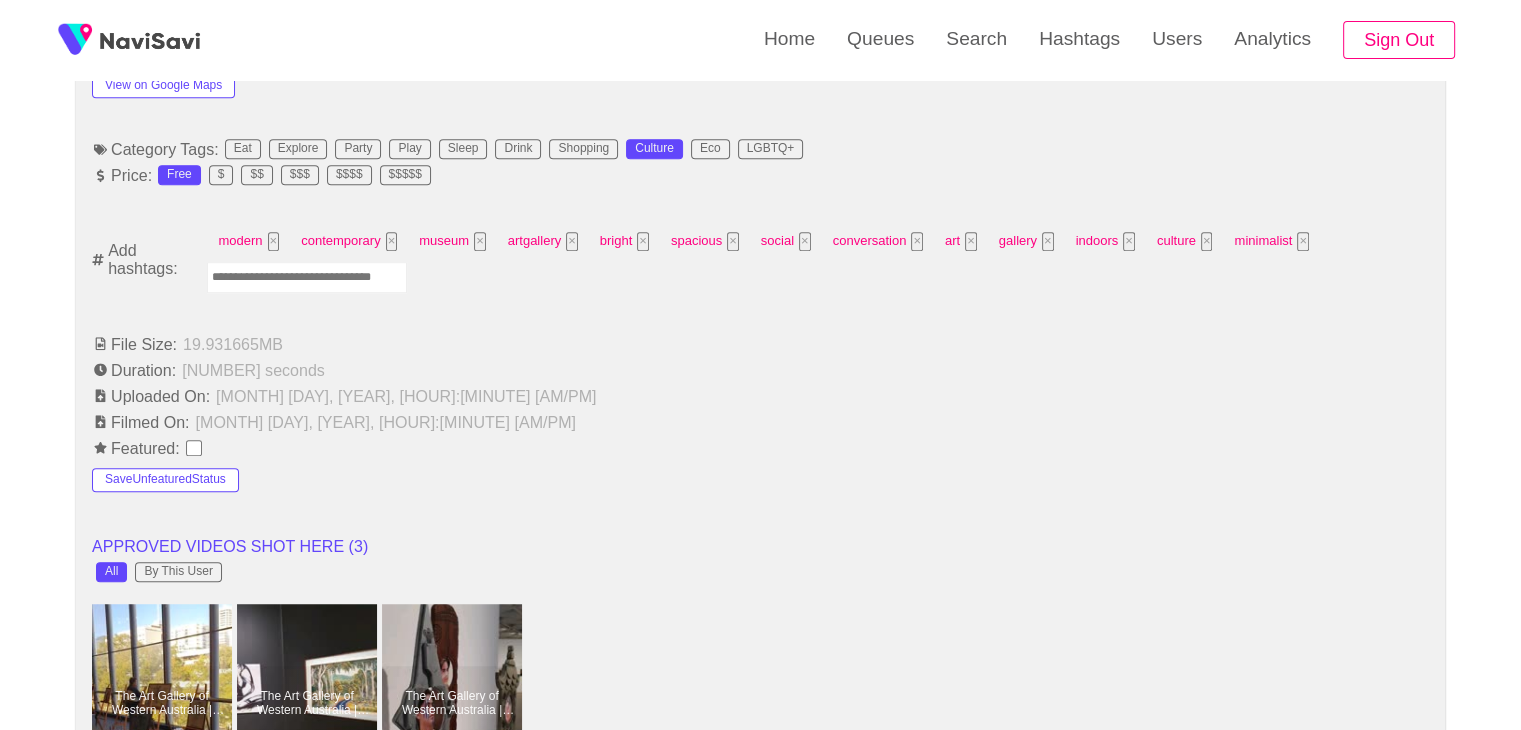 click at bounding box center (307, 277) 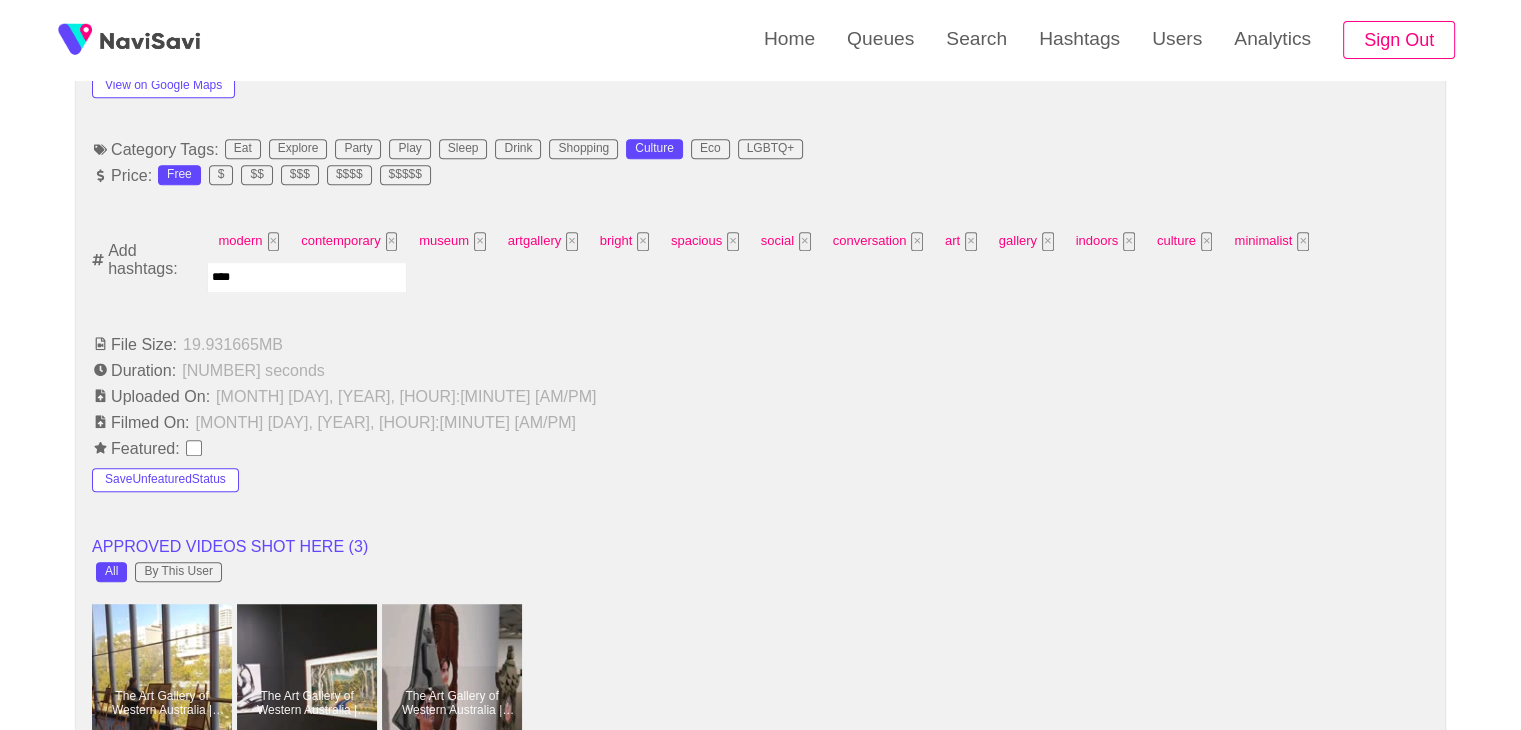 type on "*****" 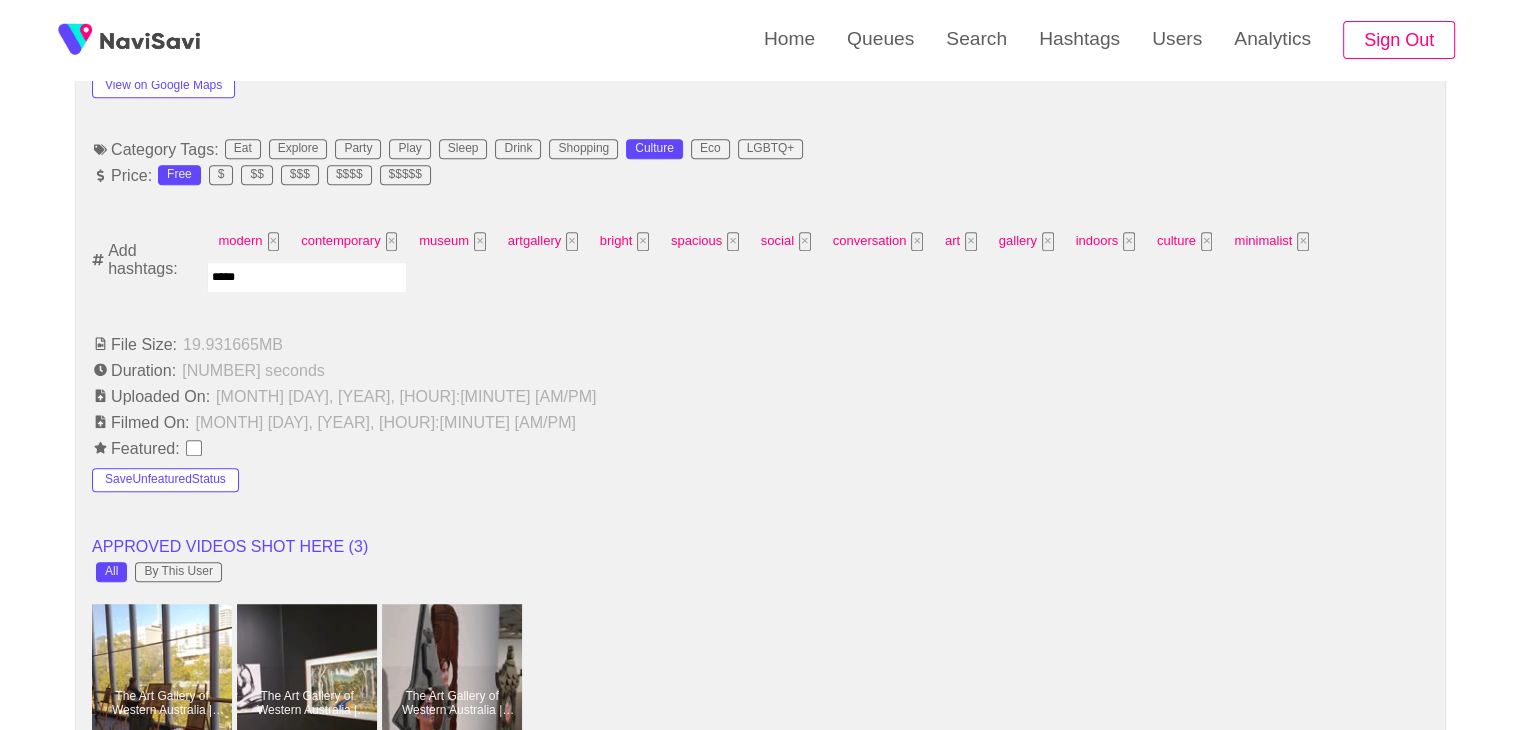 type 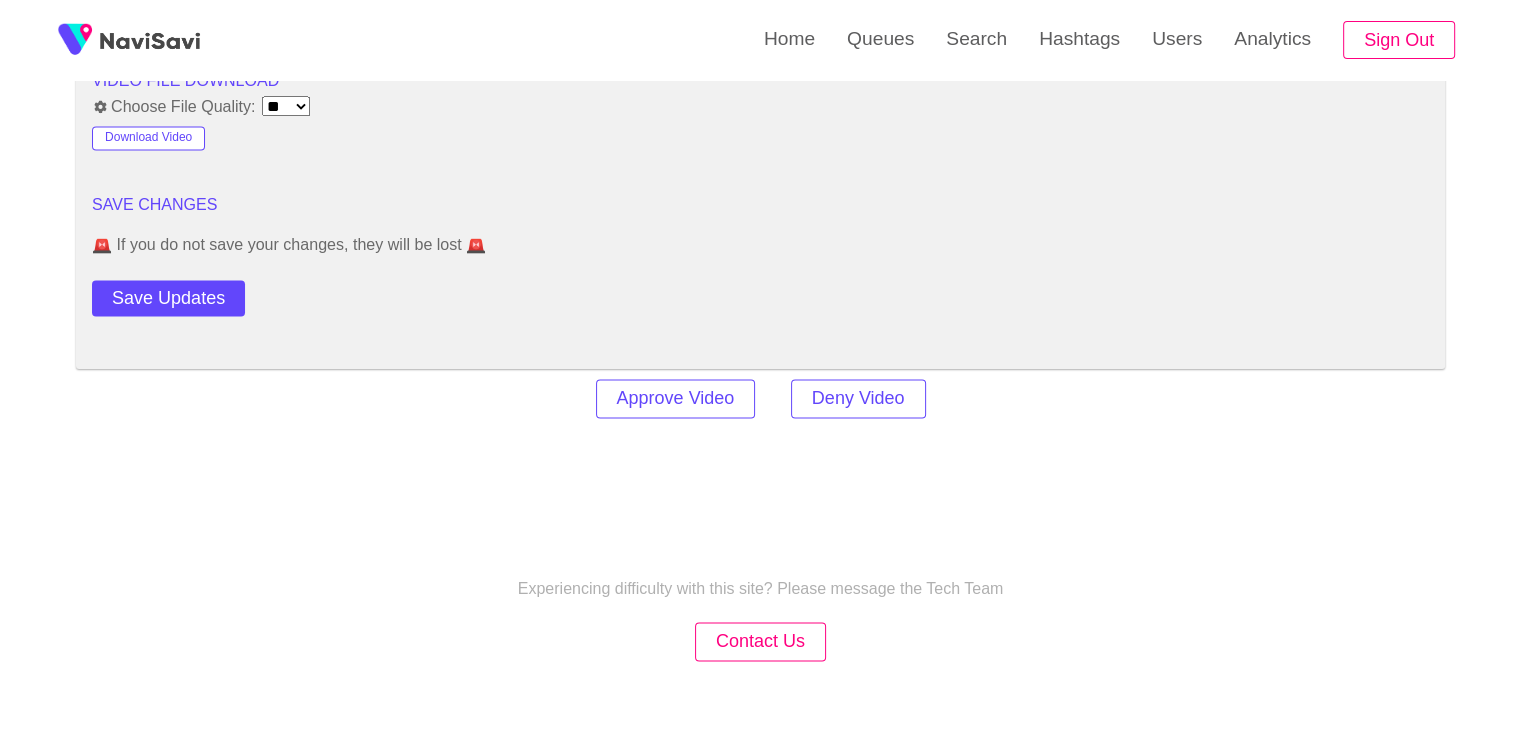scroll, scrollTop: 2846, scrollLeft: 0, axis: vertical 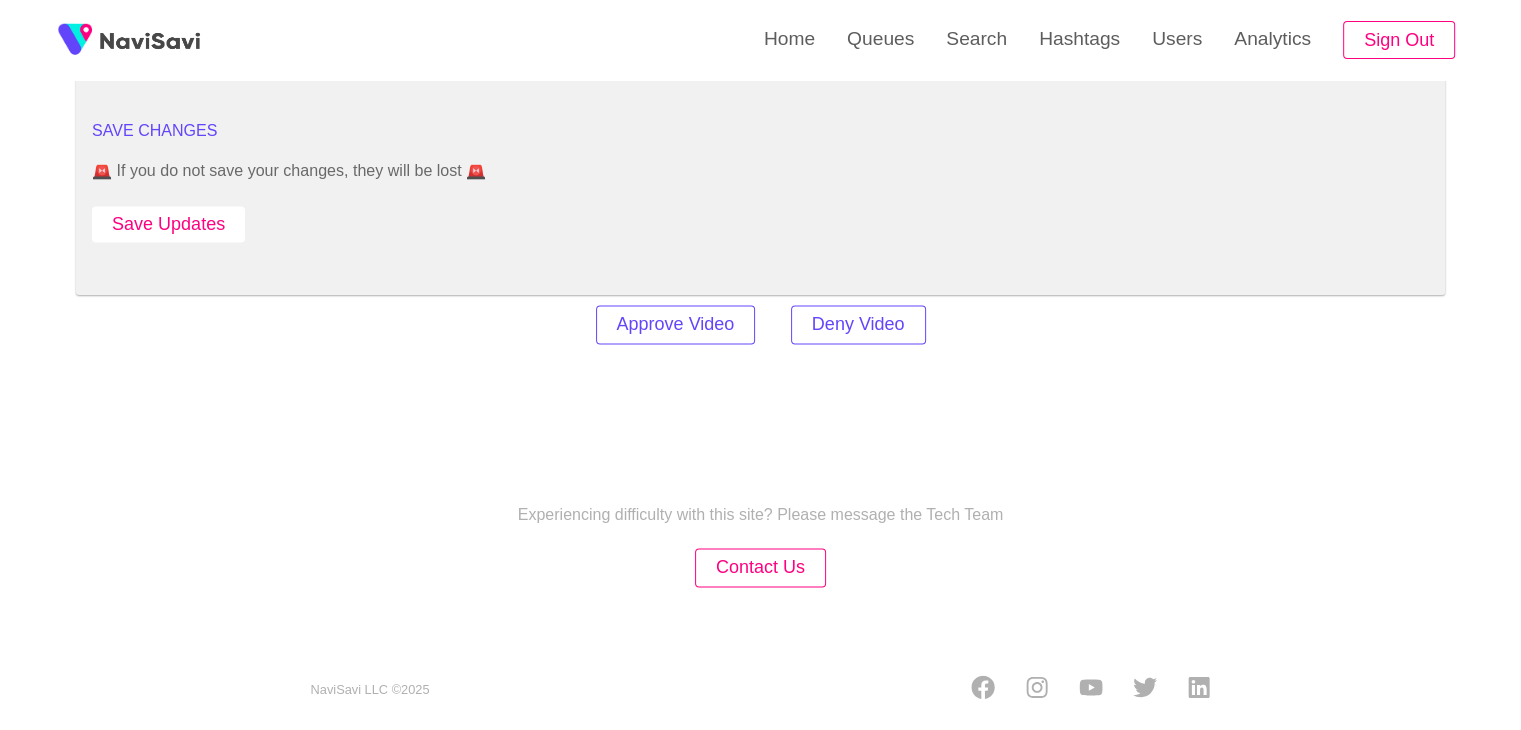 click on "Save Updates" at bounding box center [168, 224] 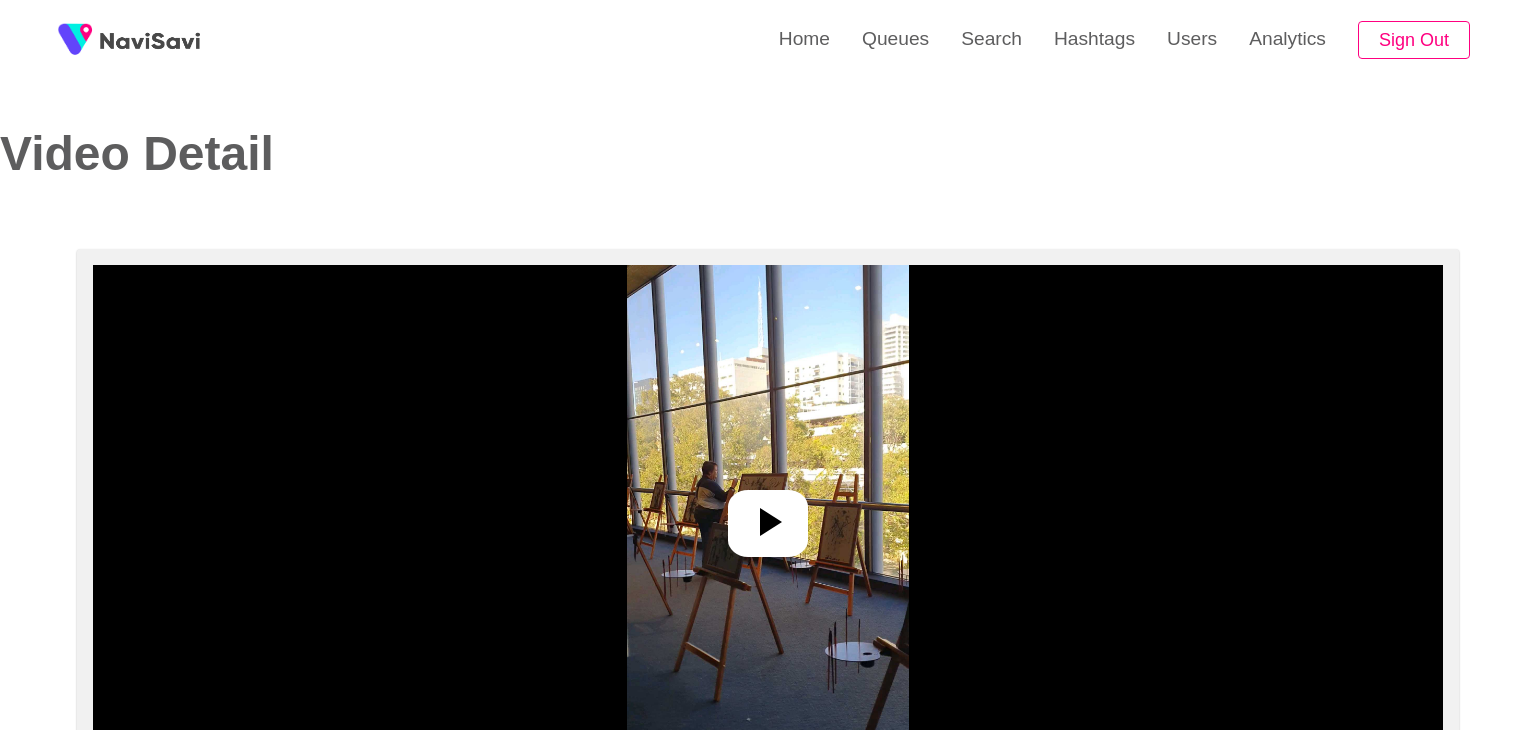 select on "**********" 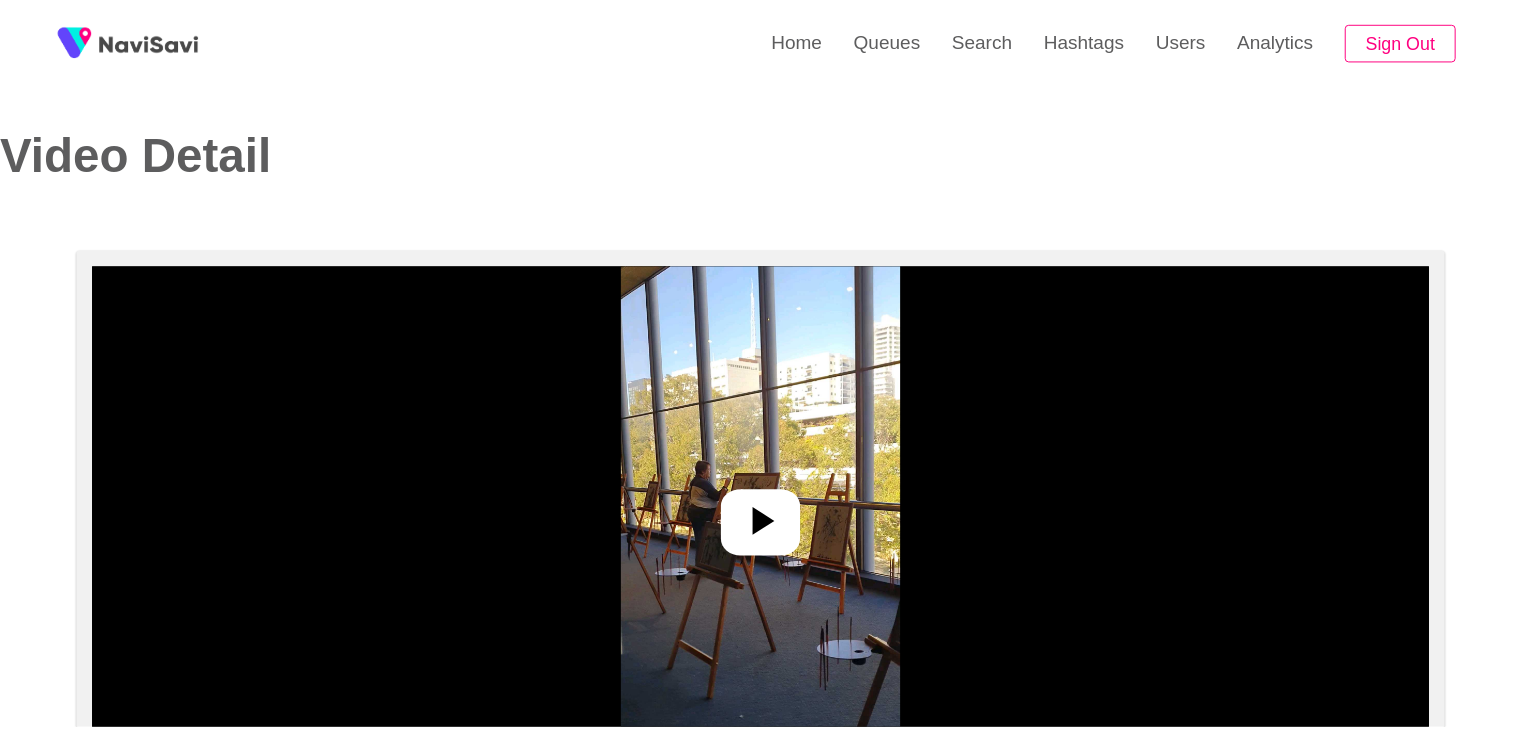 scroll, scrollTop: 0, scrollLeft: 0, axis: both 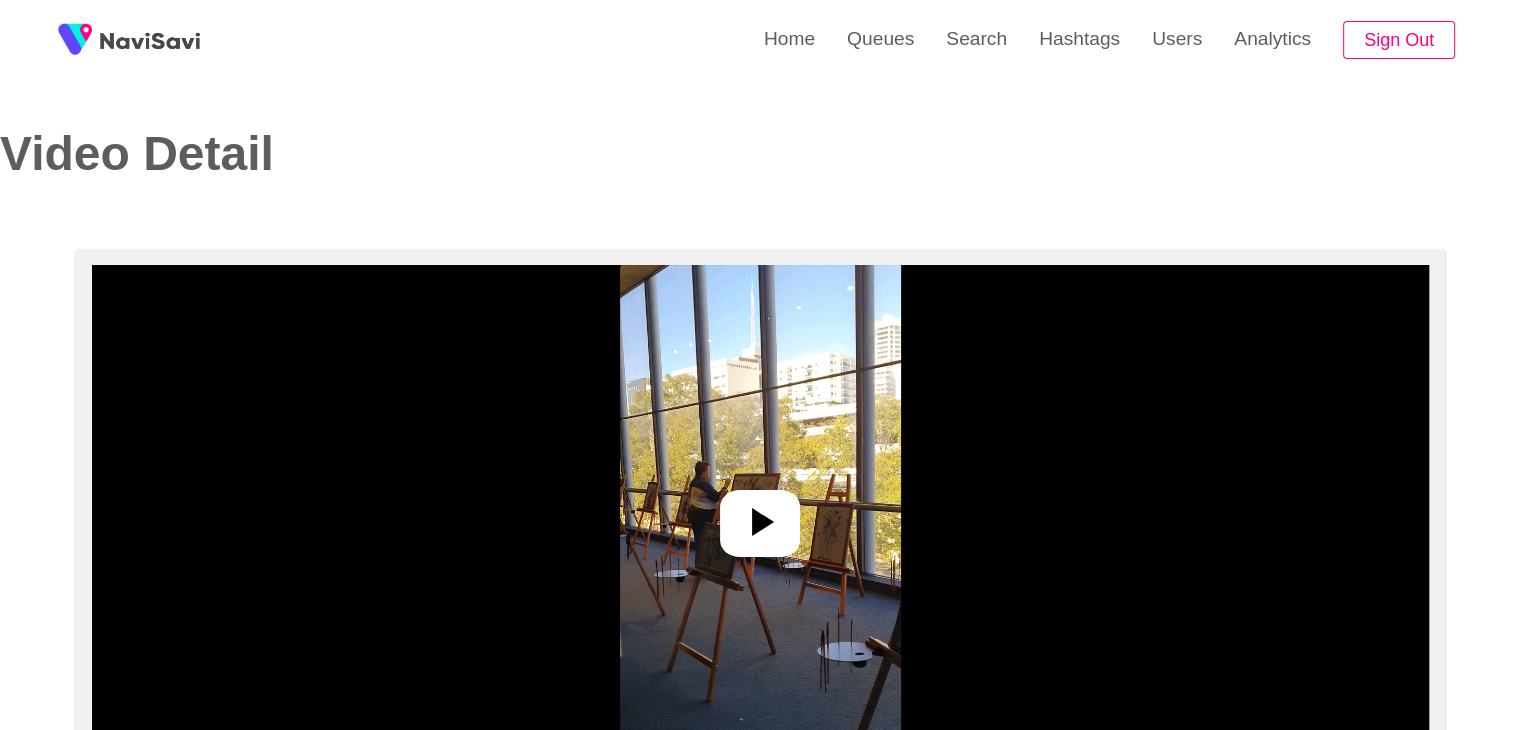 click at bounding box center [760, 515] 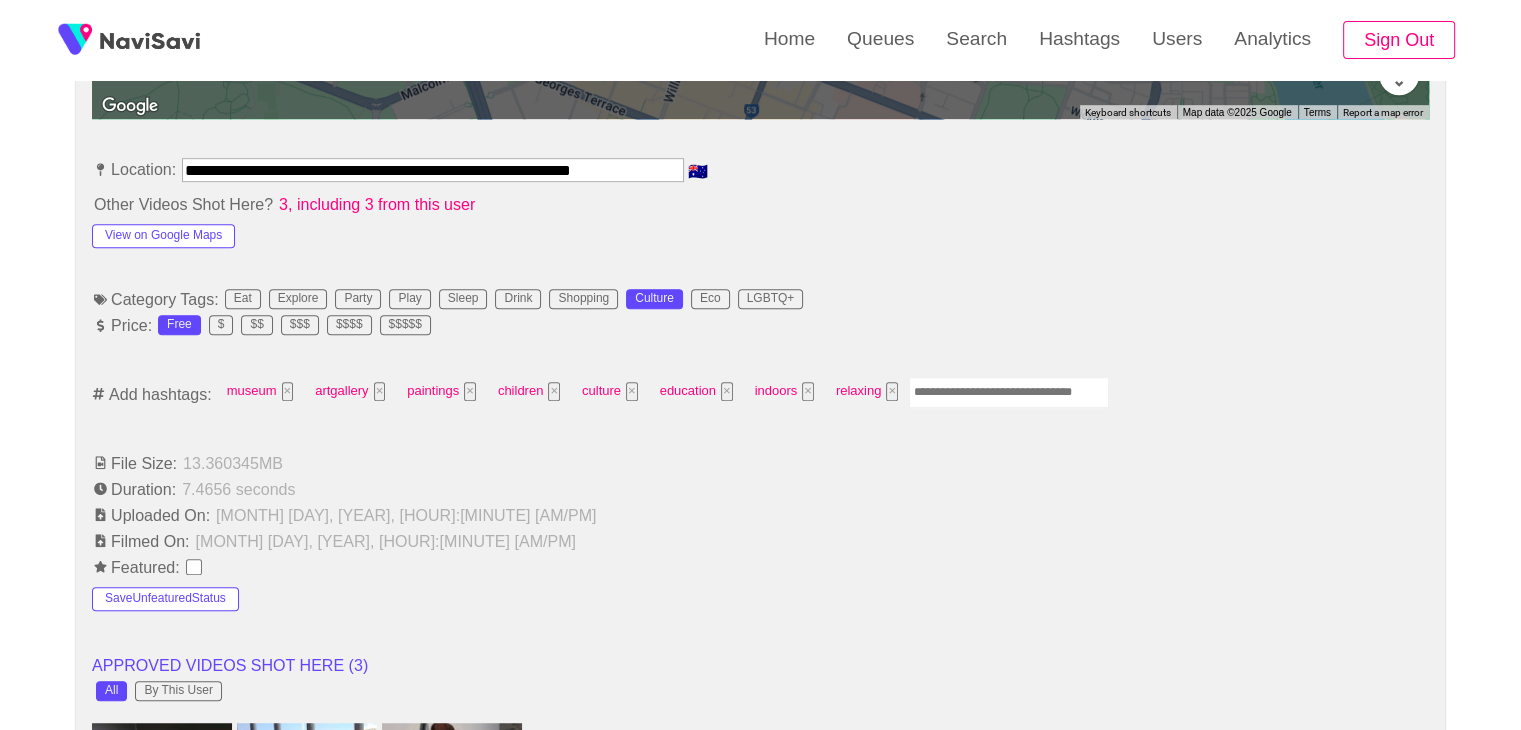 scroll, scrollTop: 1160, scrollLeft: 0, axis: vertical 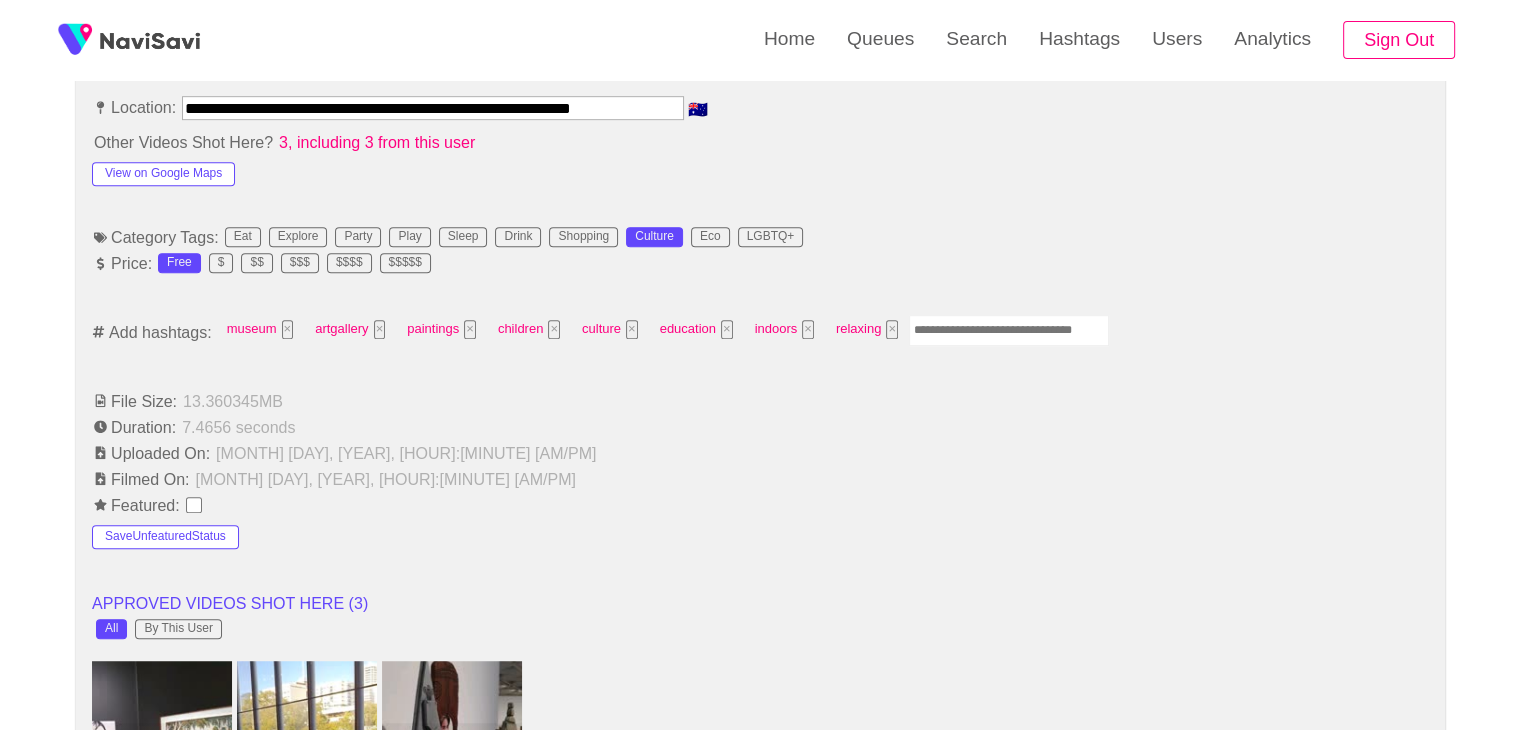 click on "museum × artgallery × paintings × children × culture × education × indoors × relaxing ×" at bounding box center [662, 332] 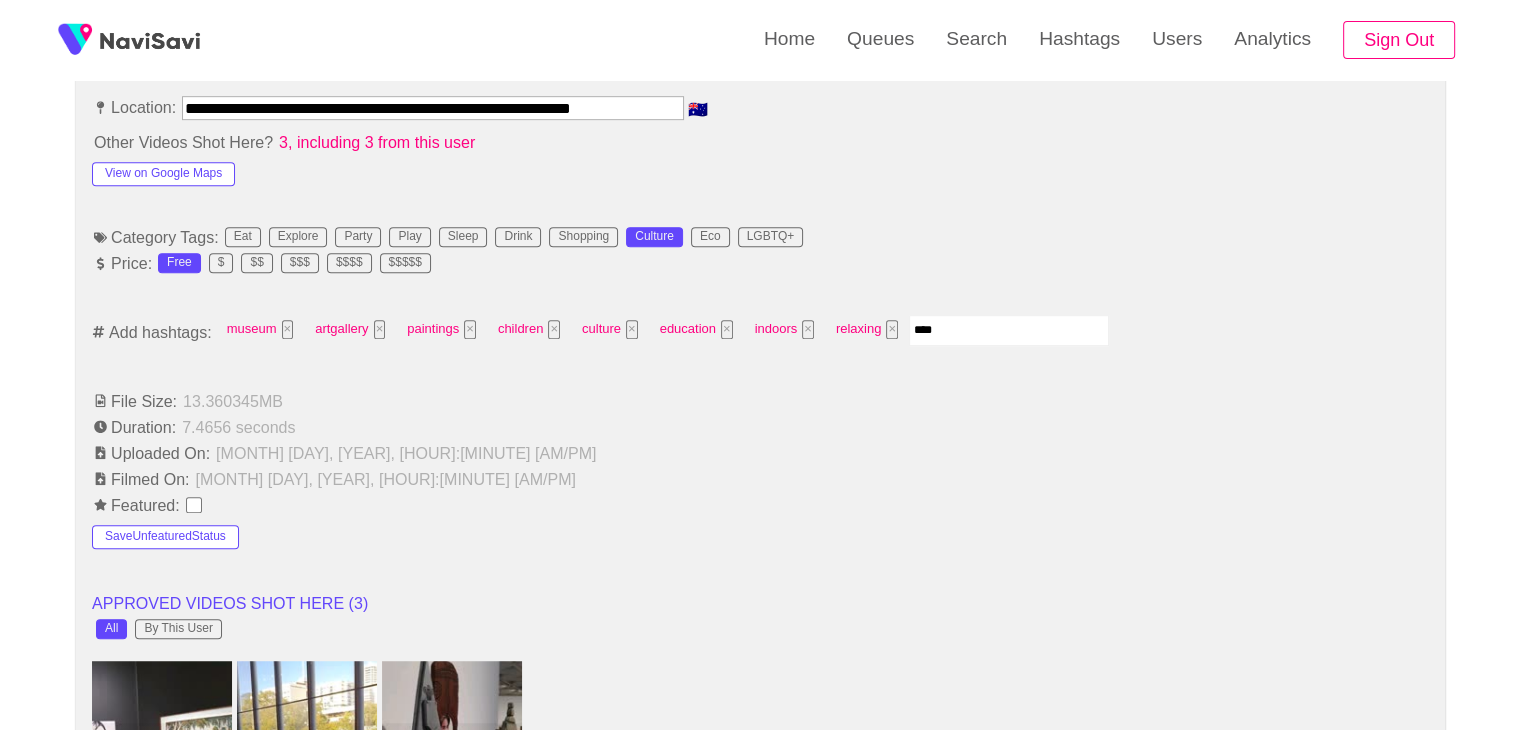 type on "*****" 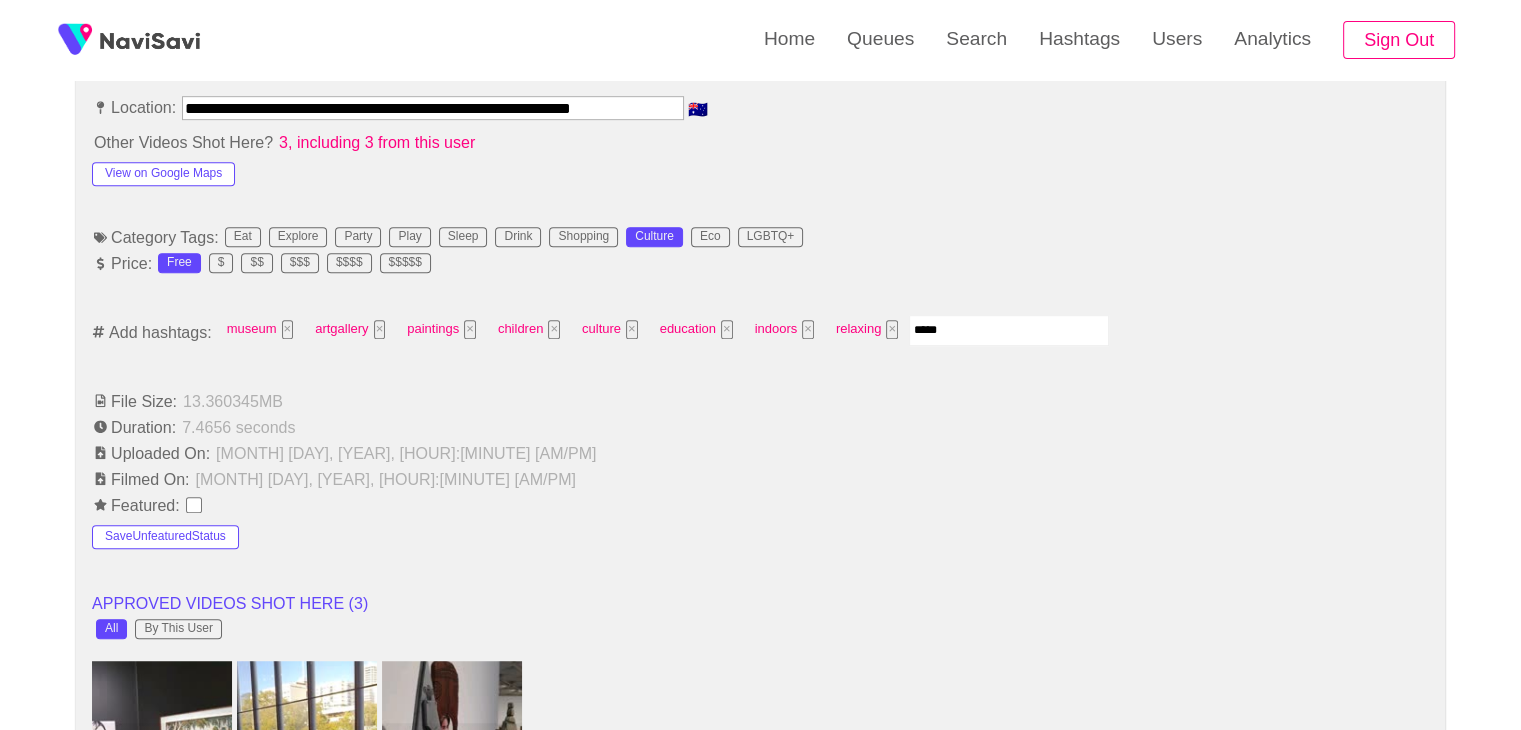 type 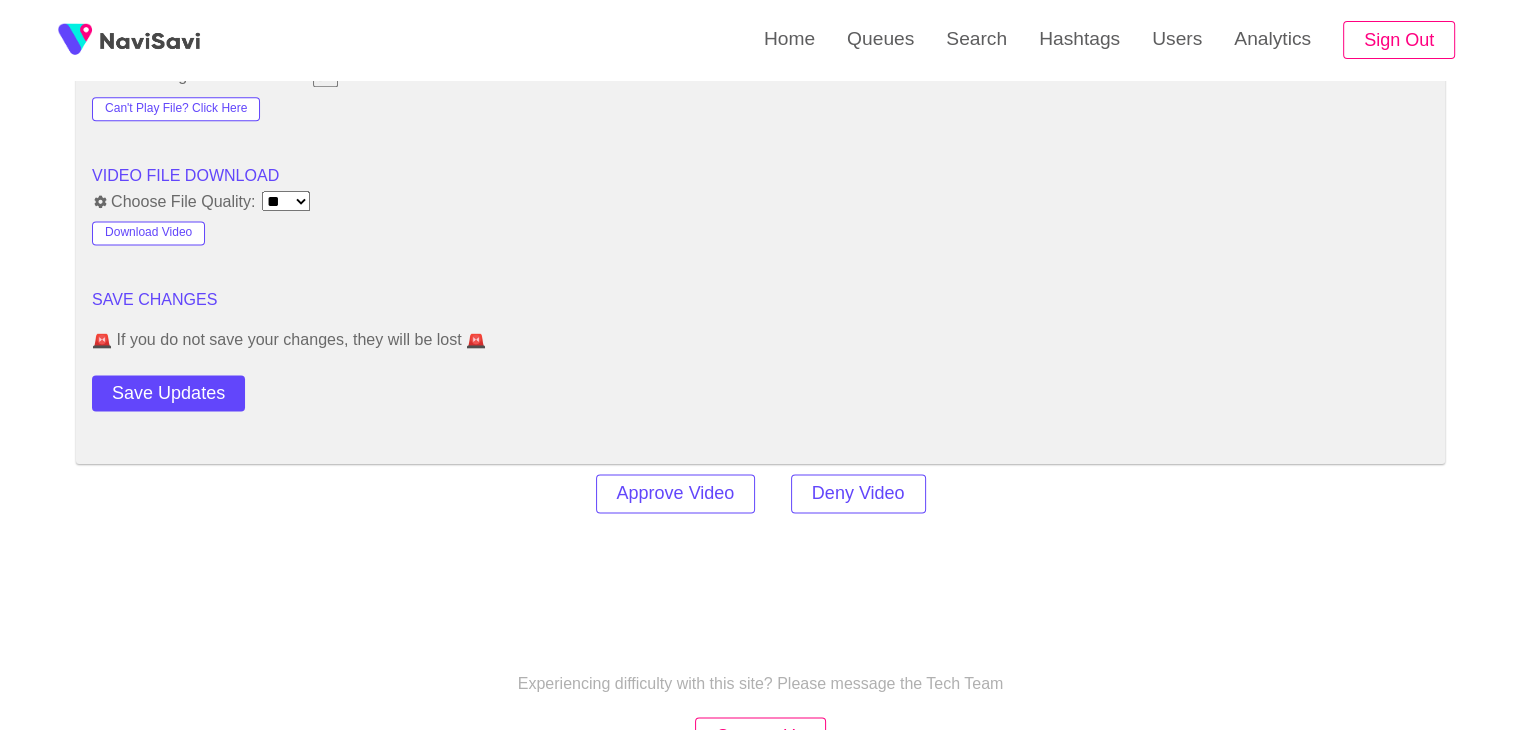 scroll, scrollTop: 2648, scrollLeft: 0, axis: vertical 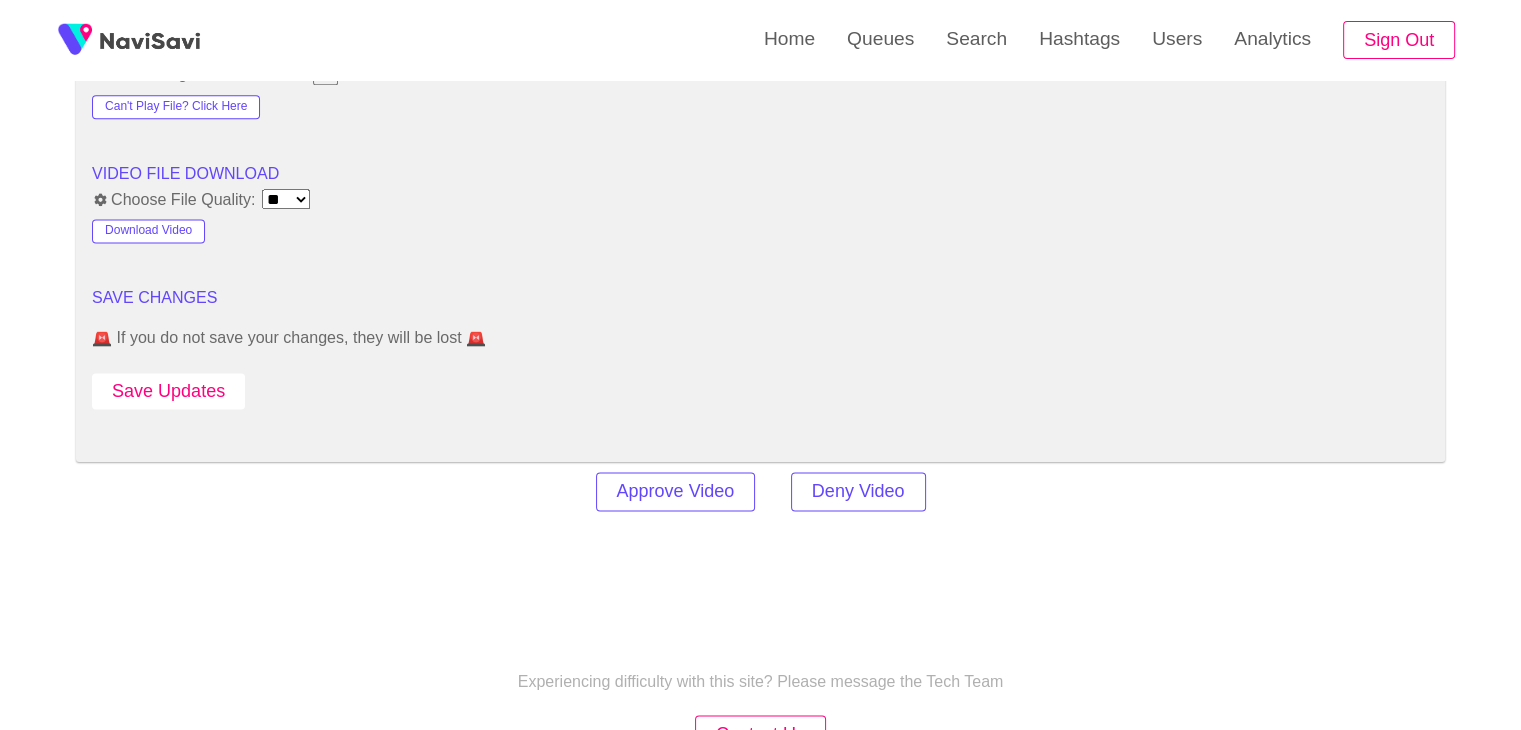 click on "Save Updates" at bounding box center (168, 391) 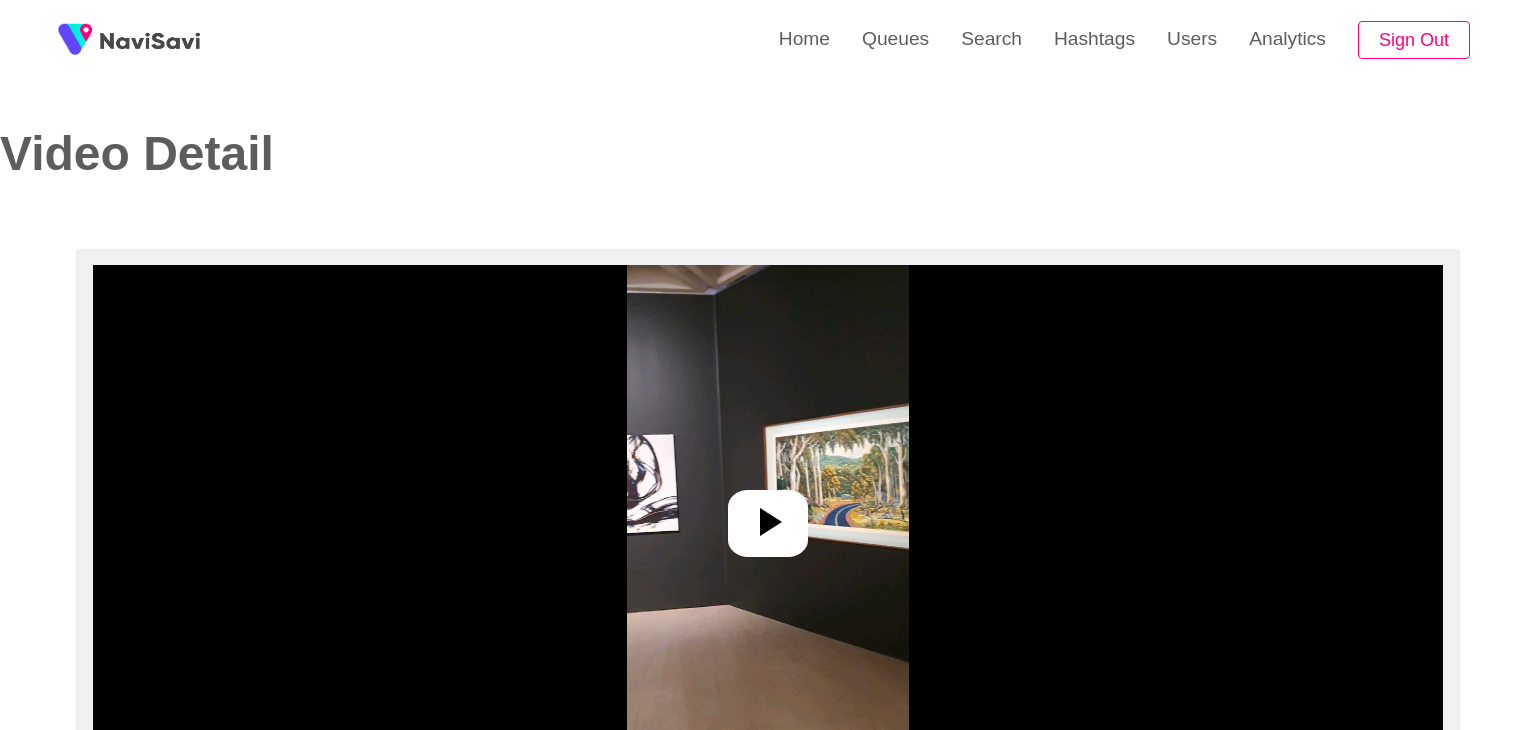 select on "**********" 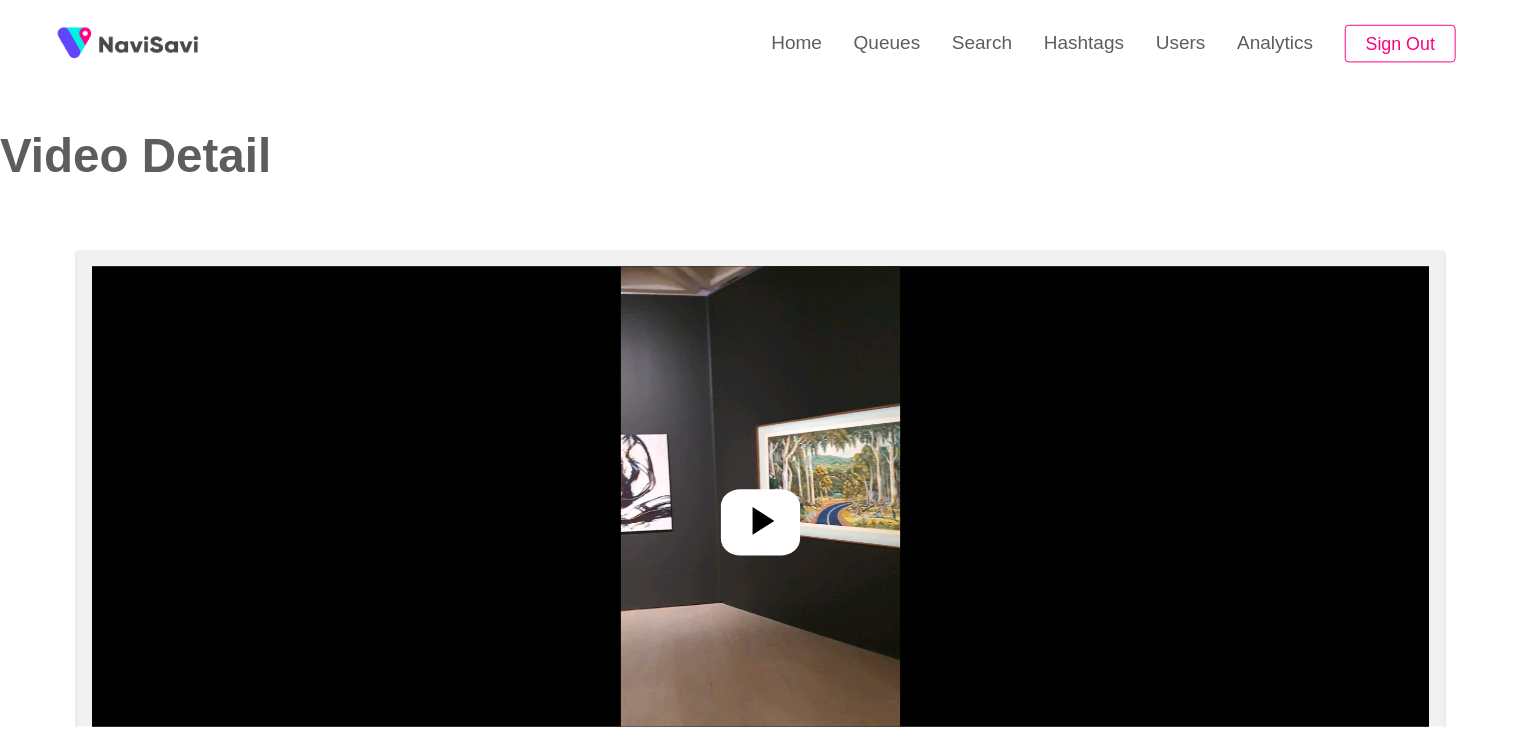 scroll, scrollTop: 0, scrollLeft: 0, axis: both 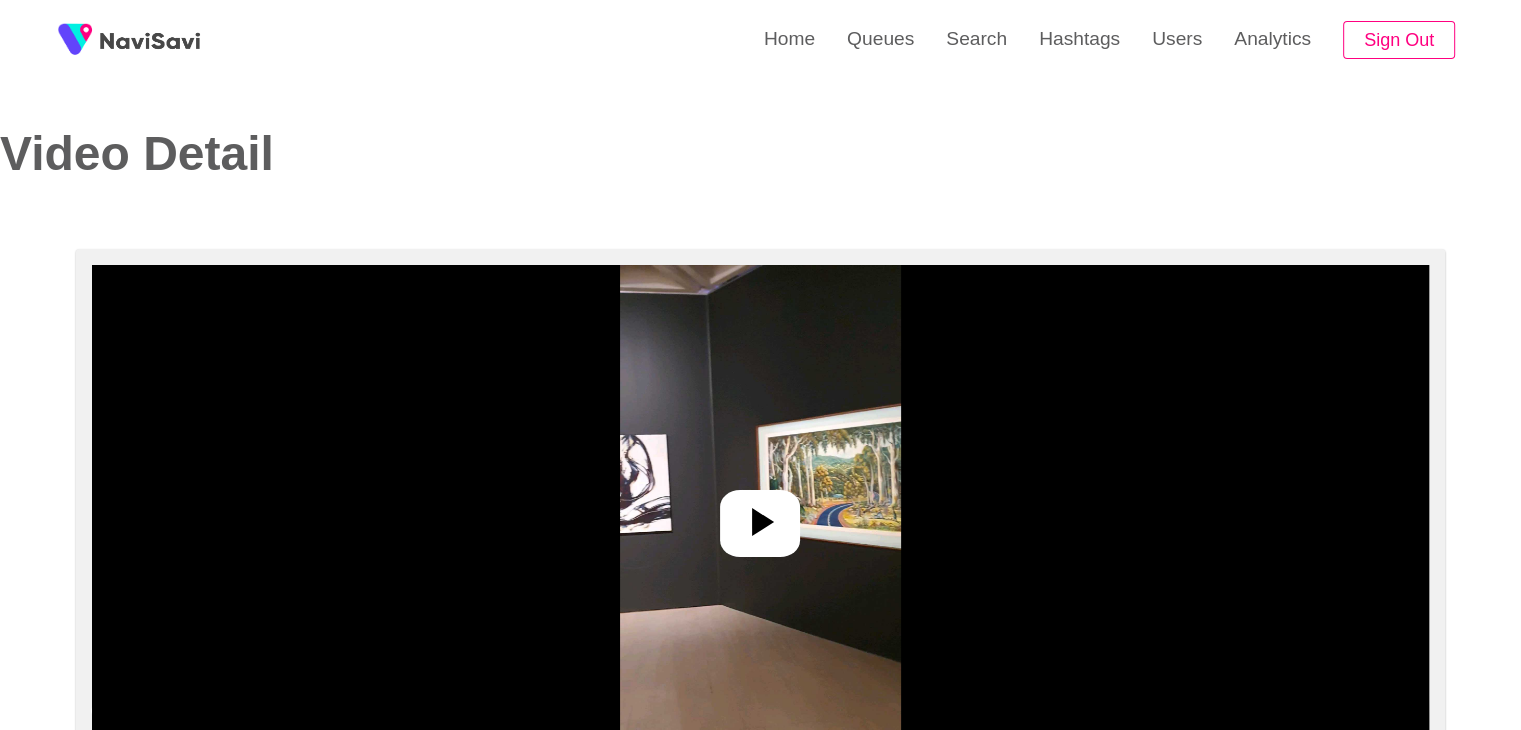 click at bounding box center (760, 523) 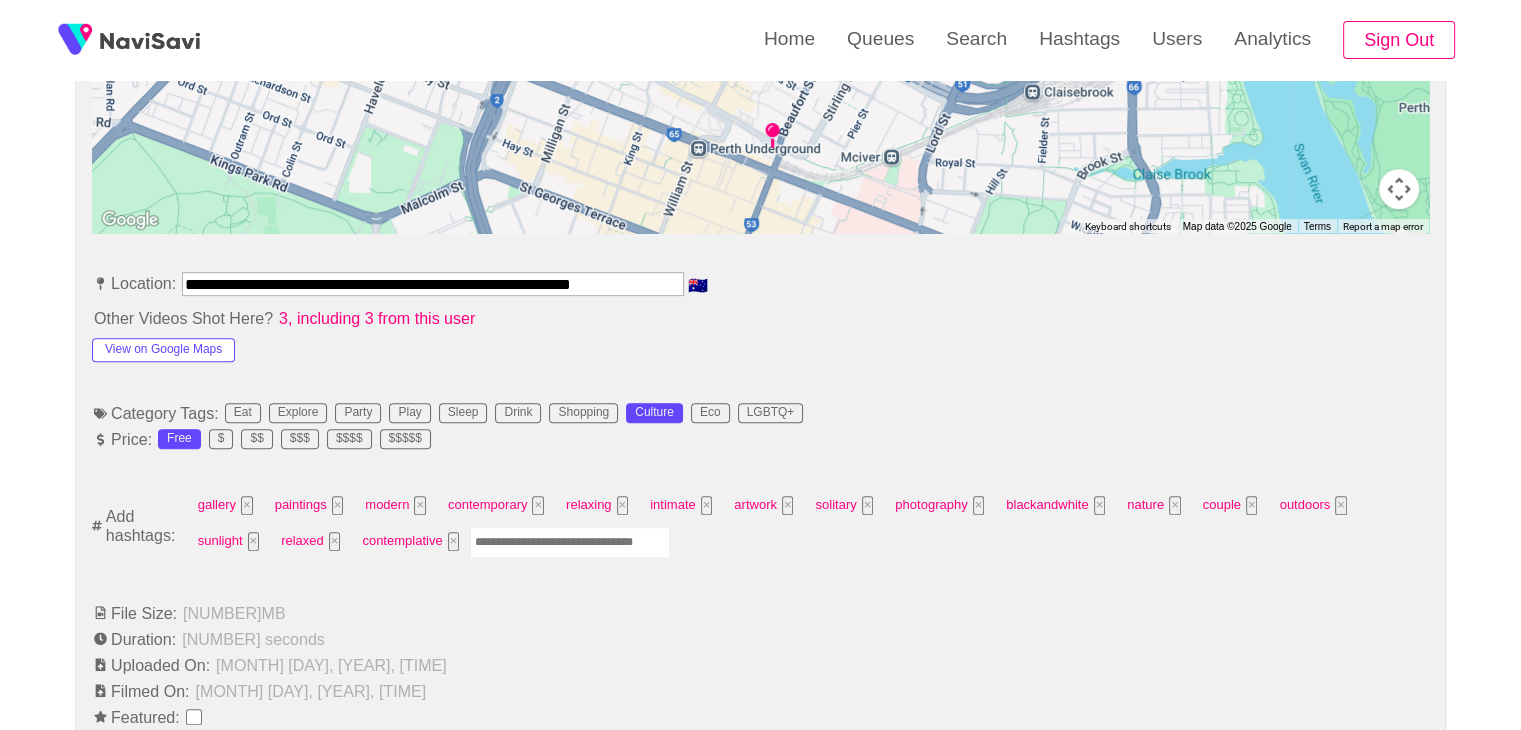 scroll, scrollTop: 1008, scrollLeft: 0, axis: vertical 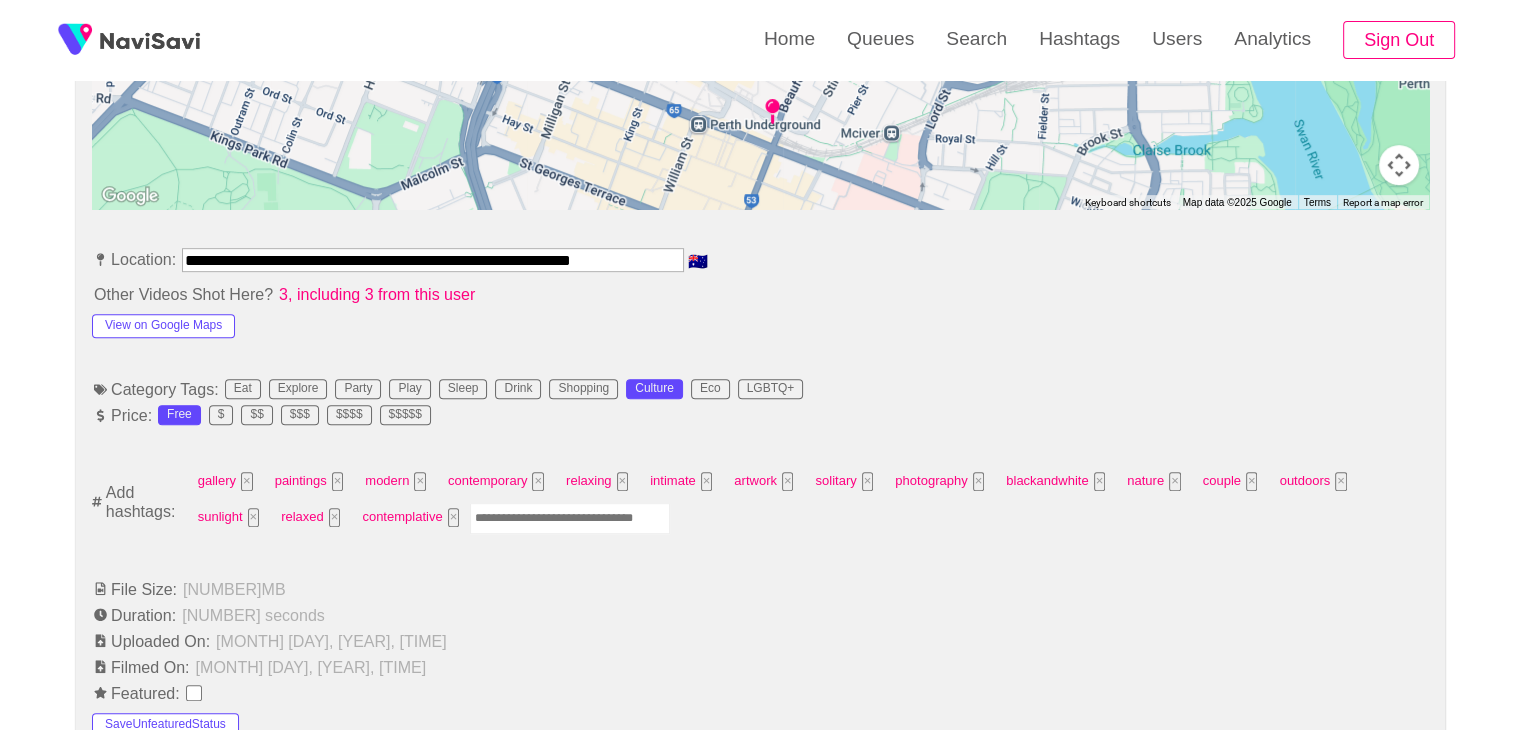 click at bounding box center (570, 518) 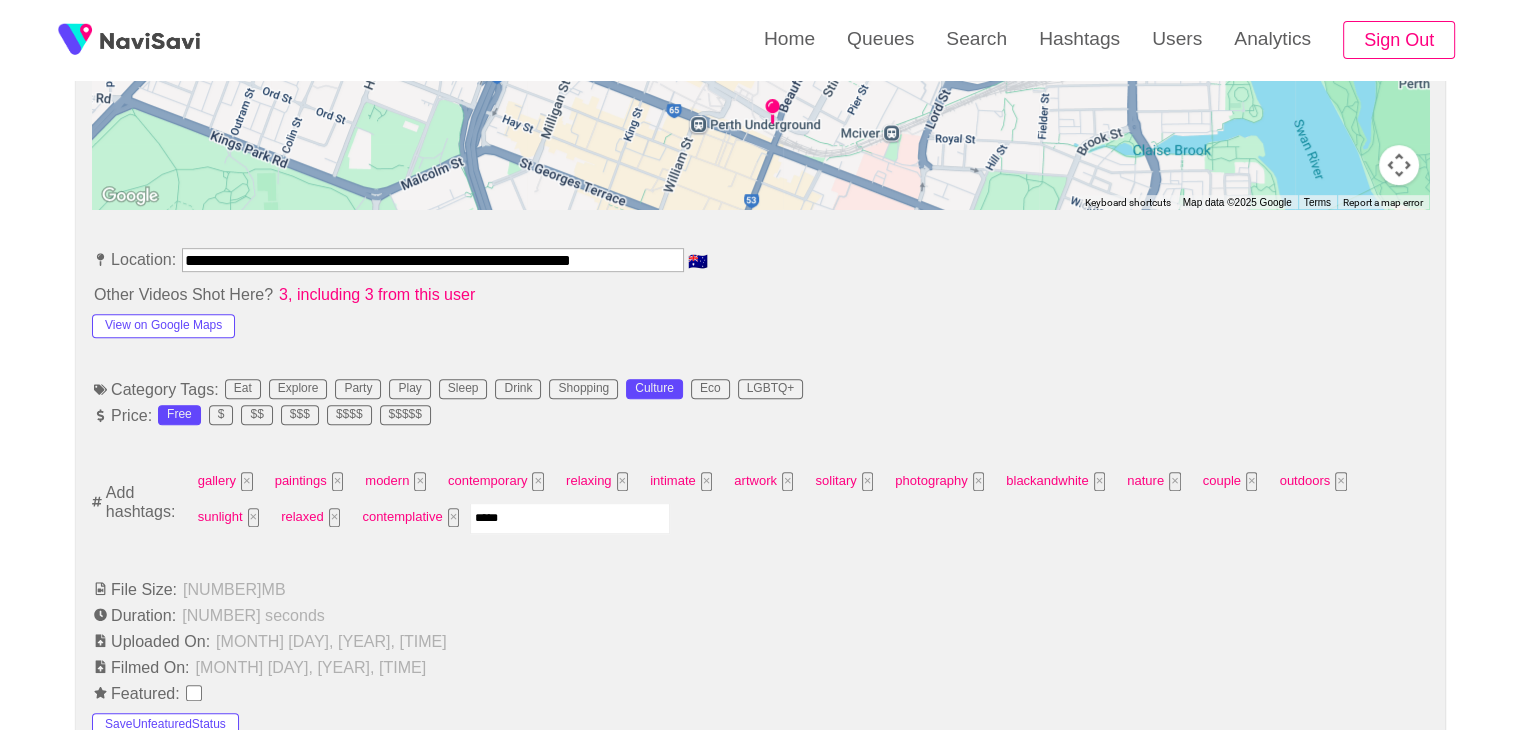 type on "******" 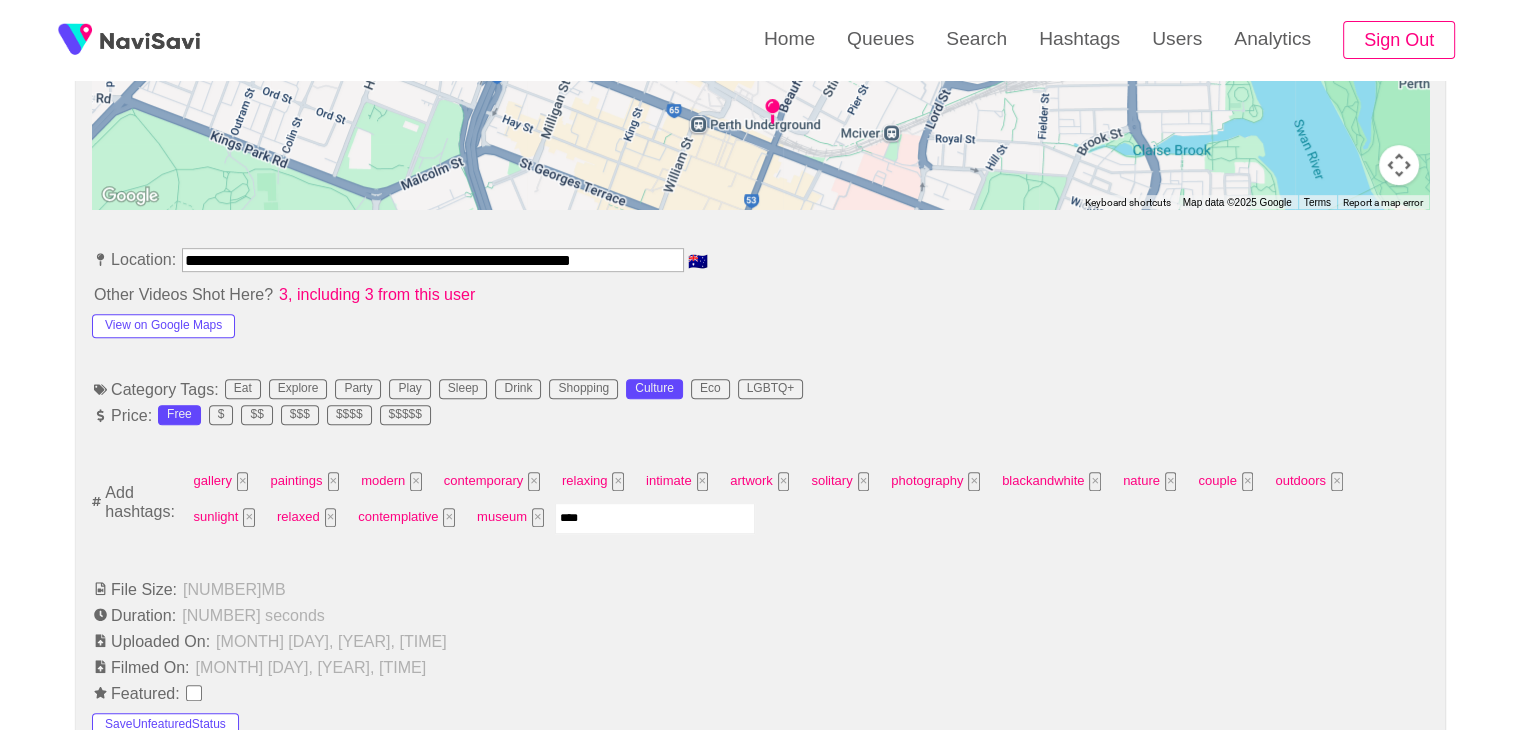 type on "*****" 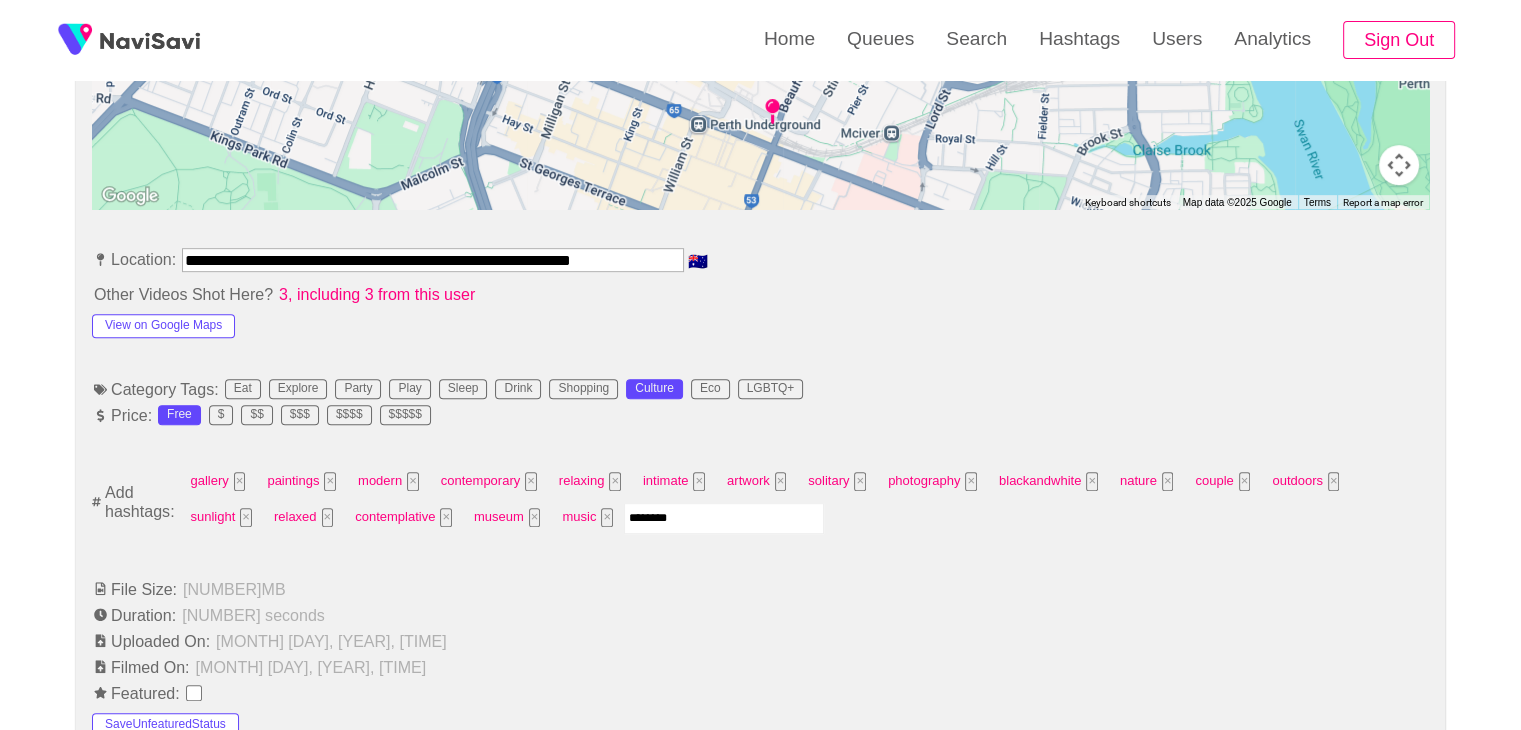type on "*********" 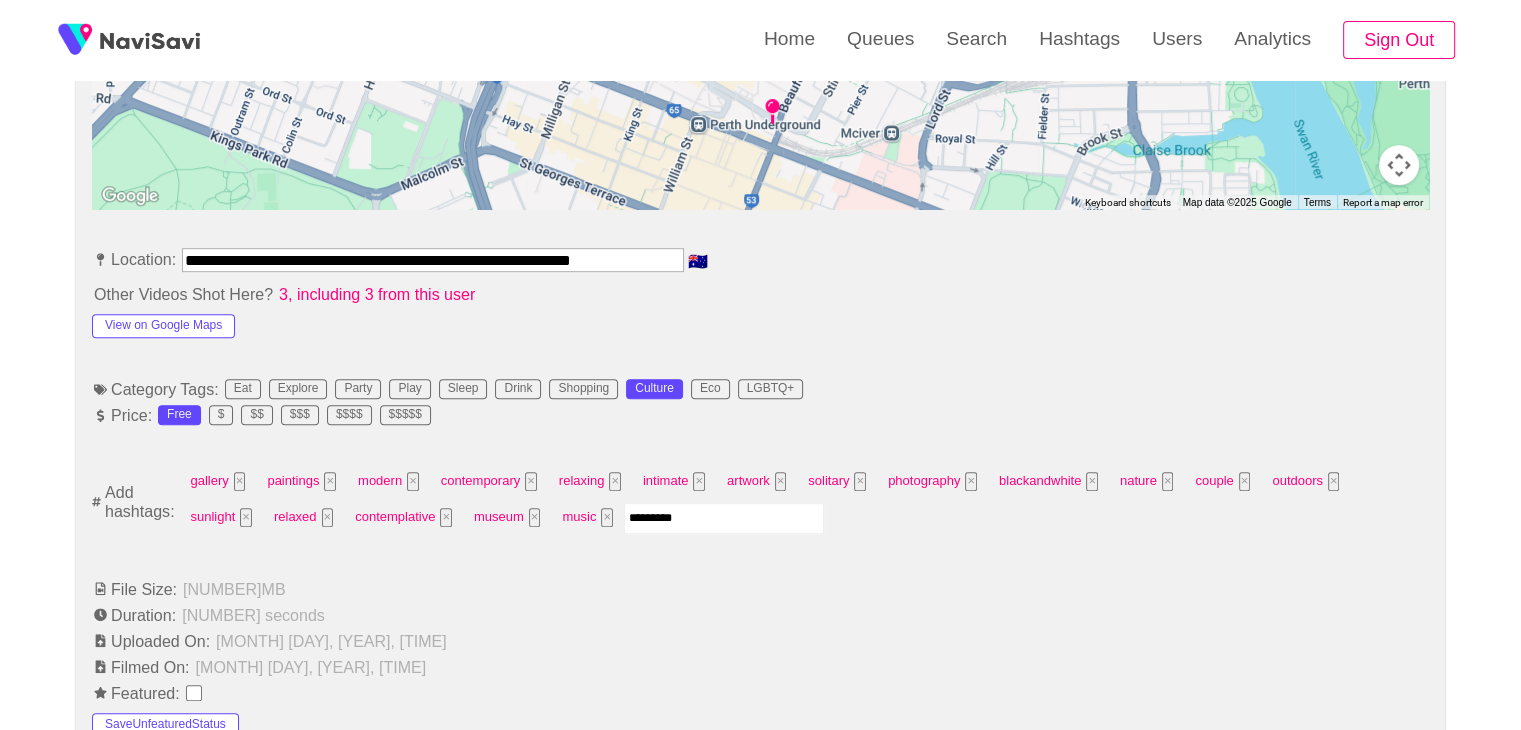 type 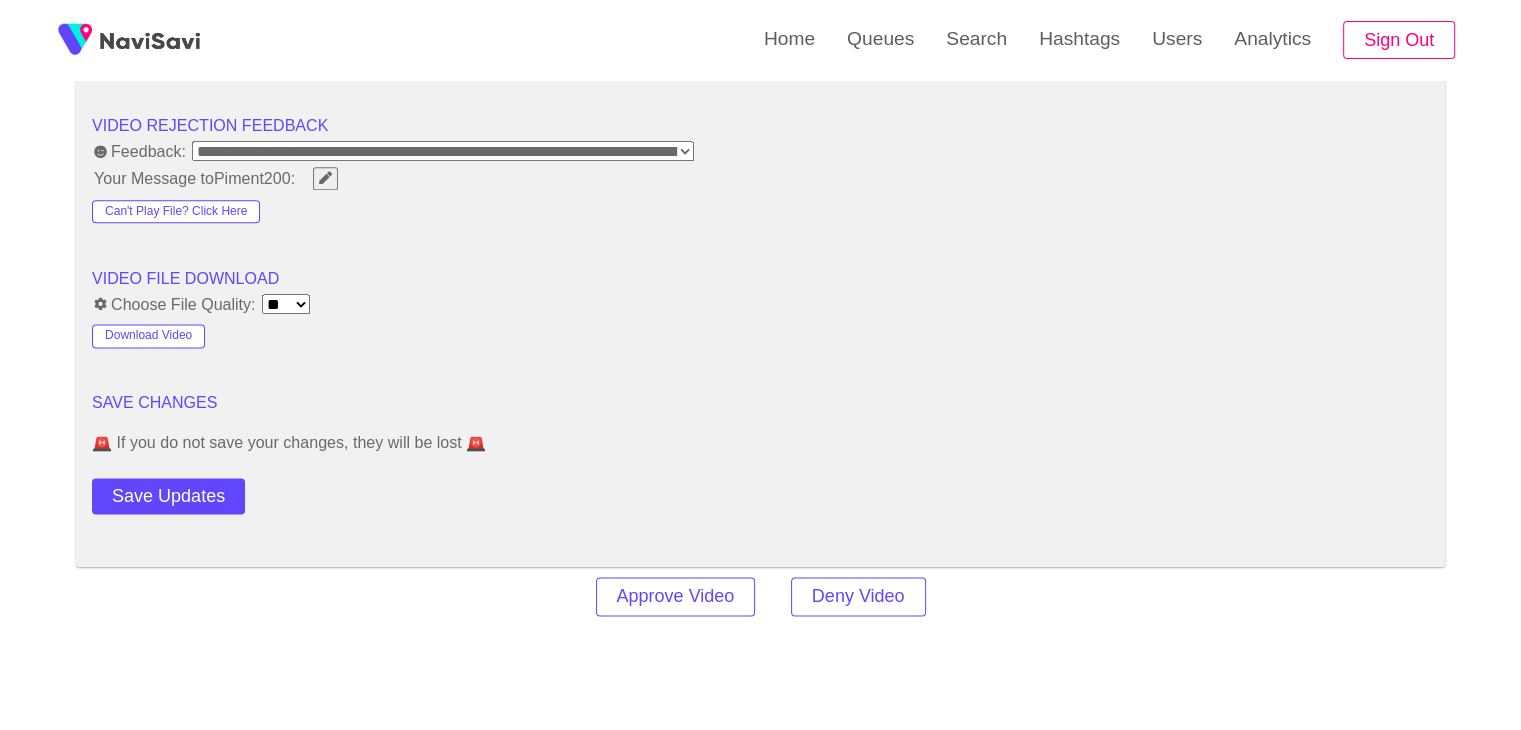 scroll, scrollTop: 2602, scrollLeft: 0, axis: vertical 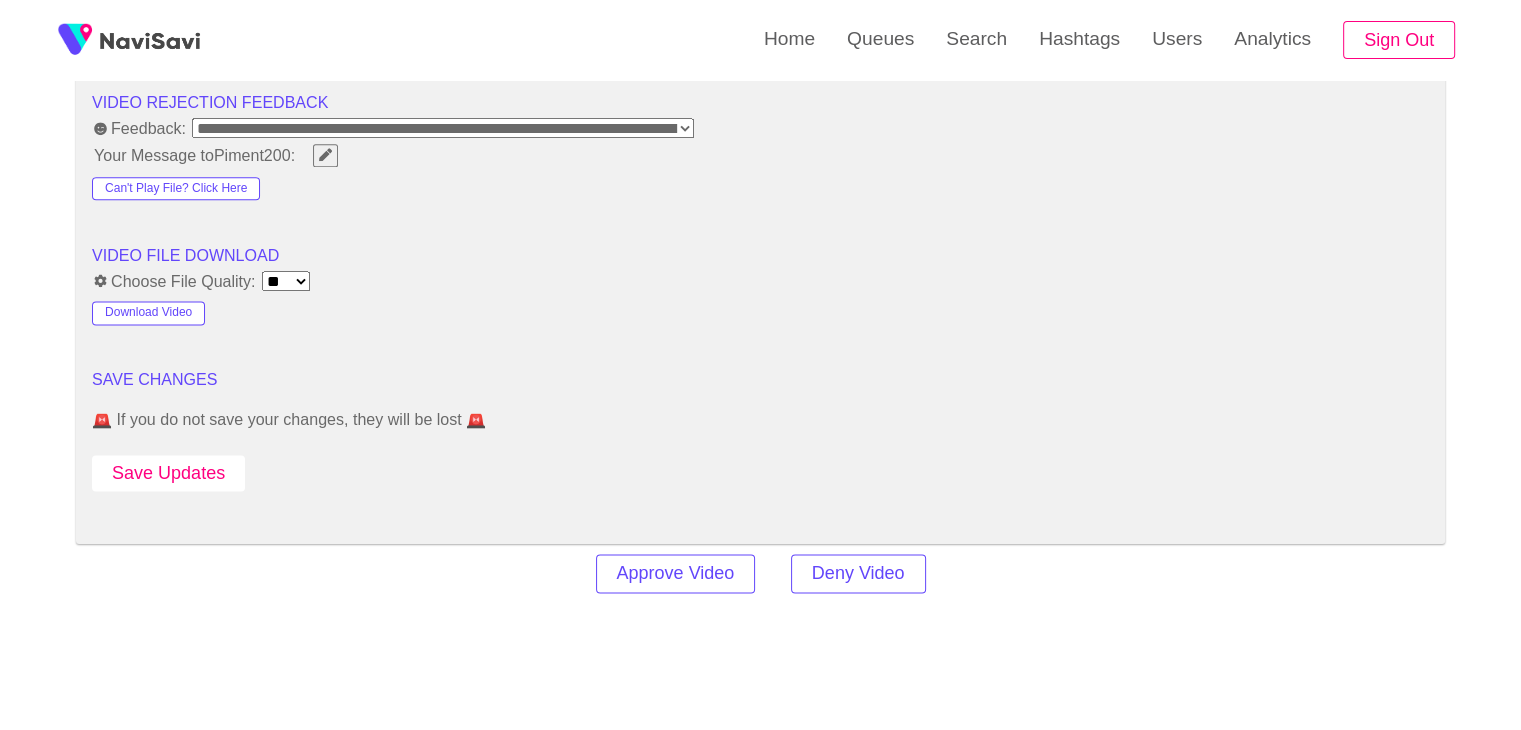 click on "Save Updates" at bounding box center [168, 473] 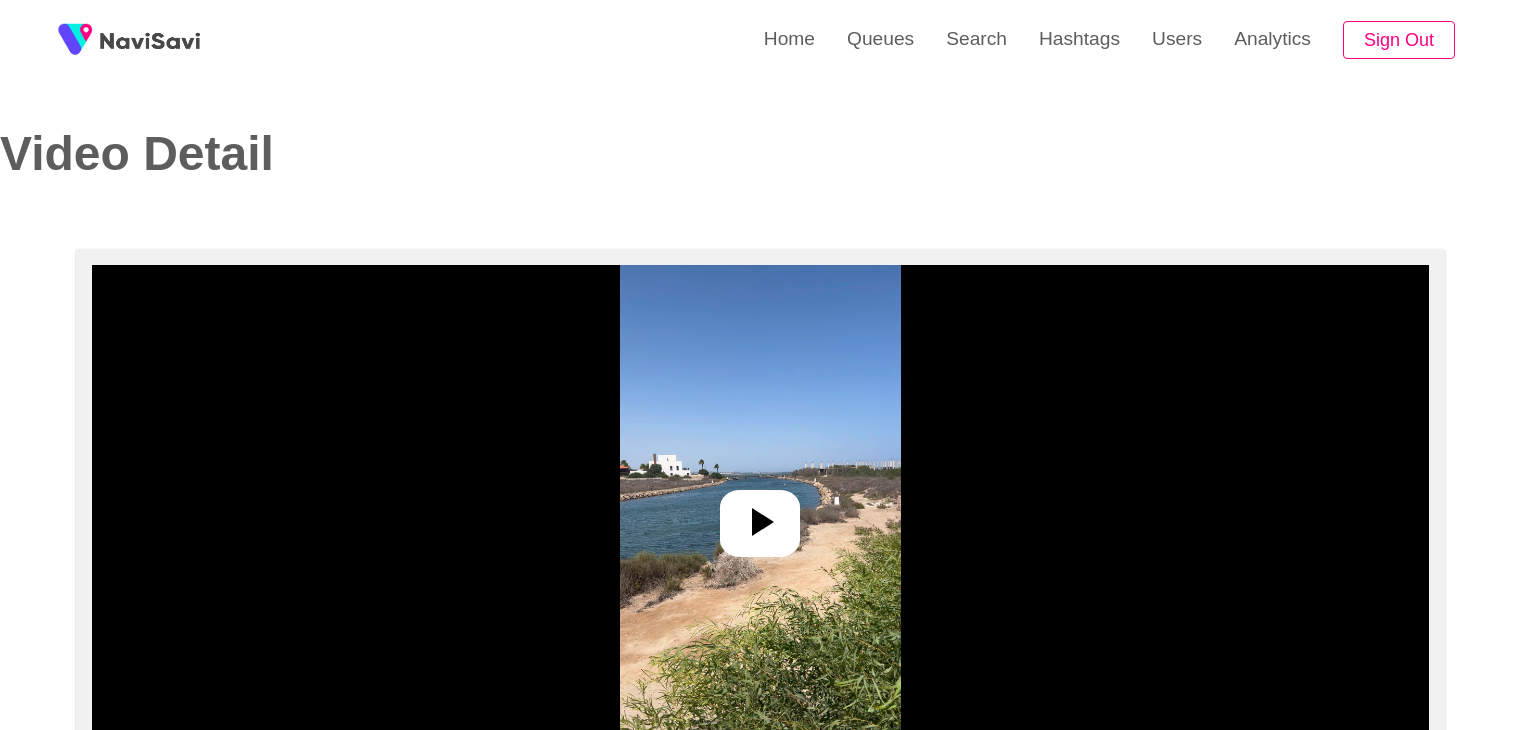 select on "**********" 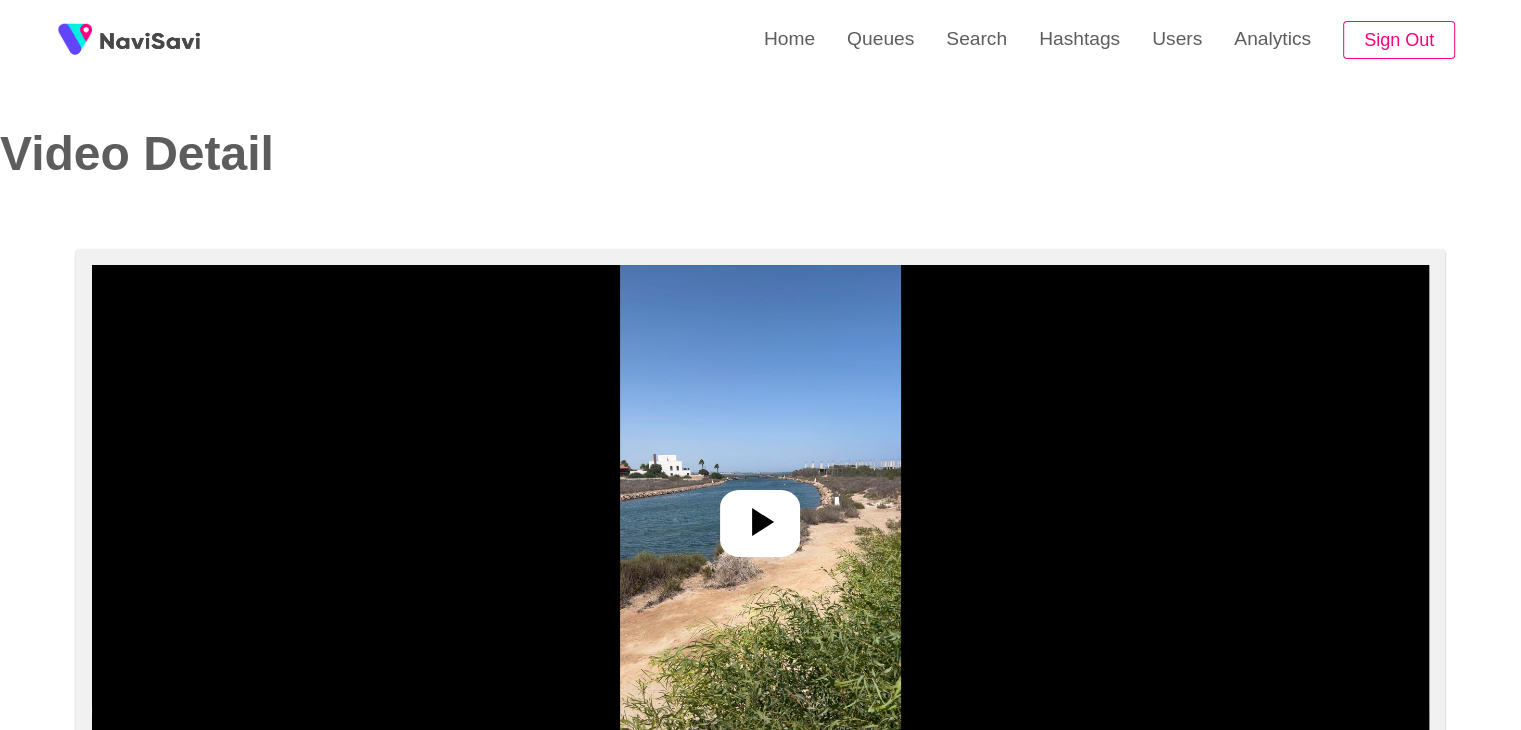click at bounding box center (760, 515) 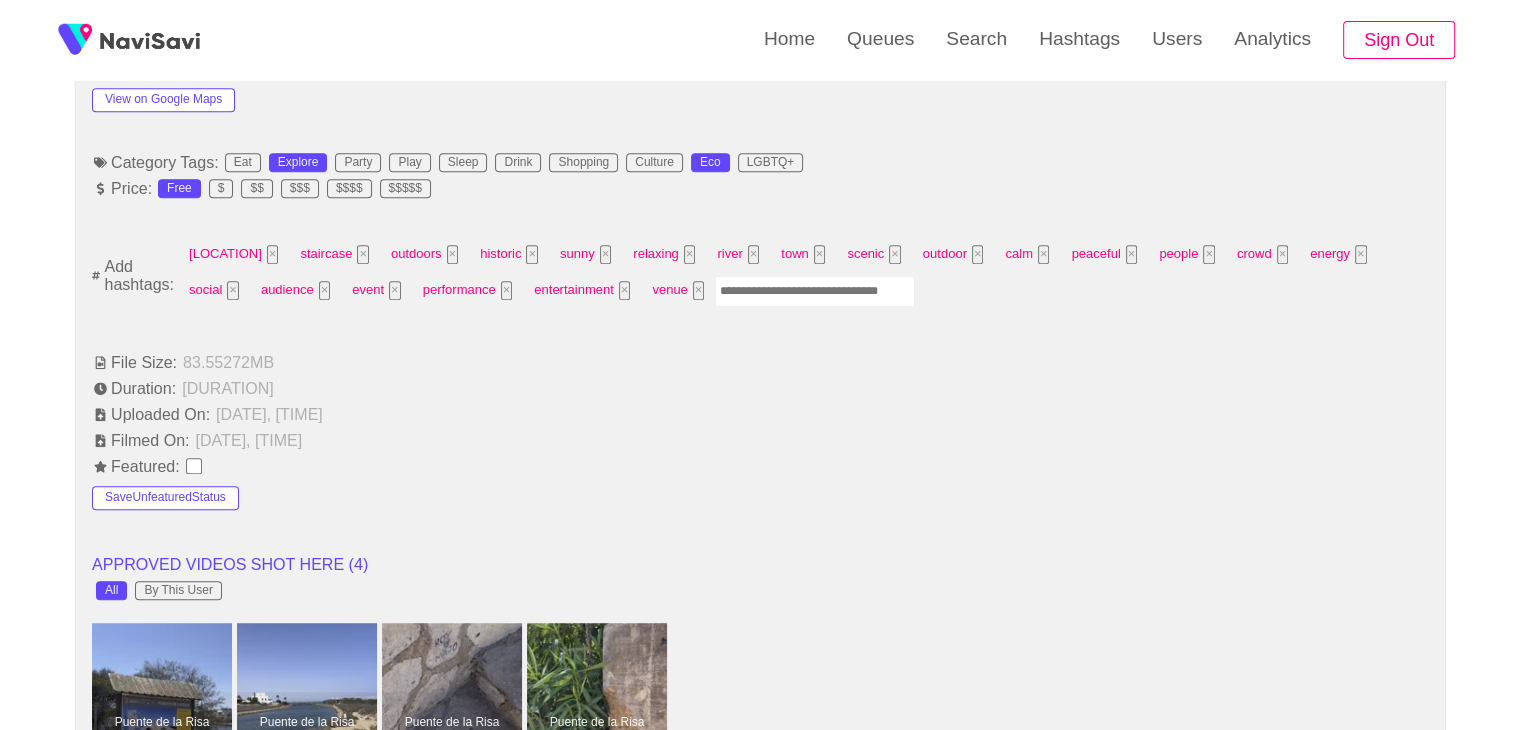 scroll, scrollTop: 1239, scrollLeft: 0, axis: vertical 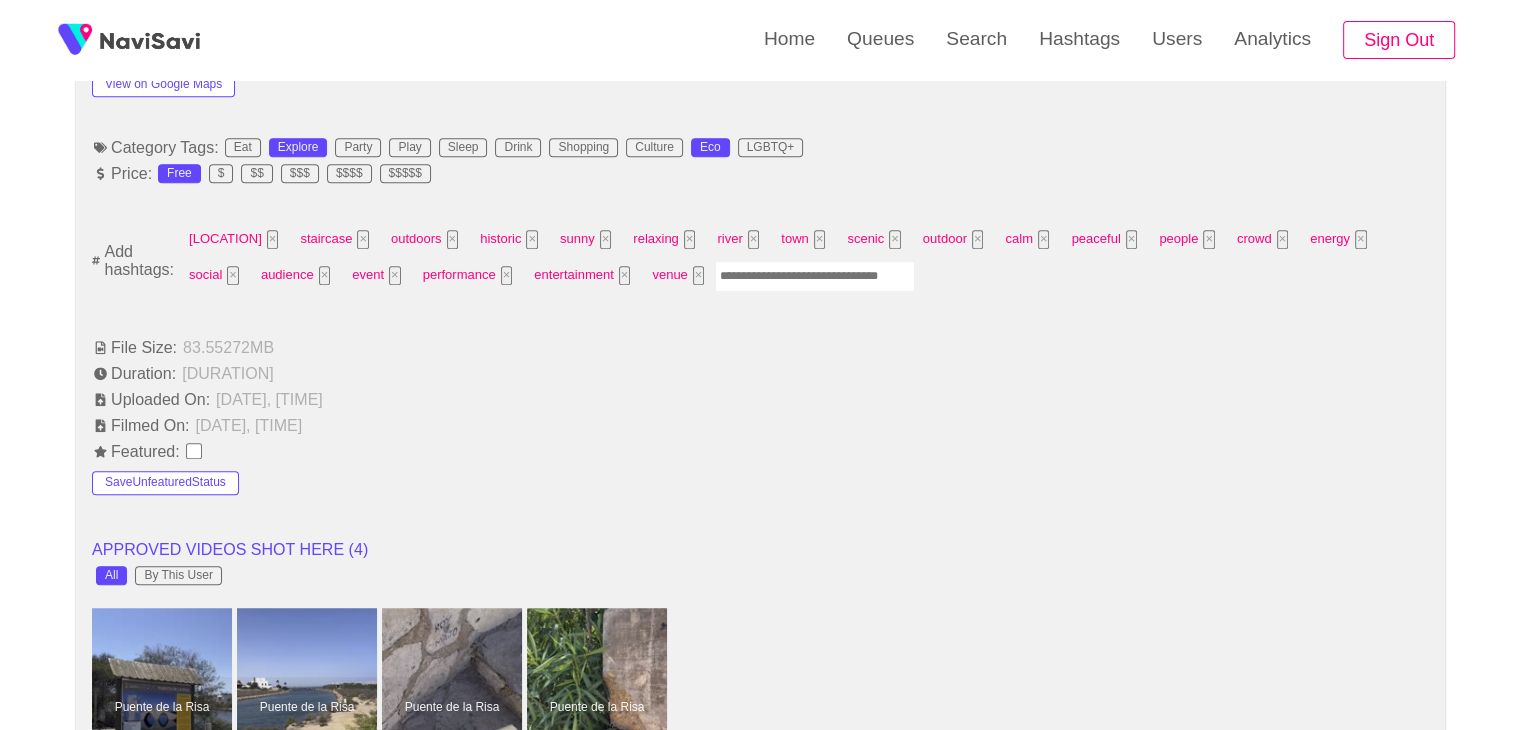 click at bounding box center [815, 276] 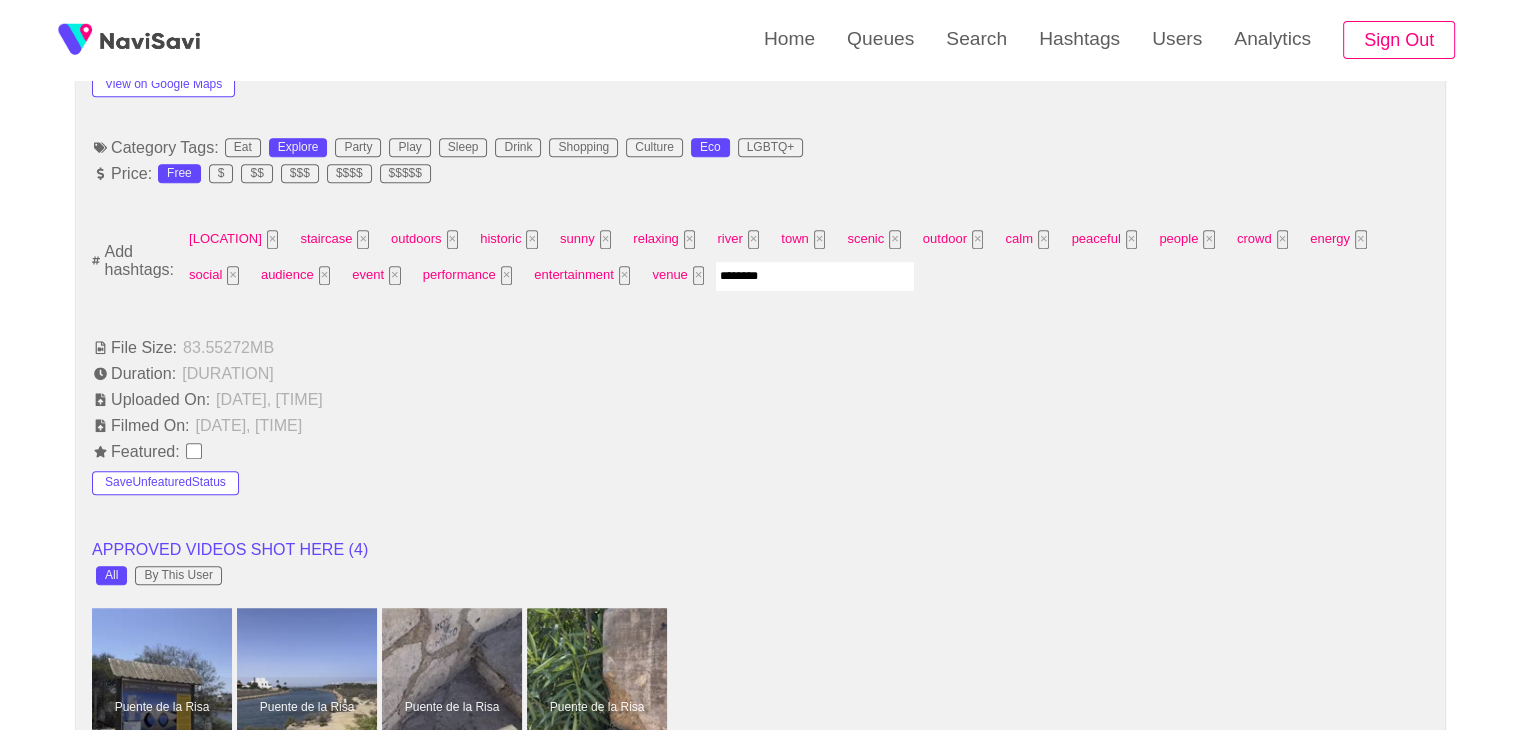 type on "*********" 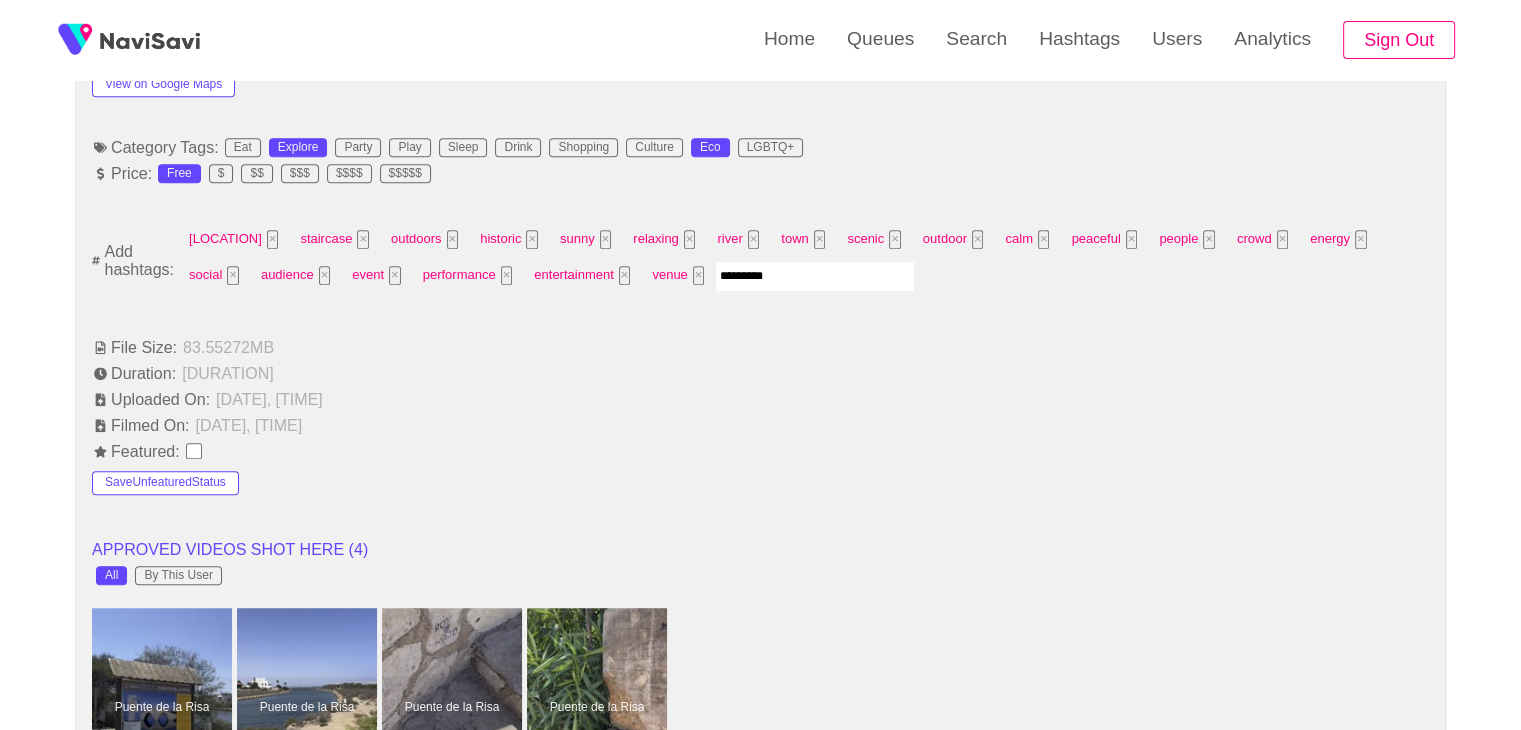 type 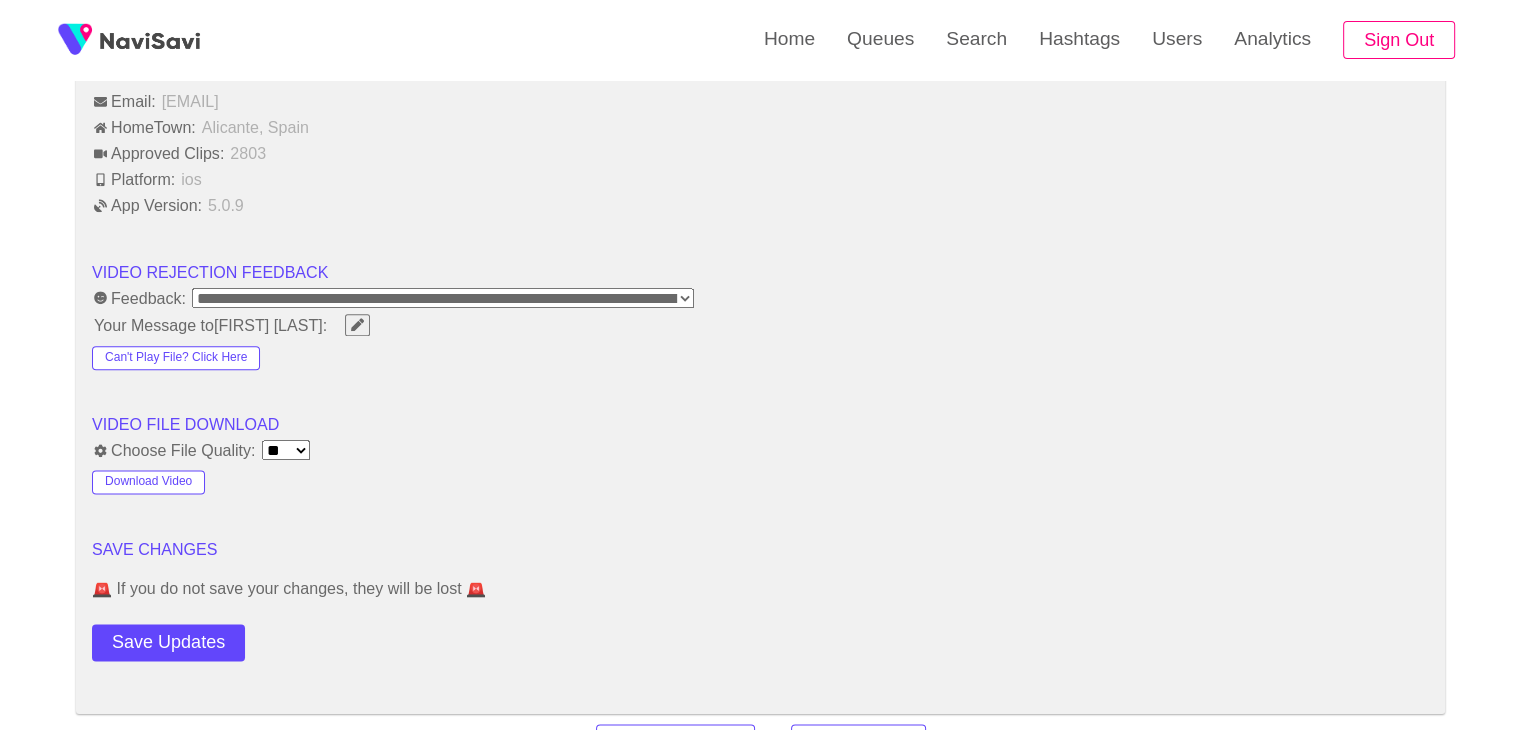 scroll, scrollTop: 2401, scrollLeft: 0, axis: vertical 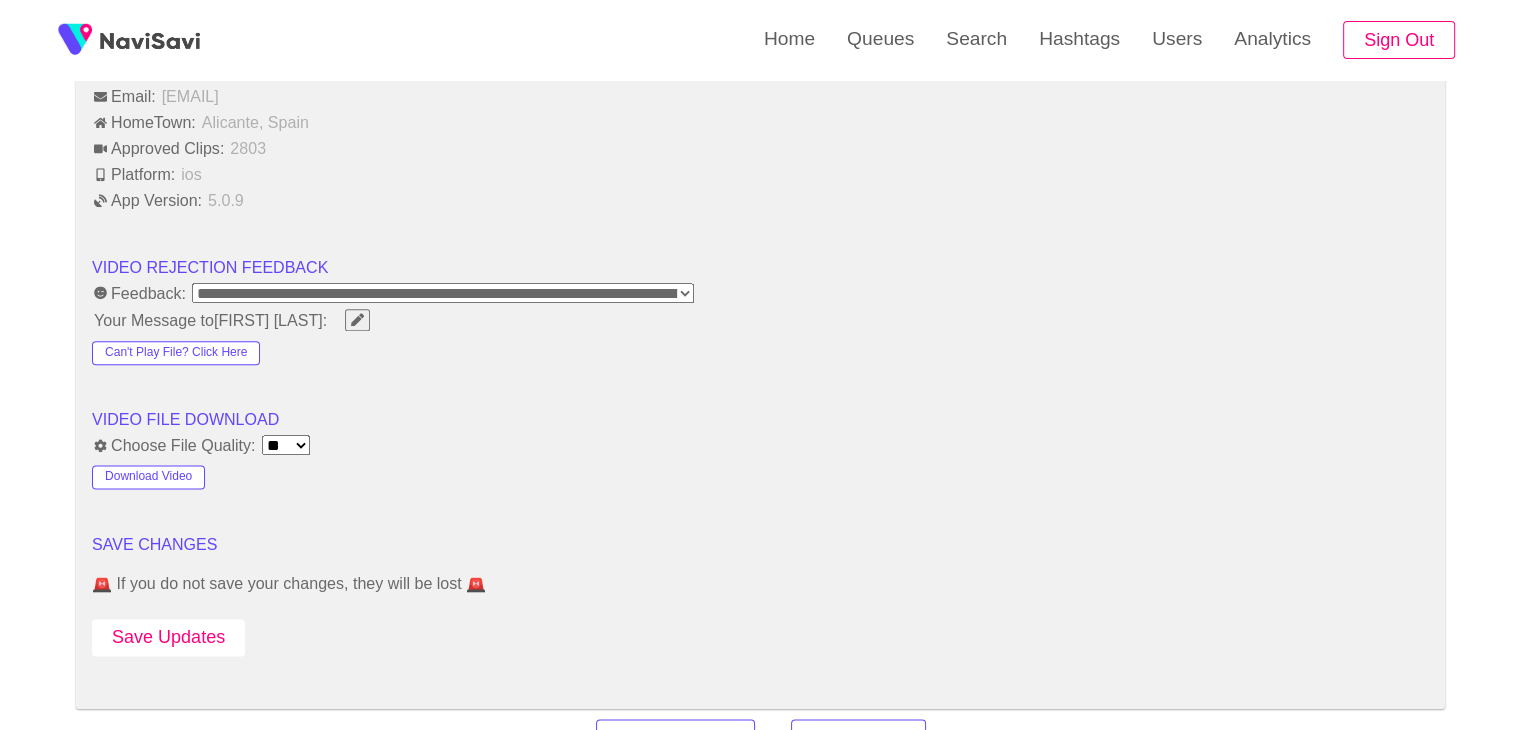 click on "Save Updates" at bounding box center (168, 637) 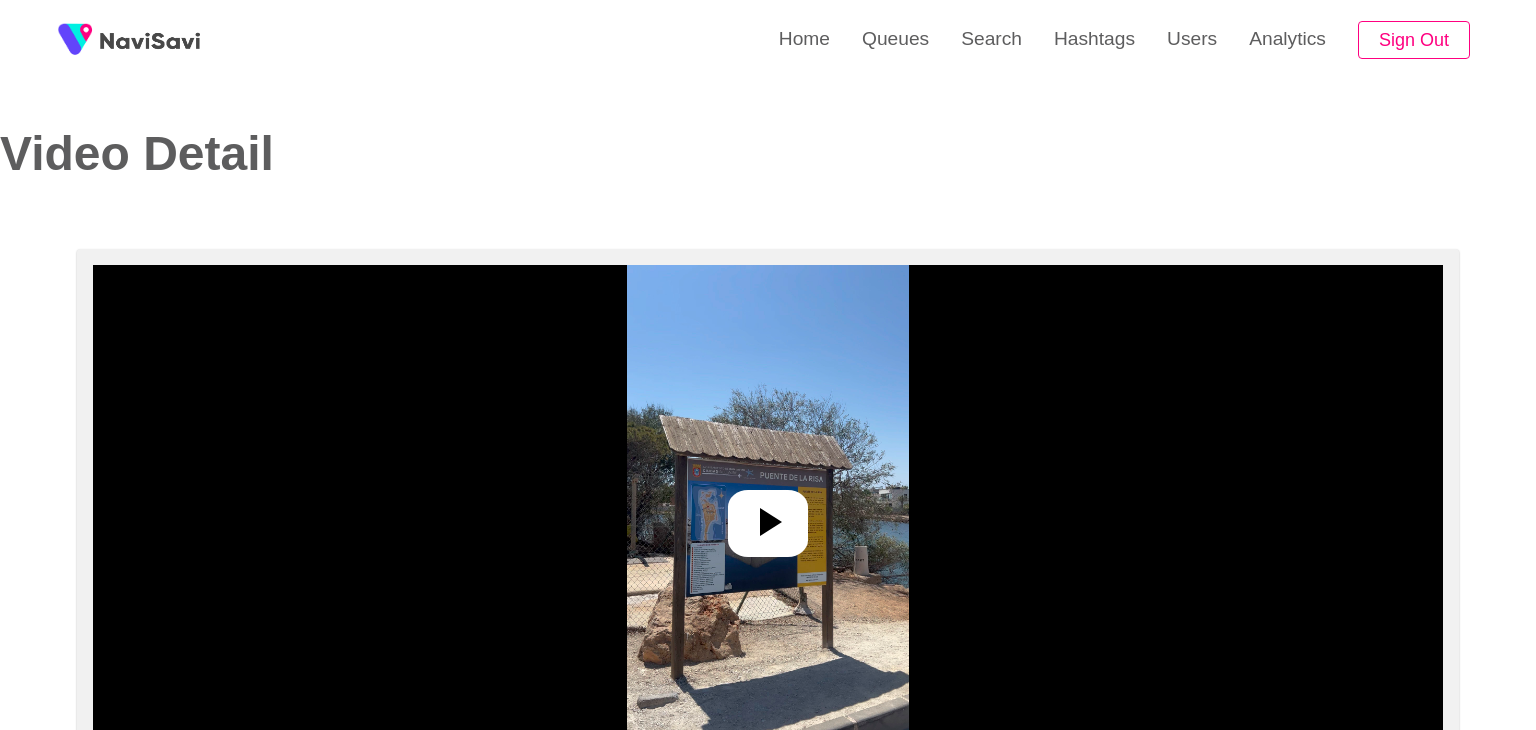 select on "**********" 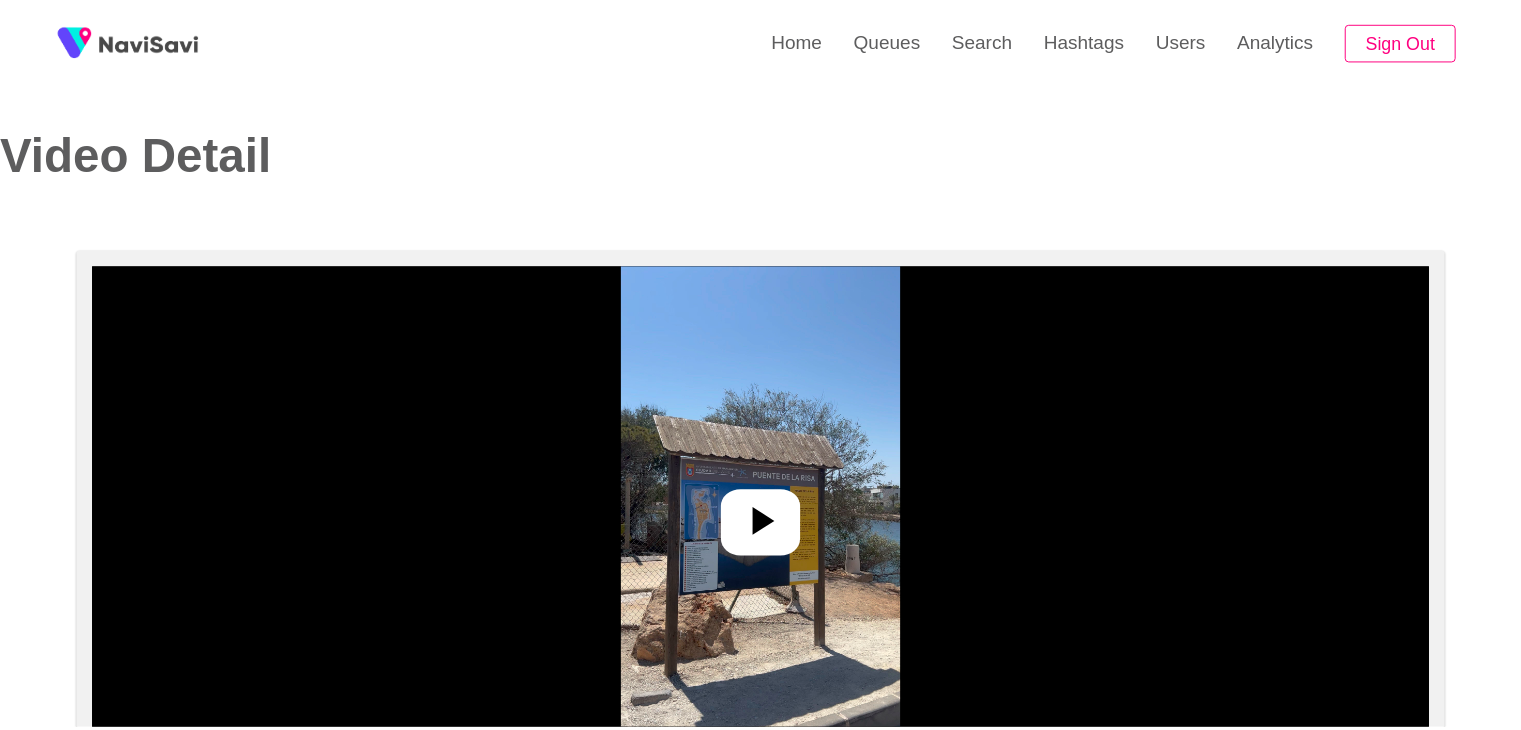scroll, scrollTop: 0, scrollLeft: 0, axis: both 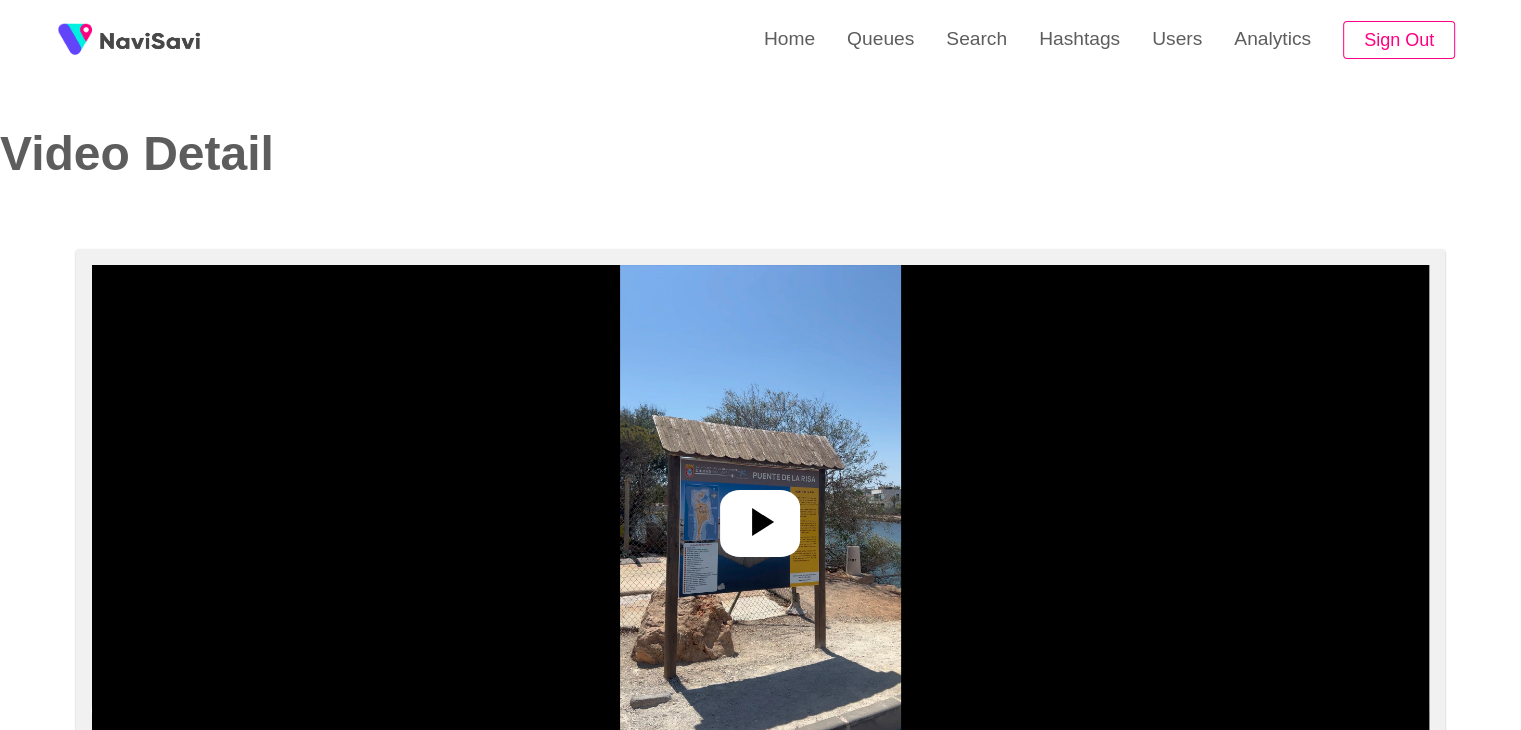 click at bounding box center [760, 515] 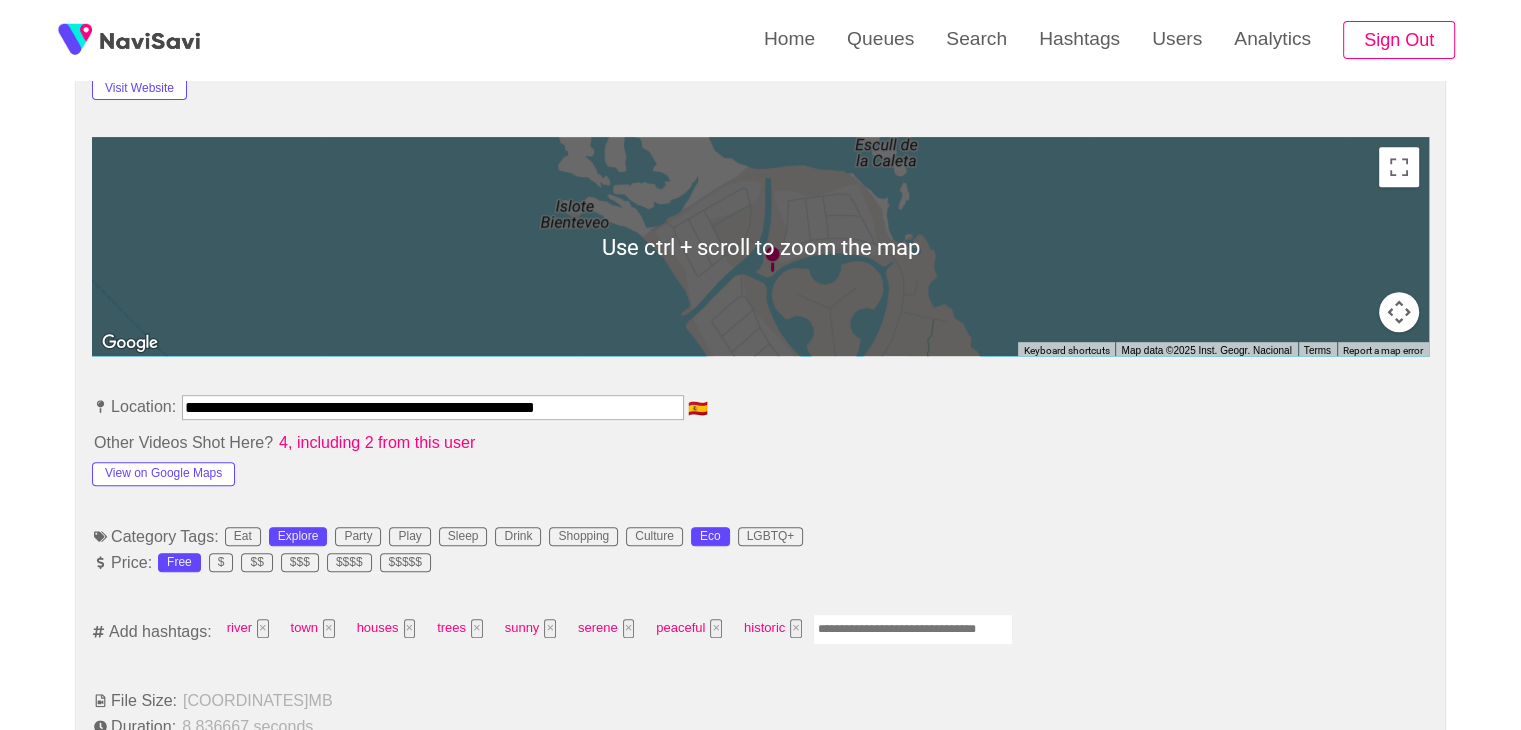 scroll, scrollTop: 892, scrollLeft: 0, axis: vertical 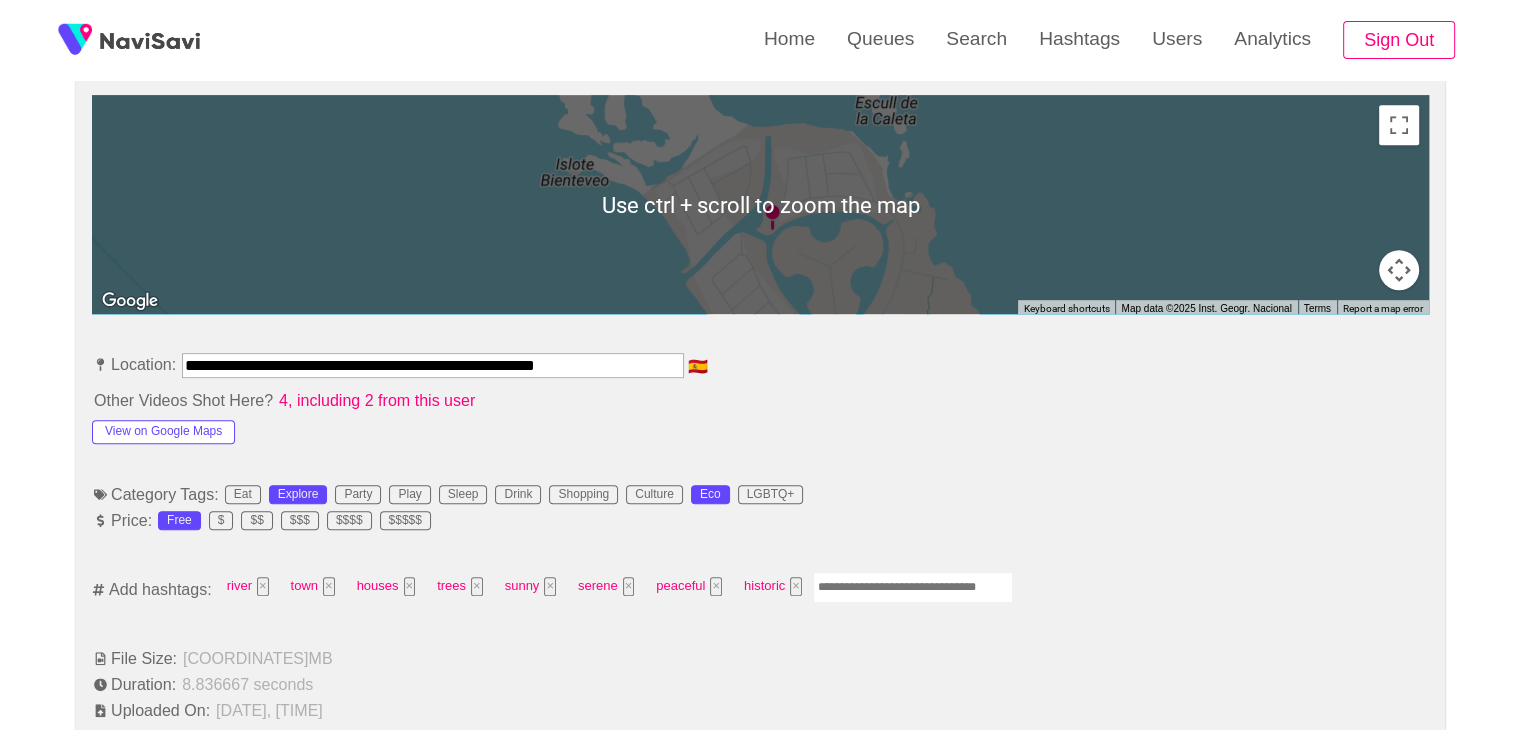 click at bounding box center (913, 587) 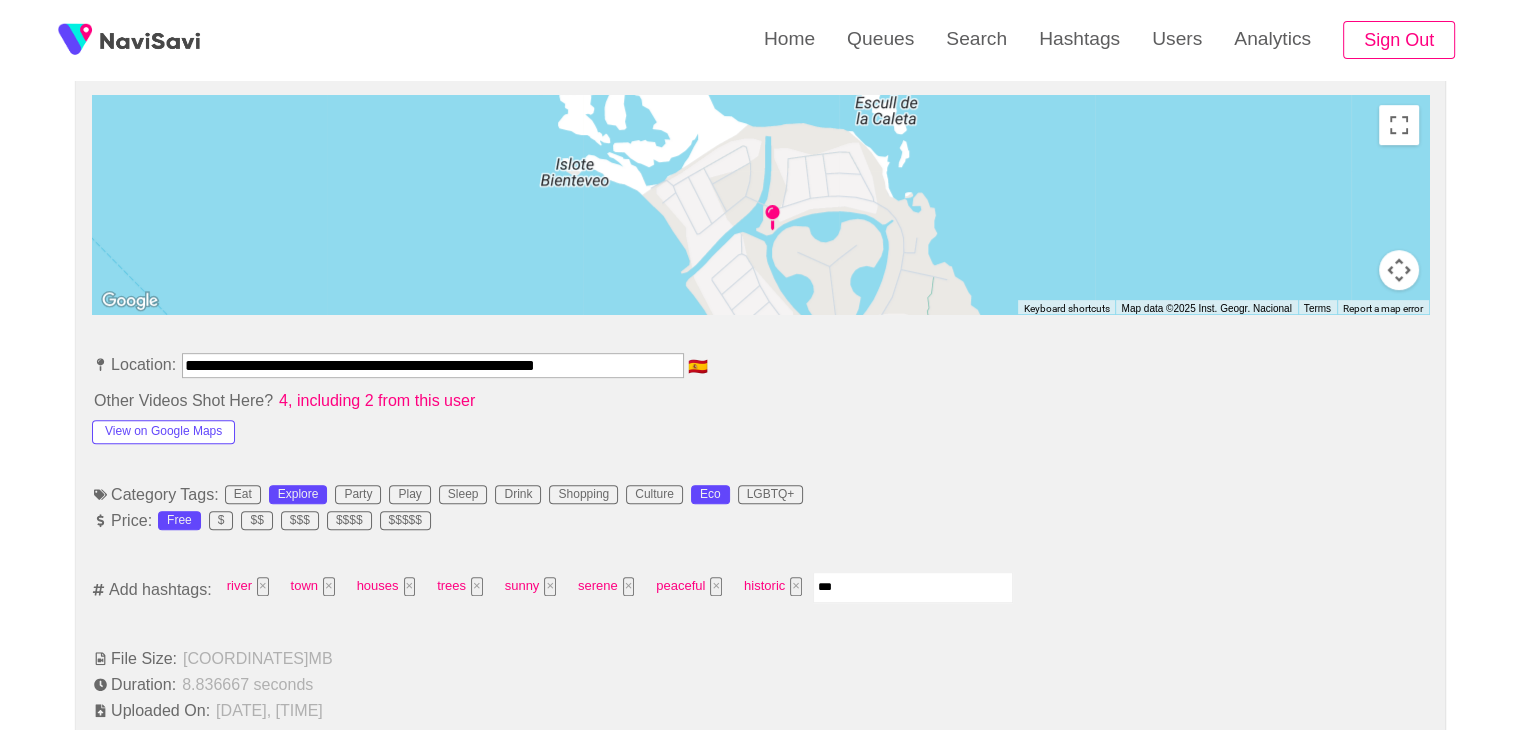 type on "****" 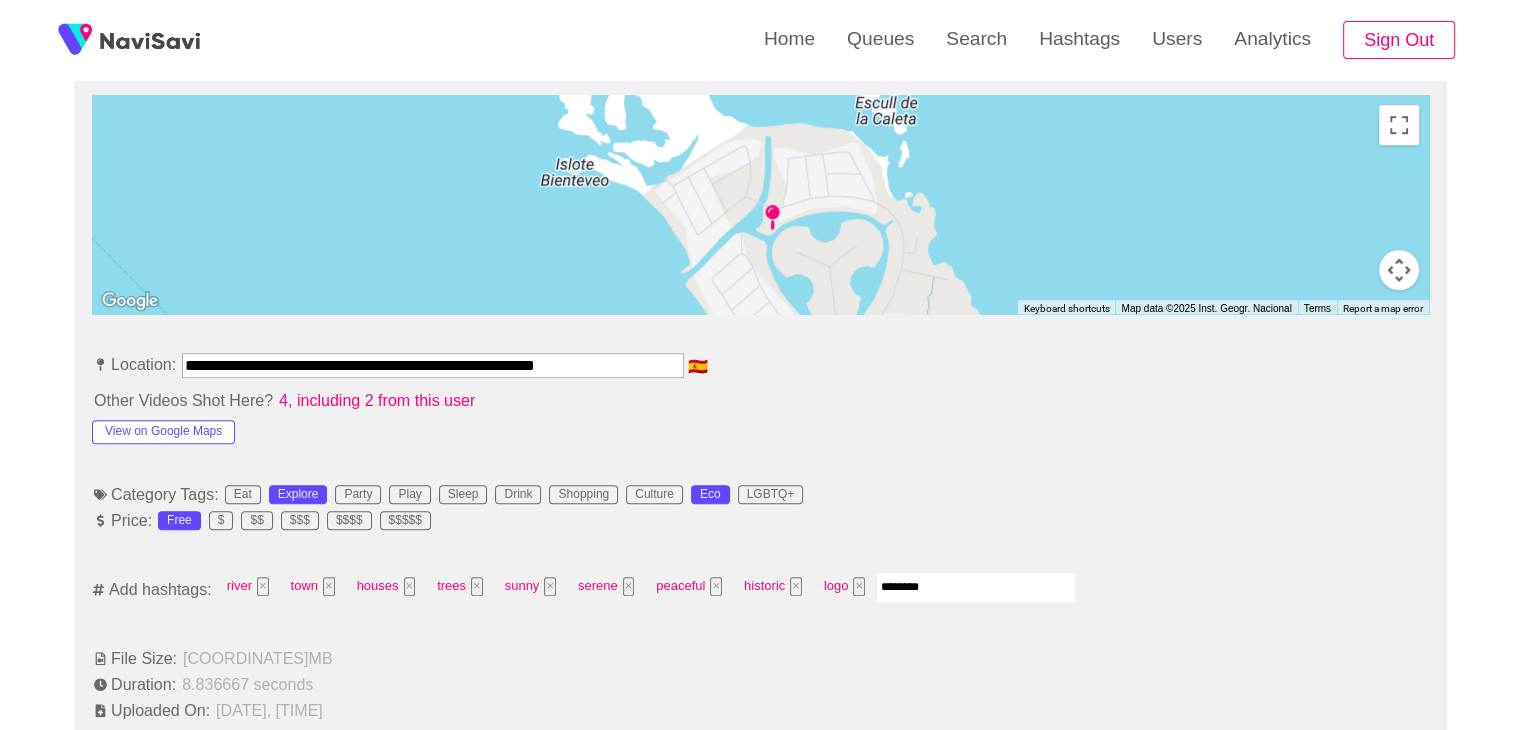 type on "*********" 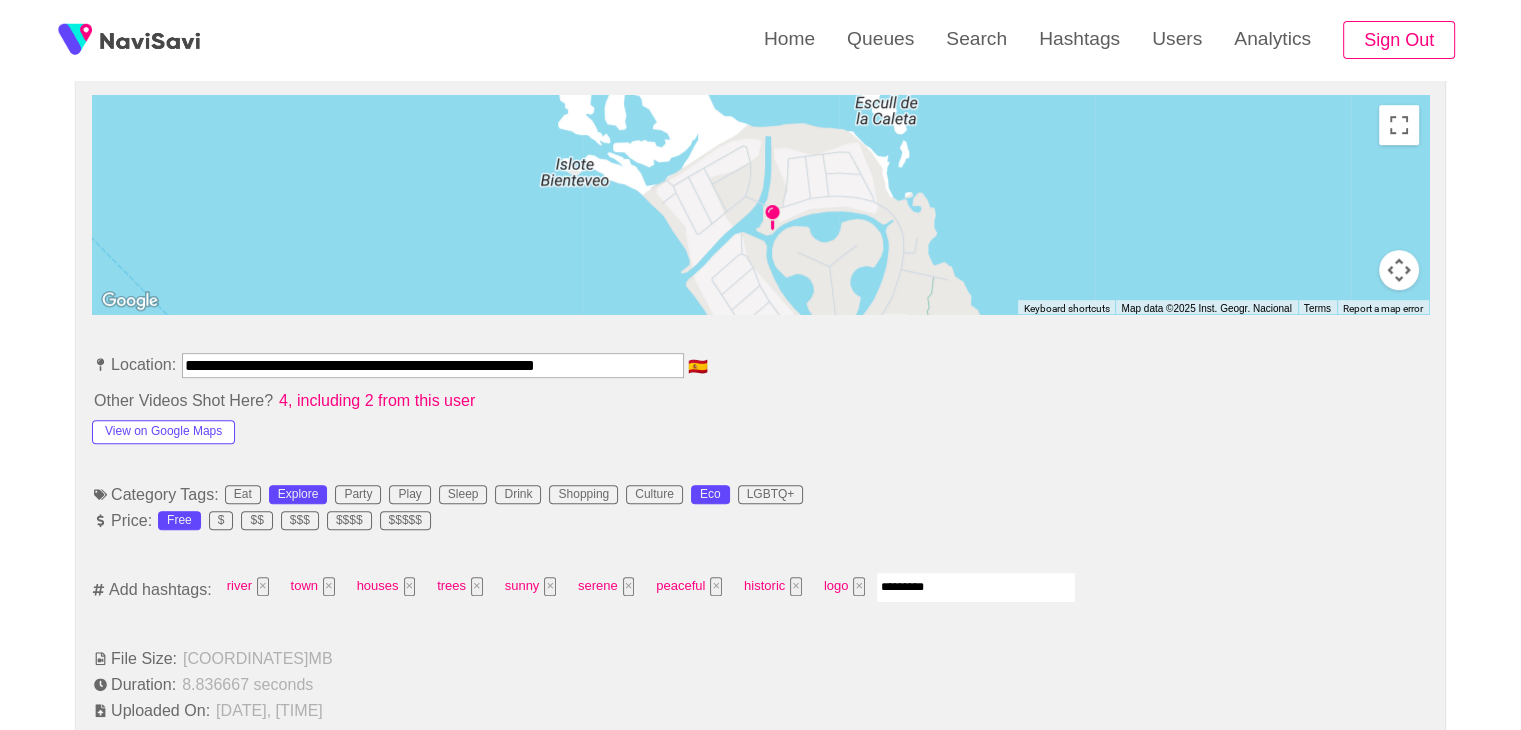type 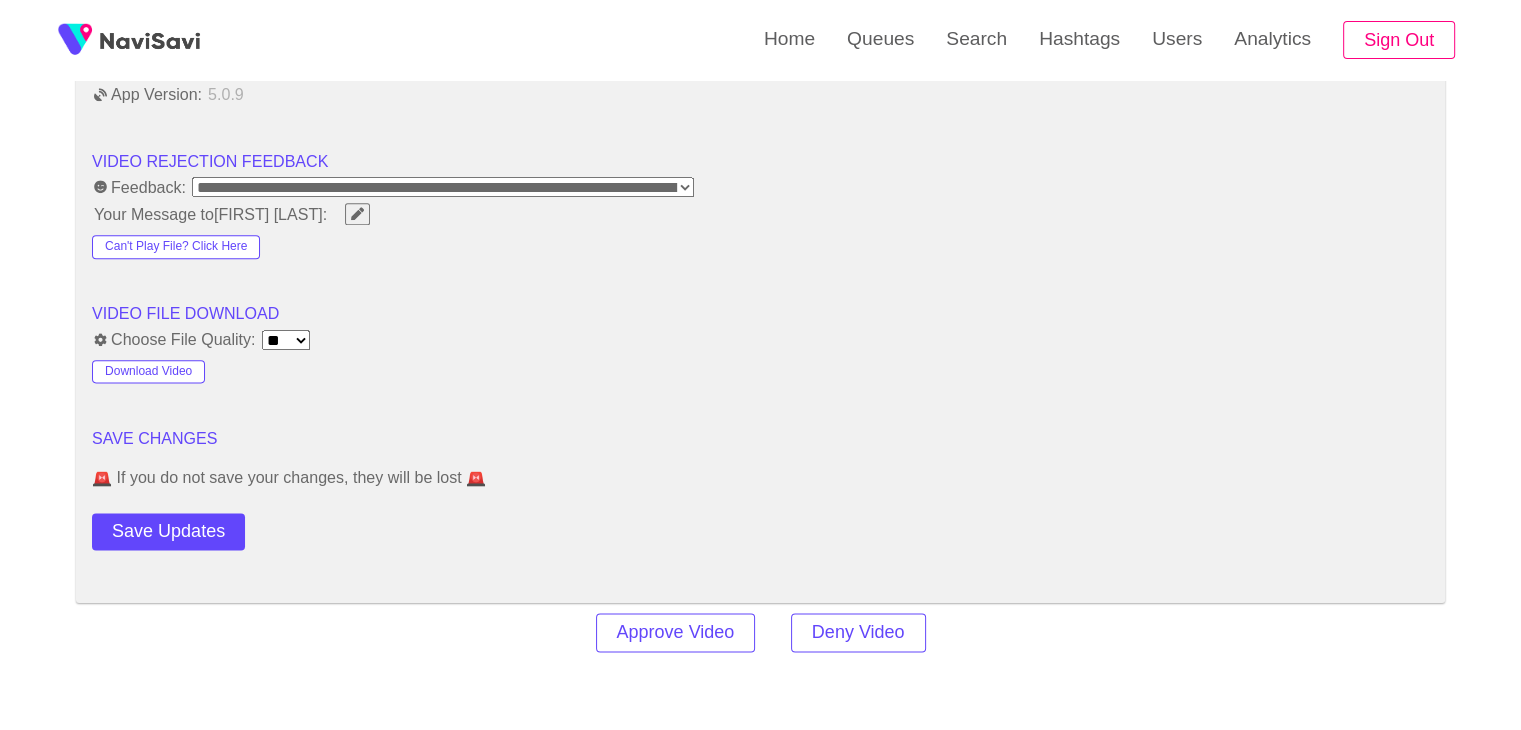 scroll, scrollTop: 2487, scrollLeft: 0, axis: vertical 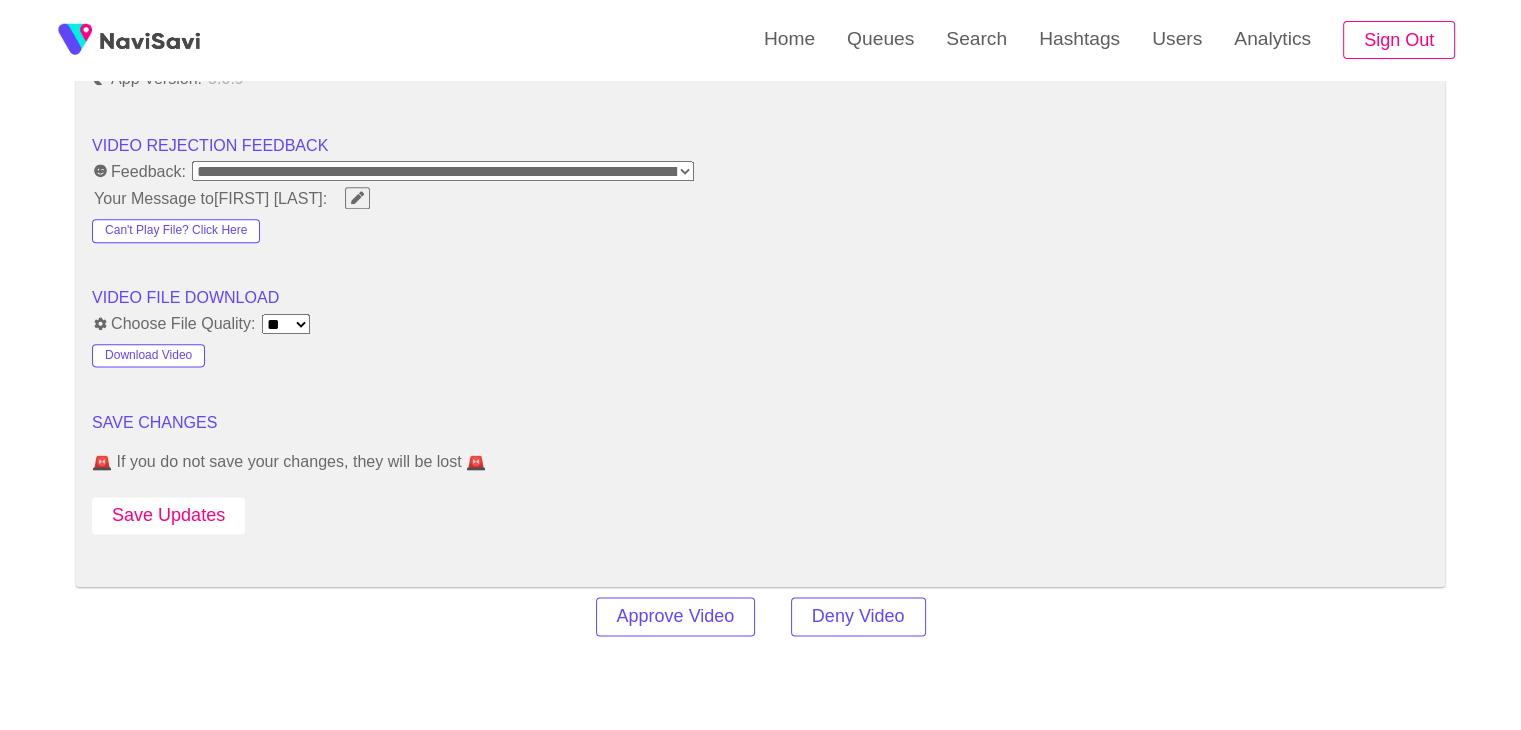 click on "Save Updates" at bounding box center [168, 515] 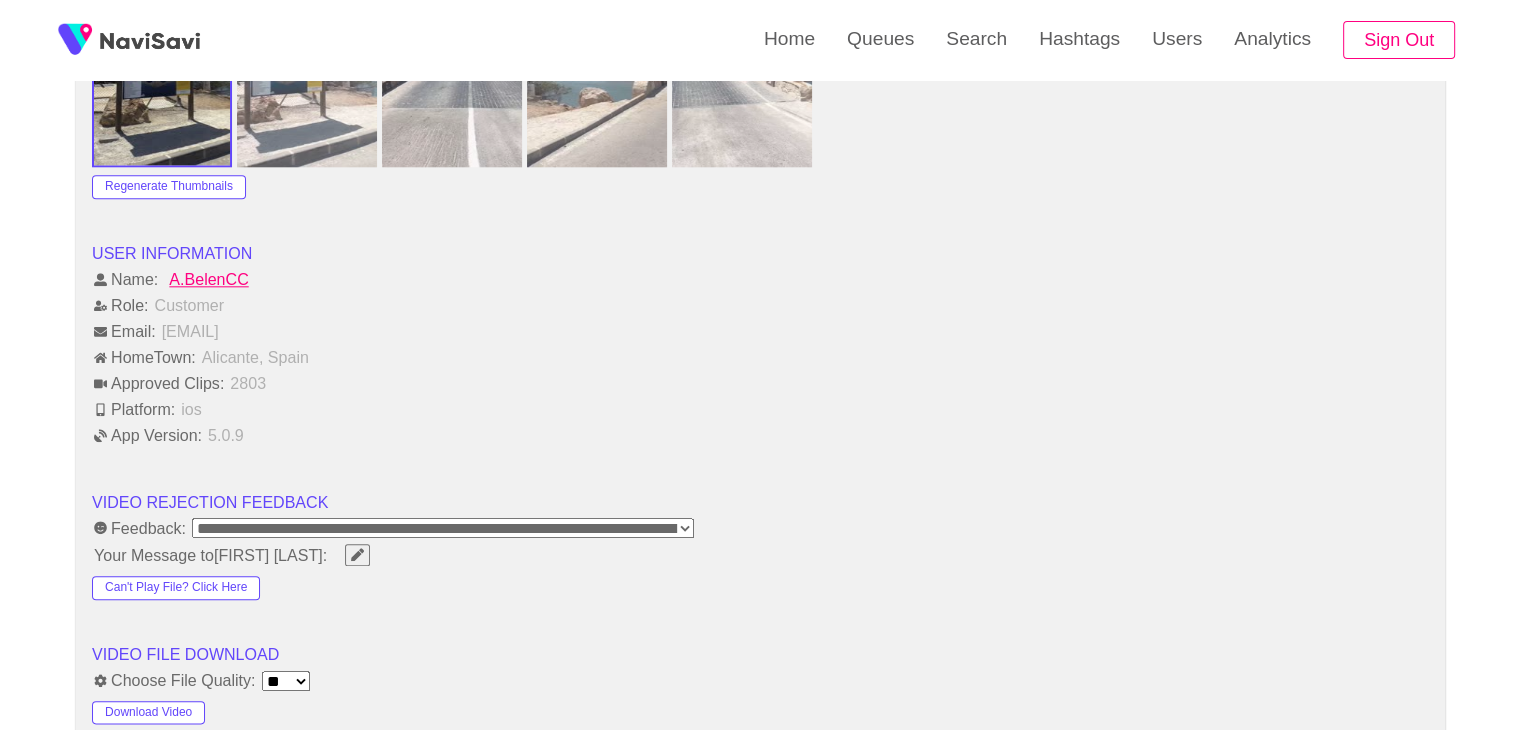 scroll, scrollTop: 2104, scrollLeft: 0, axis: vertical 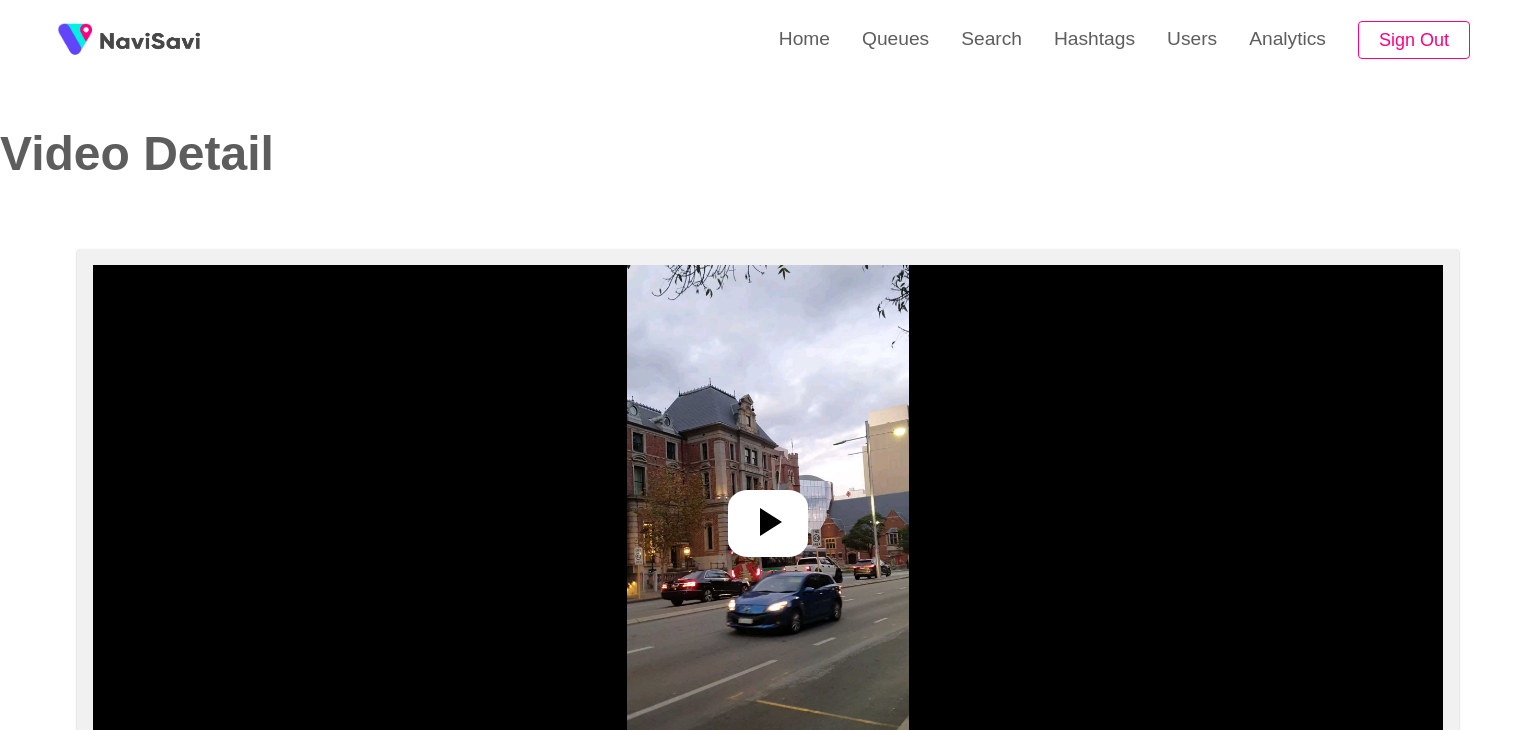 select on "**********" 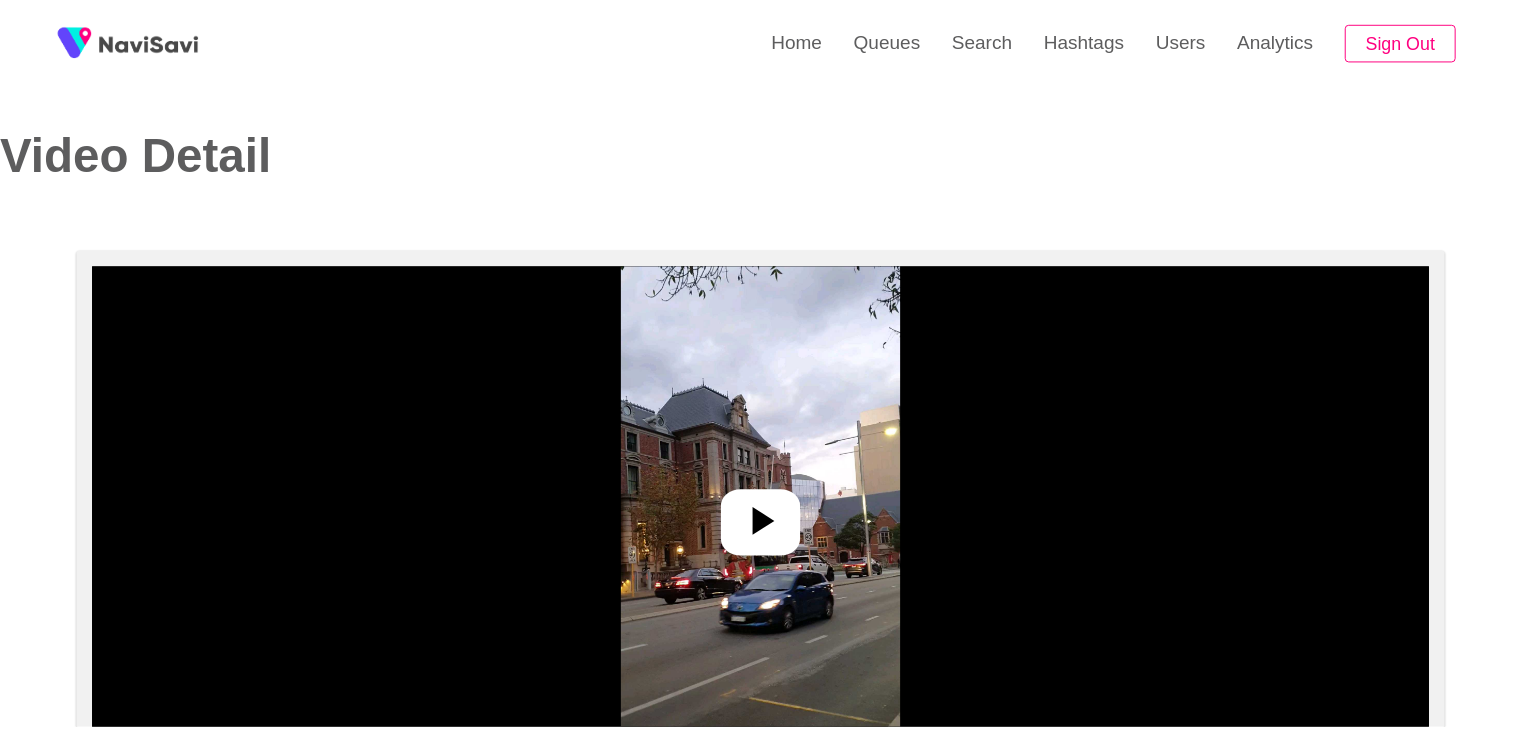 scroll, scrollTop: 0, scrollLeft: 0, axis: both 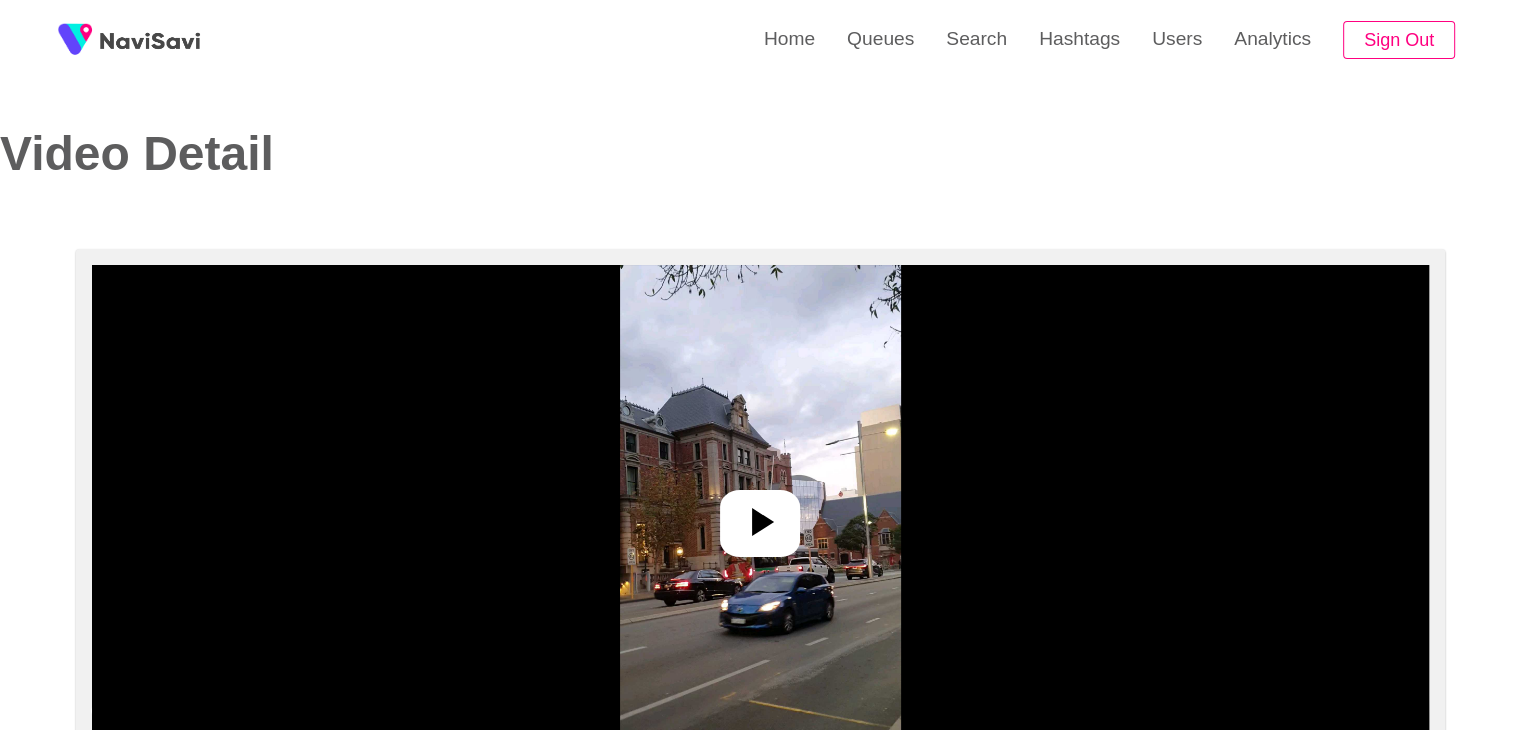 click at bounding box center (760, 515) 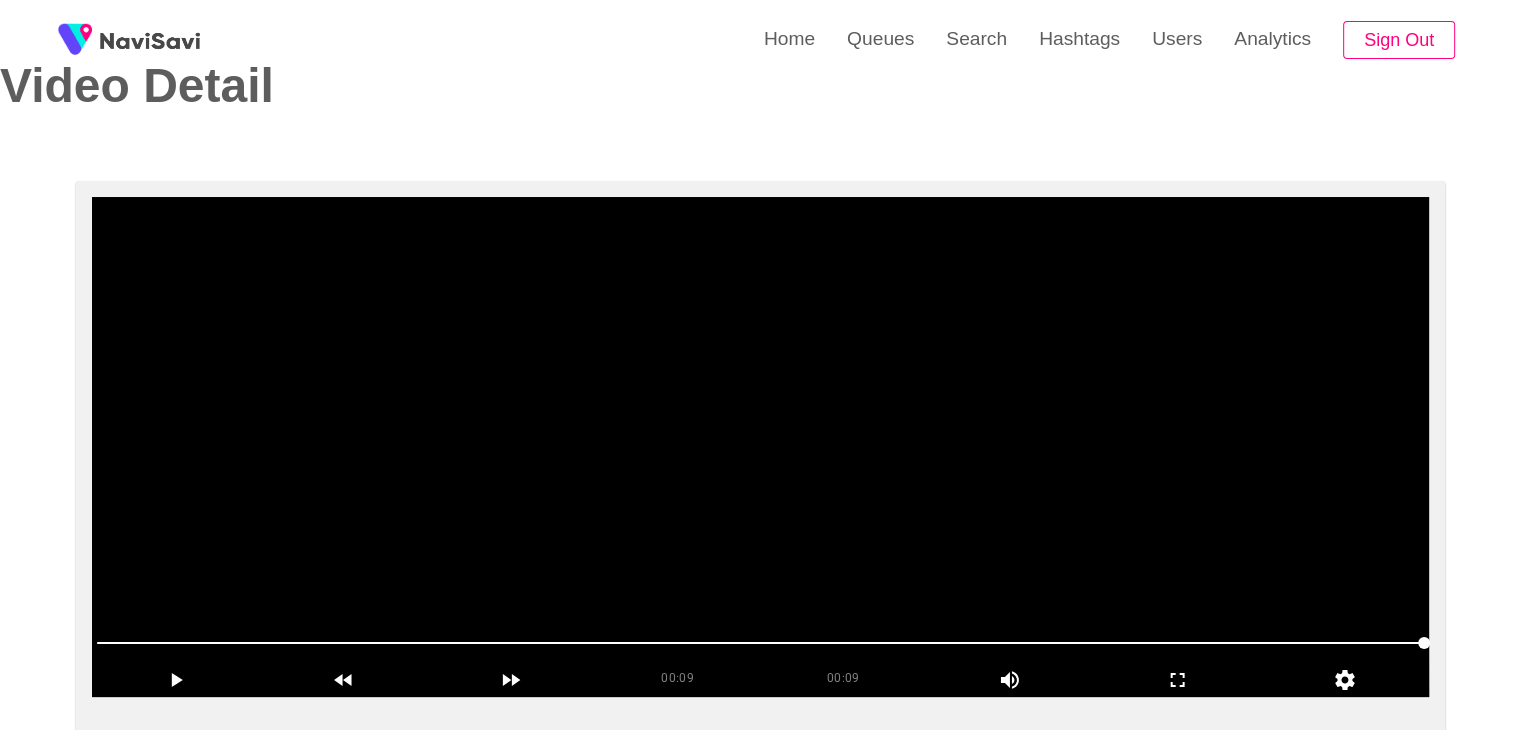 scroll, scrollTop: 0, scrollLeft: 0, axis: both 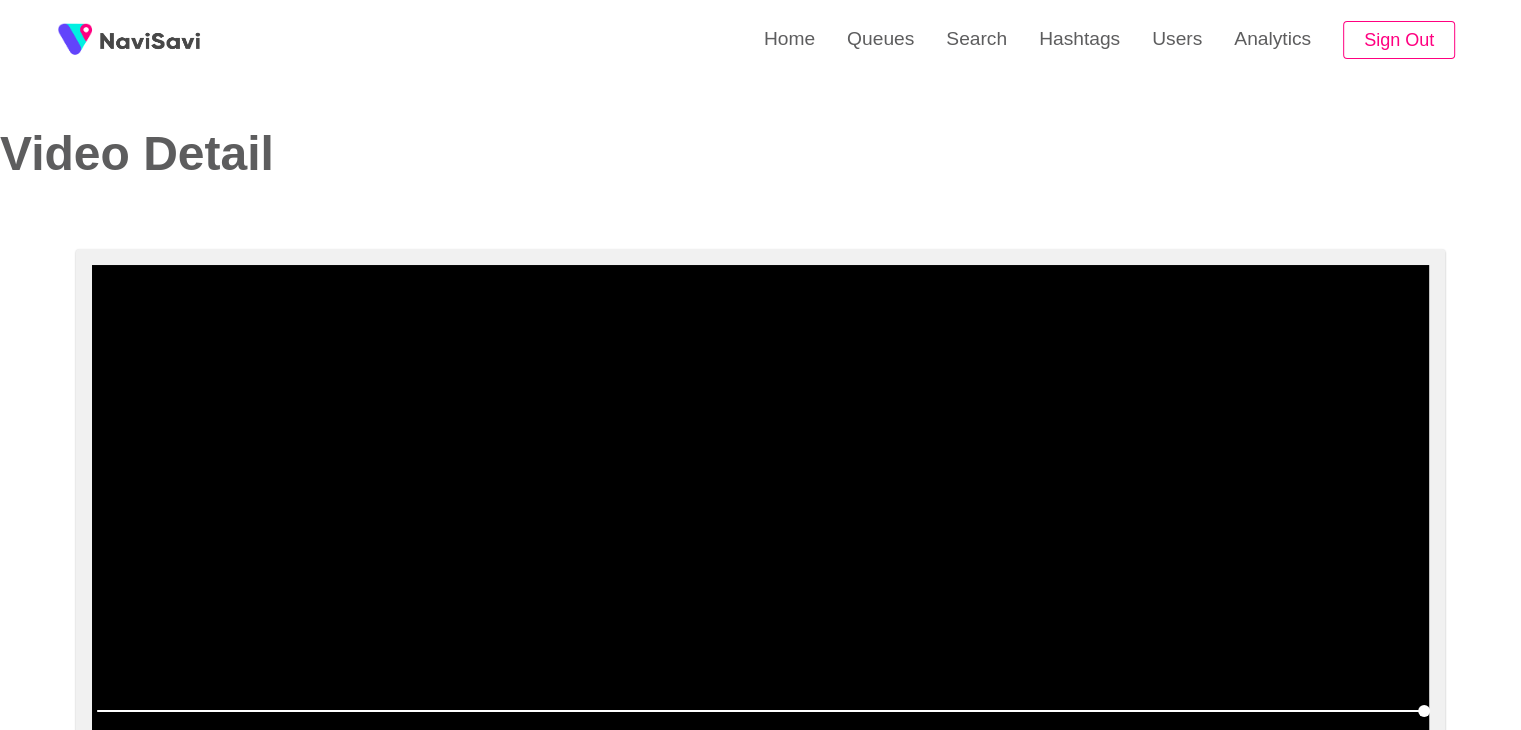 click at bounding box center [760, 515] 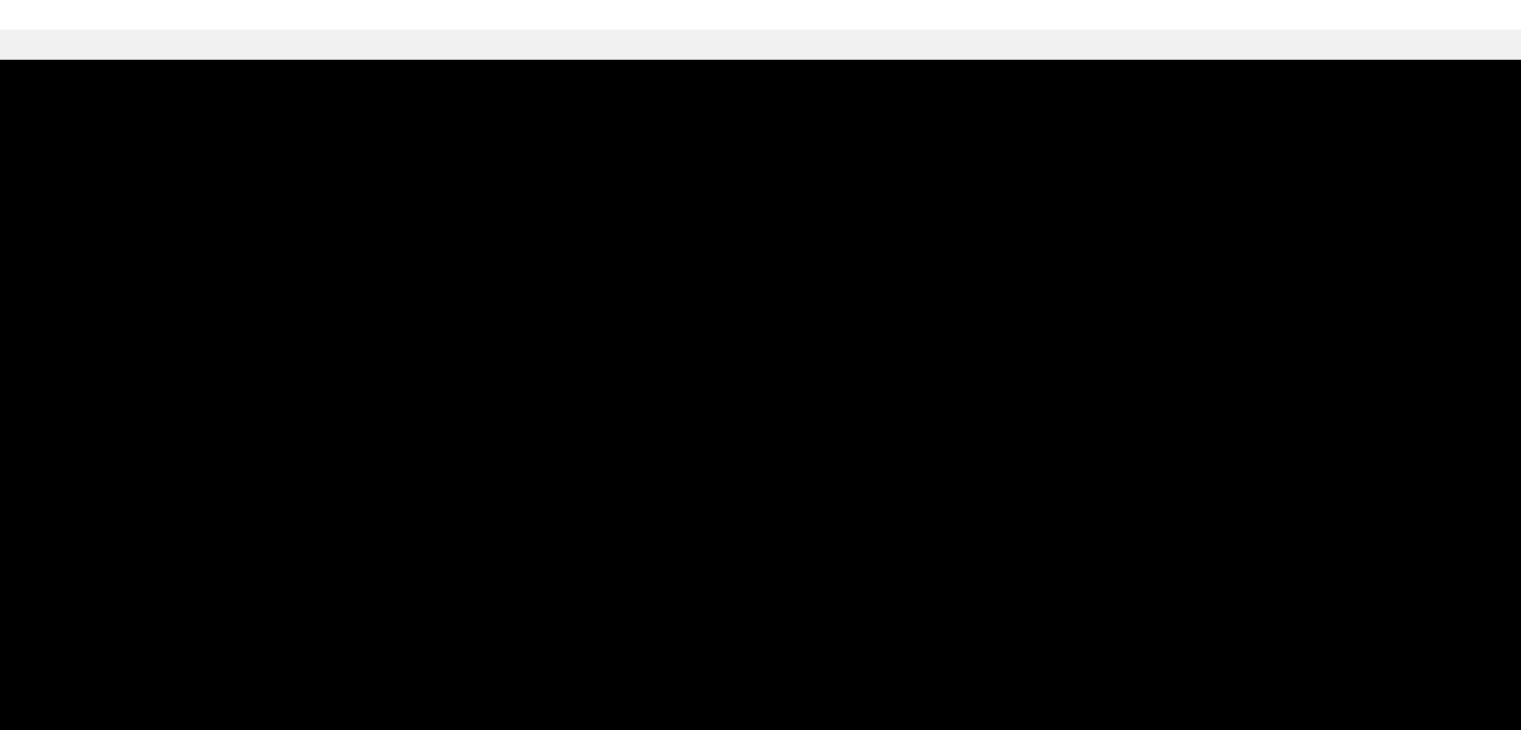 click at bounding box center [760, 515] 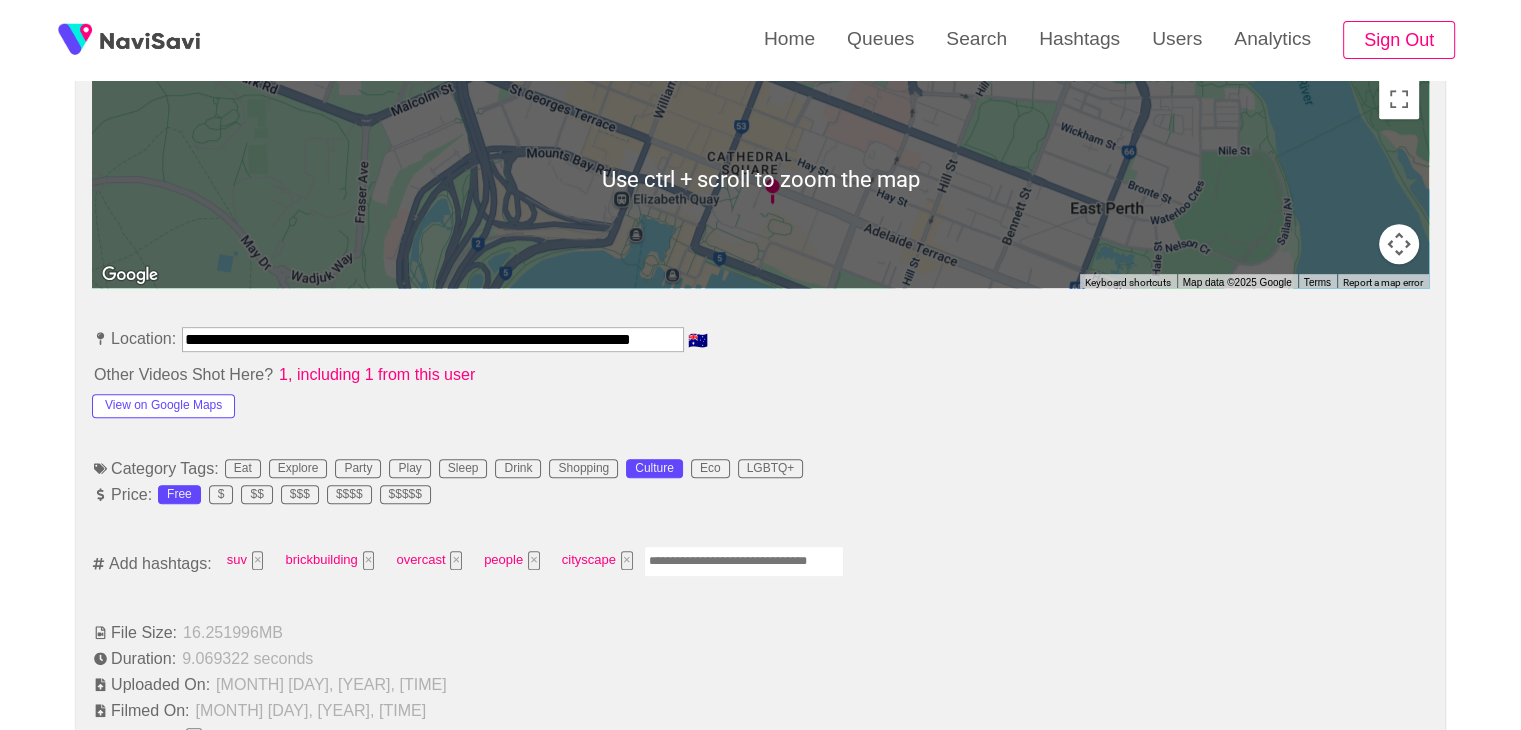 scroll, scrollTop: 920, scrollLeft: 0, axis: vertical 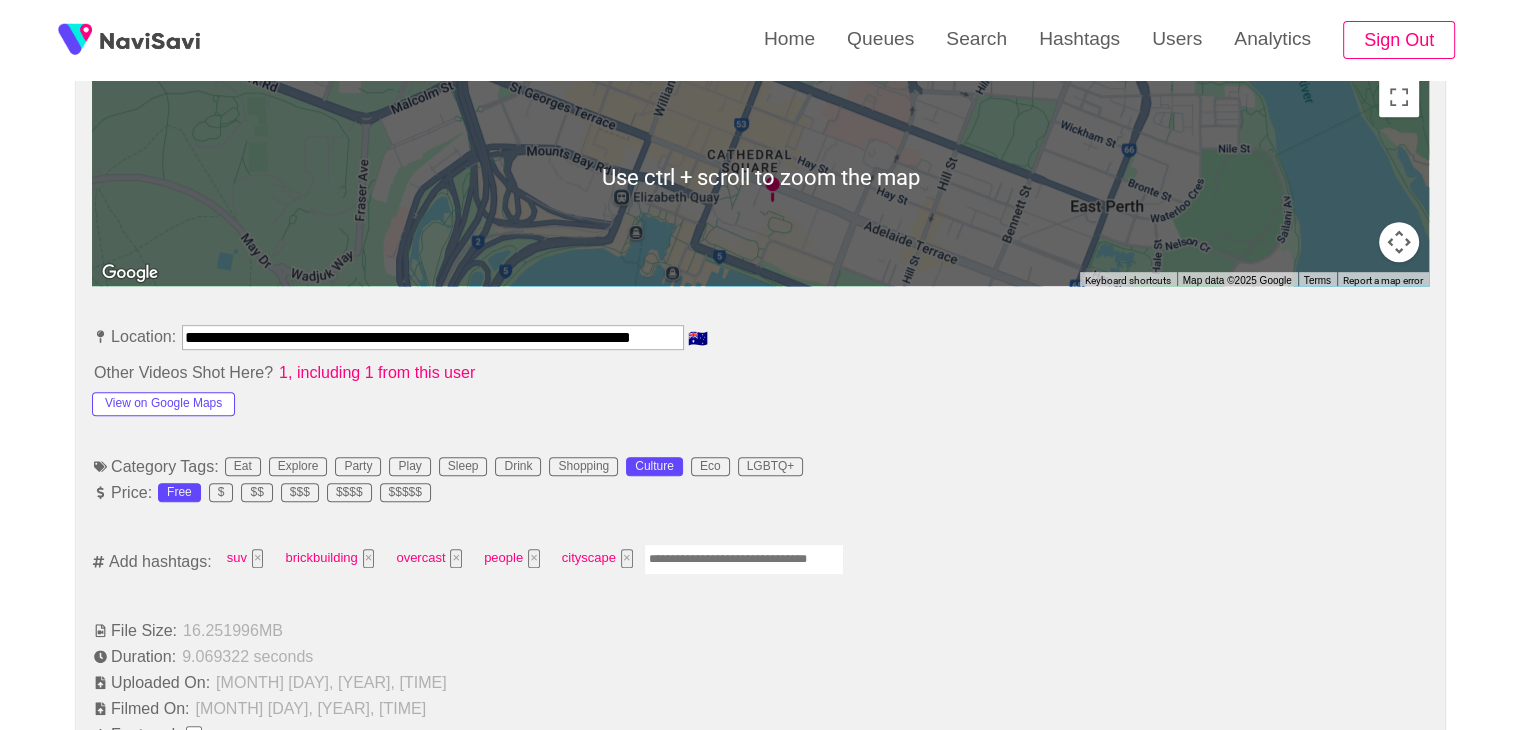 click at bounding box center (744, 559) 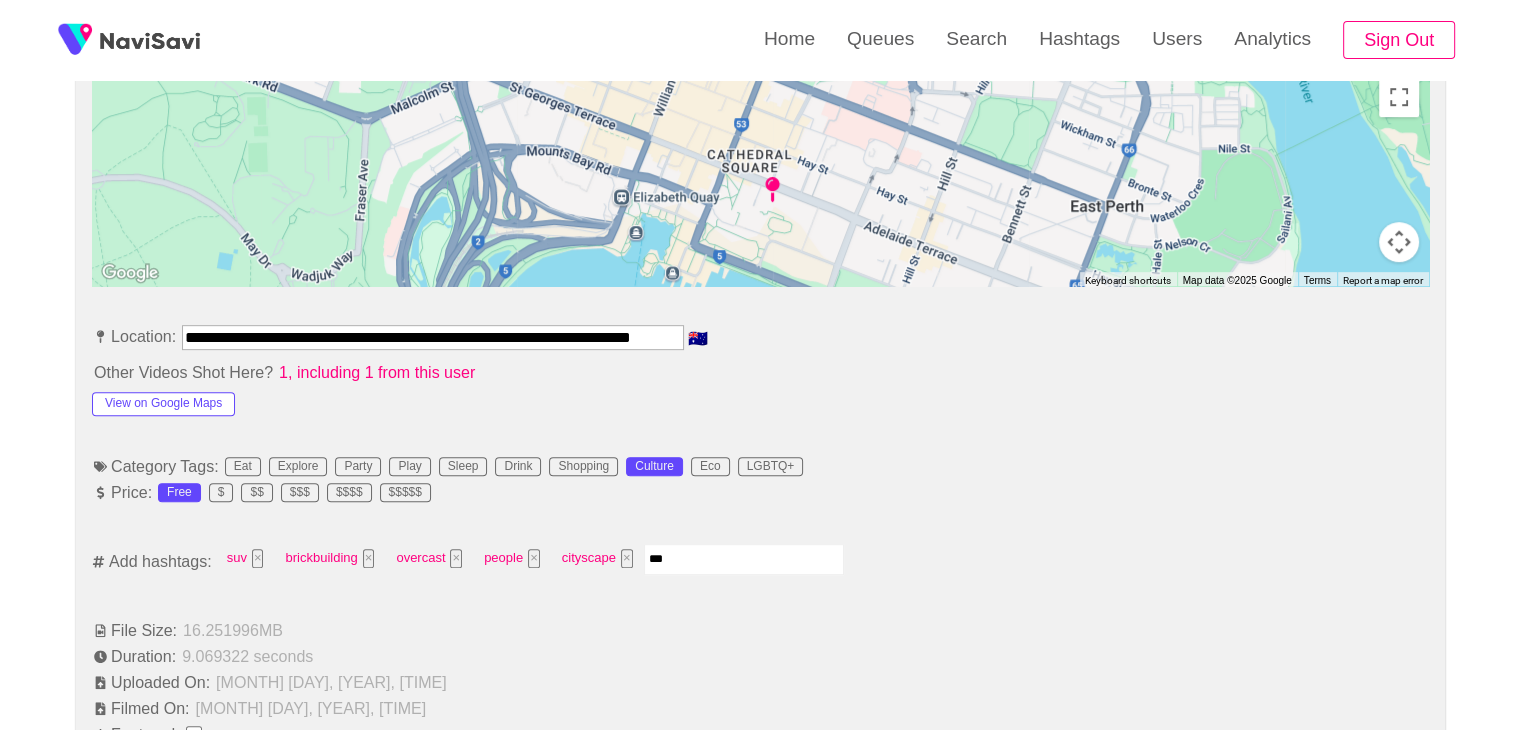 type on "****" 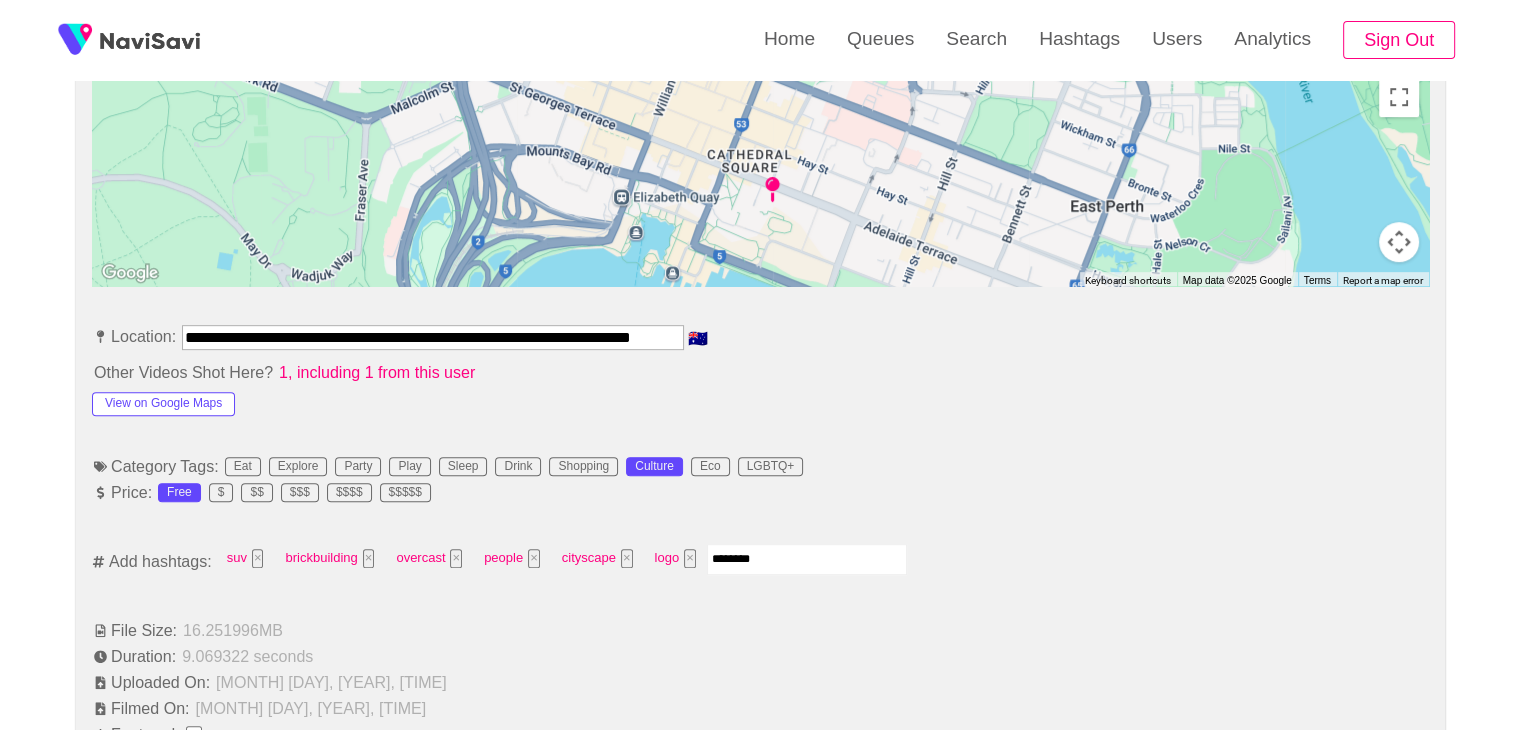 type on "*********" 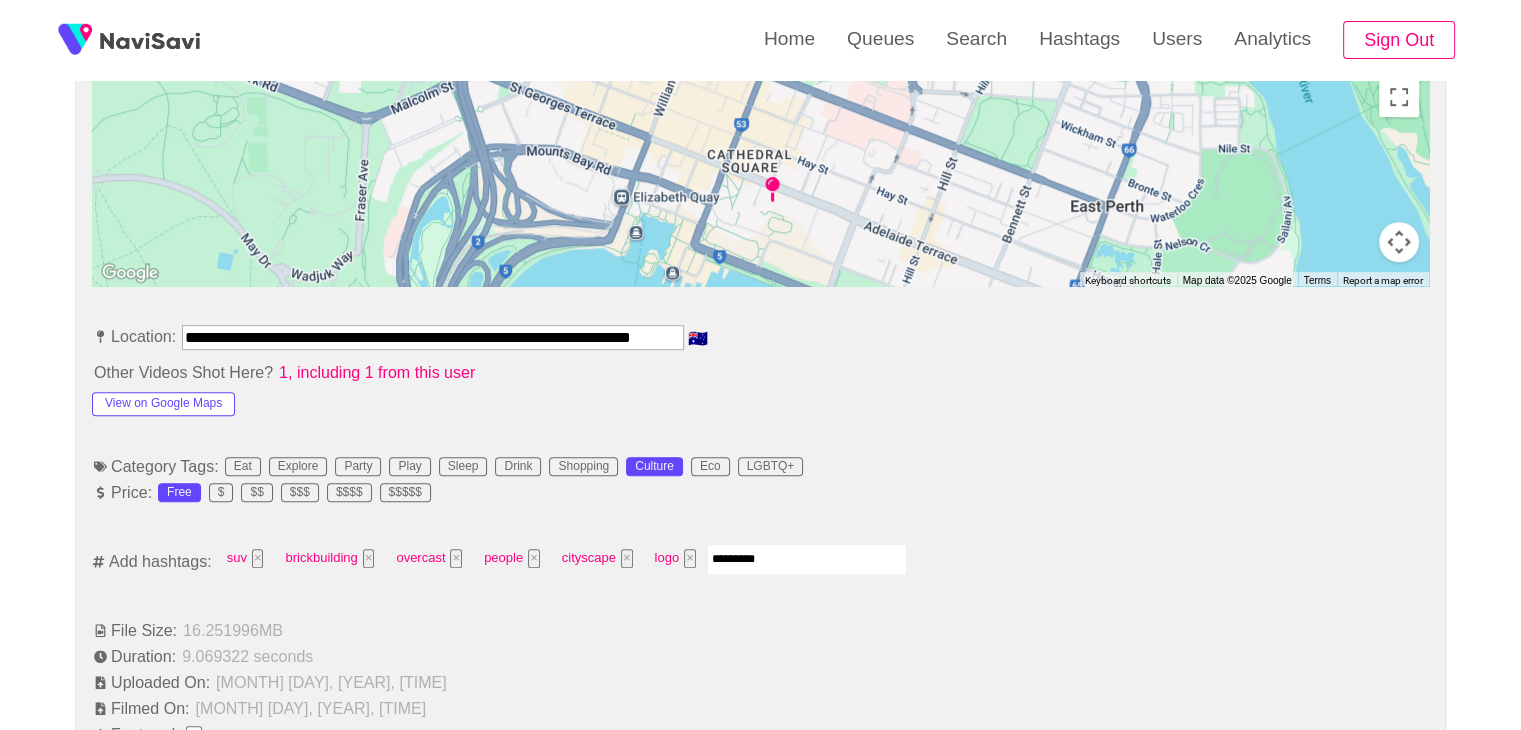 type 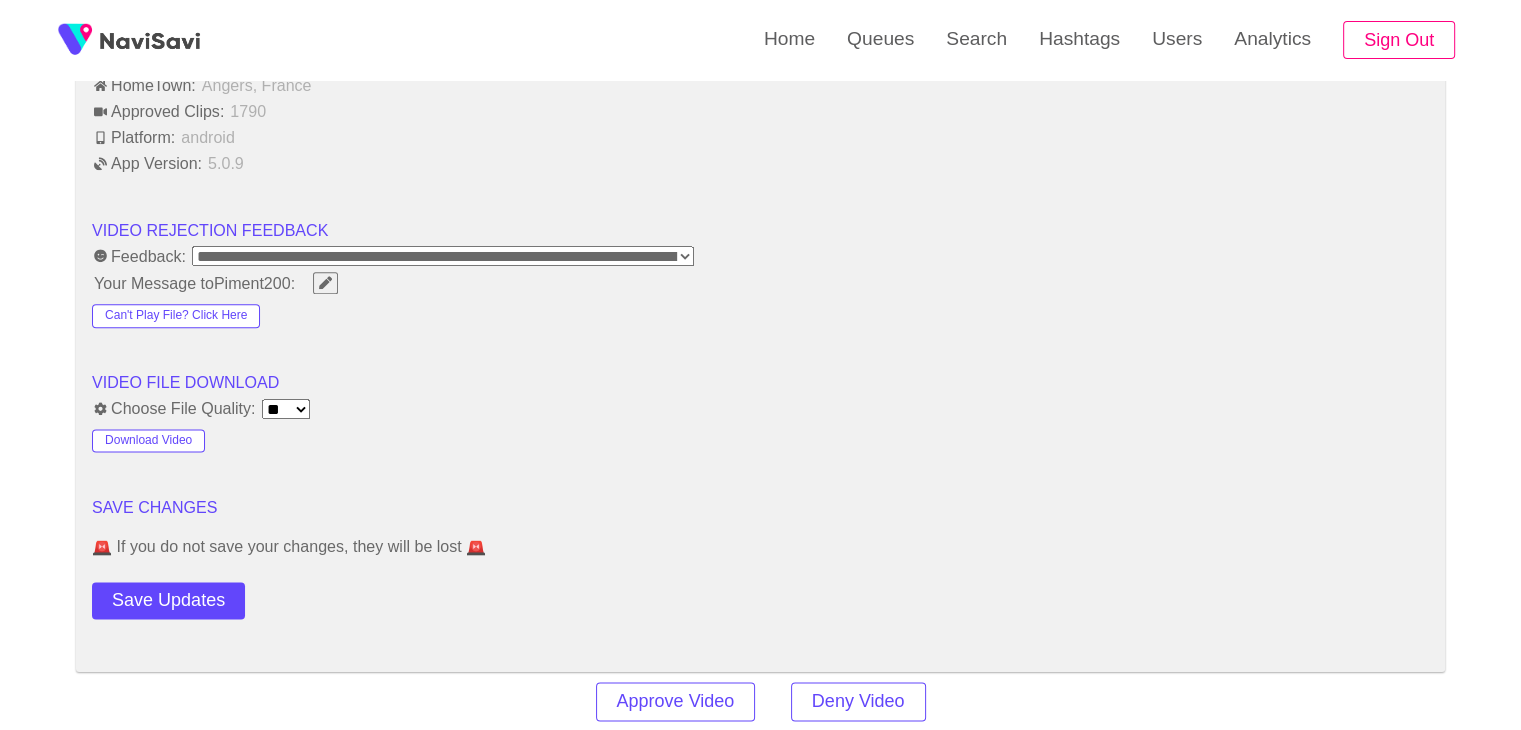 scroll, scrollTop: 2564, scrollLeft: 0, axis: vertical 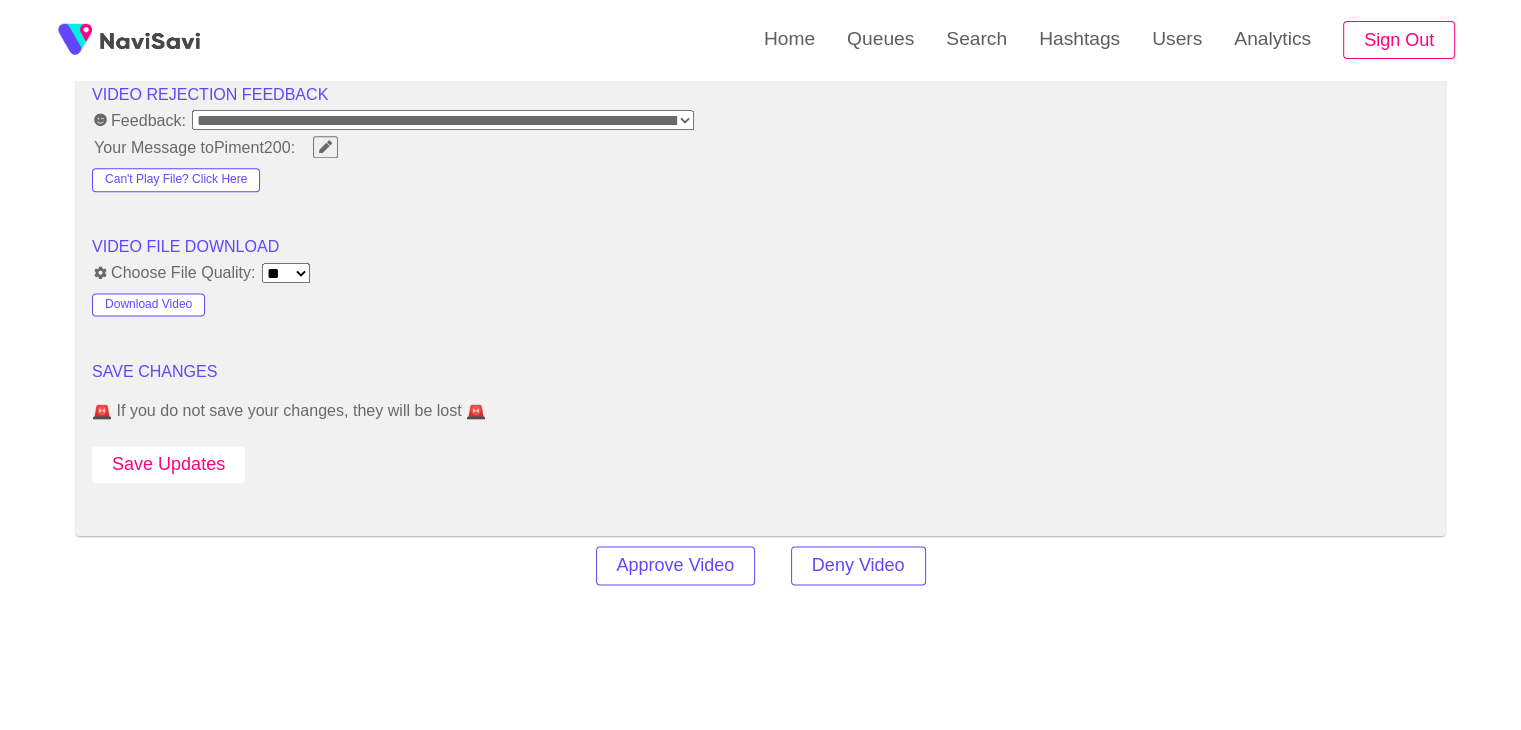 click on "Save Updates" at bounding box center (168, 464) 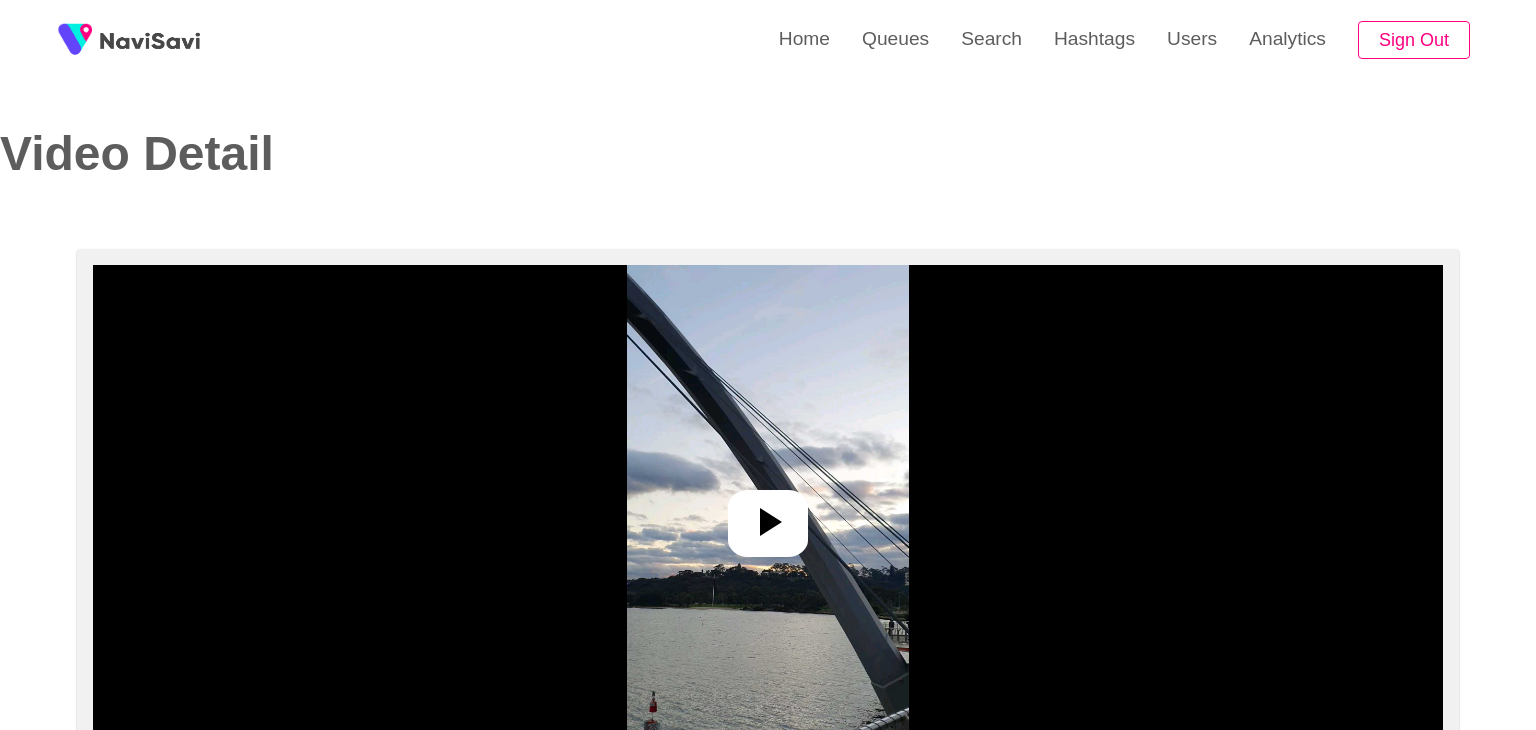 select on "**********" 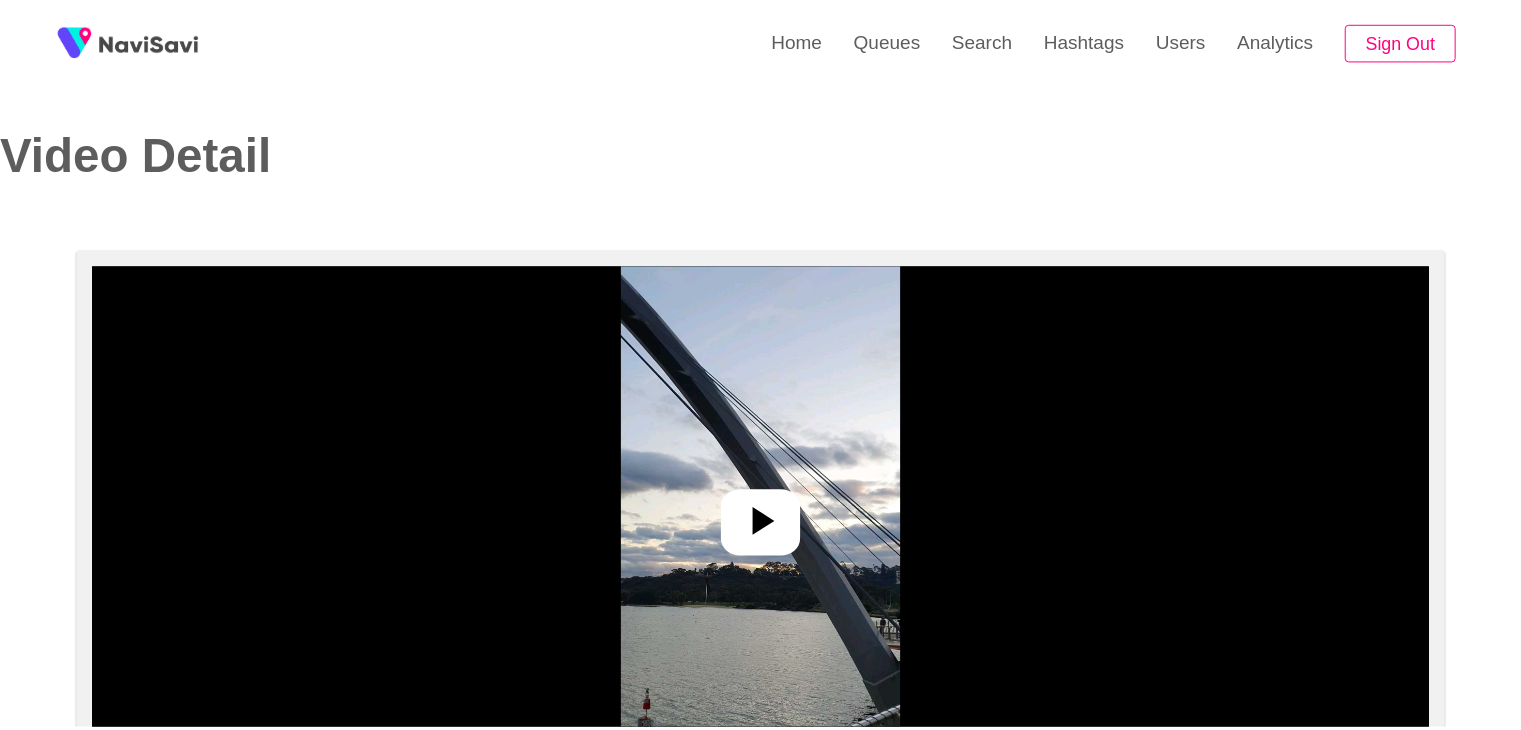 scroll, scrollTop: 0, scrollLeft: 0, axis: both 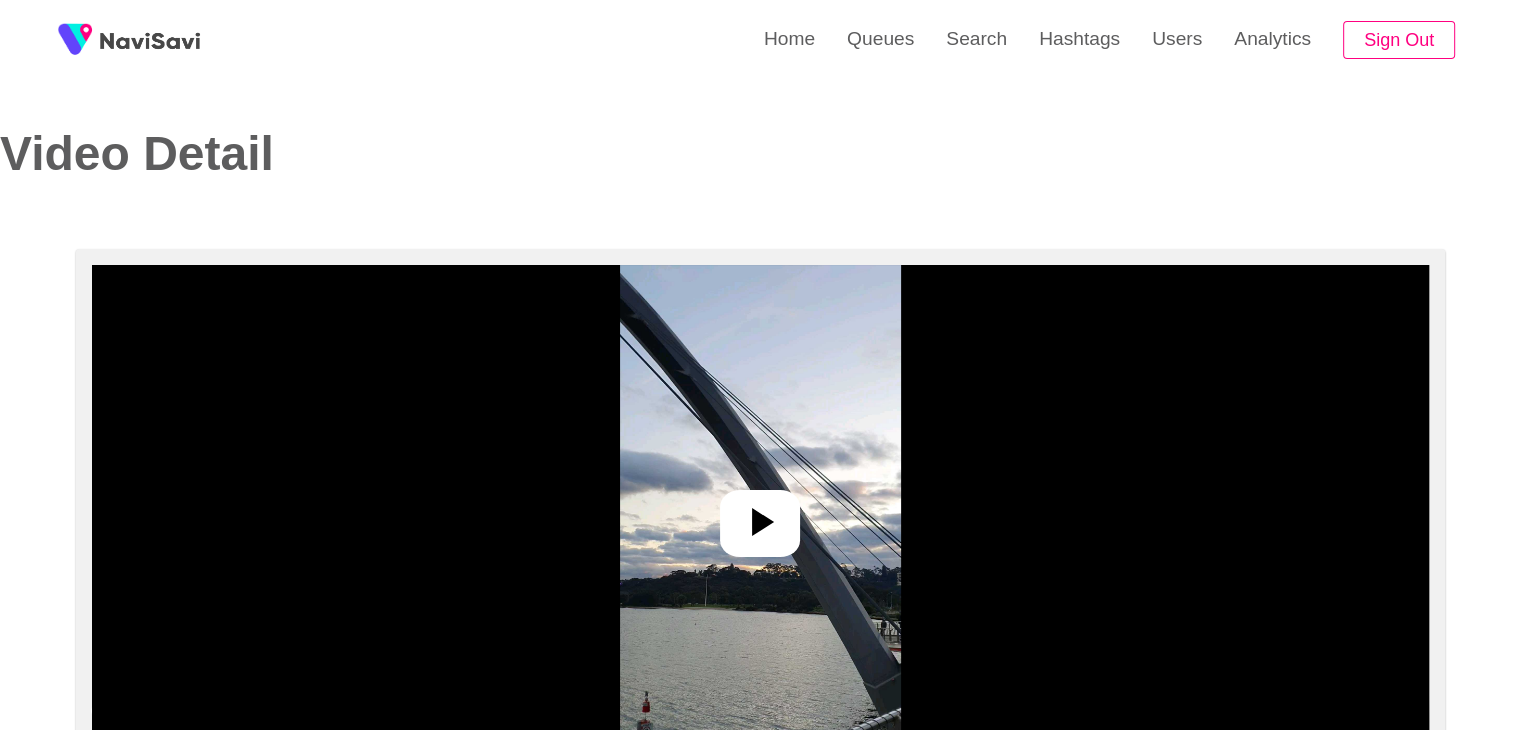 click at bounding box center (760, 515) 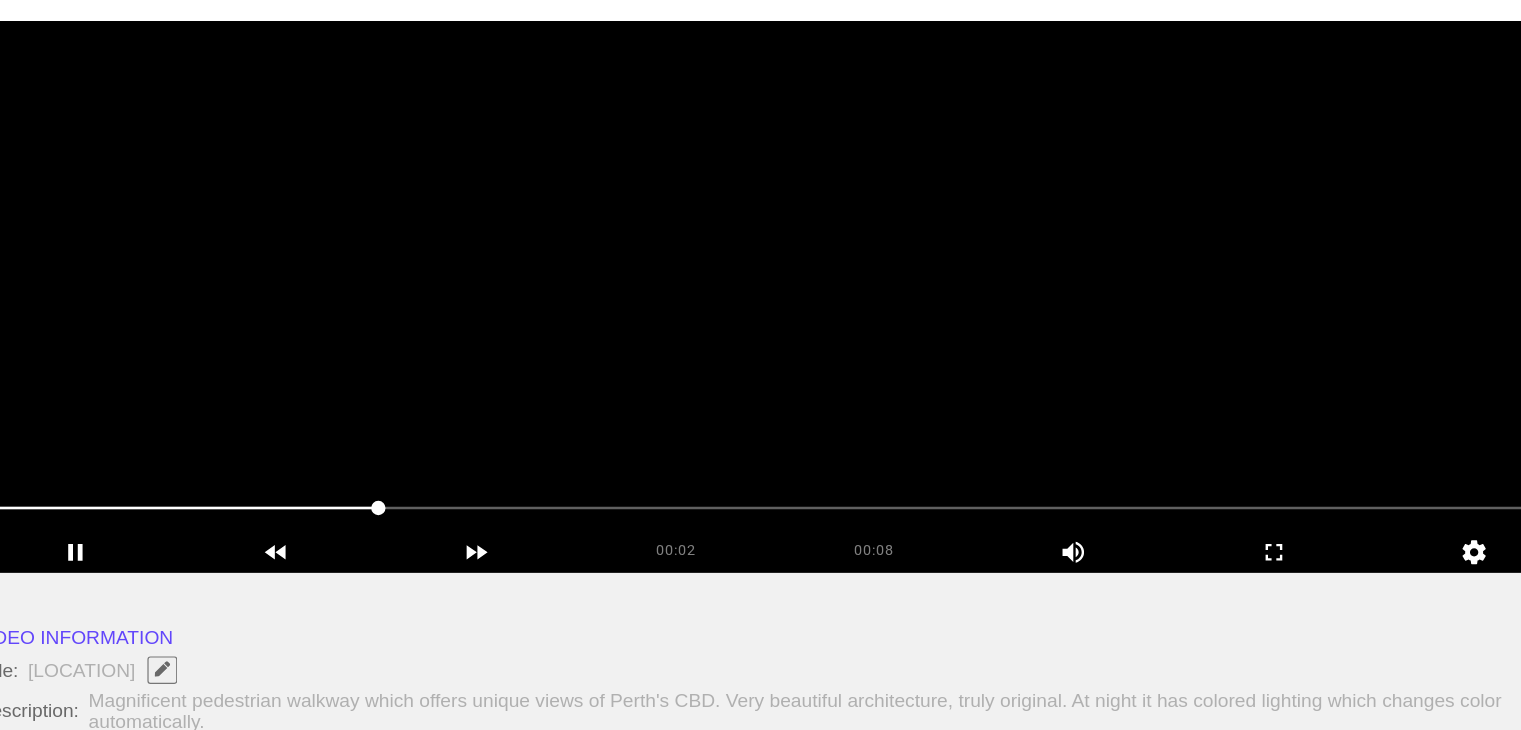 scroll, scrollTop: 224, scrollLeft: 0, axis: vertical 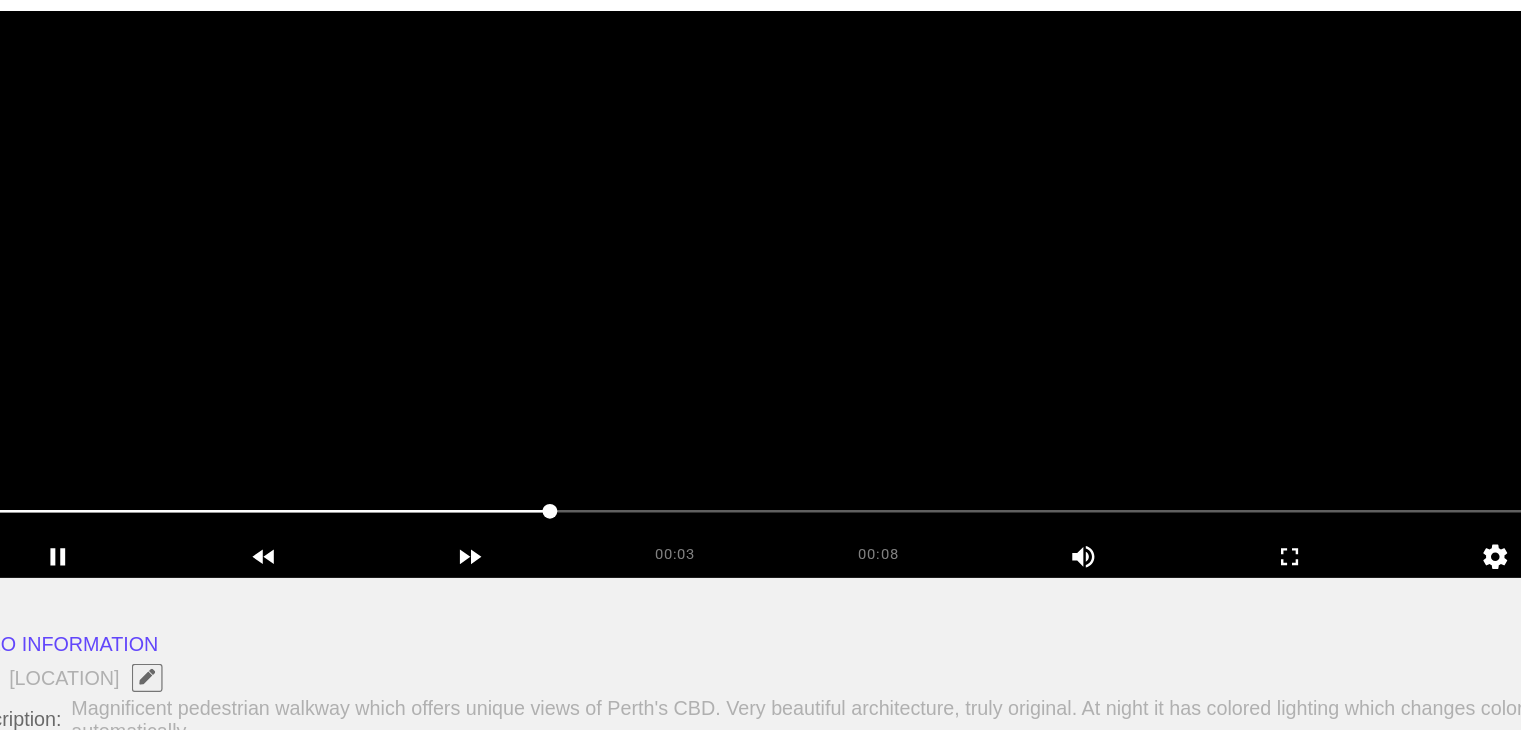 click at bounding box center (760, 291) 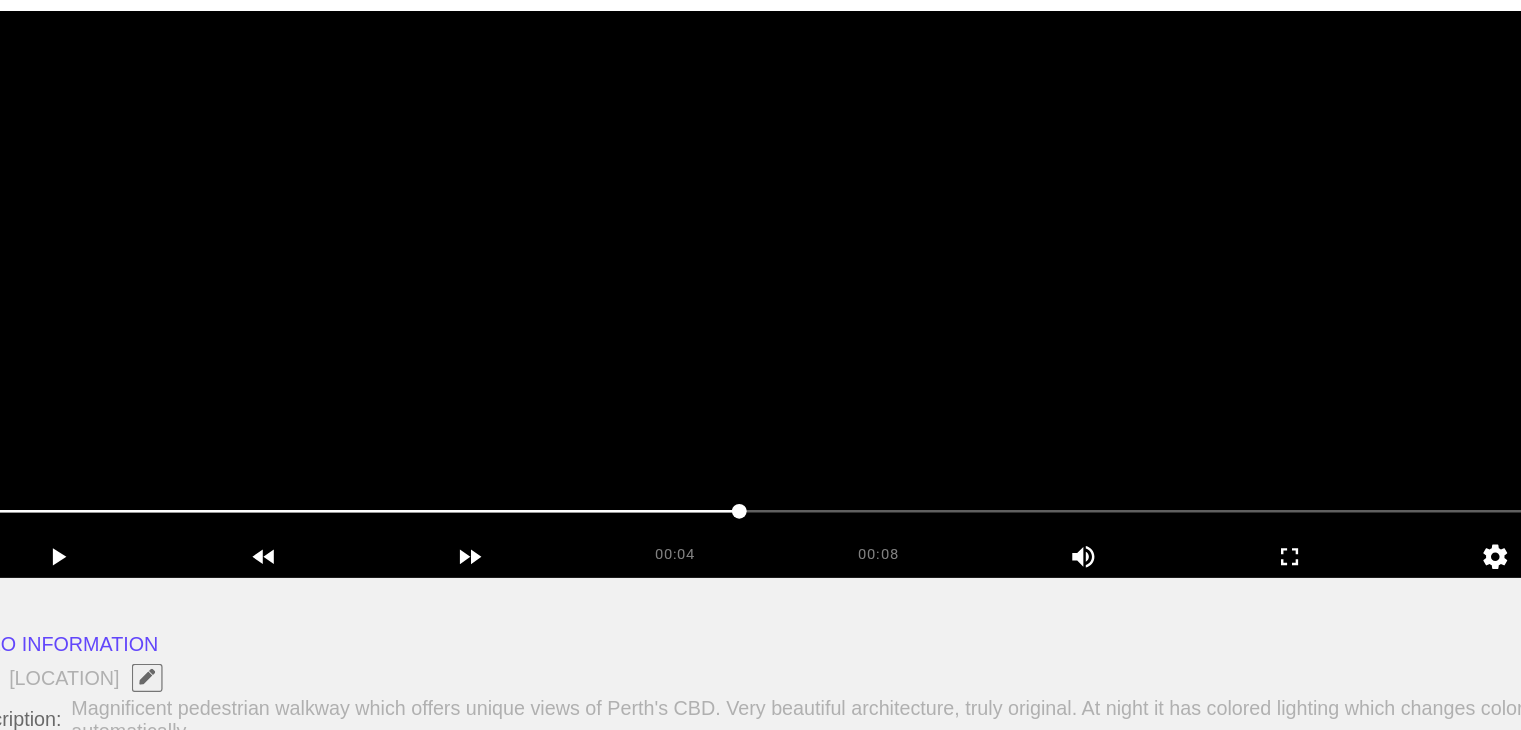 click at bounding box center (760, 291) 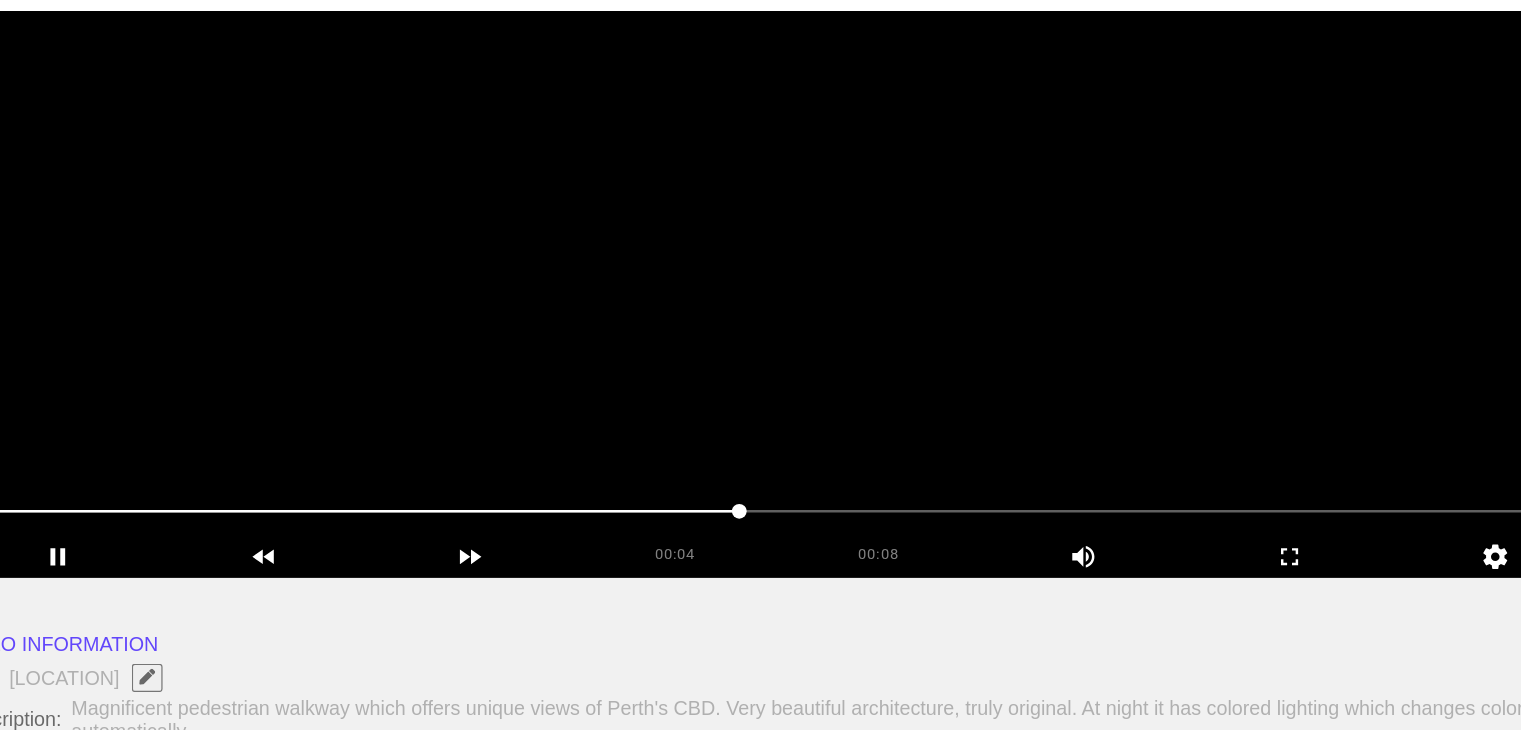 click at bounding box center [760, 291] 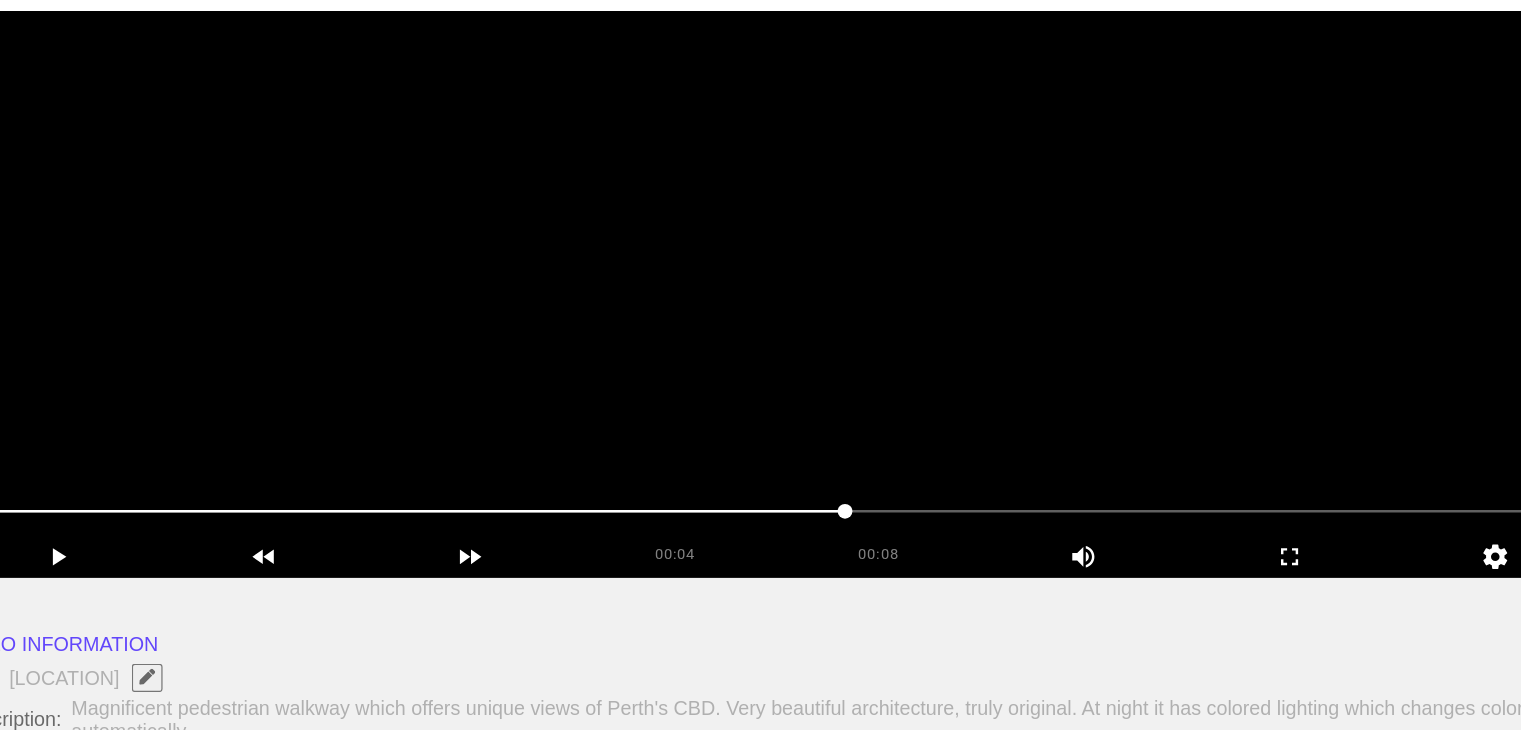 click at bounding box center (760, 291) 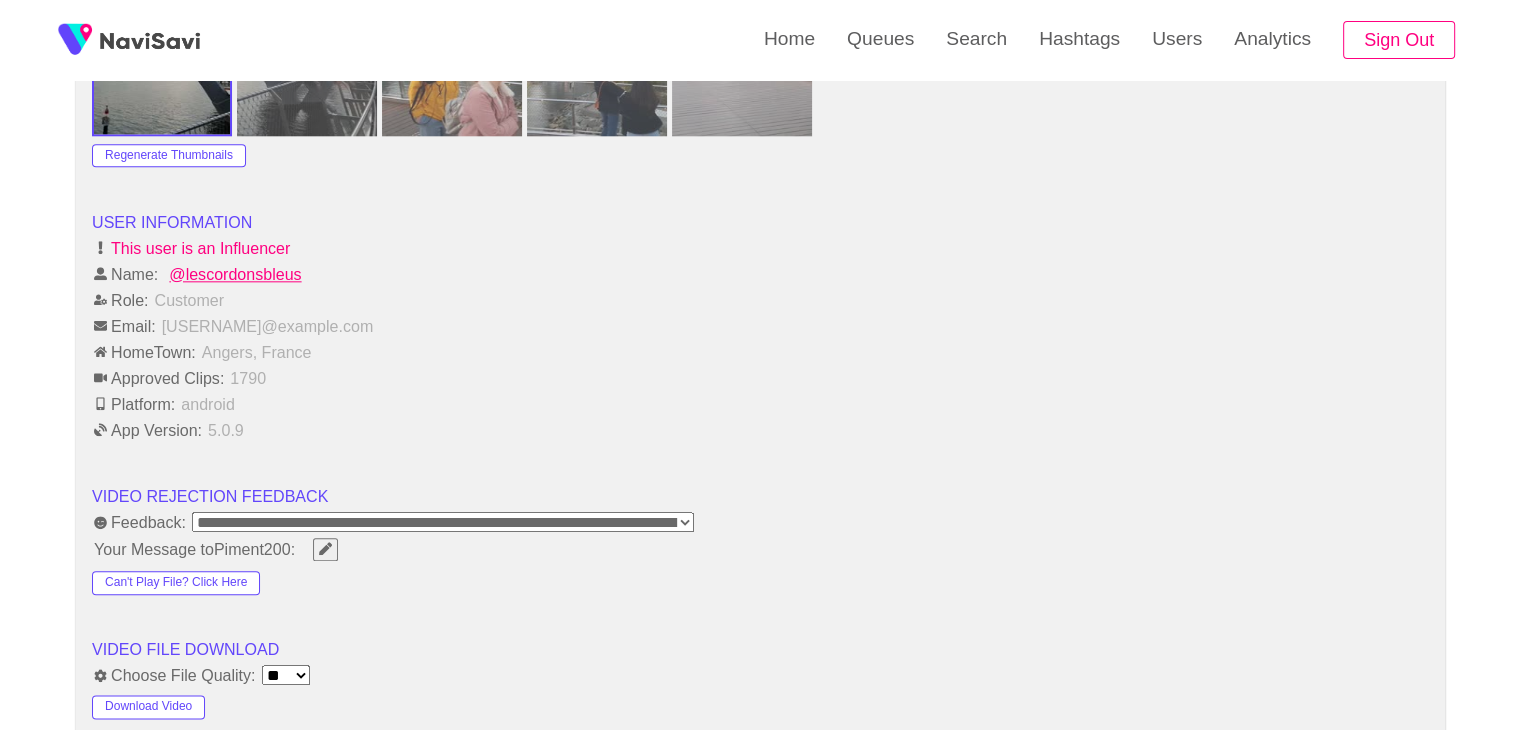 scroll, scrollTop: 2175, scrollLeft: 0, axis: vertical 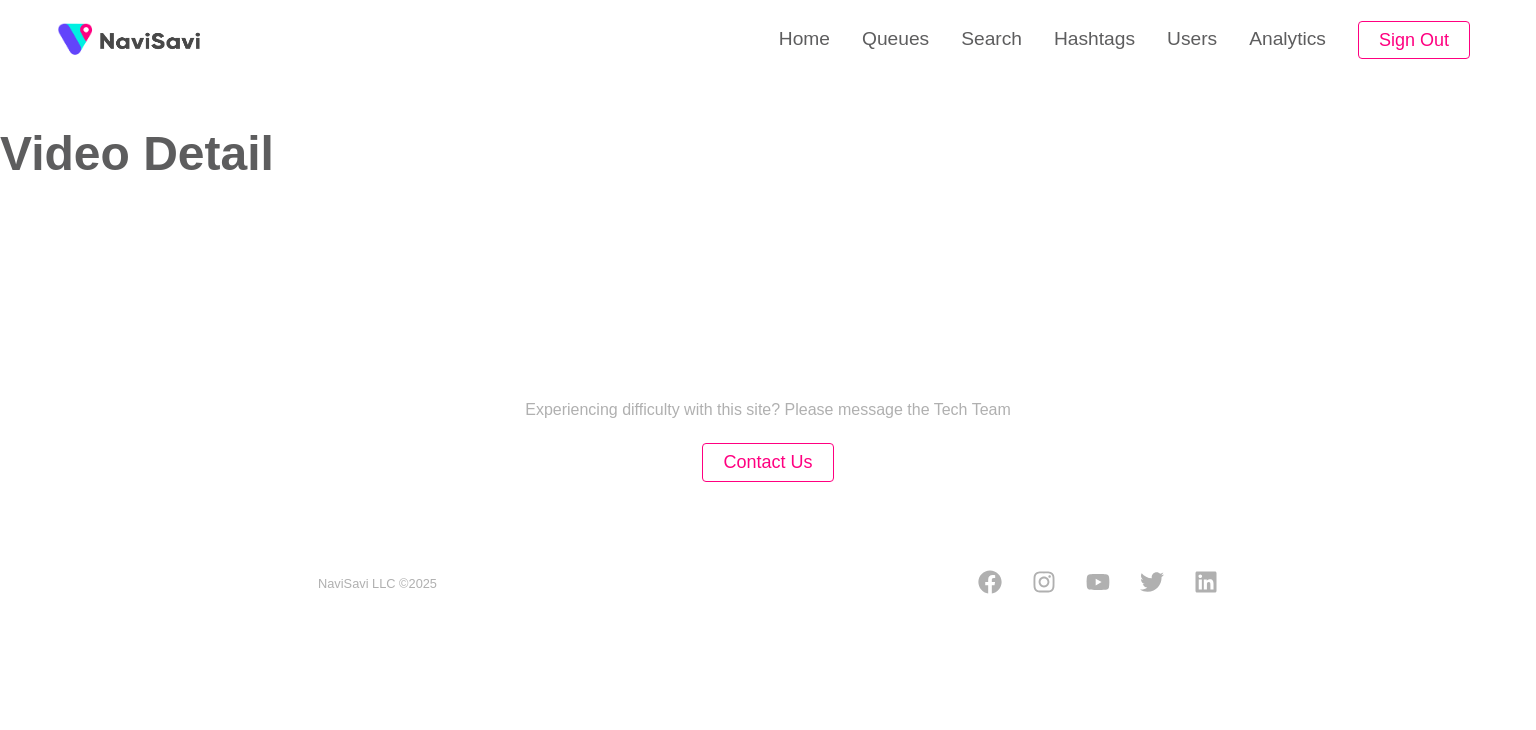 select on "**********" 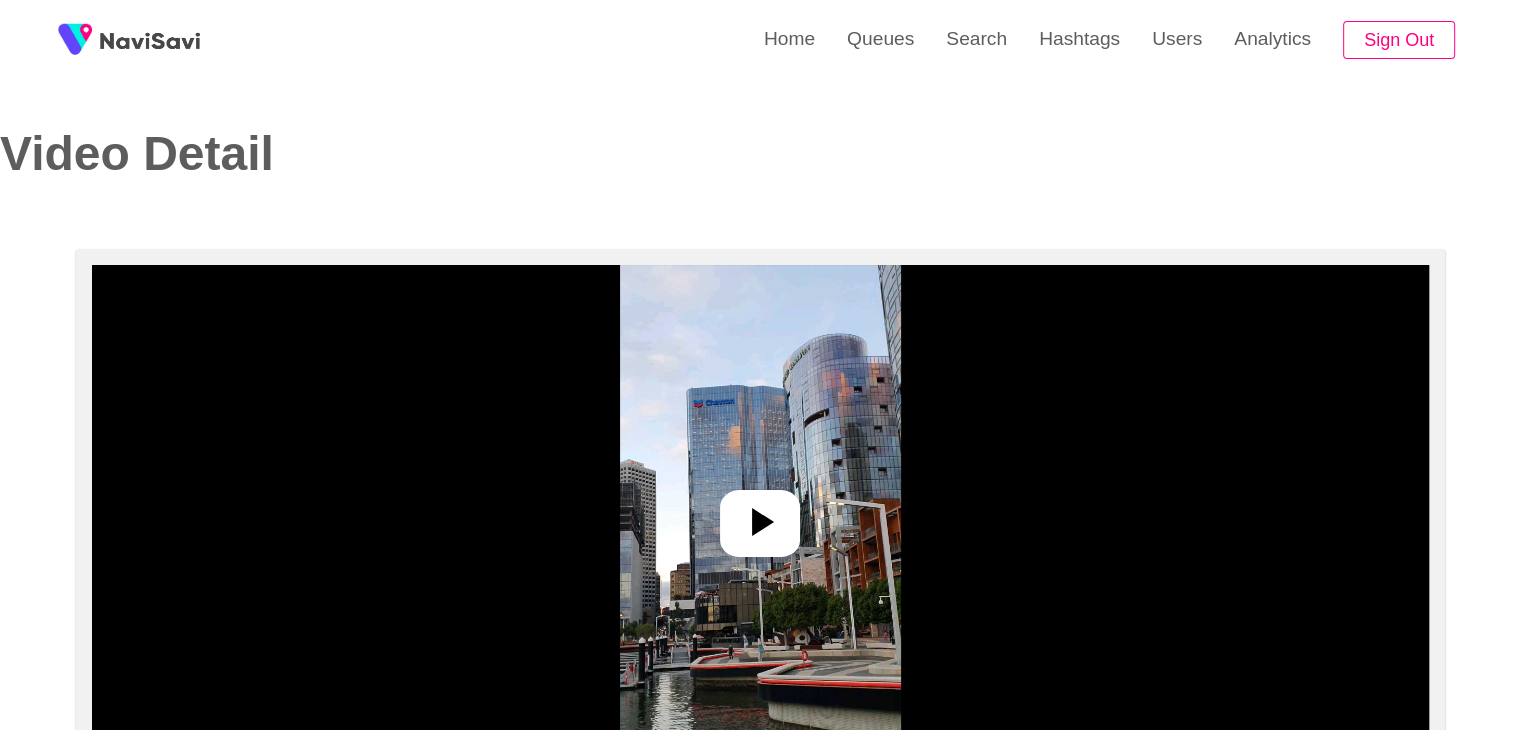 click at bounding box center [760, 523] 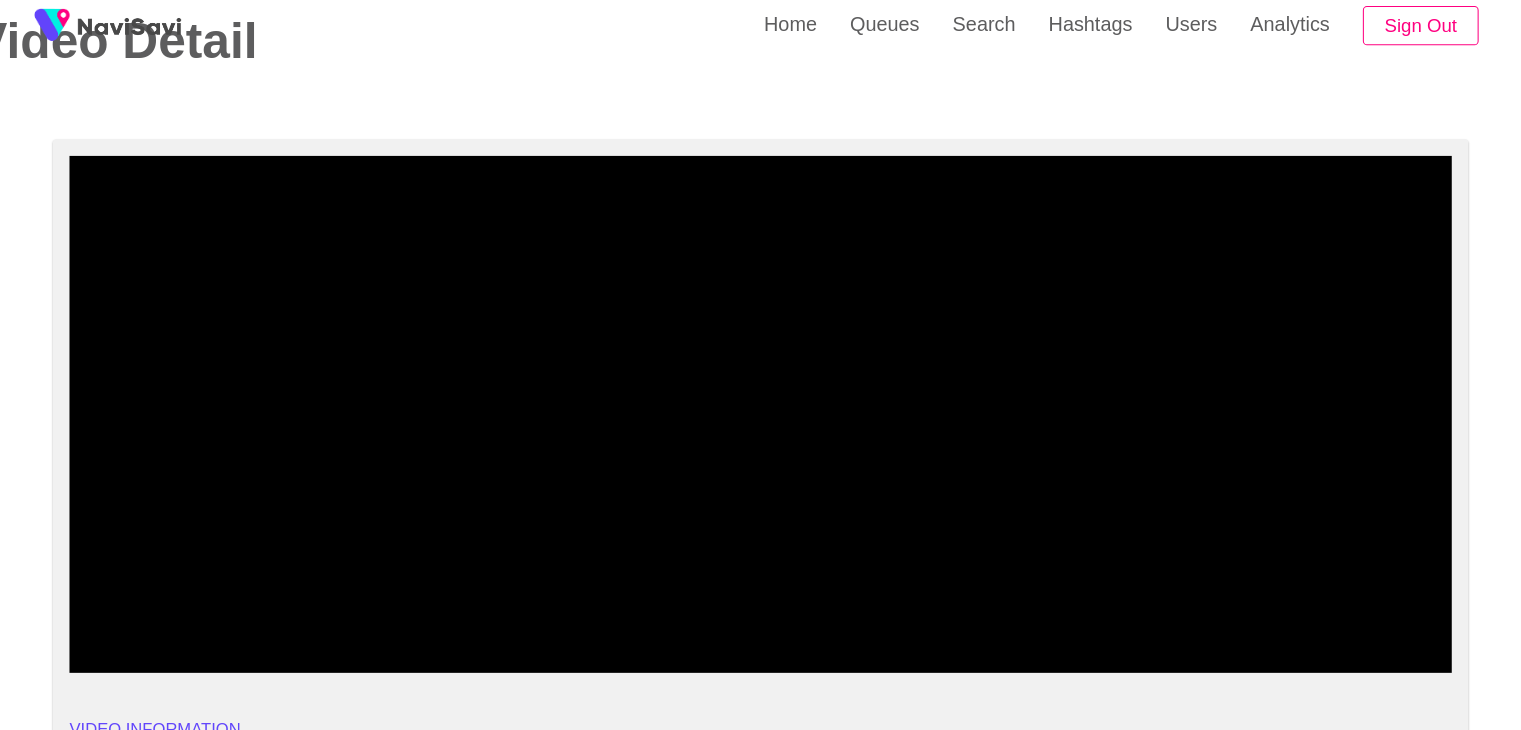 scroll, scrollTop: 99, scrollLeft: 0, axis: vertical 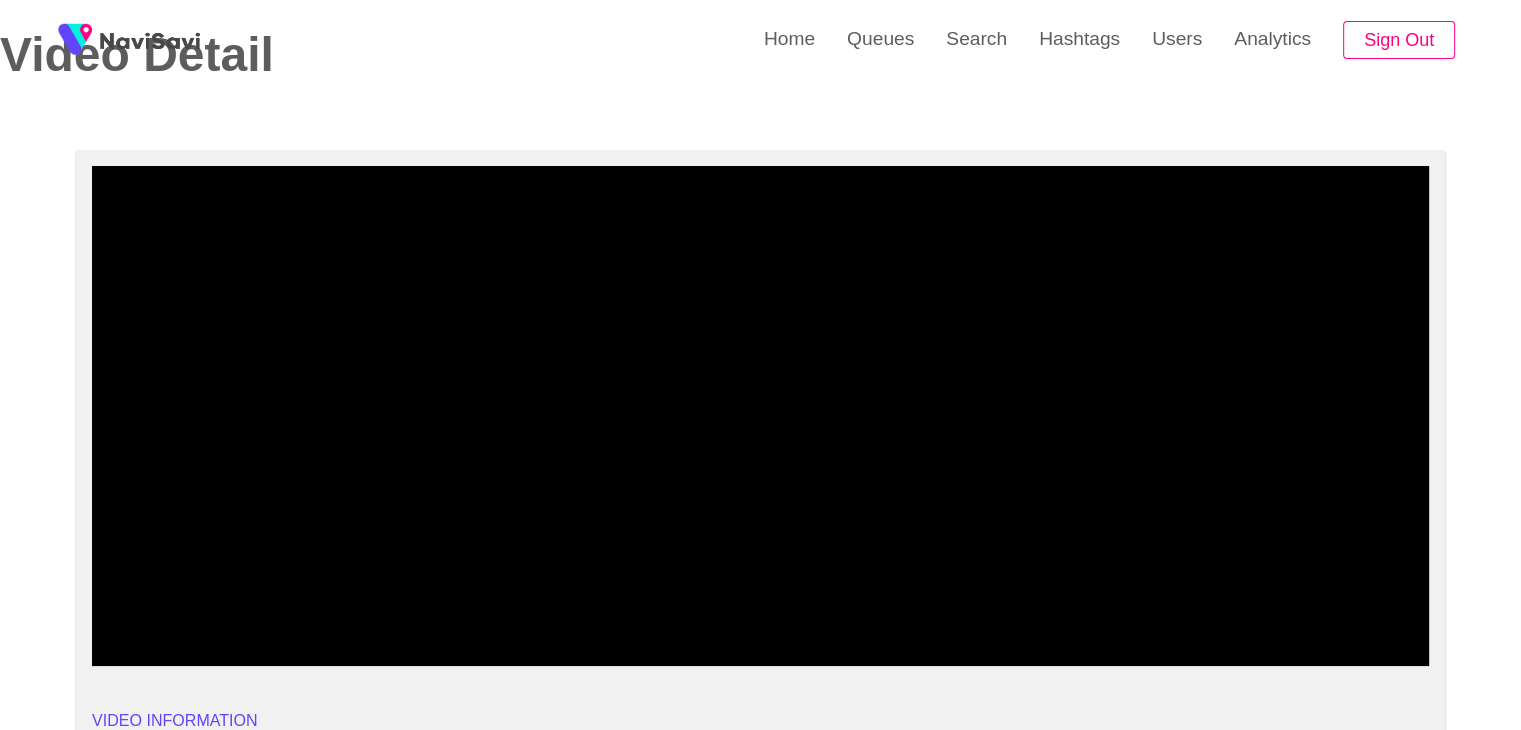 click at bounding box center [760, 416] 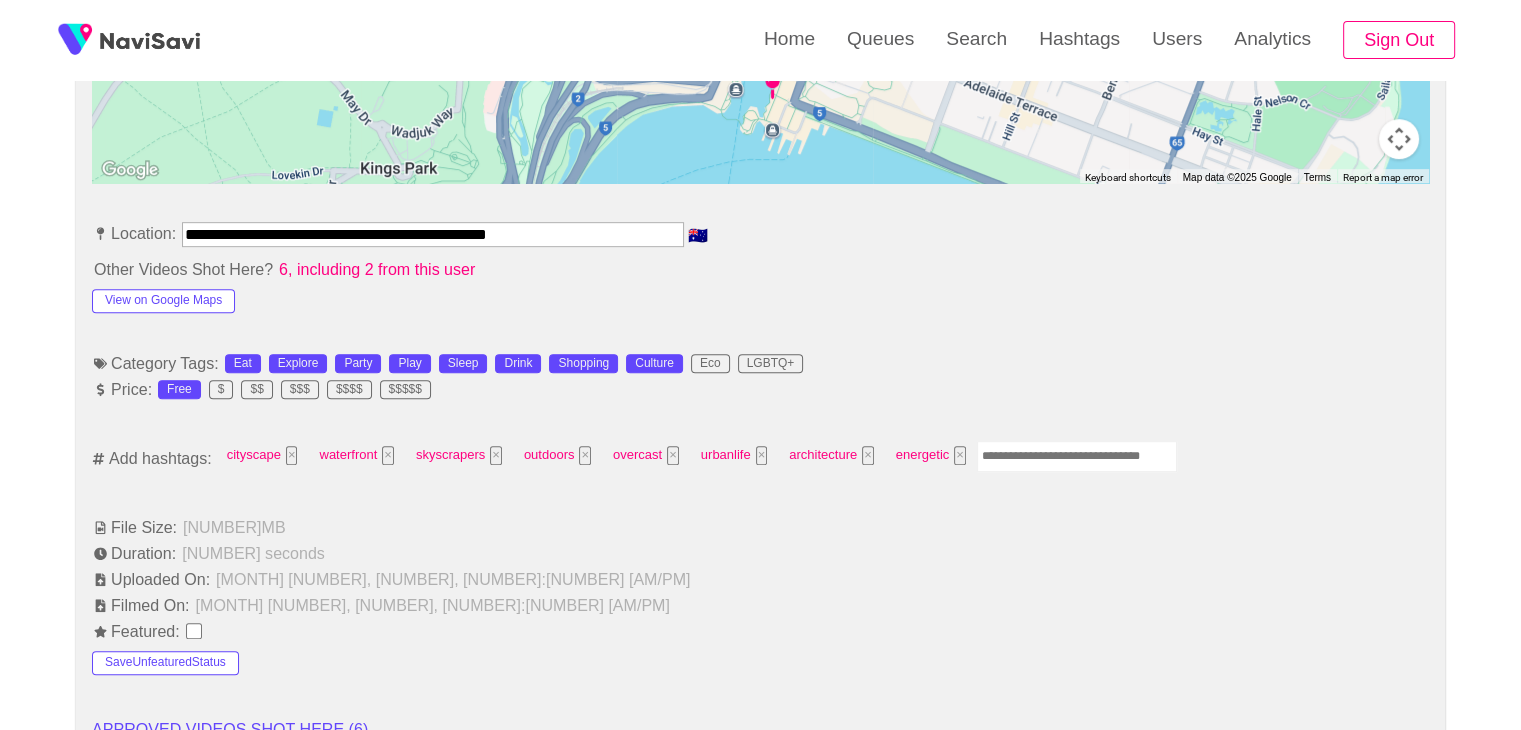 scroll, scrollTop: 1026, scrollLeft: 0, axis: vertical 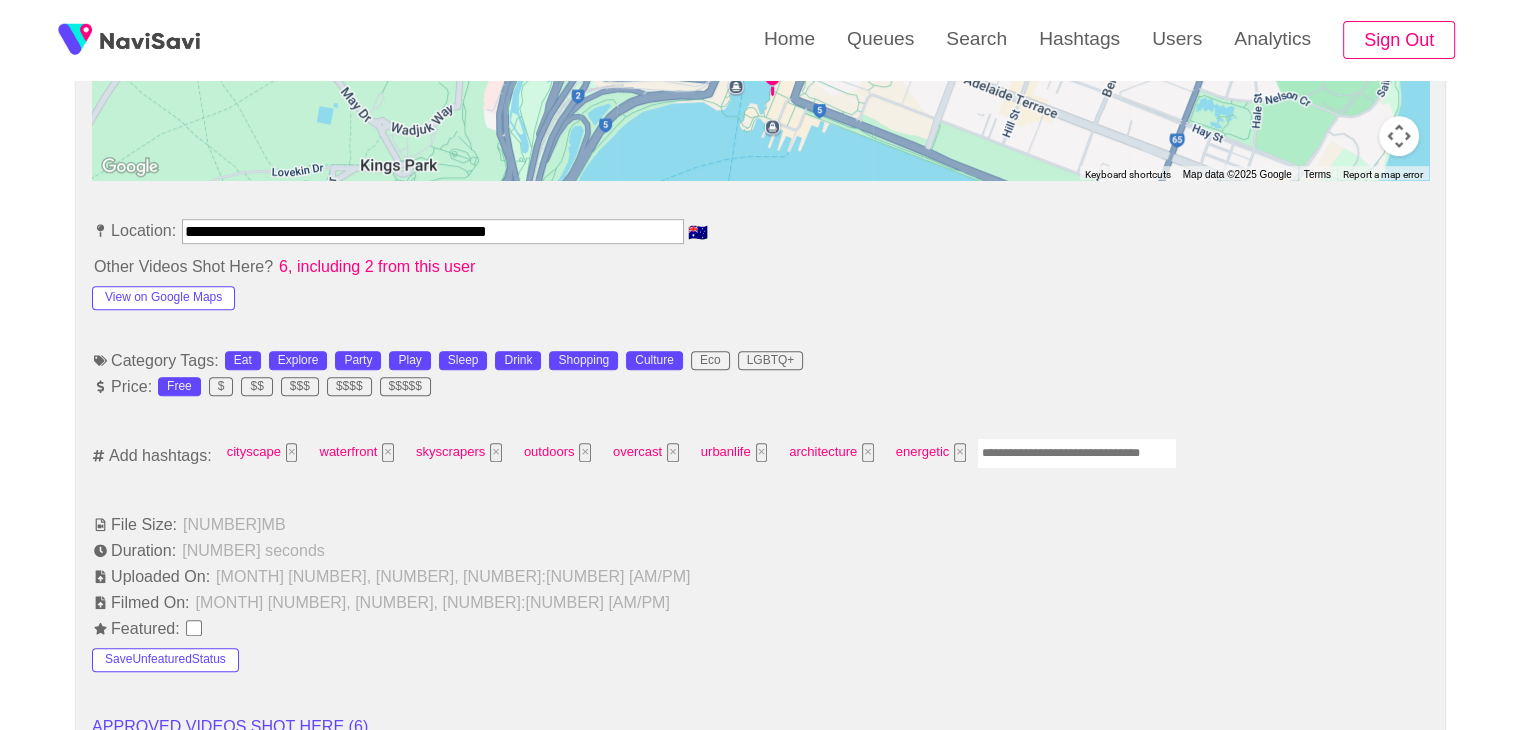click at bounding box center (1077, 453) 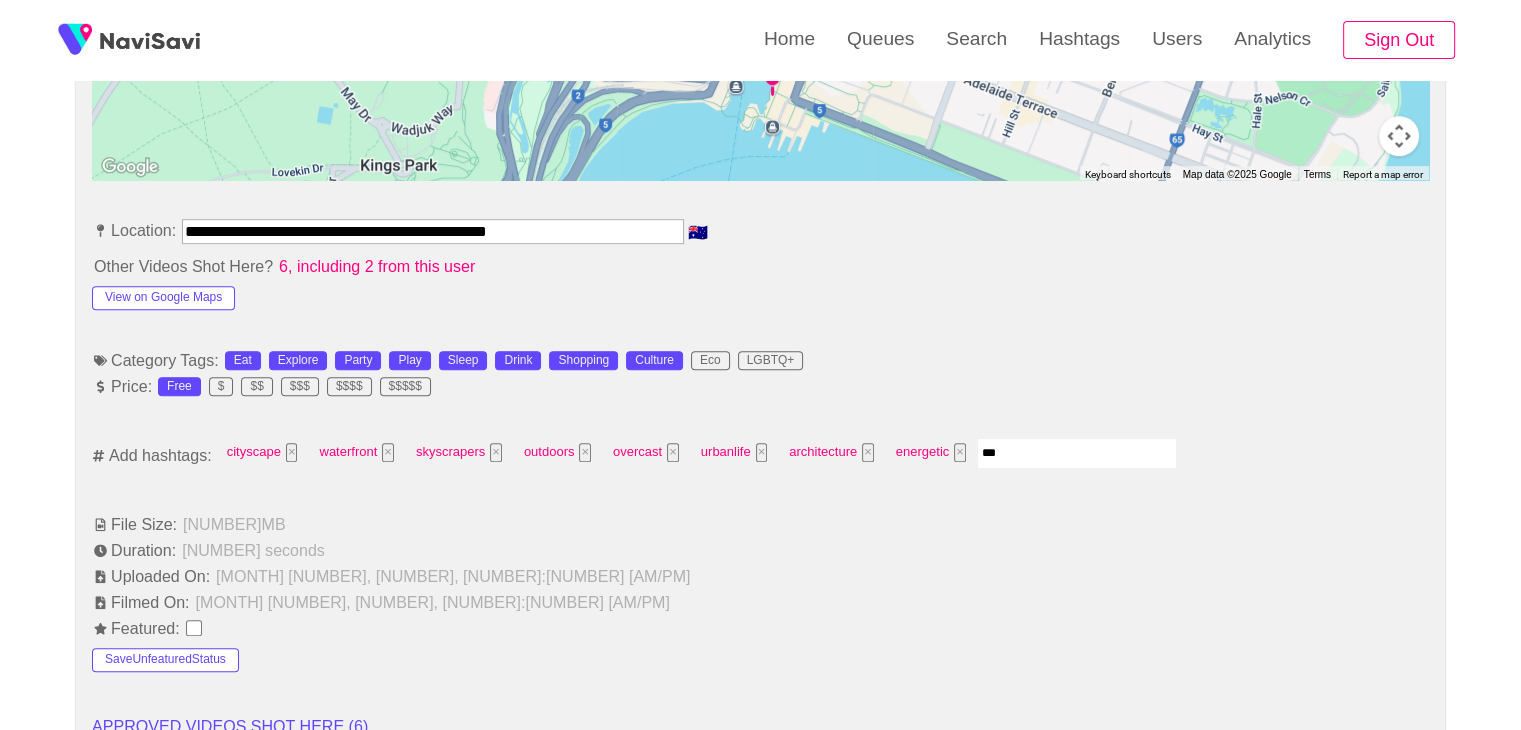 type on "****" 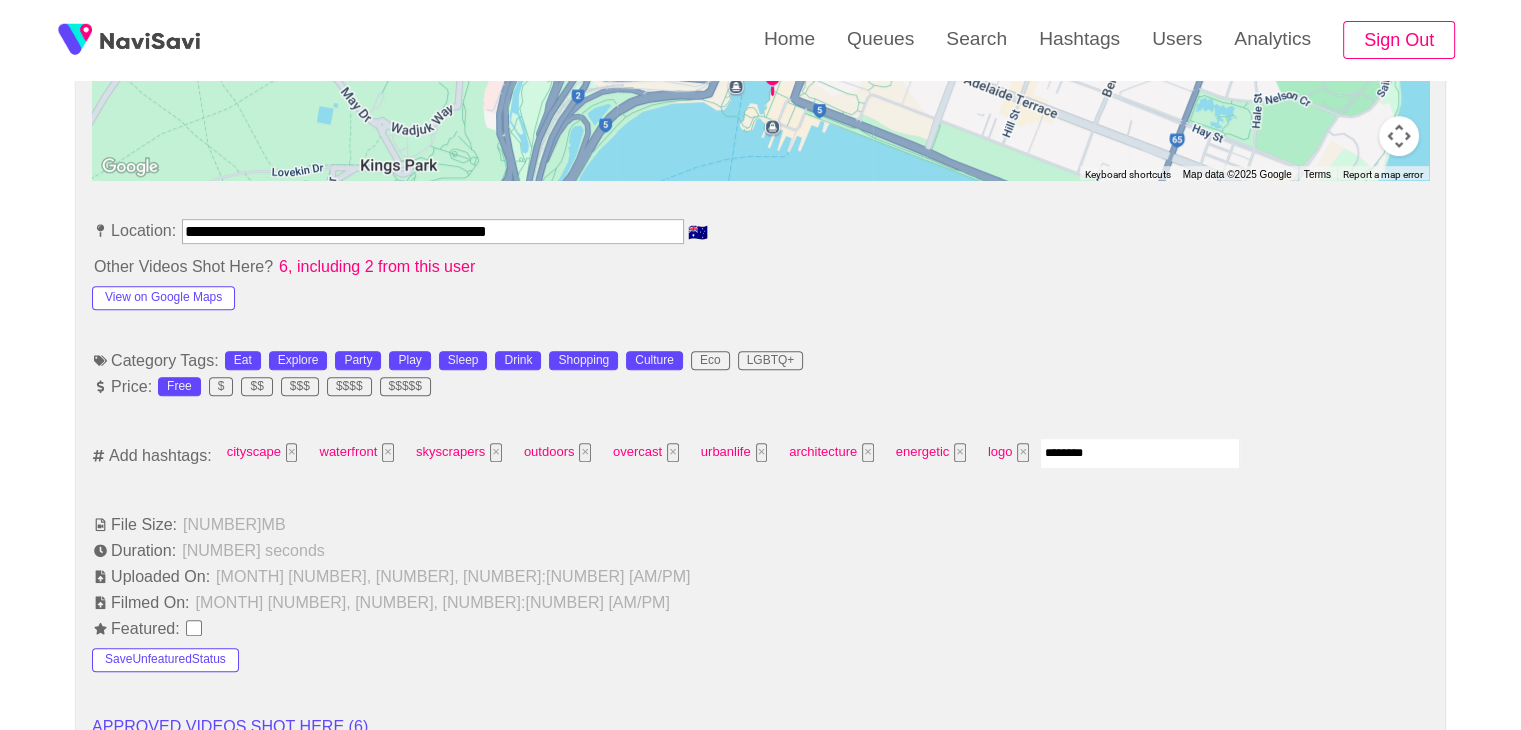 type on "*********" 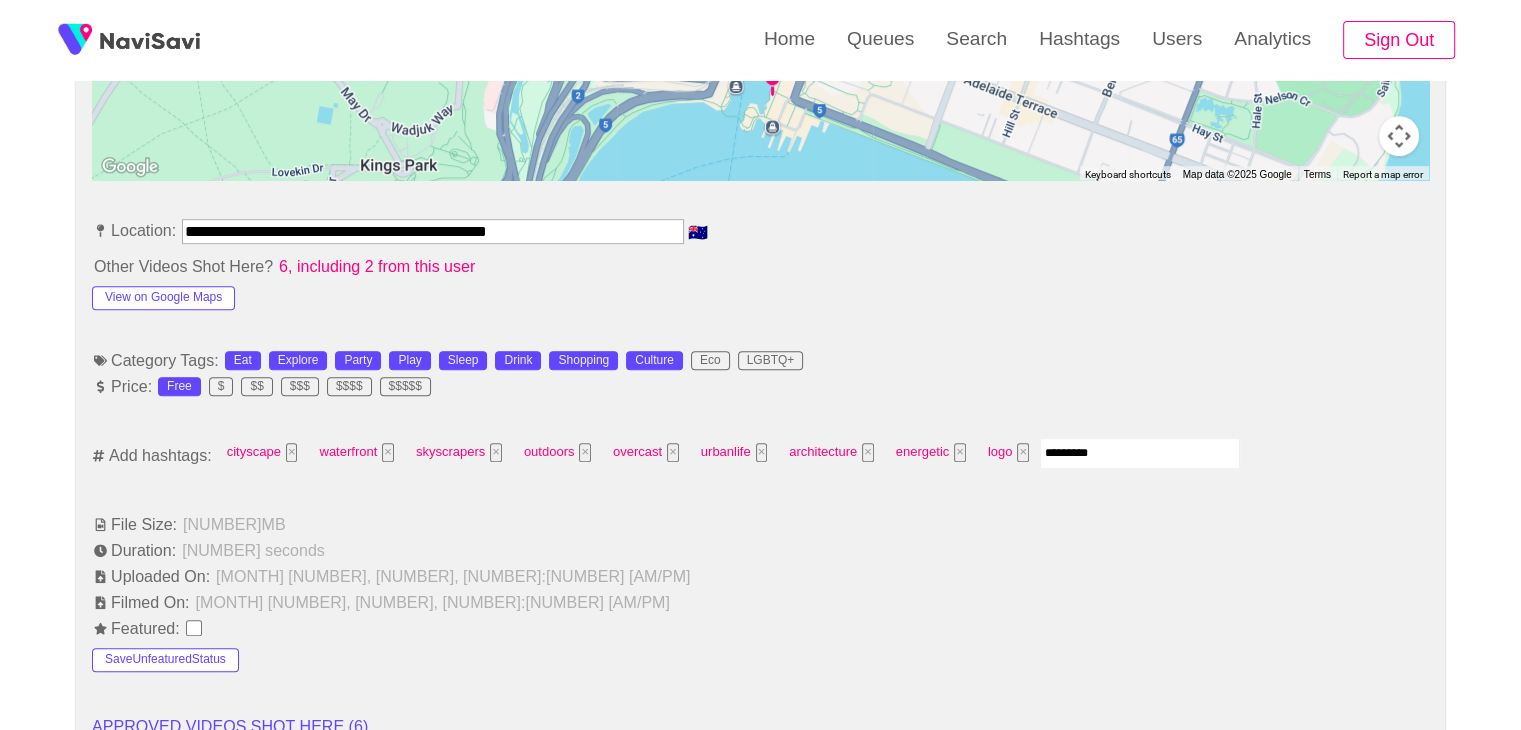 type 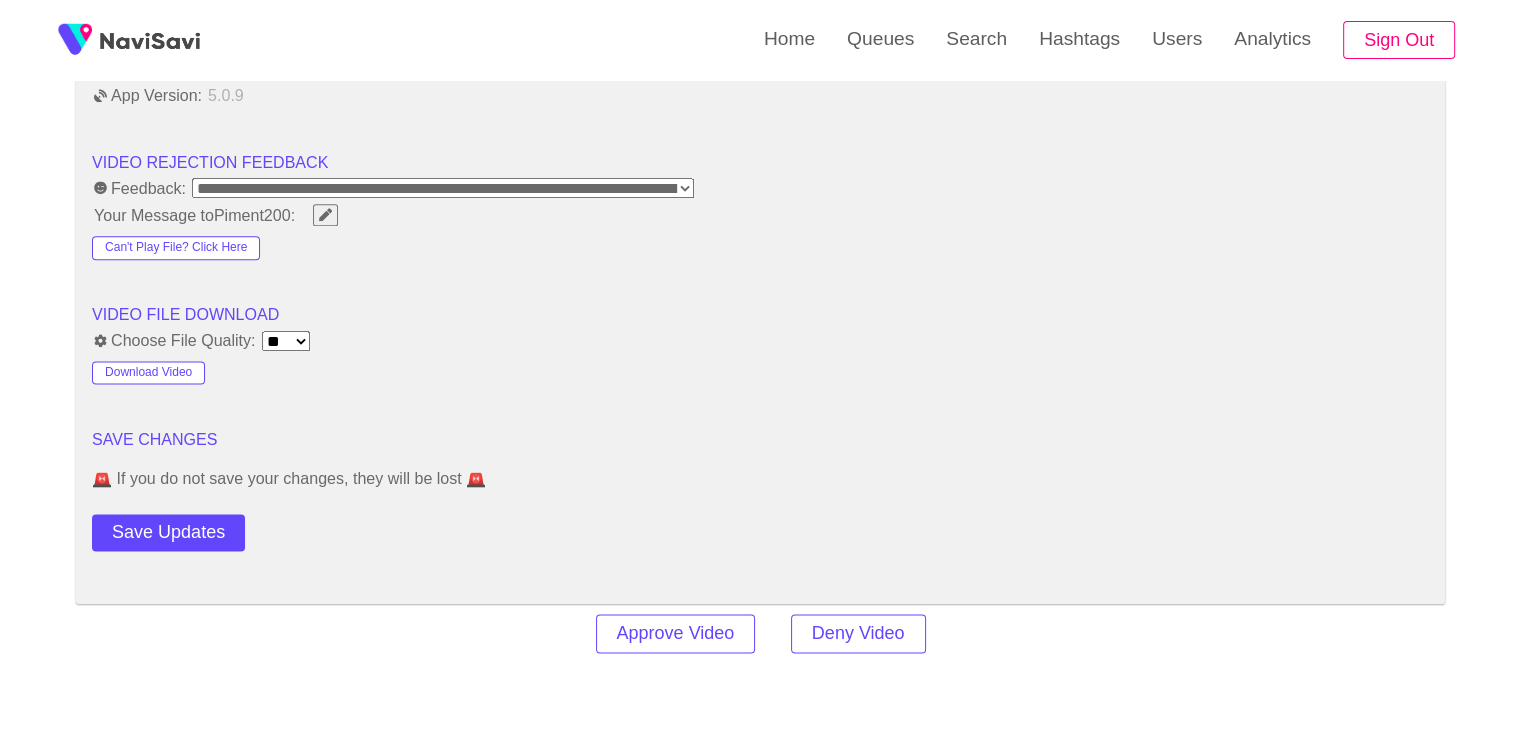 scroll, scrollTop: 2498, scrollLeft: 0, axis: vertical 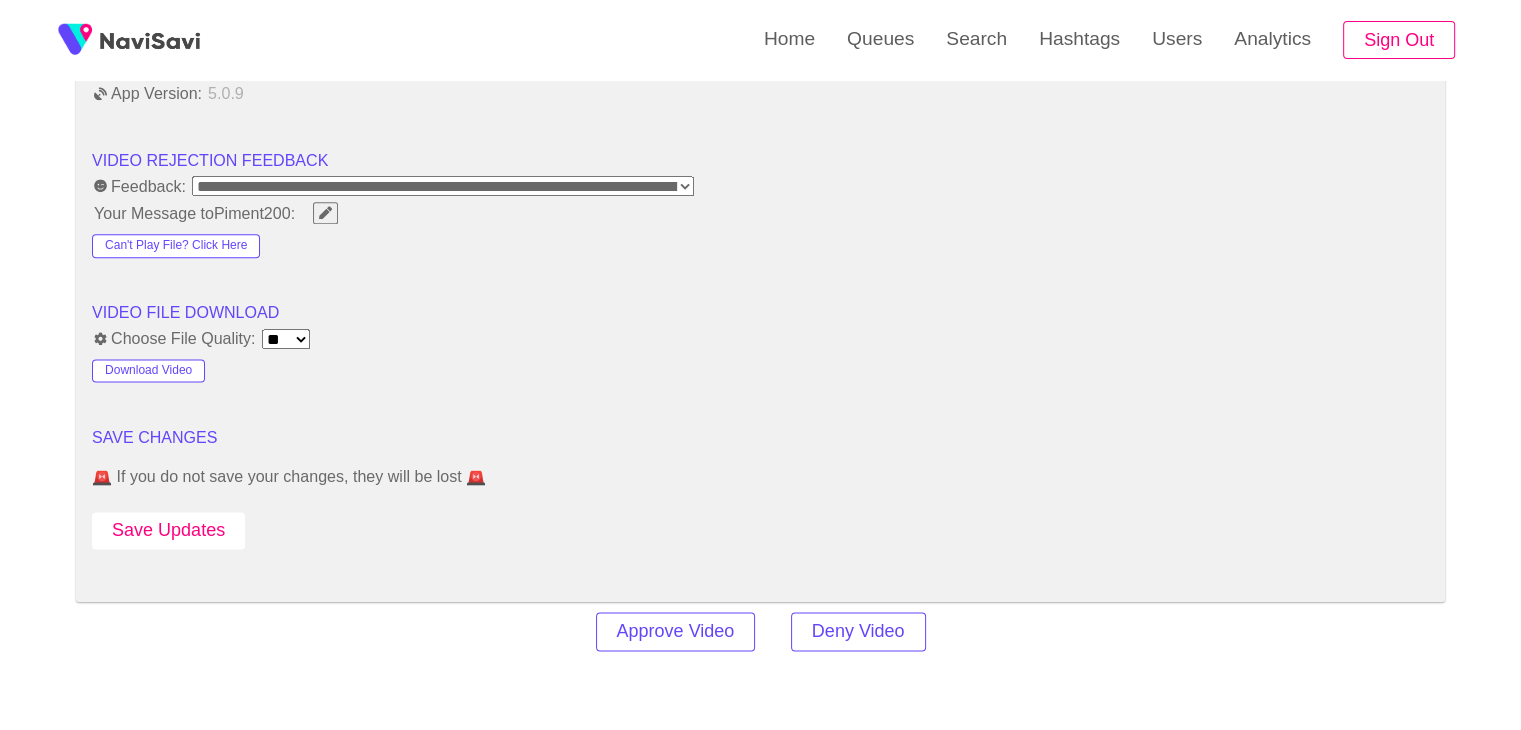 click on "Save Updates" at bounding box center (168, 530) 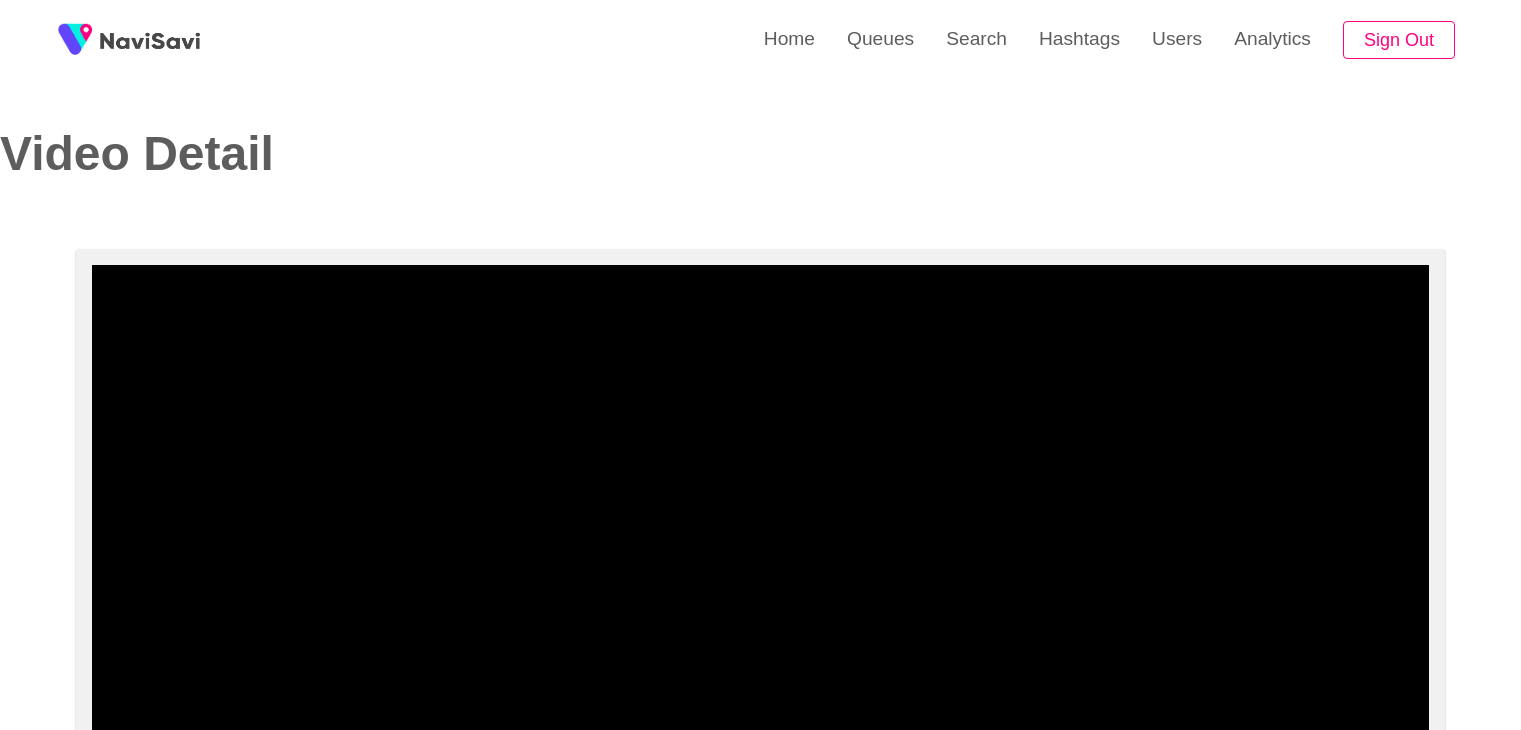 select on "**********" 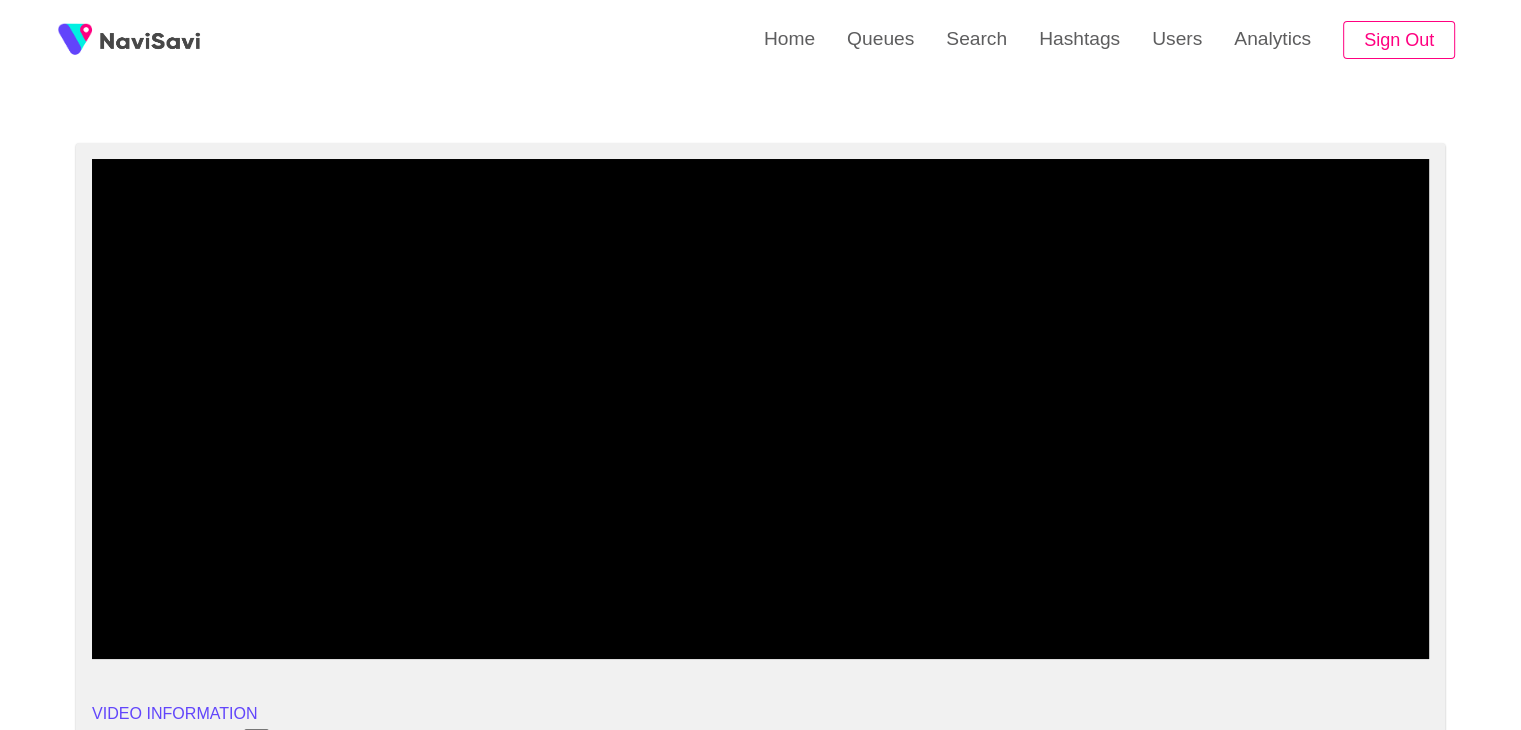 scroll, scrollTop: 106, scrollLeft: 0, axis: vertical 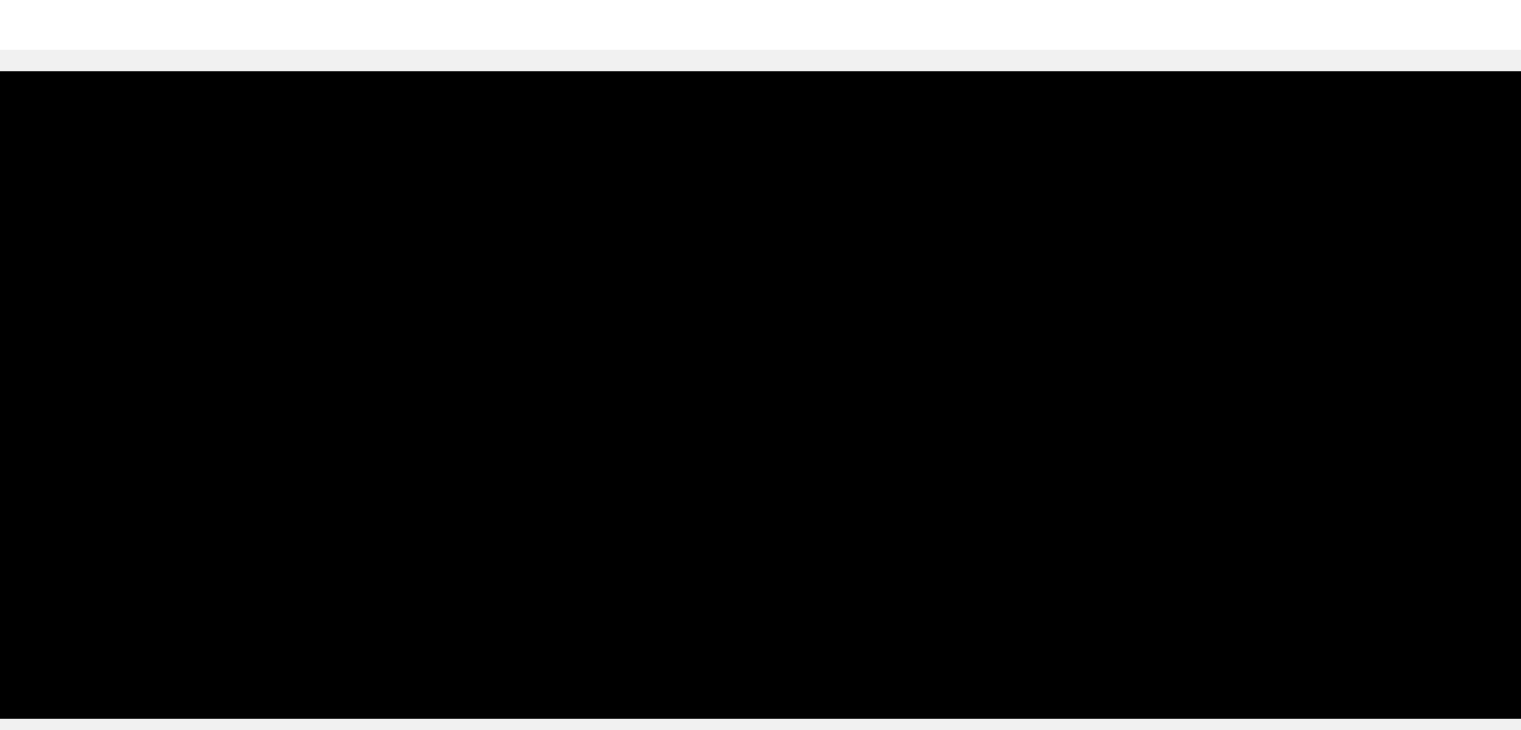click at bounding box center [760, 409] 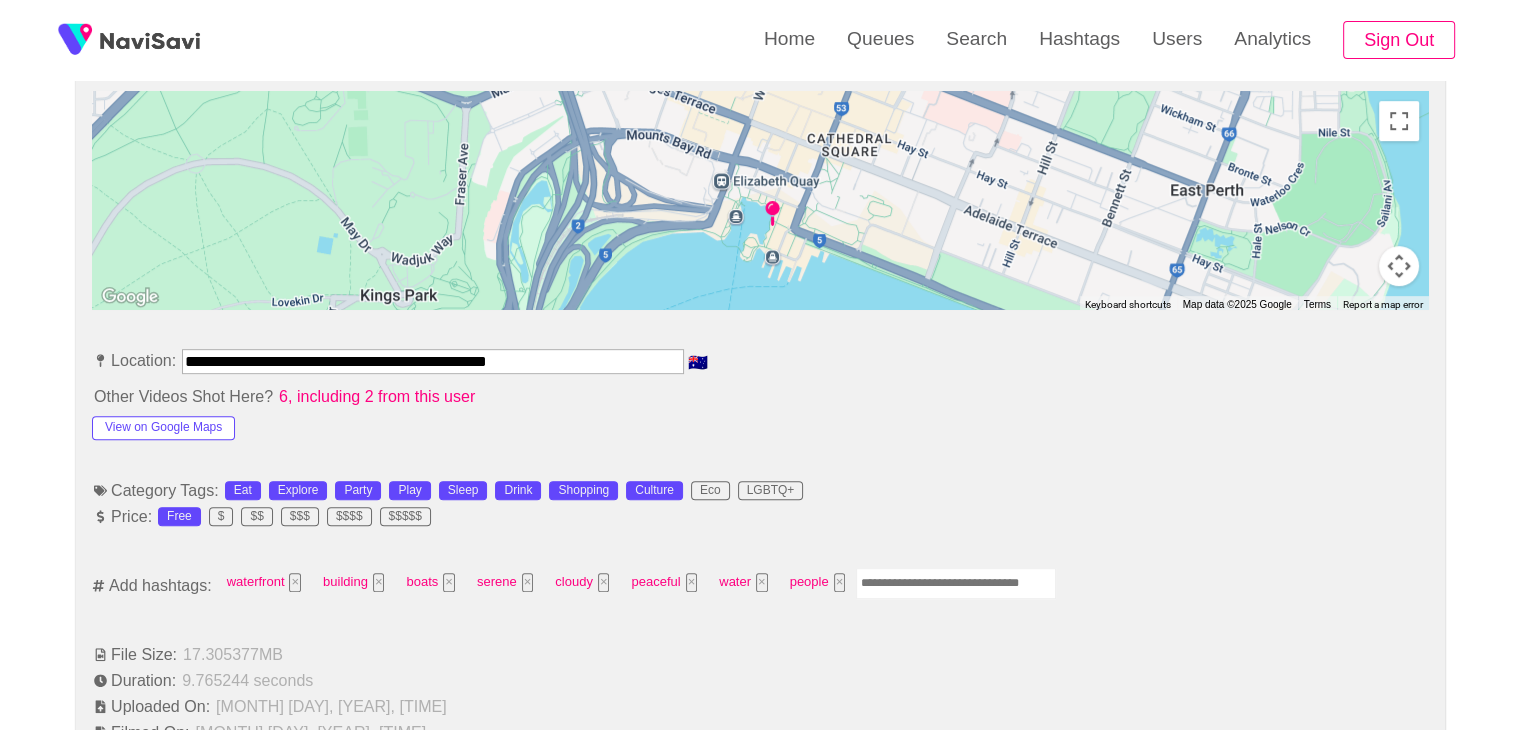 scroll, scrollTop: 994, scrollLeft: 0, axis: vertical 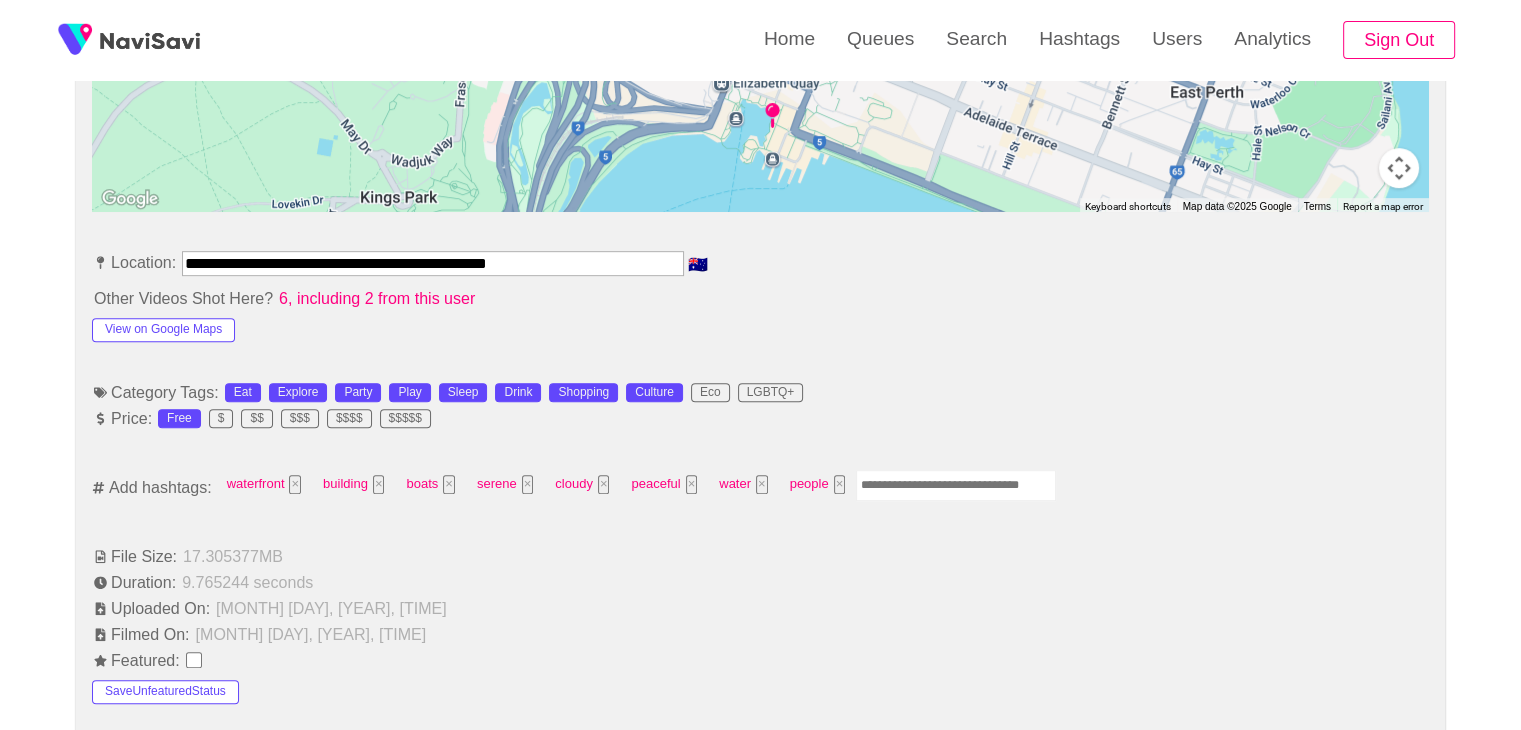 click at bounding box center [956, 485] 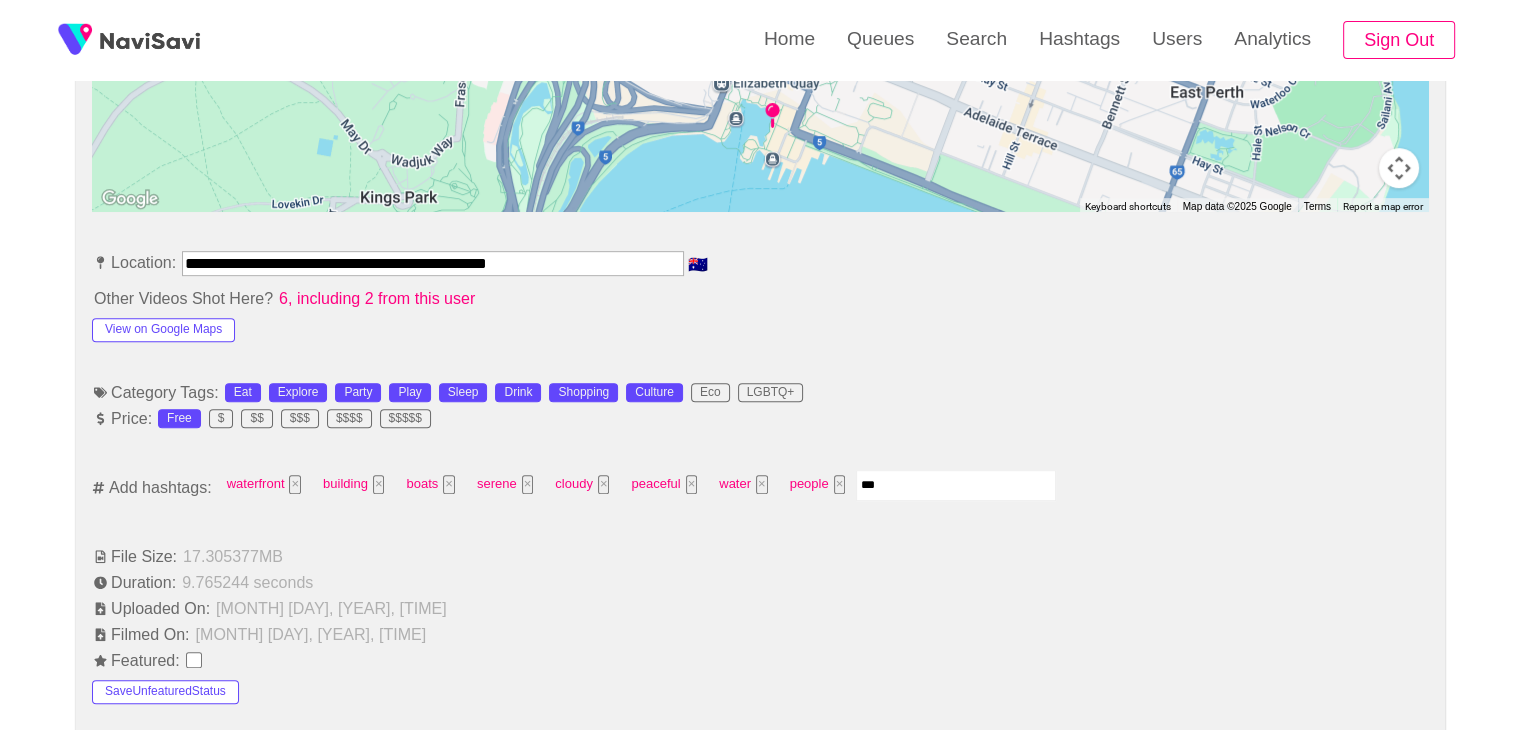 type on "****" 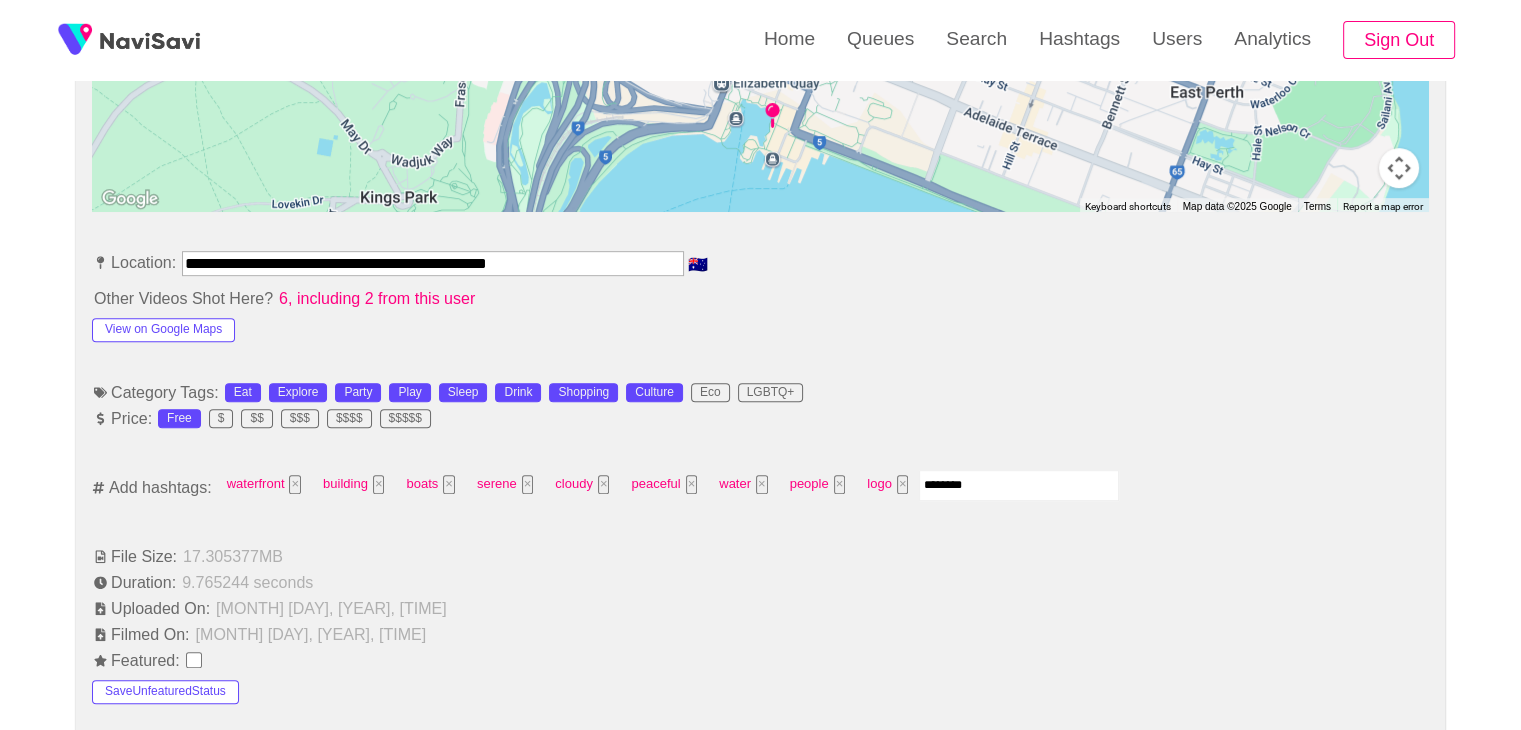 type on "*********" 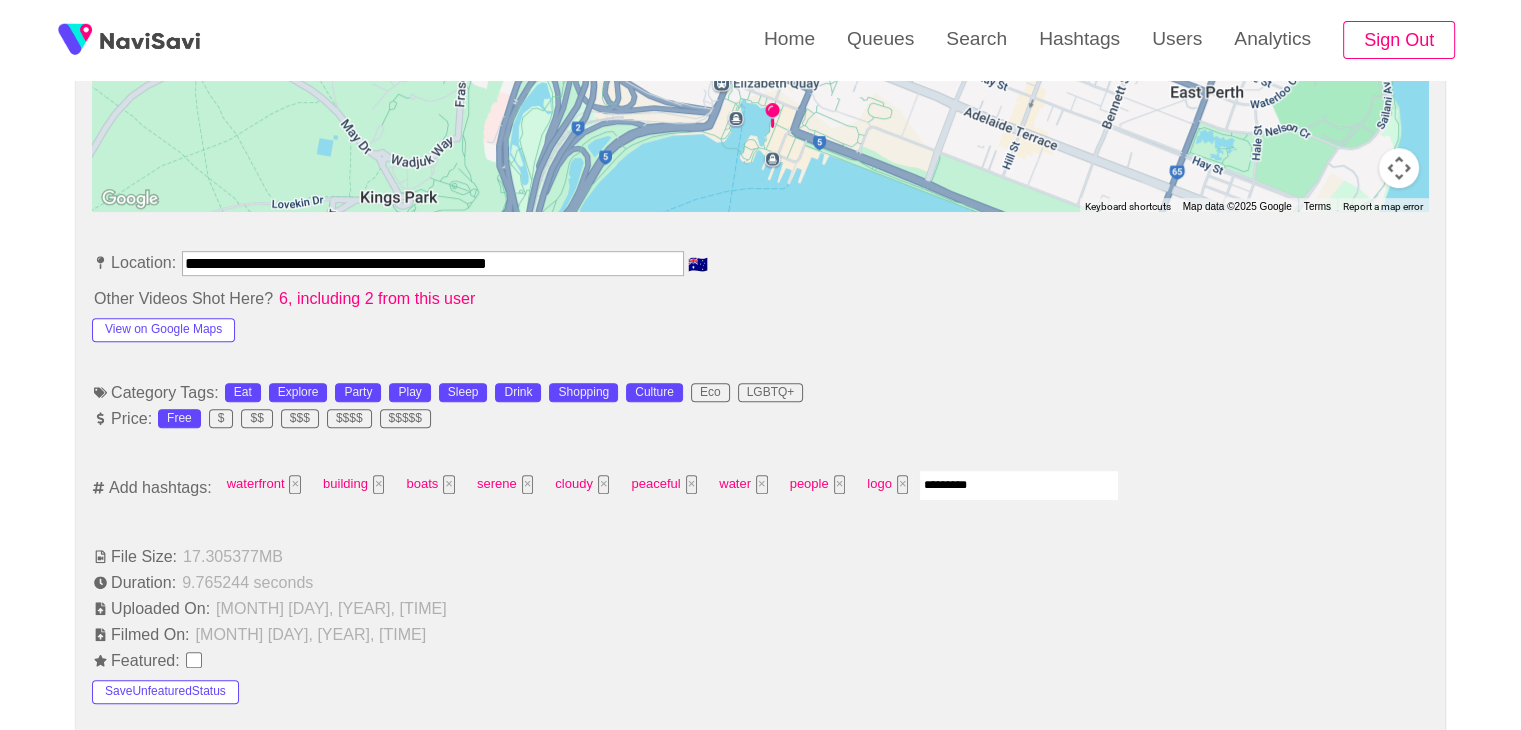 type 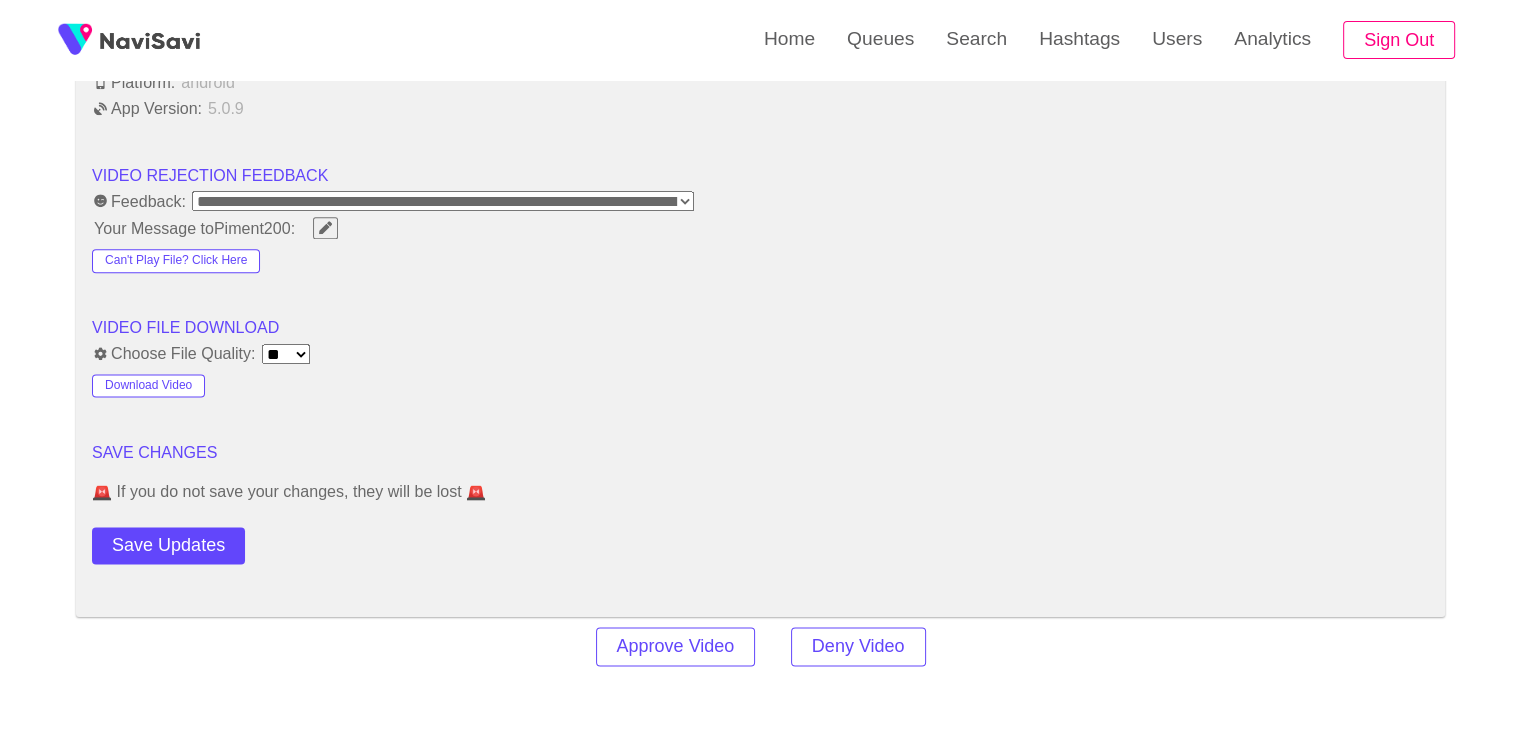 scroll, scrollTop: 2504, scrollLeft: 0, axis: vertical 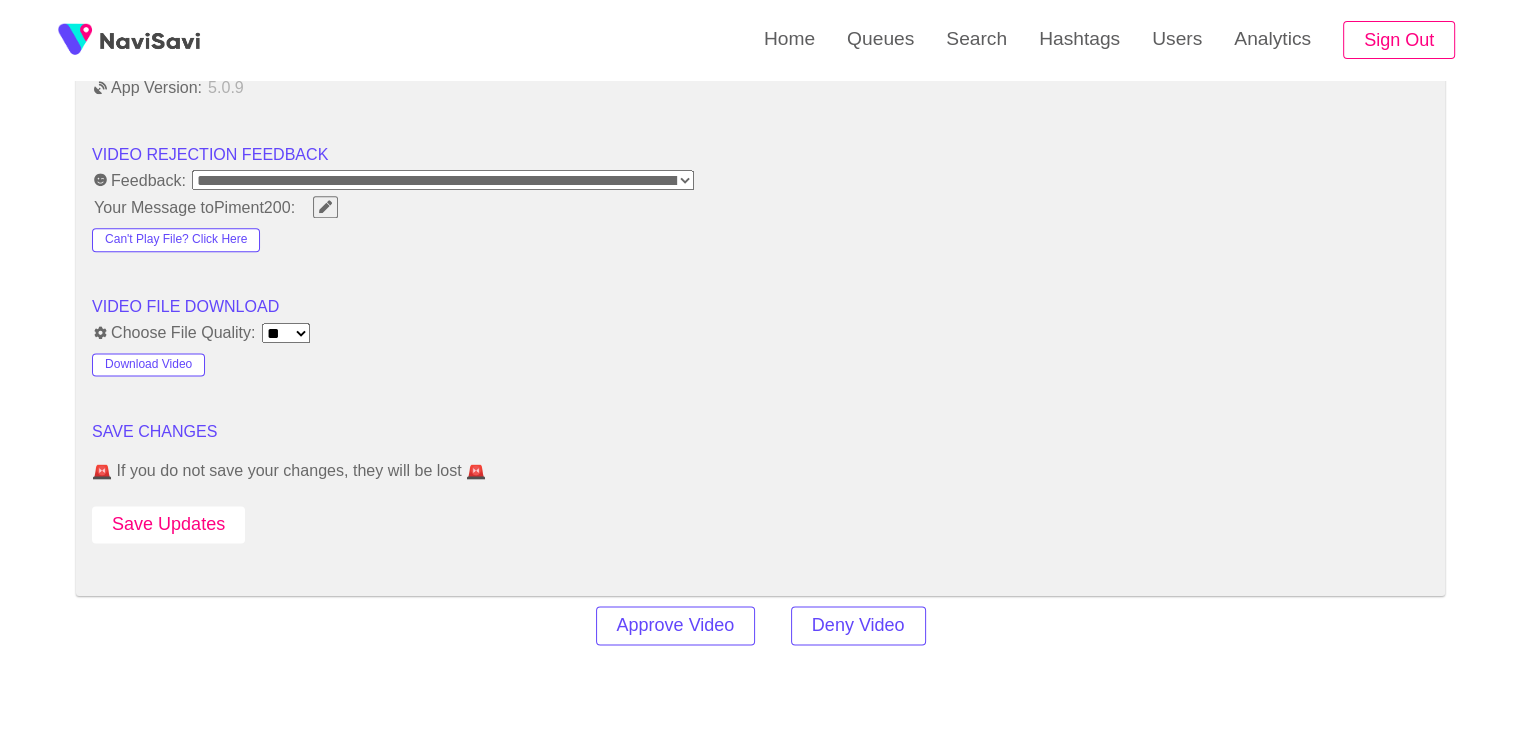 click on "Save Updates" at bounding box center [168, 524] 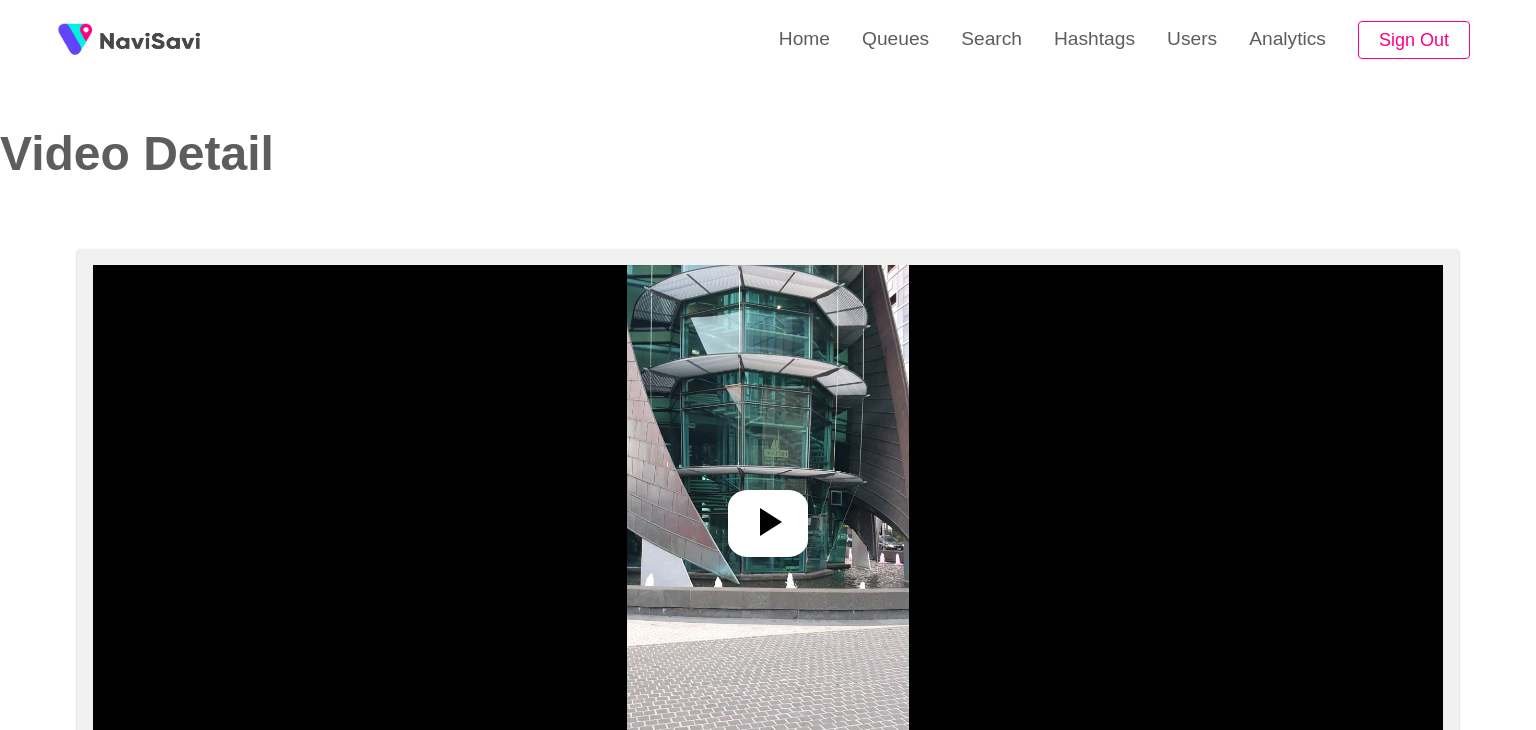 select on "**********" 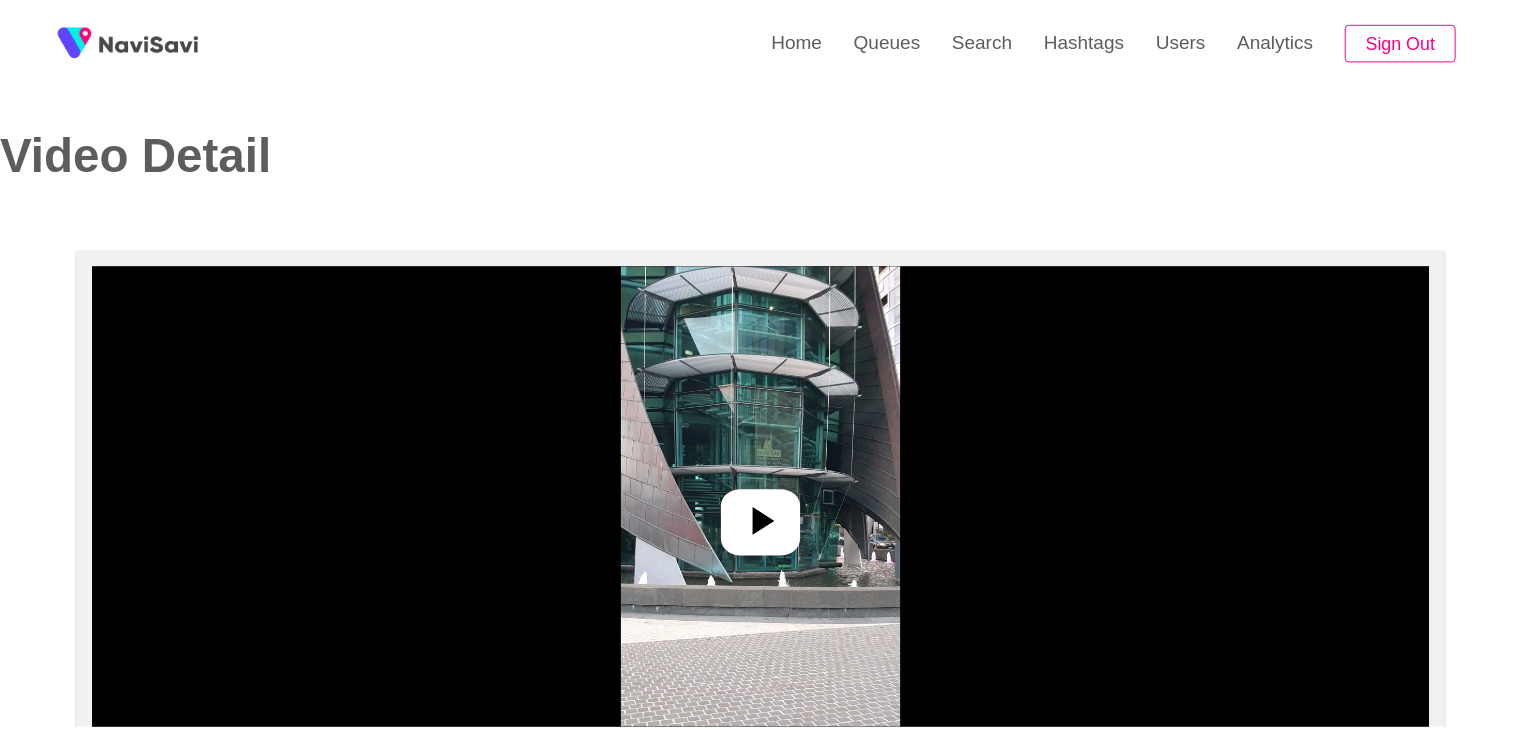 scroll, scrollTop: 0, scrollLeft: 0, axis: both 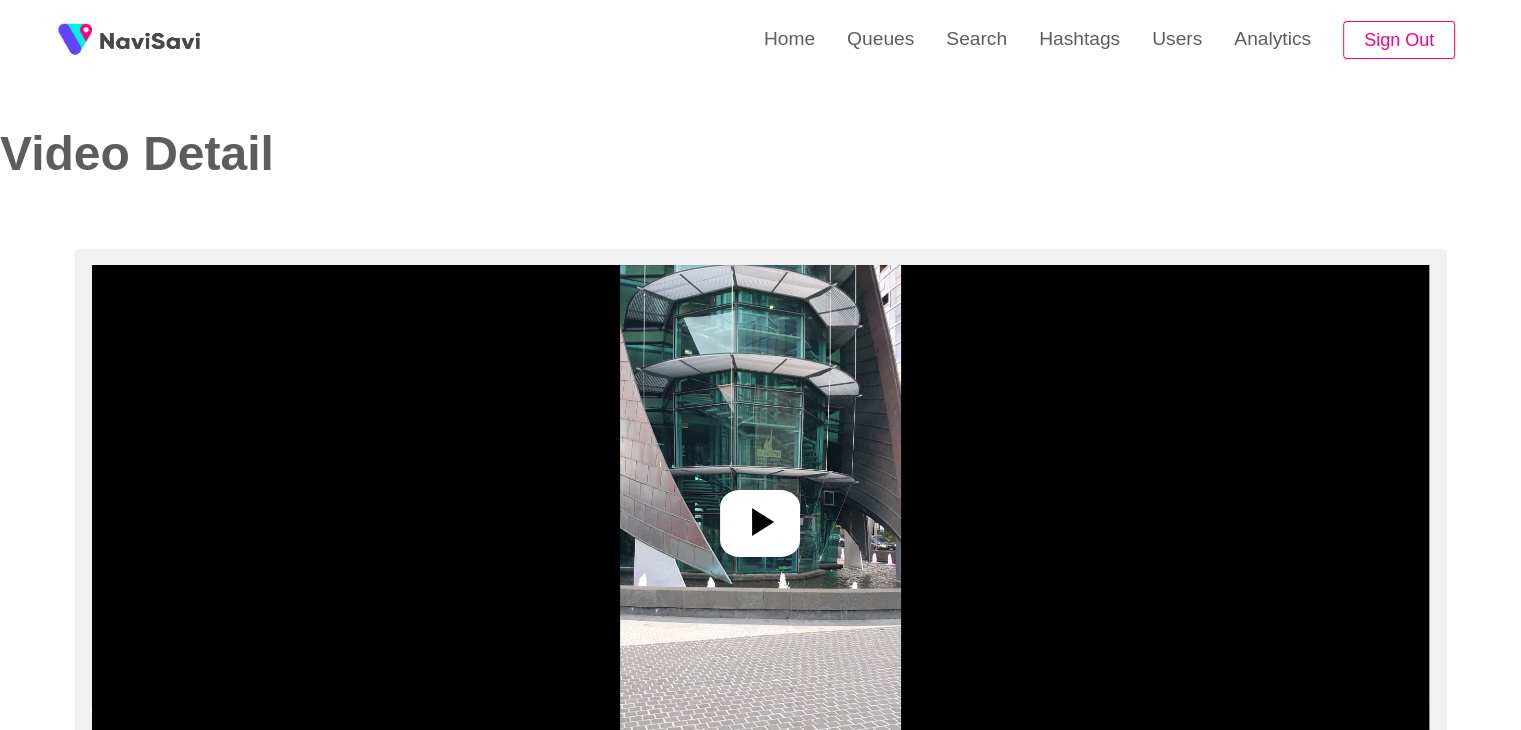 click at bounding box center (760, 515) 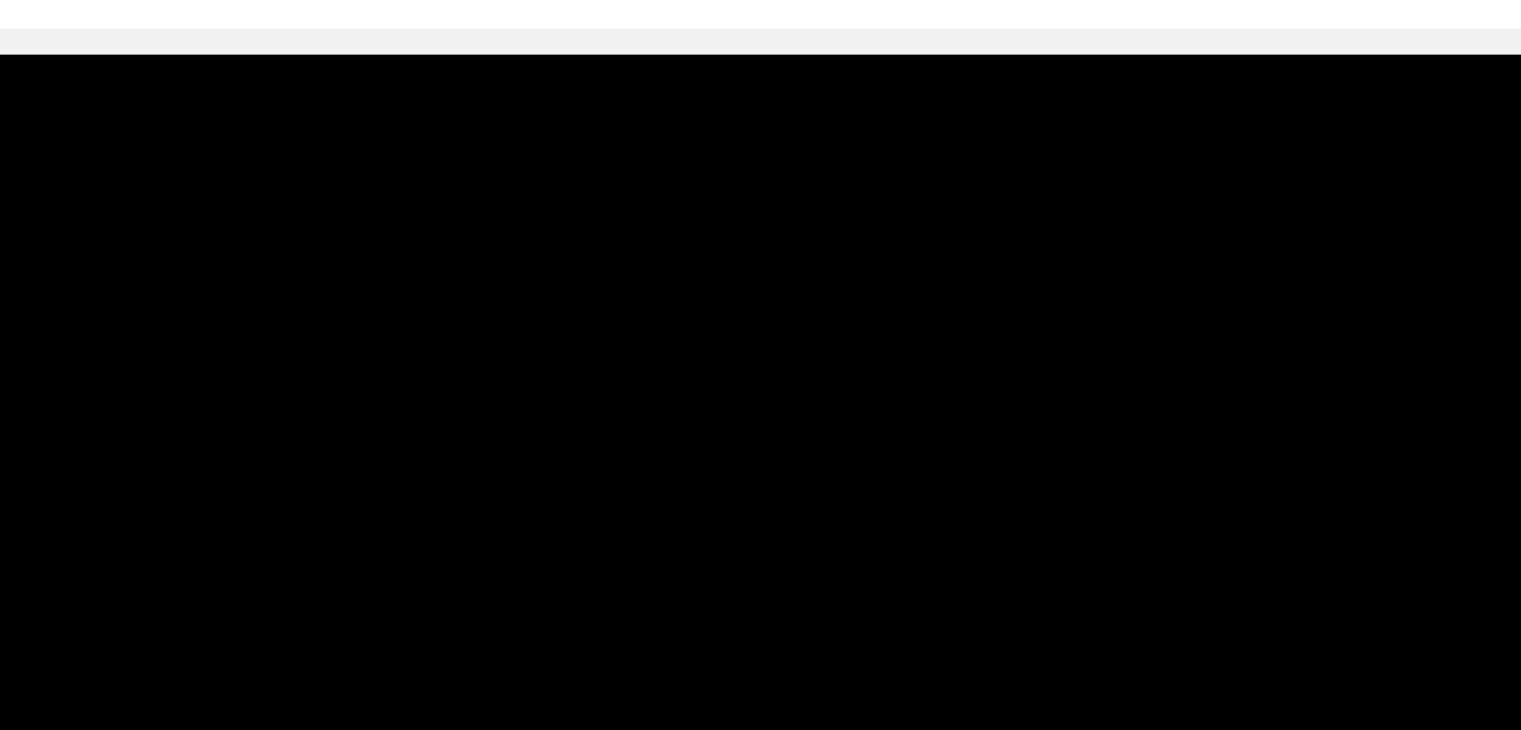 scroll, scrollTop: 108, scrollLeft: 0, axis: vertical 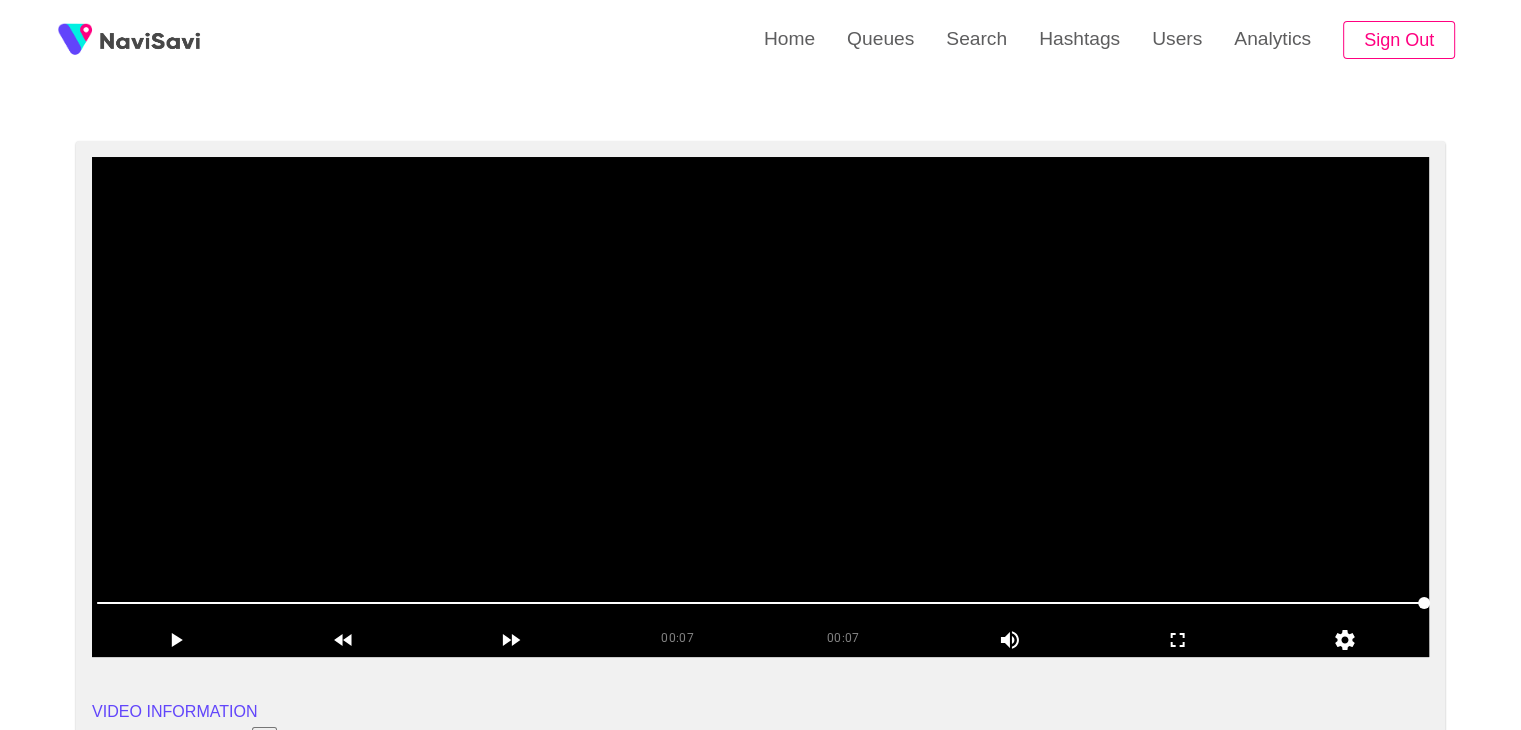 click at bounding box center (760, 407) 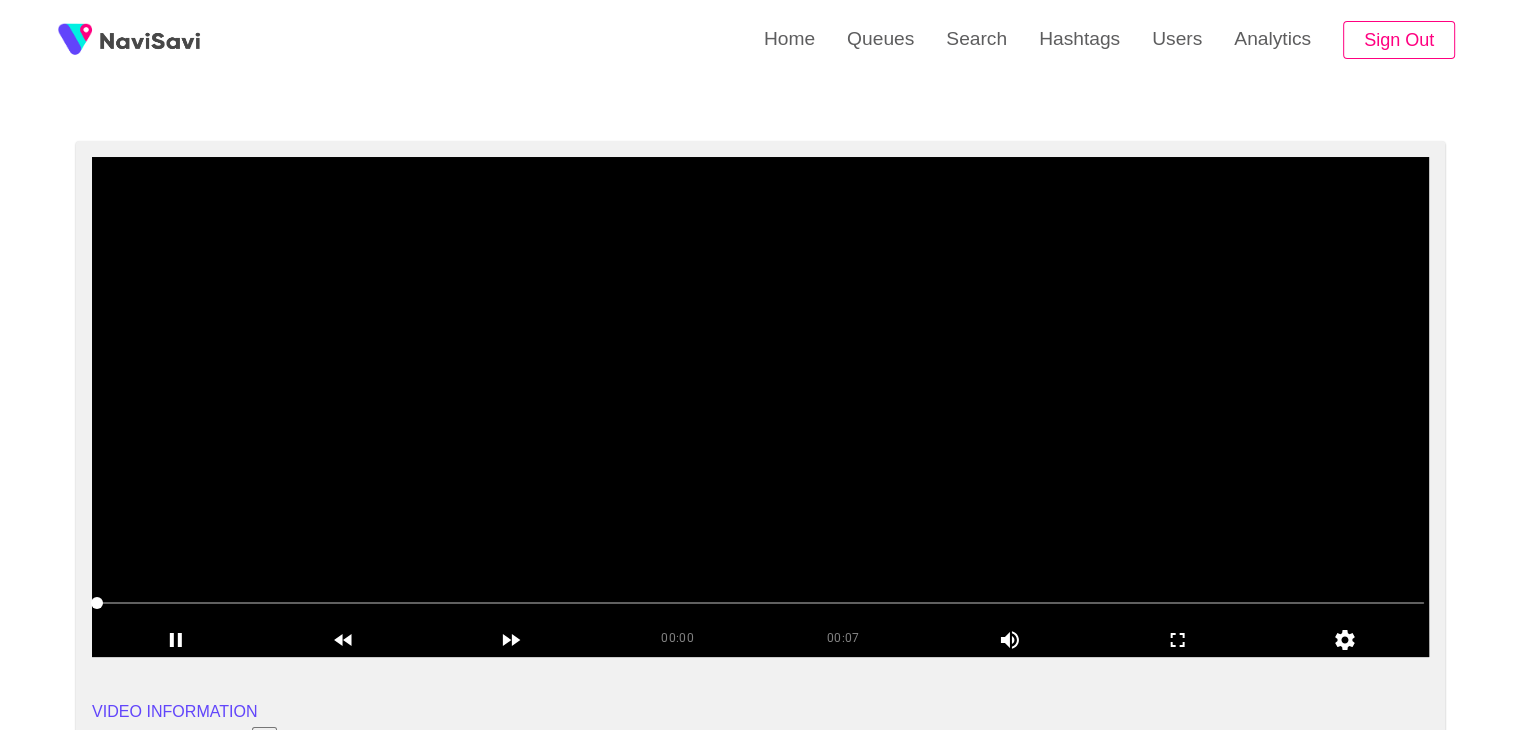 click at bounding box center (760, 407) 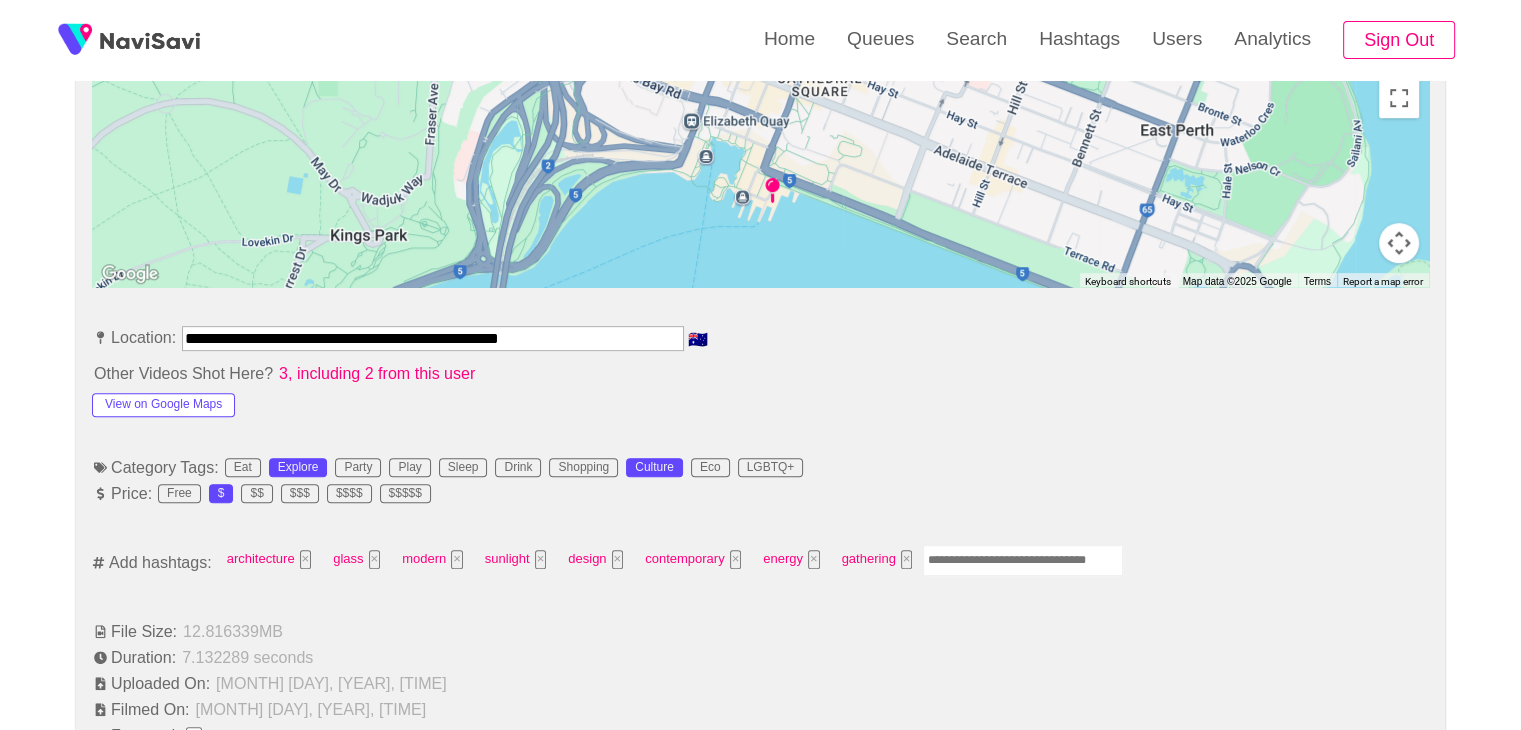 scroll, scrollTop: 963, scrollLeft: 0, axis: vertical 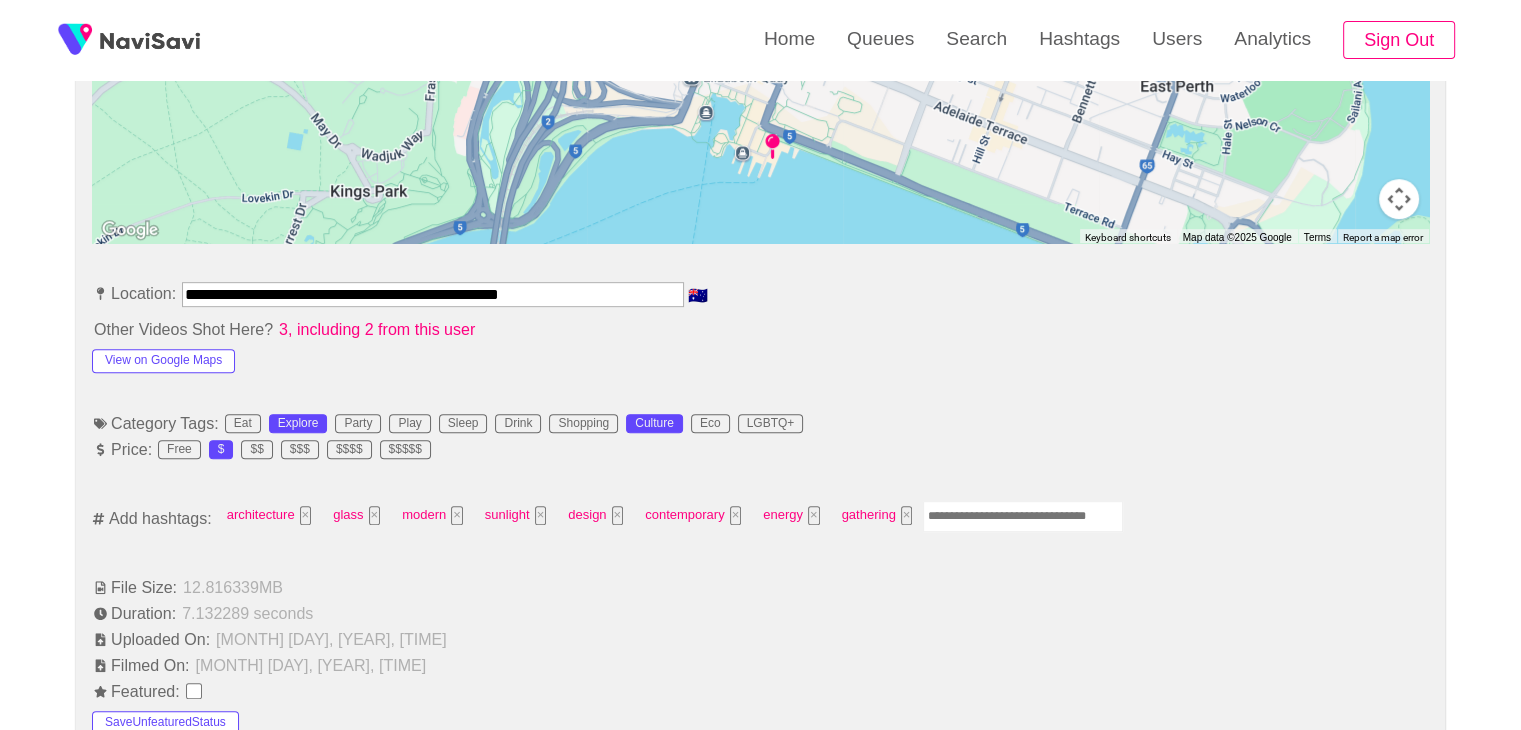 click at bounding box center (1023, 516) 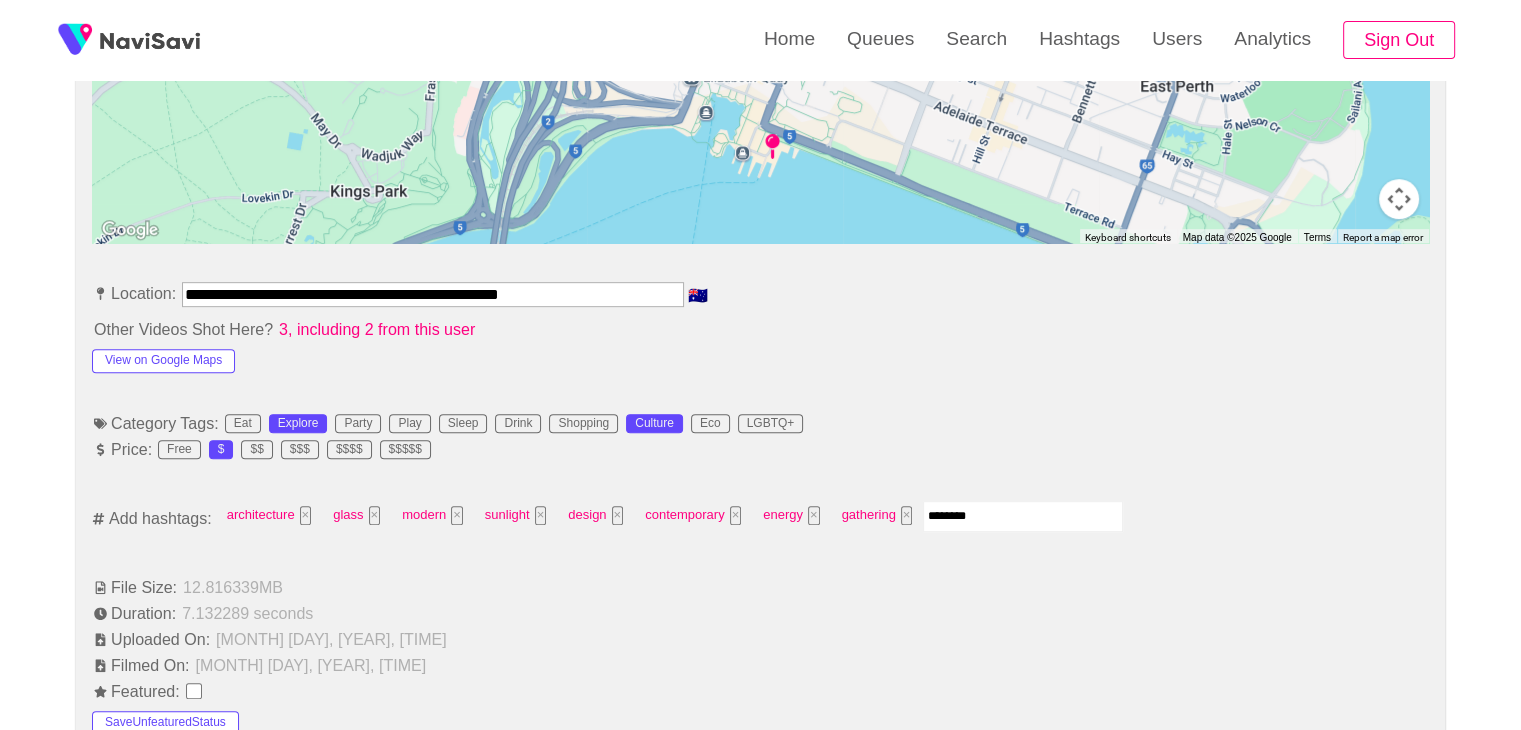type on "*********" 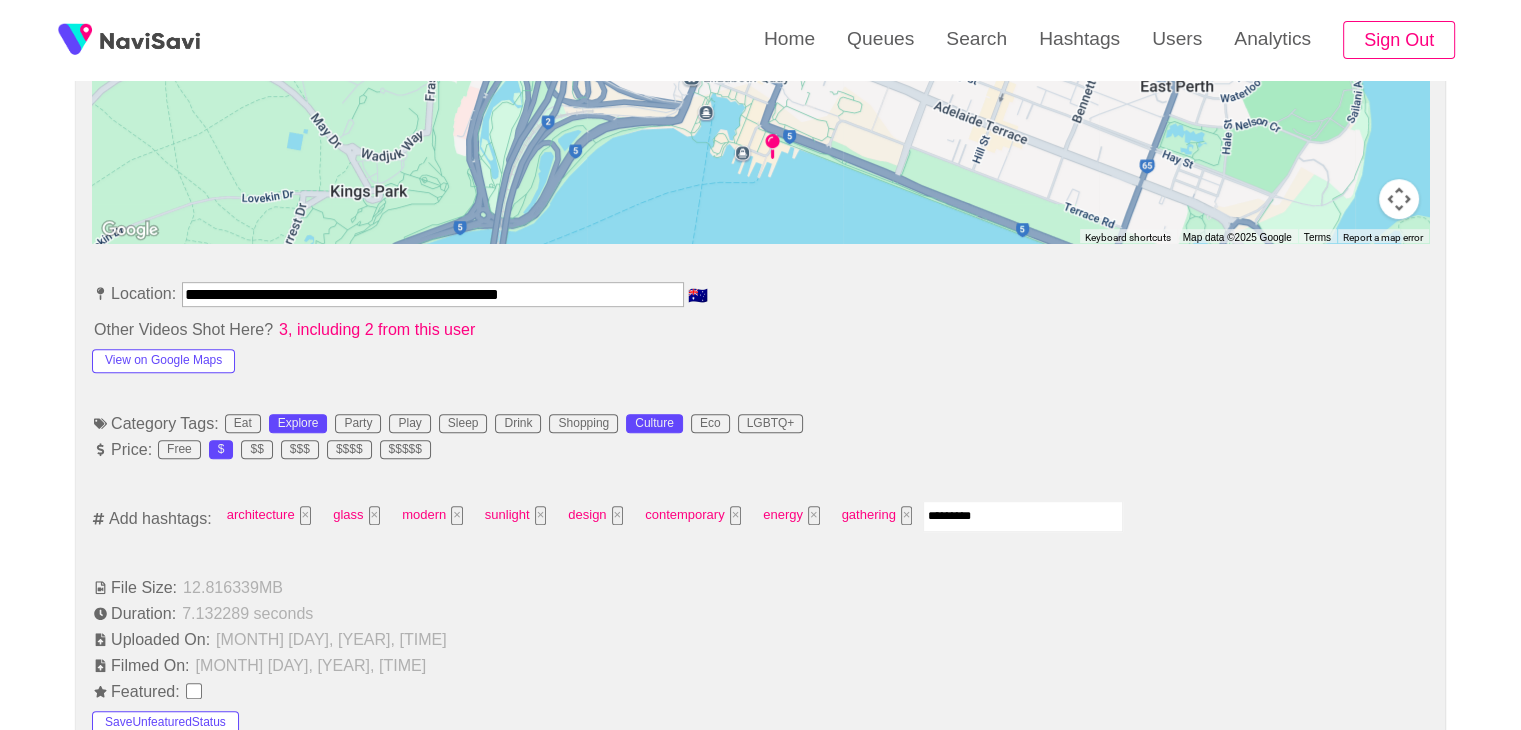 type 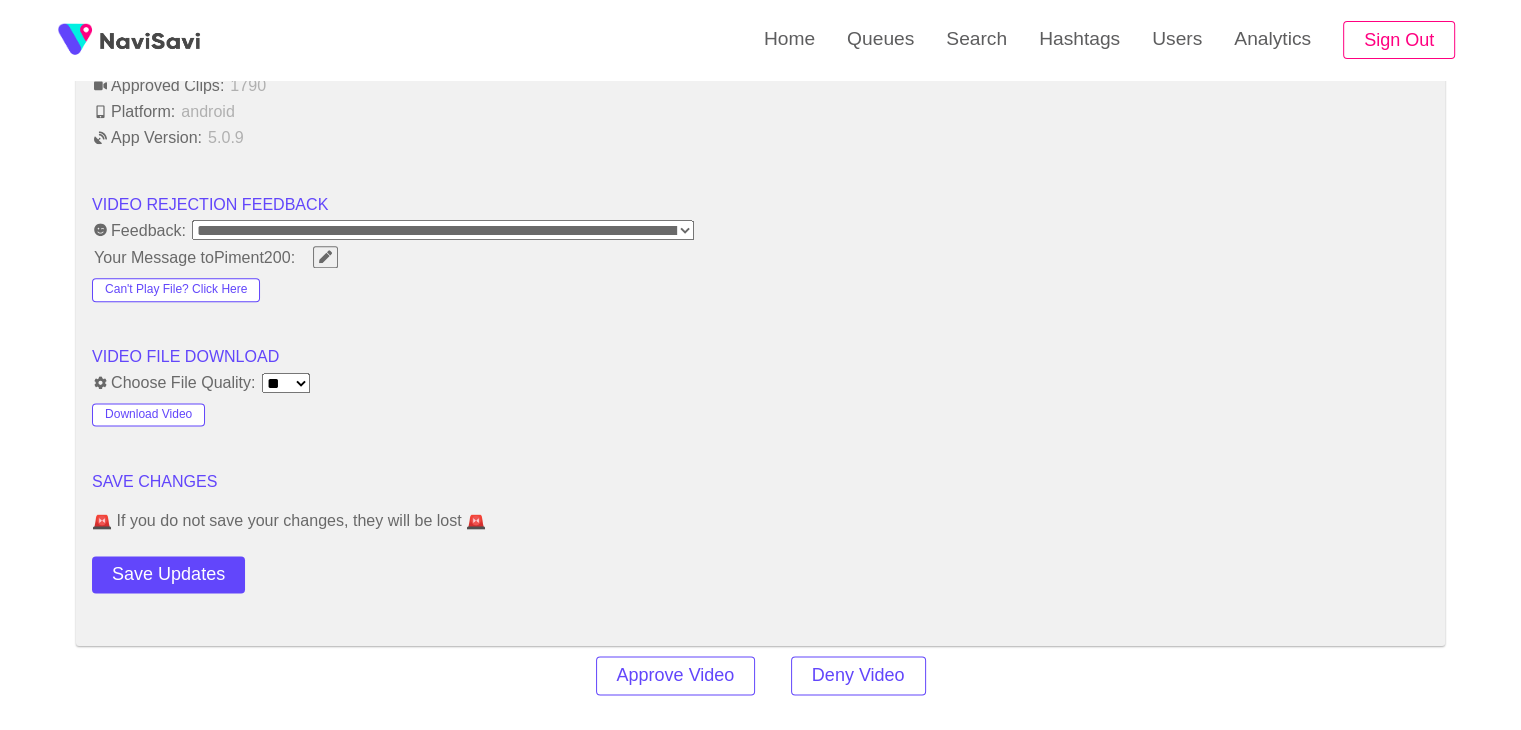 scroll, scrollTop: 2466, scrollLeft: 0, axis: vertical 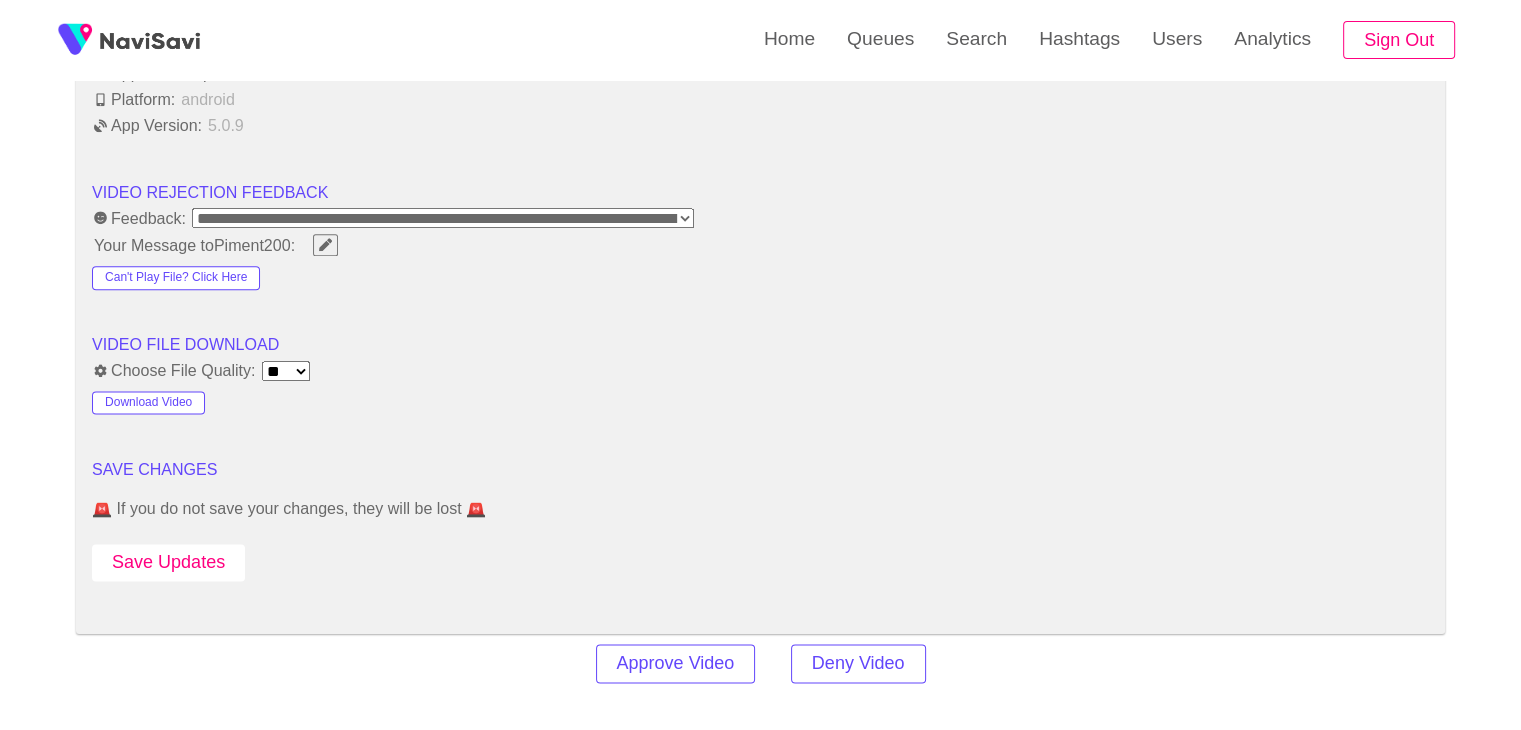 click on "Save Updates" at bounding box center [168, 562] 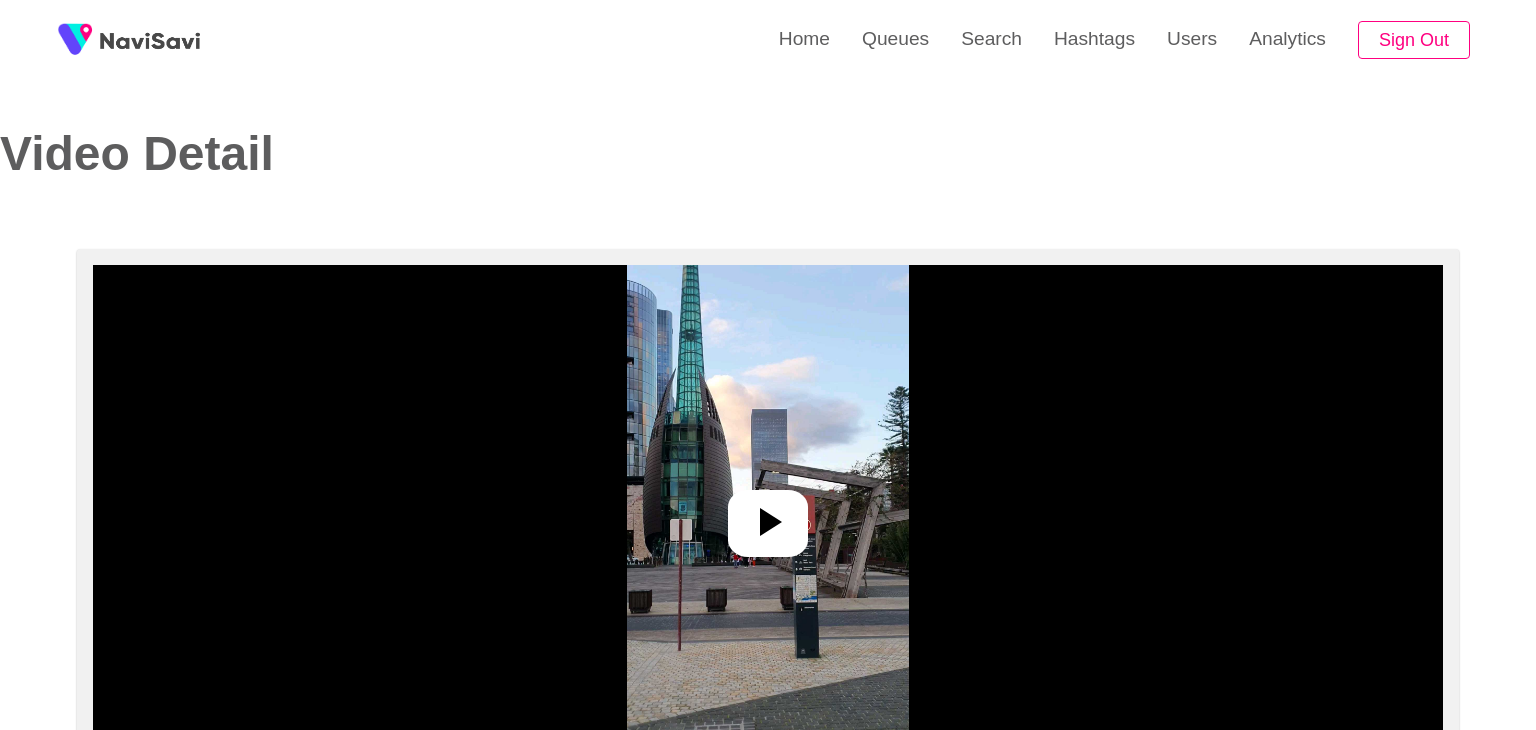 select on "**********" 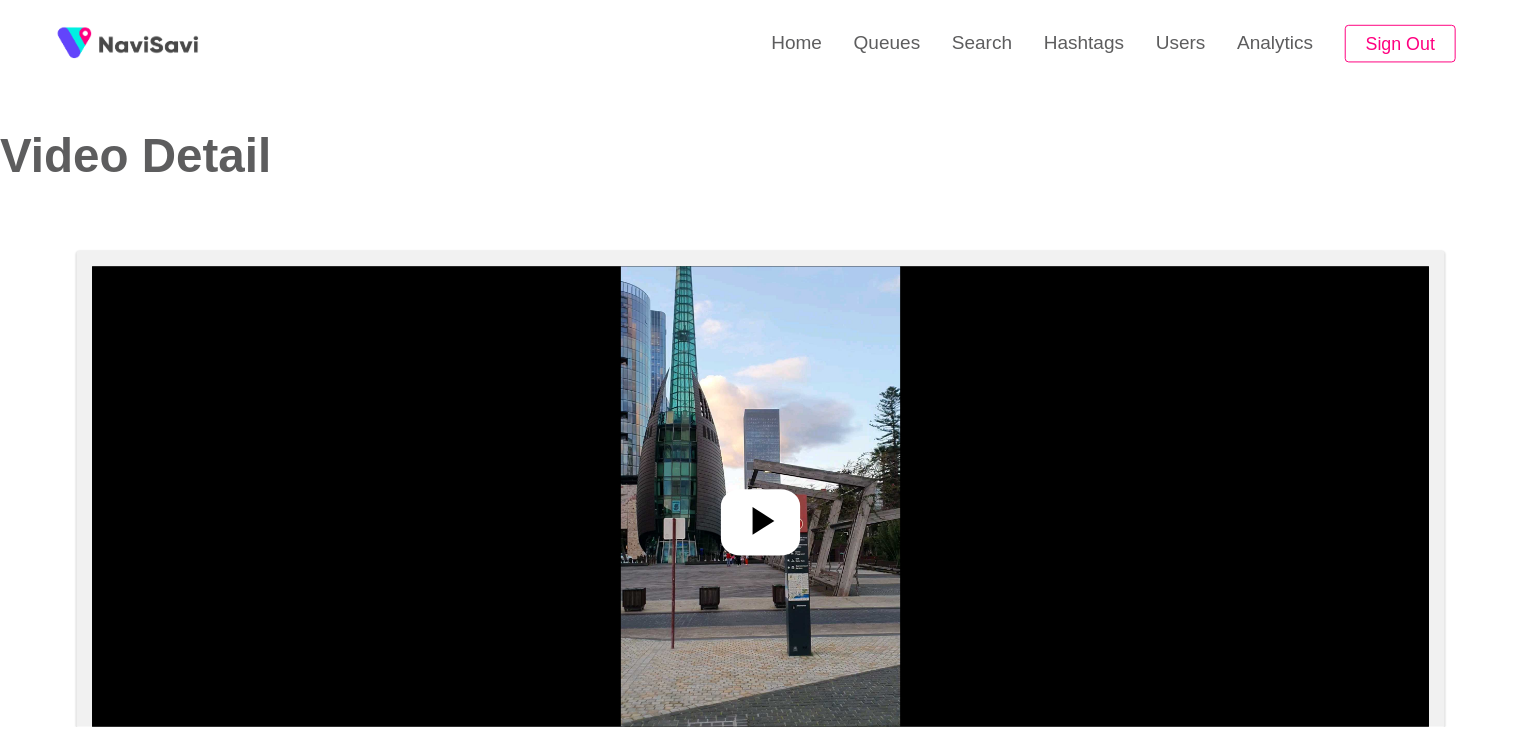 scroll, scrollTop: 0, scrollLeft: 0, axis: both 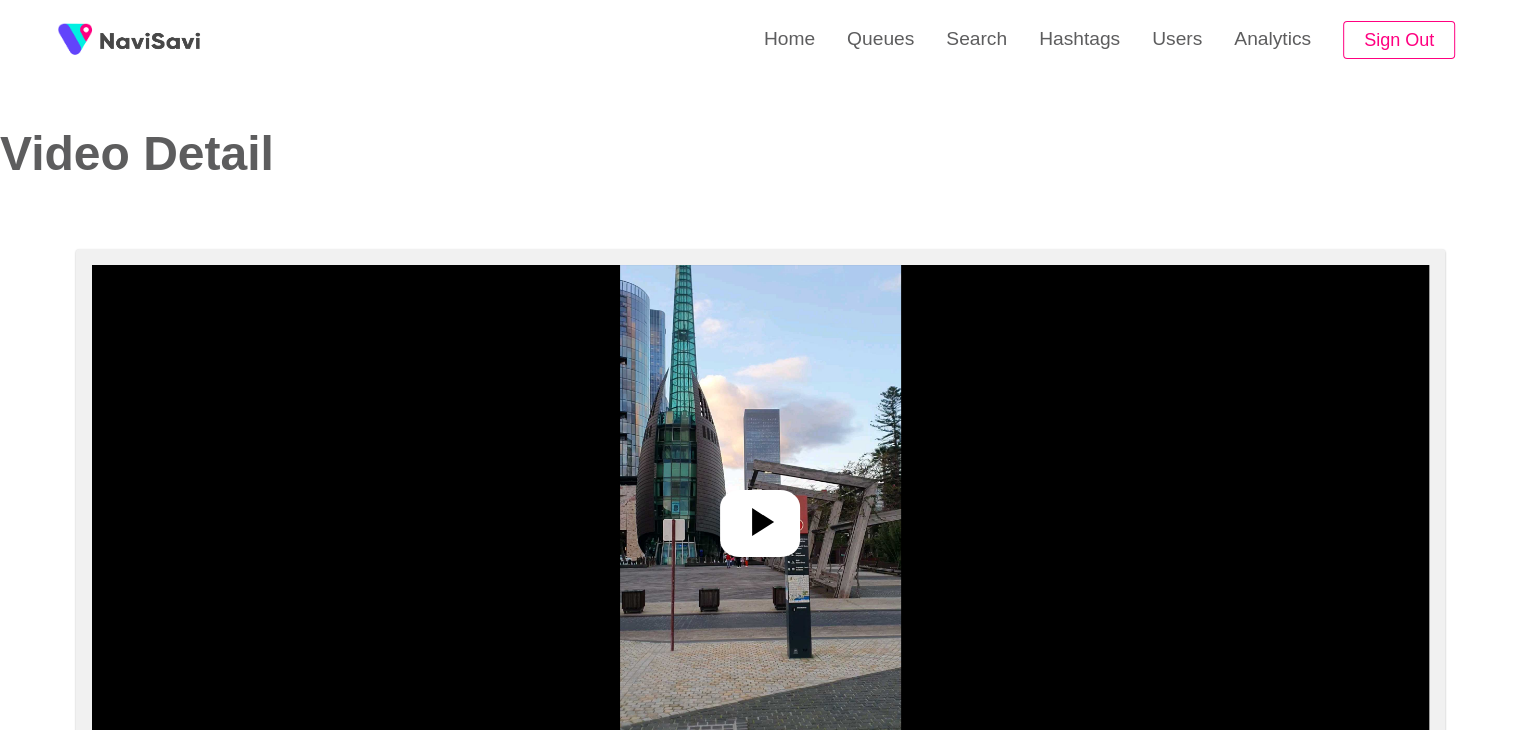 click at bounding box center [760, 515] 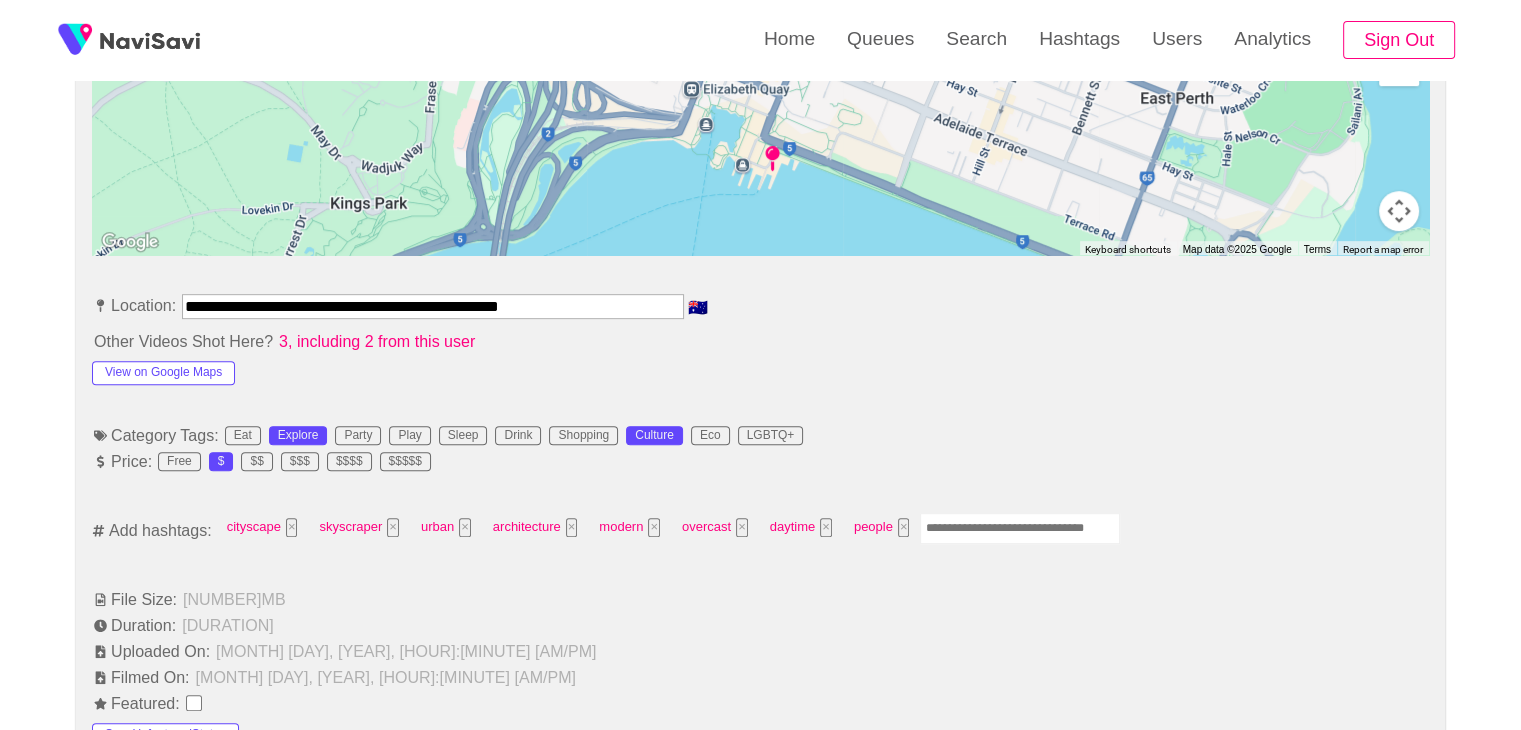 scroll, scrollTop: 959, scrollLeft: 0, axis: vertical 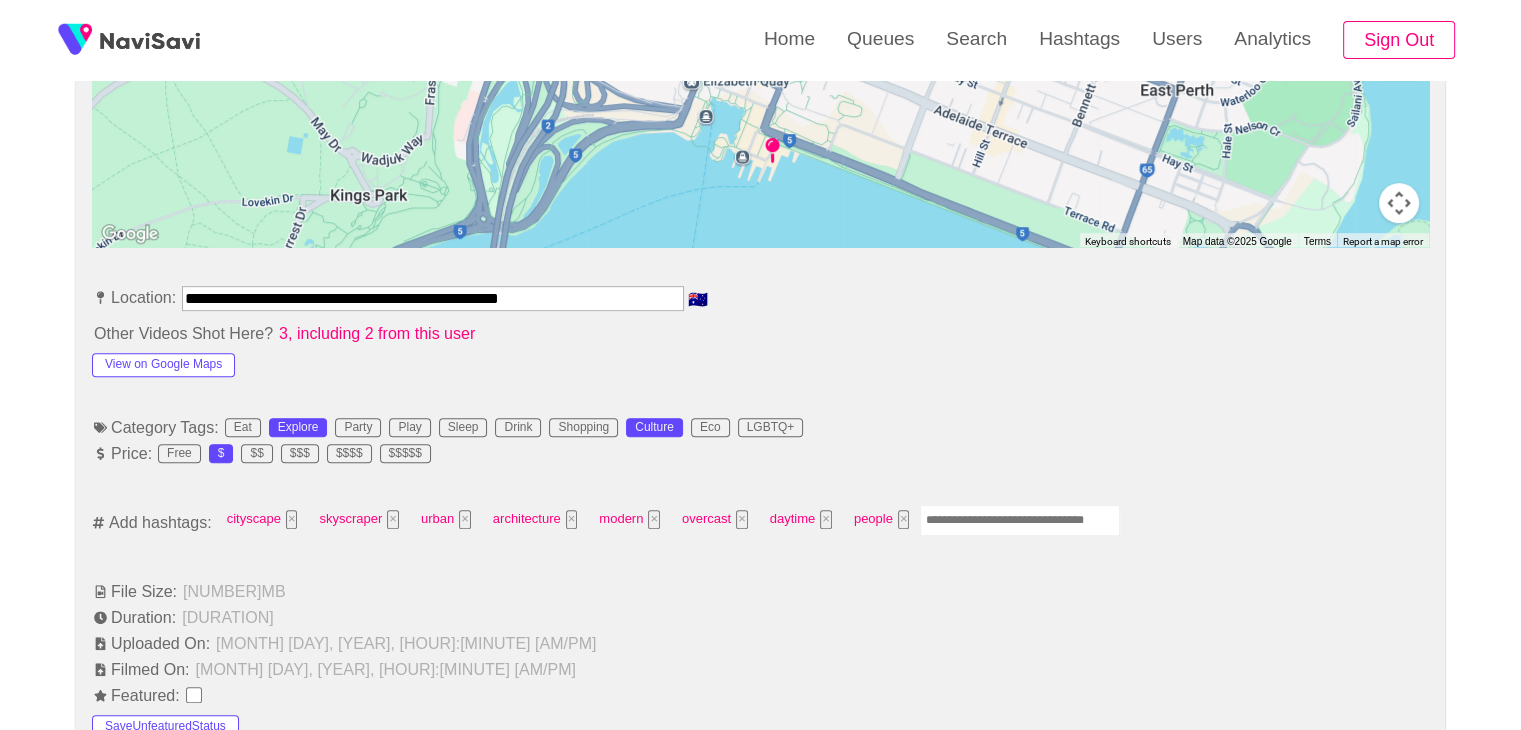 click at bounding box center [1020, 520] 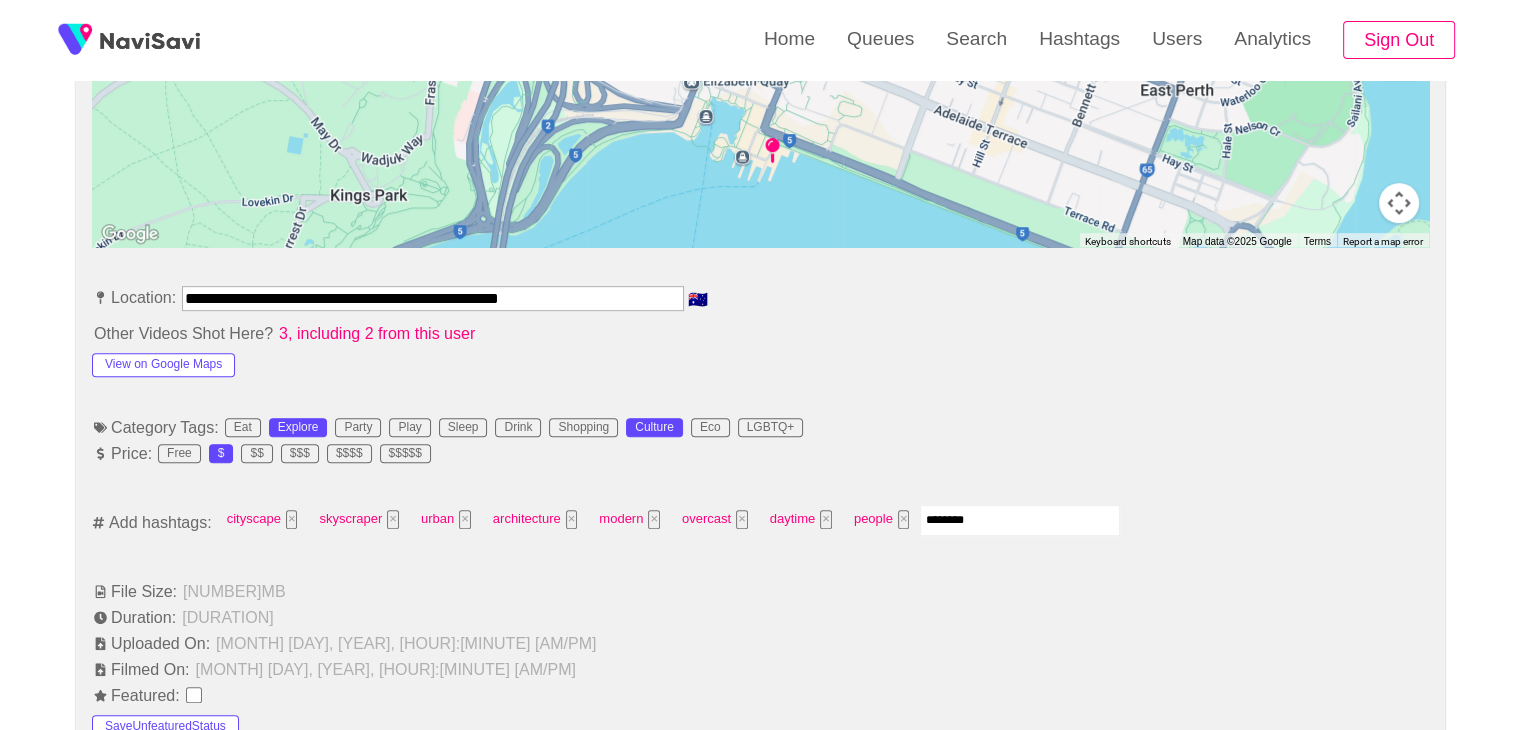 type on "*********" 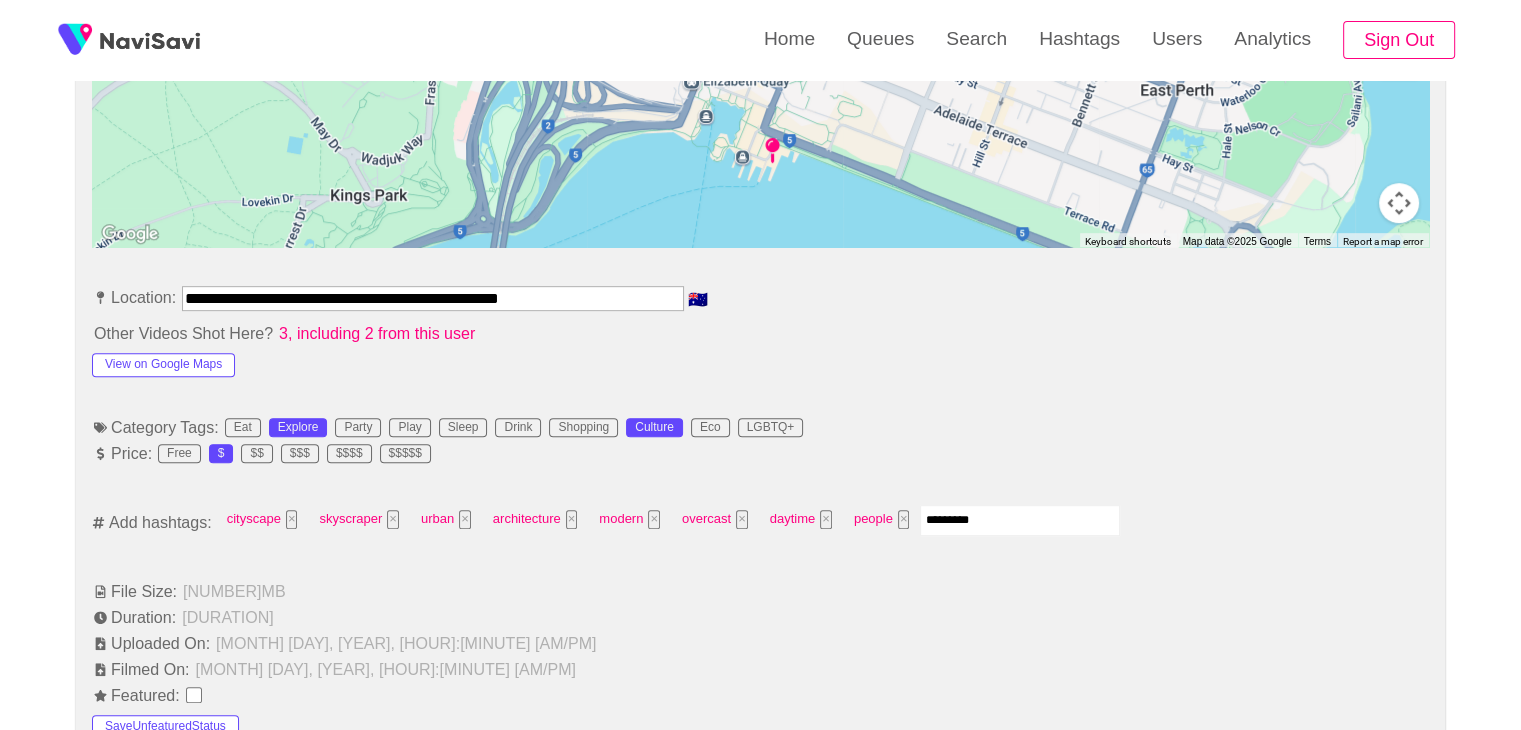 type 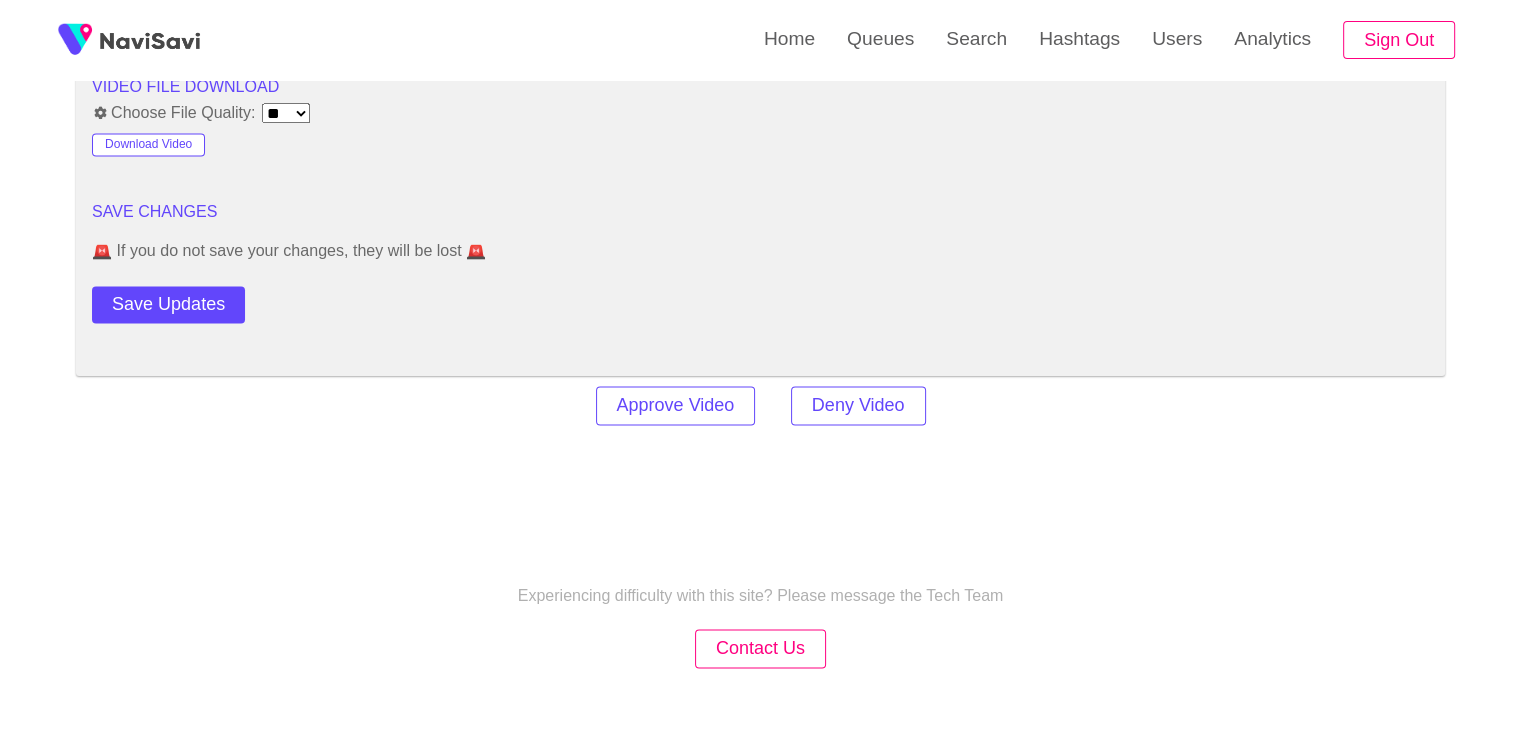 scroll, scrollTop: 2732, scrollLeft: 0, axis: vertical 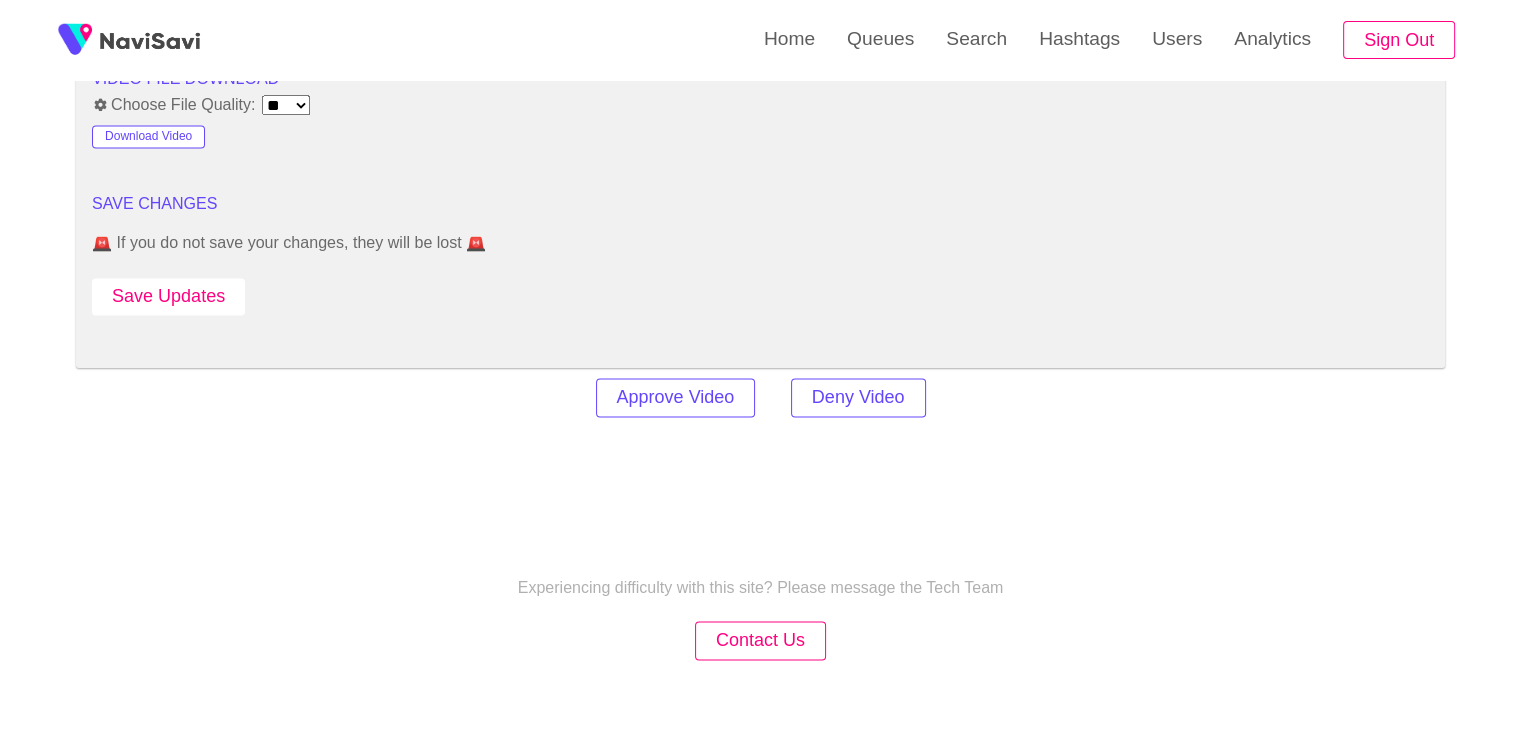 click on "Save Updates" at bounding box center [168, 296] 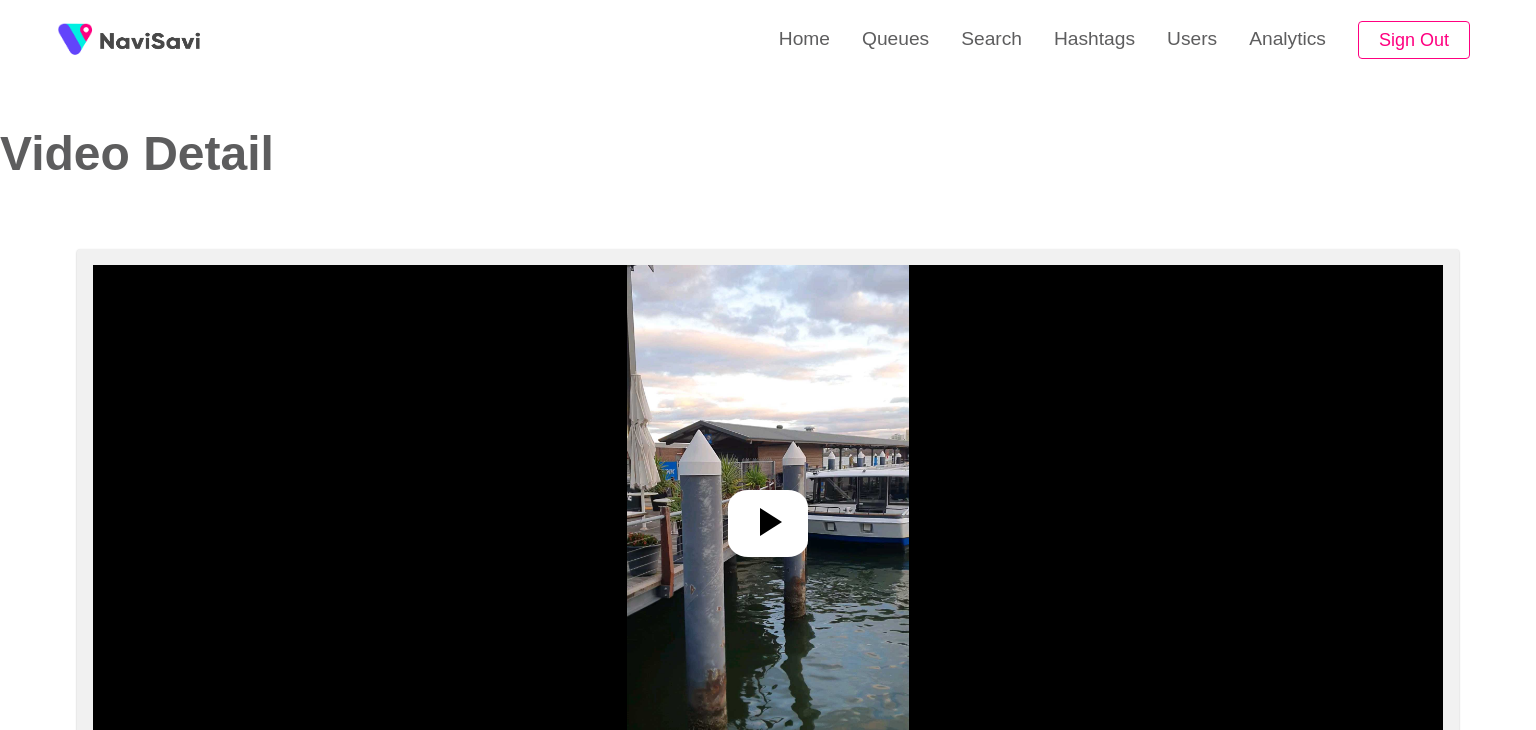 select on "**********" 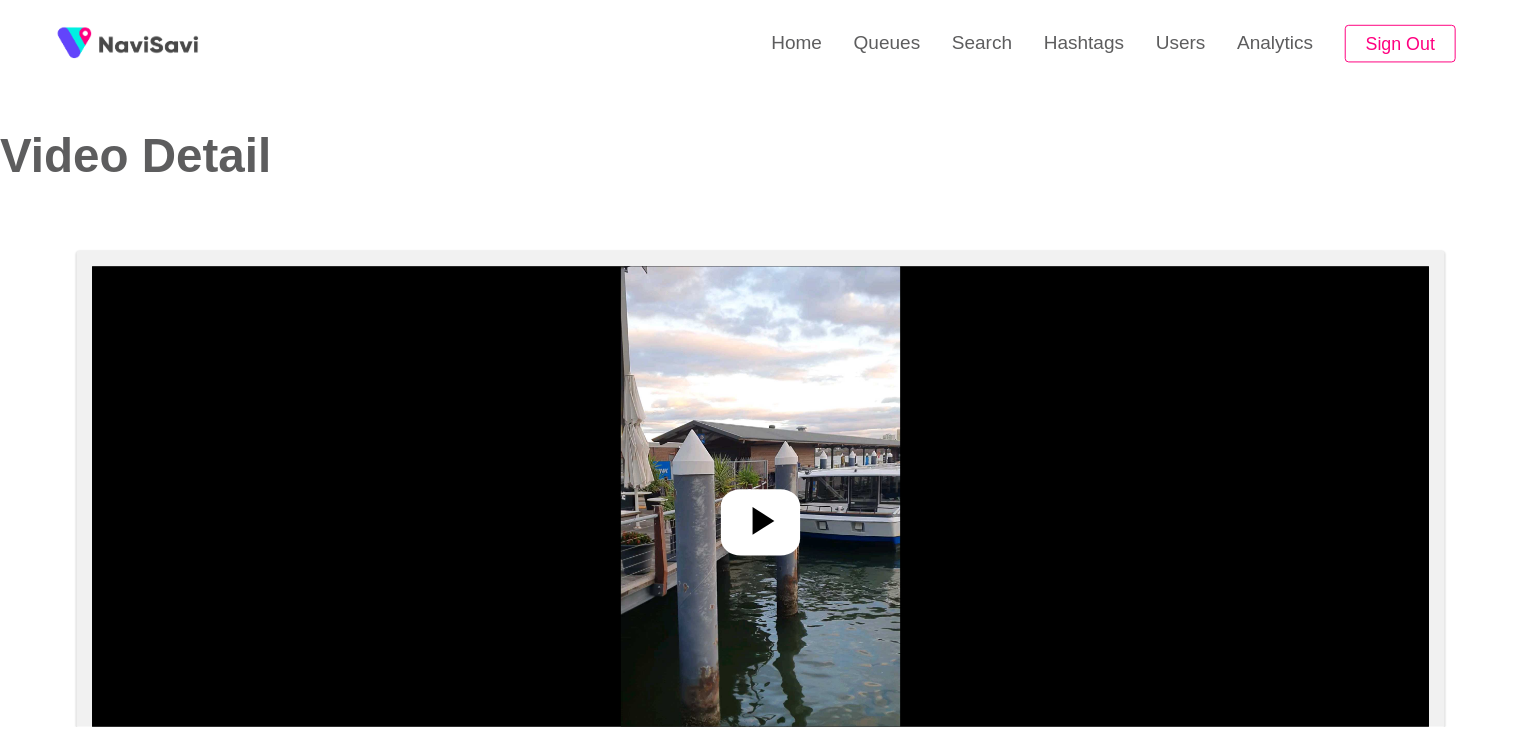 scroll, scrollTop: 0, scrollLeft: 0, axis: both 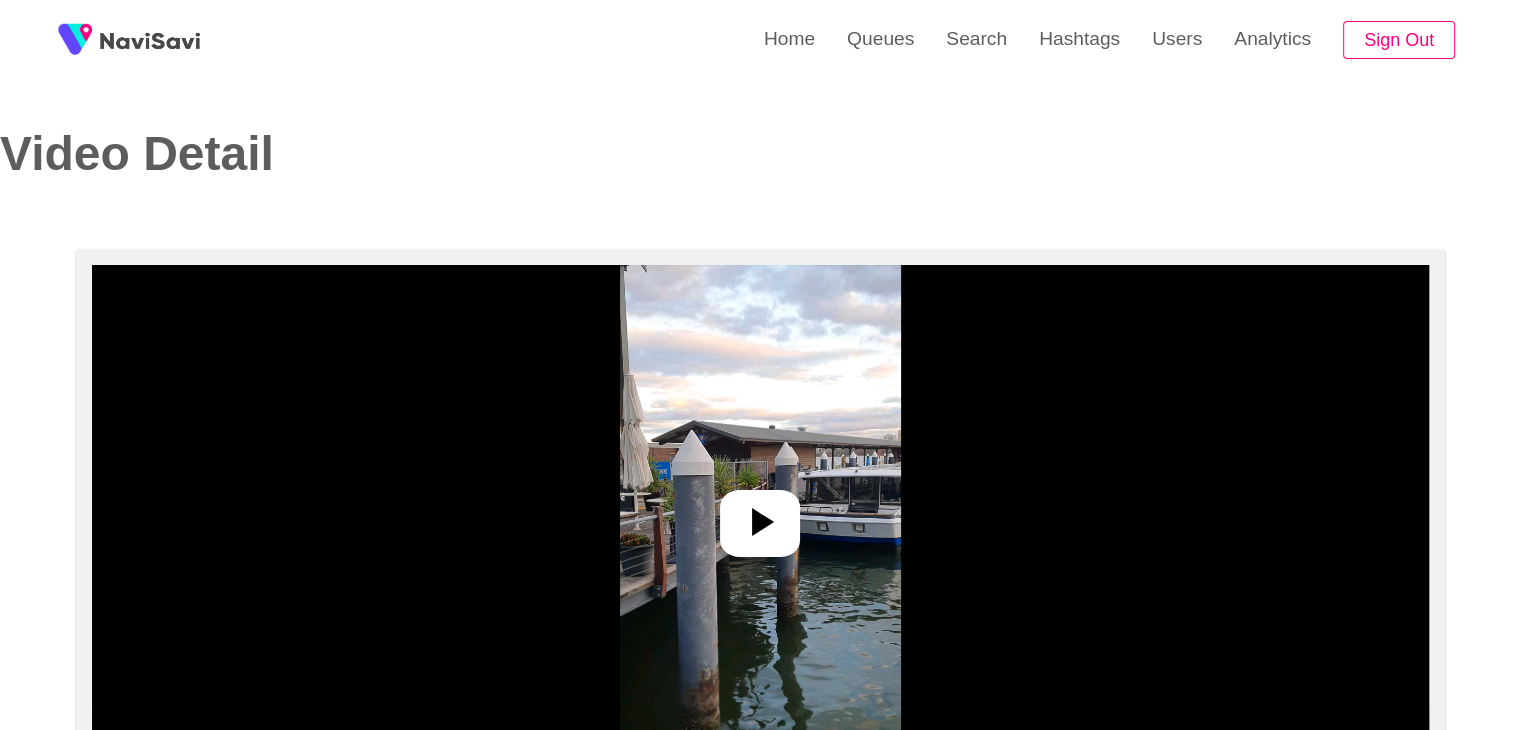 click at bounding box center [760, 515] 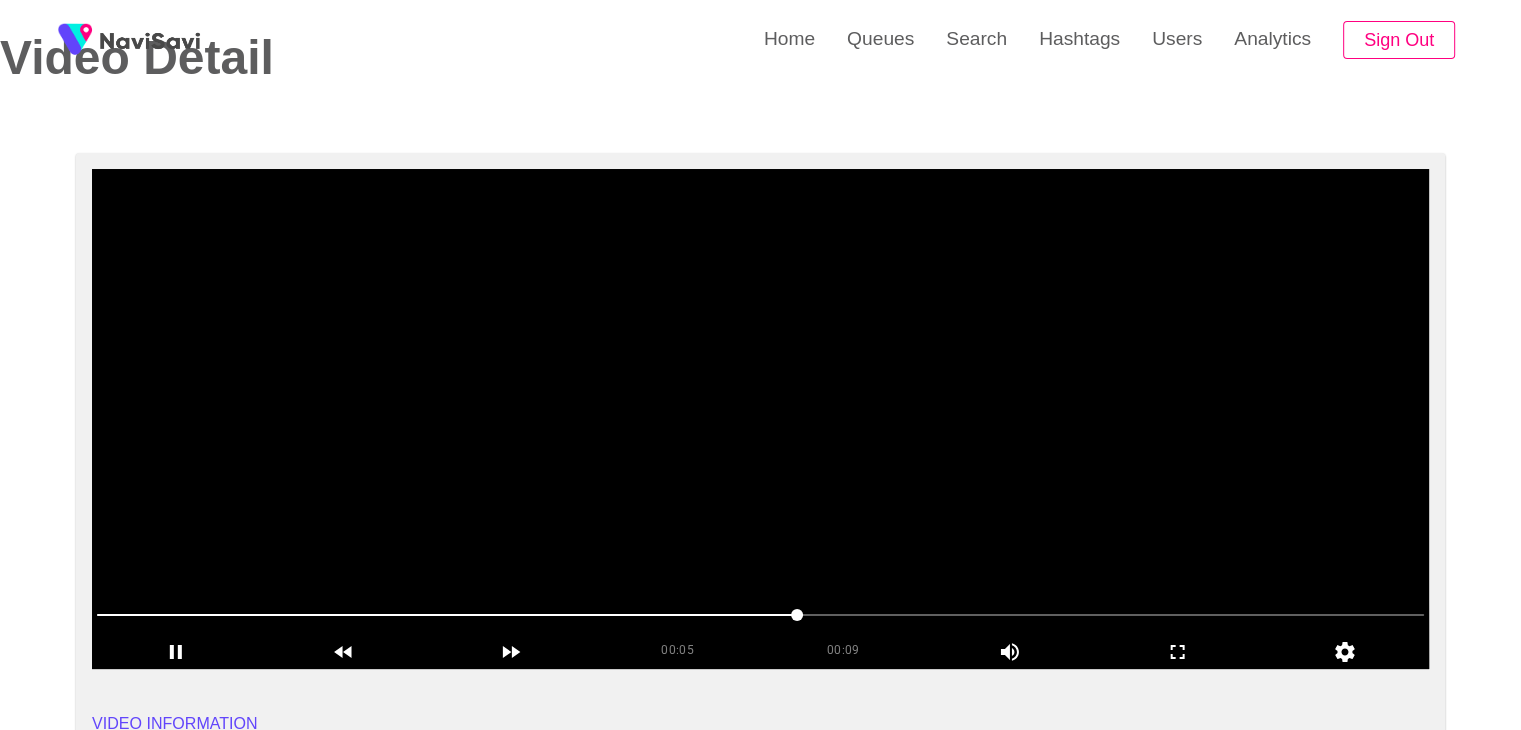 scroll, scrollTop: 96, scrollLeft: 0, axis: vertical 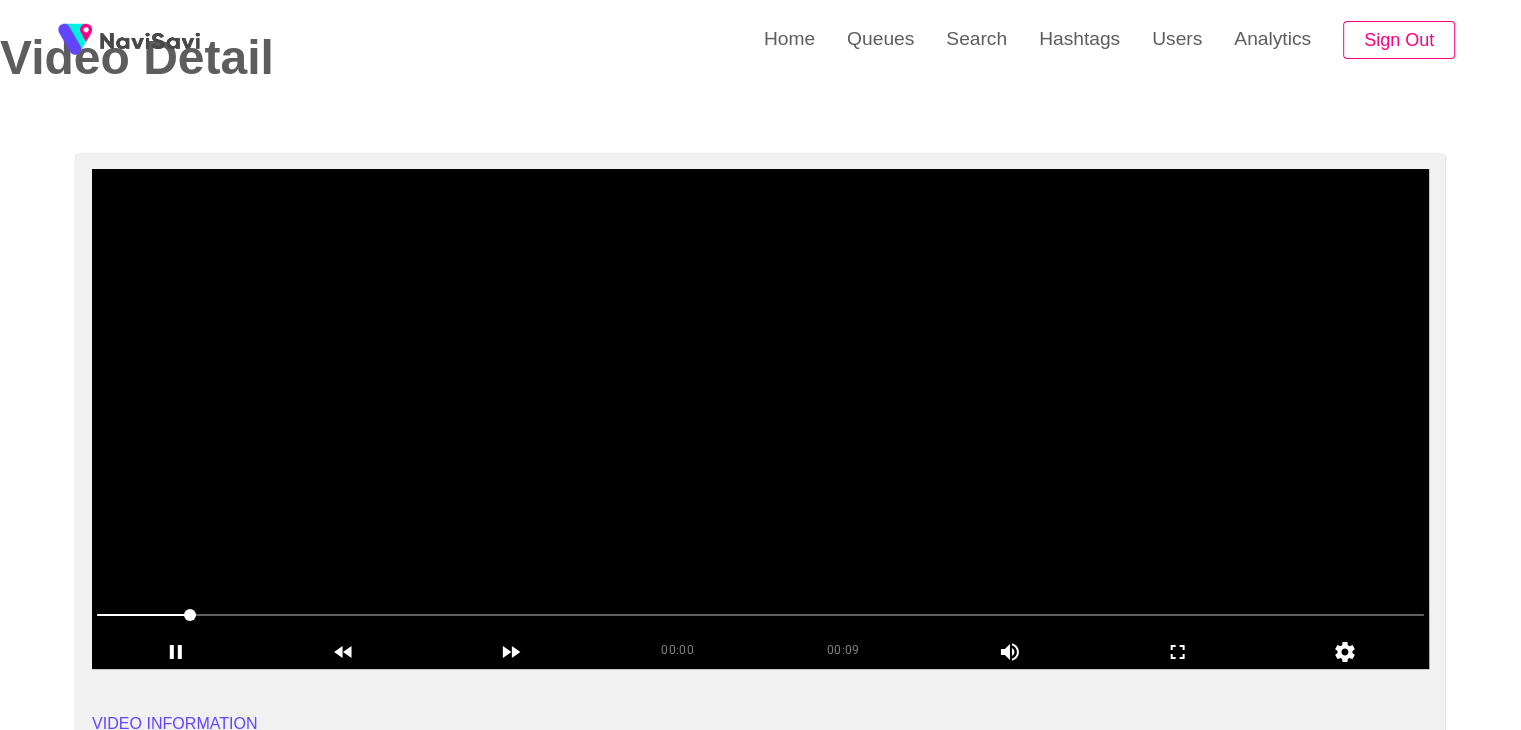 click at bounding box center (190, 615) 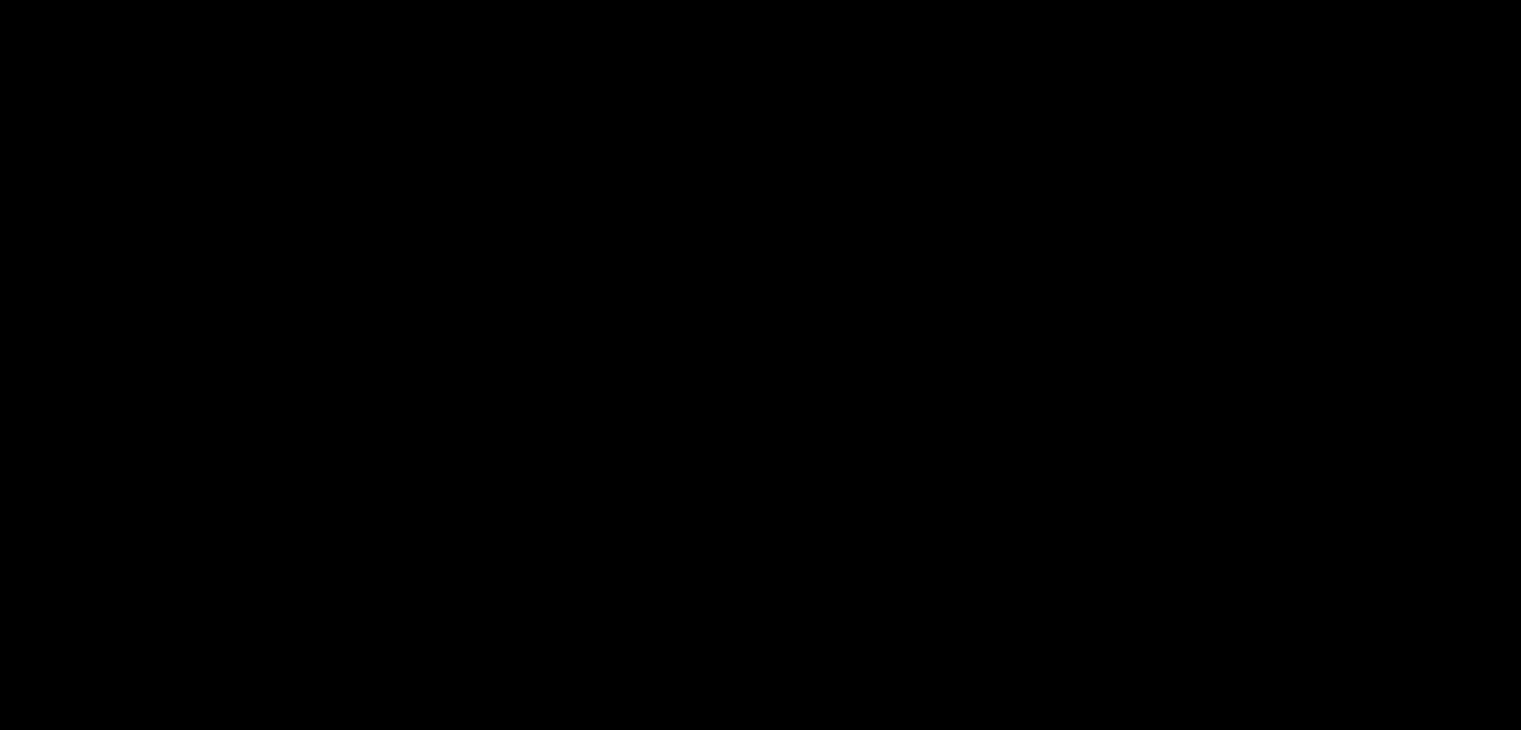 scroll, scrollTop: 96, scrollLeft: 0, axis: vertical 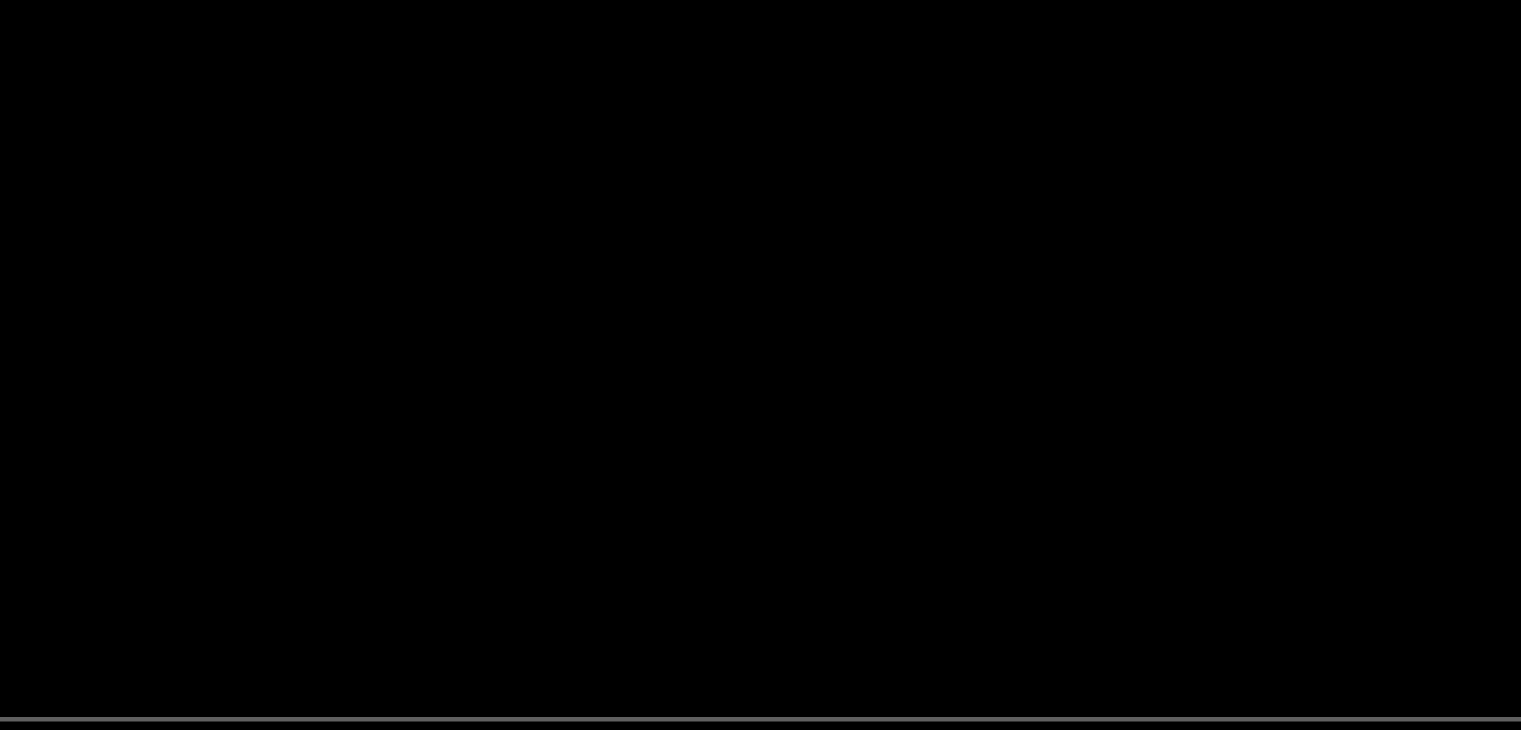 click at bounding box center [760, 419] 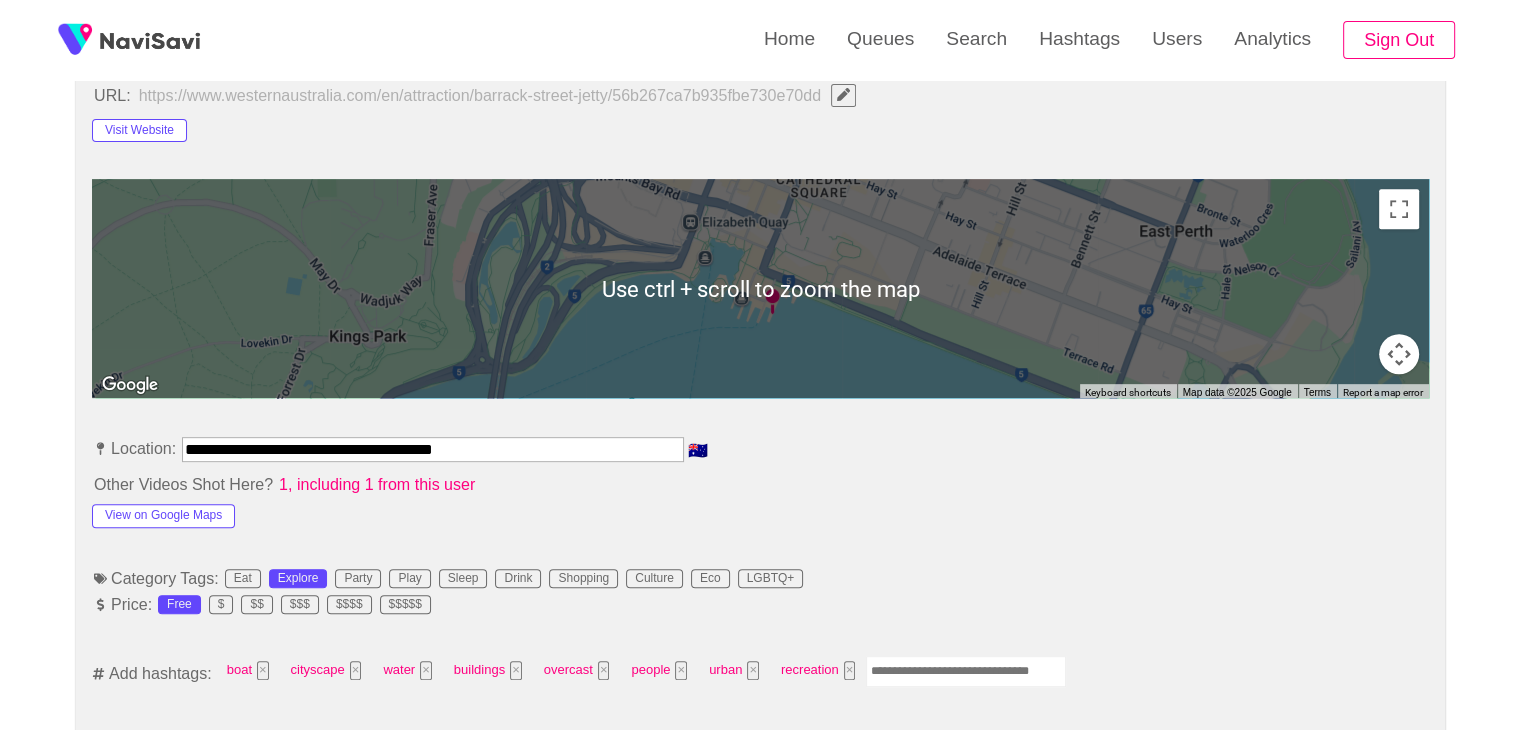 scroll, scrollTop: 824, scrollLeft: 0, axis: vertical 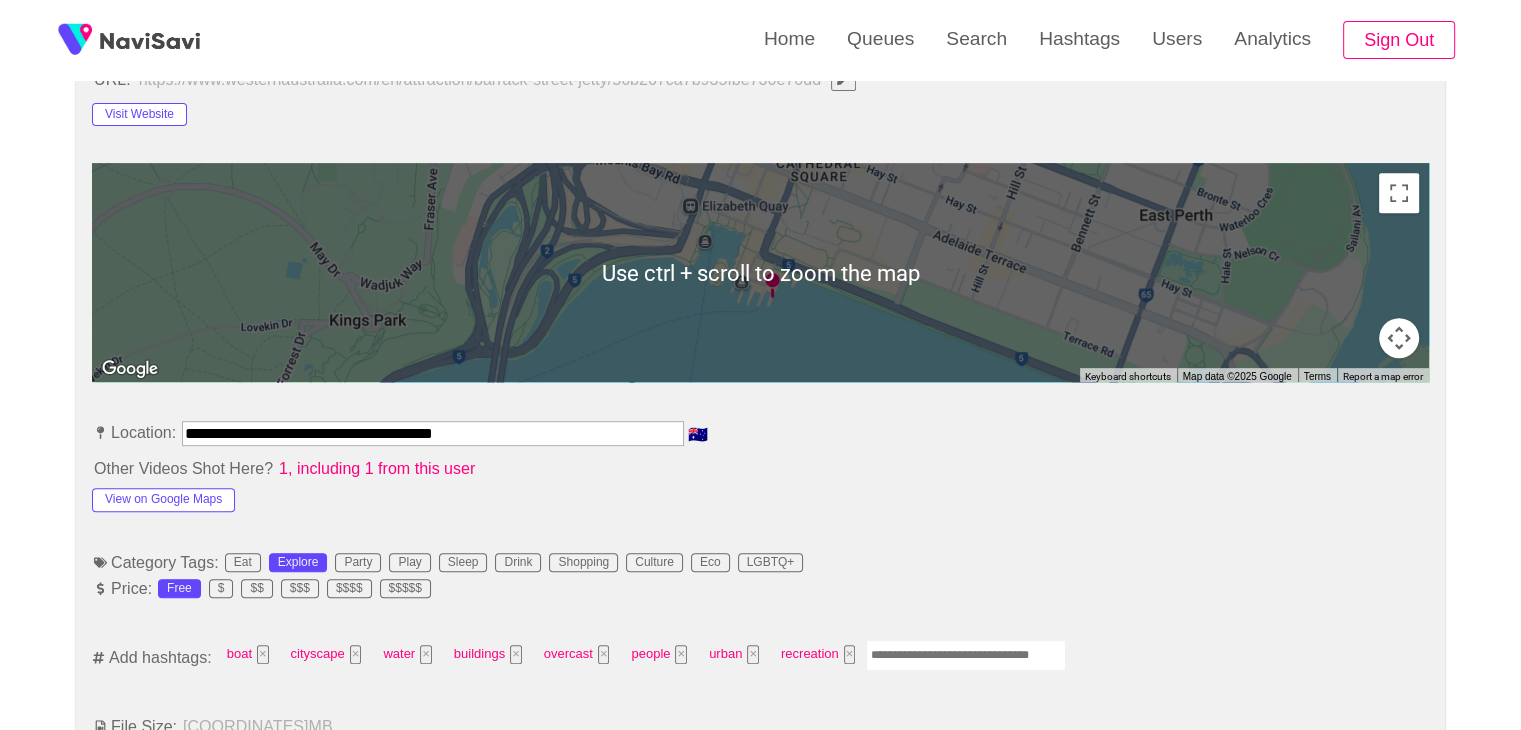 click at bounding box center [966, 655] 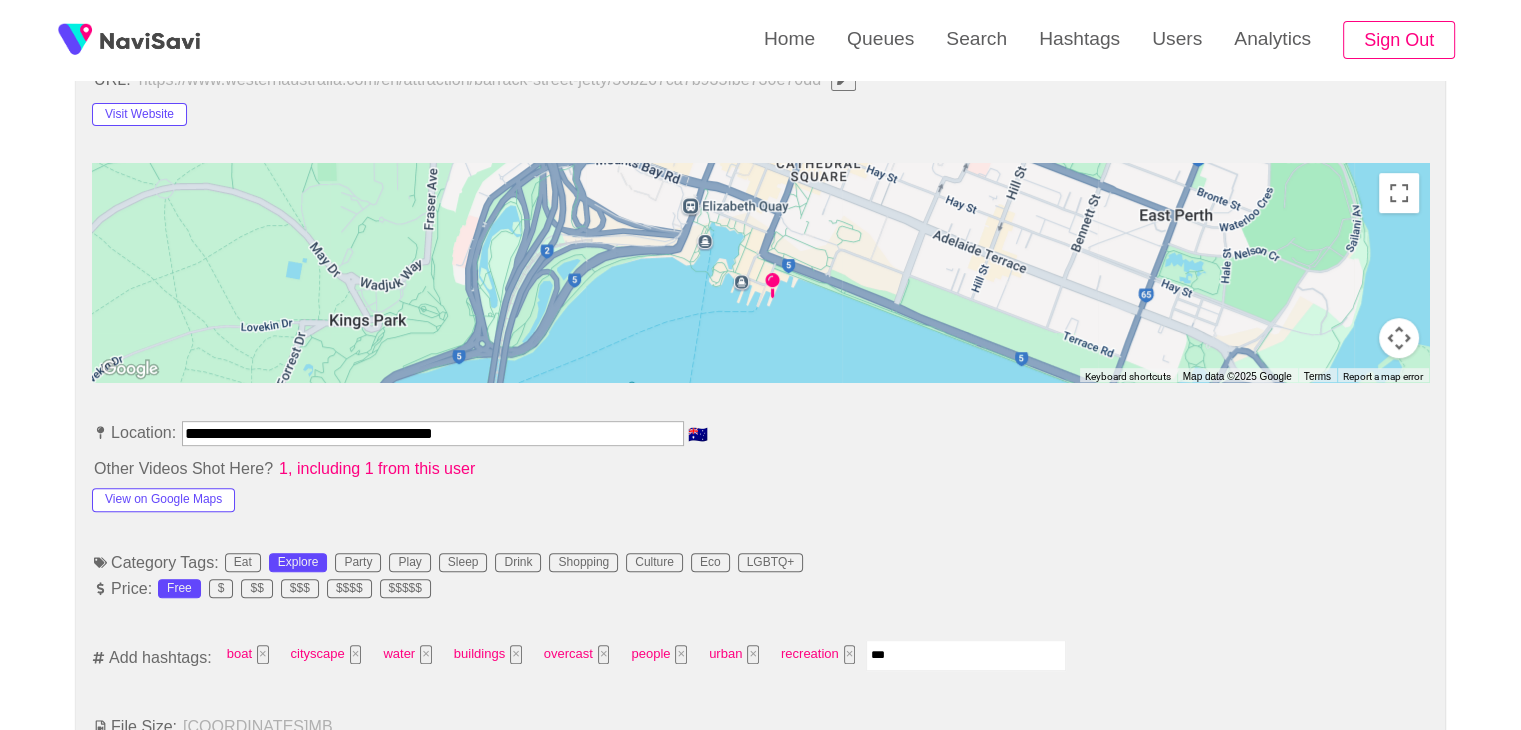 type on "****" 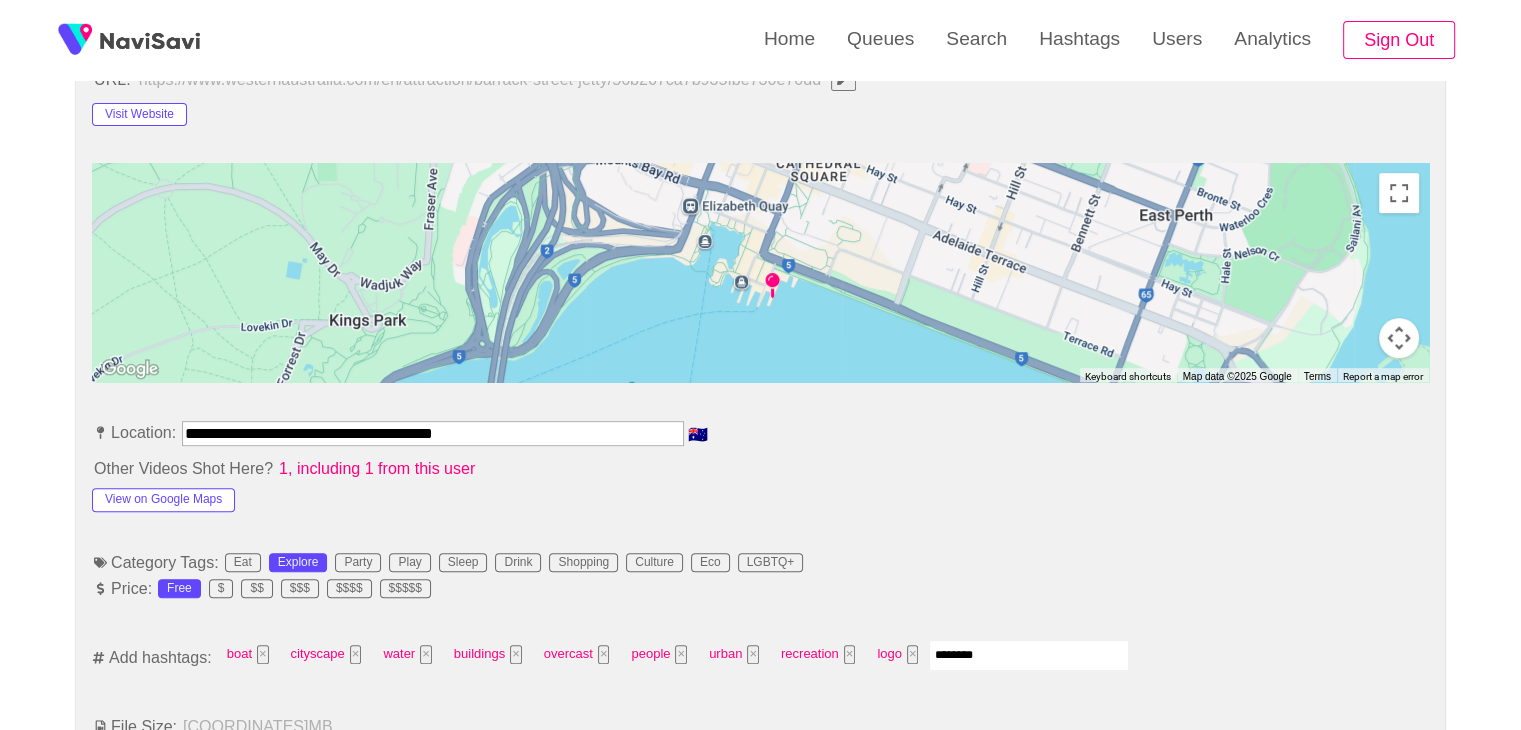type on "*********" 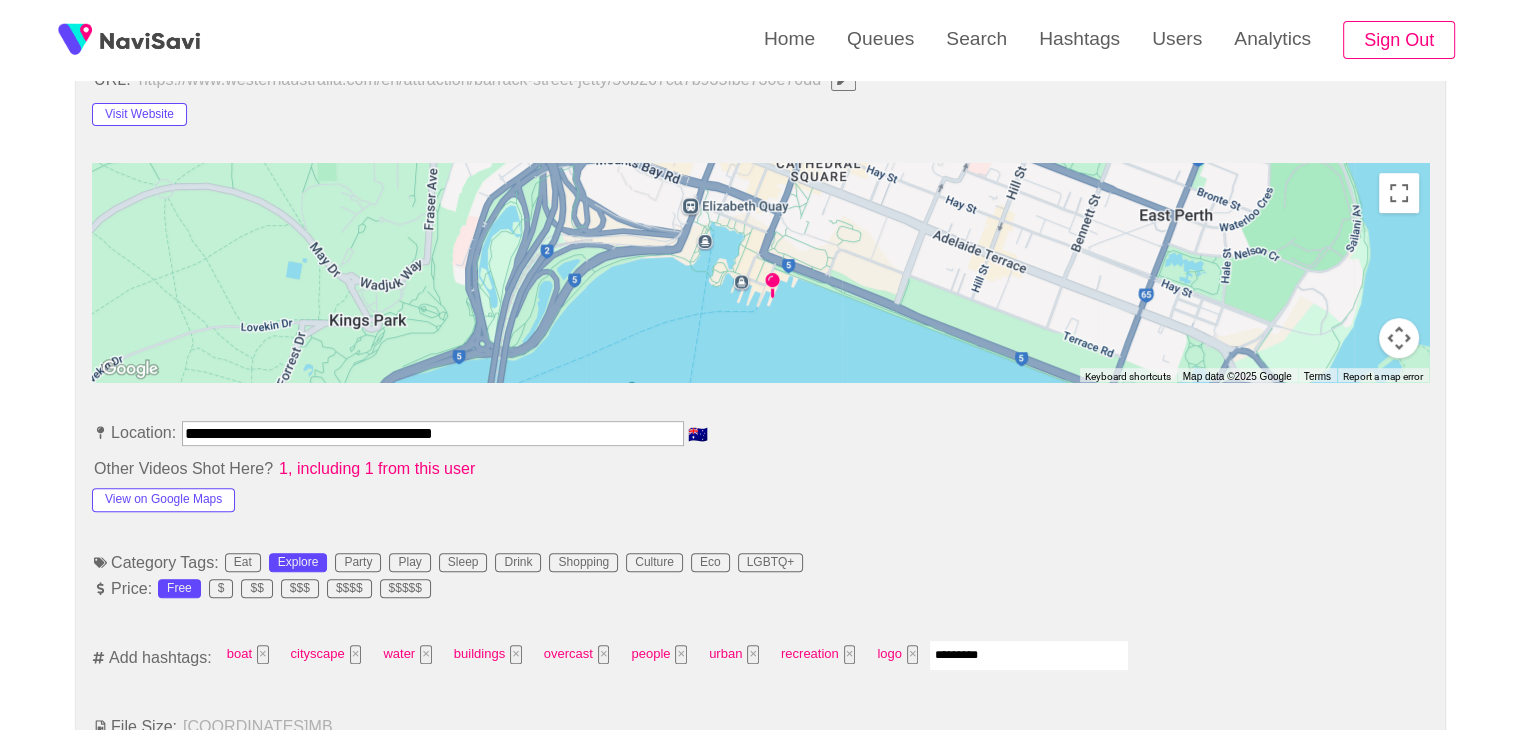 type 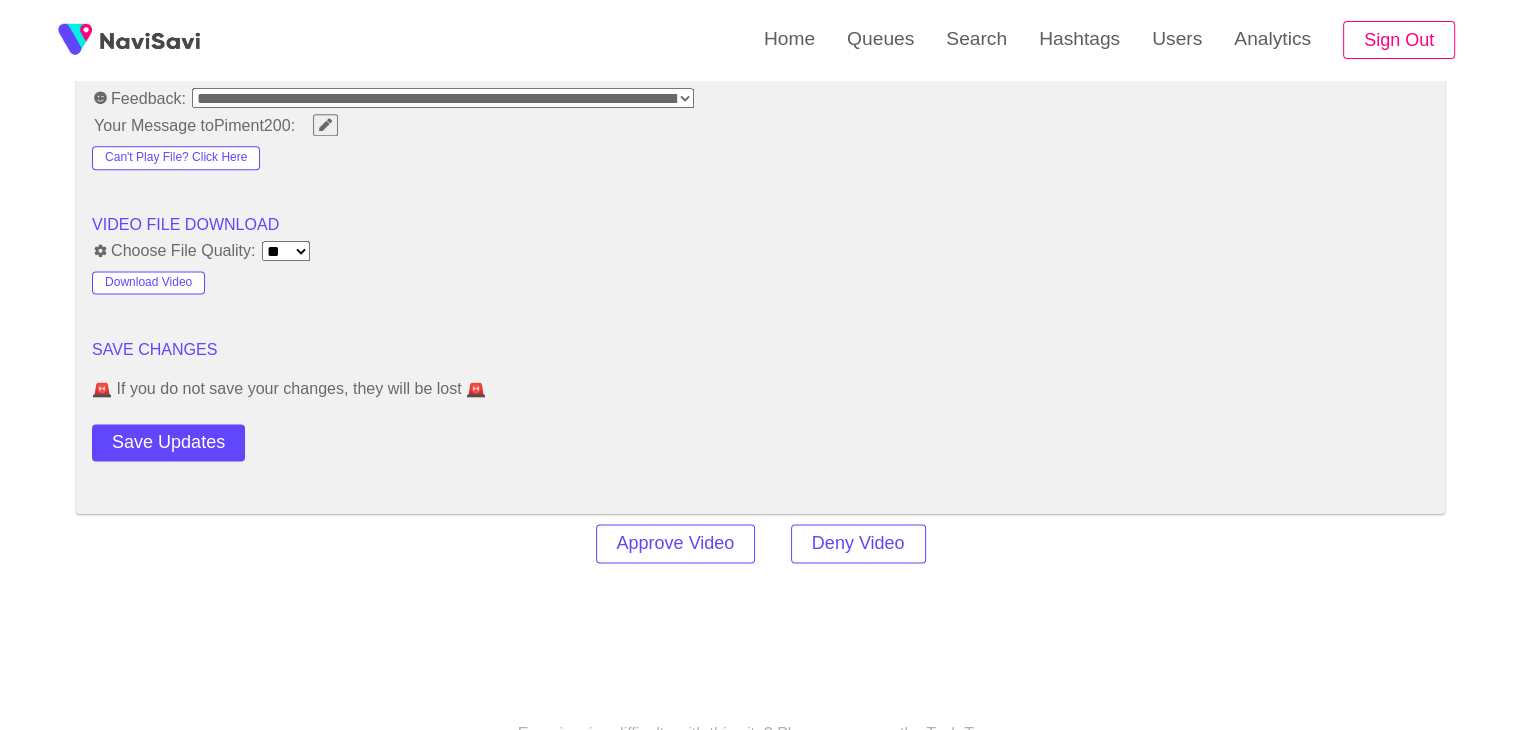 scroll, scrollTop: 2630, scrollLeft: 0, axis: vertical 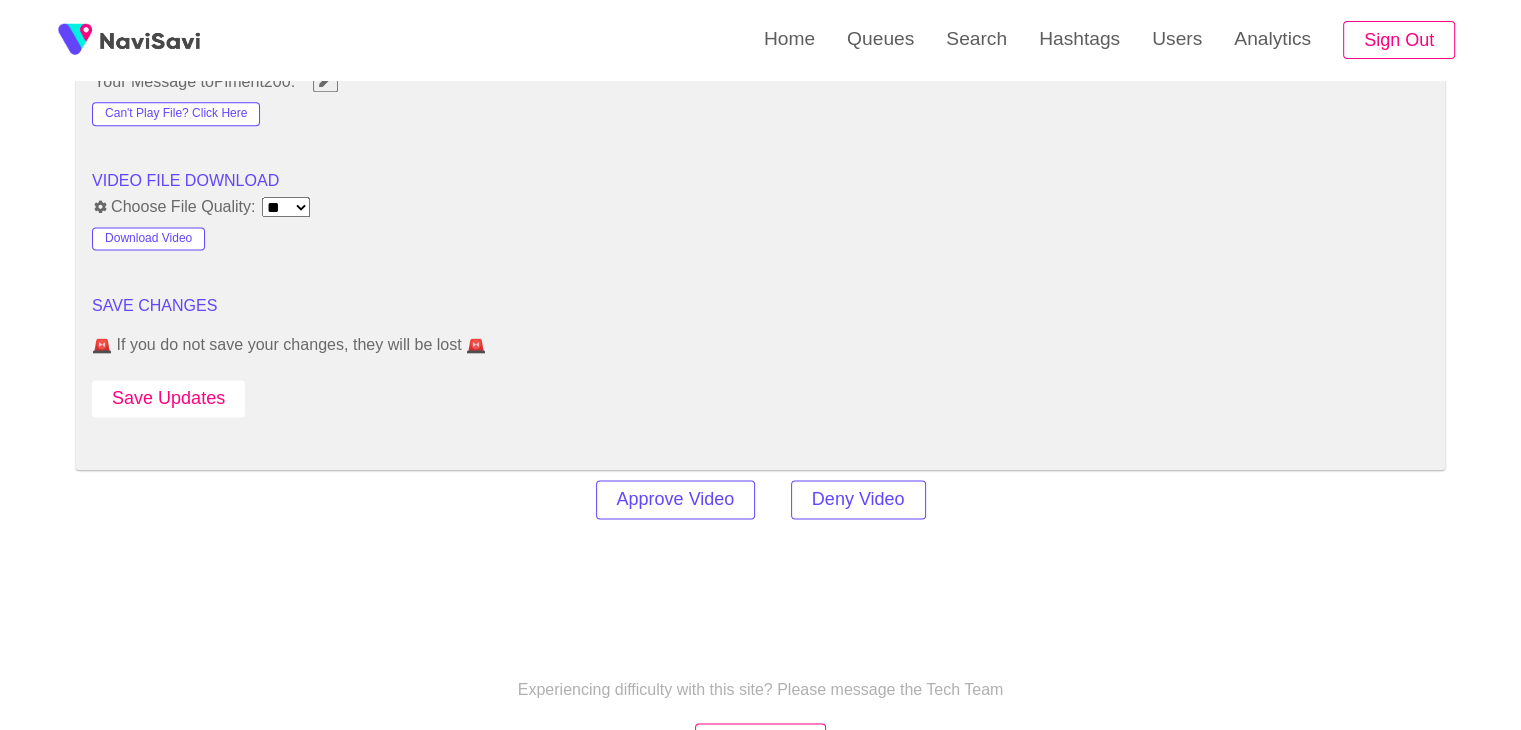 click on "Save Updates" at bounding box center [168, 398] 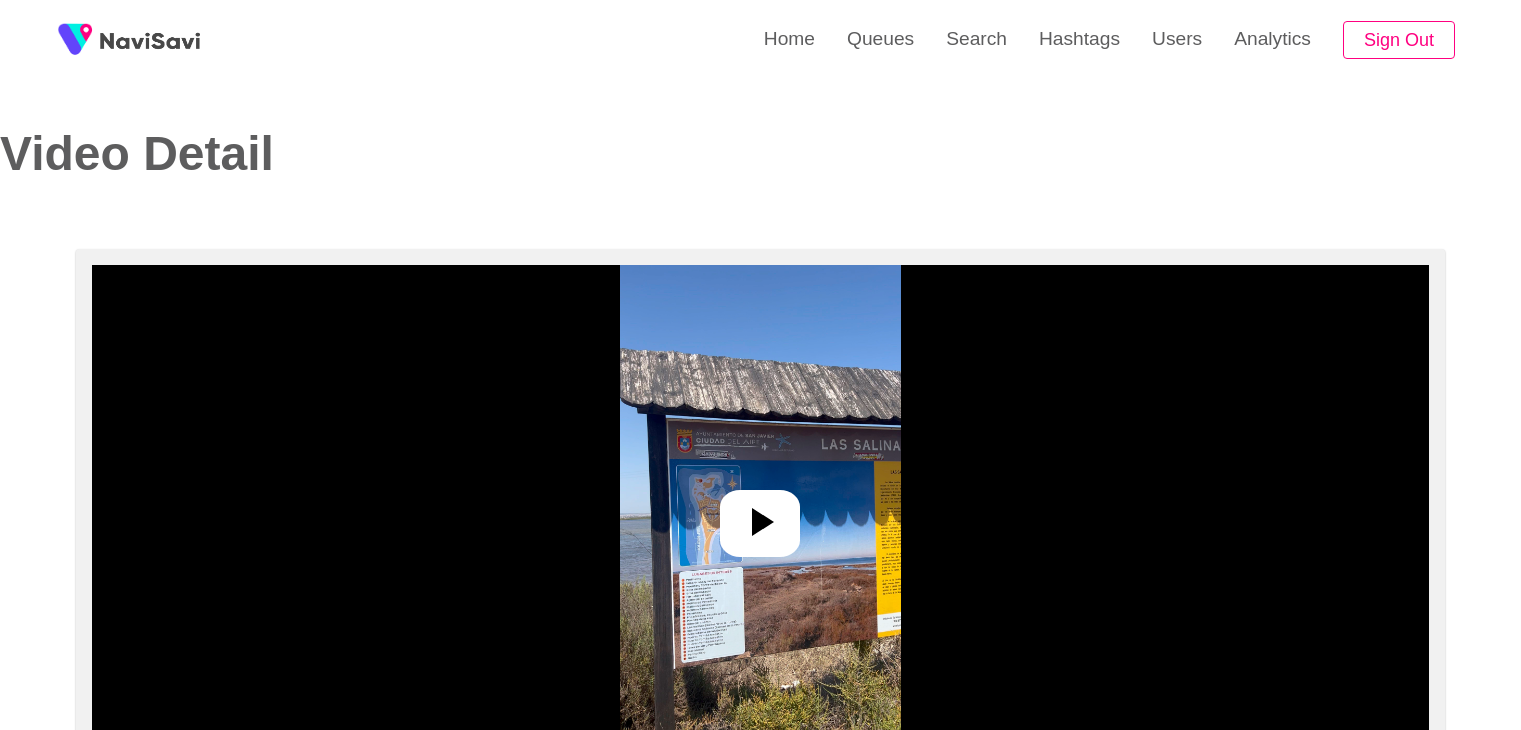 select on "**********" 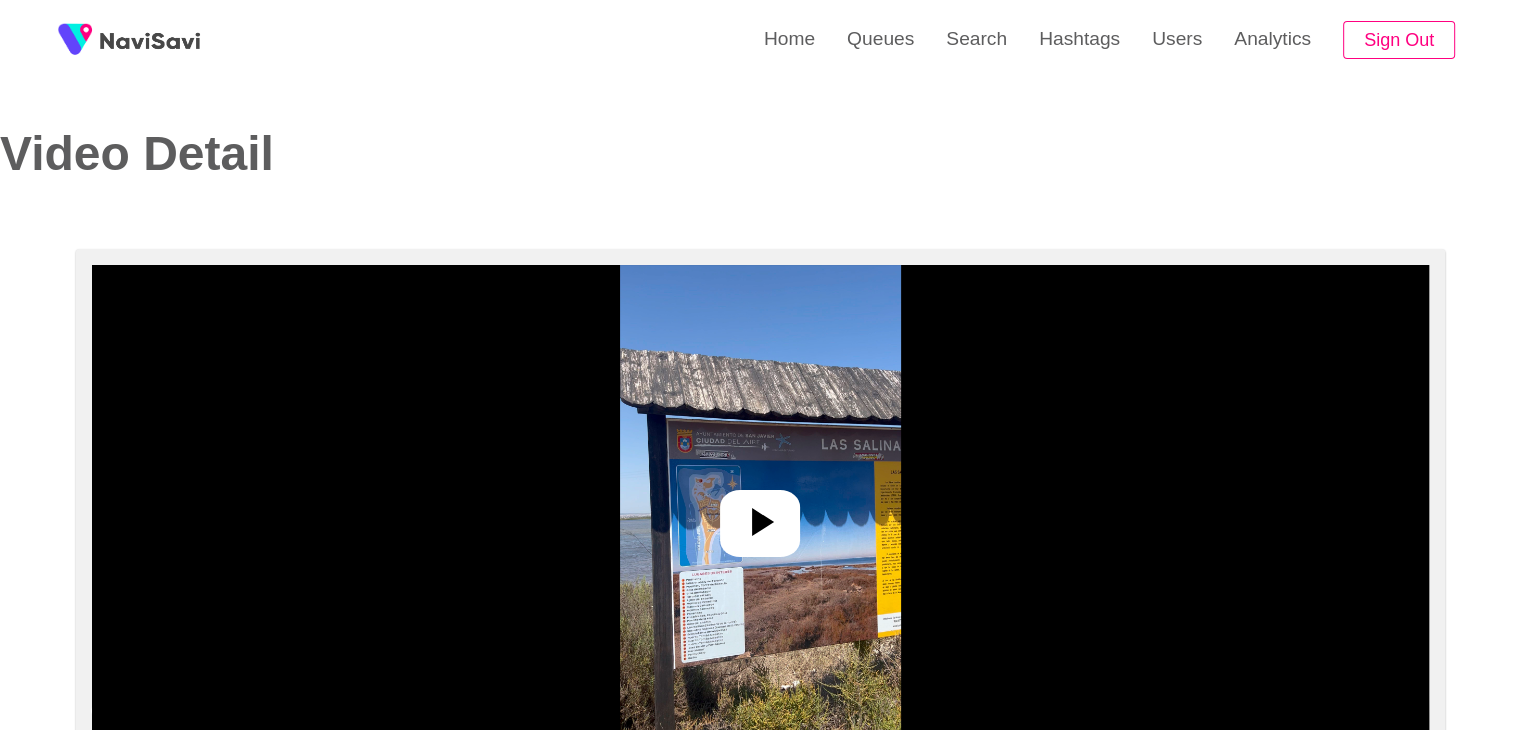 click at bounding box center [760, 515] 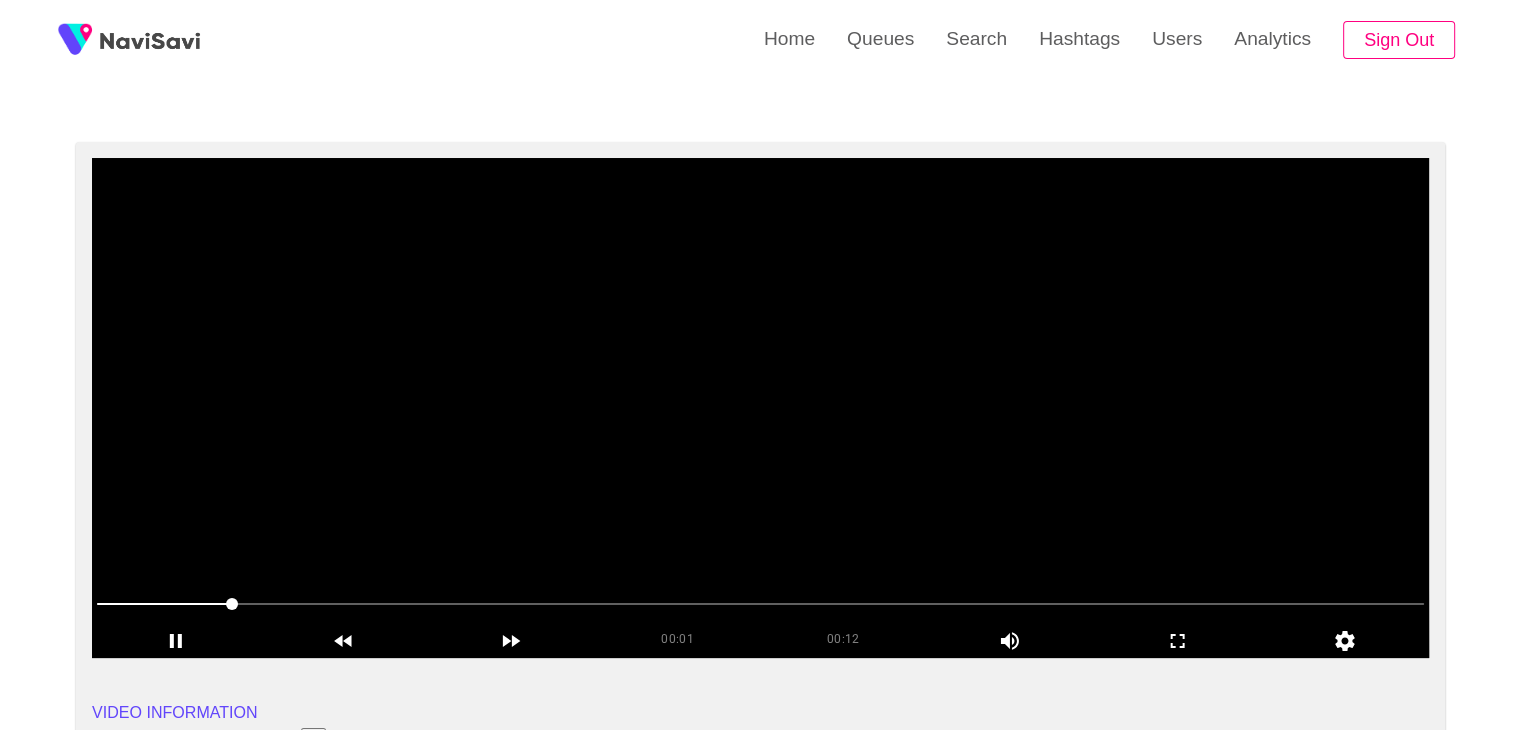 scroll, scrollTop: 108, scrollLeft: 0, axis: vertical 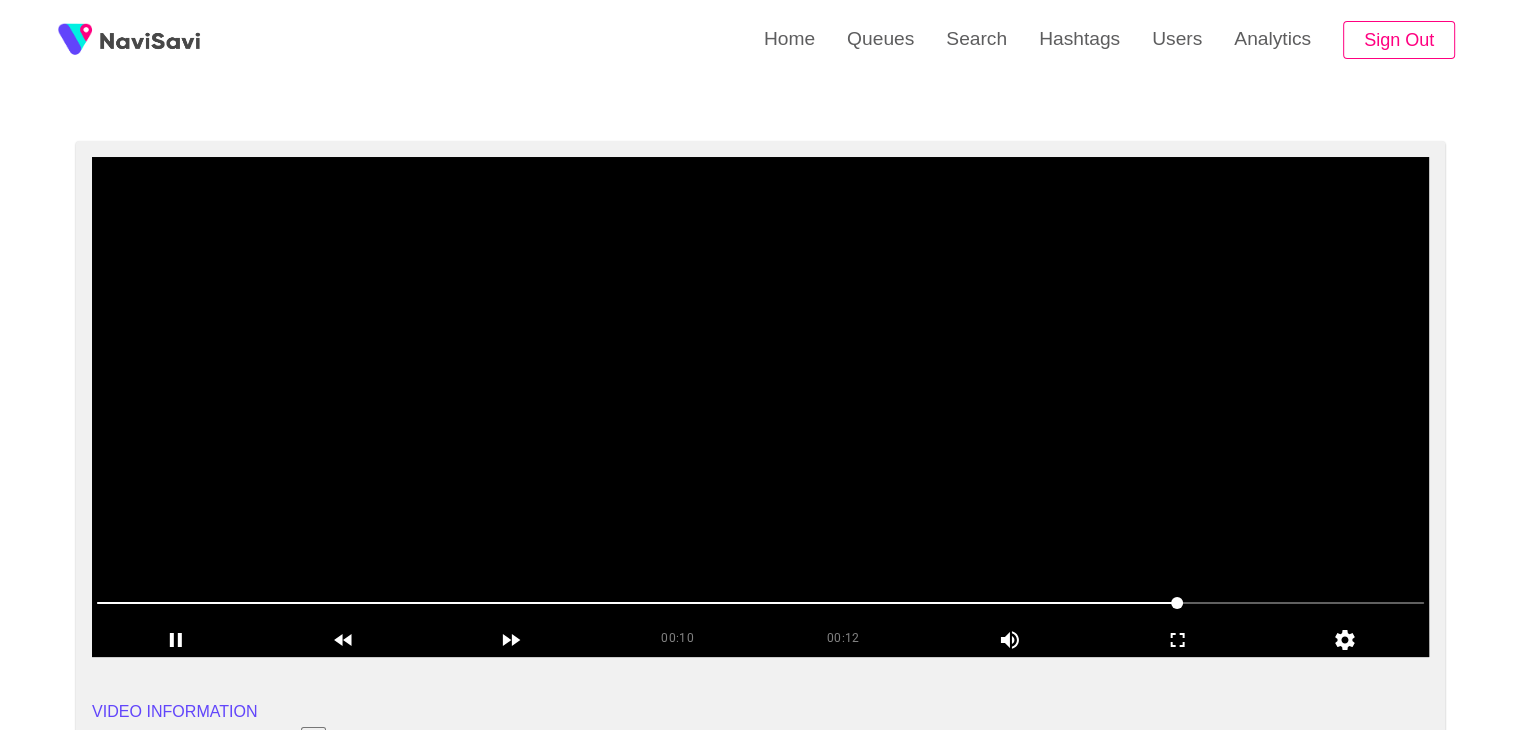 click at bounding box center [760, 407] 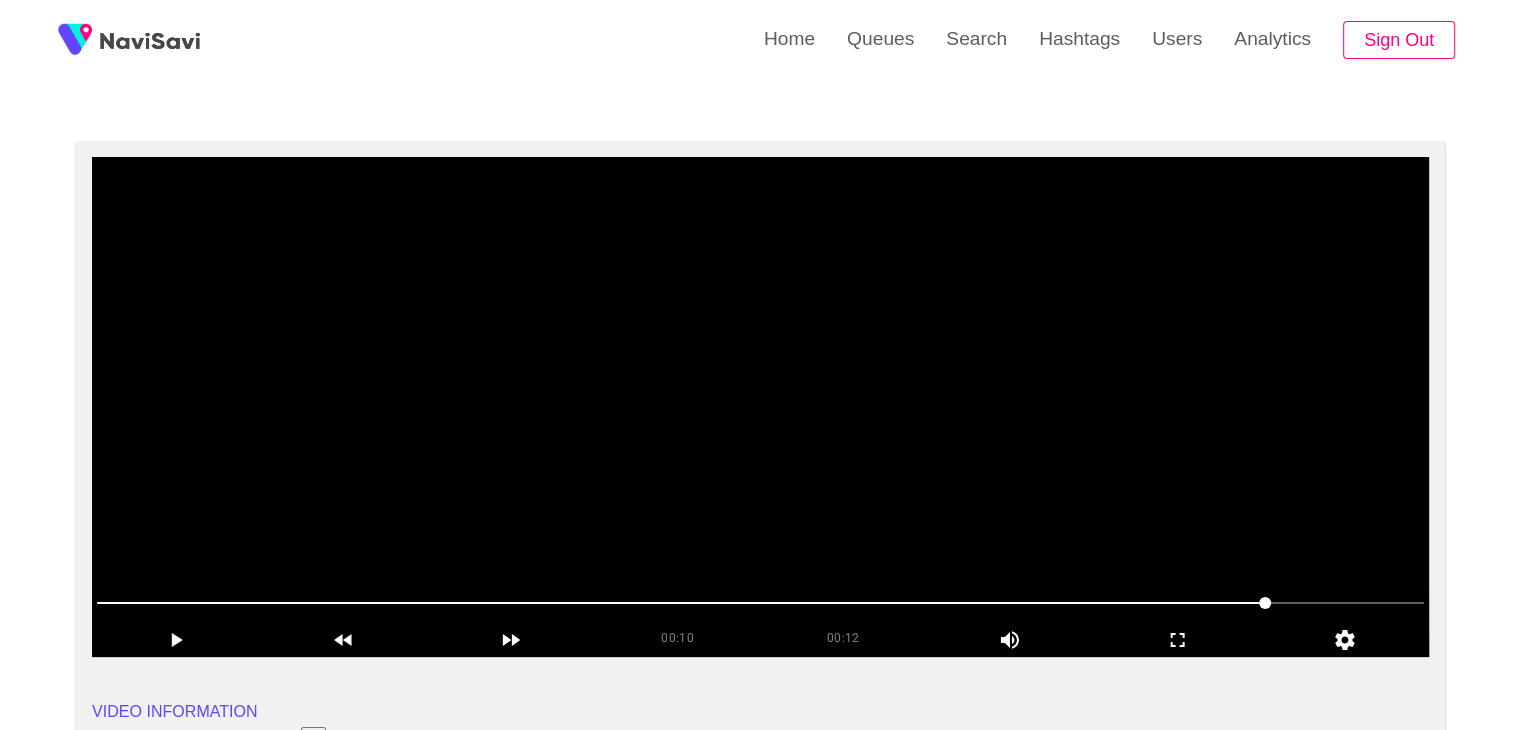 click at bounding box center [760, 407] 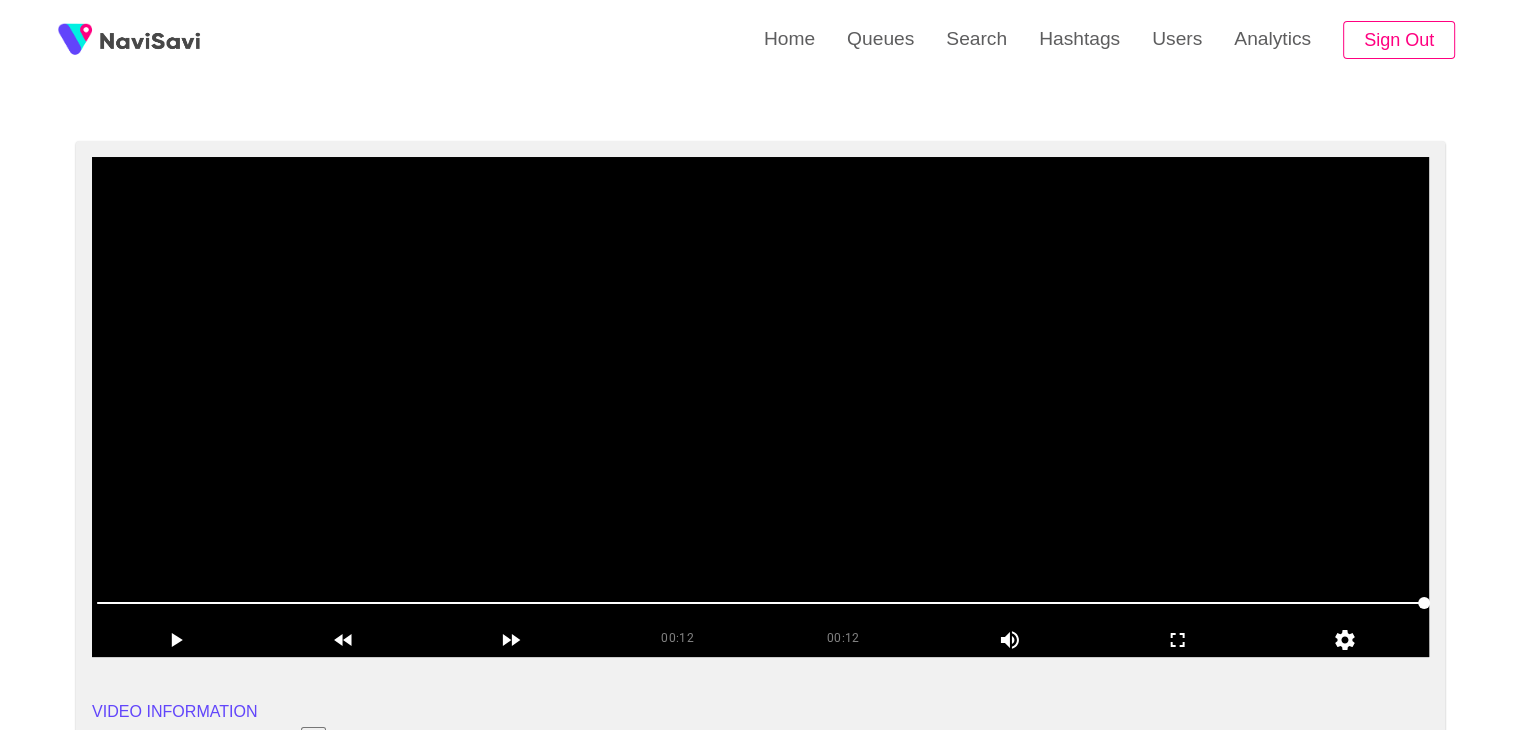 click at bounding box center (760, 407) 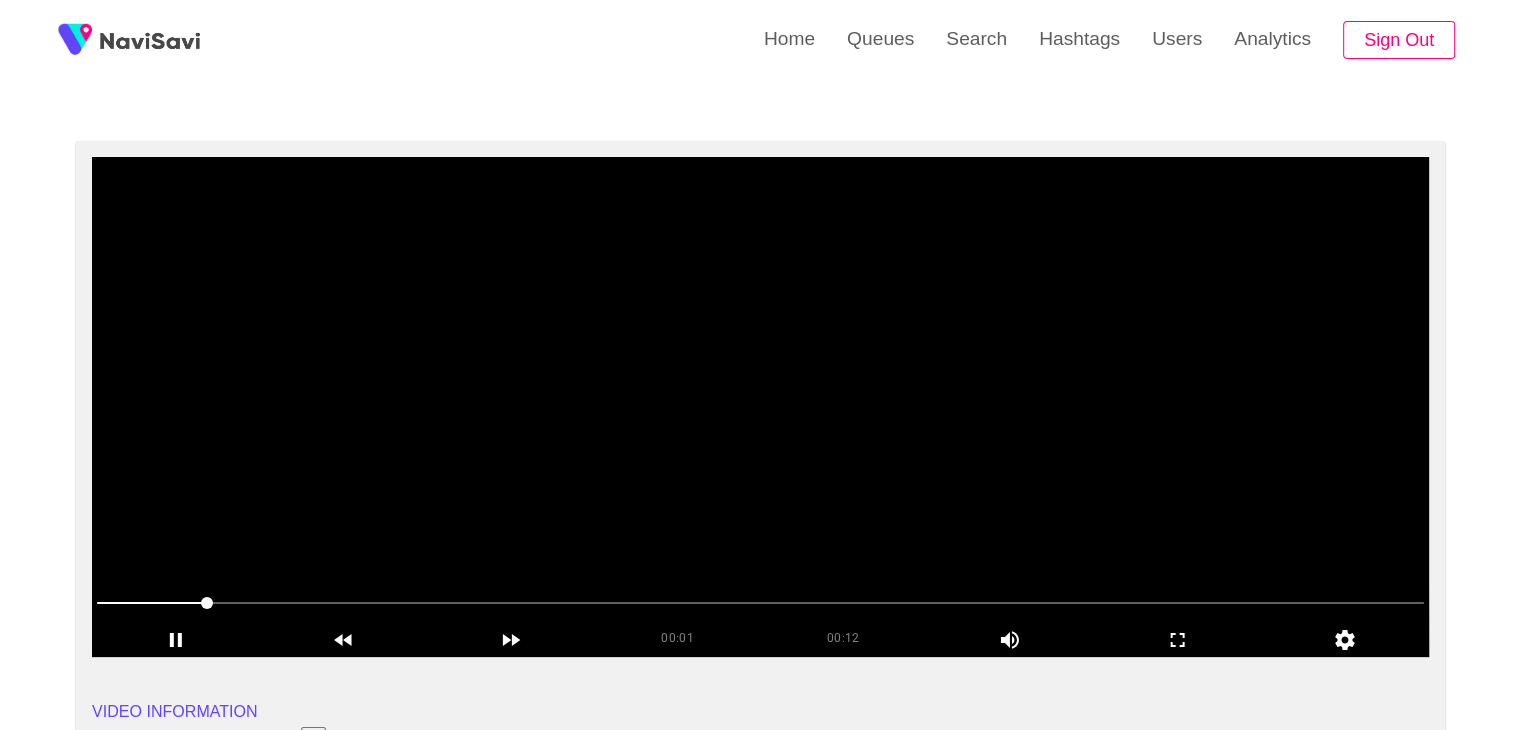 click at bounding box center [760, 407] 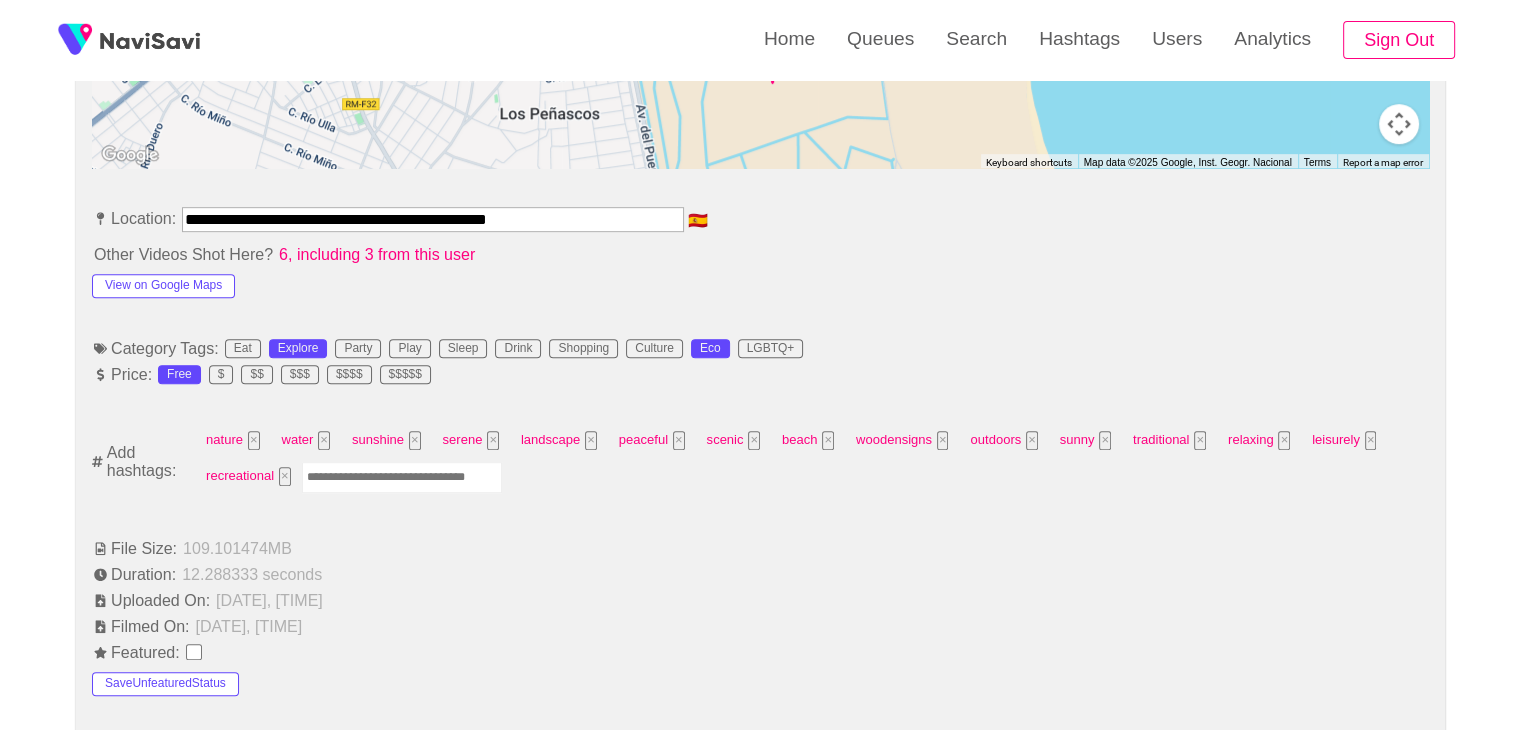 scroll, scrollTop: 1120, scrollLeft: 0, axis: vertical 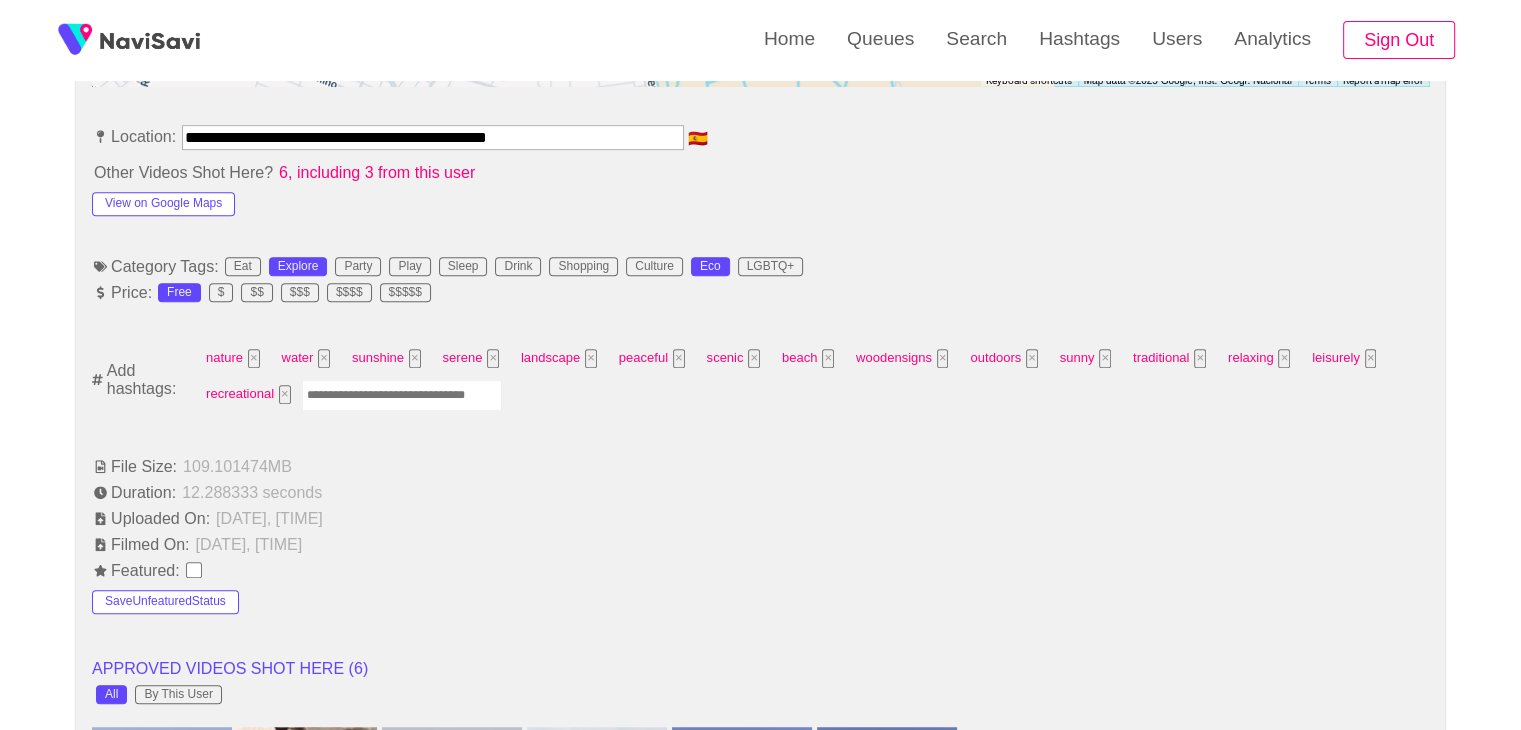 click at bounding box center [402, 395] 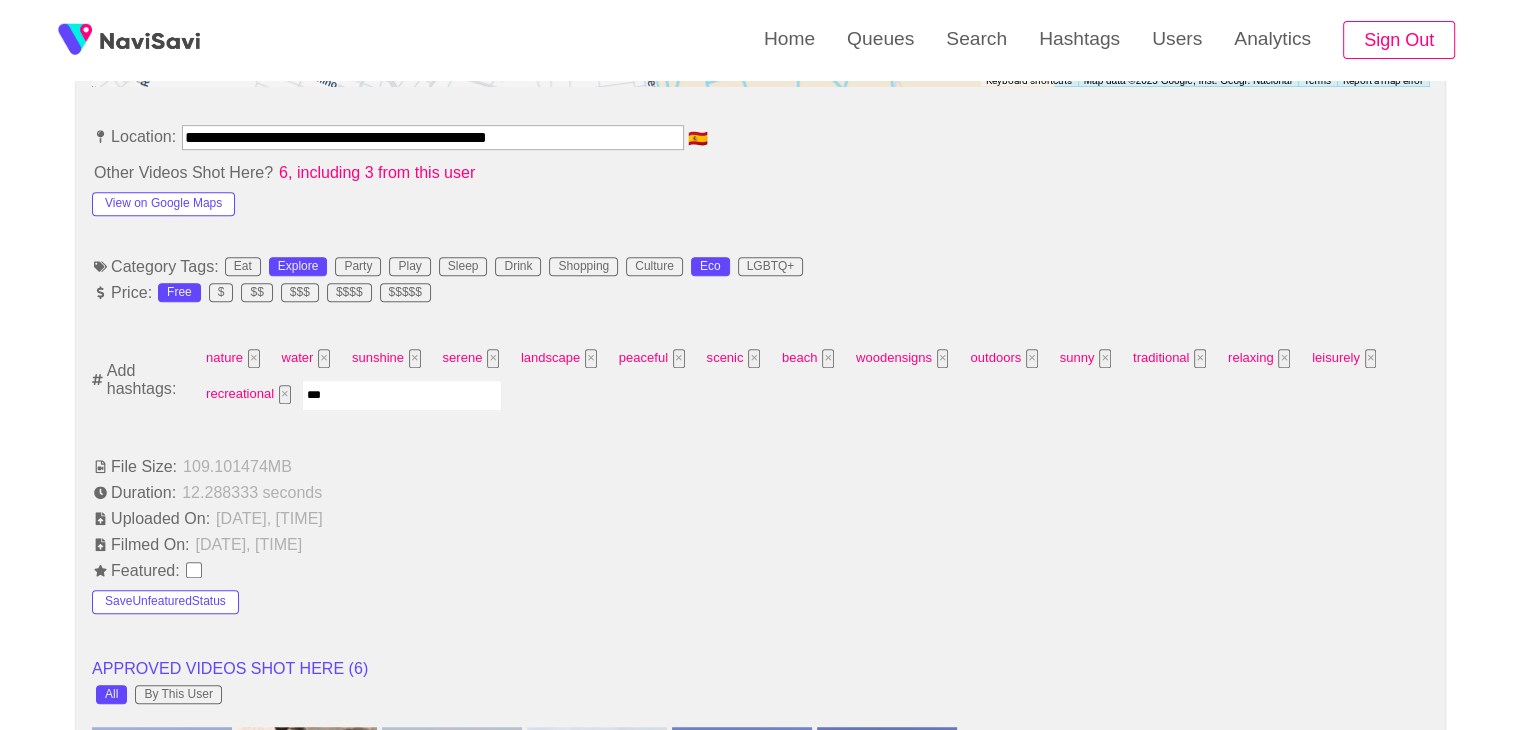 type on "****" 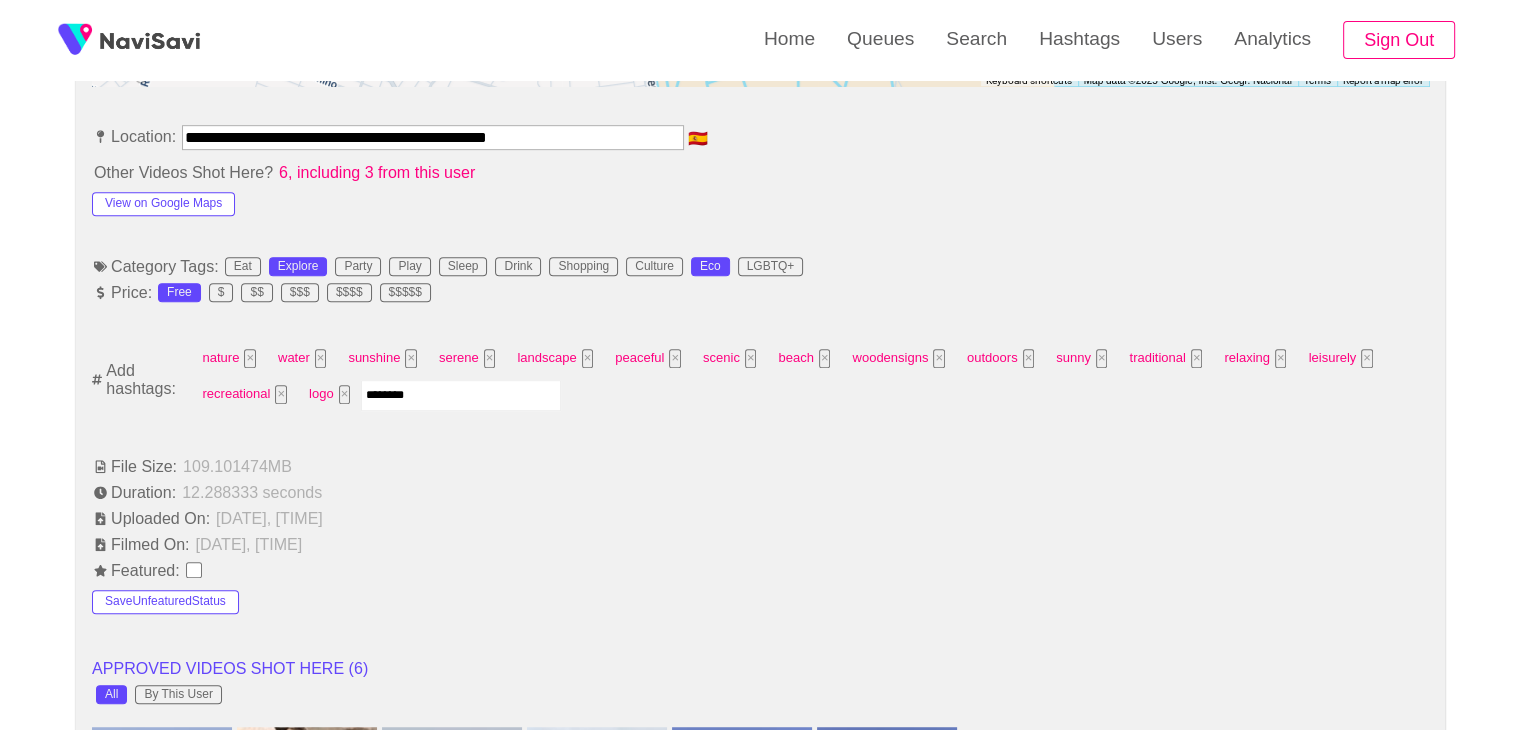 type on "*********" 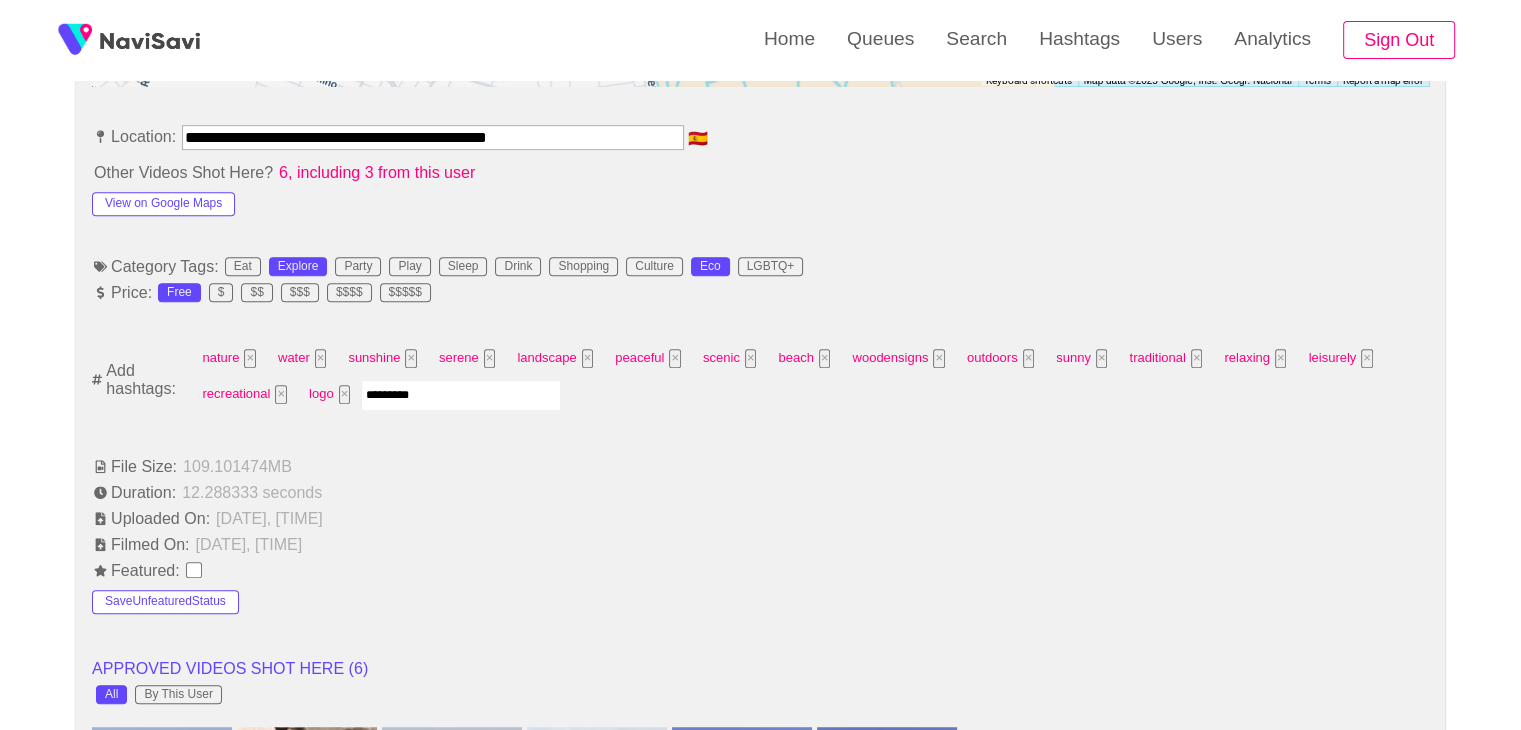 type 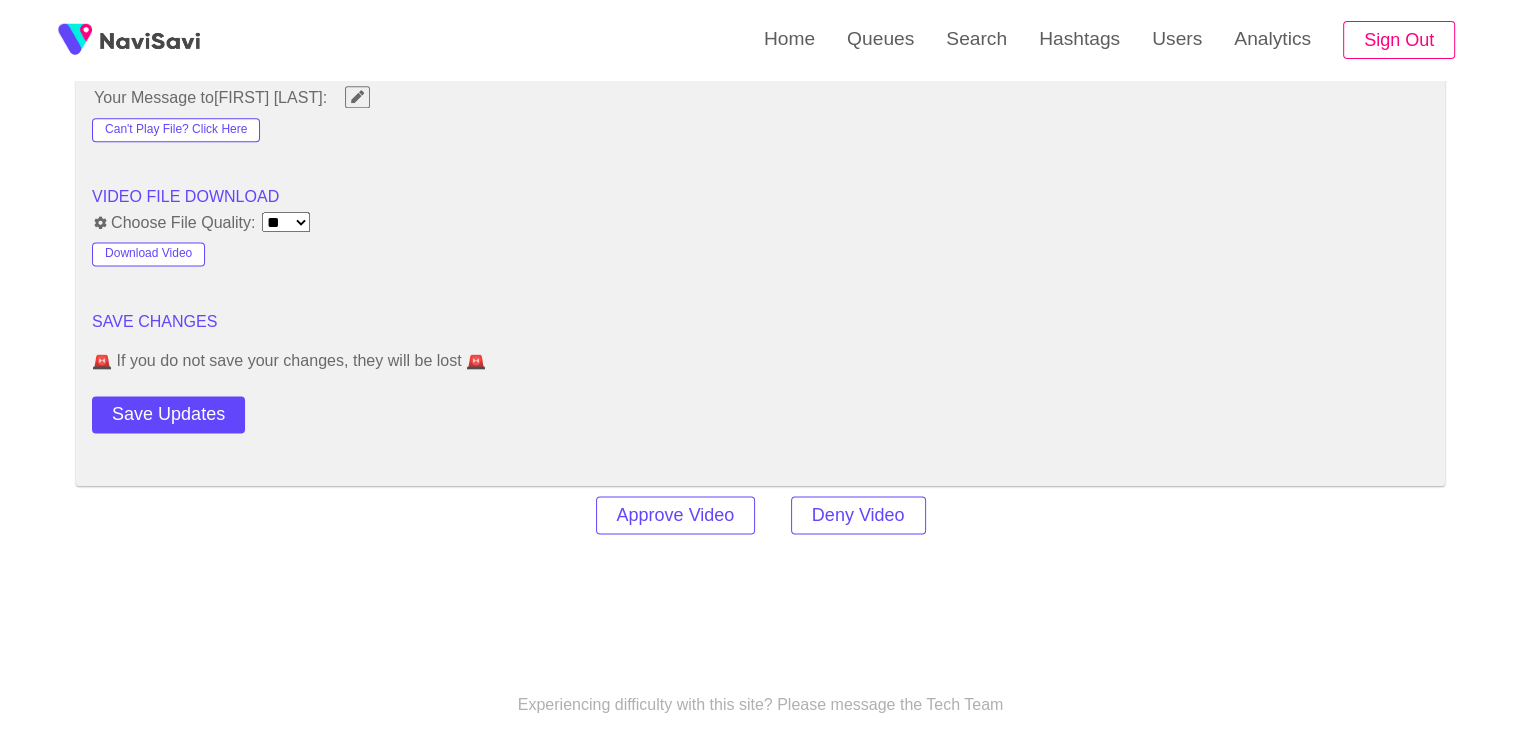 scroll, scrollTop: 2624, scrollLeft: 0, axis: vertical 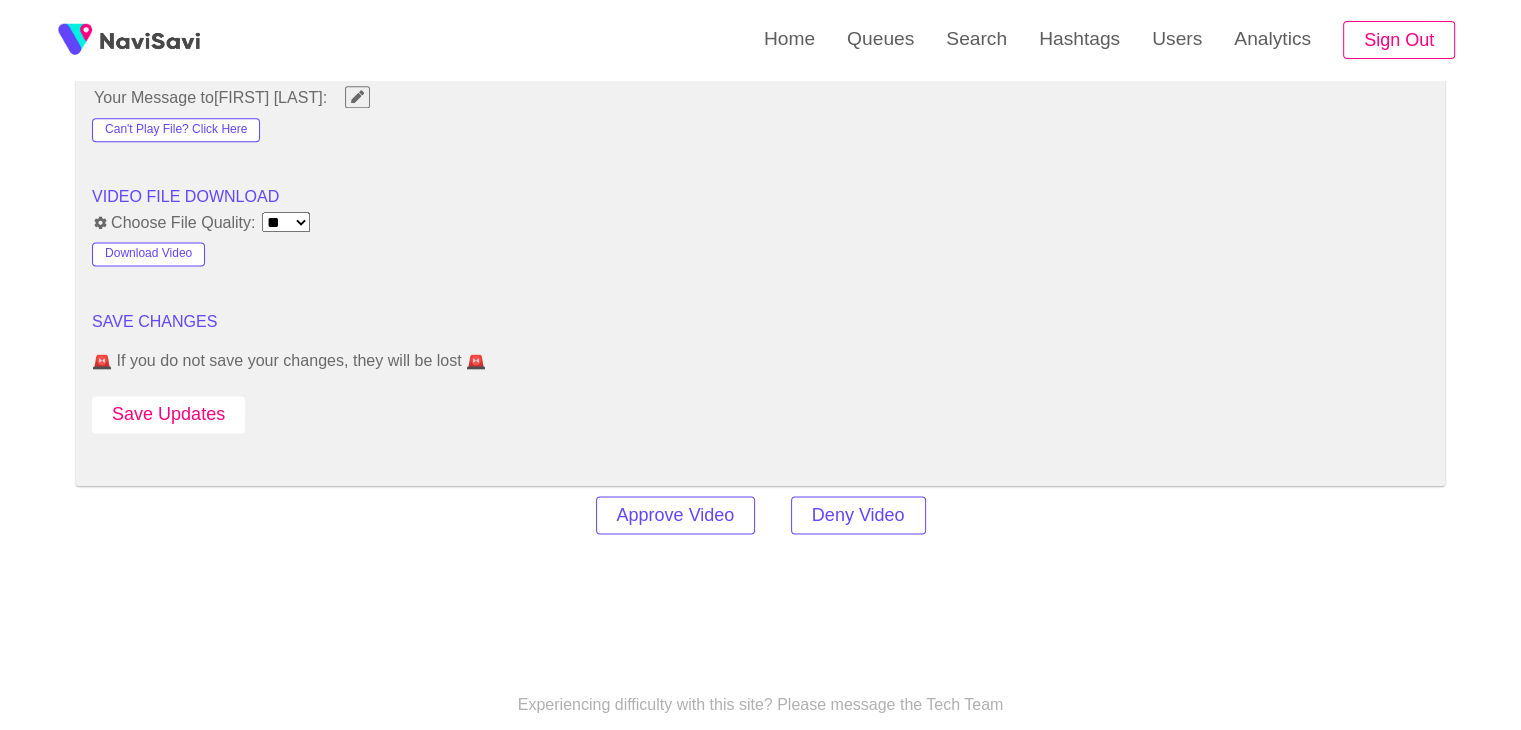 click on "Save Updates" at bounding box center [168, 414] 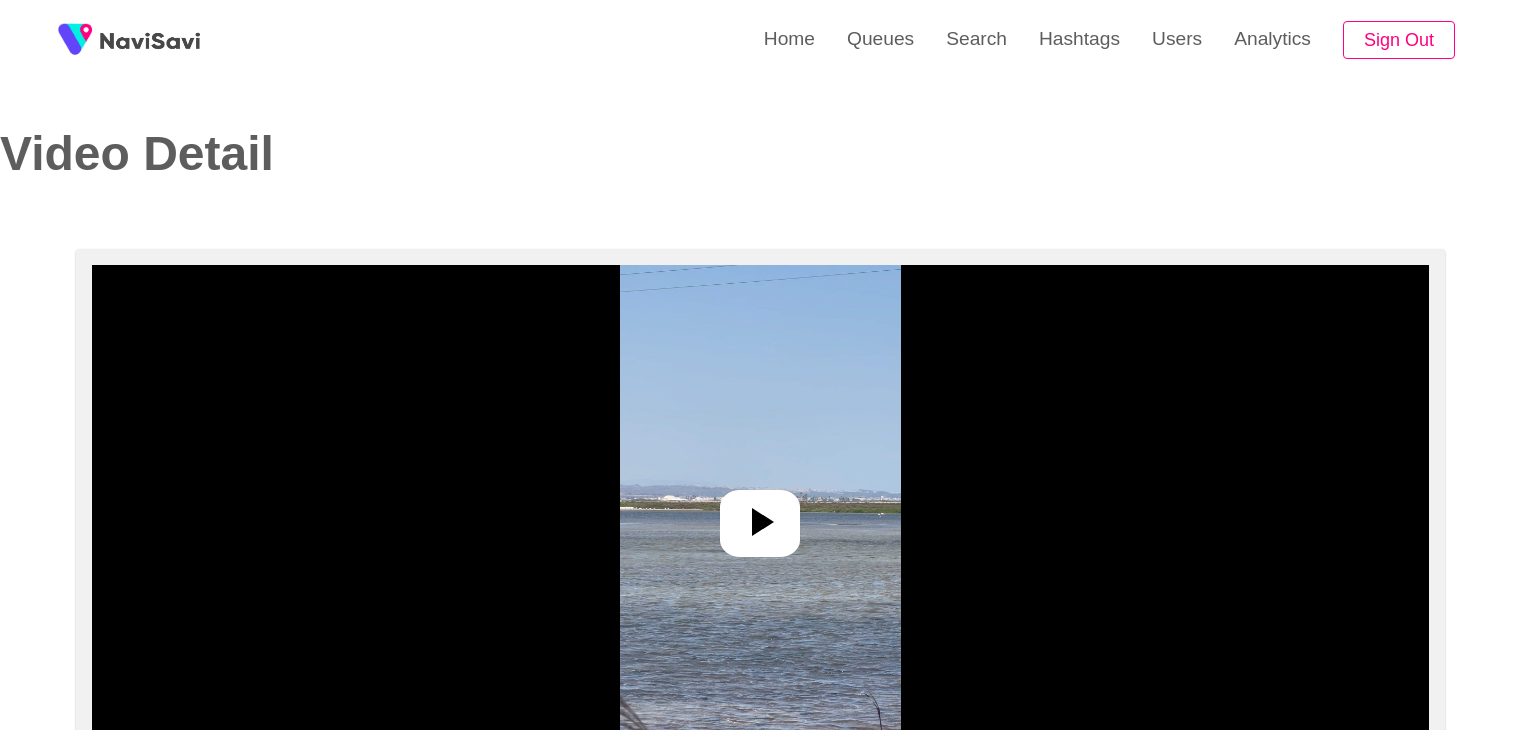 select on "**********" 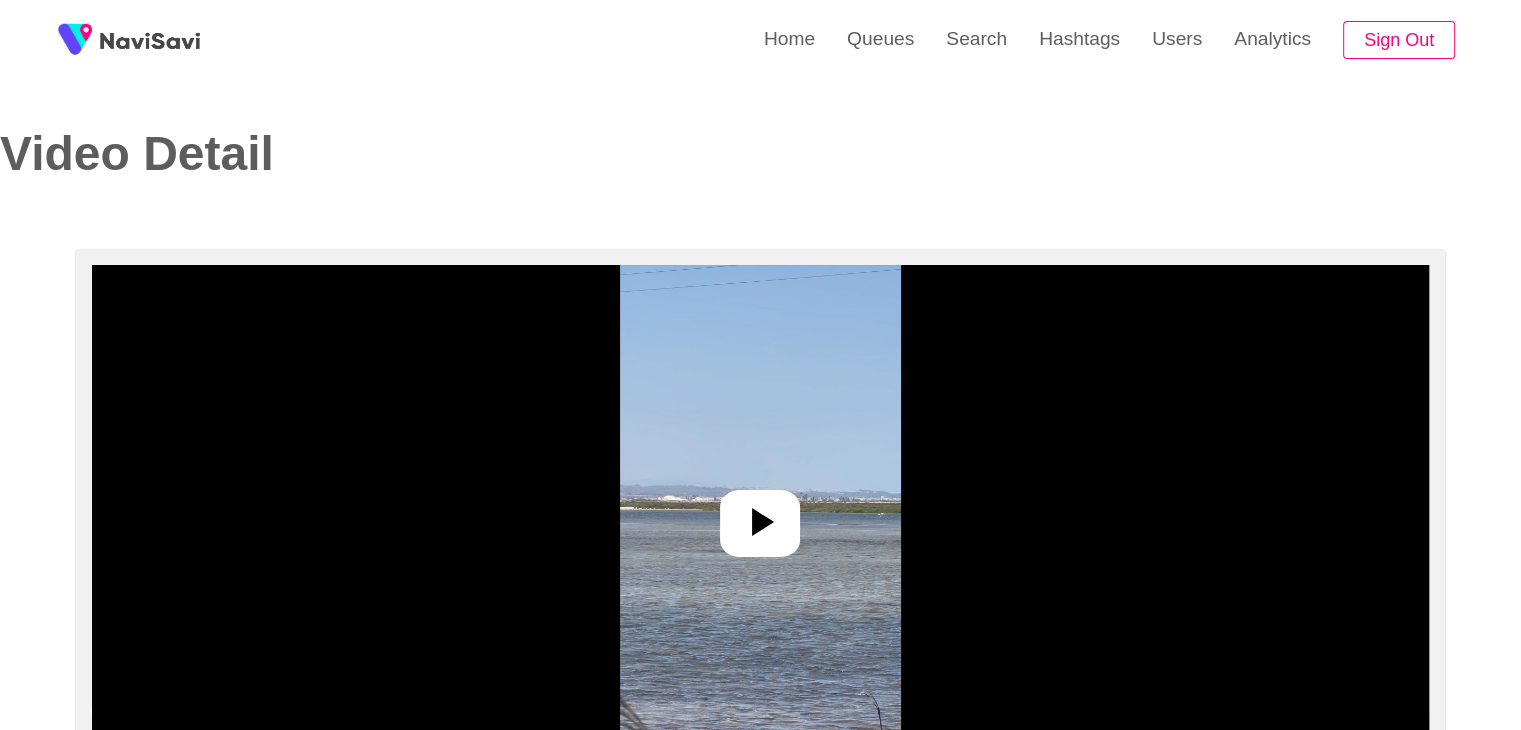 click at bounding box center (760, 515) 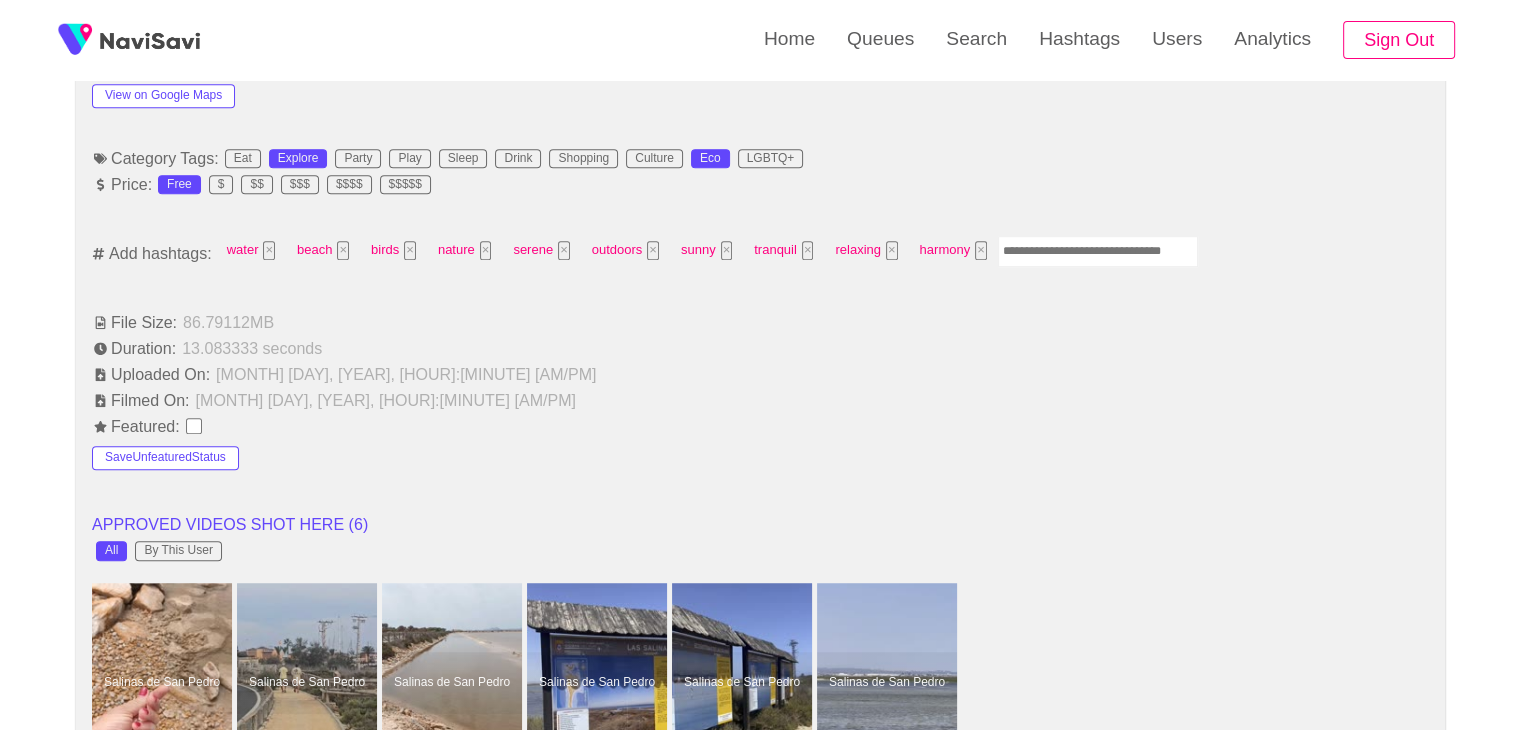 scroll, scrollTop: 1230, scrollLeft: 0, axis: vertical 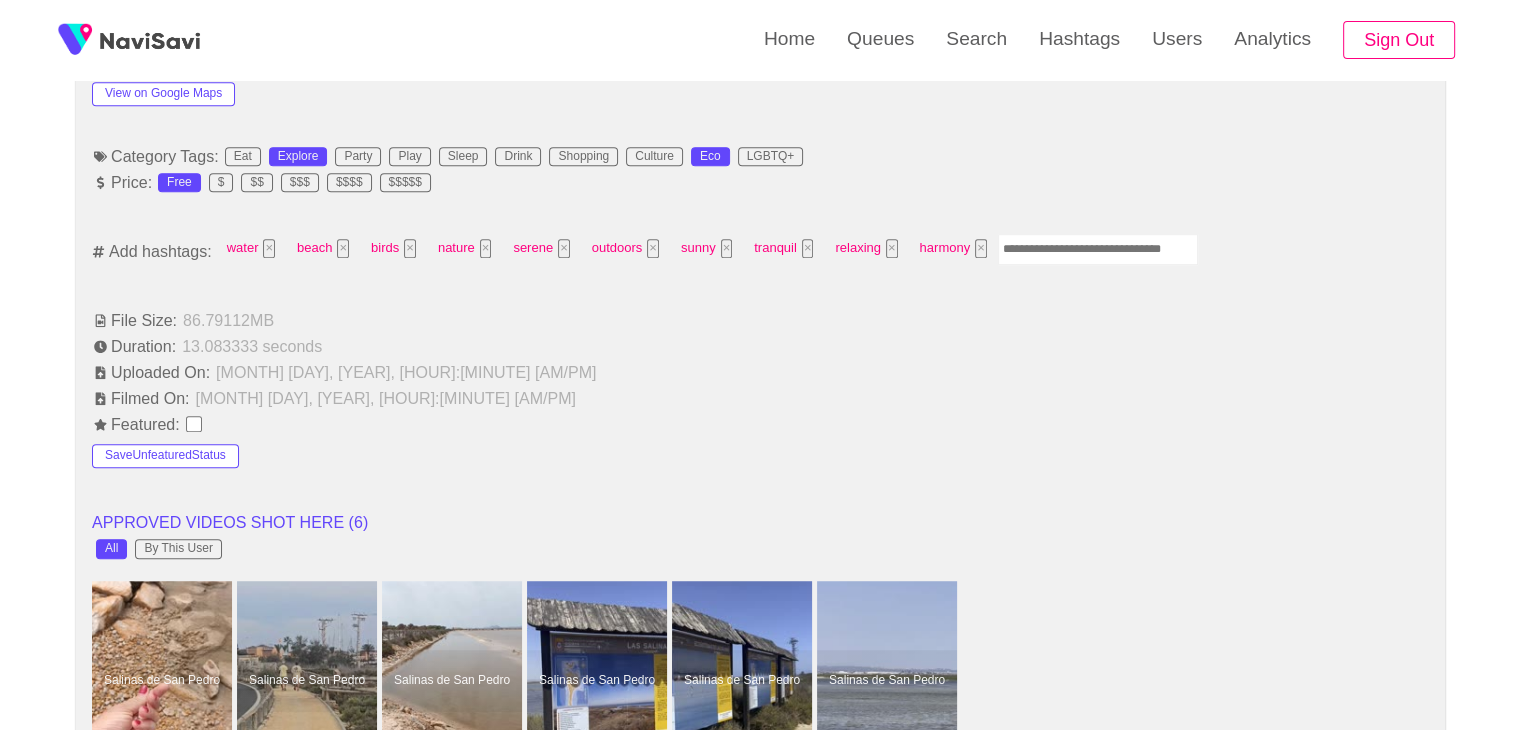 click at bounding box center (1098, 249) 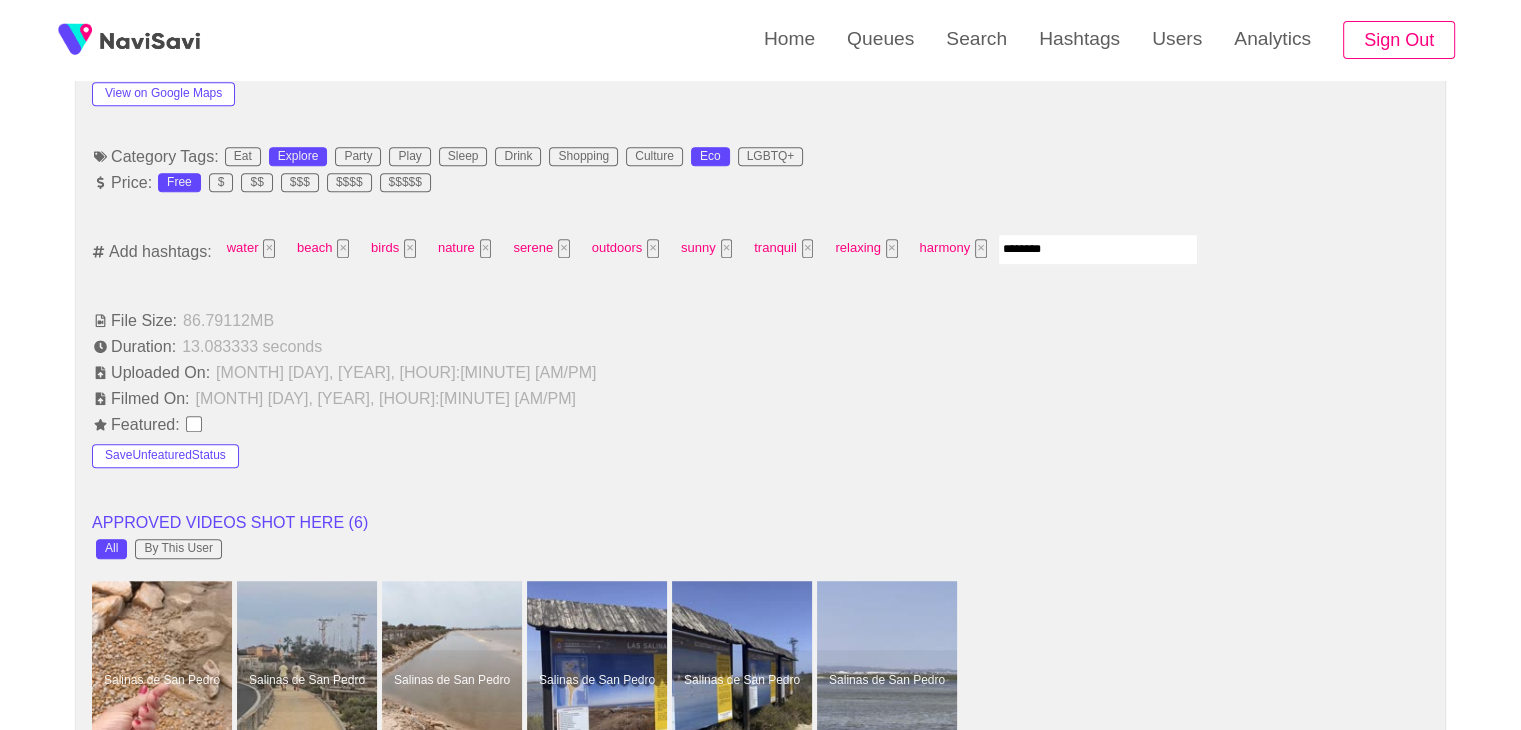type on "*********" 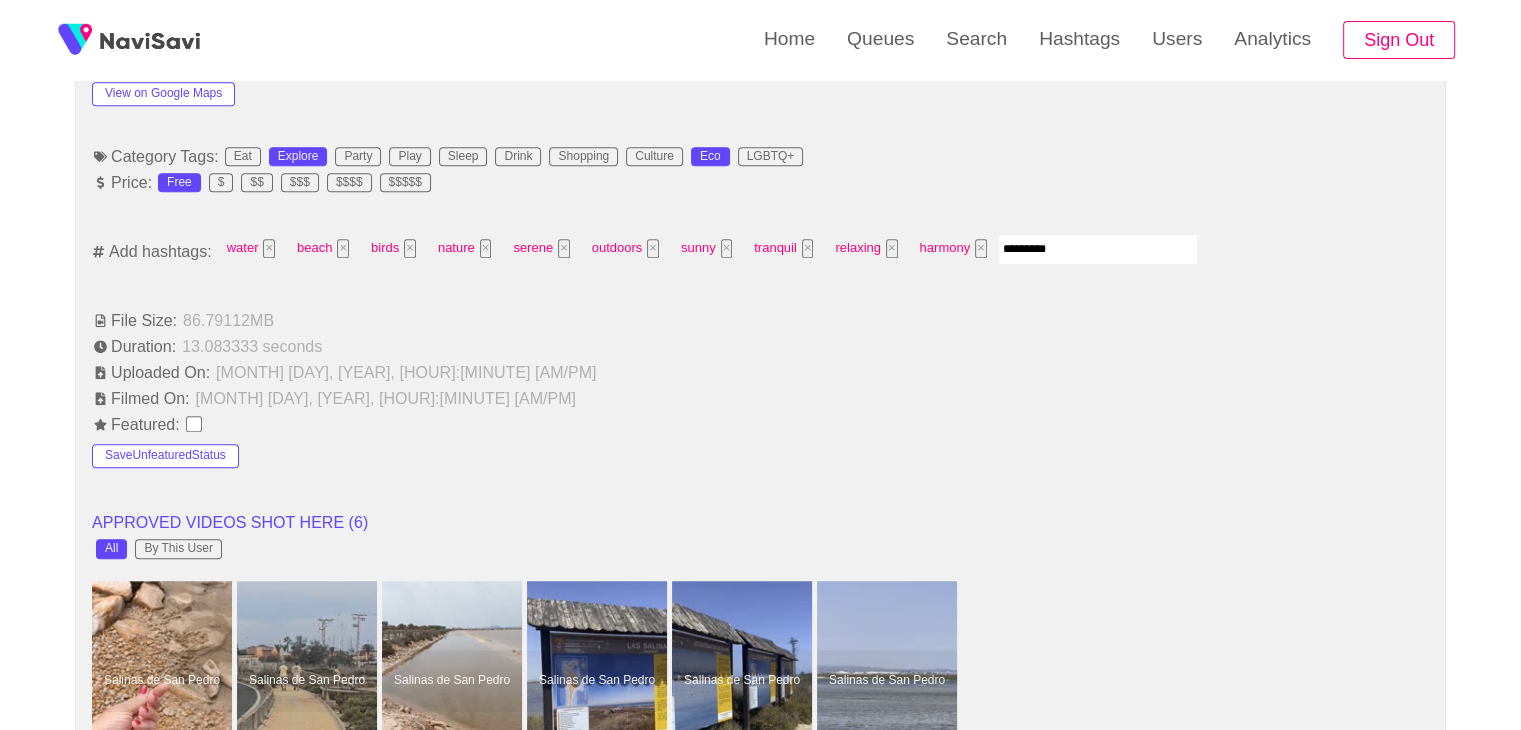 type 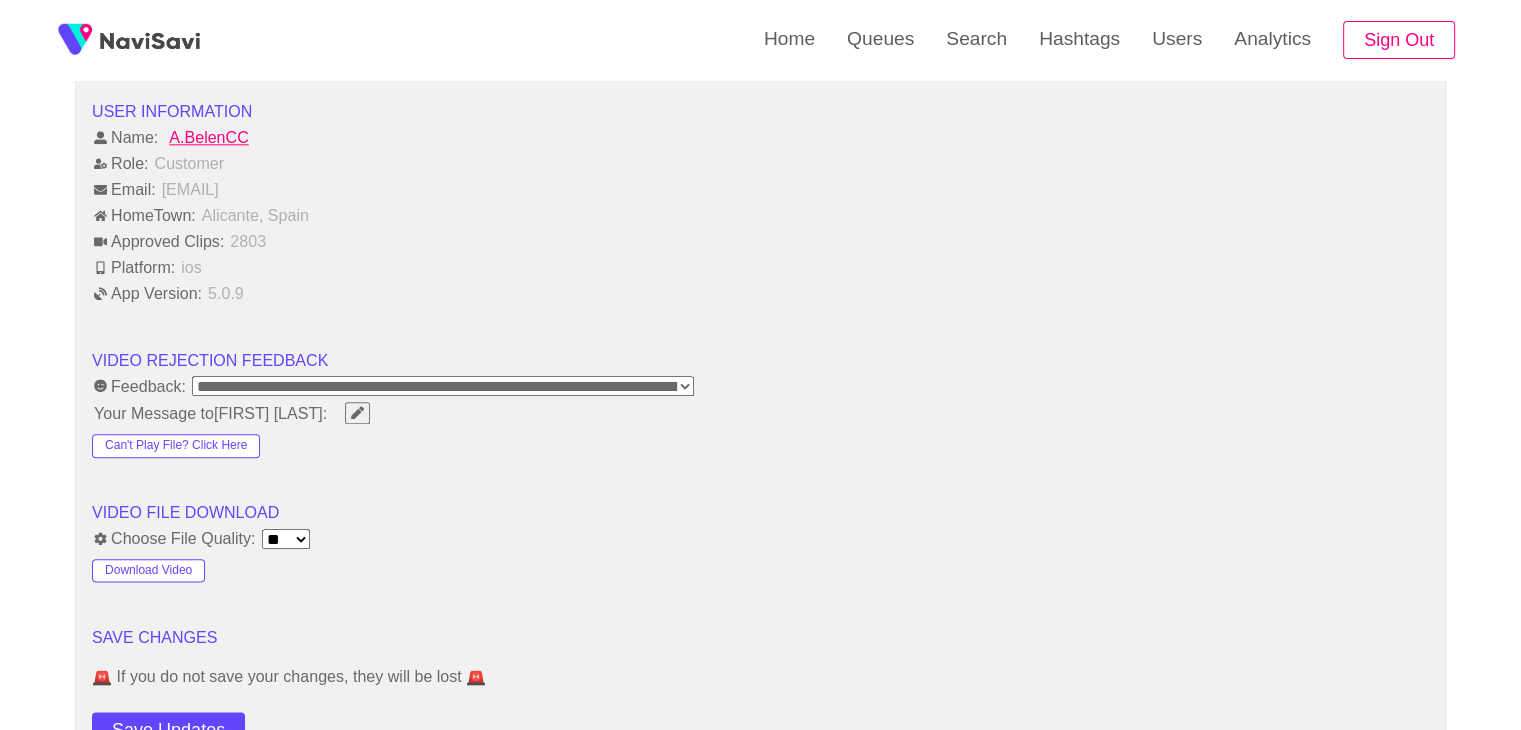 scroll, scrollTop: 2420, scrollLeft: 0, axis: vertical 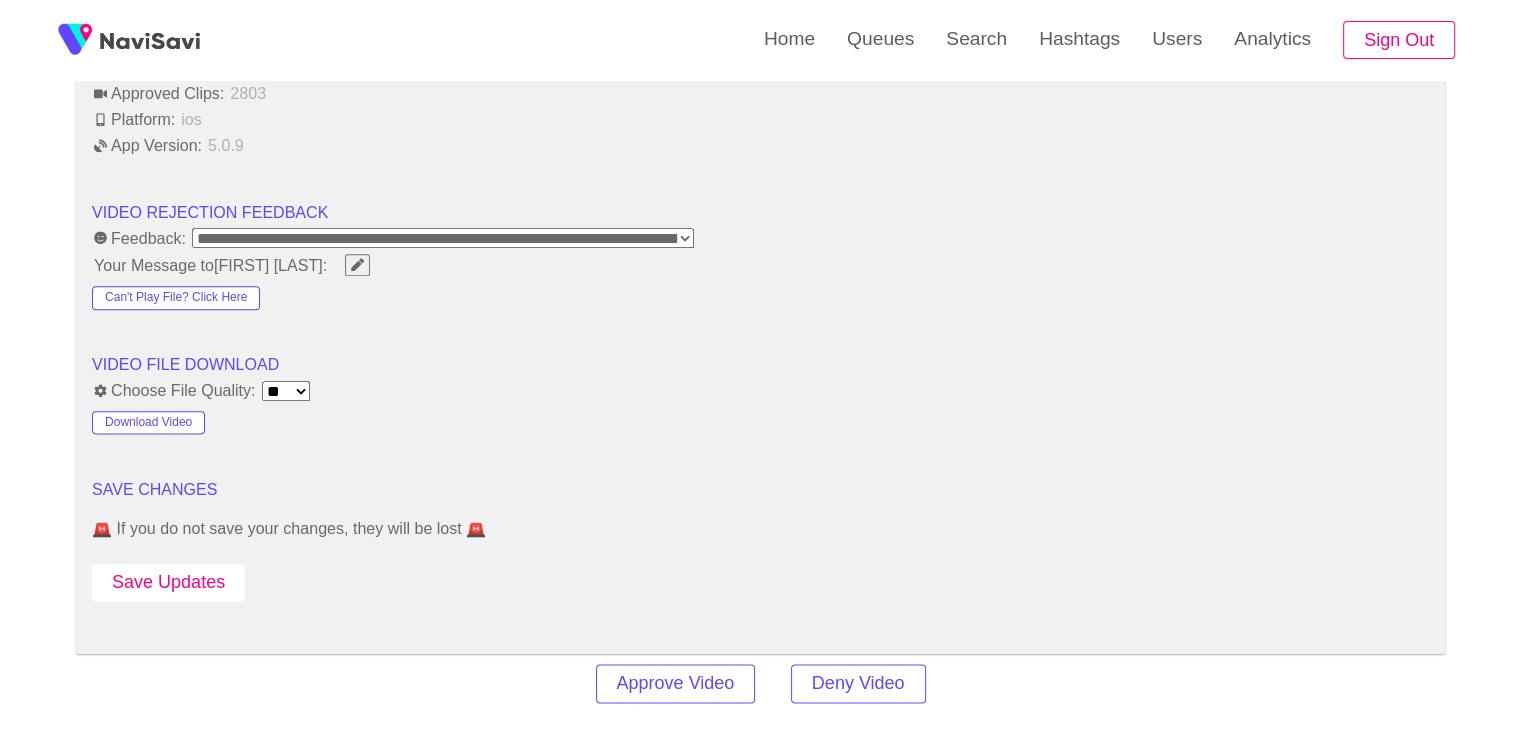 click on "Save Updates" at bounding box center (168, 582) 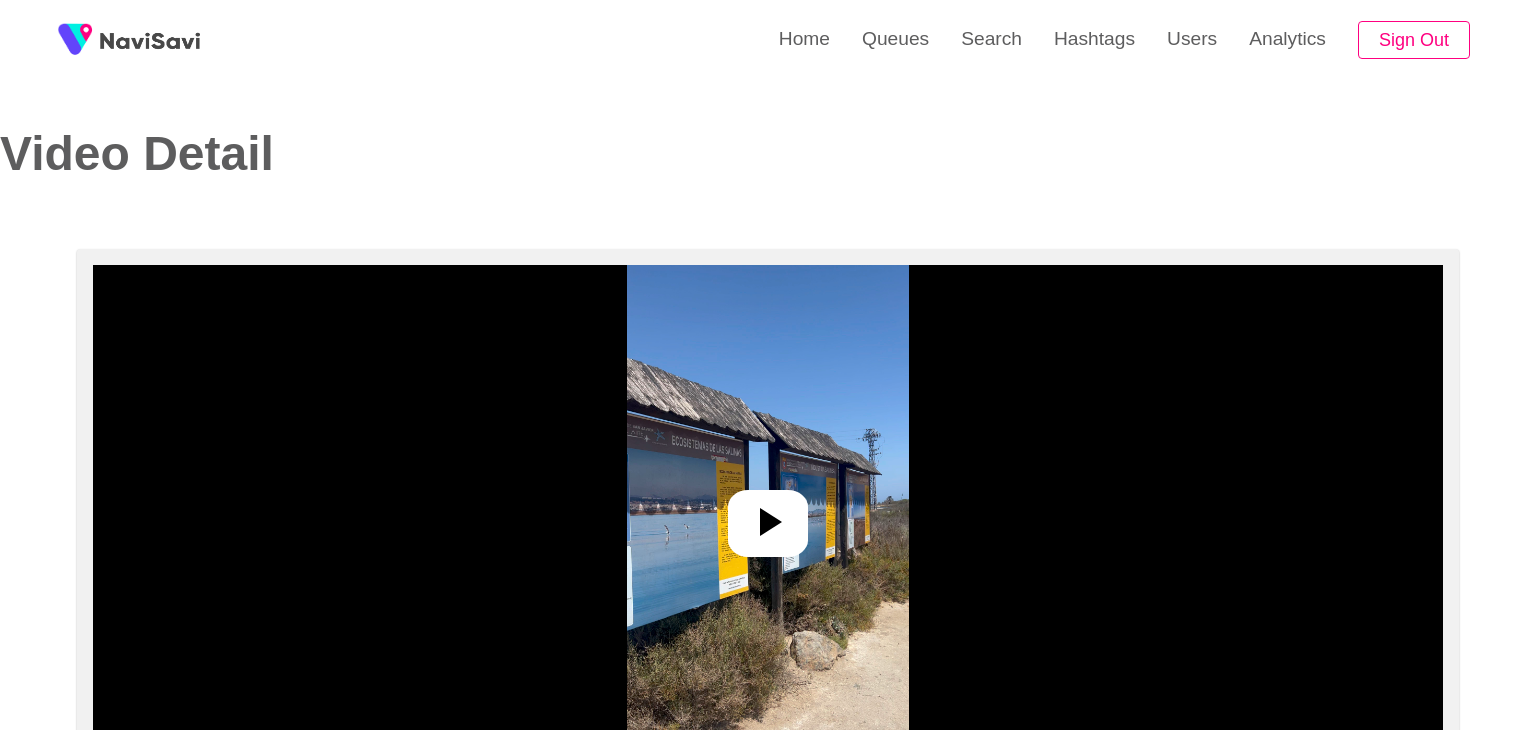 select on "**********" 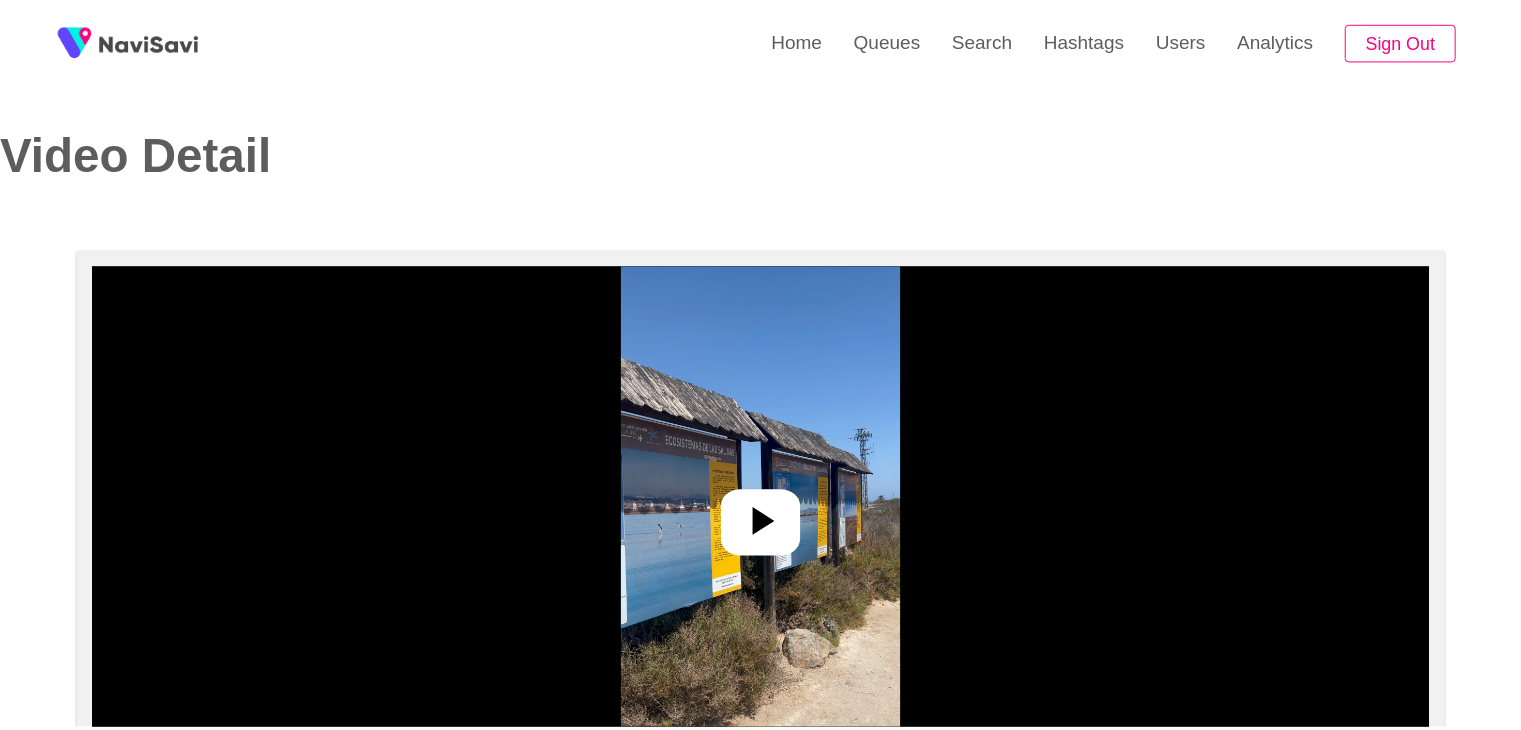 scroll, scrollTop: 0, scrollLeft: 0, axis: both 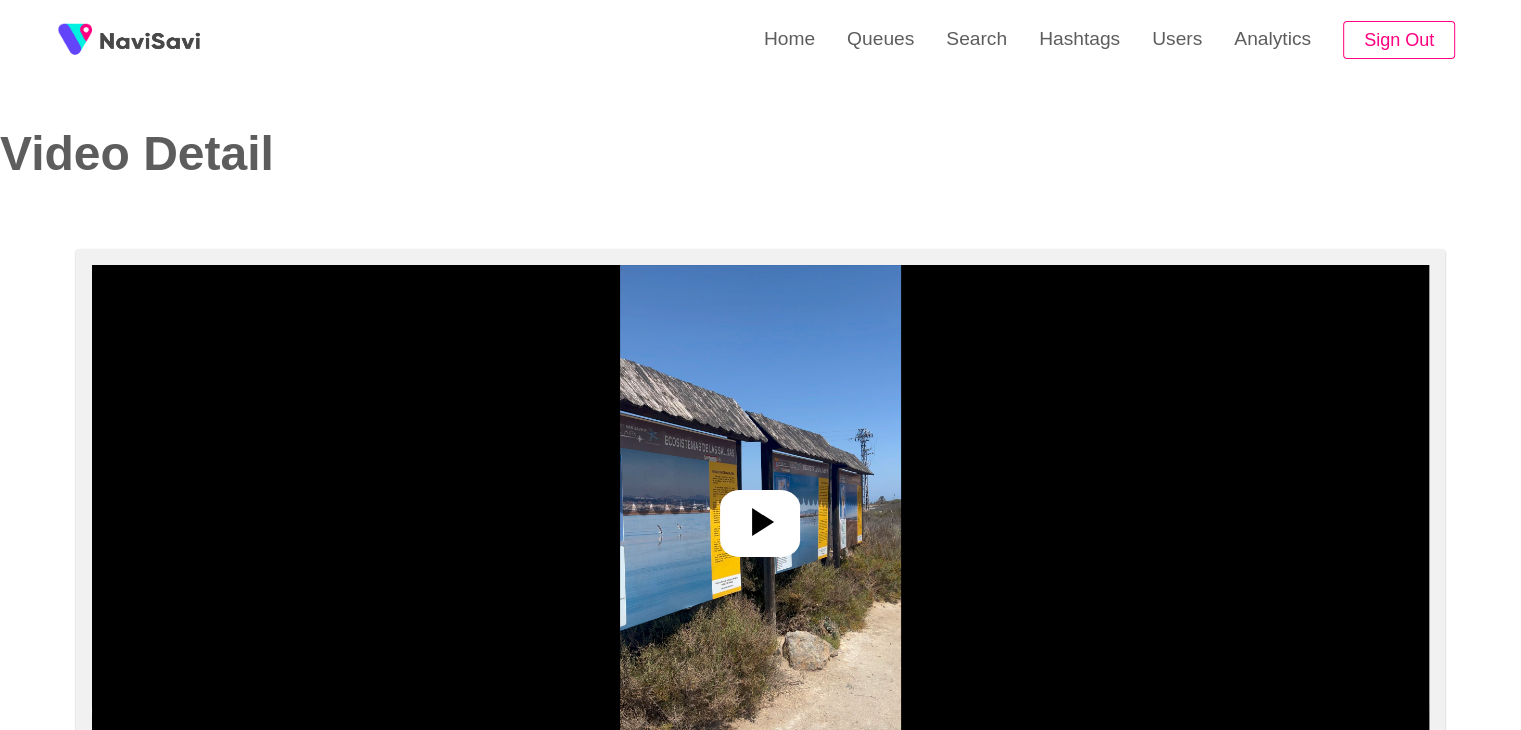 click at bounding box center [760, 515] 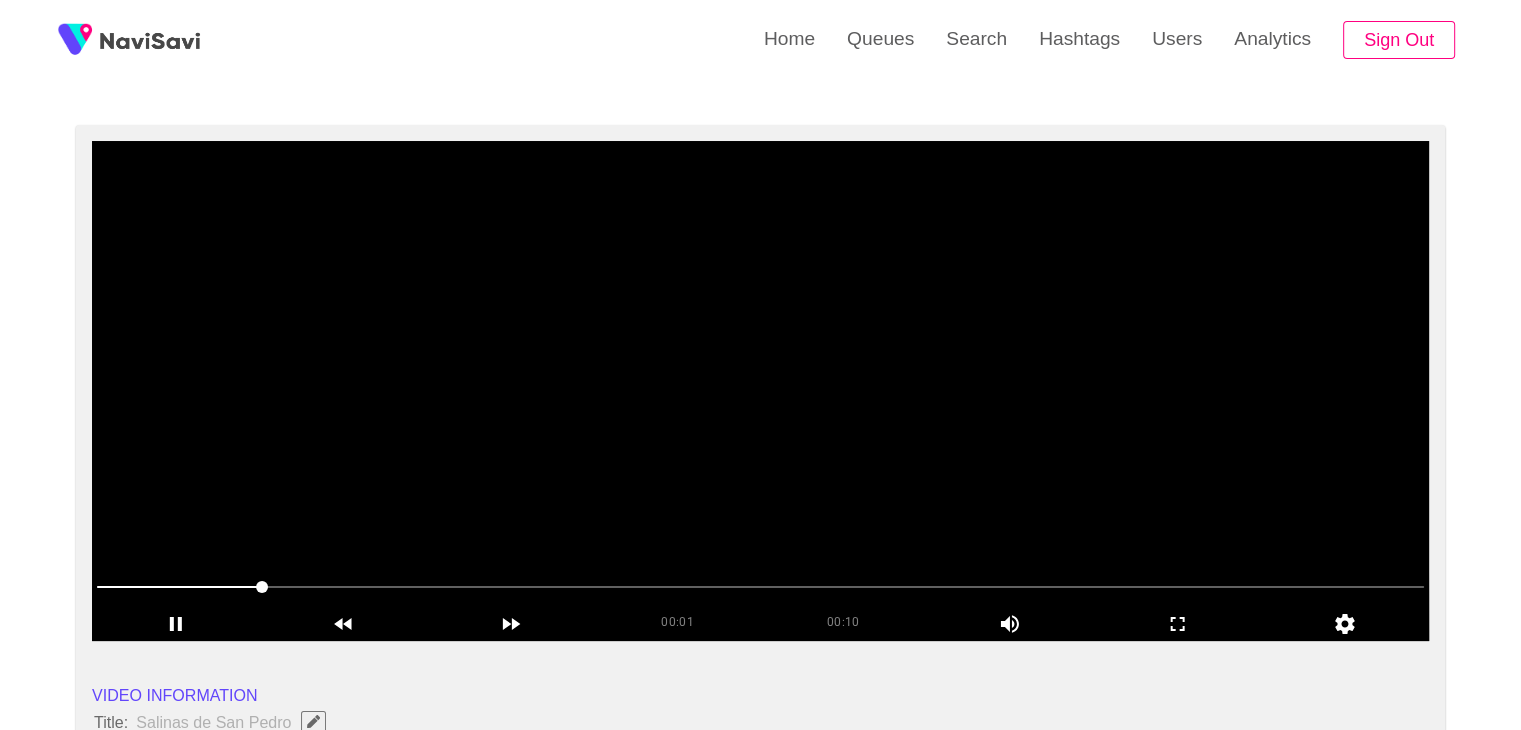 scroll, scrollTop: 123, scrollLeft: 0, axis: vertical 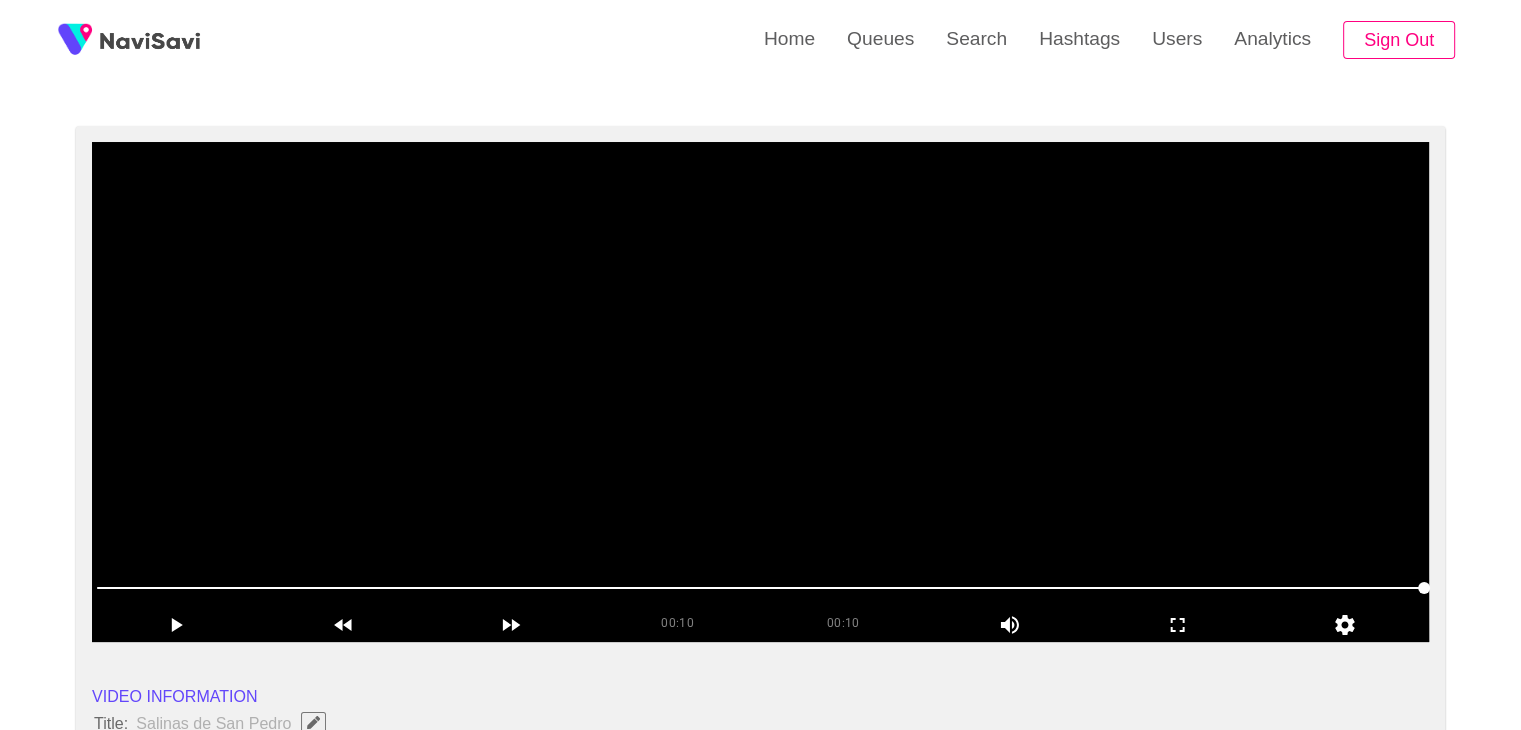 click at bounding box center [760, 392] 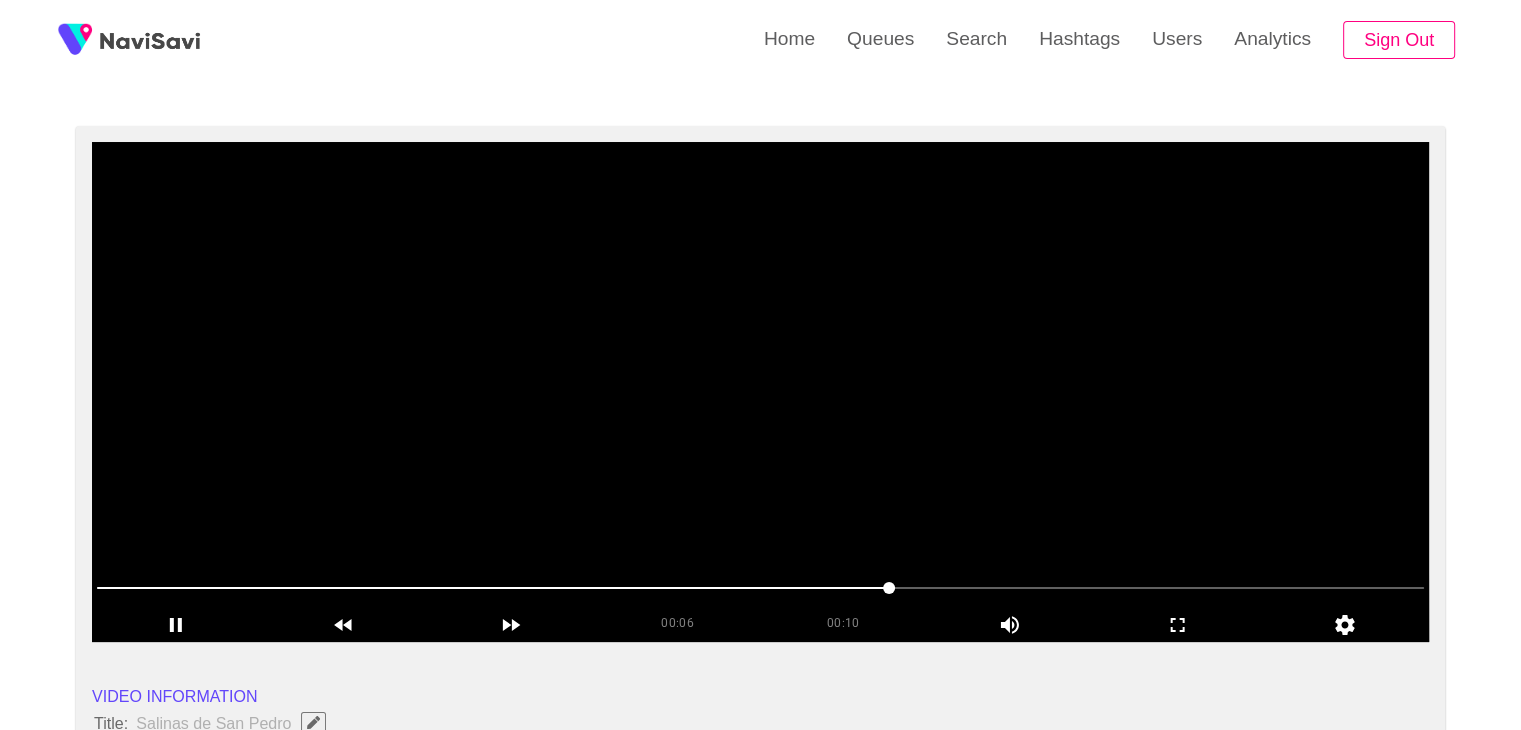 click at bounding box center [760, 392] 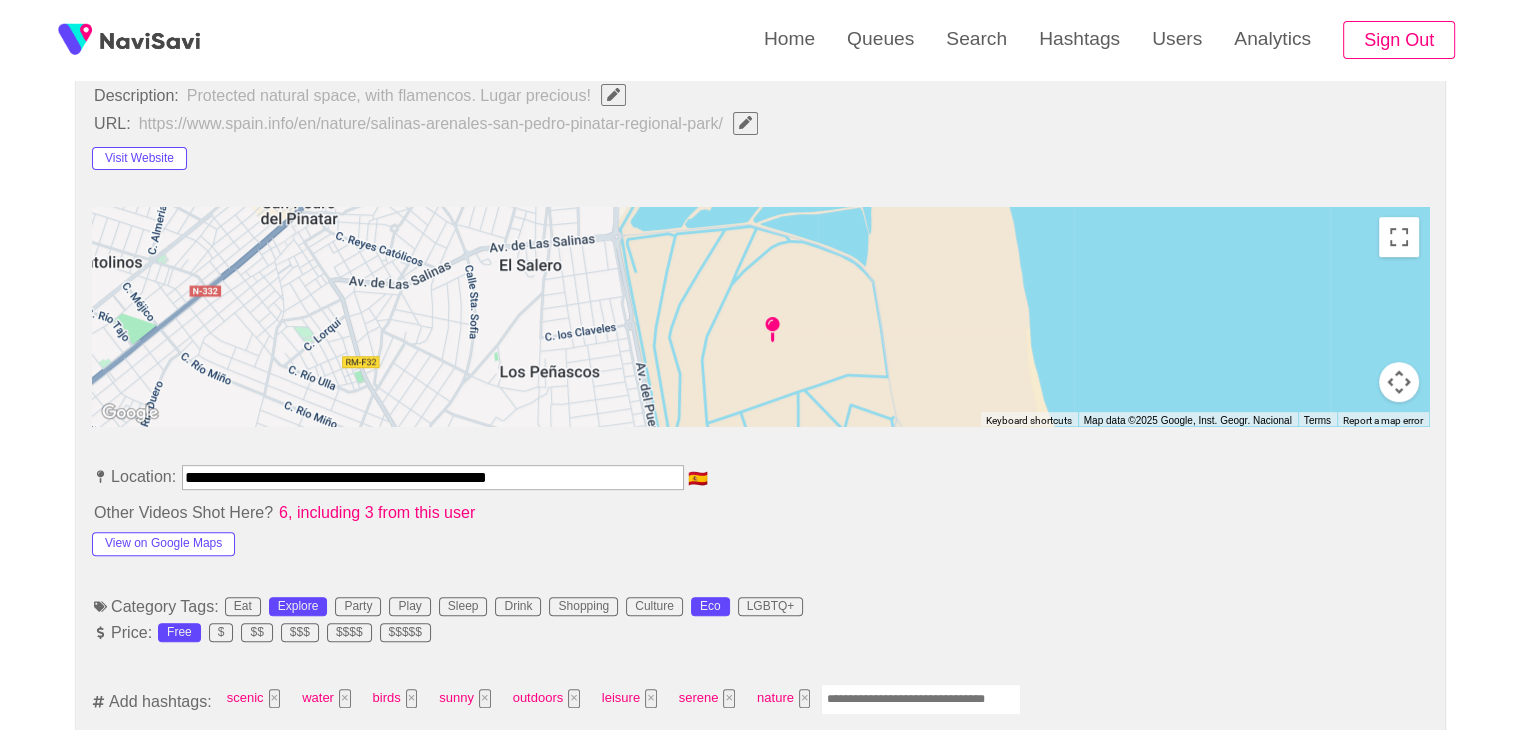 scroll, scrollTop: 782, scrollLeft: 0, axis: vertical 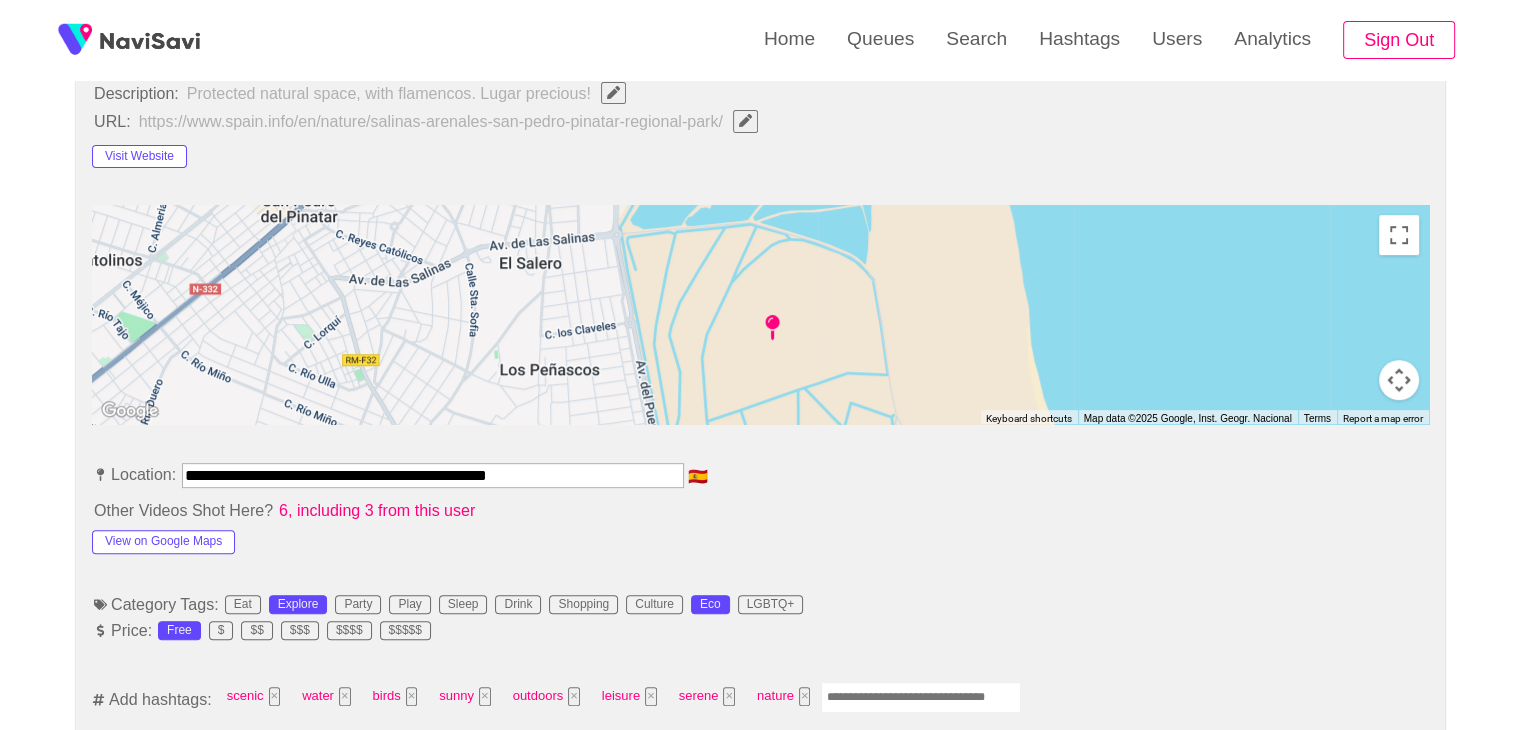 click at bounding box center [921, 697] 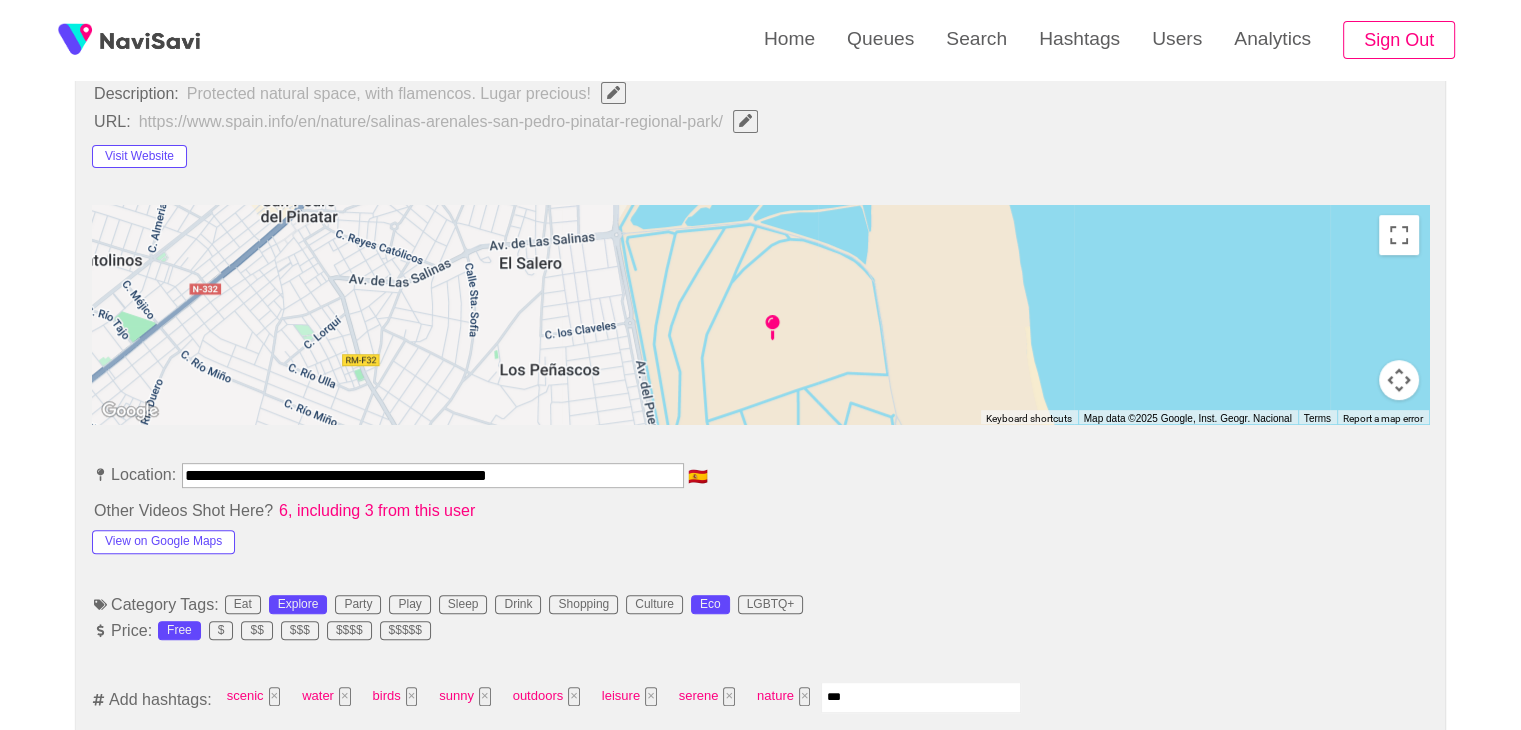 type on "****" 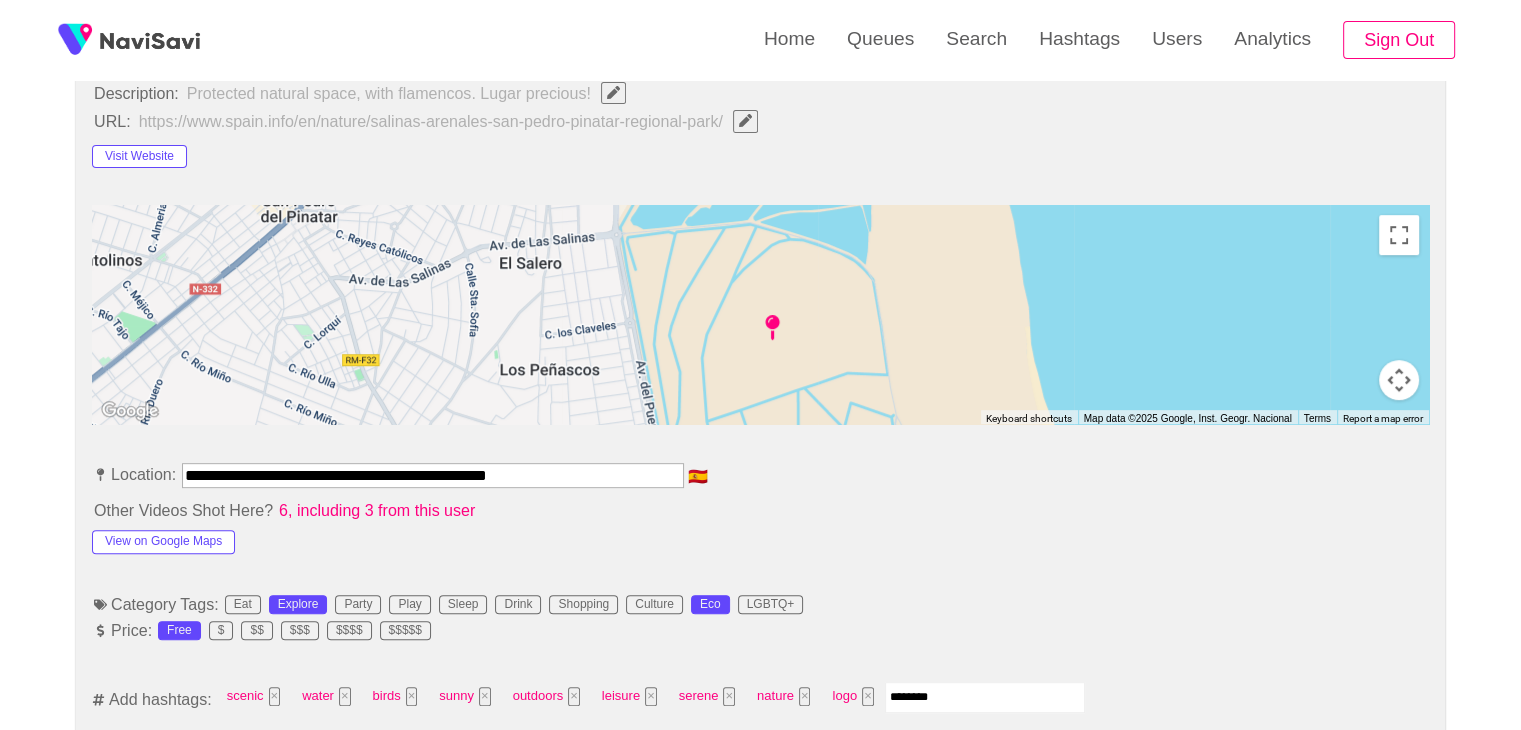 type on "*********" 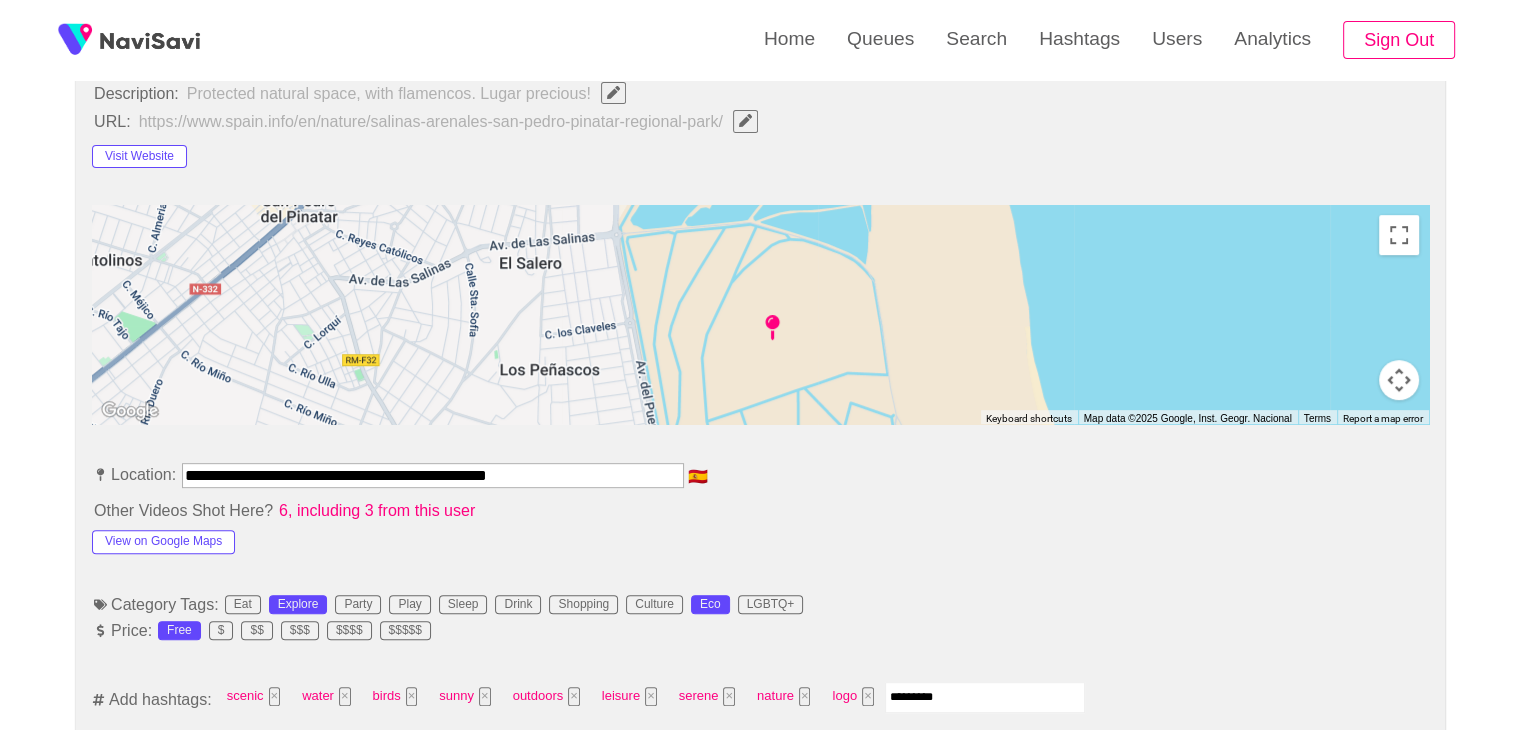 type 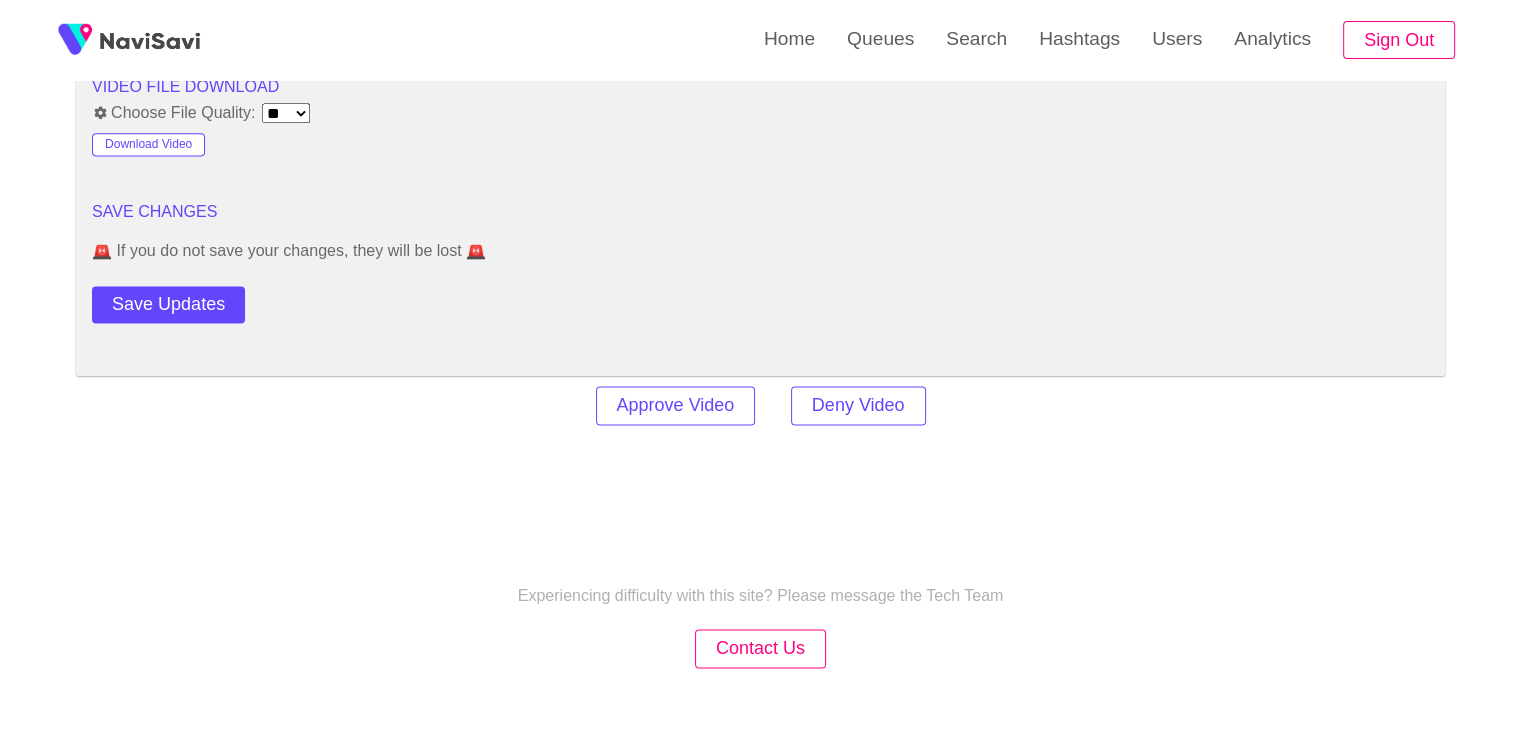 scroll, scrollTop: 2778, scrollLeft: 0, axis: vertical 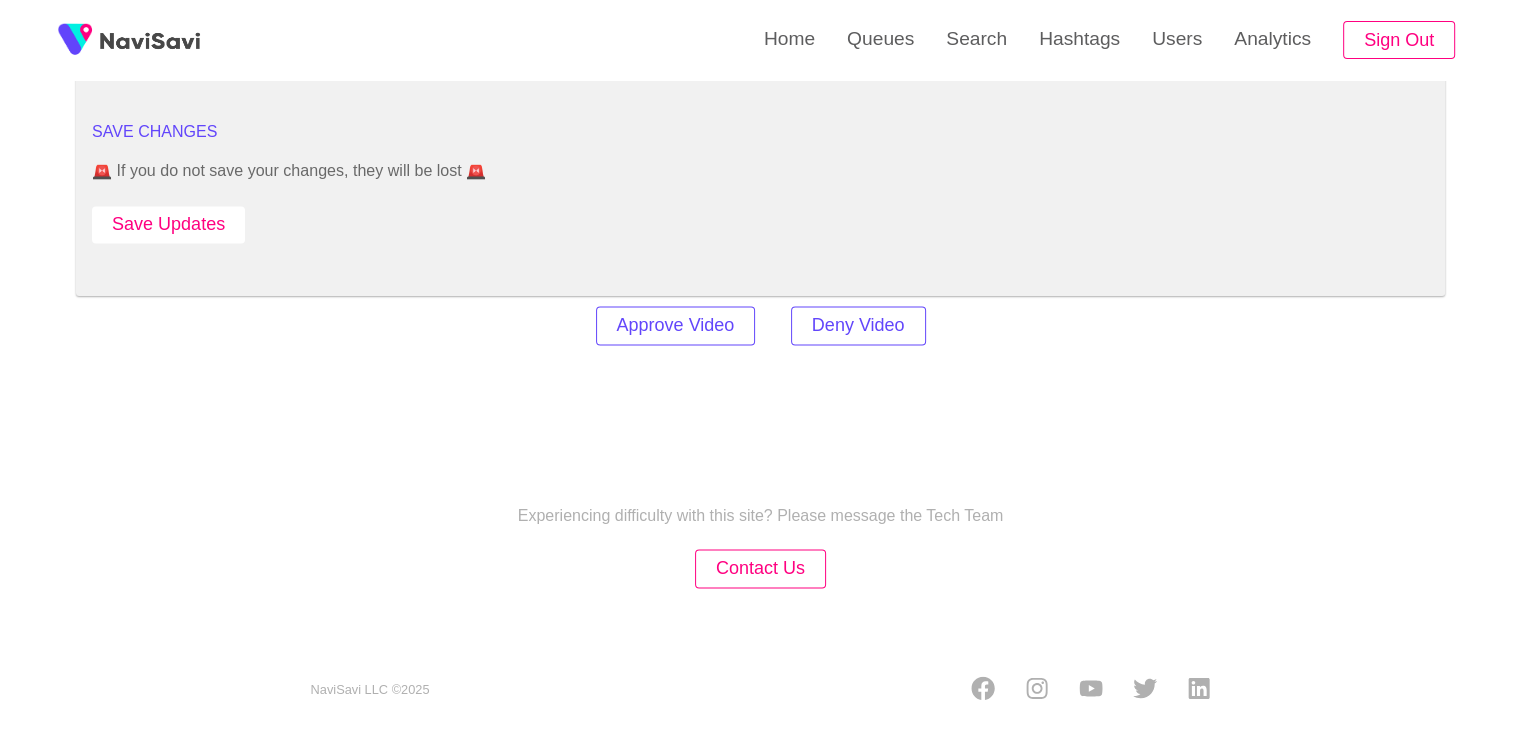 click on "Save Updates" at bounding box center (168, 224) 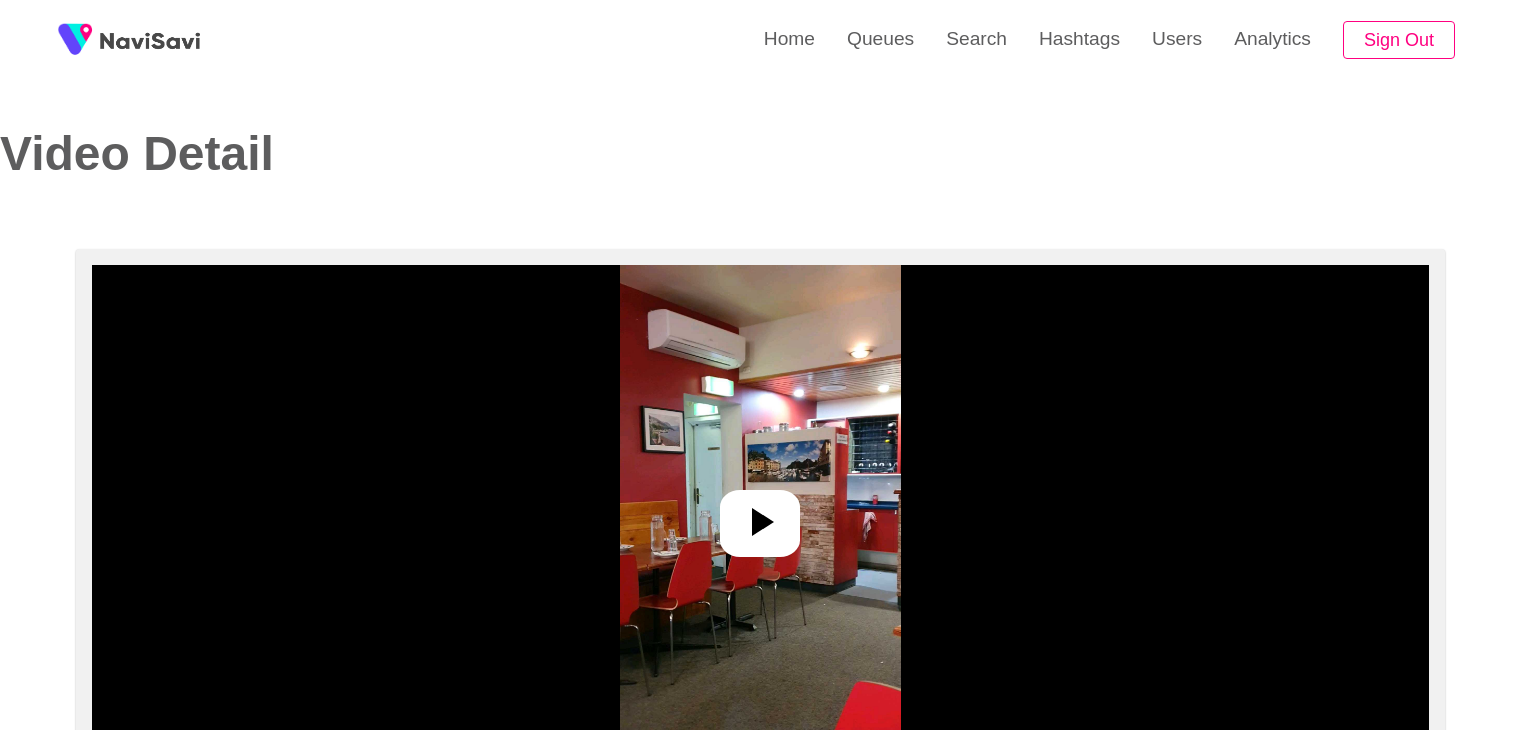 select on "**********" 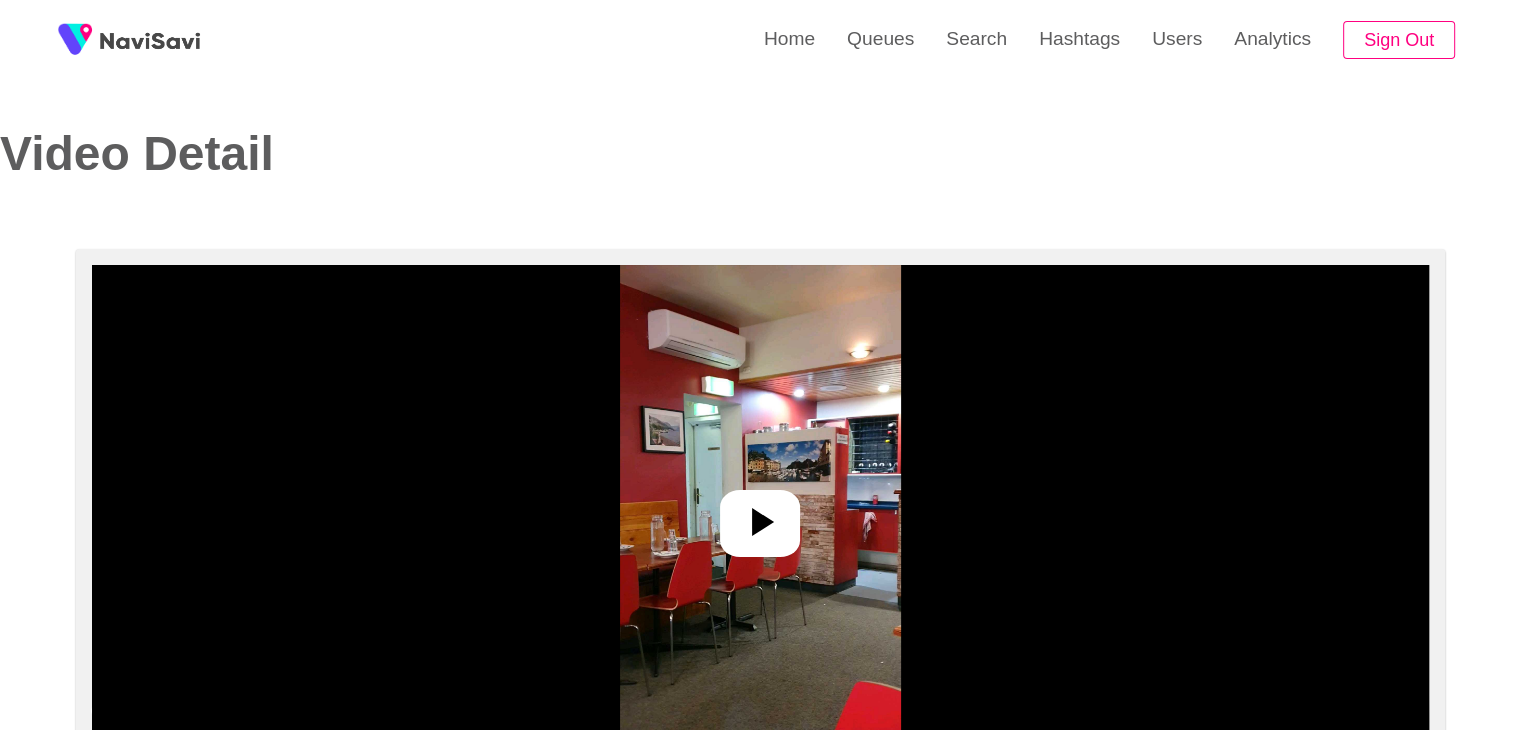 click at bounding box center (760, 515) 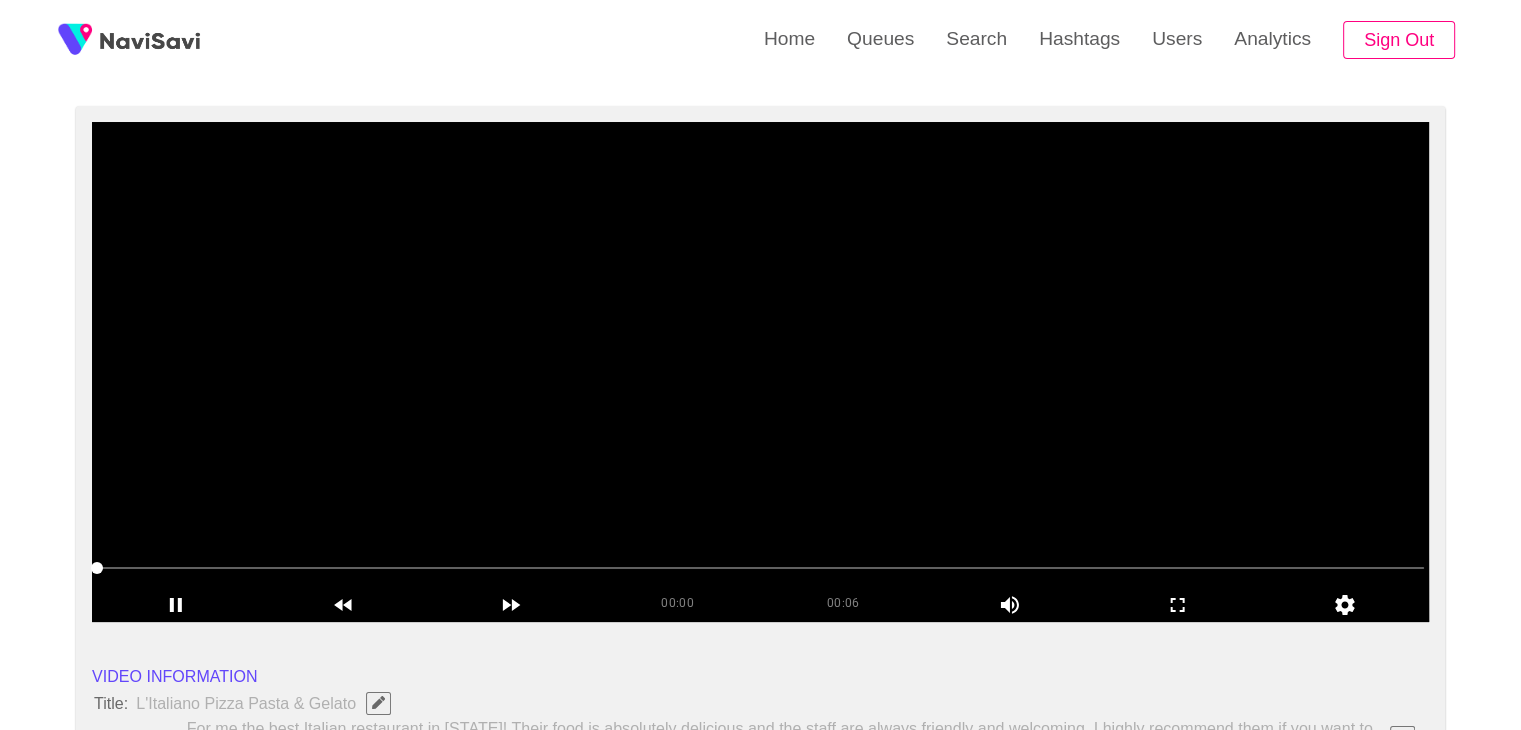 scroll, scrollTop: 144, scrollLeft: 0, axis: vertical 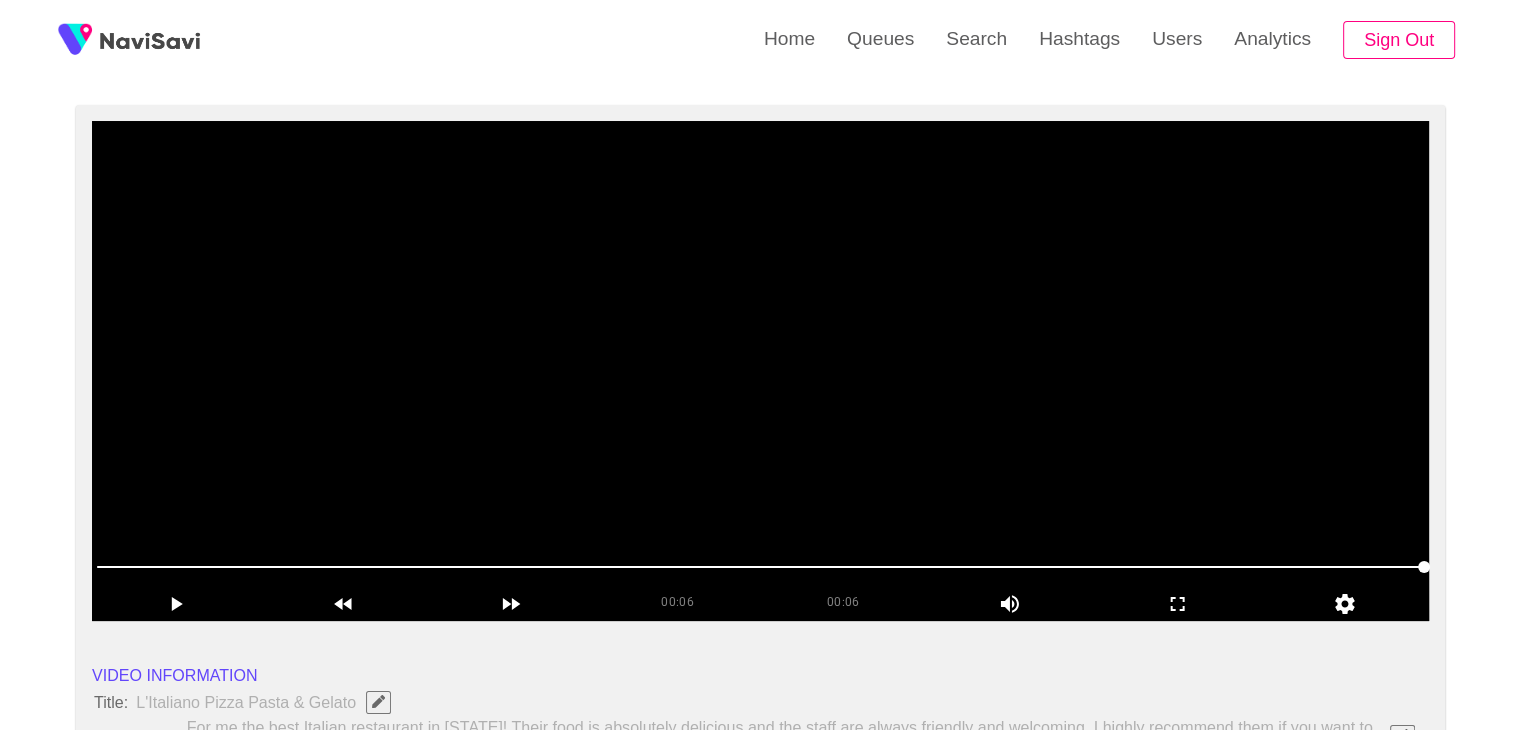 click at bounding box center (760, 371) 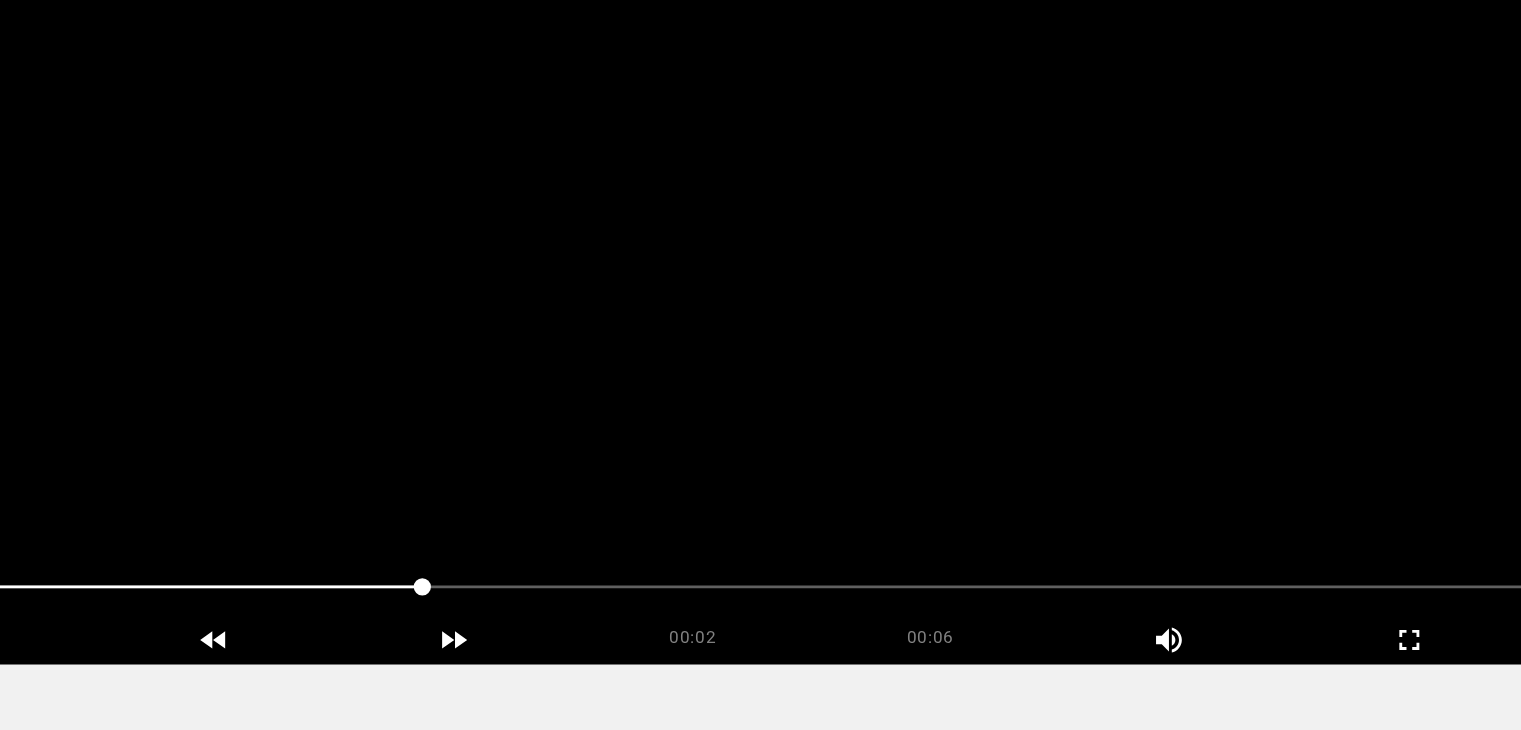 scroll, scrollTop: 144, scrollLeft: 0, axis: vertical 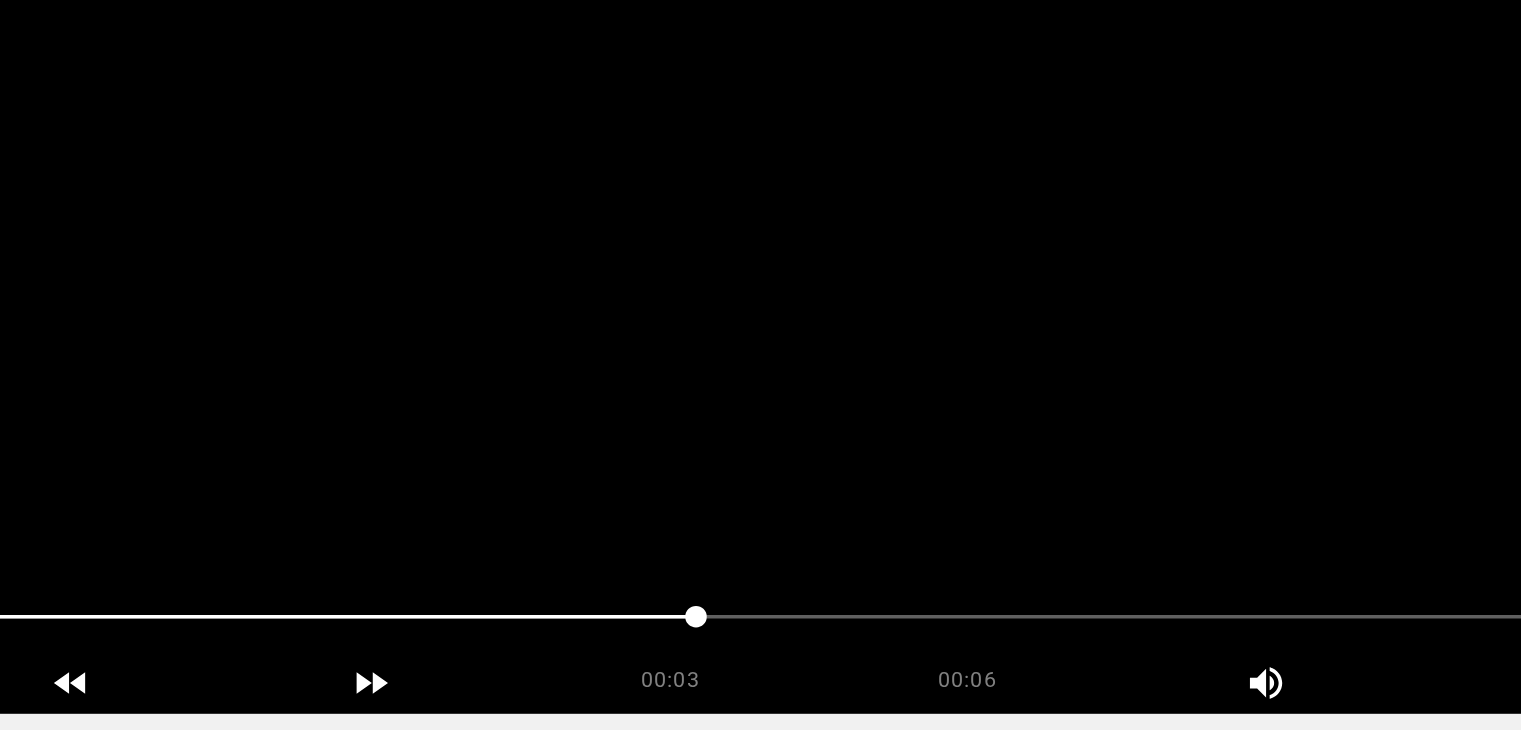 click at bounding box center (760, 371) 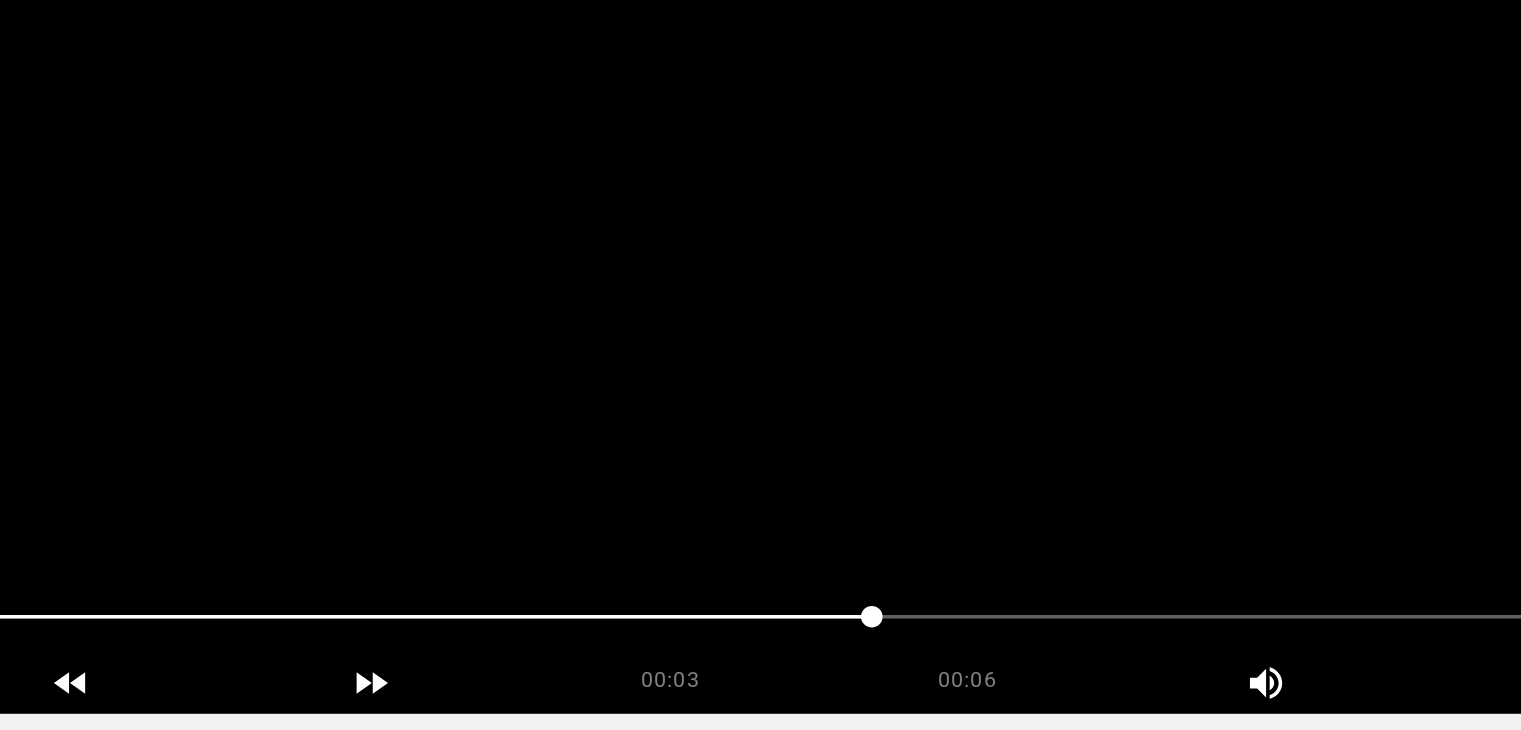 click at bounding box center (760, 371) 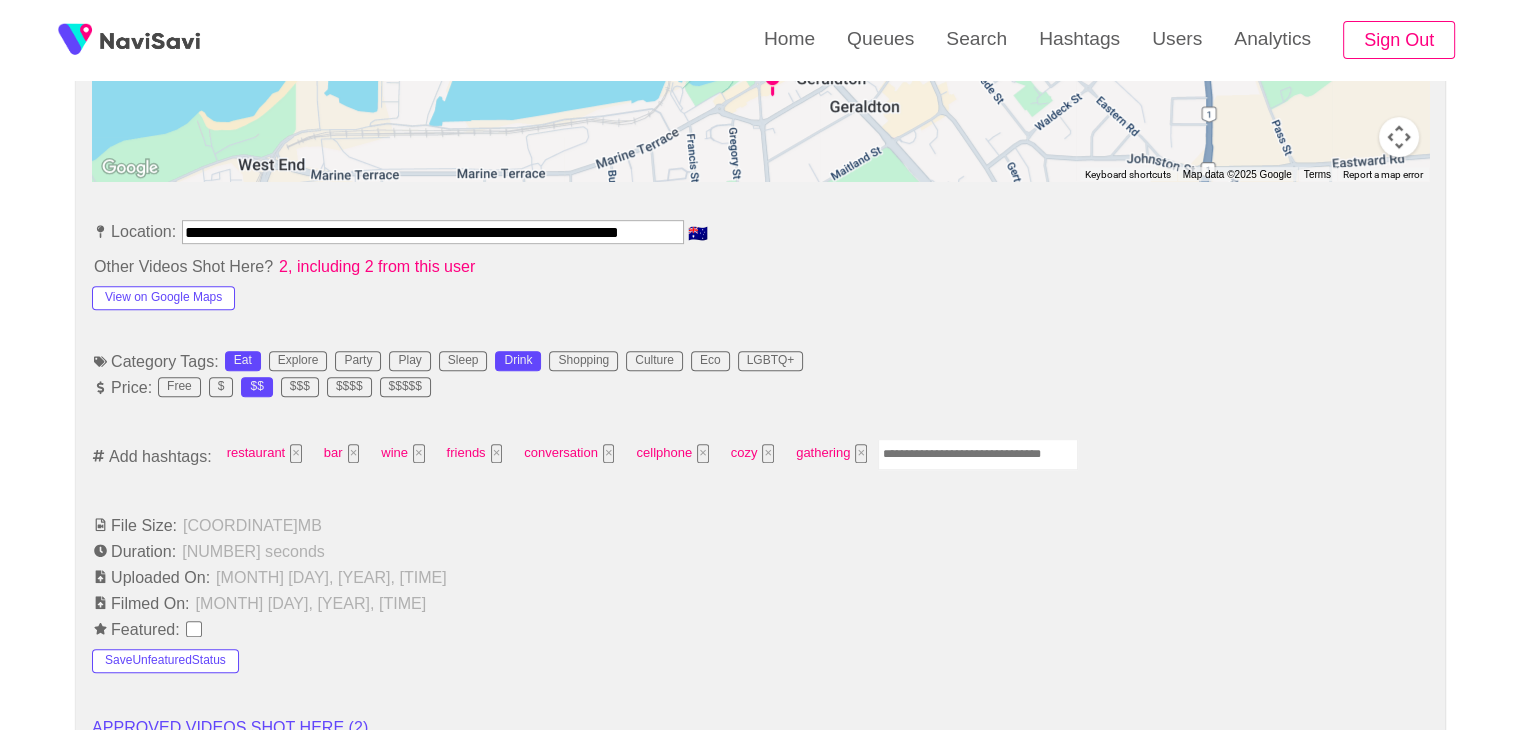 scroll, scrollTop: 1084, scrollLeft: 0, axis: vertical 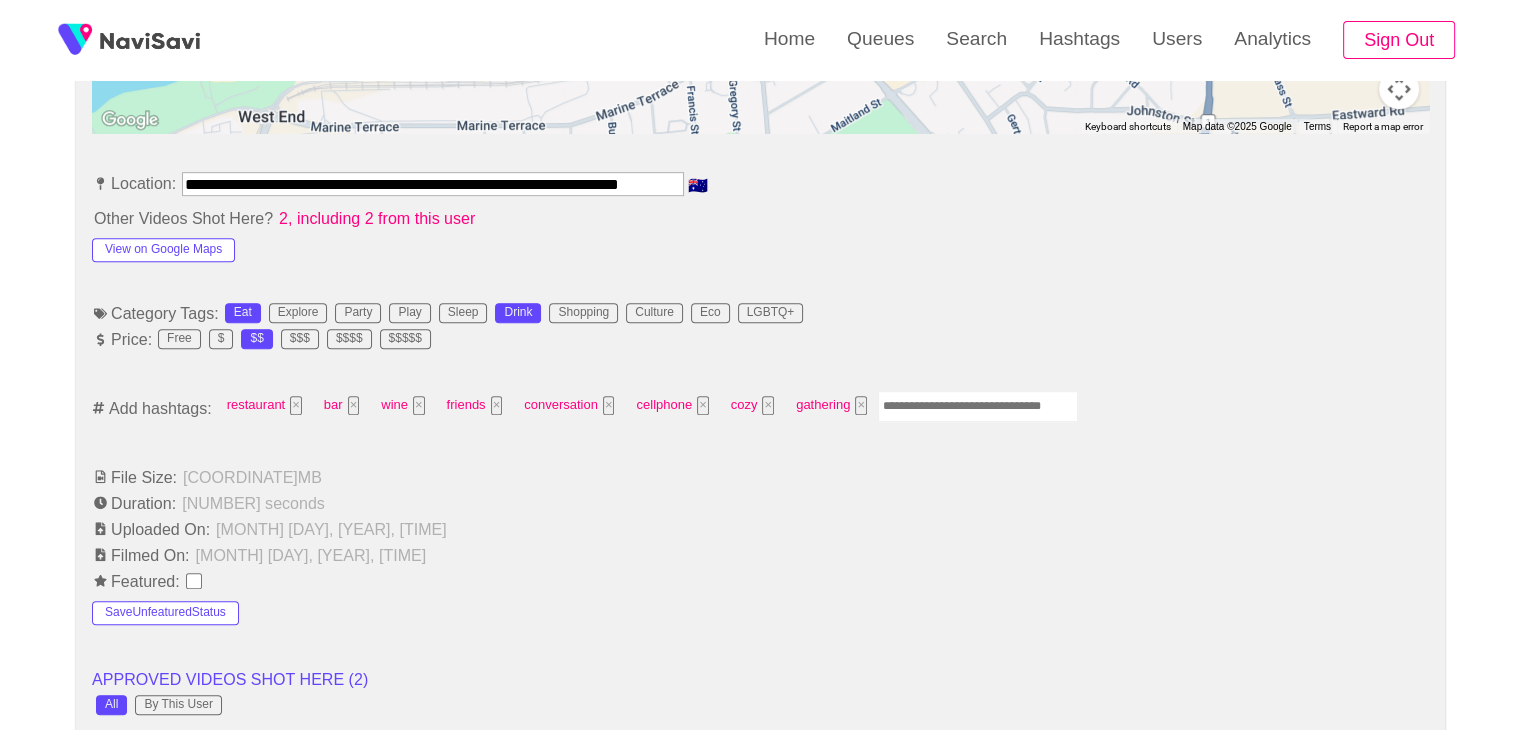 click on "VIDEO INFORMATION Title:    L'Italiano Pizza Pasta 🍕     Description:     For me the best Italian restaurant in [STATE]! Their food is absolutely delicious and the staff are always friendly and welcoming. I highly recommend them if you want to taste authentic Italian cuisine!     URL:    https://litalianorestaurant.com/     Visit Website ← Move left → Move right ↑ Move up ↓ Move down + Zoom in - Zoom out Home Jump left by 75% End Jump right by 75% Page Up Jump up by 75% Page Down Jump down by 75% Keyboard shortcuts Map Data Map data ©2025 Google Map data ©2025 Google 200 m  Click to toggle between metric and imperial units Terms Report a map error  Location:   🇦🇺 Other Videos Shot Here?  2, including 2 from this user View on Google Maps  Category Tags:   Eat Explore Party Play Sleep Drink Shopping Culture Eco LGBTQ+  Price:   Free $ $$ $$$ $$$$ $$$$$  Add hashtags:  restaurant × bar × wine × friends × conversation" at bounding box center [760, 836] 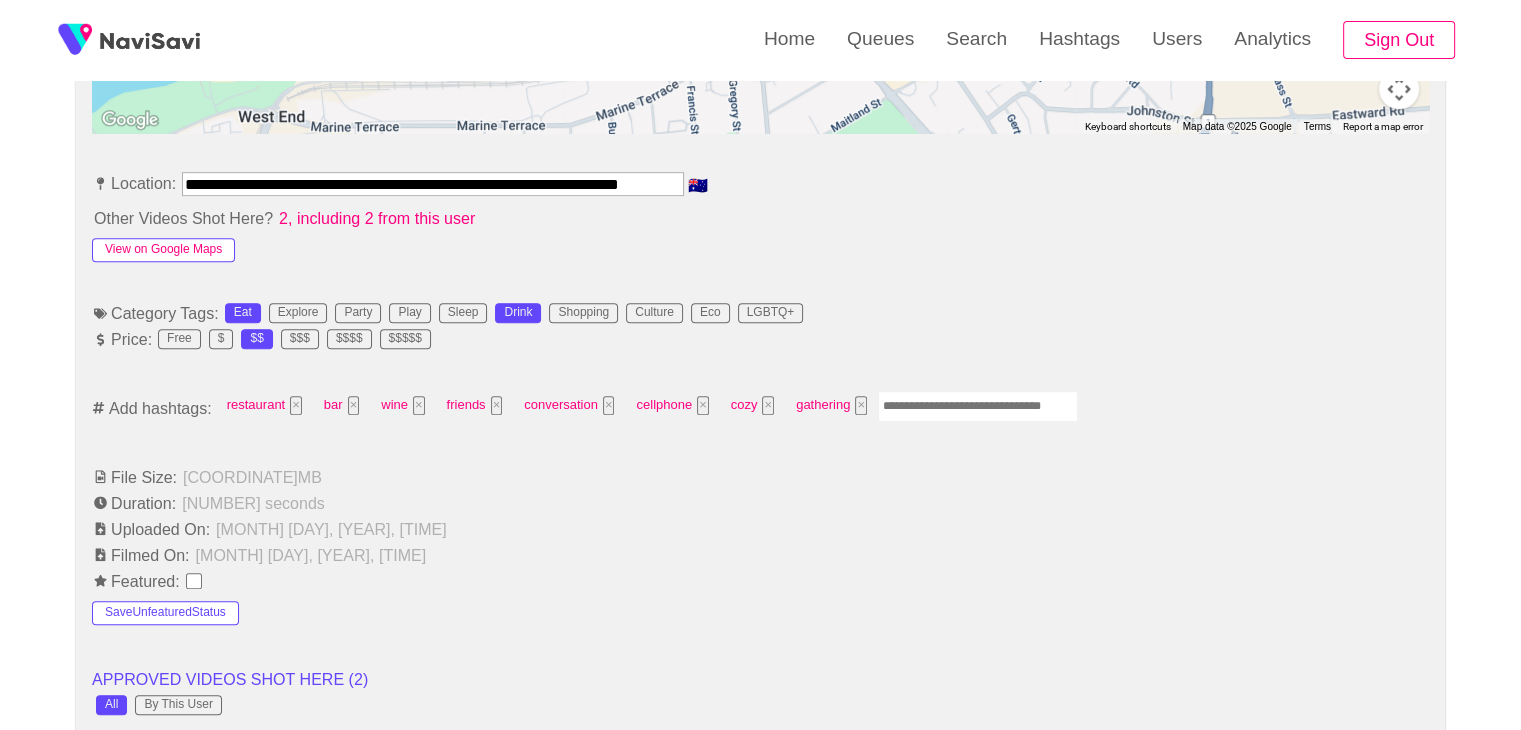 click on "View on Google Maps" at bounding box center [163, 250] 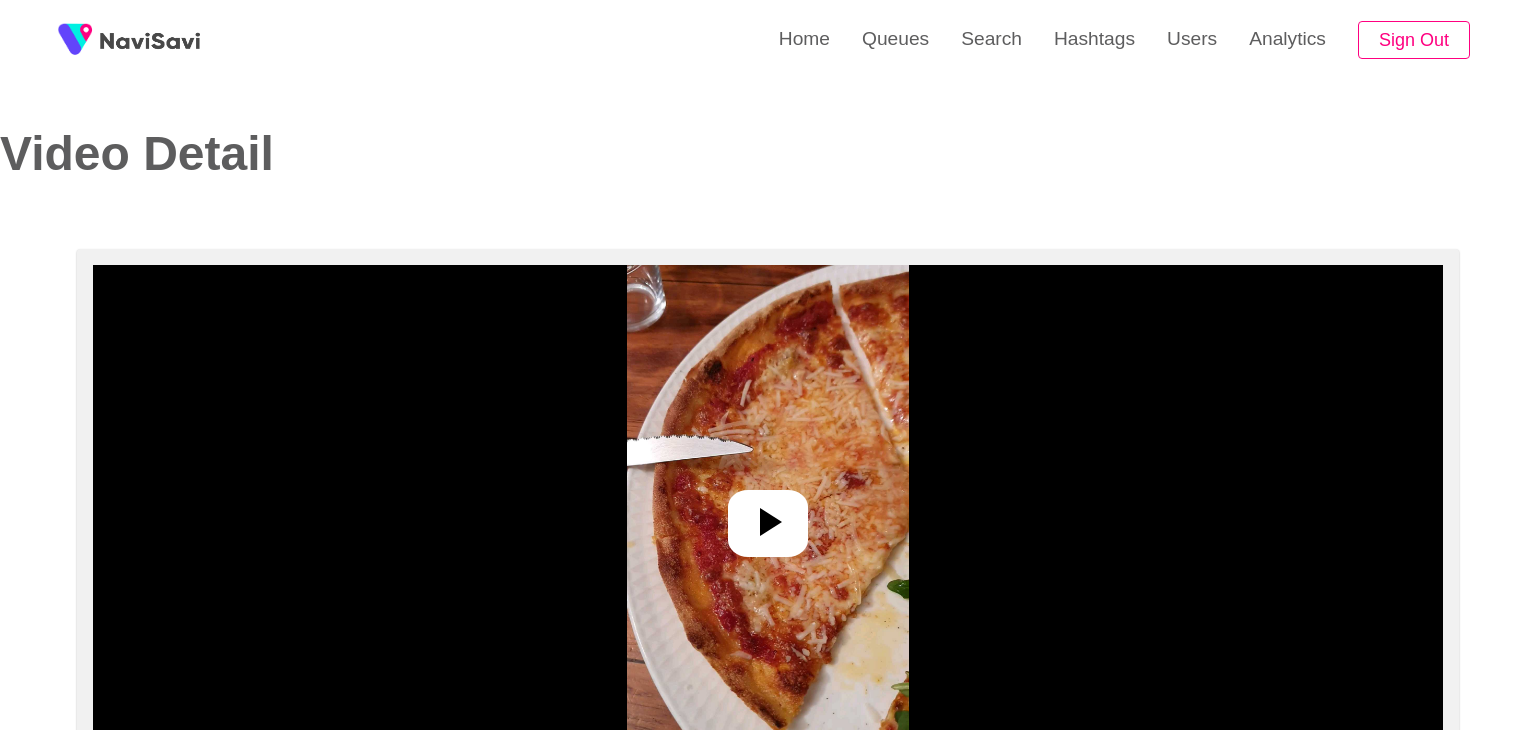 select on "**********" 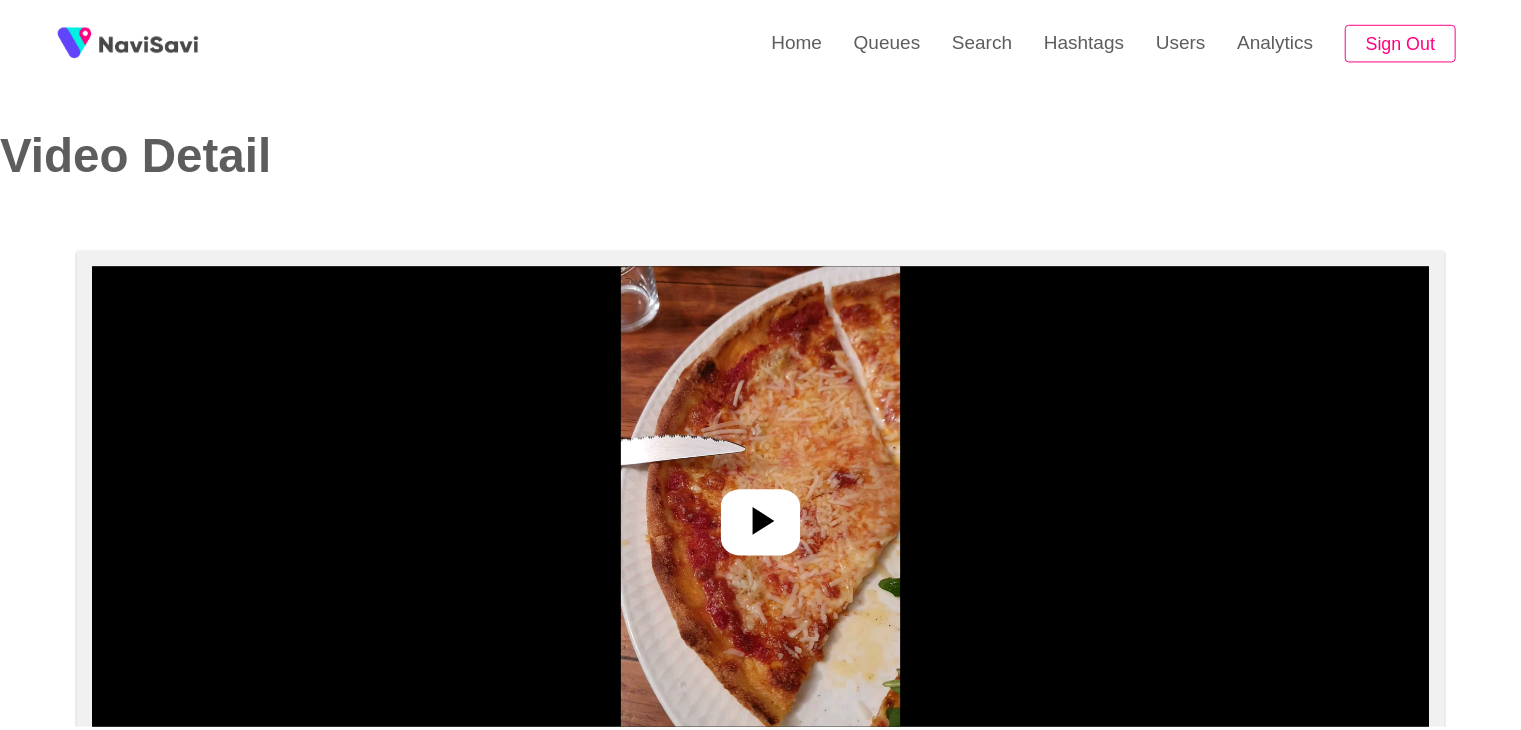 scroll, scrollTop: 0, scrollLeft: 0, axis: both 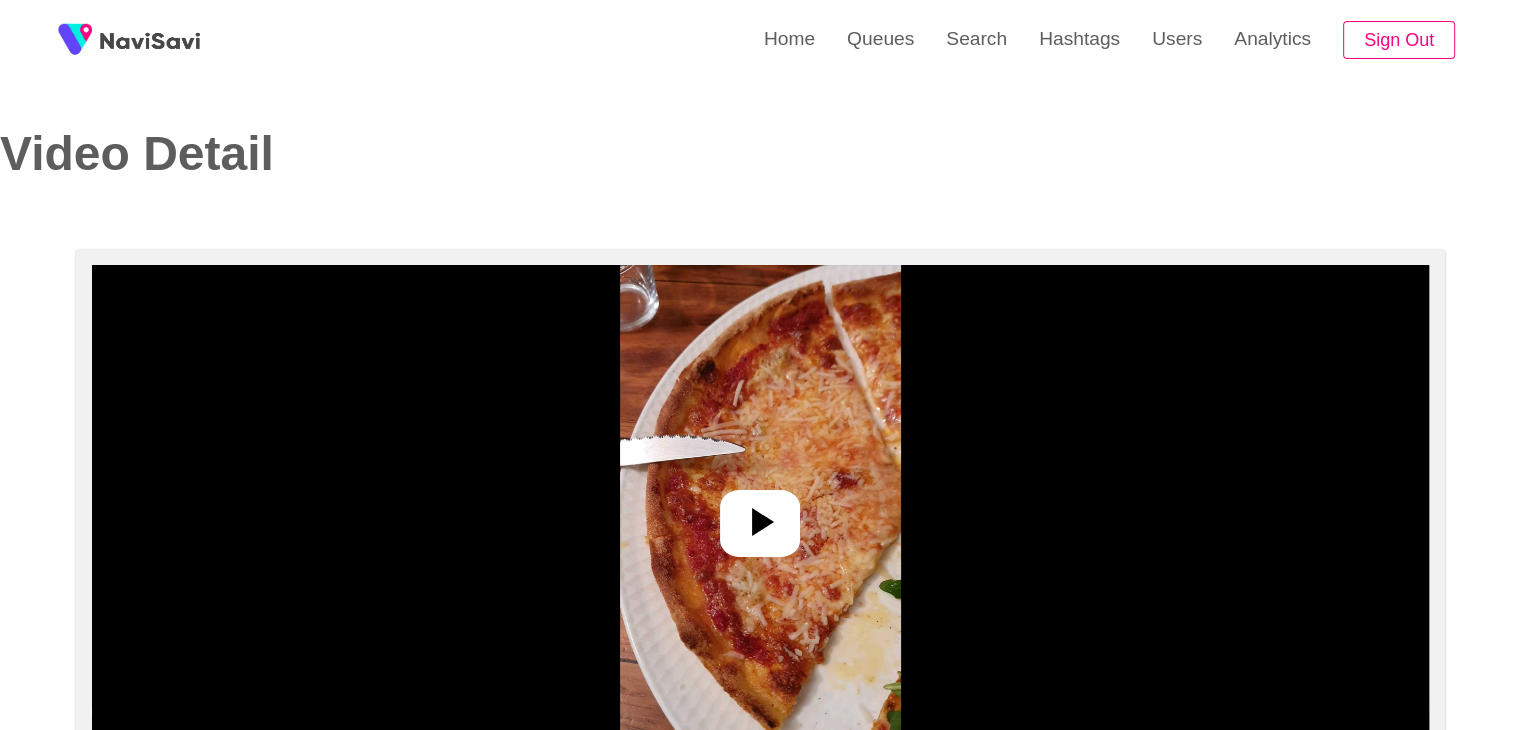 click at bounding box center [760, 515] 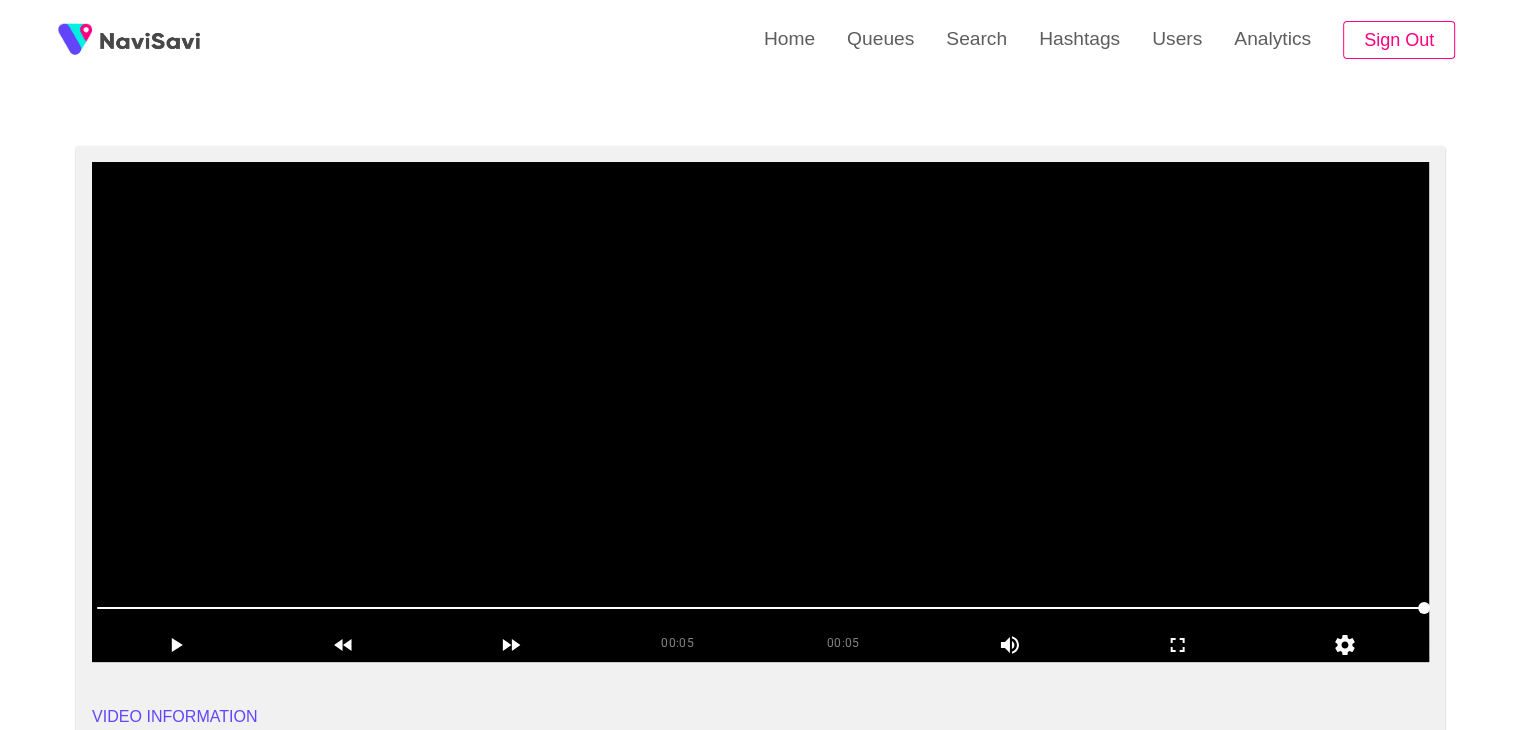 scroll, scrollTop: 104, scrollLeft: 0, axis: vertical 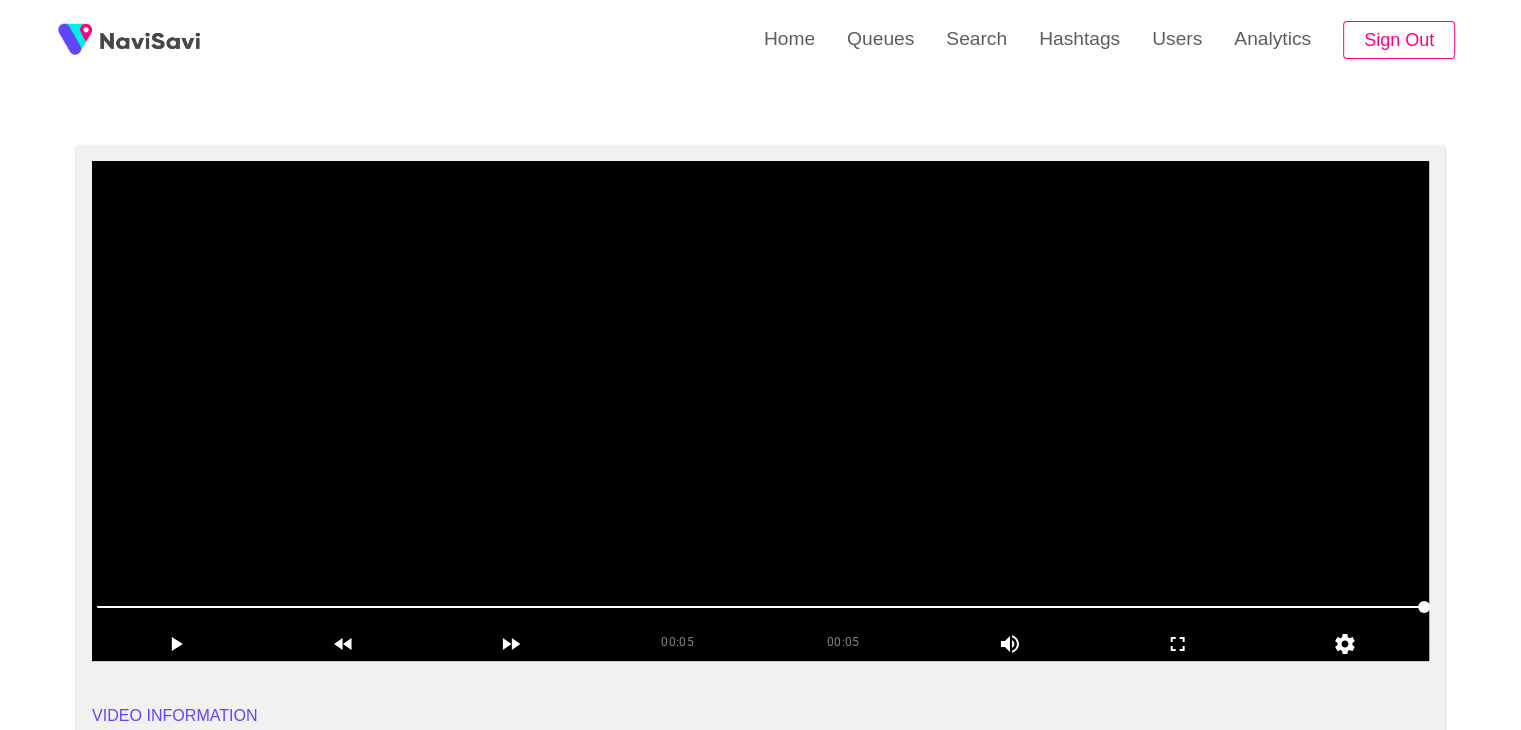 click at bounding box center [760, 411] 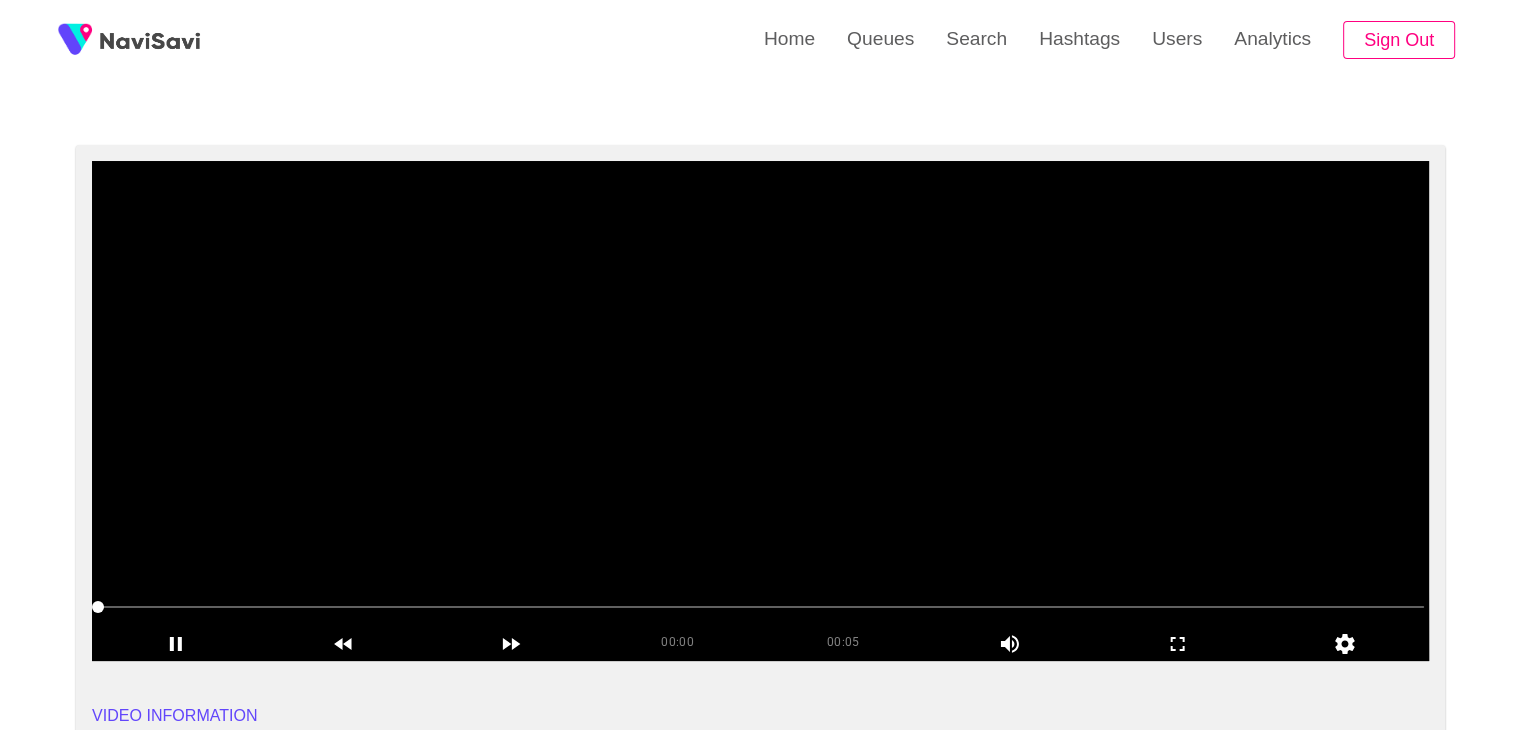 click at bounding box center (760, 411) 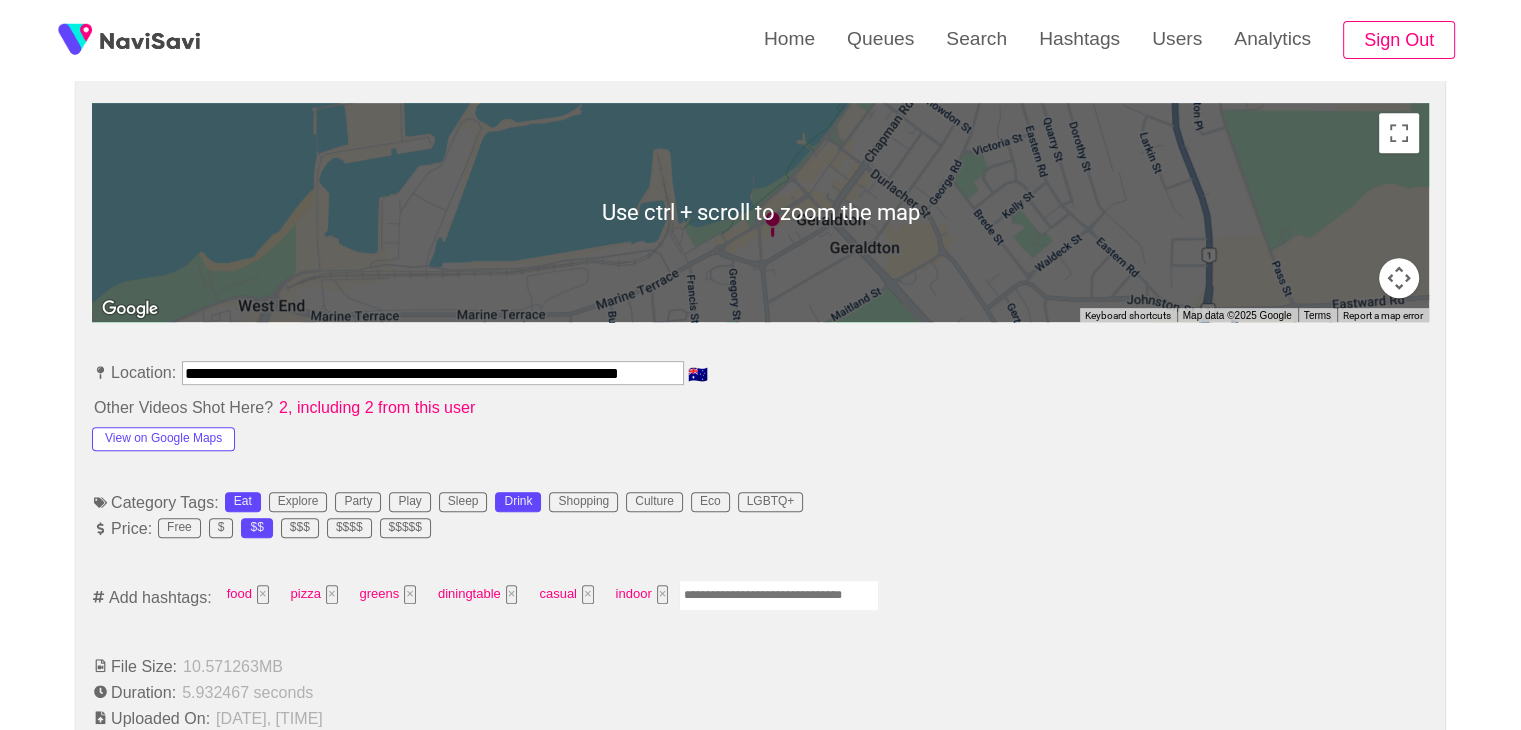 scroll, scrollTop: 898, scrollLeft: 0, axis: vertical 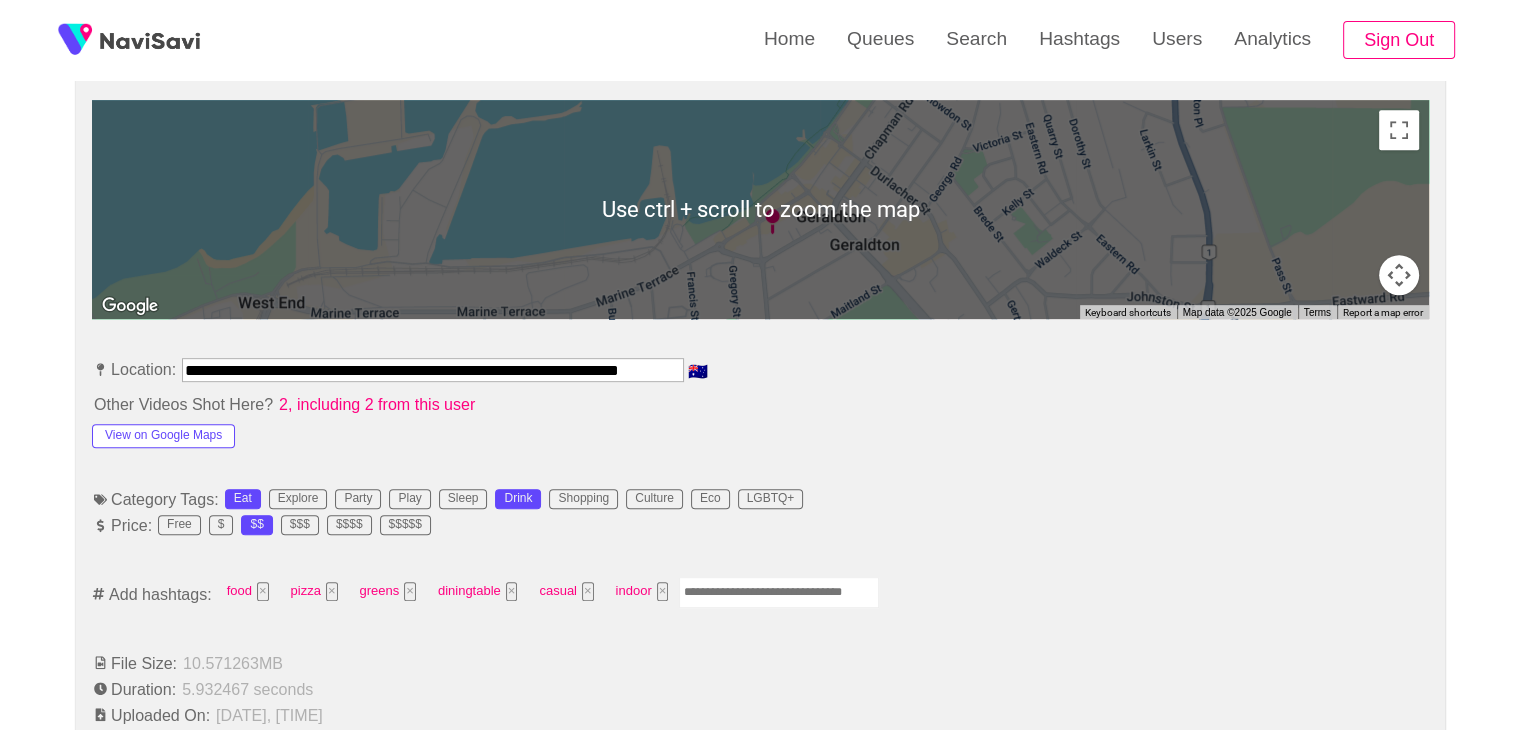 click at bounding box center [779, 592] 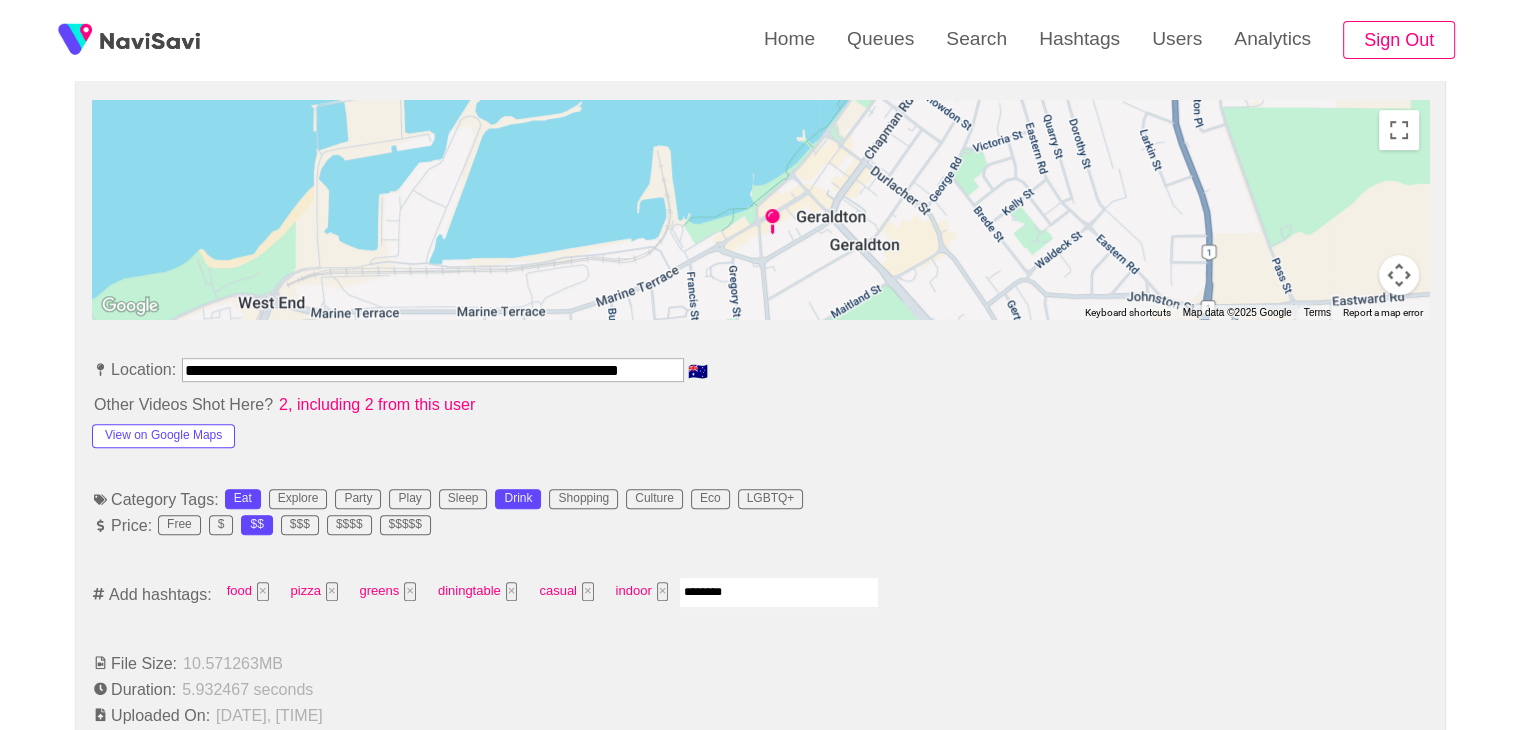 type on "*********" 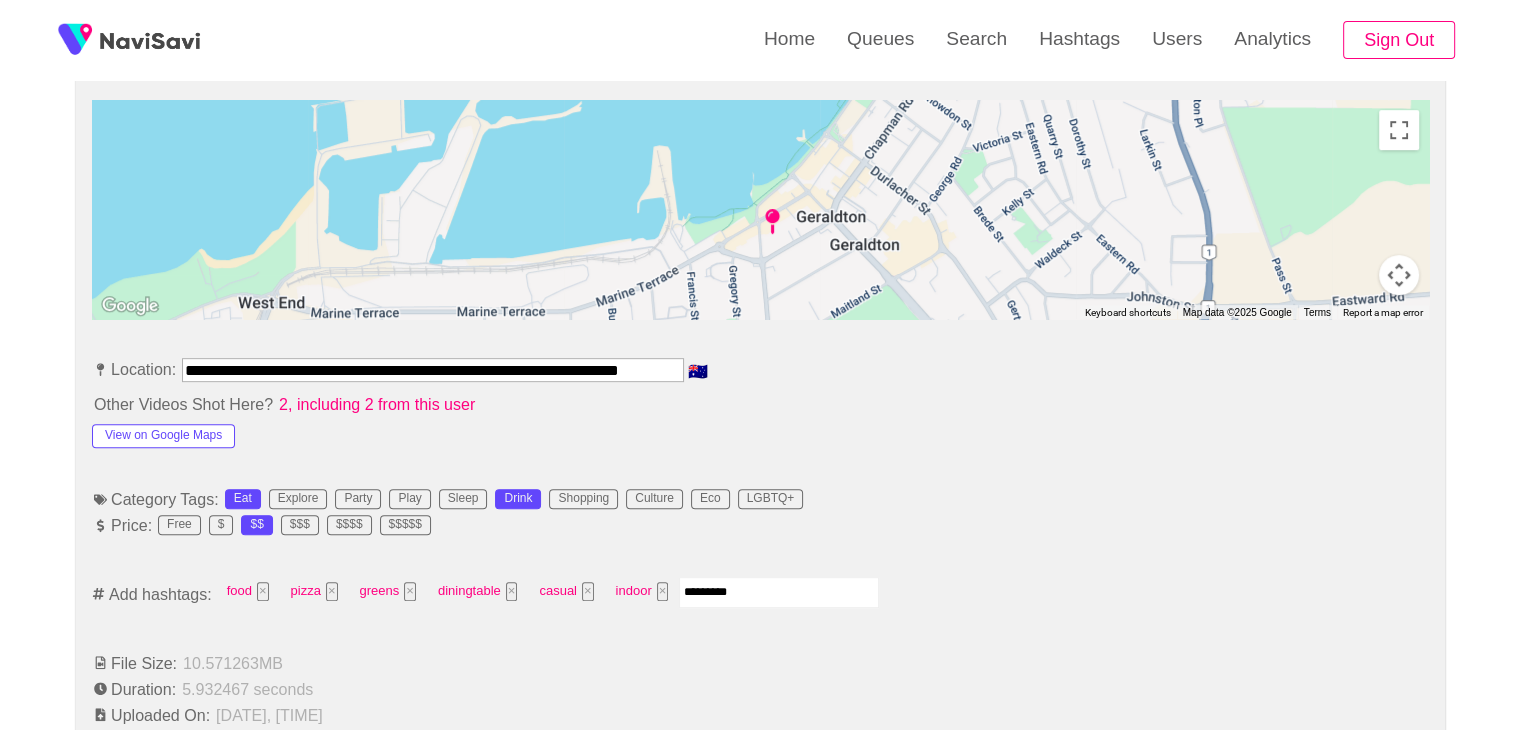 type 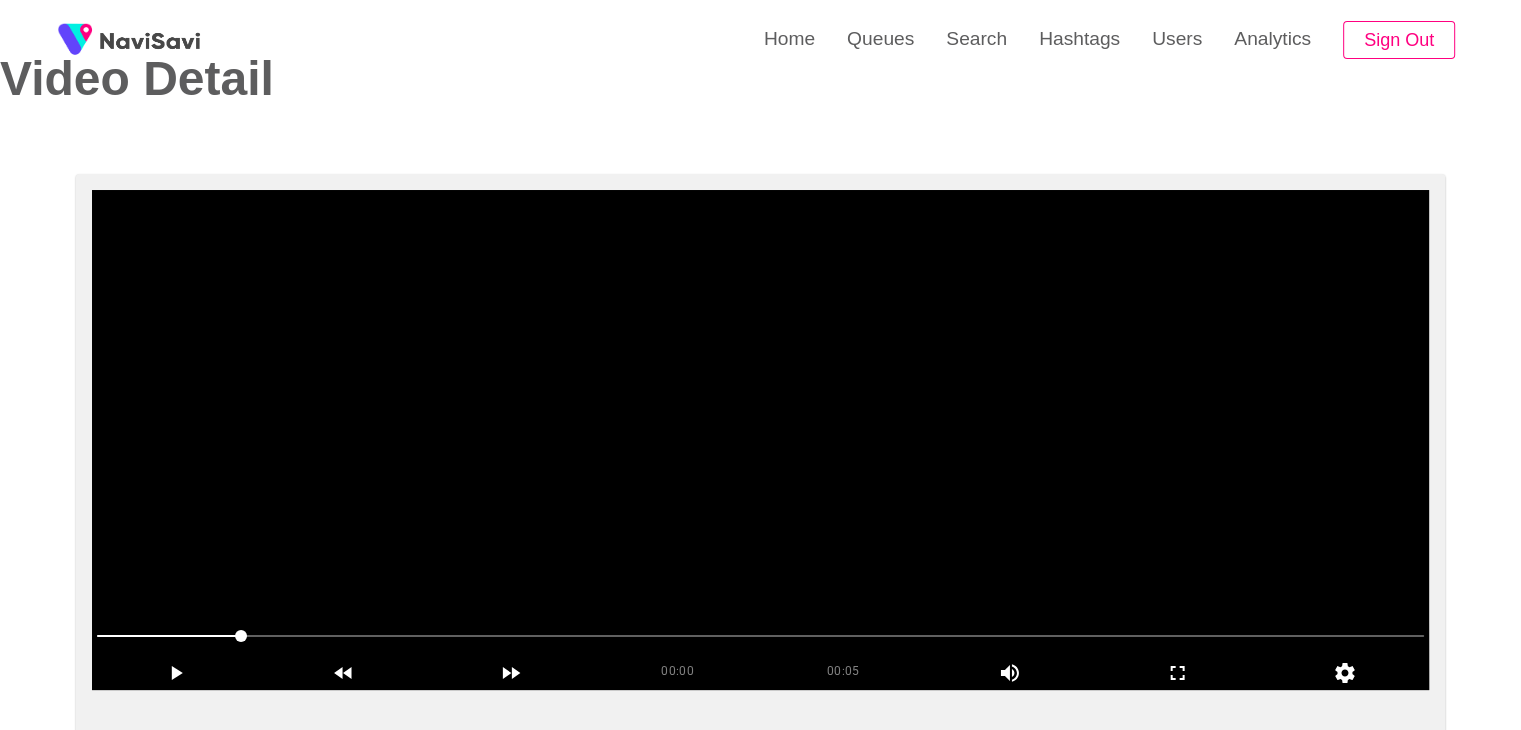 scroll, scrollTop: 74, scrollLeft: 0, axis: vertical 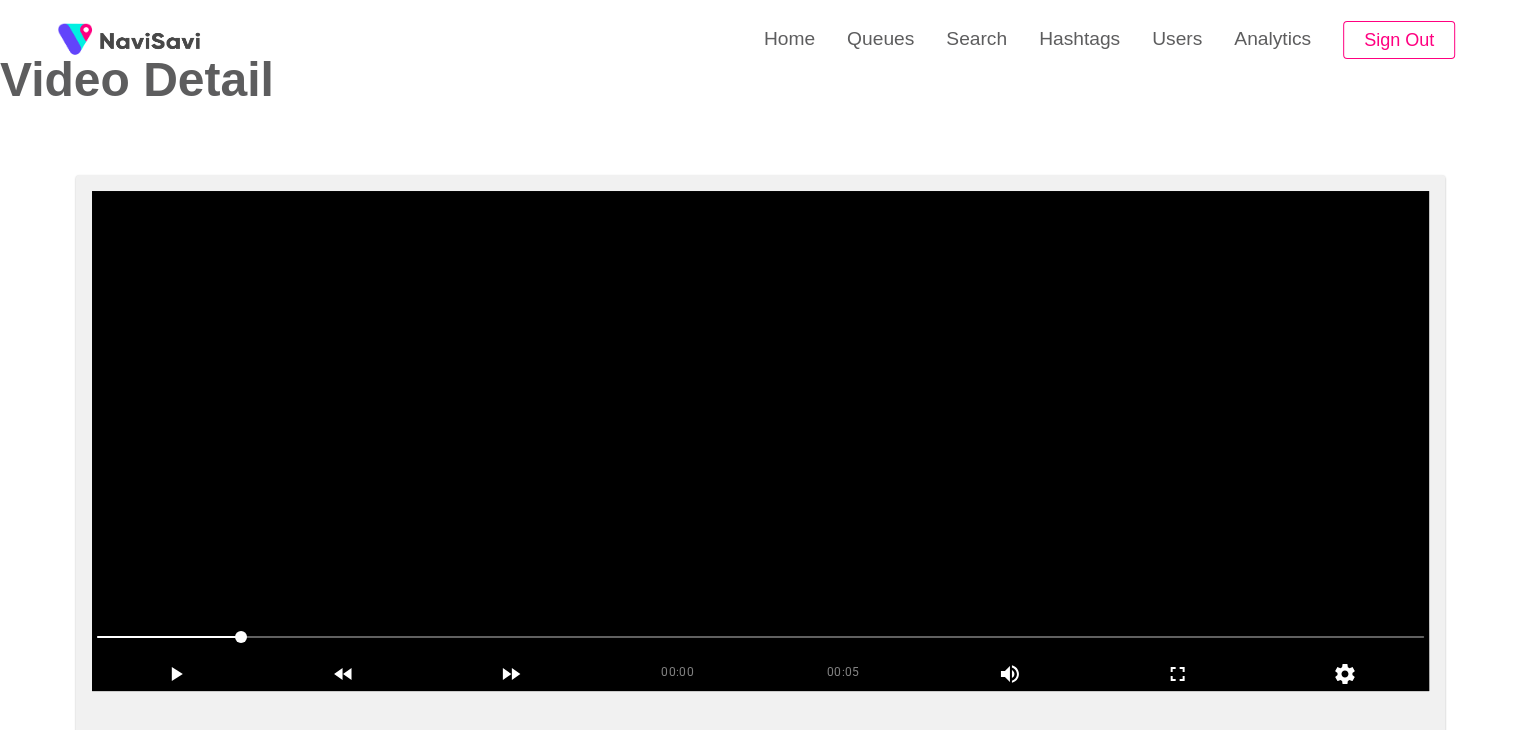 click at bounding box center (760, 441) 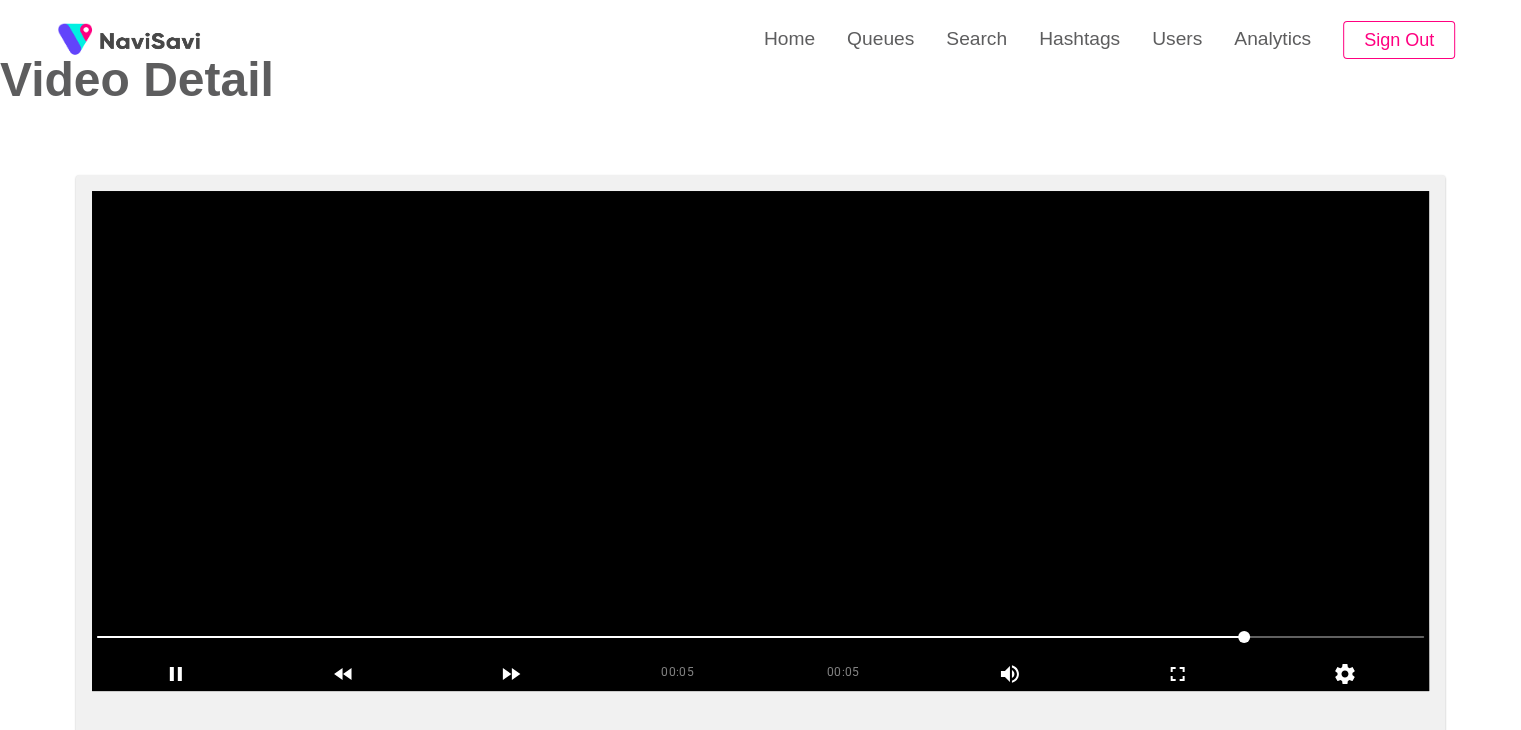click at bounding box center (760, 441) 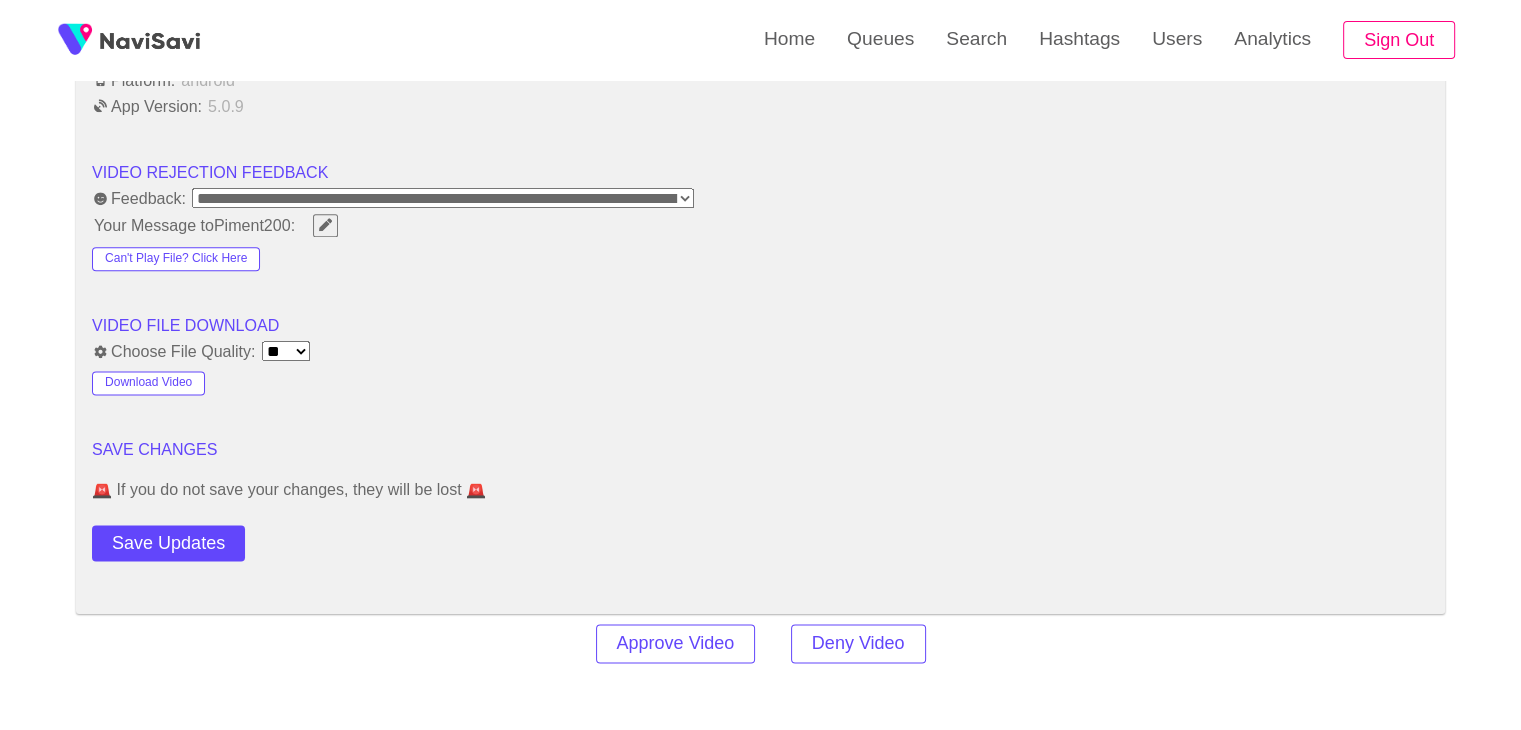 scroll, scrollTop: 2522, scrollLeft: 0, axis: vertical 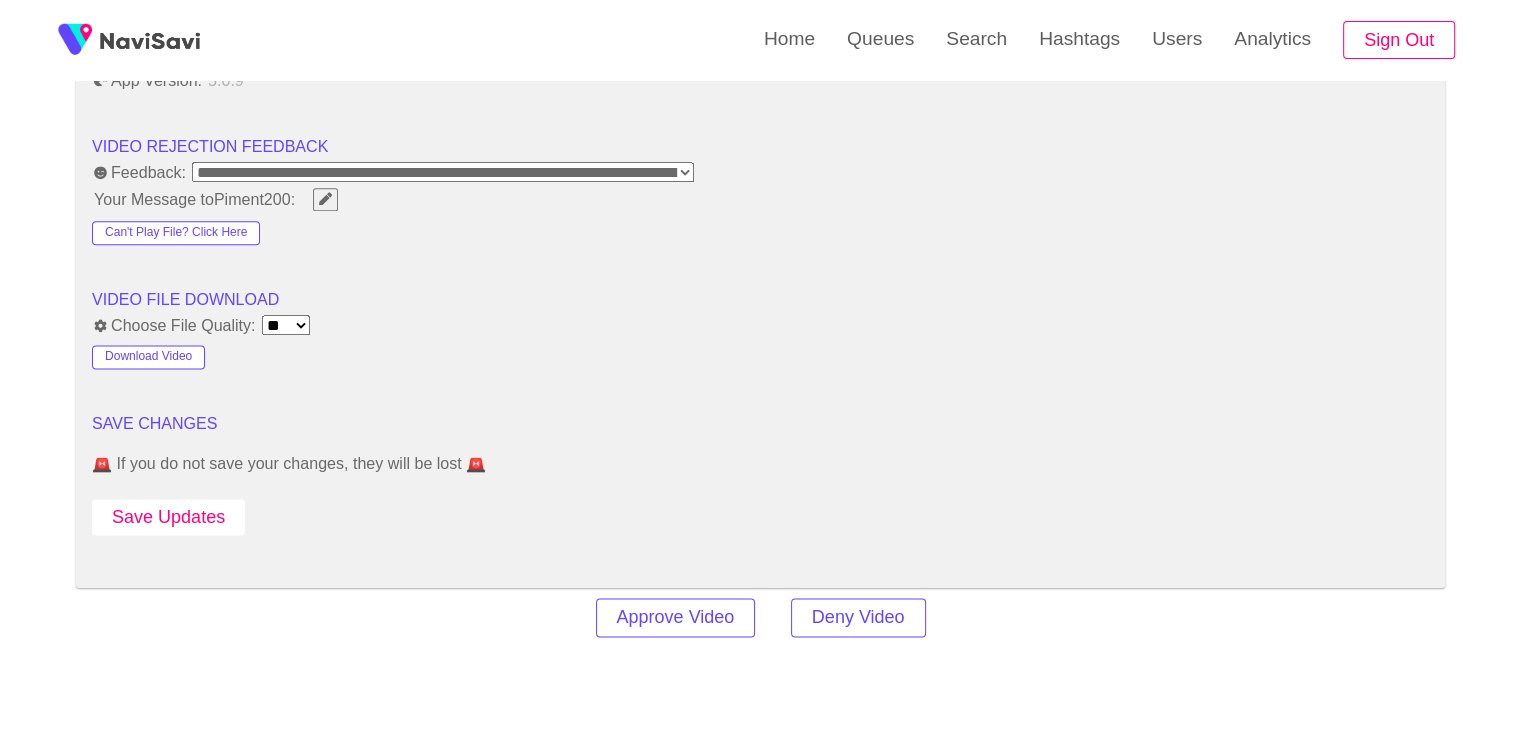 click on "Save Updates" at bounding box center (168, 517) 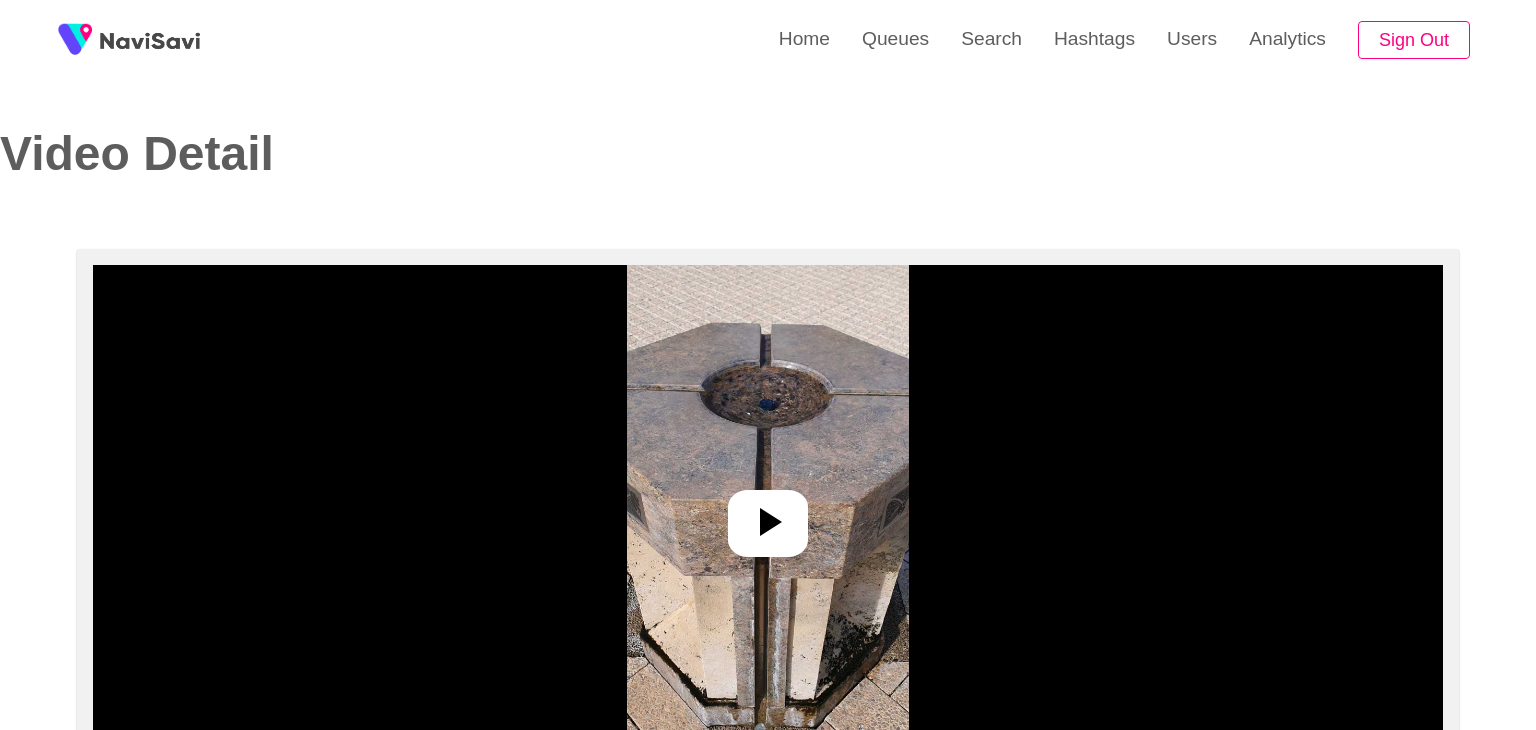 select on "**********" 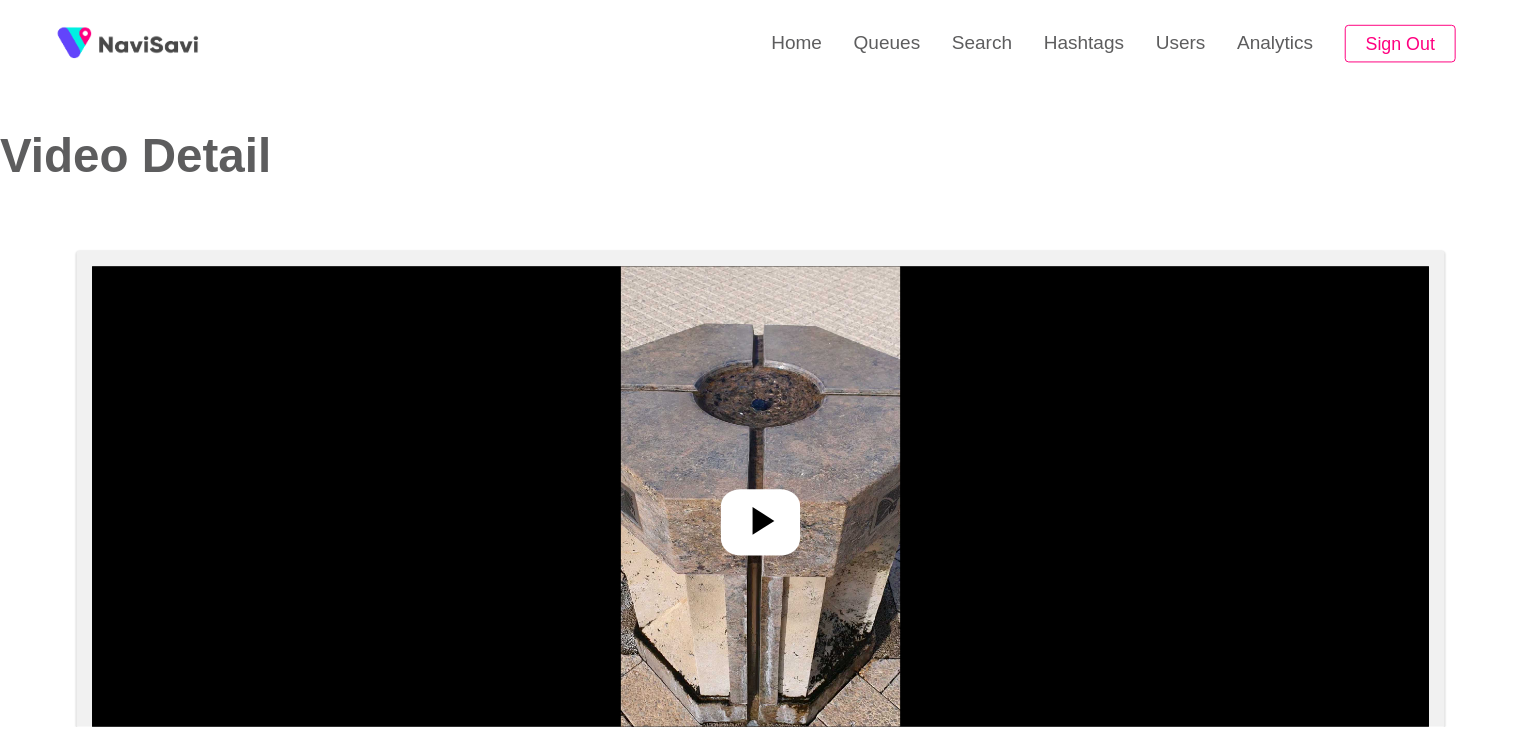 scroll, scrollTop: 0, scrollLeft: 0, axis: both 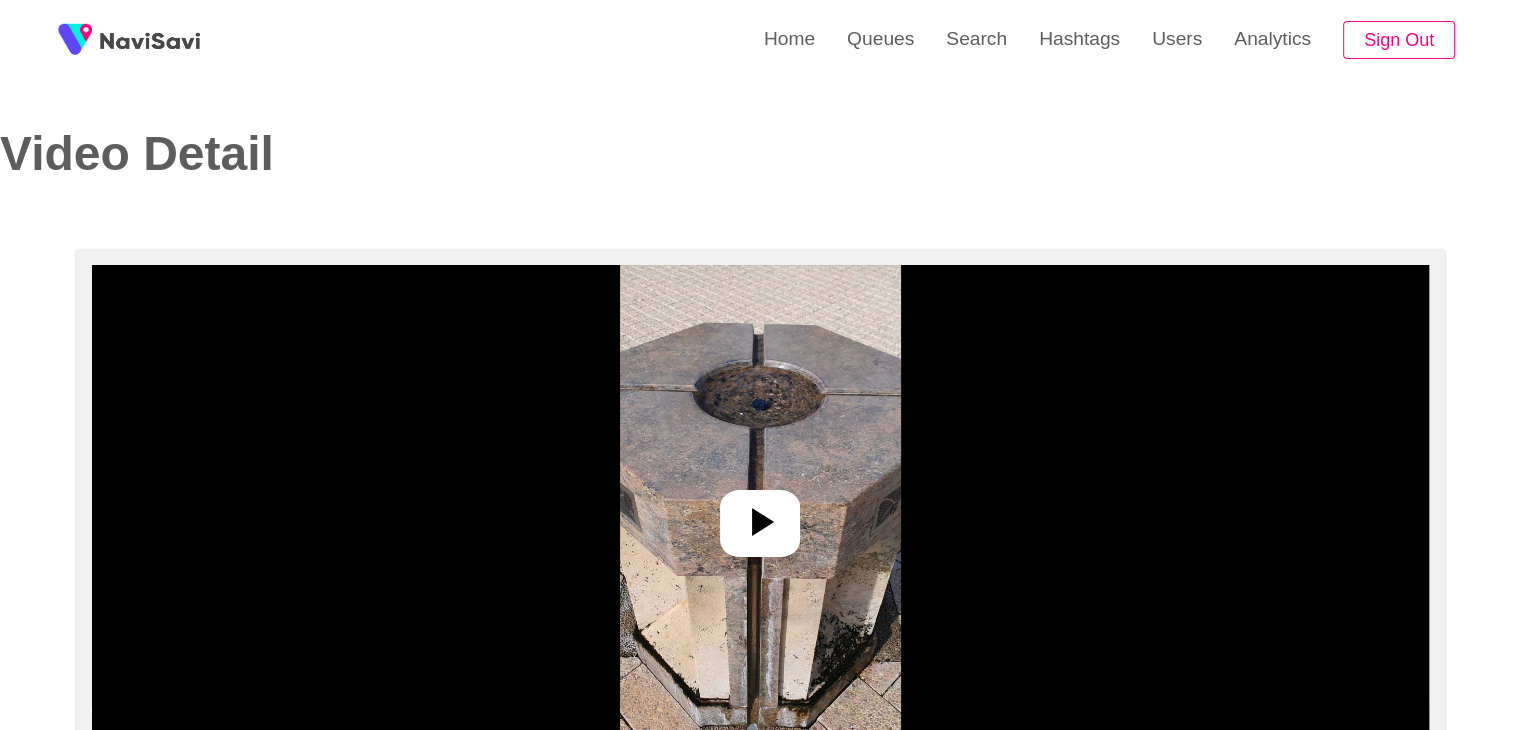 click at bounding box center (760, 515) 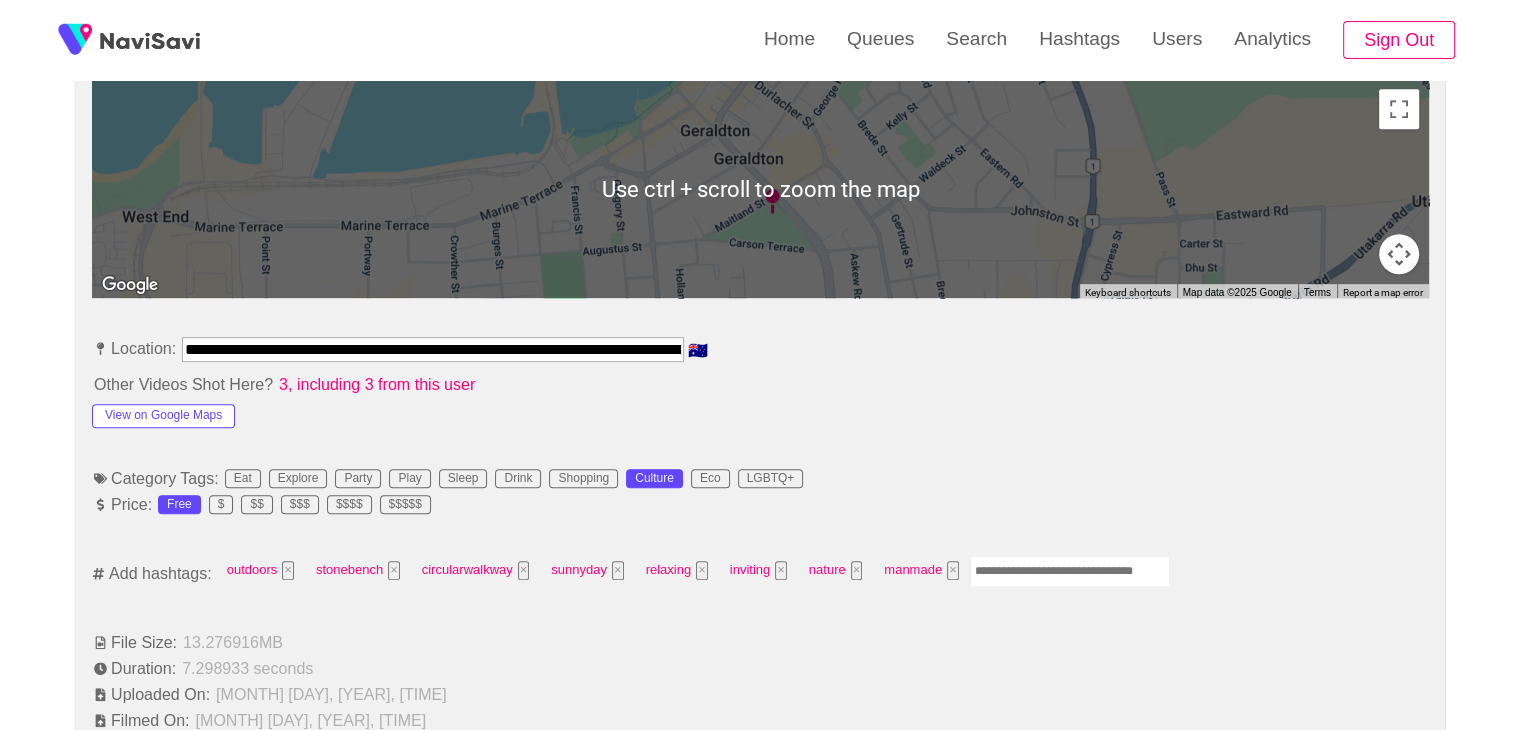 scroll, scrollTop: 911, scrollLeft: 0, axis: vertical 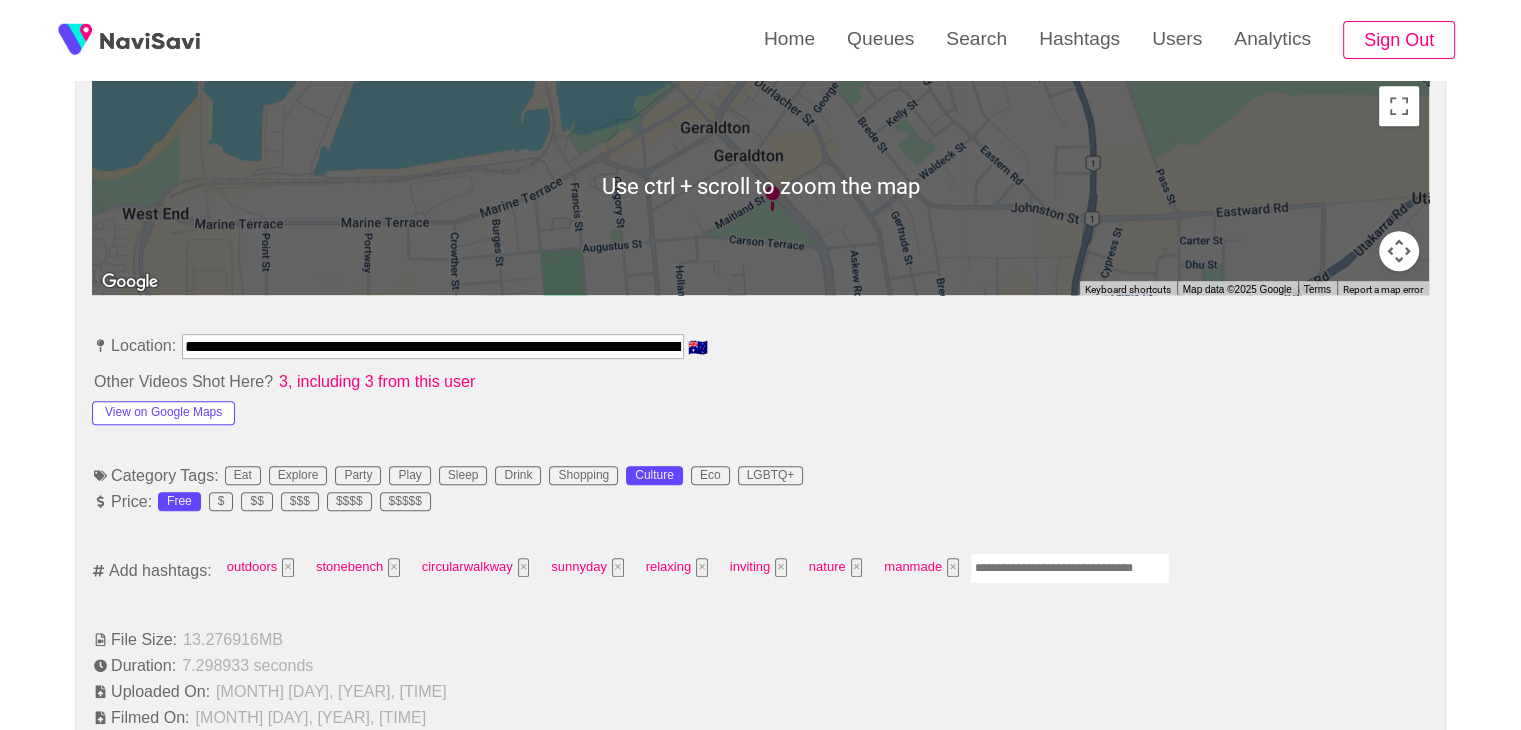 click at bounding box center (1070, 568) 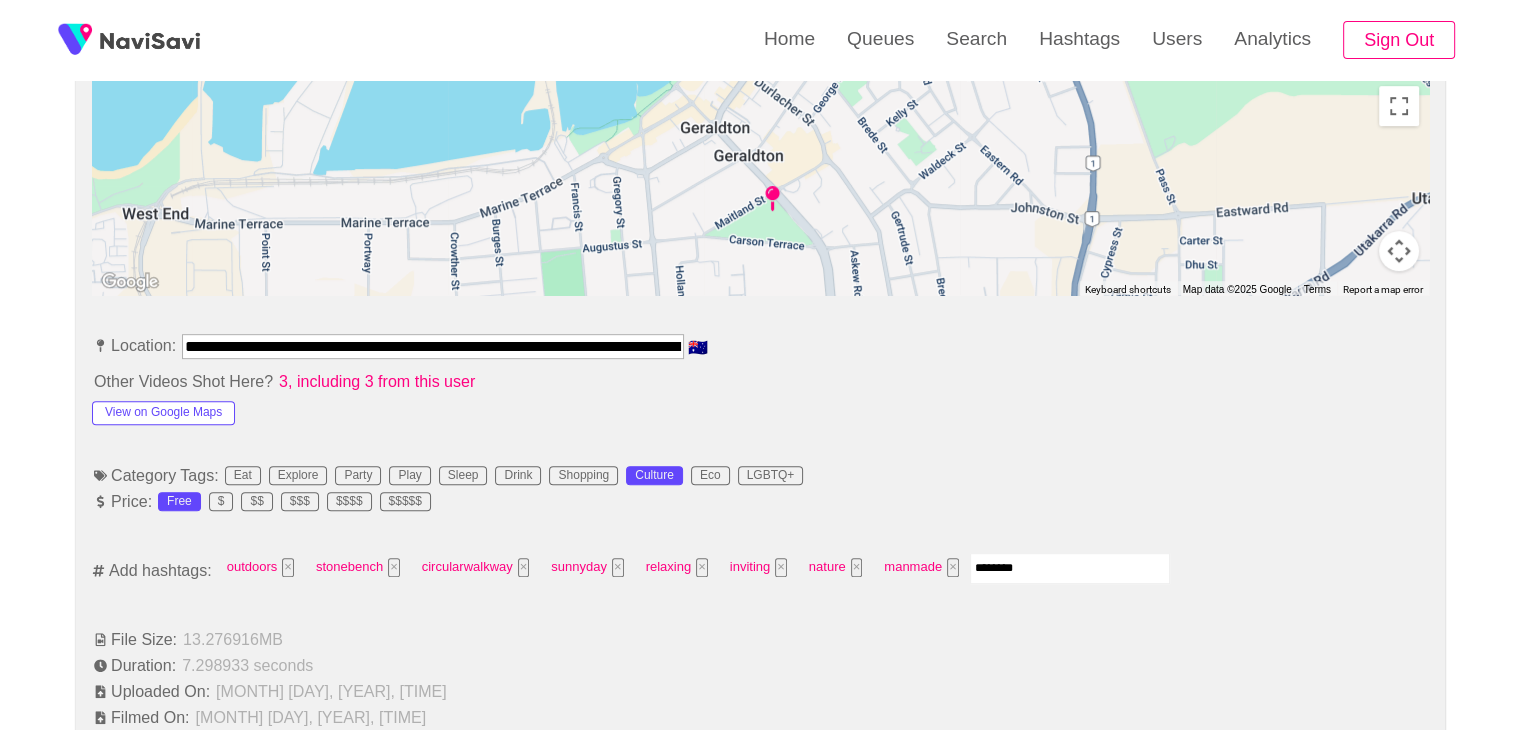 type on "*********" 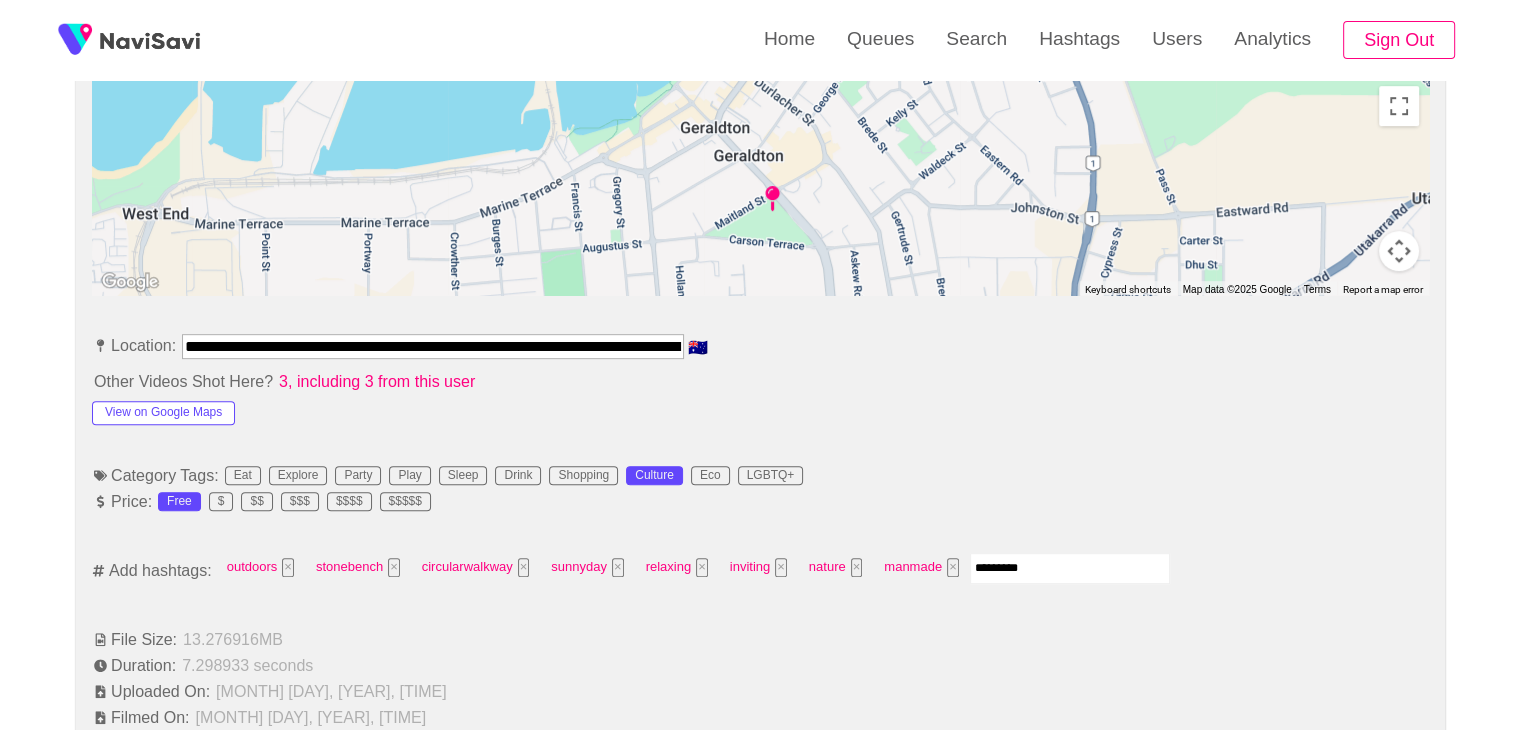 type 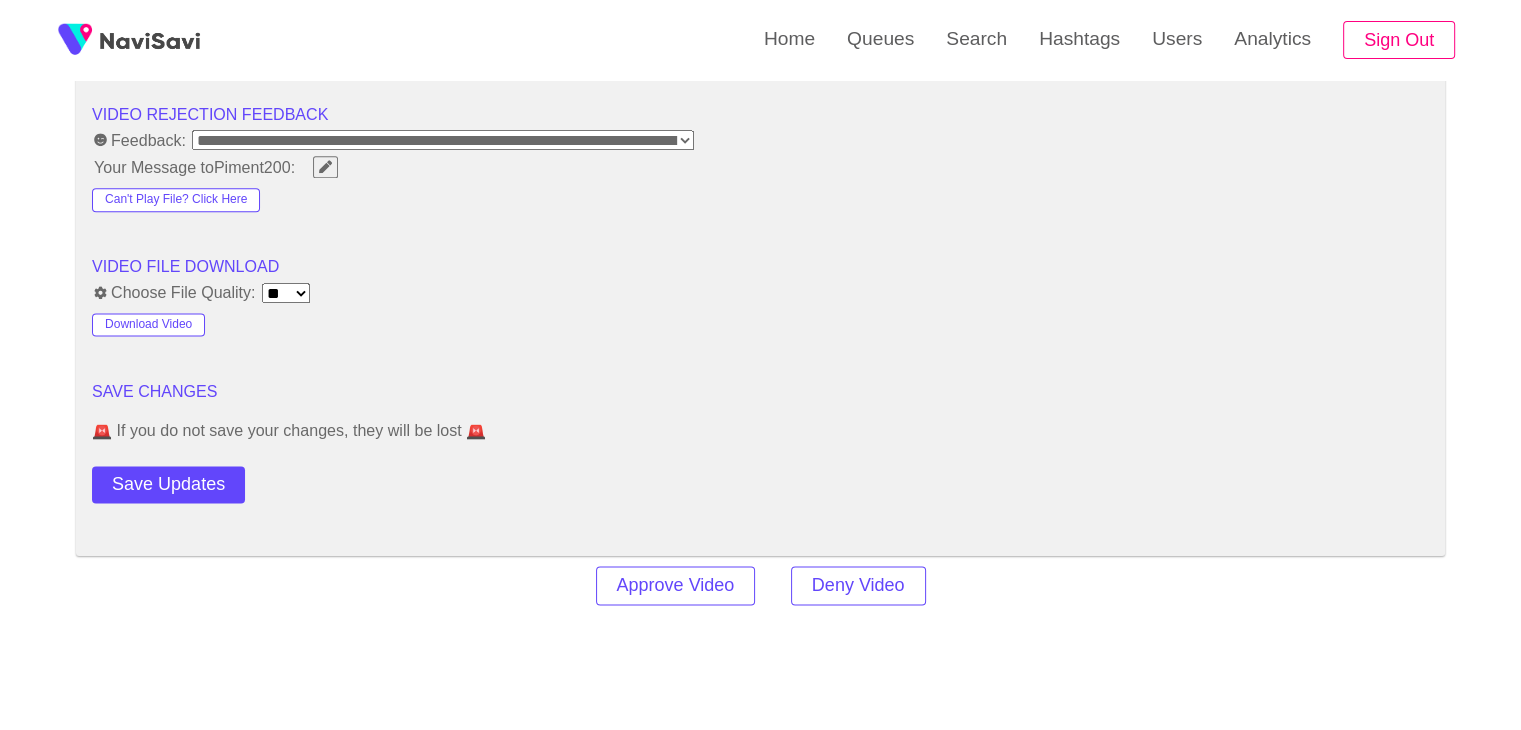 scroll, scrollTop: 2575, scrollLeft: 0, axis: vertical 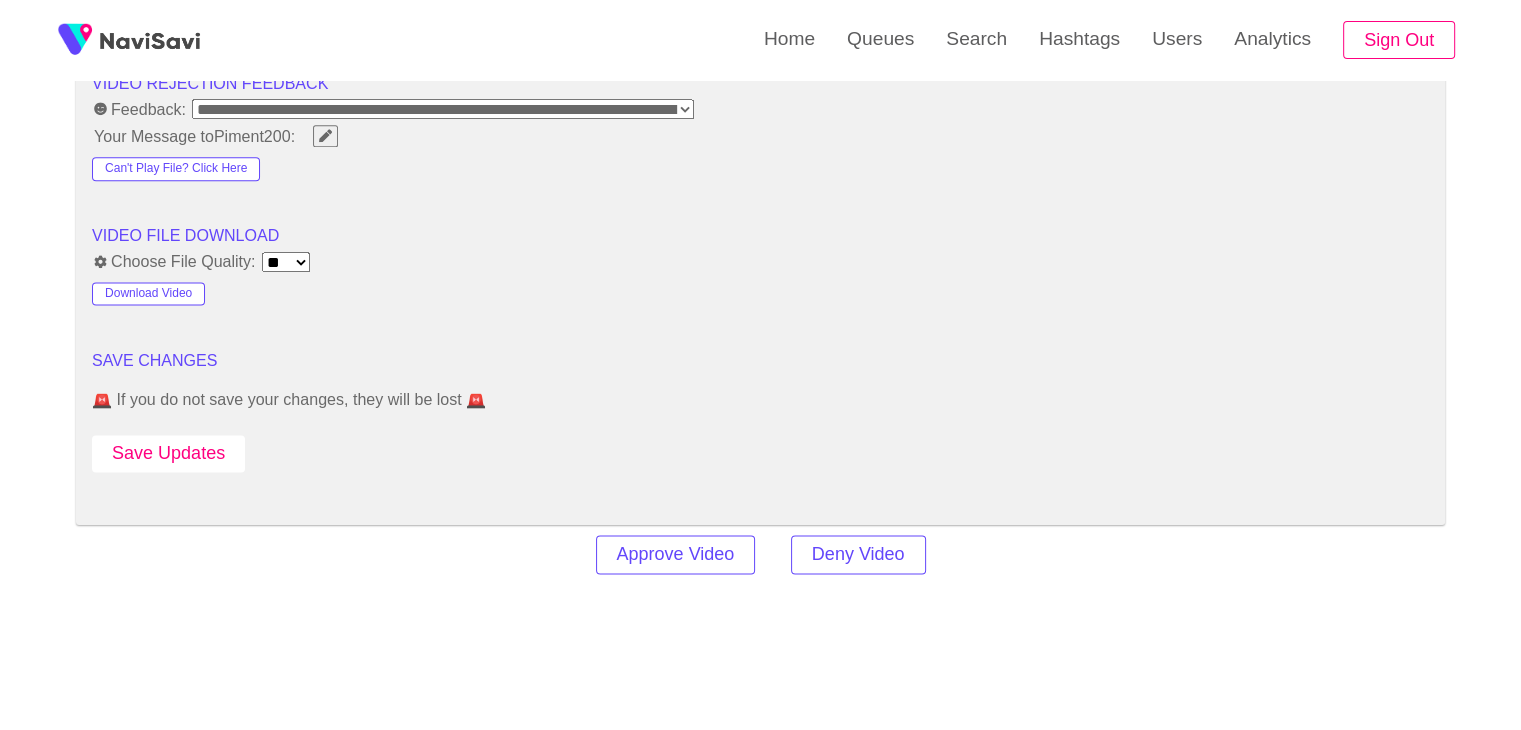 click on "Save Updates" at bounding box center [168, 453] 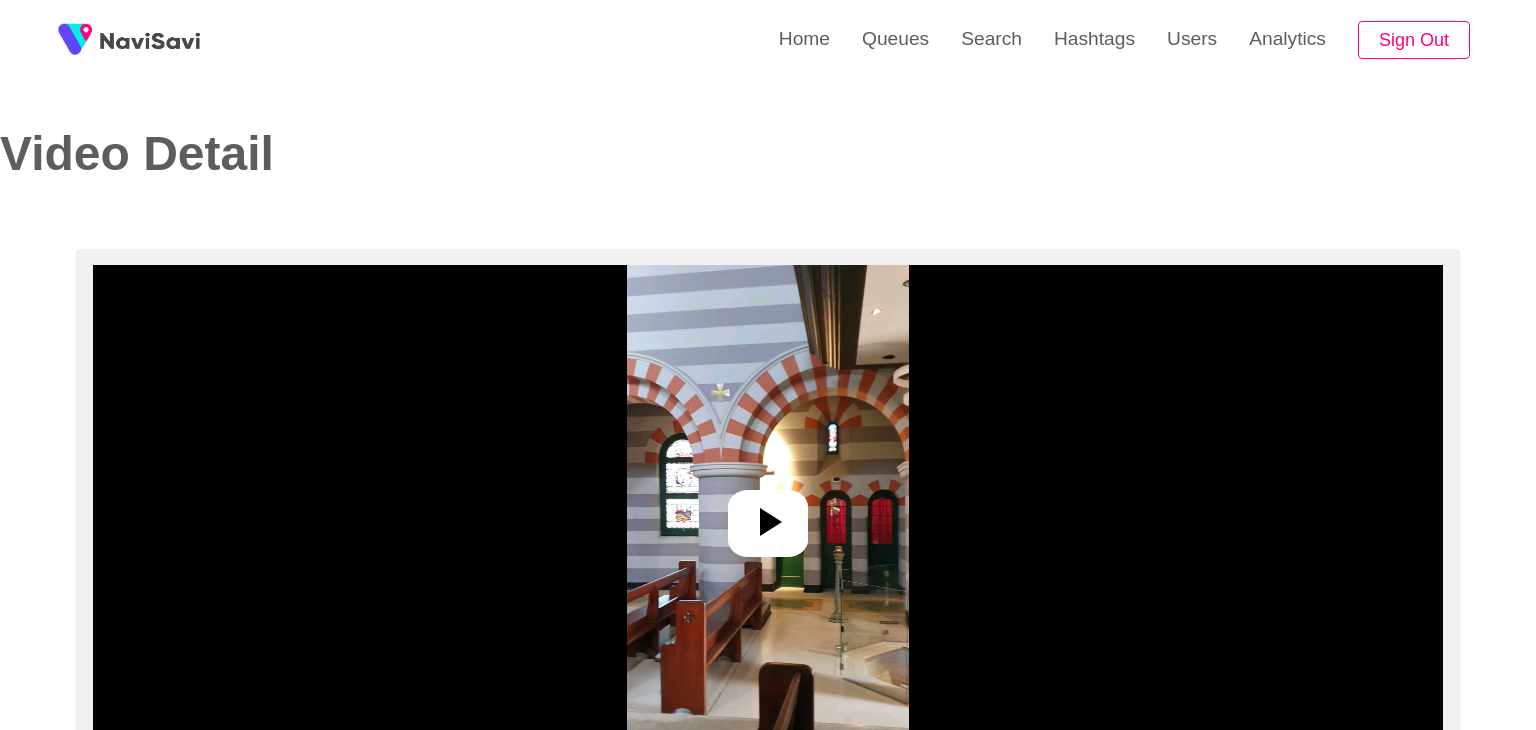 select on "**********" 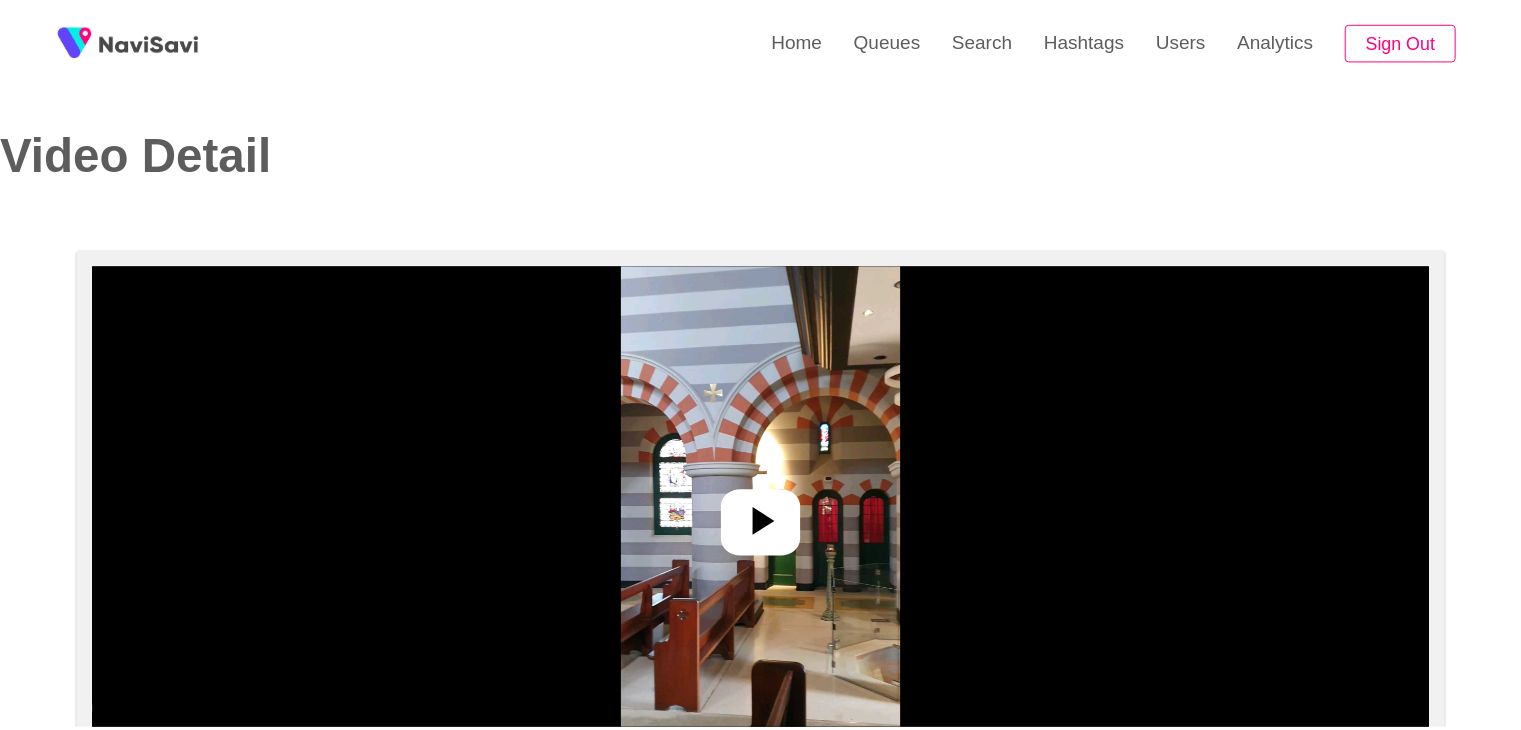 scroll, scrollTop: 0, scrollLeft: 0, axis: both 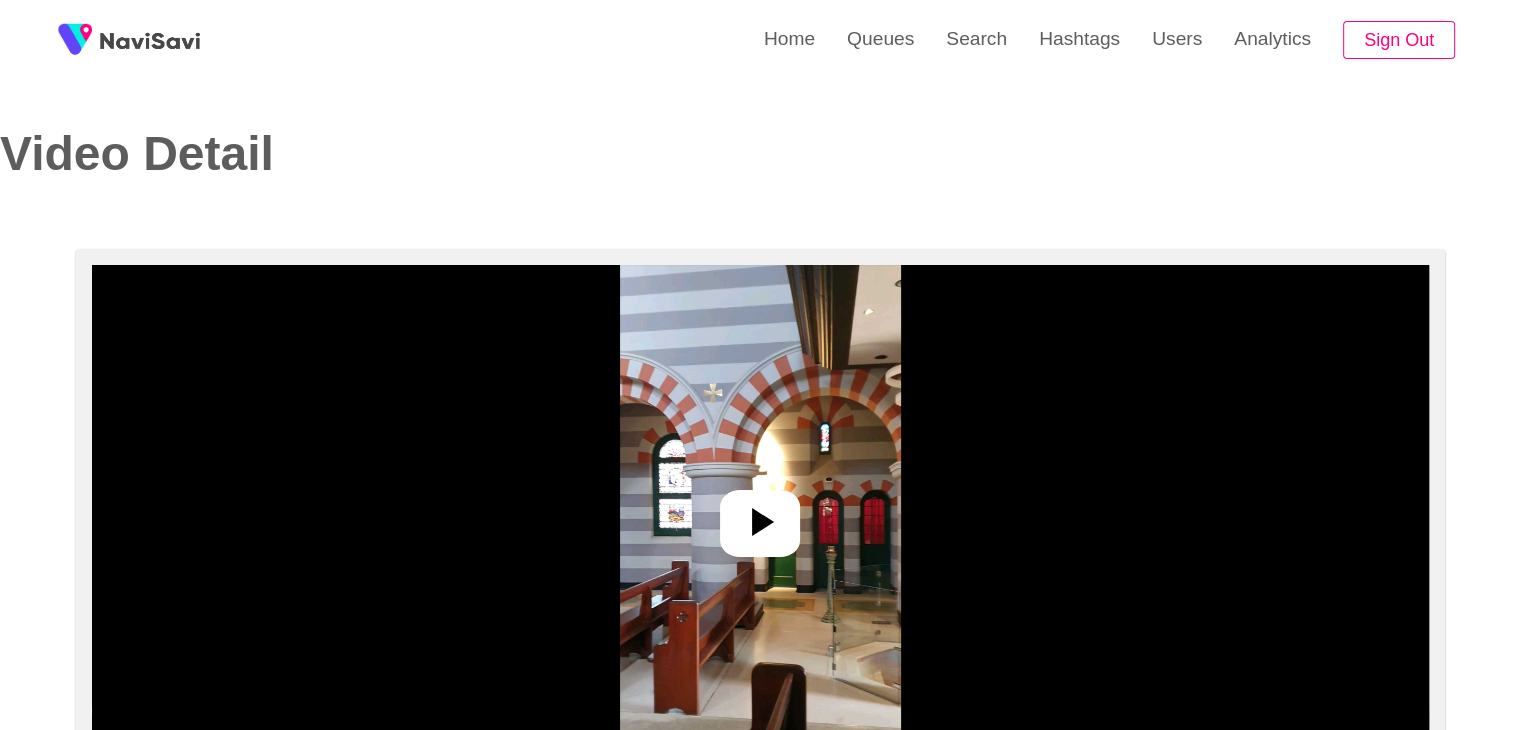 click at bounding box center [760, 515] 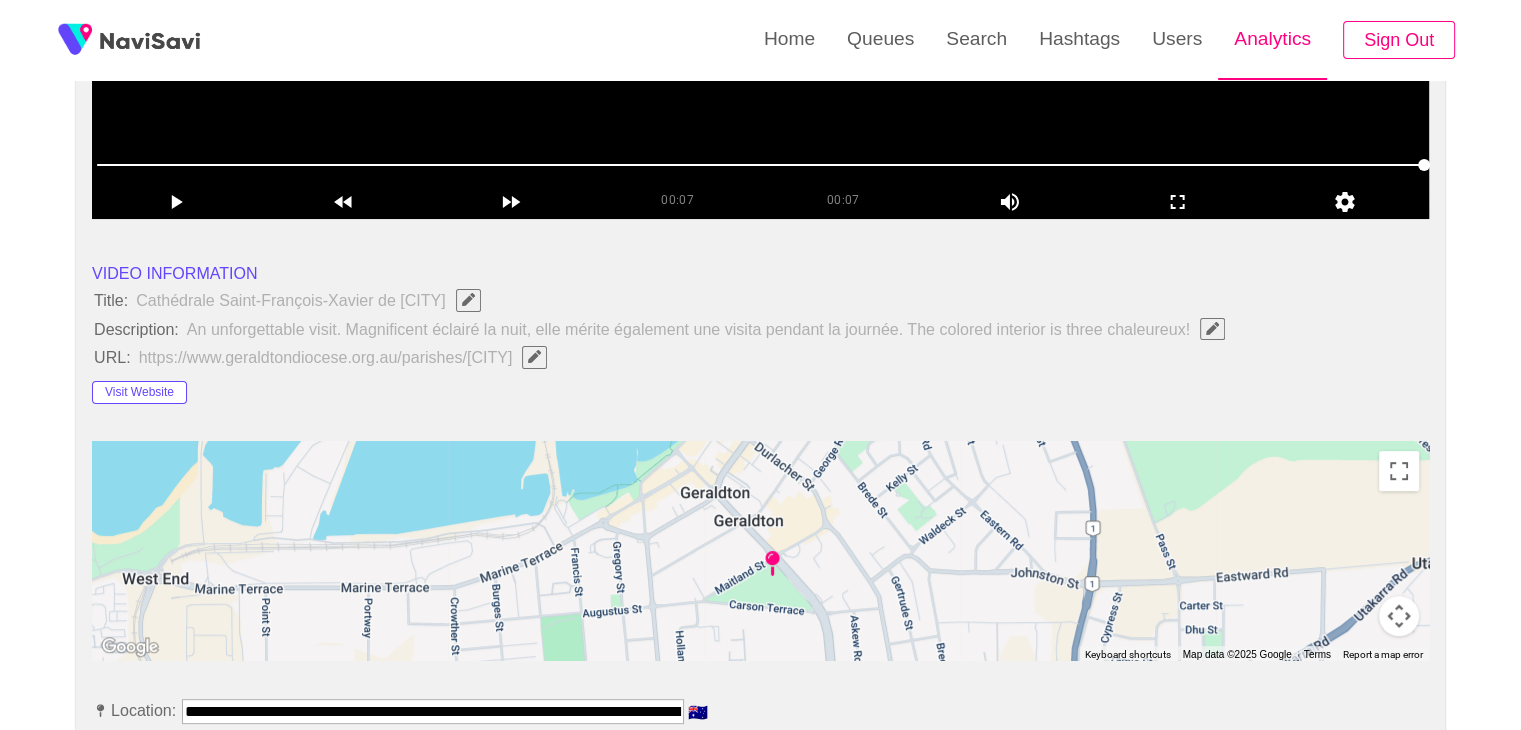 scroll, scrollTop: 544, scrollLeft: 0, axis: vertical 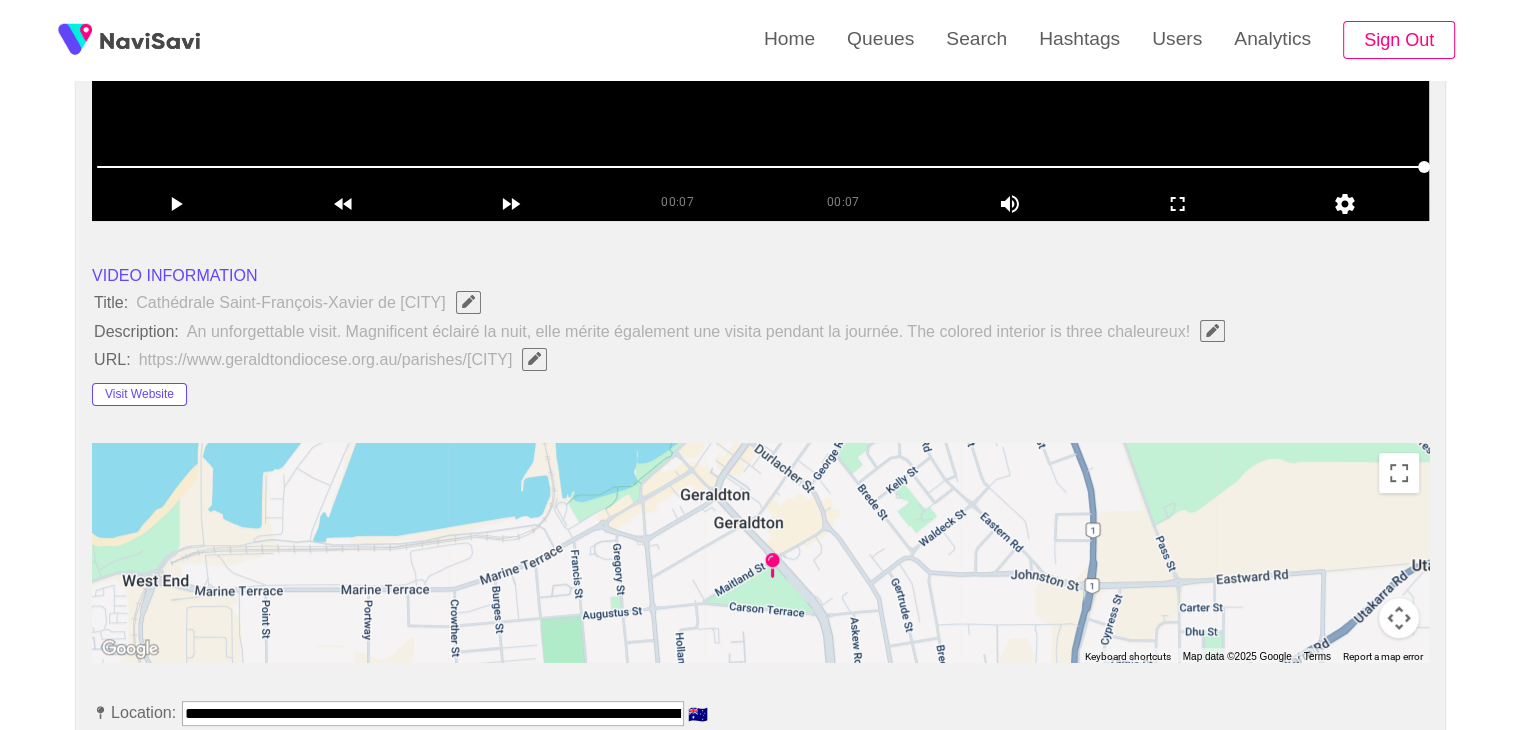 click 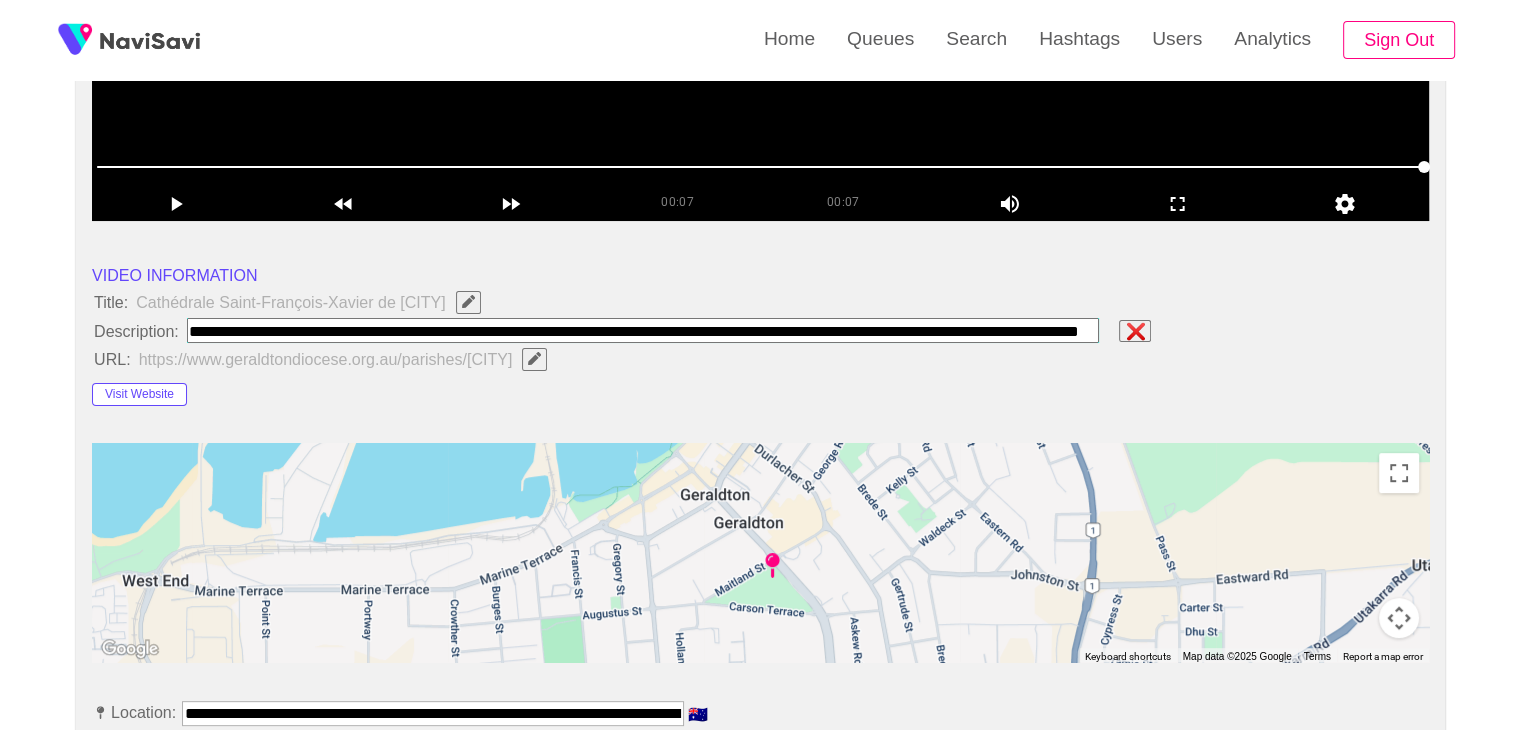 scroll, scrollTop: 0, scrollLeft: 88, axis: horizontal 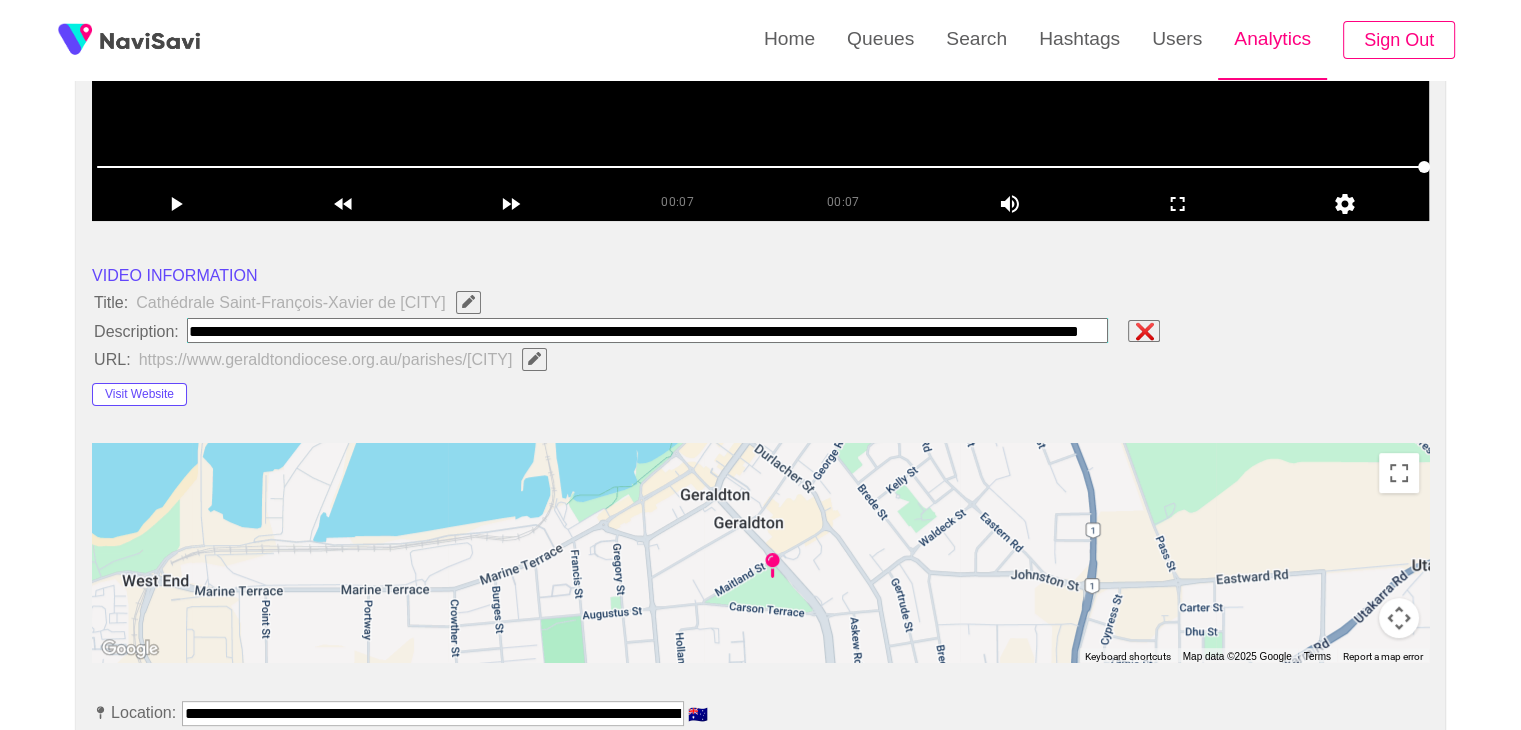 paste on "**********" 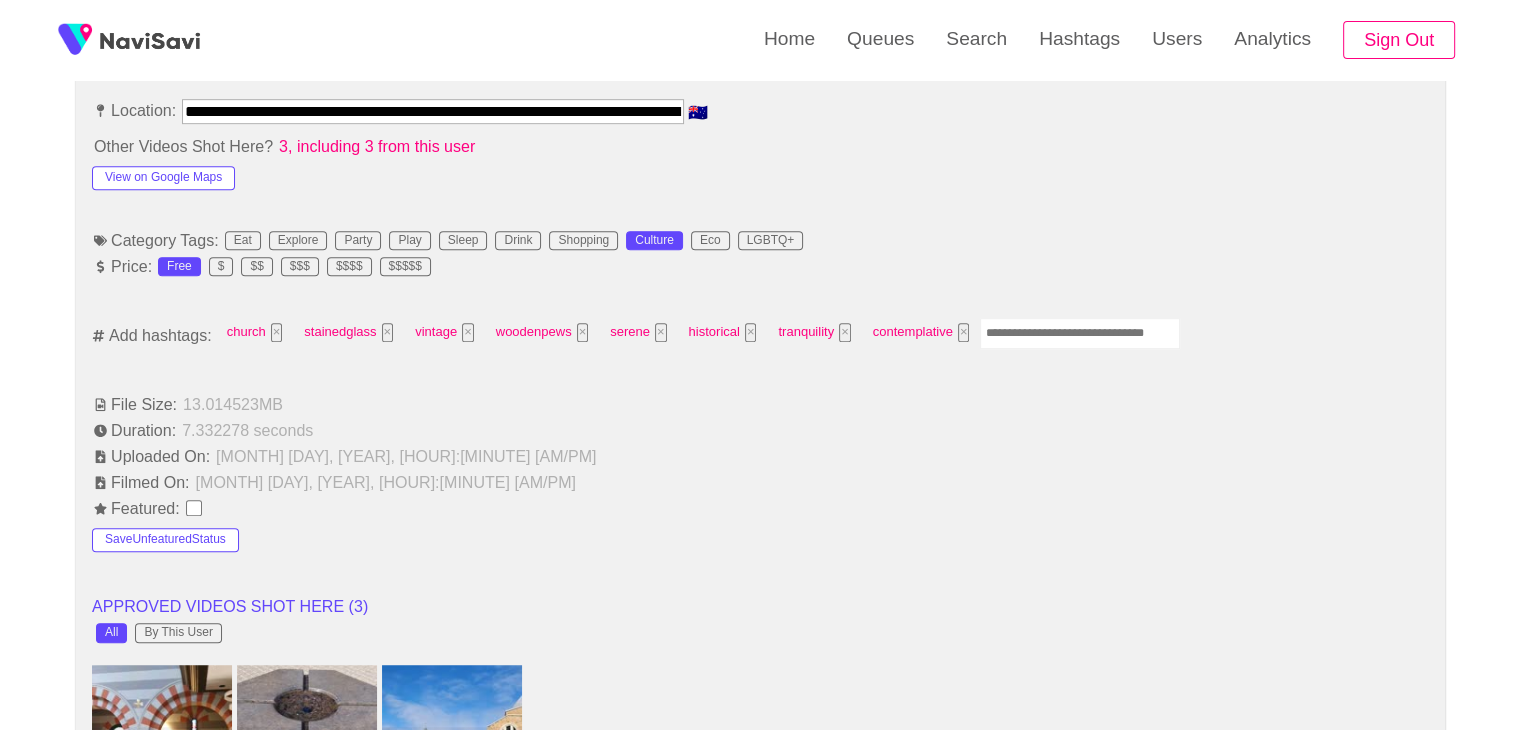 scroll, scrollTop: 1163, scrollLeft: 0, axis: vertical 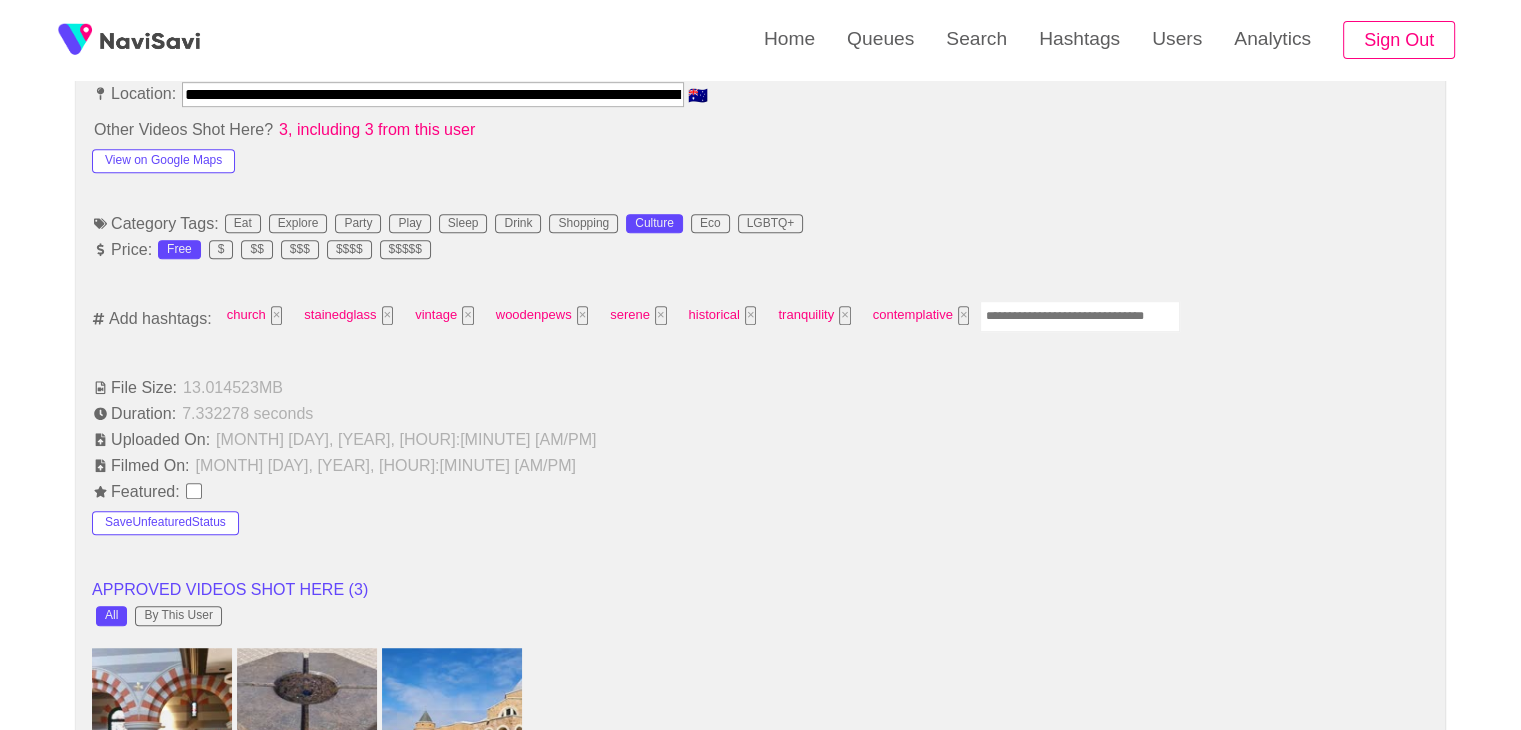 click at bounding box center (1080, 316) 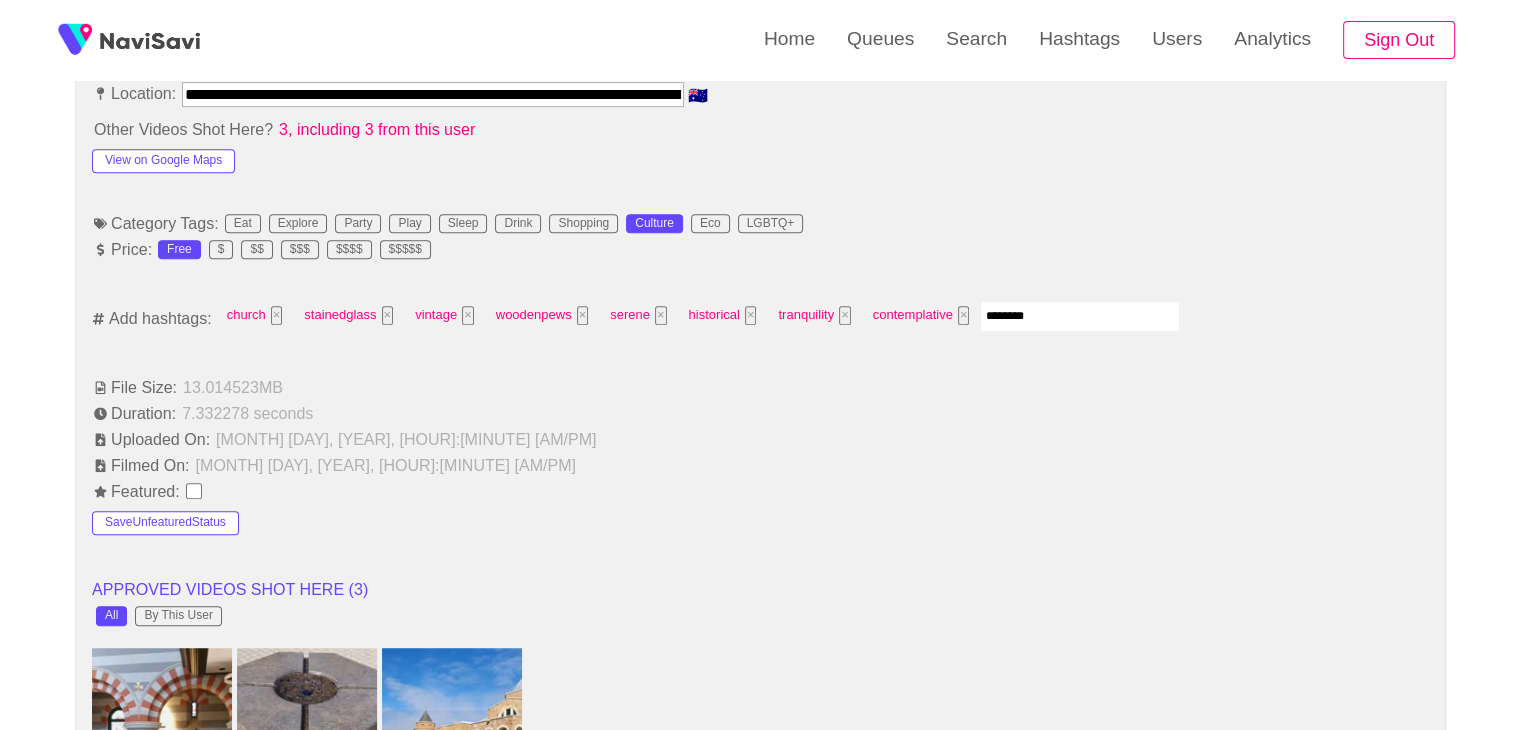 type on "*********" 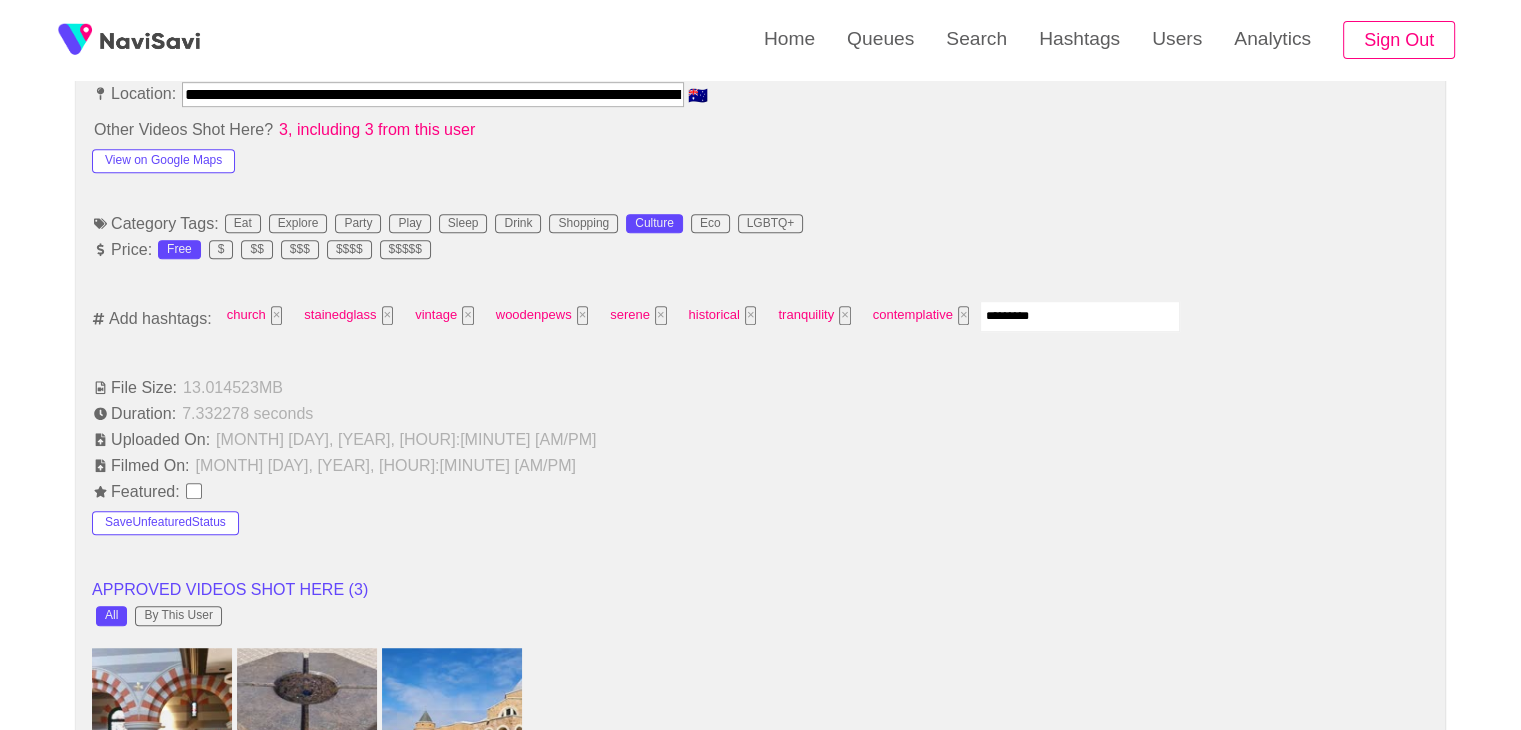type 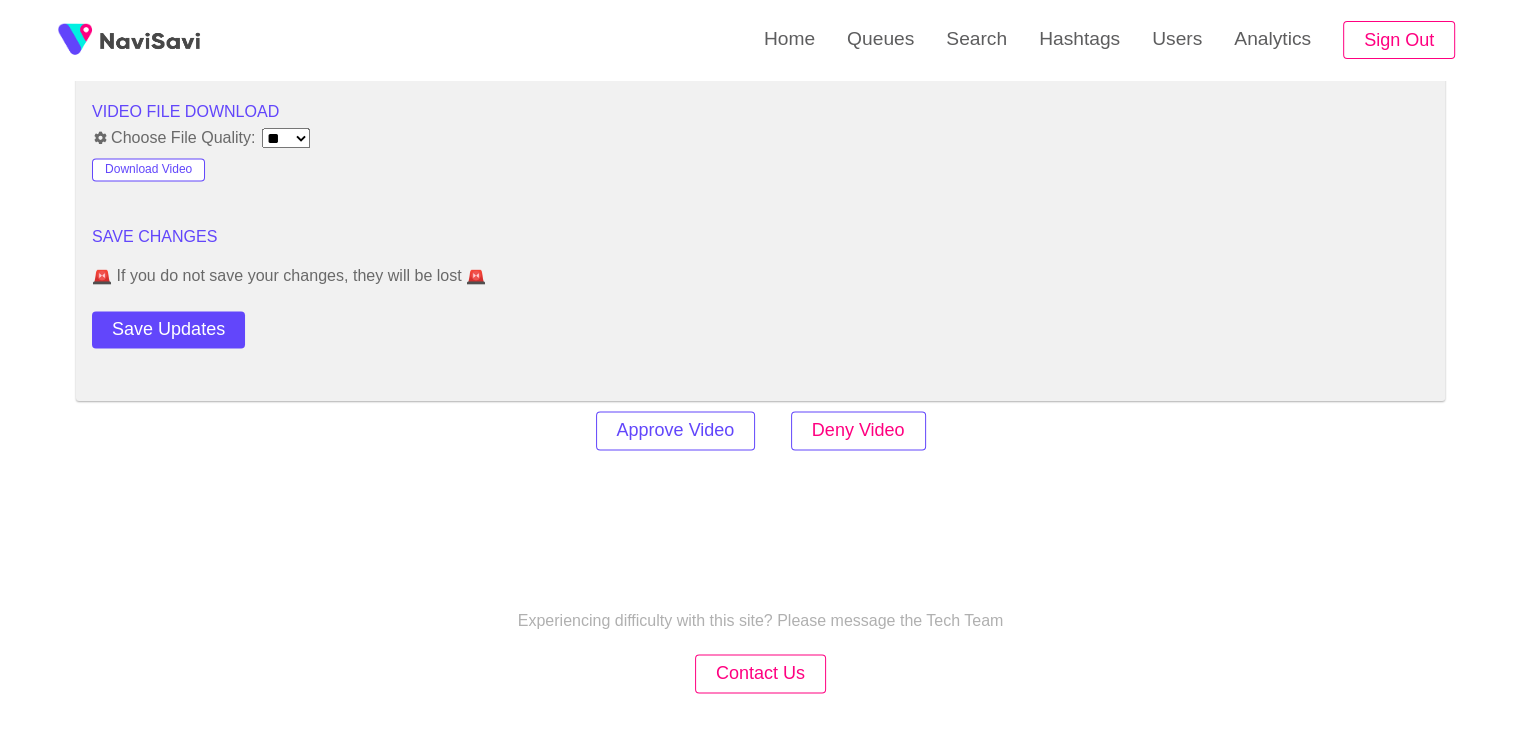 scroll, scrollTop: 2787, scrollLeft: 0, axis: vertical 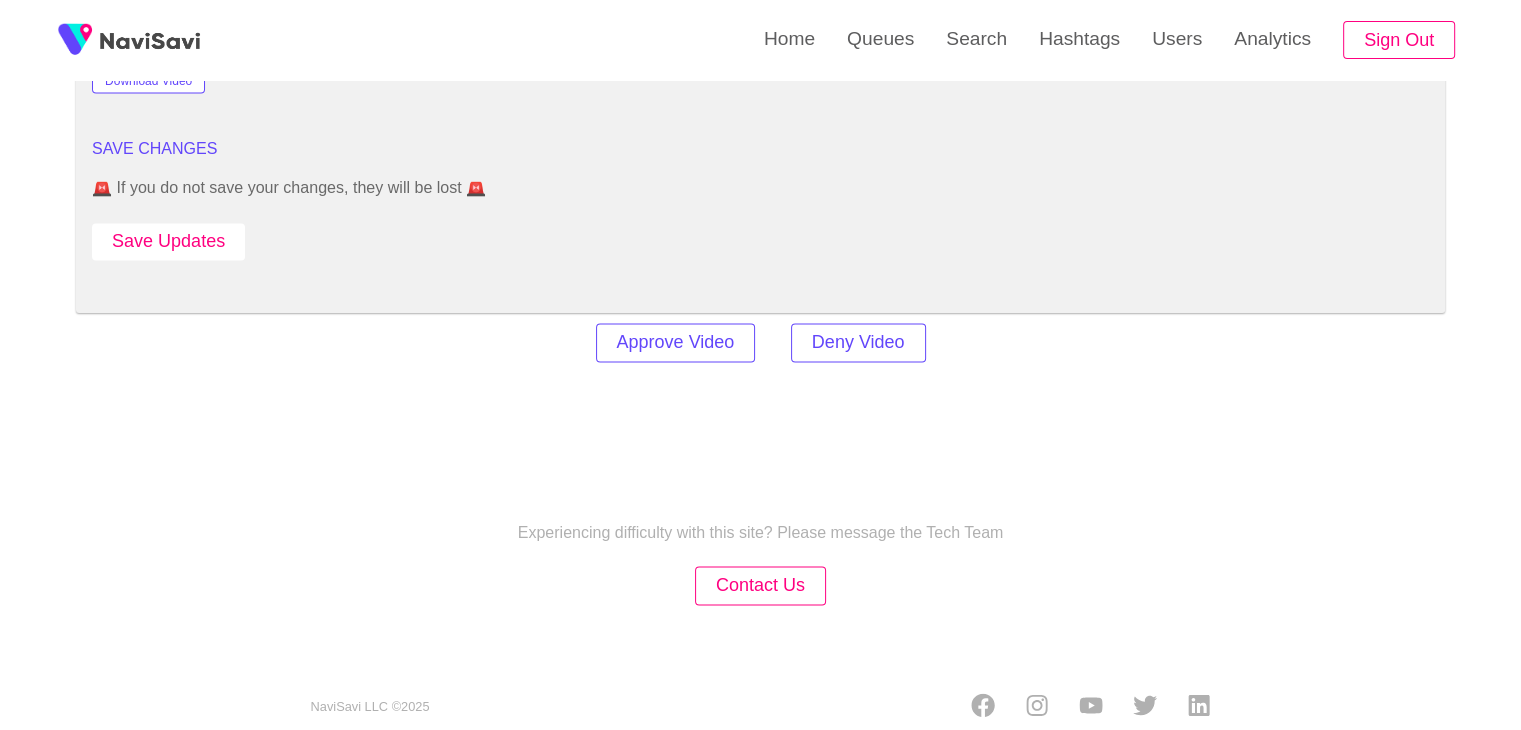 click on "Save Updates" at bounding box center (168, 241) 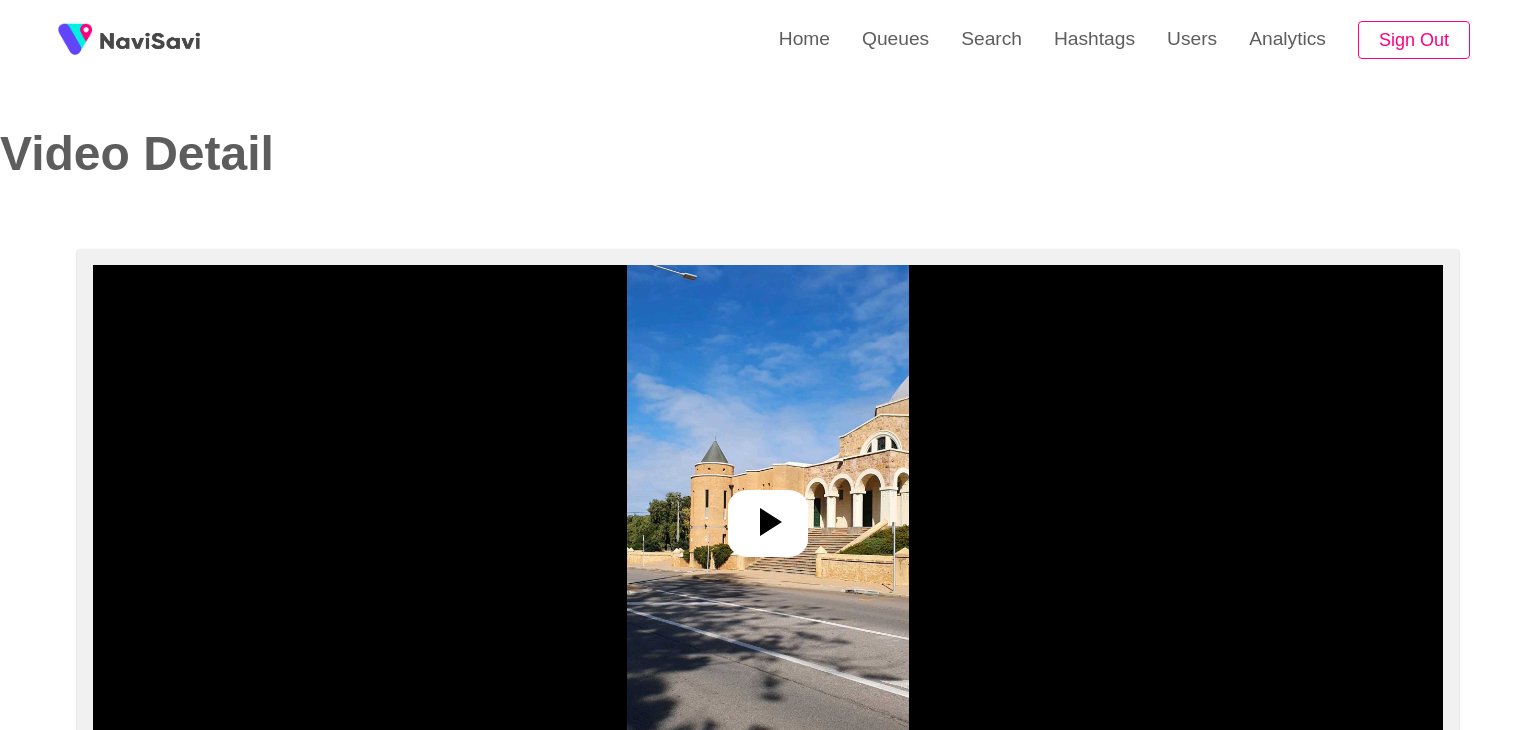 select on "**********" 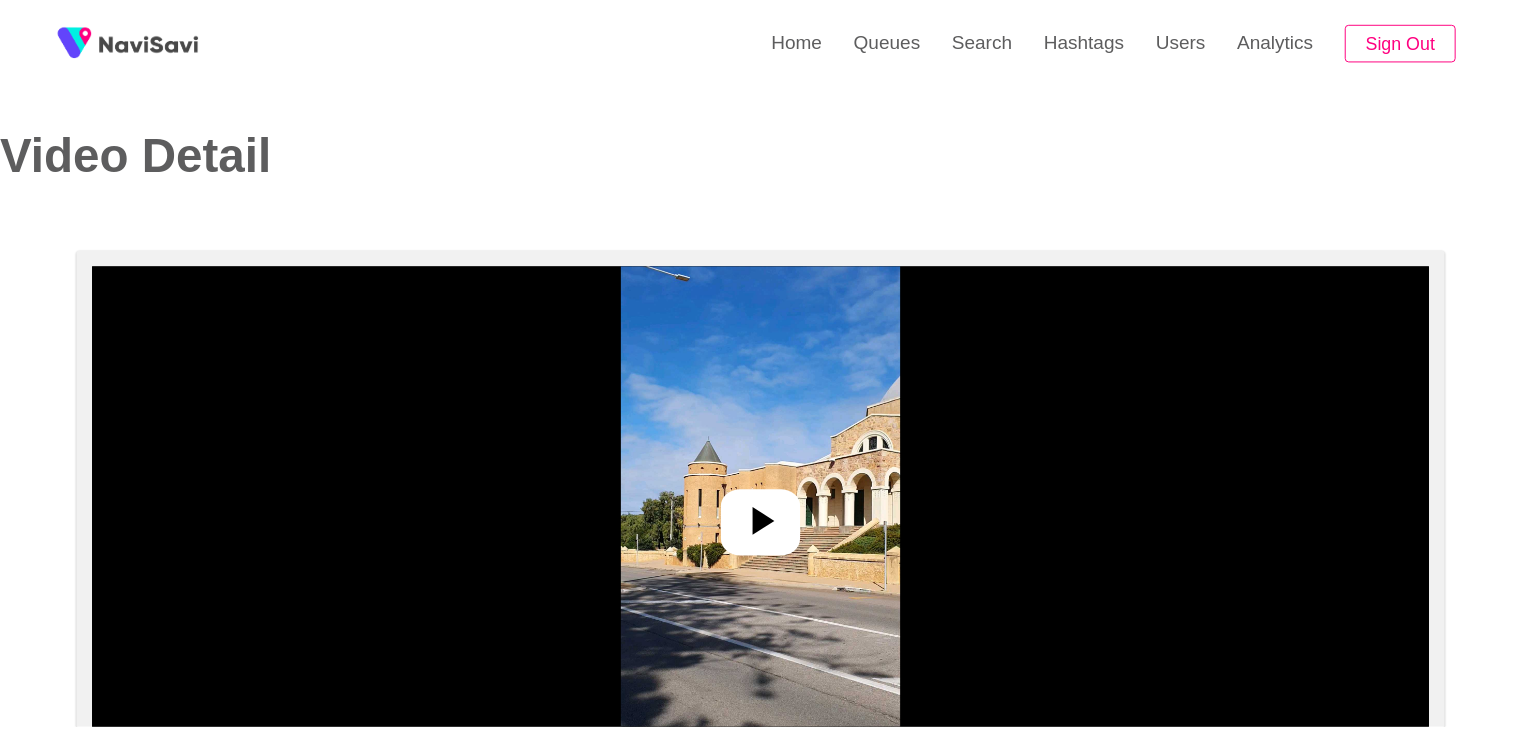 scroll, scrollTop: 0, scrollLeft: 0, axis: both 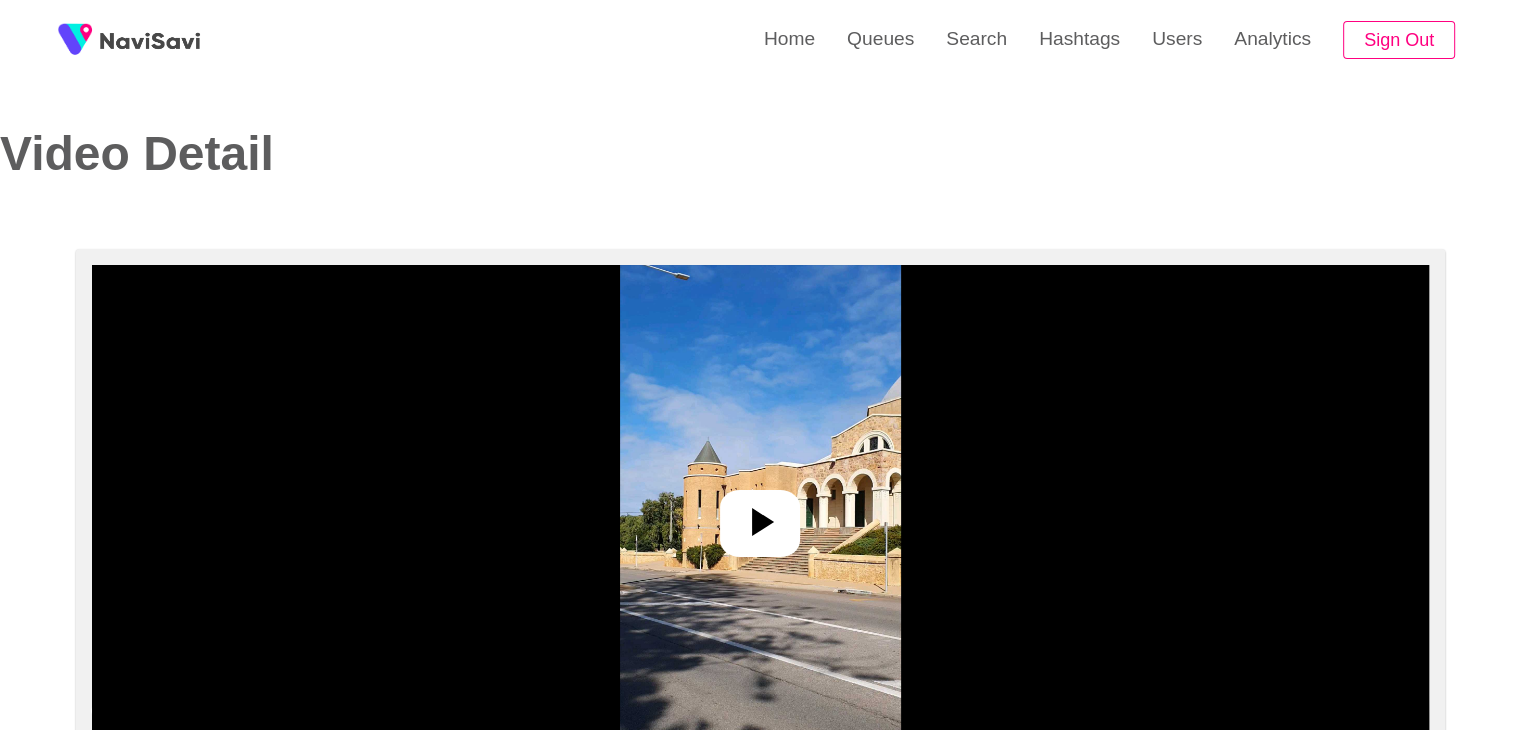 click at bounding box center (760, 515) 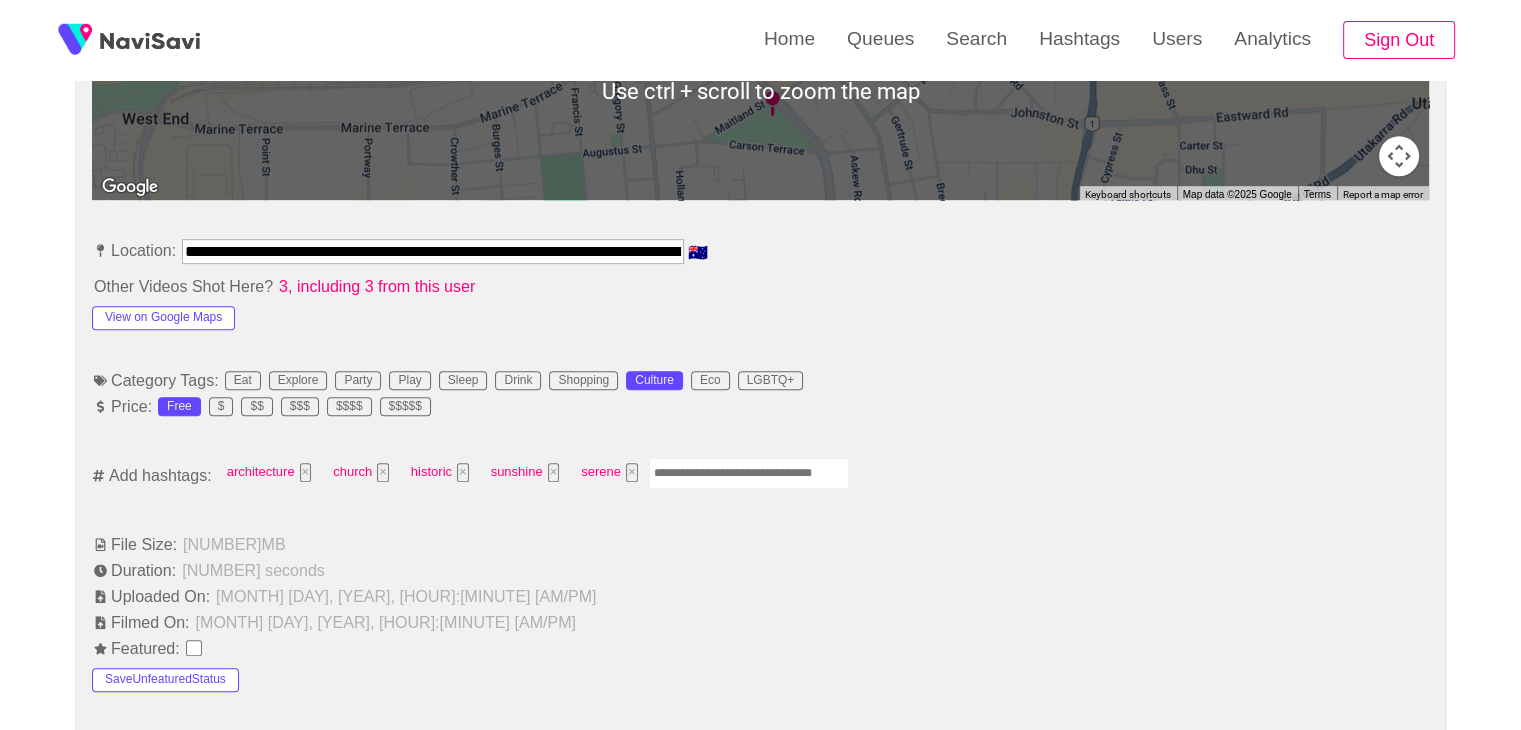 scroll, scrollTop: 1050, scrollLeft: 0, axis: vertical 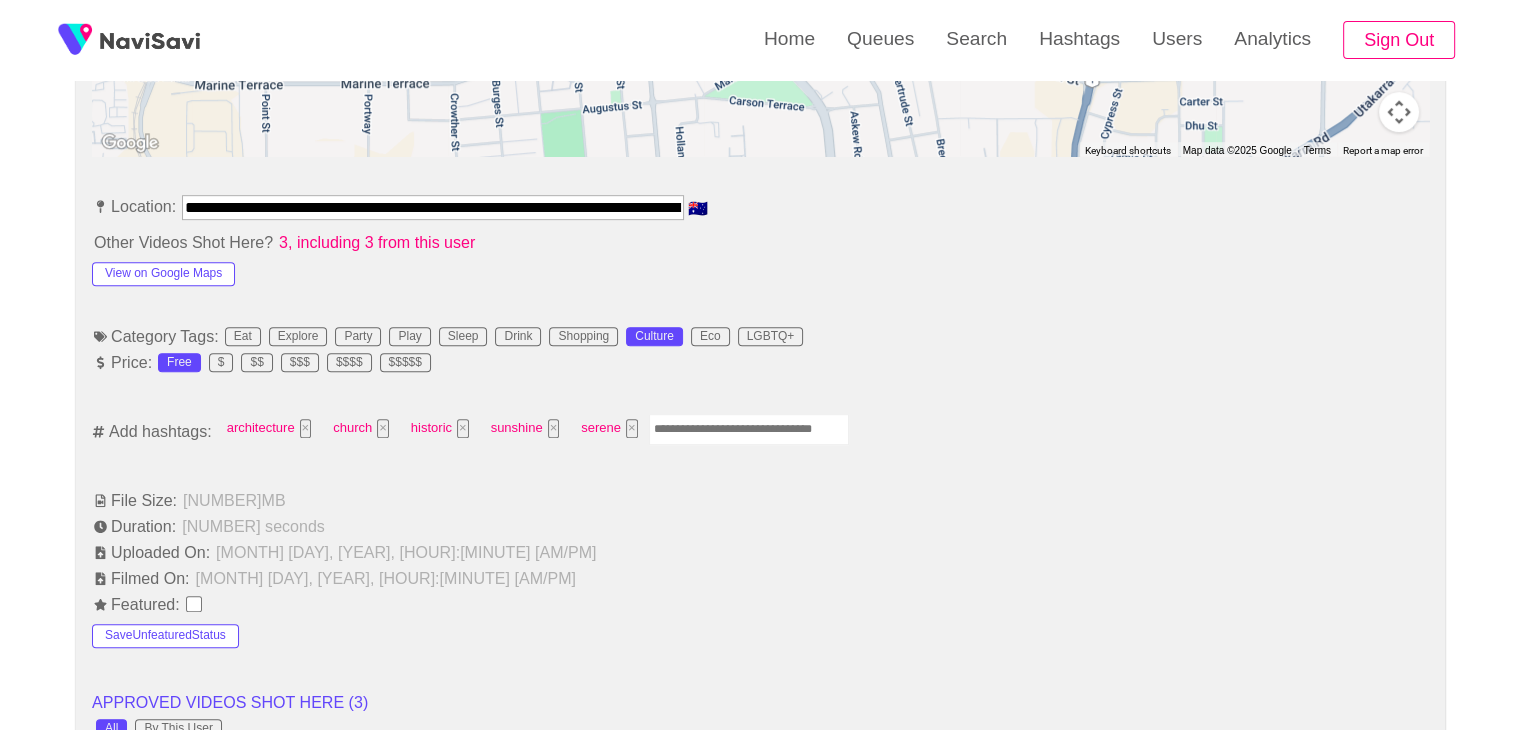 click at bounding box center [749, 429] 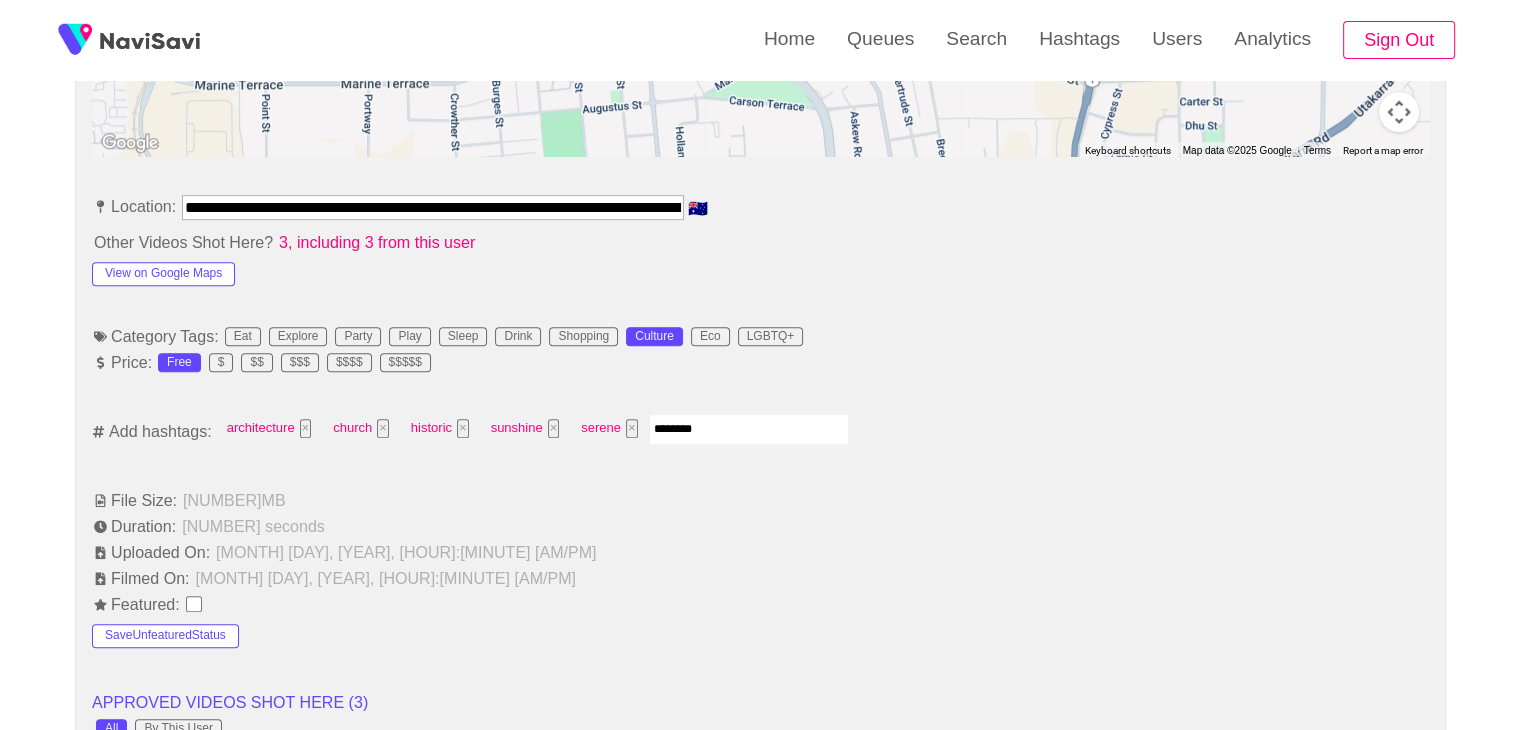type on "*********" 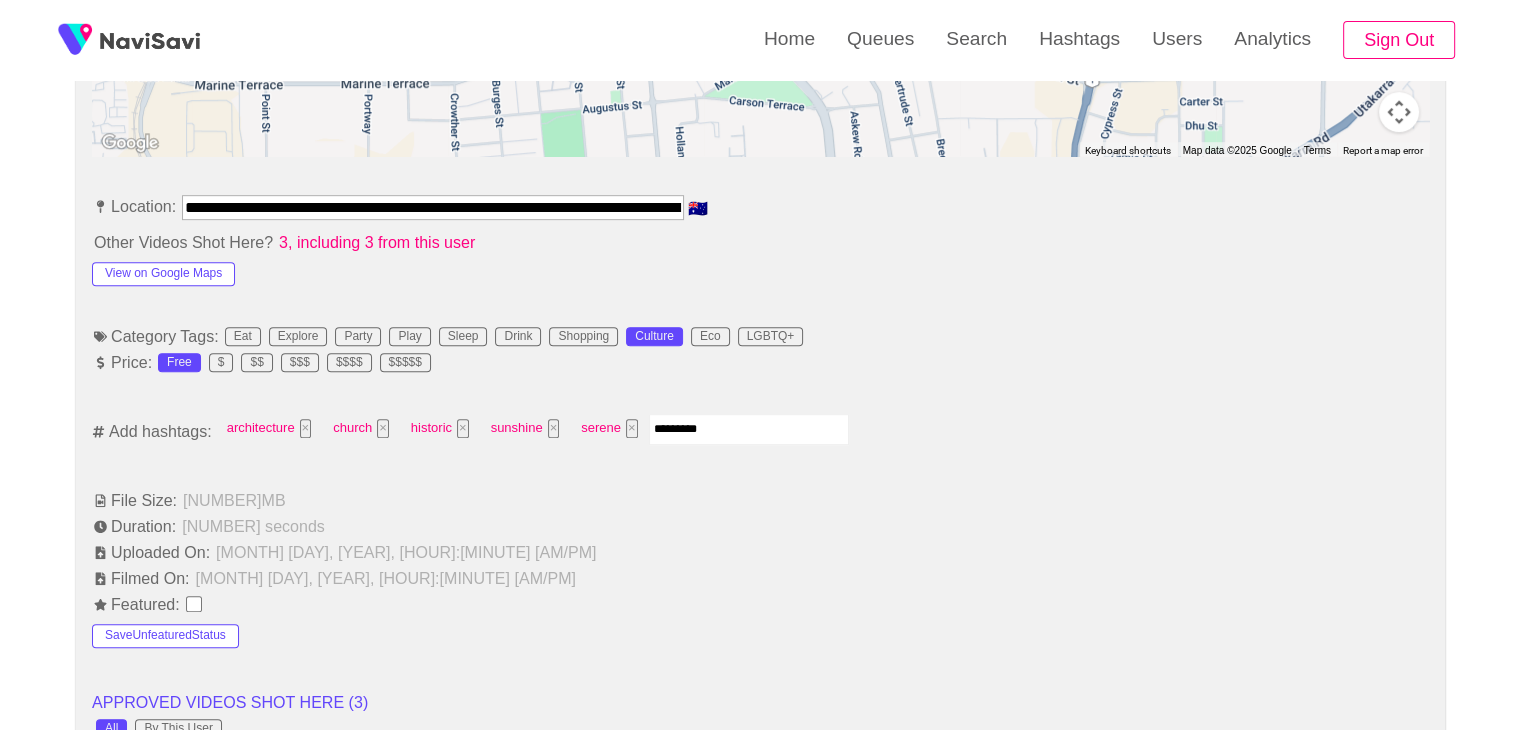 type 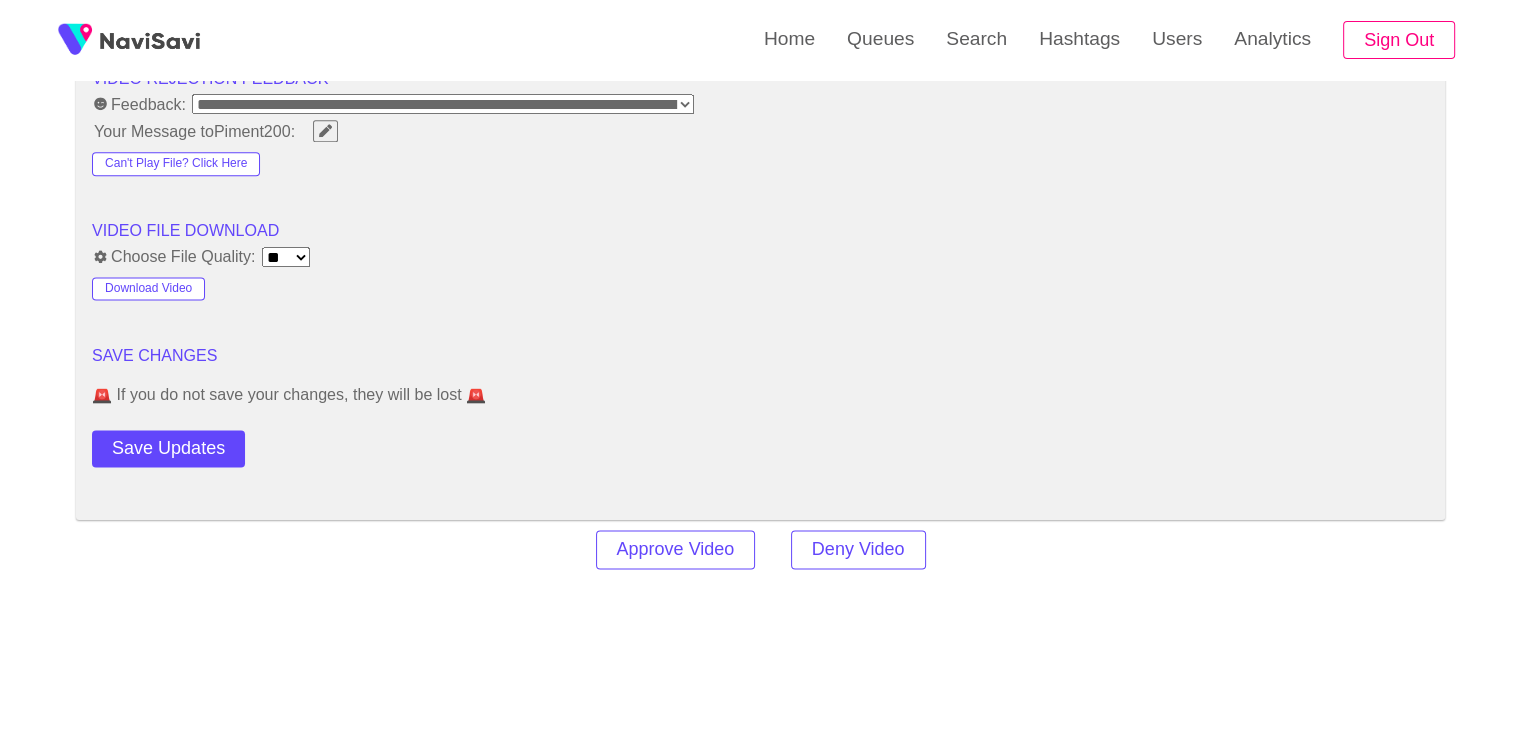 scroll, scrollTop: 2596, scrollLeft: 0, axis: vertical 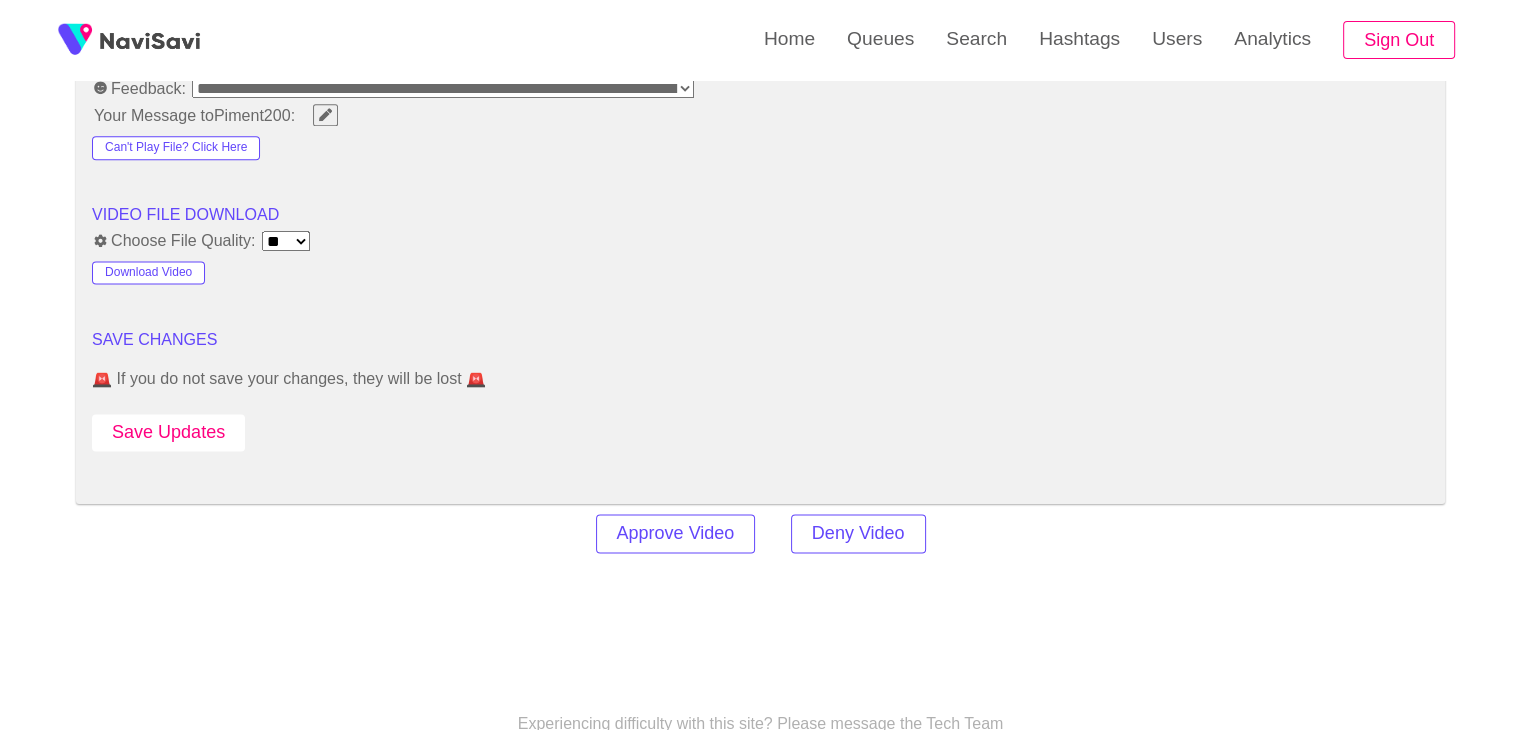 click on "Save Updates" at bounding box center [168, 432] 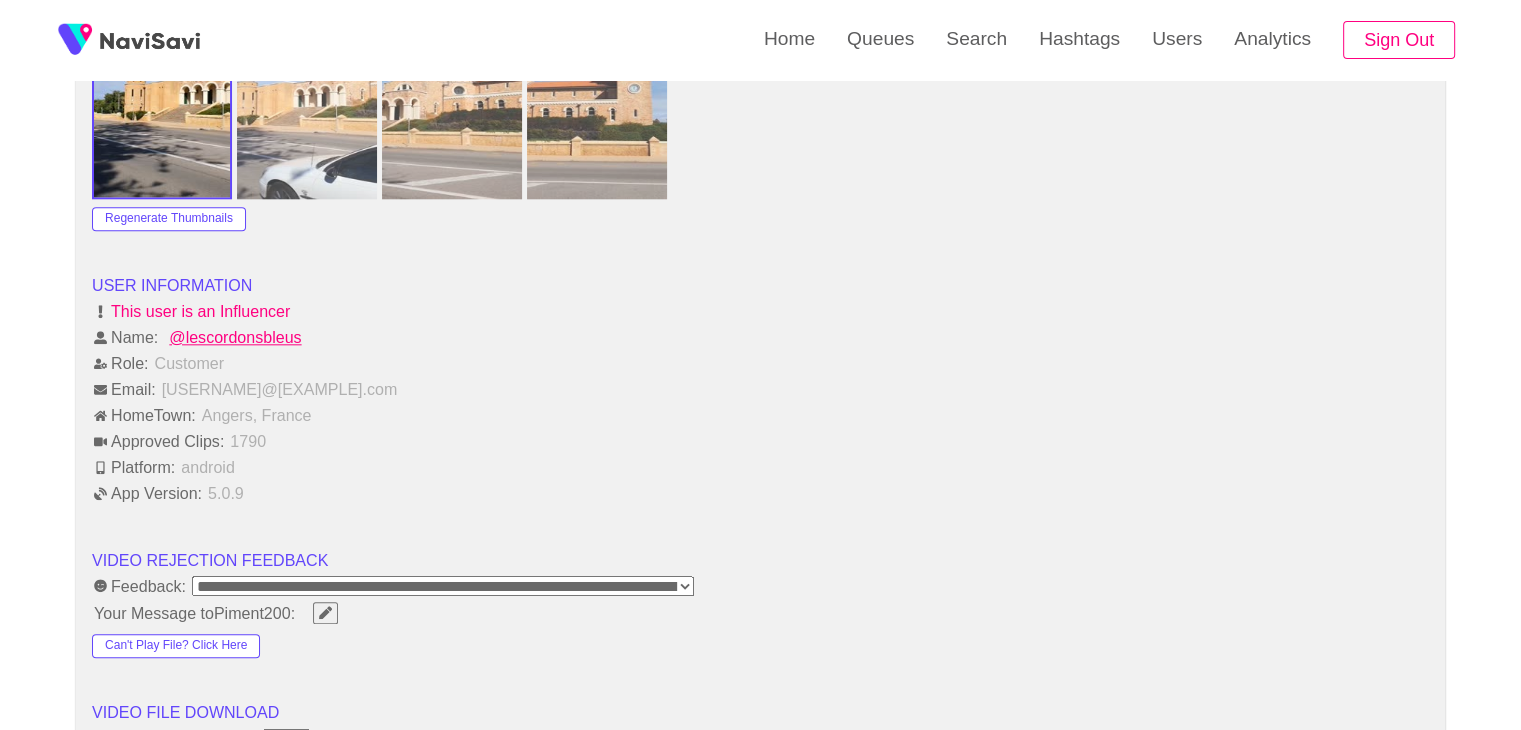 scroll, scrollTop: 2050, scrollLeft: 0, axis: vertical 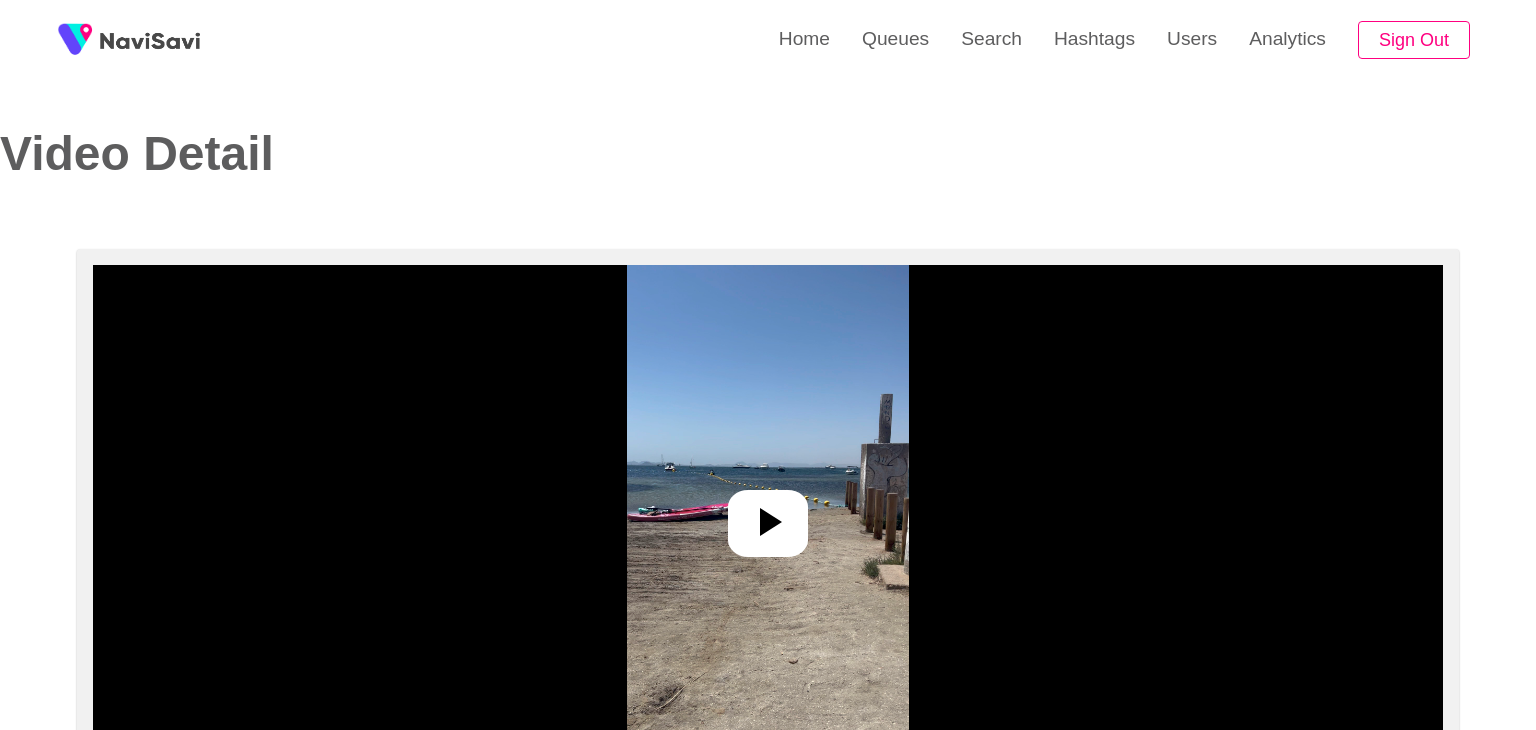 select on "**********" 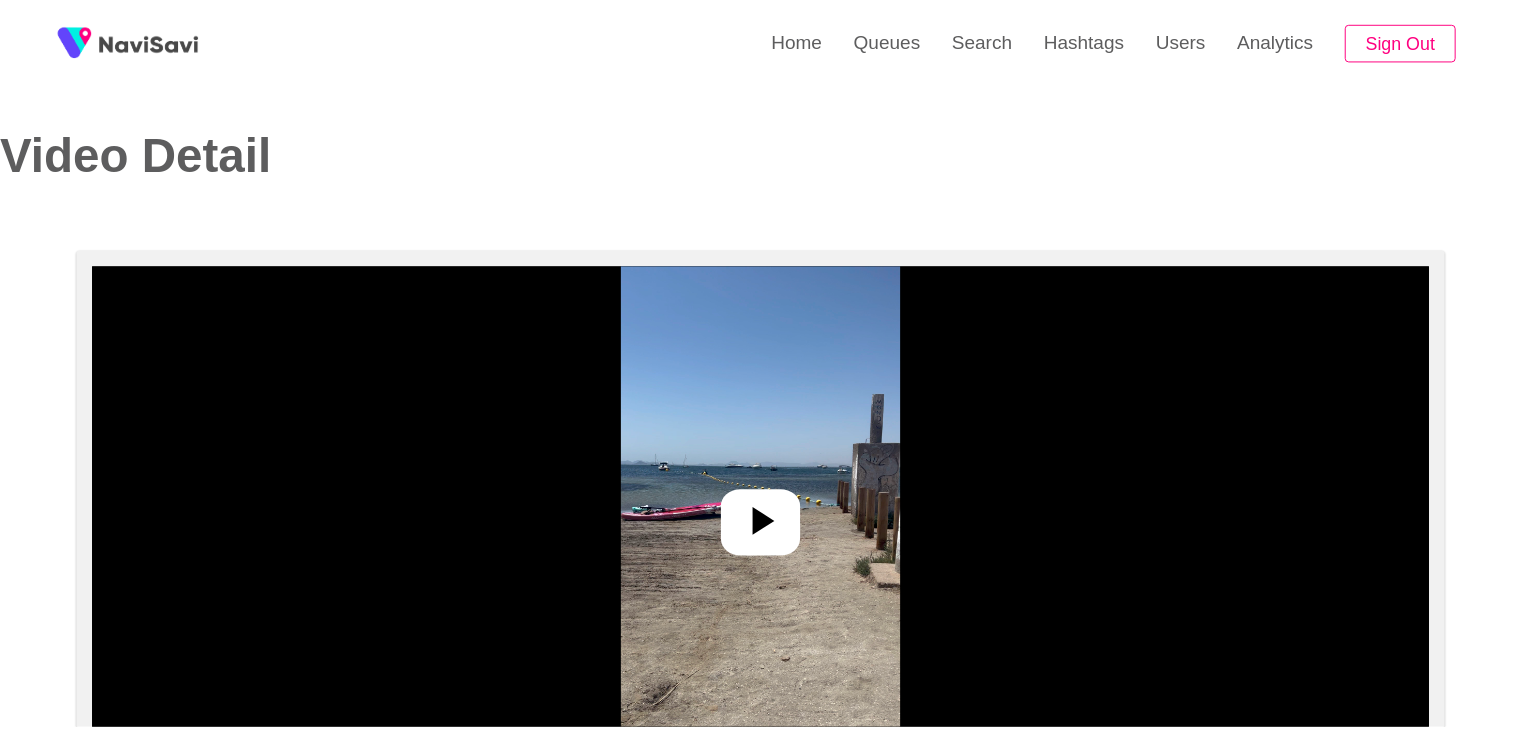 scroll, scrollTop: 0, scrollLeft: 0, axis: both 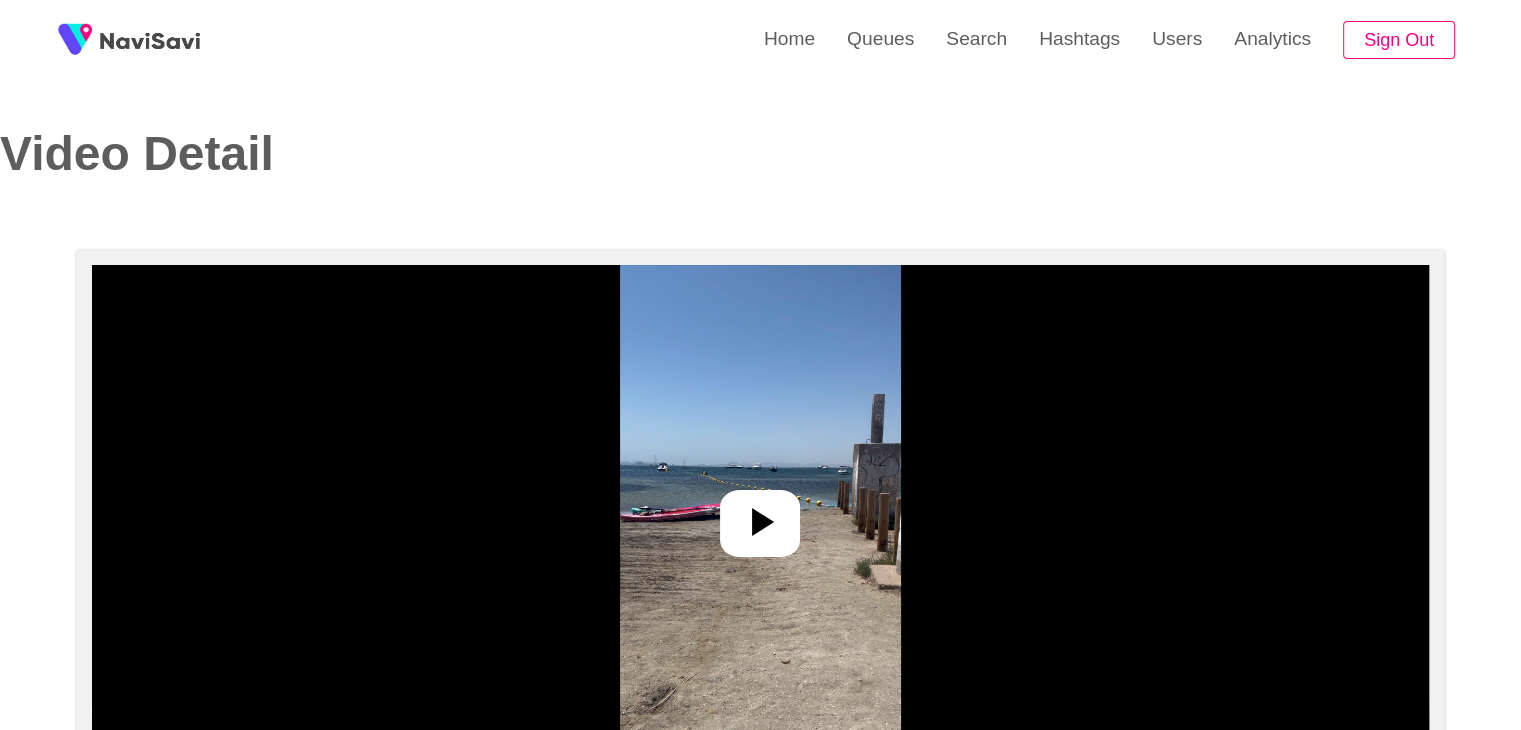 click at bounding box center (760, 515) 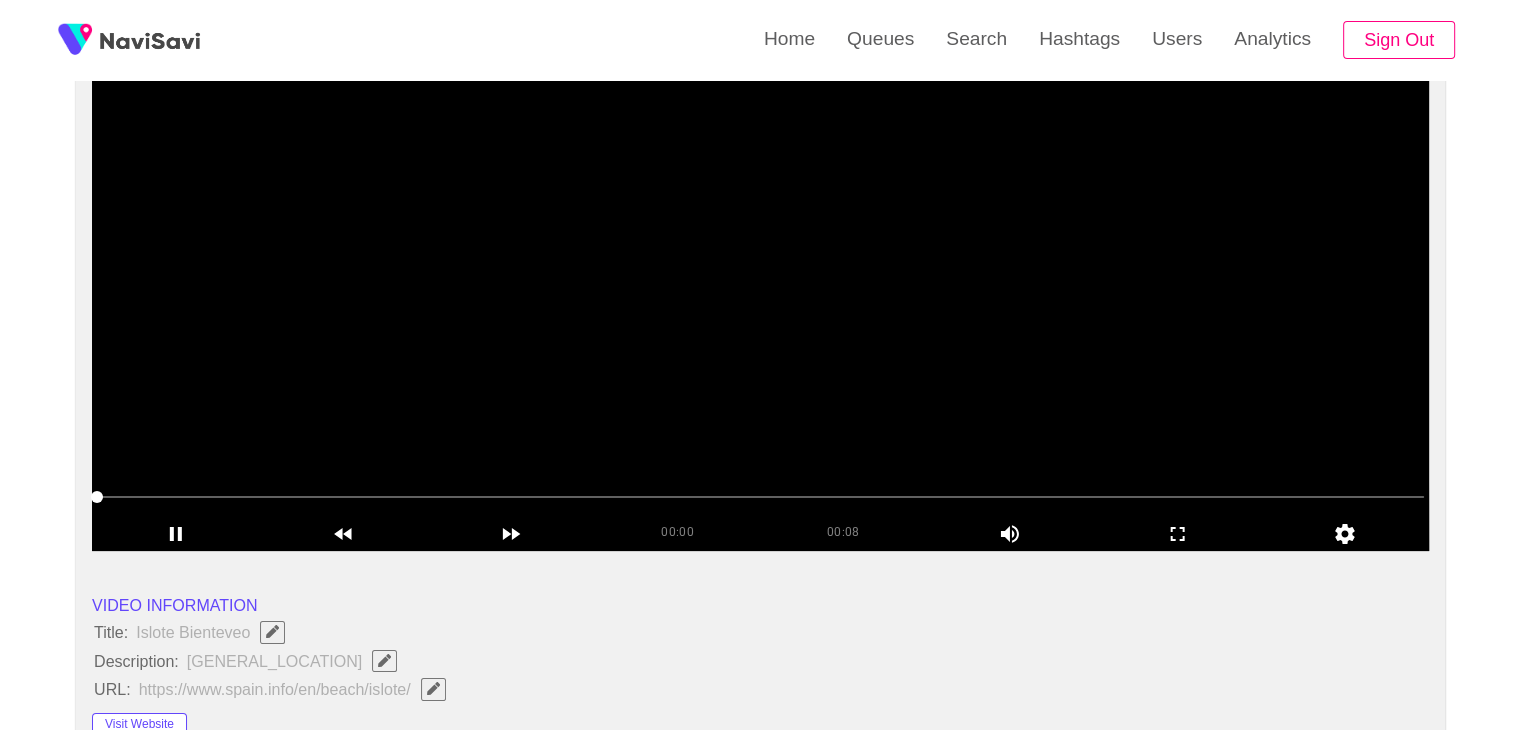 scroll, scrollTop: 215, scrollLeft: 0, axis: vertical 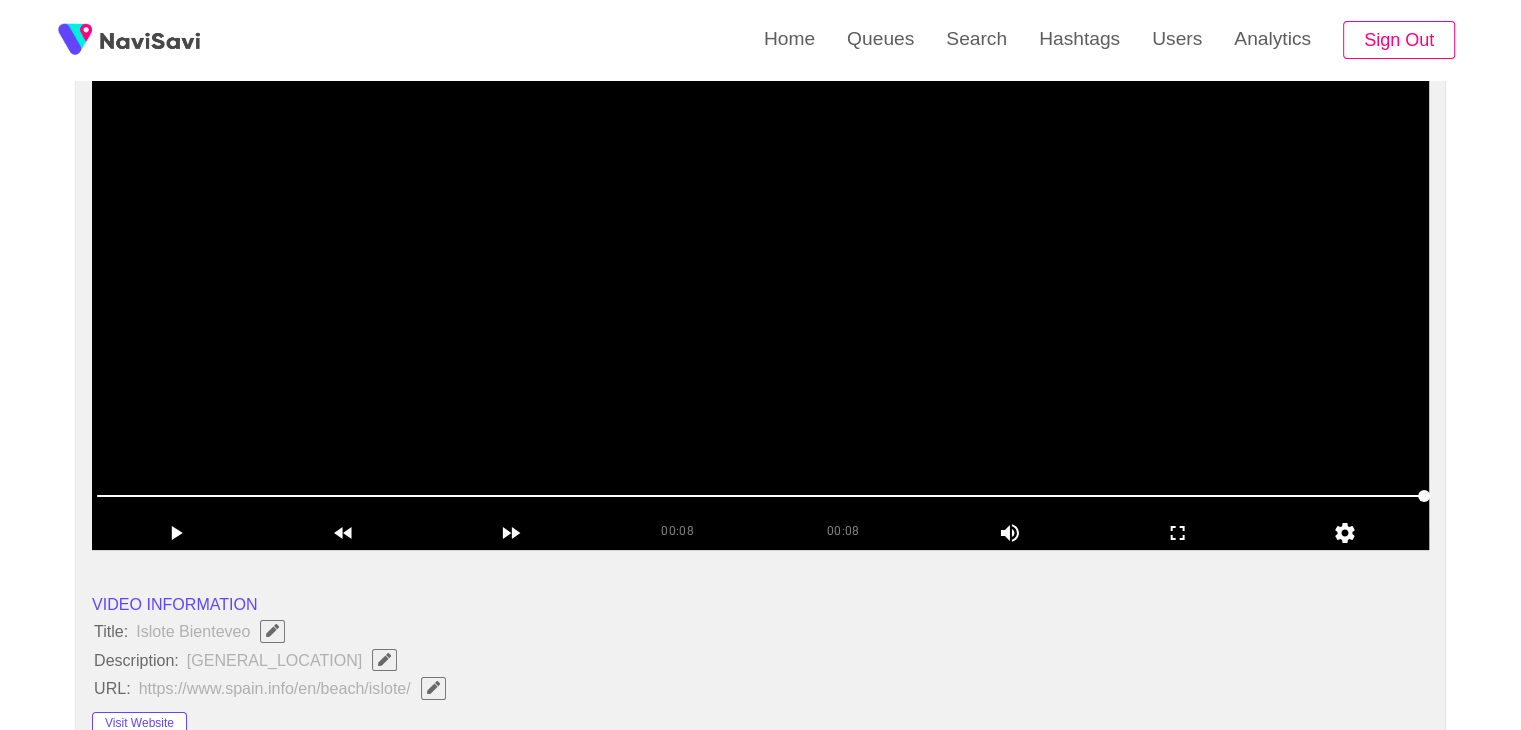 click at bounding box center (760, 300) 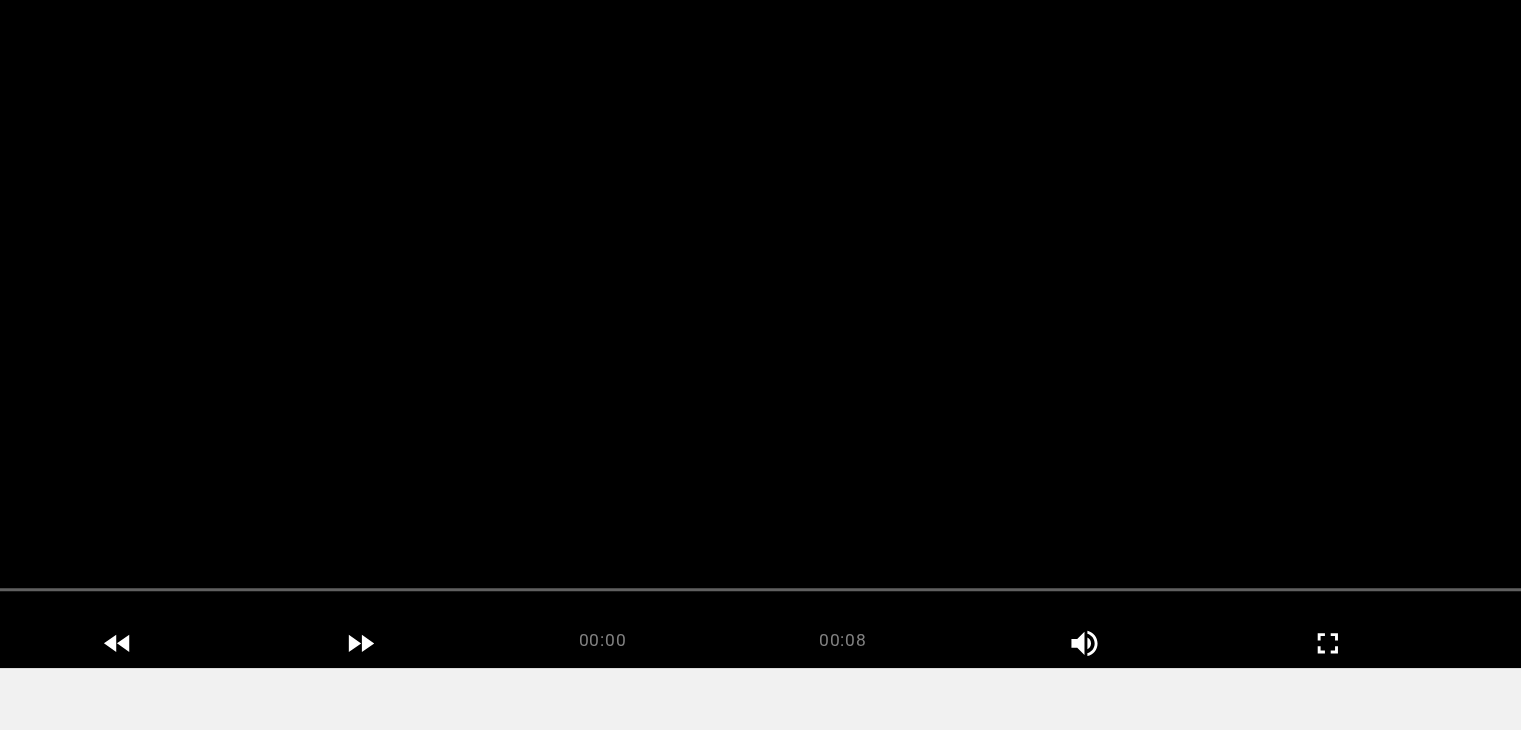 scroll, scrollTop: 215, scrollLeft: 0, axis: vertical 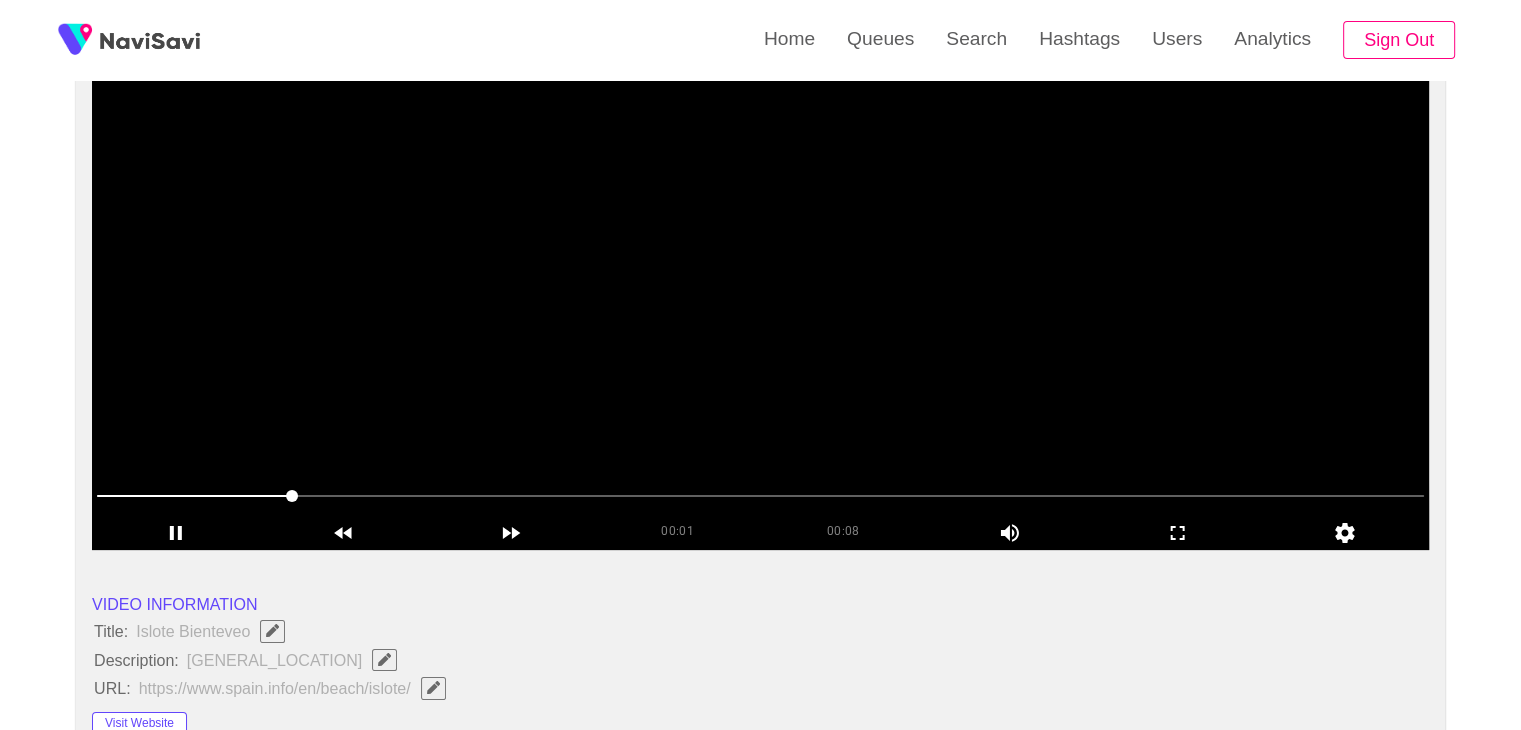 click at bounding box center [760, 300] 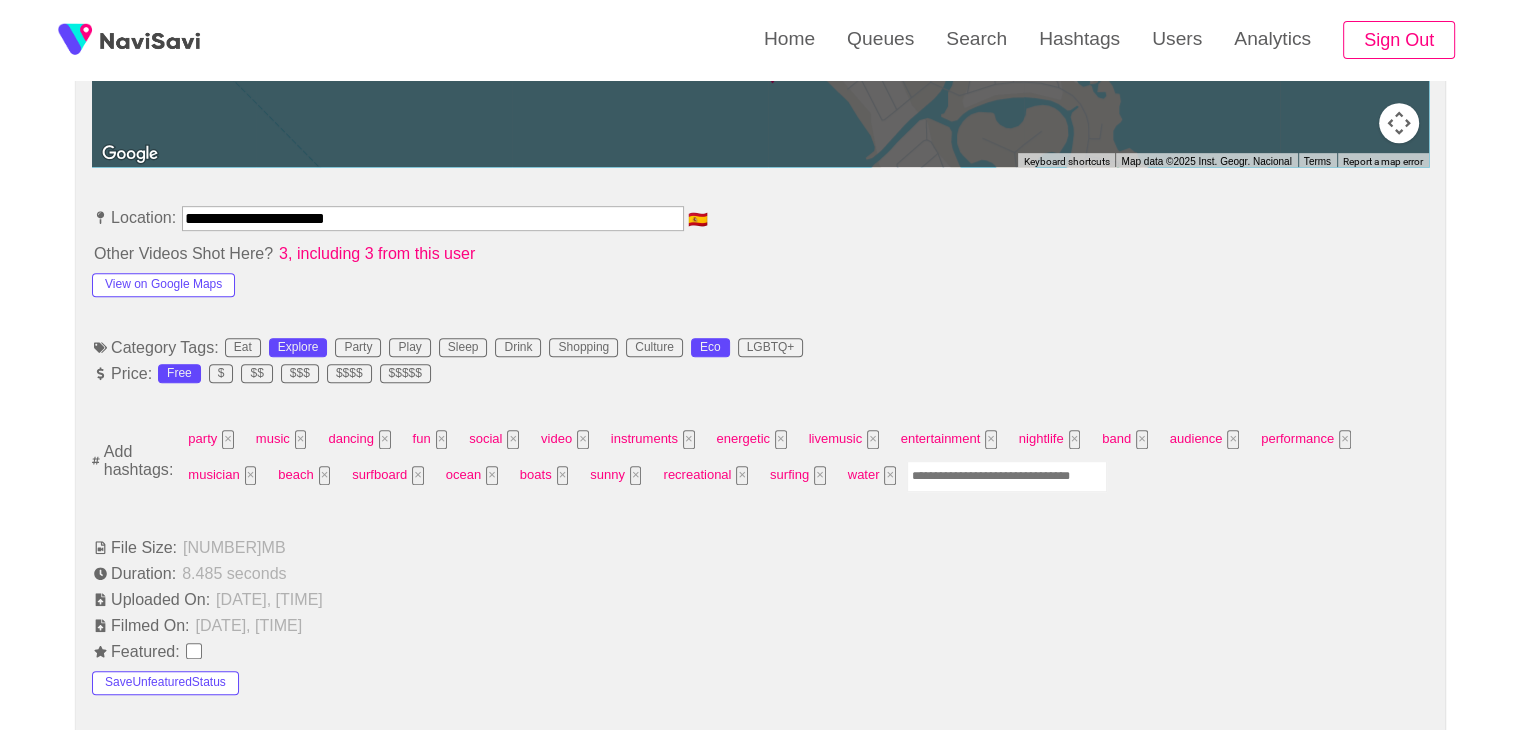 scroll, scrollTop: 1087, scrollLeft: 0, axis: vertical 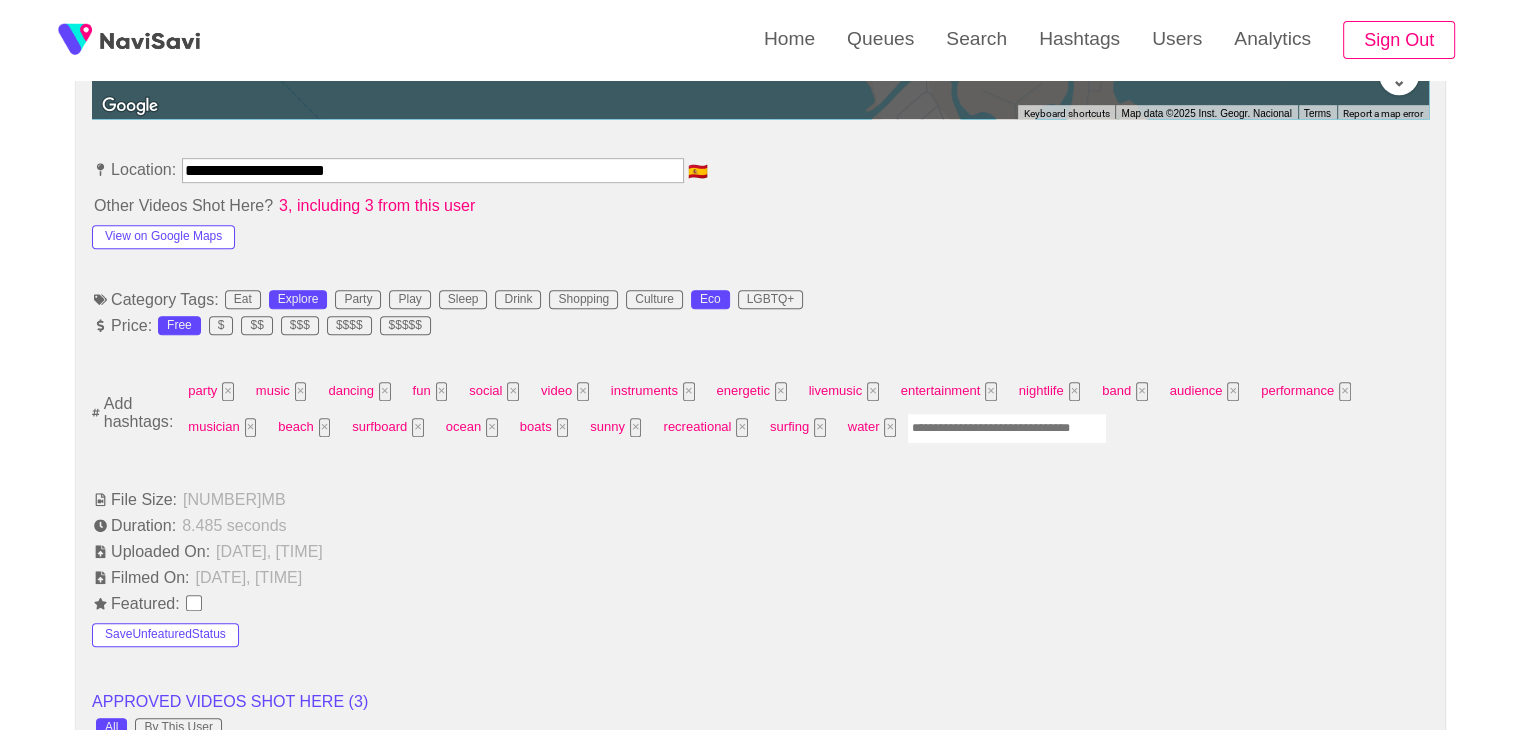 click at bounding box center [1007, 428] 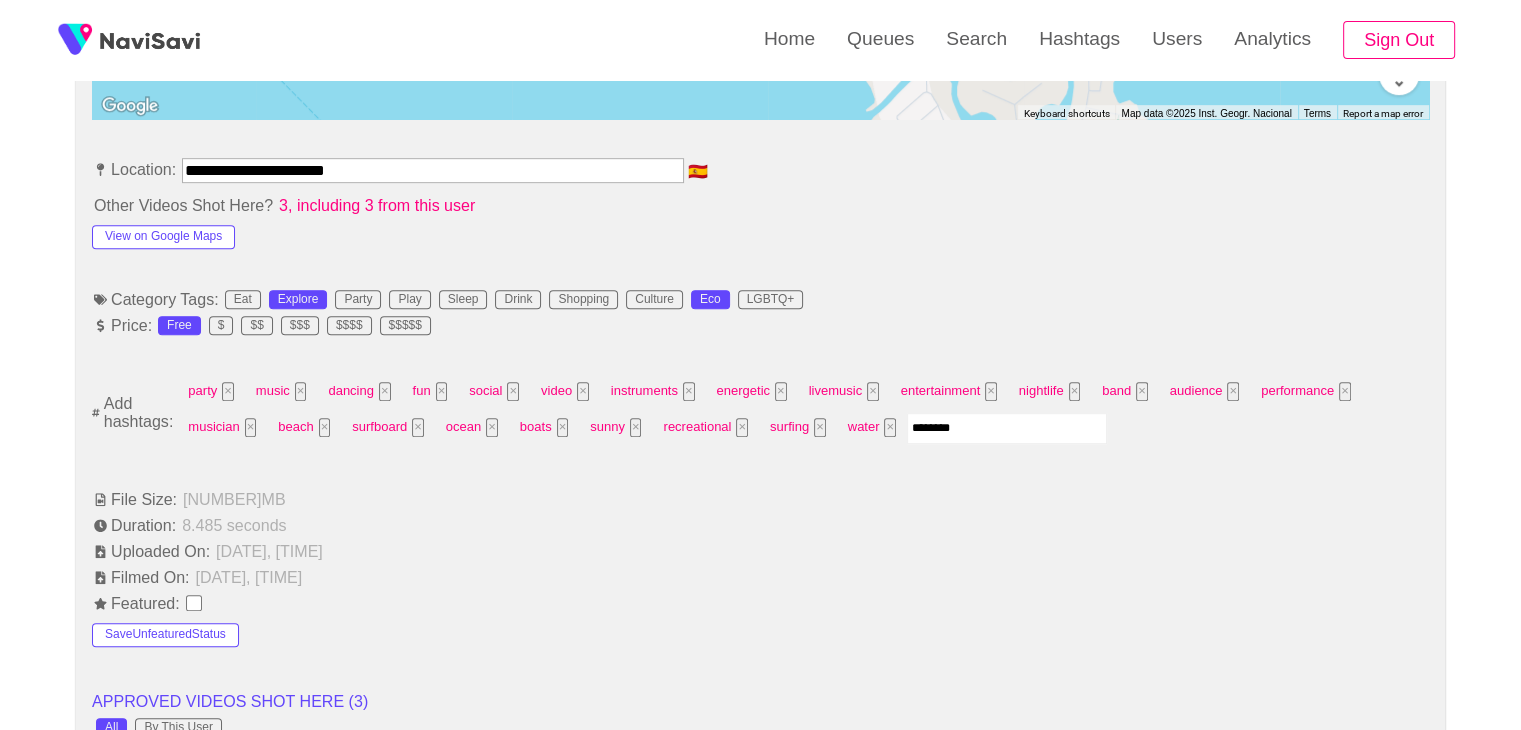 type on "*********" 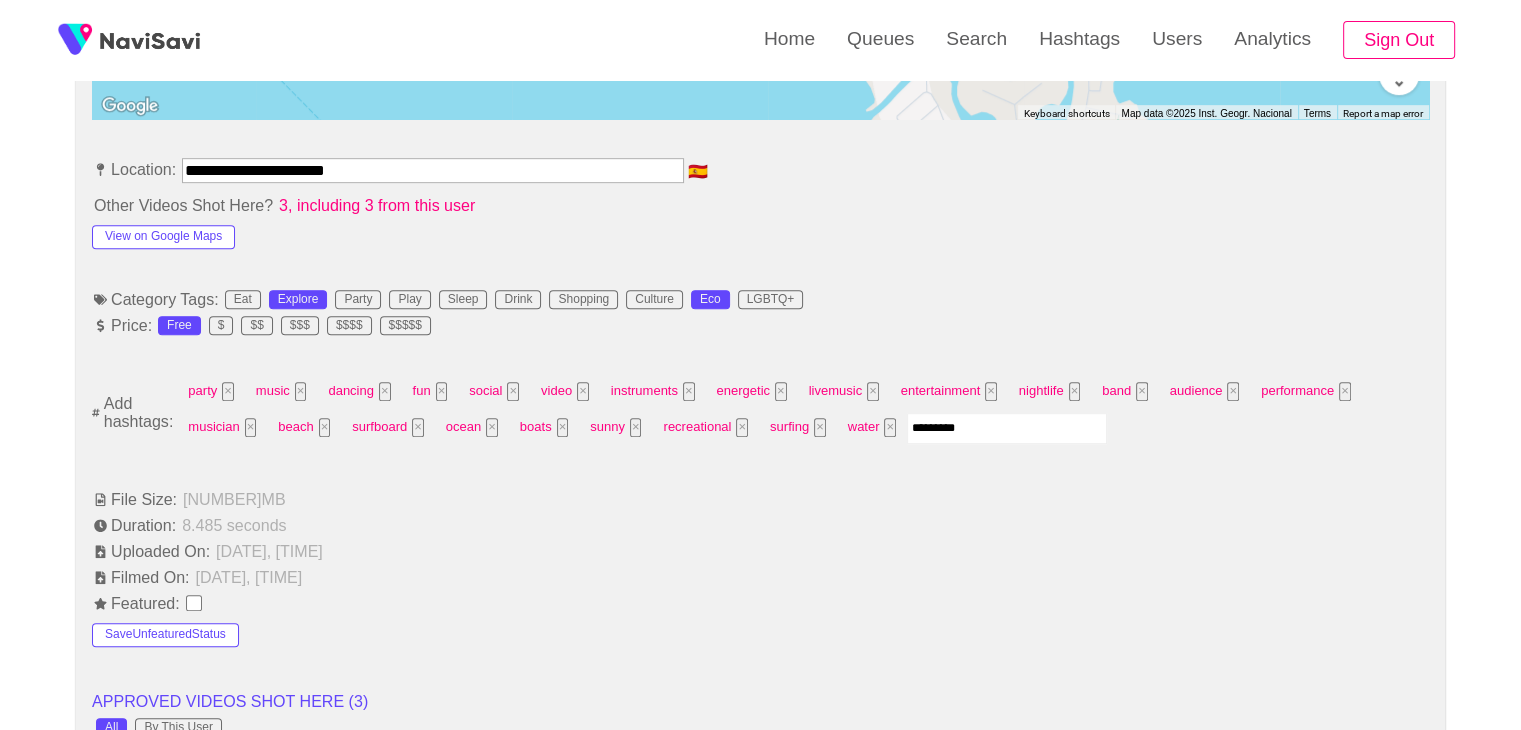 type 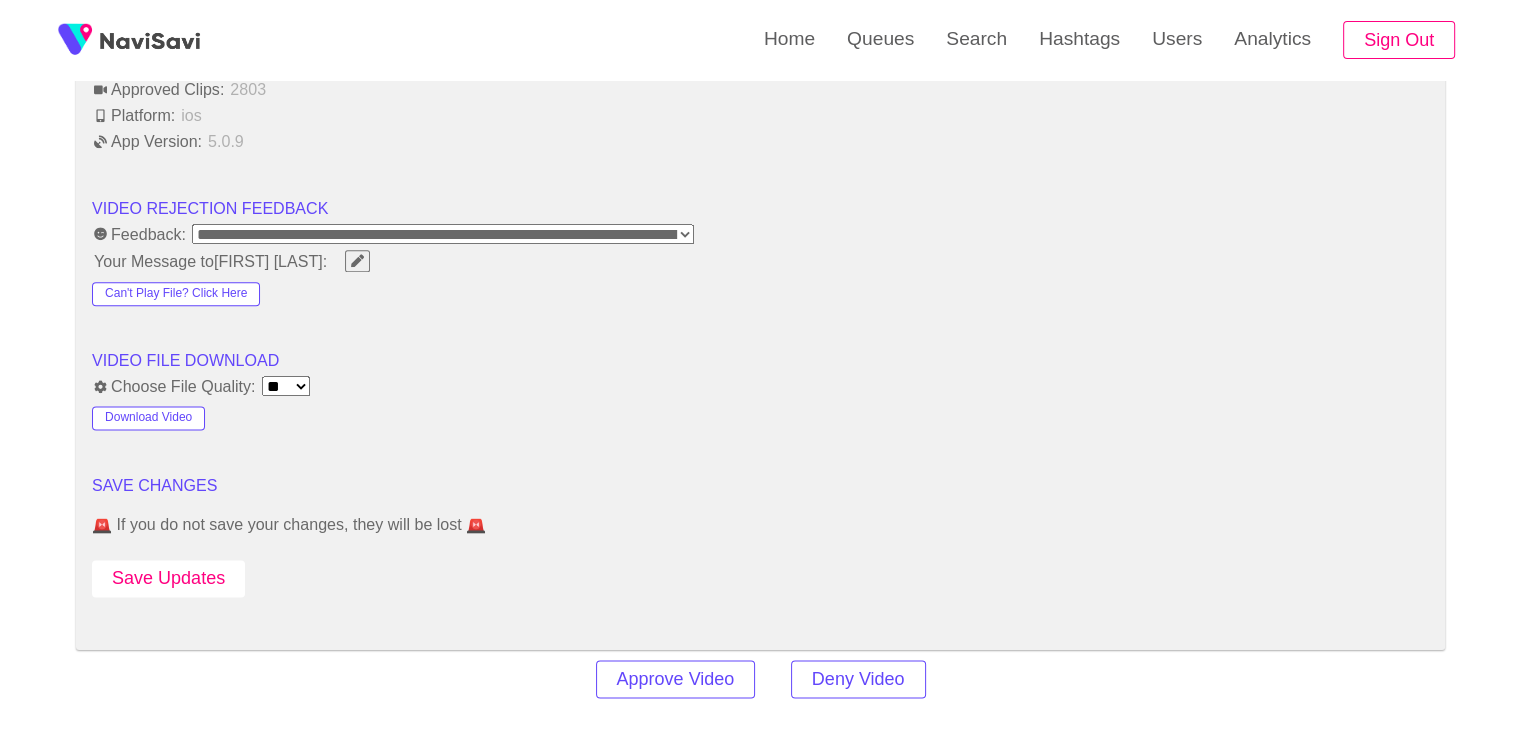 scroll, scrollTop: 2467, scrollLeft: 0, axis: vertical 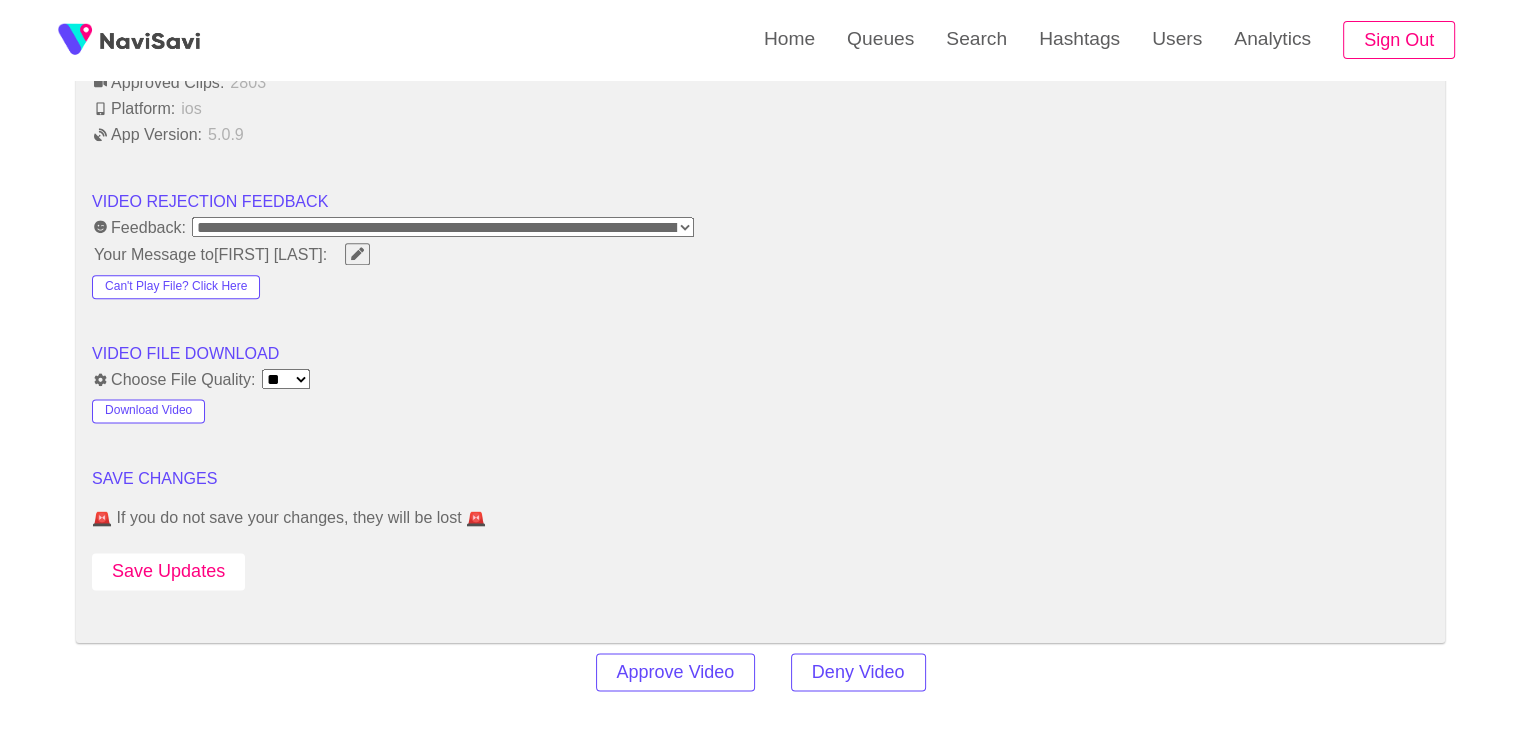 click on "Save Updates" at bounding box center (168, 571) 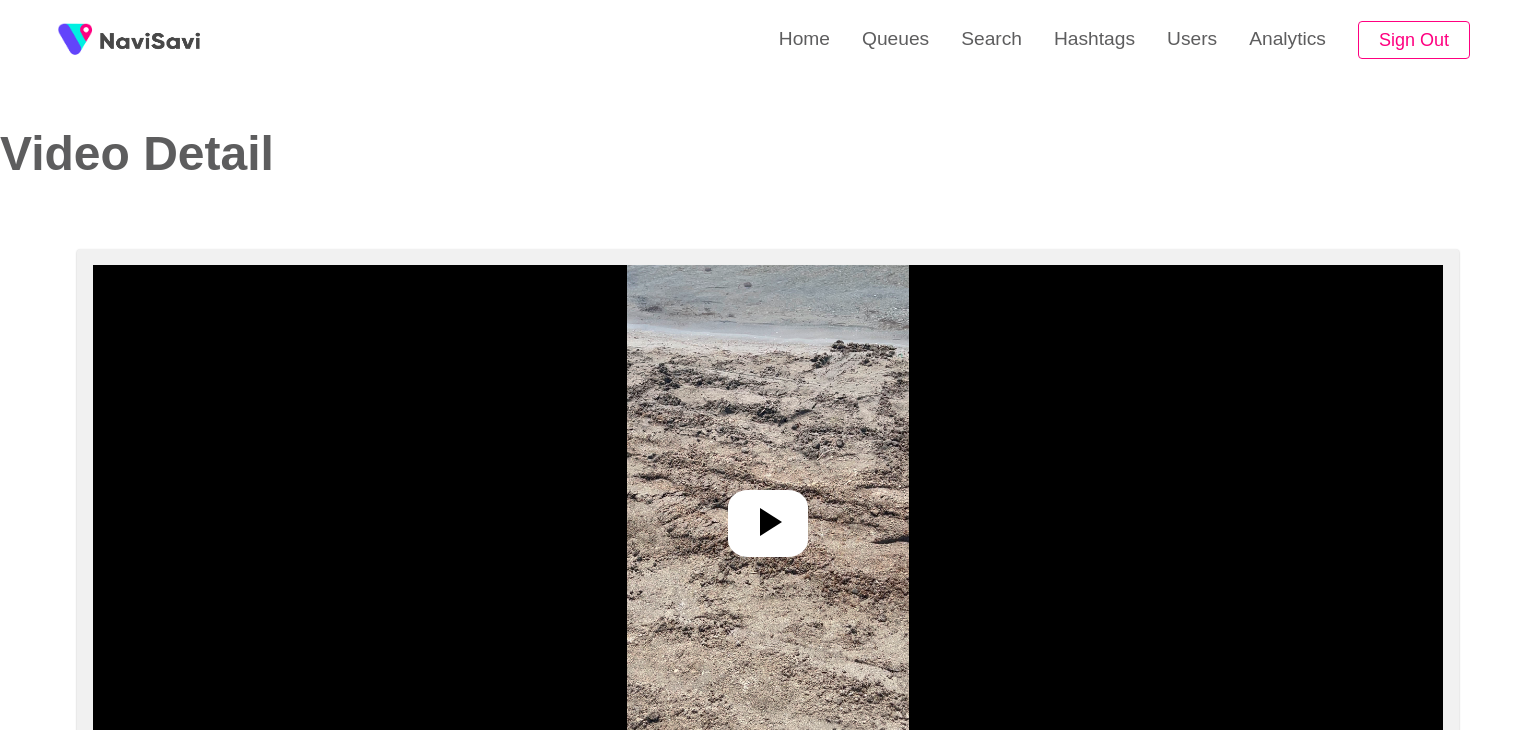 select on "**********" 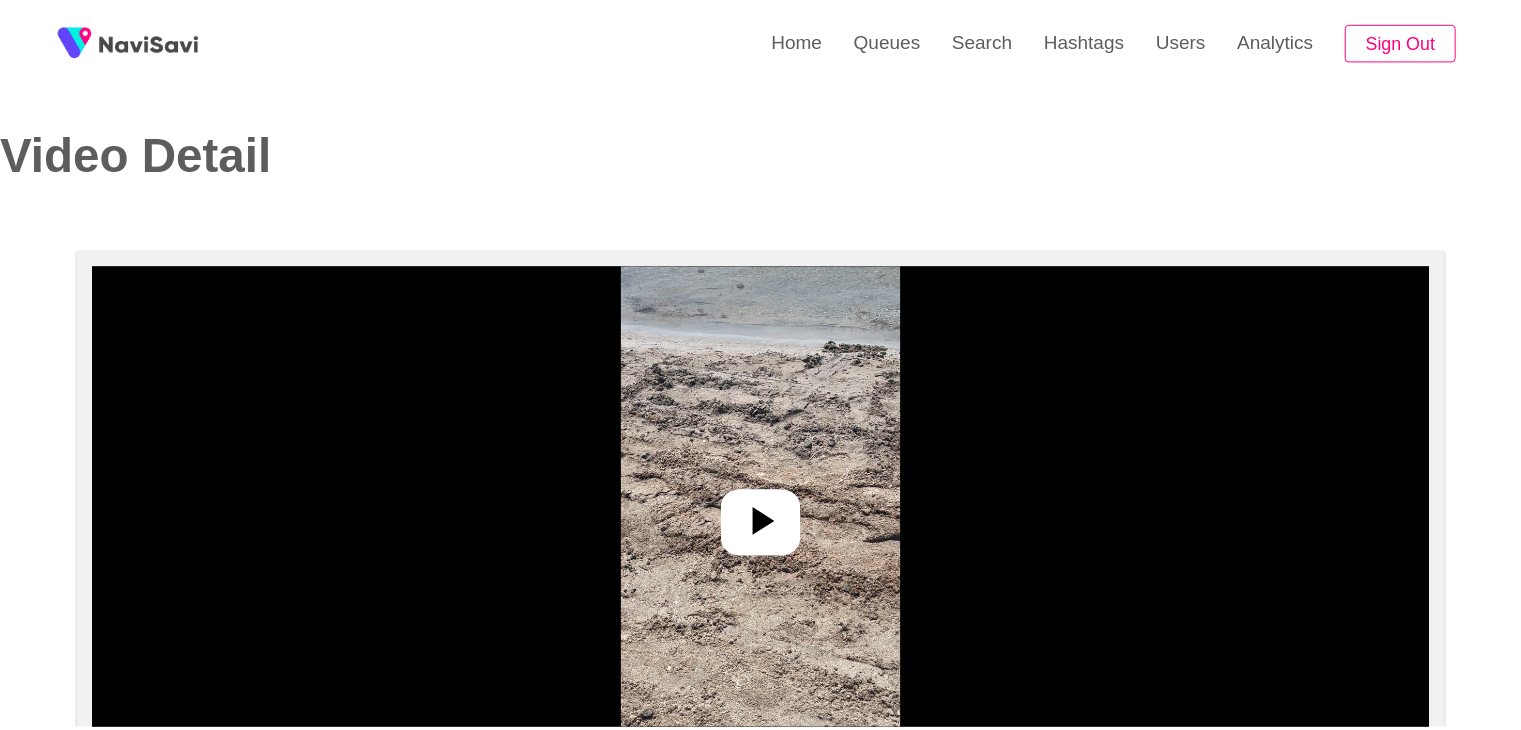 scroll, scrollTop: 0, scrollLeft: 0, axis: both 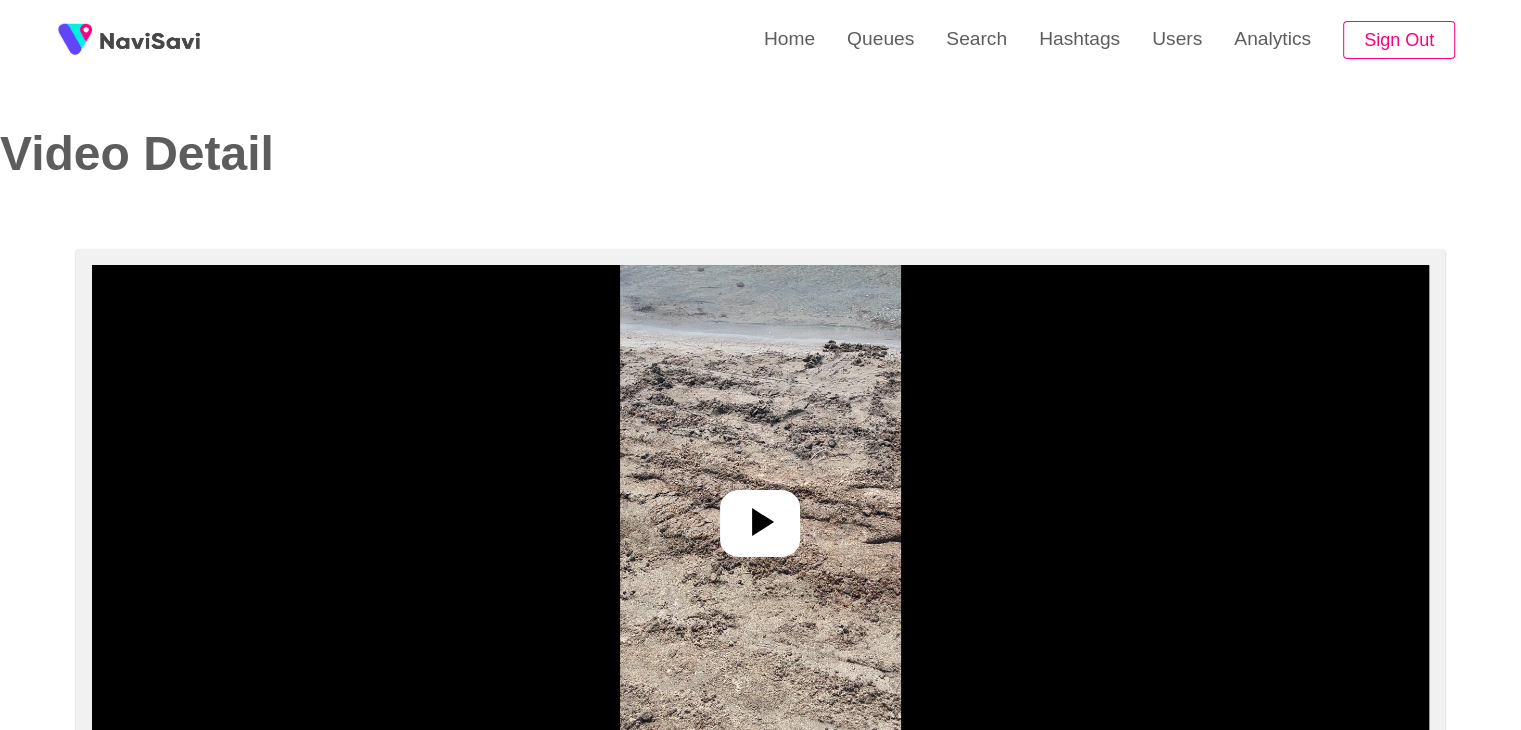 click at bounding box center (760, 515) 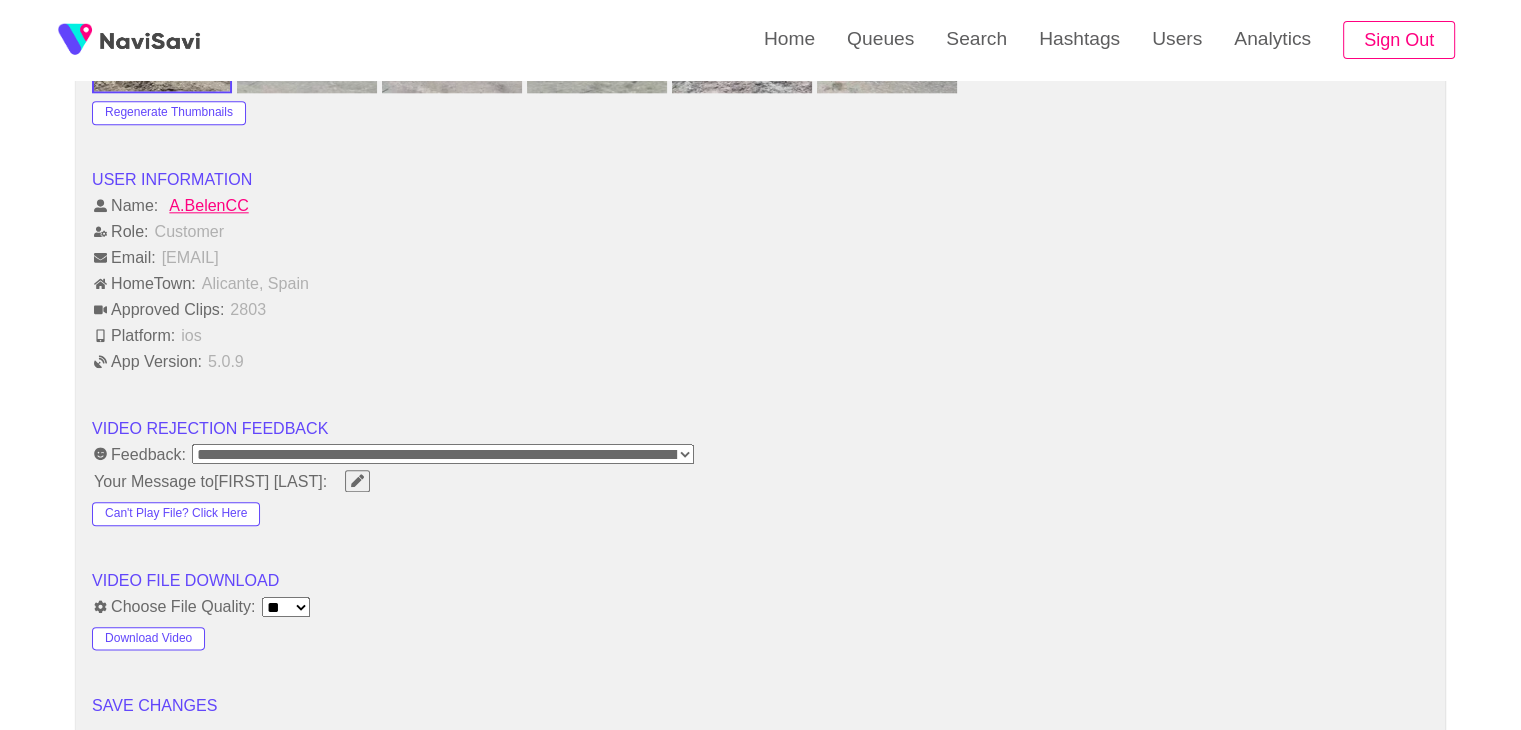 scroll, scrollTop: 2251, scrollLeft: 0, axis: vertical 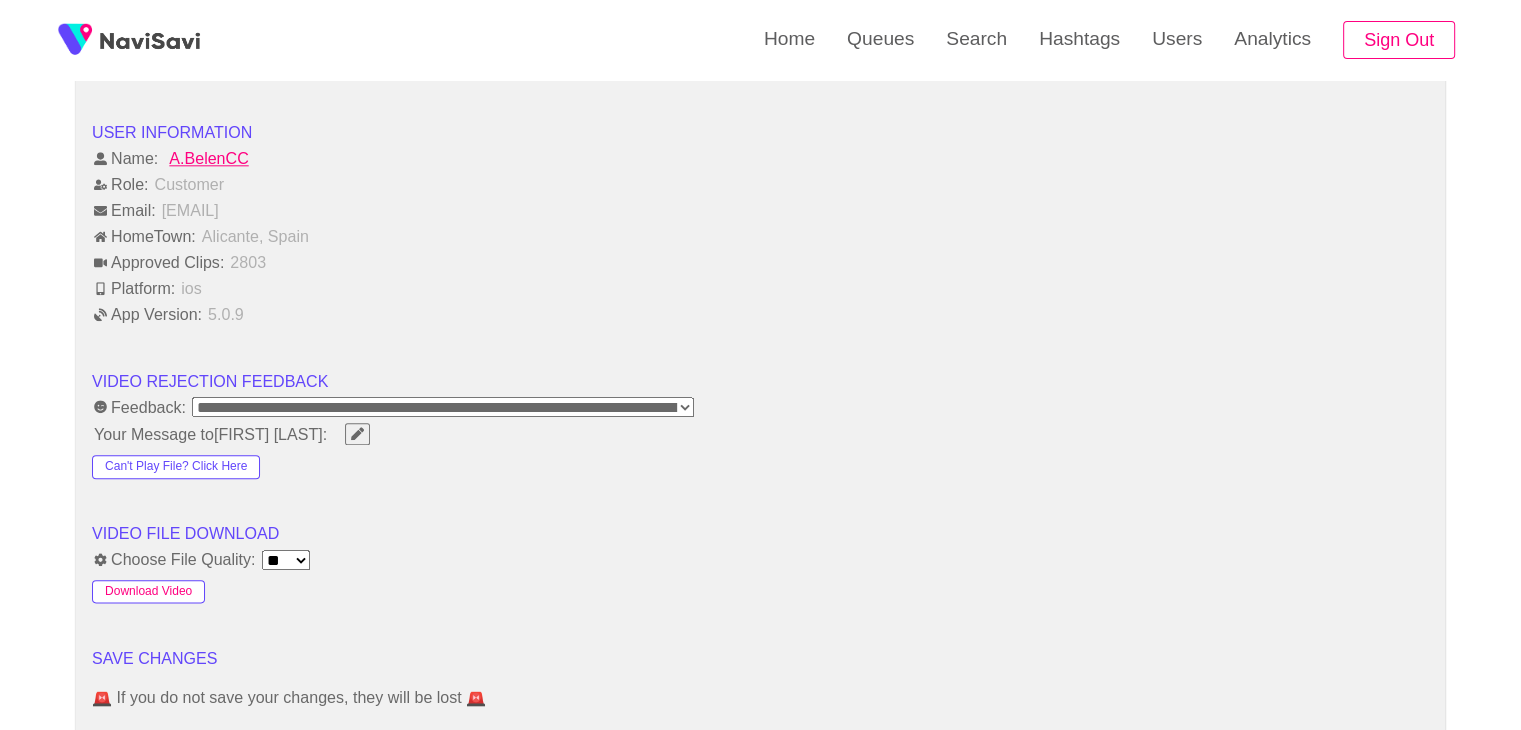 click on "Download Video" at bounding box center (148, 592) 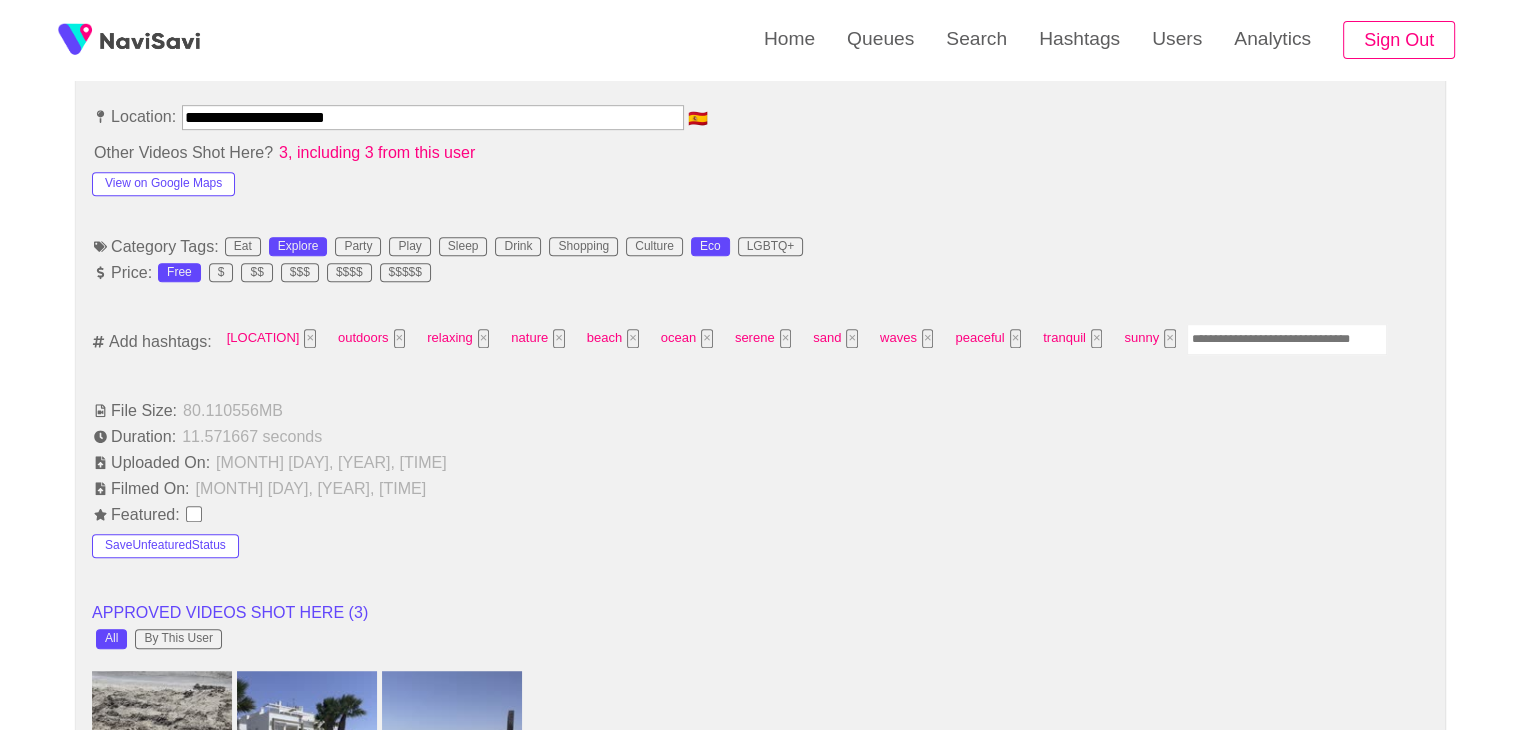 scroll, scrollTop: 1138, scrollLeft: 0, axis: vertical 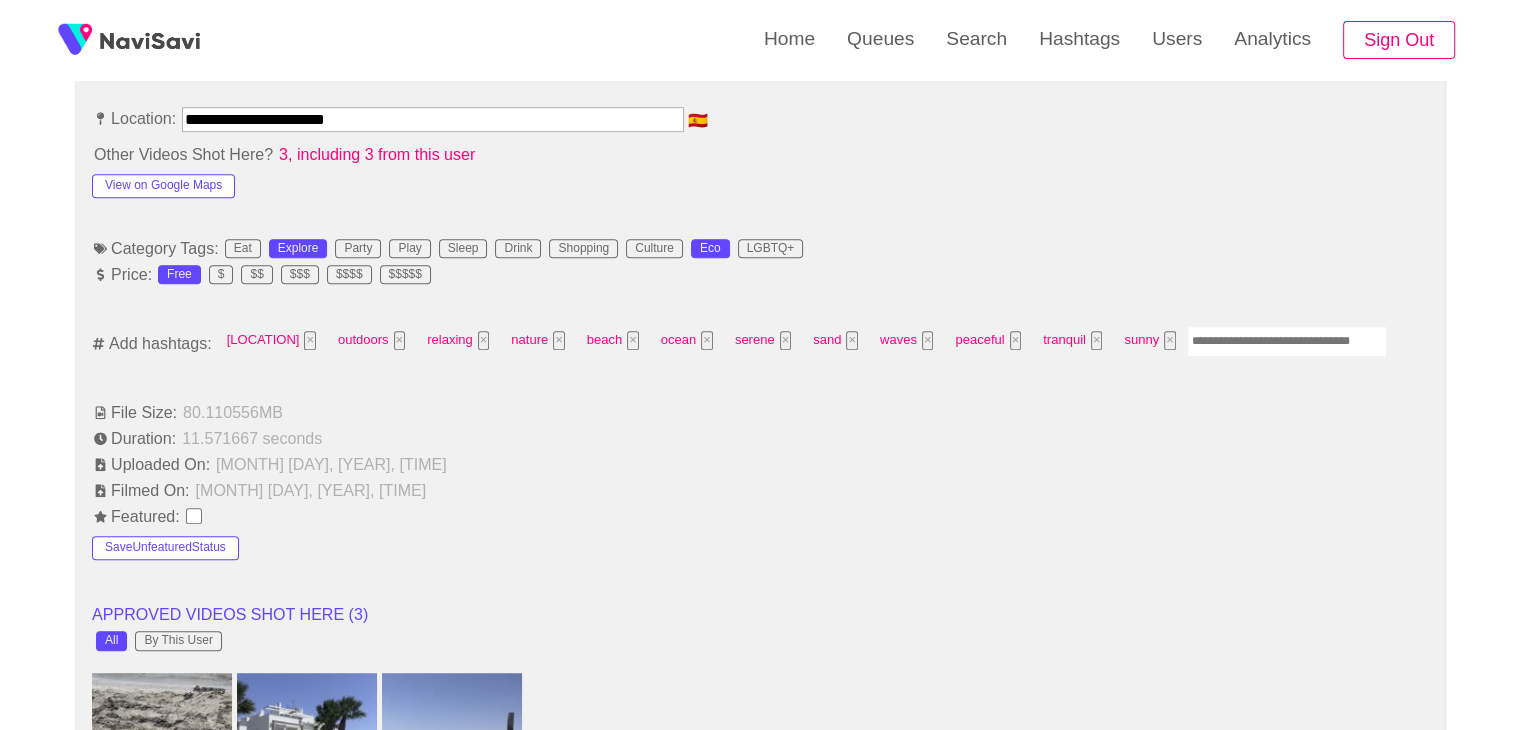 click at bounding box center [1287, 341] 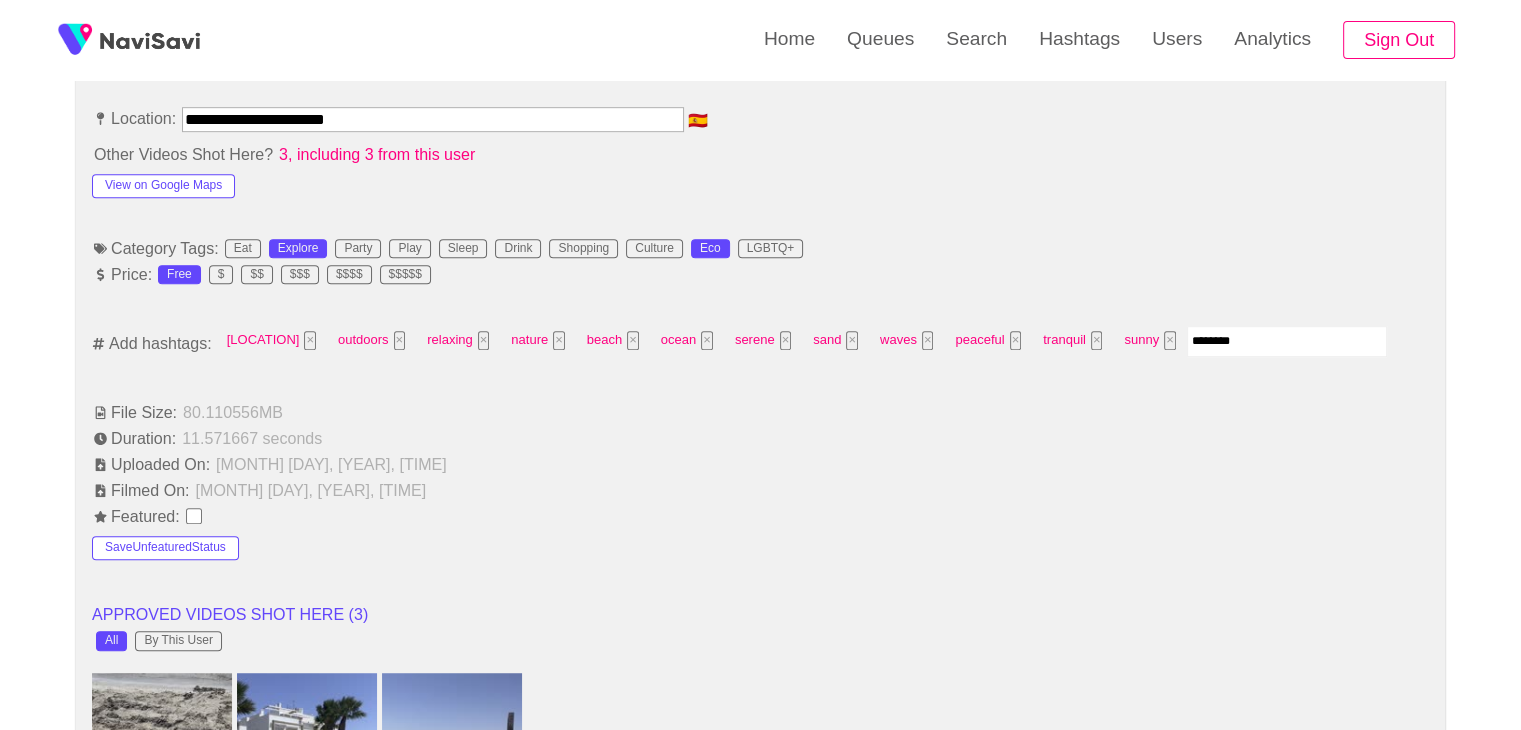 type on "*********" 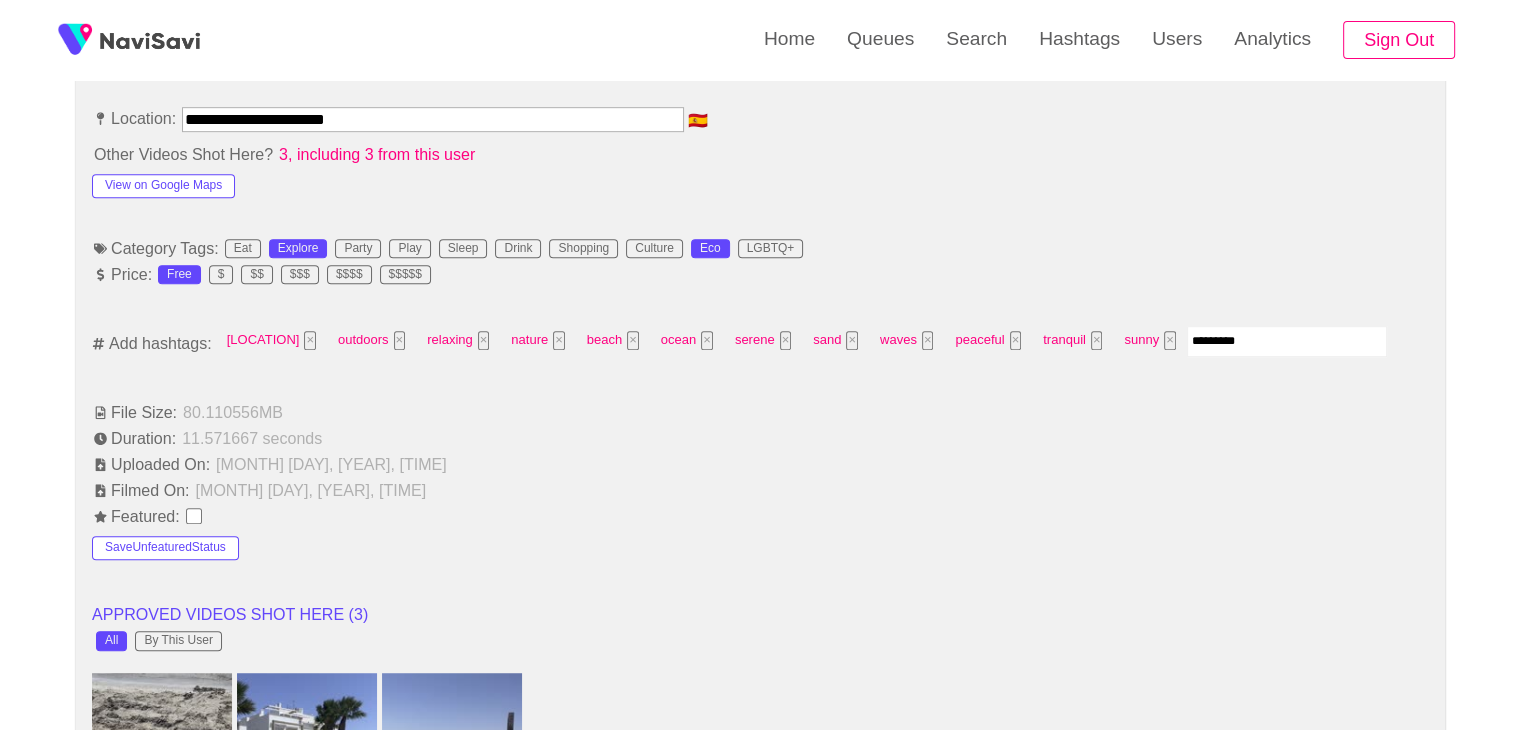 type 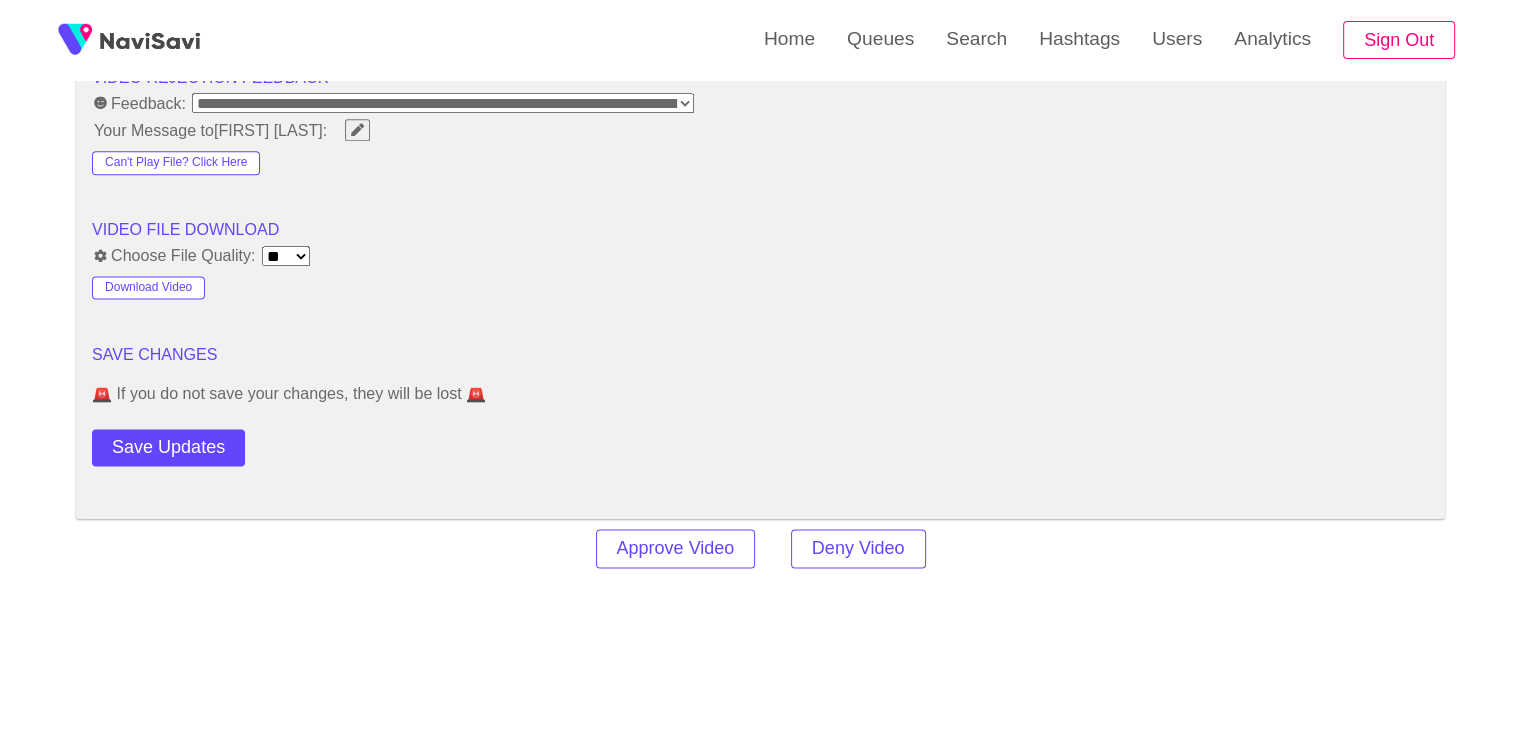 scroll, scrollTop: 2616, scrollLeft: 0, axis: vertical 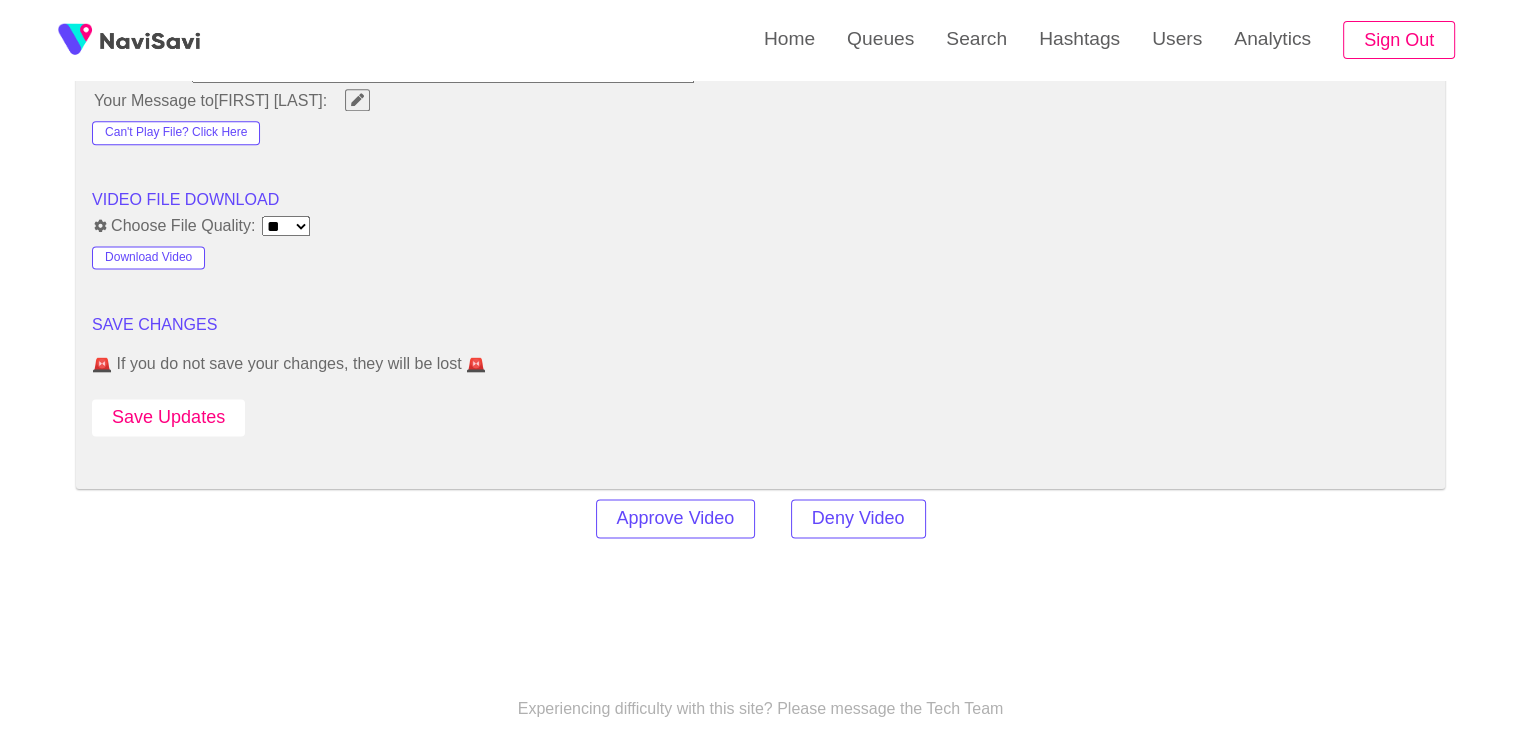 click on "Save Updates" at bounding box center [168, 417] 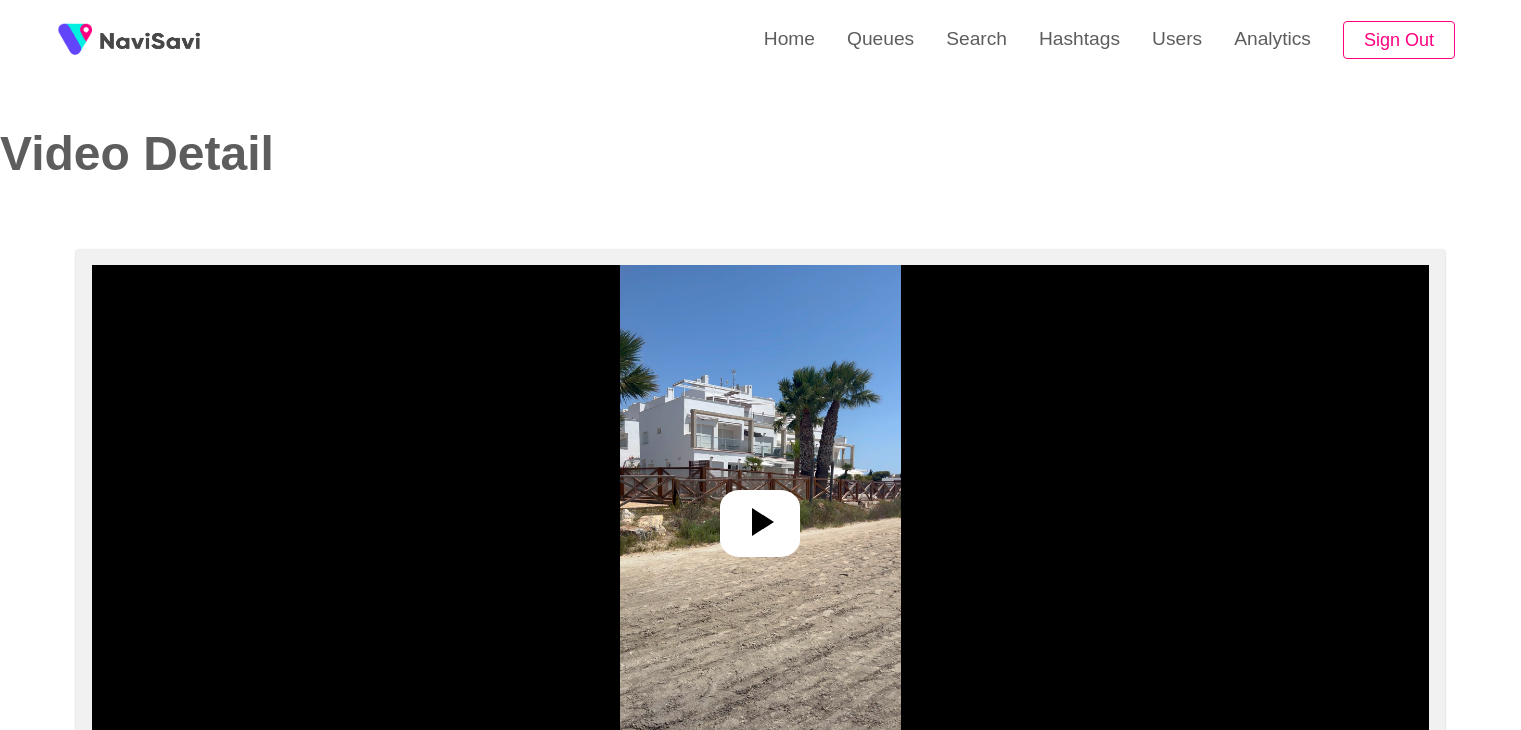 select on "**********" 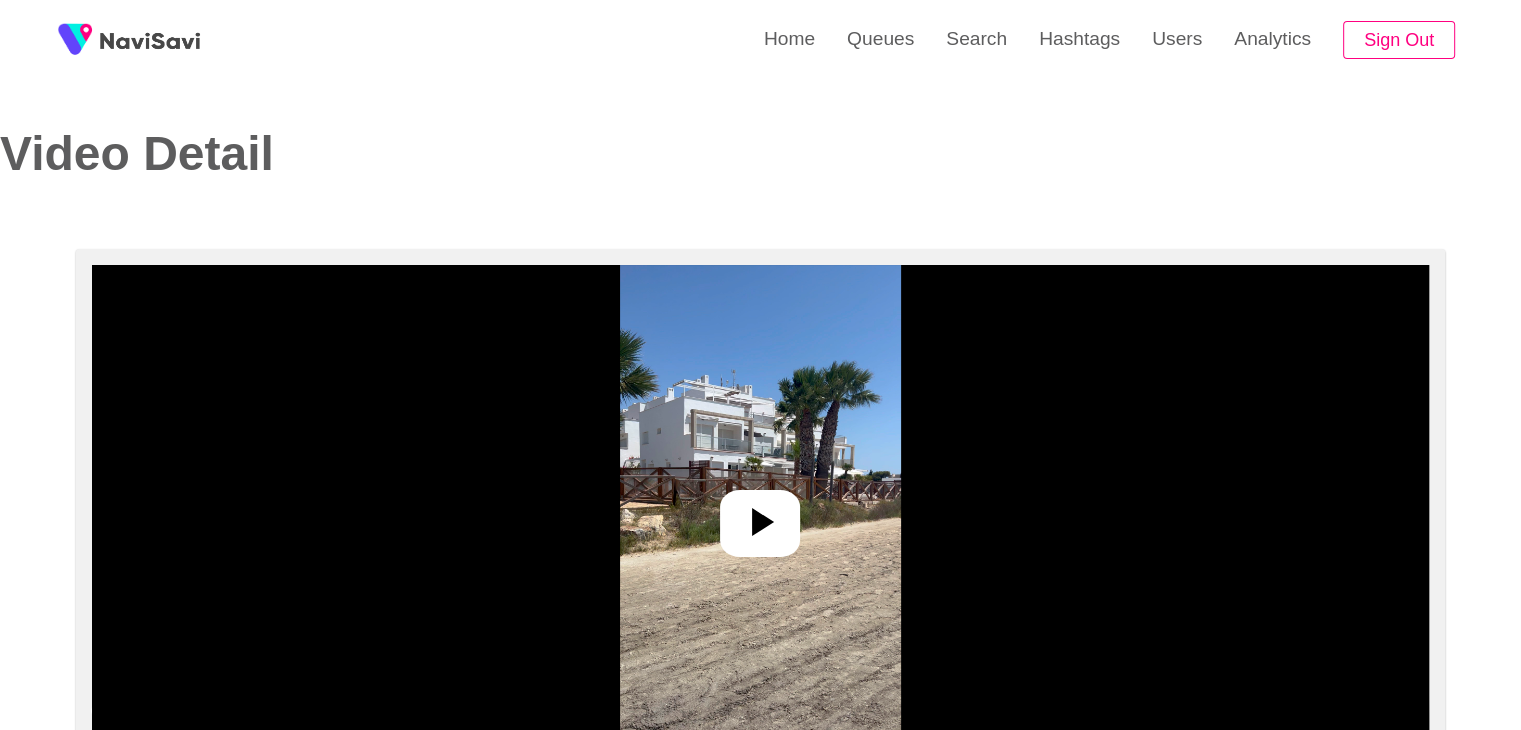 click at bounding box center (760, 515) 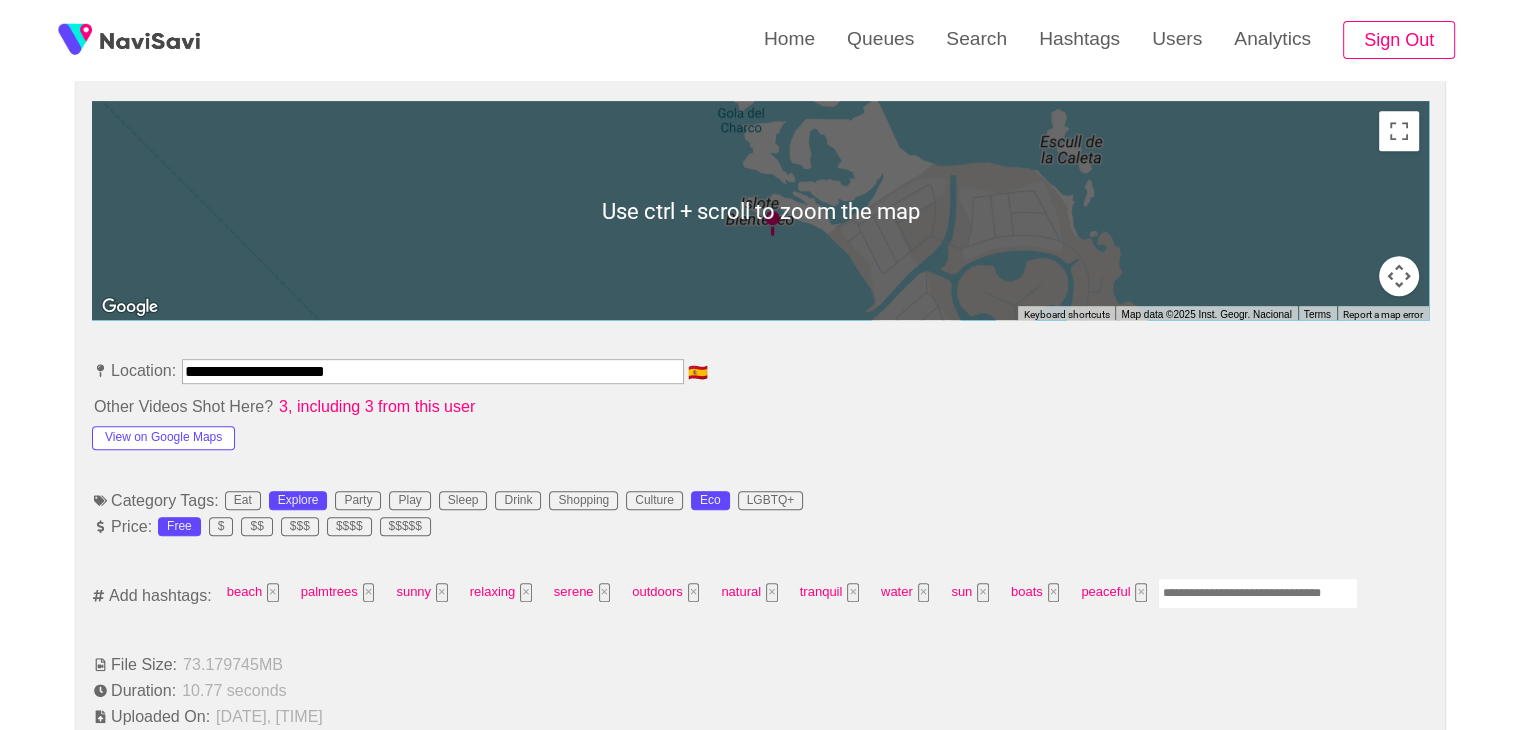 scroll, scrollTop: 888, scrollLeft: 0, axis: vertical 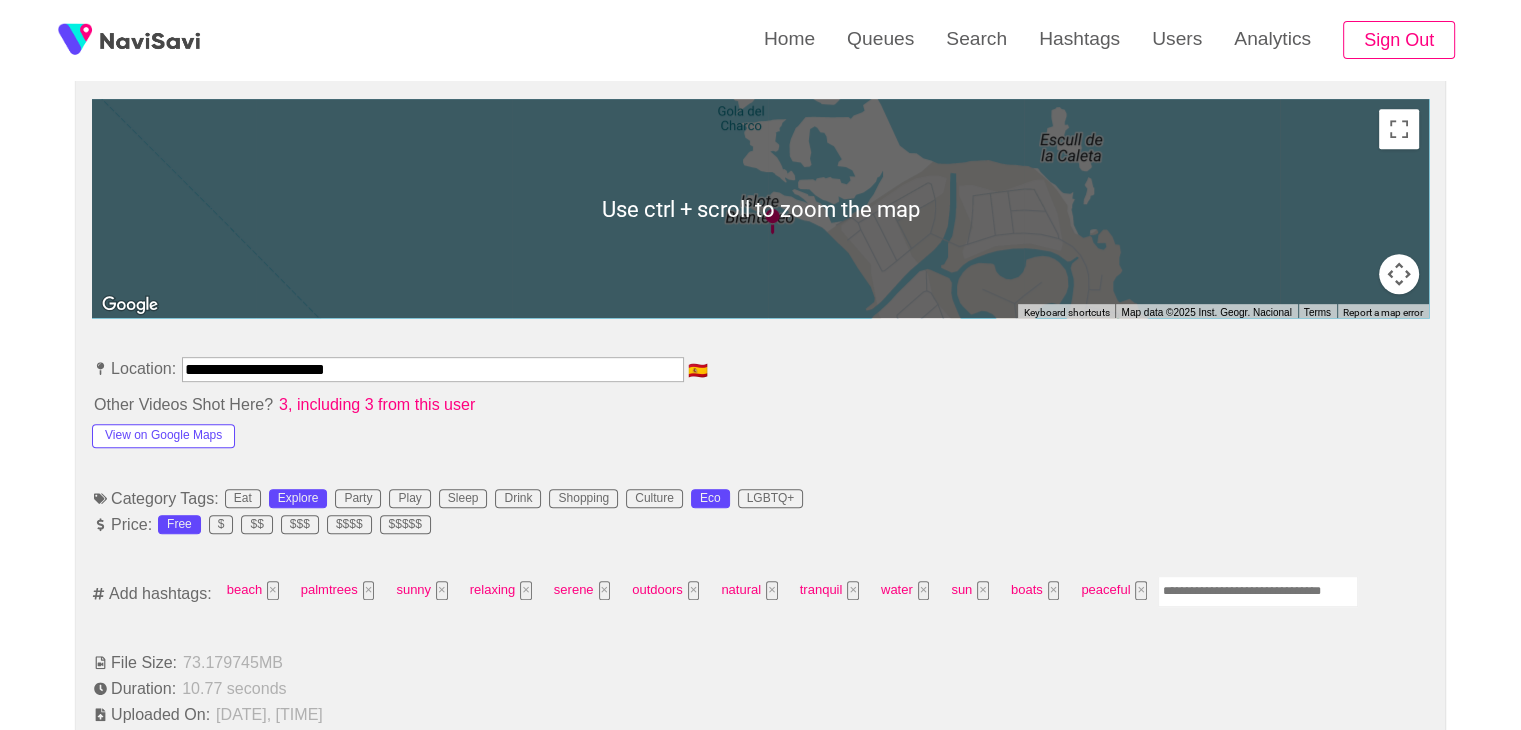 click at bounding box center [1258, 591] 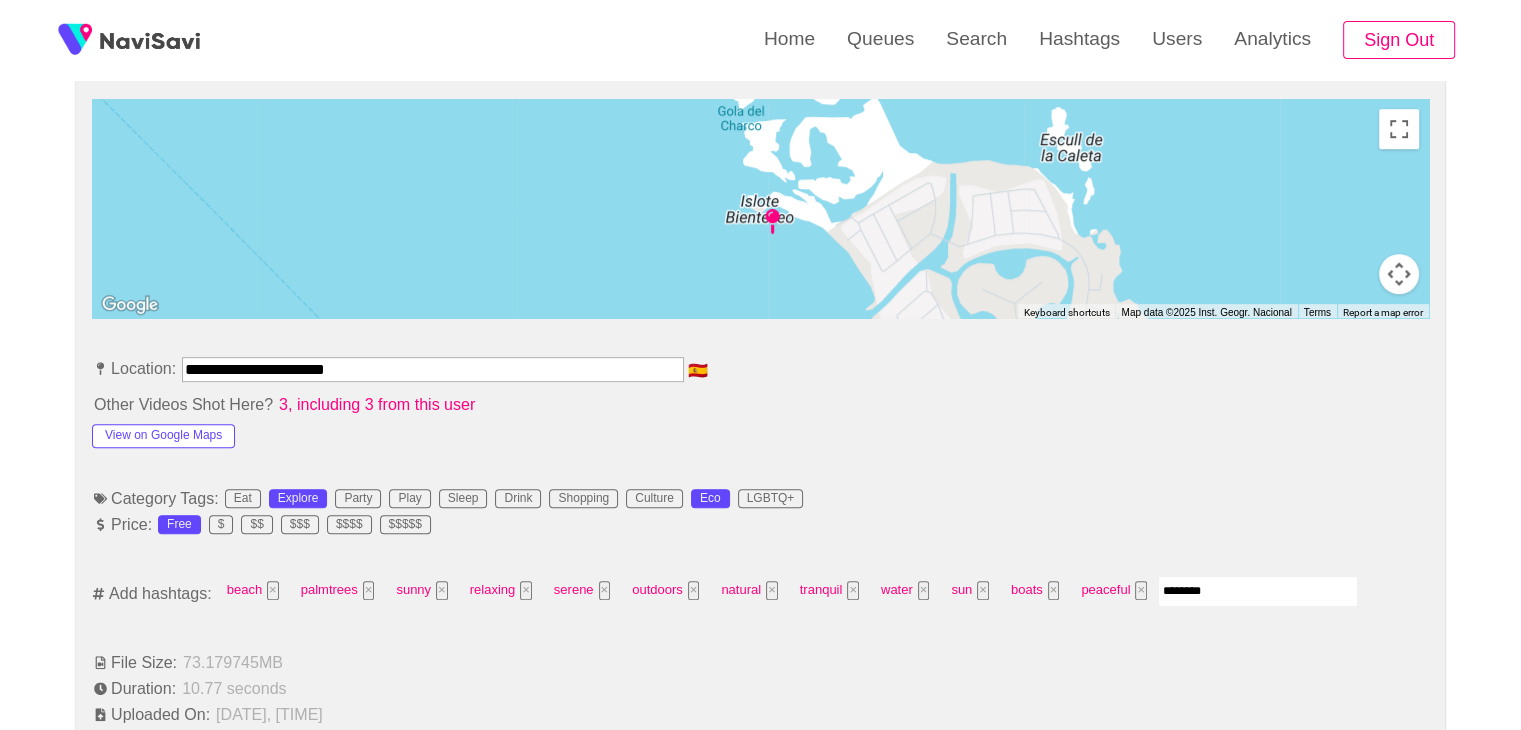 type on "*********" 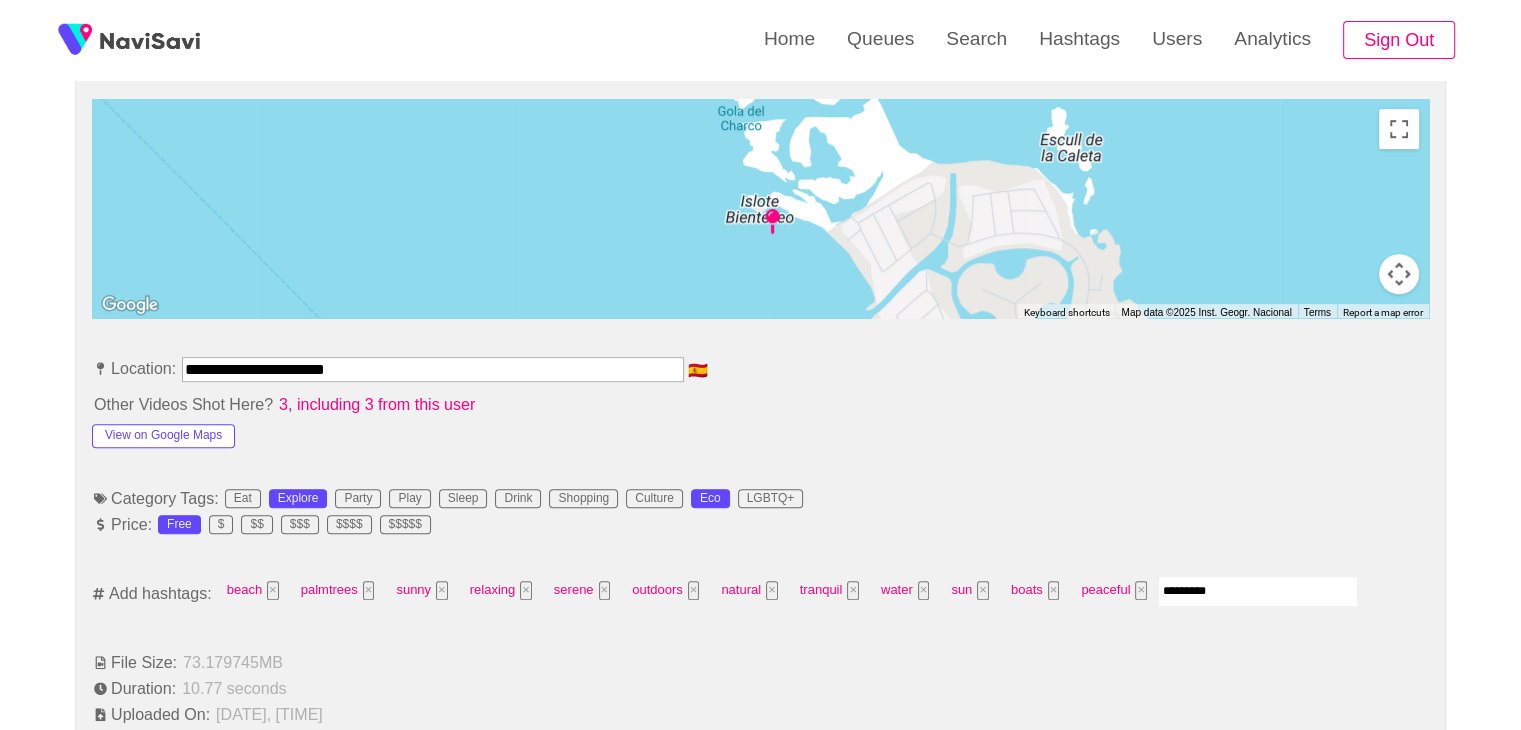 type 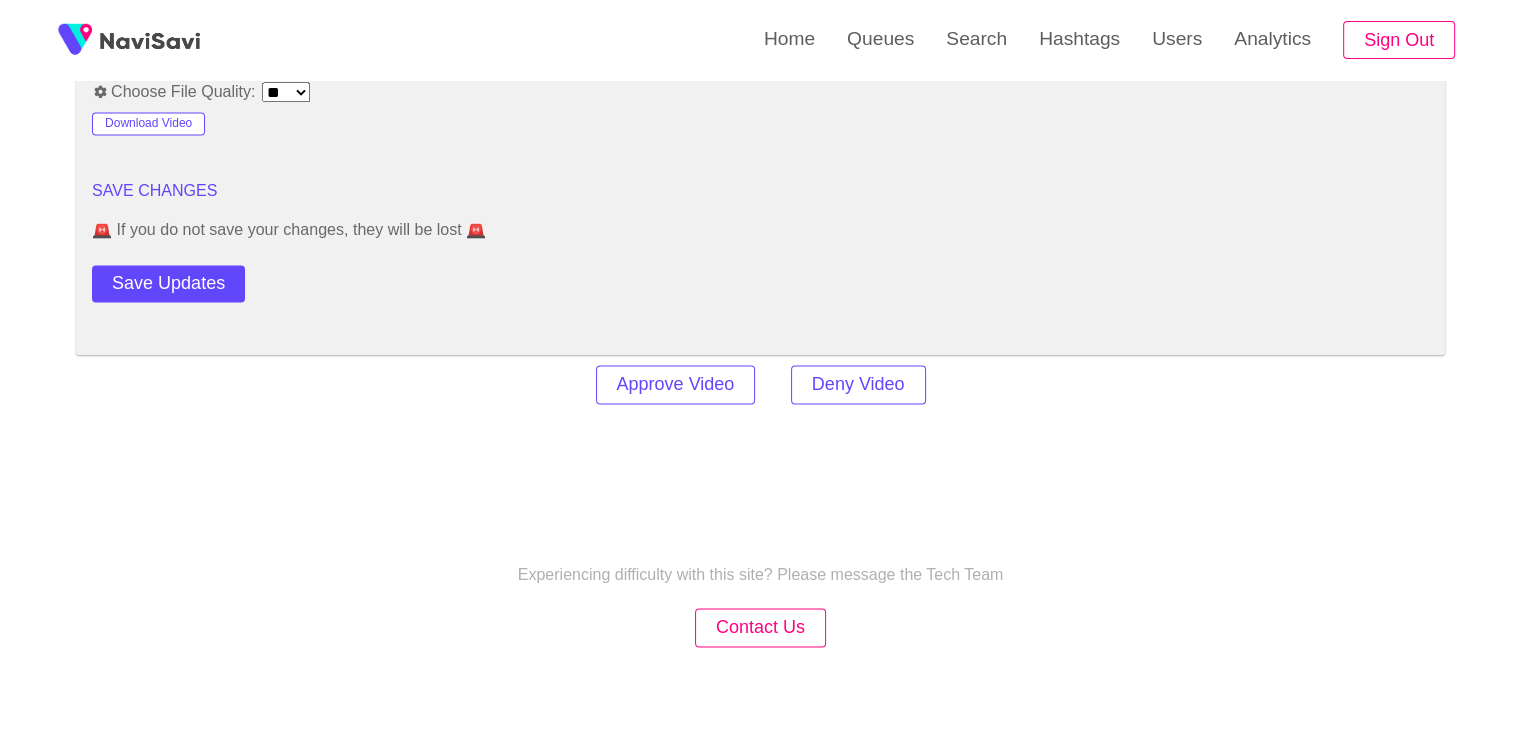 scroll, scrollTop: 2764, scrollLeft: 0, axis: vertical 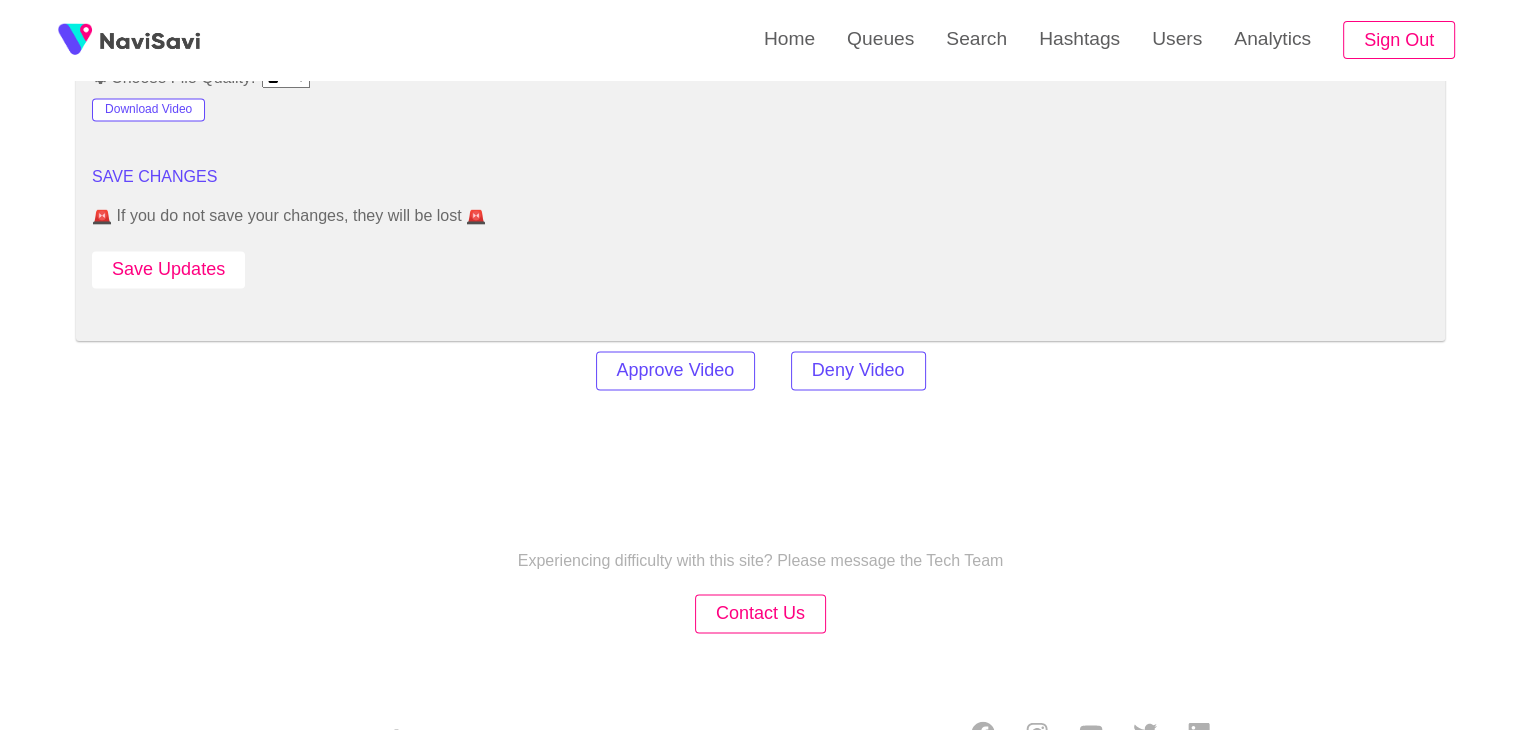 click on "Save Updates" at bounding box center (168, 269) 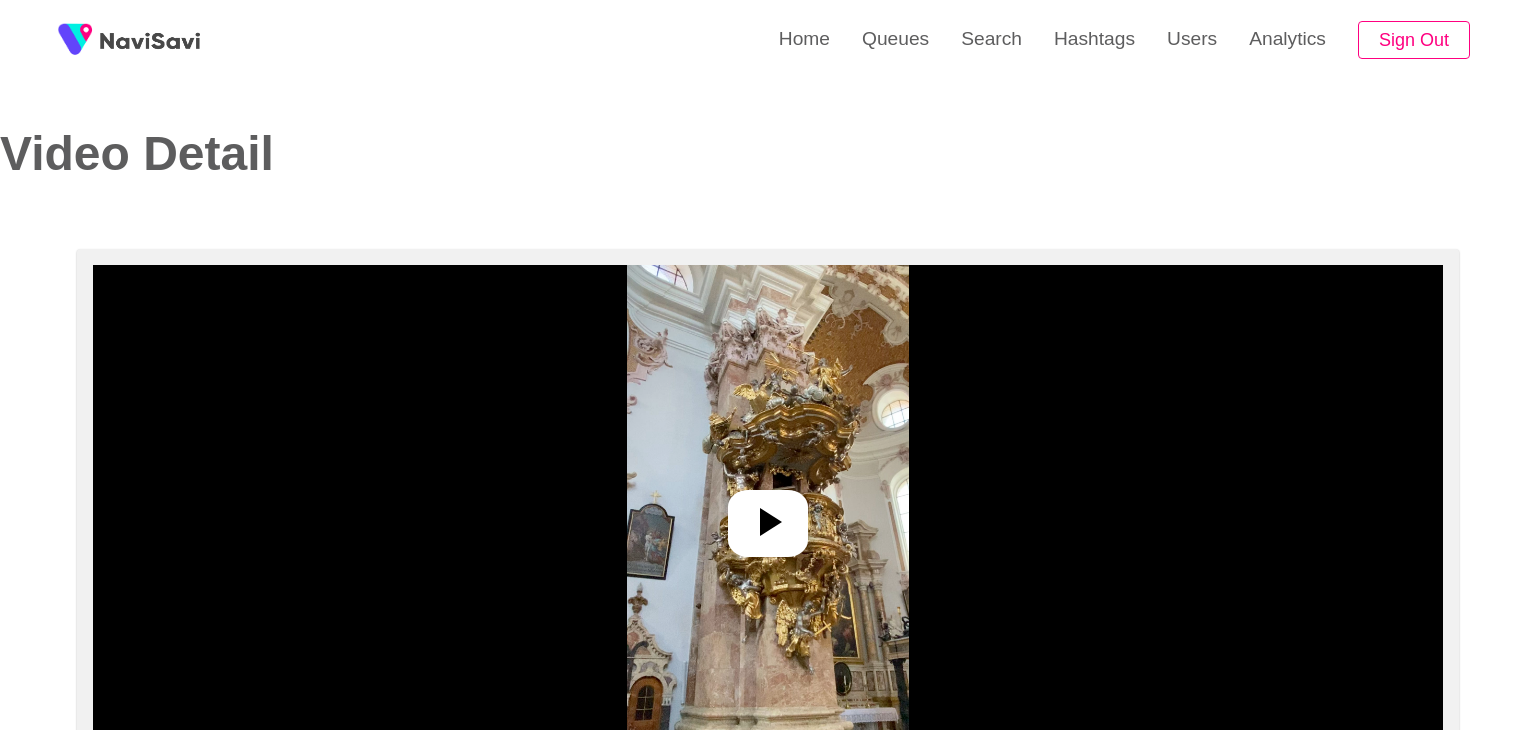 select on "**********" 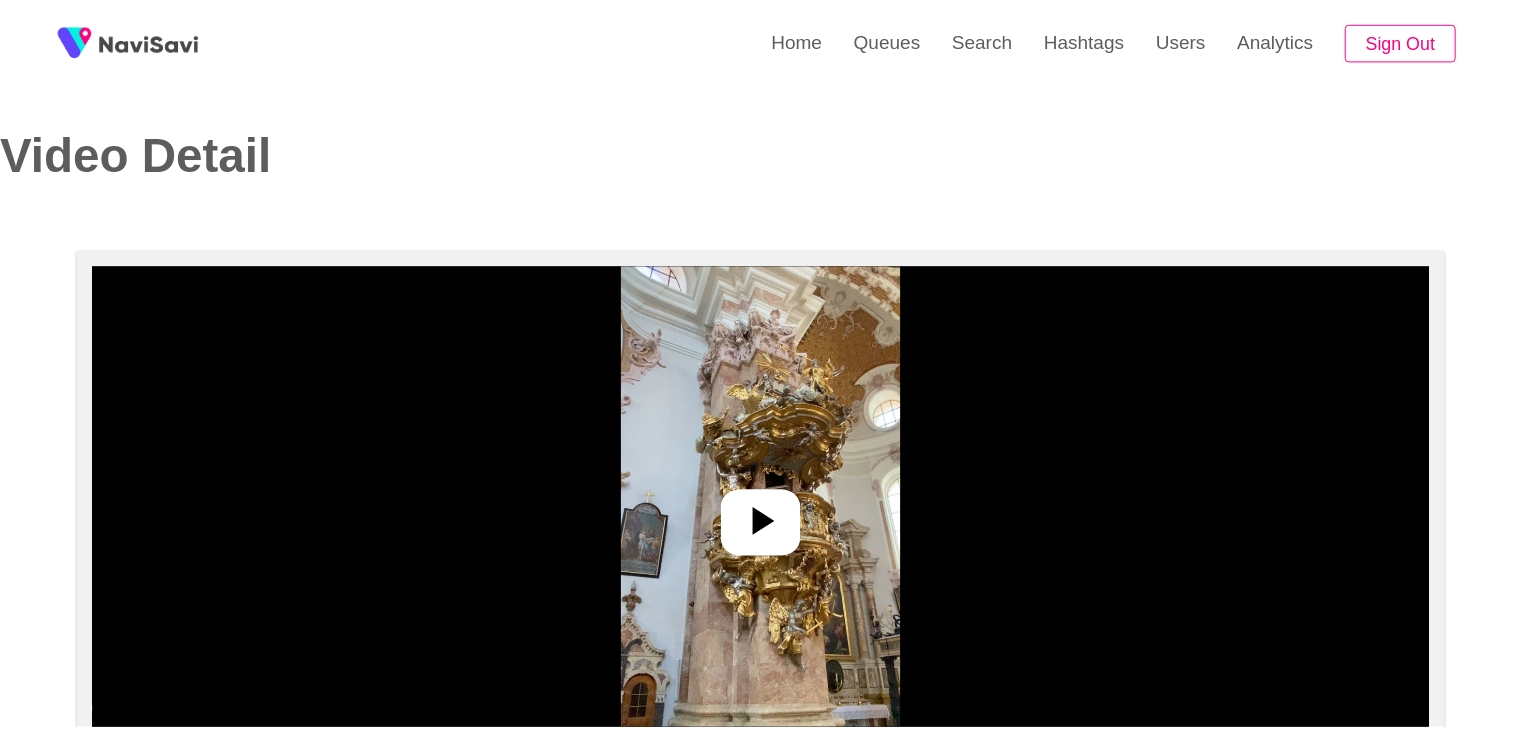 scroll, scrollTop: 0, scrollLeft: 0, axis: both 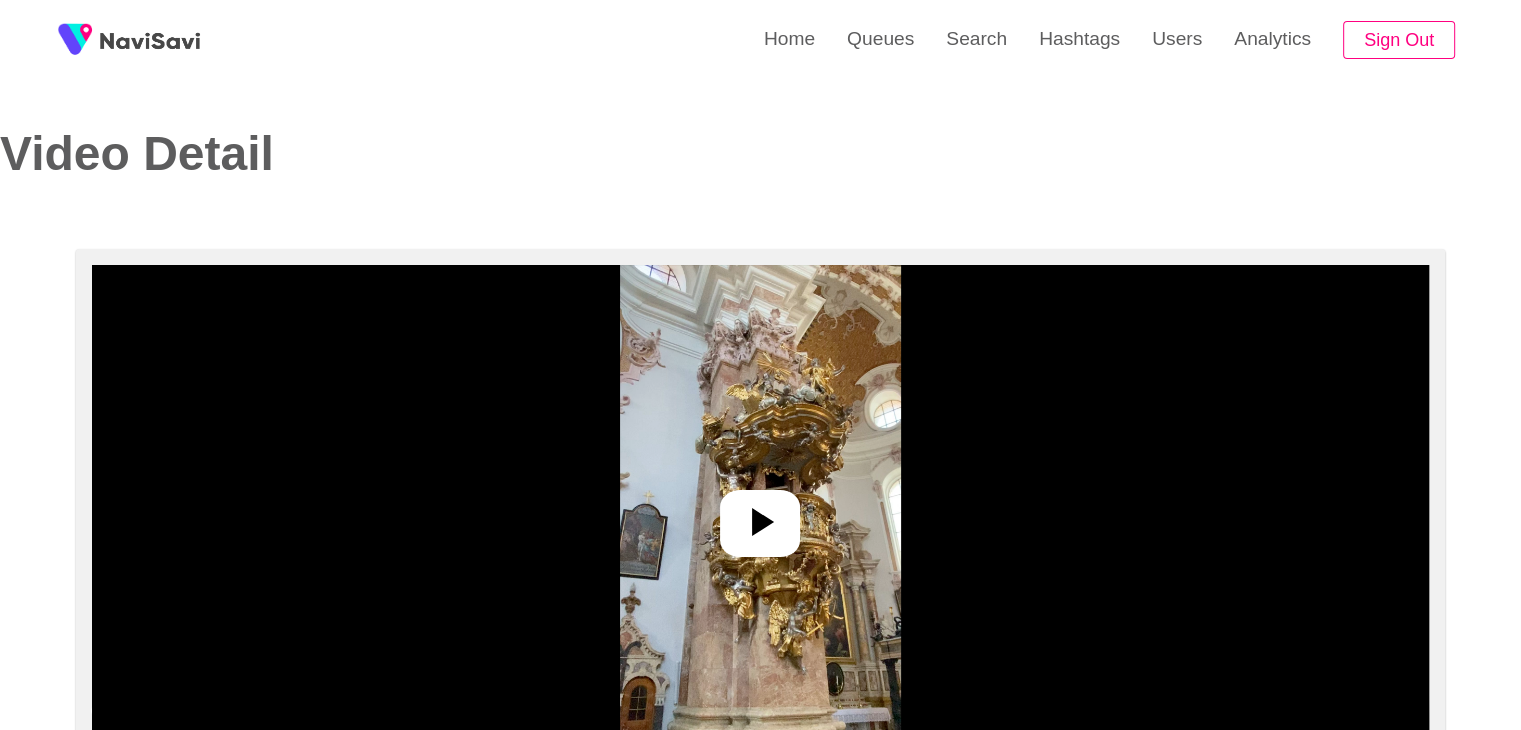 click at bounding box center [760, 515] 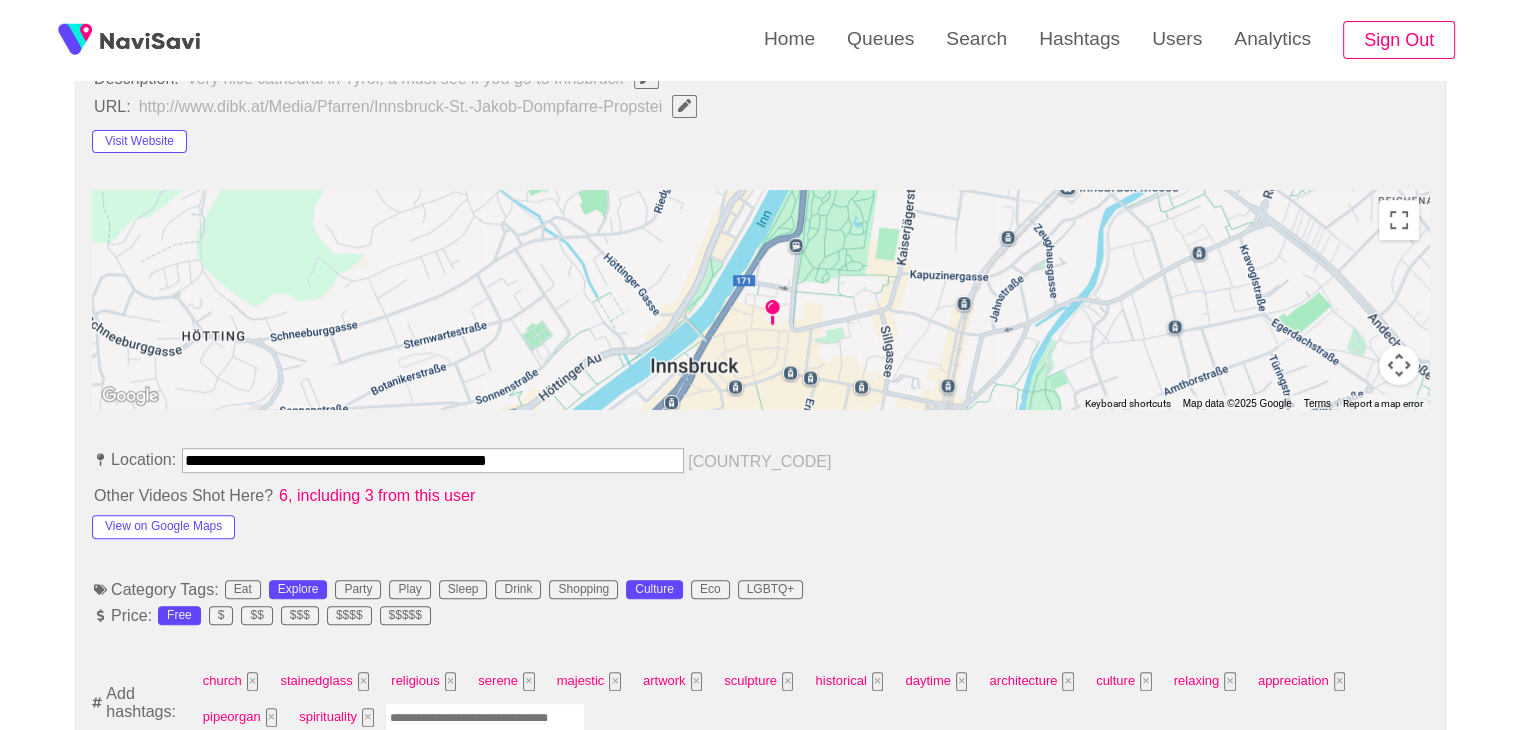 scroll, scrollTop: 800, scrollLeft: 0, axis: vertical 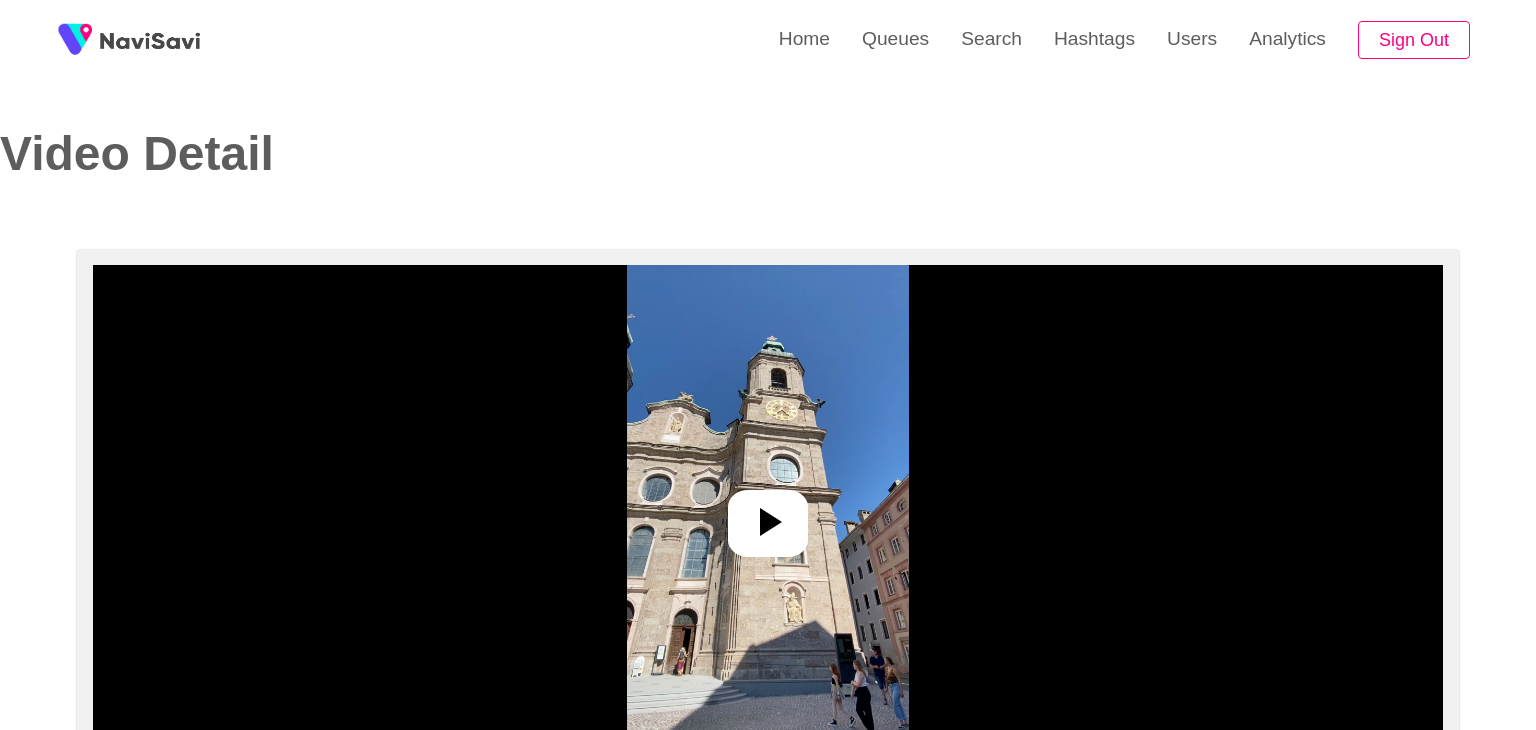 select on "**********" 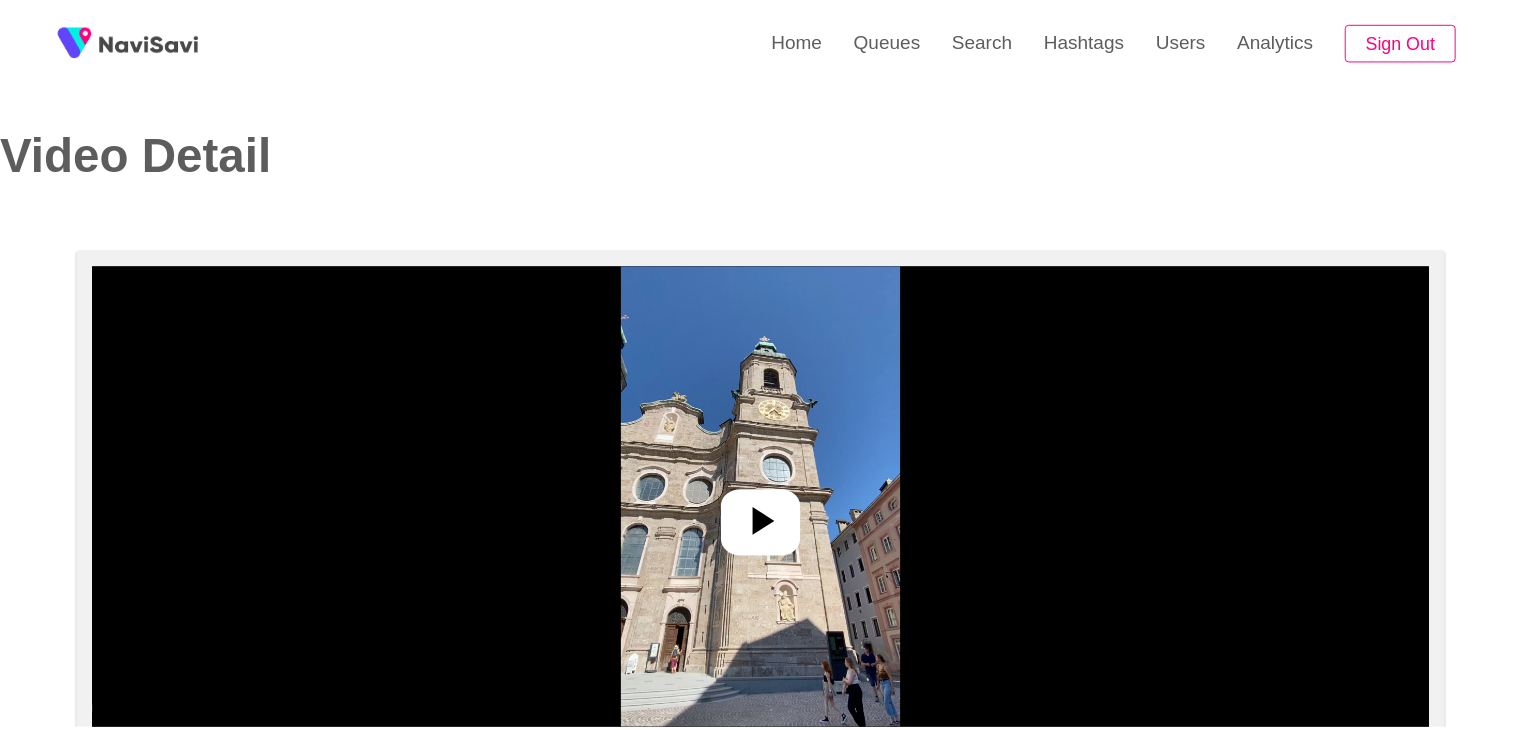 scroll, scrollTop: 0, scrollLeft: 0, axis: both 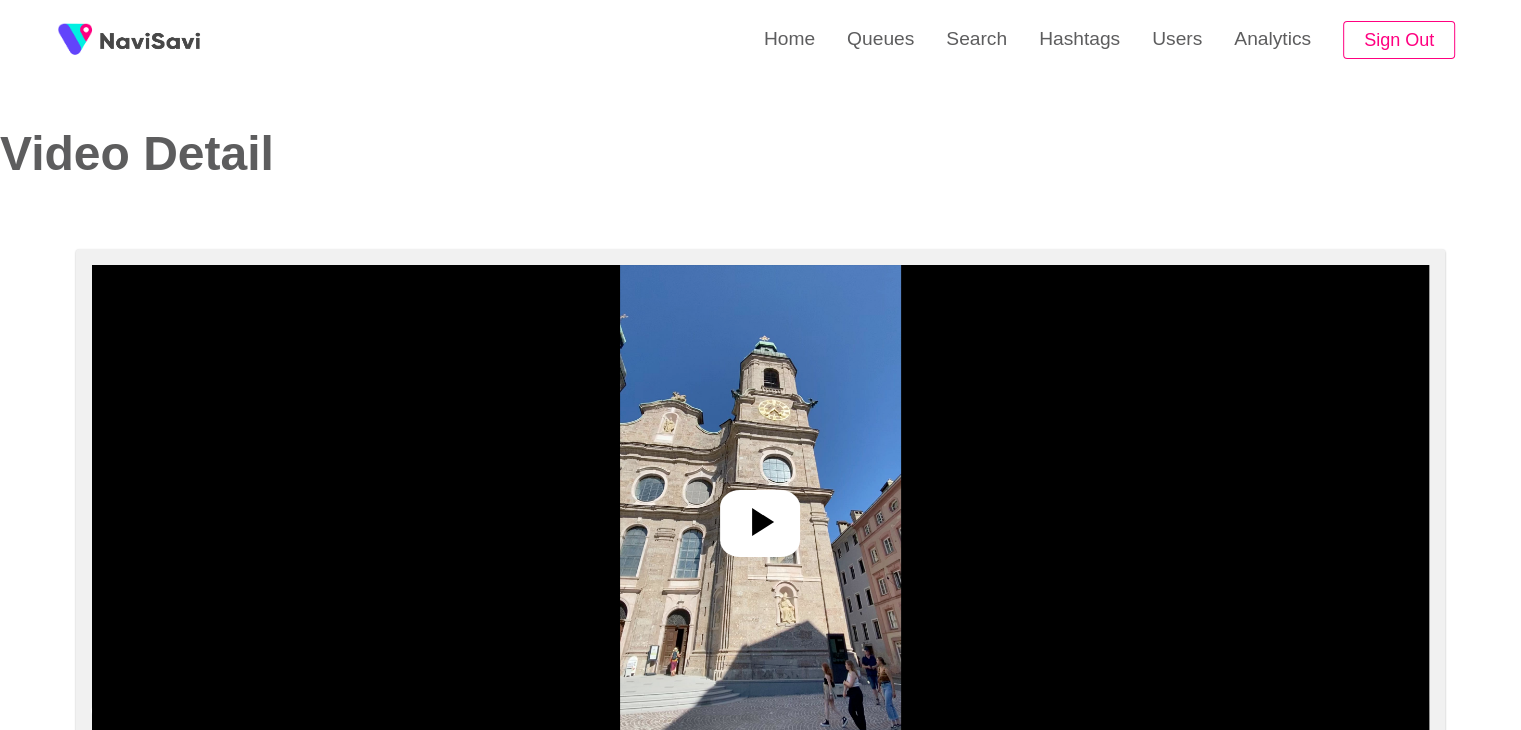 click at bounding box center (760, 515) 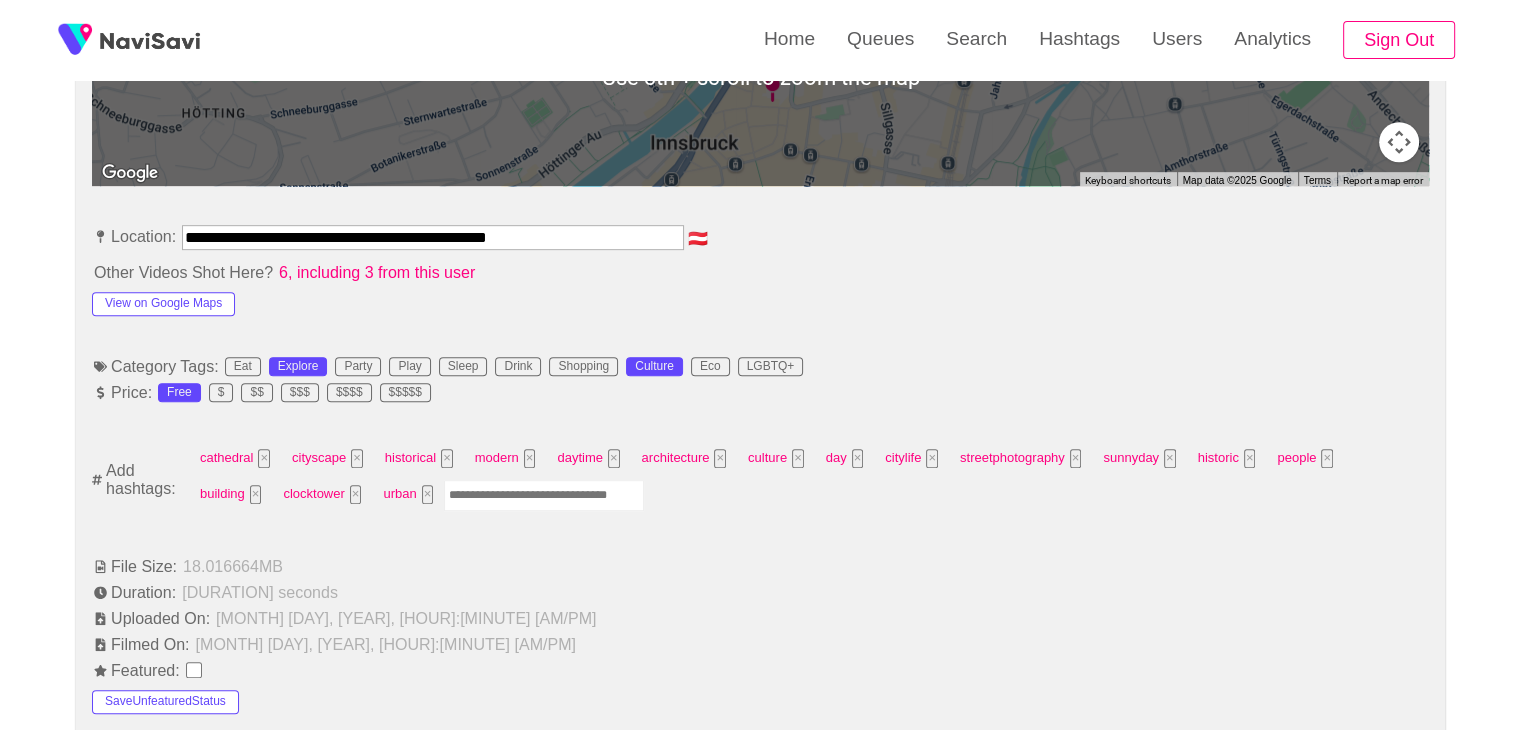 scroll, scrollTop: 1056, scrollLeft: 0, axis: vertical 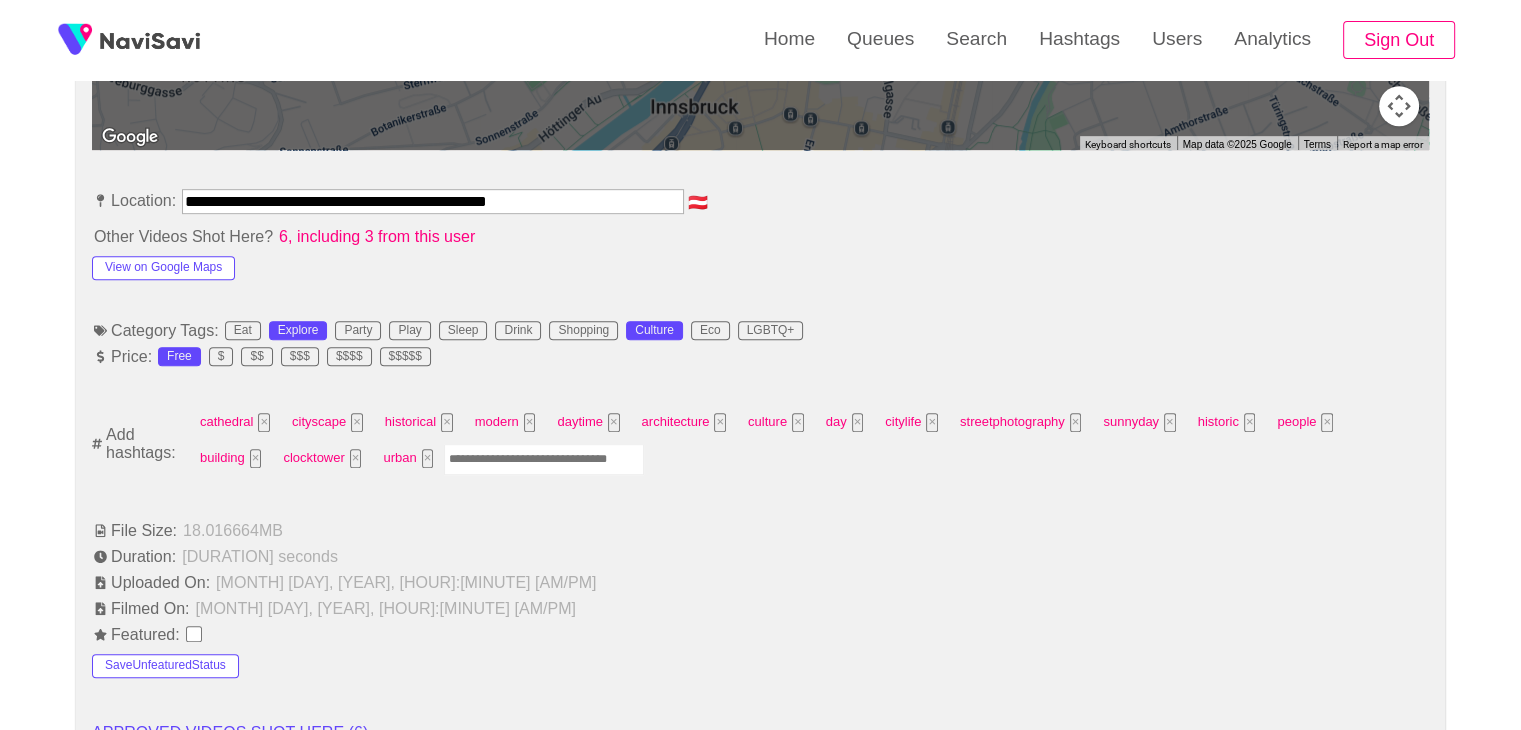 click at bounding box center [544, 459] 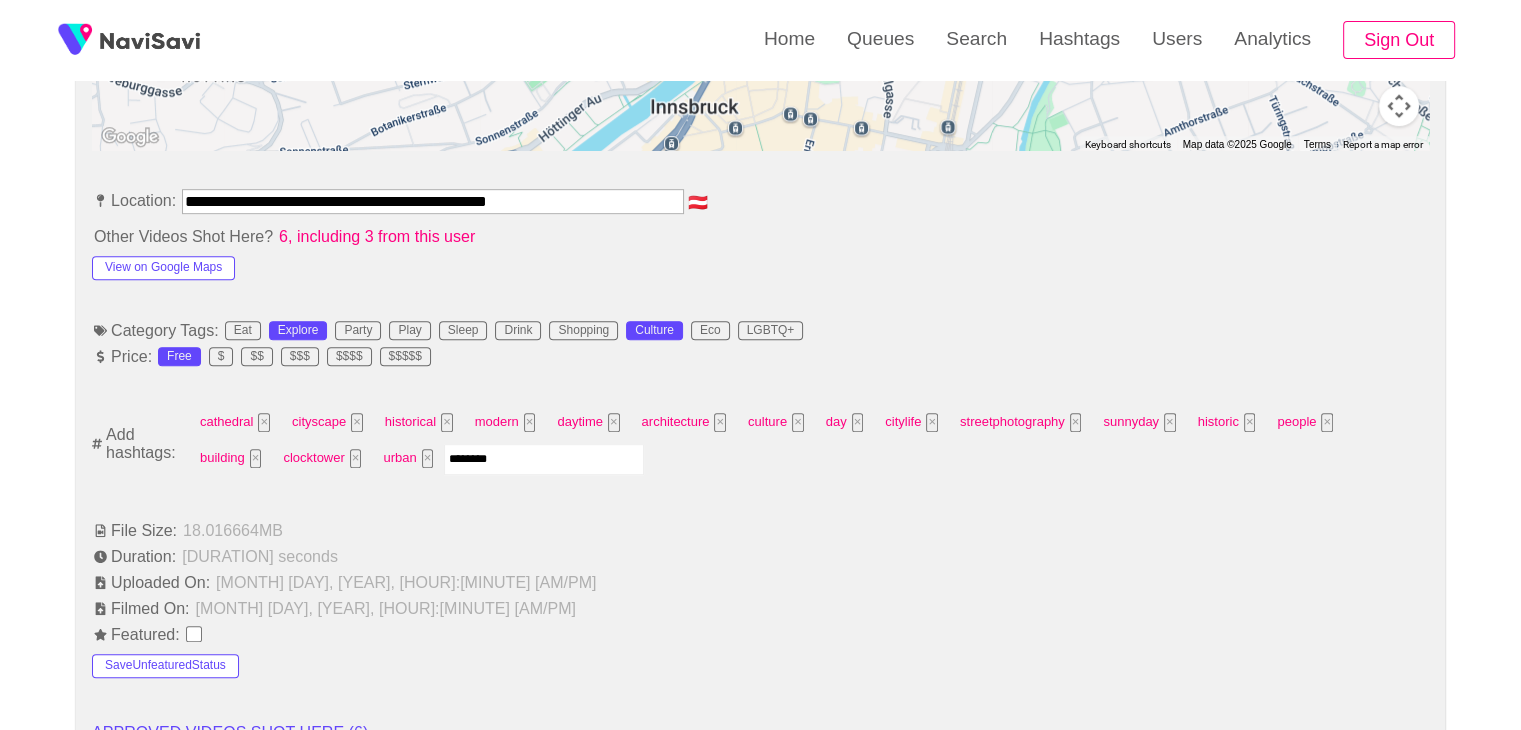 type on "*********" 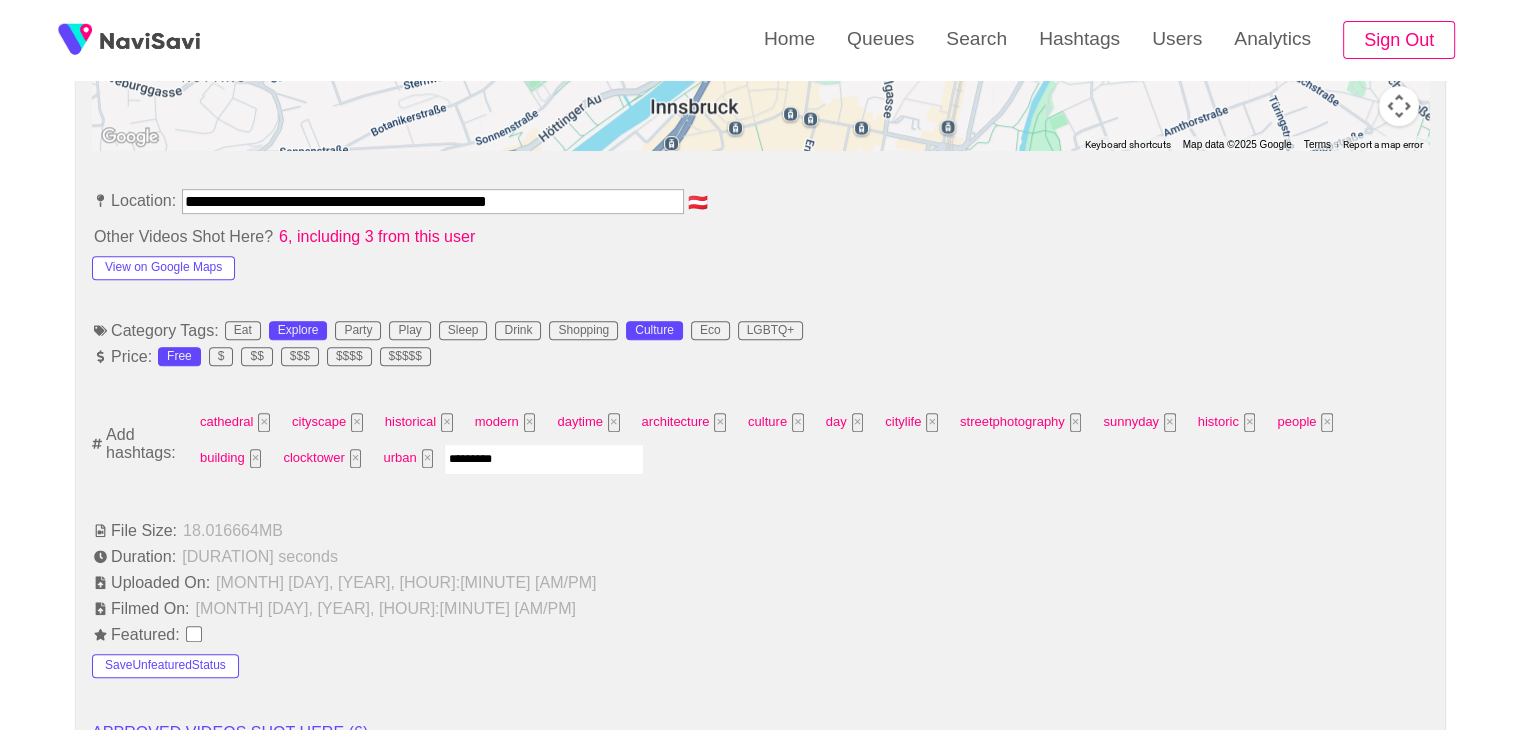 type 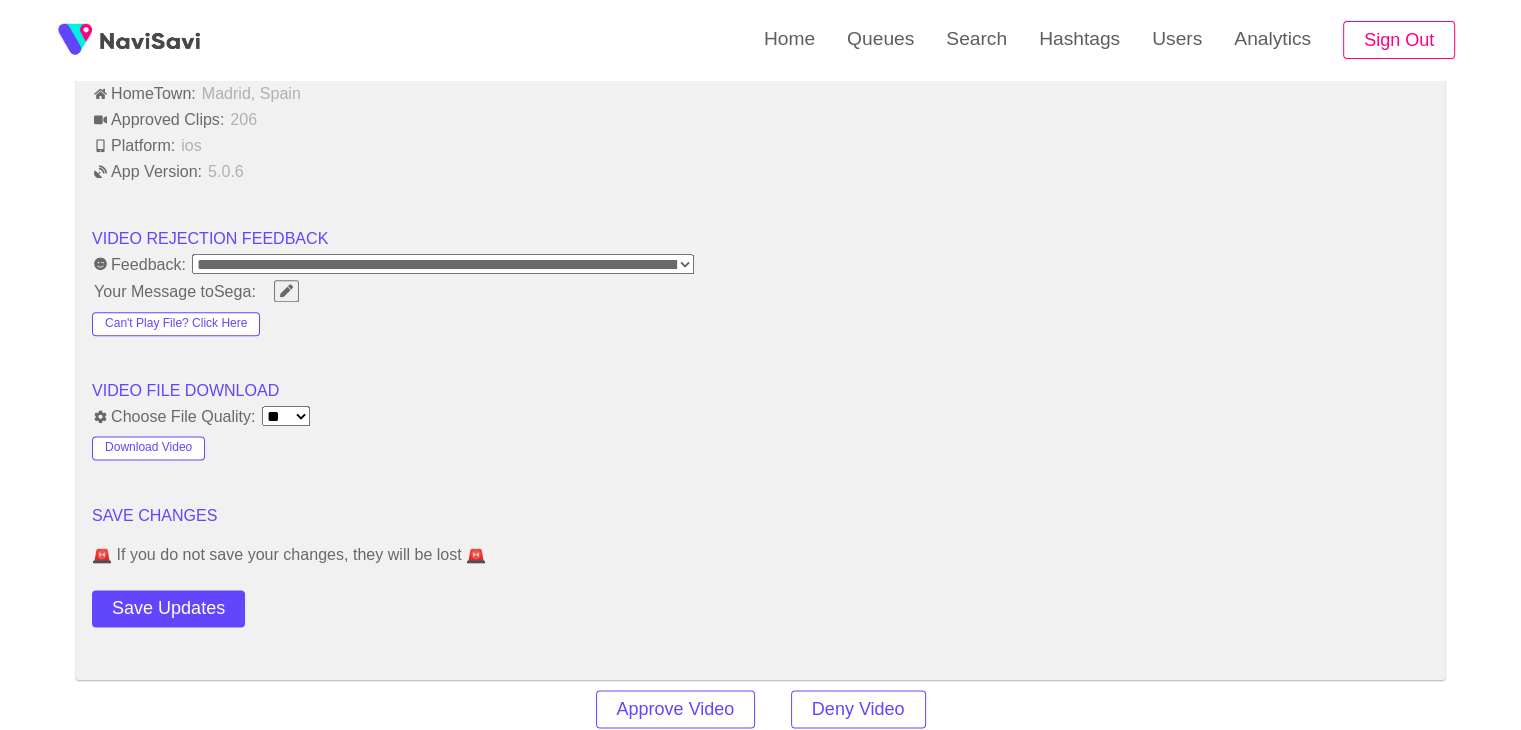 scroll, scrollTop: 2459, scrollLeft: 0, axis: vertical 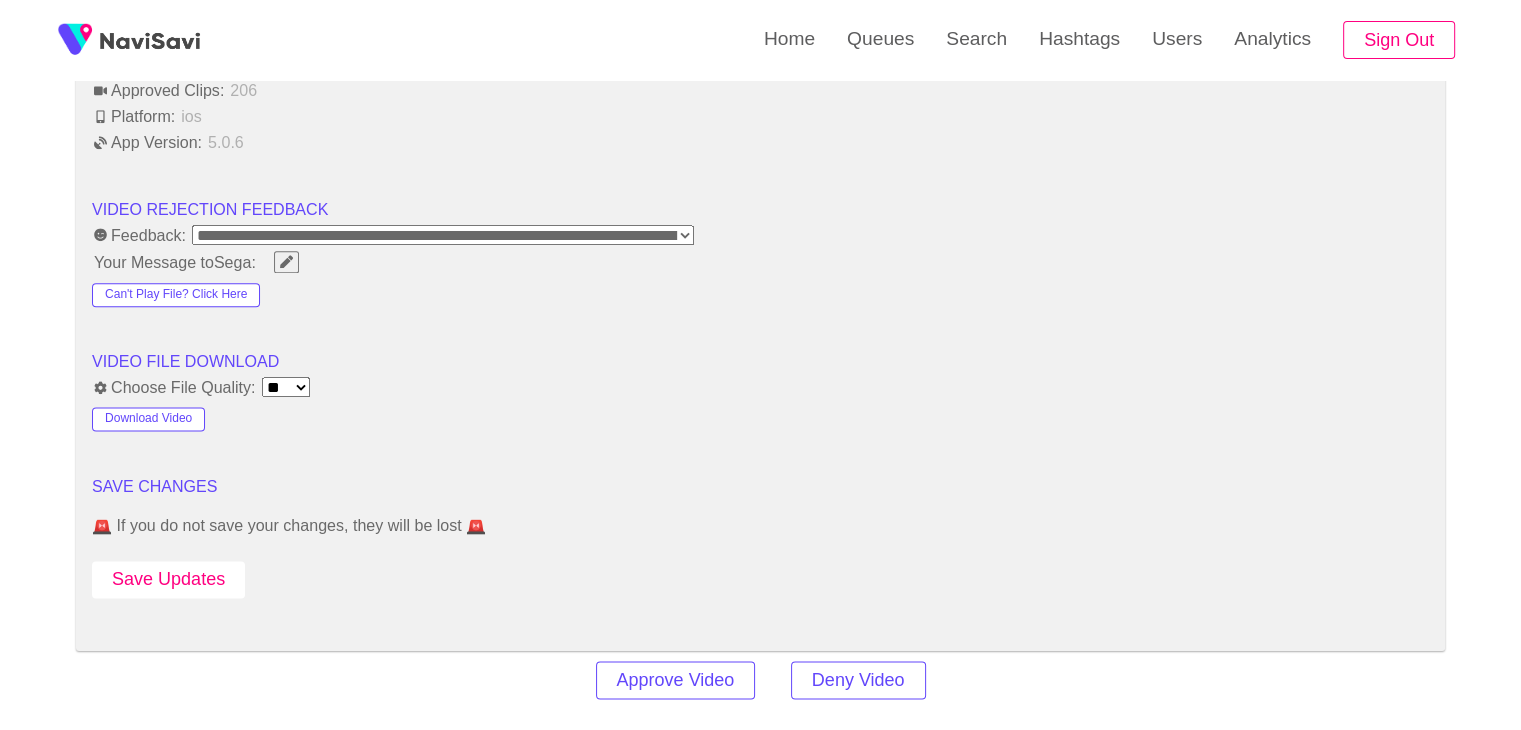 click on "Save Updates" at bounding box center [168, 579] 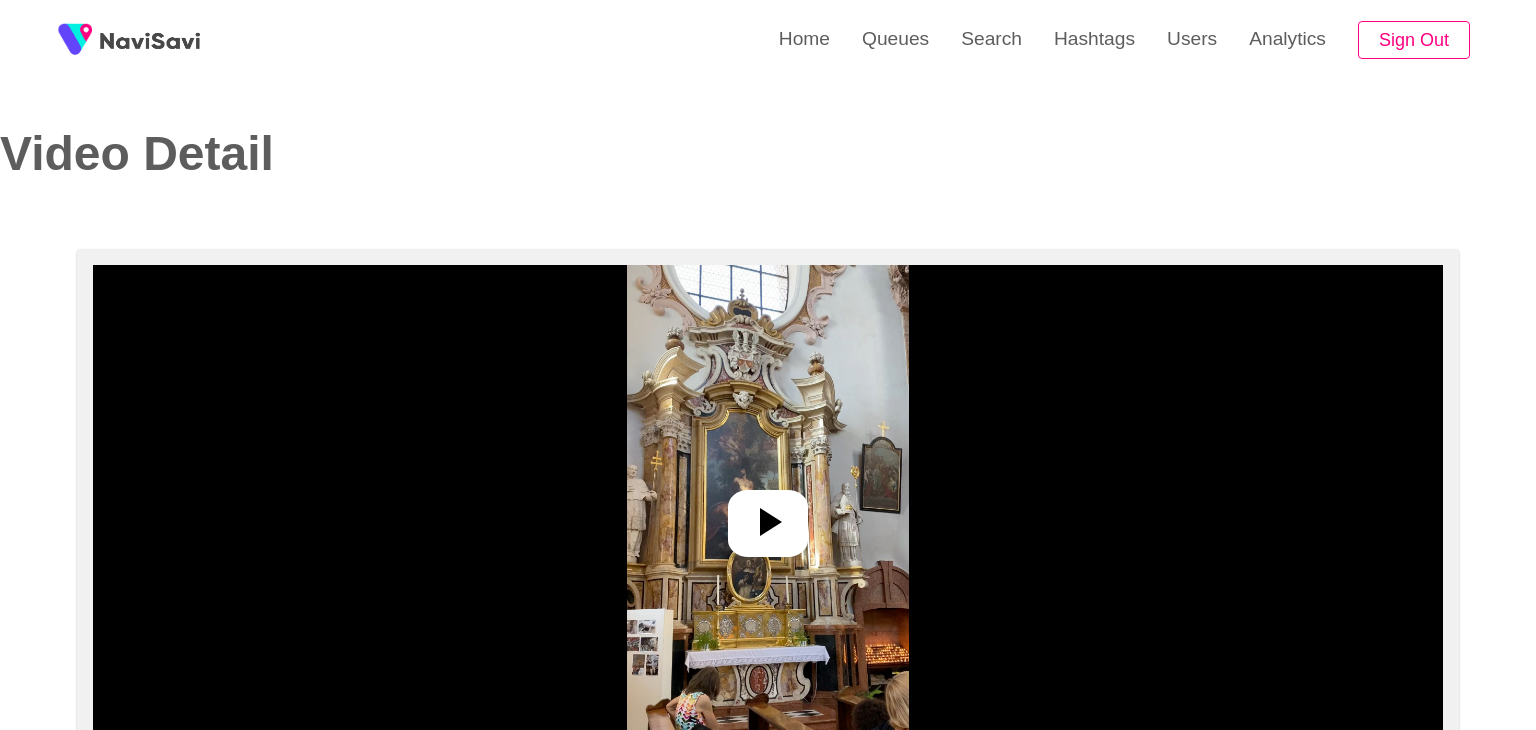 select on "**********" 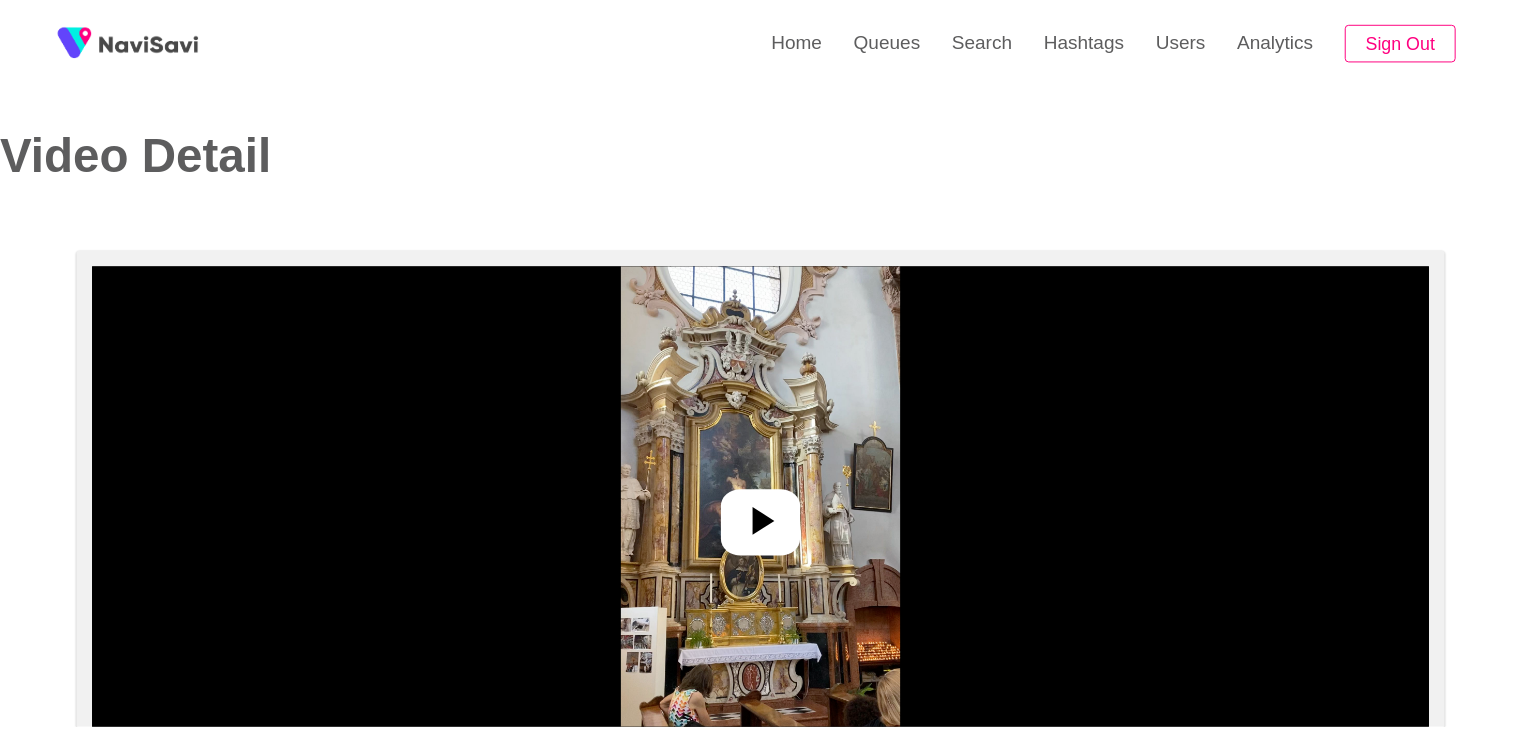 scroll, scrollTop: 0, scrollLeft: 0, axis: both 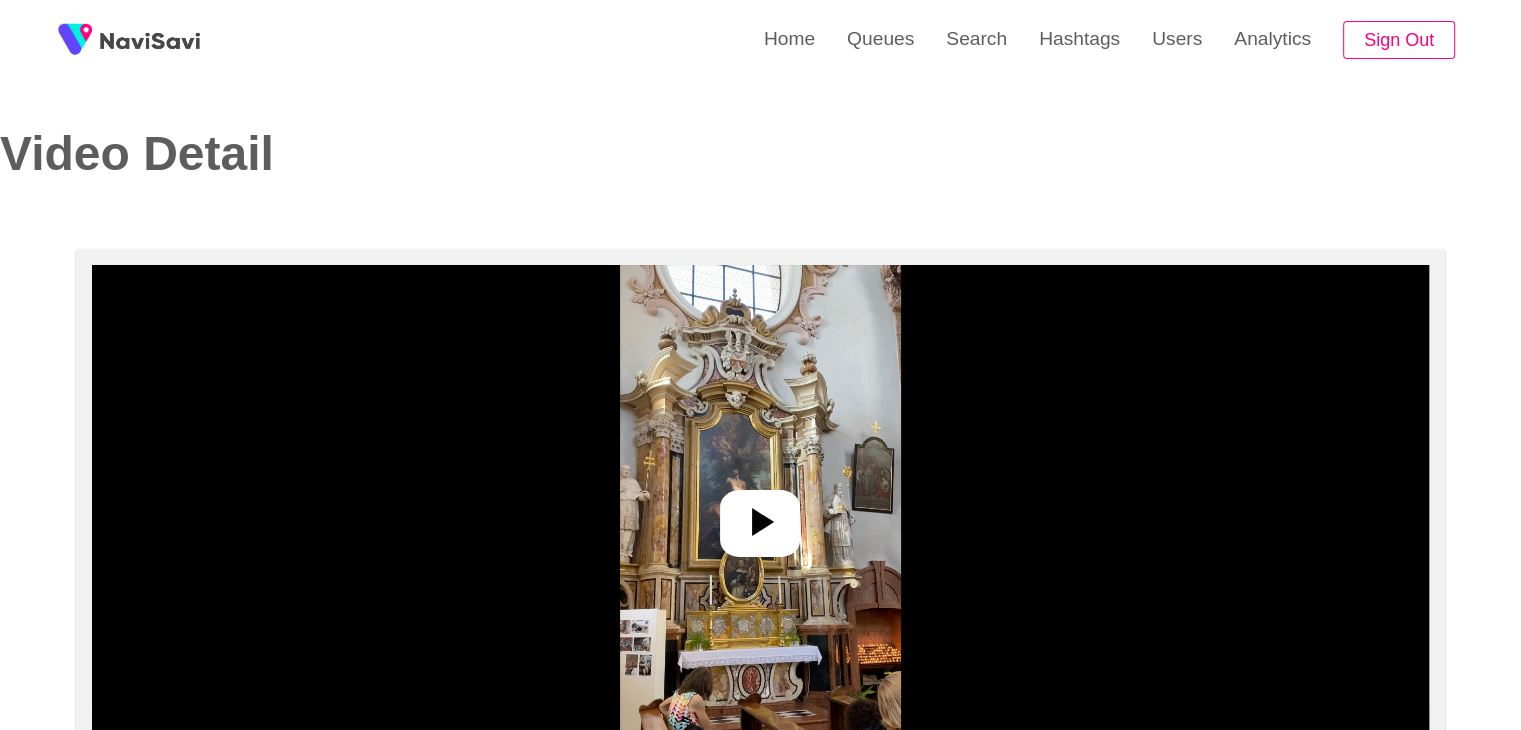 click at bounding box center [760, 515] 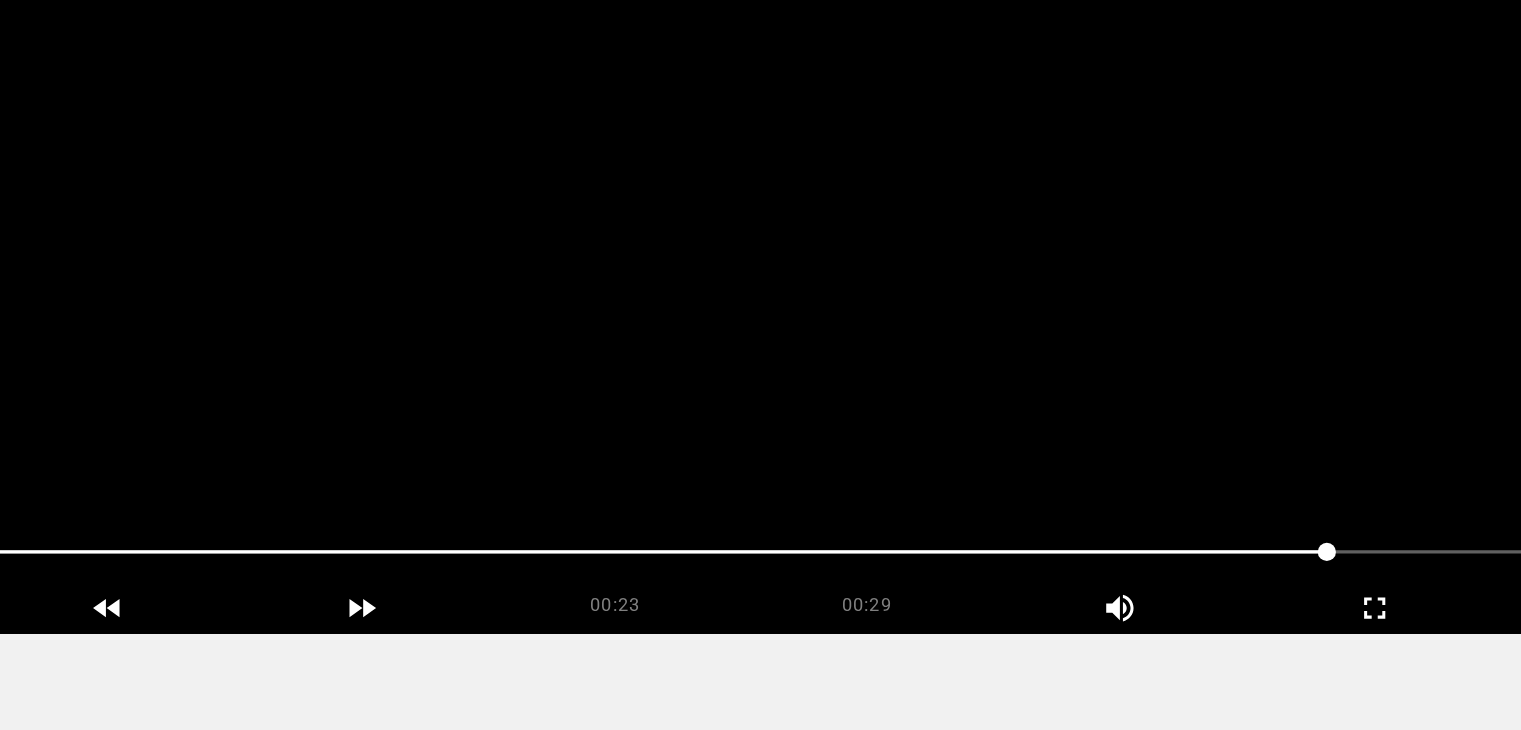 scroll, scrollTop: 168, scrollLeft: 0, axis: vertical 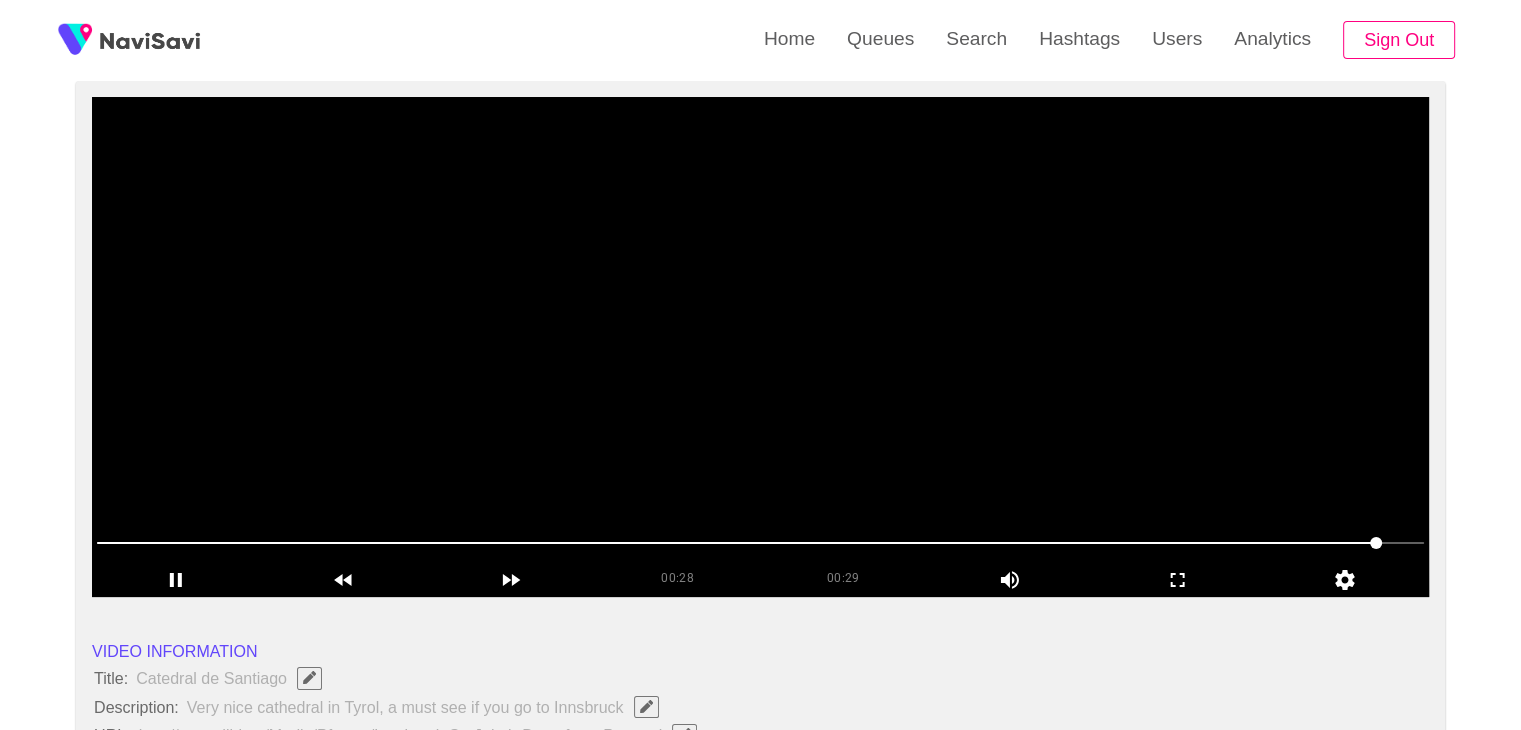 click at bounding box center (760, 347) 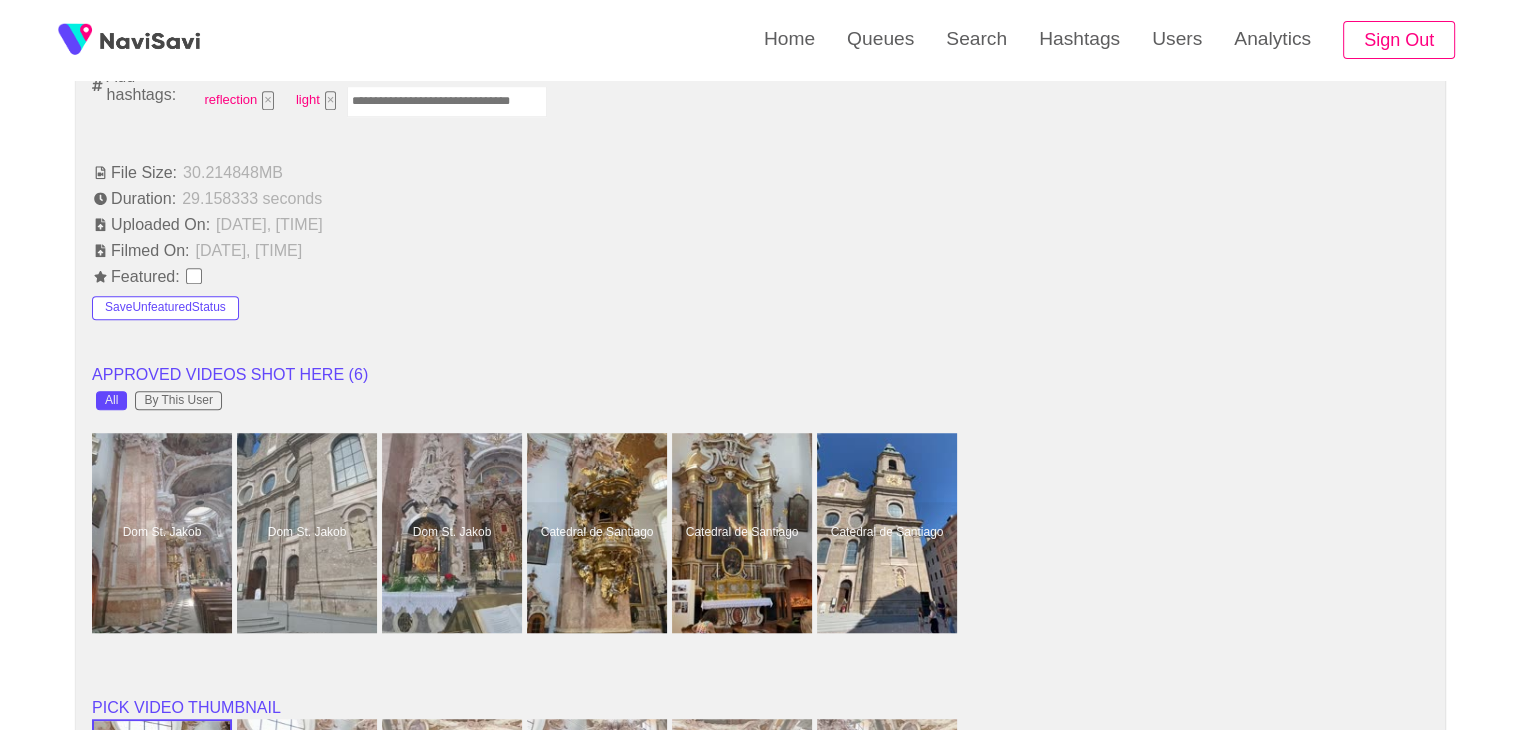 scroll, scrollTop: 1555, scrollLeft: 0, axis: vertical 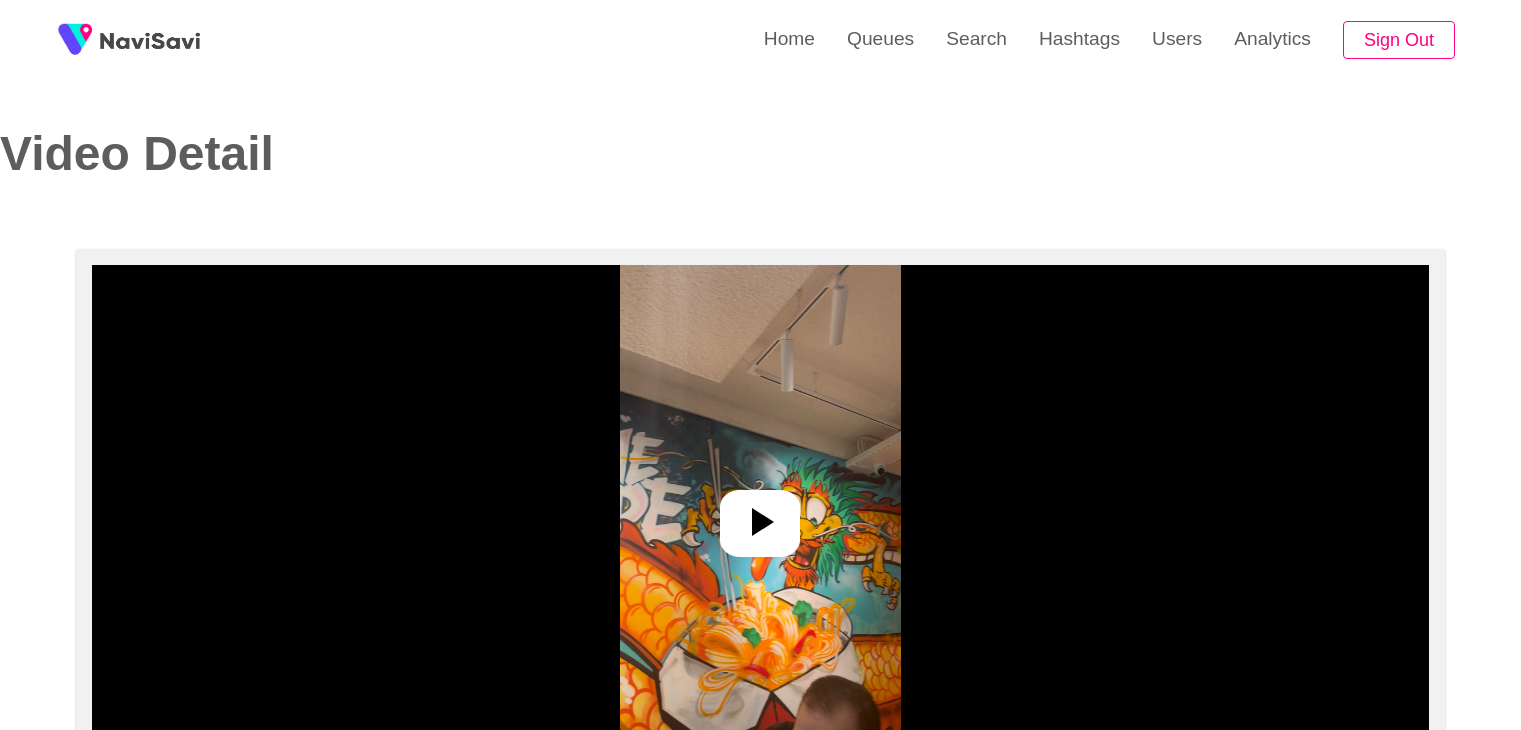 select on "**********" 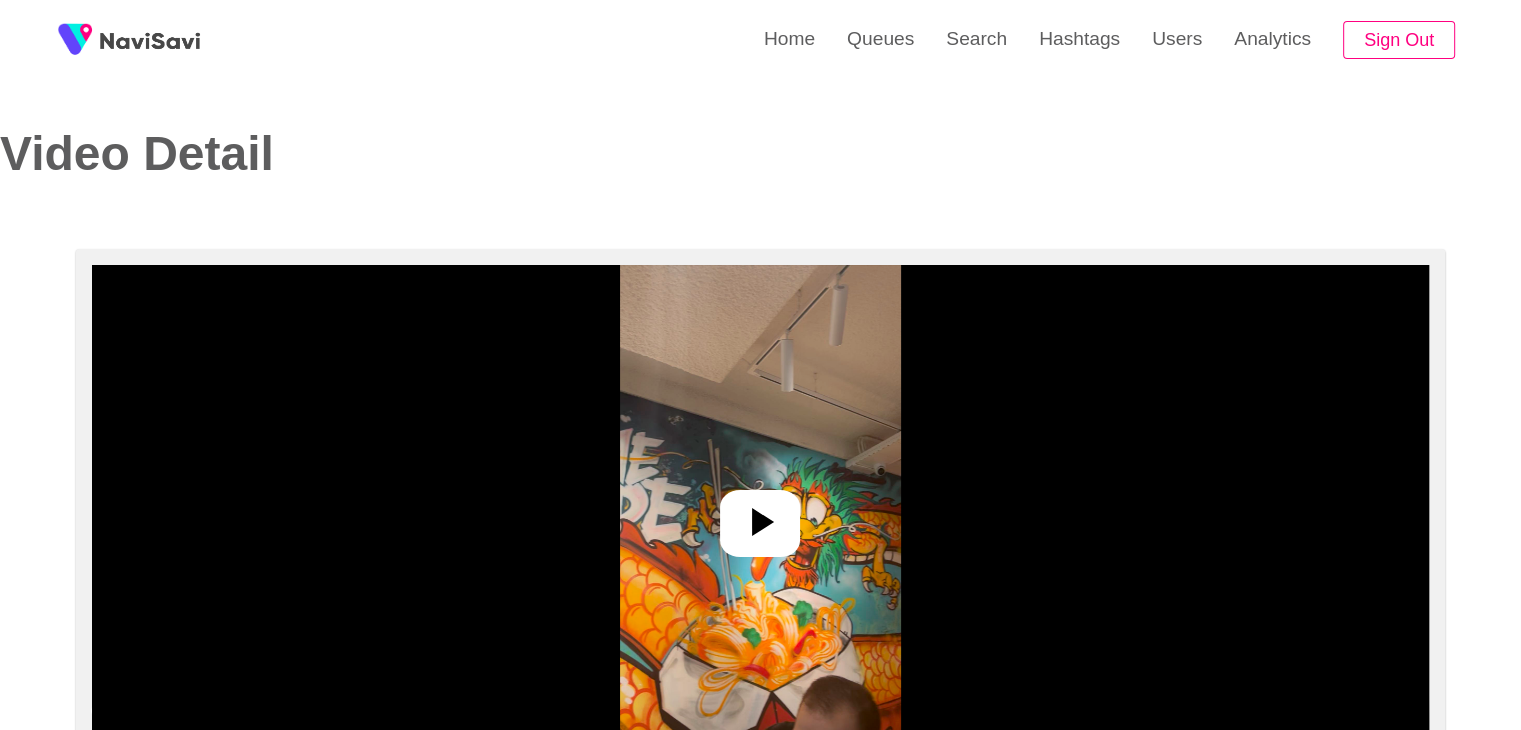 click at bounding box center [760, 515] 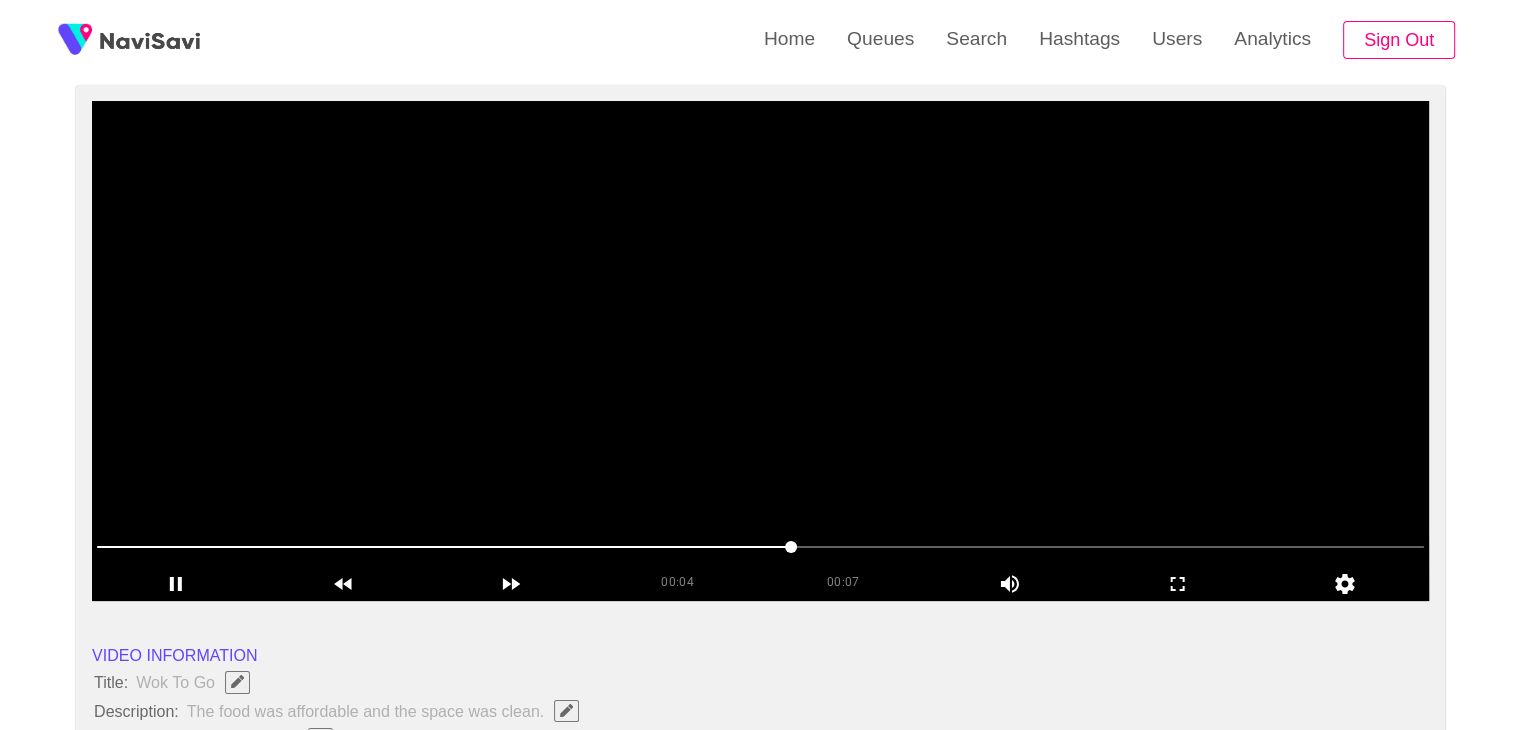scroll, scrollTop: 128, scrollLeft: 0, axis: vertical 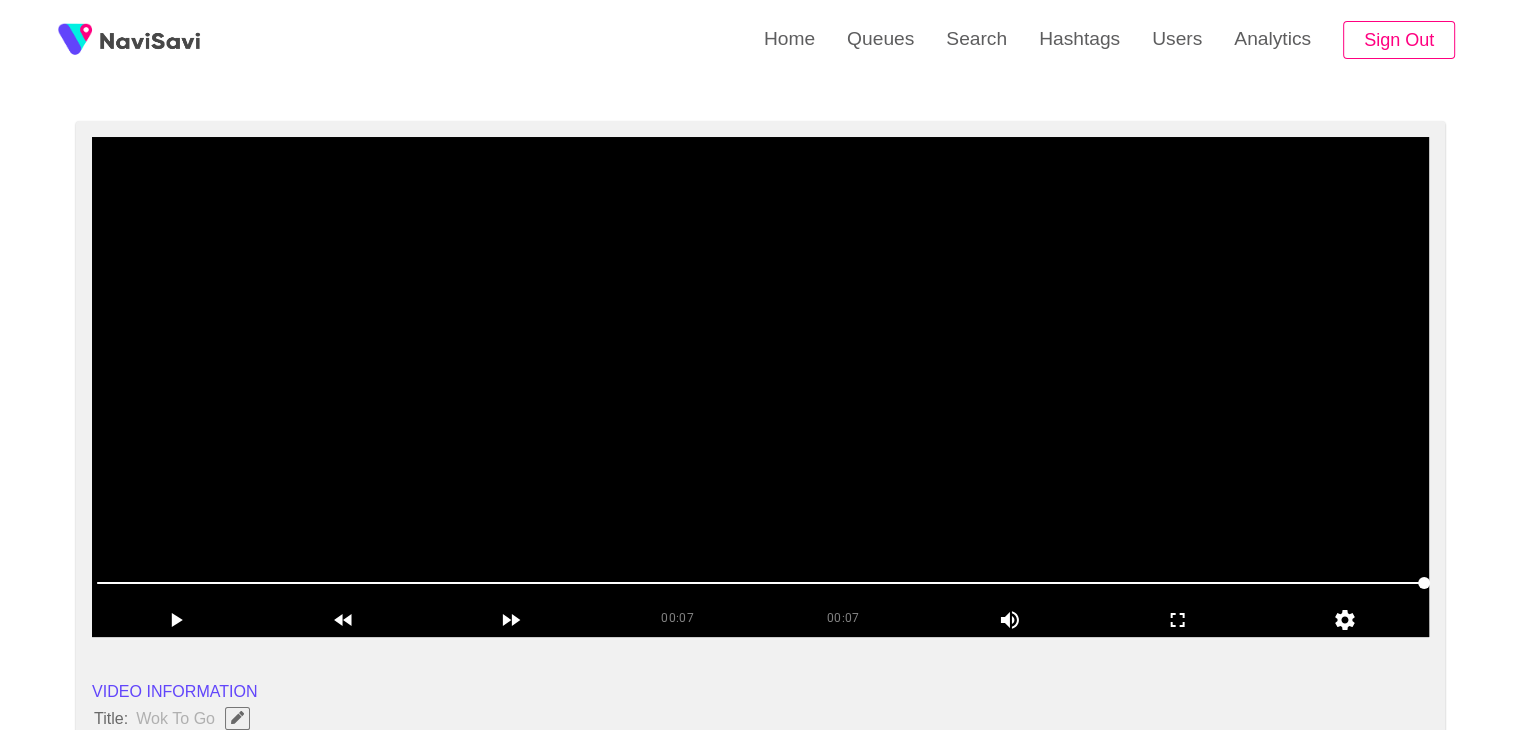 click at bounding box center (760, 387) 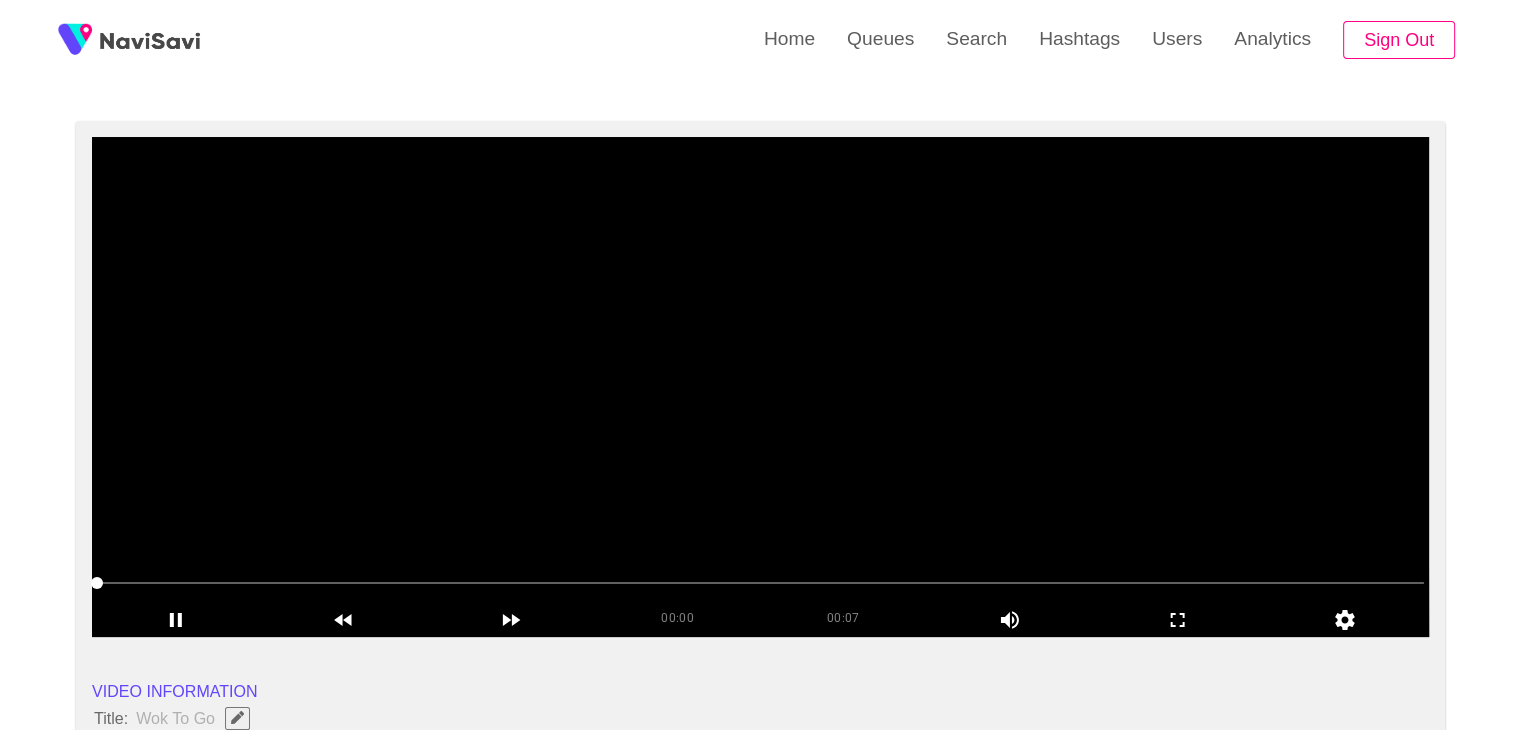 click at bounding box center (760, 387) 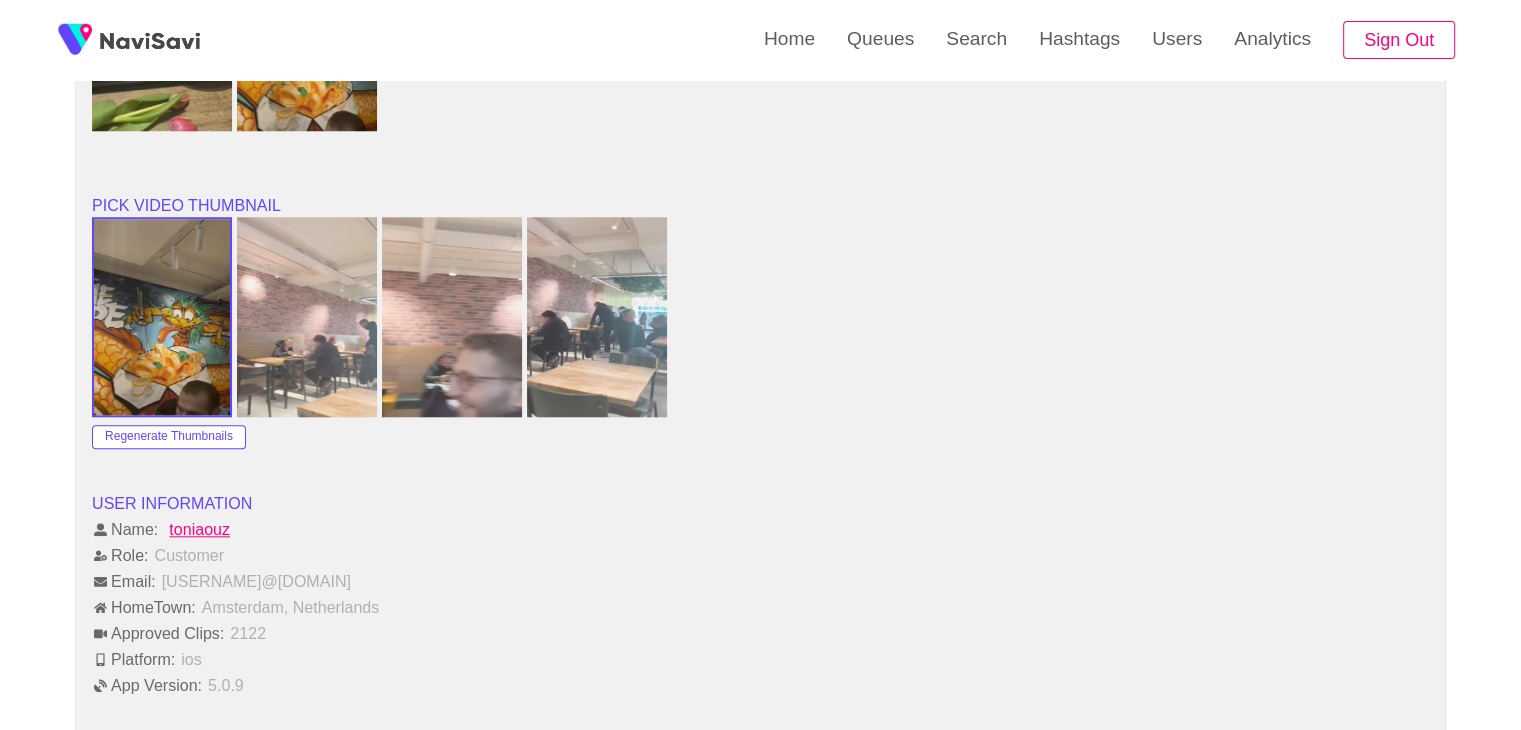 scroll, scrollTop: 1908, scrollLeft: 0, axis: vertical 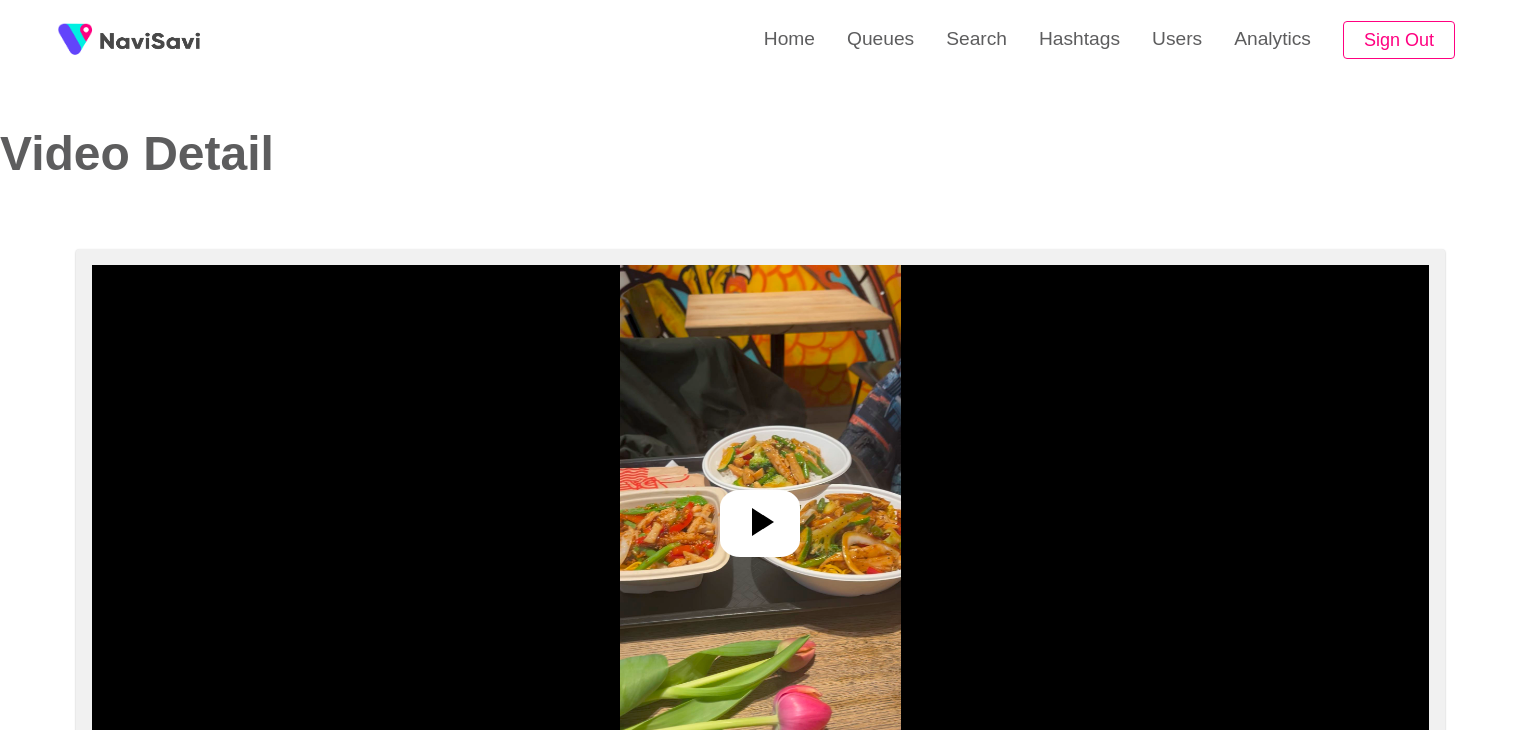 select on "**********" 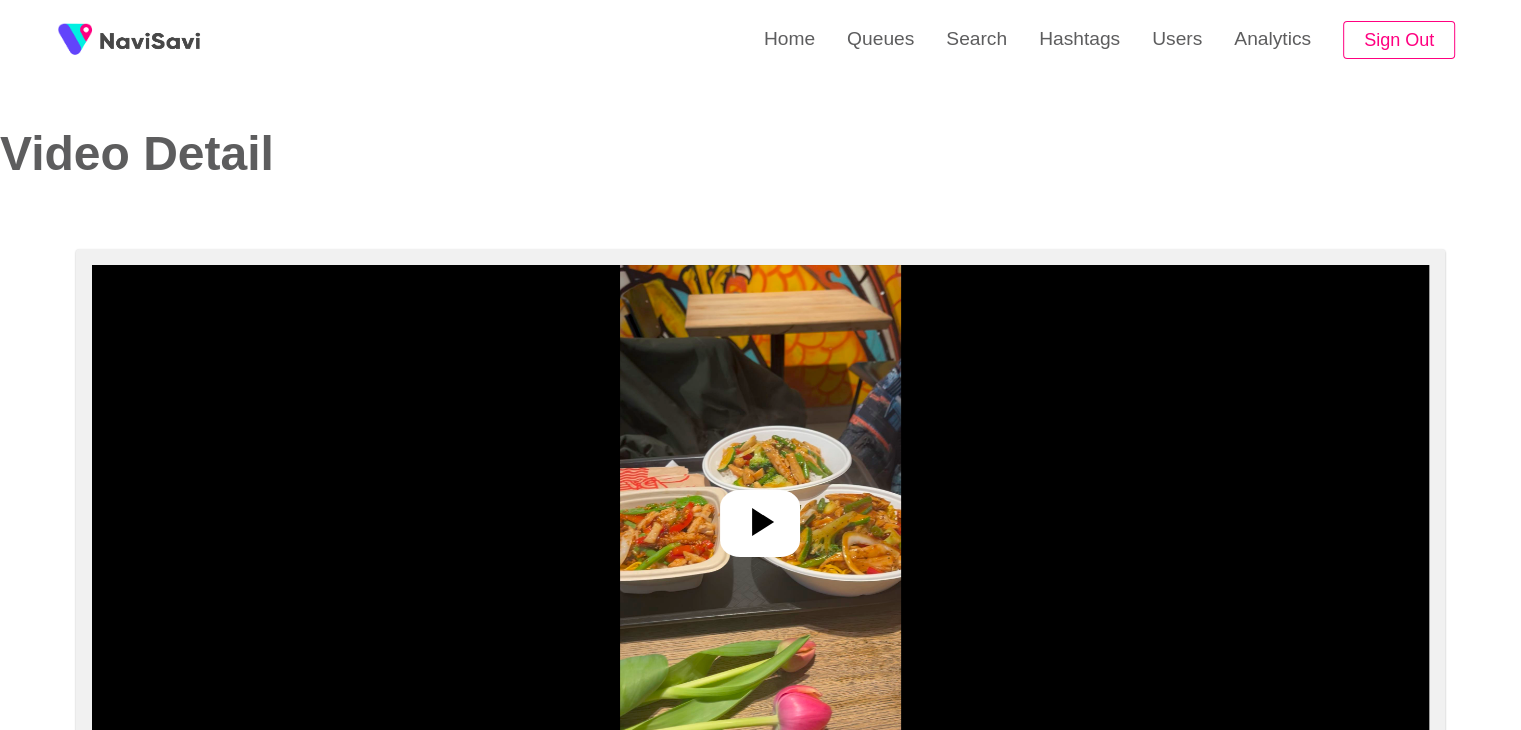 click at bounding box center (760, 515) 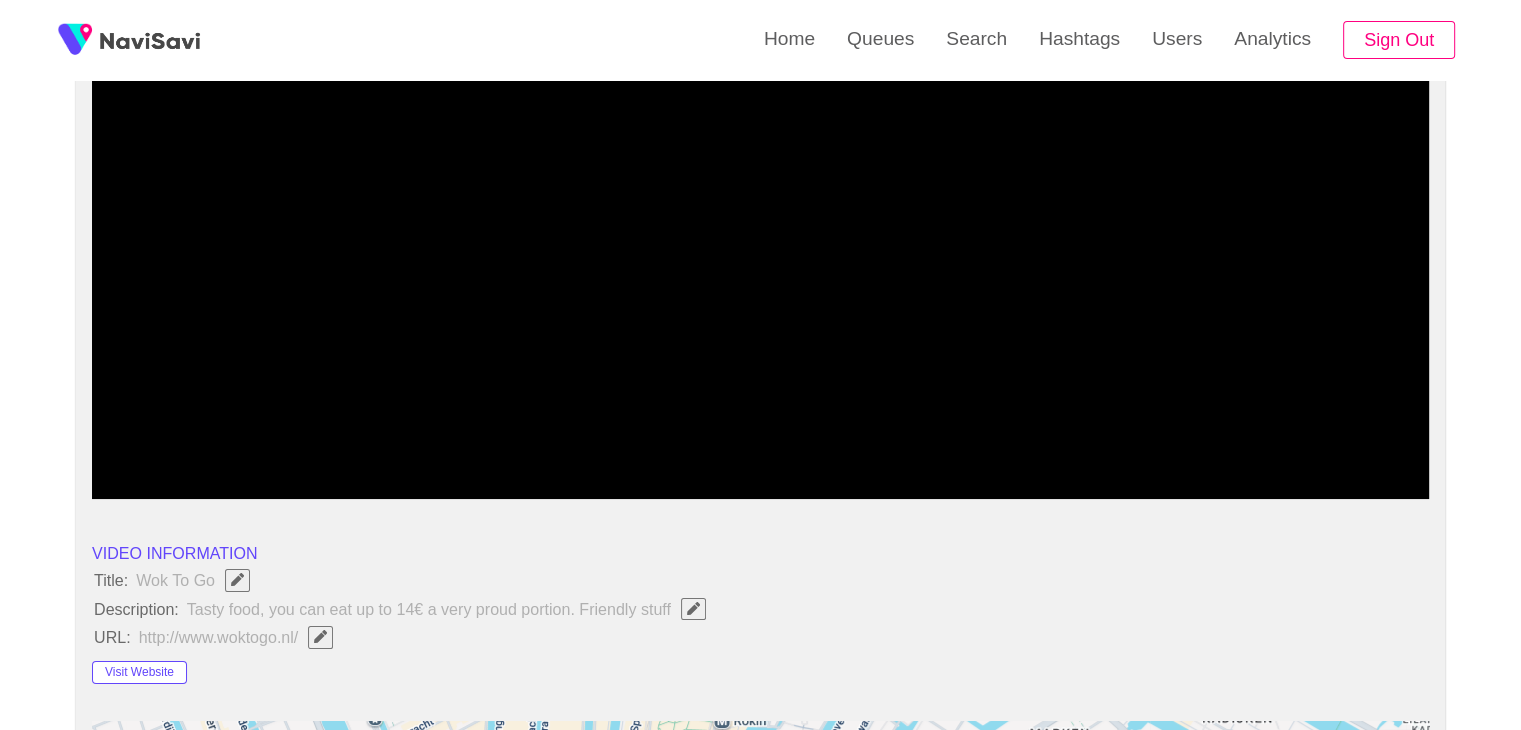 scroll, scrollTop: 36, scrollLeft: 0, axis: vertical 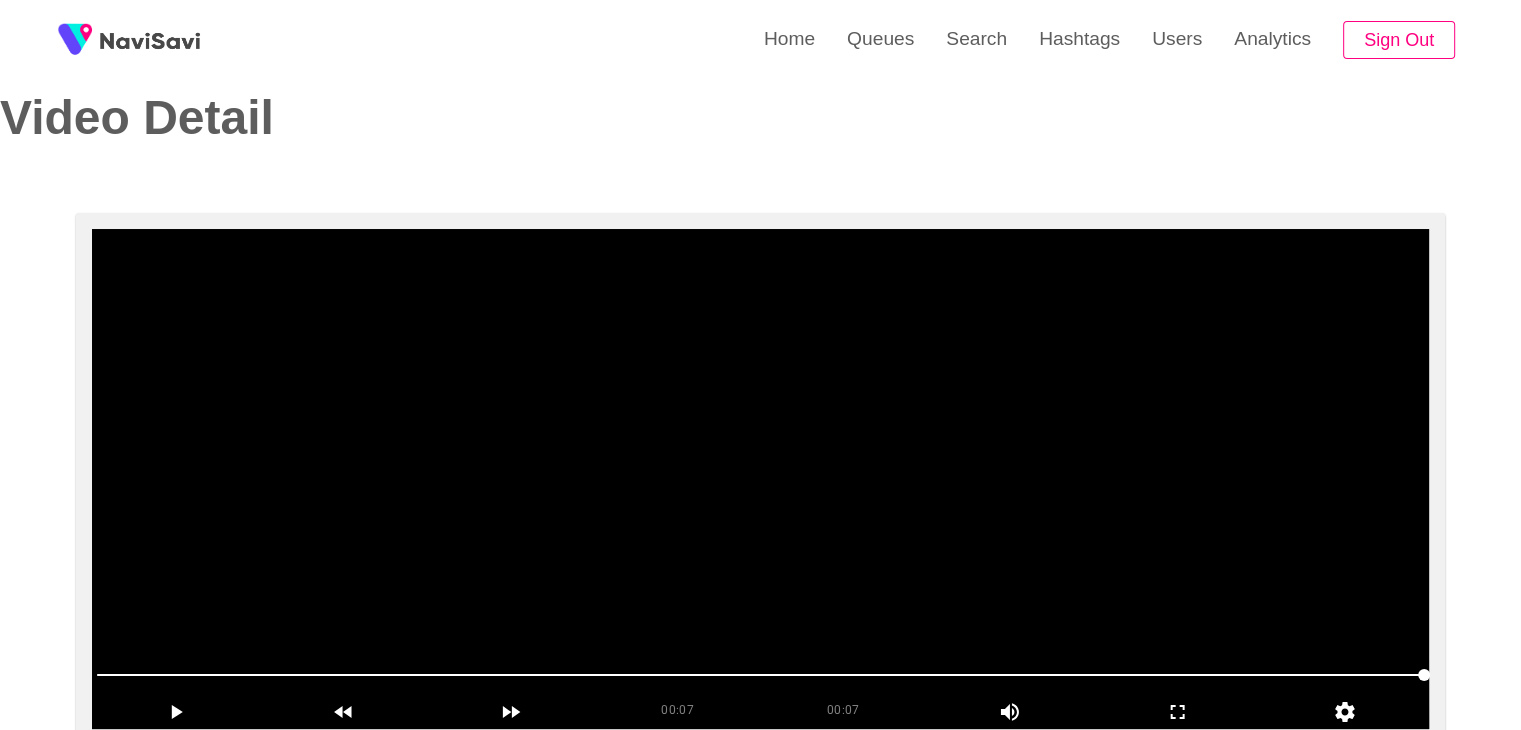 click at bounding box center (760, 479) 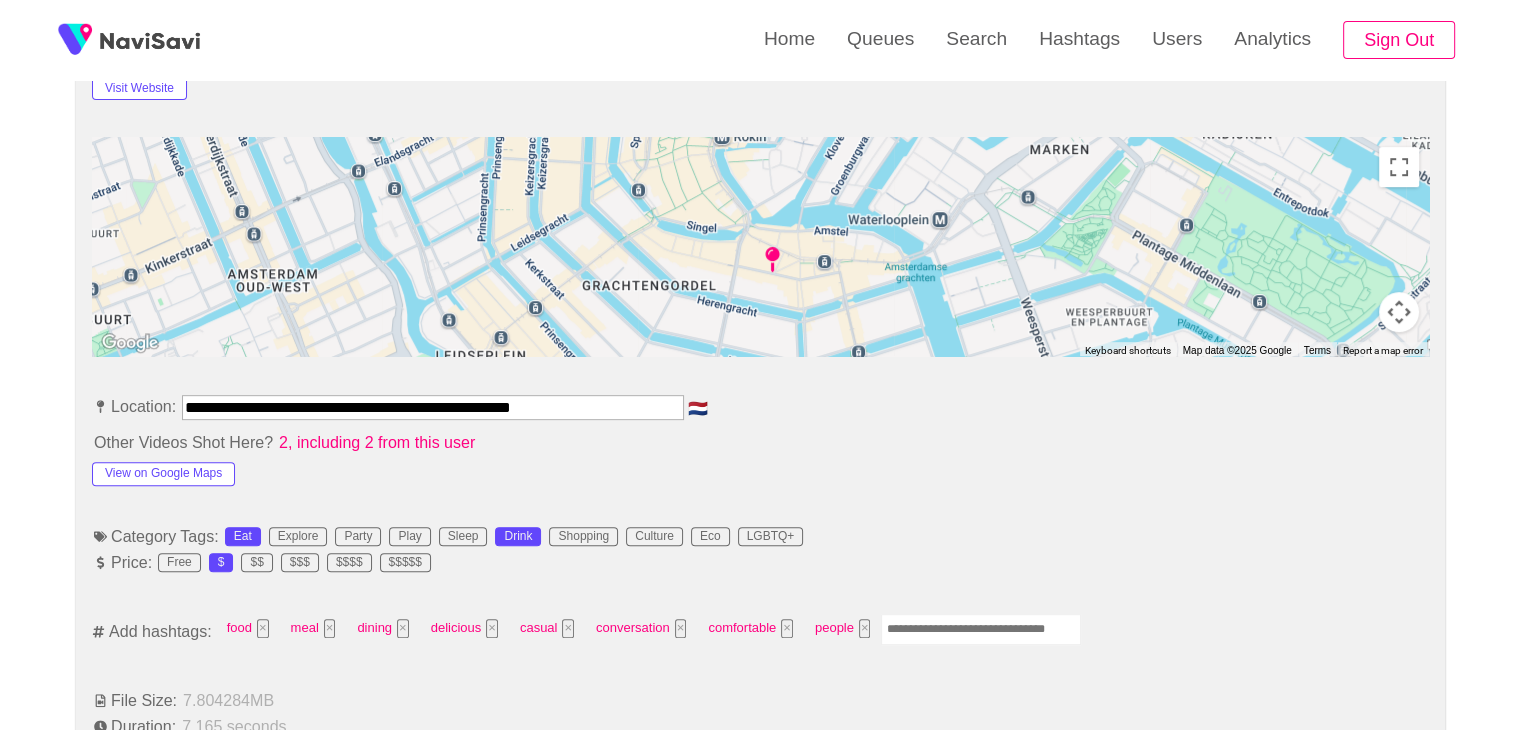 scroll, scrollTop: 852, scrollLeft: 0, axis: vertical 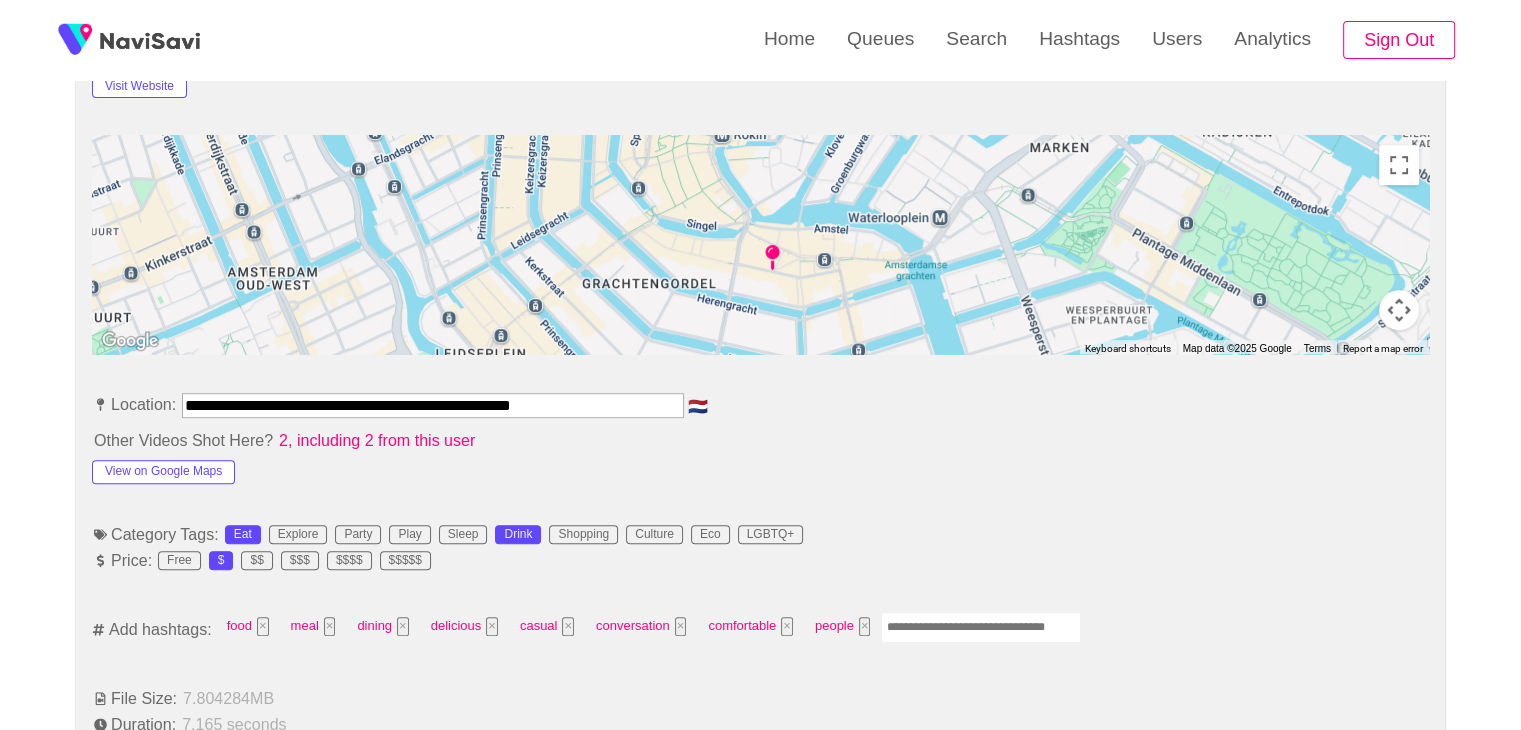 click at bounding box center (981, 627) 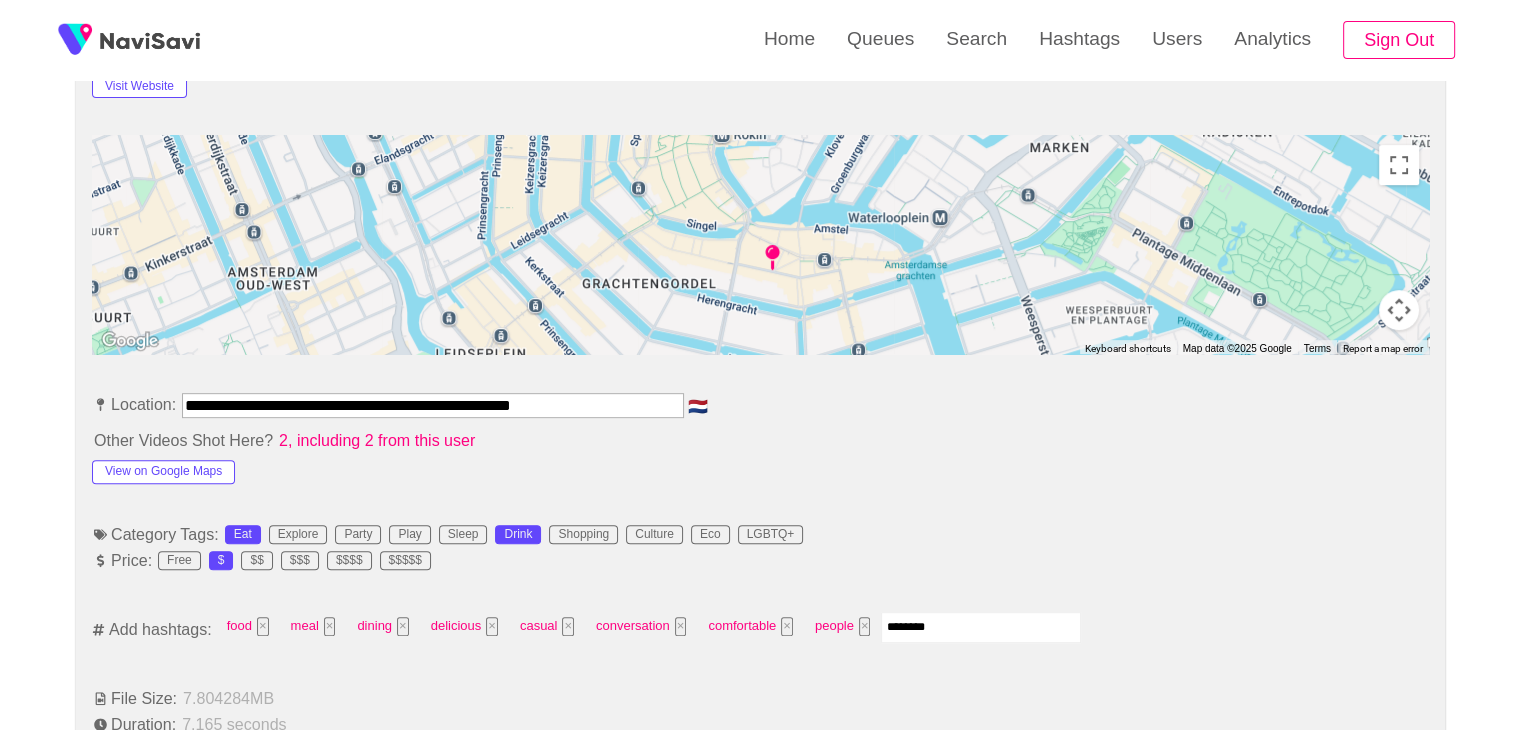 type on "*********" 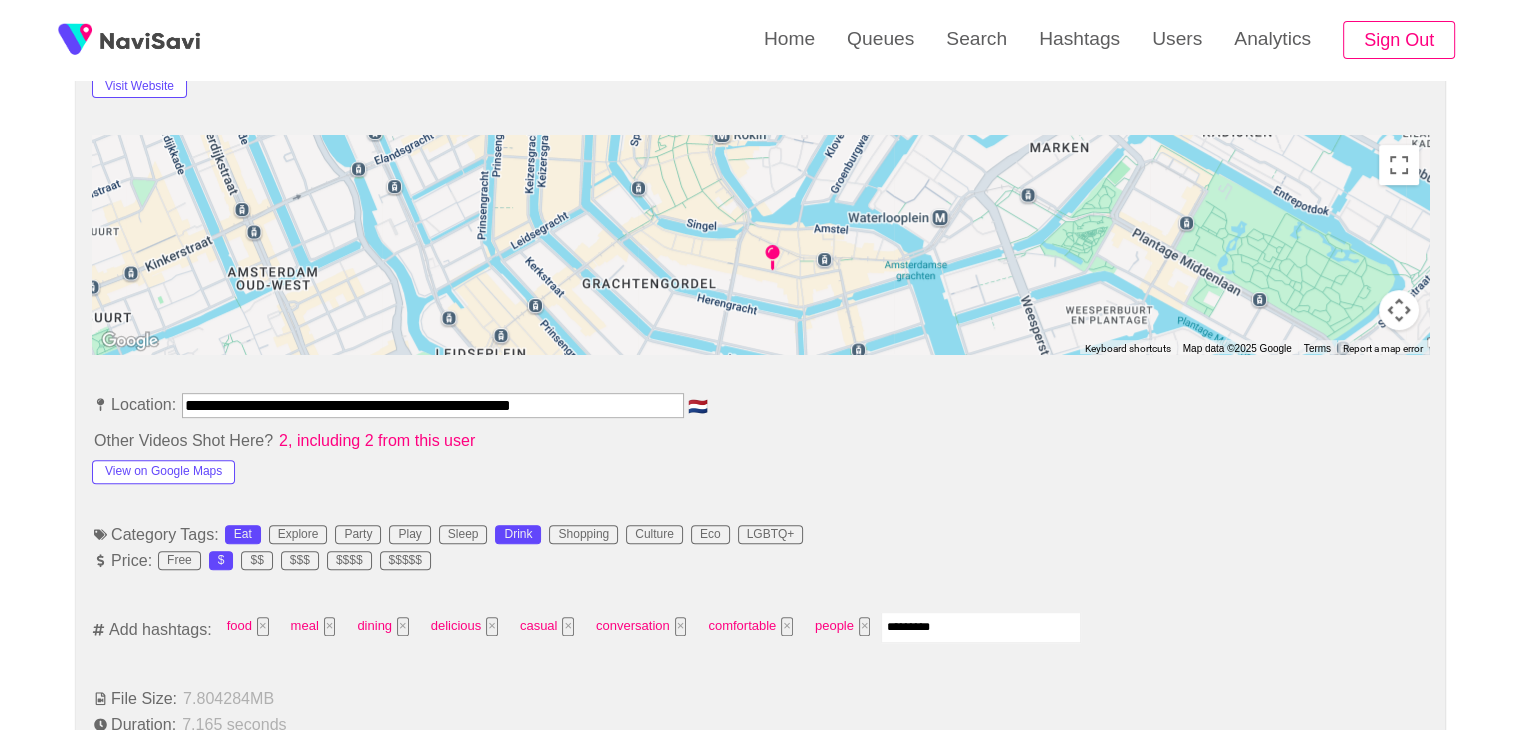 type 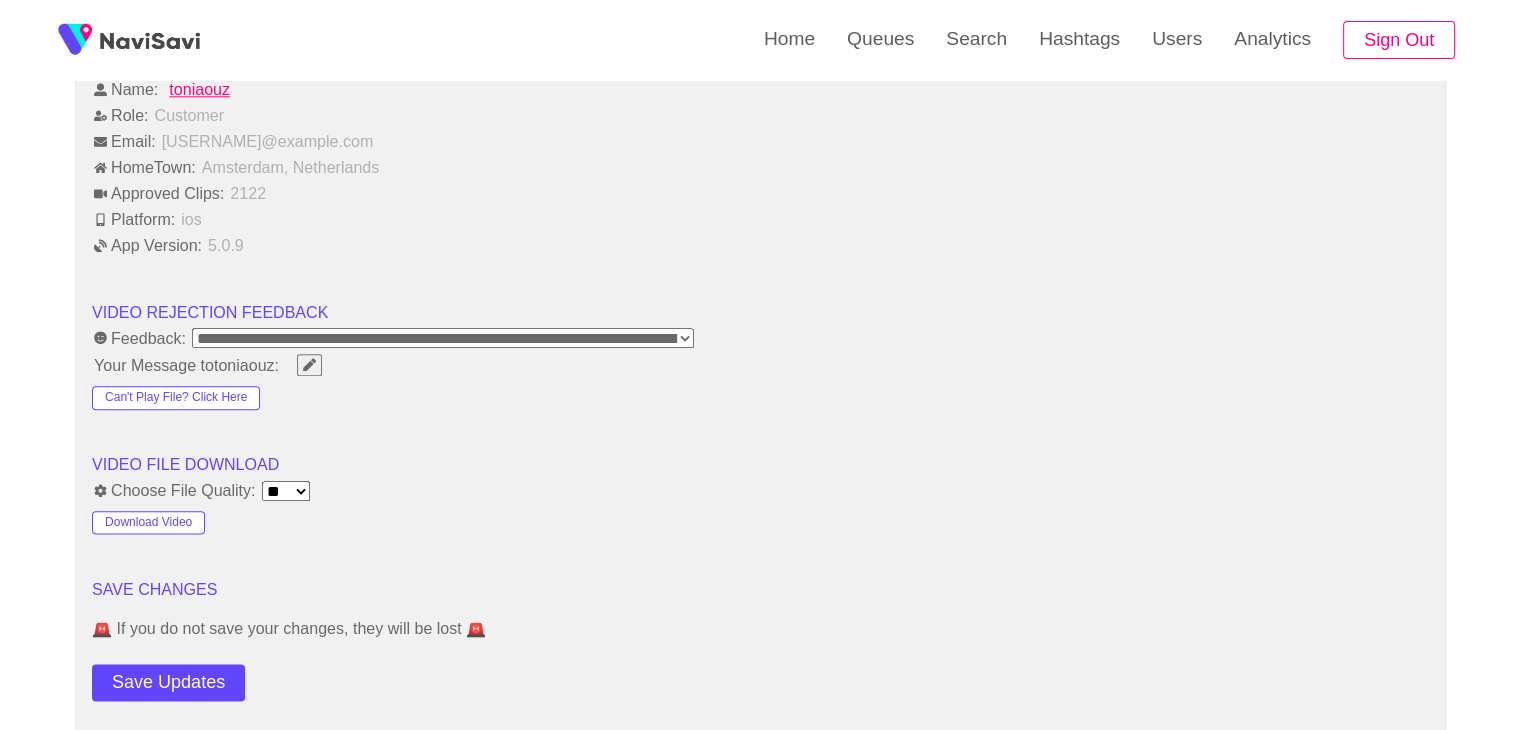 scroll, scrollTop: 2331, scrollLeft: 0, axis: vertical 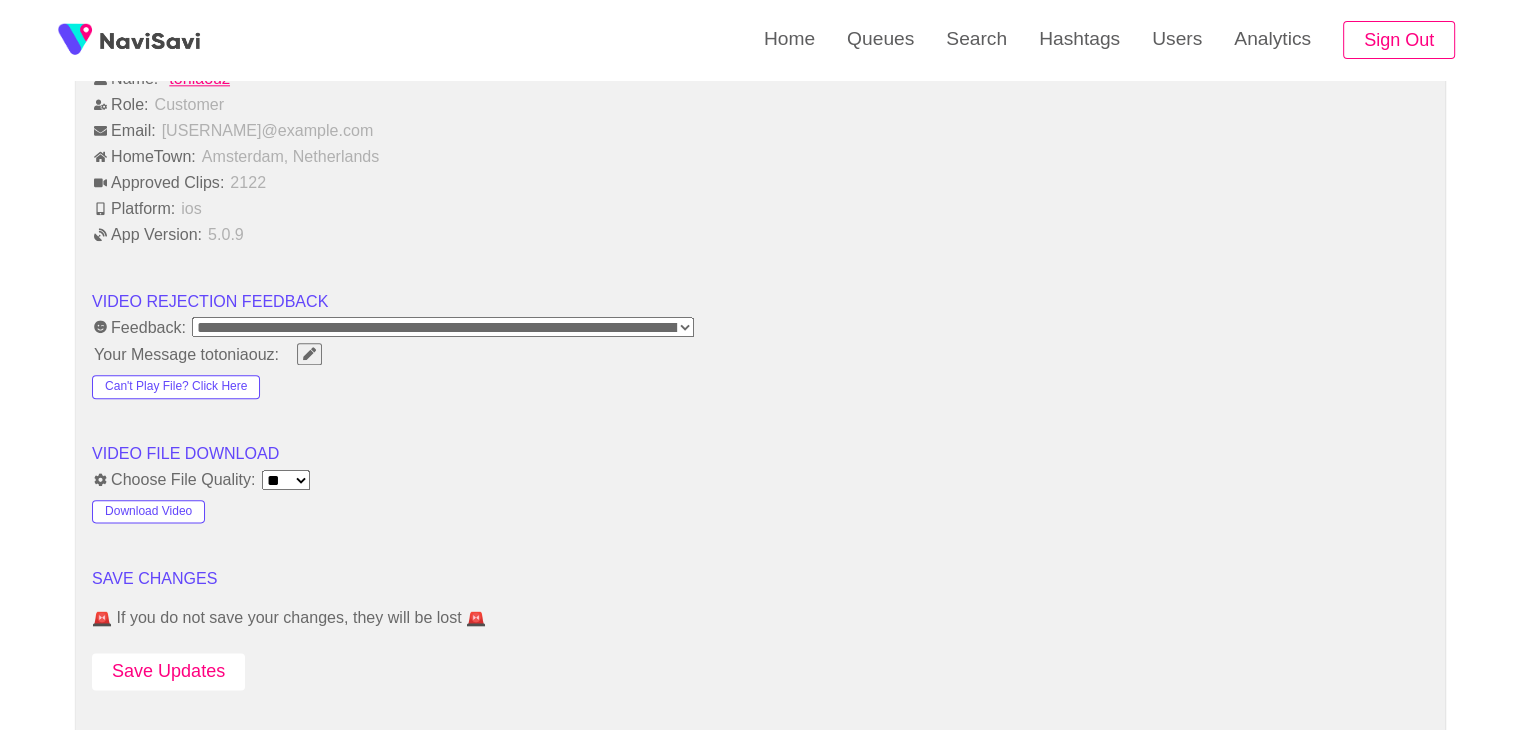 click on "Save Updates" at bounding box center (168, 671) 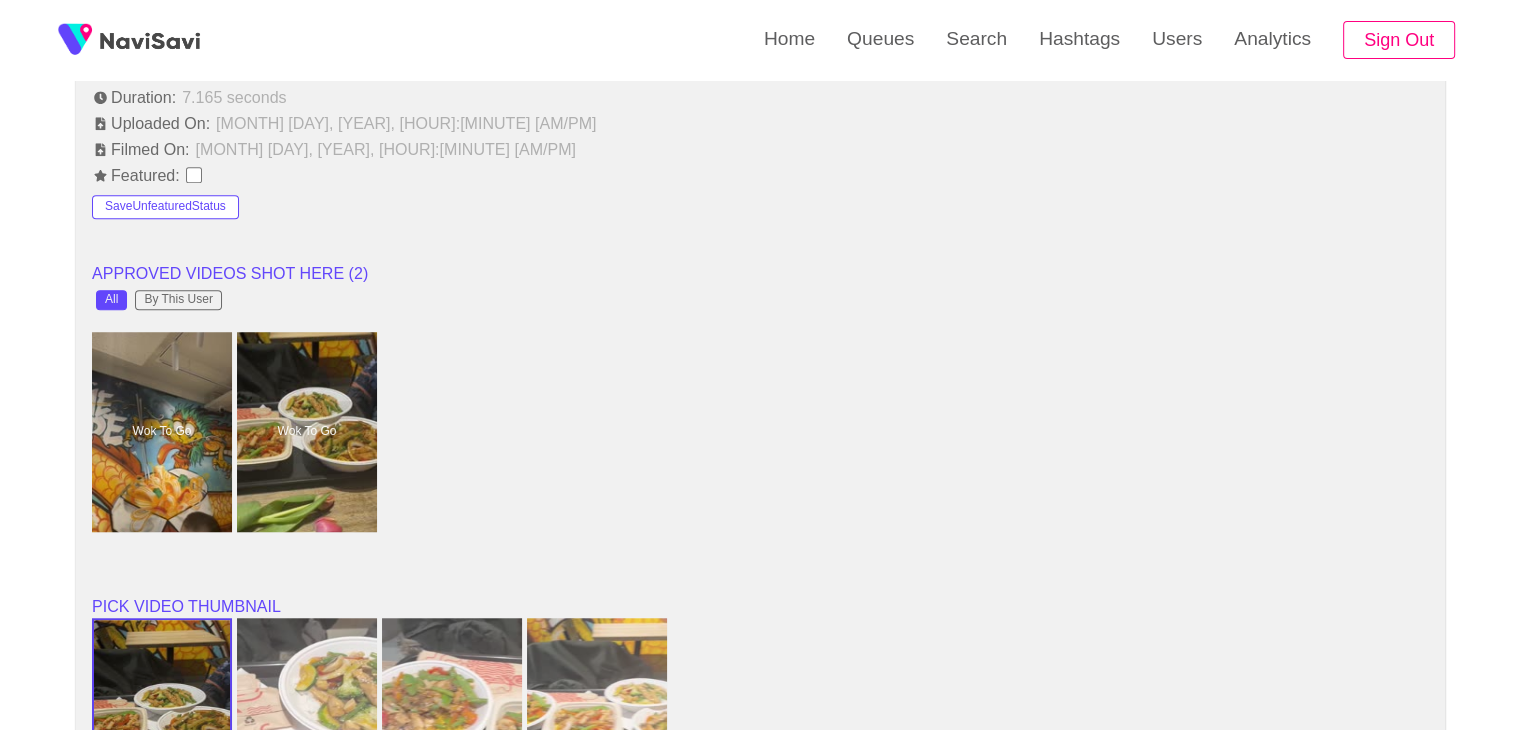 scroll, scrollTop: 1475, scrollLeft: 0, axis: vertical 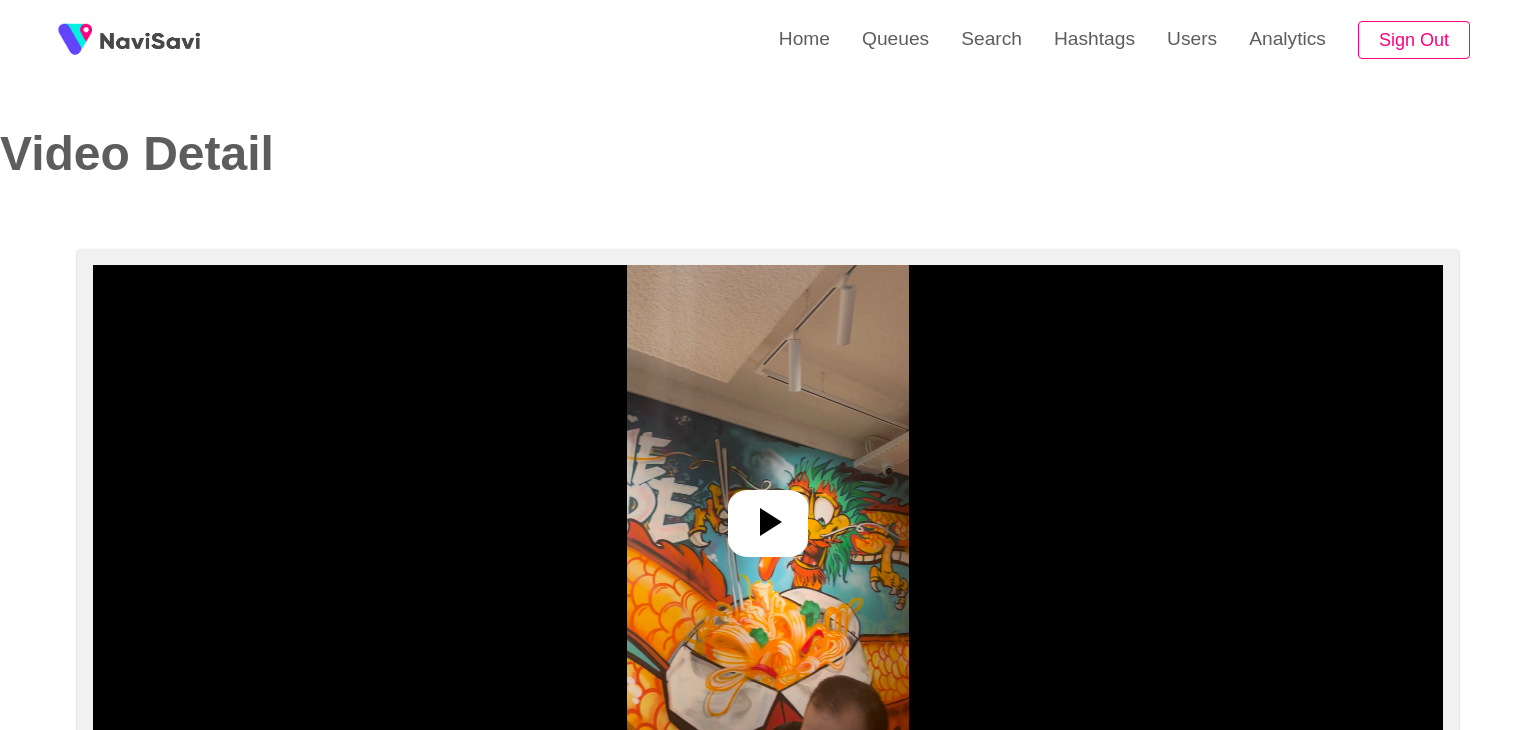 select on "**********" 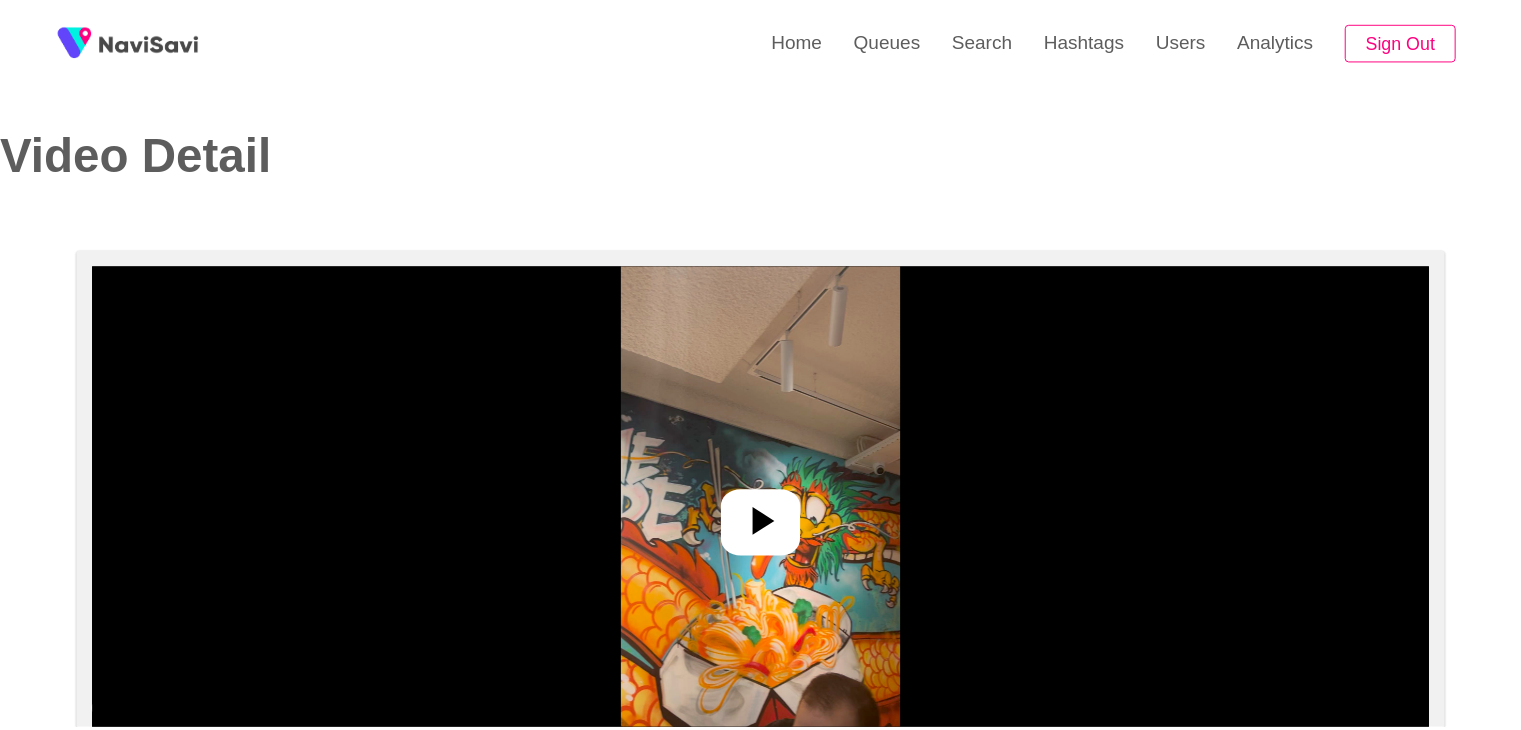 scroll, scrollTop: 0, scrollLeft: 0, axis: both 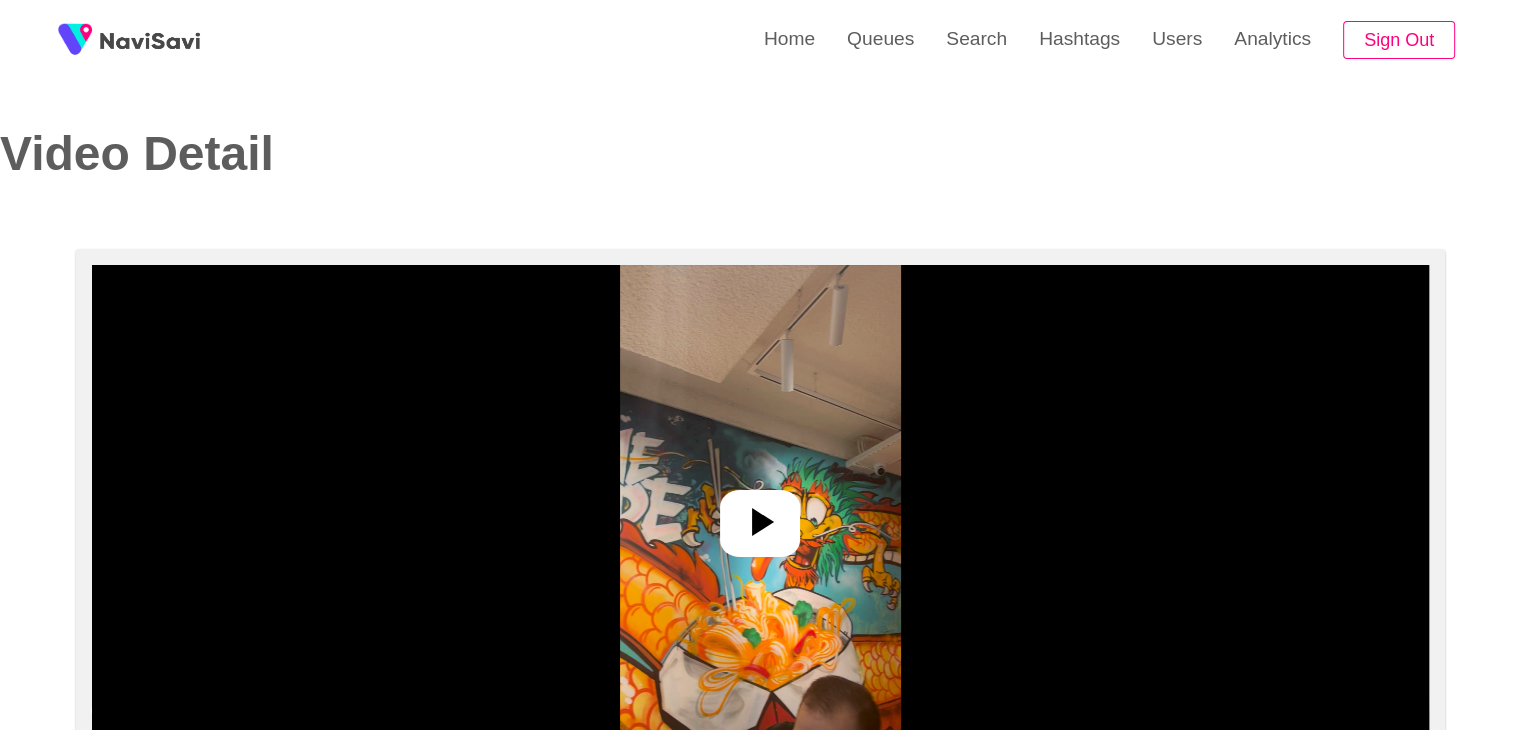 click at bounding box center (760, 515) 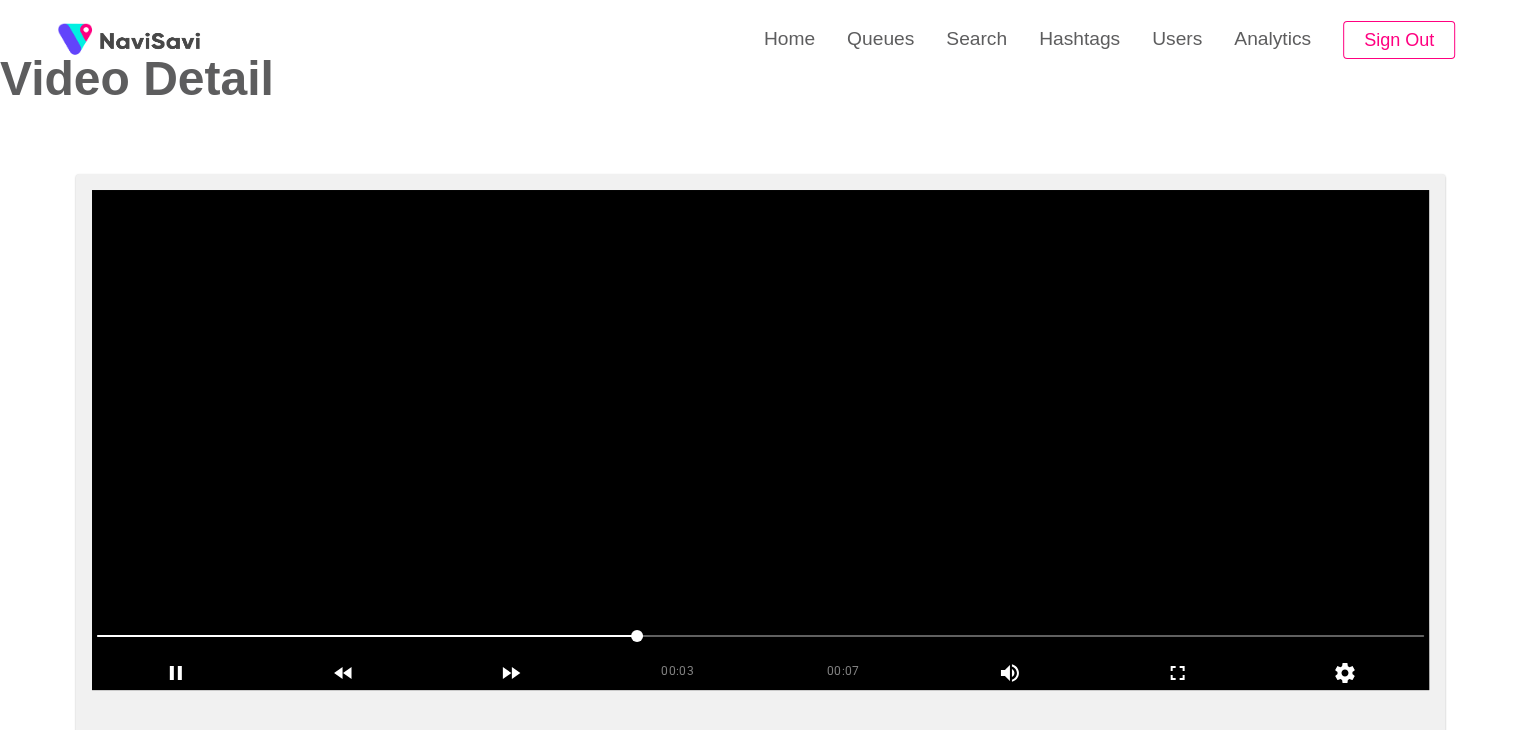 scroll, scrollTop: 74, scrollLeft: 0, axis: vertical 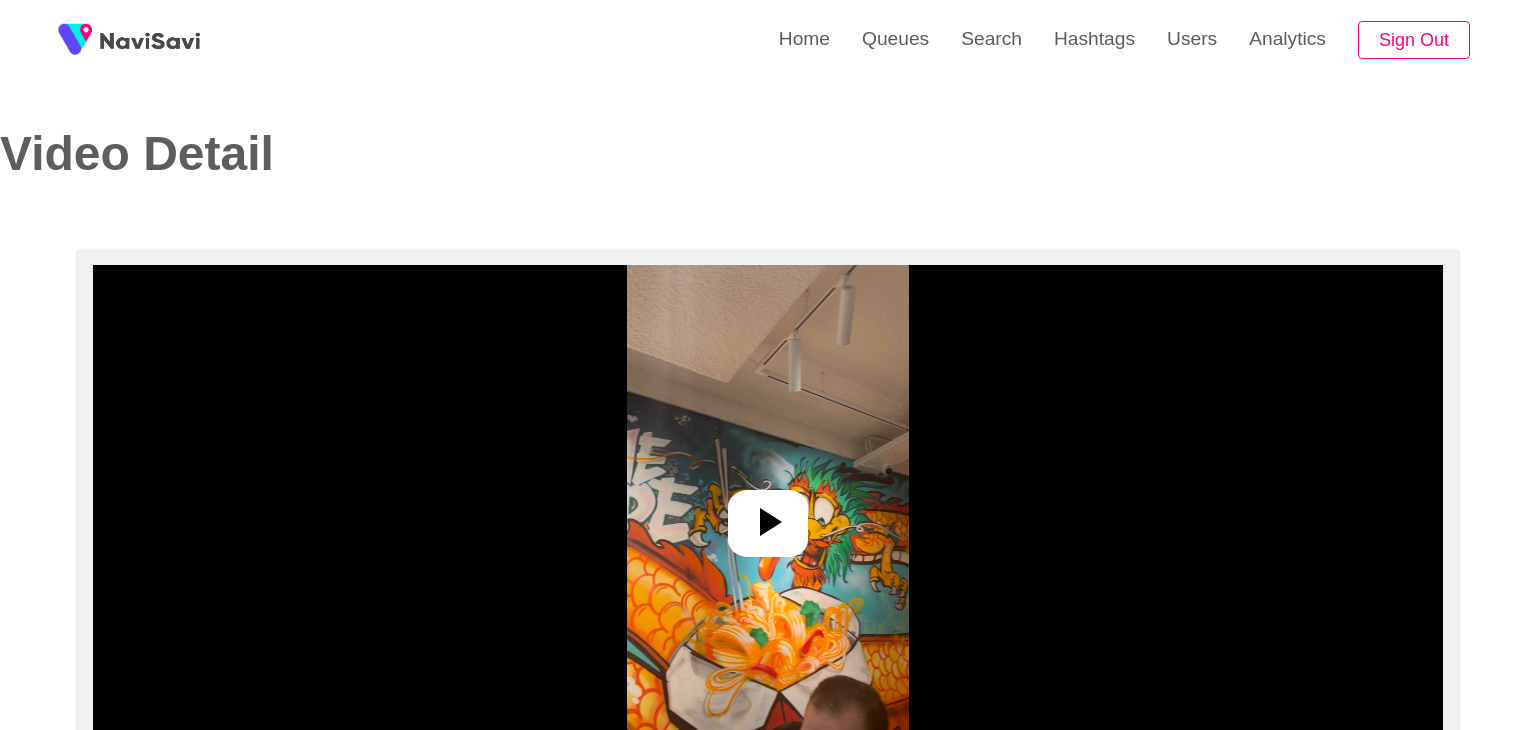 select on "**********" 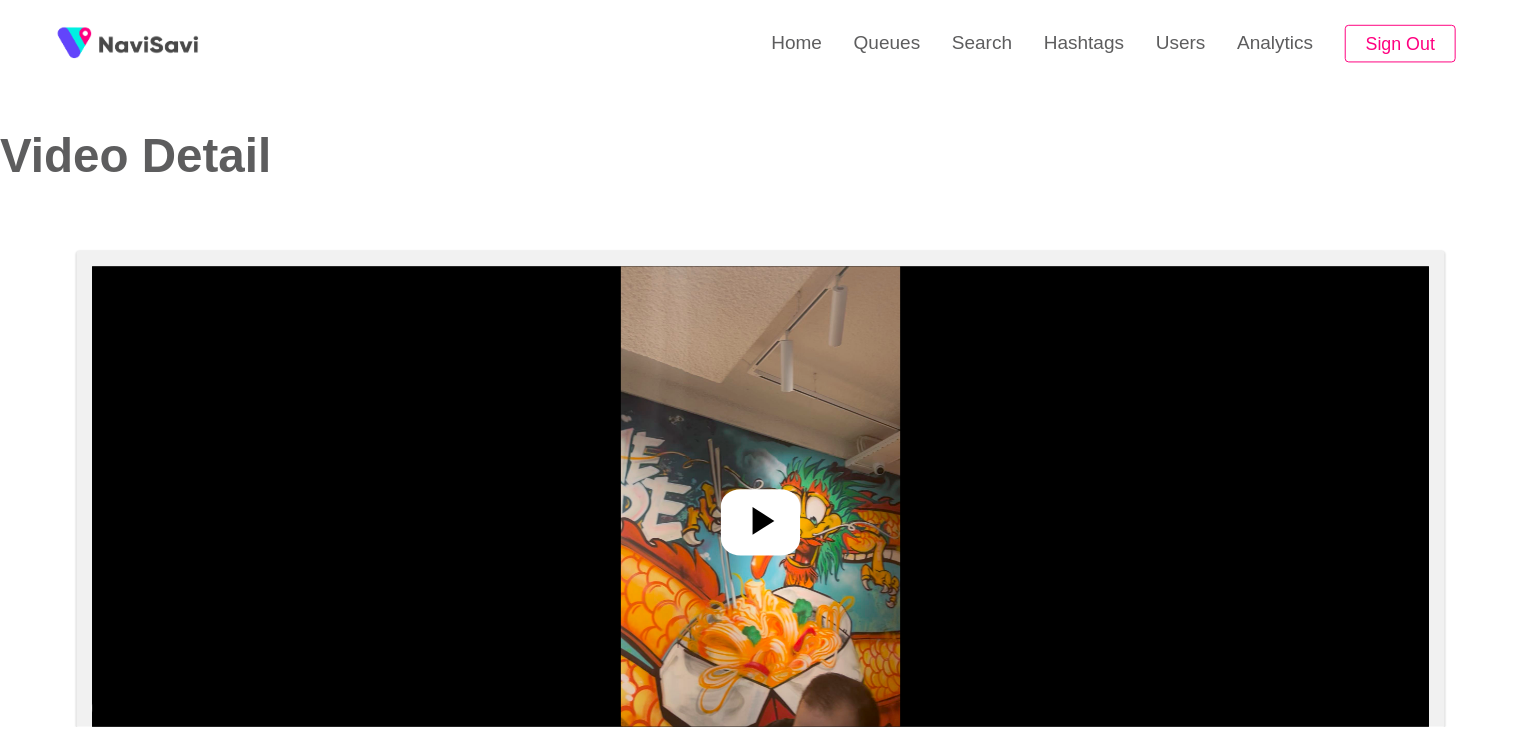 scroll, scrollTop: 0, scrollLeft: 0, axis: both 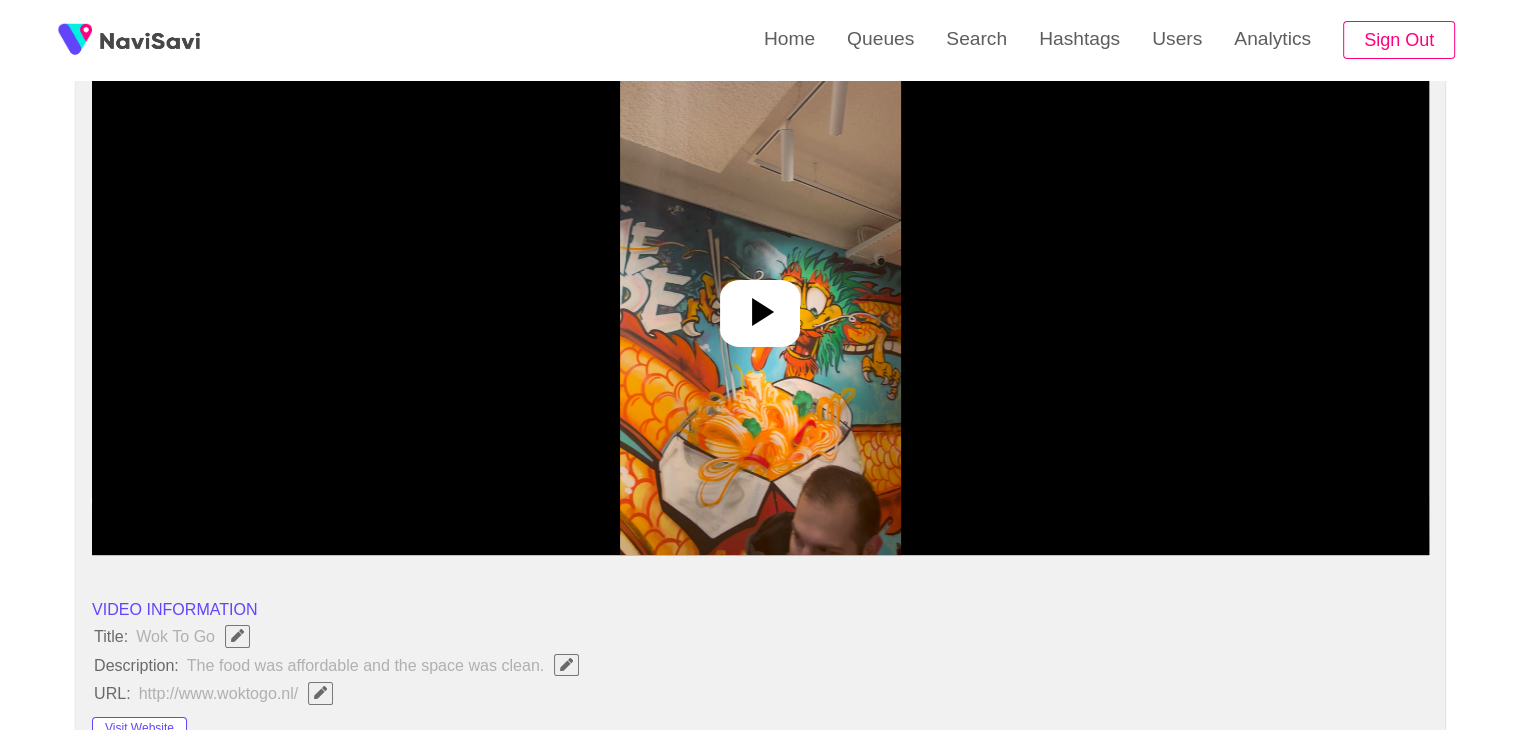 click at bounding box center (760, 305) 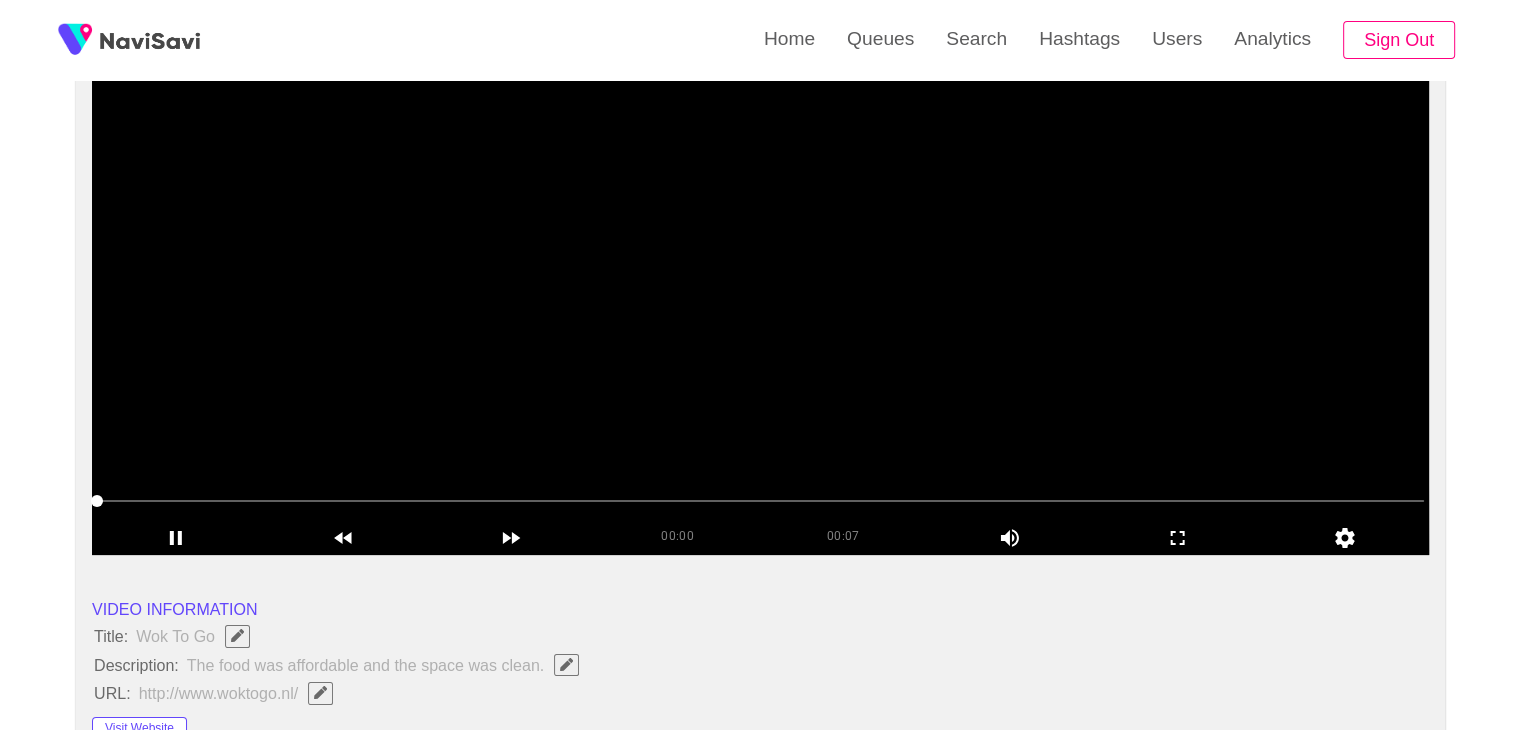 scroll, scrollTop: 140, scrollLeft: 0, axis: vertical 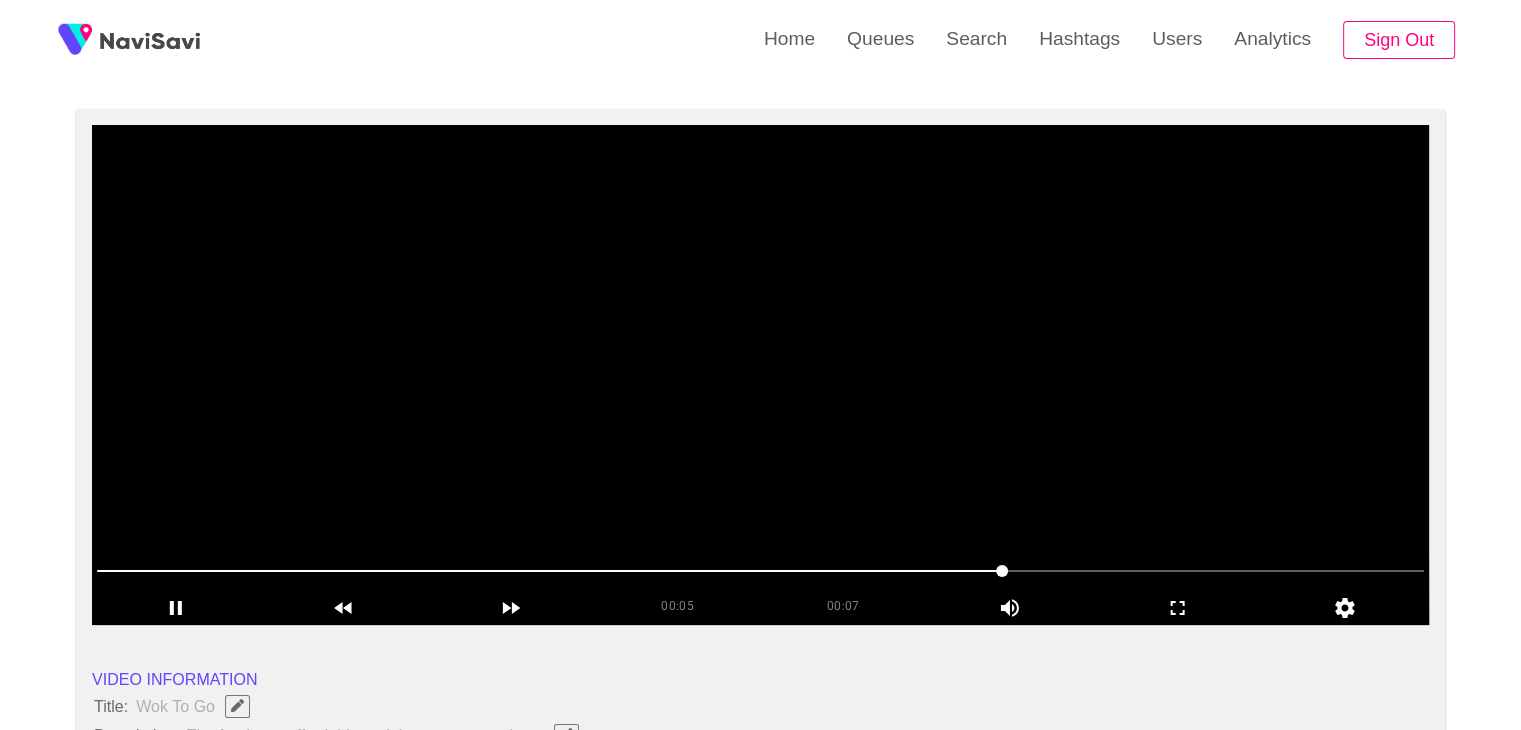 click at bounding box center [760, 375] 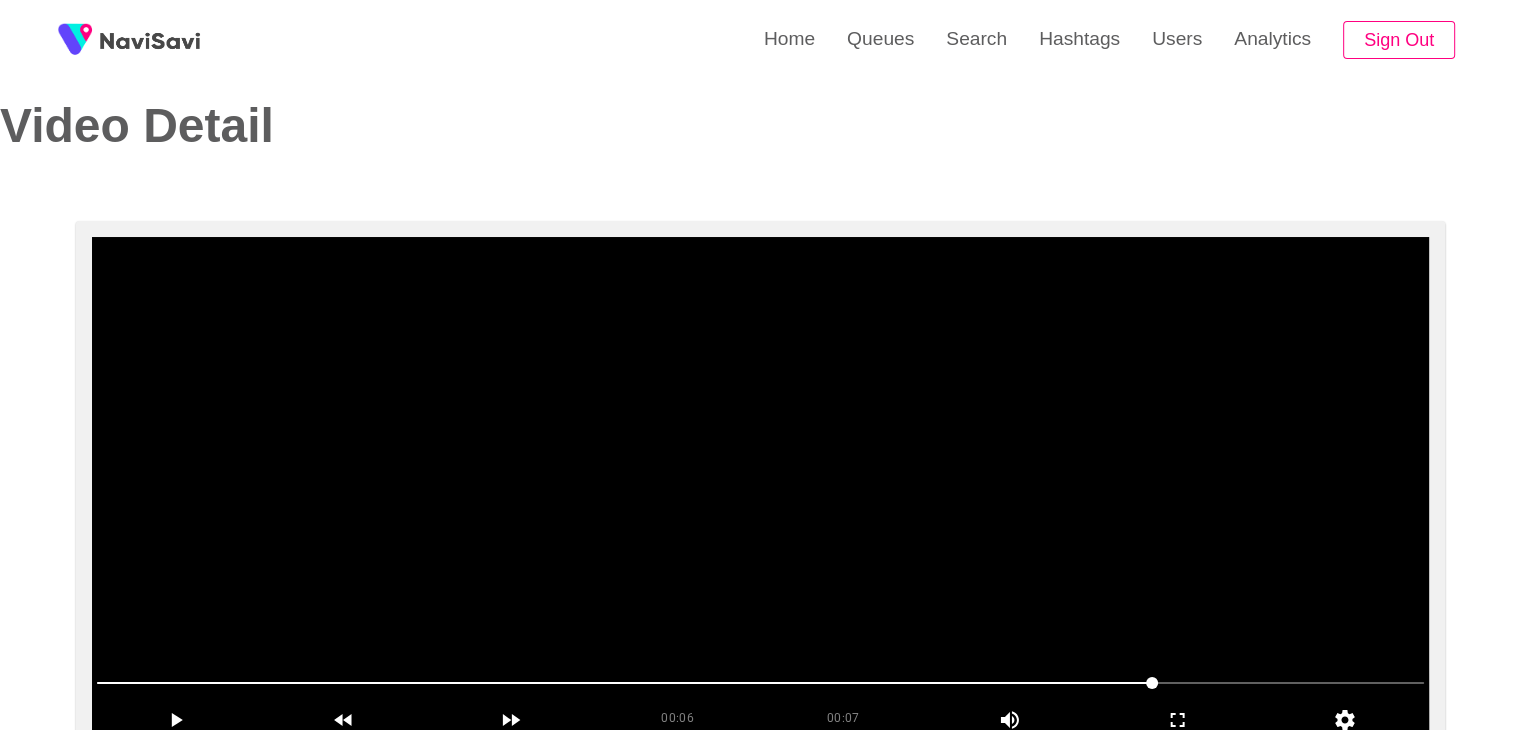 scroll, scrollTop: 28, scrollLeft: 0, axis: vertical 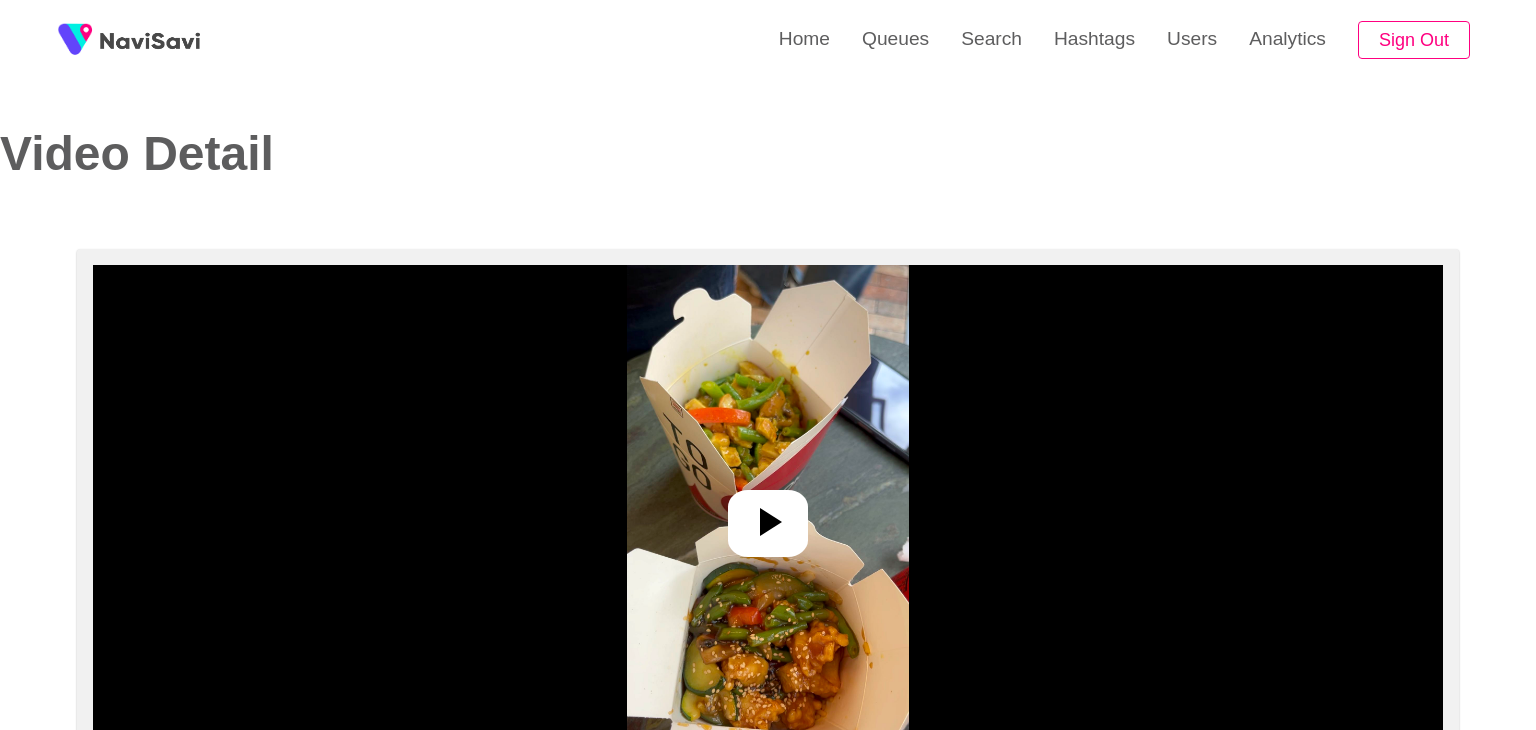 select on "**********" 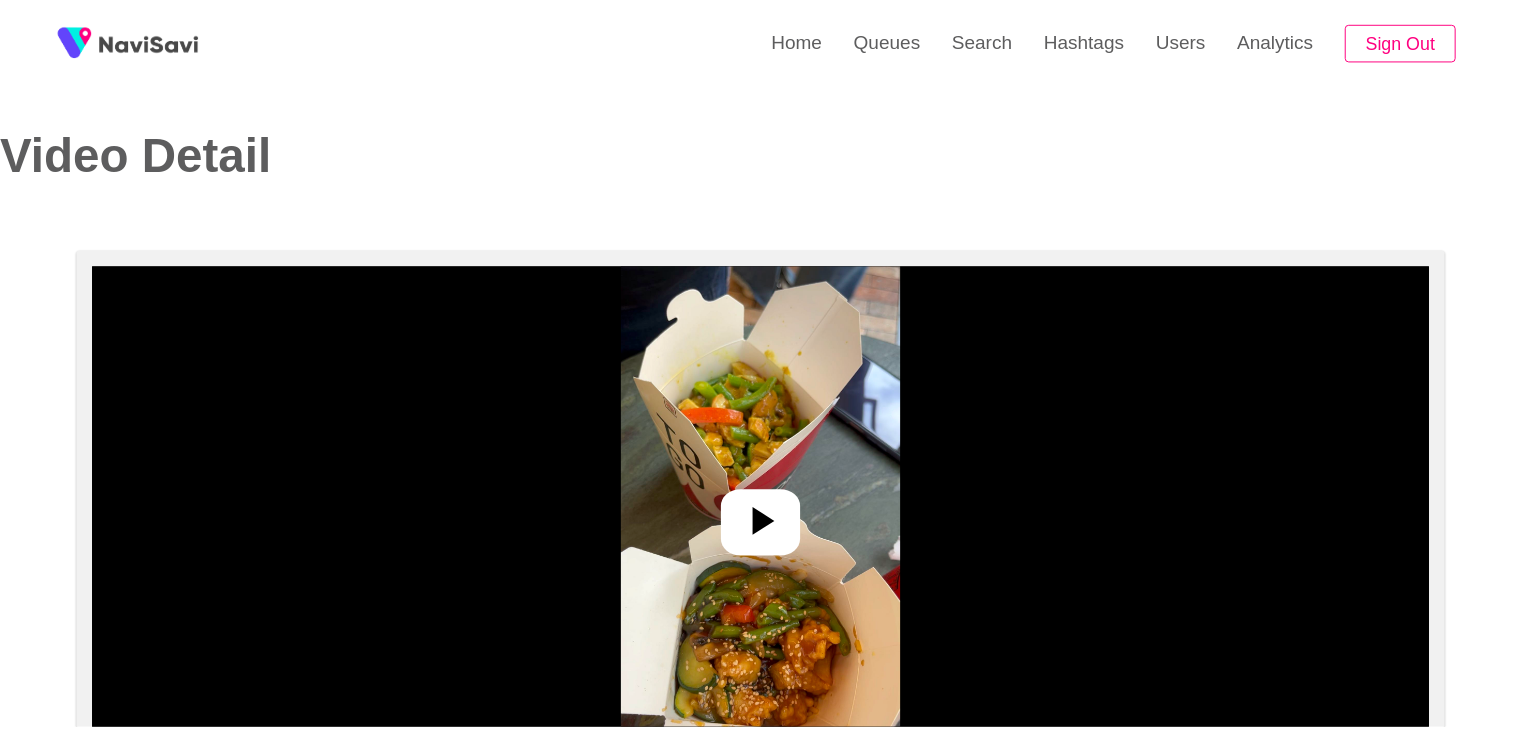scroll, scrollTop: 0, scrollLeft: 0, axis: both 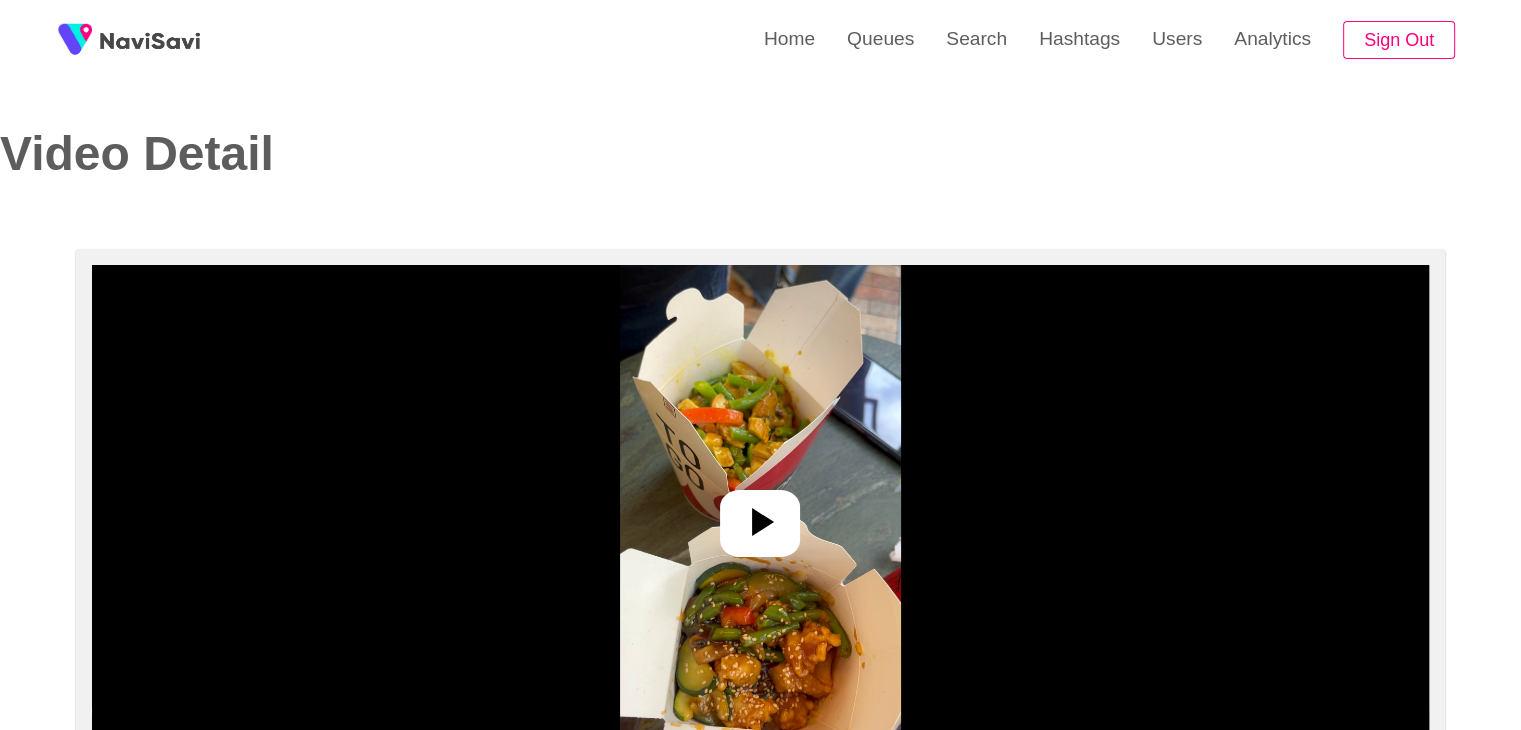 click at bounding box center [760, 515] 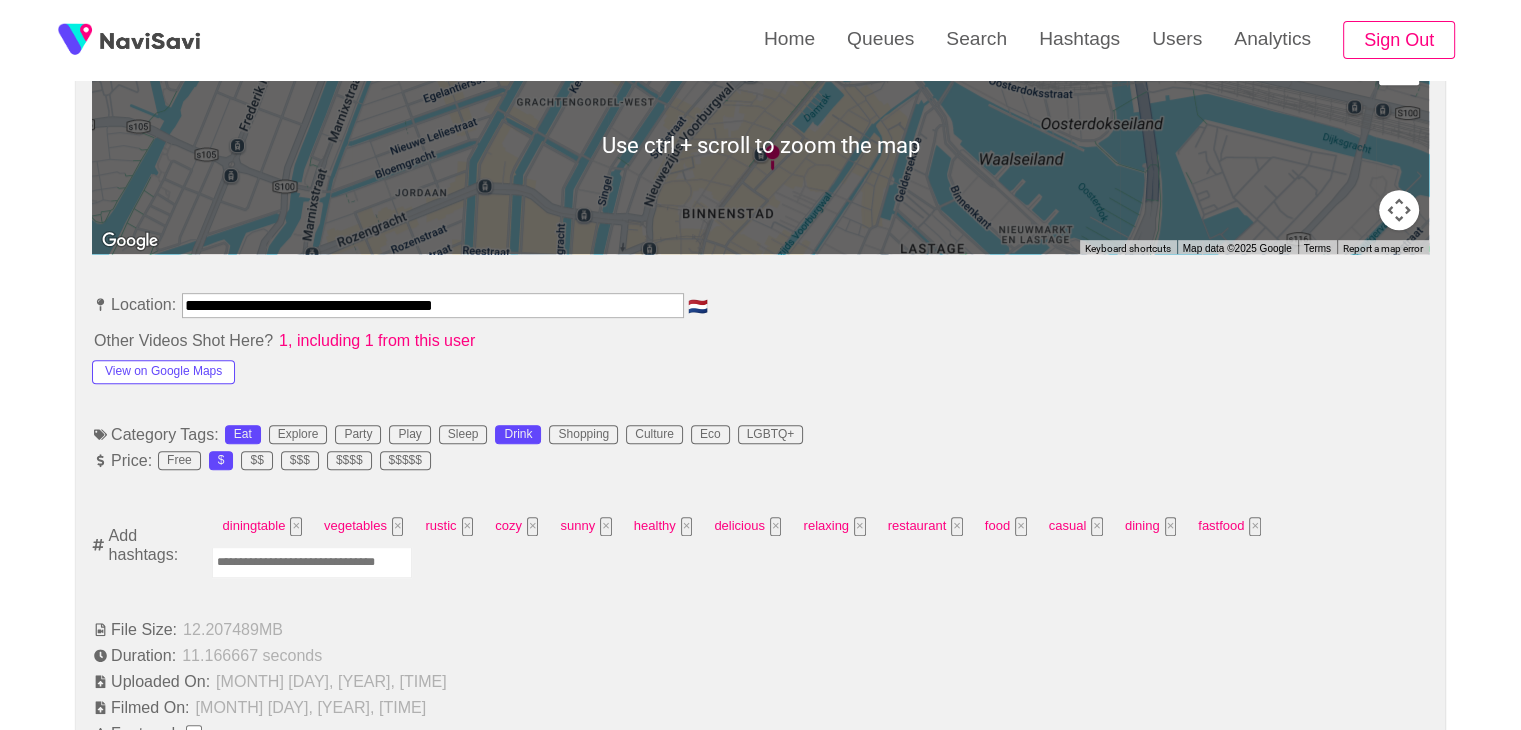 scroll, scrollTop: 955, scrollLeft: 0, axis: vertical 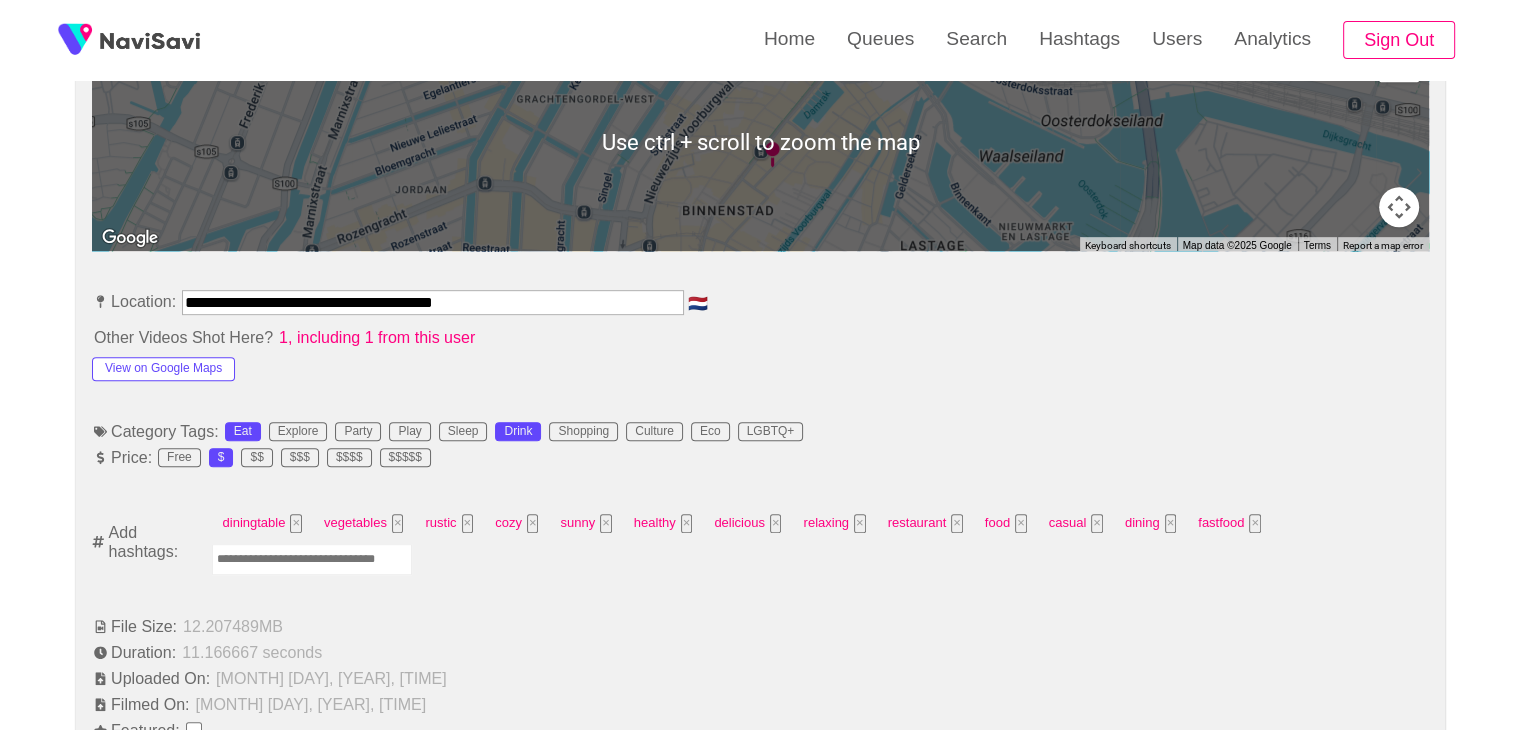 click at bounding box center [312, 559] 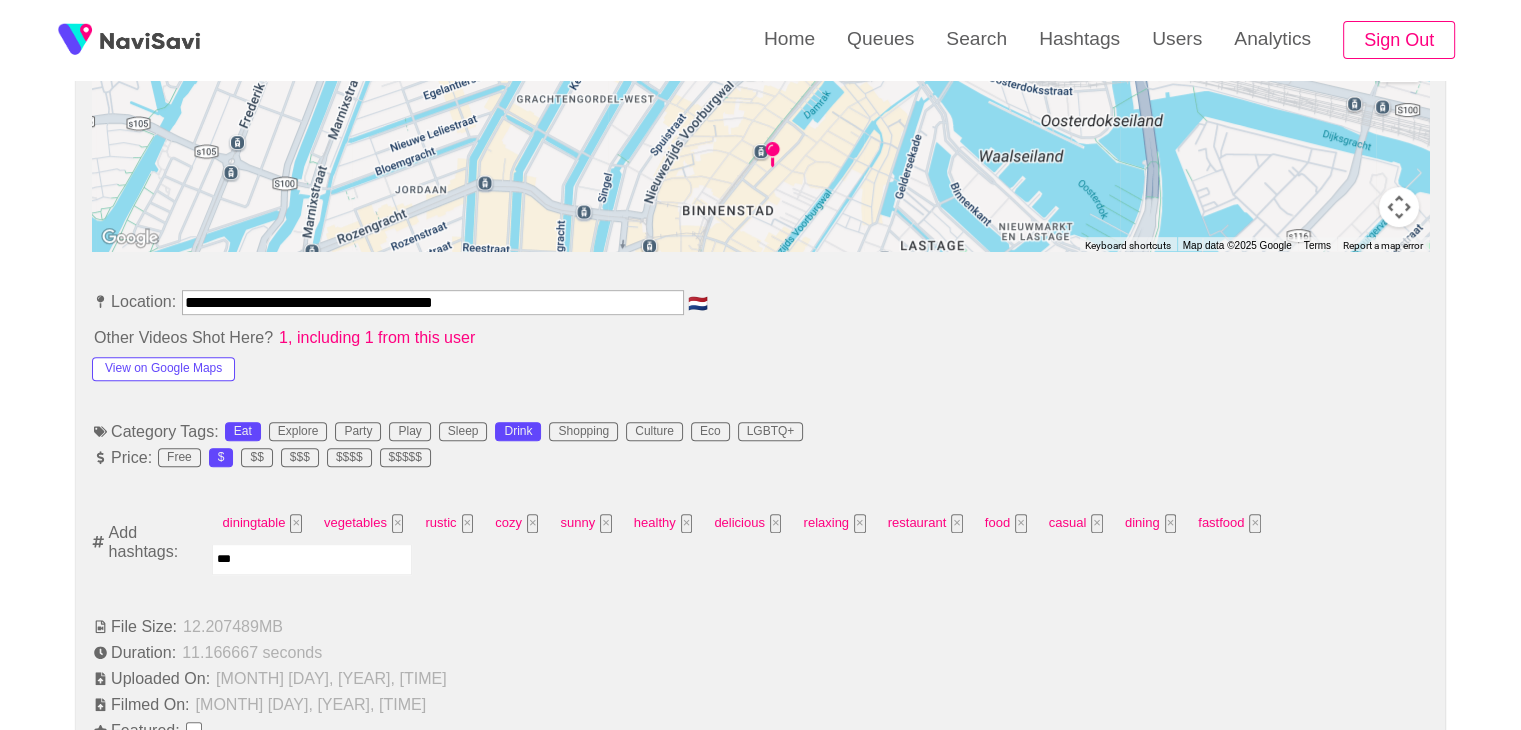type on "****" 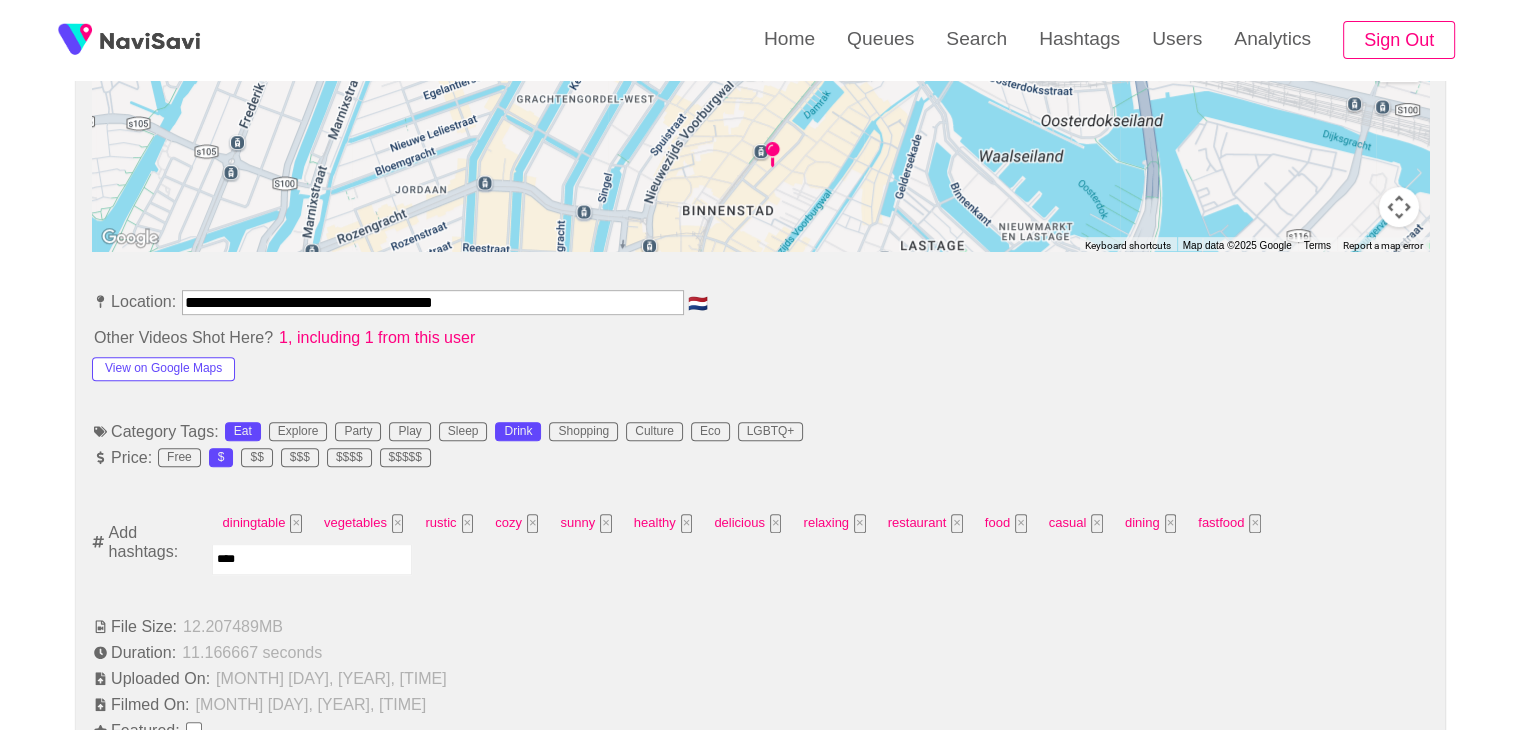 type 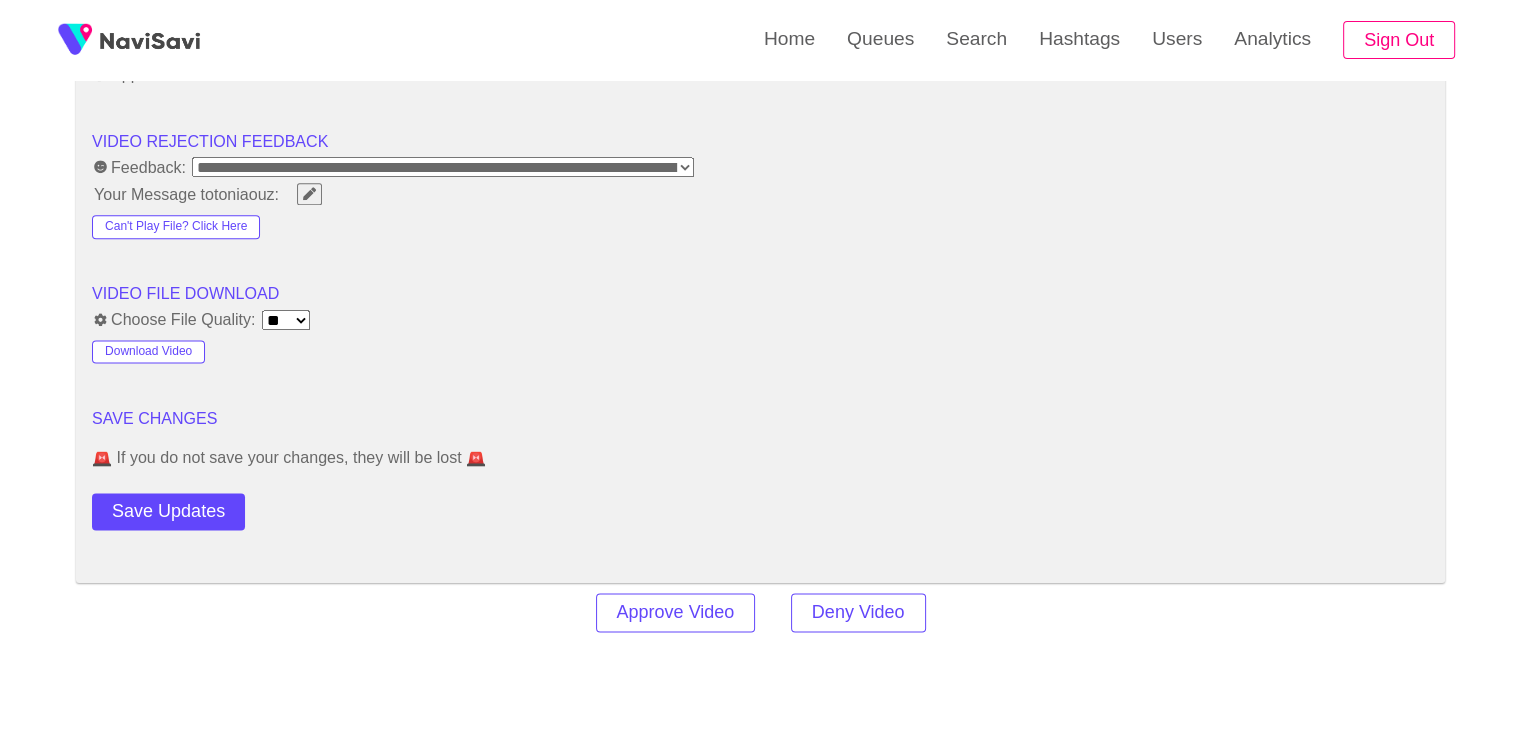 scroll, scrollTop: 2539, scrollLeft: 0, axis: vertical 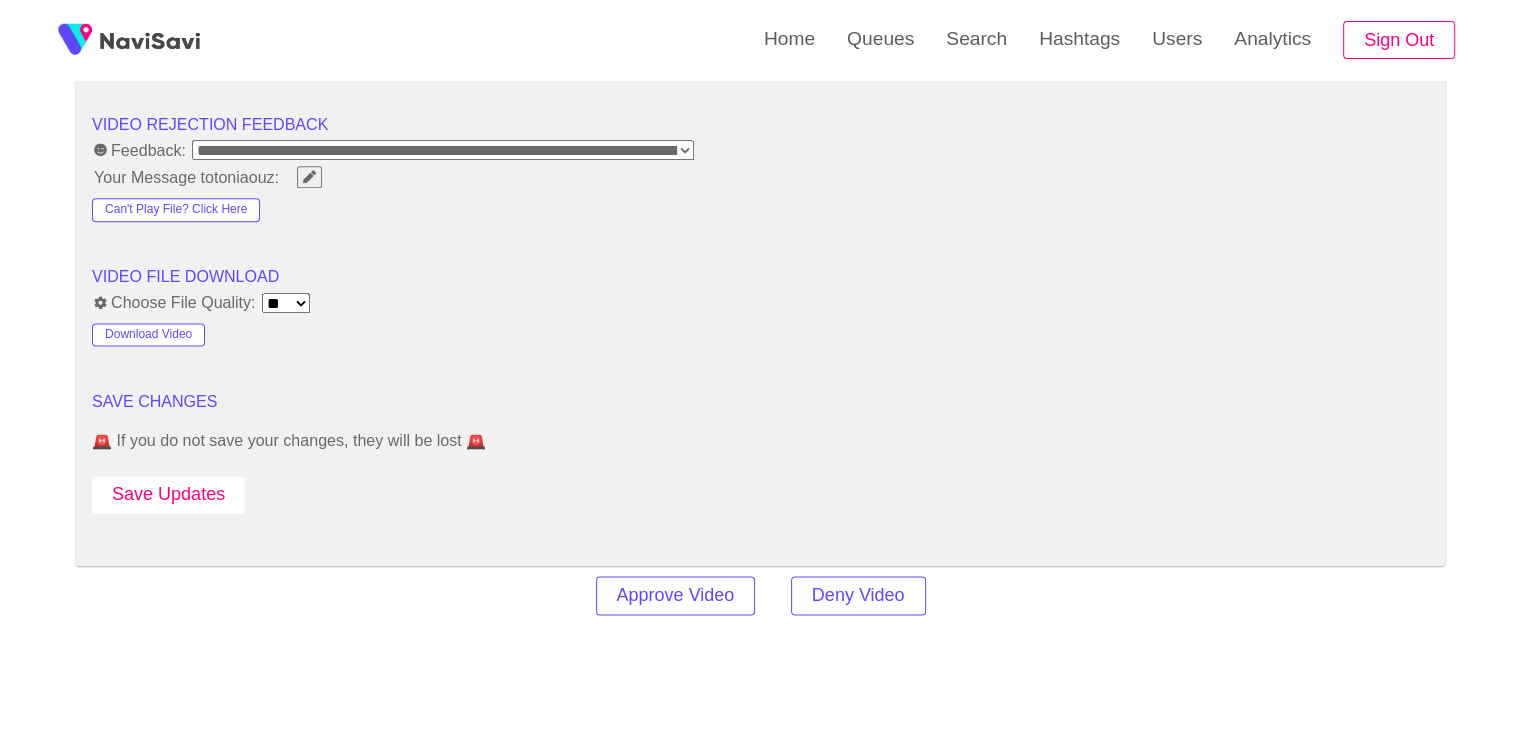 click on "Save Updates" at bounding box center (168, 494) 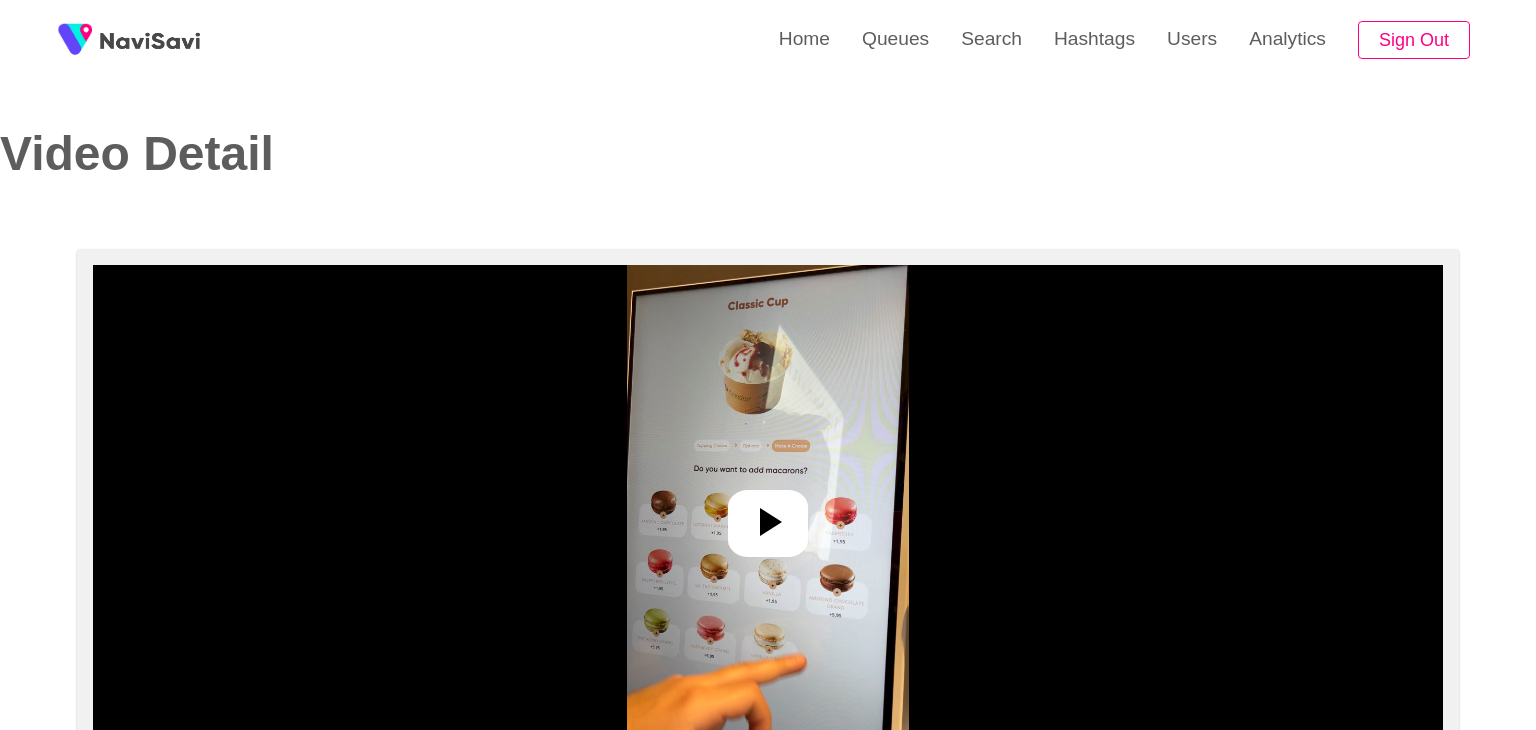 select on "**********" 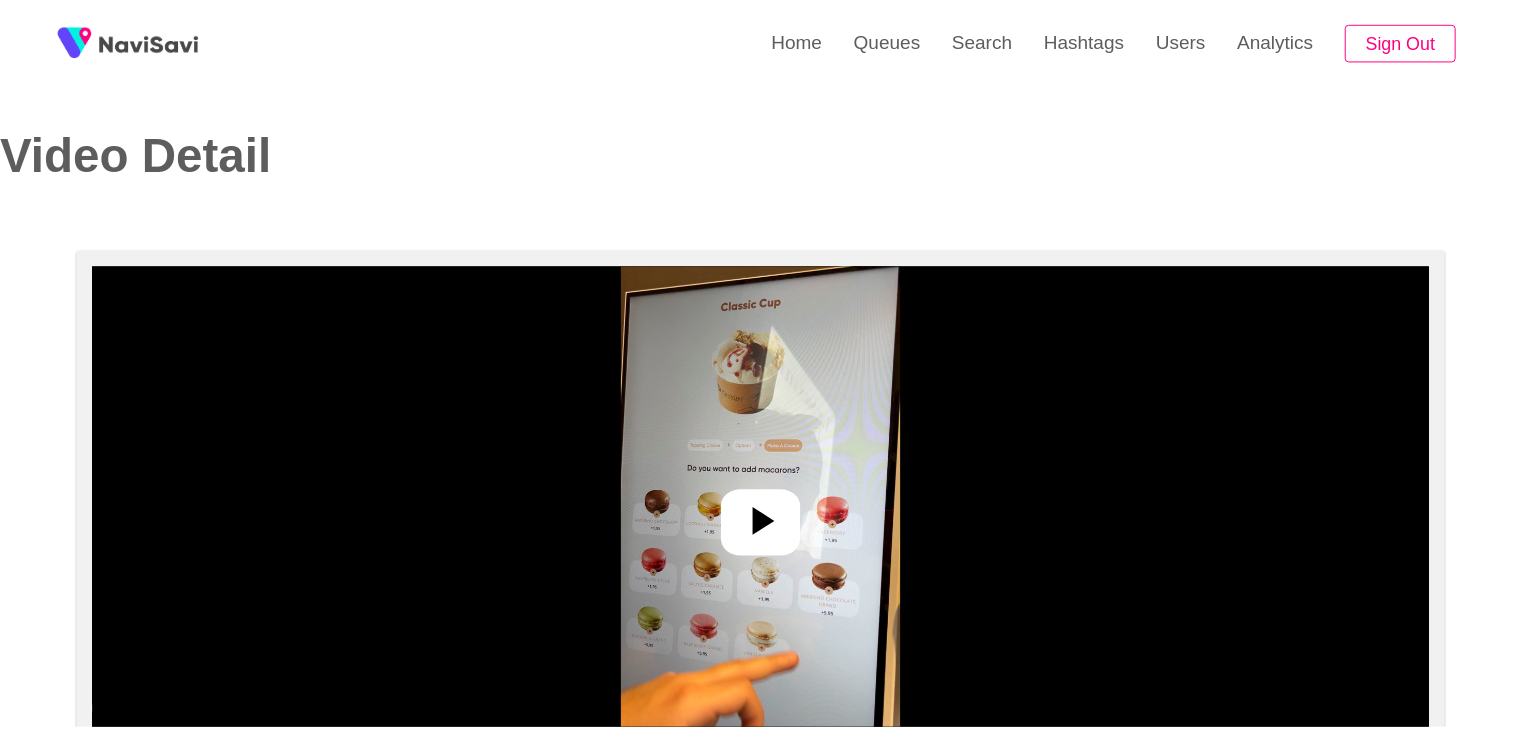 scroll, scrollTop: 0, scrollLeft: 0, axis: both 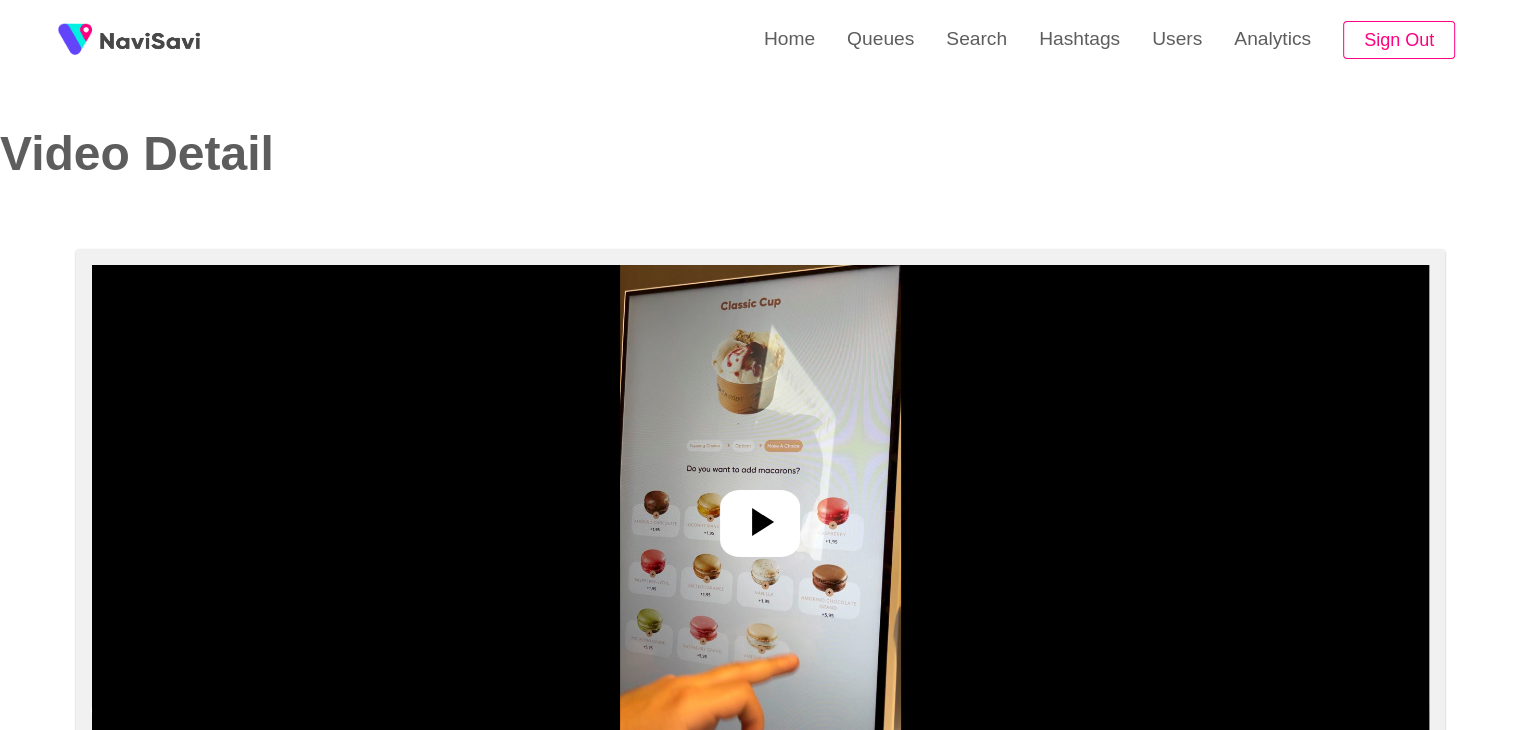 click at bounding box center (760, 515) 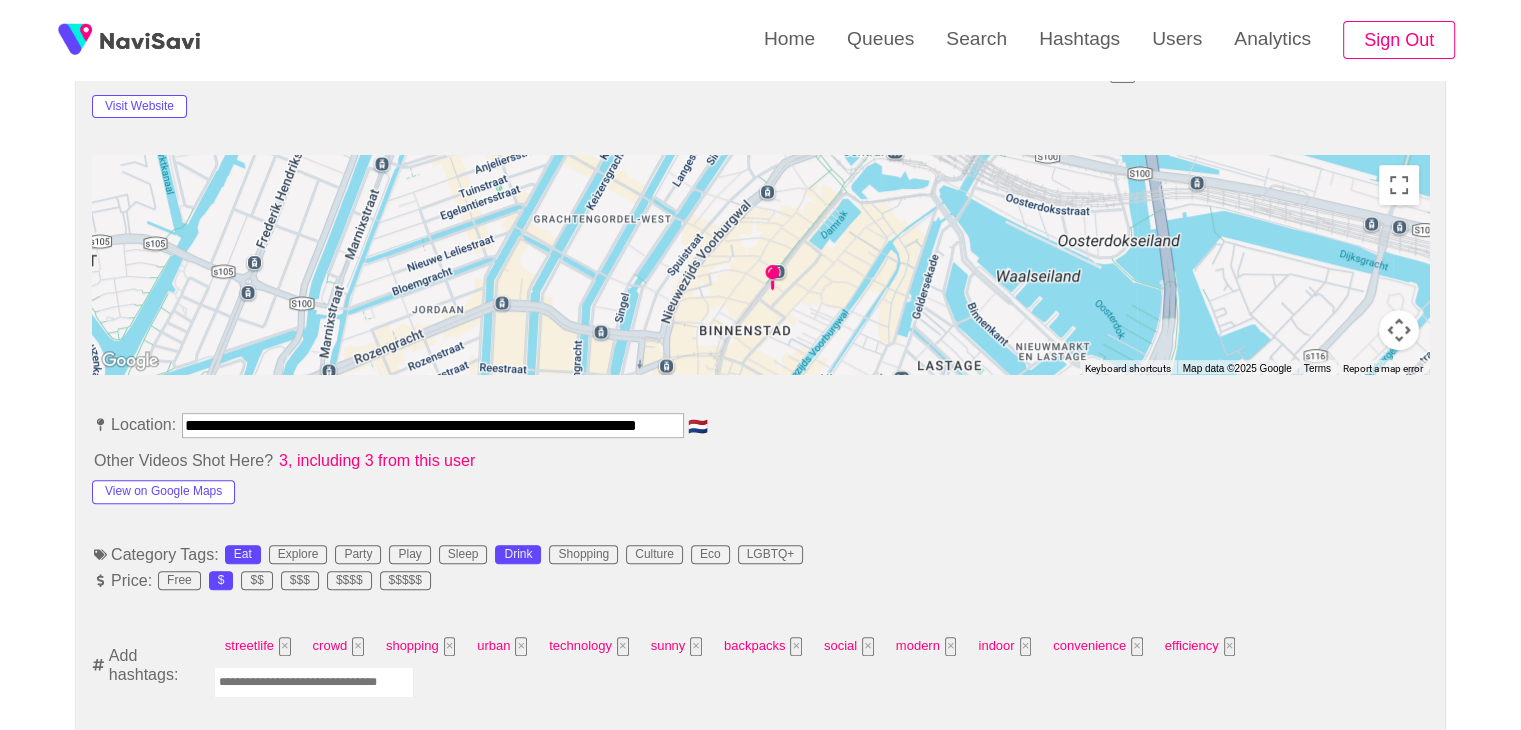 scroll, scrollTop: 832, scrollLeft: 0, axis: vertical 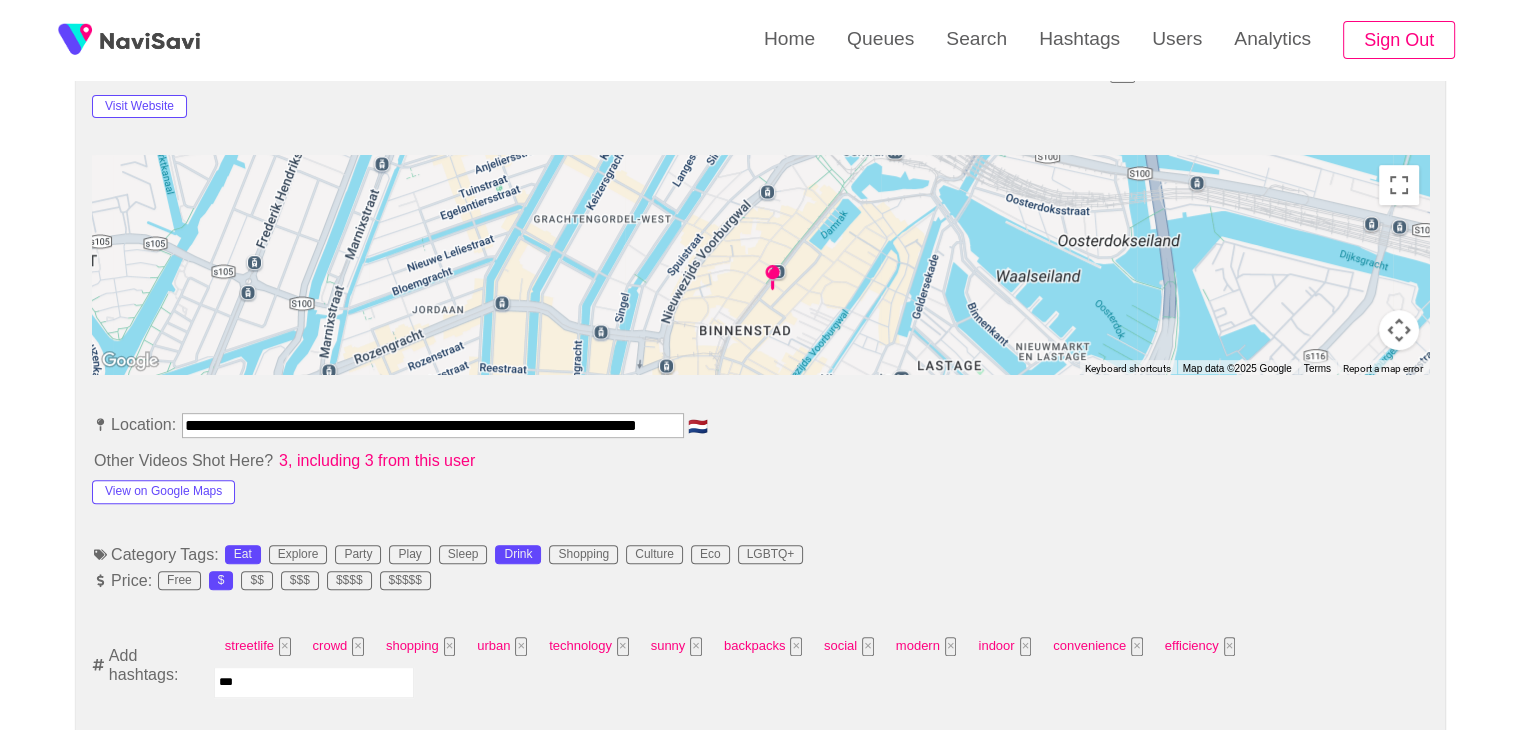 type on "****" 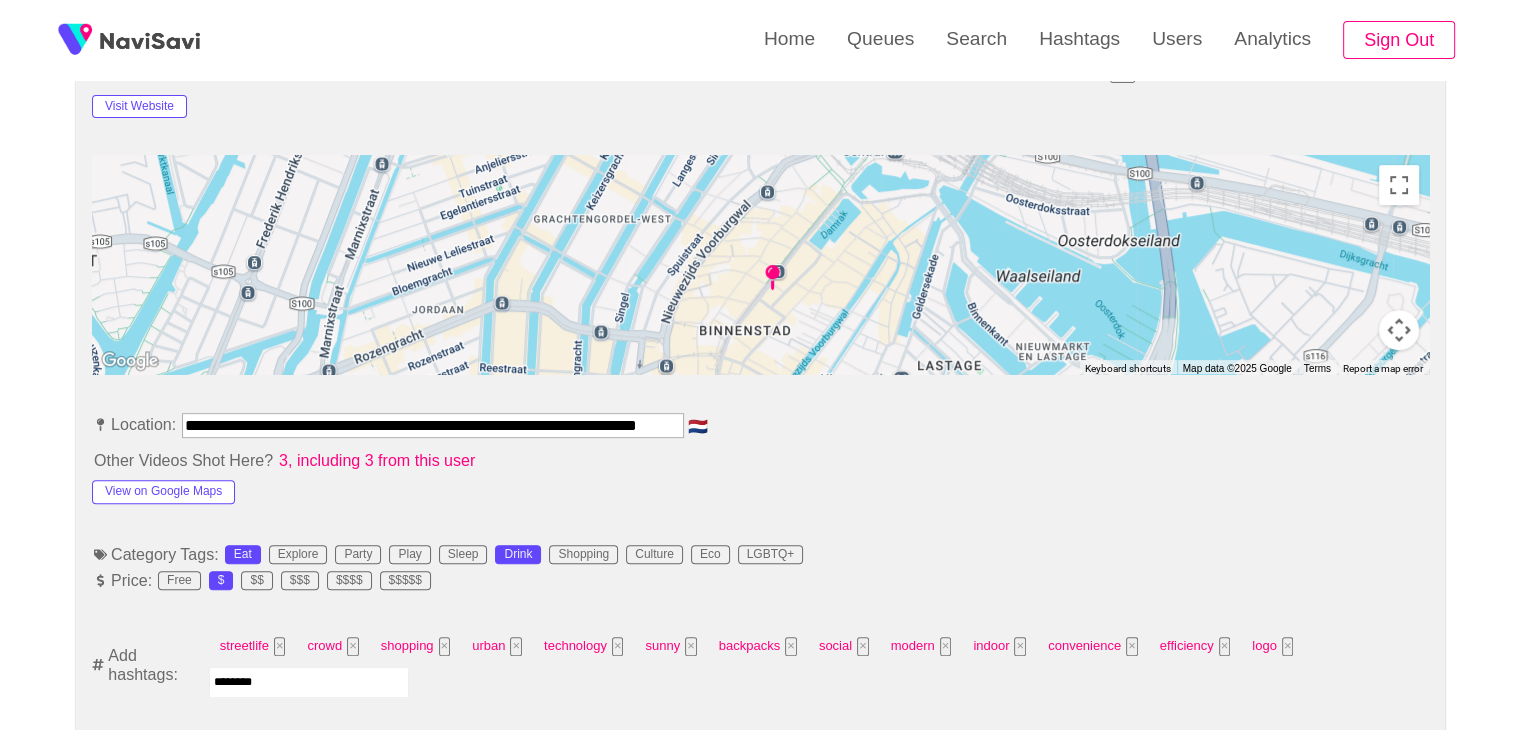 type on "*********" 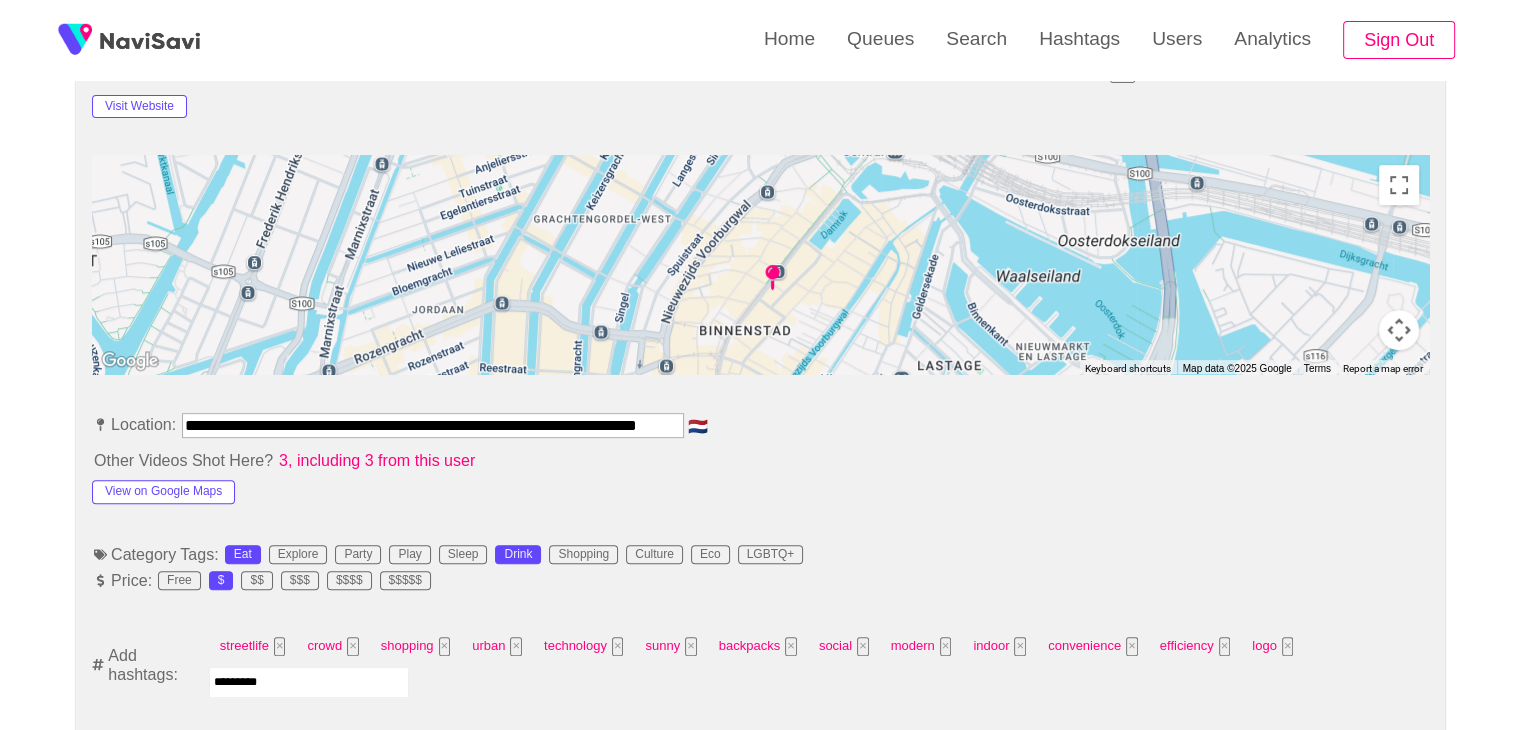 type 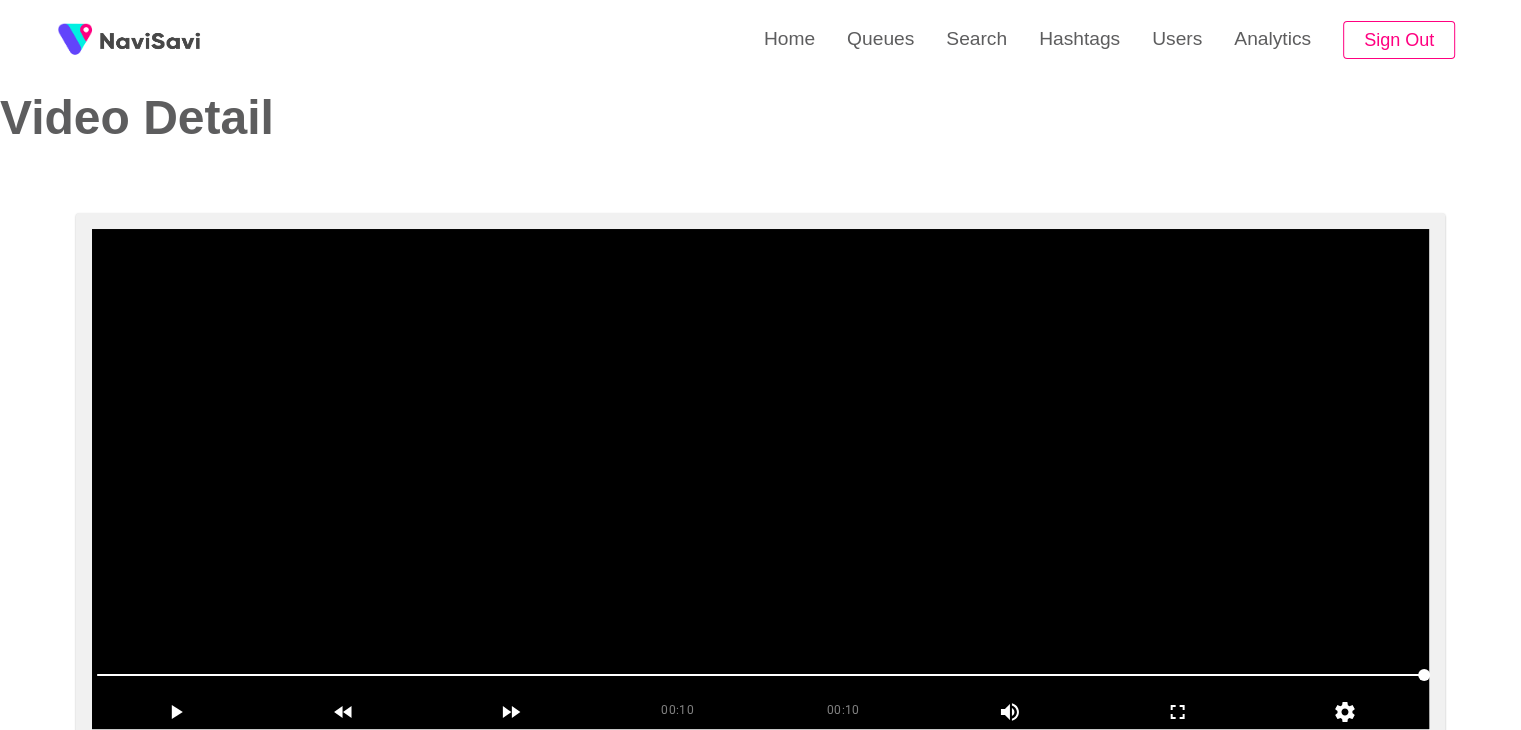 scroll, scrollTop: 0, scrollLeft: 0, axis: both 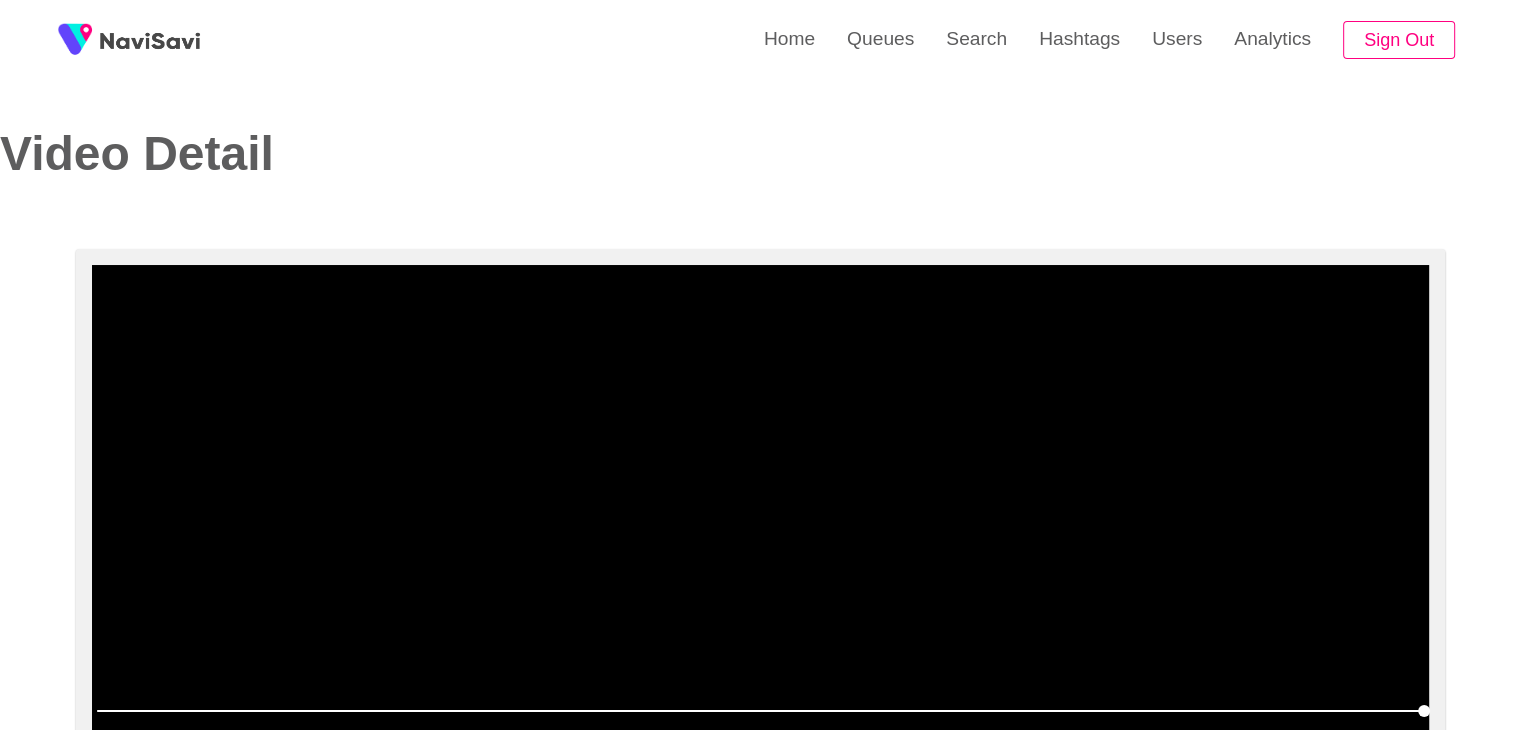 click at bounding box center [760, 515] 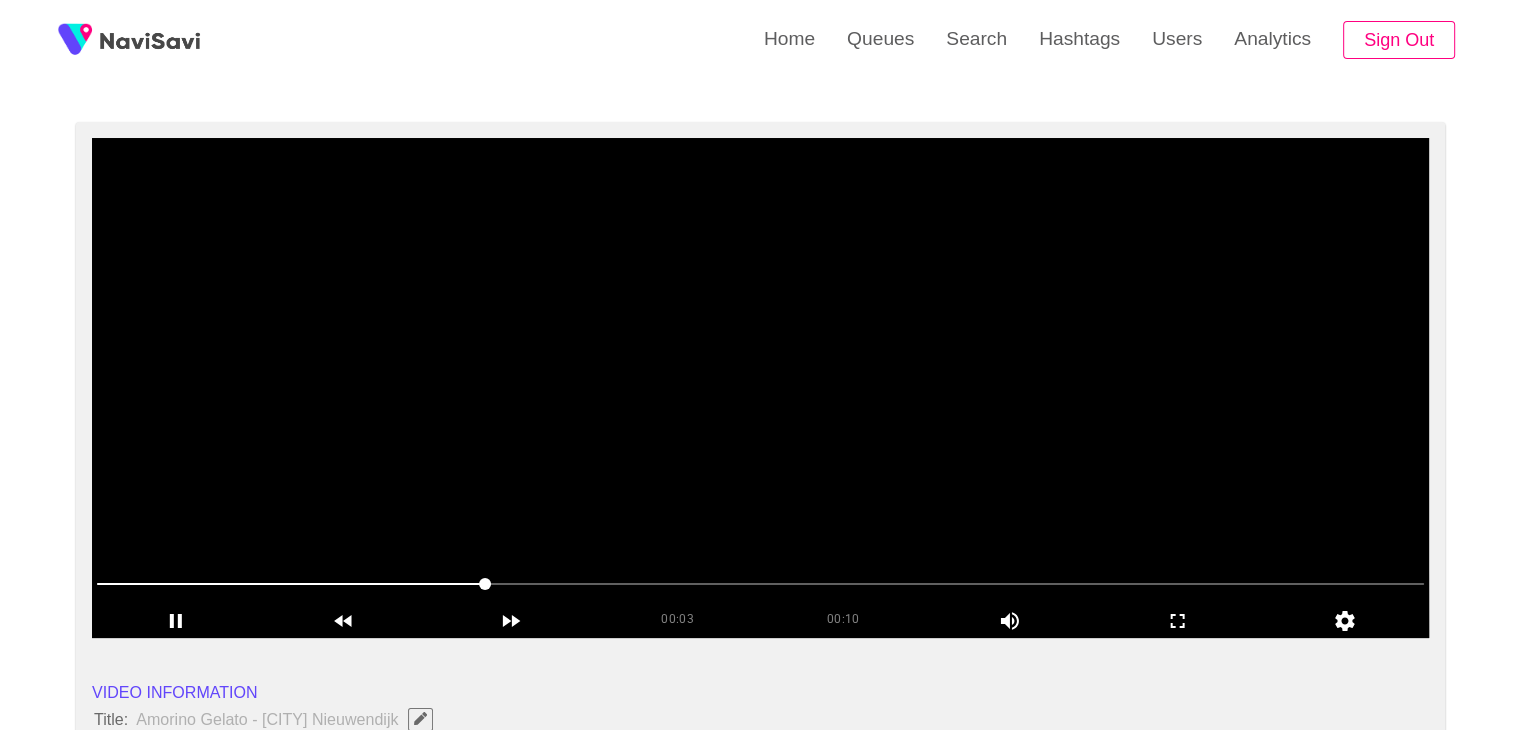 scroll, scrollTop: 128, scrollLeft: 0, axis: vertical 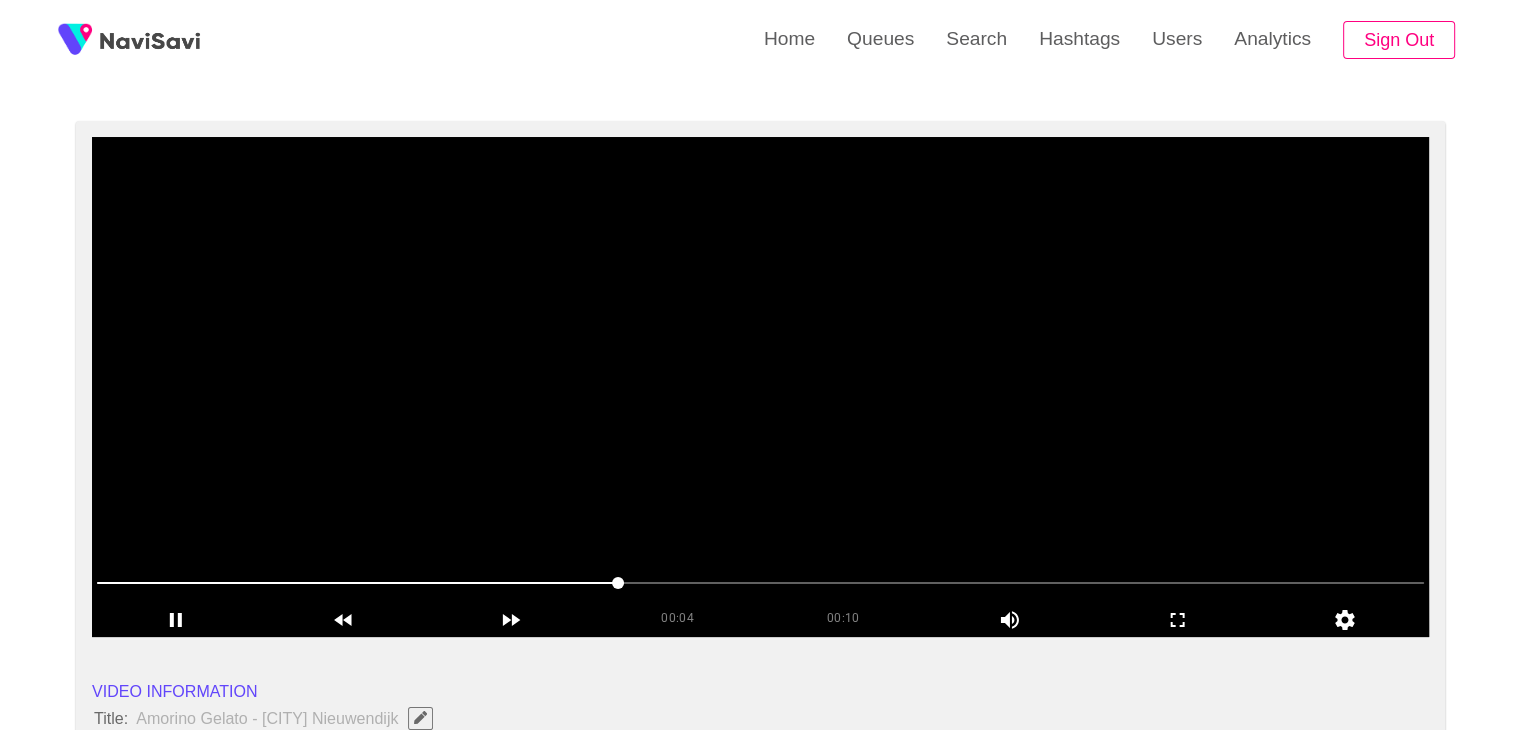 click at bounding box center (760, 387) 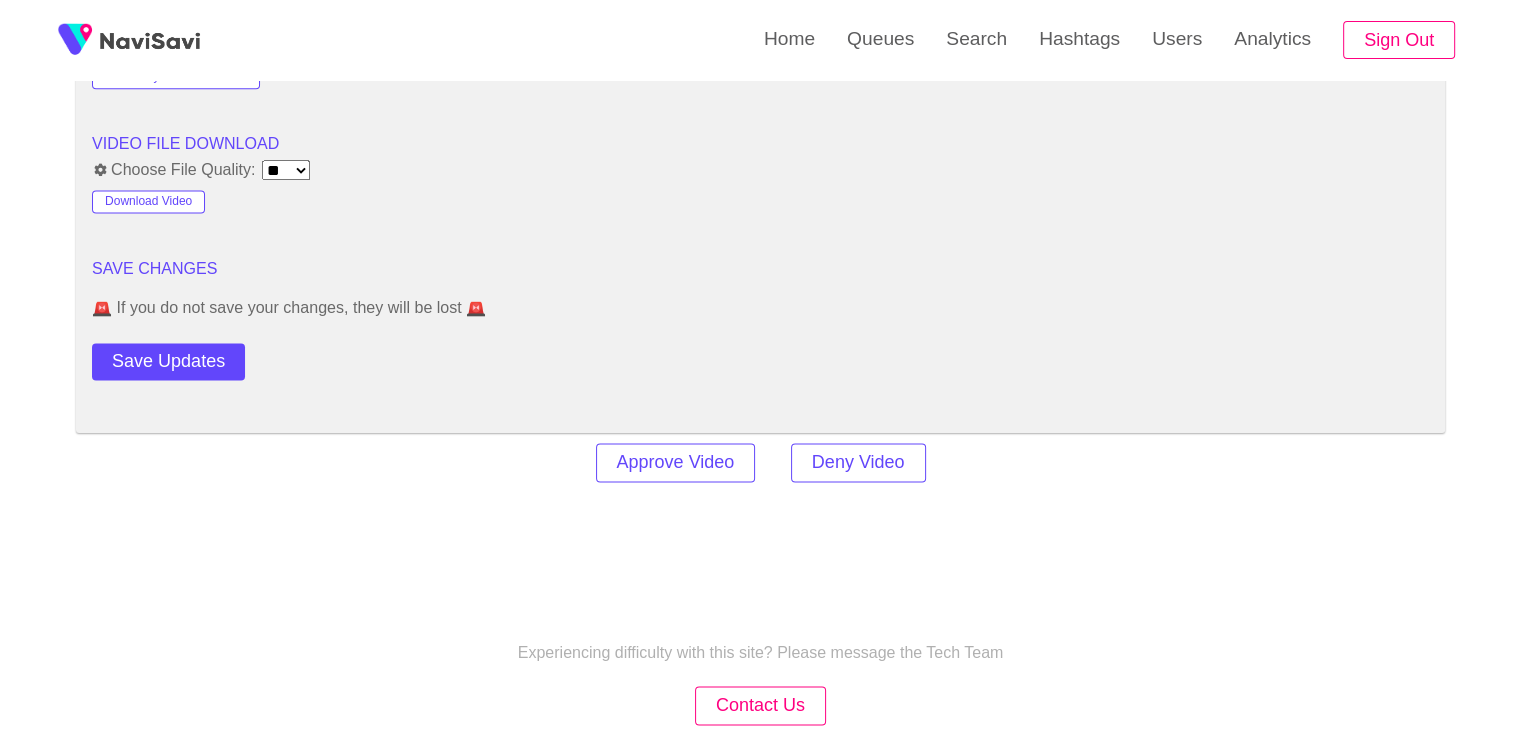scroll, scrollTop: 2674, scrollLeft: 0, axis: vertical 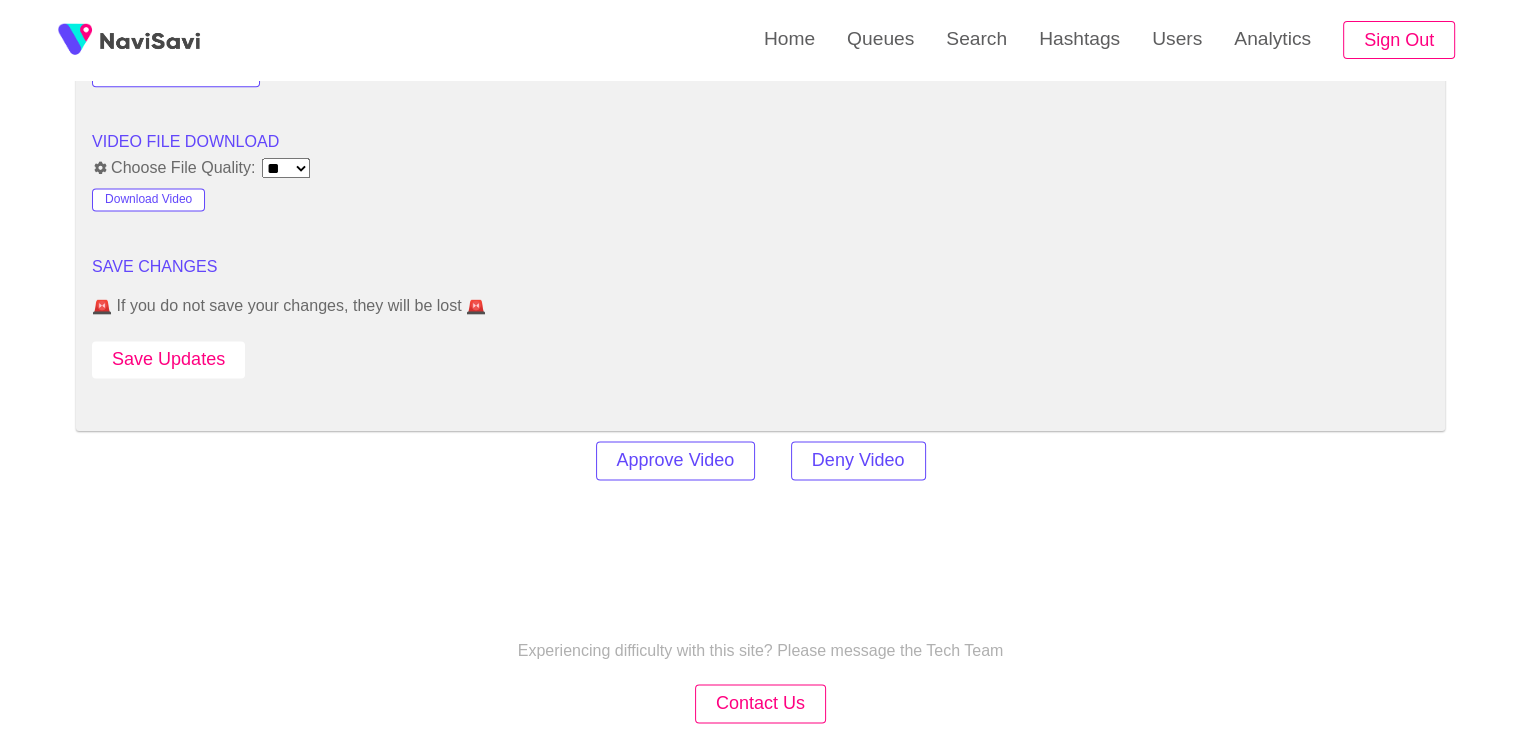 click on "Save Updates" at bounding box center [168, 359] 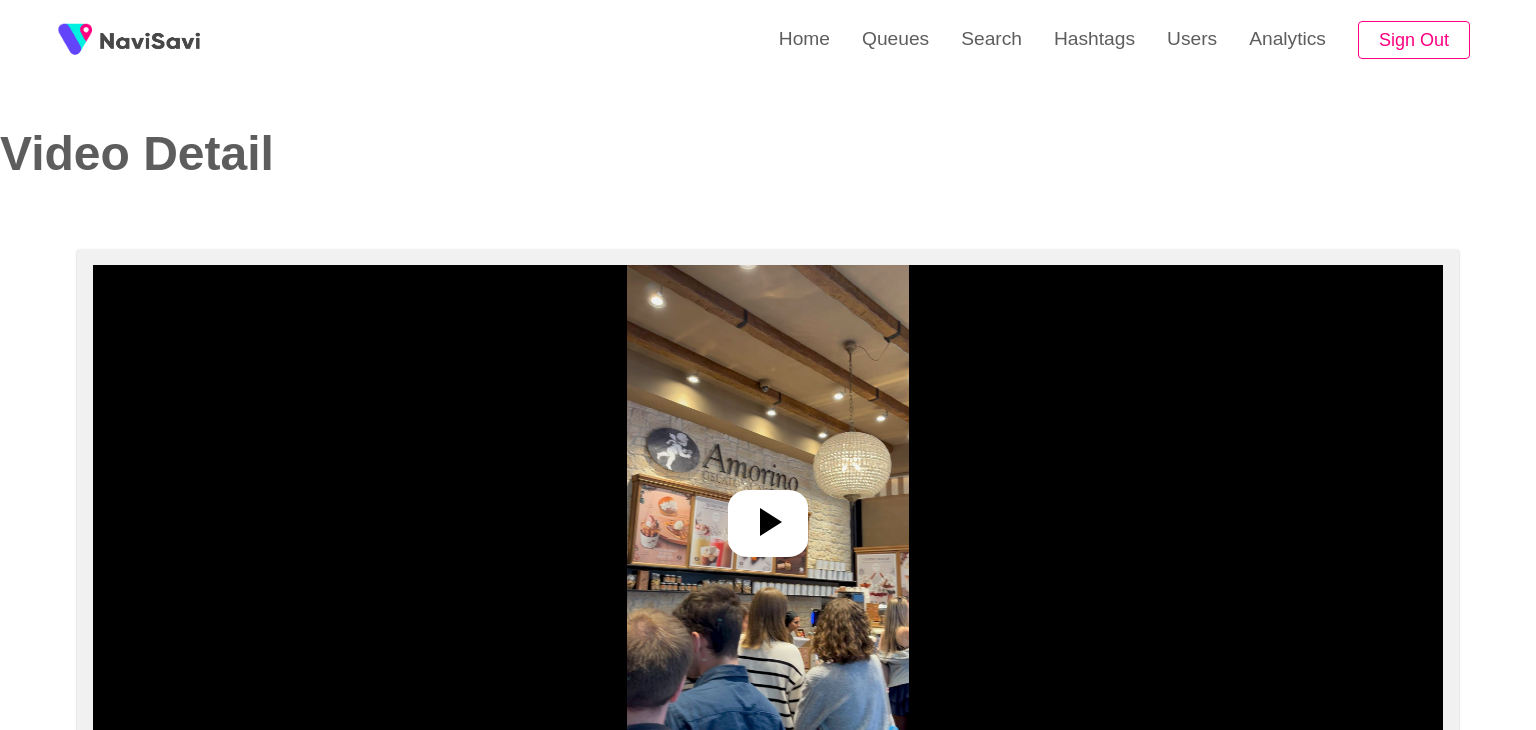 select on "**********" 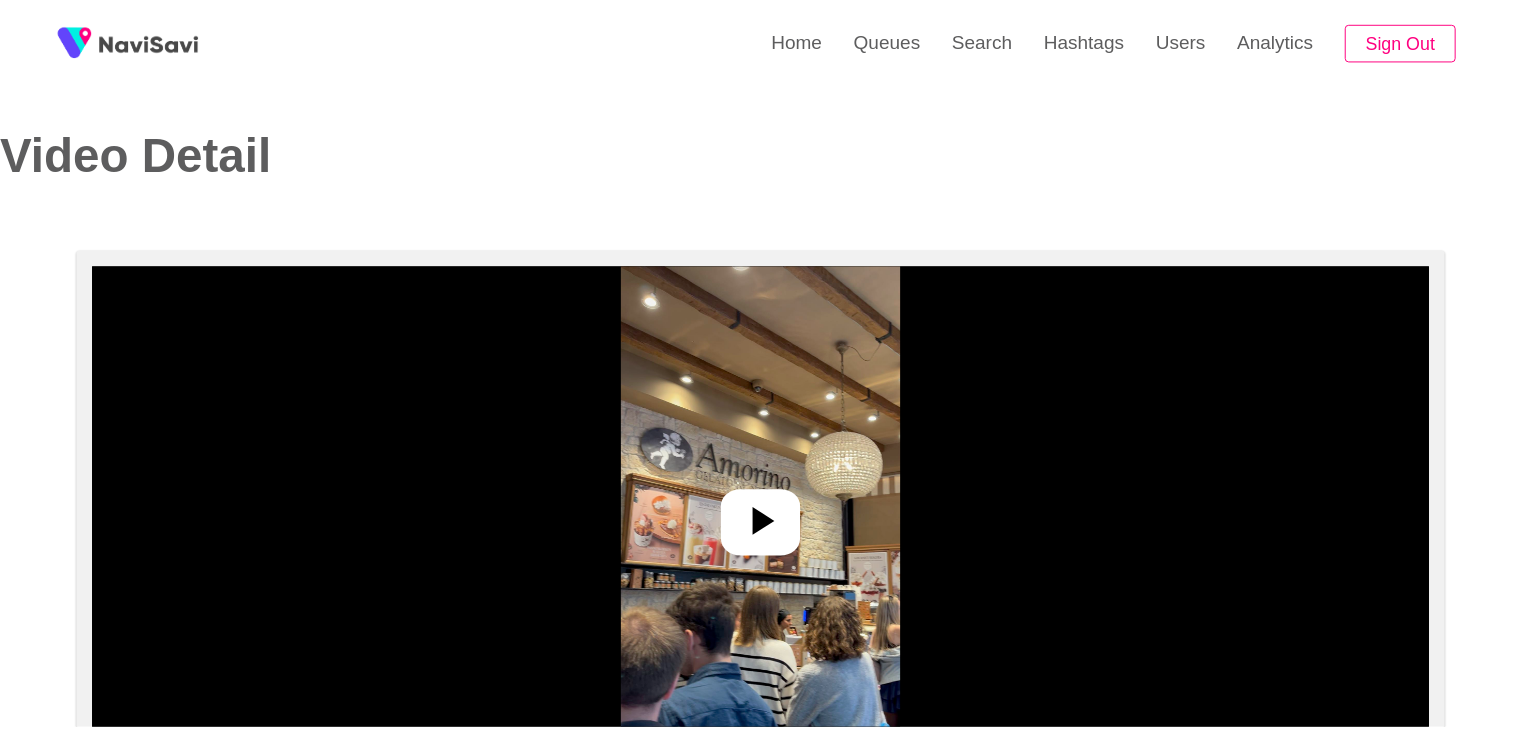 scroll, scrollTop: 0, scrollLeft: 0, axis: both 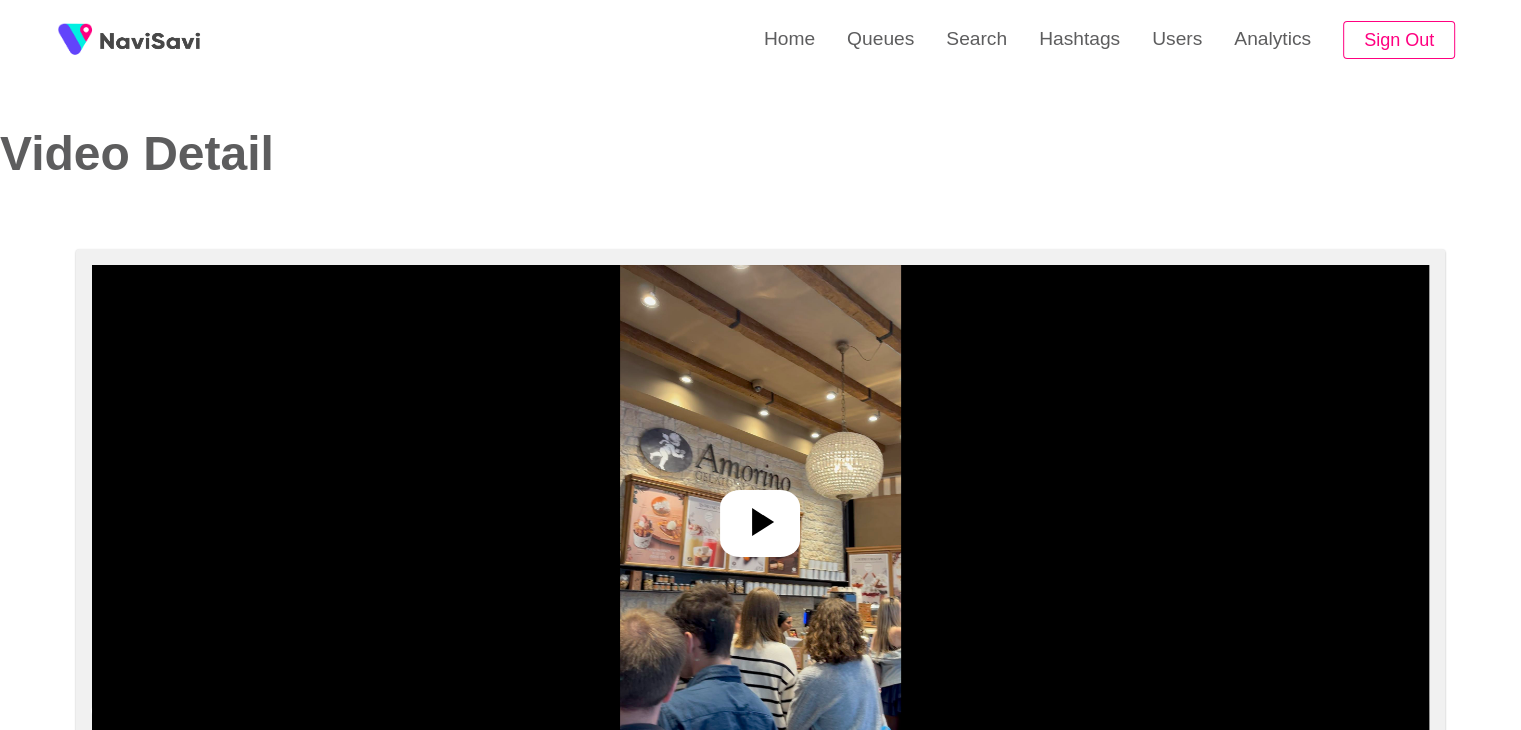 click at bounding box center (760, 523) 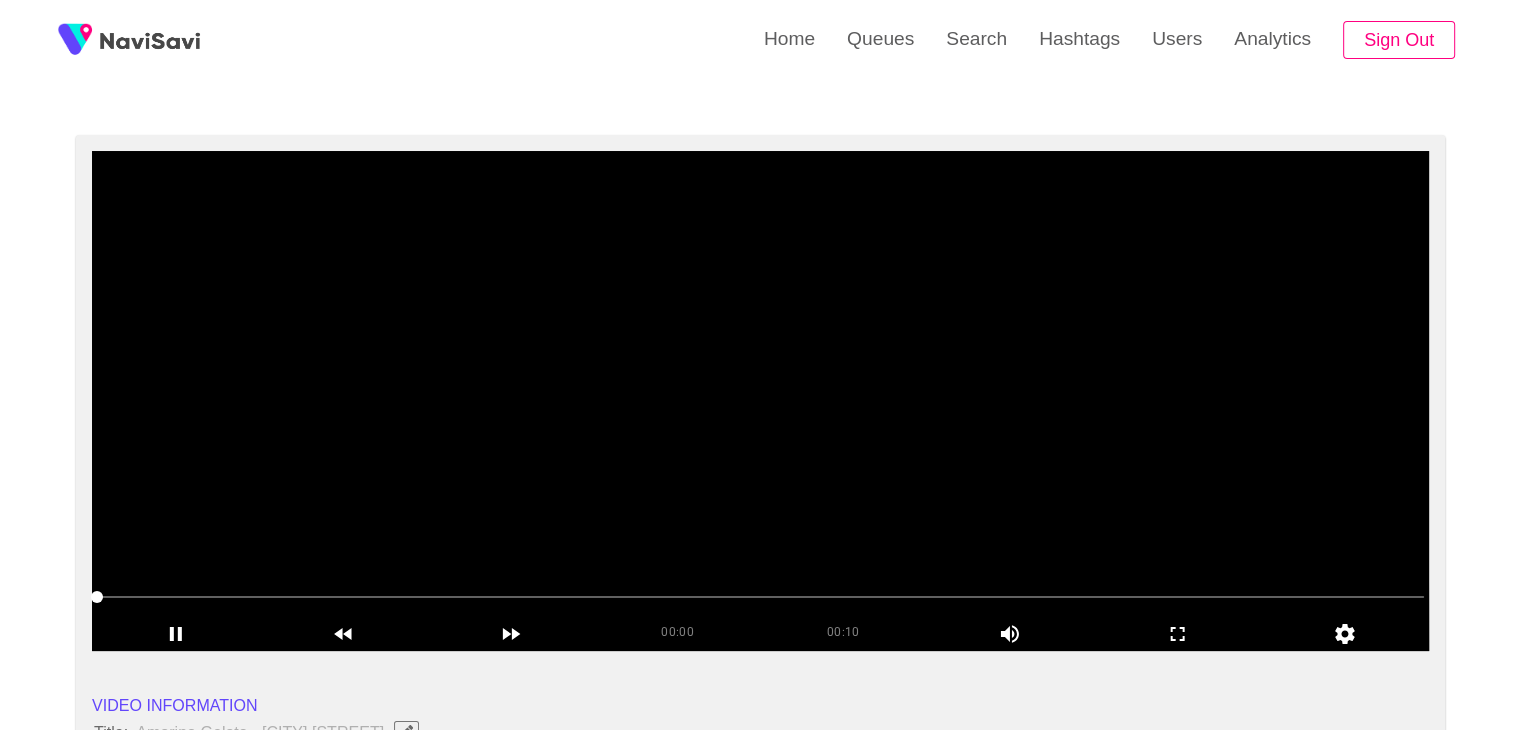 scroll, scrollTop: 178, scrollLeft: 0, axis: vertical 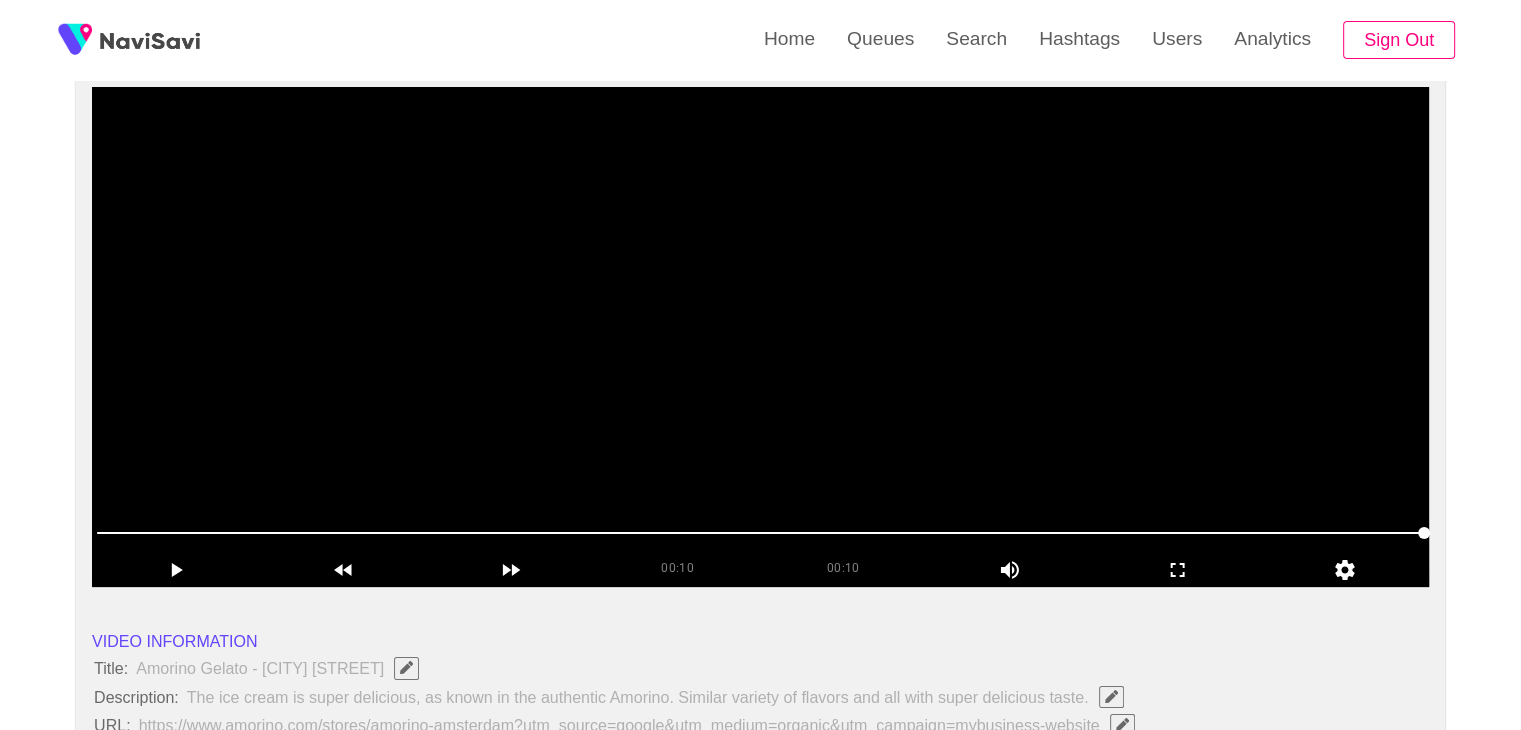 click at bounding box center (760, 337) 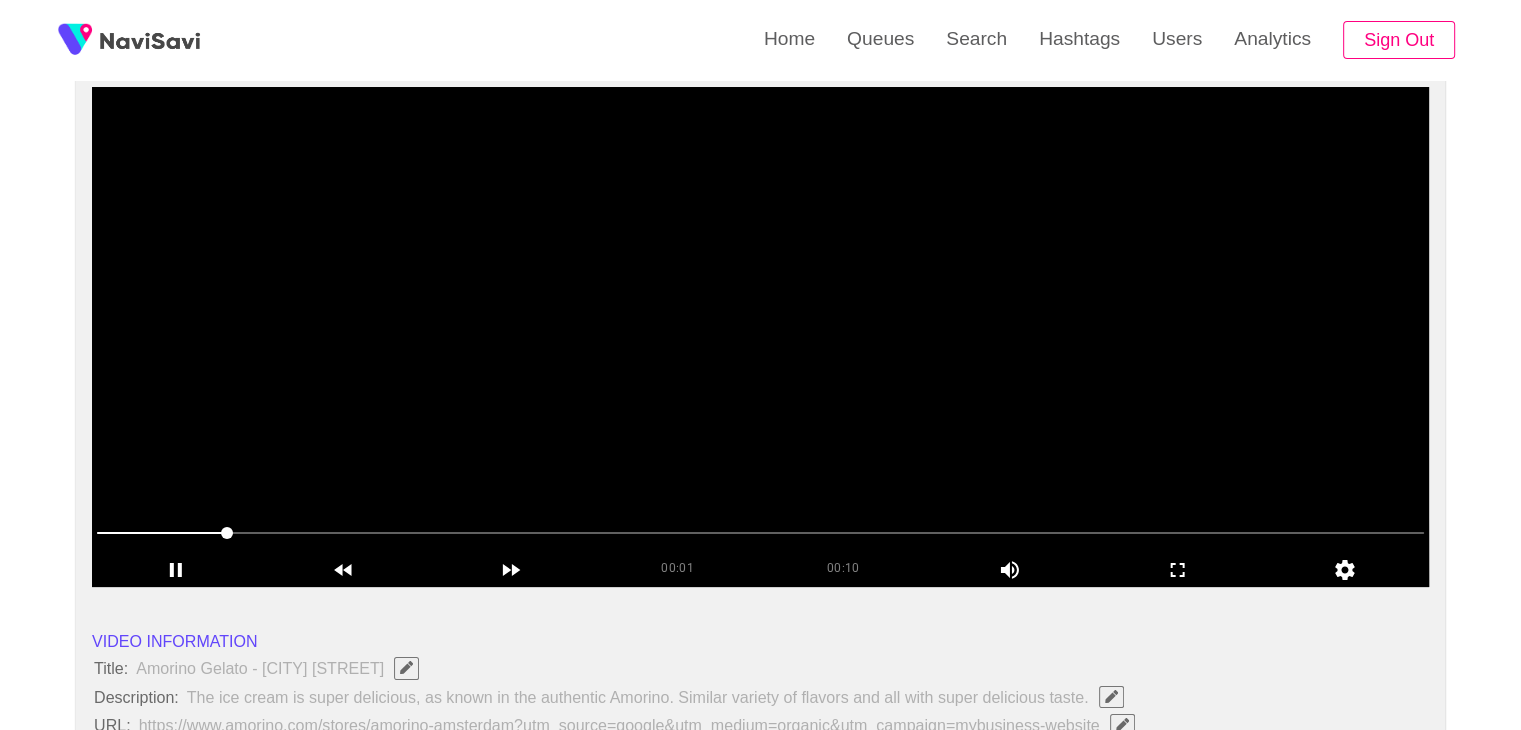 click at bounding box center (760, 337) 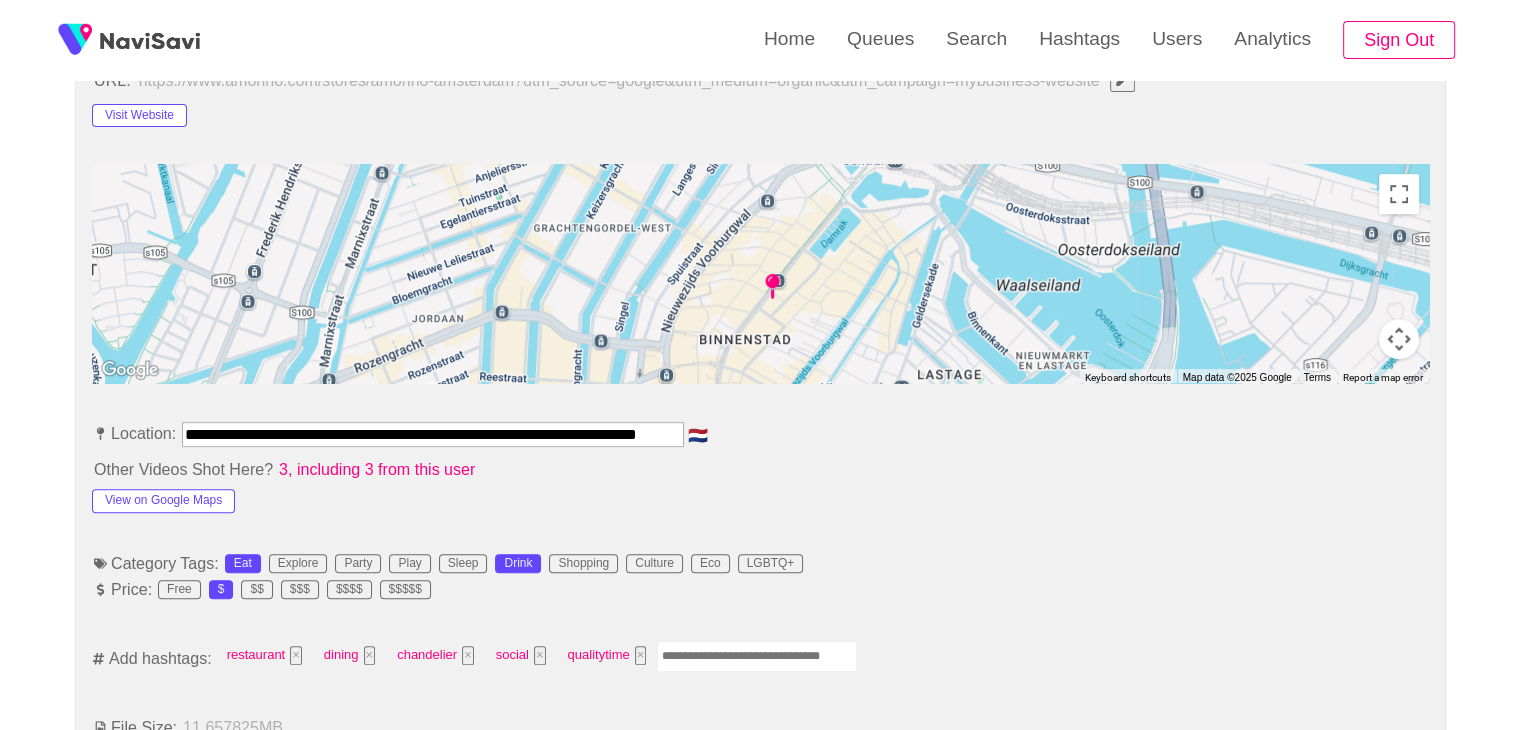 scroll, scrollTop: 920, scrollLeft: 0, axis: vertical 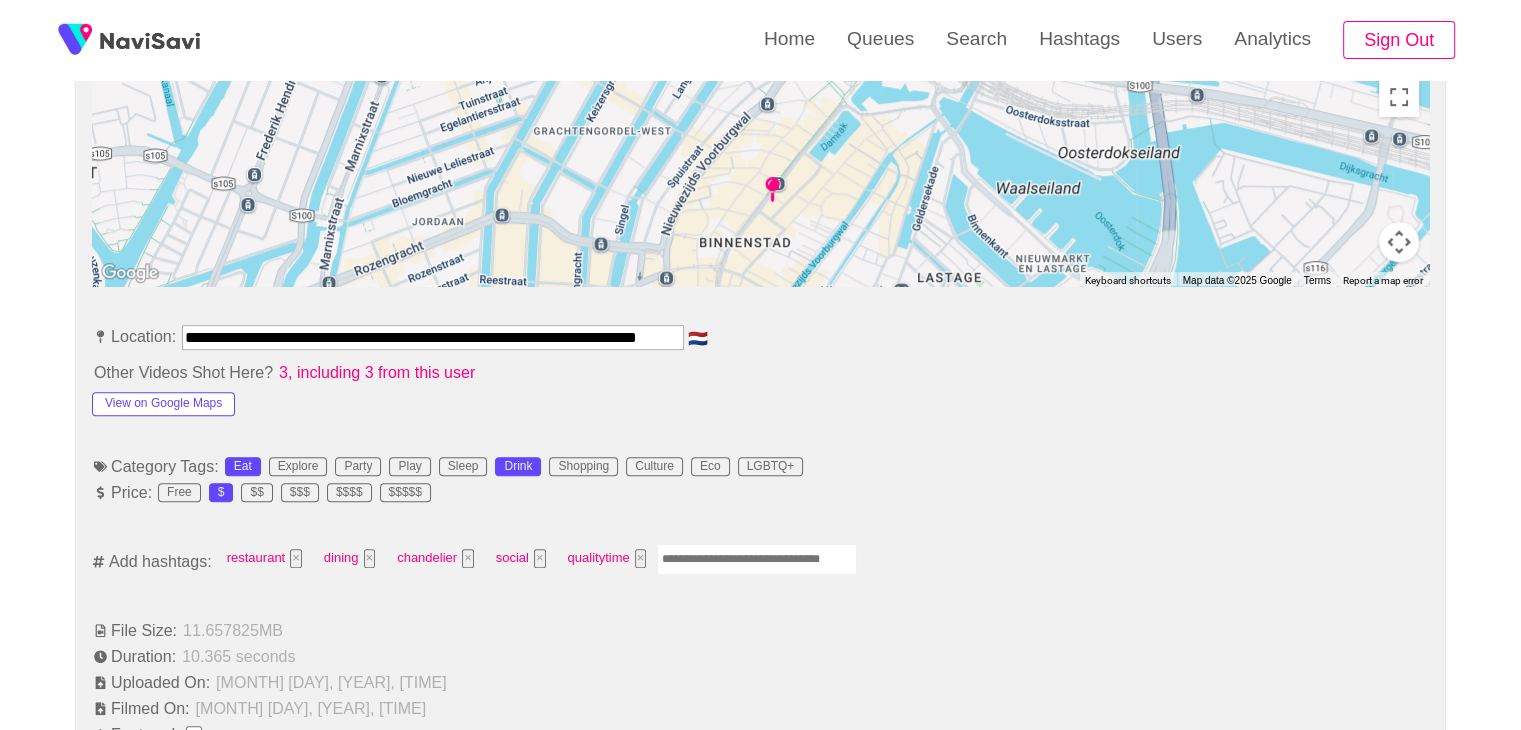 click at bounding box center (757, 559) 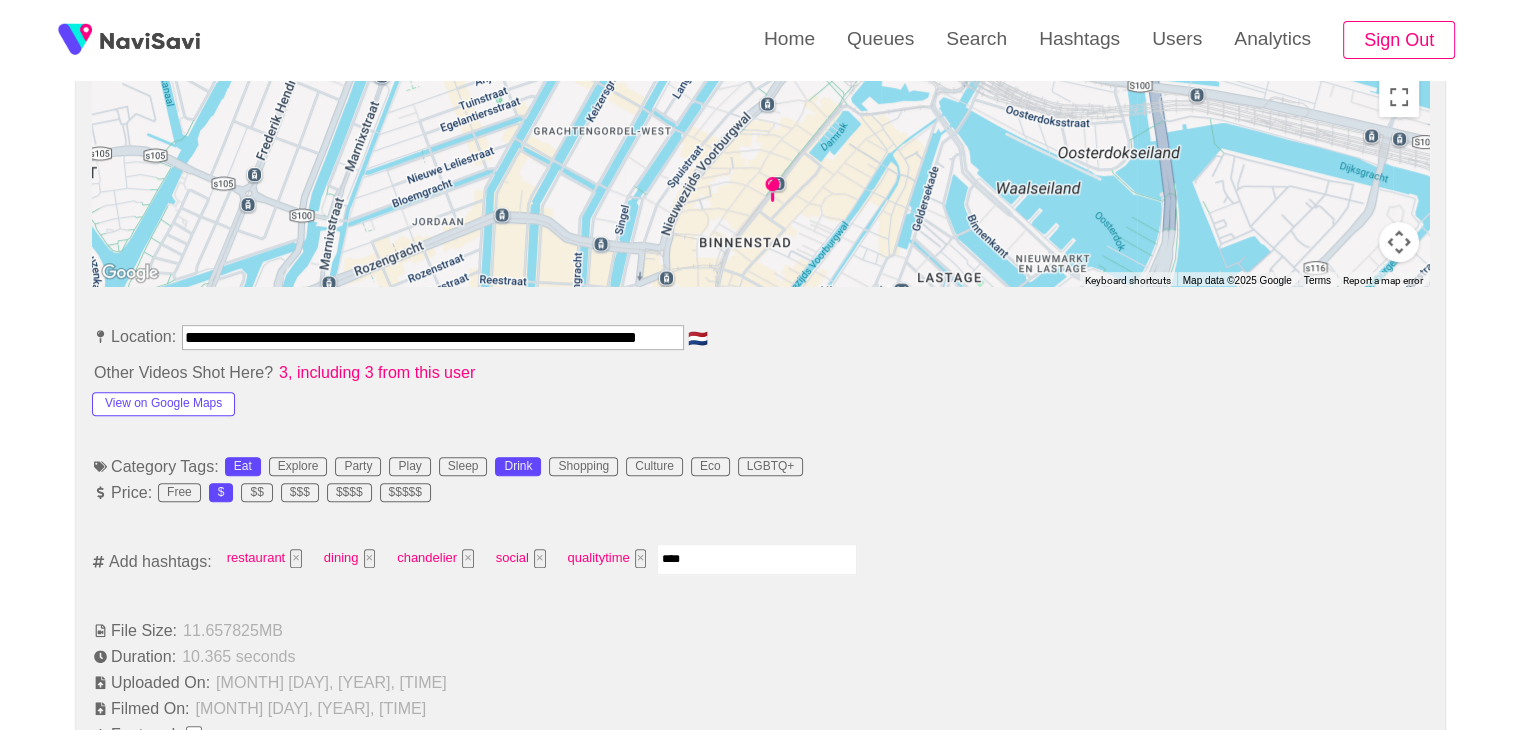 type on "*****" 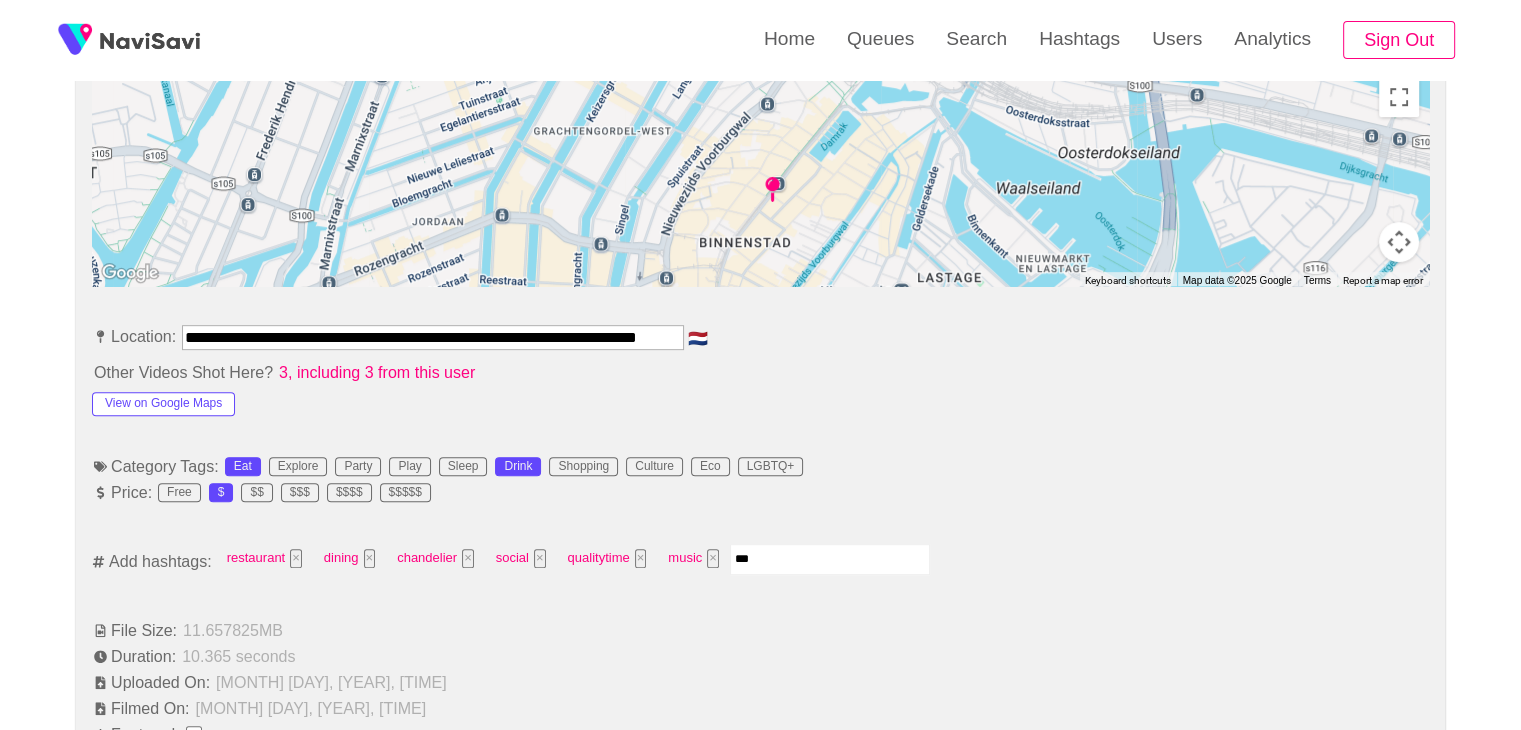 type on "****" 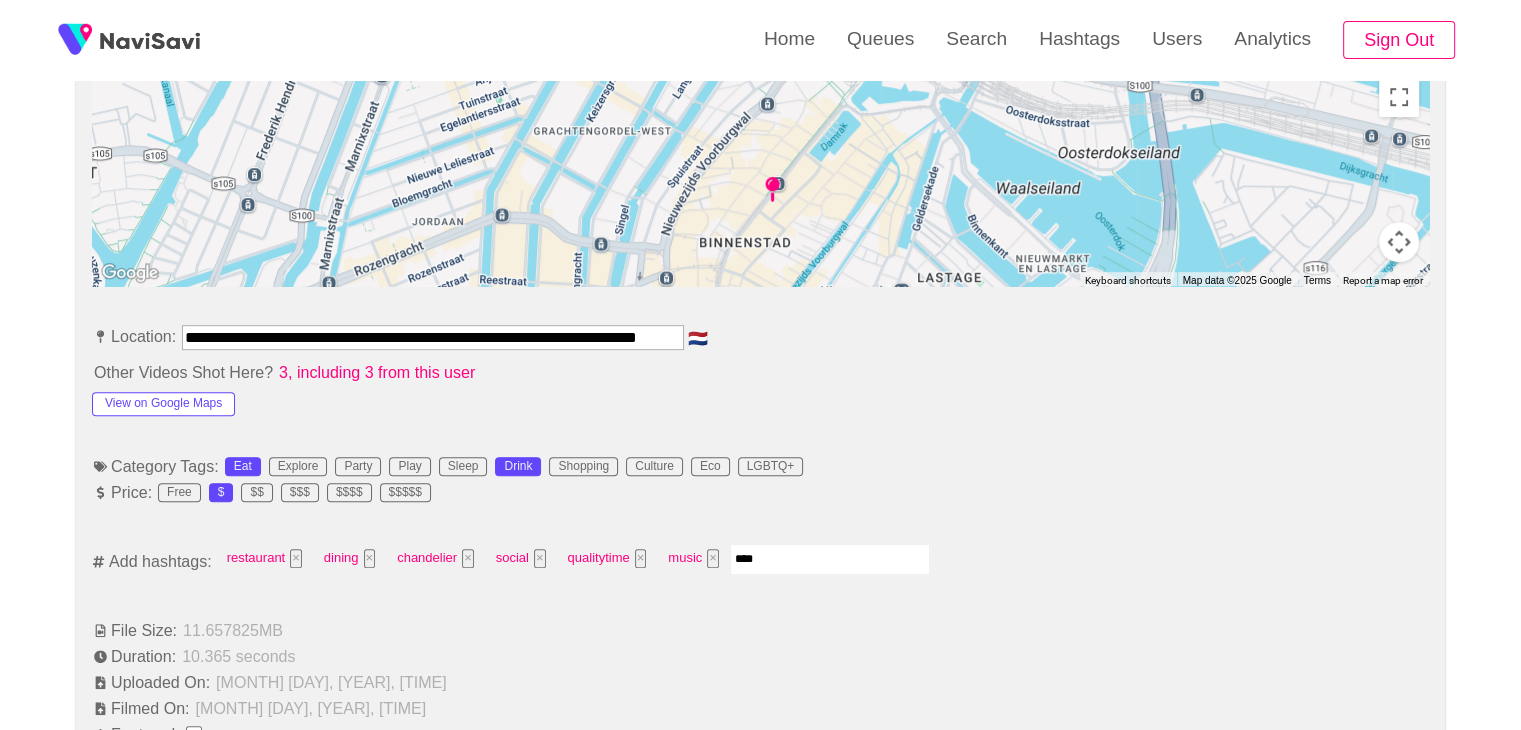 type 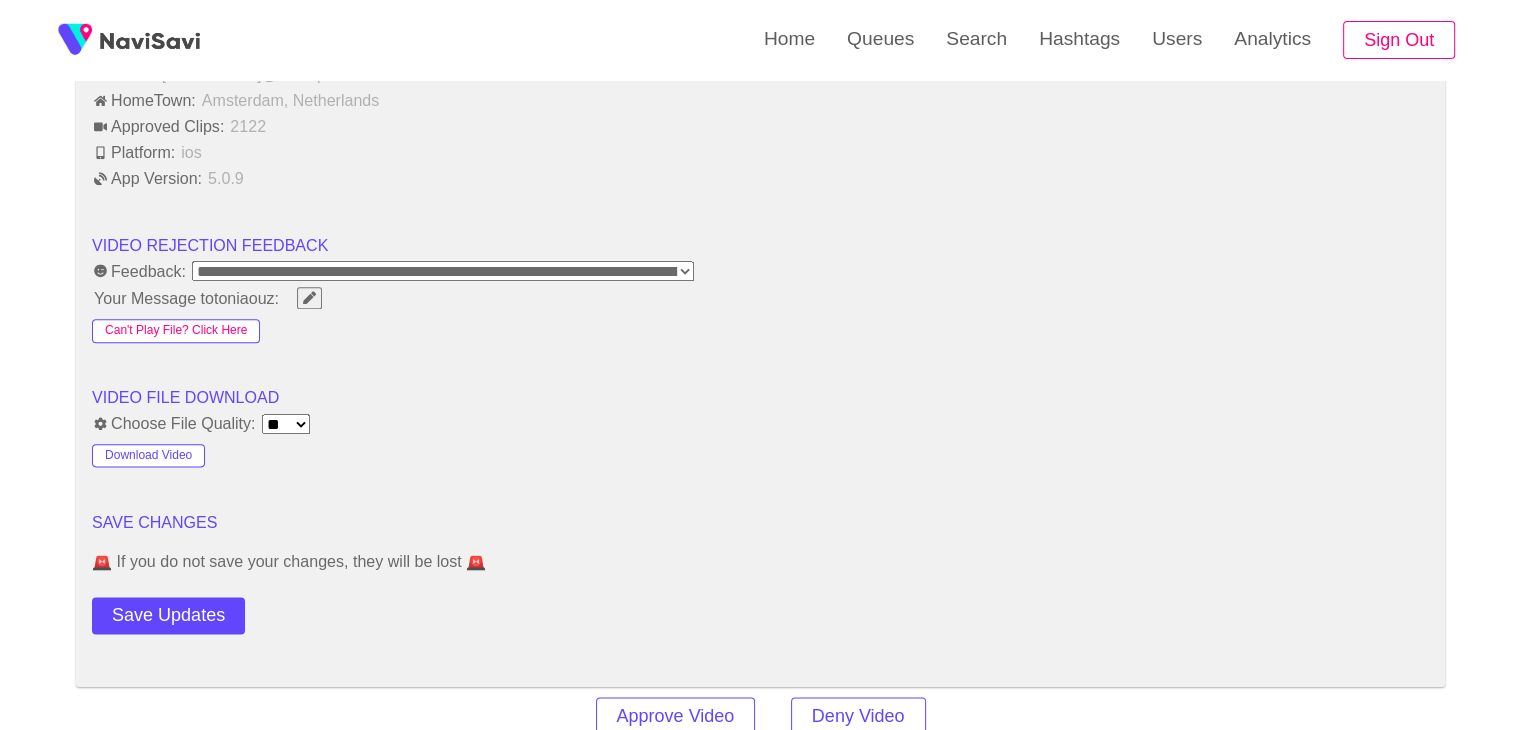 scroll, scrollTop: 2399, scrollLeft: 0, axis: vertical 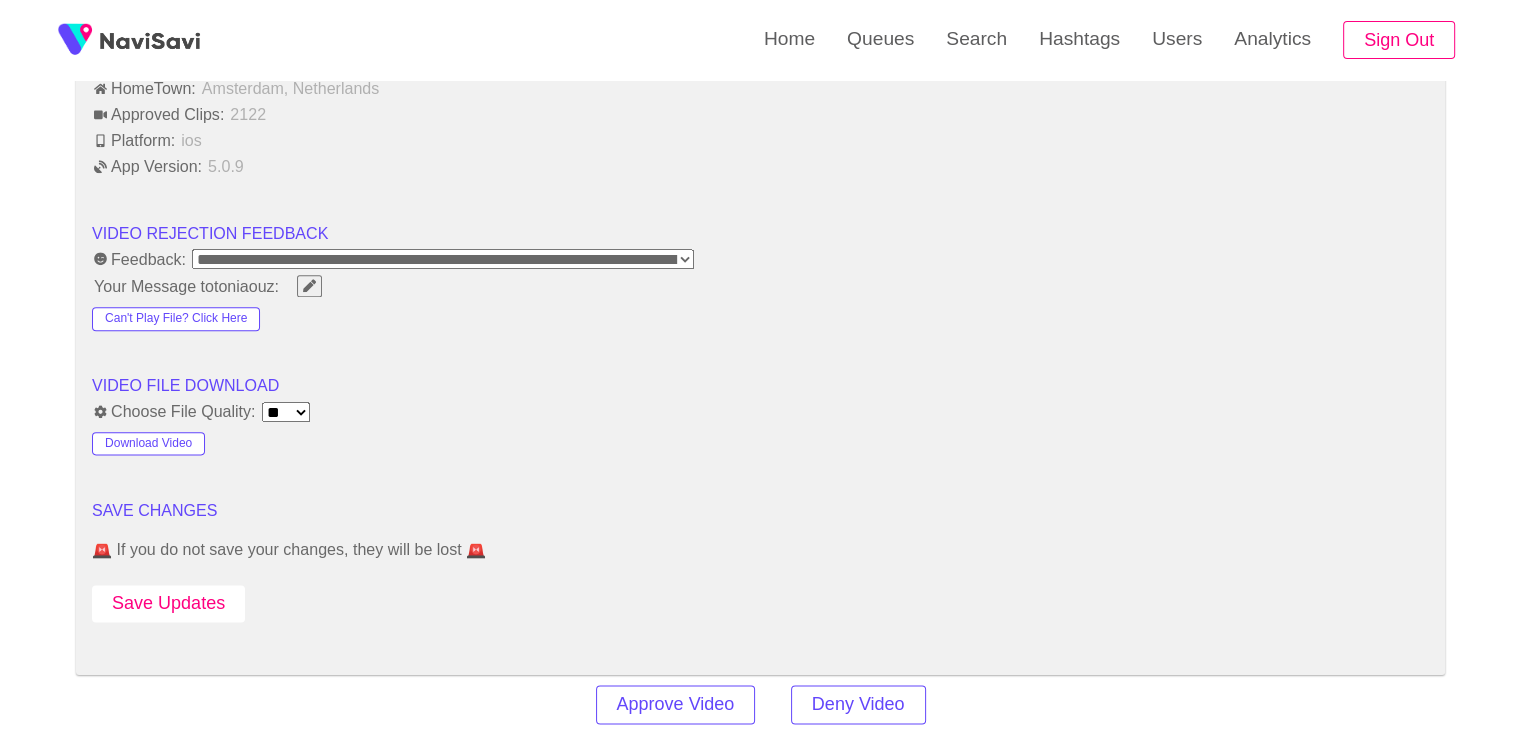 click on "Save Updates" at bounding box center [168, 603] 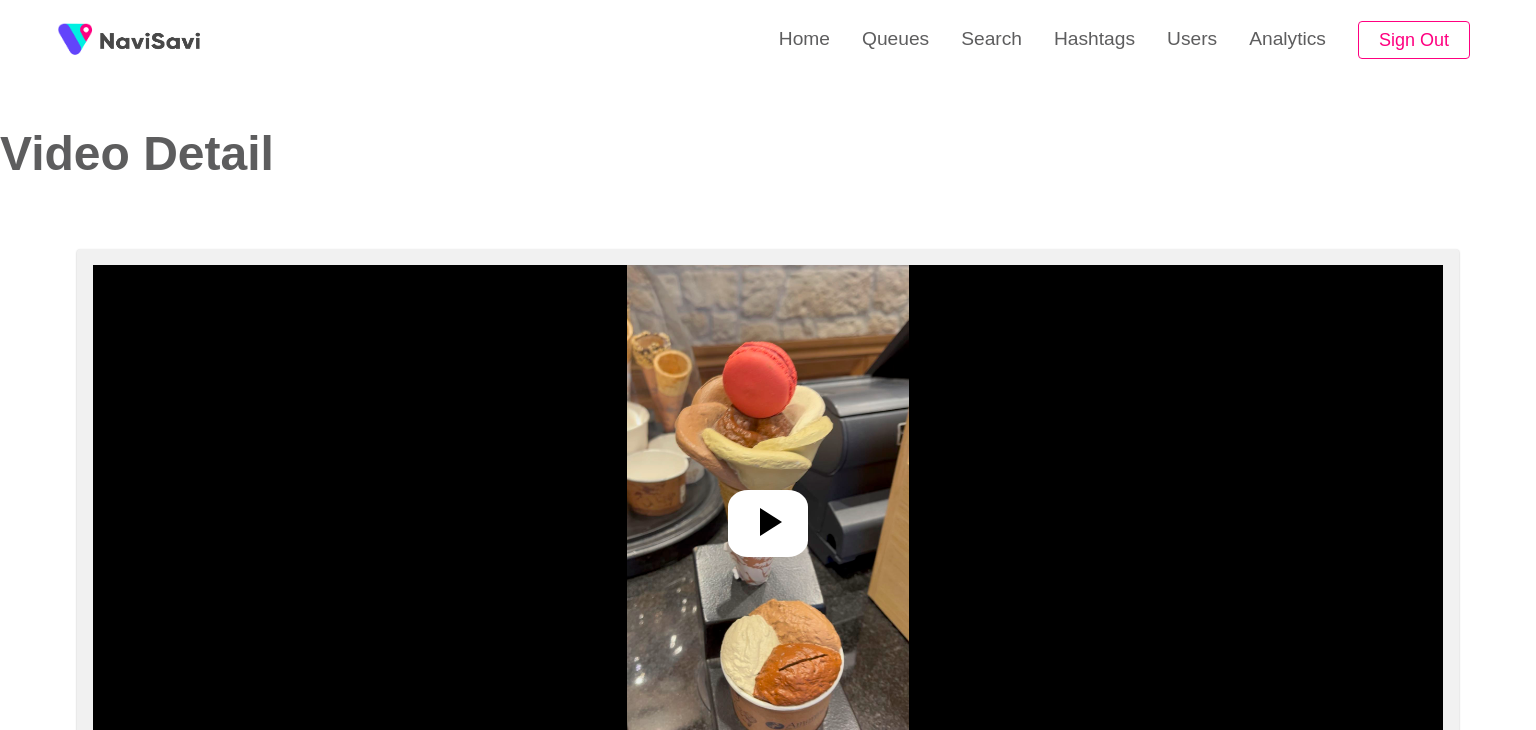 select on "**********" 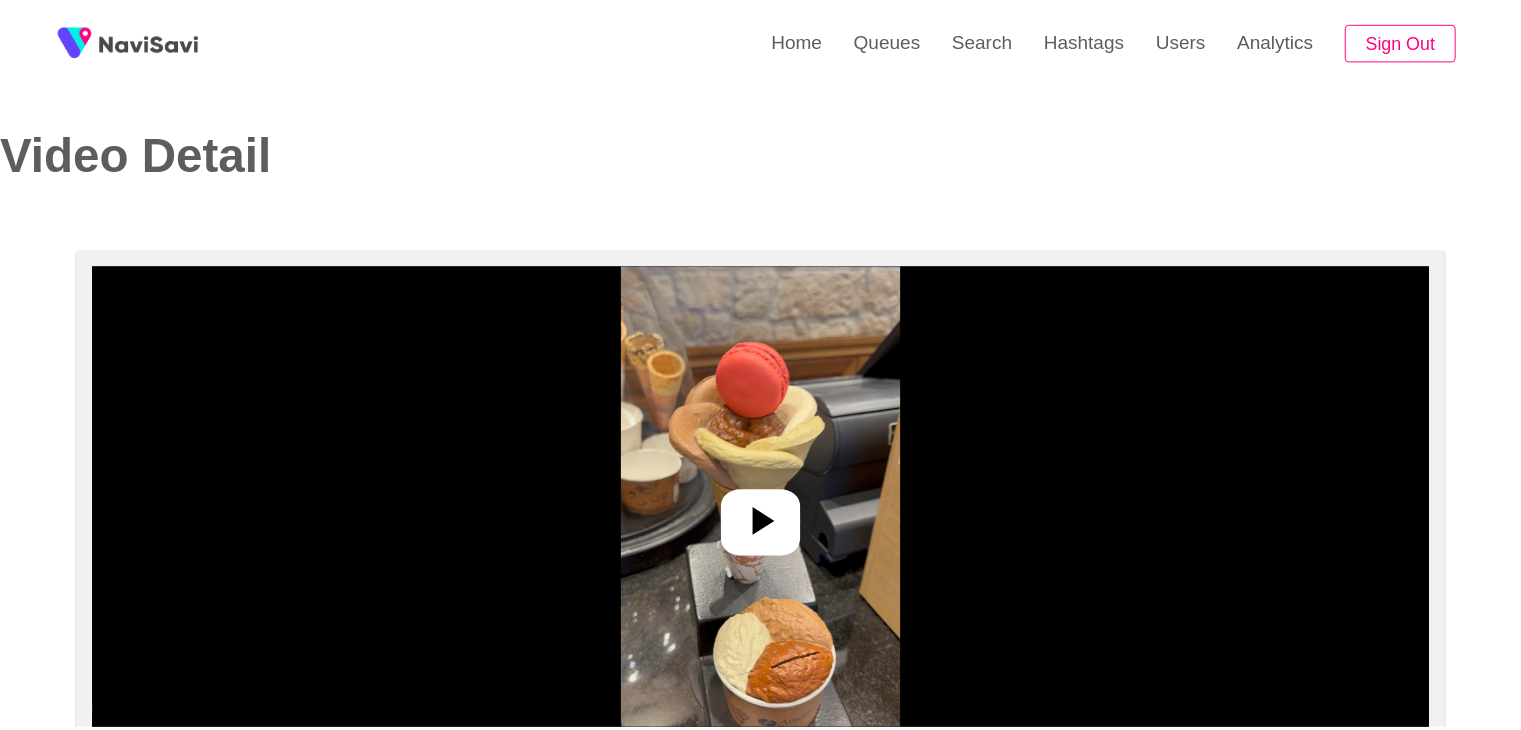 scroll, scrollTop: 0, scrollLeft: 0, axis: both 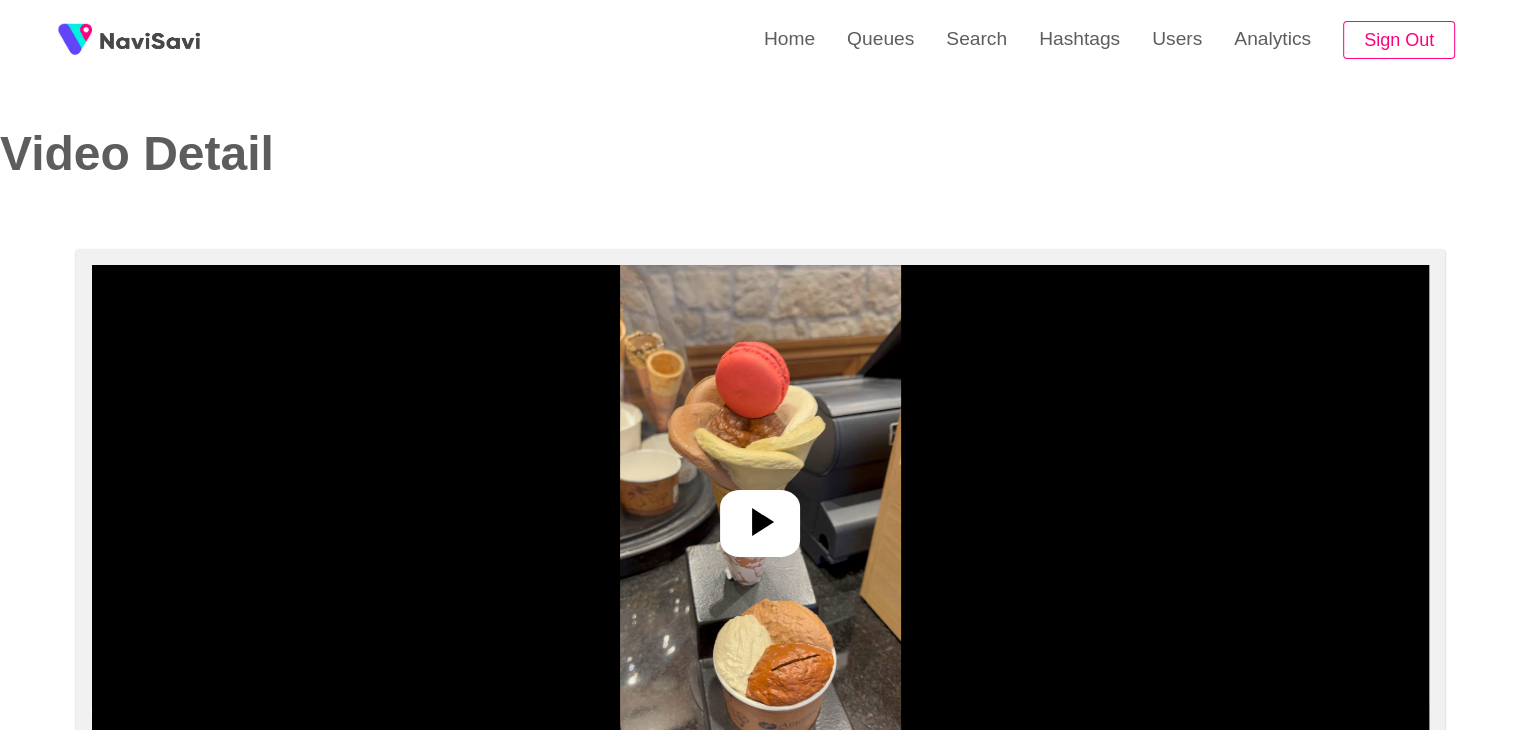 click 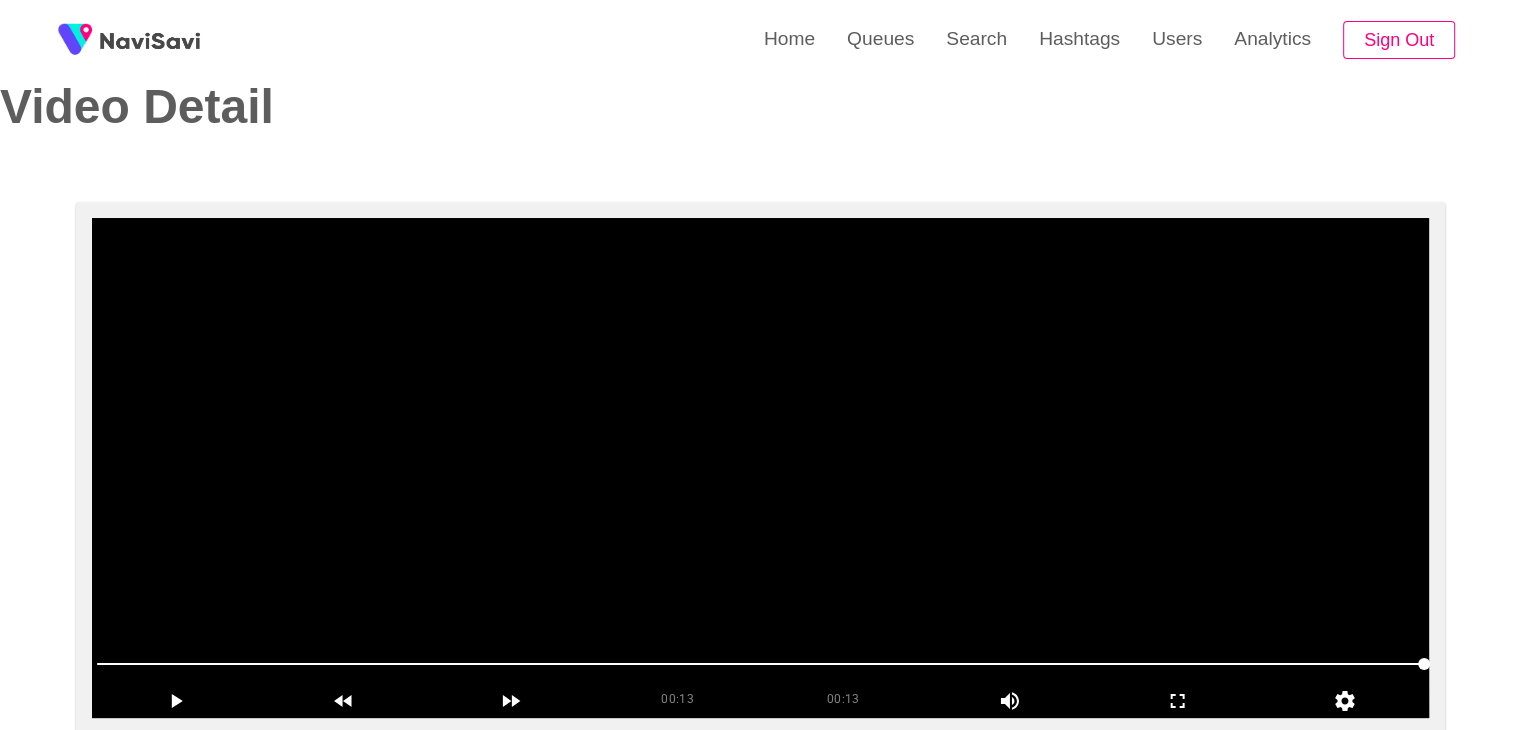 scroll, scrollTop: 44, scrollLeft: 0, axis: vertical 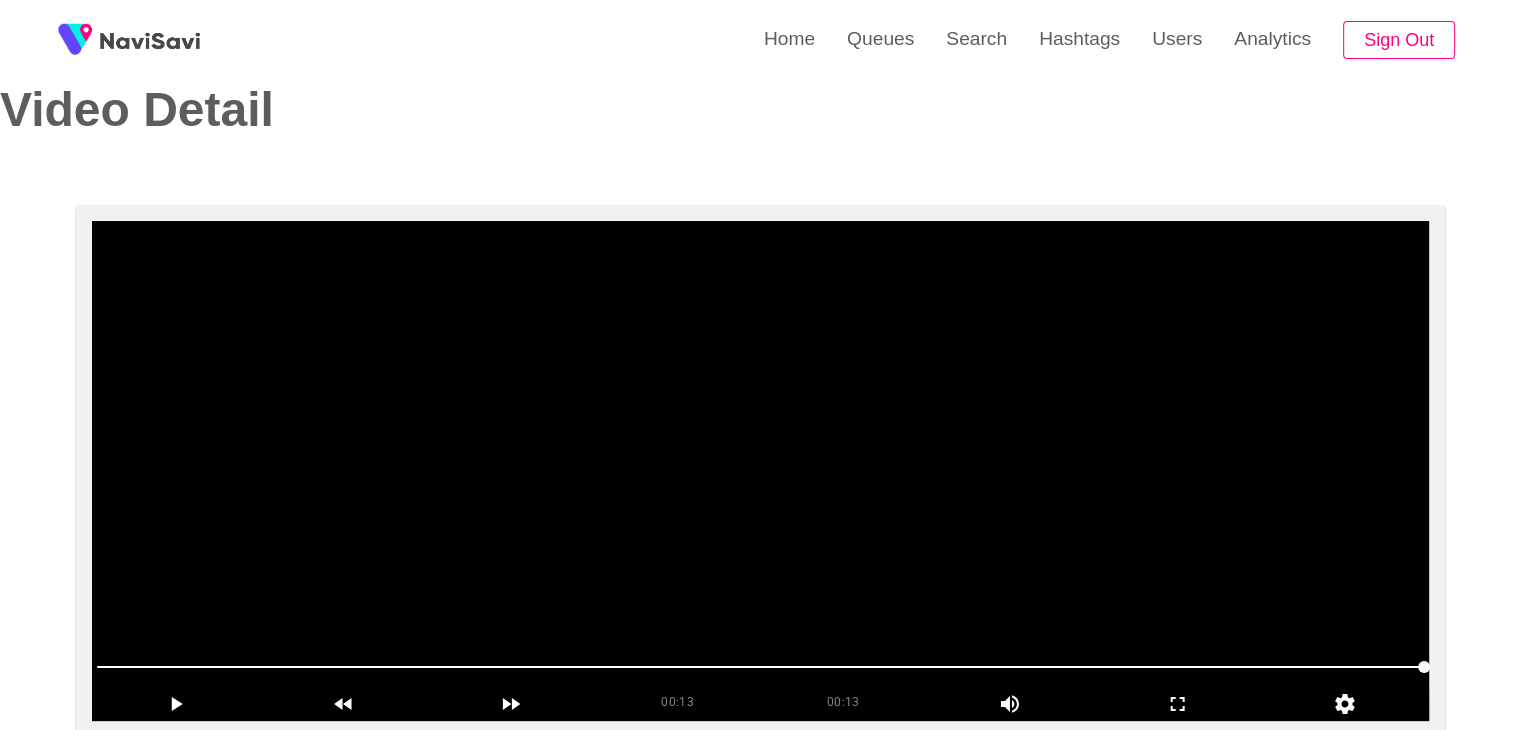 click at bounding box center [760, 471] 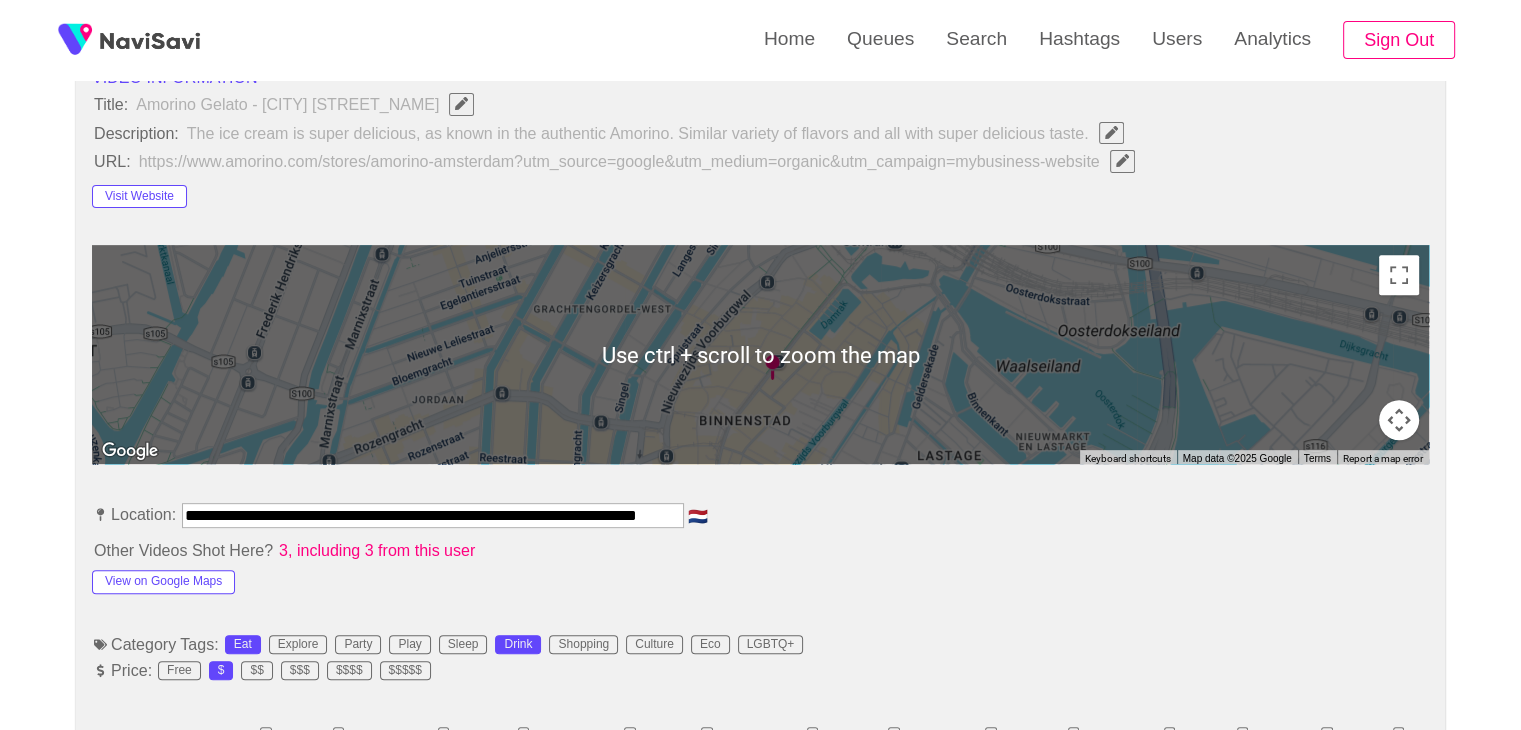 scroll, scrollTop: 816, scrollLeft: 0, axis: vertical 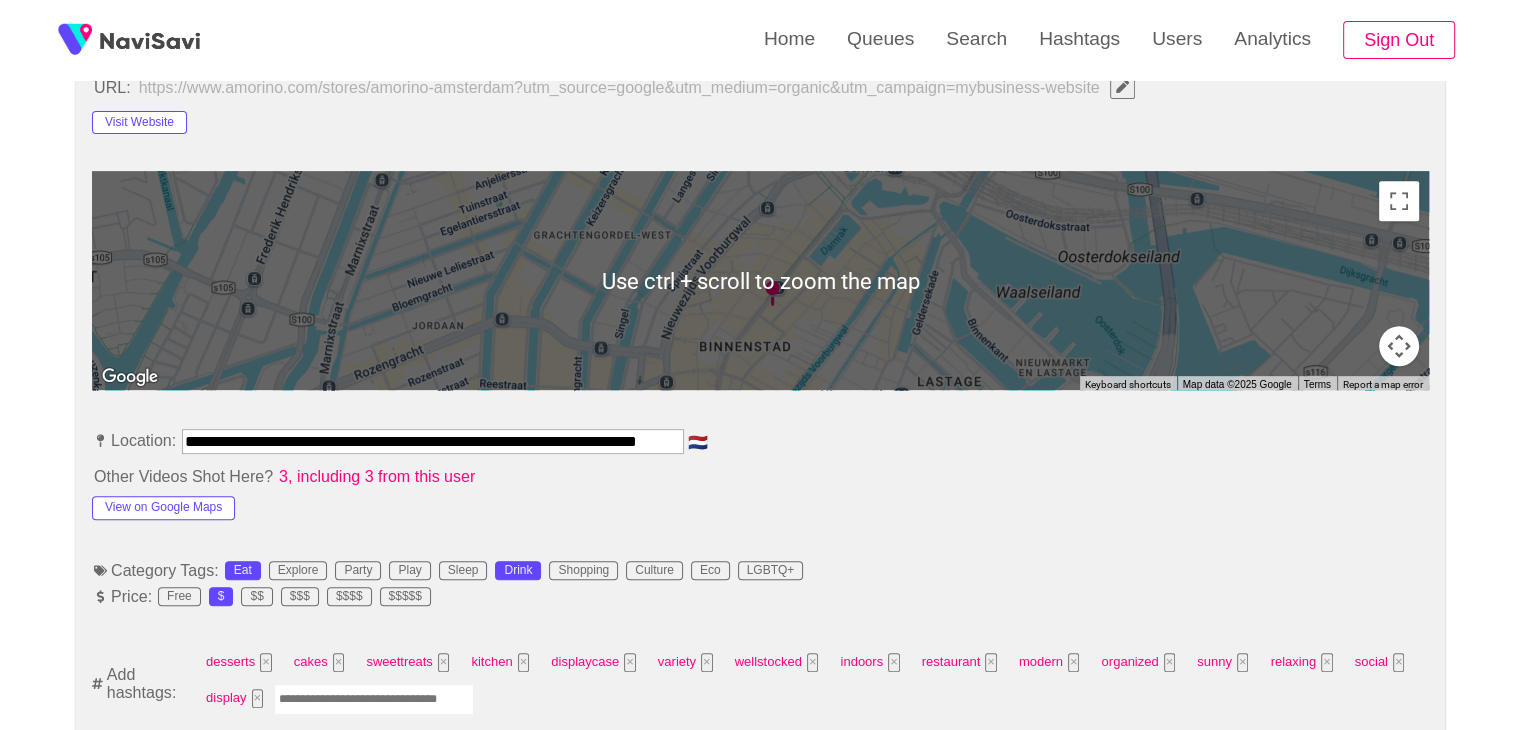 click at bounding box center [374, 699] 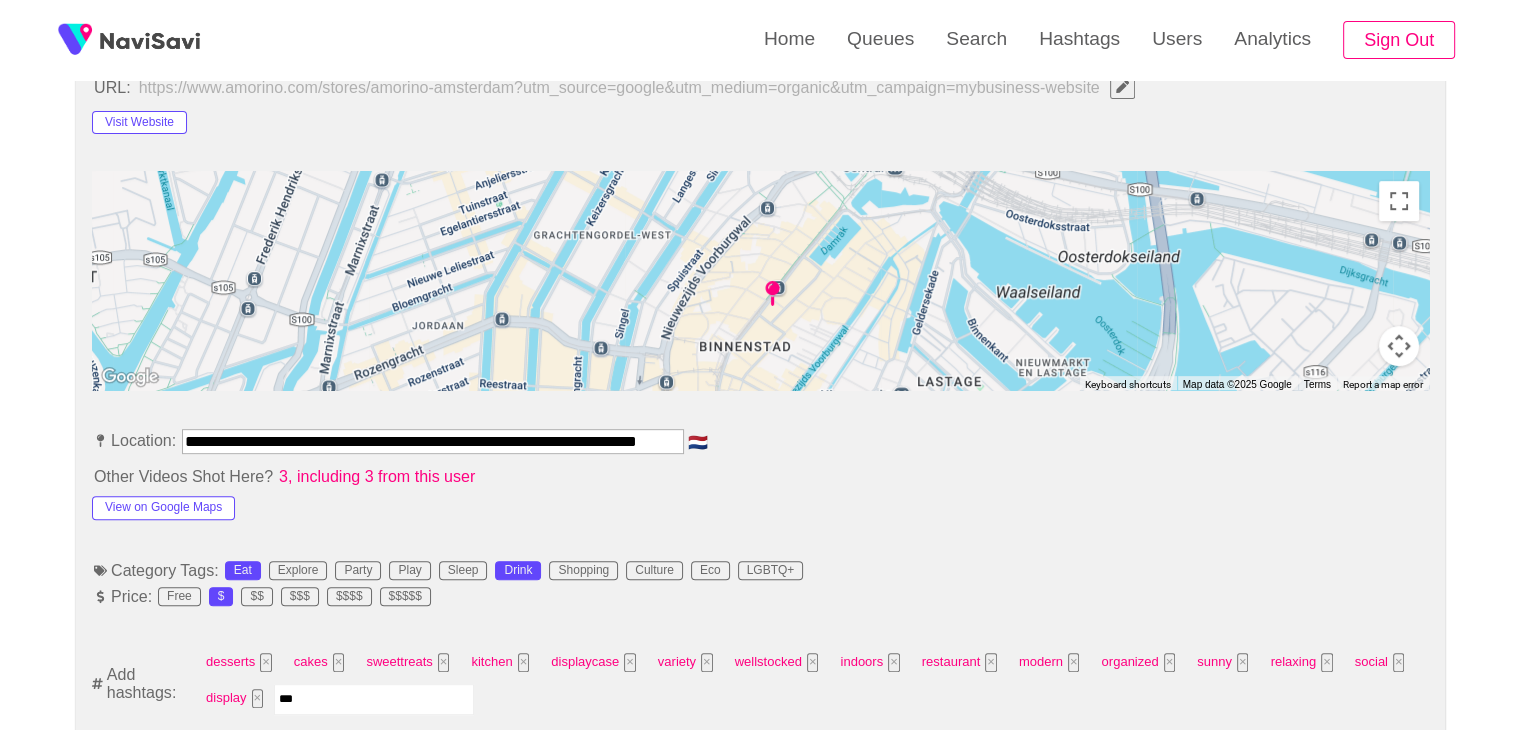 type on "****" 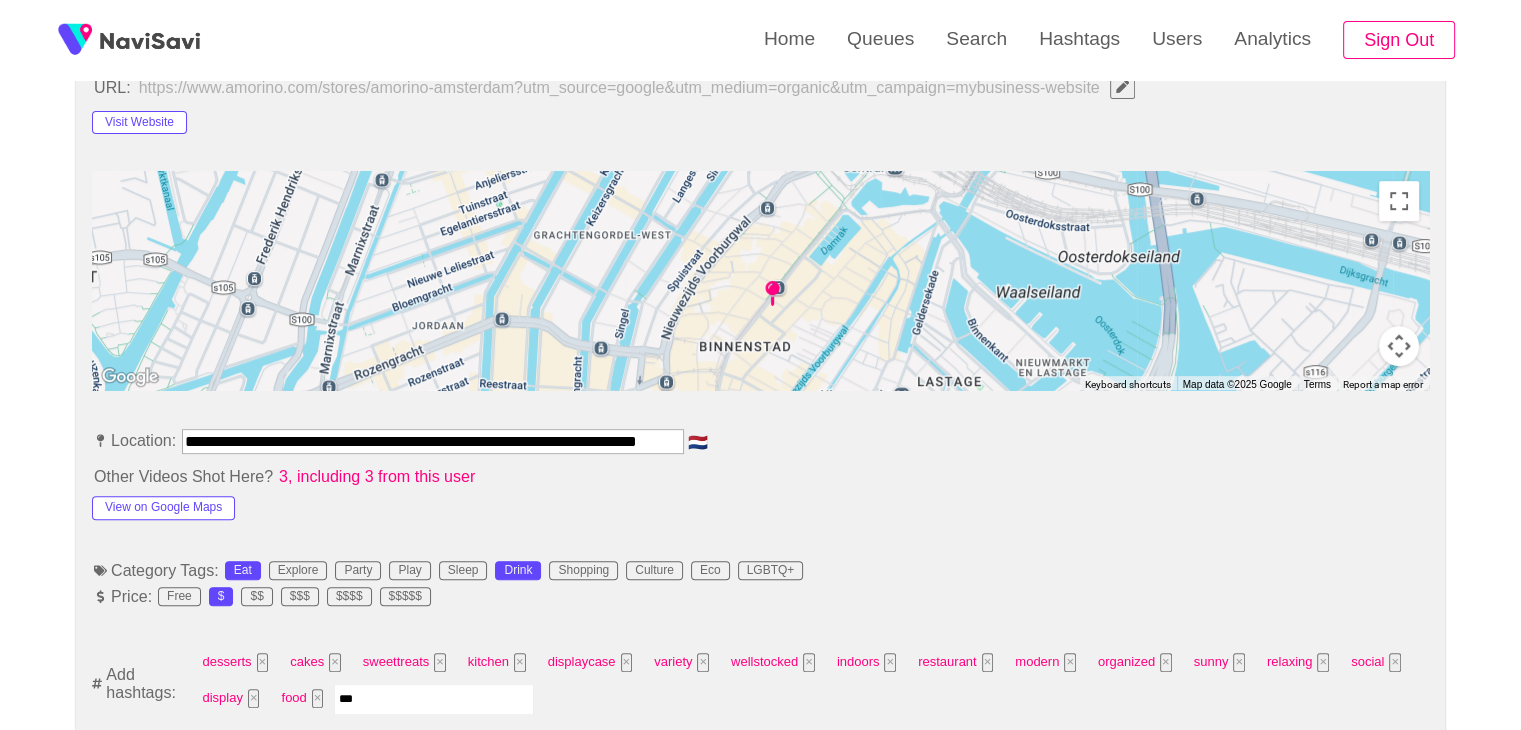 type on "****" 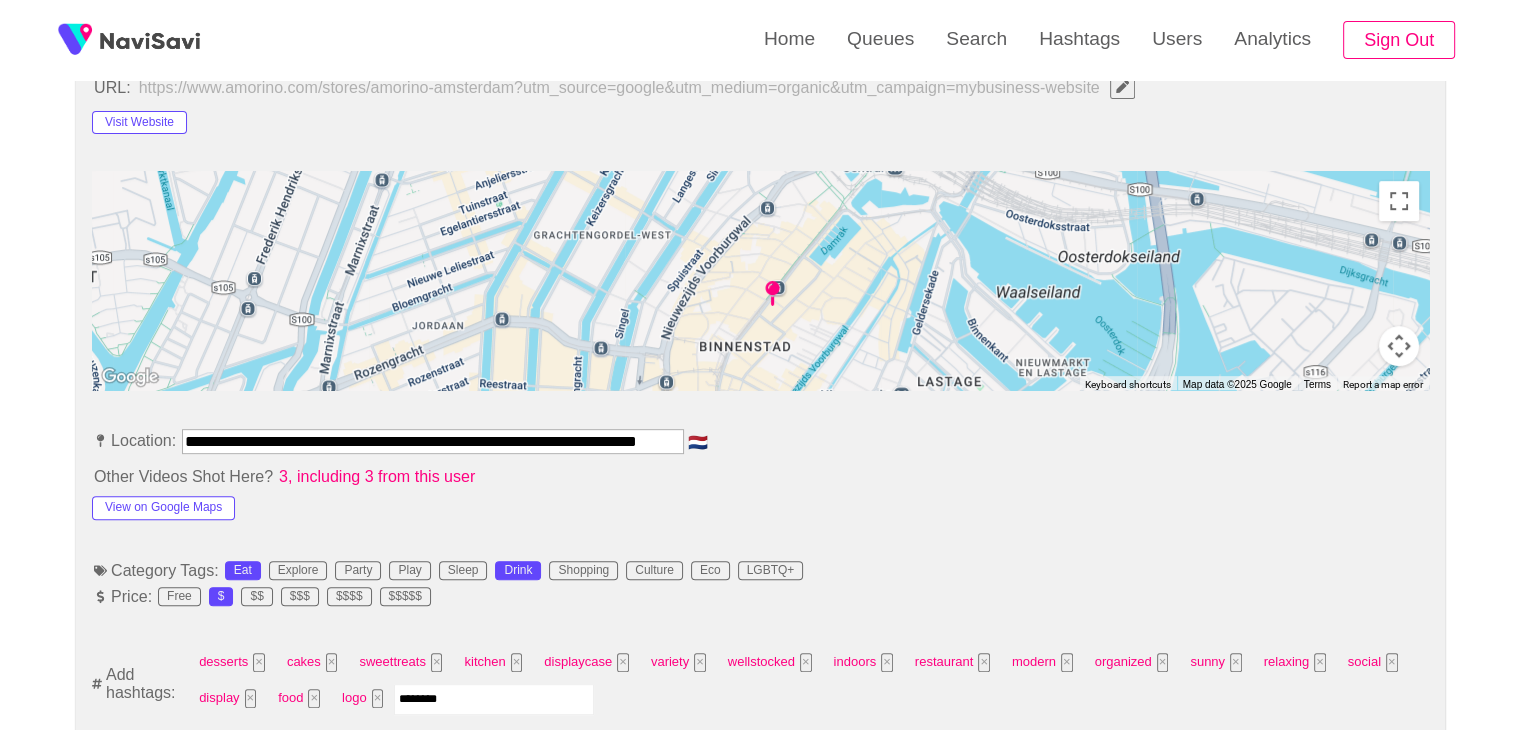 type on "*********" 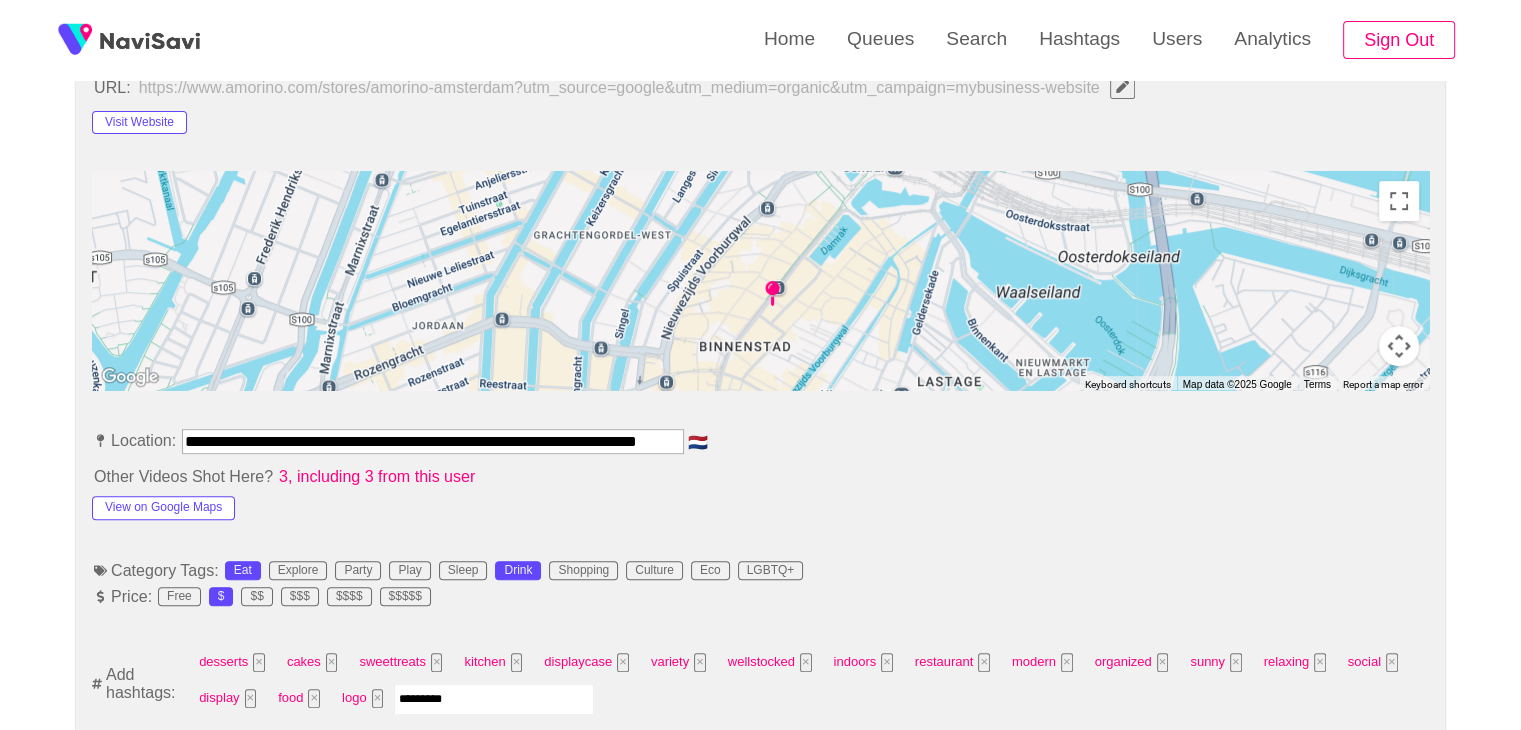 type 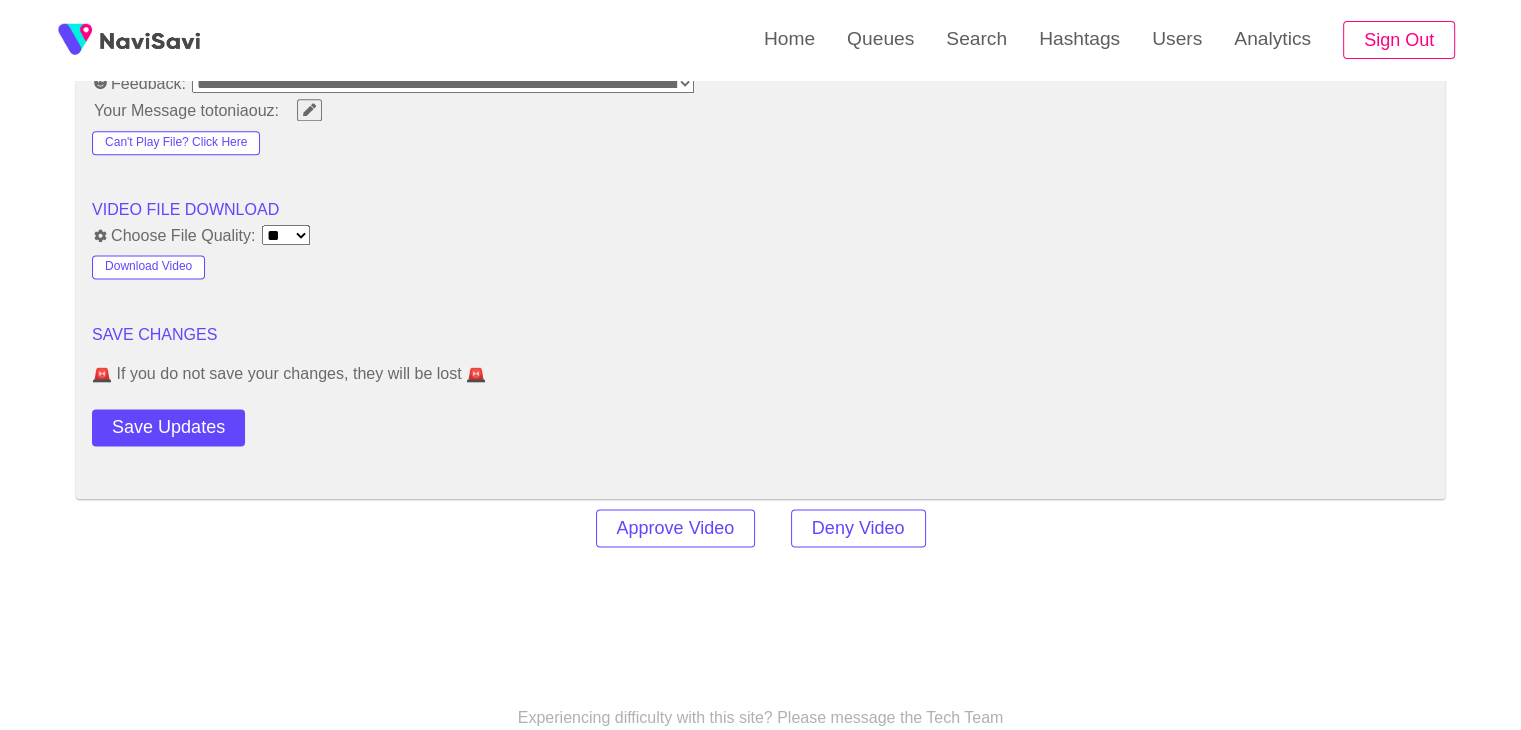 scroll, scrollTop: 2612, scrollLeft: 0, axis: vertical 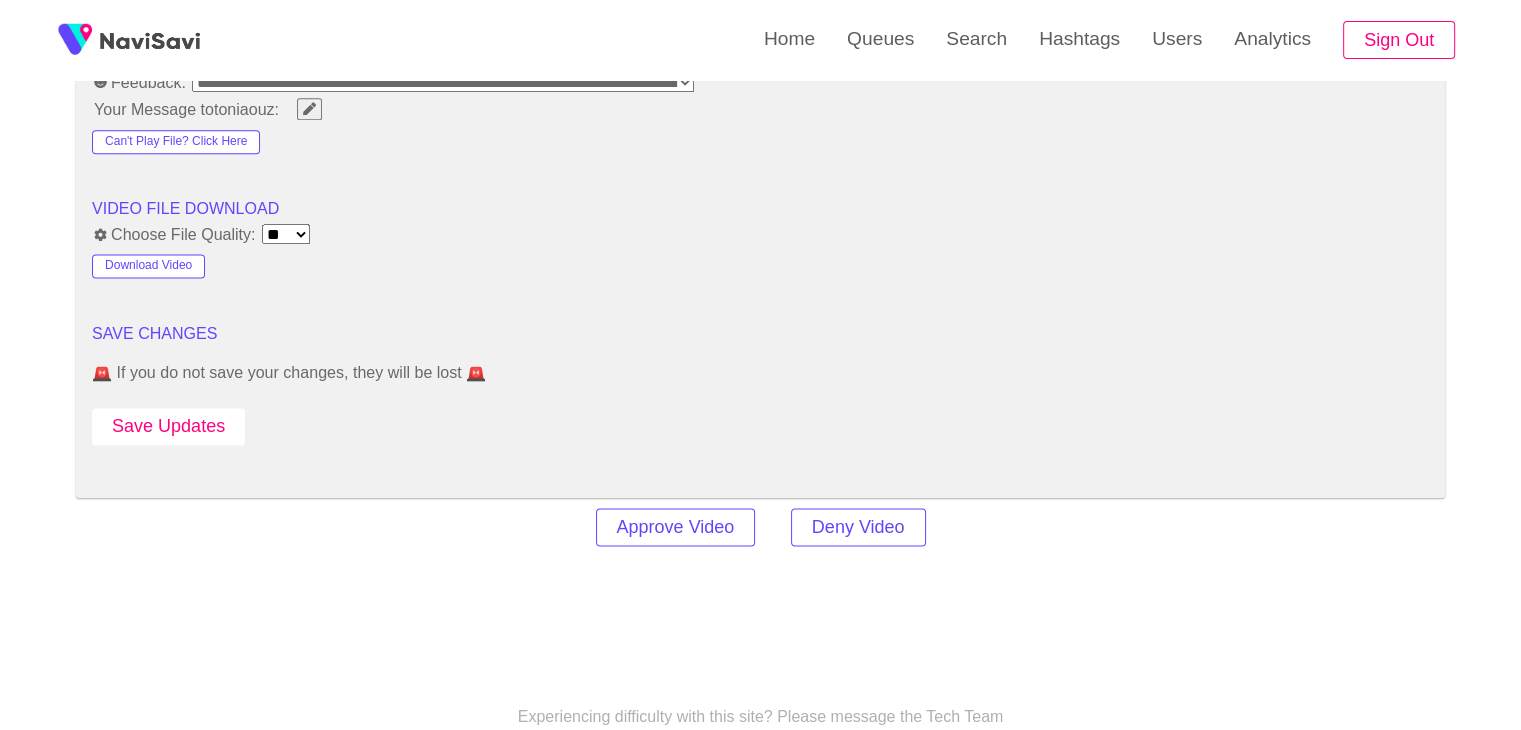 click on "Save Updates" at bounding box center [168, 426] 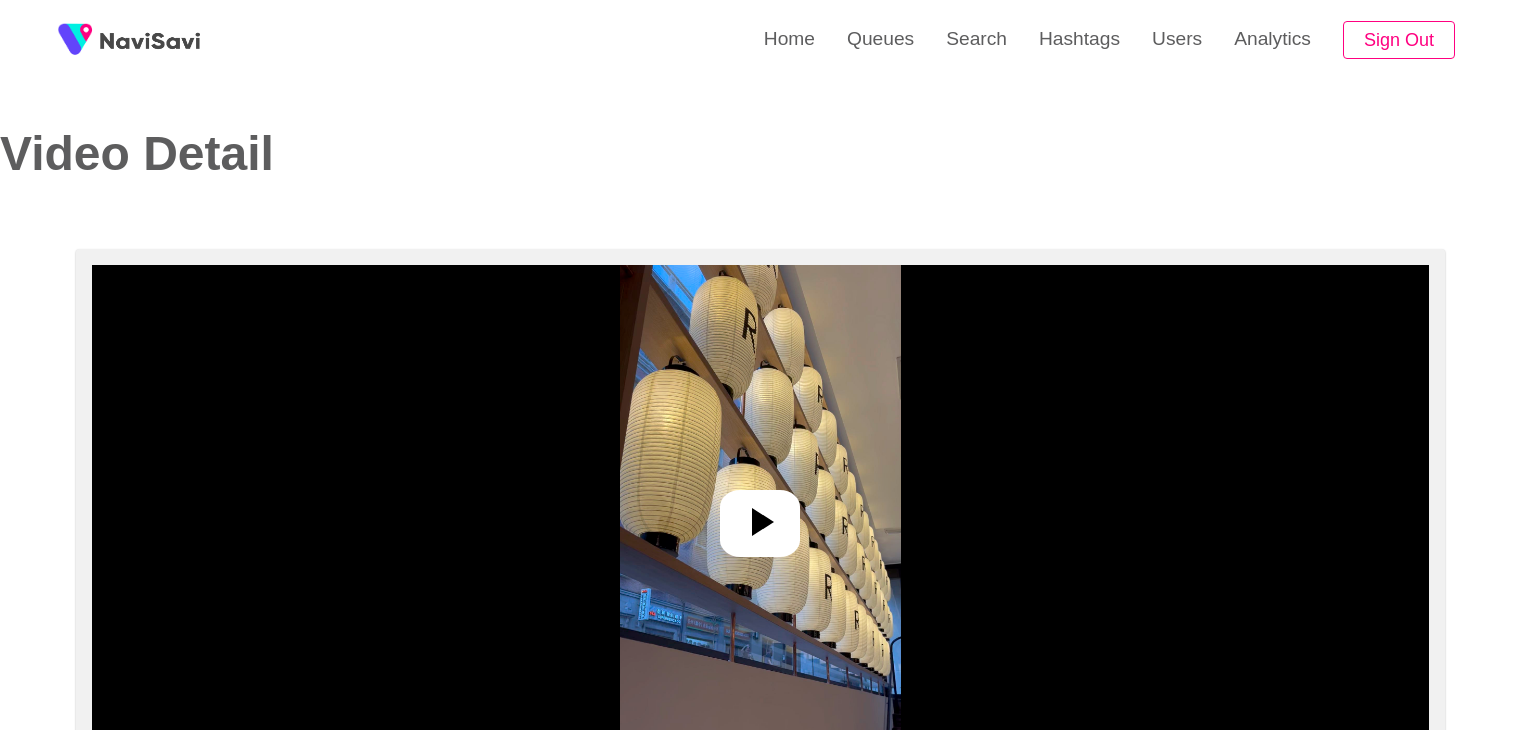 select on "**********" 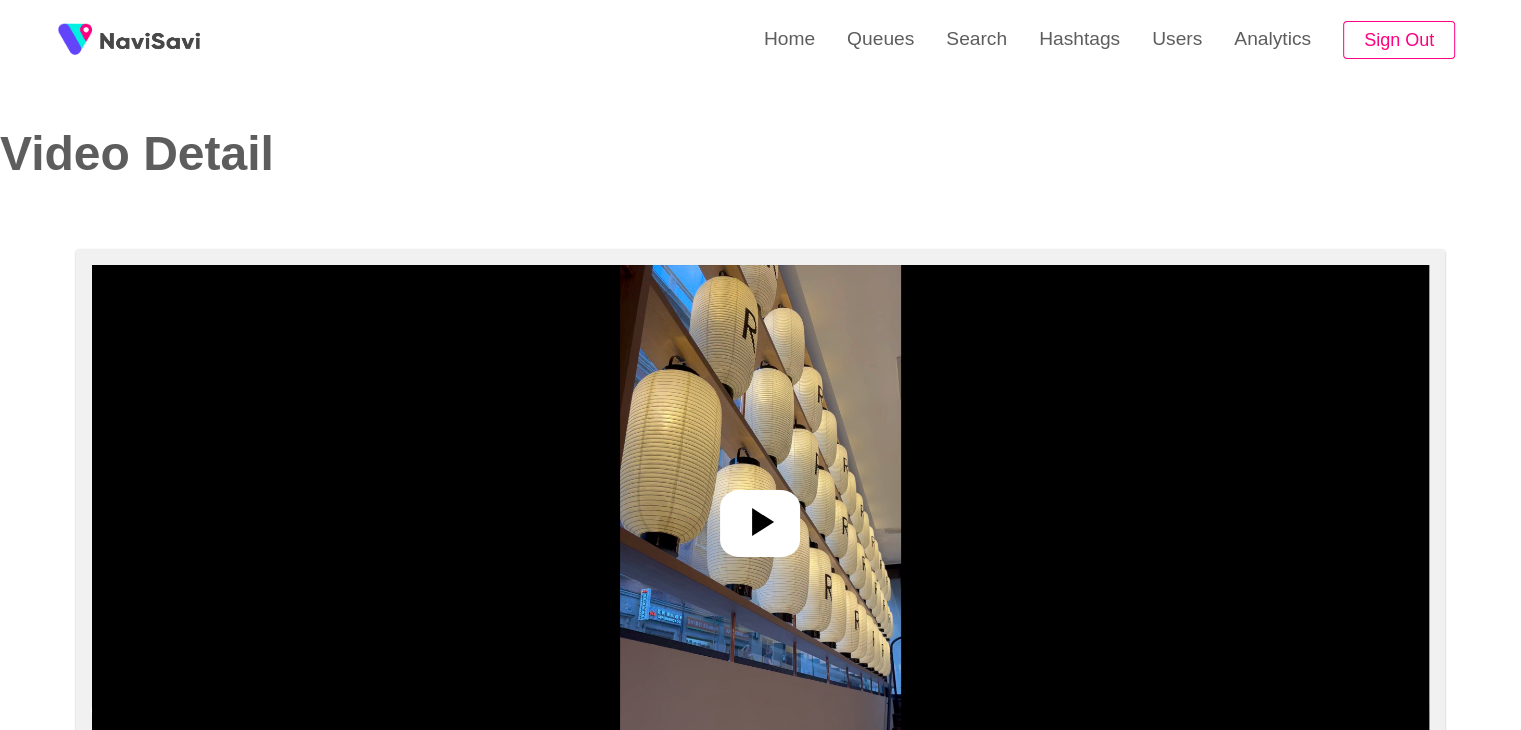 click at bounding box center [760, 515] 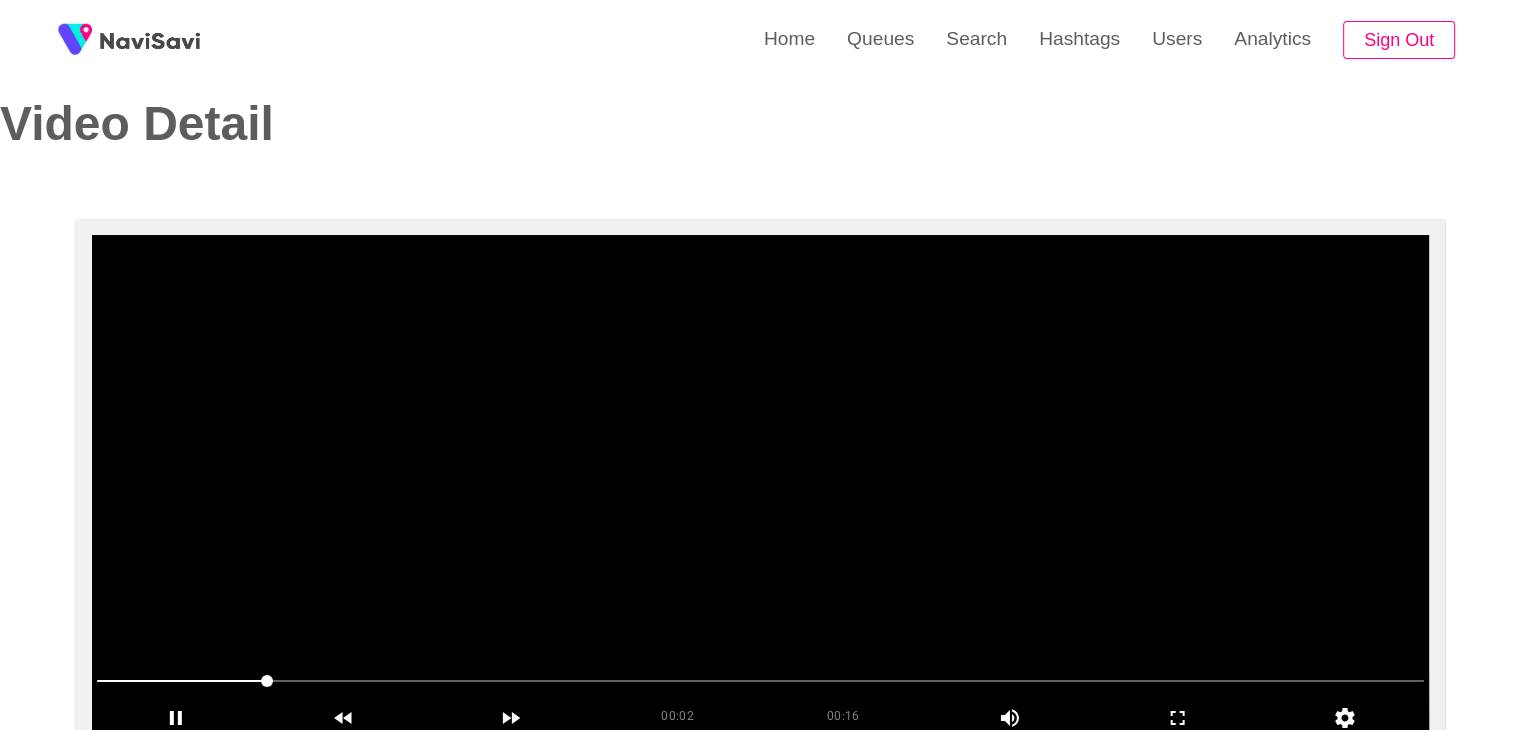 scroll, scrollTop: 0, scrollLeft: 0, axis: both 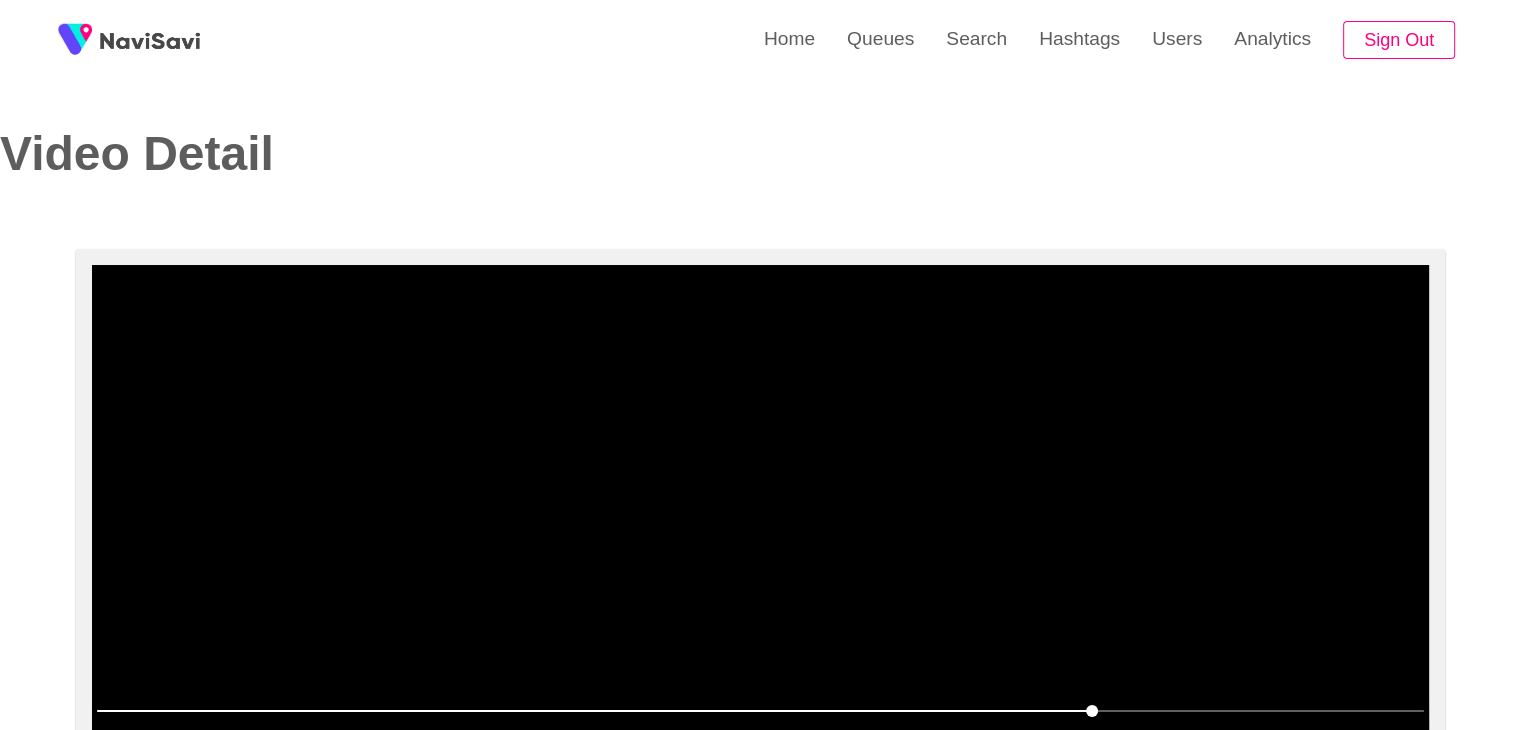 click at bounding box center (760, 515) 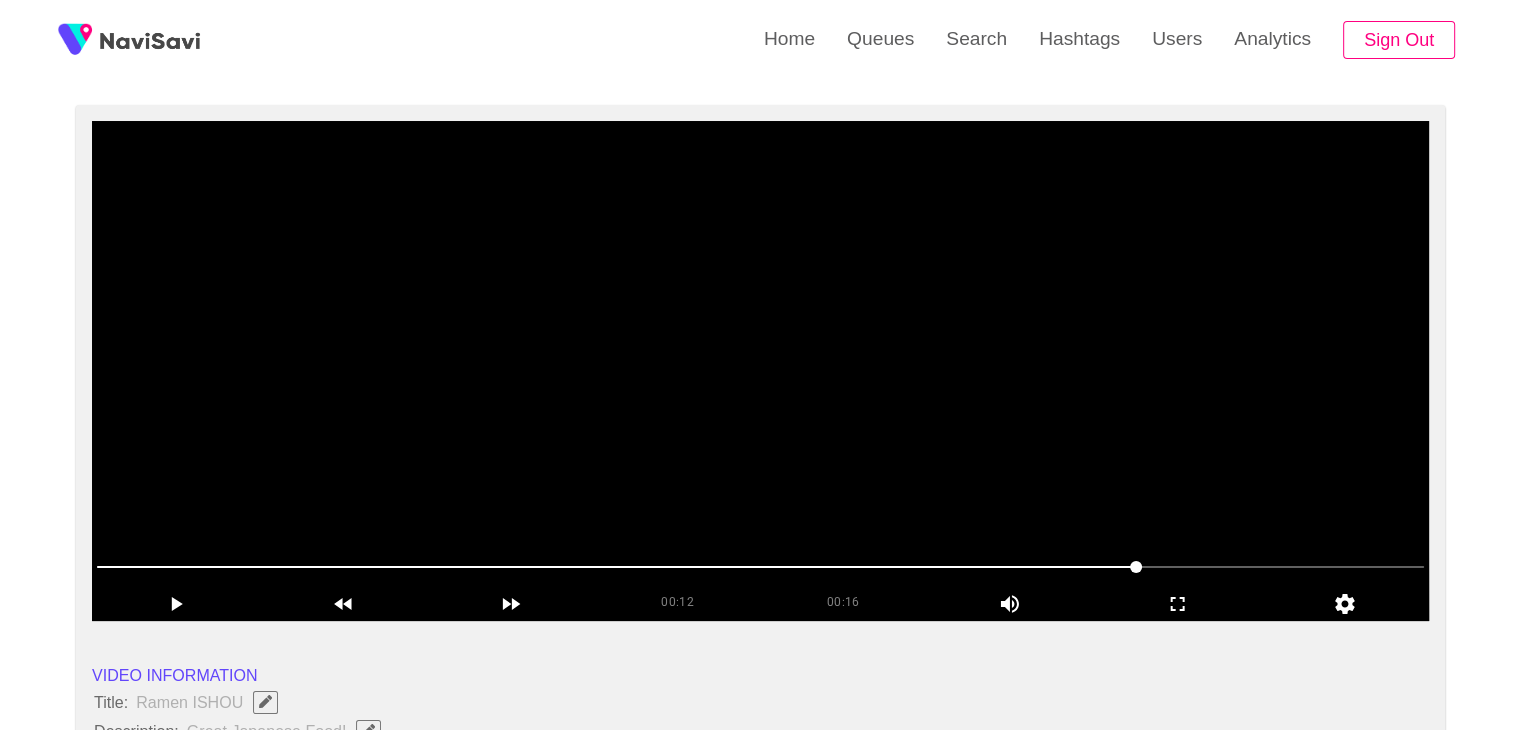 scroll, scrollTop: 152, scrollLeft: 0, axis: vertical 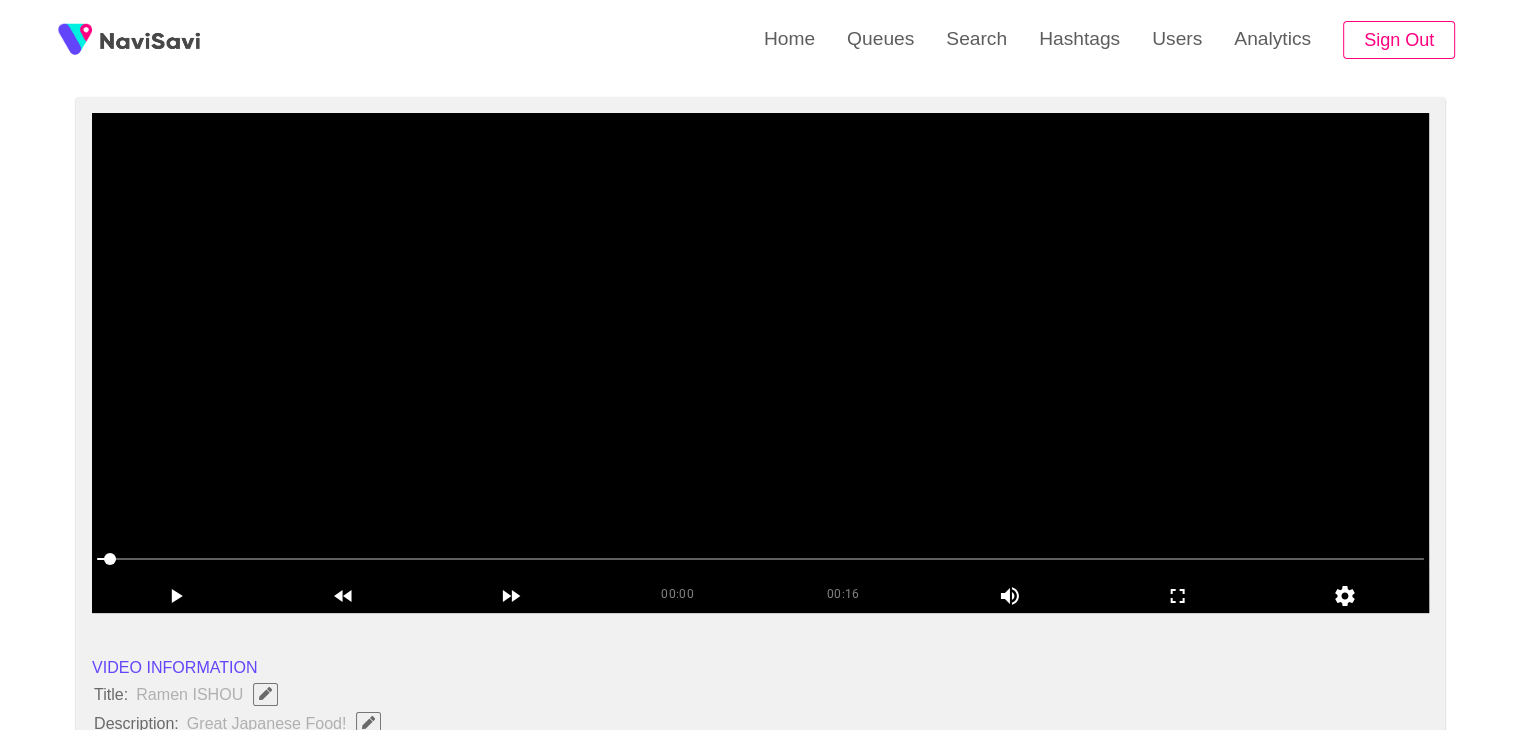 click at bounding box center (760, 363) 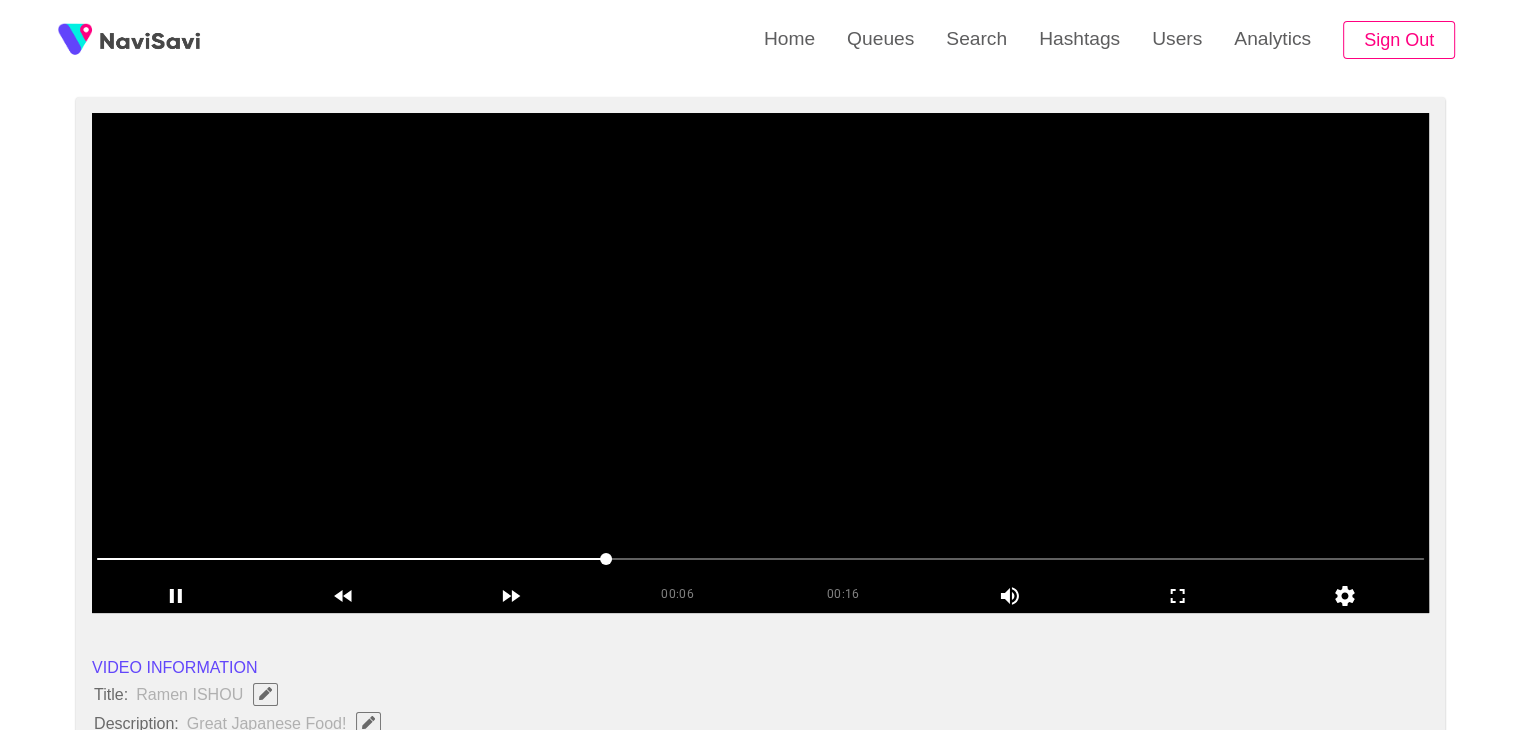 click at bounding box center (760, 363) 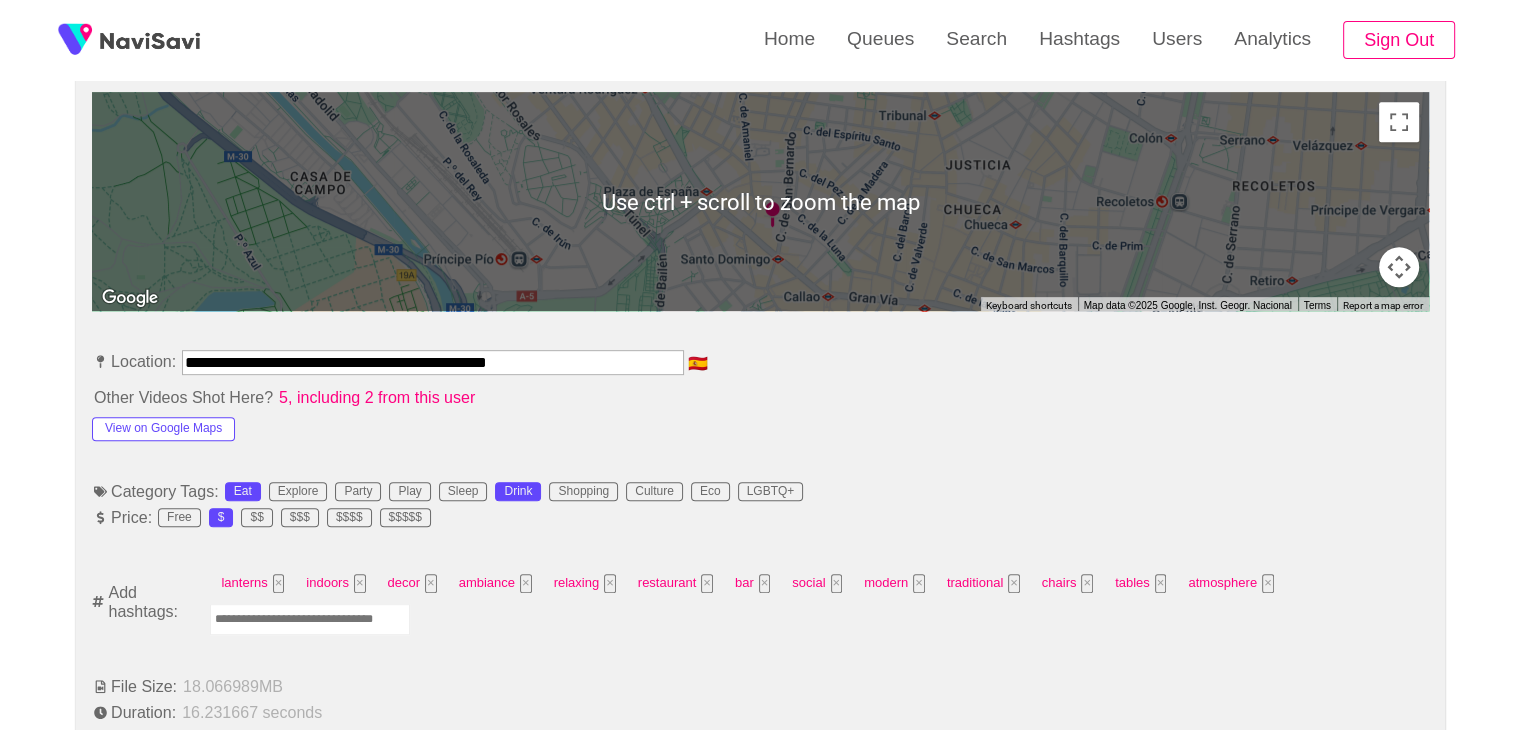 scroll, scrollTop: 898, scrollLeft: 0, axis: vertical 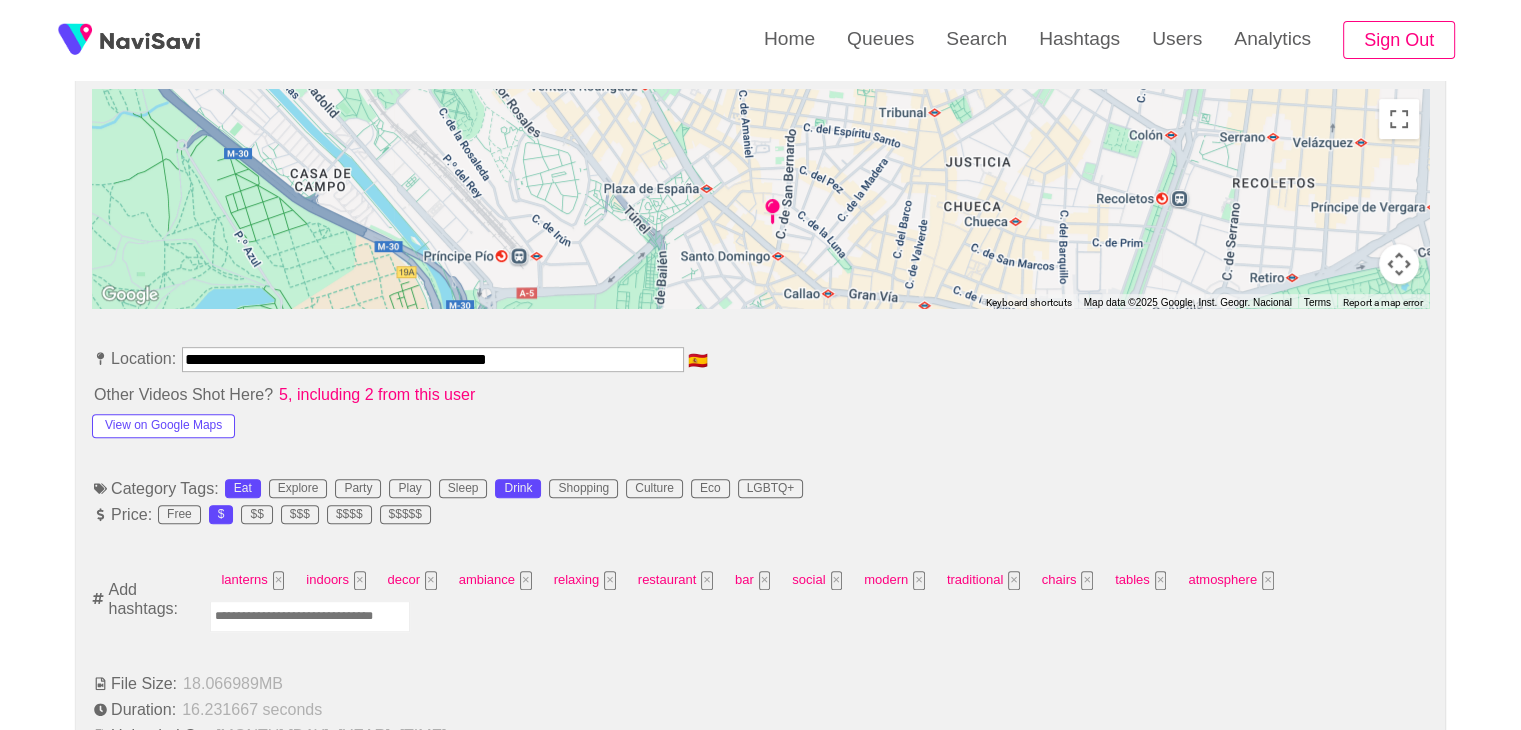 click at bounding box center (310, 616) 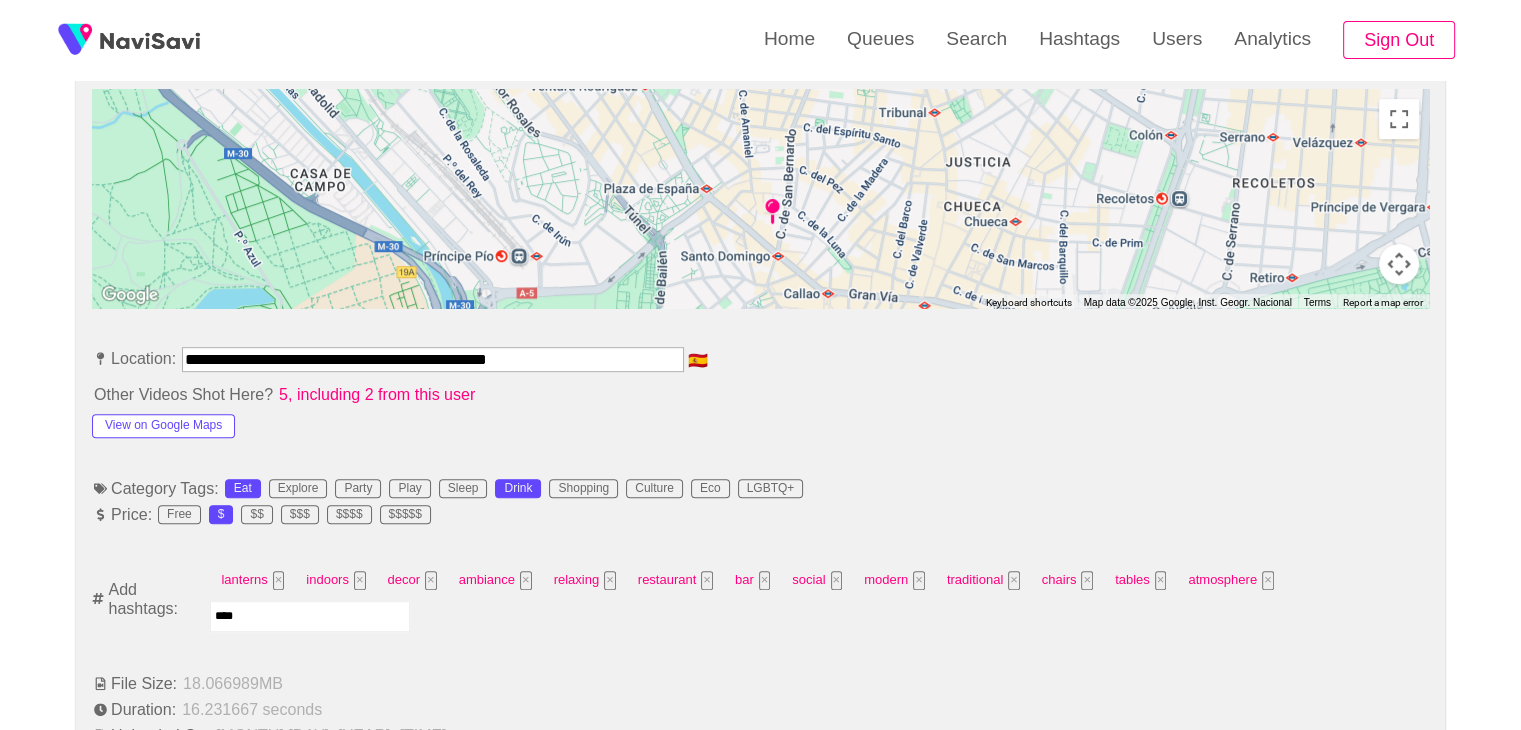 type on "*****" 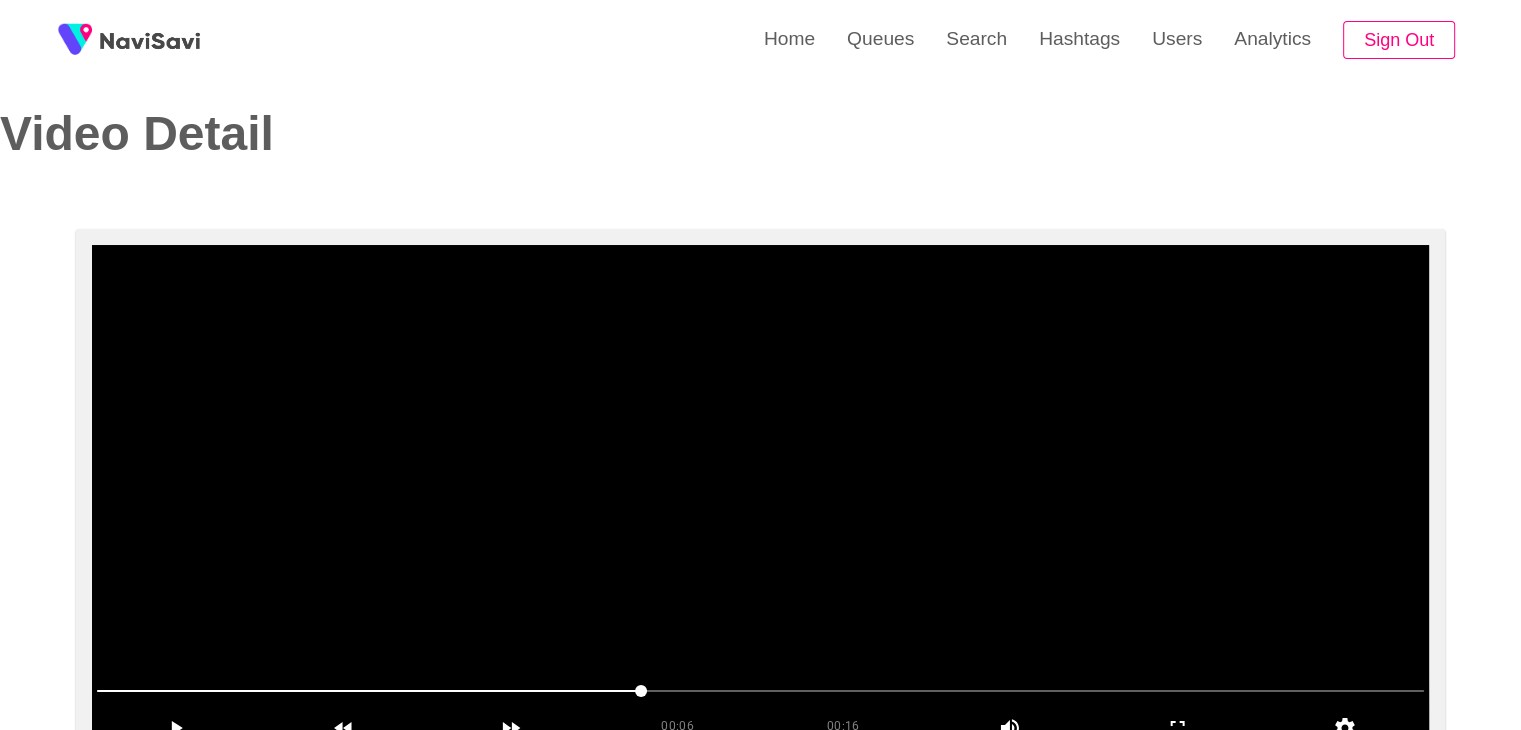 scroll, scrollTop: 18, scrollLeft: 0, axis: vertical 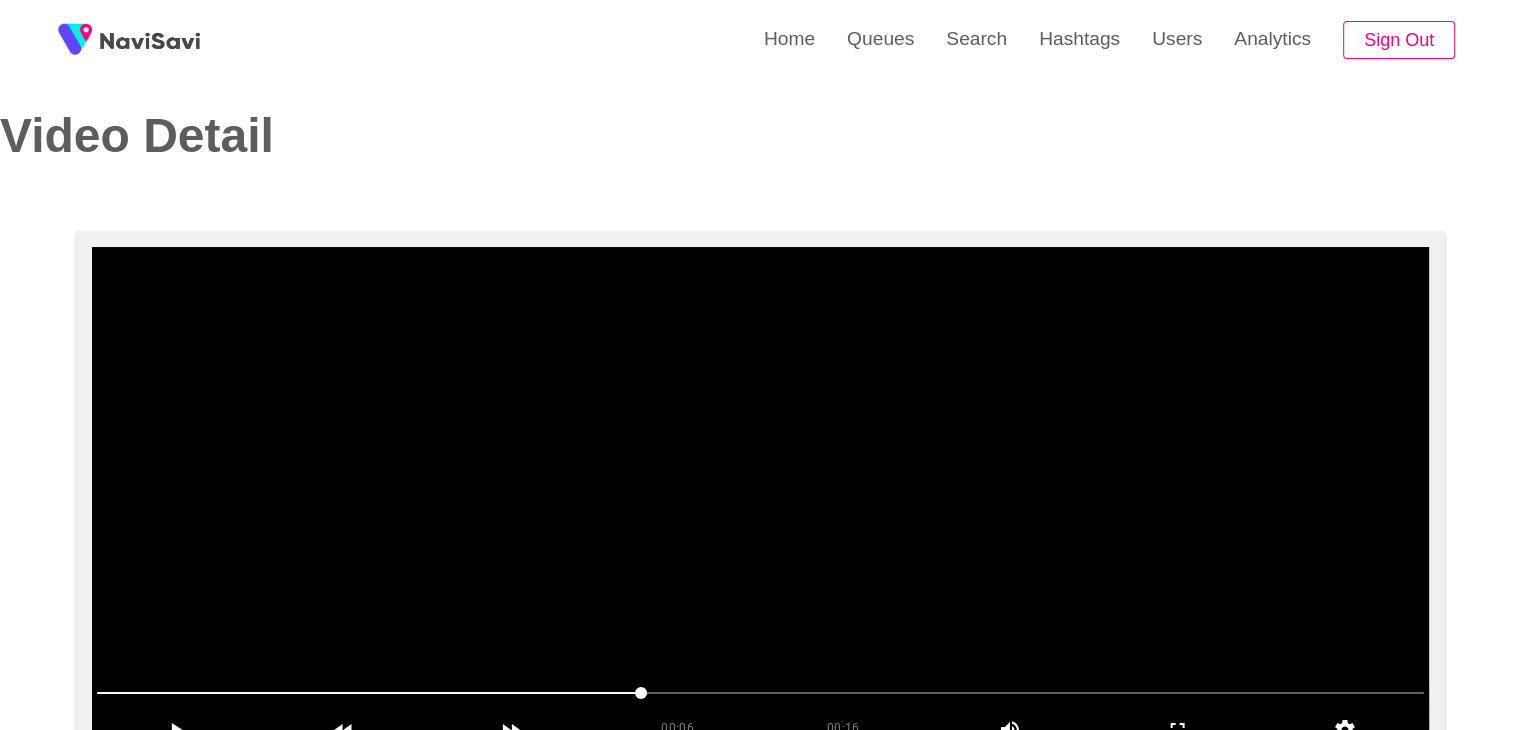 click at bounding box center [760, 497] 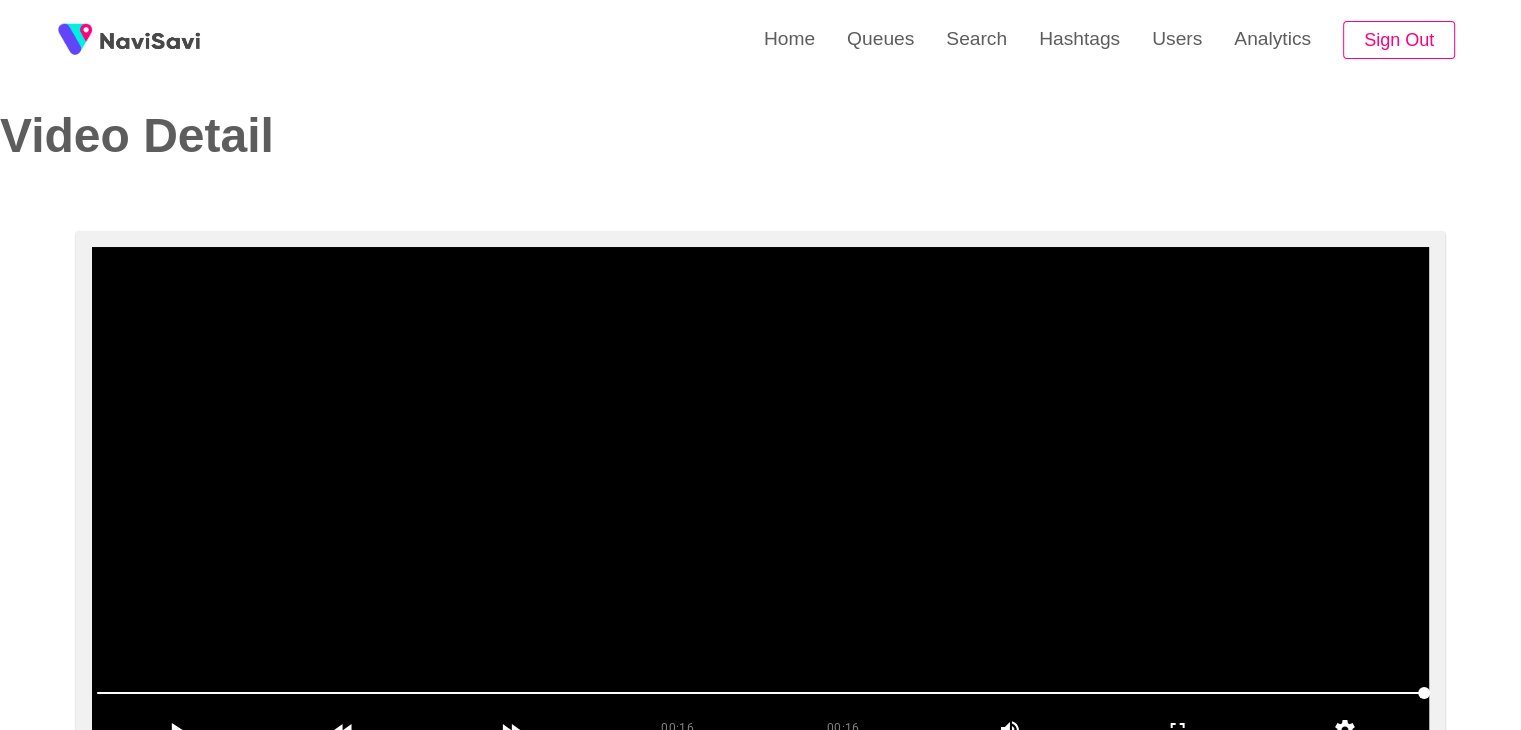 click at bounding box center (760, 497) 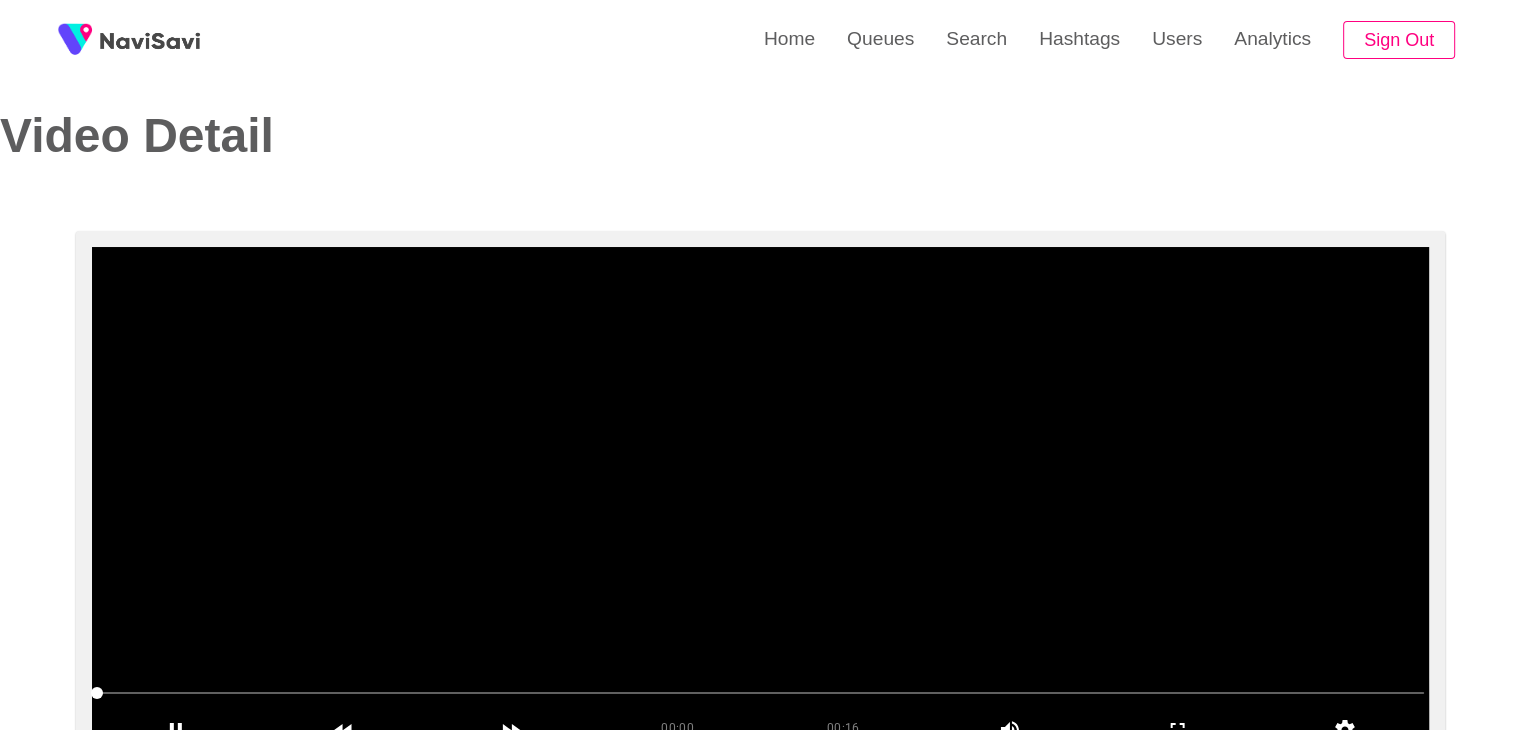 click at bounding box center (760, 497) 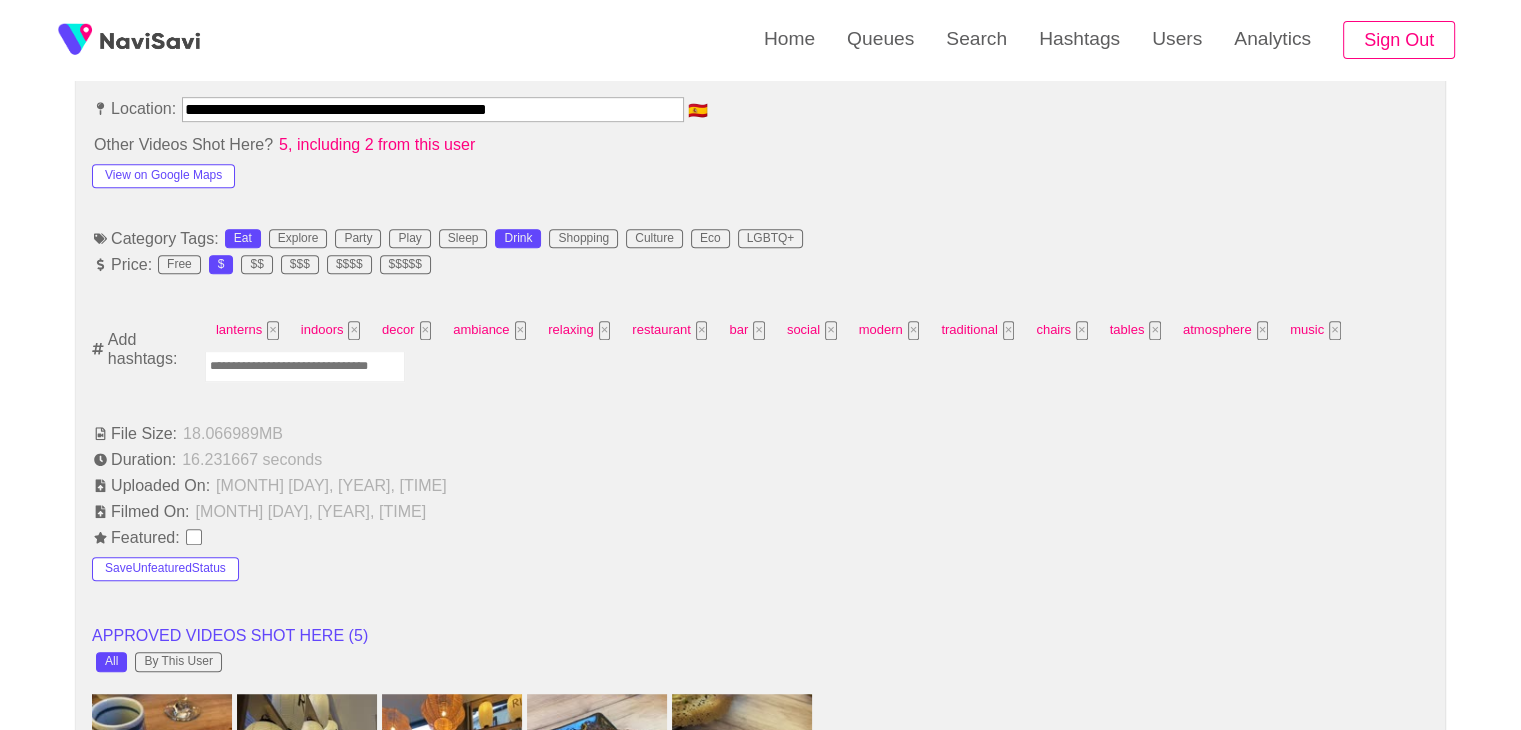 scroll, scrollTop: 1148, scrollLeft: 0, axis: vertical 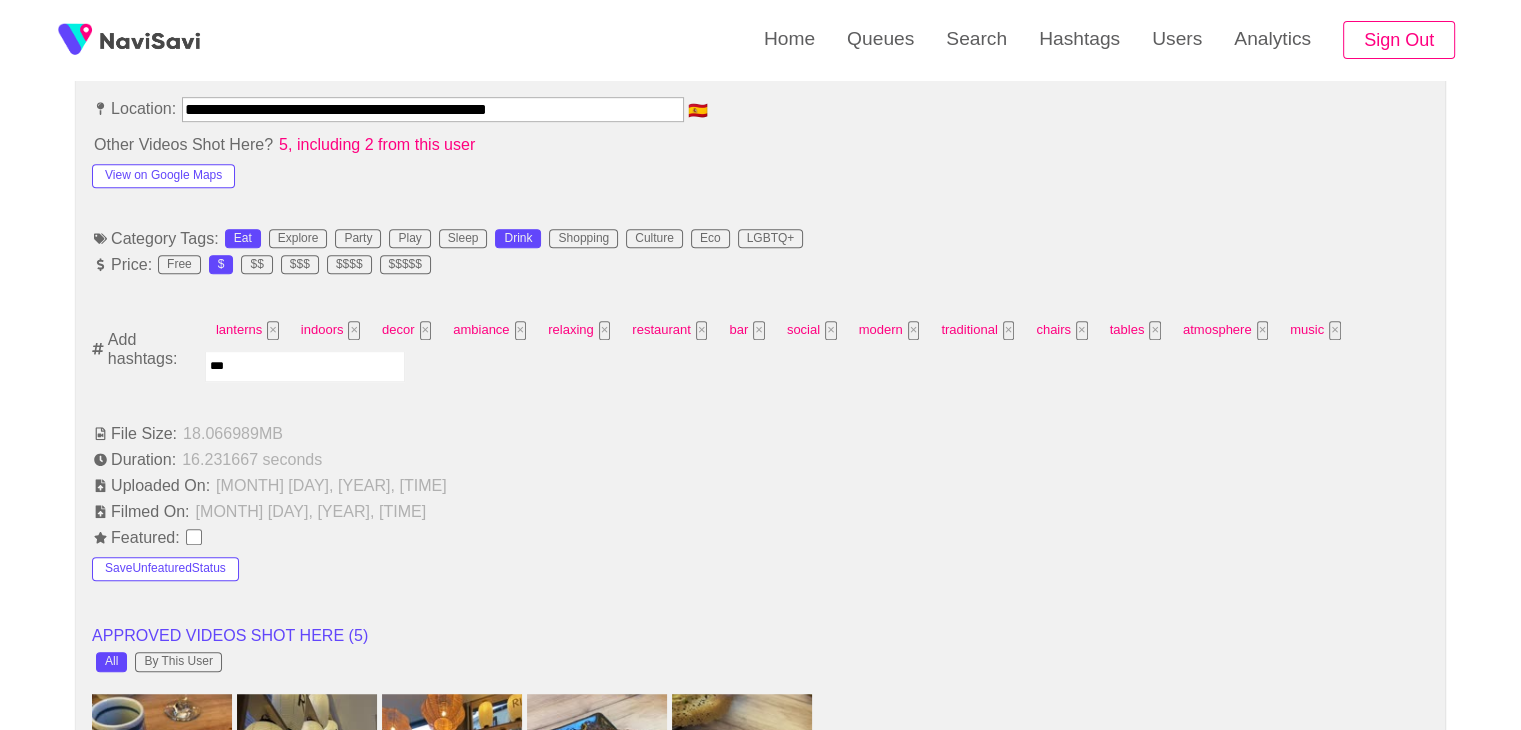 type on "****" 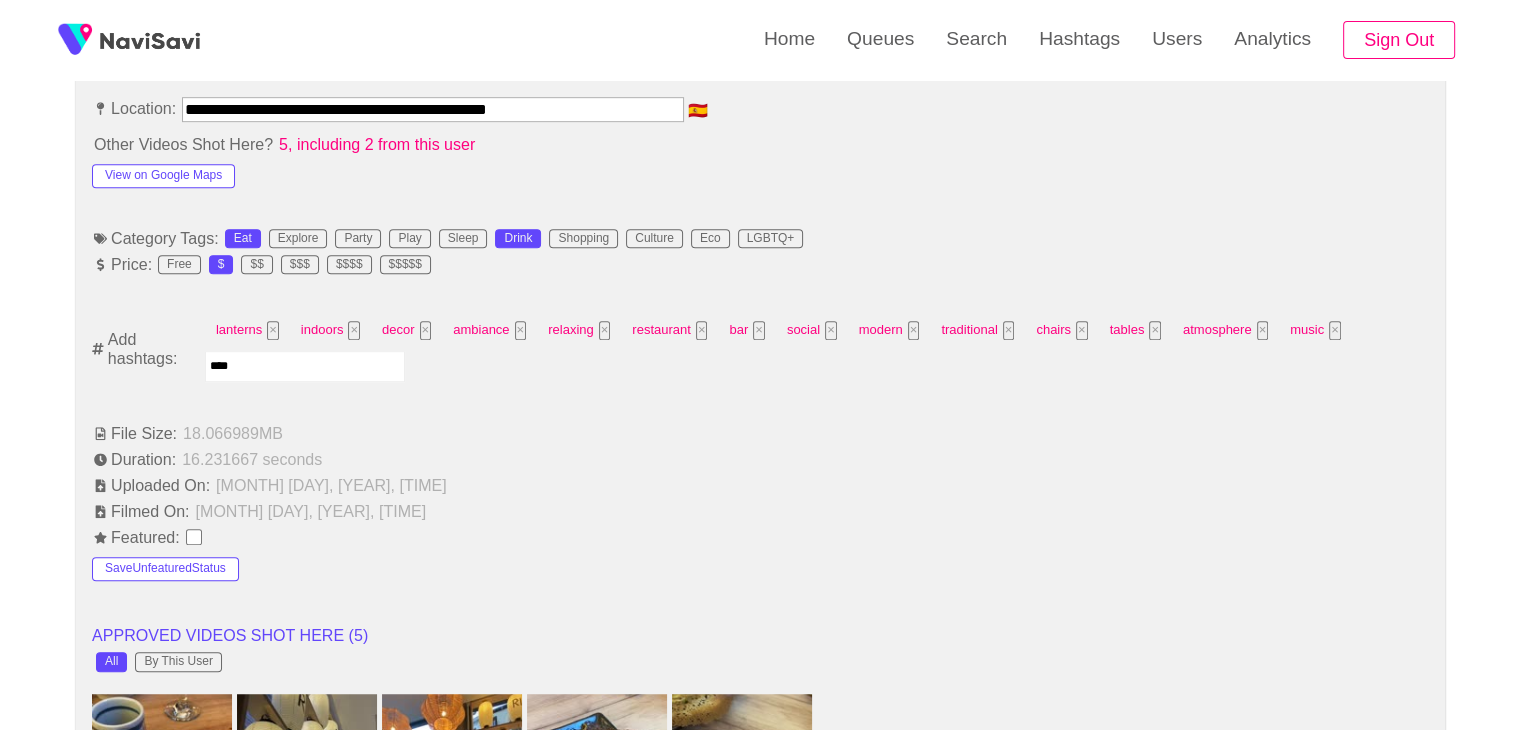 type 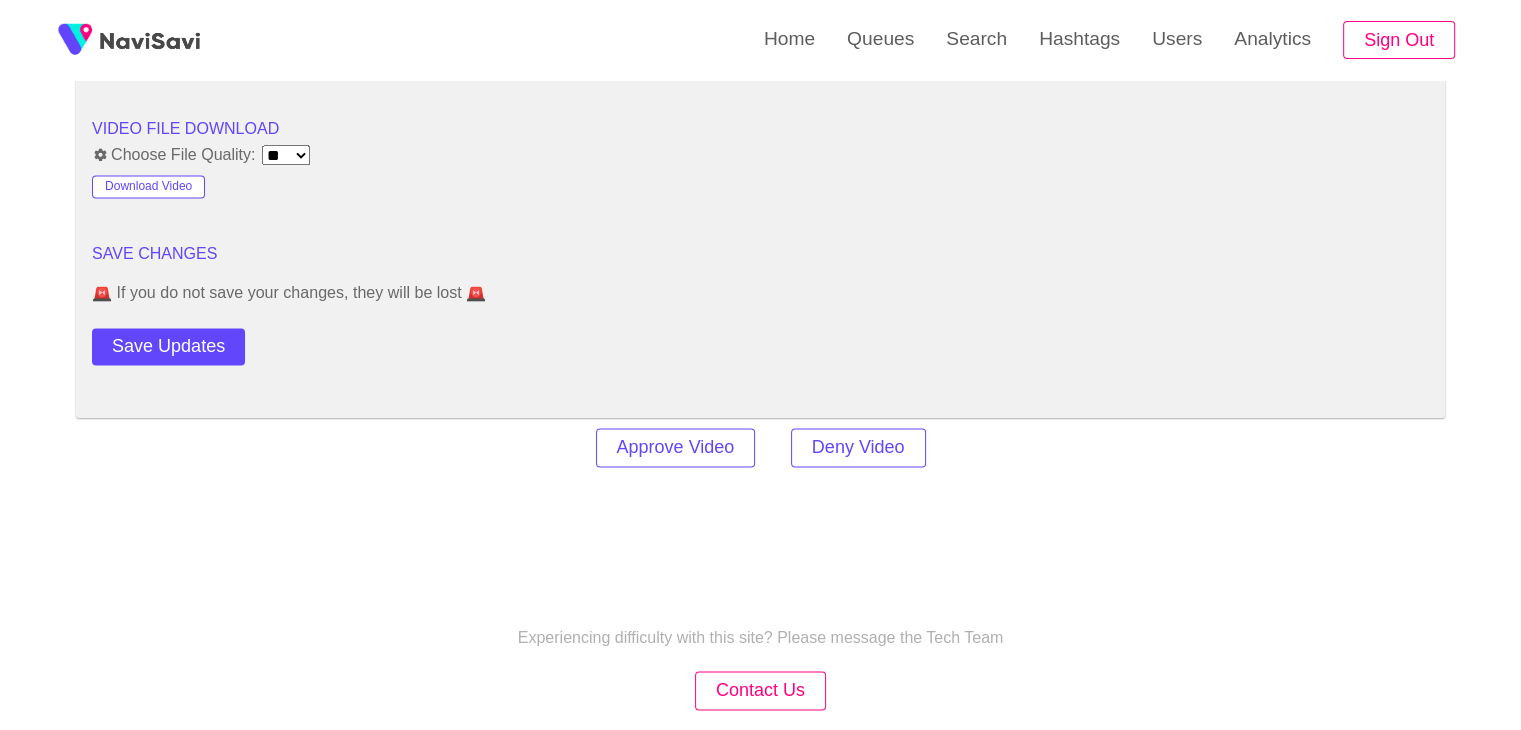 scroll, scrollTop: 2808, scrollLeft: 0, axis: vertical 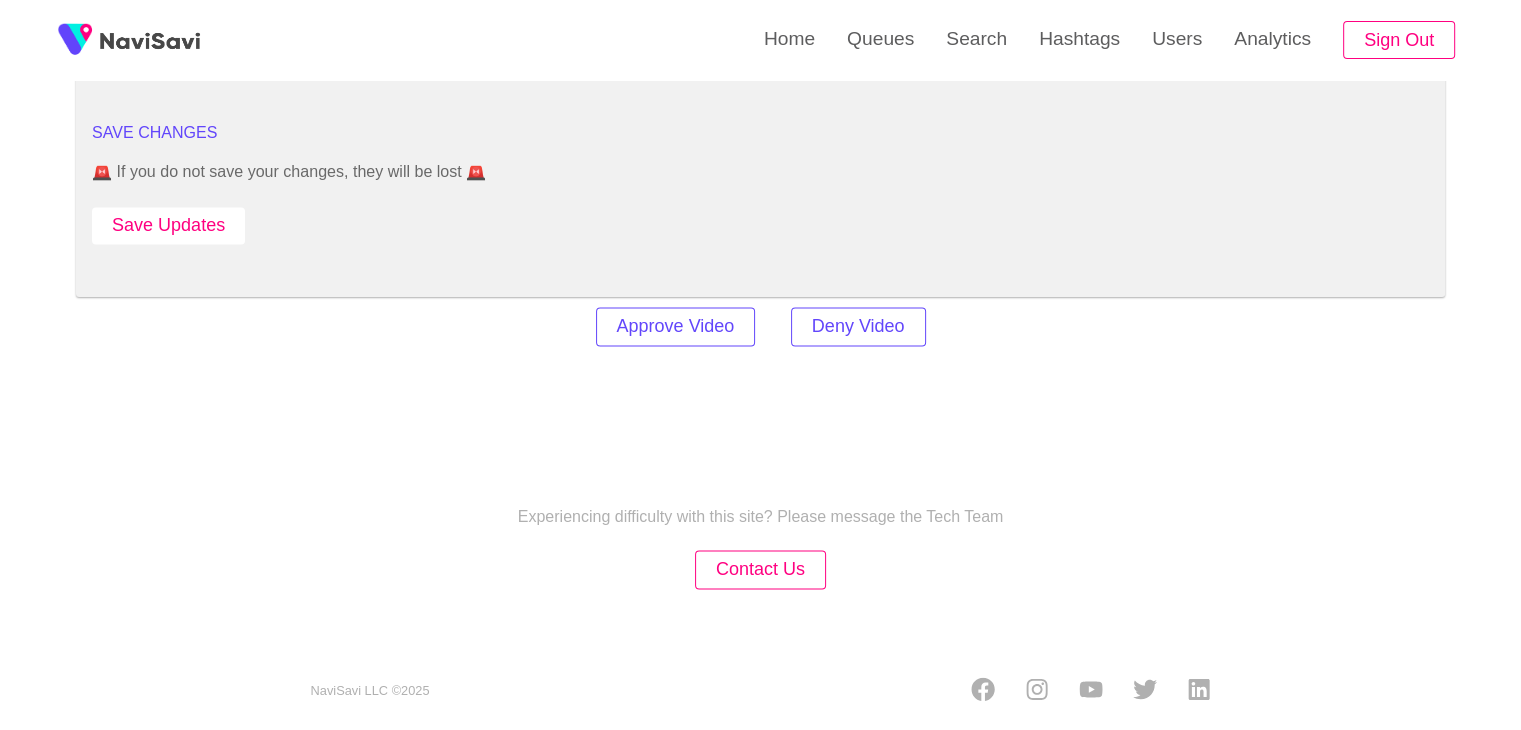 click on "Save Updates" at bounding box center [168, 225] 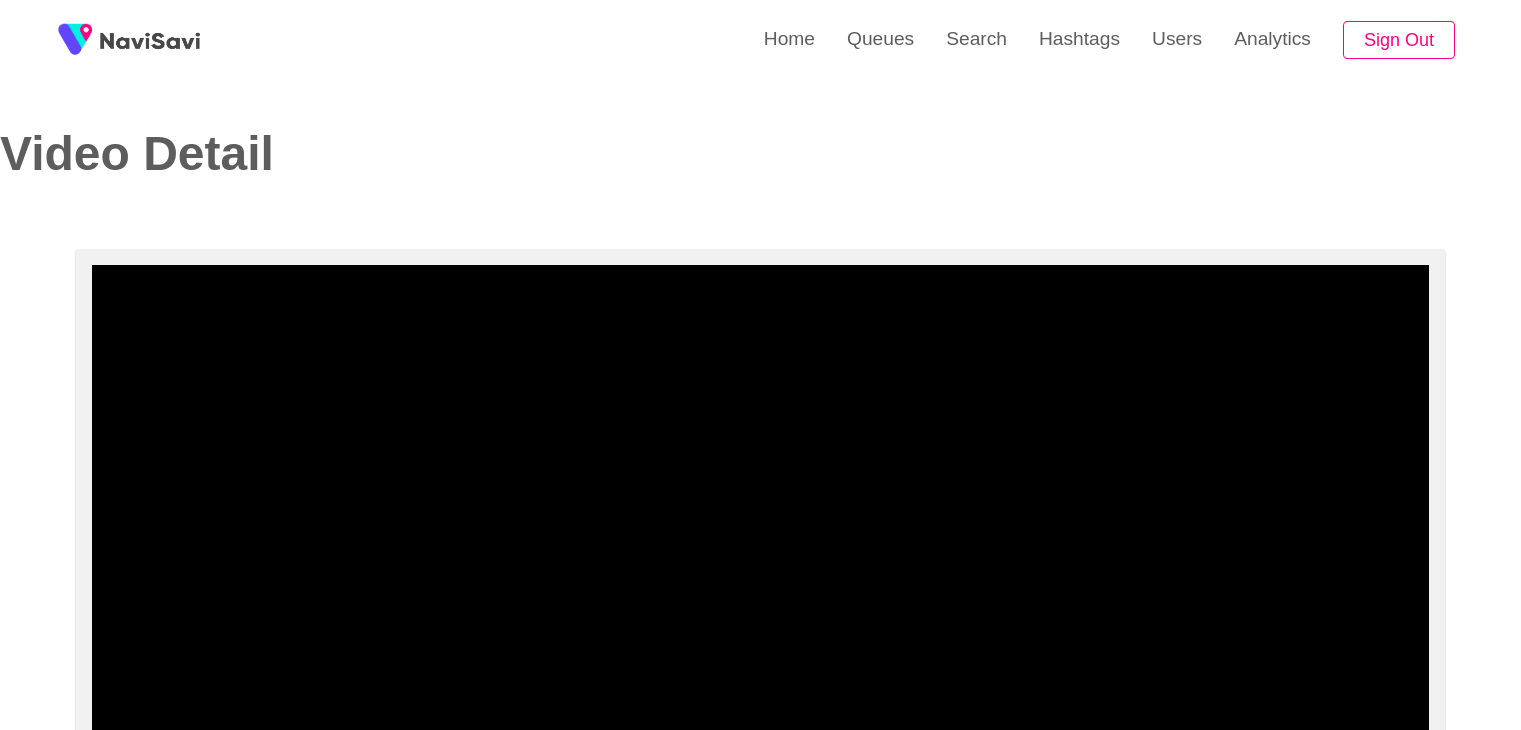 select on "**********" 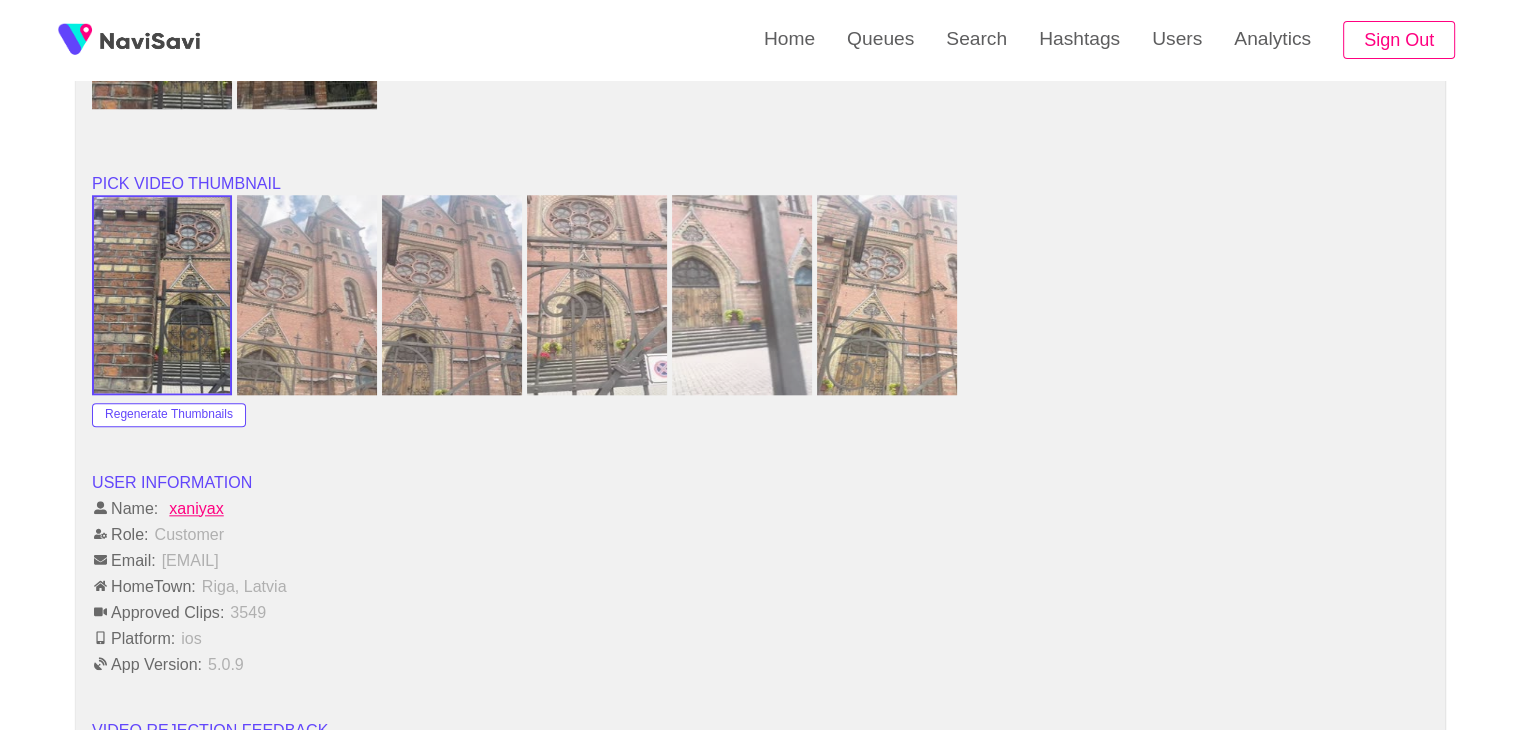 scroll, scrollTop: 1940, scrollLeft: 0, axis: vertical 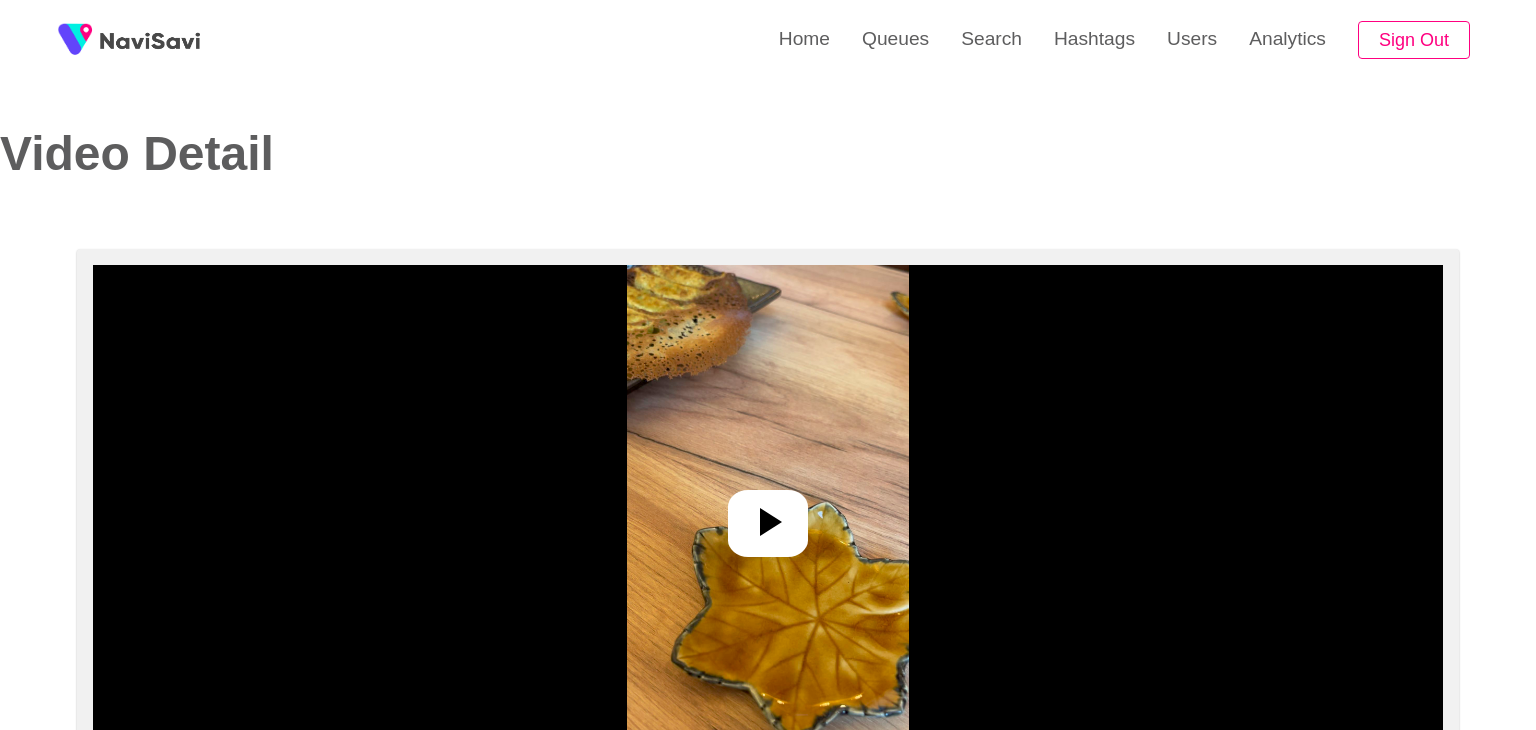 select on "**********" 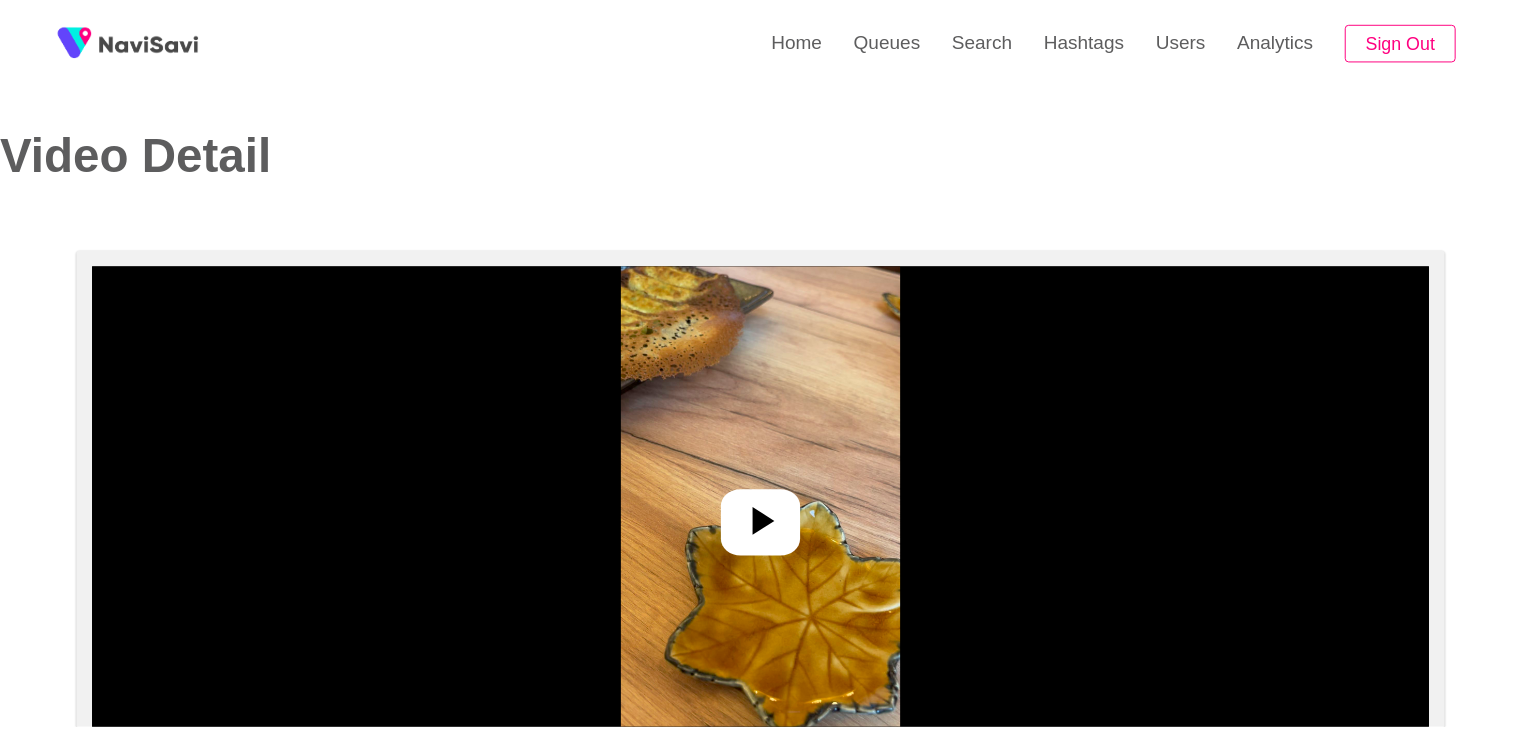 scroll, scrollTop: 0, scrollLeft: 0, axis: both 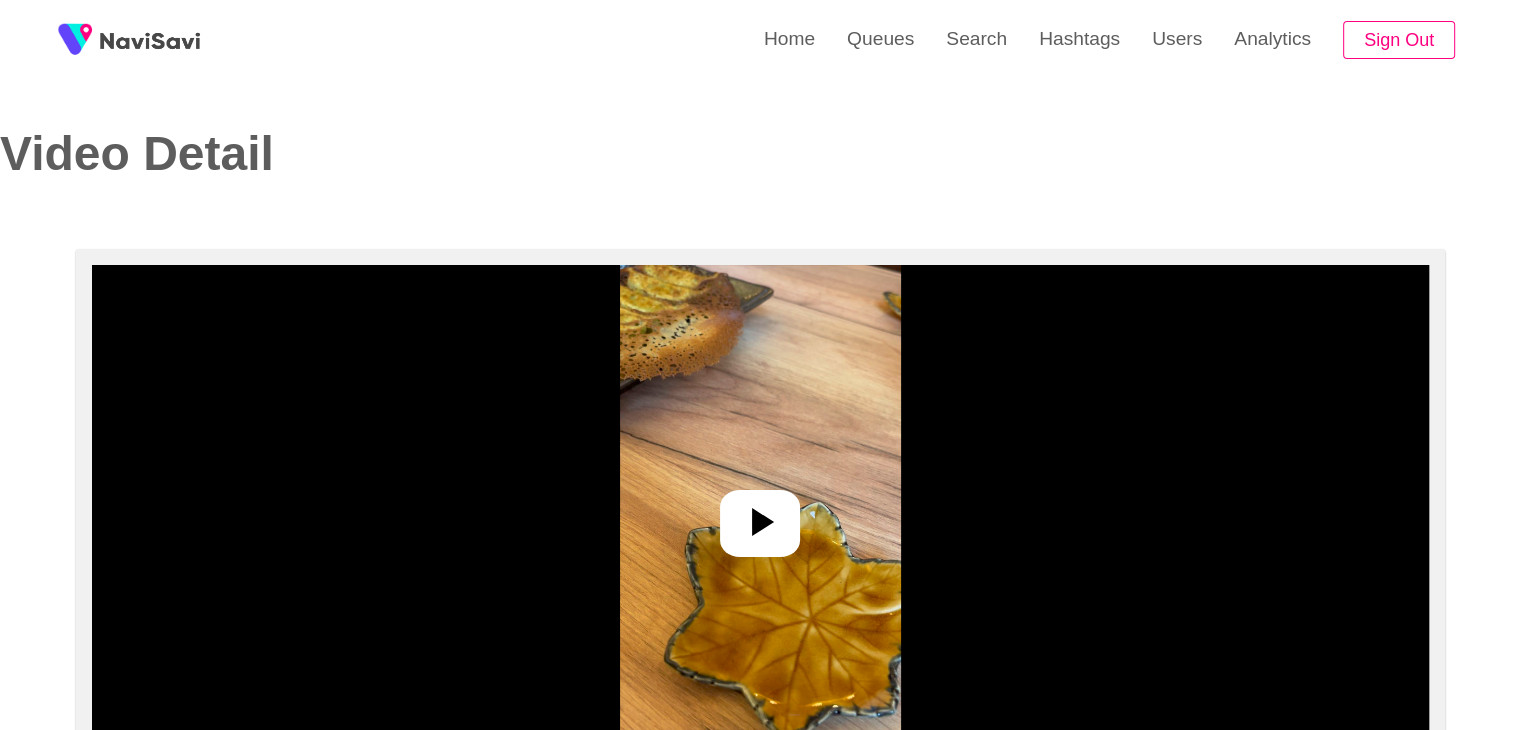 click at bounding box center (760, 515) 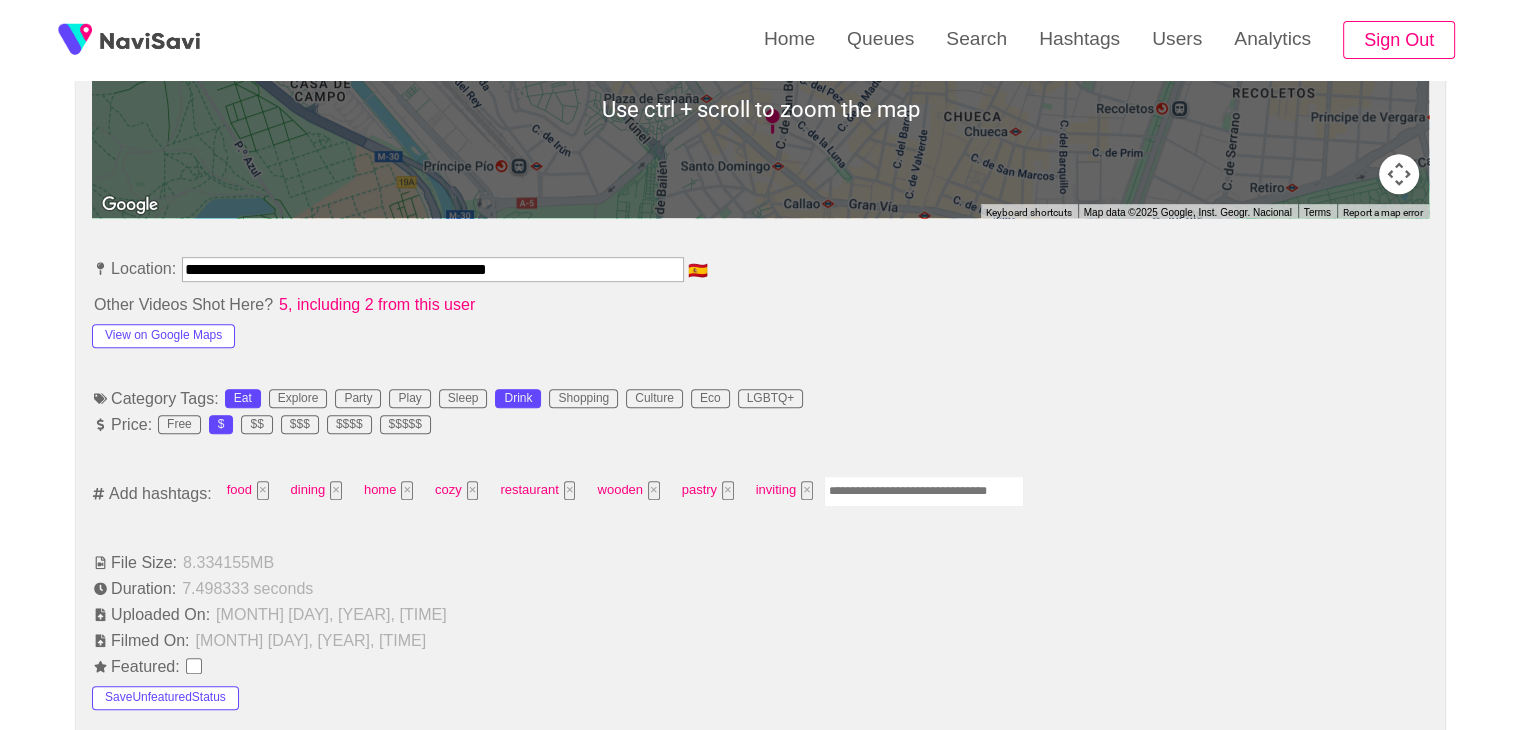 scroll, scrollTop: 991, scrollLeft: 0, axis: vertical 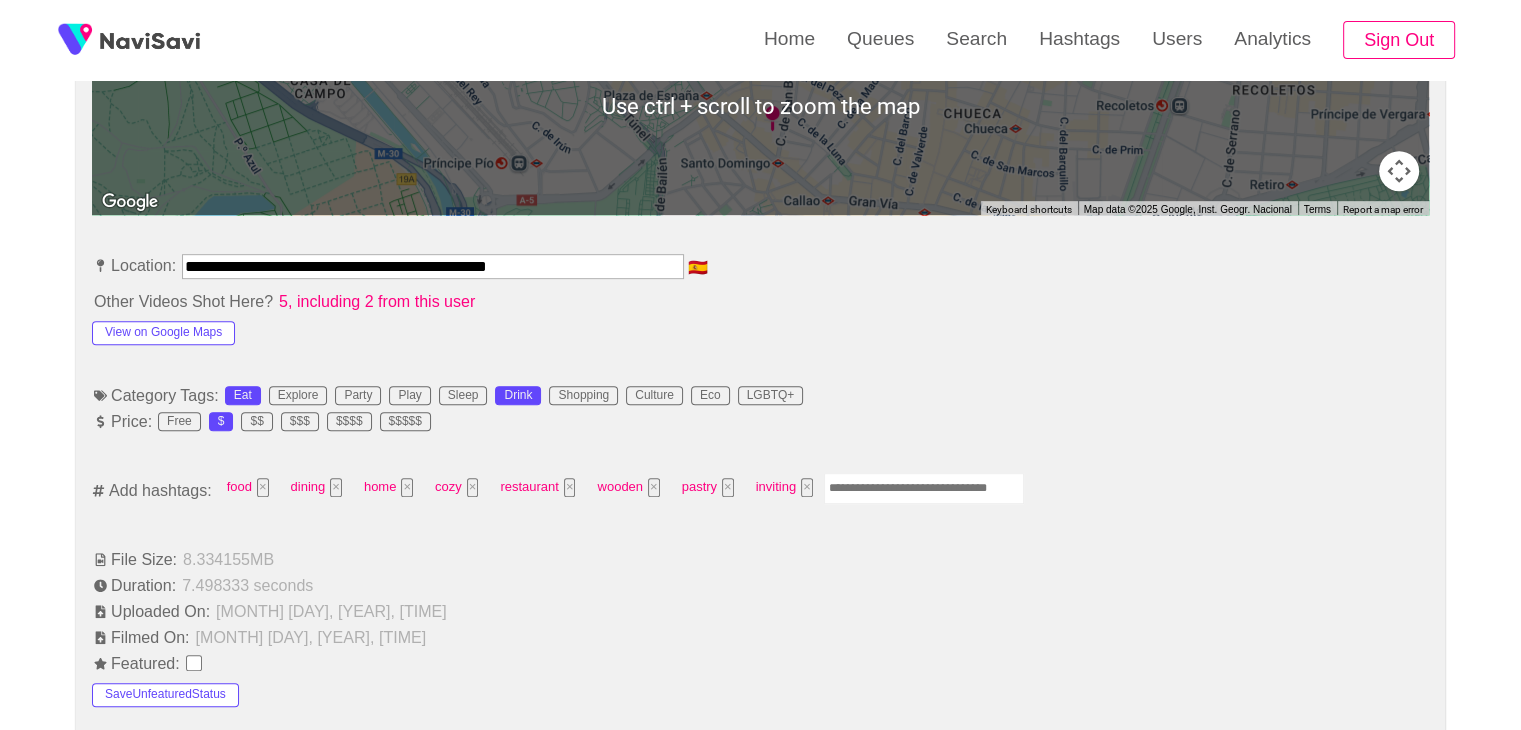 click at bounding box center (924, 488) 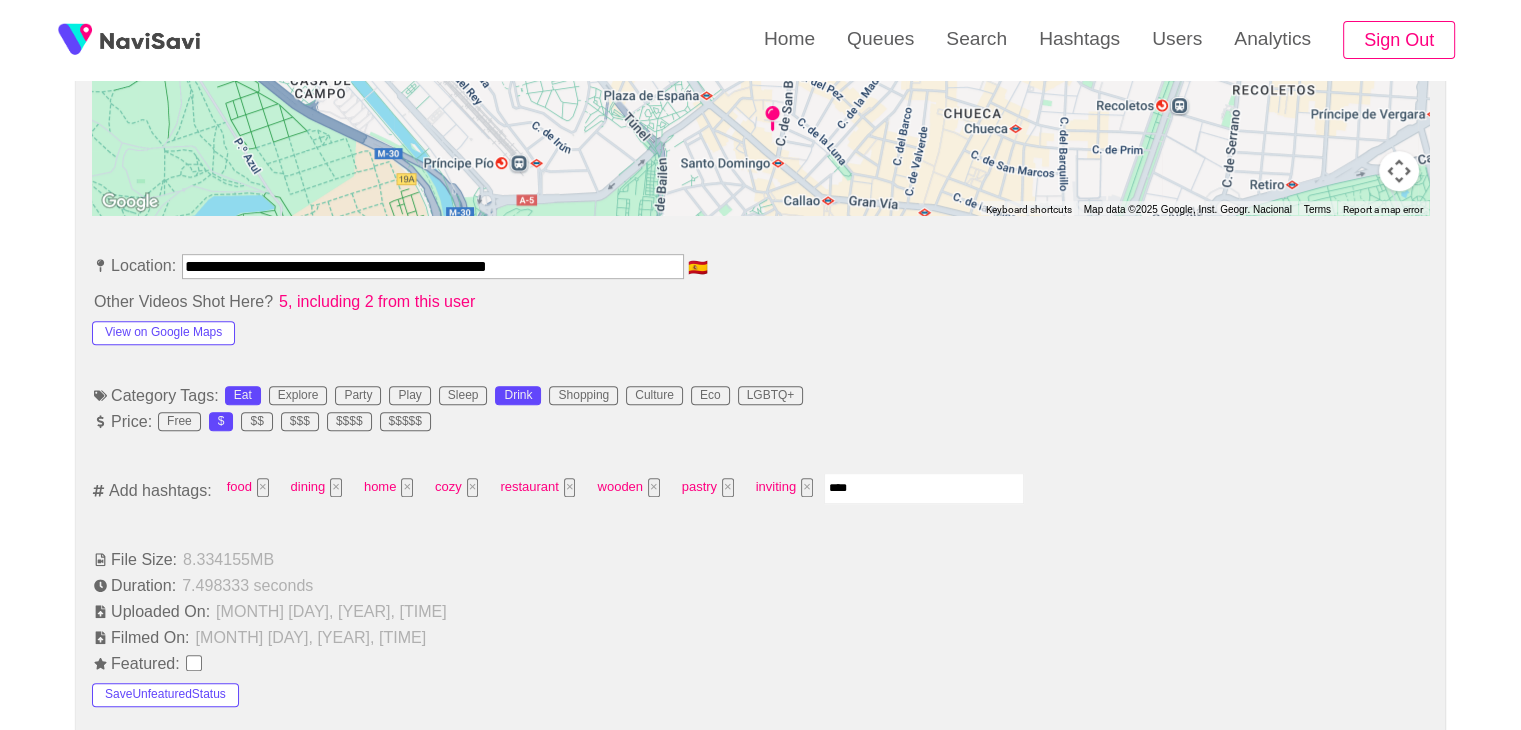 type on "*****" 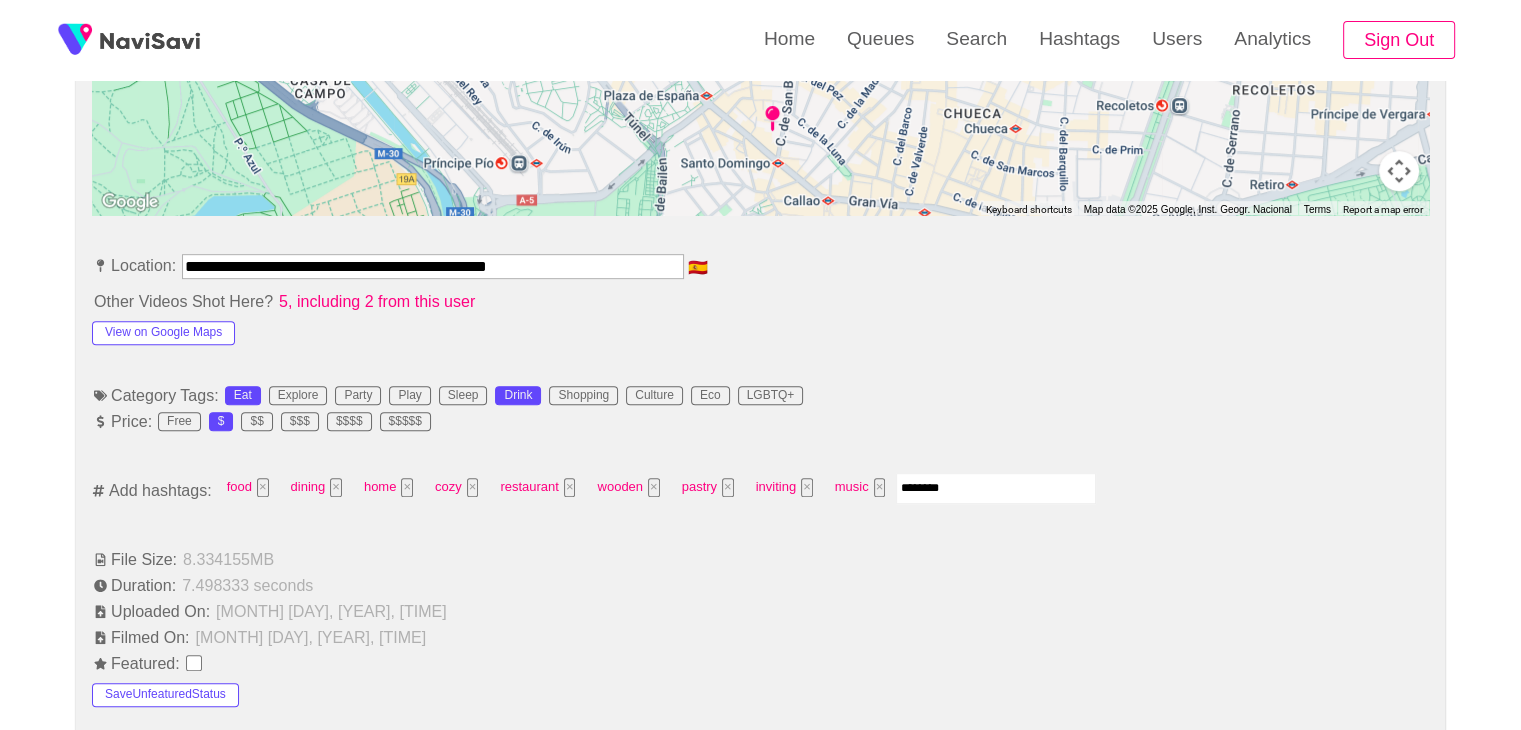 type on "*********" 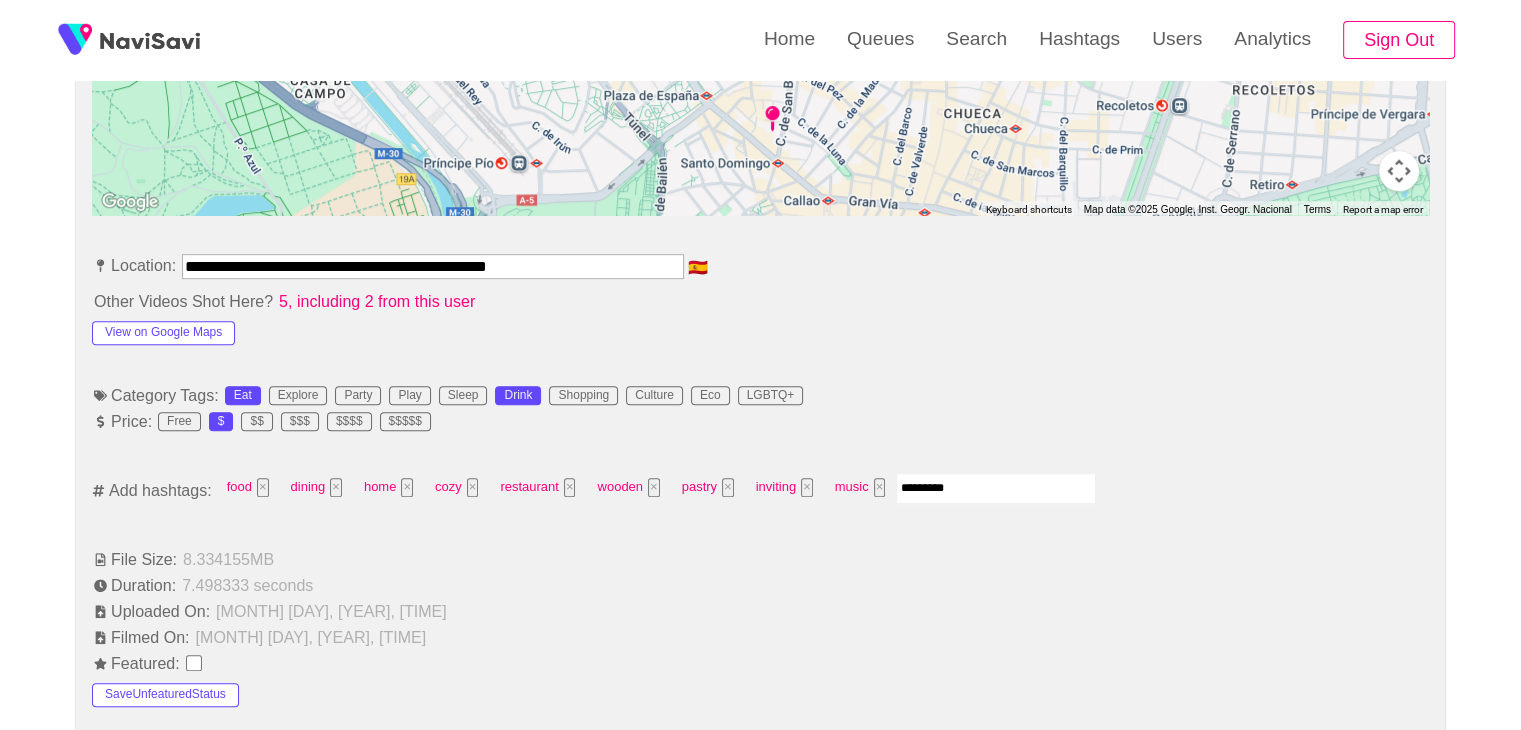 type 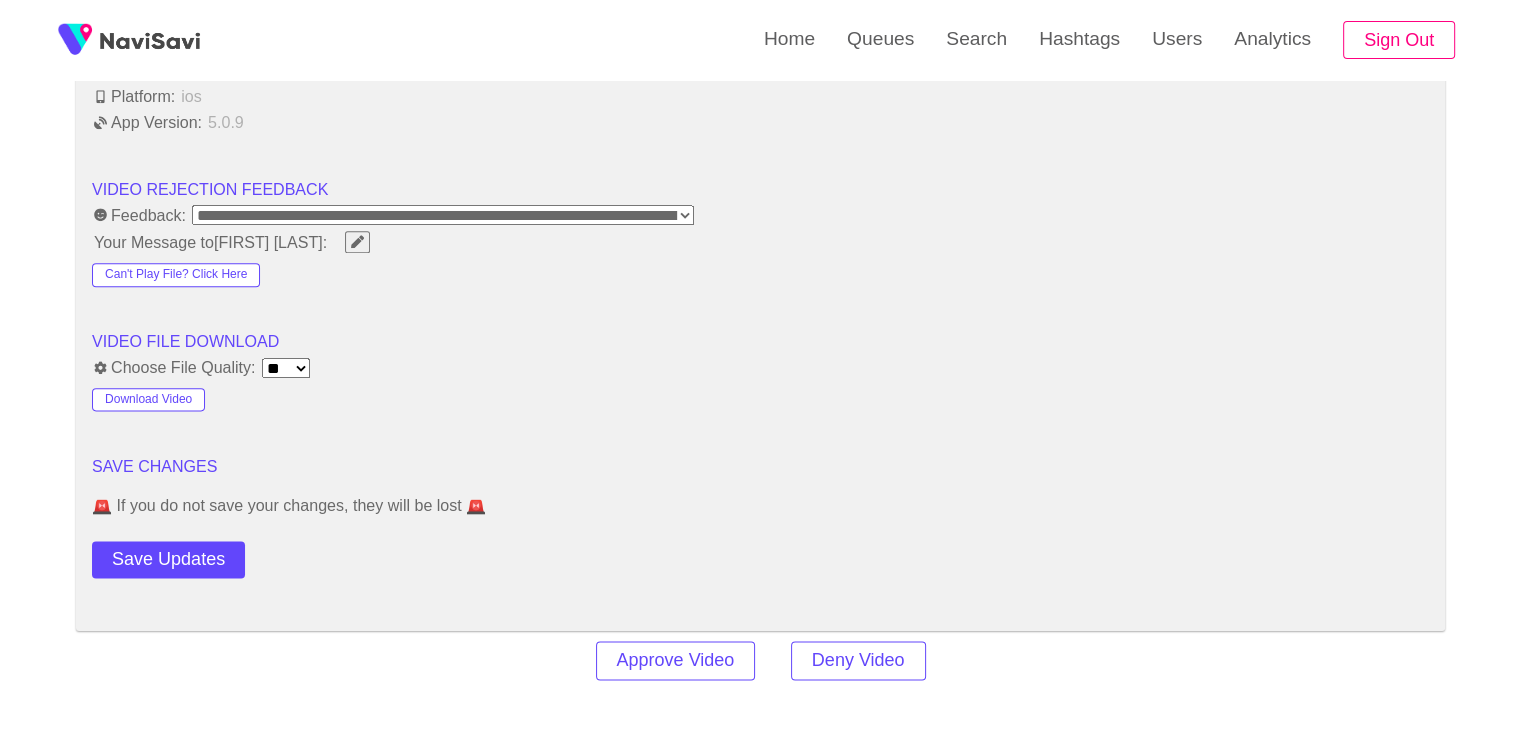 scroll, scrollTop: 2520, scrollLeft: 0, axis: vertical 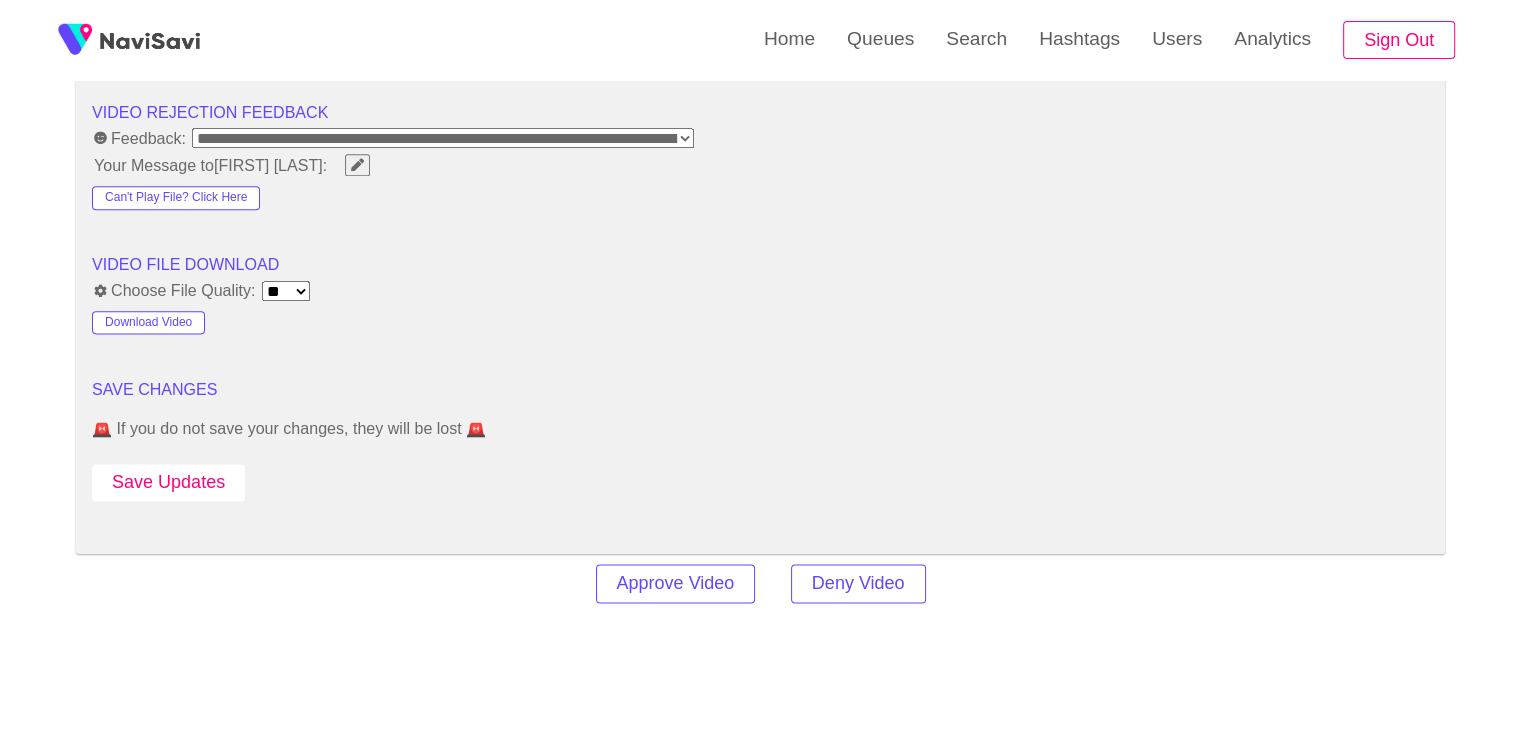 click on "Save Updates" at bounding box center (168, 482) 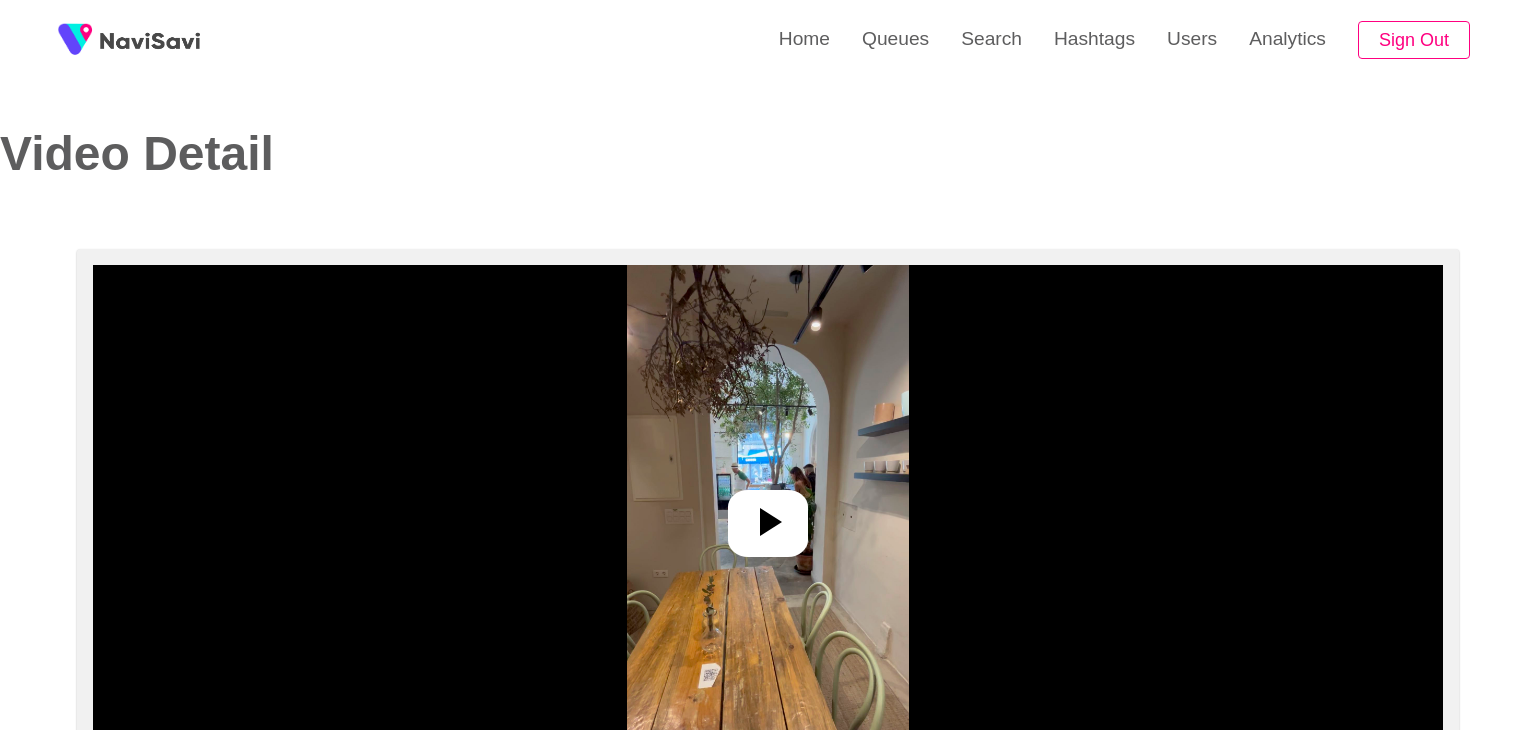 select on "**********" 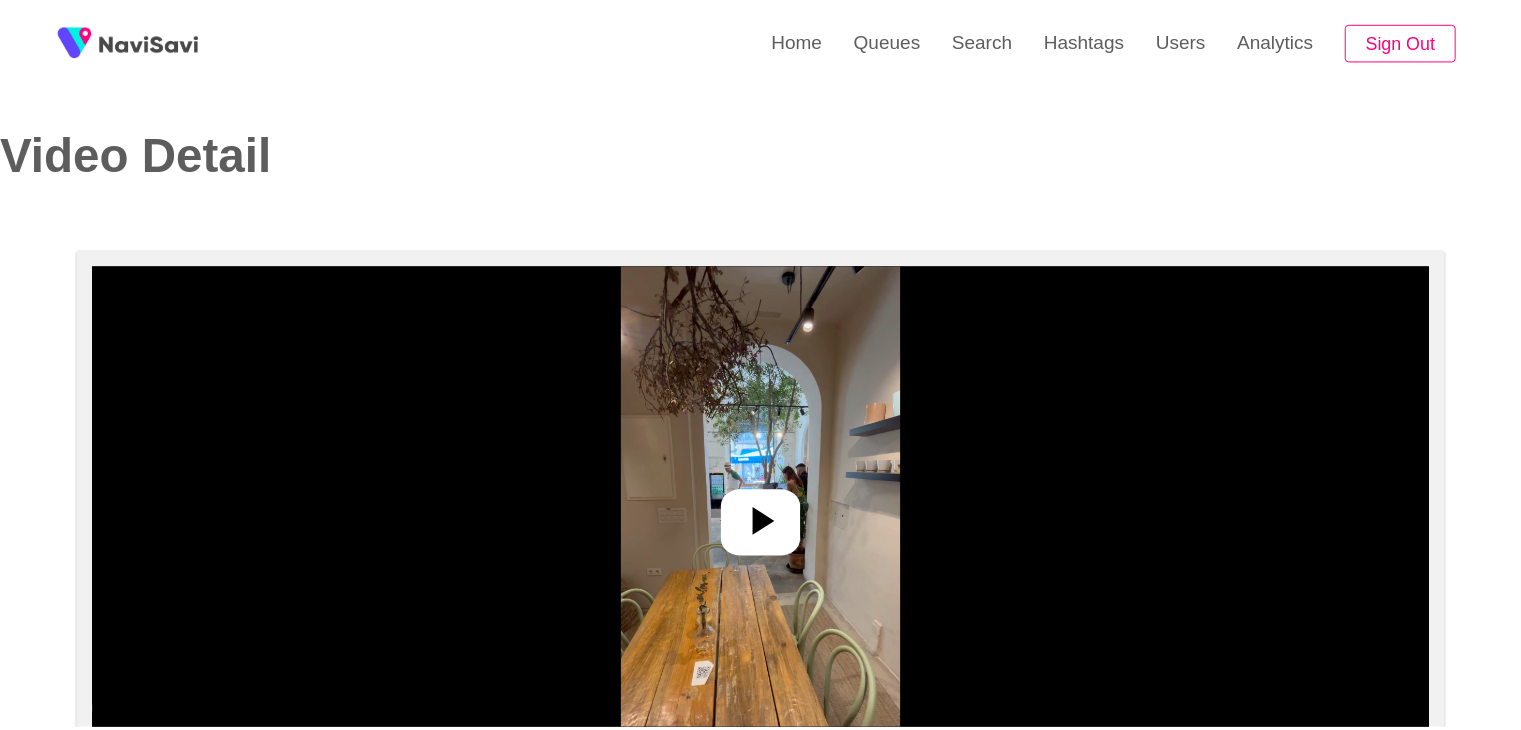 scroll, scrollTop: 0, scrollLeft: 0, axis: both 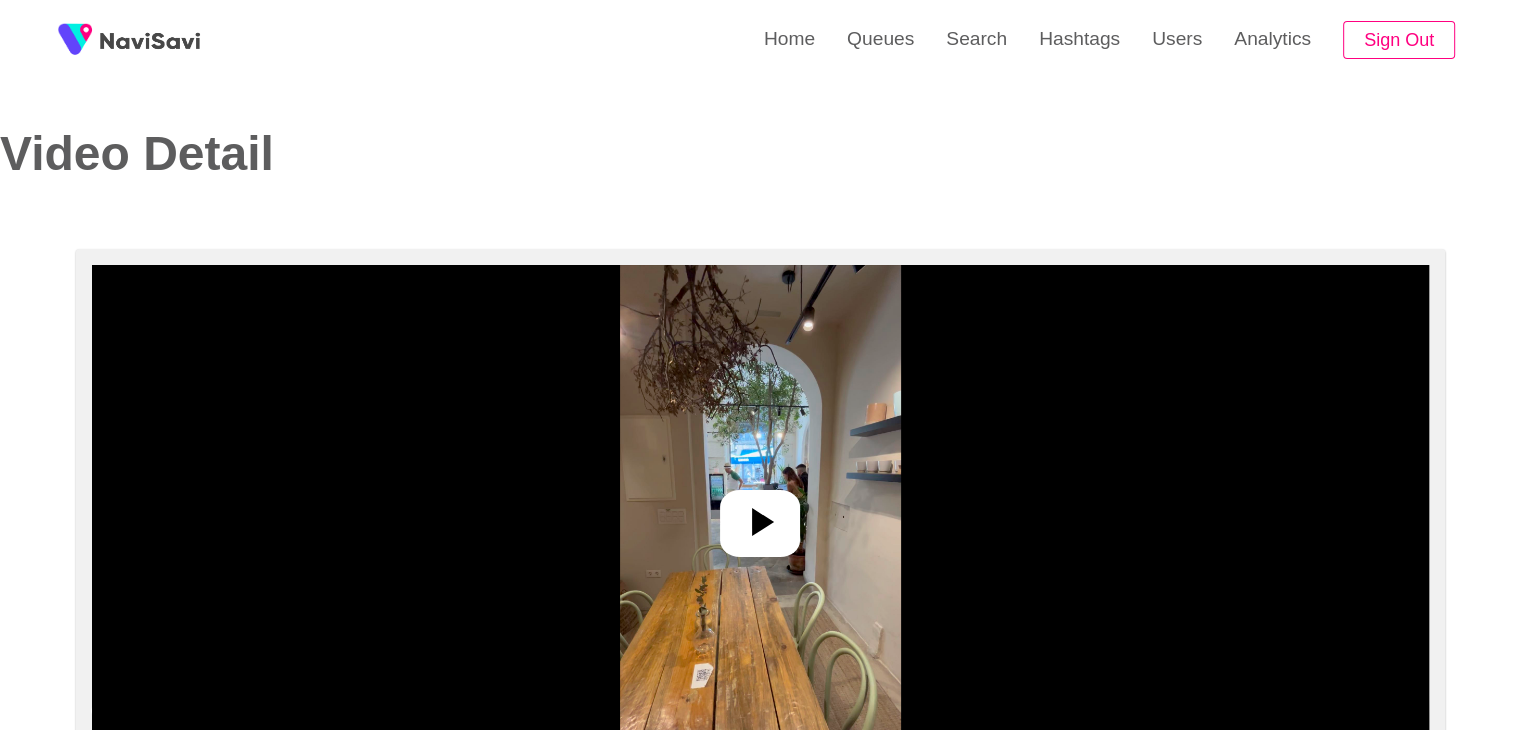 click at bounding box center [760, 515] 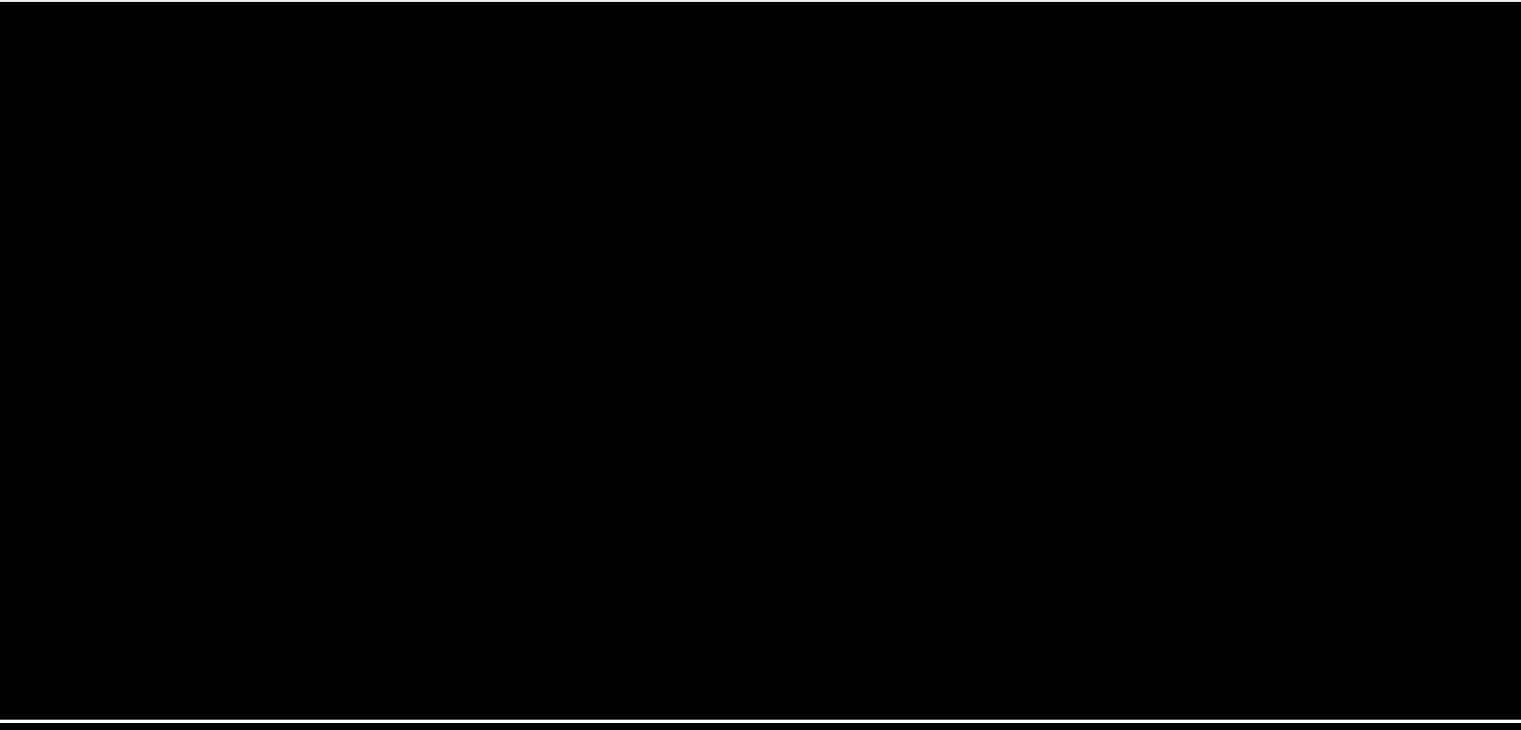 scroll, scrollTop: 124, scrollLeft: 0, axis: vertical 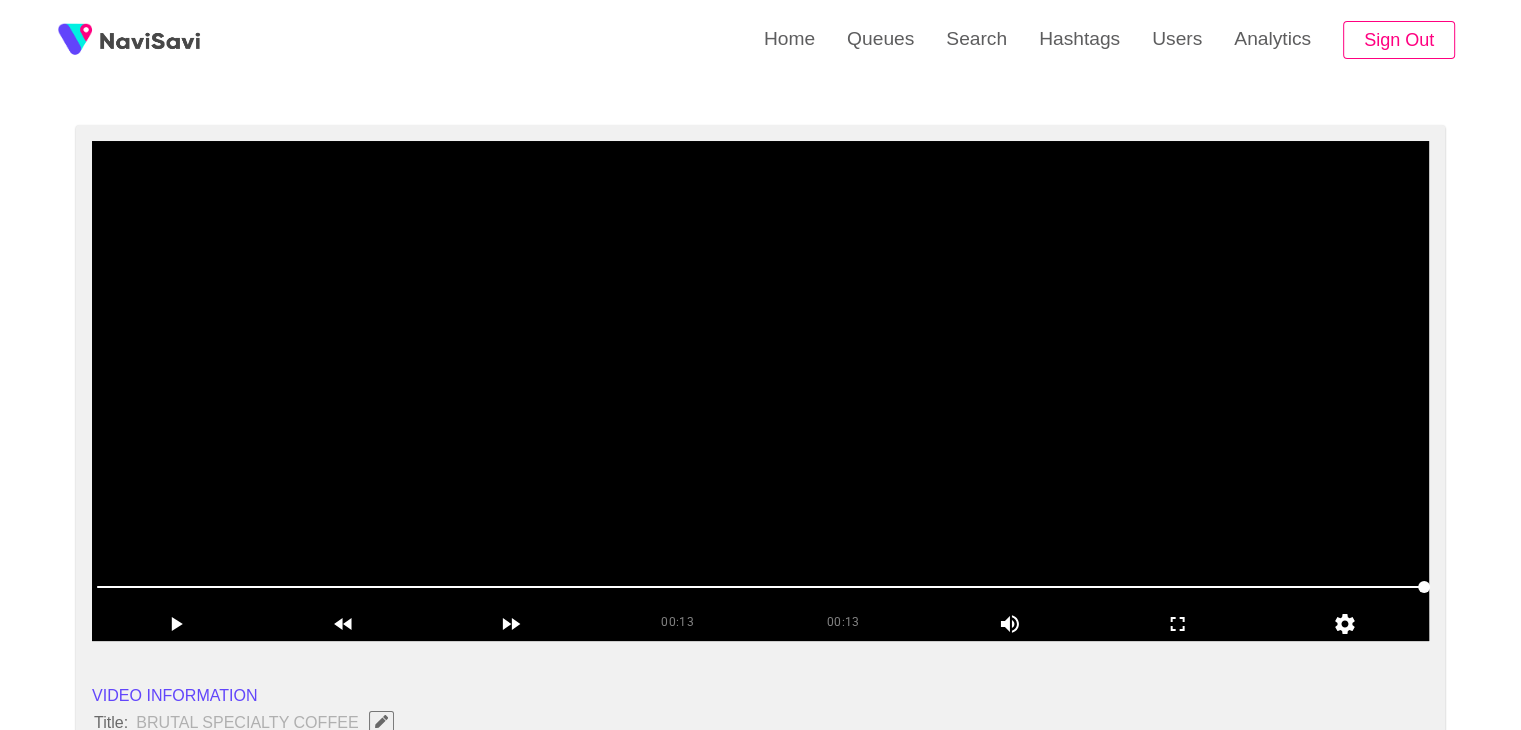 click at bounding box center (760, 391) 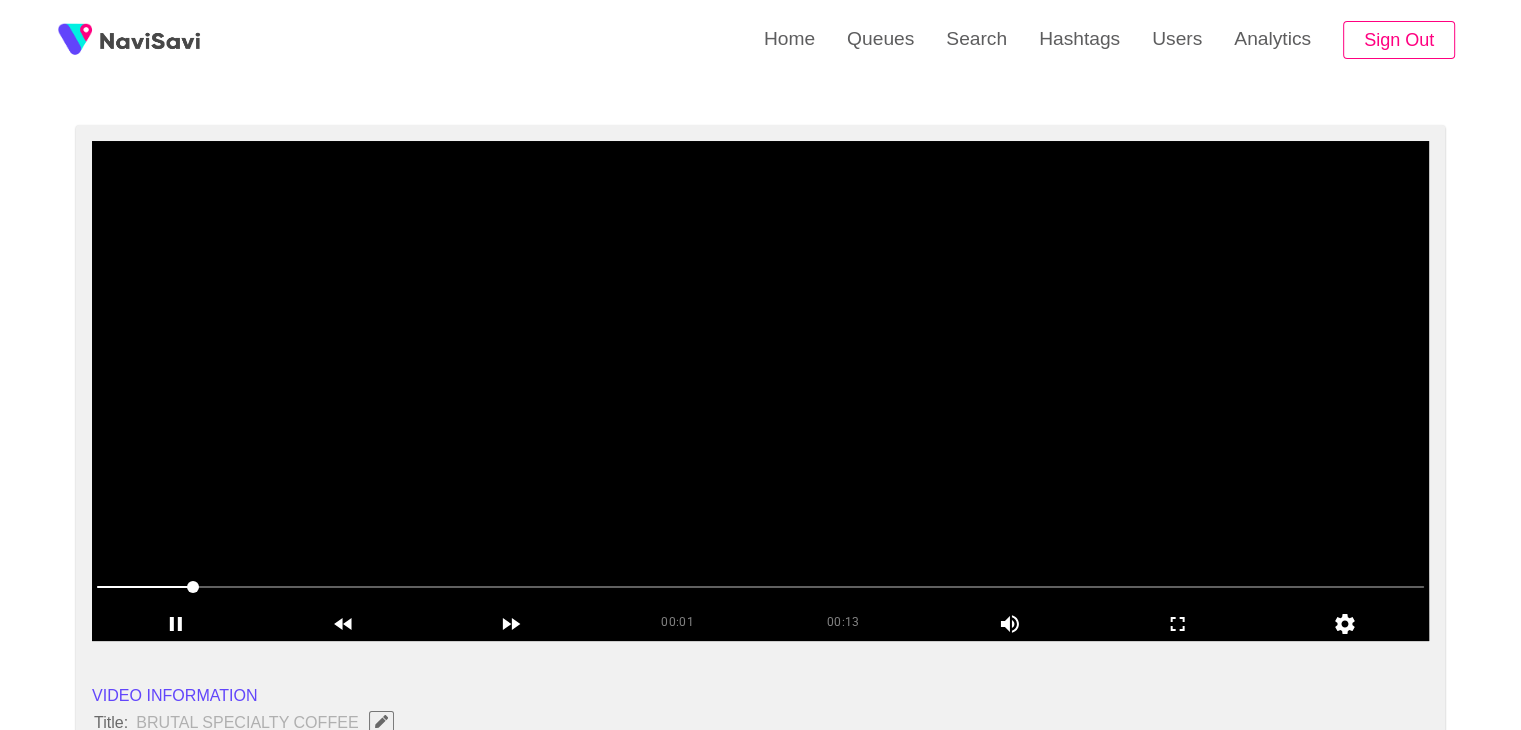 click at bounding box center (760, 391) 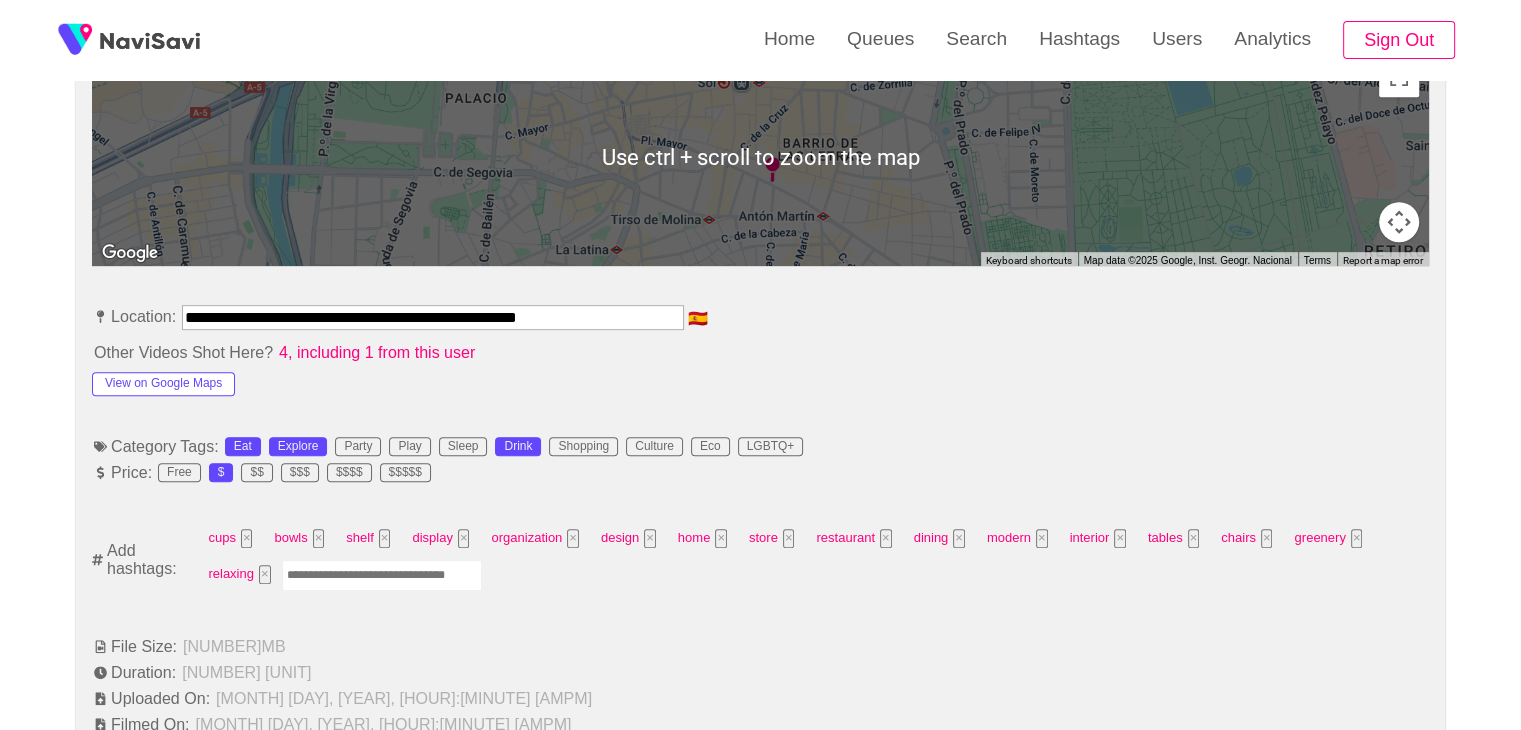 scroll, scrollTop: 942, scrollLeft: 0, axis: vertical 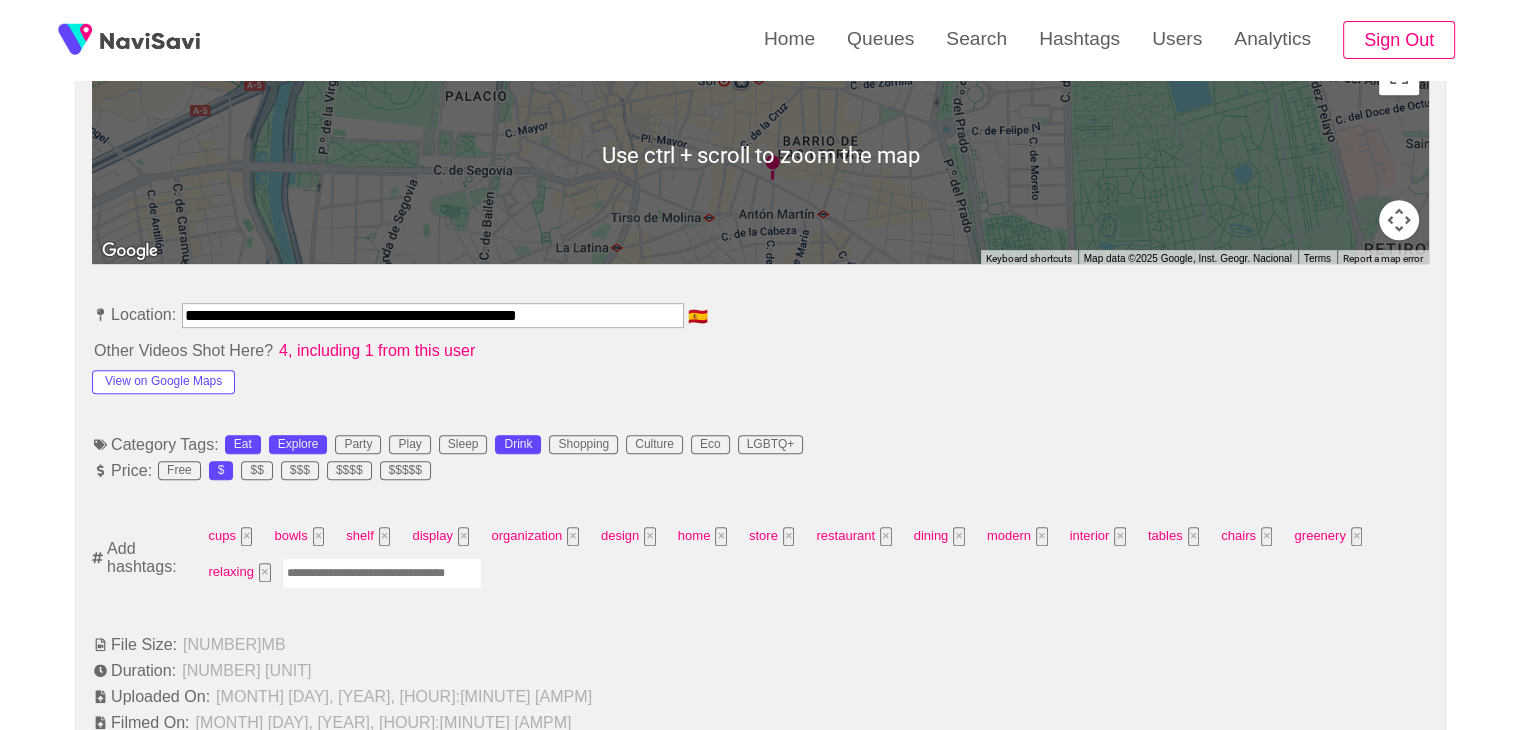 click at bounding box center (382, 573) 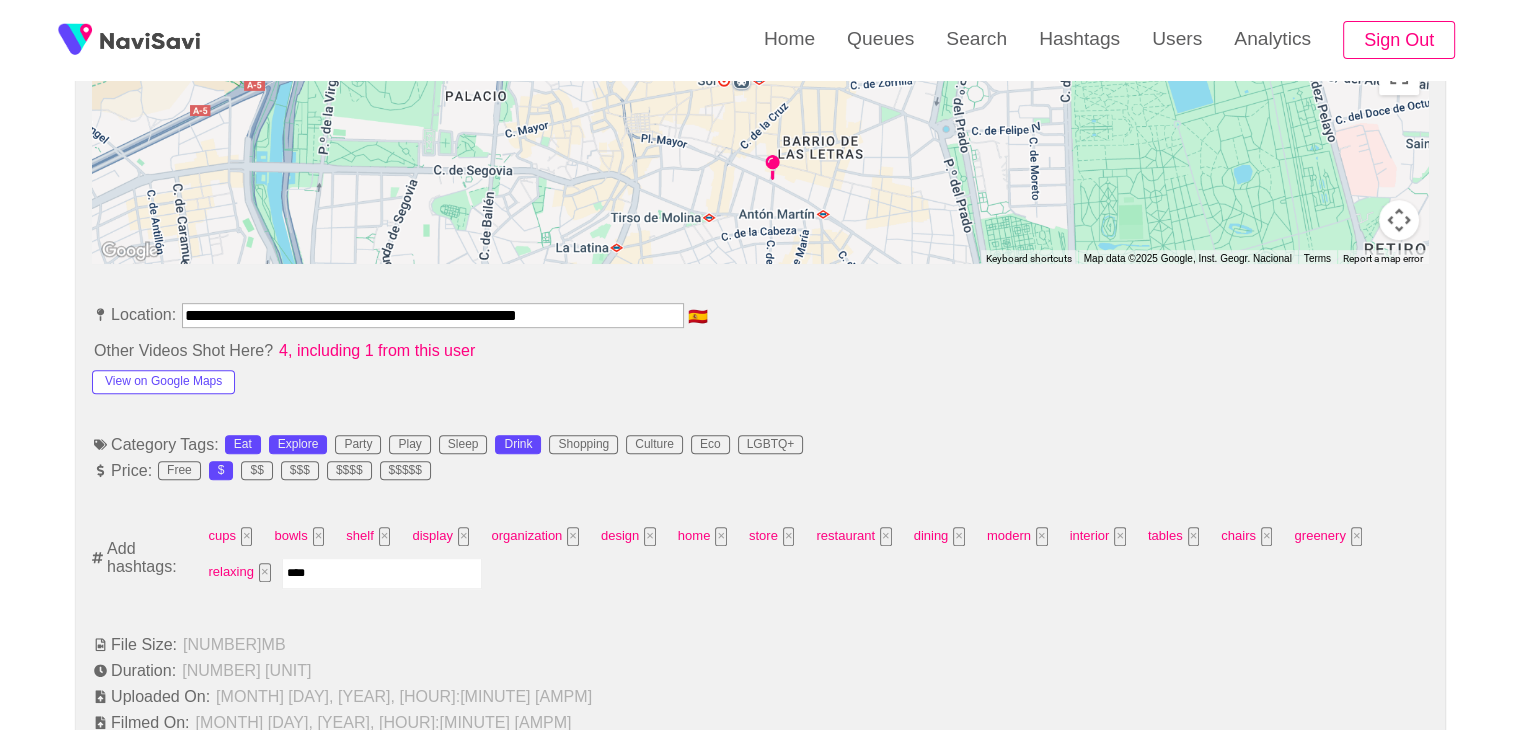type on "*****" 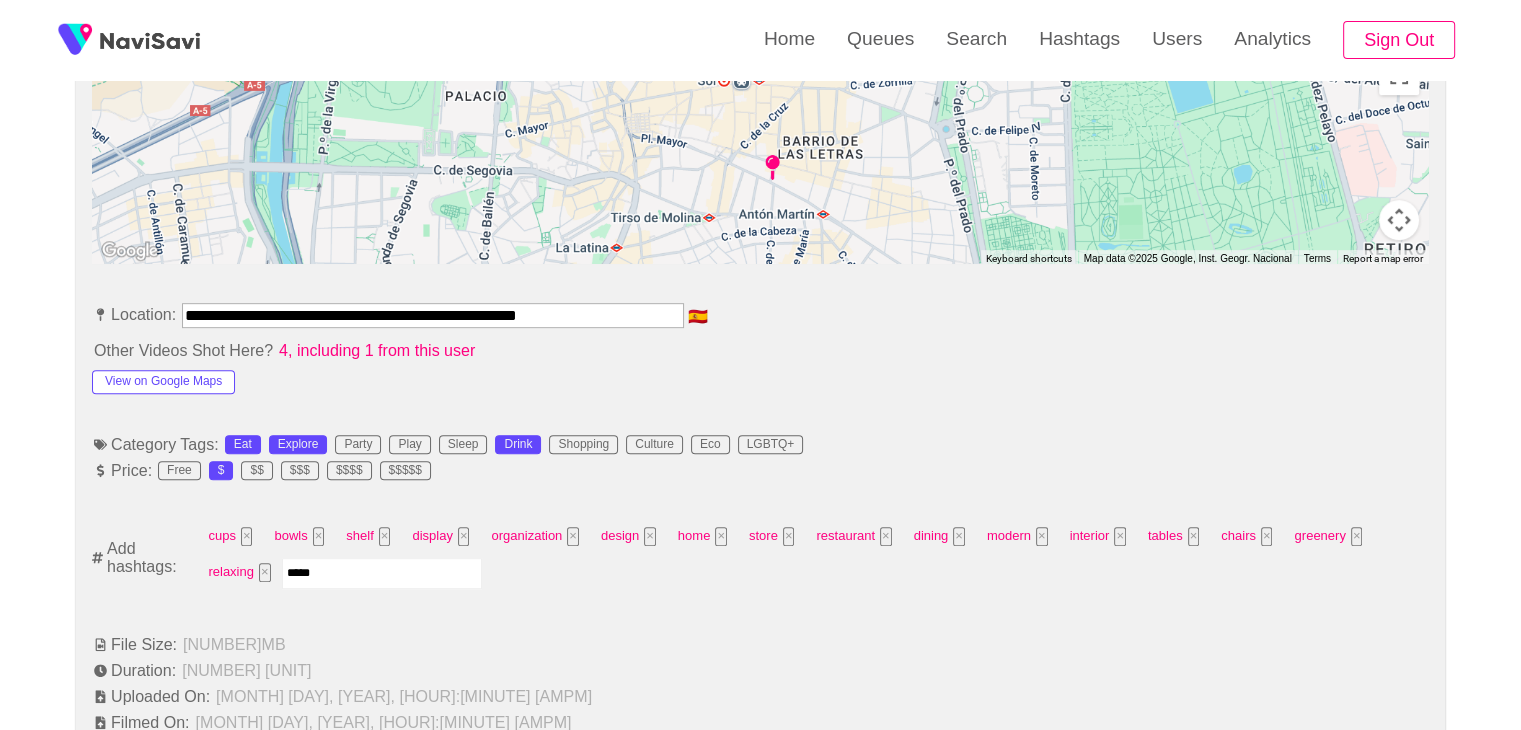 type 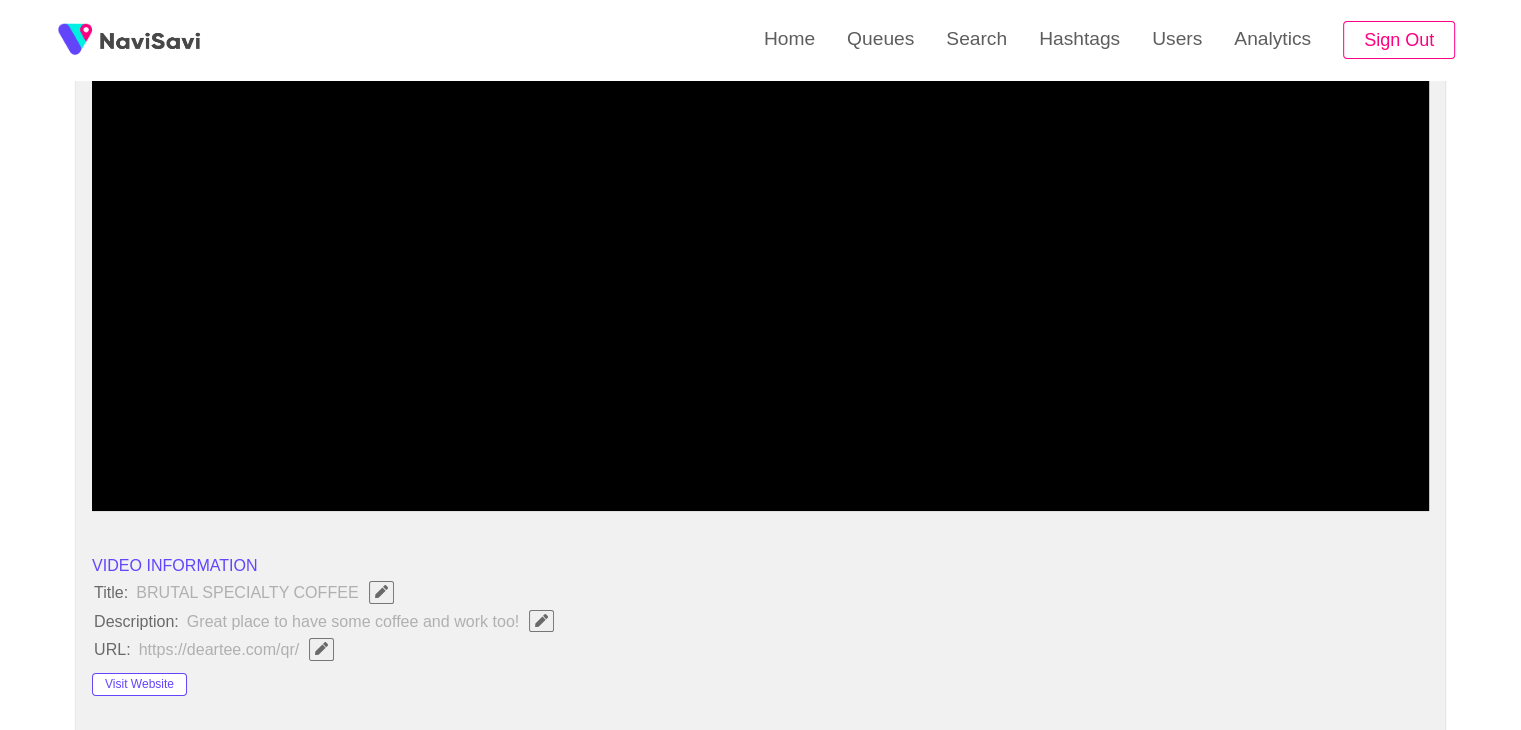 scroll, scrollTop: 0, scrollLeft: 0, axis: both 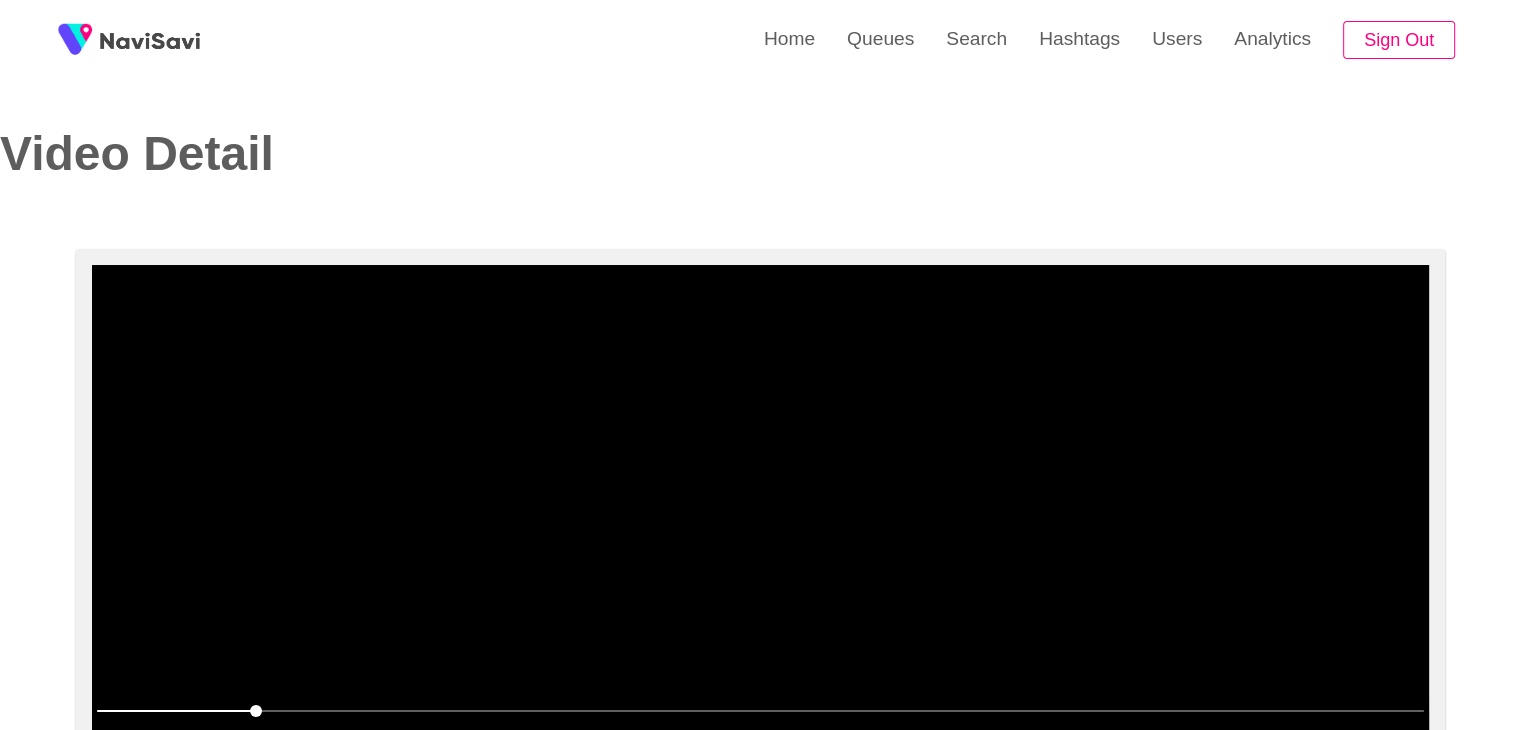 click at bounding box center (760, 515) 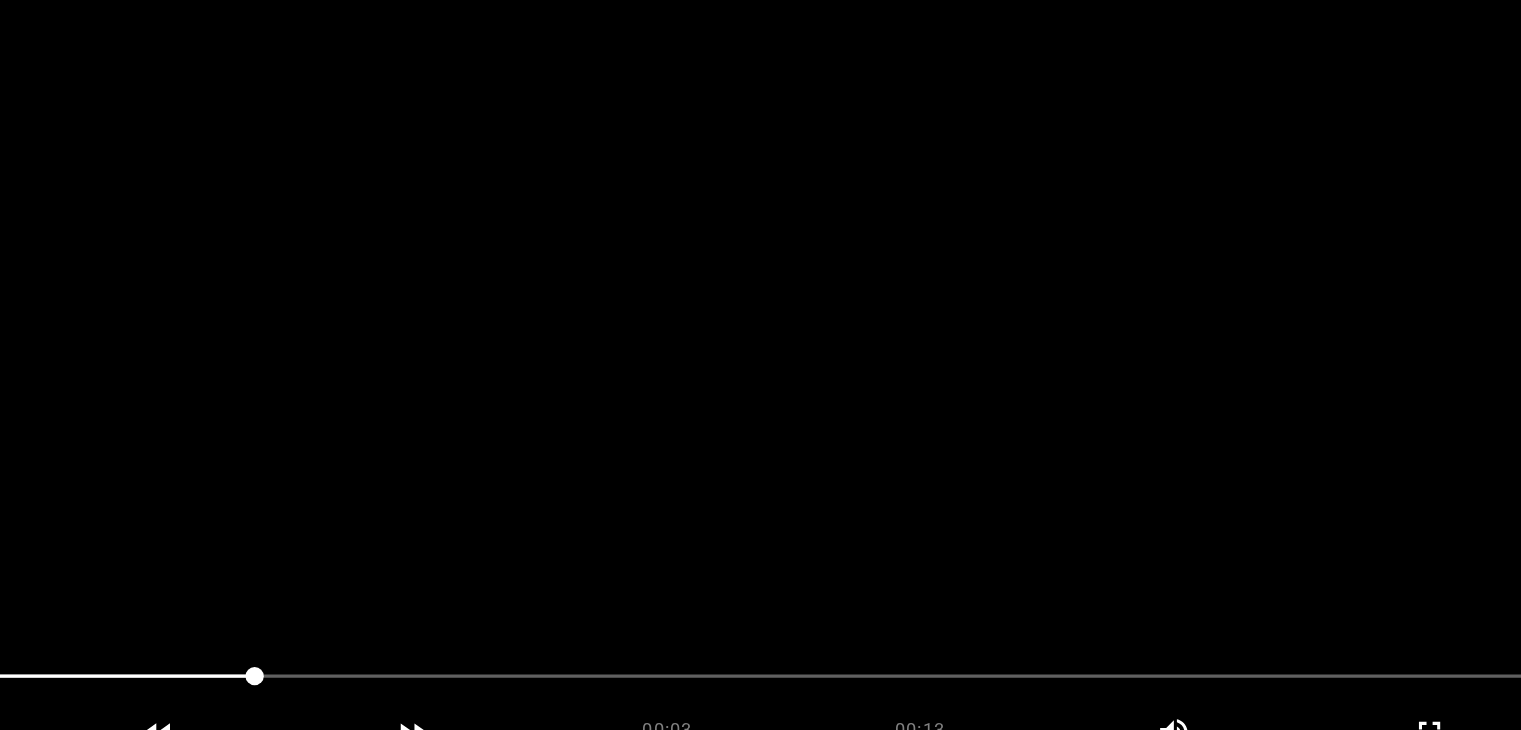 scroll, scrollTop: 118, scrollLeft: 0, axis: vertical 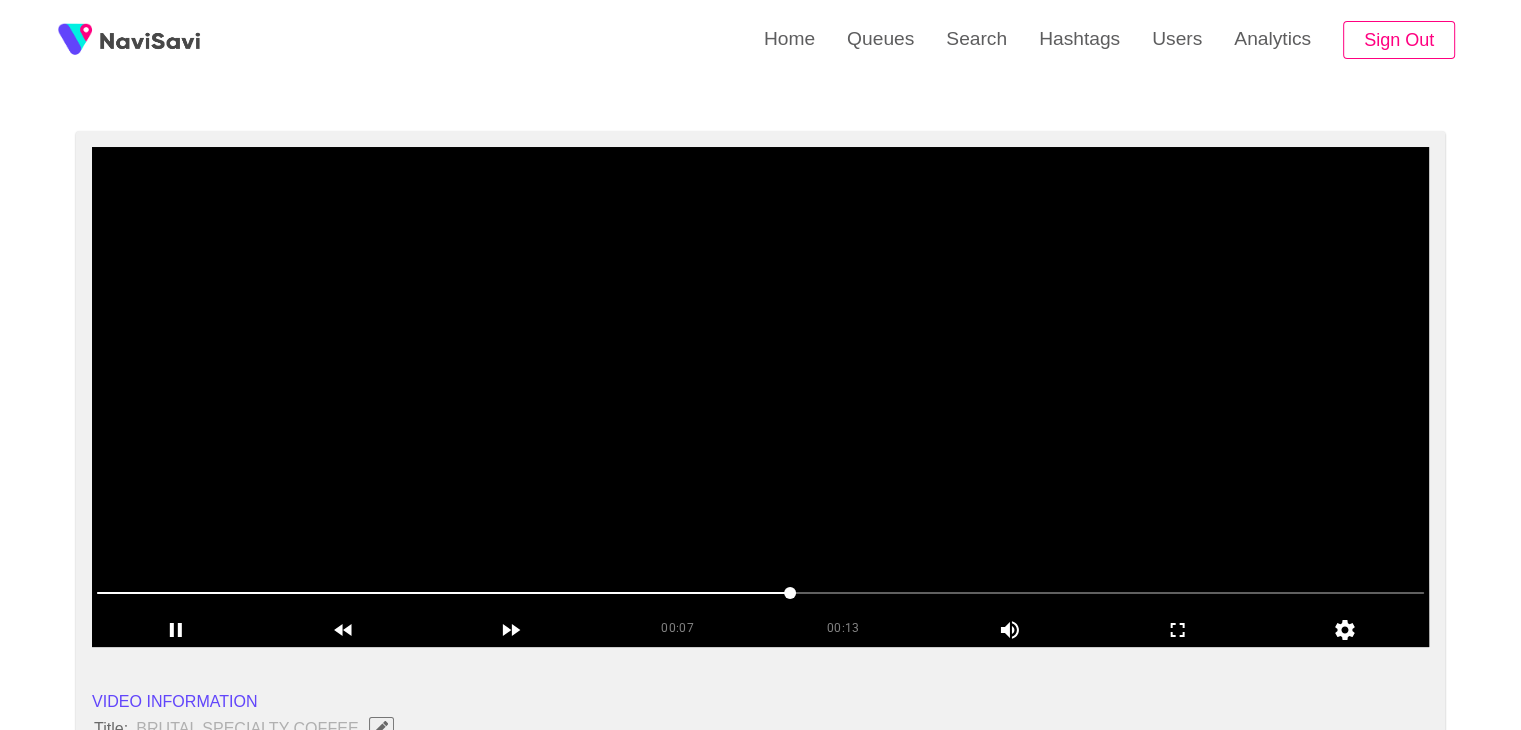 click at bounding box center (760, 397) 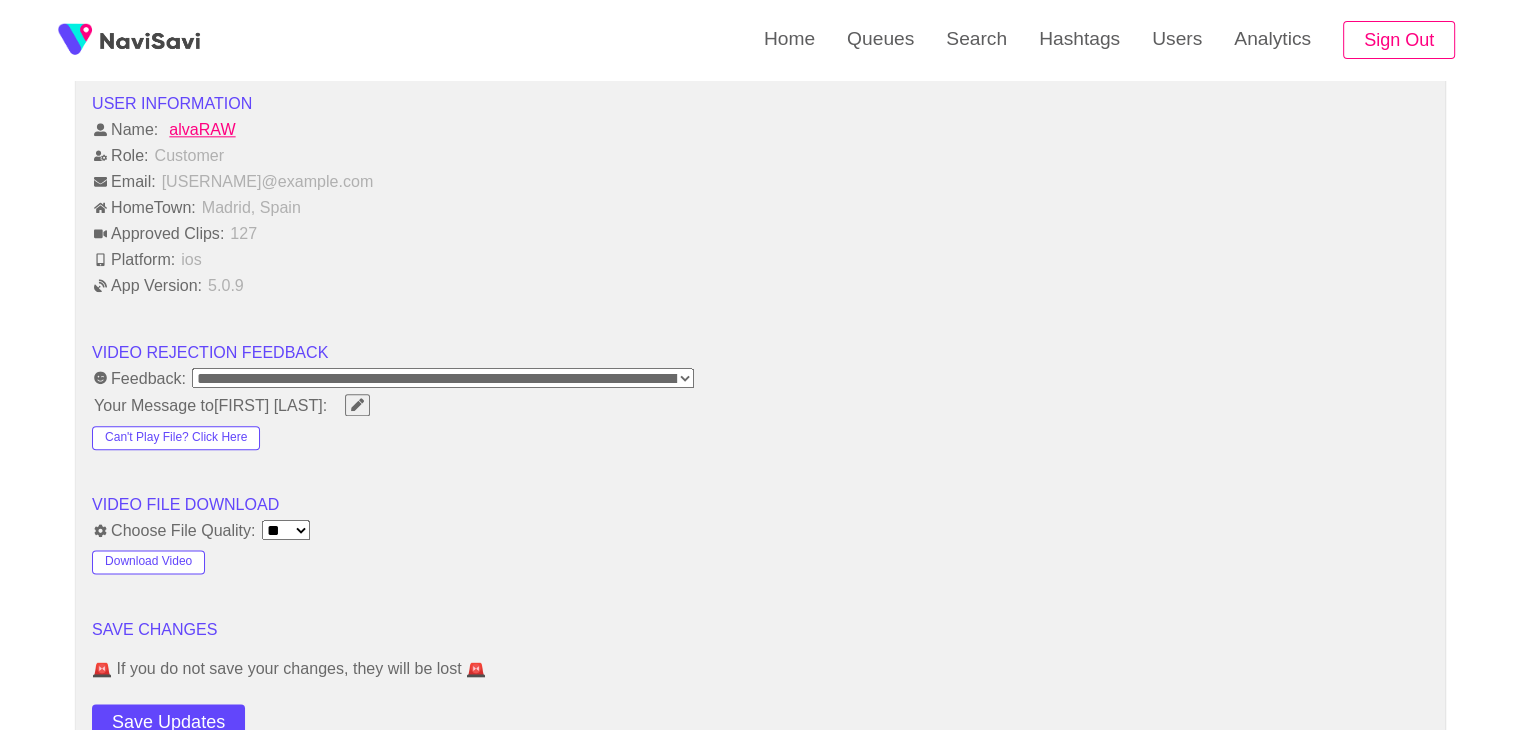 scroll, scrollTop: 2320, scrollLeft: 0, axis: vertical 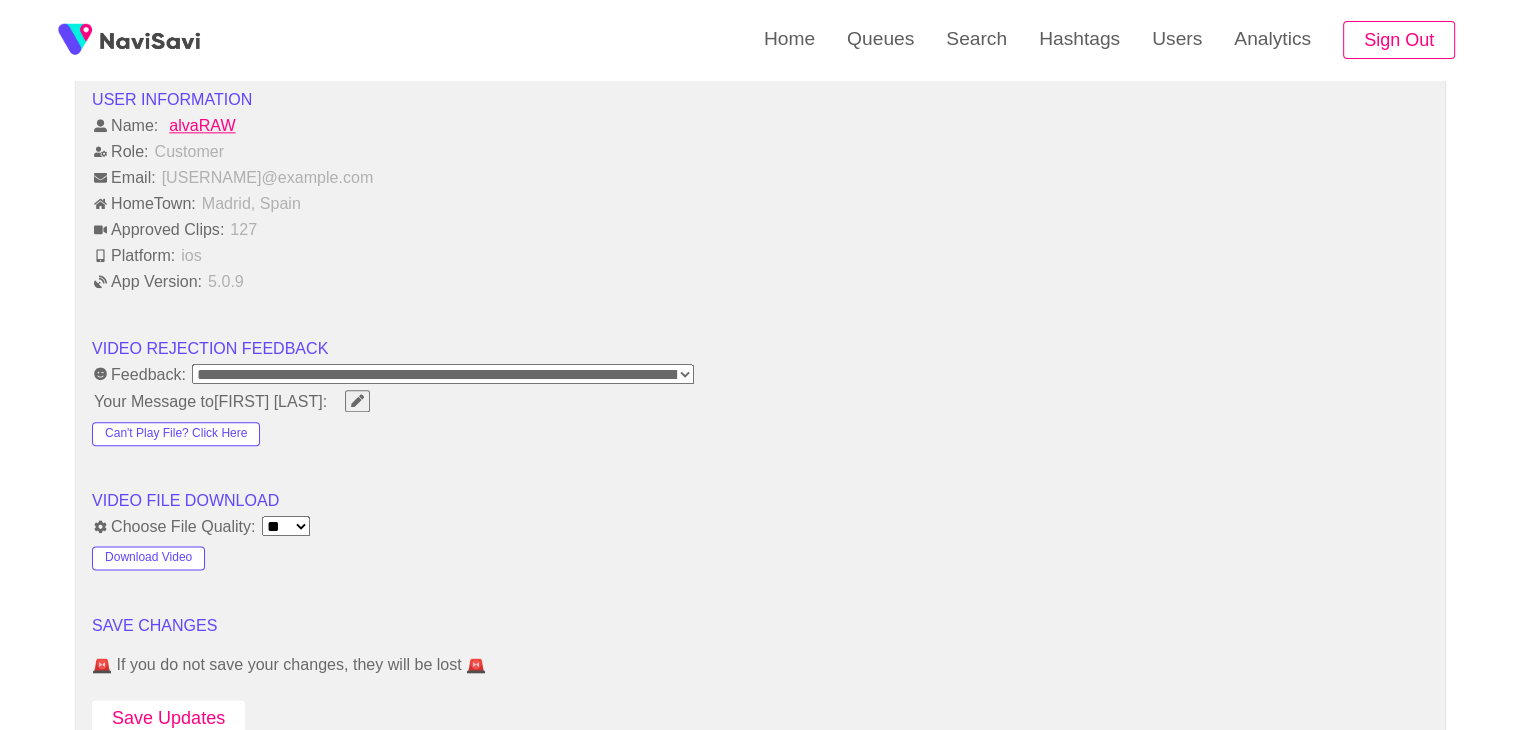 click on "Save Updates" at bounding box center (168, 718) 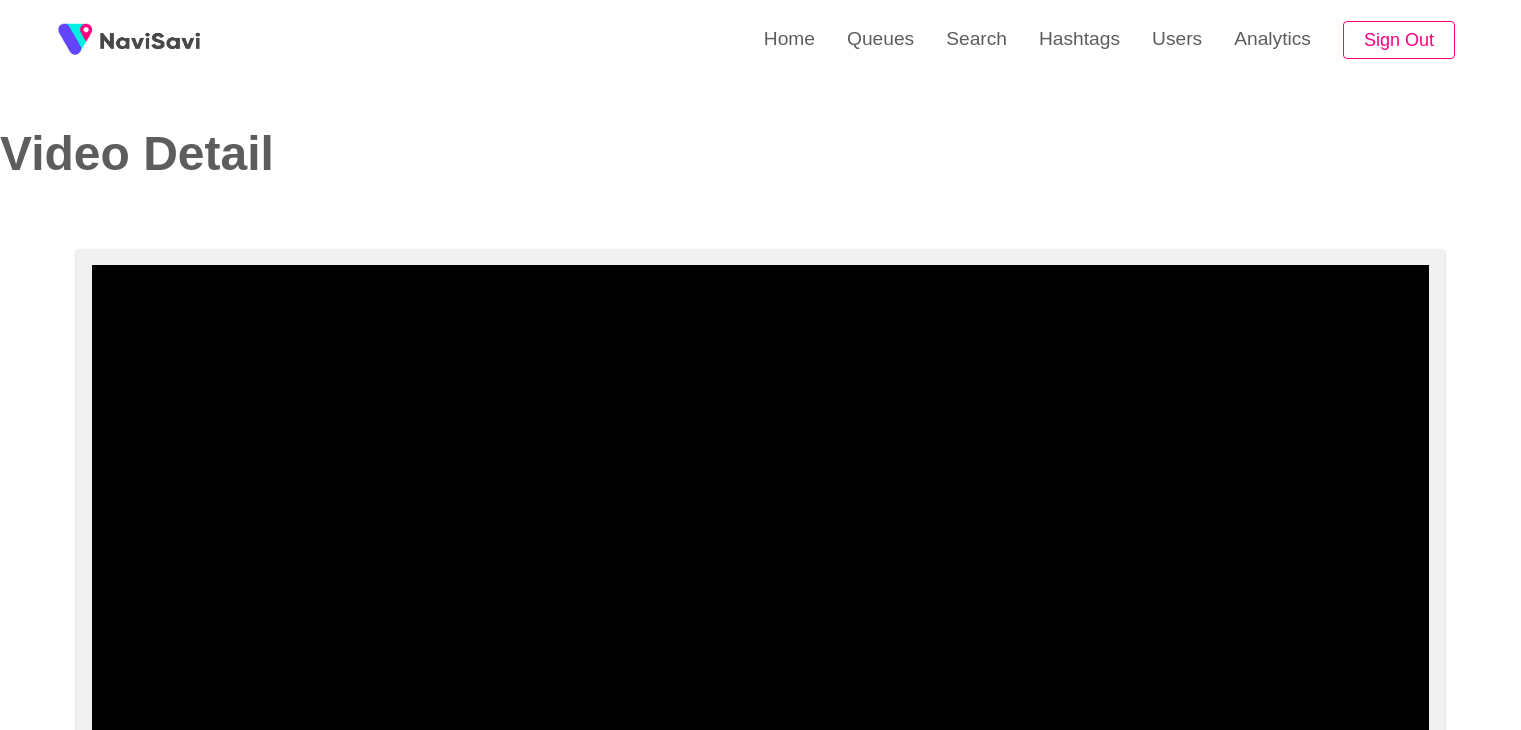 select on "**********" 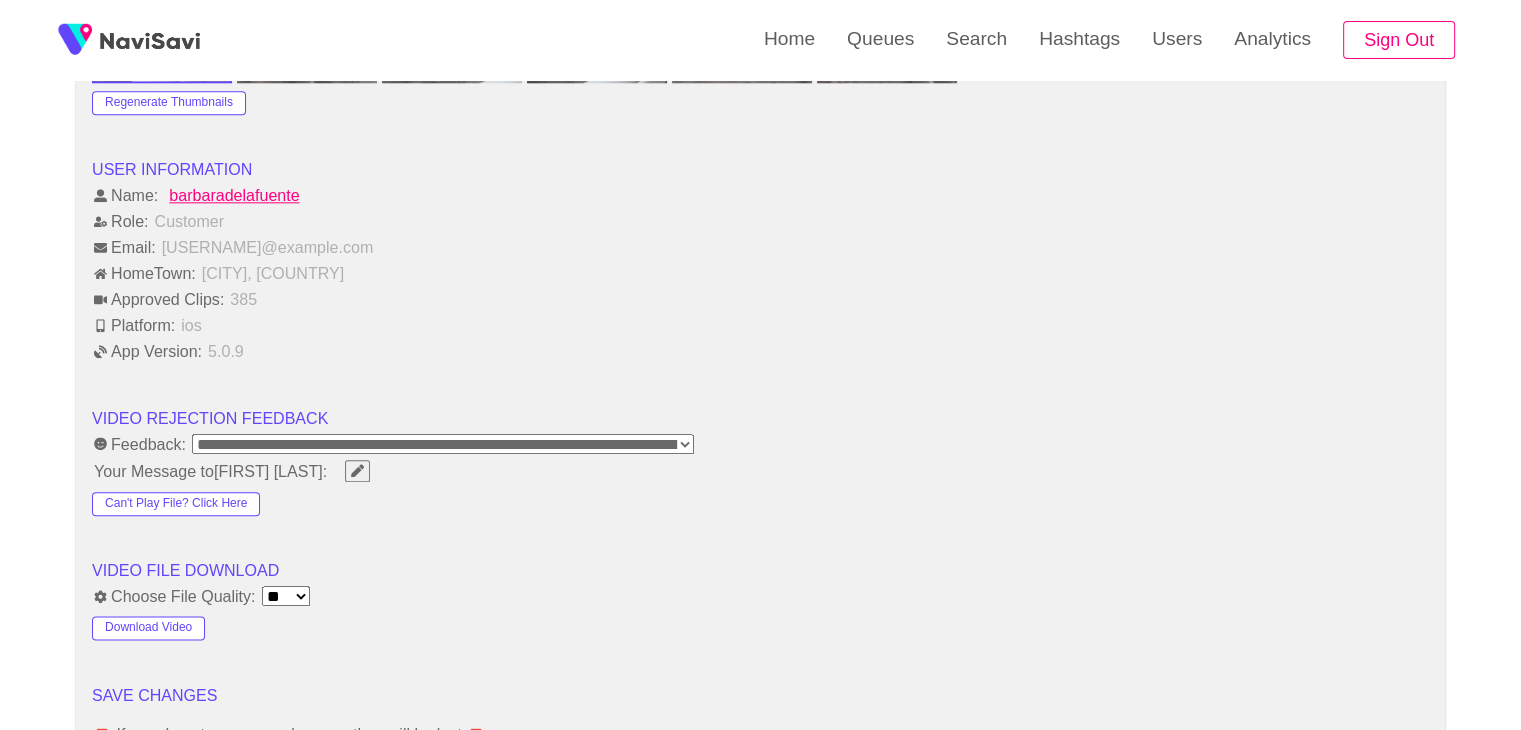 scroll, scrollTop: 2224, scrollLeft: 0, axis: vertical 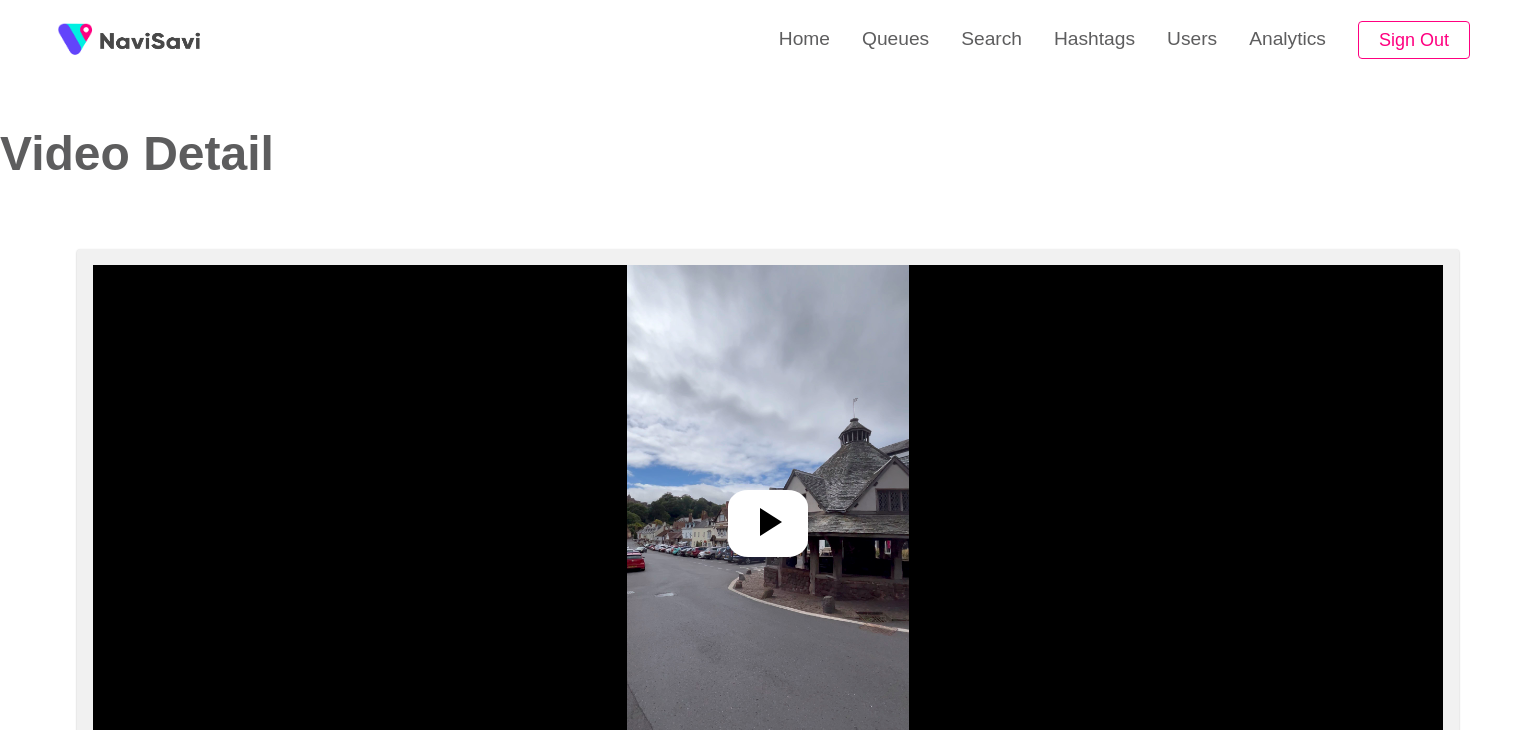 select on "**********" 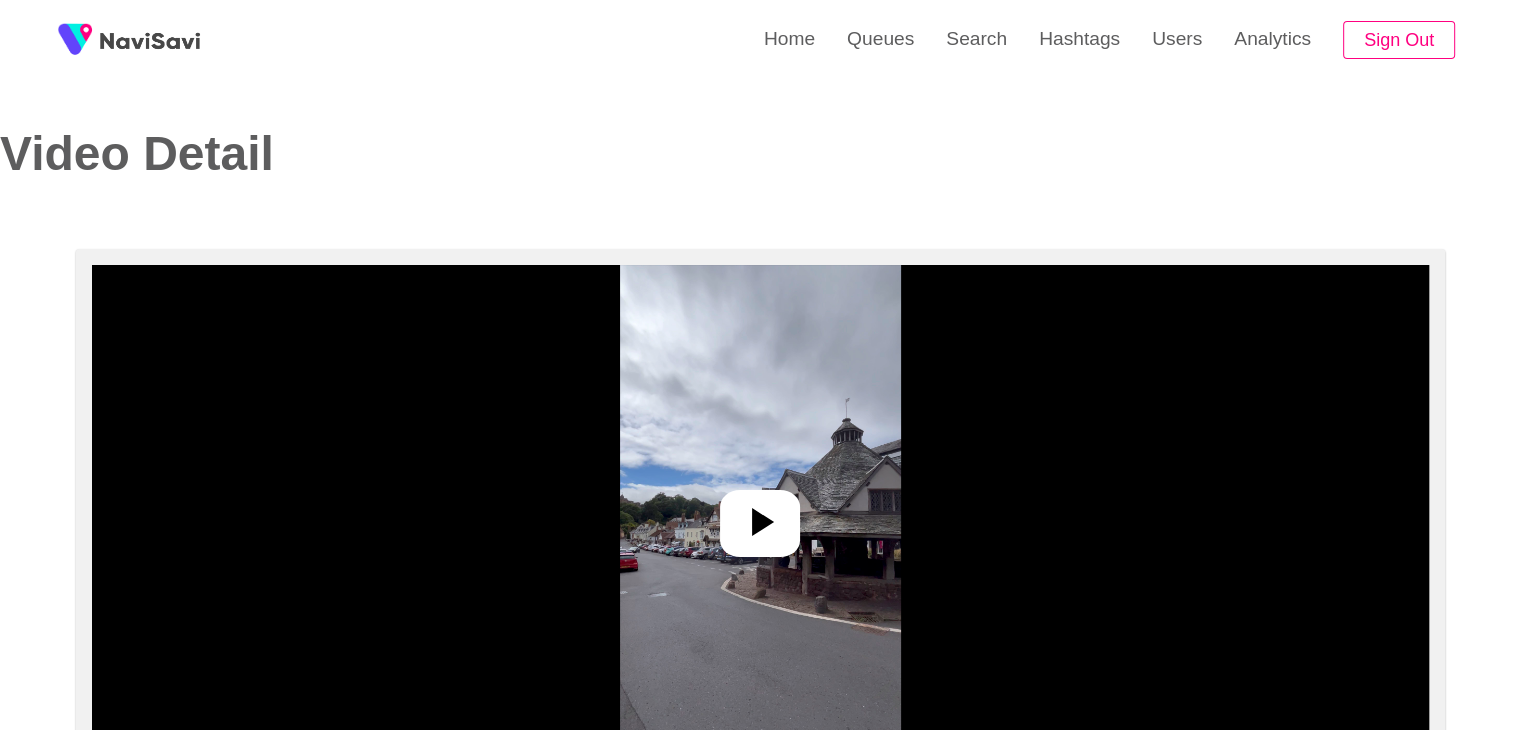 click at bounding box center [760, 515] 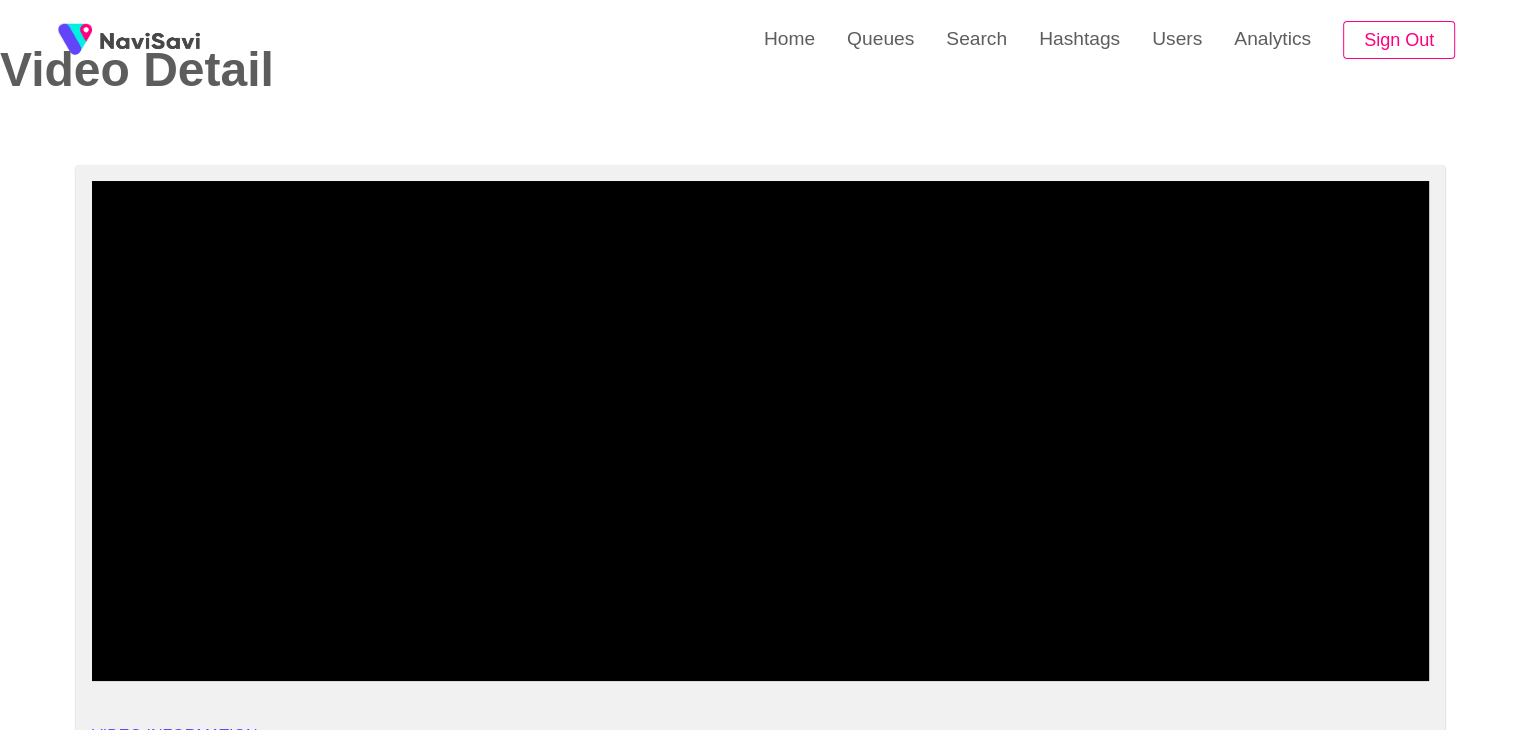 scroll, scrollTop: 84, scrollLeft: 0, axis: vertical 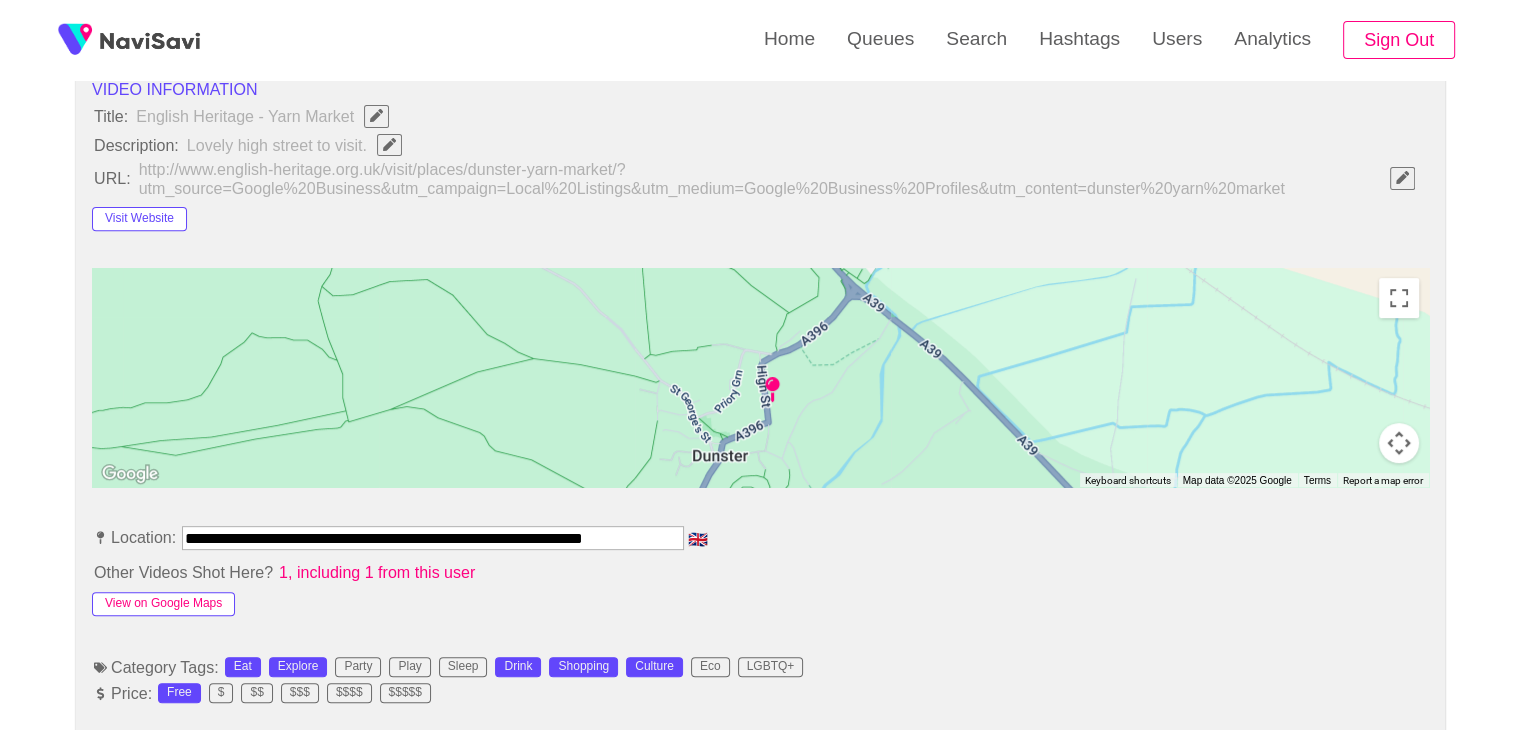 click on "View on Google Maps" at bounding box center [163, 604] 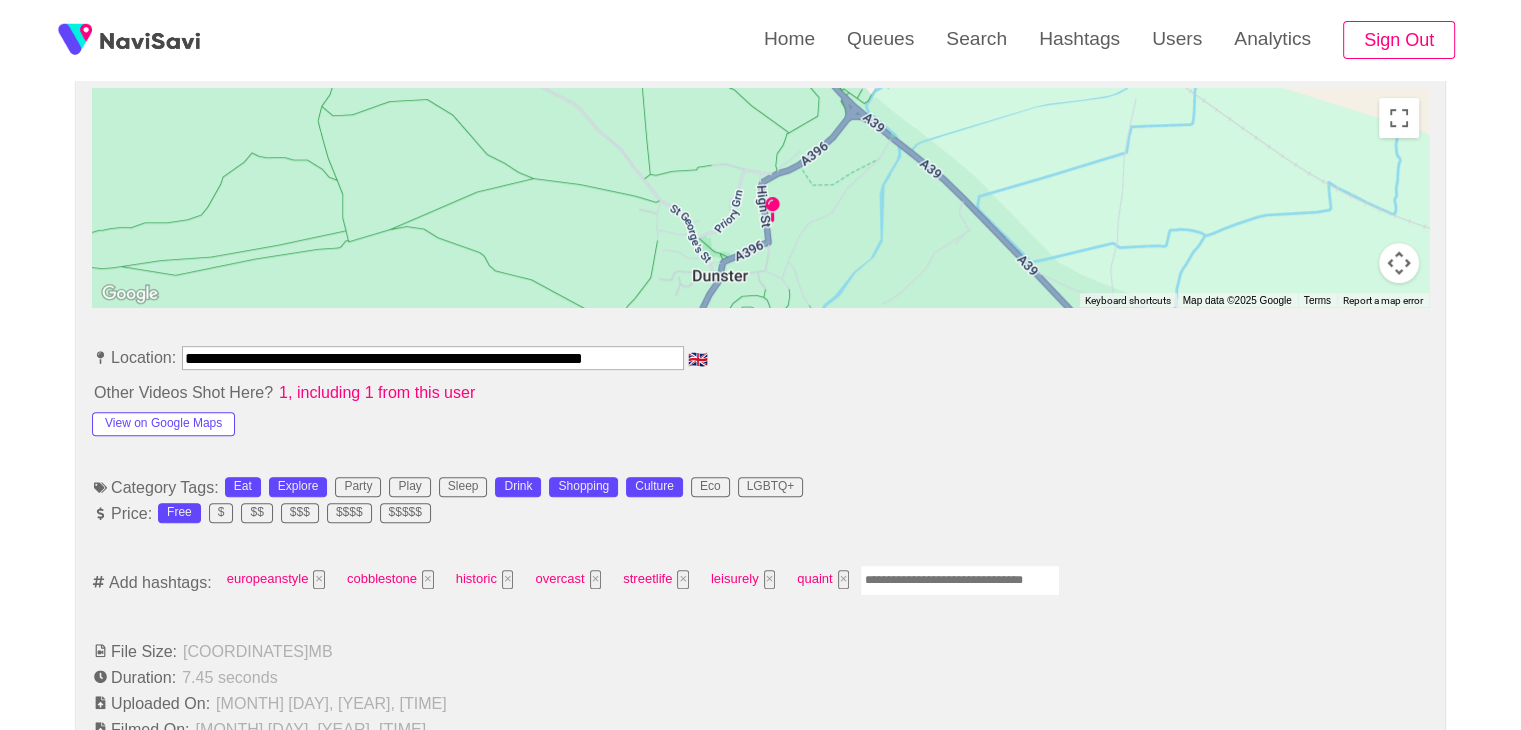 scroll, scrollTop: 916, scrollLeft: 0, axis: vertical 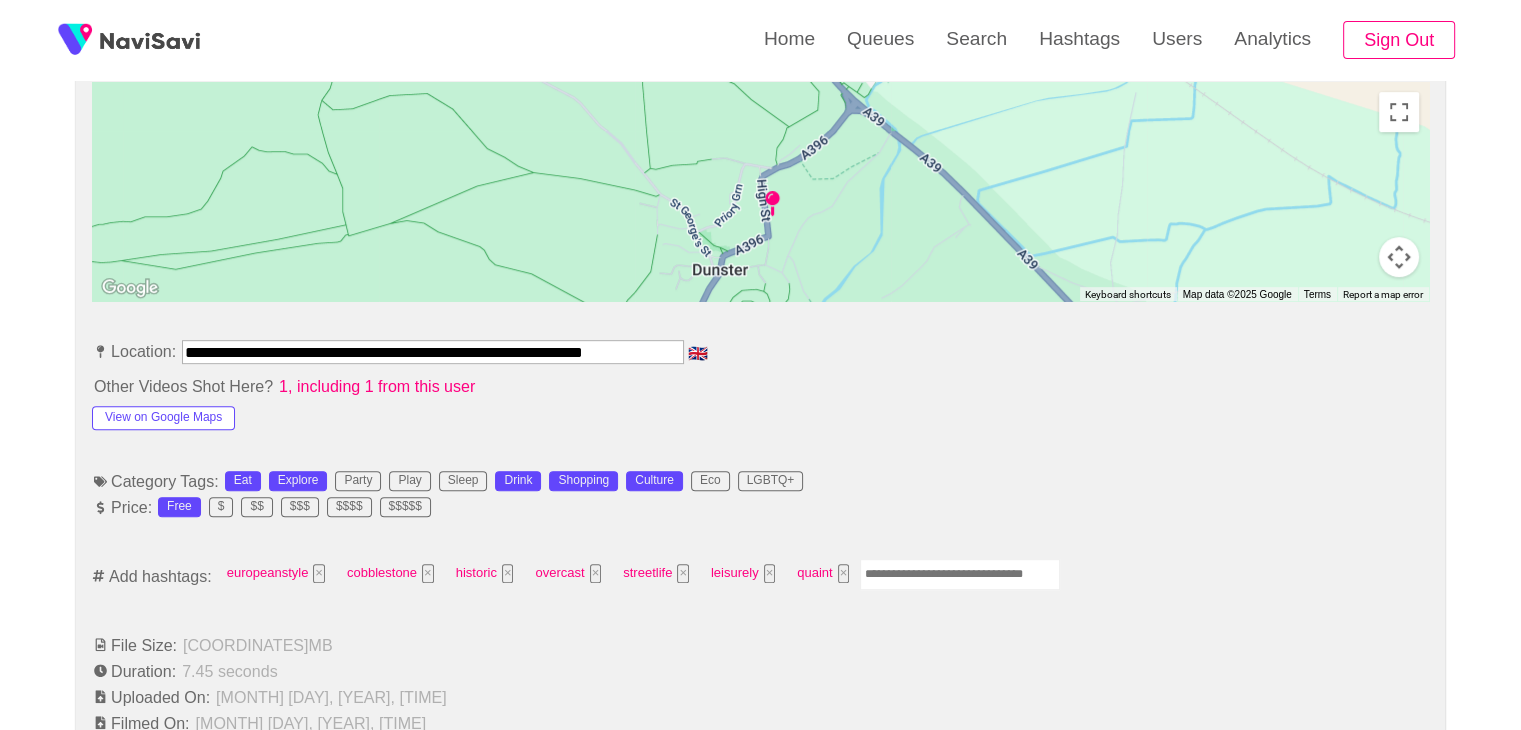 click at bounding box center (960, 574) 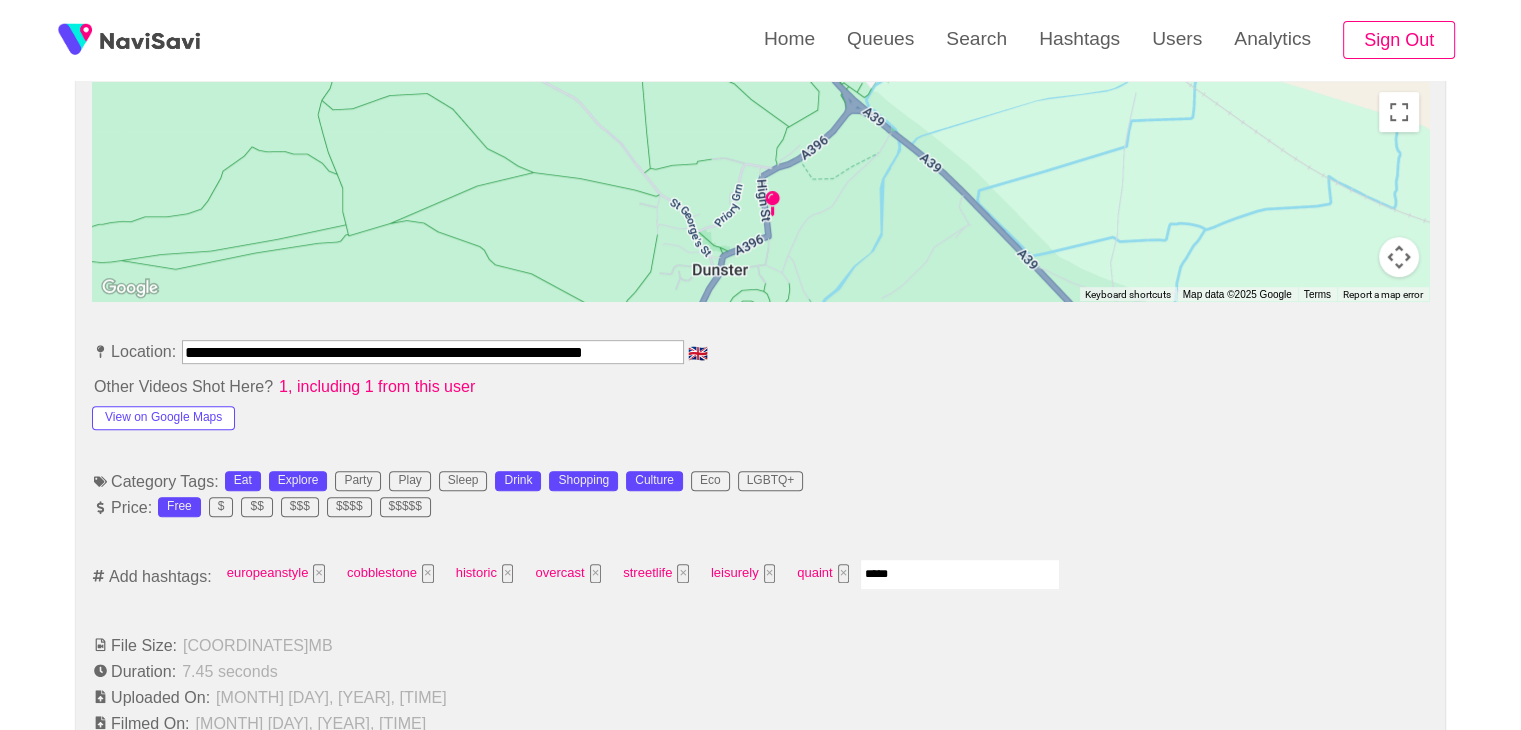 type on "******" 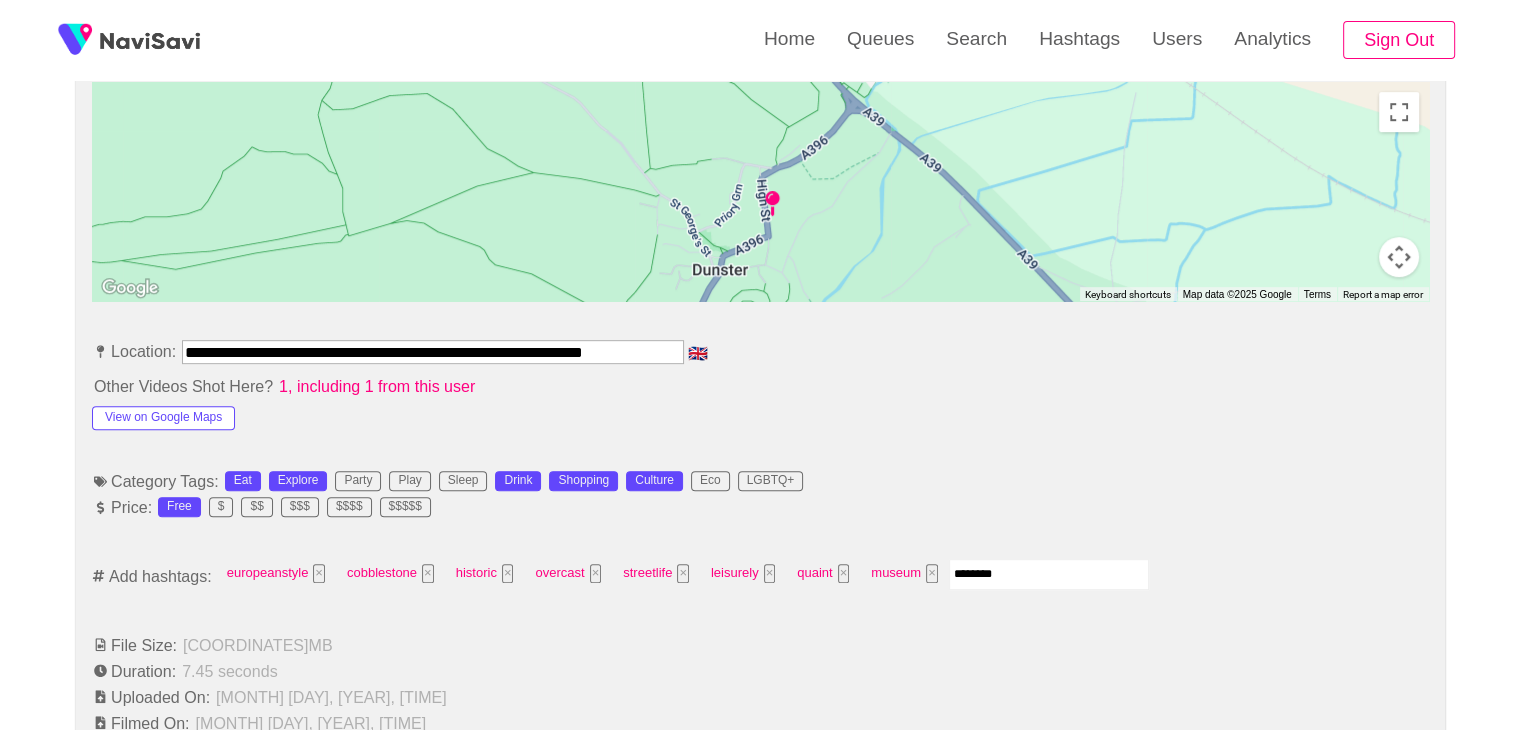 type on "*********" 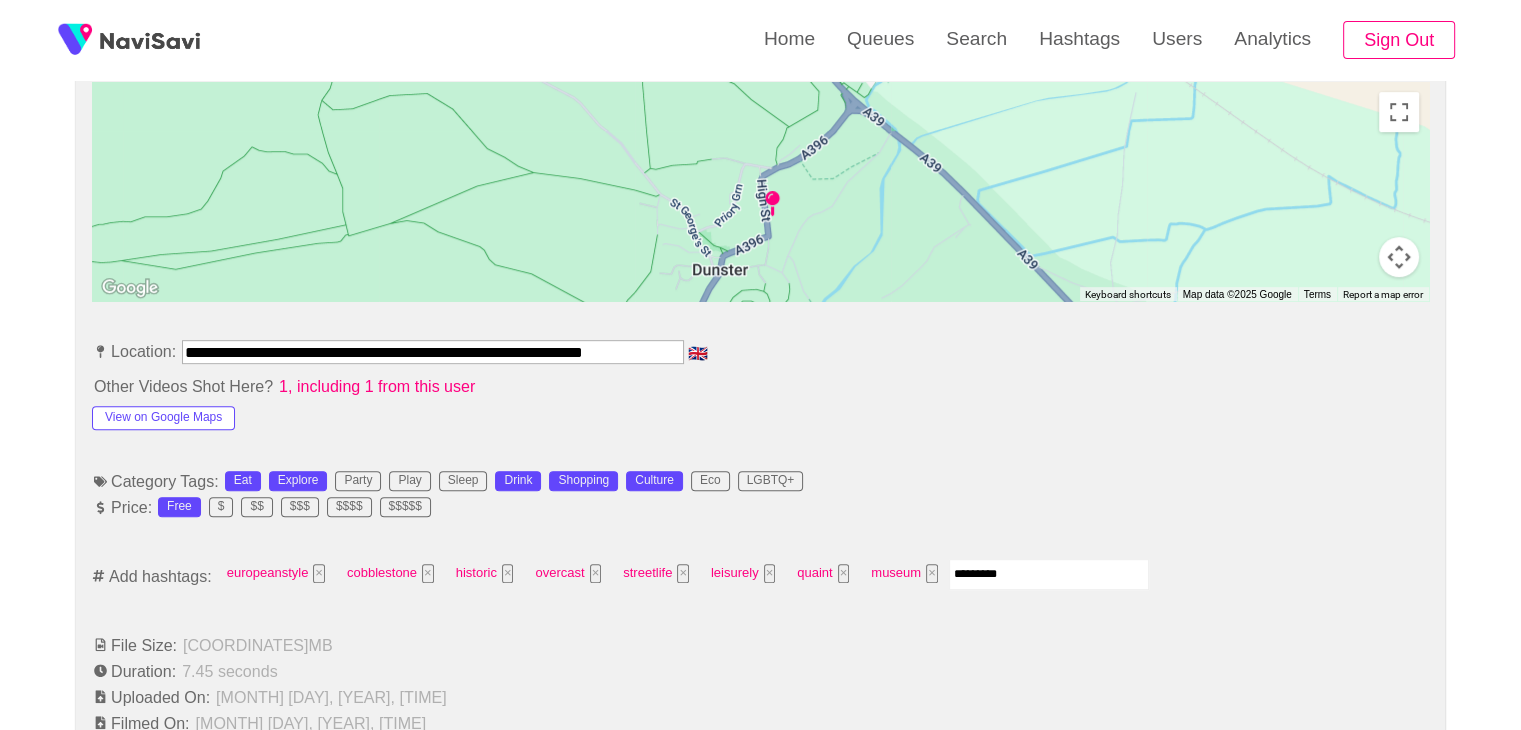 type 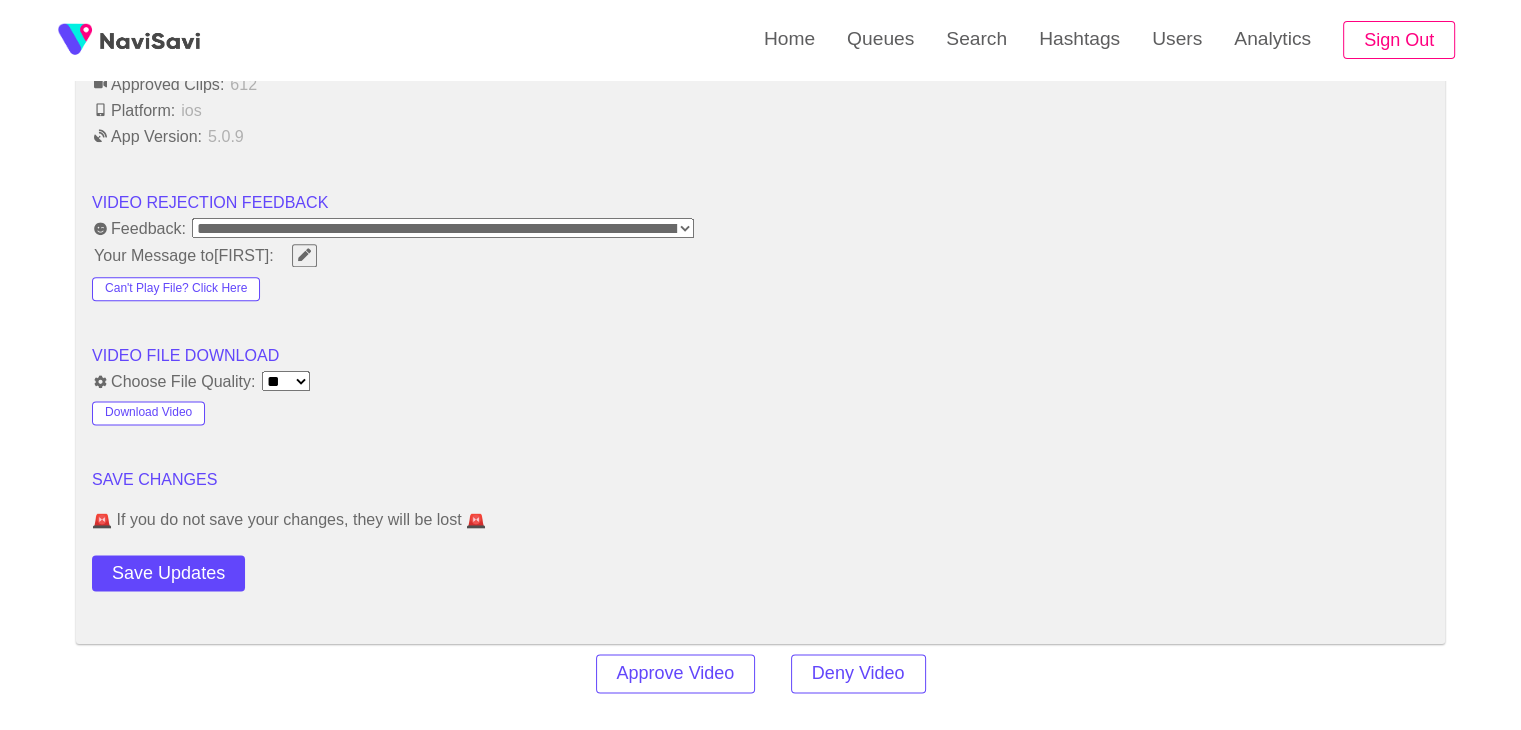 scroll, scrollTop: 2474, scrollLeft: 0, axis: vertical 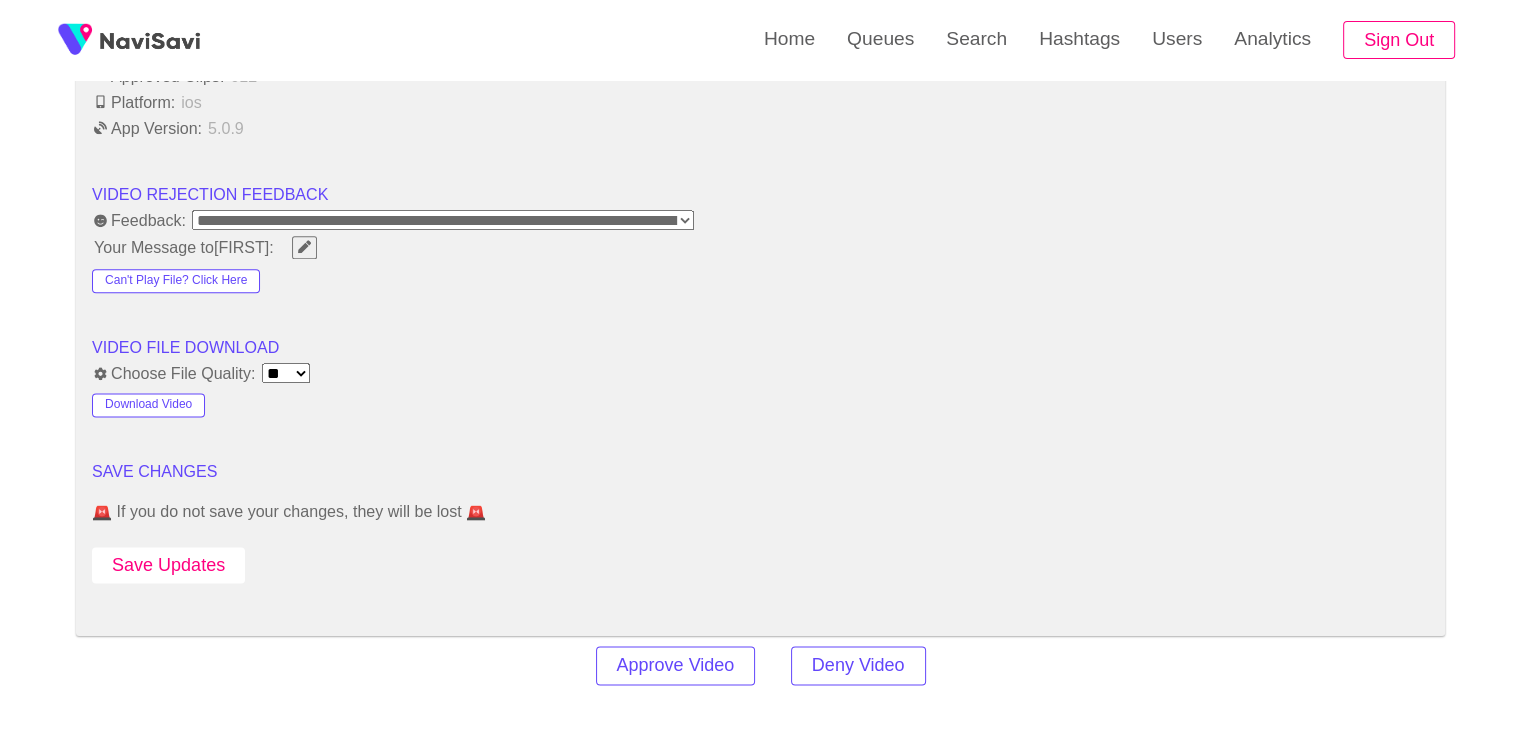click on "Save Updates" at bounding box center [168, 565] 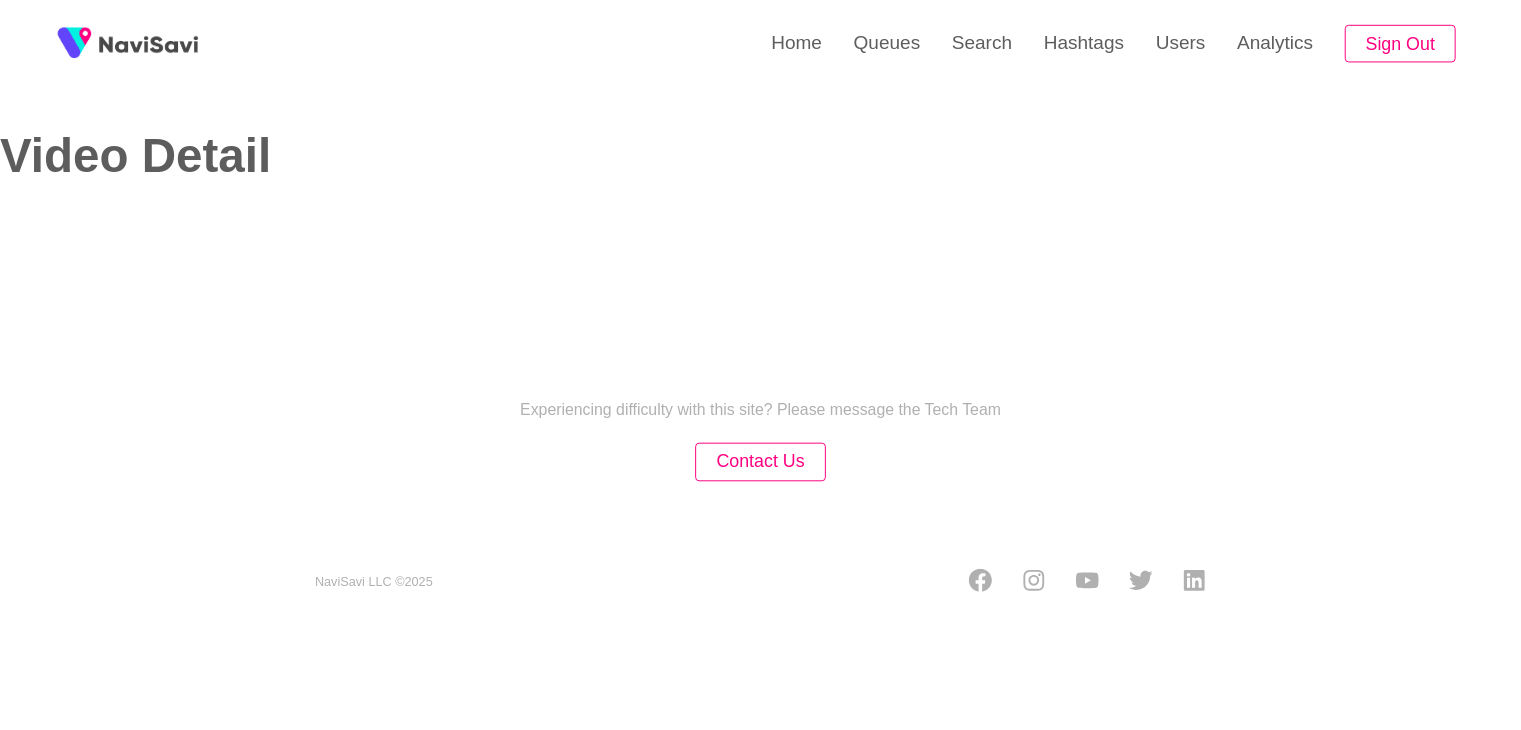 scroll, scrollTop: 0, scrollLeft: 0, axis: both 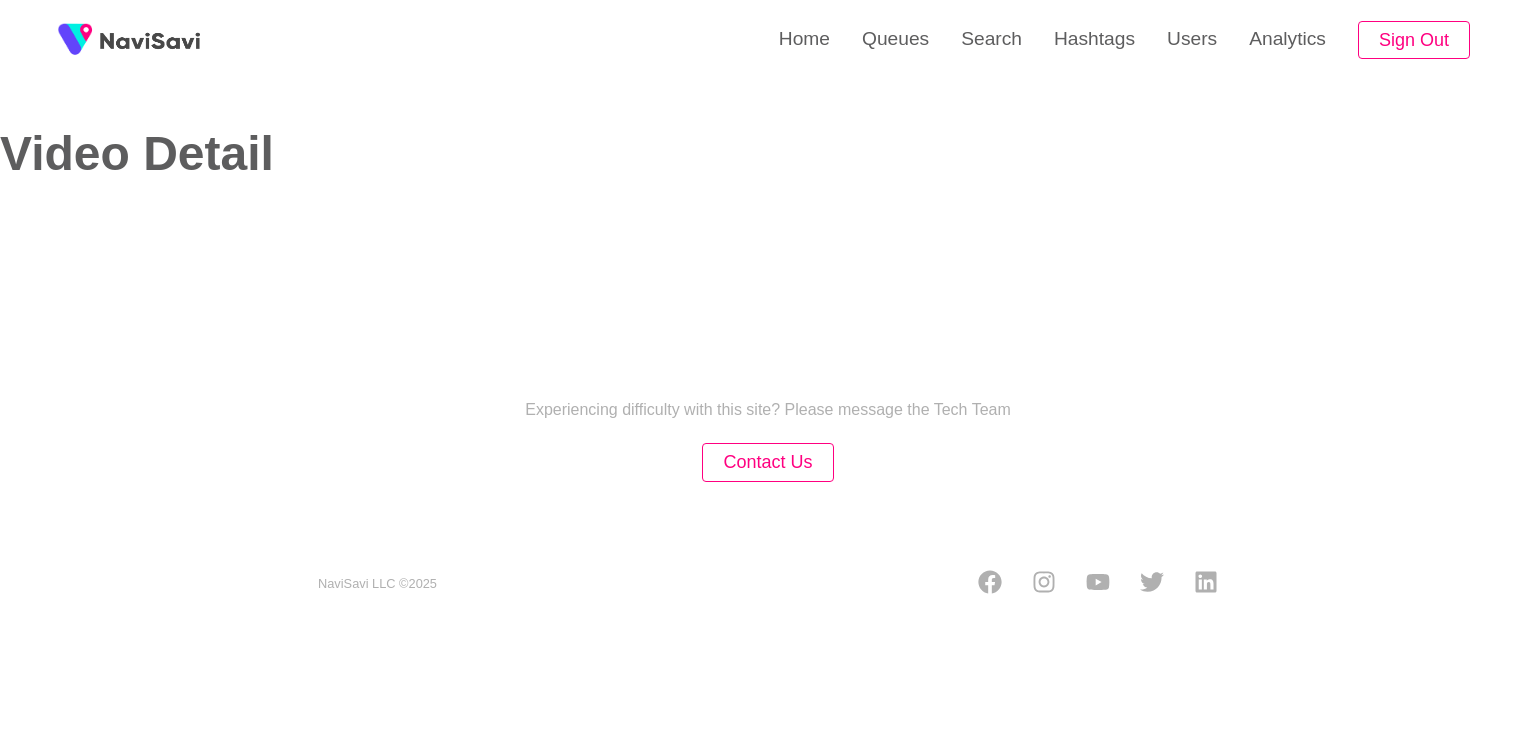 select on "**********" 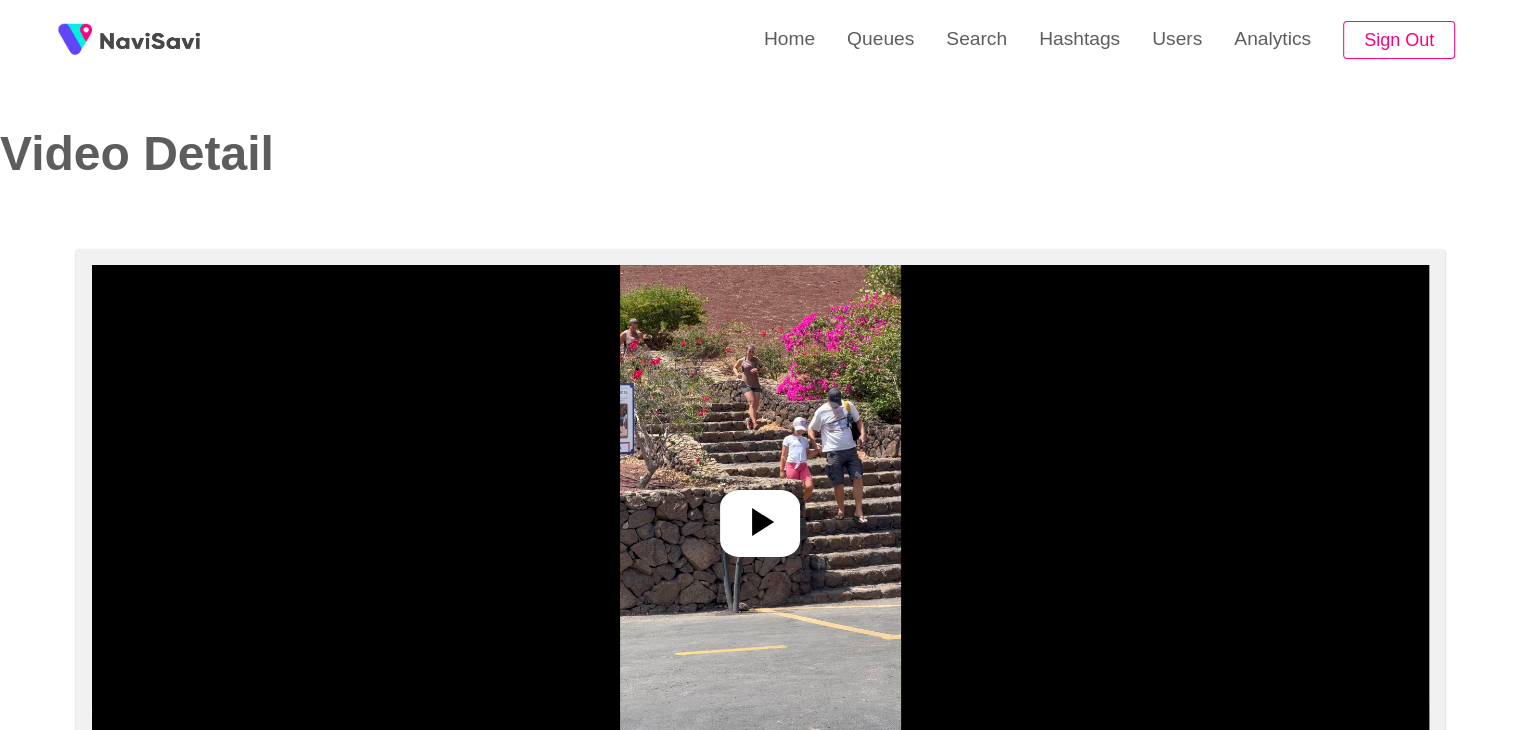 click at bounding box center [760, 515] 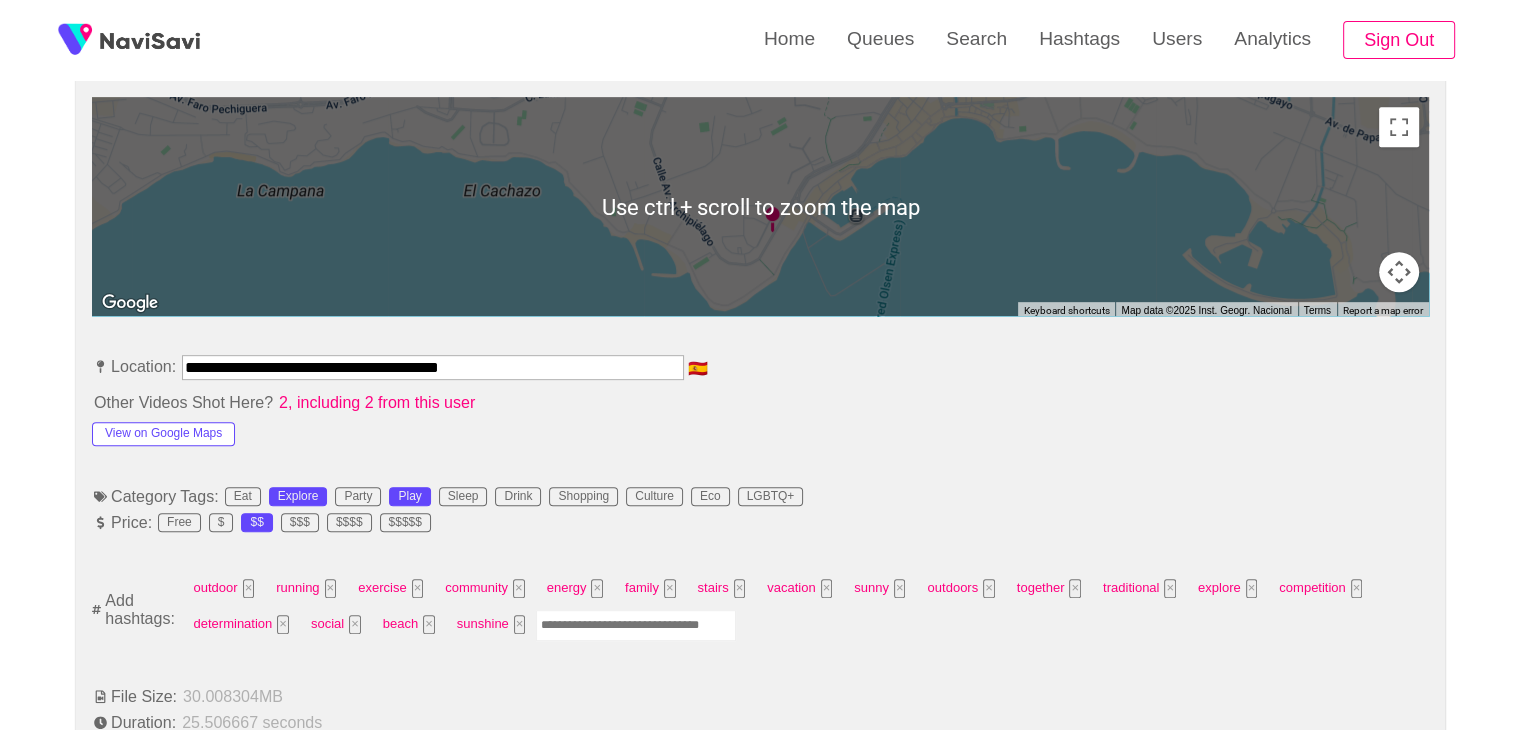 scroll, scrollTop: 892, scrollLeft: 0, axis: vertical 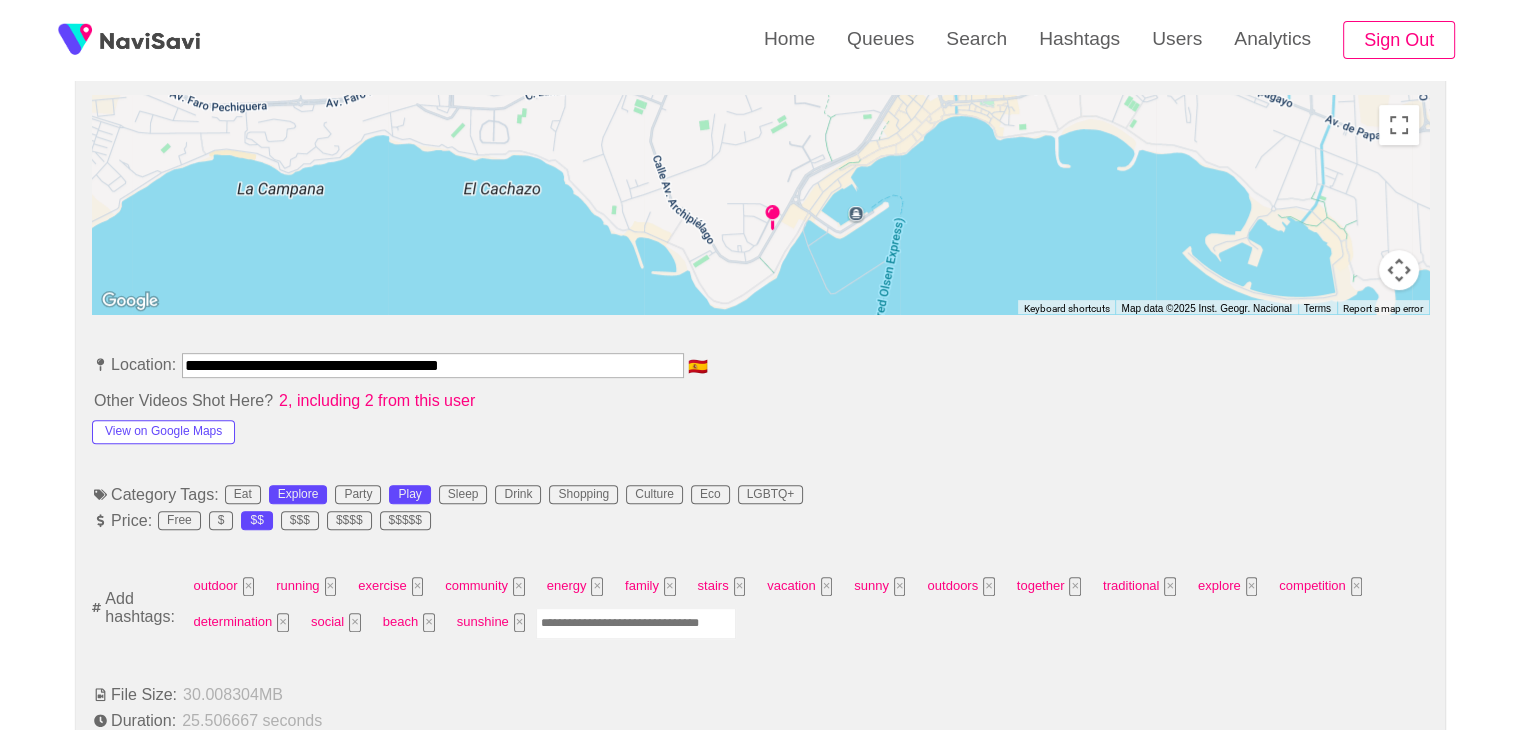 click on "**********" at bounding box center (760, 1028) 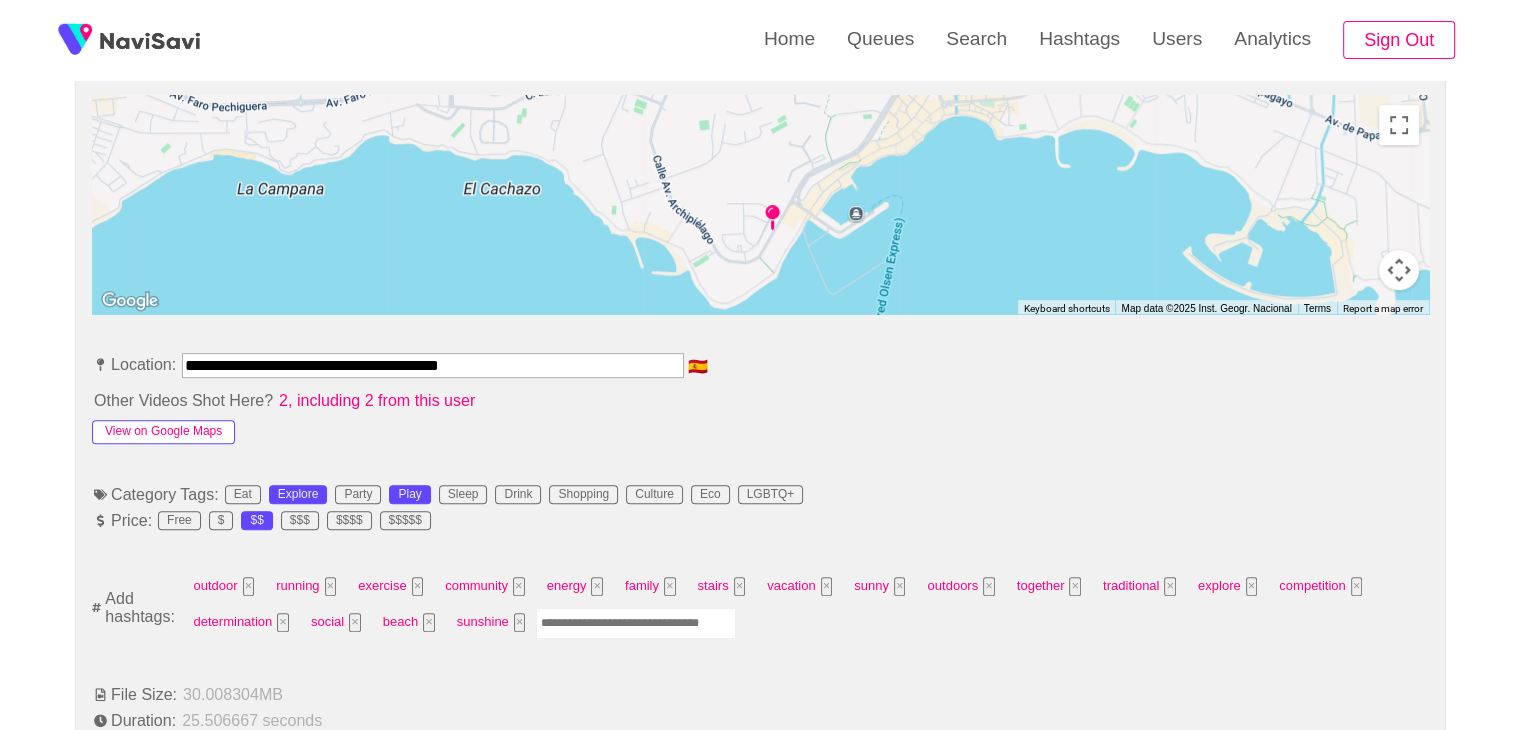 click on "View on Google Maps" at bounding box center (163, 432) 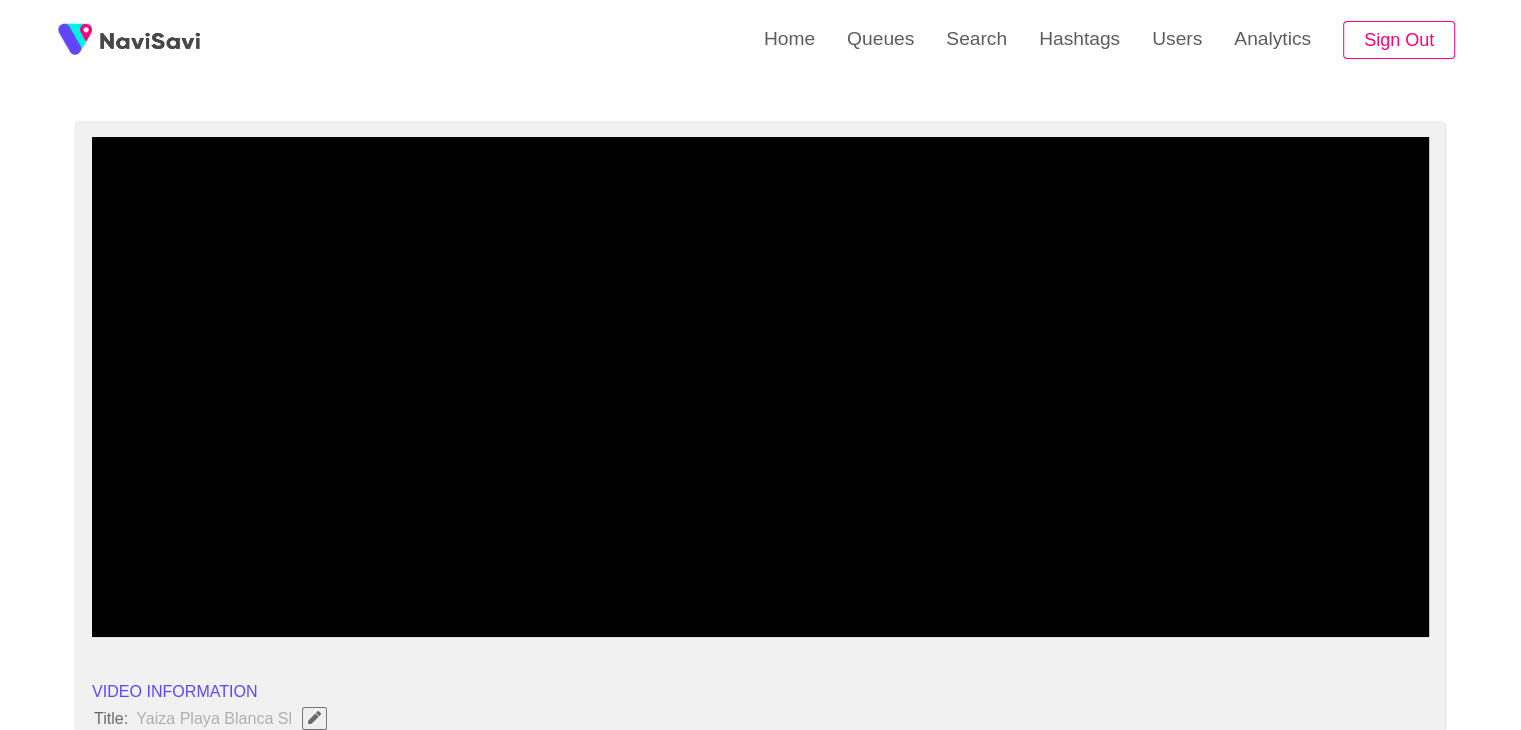scroll, scrollTop: 124, scrollLeft: 0, axis: vertical 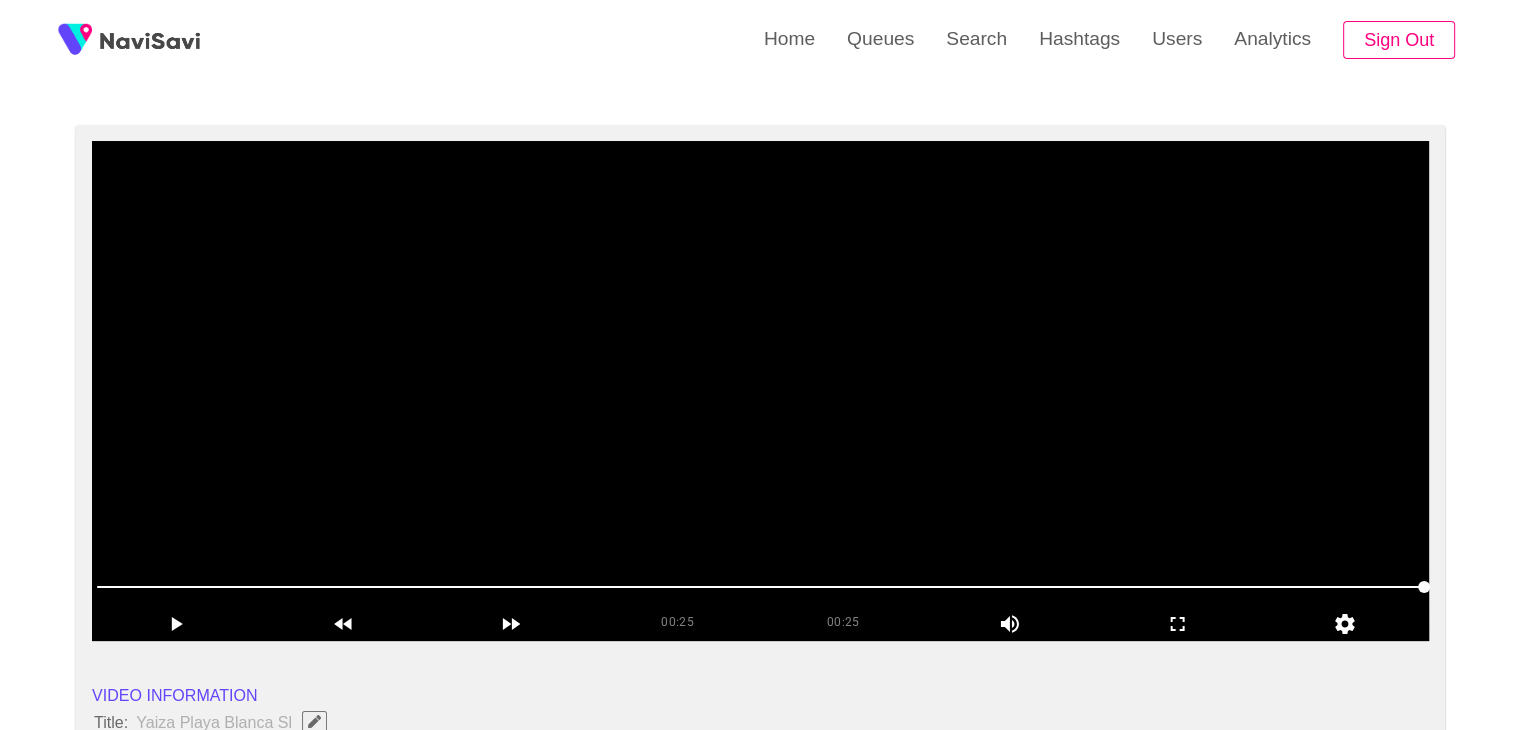click at bounding box center (760, 391) 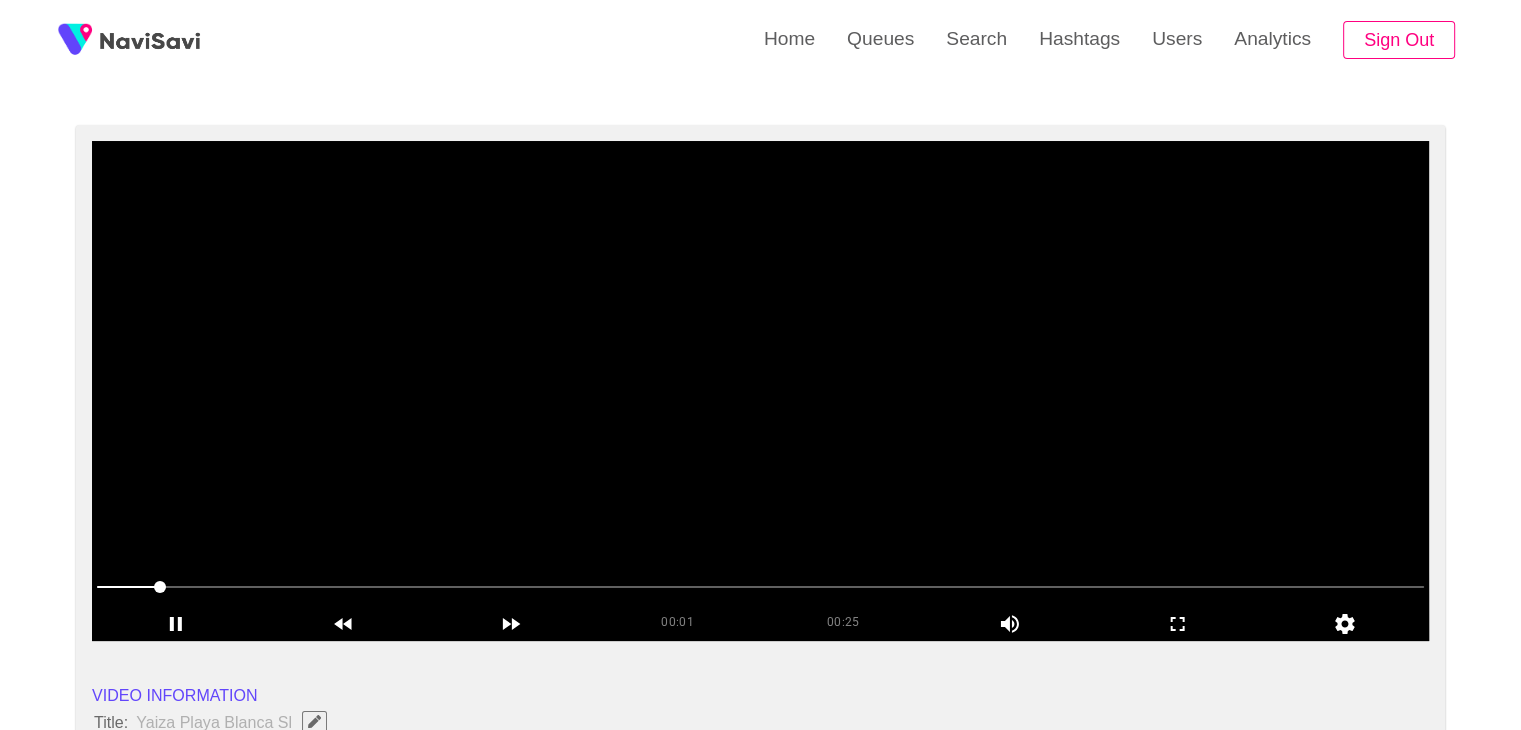 click at bounding box center [760, 391] 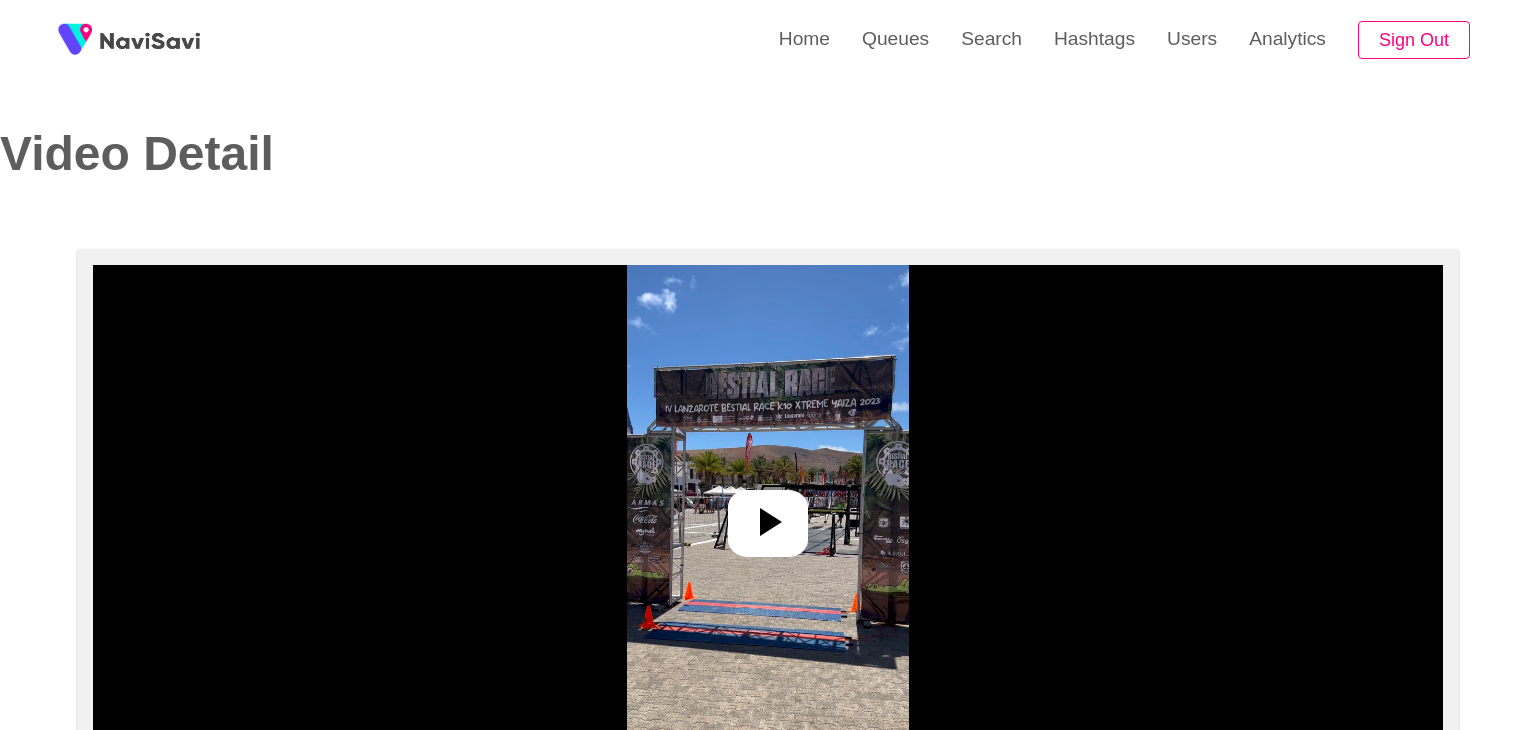 select on "**********" 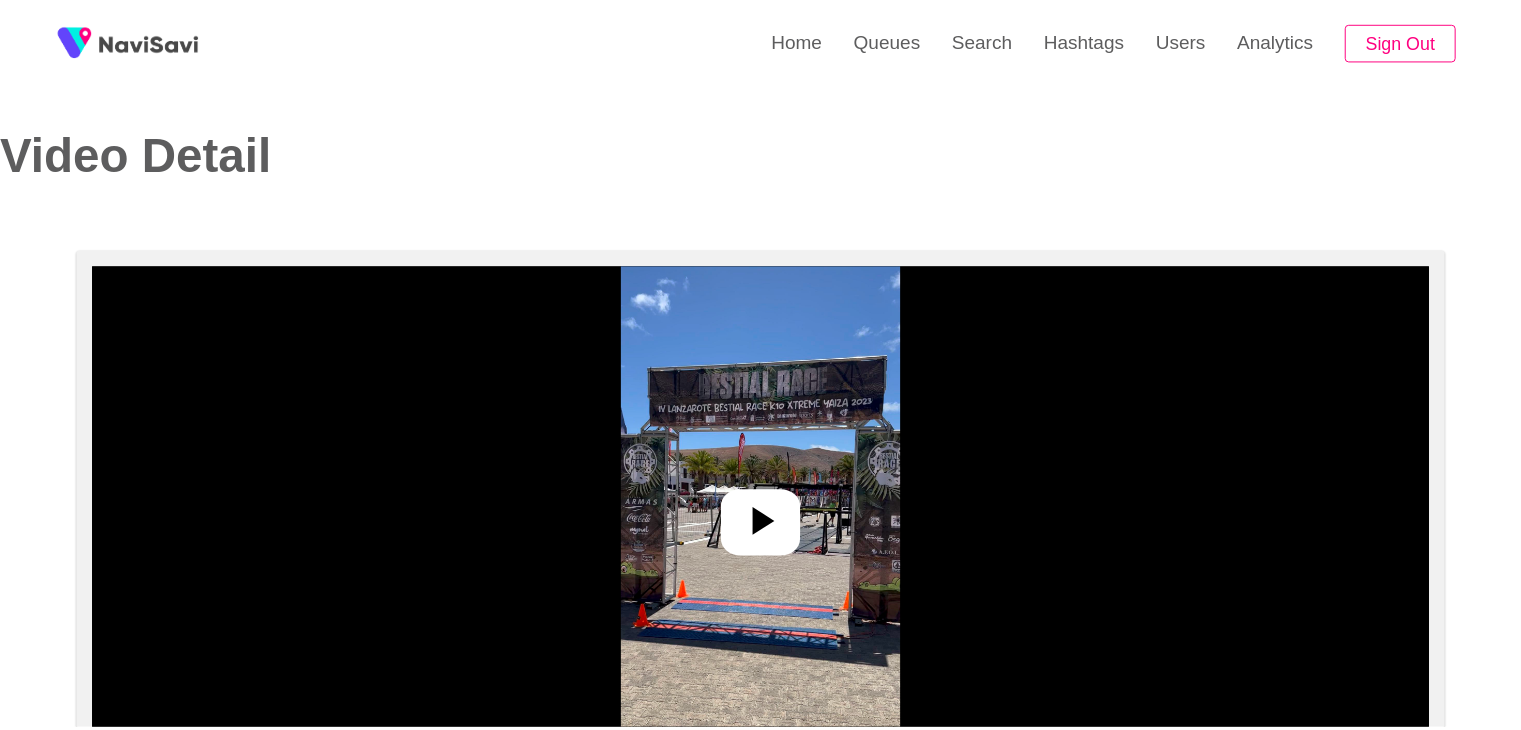 scroll, scrollTop: 0, scrollLeft: 0, axis: both 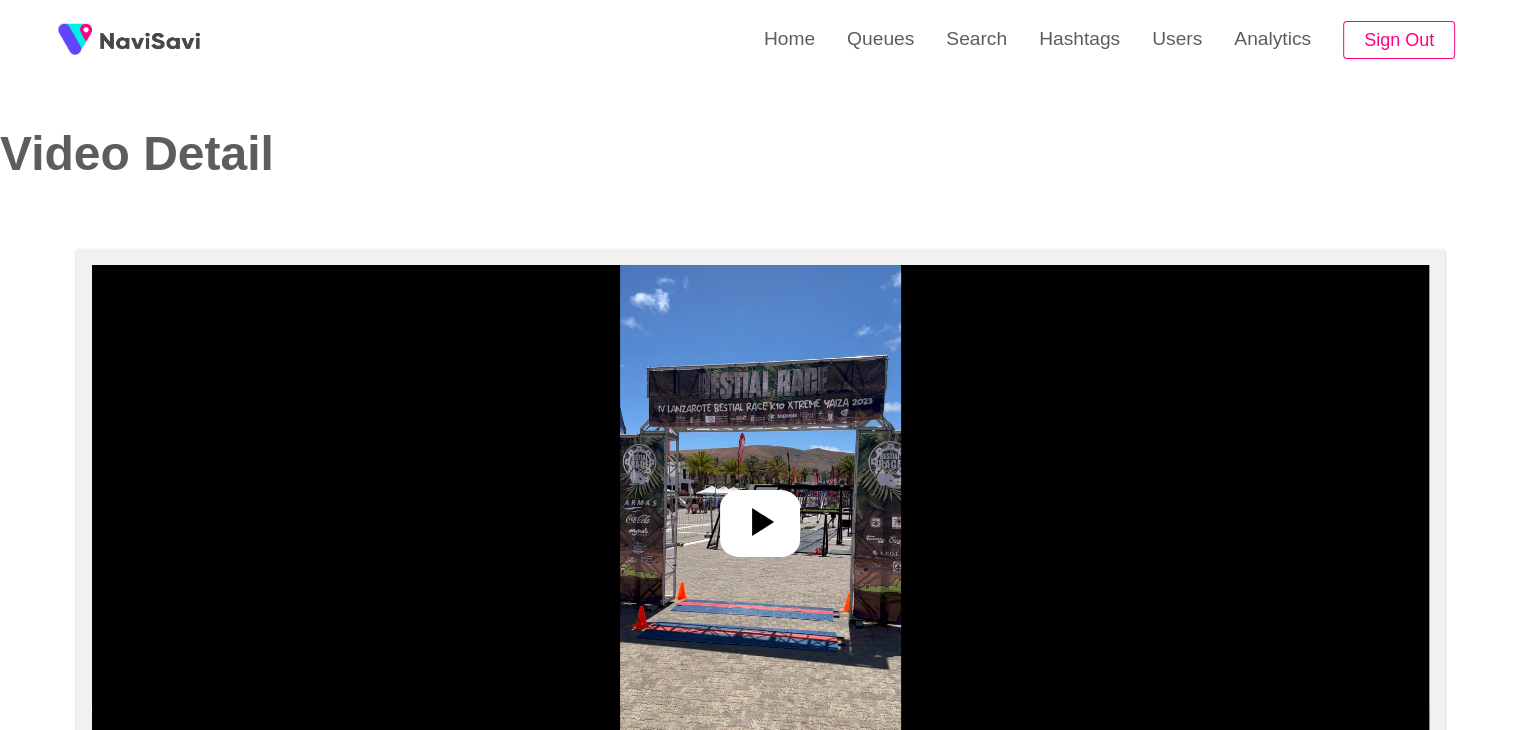 click at bounding box center [760, 515] 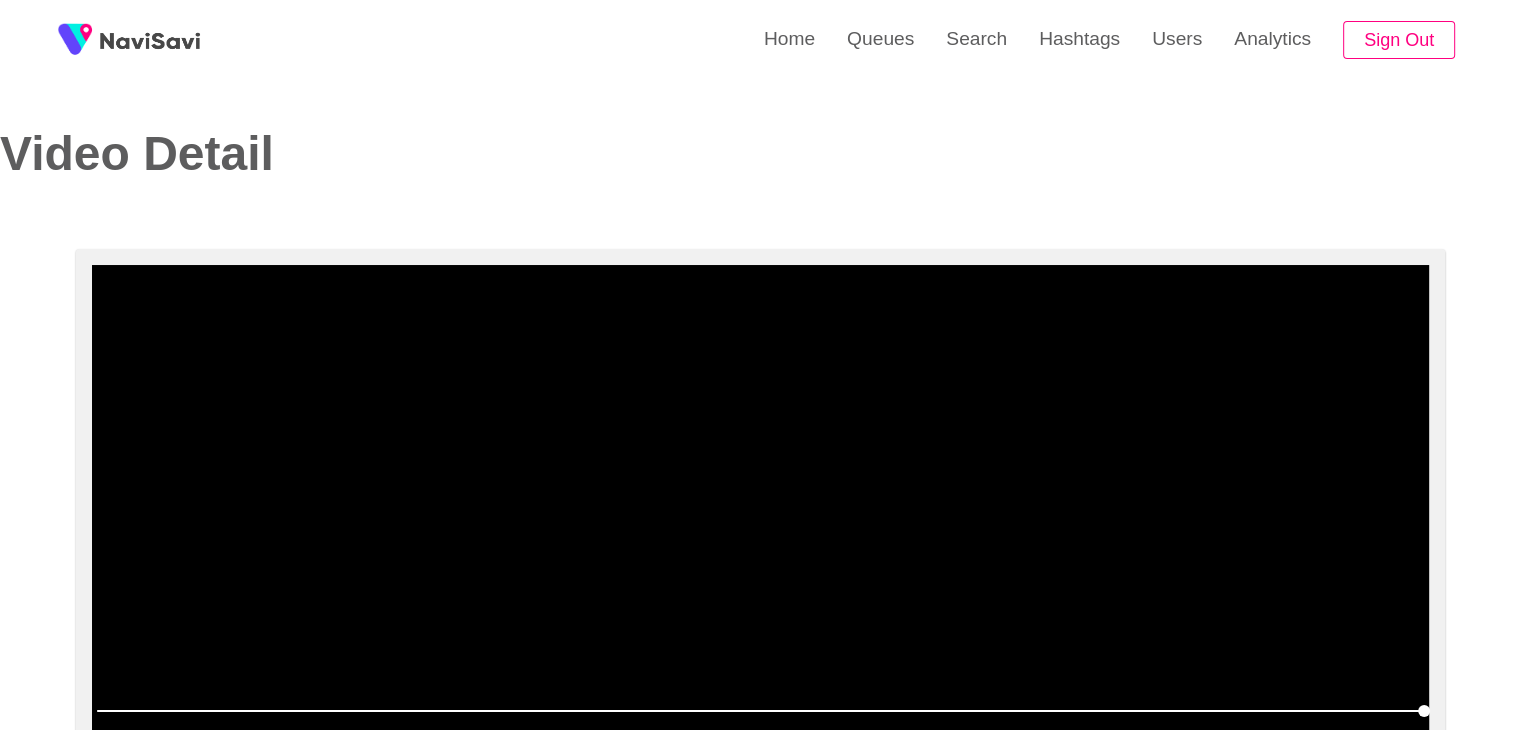 click at bounding box center [760, 515] 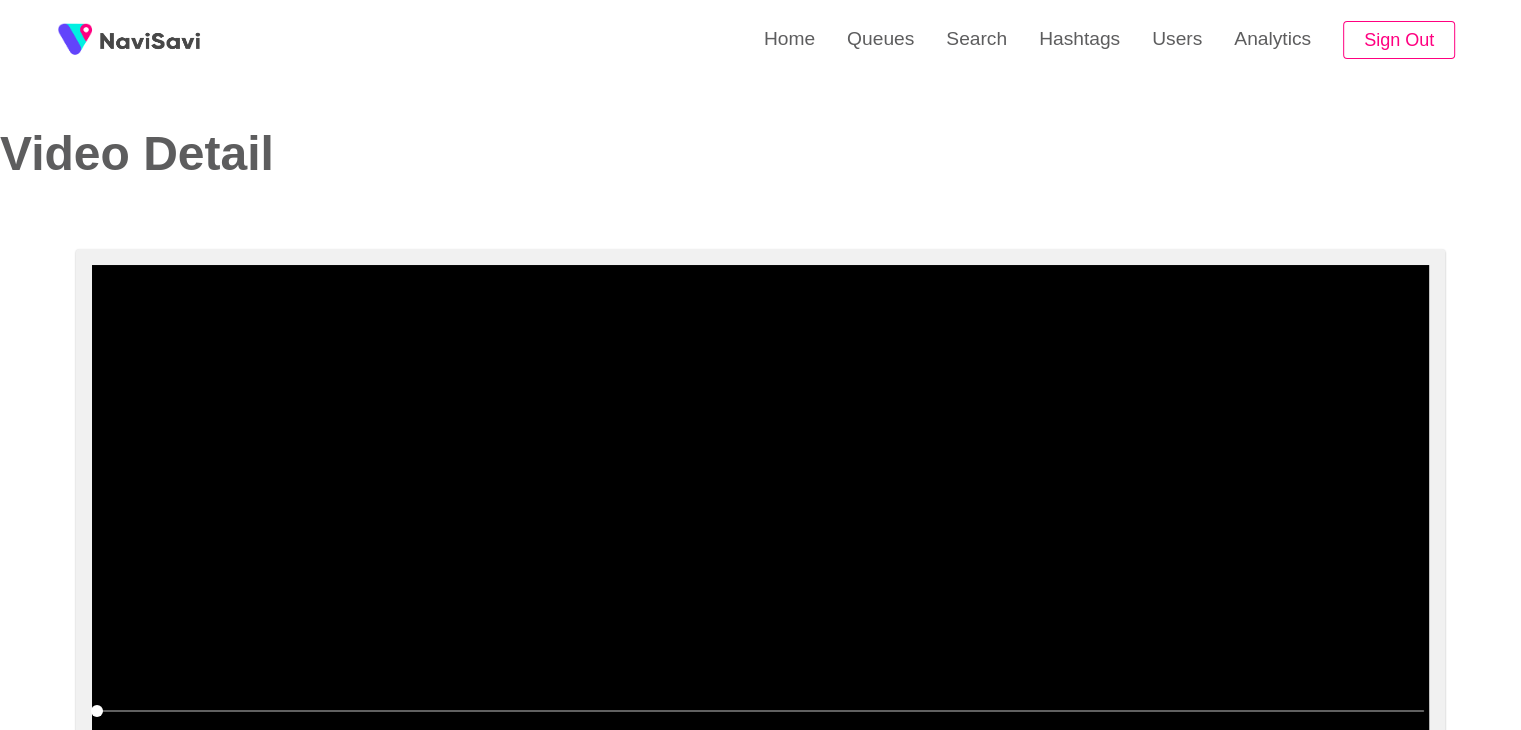 click at bounding box center (760, 515) 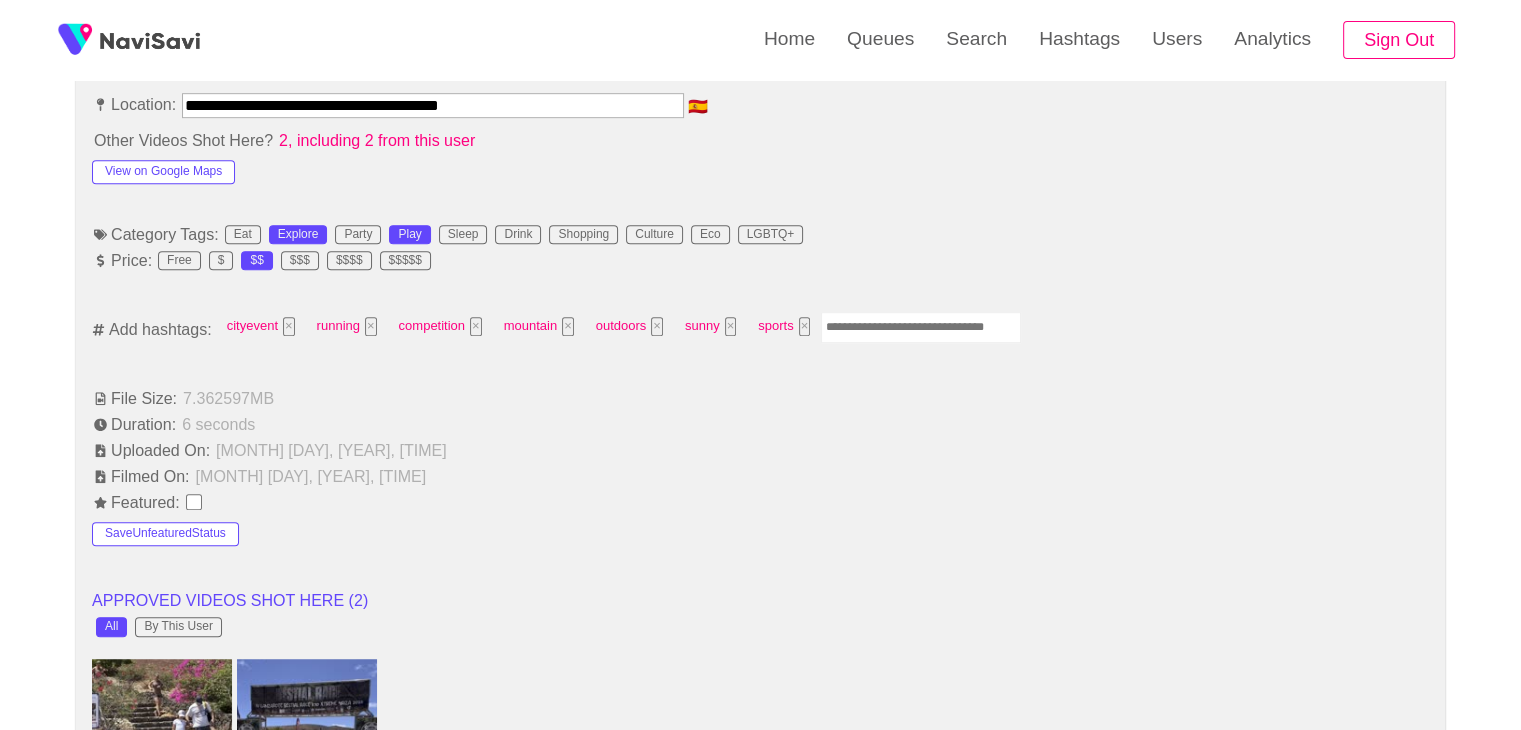 scroll, scrollTop: 1154, scrollLeft: 0, axis: vertical 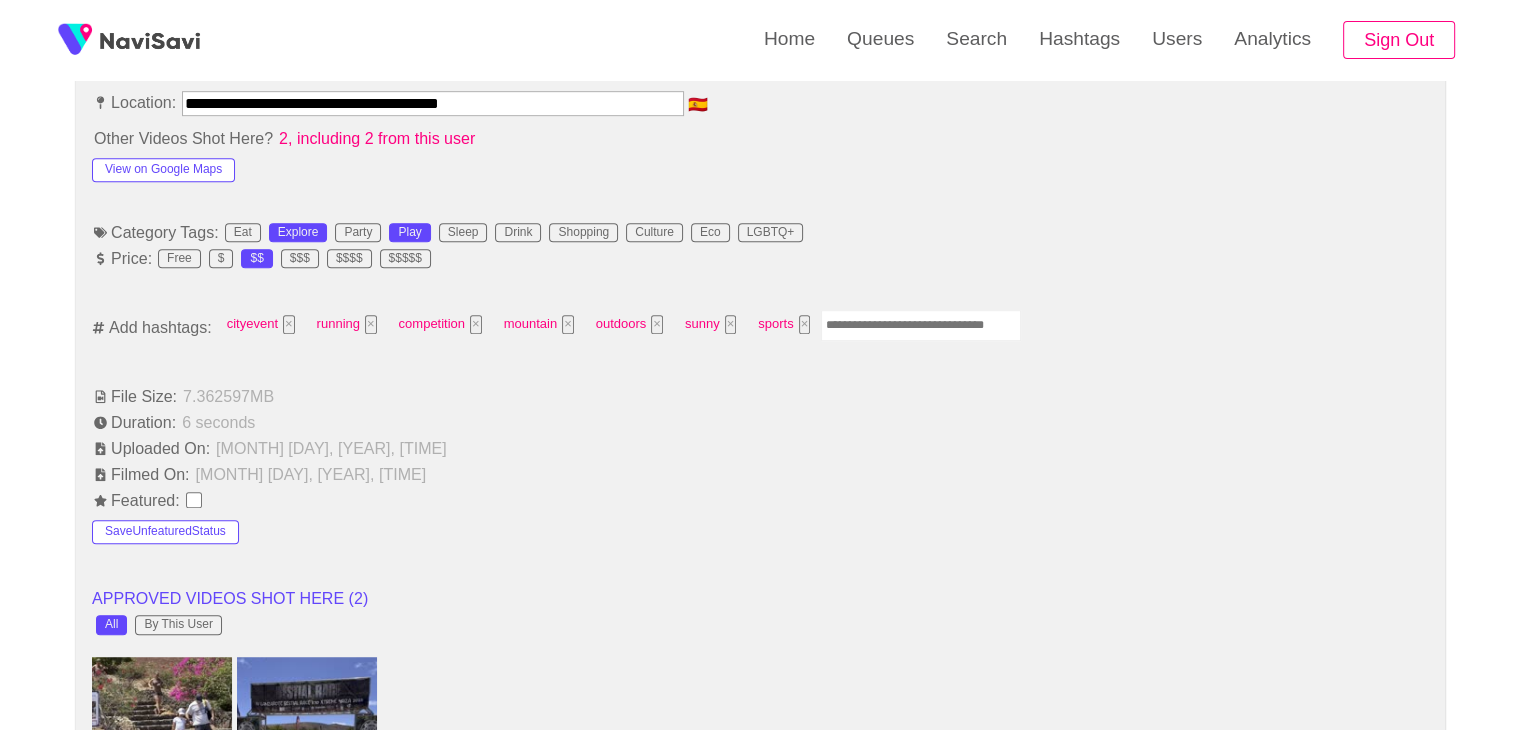 click at bounding box center (921, 325) 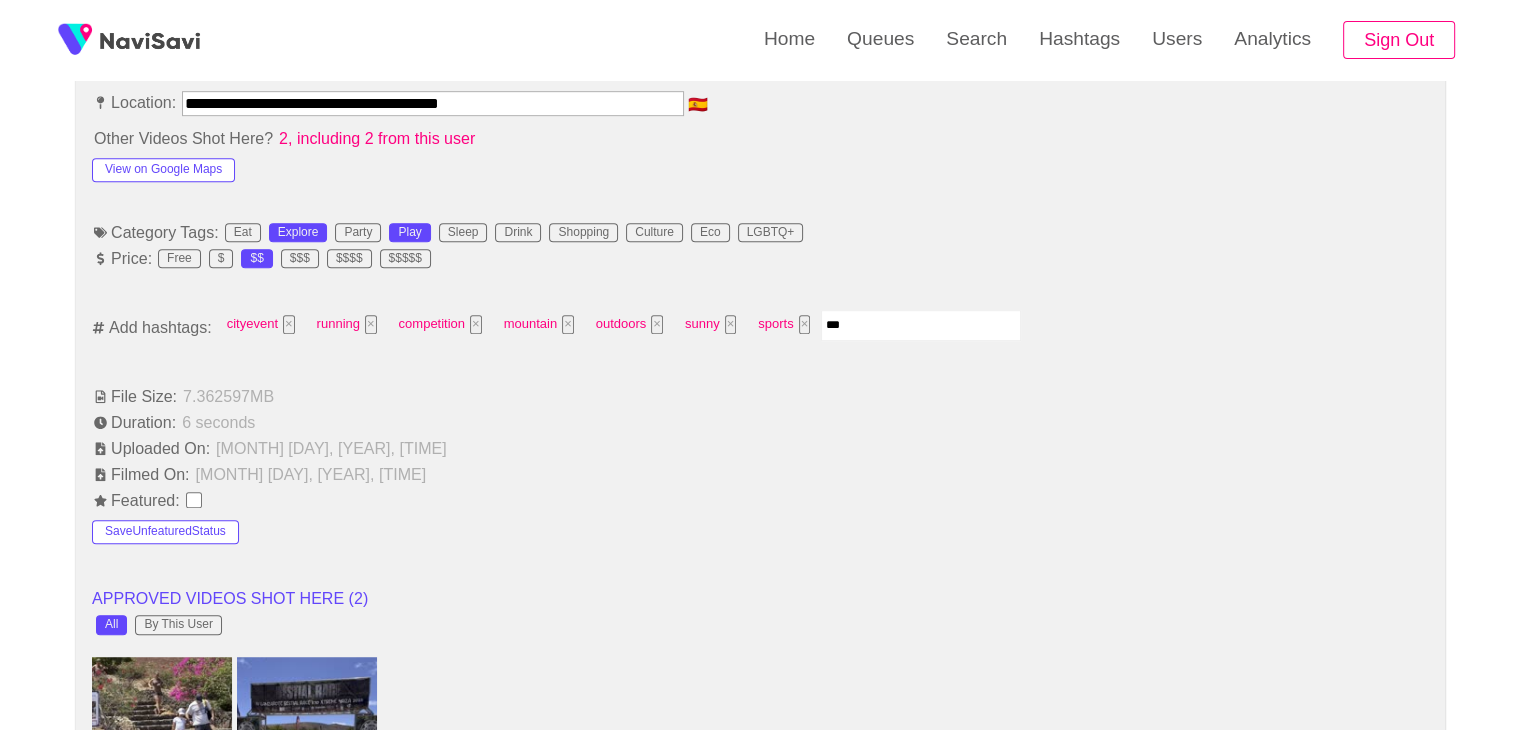 type on "****" 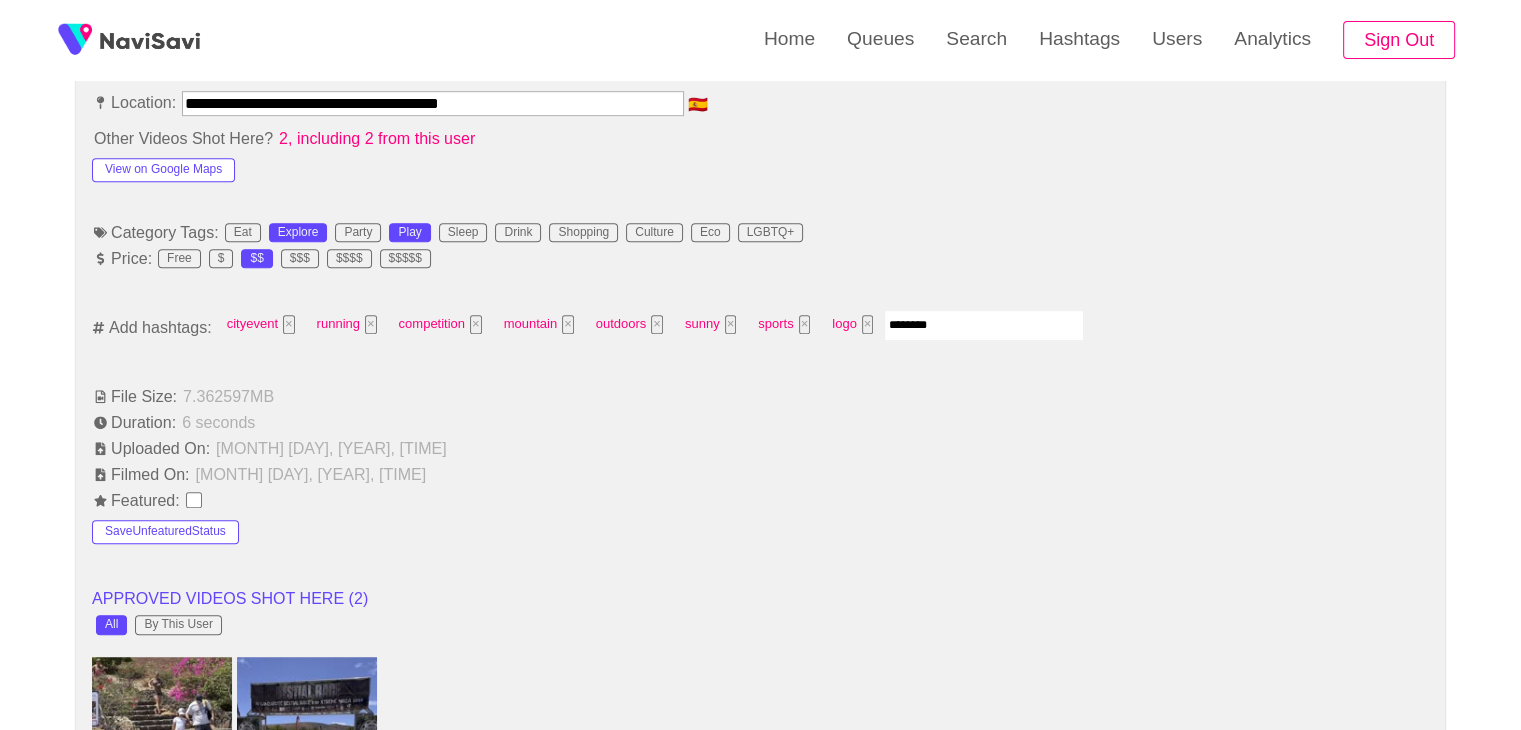 type on "*********" 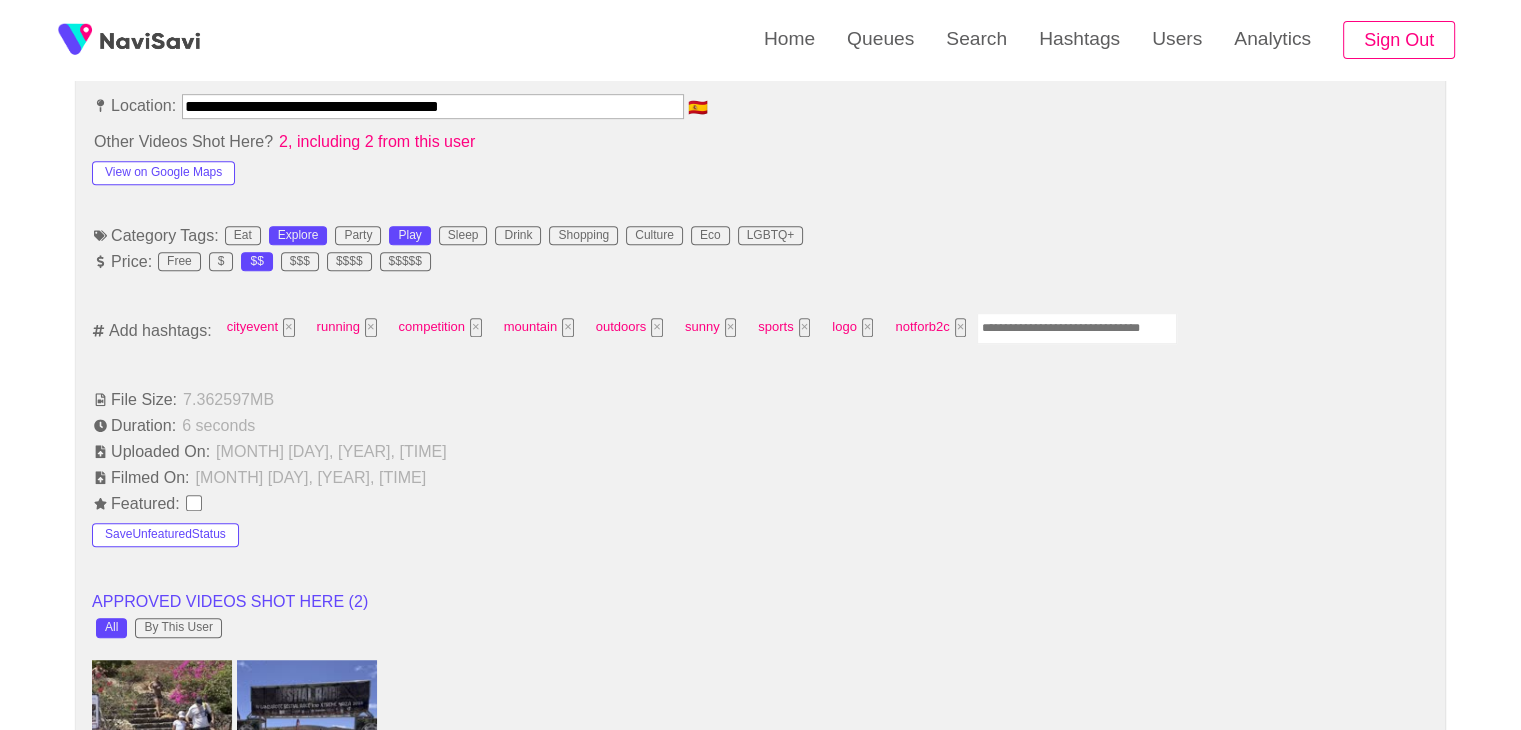 scroll, scrollTop: 1112, scrollLeft: 0, axis: vertical 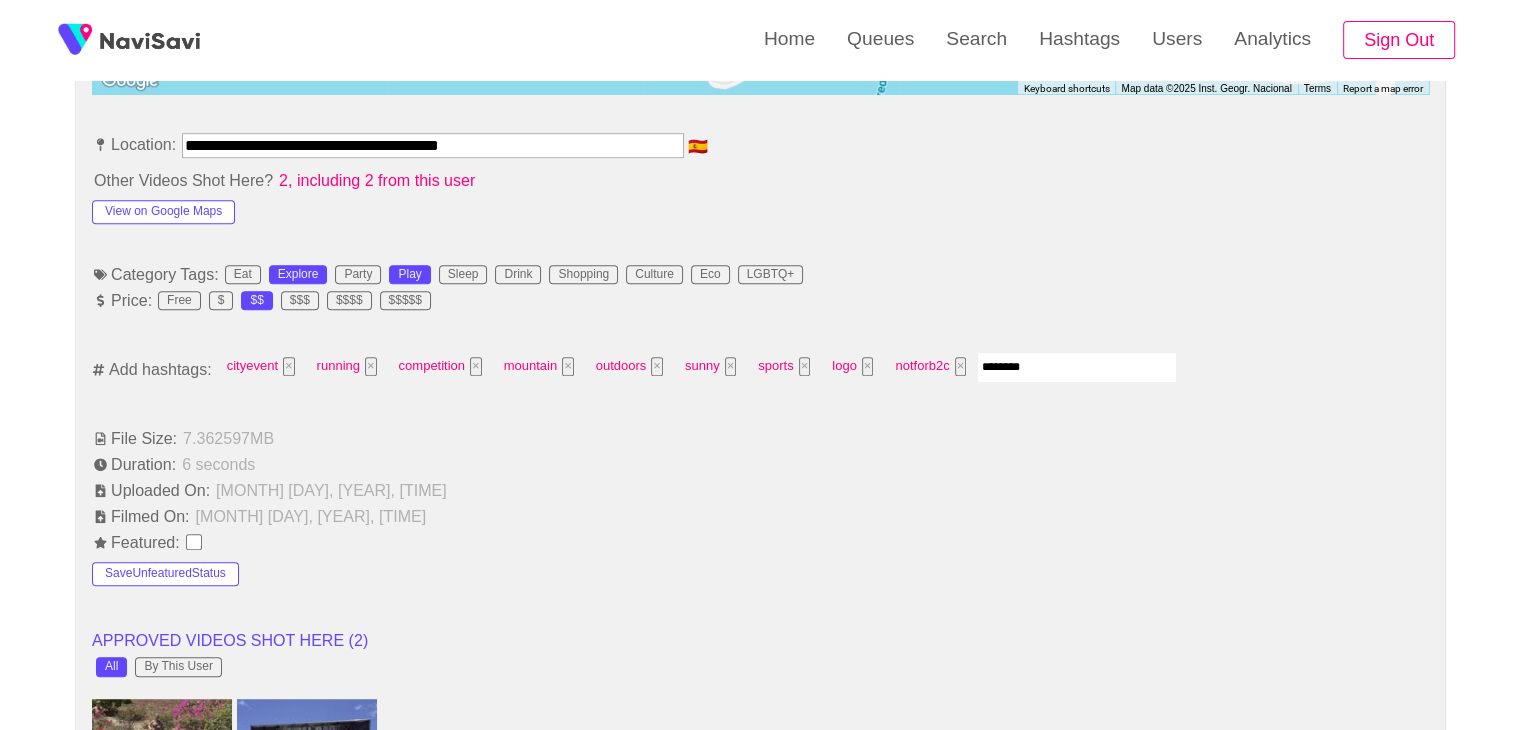 type on "*********" 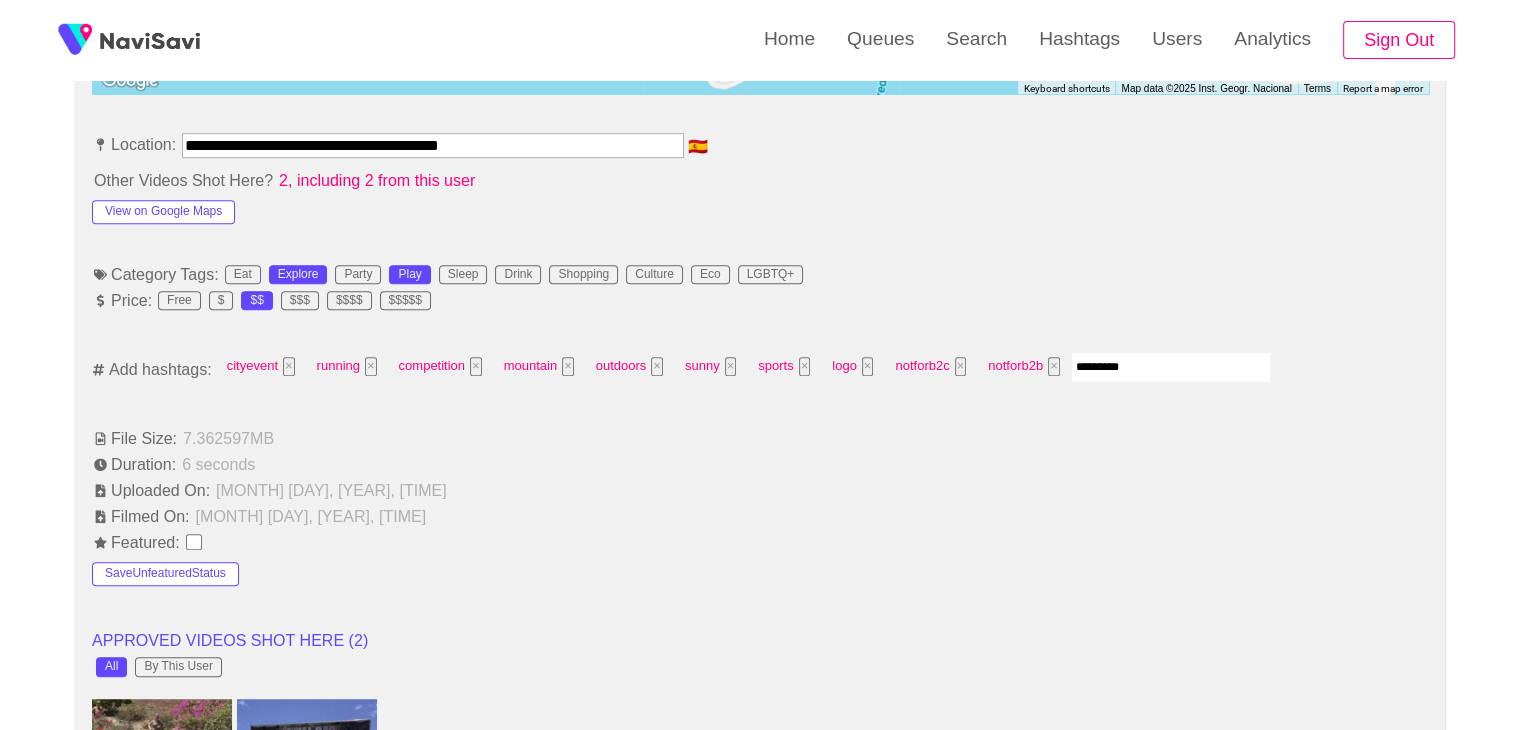 type 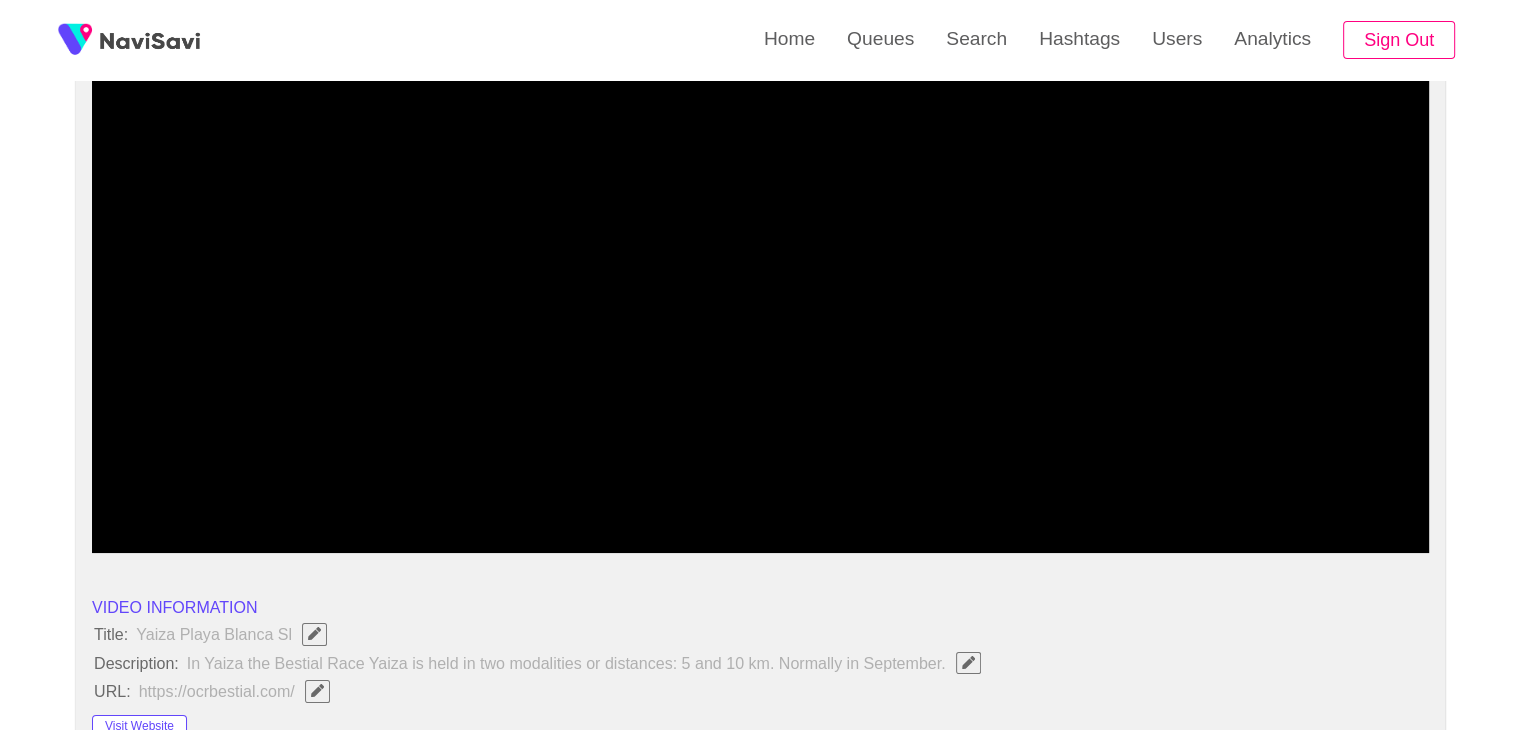 scroll, scrollTop: 198, scrollLeft: 0, axis: vertical 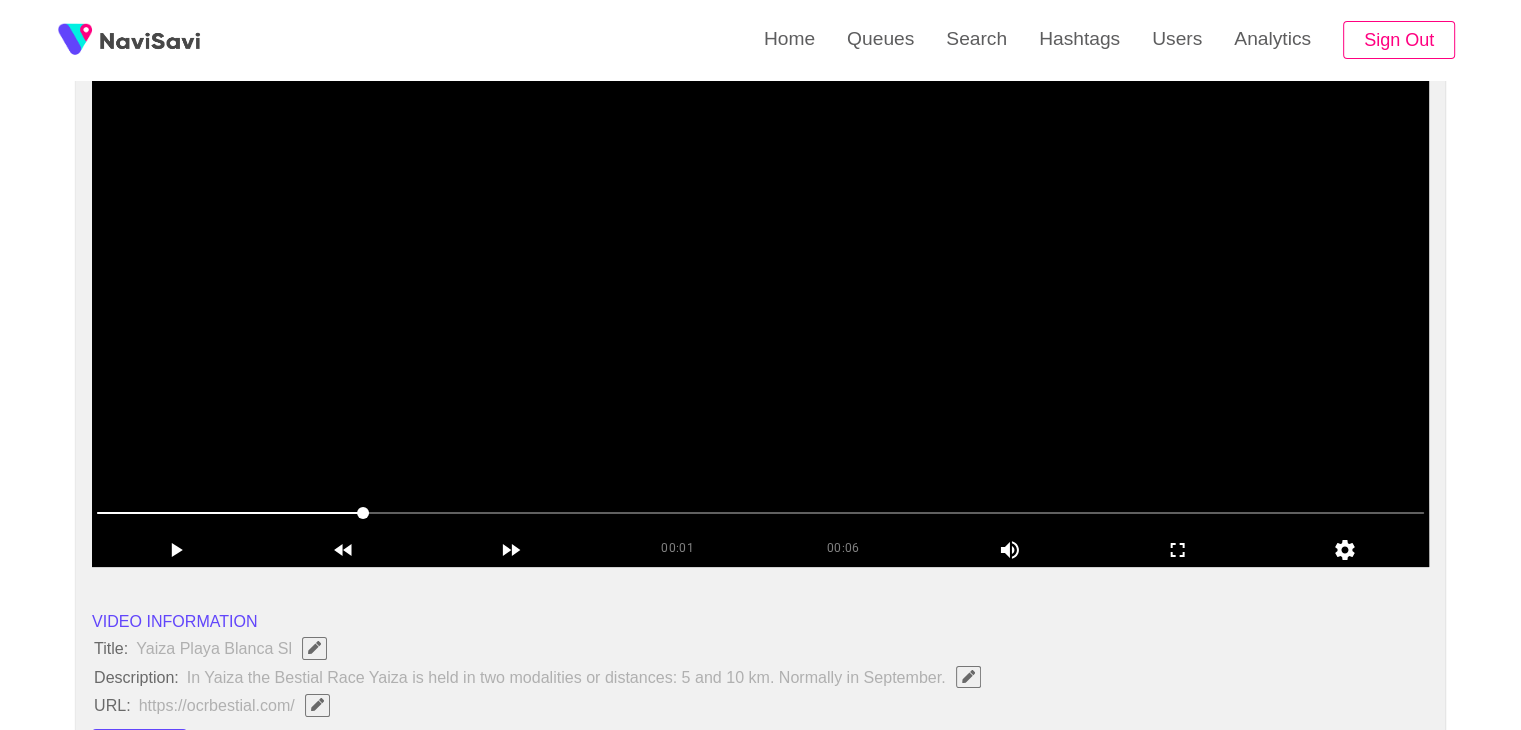 click at bounding box center [760, 317] 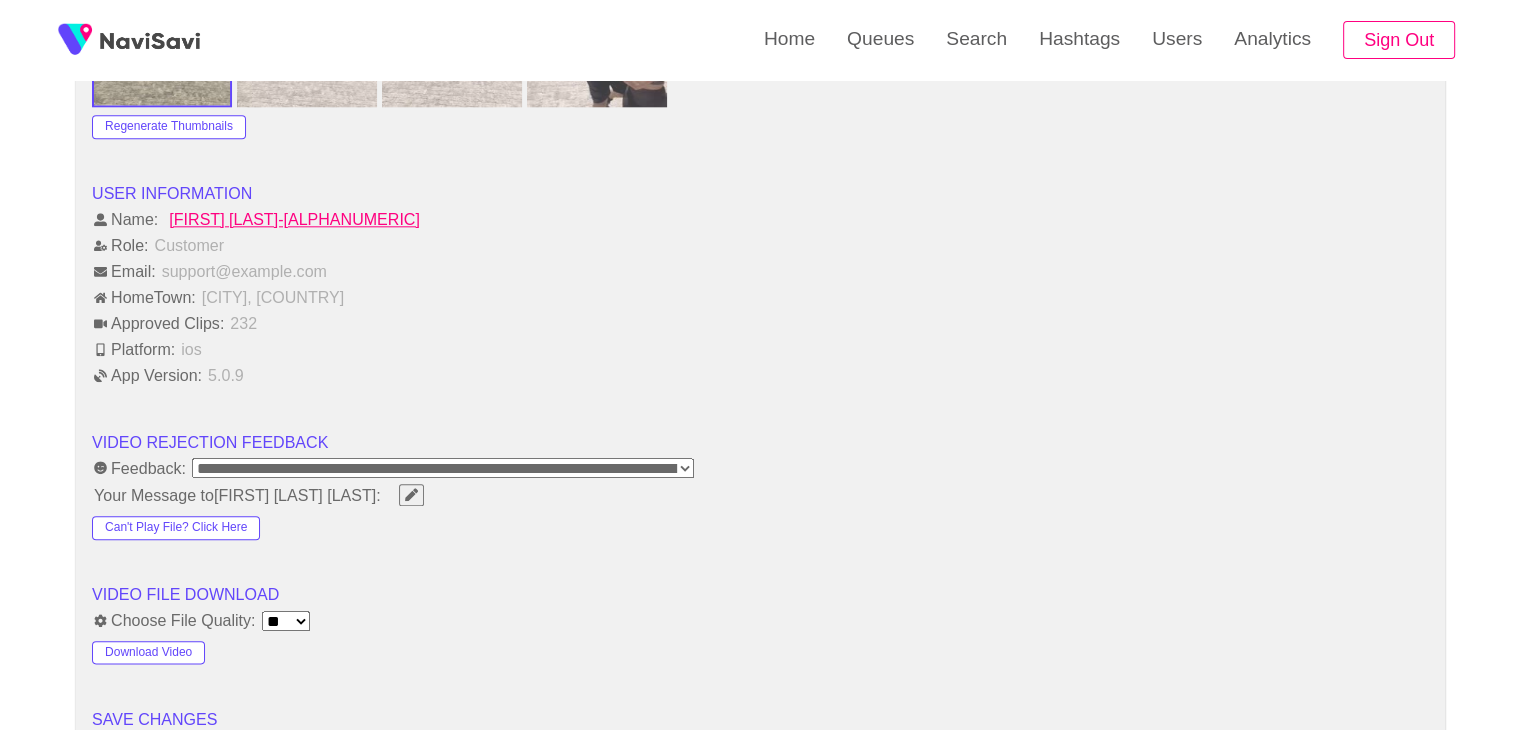 scroll, scrollTop: 2324, scrollLeft: 0, axis: vertical 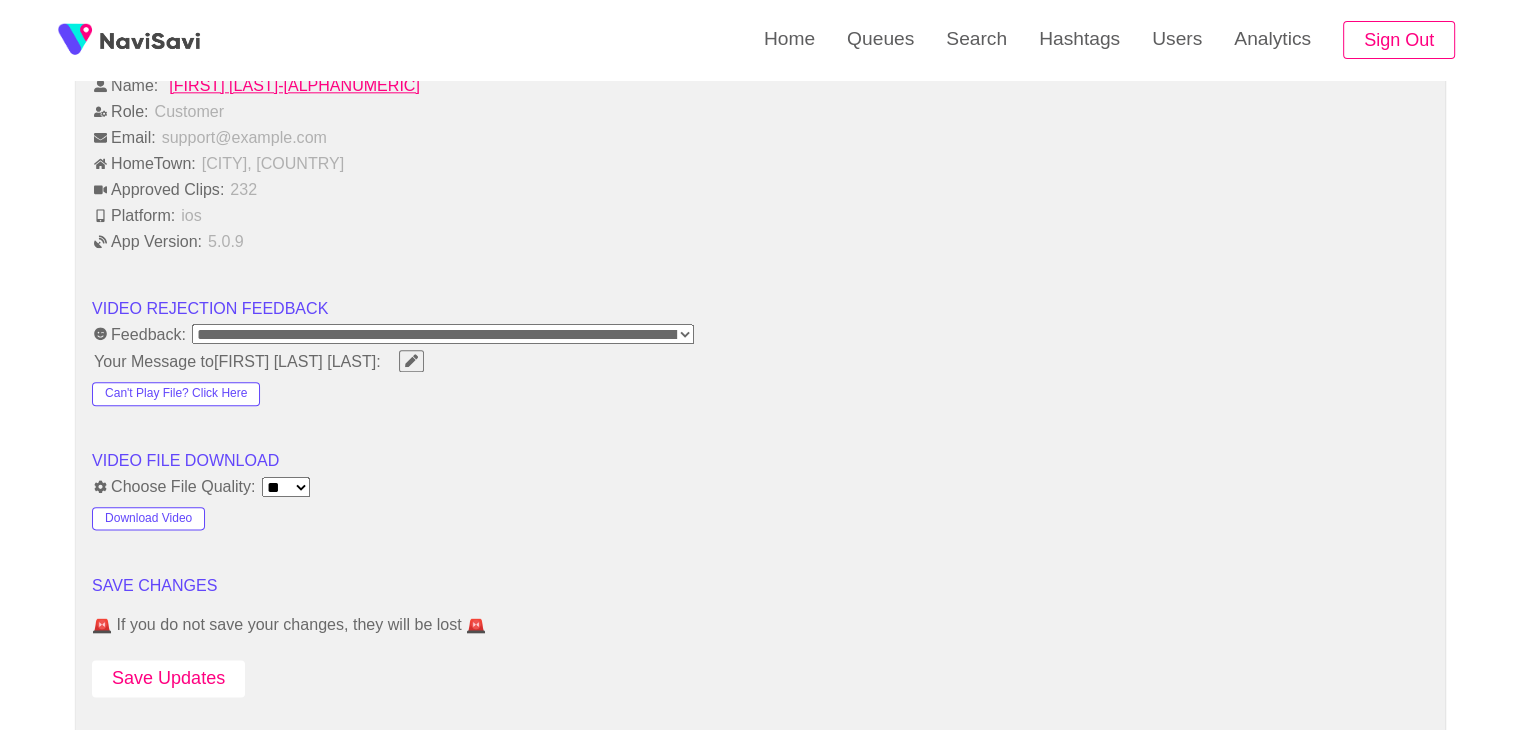 click on "Save Updates" at bounding box center (168, 678) 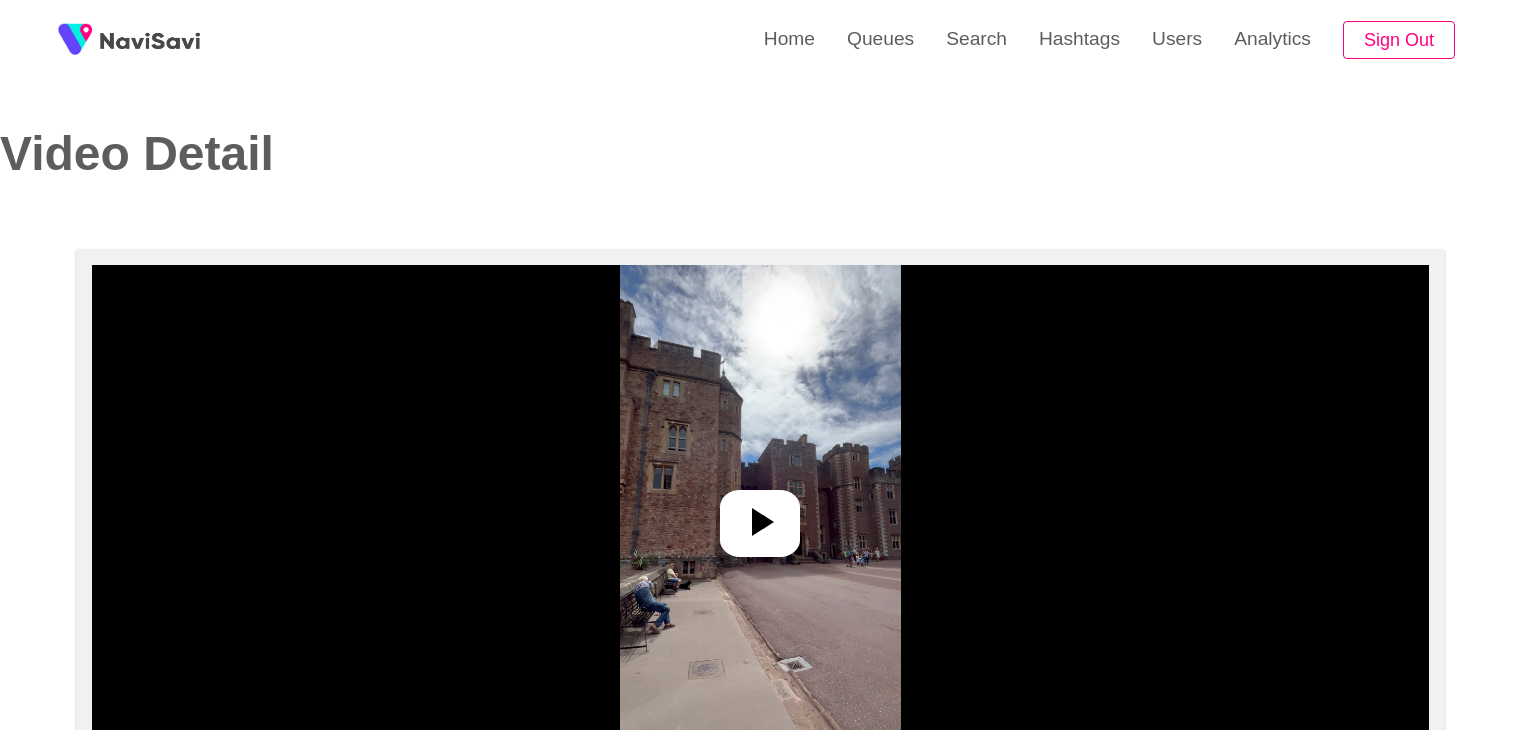 select on "**********" 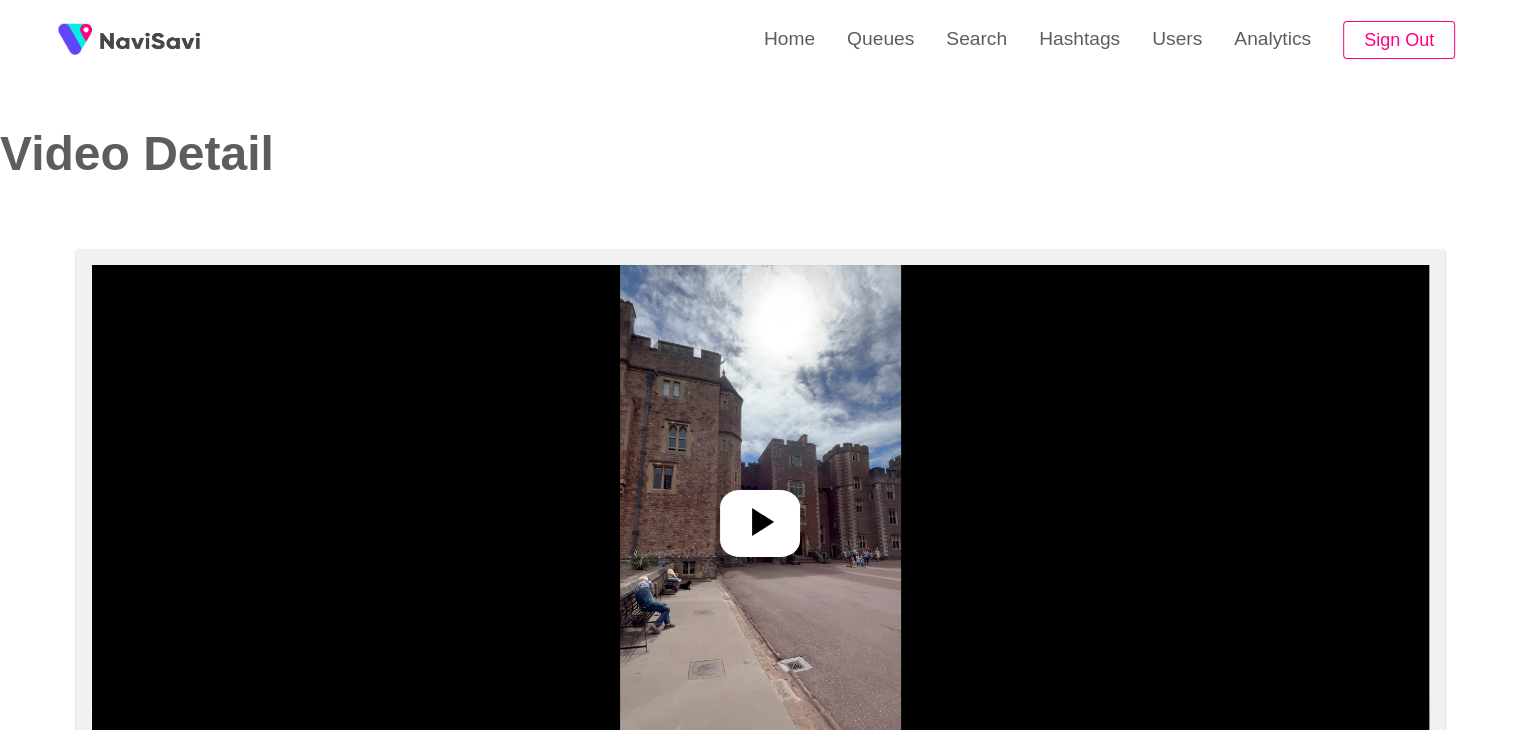 click at bounding box center (760, 515) 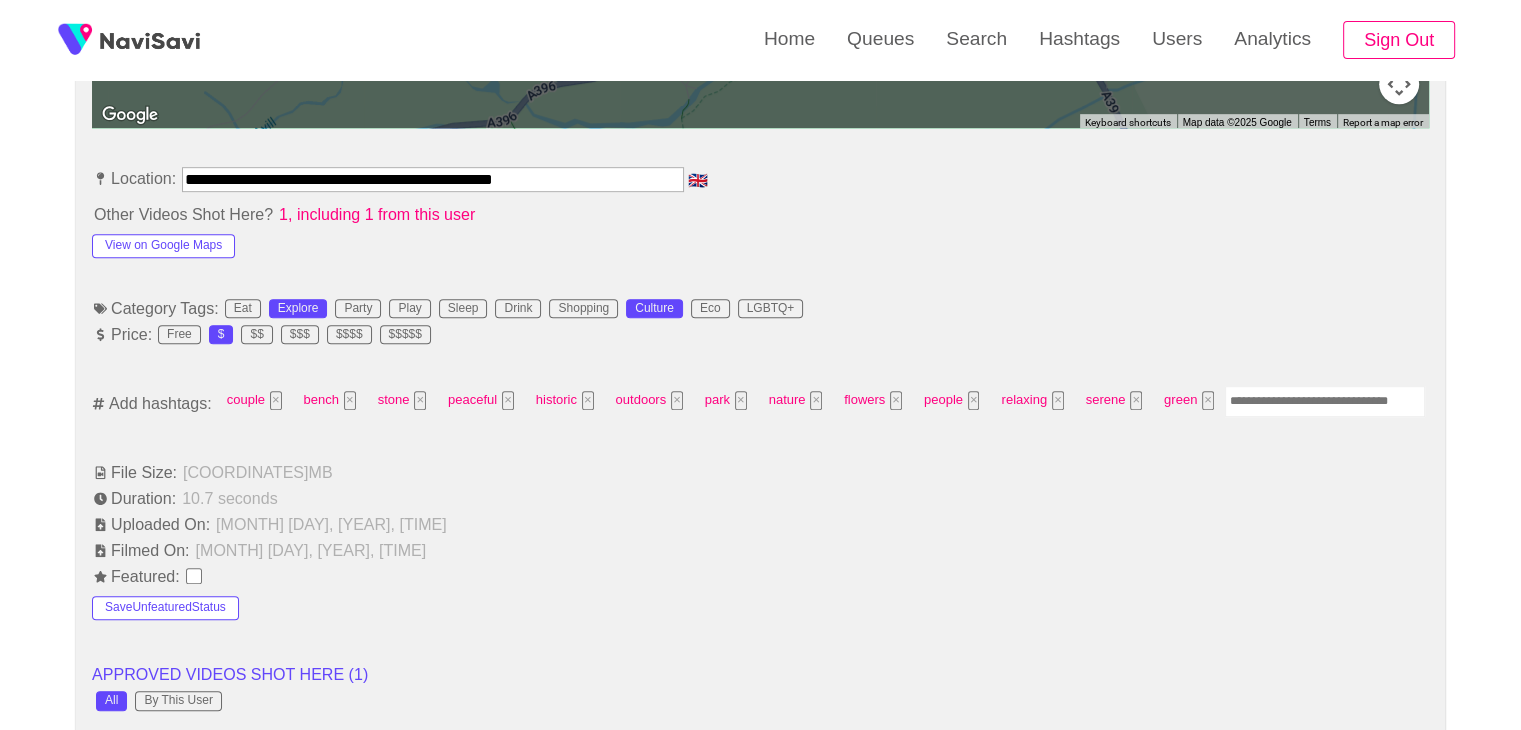 scroll, scrollTop: 1086, scrollLeft: 0, axis: vertical 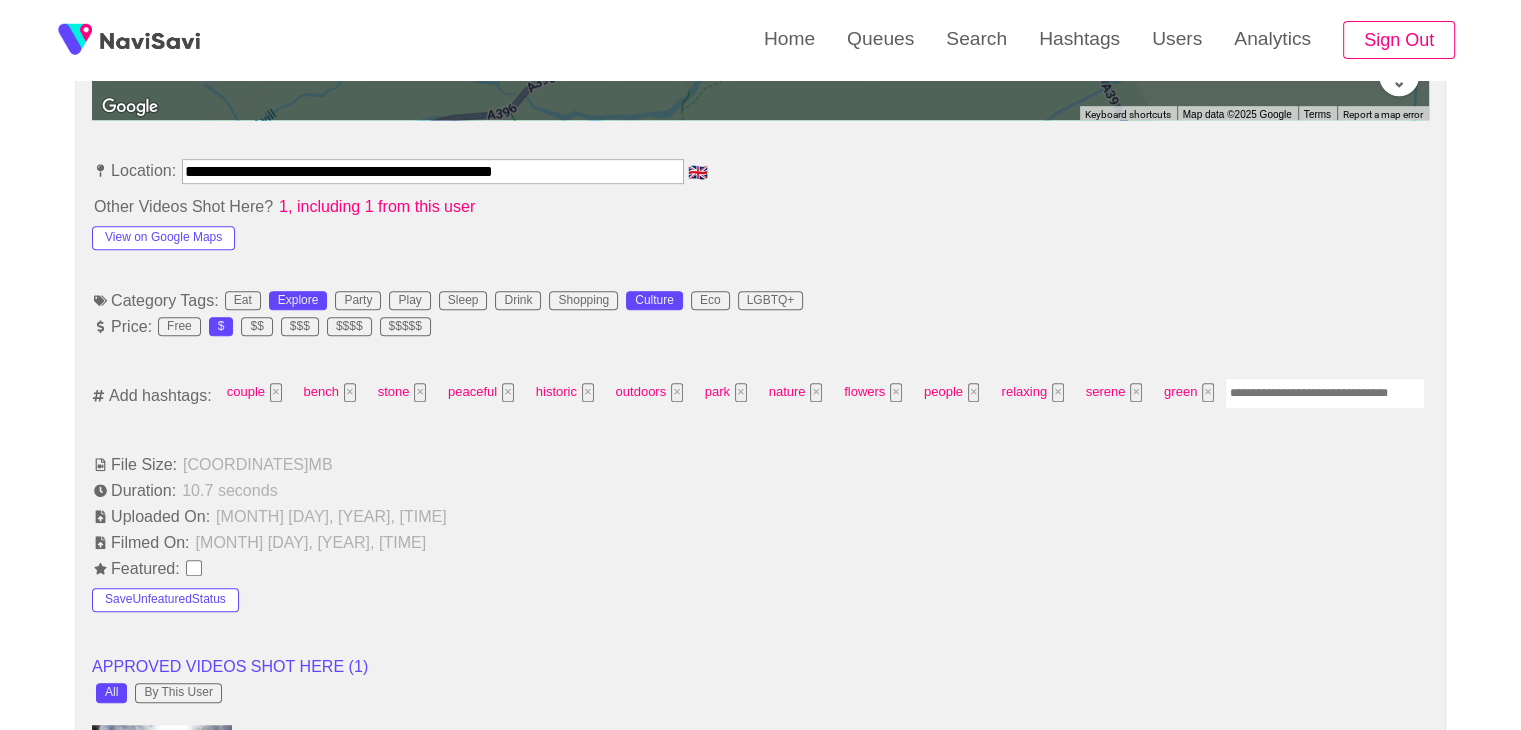 click at bounding box center (1325, 393) 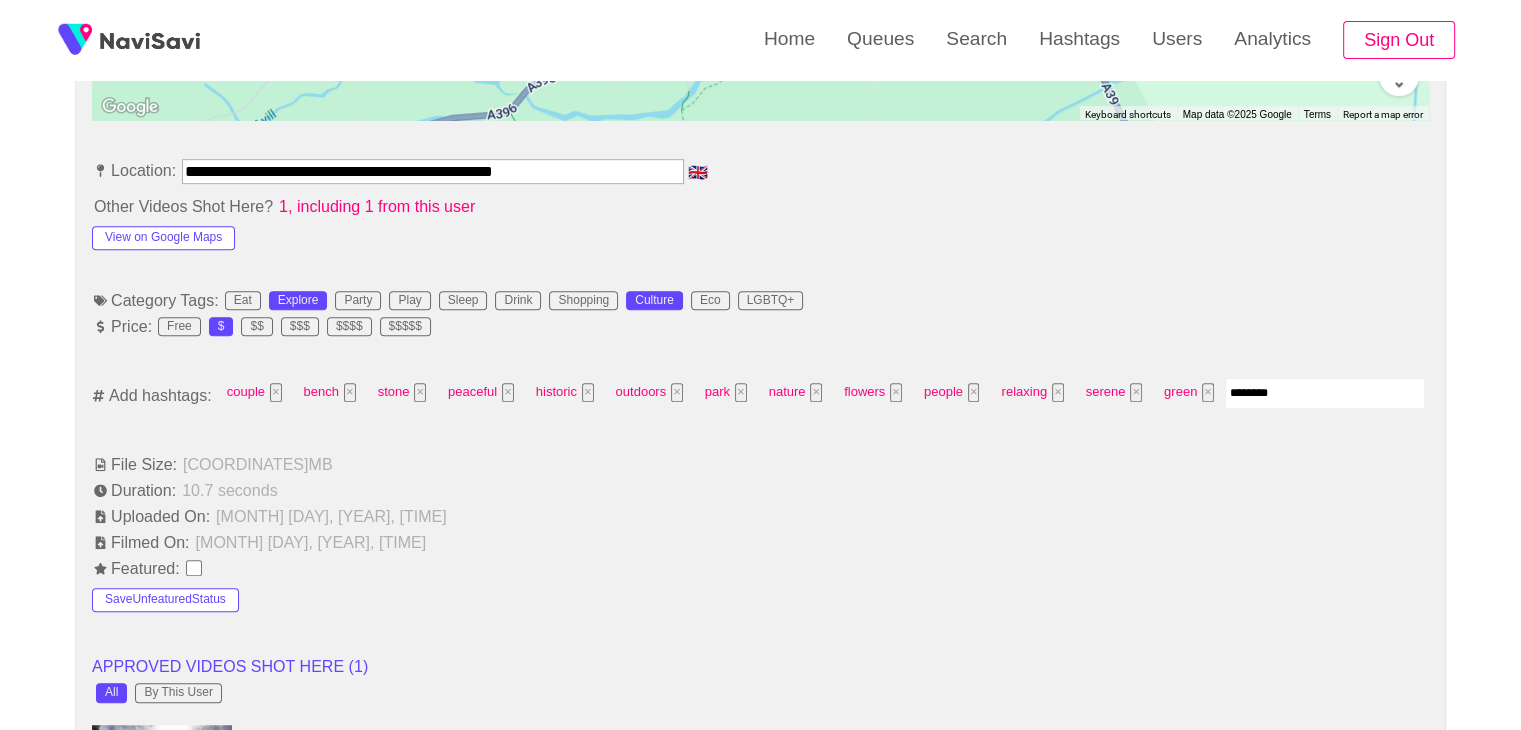 type on "*********" 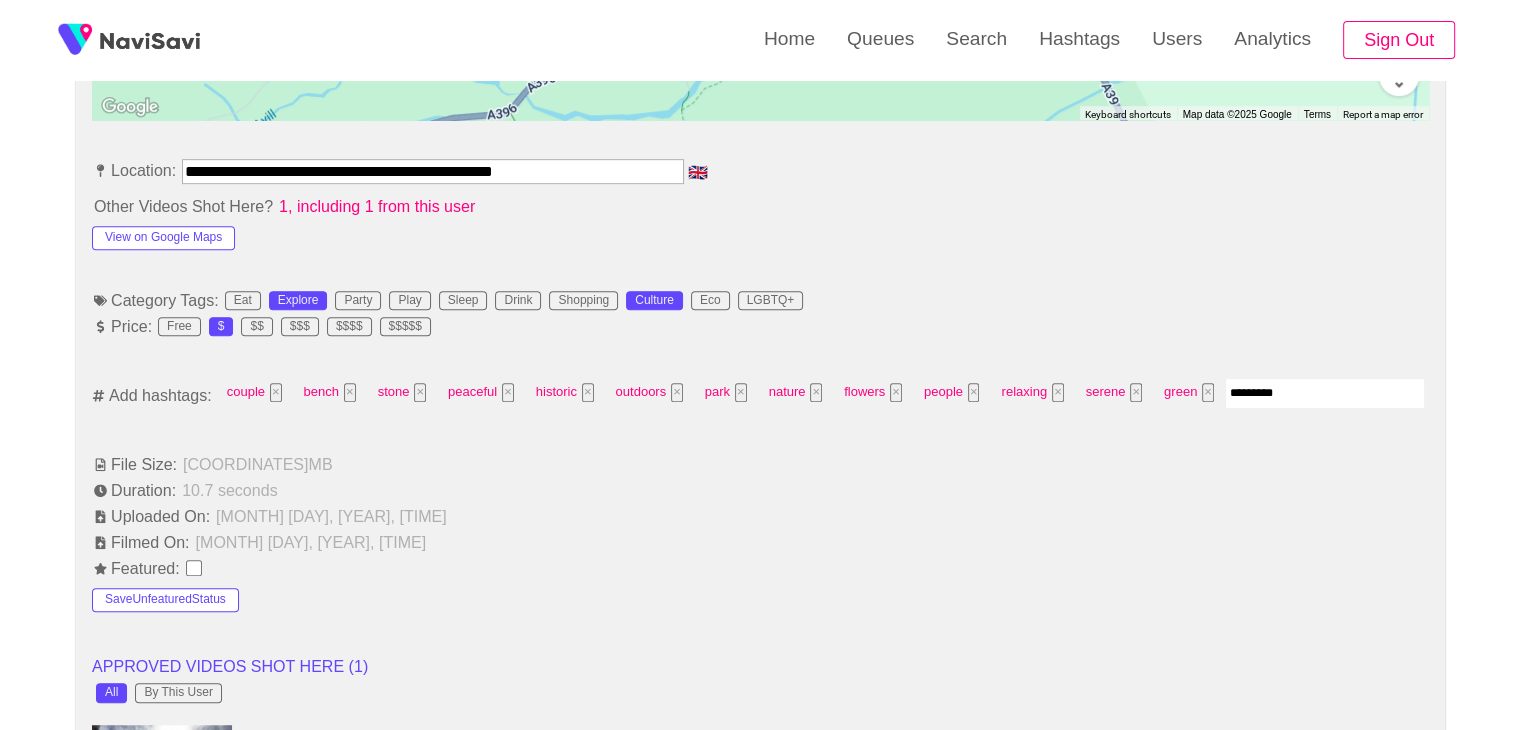 type 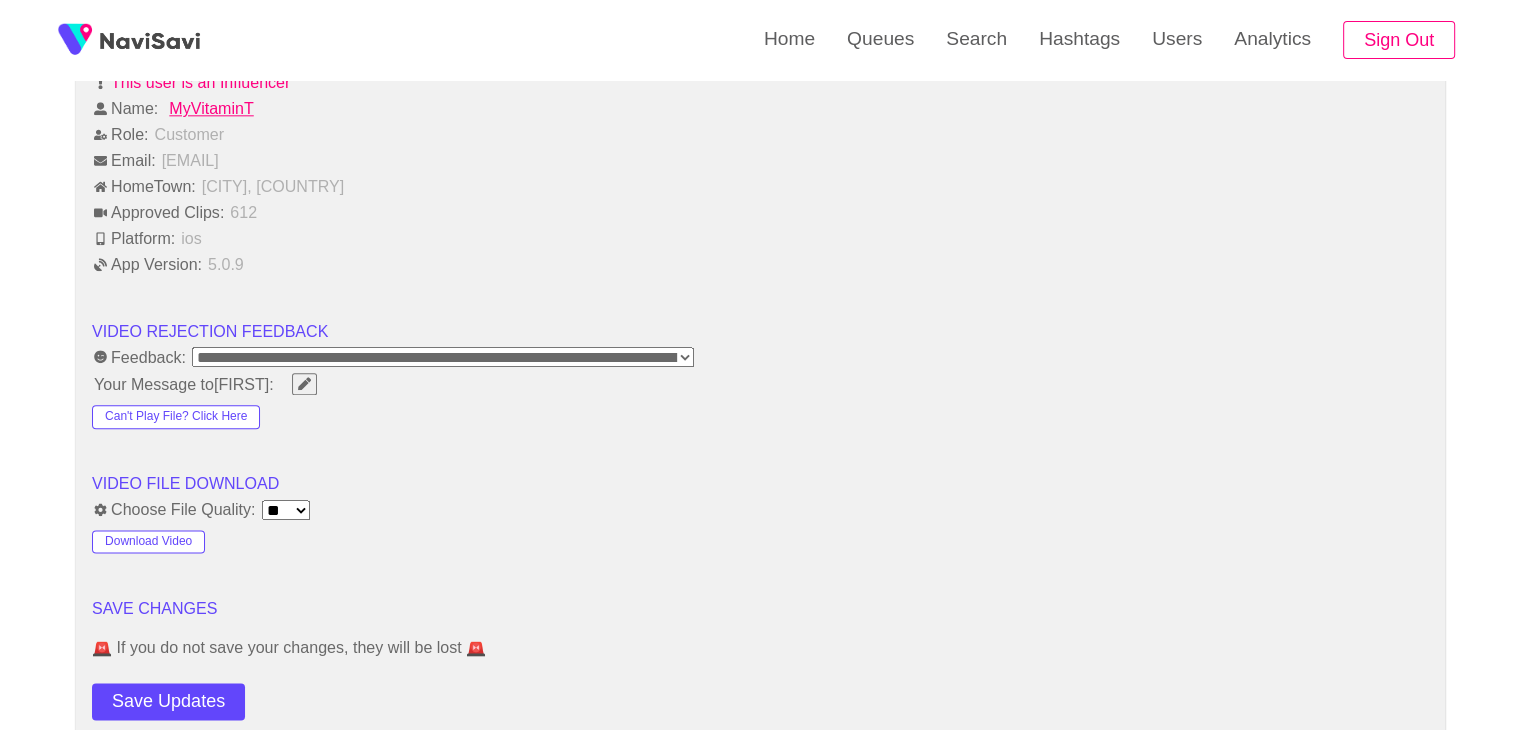 scroll, scrollTop: 2424, scrollLeft: 0, axis: vertical 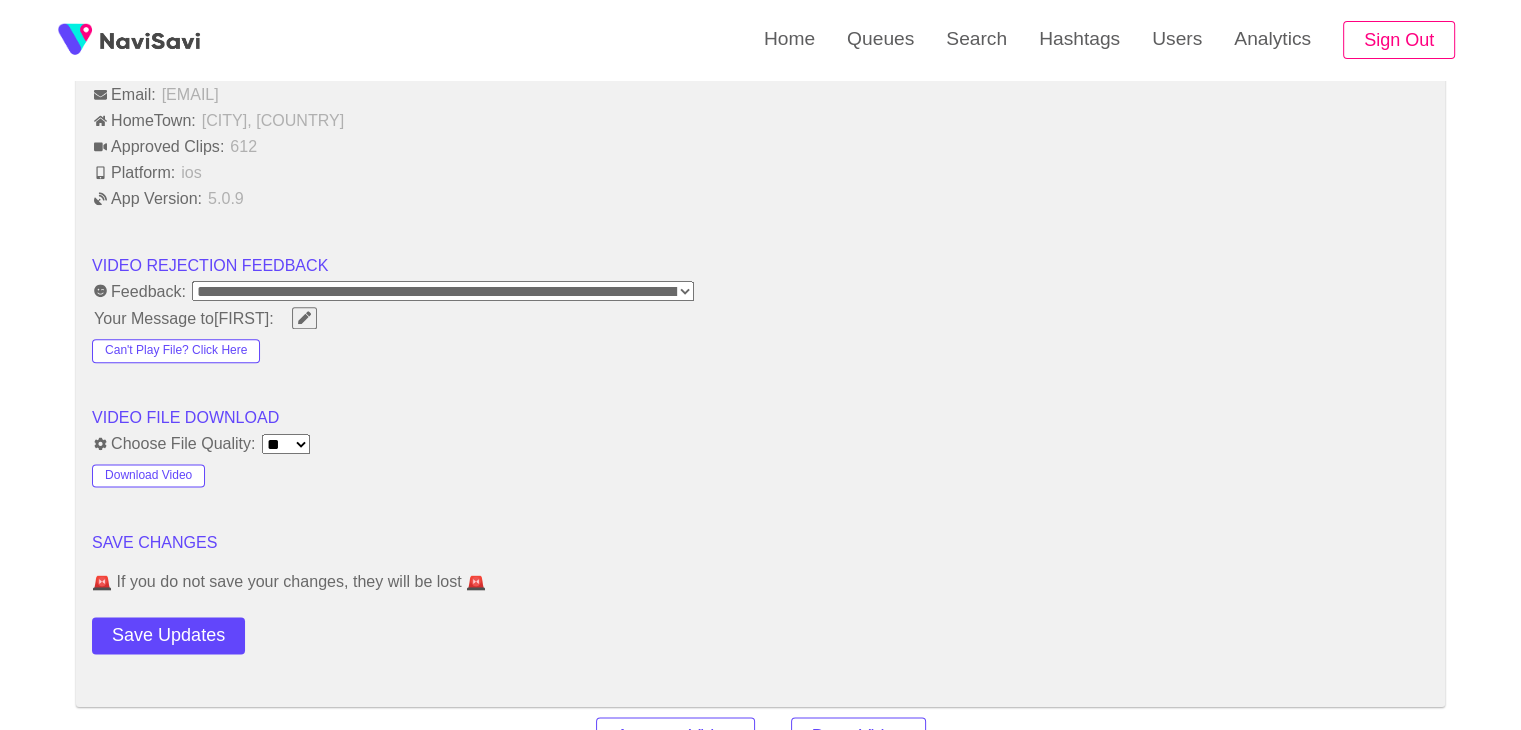 click on "Save Updates" at bounding box center [225, 631] 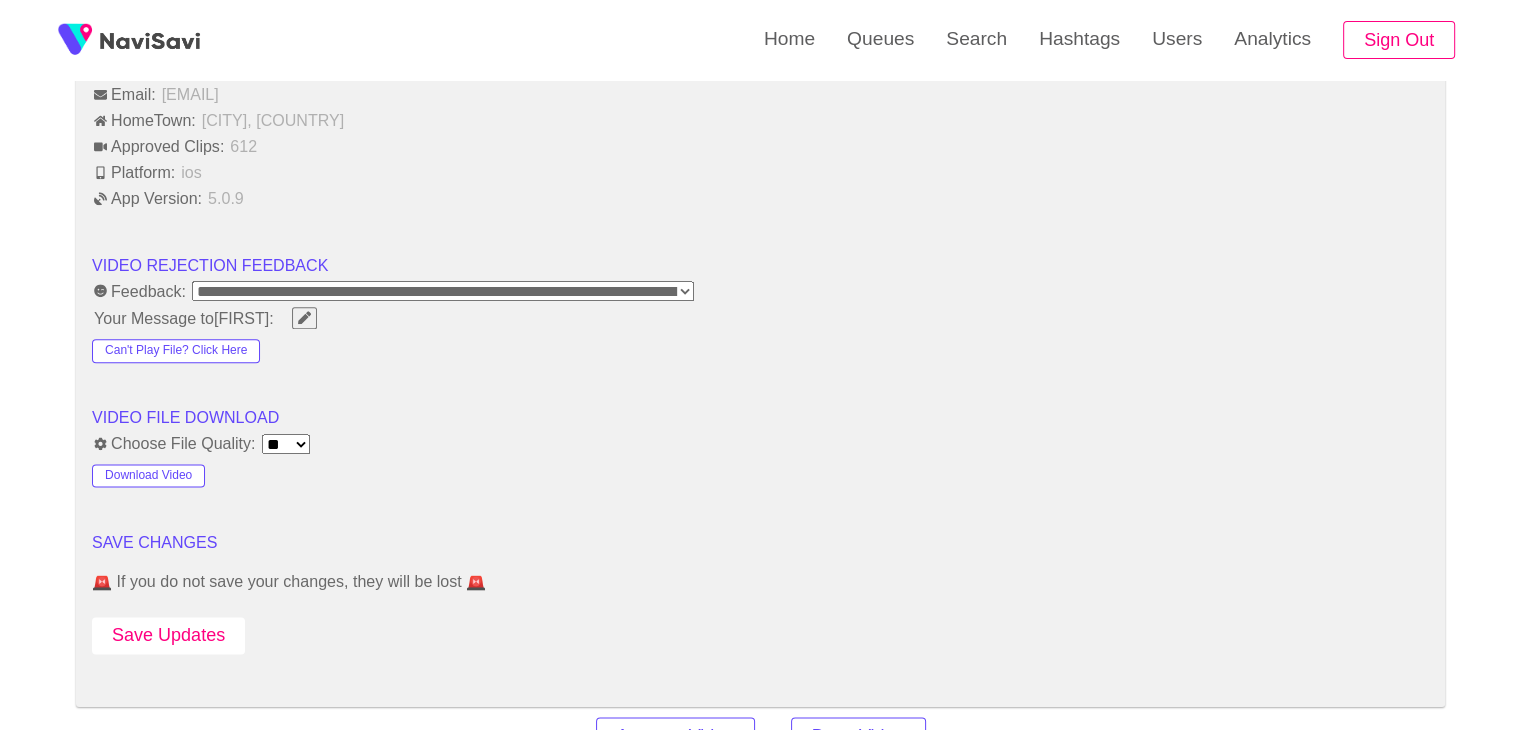 click on "Save Updates" at bounding box center [168, 635] 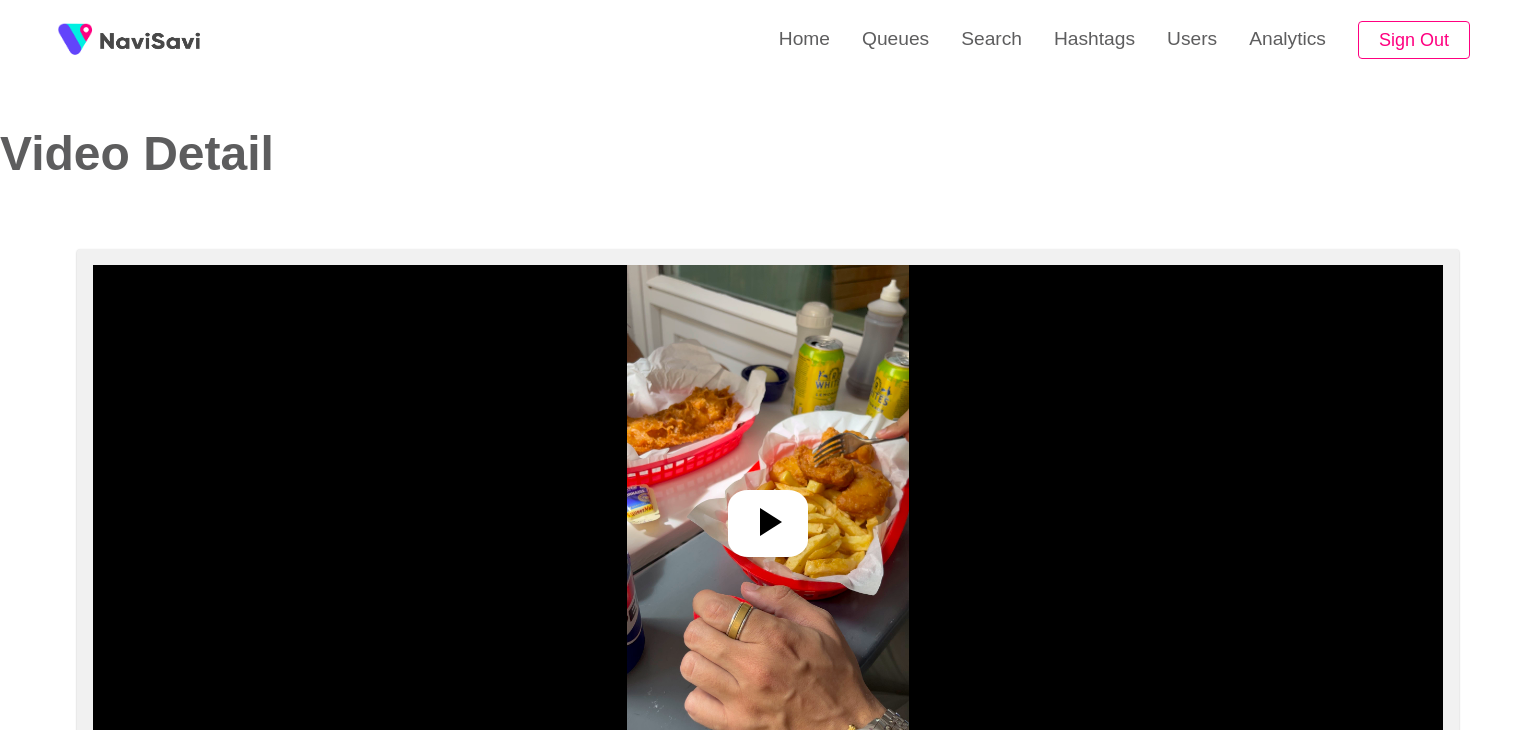 select on "**********" 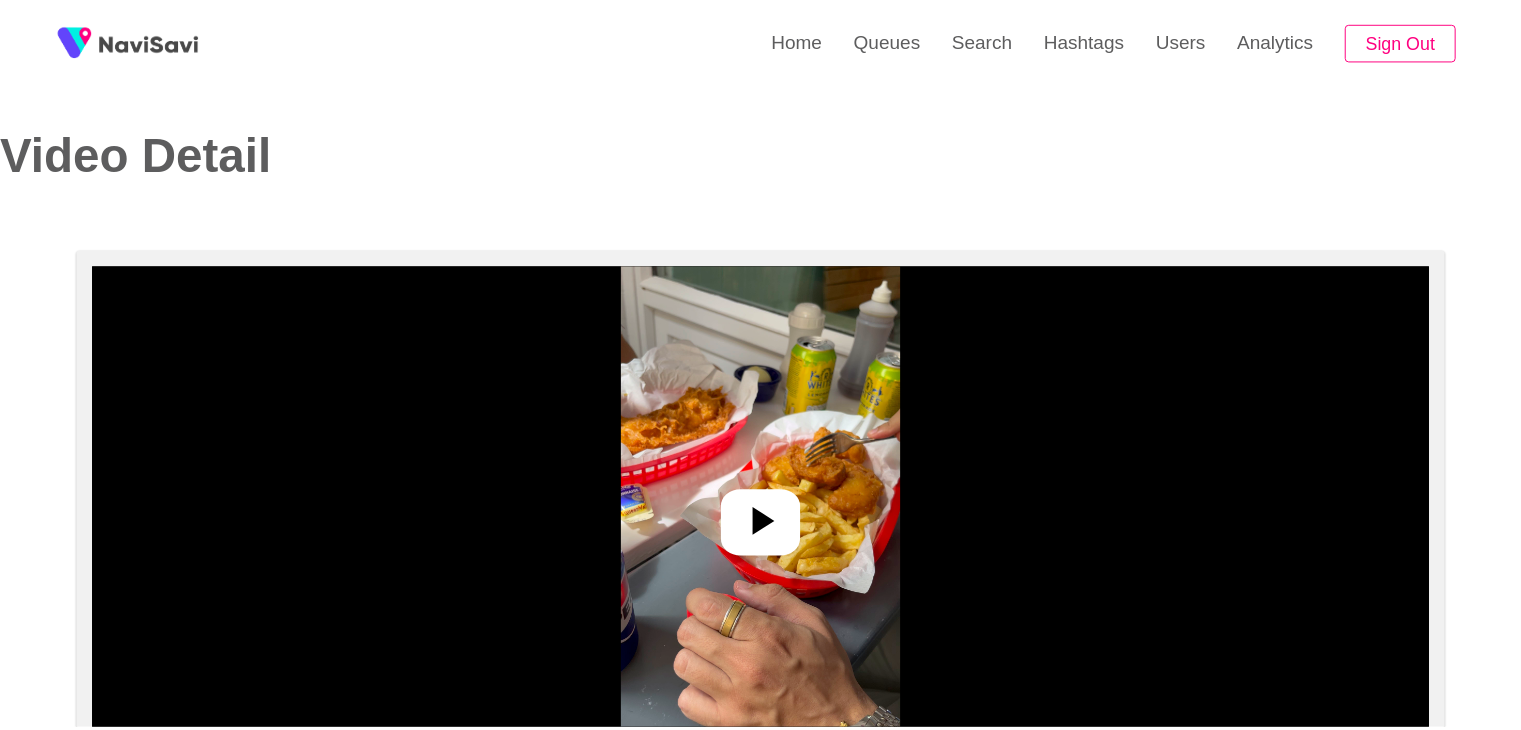 scroll, scrollTop: 0, scrollLeft: 0, axis: both 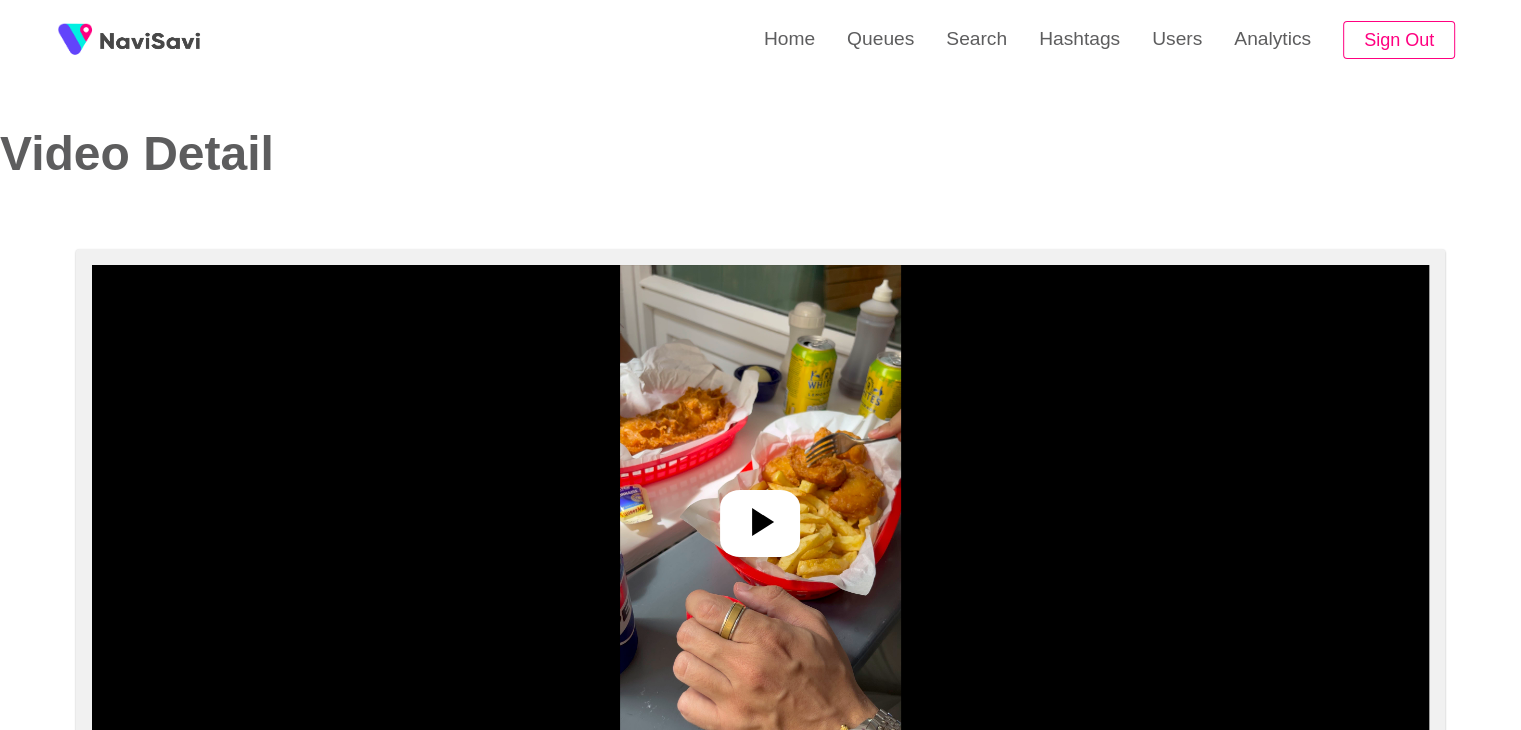 click at bounding box center (760, 515) 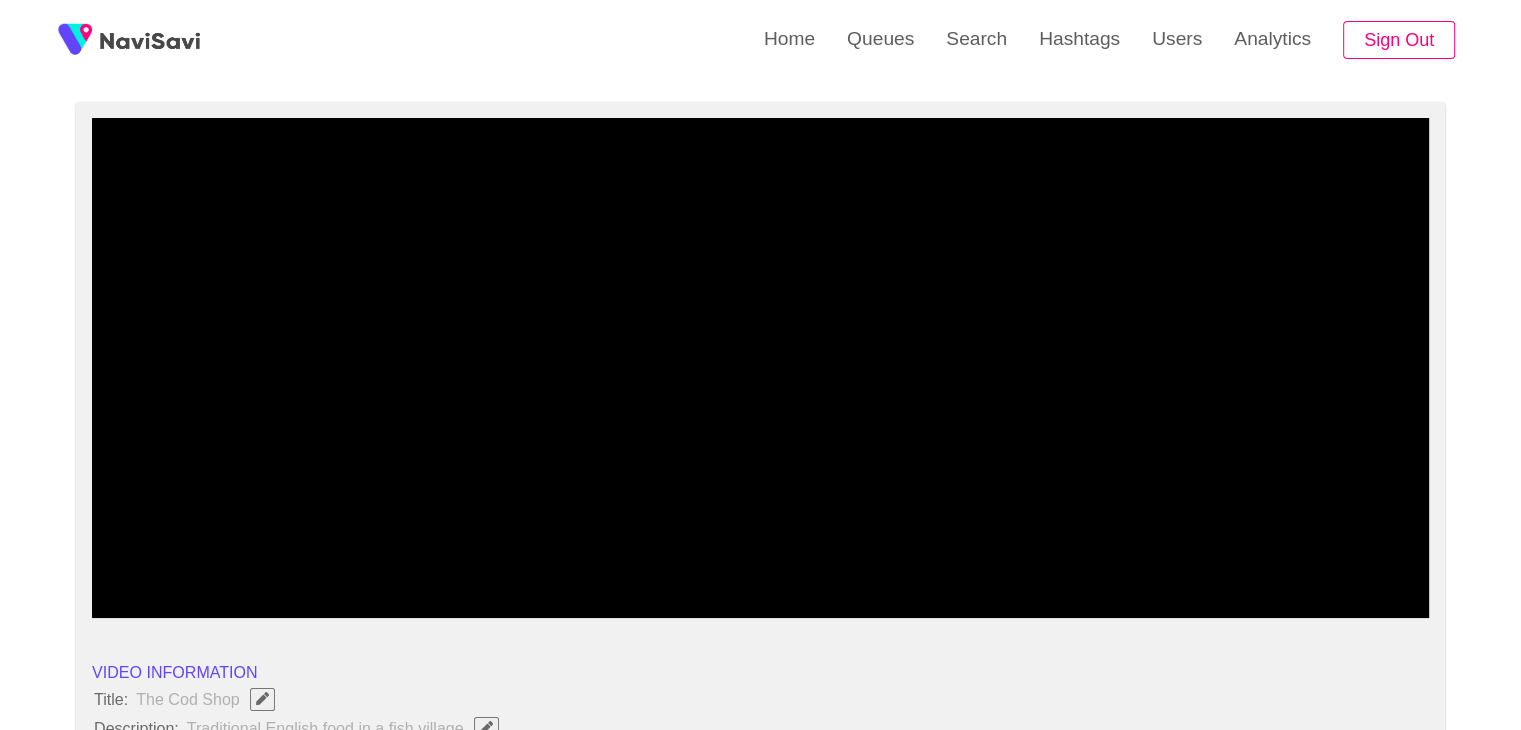 scroll, scrollTop: 148, scrollLeft: 0, axis: vertical 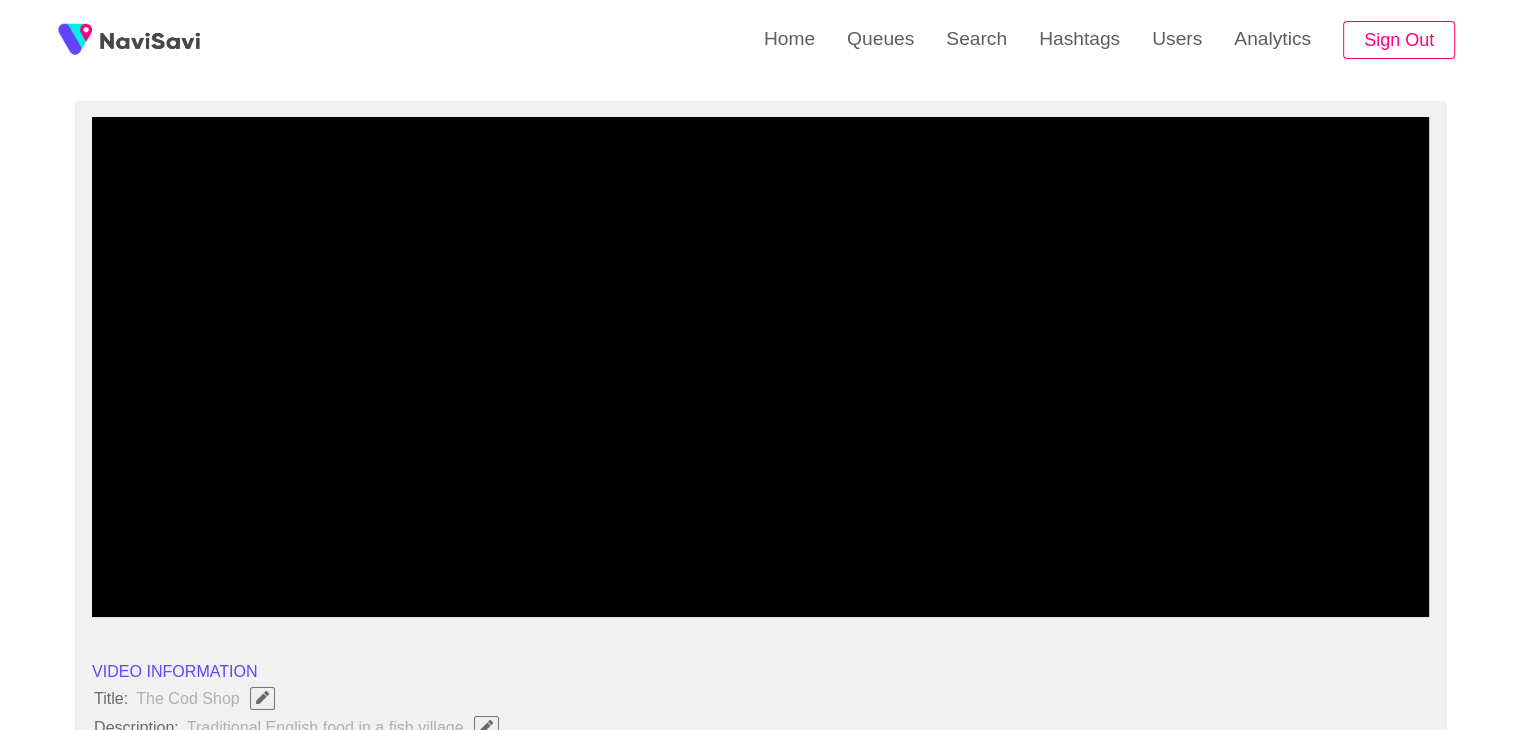 click at bounding box center (760, 367) 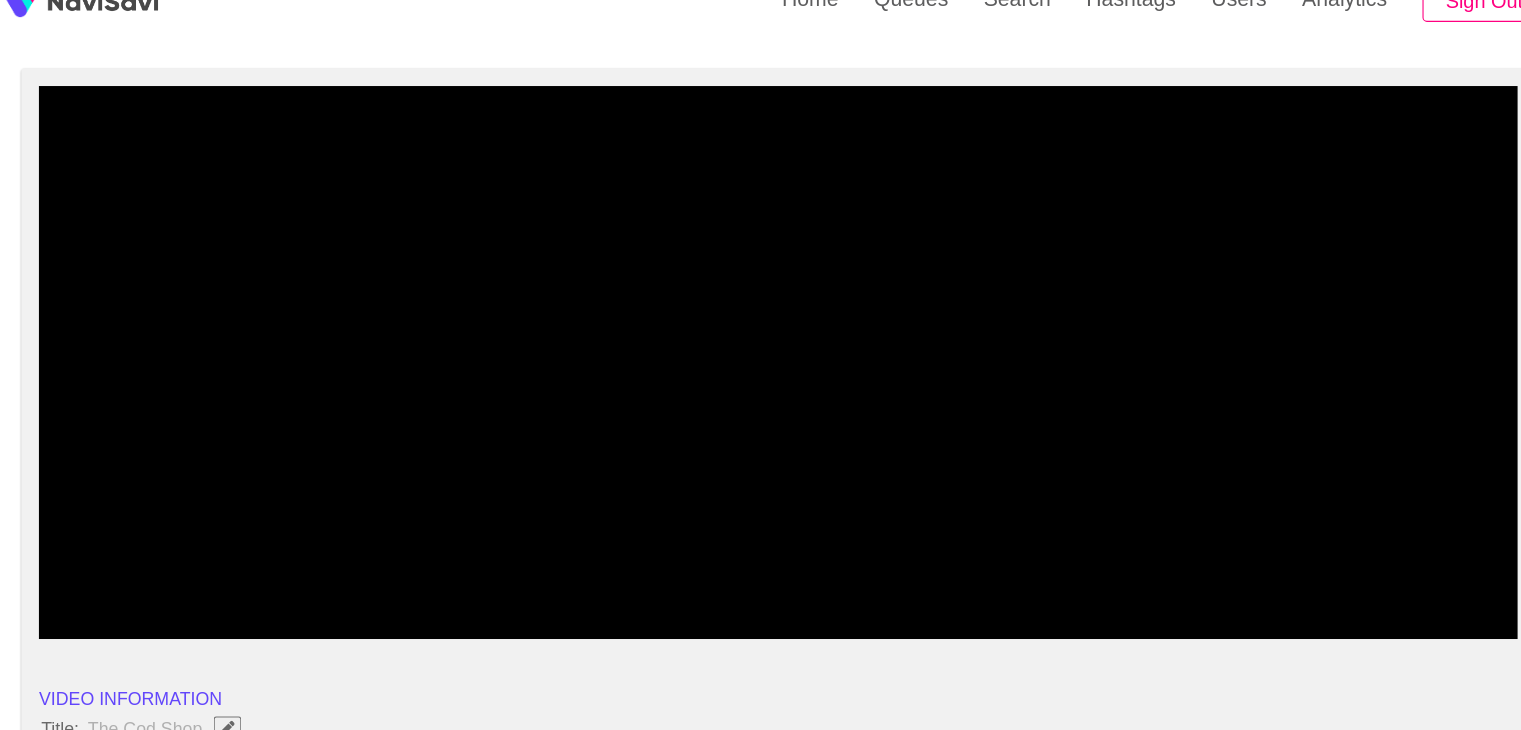 scroll, scrollTop: 148, scrollLeft: 0, axis: vertical 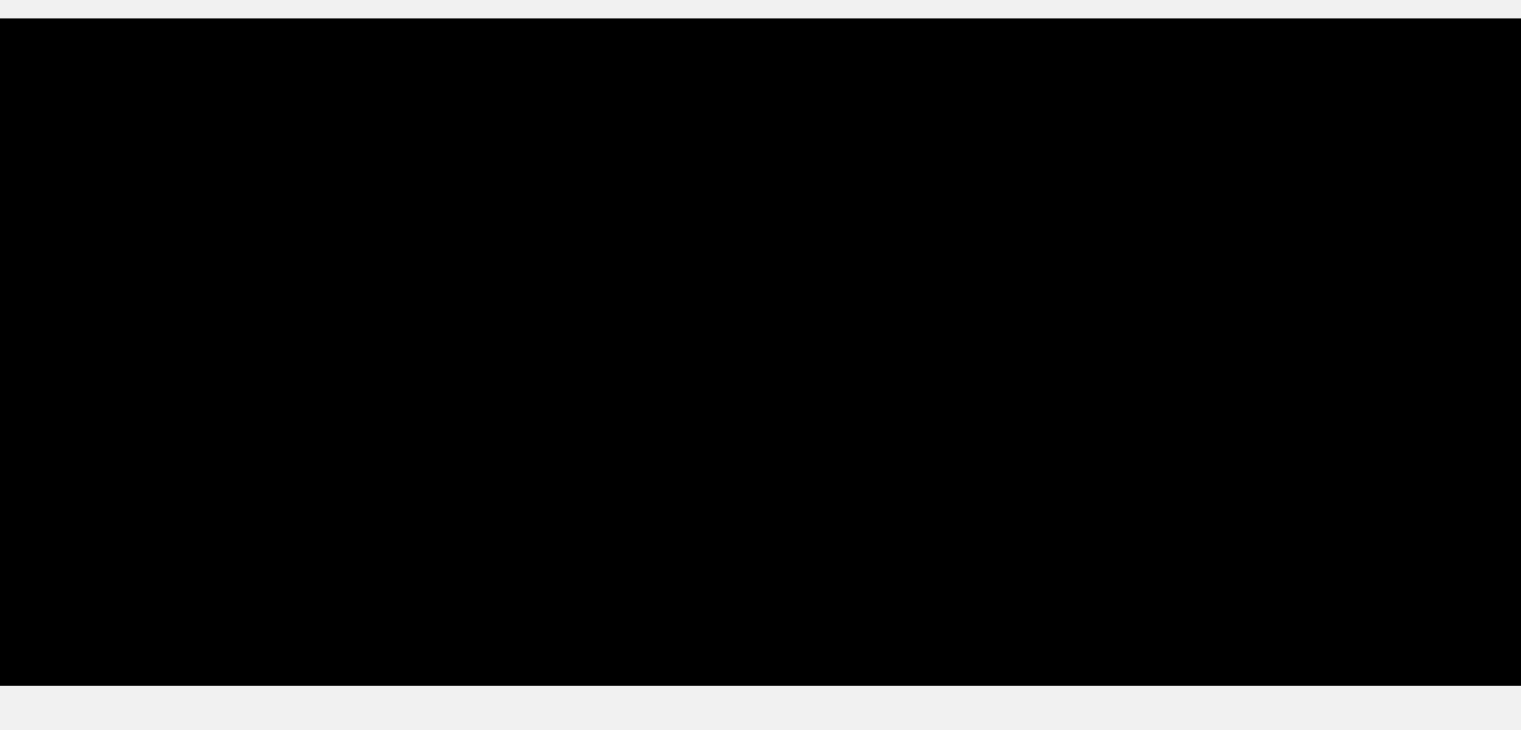 click at bounding box center (760, 367) 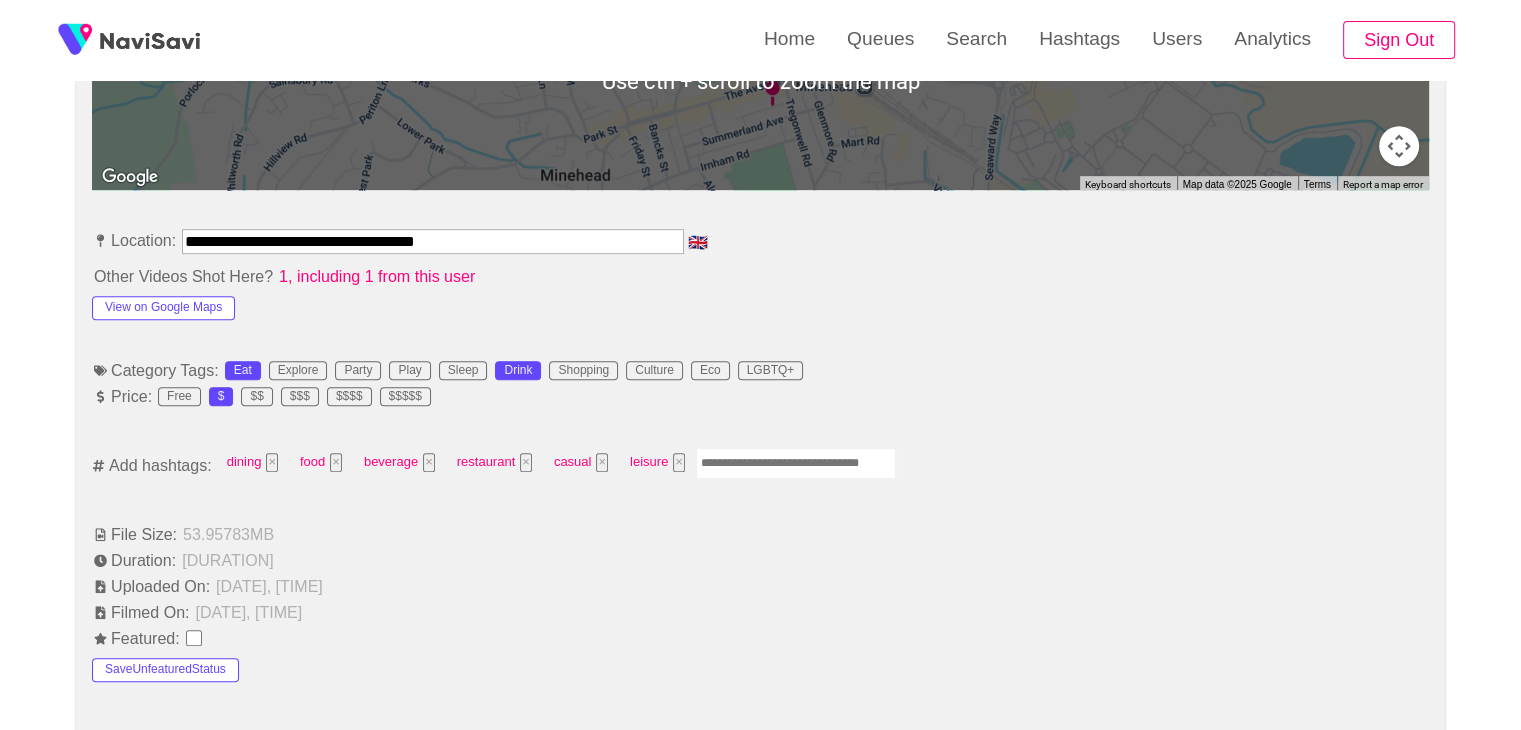 scroll, scrollTop: 1020, scrollLeft: 0, axis: vertical 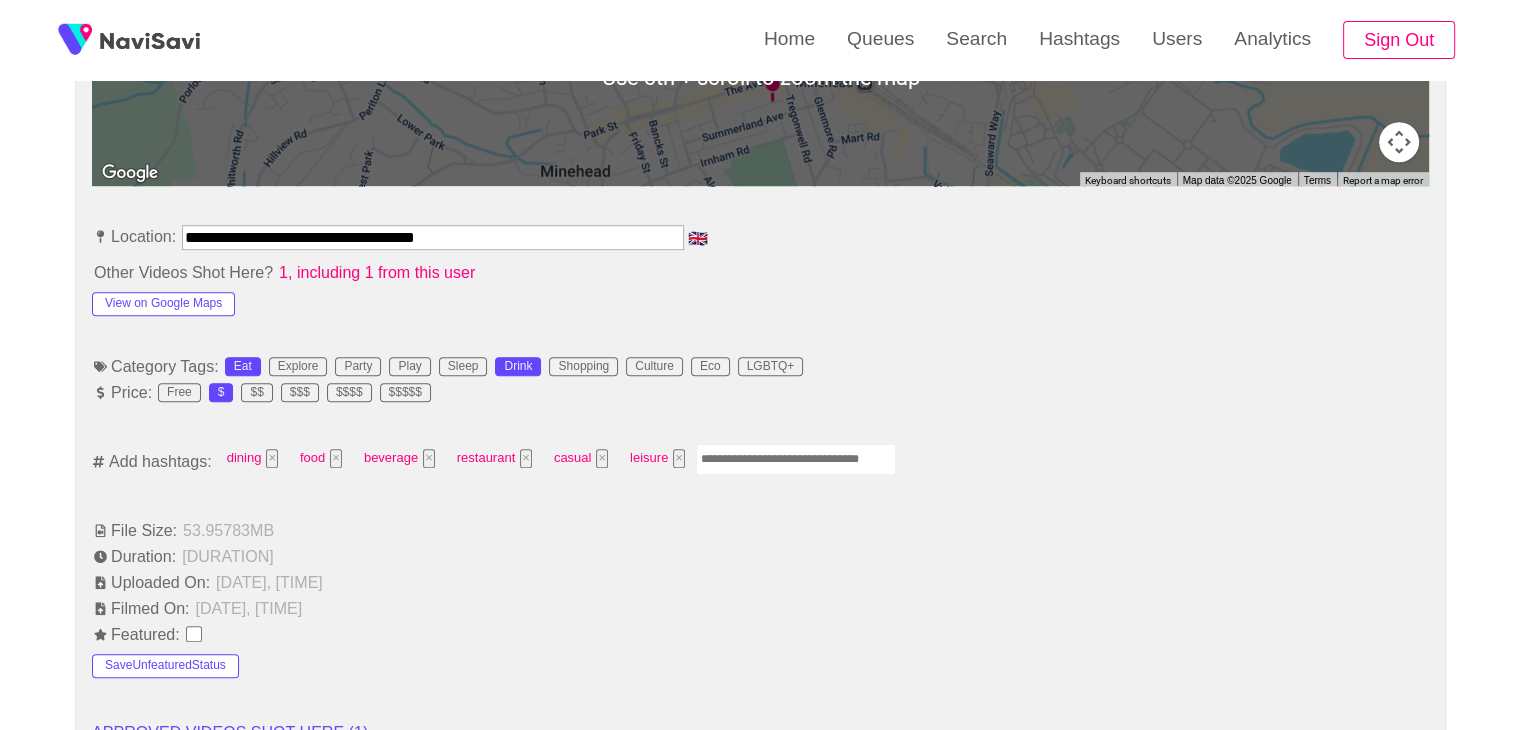 click at bounding box center [796, 459] 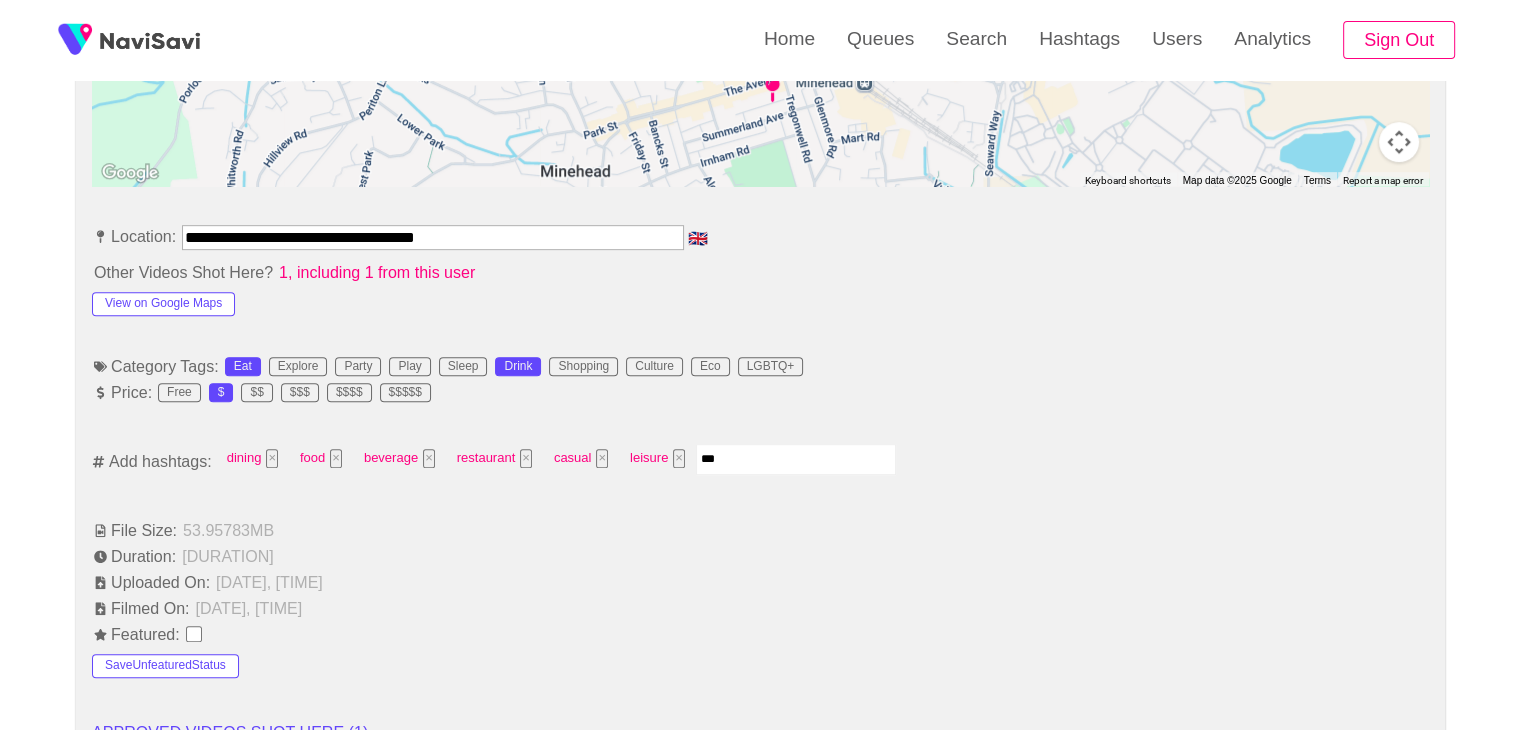 type on "****" 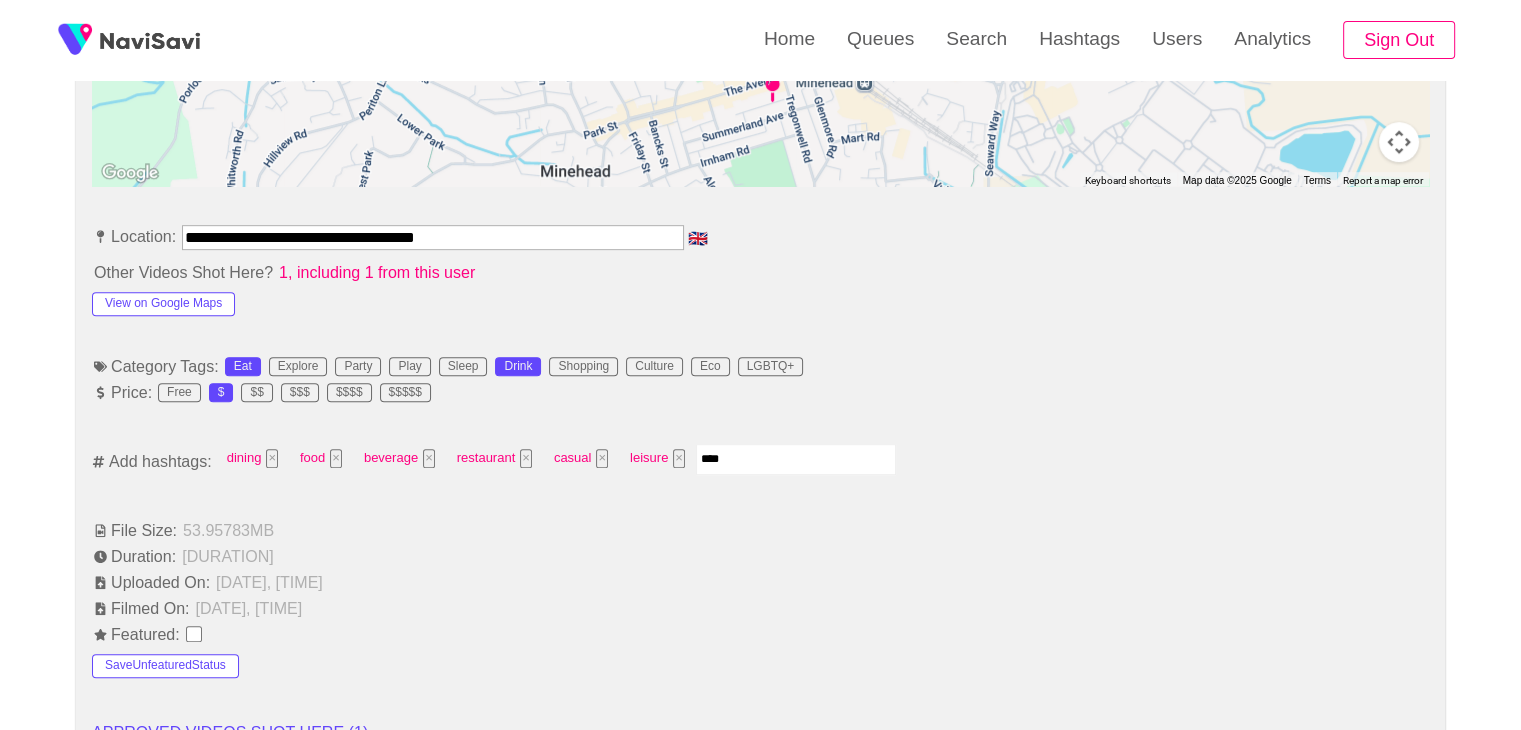 type 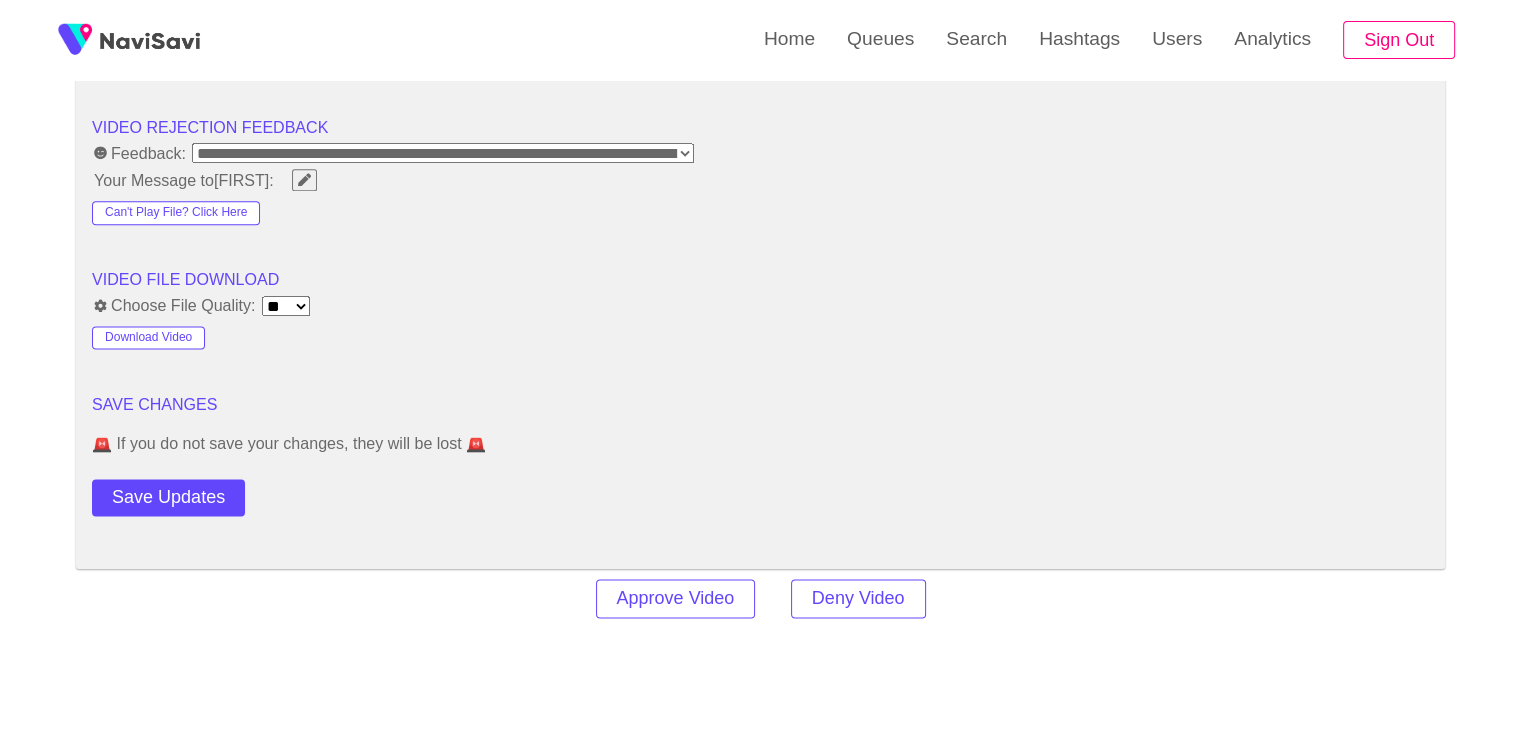 scroll, scrollTop: 2575, scrollLeft: 0, axis: vertical 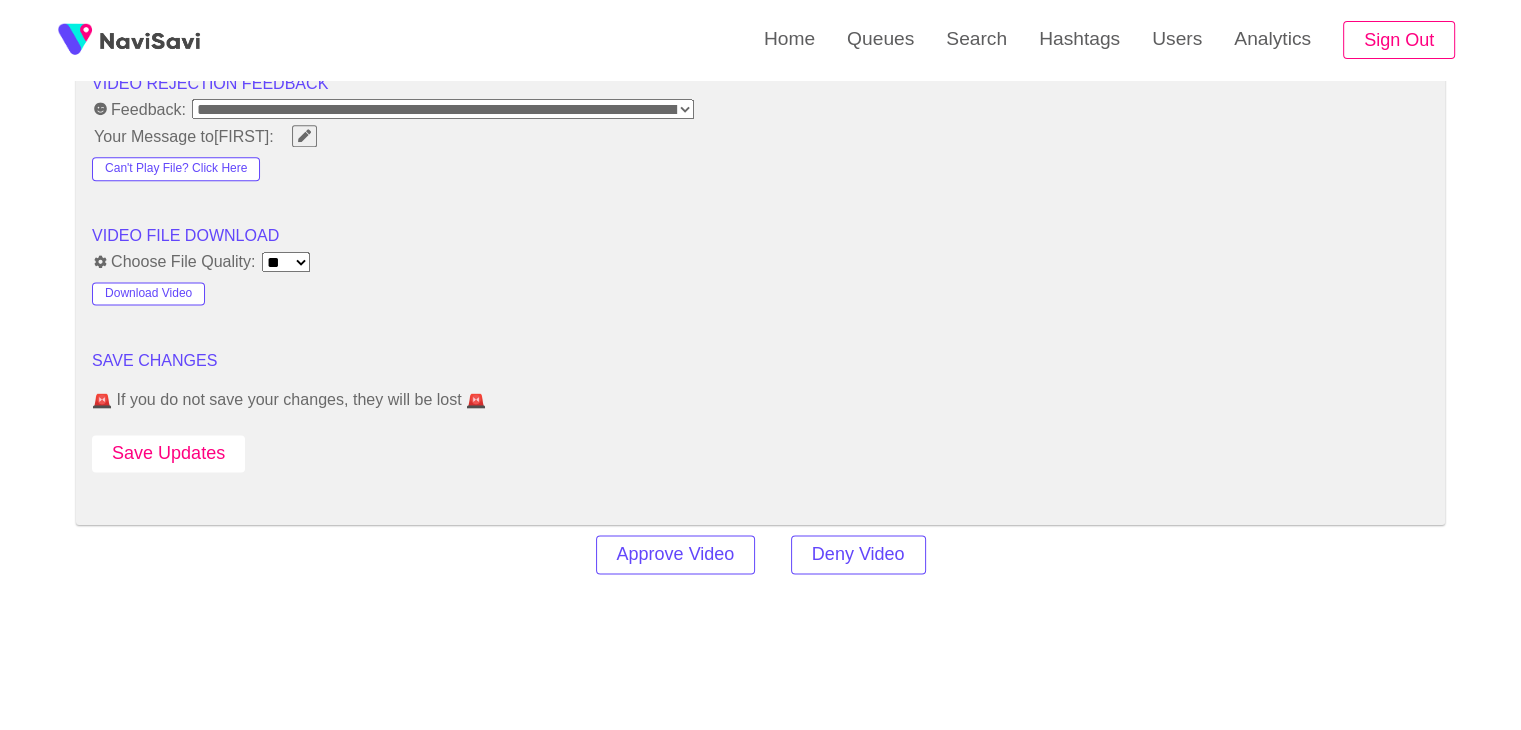 click on "Save Updates" at bounding box center (168, 453) 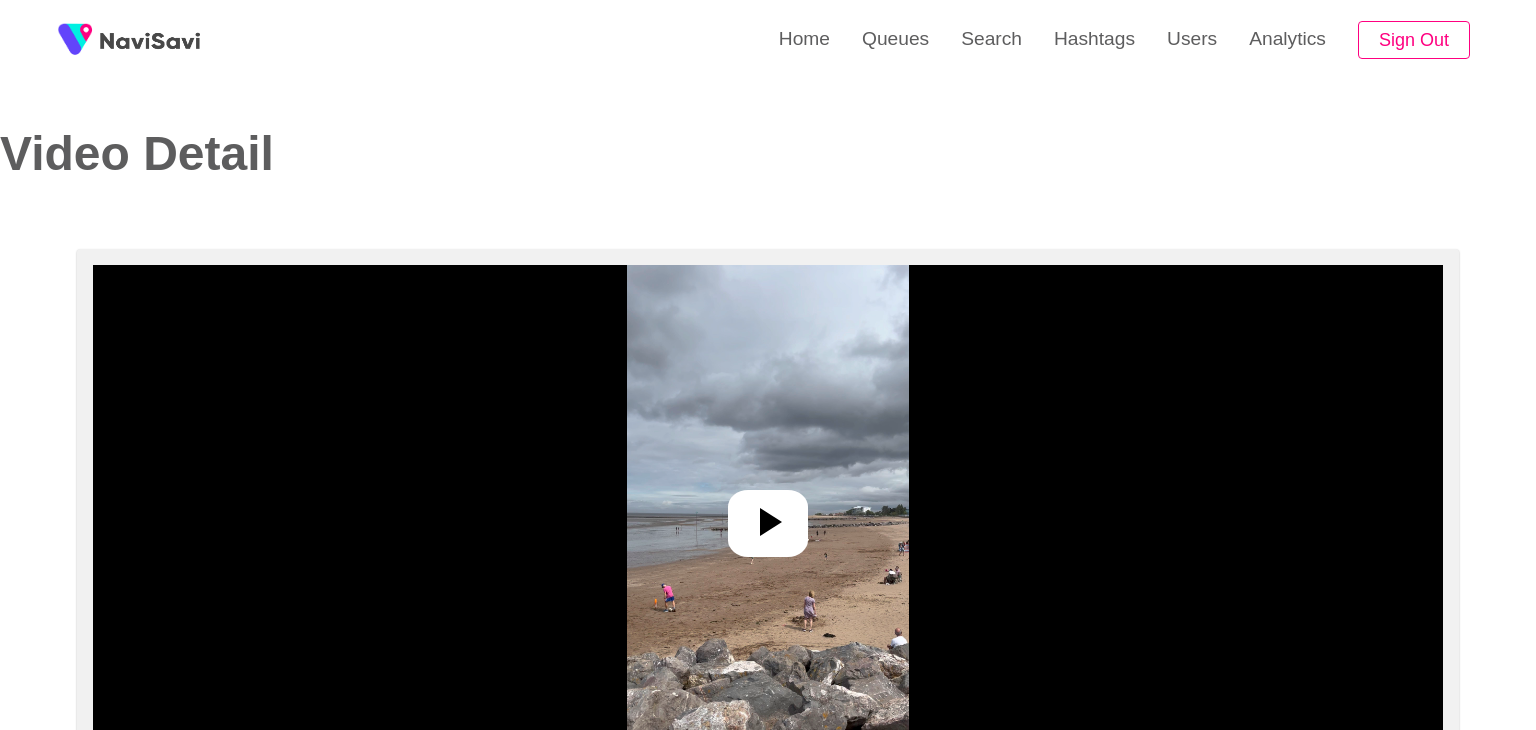 select on "**********" 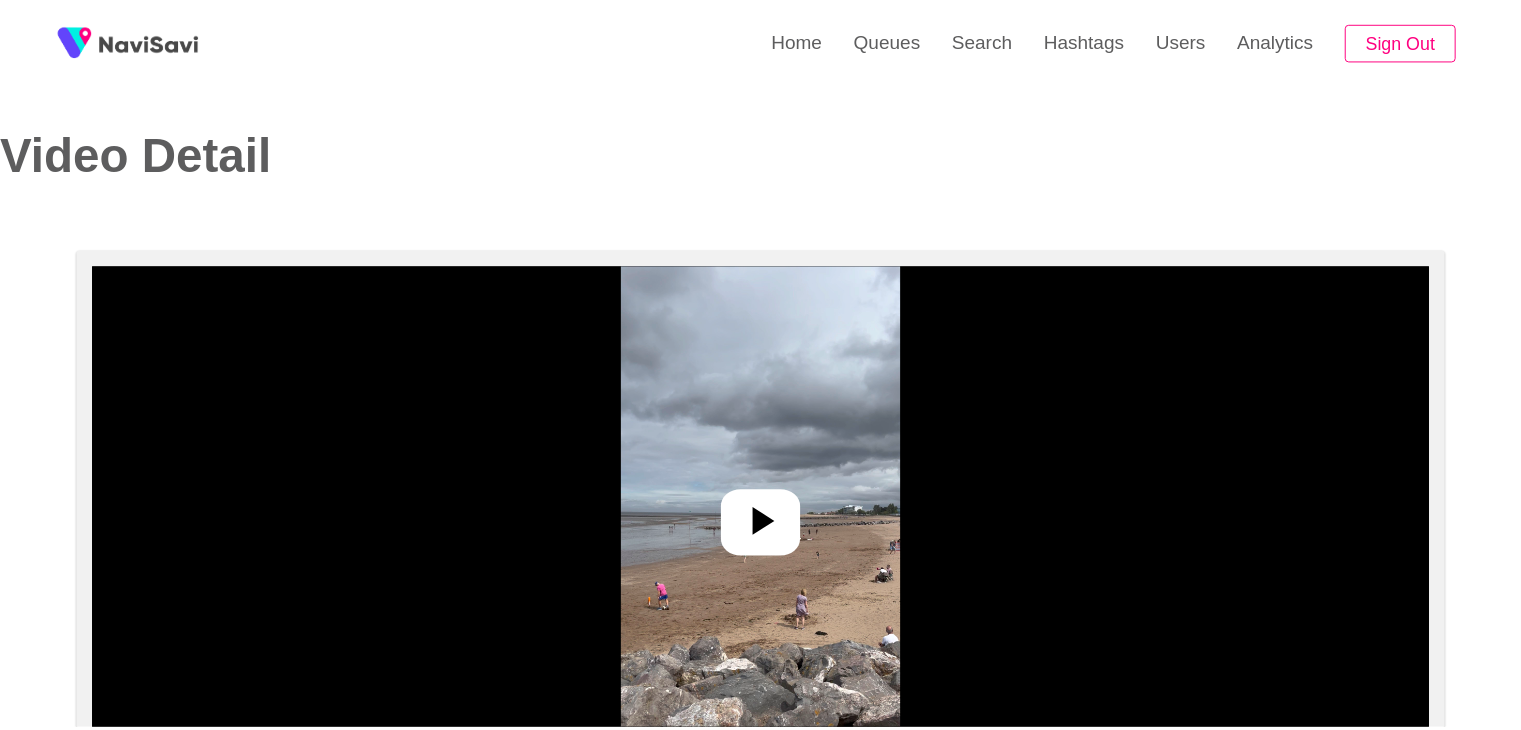 scroll, scrollTop: 0, scrollLeft: 0, axis: both 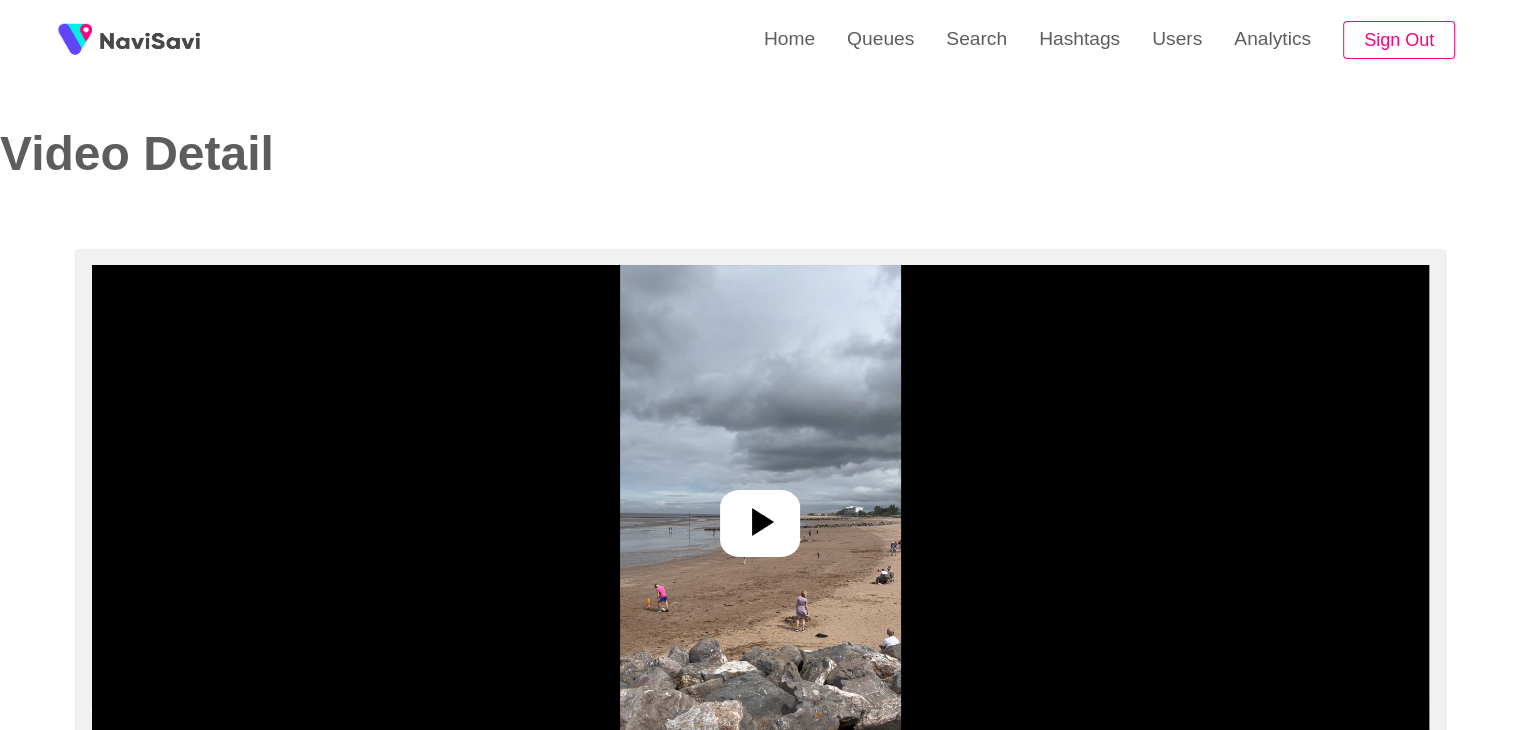 click at bounding box center [760, 515] 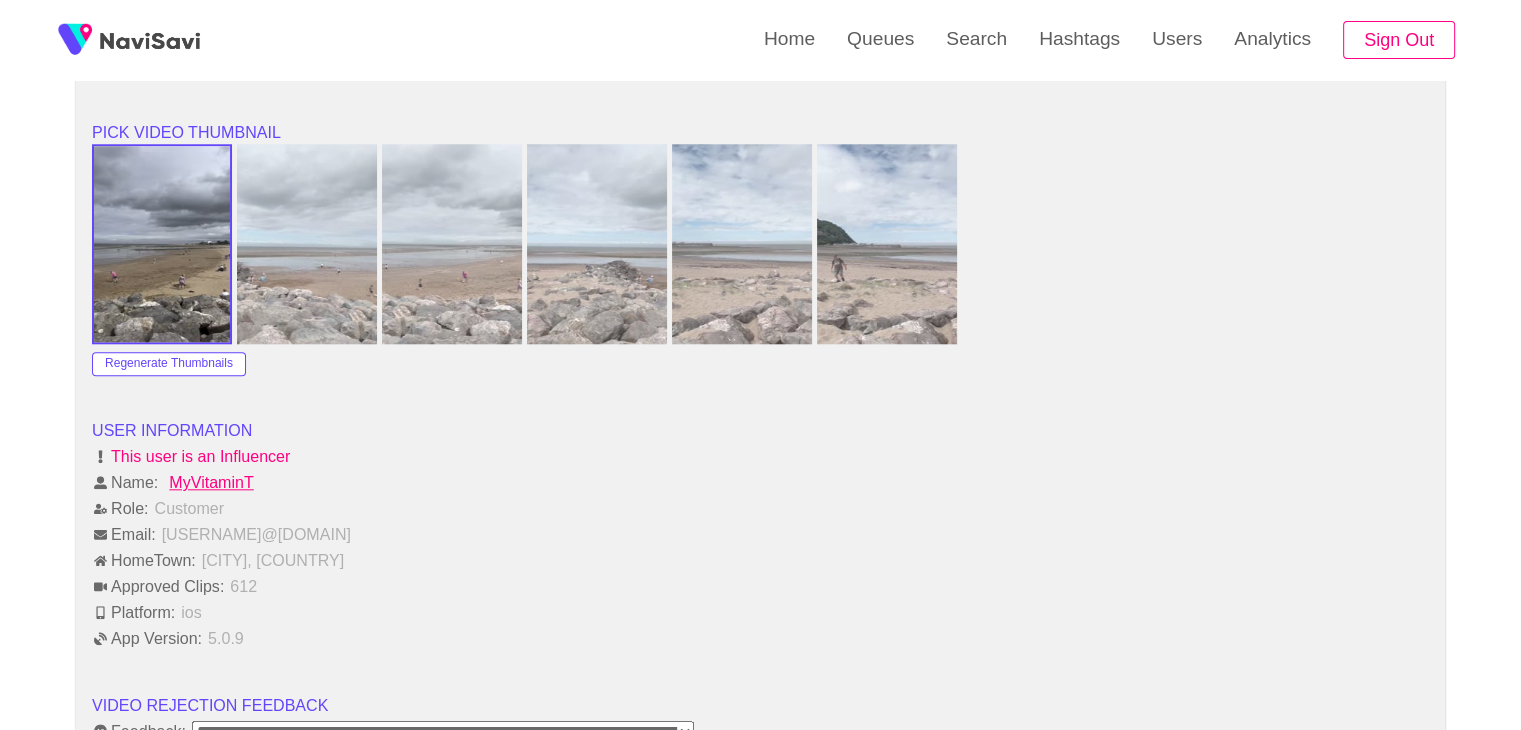 scroll, scrollTop: 2008, scrollLeft: 0, axis: vertical 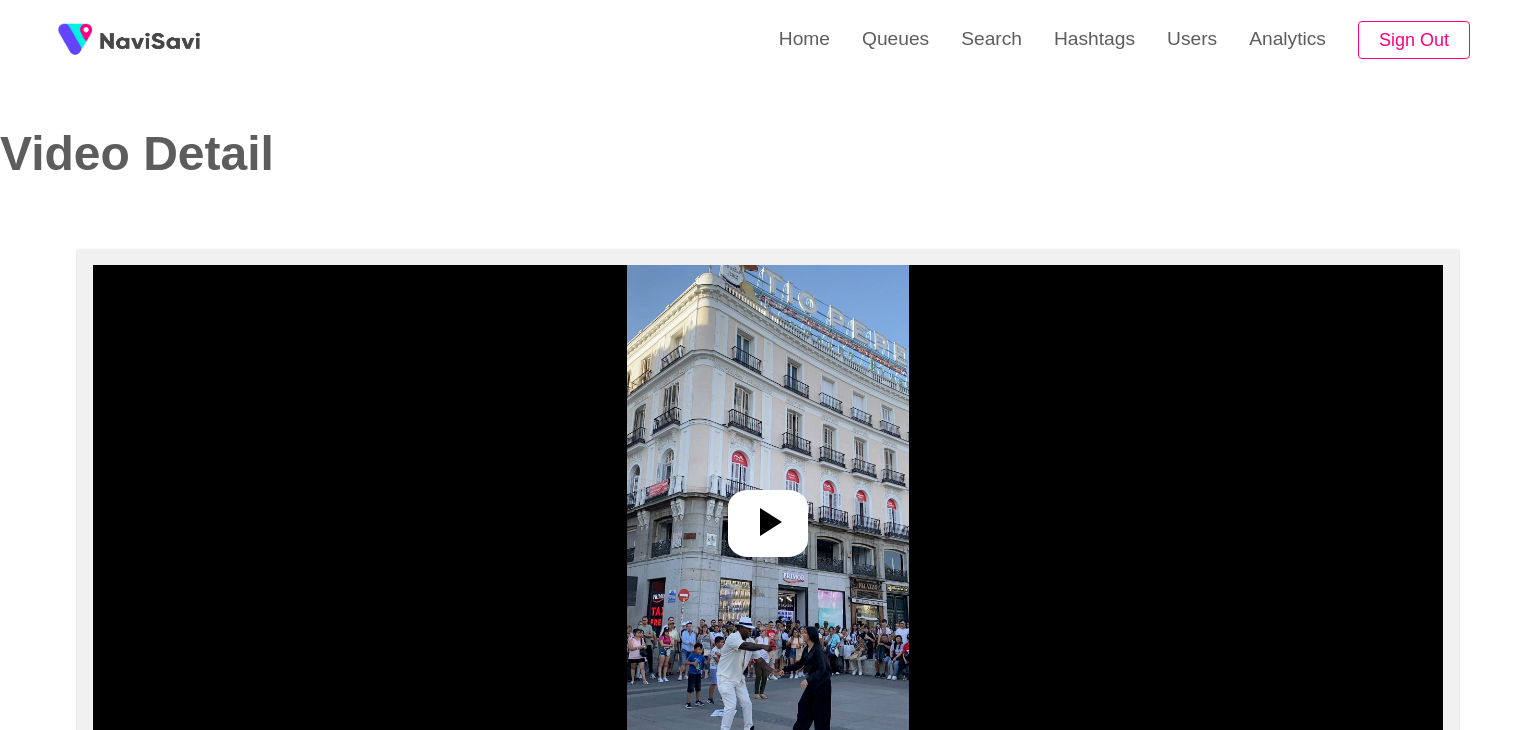 select on "**********" 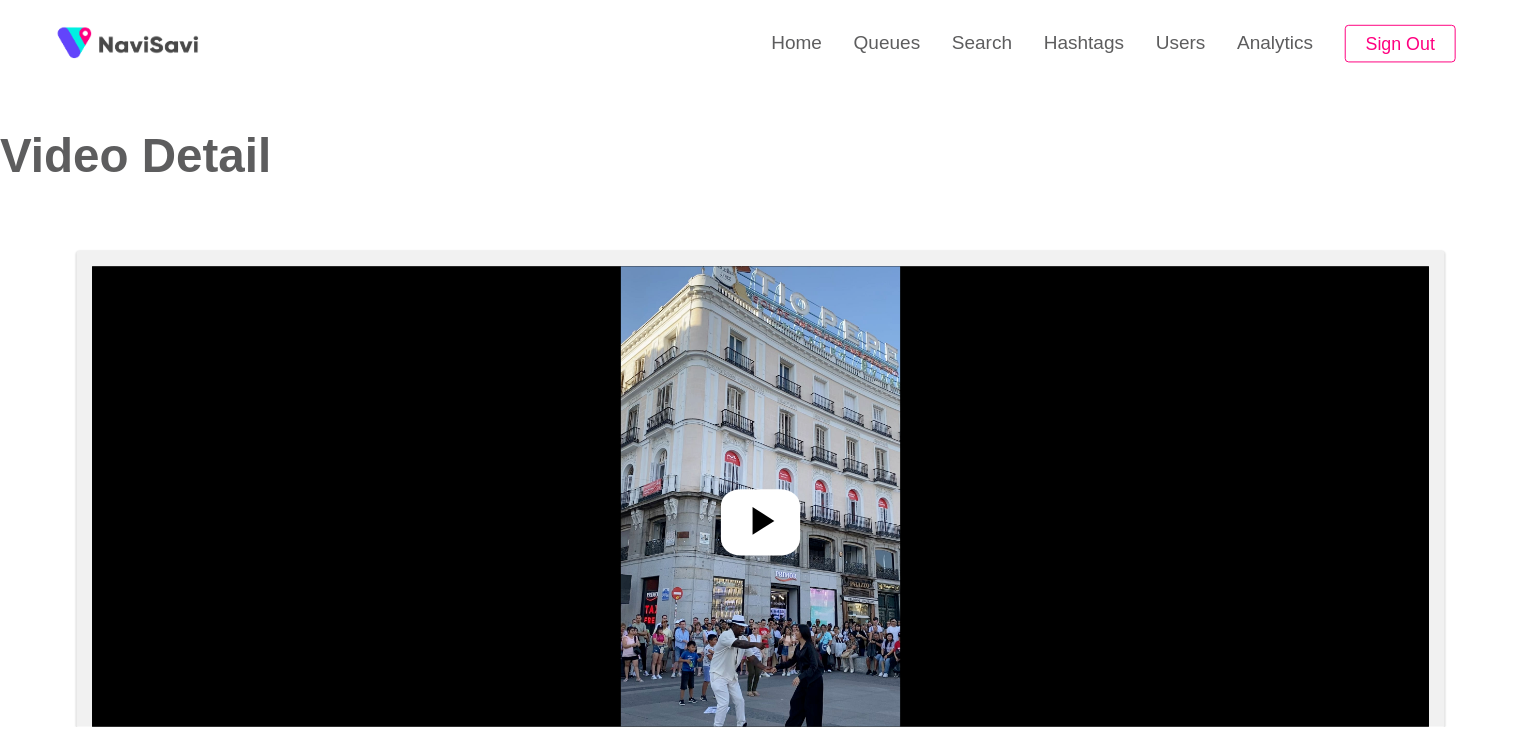 scroll, scrollTop: 0, scrollLeft: 0, axis: both 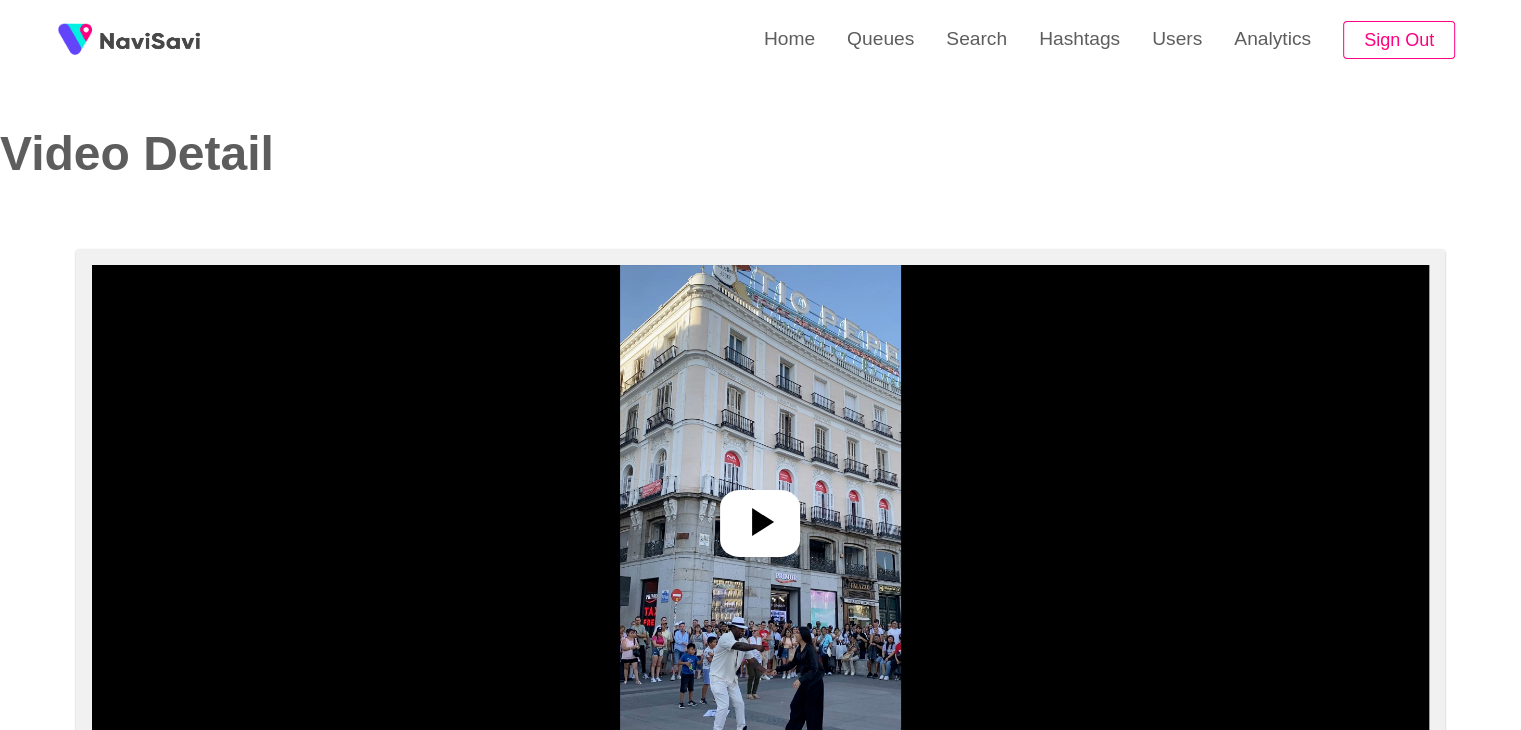 click at bounding box center (760, 515) 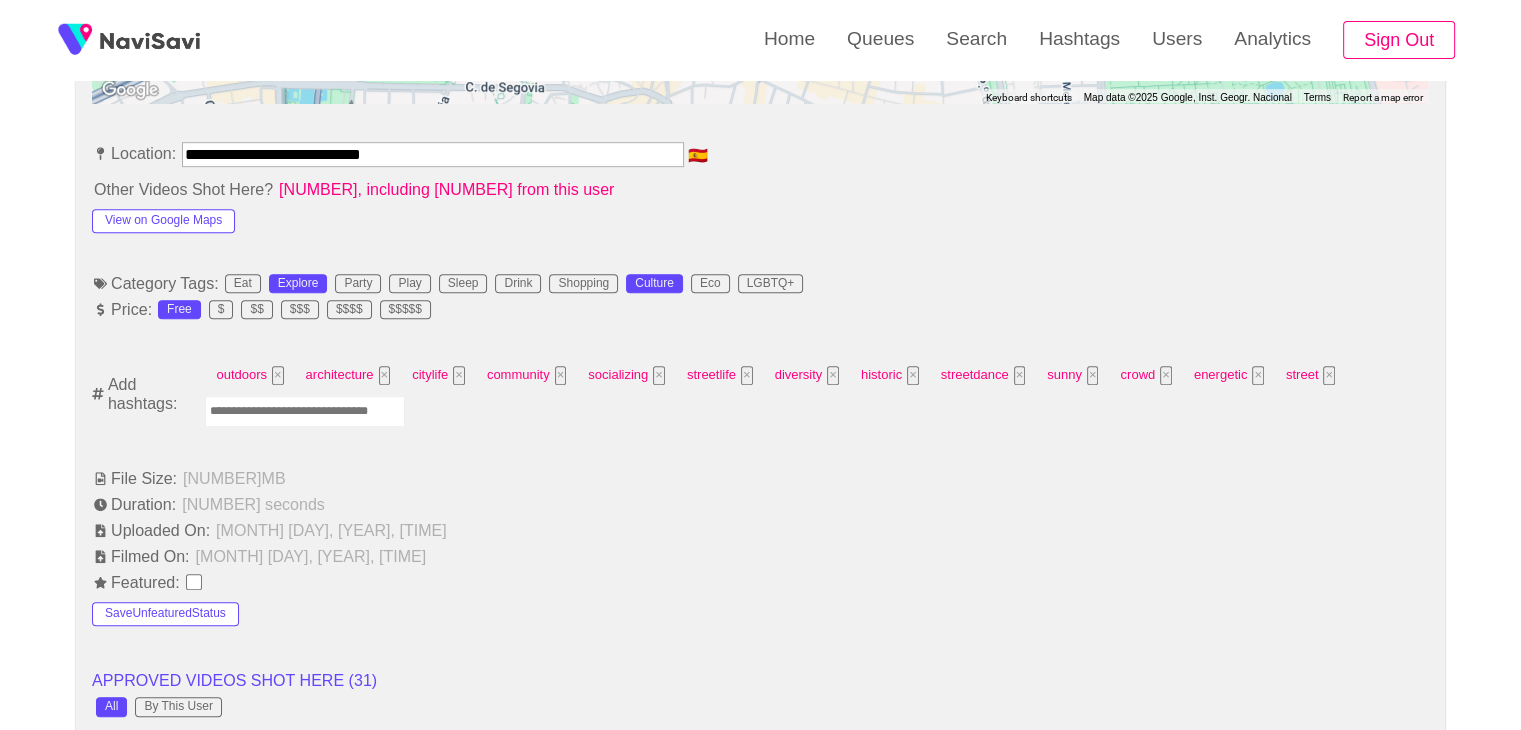 scroll, scrollTop: 1106, scrollLeft: 0, axis: vertical 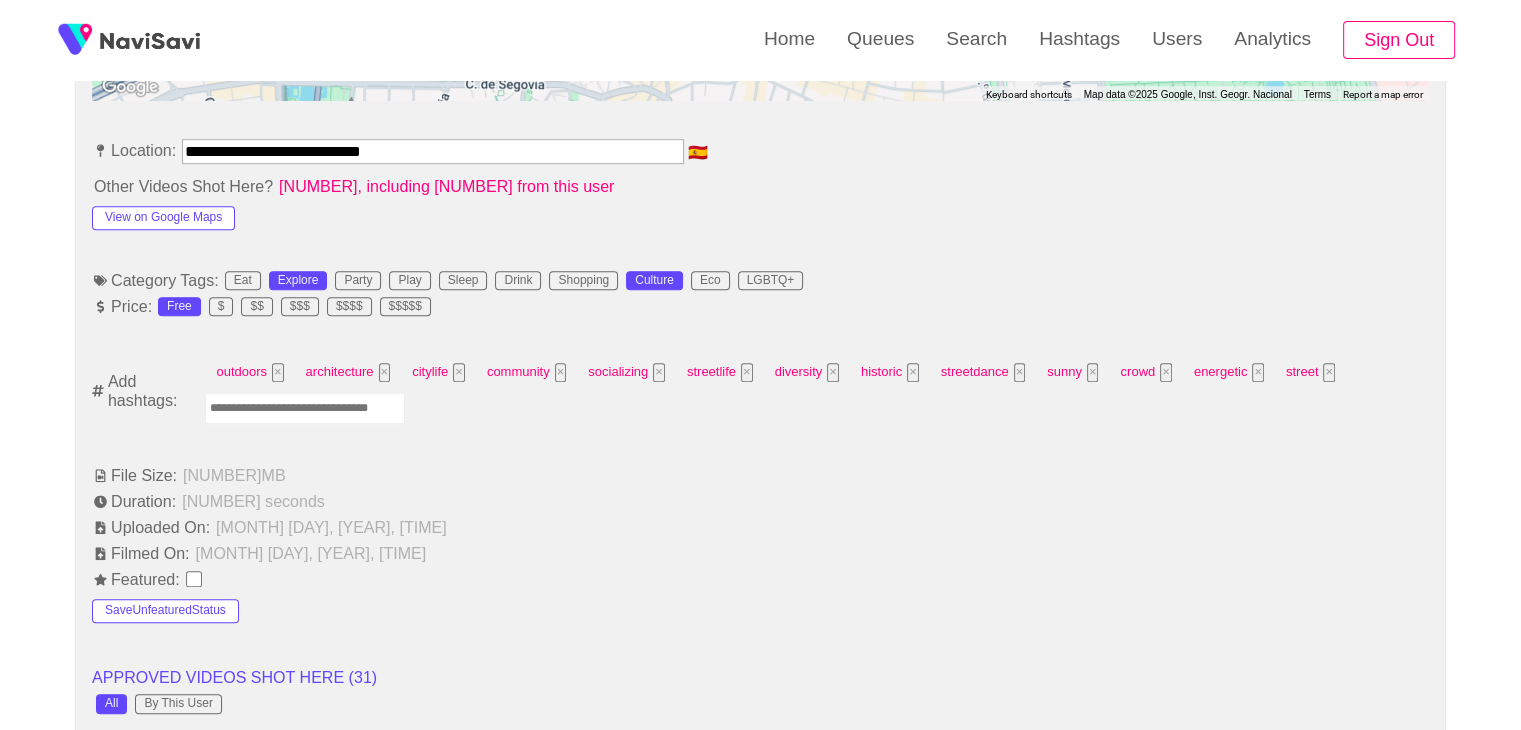 click at bounding box center (305, 408) 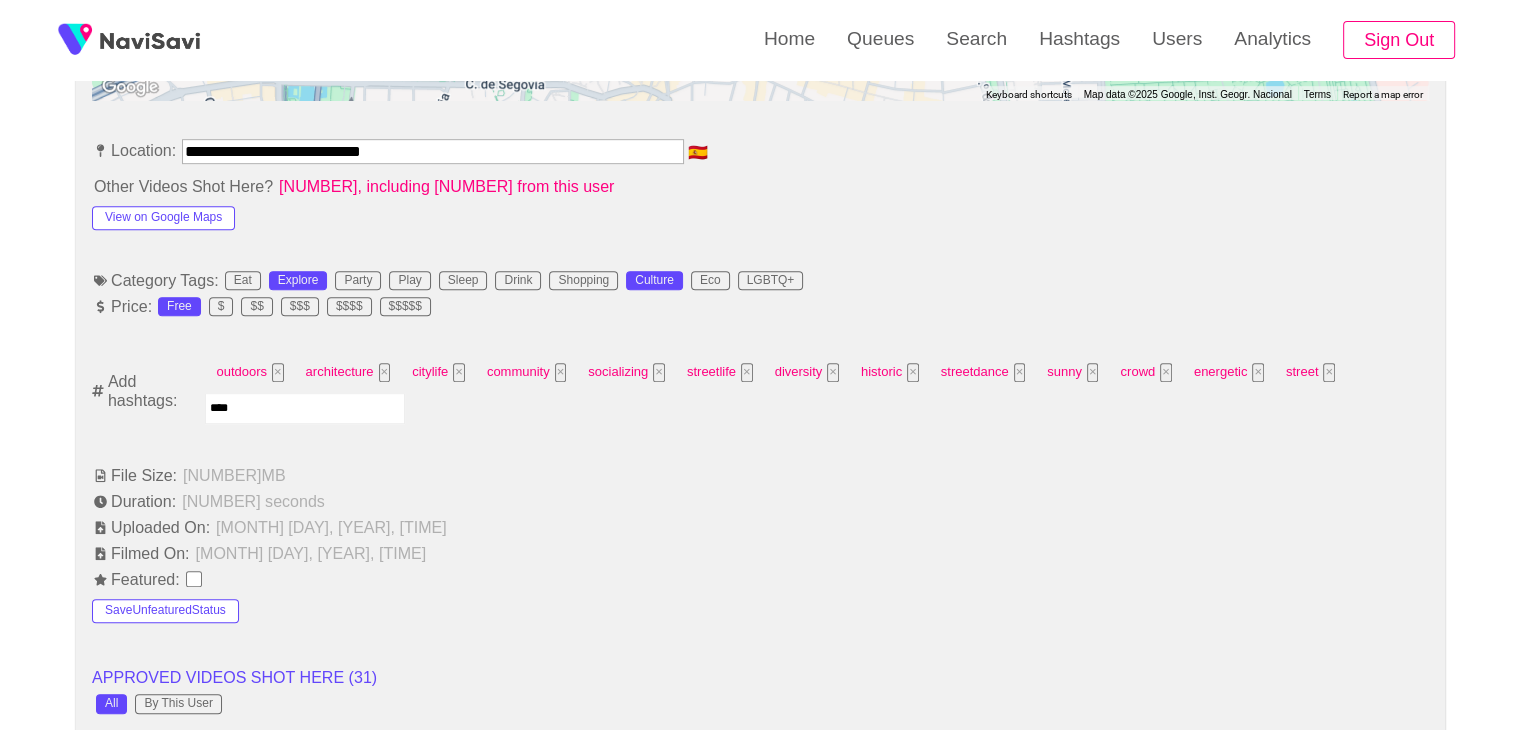 type on "*****" 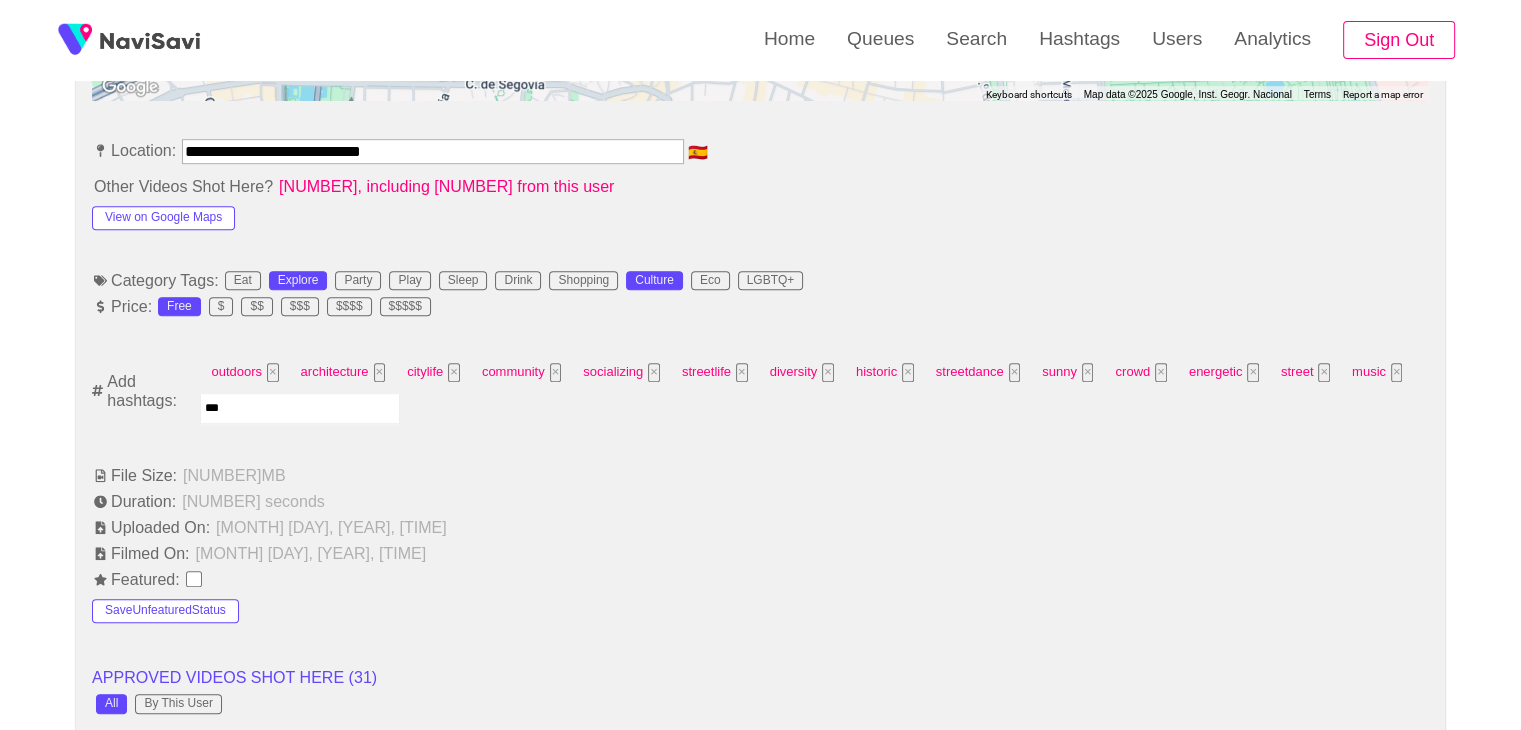 type on "****" 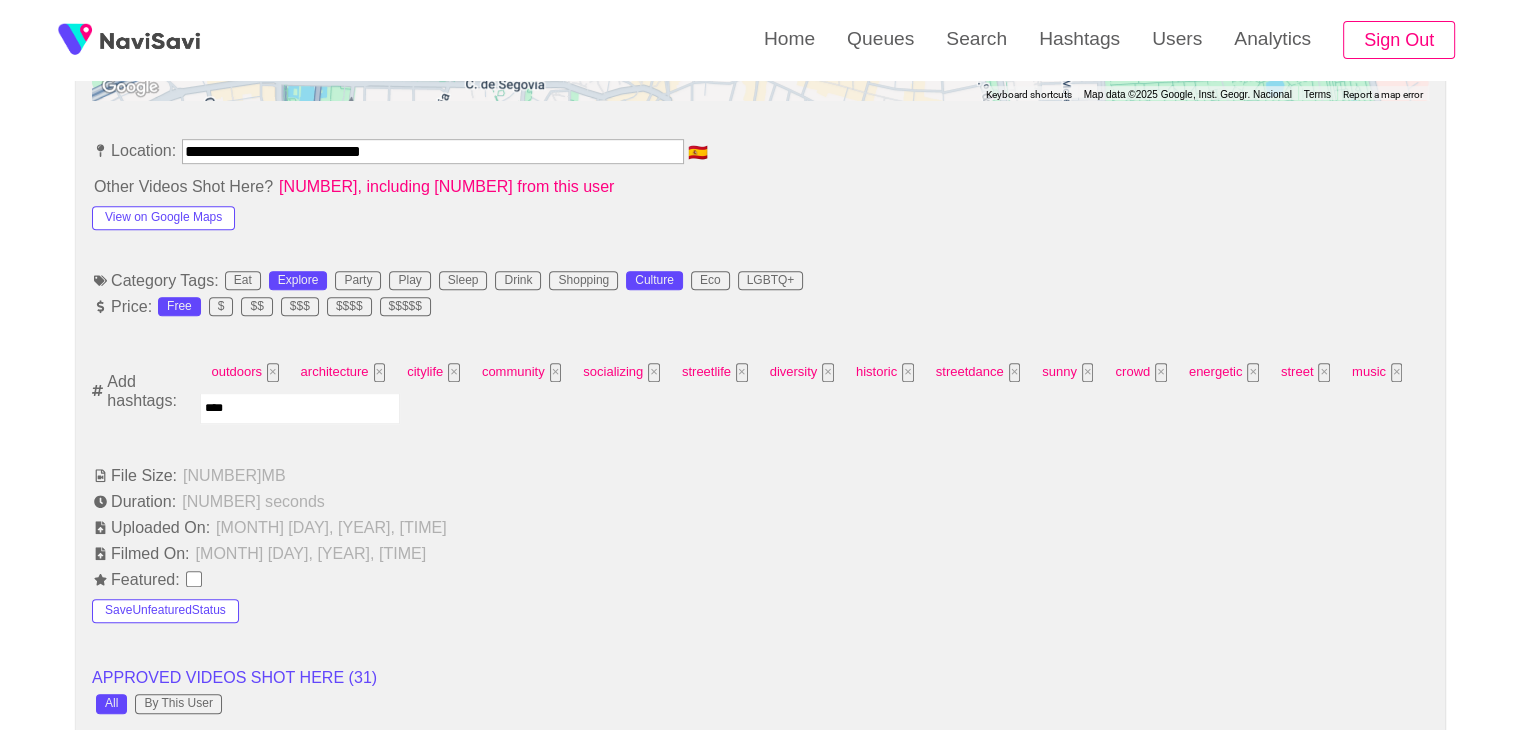 type 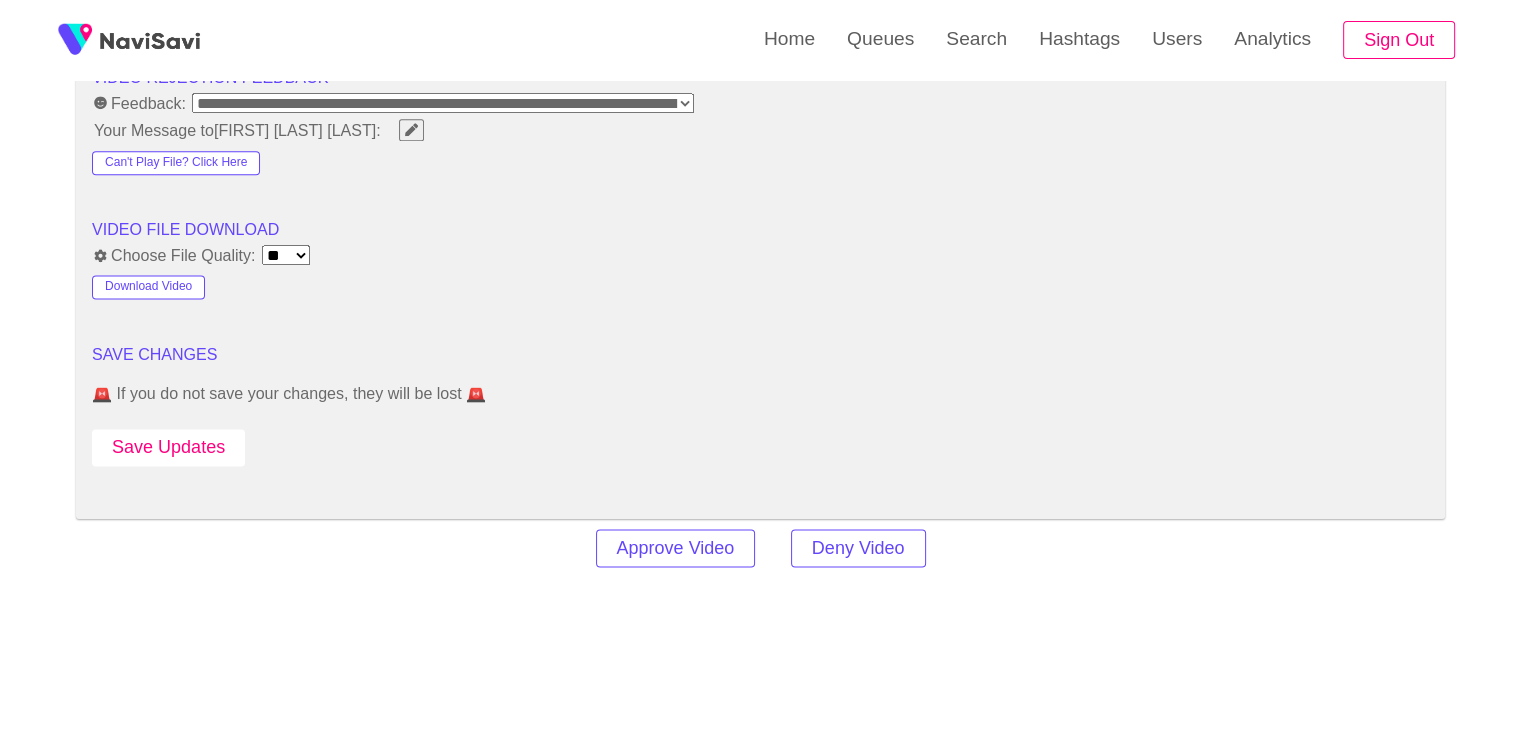 scroll, scrollTop: 2598, scrollLeft: 0, axis: vertical 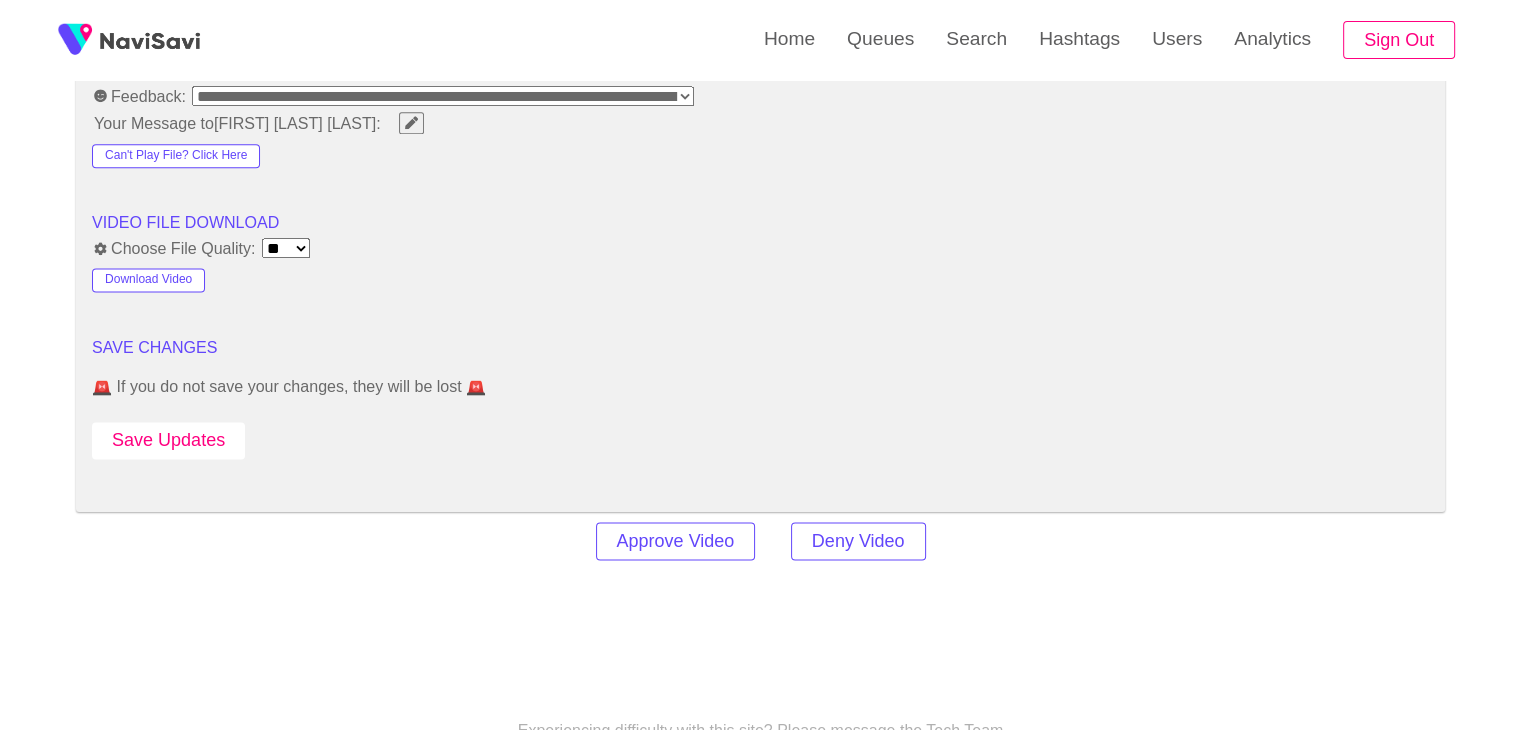 click on "Save Updates" at bounding box center (168, 440) 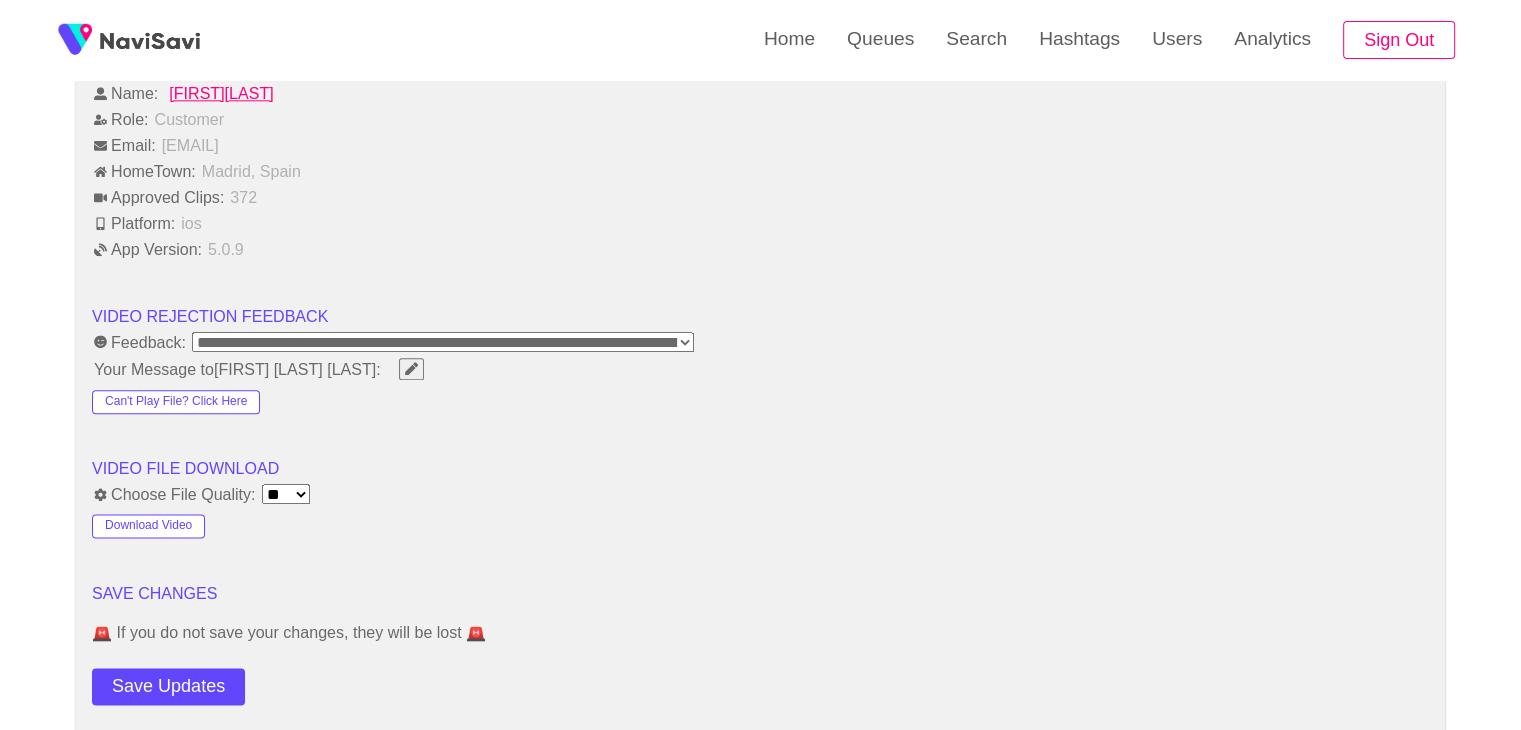 scroll, scrollTop: 2344, scrollLeft: 0, axis: vertical 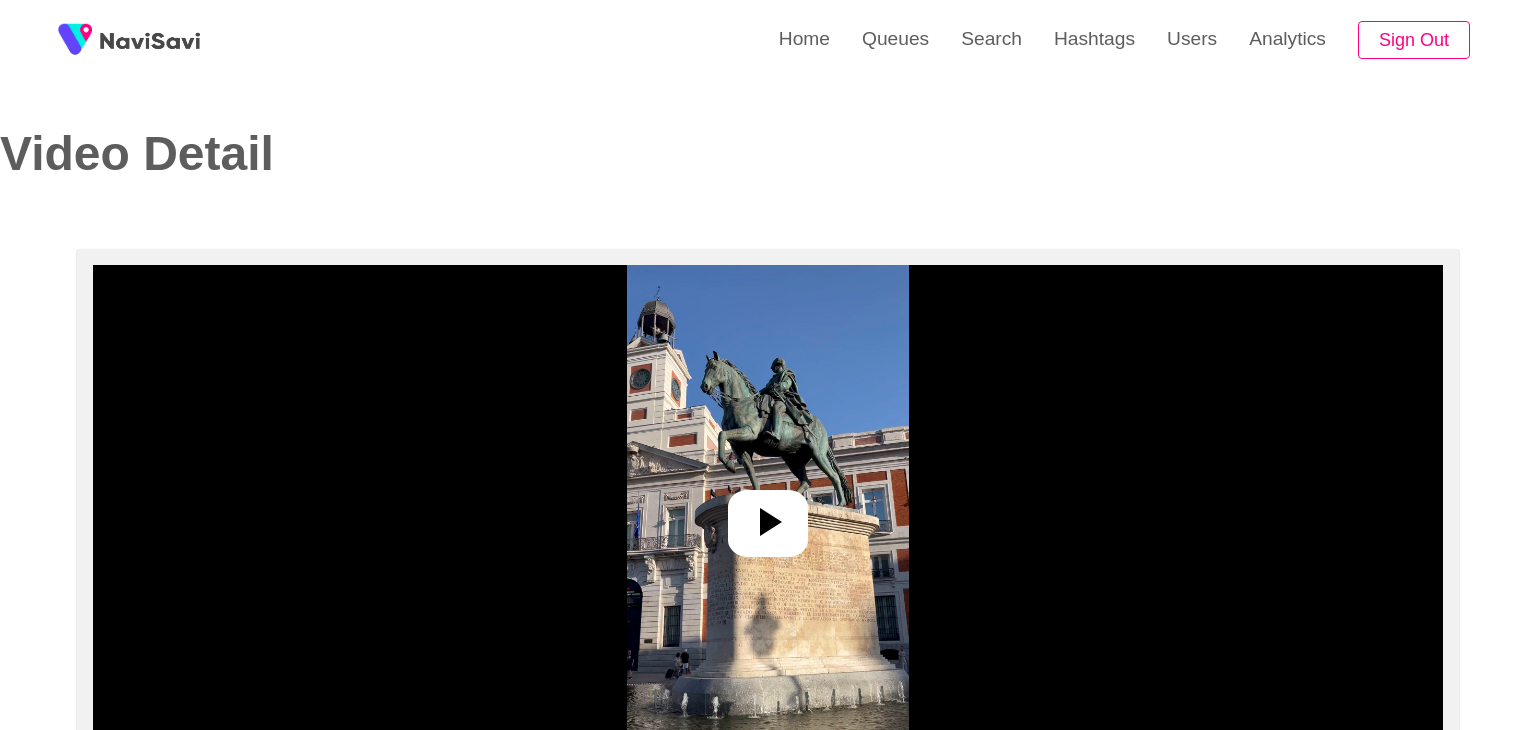 select on "**********" 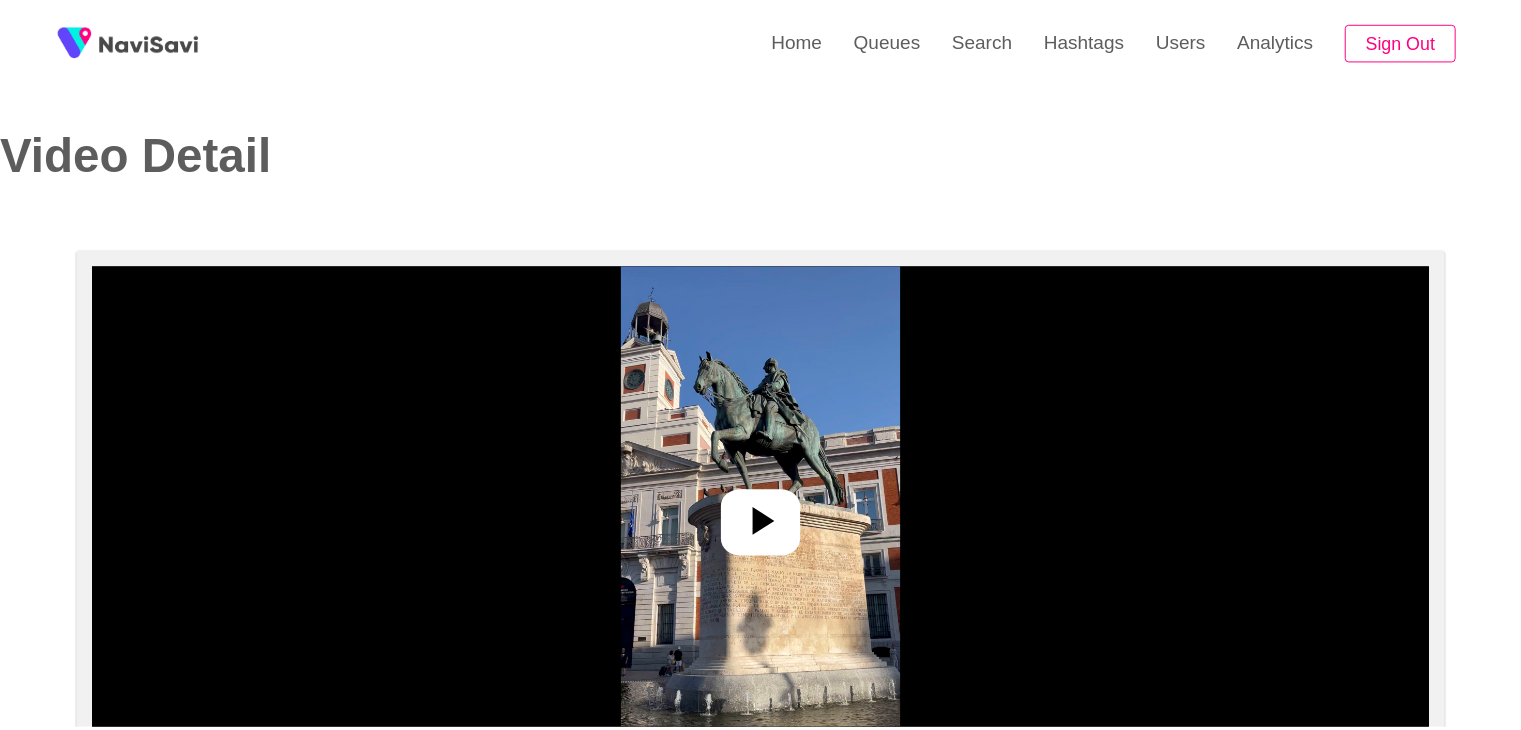 scroll, scrollTop: 0, scrollLeft: 0, axis: both 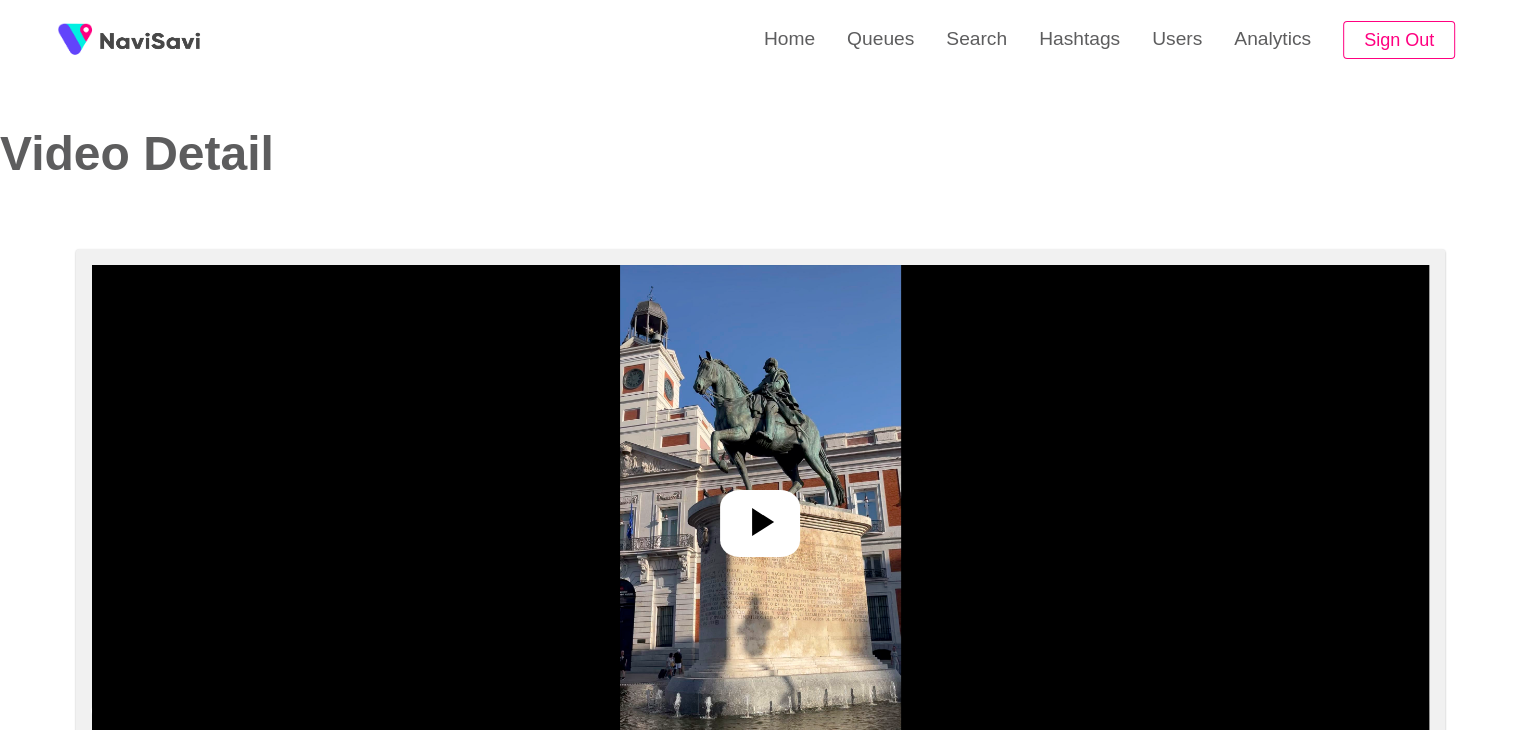 click at bounding box center (760, 515) 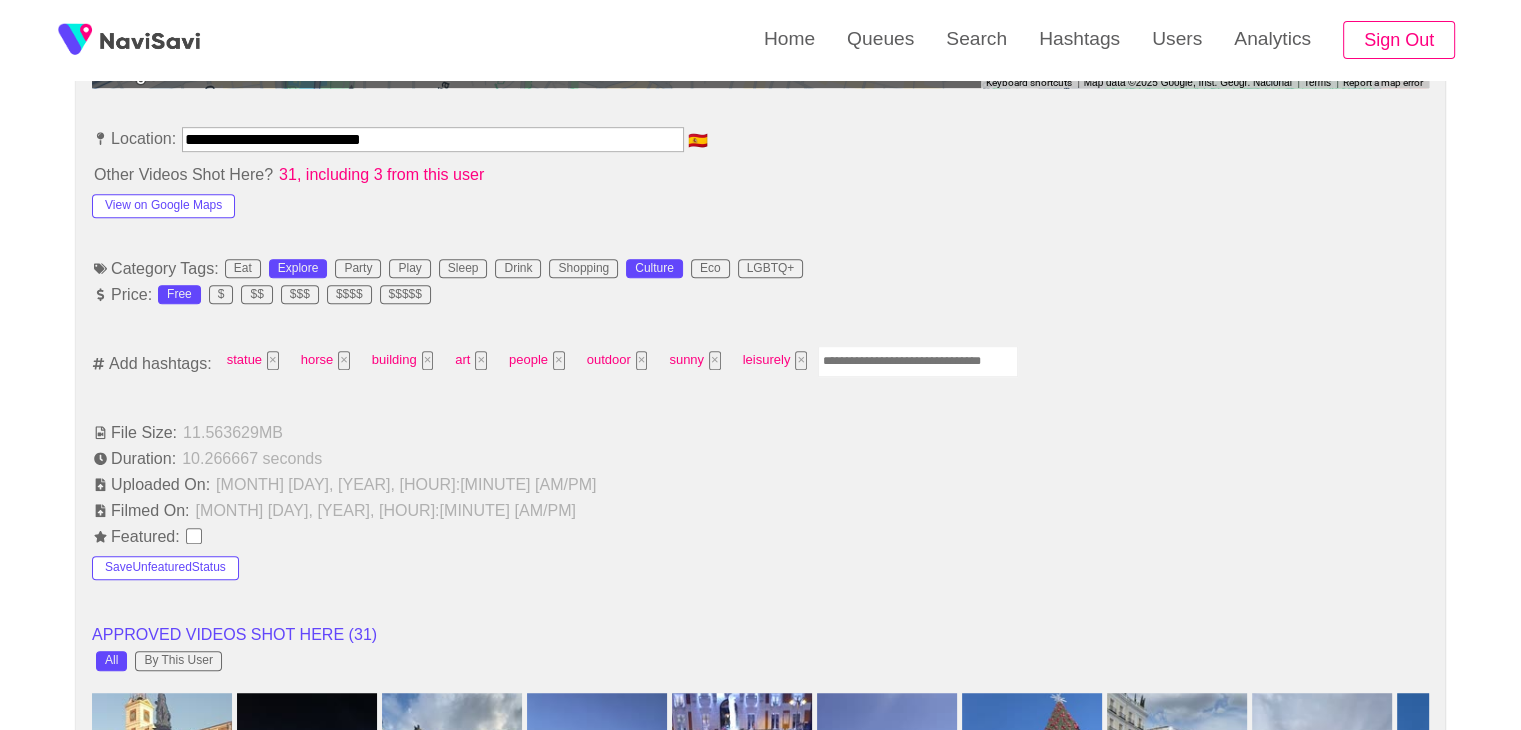 scroll, scrollTop: 1122, scrollLeft: 0, axis: vertical 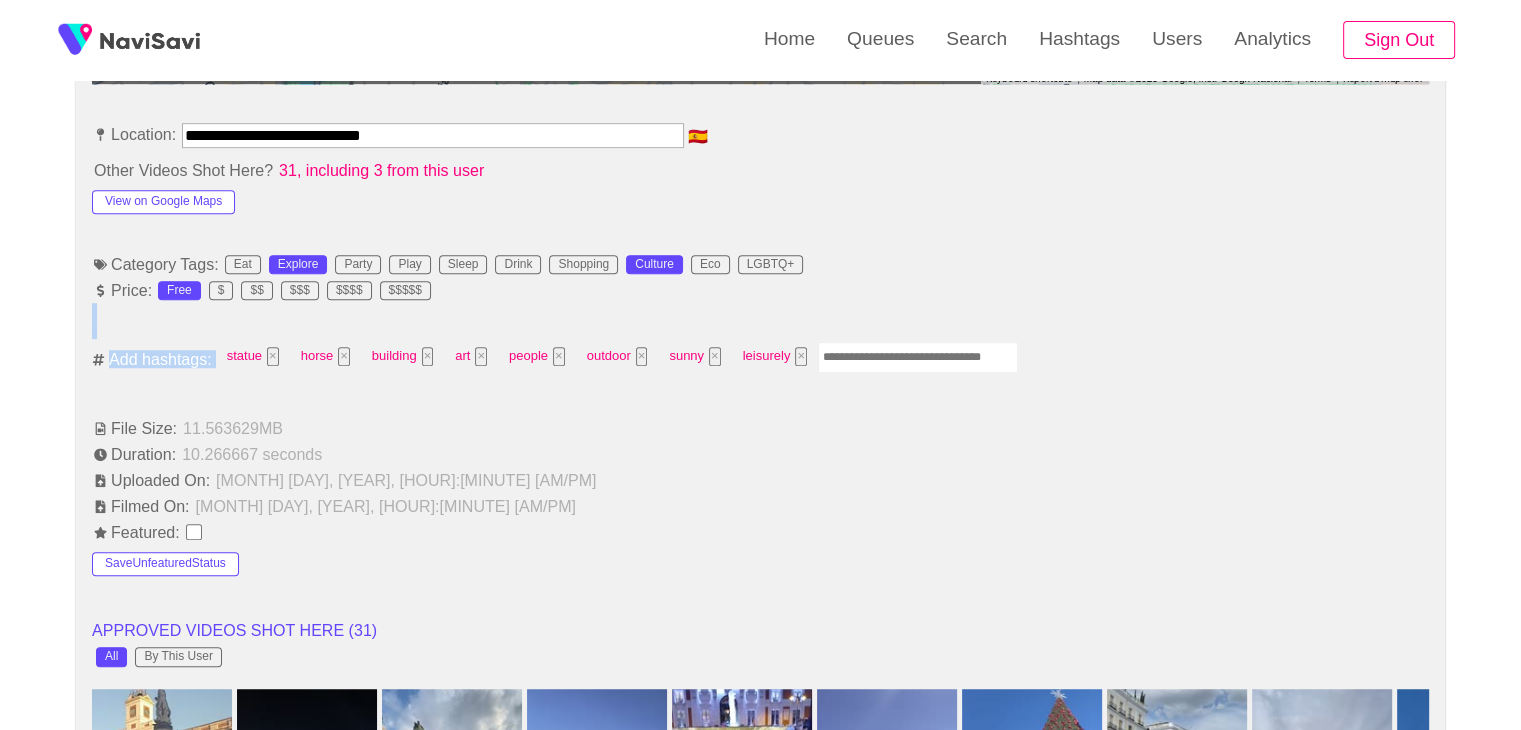 drag, startPoint x: 895, startPoint y: 331, endPoint x: 900, endPoint y: 348, distance: 17.720045 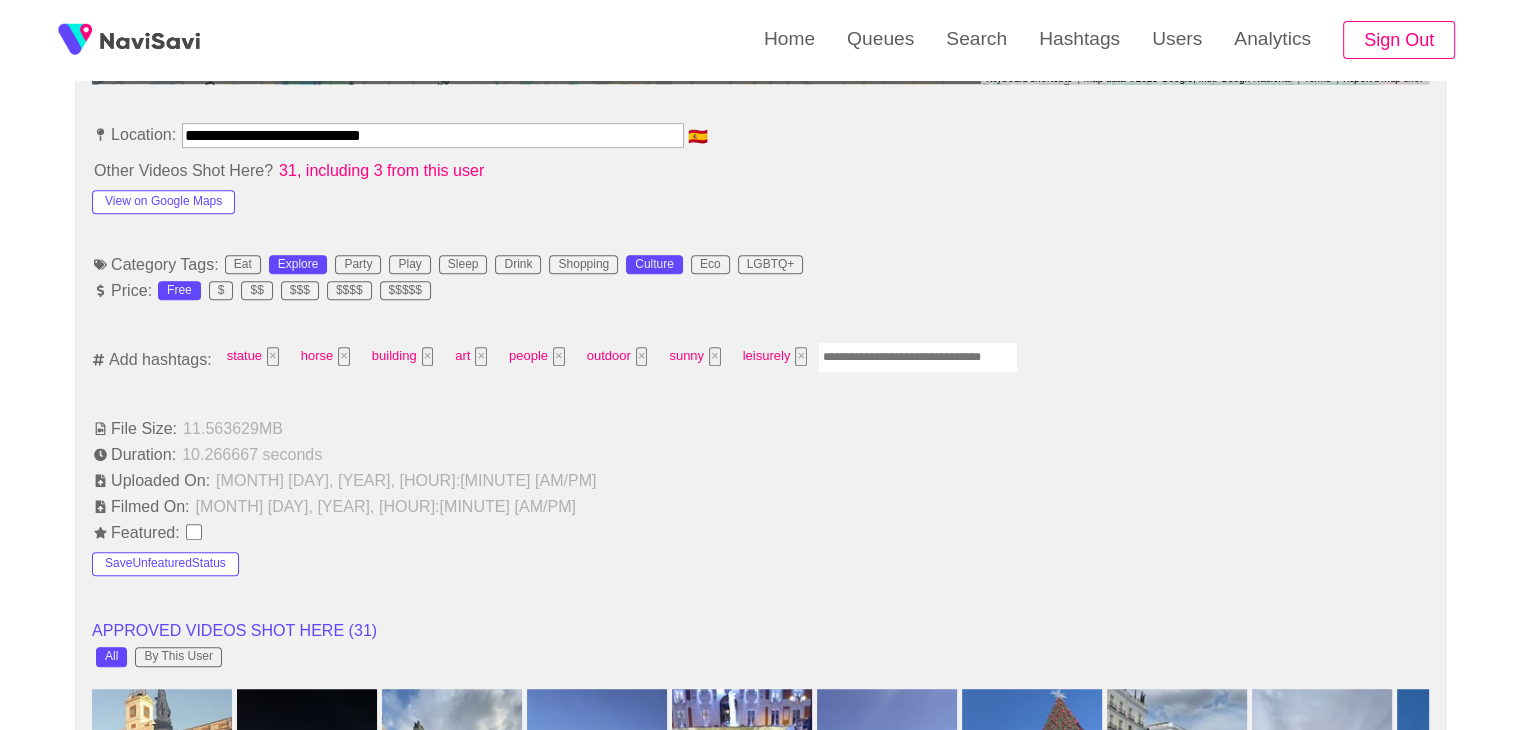 click at bounding box center (918, 357) 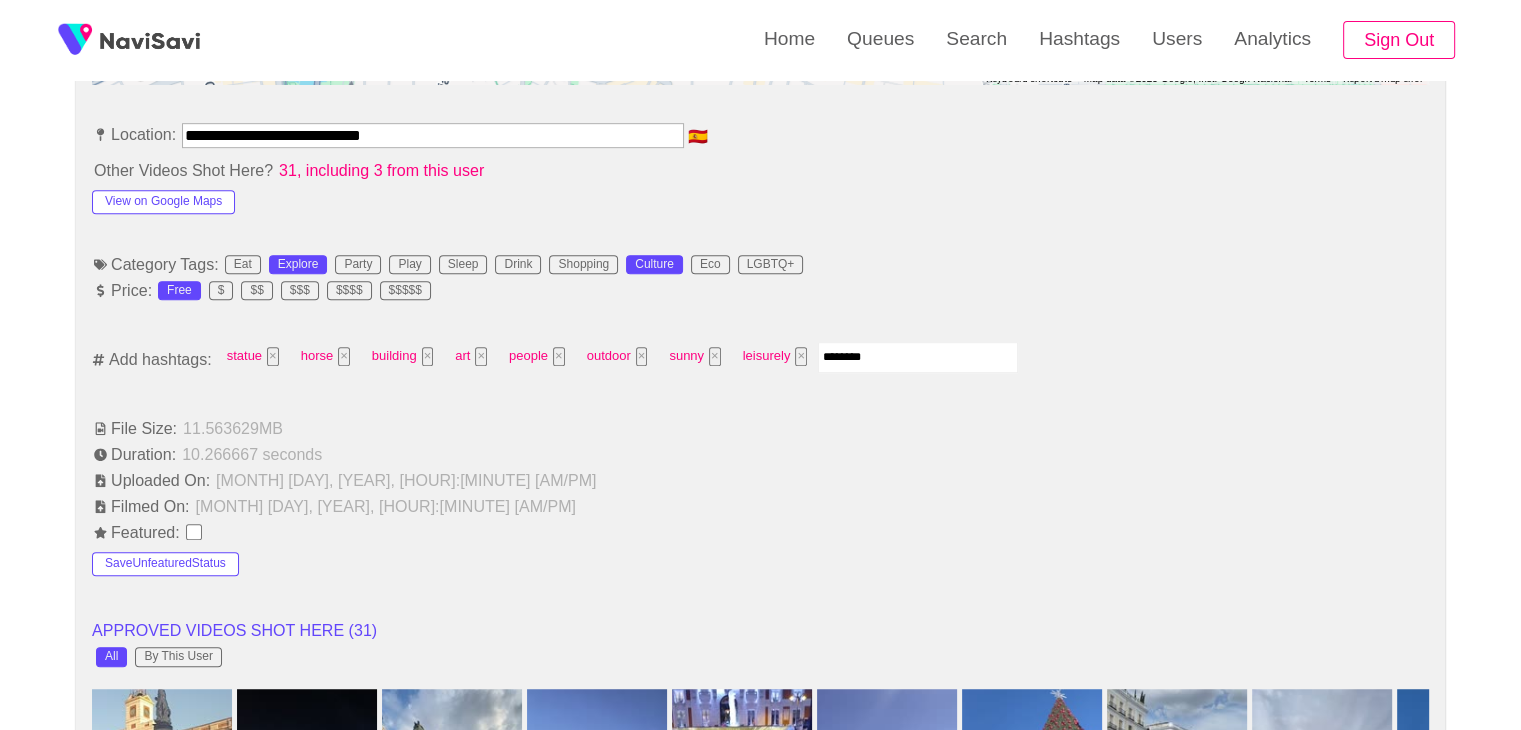 type on "*********" 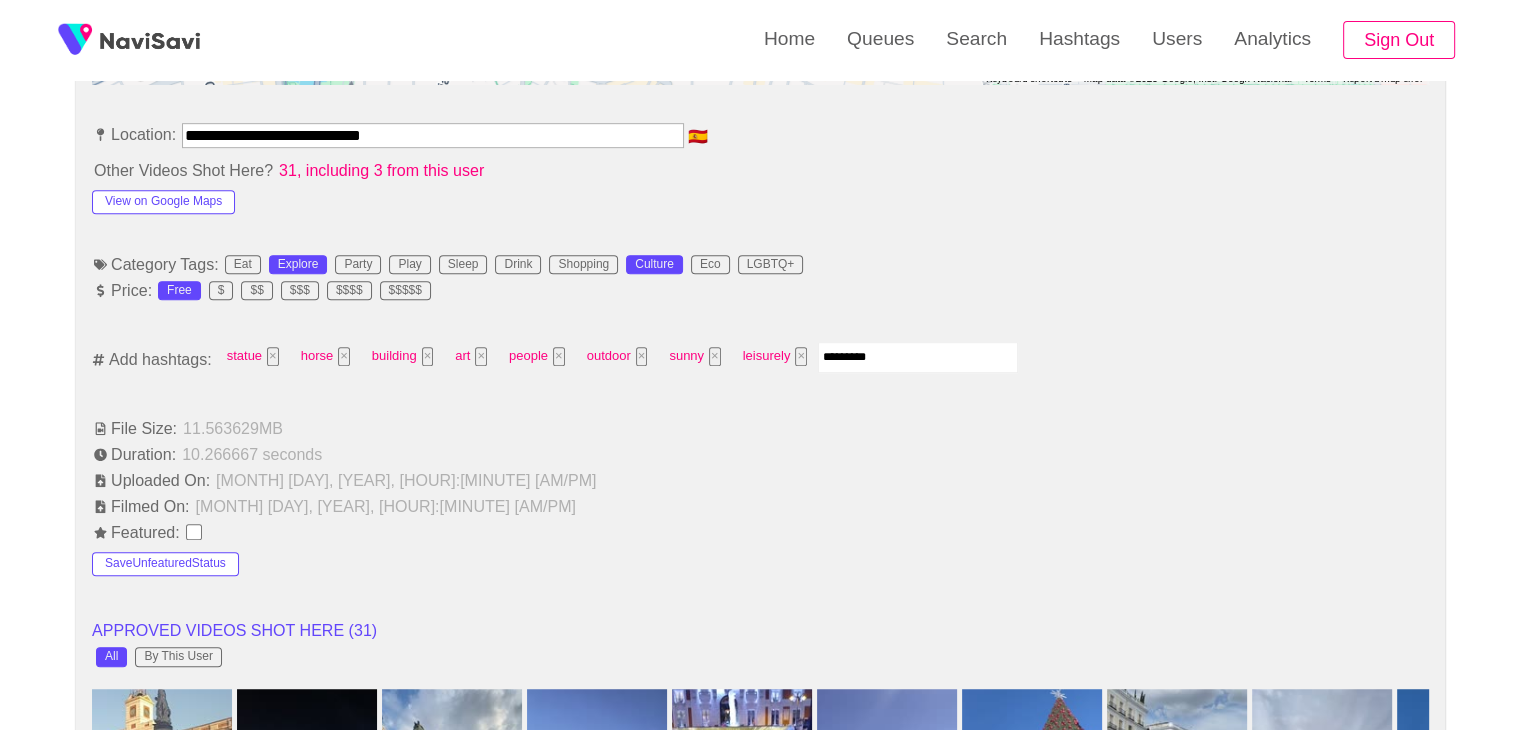 type 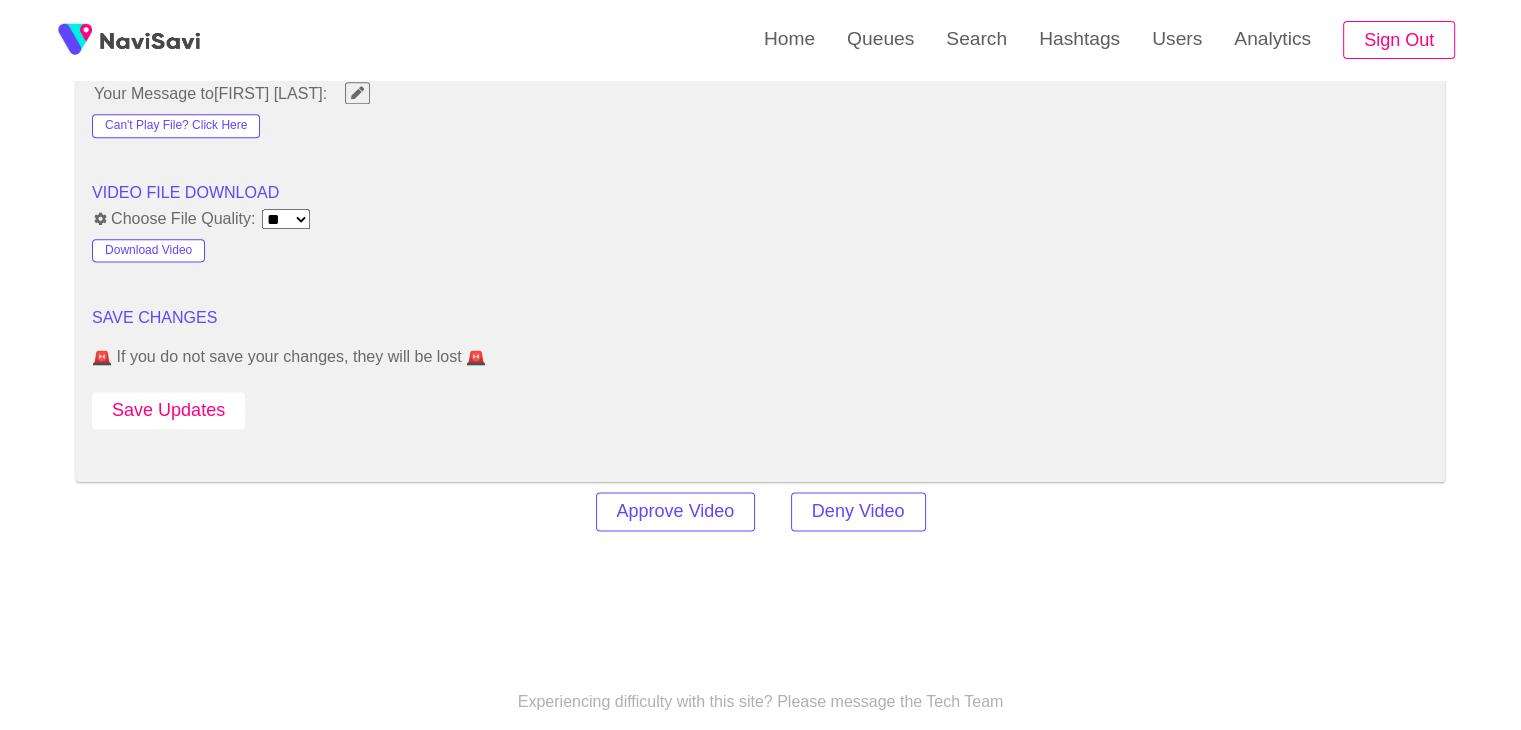 scroll, scrollTop: 2592, scrollLeft: 0, axis: vertical 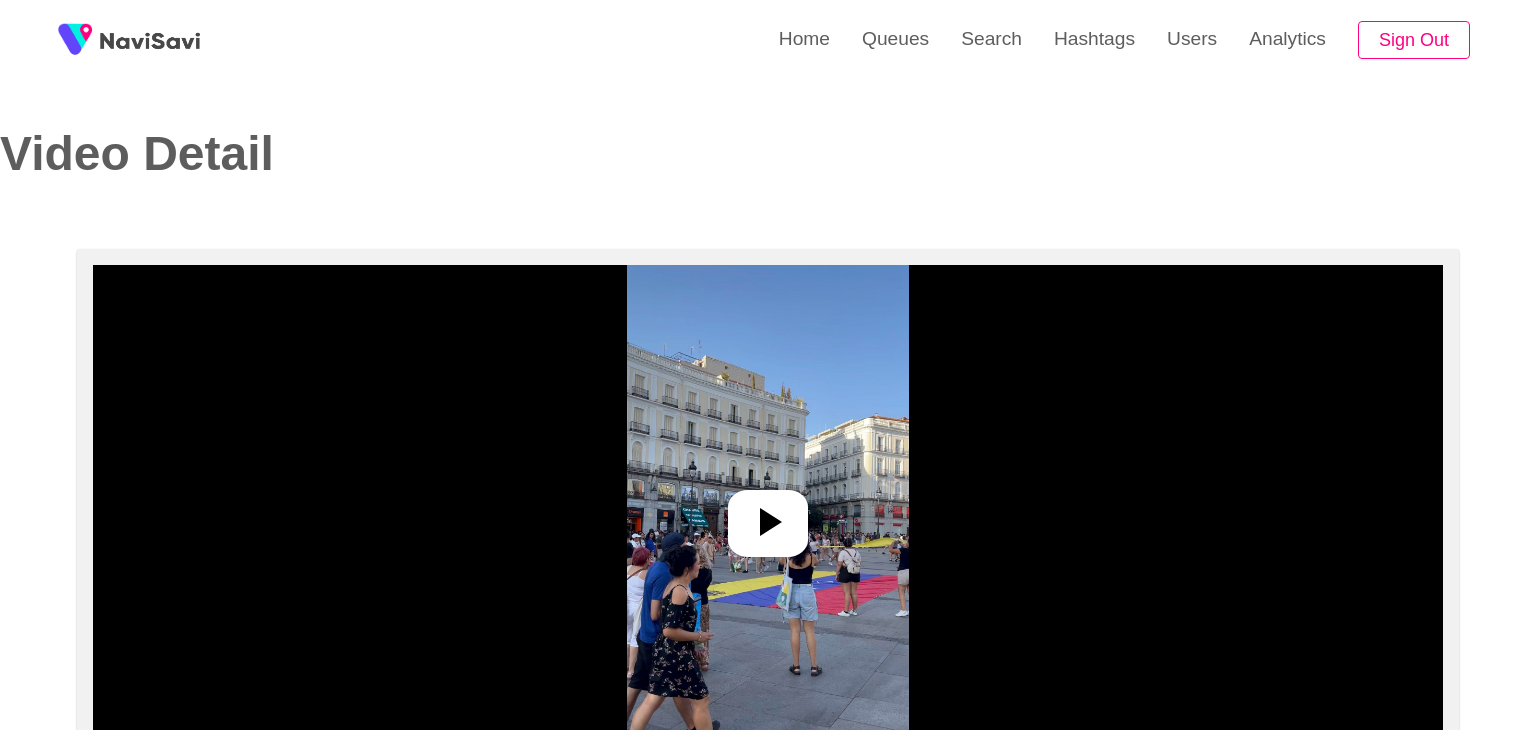 select on "**" 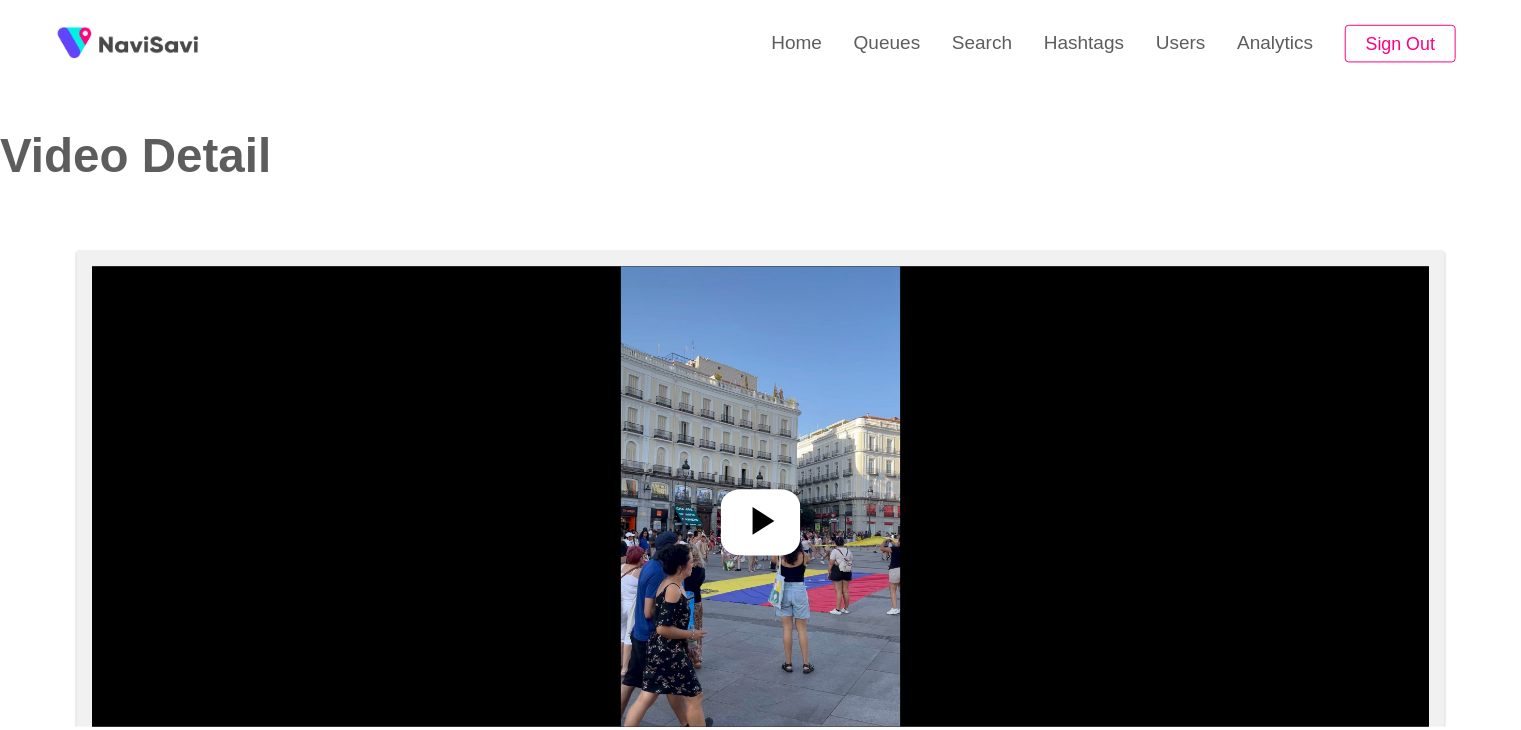 scroll, scrollTop: 0, scrollLeft: 0, axis: both 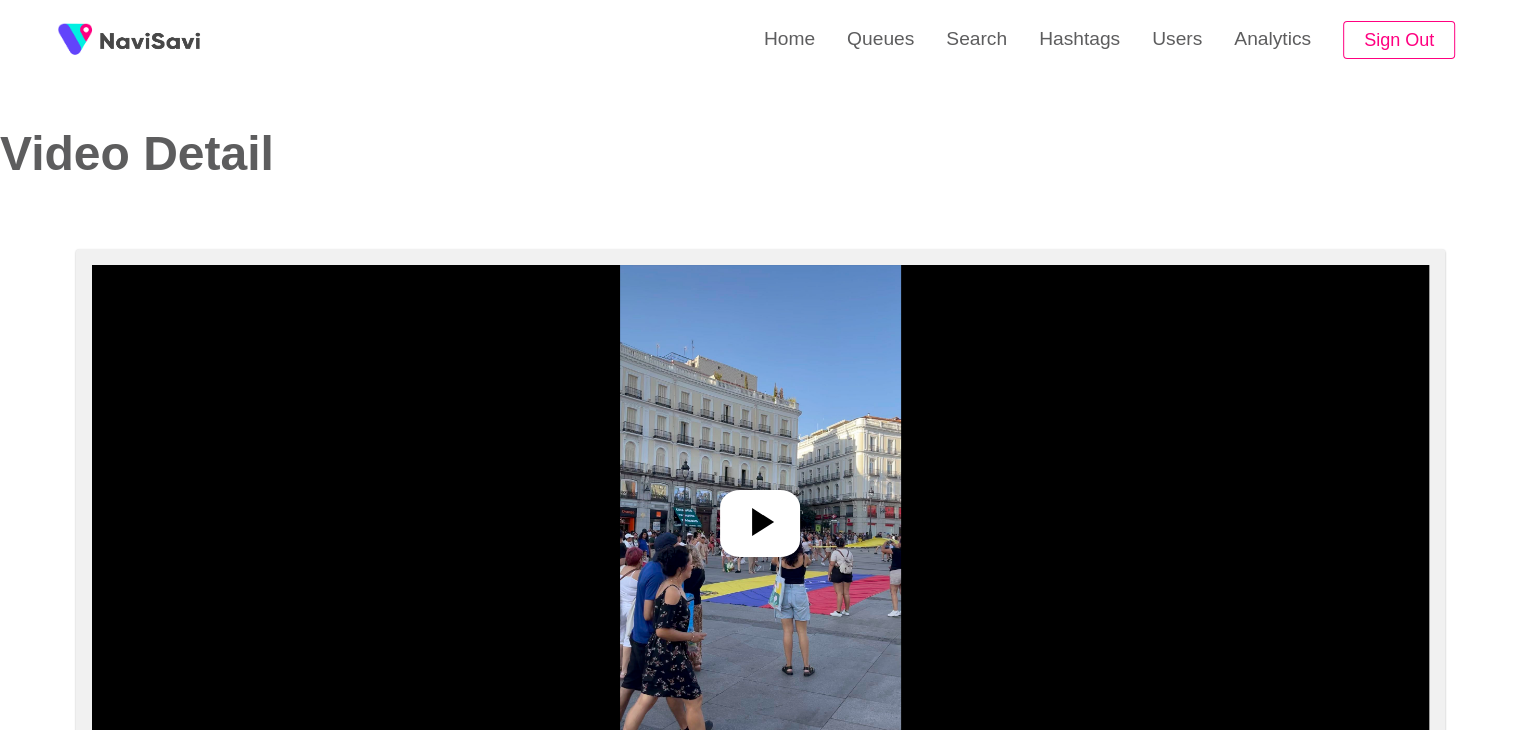 click at bounding box center [760, 515] 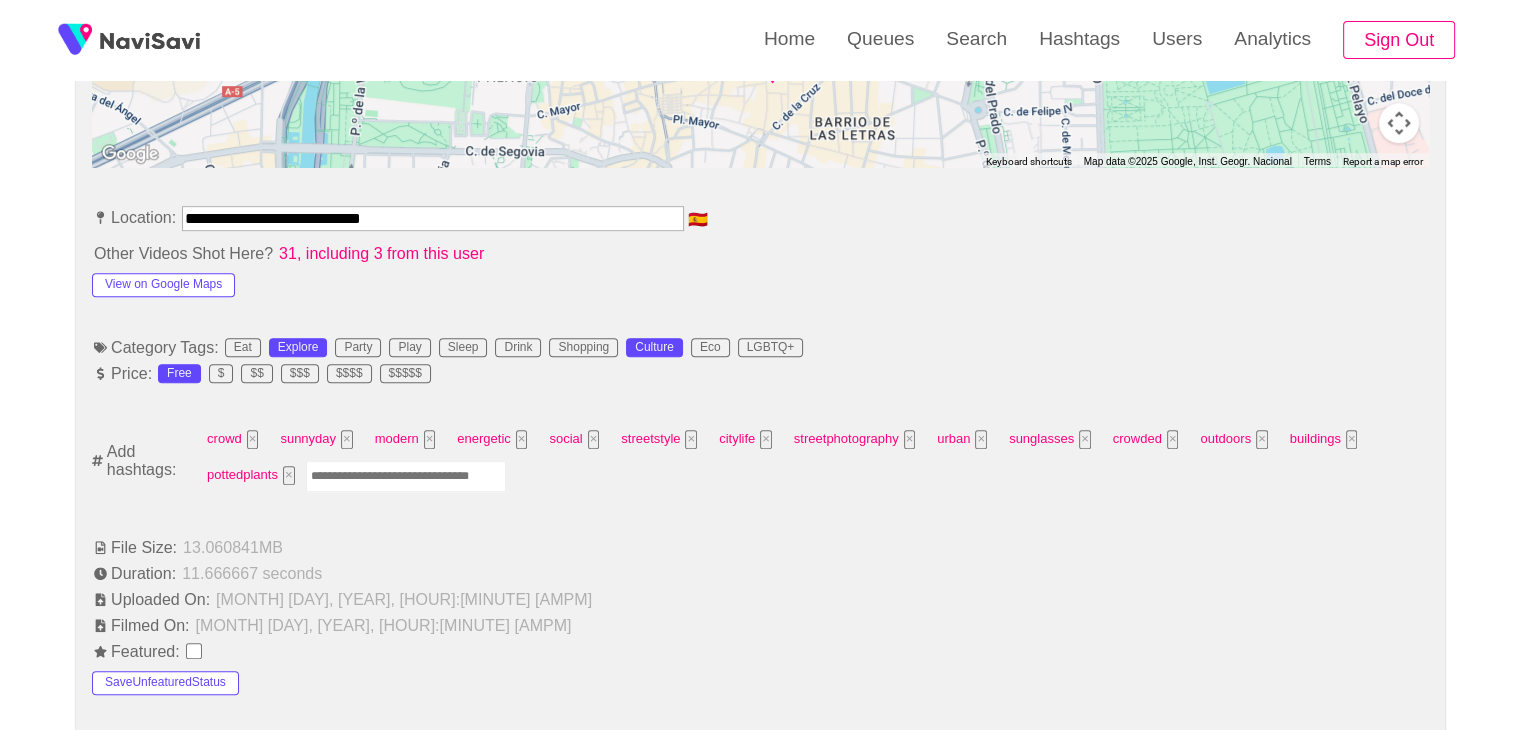 scroll, scrollTop: 1040, scrollLeft: 0, axis: vertical 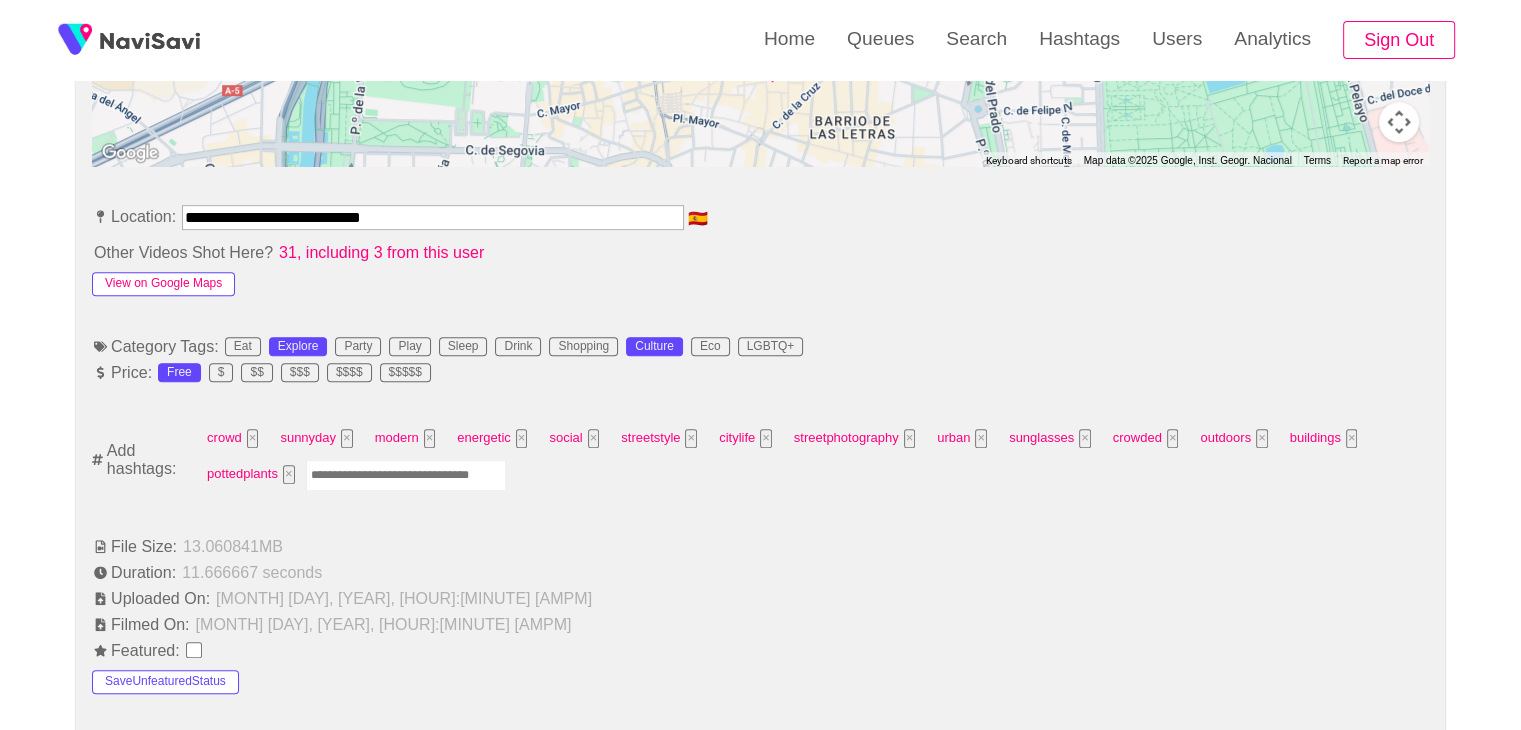 click on "View on Google Maps" at bounding box center (163, 284) 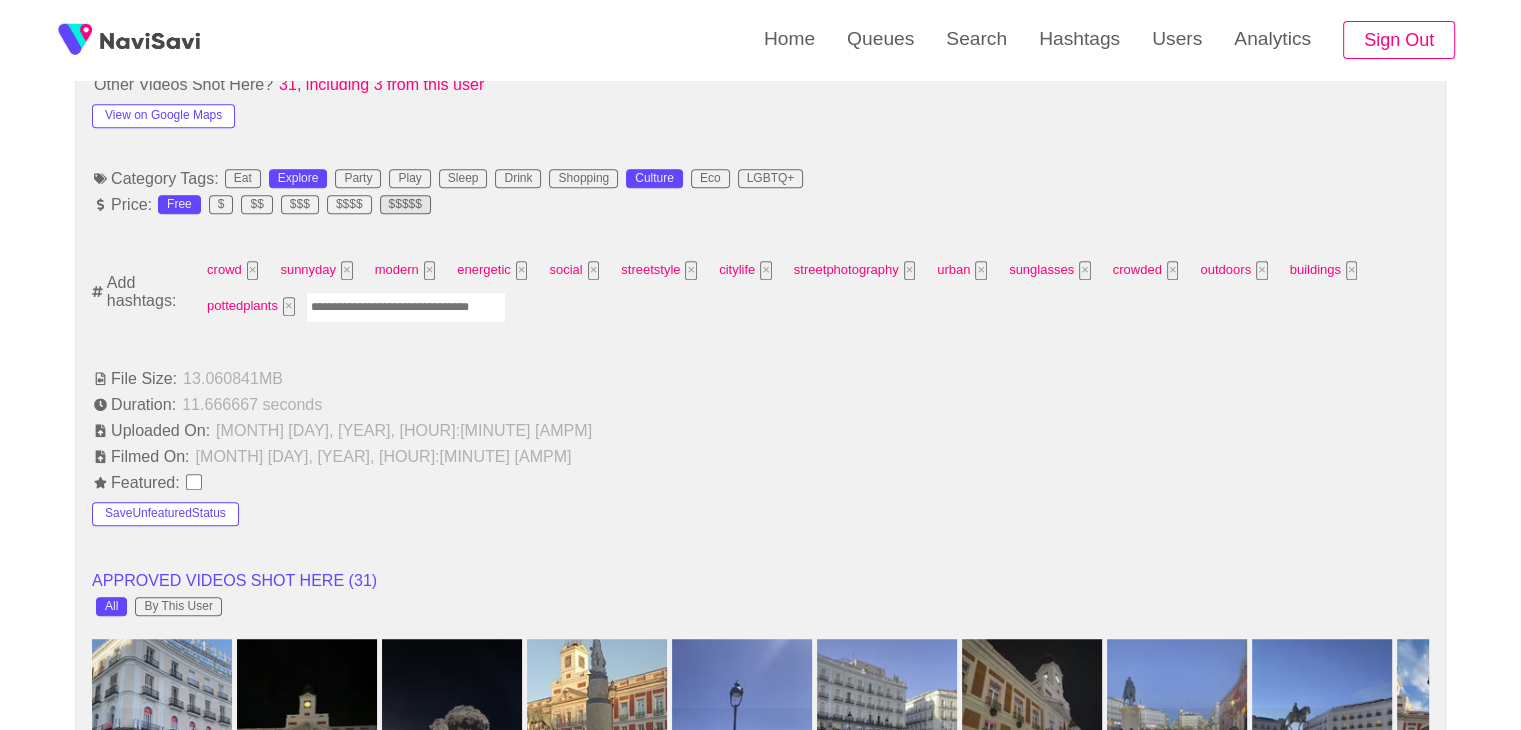 scroll, scrollTop: 1260, scrollLeft: 0, axis: vertical 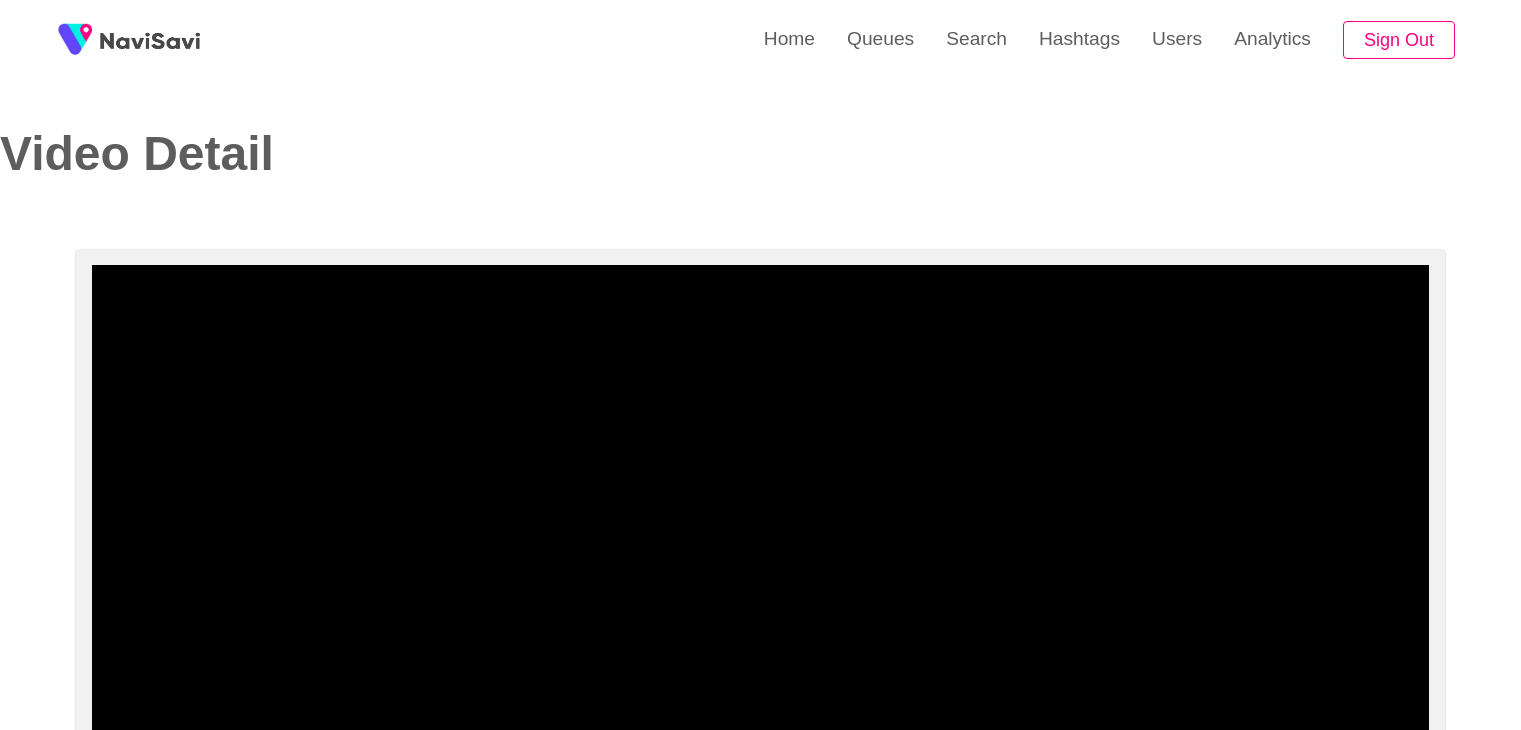 select on "**********" 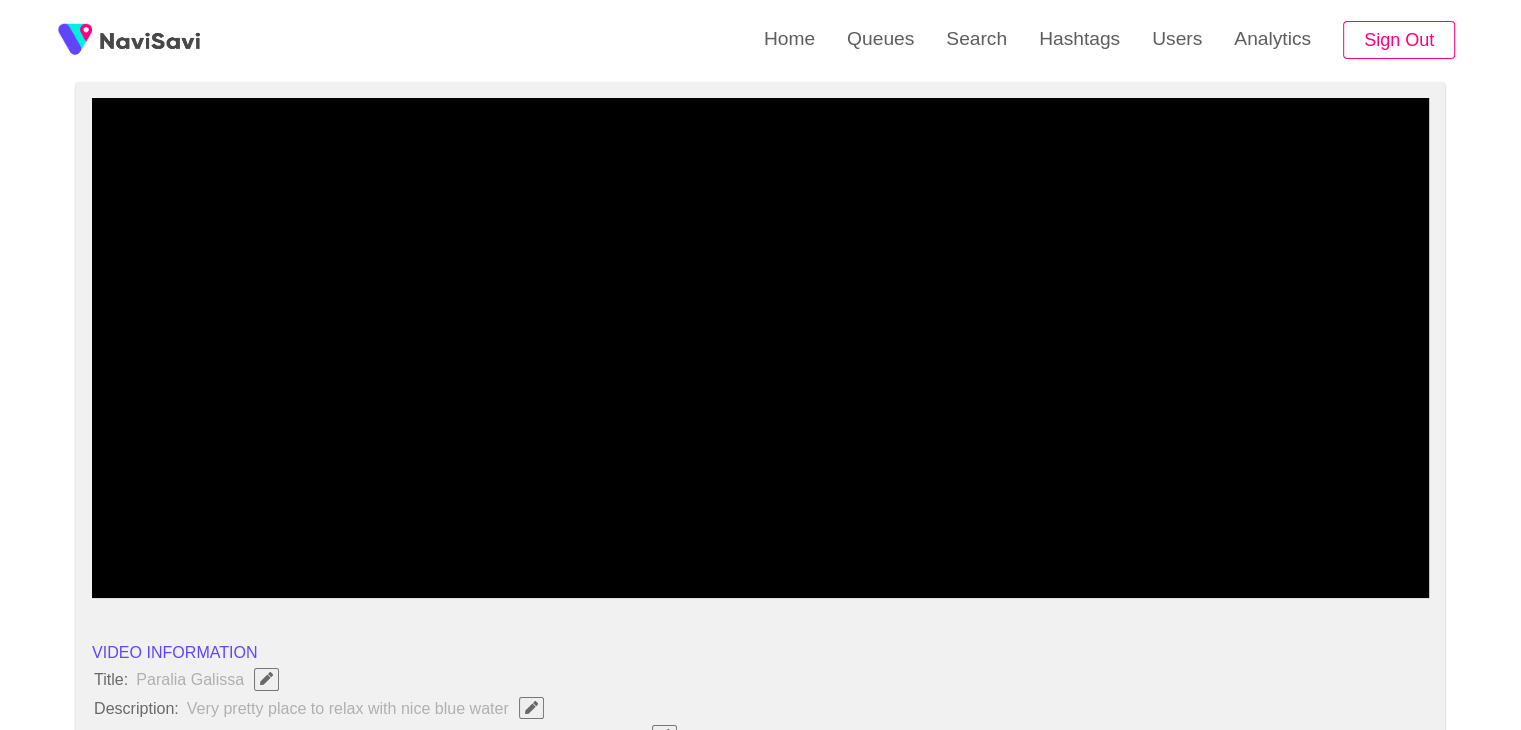 scroll, scrollTop: 135, scrollLeft: 0, axis: vertical 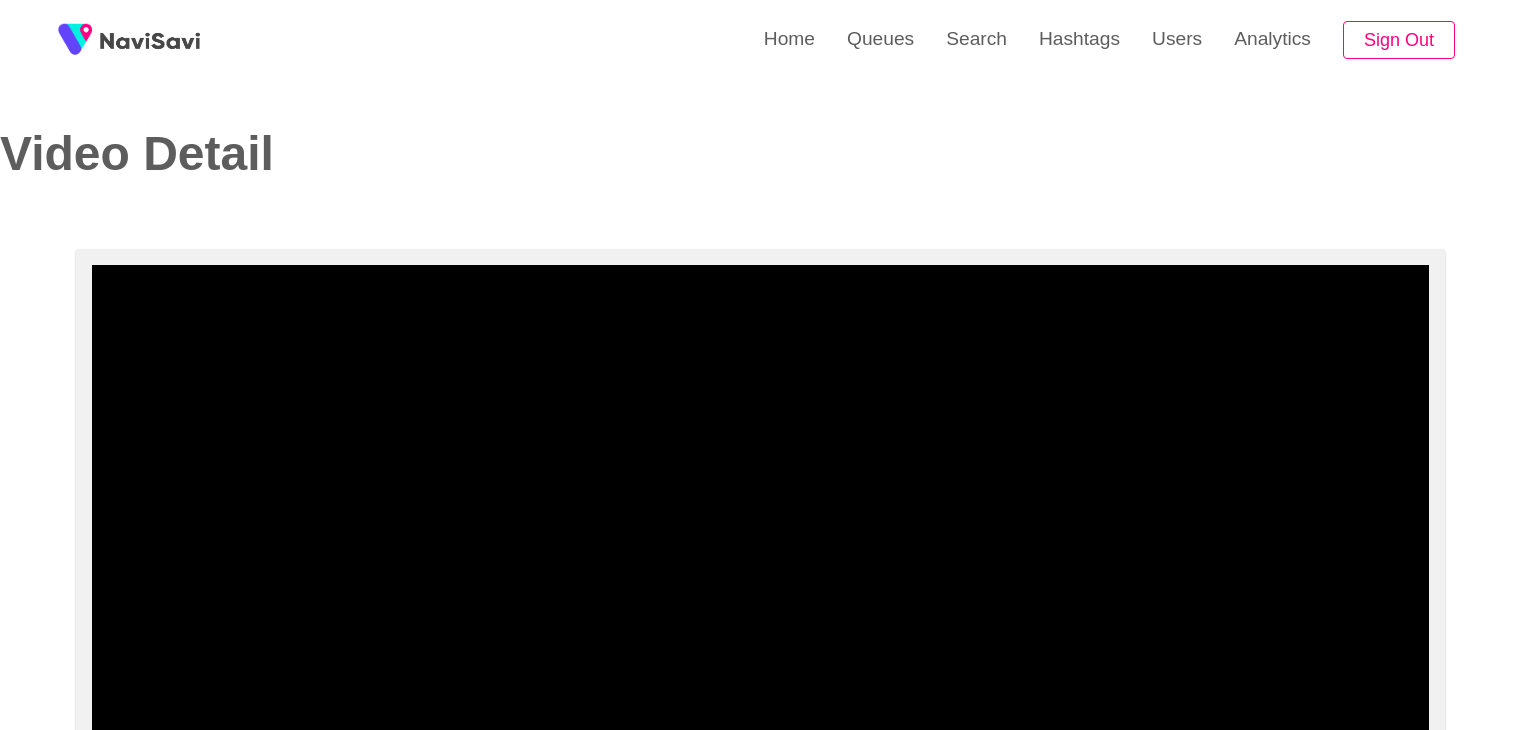 select on "**********" 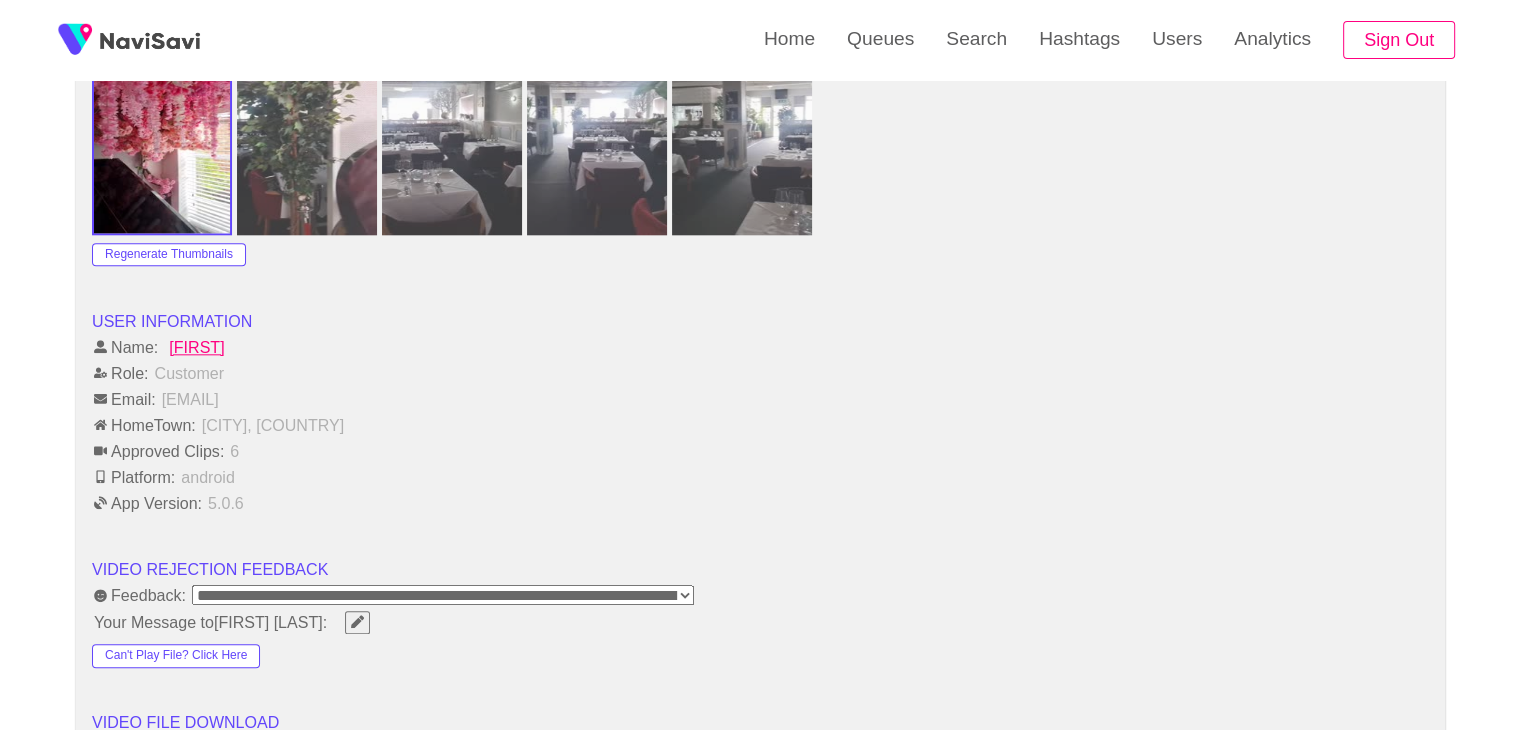 scroll, scrollTop: 2103, scrollLeft: 0, axis: vertical 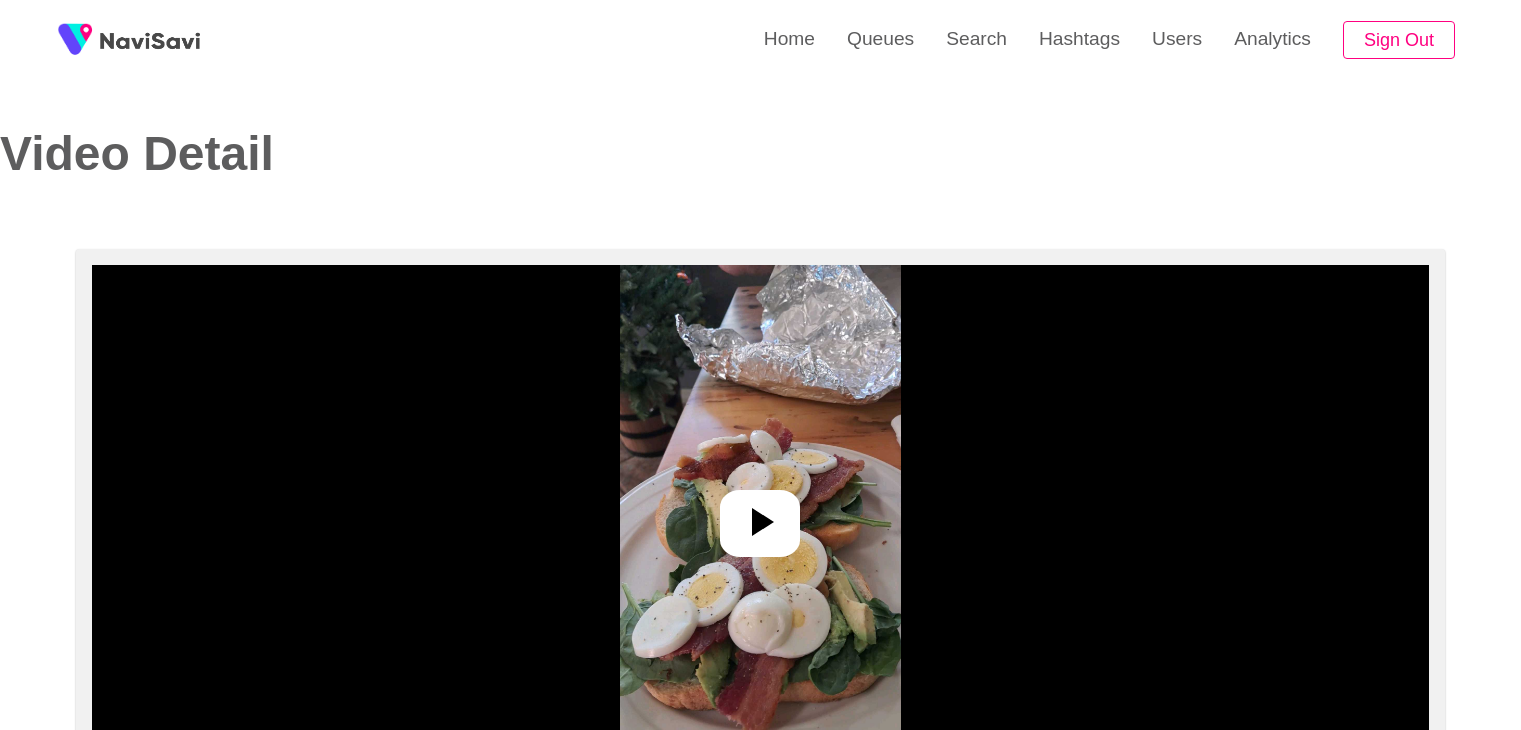 select on "**********" 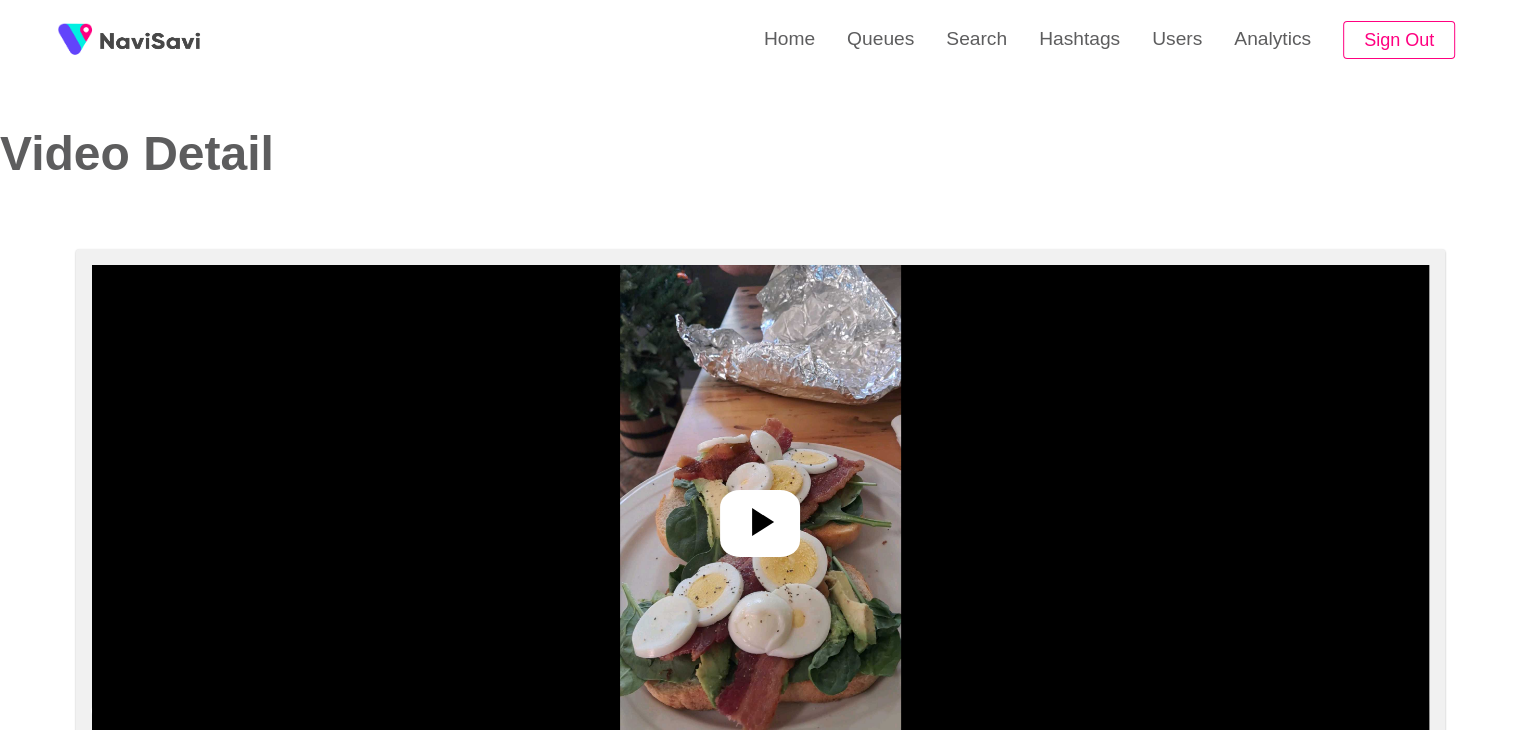 click at bounding box center (760, 515) 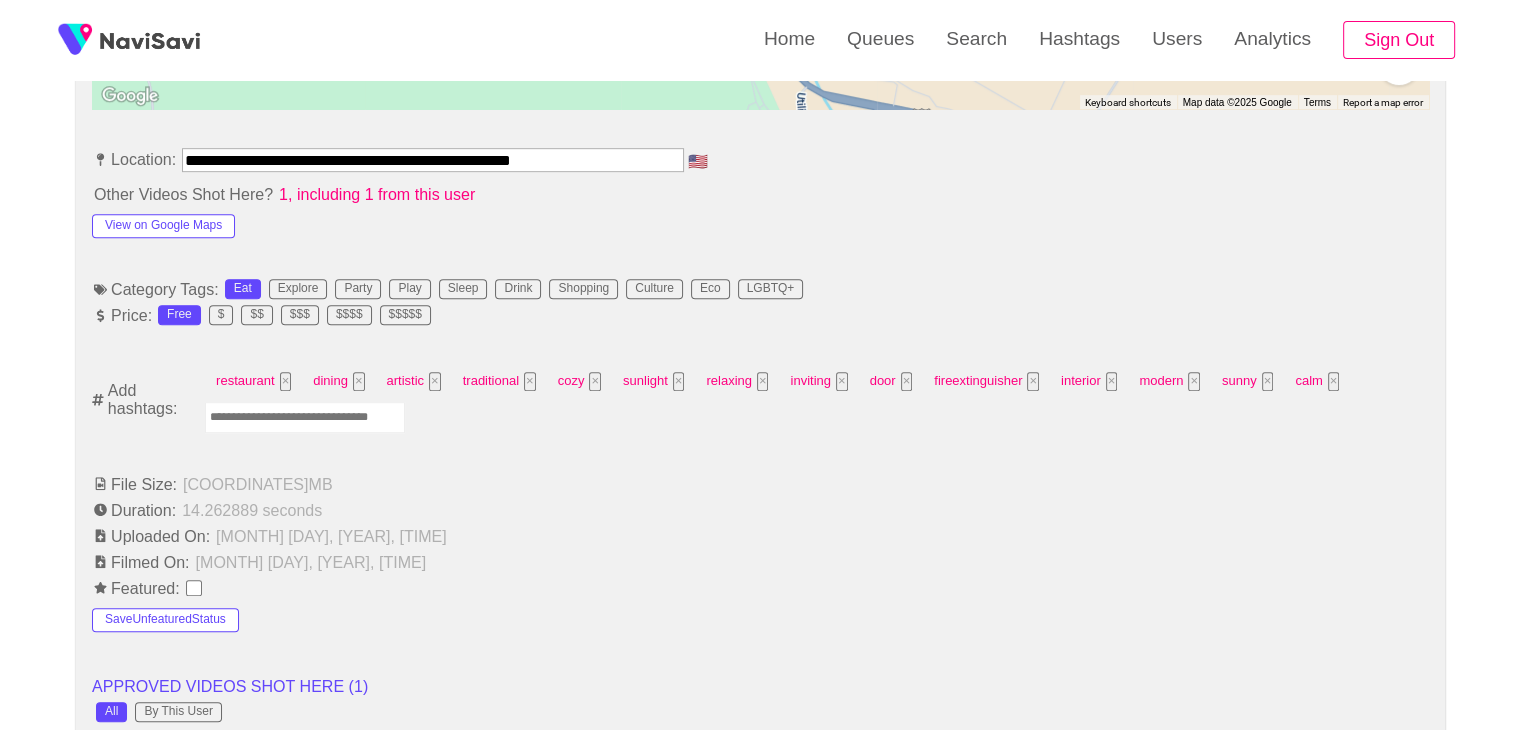 scroll, scrollTop: 1116, scrollLeft: 0, axis: vertical 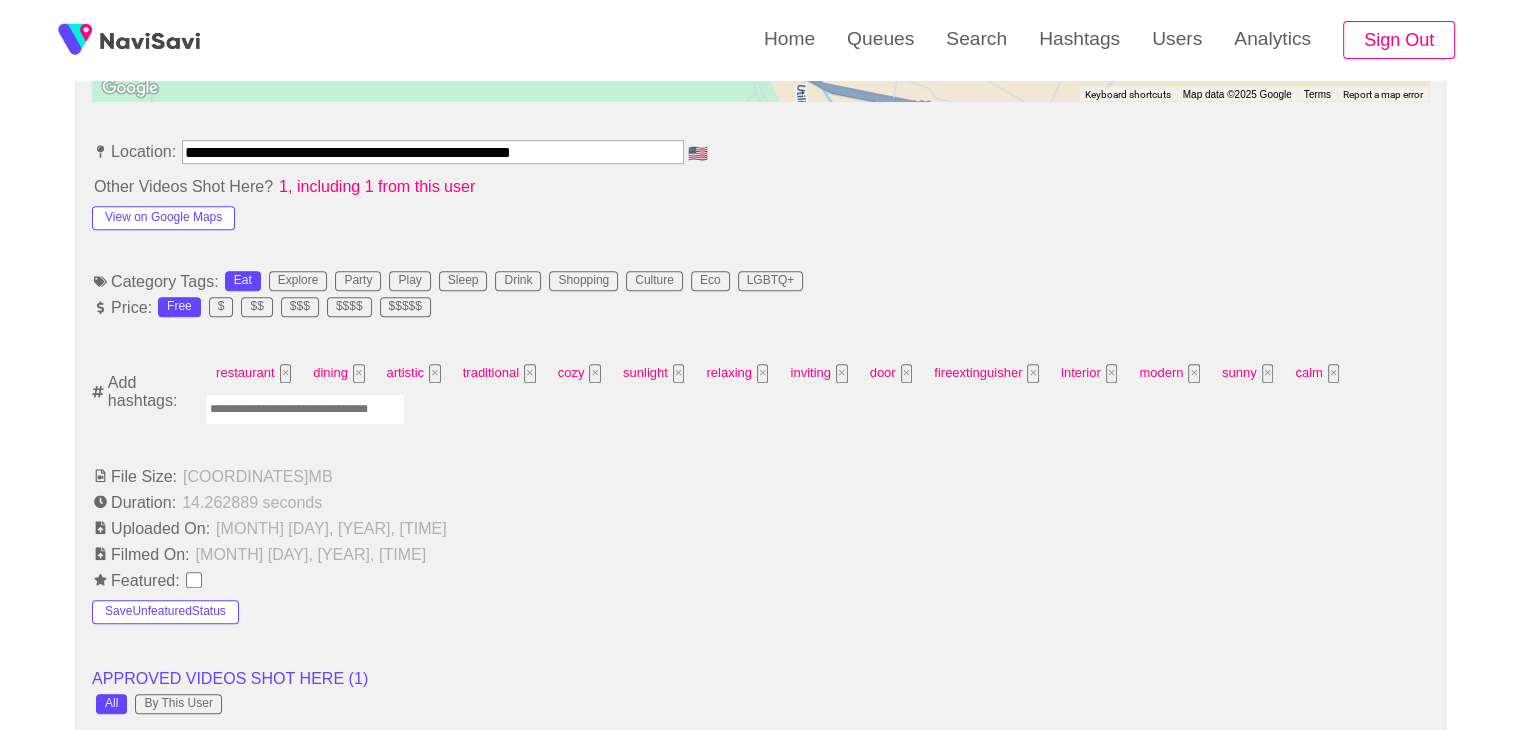 click at bounding box center (305, 409) 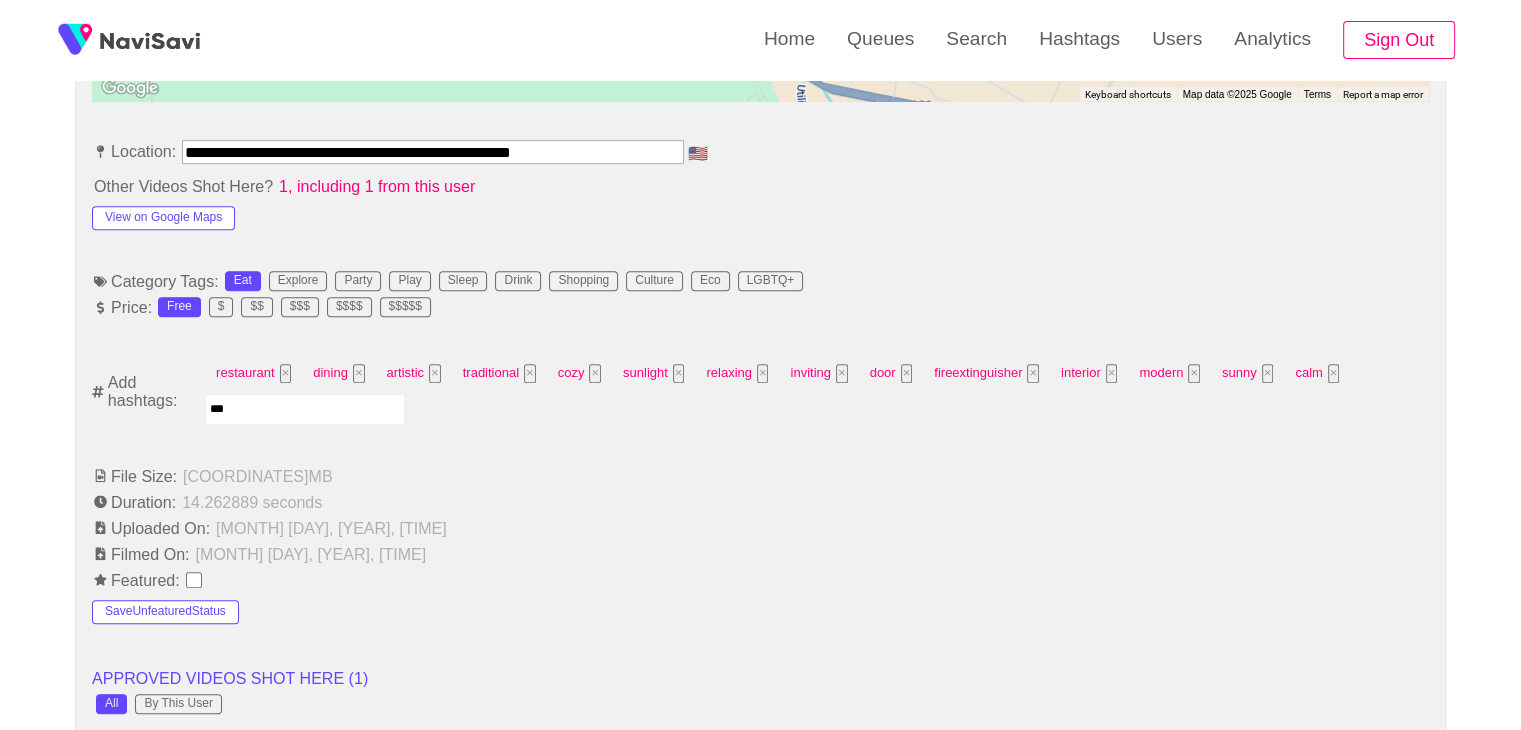 type on "****" 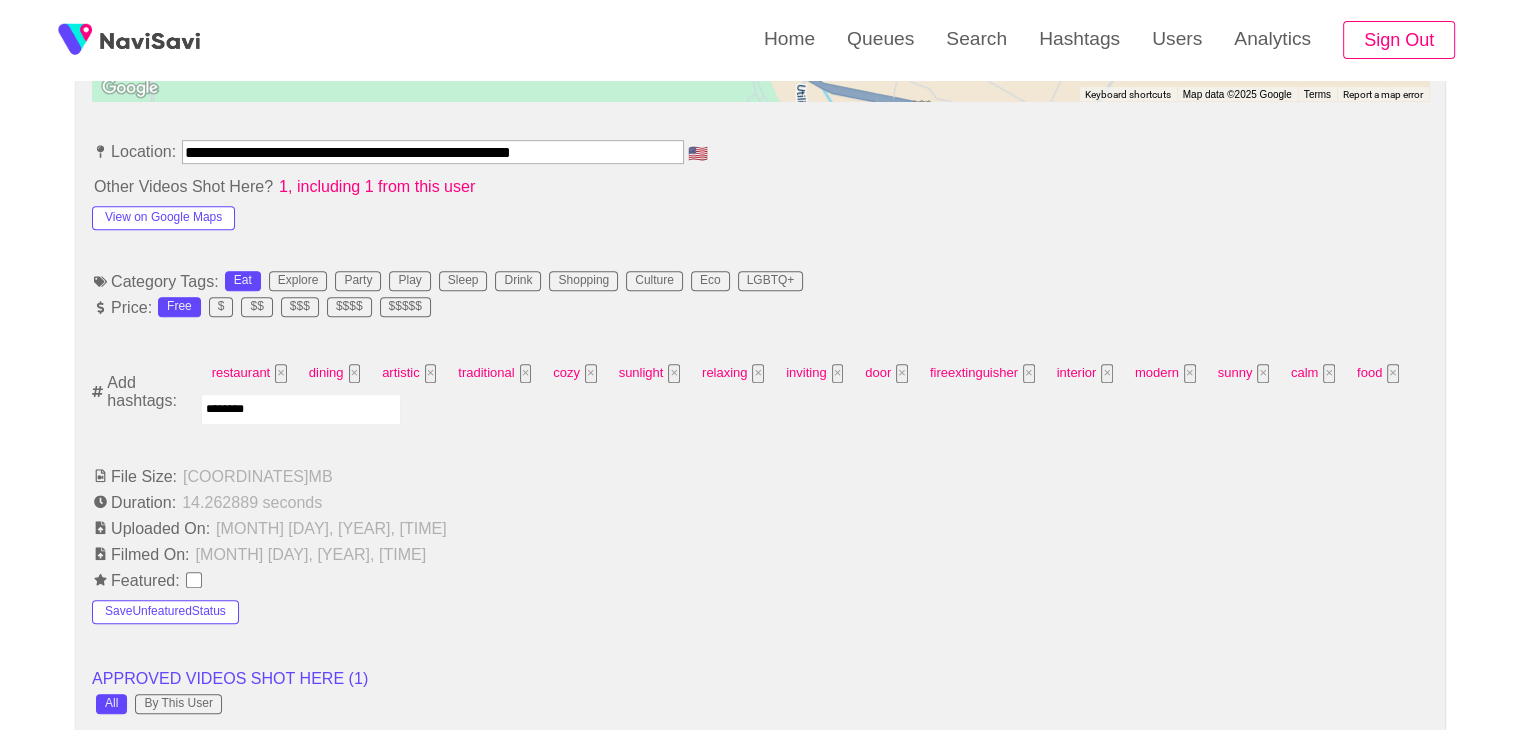 type on "*********" 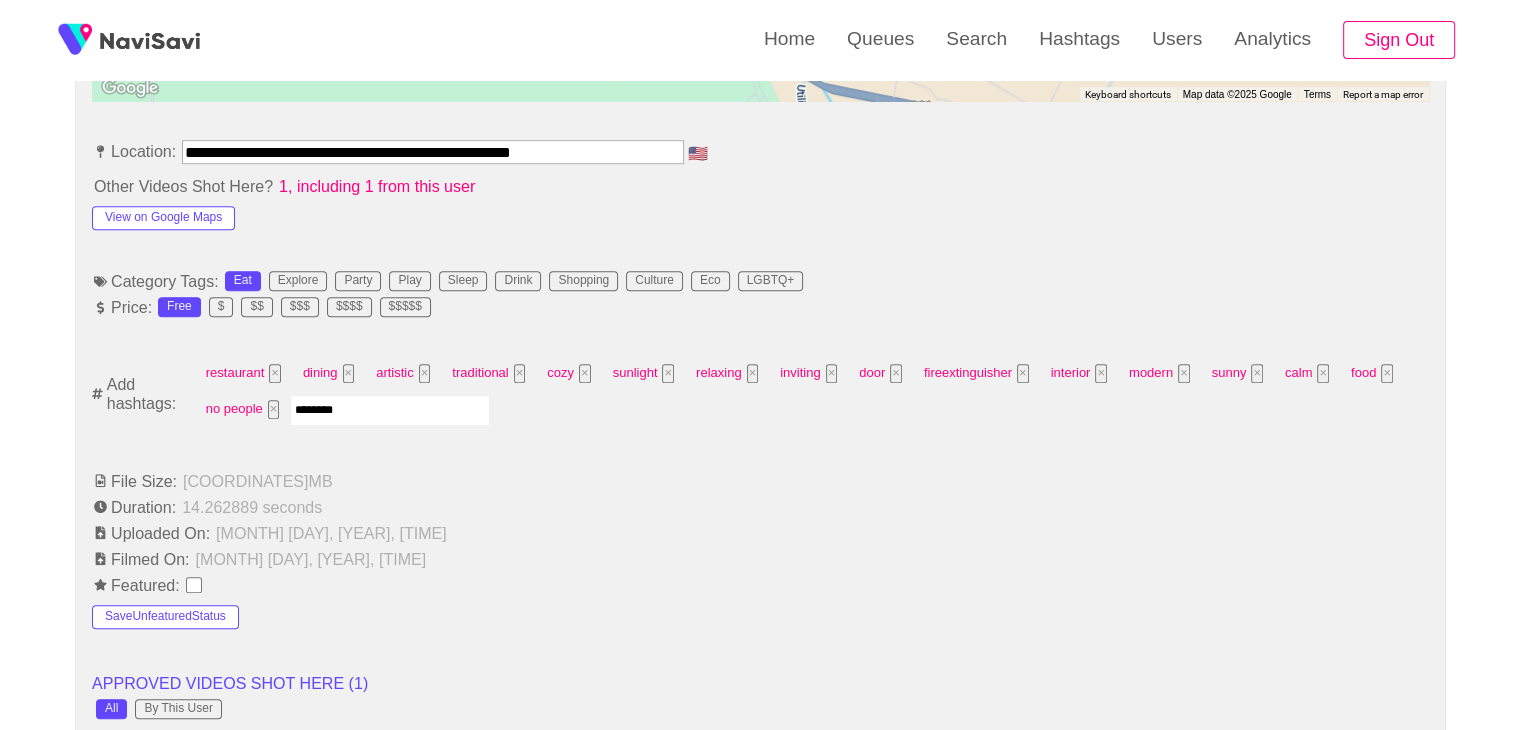 type on "*********" 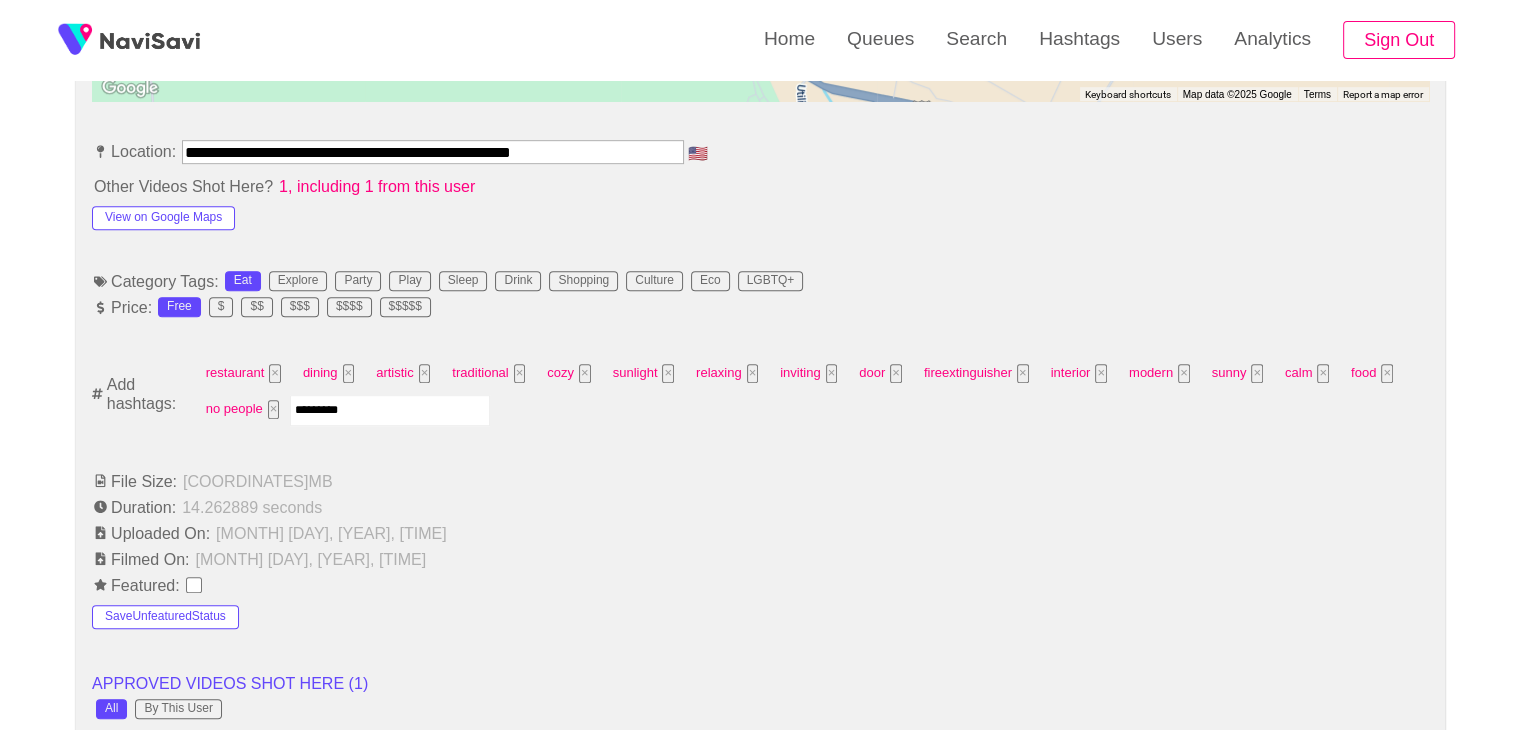 type 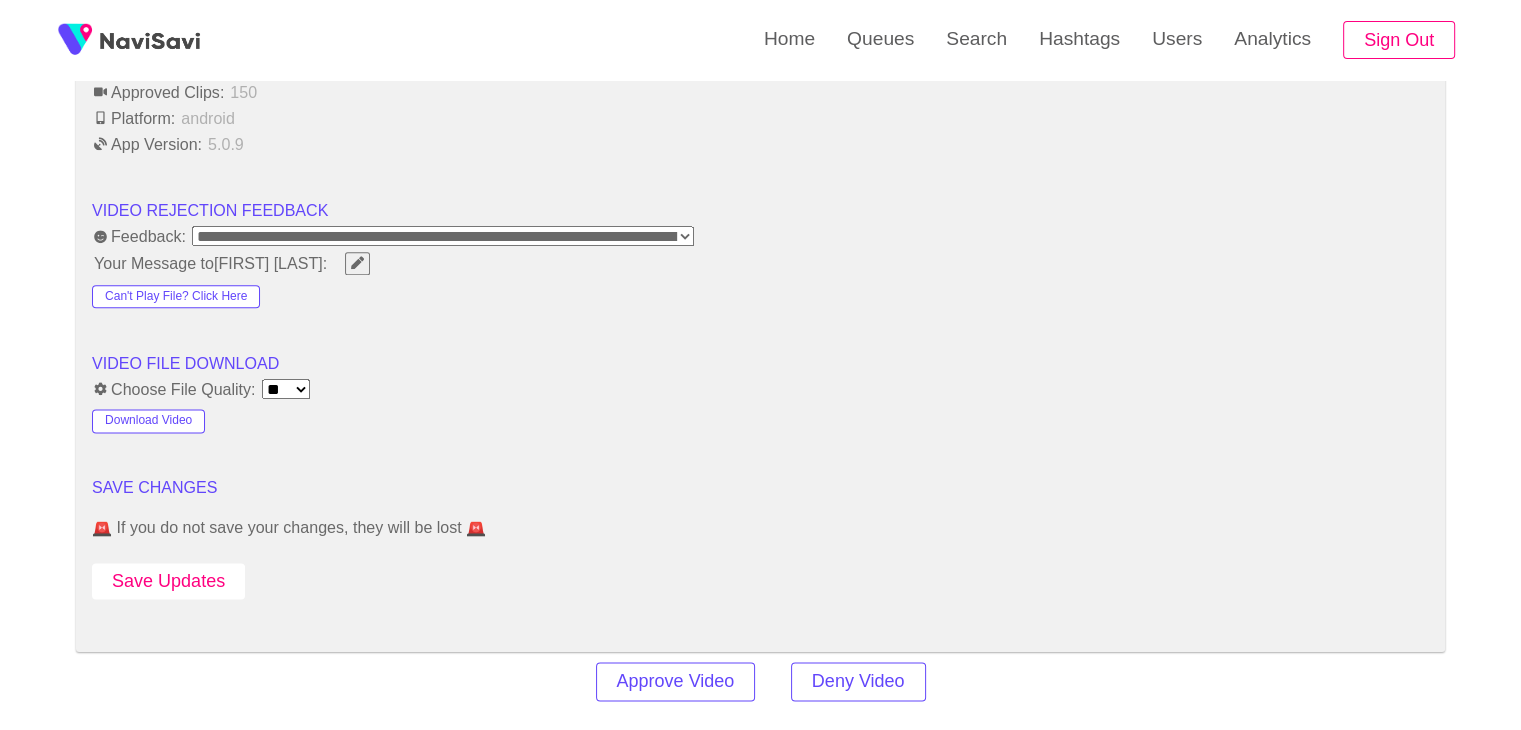 scroll, scrollTop: 2468, scrollLeft: 0, axis: vertical 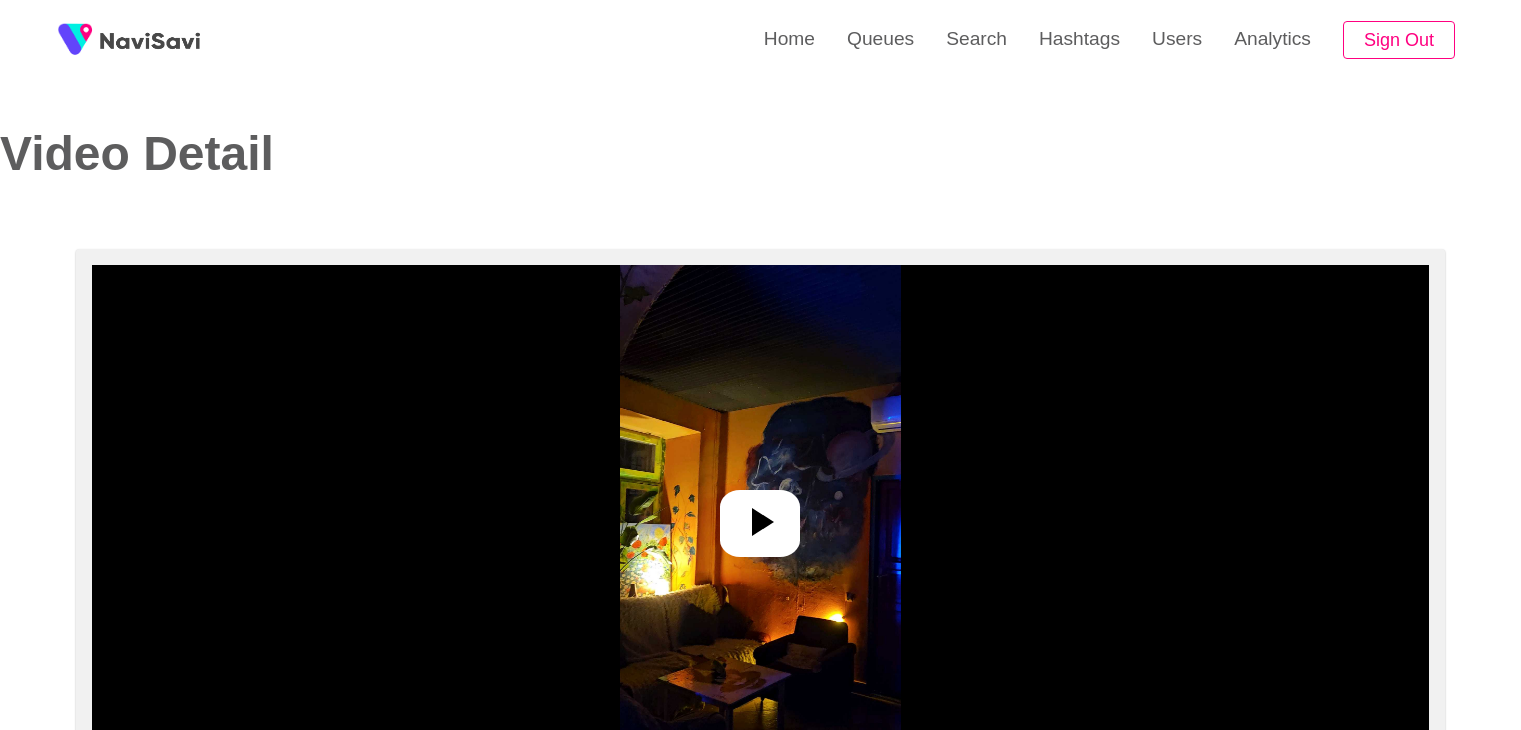 select on "**********" 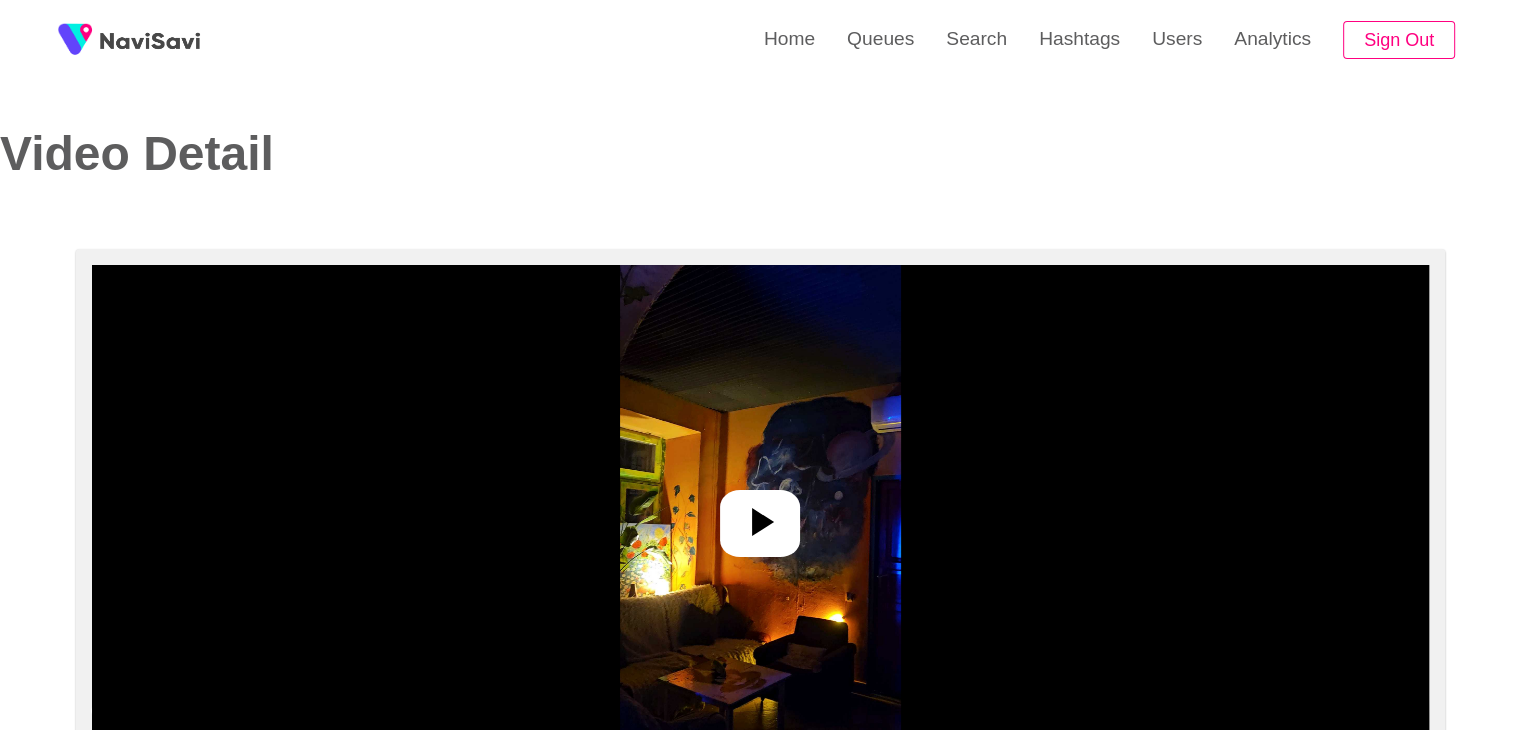 click at bounding box center (760, 515) 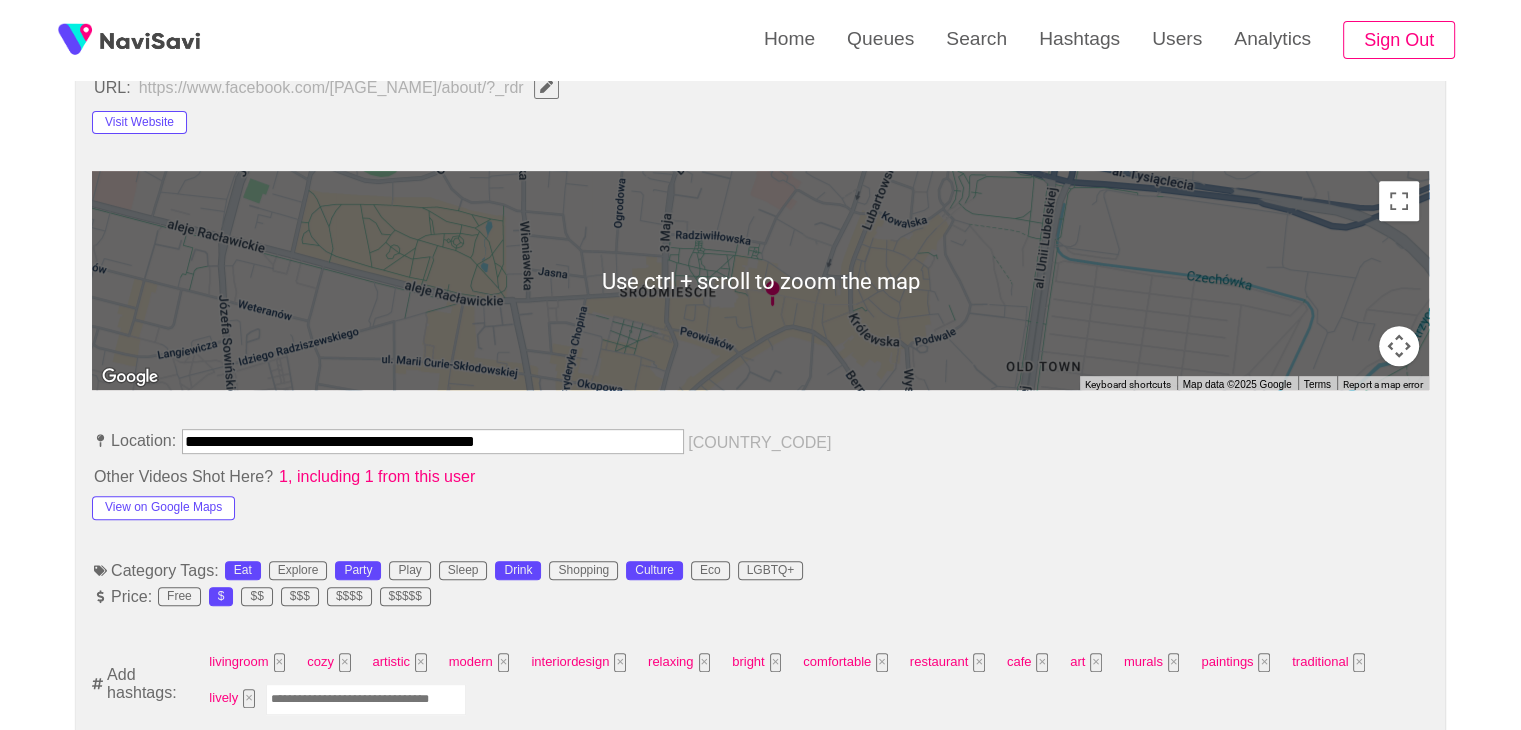 scroll, scrollTop: 858, scrollLeft: 0, axis: vertical 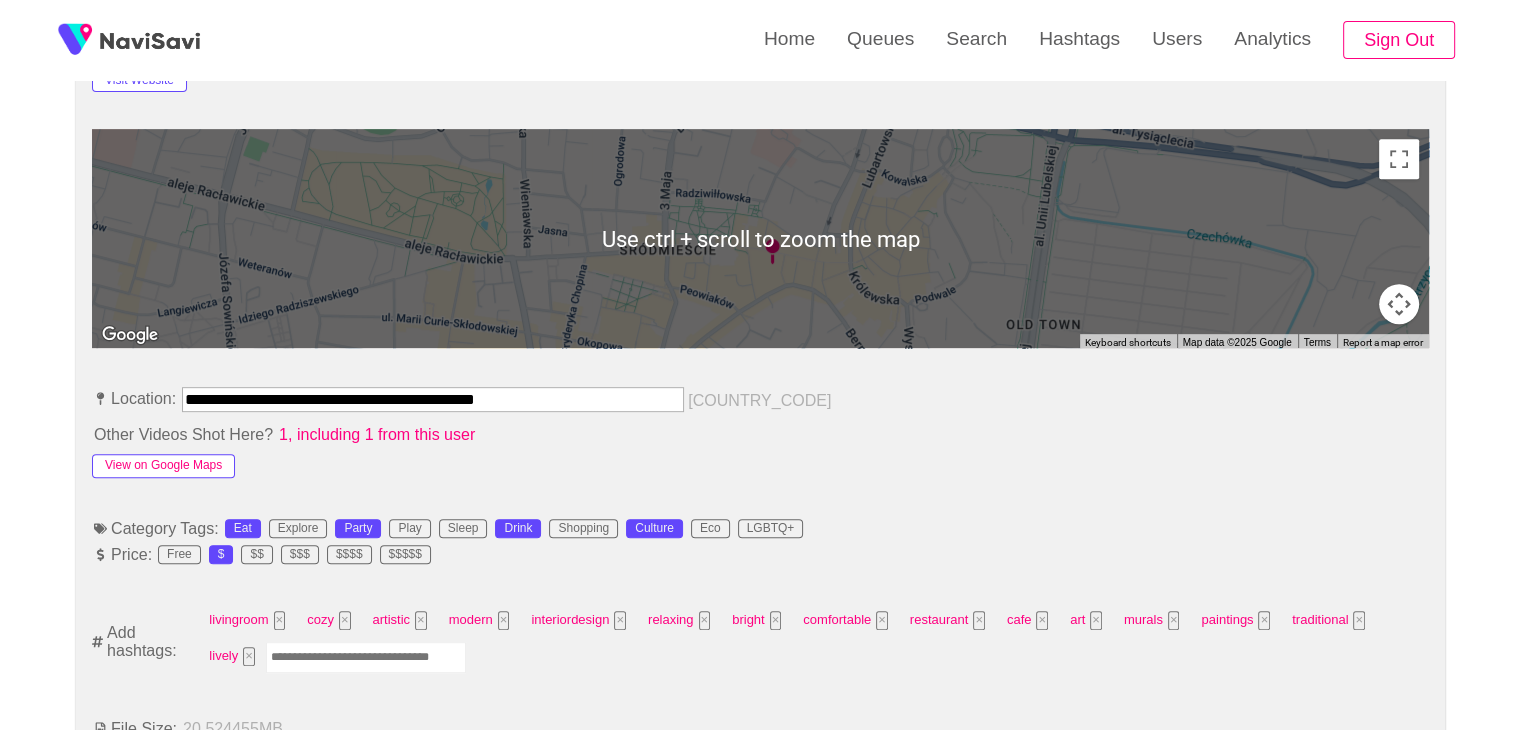 click on "View on Google Maps" at bounding box center [163, 466] 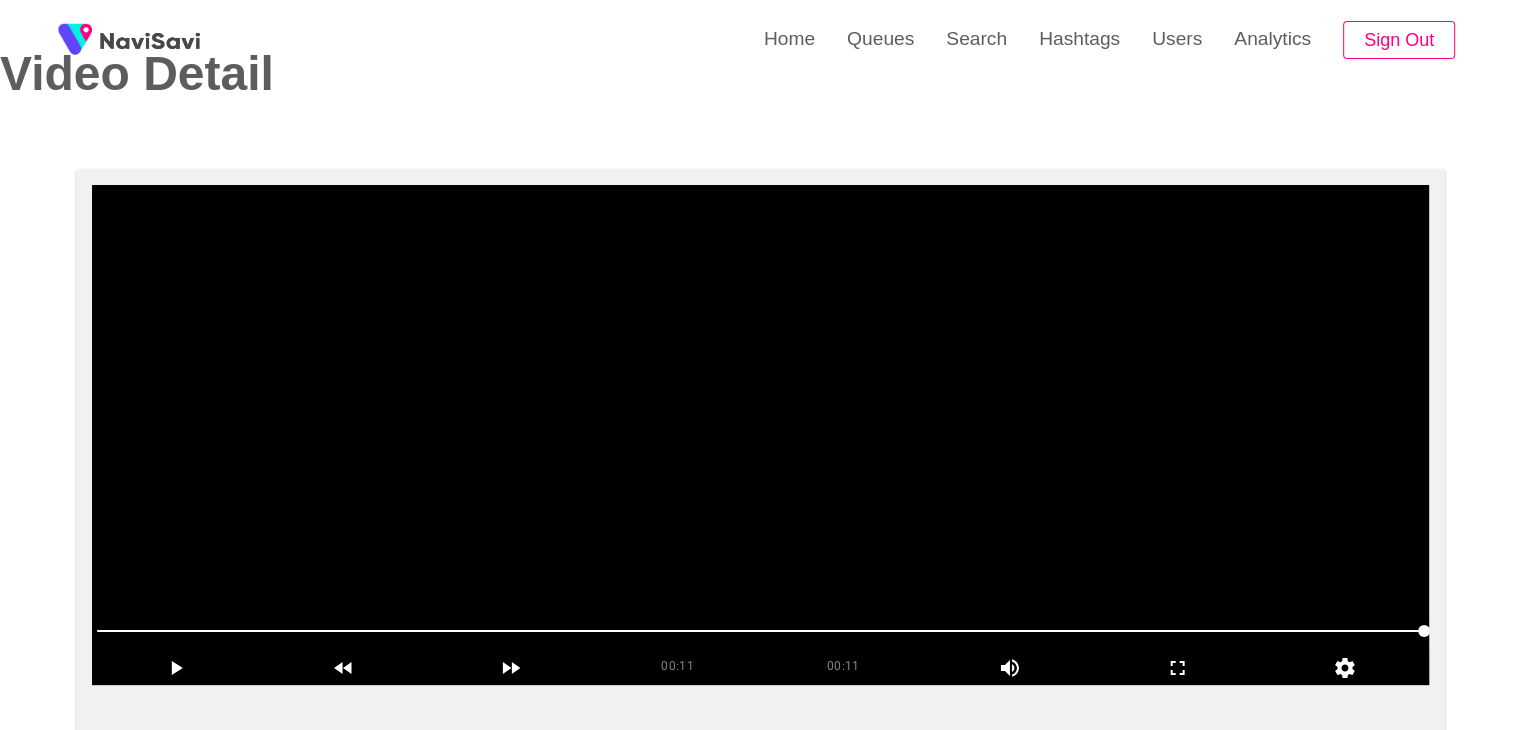 scroll, scrollTop: 78, scrollLeft: 0, axis: vertical 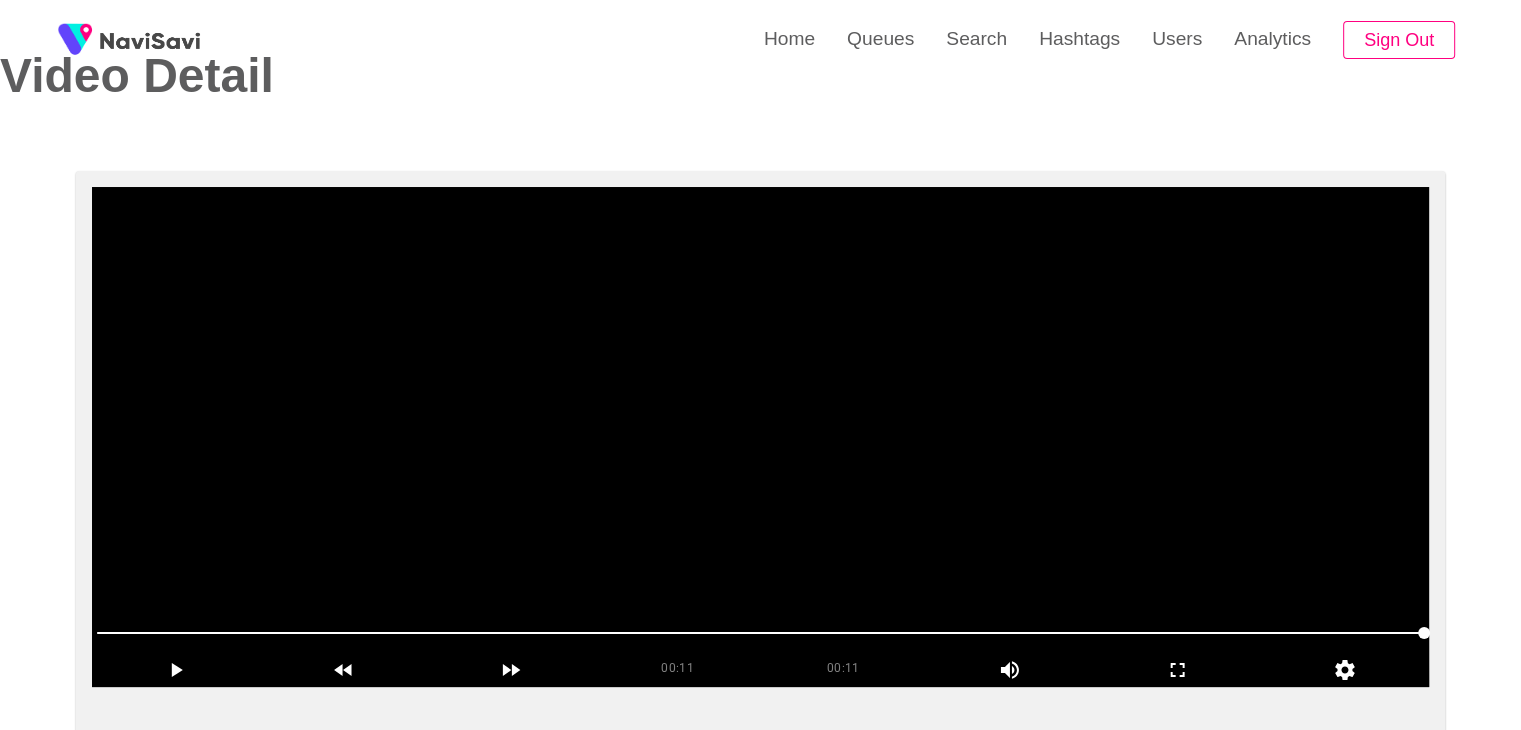 click at bounding box center (760, 437) 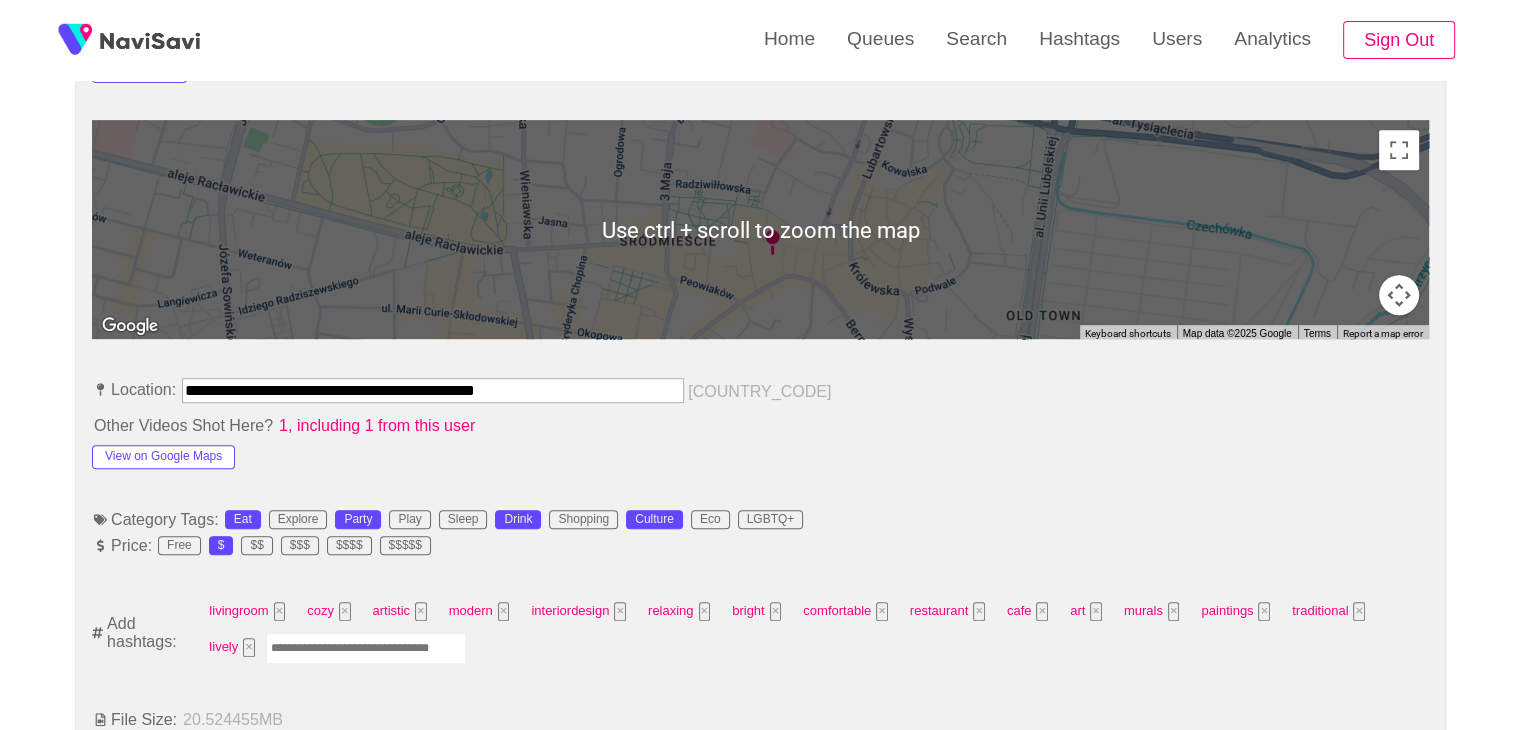 scroll, scrollTop: 892, scrollLeft: 0, axis: vertical 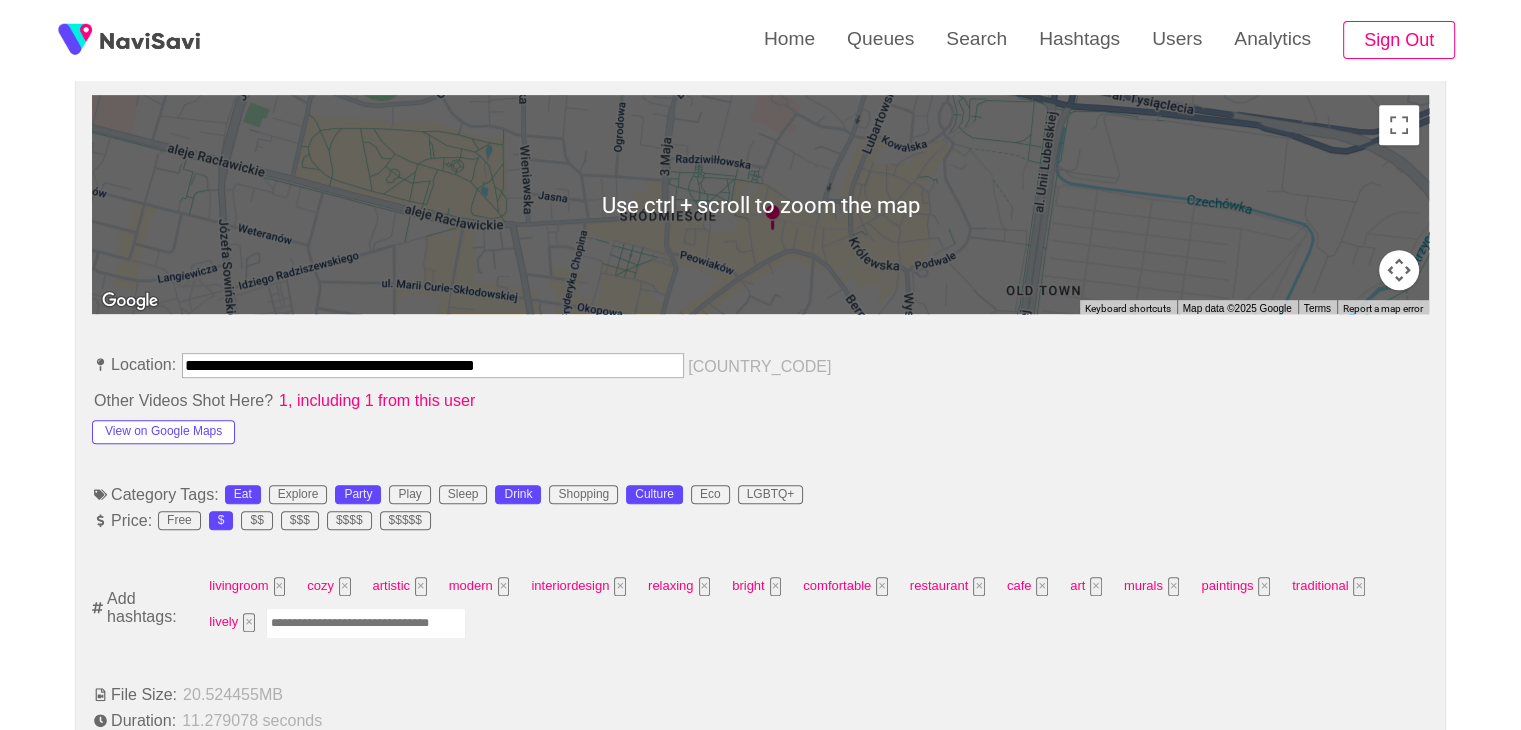 click at bounding box center [366, 623] 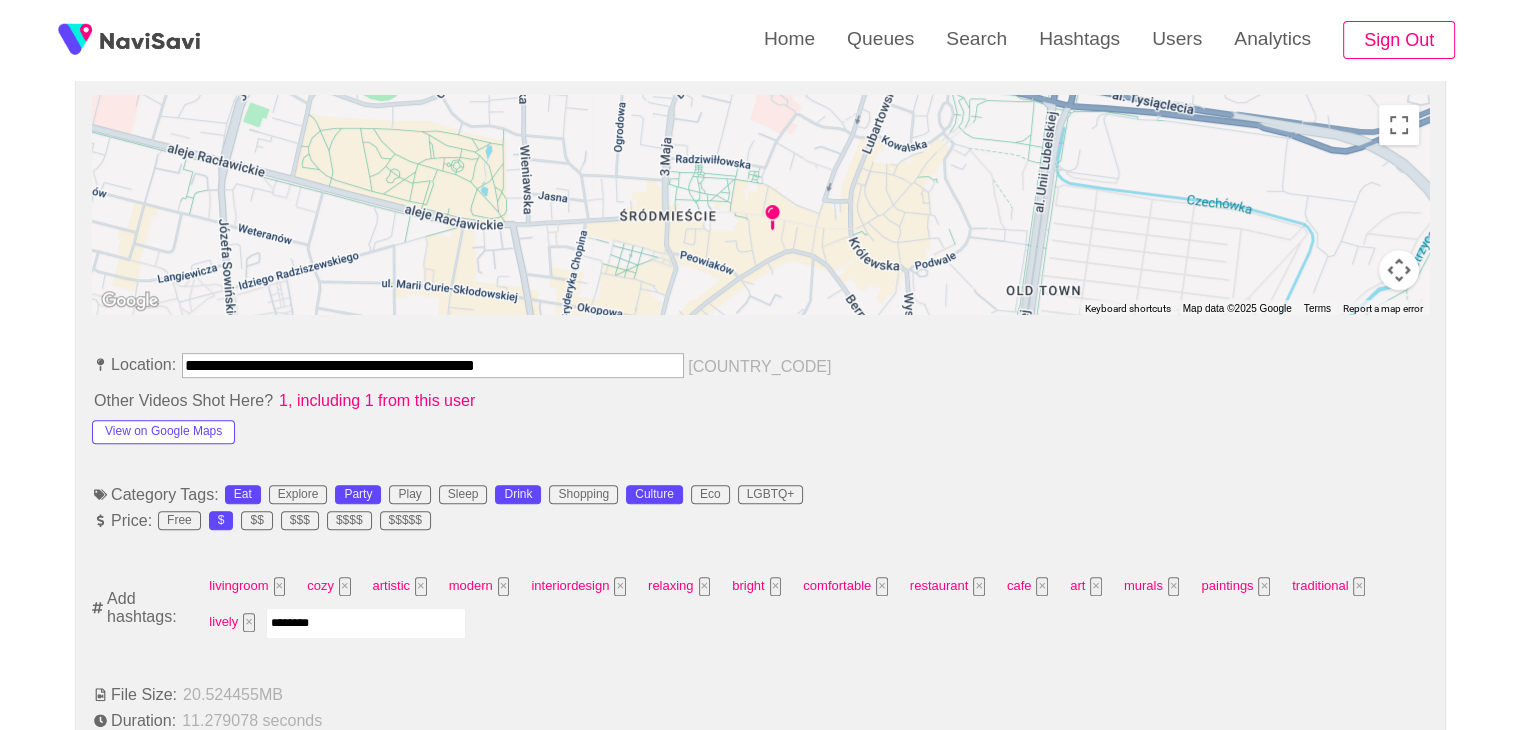 type on "*********" 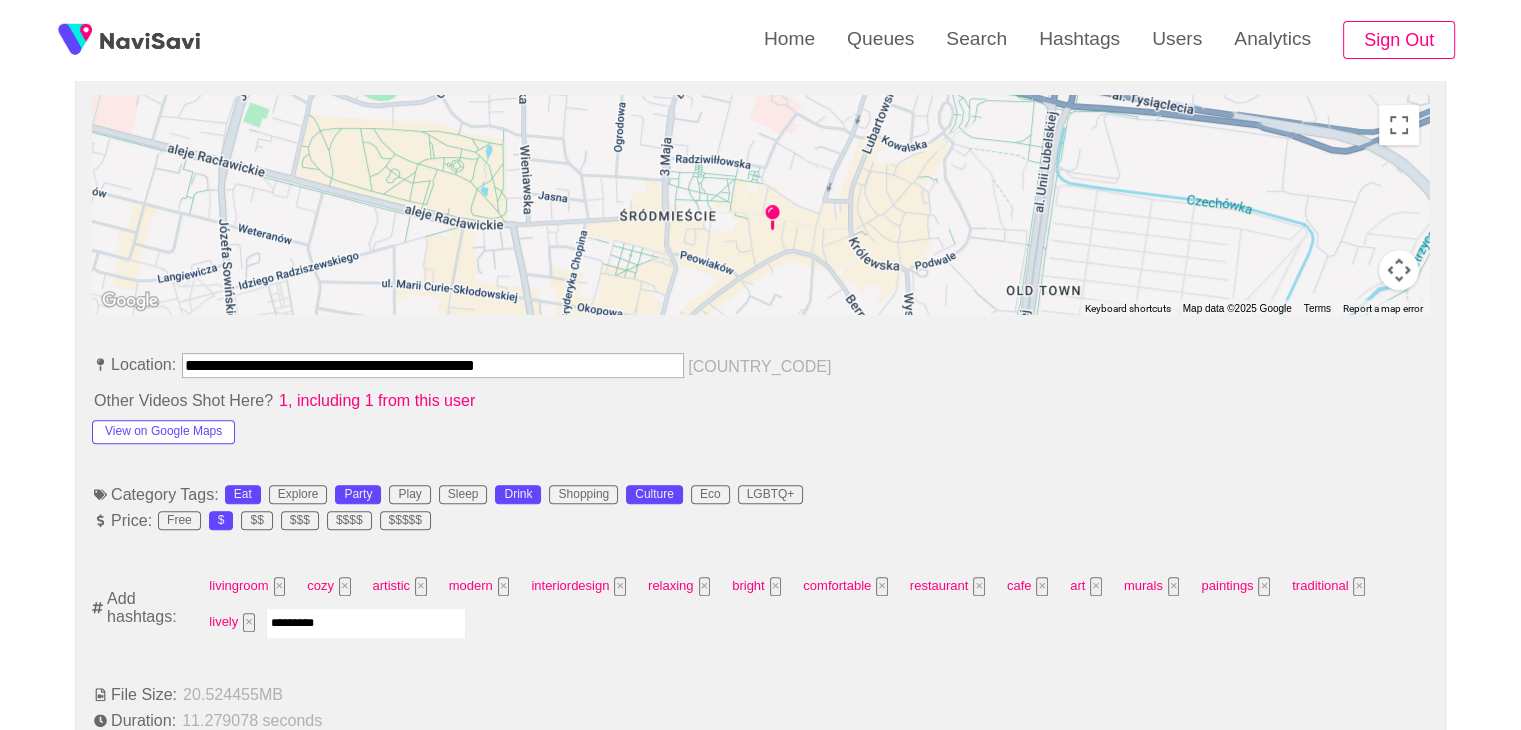 type 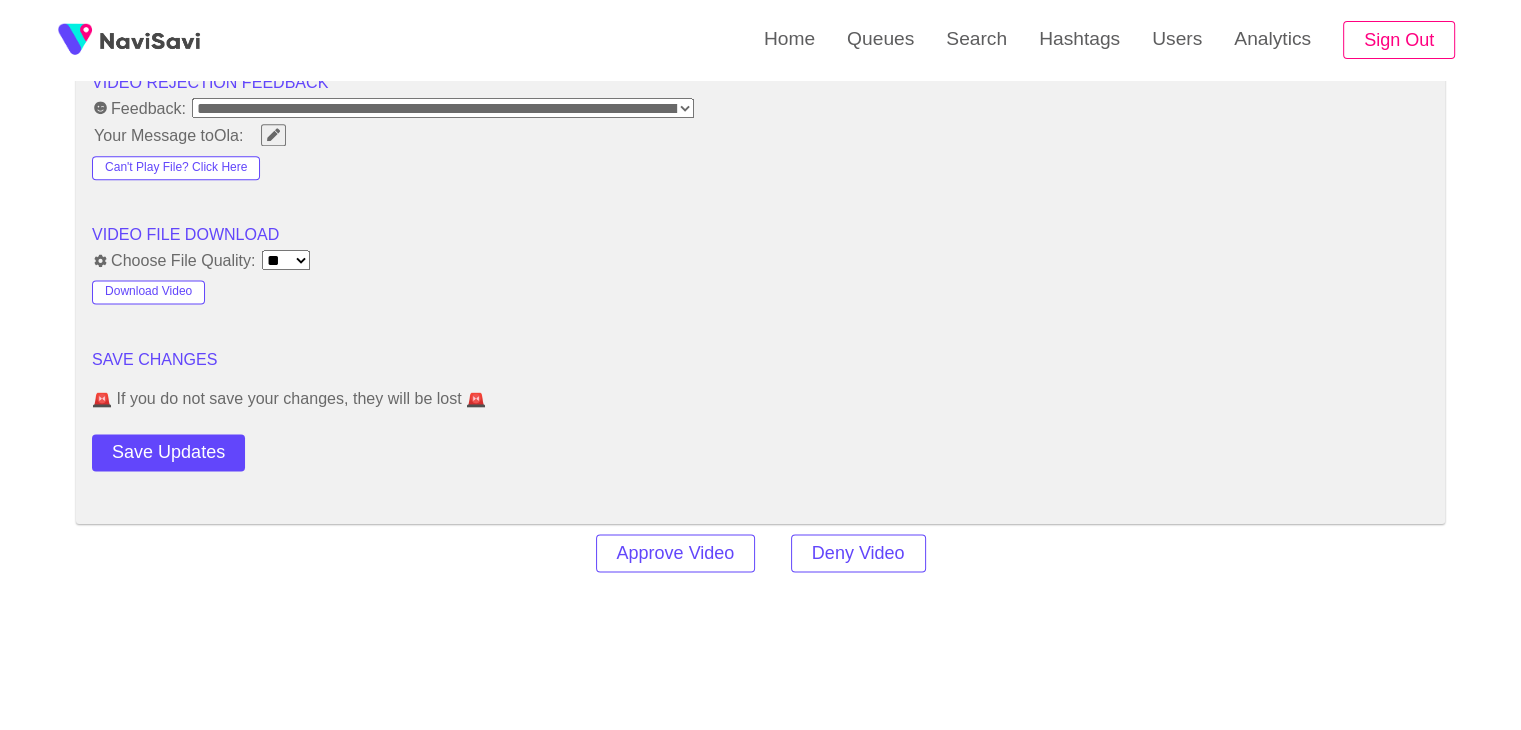 scroll, scrollTop: 2654, scrollLeft: 0, axis: vertical 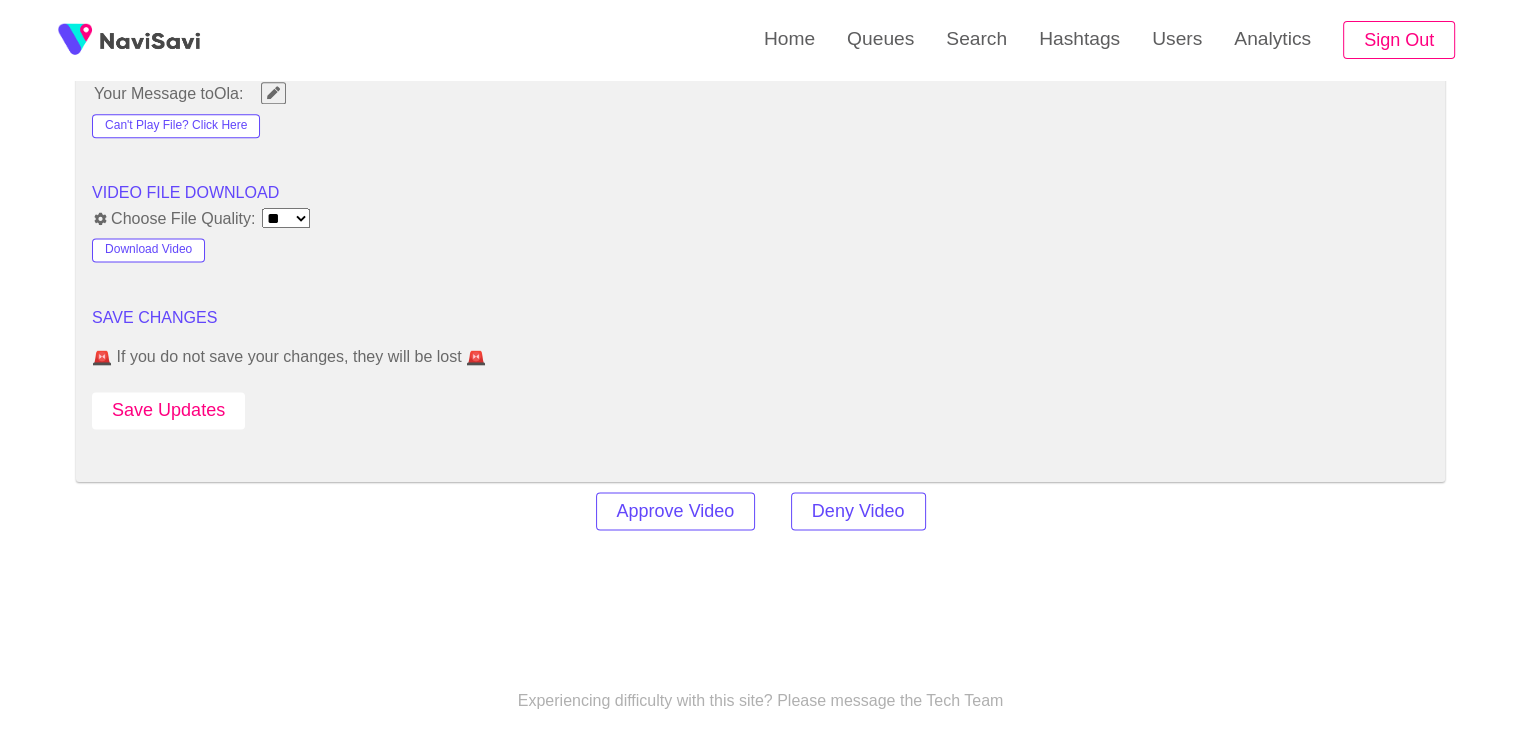 click on "Save Updates" at bounding box center (168, 410) 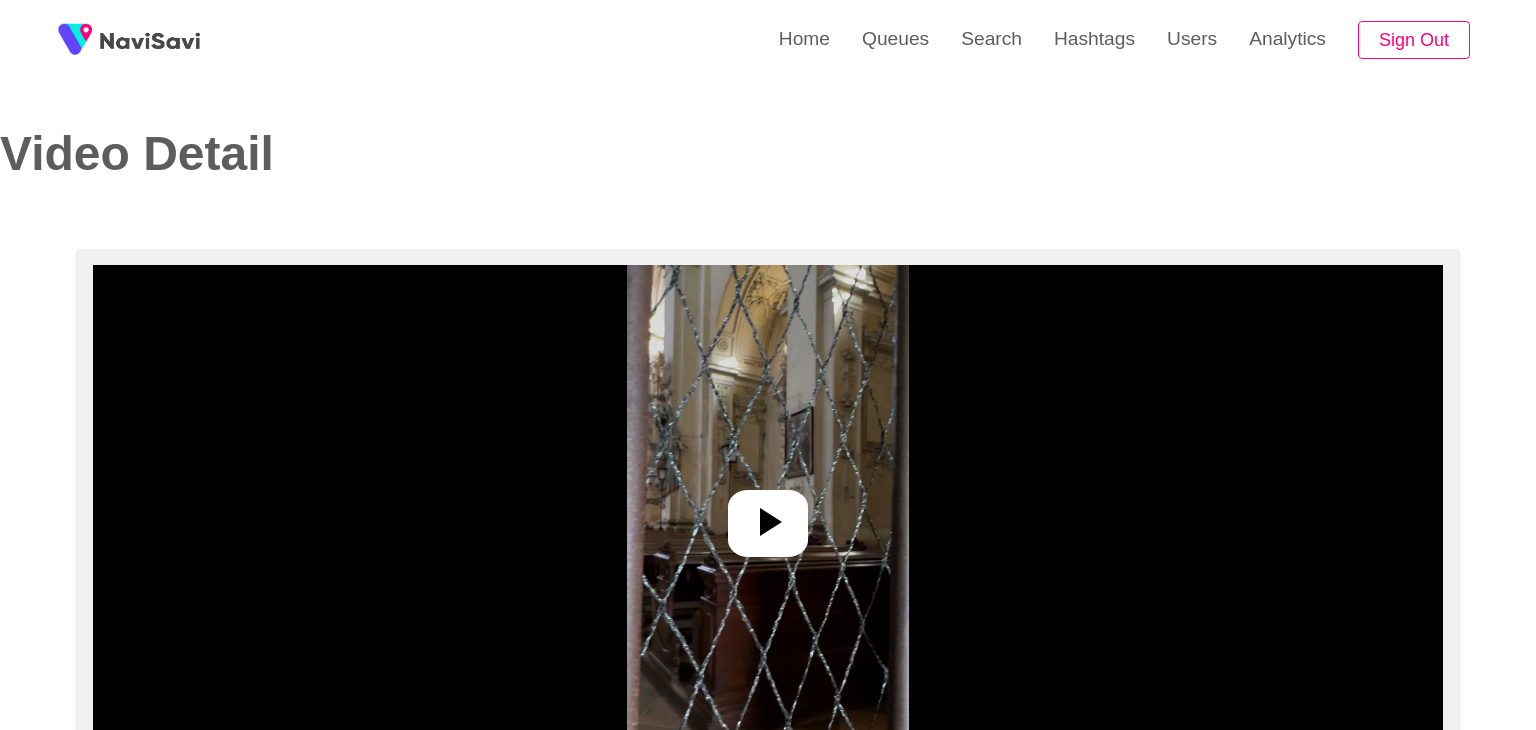 select on "**********" 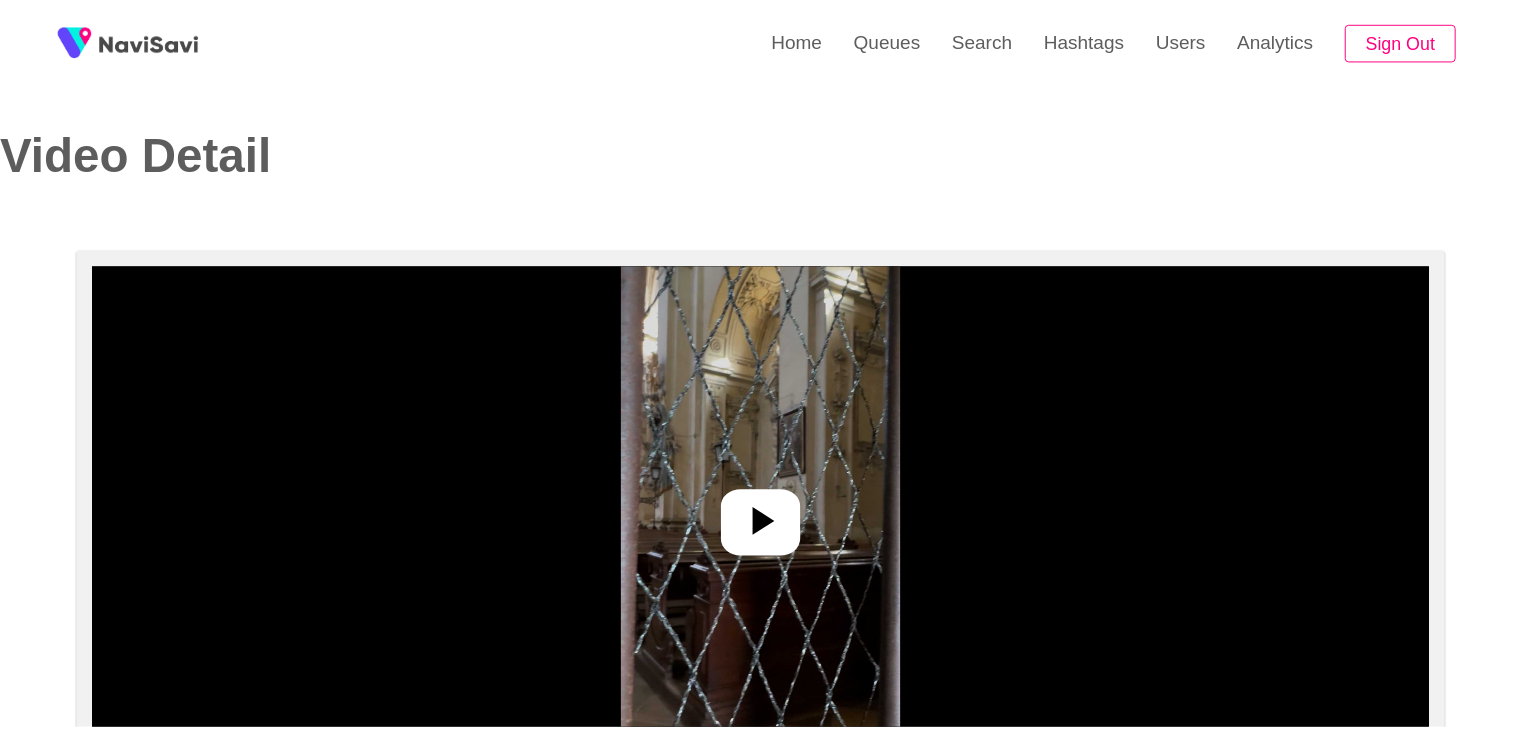 scroll, scrollTop: 0, scrollLeft: 0, axis: both 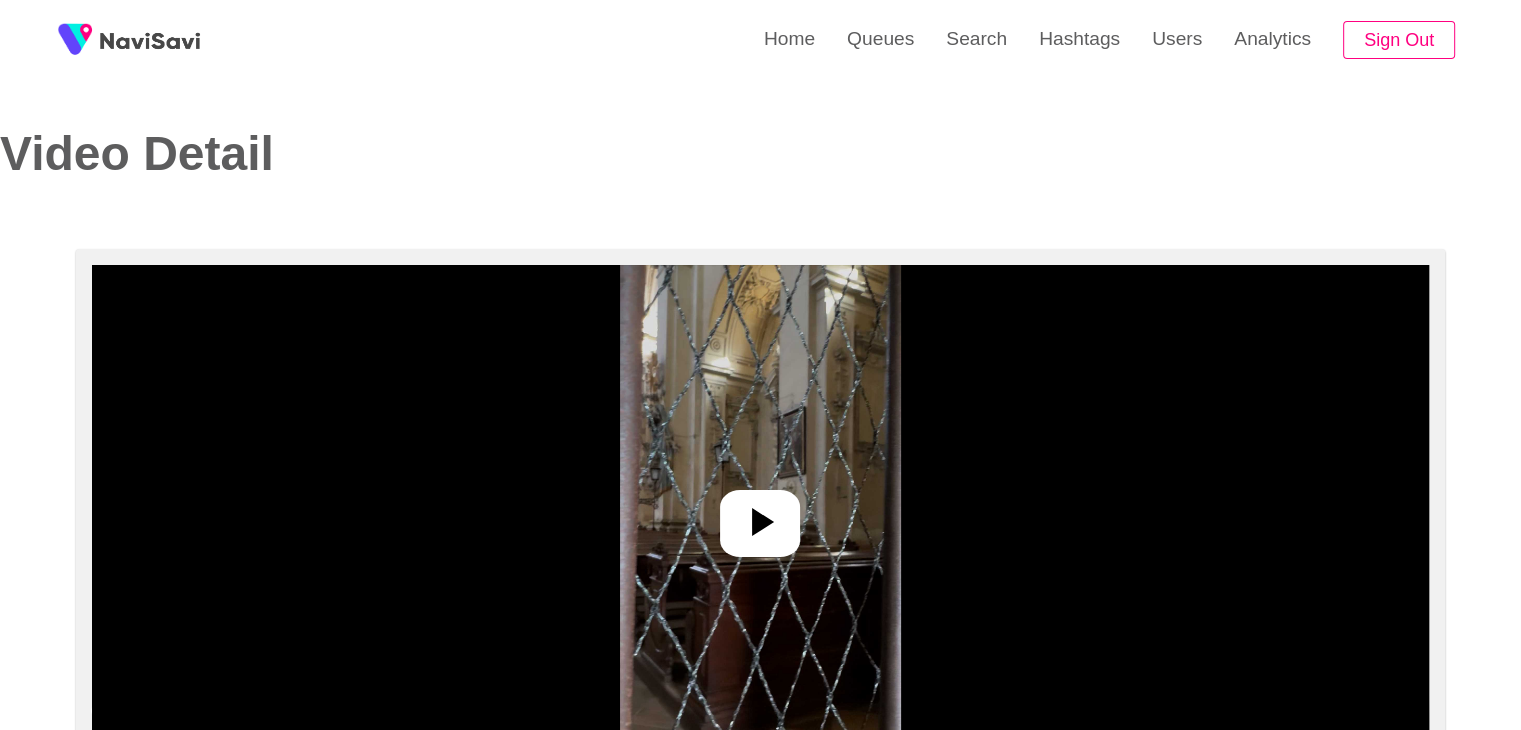 click at bounding box center (760, 515) 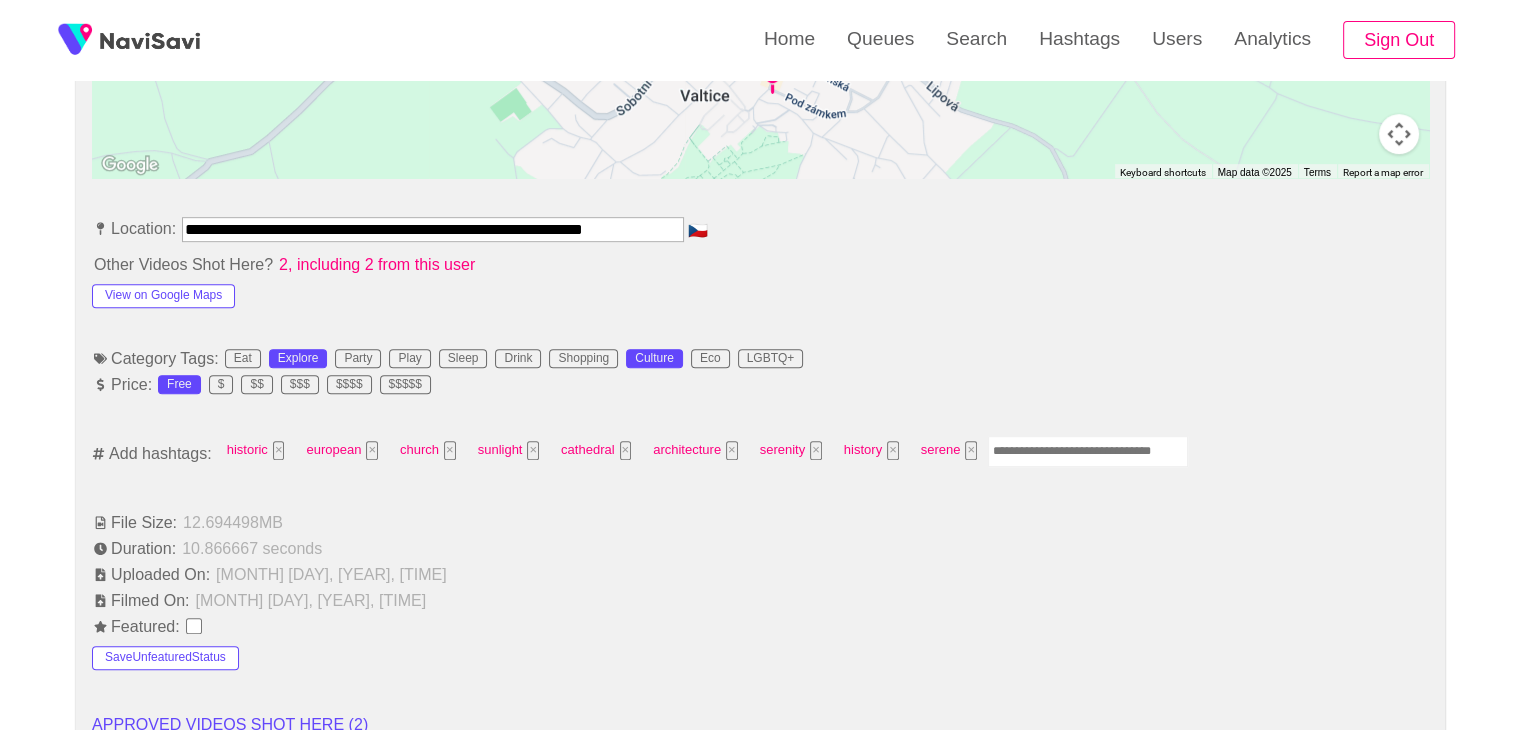 scroll, scrollTop: 1030, scrollLeft: 0, axis: vertical 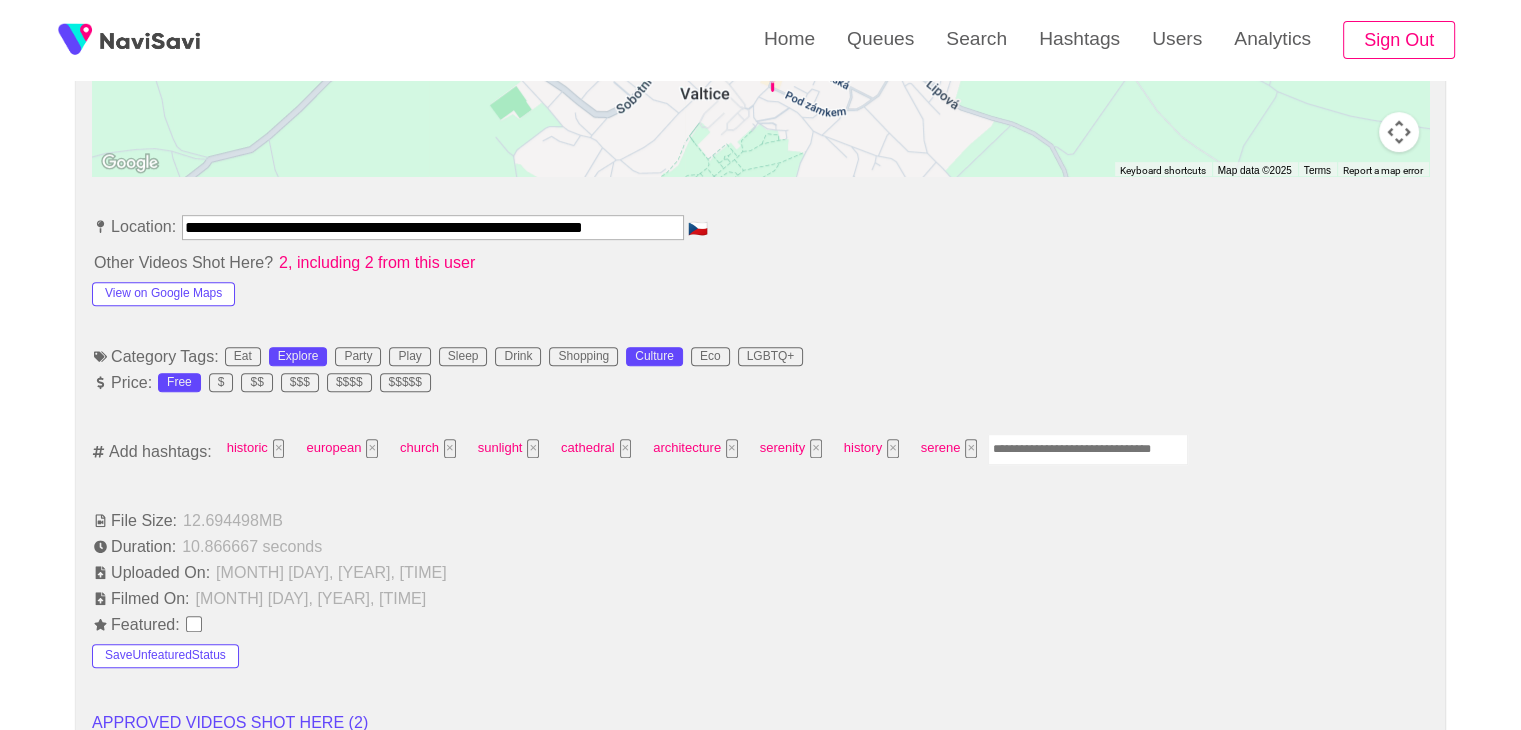 click at bounding box center (1088, 449) 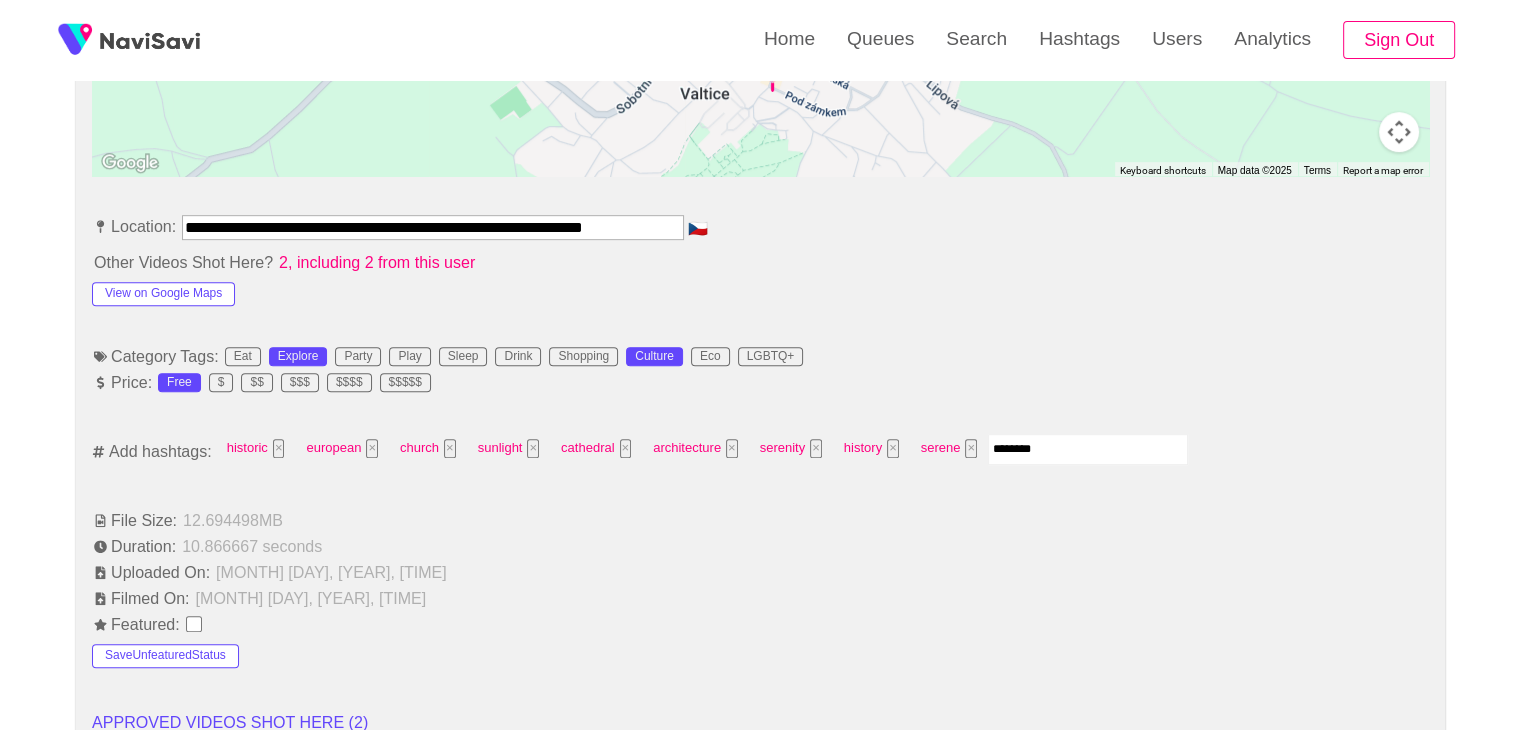 type on "*********" 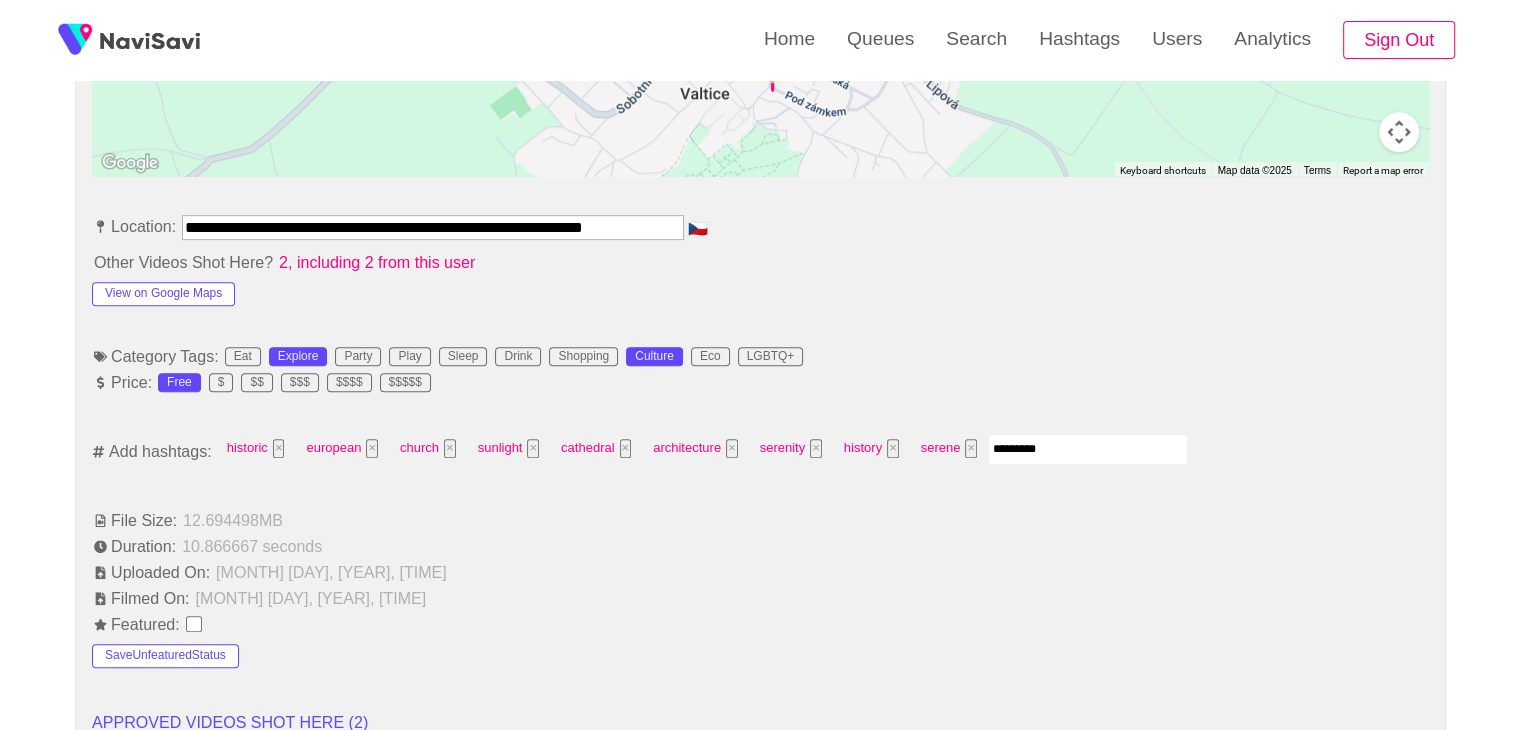 type 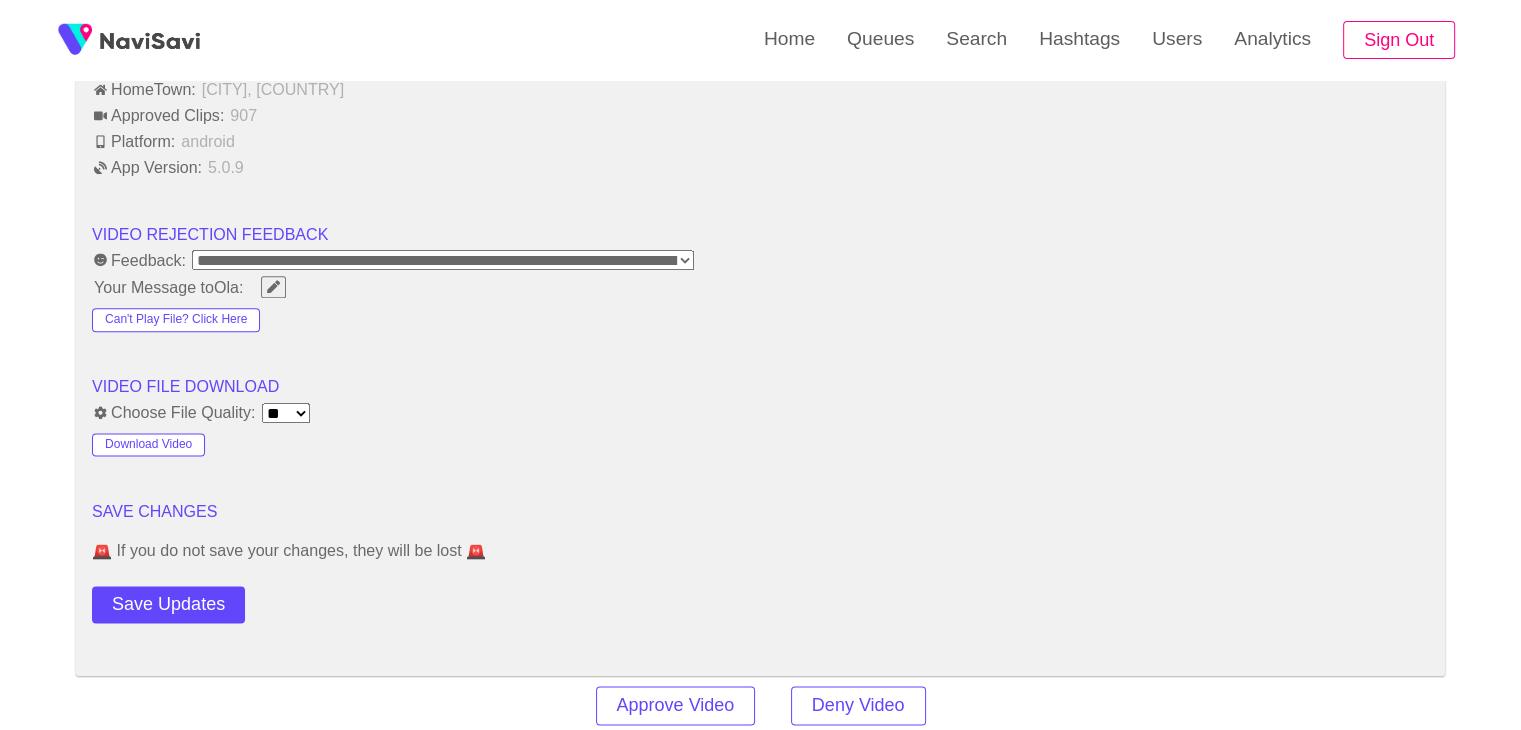 scroll, scrollTop: 2696, scrollLeft: 0, axis: vertical 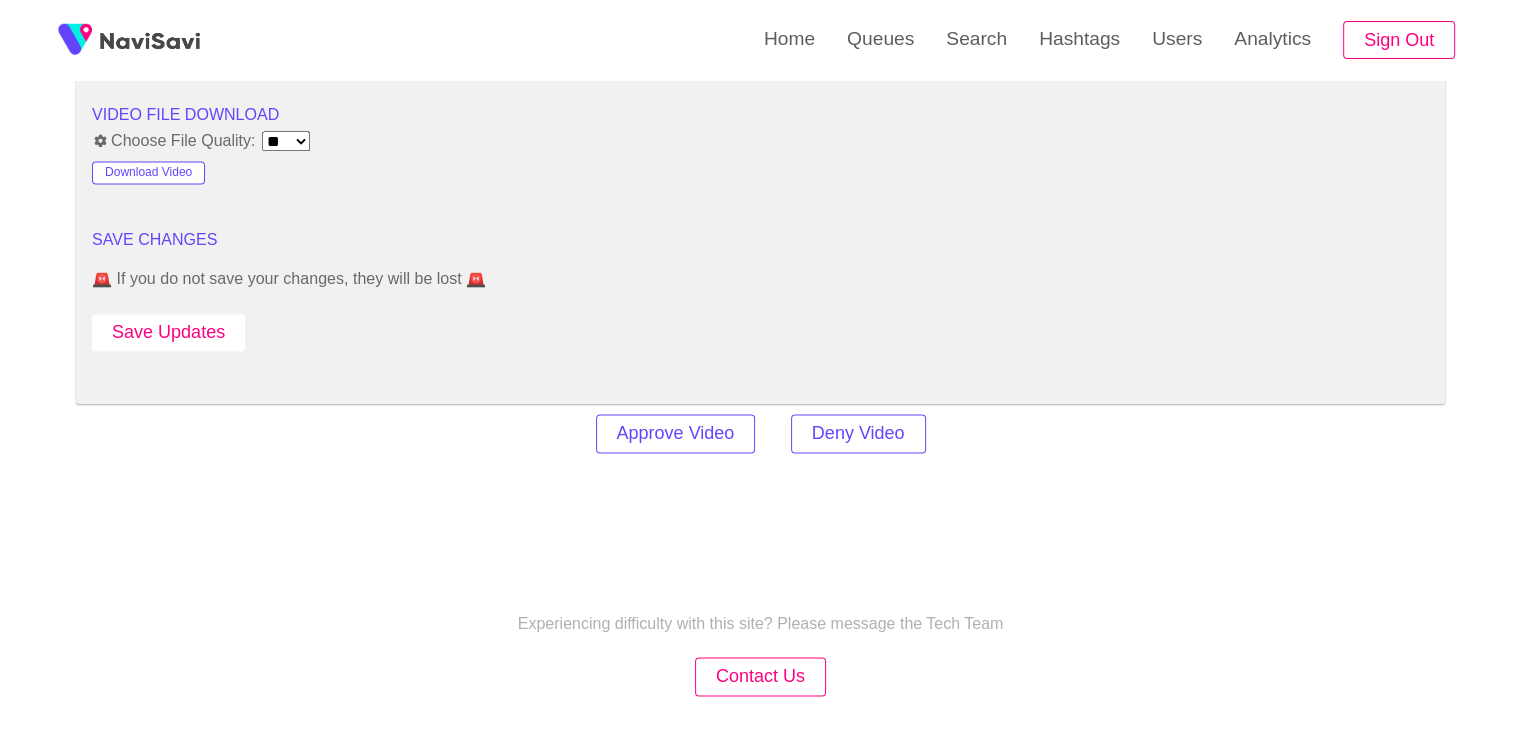 click on "Save Updates" at bounding box center [168, 332] 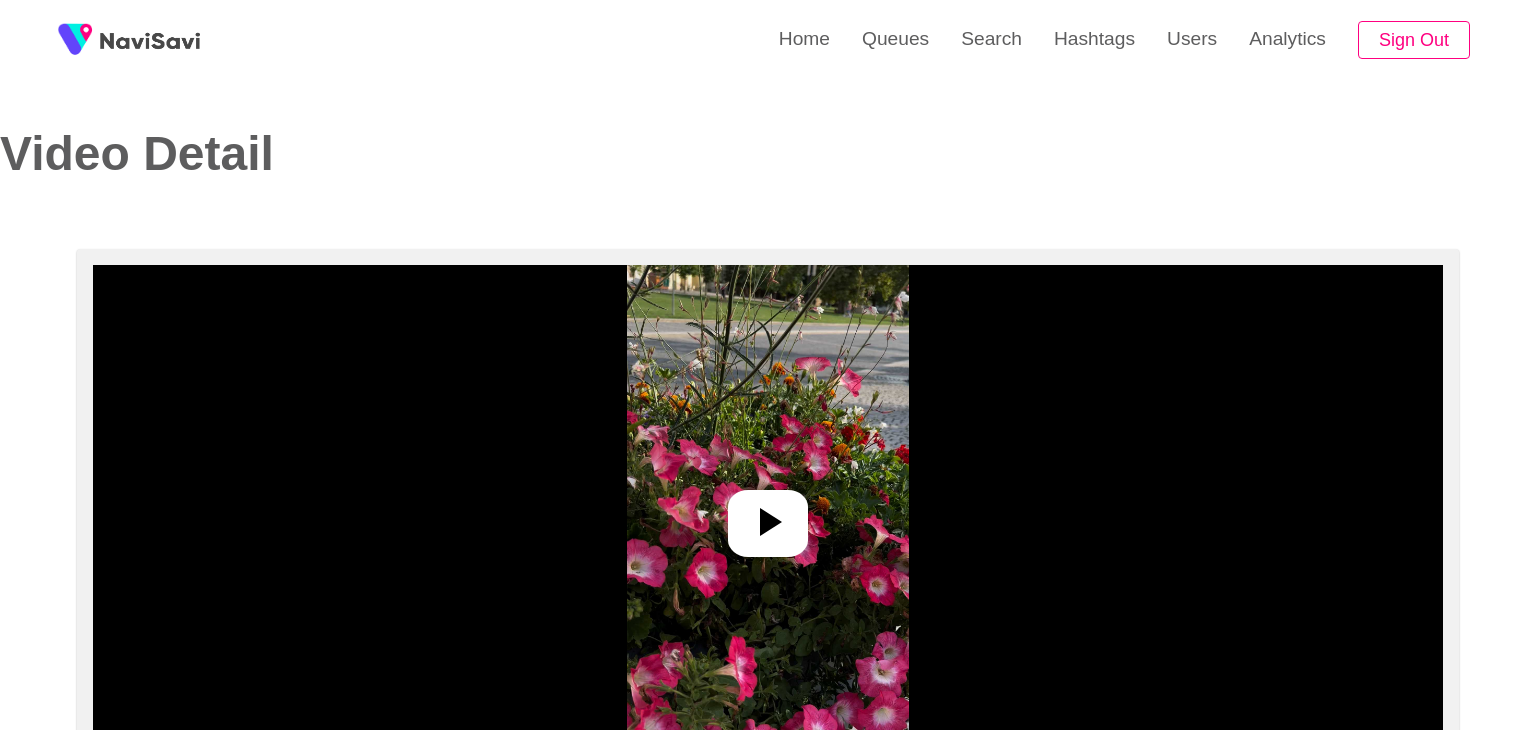 select on "**********" 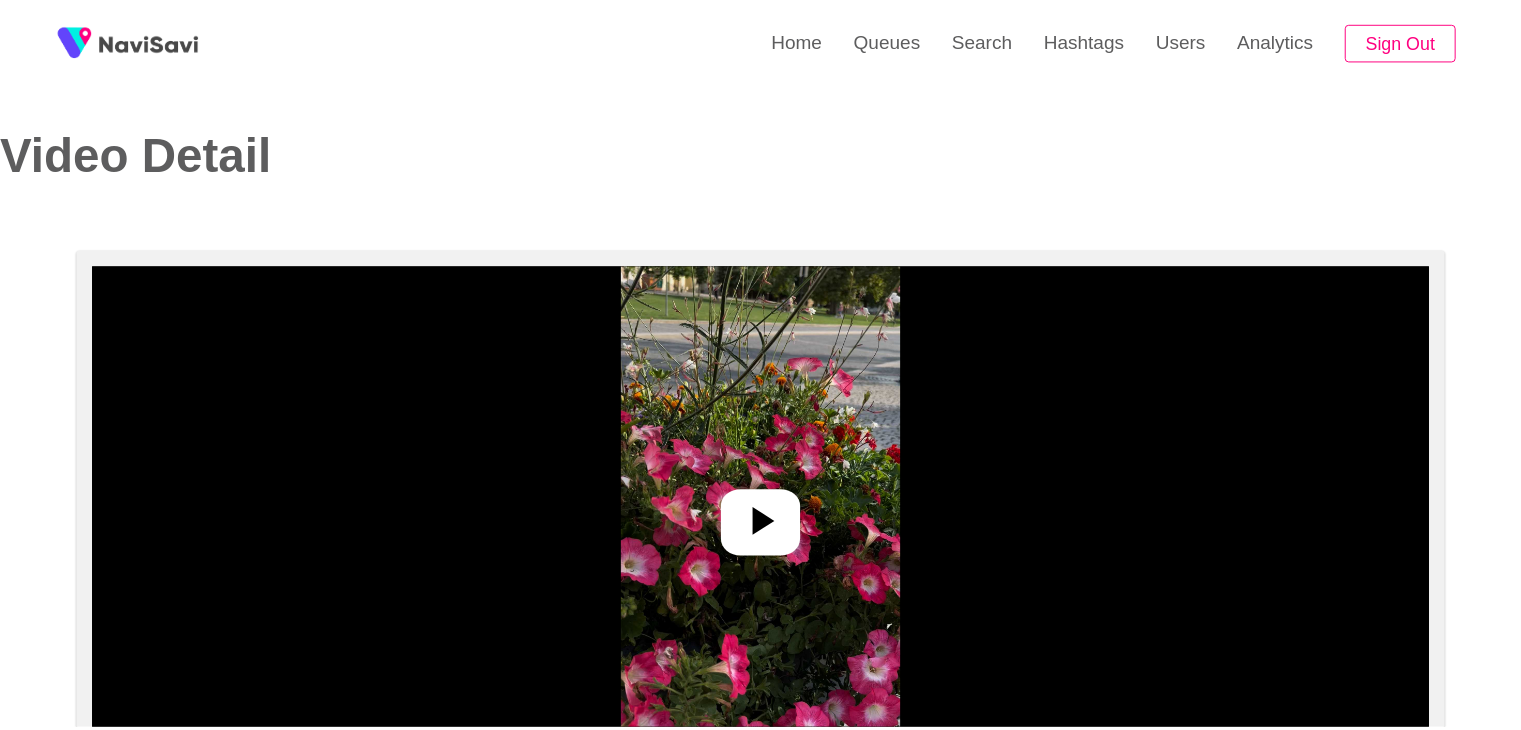 scroll, scrollTop: 0, scrollLeft: 0, axis: both 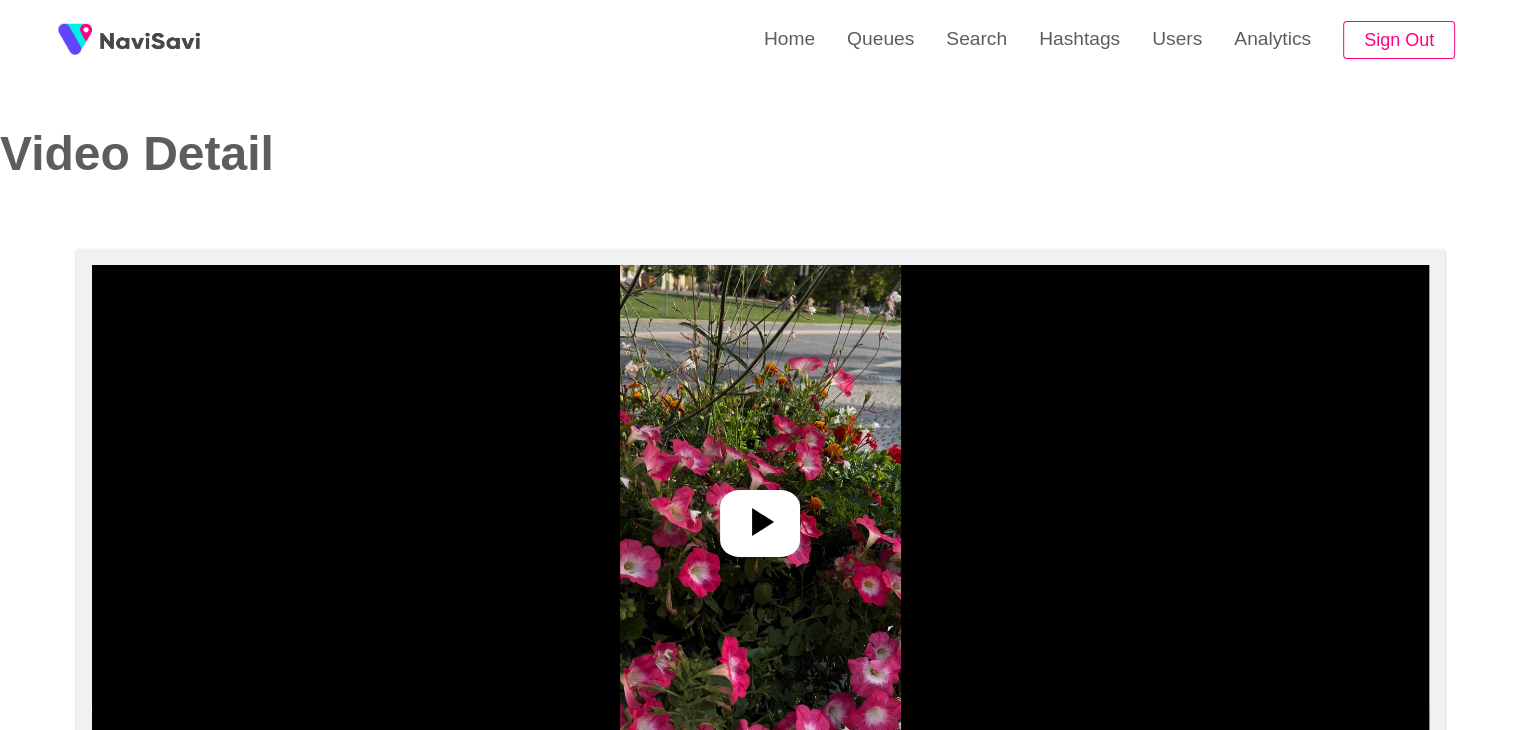 click at bounding box center (760, 515) 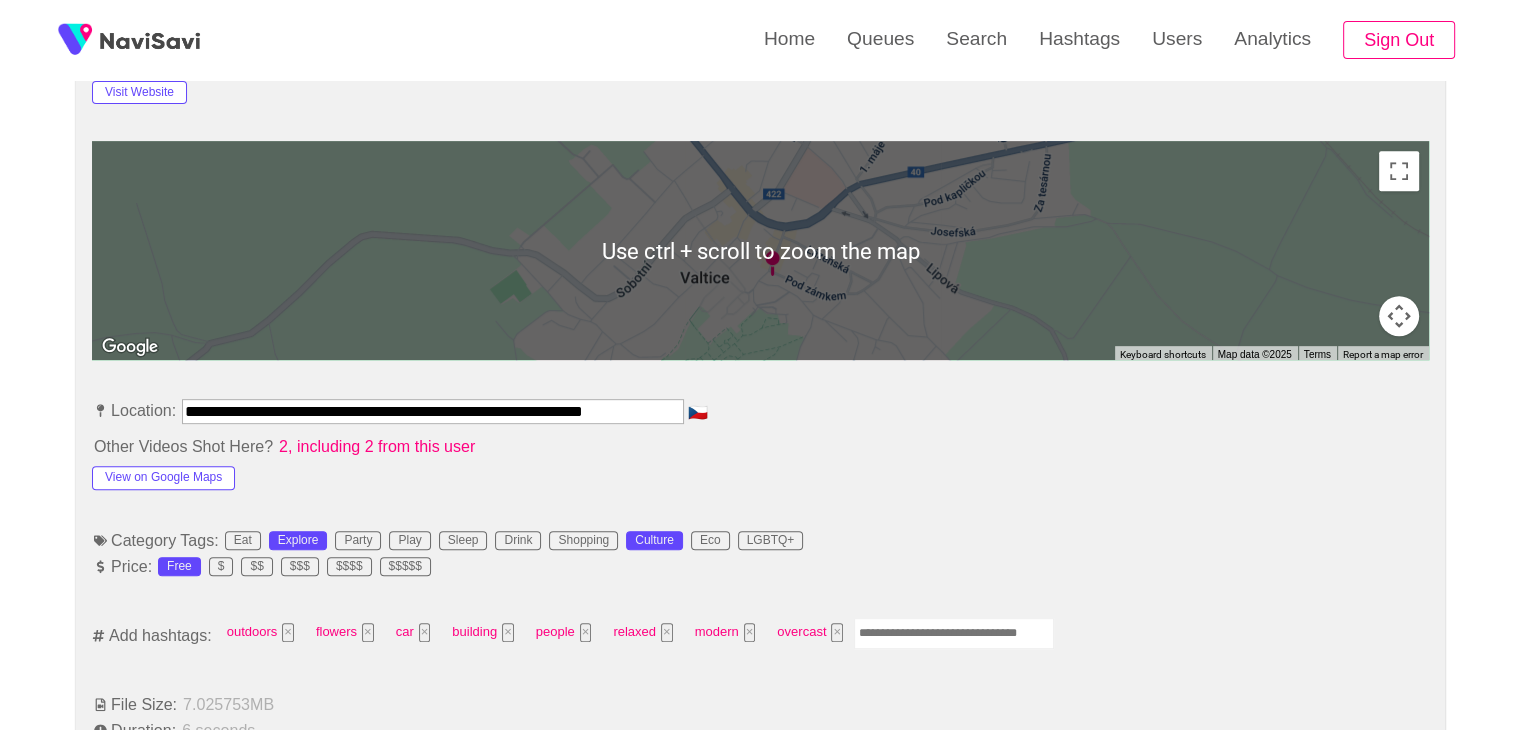 scroll, scrollTop: 1018, scrollLeft: 0, axis: vertical 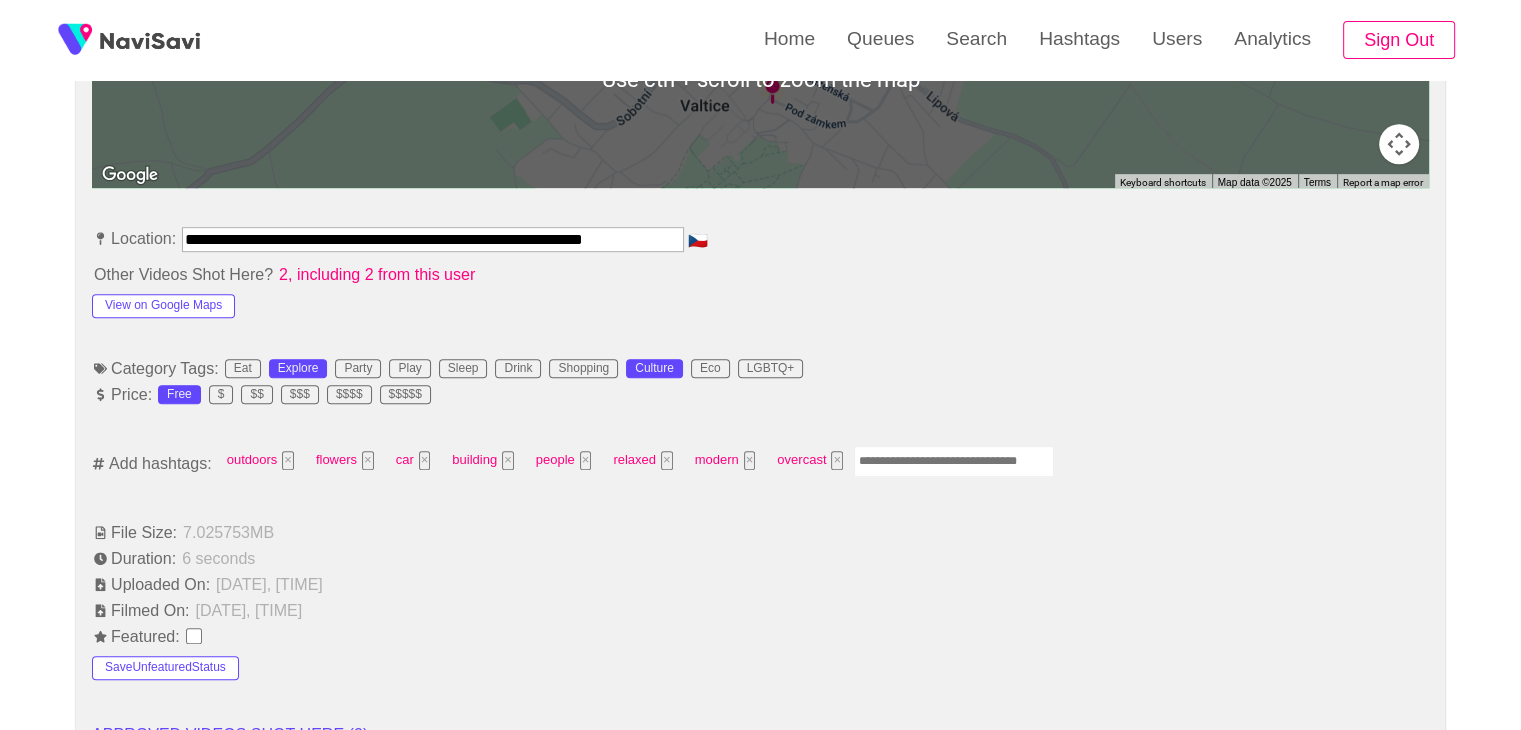 click on "**********" at bounding box center [760, 897] 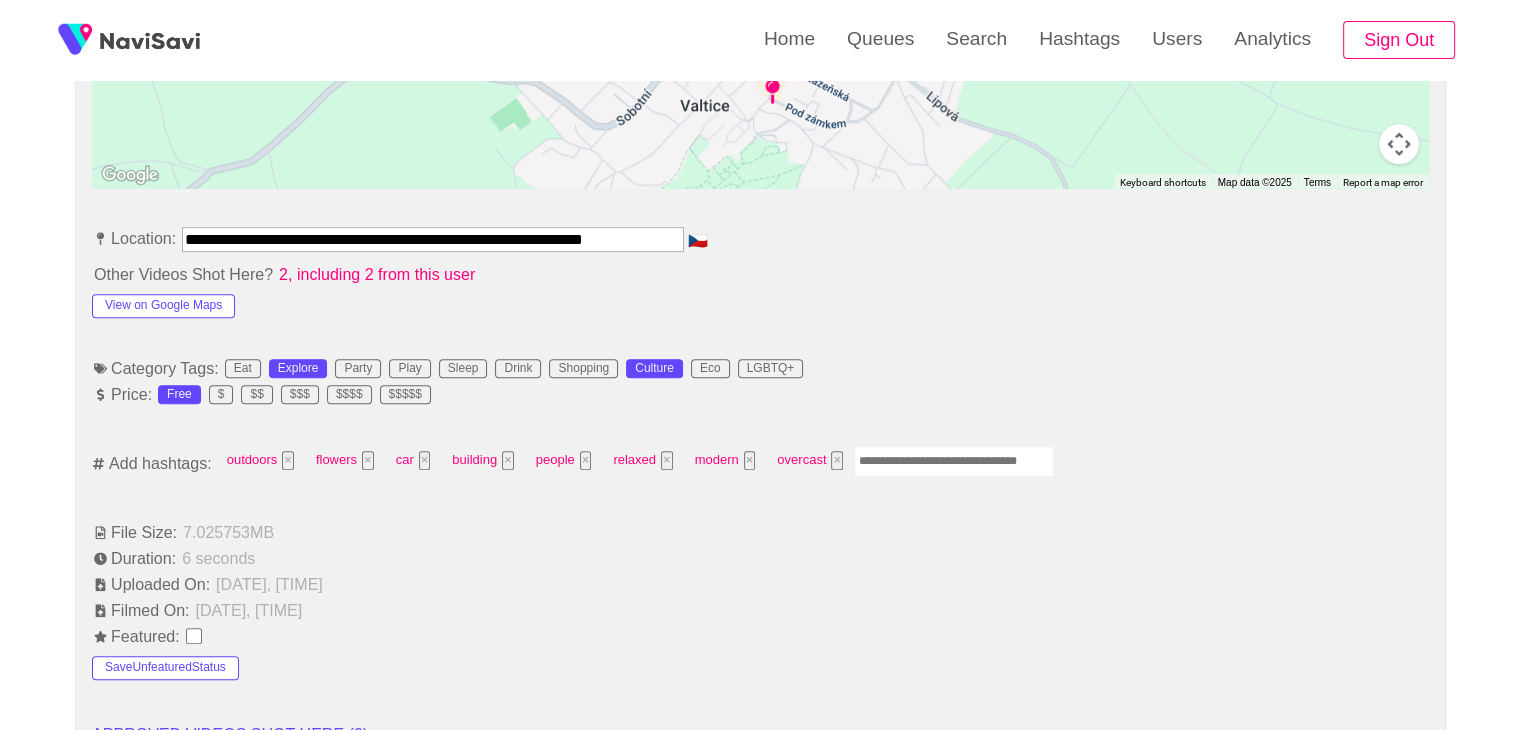 click at bounding box center (954, 461) 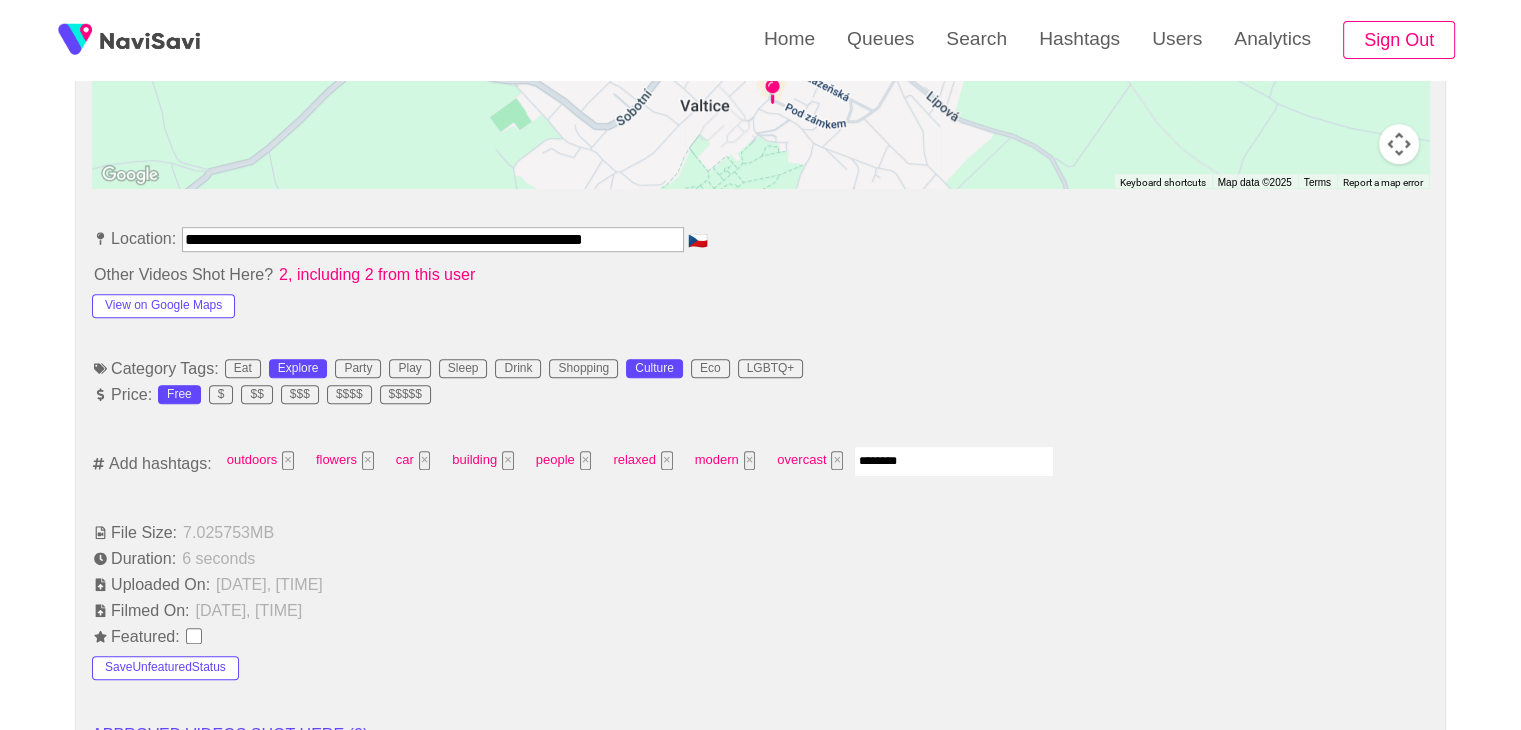 type on "*********" 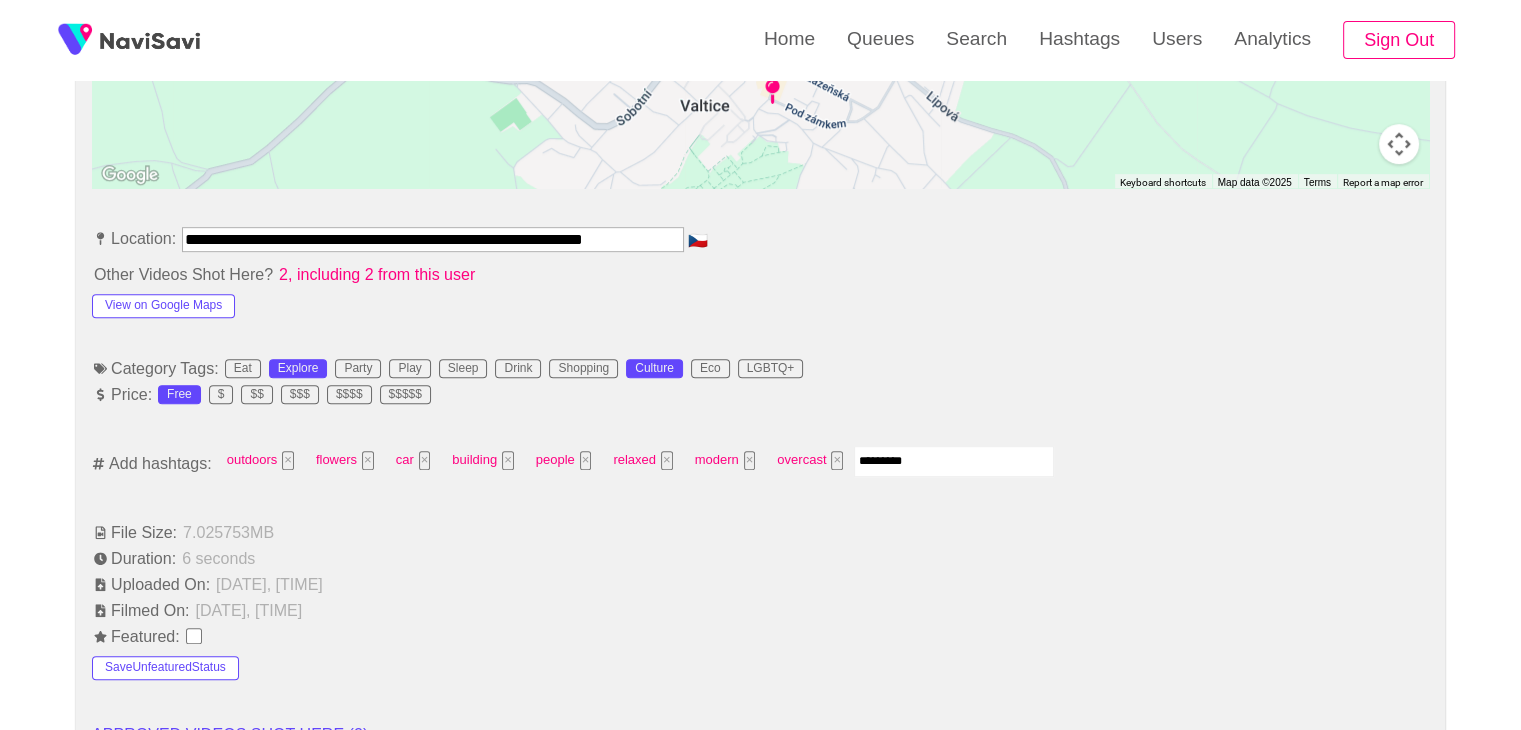 type 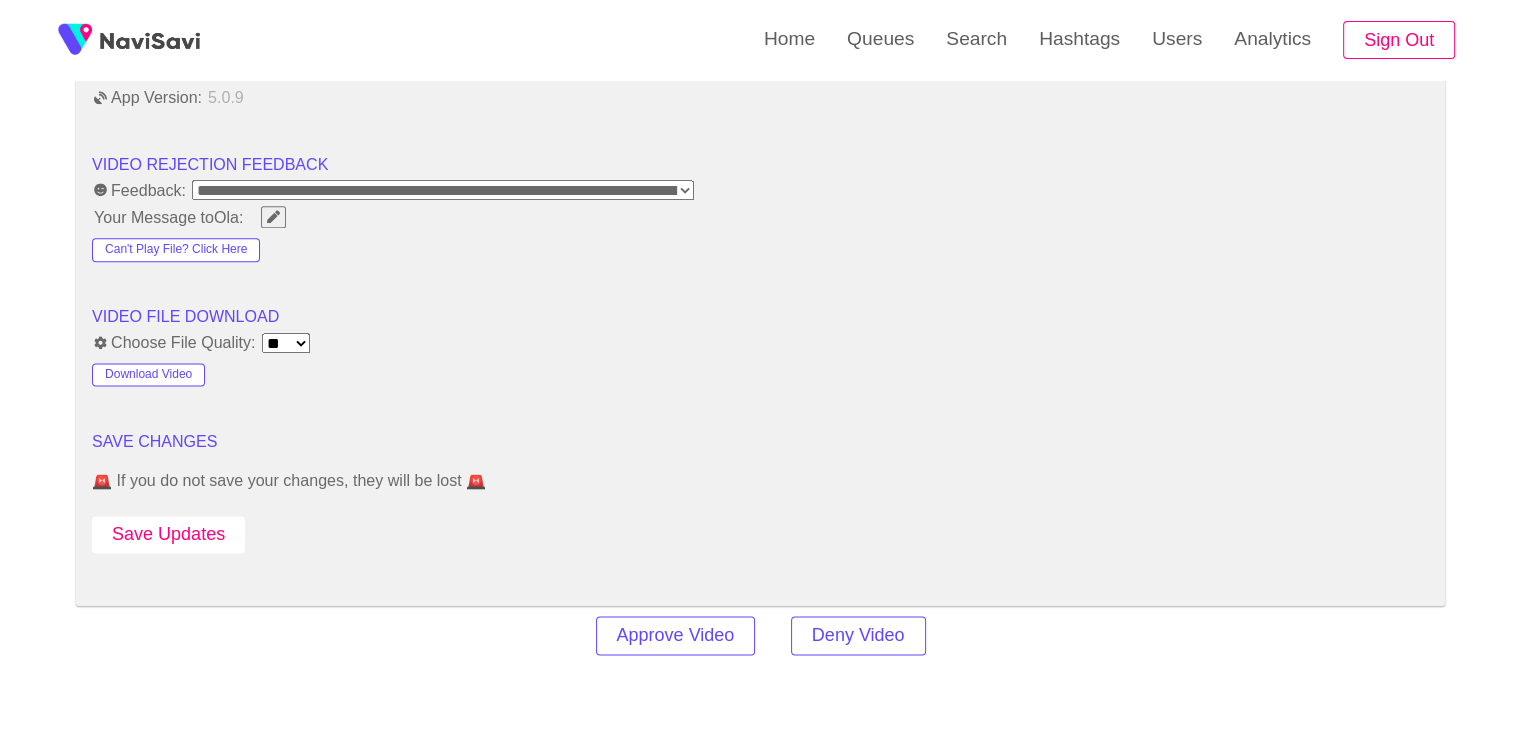 scroll, scrollTop: 2495, scrollLeft: 0, axis: vertical 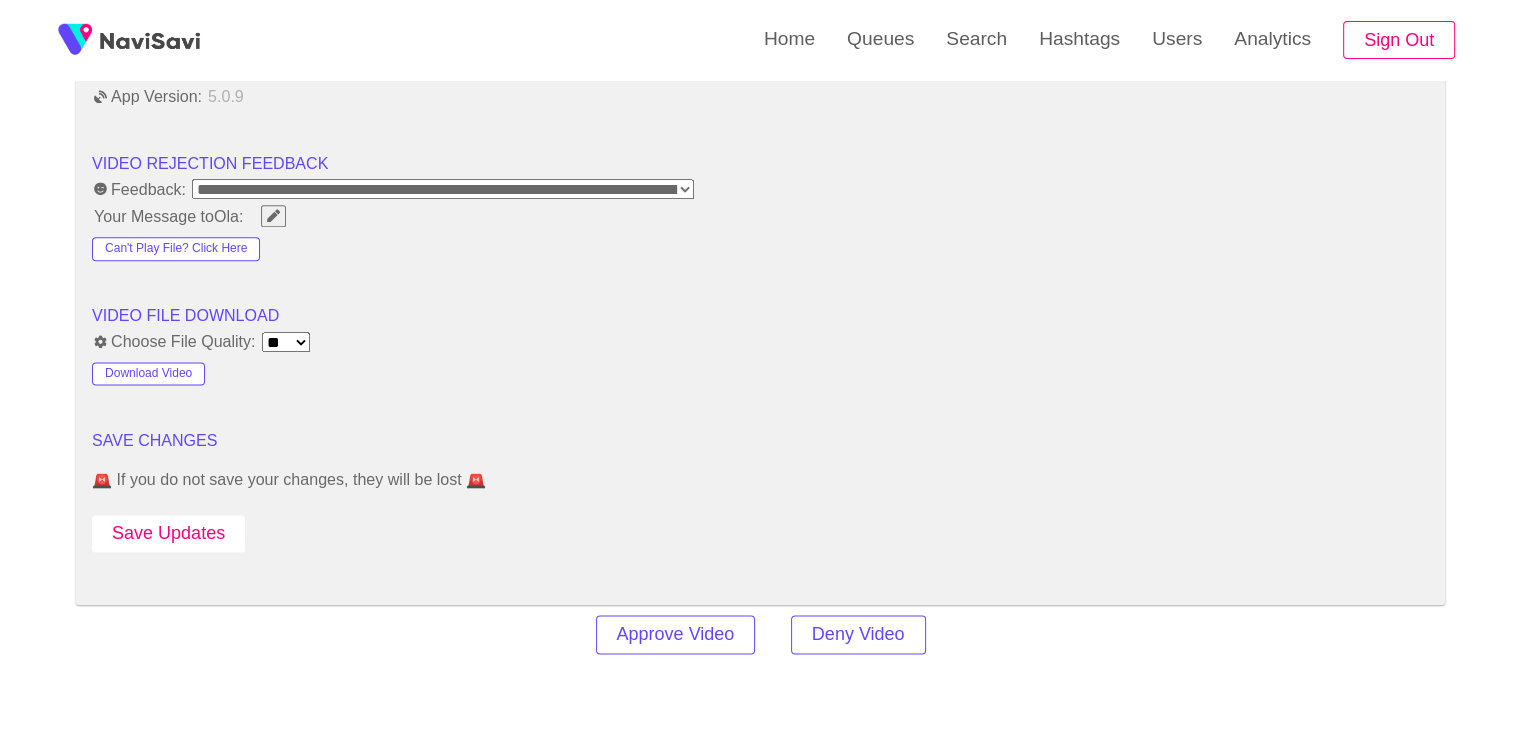 click on "Save Updates" at bounding box center [168, 533] 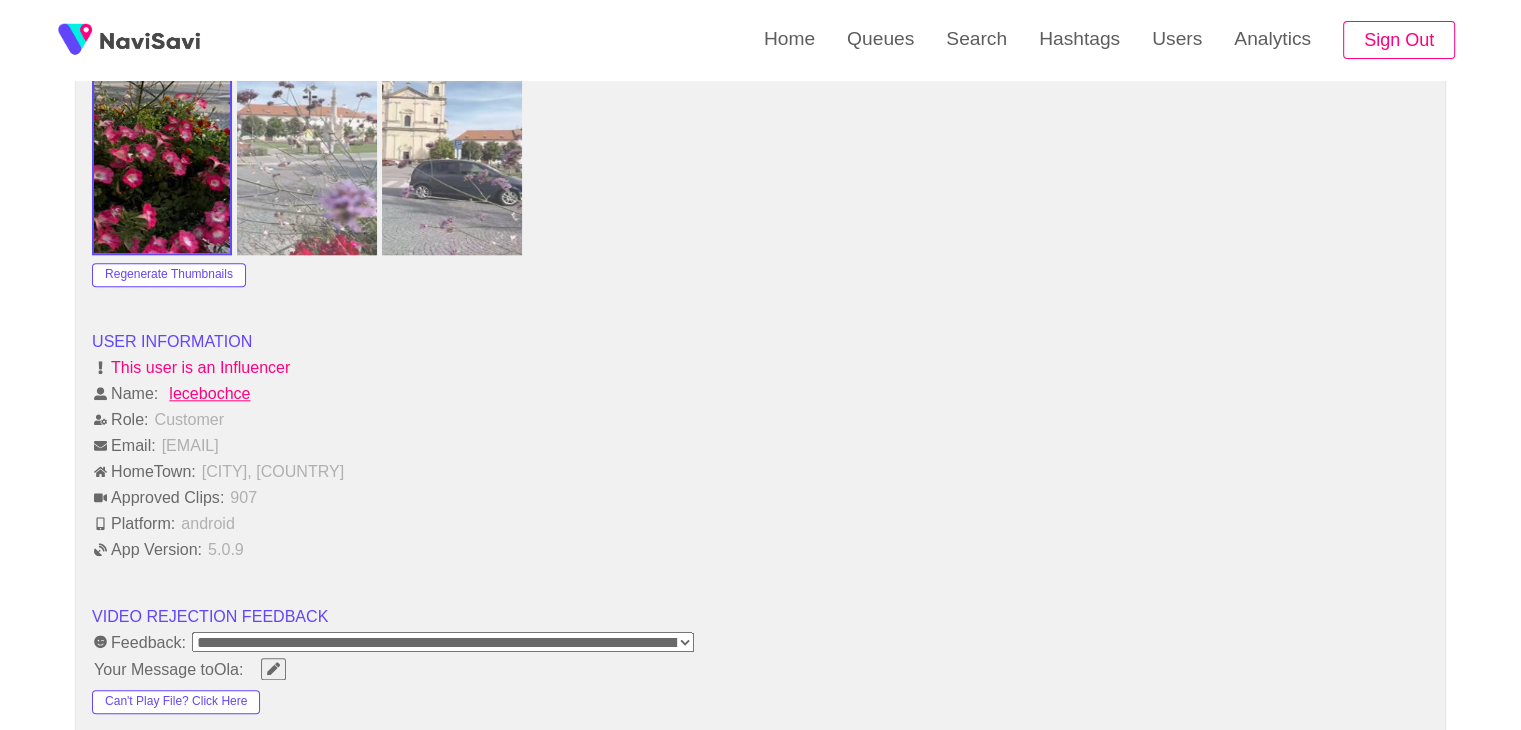 scroll, scrollTop: 2039, scrollLeft: 0, axis: vertical 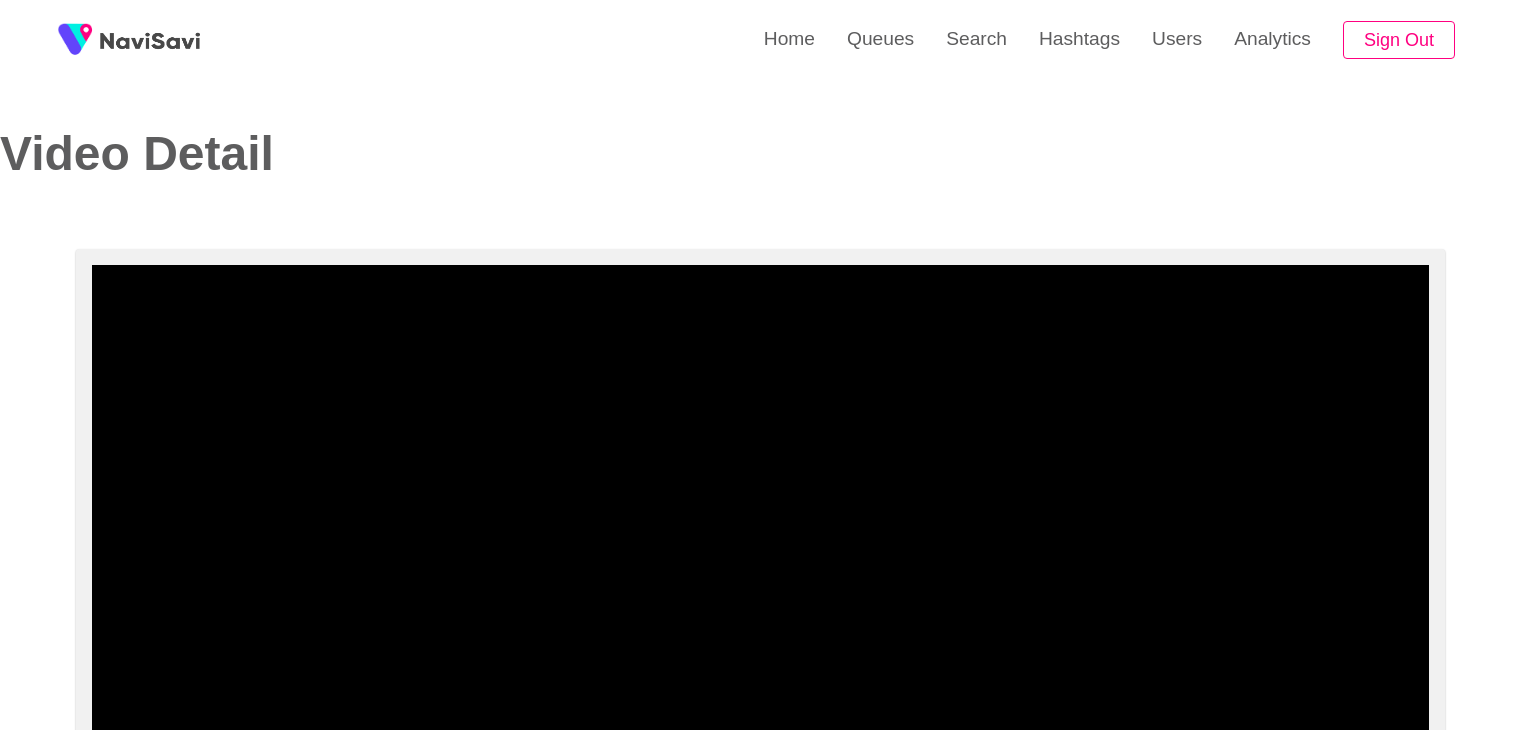 select on "**********" 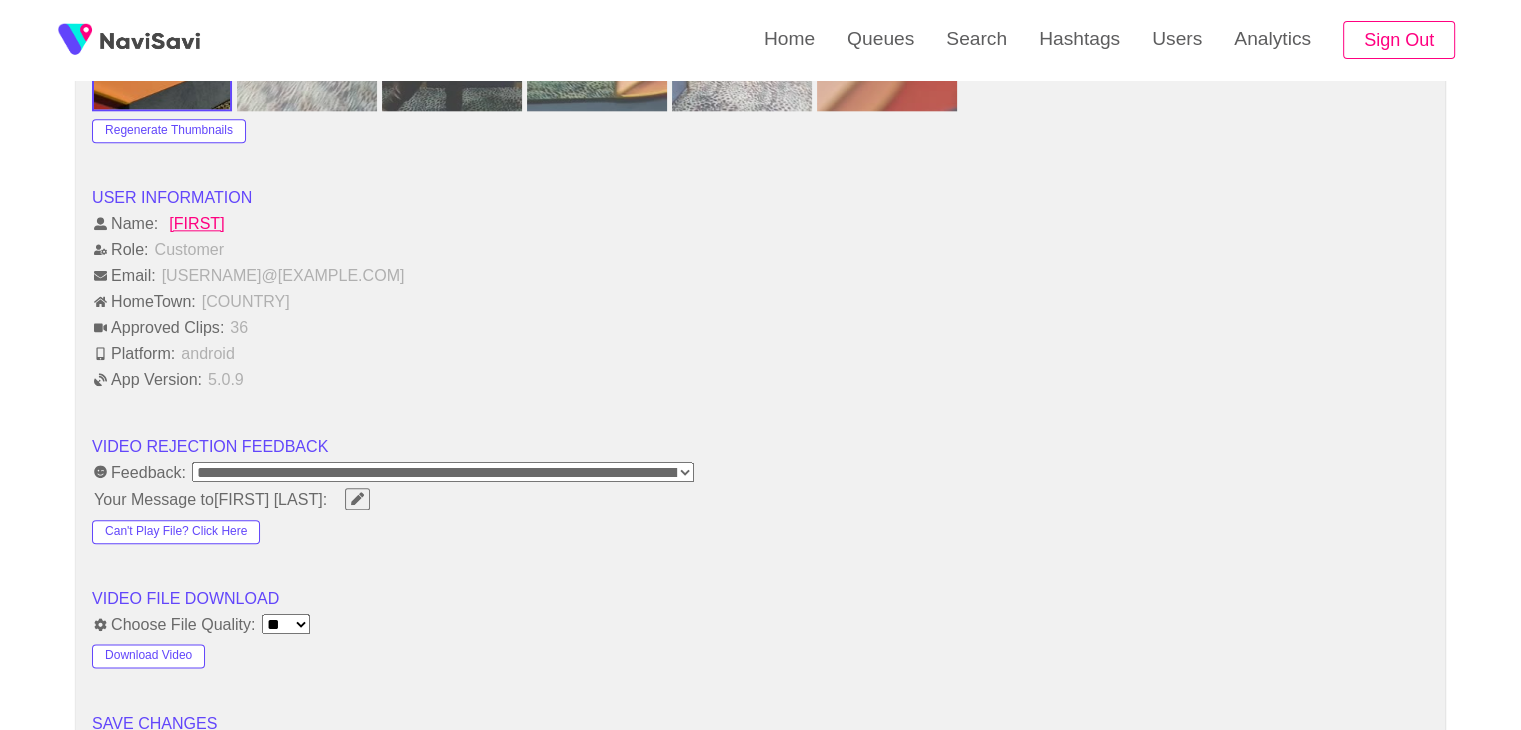scroll, scrollTop: 2220, scrollLeft: 0, axis: vertical 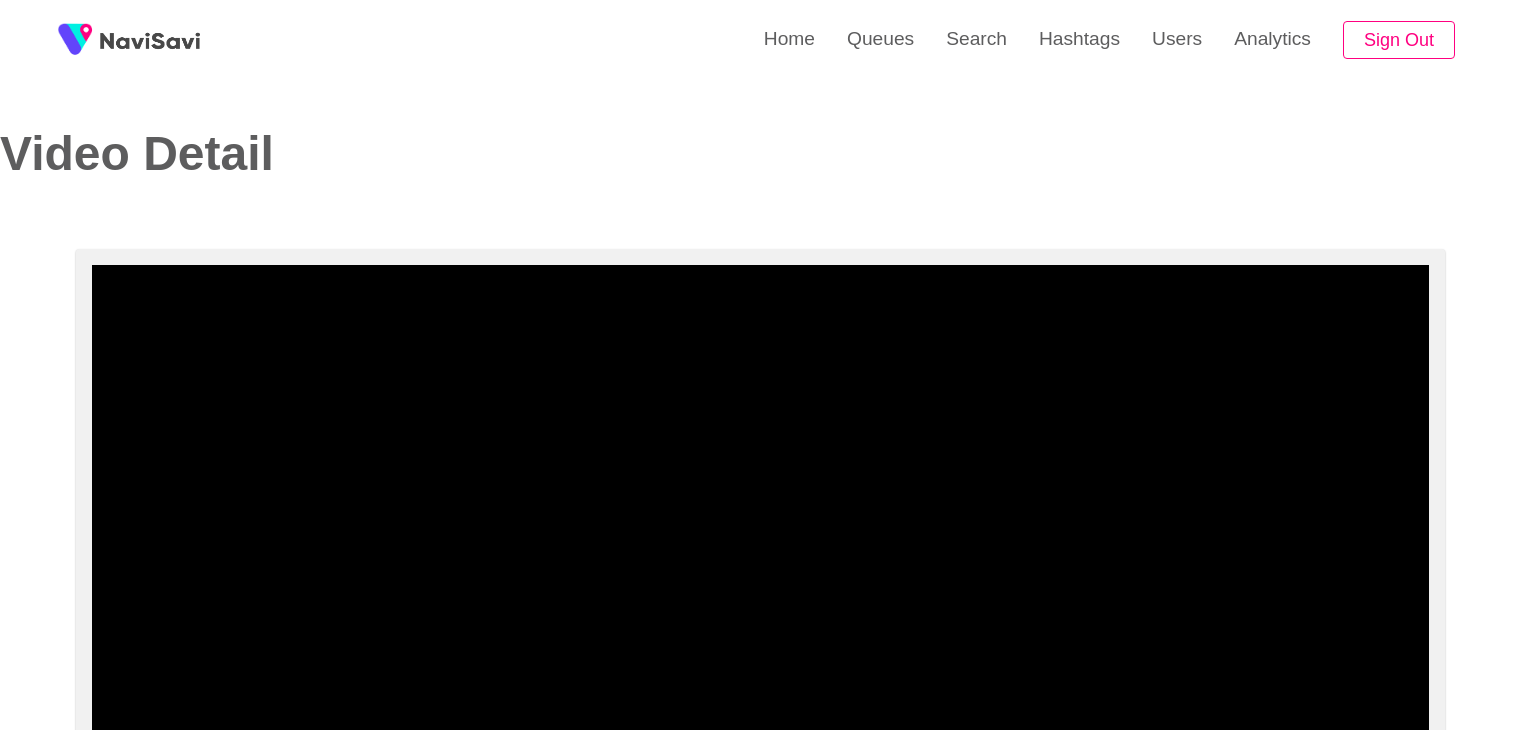 select on "**********" 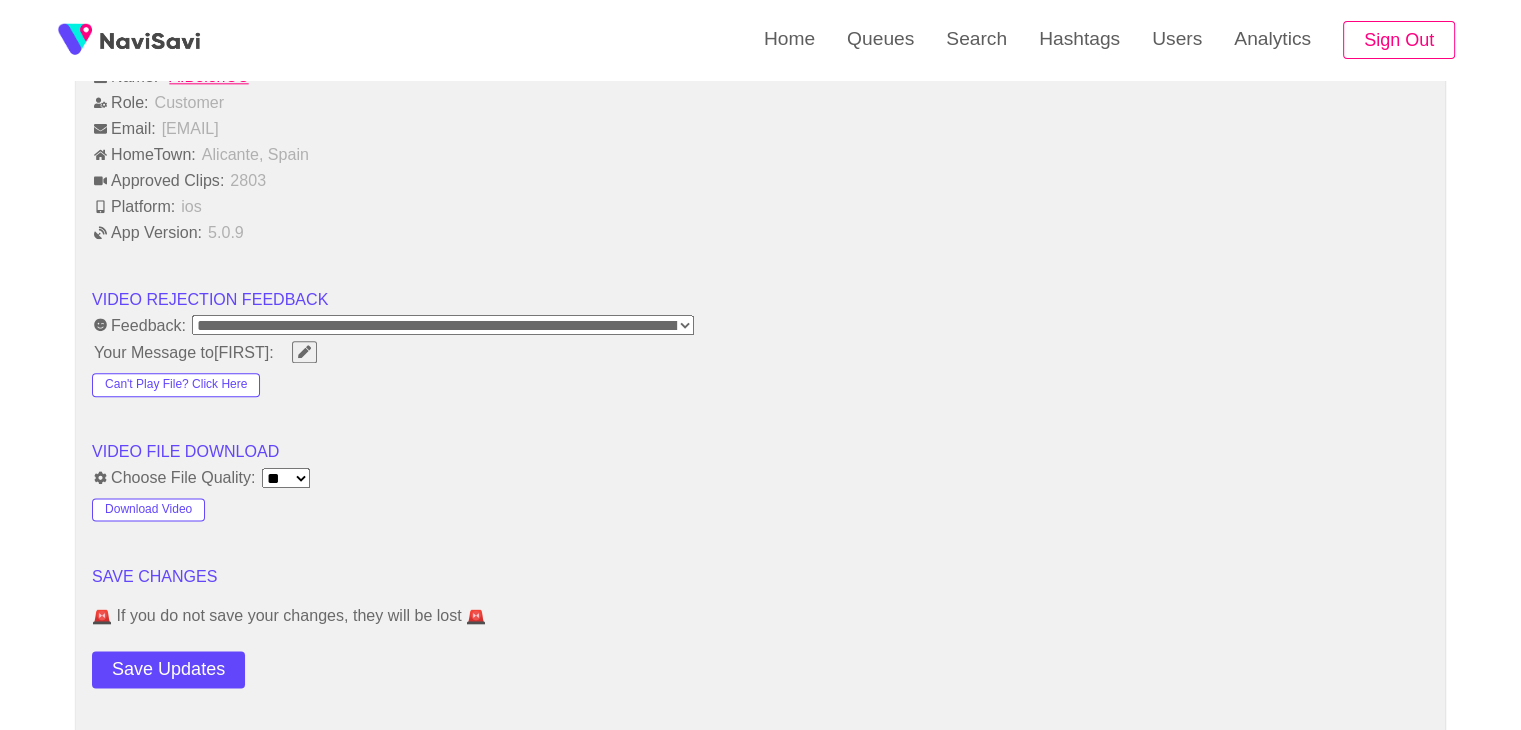 scroll, scrollTop: 2246, scrollLeft: 0, axis: vertical 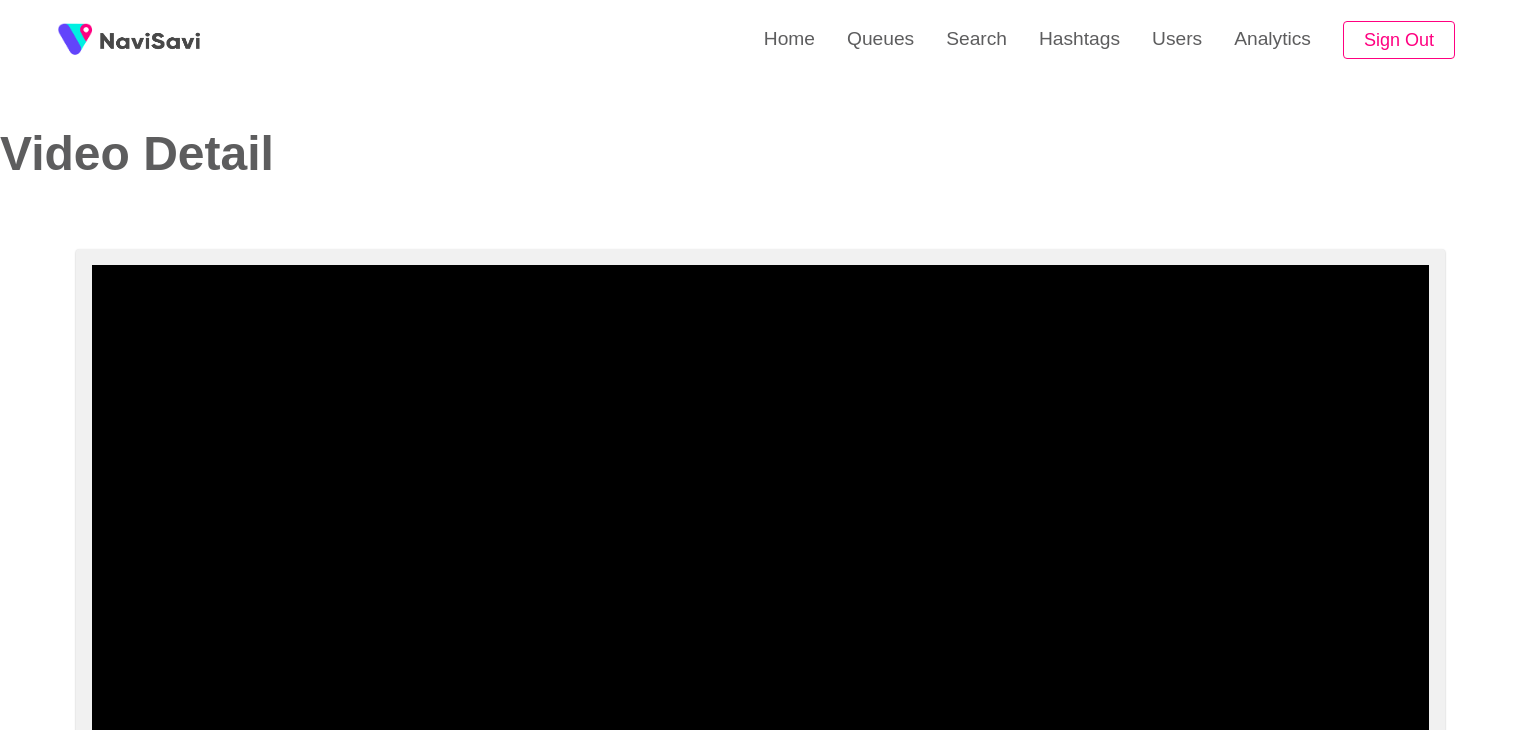 select on "**********" 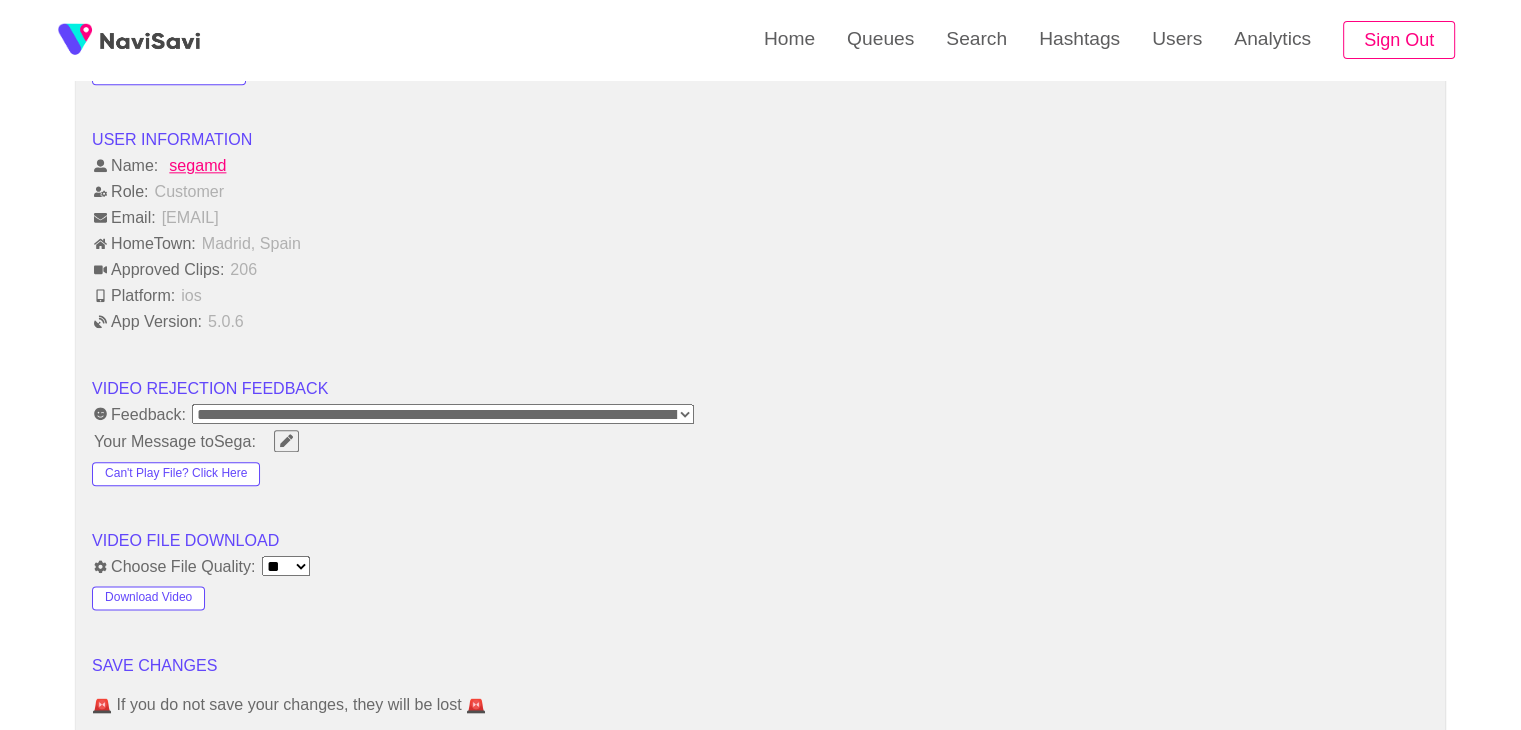 scroll, scrollTop: 2279, scrollLeft: 0, axis: vertical 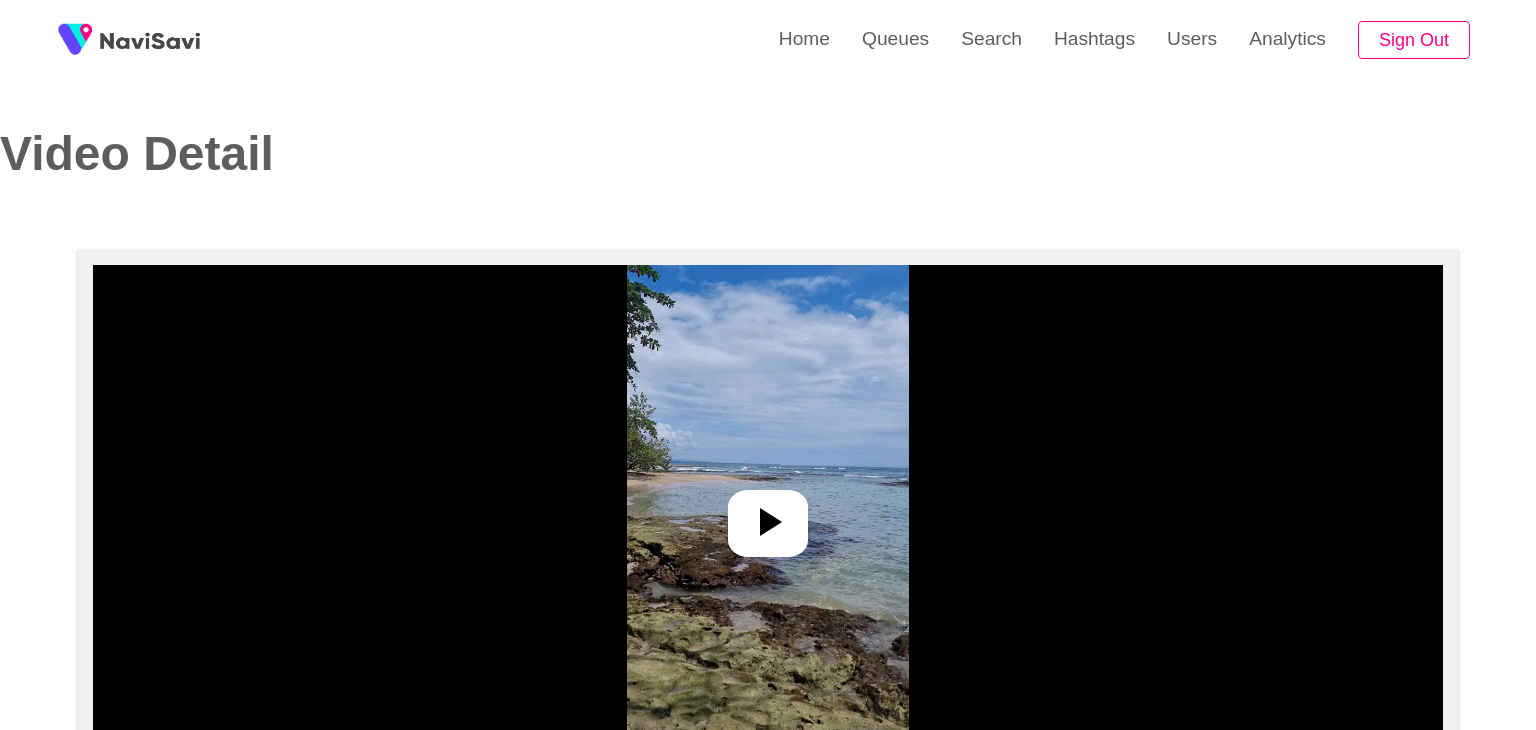 select on "**********" 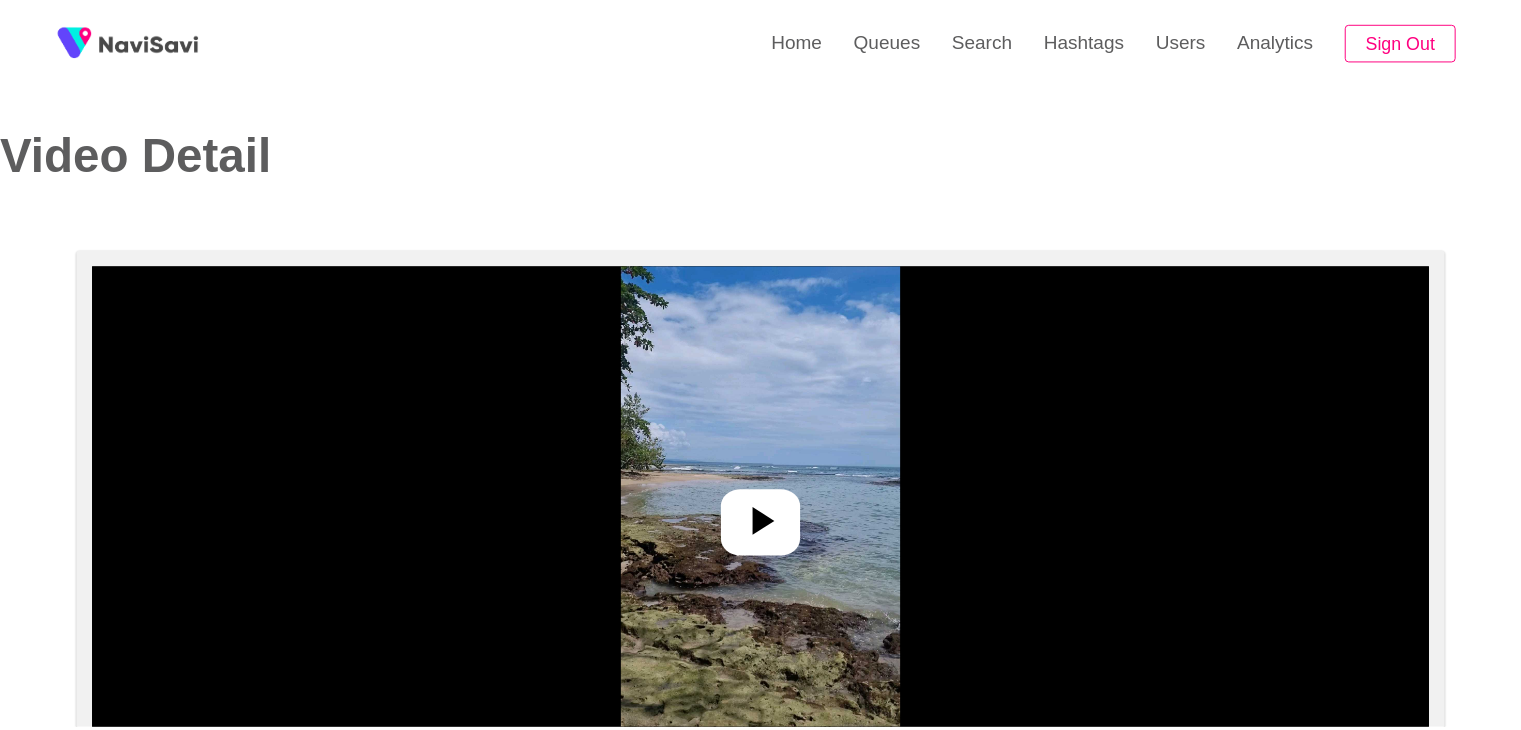 scroll, scrollTop: 0, scrollLeft: 0, axis: both 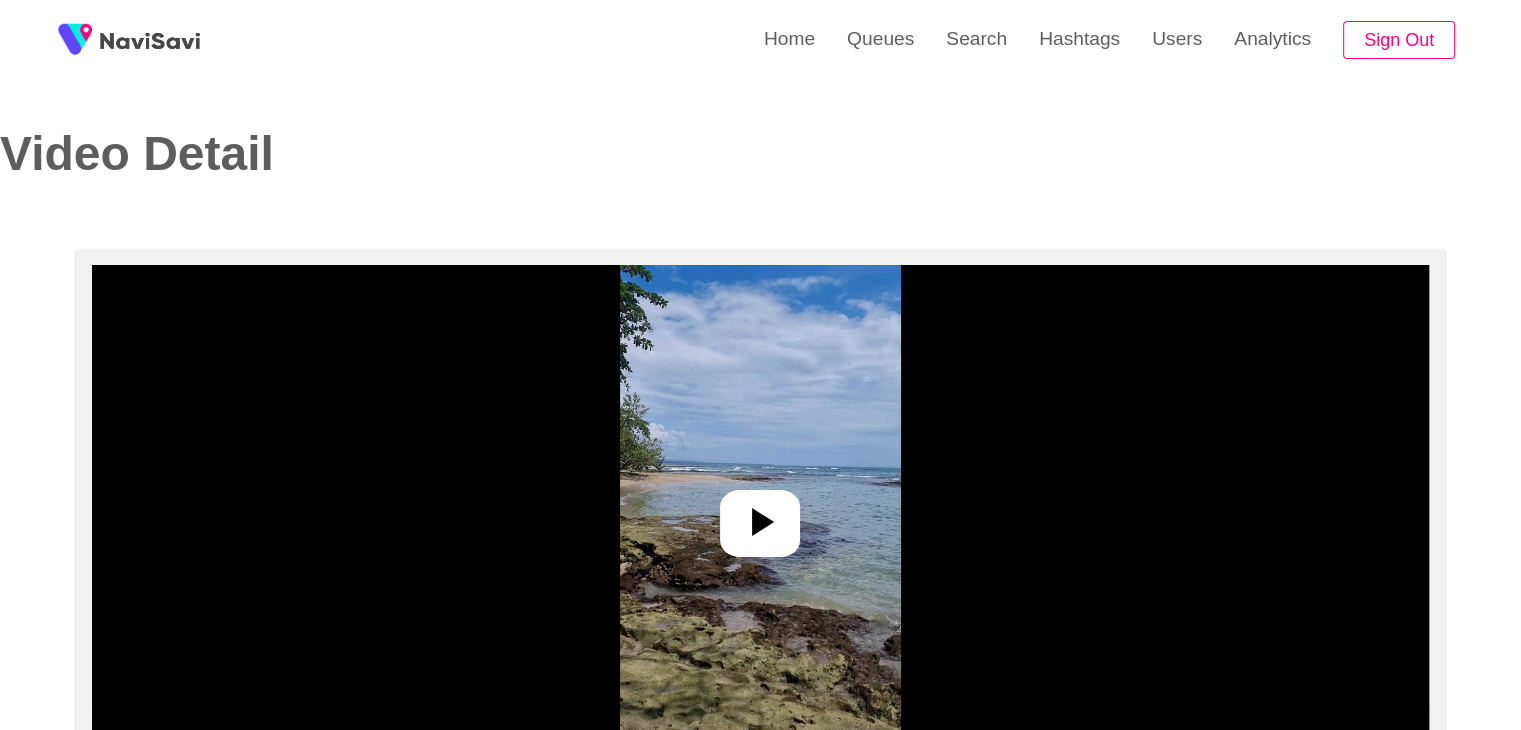 click at bounding box center [760, 515] 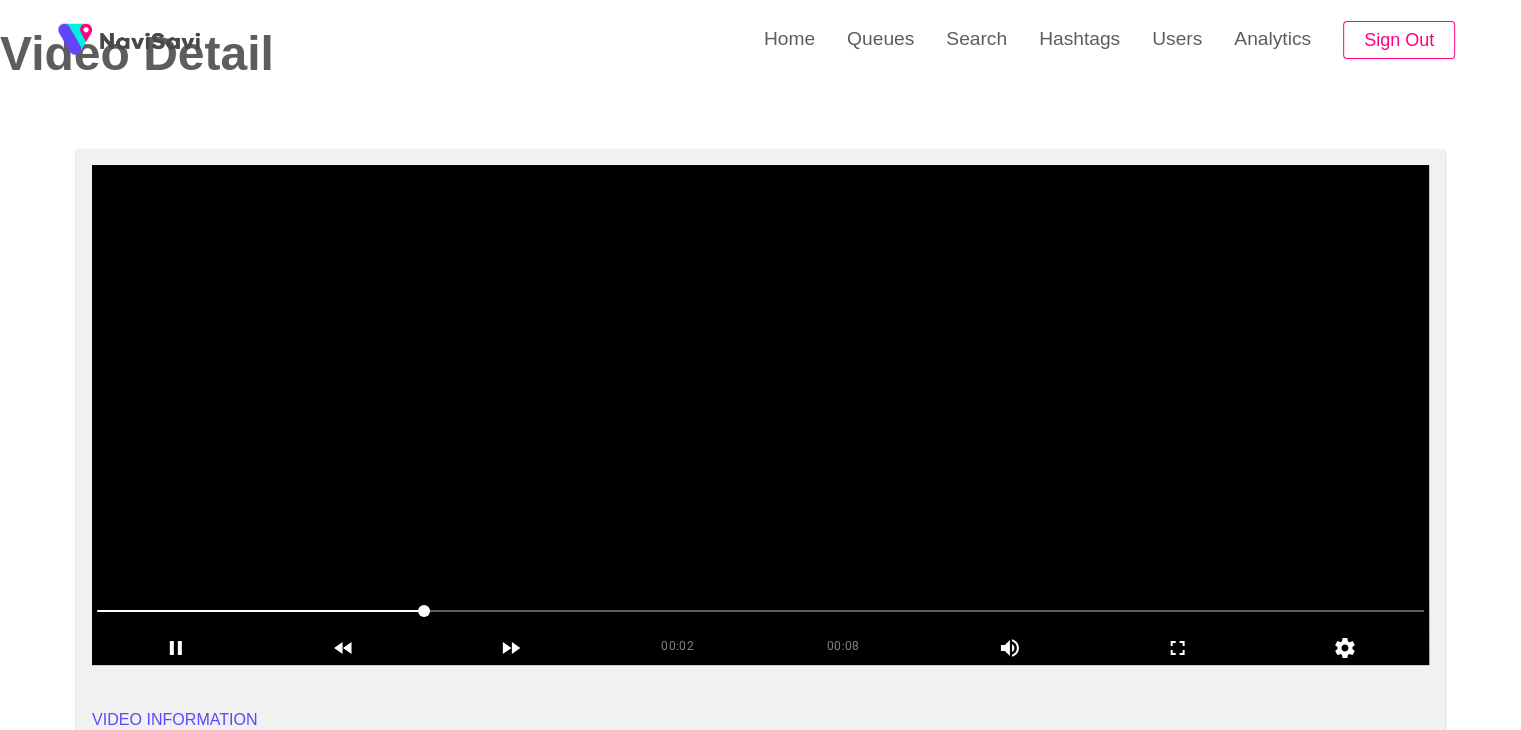 scroll, scrollTop: 98, scrollLeft: 0, axis: vertical 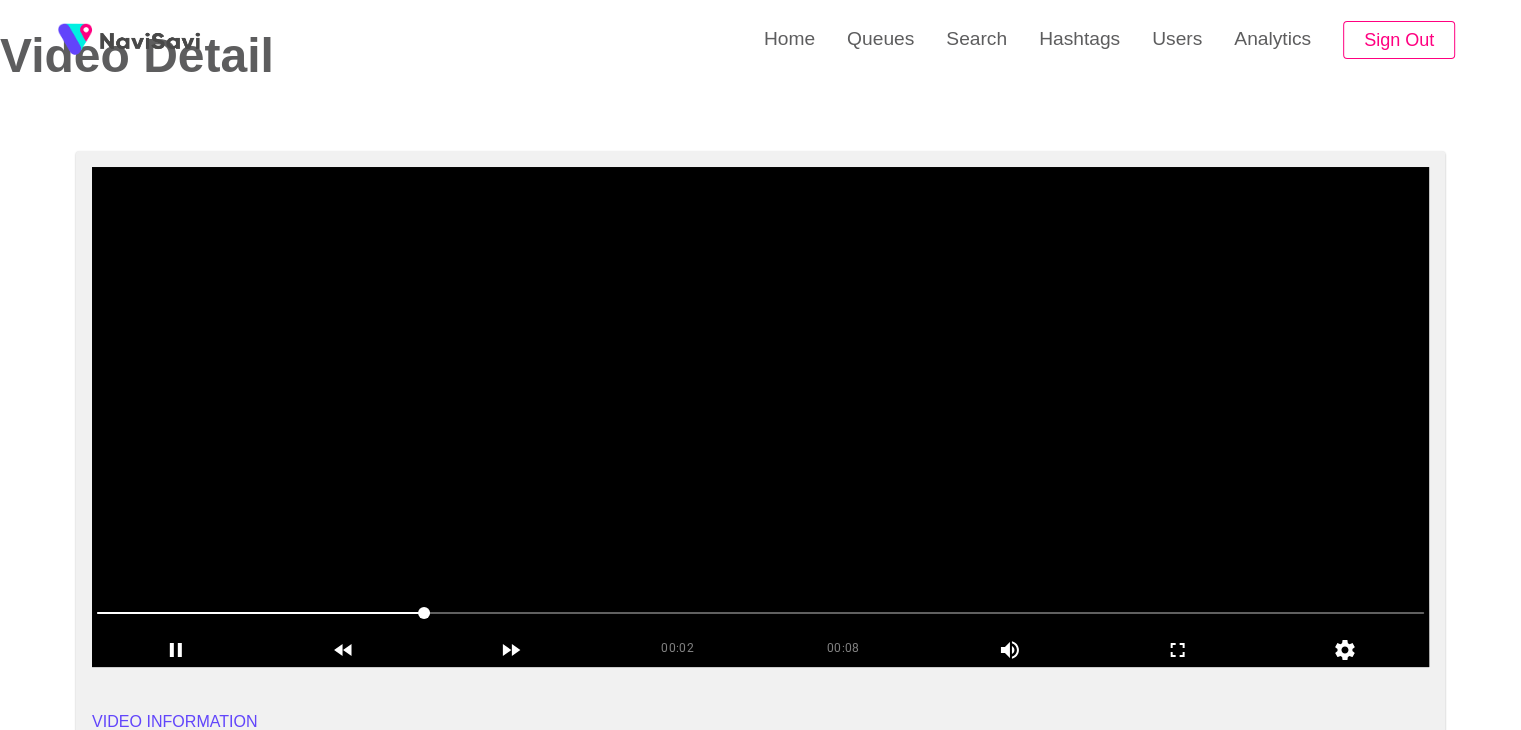 click at bounding box center (760, 417) 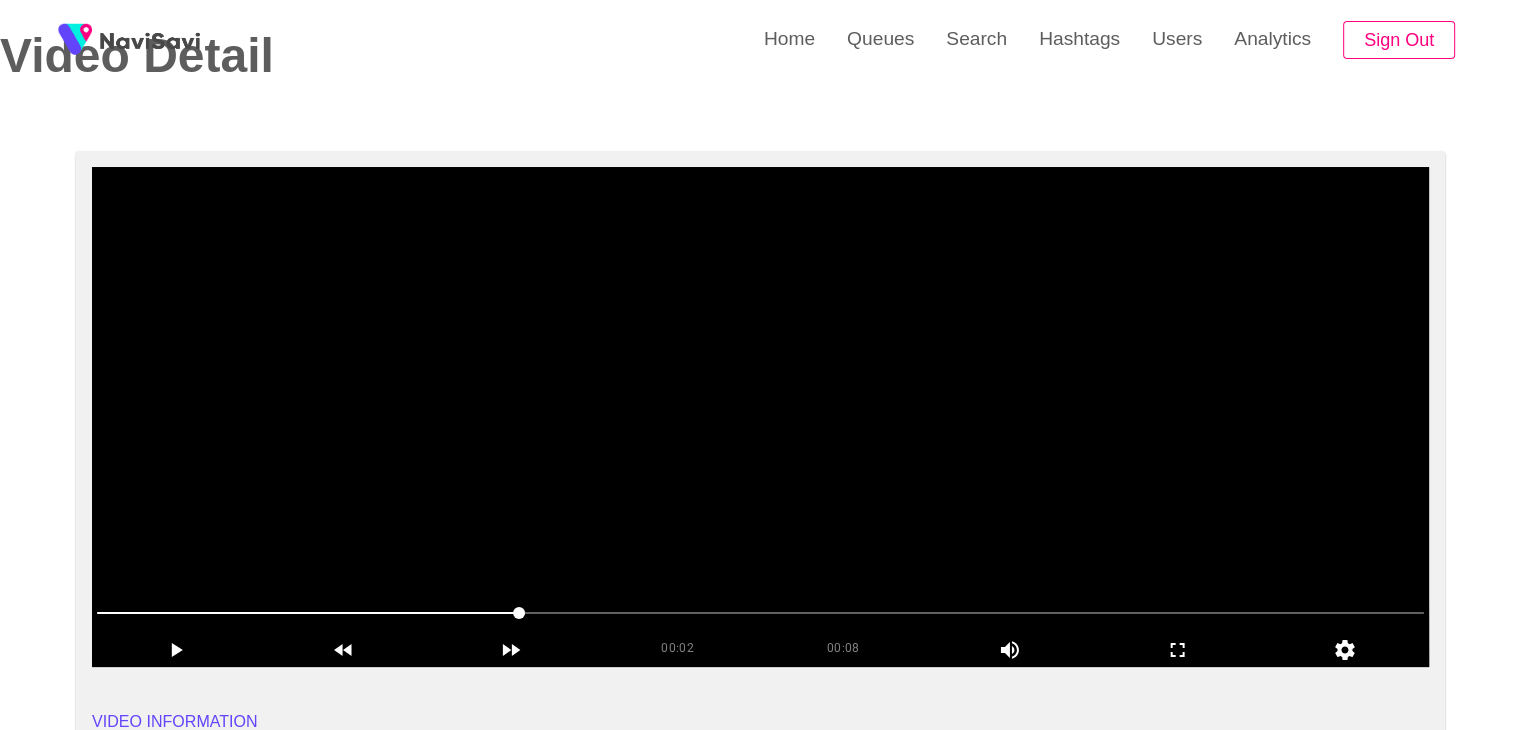click at bounding box center [760, 417] 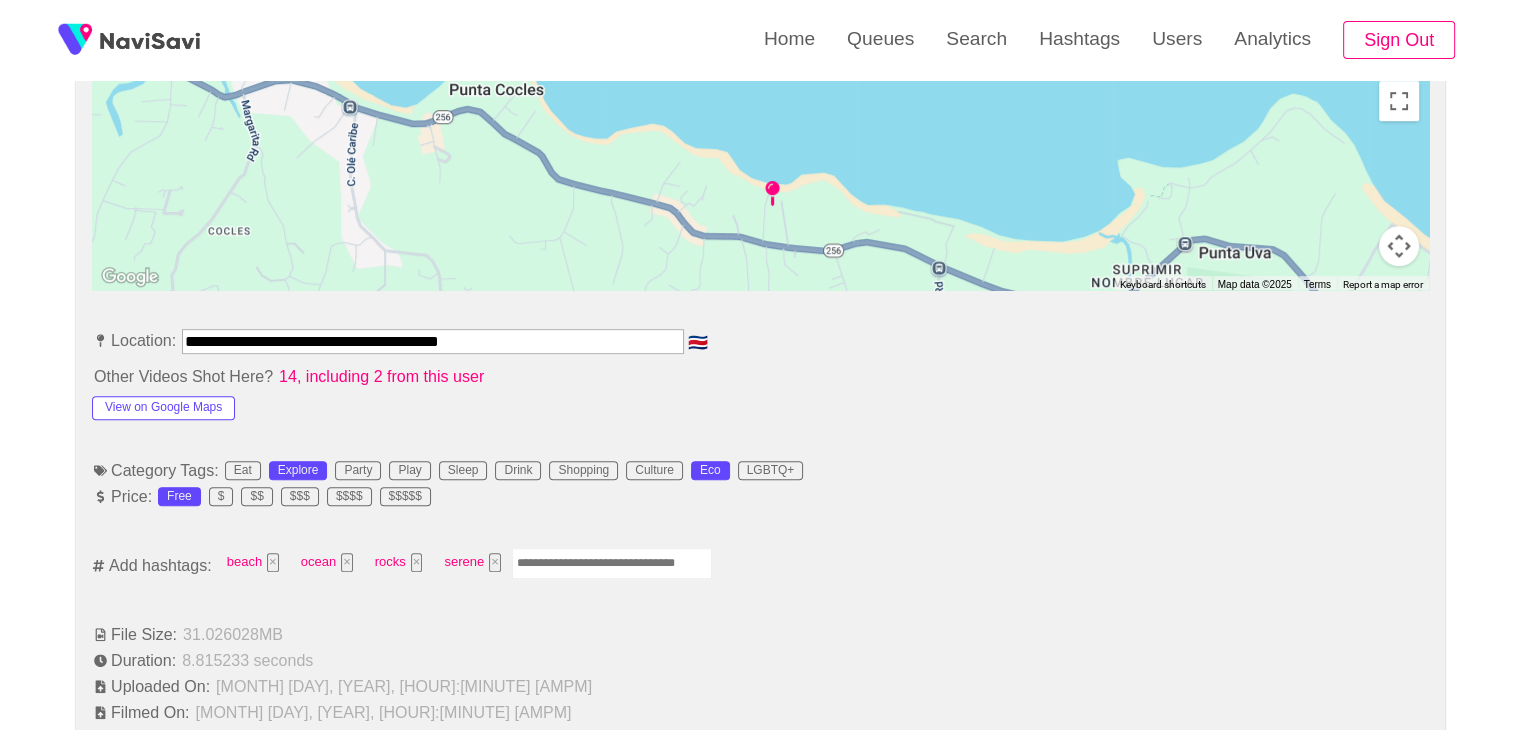 scroll, scrollTop: 918, scrollLeft: 0, axis: vertical 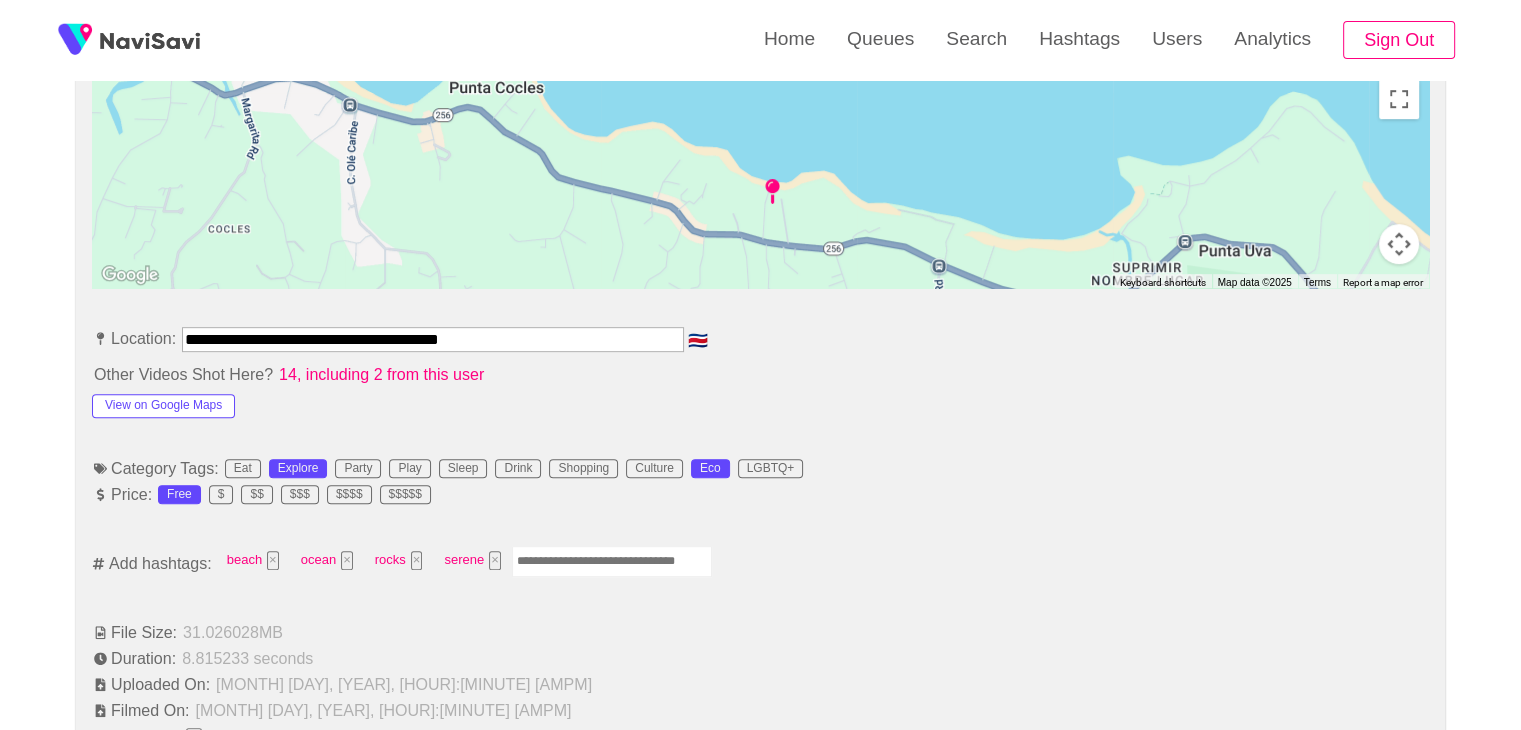 click at bounding box center [612, 561] 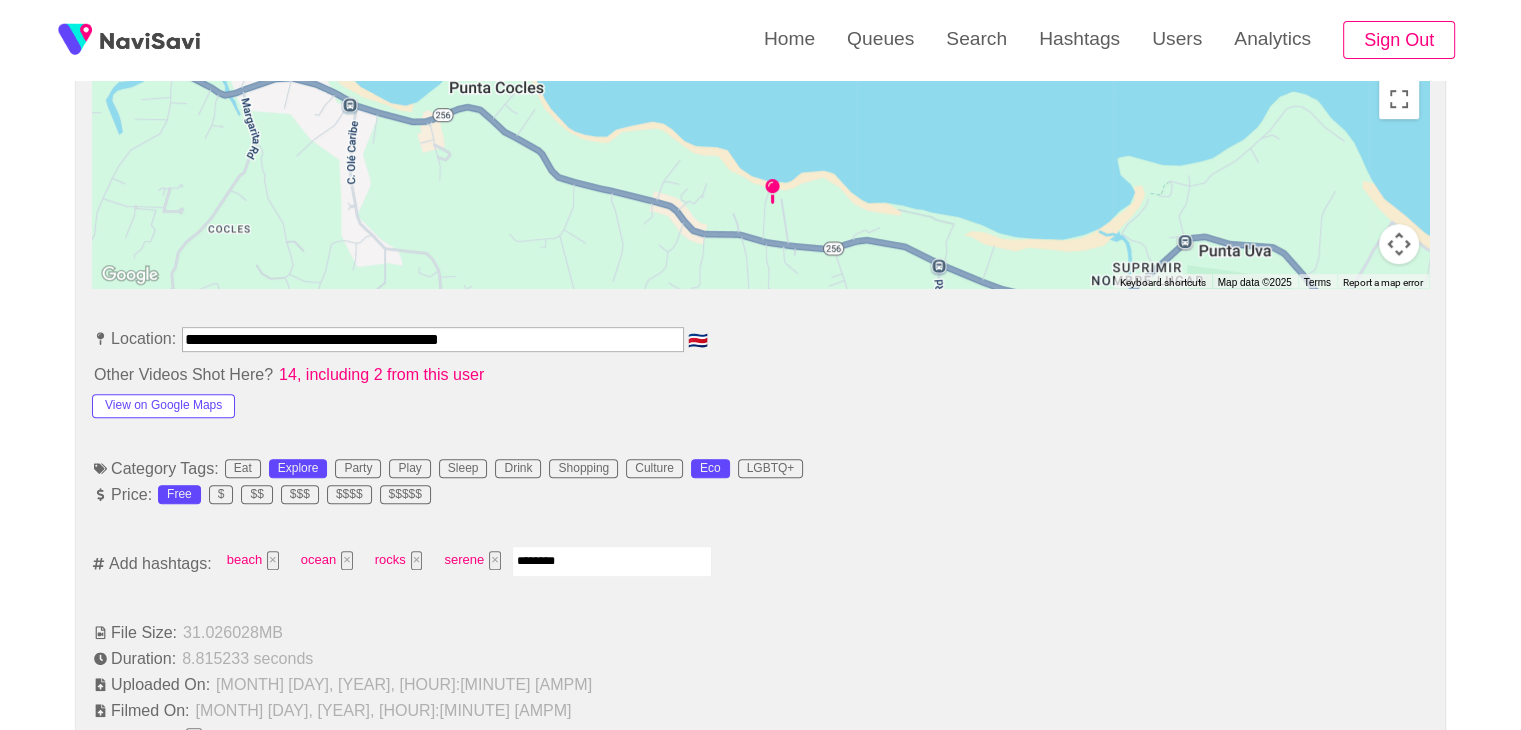 type on "*********" 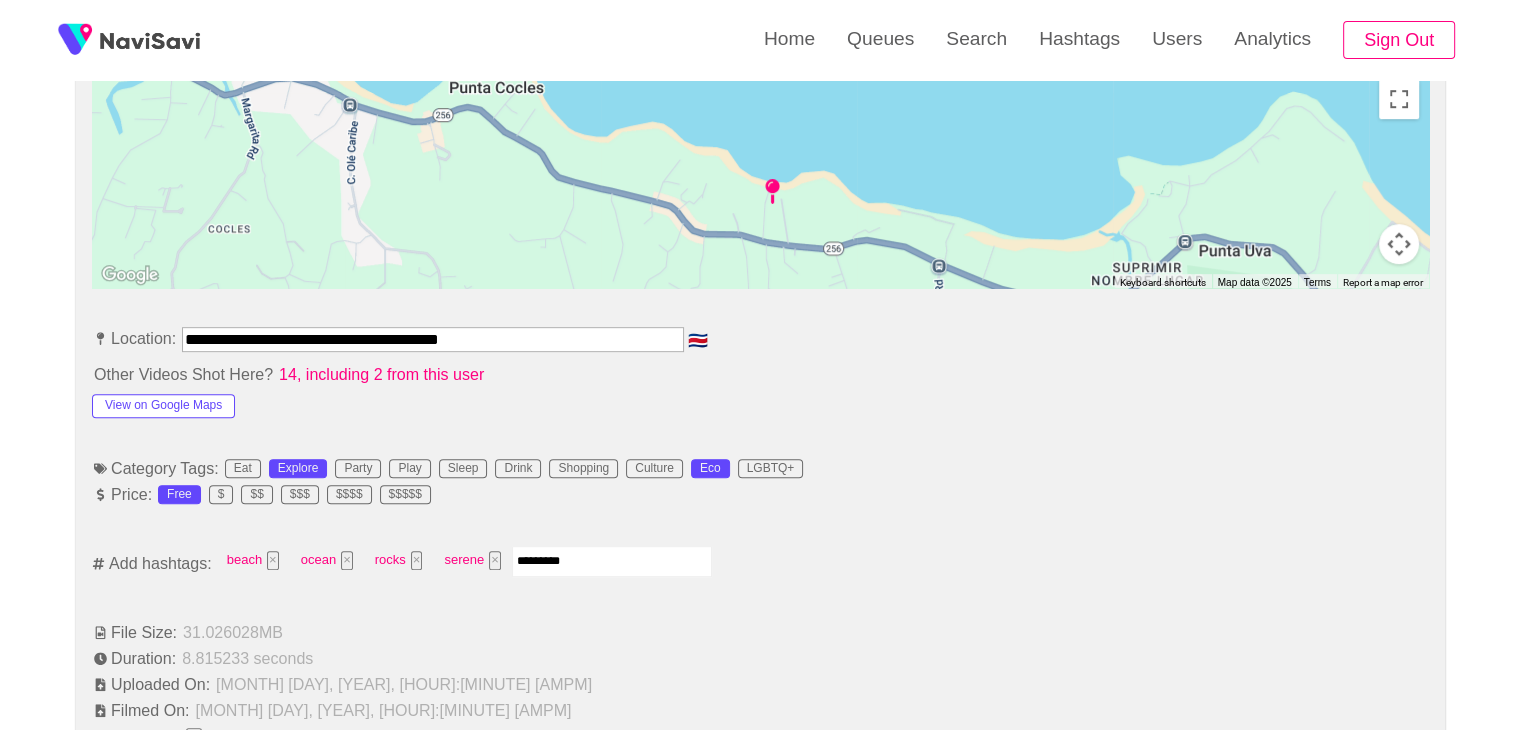 type 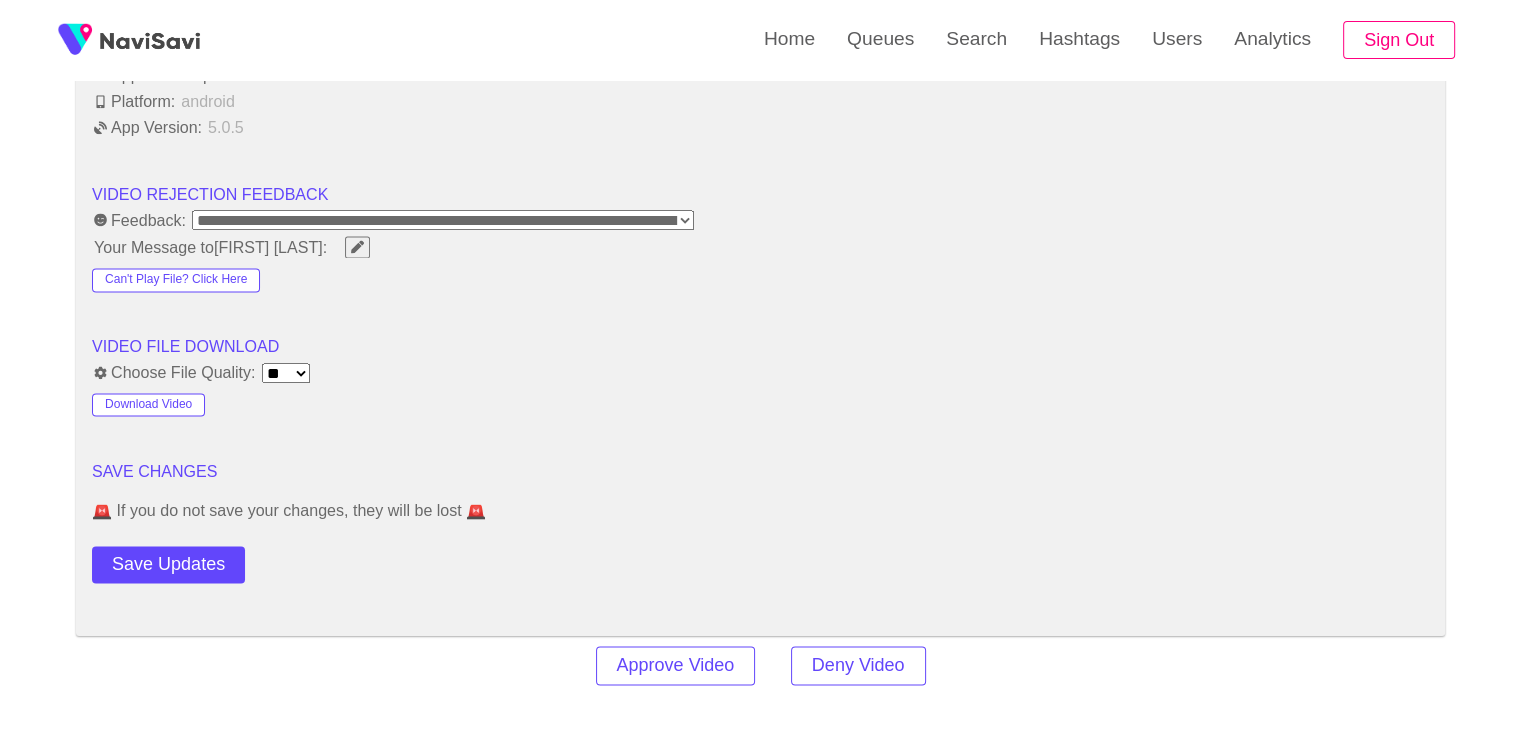 scroll, scrollTop: 2652, scrollLeft: 0, axis: vertical 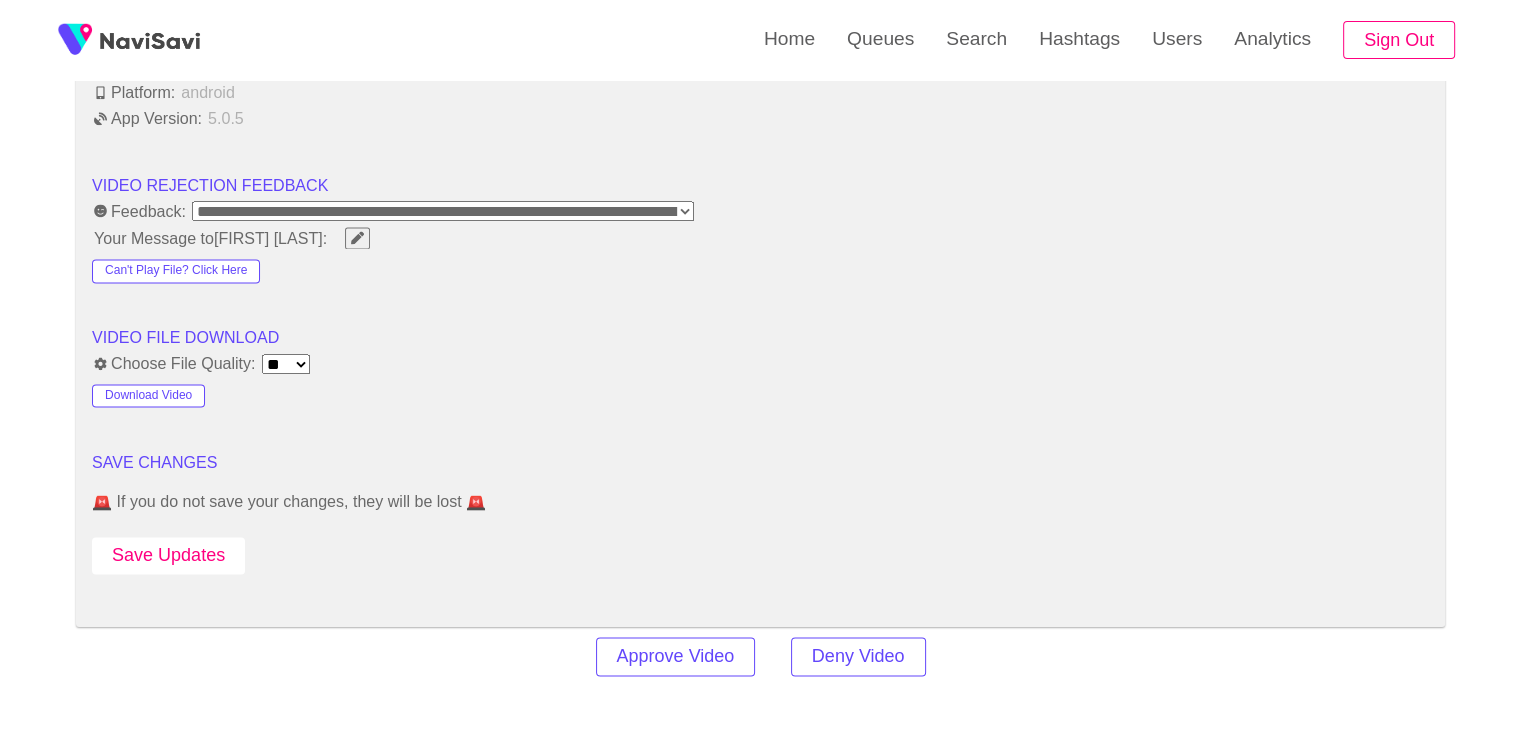 click on "Save Updates" at bounding box center [168, 555] 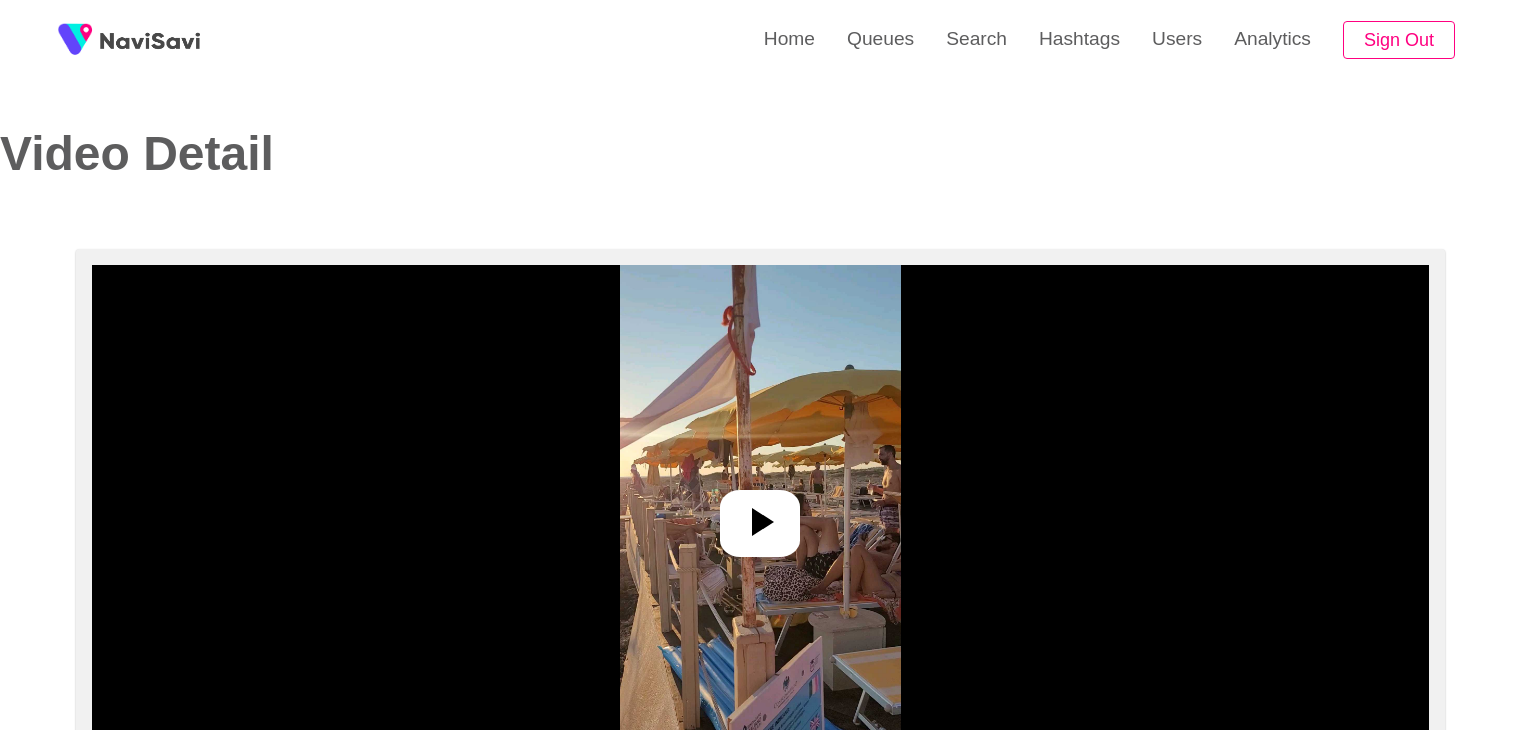 select on "**********" 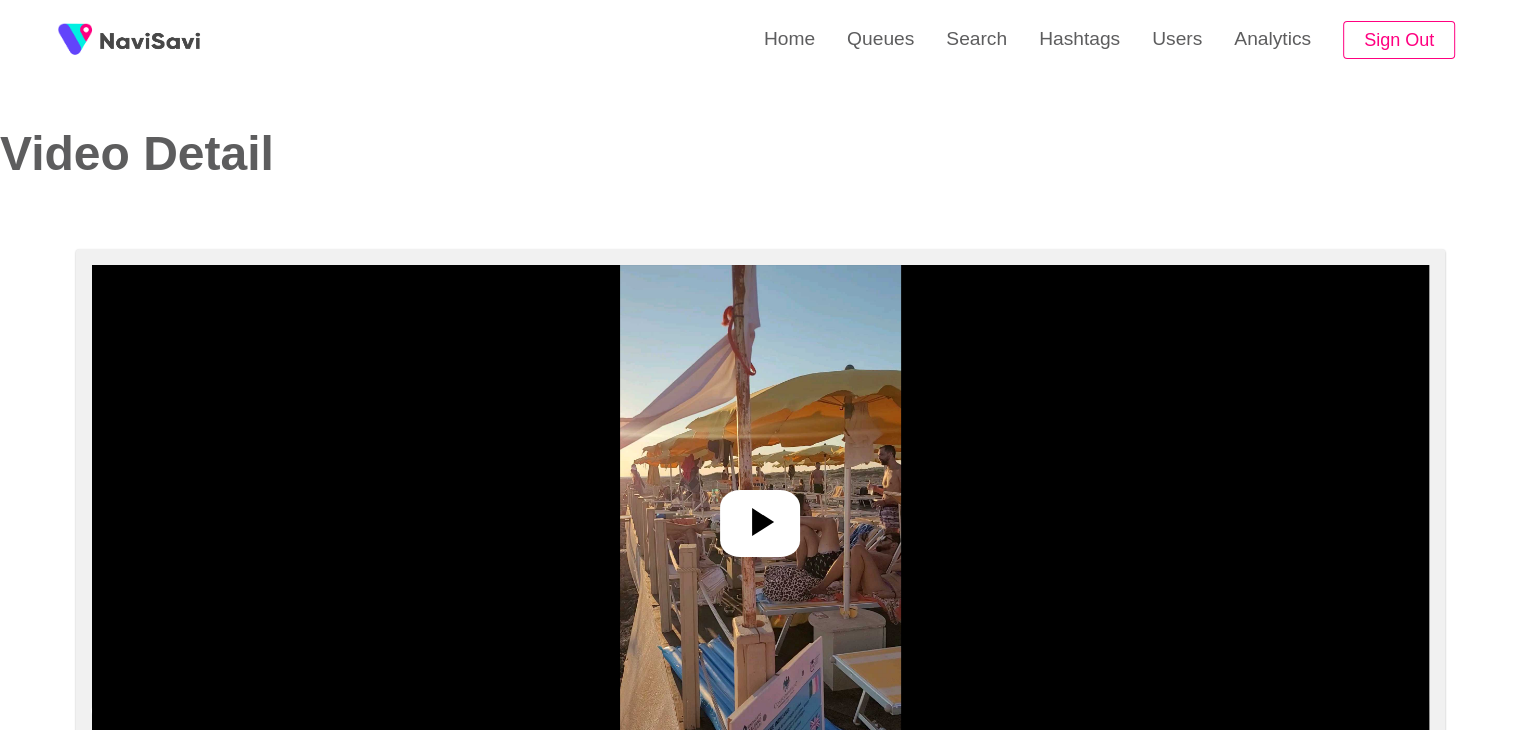 click at bounding box center (760, 515) 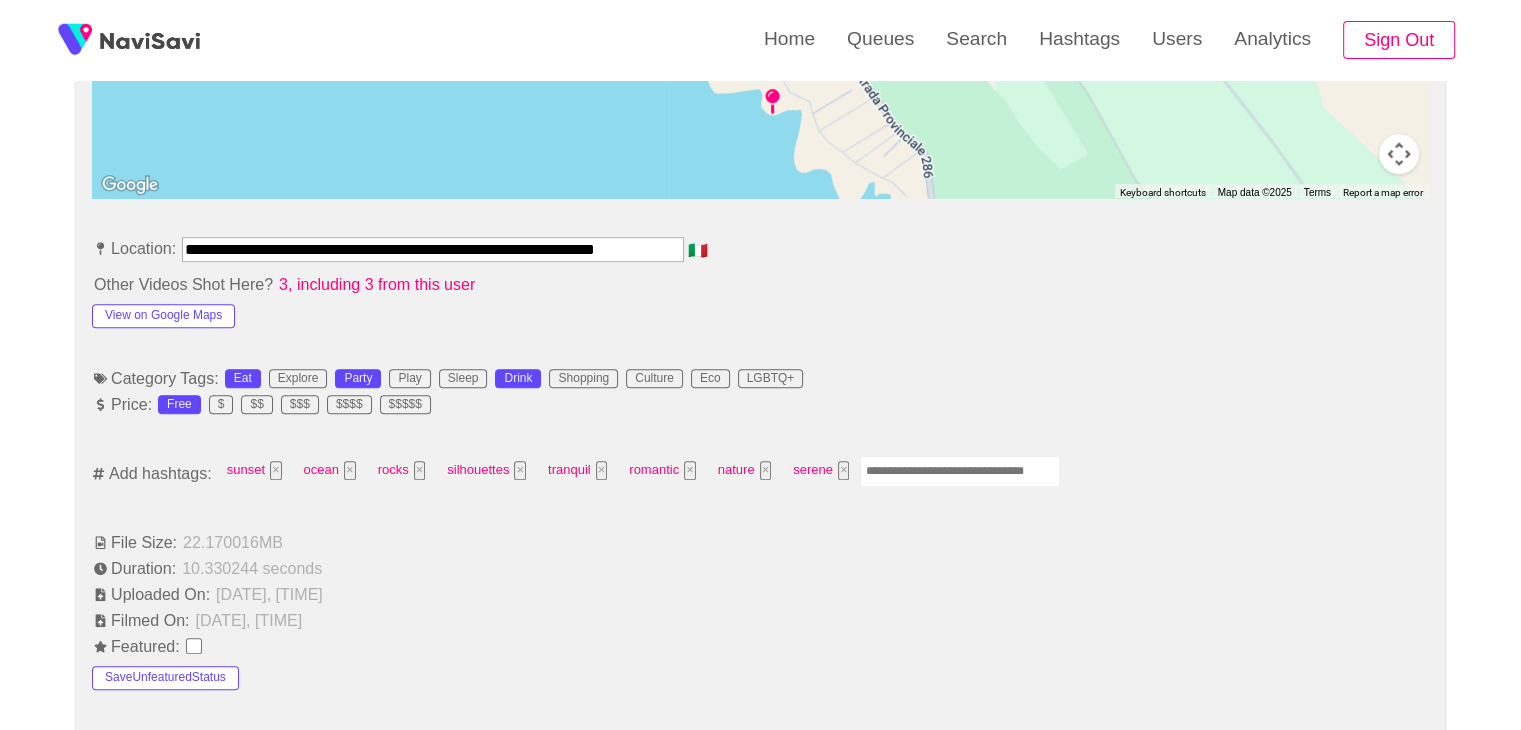 scroll, scrollTop: 1007, scrollLeft: 0, axis: vertical 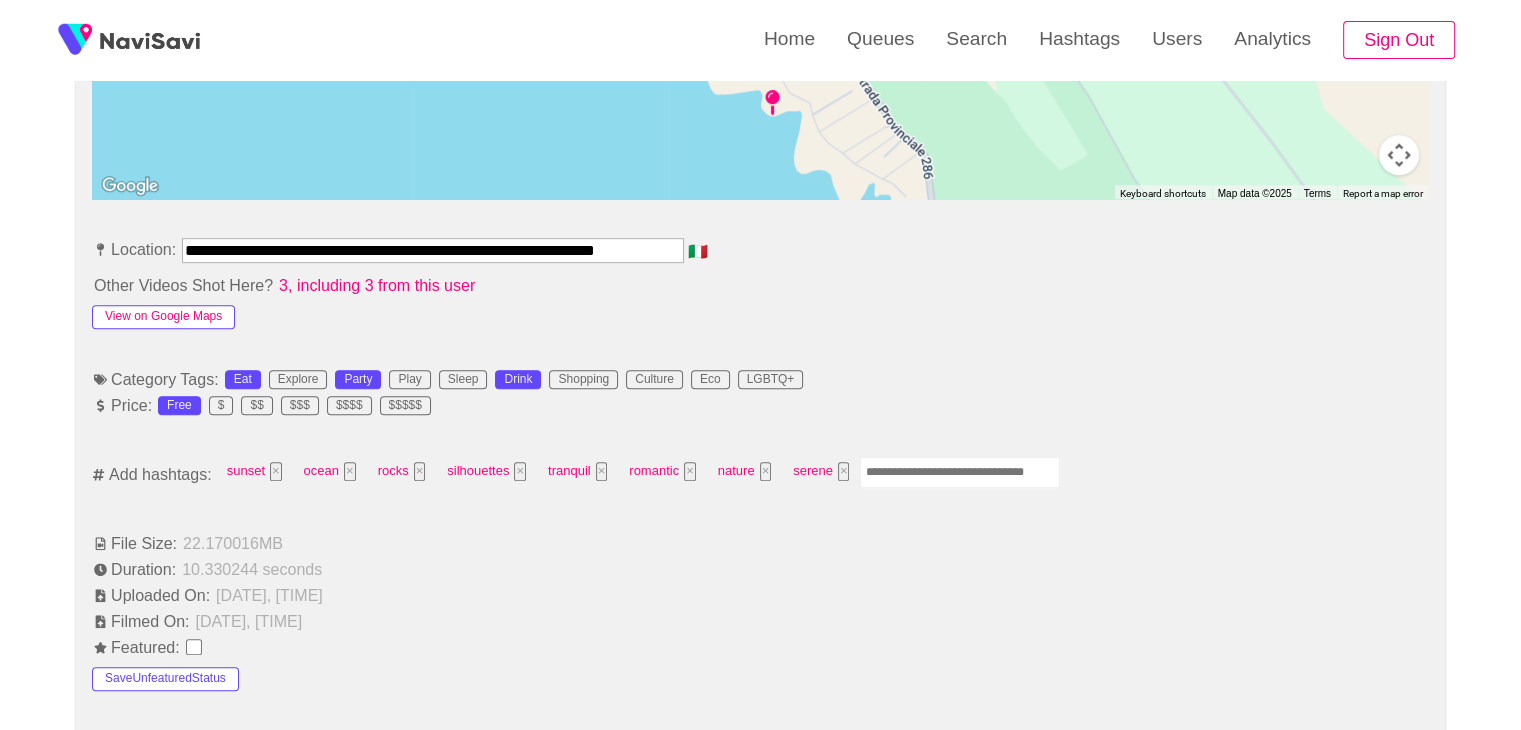 click on "View on Google Maps" at bounding box center (163, 317) 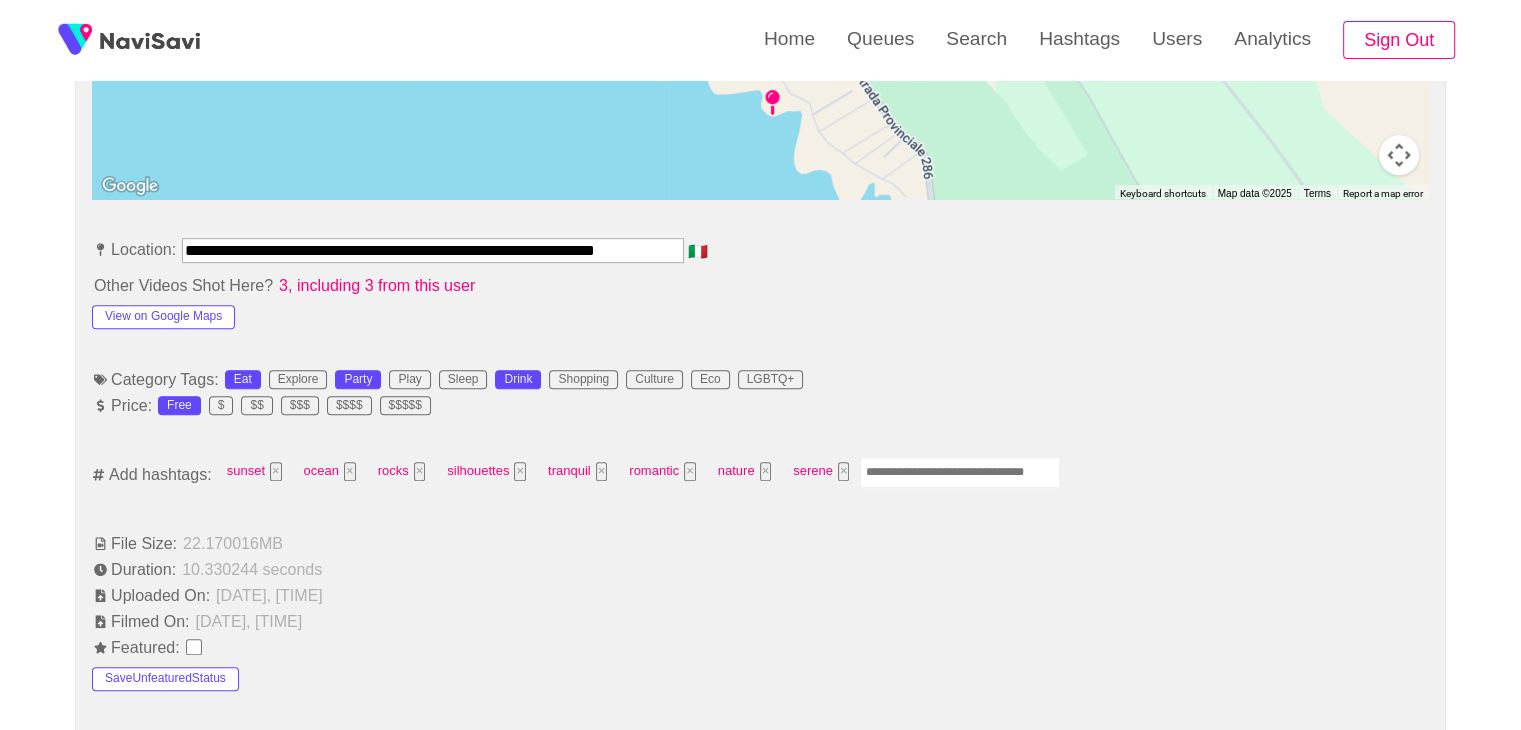 click at bounding box center (960, 472) 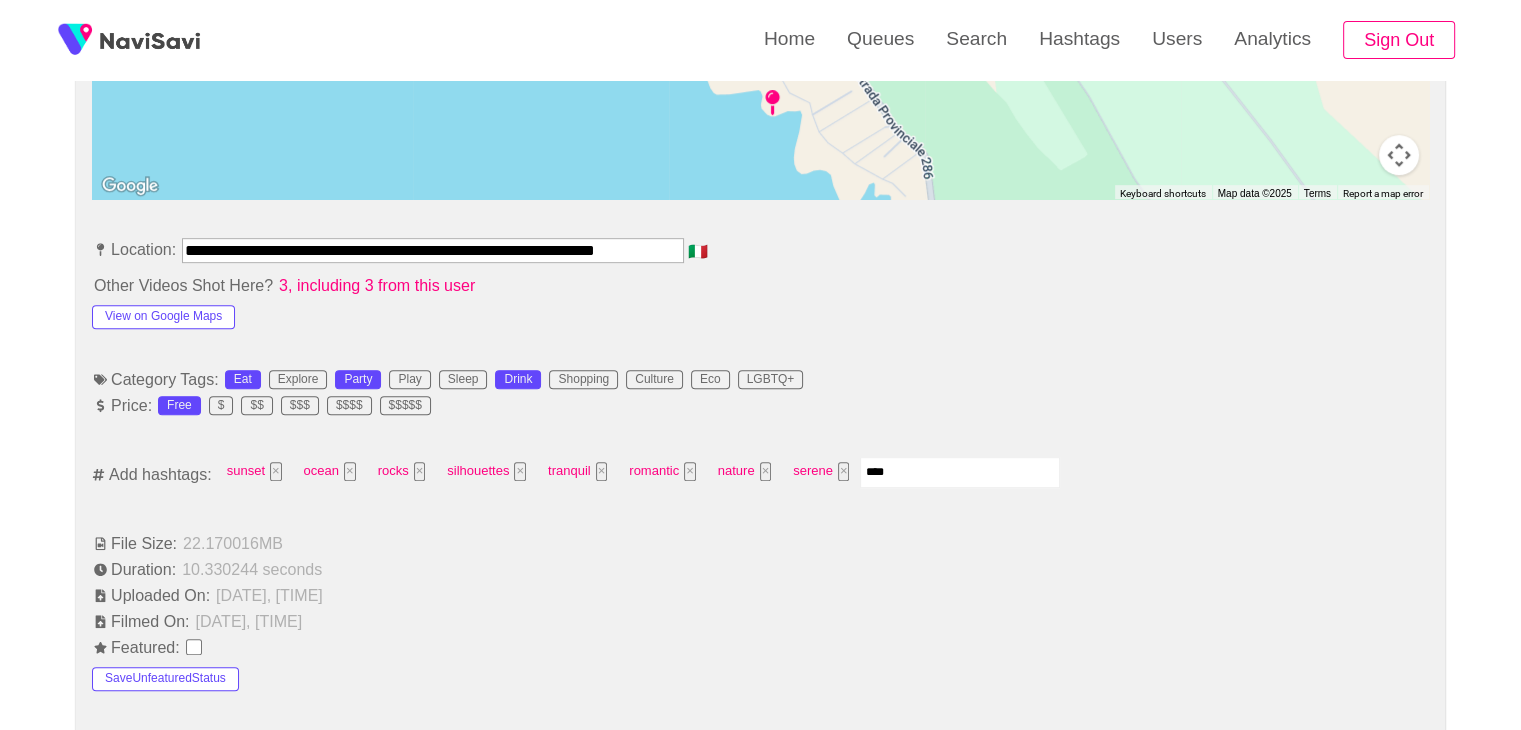 type on "*****" 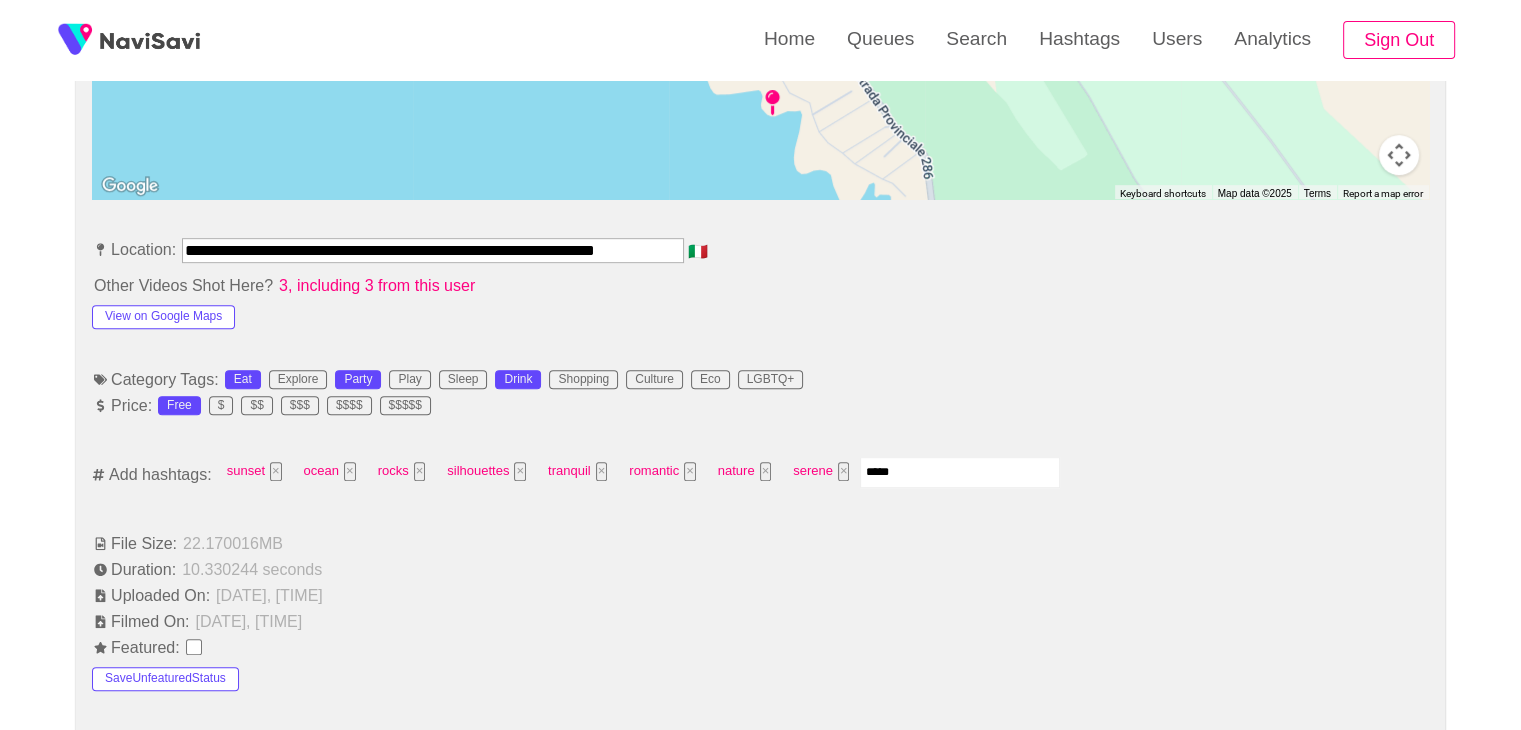 type 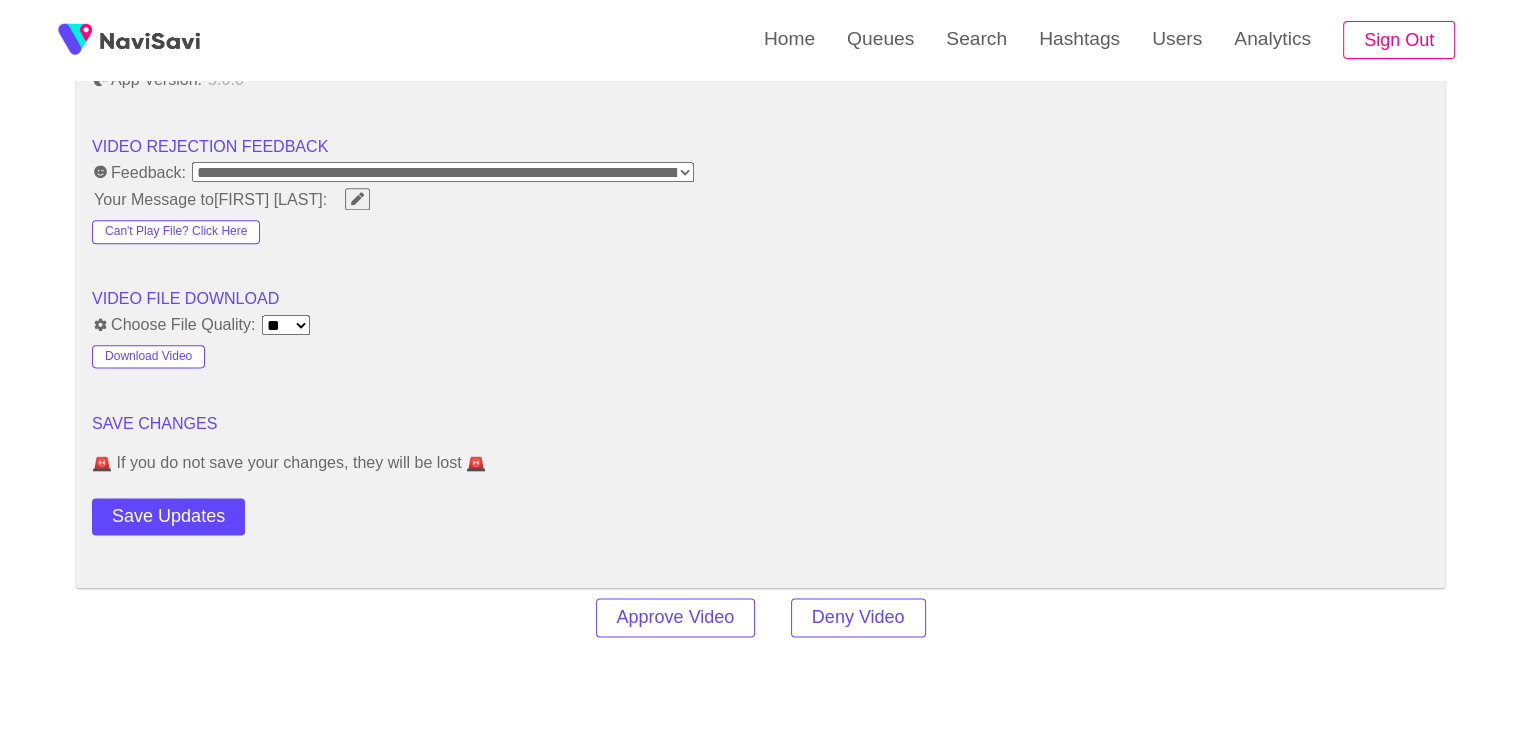 scroll, scrollTop: 2487, scrollLeft: 0, axis: vertical 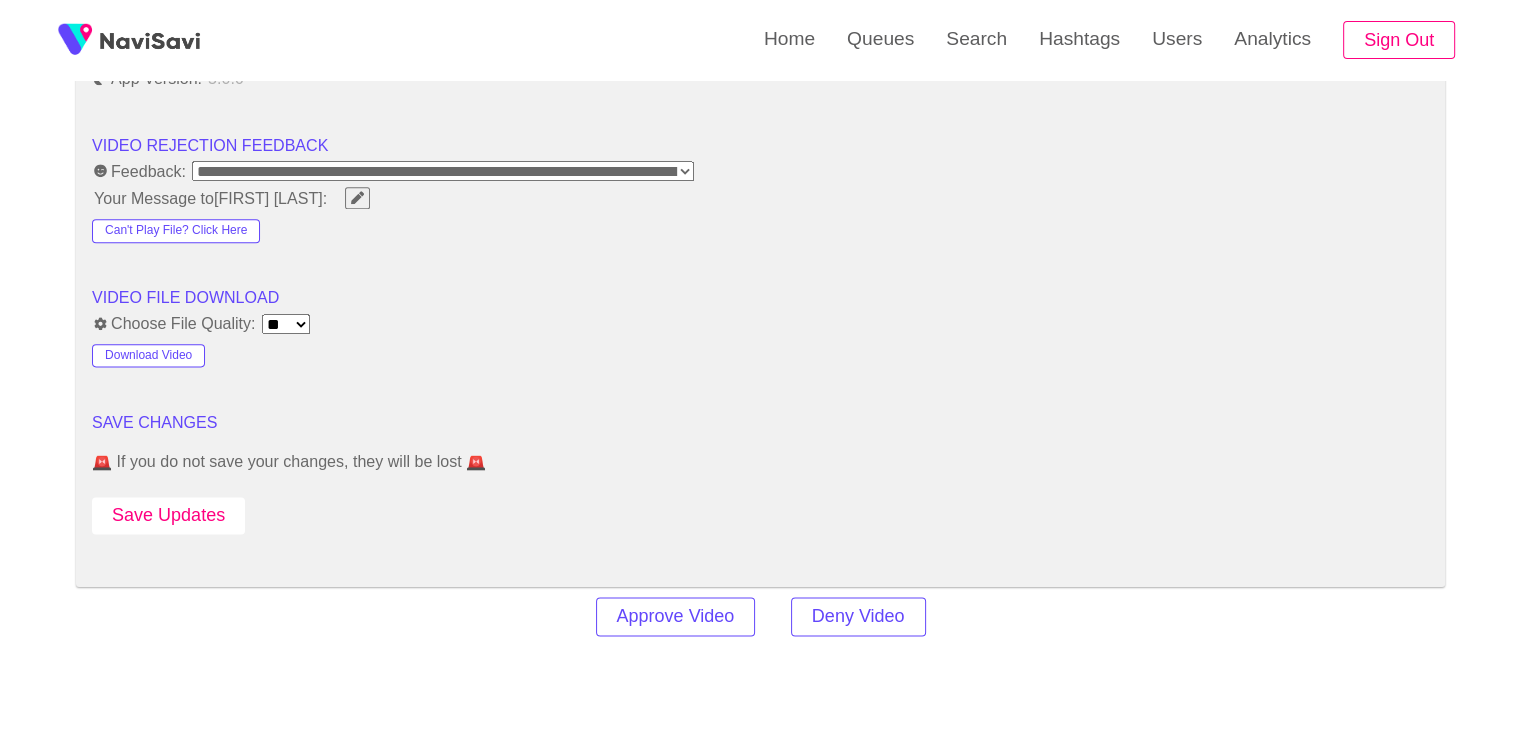 click on "Save Updates" at bounding box center (168, 515) 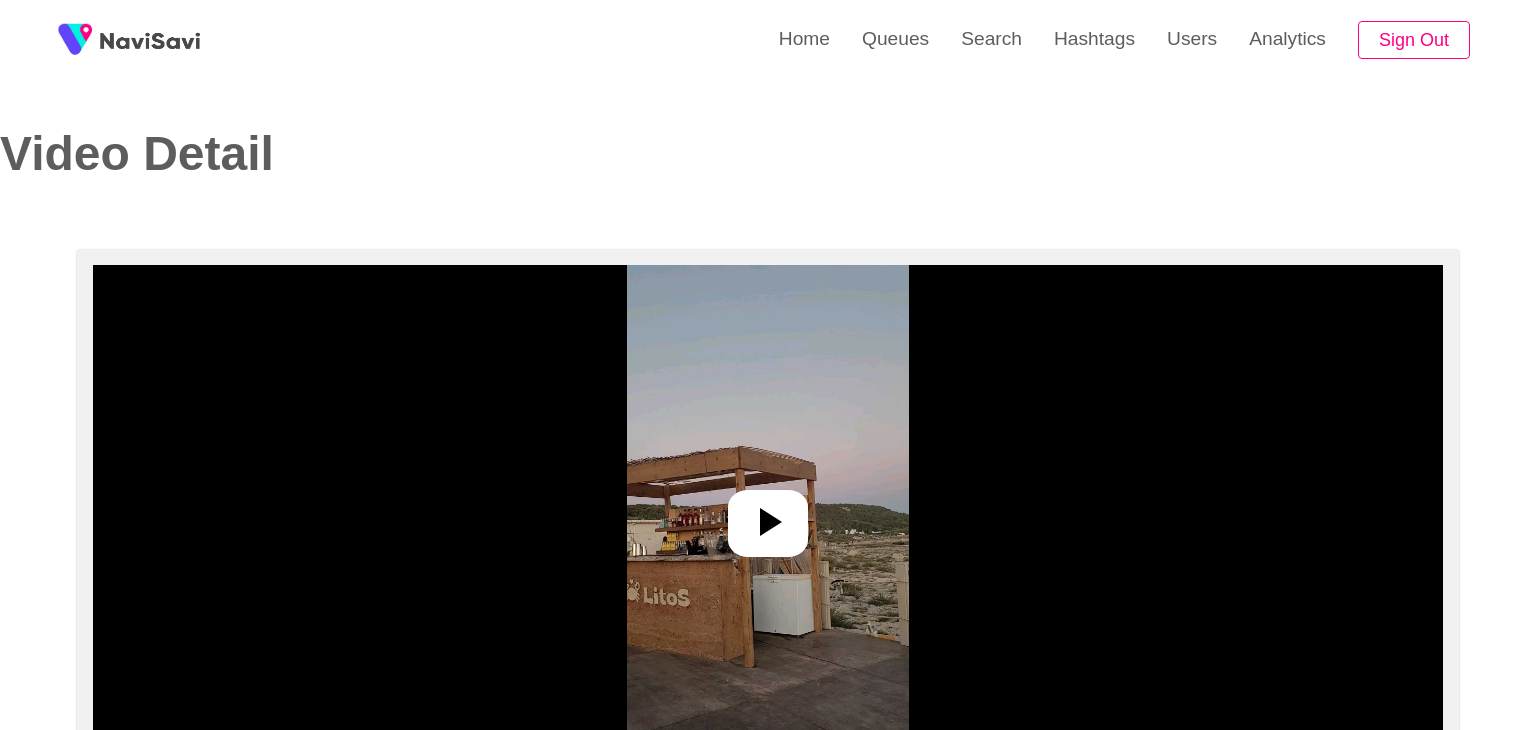 select on "**********" 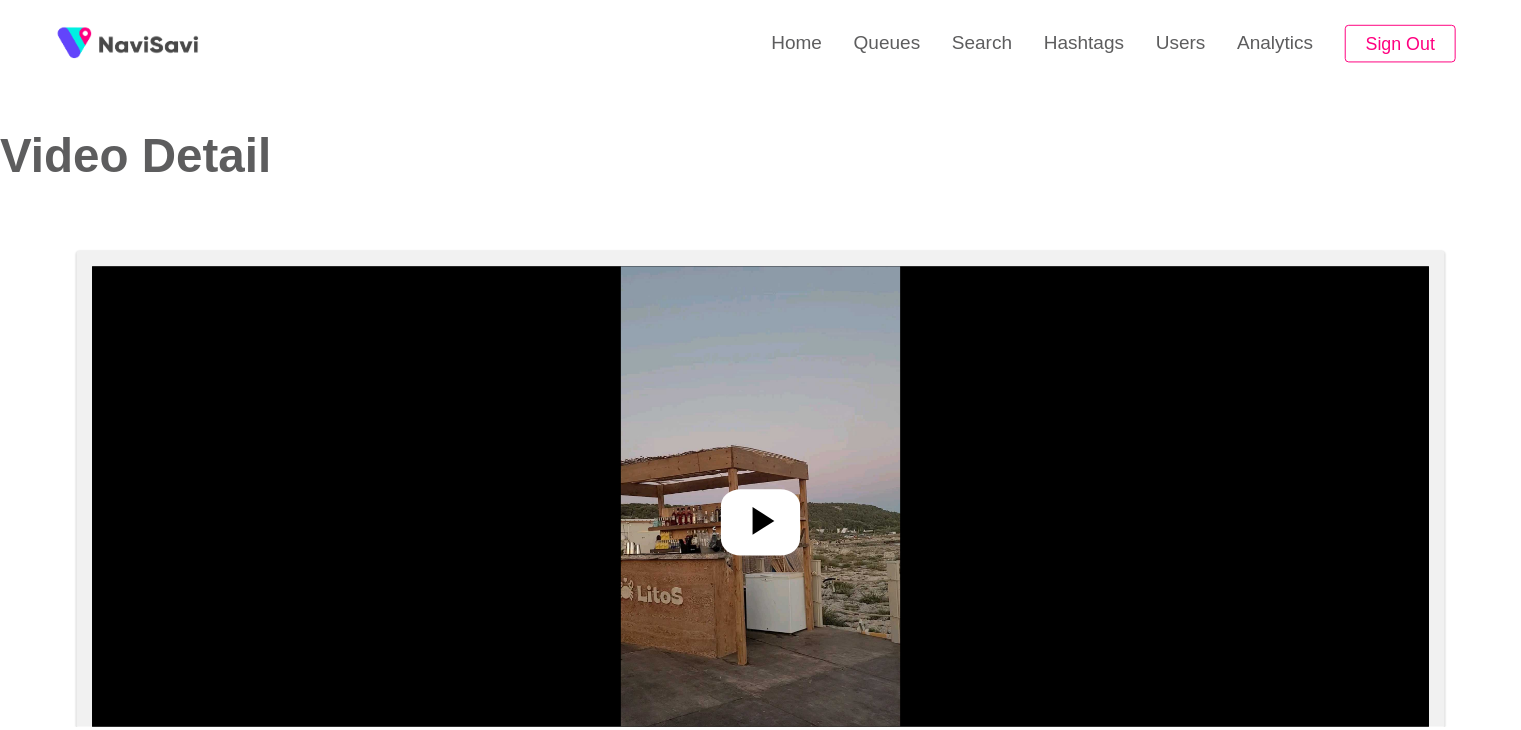 scroll, scrollTop: 0, scrollLeft: 0, axis: both 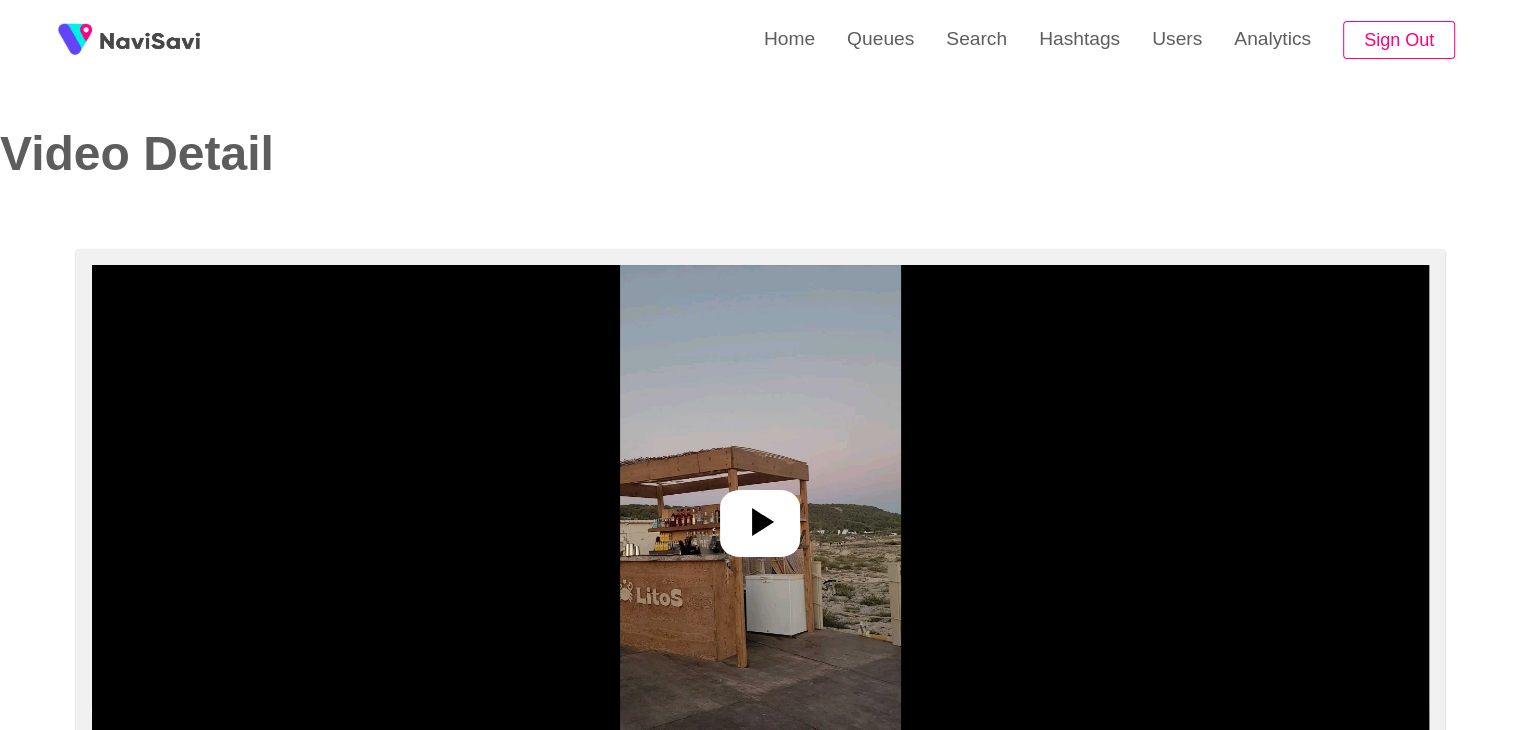 click at bounding box center [760, 515] 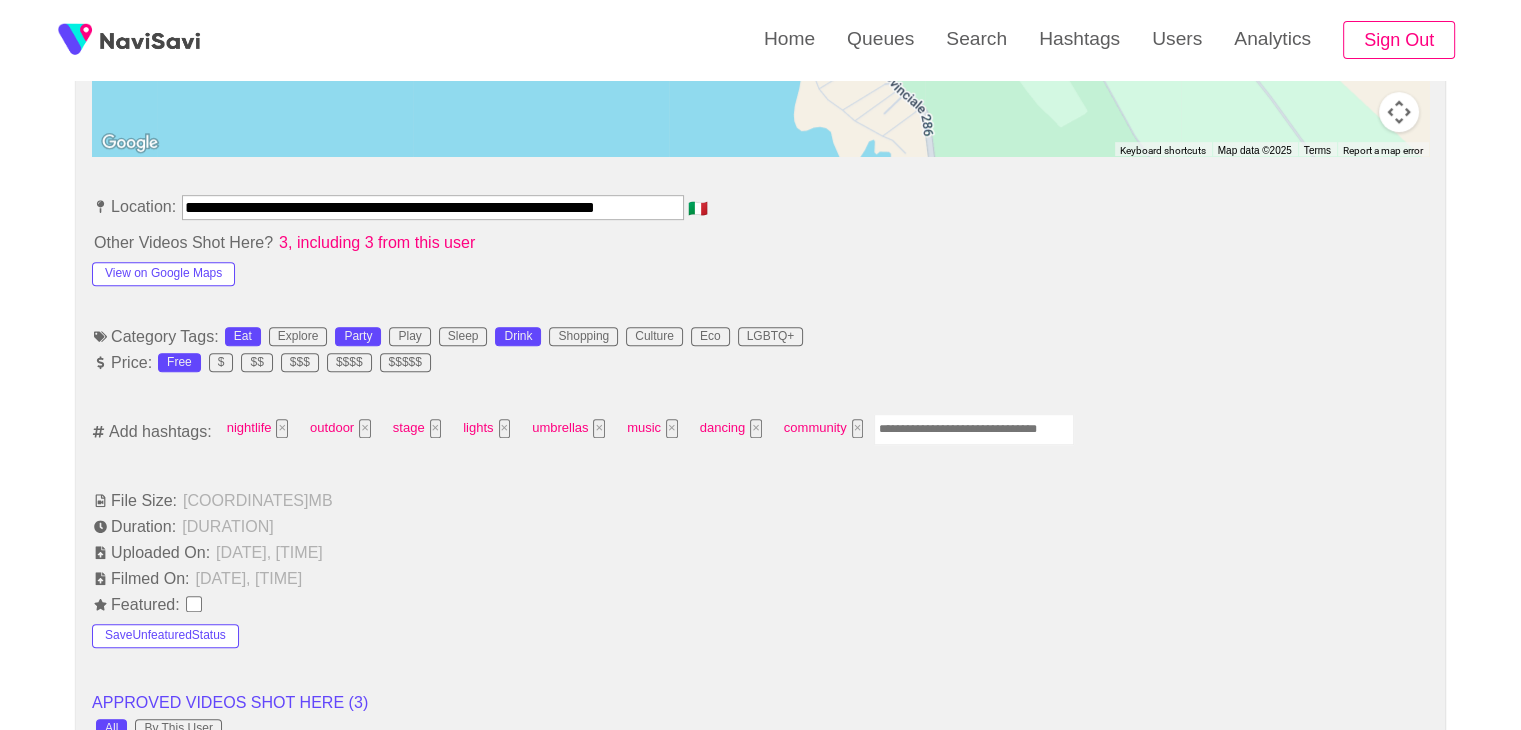 scroll, scrollTop: 1051, scrollLeft: 0, axis: vertical 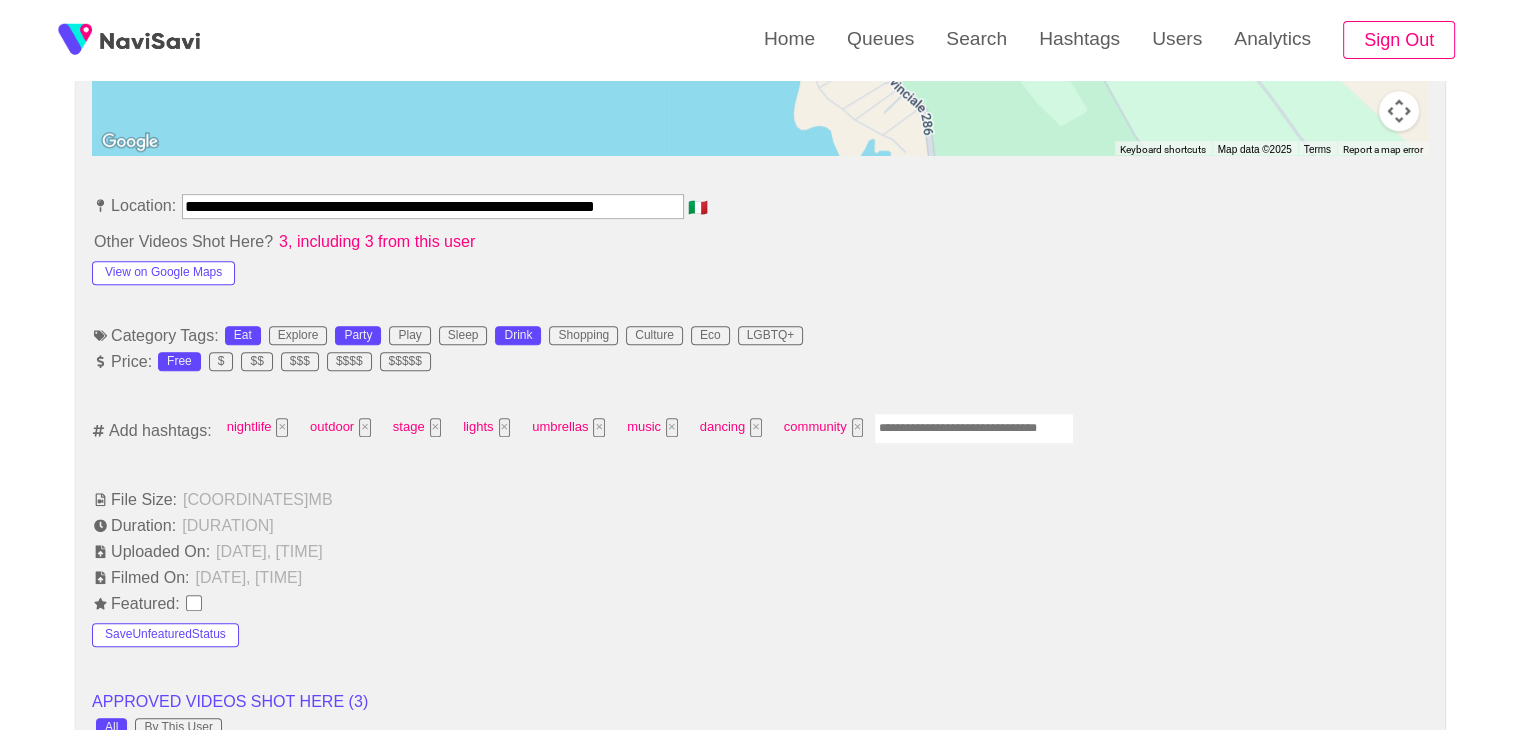click at bounding box center (974, 428) 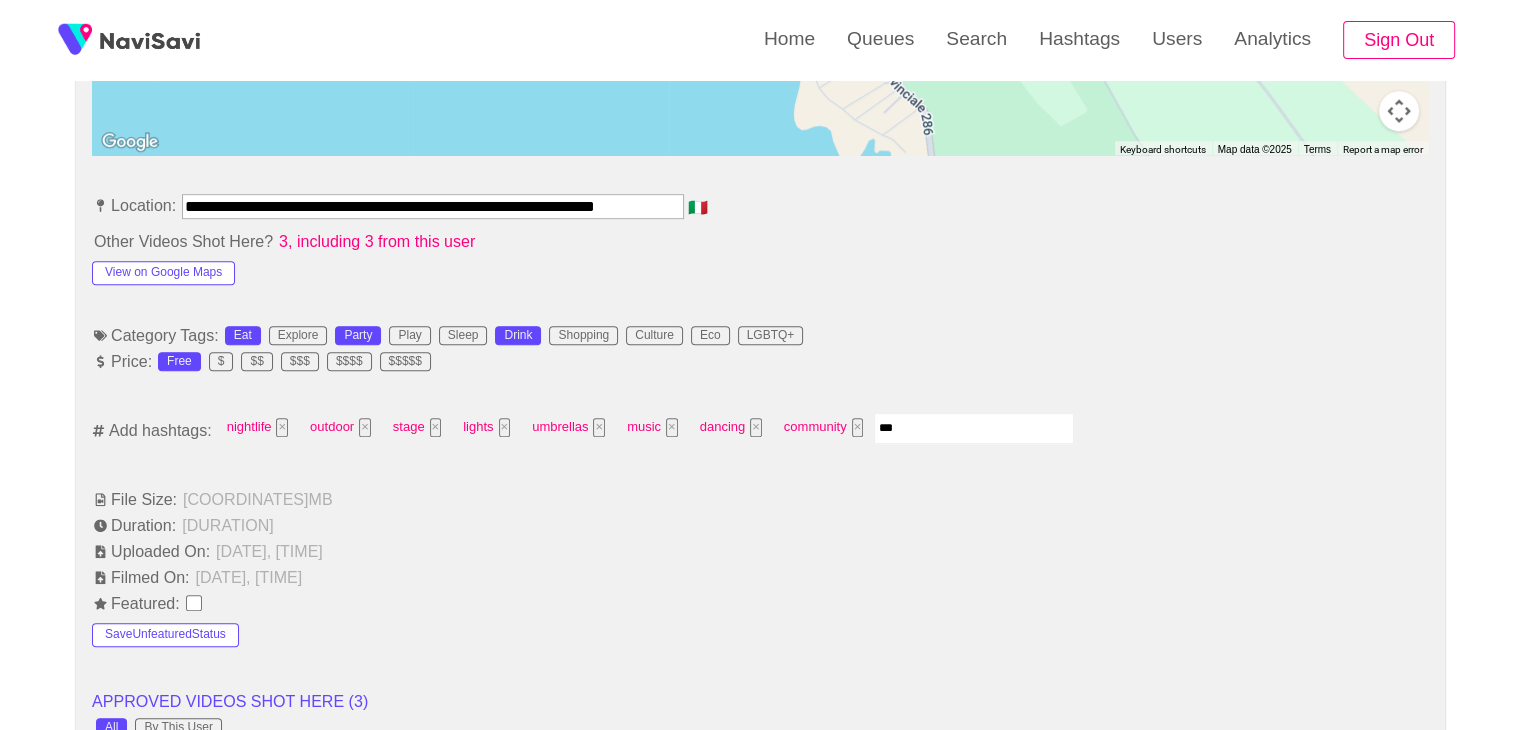 type on "****" 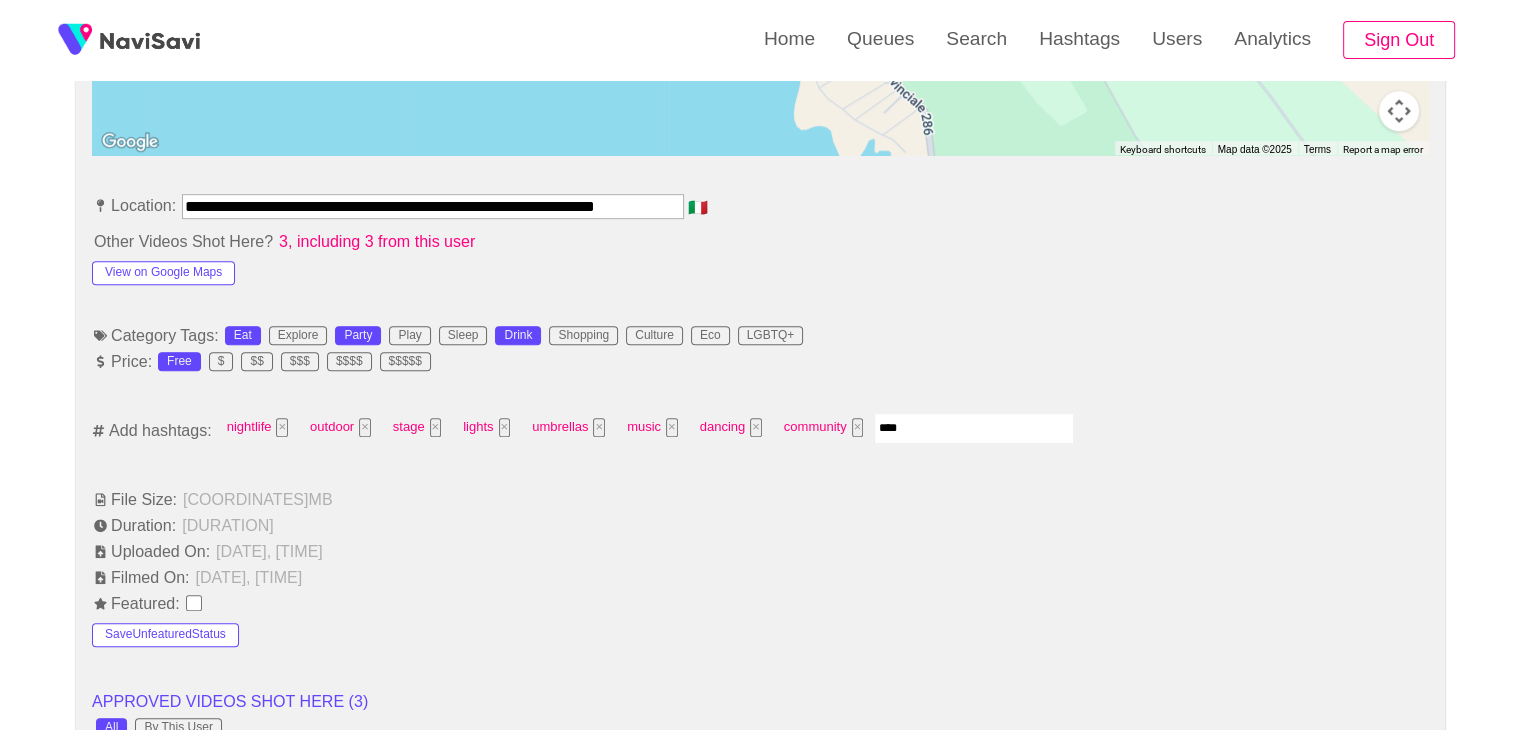 type 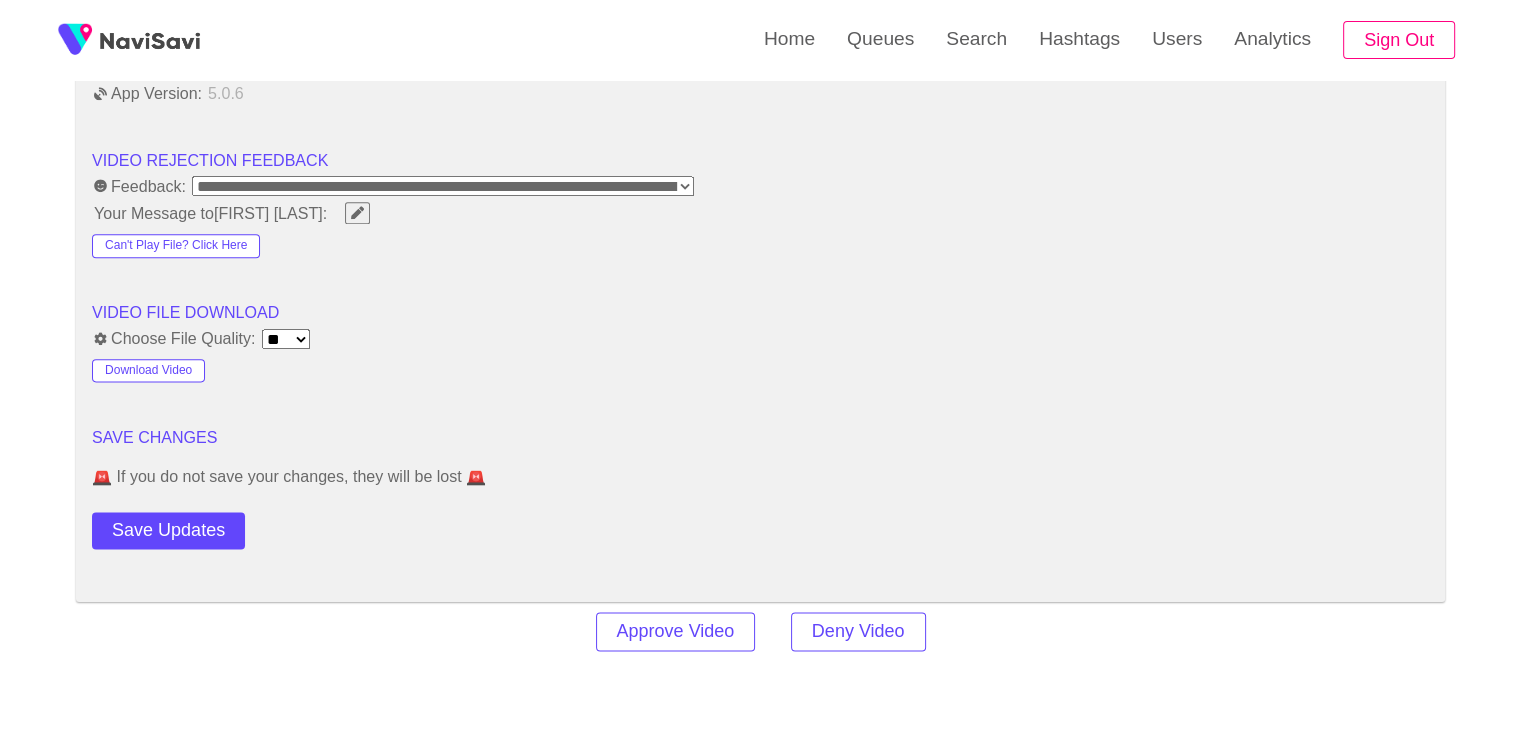 scroll, scrollTop: 2534, scrollLeft: 0, axis: vertical 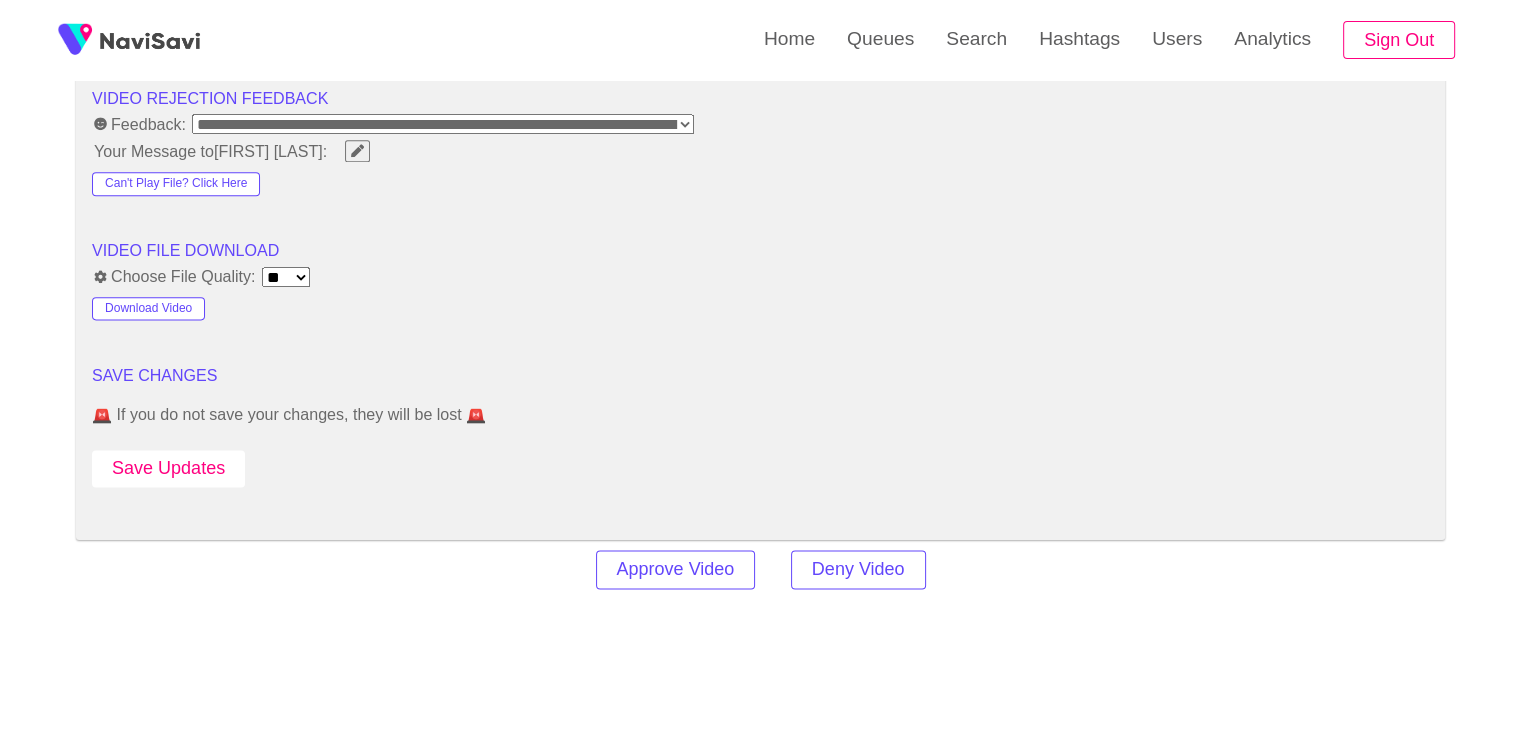 click on "Save Updates" at bounding box center (168, 468) 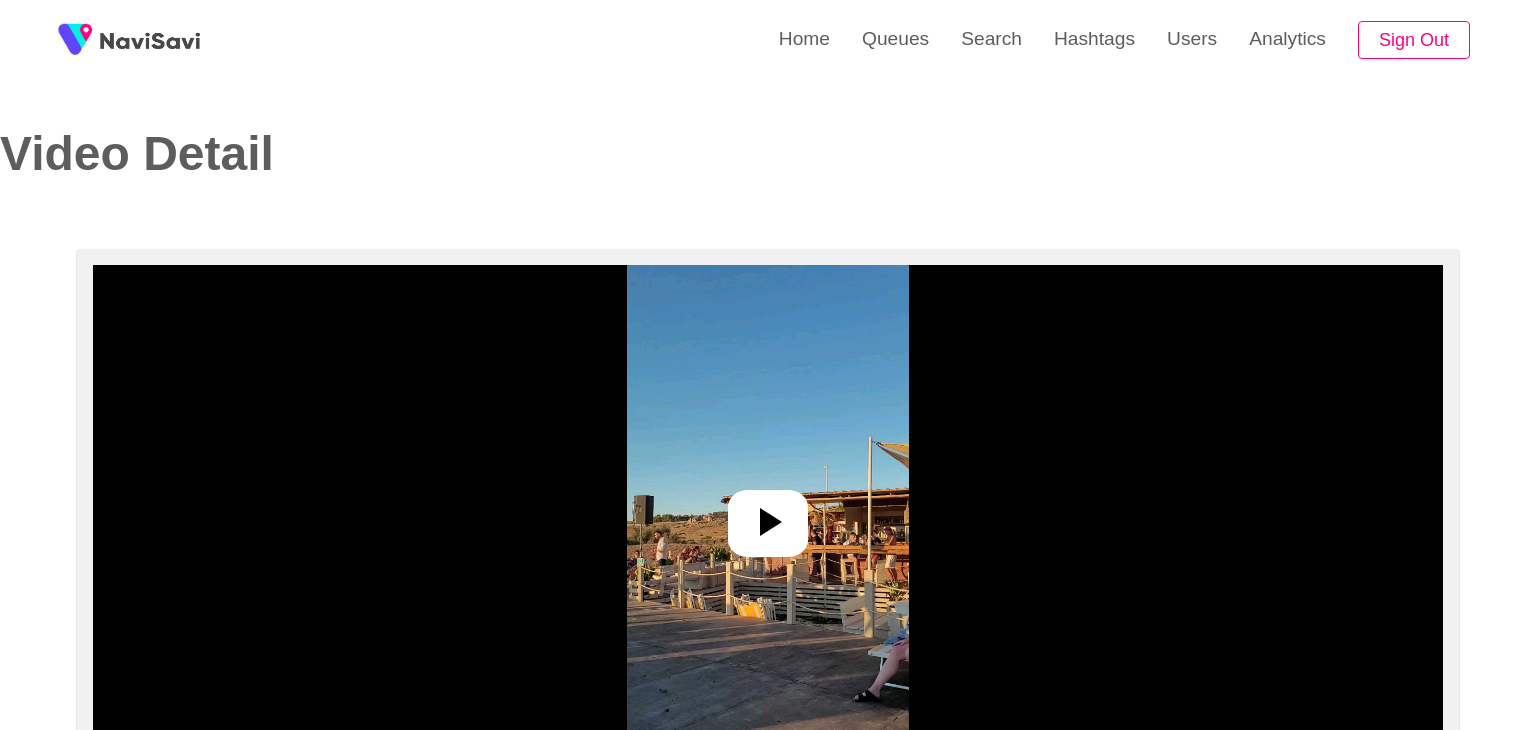 select on "**********" 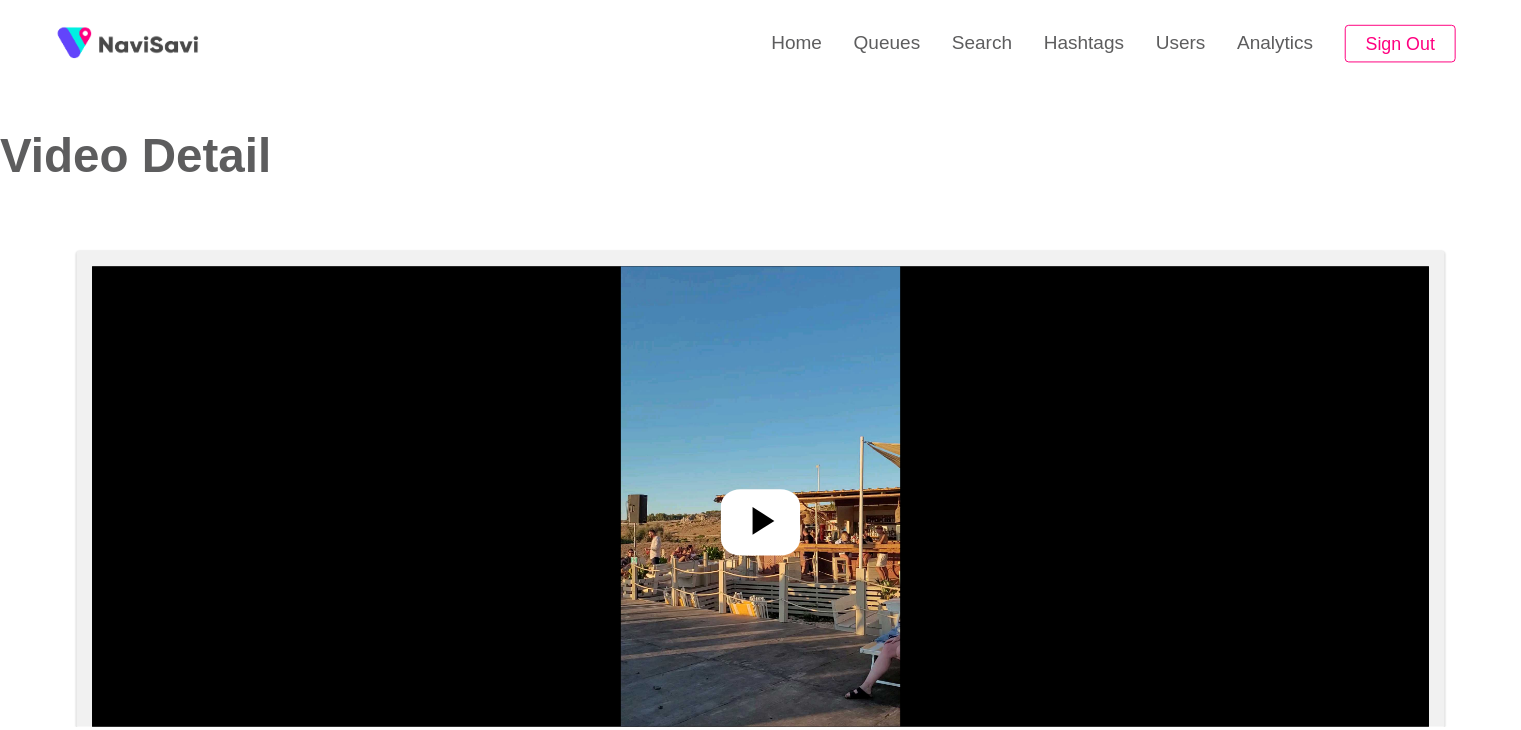 scroll, scrollTop: 0, scrollLeft: 0, axis: both 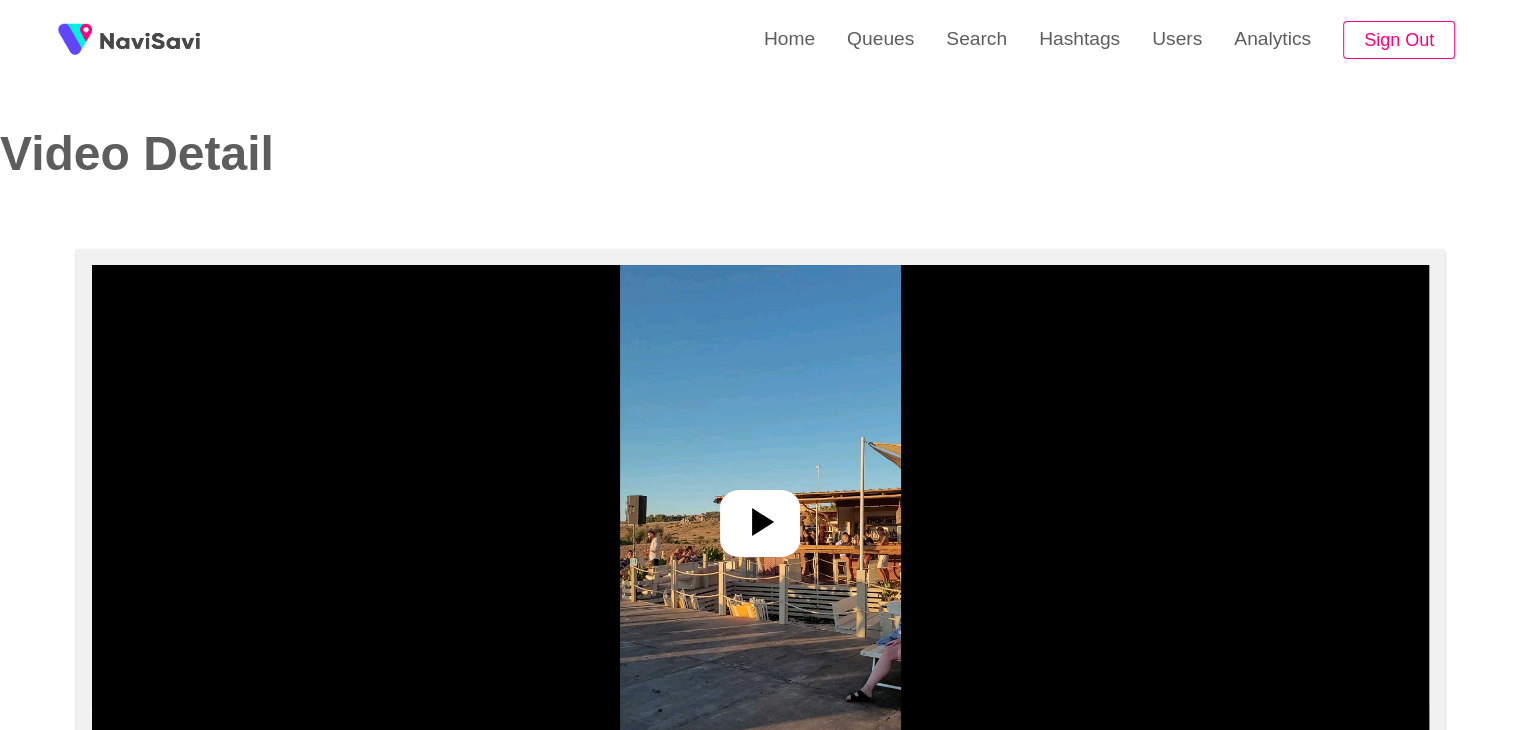 click at bounding box center [760, 515] 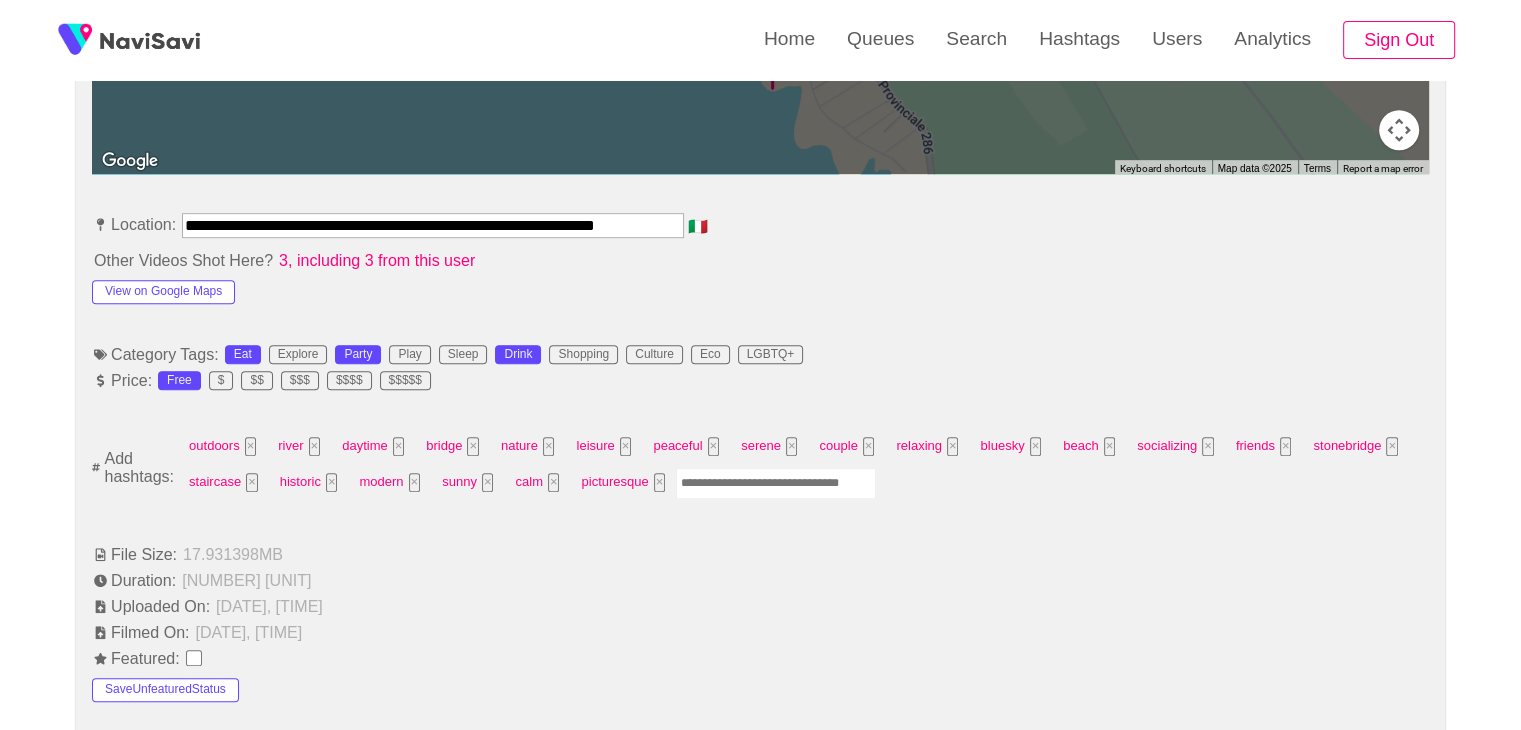 scroll, scrollTop: 1034, scrollLeft: 0, axis: vertical 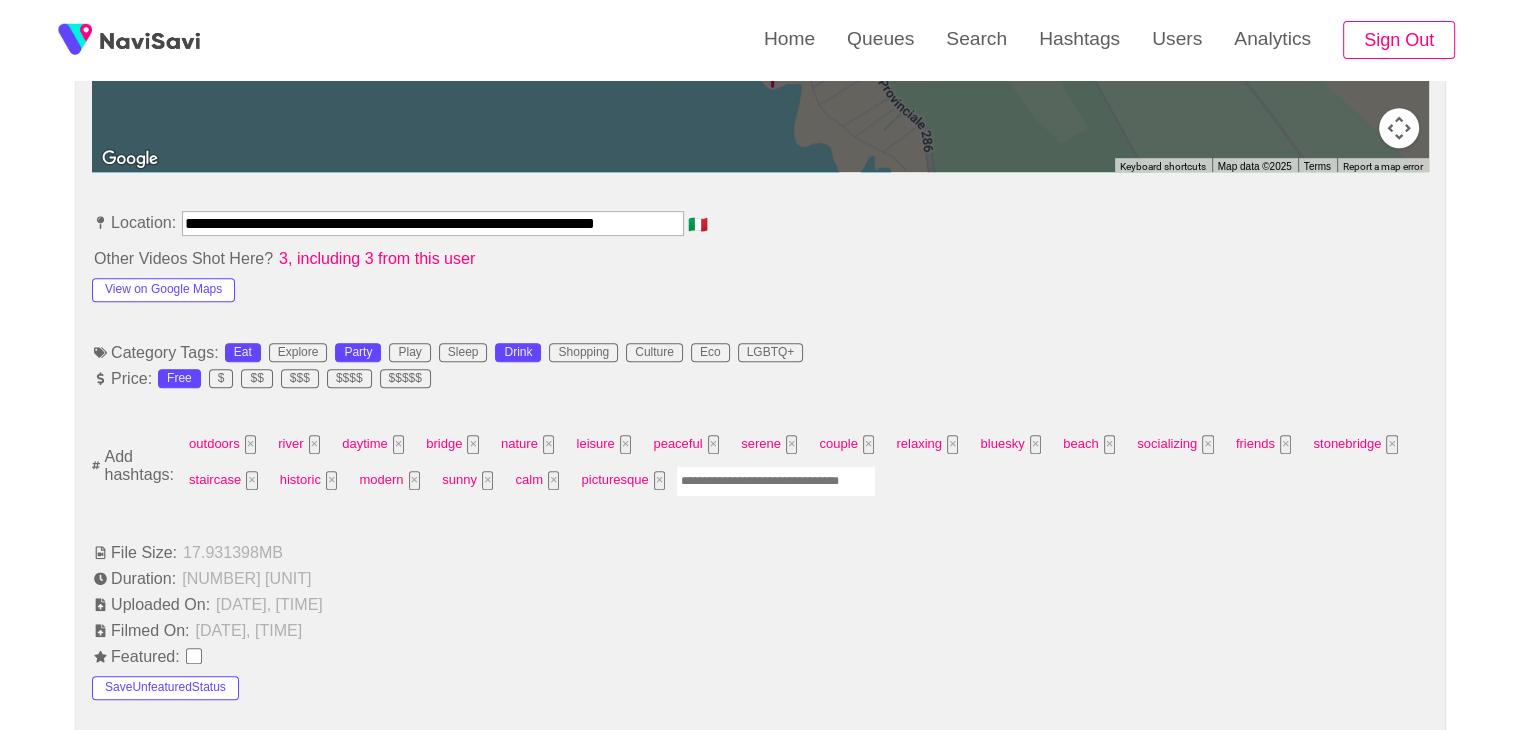 click at bounding box center (776, 481) 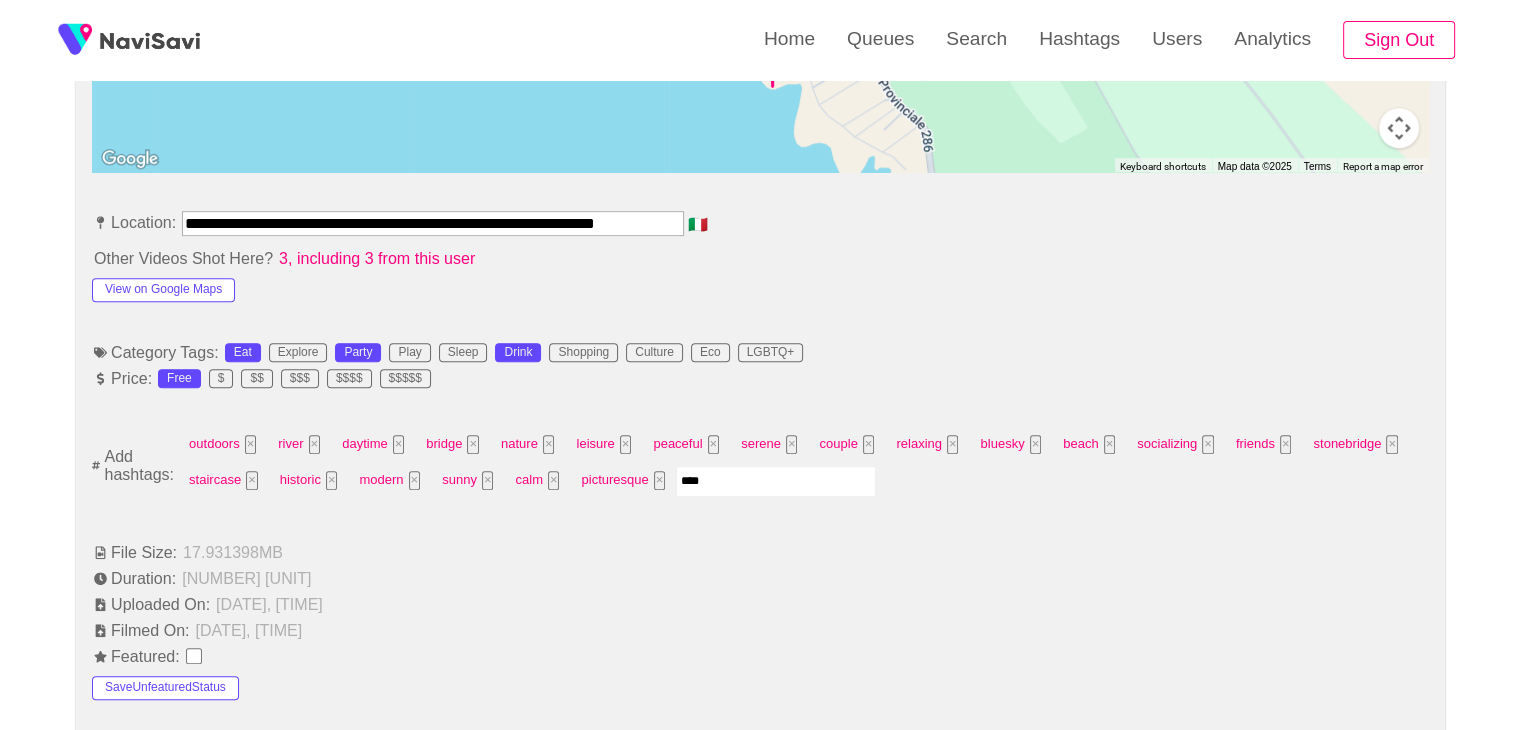 type on "*****" 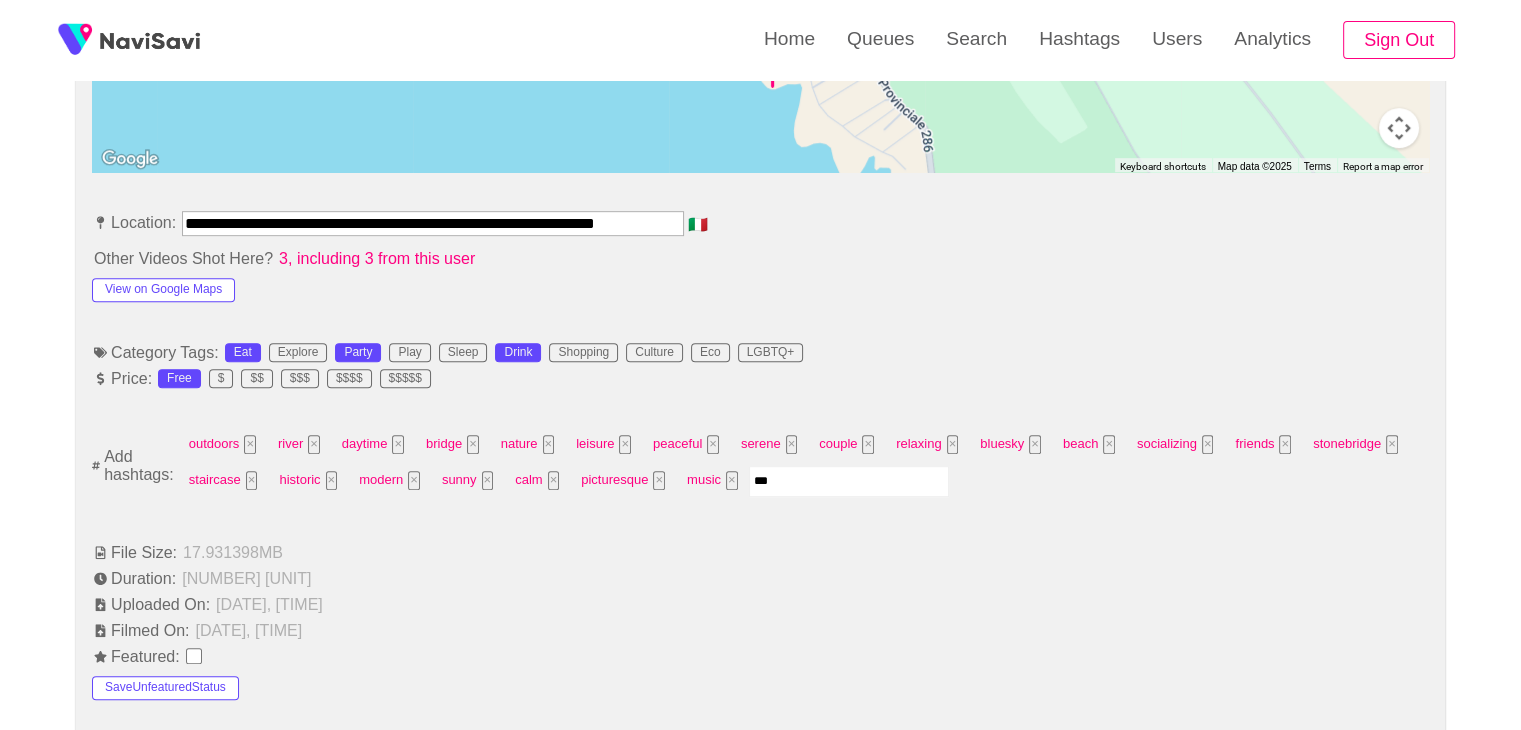 type on "****" 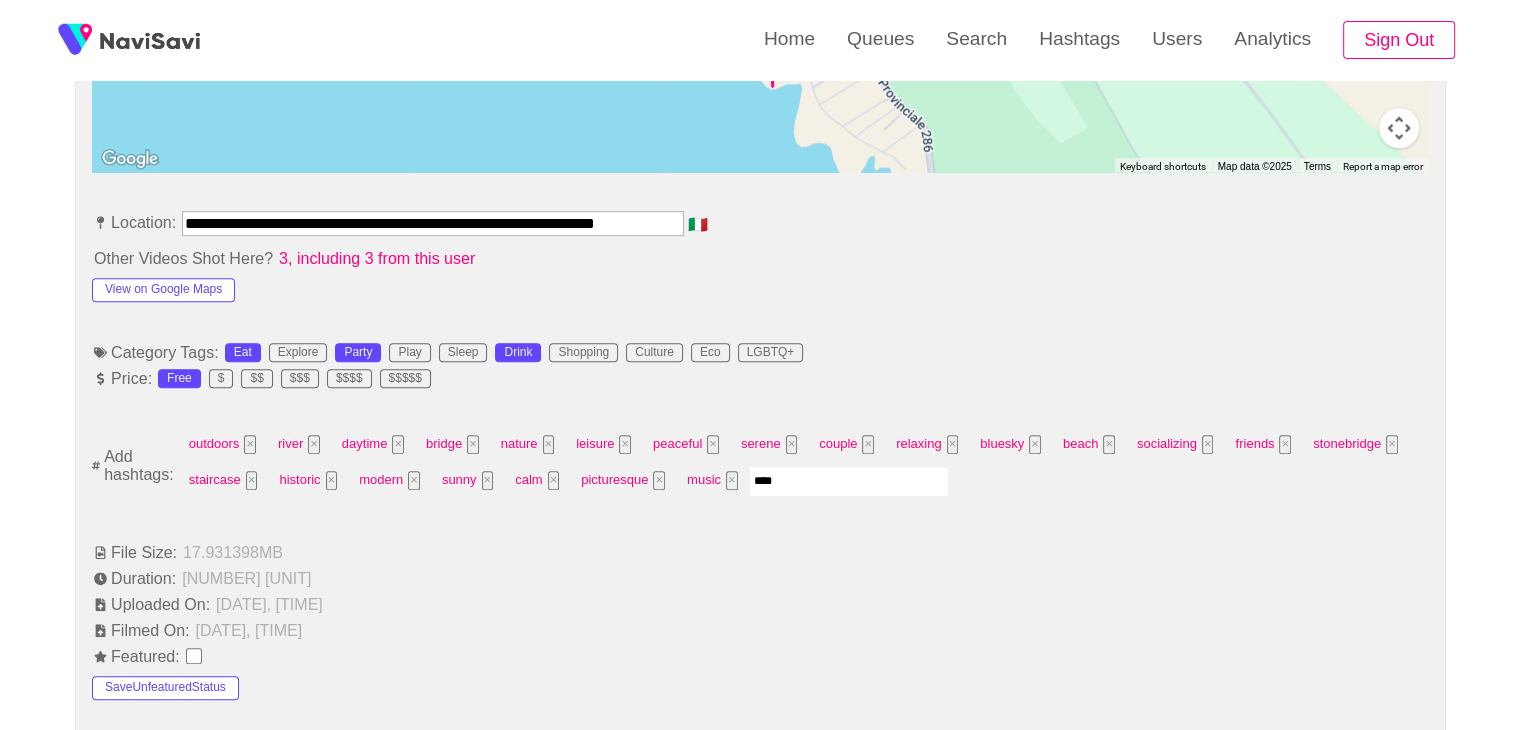 type 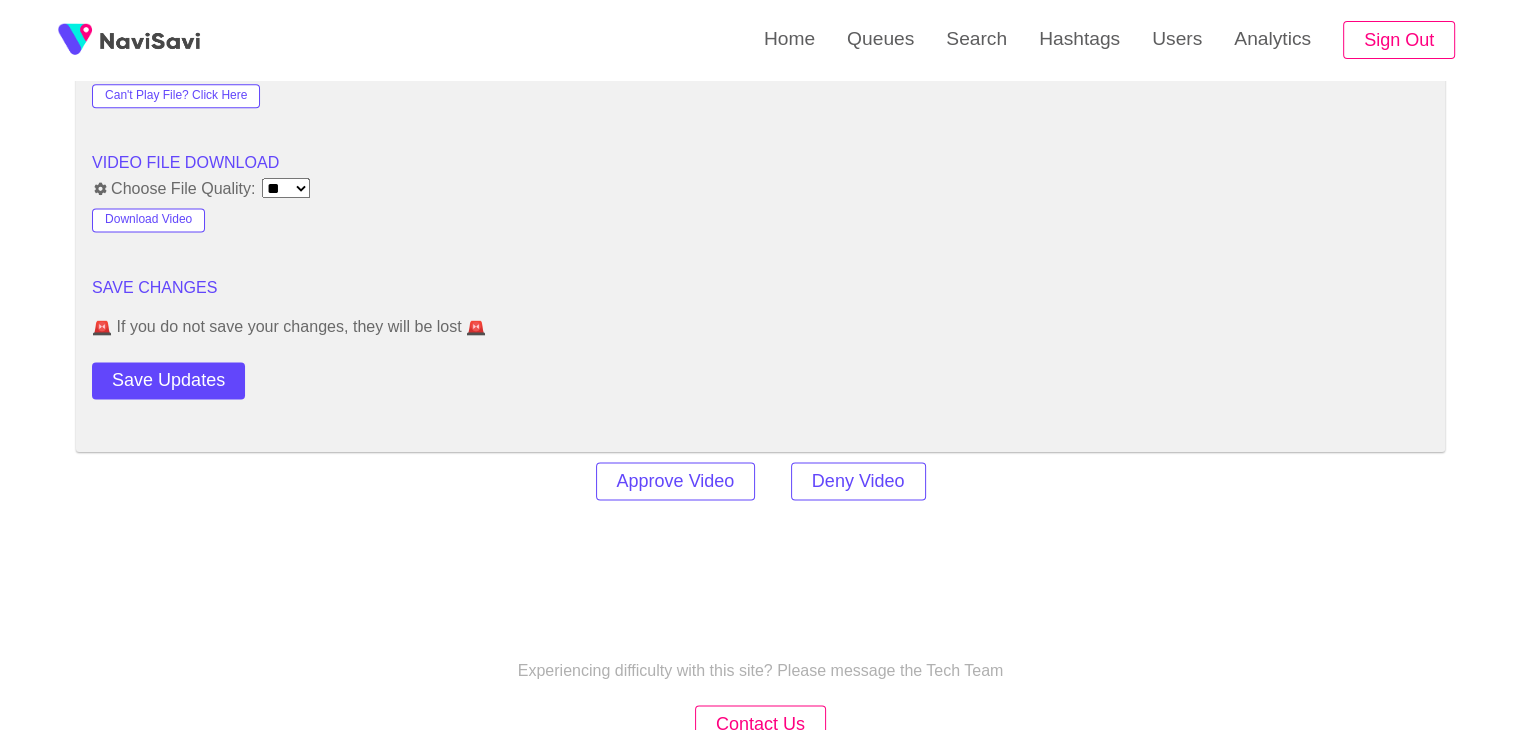 scroll, scrollTop: 2668, scrollLeft: 0, axis: vertical 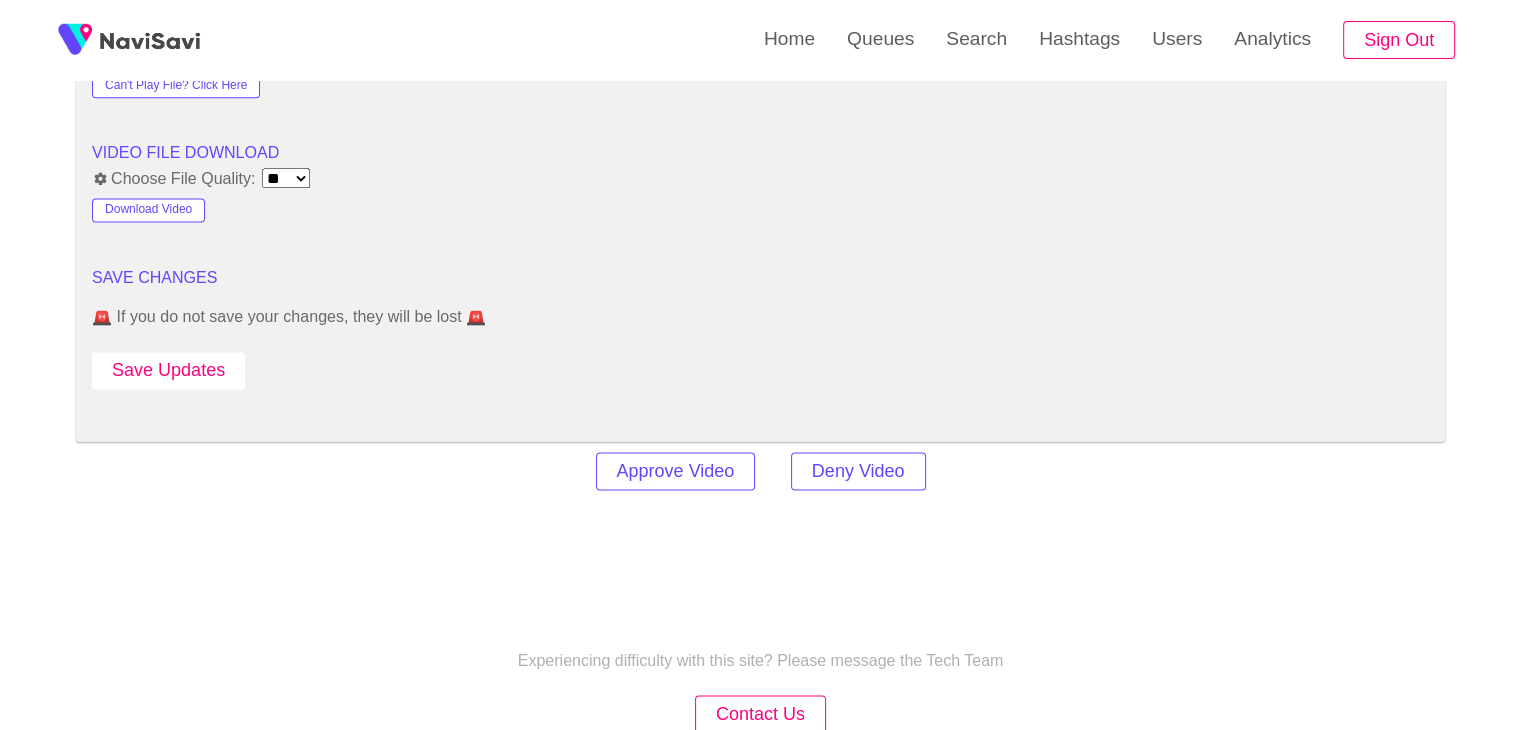 click on "Save Updates" at bounding box center [168, 370] 